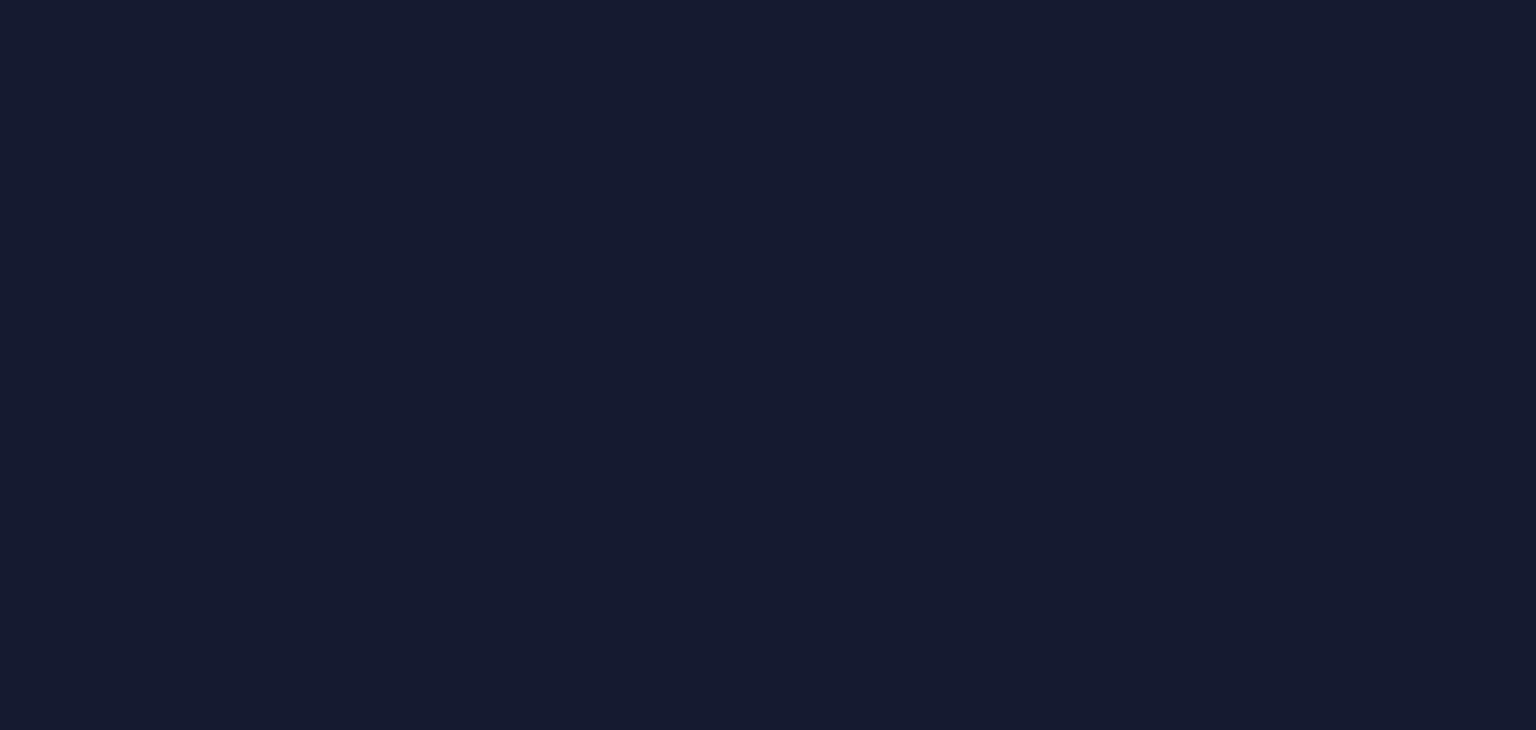 scroll, scrollTop: 0, scrollLeft: 0, axis: both 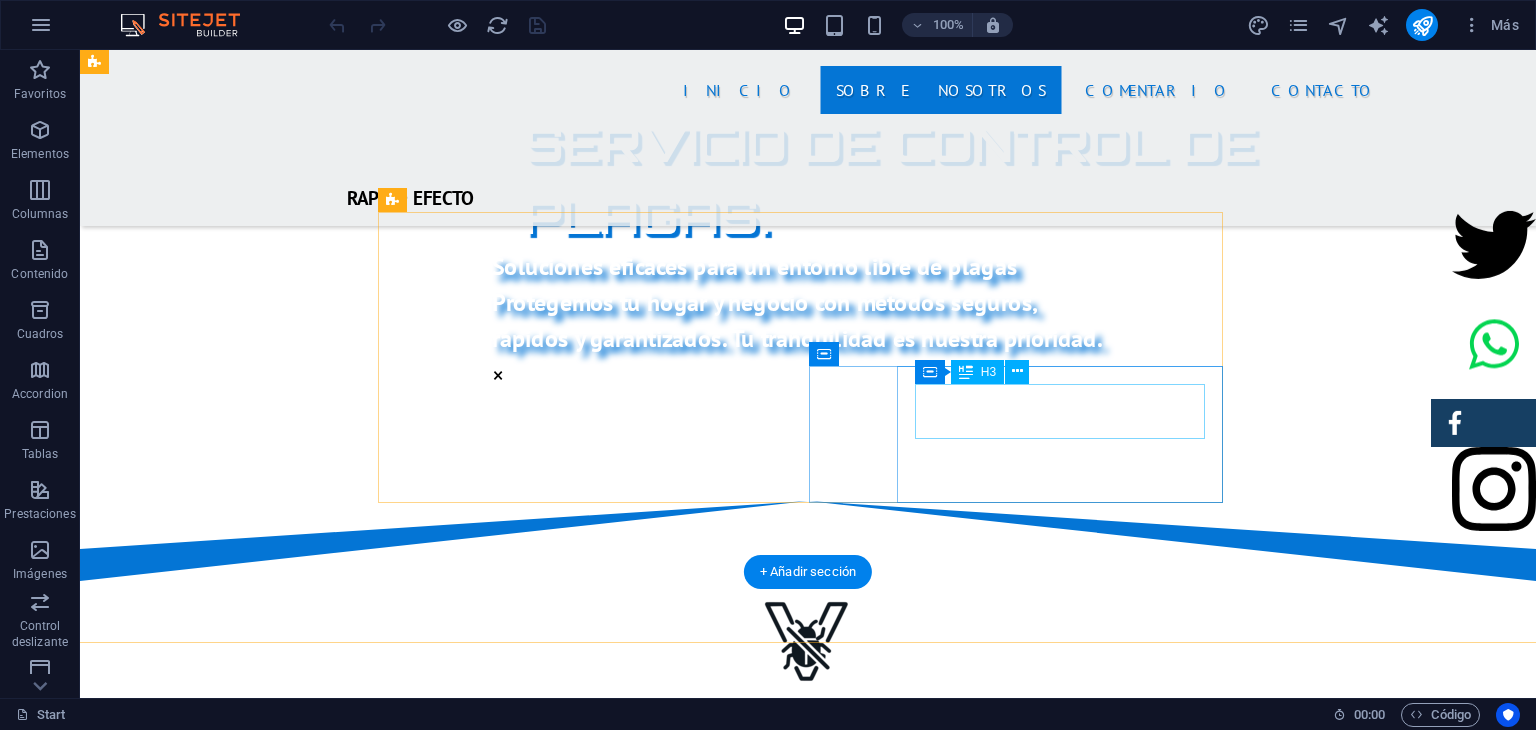 click on "RÁPIDO Y SEGURO" at bounding box center (808, 1710) 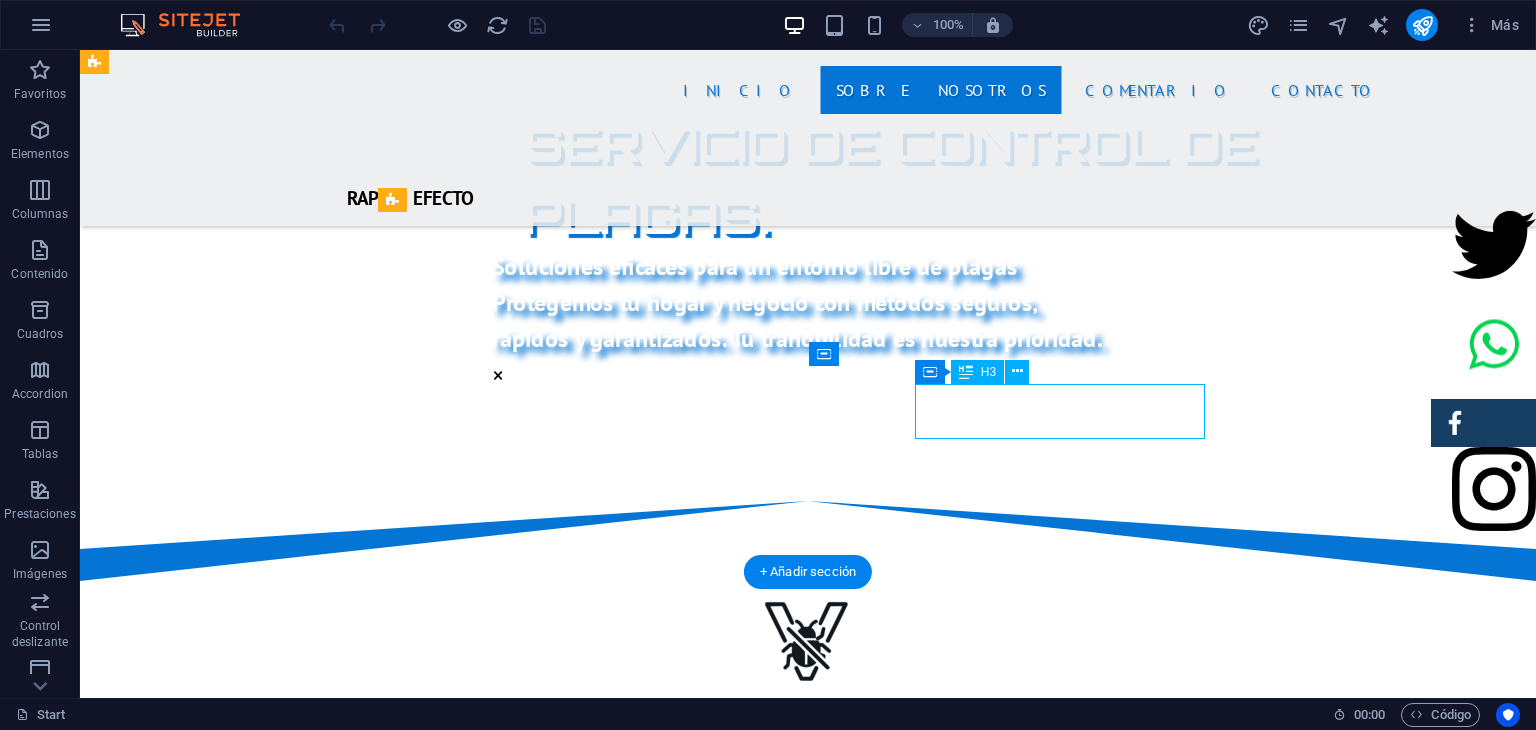 click on "RÁPIDO Y SEGURO" at bounding box center (808, 1710) 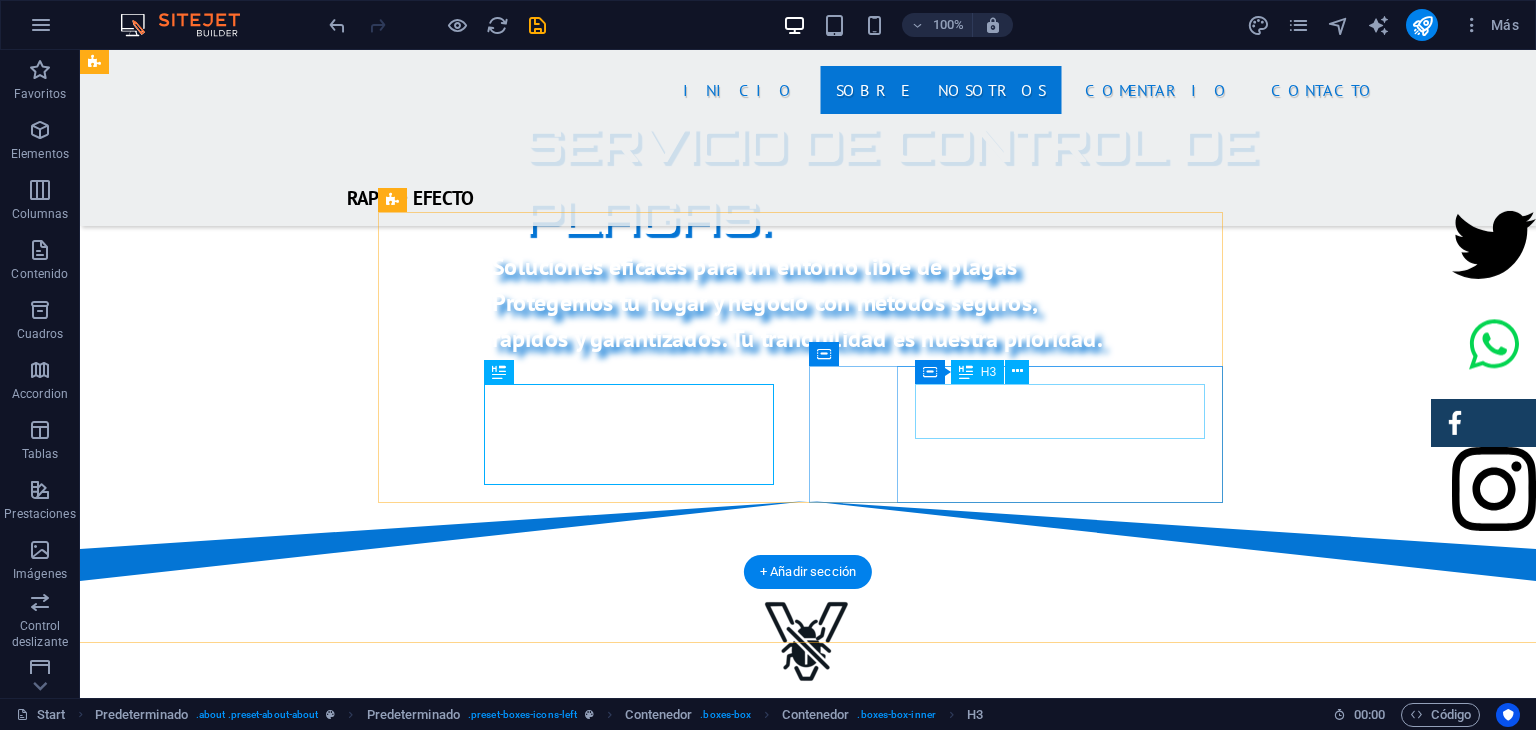 click on "RÁPIDO Y SEGURO" at bounding box center [808, 1710] 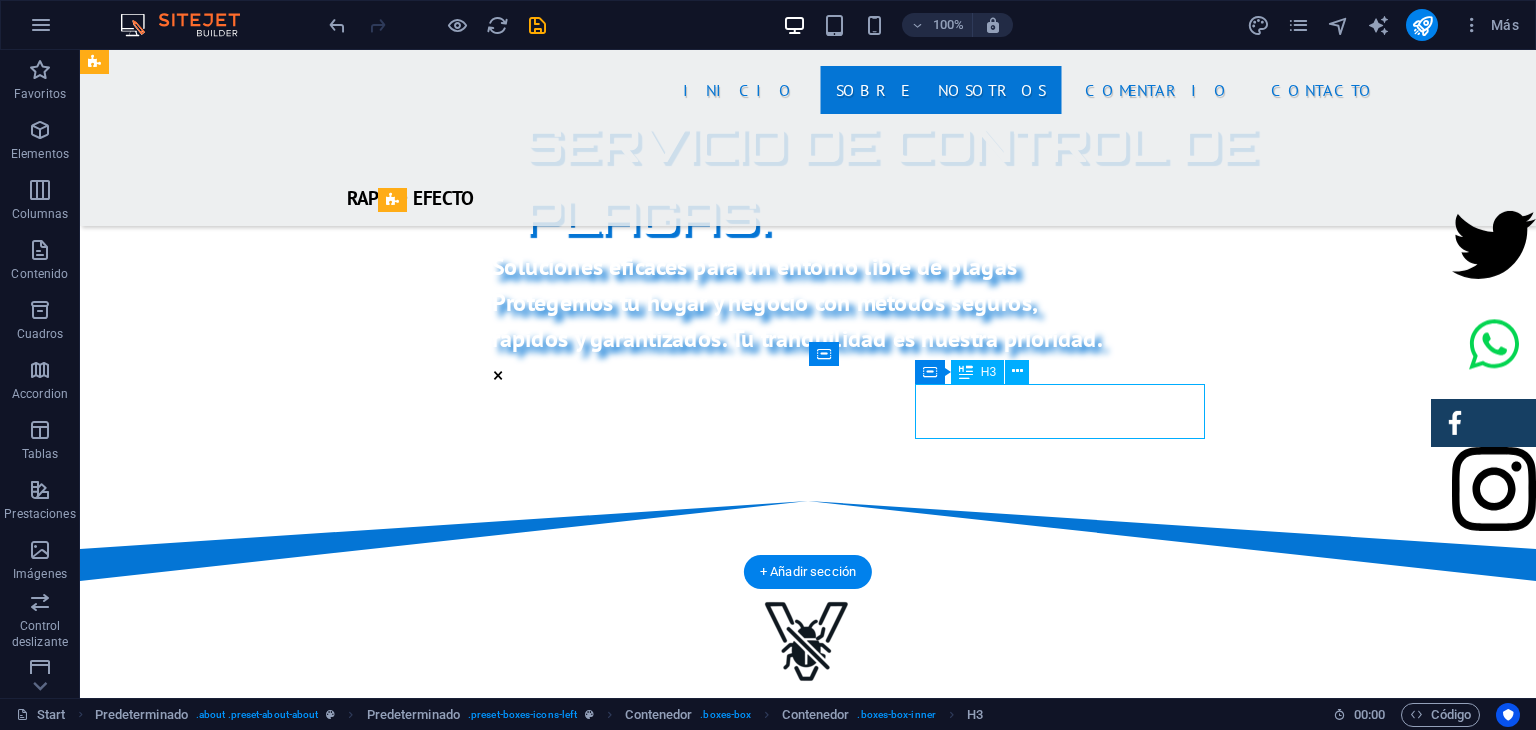 click on "RÁPIDO Y SEGURO" at bounding box center (808, 1710) 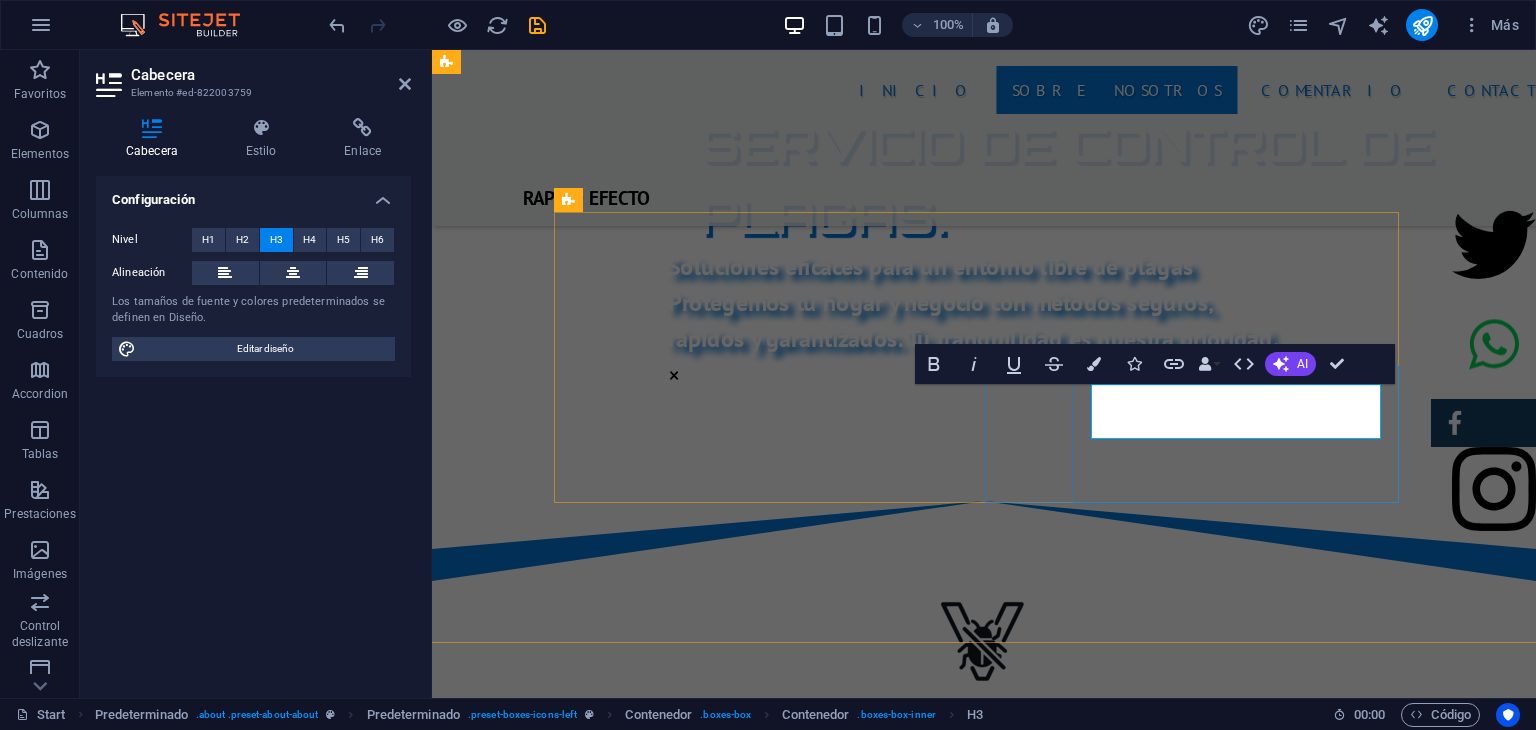 click on "RÁPIDO Y SEGURO" at bounding box center (984, 1710) 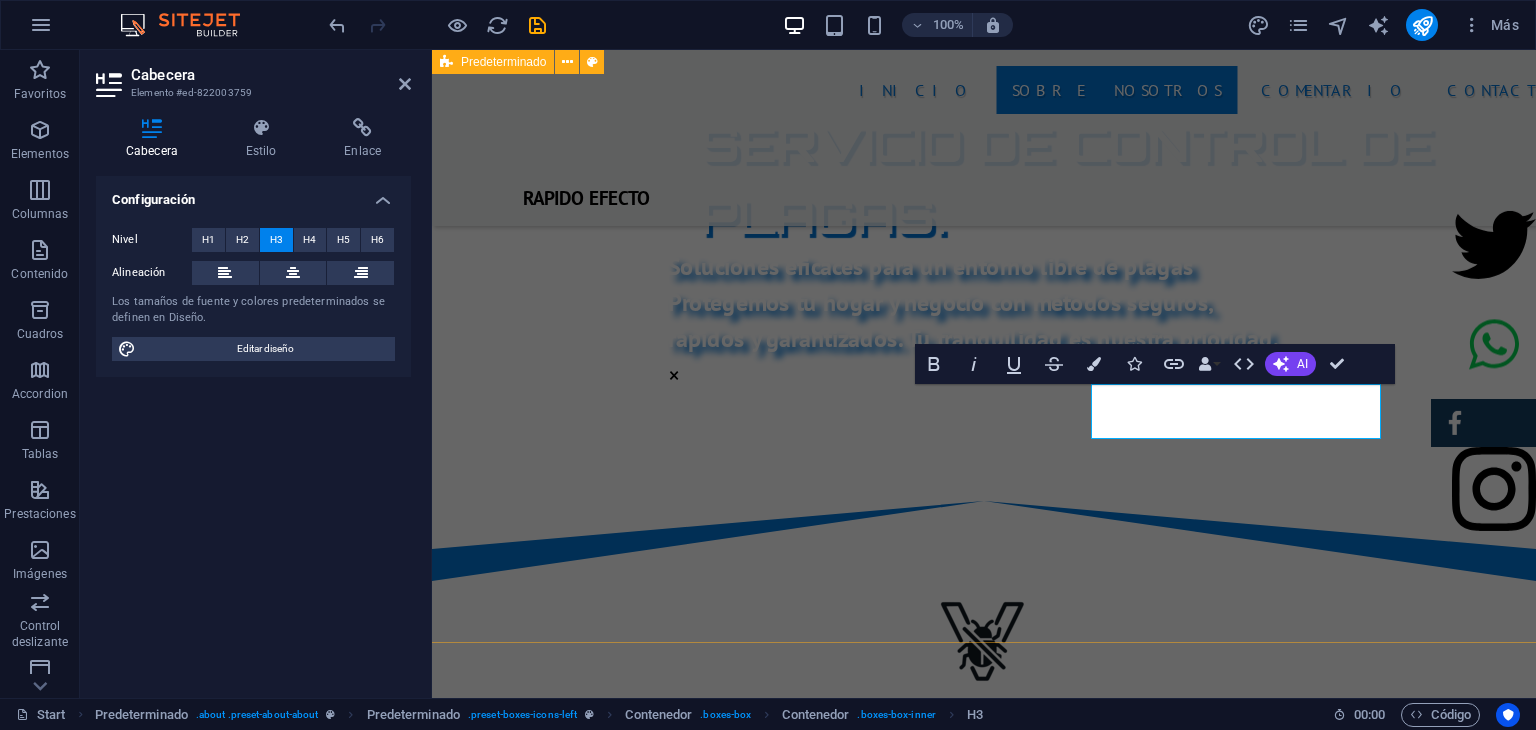 click on "SOBRE NOSOTROS Nuestra empresa de fumigación ofrece soluciones efectivas para el control de plagas, garantizando un ambiente limpio y seguro. Con un equipo de profesionales calificados y el uso de productos certificados, aseguramos resultados óptimos y la satisfacción del cliente. Nos especializamos en servicios residenciales y comerciales, adaptándonos a las necesidades específicas de cada cliente. Además, aplicamos técnicas innovadoras y respetuosas con el medio ambiente. Al elegirnos, estás invirtiendo en la salud de tus espacios y el bienestar de tus seres queridos. ¡Contáctanos para una evaluación gratuita y protege tu hogar hoy mismo! PRODUCTOS CERTIFICADOS MEJOR PRECIO GARANTIZADO GARANTÍA DE SERVICIO RAPIDO Y SEGURO" at bounding box center [984, 1267] 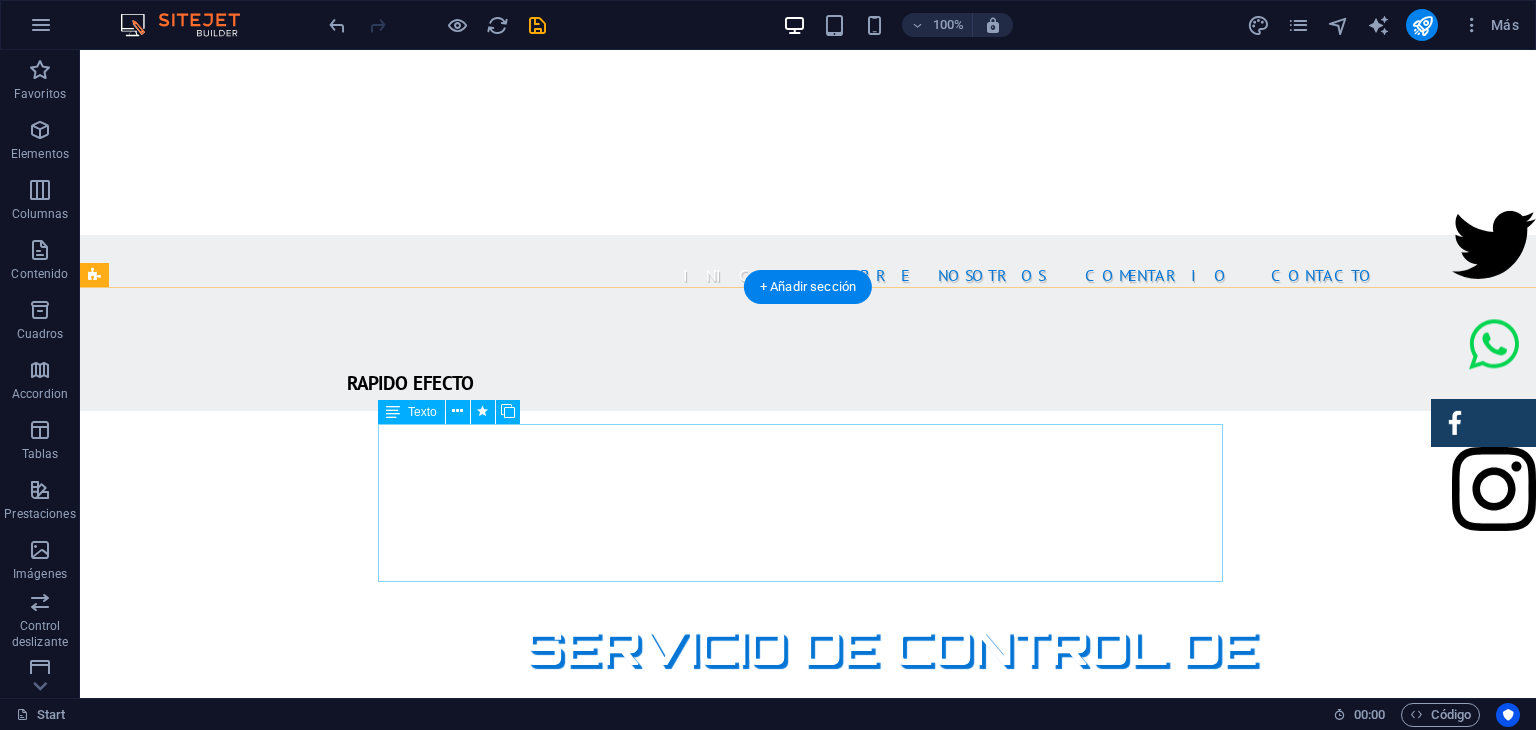 scroll, scrollTop: 579, scrollLeft: 0, axis: vertical 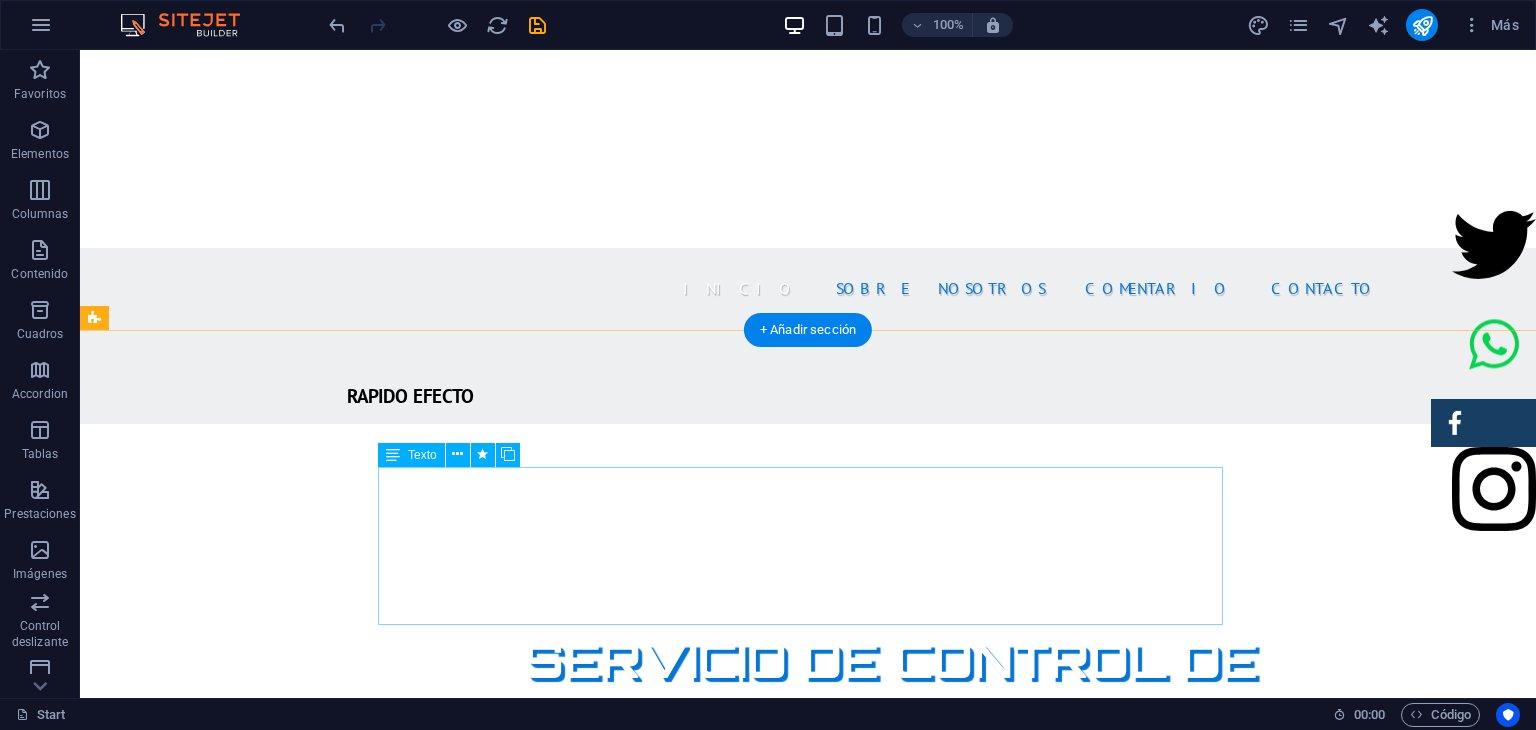 click on "Nuestra empresa de fumigación ofrece soluciones efectivas para el control de plagas, garantizando un ambiente limpio y seguro. Con un equipo de profesionales calificados y el uso de productos certificados, aseguramos resultados óptimos y la satisfacción del cliente. Nos especializamos en servicios residenciales y comerciales, adaptándonos a las necesidades específicas de cada cliente. Además, aplicamos técnicas innovadoras y respetuosas con el medio ambiente. Al elegirnos, estás invirtiendo en la salud de tus espacios y el bienestar de tus seres queridos. ¡Contáctanos para una evaluación gratuita y protege tu hogar hoy mismo!" at bounding box center (808, 1374) 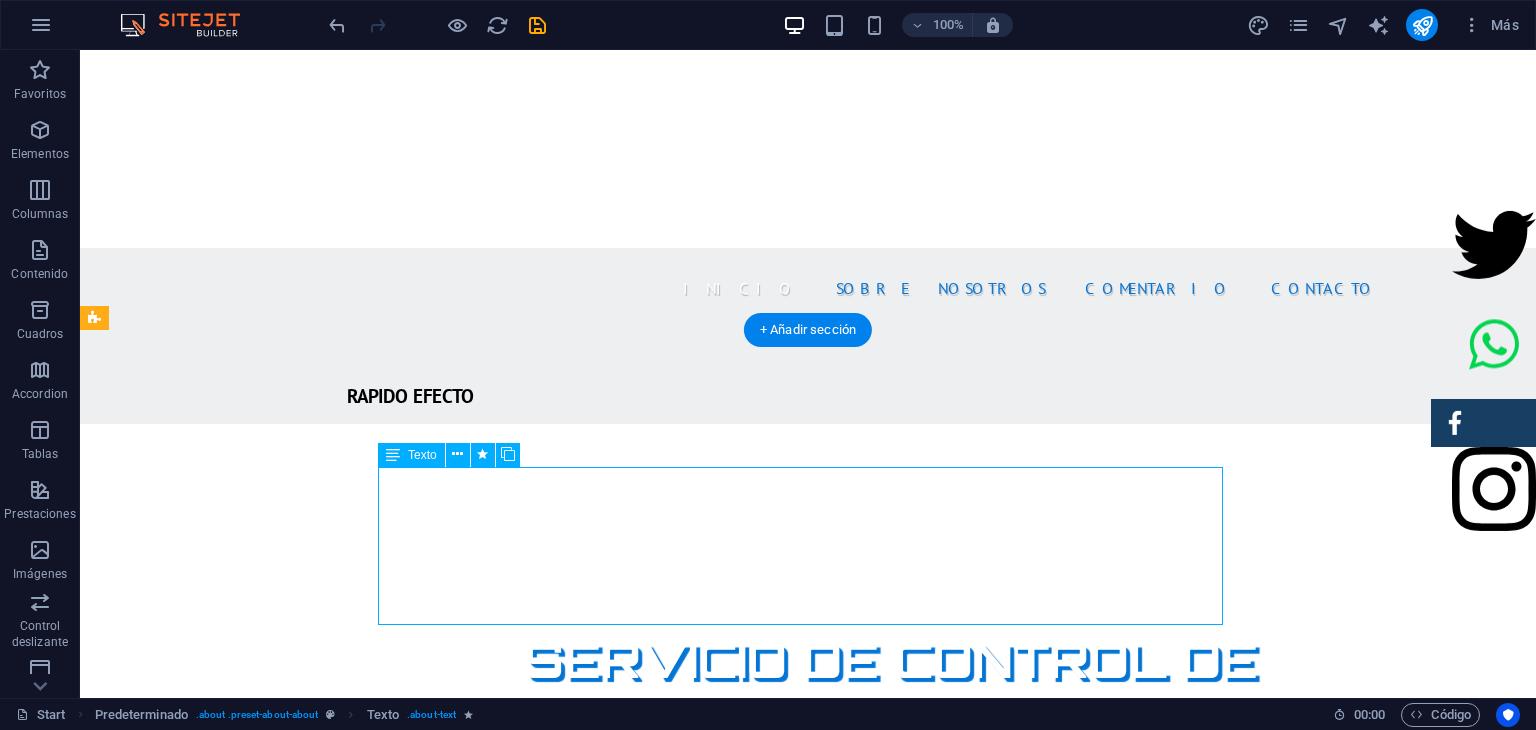 click on "Nuestra empresa de fumigación ofrece soluciones efectivas para el control de plagas, garantizando un ambiente limpio y seguro. Con un equipo de profesionales calificados y el uso de productos certificados, aseguramos resultados óptimos y la satisfacción del cliente. Nos especializamos en servicios residenciales y comerciales, adaptándonos a las necesidades específicas de cada cliente. Además, aplicamos técnicas innovadoras y respetuosas con el medio ambiente. Al elegirnos, estás invirtiendo en la salud de tus espacios y el bienestar de tus seres queridos. ¡Contáctanos para una evaluación gratuita y protege tu hogar hoy mismo!" at bounding box center (808, 1374) 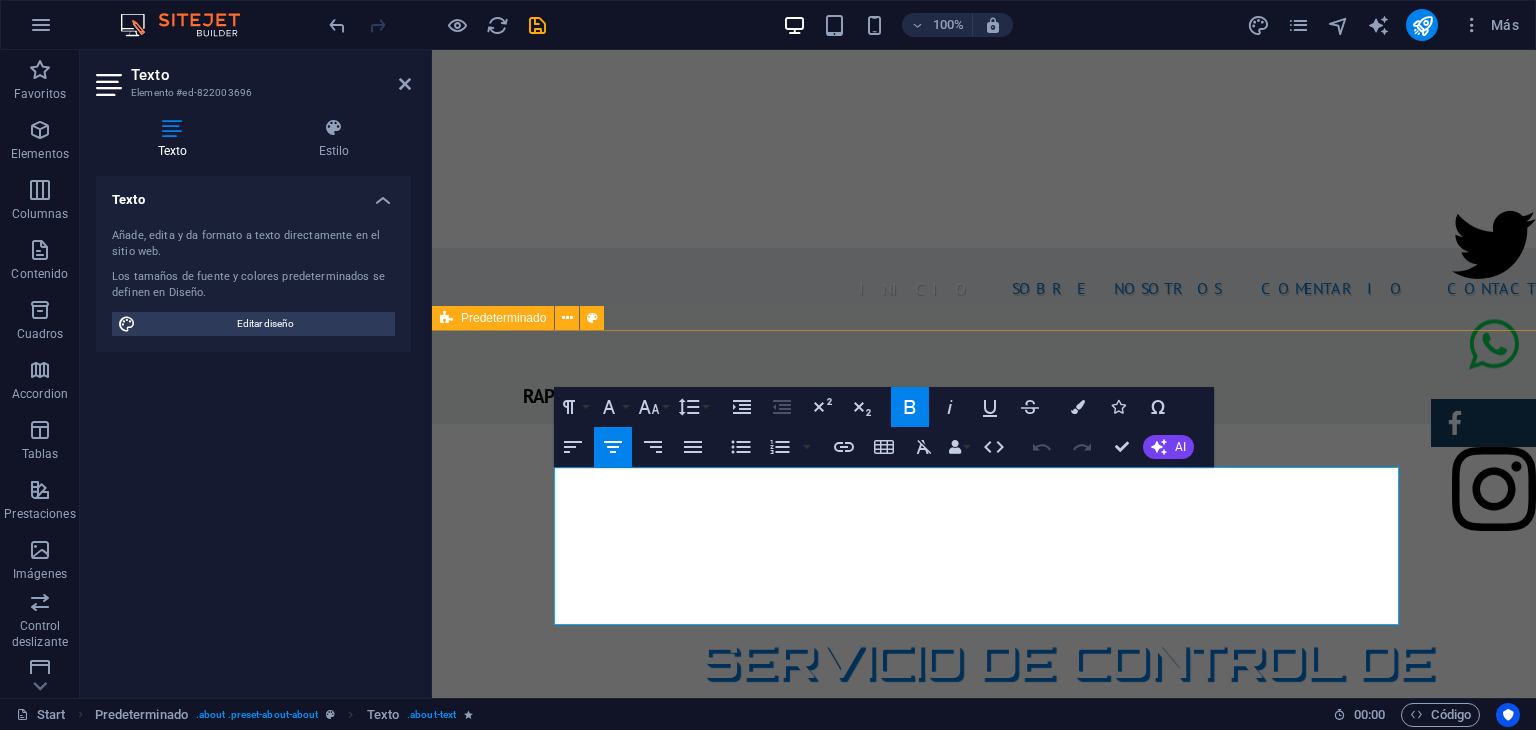 drag, startPoint x: 1330, startPoint y: 612, endPoint x: 540, endPoint y: 465, distance: 803.5602 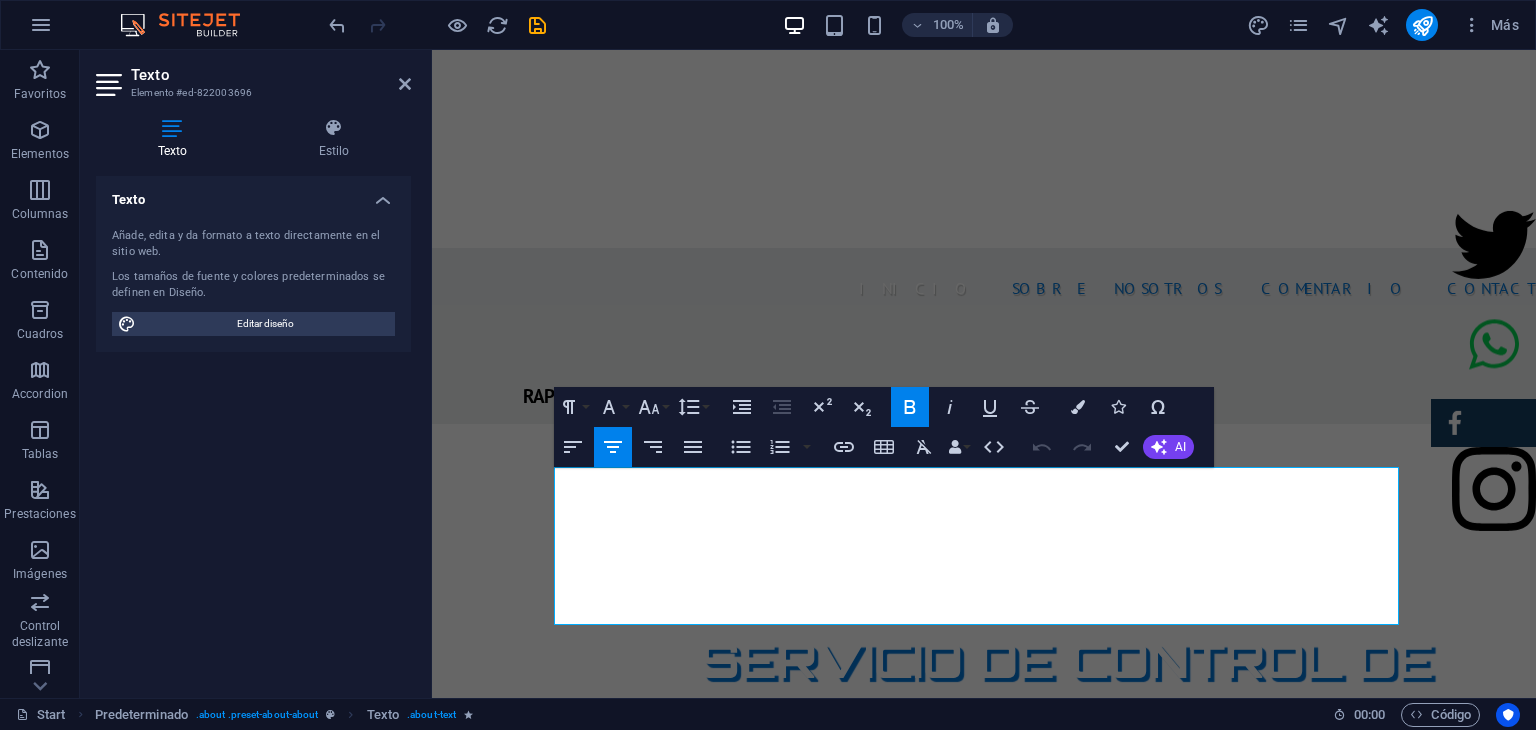 click 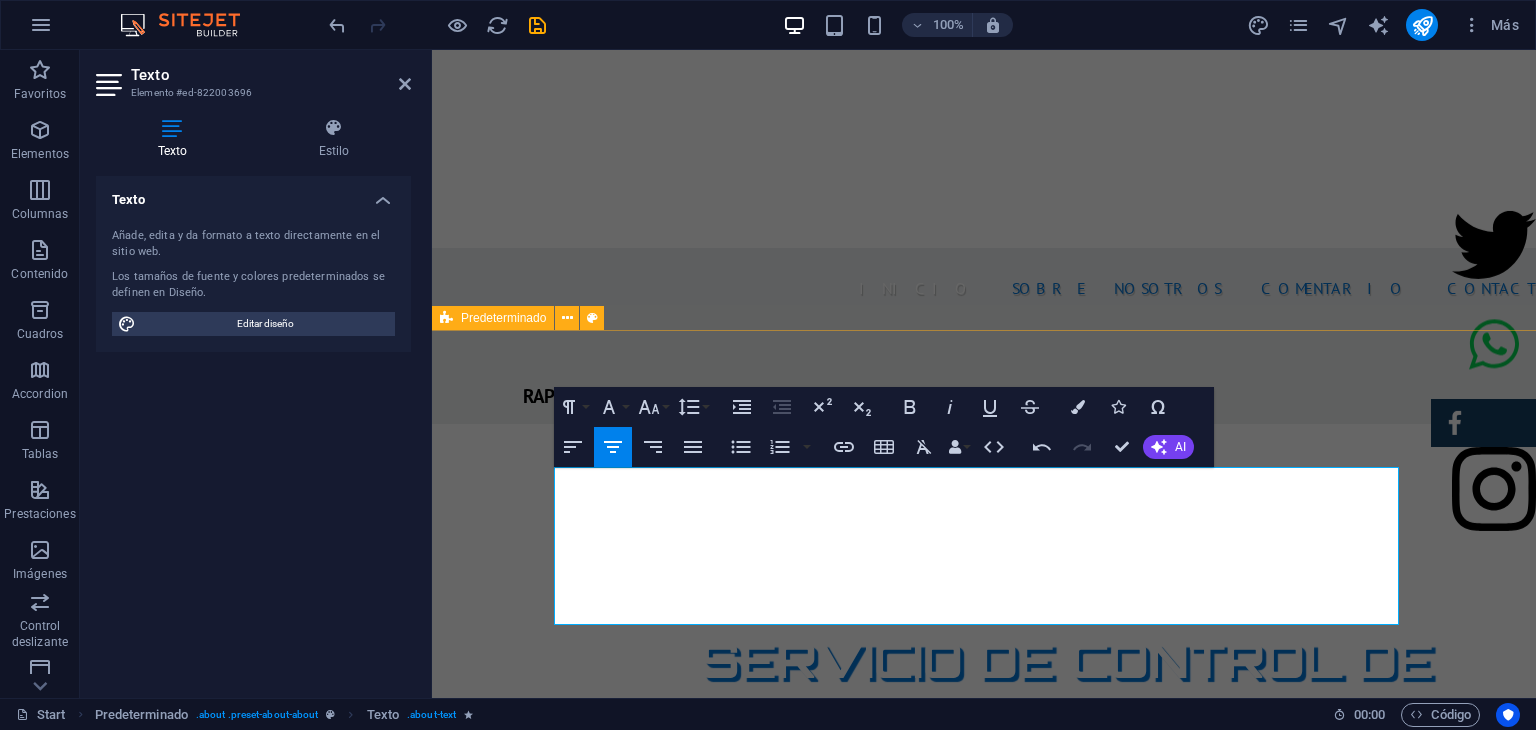 click on "SOBRE NOSOTROS Nuestra empresa de fumigación ofrece soluciones efectivas para el control de plagas, garantizando un ambiente limpio y seguro. Con un equipo de profesionales calificados y el uso de productos certificados, aseguramos resultados óptimos y la satisfacción del cliente. Nos especializamos en servicios residenciales y comerciales, adaptándonos a las necesidades específicas de cada cliente. Además, aplicamos técnicas innovadoras y respetuosas con el medio ambiente. Al elegirnos, estás invirtiendo en la salud de tus espacios y el bienestar de tus seres queridos. ¡Contáctanos para una evaluación gratuita y protege tu hogar hoy mismo! PRODUCTOS CERTIFICADOS MEJOR PRECIO GARANTIZADO GARANTÍA DE SERVICIO RAPIDO Y SEGURO" at bounding box center (984, 1915) 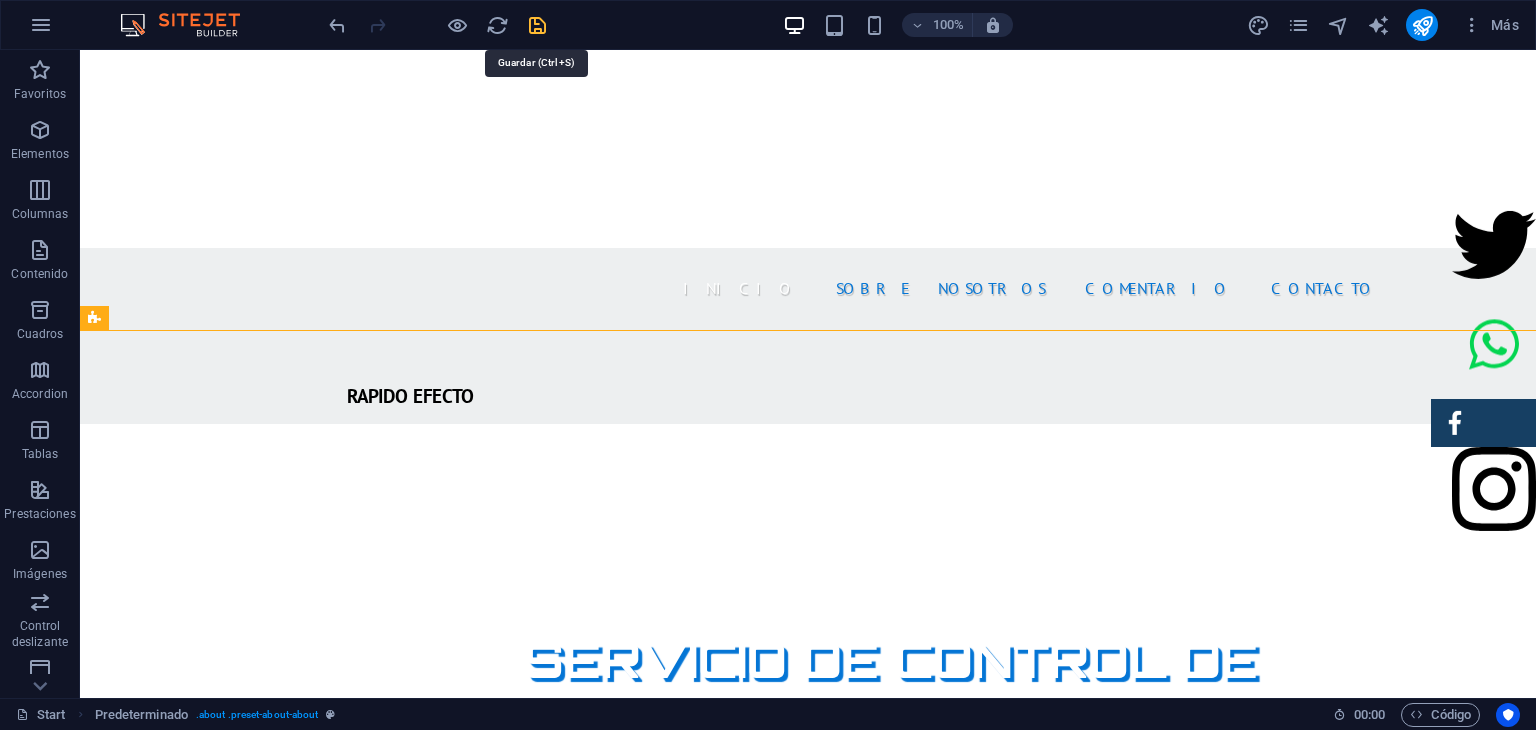 click at bounding box center [537, 25] 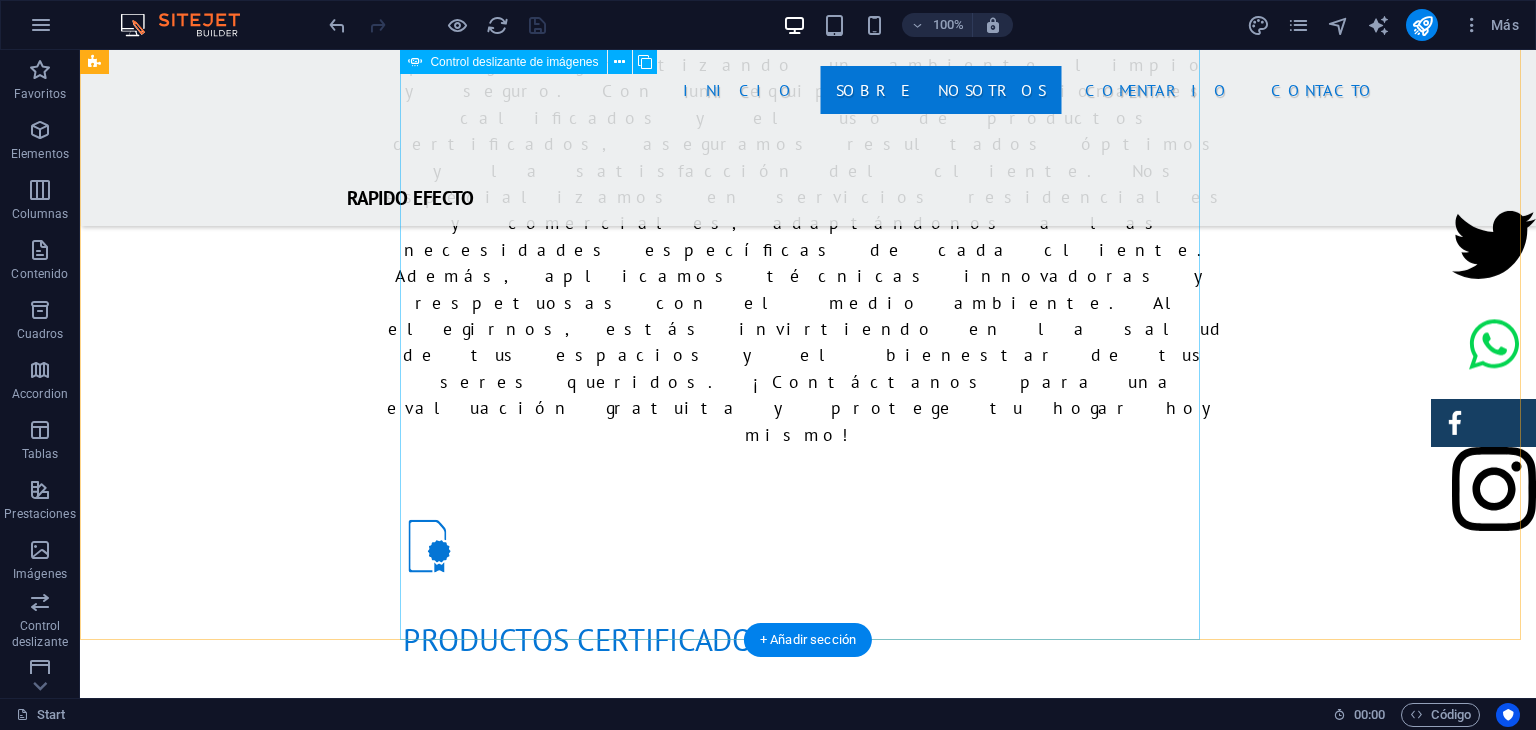 scroll, scrollTop: 1815, scrollLeft: 0, axis: vertical 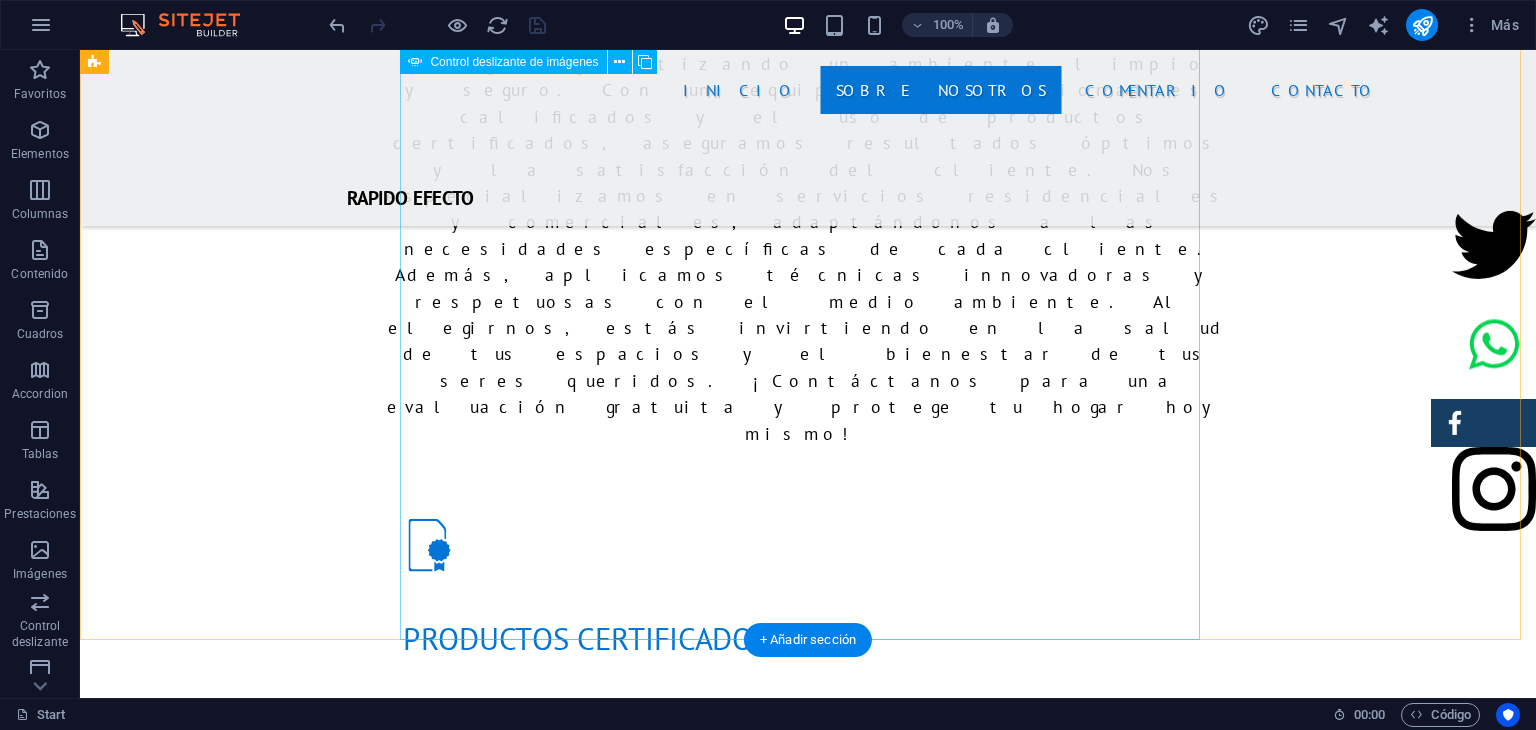 click at bounding box center (-792, 4187) 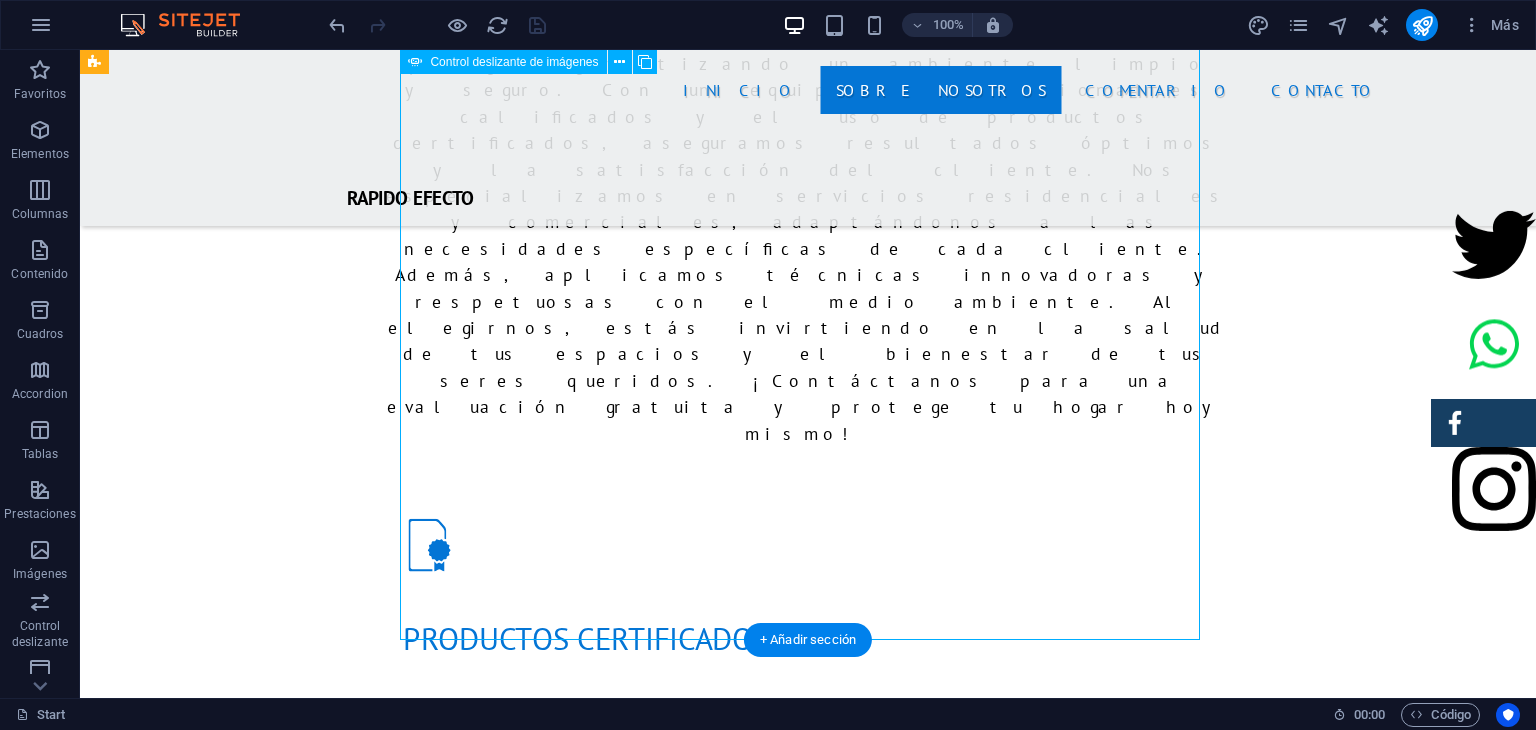 click at bounding box center (-792, 4187) 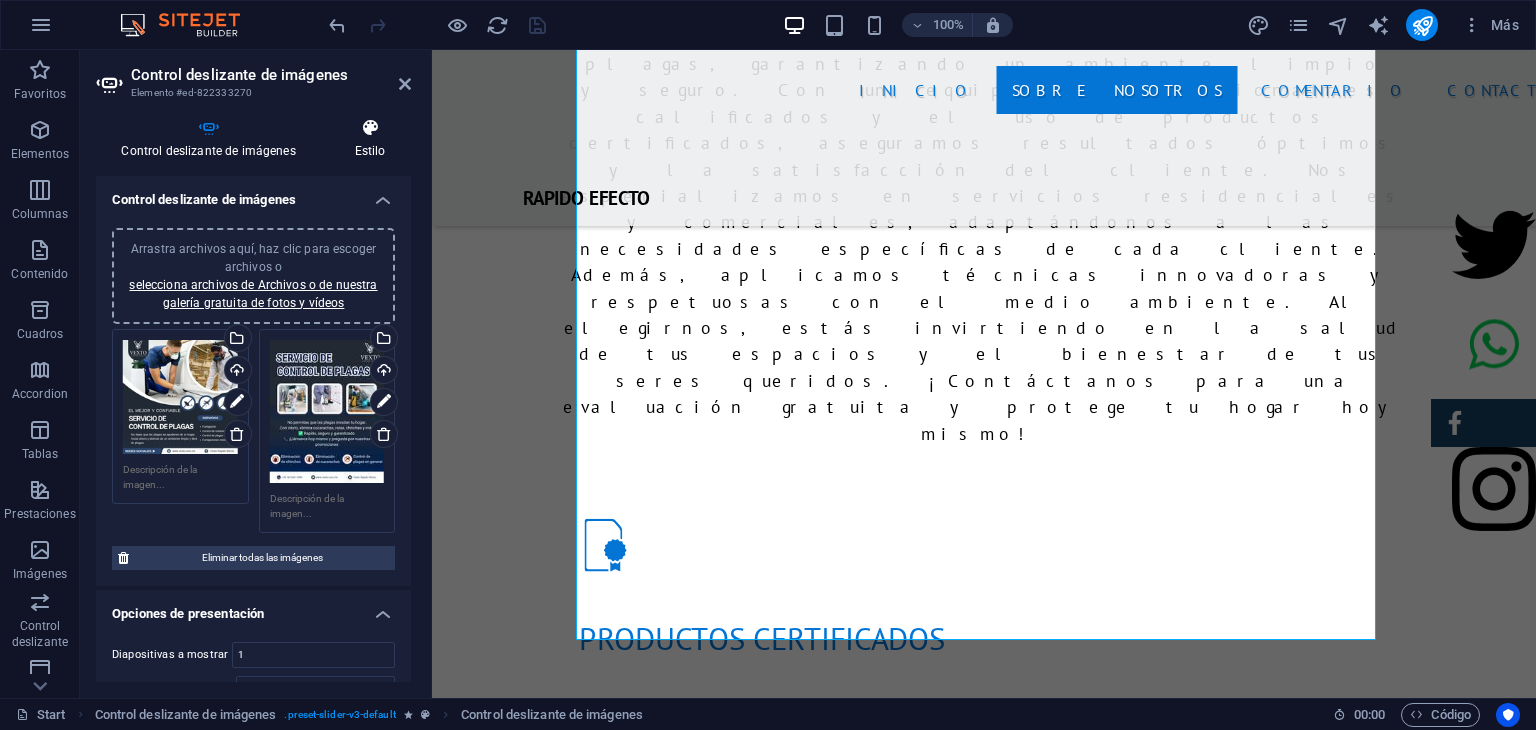 click on "Estilo" at bounding box center (370, 139) 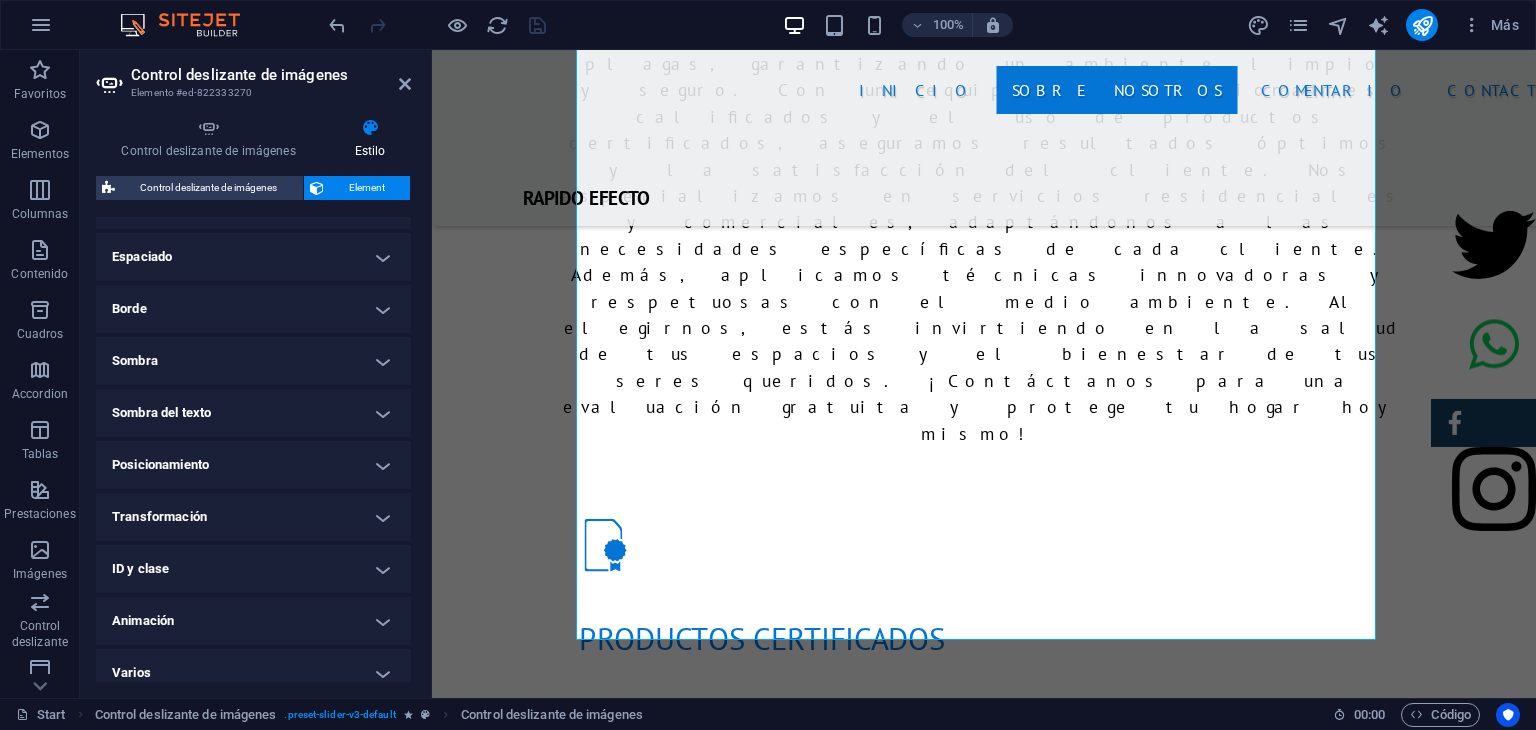 scroll, scrollTop: 396, scrollLeft: 0, axis: vertical 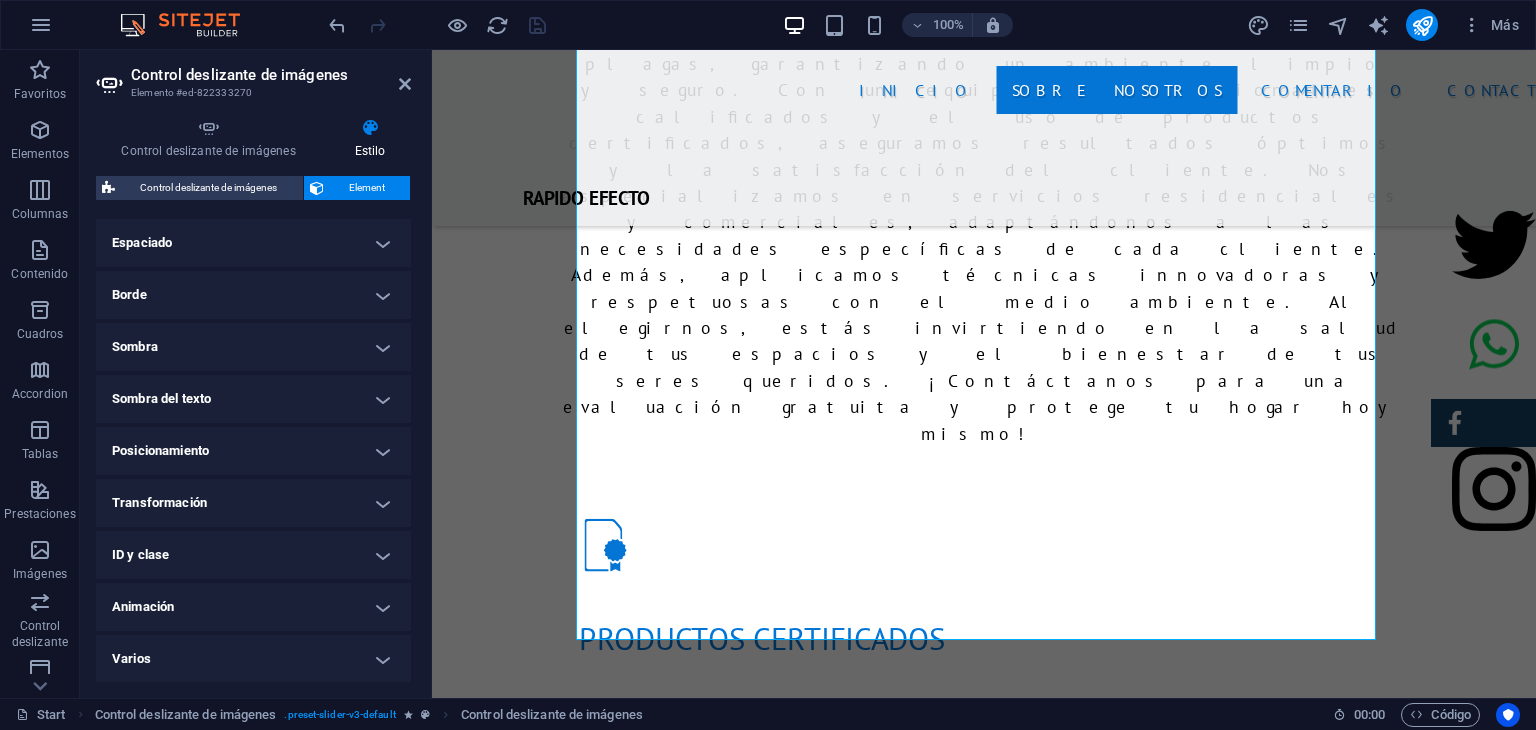 click on "Animación" at bounding box center [253, 607] 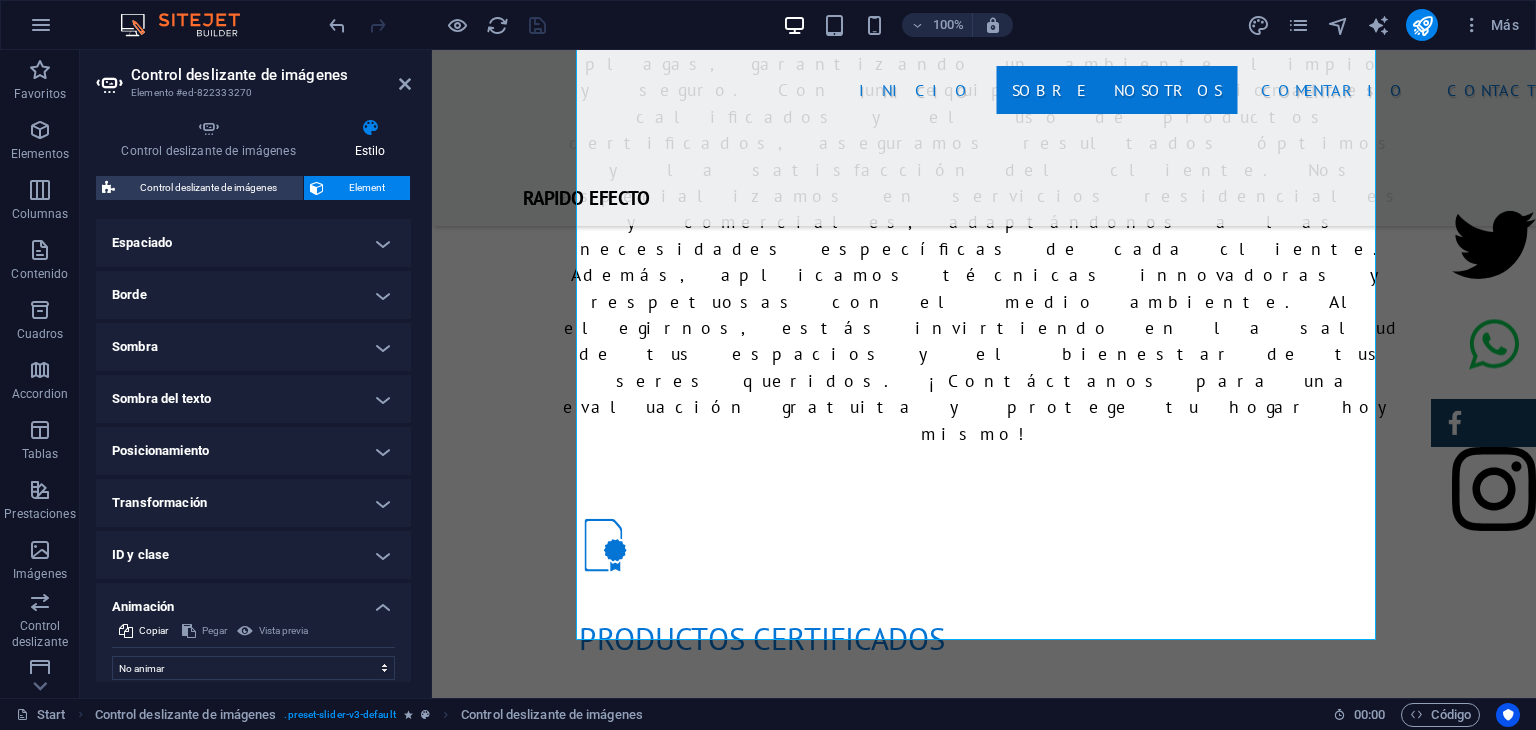 scroll, scrollTop: 461, scrollLeft: 0, axis: vertical 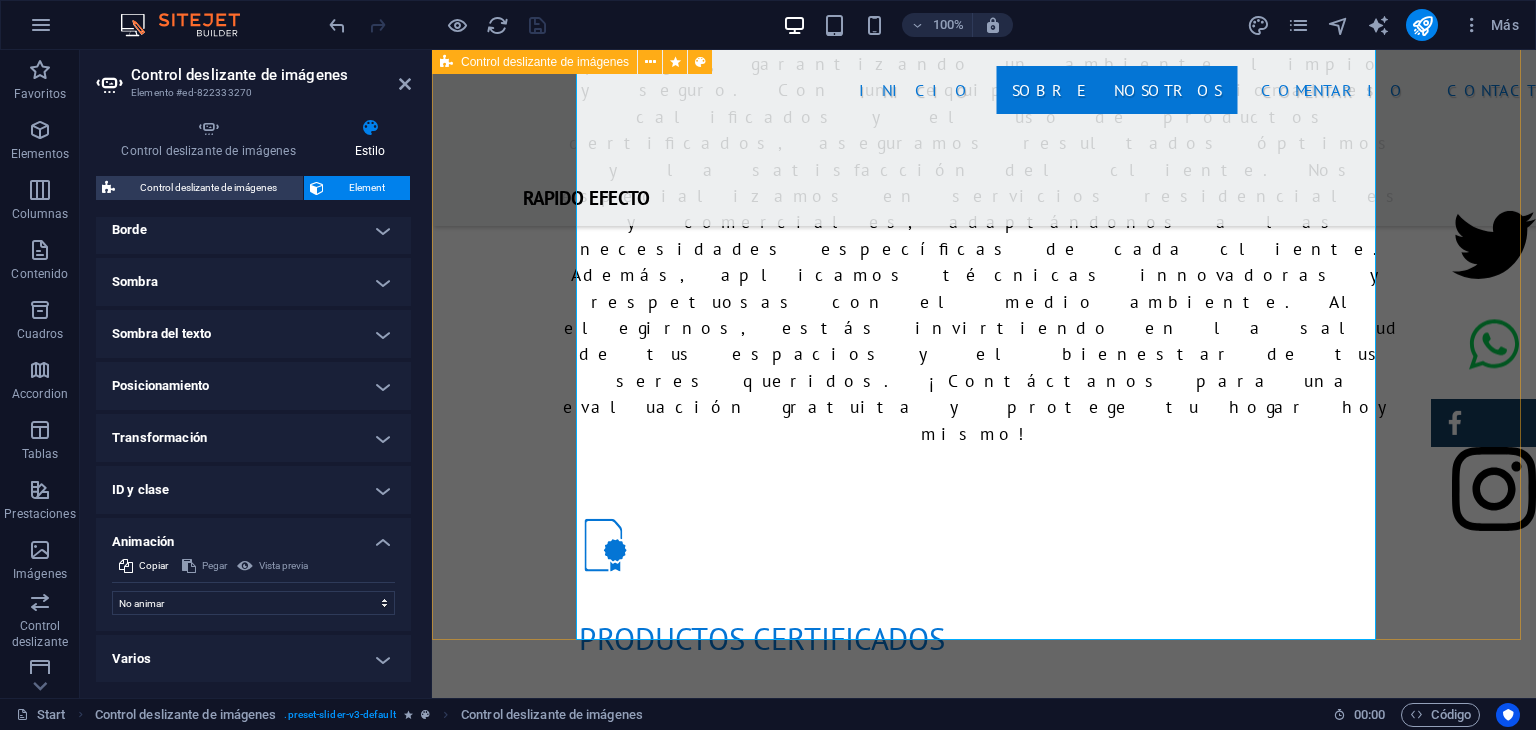 click on "1 2" at bounding box center [984, 1771] 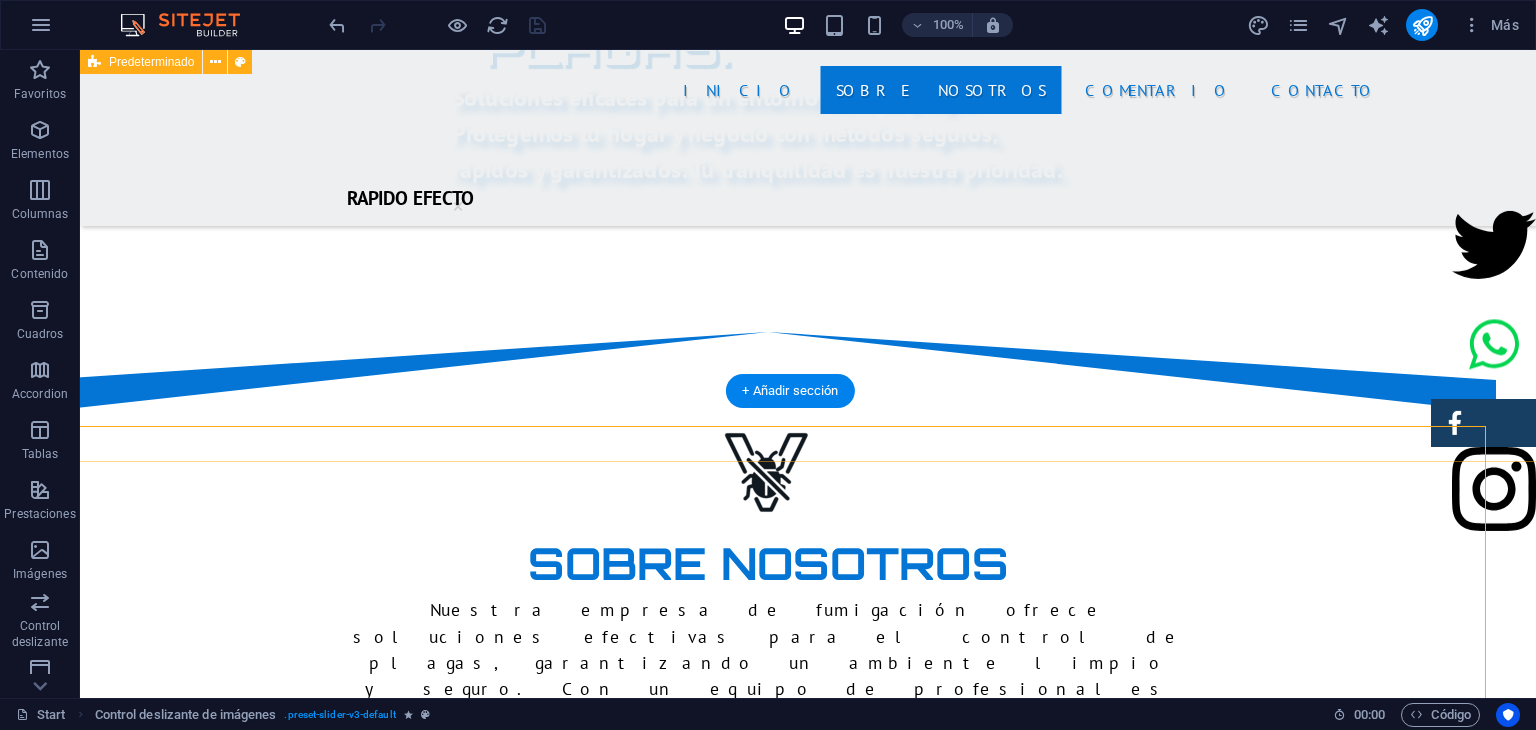 scroll, scrollTop: 1208, scrollLeft: 40, axis: both 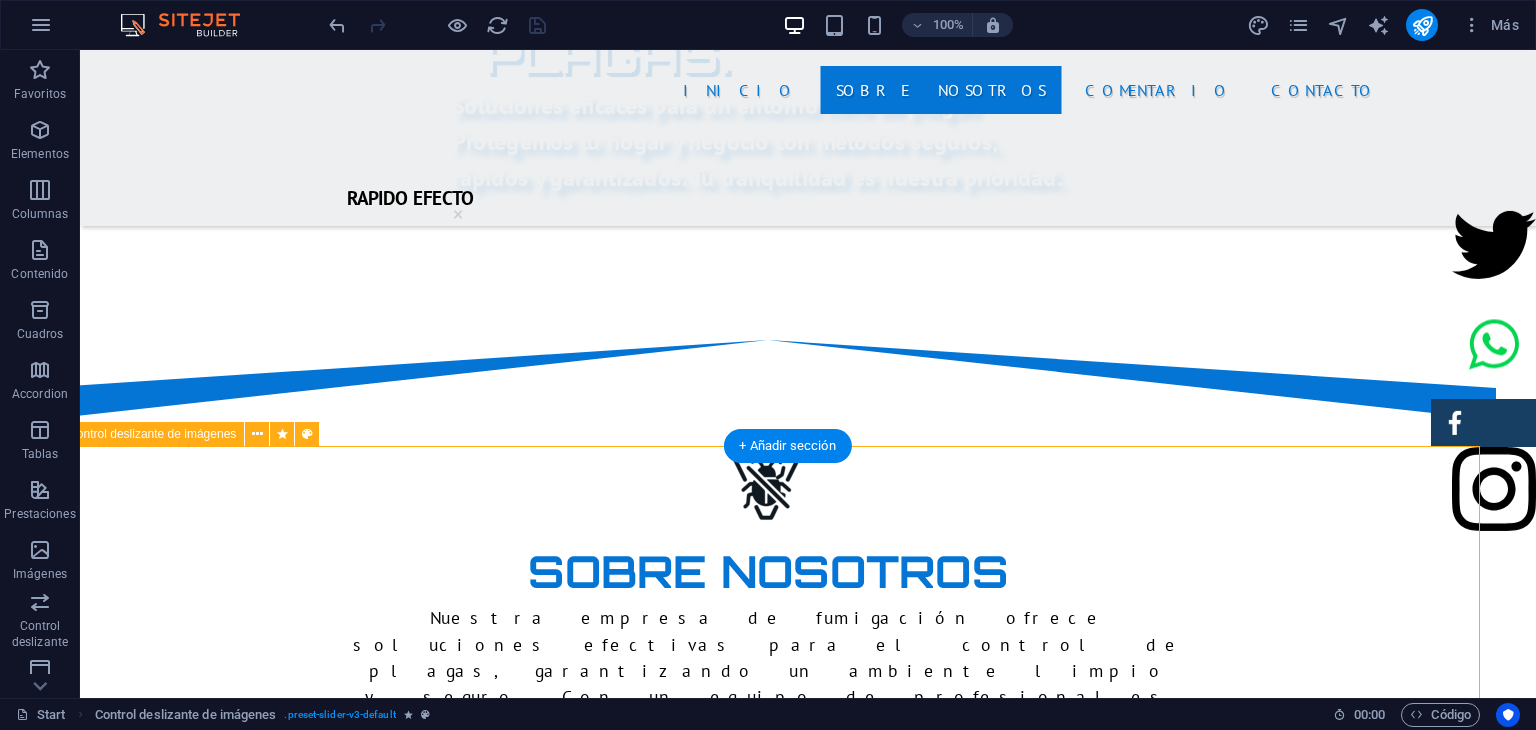 click on "1 2" at bounding box center (768, 2378) 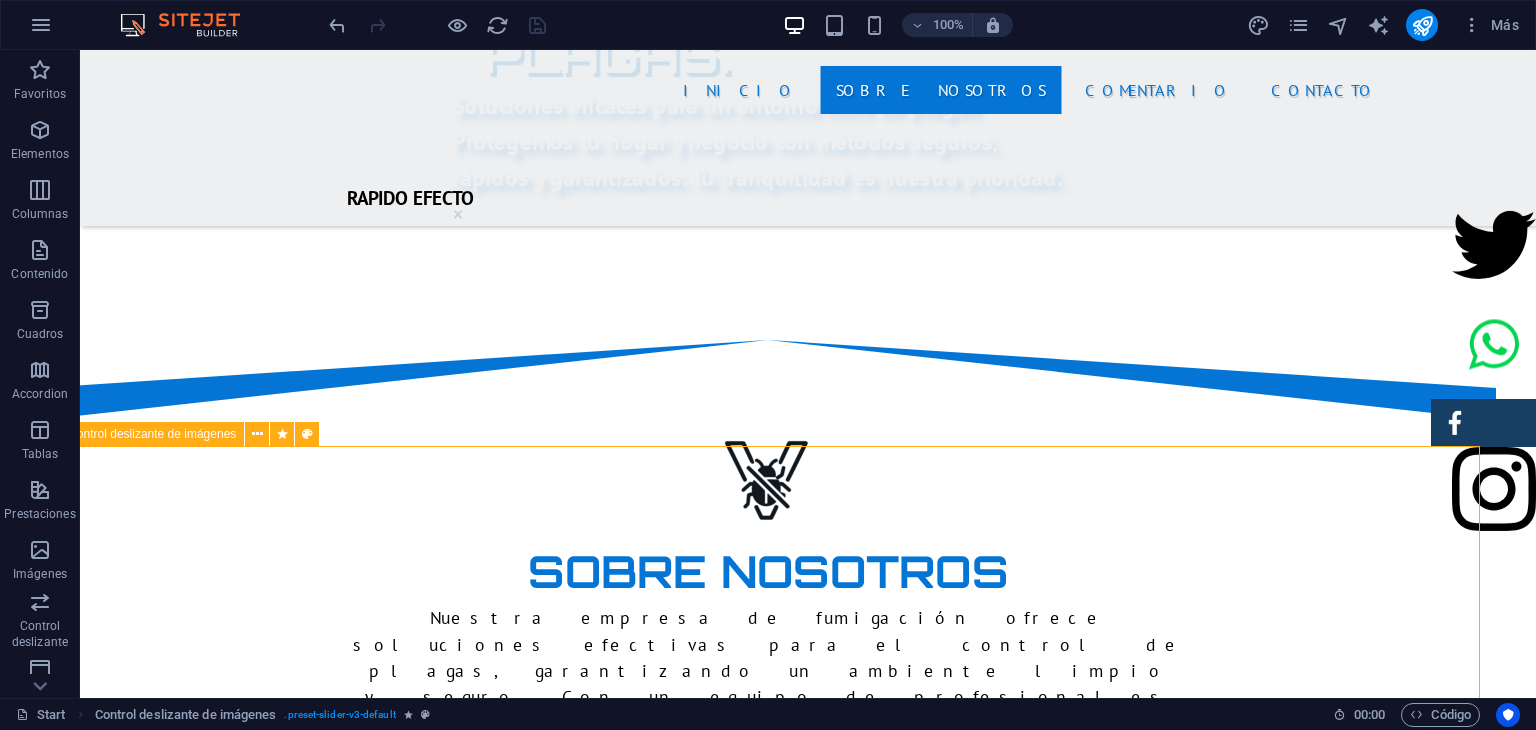 click on "Control deslizante de imágenes" at bounding box center [152, 434] 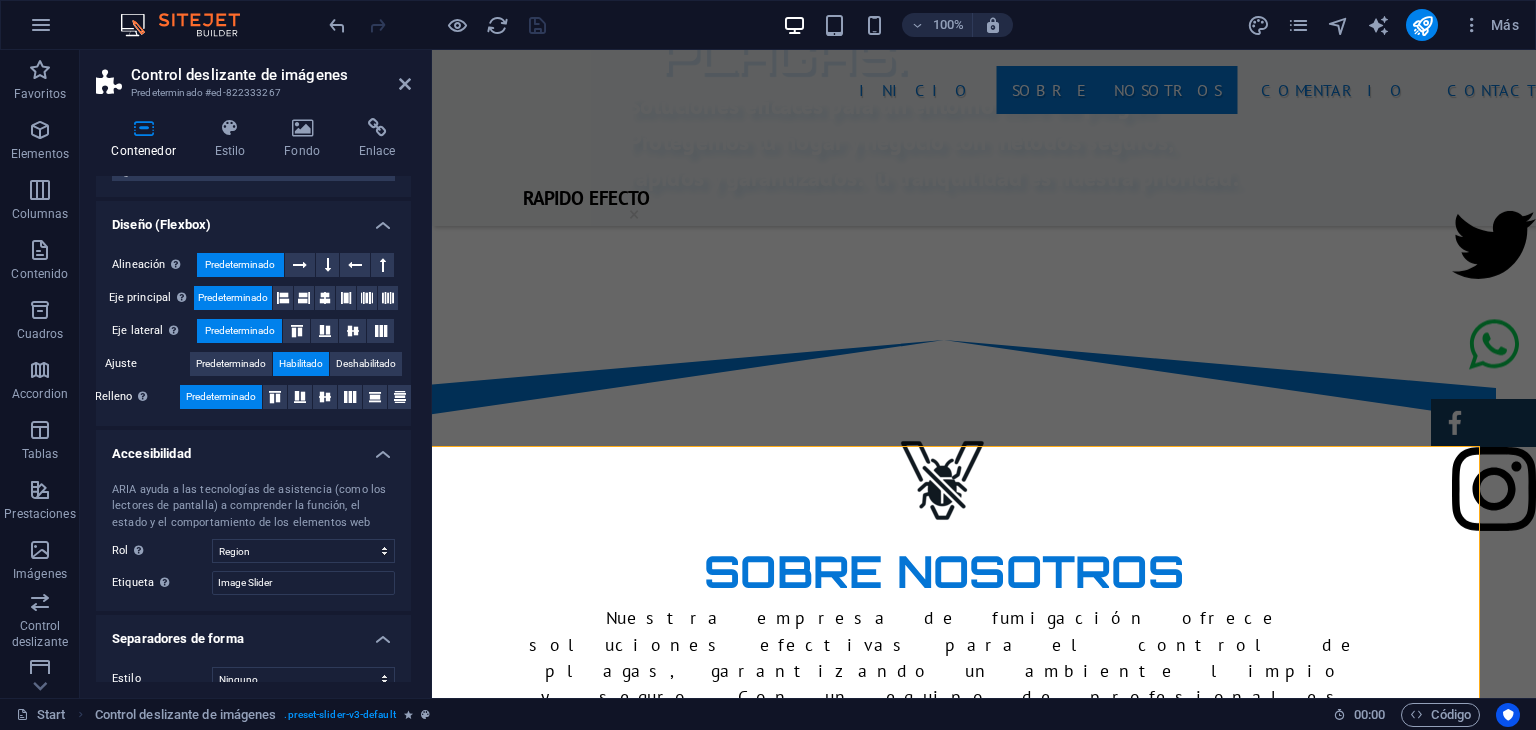 scroll, scrollTop: 292, scrollLeft: 0, axis: vertical 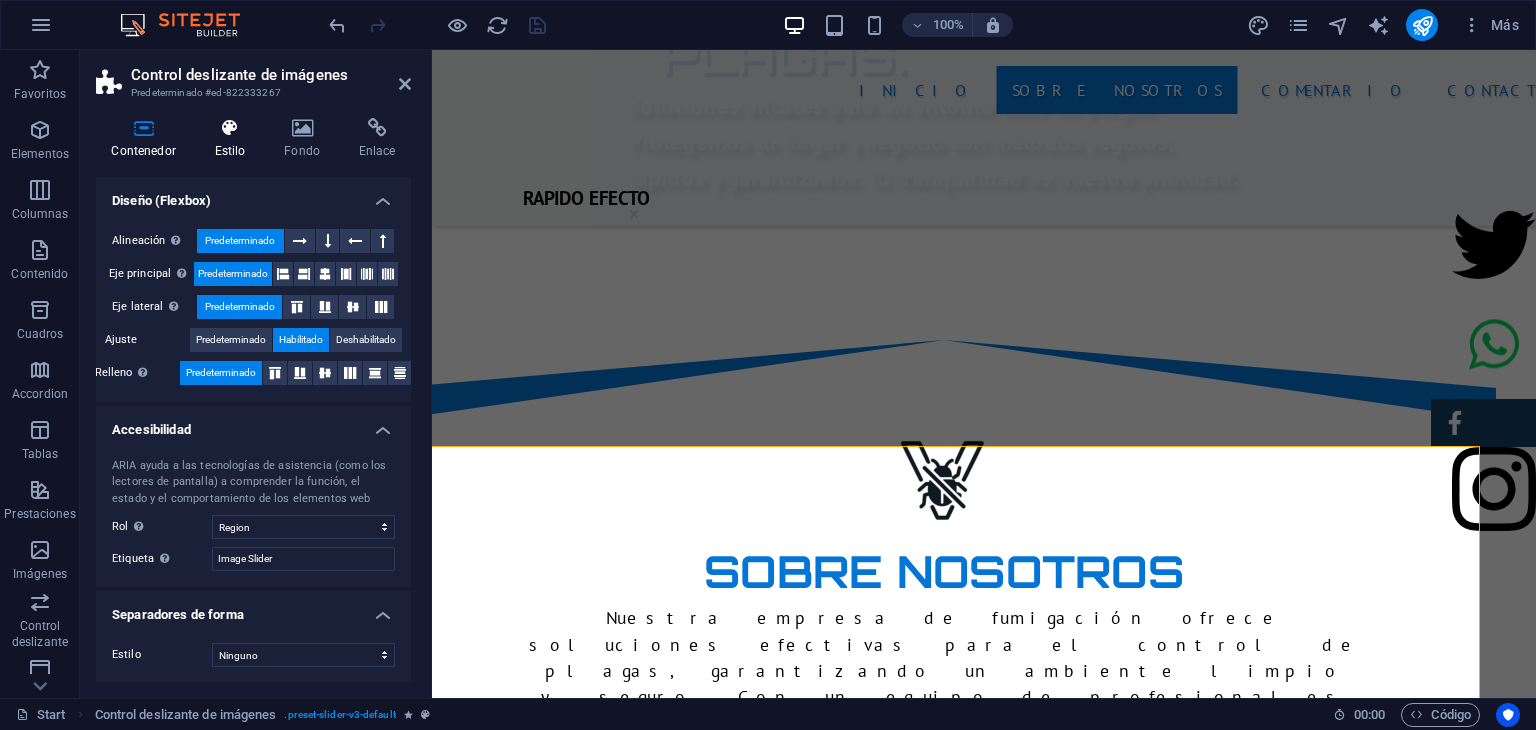 click at bounding box center (230, 128) 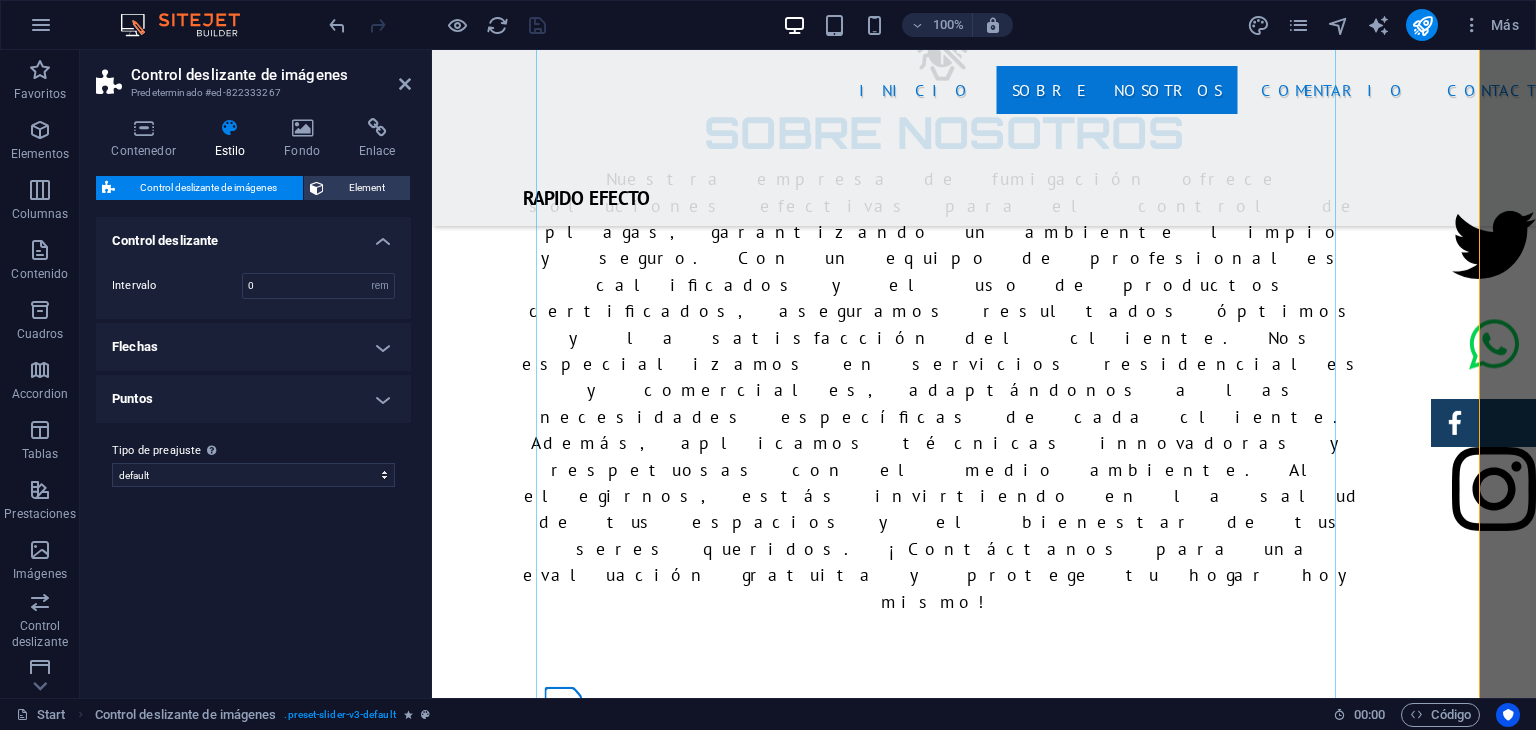 scroll, scrollTop: 1655, scrollLeft: 40, axis: both 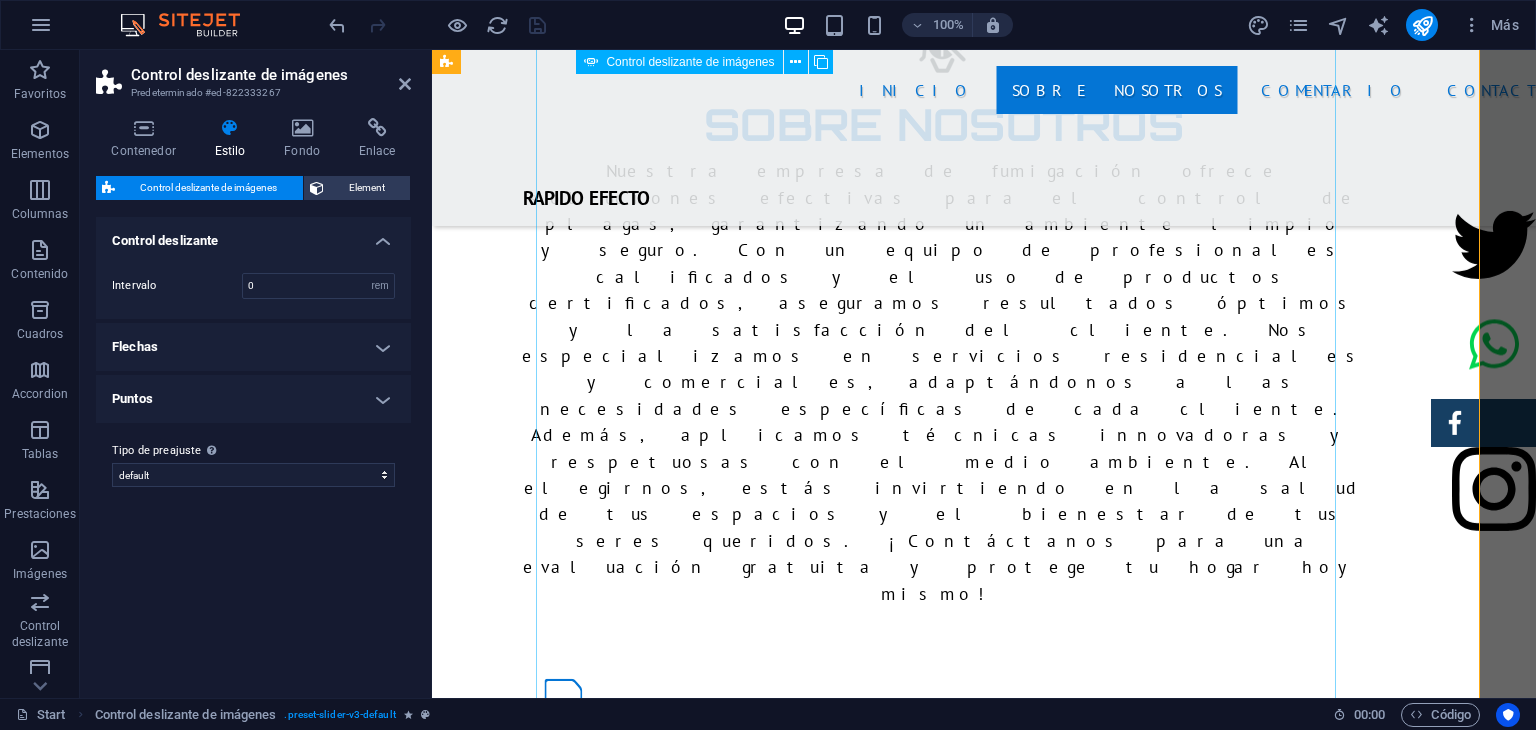 click at bounding box center (-656, 4347) 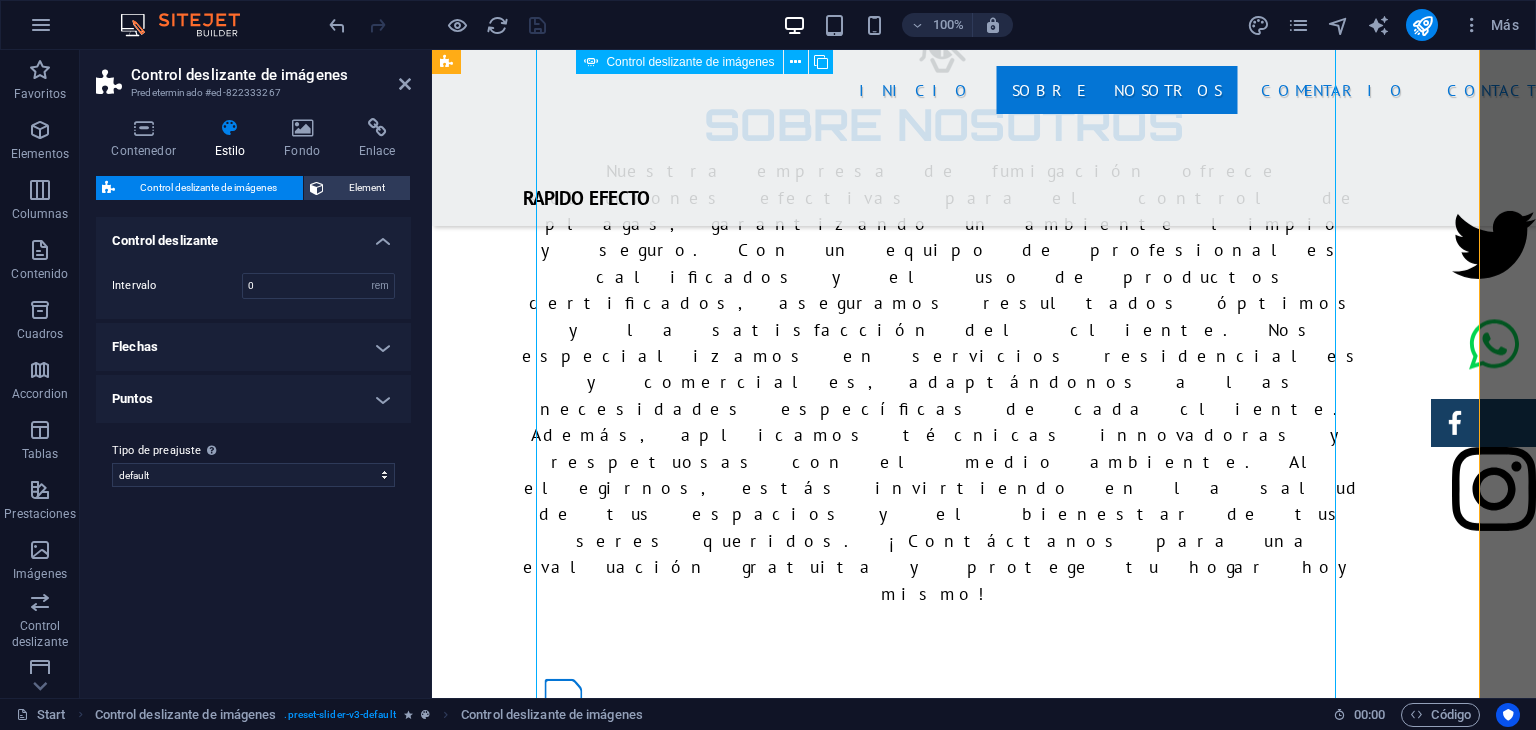 click at bounding box center [-656, 4347] 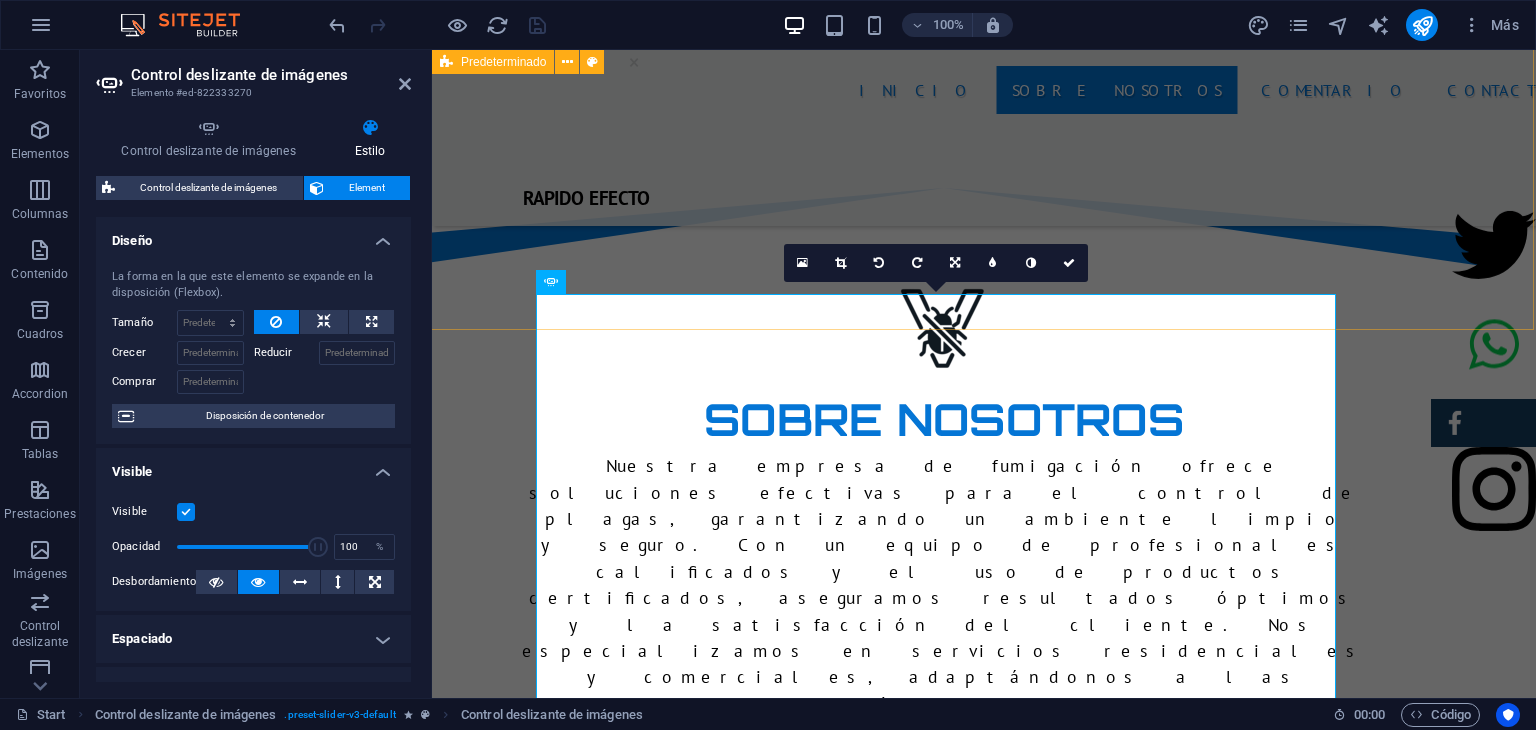 scroll, scrollTop: 1352, scrollLeft: 40, axis: both 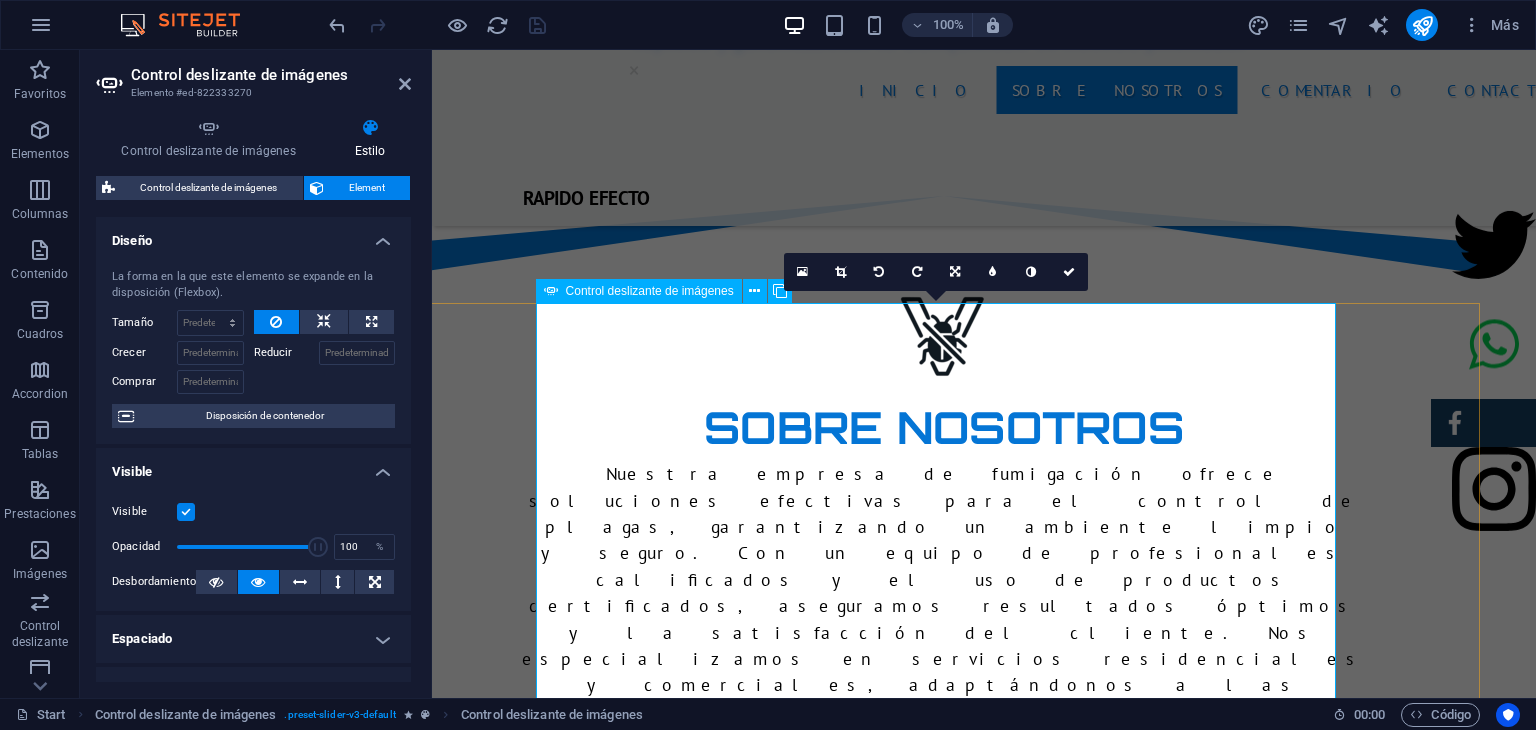 click on "Control deslizante de imágenes" at bounding box center (650, 291) 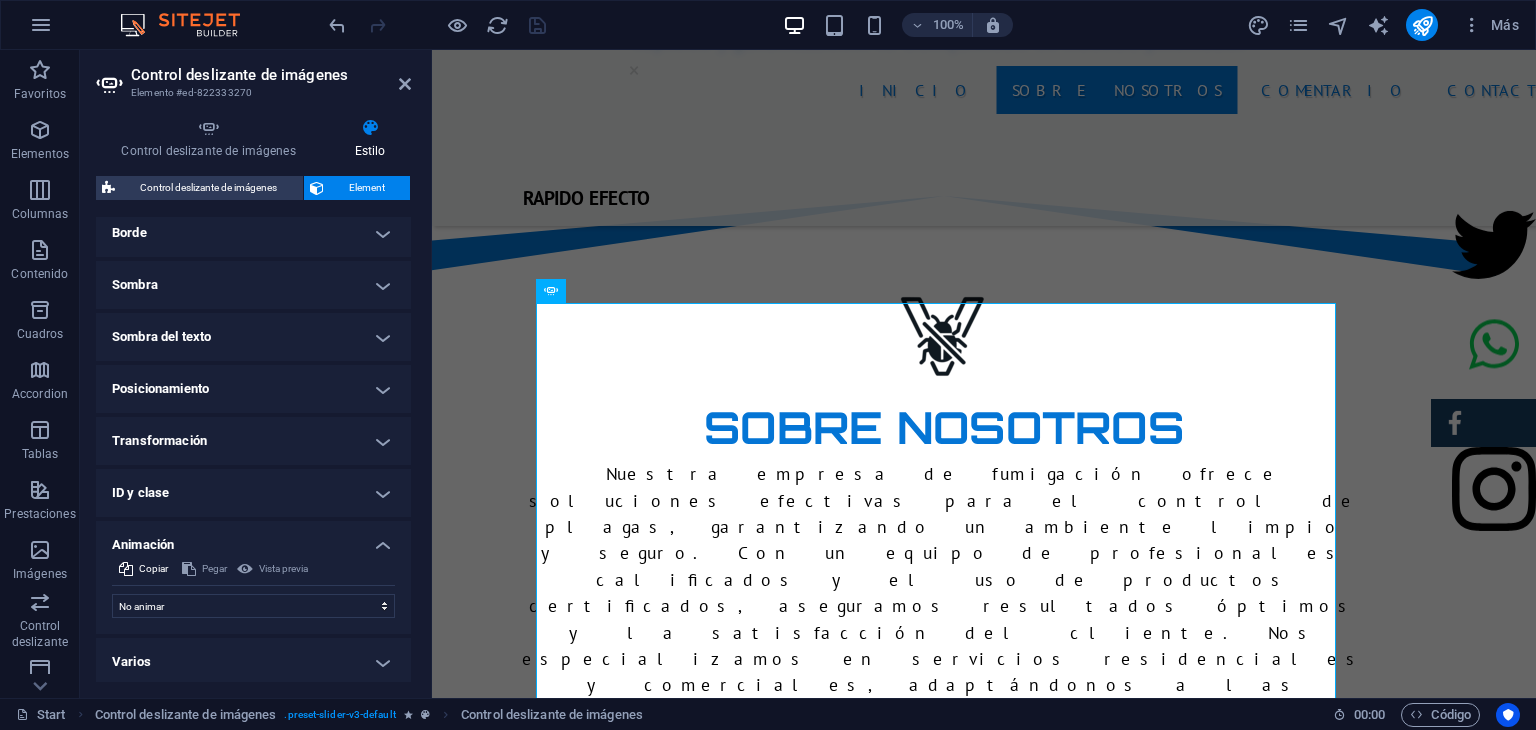 scroll, scrollTop: 461, scrollLeft: 0, axis: vertical 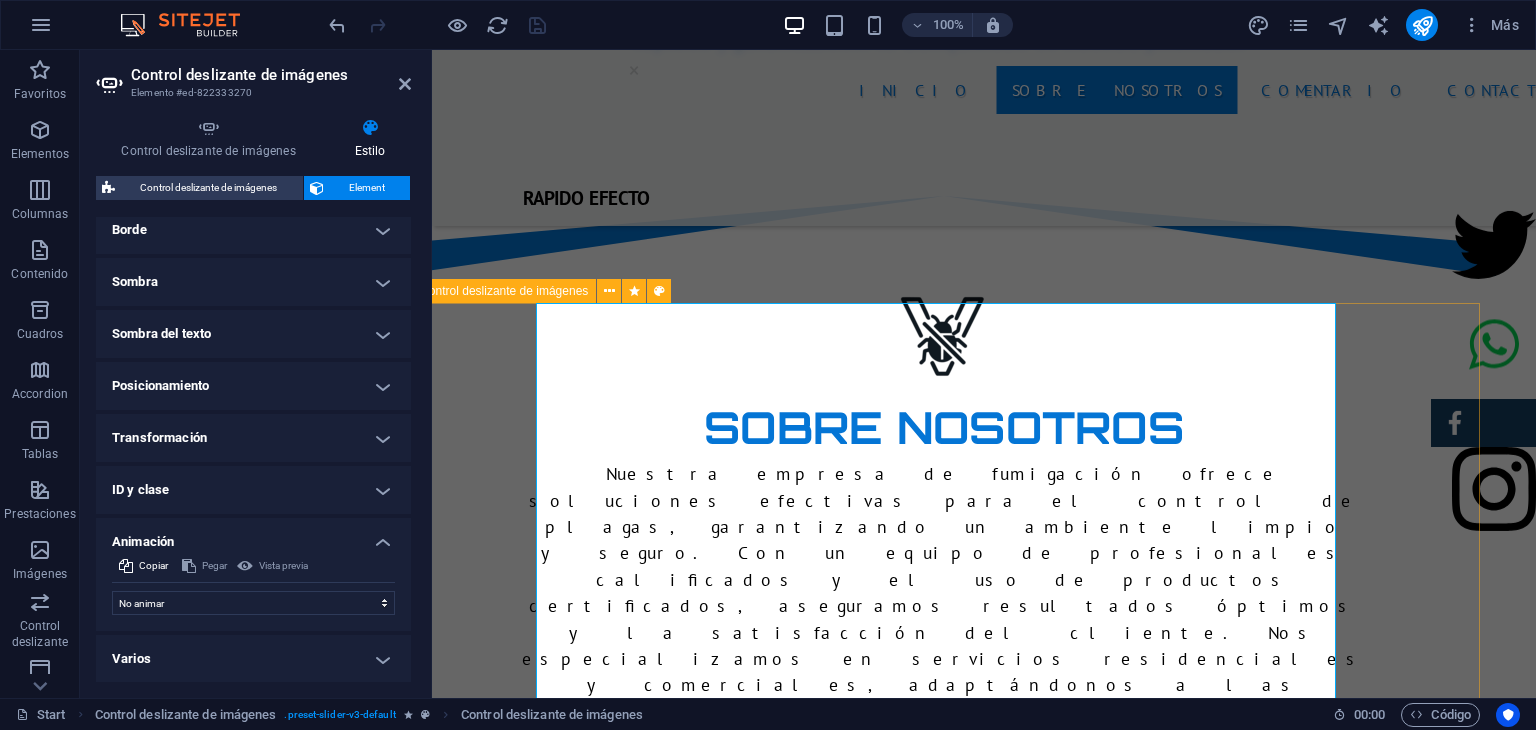 click on "1 2" at bounding box center [944, 2234] 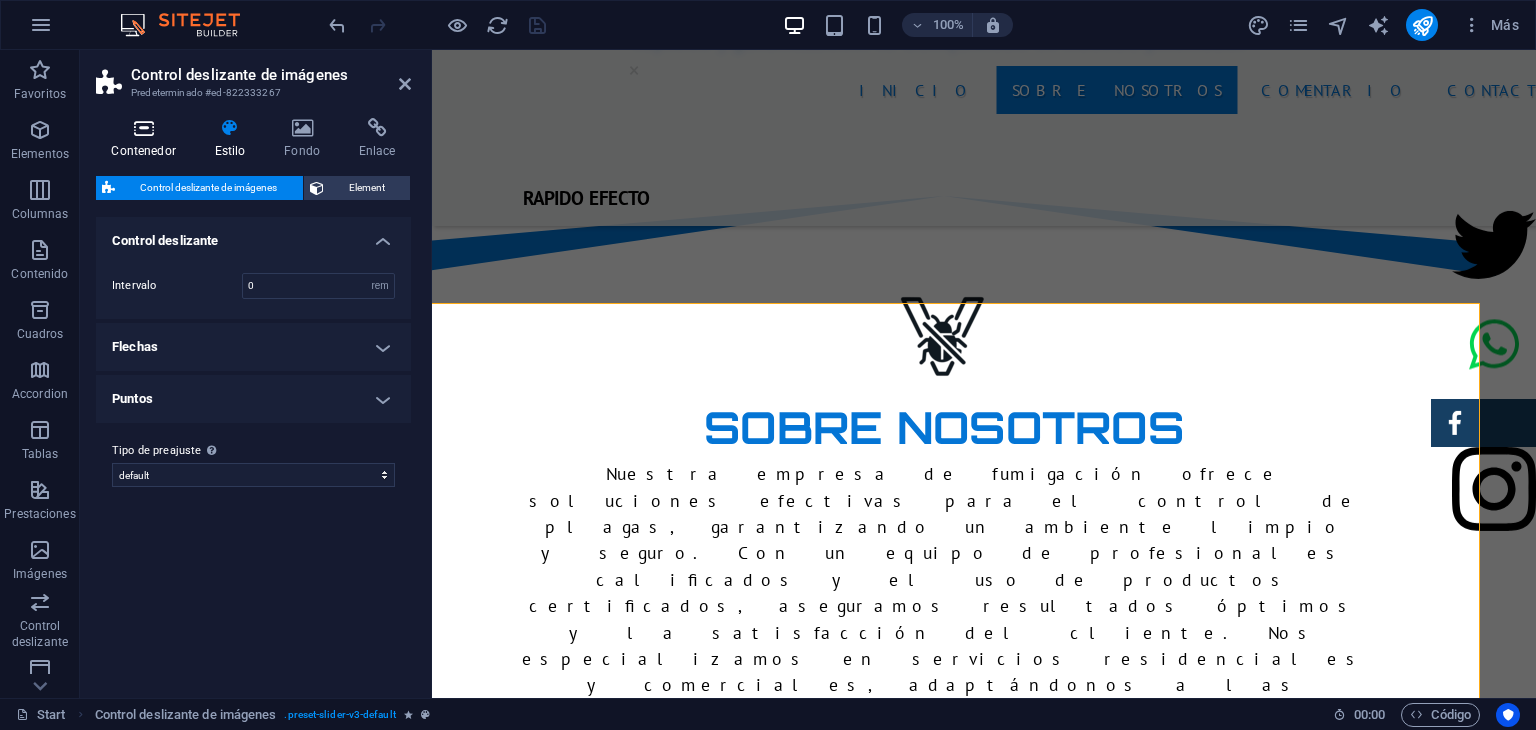 click at bounding box center [143, 128] 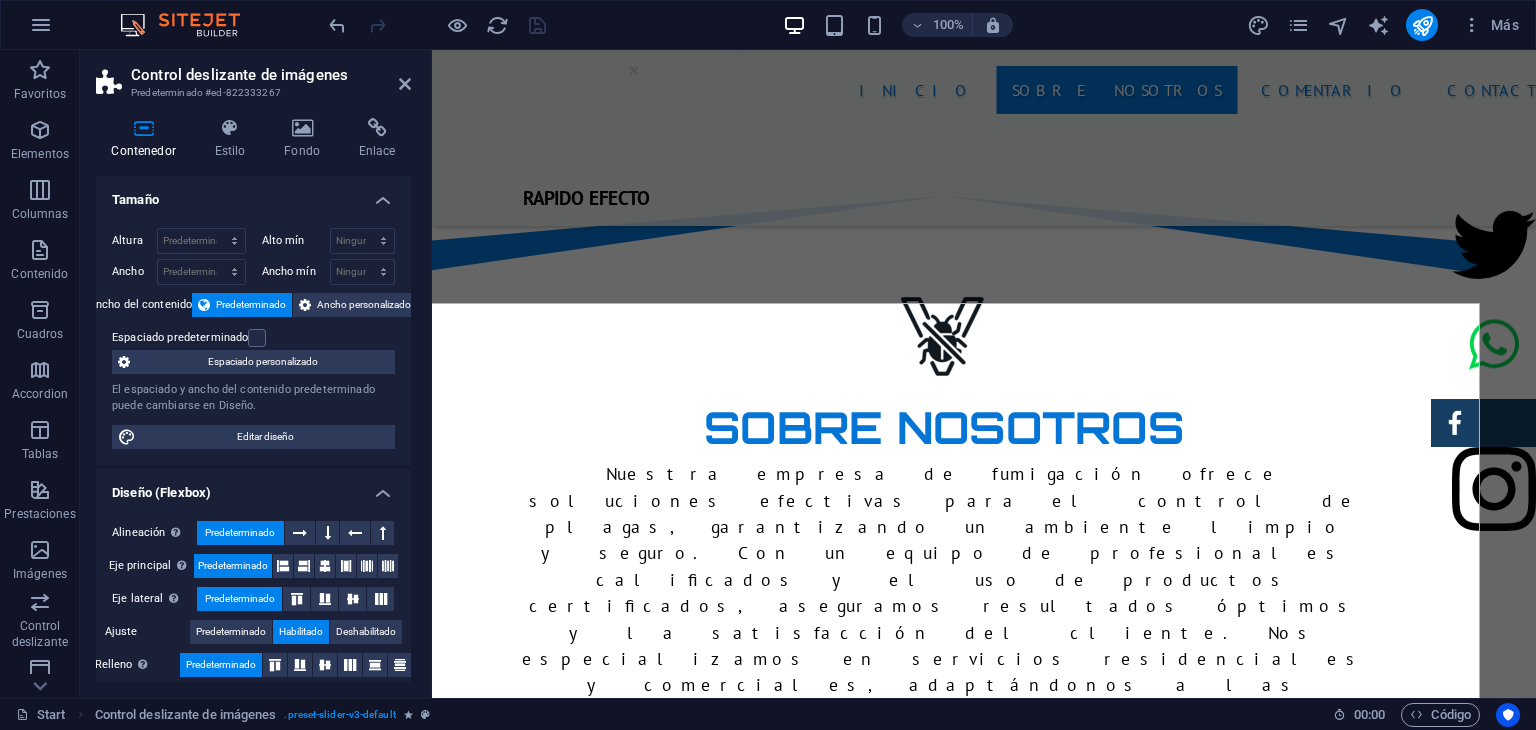 scroll, scrollTop: 292, scrollLeft: 0, axis: vertical 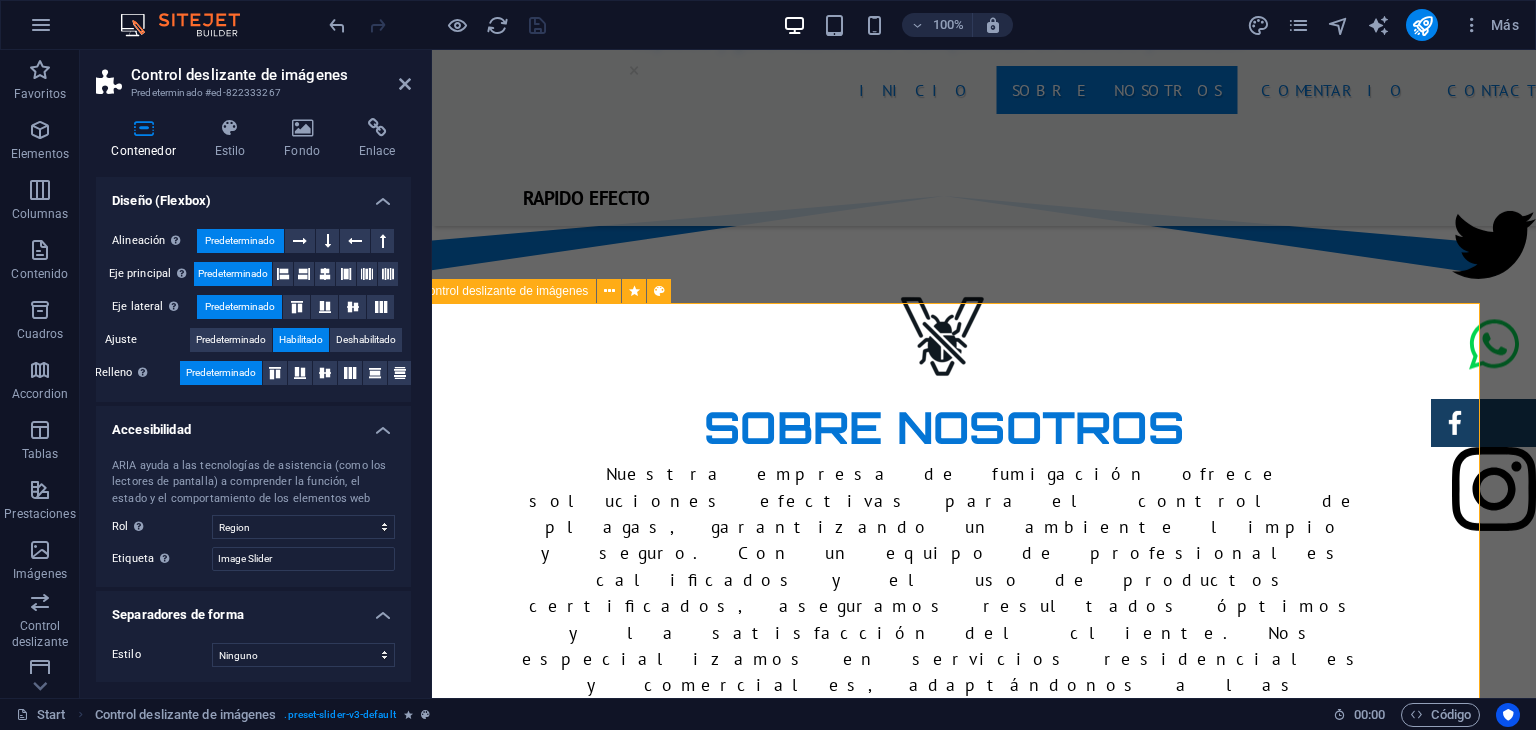 click on "1 2" at bounding box center [944, 2334] 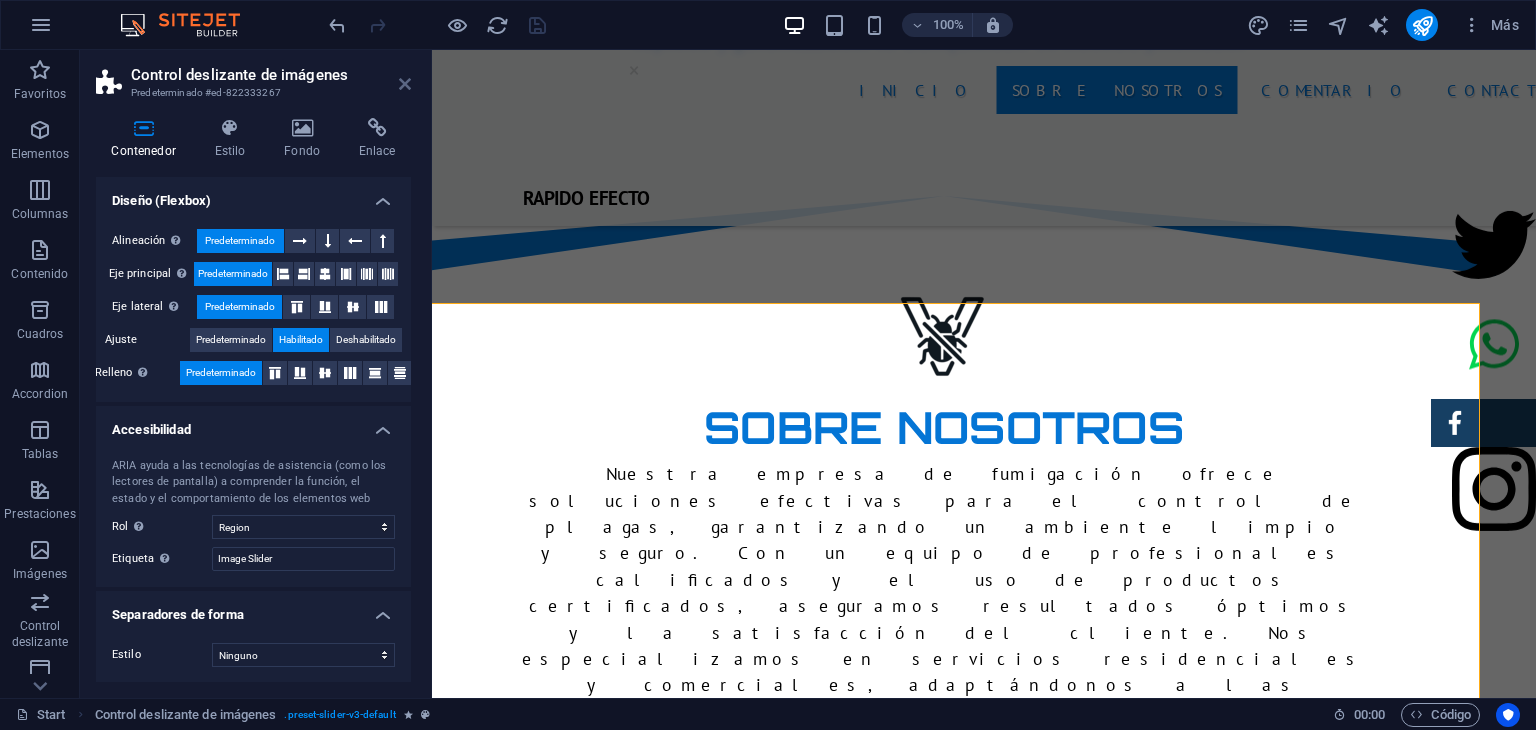 click at bounding box center [405, 84] 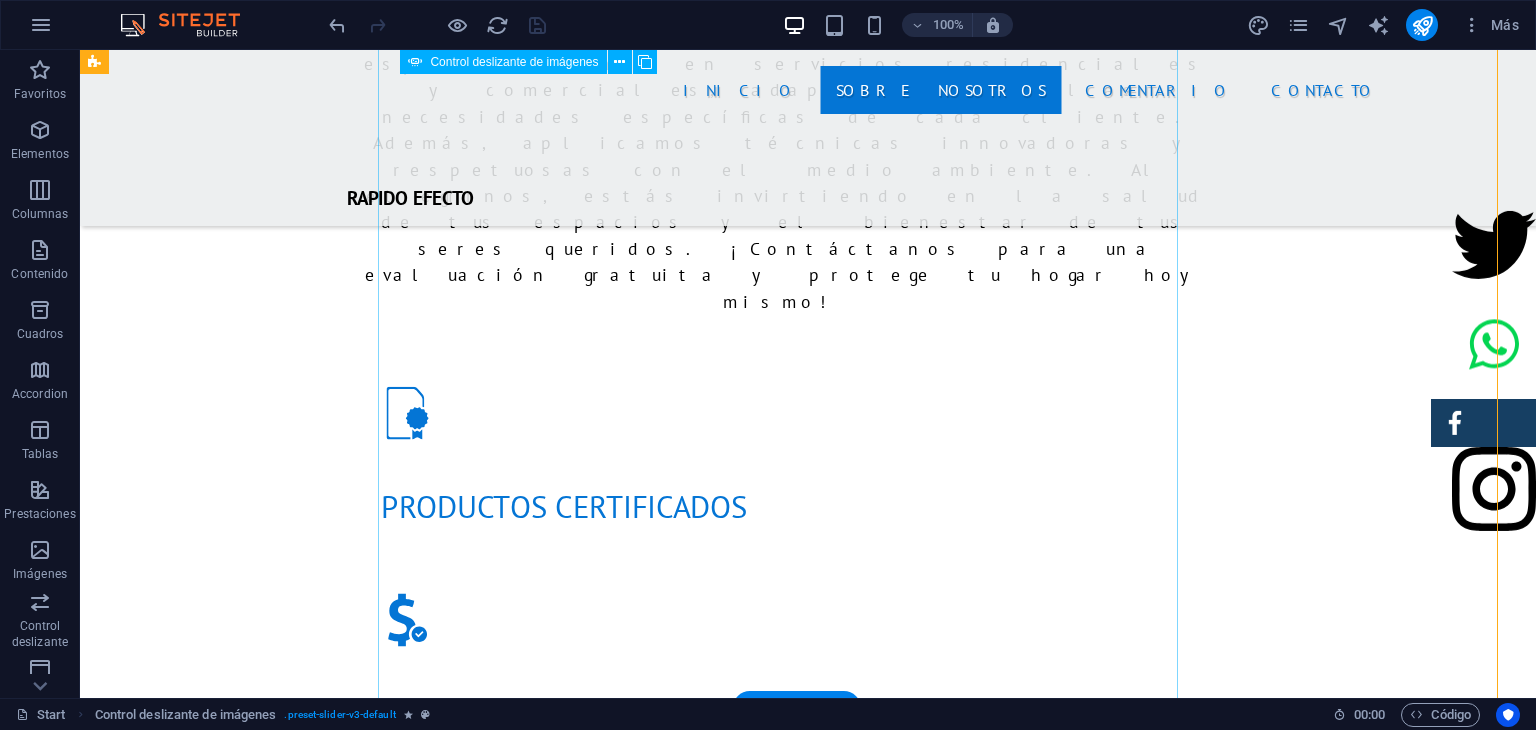 scroll, scrollTop: 1948, scrollLeft: 22, axis: both 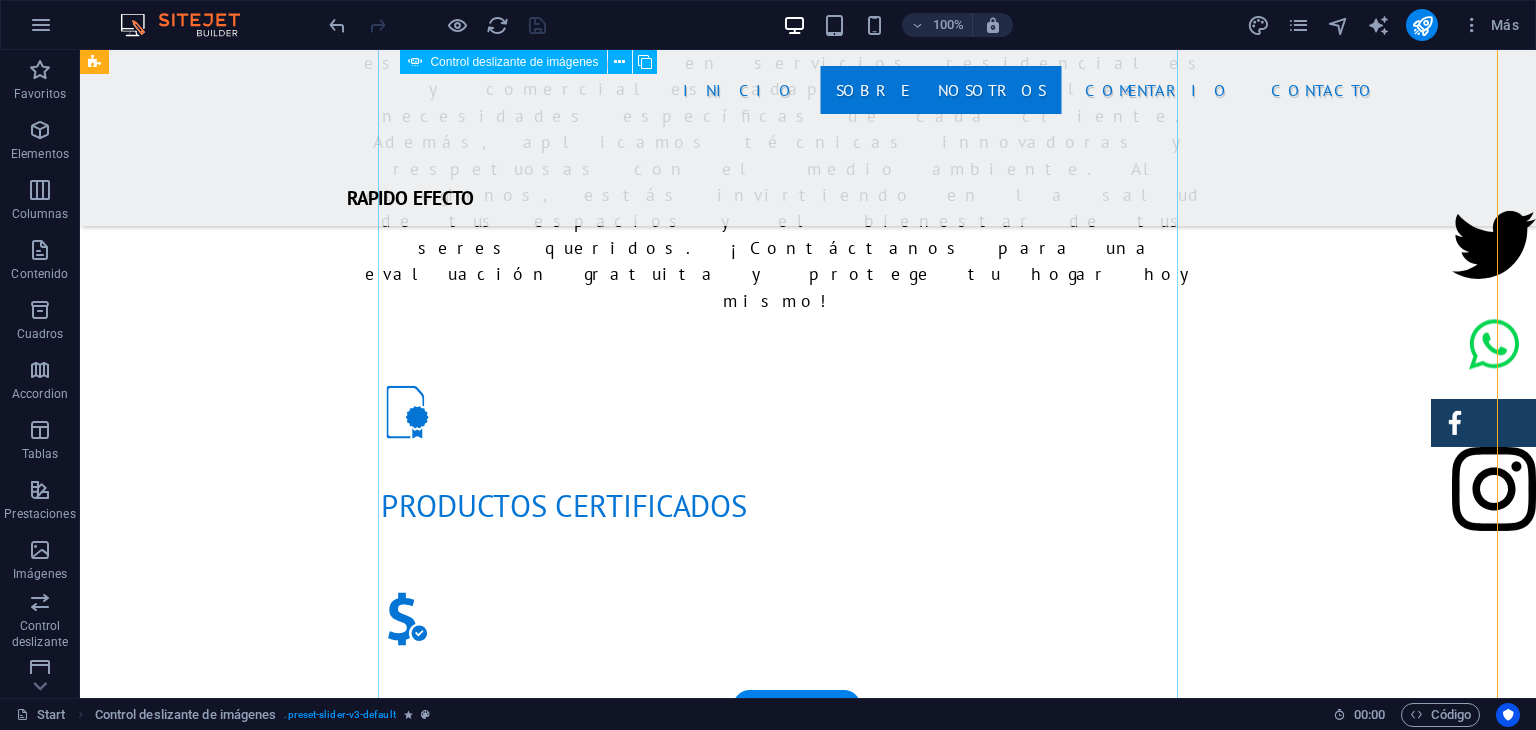 click at bounding box center (-1614, 5206) 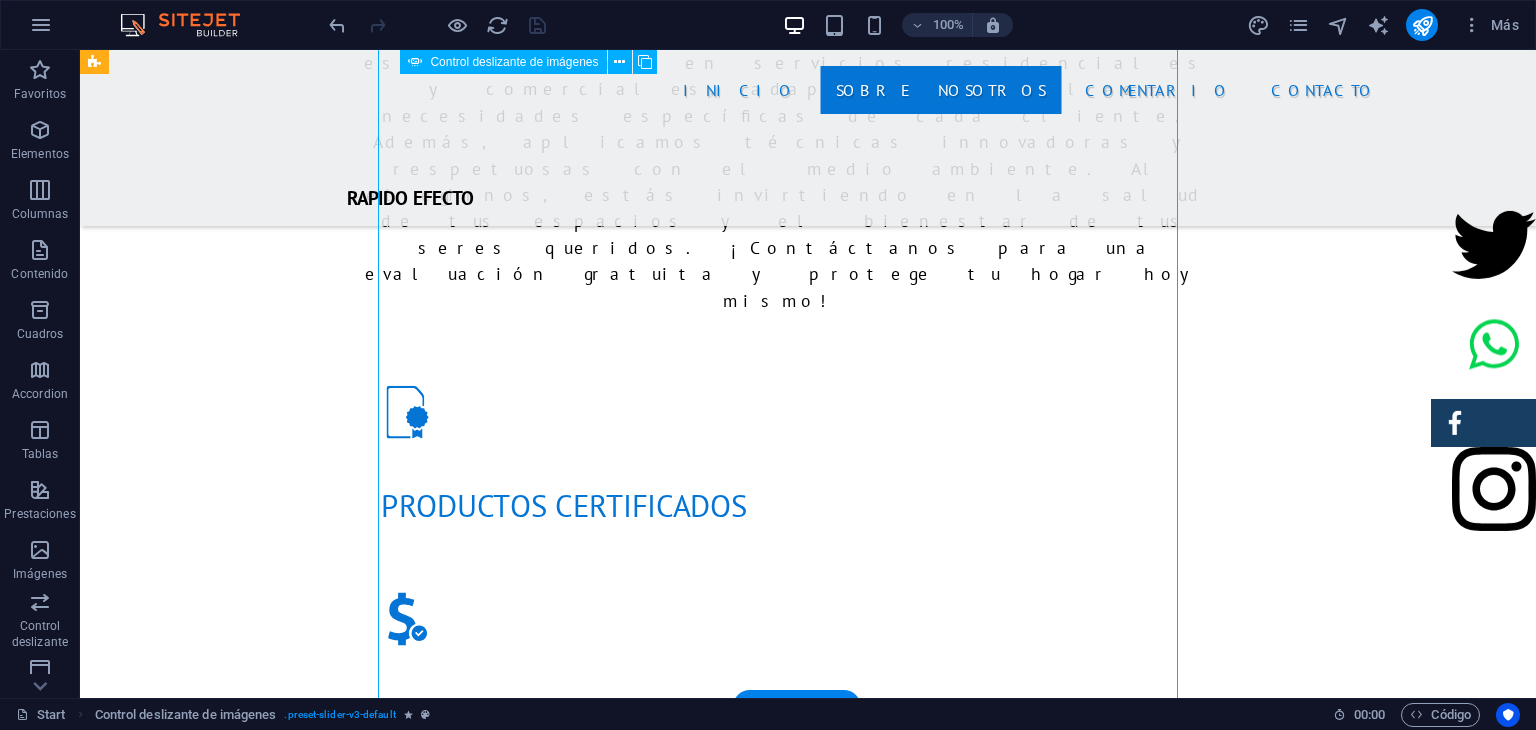 click at bounding box center [-1614, 5206] 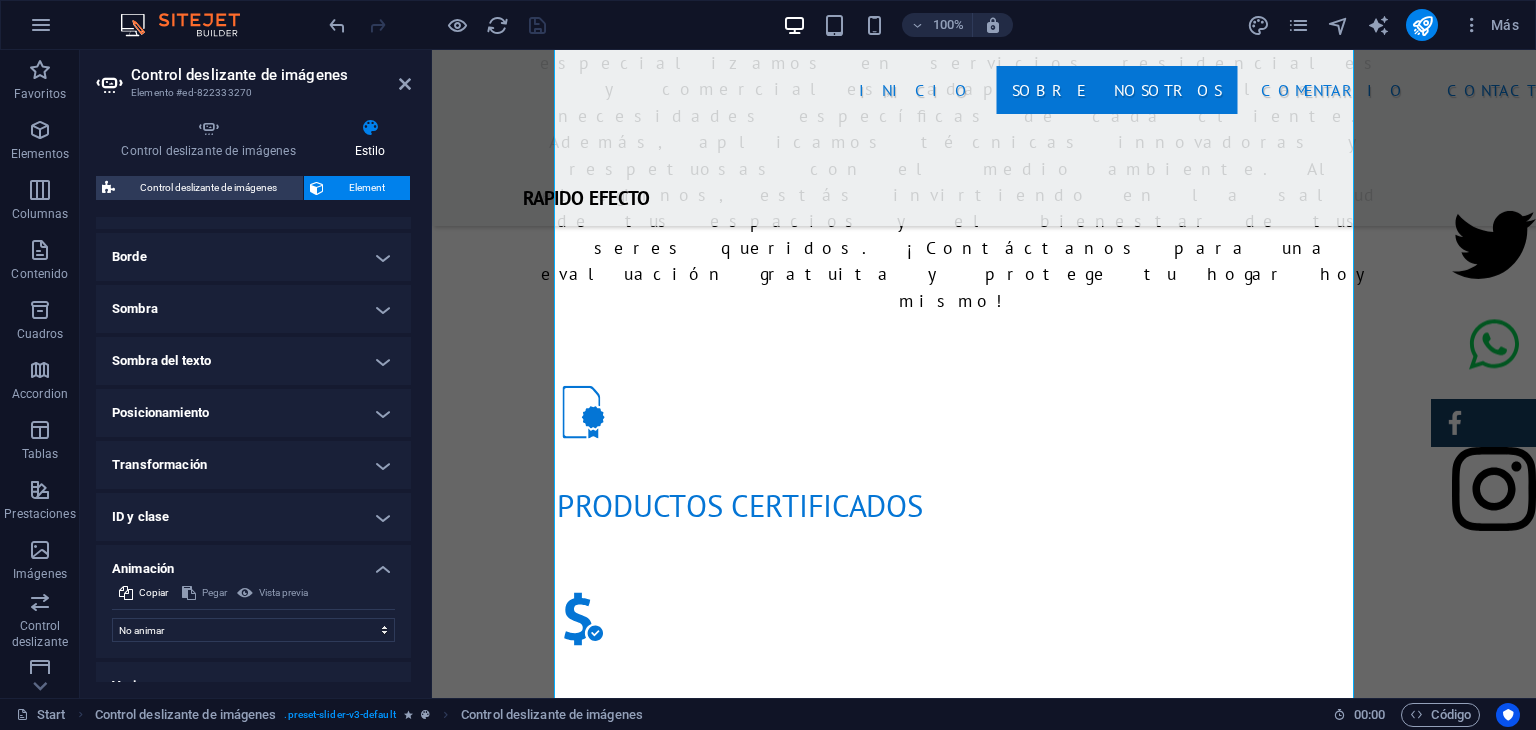 scroll, scrollTop: 461, scrollLeft: 0, axis: vertical 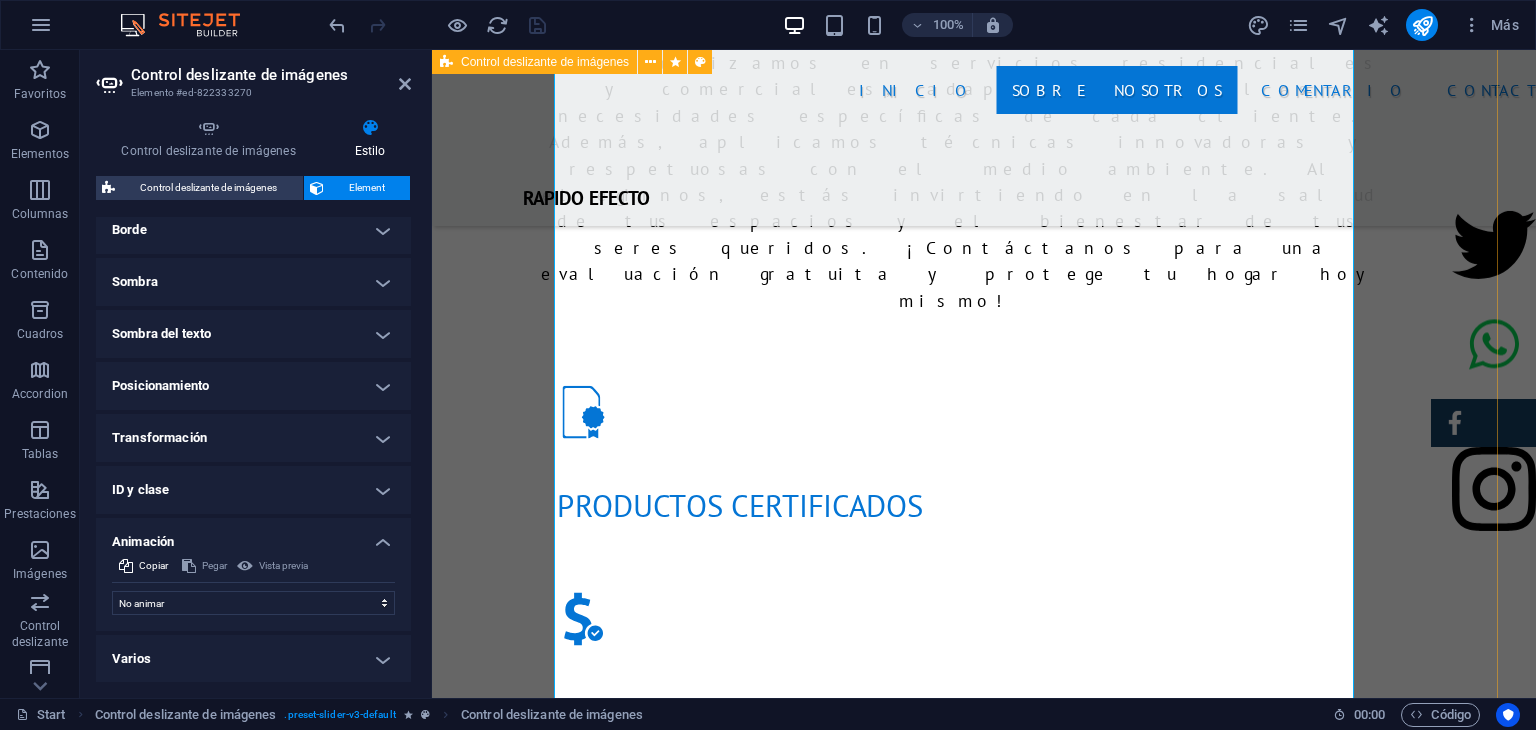 click on "1 2" at bounding box center (962, 1738) 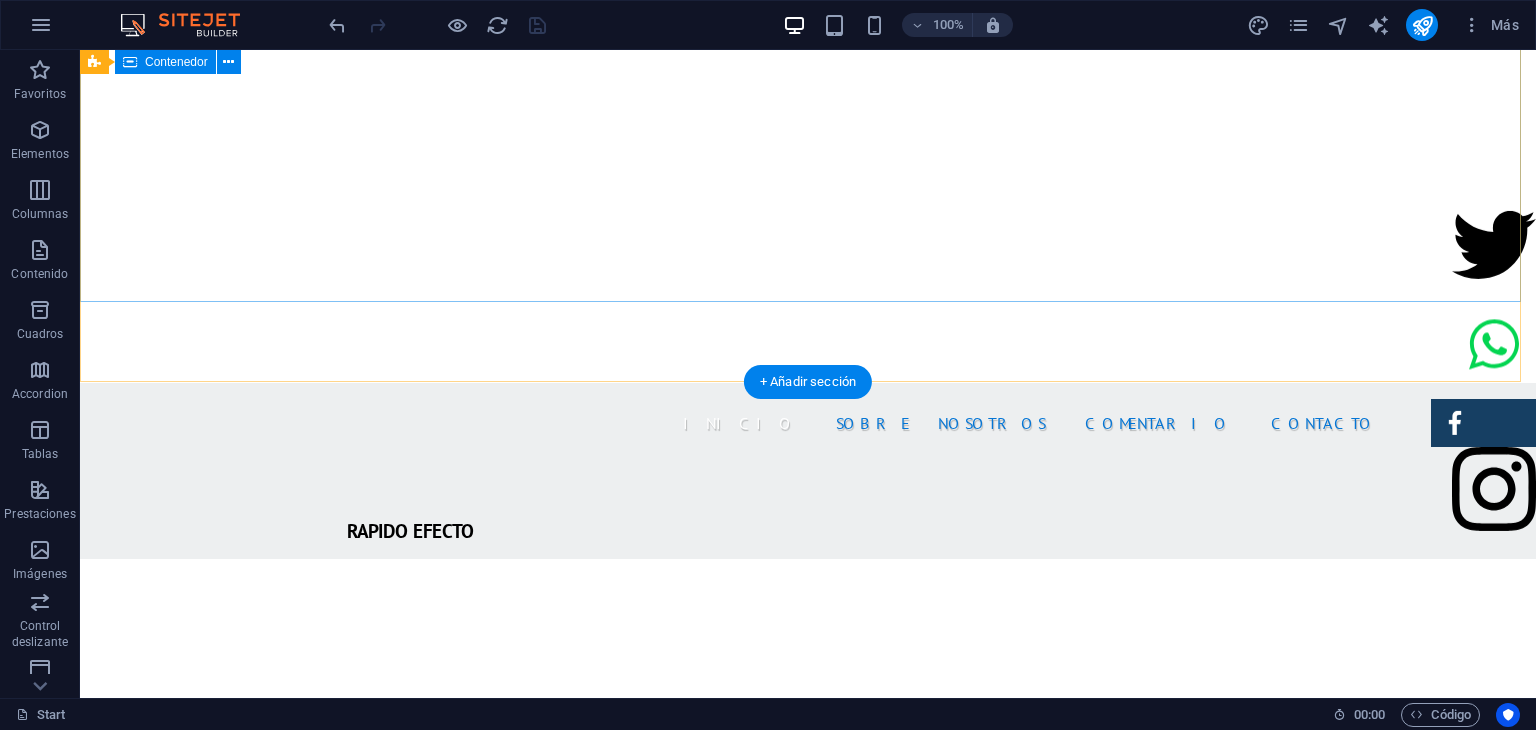 scroll, scrollTop: 444, scrollLeft: 0, axis: vertical 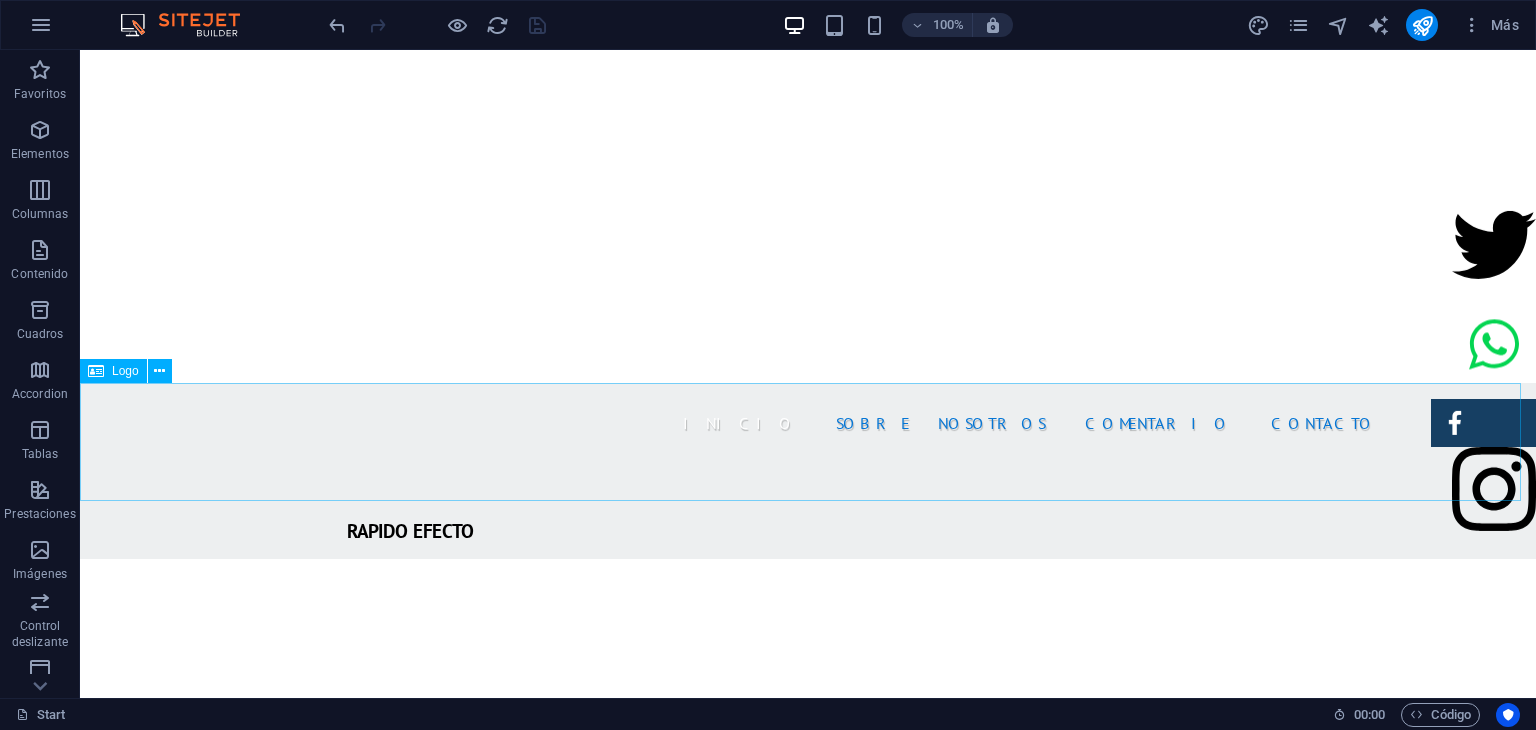 click on "Logo" at bounding box center (113, 371) 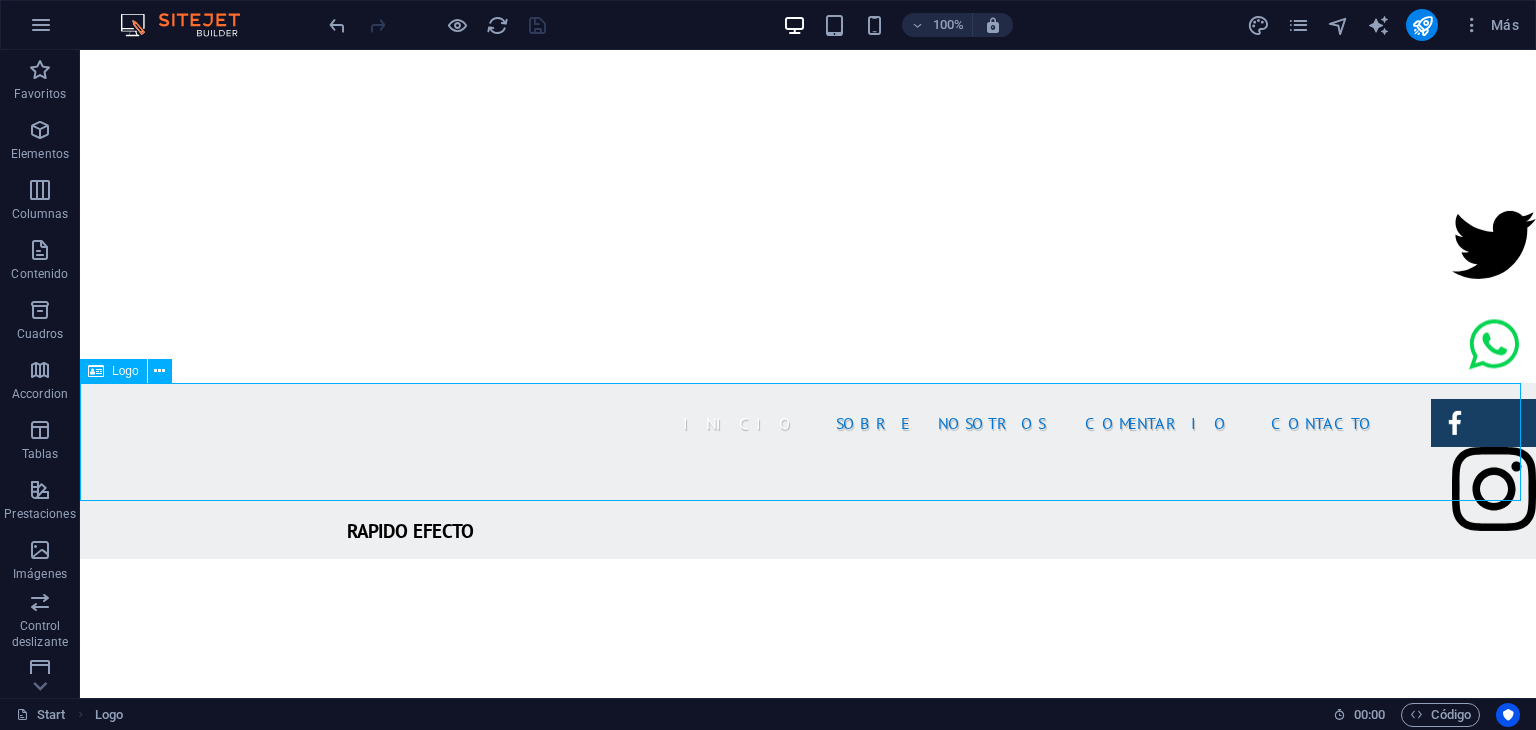 click on "Logo" at bounding box center [125, 371] 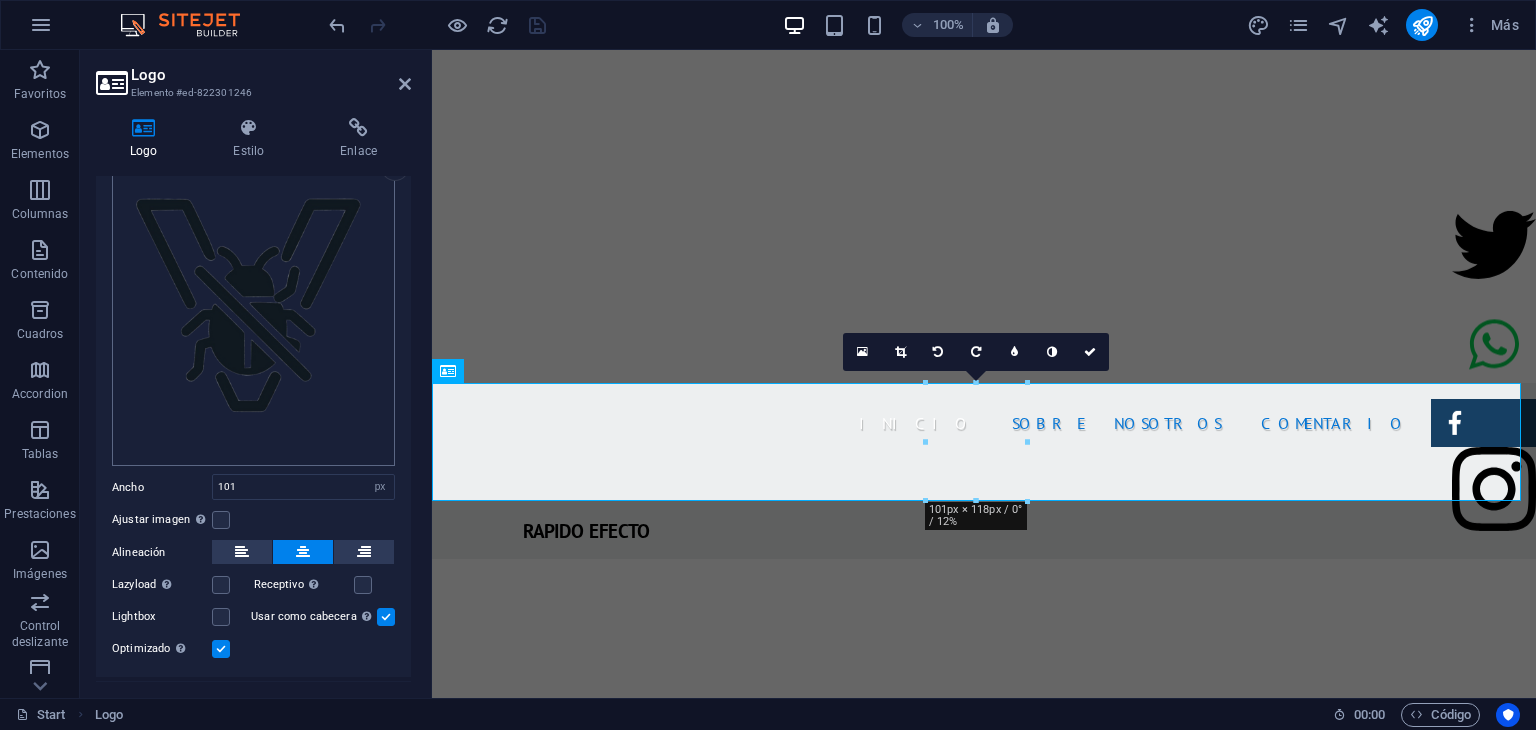 scroll, scrollTop: 218, scrollLeft: 0, axis: vertical 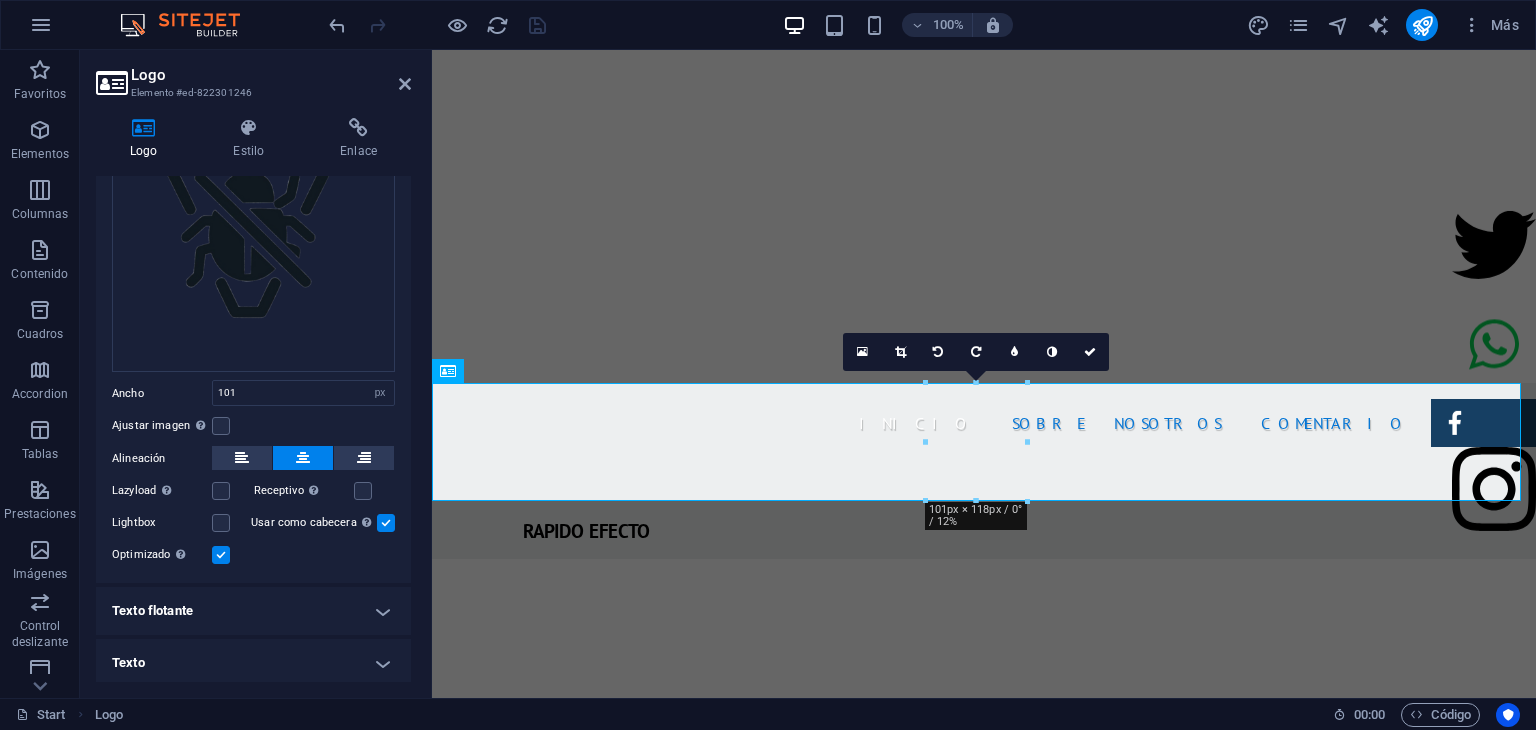 click at bounding box center [386, 523] 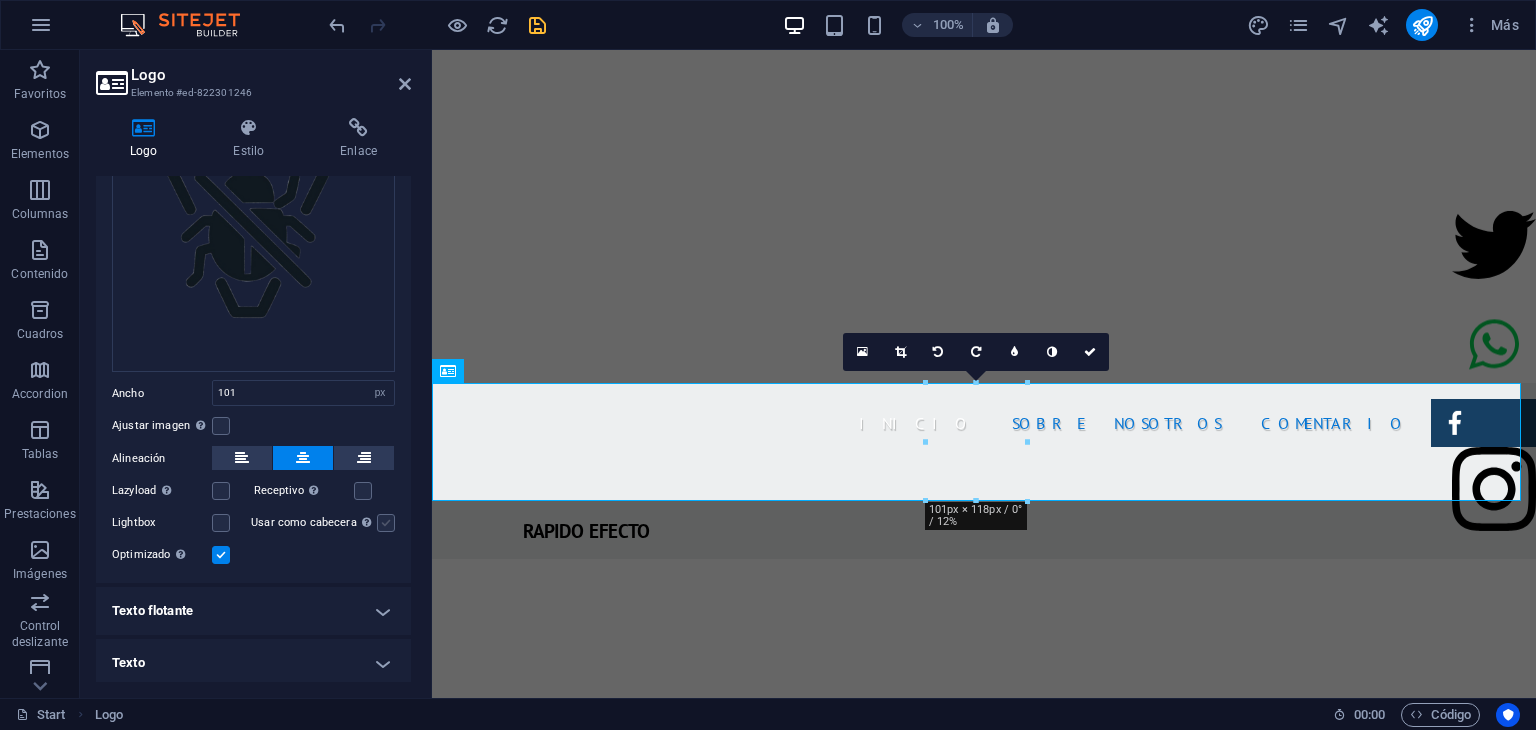 click at bounding box center (386, 523) 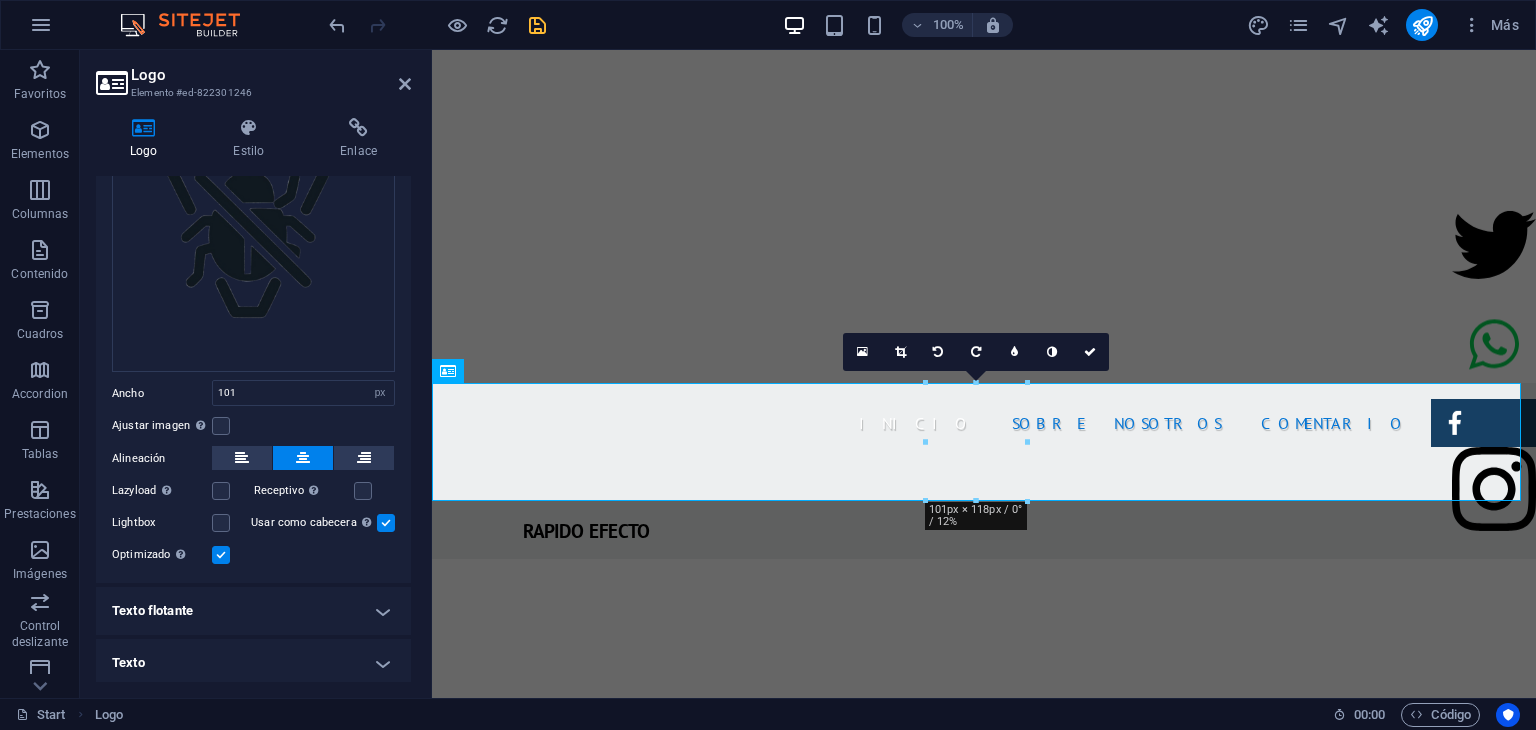 click on "100% Más" at bounding box center (926, 25) 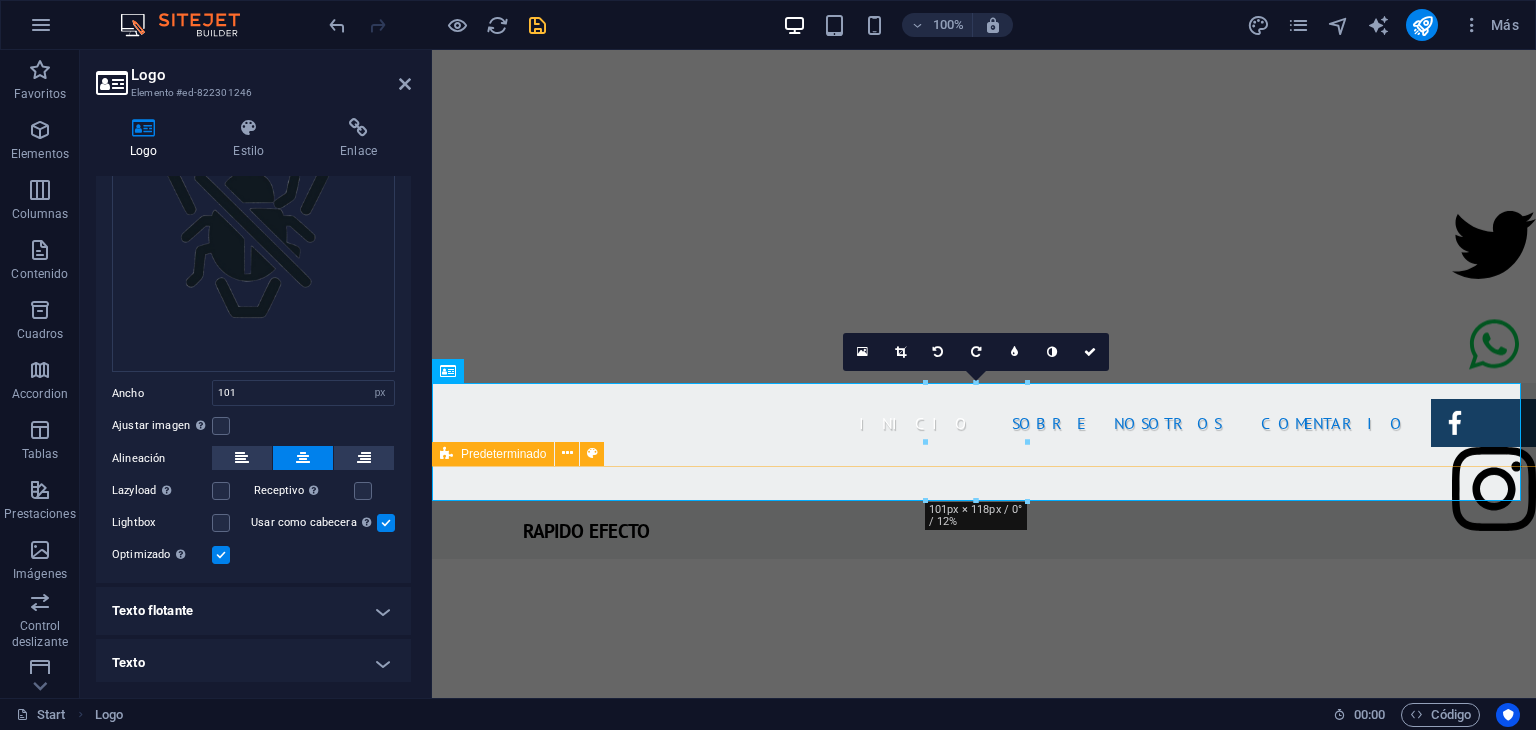 click on "SOBRE NOSOTROS Nuestra empresa de fumigación ofrece soluciones efectivas para el control de plagas, garantizando un ambiente limpio y seguro. Con un equipo de profesionales calificados y el uso de productos certificados, aseguramos resultados óptimos y la satisfacción del cliente. Nos especializamos en servicios residenciales y comerciales, adaptándonos a las necesidades específicas de cada cliente. Además, aplicamos técnicas innovadoras y respetuosas con el medio ambiente. Al elegirnos, estás invirtiendo en la salud de tus espacios y el bienestar de tus seres queridos. ¡Contáctanos para una evaluación gratuita y protege tu hogar hoy mismo! PRODUCTOS CERTIFICADOS MEJOR PRECIO GARANTIZADO GARANTÍA DE SERVICIO RAPIDO Y SEGURO" at bounding box center (984, 2050) 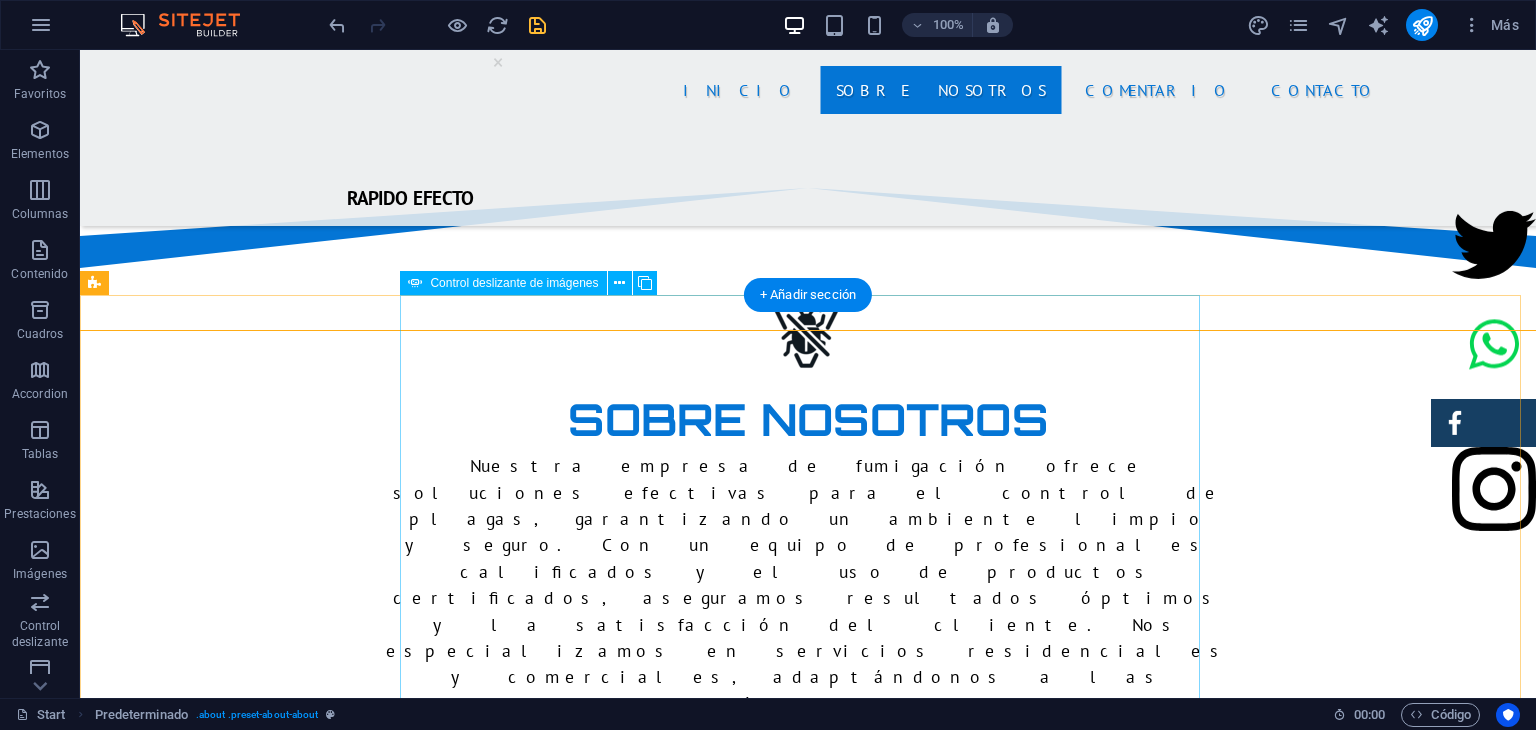 scroll, scrollTop: 1359, scrollLeft: 0, axis: vertical 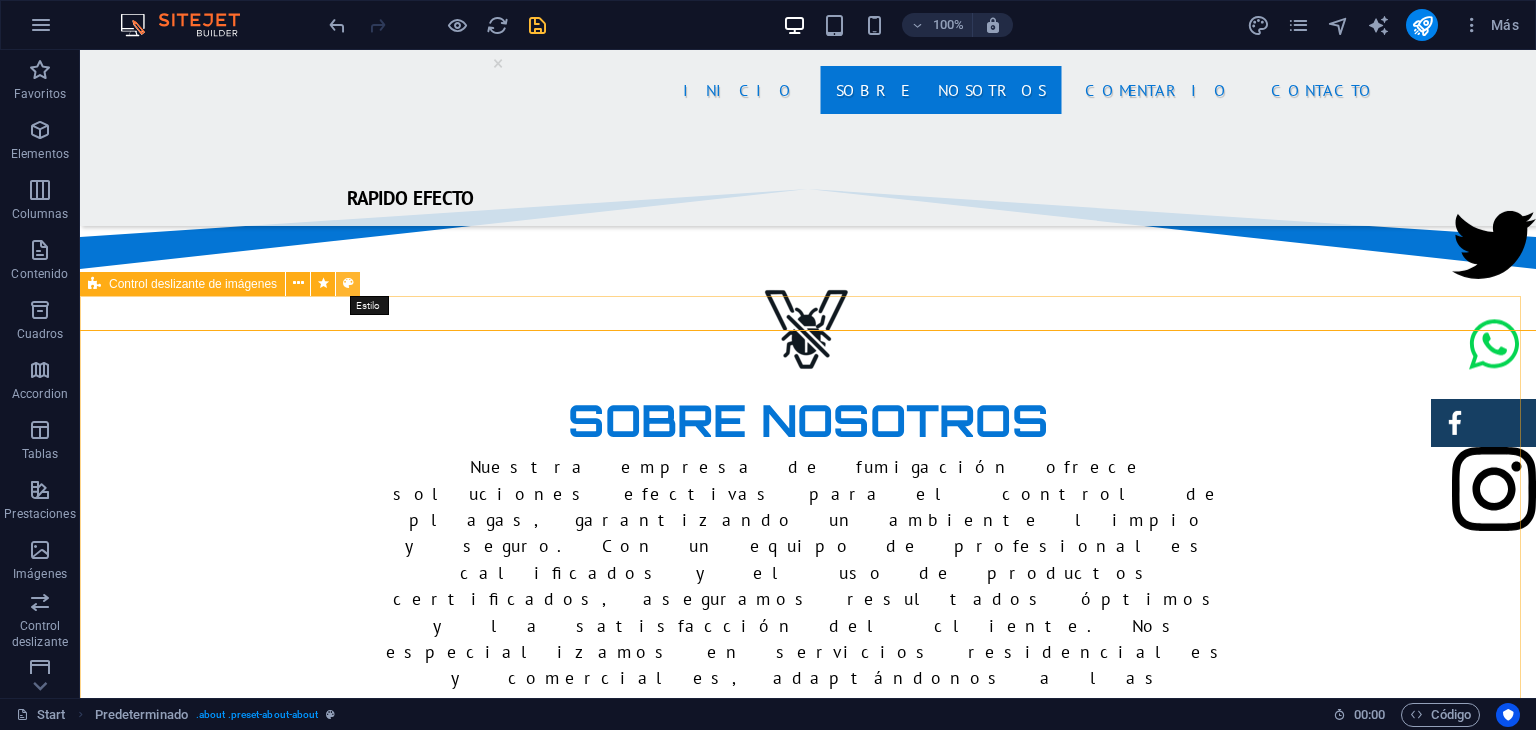 click at bounding box center [348, 283] 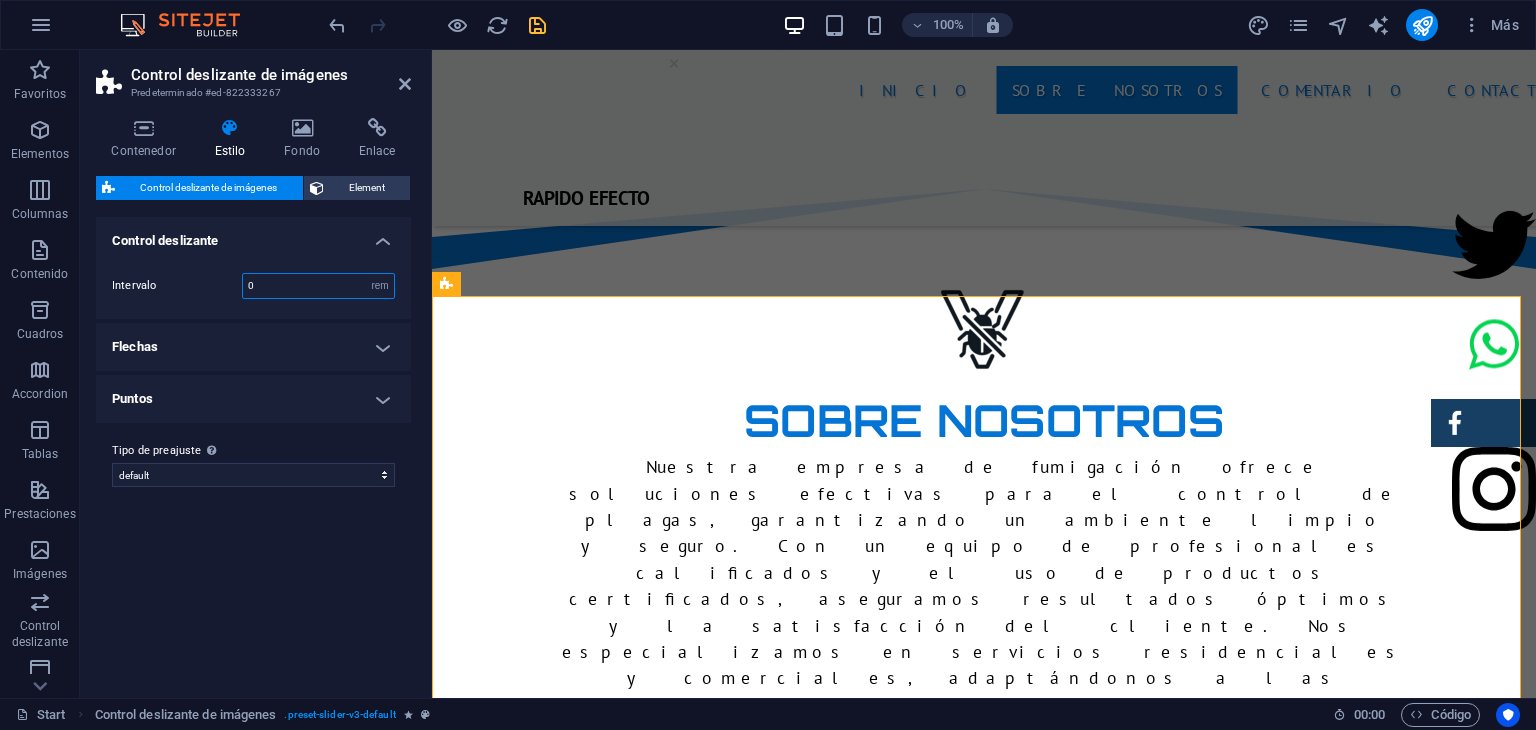 click on "0" at bounding box center (318, 286) 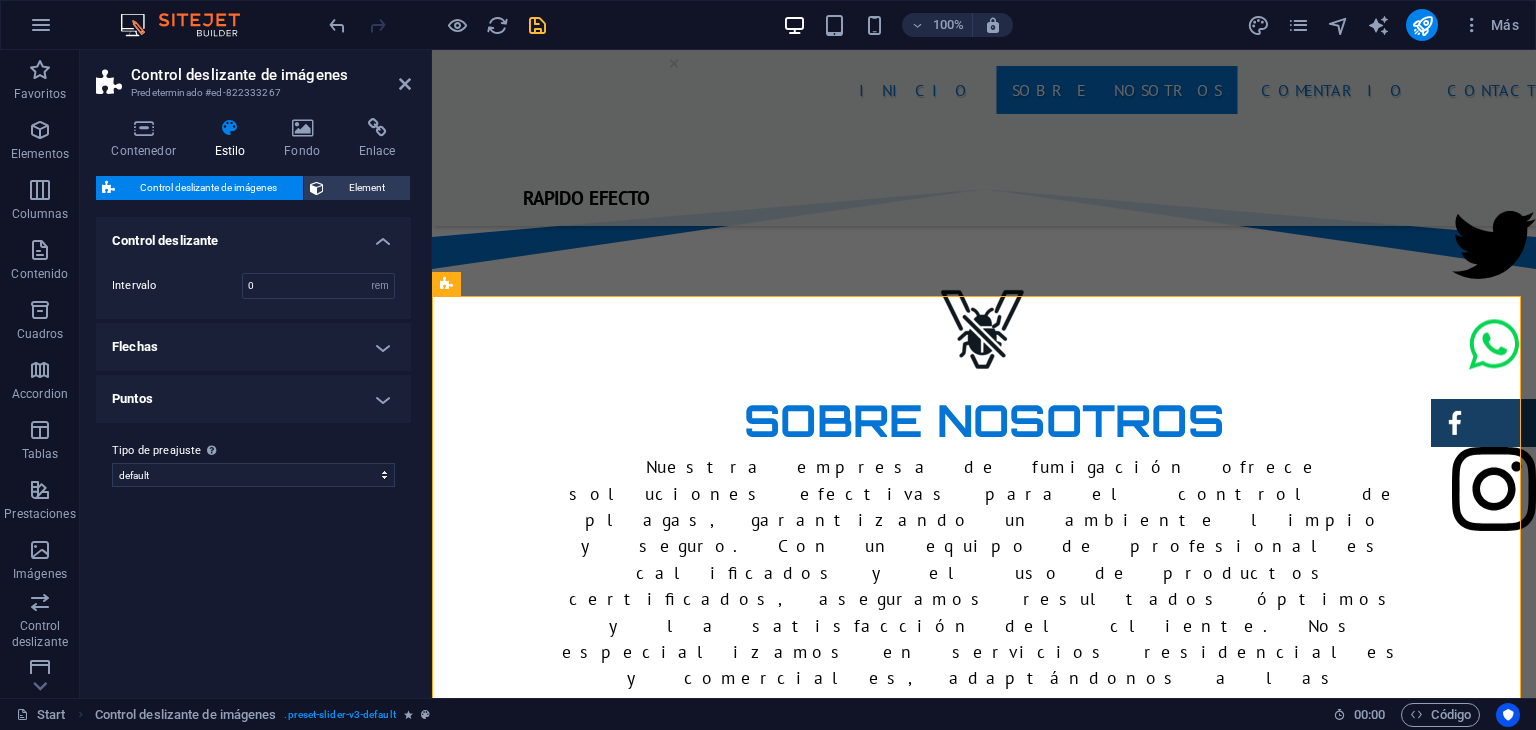click on "Estilo" at bounding box center [234, 139] 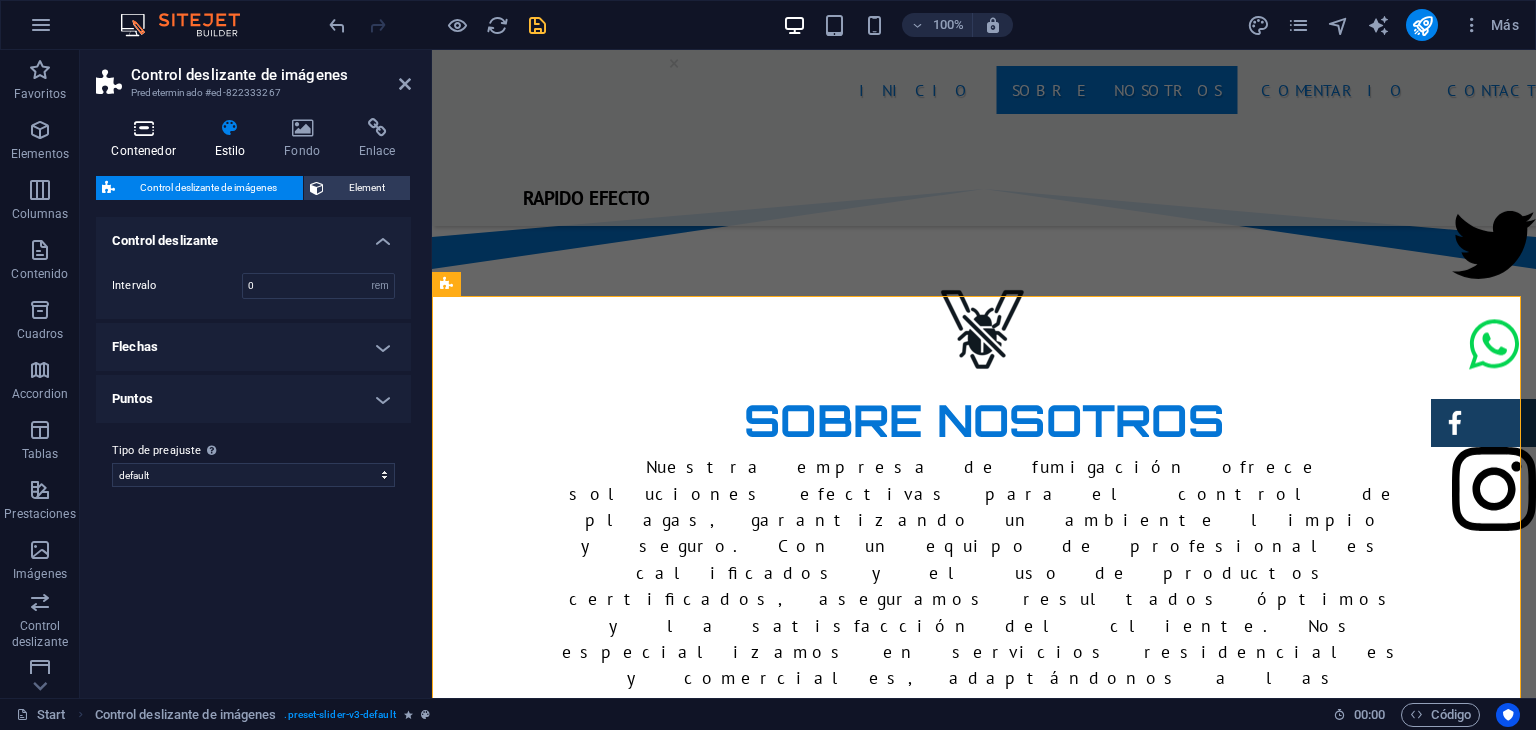 click at bounding box center (143, 128) 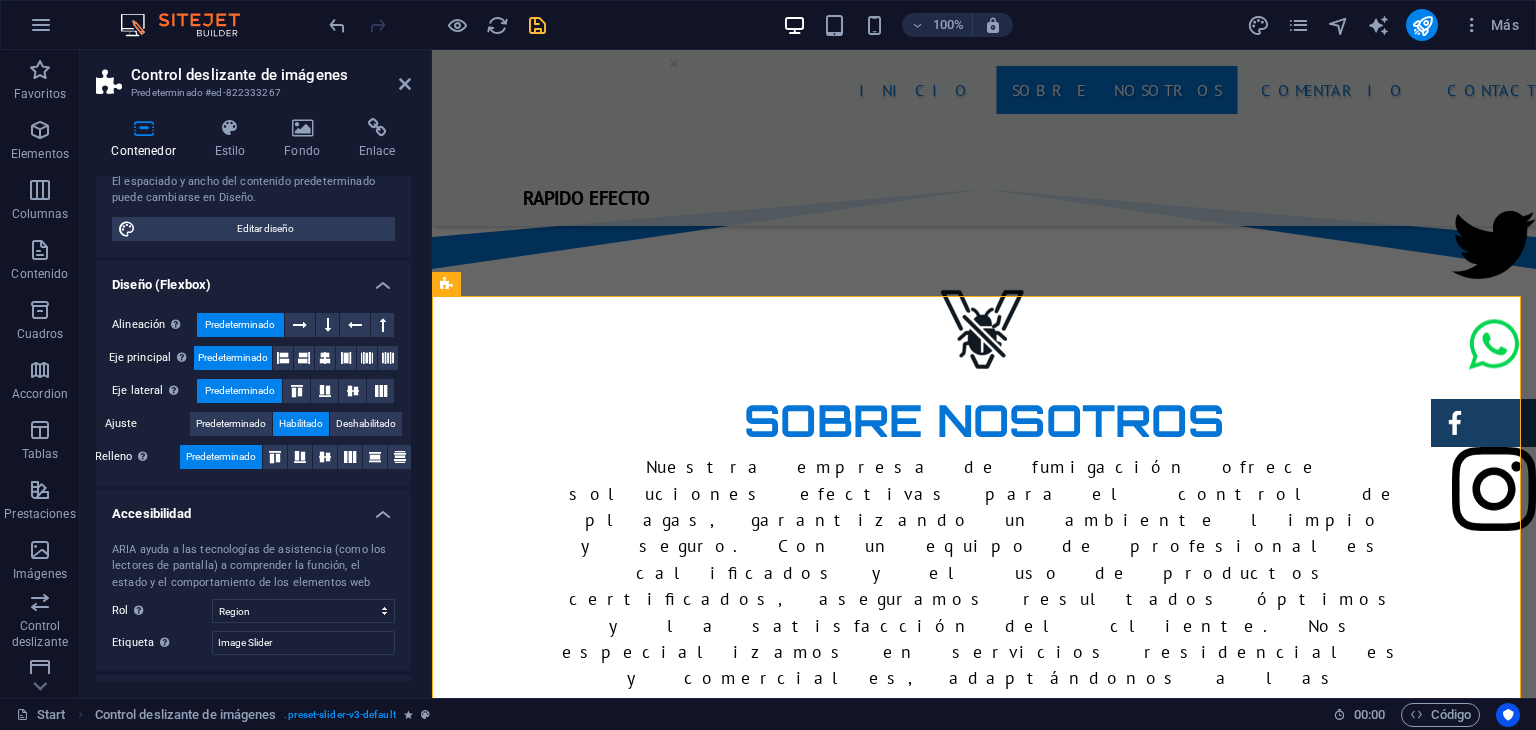 scroll, scrollTop: 201, scrollLeft: 0, axis: vertical 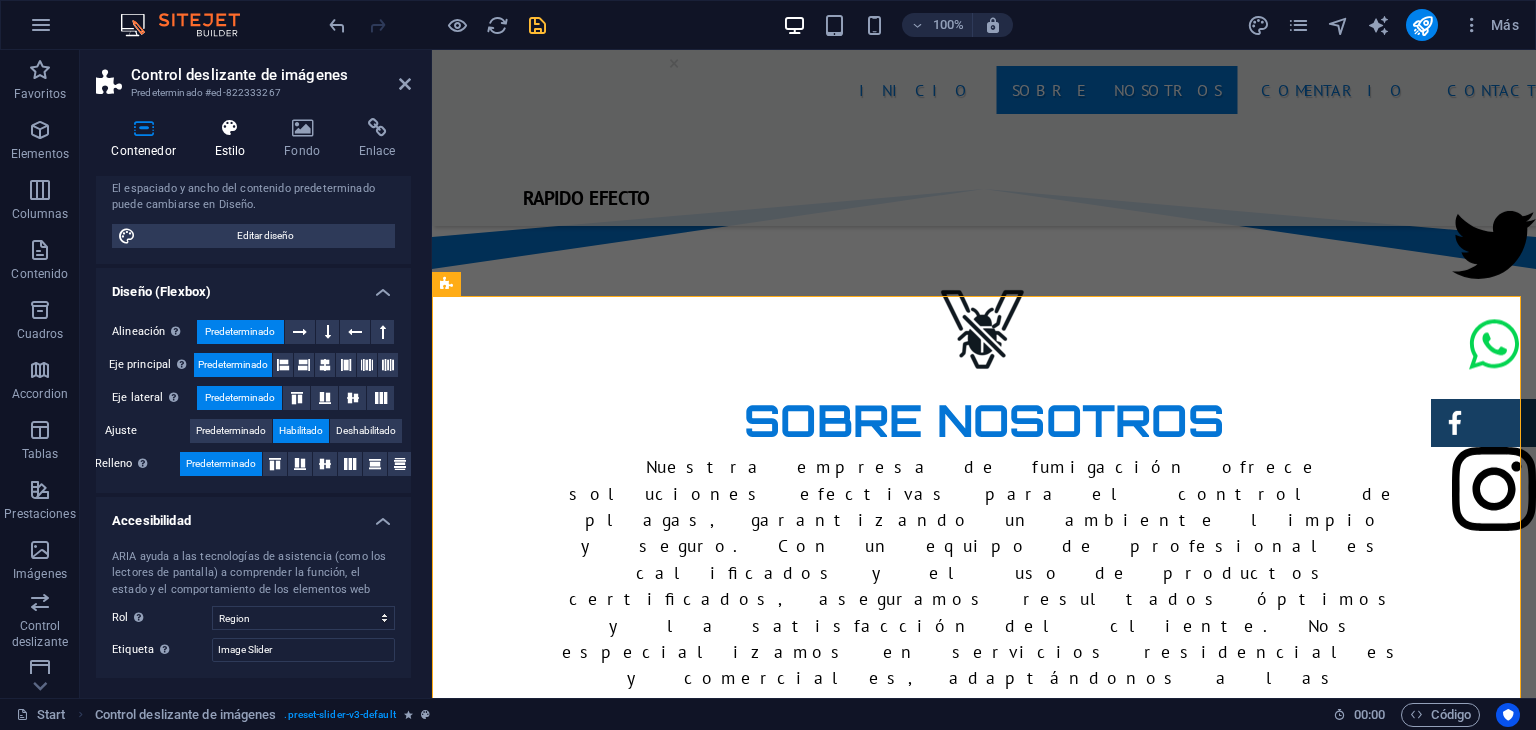 click at bounding box center (230, 128) 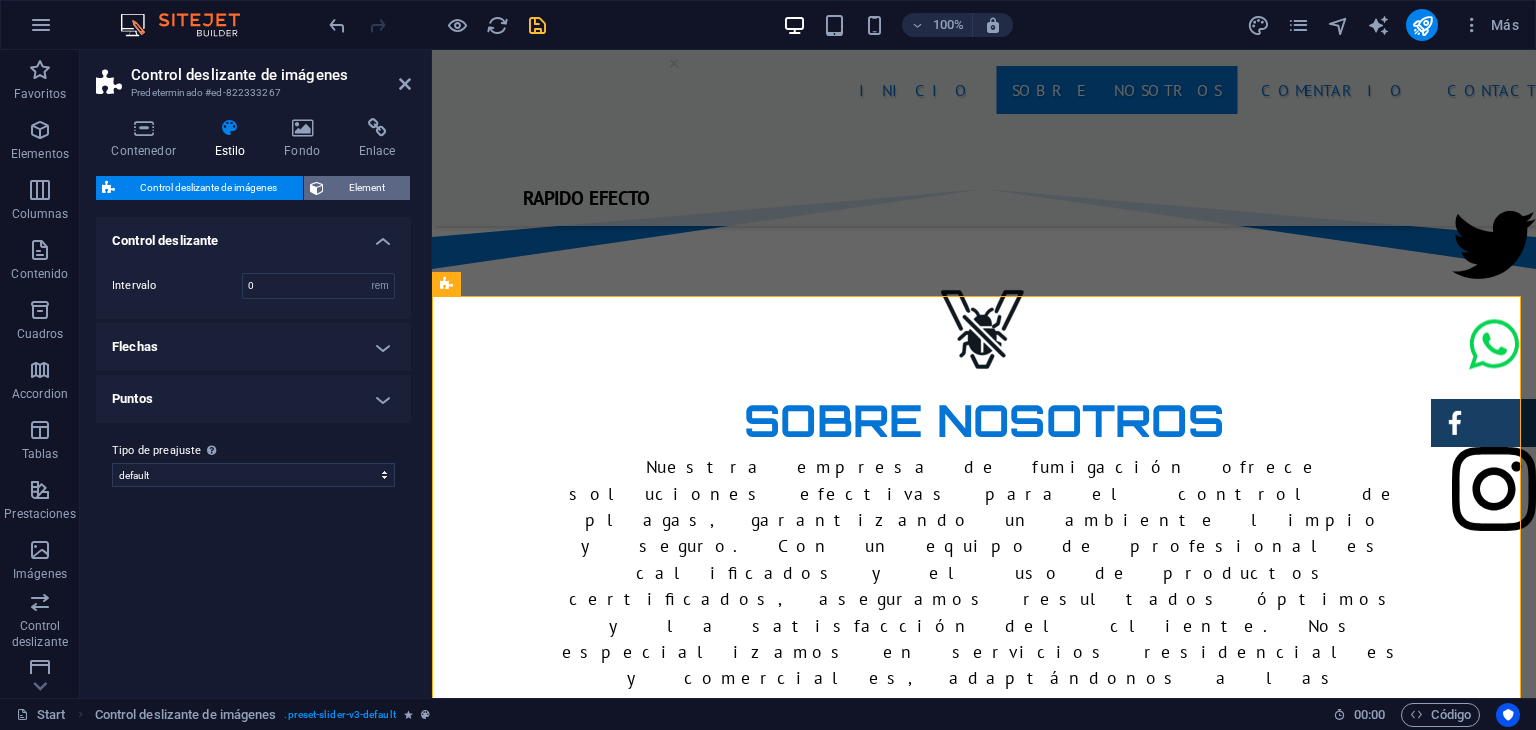 click on "Element" at bounding box center [367, 188] 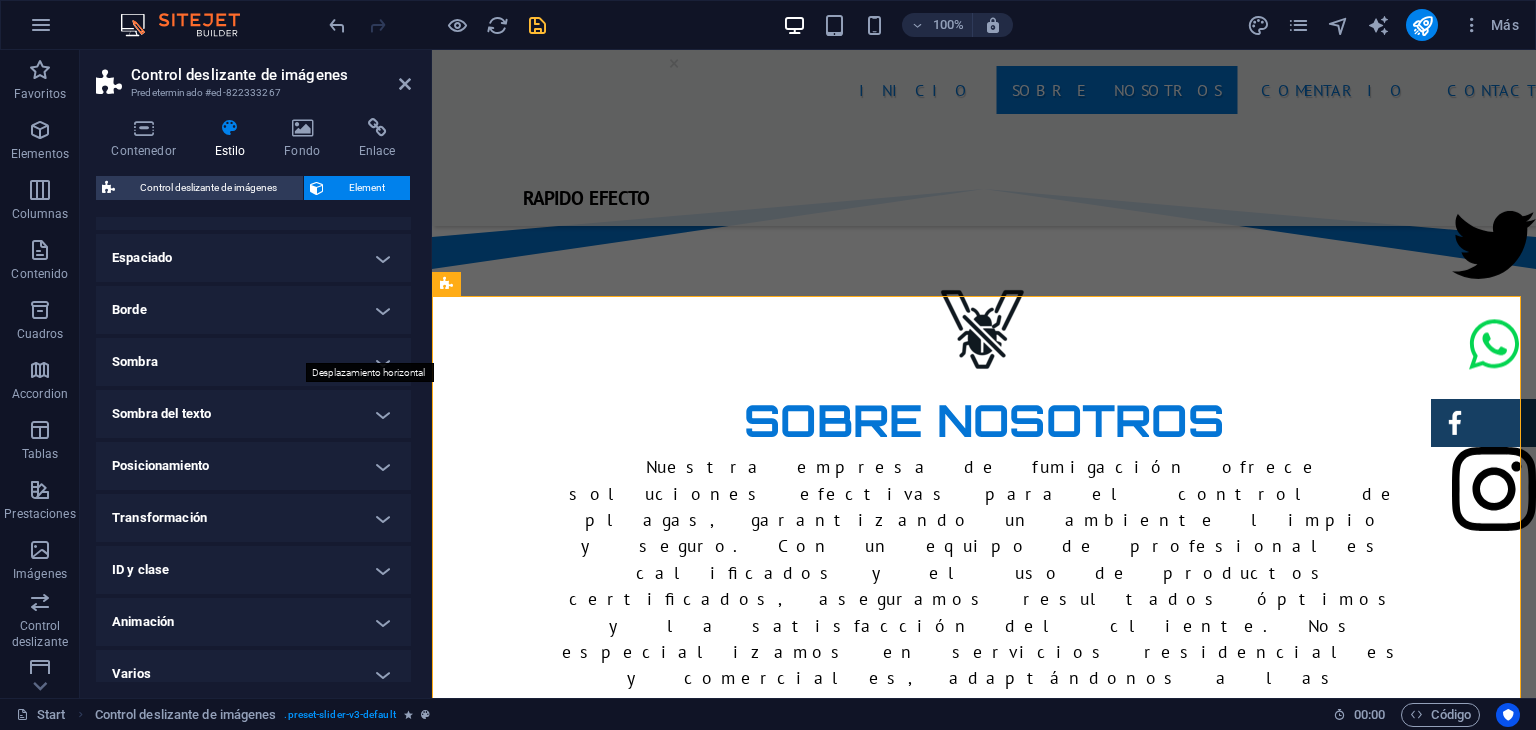 scroll, scrollTop: 166, scrollLeft: 0, axis: vertical 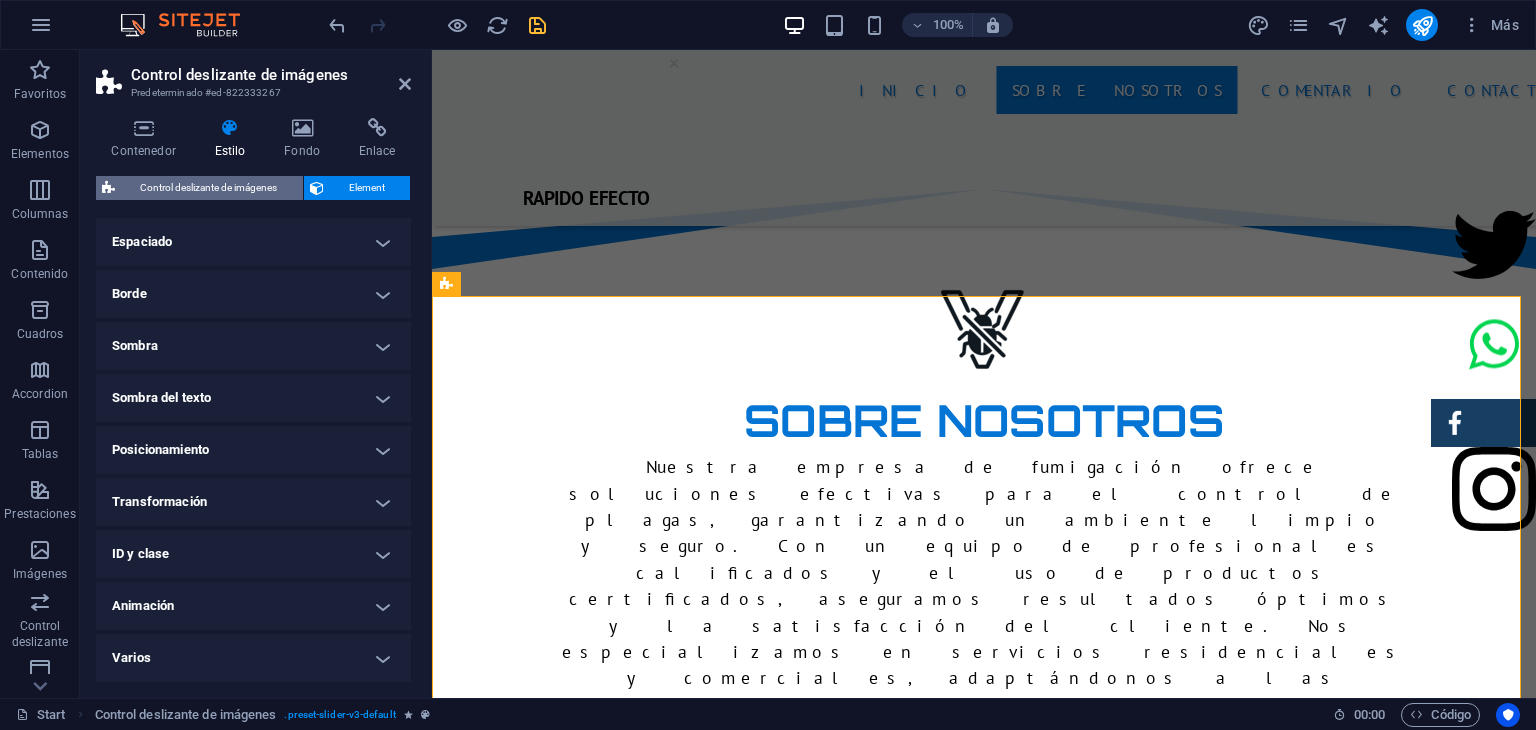 click on "Control deslizante de imágenes" at bounding box center [209, 188] 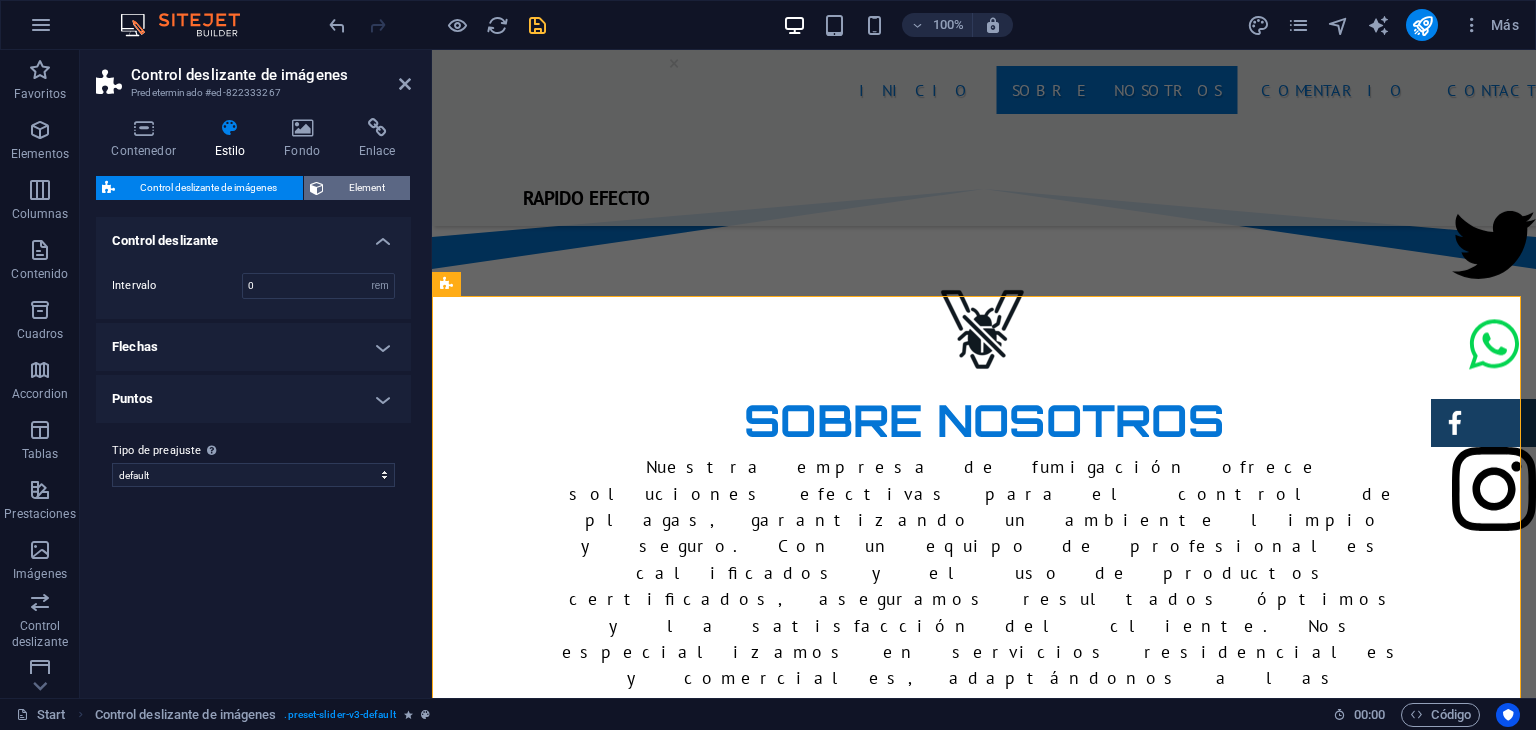 click on "Element" at bounding box center (367, 188) 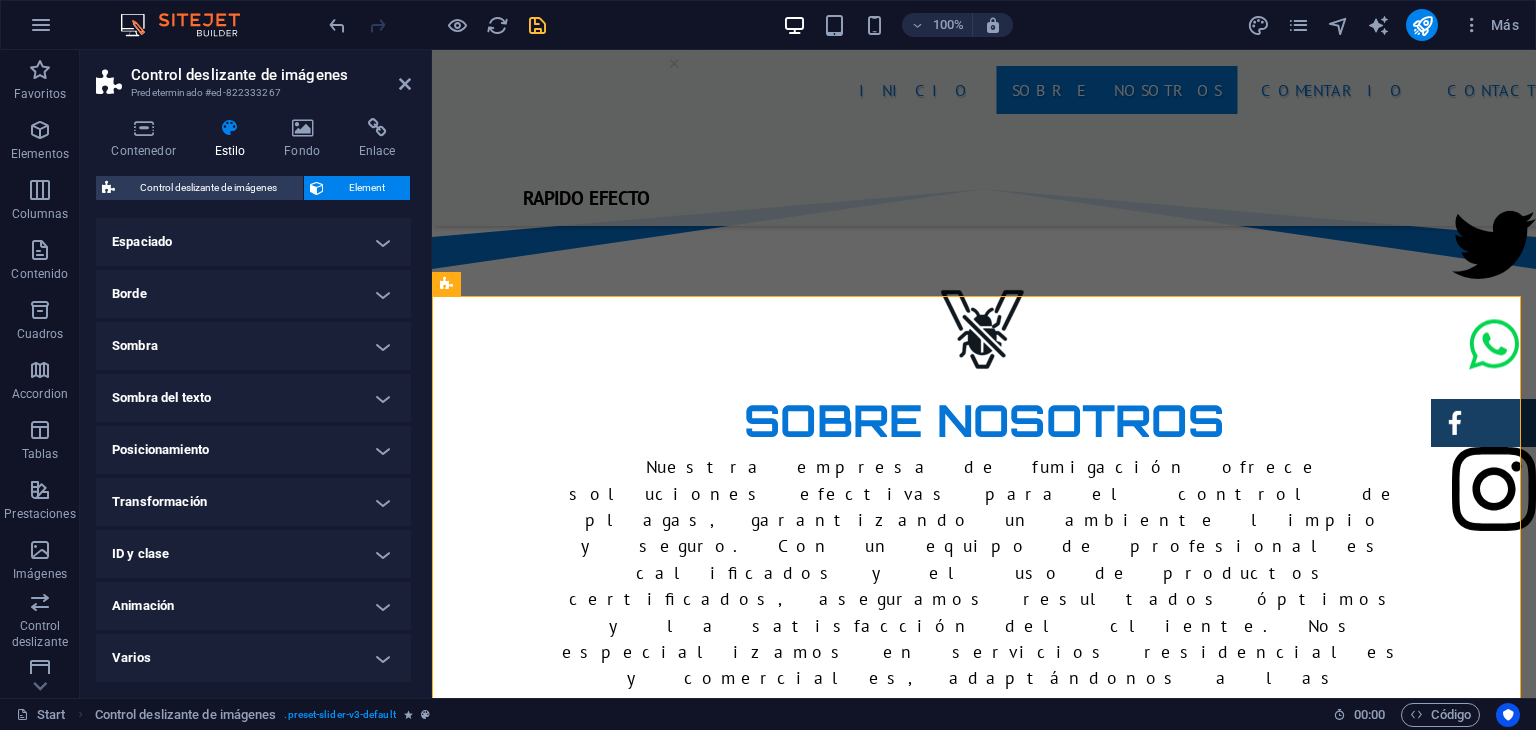 click on "Animación" at bounding box center (253, 606) 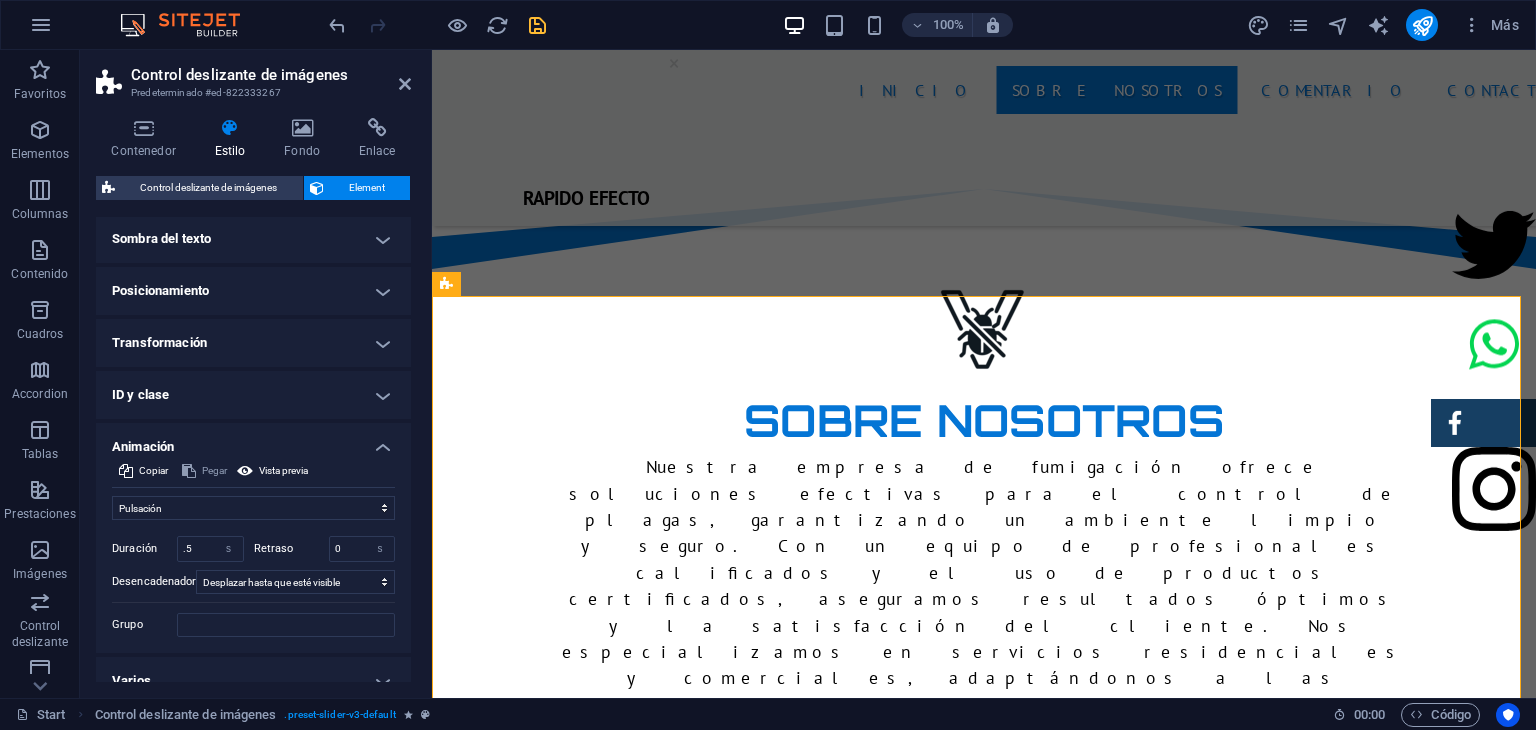scroll, scrollTop: 347, scrollLeft: 0, axis: vertical 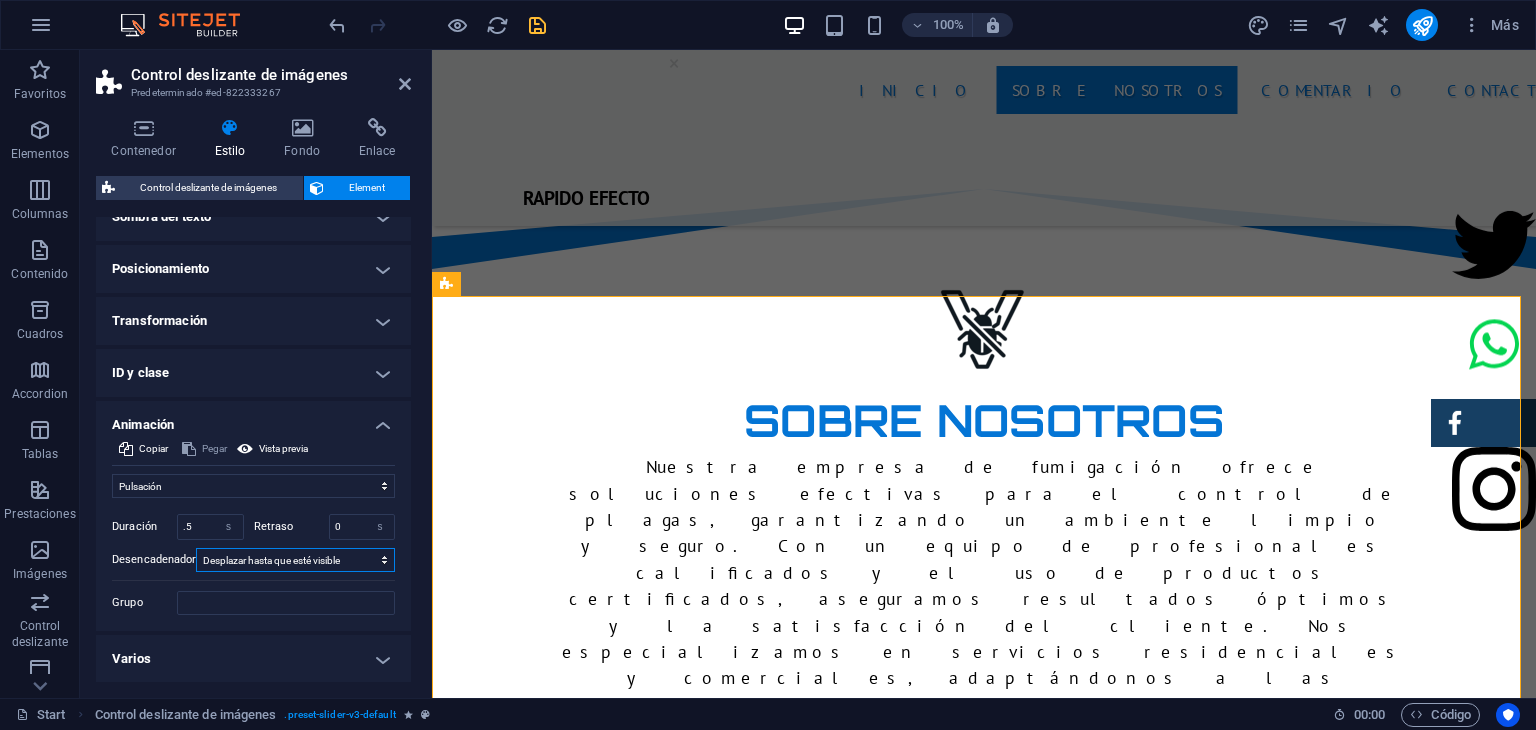 click on "Ningún desencadenador automático Al cargar la página Desplazar hasta que esté visible" at bounding box center [295, 560] 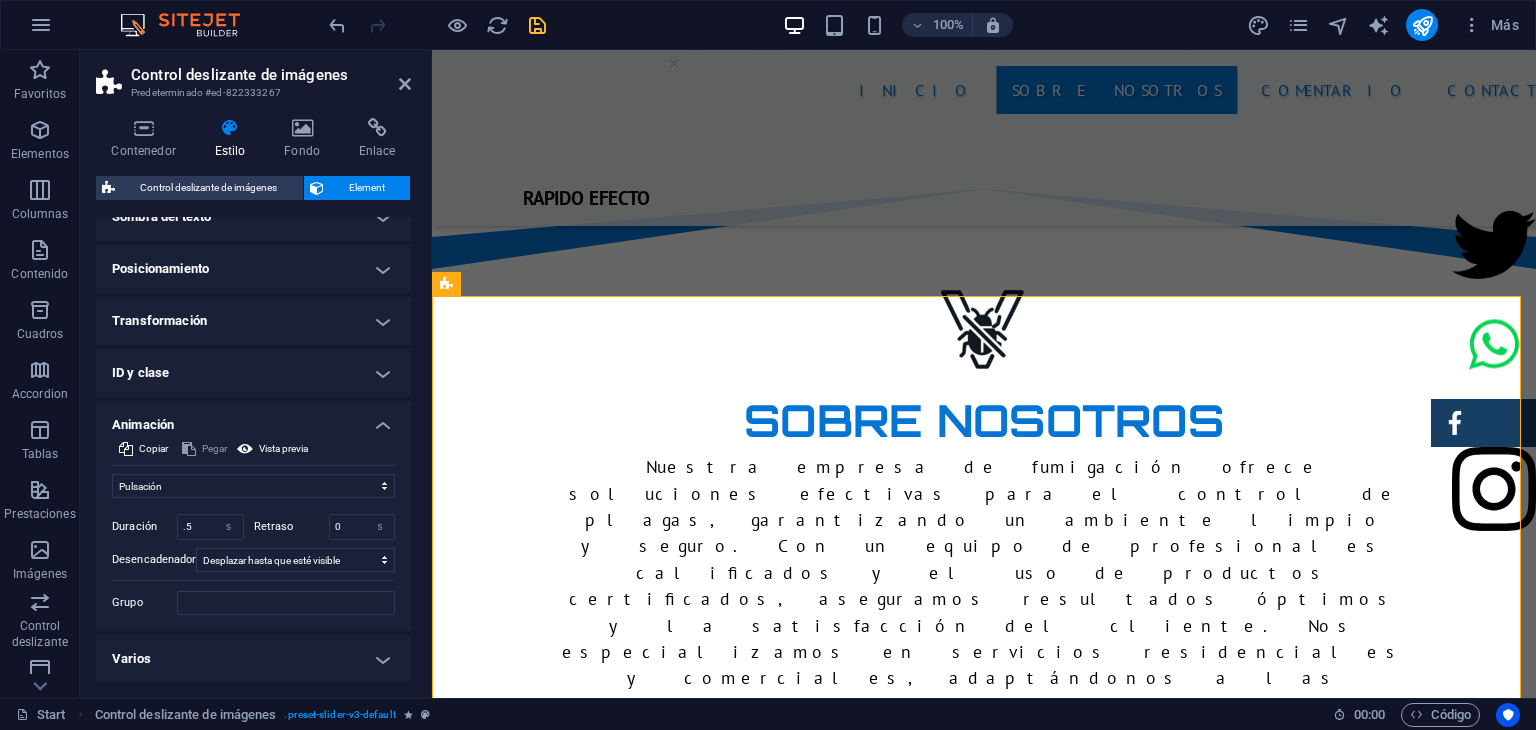 click on "Transformación" at bounding box center (253, 321) 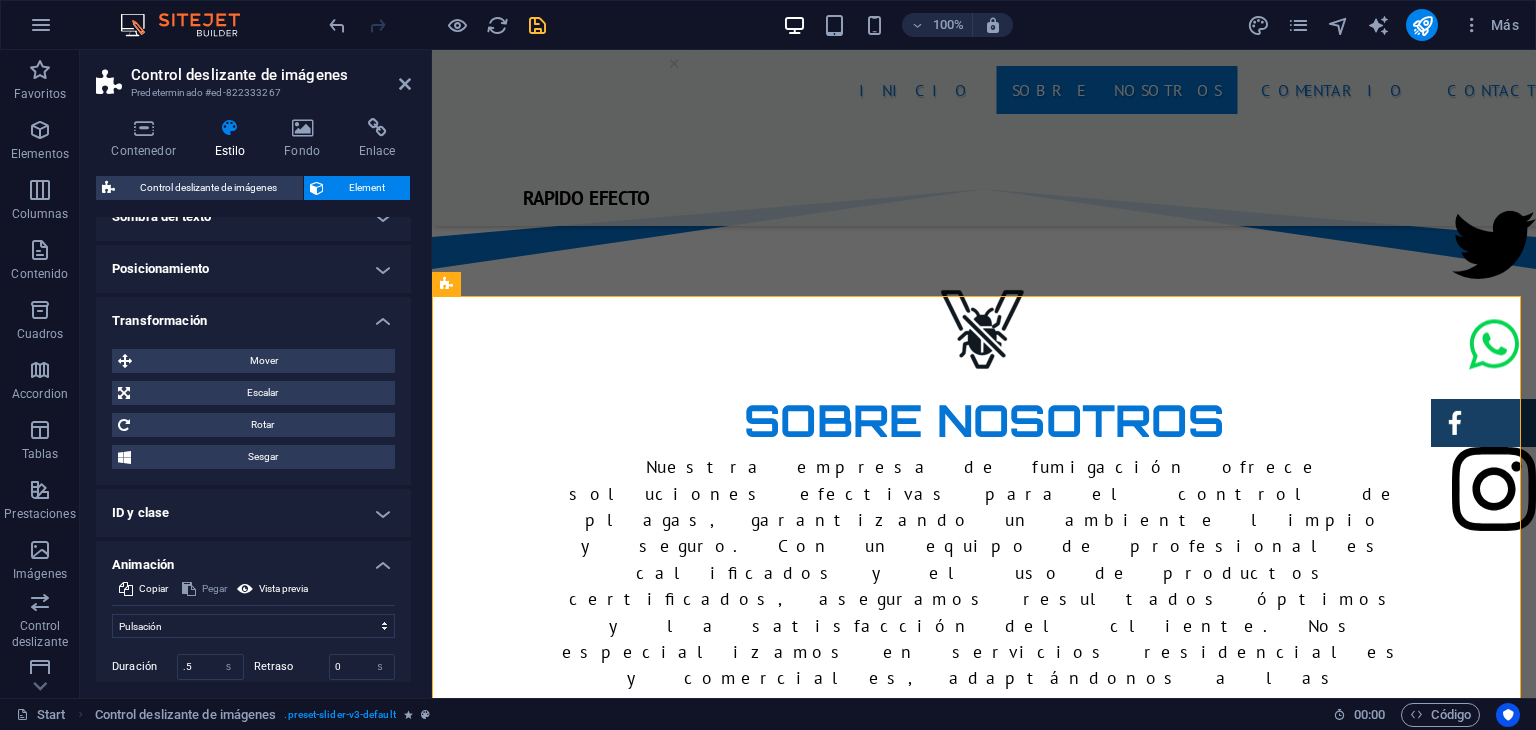 click on "Transformación" at bounding box center [253, 315] 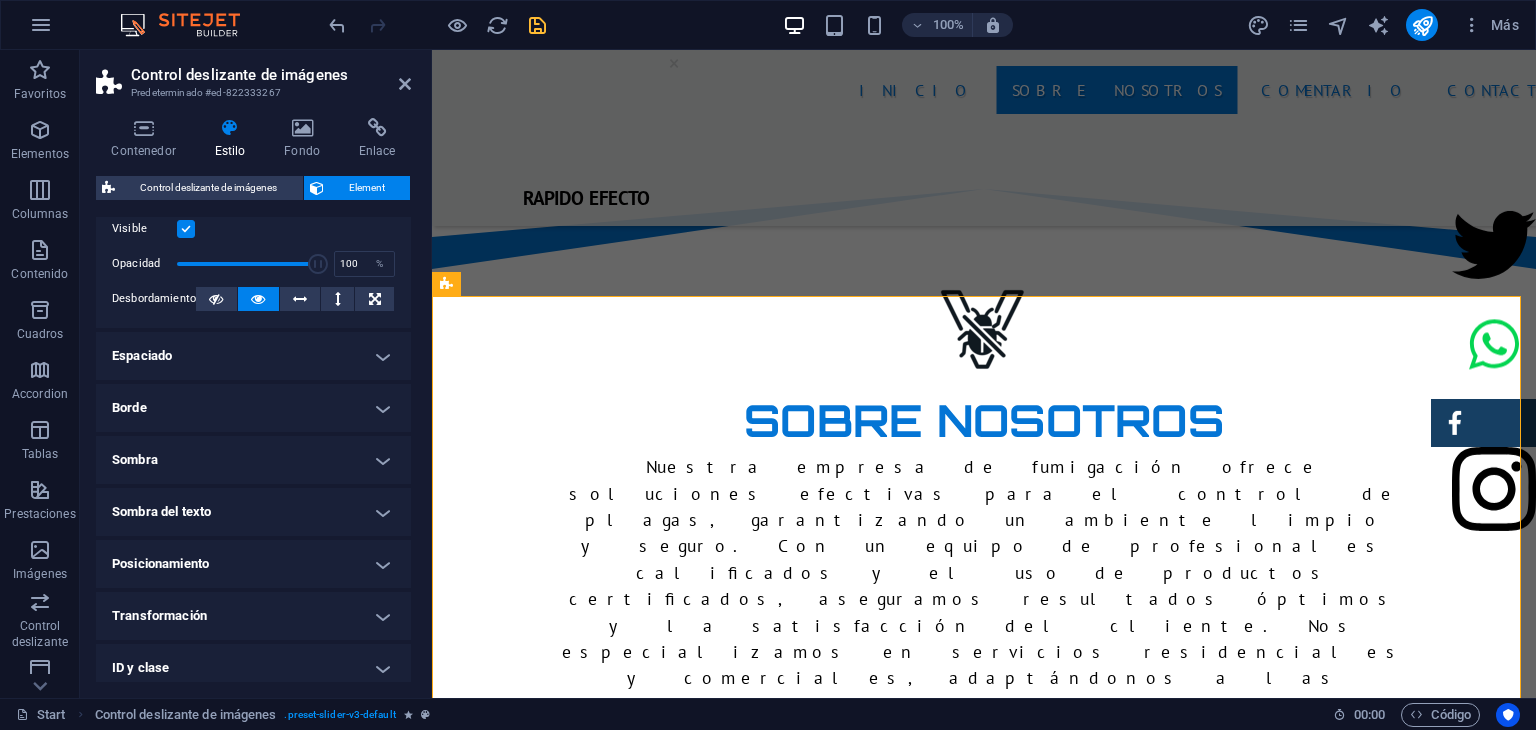 scroll, scrollTop: 0, scrollLeft: 0, axis: both 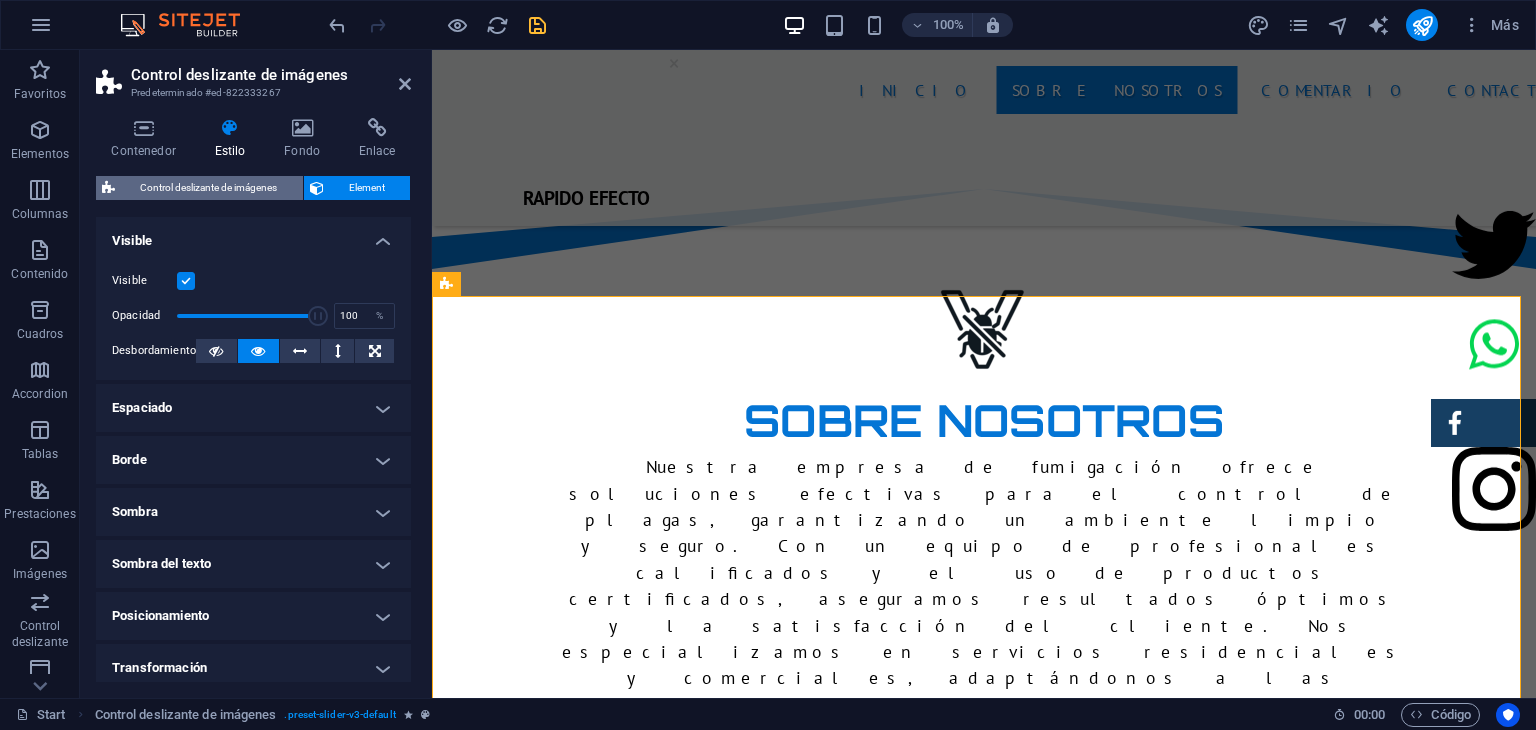 click on "Control deslizante de imágenes" at bounding box center (209, 188) 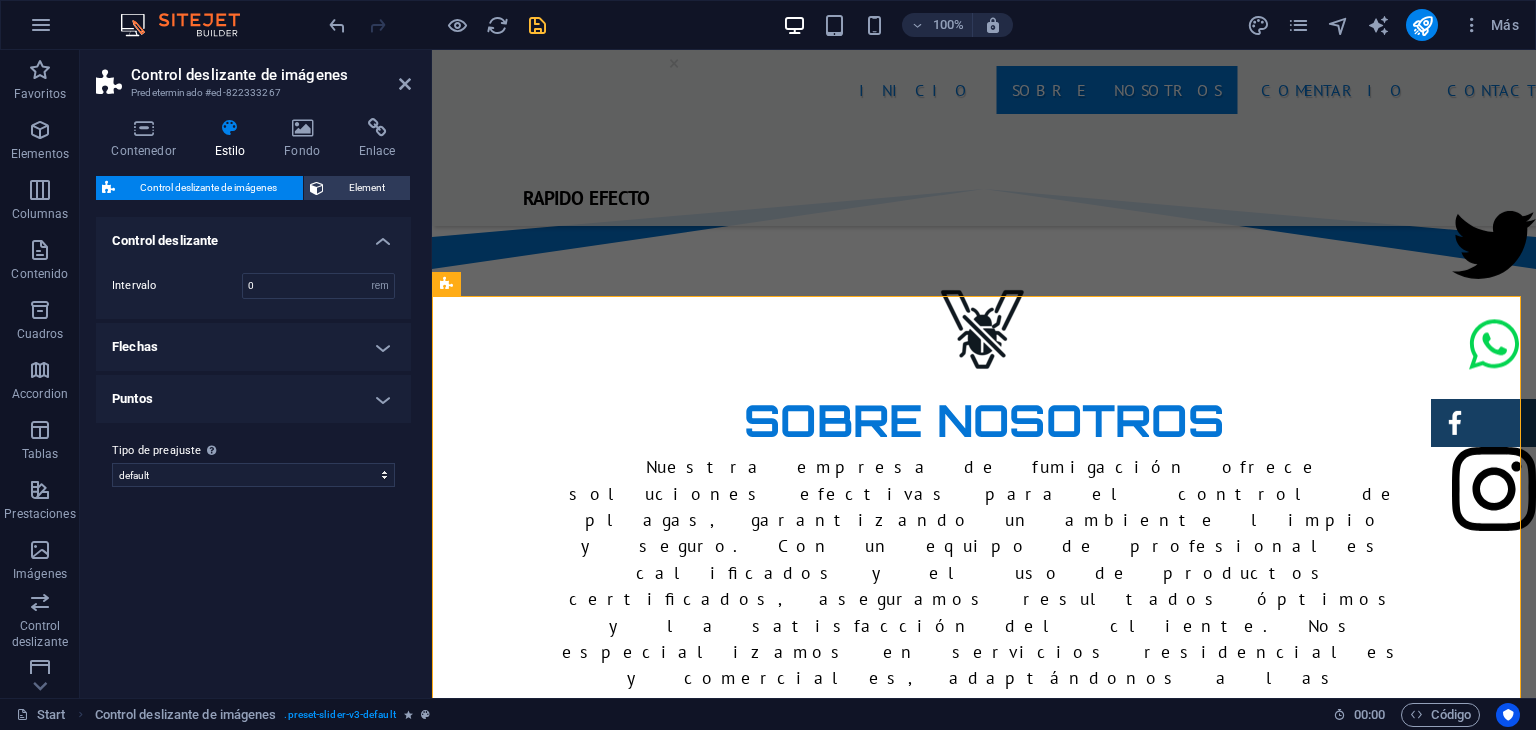 click on "Flechas" at bounding box center [253, 347] 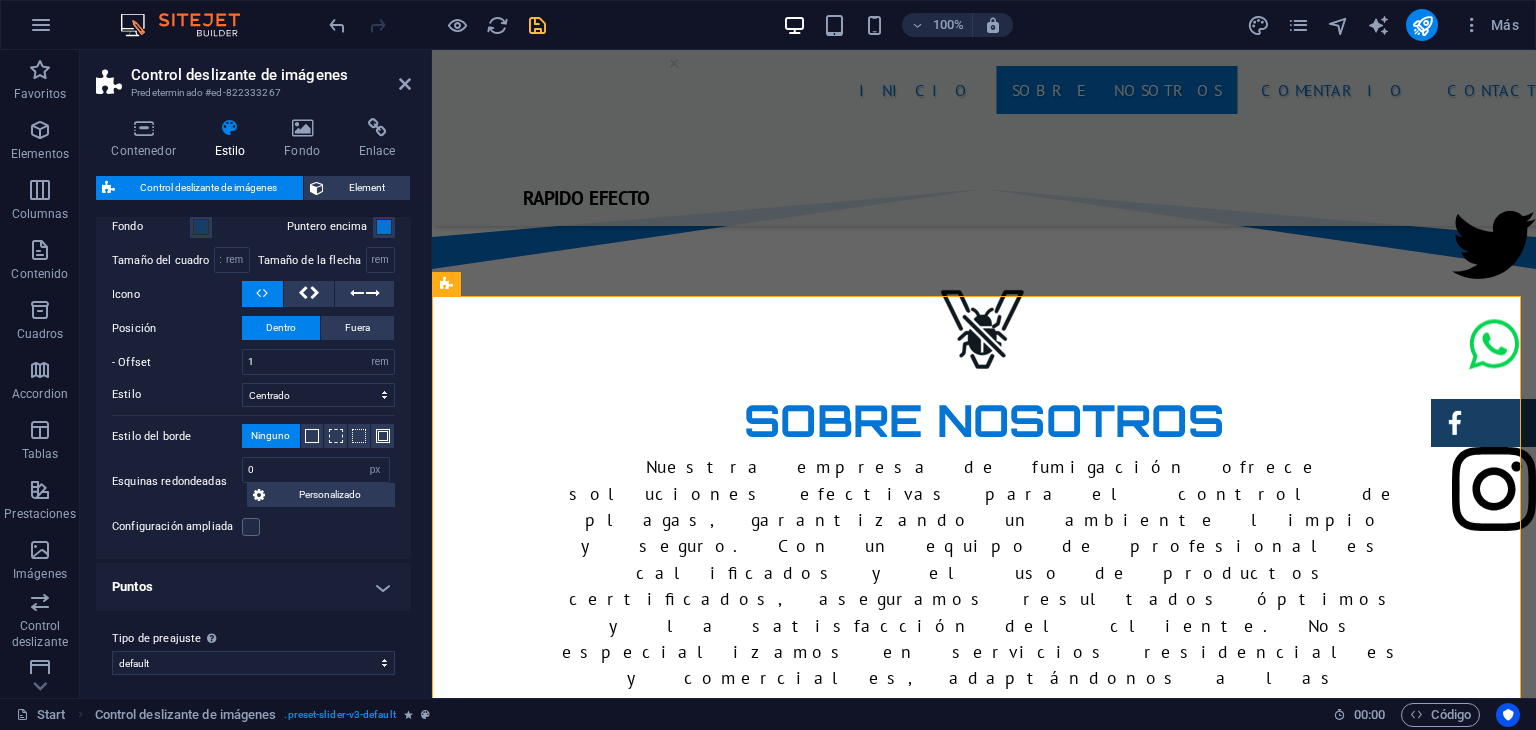 scroll, scrollTop: 293, scrollLeft: 0, axis: vertical 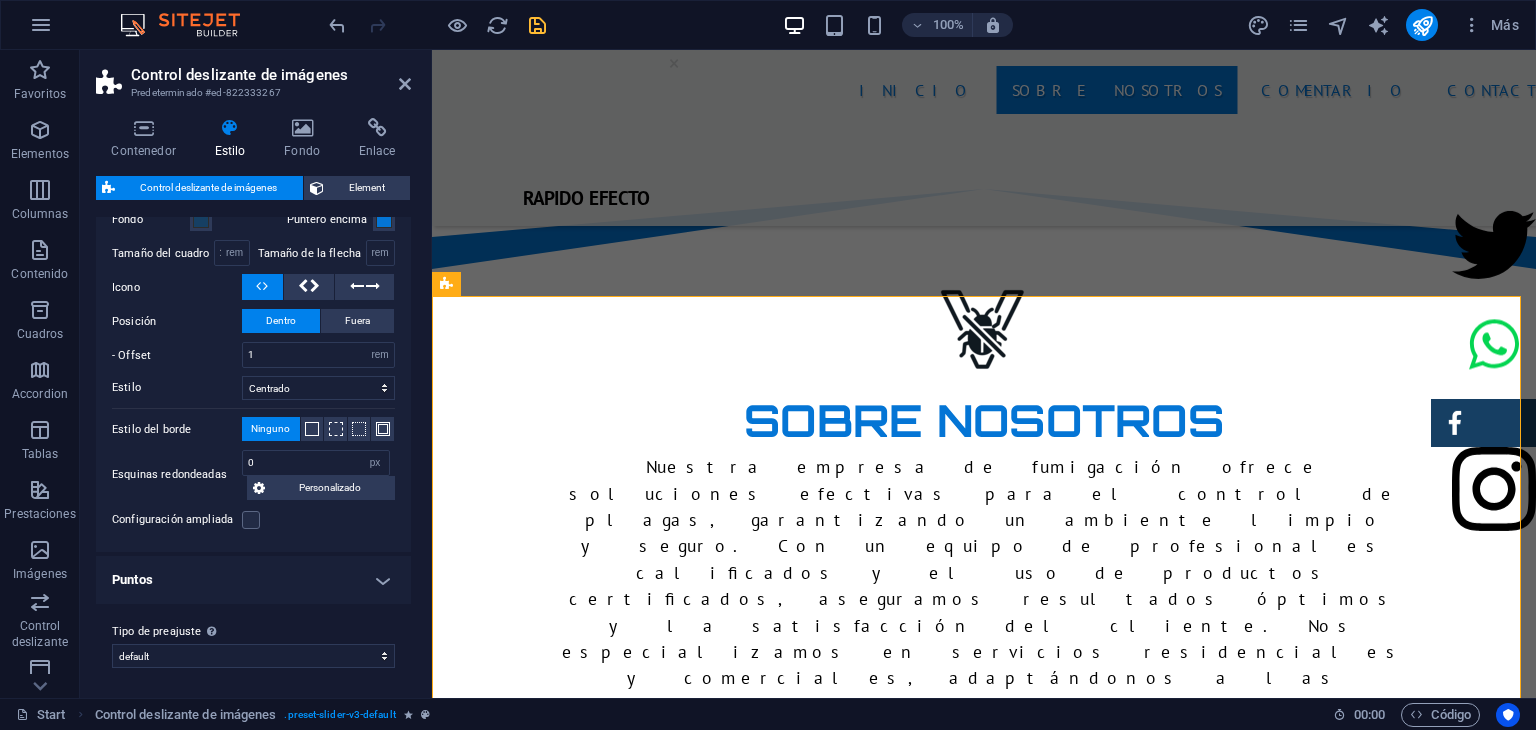 click on "Puntos" at bounding box center (253, 580) 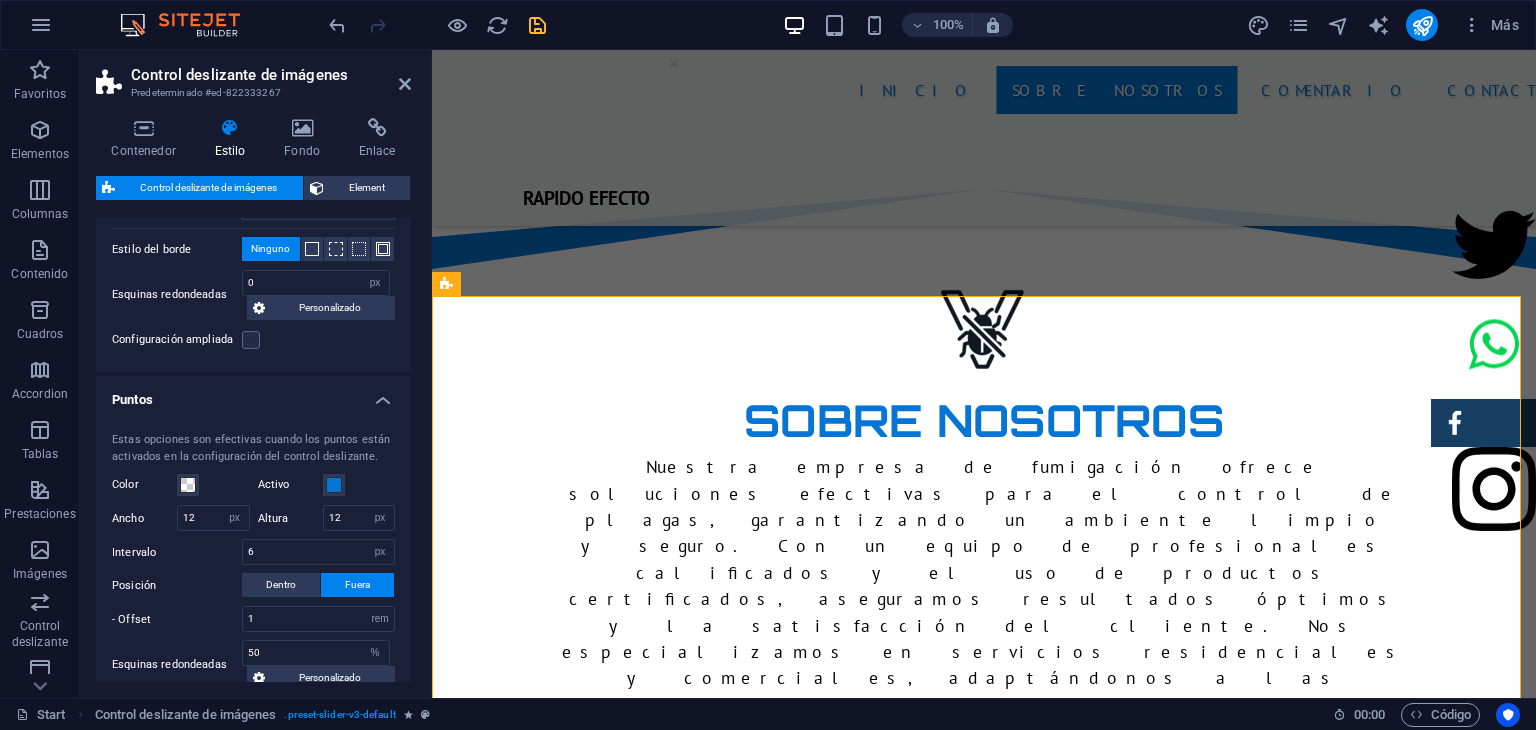 scroll, scrollTop: 544, scrollLeft: 0, axis: vertical 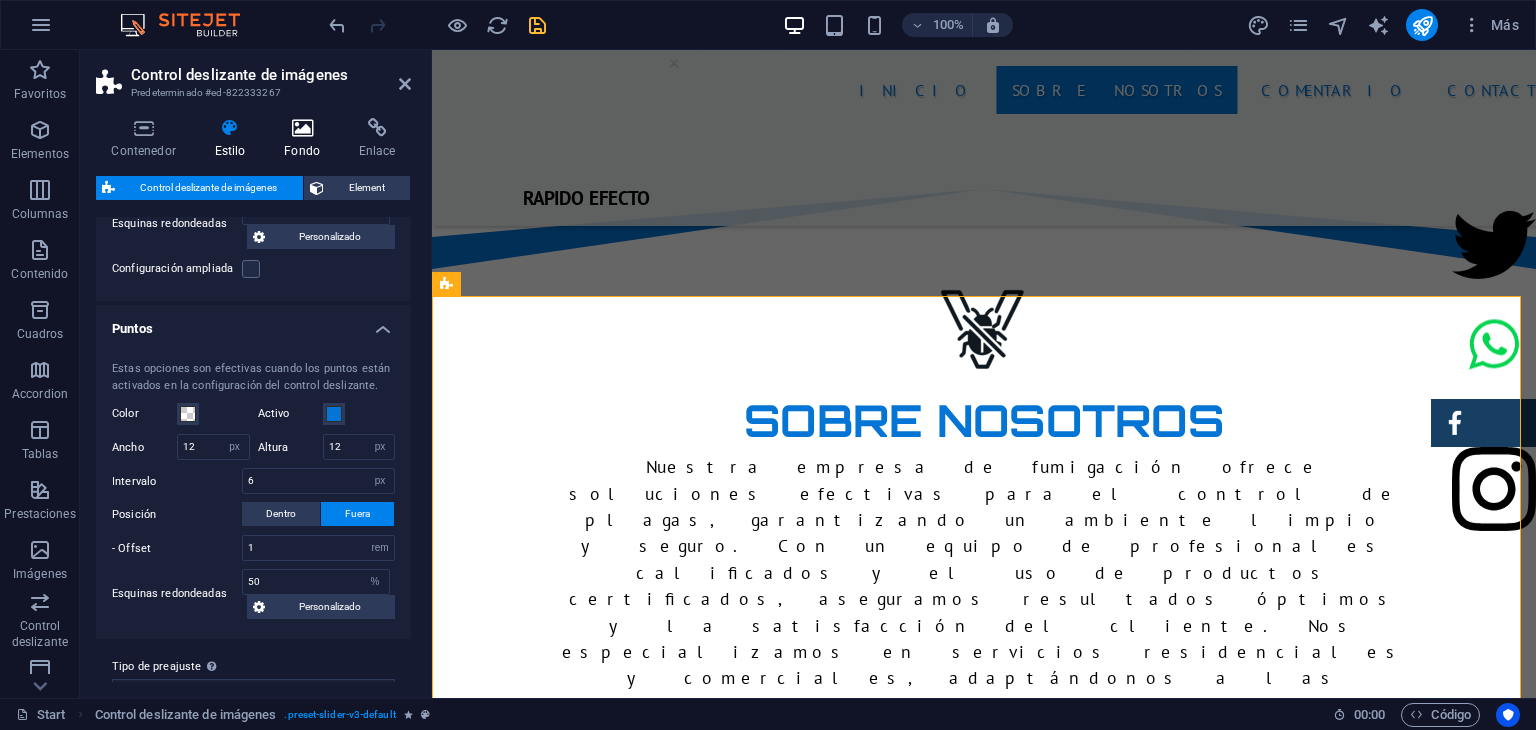 click on "Fondo" at bounding box center [306, 139] 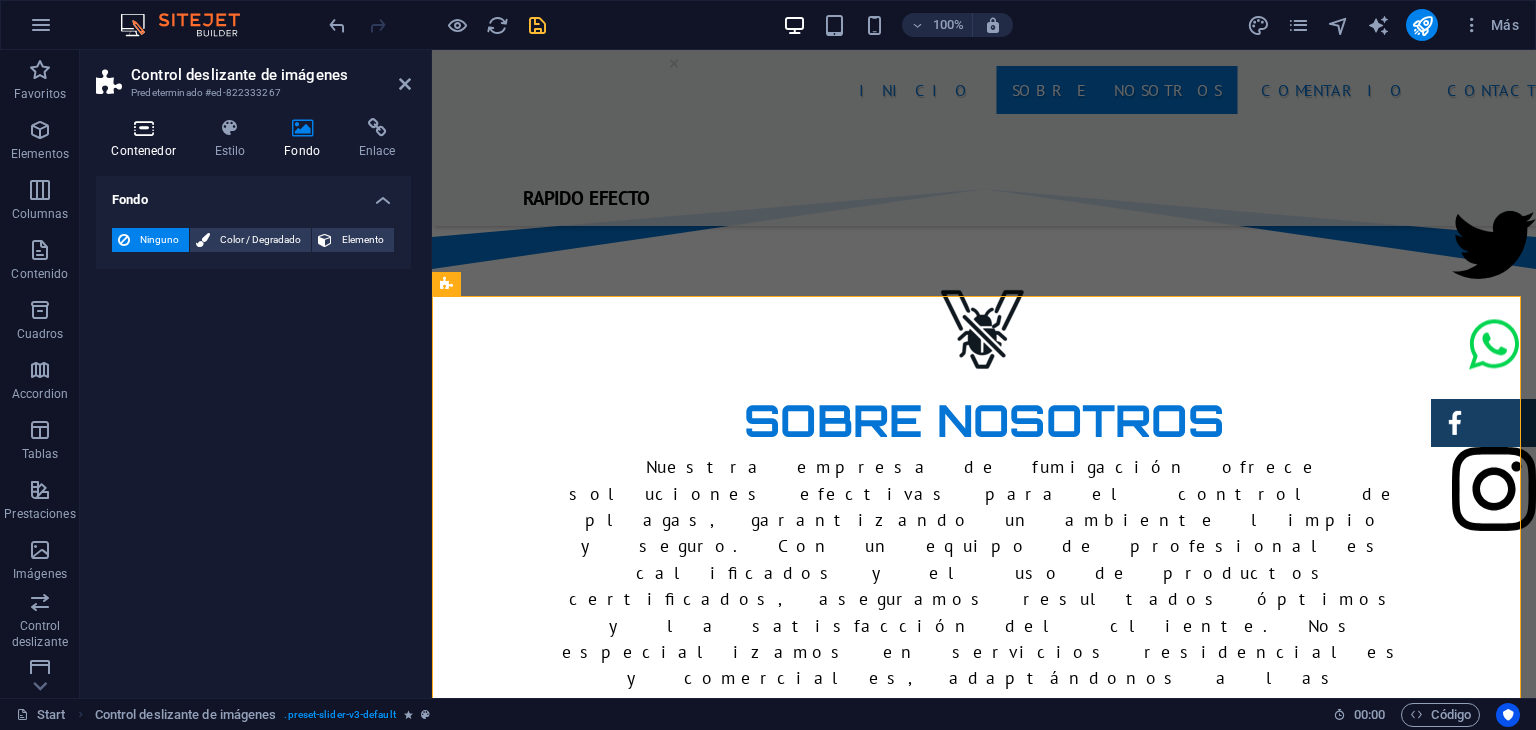 click at bounding box center (143, 128) 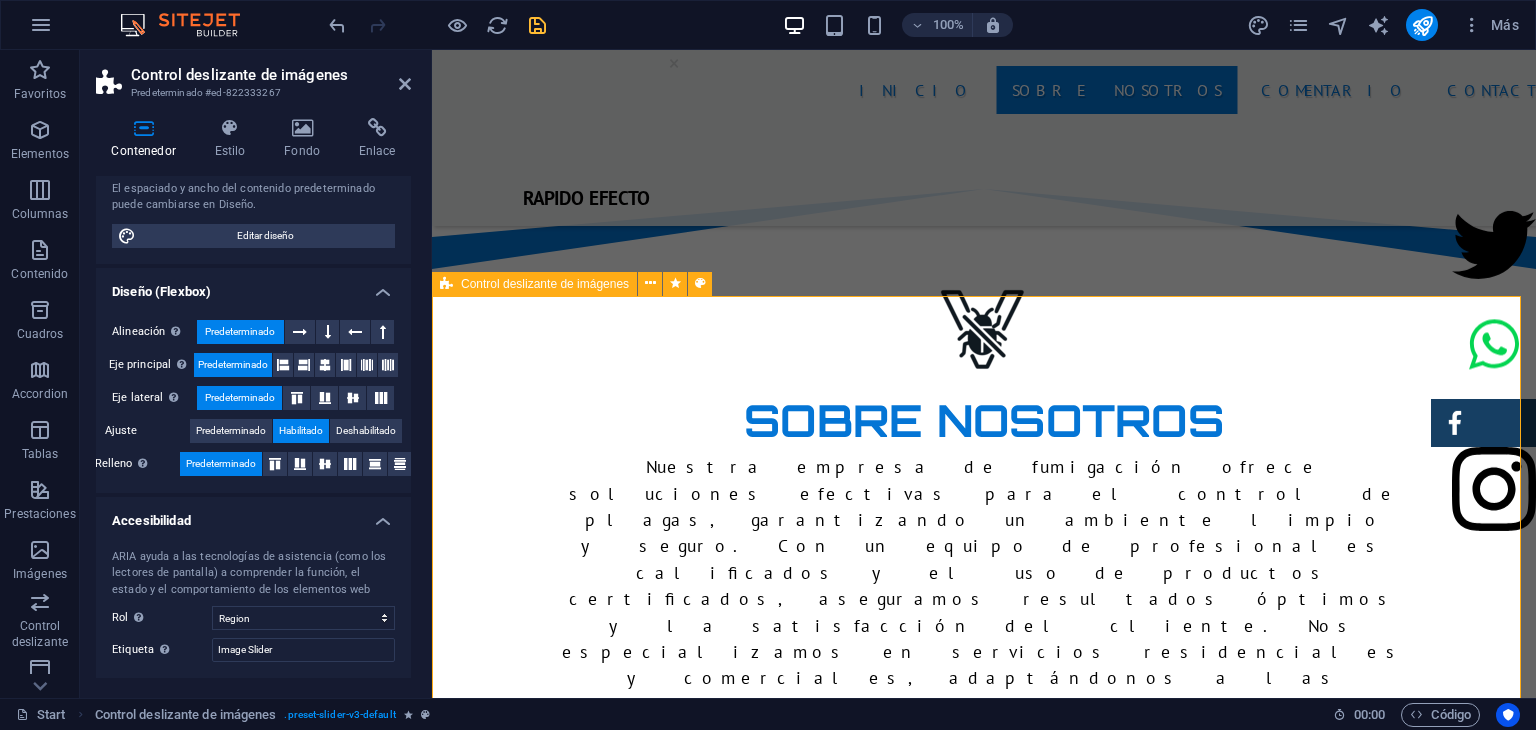 click on "1 2" at bounding box center [984, 2327] 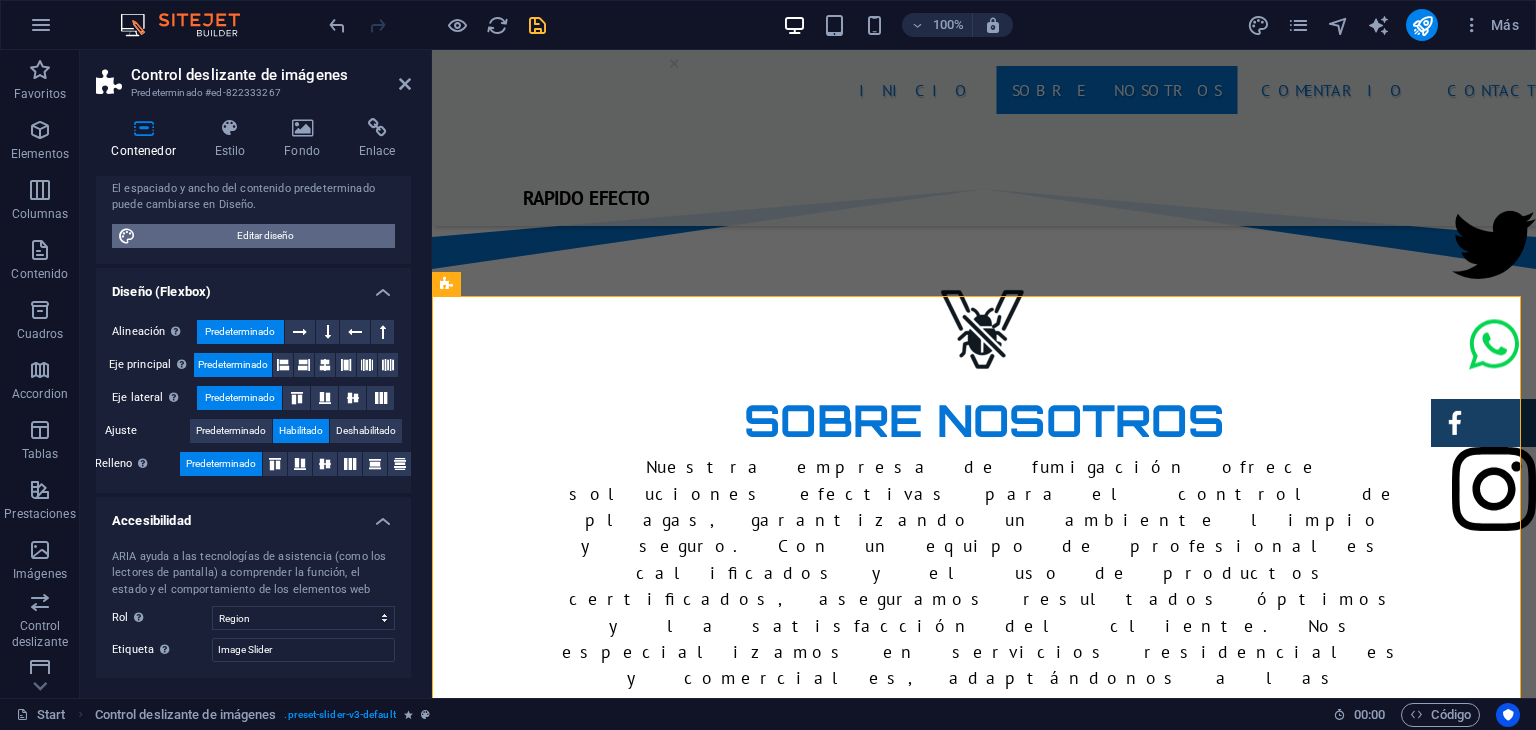 click on "Editar diseño" at bounding box center (265, 236) 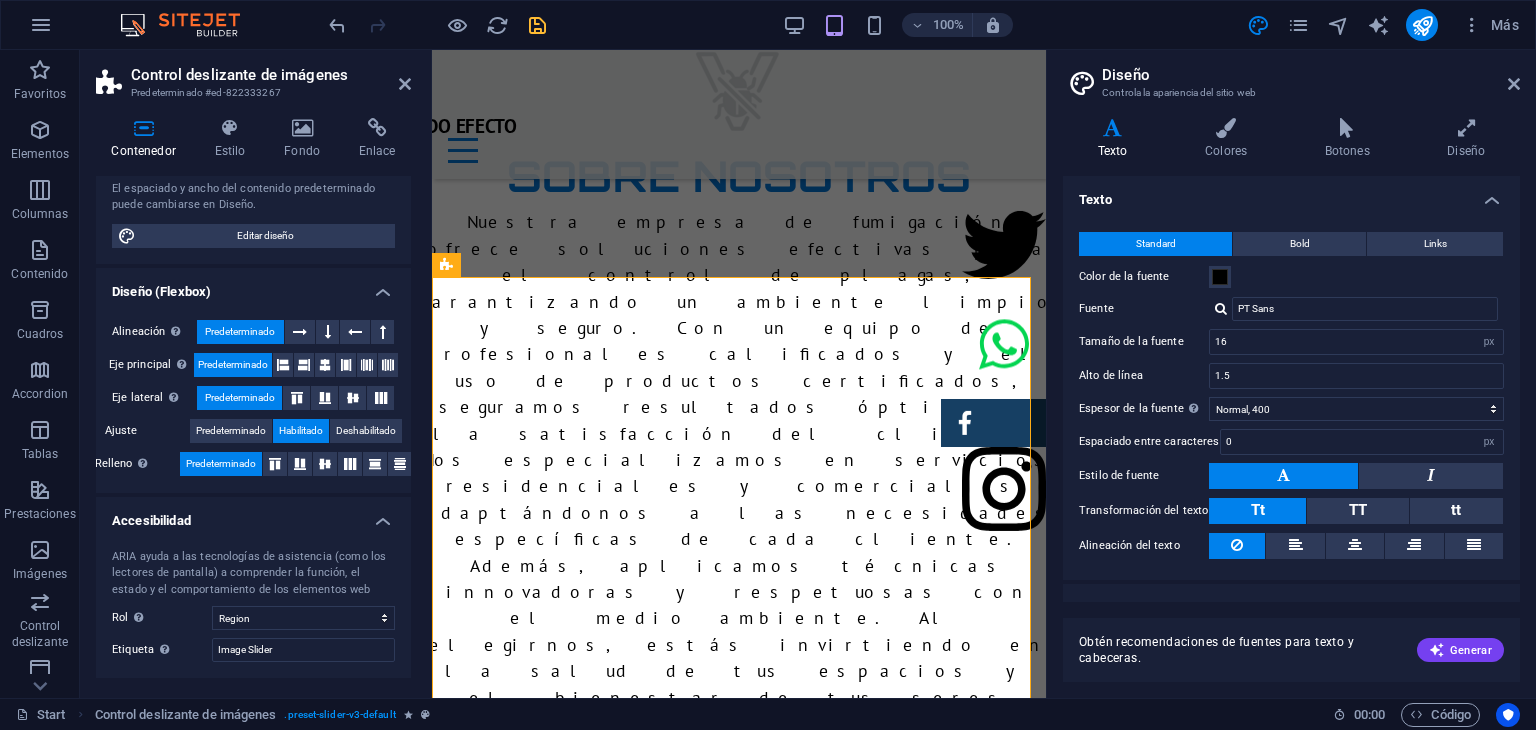scroll, scrollTop: 1271, scrollLeft: 0, axis: vertical 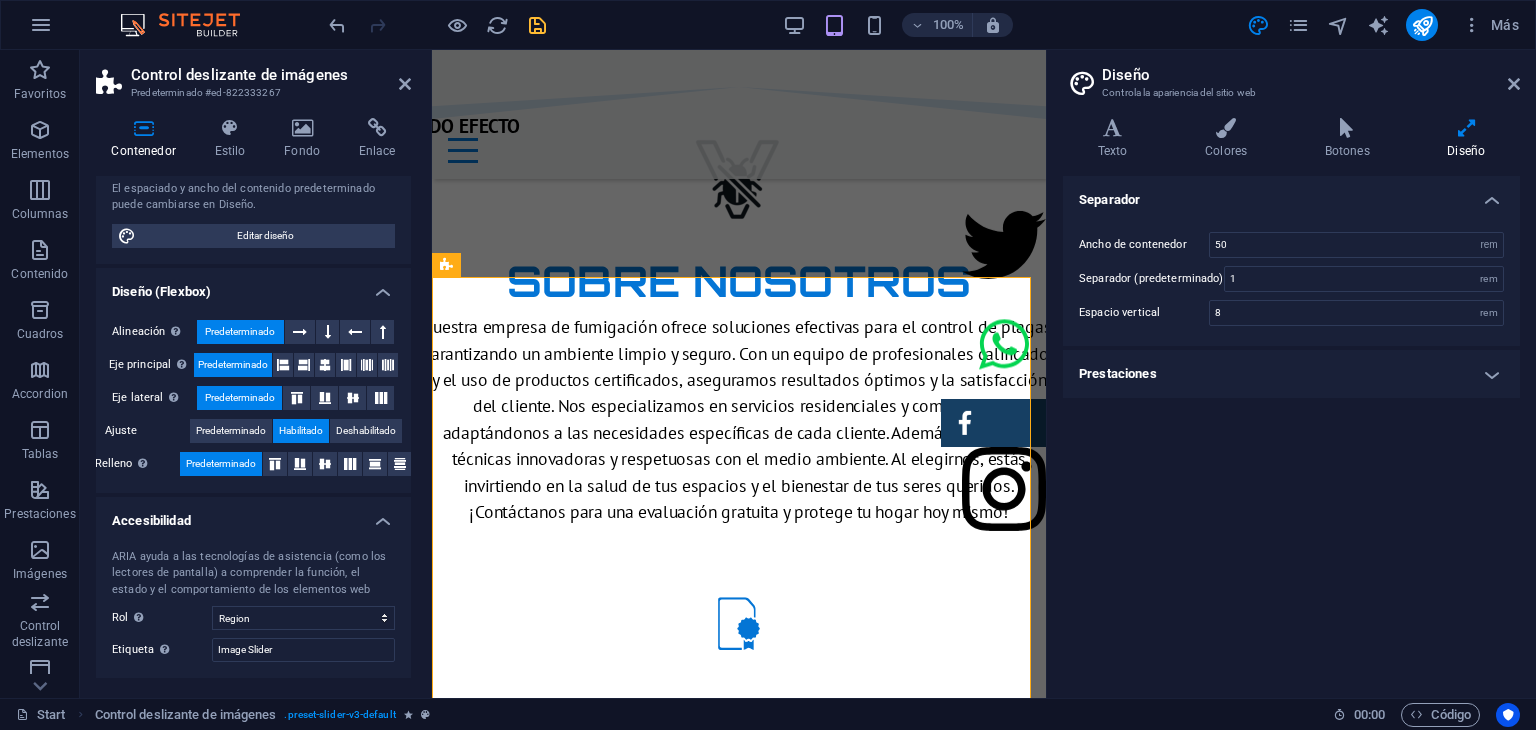 click on "Diseño Controla la apariencia del sitio web Variantes  Texto  Colores  Botones  Diseño Texto Standard Bold Links Color de la fuente Fuente PT Sans Tamaño de la fuente 16 rem px Alto de línea 1.5 Espesor de la fuente Para mostrar el espesor de la fuente correctamente, puede que deba activarse.  Gestionar fuentes Fino, 100 Extra delgado, 200 Delgado, 300 Normal, 400 Medio, 500 Seminegrita, 600 Negrita, 700 Extra negrita, 800 Negro, 900 Espaciado entre caracteres 0 rem px Estilo de fuente Transformación del texto Tt TT tt Alineación del texto Espesor de la fuente Para mostrar el espesor de la fuente correctamente, puede que deba activarse.  Gestionar fuentes Fino, 100 Extra delgado, 200 Delgado, 300 Normal, 400 Medio, 500 Seminegrita, 600 Negrita, 700 Extra negrita, 800 Negro, 900 Default Hover / Active Color de la fuente Color de la fuente Decoración Ninguno Decoración Ninguno Duración de la transición 0.3 s Función de la transición Lentitud Entrada lenta Salida lenta Entrada/salida lenta Lineal H2" at bounding box center [1291, 374] 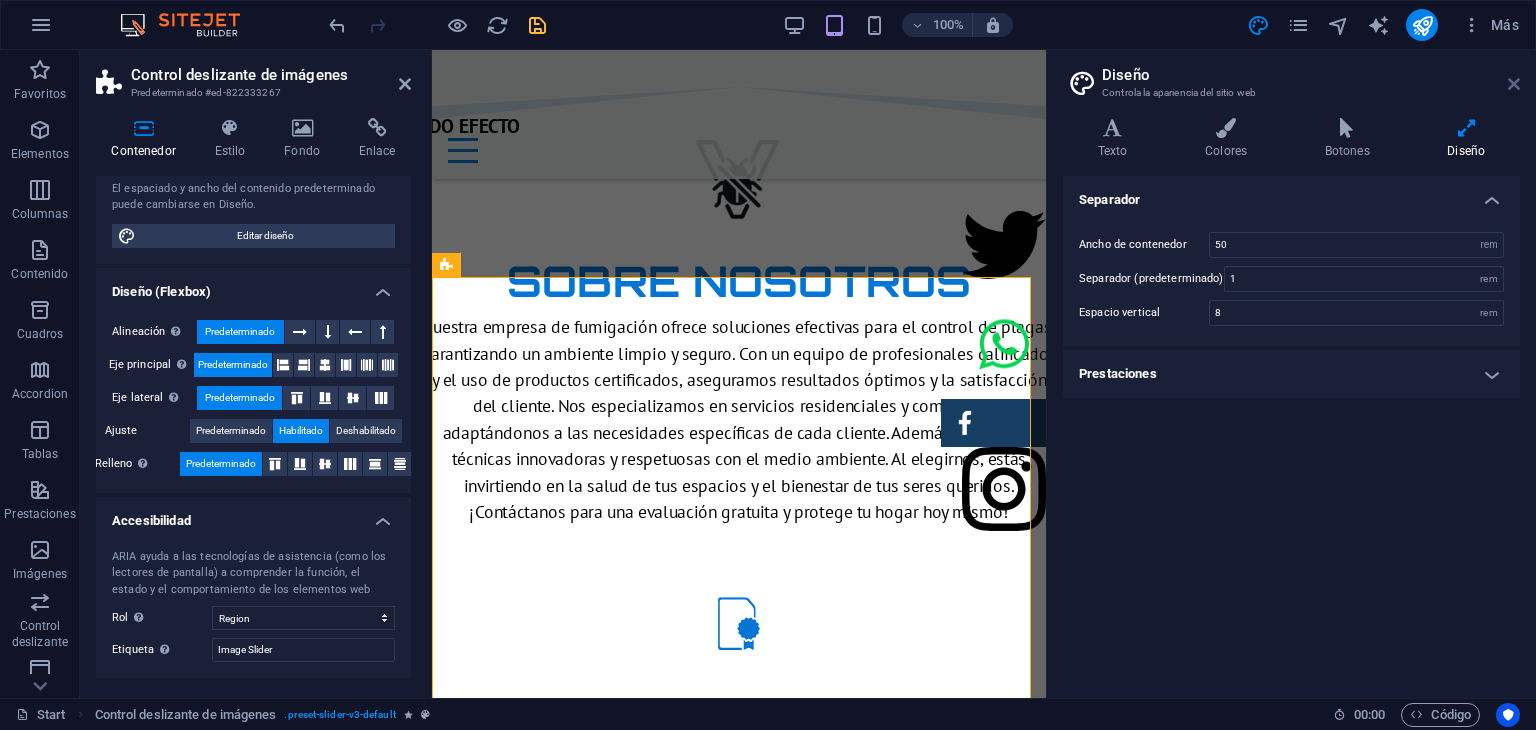 click at bounding box center [1514, 84] 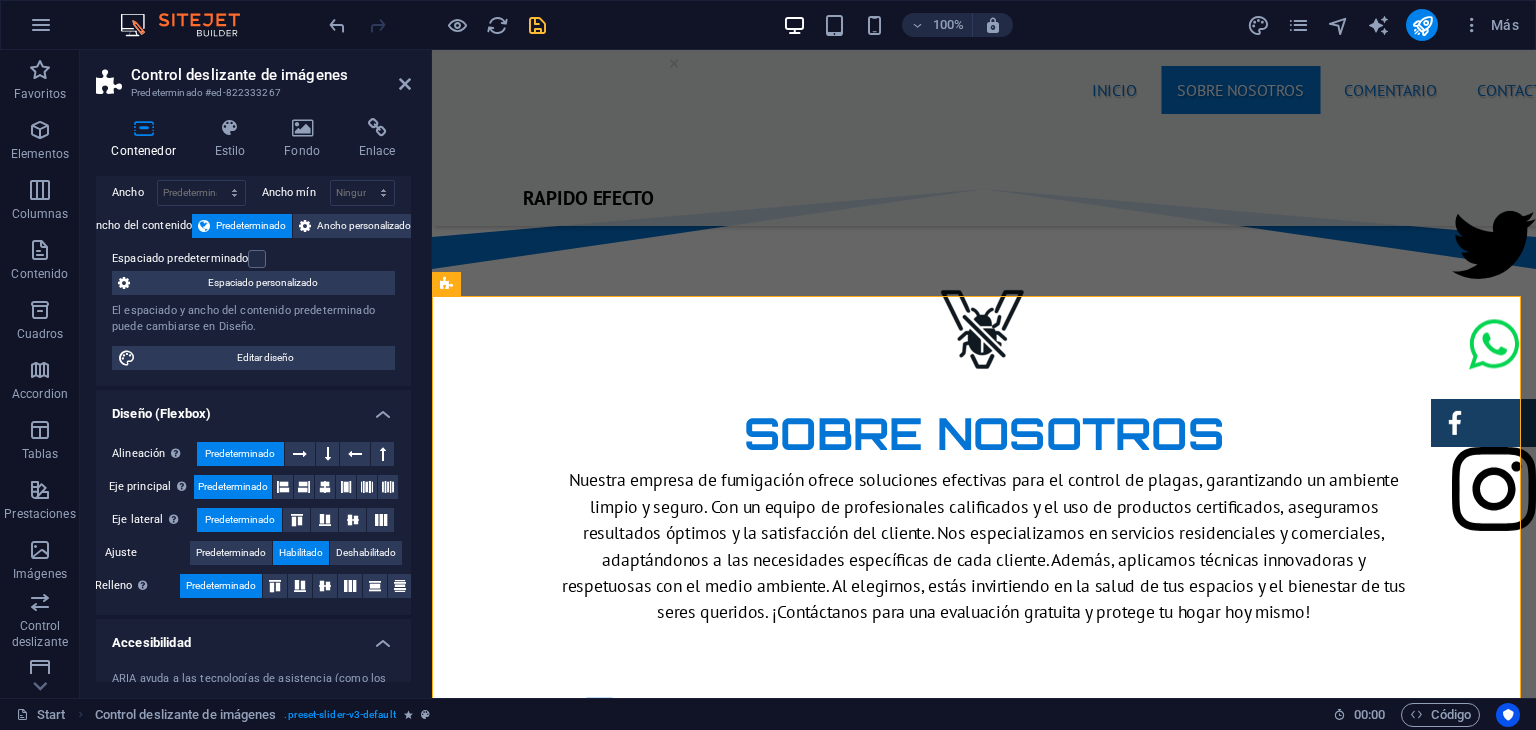 scroll, scrollTop: 0, scrollLeft: 0, axis: both 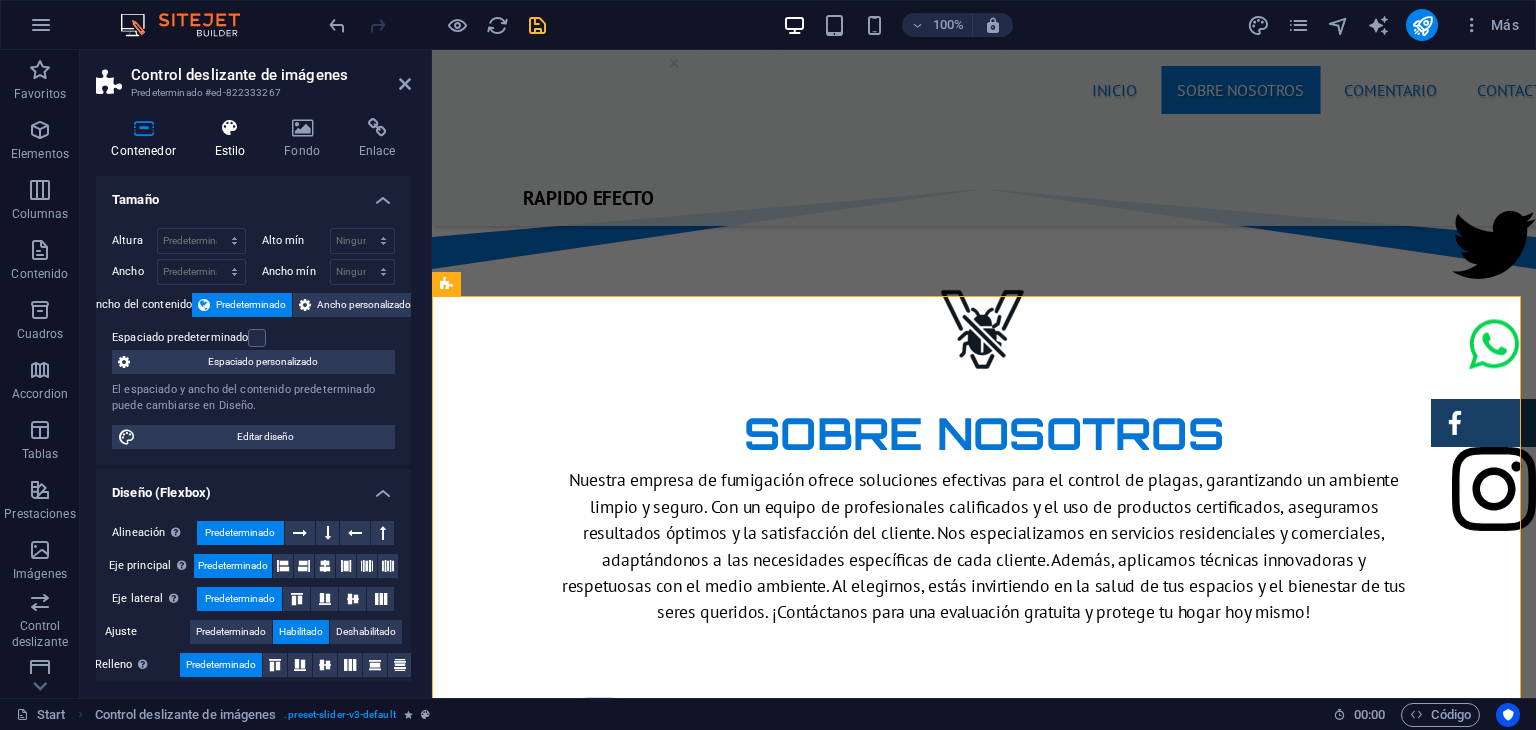click on "Estilo" at bounding box center [234, 139] 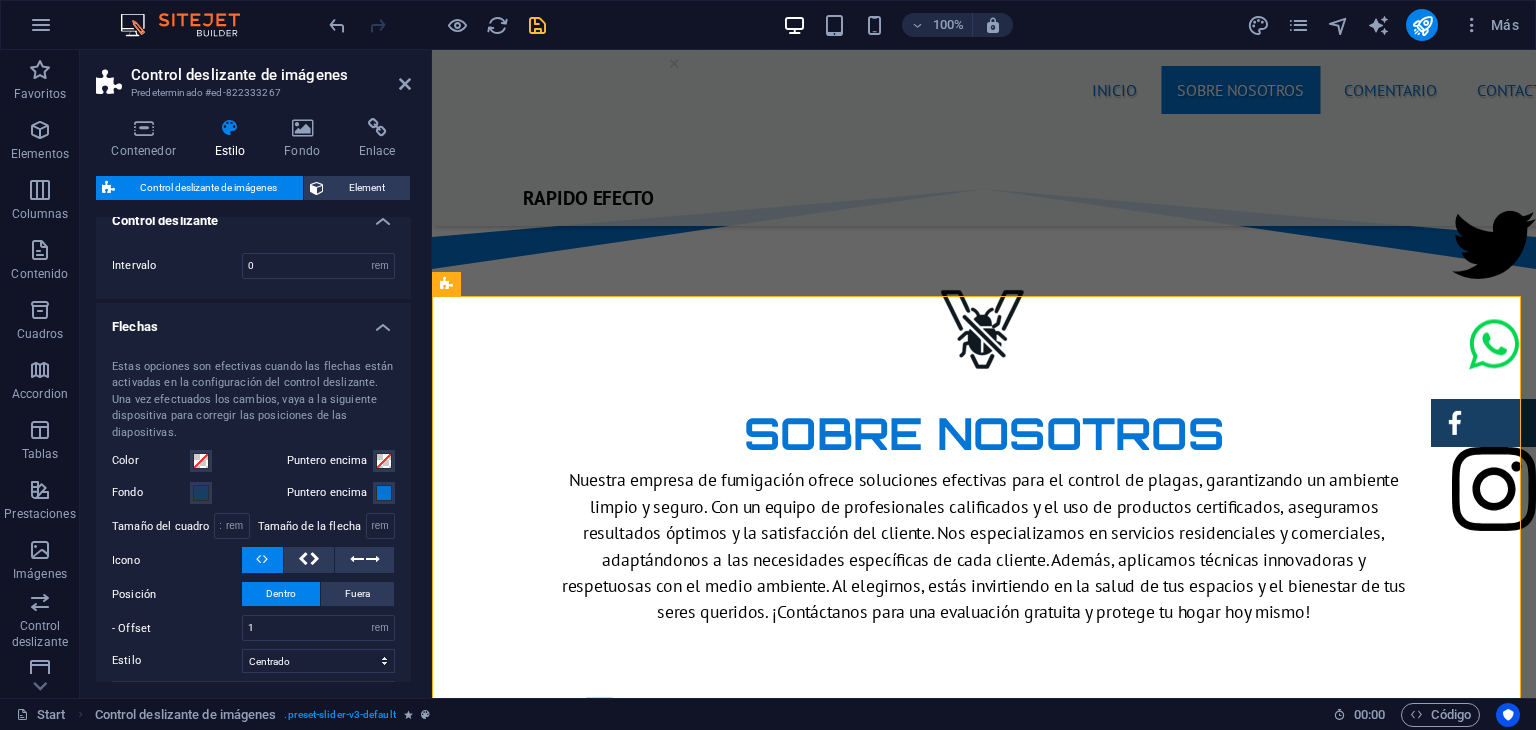 scroll, scrollTop: 0, scrollLeft: 0, axis: both 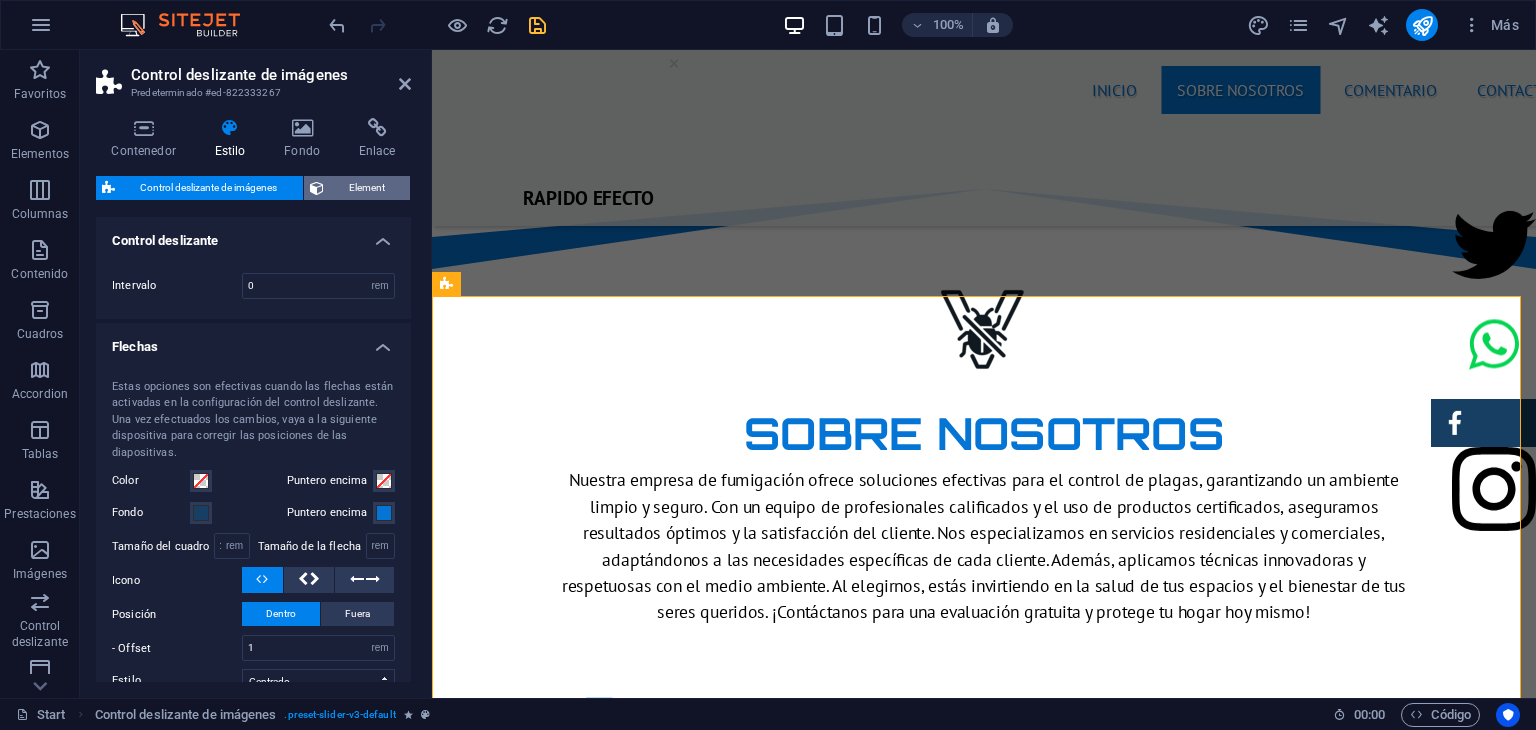 click on "Element" at bounding box center (367, 188) 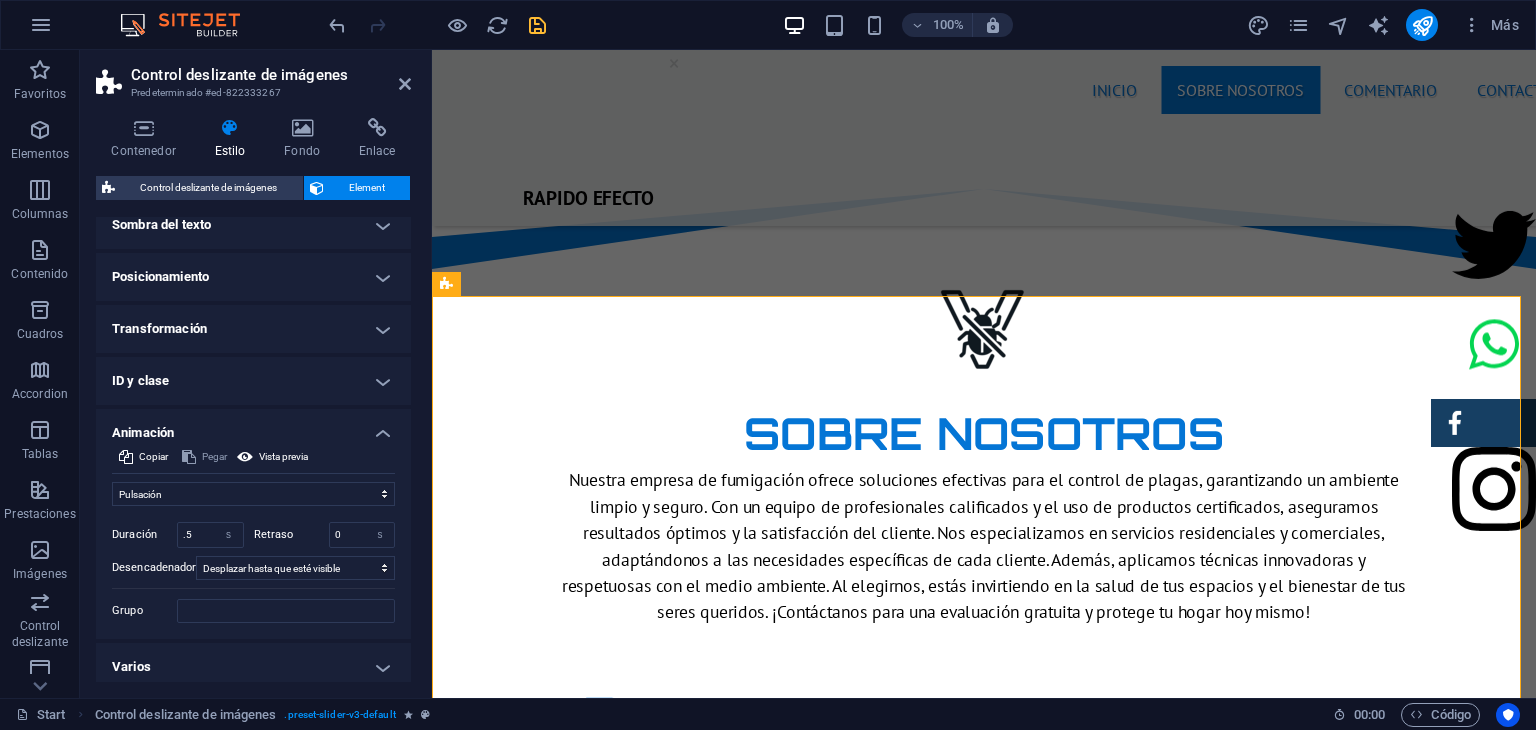 scroll, scrollTop: 342, scrollLeft: 0, axis: vertical 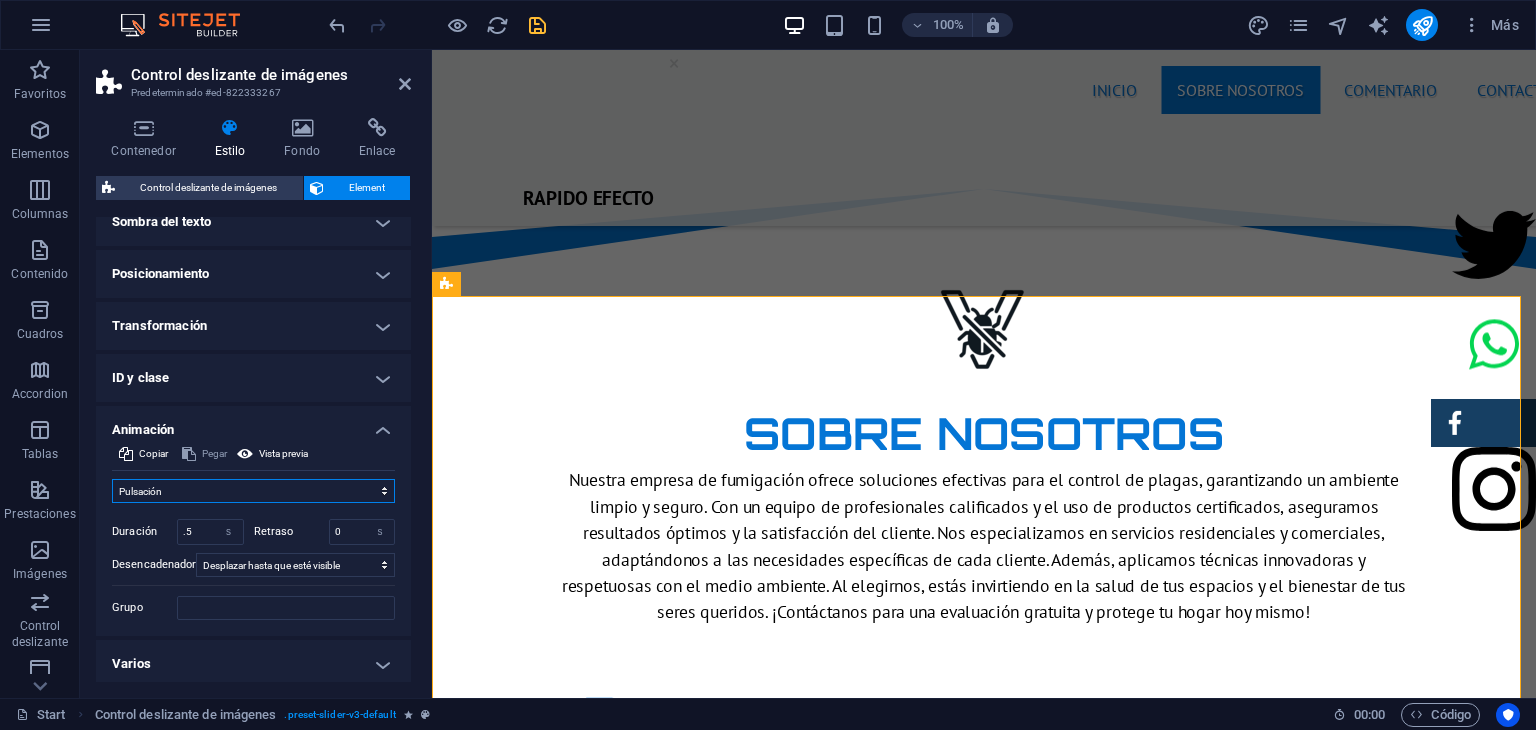 click on "No animar Mostrar / Ocultar Subir/bajar Acercar/alejar Deslizar de izquierda a derecha Deslizar de derecha a izquierda Deslizar de arriba a abajo Deslizar de abajo a arriba Pulsación Parpadeo Abrir como superposición" at bounding box center (253, 491) 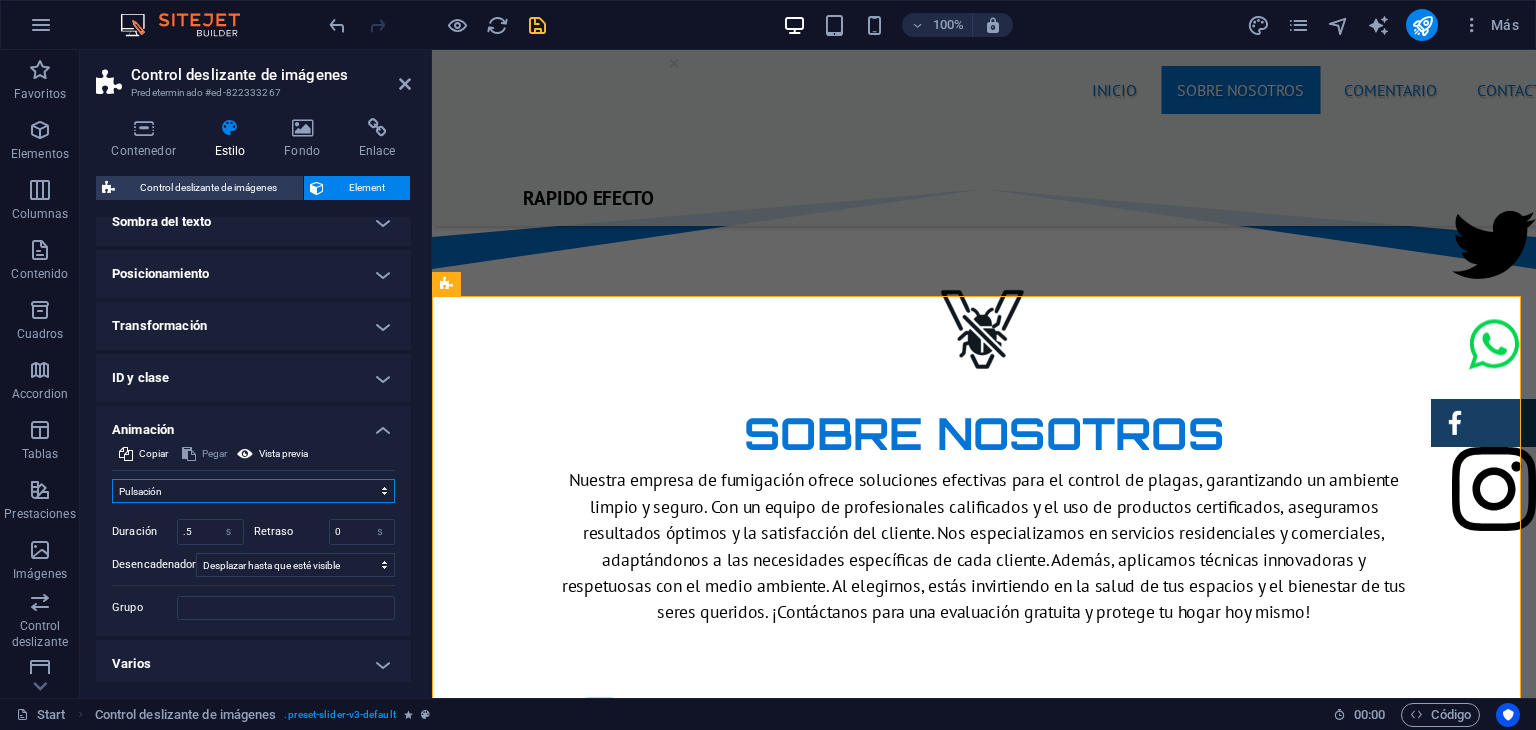 select on "overlay" 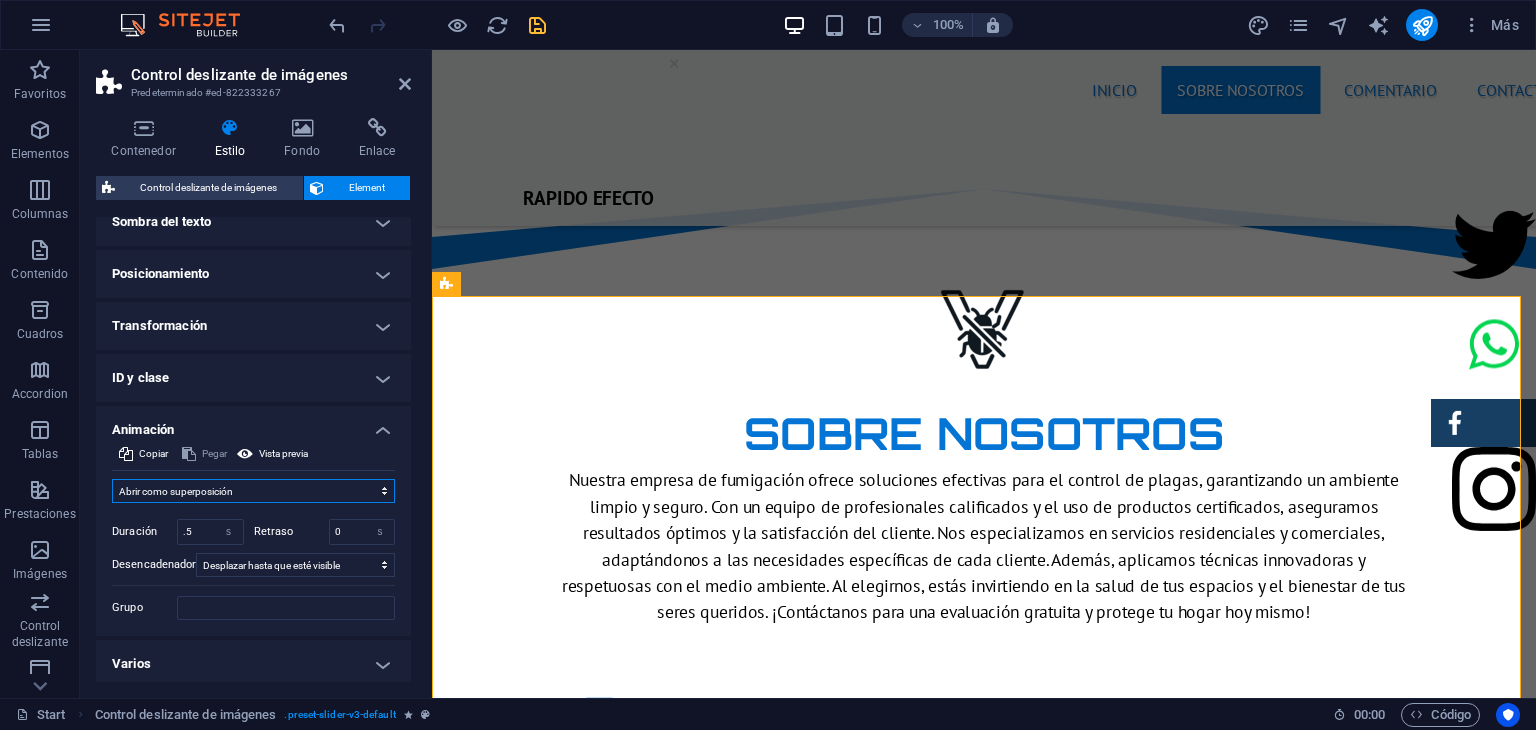 click on "No animar Mostrar / Ocultar Subir/bajar Acercar/alejar Deslizar de izquierda a derecha Deslizar de derecha a izquierda Deslizar de arriba a abajo Deslizar de abajo a arriba Pulsación Parpadeo Abrir como superposición" at bounding box center [253, 491] 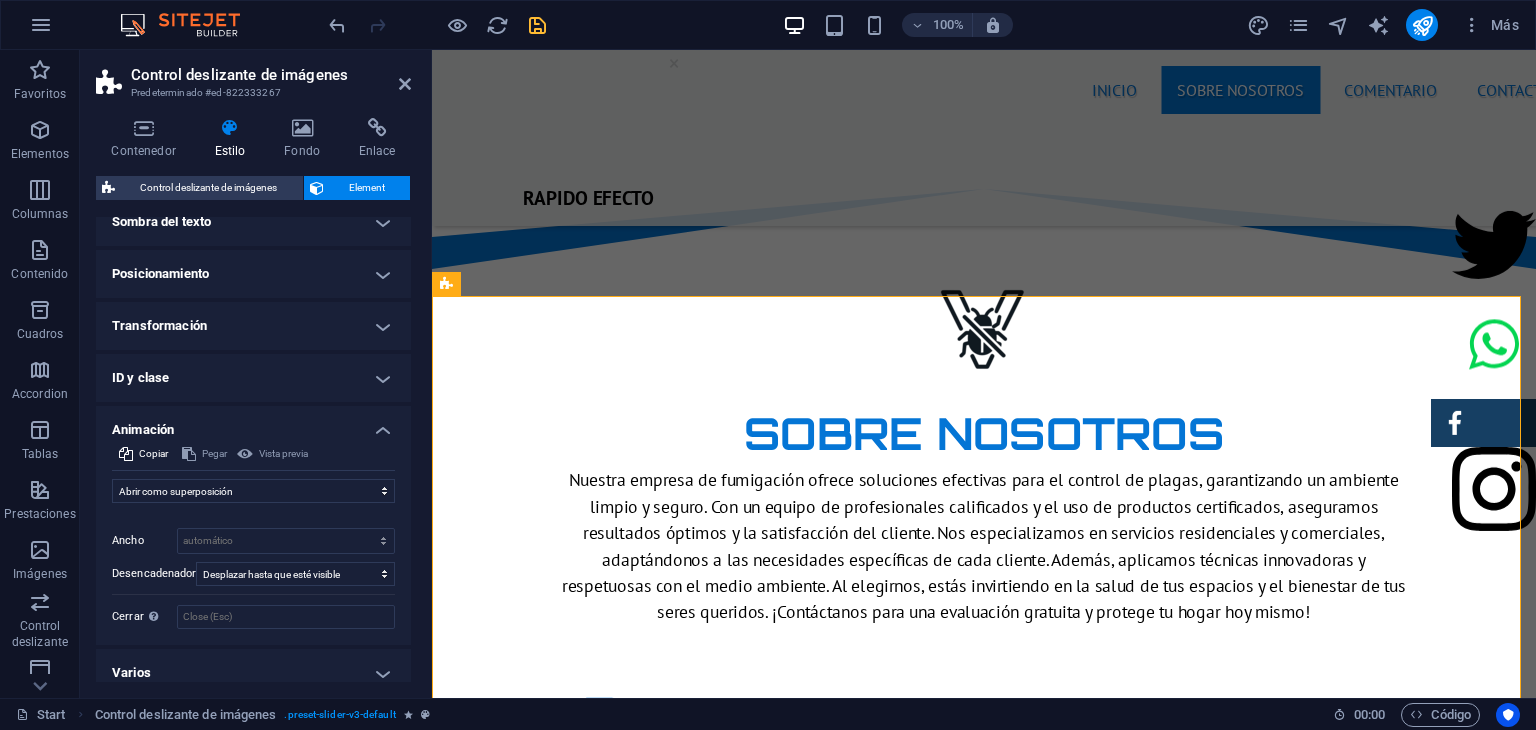 click on "Vista previa" at bounding box center [272, 454] 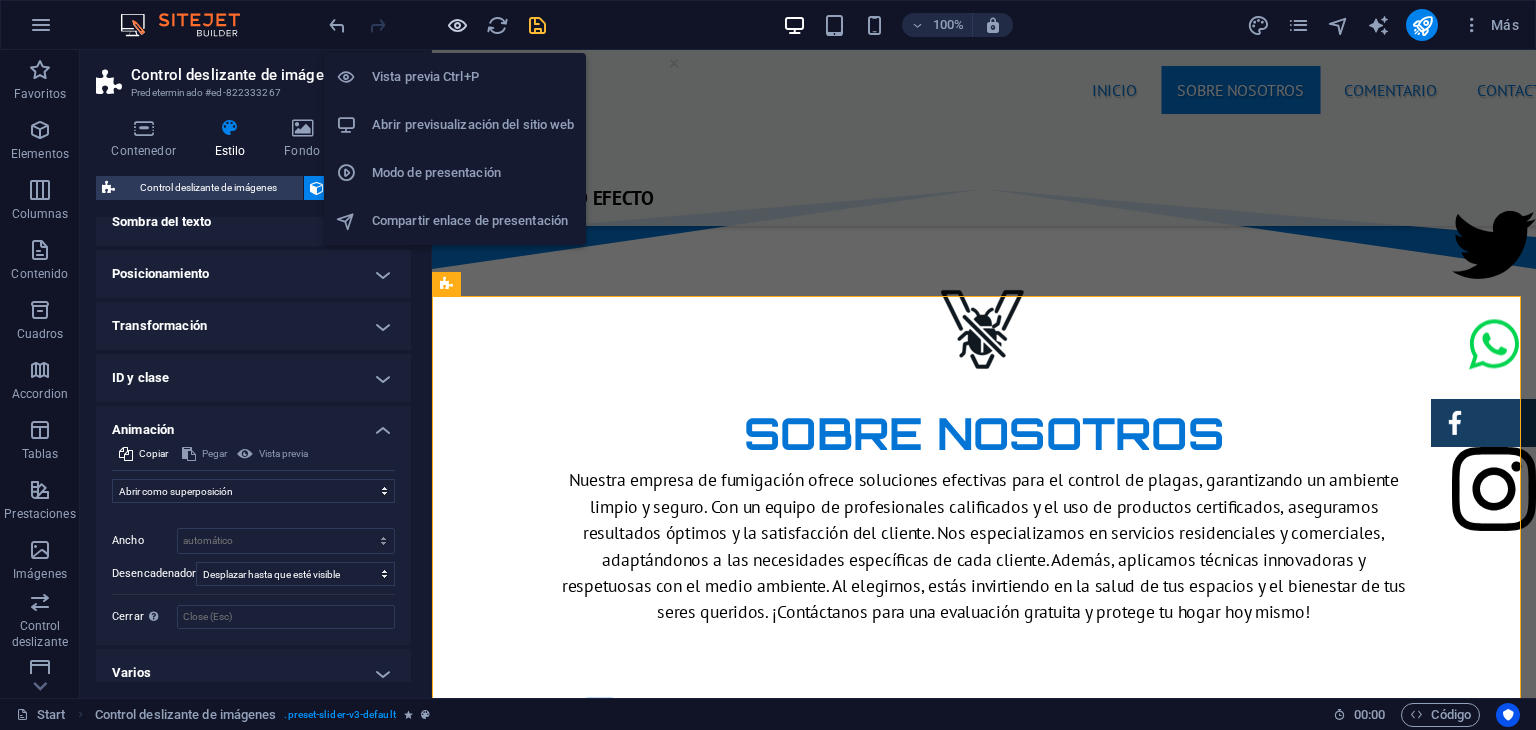 click at bounding box center (457, 25) 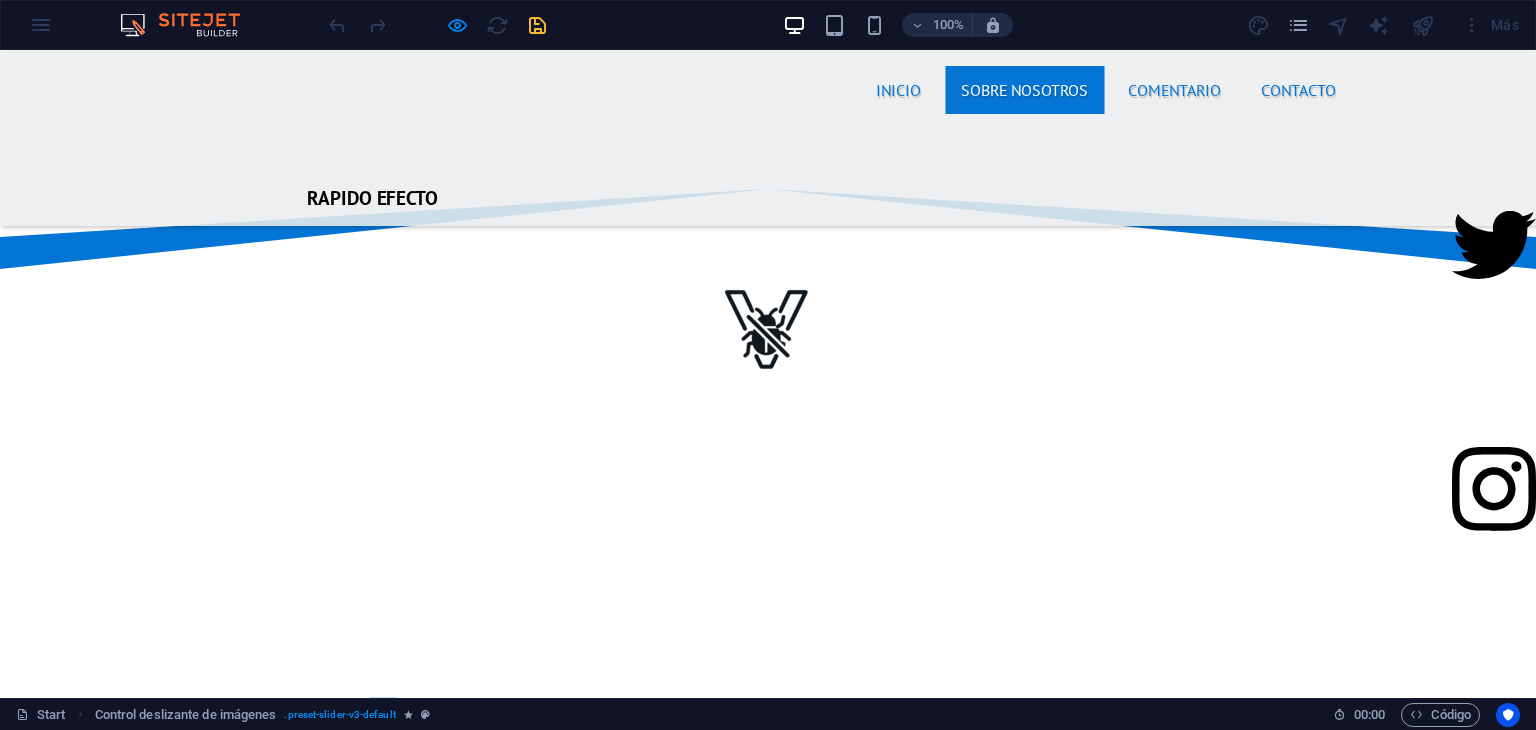 scroll, scrollTop: 1494, scrollLeft: 0, axis: vertical 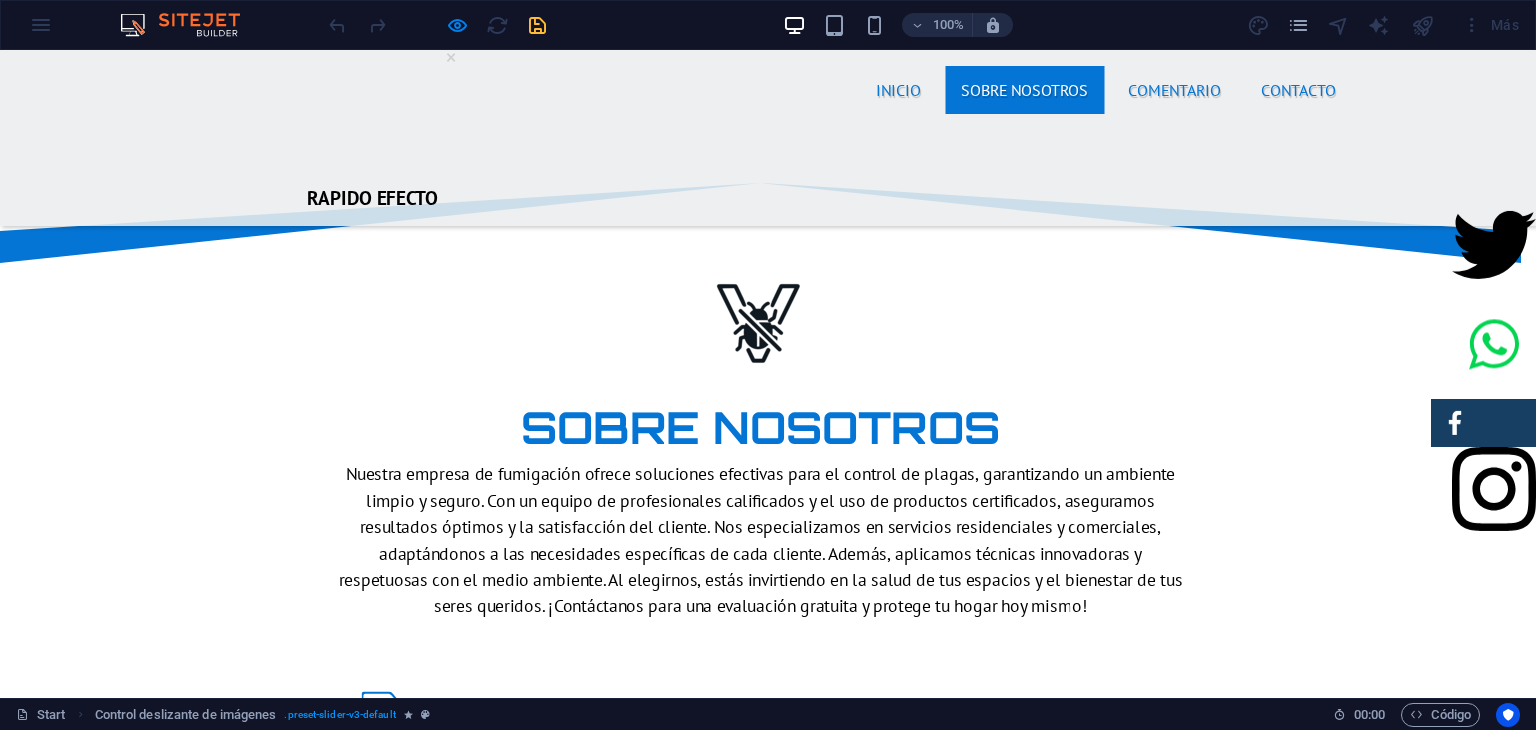 click on "1 2 × Loading..." at bounding box center (760, -1380) 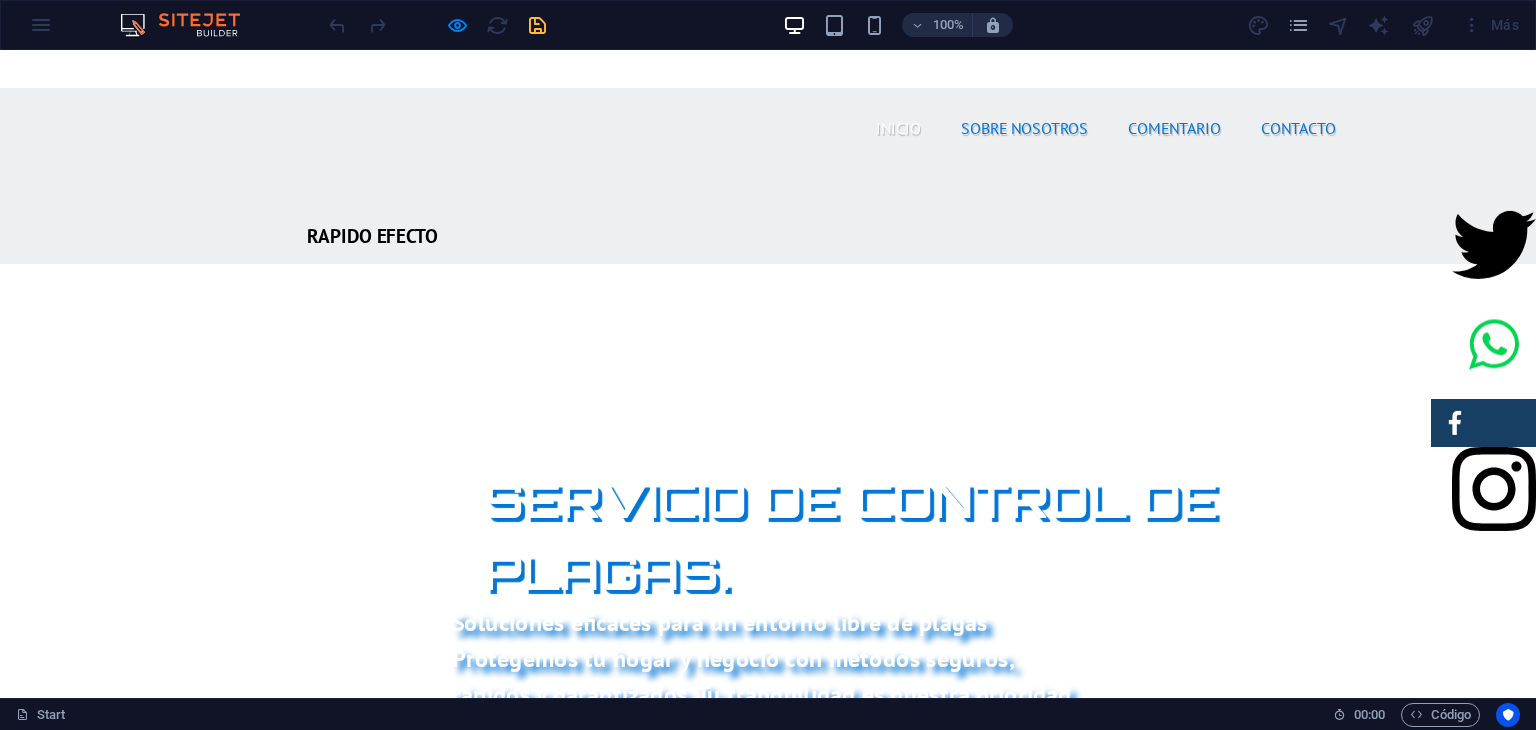 scroll, scrollTop: 802, scrollLeft: 0, axis: vertical 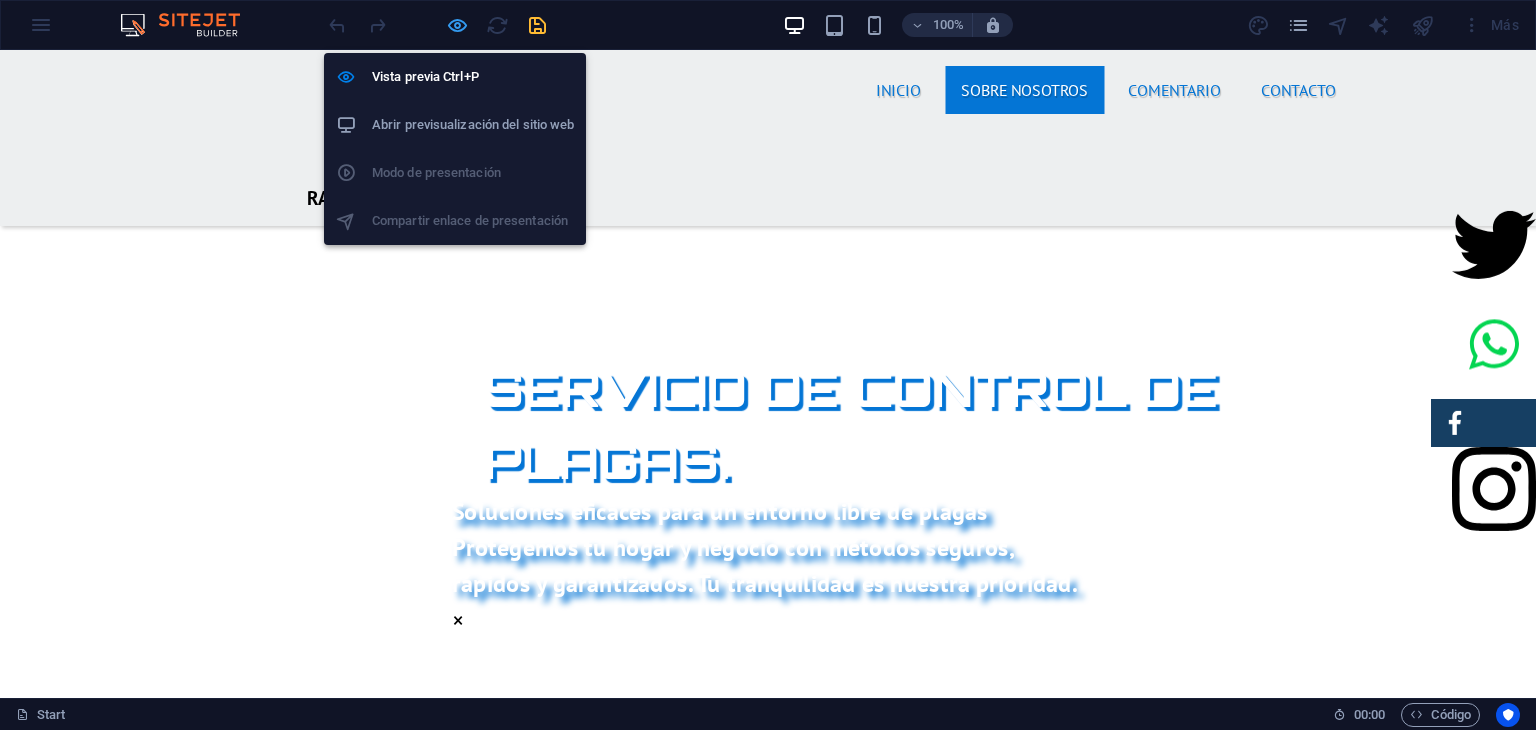 click at bounding box center [457, 25] 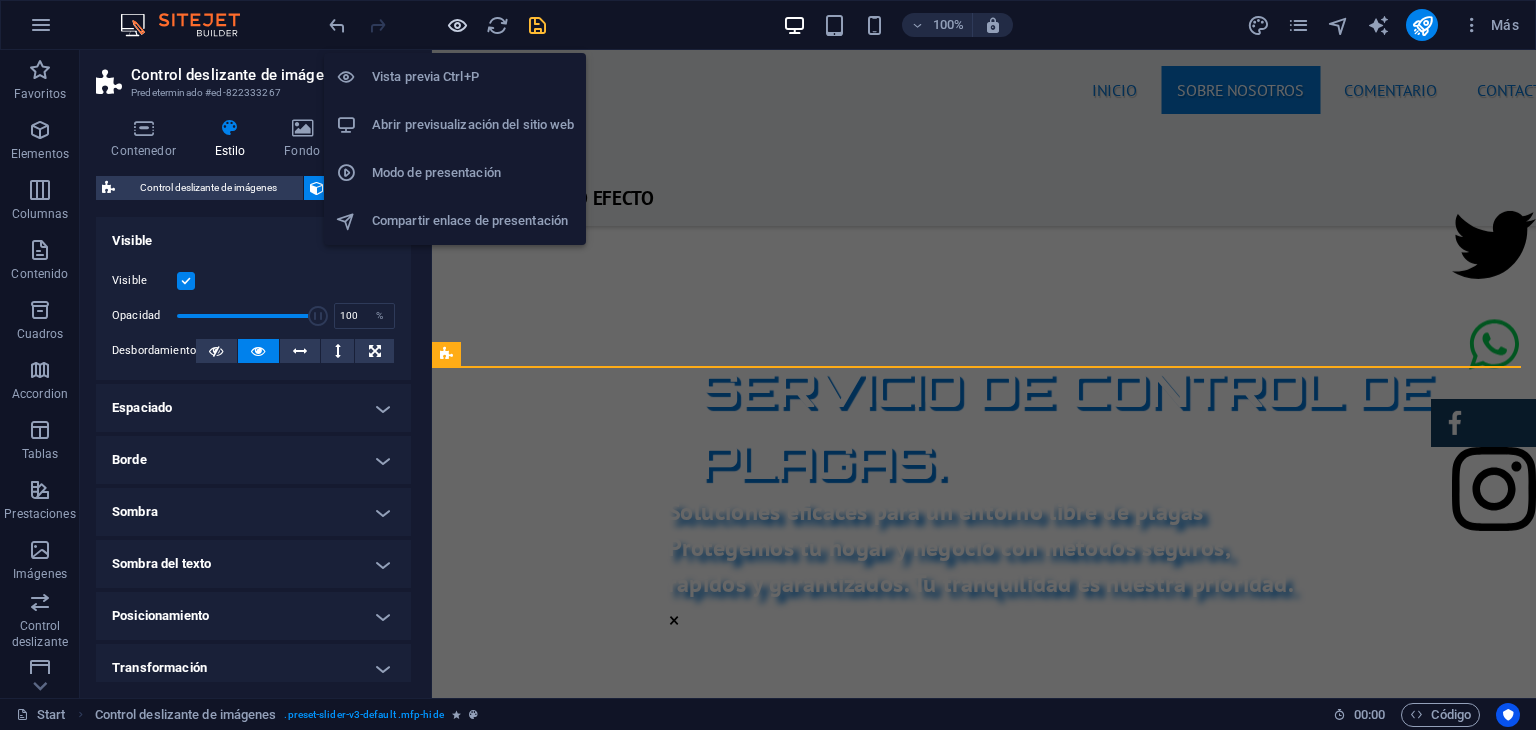 scroll, scrollTop: 1288, scrollLeft: 0, axis: vertical 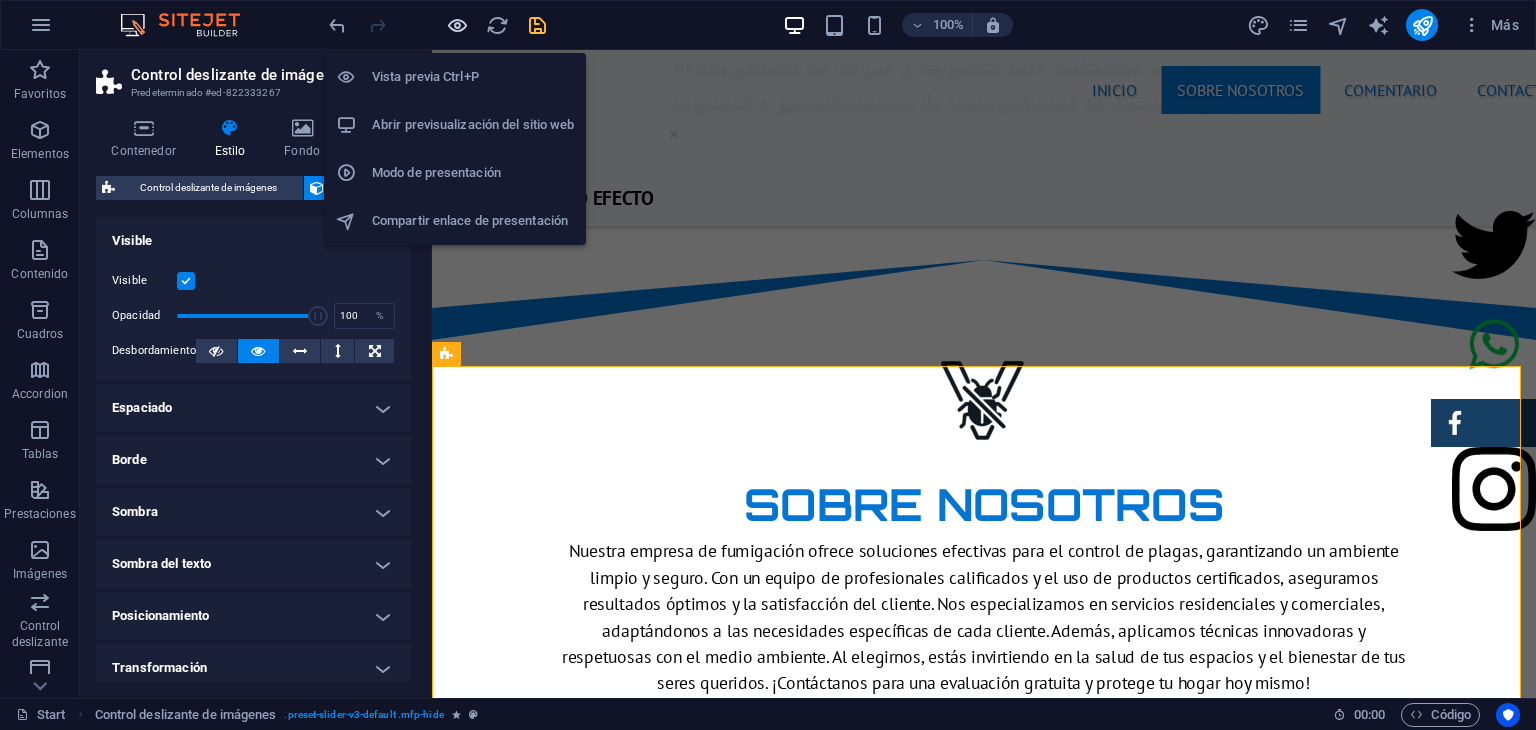 click at bounding box center (457, 25) 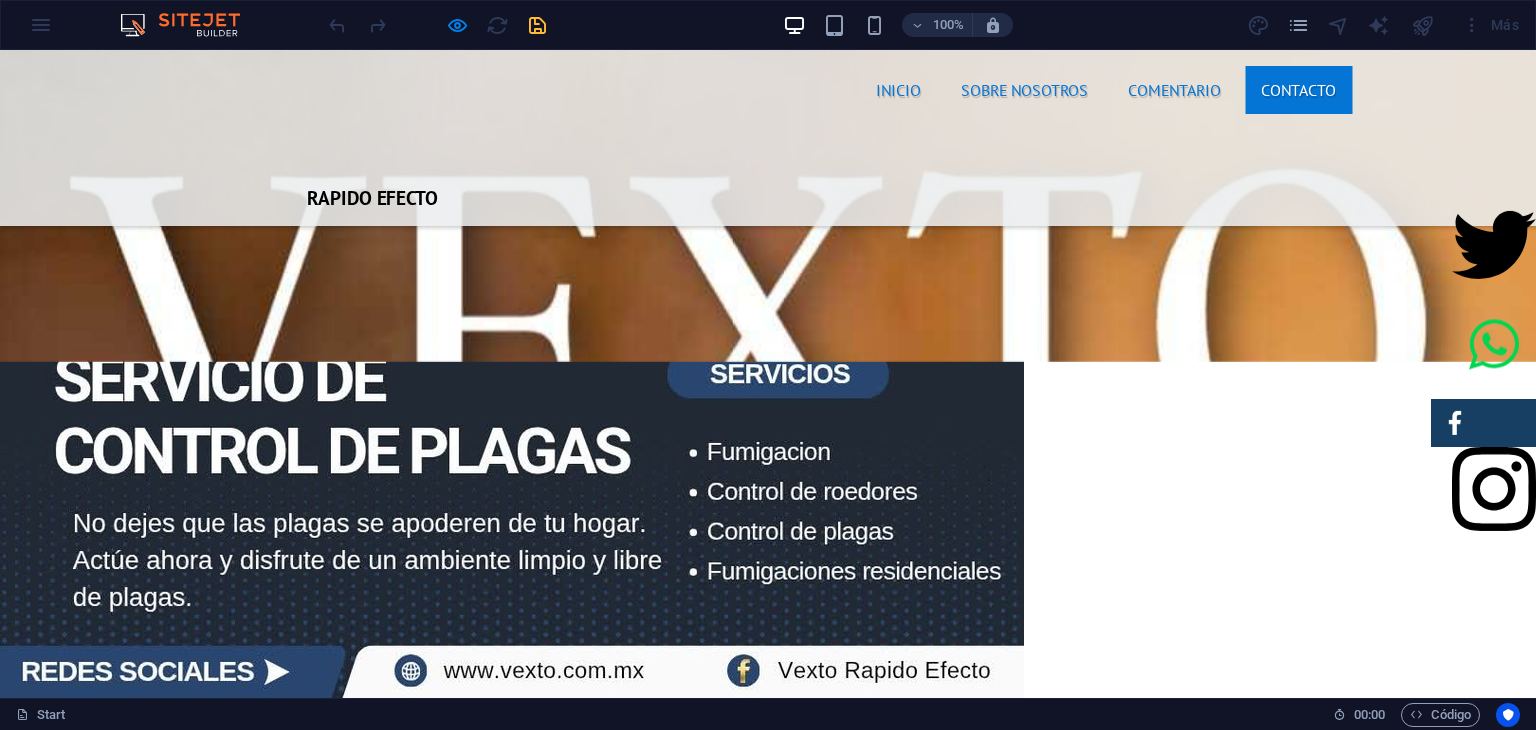 scroll, scrollTop: 3268, scrollLeft: 0, axis: vertical 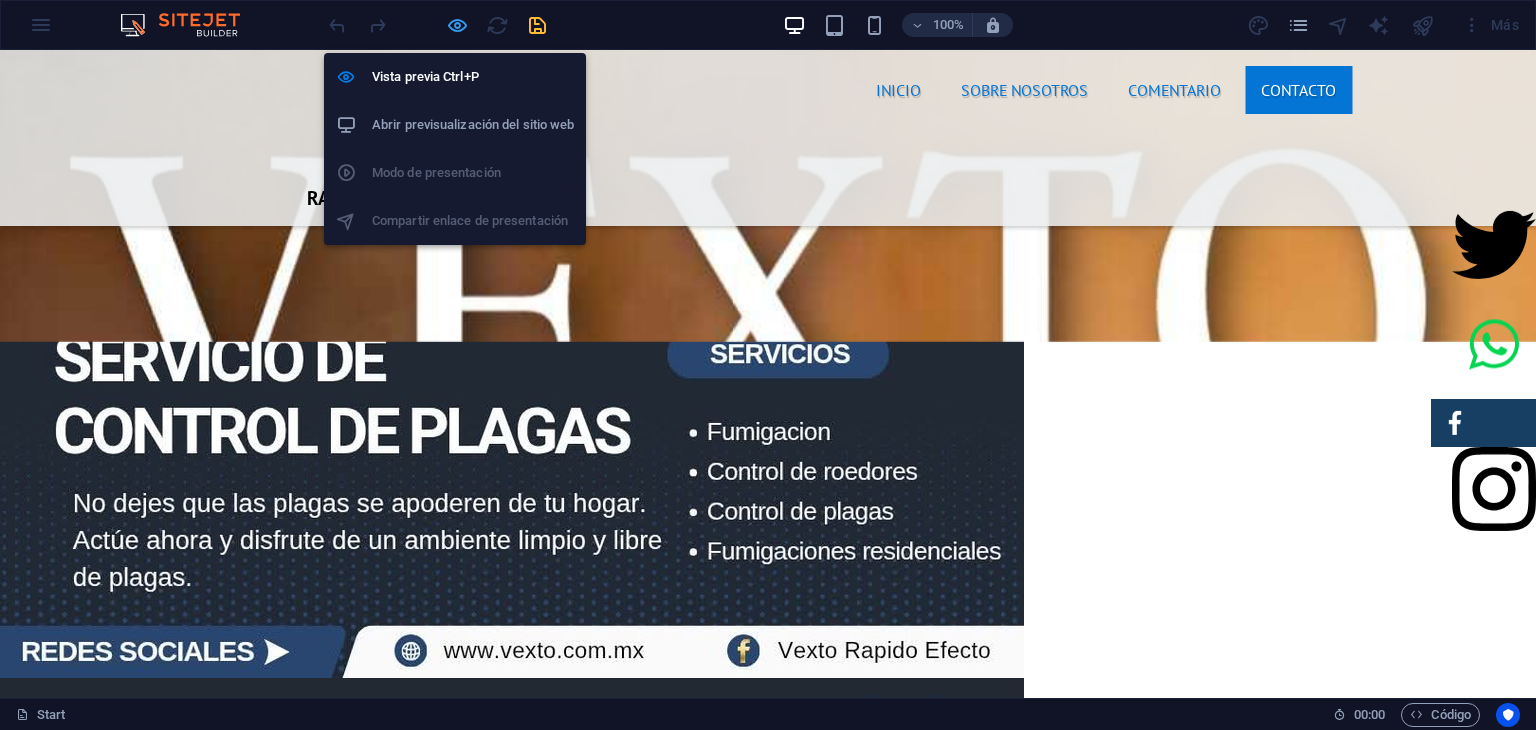 click at bounding box center [457, 25] 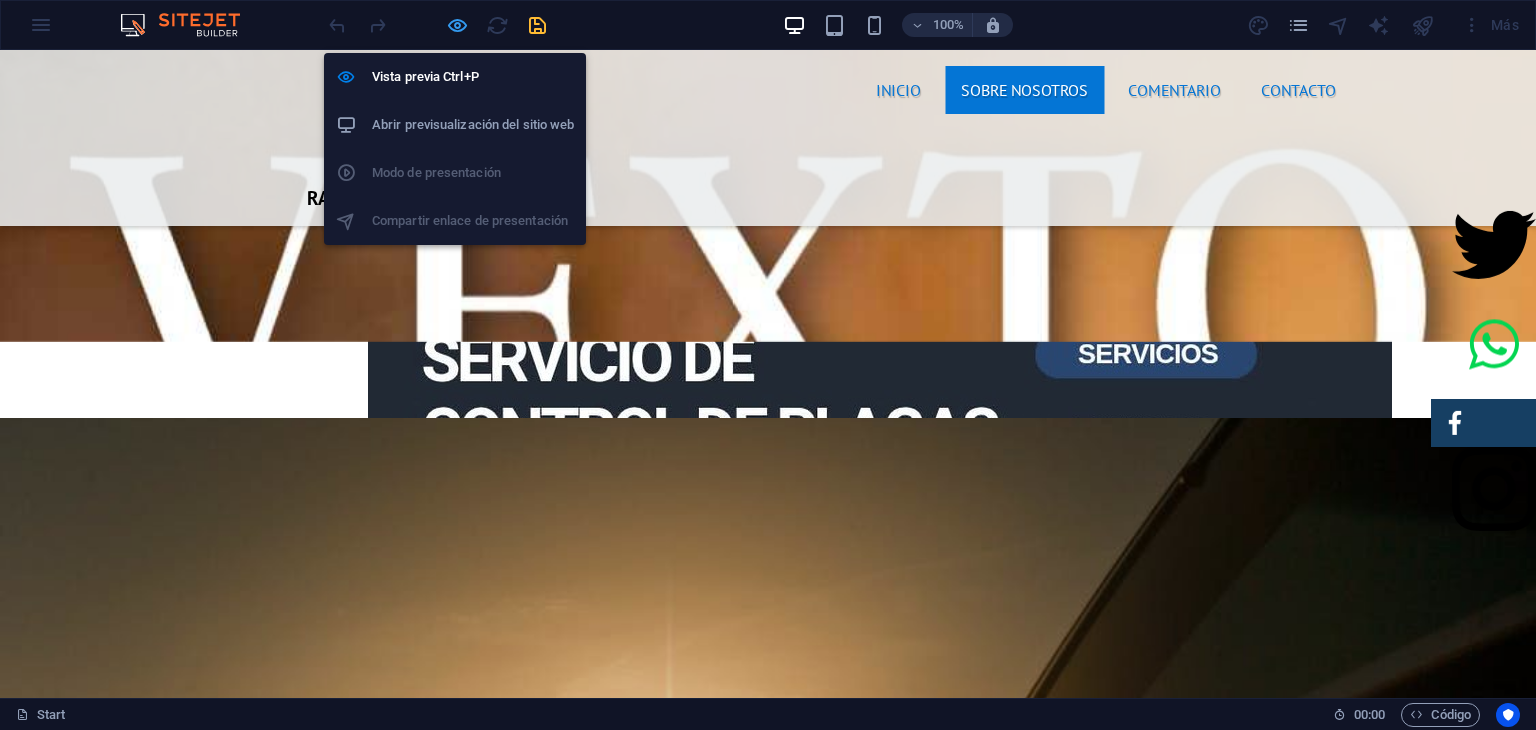 select on "overlay" 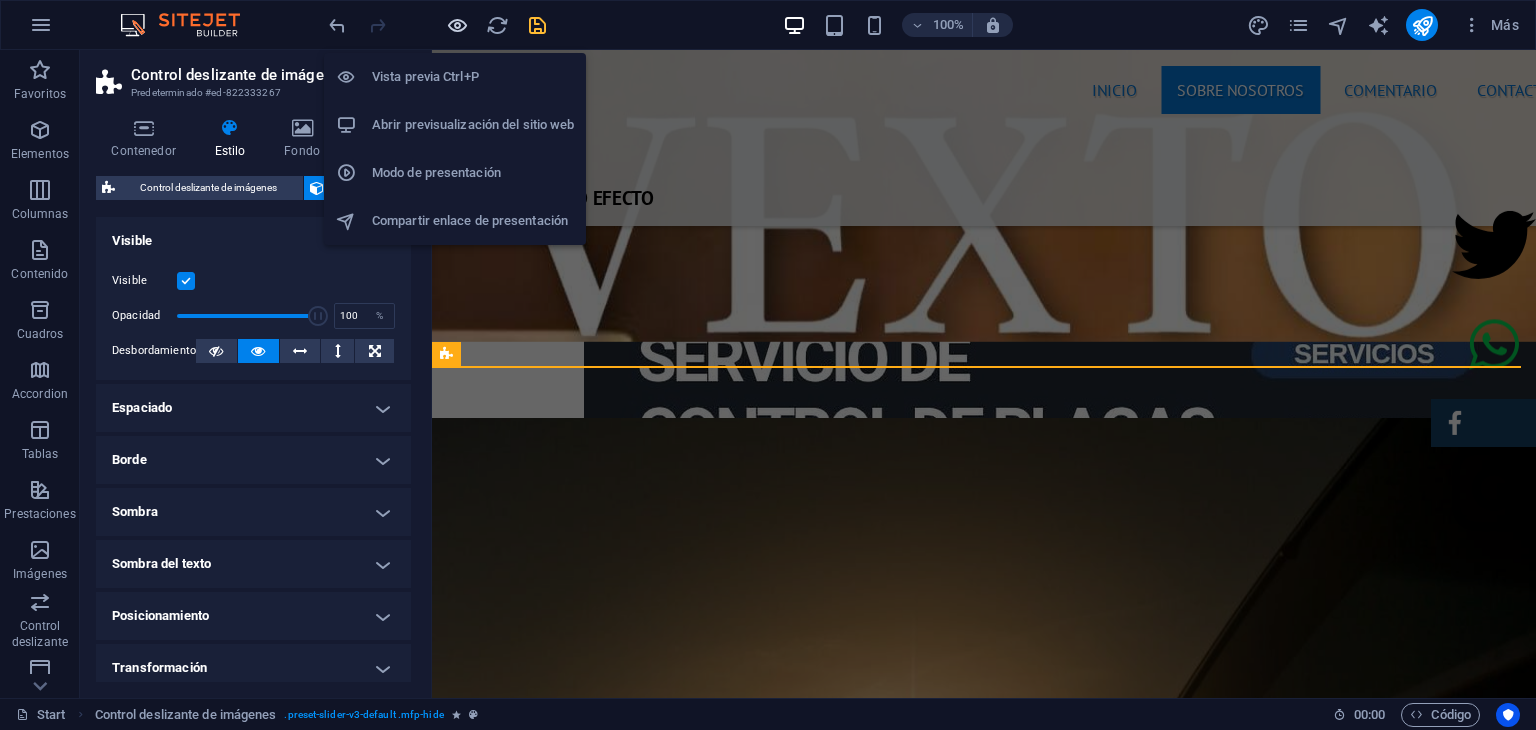 scroll, scrollTop: 1288, scrollLeft: 0, axis: vertical 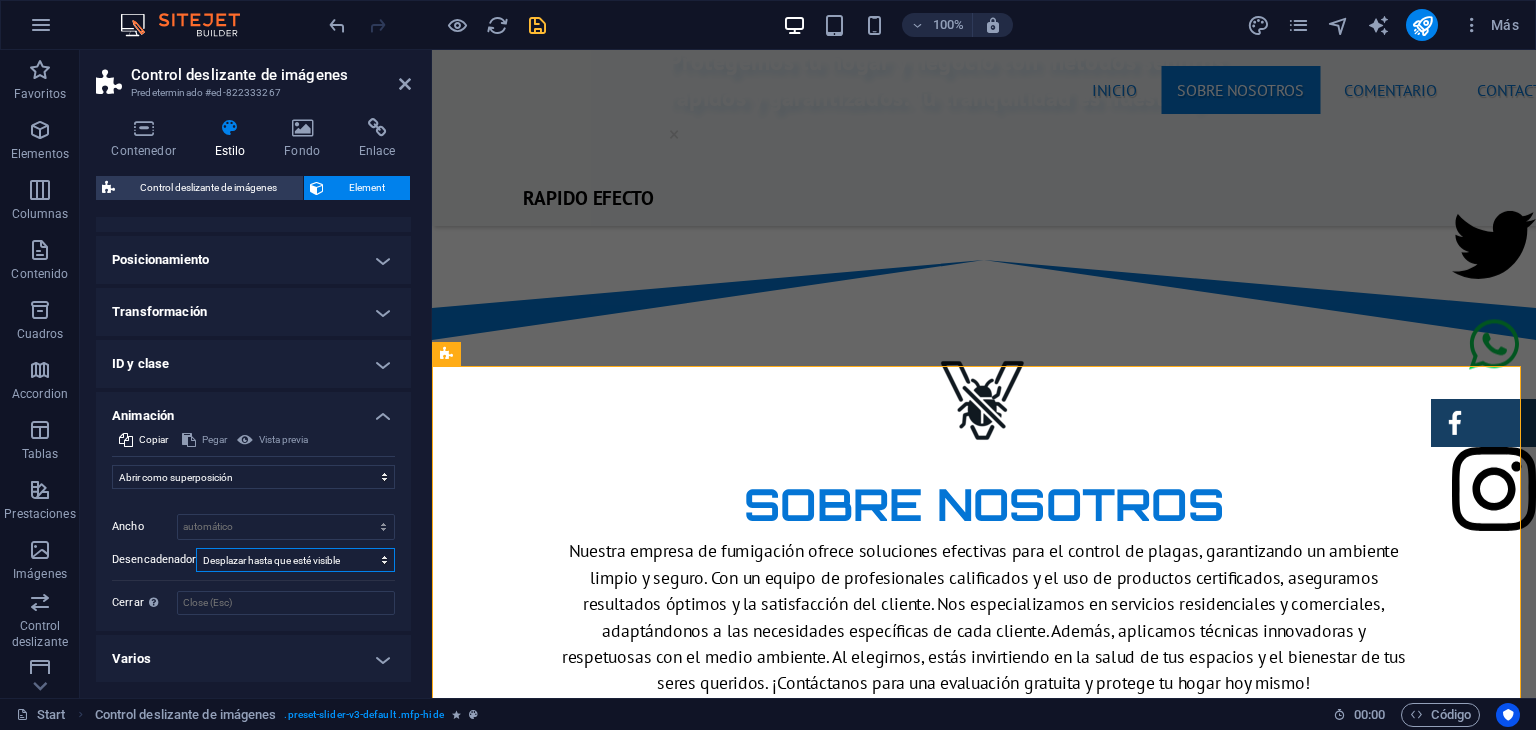 click on "Ningún desencadenador automático Al cargar la página Desplazar hasta que esté visible" at bounding box center (295, 560) 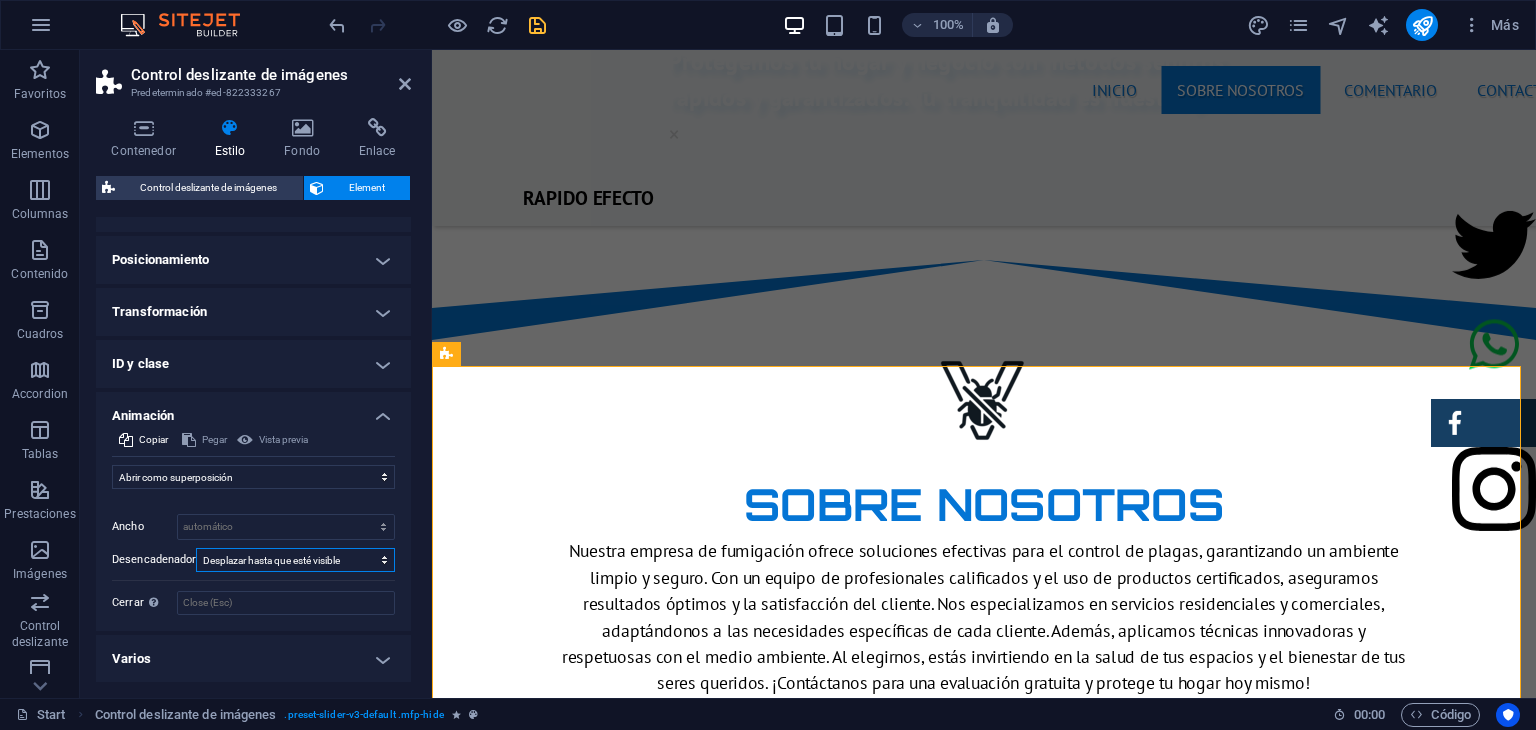 click on "Ningún desencadenador automático Al cargar la página Desplazar hasta que esté visible" at bounding box center (295, 560) 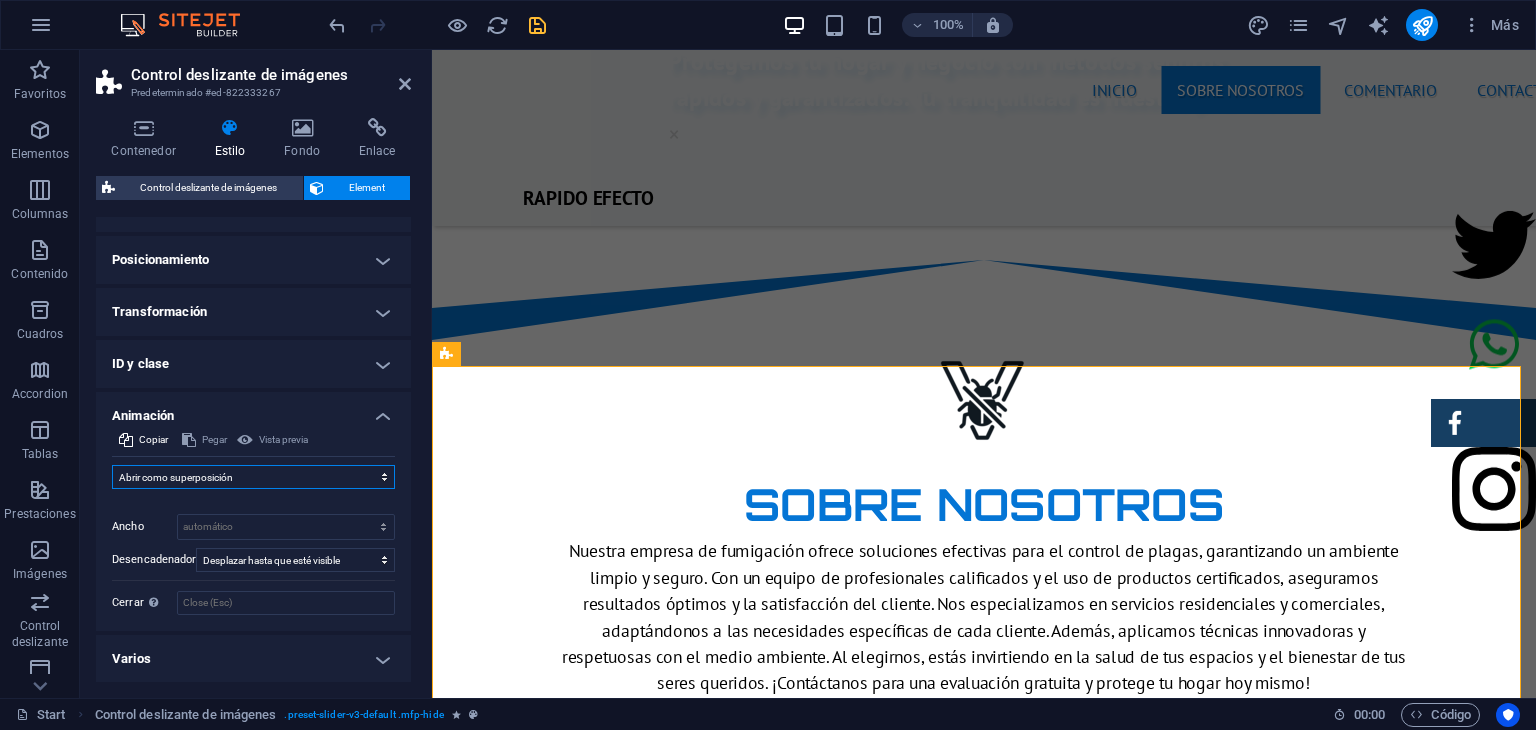 click on "No animar Mostrar / Ocultar Subir/bajar Acercar/alejar Deslizar de izquierda a derecha Deslizar de derecha a izquierda Deslizar de arriba a abajo Deslizar de abajo a arriba Pulsación Parpadeo Abrir como superposición" at bounding box center (253, 477) 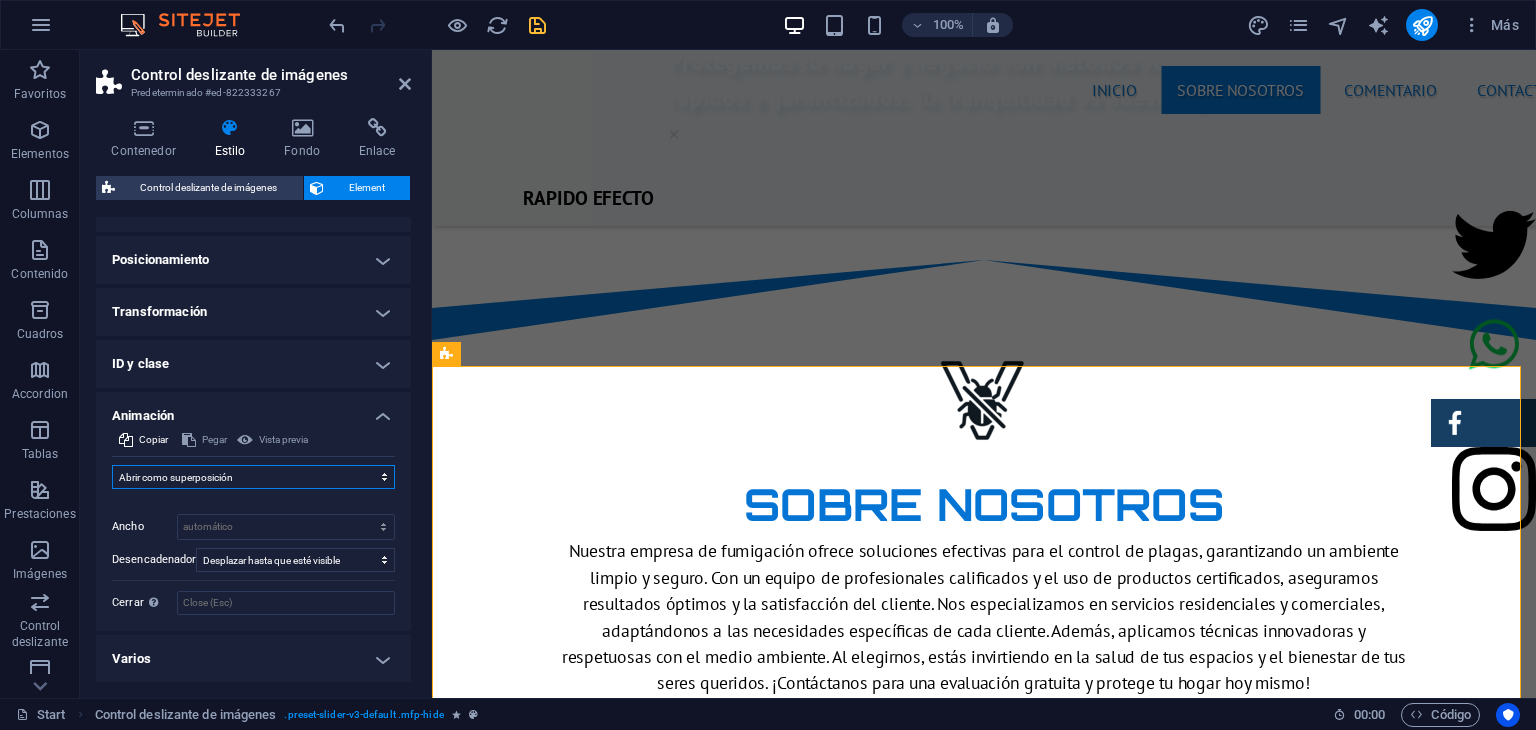 select on "move-right-to-left" 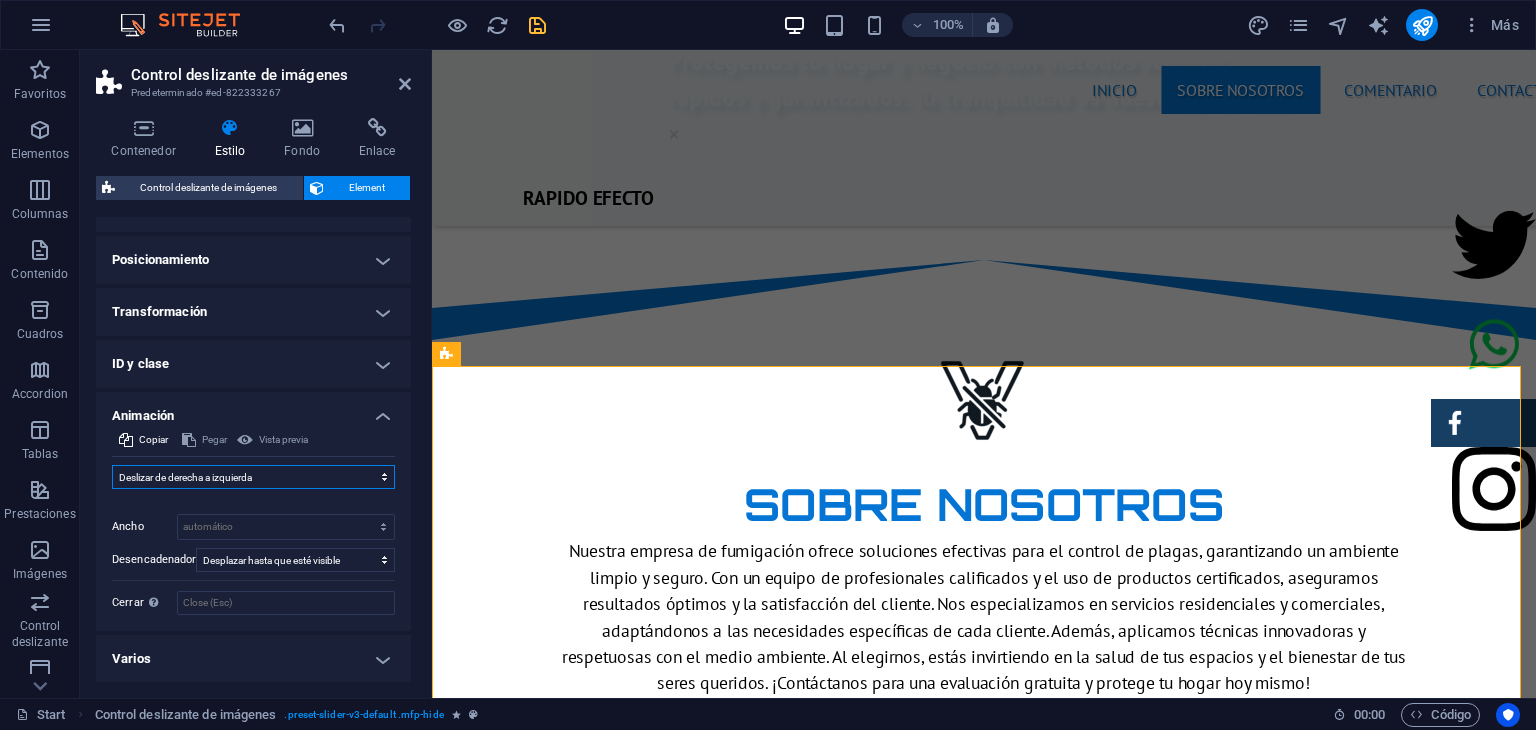 click on "No animar Mostrar / Ocultar Subir/bajar Acercar/alejar Deslizar de izquierda a derecha Deslizar de derecha a izquierda Deslizar de arriba a abajo Deslizar de abajo a arriba Pulsación Parpadeo Abrir como superposición" at bounding box center (253, 477) 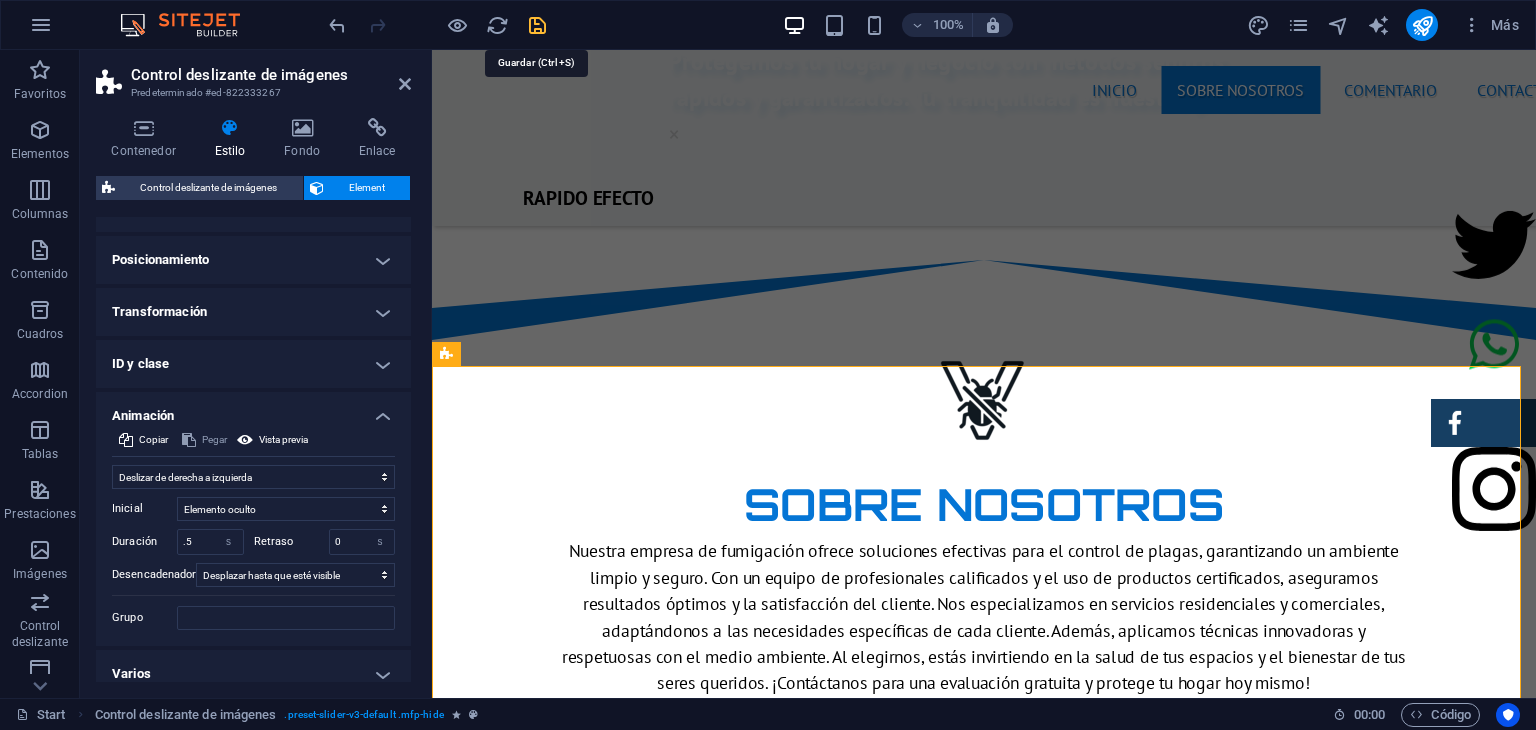 click at bounding box center [537, 25] 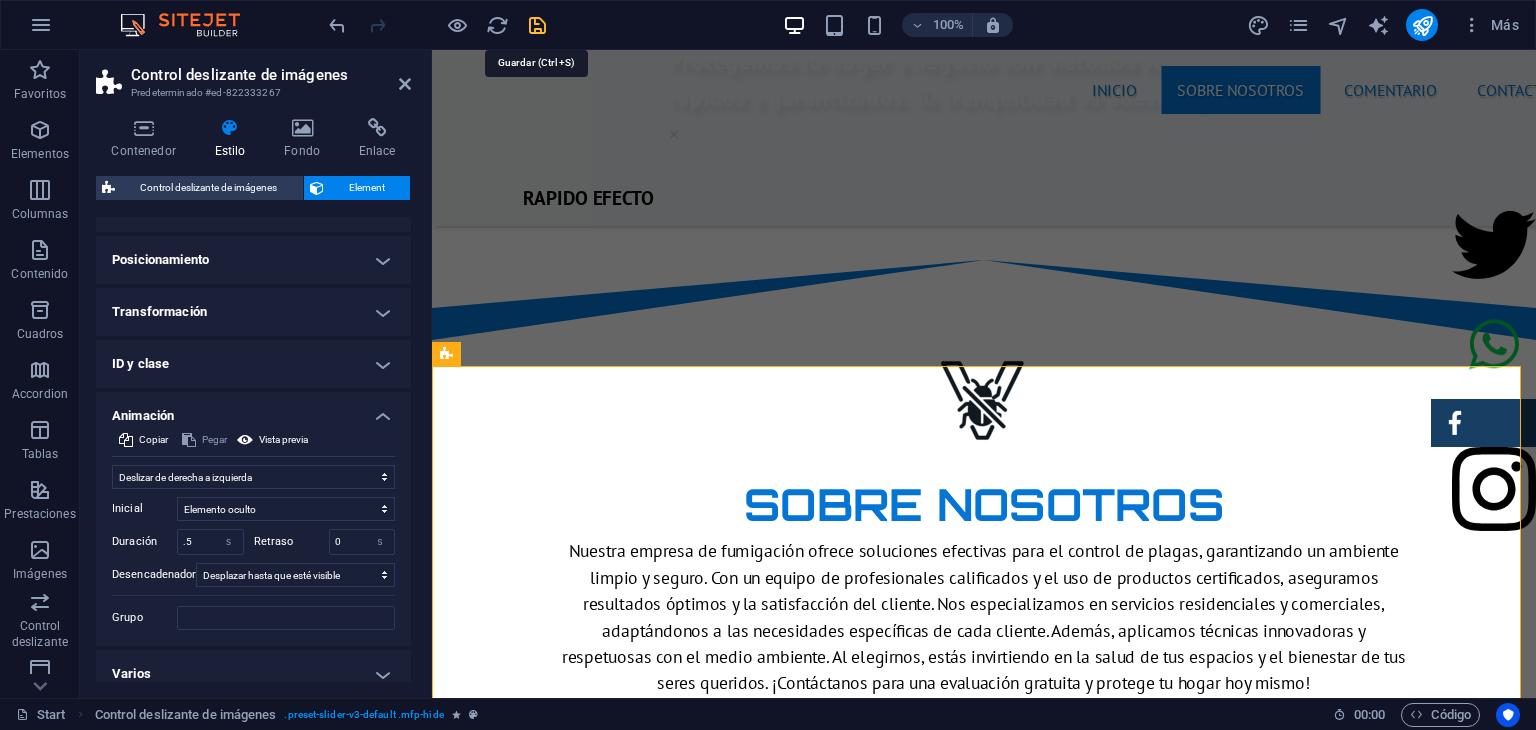 select on "move-right-to-left" 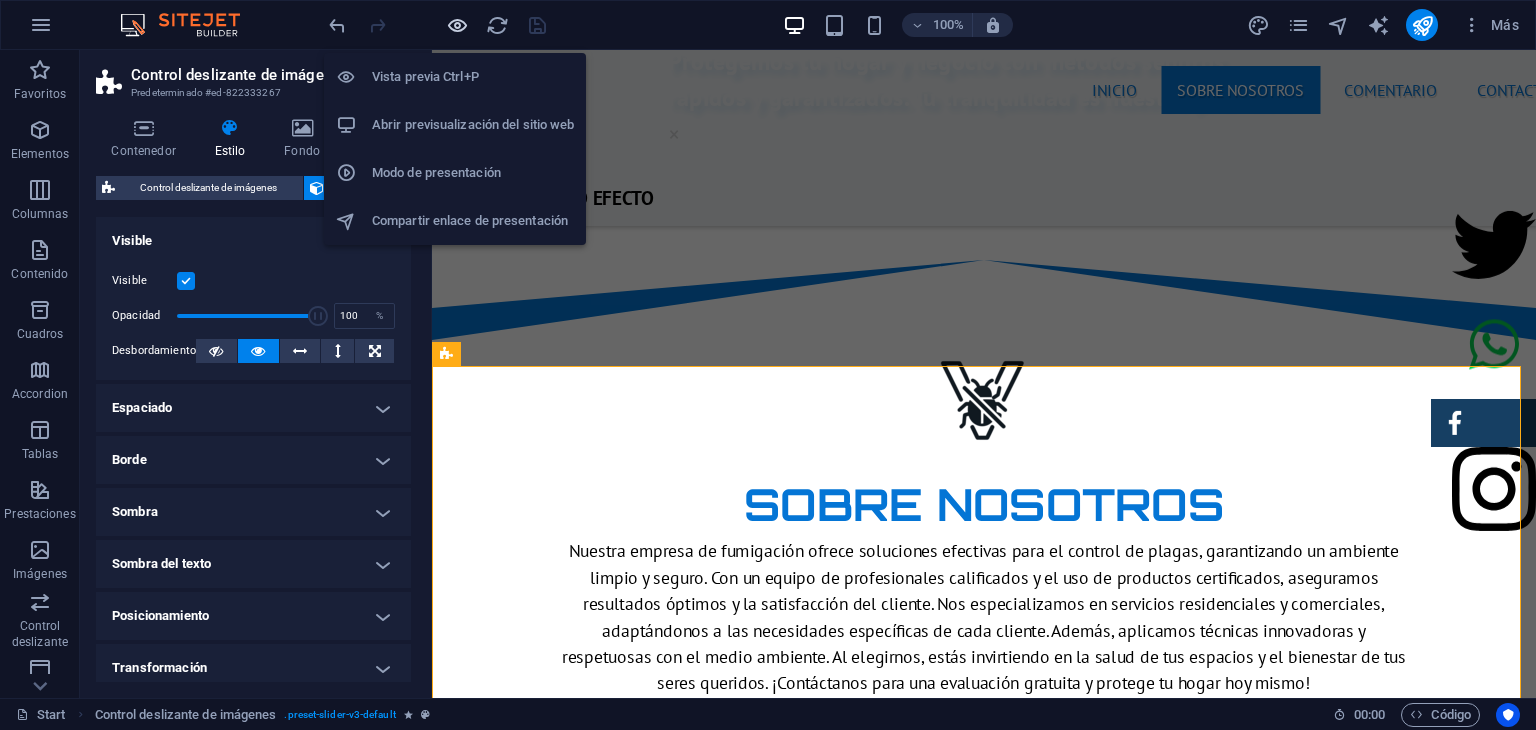 click at bounding box center (457, 25) 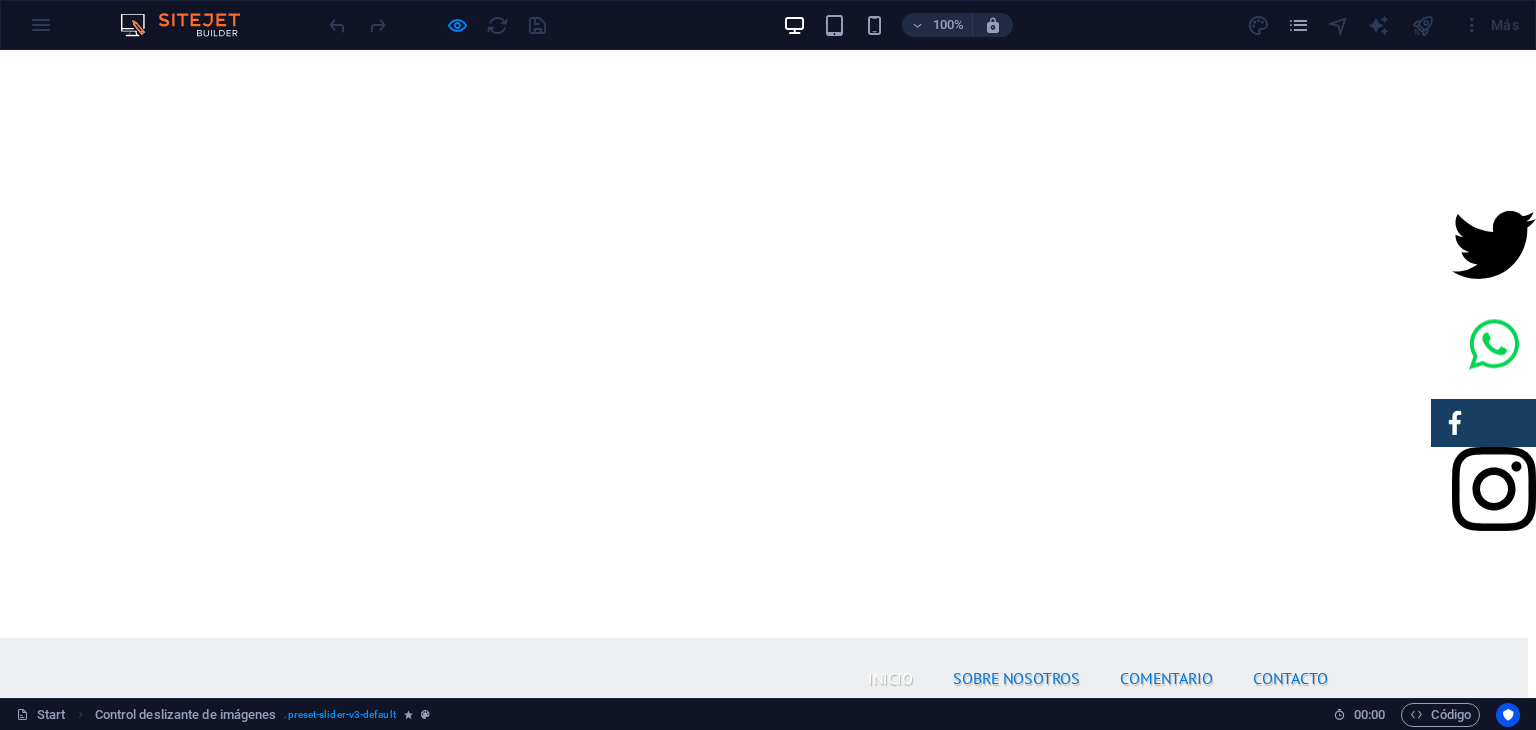 scroll, scrollTop: 0, scrollLeft: 7, axis: horizontal 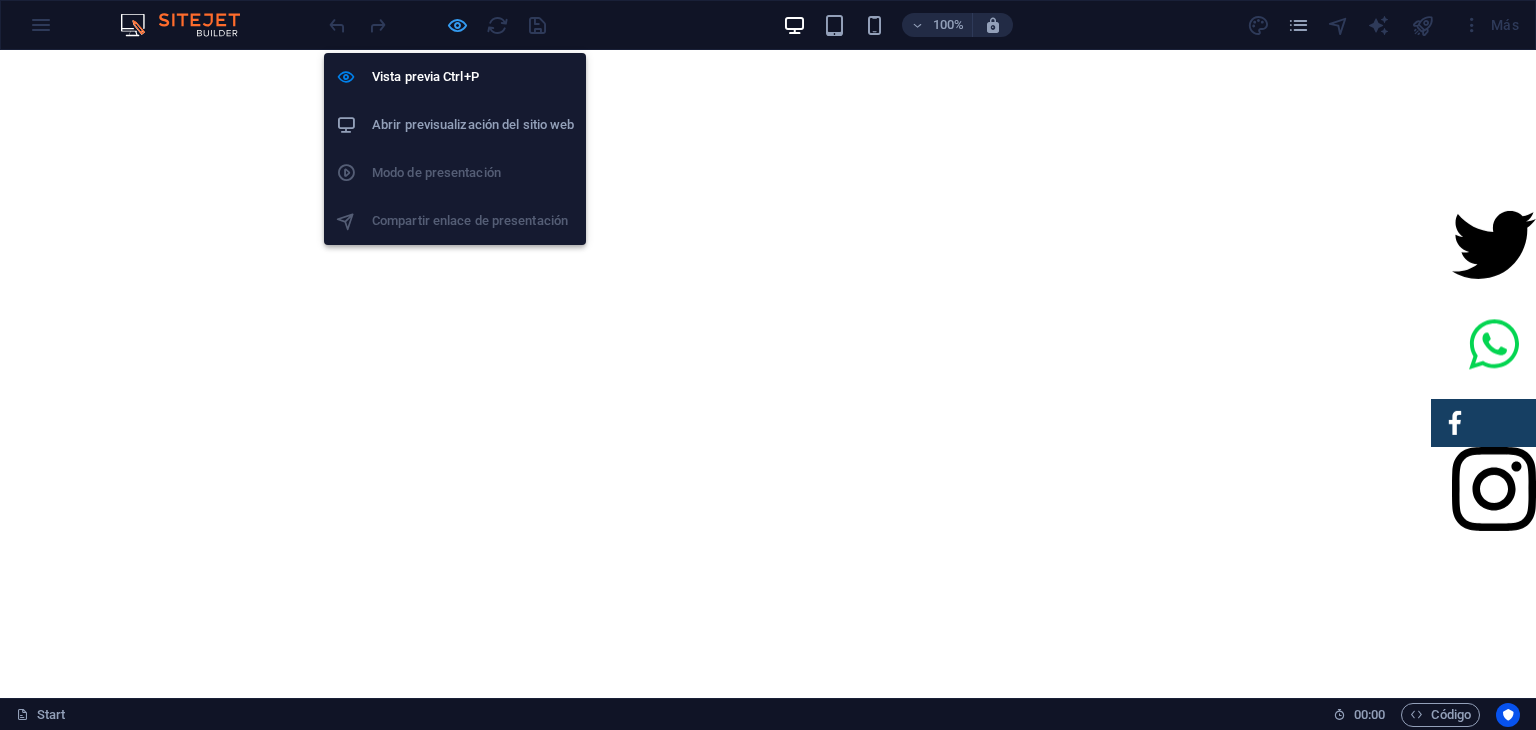 click at bounding box center [457, 25] 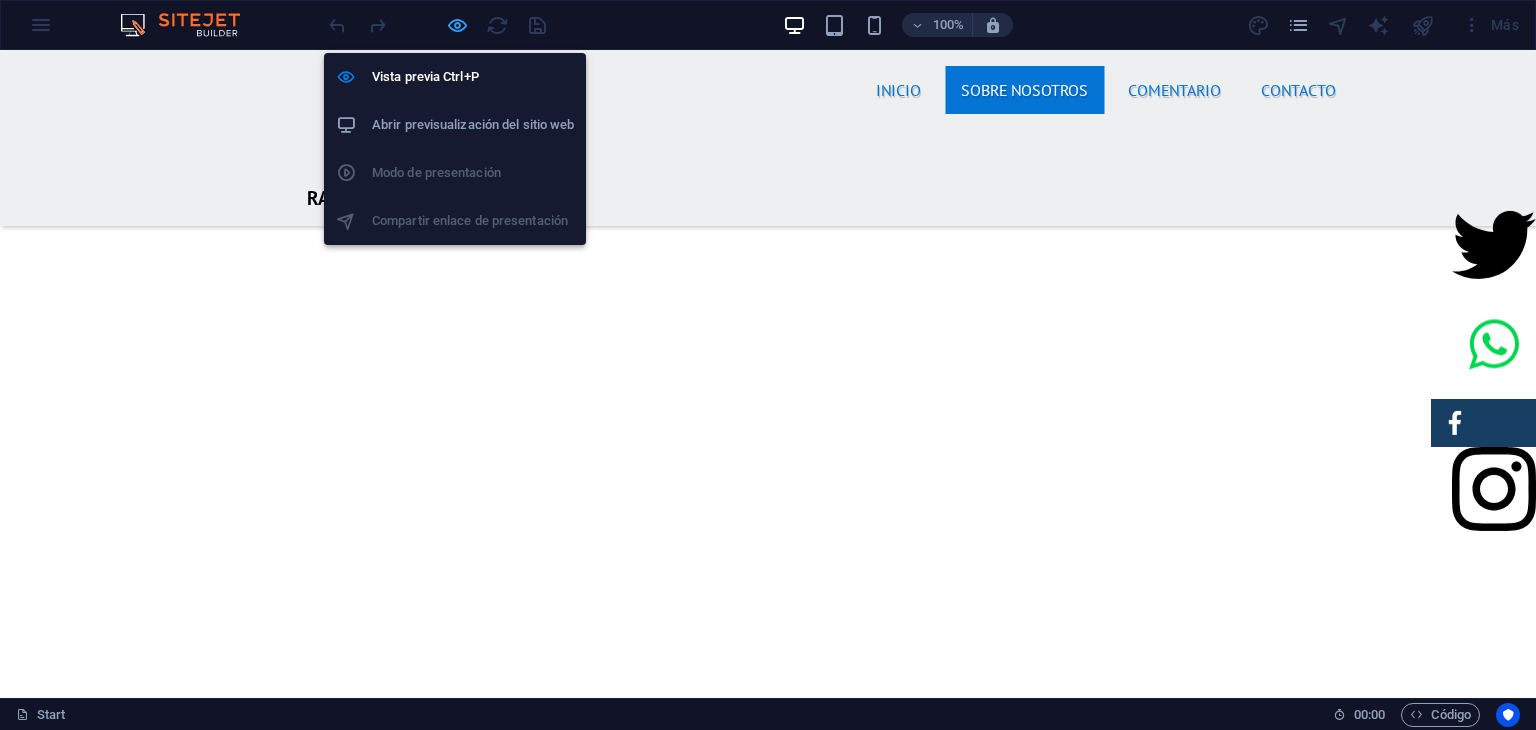 select on "move-right-to-left" 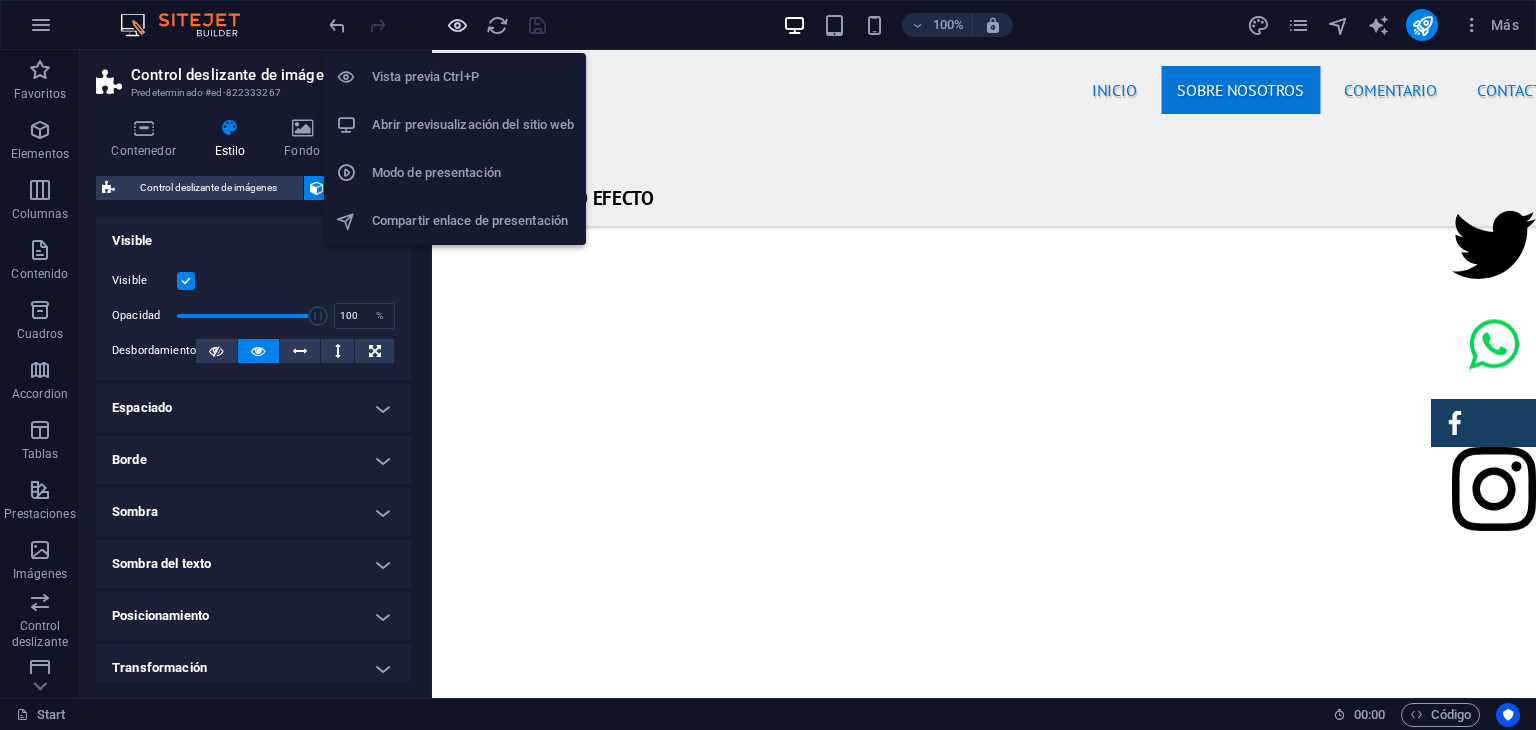scroll, scrollTop: 1688, scrollLeft: 7, axis: both 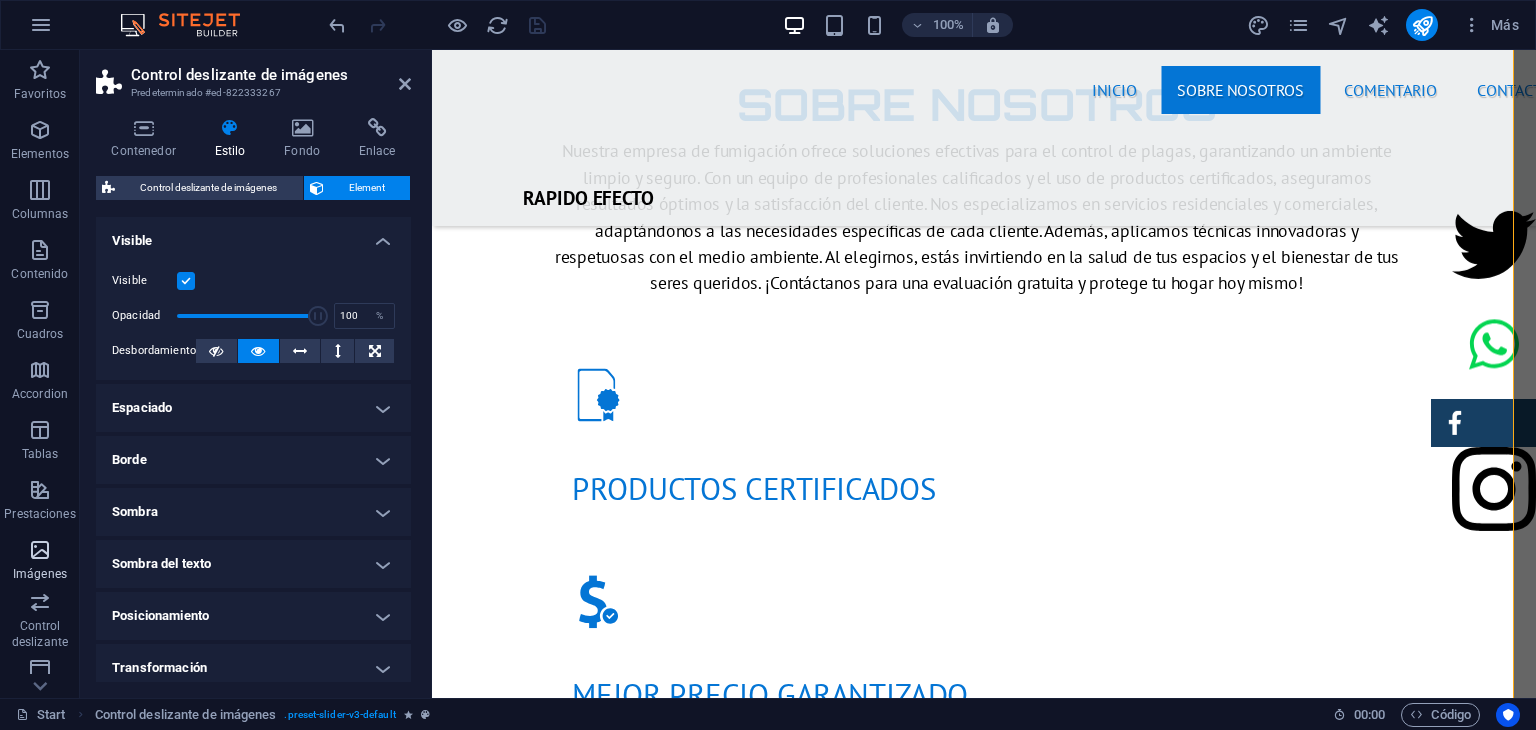 click at bounding box center (40, 550) 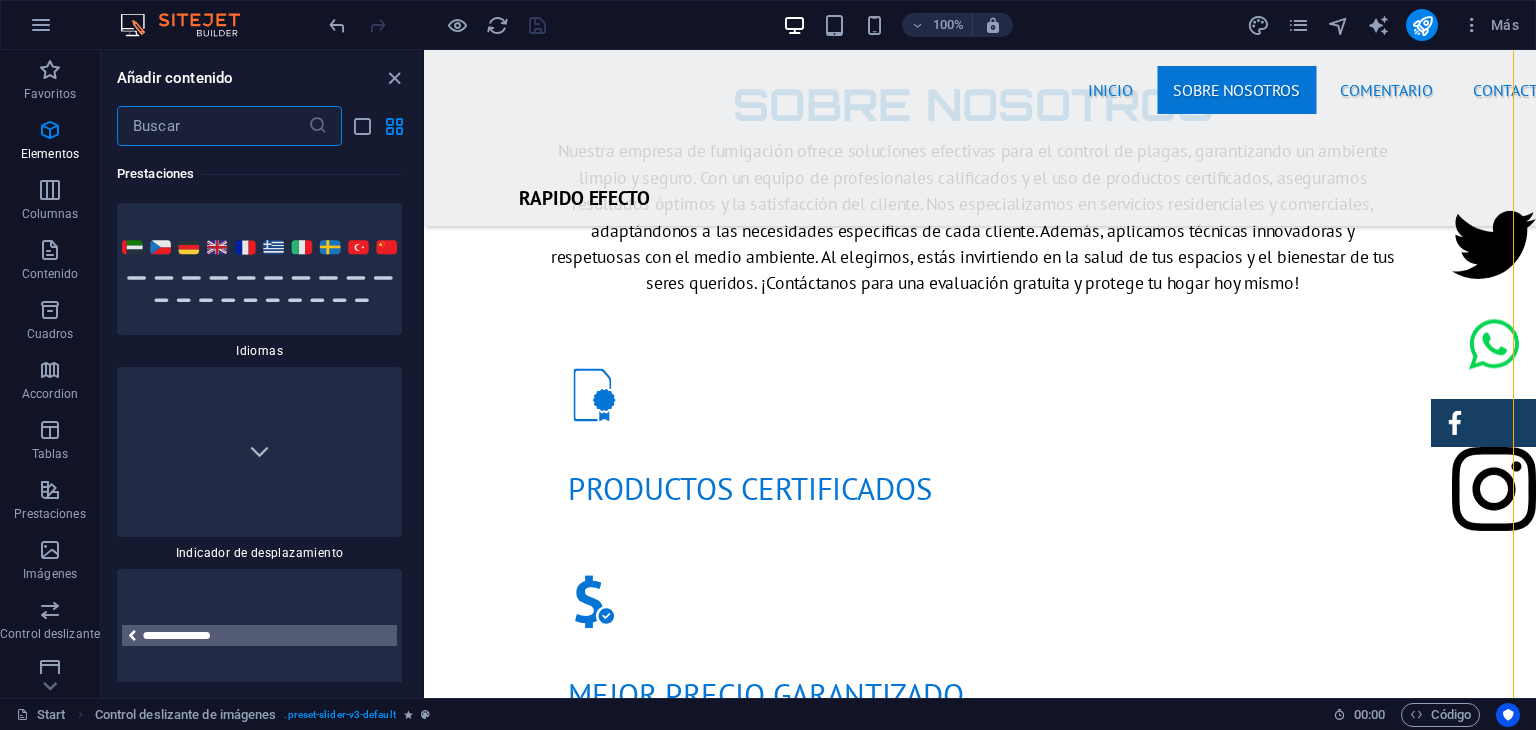 scroll, scrollTop: 18668, scrollLeft: 0, axis: vertical 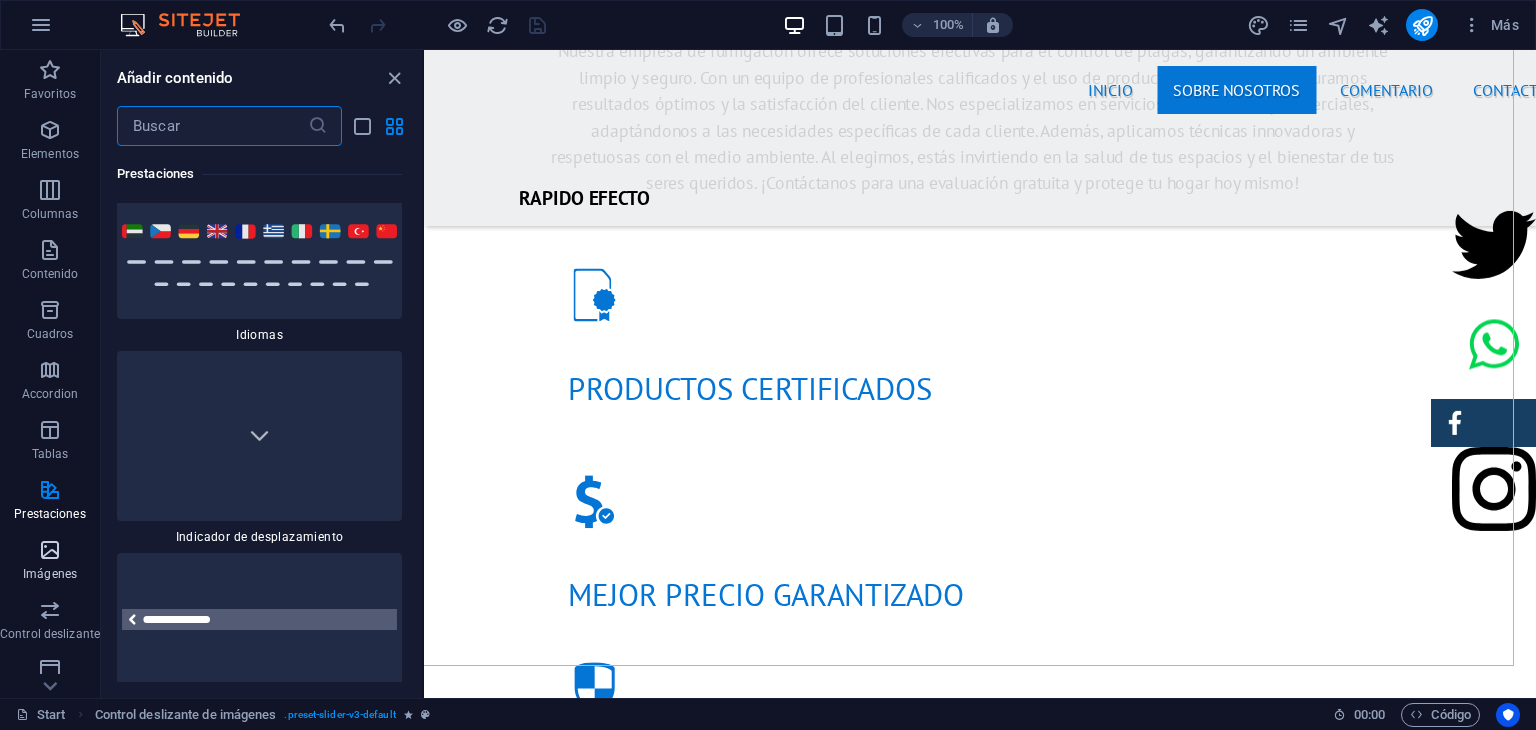 click at bounding box center [50, 550] 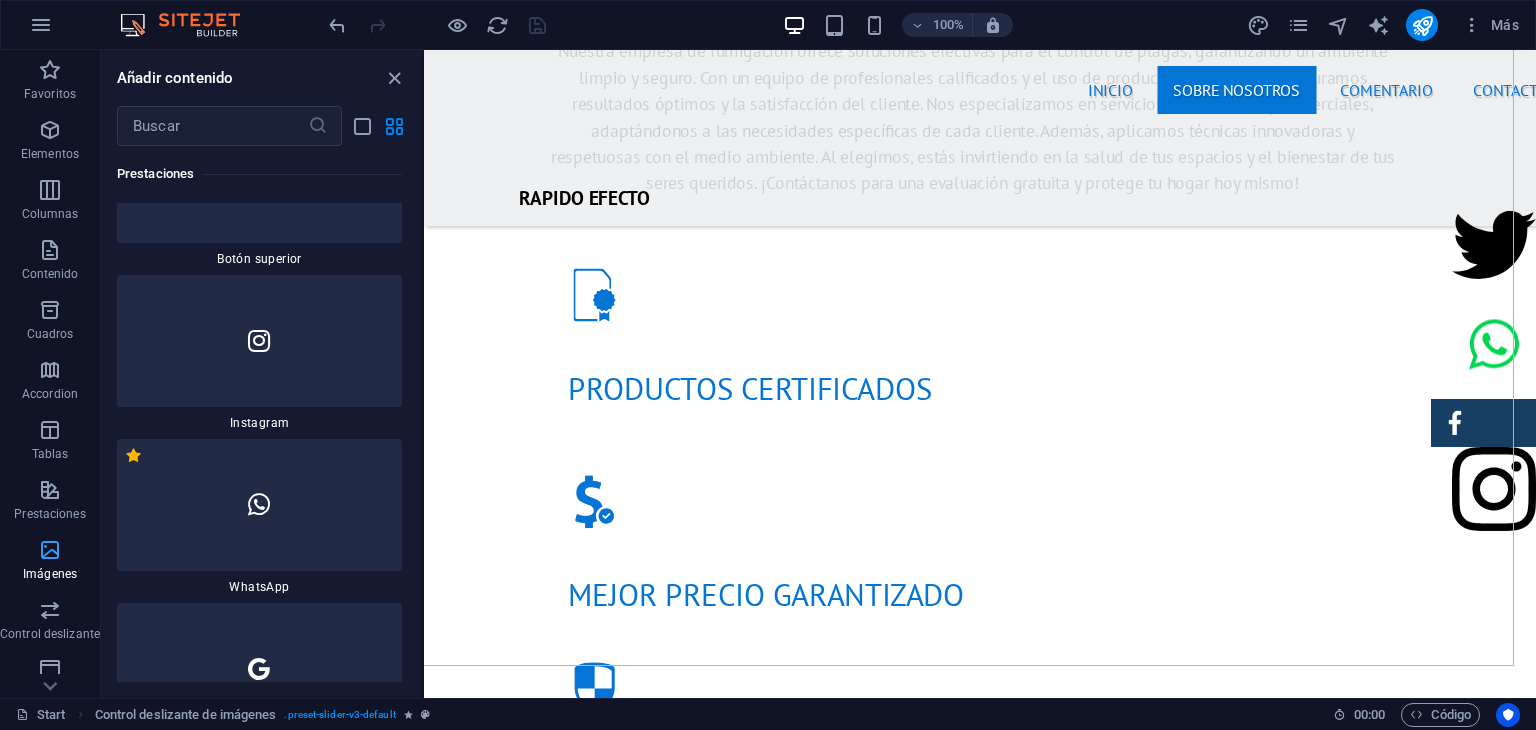 scroll, scrollTop: 20286, scrollLeft: 0, axis: vertical 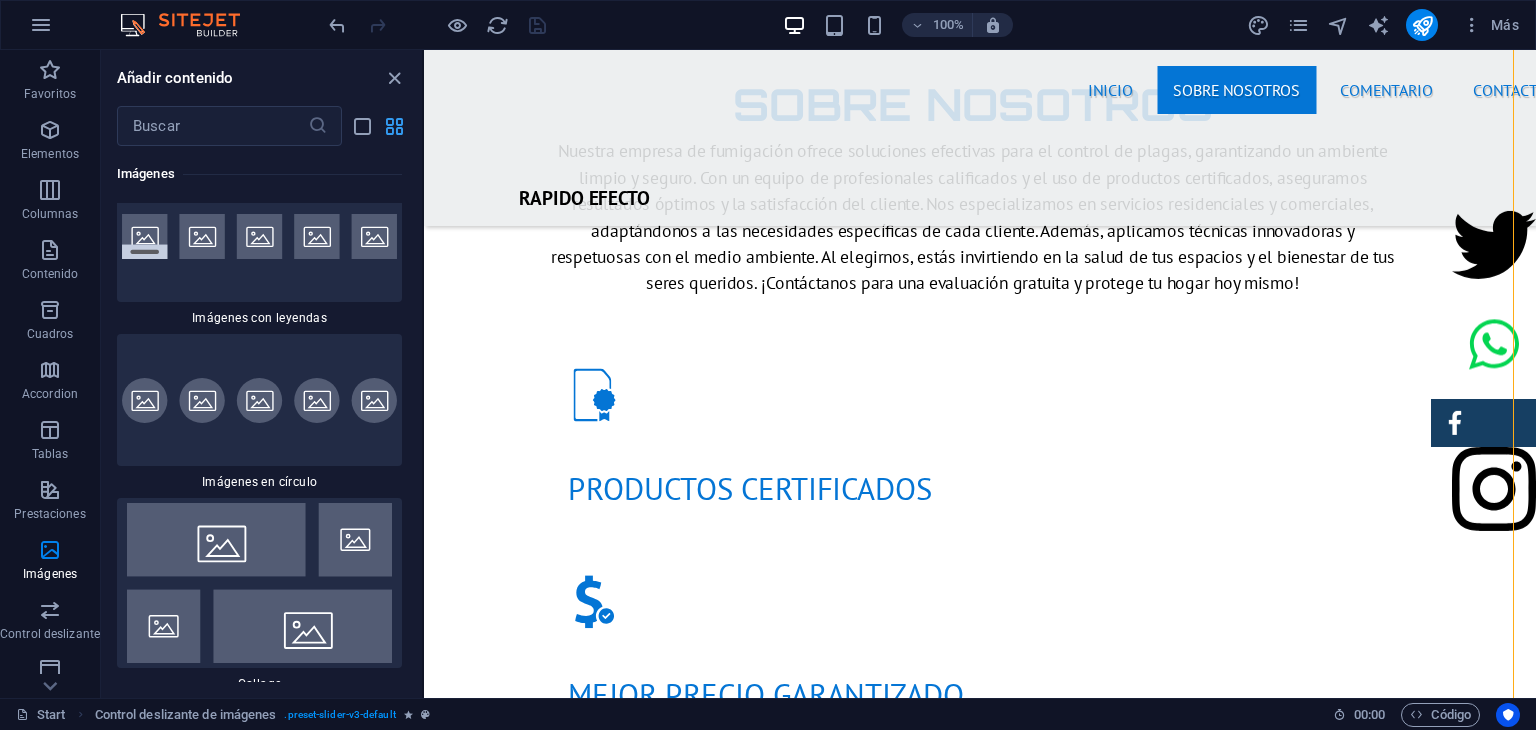 click at bounding box center [394, 126] 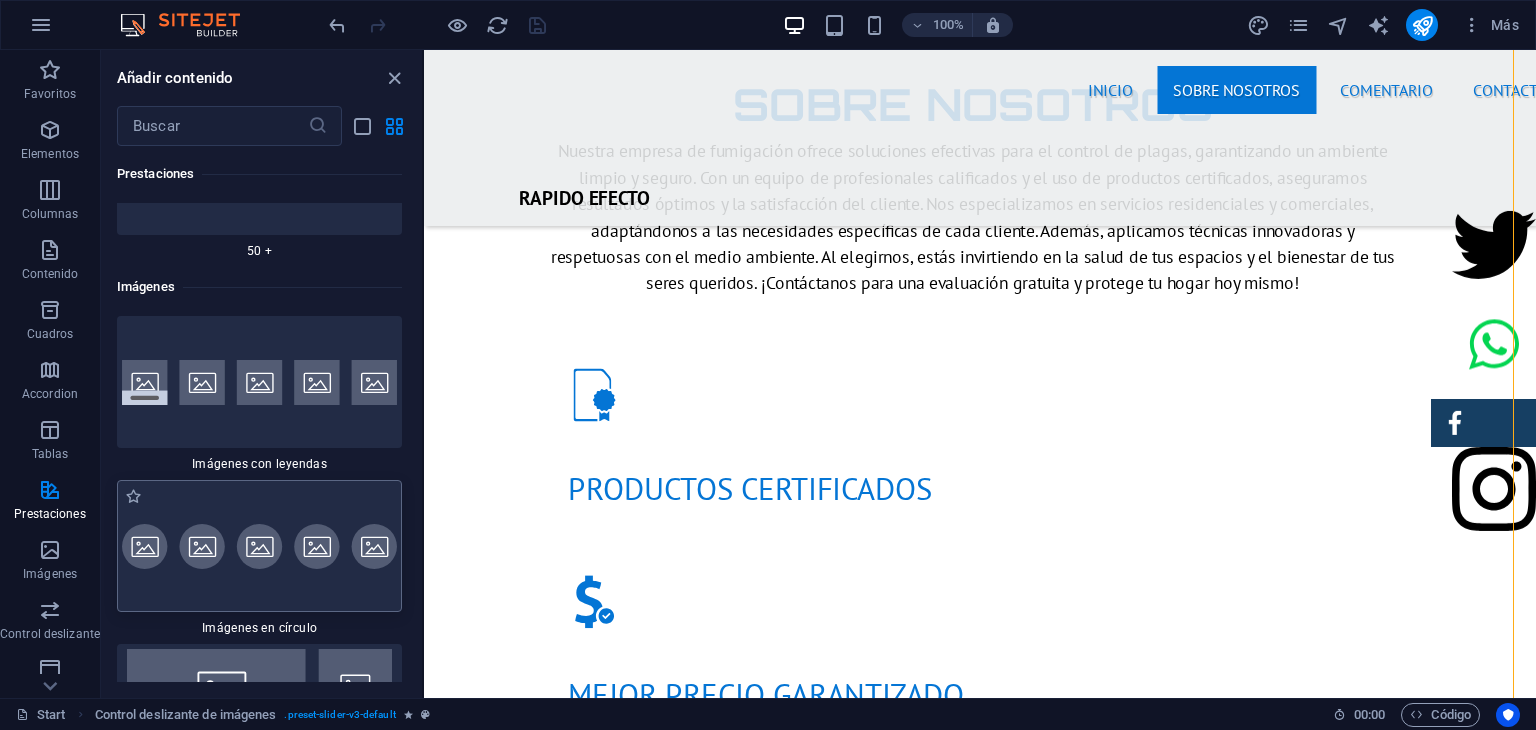 scroll, scrollTop: 20098, scrollLeft: 0, axis: vertical 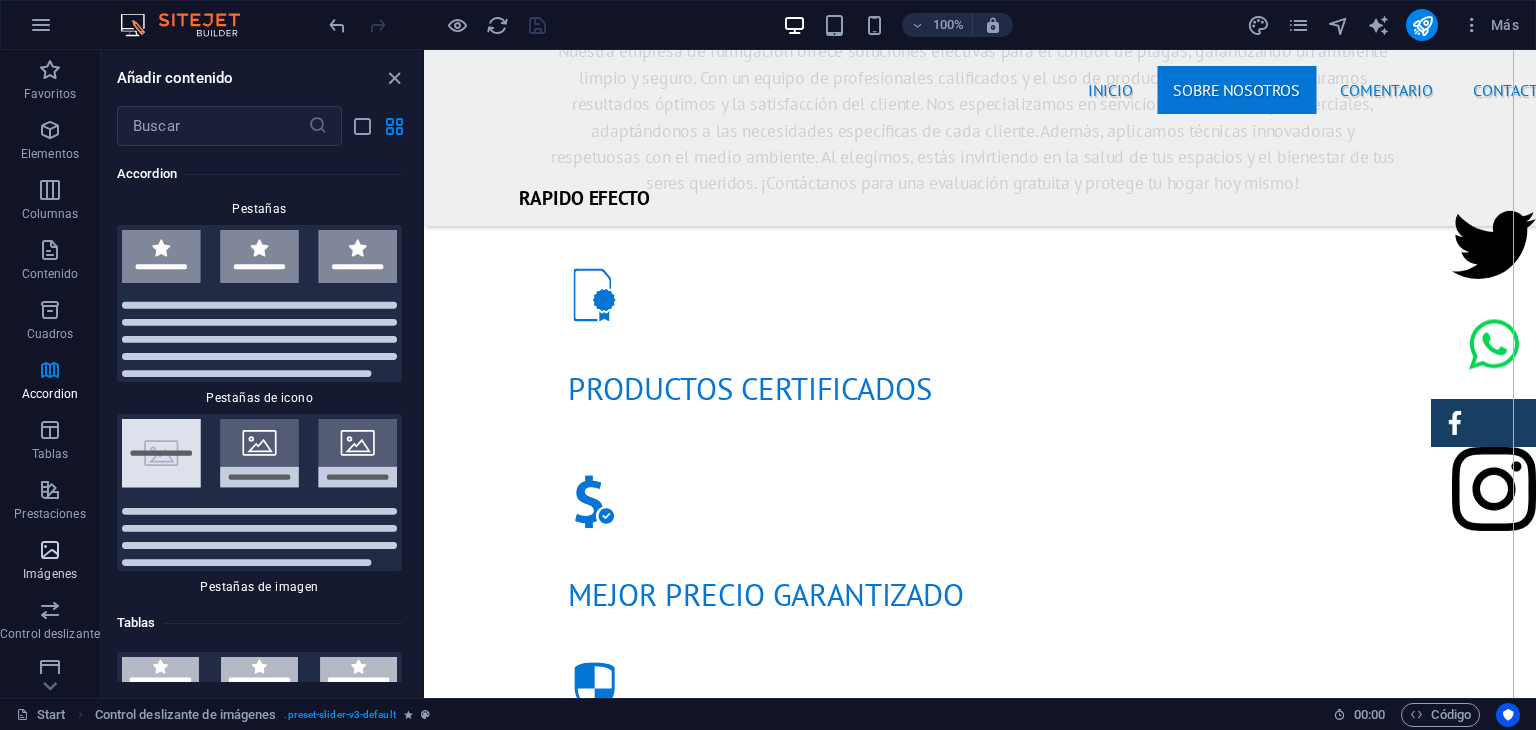click at bounding box center (50, 550) 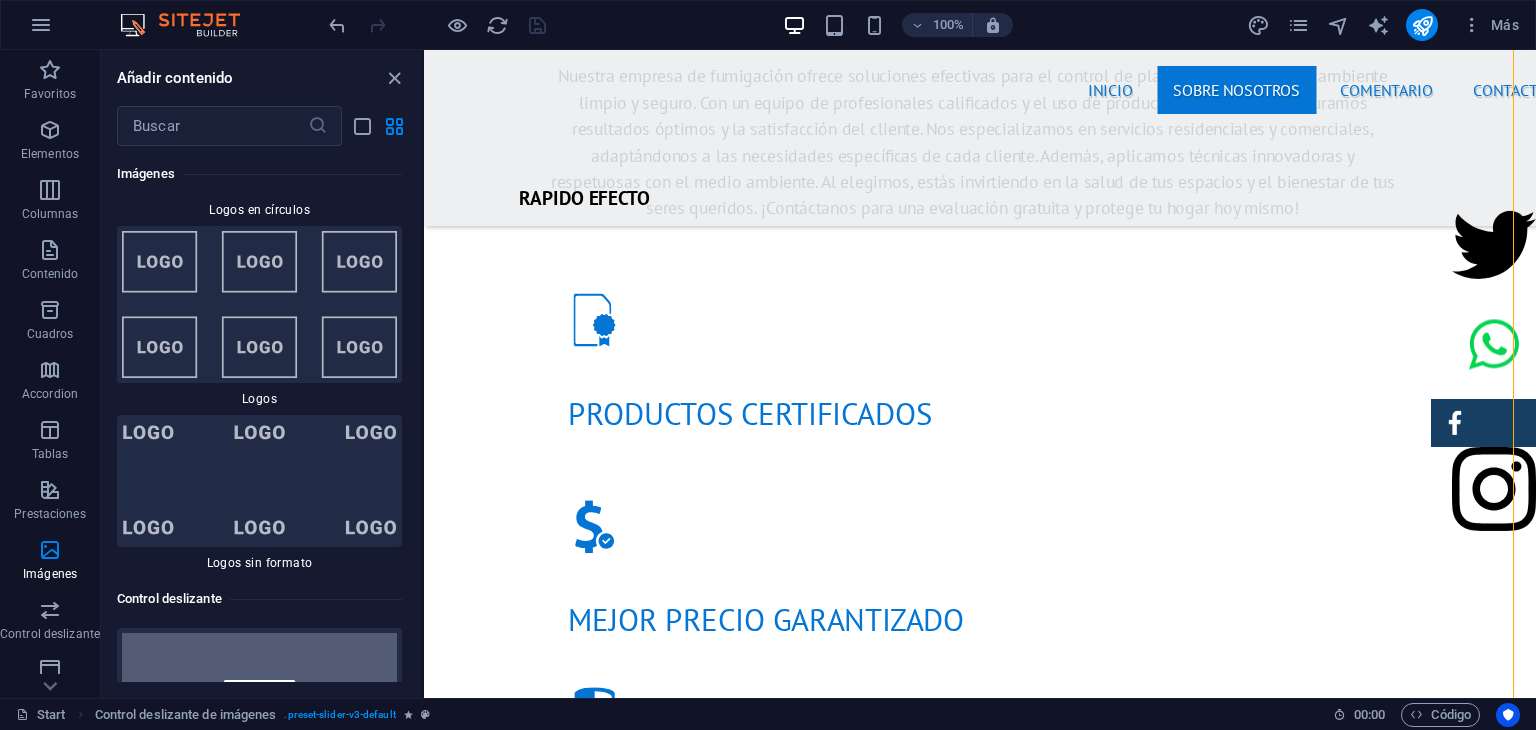 scroll 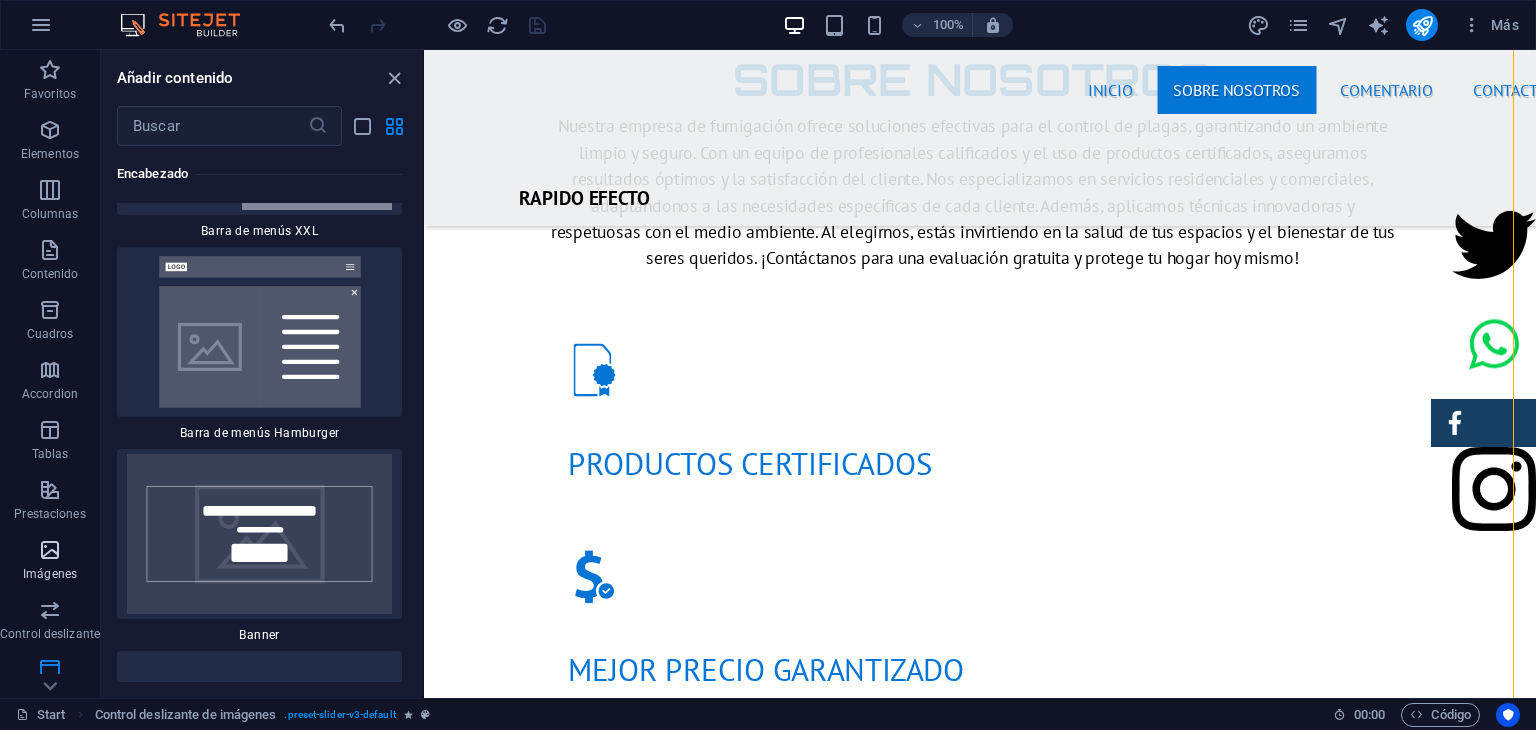click at bounding box center (50, 550) 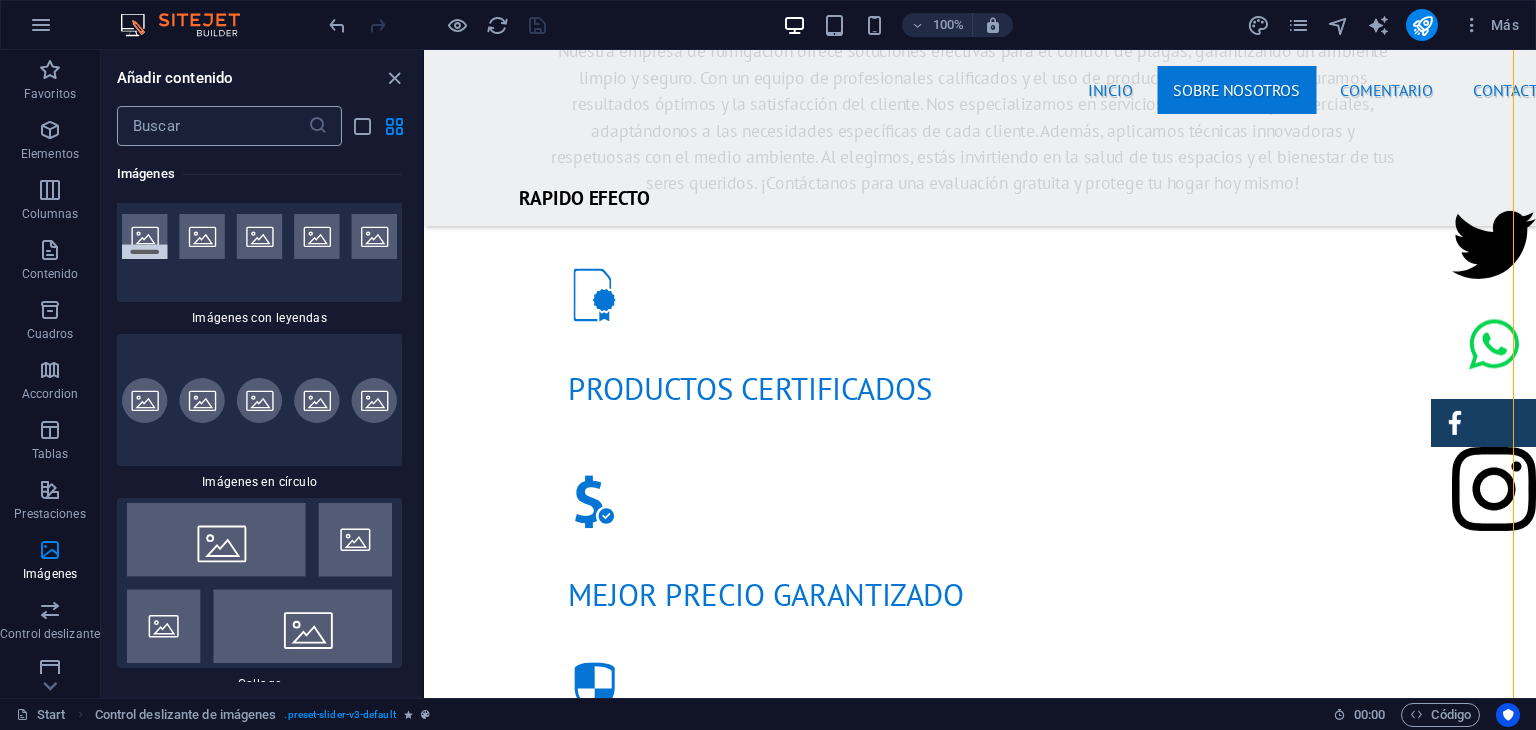 click at bounding box center [212, 126] 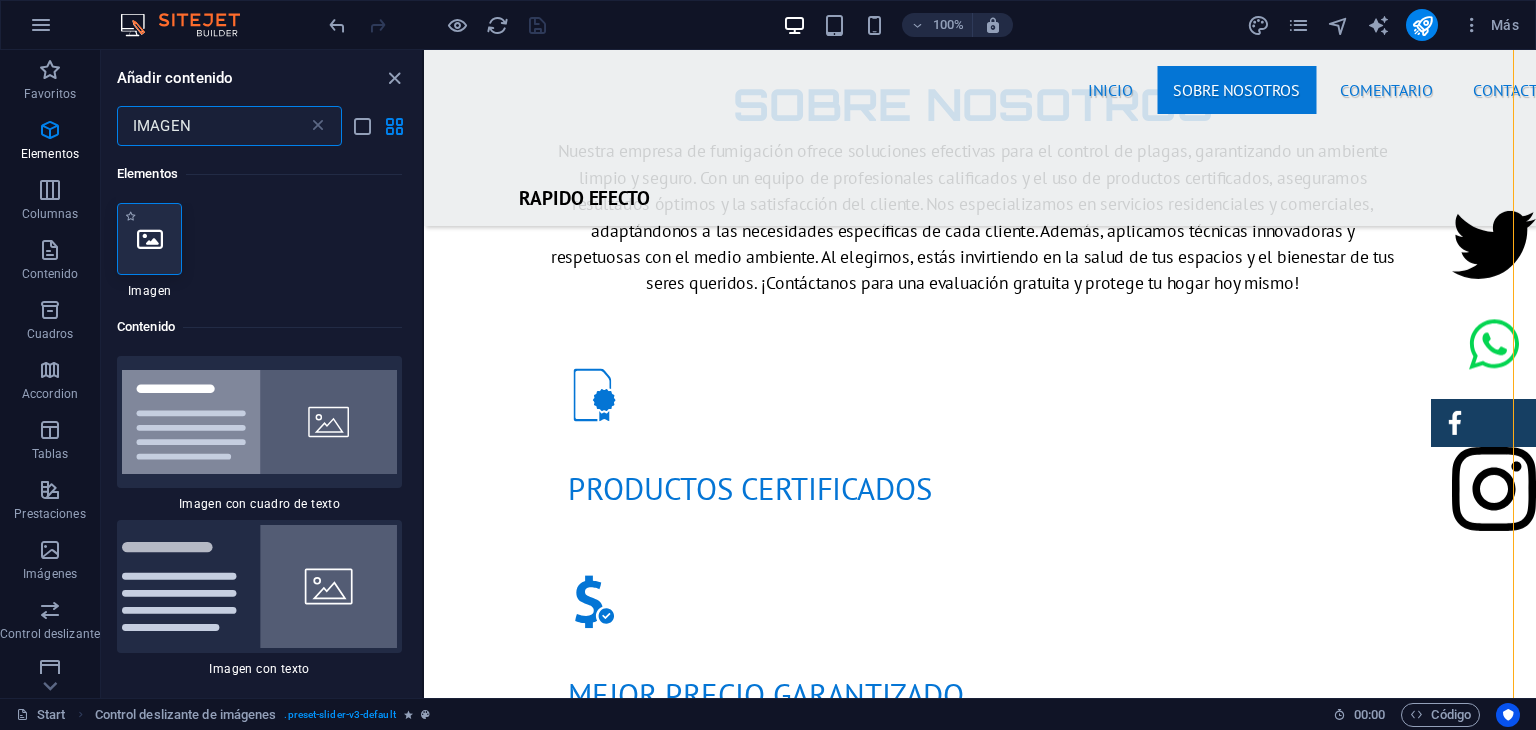 type on "IMAGEN" 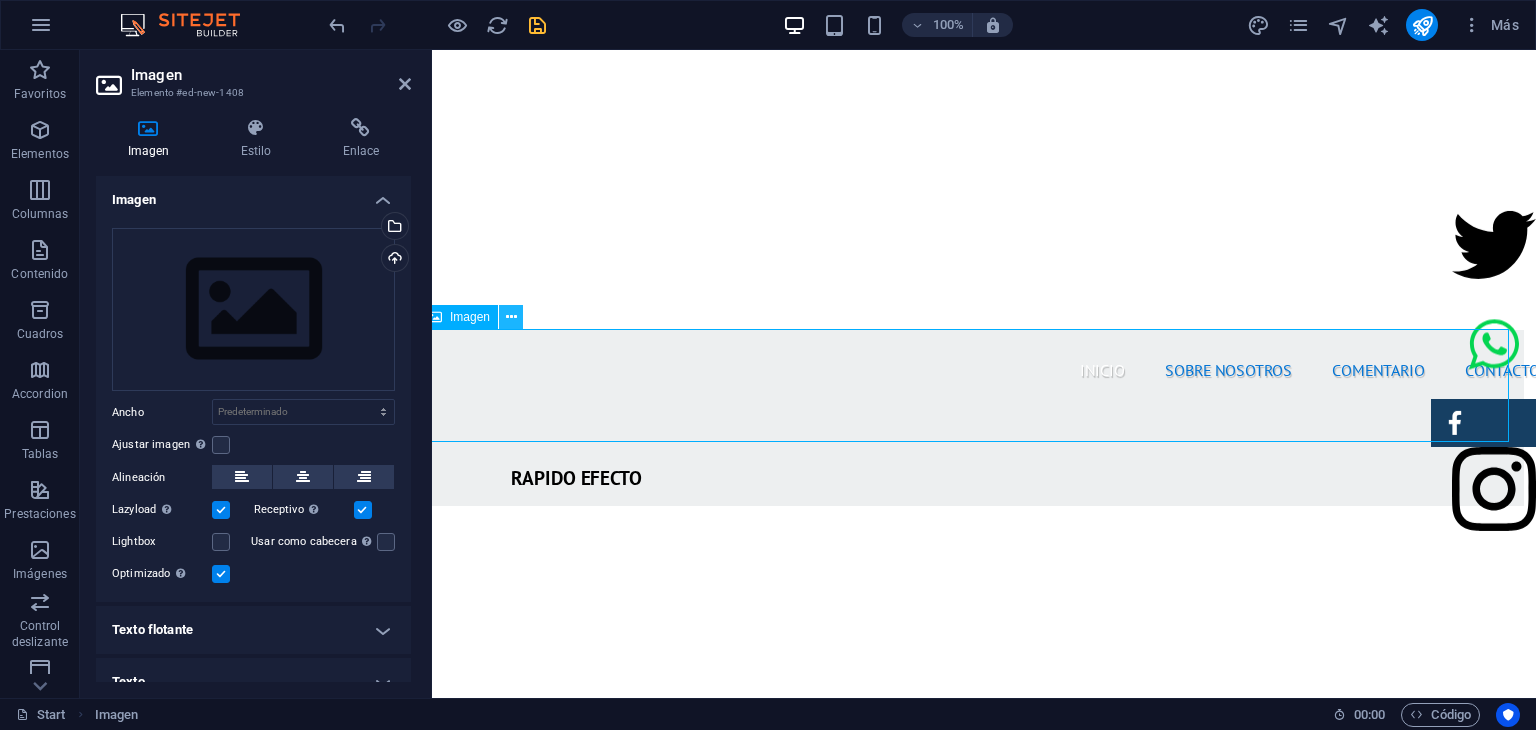 click at bounding box center (511, 317) 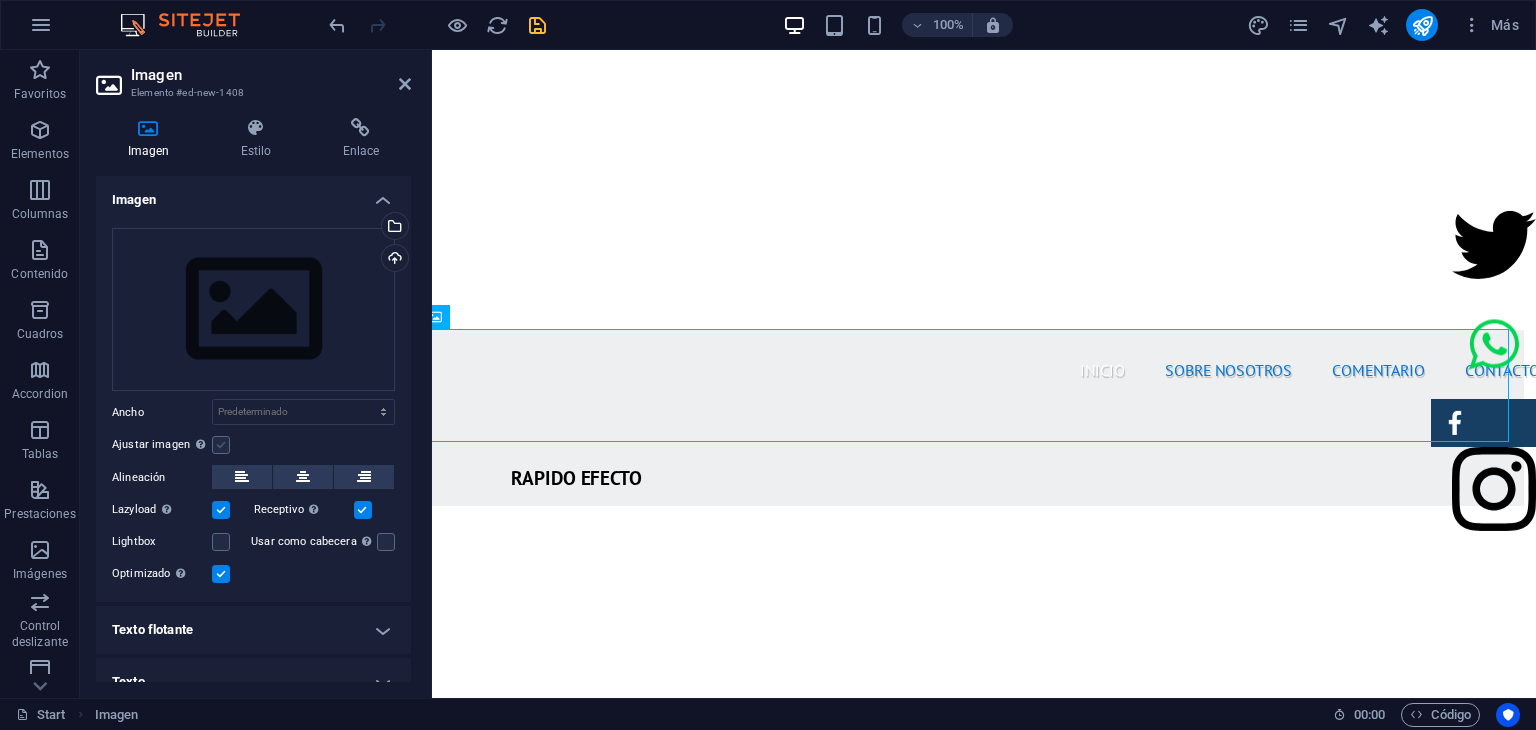 click at bounding box center (221, 445) 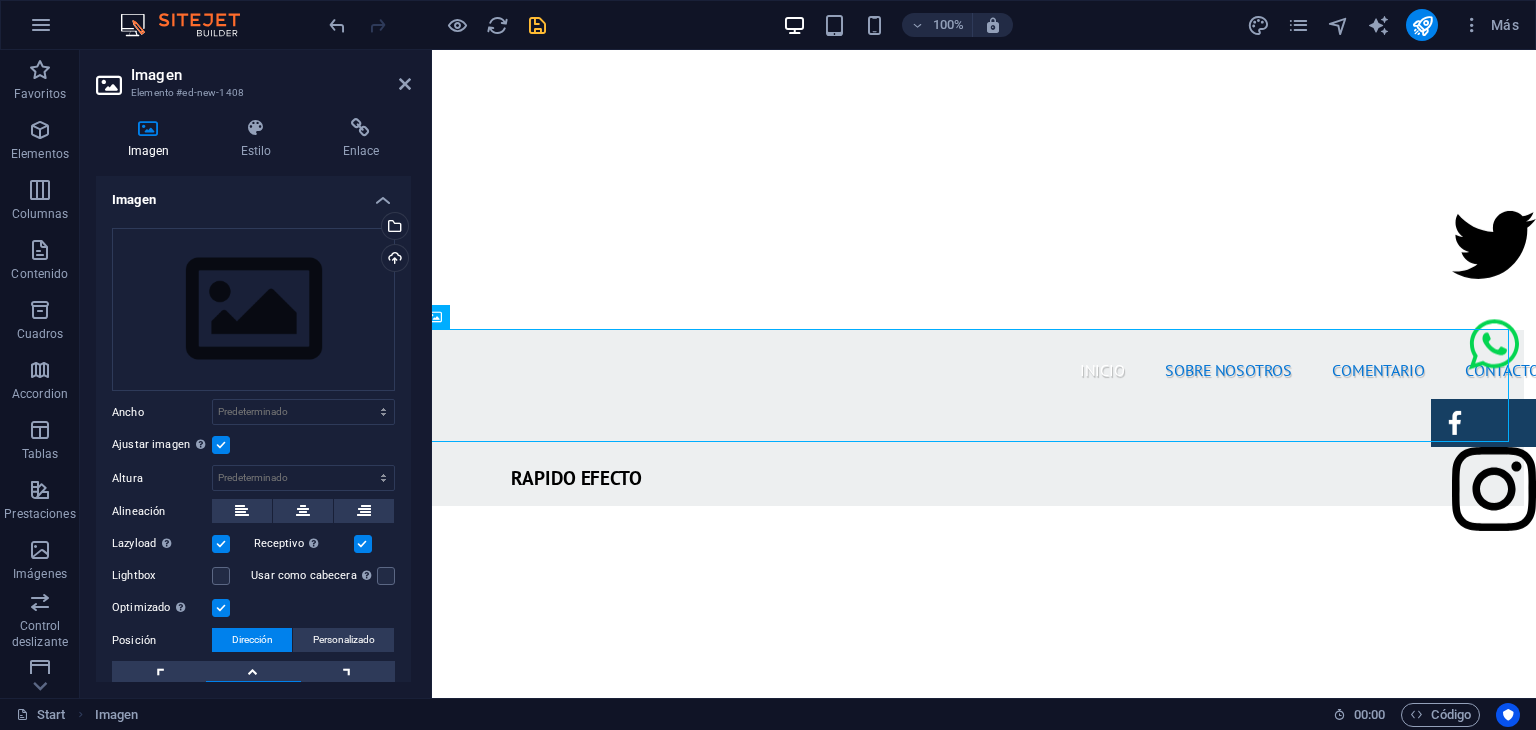 click at bounding box center [221, 445] 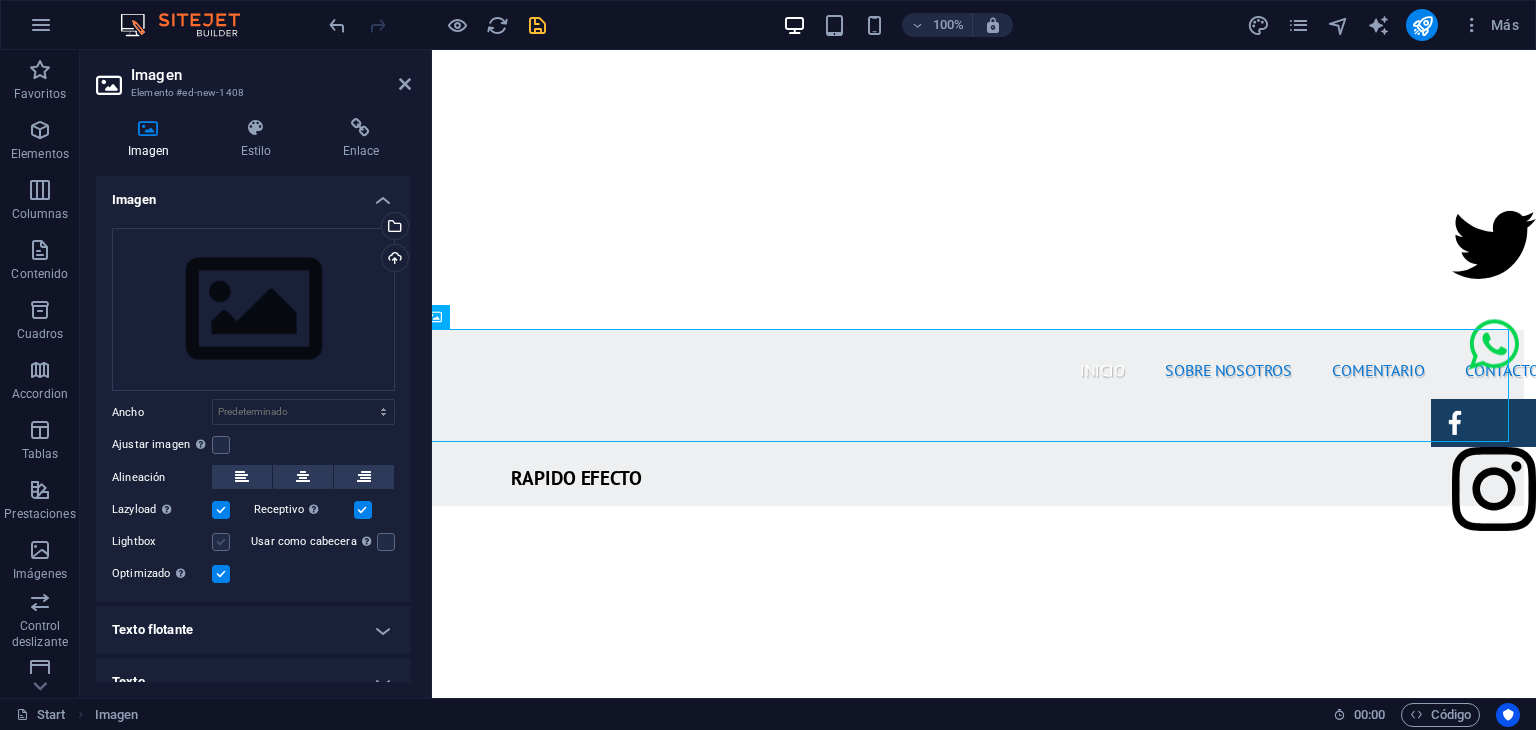 click at bounding box center (221, 542) 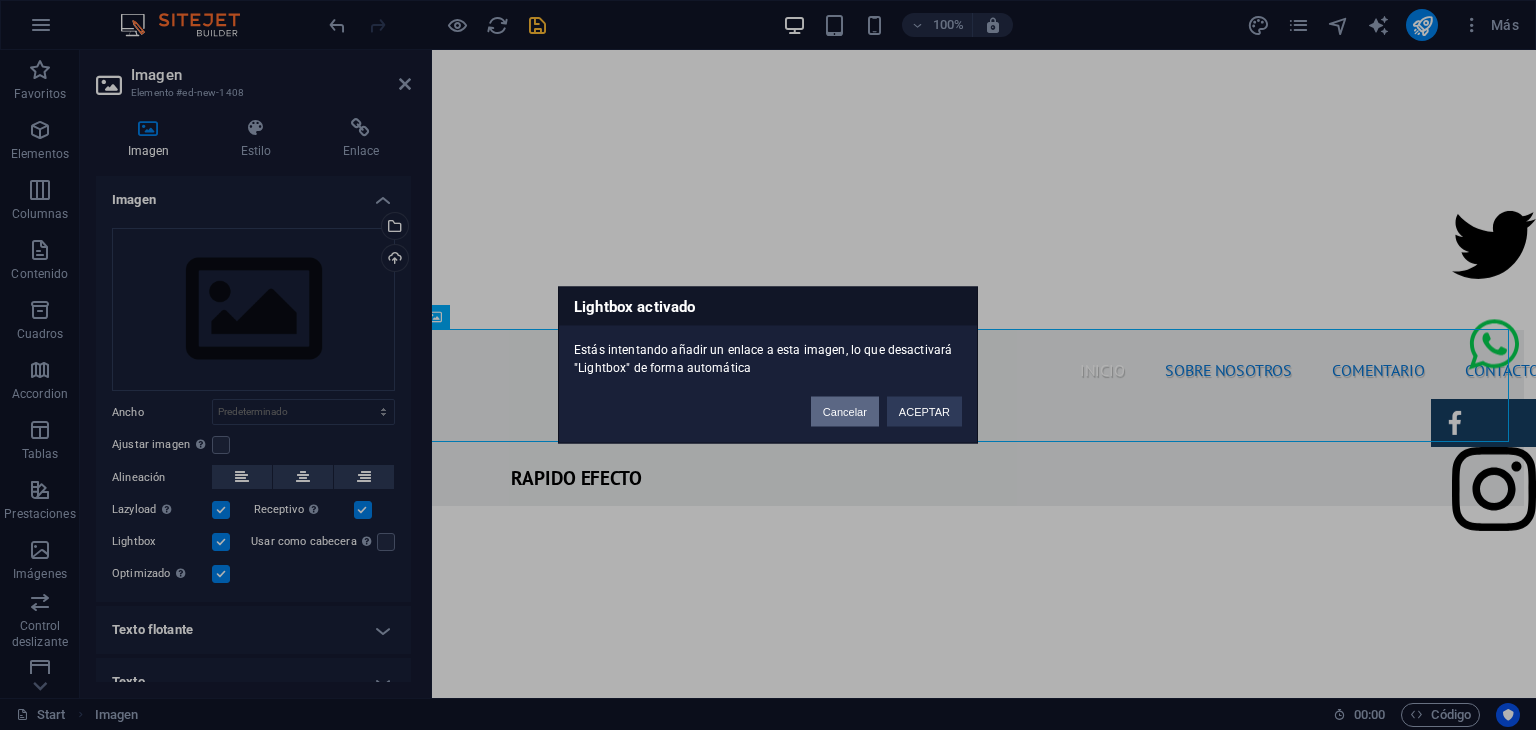 click on "Cancelar" at bounding box center (845, 412) 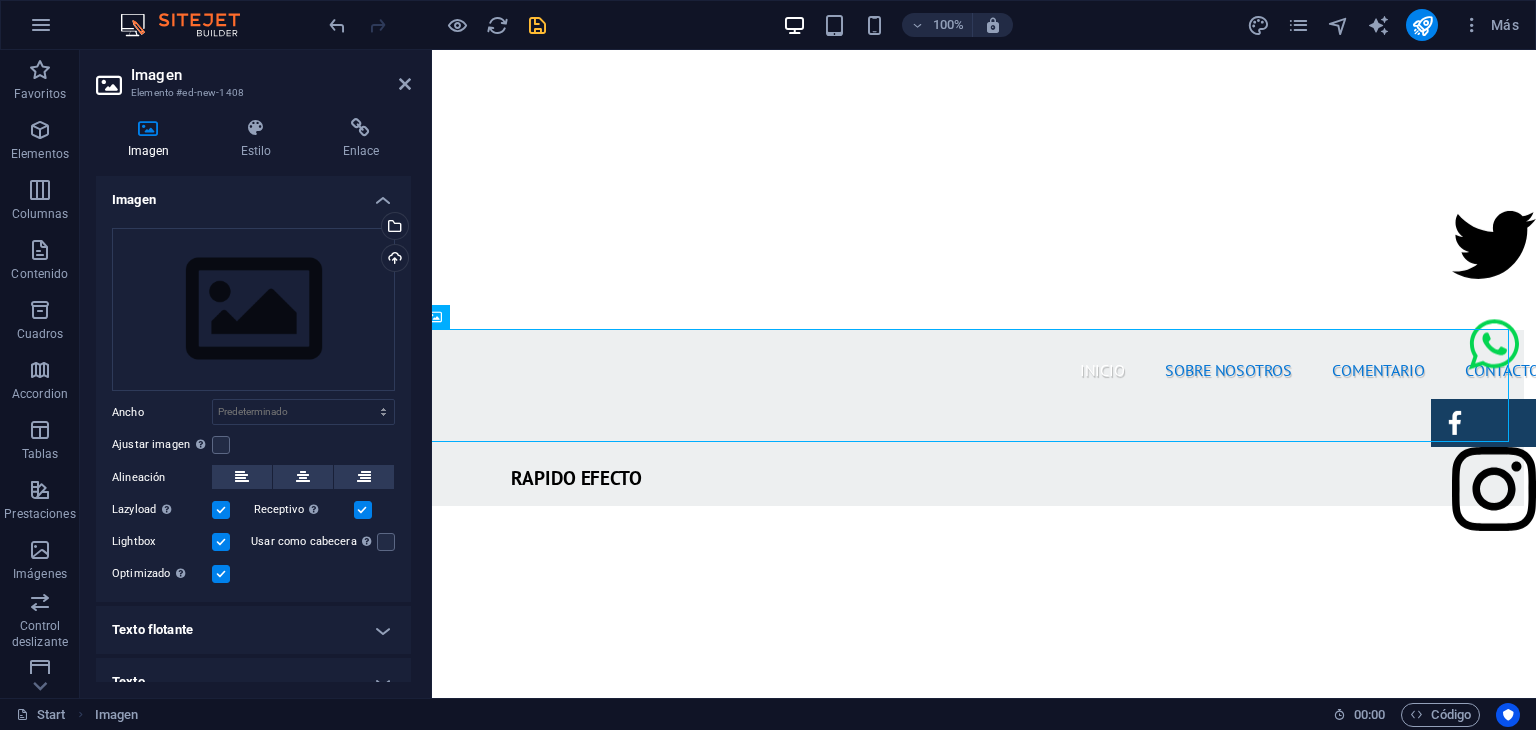click at bounding box center (221, 542) 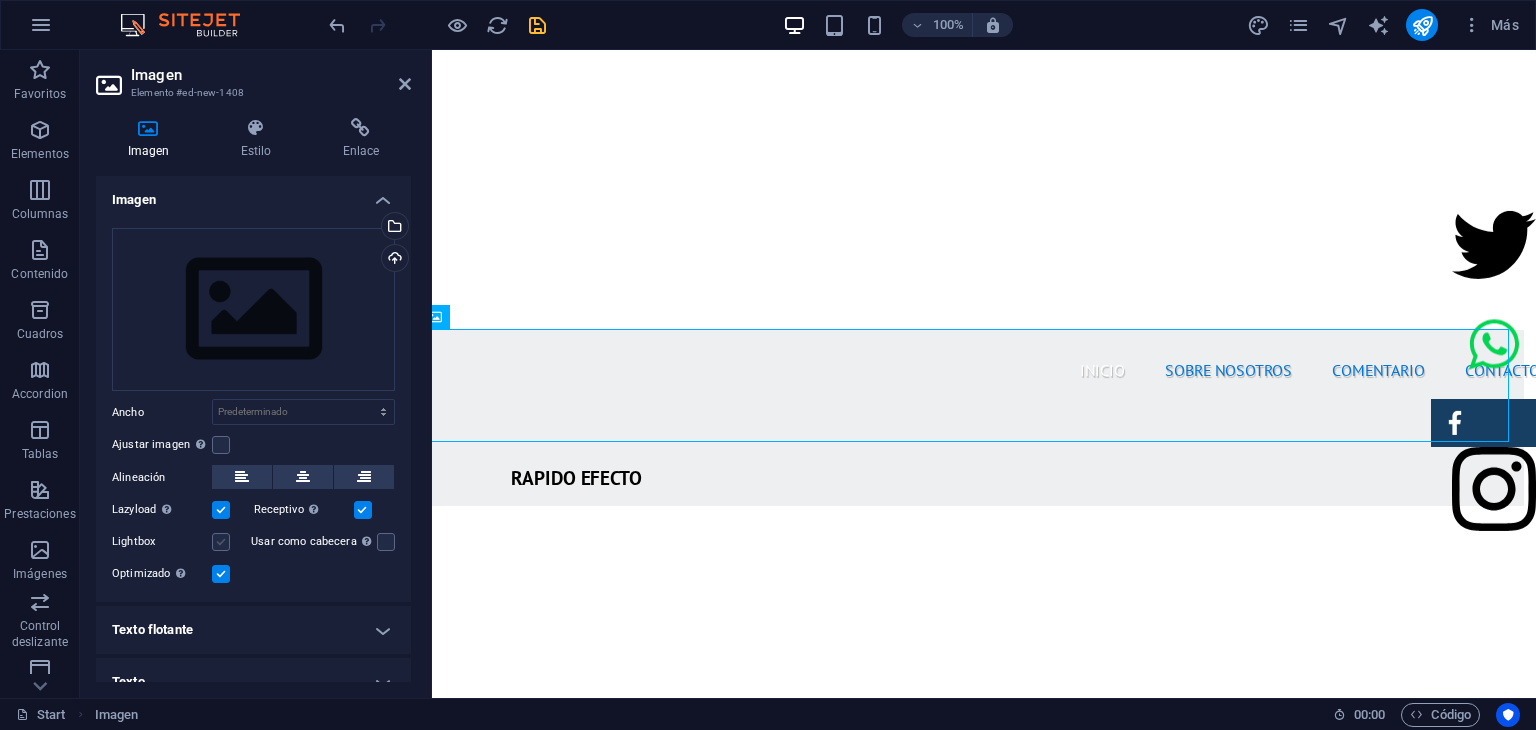 scroll, scrollTop: 21, scrollLeft: 0, axis: vertical 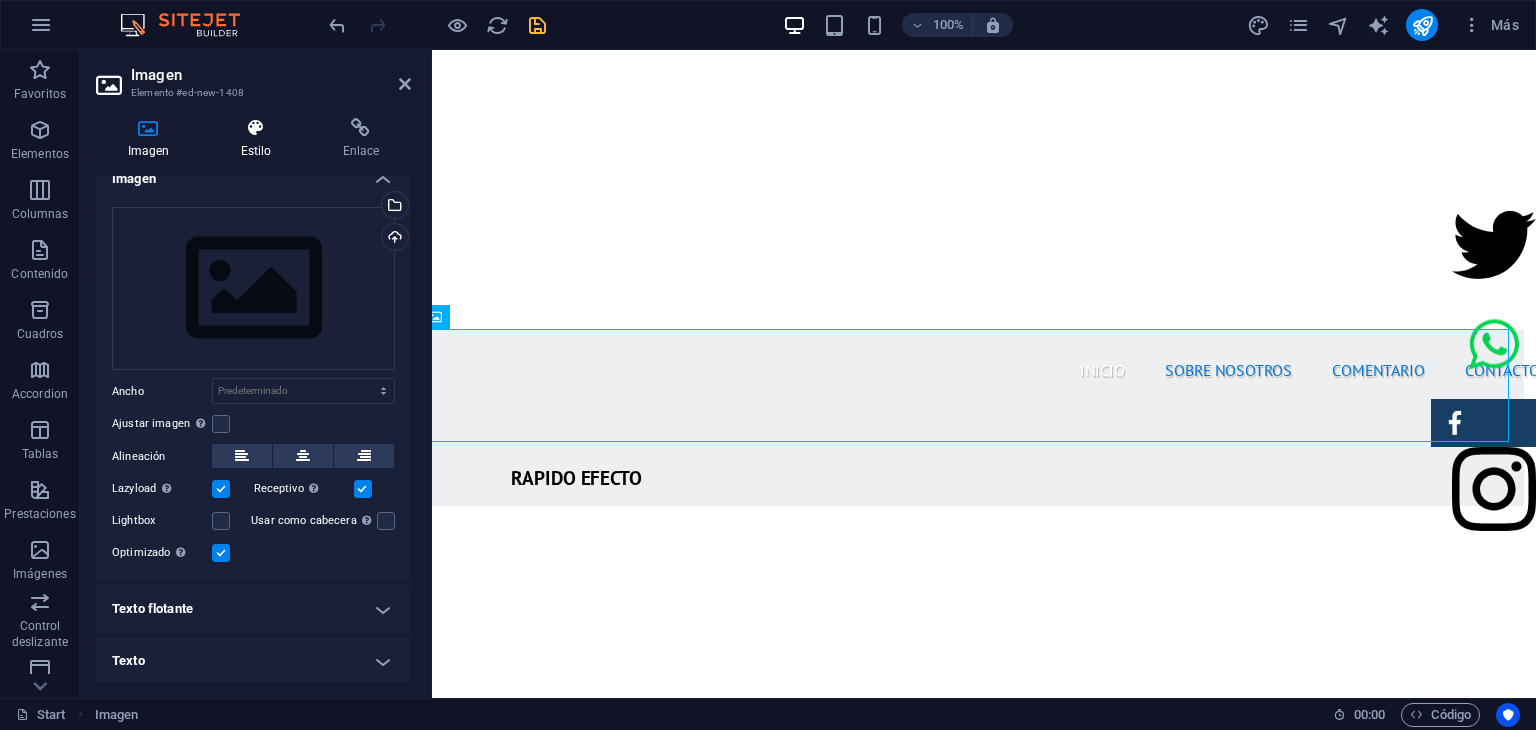 click on "Estilo" at bounding box center [260, 139] 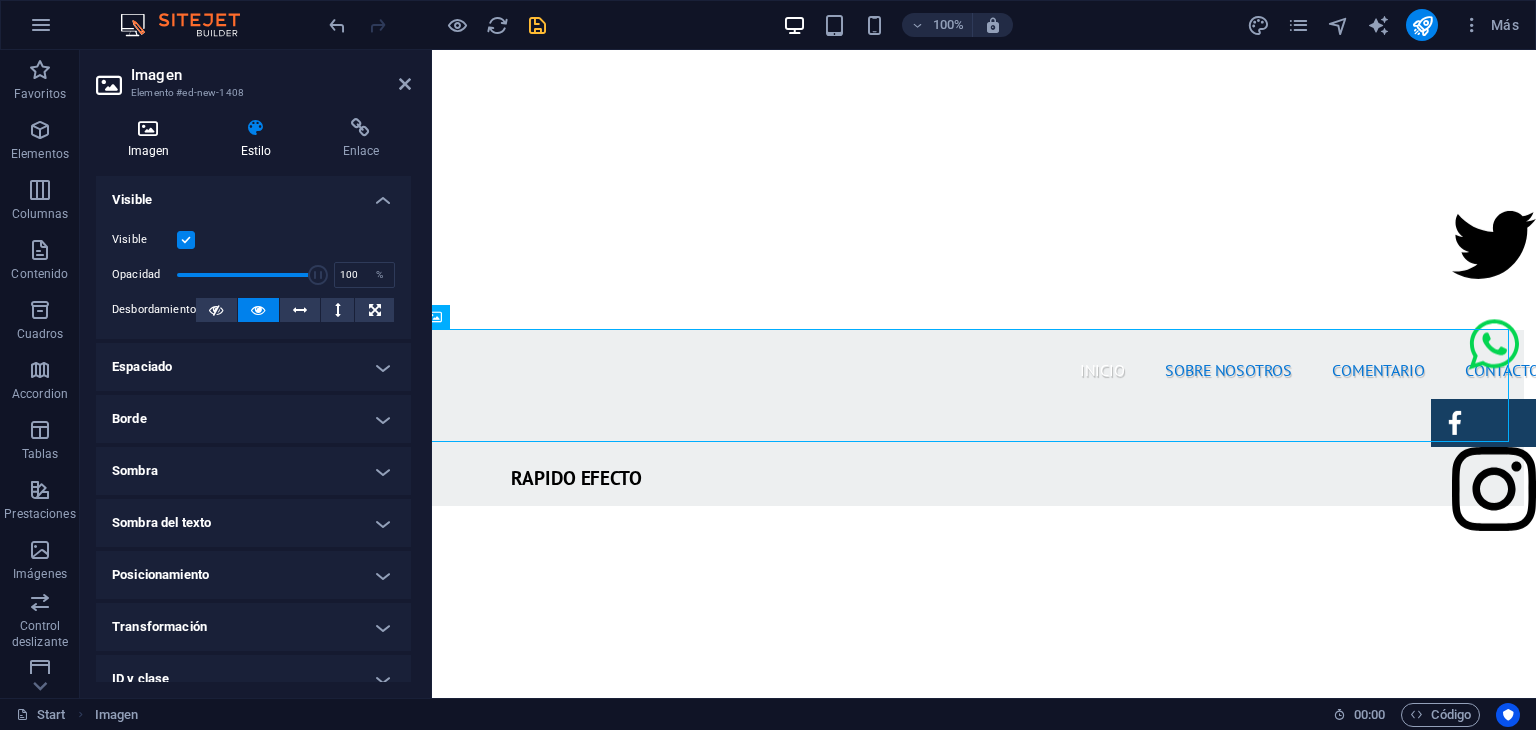 click on "Imagen" at bounding box center (152, 139) 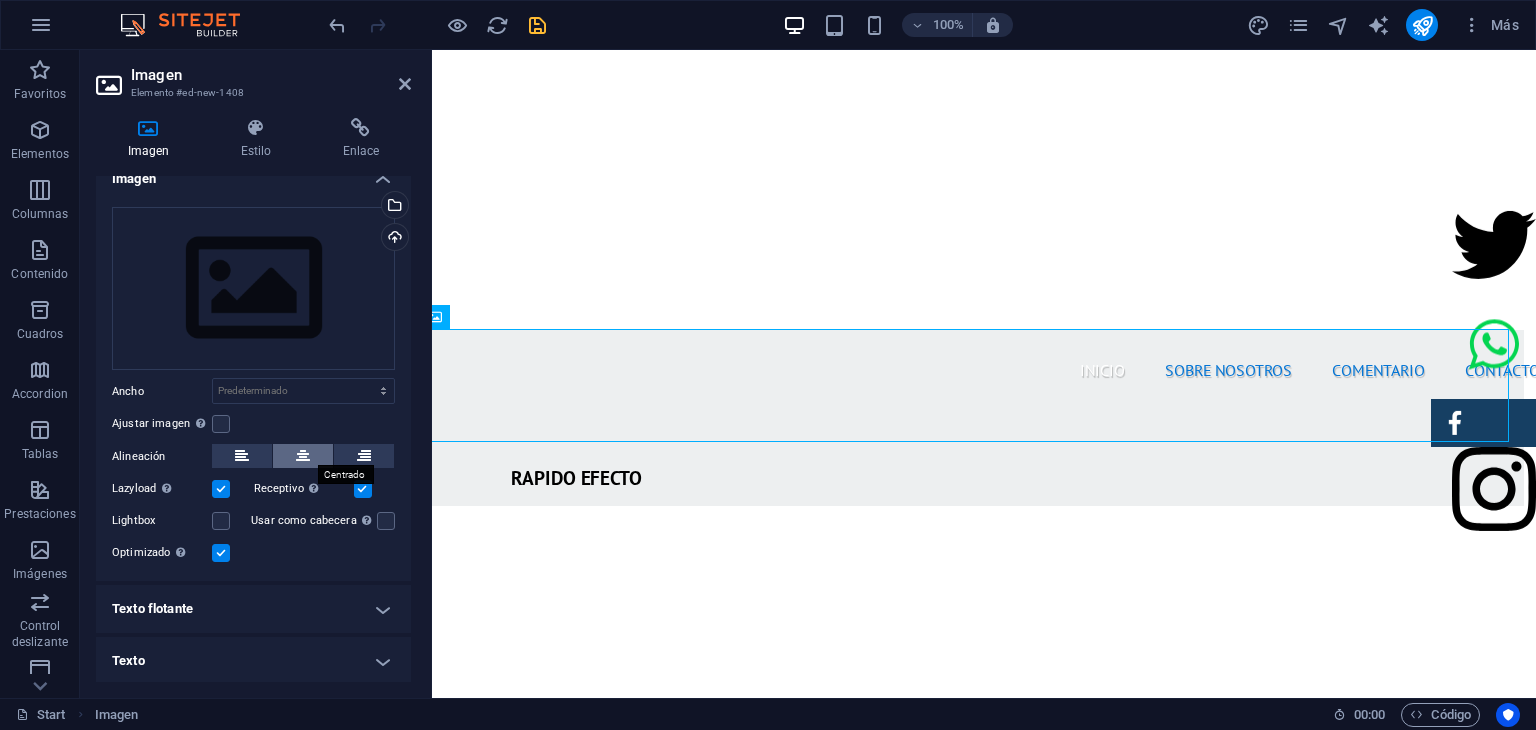 click at bounding box center [303, 456] 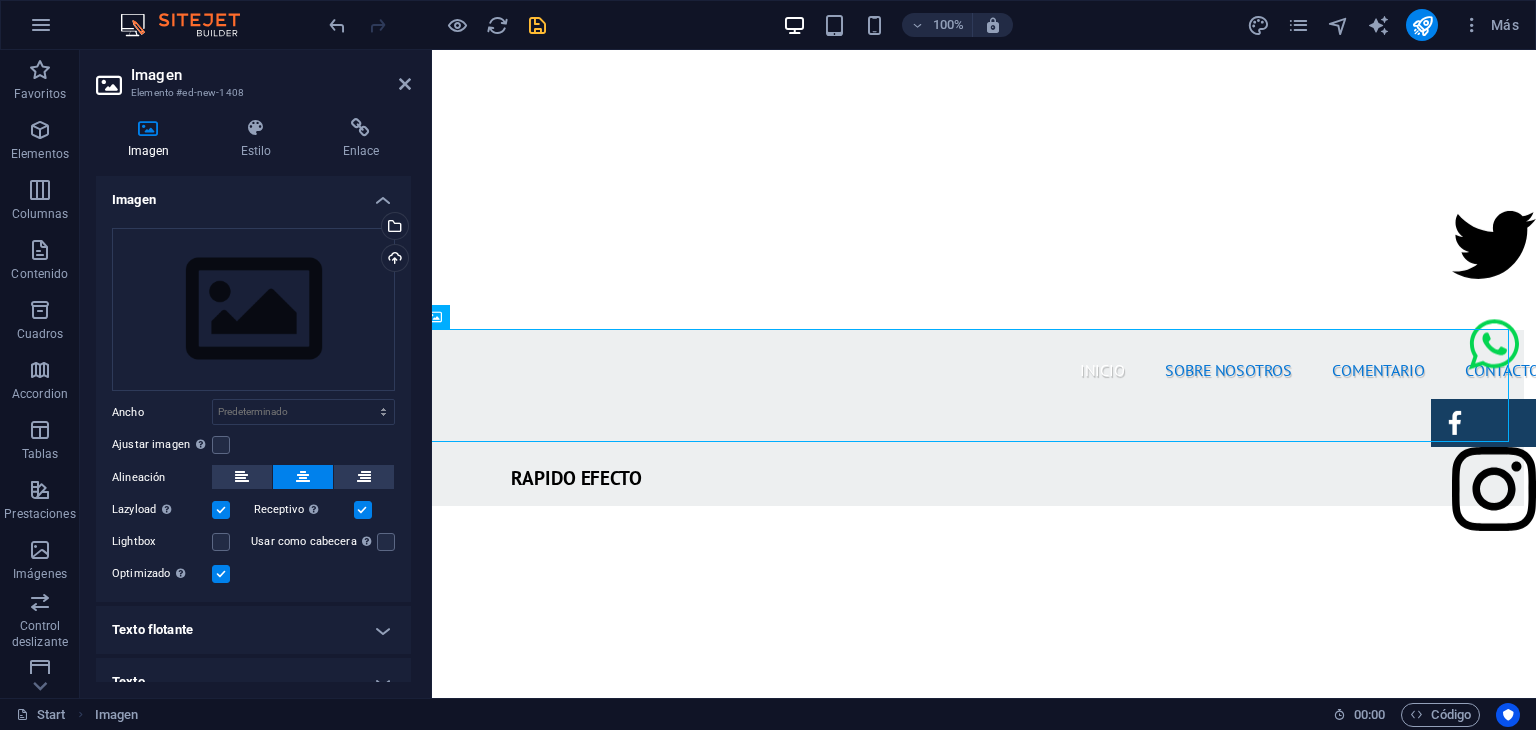 scroll, scrollTop: 21, scrollLeft: 0, axis: vertical 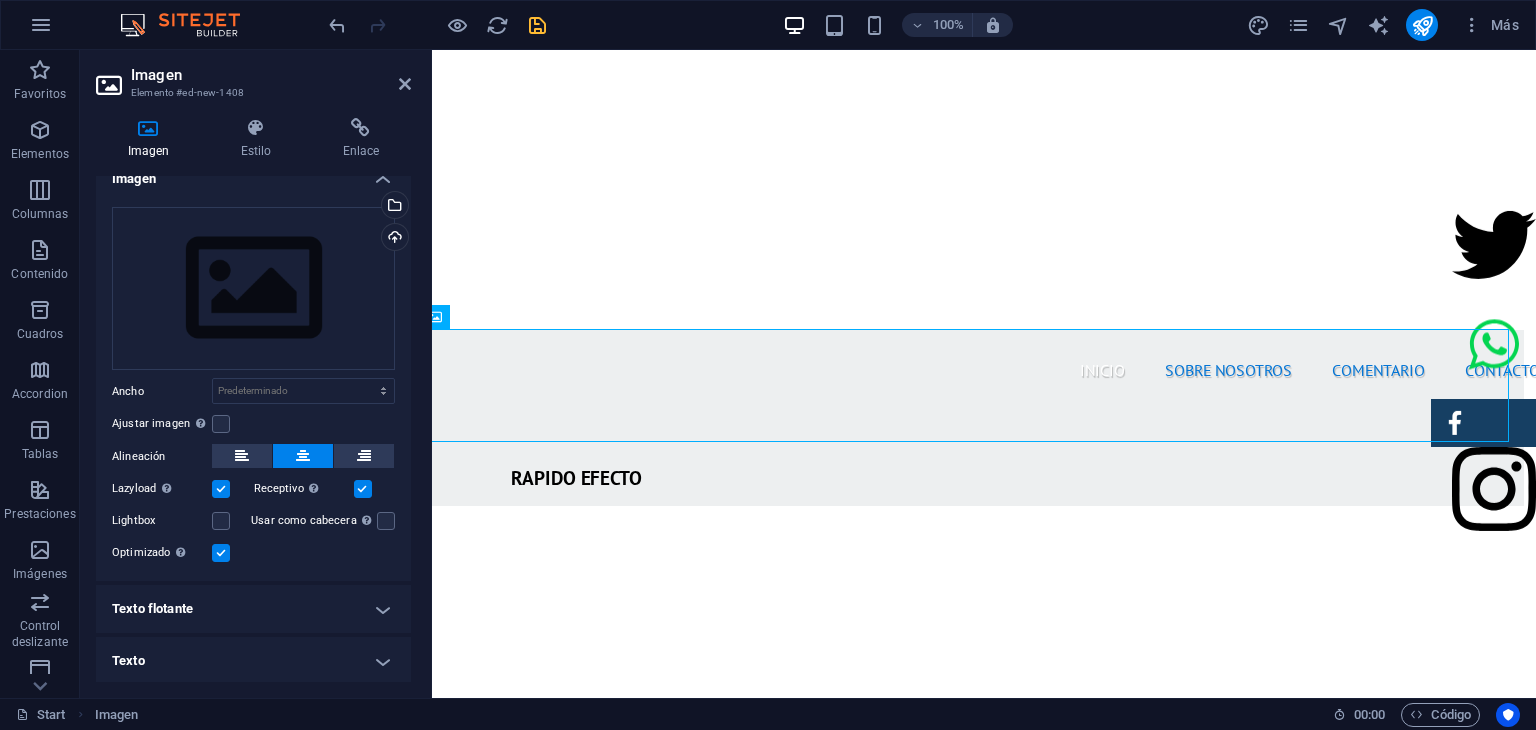 click on "Texto flotante" at bounding box center (253, 609) 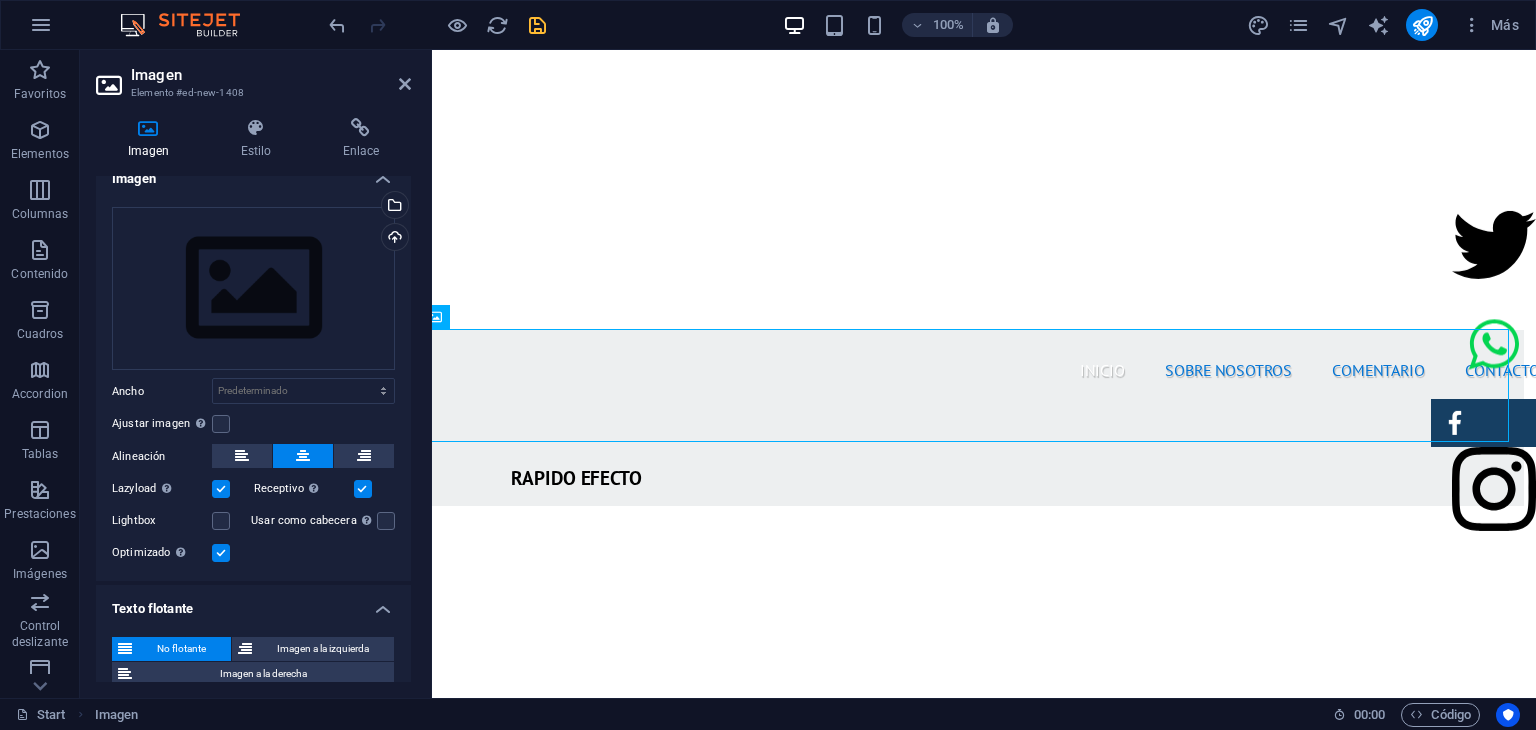 scroll, scrollTop: 132, scrollLeft: 0, axis: vertical 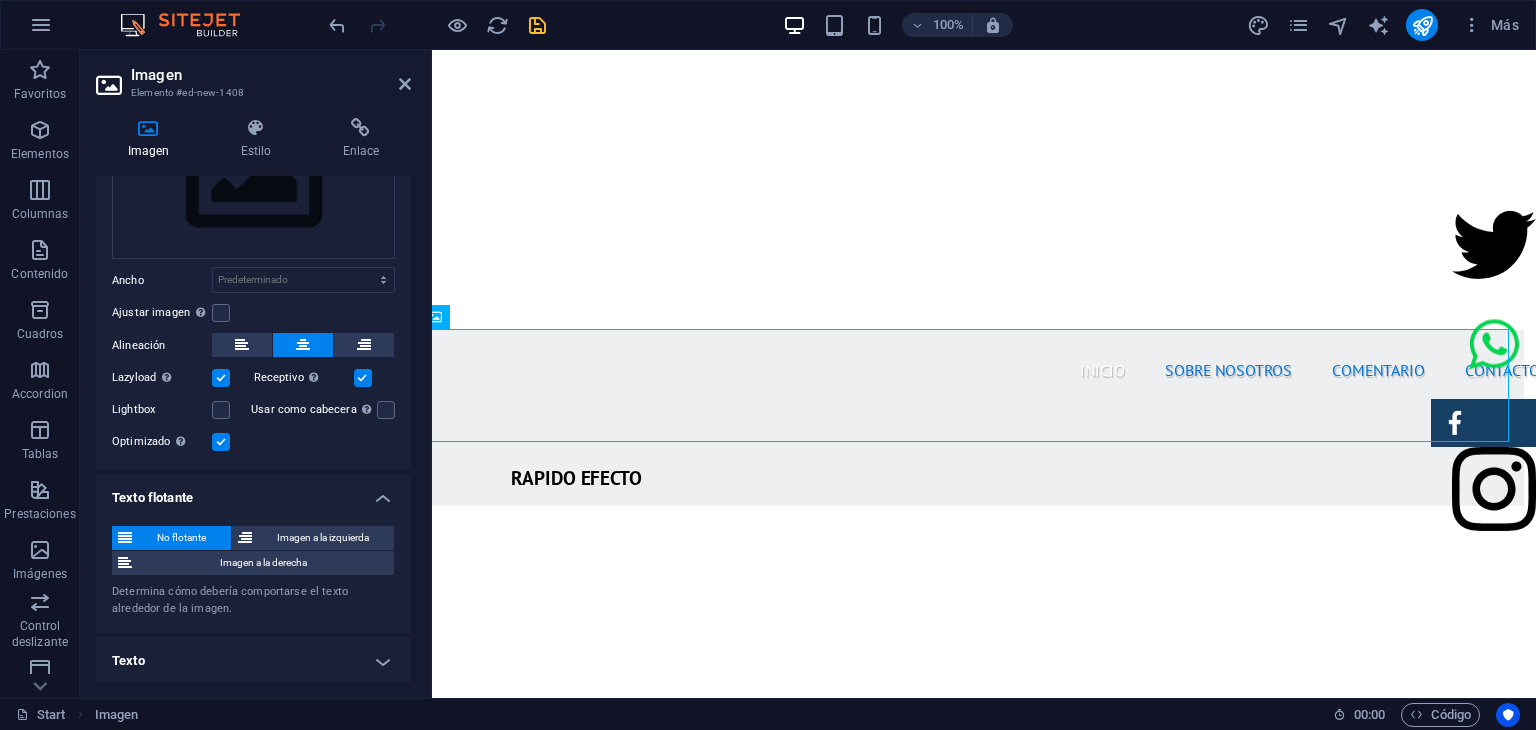 click on "Texto" at bounding box center [253, 661] 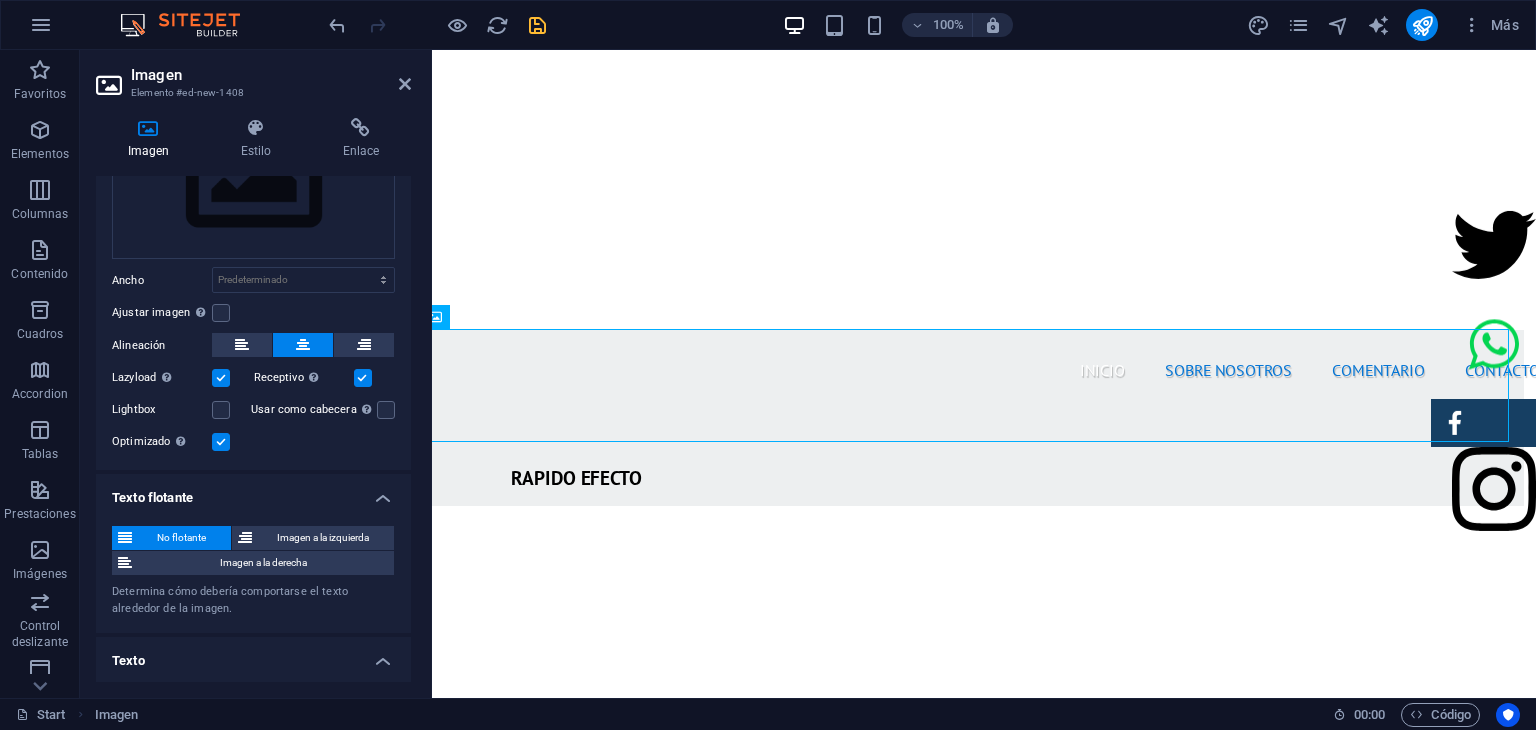 scroll, scrollTop: 320, scrollLeft: 0, axis: vertical 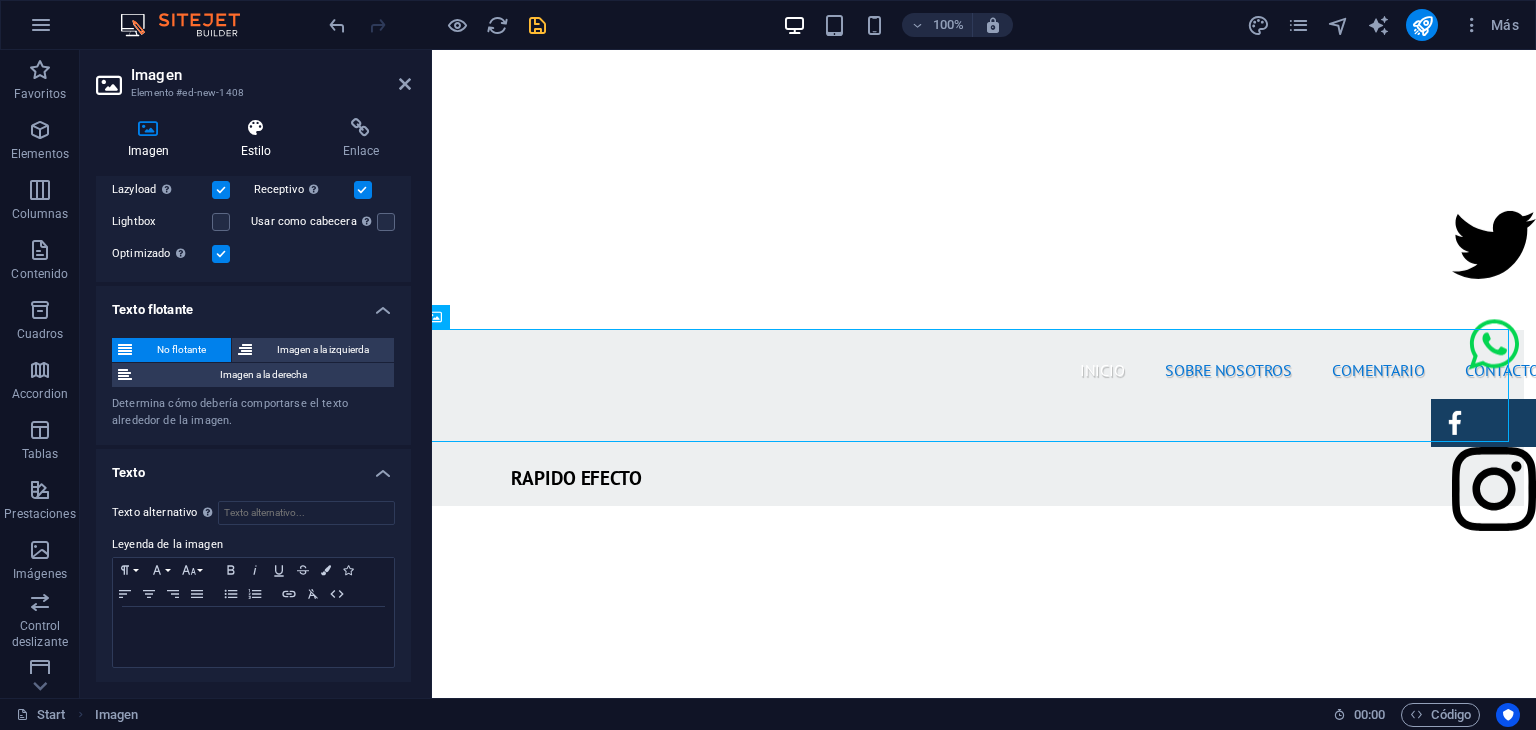 click on "Estilo" at bounding box center (260, 139) 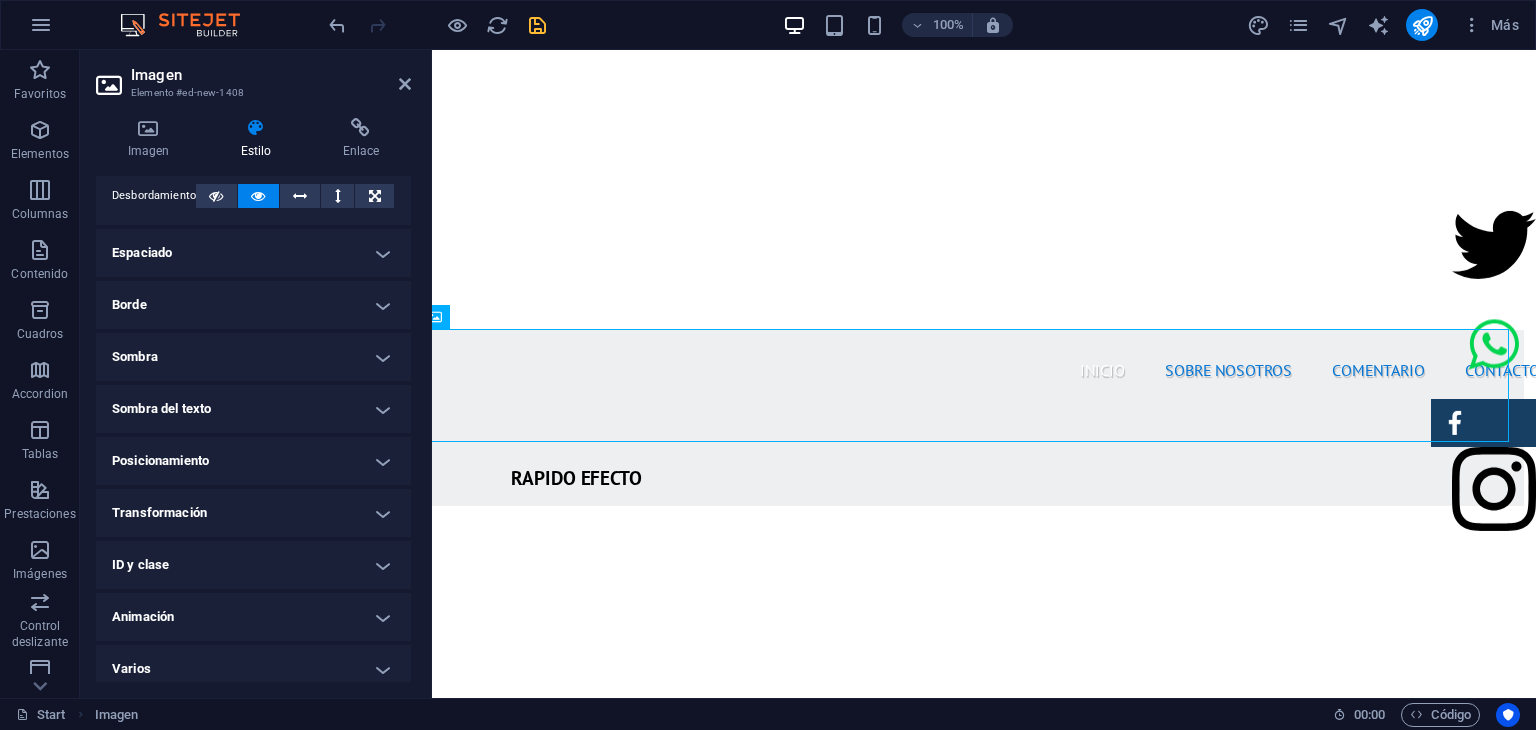 scroll, scrollTop: 118, scrollLeft: 0, axis: vertical 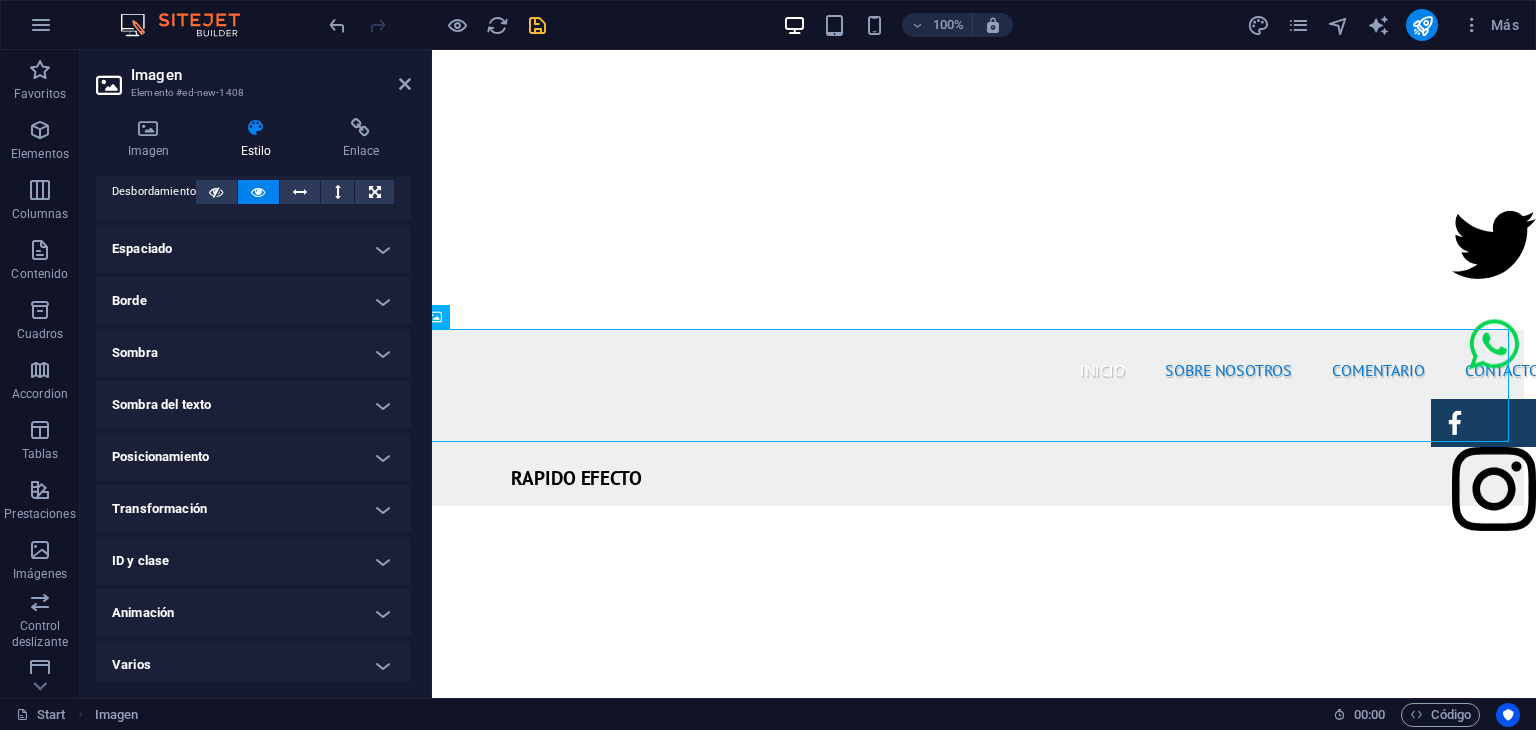 click on "Posicionamiento" at bounding box center (253, 457) 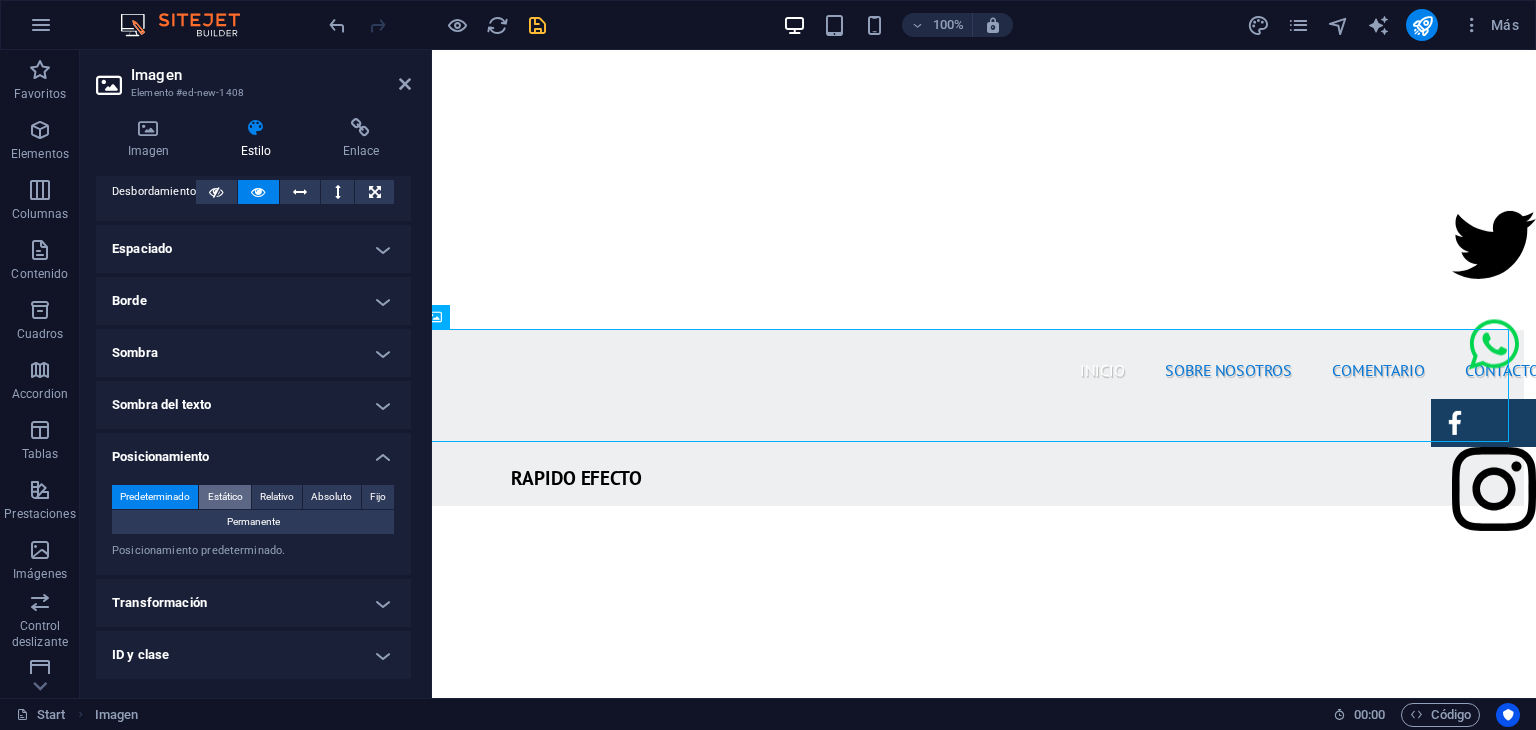 click on "Estático" at bounding box center (225, 497) 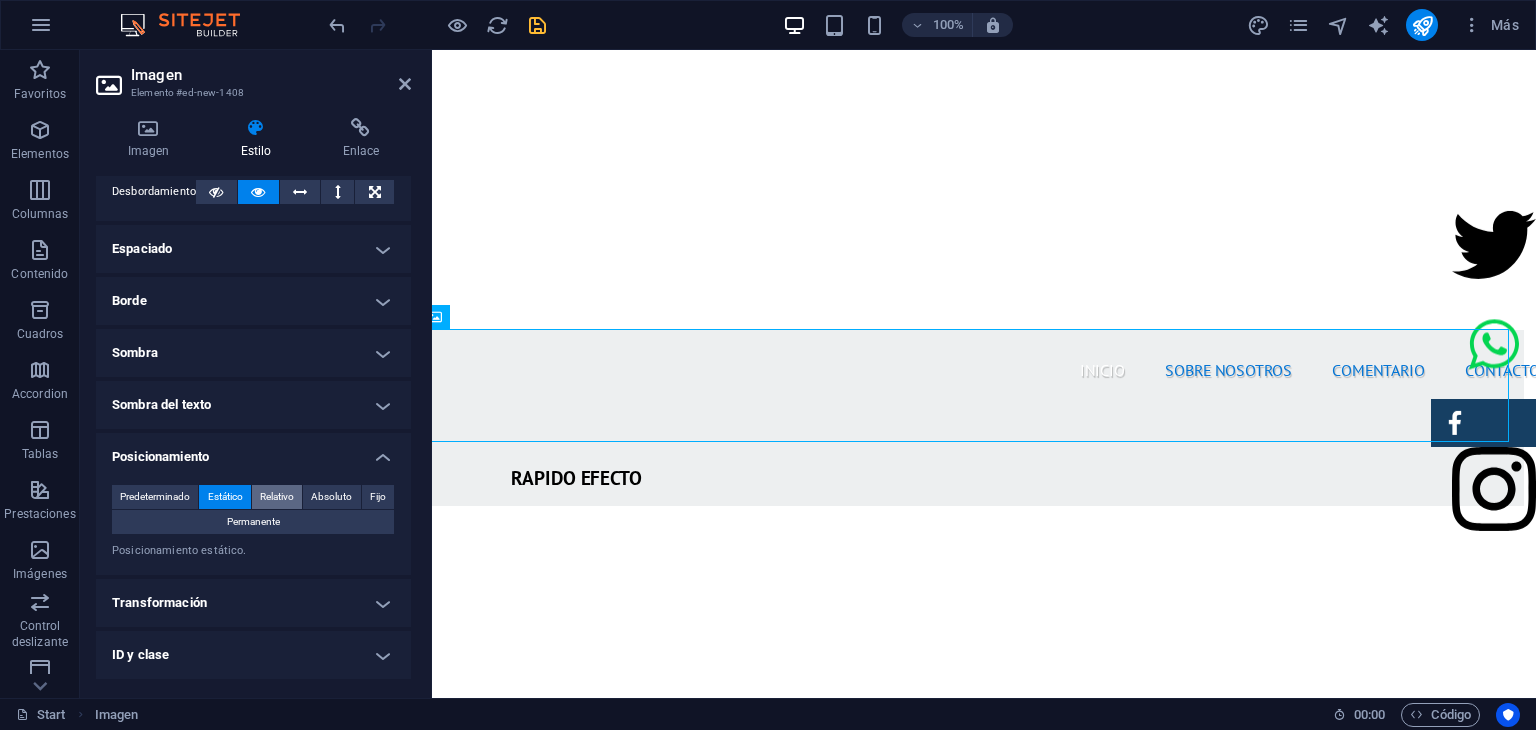 click on "Relativo" at bounding box center (277, 497) 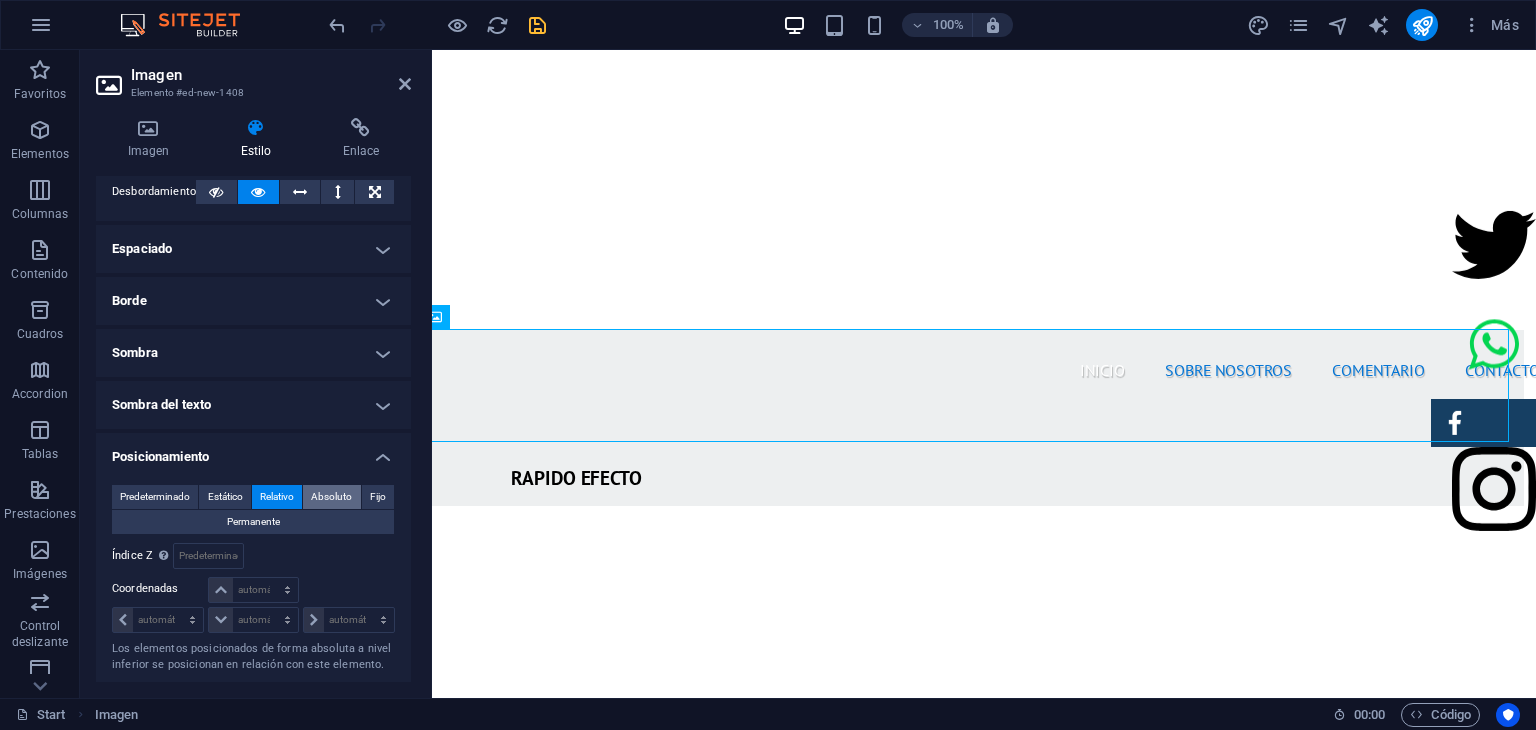 click on "Absoluto" at bounding box center [331, 497] 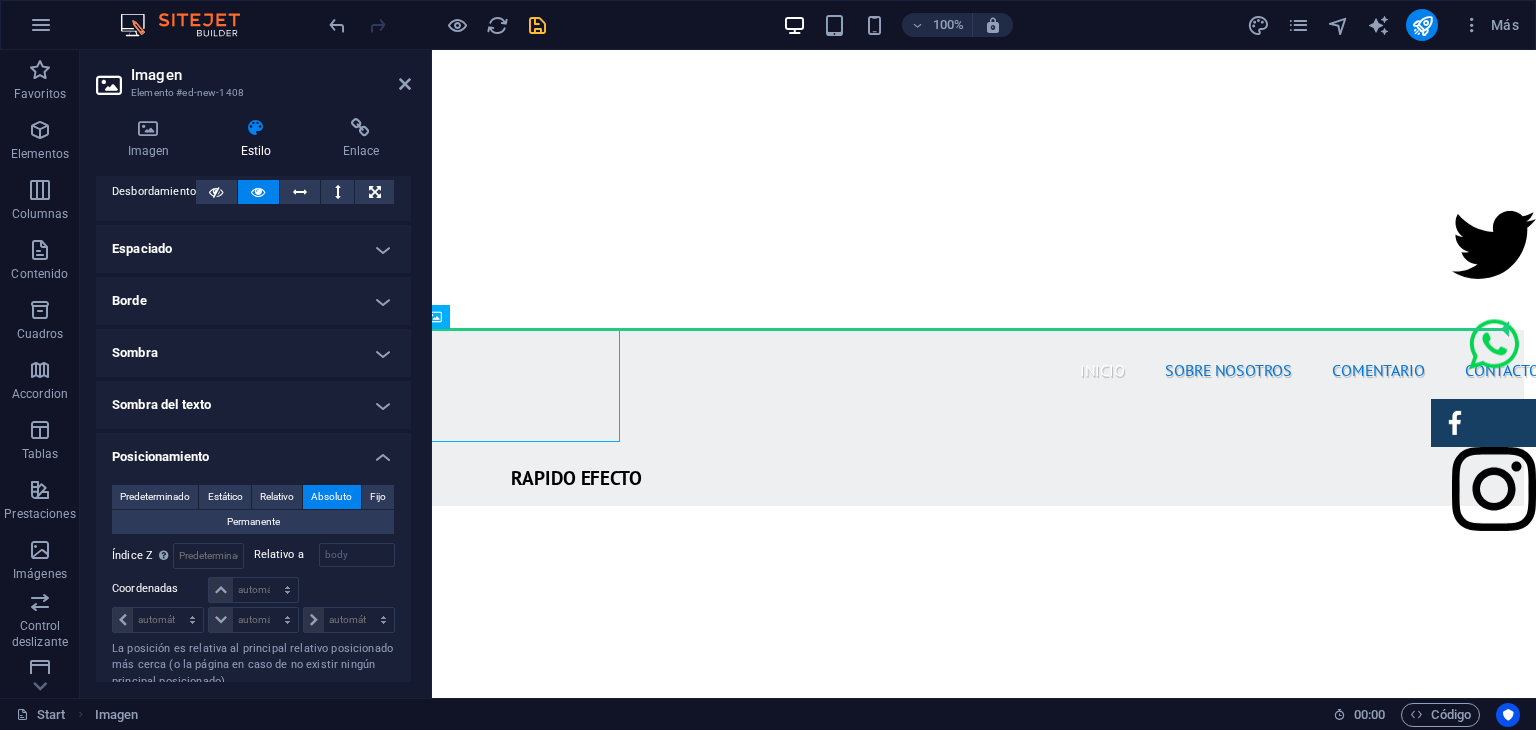 drag, startPoint x: 541, startPoint y: 375, endPoint x: 622, endPoint y: 376, distance: 81.00617 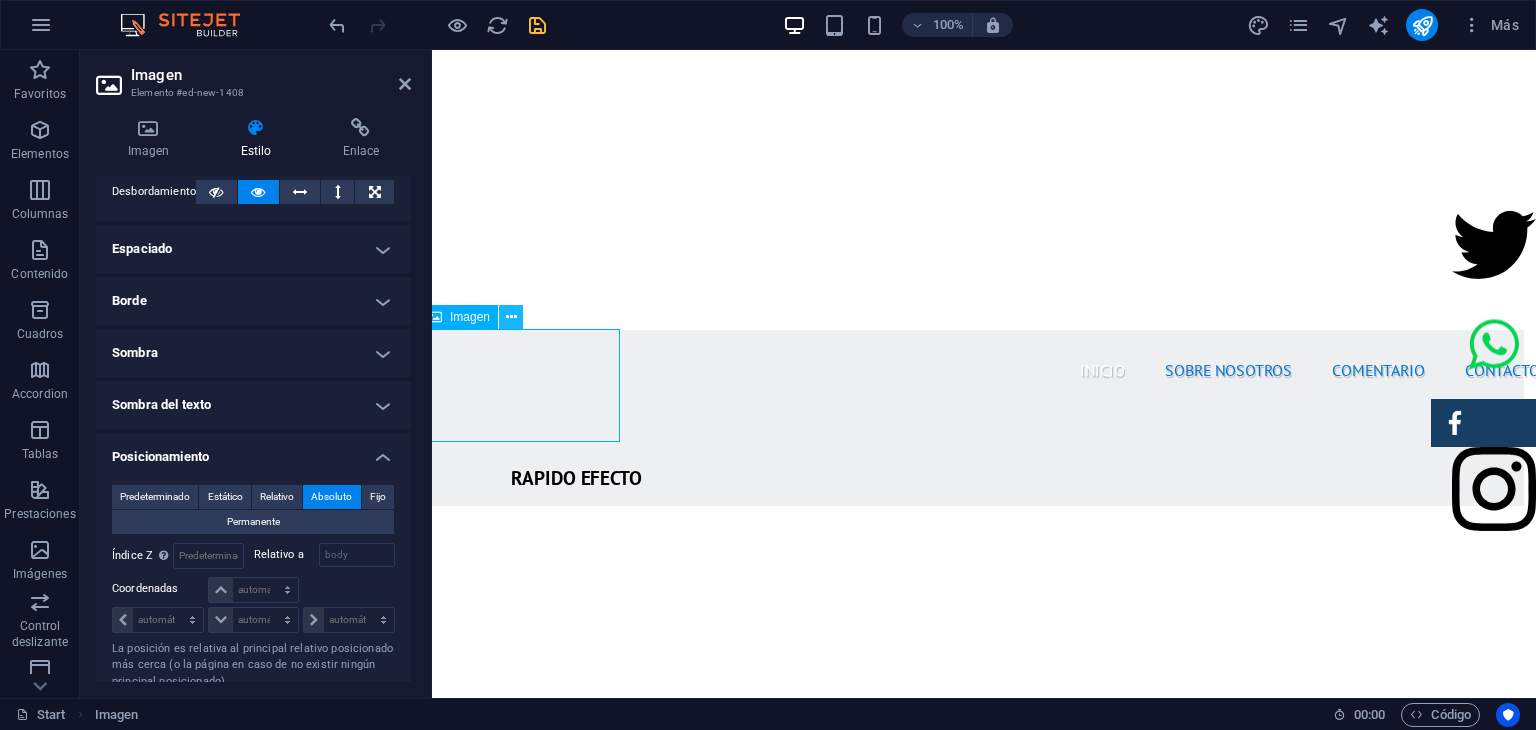 click at bounding box center [511, 317] 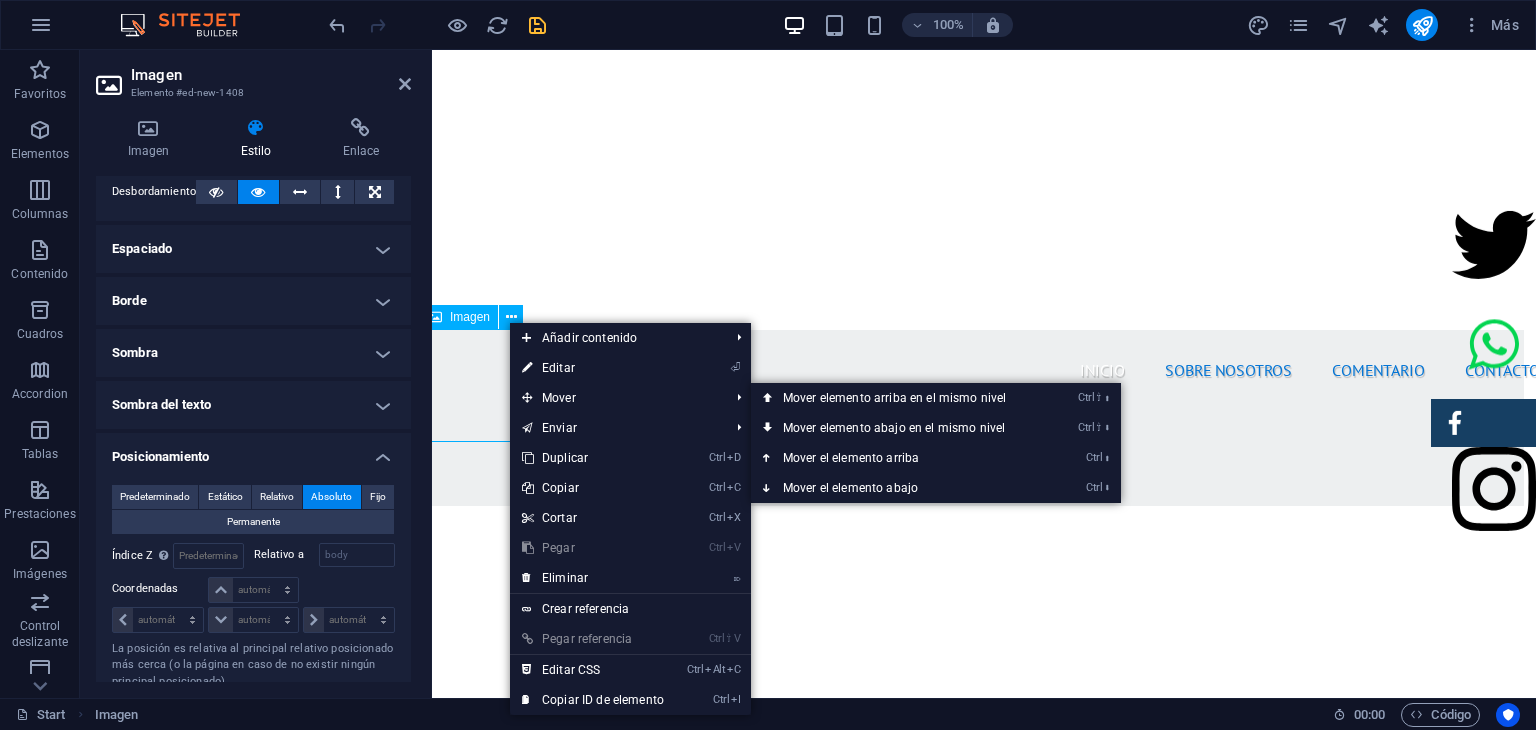 click at bounding box center [520, 1235] 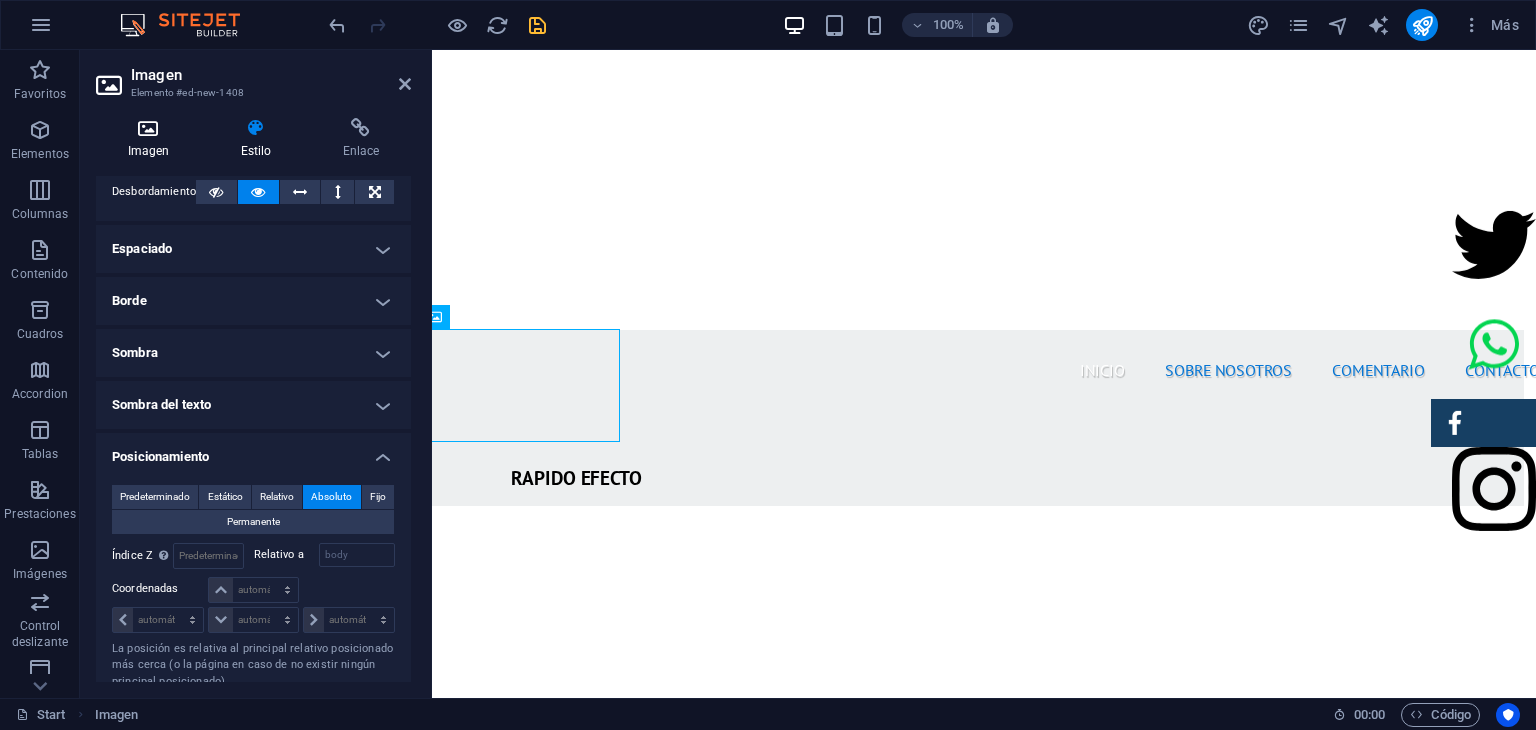 click at bounding box center [148, 128] 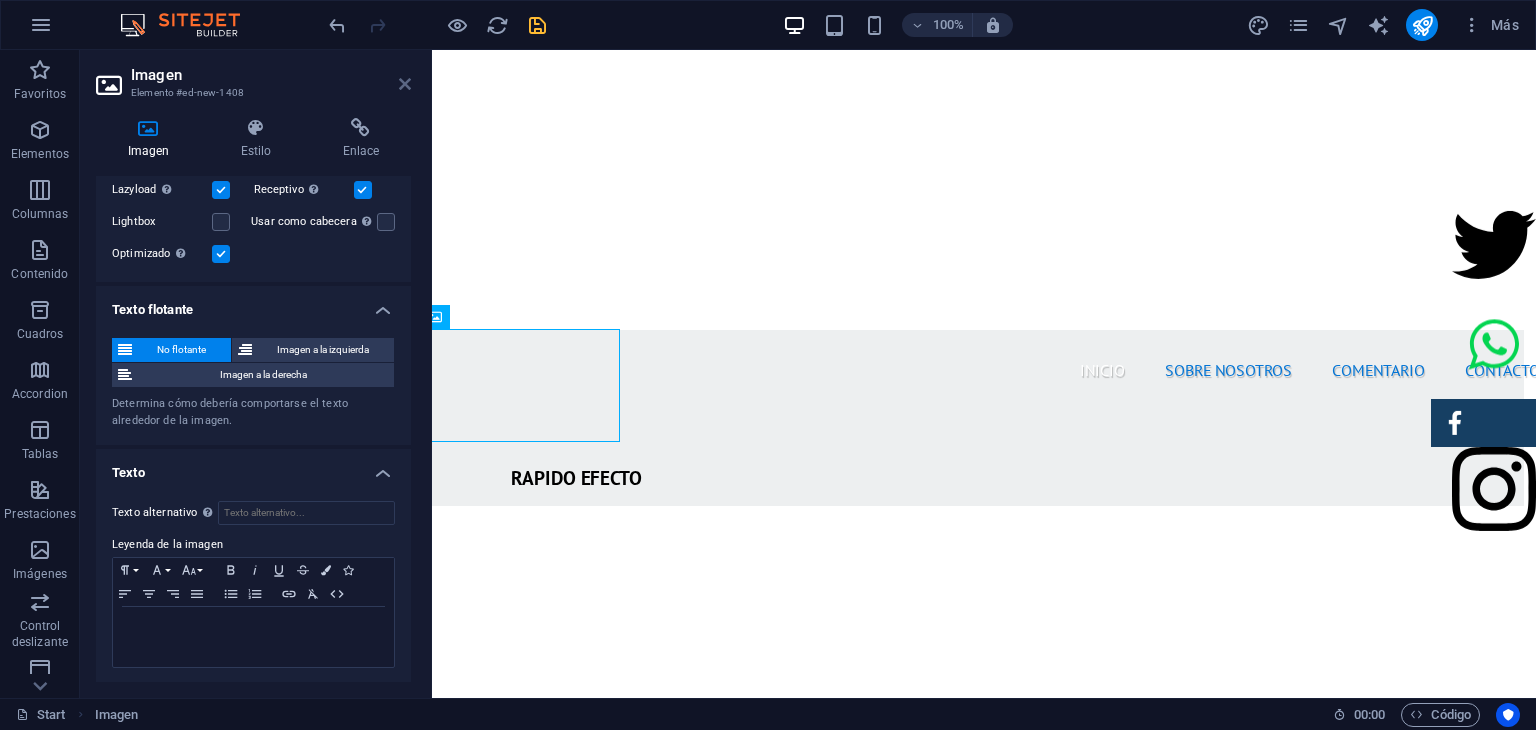 click at bounding box center (405, 84) 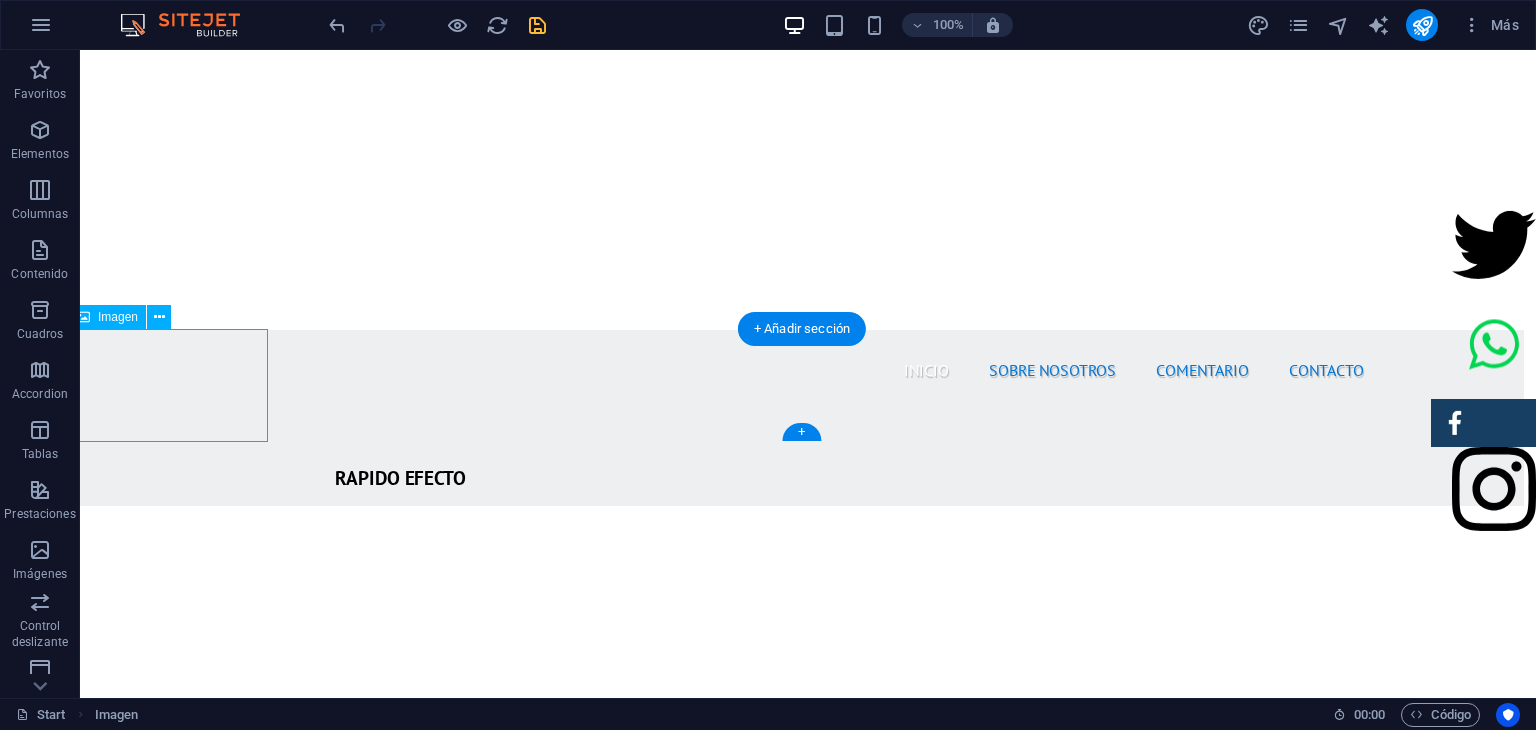 click at bounding box center (168, 1235) 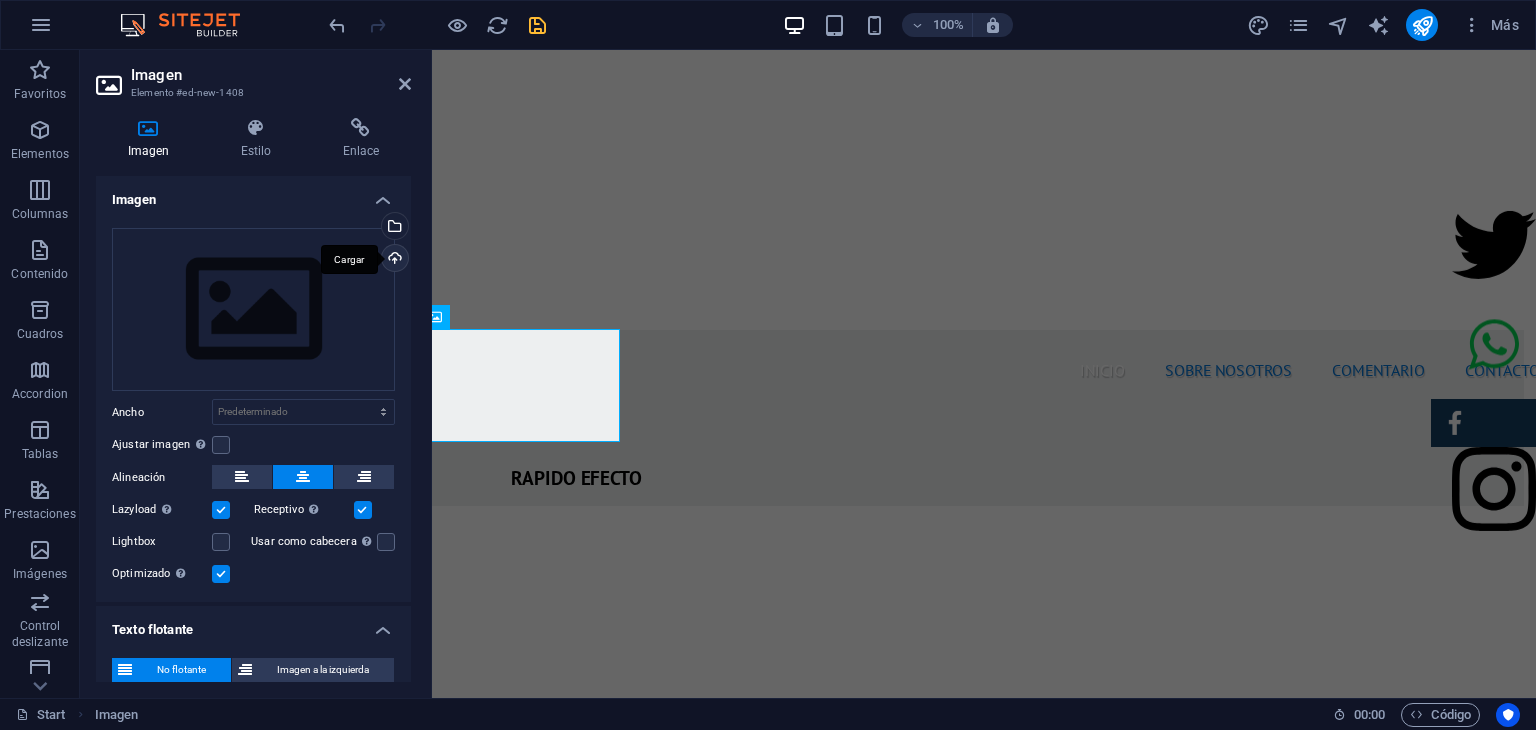click on "Cargar" at bounding box center [393, 260] 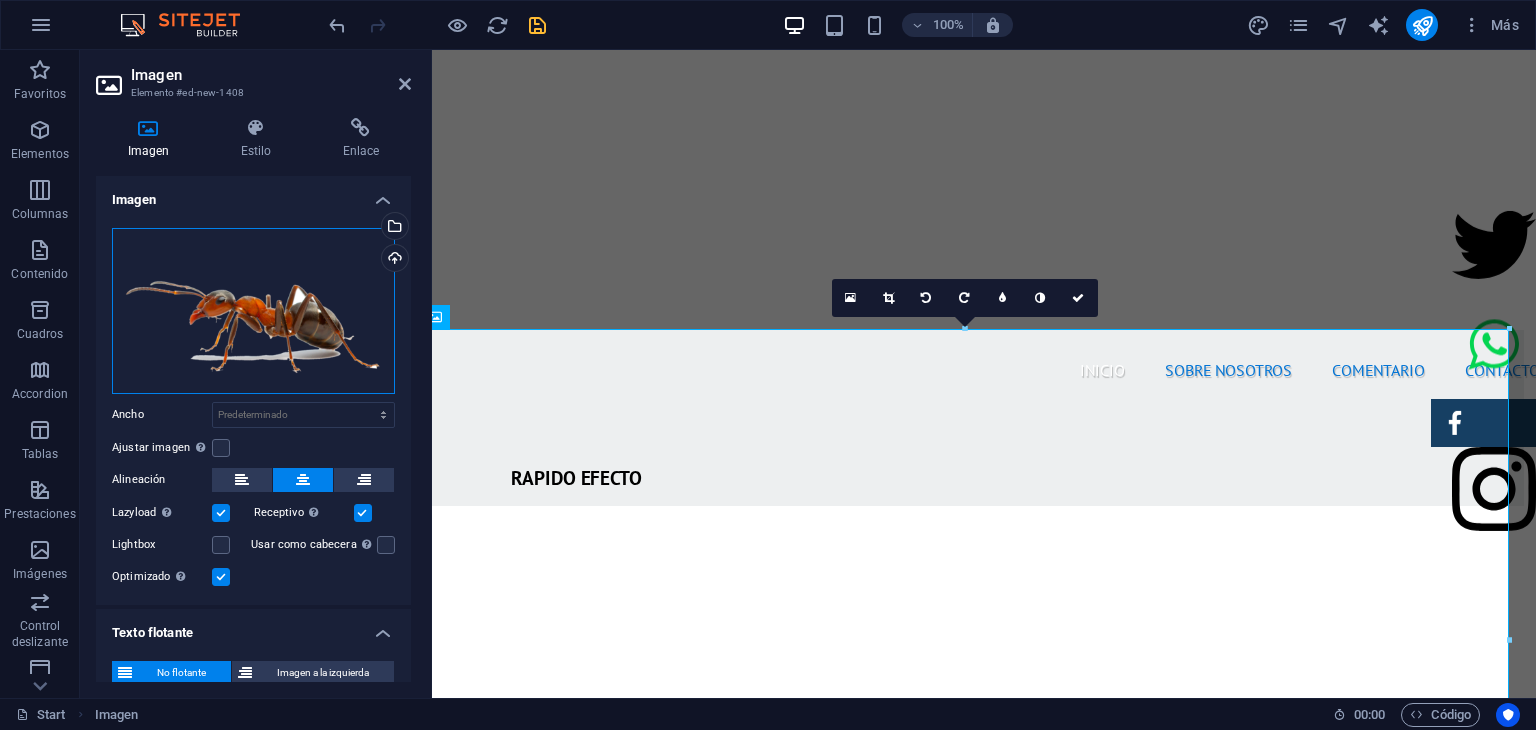 click on "Arrastra archivos aquí, haz clic para escoger archivos o  selecciona archivos de Archivos o de nuestra galería gratuita de fotos y vídeos" at bounding box center (253, 311) 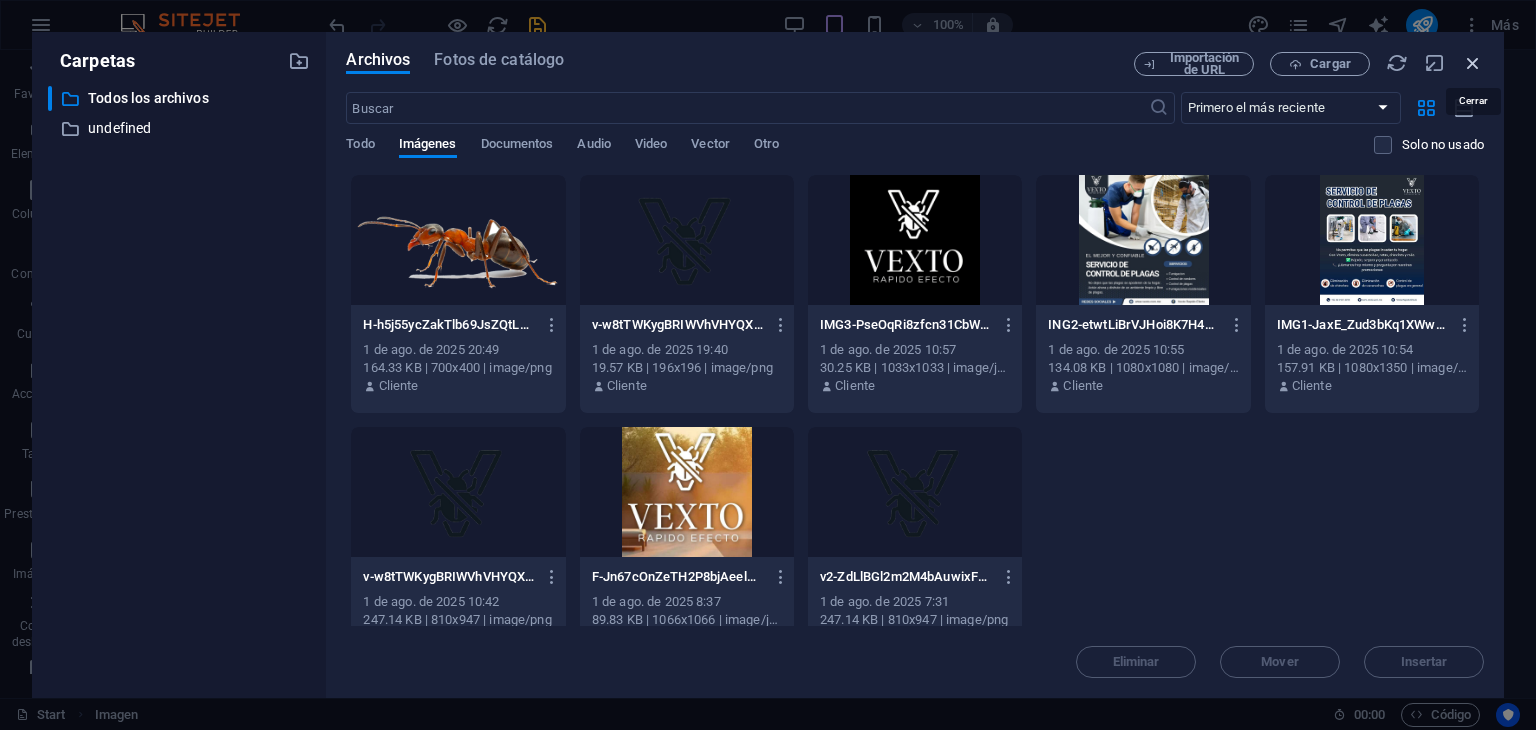 click at bounding box center (1473, 63) 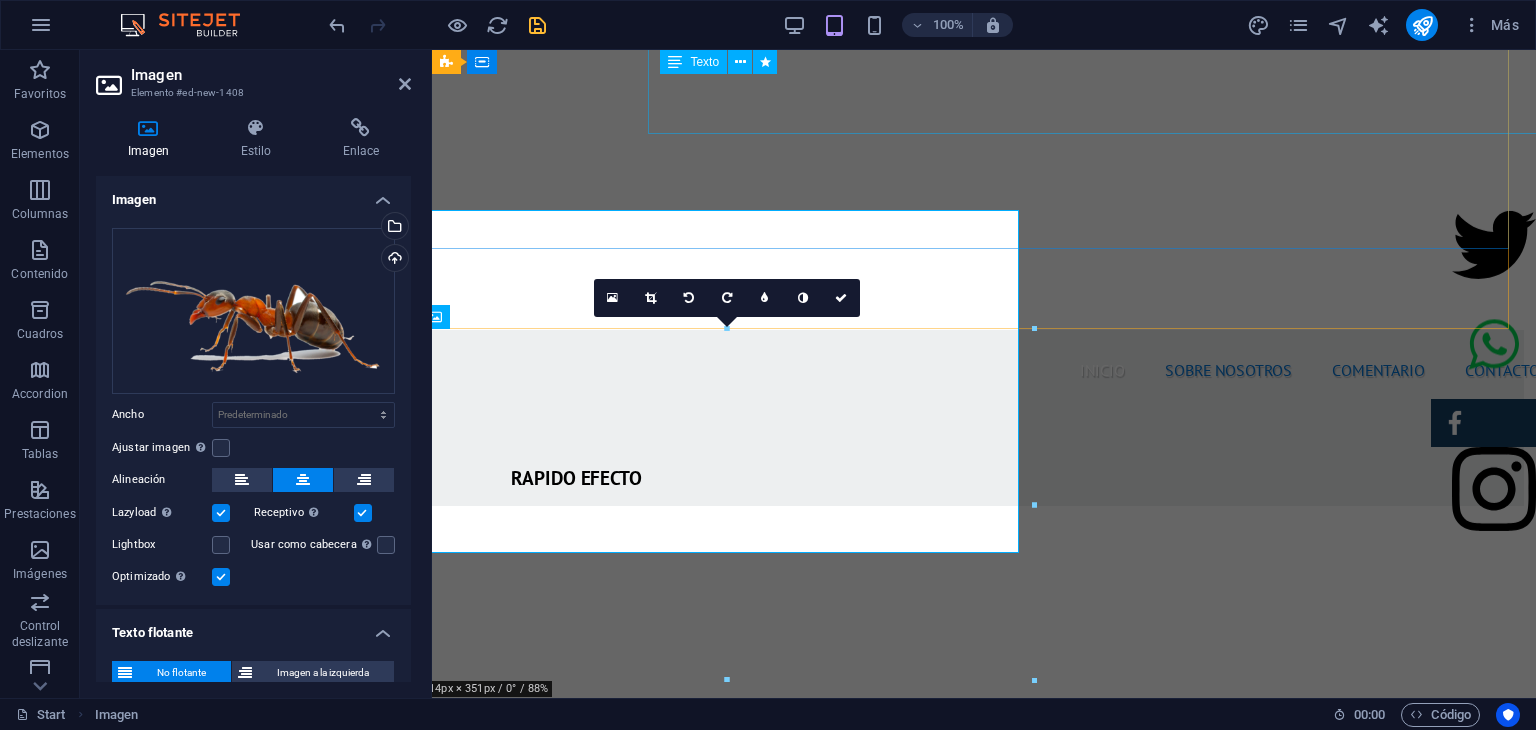 click on "Soluciones eficaces para un entorno libre de plagas Protegemos tu hogar y negocio con métodos seguros,  rápidos y garantizados. Tu tranquilidad es nuestra prioridad. ×" at bounding box center [1232, 918] 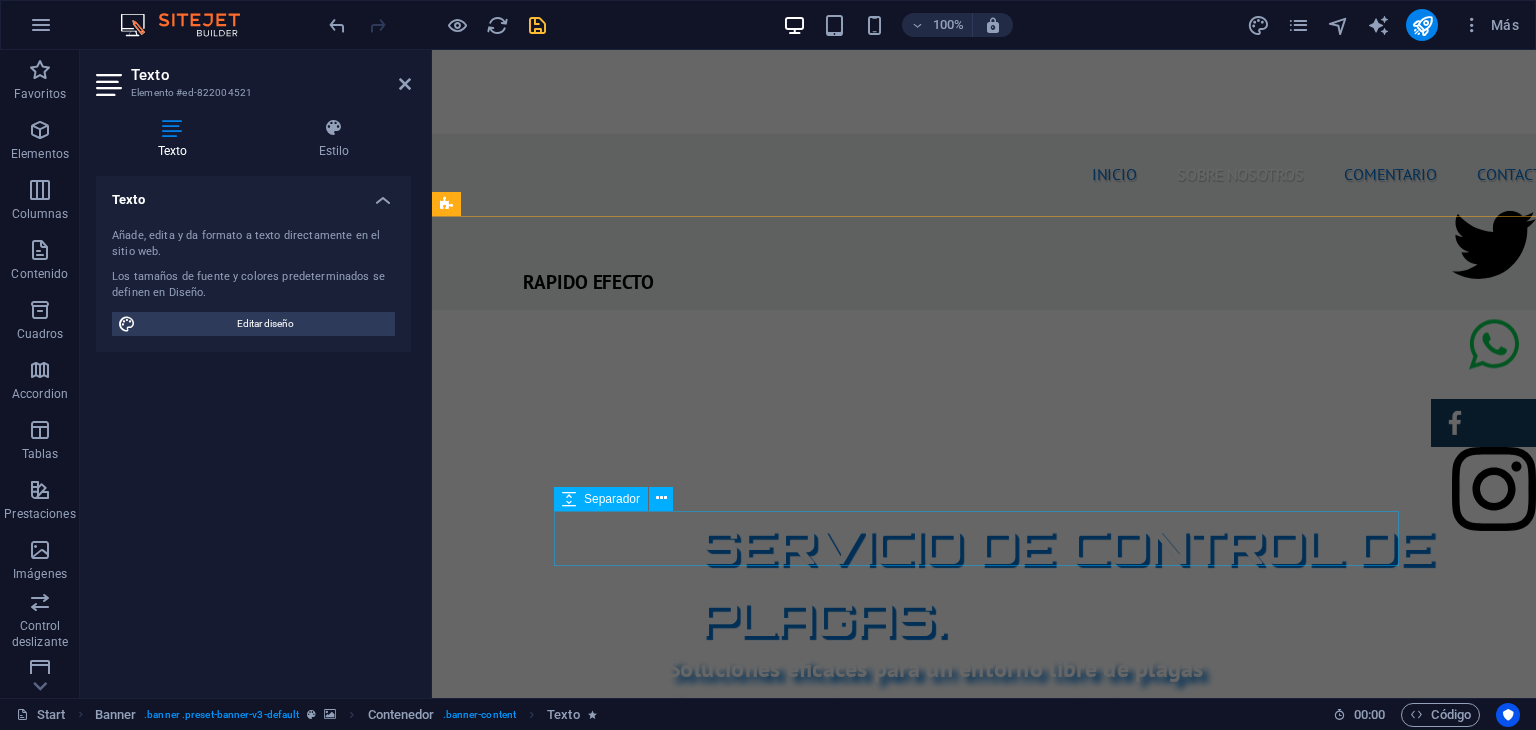 scroll, scrollTop: 695, scrollLeft: 0, axis: vertical 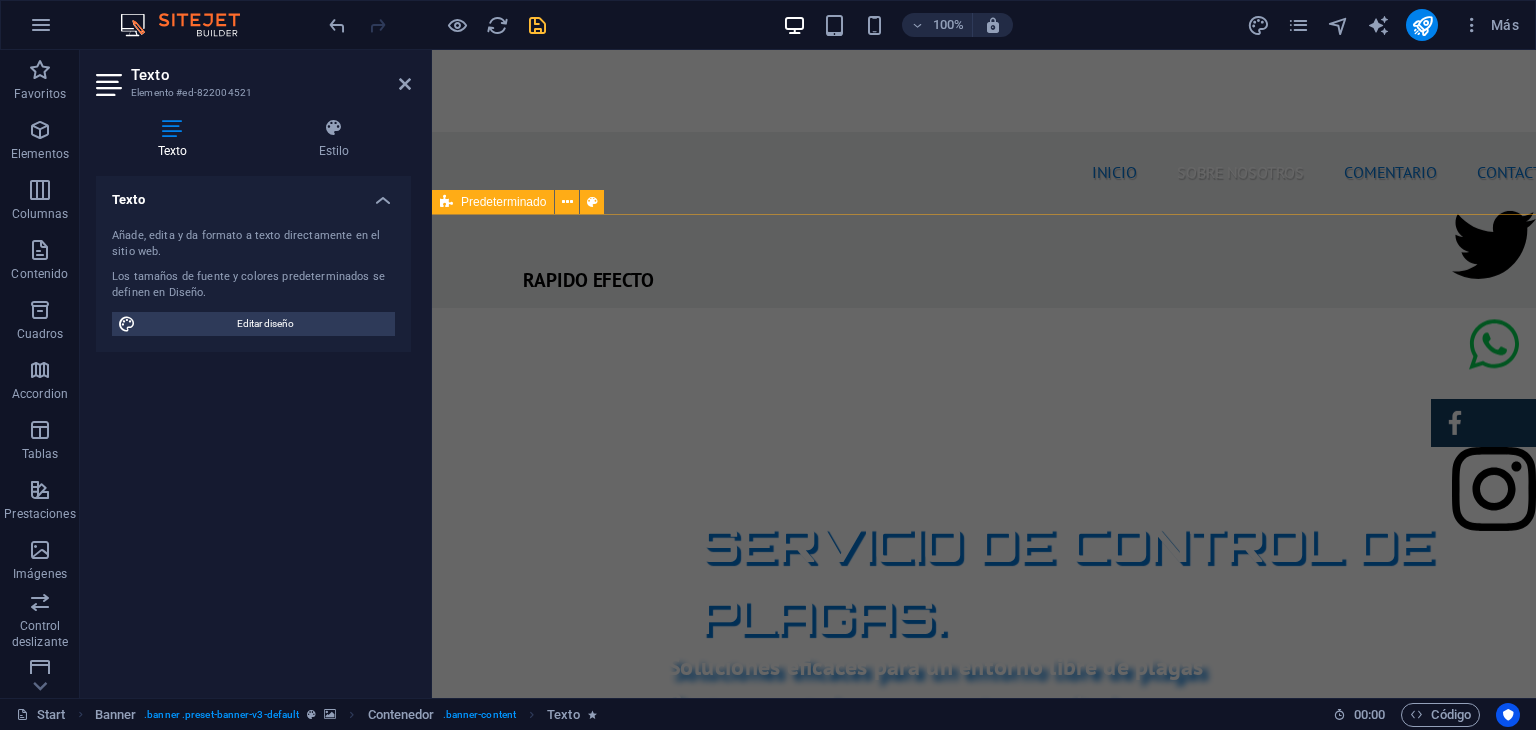 click on "SOBRE NOSOTROS Nuestra empresa de fumigación ofrece soluciones efectivas para el control de plagas, garantizando un ambiente limpio y seguro. Con un equipo de profesionales calificados y el uso de productos certificados, aseguramos resultados óptimos y la satisfacción del cliente. Nos especializamos en servicios residenciales y comerciales, adaptándonos a las necesidades específicas de cada cliente. Además, aplicamos técnicas innovadoras y respetuosas con el medio ambiente. Al elegirnos, estás invirtiendo en la salud de tus espacios y el bienestar de tus seres queridos. ¡Contáctanos para una evaluación gratuita y protege tu hogar hoy mismo! PRODUCTOS CERTIFICADOS MEJOR PRECIO GARANTIZADO GARANTÍA DE SERVICIO RAPIDO Y SEGURO" at bounding box center [984, 1667] 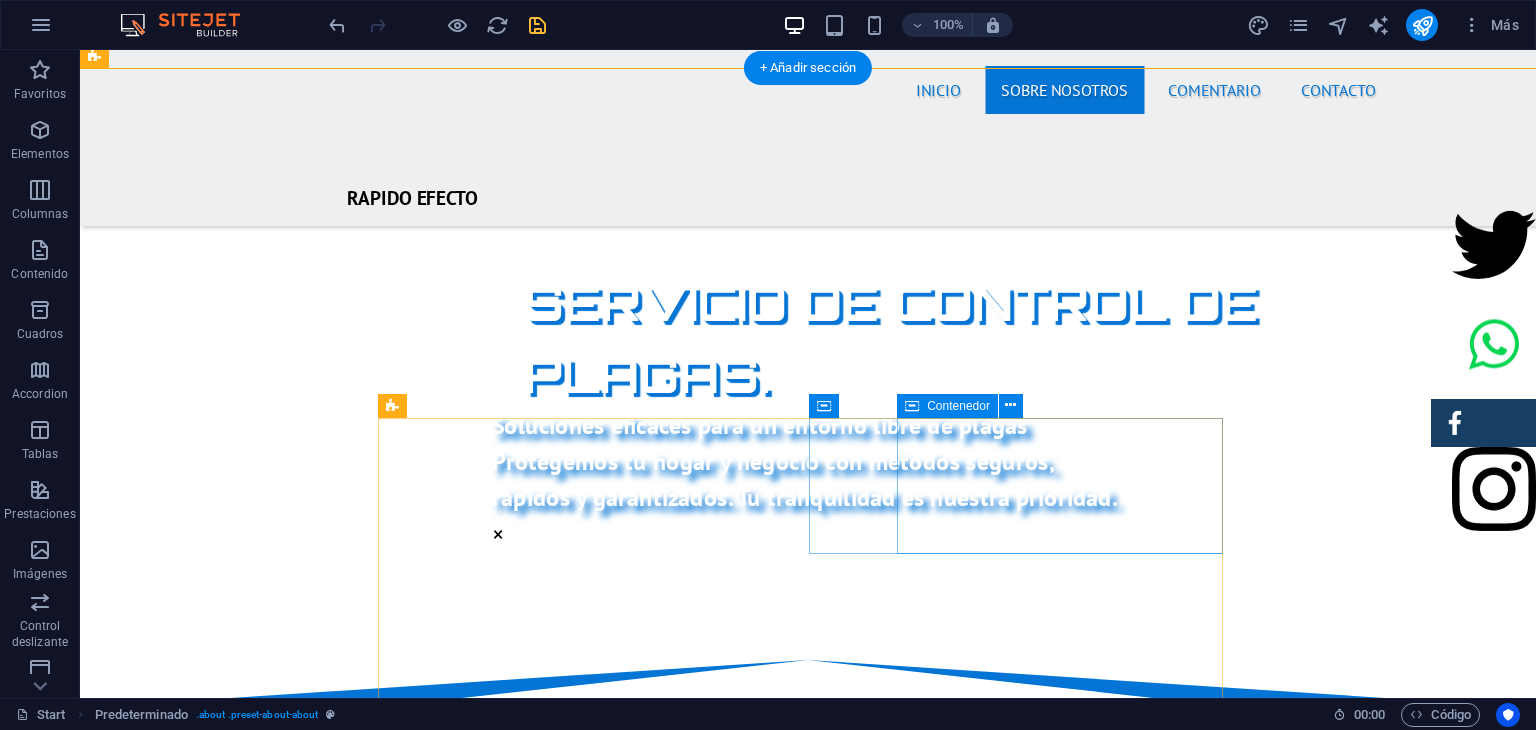 scroll, scrollTop: 814, scrollLeft: 0, axis: vertical 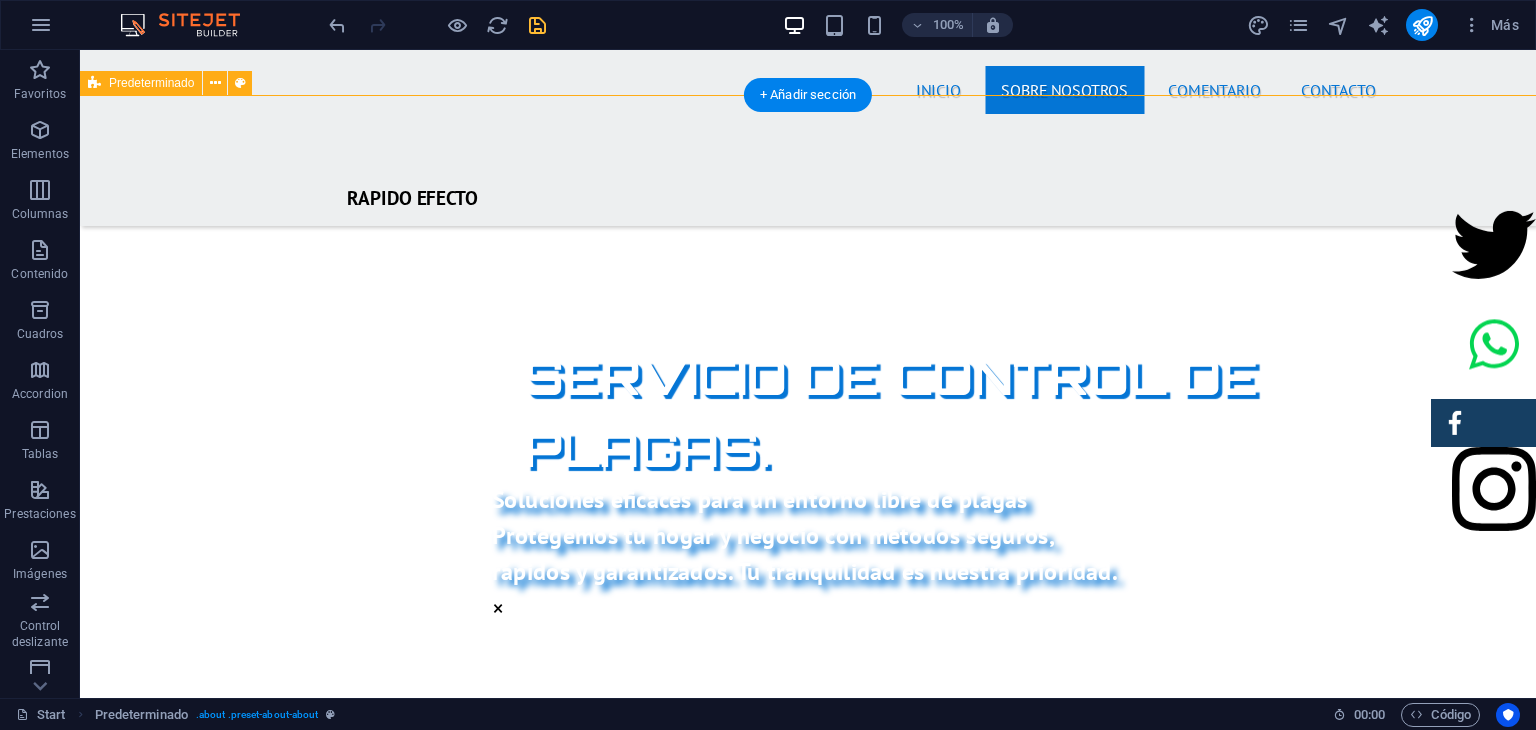 click on "SOBRE NOSOTROS Nuestra empresa de fumigación ofrece soluciones efectivas para el control de plagas, garantizando un ambiente limpio y seguro. Con un equipo de profesionales calificados y el uso de productos certificados, aseguramos resultados óptimos y la satisfacción del cliente. Nos especializamos en servicios residenciales y comerciales, adaptándonos a las necesidades específicas de cada cliente. Además, aplicamos técnicas innovadoras y respetuosas con el medio ambiente. Al elegirnos, estás invirtiendo en la salud de tus espacios y el bienestar de tus seres queridos. ¡Contáctanos para una evaluación gratuita y protege tu hogar hoy mismo! PRODUCTOS CERTIFICADOS MEJOR PRECIO GARANTIZADO GARANTÍA DE SERVICIO RAPIDO Y SEGURO" at bounding box center (808, 1500) 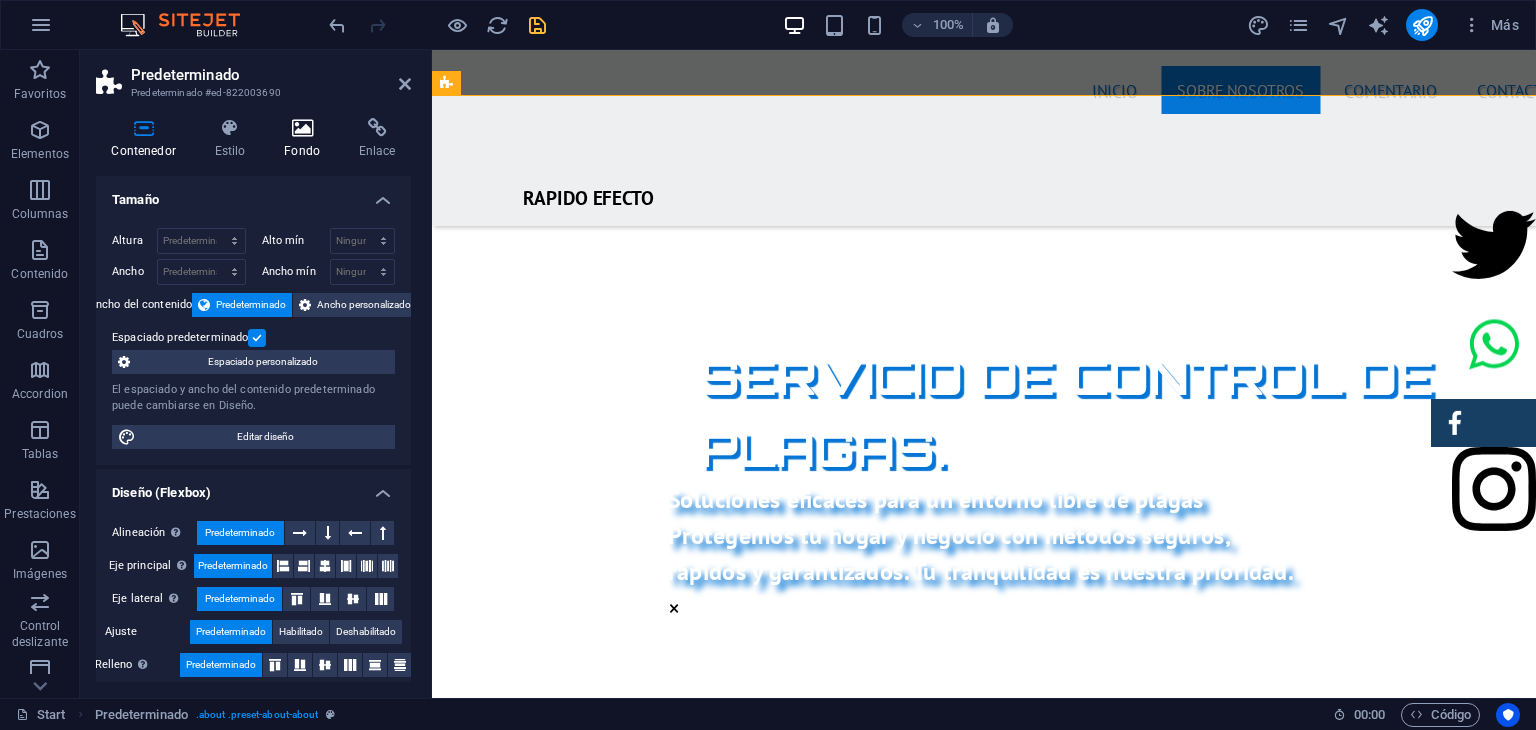 click on "Fondo" at bounding box center [306, 139] 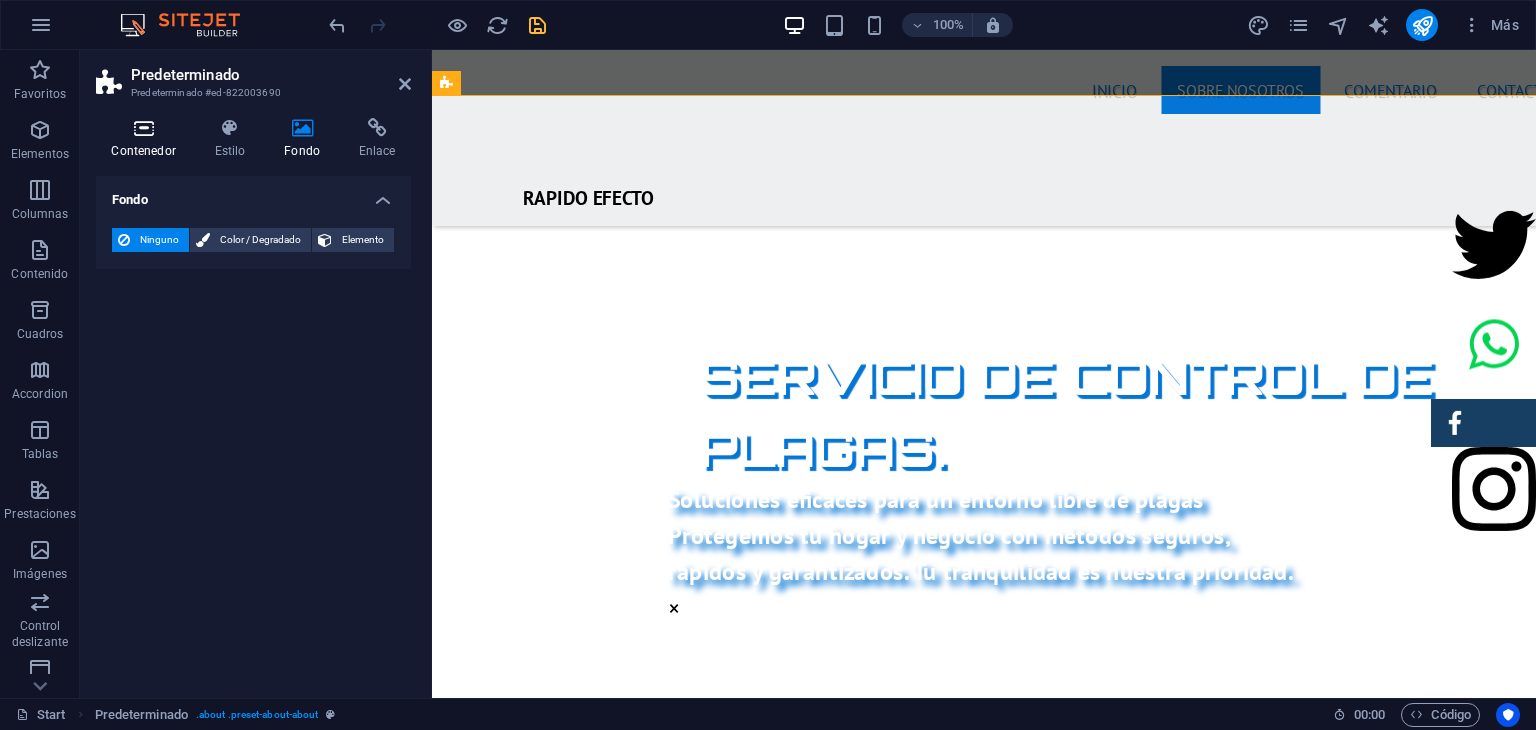 click at bounding box center [143, 128] 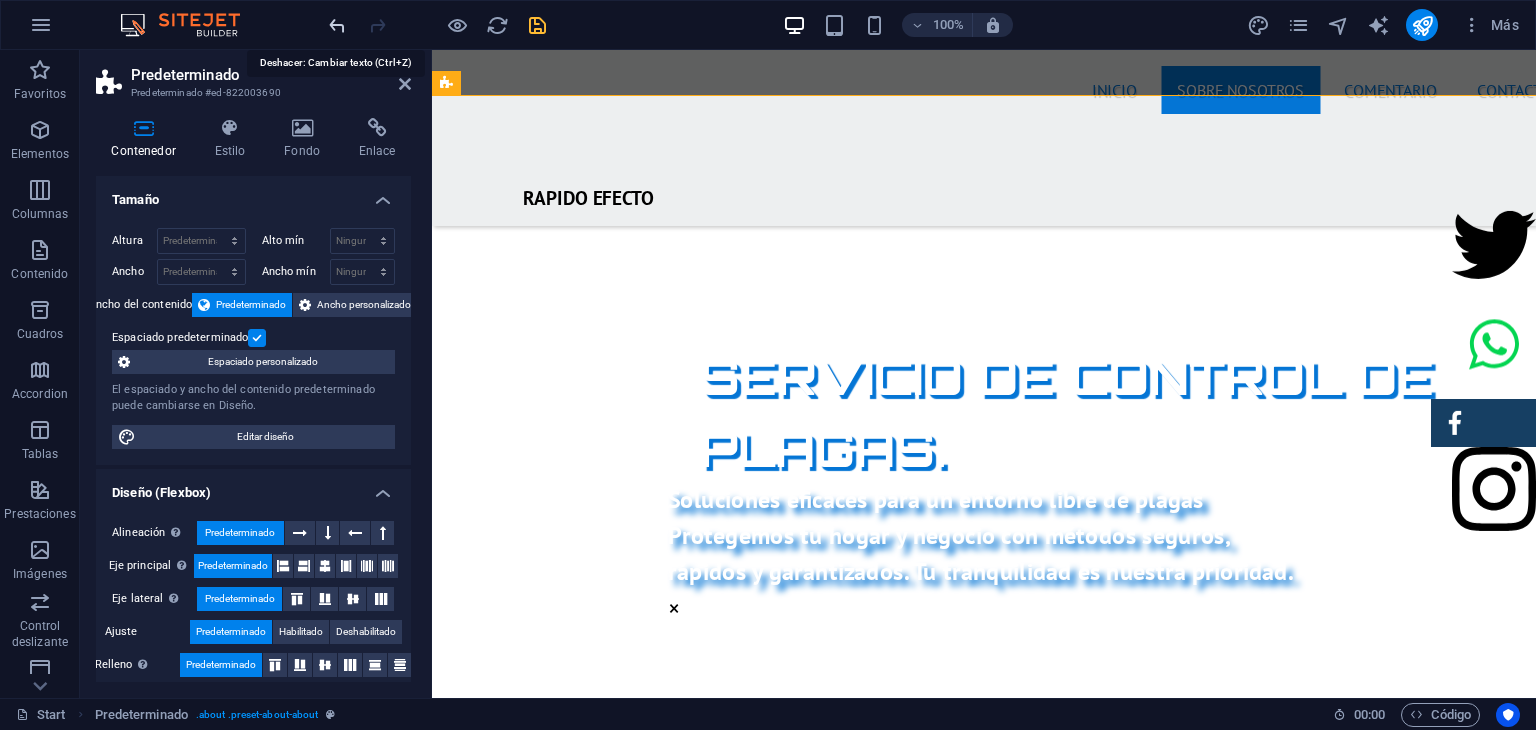 click at bounding box center (337, 25) 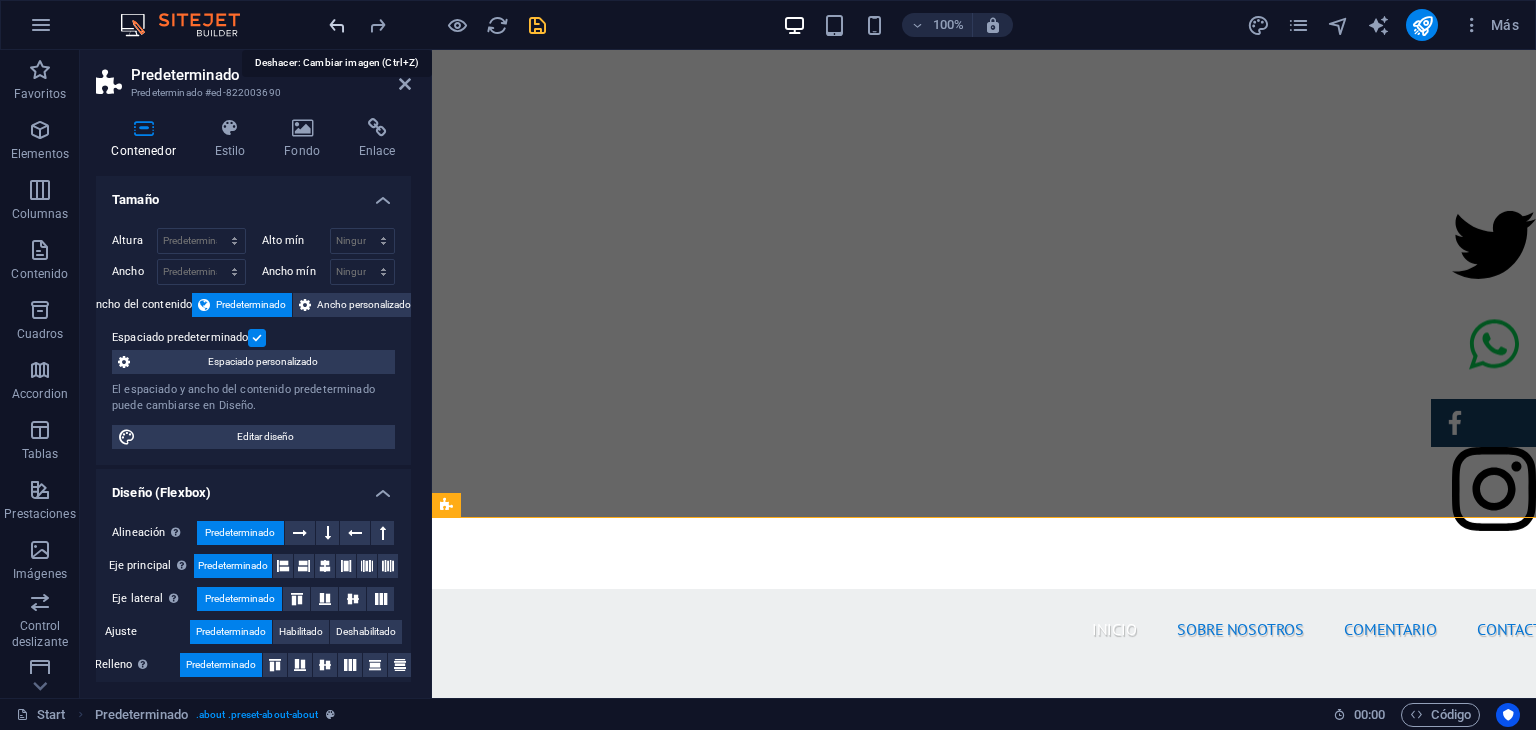 scroll, scrollTop: 193, scrollLeft: 0, axis: vertical 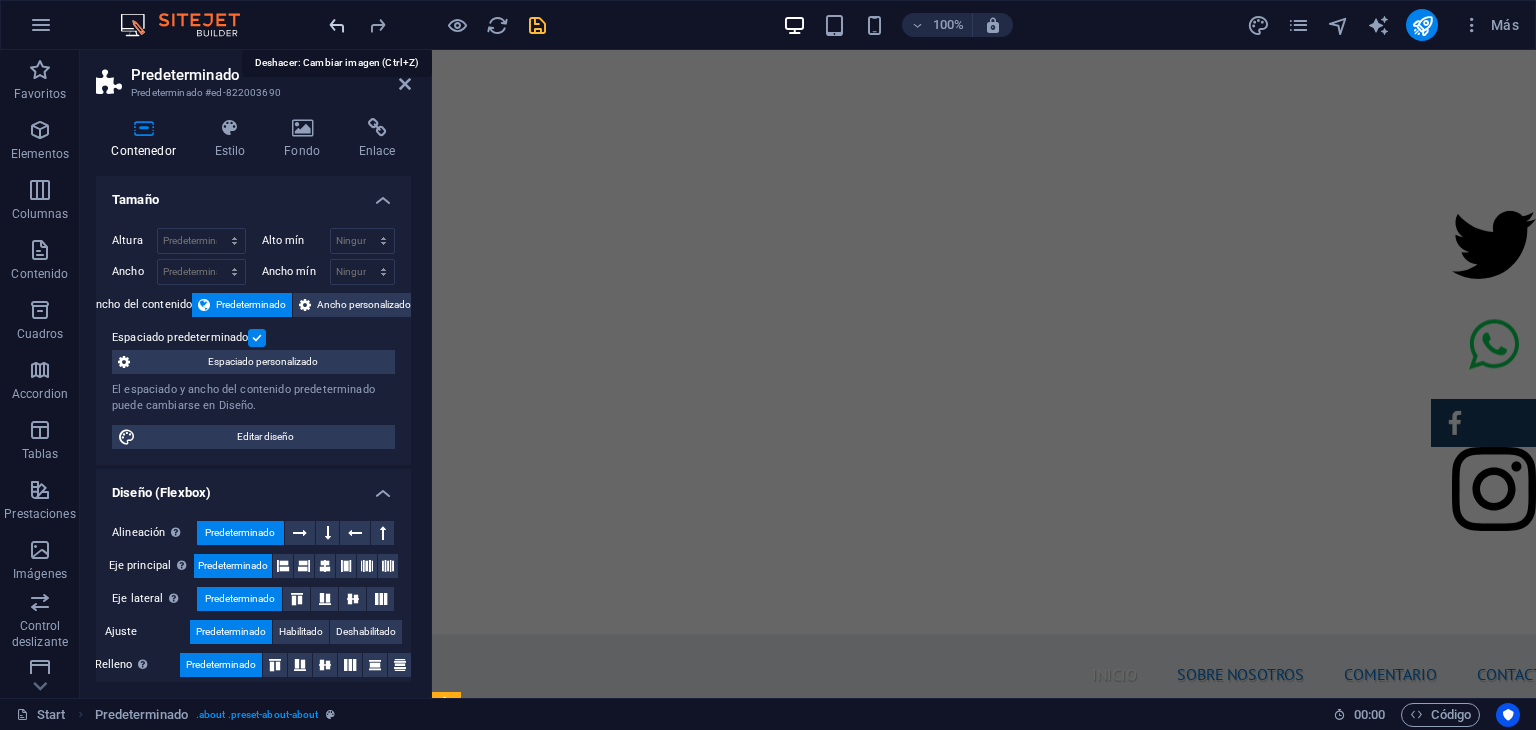 click at bounding box center [337, 25] 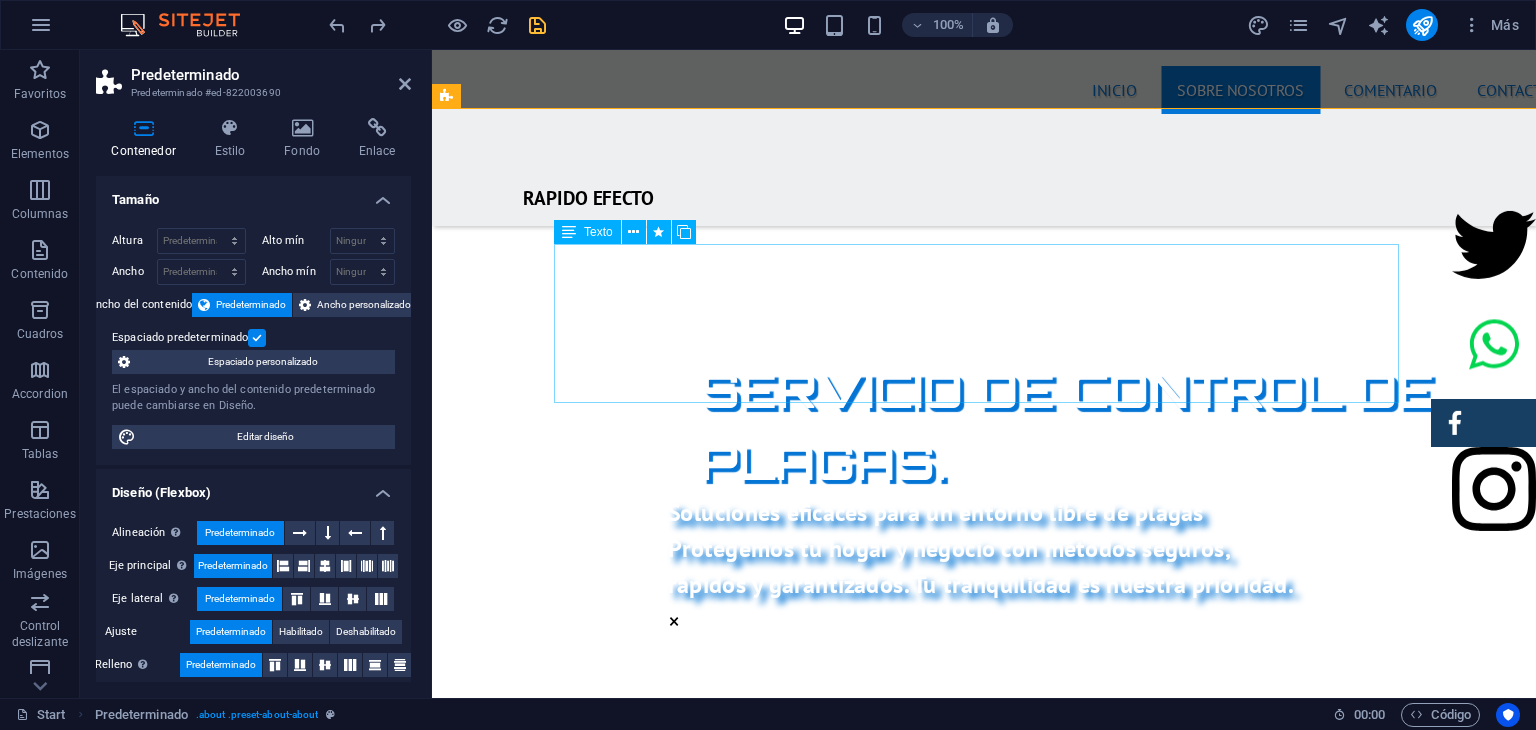 scroll, scrollTop: 813, scrollLeft: 0, axis: vertical 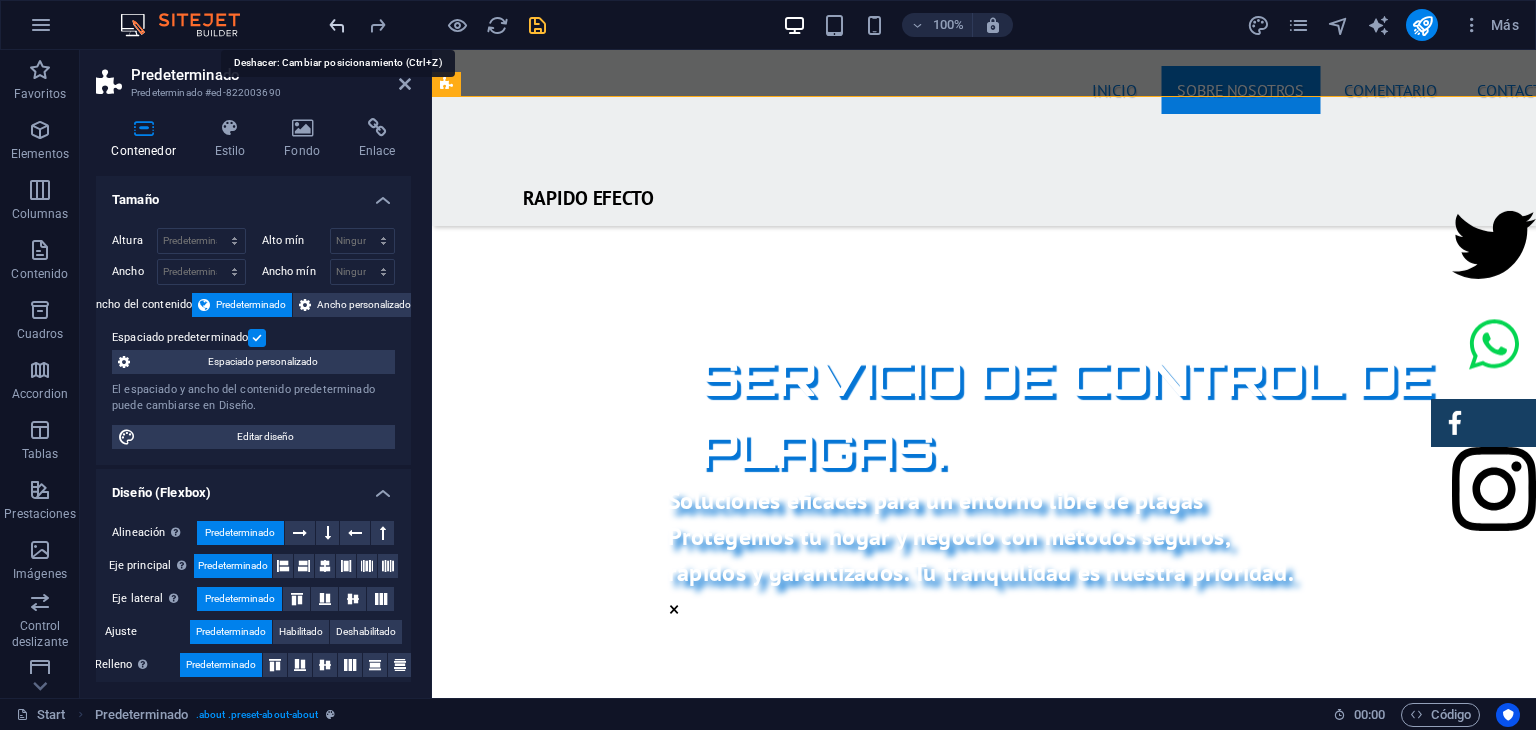 click at bounding box center (337, 25) 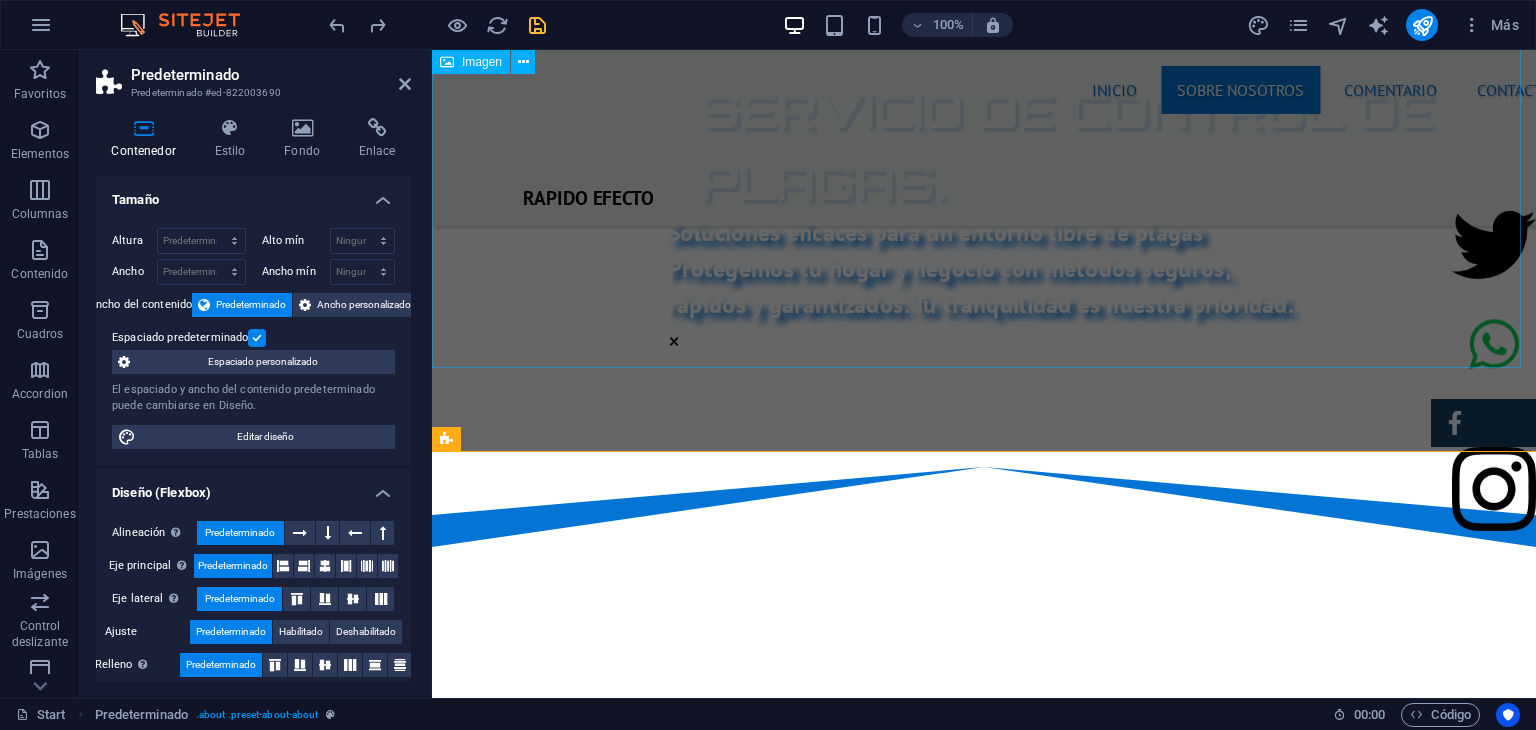 scroll, scrollTop: 1080, scrollLeft: 0, axis: vertical 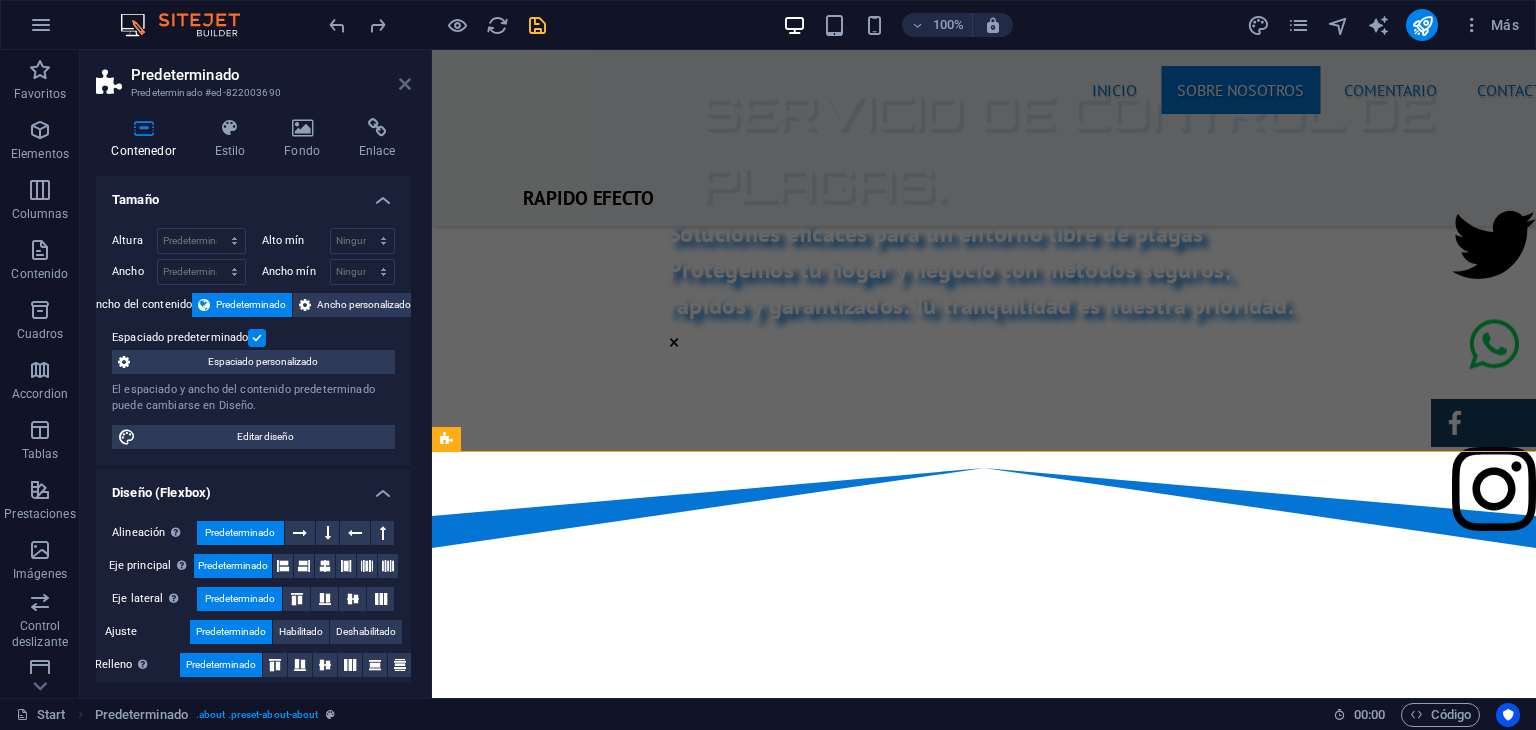 click at bounding box center (405, 84) 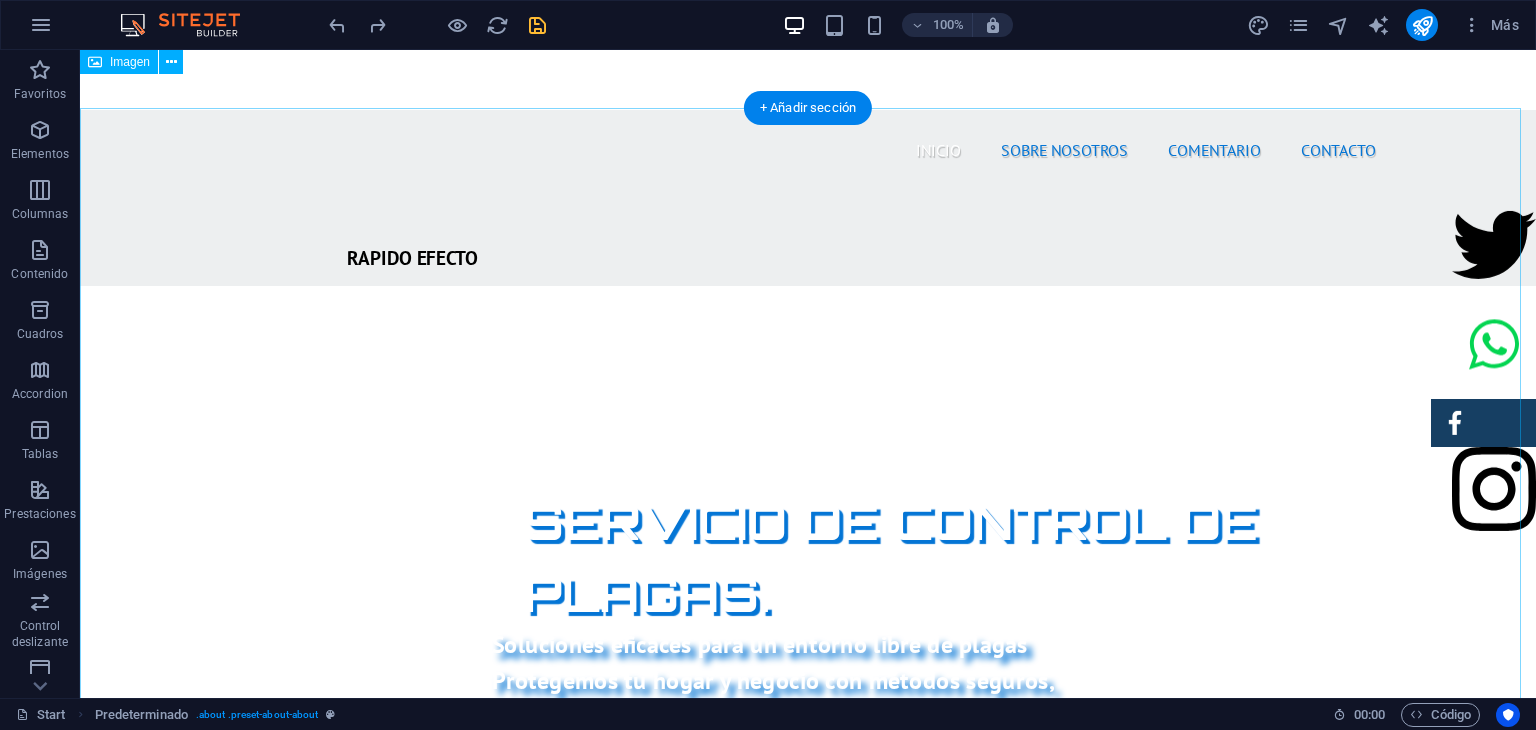 scroll, scrollTop: 716, scrollLeft: 0, axis: vertical 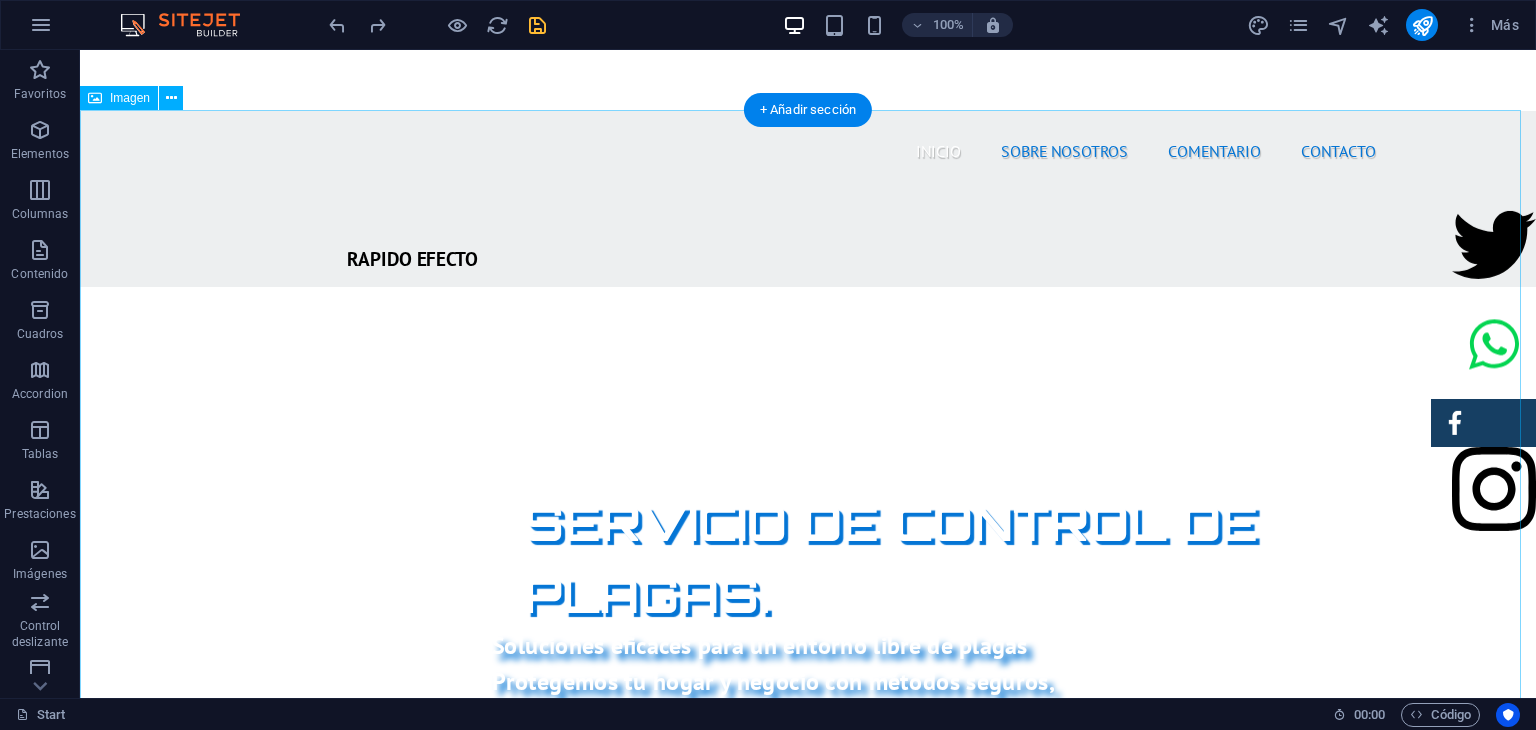 click at bounding box center (808, 1376) 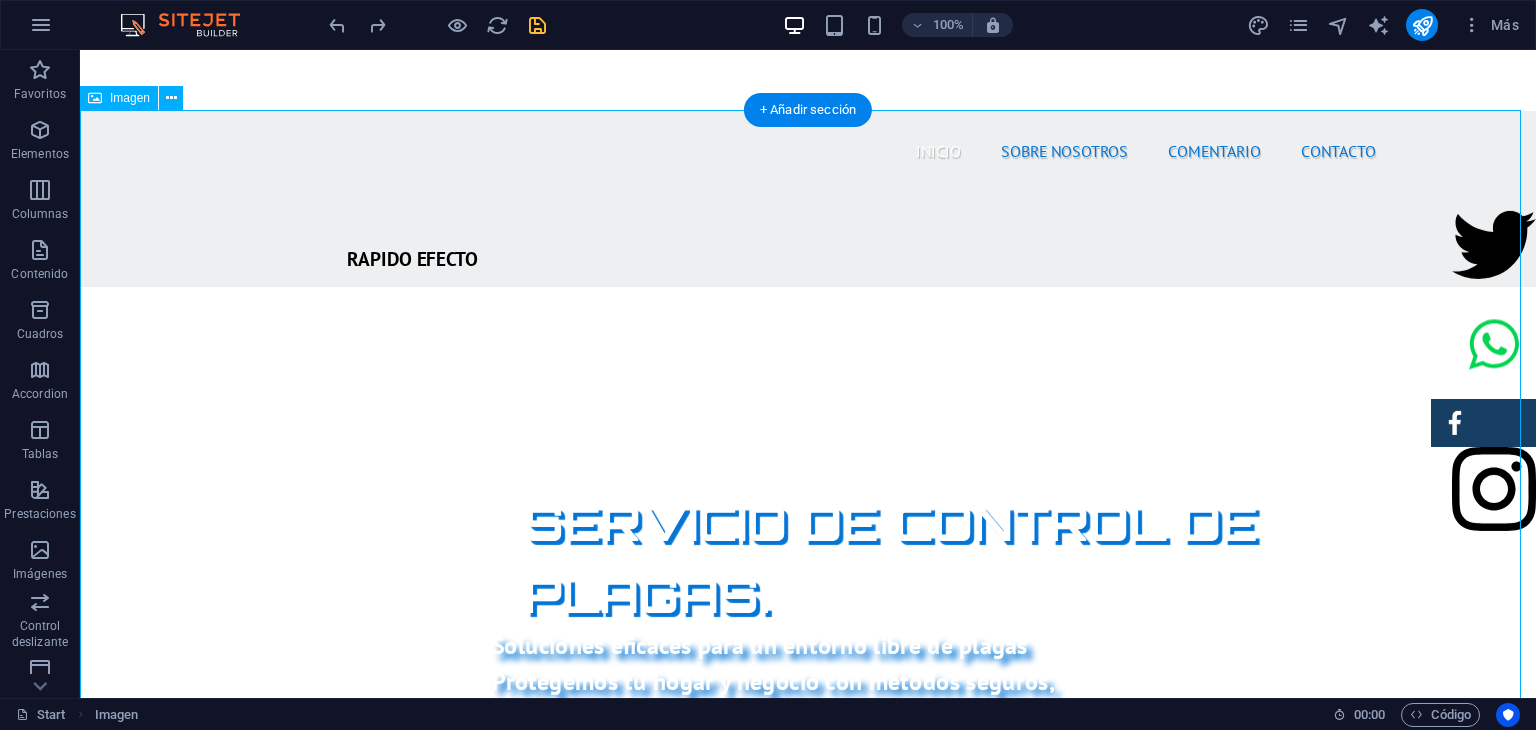 click at bounding box center (808, 1376) 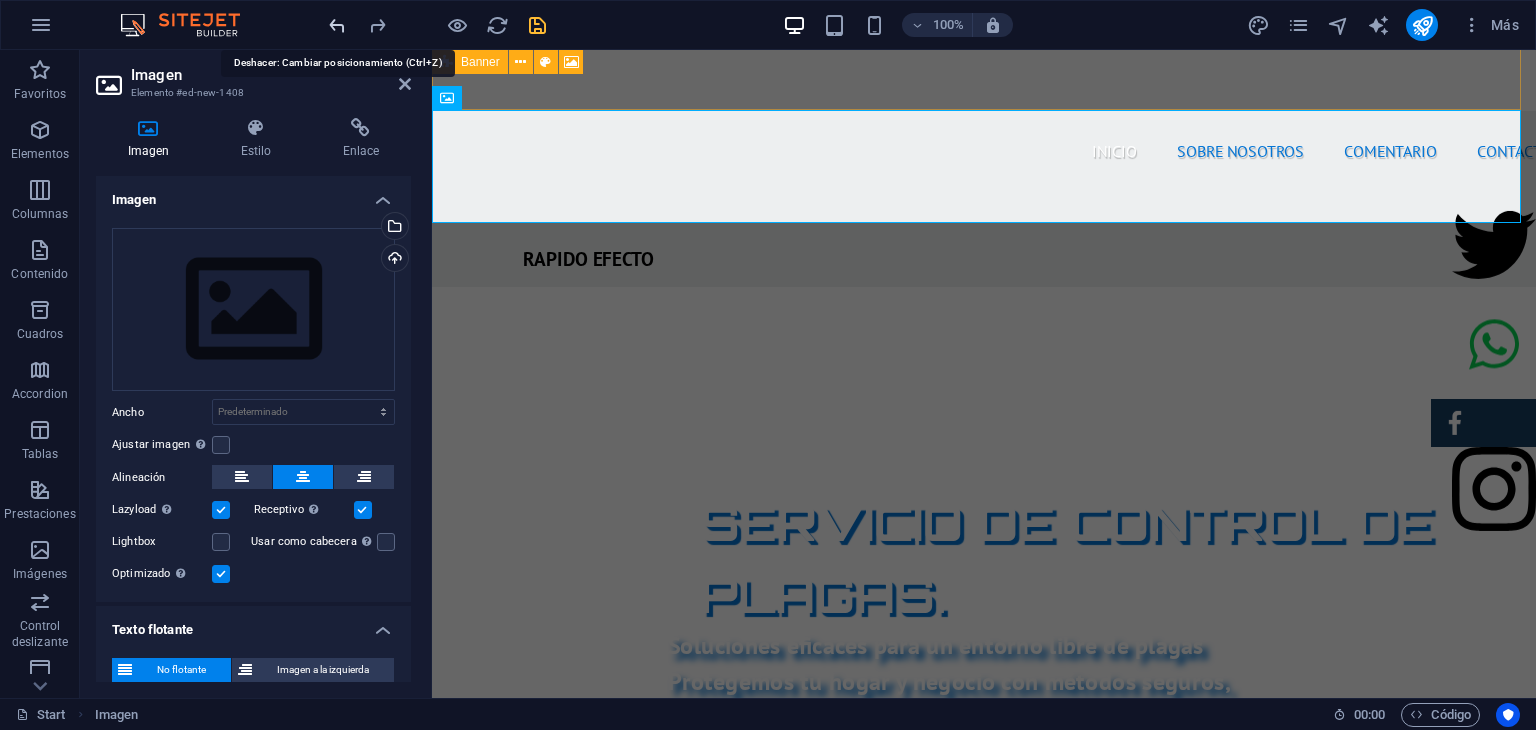 click at bounding box center [337, 25] 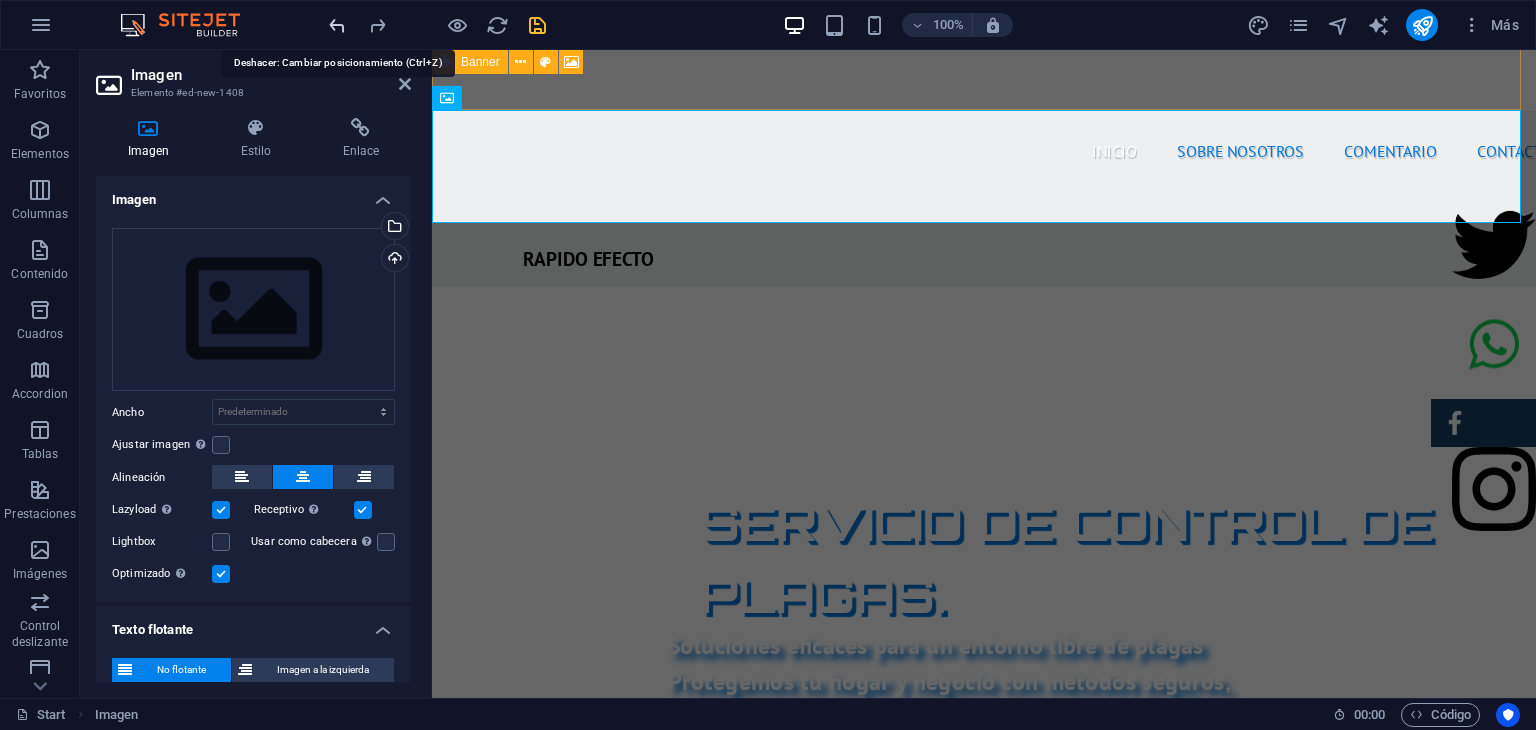 click at bounding box center [337, 25] 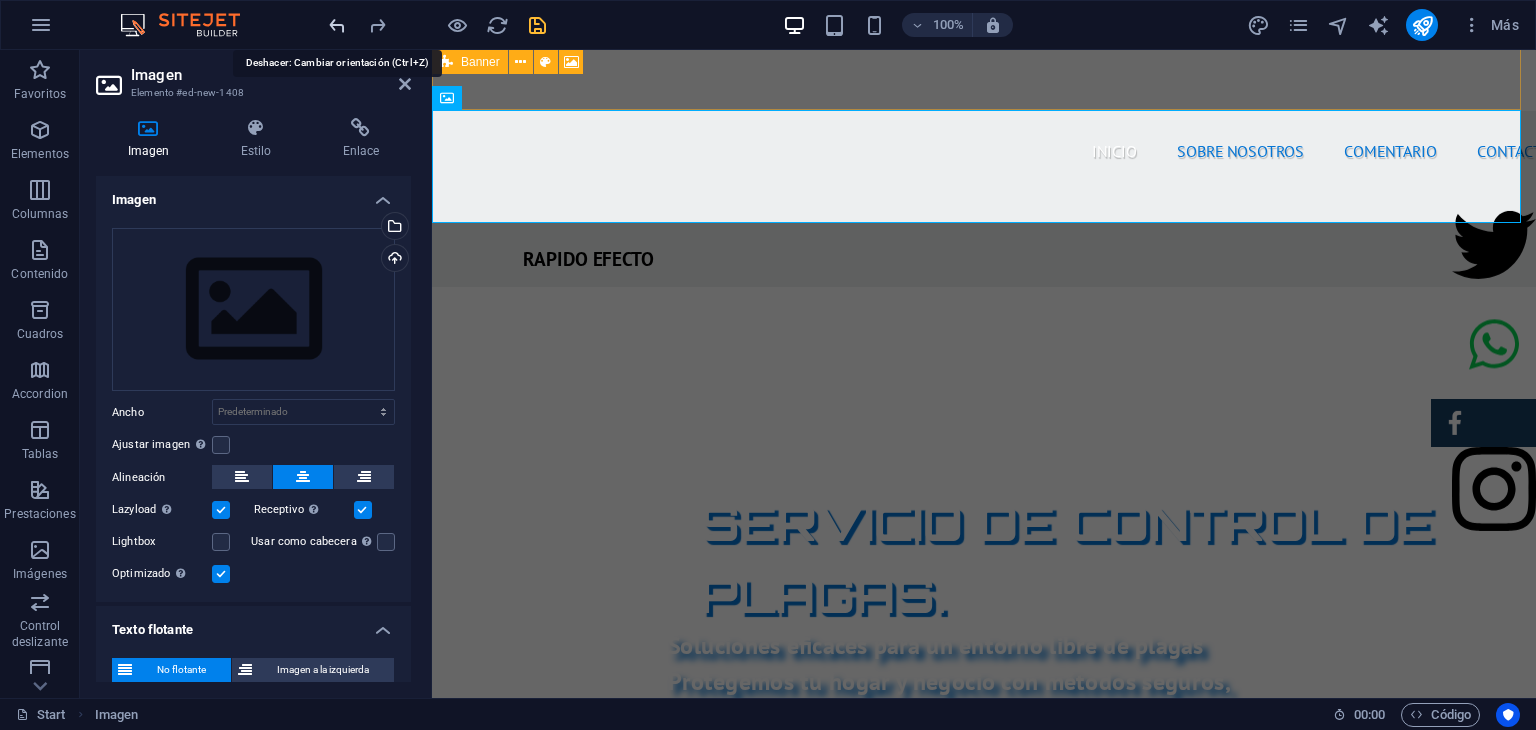 click at bounding box center (337, 25) 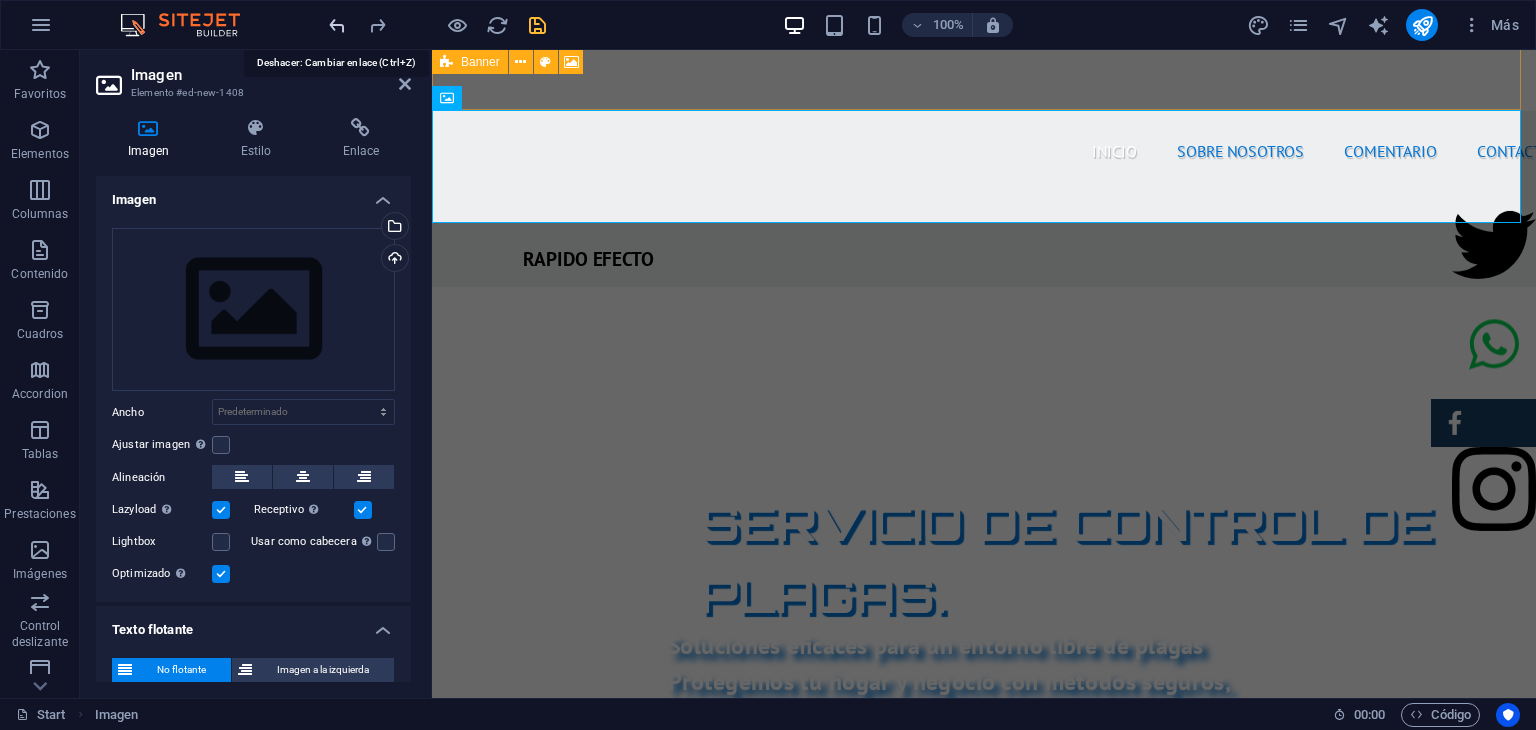 click at bounding box center (337, 25) 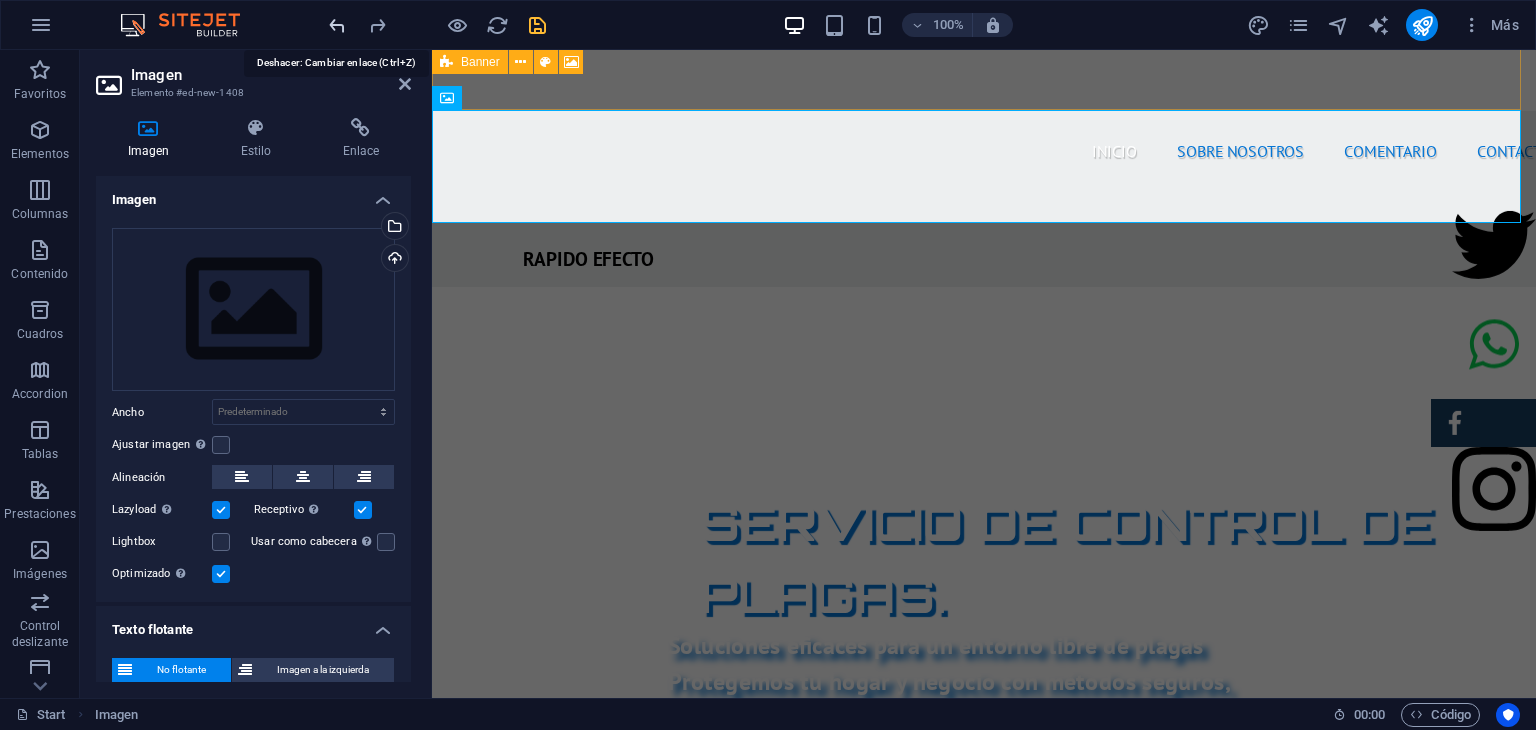 click at bounding box center (337, 25) 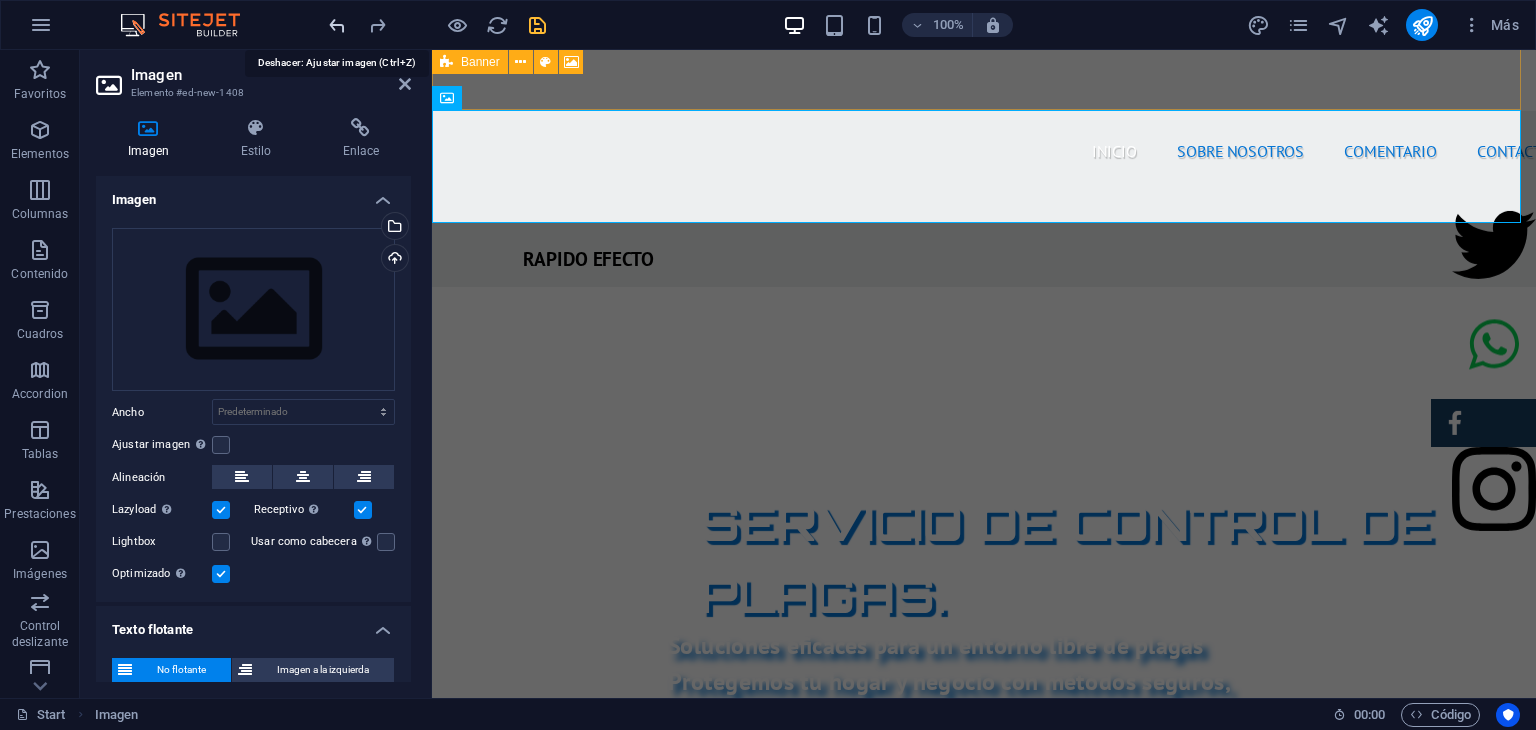 click at bounding box center (337, 25) 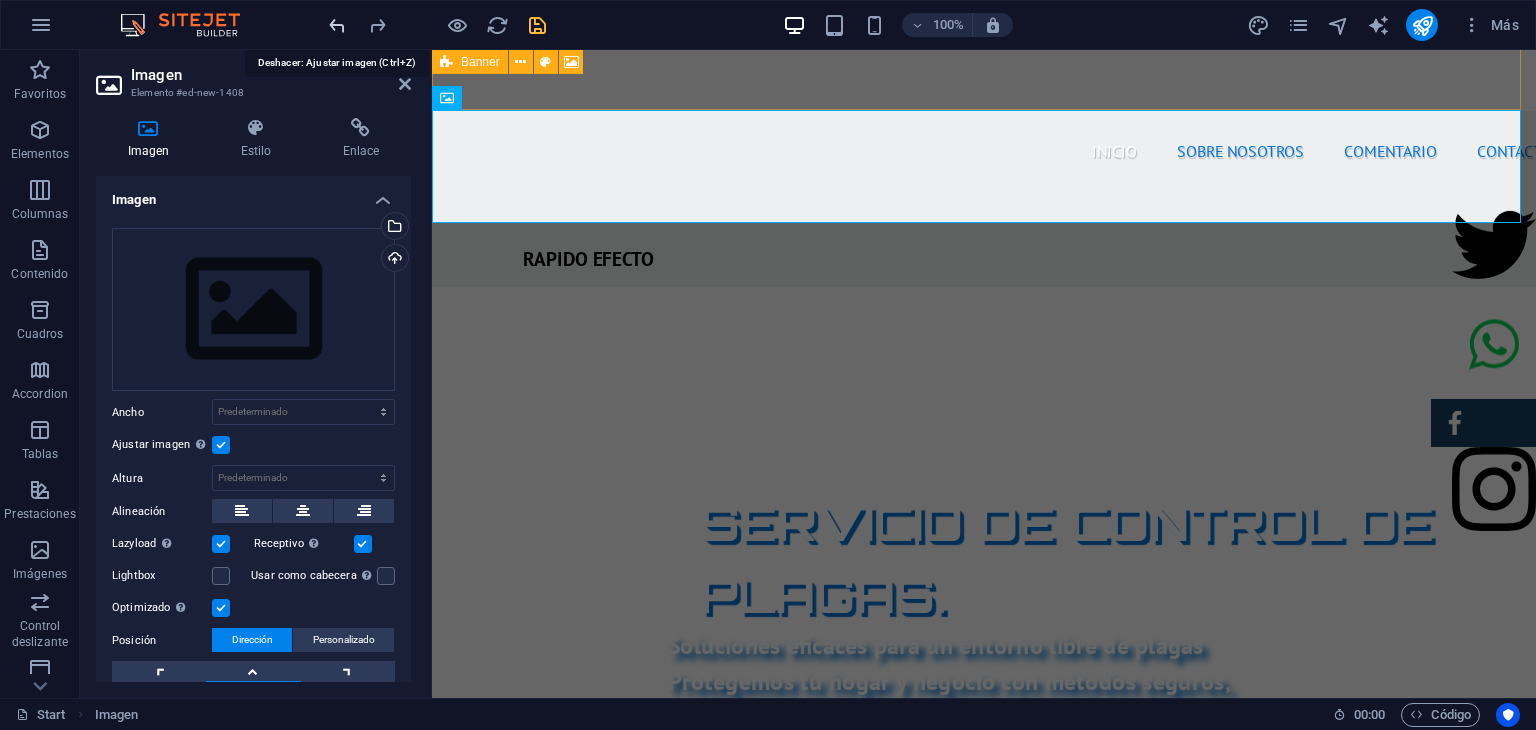 click at bounding box center [337, 25] 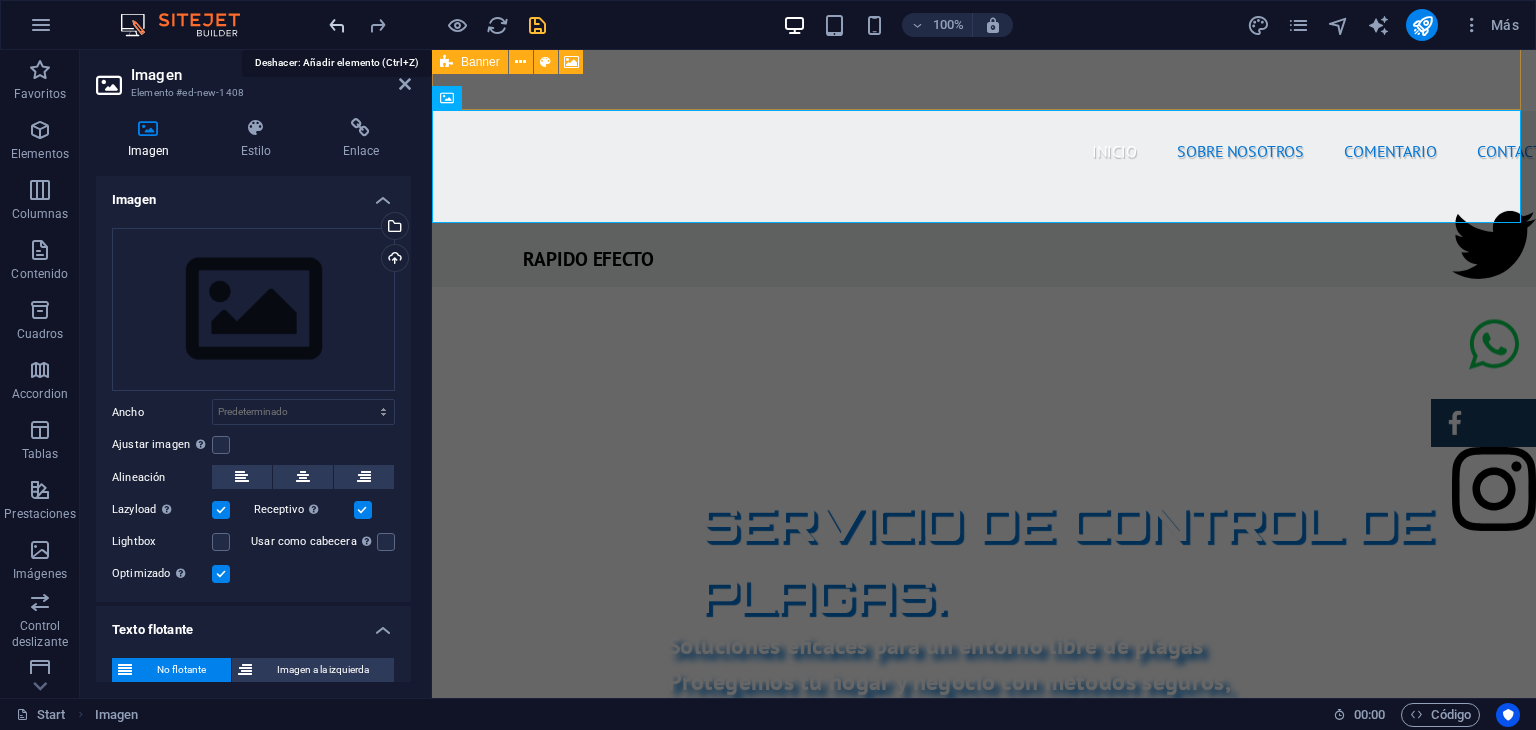 click at bounding box center [337, 25] 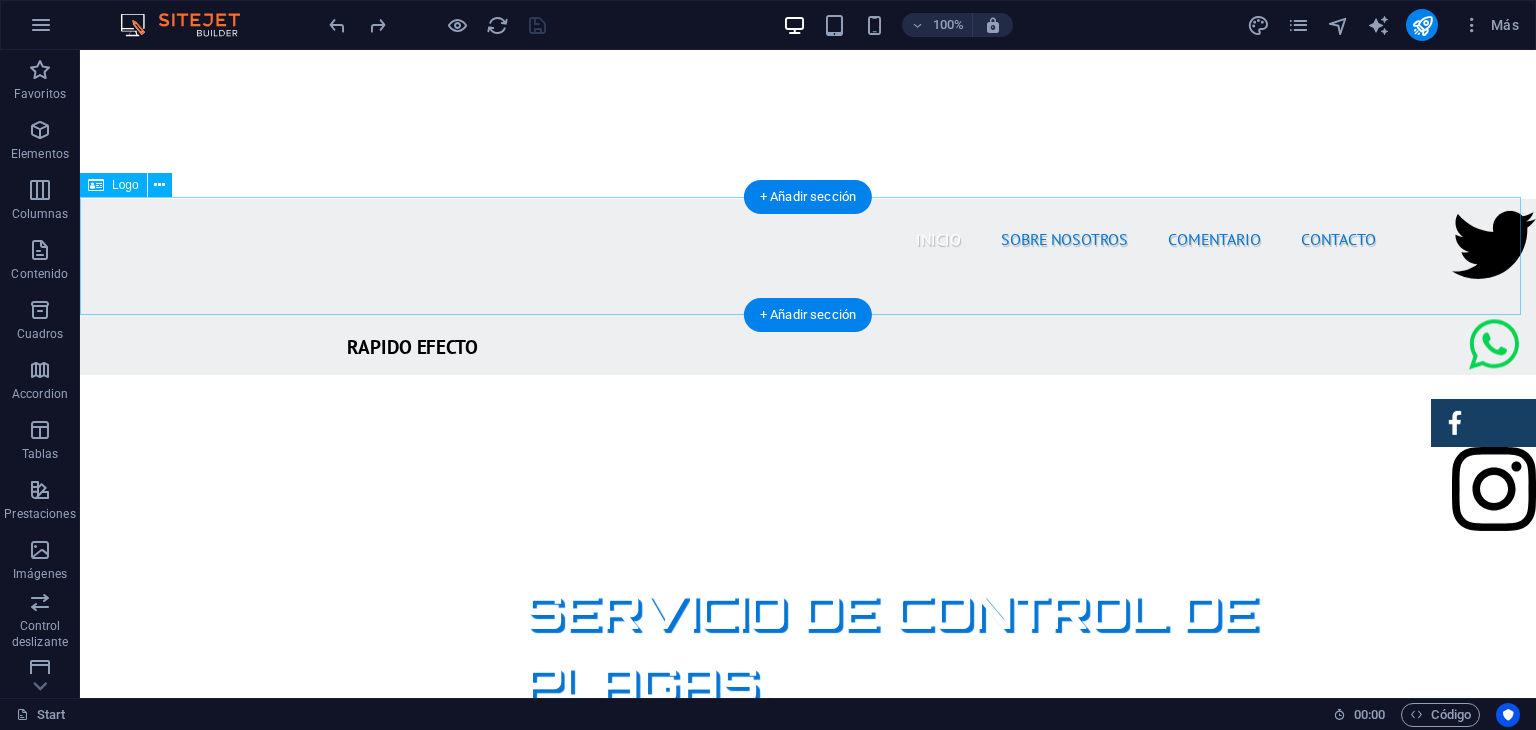 scroll, scrollTop: 629, scrollLeft: 0, axis: vertical 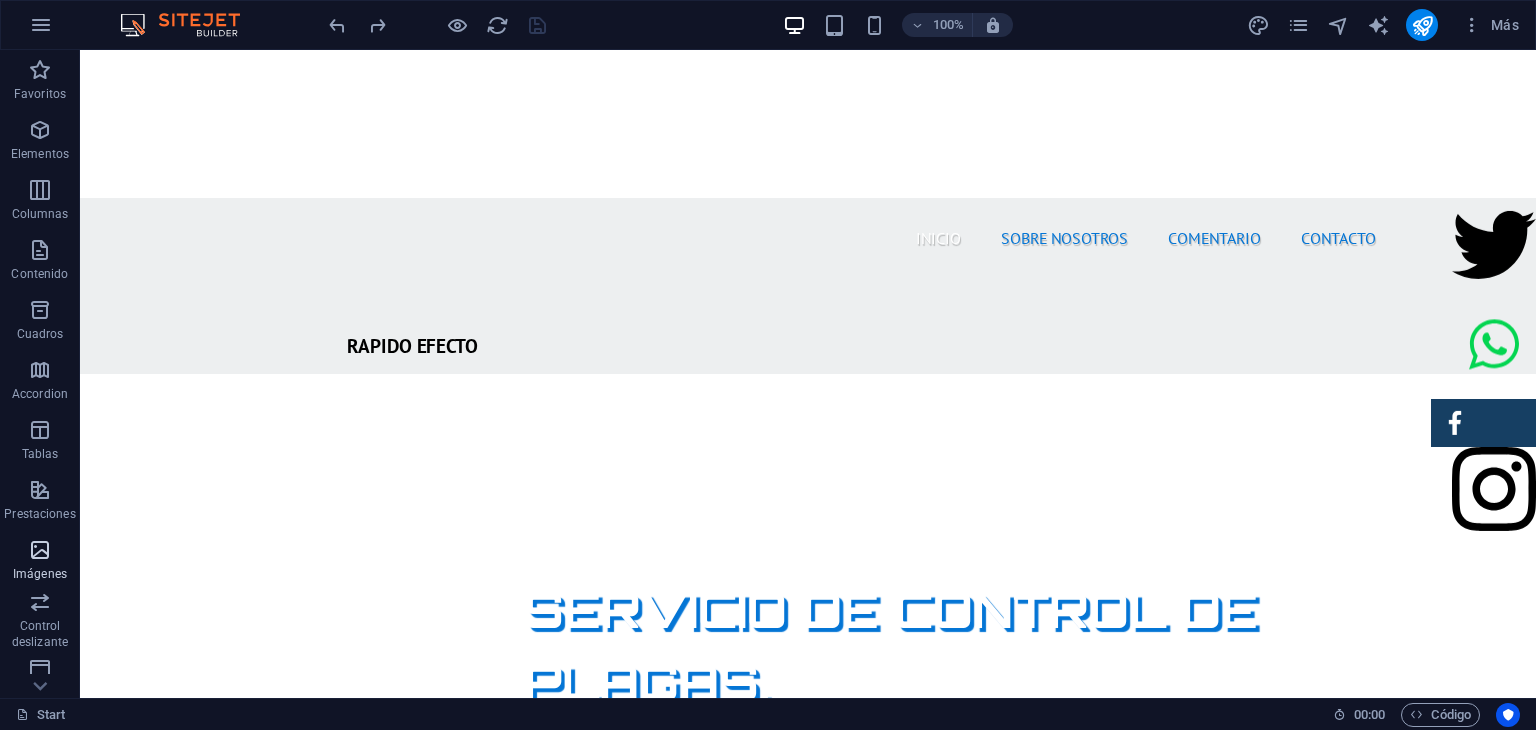 click at bounding box center (40, 550) 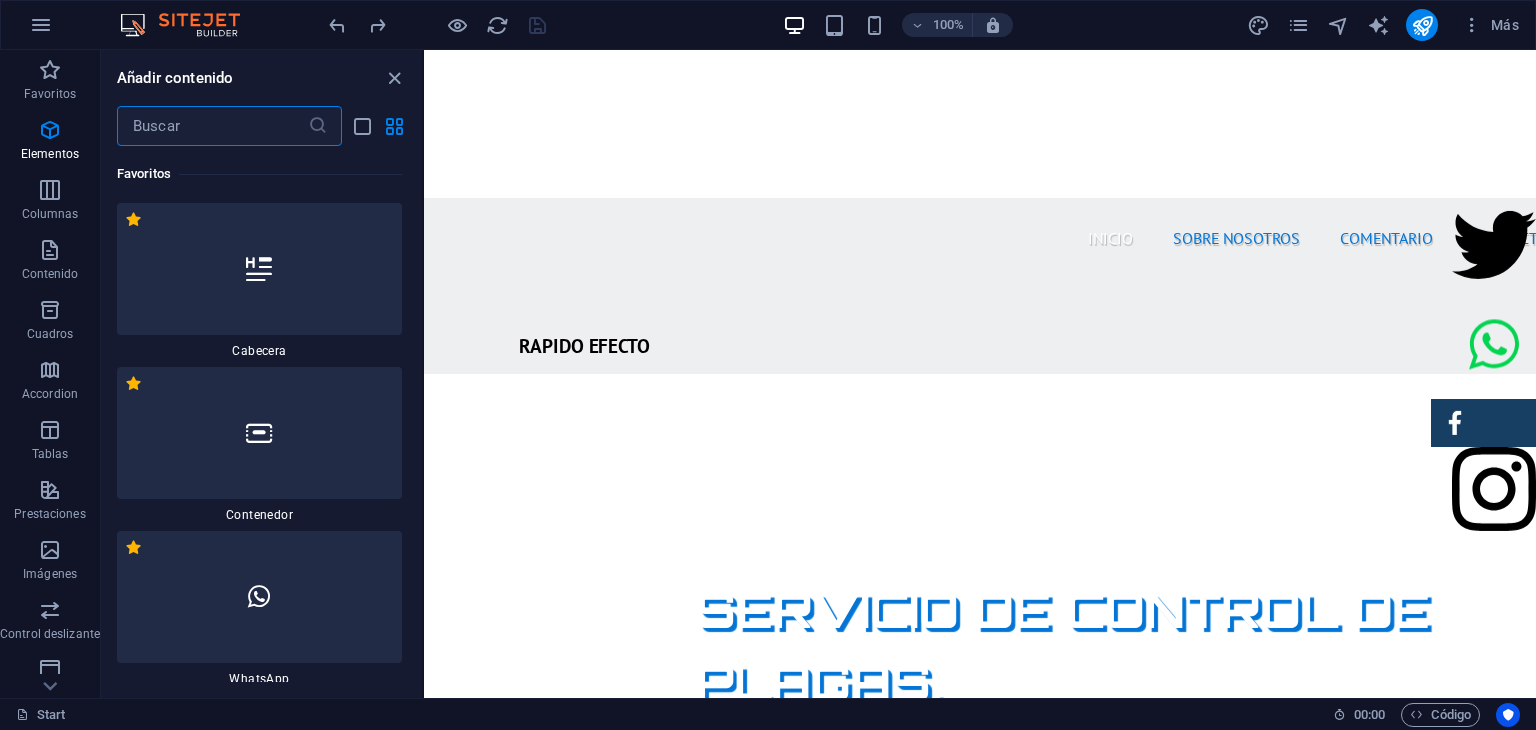 scroll, scrollTop: 18731, scrollLeft: 0, axis: vertical 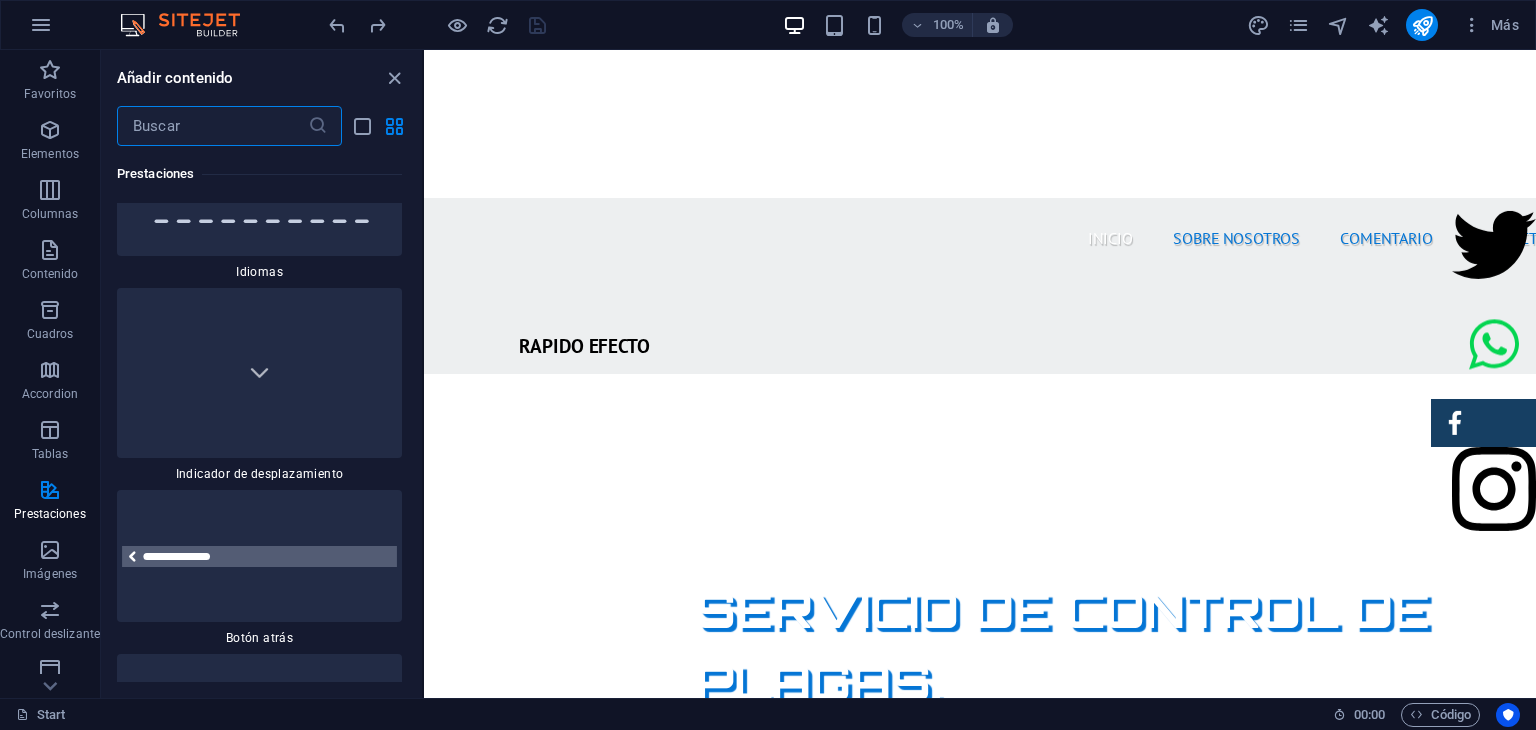 click at bounding box center (212, 126) 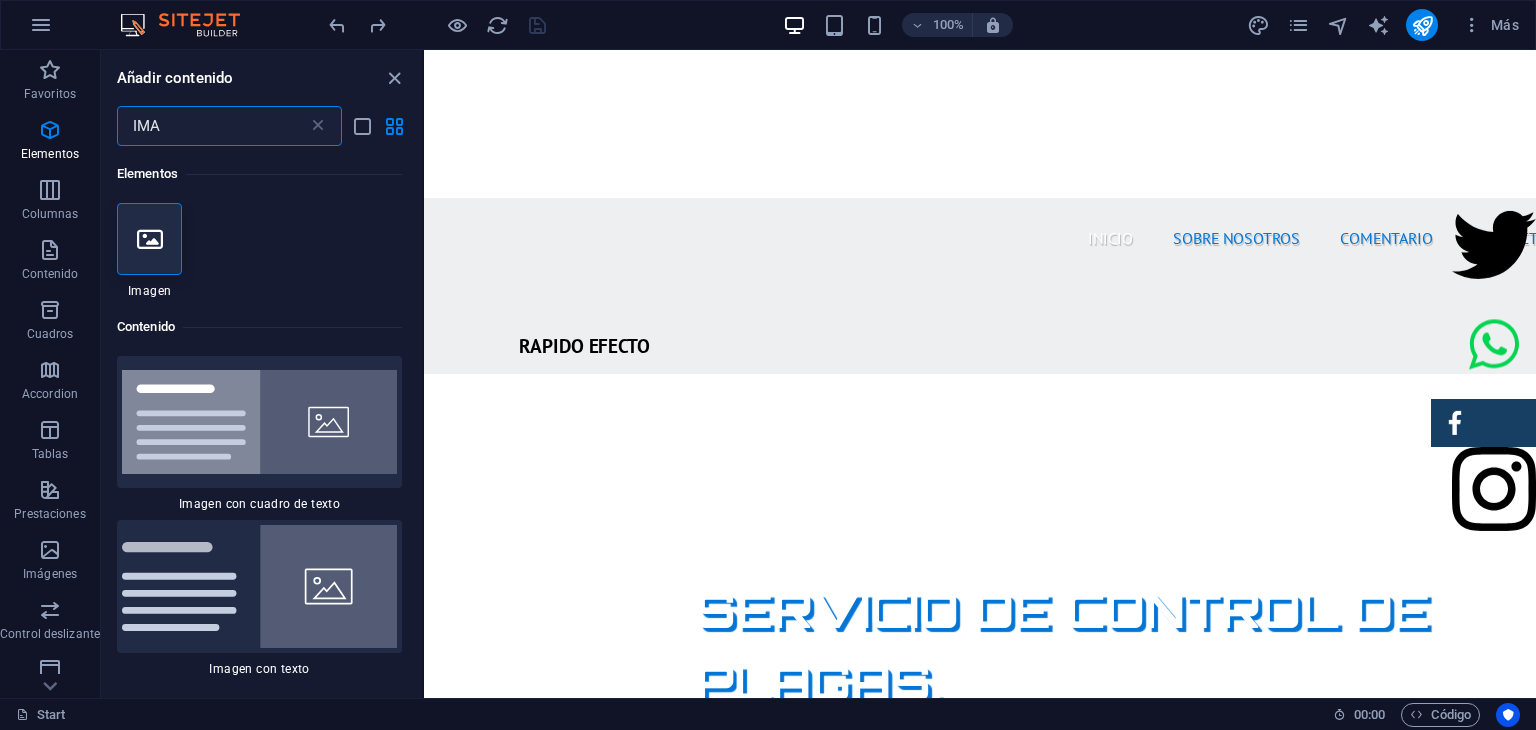 scroll, scrollTop: 0, scrollLeft: 0, axis: both 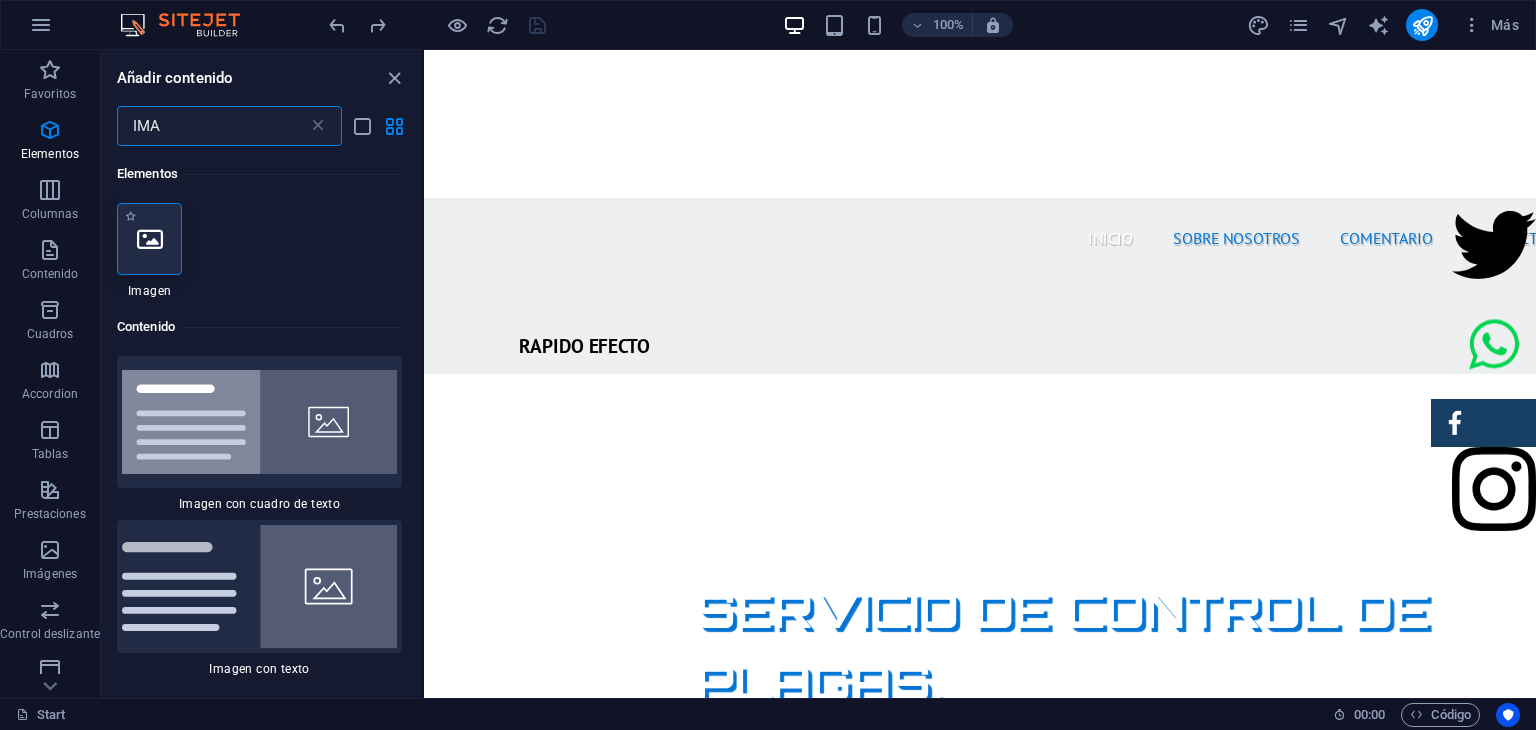 type on "IMA" 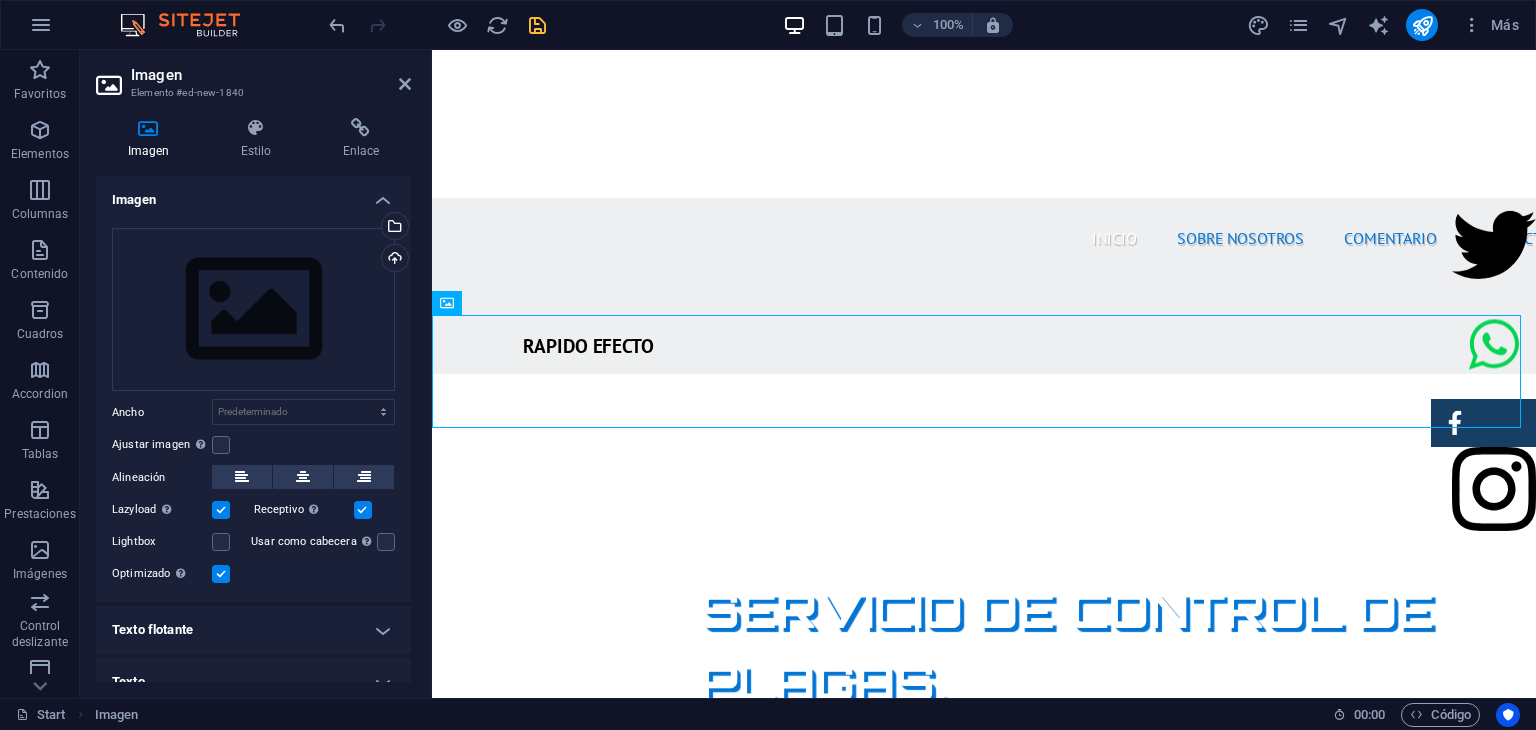 scroll, scrollTop: 21, scrollLeft: 0, axis: vertical 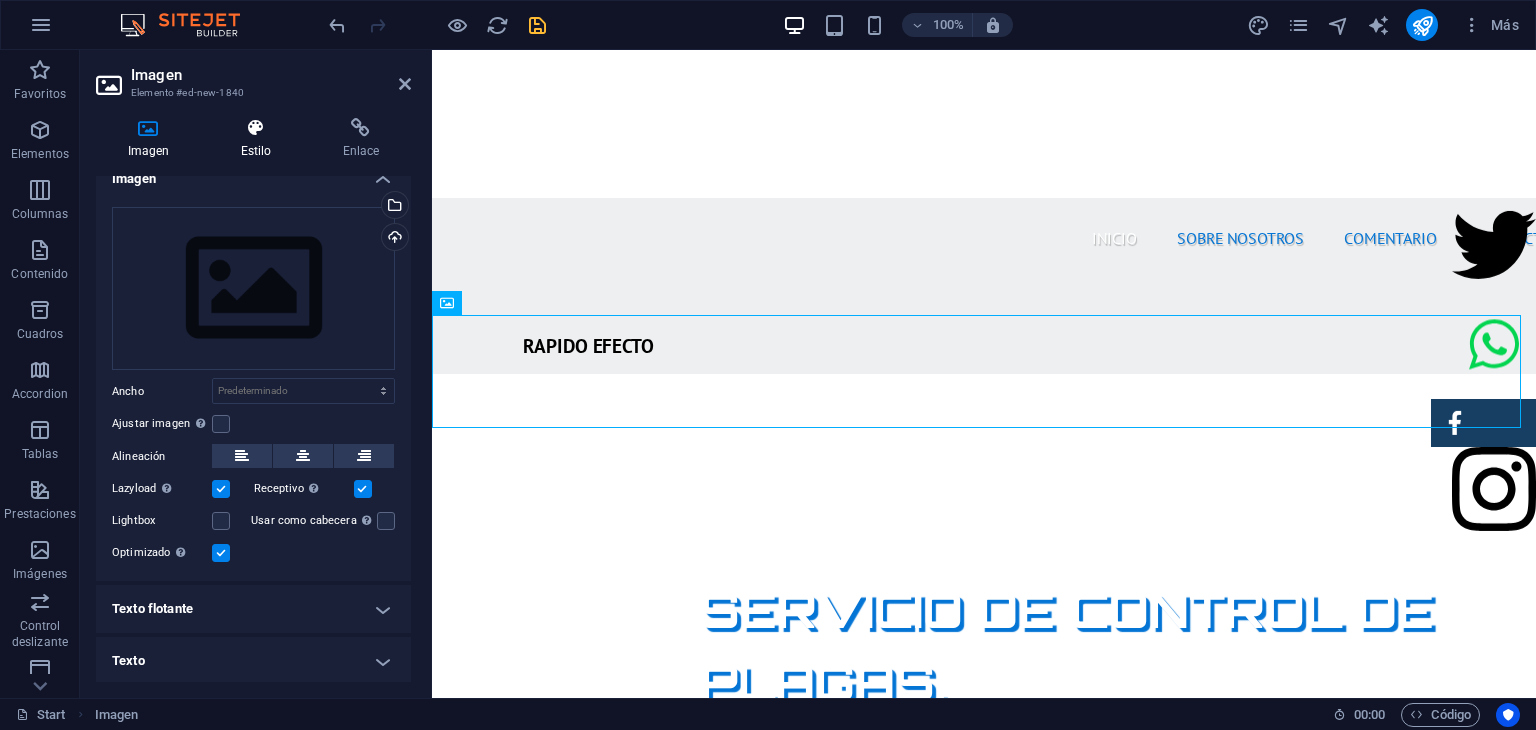 click at bounding box center [256, 128] 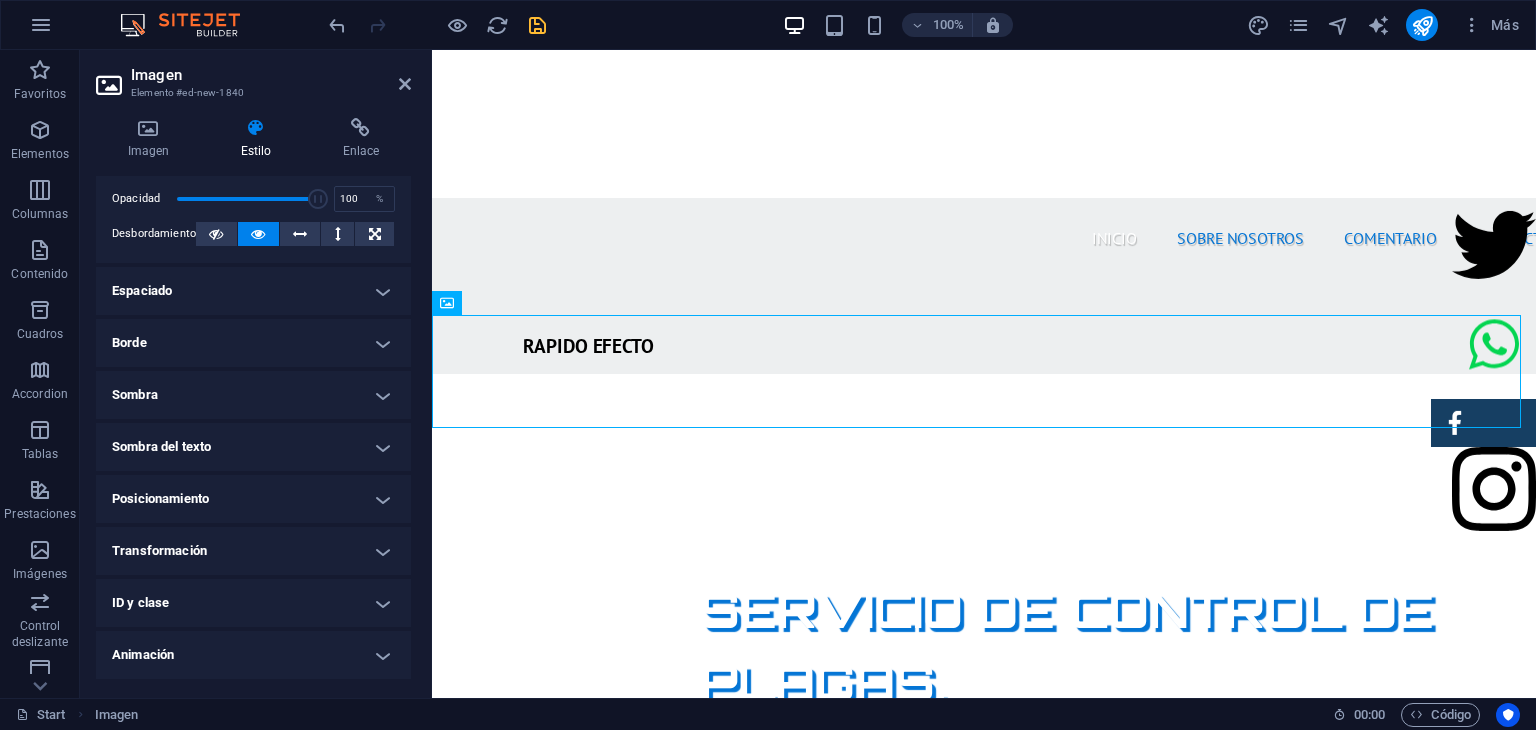 scroll, scrollTop: 90, scrollLeft: 0, axis: vertical 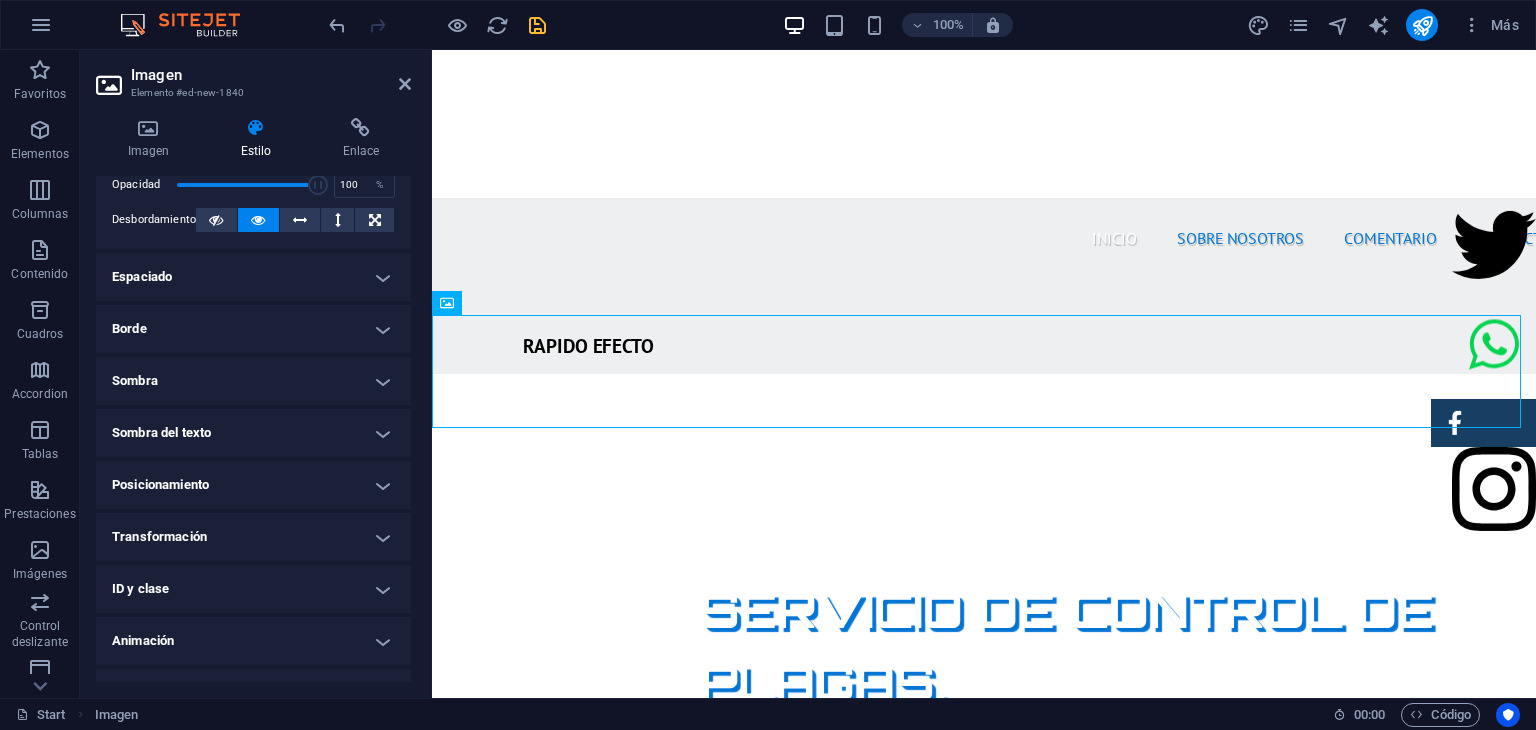 click on "Posicionamiento" at bounding box center [253, 485] 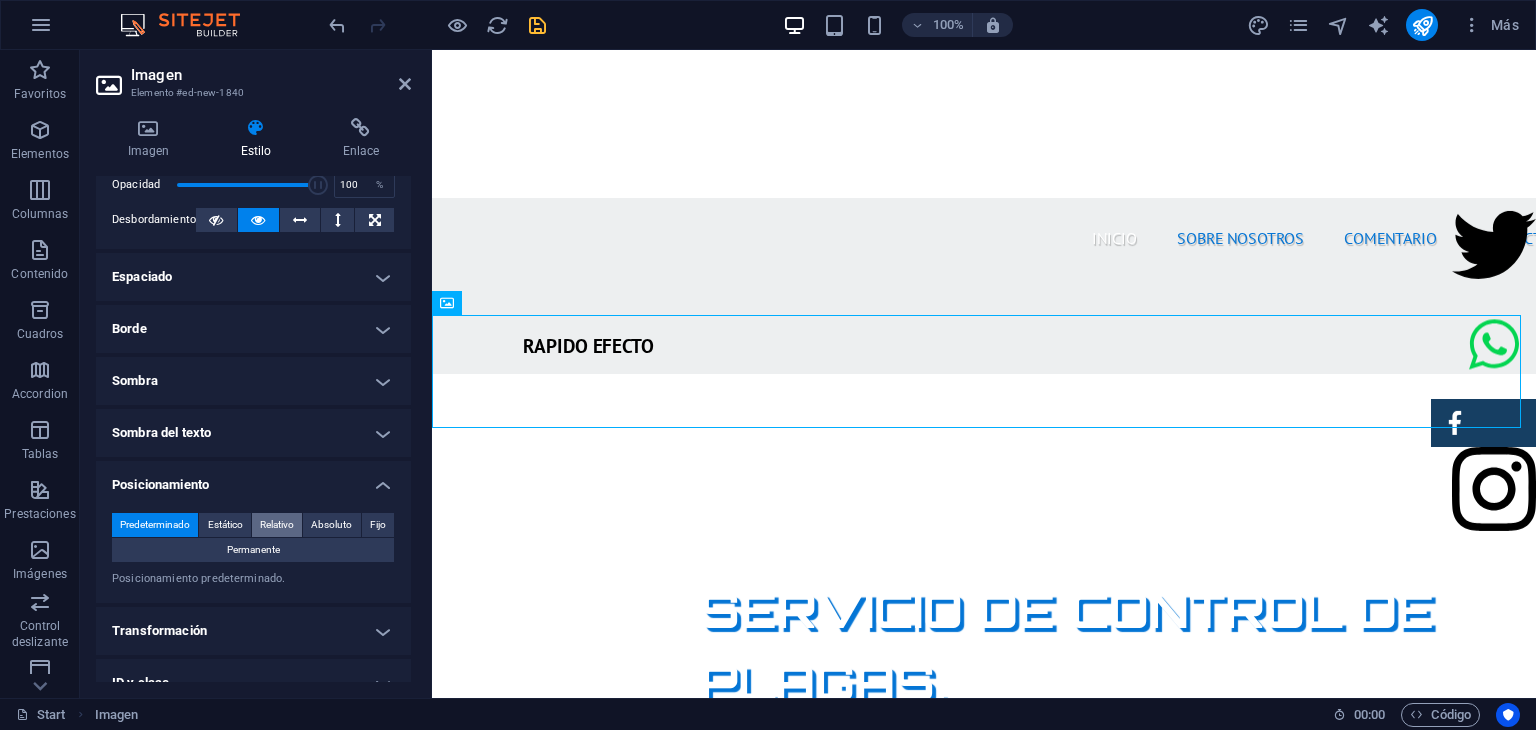 click on "Relativo" at bounding box center (277, 525) 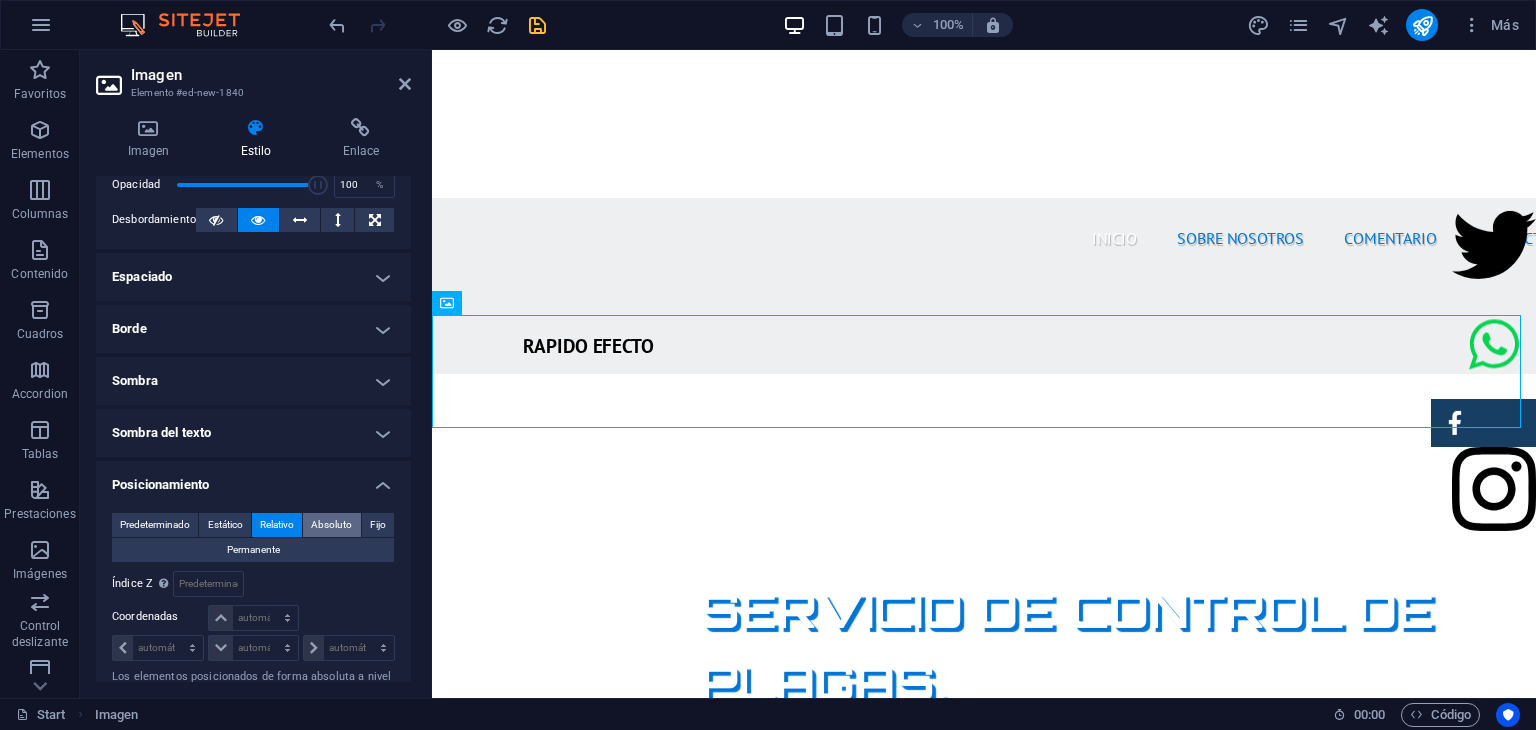 click on "Absoluto" at bounding box center [331, 525] 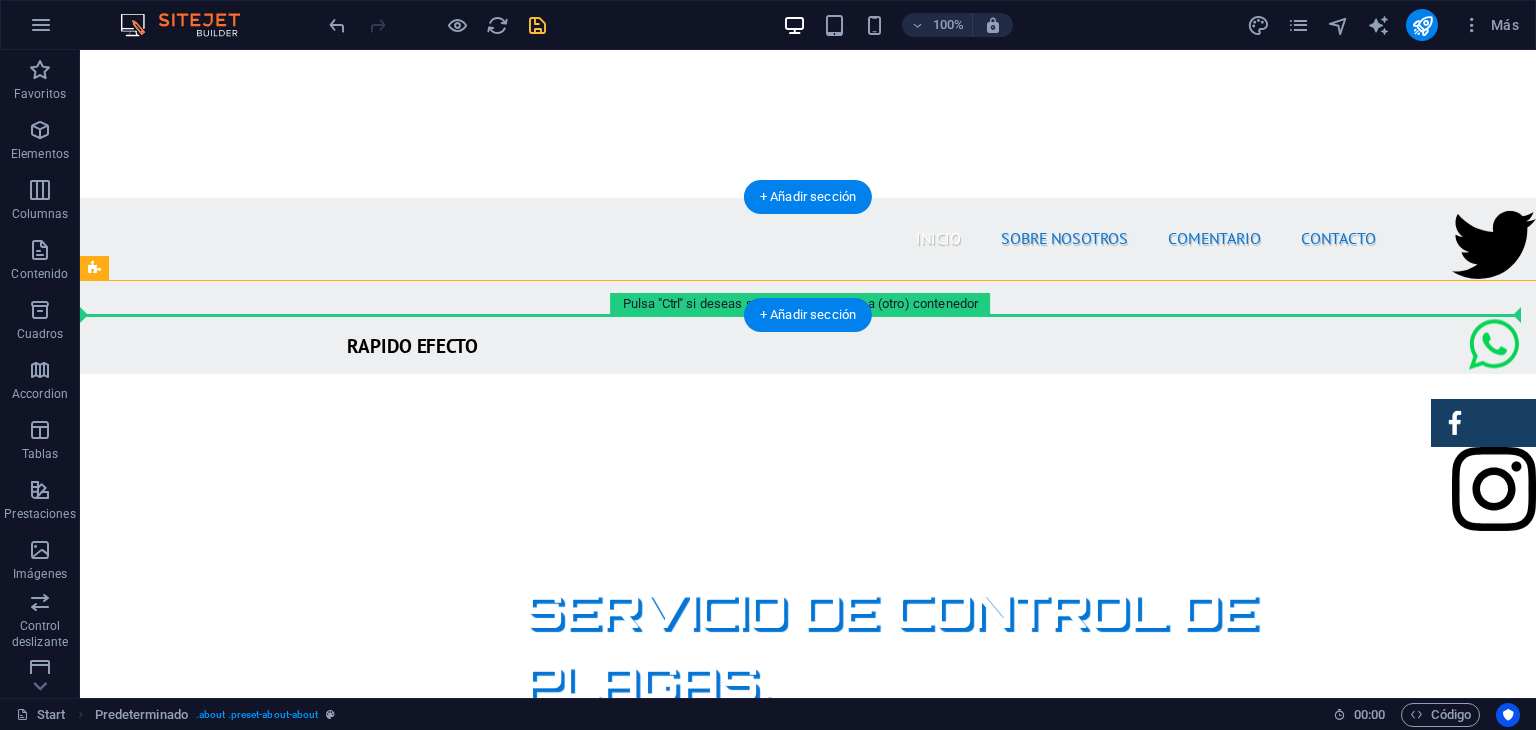 drag, startPoint x: 188, startPoint y: 380, endPoint x: 684, endPoint y: 265, distance: 509.15714 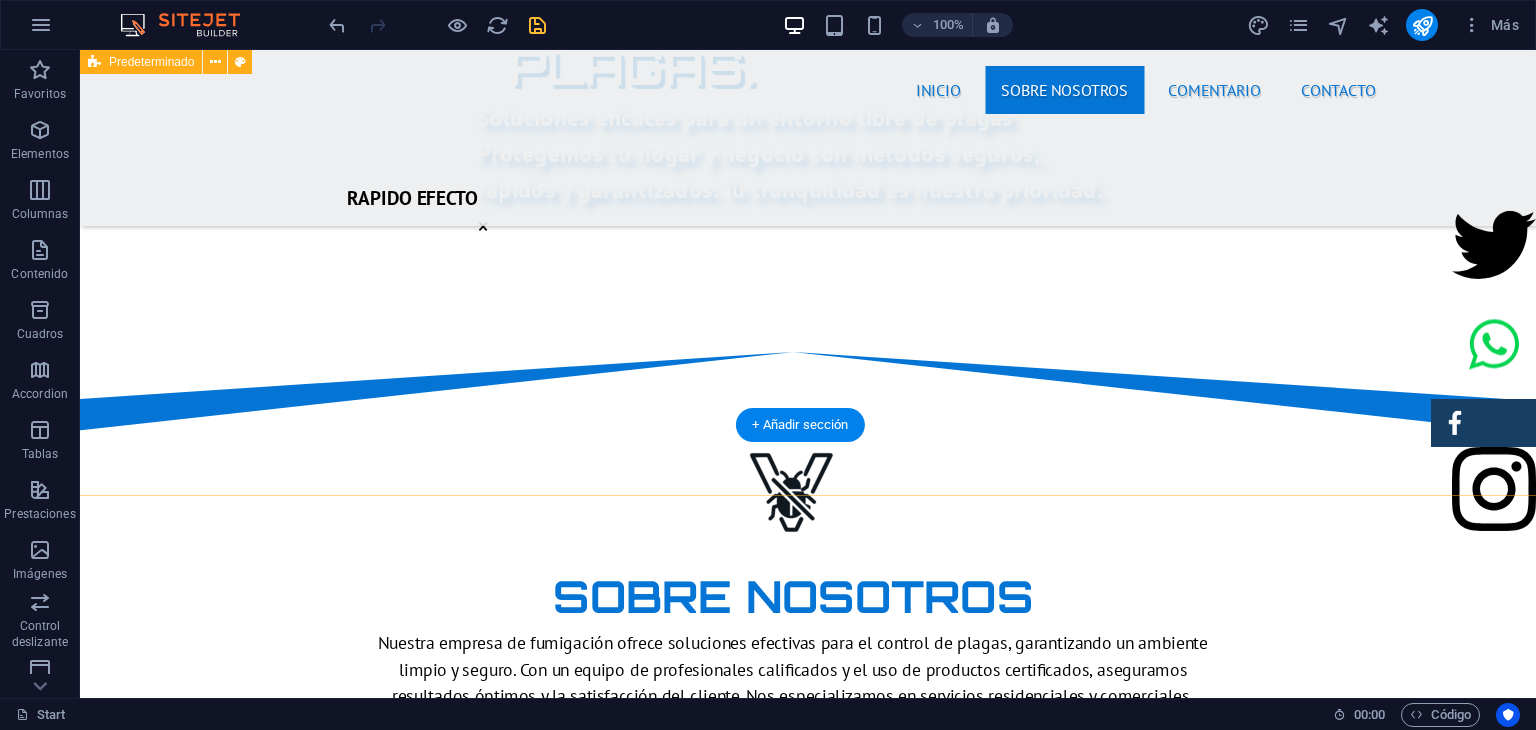 scroll, scrollTop: 1194, scrollLeft: 15, axis: both 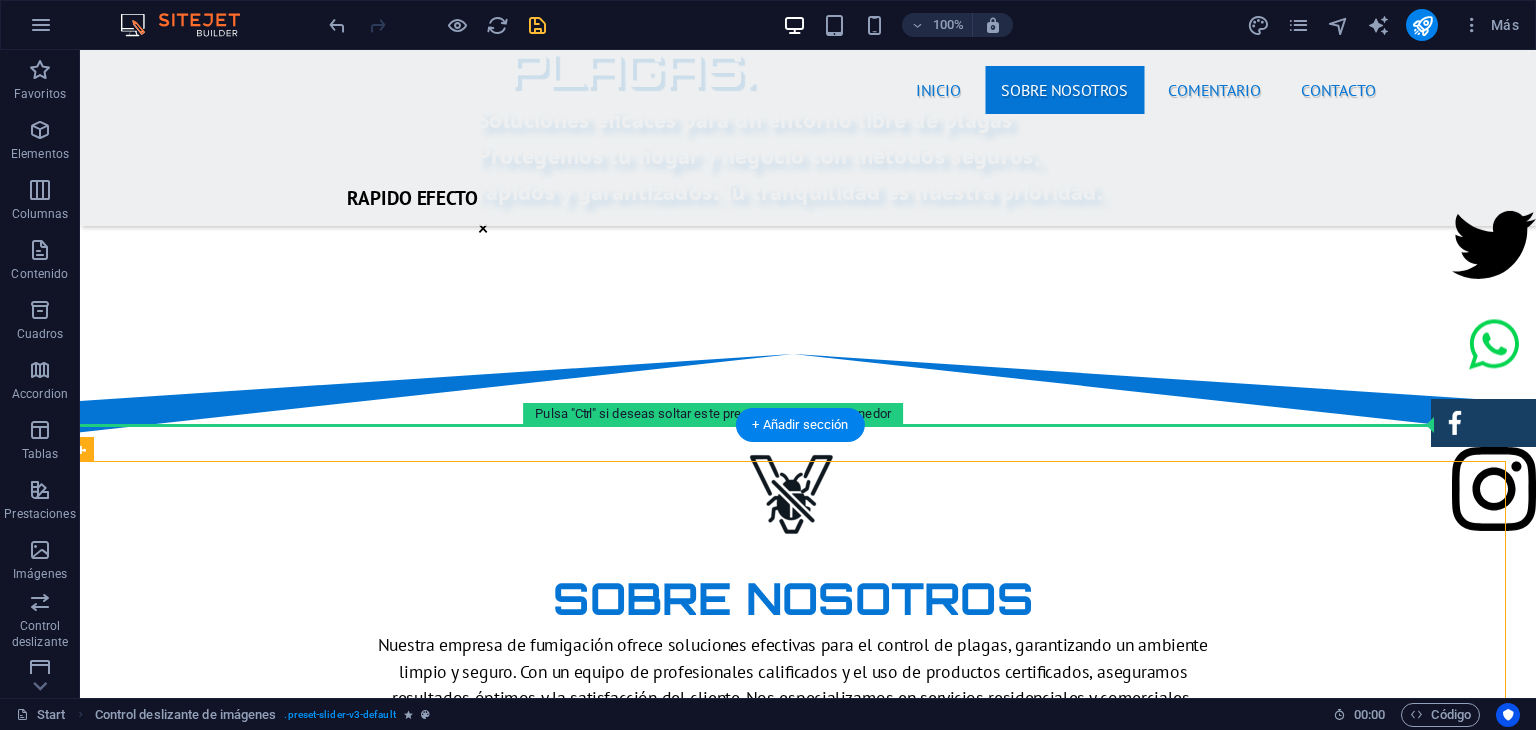 drag, startPoint x: 177, startPoint y: 513, endPoint x: 221, endPoint y: 331, distance: 187.24316 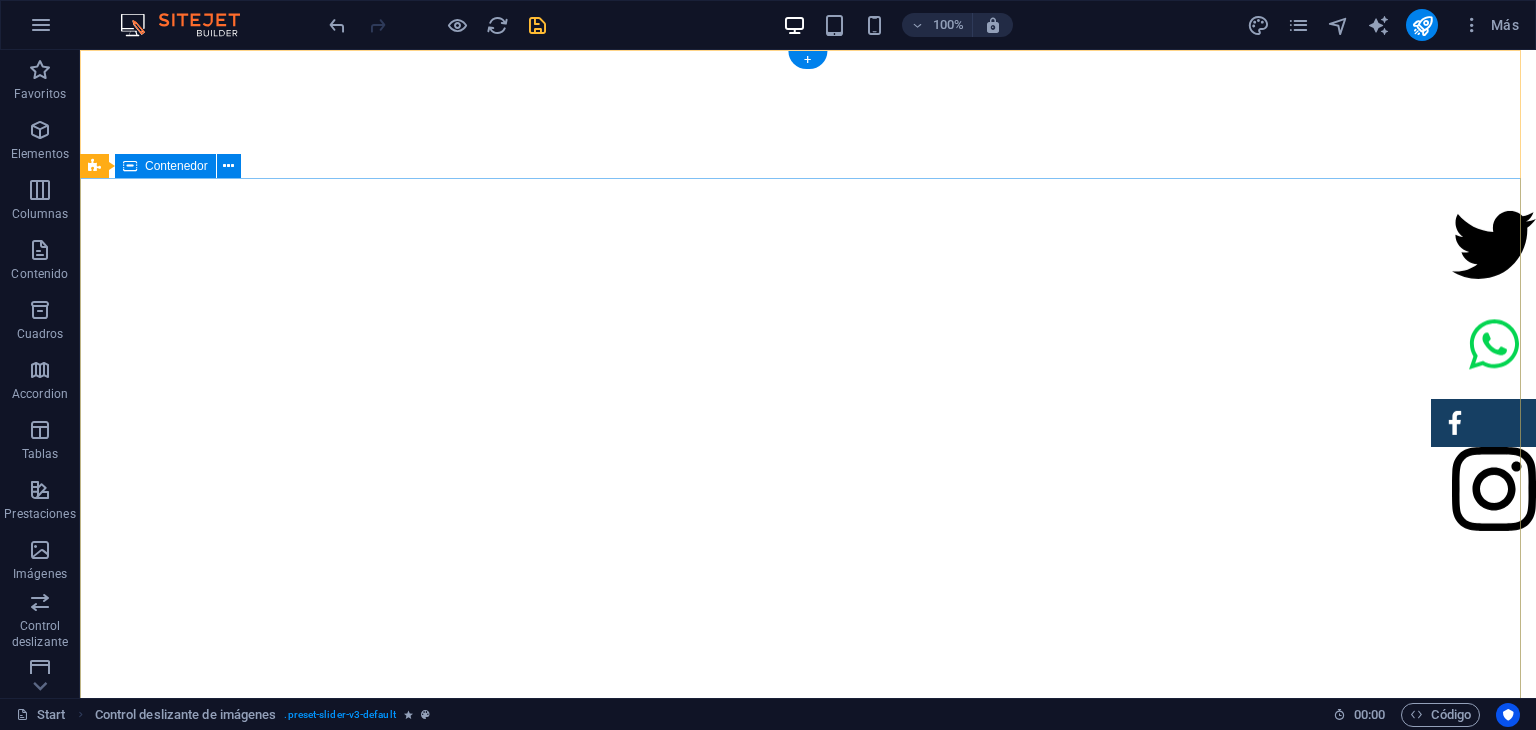 scroll, scrollTop: 0, scrollLeft: 0, axis: both 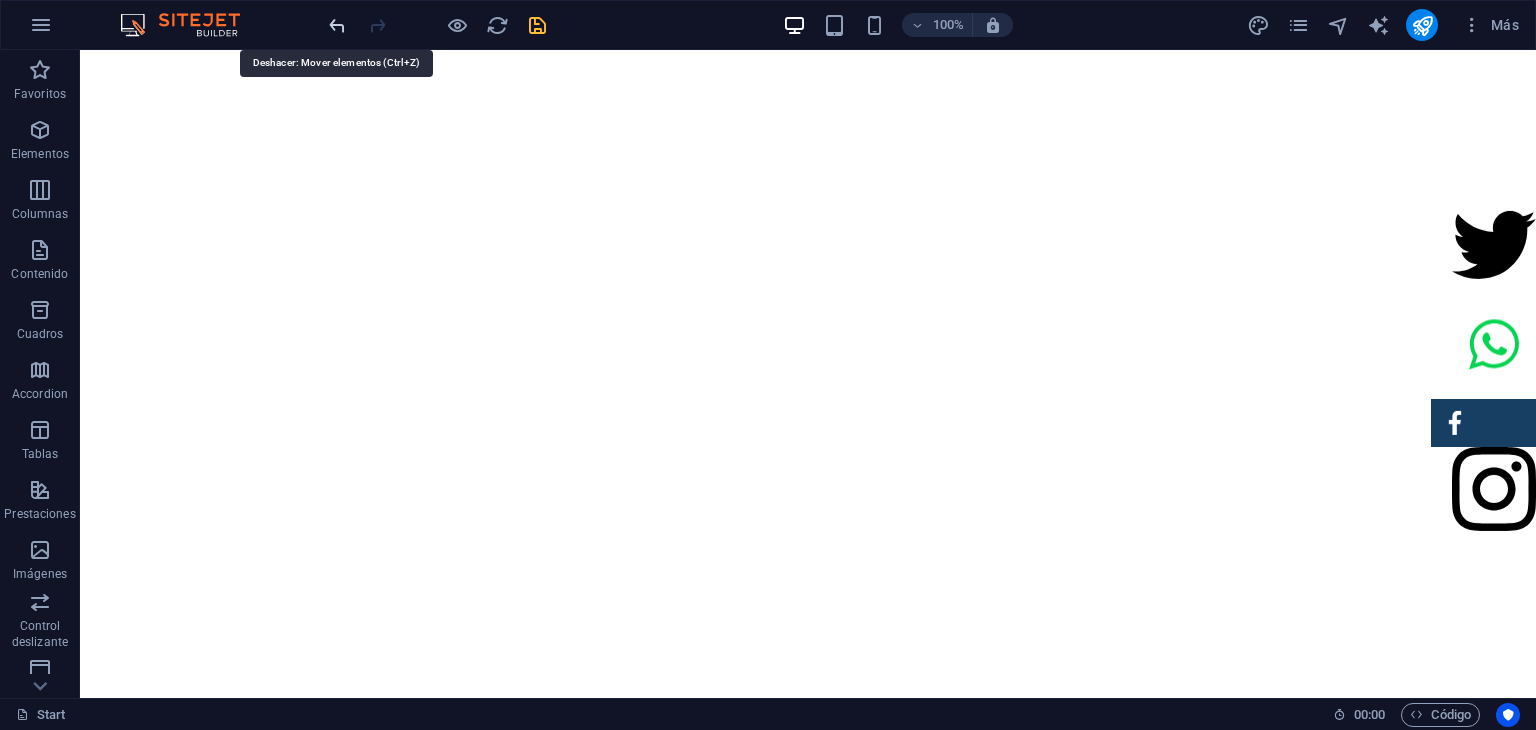click at bounding box center (337, 25) 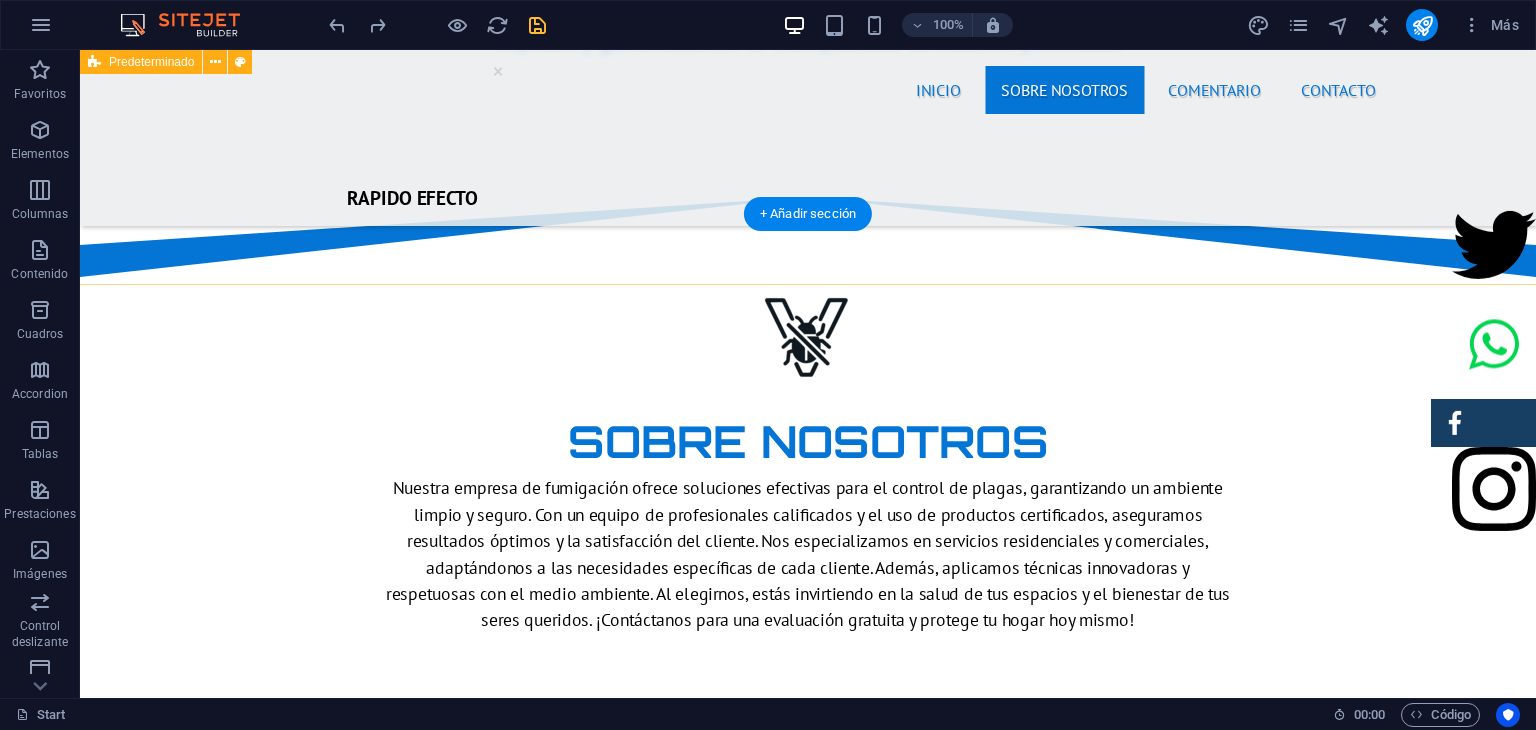 scroll, scrollTop: 1341, scrollLeft: 0, axis: vertical 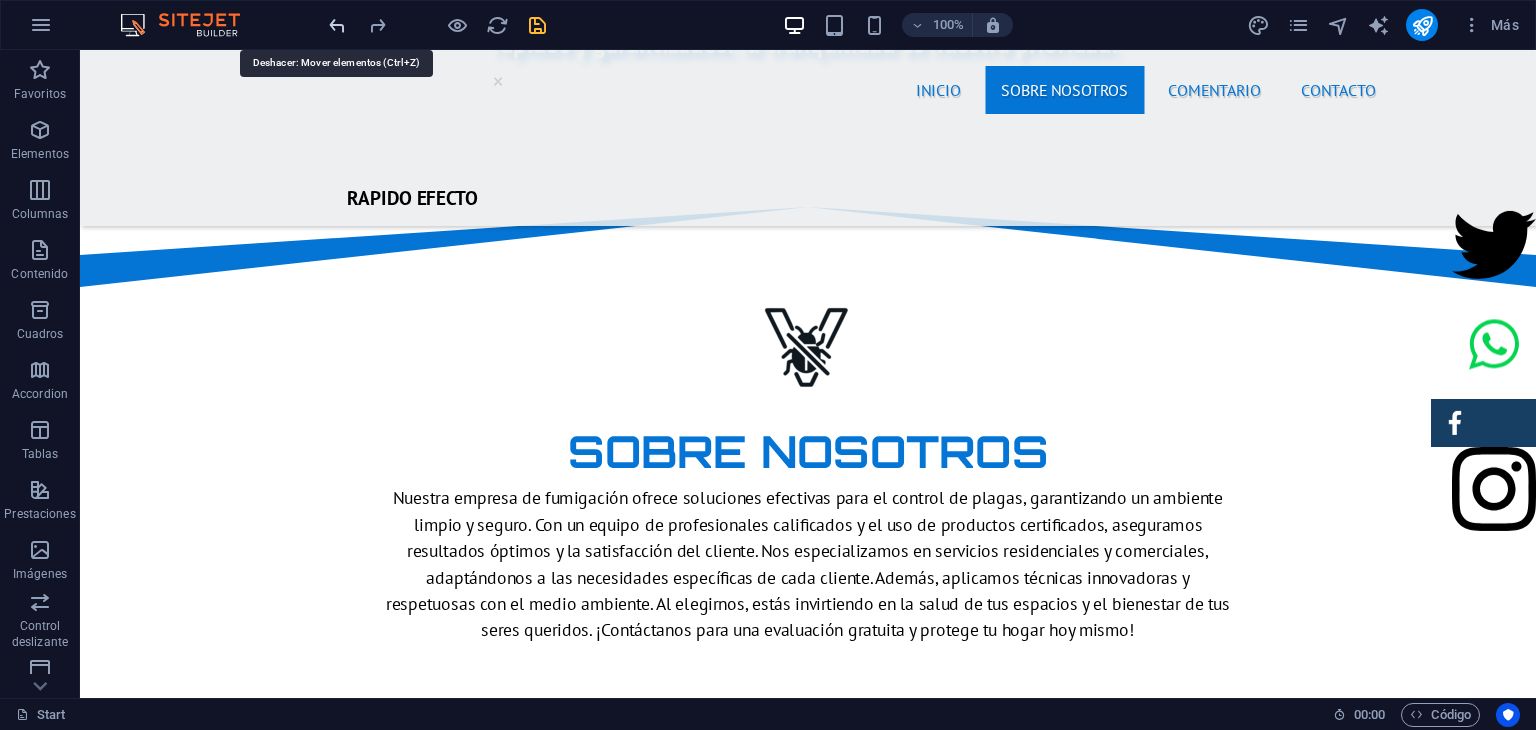 click at bounding box center (337, 25) 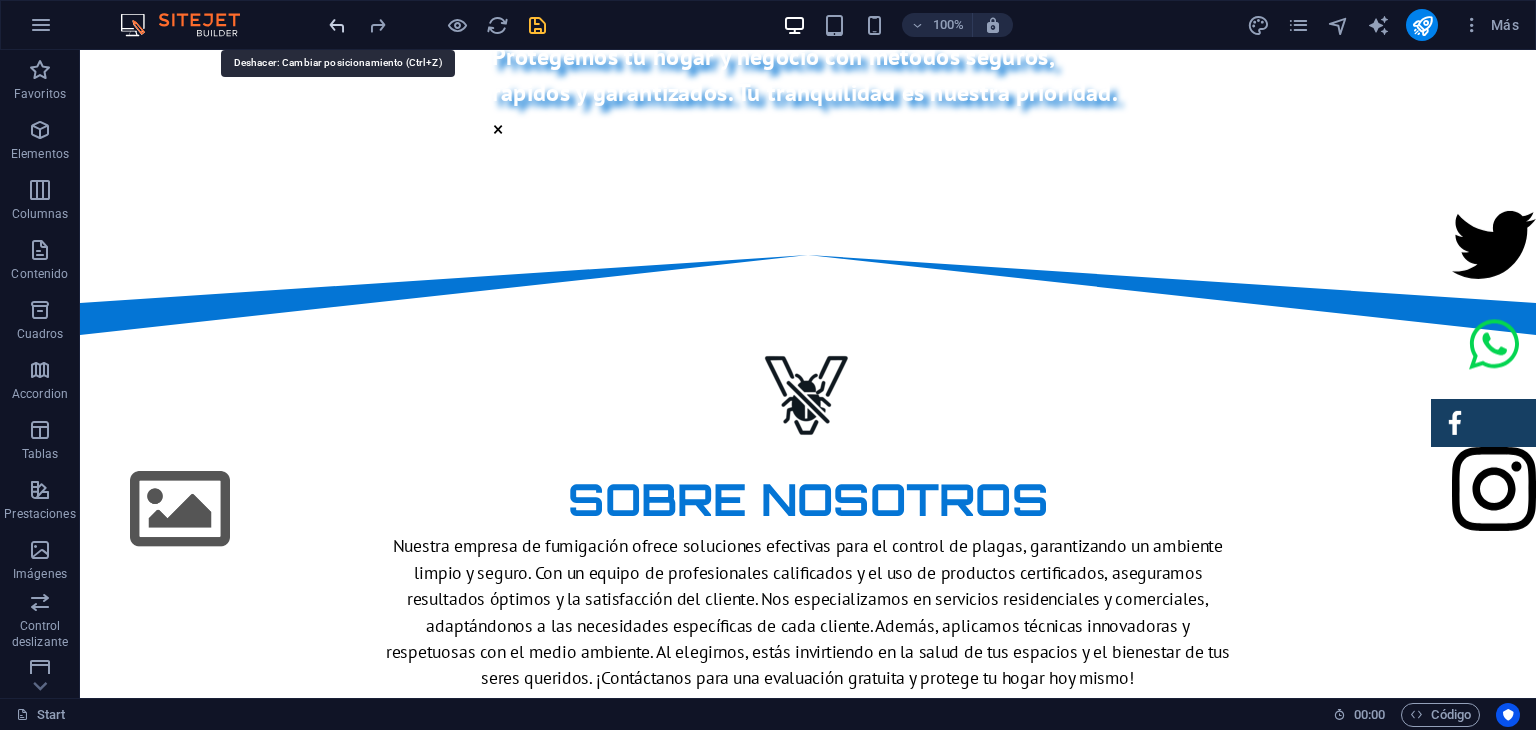 scroll, scrollTop: 632, scrollLeft: 0, axis: vertical 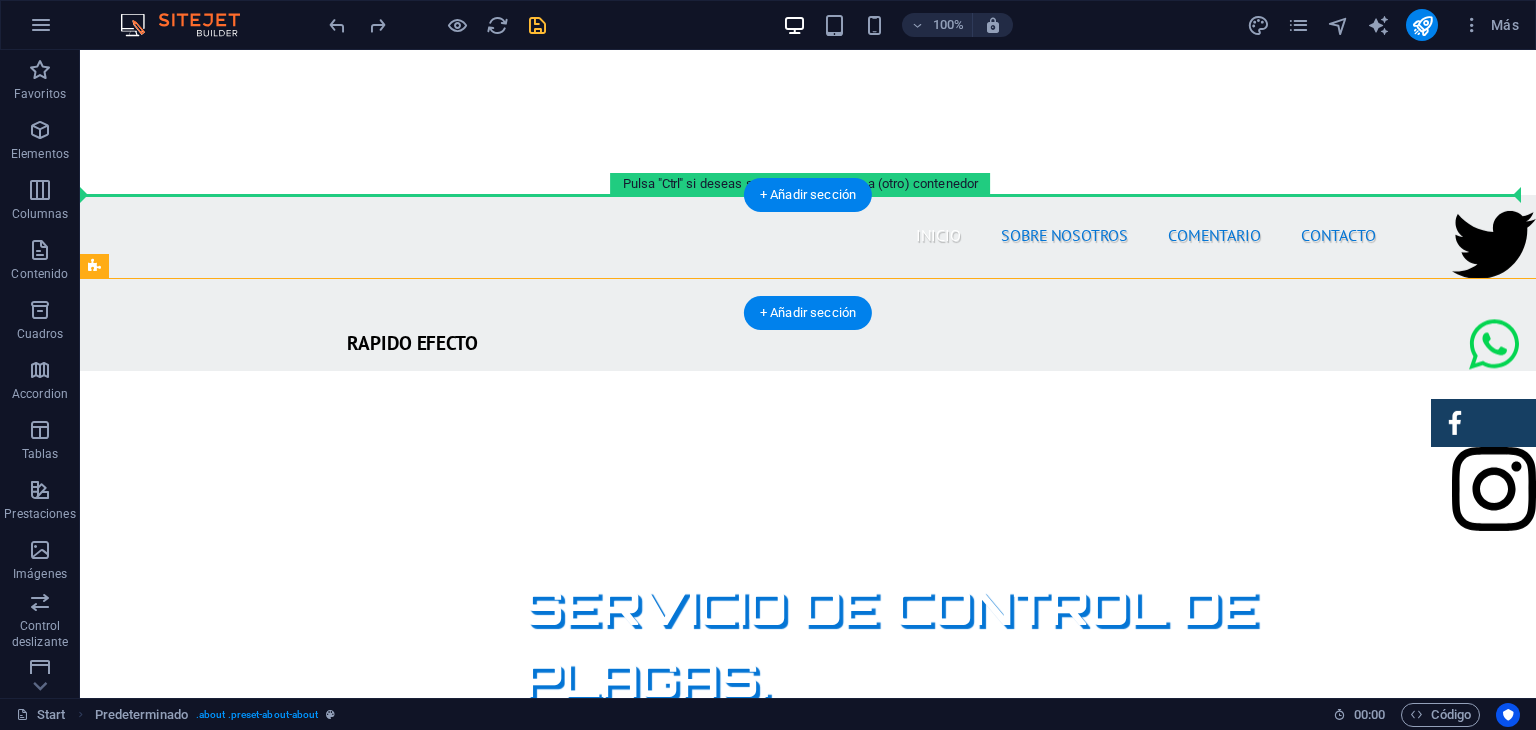 drag, startPoint x: 192, startPoint y: 361, endPoint x: 610, endPoint y: 238, distance: 435.72125 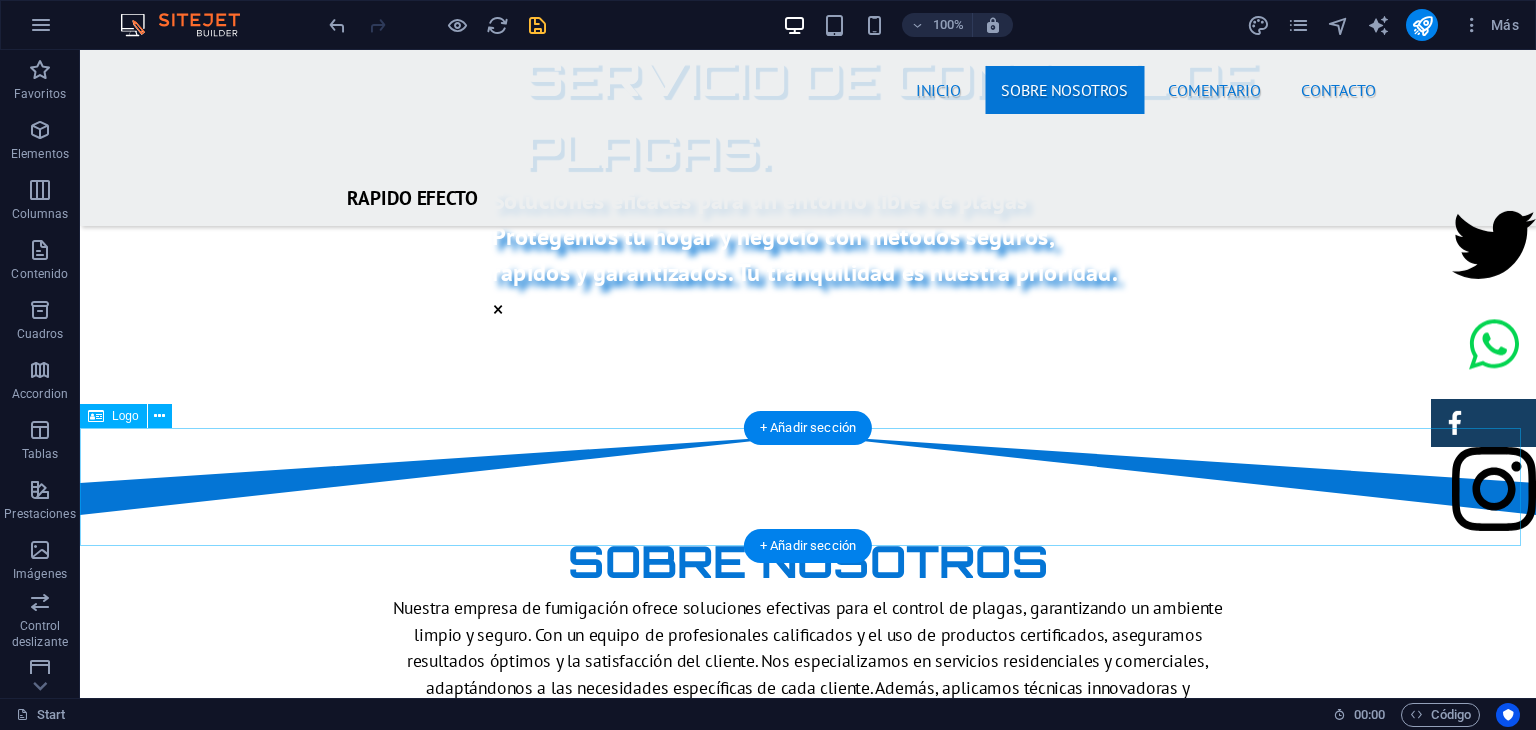scroll, scrollTop: 1115, scrollLeft: 0, axis: vertical 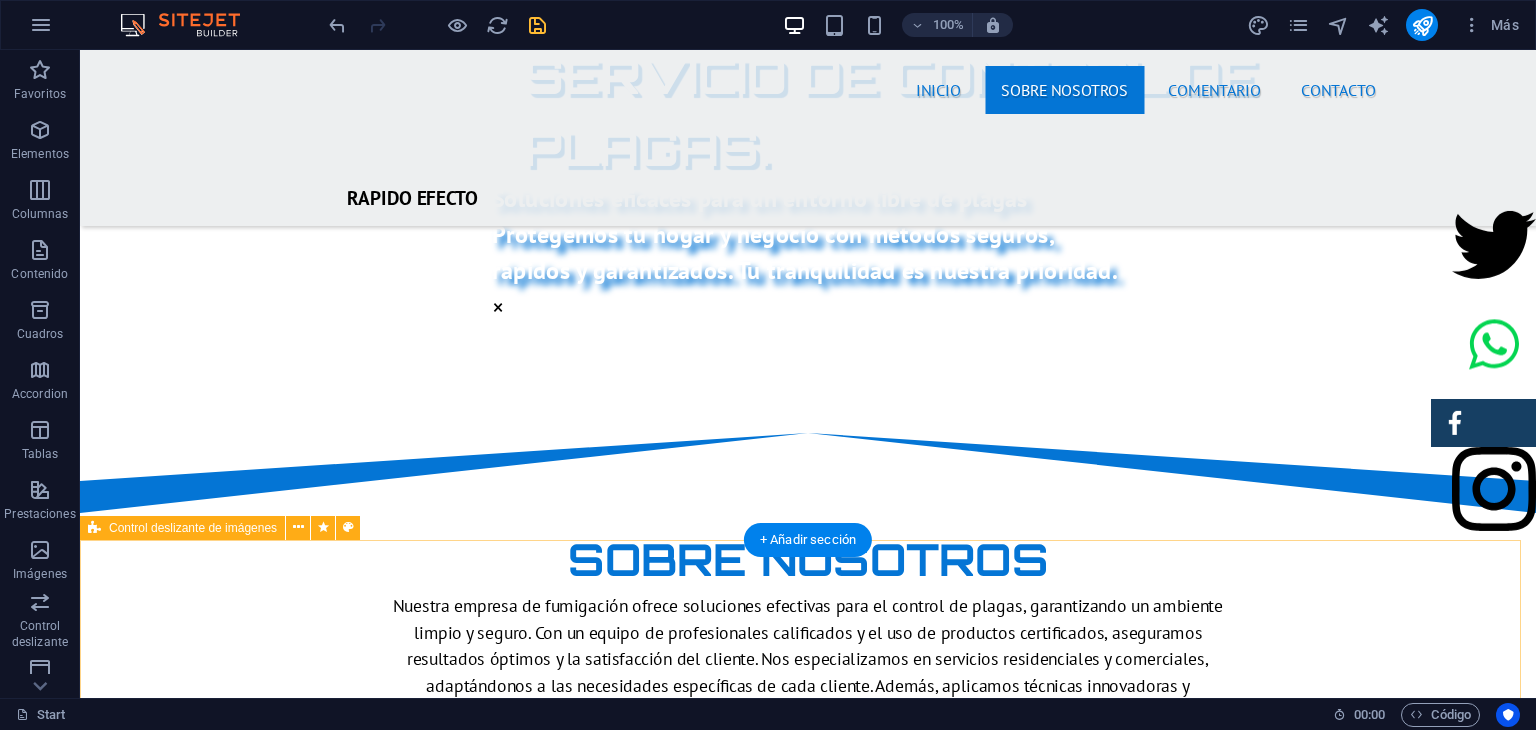 click on "1 2" at bounding box center [808, 2207] 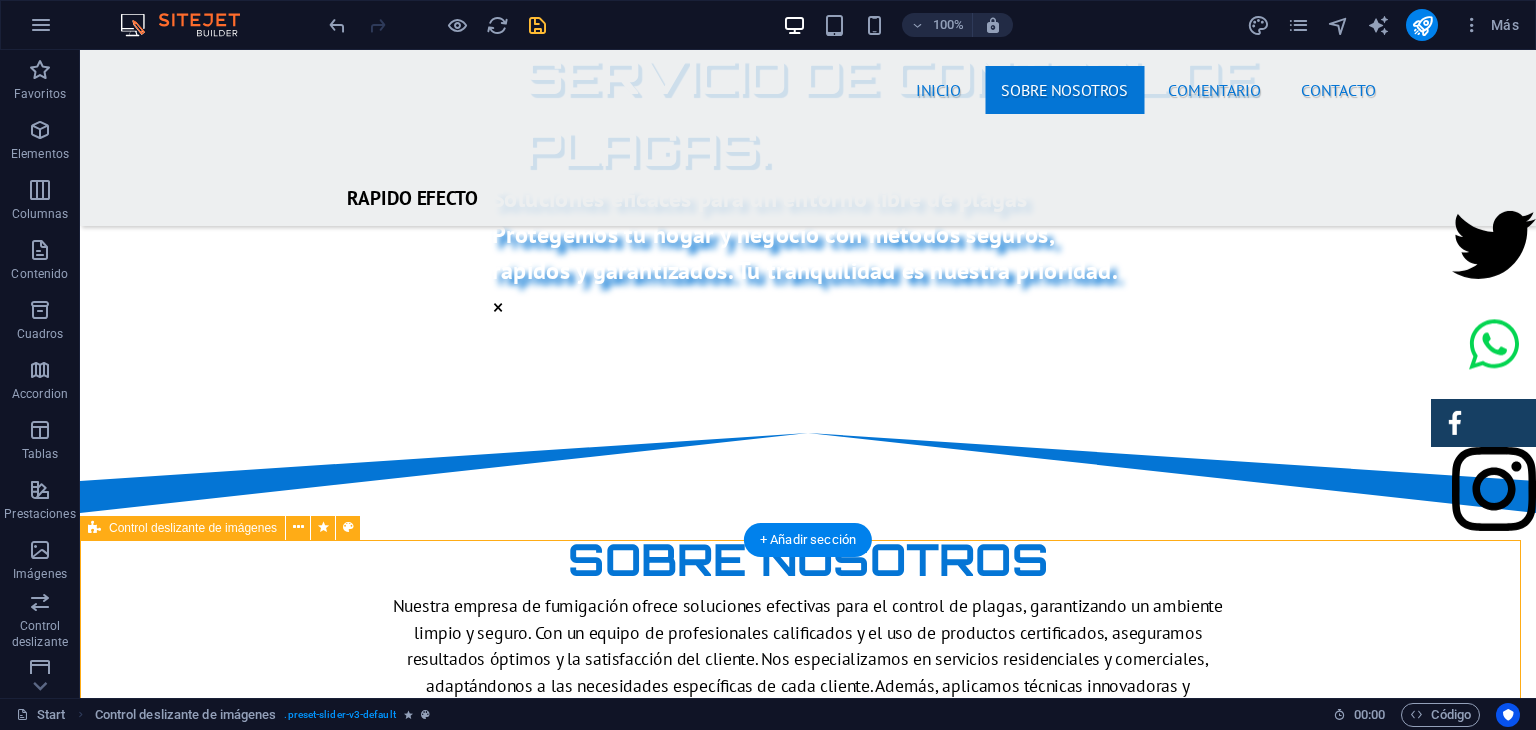 click on "1 2" at bounding box center (808, 2307) 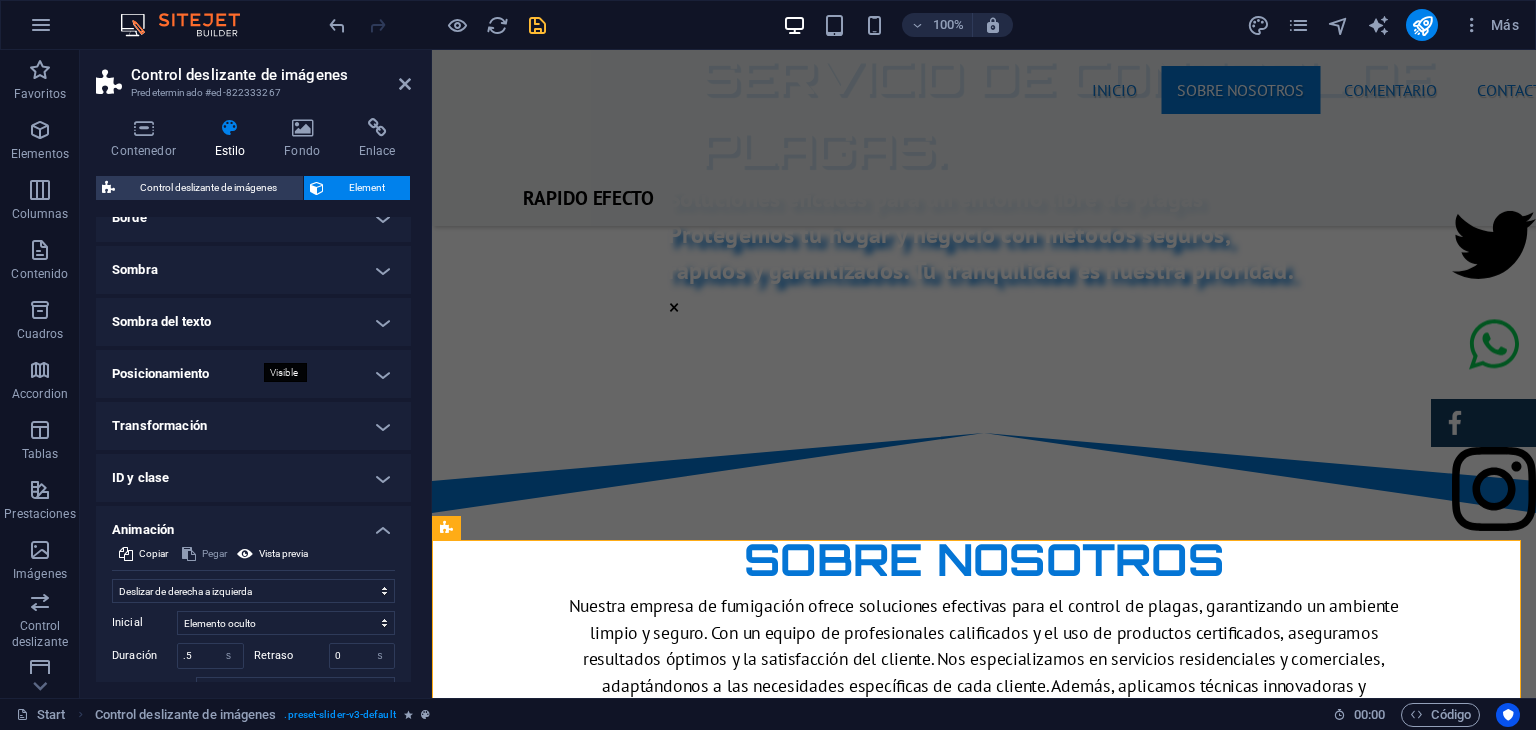 scroll, scrollTop: 244, scrollLeft: 0, axis: vertical 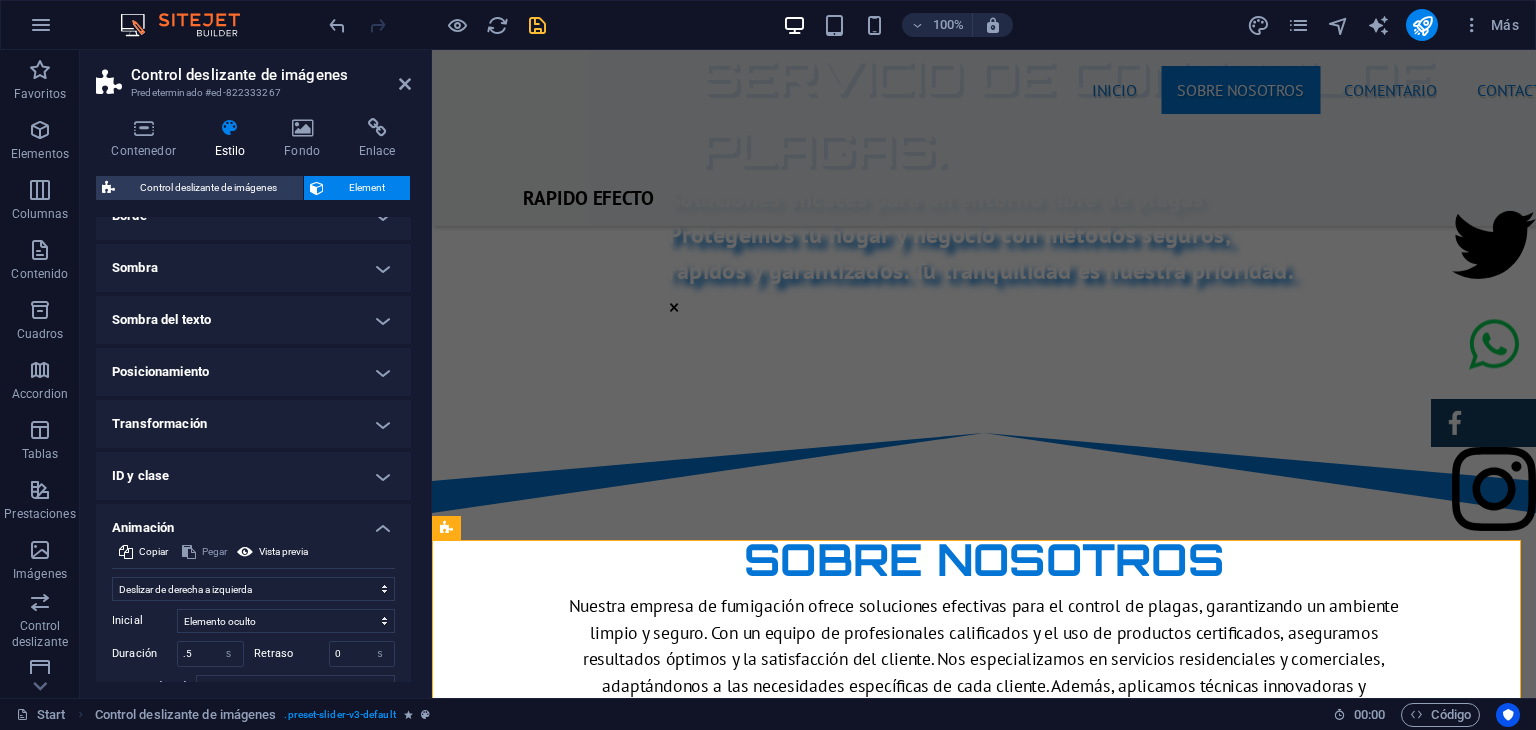 click on "Posicionamiento" at bounding box center (253, 372) 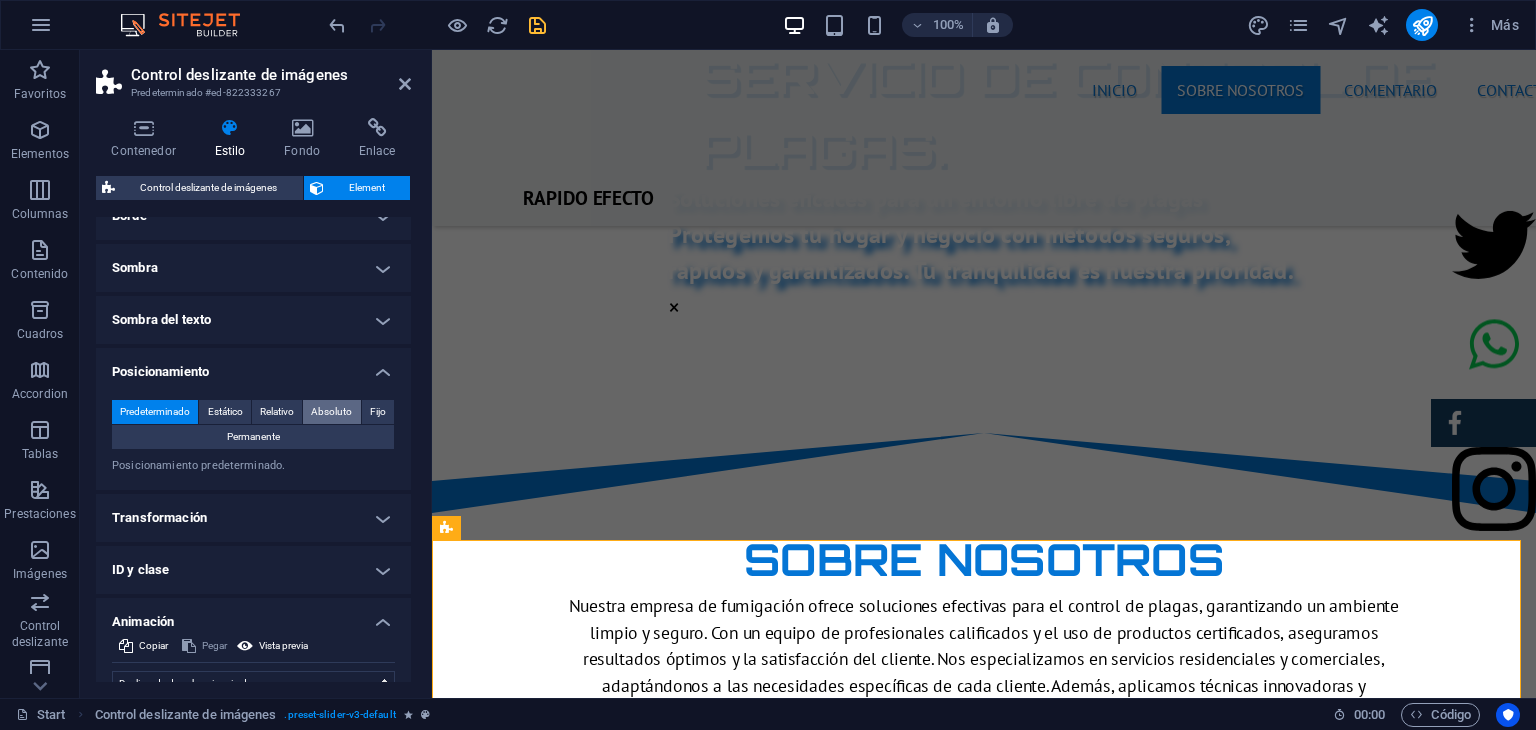 click on "Absoluto" at bounding box center [331, 412] 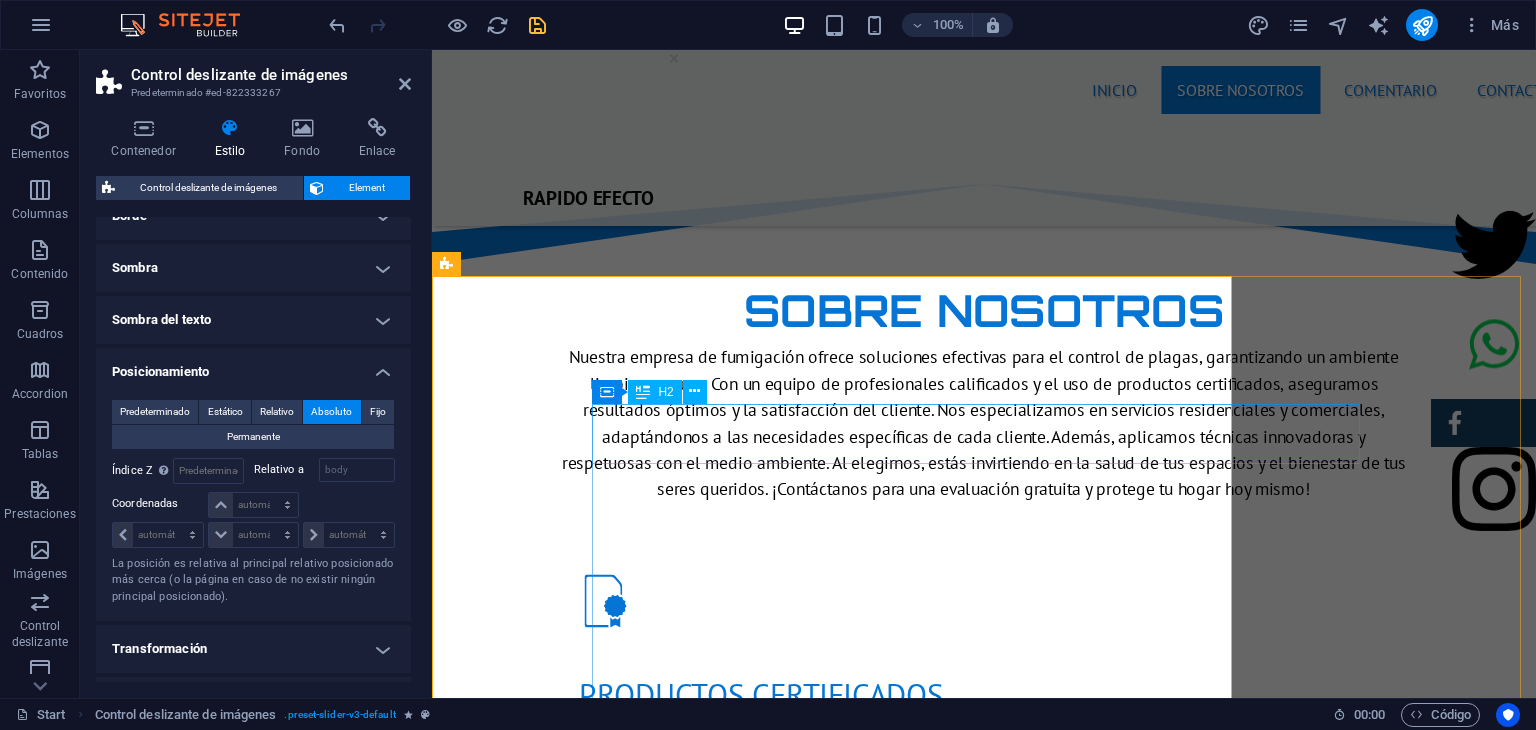 scroll, scrollTop: 1351, scrollLeft: 0, axis: vertical 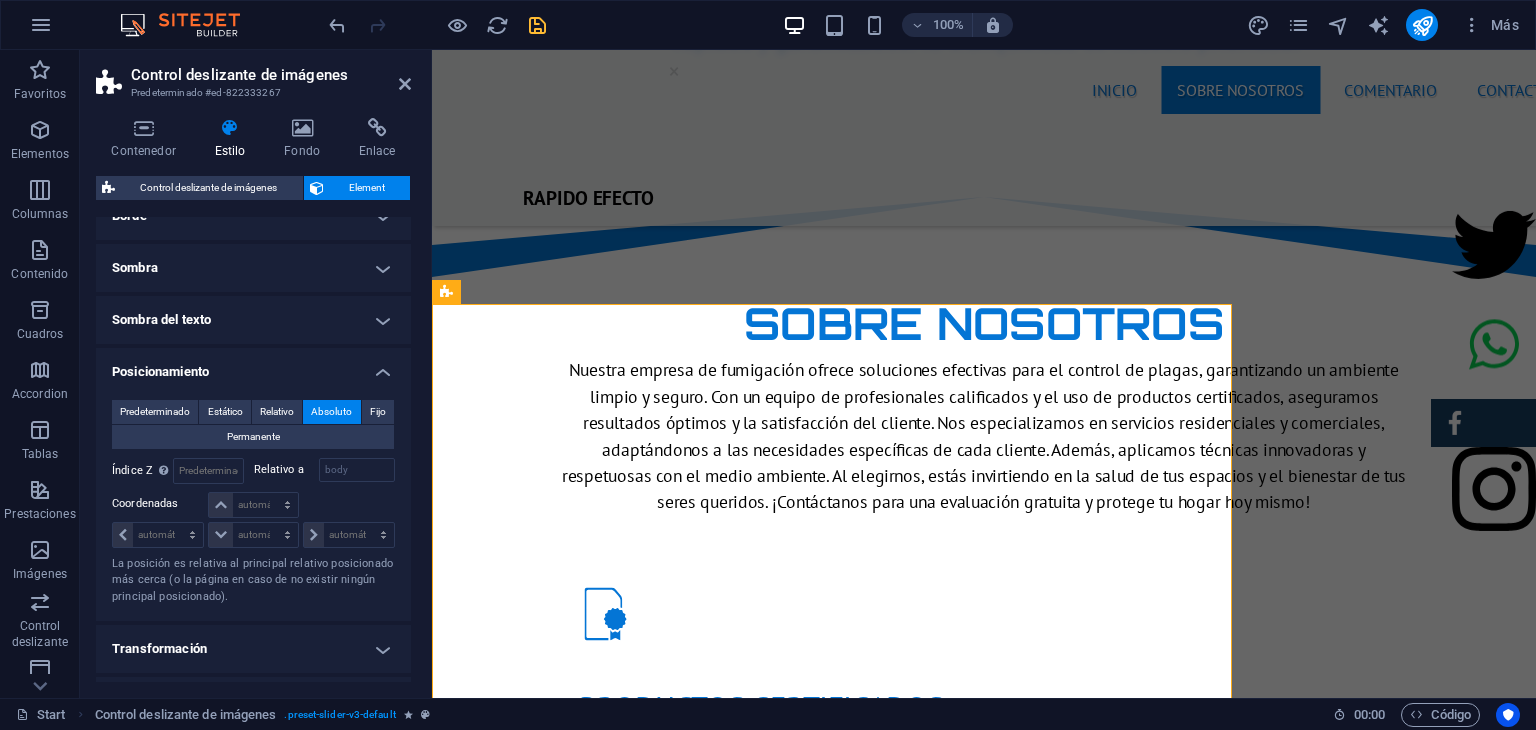 click at bounding box center [984, 1855] 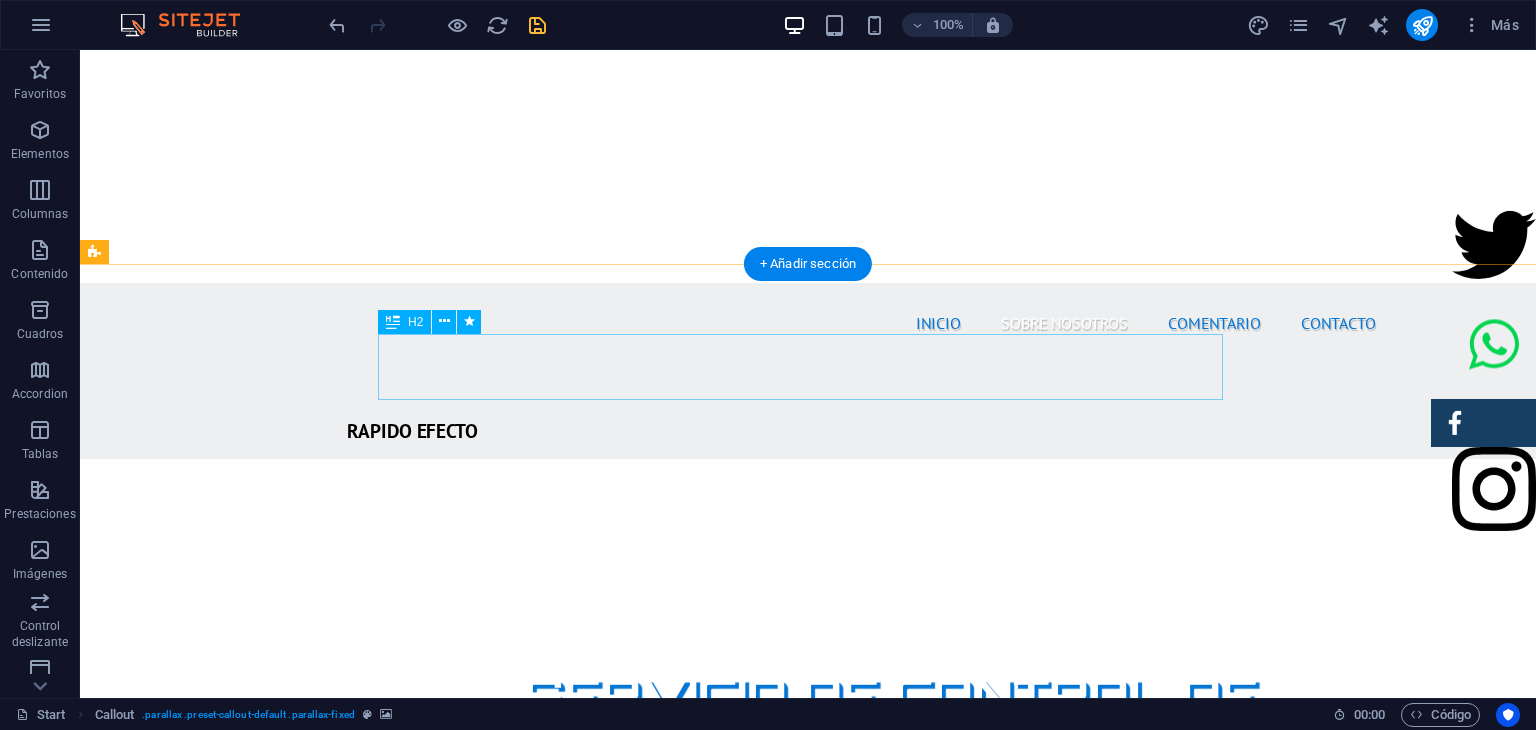 scroll, scrollTop: 564, scrollLeft: 0, axis: vertical 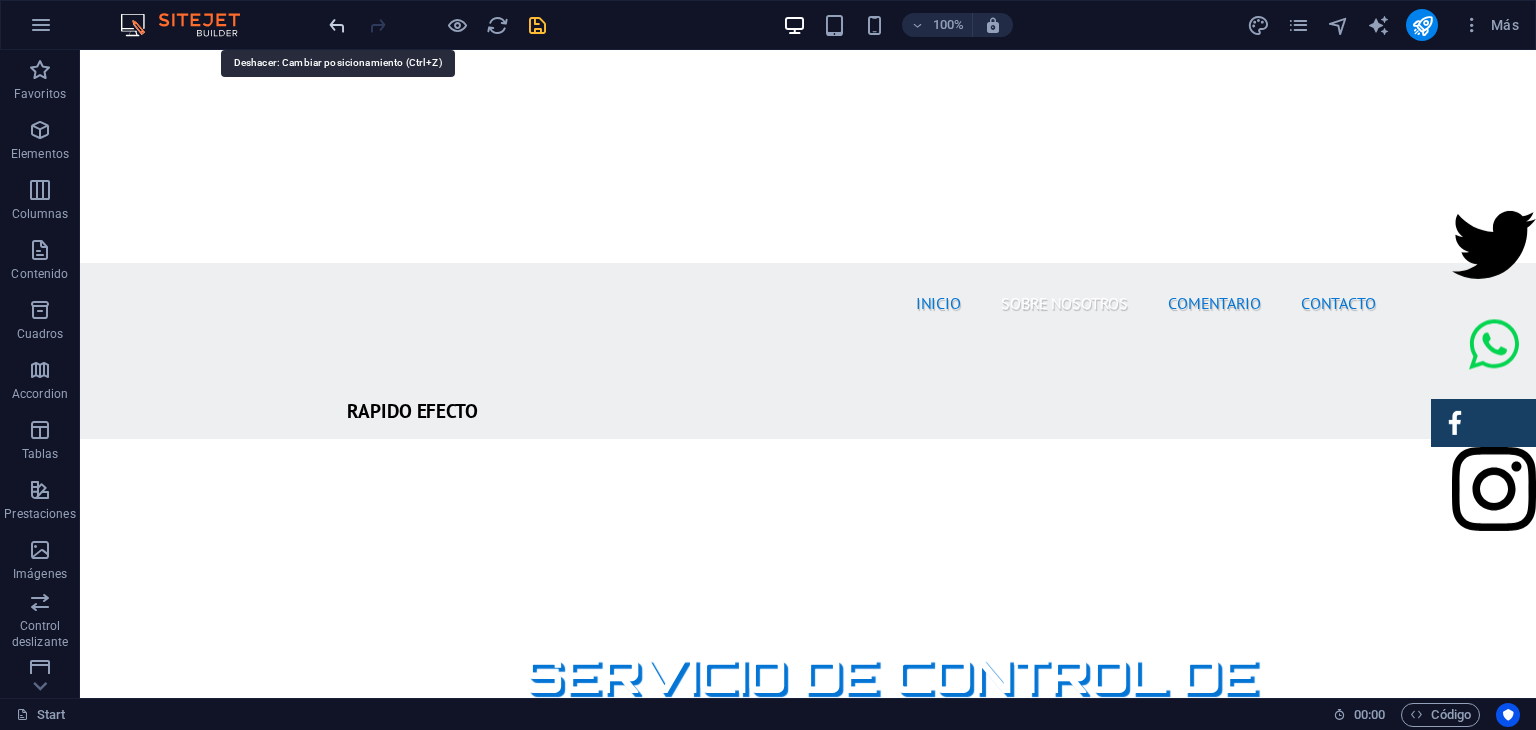 click at bounding box center (337, 25) 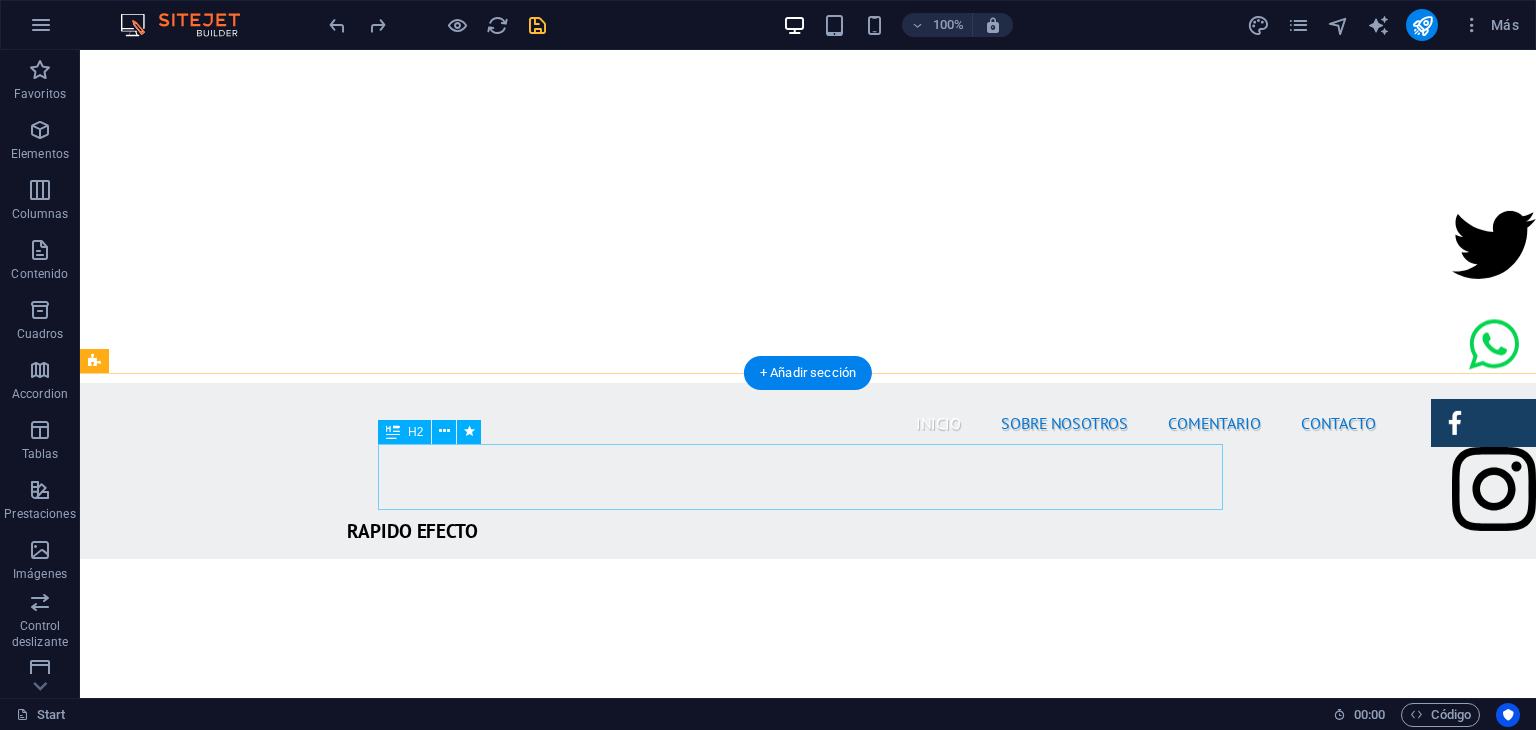 scroll, scrollTop: 410, scrollLeft: 0, axis: vertical 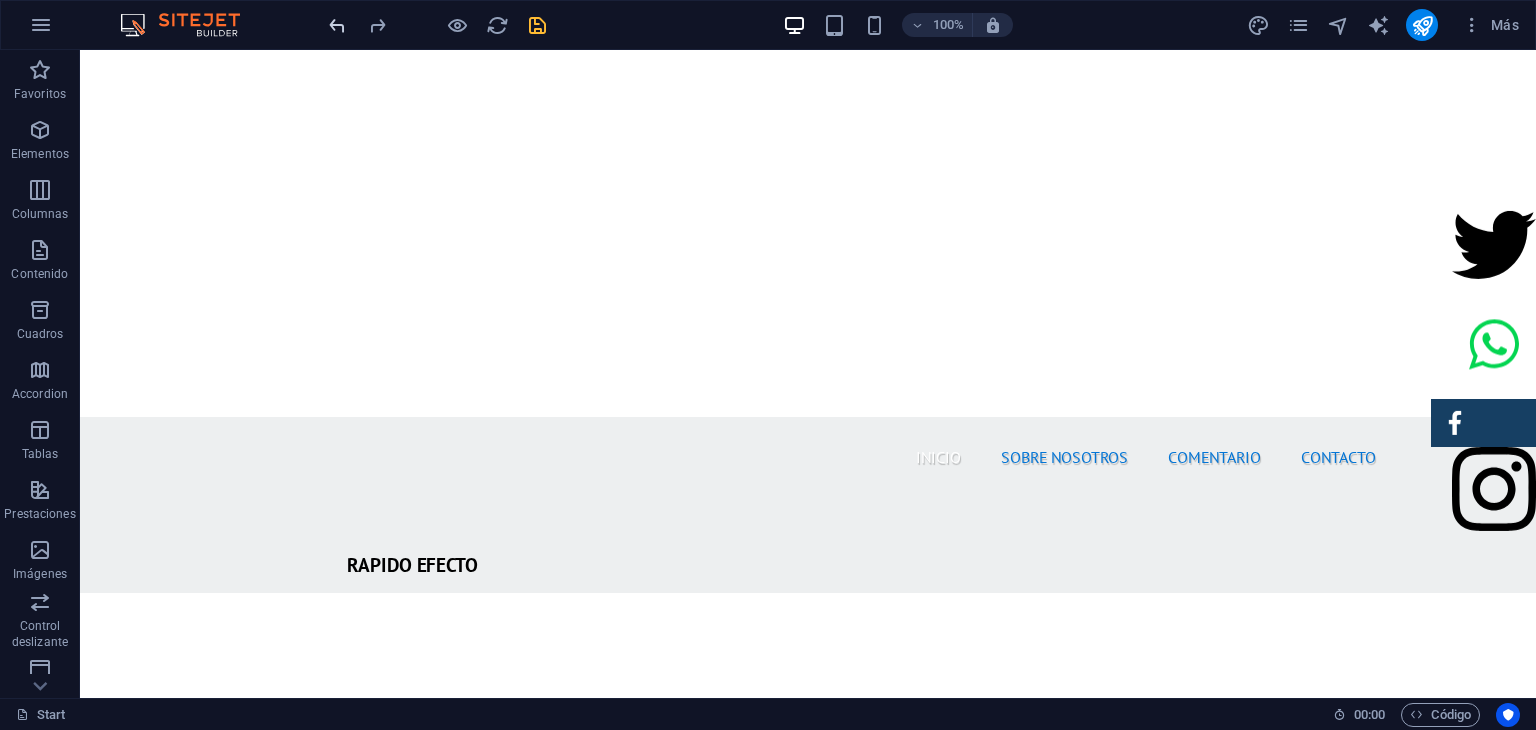 click at bounding box center (337, 25) 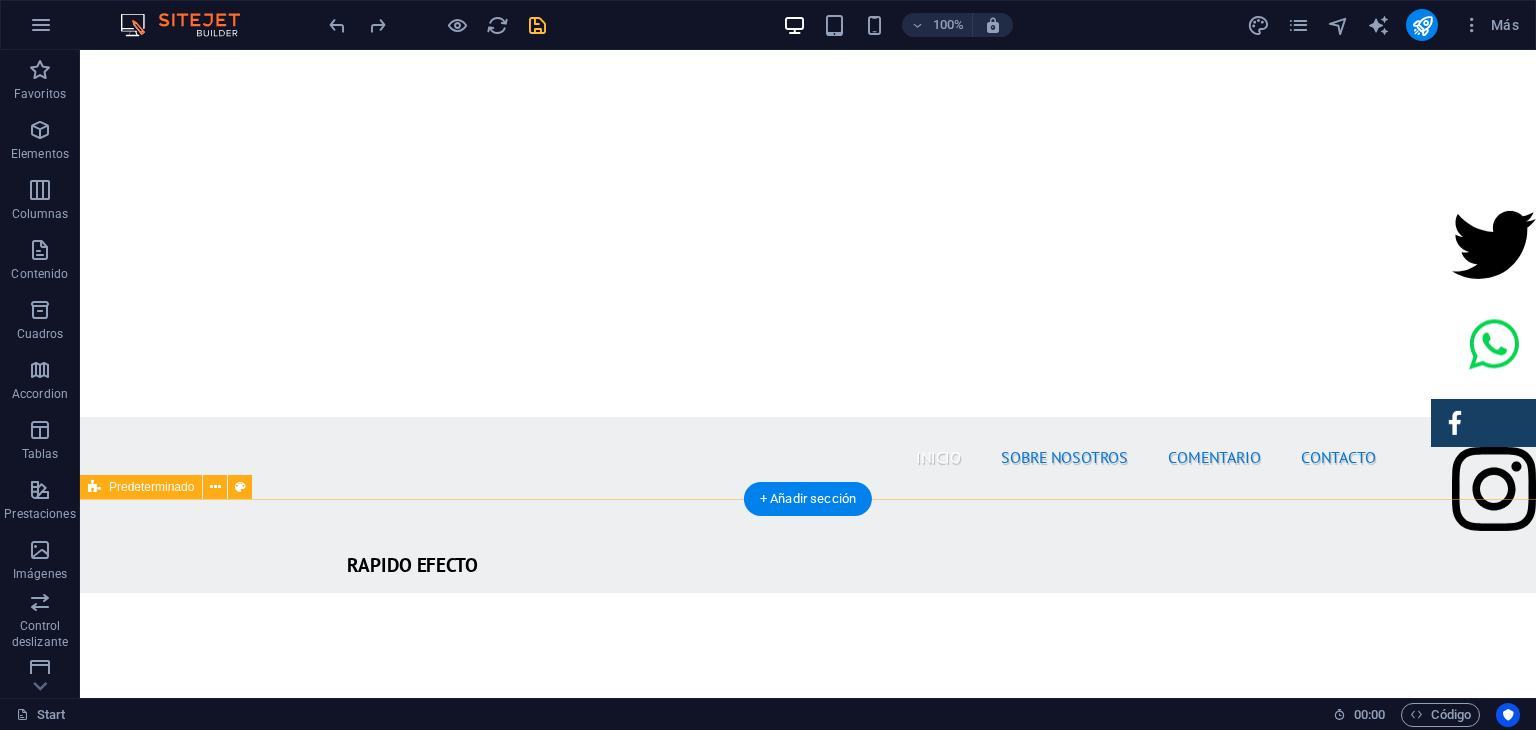 click on "SOBRE NOSOTROS Nuestra empresa de fumigación ofrece soluciones efectivas para el control de plagas, garantizando un ambiente limpio y seguro. Con un equipo de profesionales calificados y el uso de productos certificados, aseguramos resultados óptimos y la satisfacción del cliente. Nos especializamos en servicios residenciales y comerciales, adaptándonos a las necesidades específicas de cada cliente. Además, aplicamos técnicas innovadoras y respetuosas con el medio ambiente. Al elegirnos, estás invirtiendo en la salud de tus espacios y el bienestar de tus seres queridos. ¡Contáctanos para una evaluación gratuita y protege tu hogar hoy mismo! PRODUCTOS CERTIFICADOS MEJOR PRECIO GARANTIZADO GARANTÍA DE SERVICIO RAPIDO Y SEGURO" at bounding box center [808, 1952] 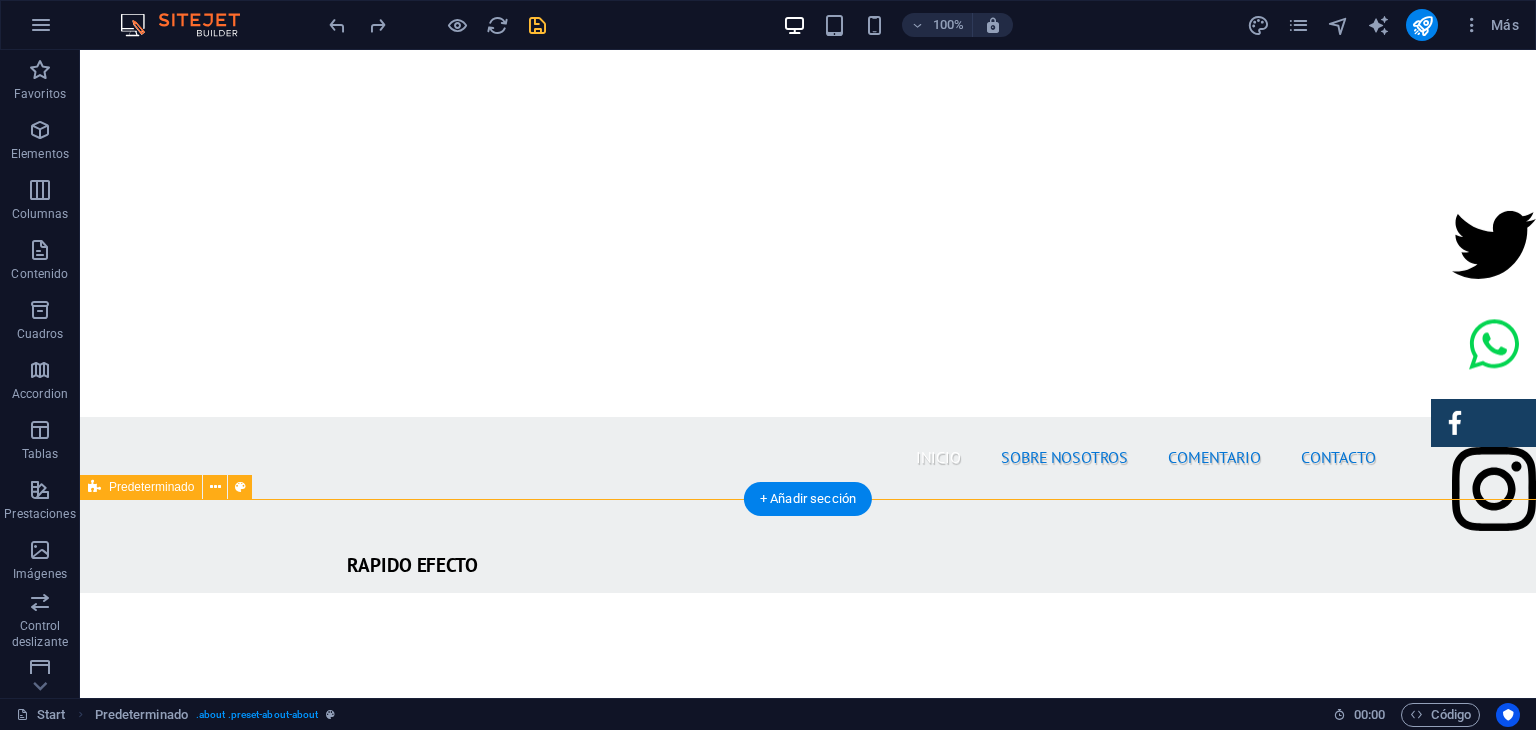 click on "SOBRE NOSOTROS Nuestra empresa de fumigación ofrece soluciones efectivas para el control de plagas, garantizando un ambiente limpio y seguro. Con un equipo de profesionales calificados y el uso de productos certificados, aseguramos resultados óptimos y la satisfacción del cliente. Nos especializamos en servicios residenciales y comerciales, adaptándonos a las necesidades específicas de cada cliente. Además, aplicamos técnicas innovadoras y respetuosas con el medio ambiente. Al elegirnos, estás invirtiendo en la salud de tus espacios y el bienestar de tus seres queridos. ¡Contáctanos para una evaluación gratuita y protege tu hogar hoy mismo! PRODUCTOS CERTIFICADOS MEJOR PRECIO GARANTIZADO GARANTÍA DE SERVICIO RAPIDO Y SEGURO" at bounding box center (808, 1952) 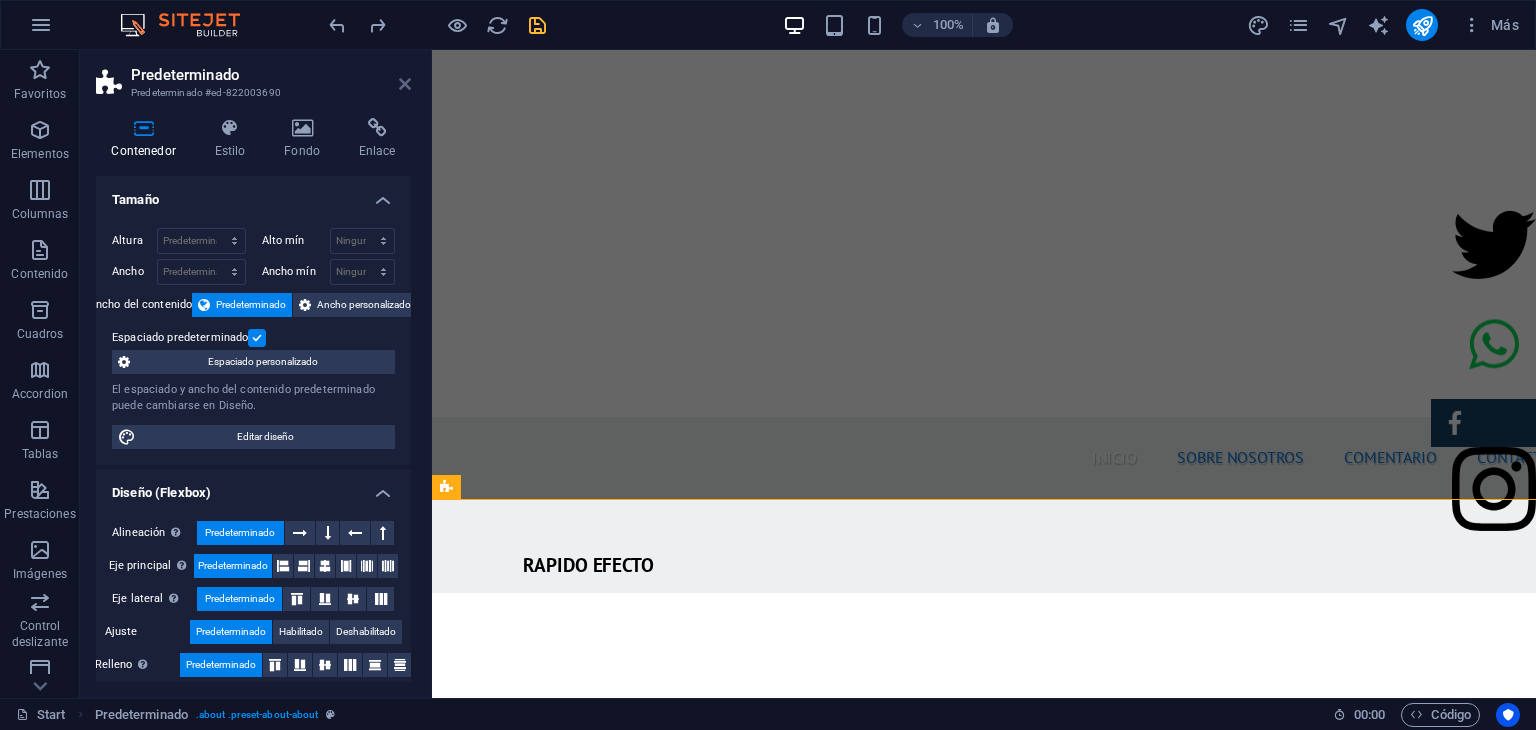 click at bounding box center (405, 84) 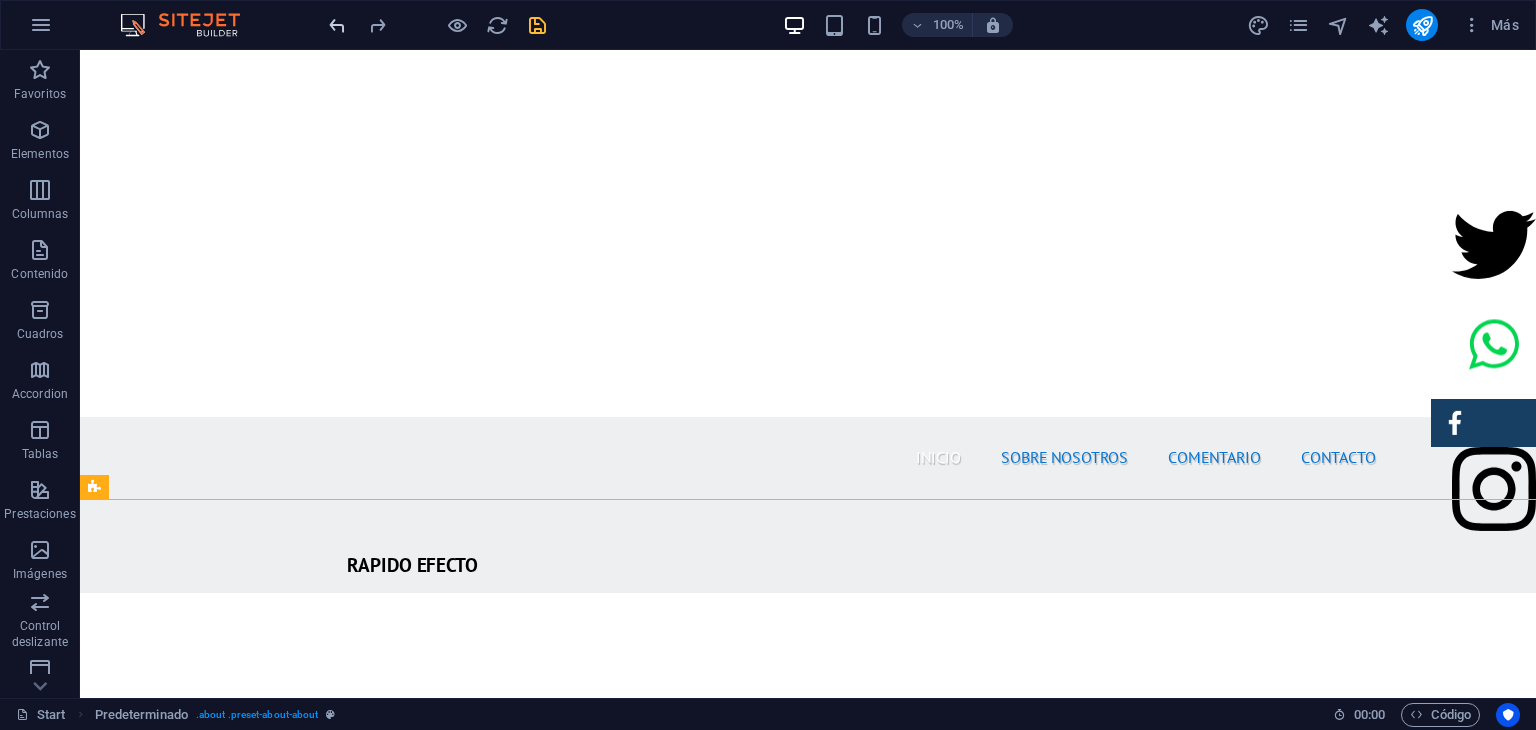 click at bounding box center (337, 25) 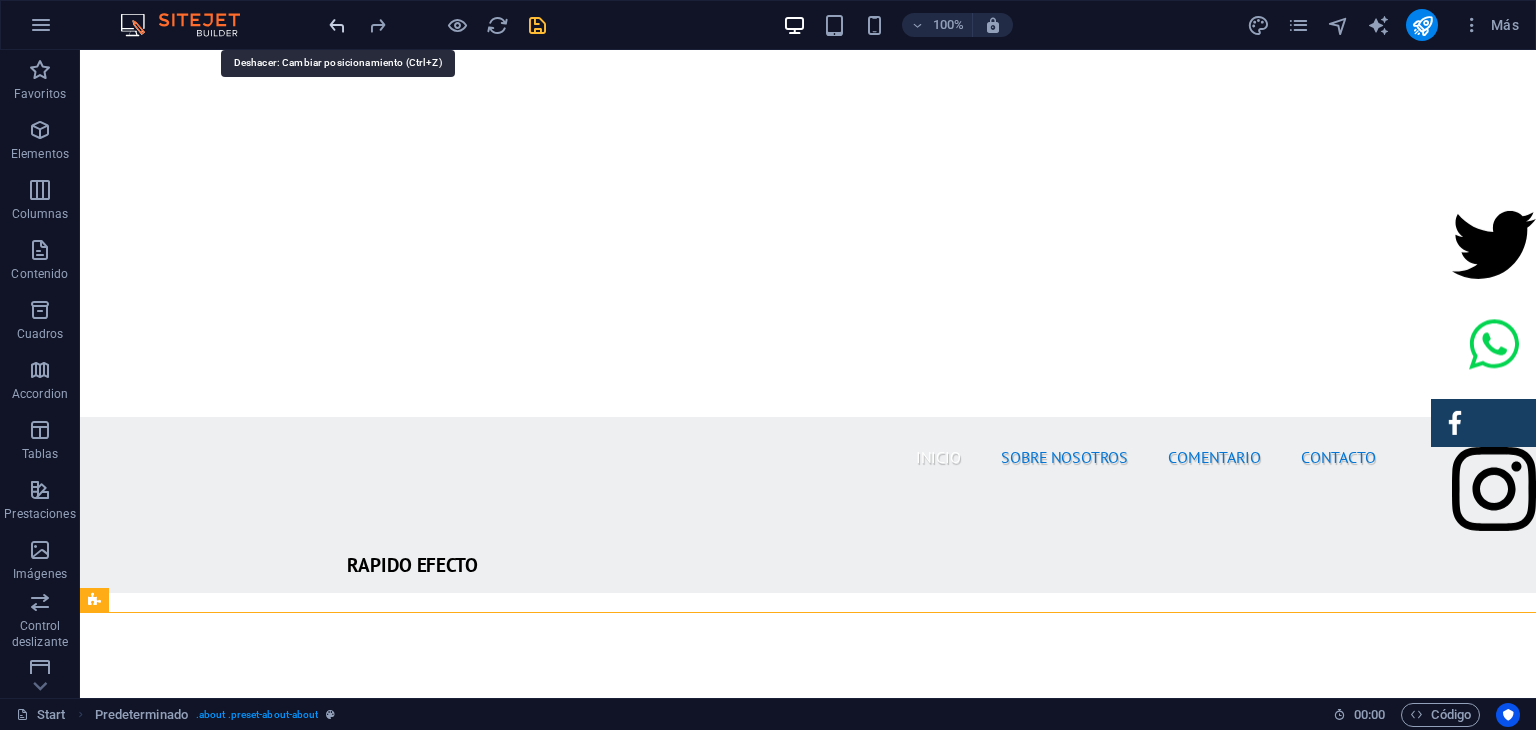 click at bounding box center (337, 25) 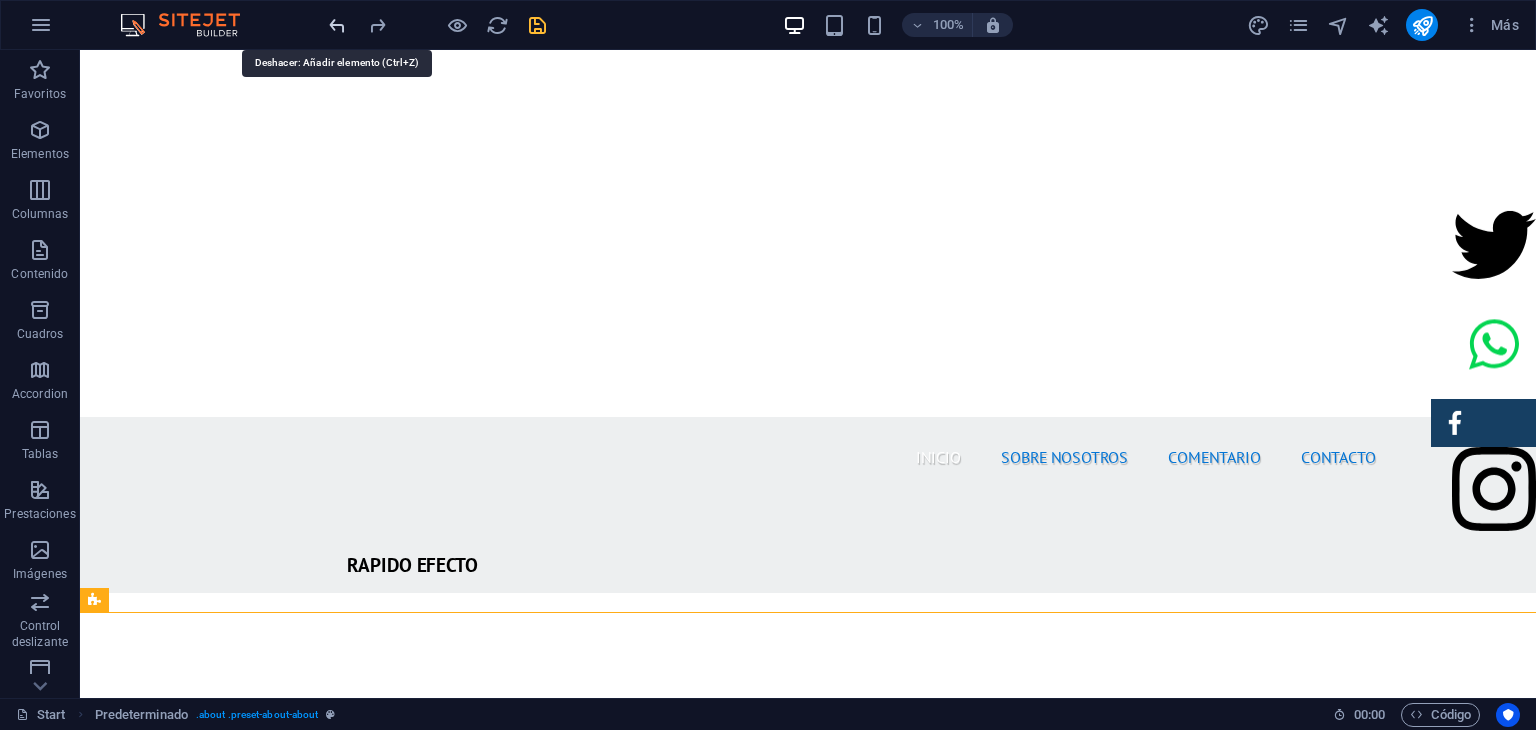 click at bounding box center [337, 25] 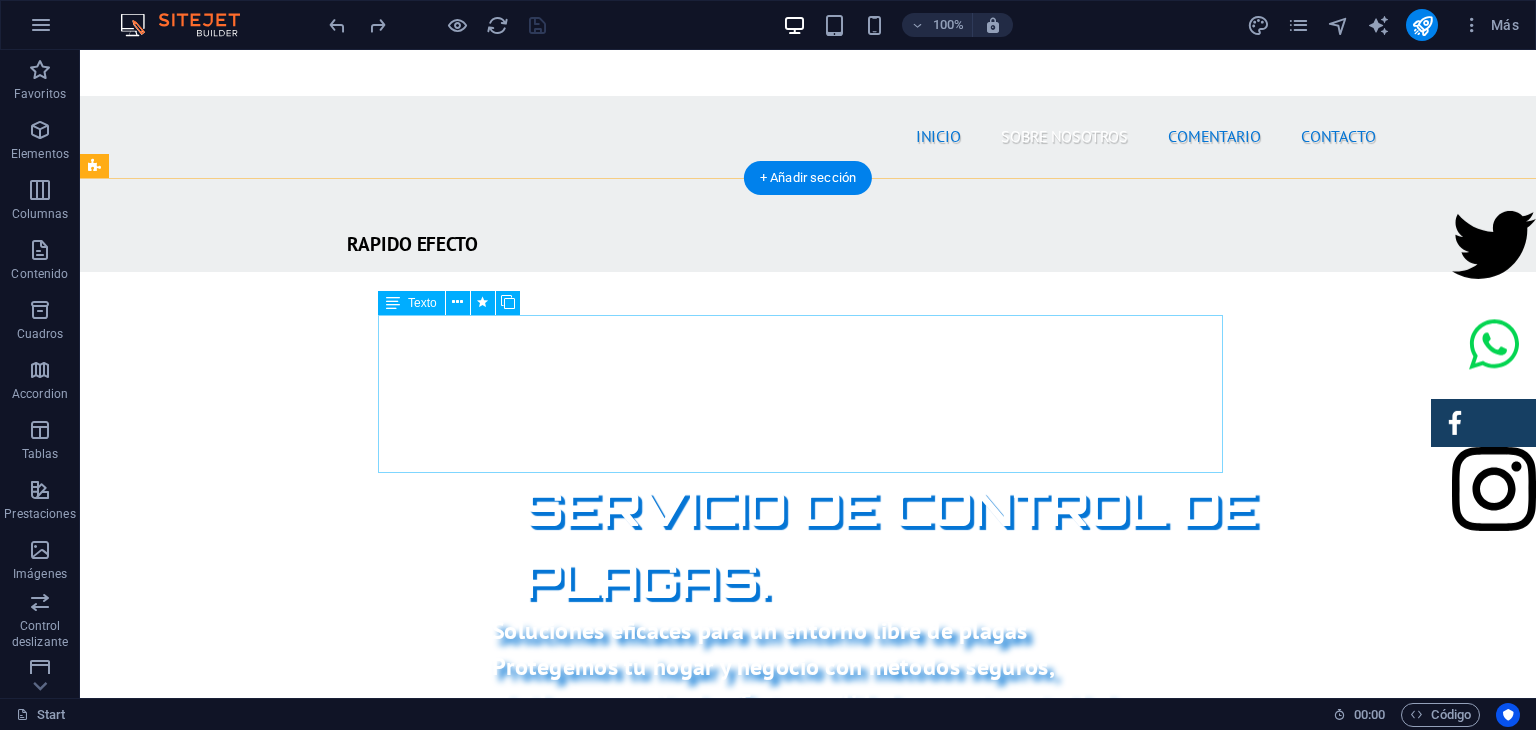 scroll, scrollTop: 736, scrollLeft: 0, axis: vertical 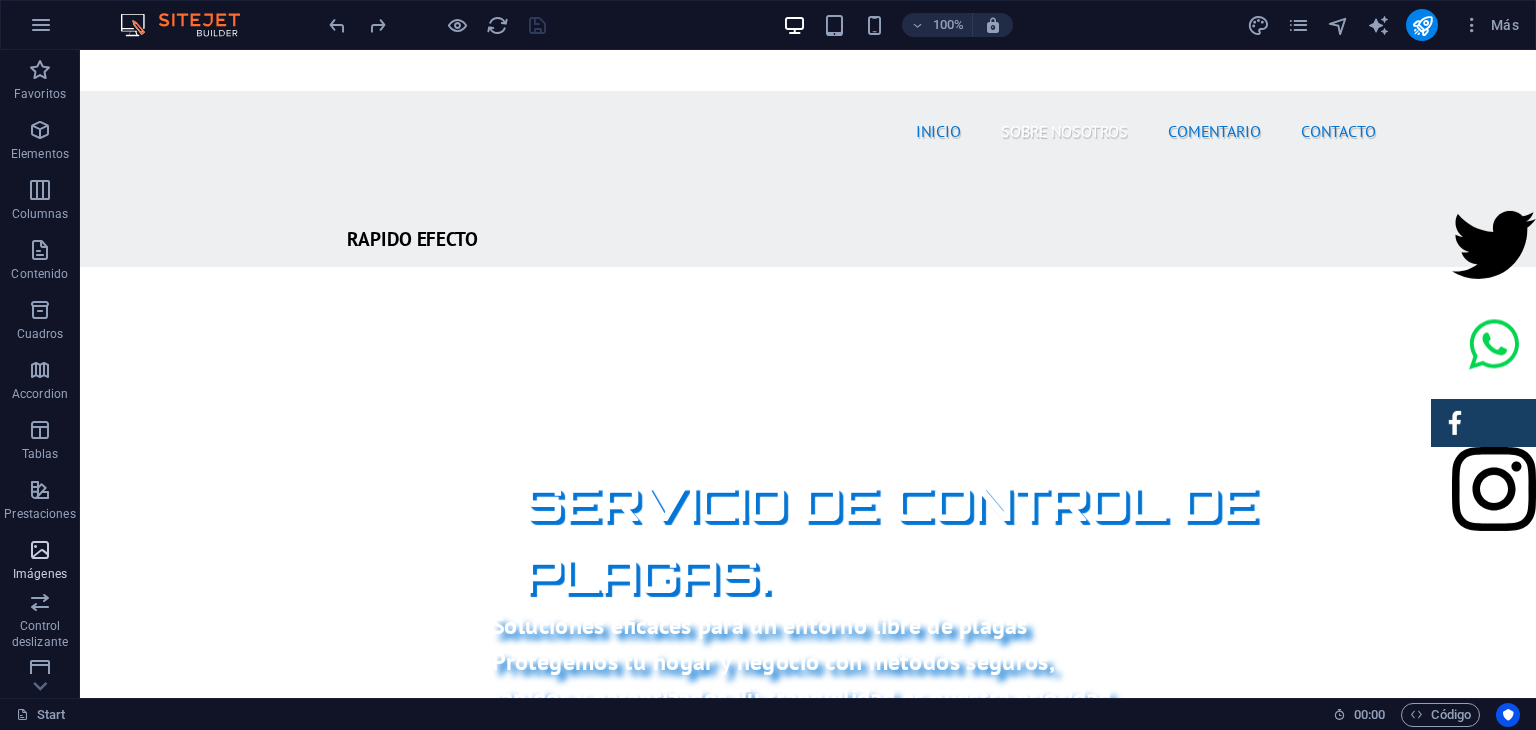 click on "Imágenes" at bounding box center [40, 560] 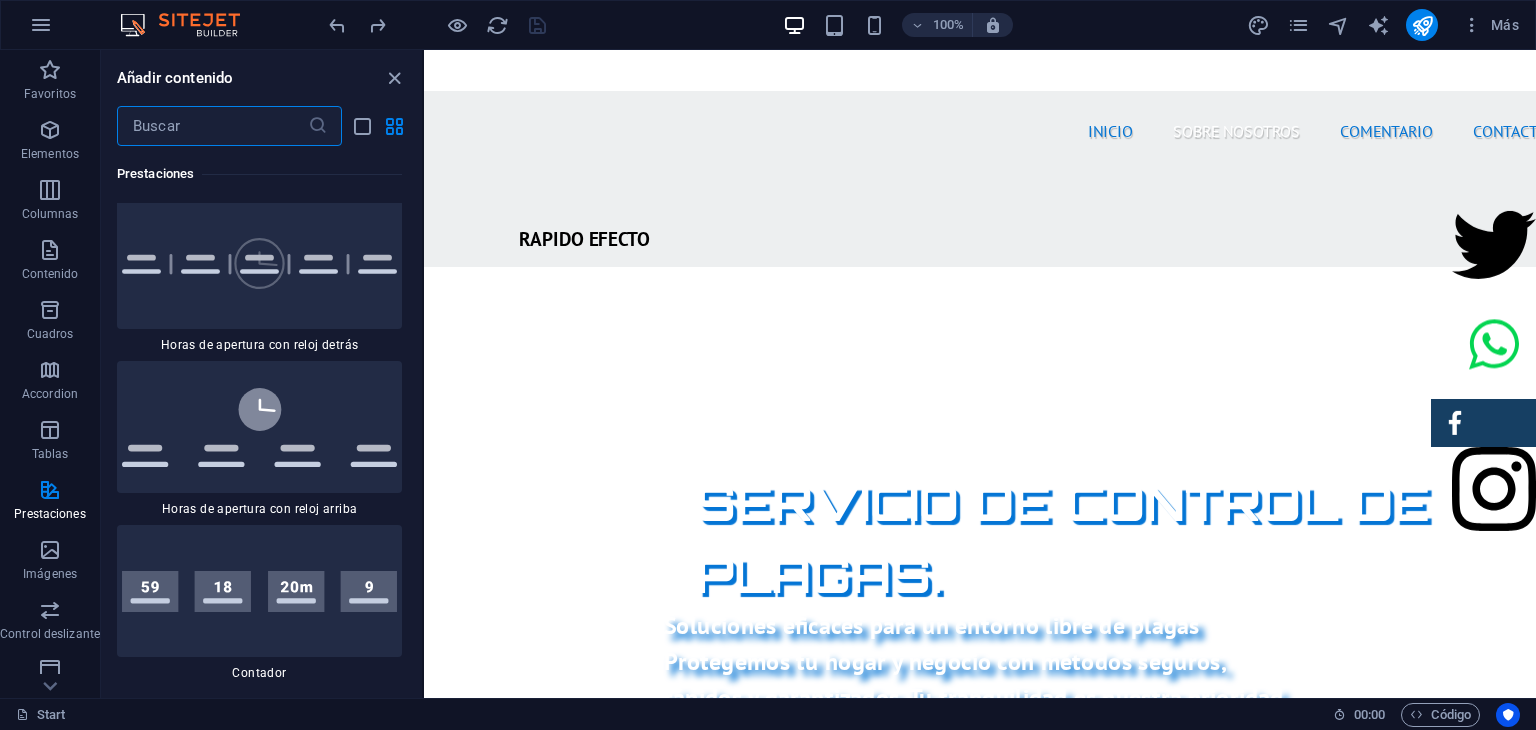 scroll, scrollTop: 17631, scrollLeft: 0, axis: vertical 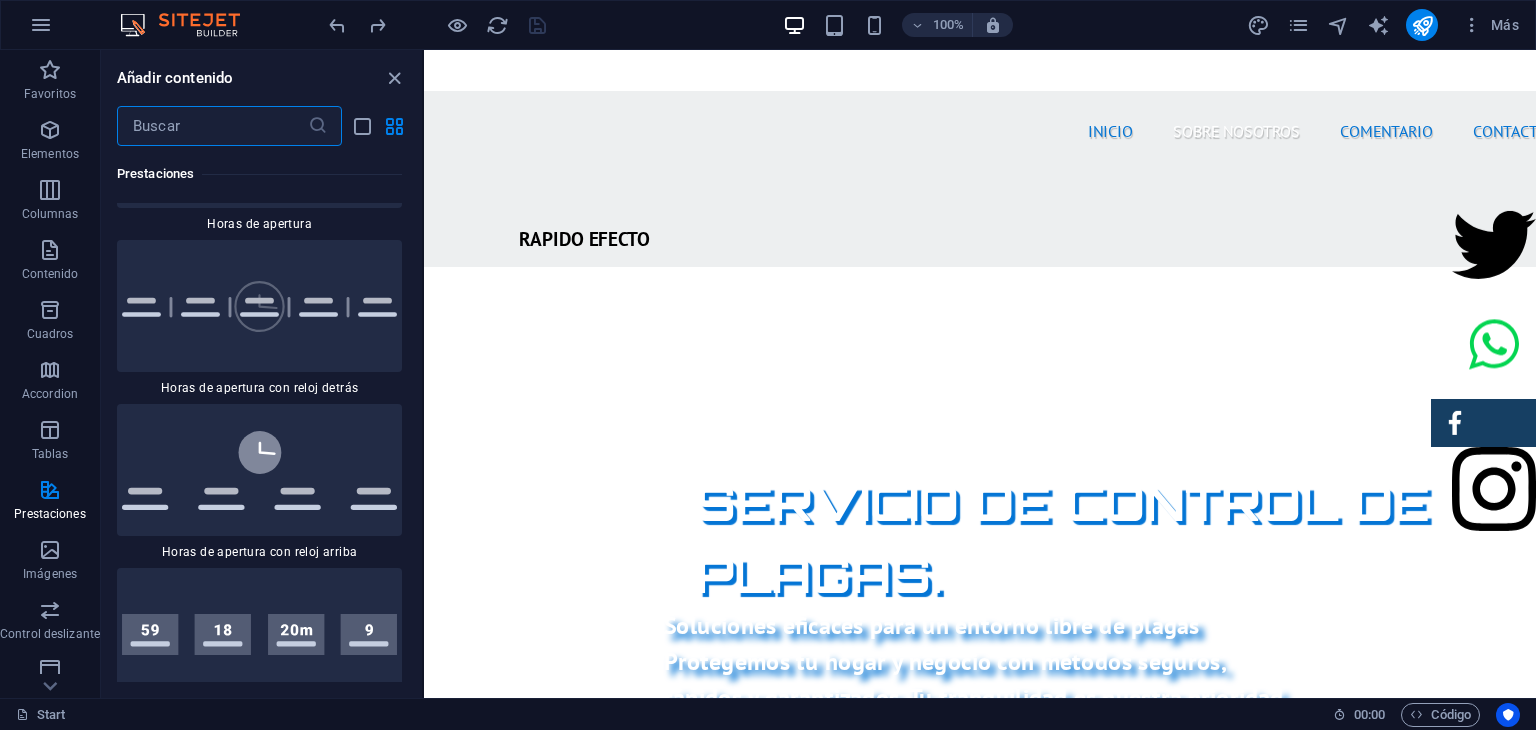 click at bounding box center [212, 126] 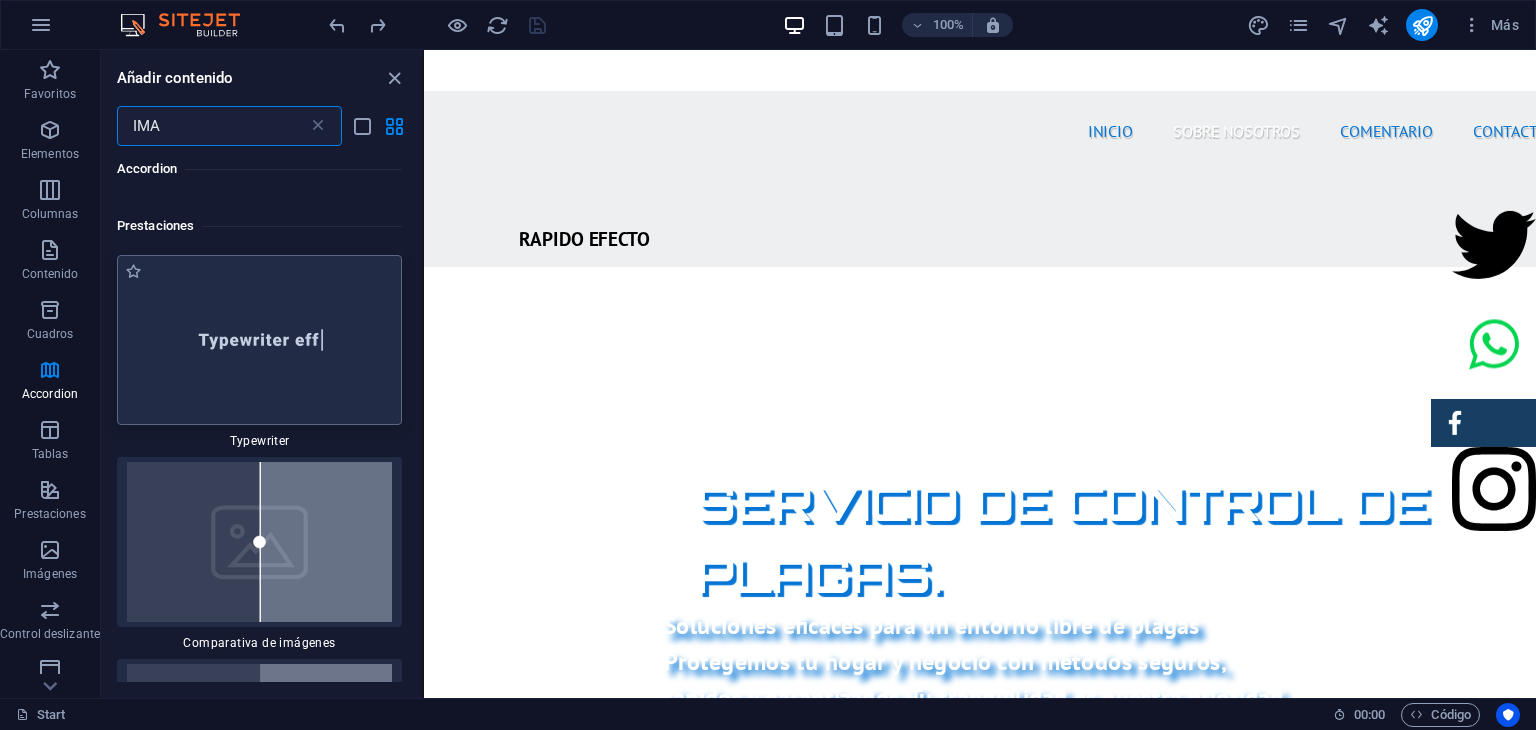 scroll, scrollTop: 2491, scrollLeft: 0, axis: vertical 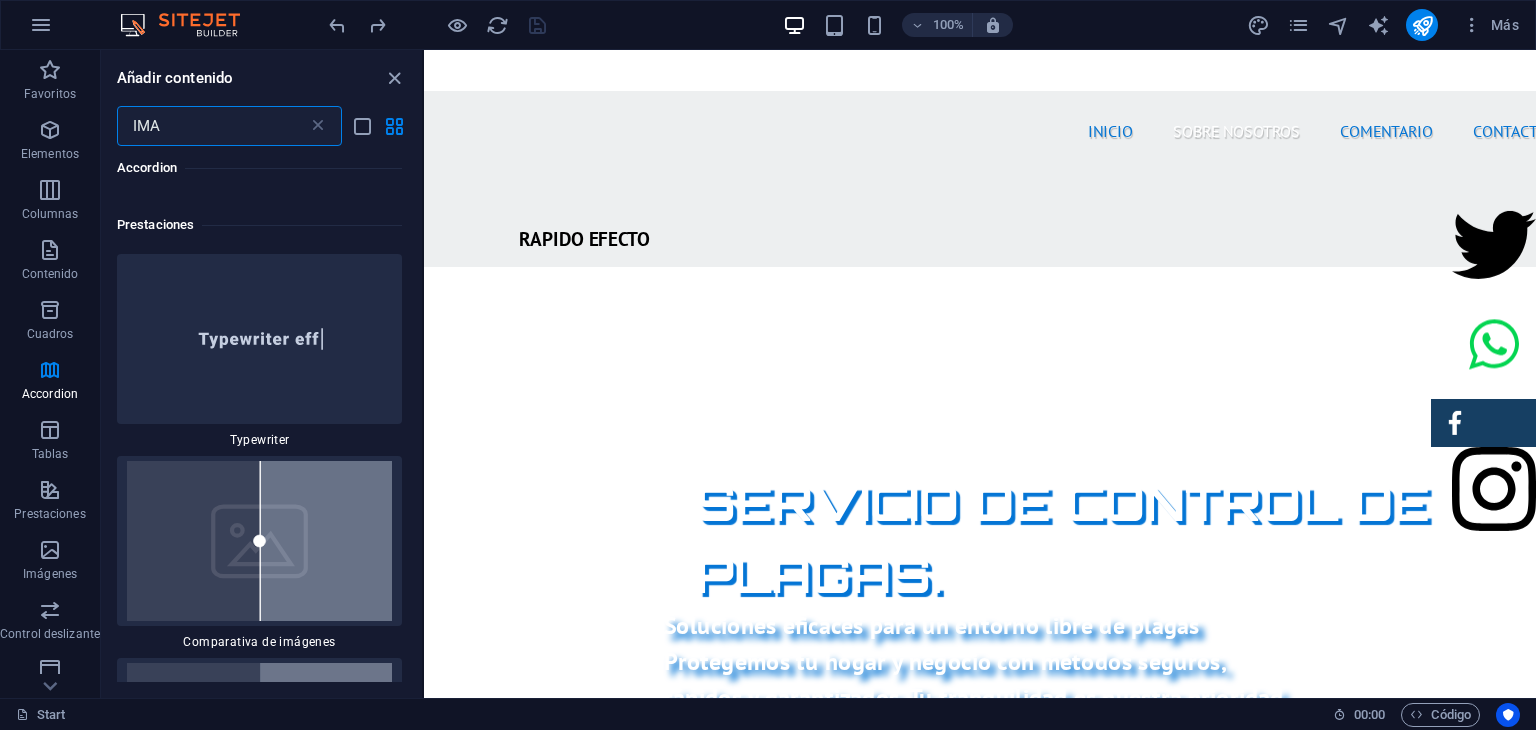 type on "IMA" 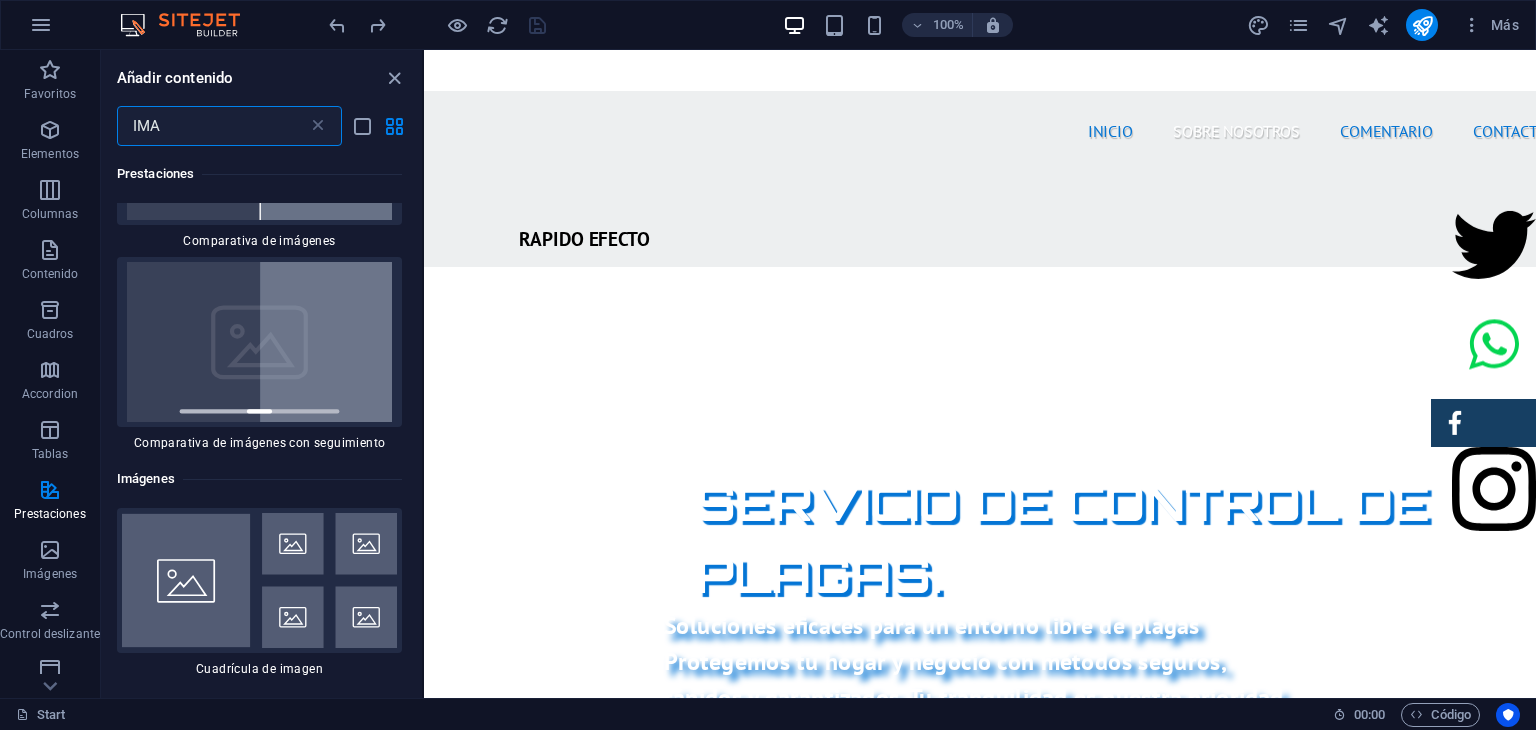 scroll, scrollTop: 2893, scrollLeft: 0, axis: vertical 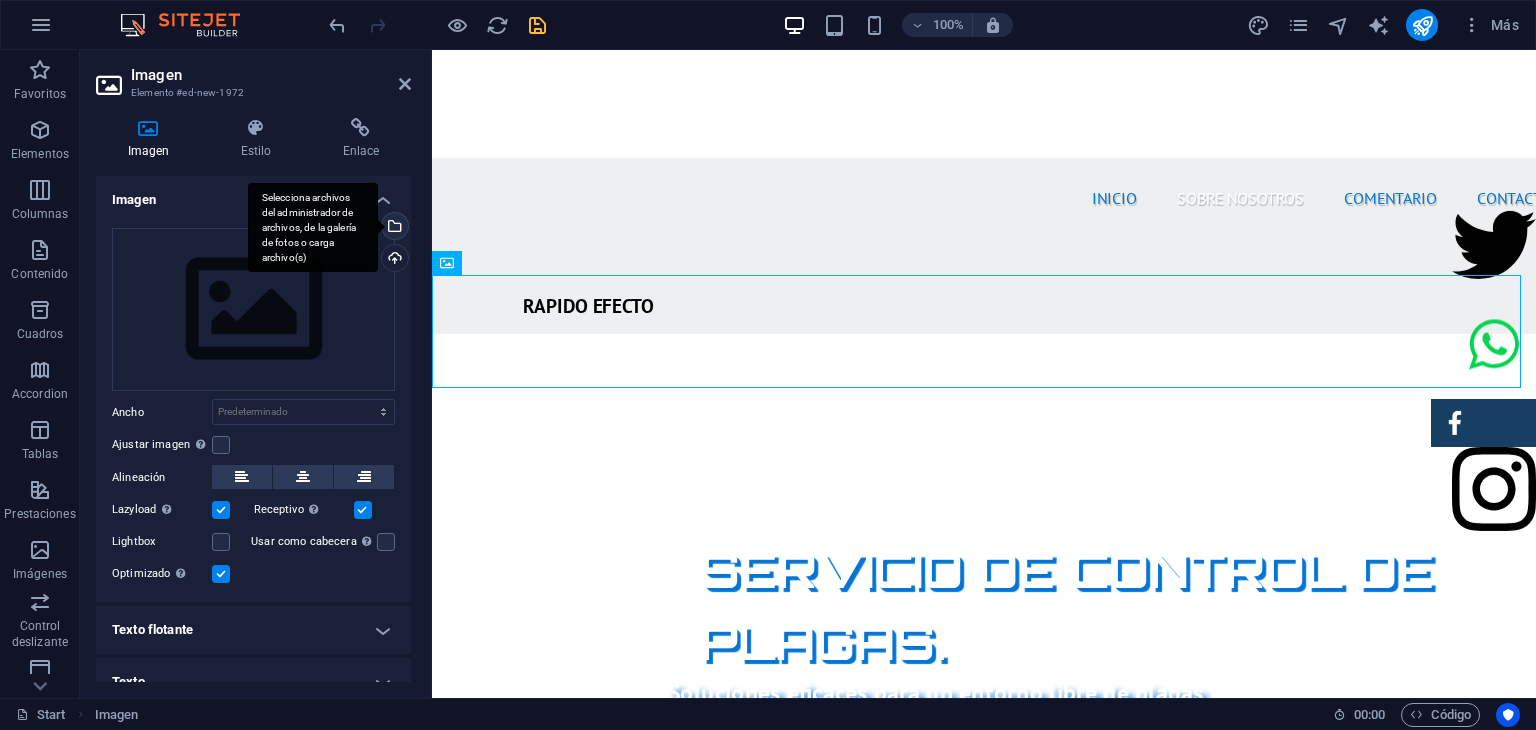 click on "Selecciona archivos del administrador de archivos, de la galería de fotos o carga archivo(s)" at bounding box center (393, 228) 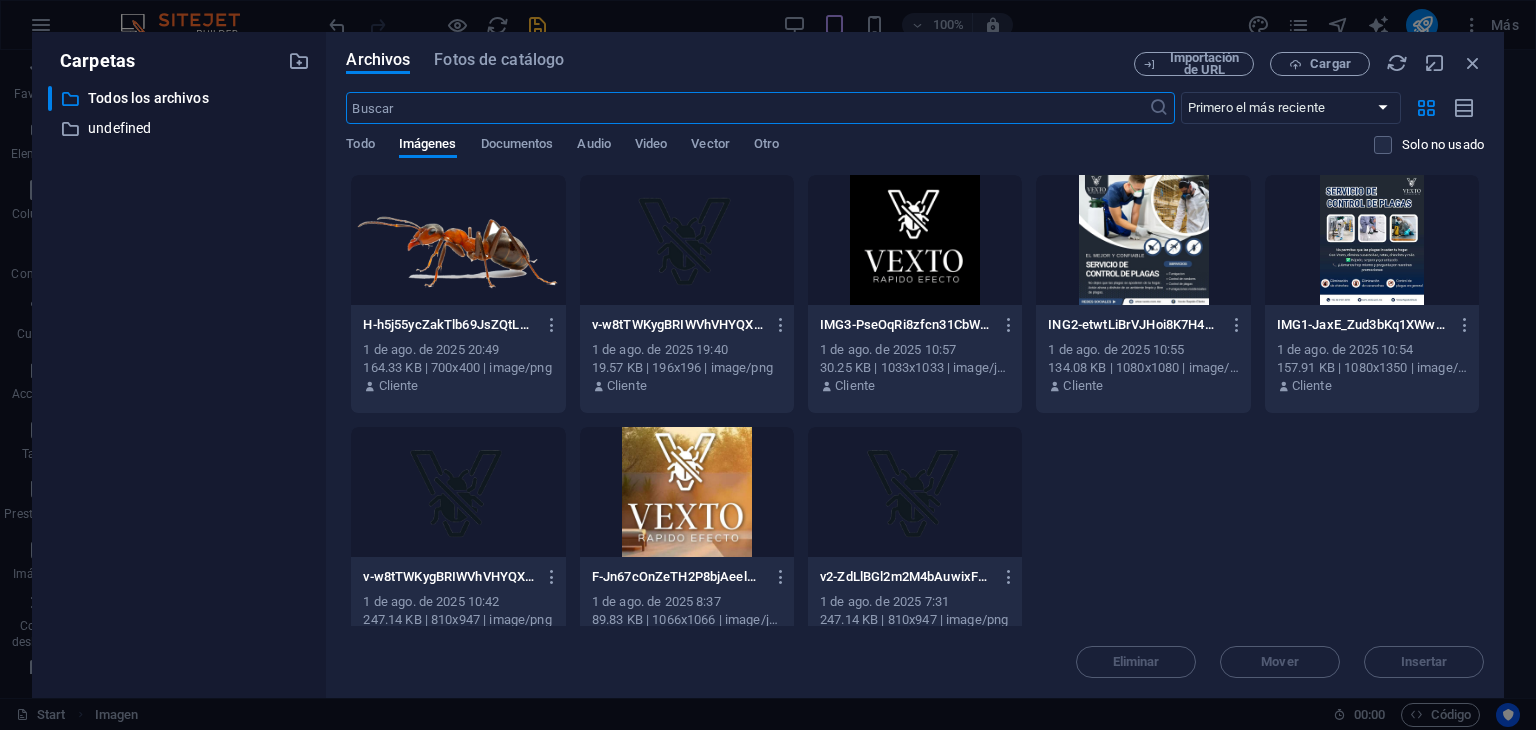 click at bounding box center (458, 240) 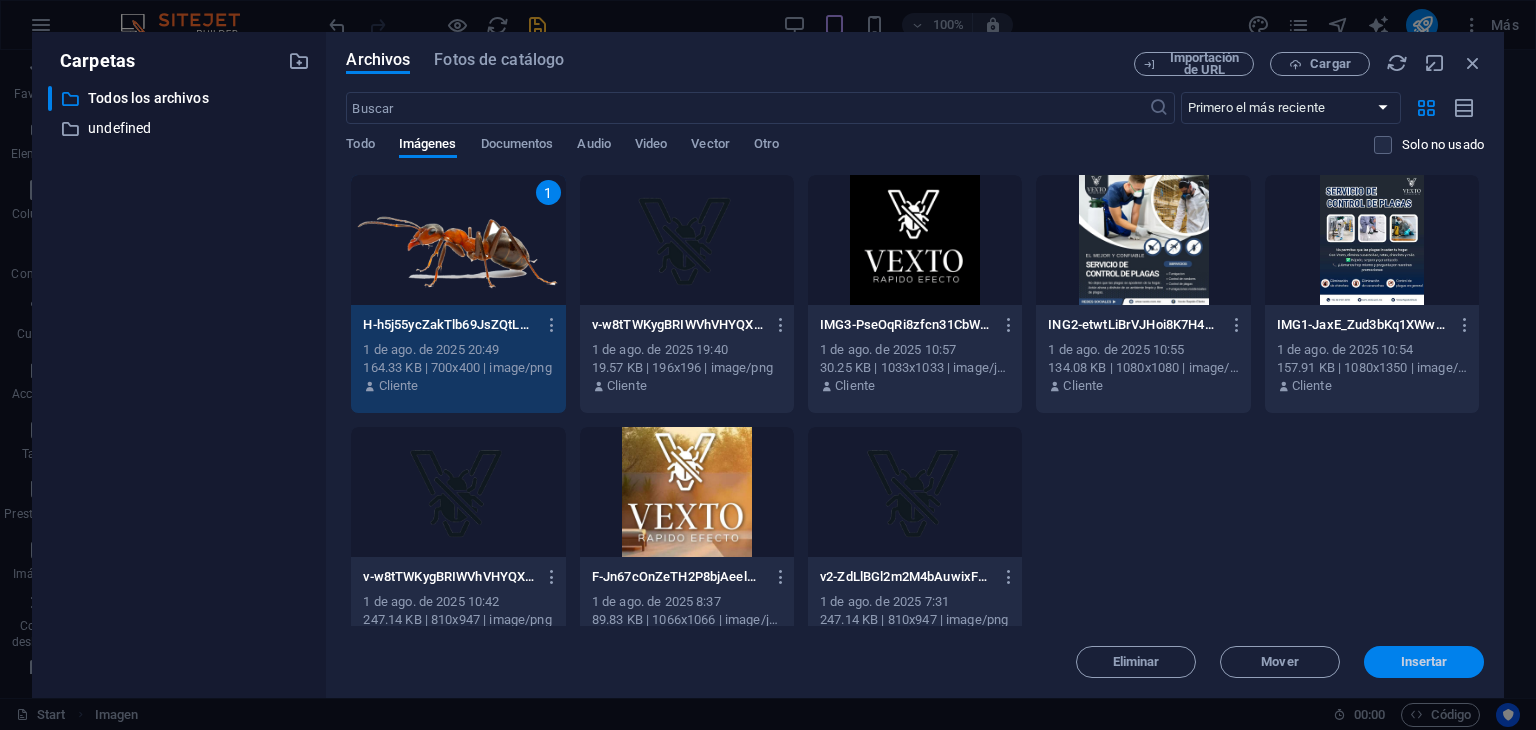 click on "Insertar" at bounding box center [1424, 662] 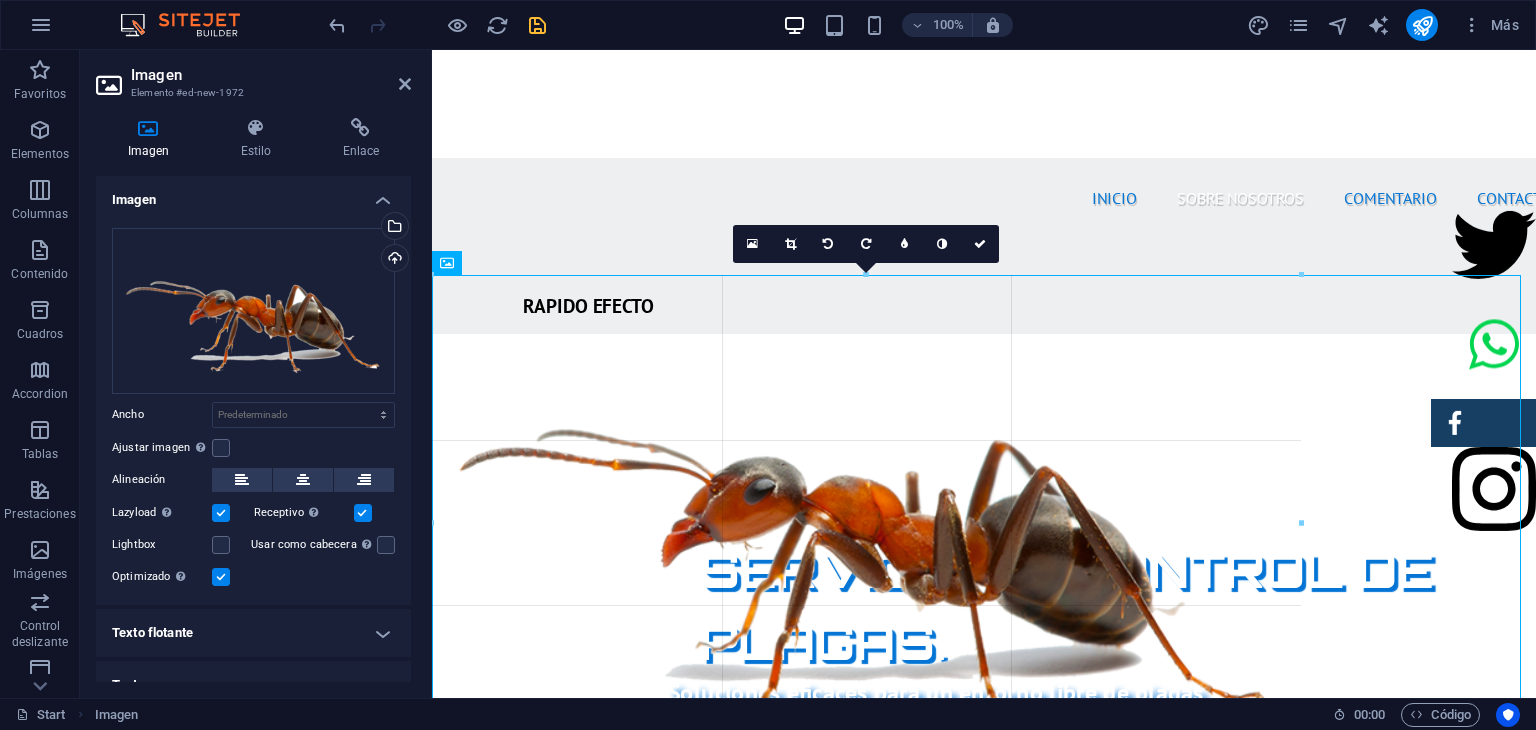 drag, startPoint x: 1519, startPoint y: 274, endPoint x: 468, endPoint y: 355, distance: 1054.1167 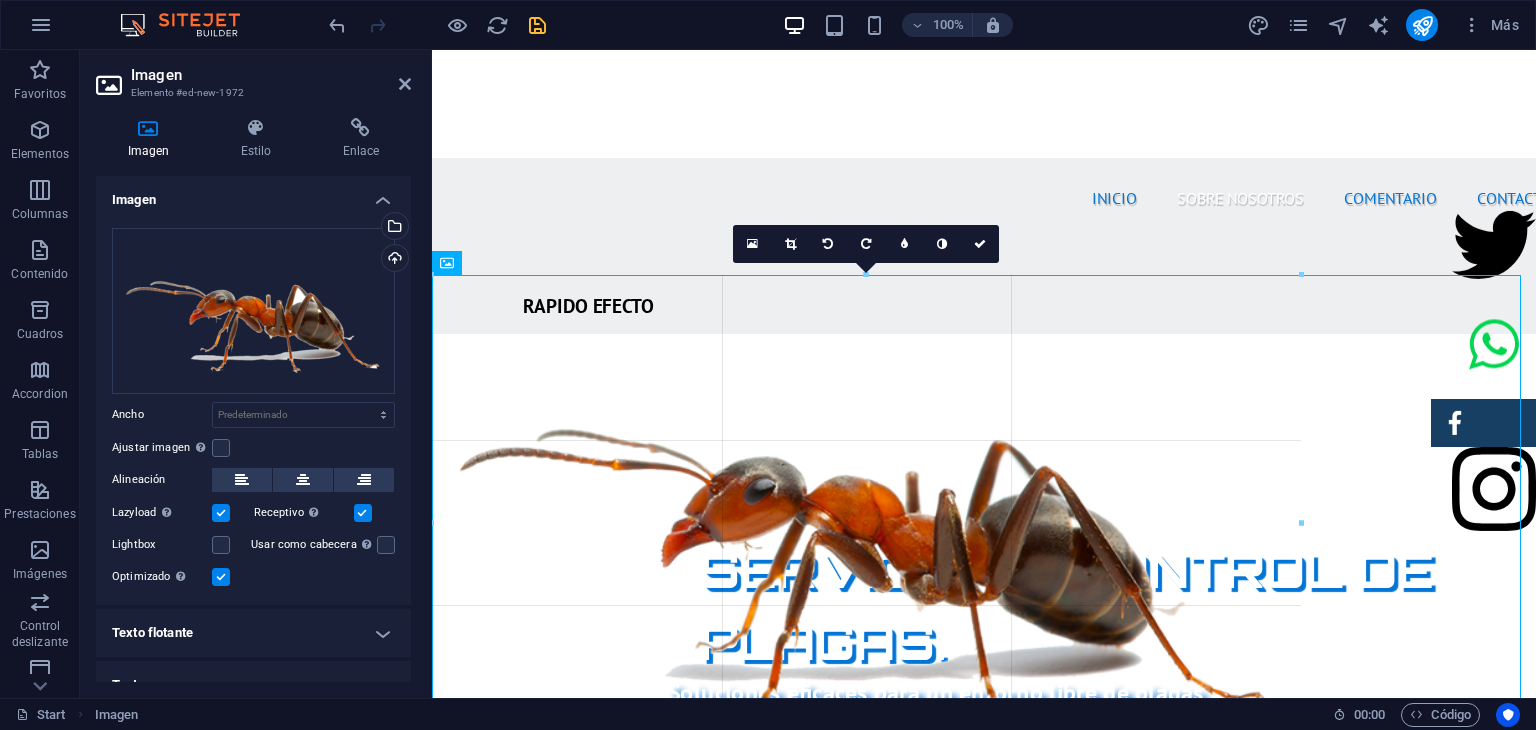 type on "871" 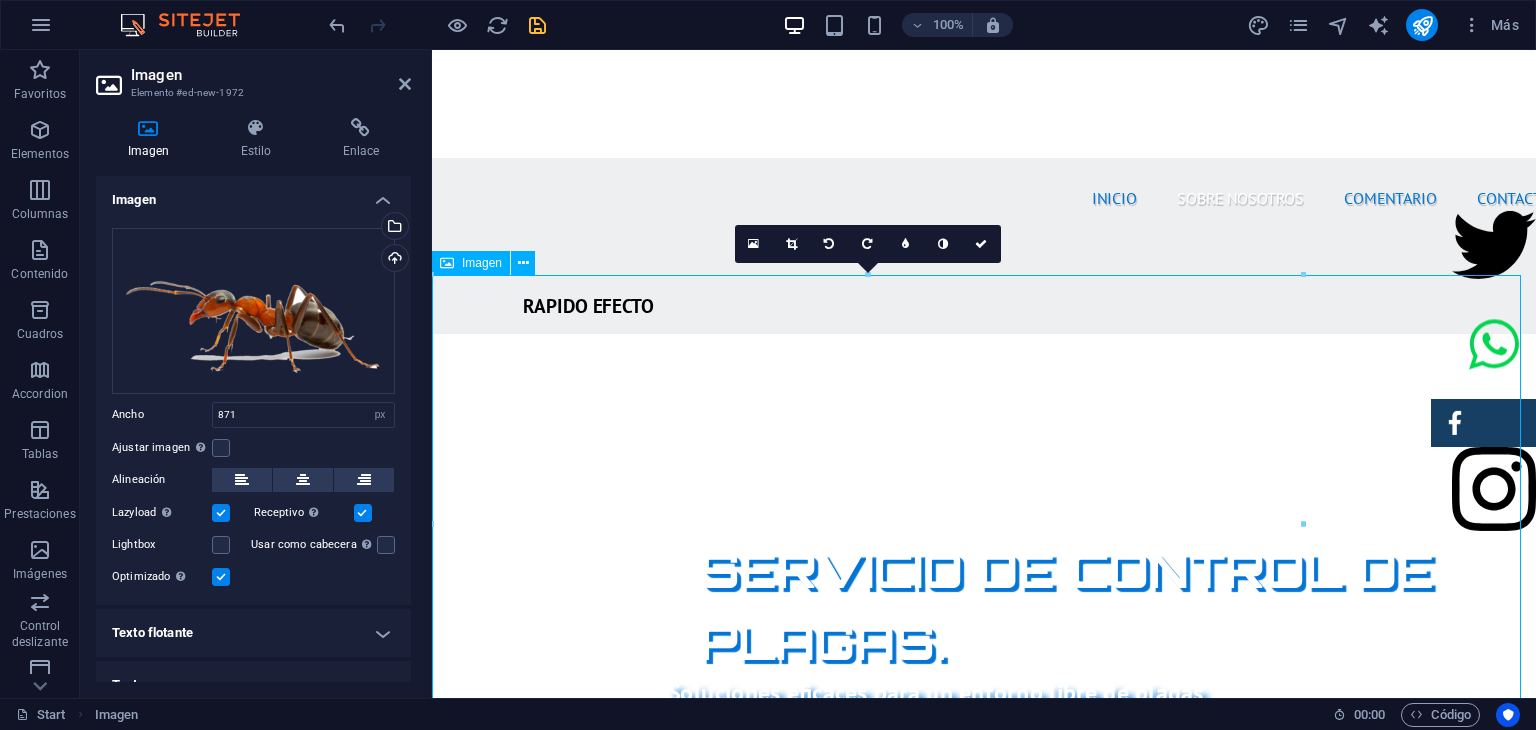 drag, startPoint x: 1735, startPoint y: 330, endPoint x: 924, endPoint y: 375, distance: 812.2475 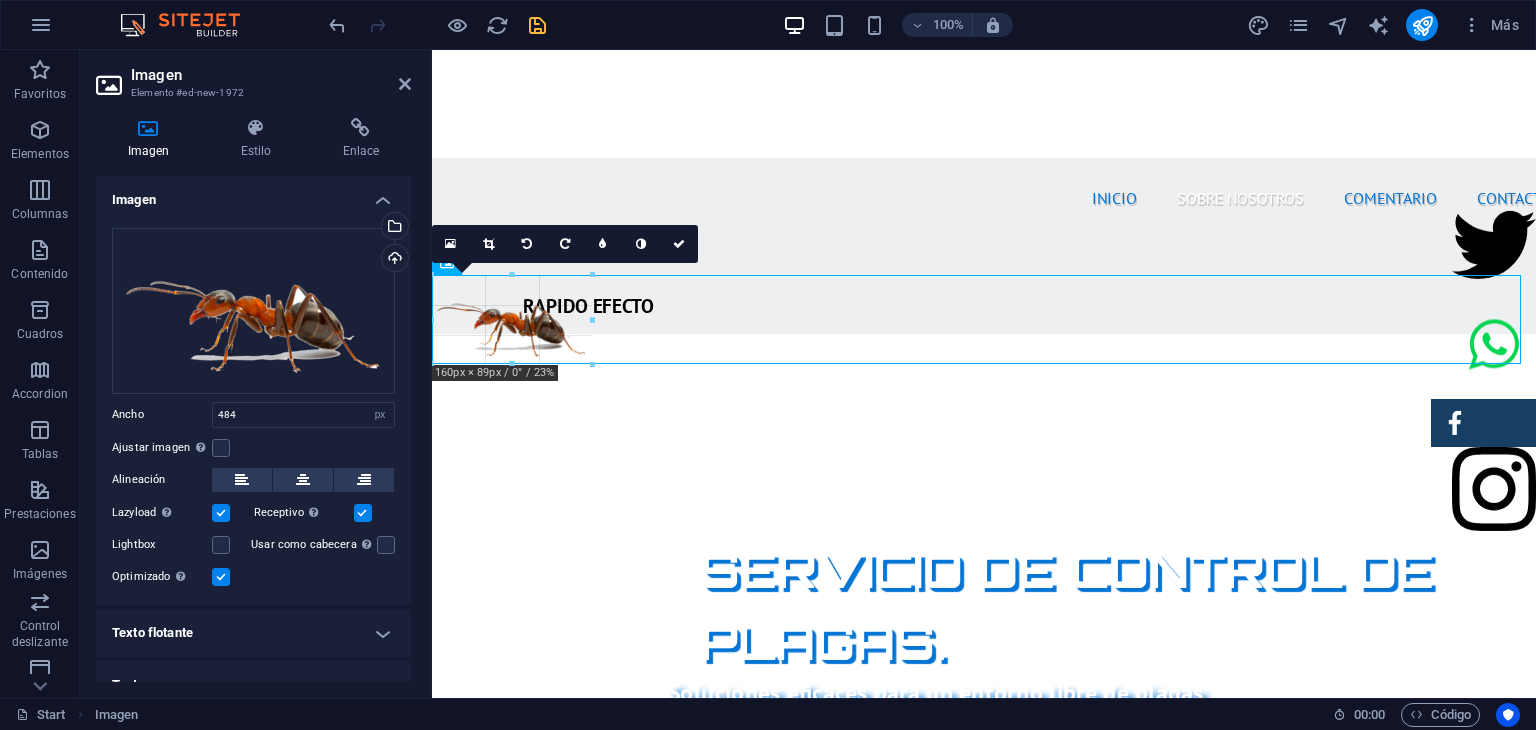 drag, startPoint x: 916, startPoint y: 553, endPoint x: 575, endPoint y: 365, distance: 389.39056 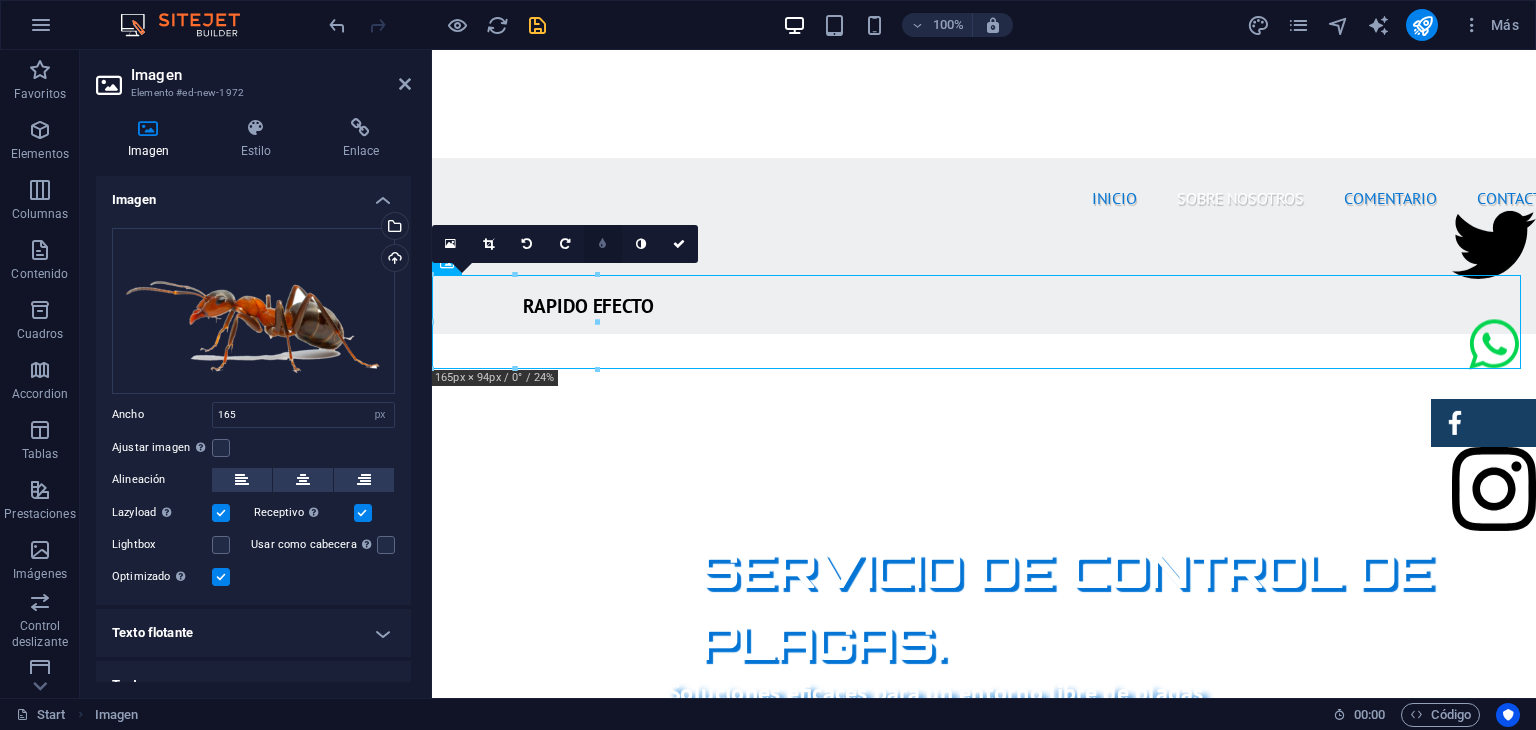 click at bounding box center [602, 244] 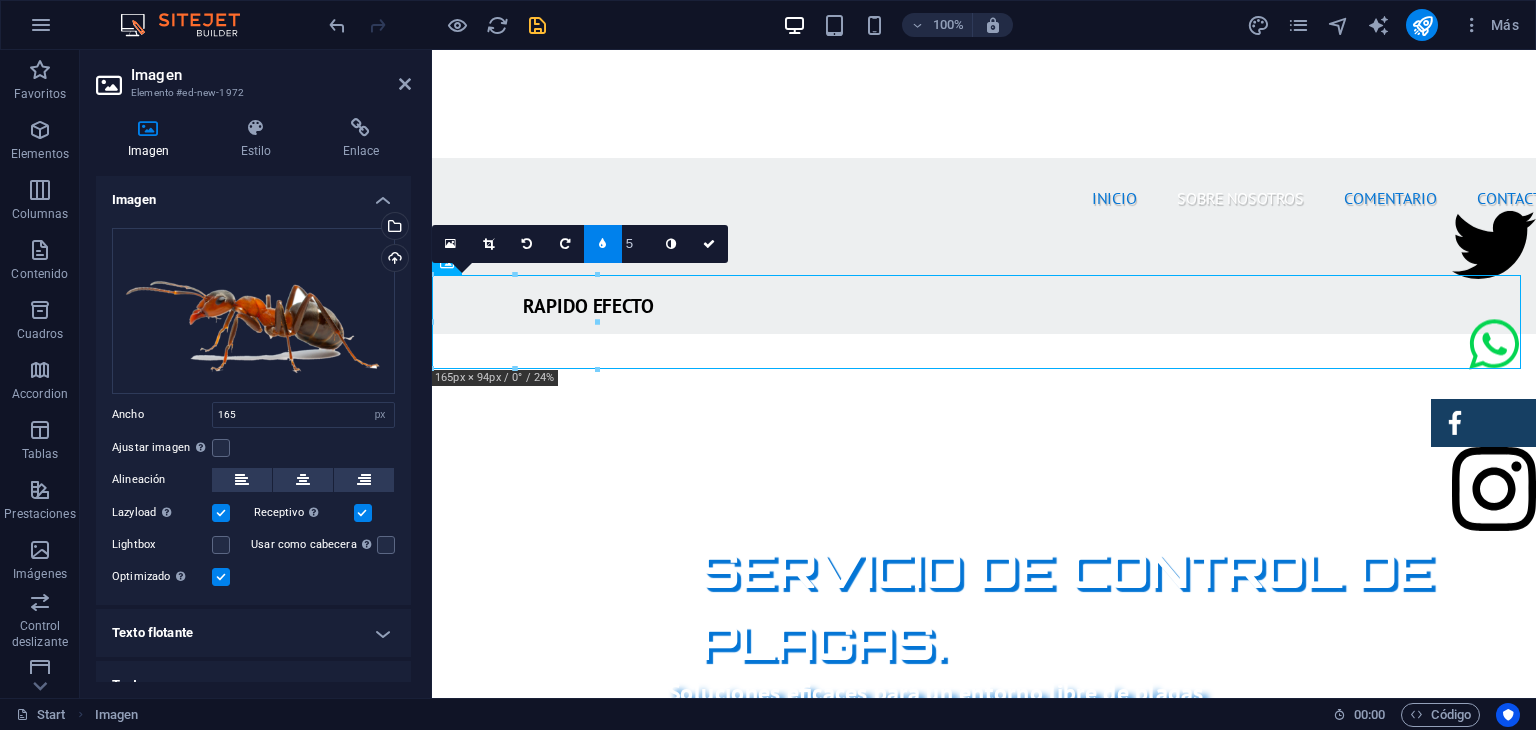 type on "4" 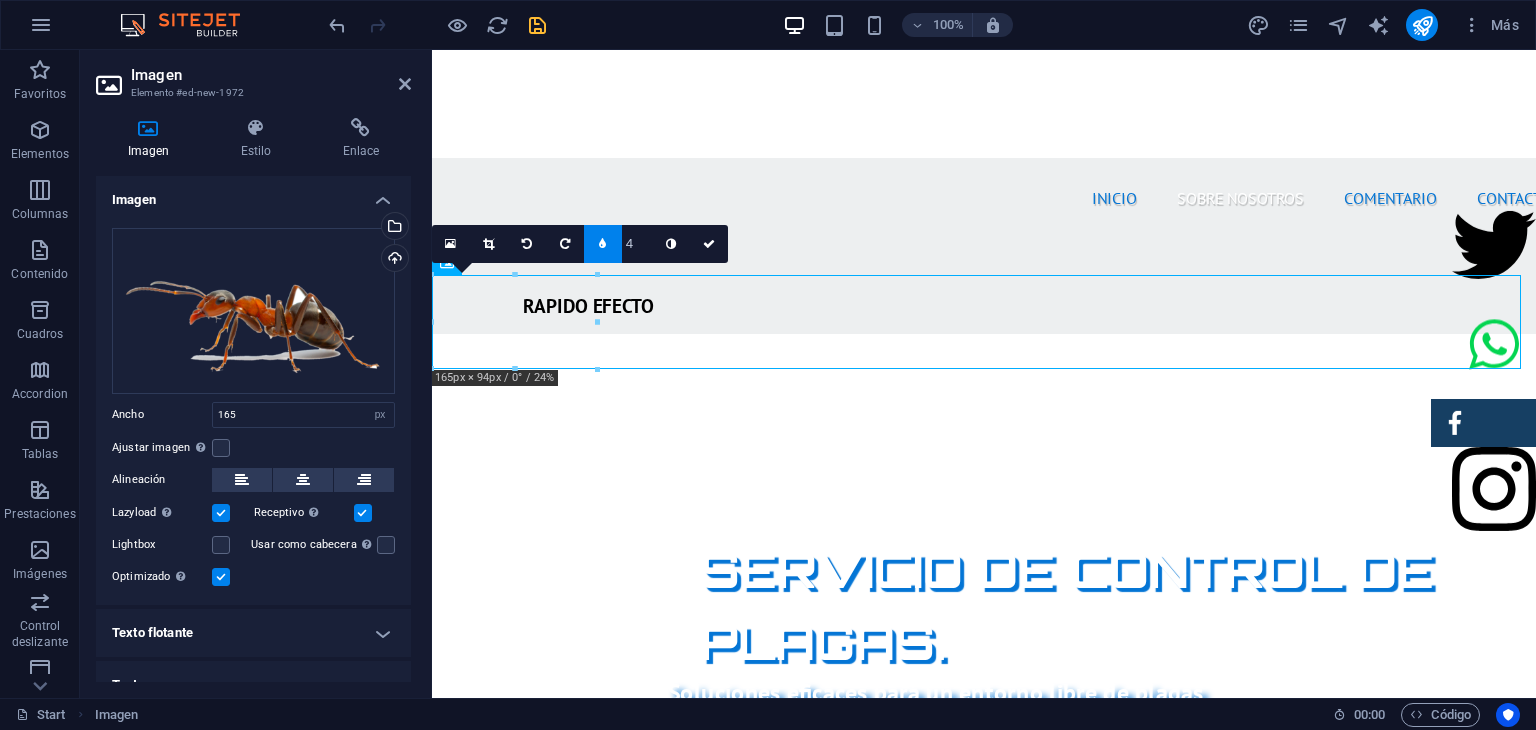 type on "3" 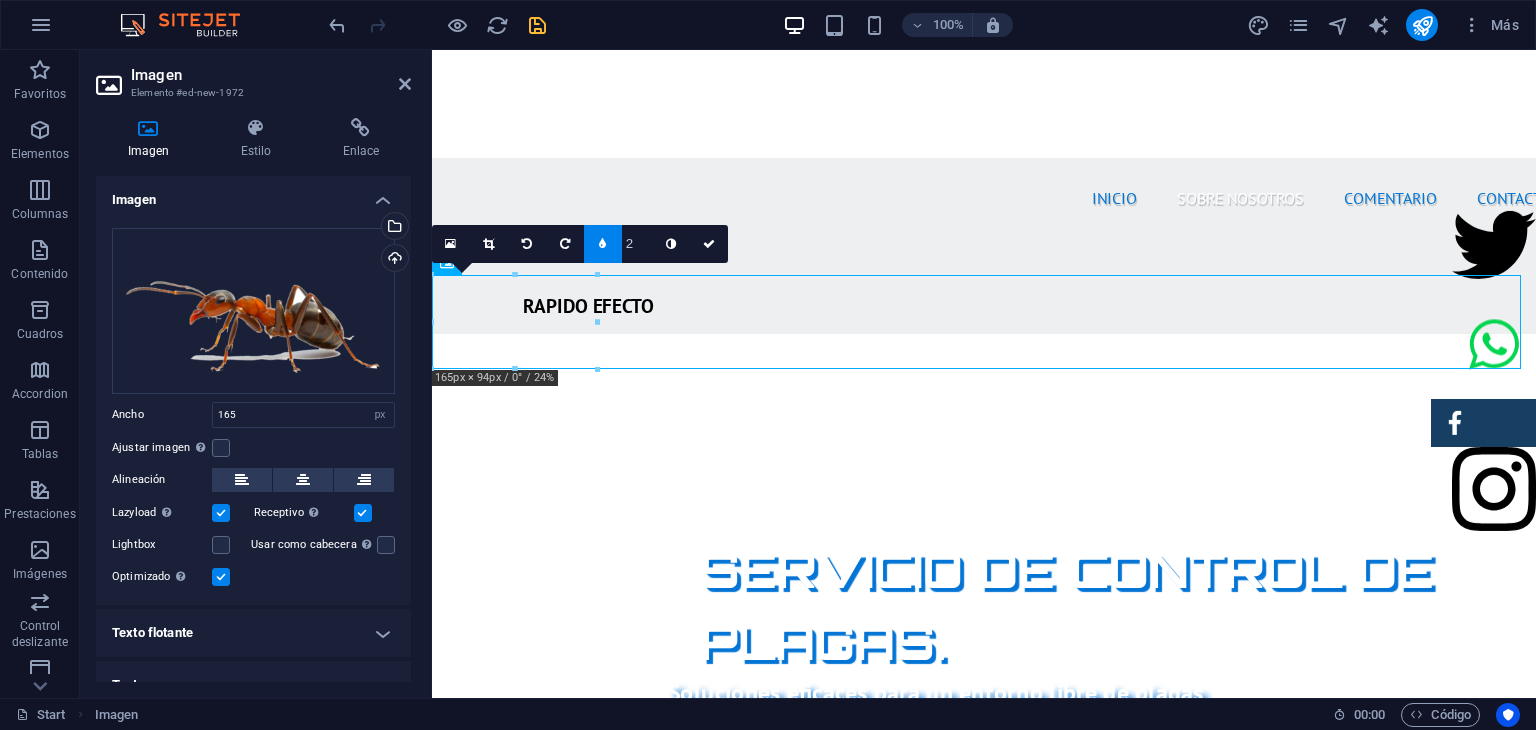 type on "1" 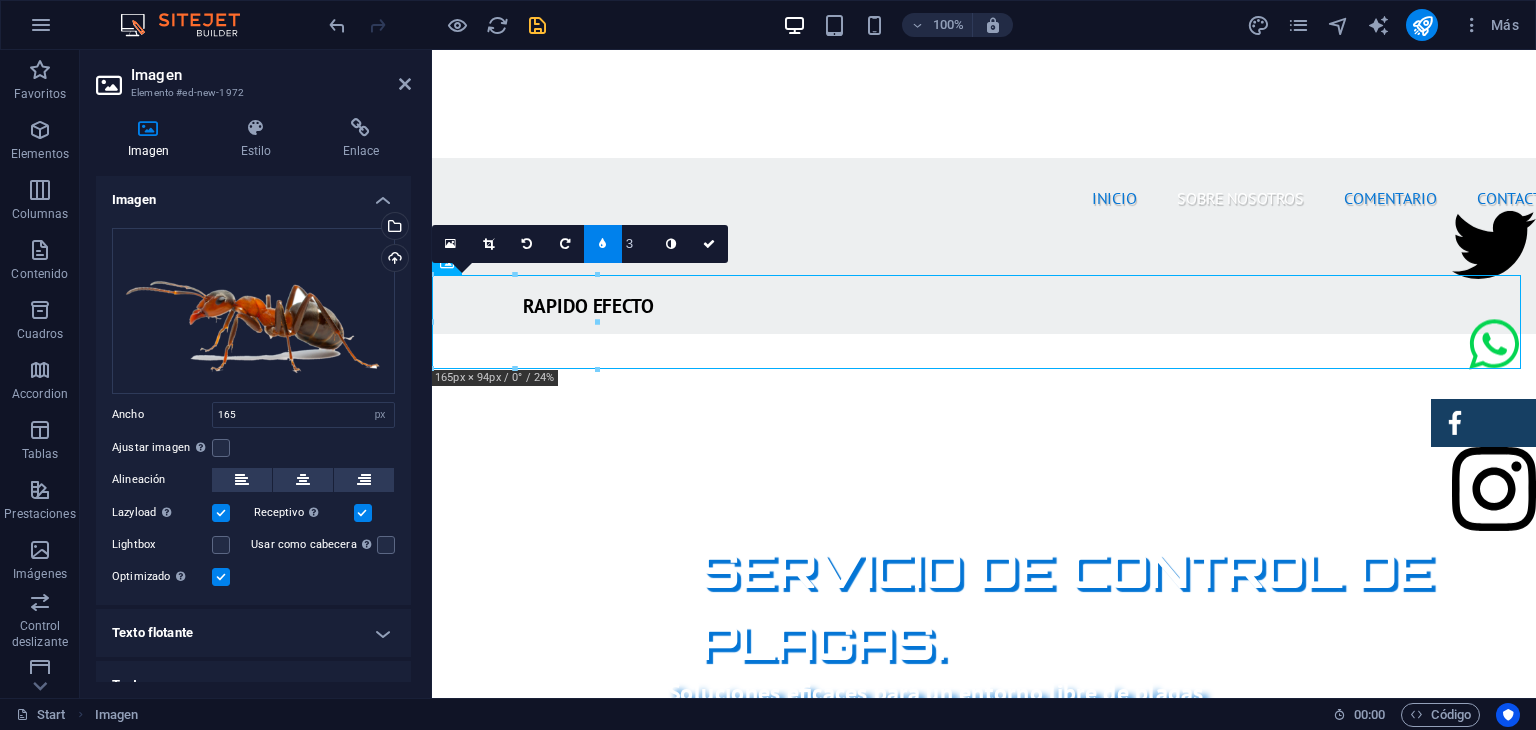 type on "4" 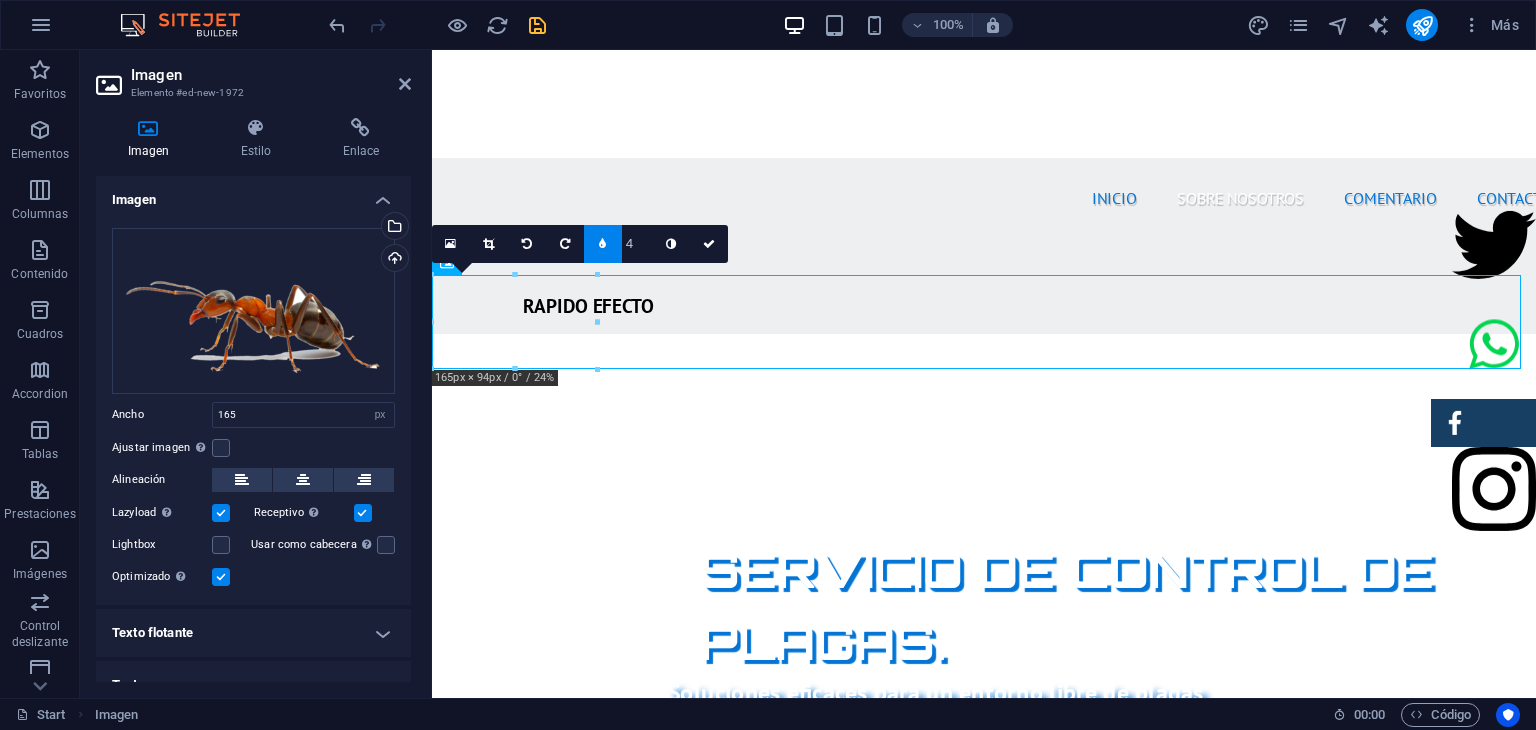 type on "5" 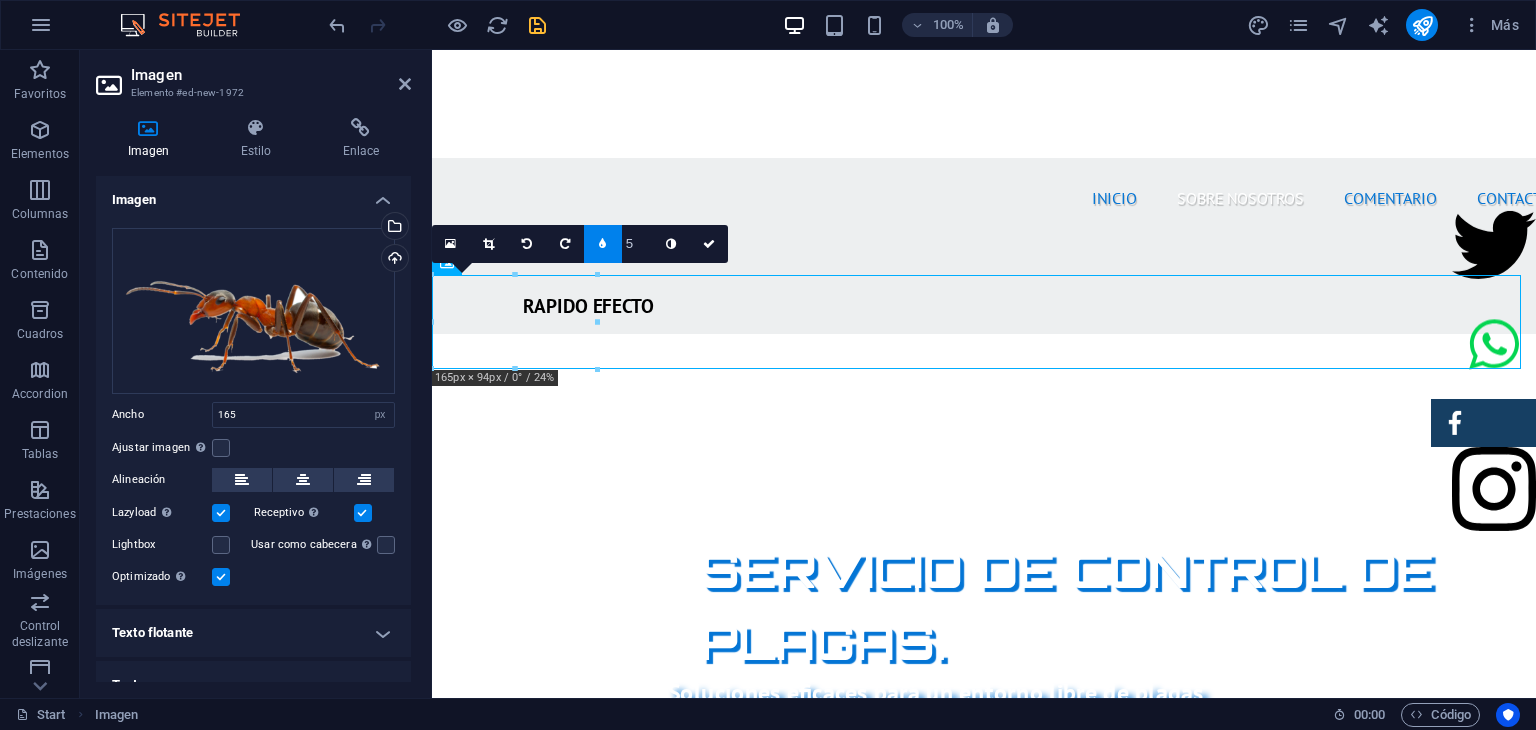 type on "6" 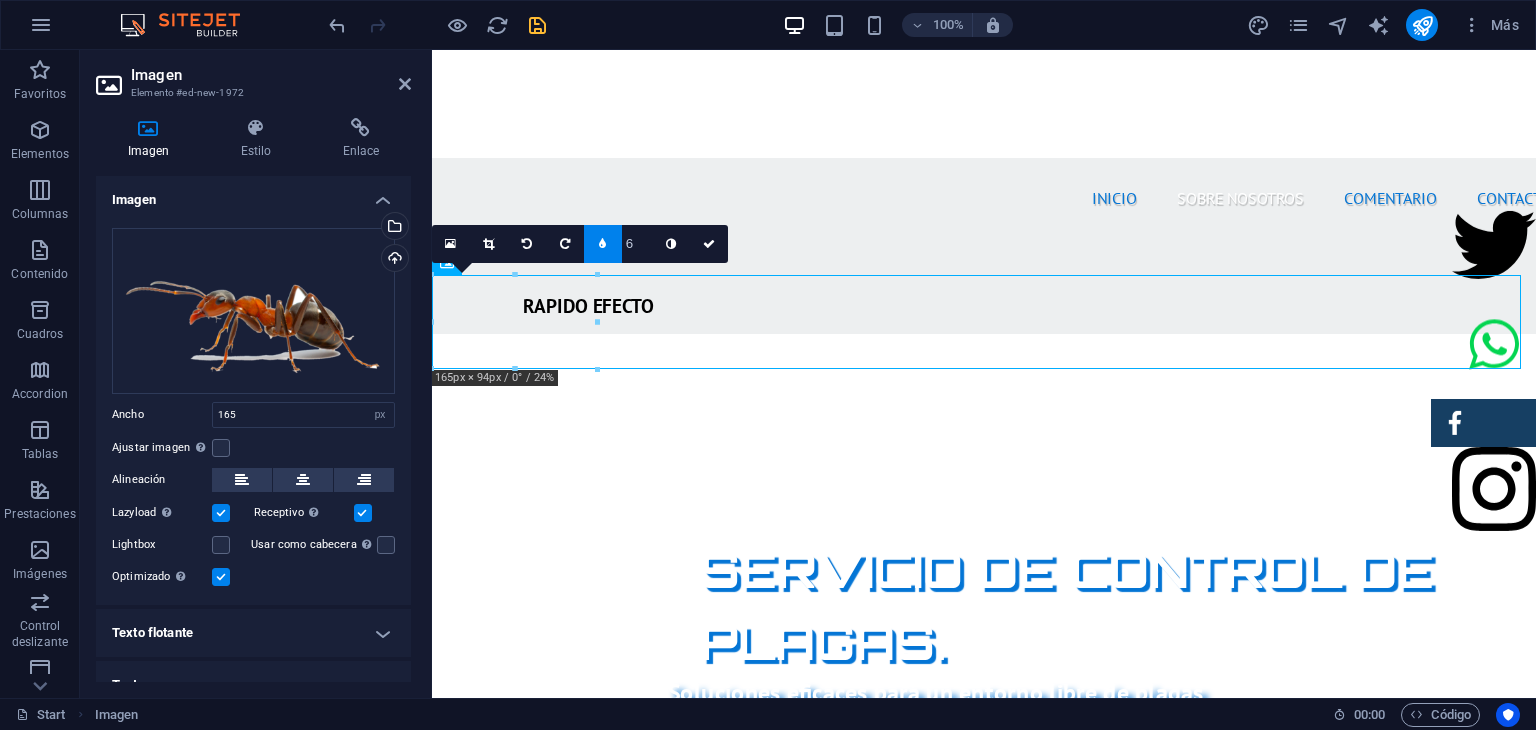 type on "5" 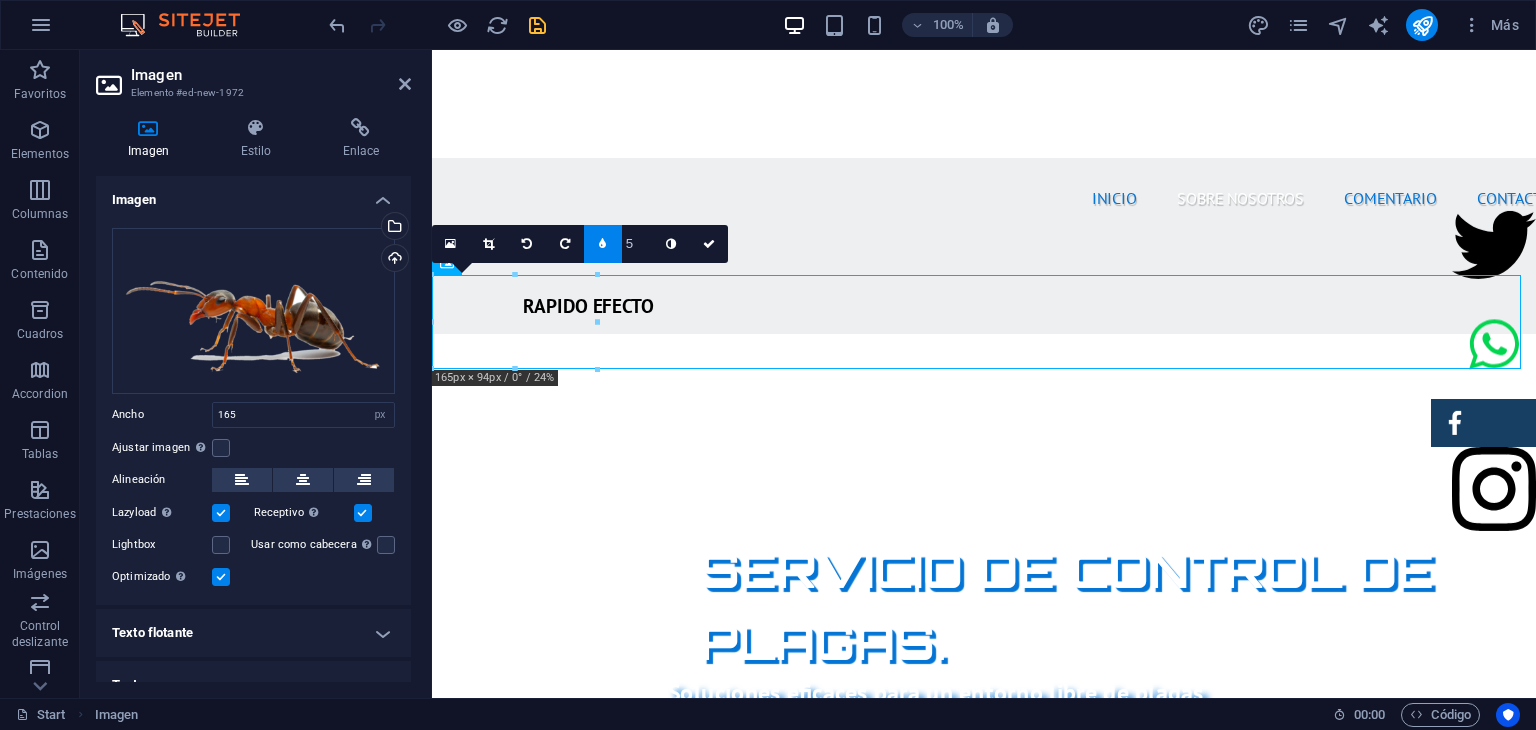 type on "4" 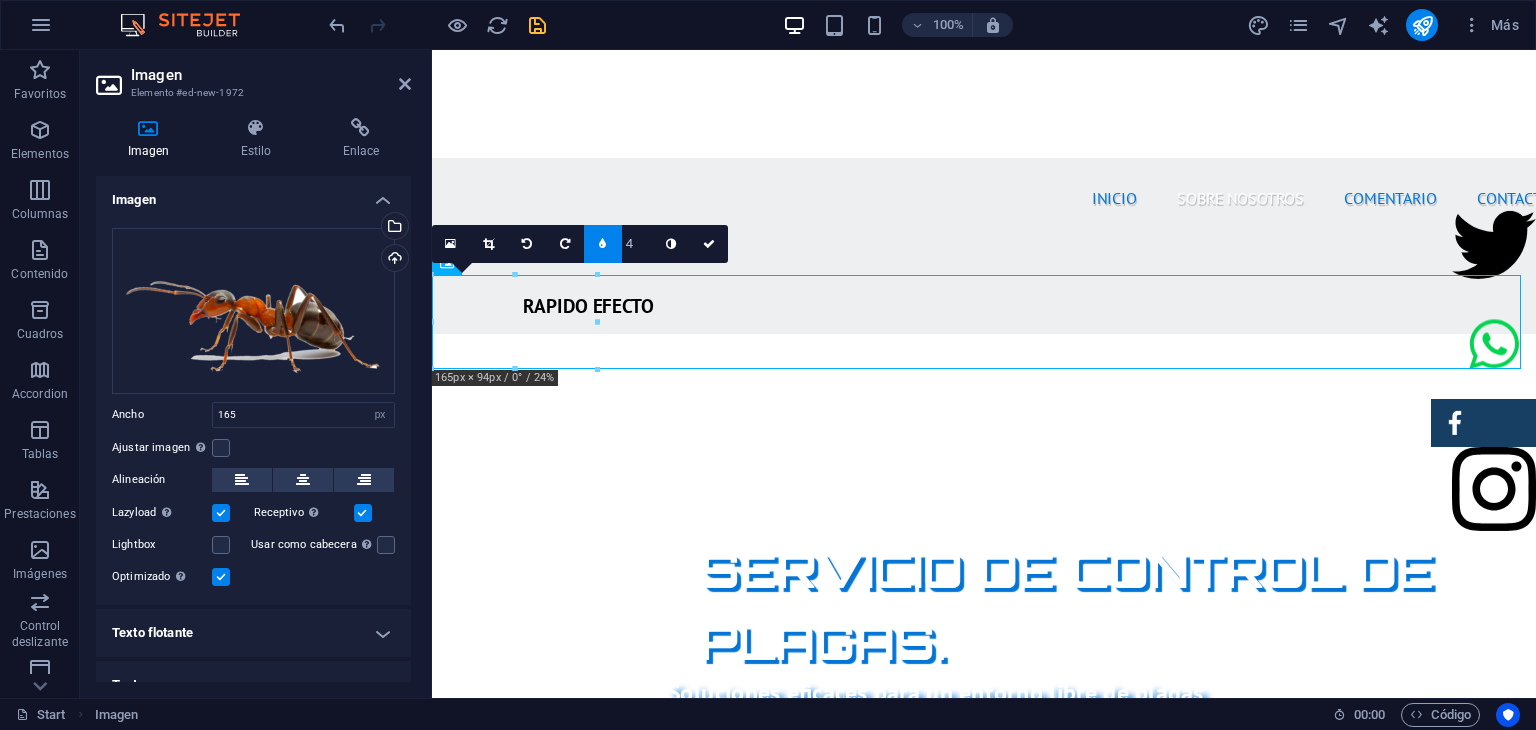 type on "3" 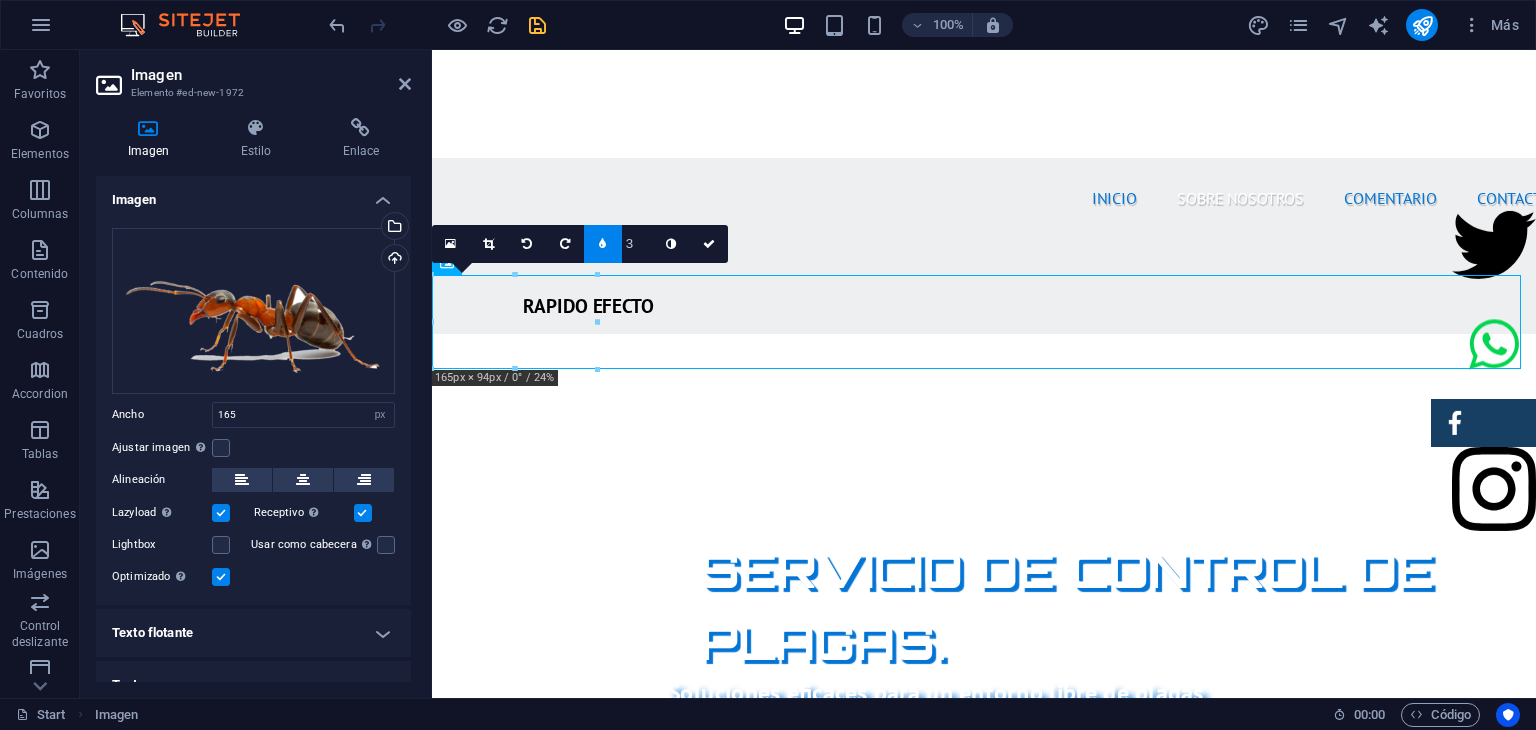 type on "2" 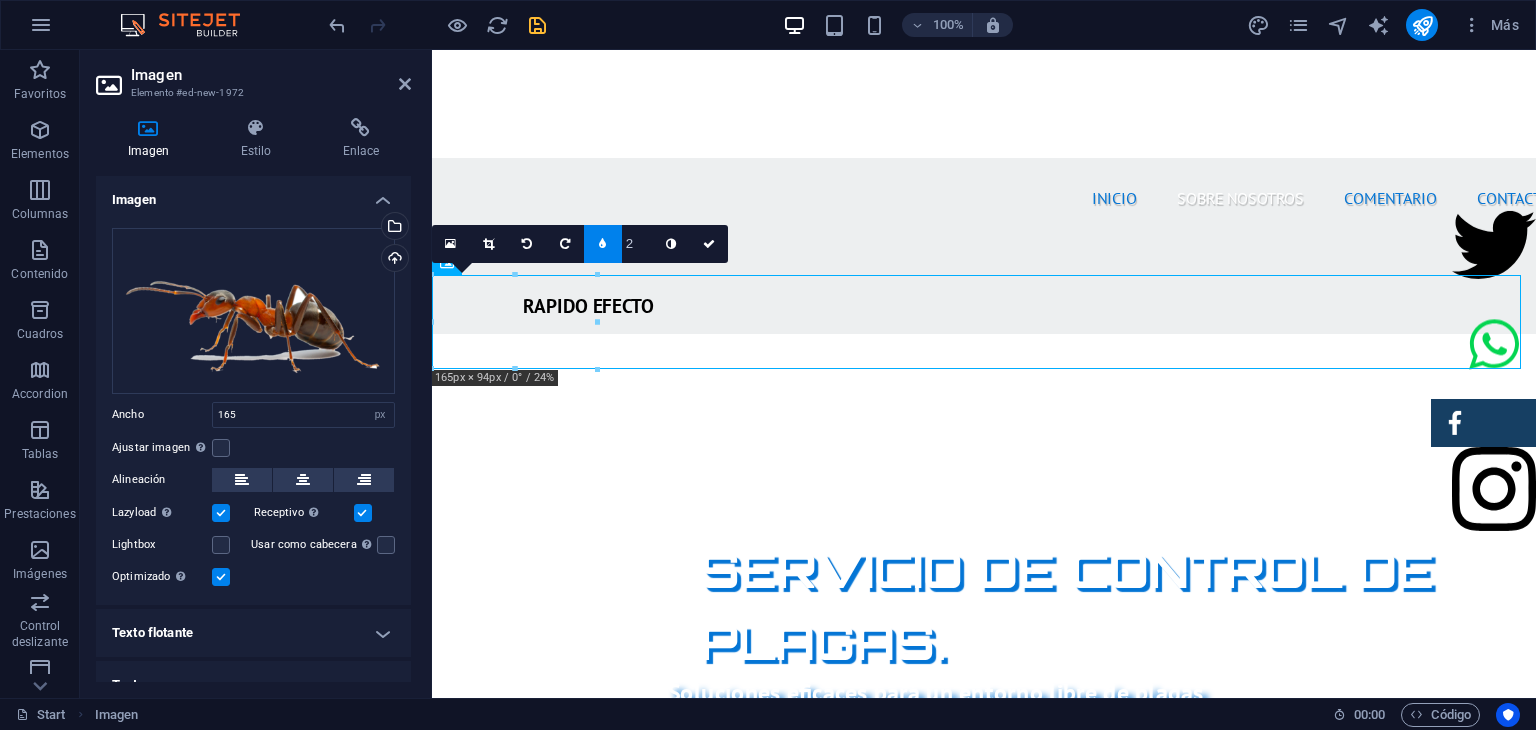 type on "1" 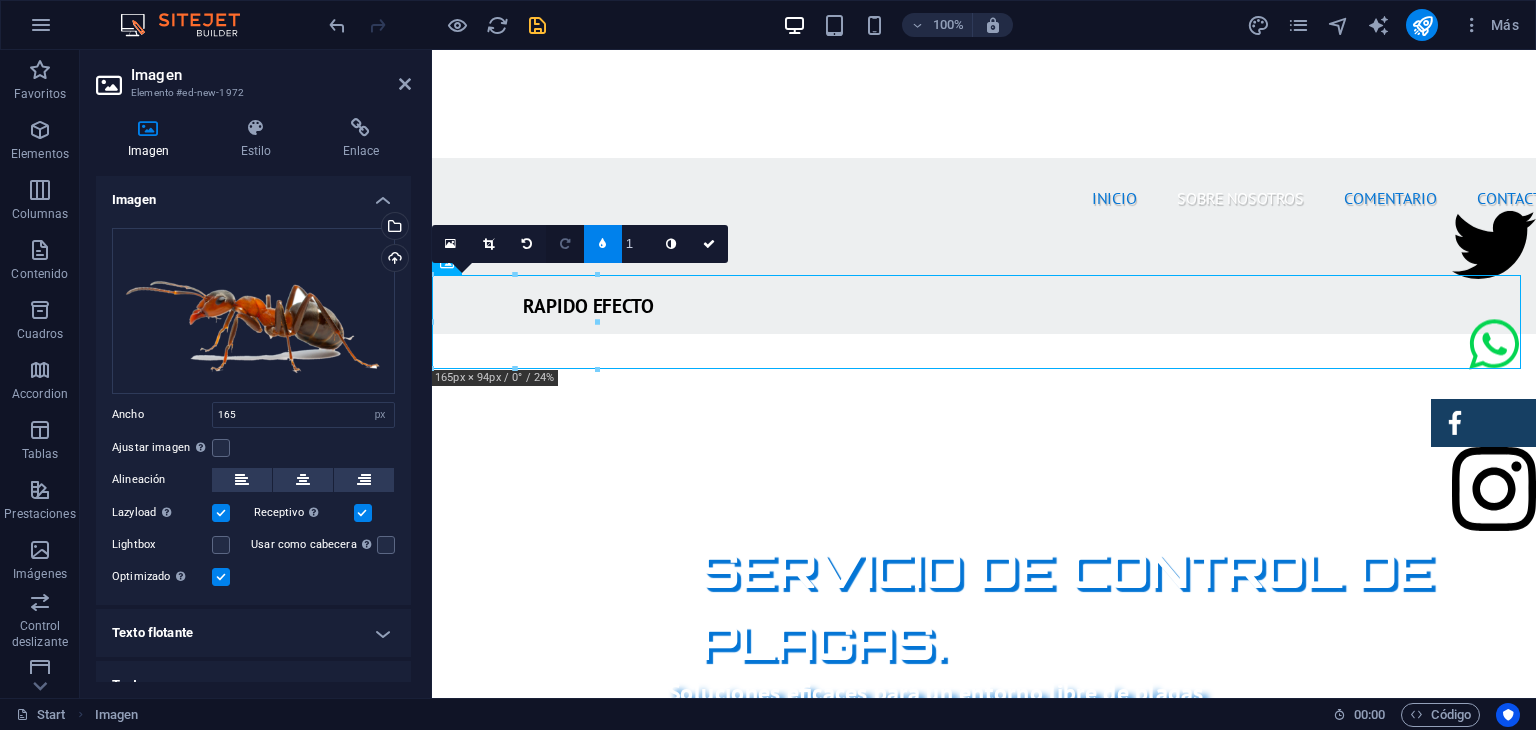 click at bounding box center [565, 244] 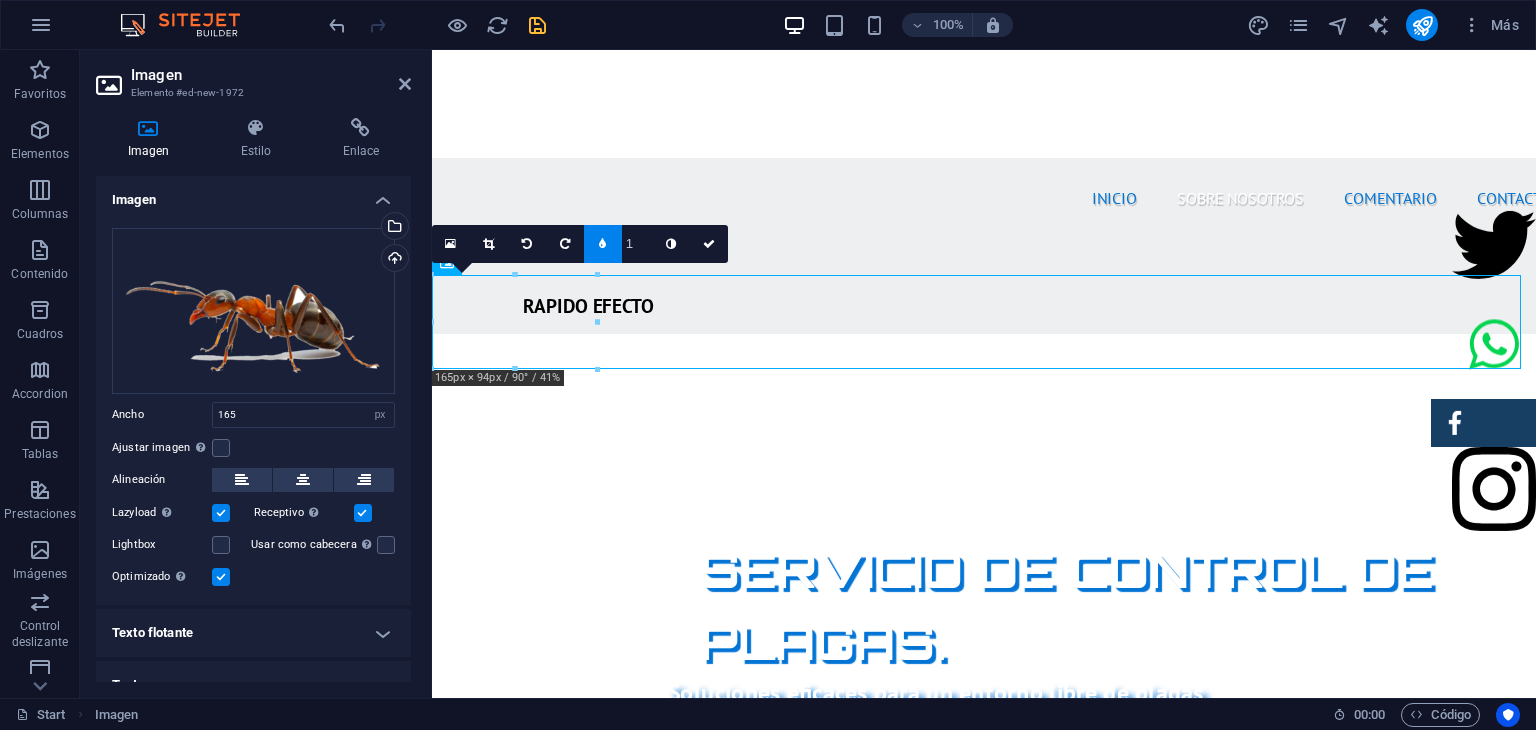 click at bounding box center (565, 244) 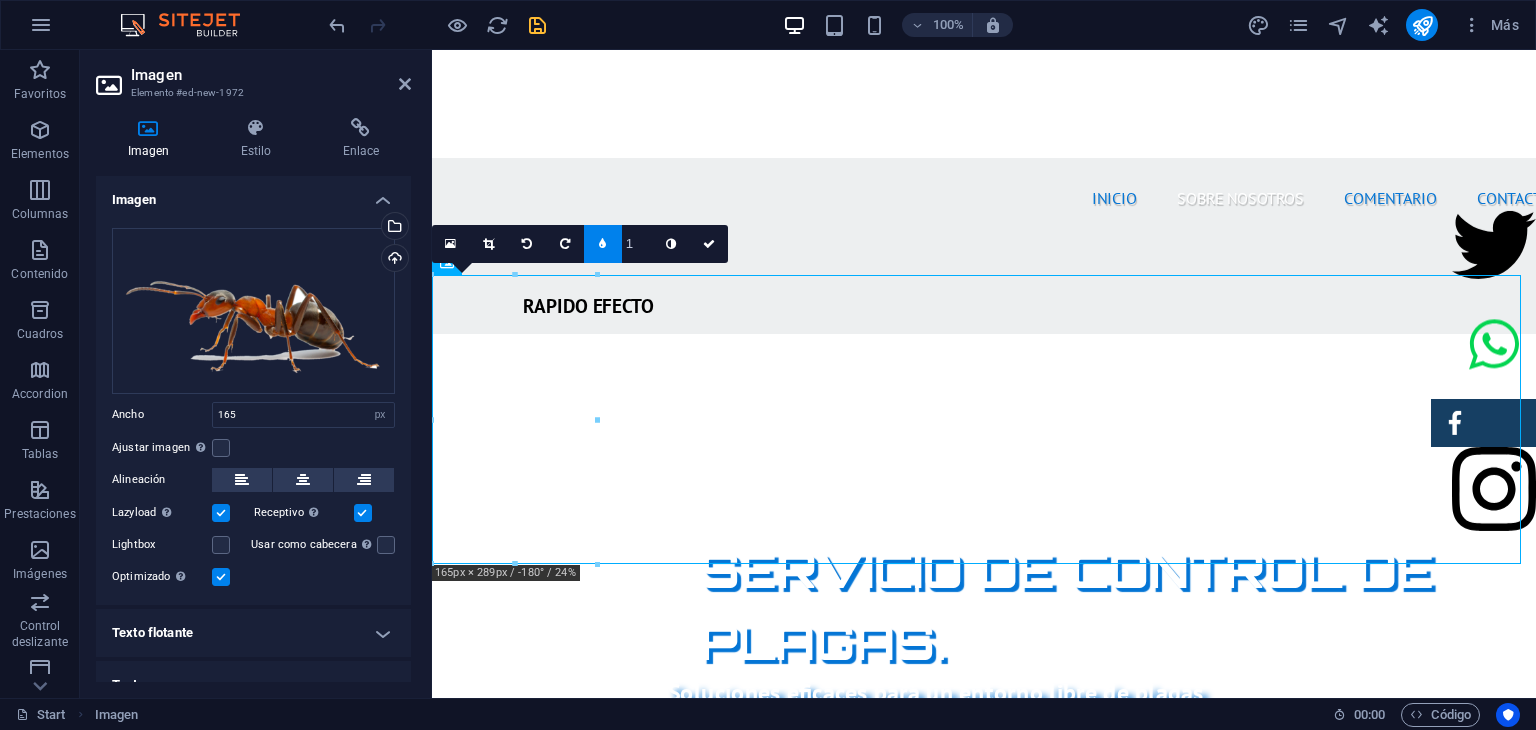 click at bounding box center [565, 244] 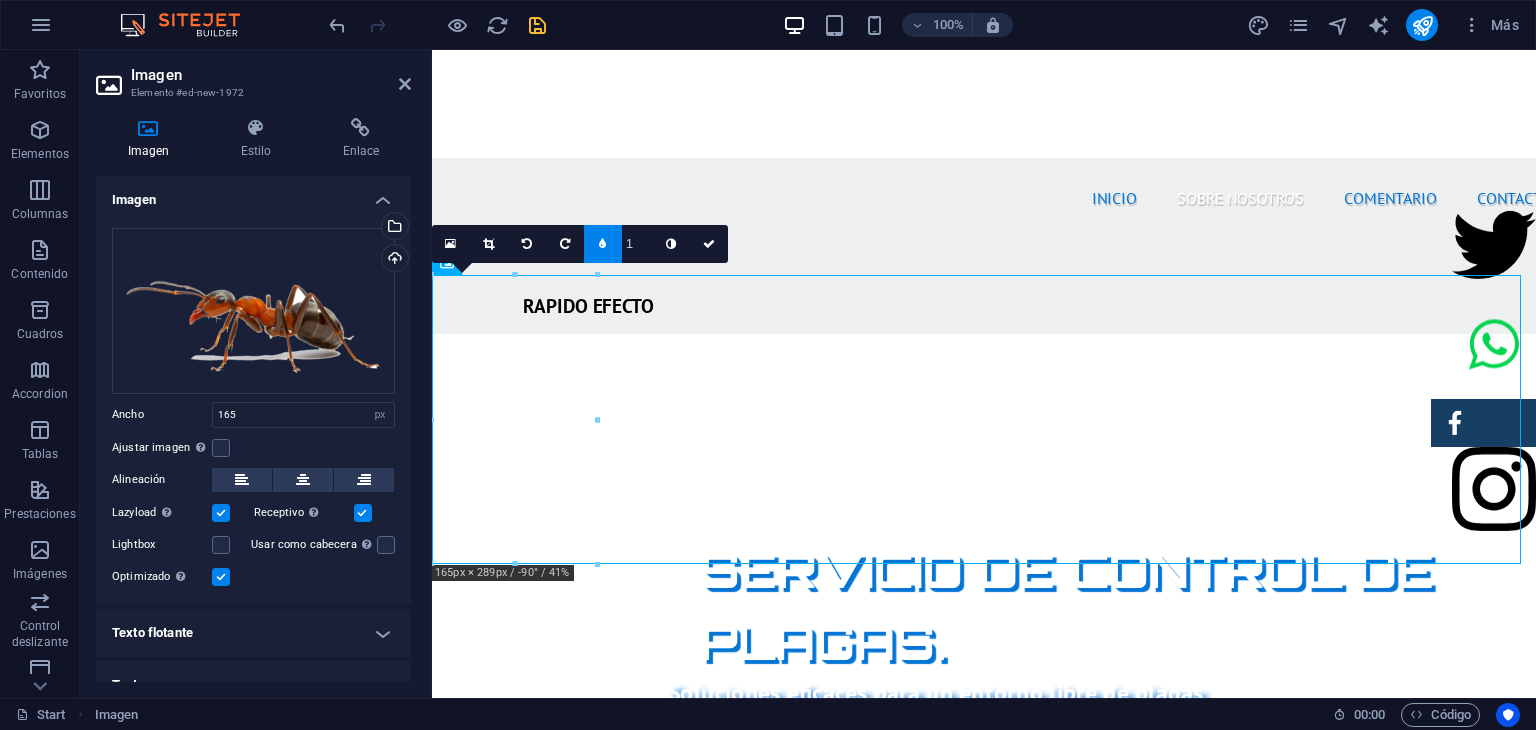 click at bounding box center (565, 244) 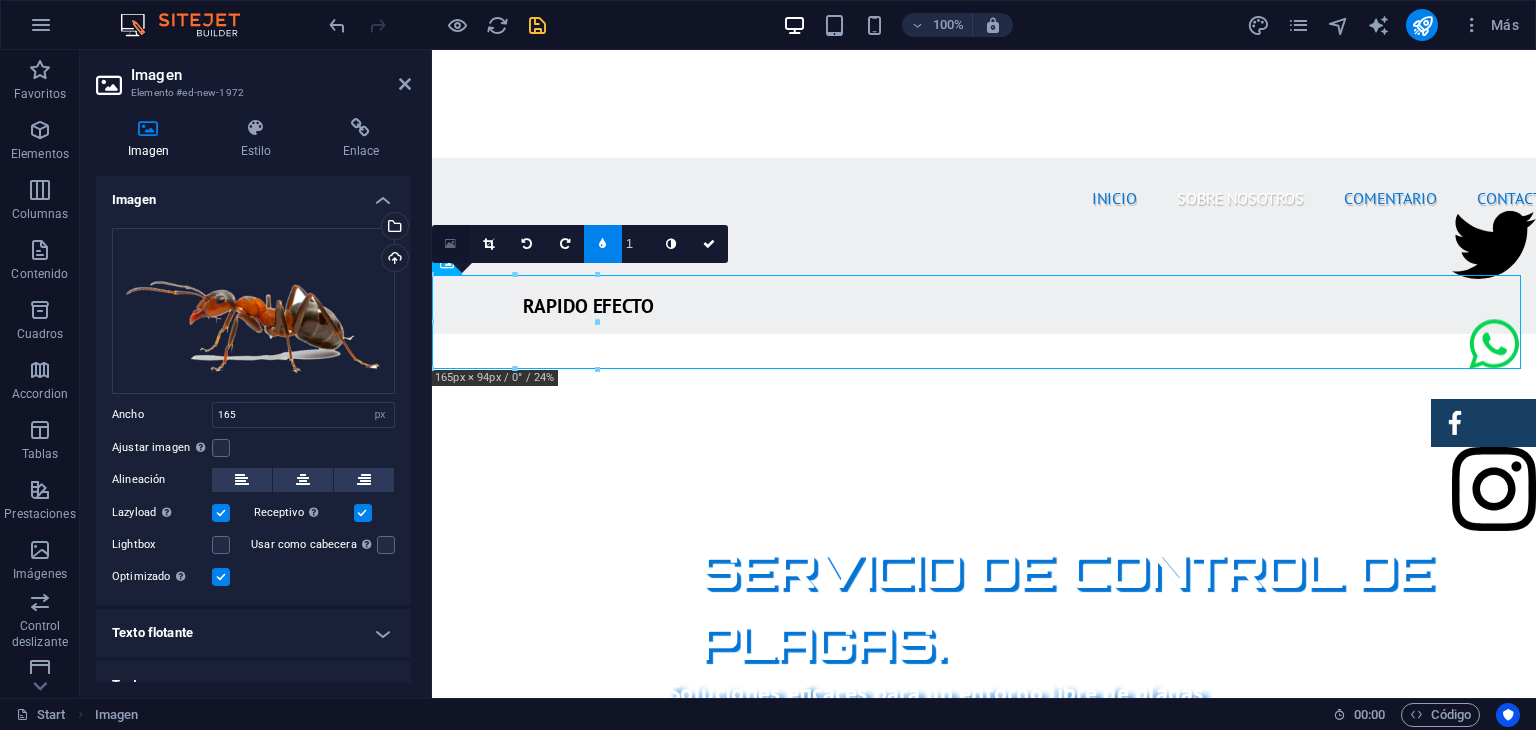 click at bounding box center (450, 244) 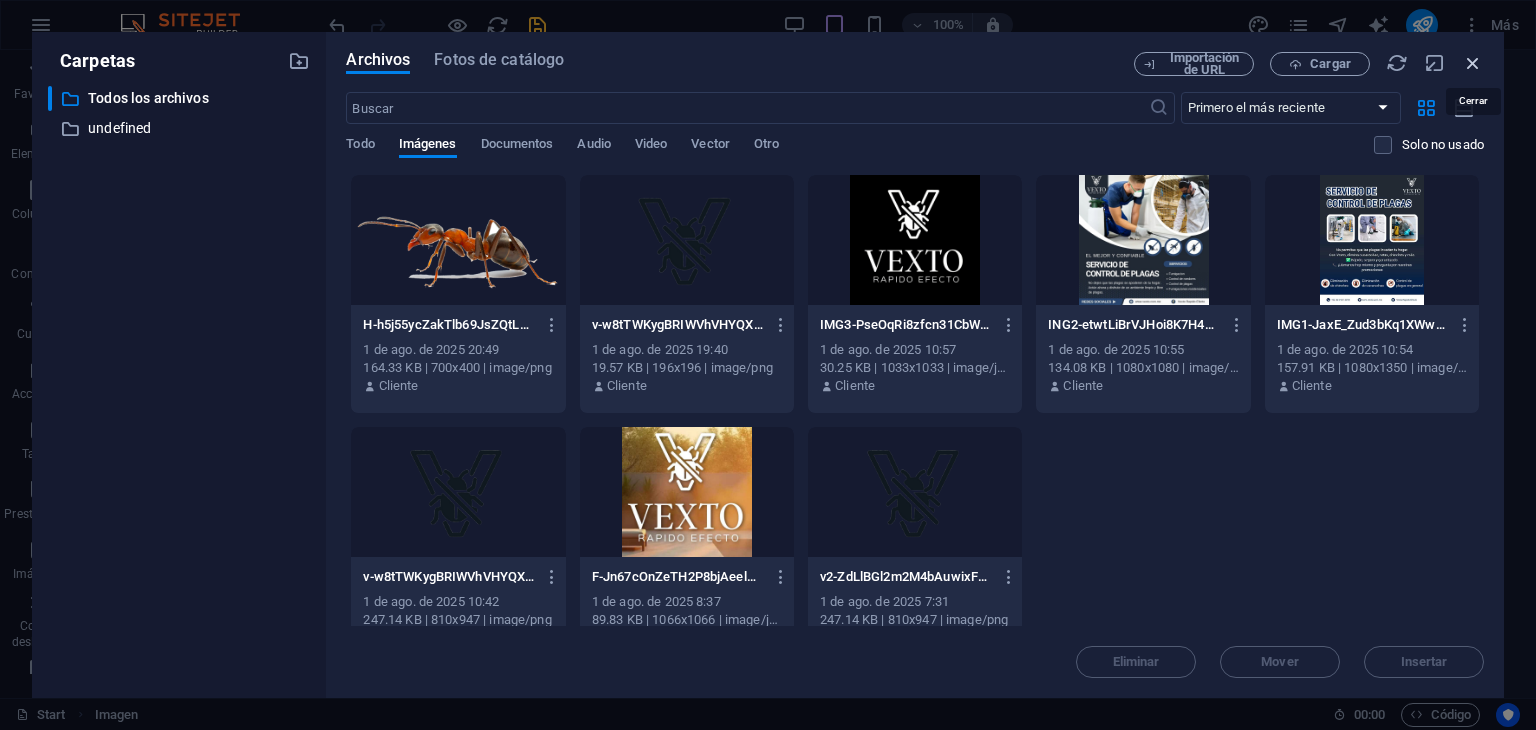 click at bounding box center (1473, 63) 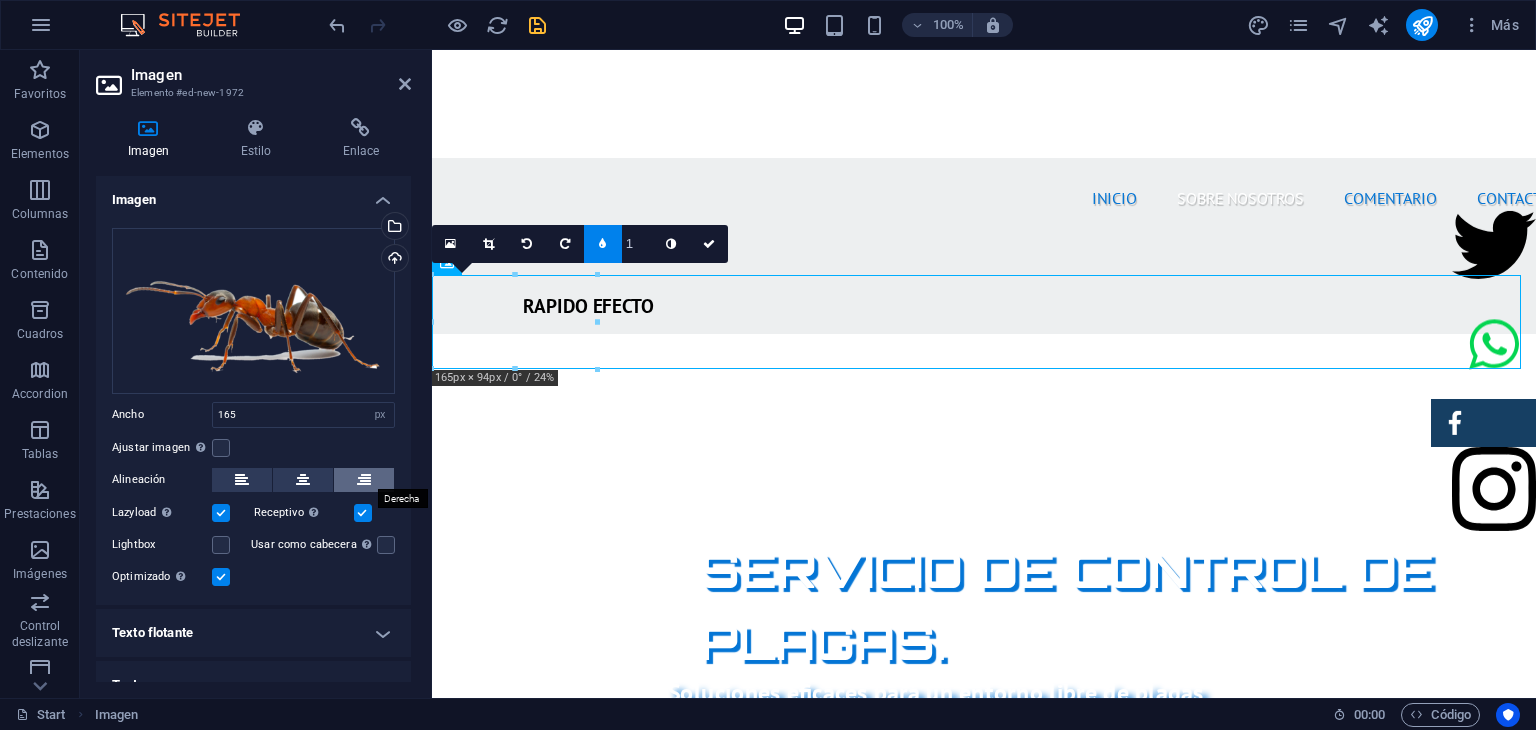 click at bounding box center [364, 480] 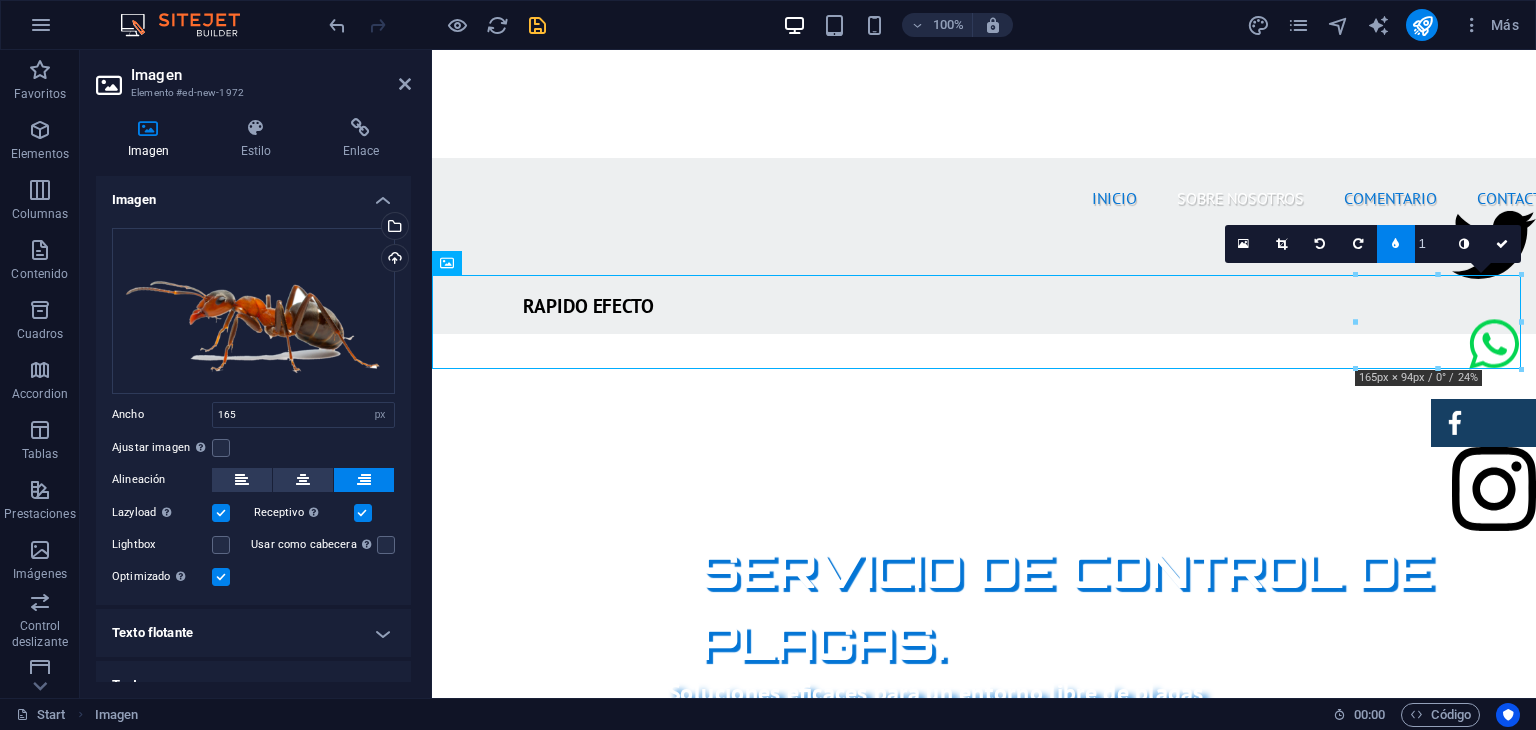 scroll, scrollTop: 24, scrollLeft: 0, axis: vertical 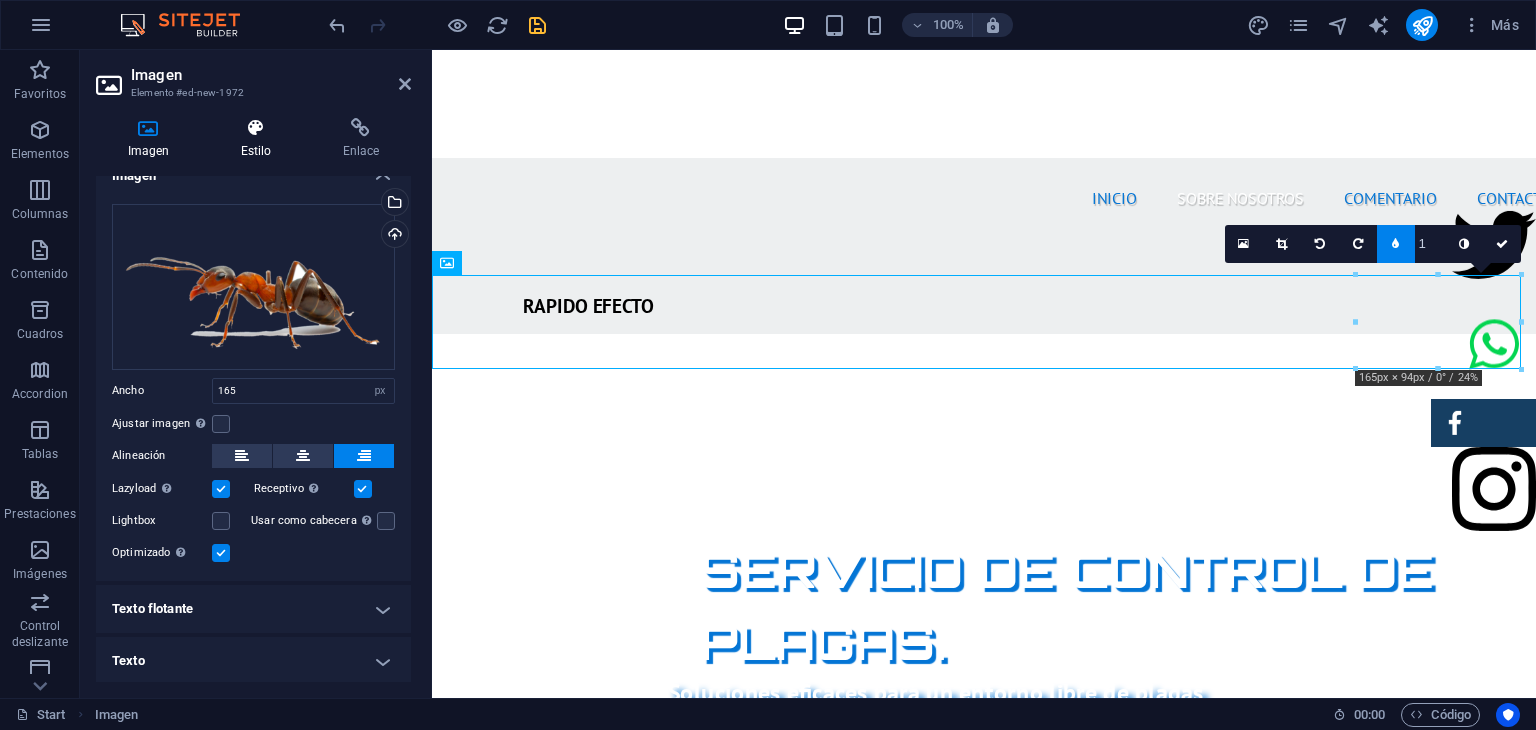 click at bounding box center (256, 128) 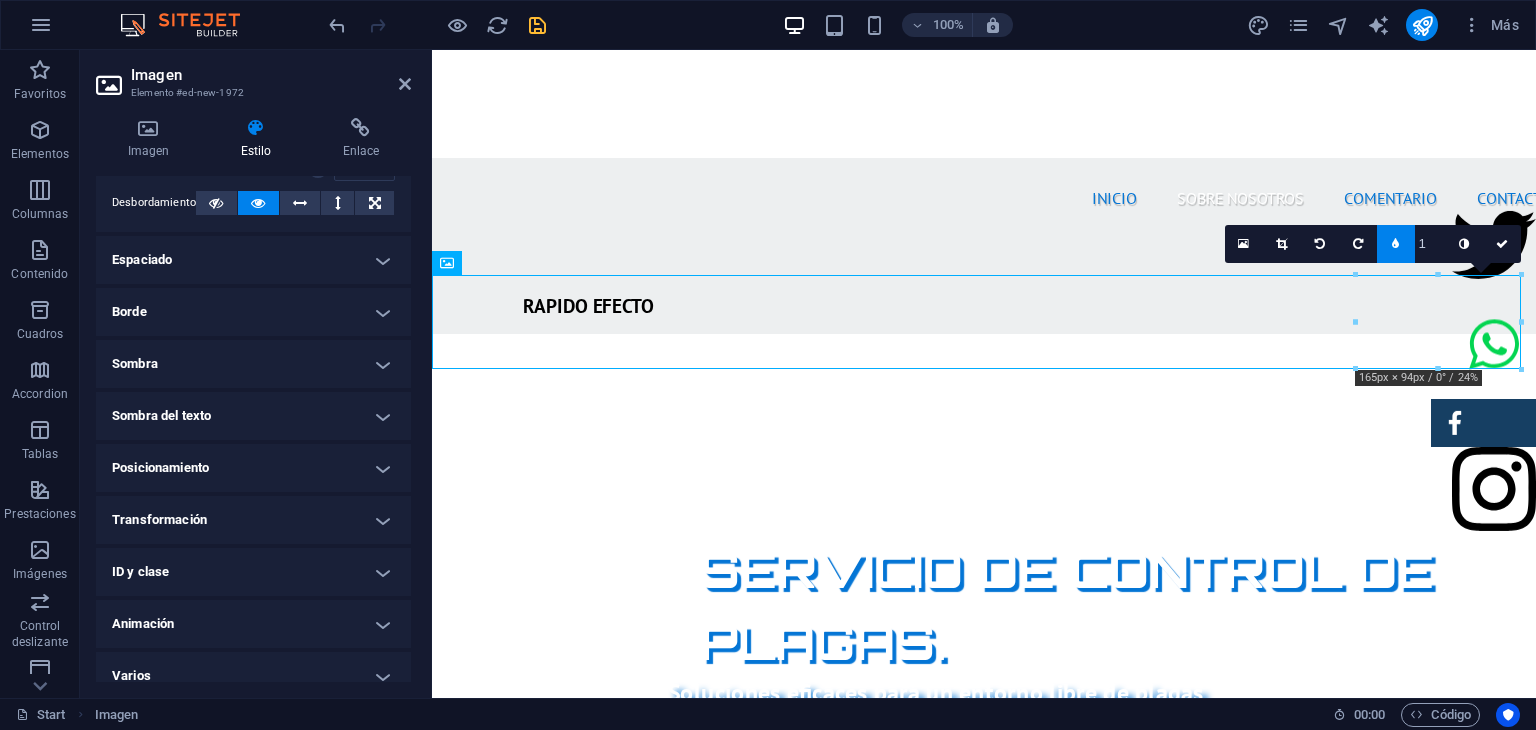 scroll, scrollTop: 124, scrollLeft: 0, axis: vertical 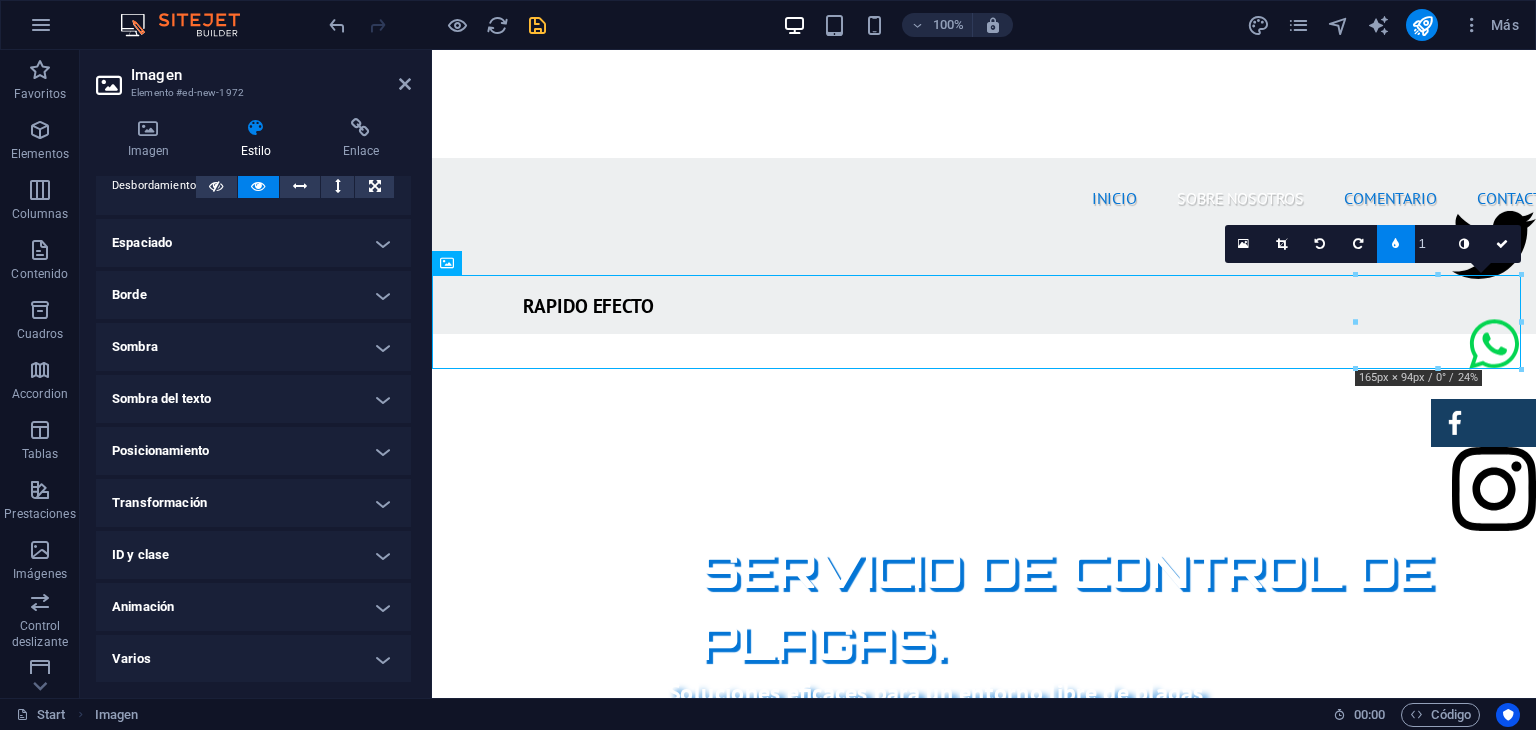 click on "Posicionamiento" at bounding box center [253, 451] 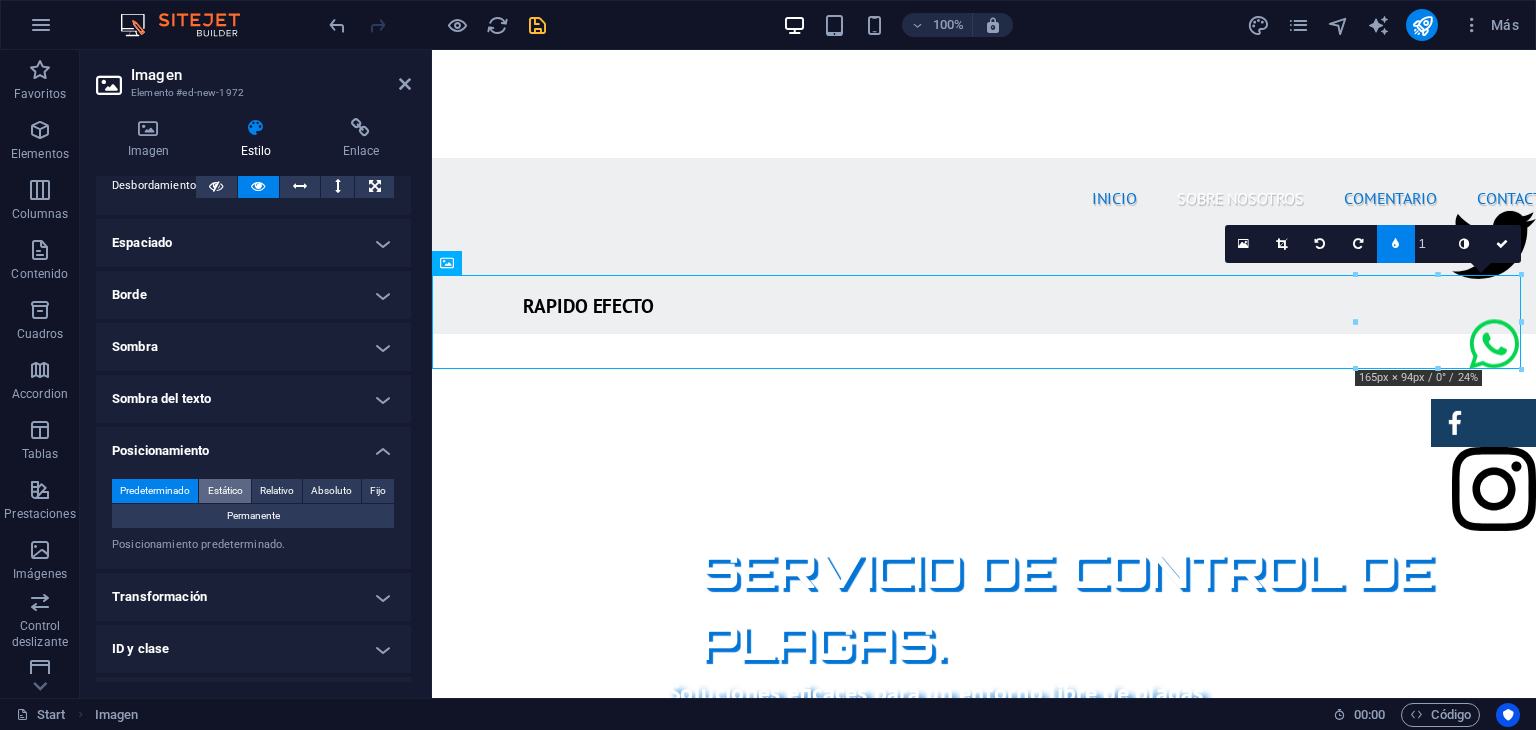 click on "Estático" at bounding box center [225, 491] 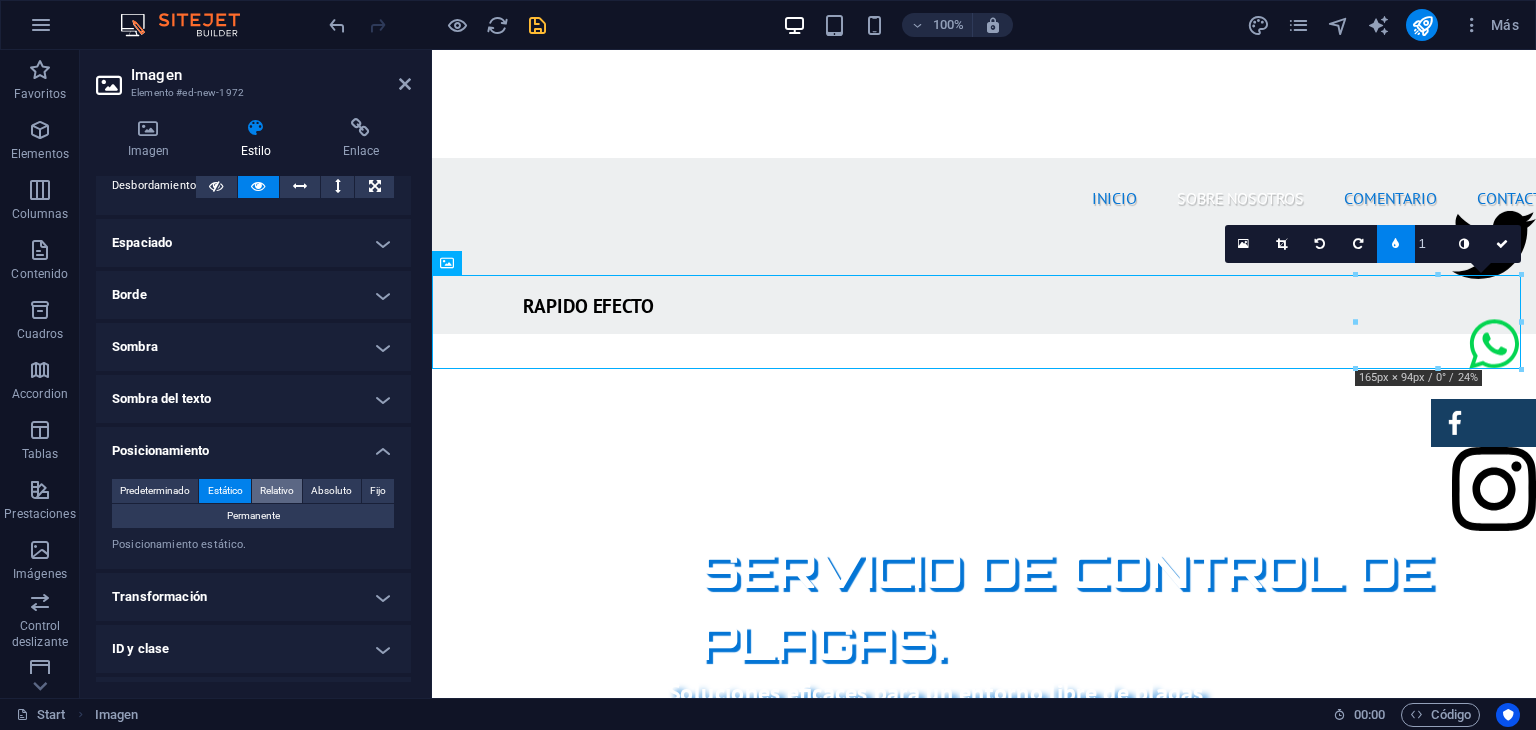 click on "Relativo" at bounding box center [277, 491] 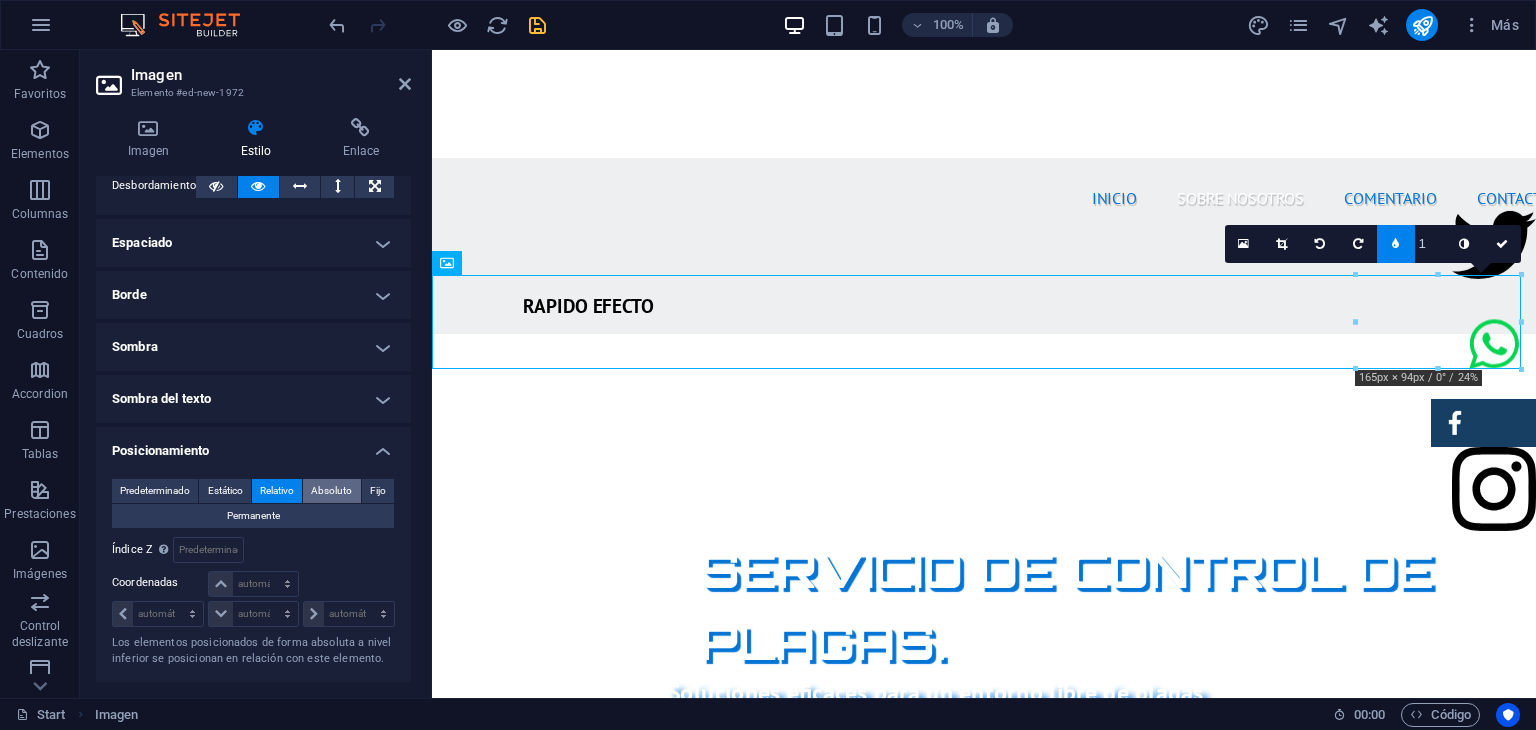 click on "Absoluto" at bounding box center (331, 491) 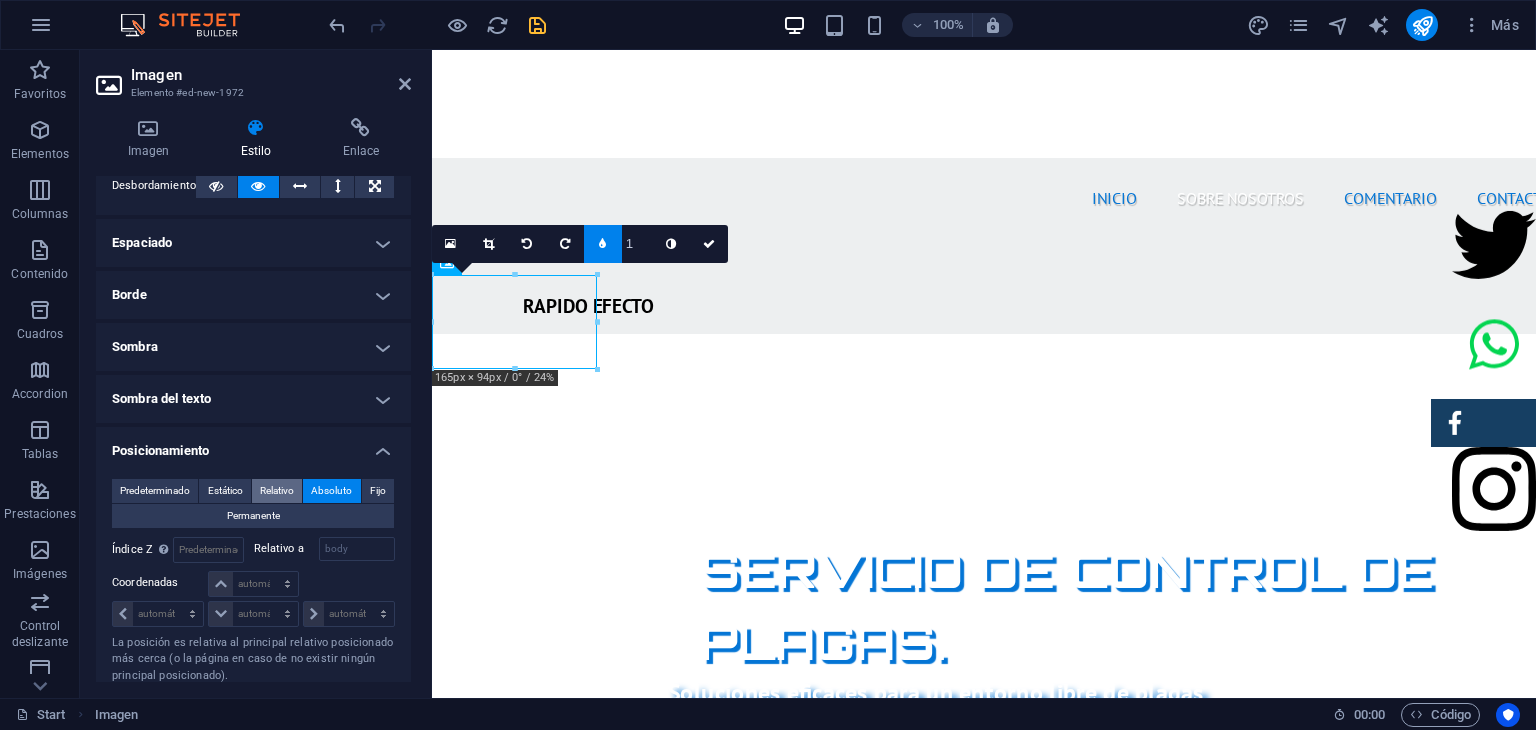 click on "Relativo" at bounding box center [277, 491] 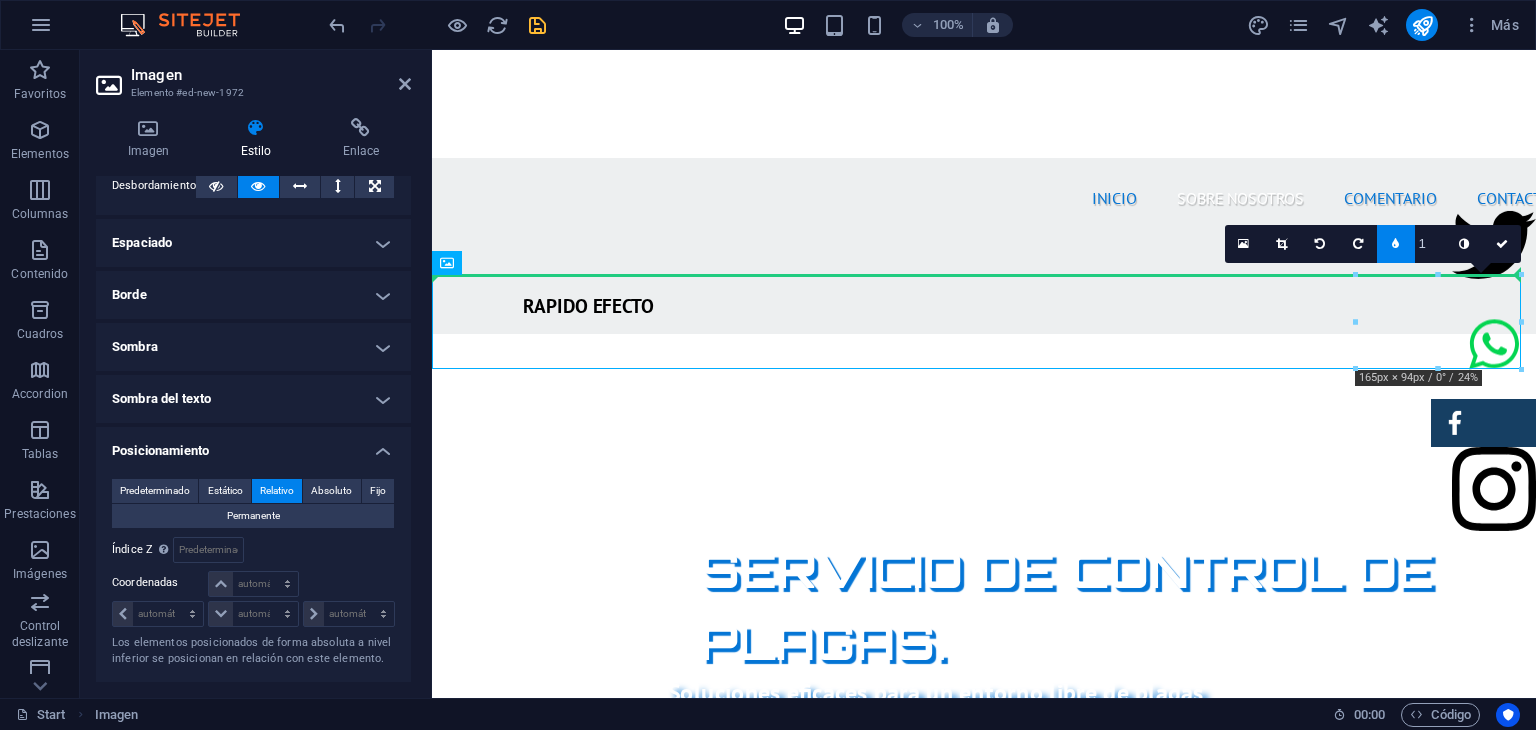 drag, startPoint x: 1393, startPoint y: 312, endPoint x: 1187, endPoint y: 222, distance: 224.80214 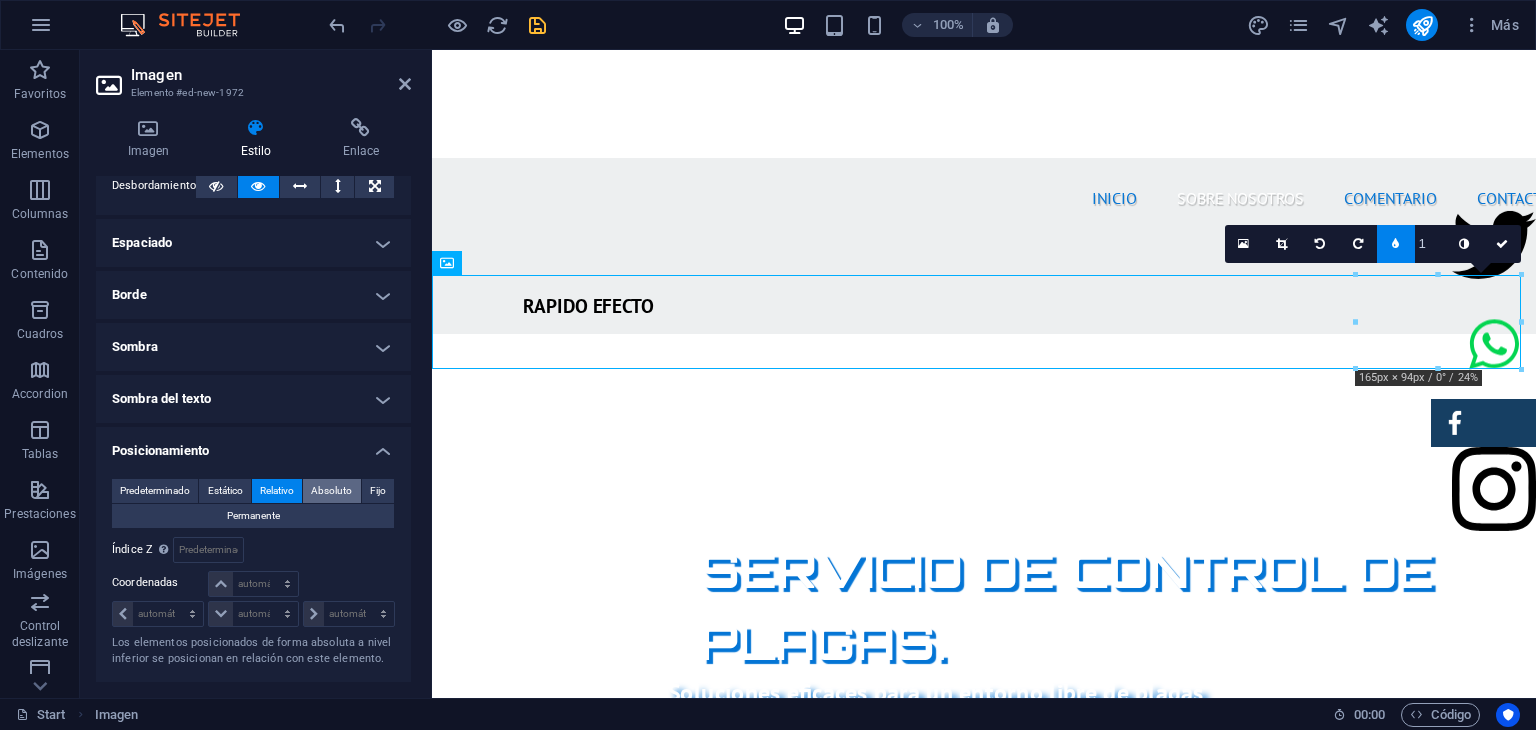 click on "Absoluto" at bounding box center [331, 491] 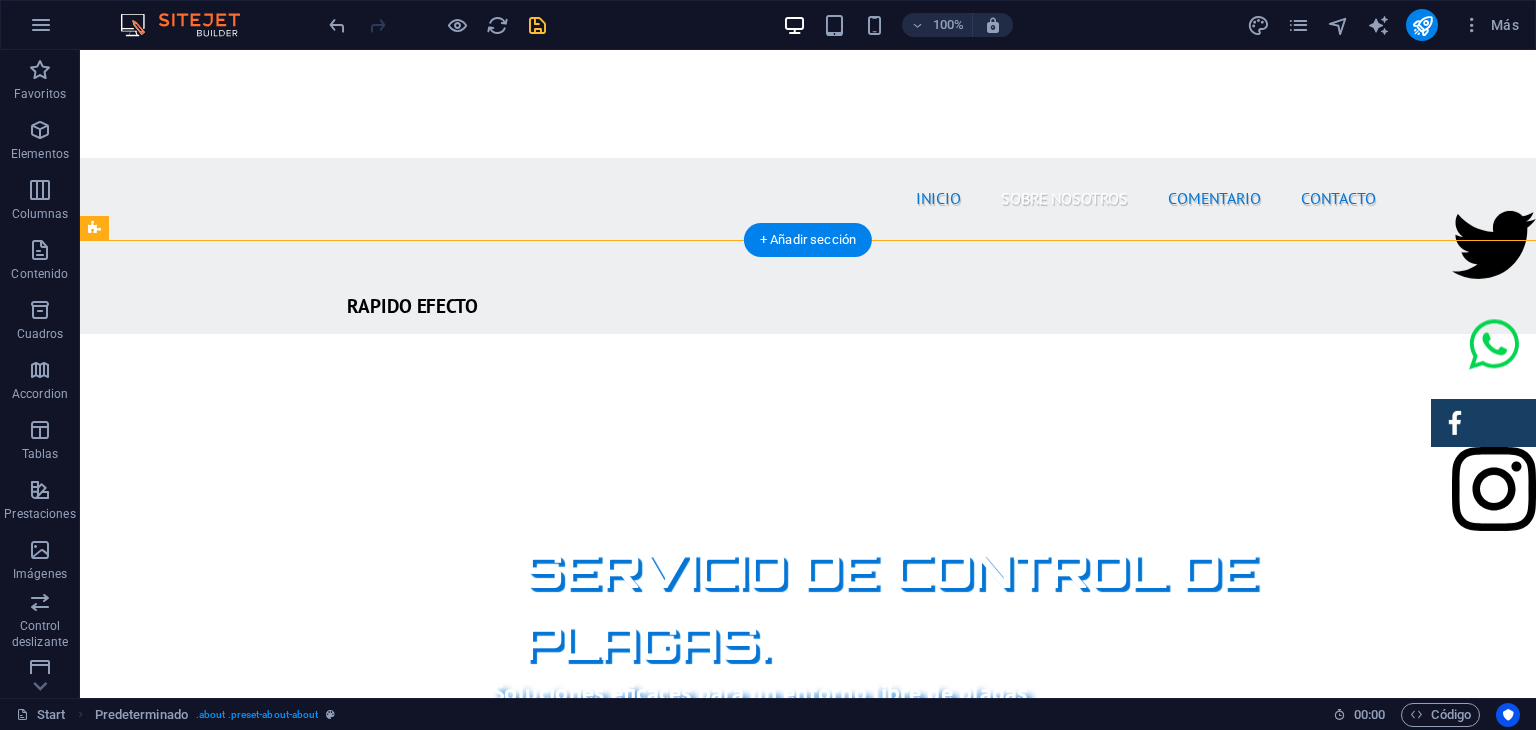 drag, startPoint x: 145, startPoint y: 315, endPoint x: 536, endPoint y: 283, distance: 392.30728 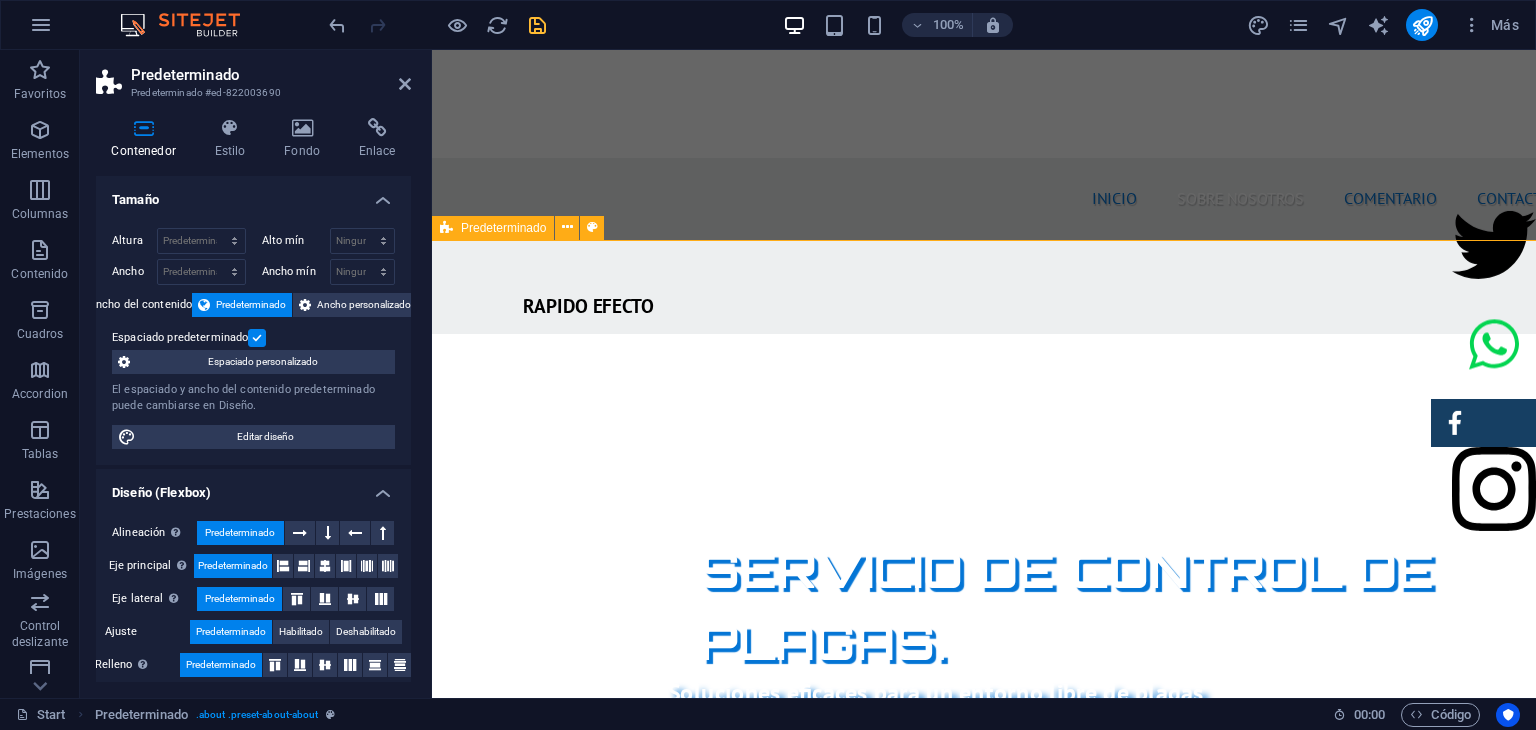 click on "SOBRE NOSOTROS Nuestra empresa de fumigación ofrece soluciones efectivas para el control de plagas, garantizando un ambiente limpio y seguro. Con un equipo de profesionales calificados y el uso de productos certificados, aseguramos resultados óptimos y la satisfacción del cliente. Nos especializamos en servicios residenciales y comerciales, adaptándonos a las necesidades específicas de cada cliente. Además, aplicamos técnicas innovadoras y respetuosas con el medio ambiente. Al elegirnos, estás invirtiendo en la salud de tus espacios y el bienestar de tus seres queridos. ¡Contáctanos para una evaluación gratuita y protege tu hogar hoy mismo! PRODUCTOS CERTIFICADOS MEJOR PRECIO GARANTIZADO GARANTÍA DE SERVICIO RAPIDO Y SEGURO" at bounding box center (984, 1693) 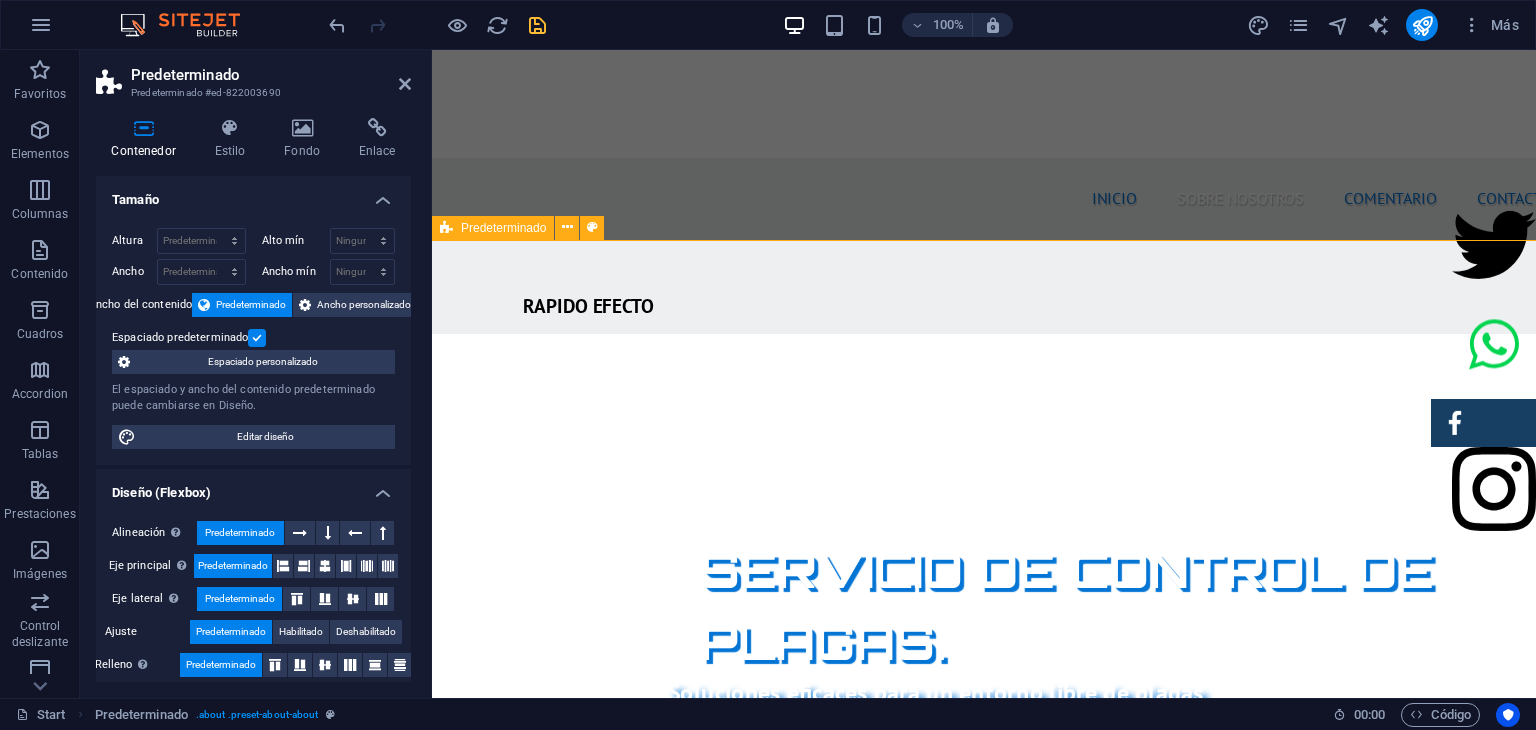 click on "SOBRE NOSOTROS Nuestra empresa de fumigación ofrece soluciones efectivas para el control de plagas, garantizando un ambiente limpio y seguro. Con un equipo de profesionales calificados y el uso de productos certificados, aseguramos resultados óptimos y la satisfacción del cliente. Nos especializamos en servicios residenciales y comerciales, adaptándonos a las necesidades específicas de cada cliente. Además, aplicamos técnicas innovadoras y respetuosas con el medio ambiente. Al elegirnos, estás invirtiendo en la salud de tus espacios y el bienestar de tus seres queridos. ¡Contáctanos para una evaluación gratuita y protege tu hogar hoy mismo! PRODUCTOS CERTIFICADOS MEJOR PRECIO GARANTIZADO GARANTÍA DE SERVICIO RAPIDO Y SEGURO" at bounding box center (984, 1693) 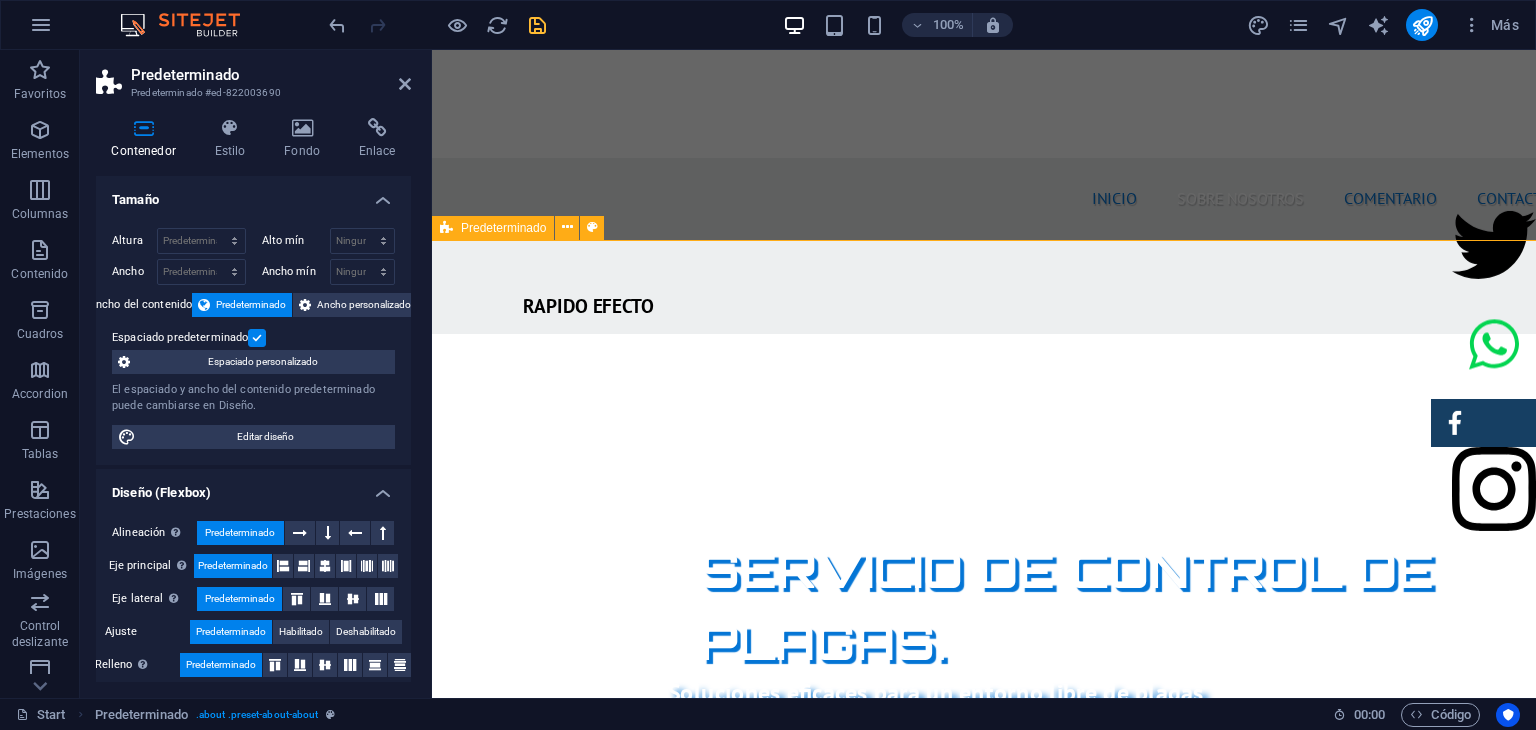click on "SOBRE NOSOTROS Nuestra empresa de fumigación ofrece soluciones efectivas para el control de plagas, garantizando un ambiente limpio y seguro. Con un equipo de profesionales calificados y el uso de productos certificados, aseguramos resultados óptimos y la satisfacción del cliente. Nos especializamos en servicios residenciales y comerciales, adaptándonos a las necesidades específicas de cada cliente. Además, aplicamos técnicas innovadoras y respetuosas con el medio ambiente. Al elegirnos, estás invirtiendo en la salud de tus espacios y el bienestar de tus seres queridos. ¡Contáctanos para una evaluación gratuita y protege tu hogar hoy mismo! PRODUCTOS CERTIFICADOS MEJOR PRECIO GARANTIZADO GARANTÍA DE SERVICIO RAPIDO Y SEGURO" at bounding box center [984, 1693] 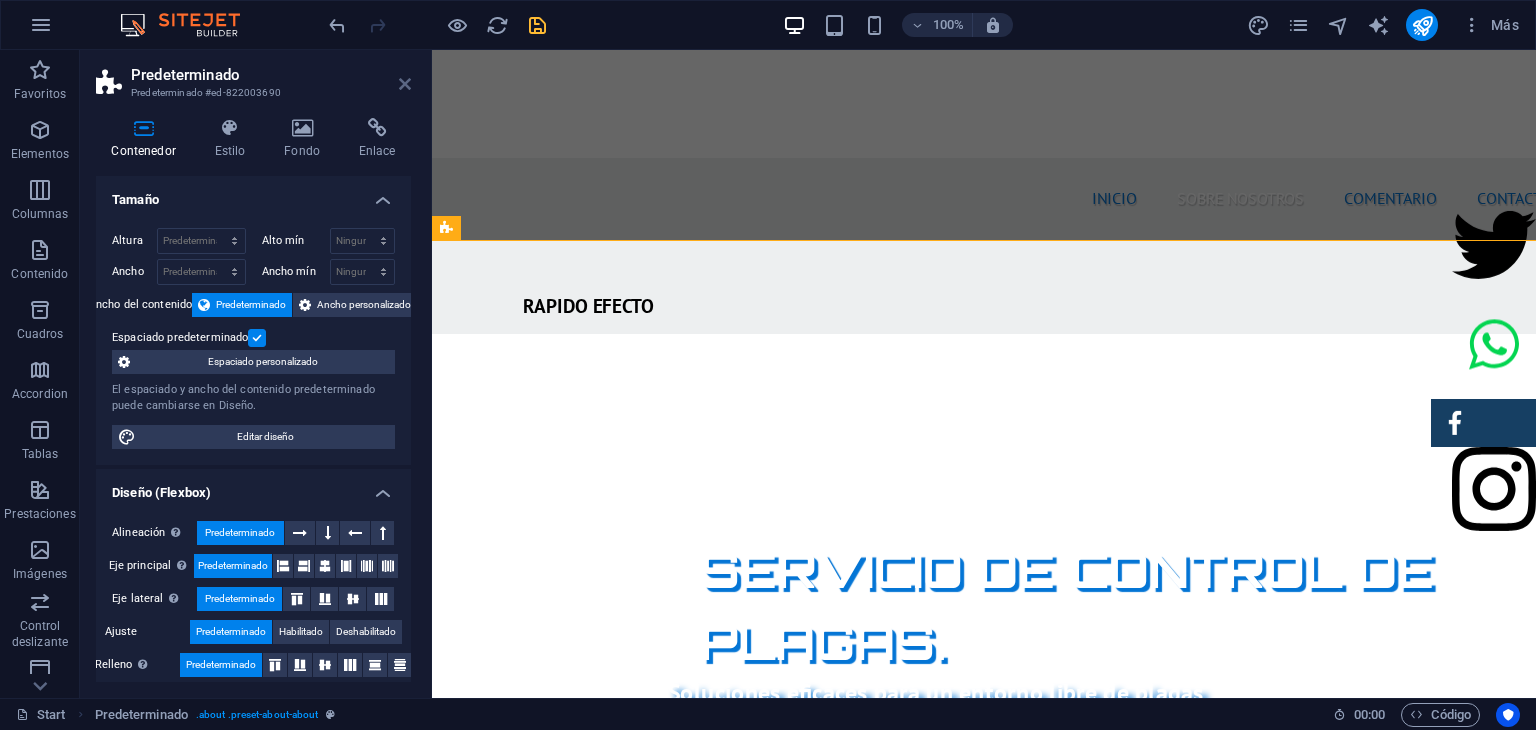 click at bounding box center (405, 84) 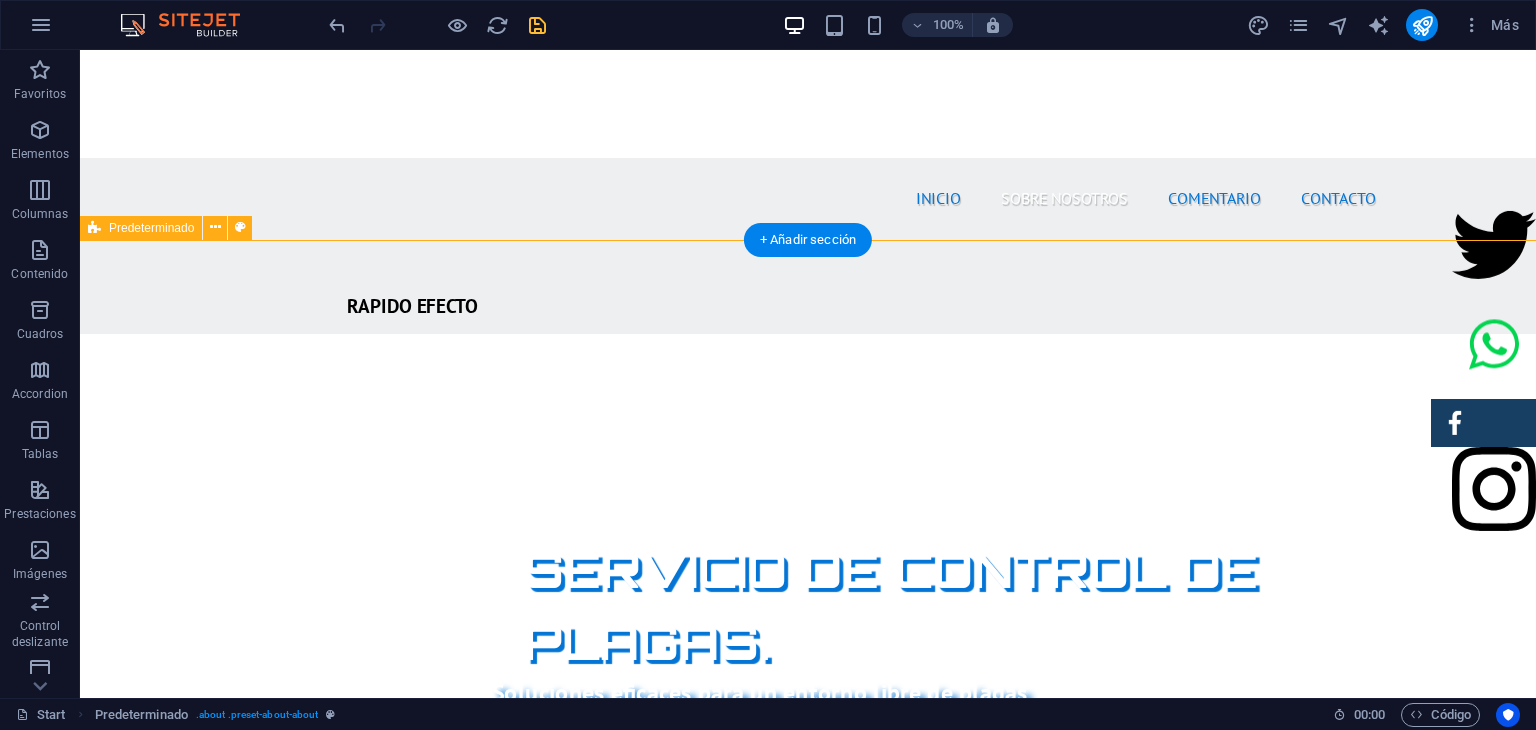 click on "SOBRE NOSOTROS Nuestra empresa de fumigación ofrece soluciones efectivas para el control de plagas, garantizando un ambiente limpio y seguro. Con un equipo de profesionales calificados y el uso de productos certificados, aseguramos resultados óptimos y la satisfacción del cliente. Nos especializamos en servicios residenciales y comerciales, adaptándonos a las necesidades específicas de cada cliente. Además, aplicamos técnicas innovadoras y respetuosas con el medio ambiente. Al elegirnos, estás invirtiendo en la salud de tus espacios y el bienestar de tus seres queridos. ¡Contáctanos para una evaluación gratuita y protege tu hogar hoy mismo! PRODUCTOS CERTIFICADOS MEJOR PRECIO GARANTIZADO GARANTÍA DE SERVICIO RAPIDO Y SEGURO" at bounding box center [808, 1693] 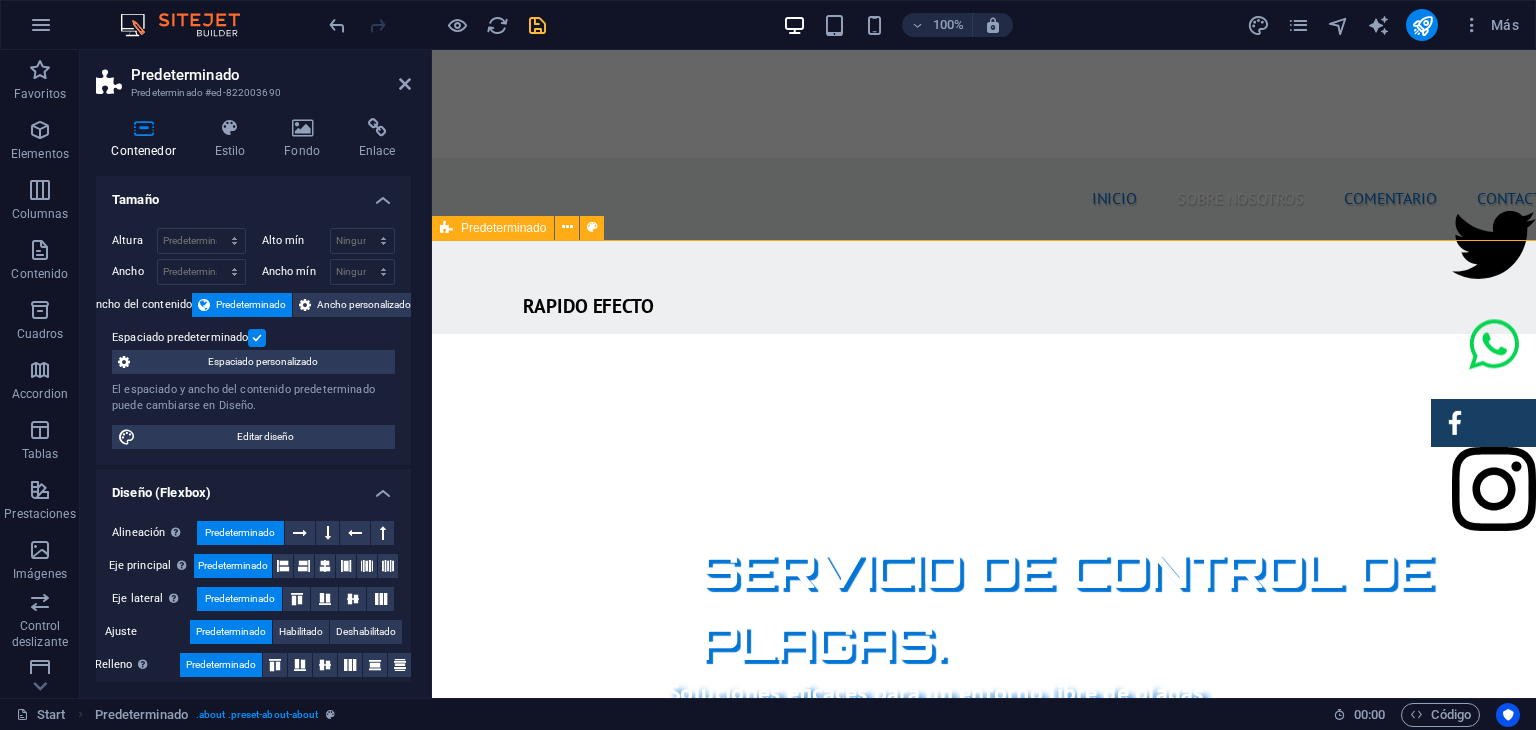 click on "SOBRE NOSOTROS Nuestra empresa de fumigación ofrece soluciones efectivas para el control de plagas, garantizando un ambiente limpio y seguro. Con un equipo de profesionales calificados y el uso de productos certificados, aseguramos resultados óptimos y la satisfacción del cliente. Nos especializamos en servicios residenciales y comerciales, adaptándonos a las necesidades específicas de cada cliente. Además, aplicamos técnicas innovadoras y respetuosas con el medio ambiente. Al elegirnos, estás invirtiendo en la salud de tus espacios y el bienestar de tus seres queridos. ¡Contáctanos para una evaluación gratuita y protege tu hogar hoy mismo! PRODUCTOS CERTIFICADOS MEJOR PRECIO GARANTIZADO GARANTÍA DE SERVICIO RAPIDO Y SEGURO" at bounding box center [984, 1693] 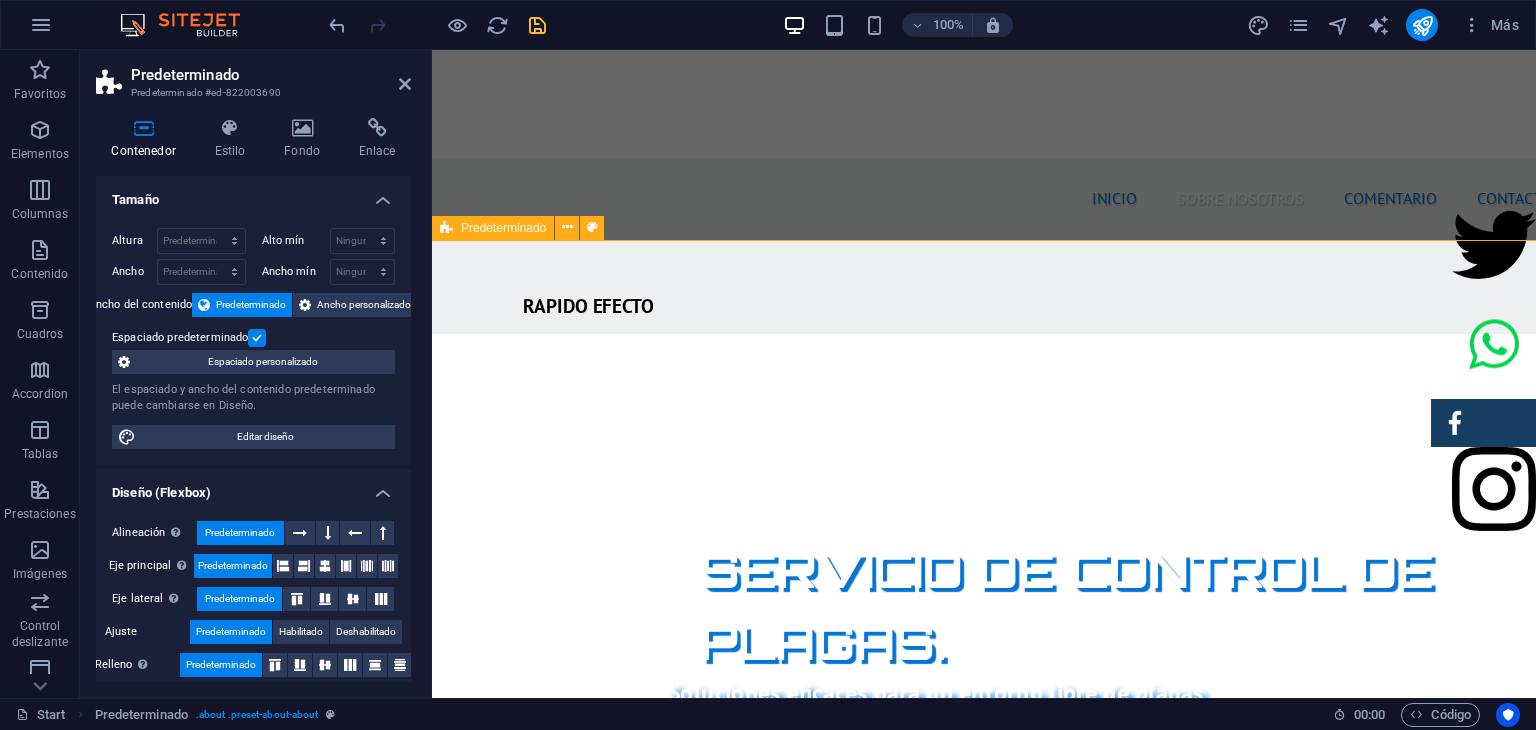 click on "SOBRE NOSOTROS Nuestra empresa de fumigación ofrece soluciones efectivas para el control de plagas, garantizando un ambiente limpio y seguro. Con un equipo de profesionales calificados y el uso de productos certificados, aseguramos resultados óptimos y la satisfacción del cliente. Nos especializamos en servicios residenciales y comerciales, adaptándonos a las necesidades específicas de cada cliente. Además, aplicamos técnicas innovadoras y respetuosas con el medio ambiente. Al elegirnos, estás invirtiendo en la salud de tus espacios y el bienestar de tus seres queridos. ¡Contáctanos para una evaluación gratuita y protege tu hogar hoy mismo! PRODUCTOS CERTIFICADOS MEJOR PRECIO GARANTIZADO GARANTÍA DE SERVICIO RAPIDO Y SEGURO" at bounding box center (984, 1693) 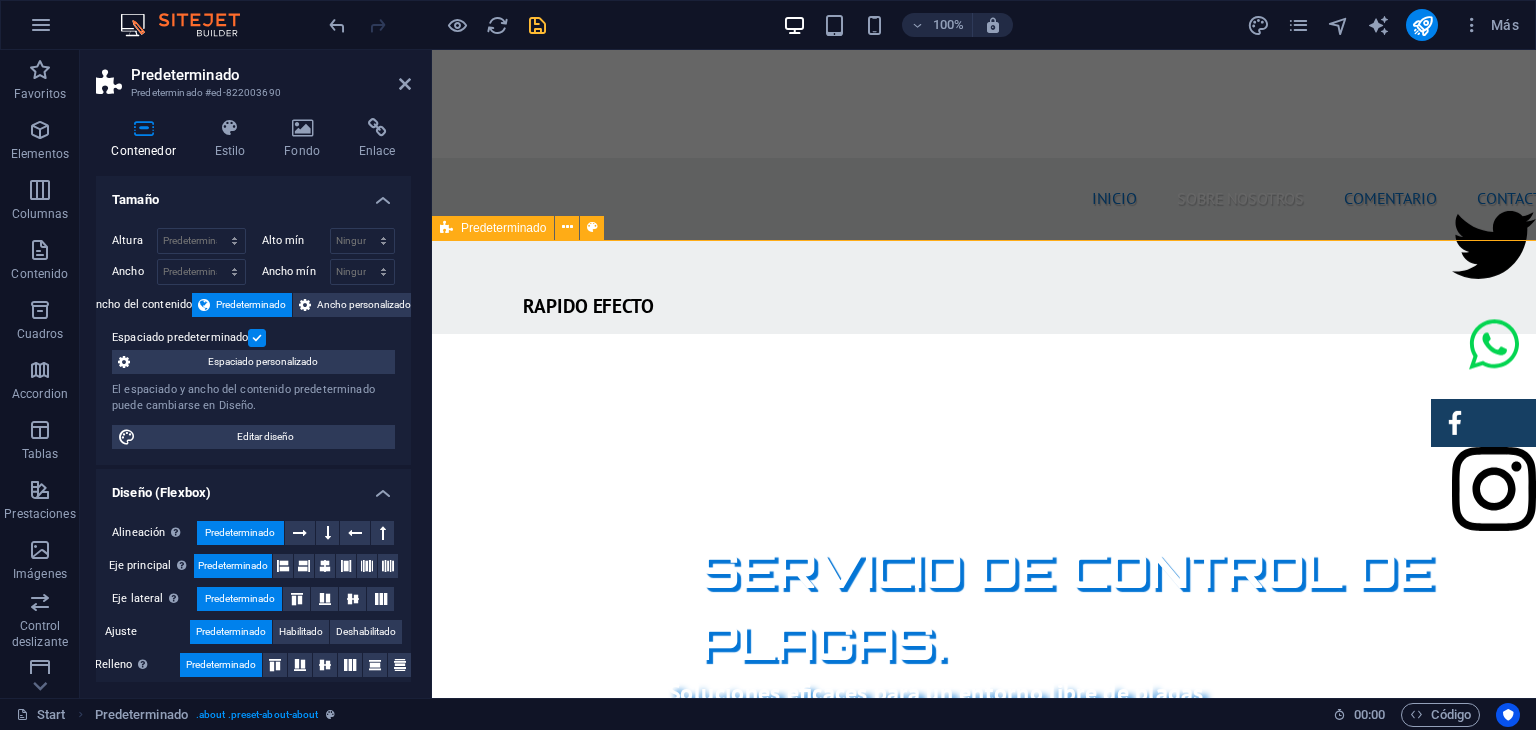 click on "SOBRE NOSOTROS Nuestra empresa de fumigación ofrece soluciones efectivas para el control de plagas, garantizando un ambiente limpio y seguro. Con un equipo de profesionales calificados y el uso de productos certificados, aseguramos resultados óptimos y la satisfacción del cliente. Nos especializamos en servicios residenciales y comerciales, adaptándonos a las necesidades específicas de cada cliente. Además, aplicamos técnicas innovadoras y respetuosas con el medio ambiente. Al elegirnos, estás invirtiendo en la salud de tus espacios y el bienestar de tus seres queridos. ¡Contáctanos para una evaluación gratuita y protege tu hogar hoy mismo! PRODUCTOS CERTIFICADOS MEJOR PRECIO GARANTIZADO GARANTÍA DE SERVICIO RAPIDO Y SEGURO" at bounding box center (984, 1693) 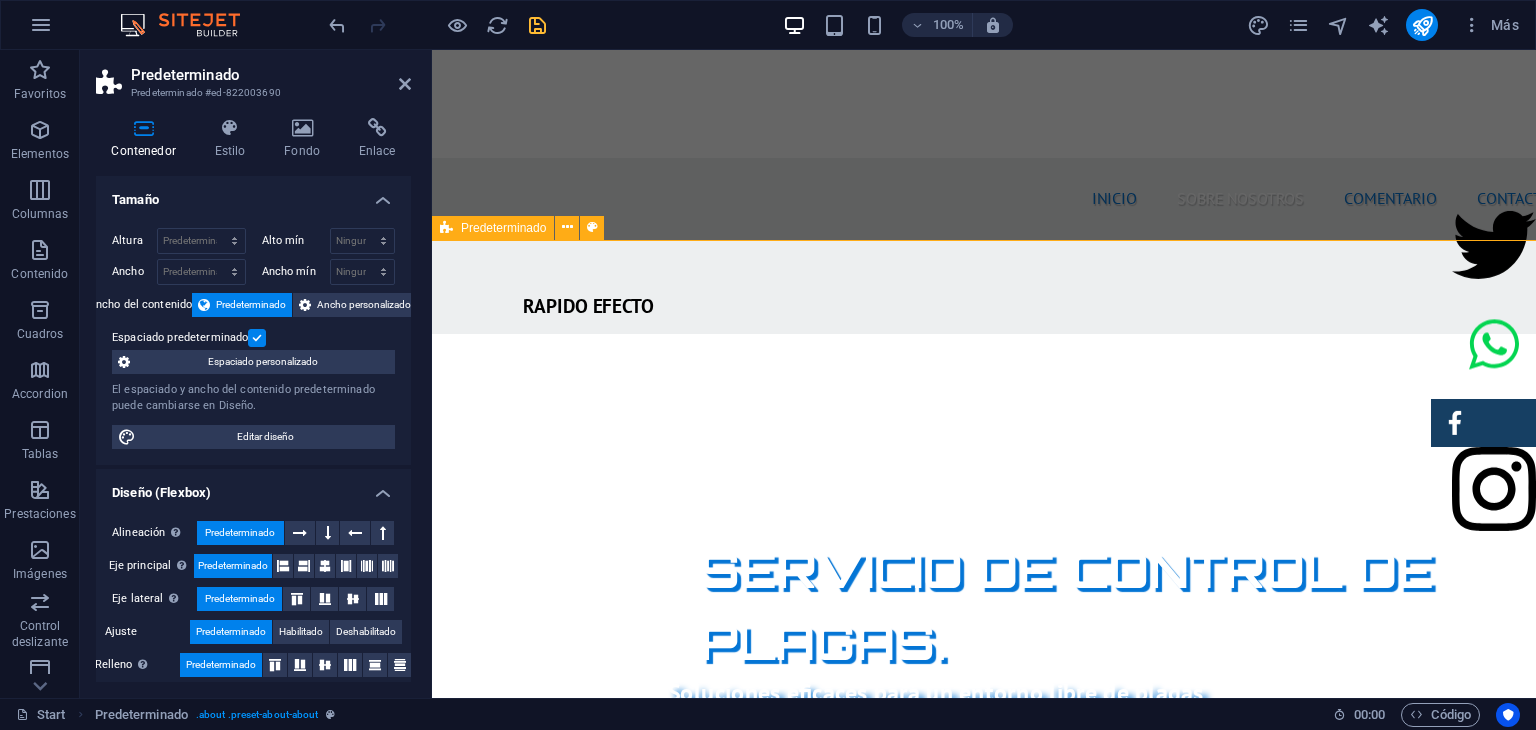 click on "SOBRE NOSOTROS Nuestra empresa de fumigación ofrece soluciones efectivas para el control de plagas, garantizando un ambiente limpio y seguro. Con un equipo de profesionales calificados y el uso de productos certificados, aseguramos resultados óptimos y la satisfacción del cliente. Nos especializamos en servicios residenciales y comerciales, adaptándonos a las necesidades específicas de cada cliente. Además, aplicamos técnicas innovadoras y respetuosas con el medio ambiente. Al elegirnos, estás invirtiendo en la salud de tus espacios y el bienestar de tus seres queridos. ¡Contáctanos para una evaluación gratuita y protege tu hogar hoy mismo! PRODUCTOS CERTIFICADOS MEJOR PRECIO GARANTIZADO GARANTÍA DE SERVICIO RAPIDO Y SEGURO" at bounding box center (984, 1693) 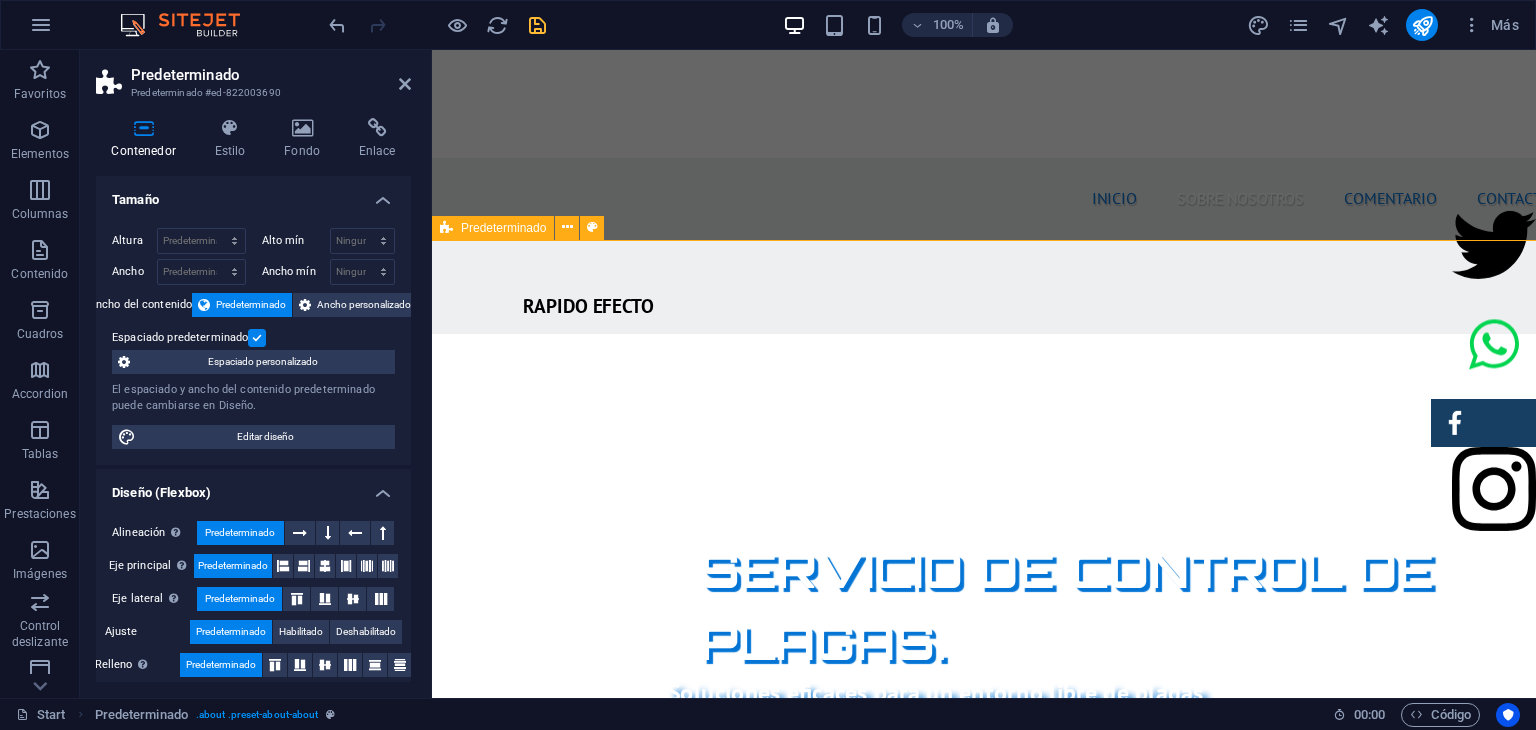 click on "SOBRE NOSOTROS Nuestra empresa de fumigación ofrece soluciones efectivas para el control de plagas, garantizando un ambiente limpio y seguro. Con un equipo de profesionales calificados y el uso de productos certificados, aseguramos resultados óptimos y la satisfacción del cliente. Nos especializamos en servicios residenciales y comerciales, adaptándonos a las necesidades específicas de cada cliente. Además, aplicamos técnicas innovadoras y respetuosas con el medio ambiente. Al elegirnos, estás invirtiendo en la salud de tus espacios y el bienestar de tus seres queridos. ¡Contáctanos para una evaluación gratuita y protege tu hogar hoy mismo! PRODUCTOS CERTIFICADOS MEJOR PRECIO GARANTIZADO GARANTÍA DE SERVICIO RAPIDO Y SEGURO" at bounding box center [984, 1693] 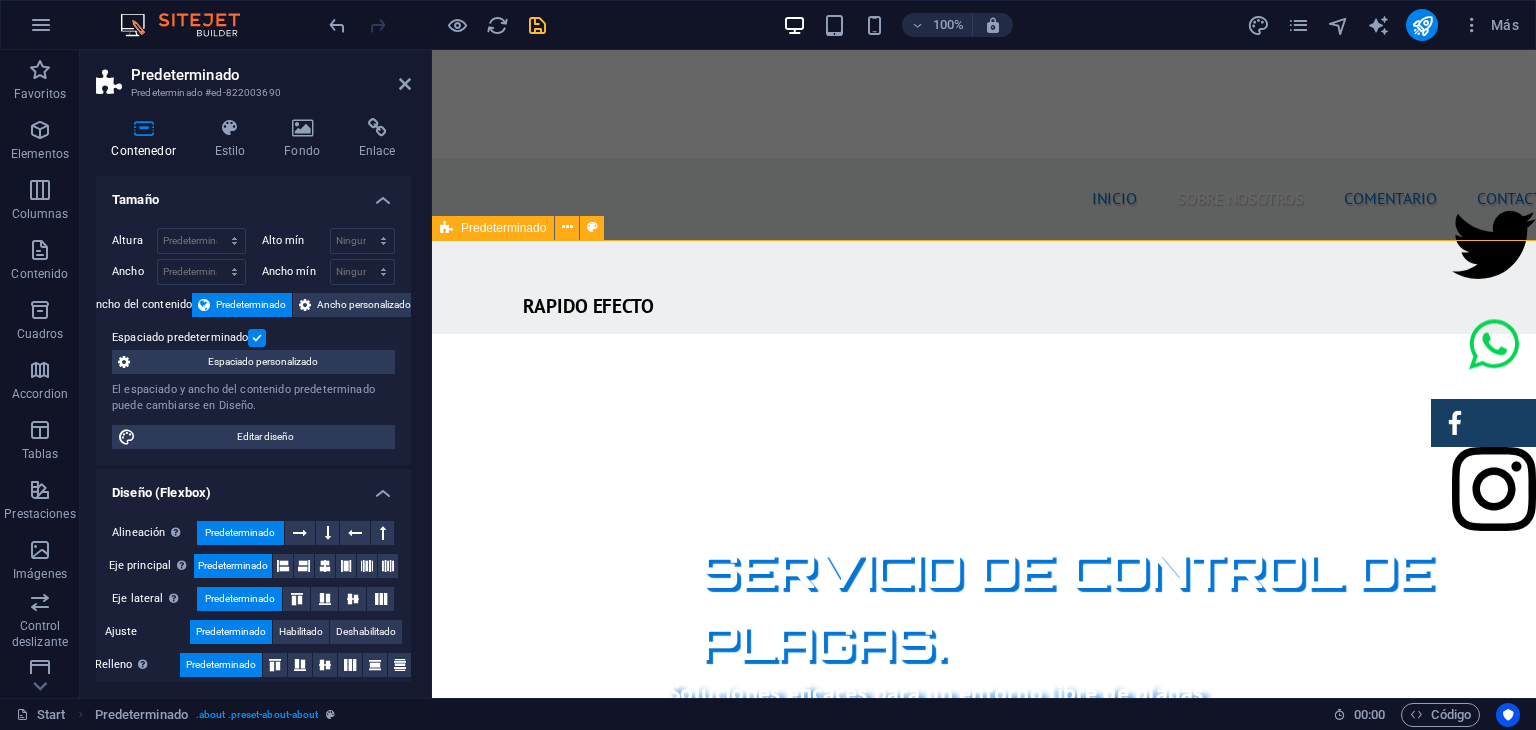 click on "SOBRE NOSOTROS Nuestra empresa de fumigación ofrece soluciones efectivas para el control de plagas, garantizando un ambiente limpio y seguro. Con un equipo de profesionales calificados y el uso de productos certificados, aseguramos resultados óptimos y la satisfacción del cliente. Nos especializamos en servicios residenciales y comerciales, adaptándonos a las necesidades específicas de cada cliente. Además, aplicamos técnicas innovadoras y respetuosas con el medio ambiente. Al elegirnos, estás invirtiendo en la salud de tus espacios y el bienestar de tus seres queridos. ¡Contáctanos para una evaluación gratuita y protege tu hogar hoy mismo! PRODUCTOS CERTIFICADOS MEJOR PRECIO GARANTIZADO GARANTÍA DE SERVICIO RAPIDO Y SEGURO" at bounding box center [984, 1693] 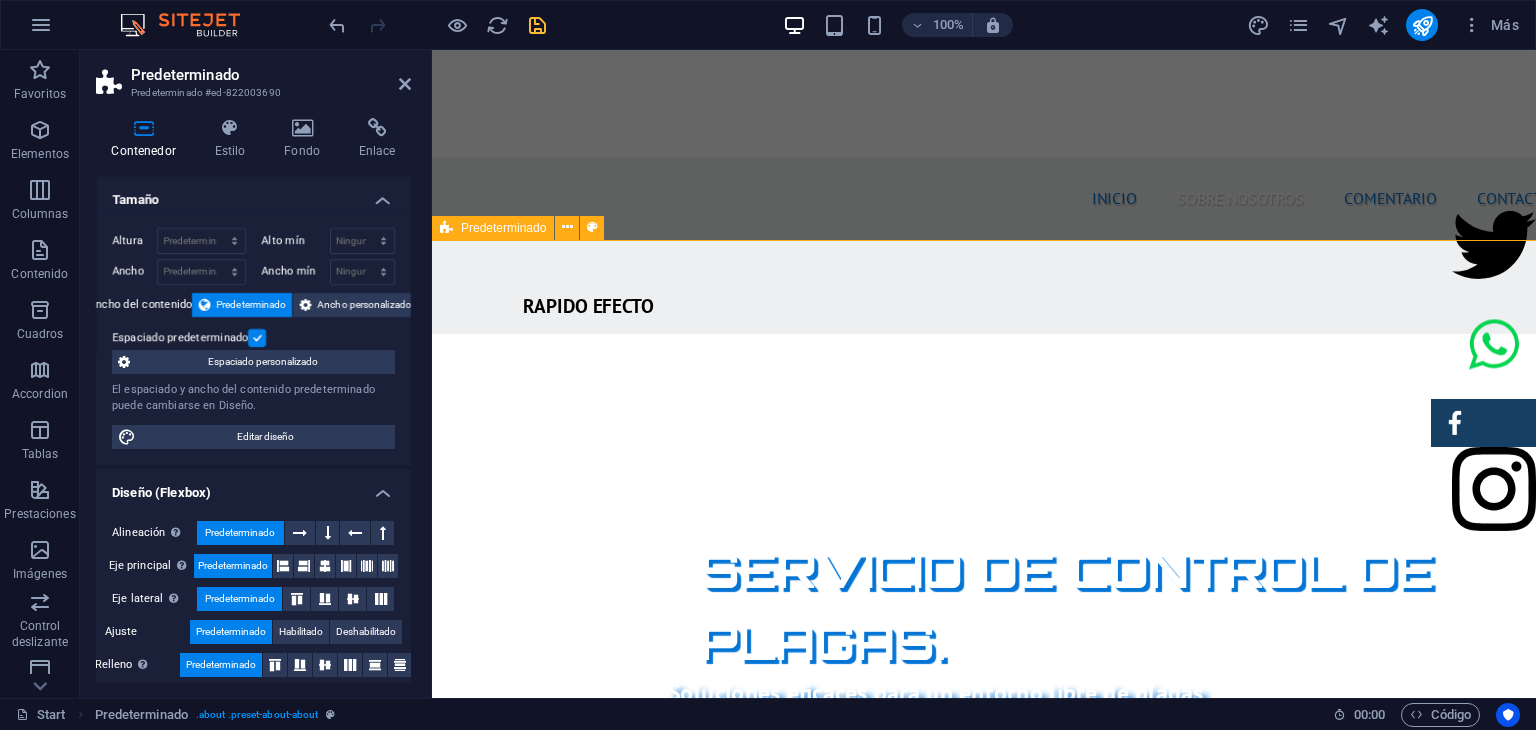 click on "SOBRE NOSOTROS Nuestra empresa de fumigación ofrece soluciones efectivas para el control de plagas, garantizando un ambiente limpio y seguro. Con un equipo de profesionales calificados y el uso de productos certificados, aseguramos resultados óptimos y la satisfacción del cliente. Nos especializamos en servicios residenciales y comerciales, adaptándonos a las necesidades específicas de cada cliente. Además, aplicamos técnicas innovadoras y respetuosas con el medio ambiente. Al elegirnos, estás invirtiendo en la salud de tus espacios y el bienestar de tus seres queridos. ¡Contáctanos para una evaluación gratuita y protege tu hogar hoy mismo! PRODUCTOS CERTIFICADOS MEJOR PRECIO GARANTIZADO GARANTÍA DE SERVICIO RAPIDO Y SEGURO" at bounding box center [984, 1693] 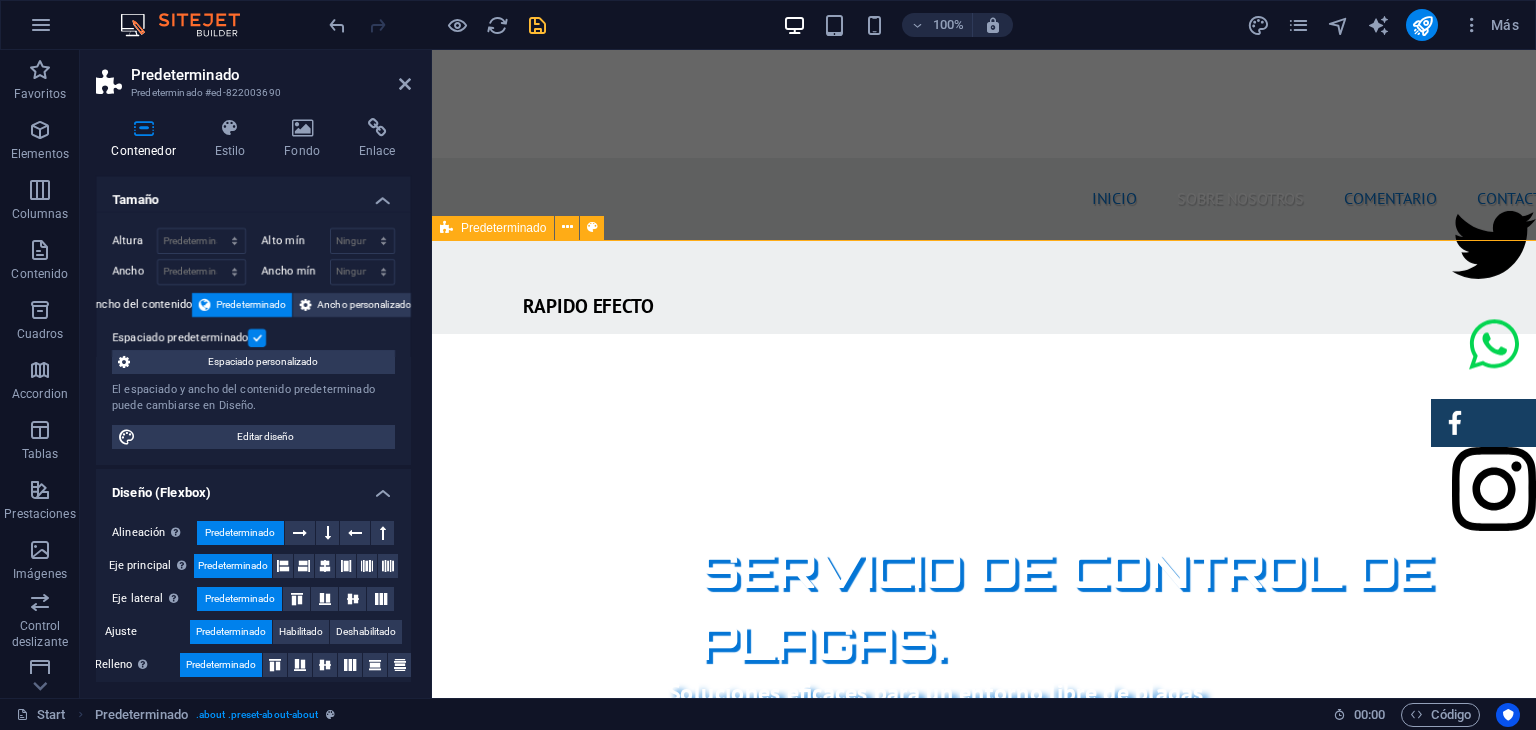 click on "SOBRE NOSOTROS Nuestra empresa de fumigación ofrece soluciones efectivas para el control de plagas, garantizando un ambiente limpio y seguro. Con un equipo de profesionales calificados y el uso de productos certificados, aseguramos resultados óptimos y la satisfacción del cliente. Nos especializamos en servicios residenciales y comerciales, adaptándonos a las necesidades específicas de cada cliente. Además, aplicamos técnicas innovadoras y respetuosas con el medio ambiente. Al elegirnos, estás invirtiendo en la salud de tus espacios y el bienestar de tus seres queridos. ¡Contáctanos para una evaluación gratuita y protege tu hogar hoy mismo! PRODUCTOS CERTIFICADOS MEJOR PRECIO GARANTIZADO GARANTÍA DE SERVICIO RAPIDO Y SEGURO" at bounding box center (984, 1693) 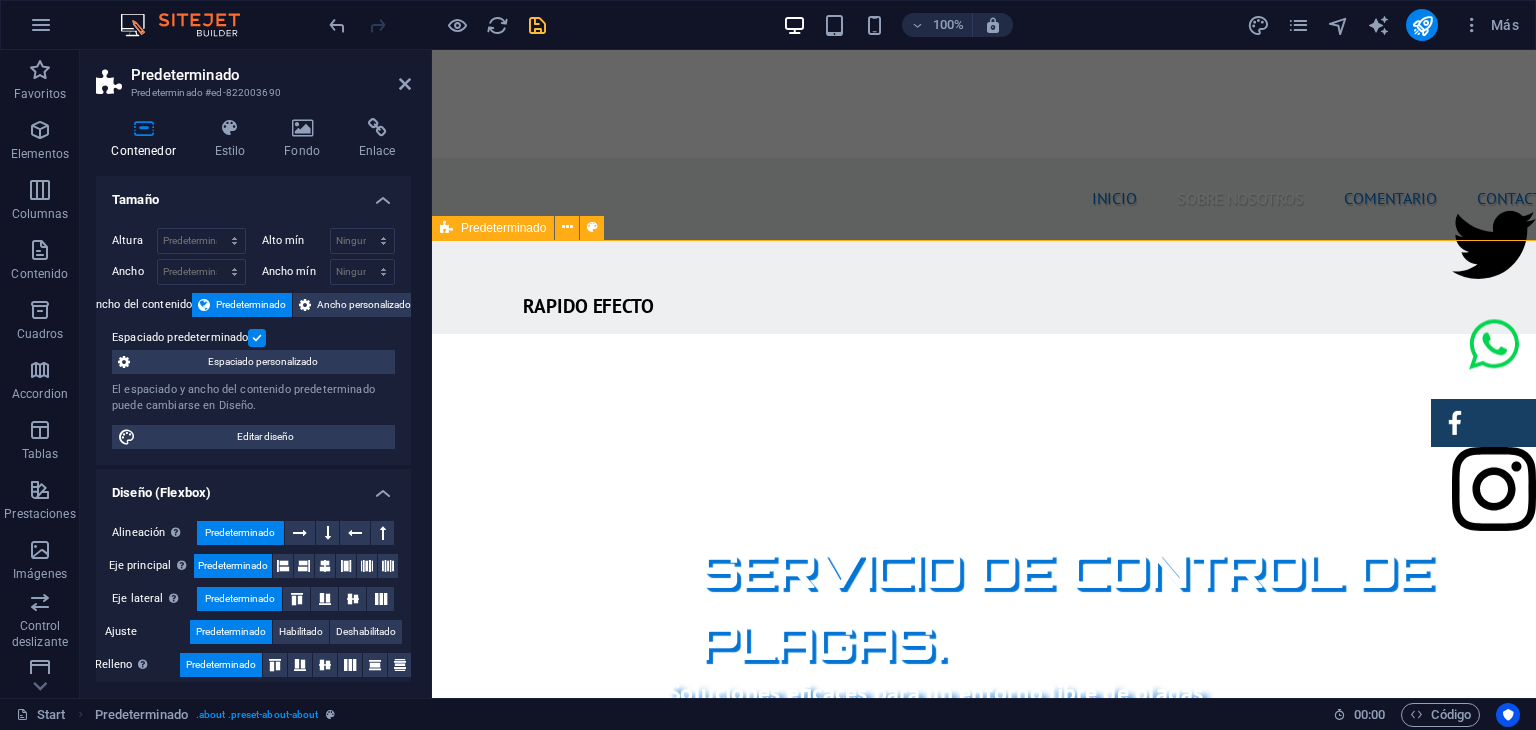 click on "SOBRE NOSOTROS Nuestra empresa de fumigación ofrece soluciones efectivas para el control de plagas, garantizando un ambiente limpio y seguro. Con un equipo de profesionales calificados y el uso de productos certificados, aseguramos resultados óptimos y la satisfacción del cliente. Nos especializamos en servicios residenciales y comerciales, adaptándonos a las necesidades específicas de cada cliente. Además, aplicamos técnicas innovadoras y respetuosas con el medio ambiente. Al elegirnos, estás invirtiendo en la salud de tus espacios y el bienestar de tus seres queridos. ¡Contáctanos para una evaluación gratuita y protege tu hogar hoy mismo! PRODUCTOS CERTIFICADOS MEJOR PRECIO GARANTIZADO GARANTÍA DE SERVICIO RAPIDO Y SEGURO" at bounding box center [984, 1693] 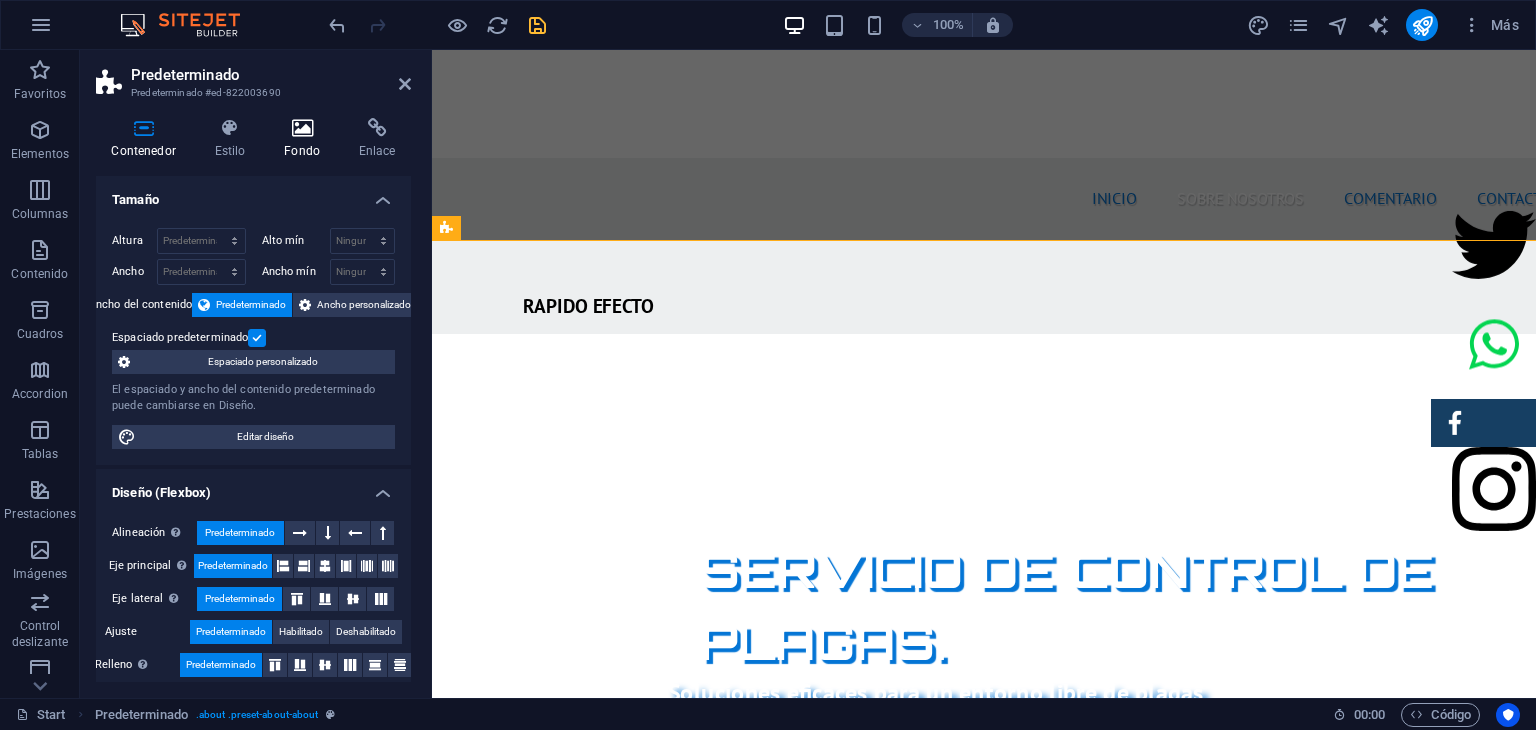 click at bounding box center (302, 128) 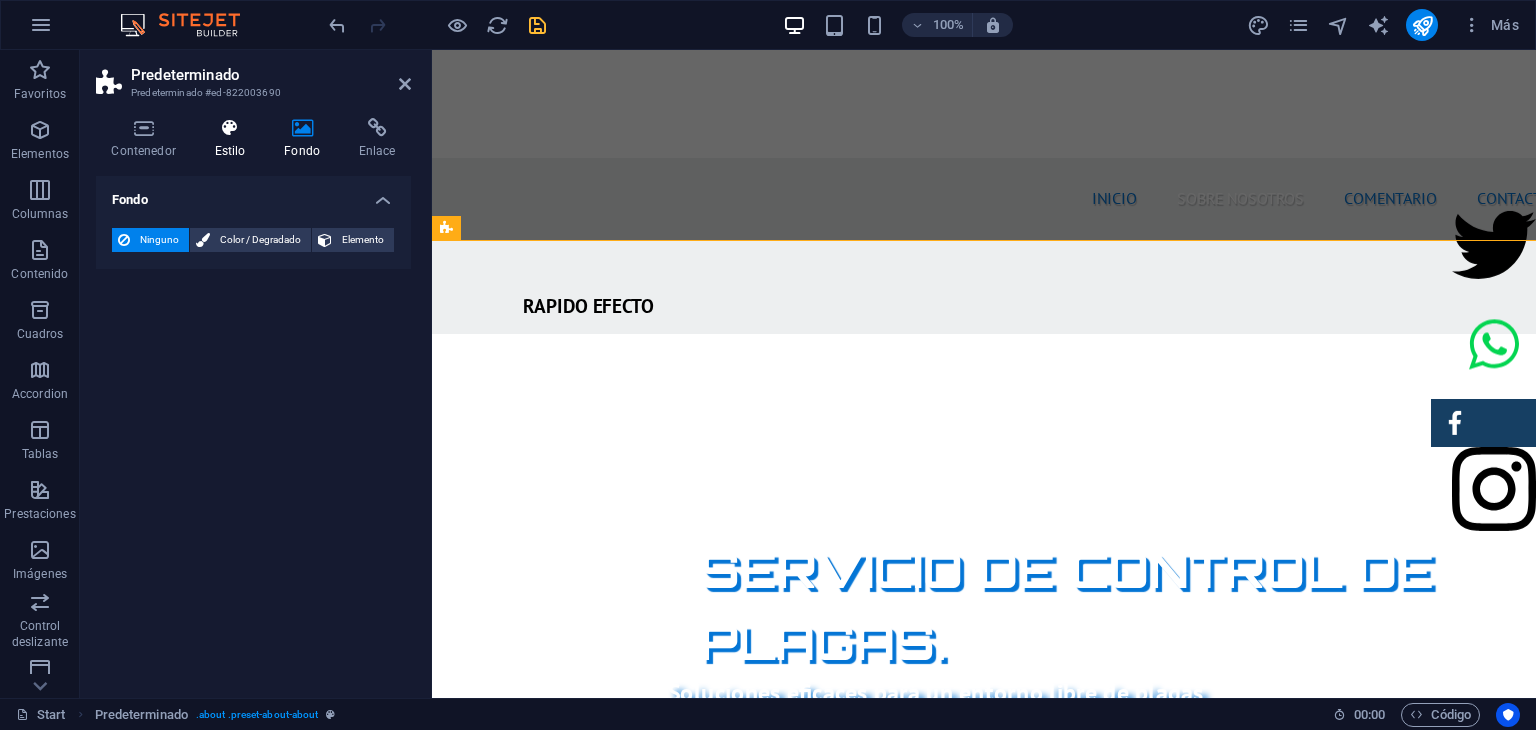 click at bounding box center (230, 128) 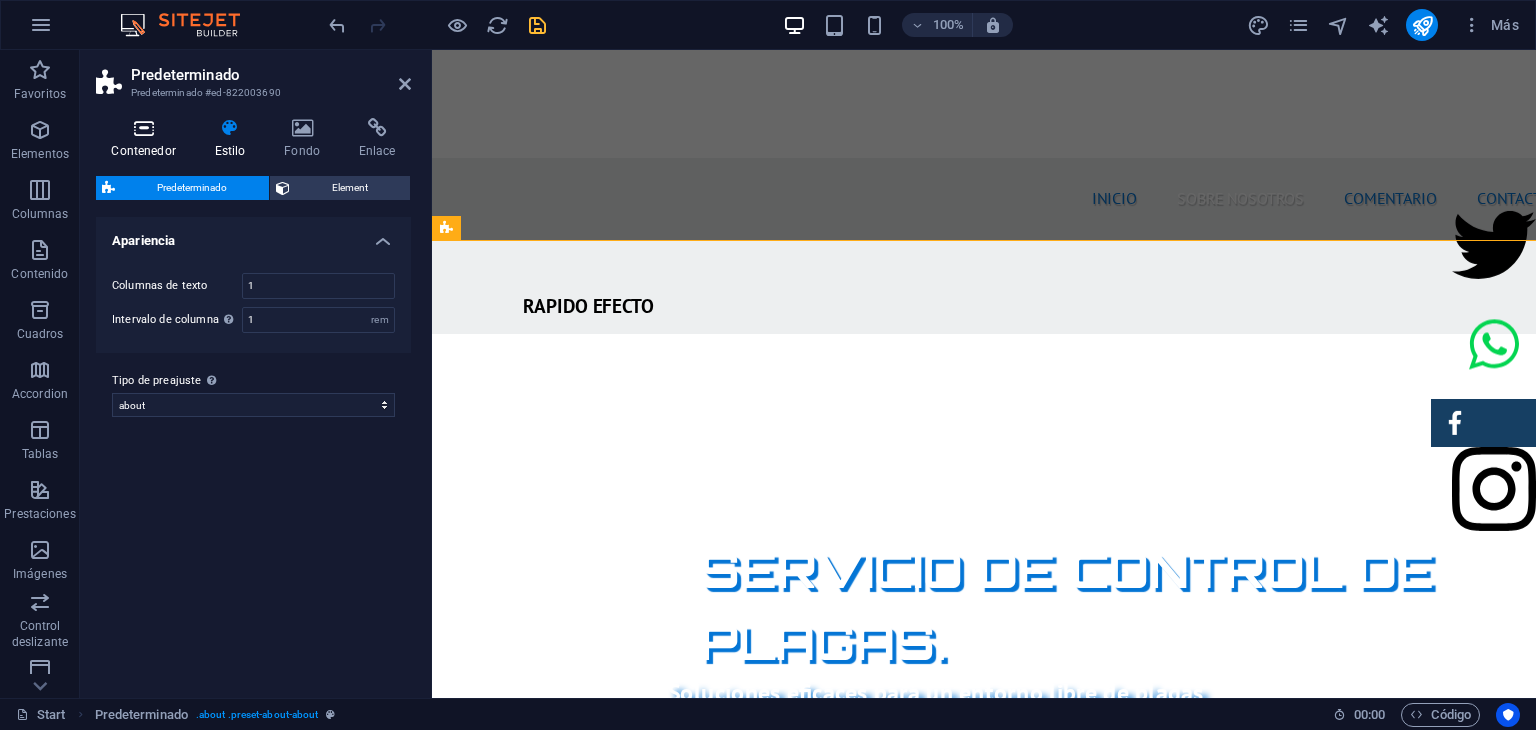 click at bounding box center [143, 128] 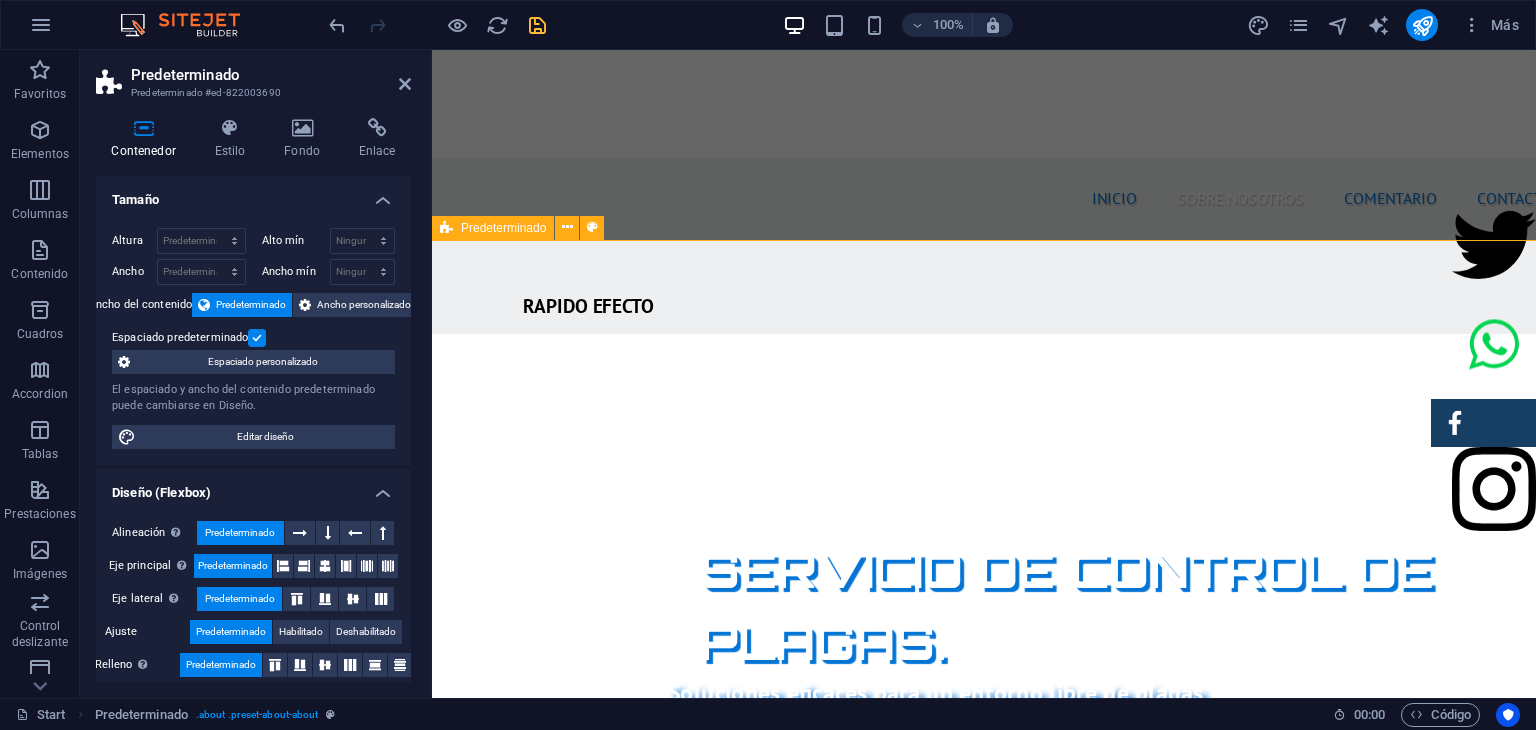 click on "SOBRE NOSOTROS Nuestra empresa de fumigación ofrece soluciones efectivas para el control de plagas, garantizando un ambiente limpio y seguro. Con un equipo de profesionales calificados y el uso de productos certificados, aseguramos resultados óptimos y la satisfacción del cliente. Nos especializamos en servicios residenciales y comerciales, adaptándonos a las necesidades específicas de cada cliente. Además, aplicamos técnicas innovadoras y respetuosas con el medio ambiente. Al elegirnos, estás invirtiendo en la salud de tus espacios y el bienestar de tus seres queridos. ¡Contáctanos para una evaluación gratuita y protege tu hogar hoy mismo! PRODUCTOS CERTIFICADOS MEJOR PRECIO GARANTIZADO GARANTÍA DE SERVICIO RAPIDO Y SEGURO" at bounding box center (984, 1693) 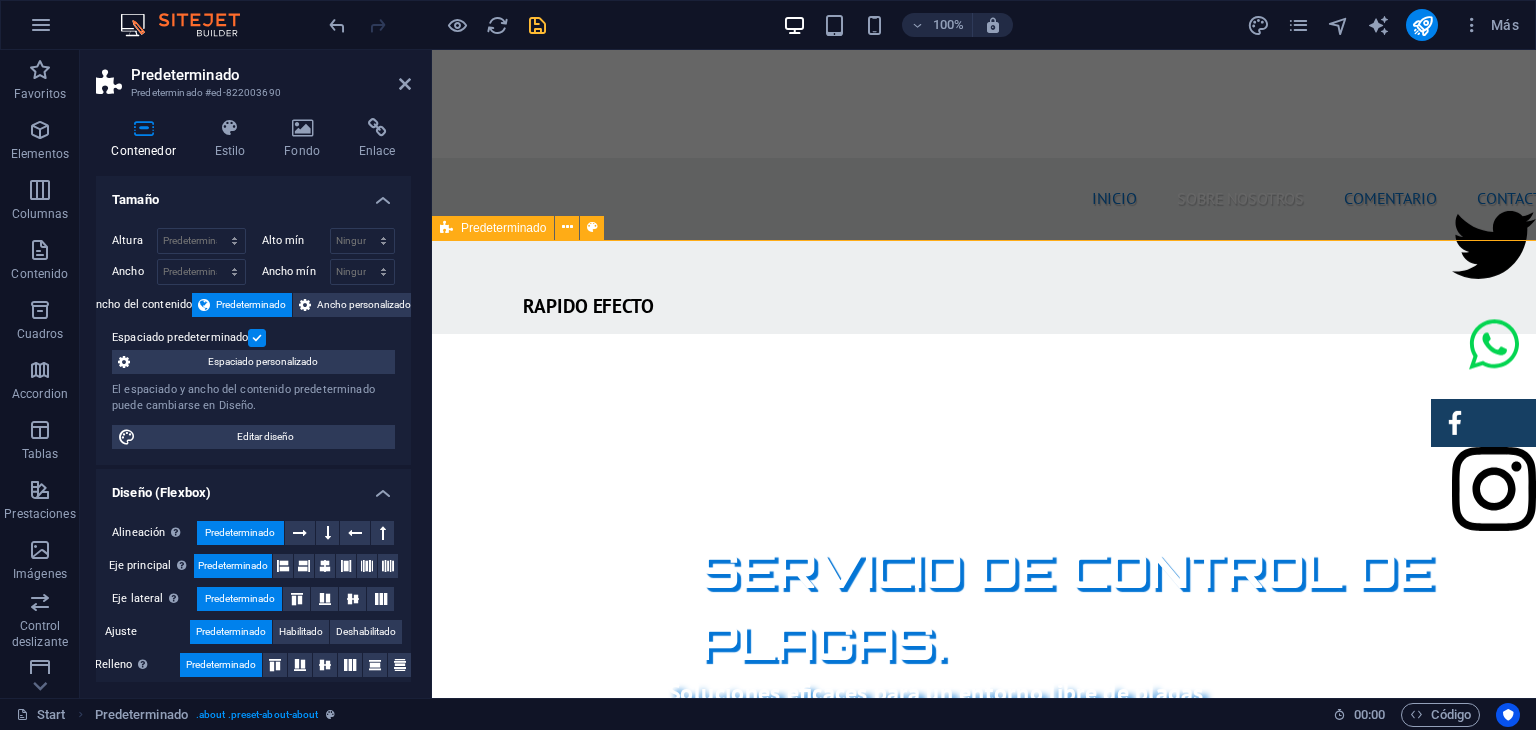 click on "SOBRE NOSOTROS Nuestra empresa de fumigación ofrece soluciones efectivas para el control de plagas, garantizando un ambiente limpio y seguro. Con un equipo de profesionales calificados y el uso de productos certificados, aseguramos resultados óptimos y la satisfacción del cliente. Nos especializamos en servicios residenciales y comerciales, adaptándonos a las necesidades específicas de cada cliente. Además, aplicamos técnicas innovadoras y respetuosas con el medio ambiente. Al elegirnos, estás invirtiendo en la salud de tus espacios y el bienestar de tus seres queridos. ¡Contáctanos para una evaluación gratuita y protege tu hogar hoy mismo! PRODUCTOS CERTIFICADOS MEJOR PRECIO GARANTIZADO GARANTÍA DE SERVICIO RAPIDO Y SEGURO" at bounding box center (984, 1693) 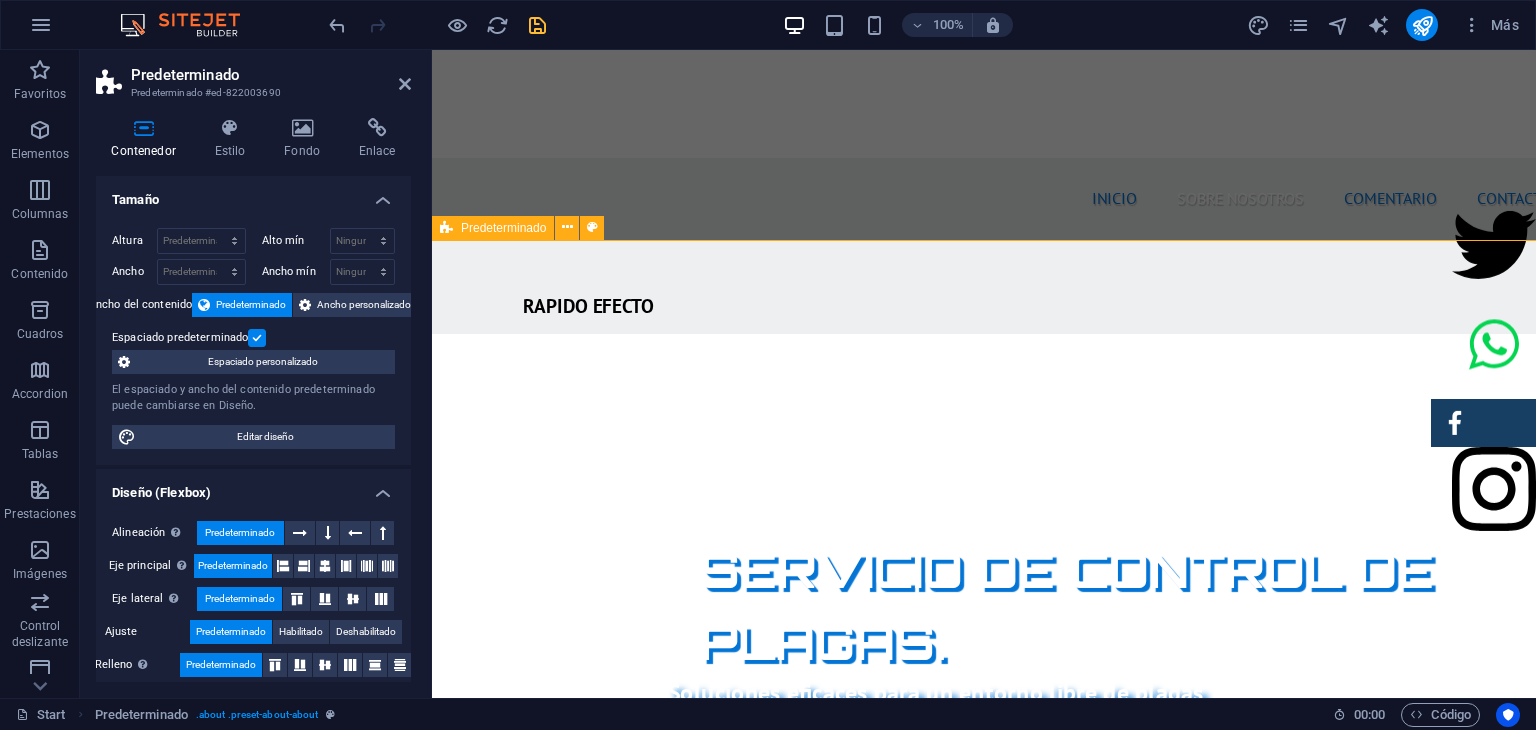 click on "SOBRE NOSOTROS Nuestra empresa de fumigación ofrece soluciones efectivas para el control de plagas, garantizando un ambiente limpio y seguro. Con un equipo de profesionales calificados y el uso de productos certificados, aseguramos resultados óptimos y la satisfacción del cliente. Nos especializamos en servicios residenciales y comerciales, adaptándonos a las necesidades específicas de cada cliente. Además, aplicamos técnicas innovadoras y respetuosas con el medio ambiente. Al elegirnos, estás invirtiendo en la salud de tus espacios y el bienestar de tus seres queridos. ¡Contáctanos para una evaluación gratuita y protege tu hogar hoy mismo! PRODUCTOS CERTIFICADOS MEJOR PRECIO GARANTIZADO GARANTÍA DE SERVICIO RAPIDO Y SEGURO" at bounding box center (984, 1693) 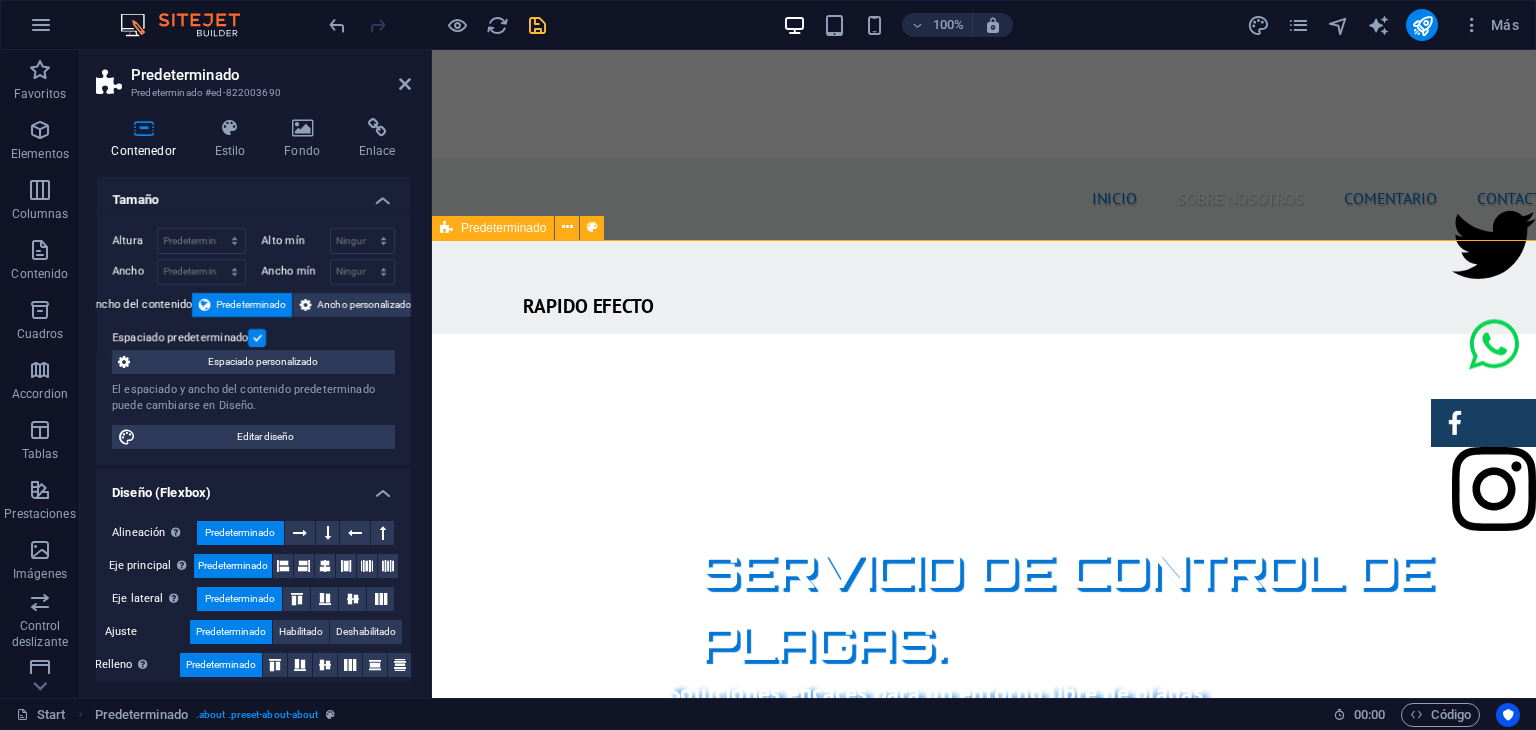 click on "SOBRE NOSOTROS Nuestra empresa de fumigación ofrece soluciones efectivas para el control de plagas, garantizando un ambiente limpio y seguro. Con un equipo de profesionales calificados y el uso de productos certificados, aseguramos resultados óptimos y la satisfacción del cliente. Nos especializamos en servicios residenciales y comerciales, adaptándonos a las necesidades específicas de cada cliente. Además, aplicamos técnicas innovadoras y respetuosas con el medio ambiente. Al elegirnos, estás invirtiendo en la salud de tus espacios y el bienestar de tus seres queridos. ¡Contáctanos para una evaluación gratuita y protege tu hogar hoy mismo! PRODUCTOS CERTIFICADOS MEJOR PRECIO GARANTIZADO GARANTÍA DE SERVICIO RAPIDO Y SEGURO" at bounding box center [984, 1693] 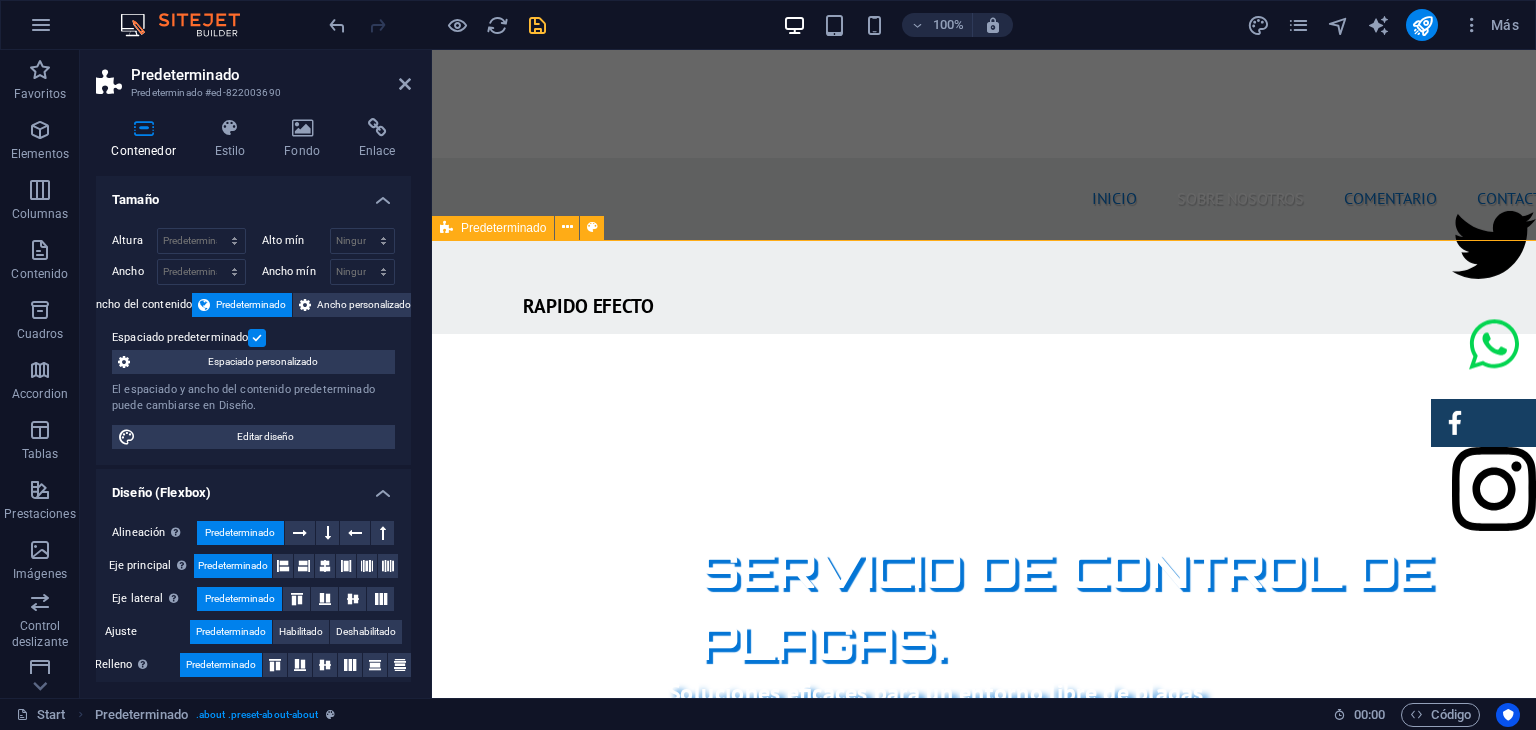 click on "SOBRE NOSOTROS Nuestra empresa de fumigación ofrece soluciones efectivas para el control de plagas, garantizando un ambiente limpio y seguro. Con un equipo de profesionales calificados y el uso de productos certificados, aseguramos resultados óptimos y la satisfacción del cliente. Nos especializamos en servicios residenciales y comerciales, adaptándonos a las necesidades específicas de cada cliente. Además, aplicamos técnicas innovadoras y respetuosas con el medio ambiente. Al elegirnos, estás invirtiendo en la salud de tus espacios y el bienestar de tus seres queridos. ¡Contáctanos para una evaluación gratuita y protege tu hogar hoy mismo! PRODUCTOS CERTIFICADOS MEJOR PRECIO GARANTIZADO GARANTÍA DE SERVICIO RAPIDO Y SEGURO" at bounding box center (984, 1693) 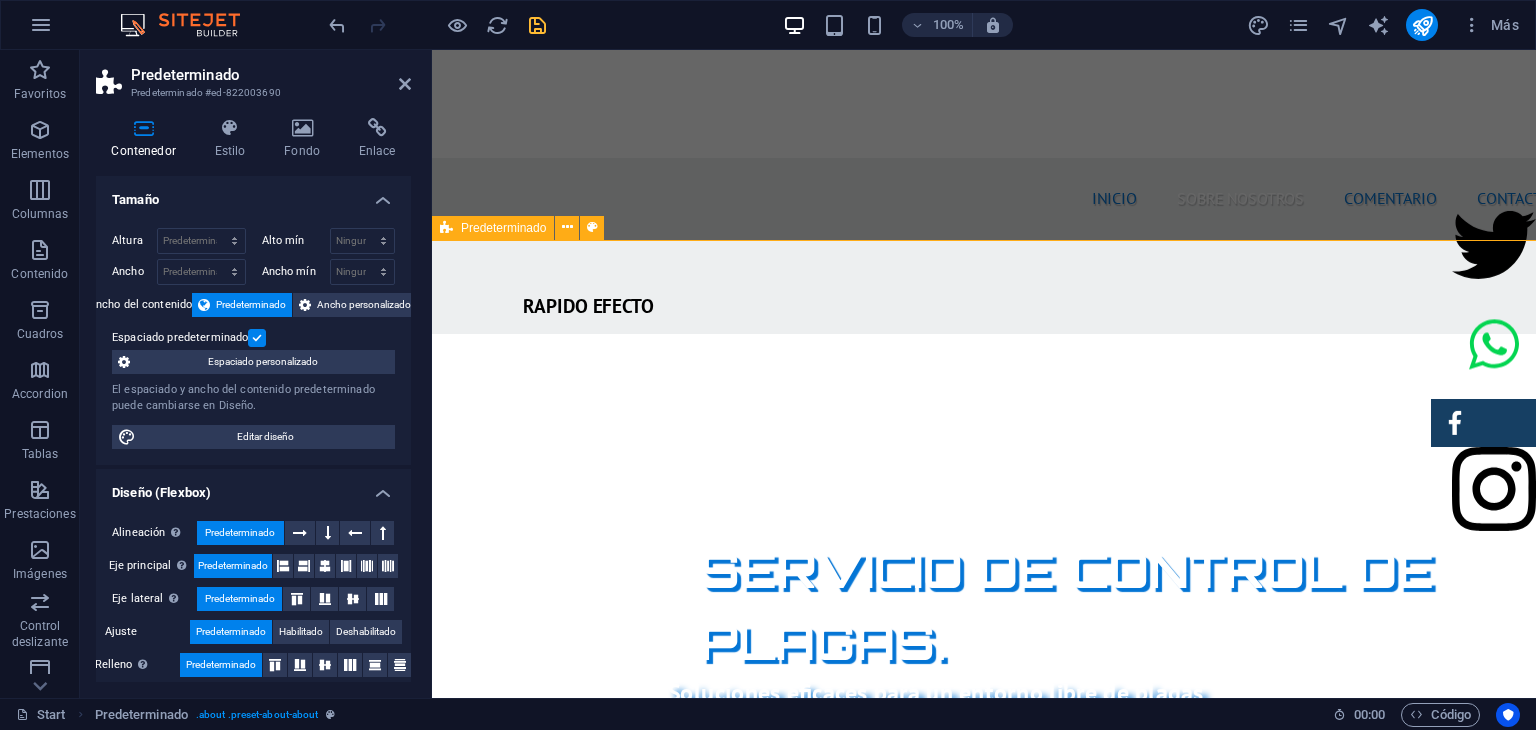 click on "SOBRE NOSOTROS Nuestra empresa de fumigación ofrece soluciones efectivas para el control de plagas, garantizando un ambiente limpio y seguro. Con un equipo de profesionales calificados y el uso de productos certificados, aseguramos resultados óptimos y la satisfacción del cliente. Nos especializamos en servicios residenciales y comerciales, adaptándonos a las necesidades específicas de cada cliente. Además, aplicamos técnicas innovadoras y respetuosas con el medio ambiente. Al elegirnos, estás invirtiendo en la salud de tus espacios y el bienestar de tus seres queridos. ¡Contáctanos para una evaluación gratuita y protege tu hogar hoy mismo! PRODUCTOS CERTIFICADOS MEJOR PRECIO GARANTIZADO GARANTÍA DE SERVICIO RAPIDO Y SEGURO" at bounding box center (984, 1693) 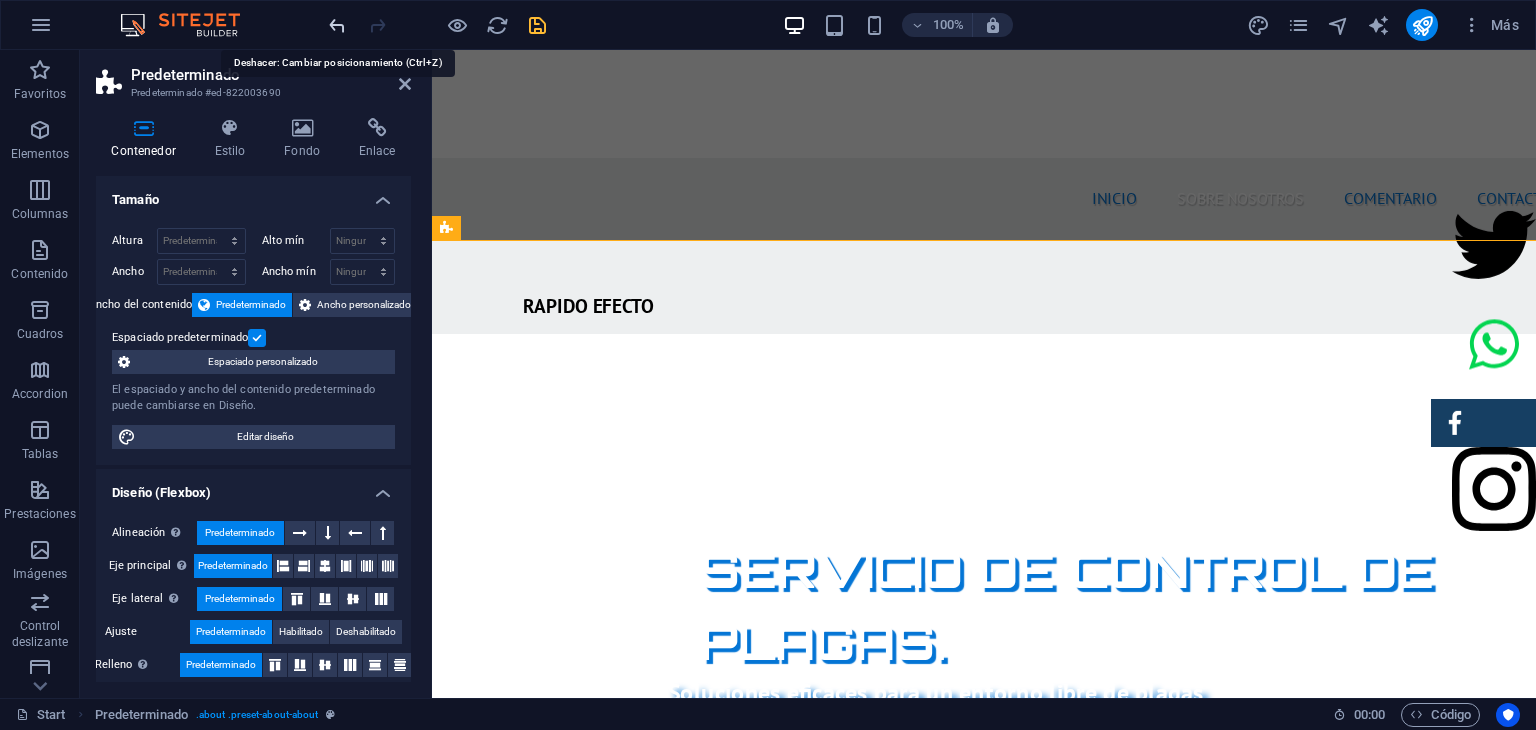 click at bounding box center (337, 25) 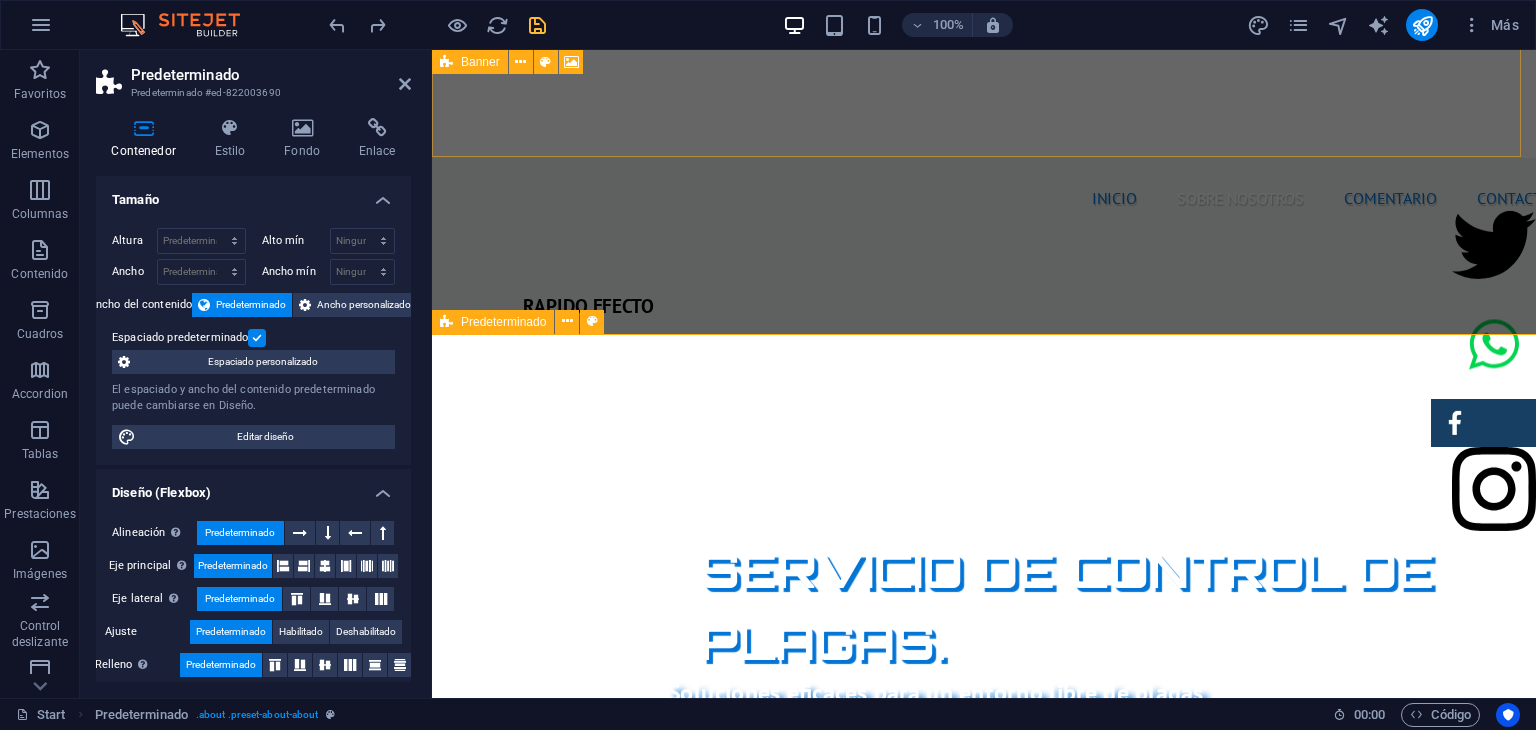 click on "SOBRE NOSOTROS Nuestra empresa de fumigación ofrece soluciones efectivas para el control de plagas, garantizando un ambiente limpio y seguro. Con un equipo de profesionales calificados y el uso de productos certificados, aseguramos resultados óptimos y la satisfacción del cliente. Nos especializamos en servicios residenciales y comerciales, adaptándonos a las necesidades específicas de cada cliente. Además, aplicamos técnicas innovadoras y respetuosas con el medio ambiente. Al elegirnos, estás invirtiendo en la salud de tus espacios y el bienestar de tus seres queridos. ¡Contáctanos para una evaluación gratuita y protege tu hogar hoy mismo! PRODUCTOS CERTIFICADOS MEJOR PRECIO GARANTIZADO GARANTÍA DE SERVICIO RAPIDO Y SEGURO" at bounding box center (984, 1787) 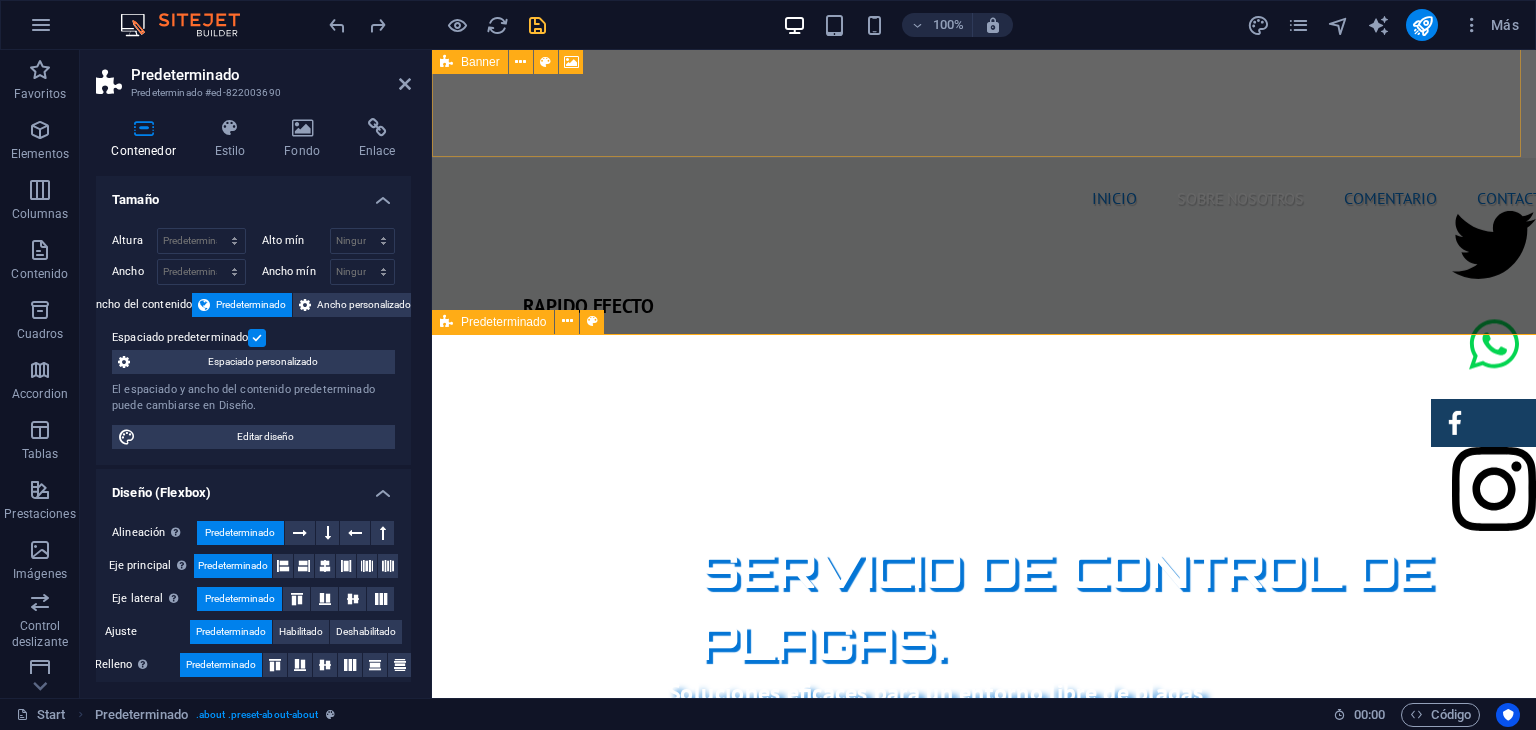 click on "SOBRE NOSOTROS Nuestra empresa de fumigación ofrece soluciones efectivas para el control de plagas, garantizando un ambiente limpio y seguro. Con un equipo de profesionales calificados y el uso de productos certificados, aseguramos resultados óptimos y la satisfacción del cliente. Nos especializamos en servicios residenciales y comerciales, adaptándonos a las necesidades específicas de cada cliente. Además, aplicamos técnicas innovadoras y respetuosas con el medio ambiente. Al elegirnos, estás invirtiendo en la salud de tus espacios y el bienestar de tus seres queridos. ¡Contáctanos para una evaluación gratuita y protege tu hogar hoy mismo! PRODUCTOS CERTIFICADOS MEJOR PRECIO GARANTIZADO GARANTÍA DE SERVICIO RAPIDO Y SEGURO" at bounding box center (984, 1787) 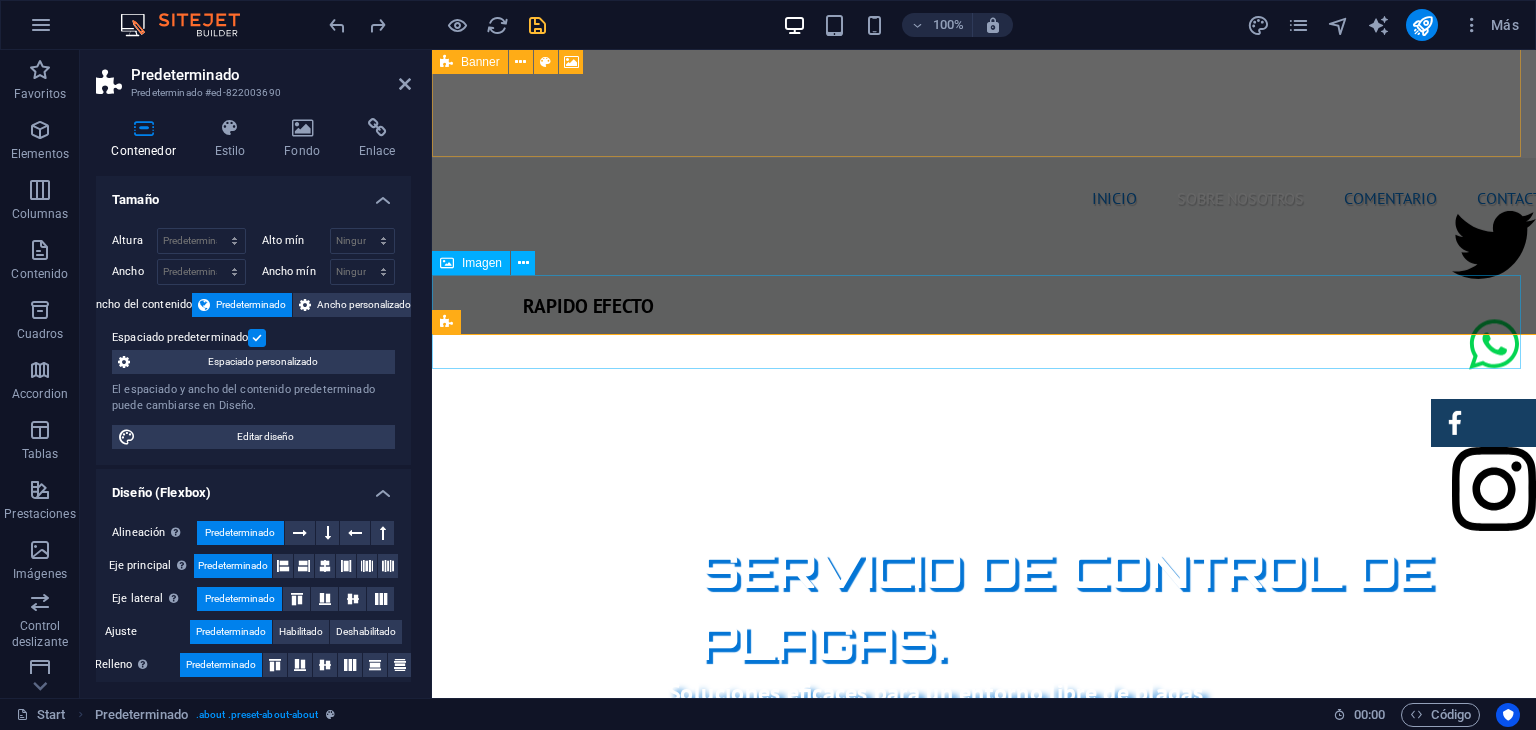 click at bounding box center [984, 1172] 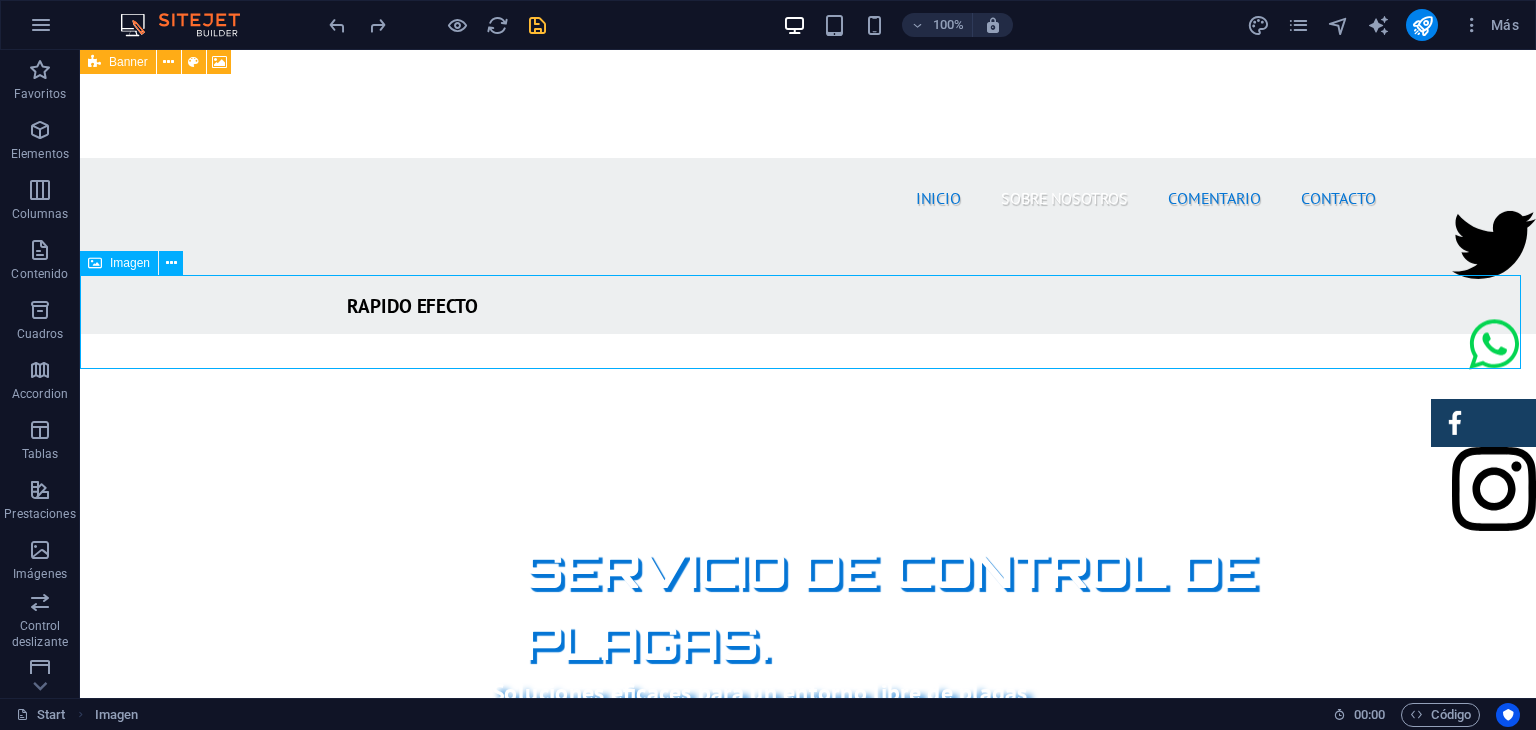 click at bounding box center [808, 1172] 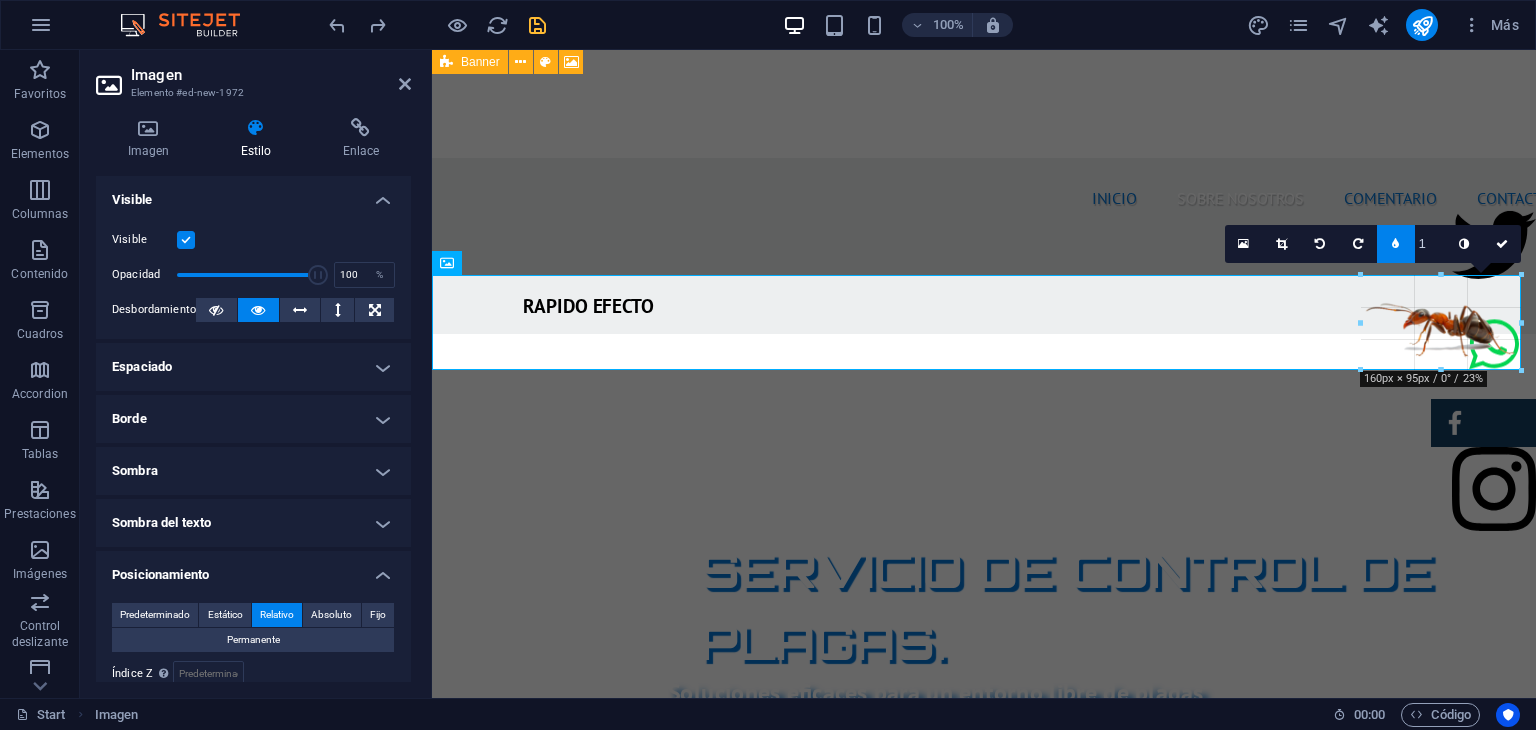 drag, startPoint x: 1517, startPoint y: 324, endPoint x: 1084, endPoint y: 231, distance: 442.8747 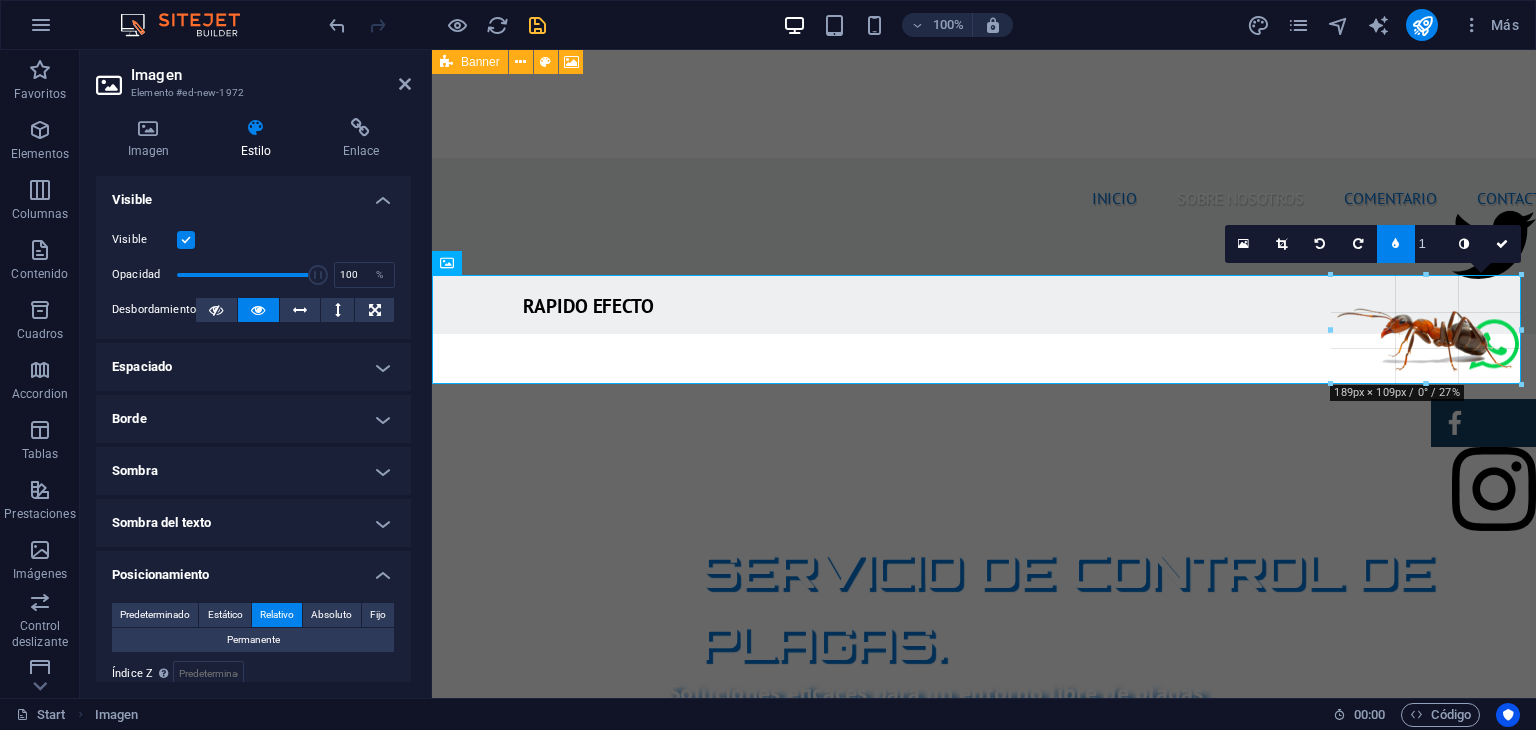 drag, startPoint x: 1360, startPoint y: 366, endPoint x: 1346, endPoint y: 384, distance: 22.803509 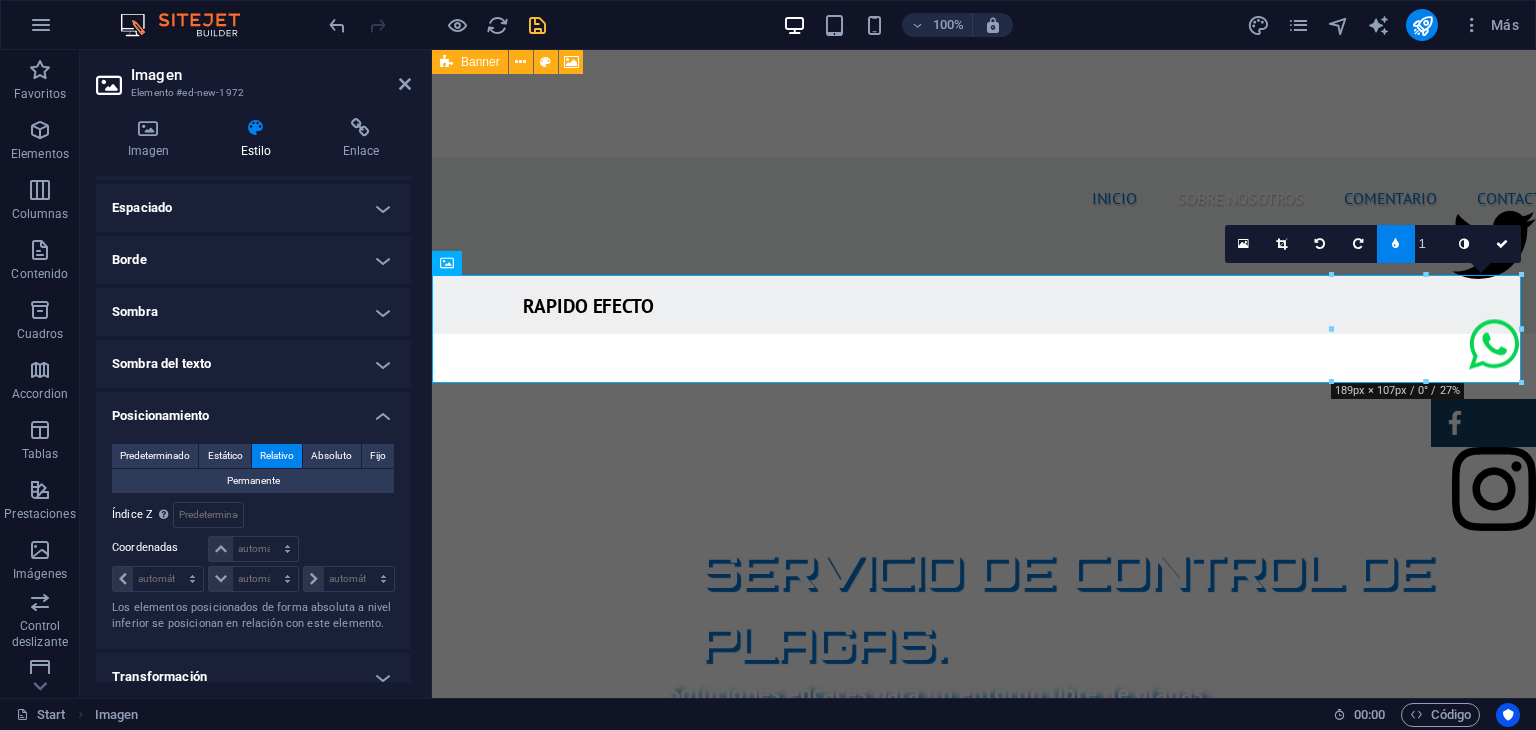 scroll, scrollTop: 164, scrollLeft: 0, axis: vertical 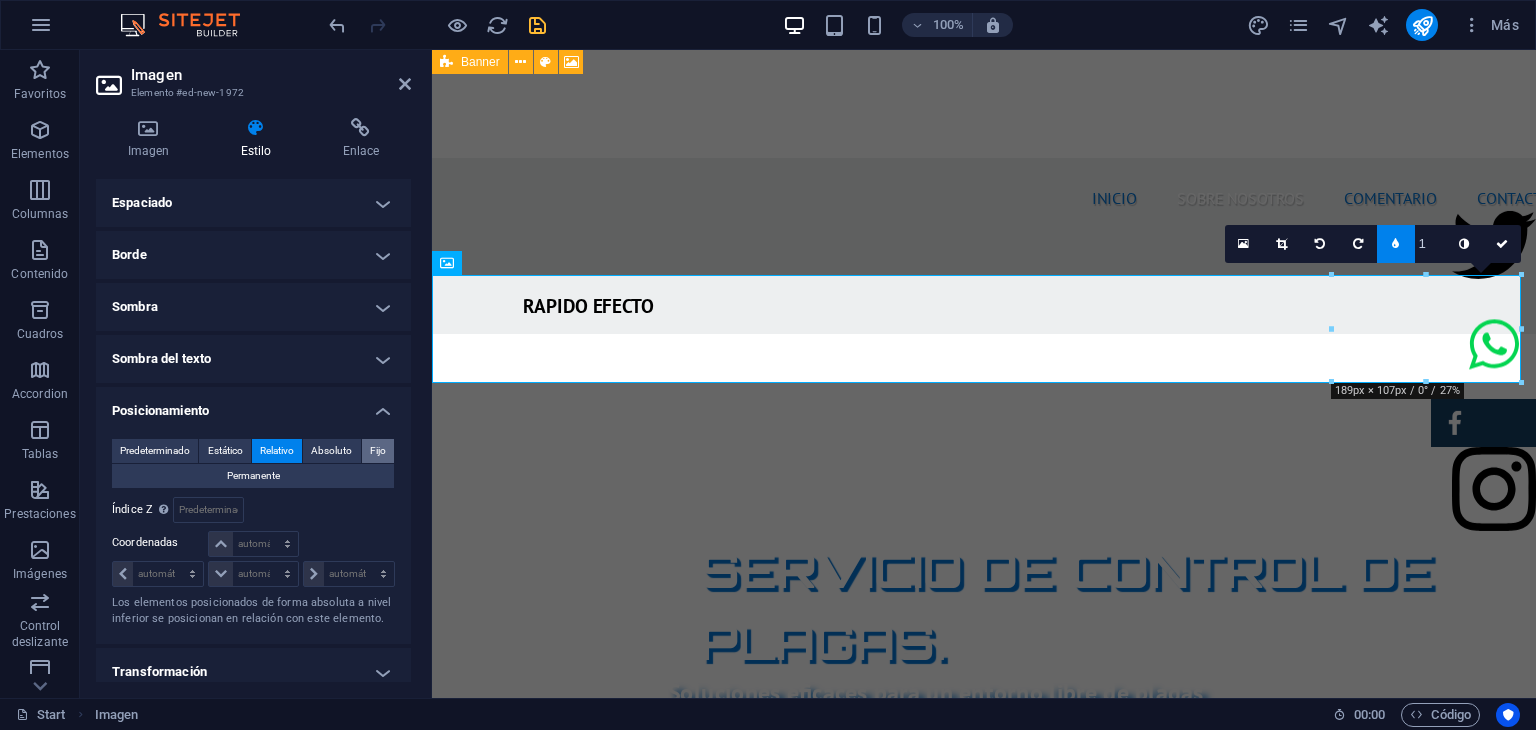 click on "Fijo" at bounding box center [378, 451] 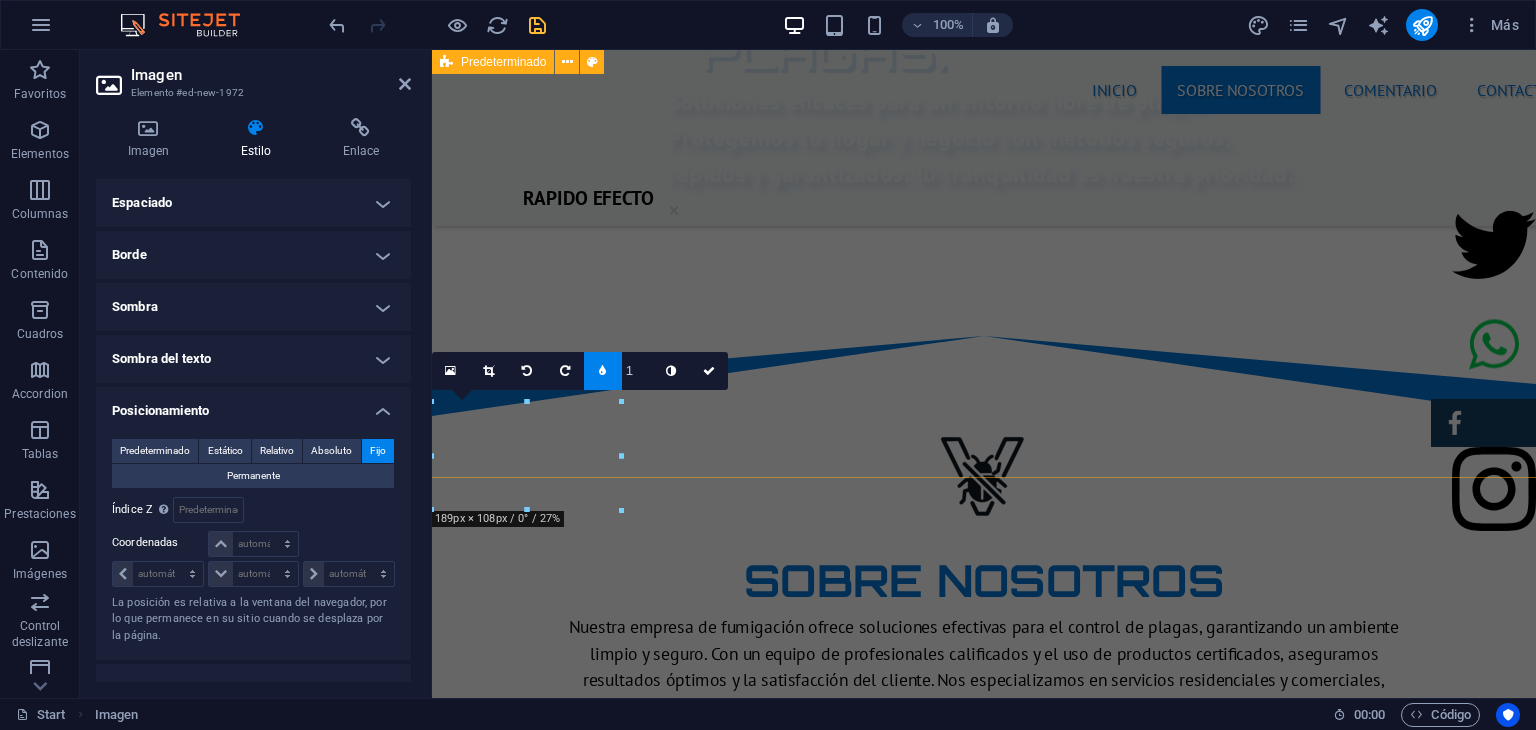 scroll, scrollTop: 1213, scrollLeft: 0, axis: vertical 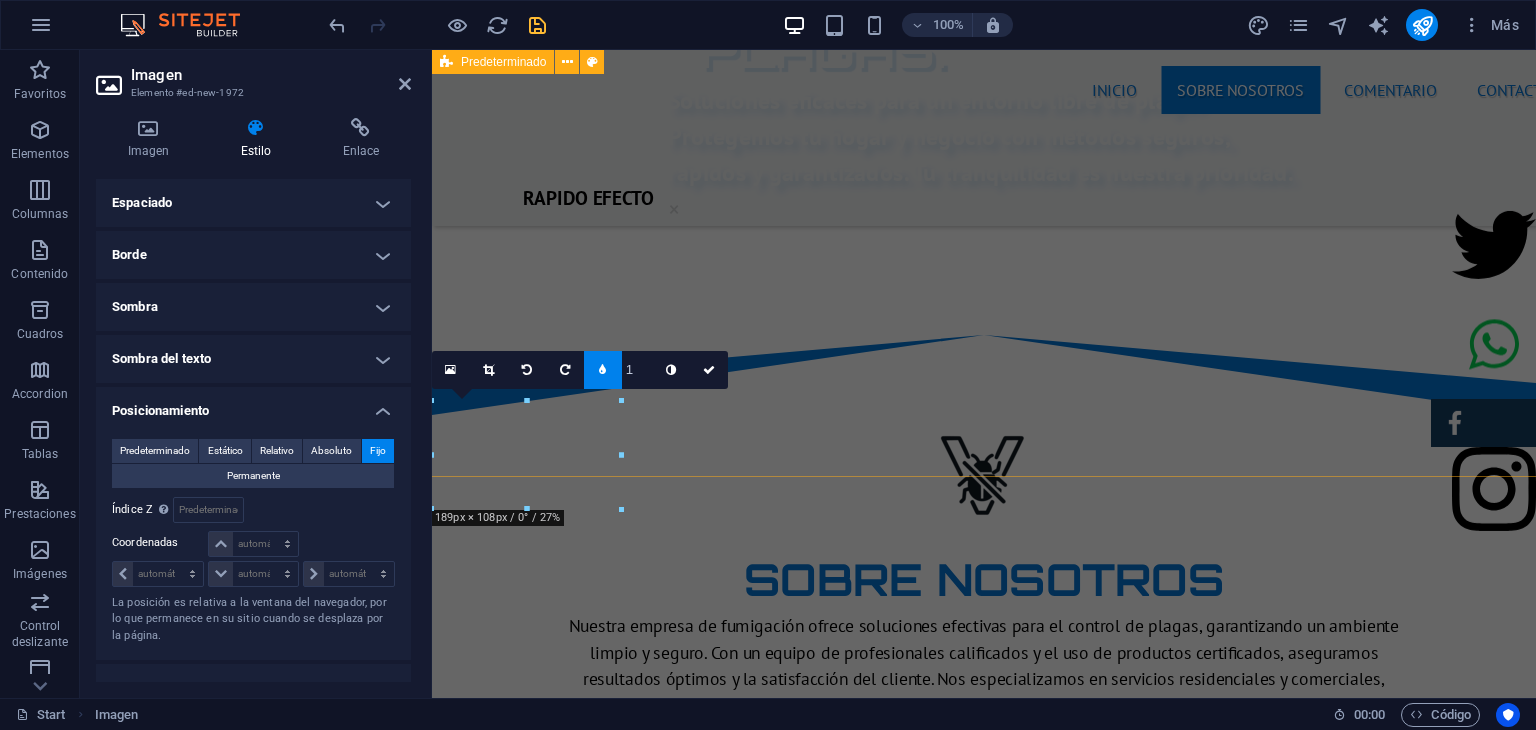 click on "SOBRE NOSOTROS Nuestra empresa de fumigación ofrece soluciones efectivas para el control de plagas, garantizando un ambiente limpio y seguro. Con un equipo de profesionales calificados y el uso de productos certificados, aseguramos resultados óptimos y la satisfacción del cliente. Nos especializamos en servicios residenciales y comerciales, adaptándonos a las necesidades específicas de cada cliente. Además, aplicamos técnicas innovadoras y respetuosas con el medio ambiente. Al elegirnos, estás invirtiendo en la salud de tus espacios y el bienestar de tus seres queridos. ¡Contáctanos para una evaluación gratuita y protege tu hogar hoy mismo! PRODUCTOS CERTIFICADOS MEJOR PRECIO GARANTIZADO GARANTÍA DE SERVICIO RAPIDO Y SEGURO" at bounding box center (984, 1101) 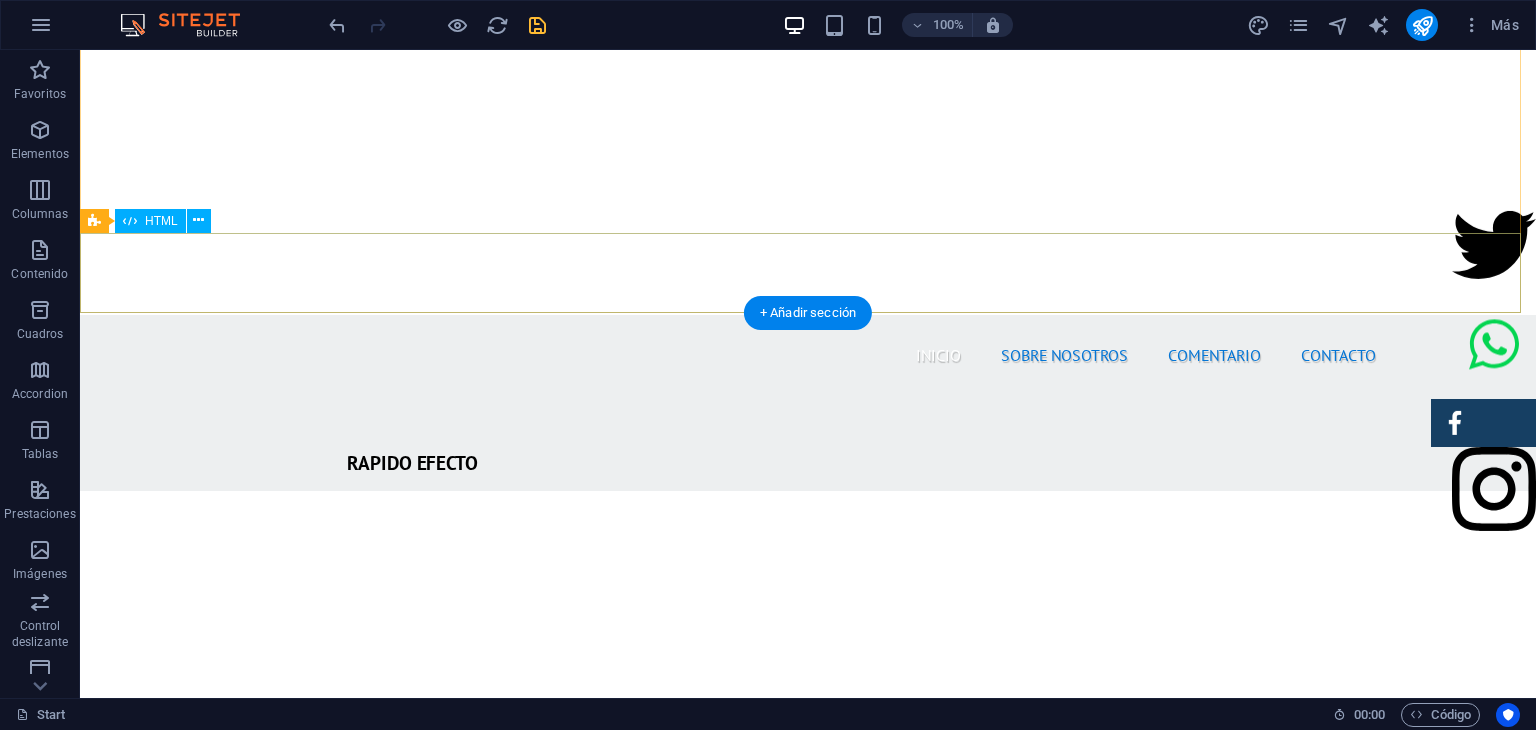 scroll, scrollTop: 518, scrollLeft: 0, axis: vertical 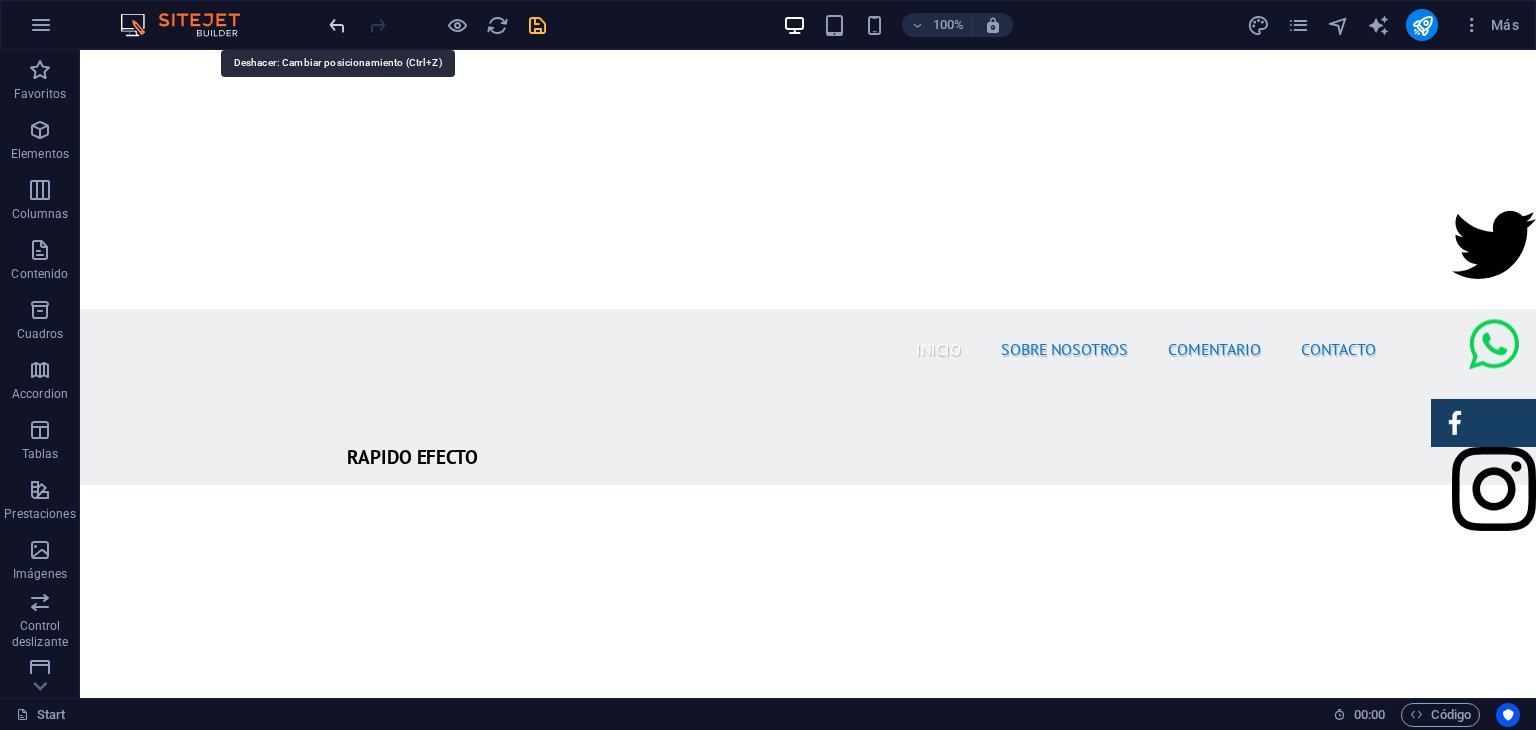 click at bounding box center (337, 25) 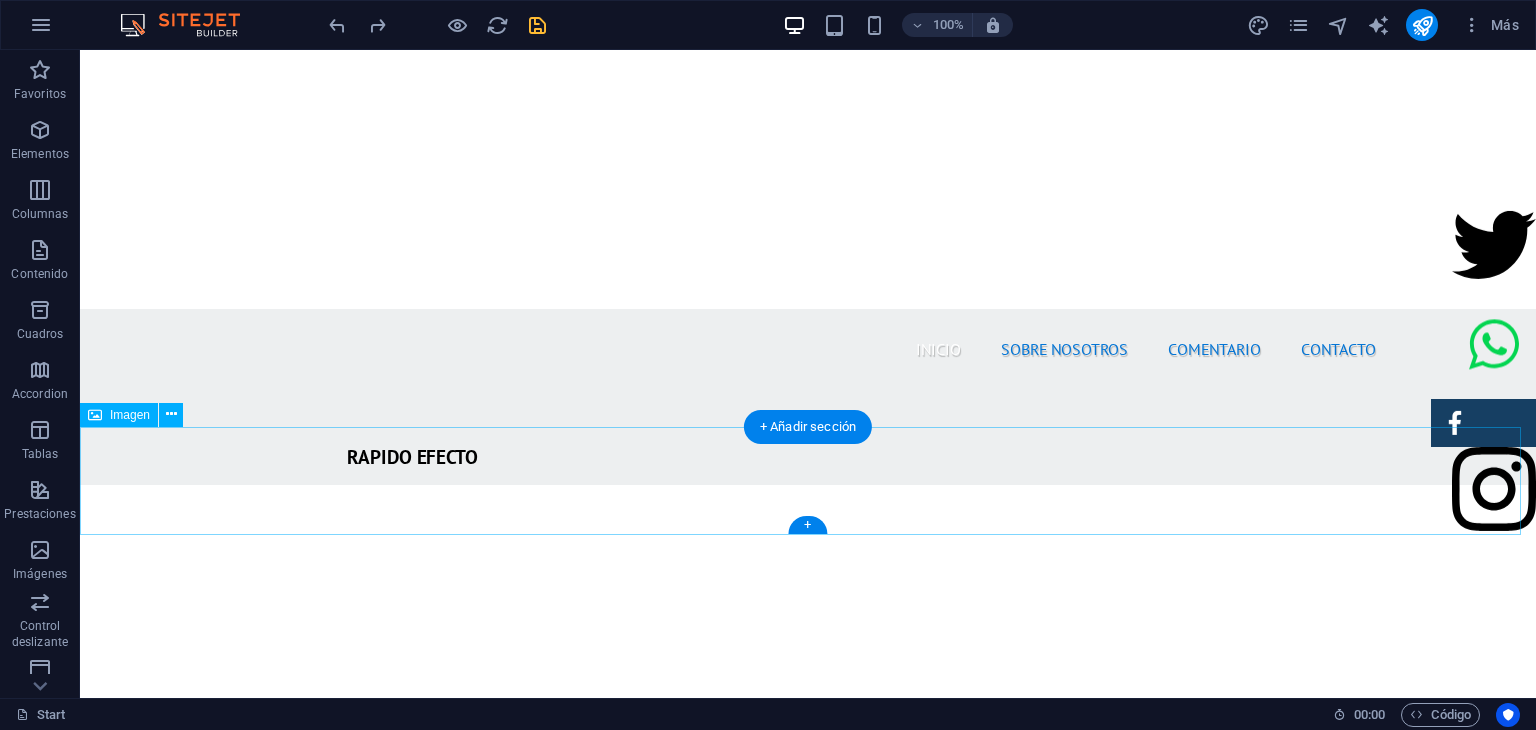 click at bounding box center [808, 1330] 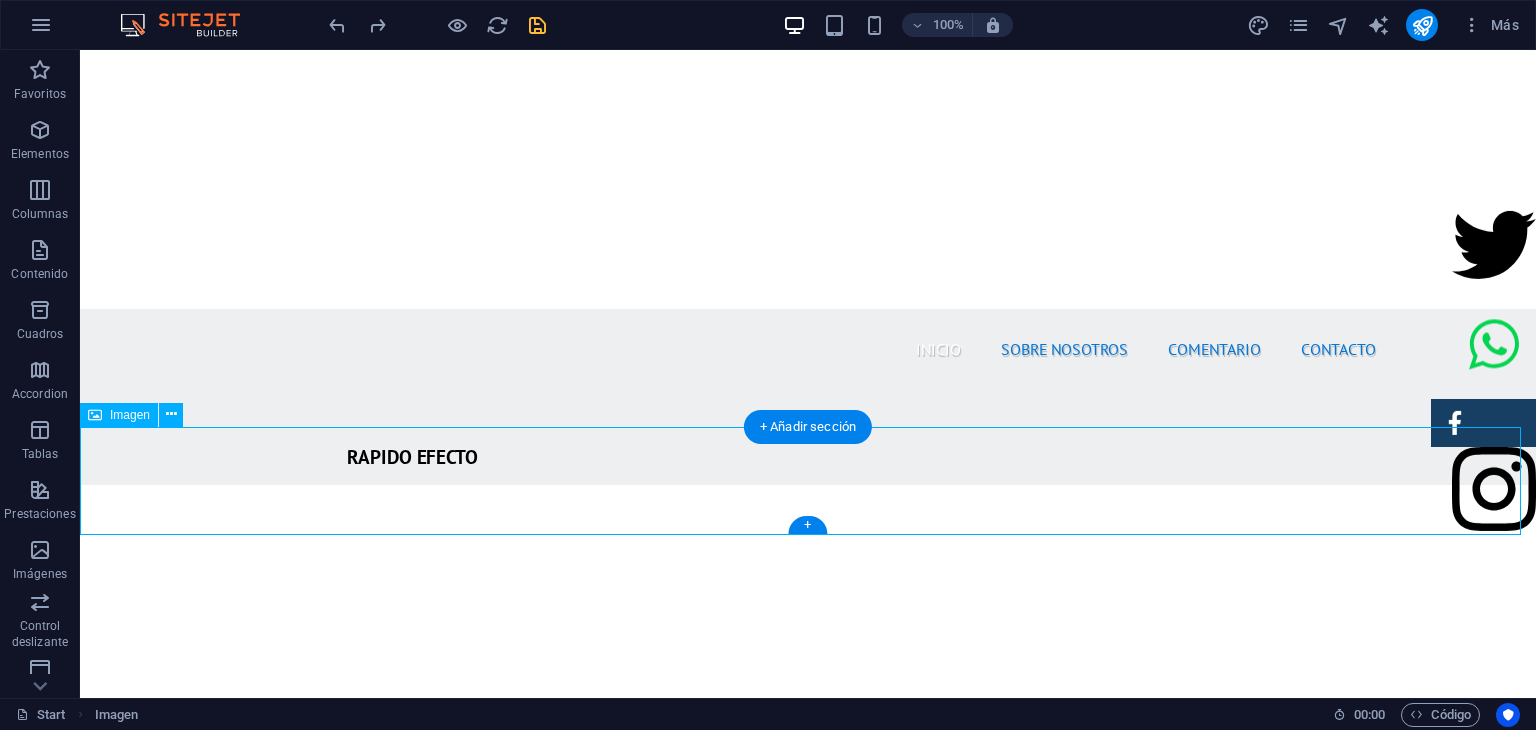 click at bounding box center [808, 1330] 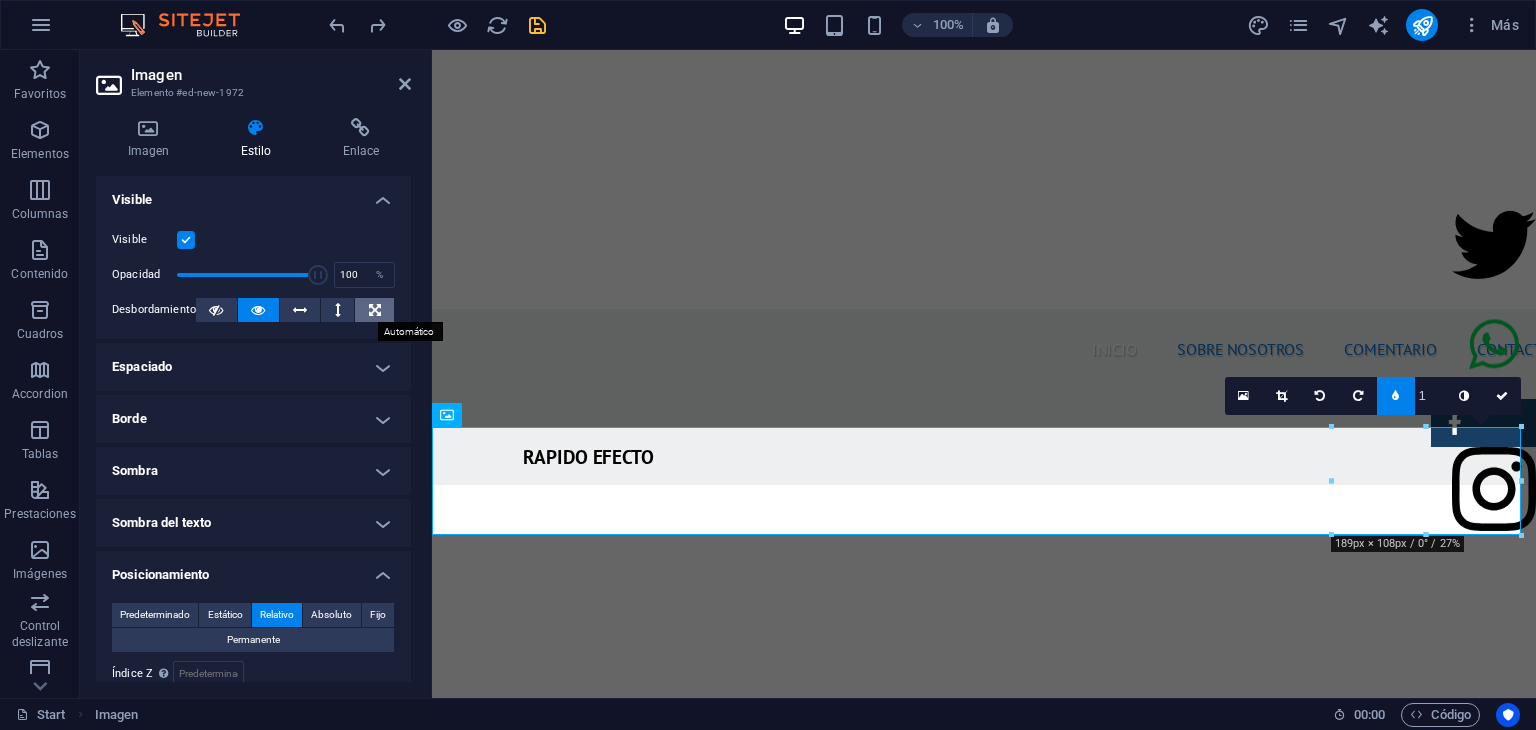 click at bounding box center [375, 310] 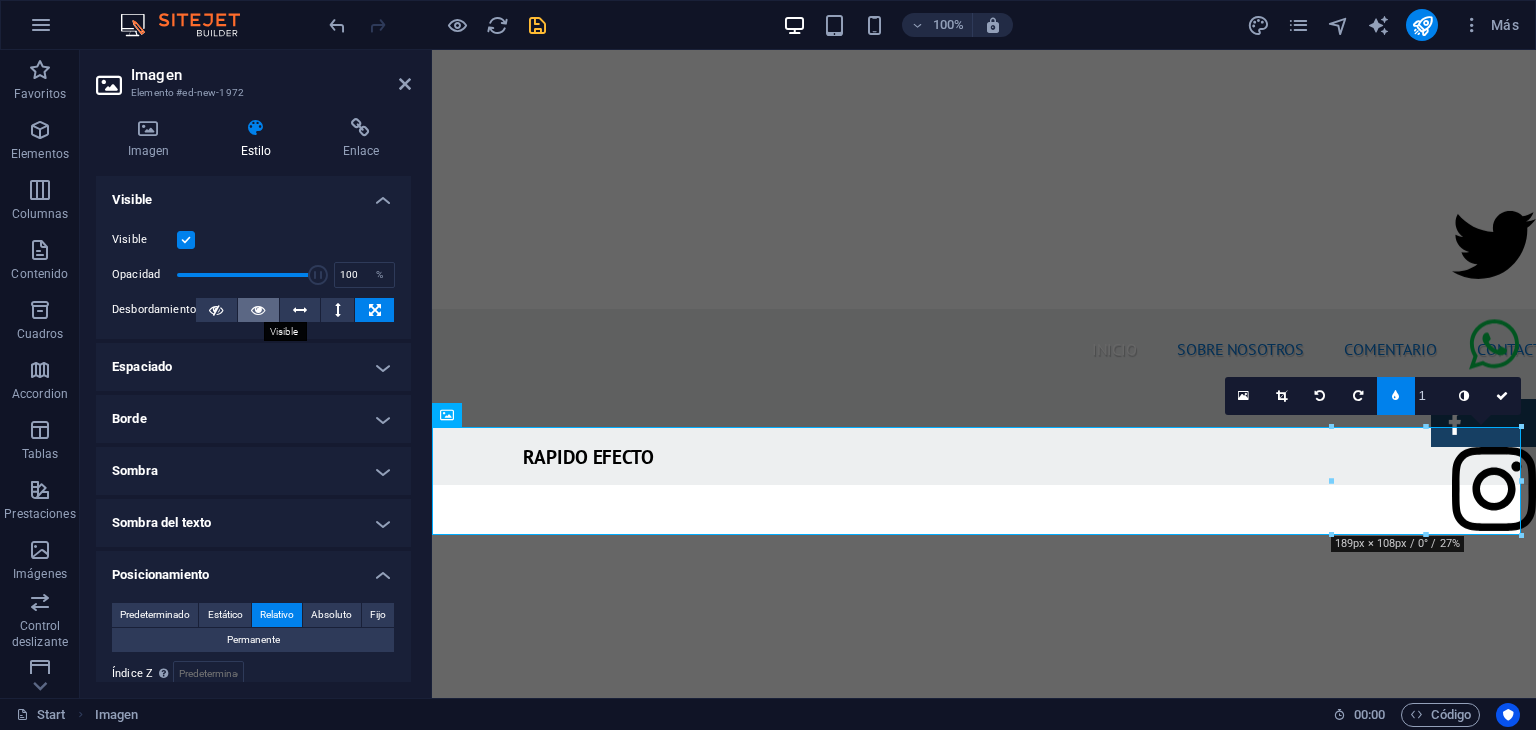 click at bounding box center [258, 310] 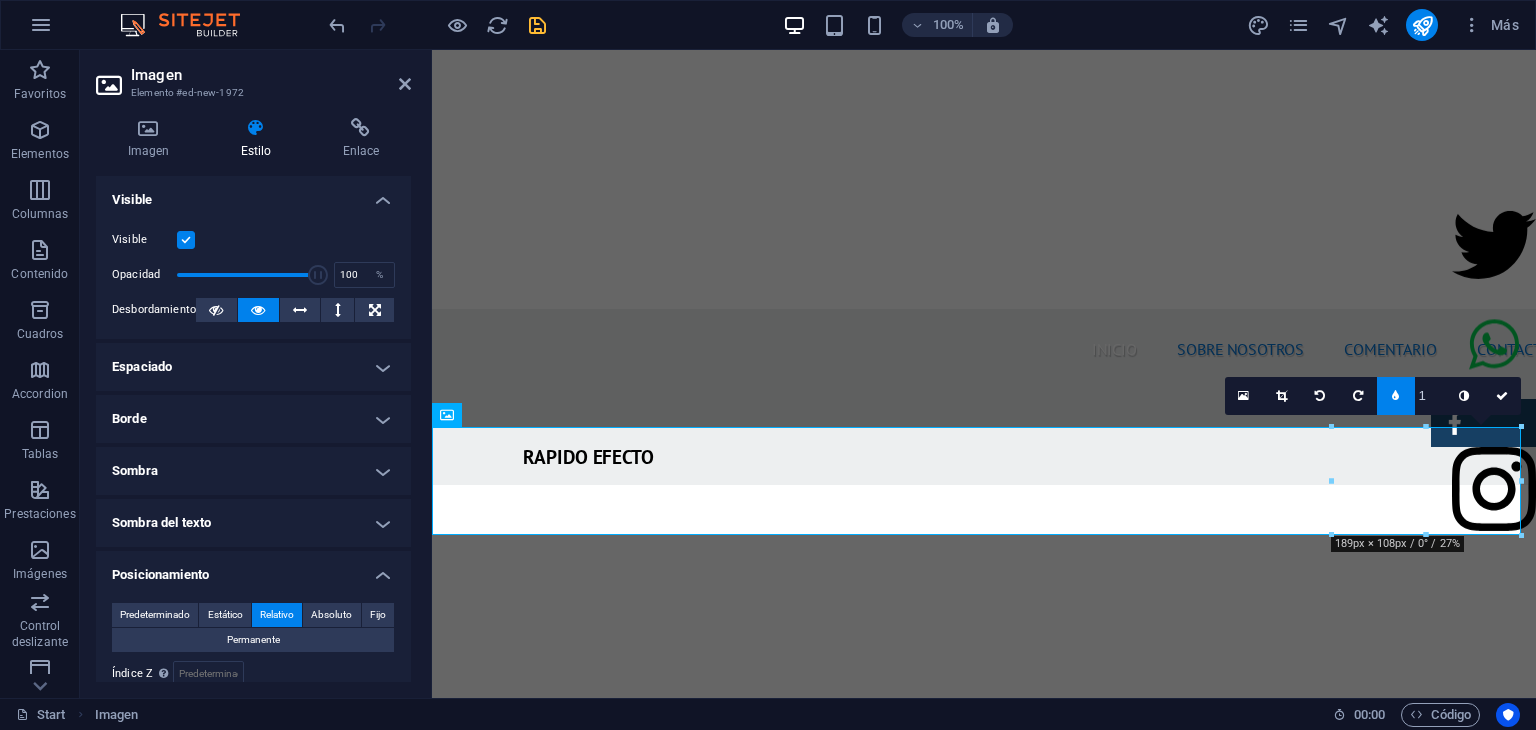 click at bounding box center (186, 240) 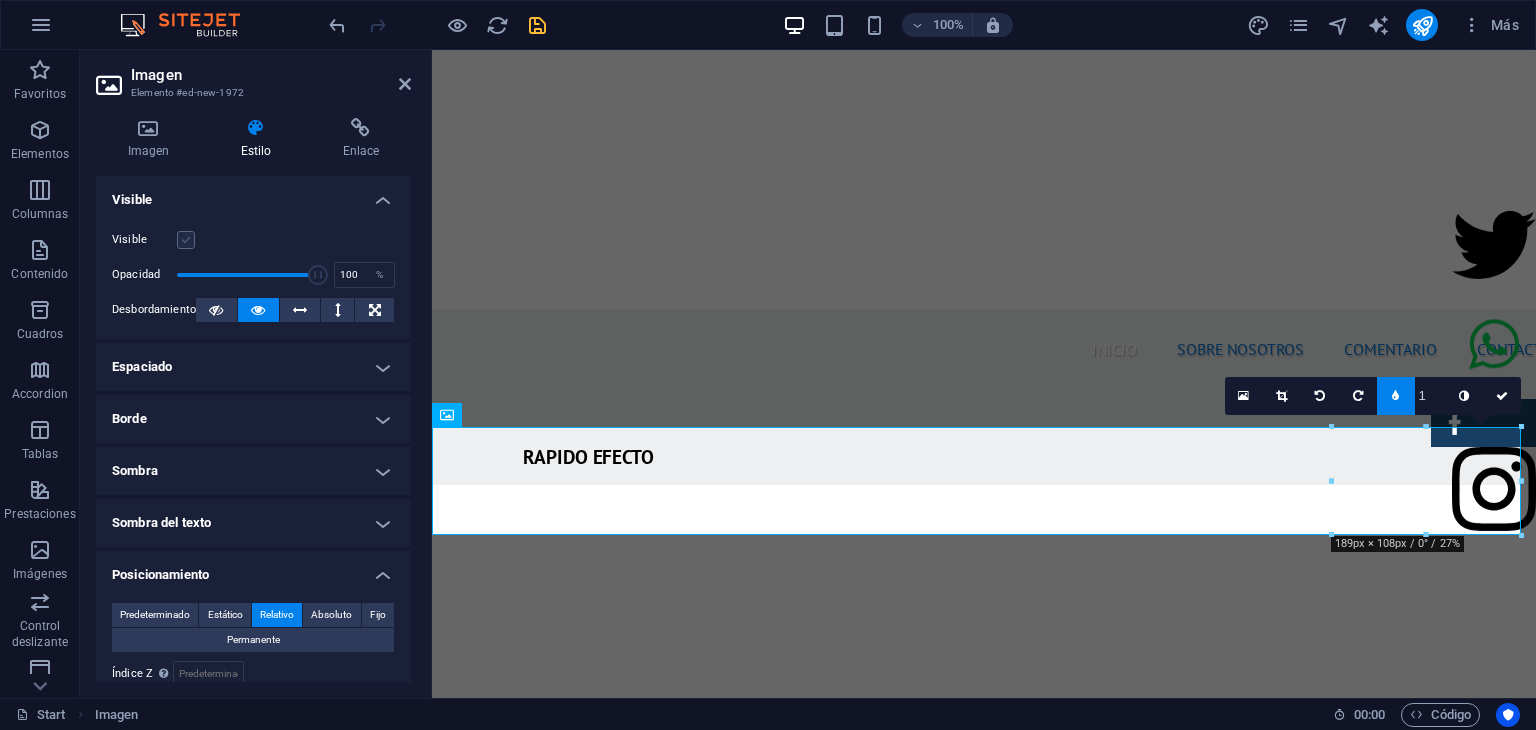 click at bounding box center (186, 240) 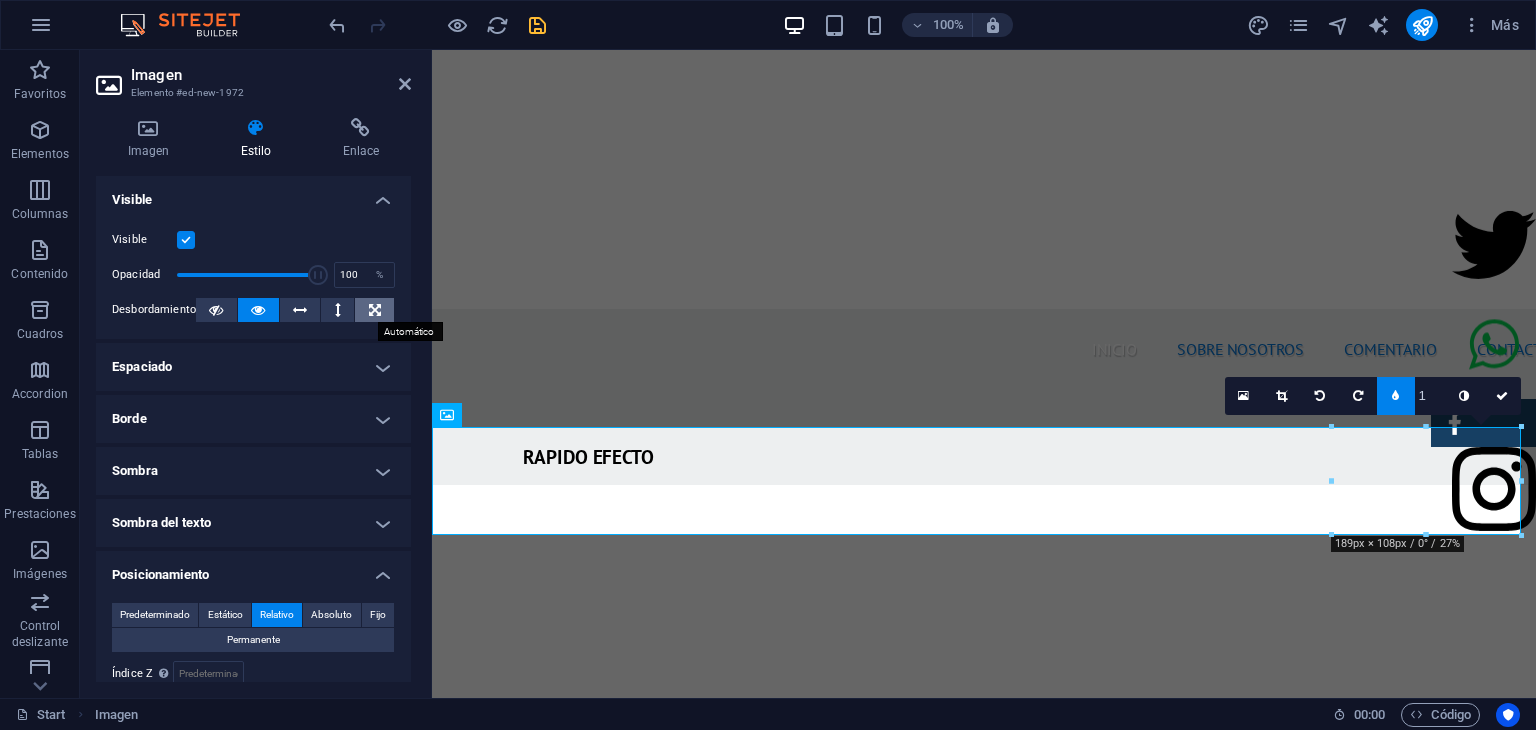 click at bounding box center [374, 310] 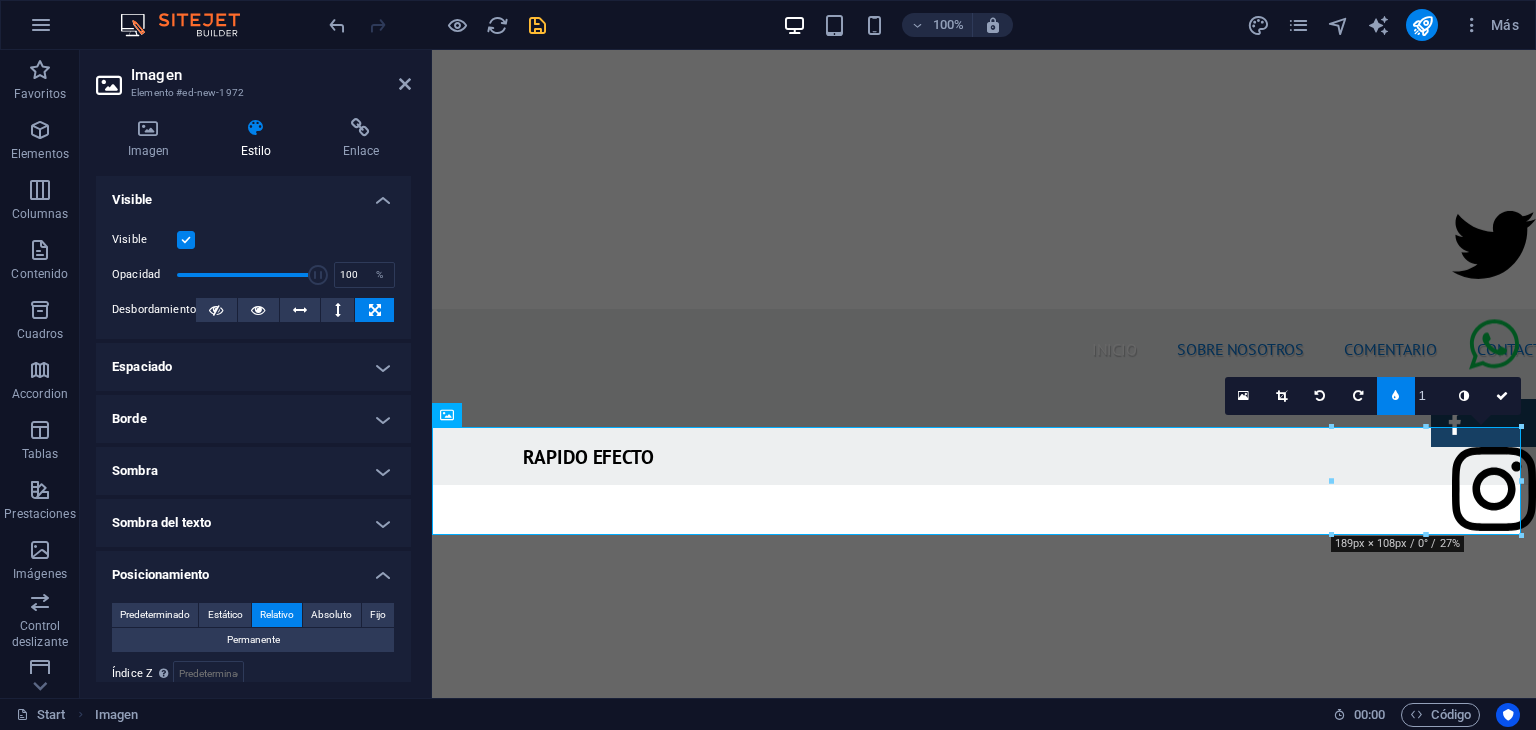 click at bounding box center (374, 310) 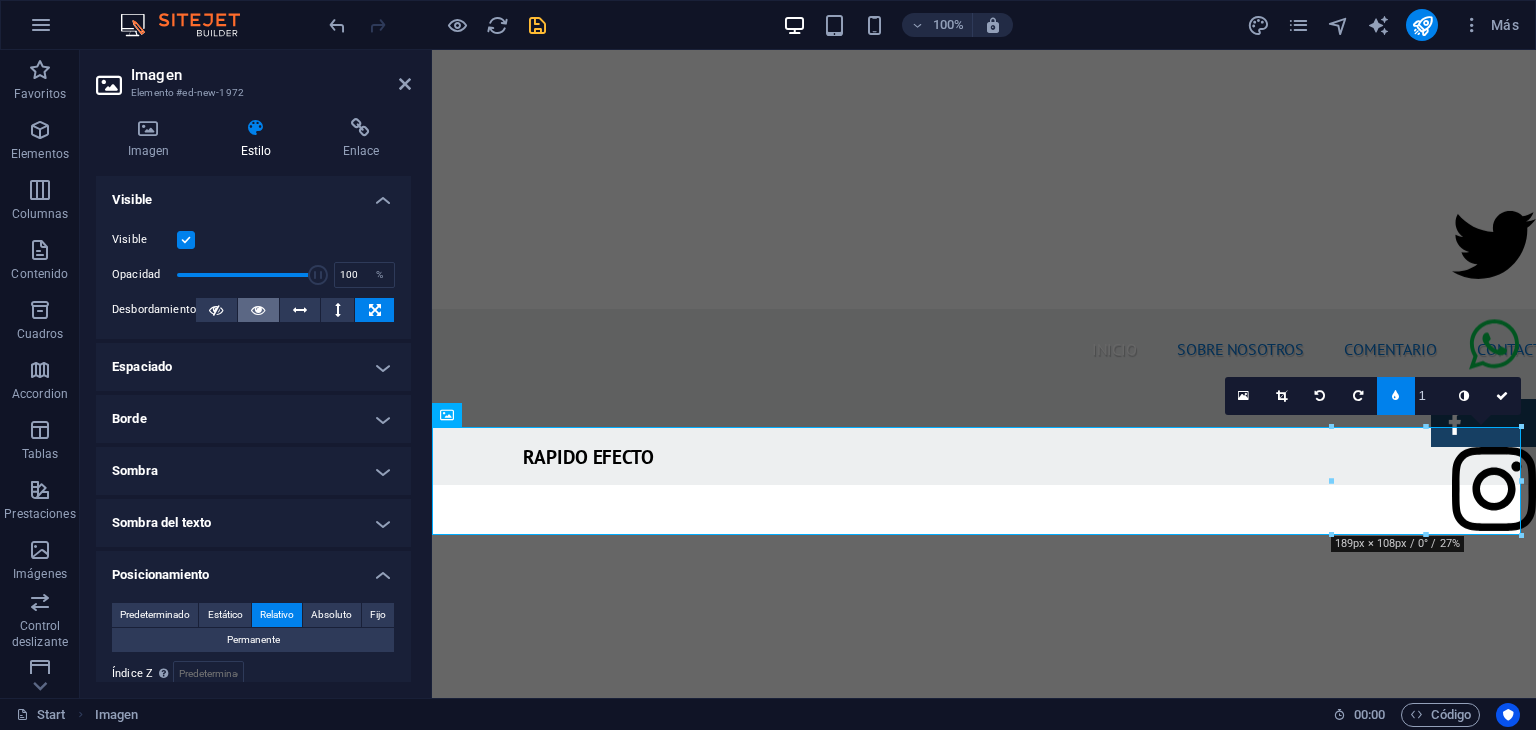 click at bounding box center [258, 310] 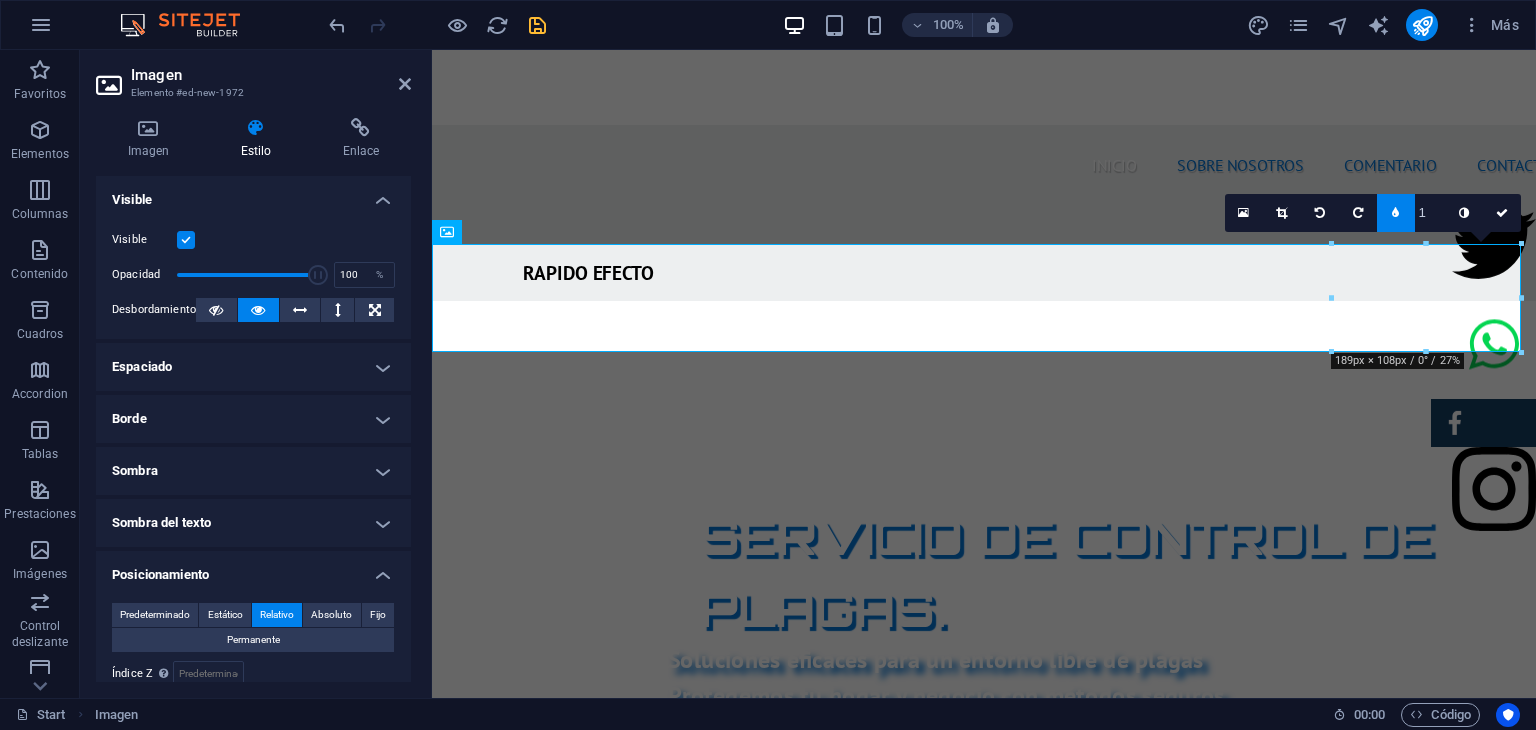 scroll, scrollTop: 703, scrollLeft: 0, axis: vertical 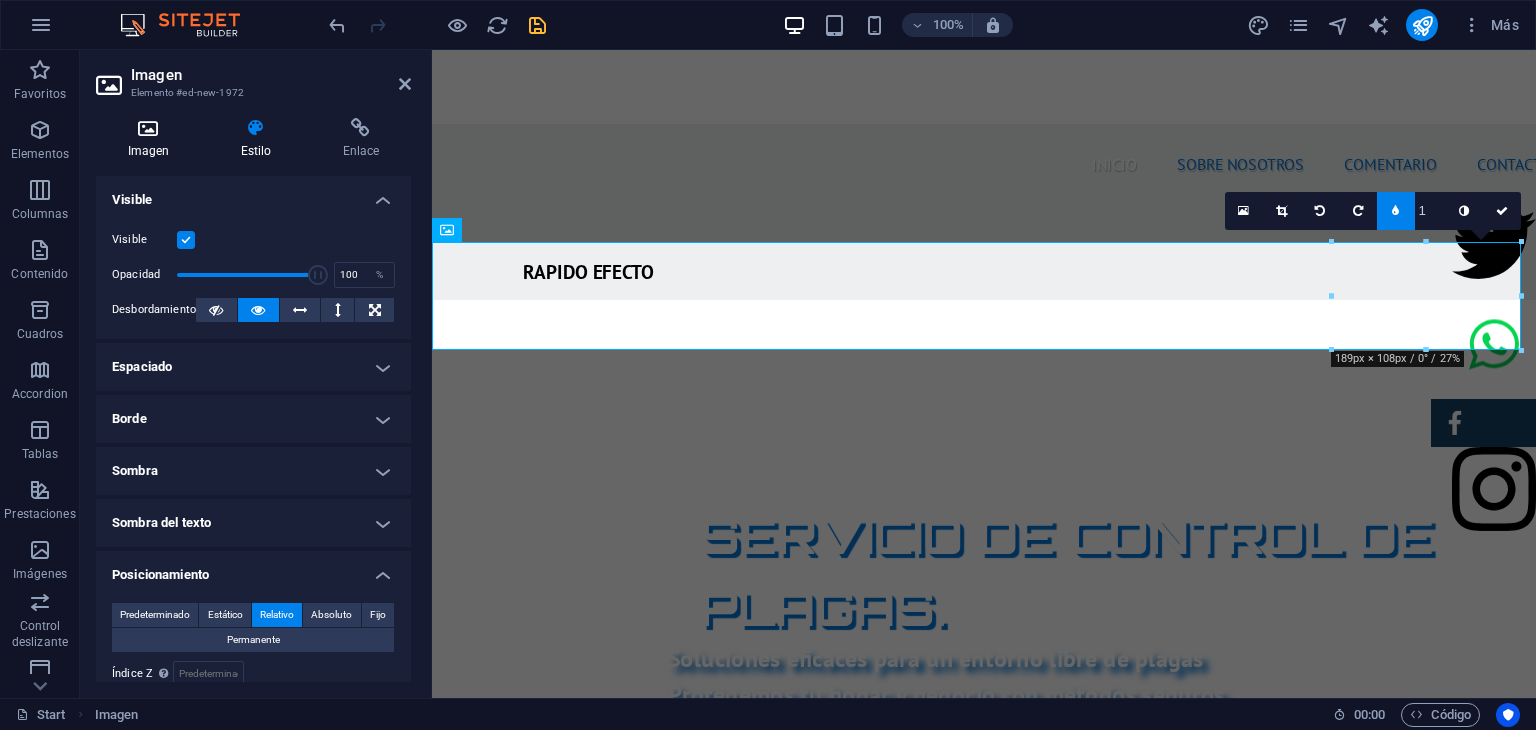 click at bounding box center (148, 128) 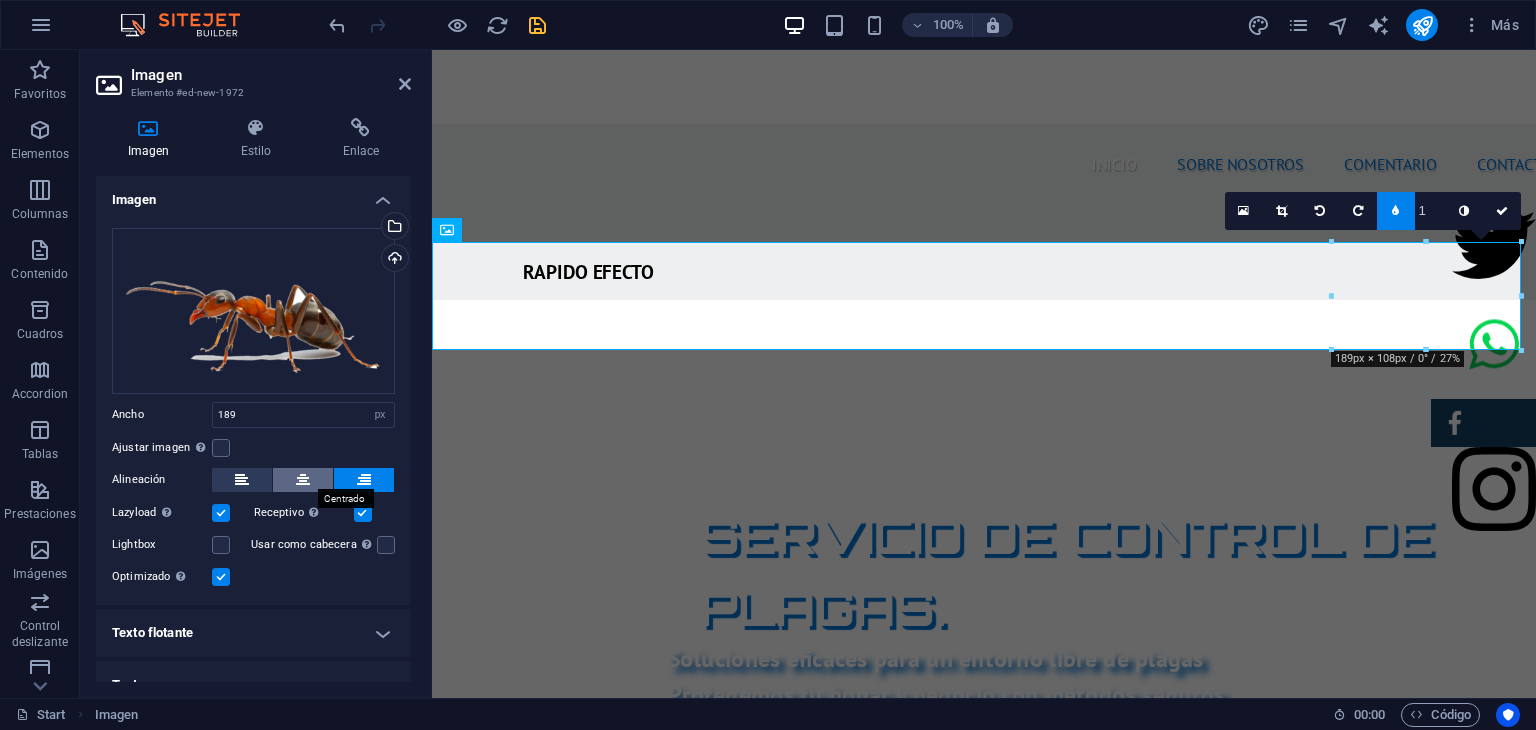 click at bounding box center [303, 480] 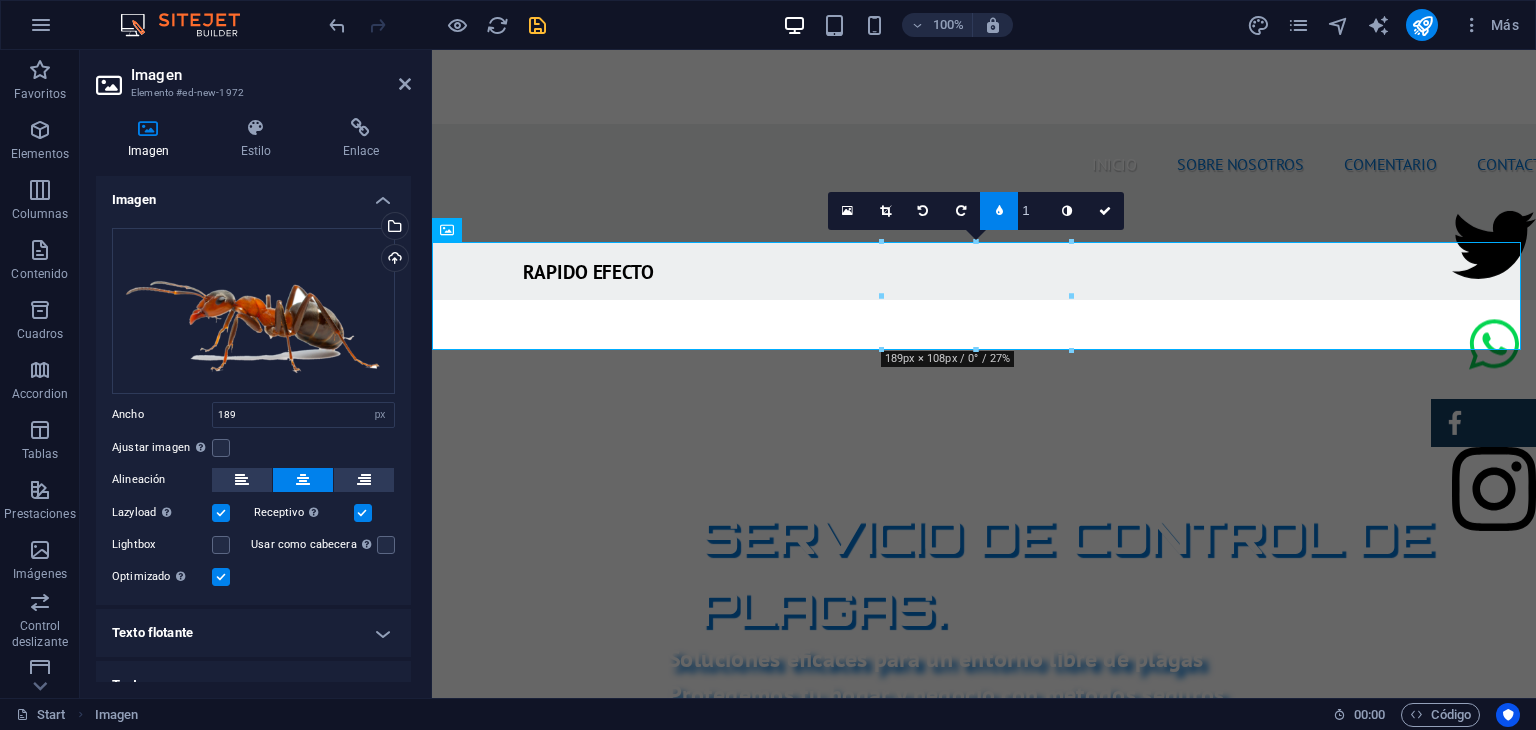 scroll, scrollTop: 24, scrollLeft: 0, axis: vertical 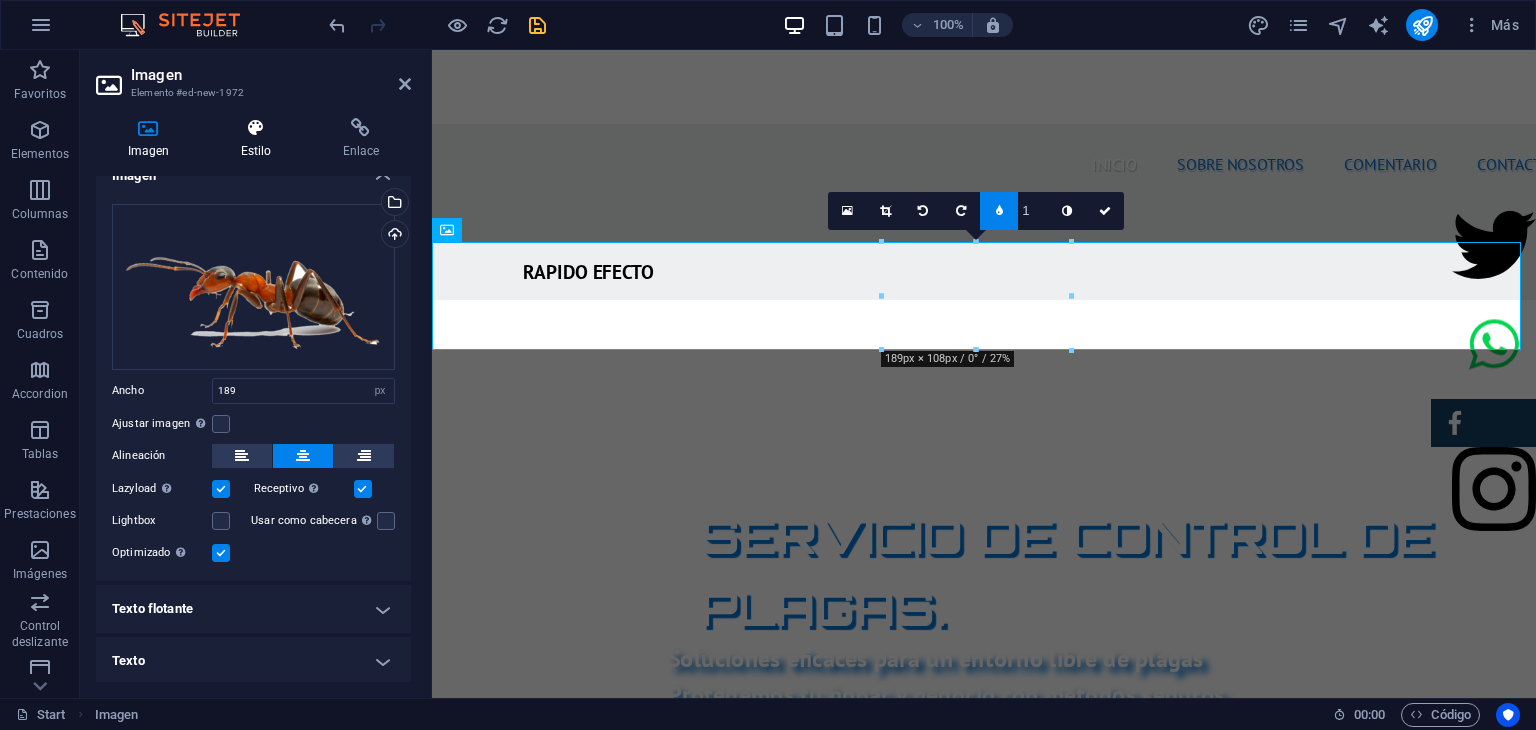 click on "Estilo" at bounding box center (260, 139) 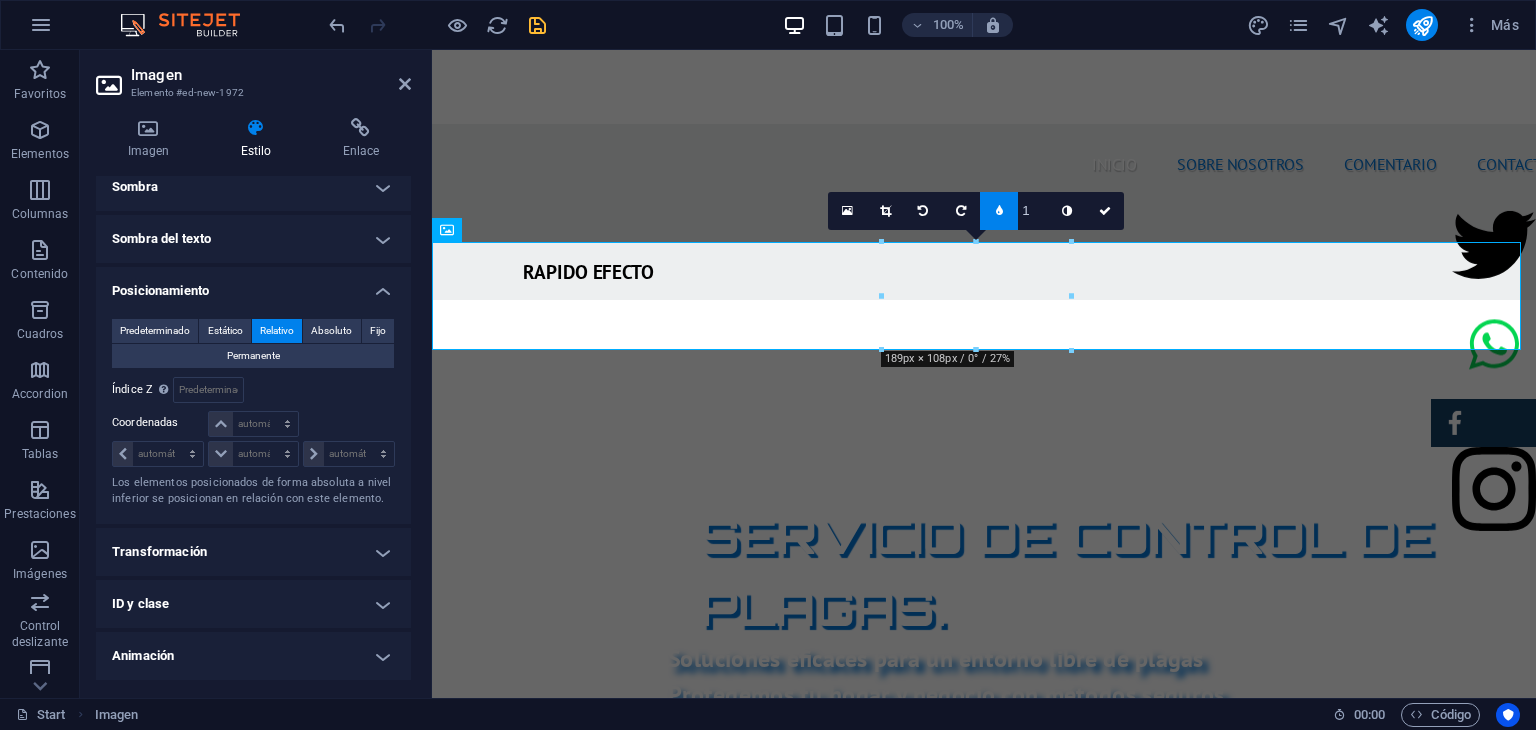 scroll, scrollTop: 284, scrollLeft: 0, axis: vertical 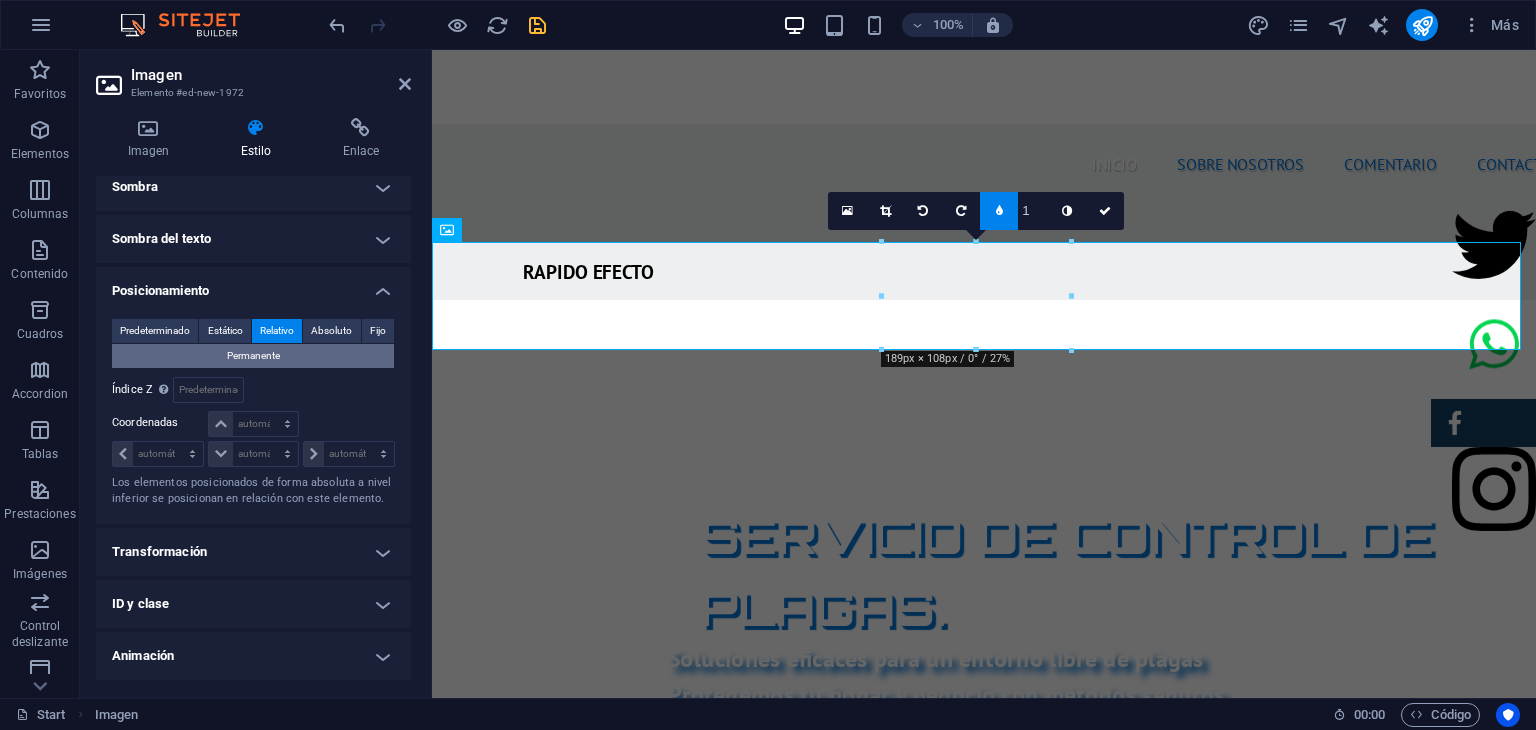 click on "Permanente" at bounding box center (253, 356) 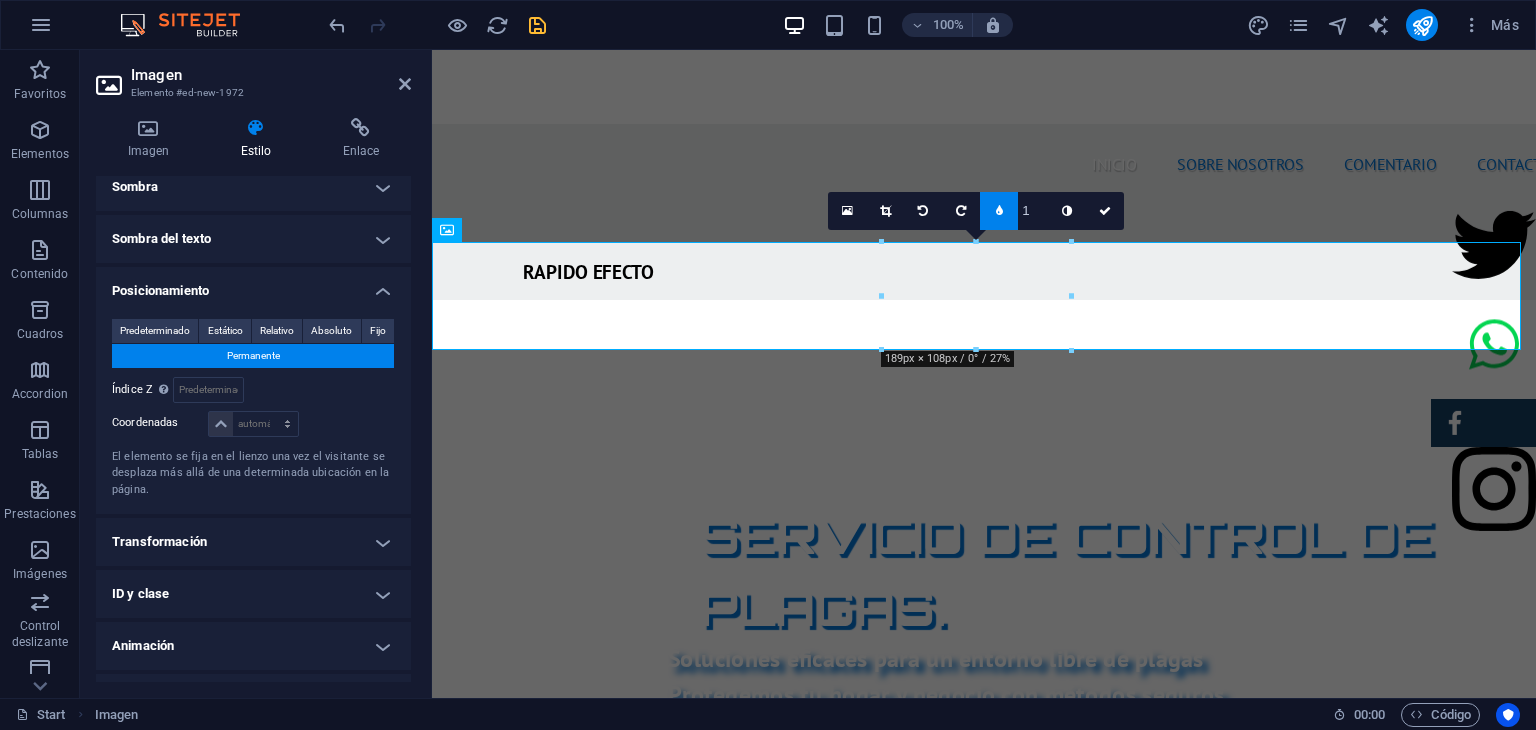 click on "Permanente" at bounding box center [253, 356] 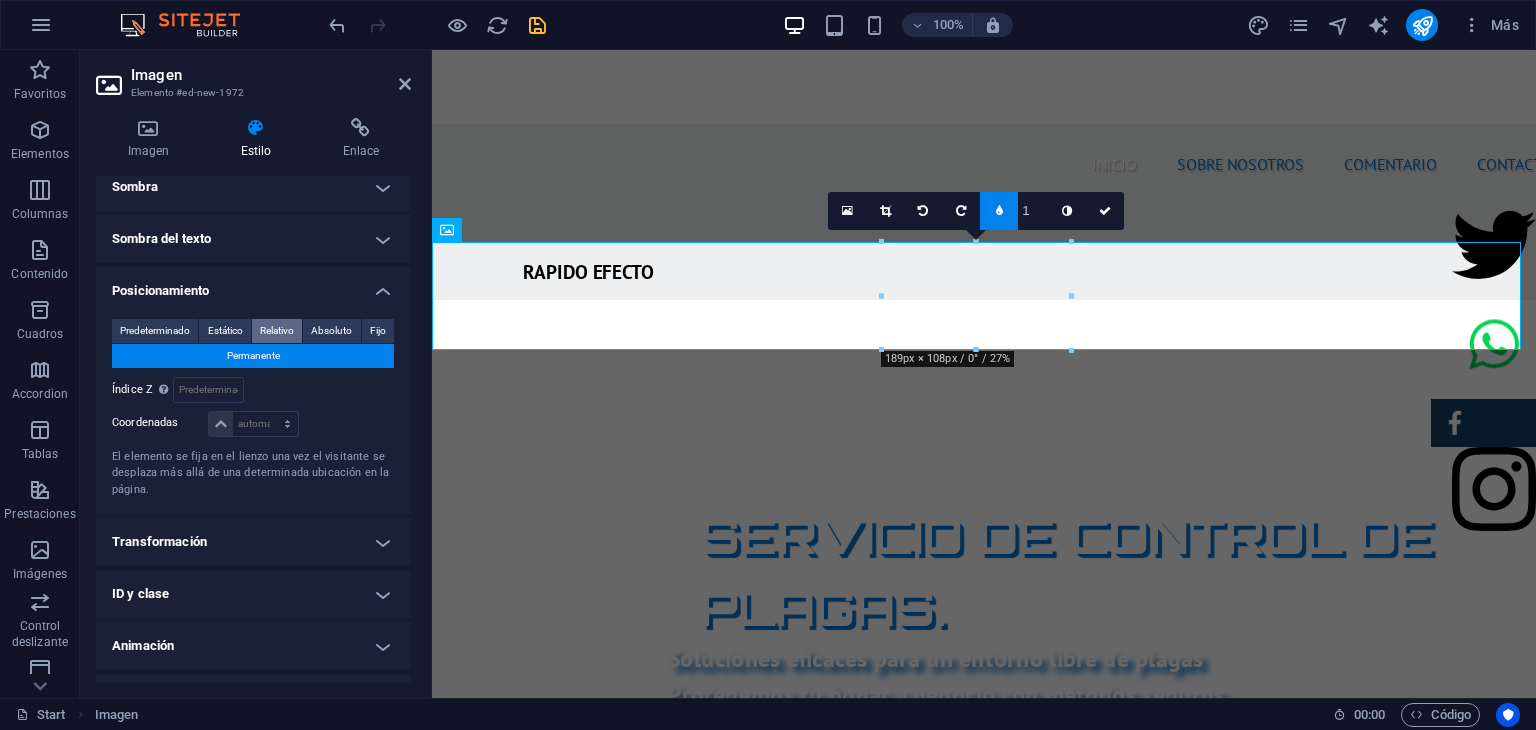 click on "Relativo" at bounding box center (277, 331) 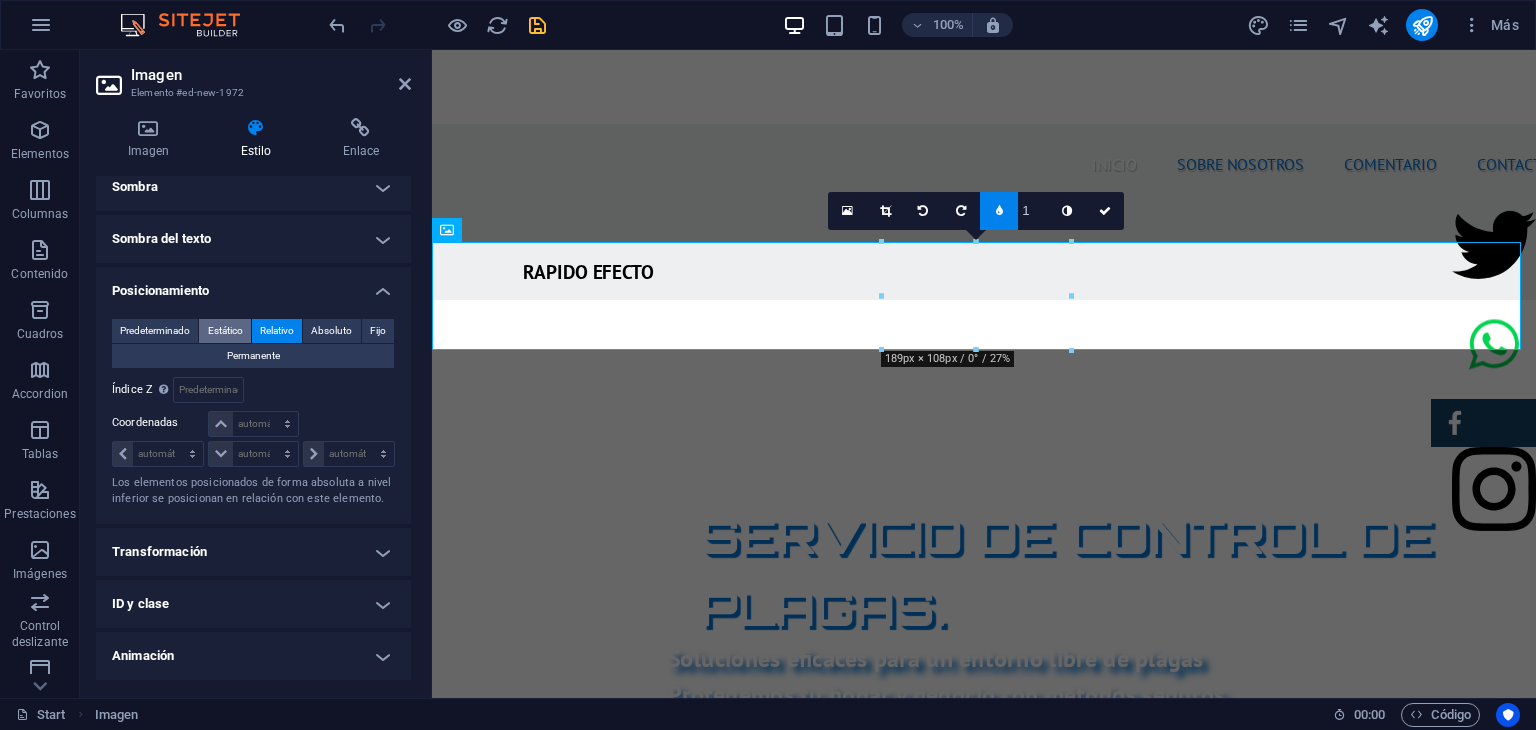 click on "Estático" at bounding box center [225, 331] 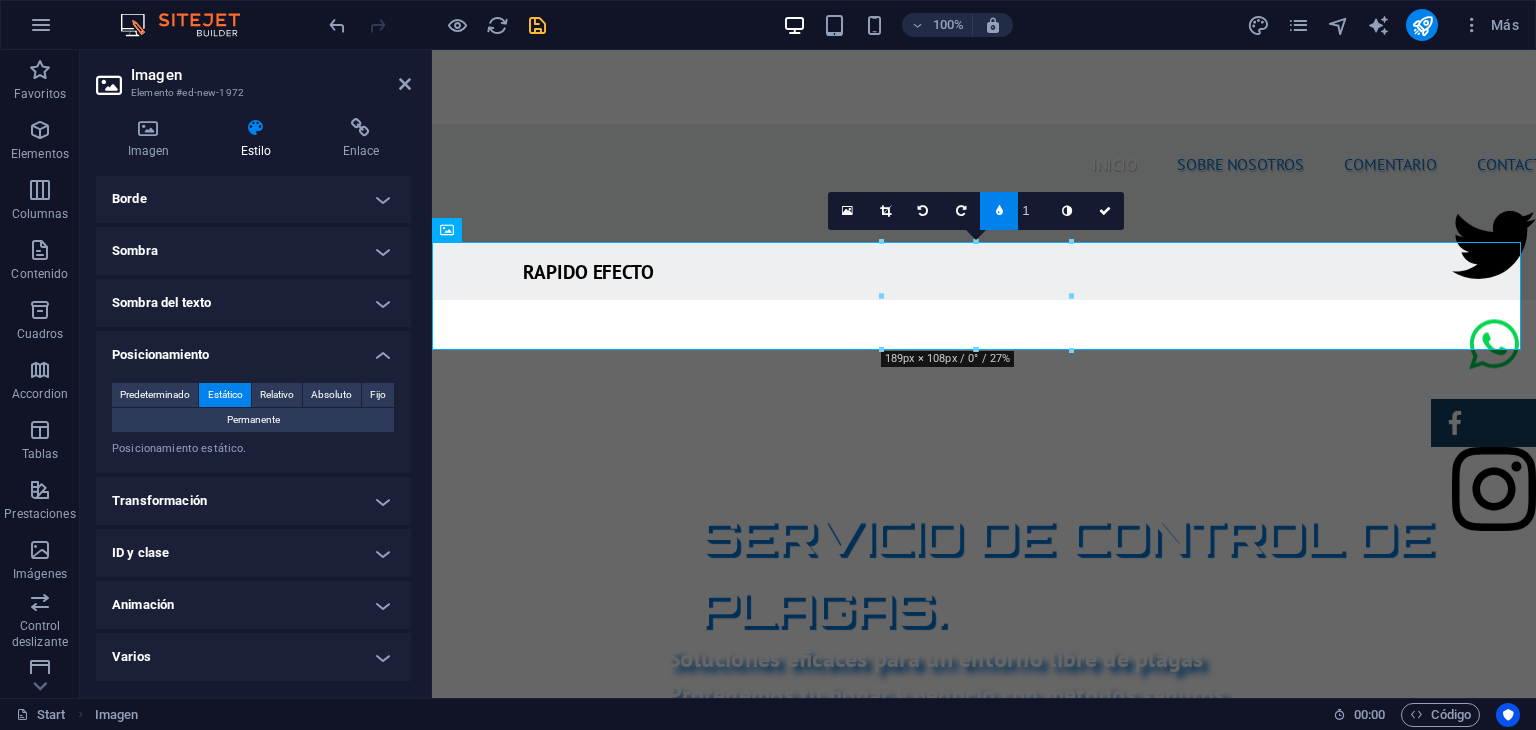 scroll, scrollTop: 219, scrollLeft: 0, axis: vertical 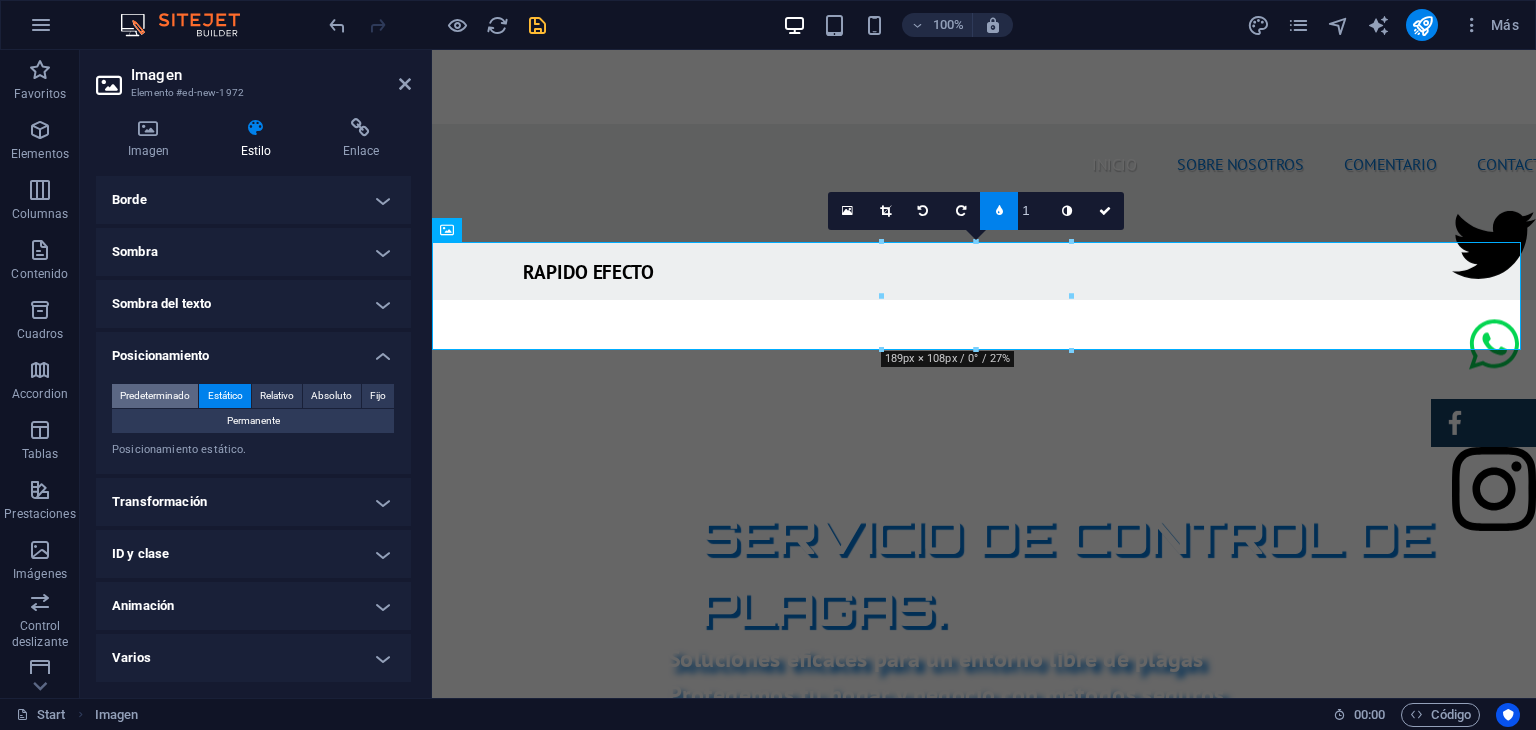 click on "Predeterminado" at bounding box center (155, 396) 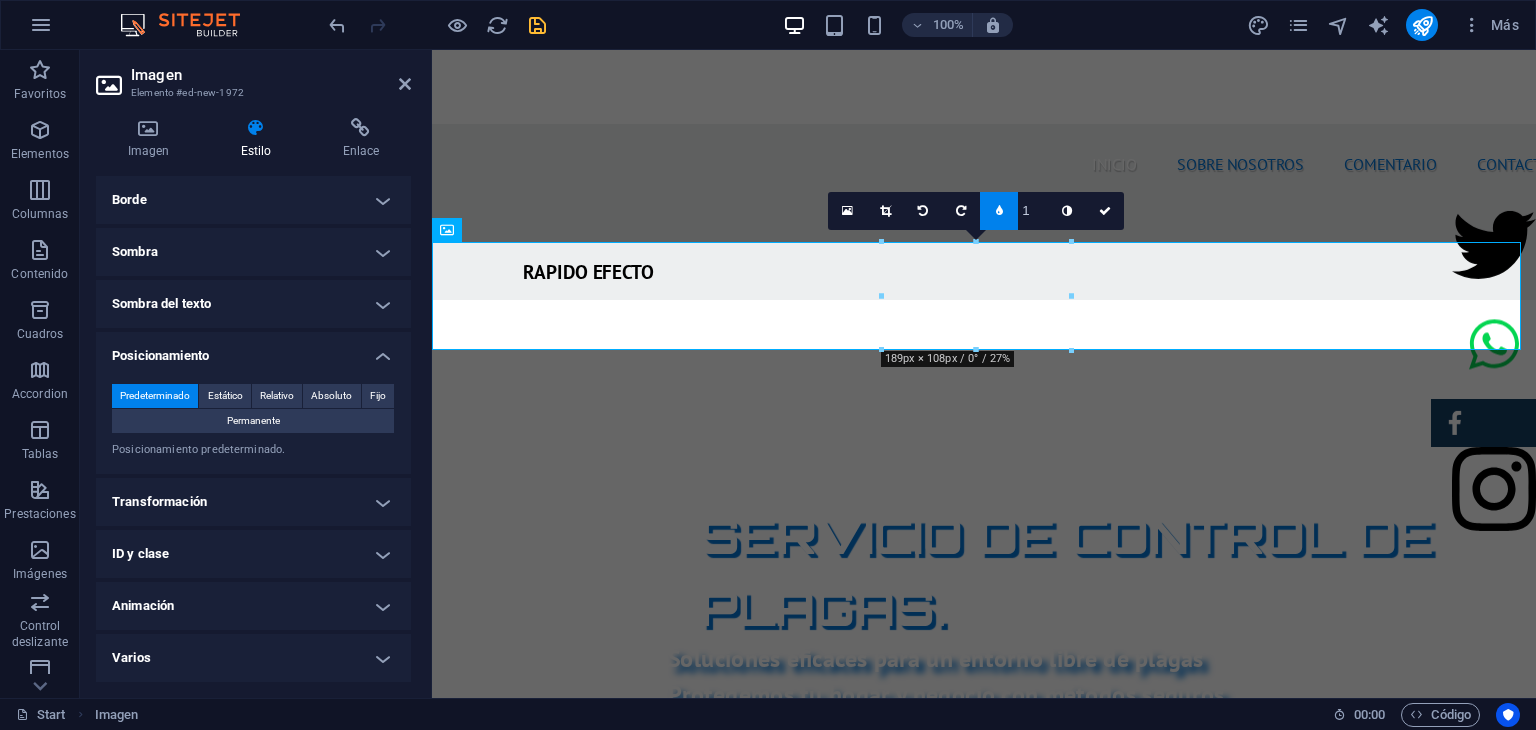 click on "Transformación" at bounding box center [253, 502] 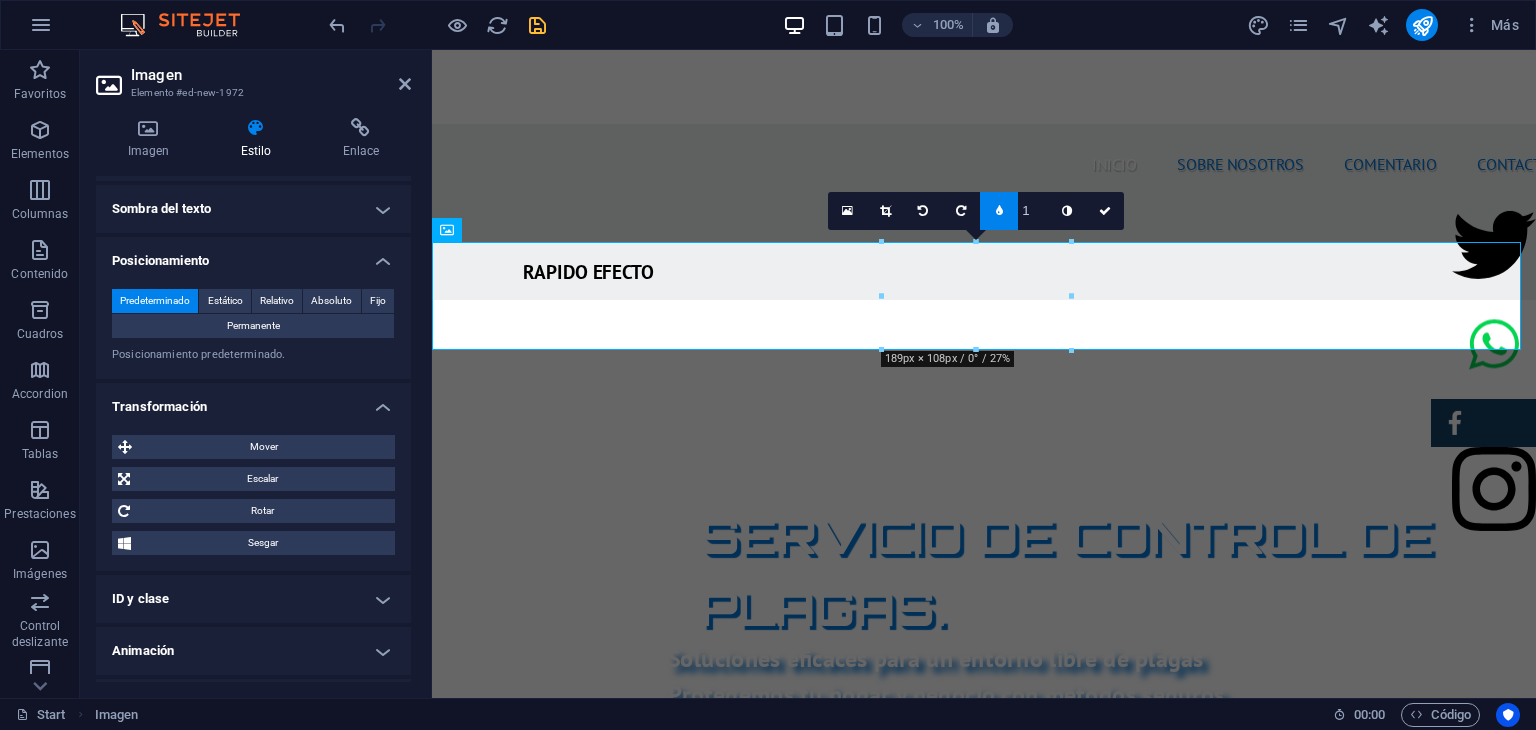 scroll, scrollTop: 359, scrollLeft: 0, axis: vertical 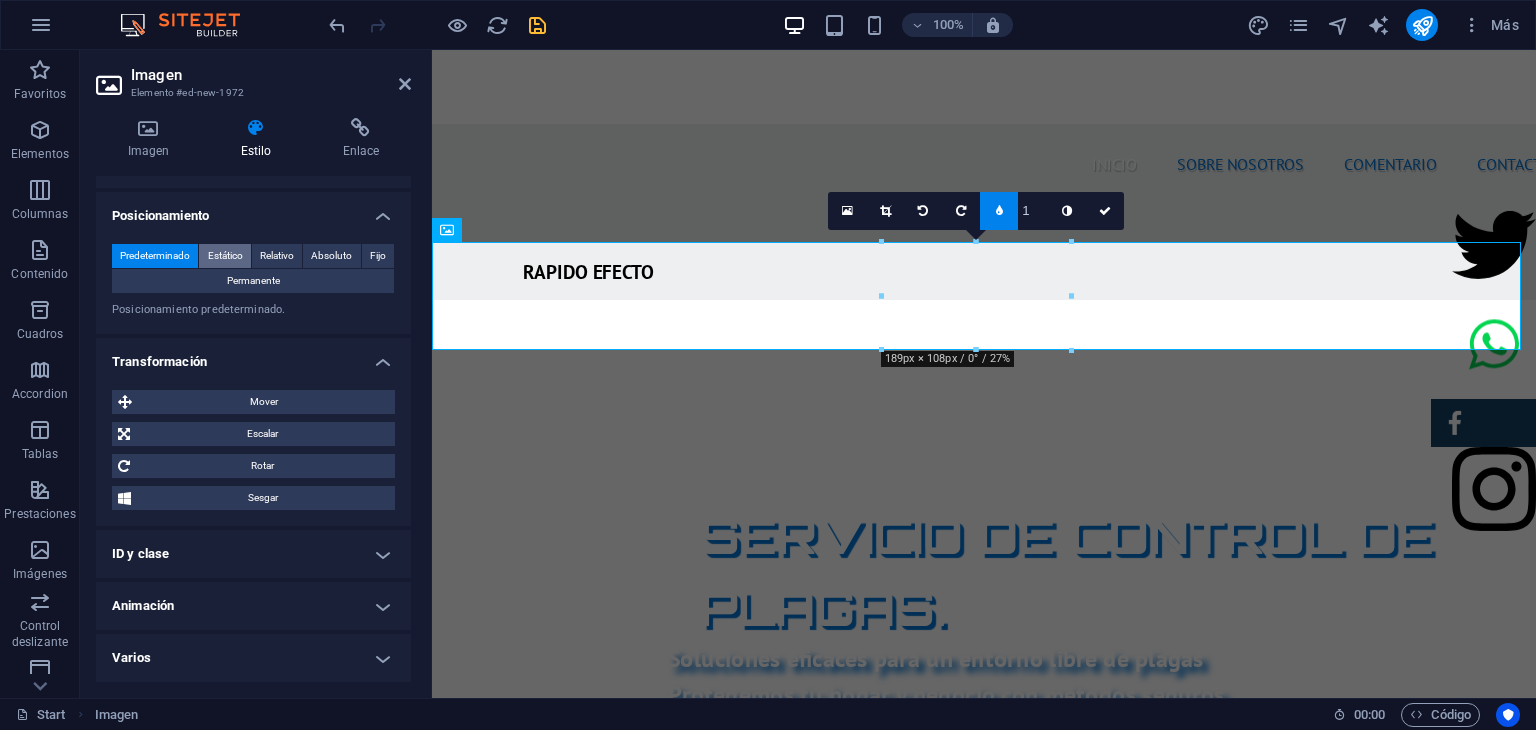 click on "Estático" at bounding box center (225, 256) 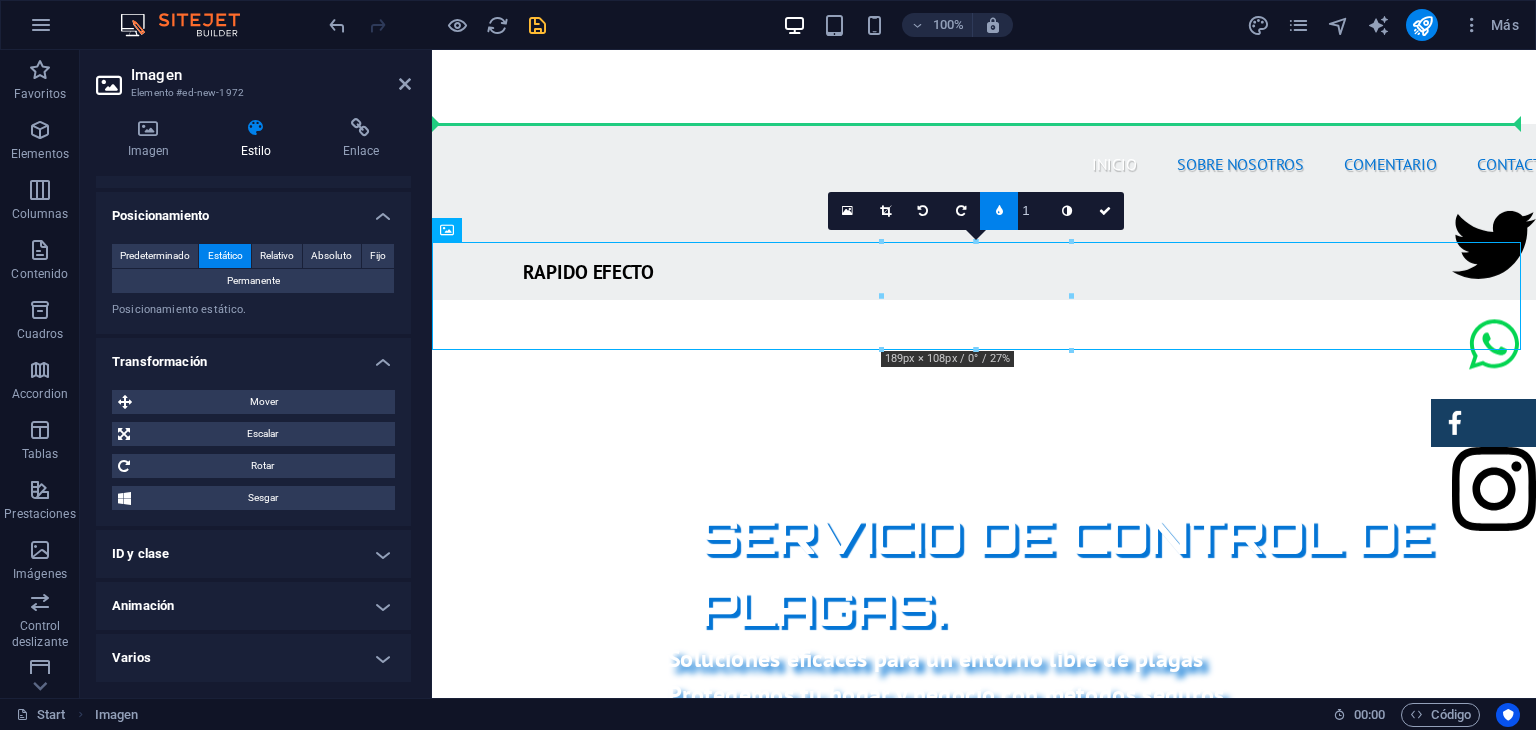 drag, startPoint x: 965, startPoint y: 298, endPoint x: 810, endPoint y: 169, distance: 201.65813 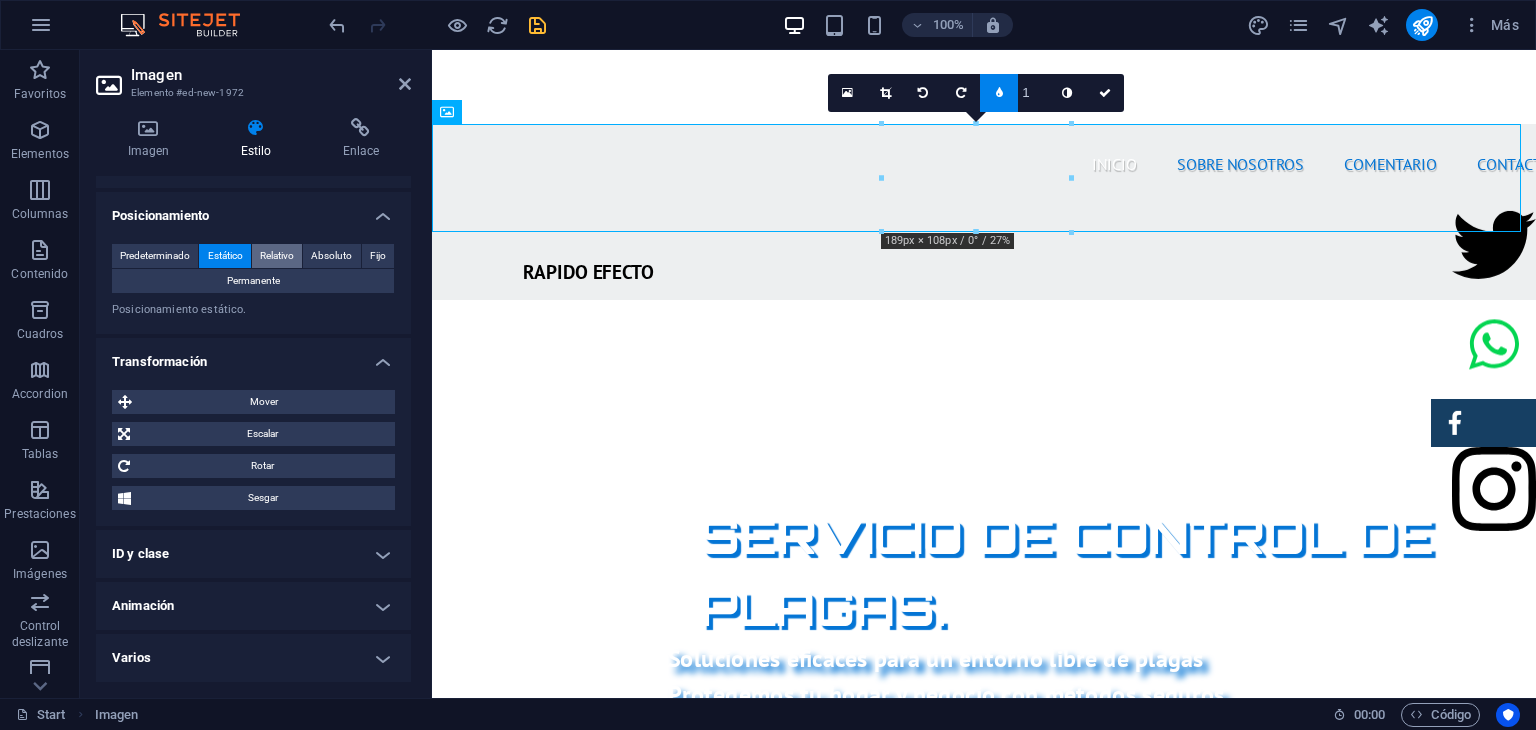 click on "Relativo" at bounding box center (277, 256) 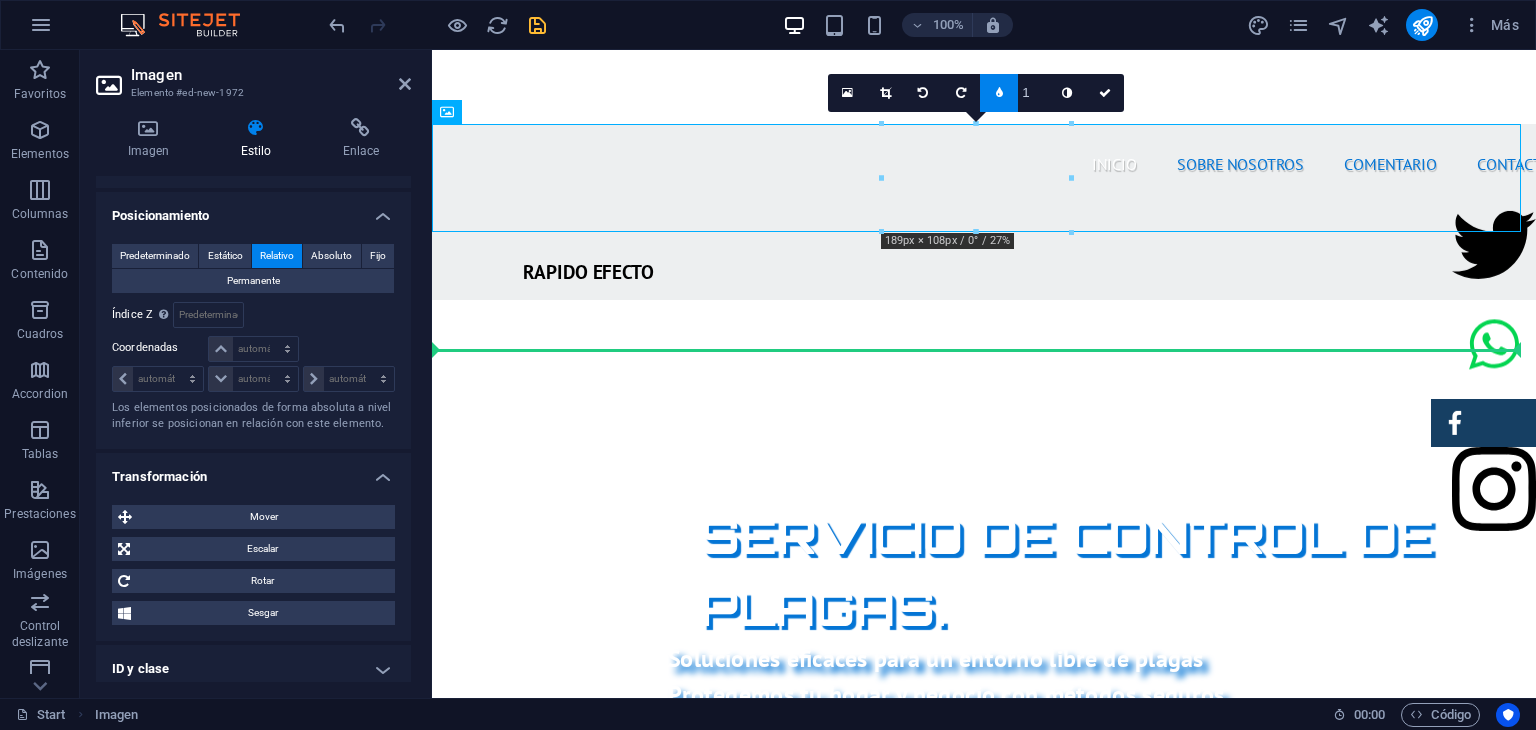 drag, startPoint x: 949, startPoint y: 198, endPoint x: 736, endPoint y: 307, distance: 239.26973 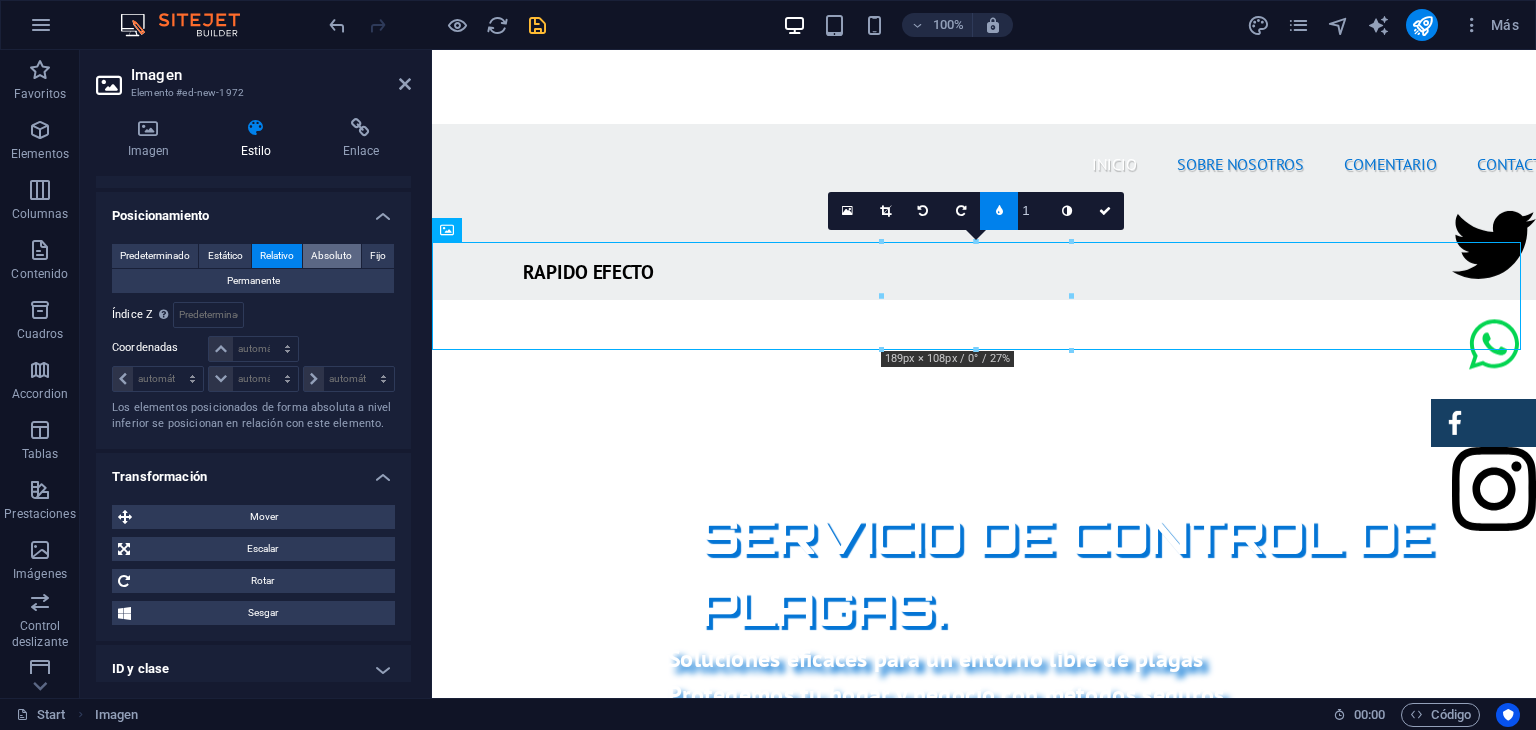 click on "Absoluto" at bounding box center (331, 256) 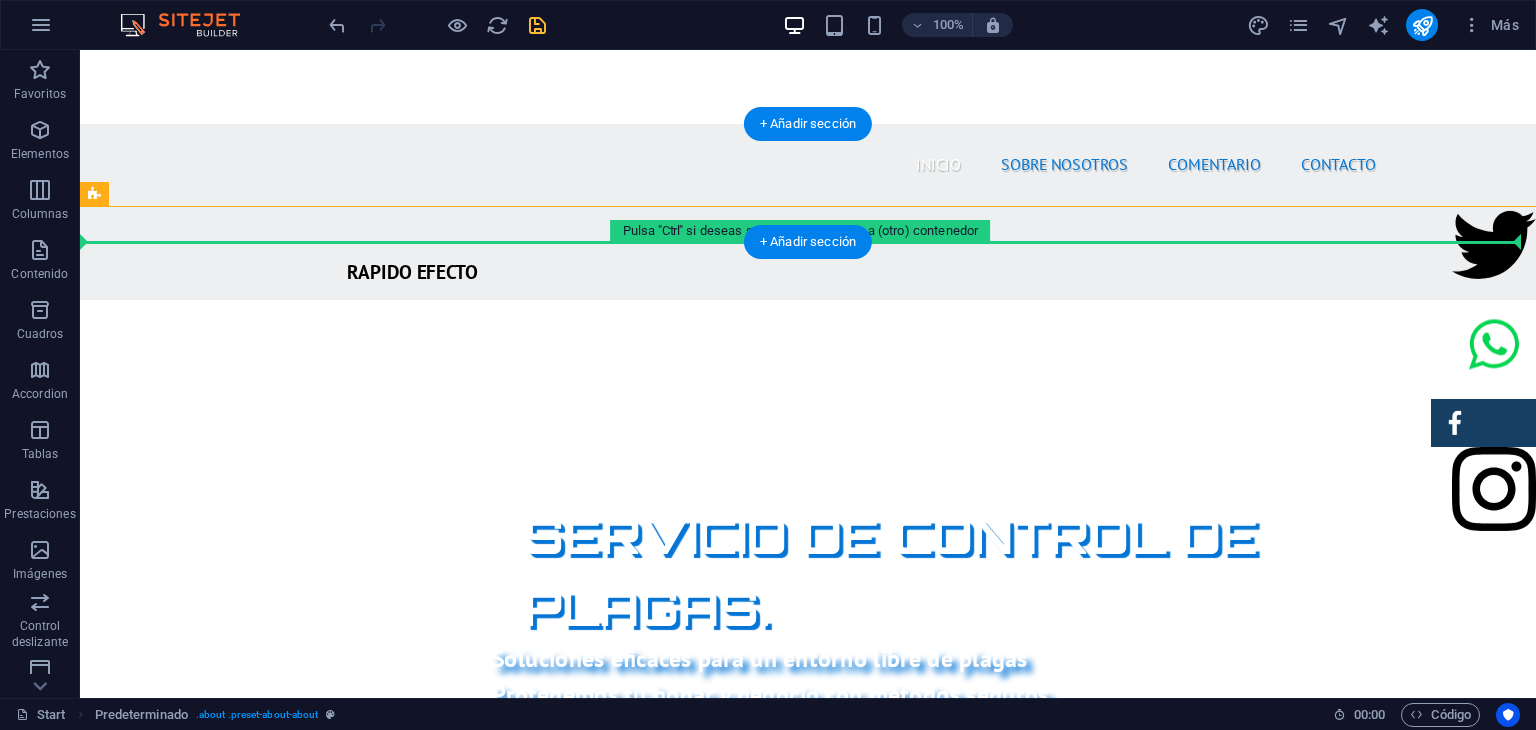 drag, startPoint x: 185, startPoint y: 285, endPoint x: 448, endPoint y: 202, distance: 275.78616 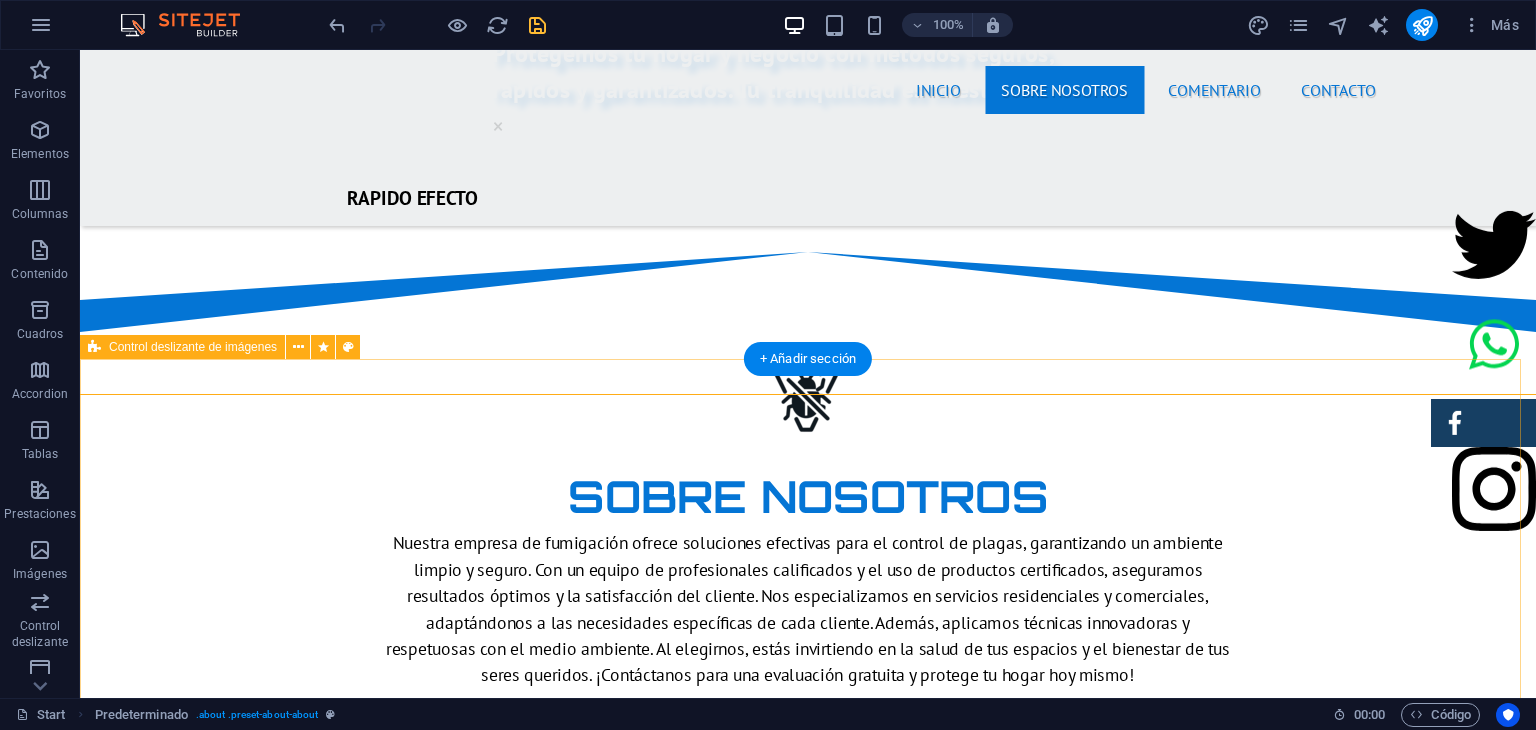 scroll, scrollTop: 1328, scrollLeft: 0, axis: vertical 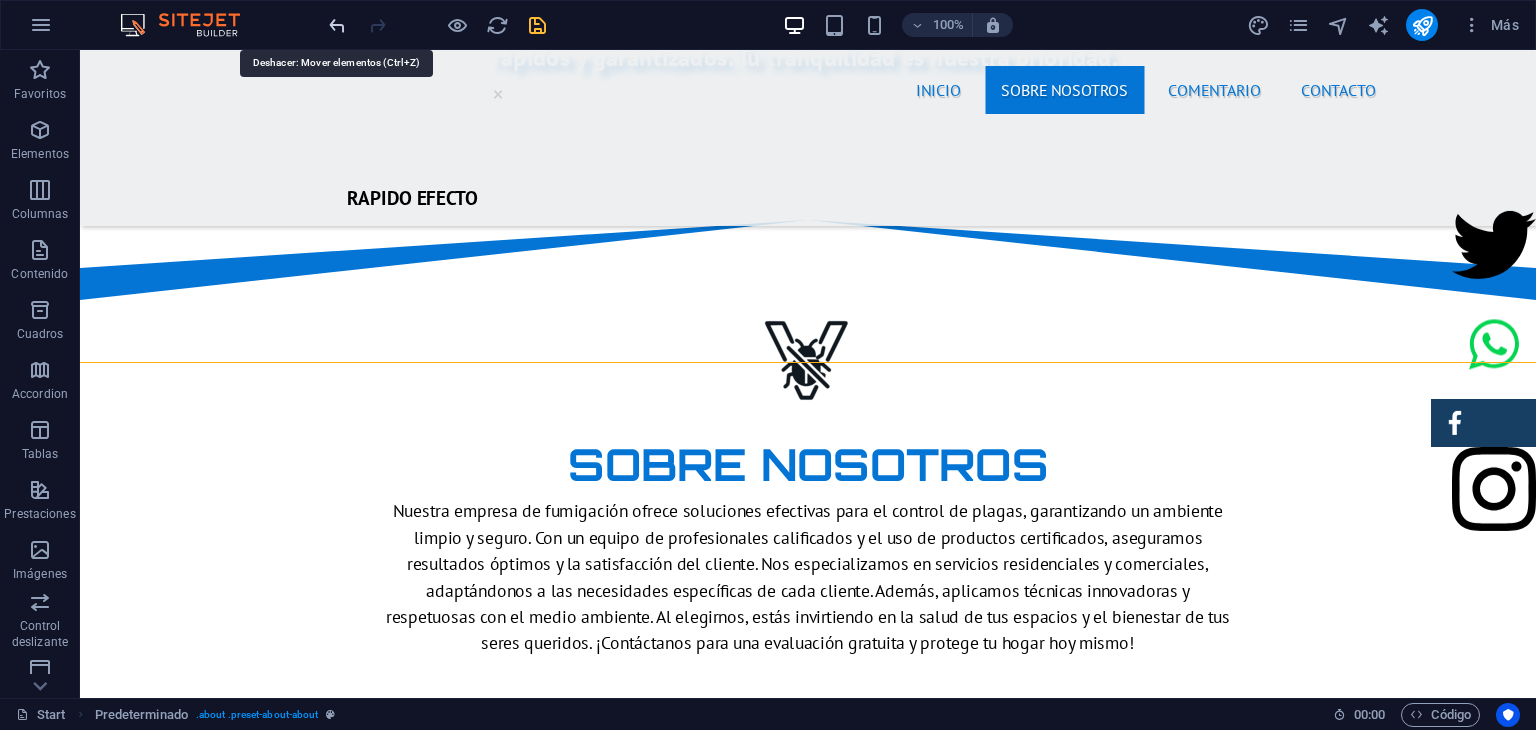 click at bounding box center (337, 25) 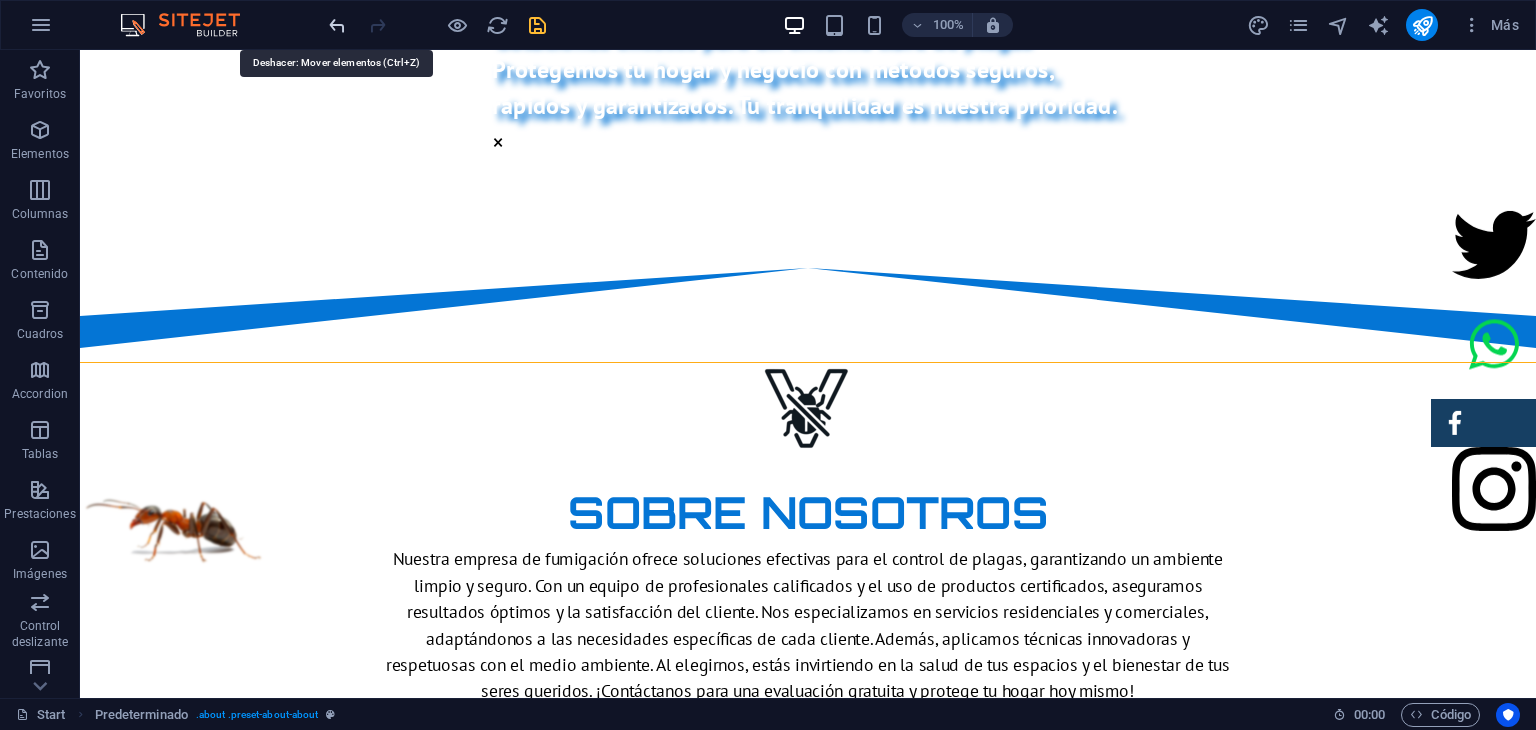 scroll, scrollTop: 618, scrollLeft: 0, axis: vertical 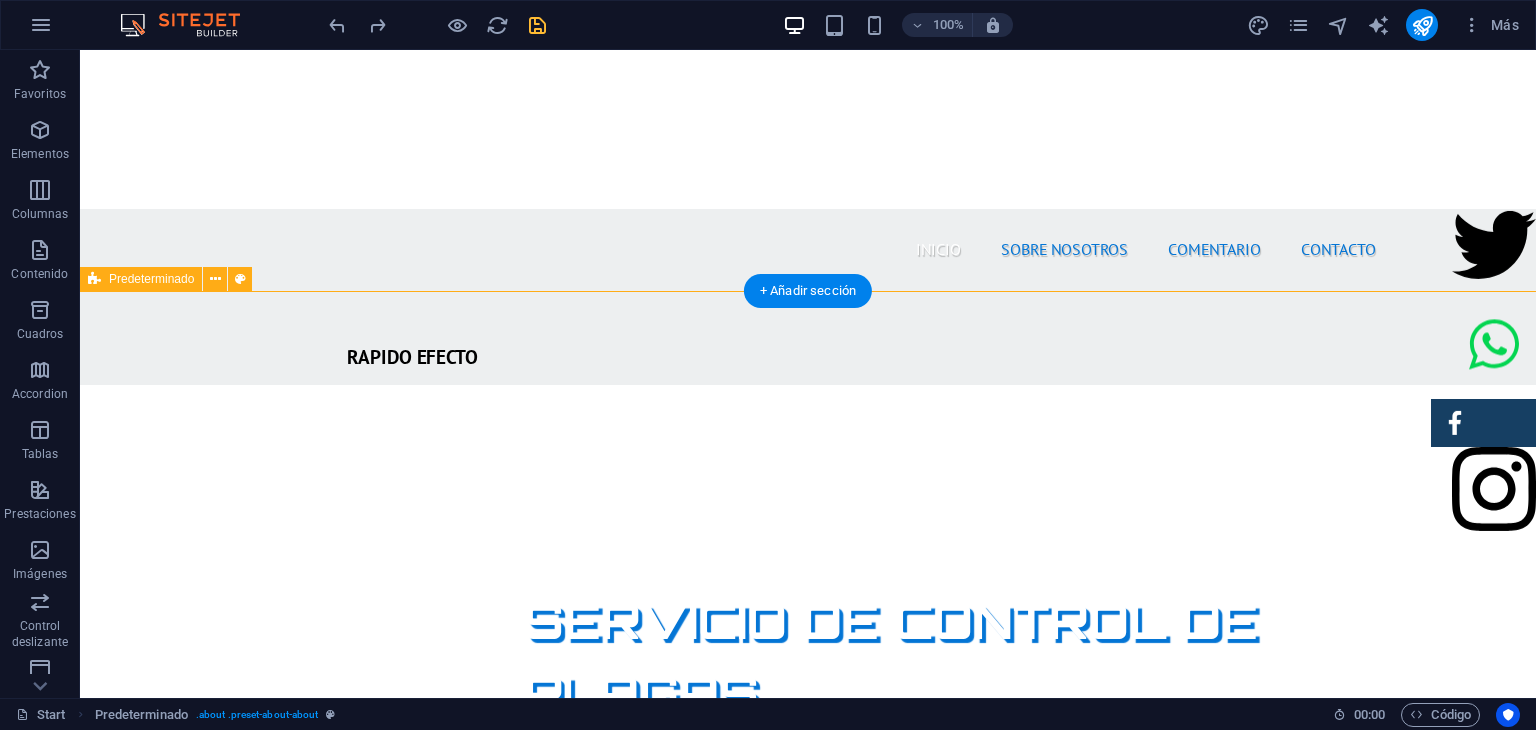 click on "SOBRE NOSOTROS Nuestra empresa de fumigación ofrece soluciones efectivas para el control de plagas, garantizando un ambiente limpio y seguro. Con un equipo de profesionales calificados y el uso de productos certificados, aseguramos resultados óptimos y la satisfacción del cliente. Nos especializamos en servicios residenciales y comerciales, adaptándonos a las necesidades específicas de cada cliente. Además, aplicamos técnicas innovadoras y respetuosas con el medio ambiente. Al elegirnos, estás invirtiendo en la salud de tus espacios y el bienestar de tus seres queridos. ¡Contáctanos para una evaluación gratuita y protege tu hogar hoy mismo! PRODUCTOS CERTIFICADOS MEJOR PRECIO GARANTIZADO GARANTÍA DE SERVICIO RAPIDO Y SEGURO" at bounding box center (808, 1744) 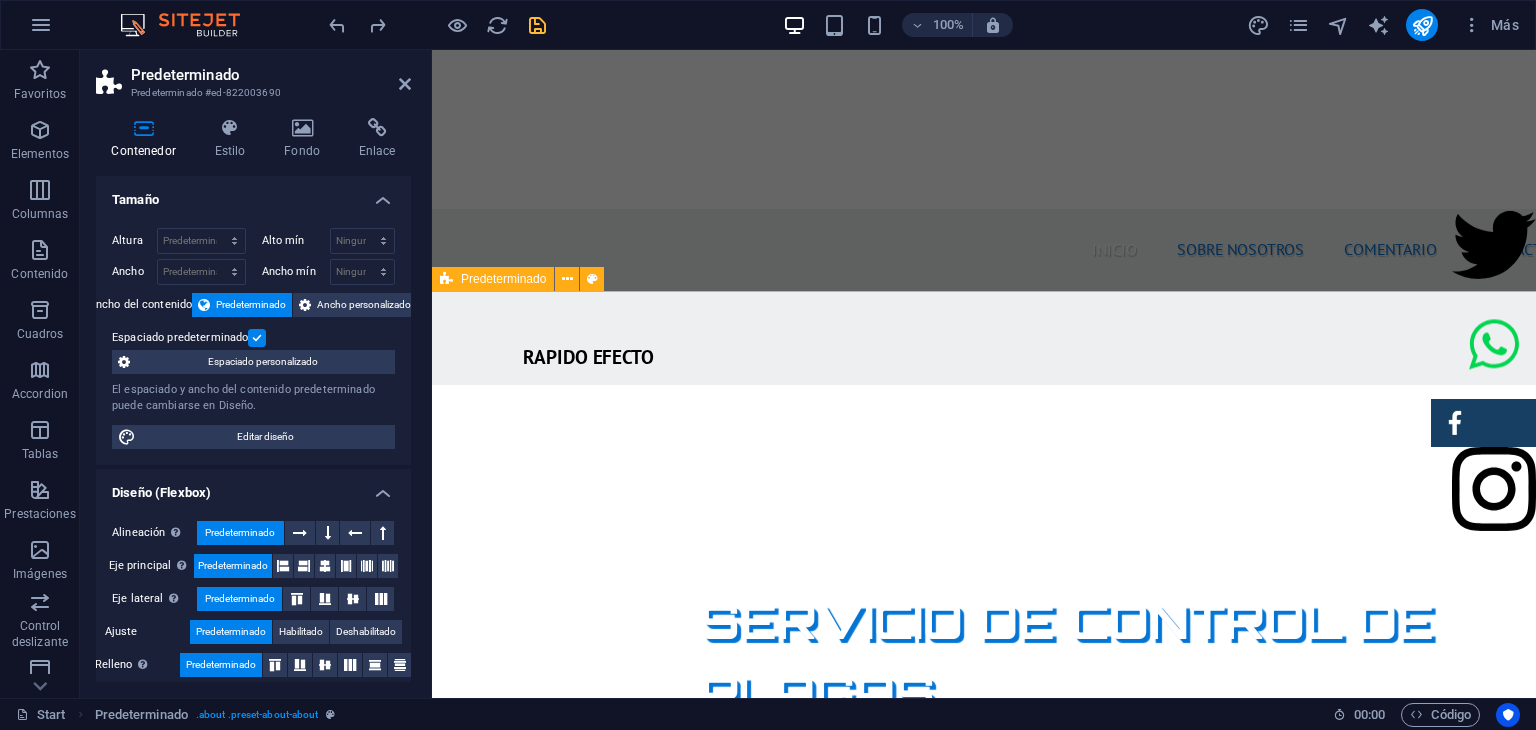 click on "SOBRE NOSOTROS Nuestra empresa de fumigación ofrece soluciones efectivas para el control de plagas, garantizando un ambiente limpio y seguro. Con un equipo de profesionales calificados y el uso de productos certificados, aseguramos resultados óptimos y la satisfacción del cliente. Nos especializamos en servicios residenciales y comerciales, adaptándonos a las necesidades específicas de cada cliente. Además, aplicamos técnicas innovadoras y respetuosas con el medio ambiente. Al elegirnos, estás invirtiendo en la salud de tus espacios y el bienestar de tus seres queridos. ¡Contáctanos para una evaluación gratuita y protege tu hogar hoy mismo! PRODUCTOS CERTIFICADOS MEJOR PRECIO GARANTIZADO GARANTÍA DE SERVICIO RAPIDO Y SEGURO" at bounding box center (984, 1744) 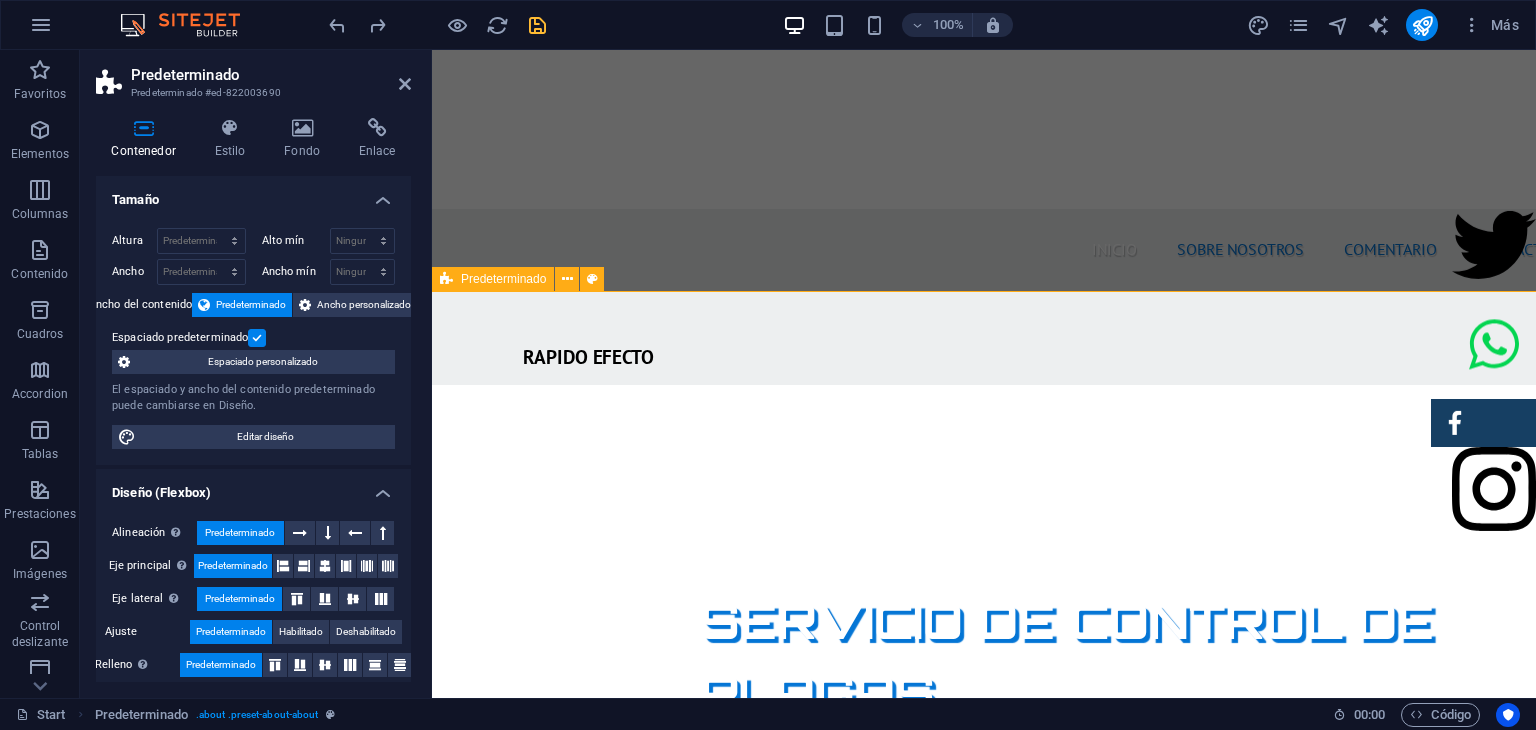 click on "SOBRE NOSOTROS Nuestra empresa de fumigación ofrece soluciones efectivas para el control de plagas, garantizando un ambiente limpio y seguro. Con un equipo de profesionales calificados y el uso de productos certificados, aseguramos resultados óptimos y la satisfacción del cliente. Nos especializamos en servicios residenciales y comerciales, adaptándonos a las necesidades específicas de cada cliente. Además, aplicamos técnicas innovadoras y respetuosas con el medio ambiente. Al elegirnos, estás invirtiendo en la salud de tus espacios y el bienestar de tus seres queridos. ¡Contáctanos para una evaluación gratuita y protege tu hogar hoy mismo! PRODUCTOS CERTIFICADOS MEJOR PRECIO GARANTIZADO GARANTÍA DE SERVICIO RAPIDO Y SEGURO" at bounding box center [984, 1744] 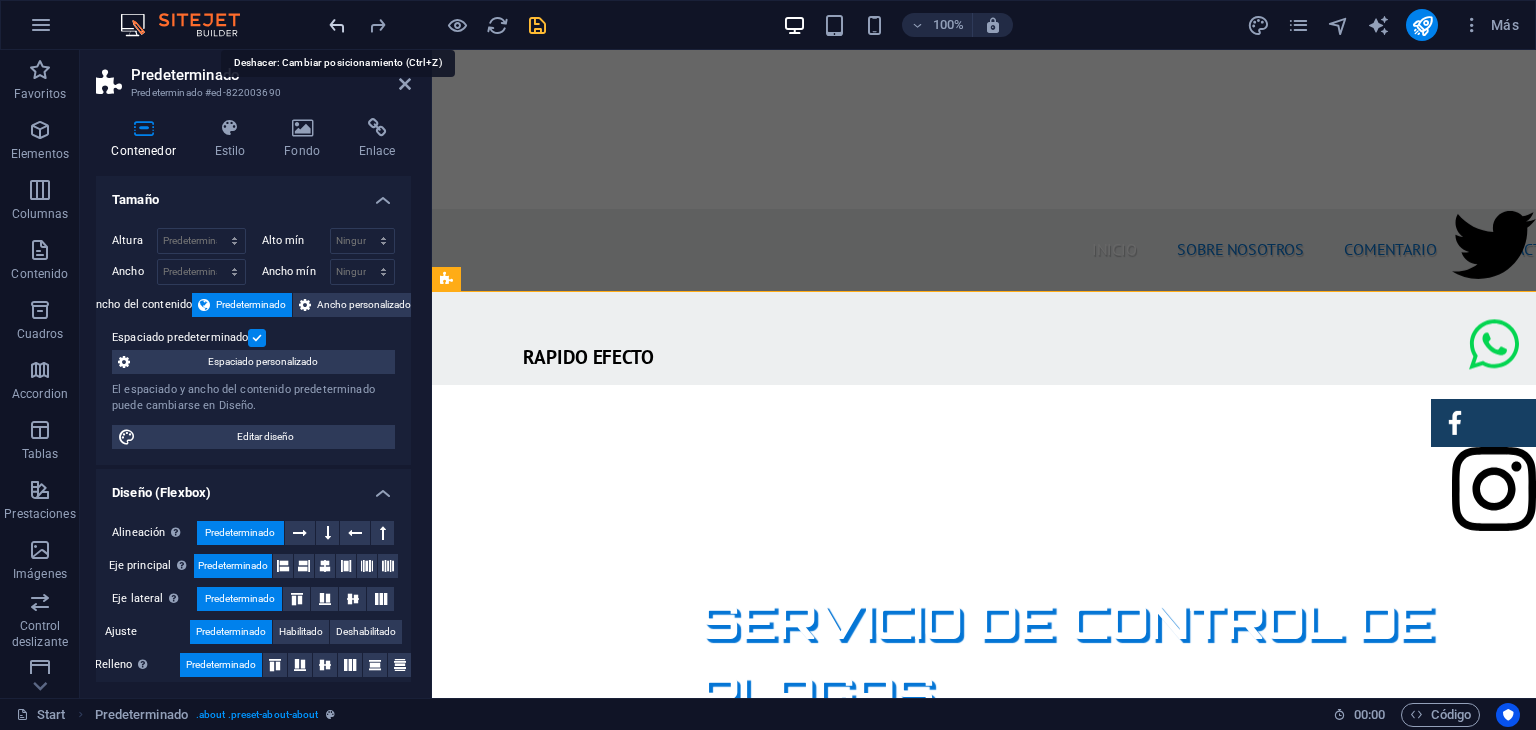 click at bounding box center [337, 25] 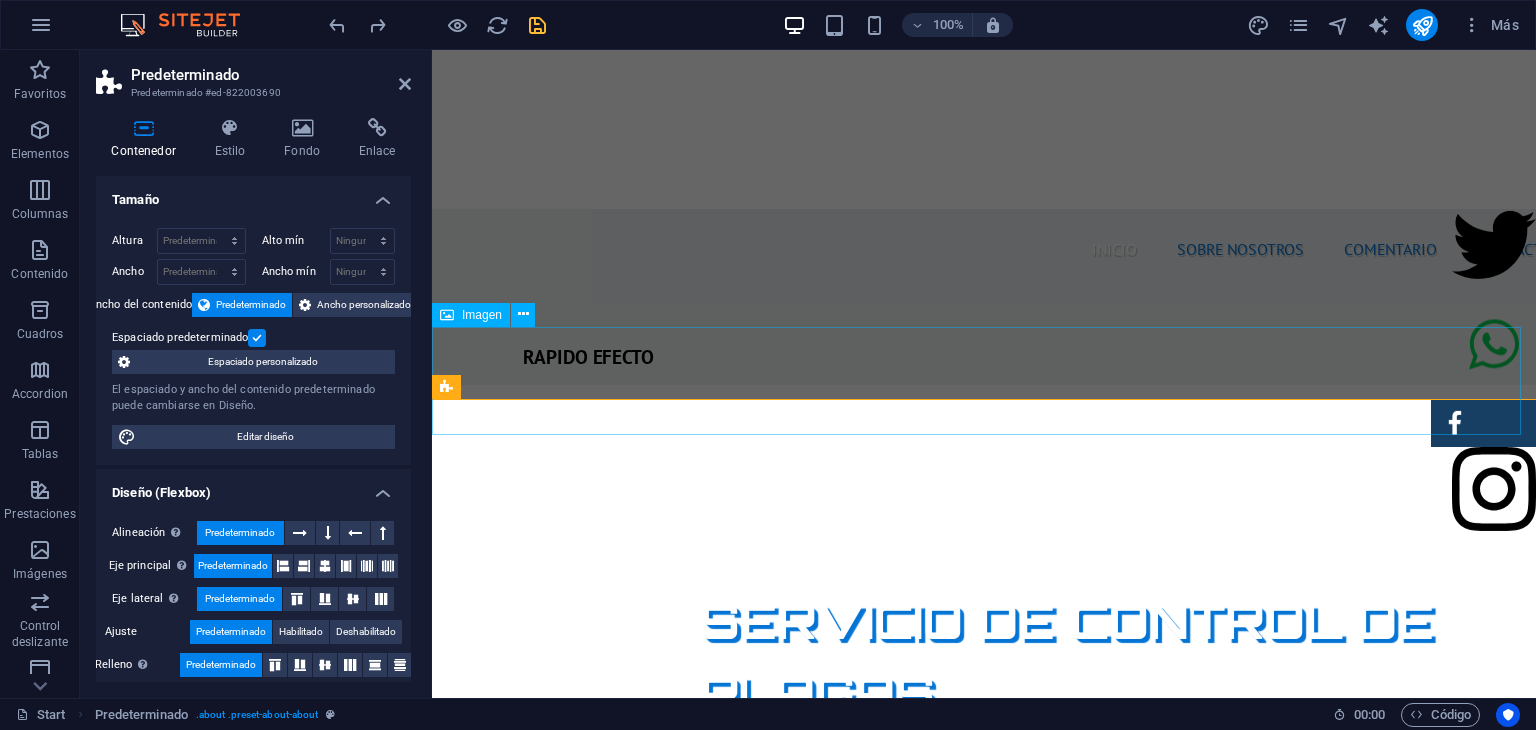 click at bounding box center (984, 1230) 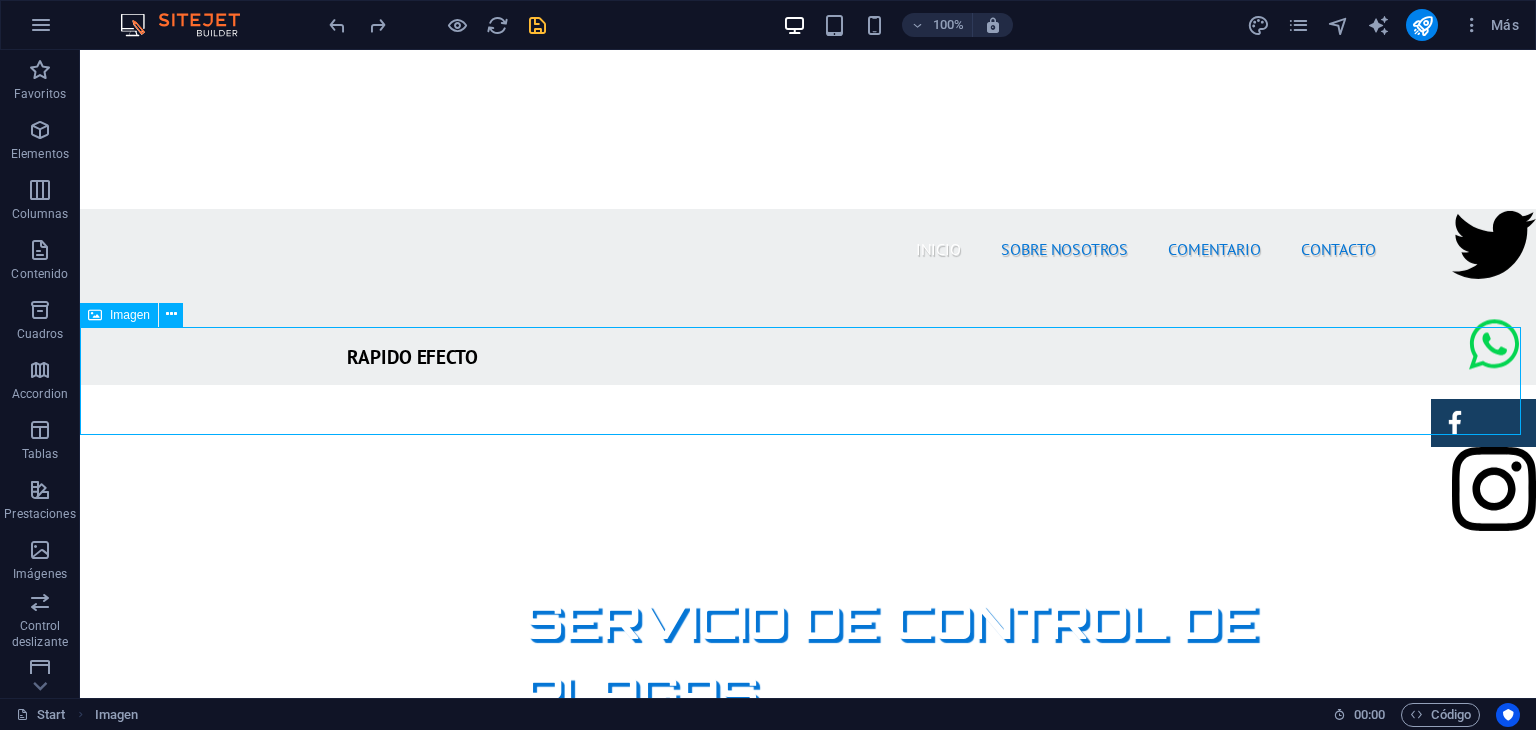 click at bounding box center [808, 1230] 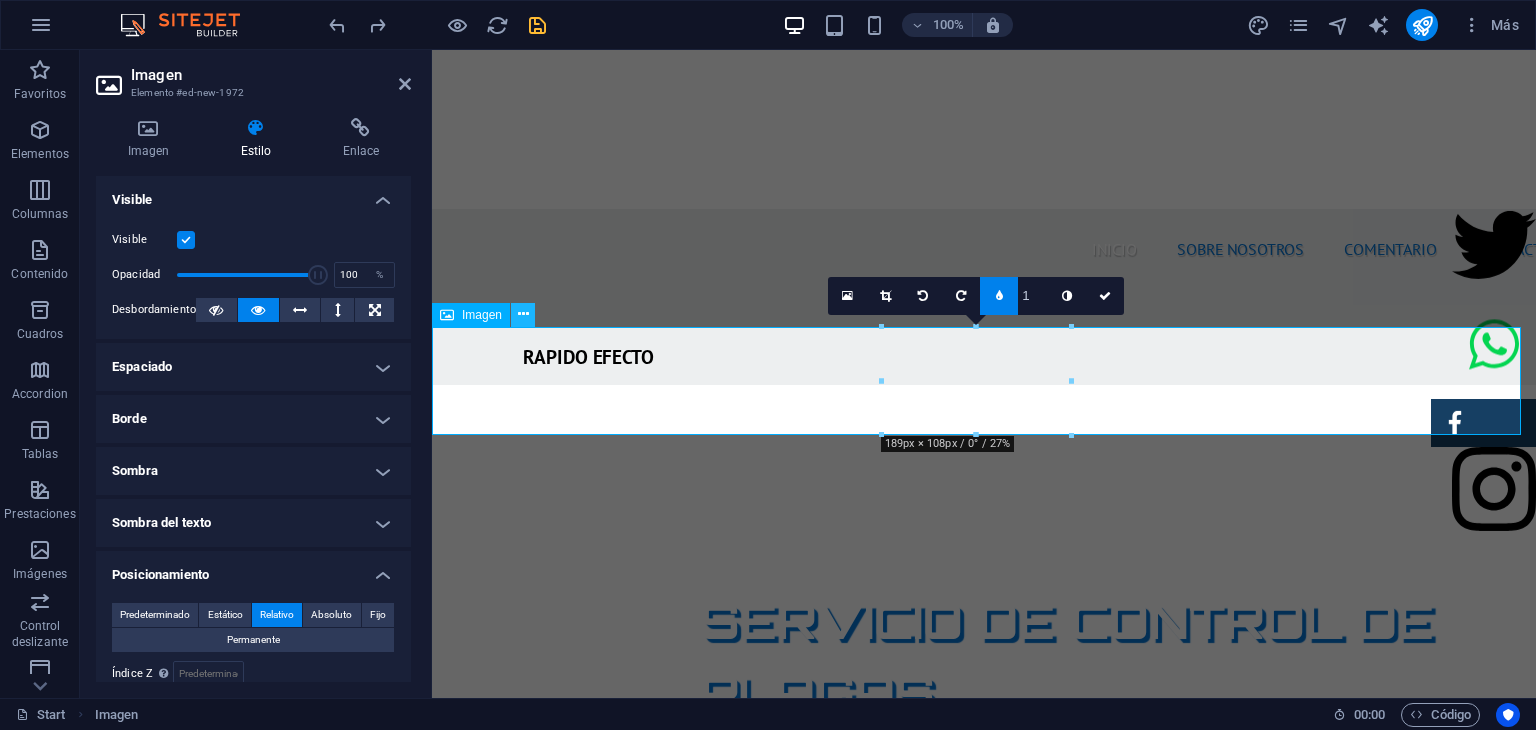 click at bounding box center (523, 314) 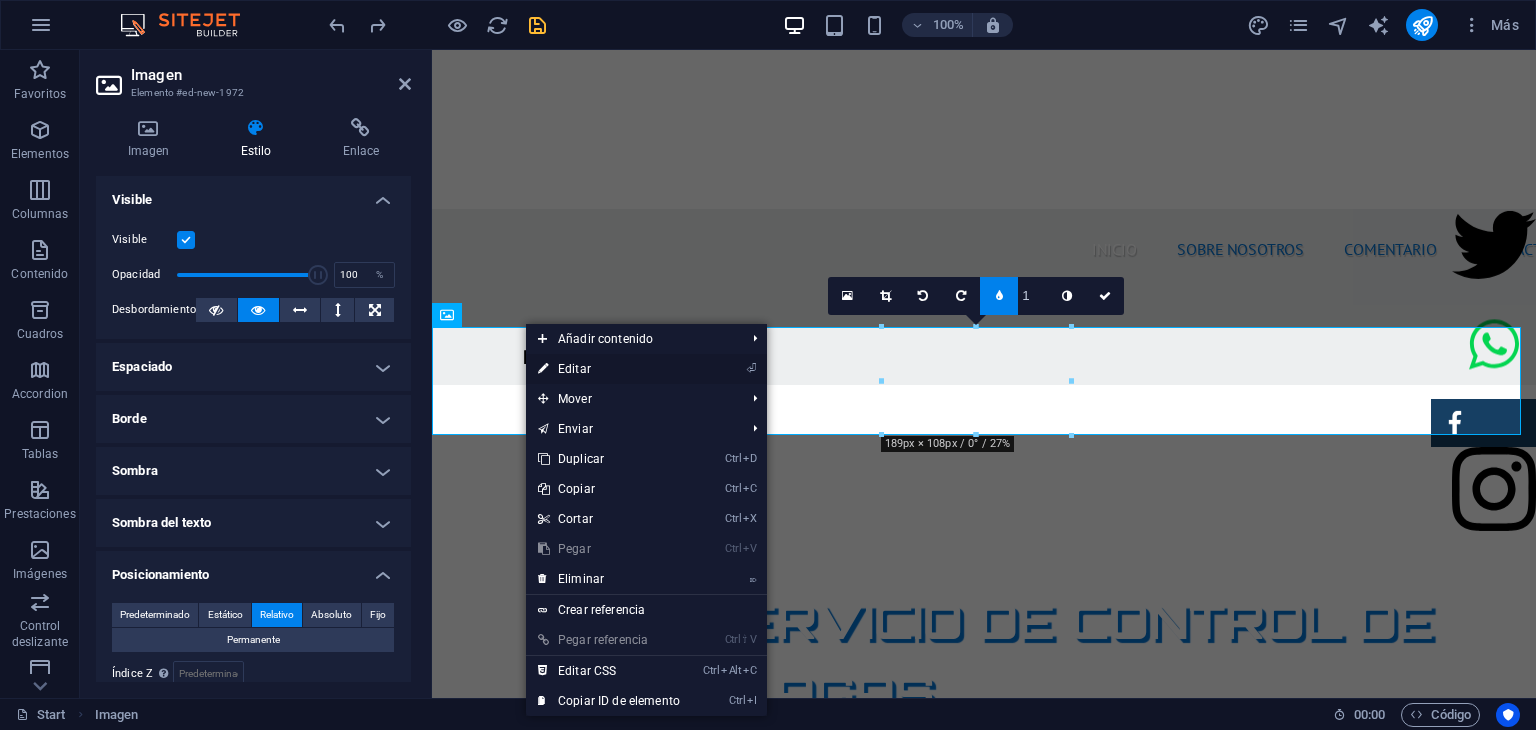 click on "⏎" at bounding box center (751, 368) 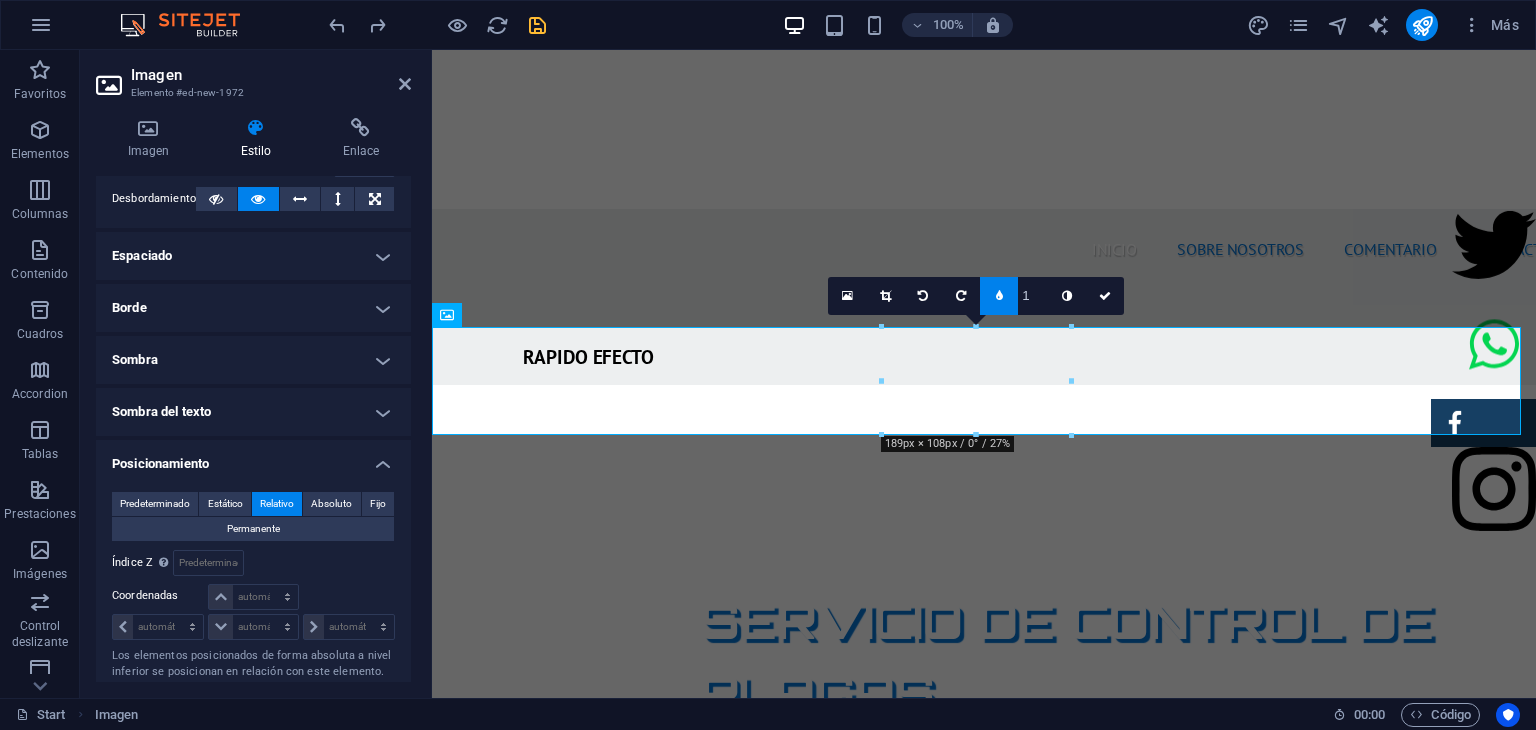 scroll, scrollTop: 138, scrollLeft: 0, axis: vertical 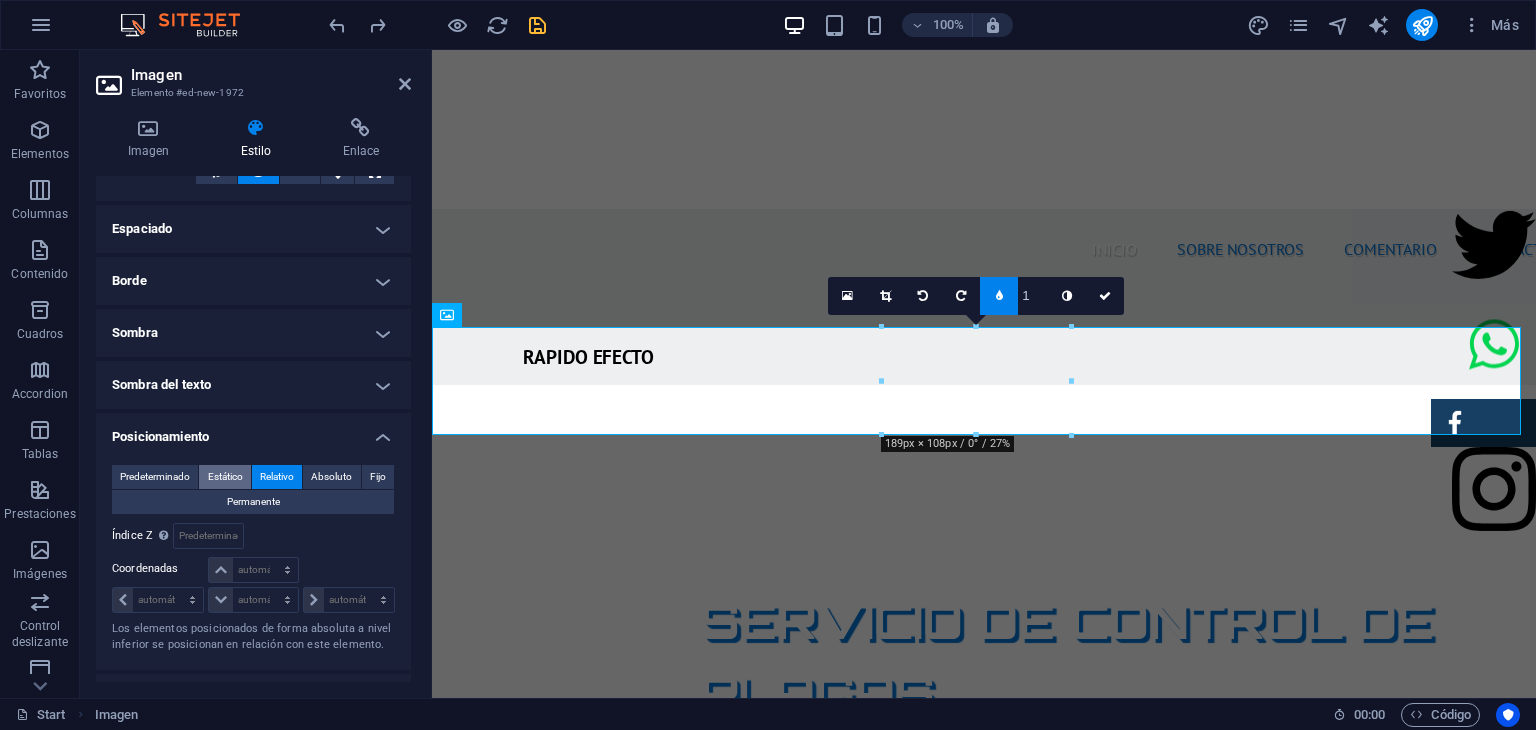 click on "Estático" at bounding box center [225, 477] 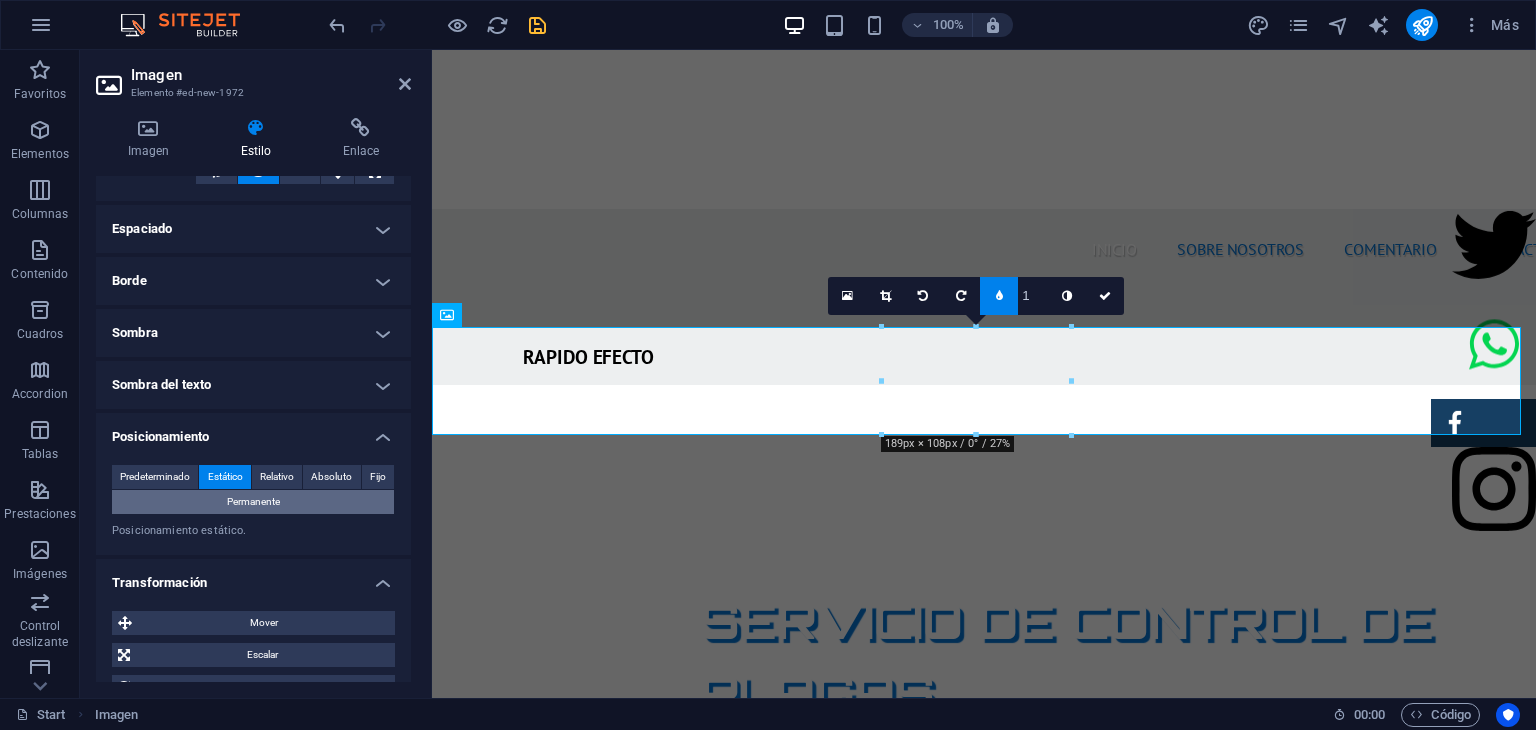 click on "Permanente" at bounding box center [253, 502] 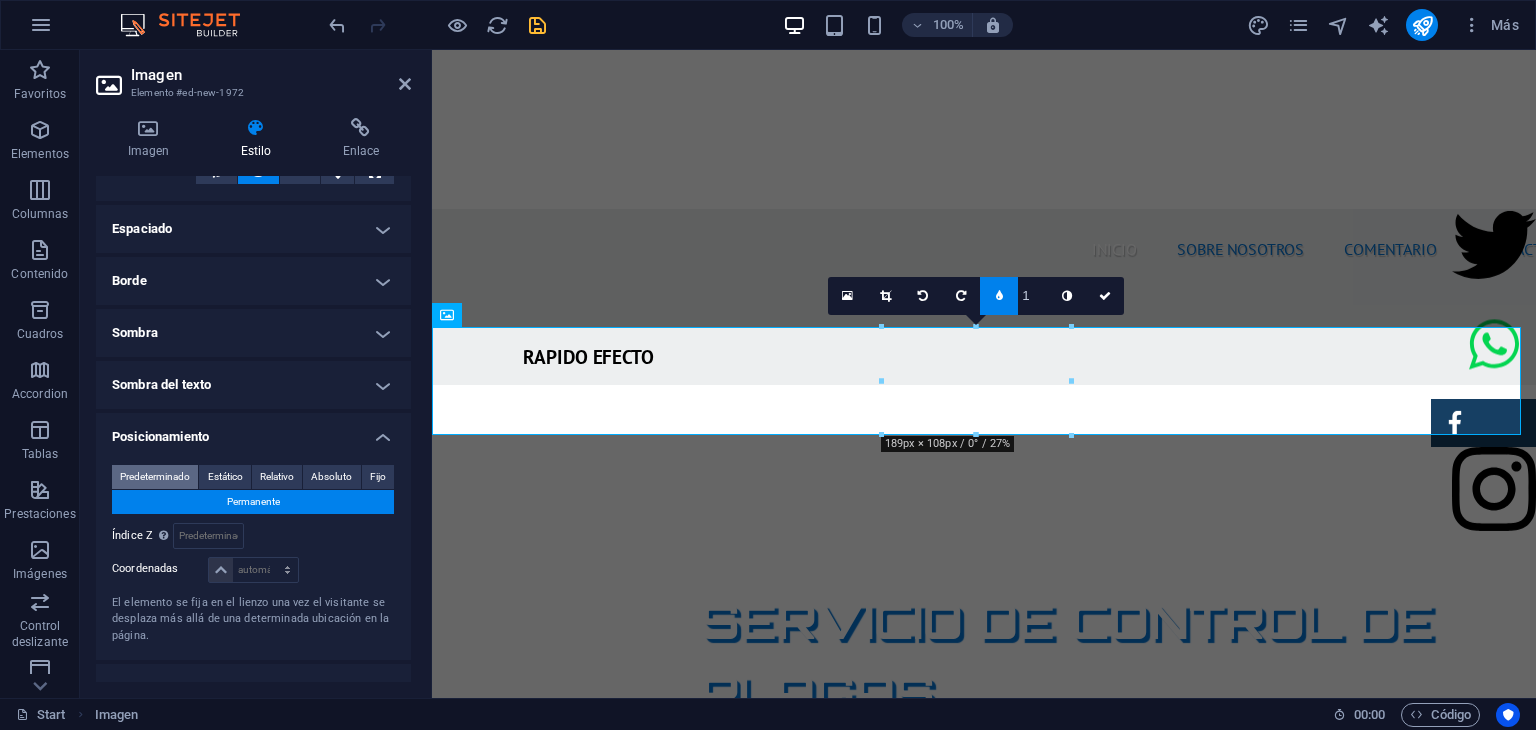 click on "Predeterminado" at bounding box center (155, 477) 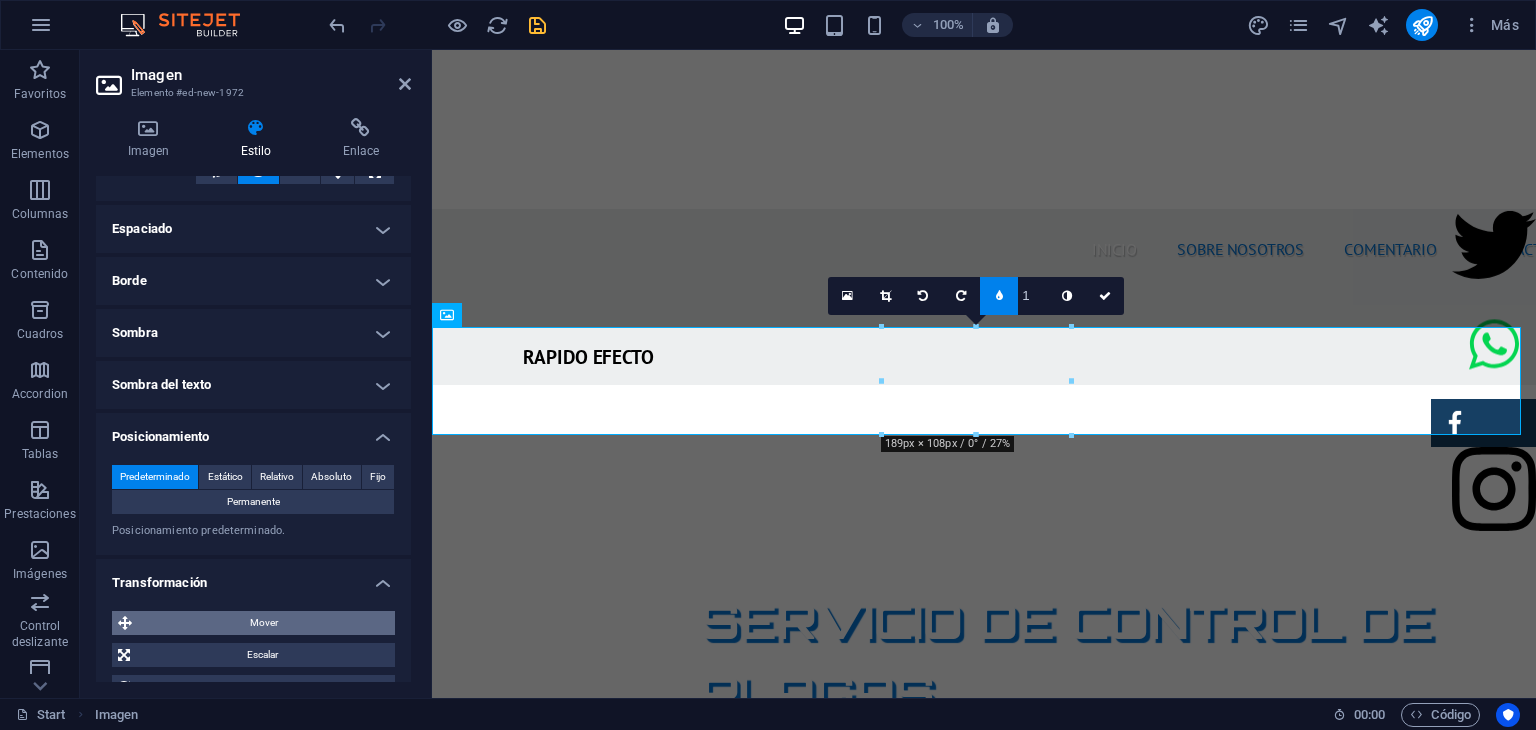click on "Mover" at bounding box center (263, 623) 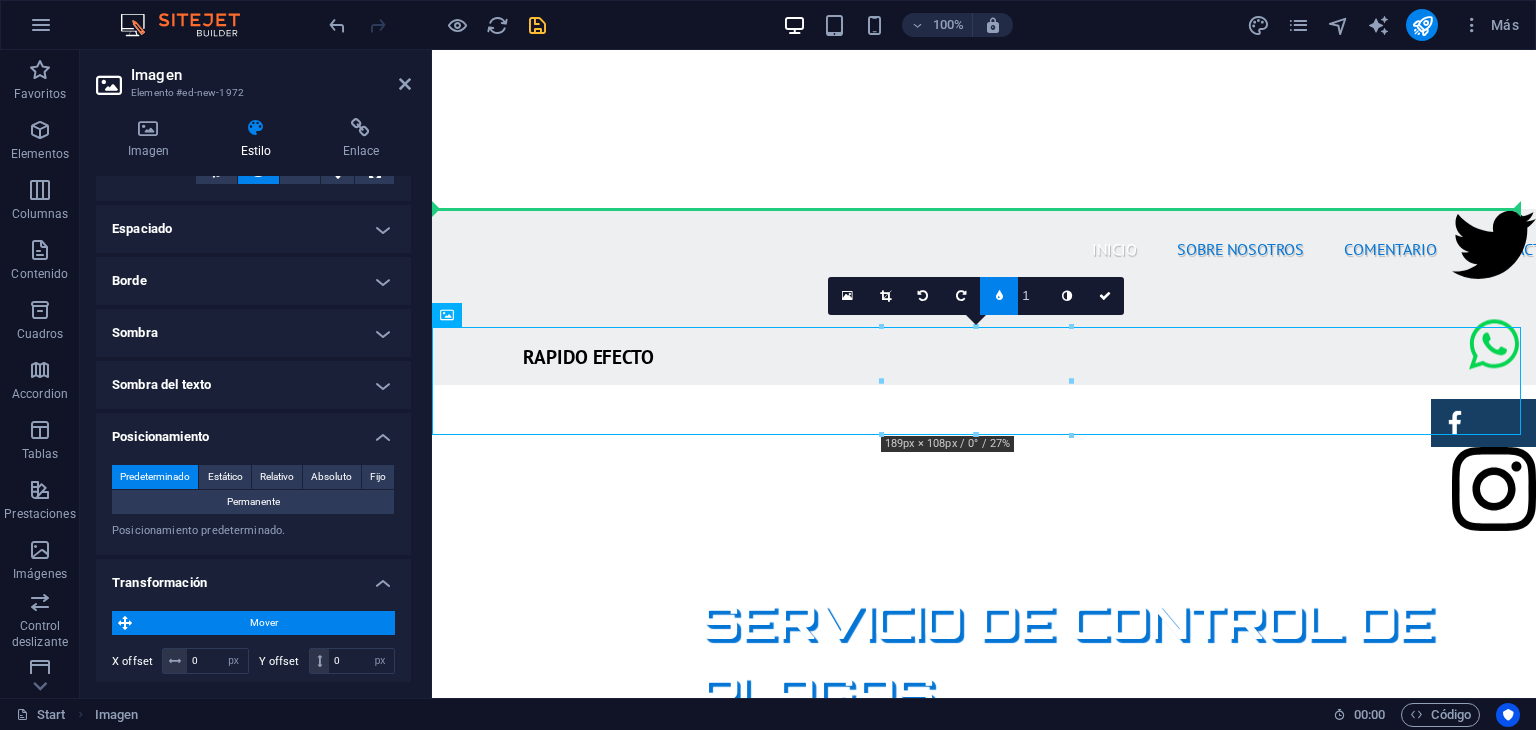 drag, startPoint x: 912, startPoint y: 368, endPoint x: 537, endPoint y: 258, distance: 390.80045 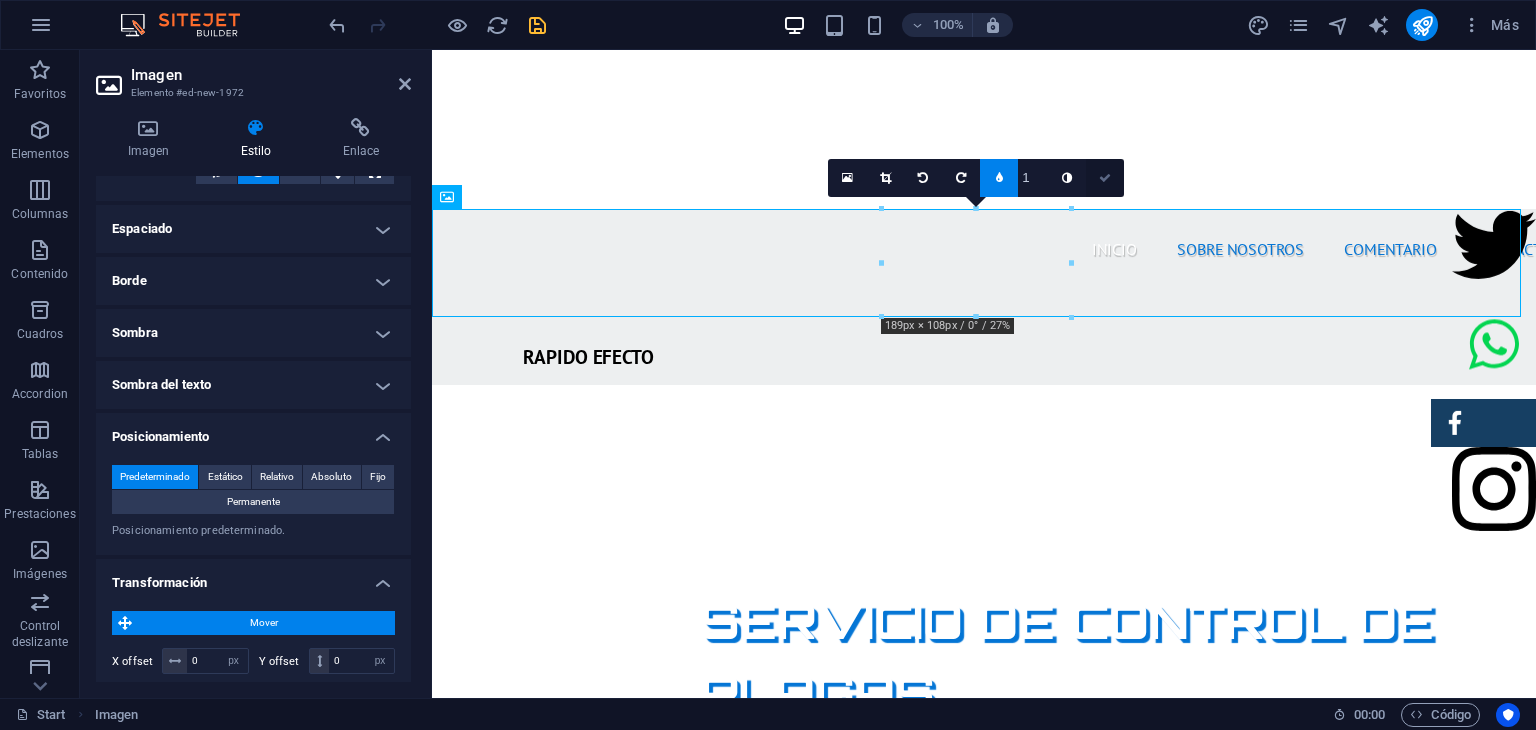 click at bounding box center (1105, 178) 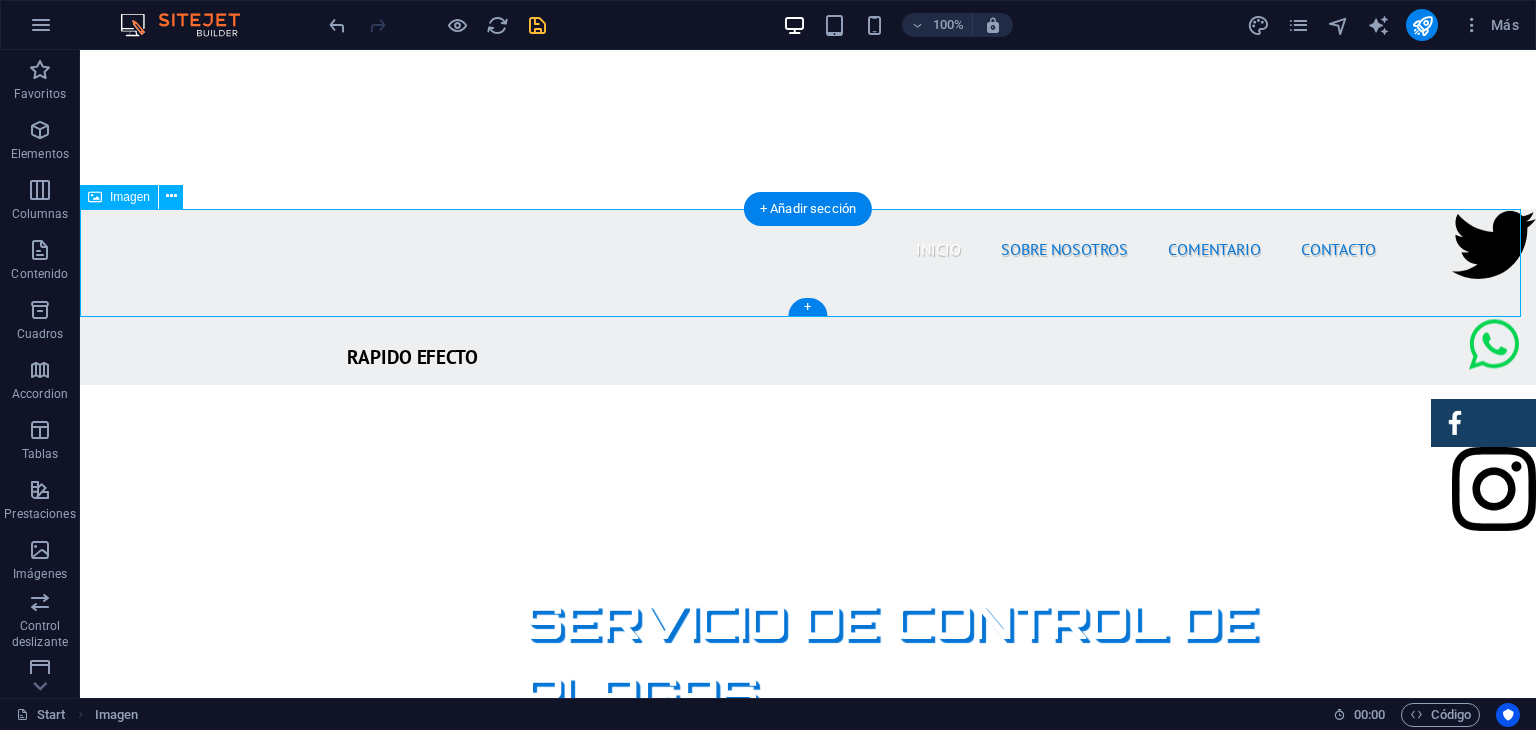 click at bounding box center [808, 1112] 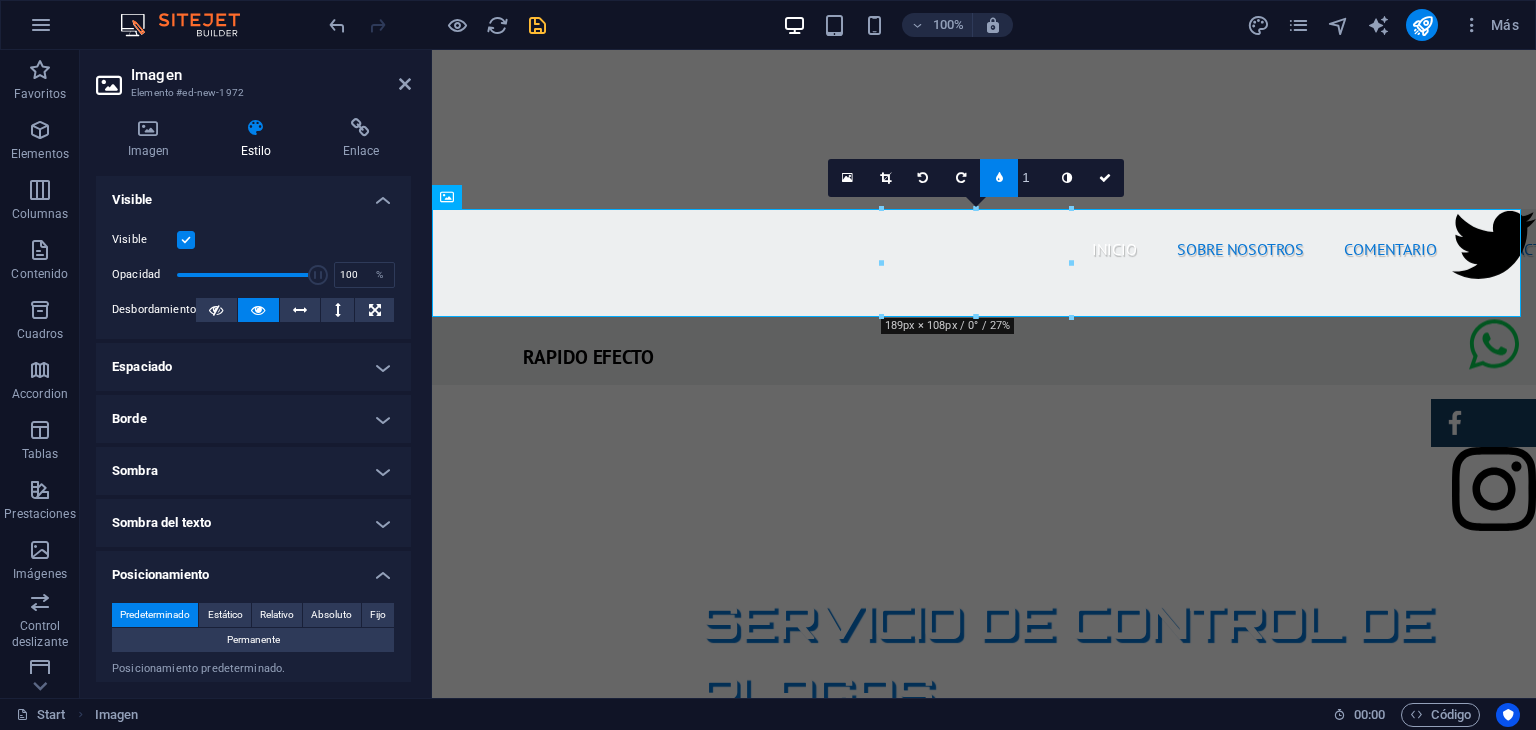 click at bounding box center (186, 240) 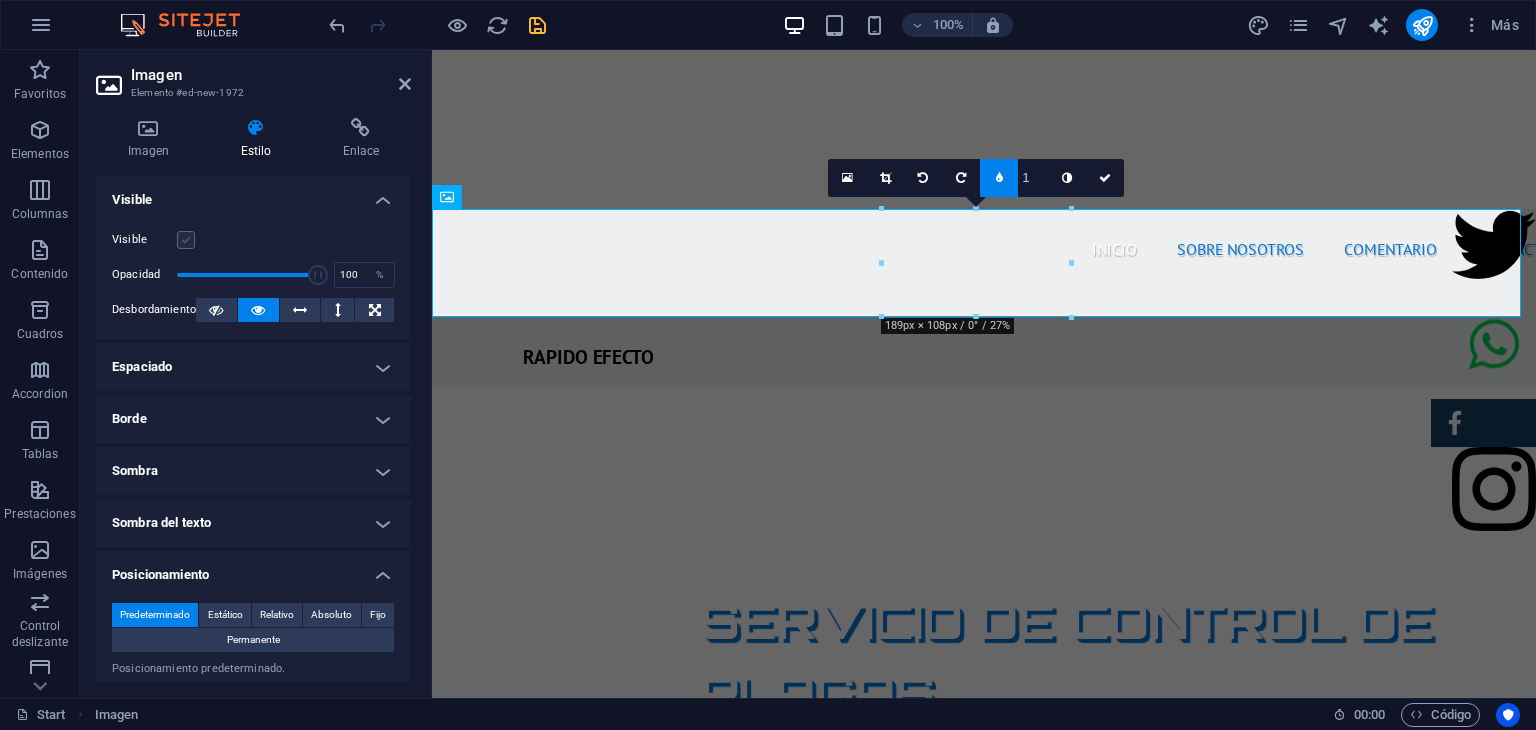 click at bounding box center (186, 240) 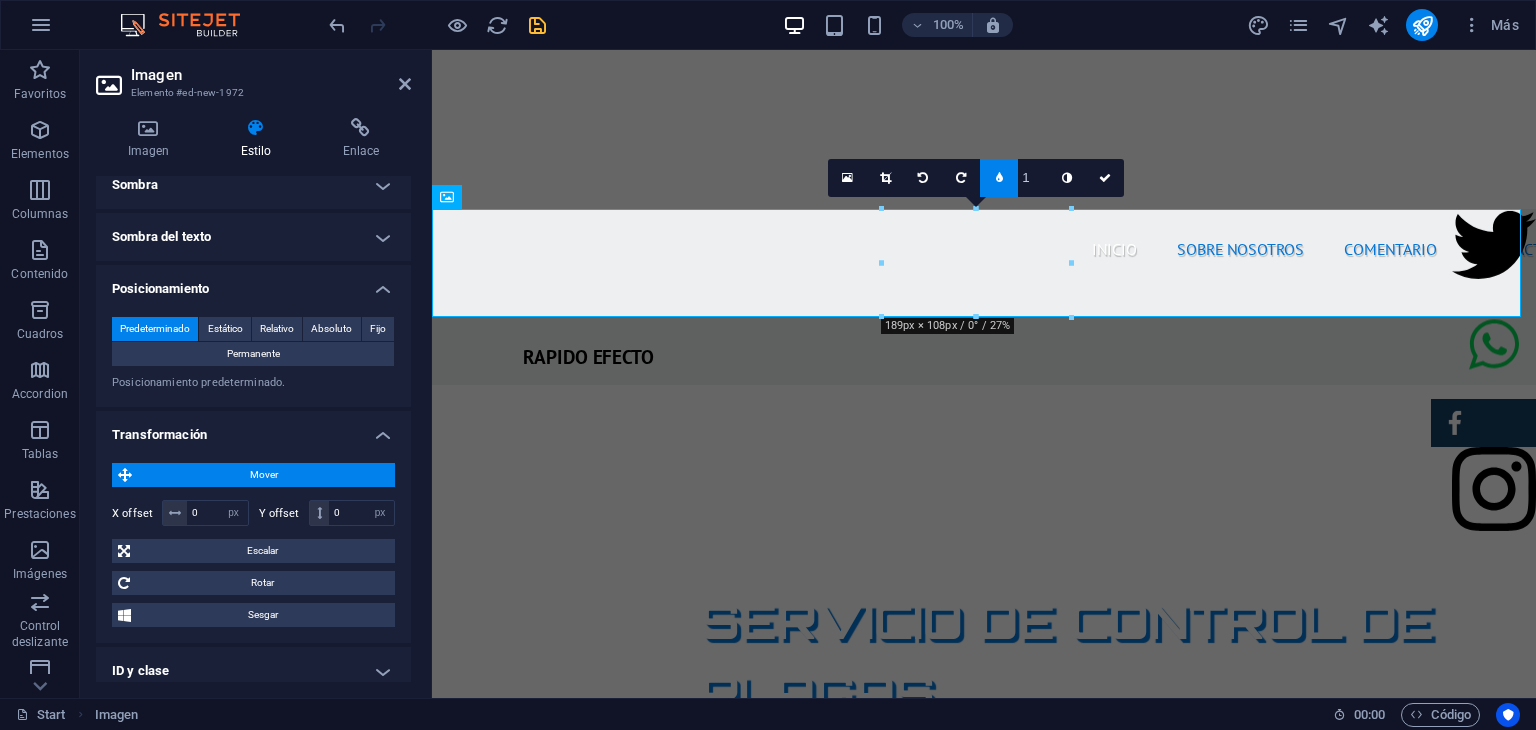 scroll, scrollTop: 270, scrollLeft: 0, axis: vertical 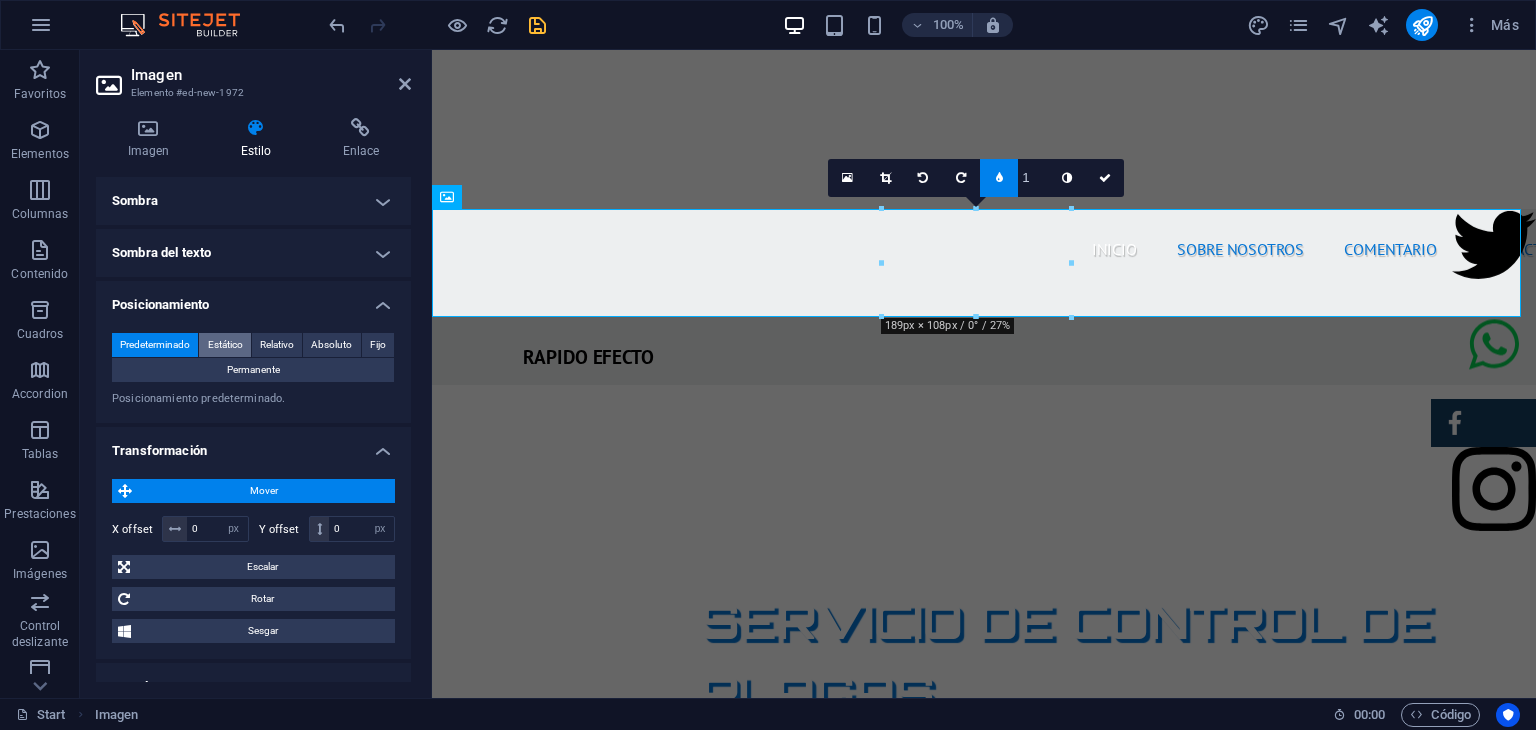 click on "Estático" at bounding box center [225, 345] 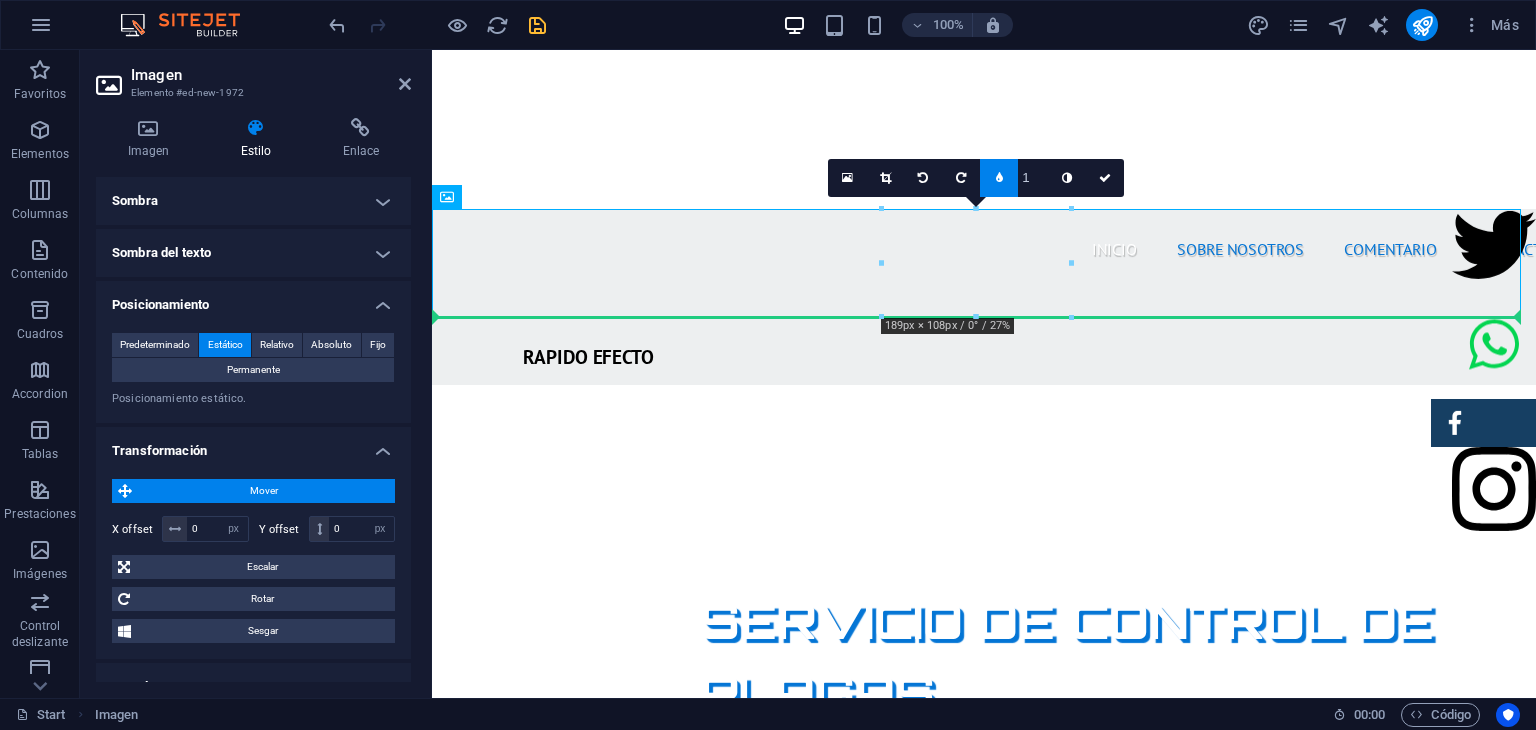 drag, startPoint x: 984, startPoint y: 274, endPoint x: 828, endPoint y: 369, distance: 182.64993 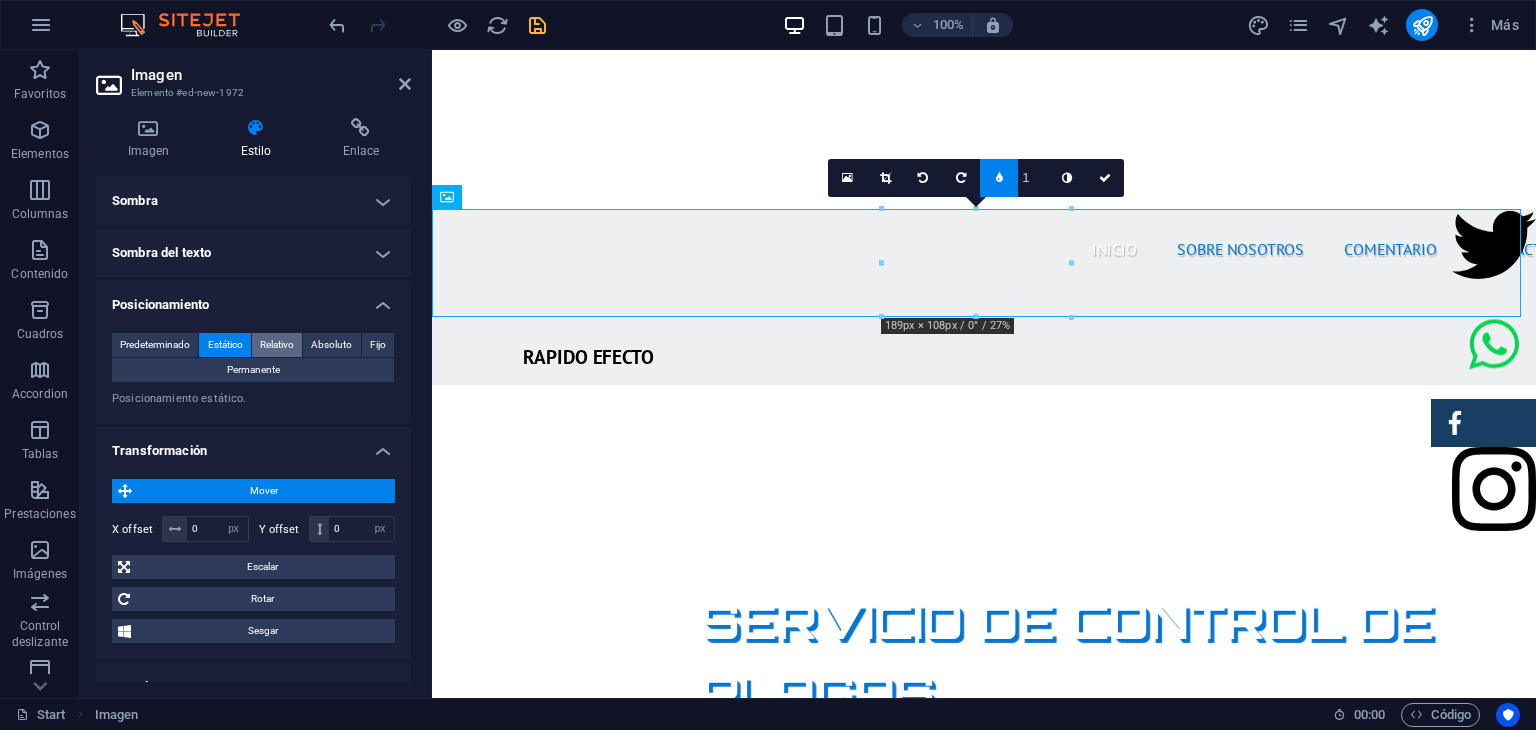 click on "Relativo" at bounding box center (277, 345) 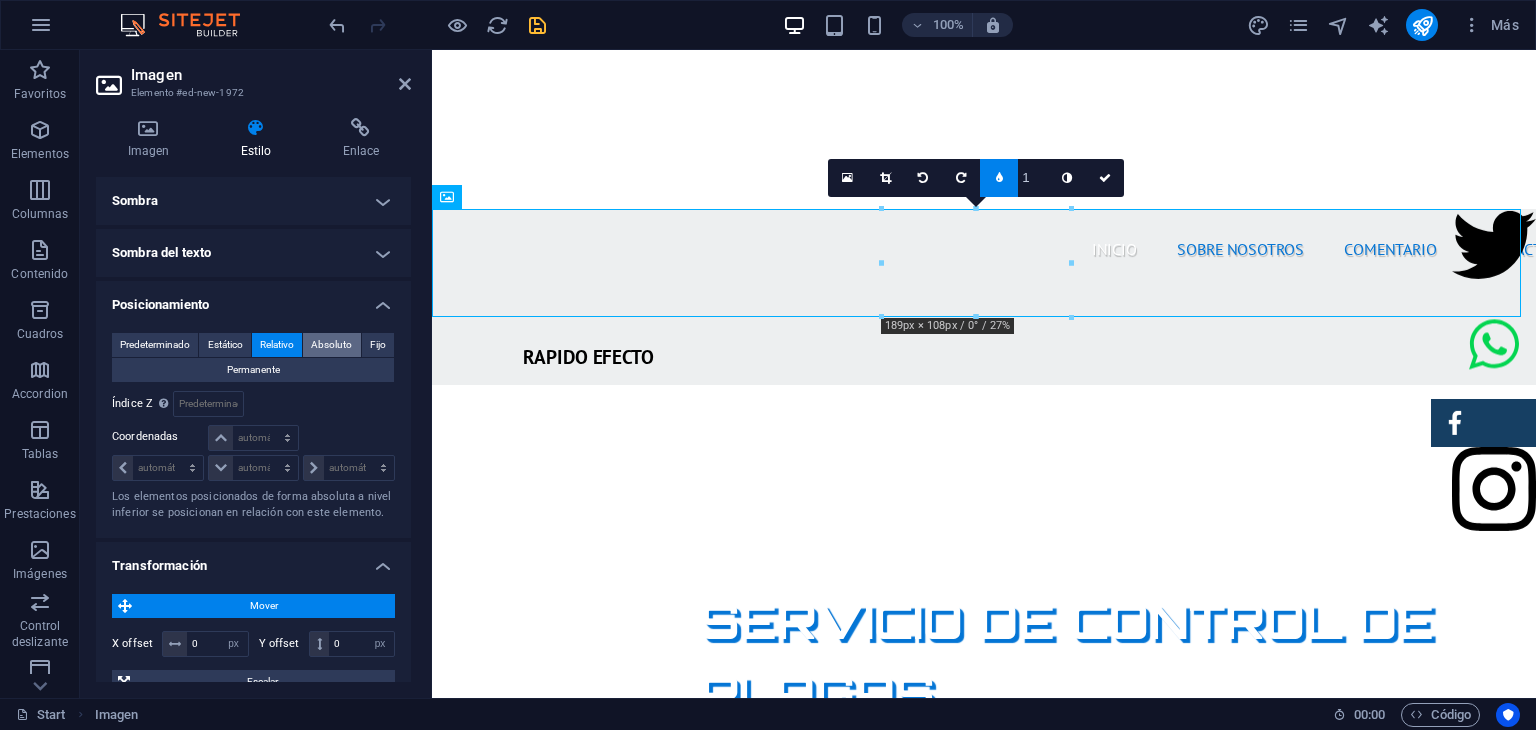 click on "Absoluto" at bounding box center [331, 345] 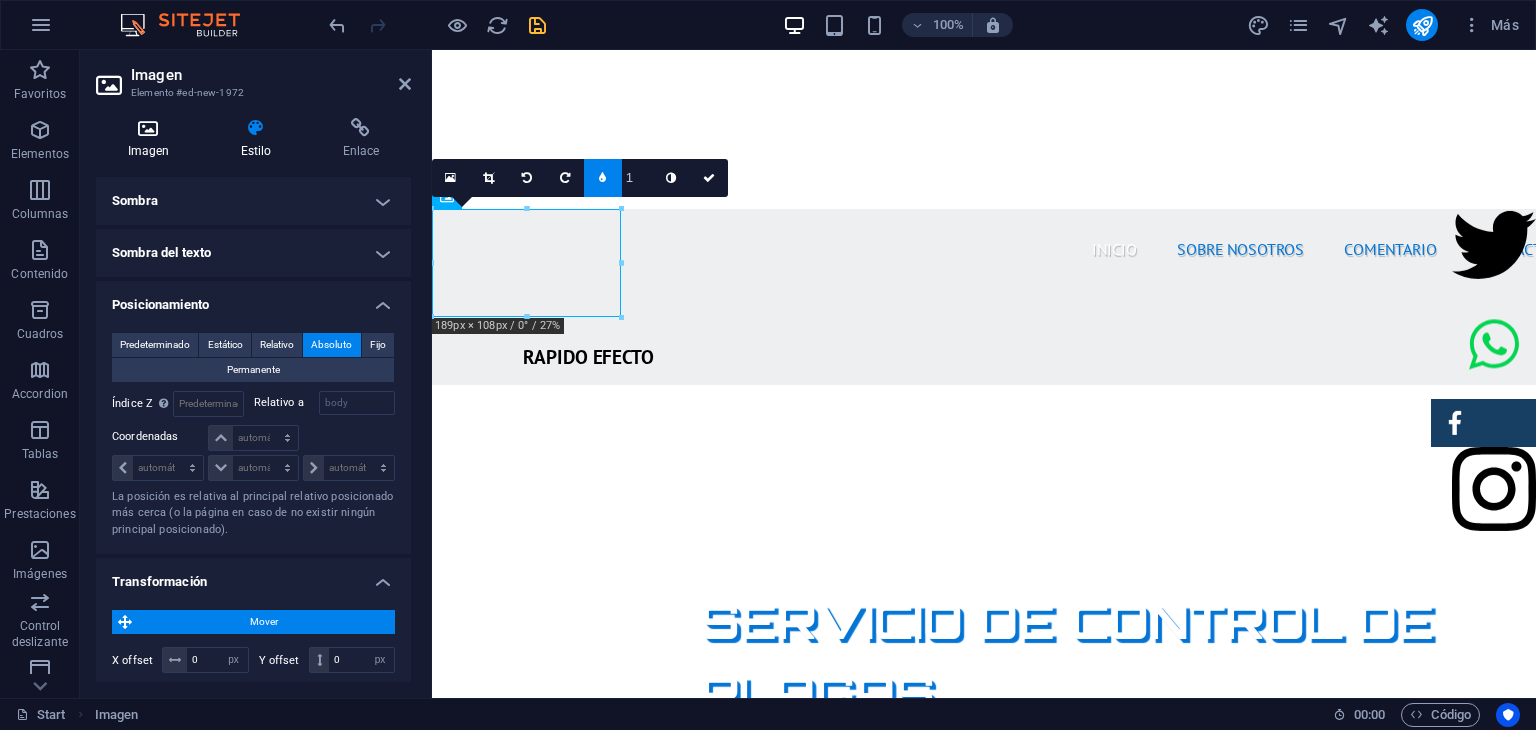 click at bounding box center [148, 128] 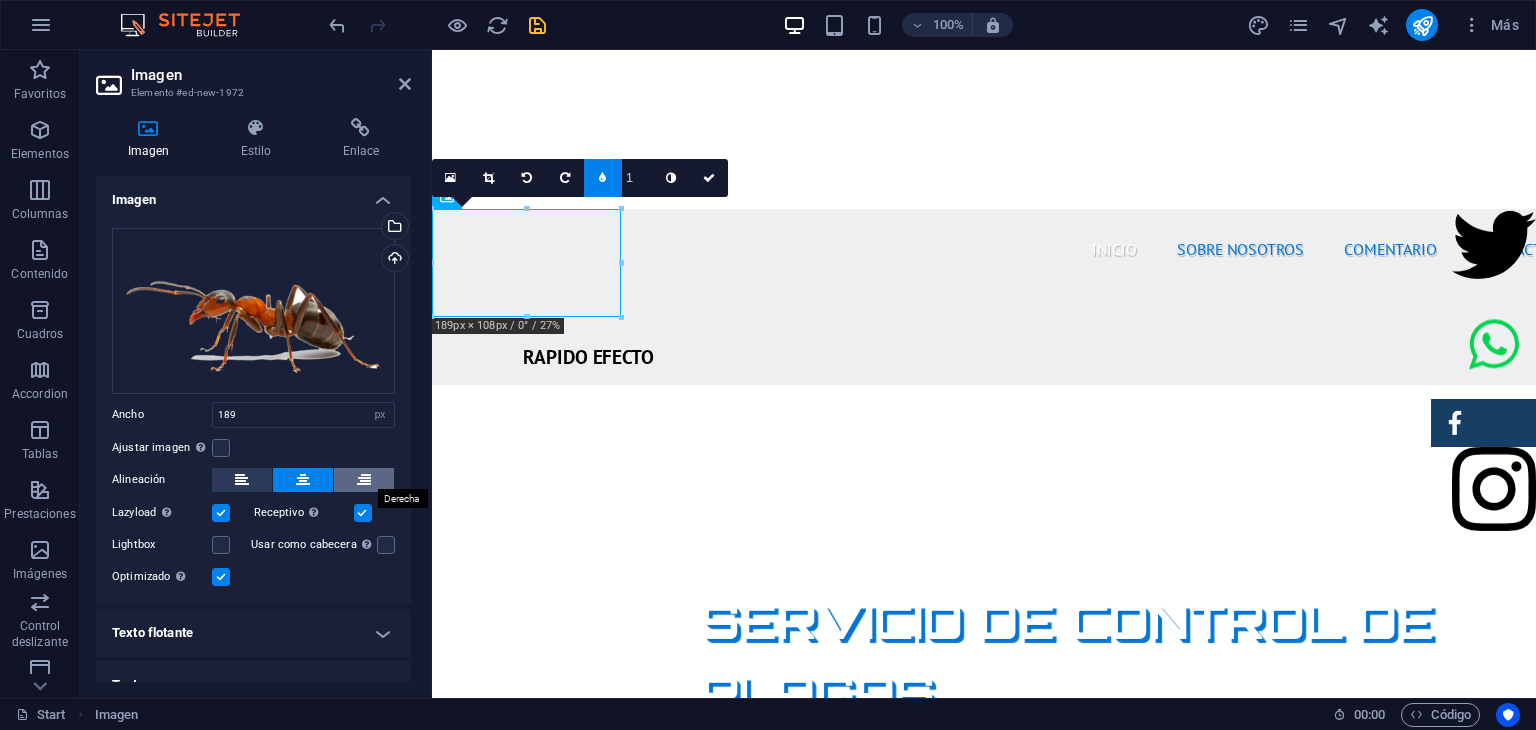 click at bounding box center (364, 480) 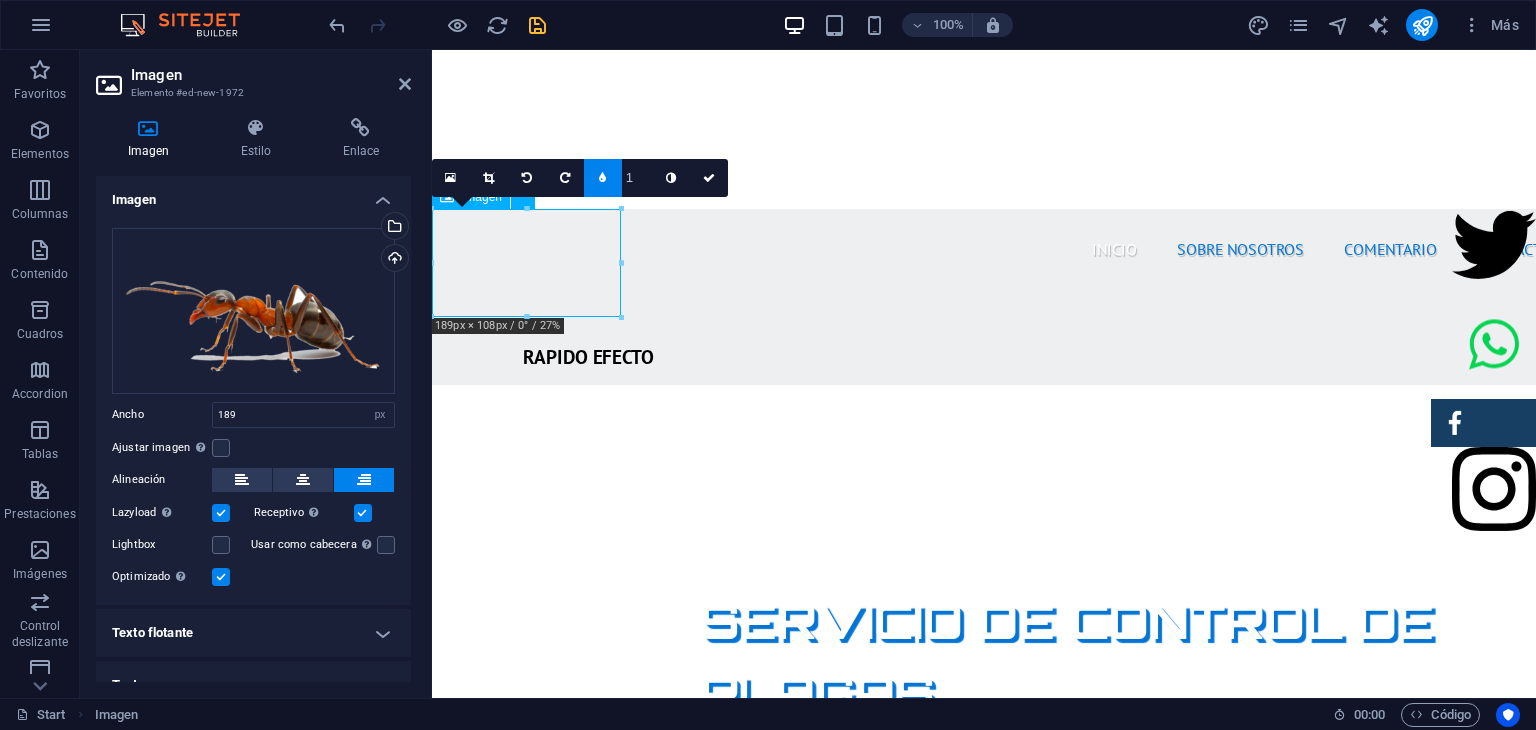 click at bounding box center [526, 1112] 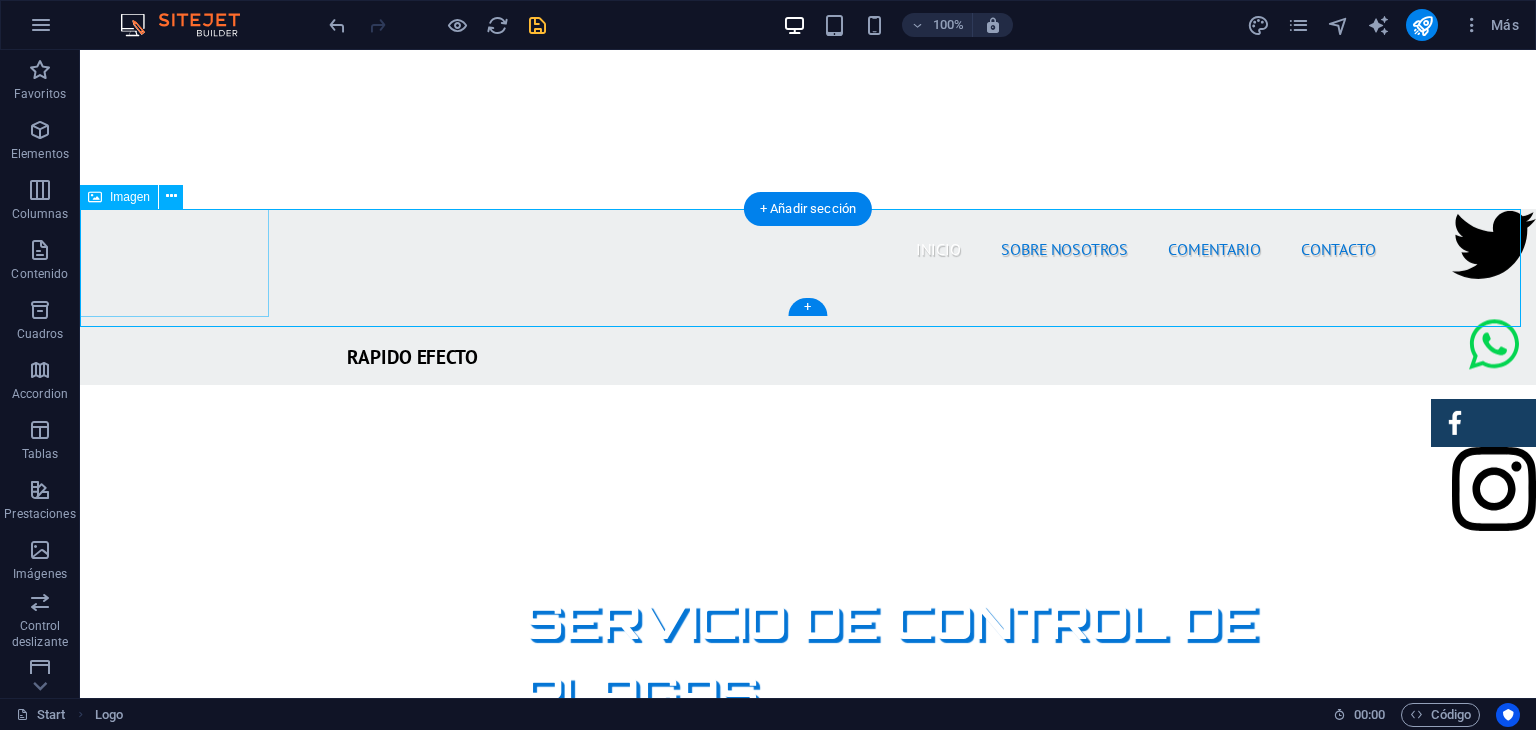 click at bounding box center [174, 1112] 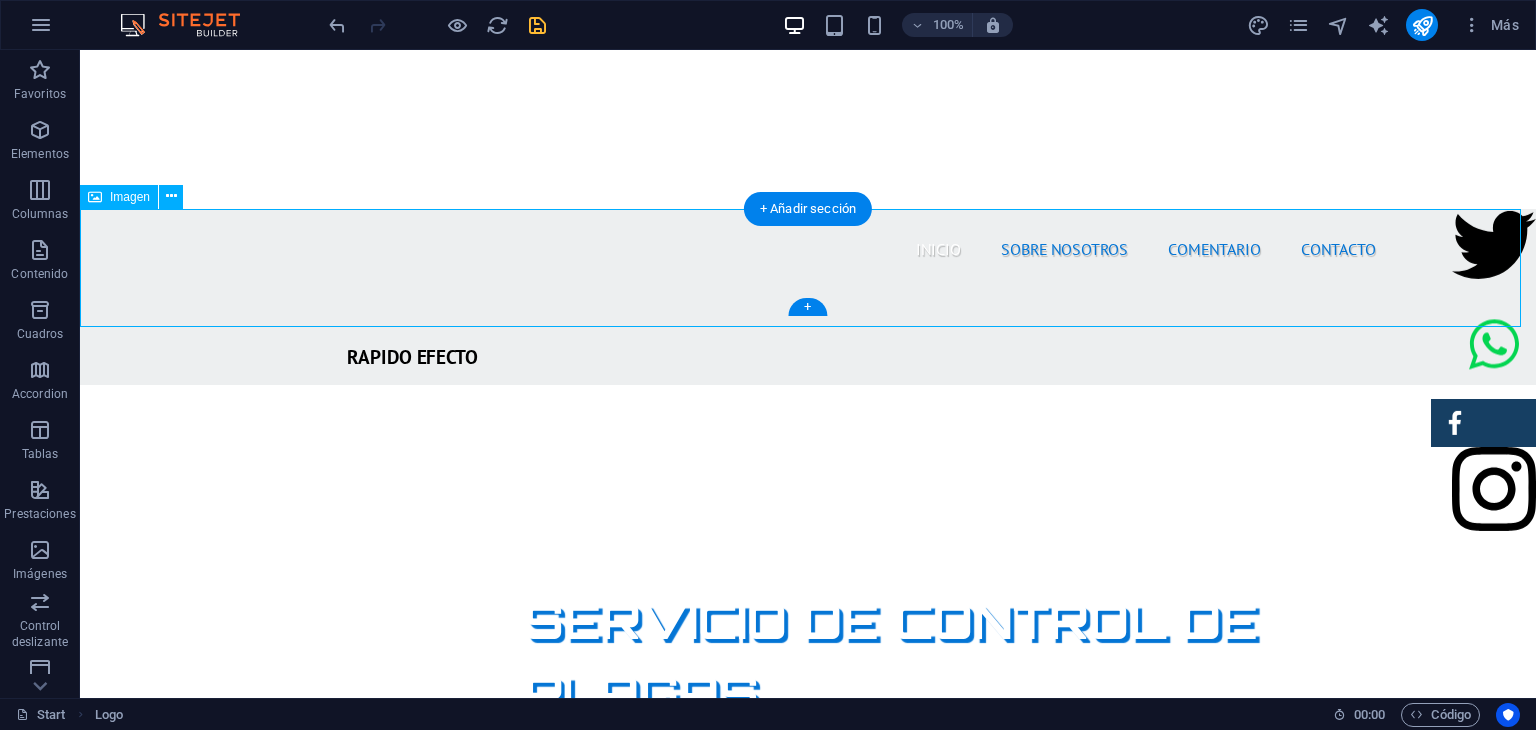 click at bounding box center [174, 1112] 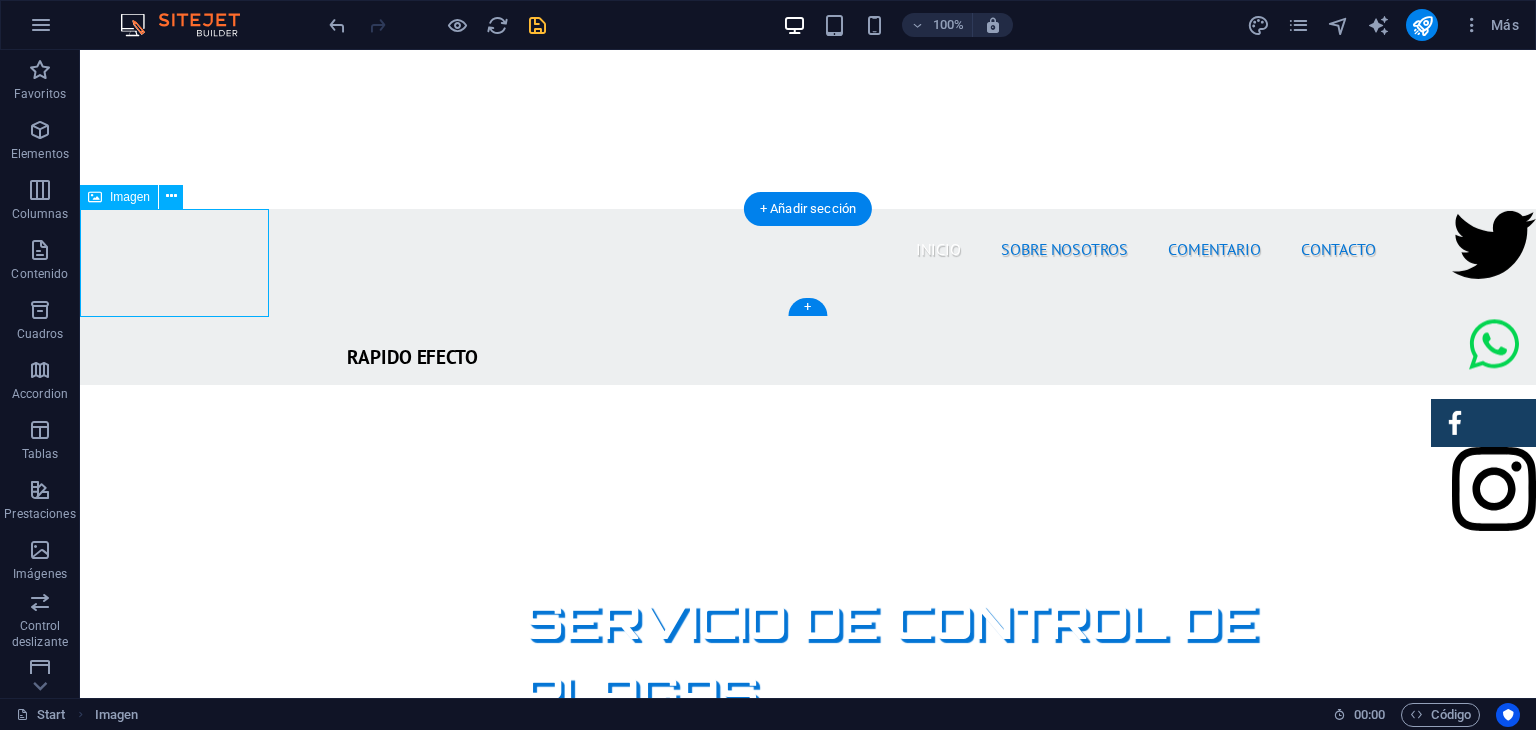 click at bounding box center [174, 1112] 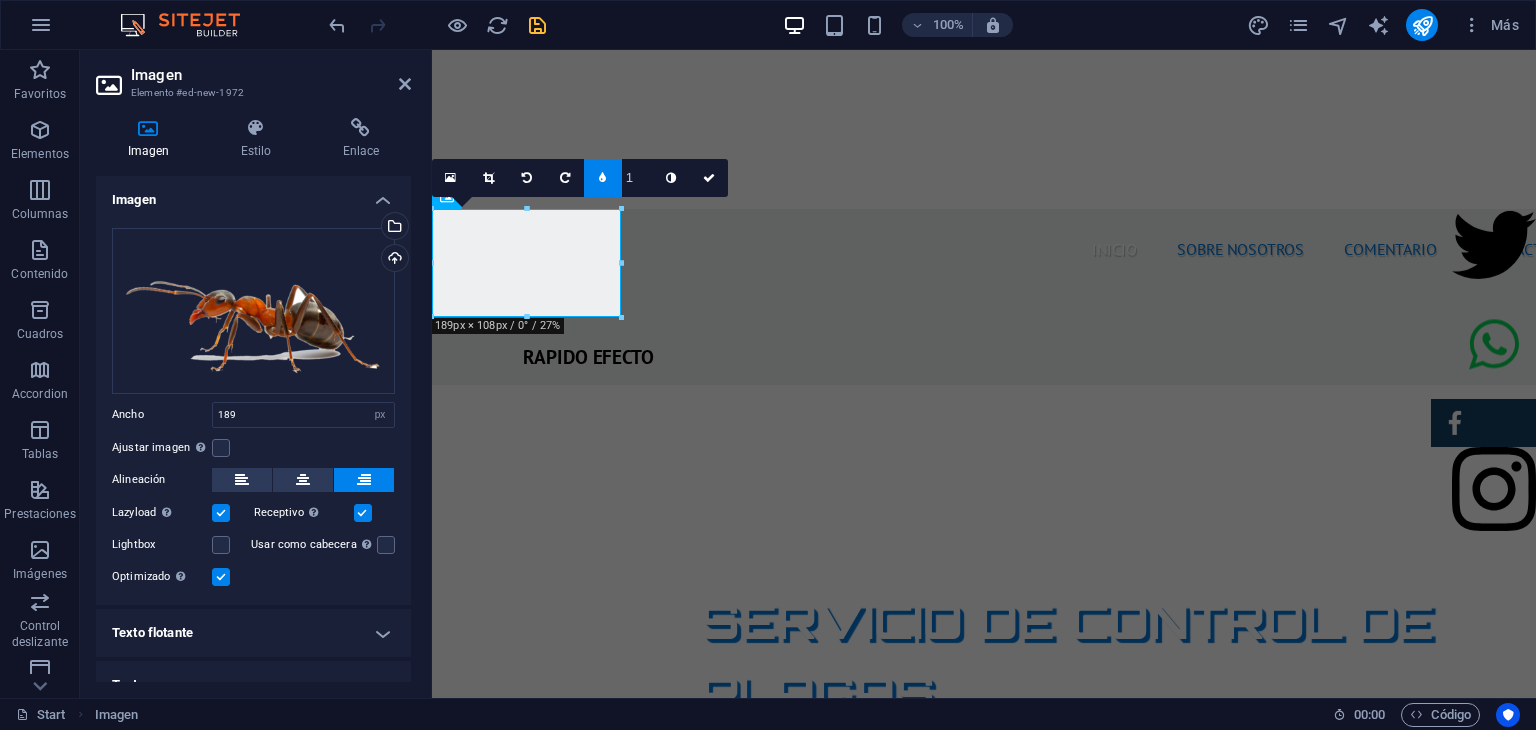 scroll, scrollTop: 24, scrollLeft: 0, axis: vertical 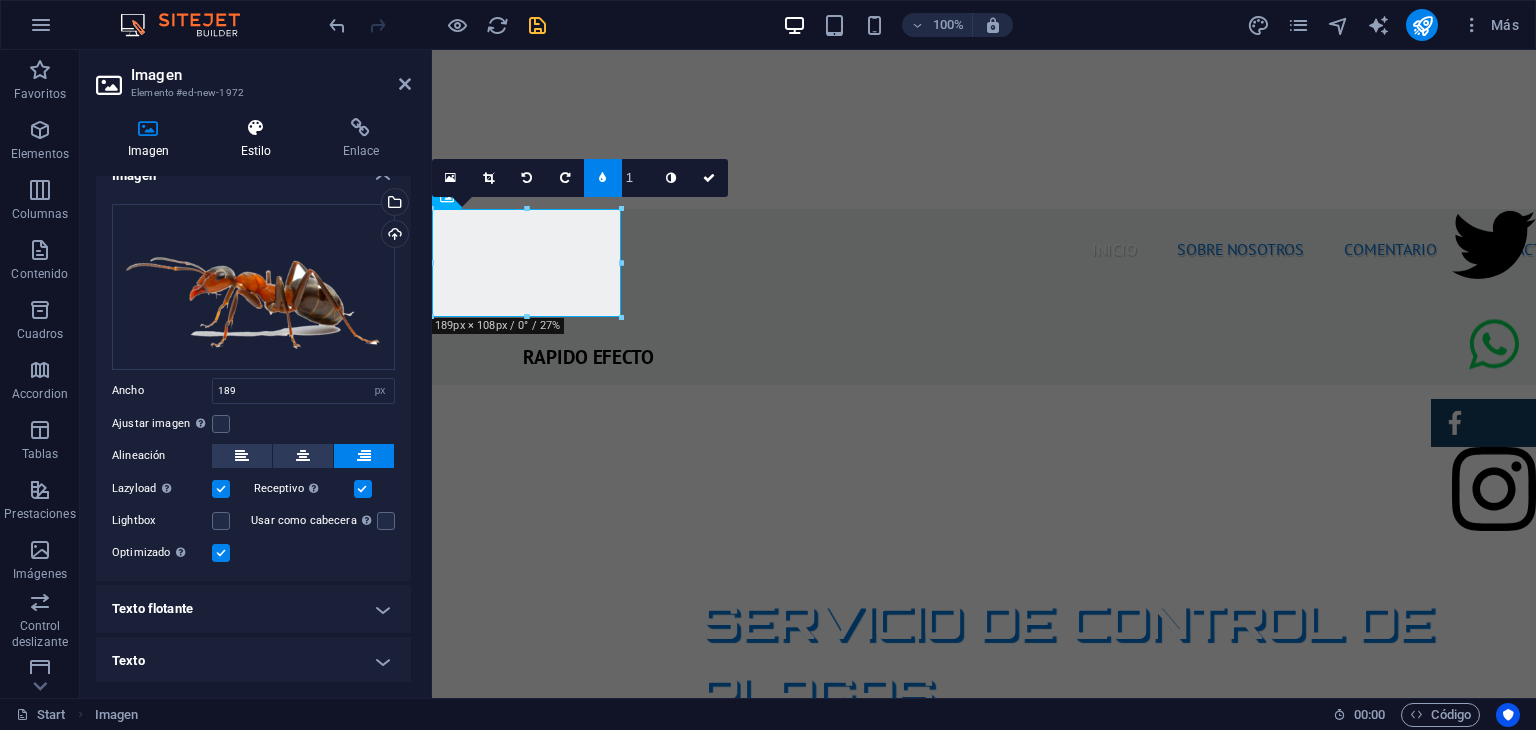 click on "Estilo" at bounding box center [260, 139] 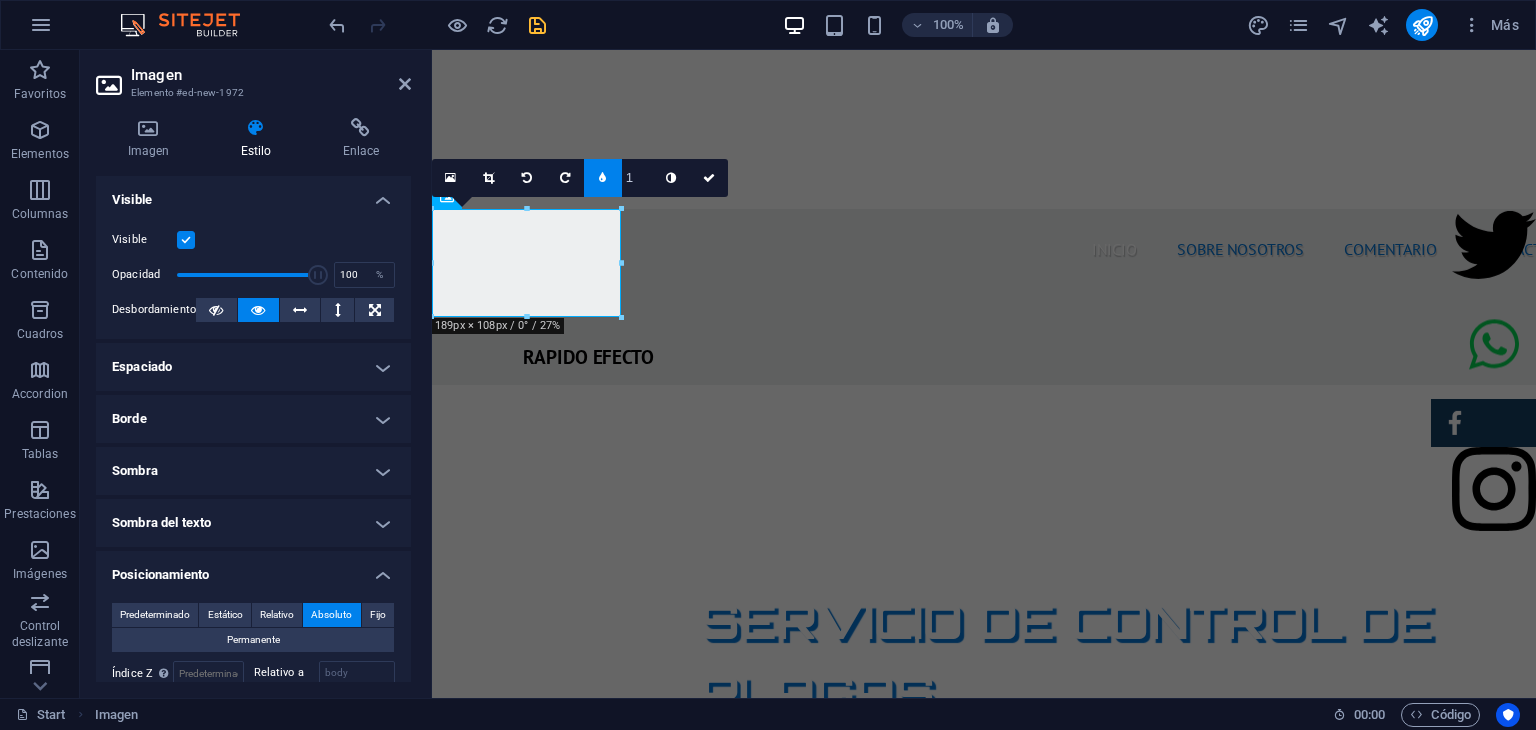 click on "Espaciado" at bounding box center (253, 367) 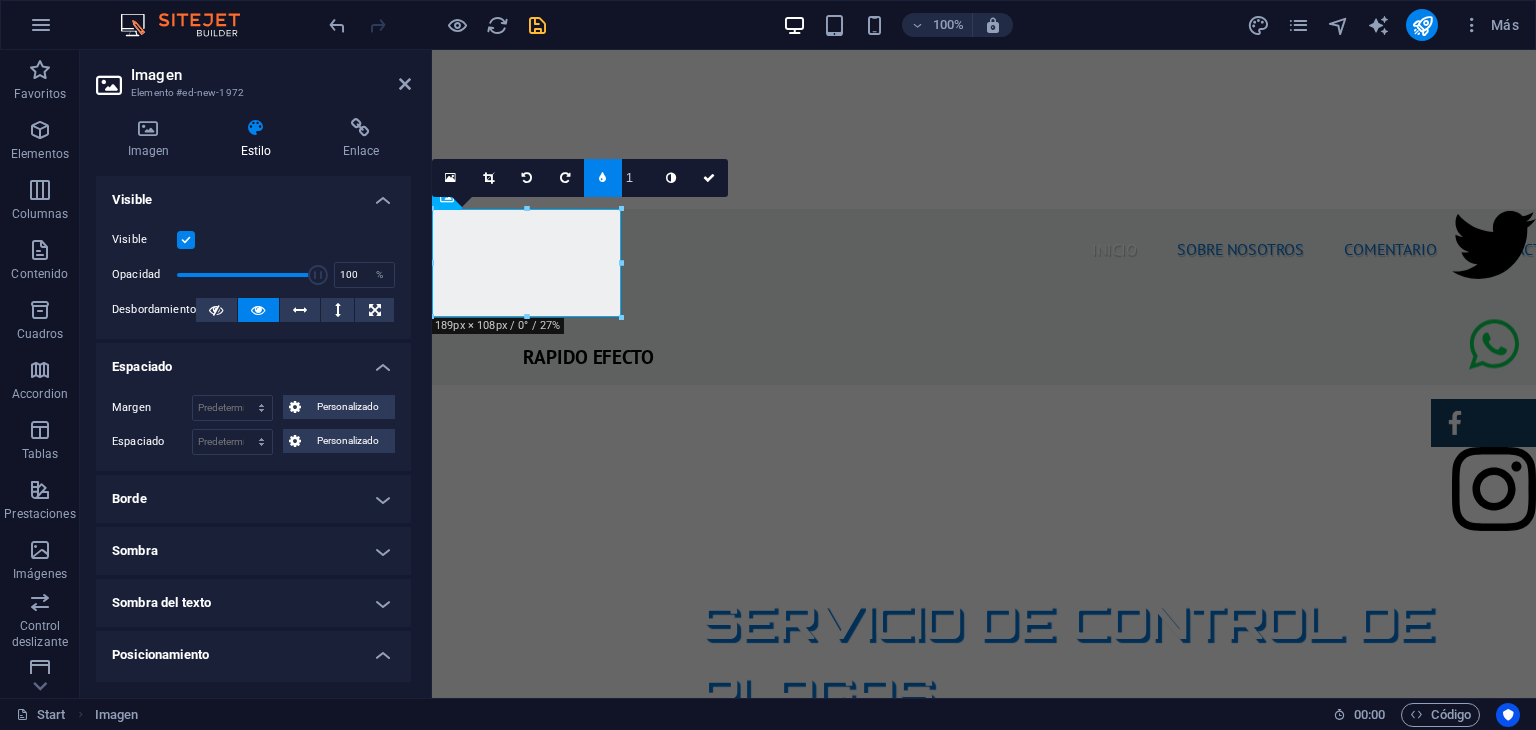 click on "Borde" at bounding box center [253, 499] 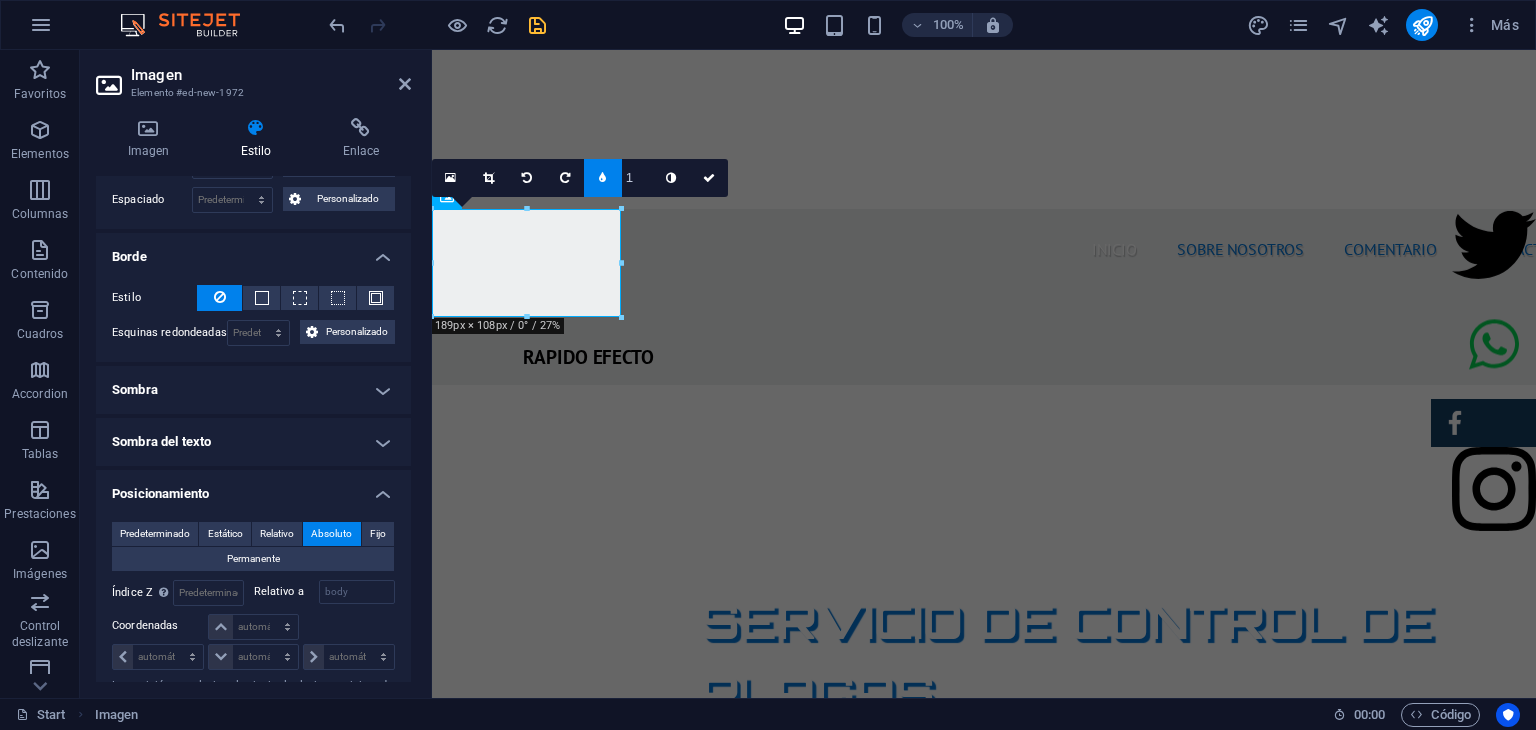 scroll, scrollTop: 243, scrollLeft: 0, axis: vertical 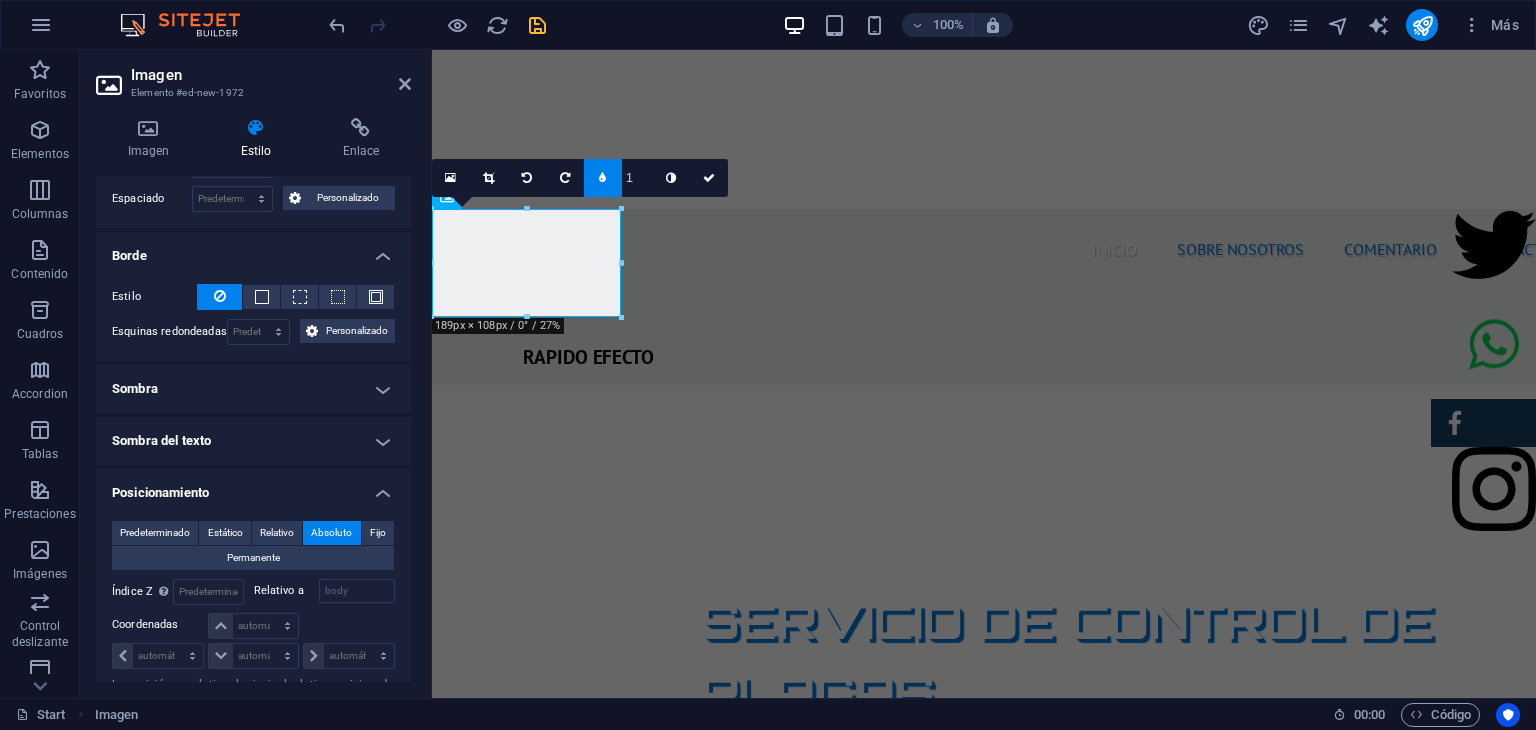 click on "Sombra" at bounding box center [253, 389] 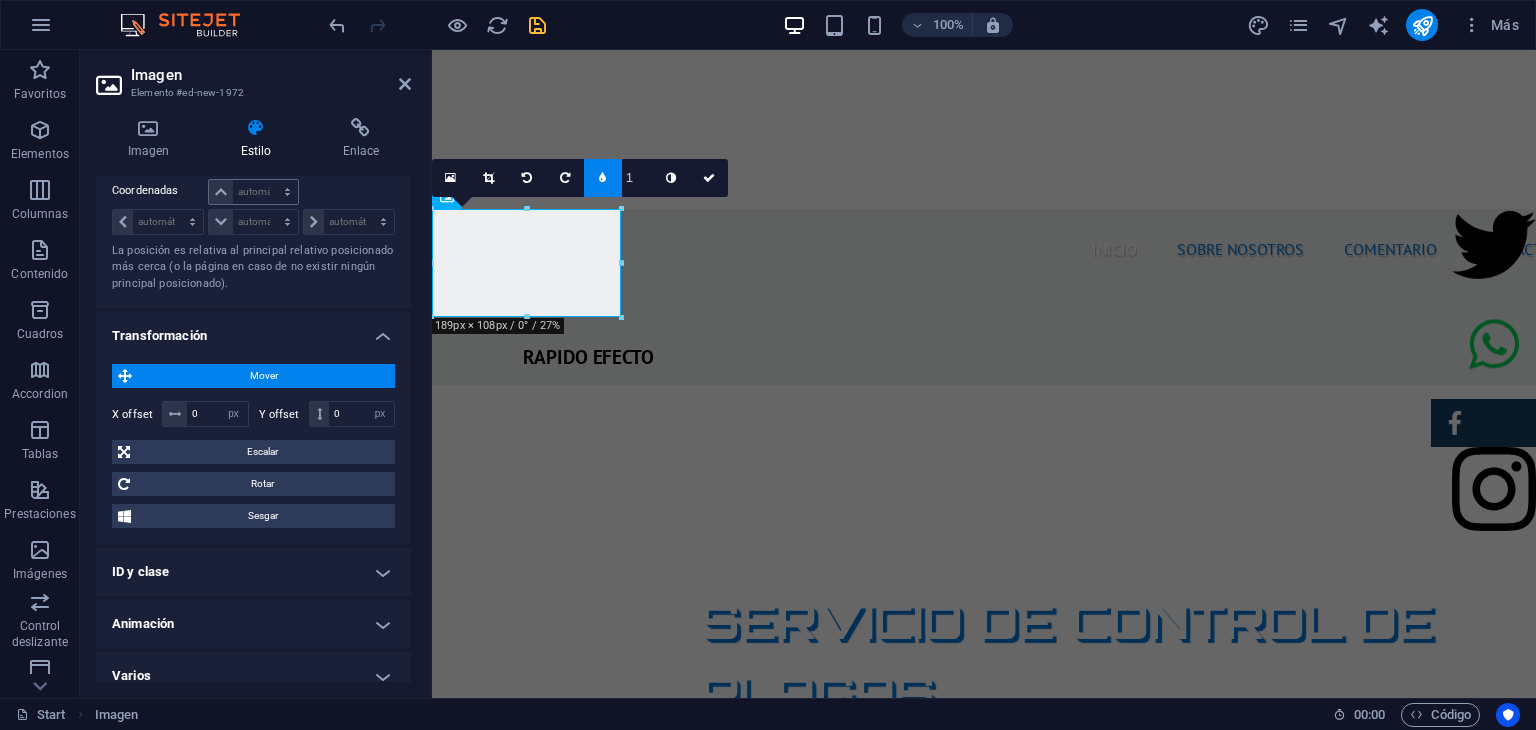 scroll, scrollTop: 736, scrollLeft: 0, axis: vertical 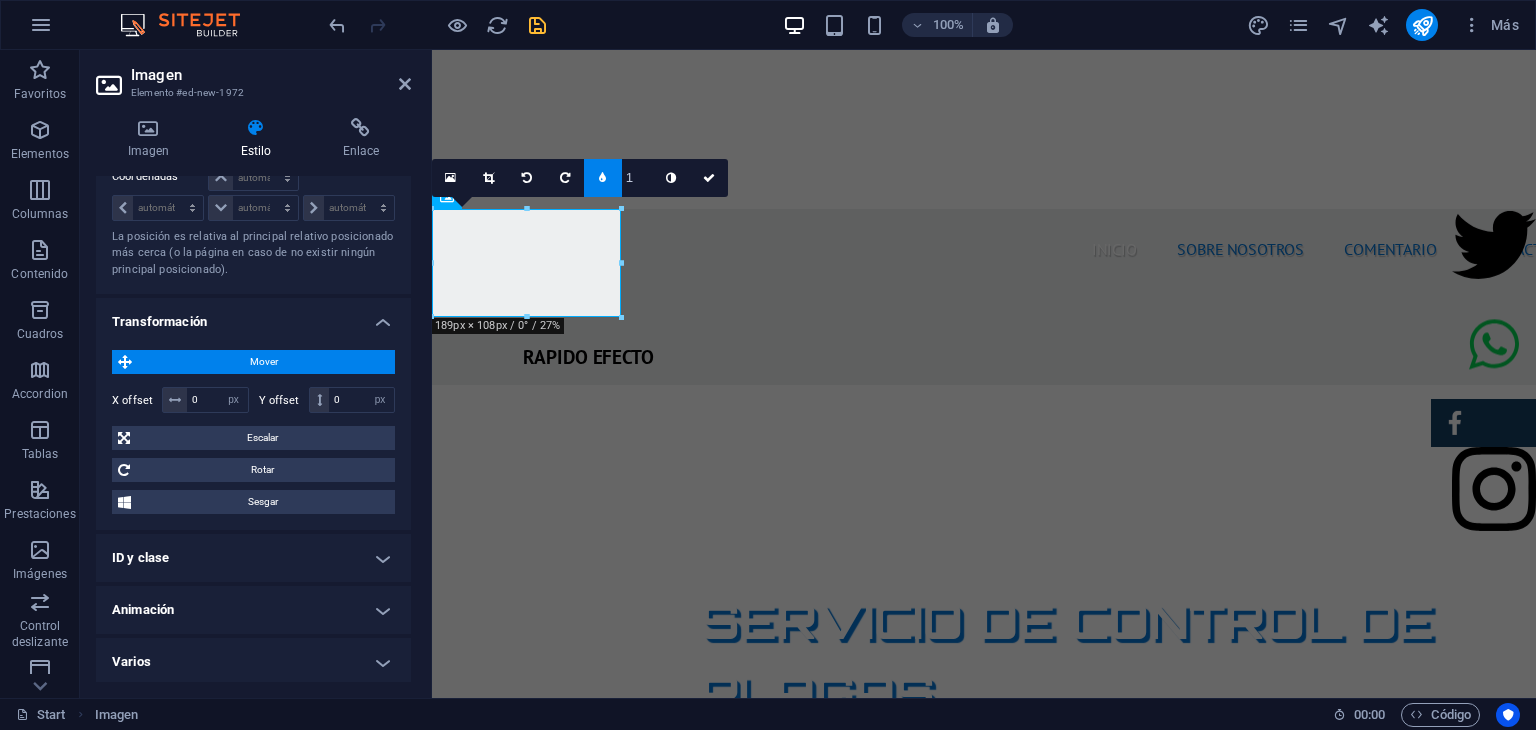 click on "ID y clase" at bounding box center [253, 558] 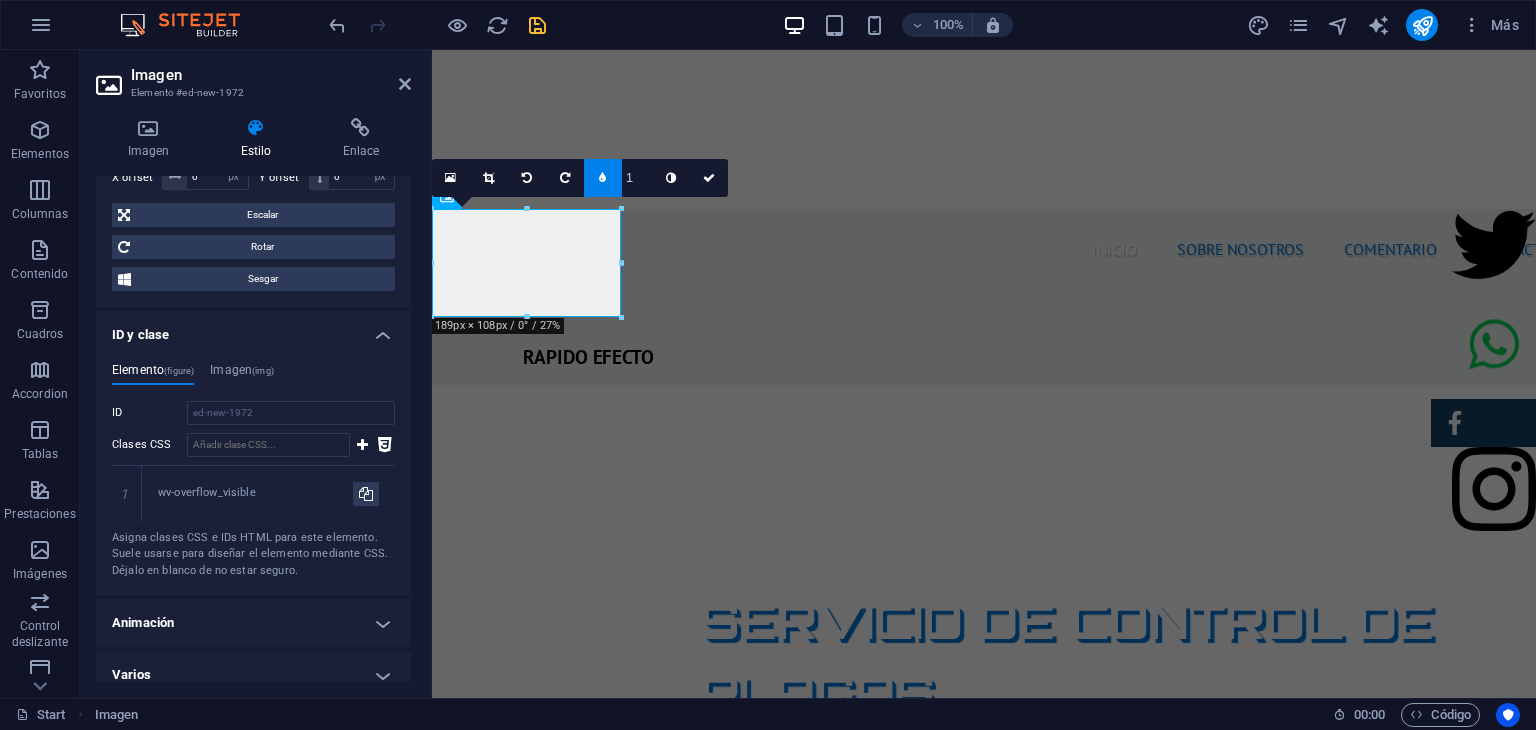 scroll, scrollTop: 972, scrollLeft: 0, axis: vertical 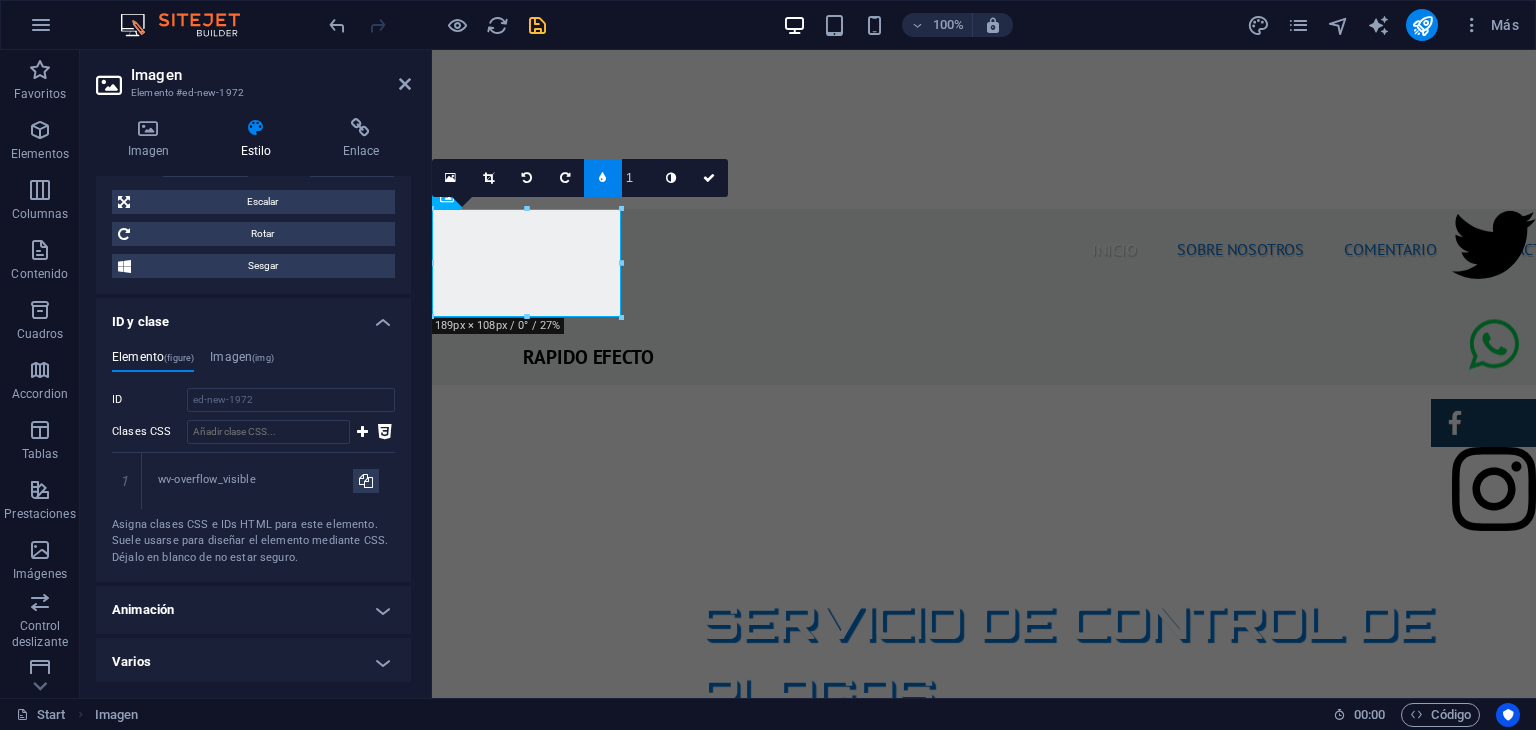 click on "Animación" at bounding box center [253, 610] 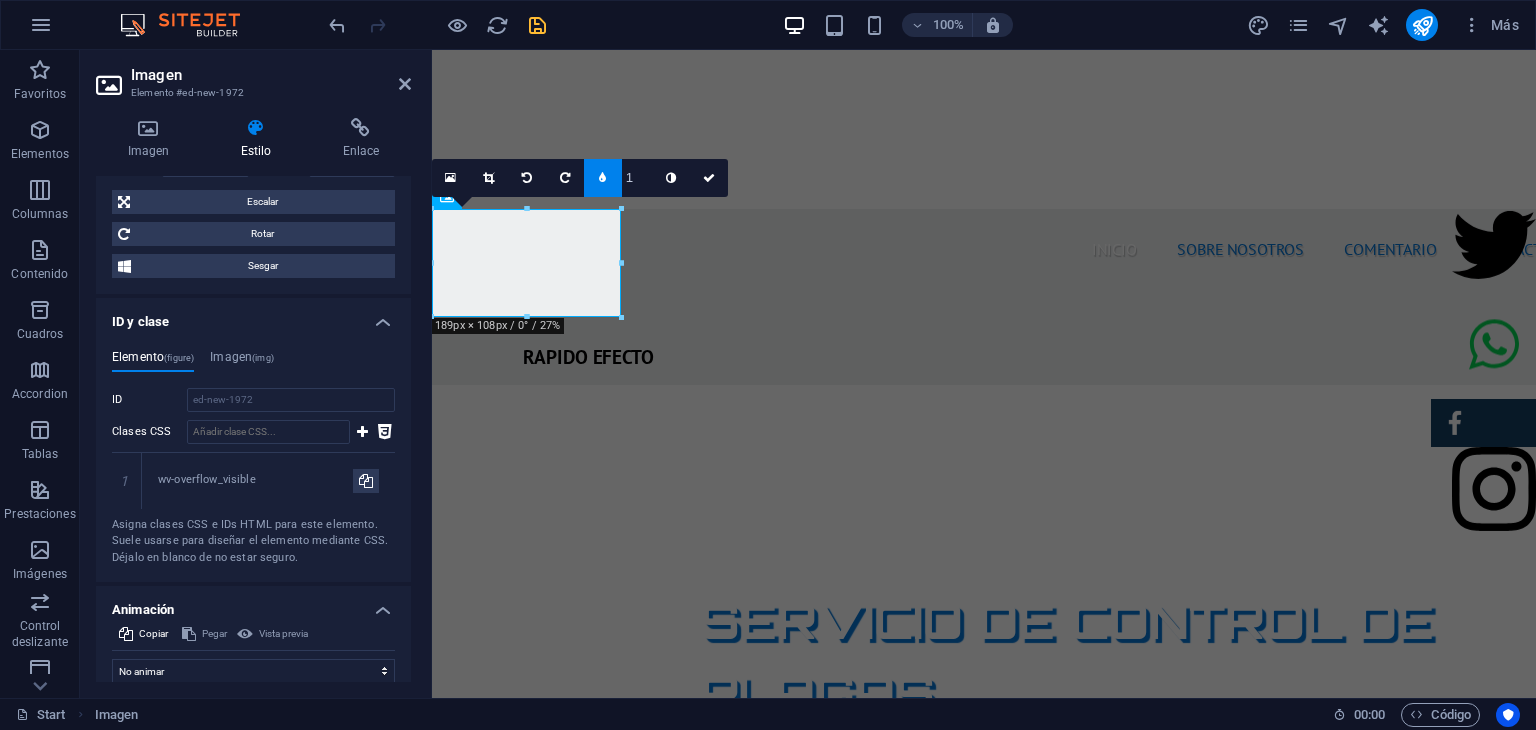 scroll, scrollTop: 1037, scrollLeft: 0, axis: vertical 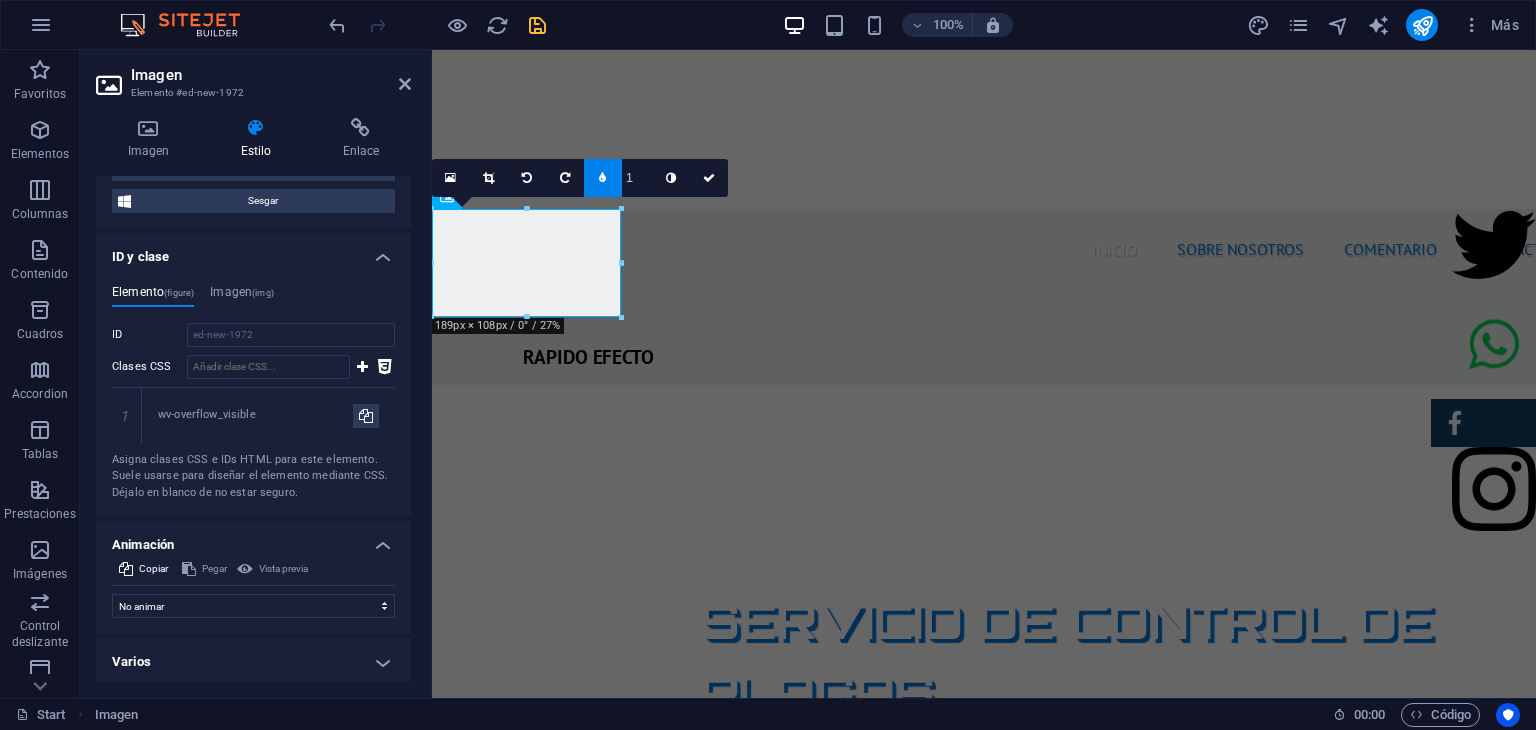 click on "Varios" at bounding box center (253, 662) 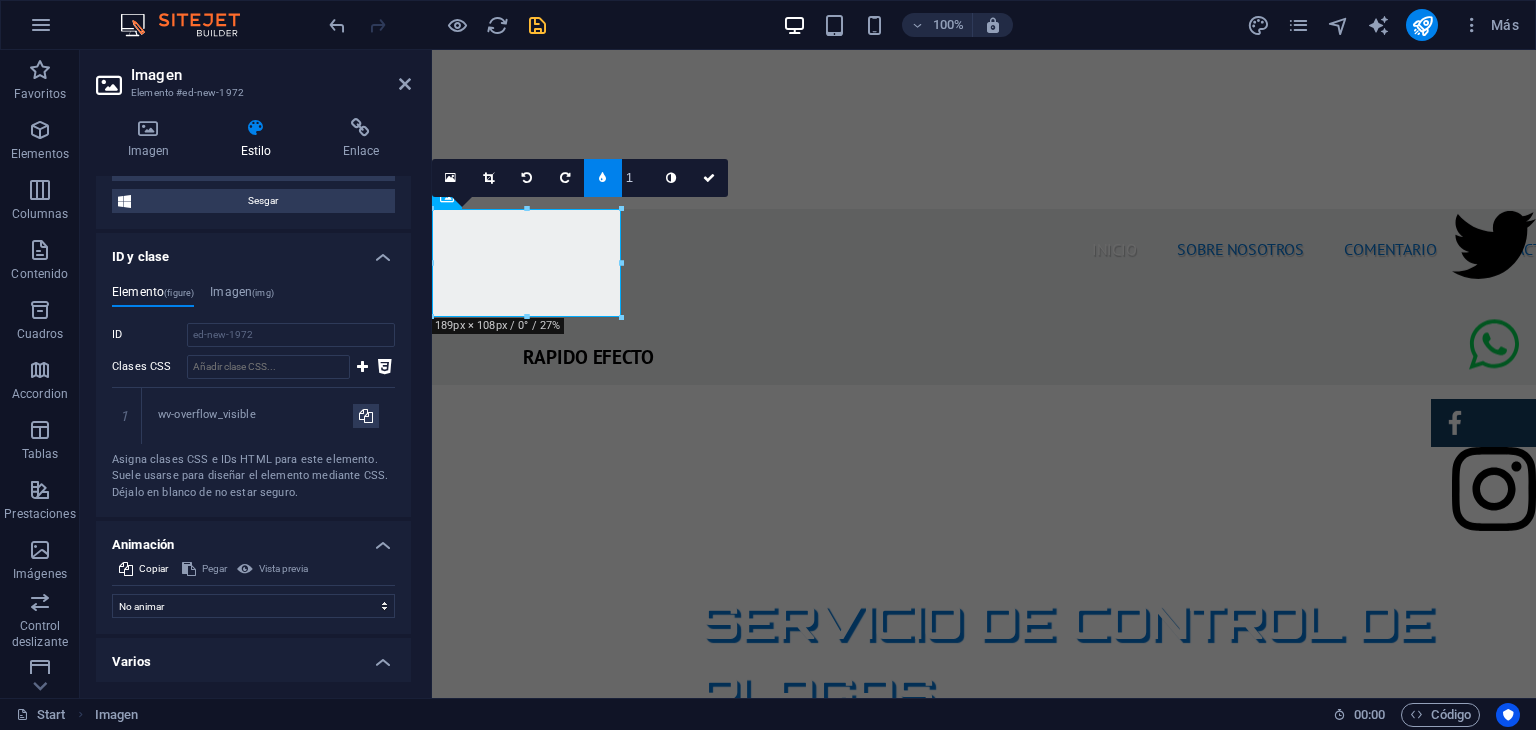 scroll, scrollTop: 1160, scrollLeft: 0, axis: vertical 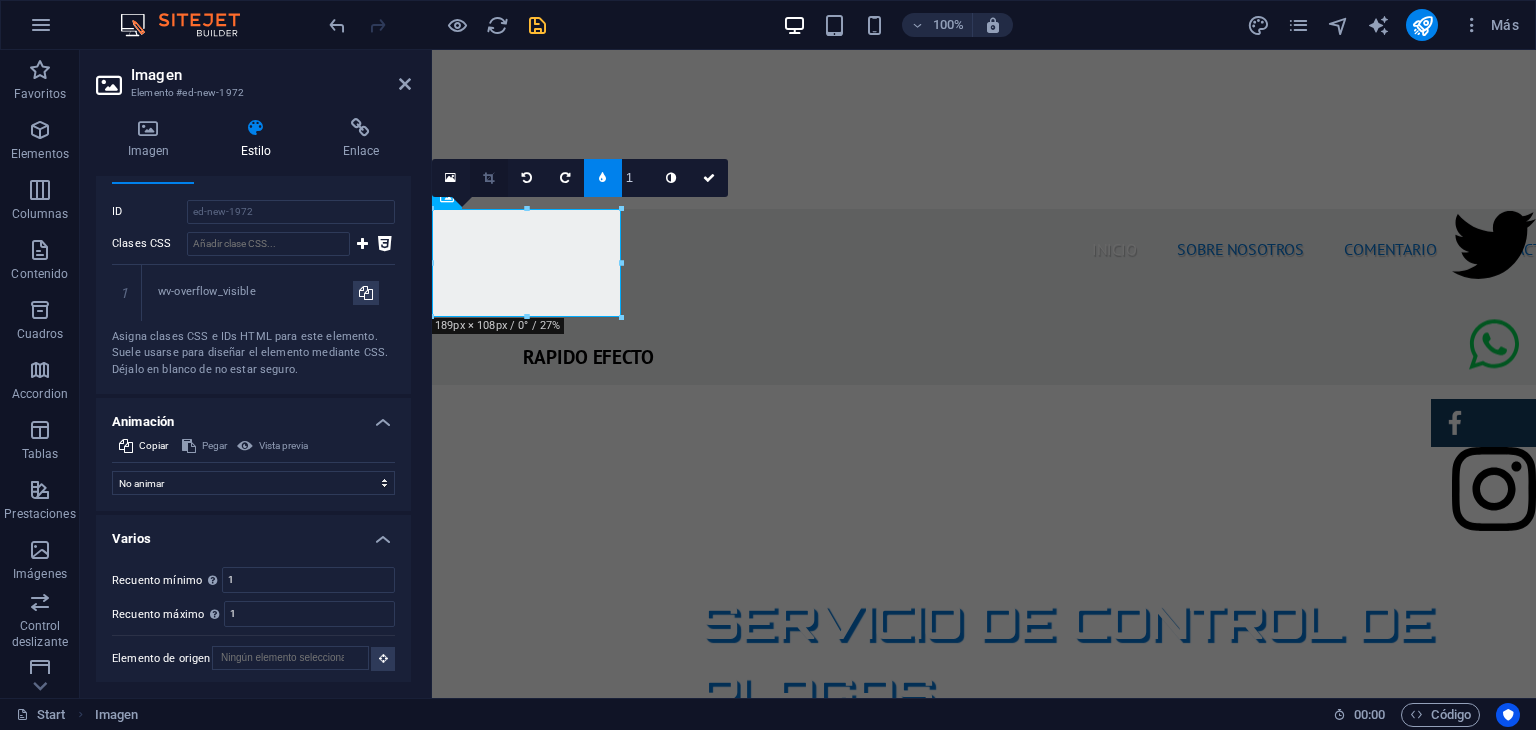 click at bounding box center [488, 178] 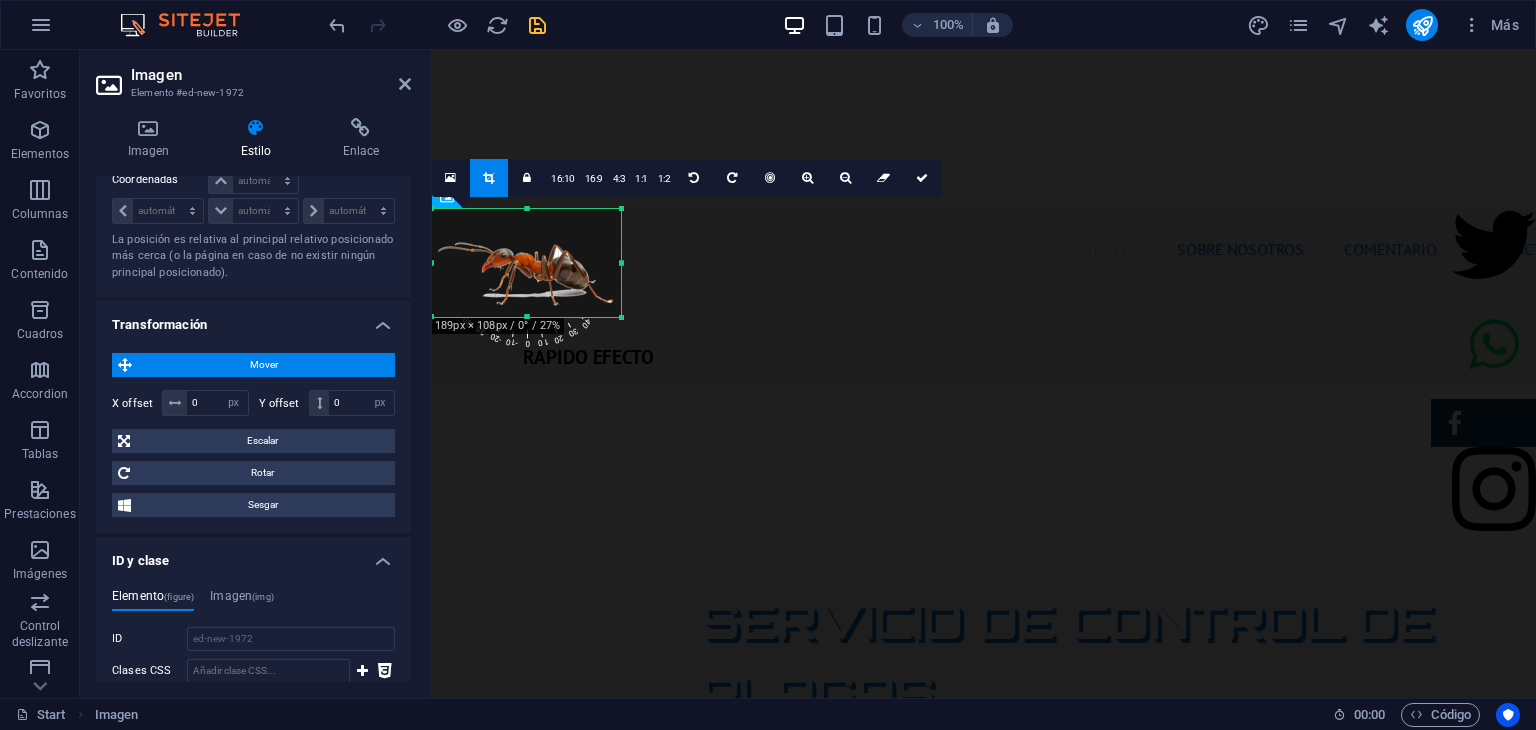 scroll, scrollTop: 727, scrollLeft: 0, axis: vertical 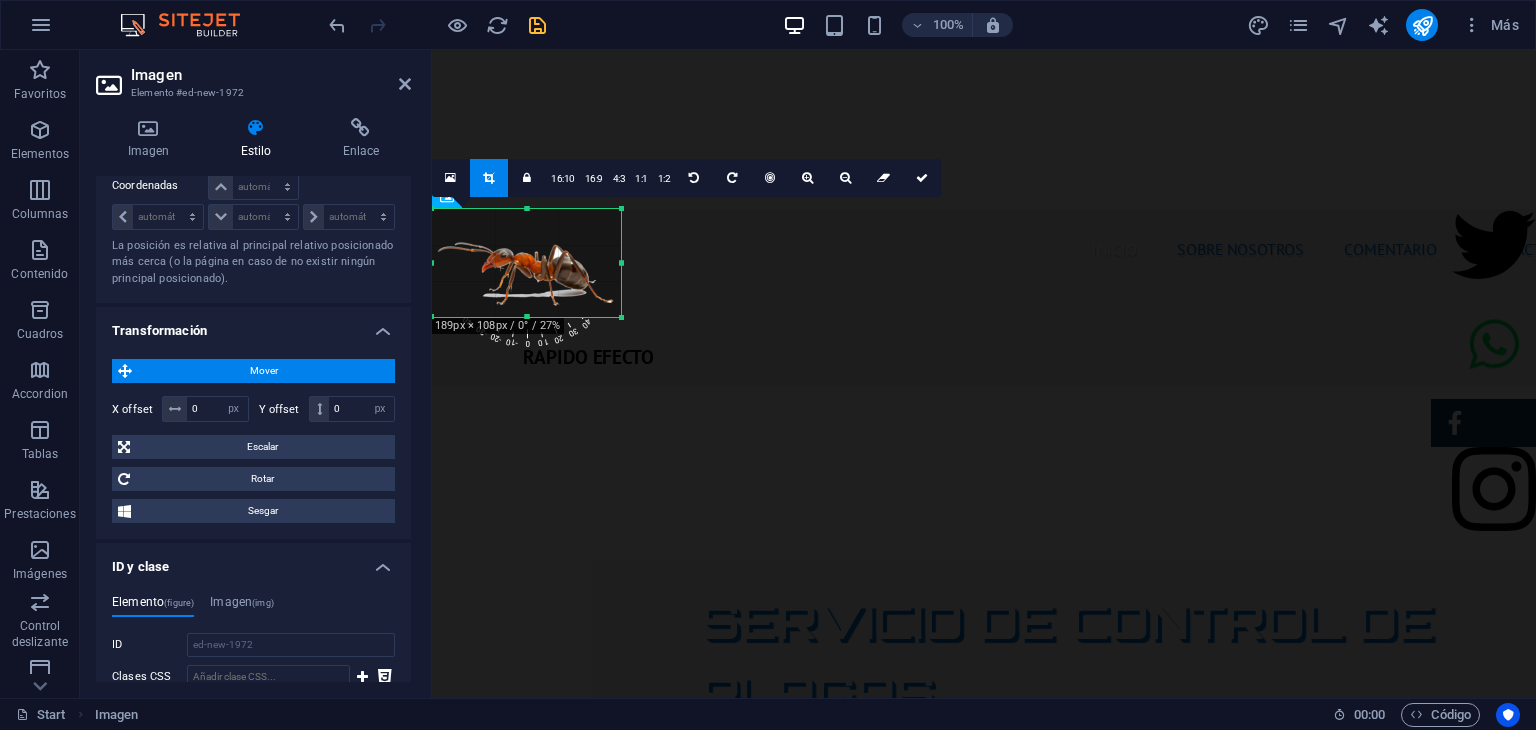 click on "Imagen Elemento #ed-new-1972 Imagen Estilo Enlace Imagen Arrastra archivos aquí, haz clic para escoger archivos o  selecciona archivos de Archivos o de nuestra galería gratuita de fotos y vídeos Selecciona archivos del administrador de archivos, de la galería de fotos o carga archivo(s) Cargar Ancho 189 Predeterminado automático px rem % em vh vw Ajustar imagen Ajustar imagen automáticamente a un ancho y alto fijo Altura Predeterminado automático px Alineación Lazyload La carga de imágenes tras la carga de la página mejora la velocidad de la página. Receptivo Automáticamente cargar tamaños optimizados de smartphone e imagen retina. Lightbox Usar como cabecera La imagen se ajustará en una etiqueta de cabecera H1. Resulta útil para dar al texto alternativo el peso de una cabecera H1, por ejemplo, para el logo. En caso de duda, dejar deseleccionado. Optimizado Las imágenes se comprimen para así mejorar la velocidad de las páginas. Posición Dirección Personalizado X offset 50 px rem % vh vw 50" at bounding box center (808, 374) 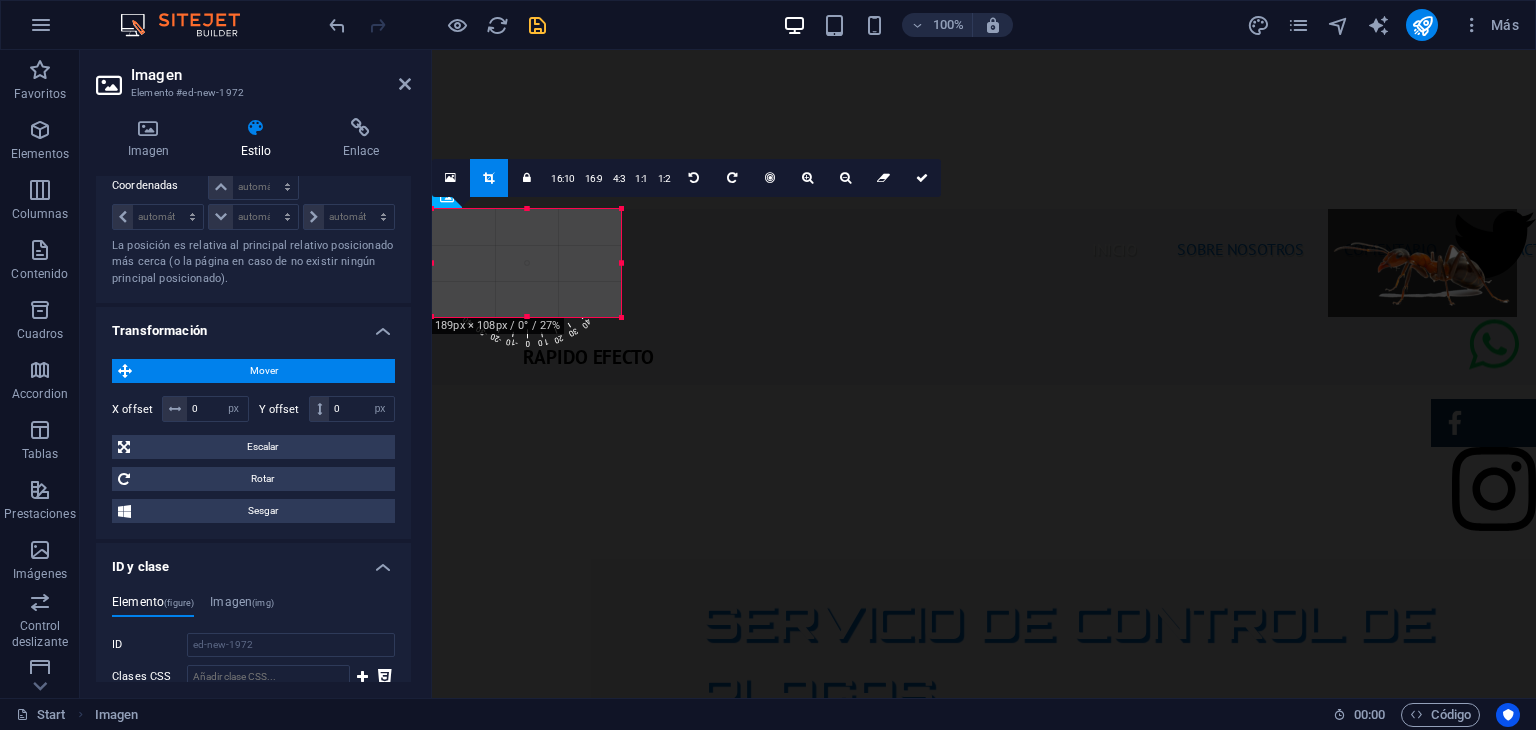 drag, startPoint x: 524, startPoint y: 269, endPoint x: 1418, endPoint y: 267, distance: 894.00226 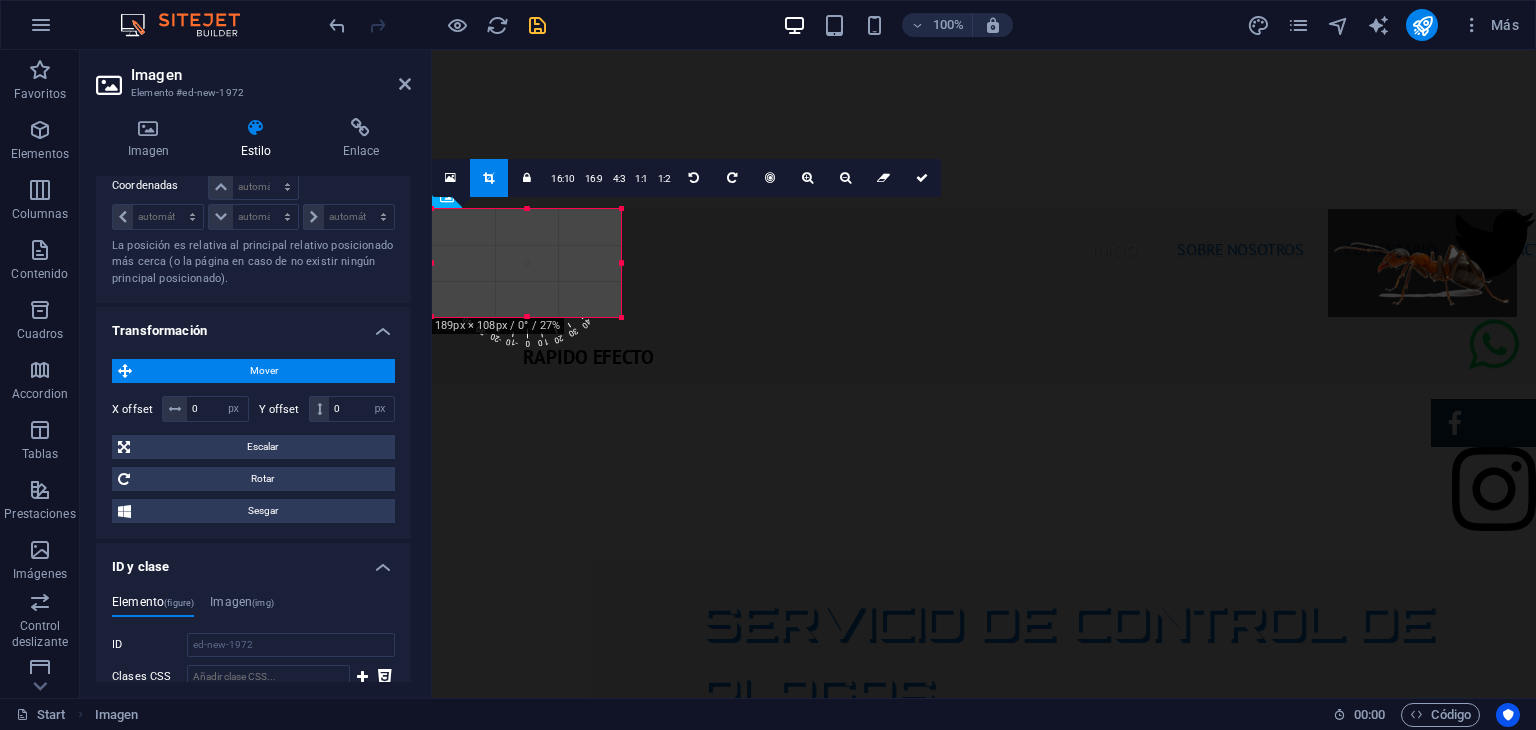 click at bounding box center [1422, 263] 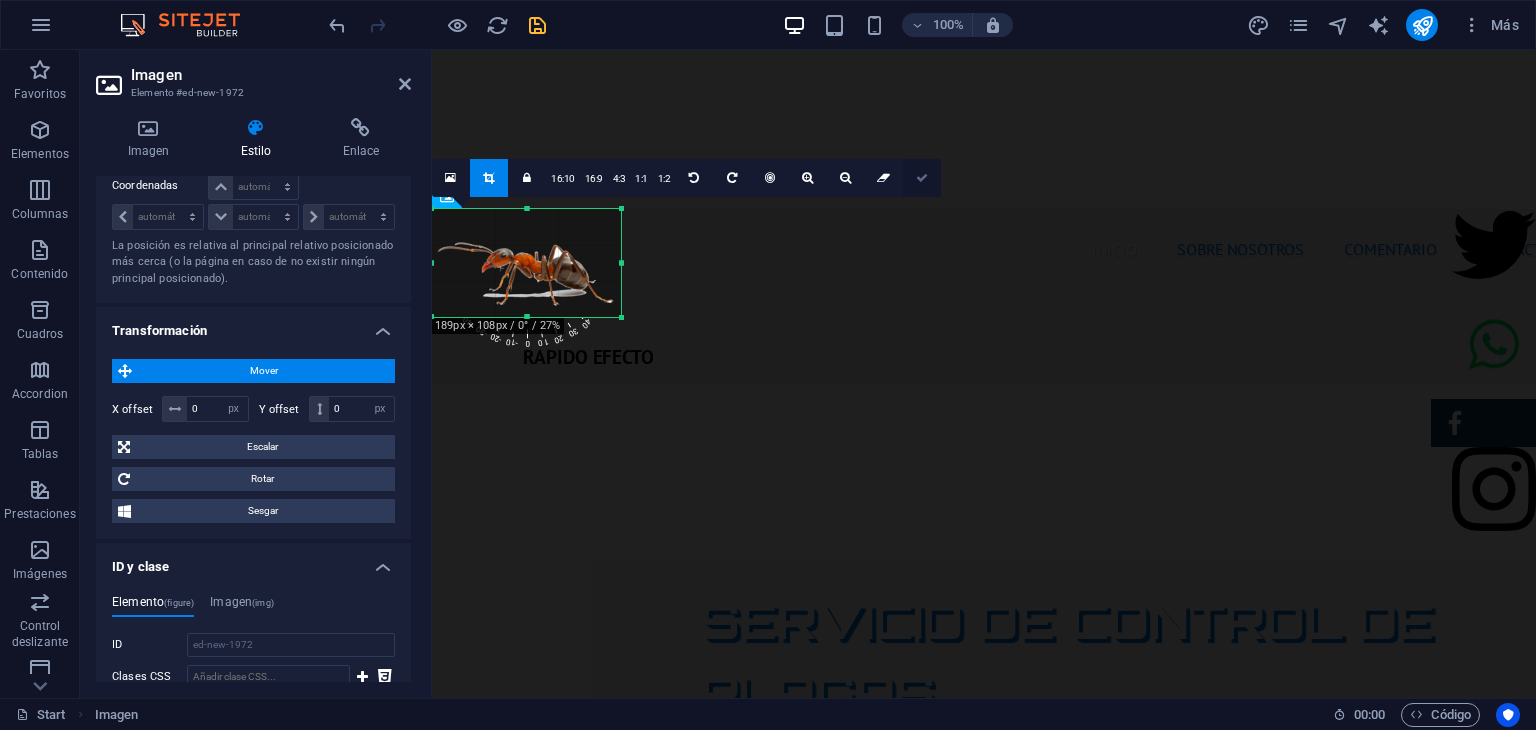 click at bounding box center (922, 178) 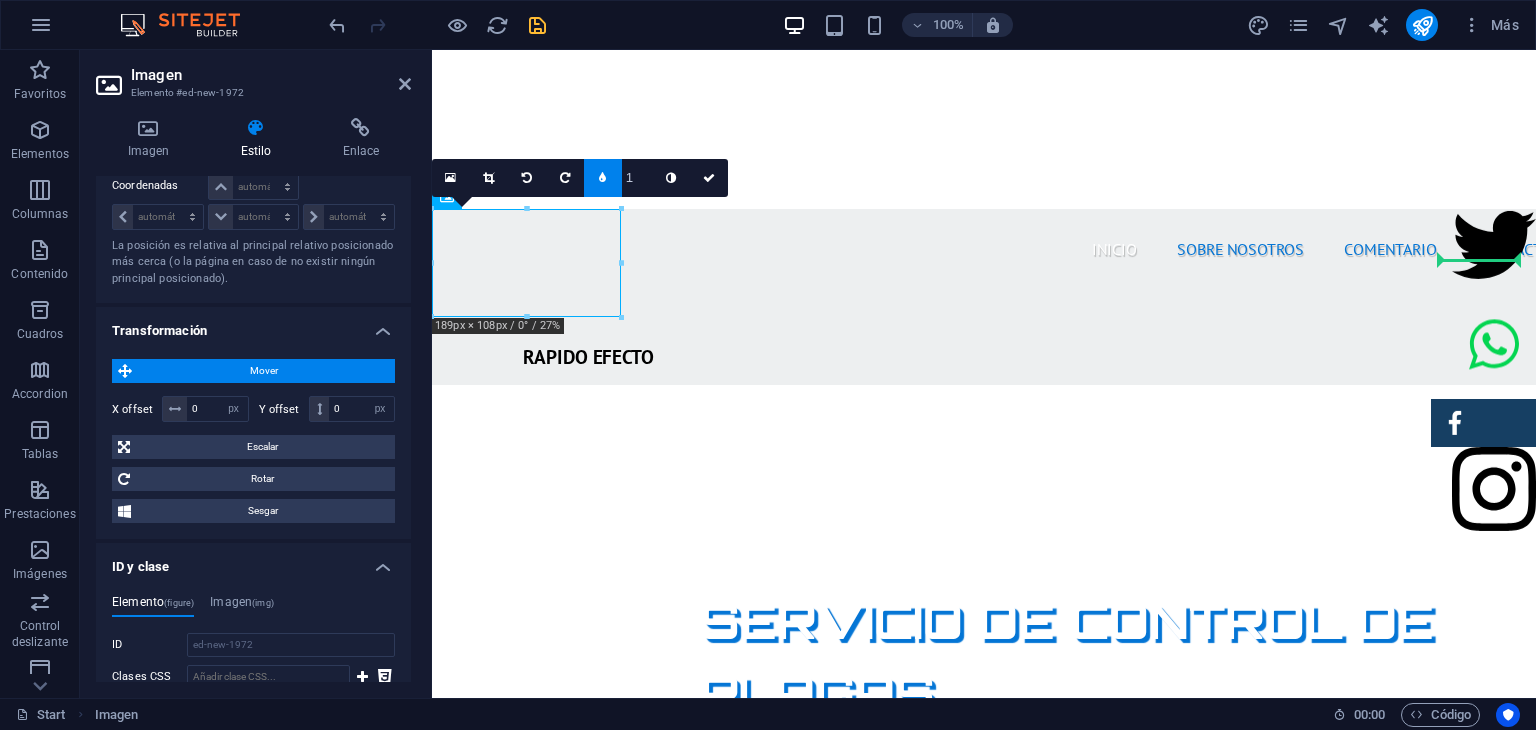 drag, startPoint x: 554, startPoint y: 251, endPoint x: 1447, endPoint y: 290, distance: 893.8512 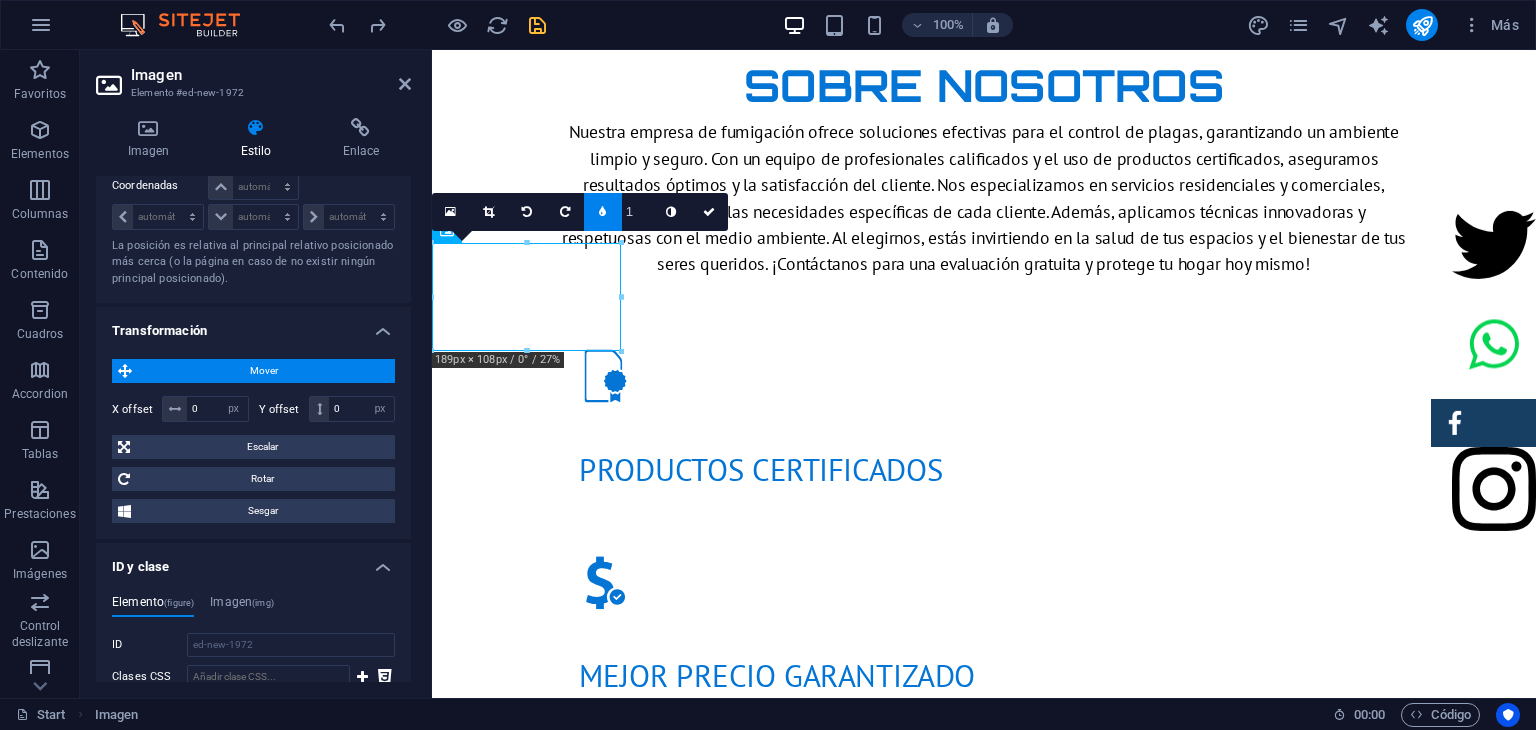 scroll, scrollTop: 514, scrollLeft: 0, axis: vertical 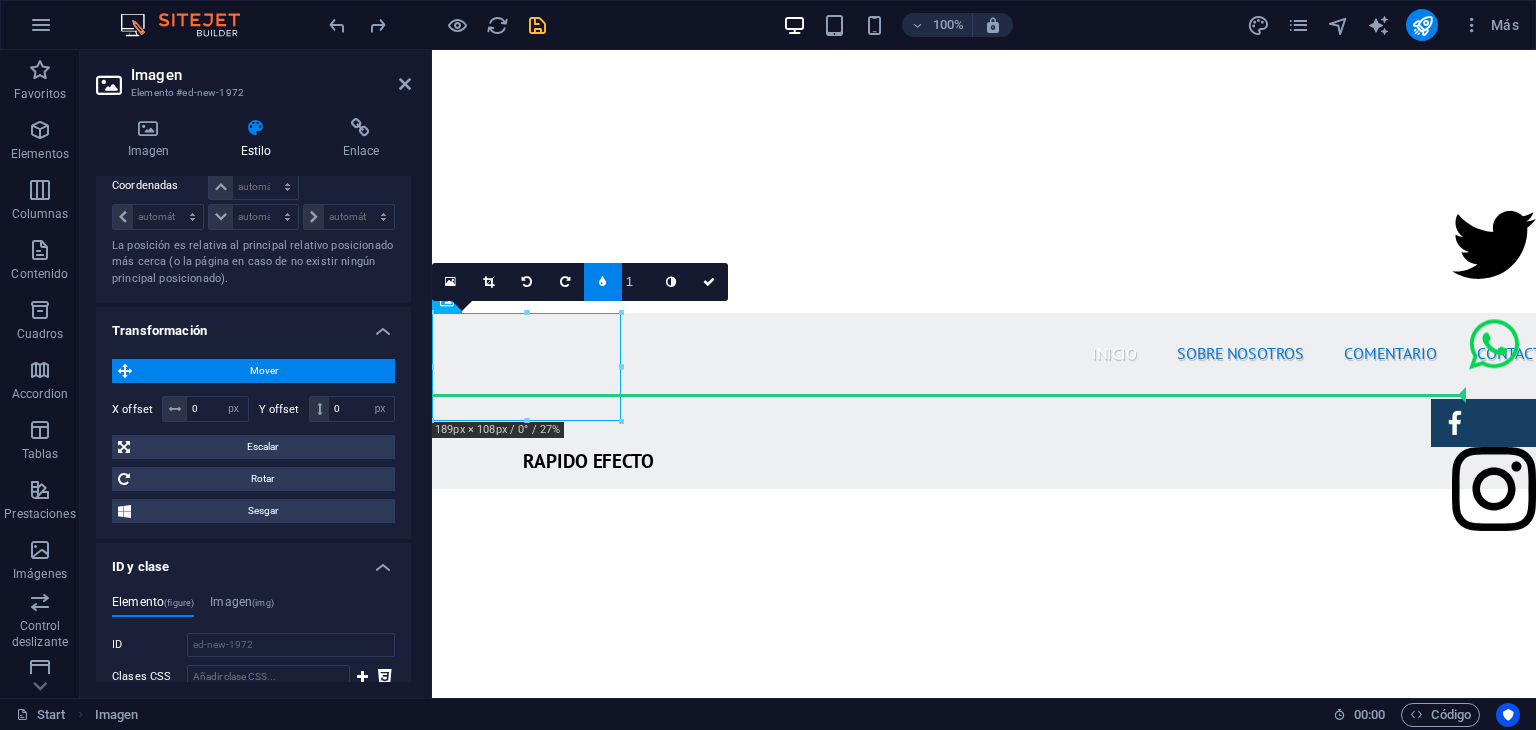 drag, startPoint x: 527, startPoint y: 348, endPoint x: 1252, endPoint y: 400, distance: 726.8624 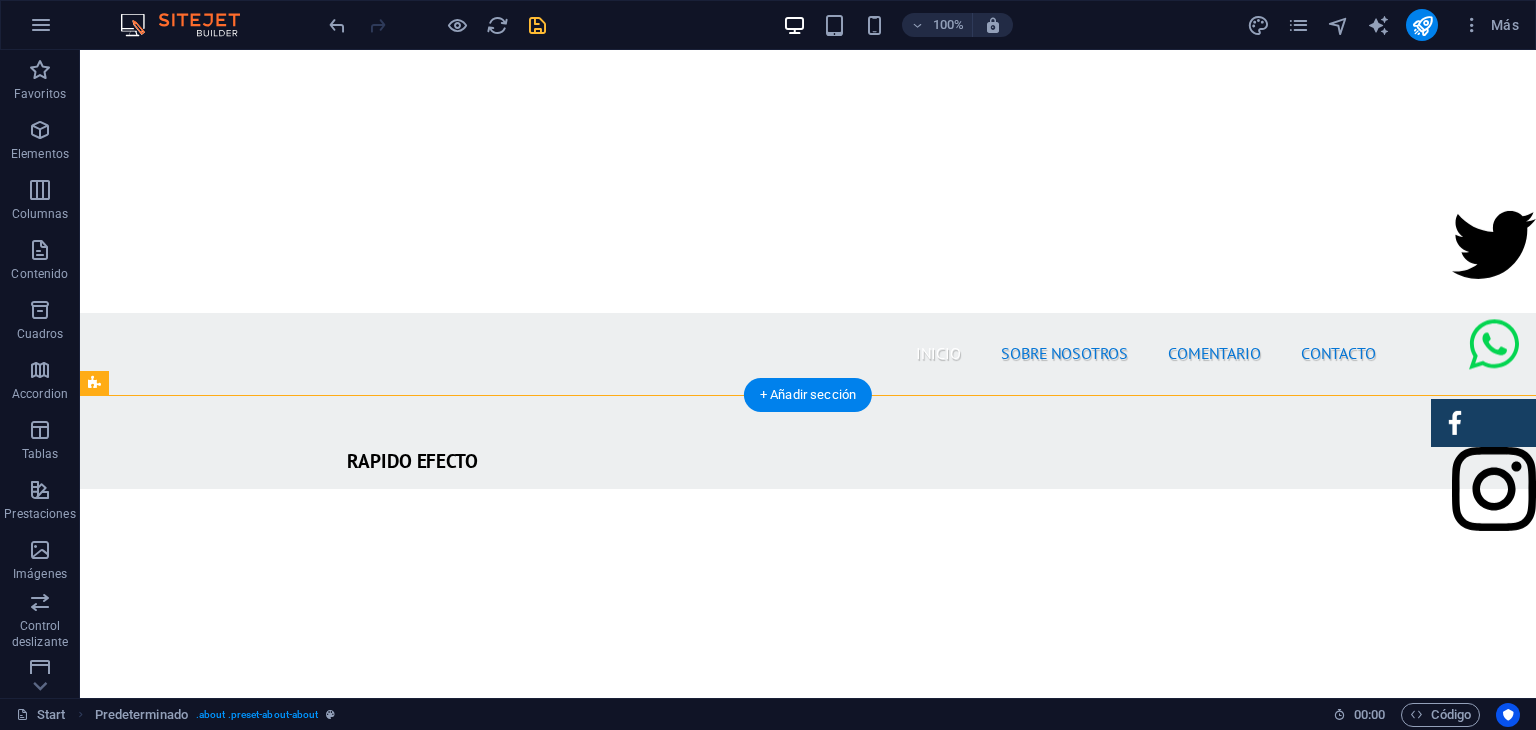 drag, startPoint x: 152, startPoint y: 493, endPoint x: 541, endPoint y: 394, distance: 401.40005 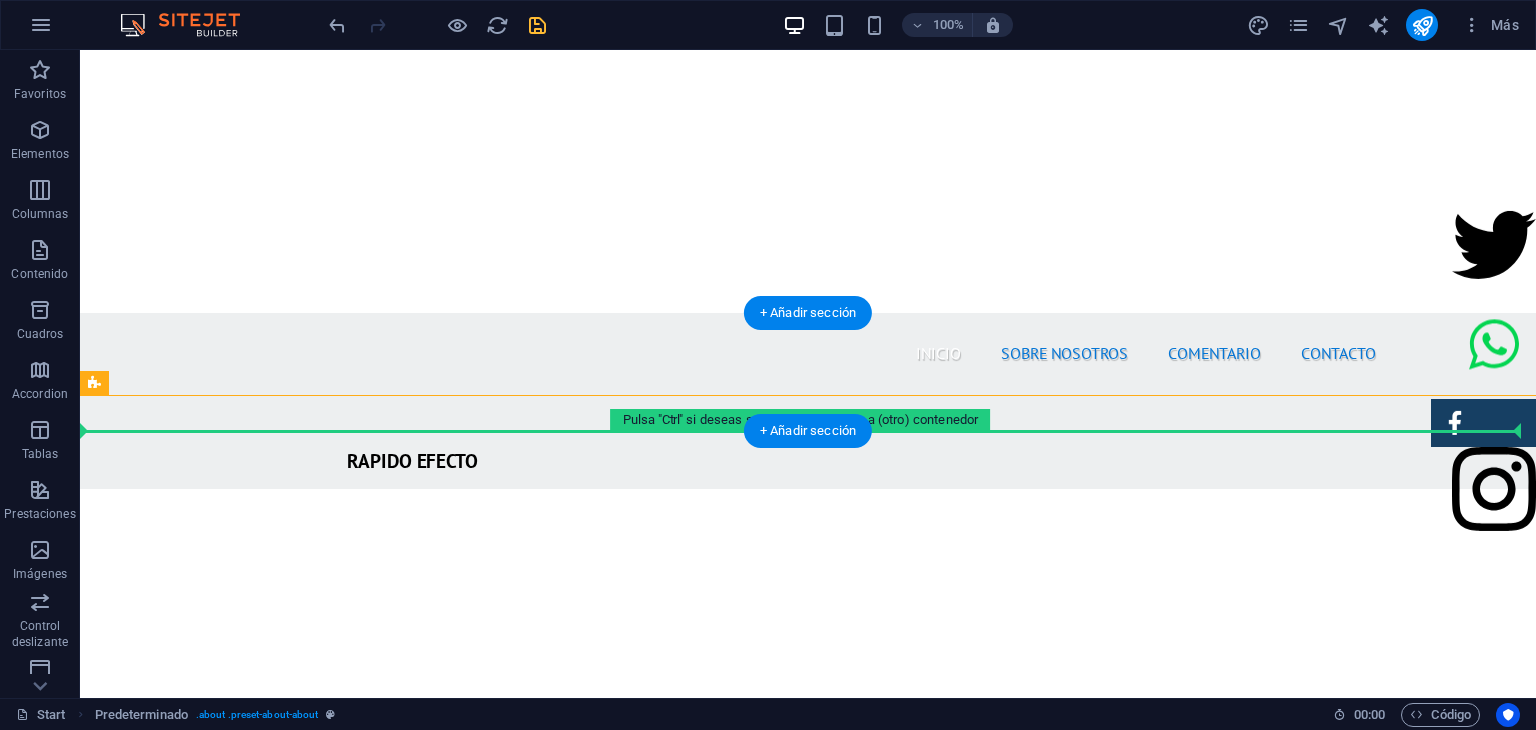 drag, startPoint x: 202, startPoint y: 495, endPoint x: 244, endPoint y: 373, distance: 129.02713 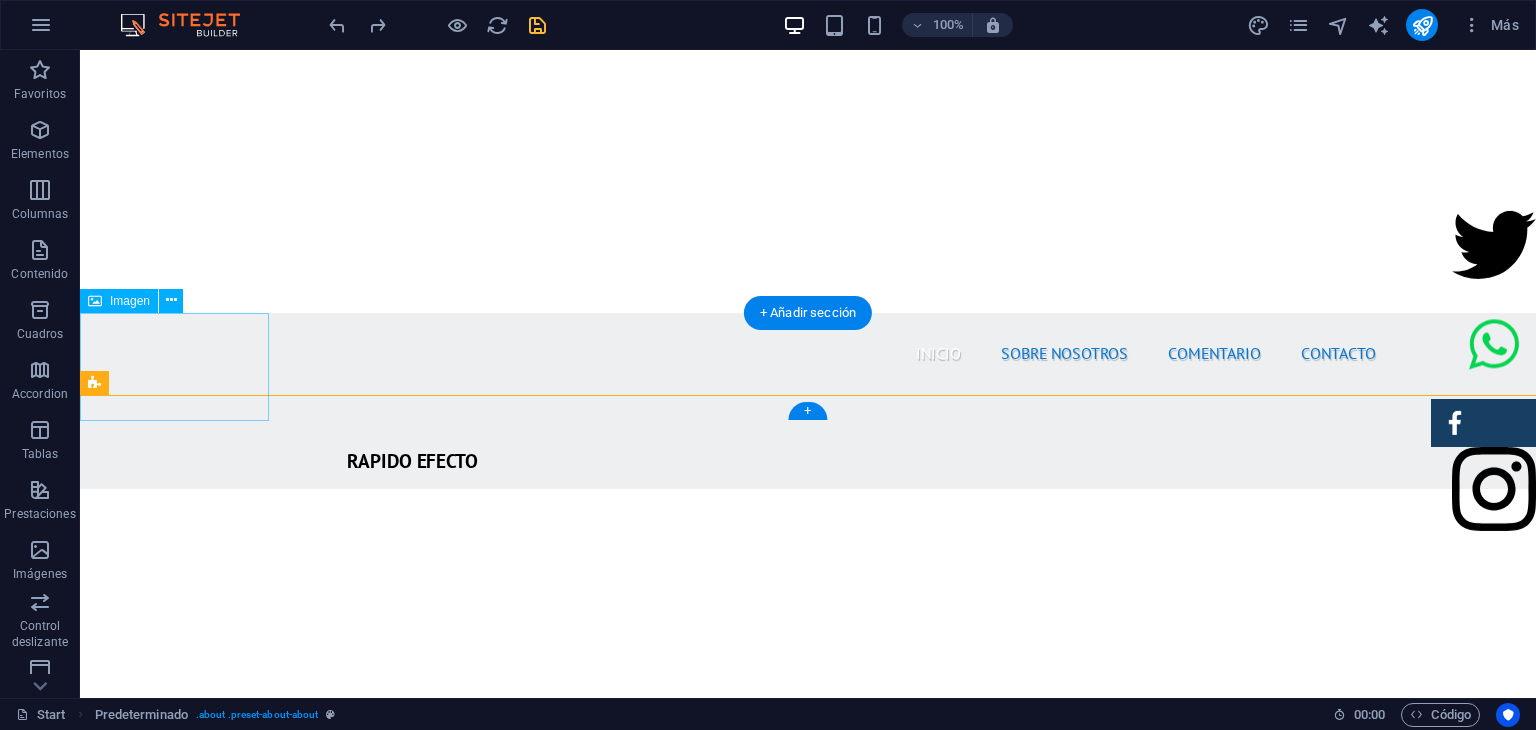 click at bounding box center [174, 1216] 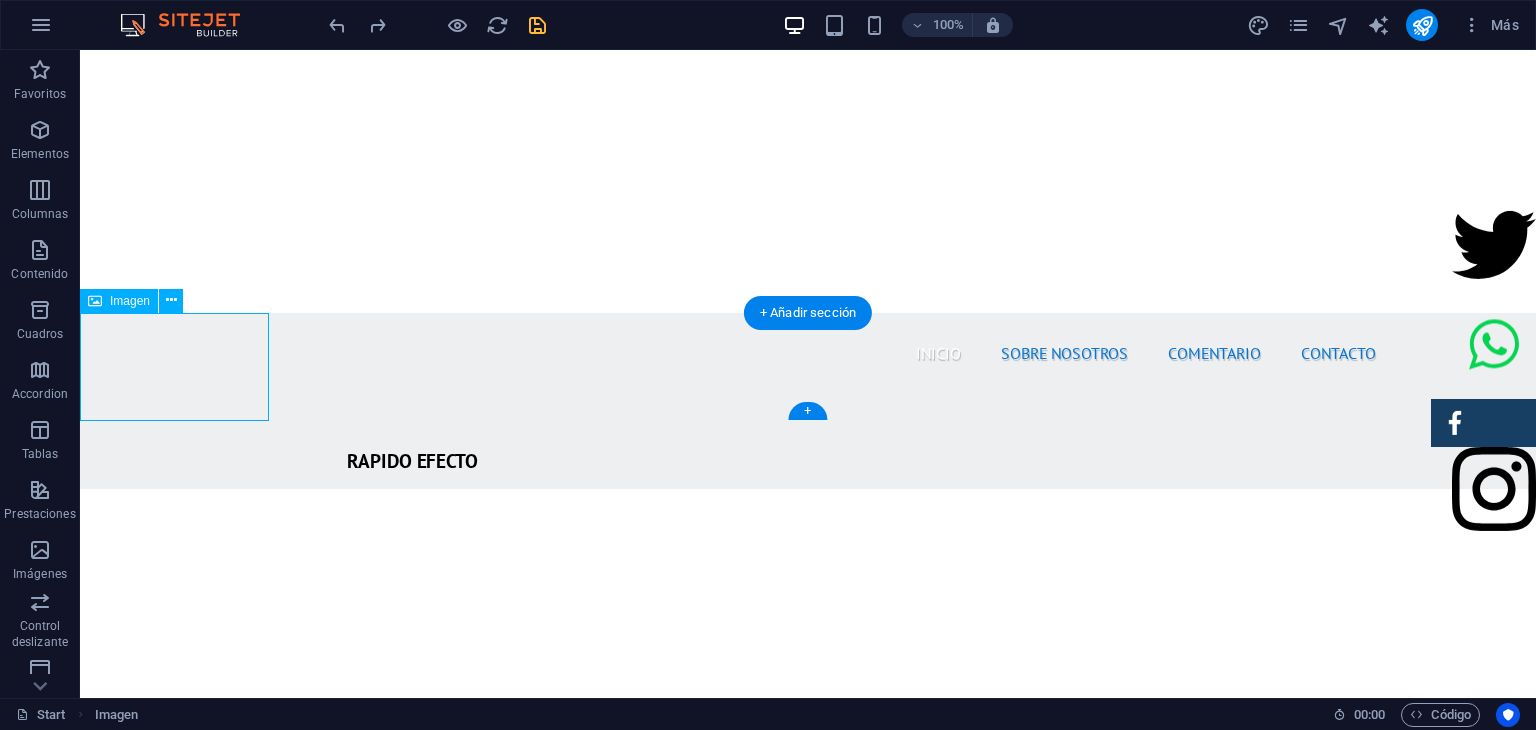 click at bounding box center (174, 1216) 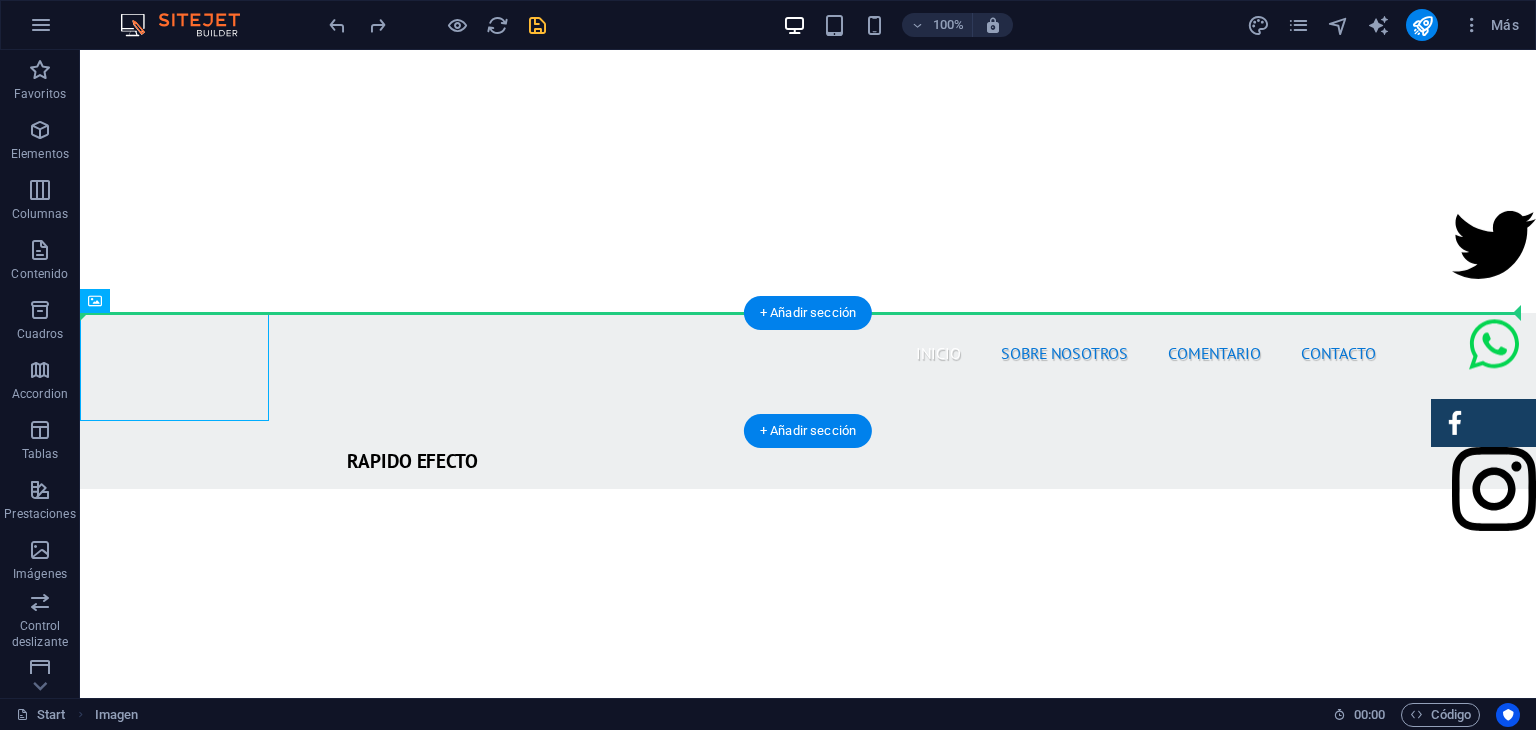 drag, startPoint x: 213, startPoint y: 352, endPoint x: 1215, endPoint y: 329, distance: 1002.2639 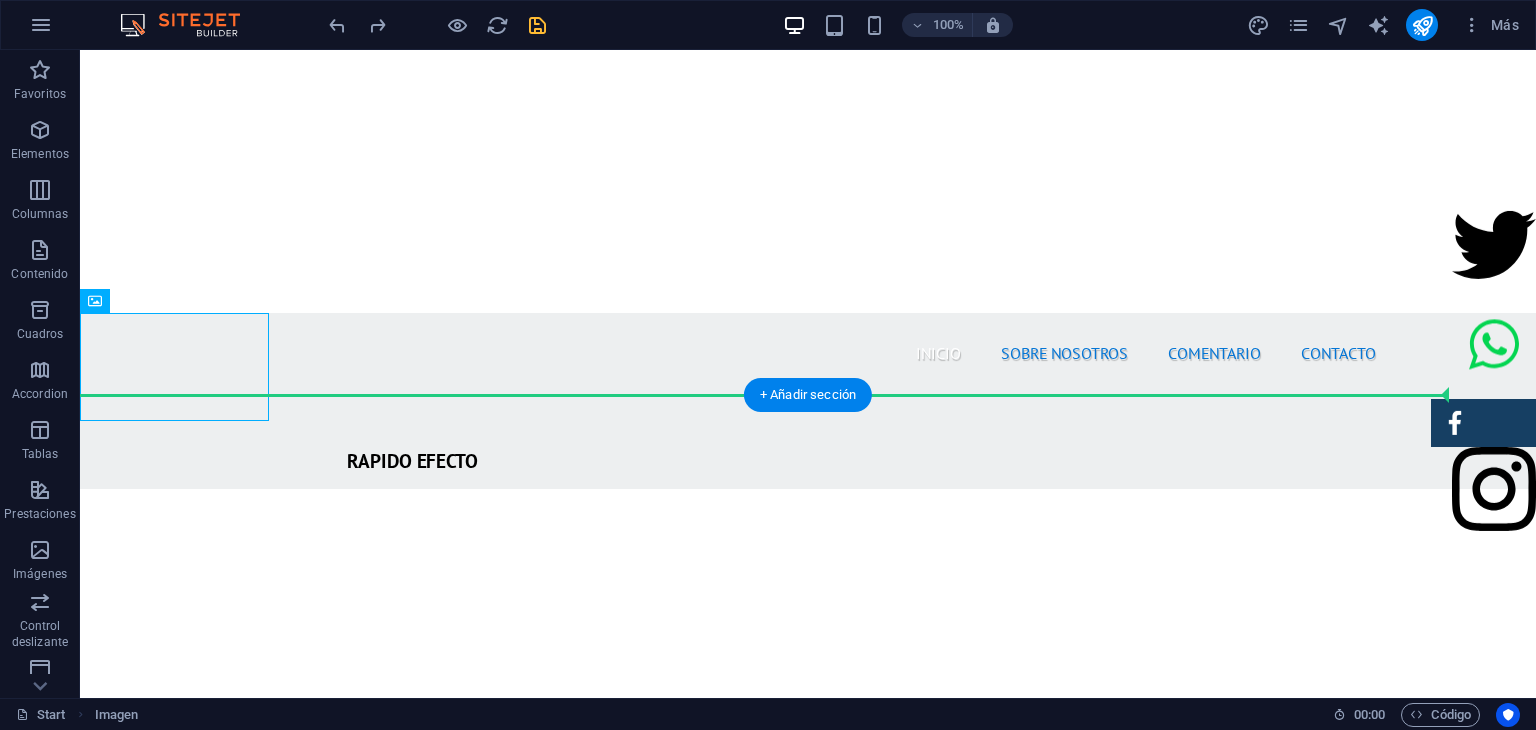 drag, startPoint x: 244, startPoint y: 353, endPoint x: 1203, endPoint y: 398, distance: 960.05524 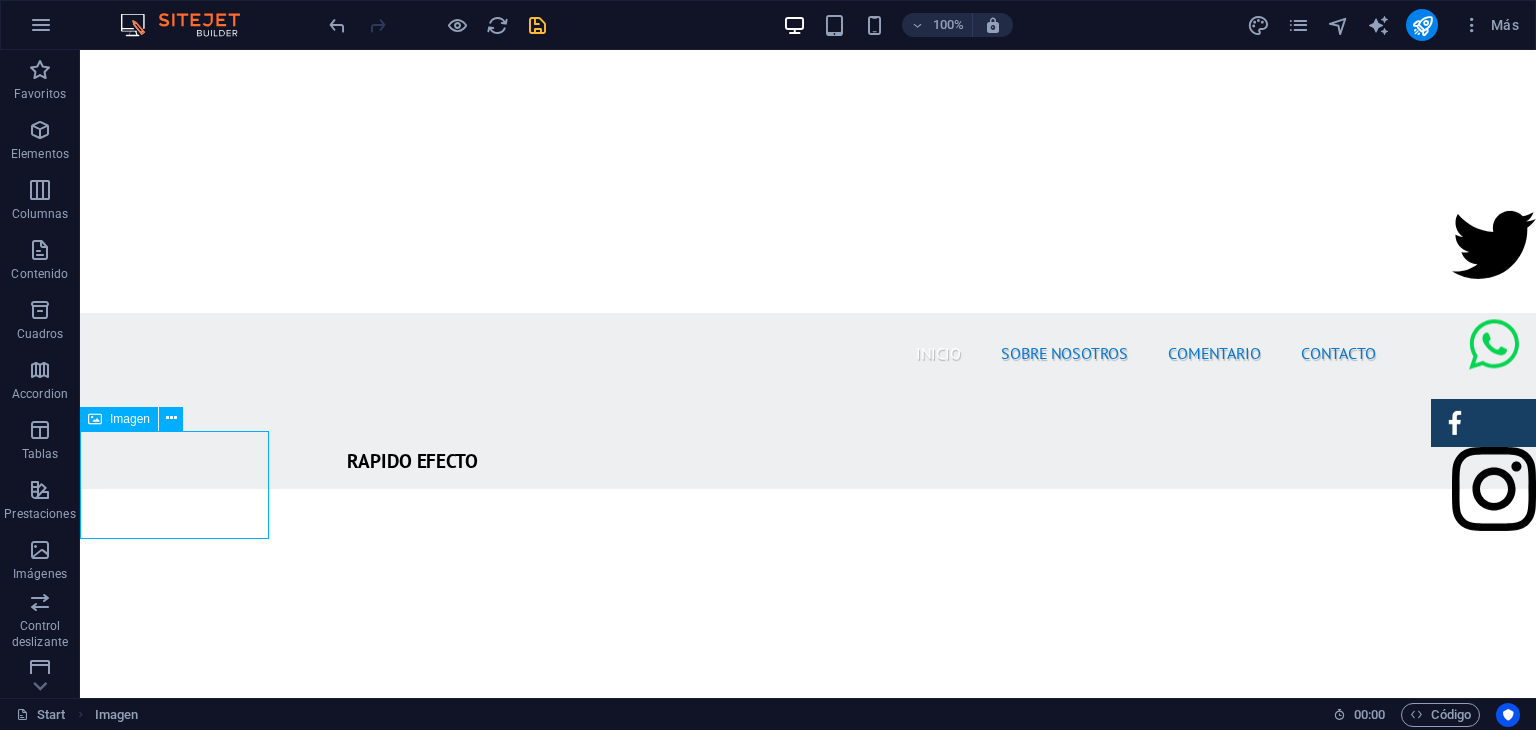click on "Imagen" at bounding box center (130, 419) 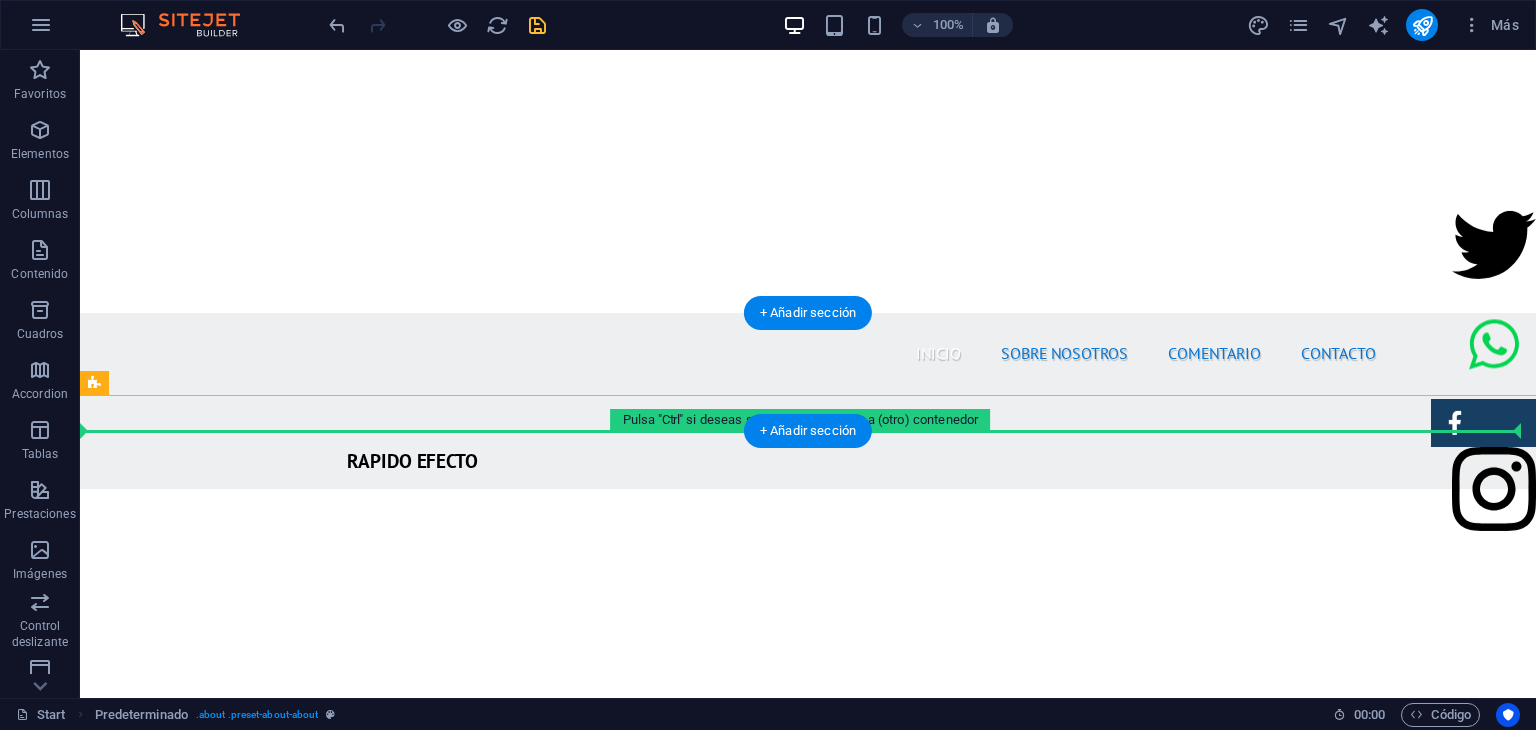 drag, startPoint x: 156, startPoint y: 459, endPoint x: 1242, endPoint y: 377, distance: 1089.0913 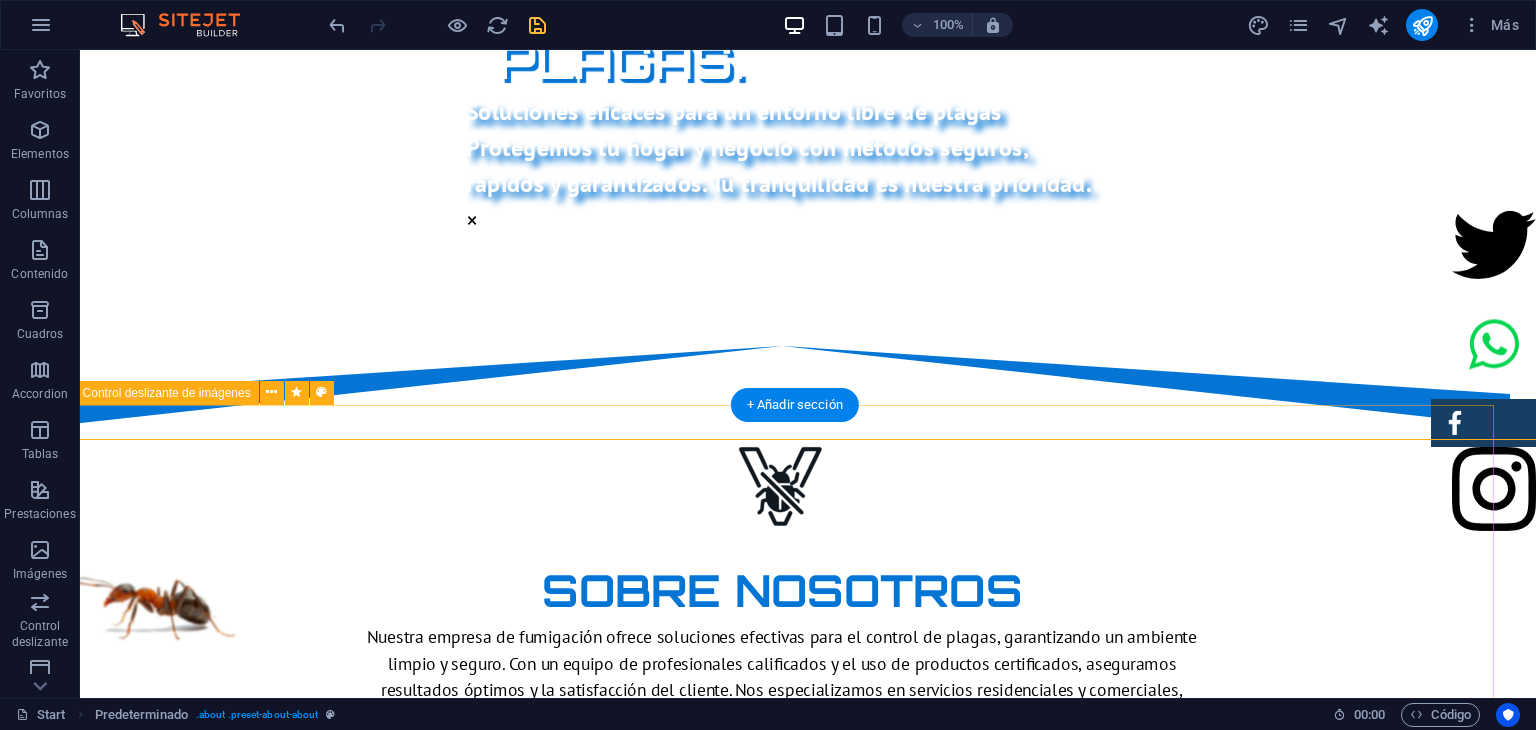 scroll, scrollTop: 540, scrollLeft: 26, axis: both 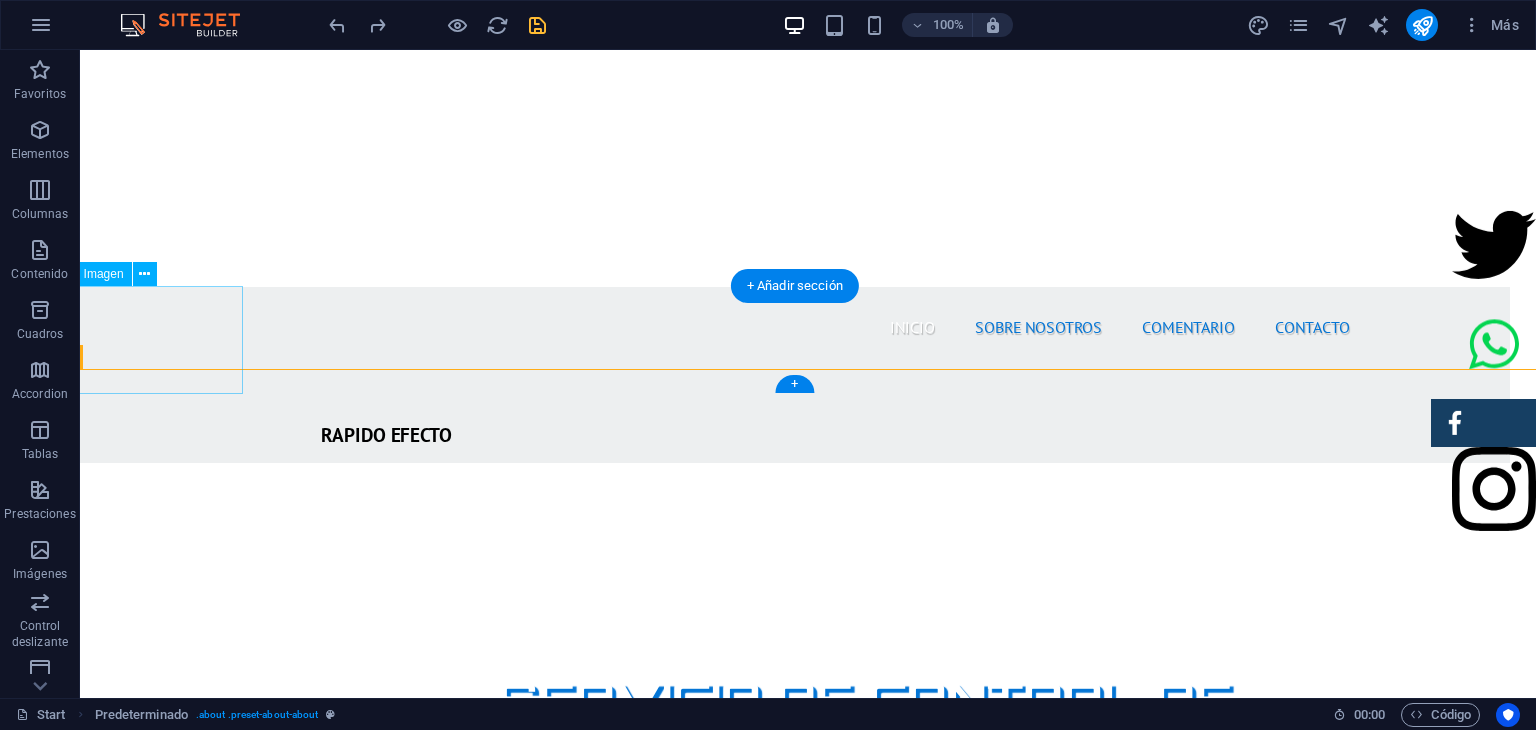 click at bounding box center [148, 1190] 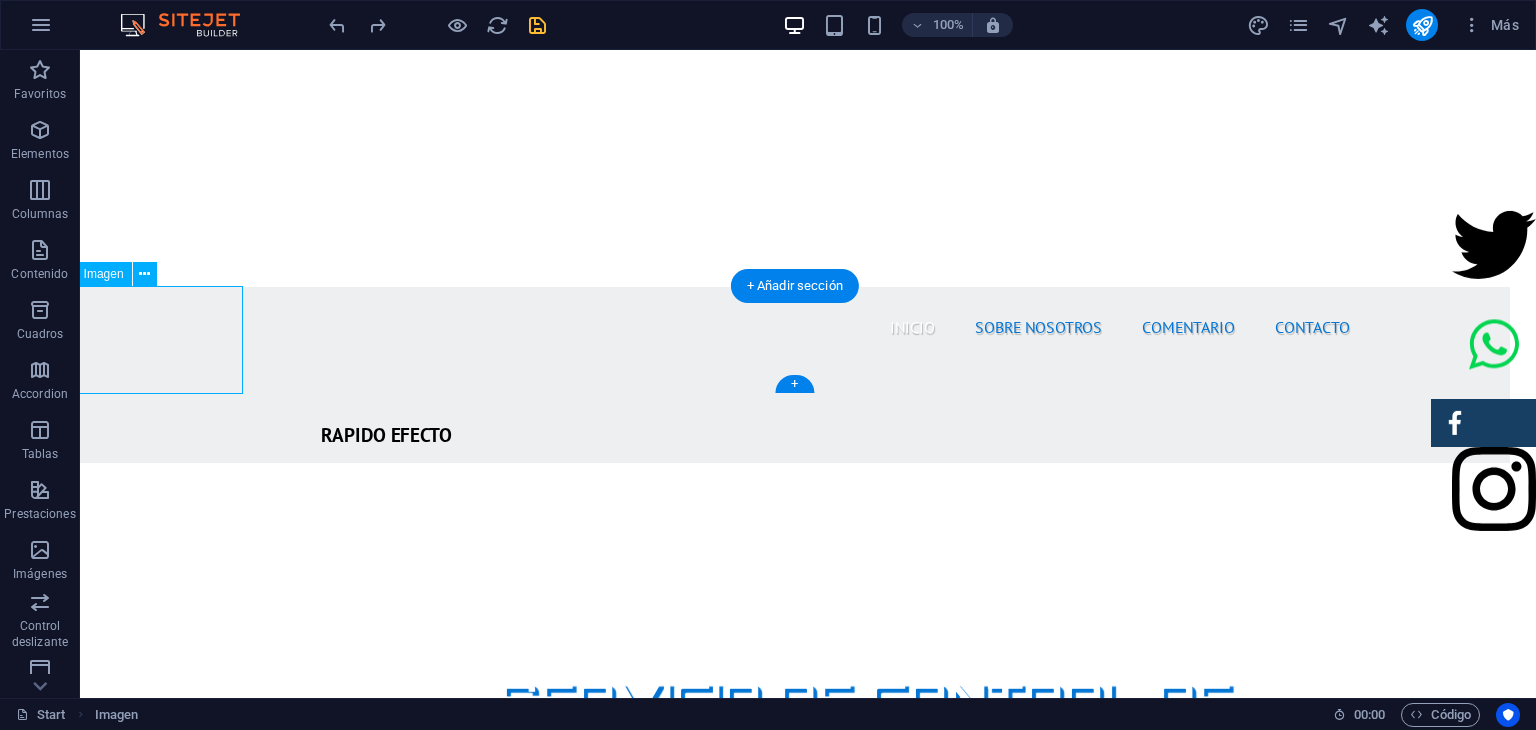 click at bounding box center [148, 1190] 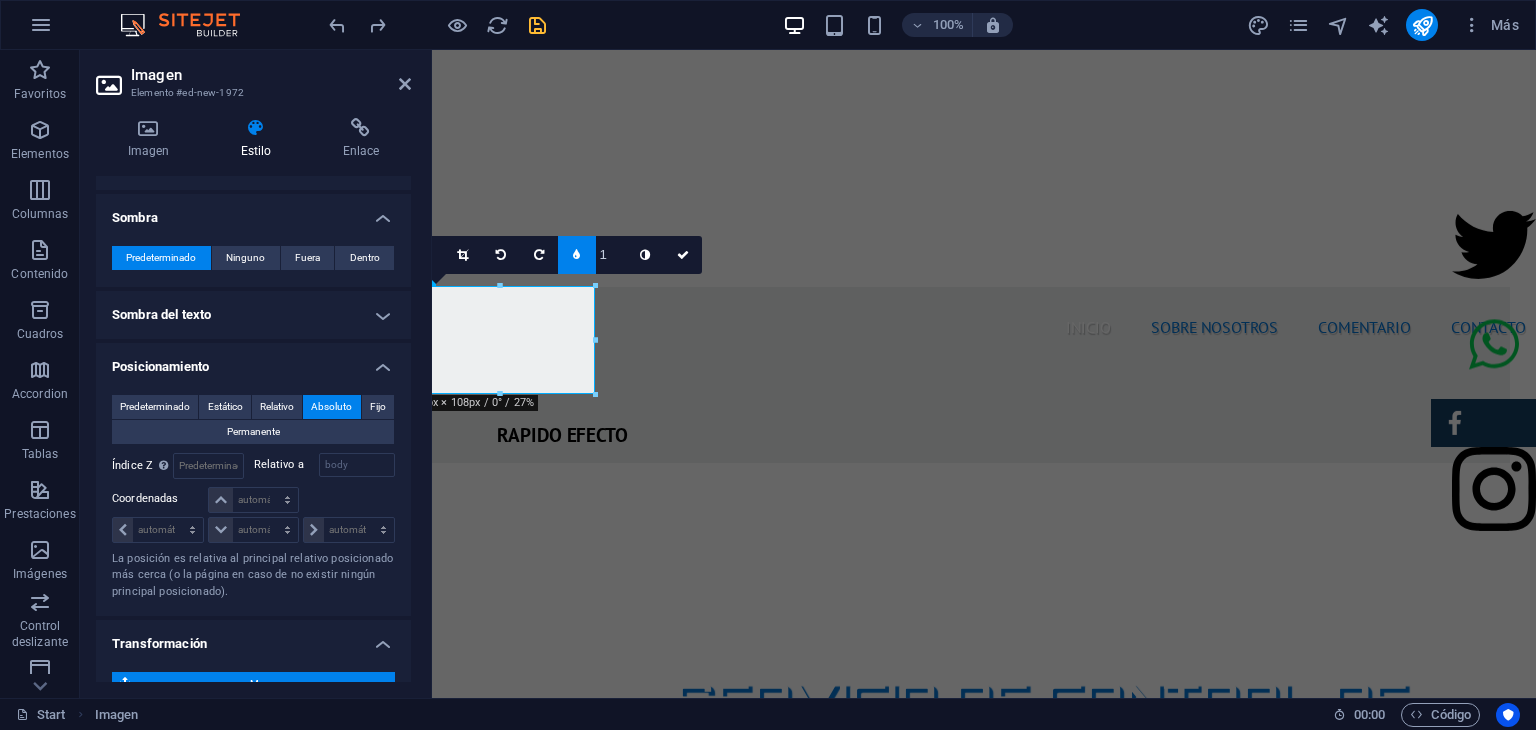 scroll, scrollTop: 415, scrollLeft: 0, axis: vertical 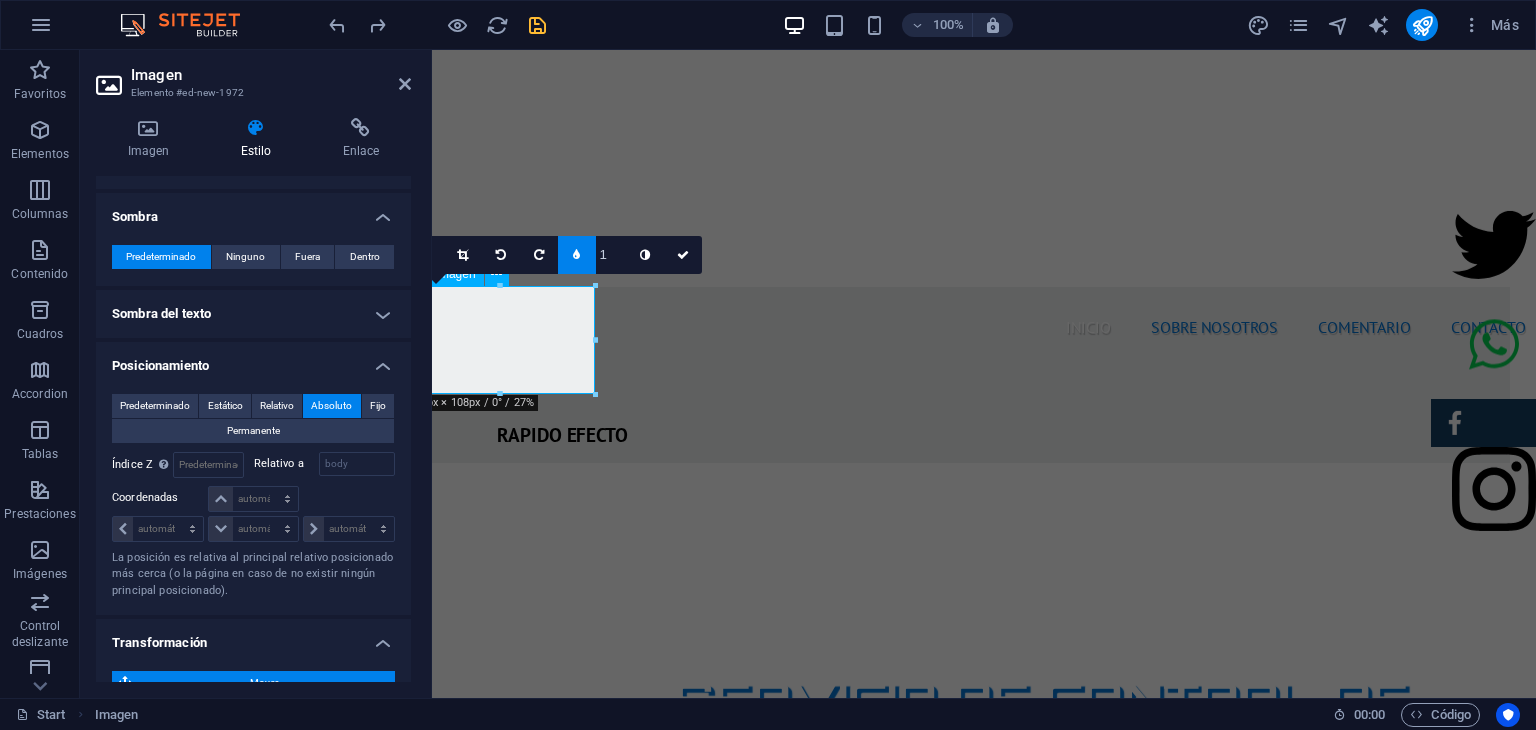 click at bounding box center (500, 1190) 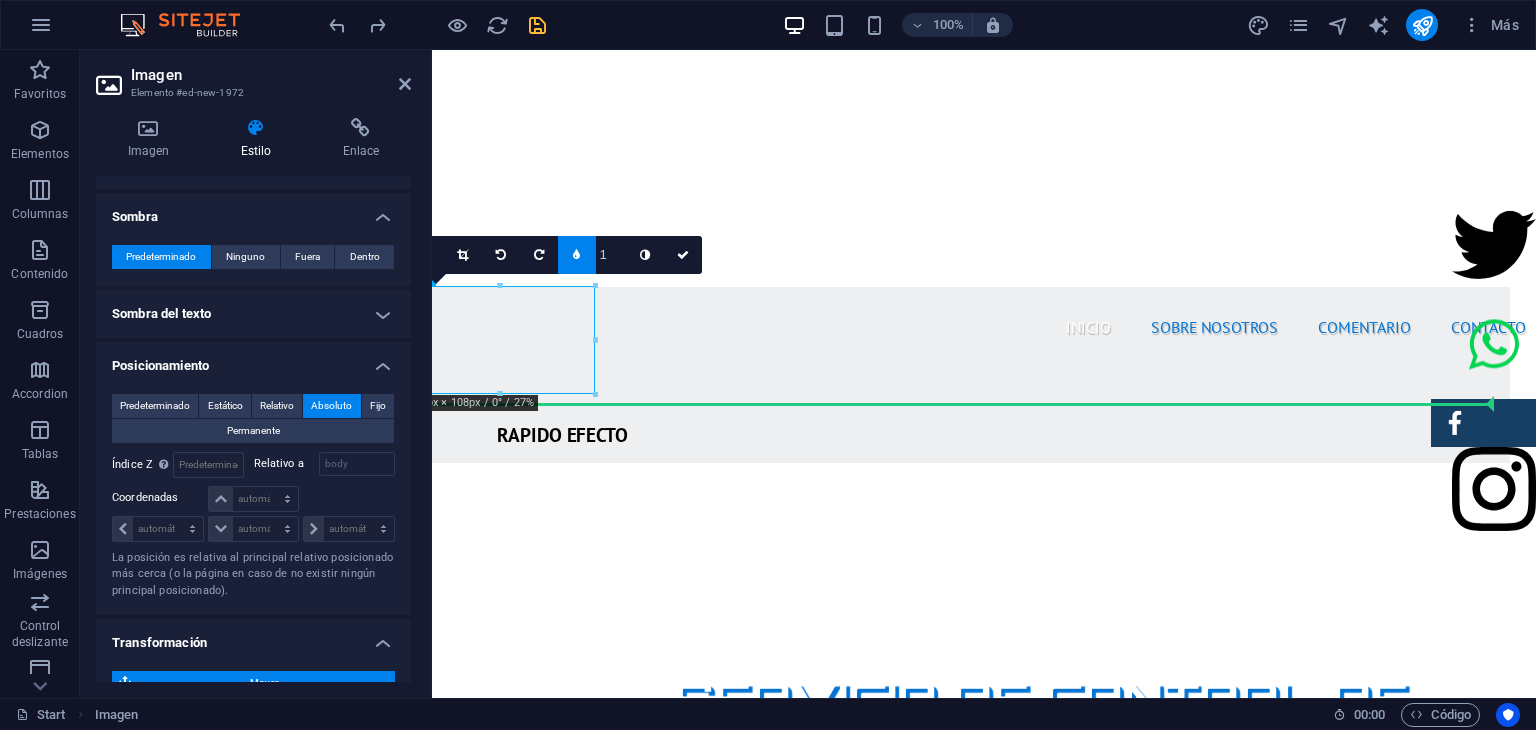 drag, startPoint x: 493, startPoint y: 323, endPoint x: 1276, endPoint y: 352, distance: 783.53687 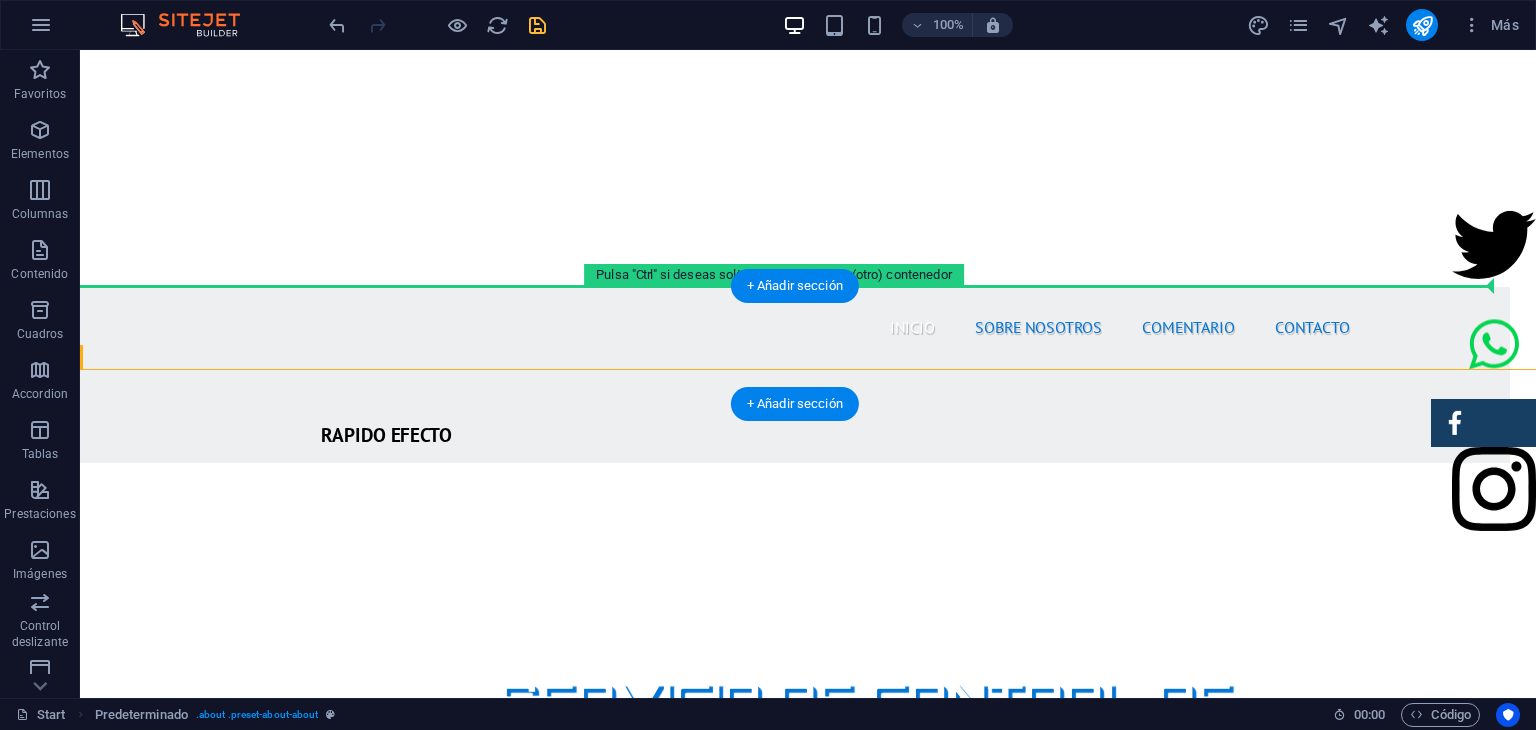drag, startPoint x: 148, startPoint y: 453, endPoint x: 1280, endPoint y: 312, distance: 1140.7476 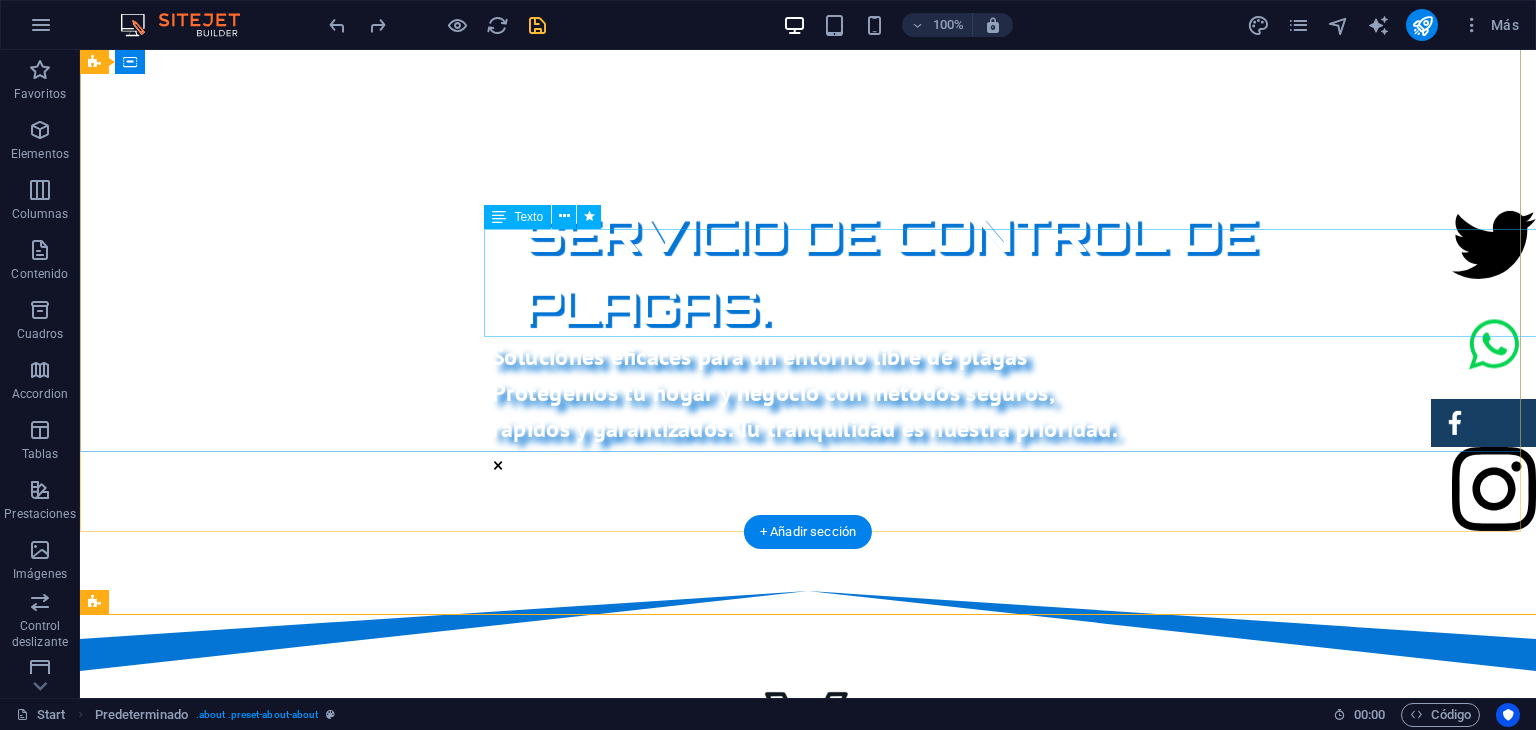 scroll, scrollTop: 295, scrollLeft: 0, axis: vertical 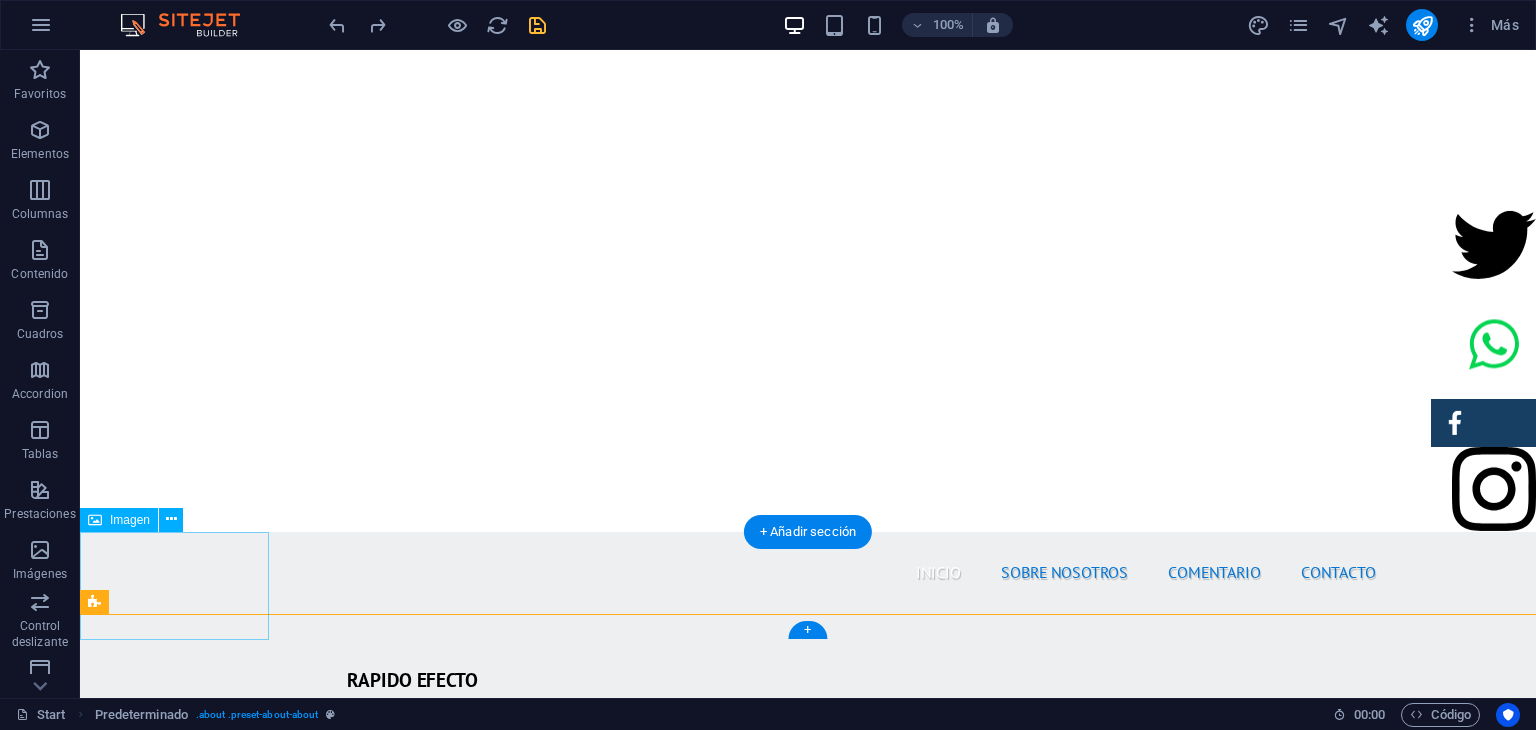 click at bounding box center [174, 1435] 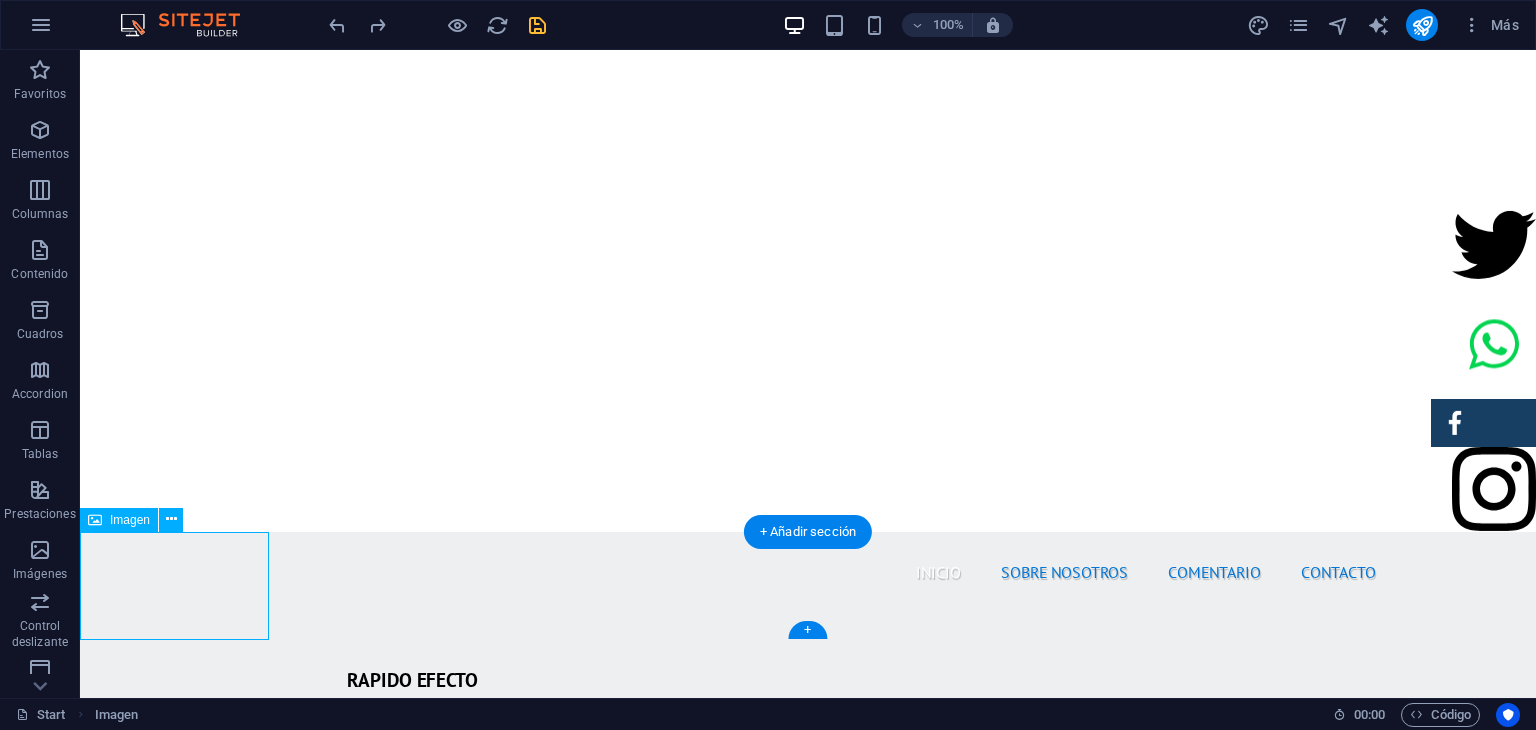 click at bounding box center (174, 1435) 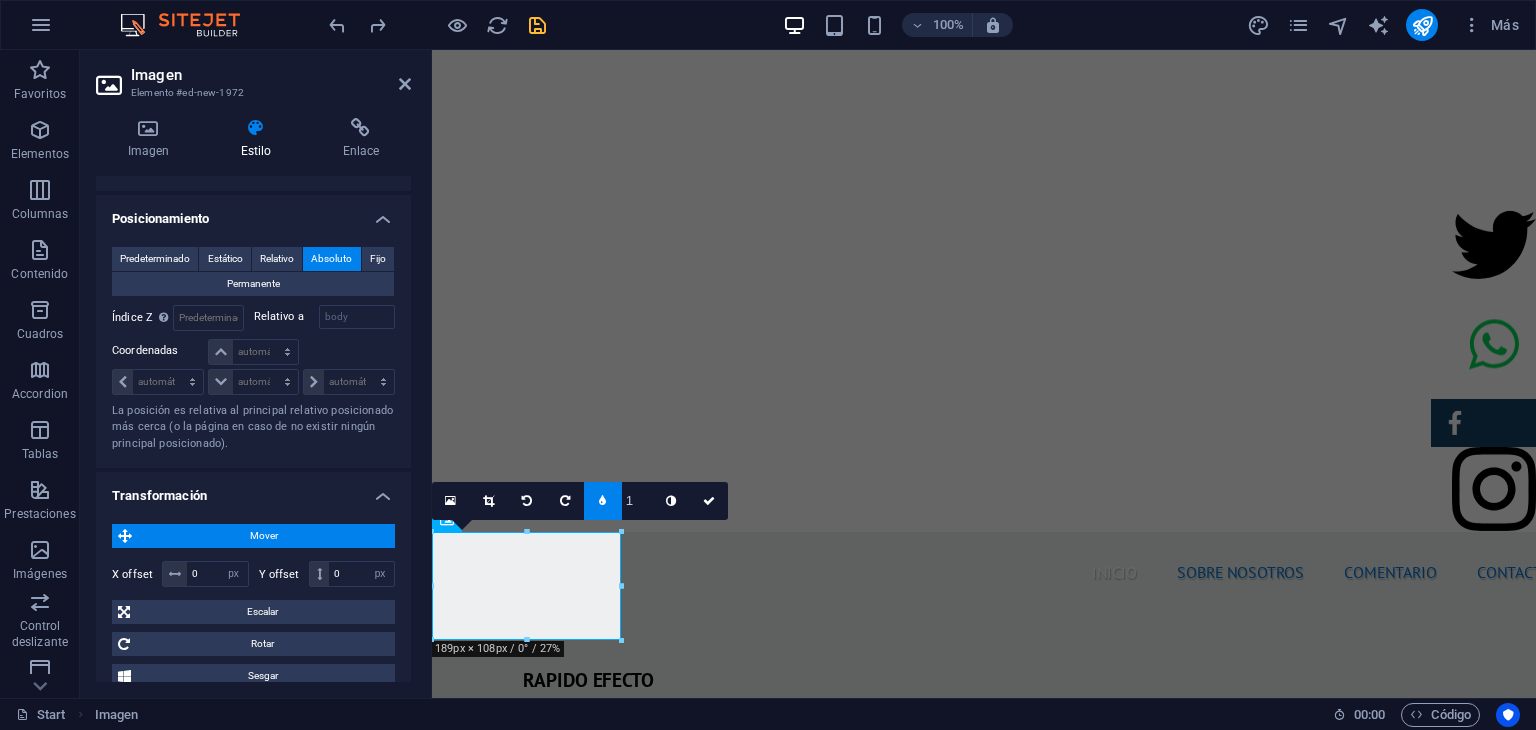 scroll, scrollTop: 563, scrollLeft: 0, axis: vertical 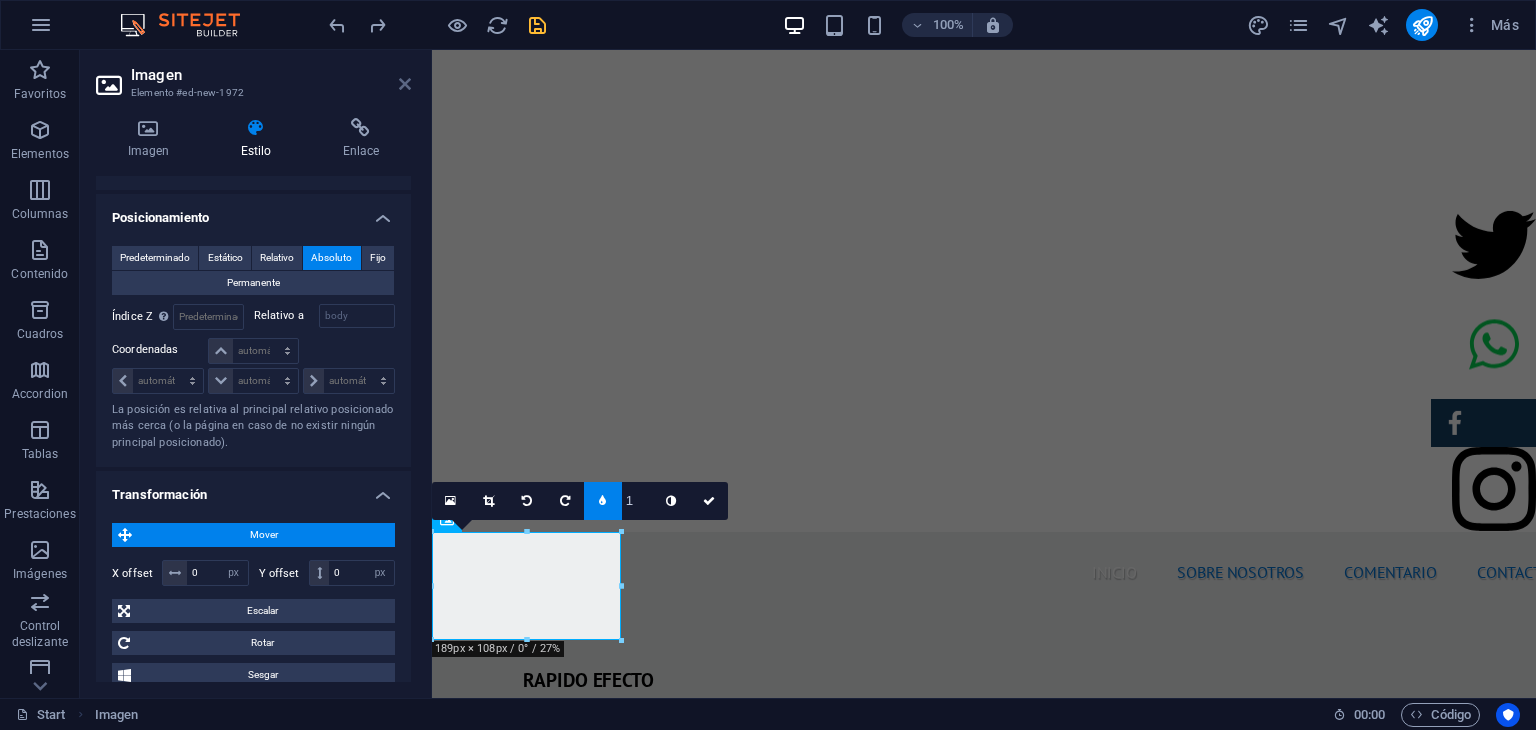 click at bounding box center [405, 84] 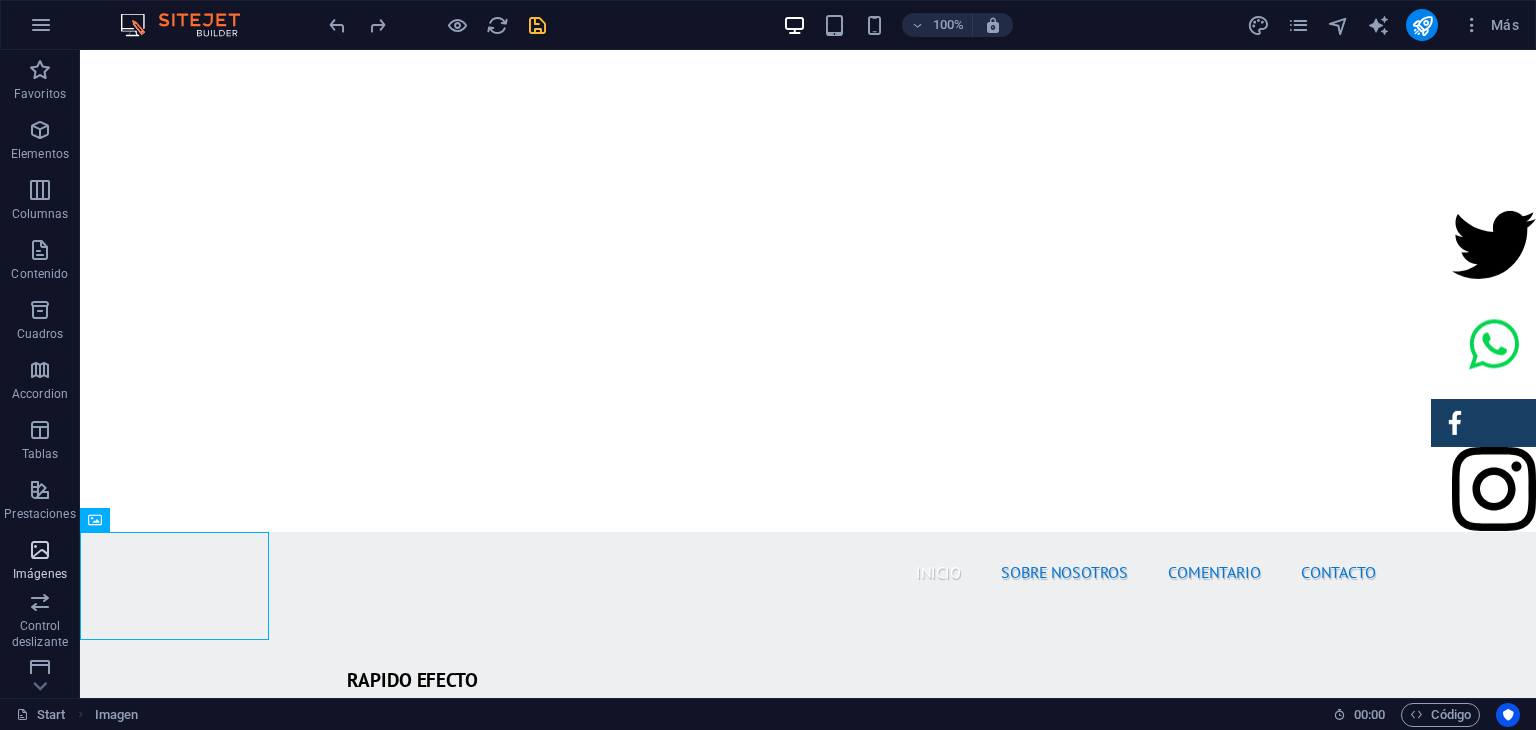 click at bounding box center [40, 550] 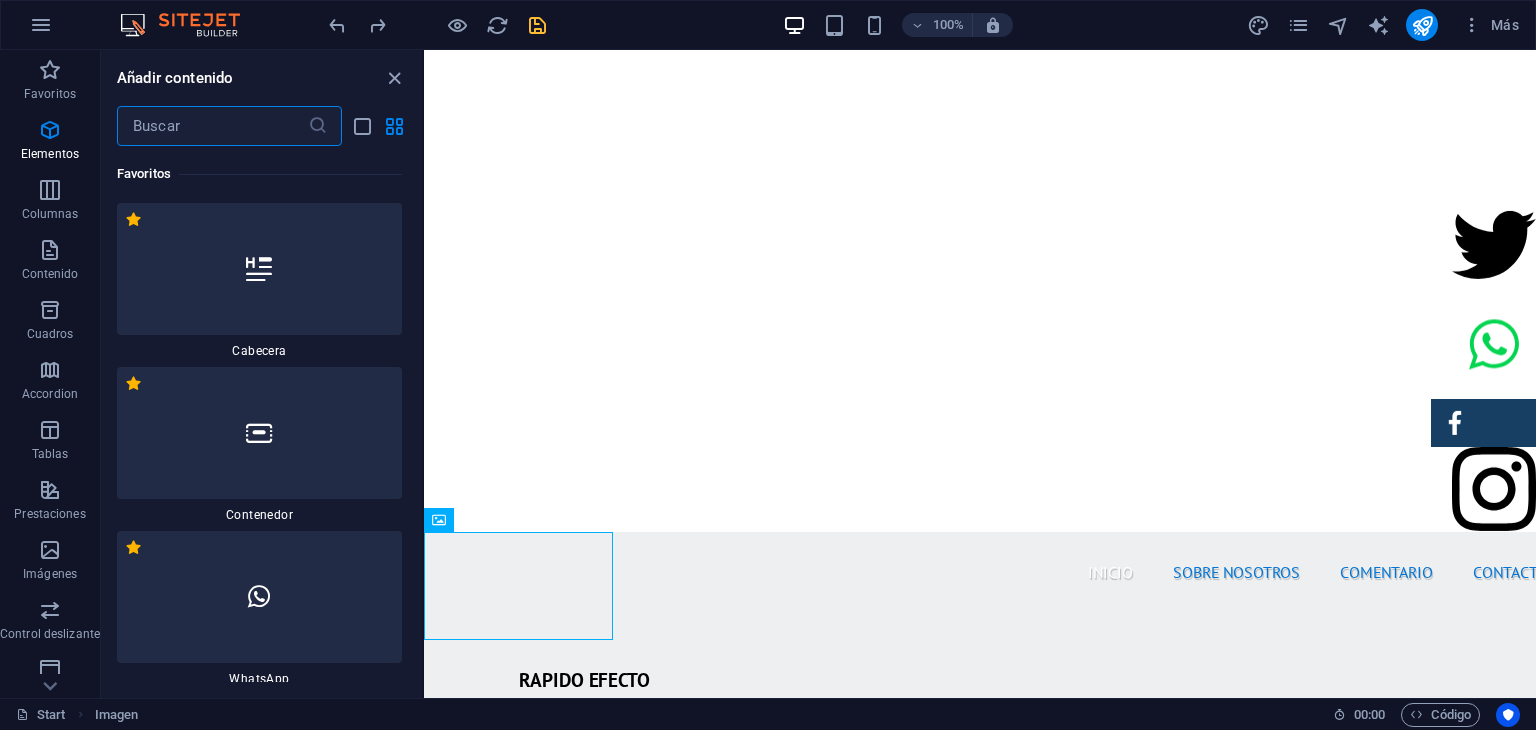 scroll, scrollTop: 19088, scrollLeft: 0, axis: vertical 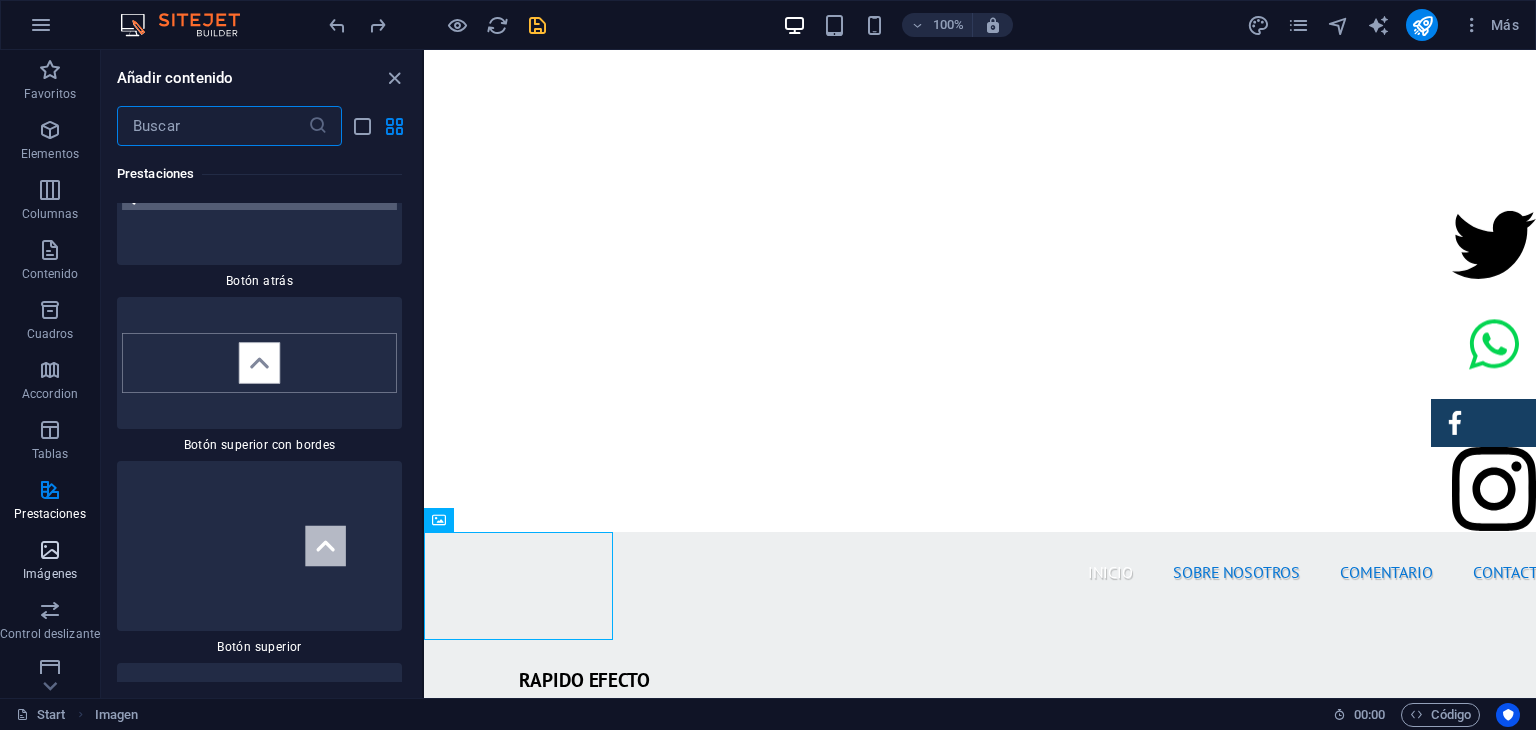 click at bounding box center (50, 550) 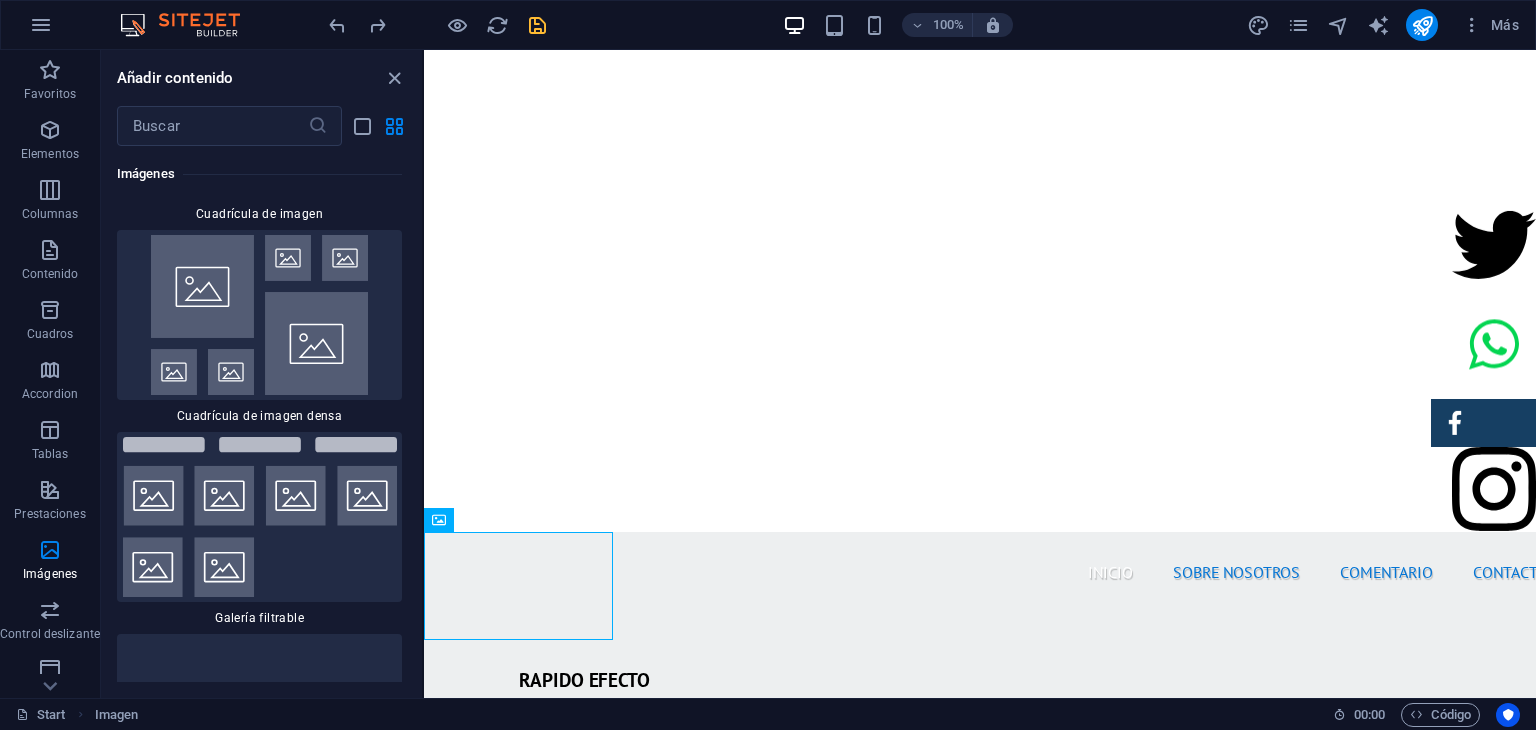scroll, scrollTop: 21106, scrollLeft: 0, axis: vertical 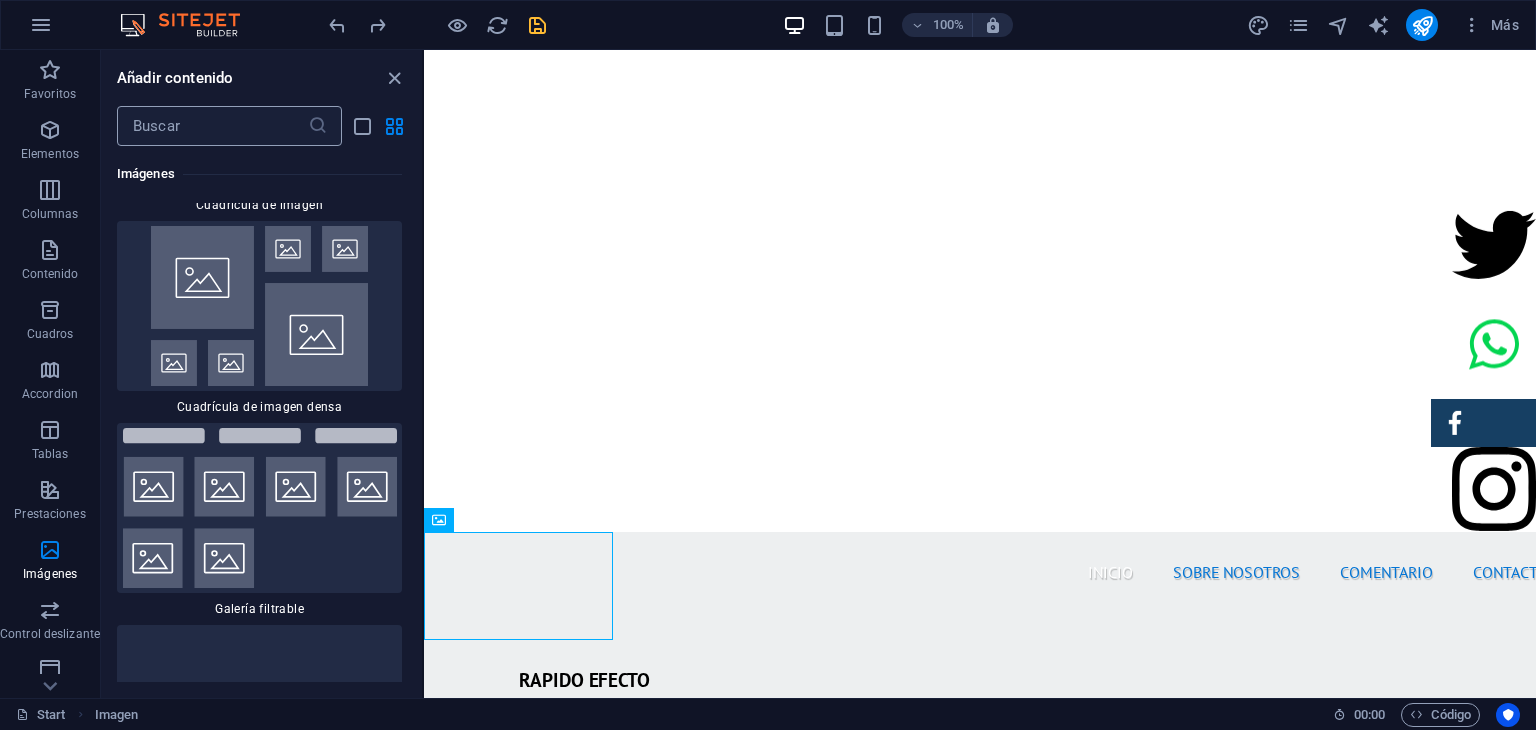 click at bounding box center [212, 126] 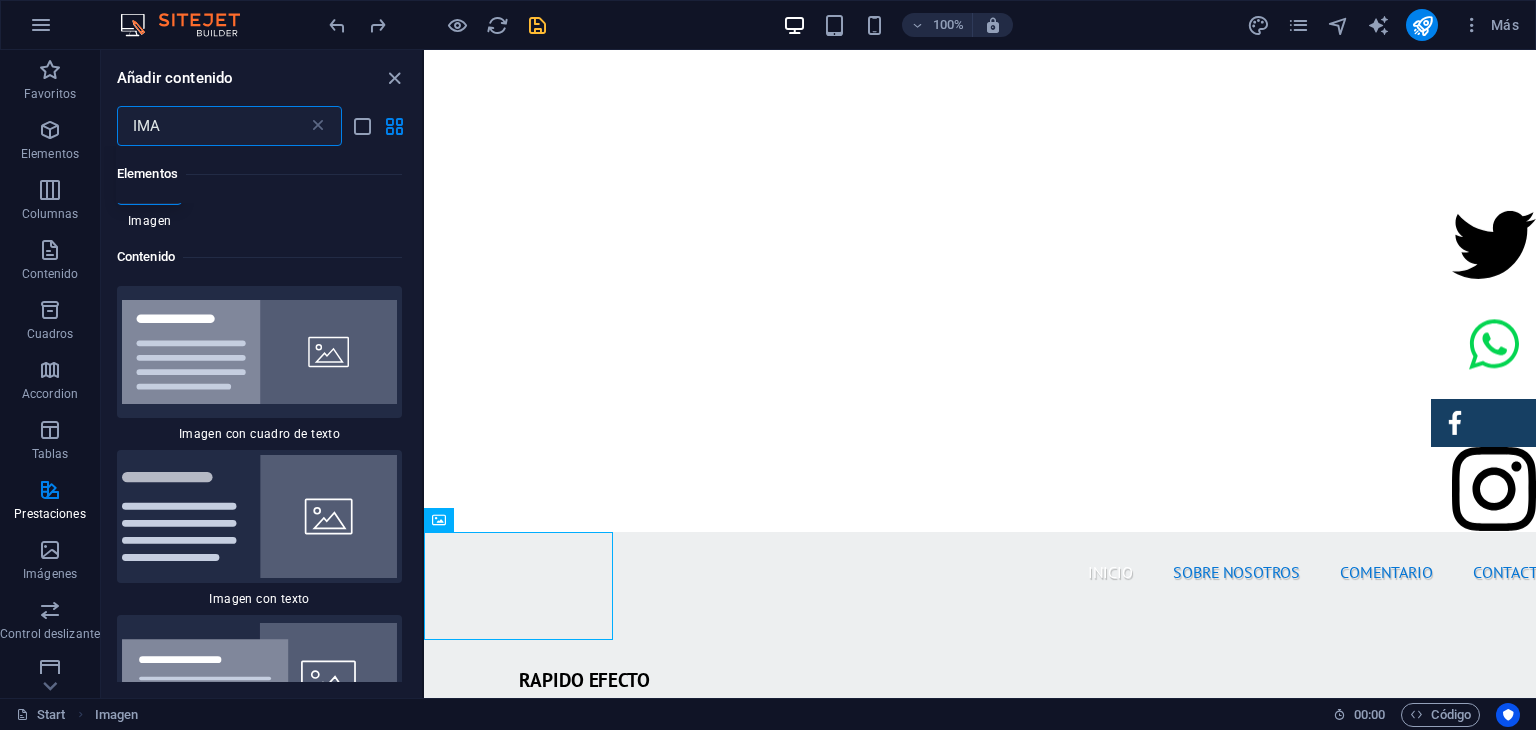 scroll, scrollTop: 0, scrollLeft: 0, axis: both 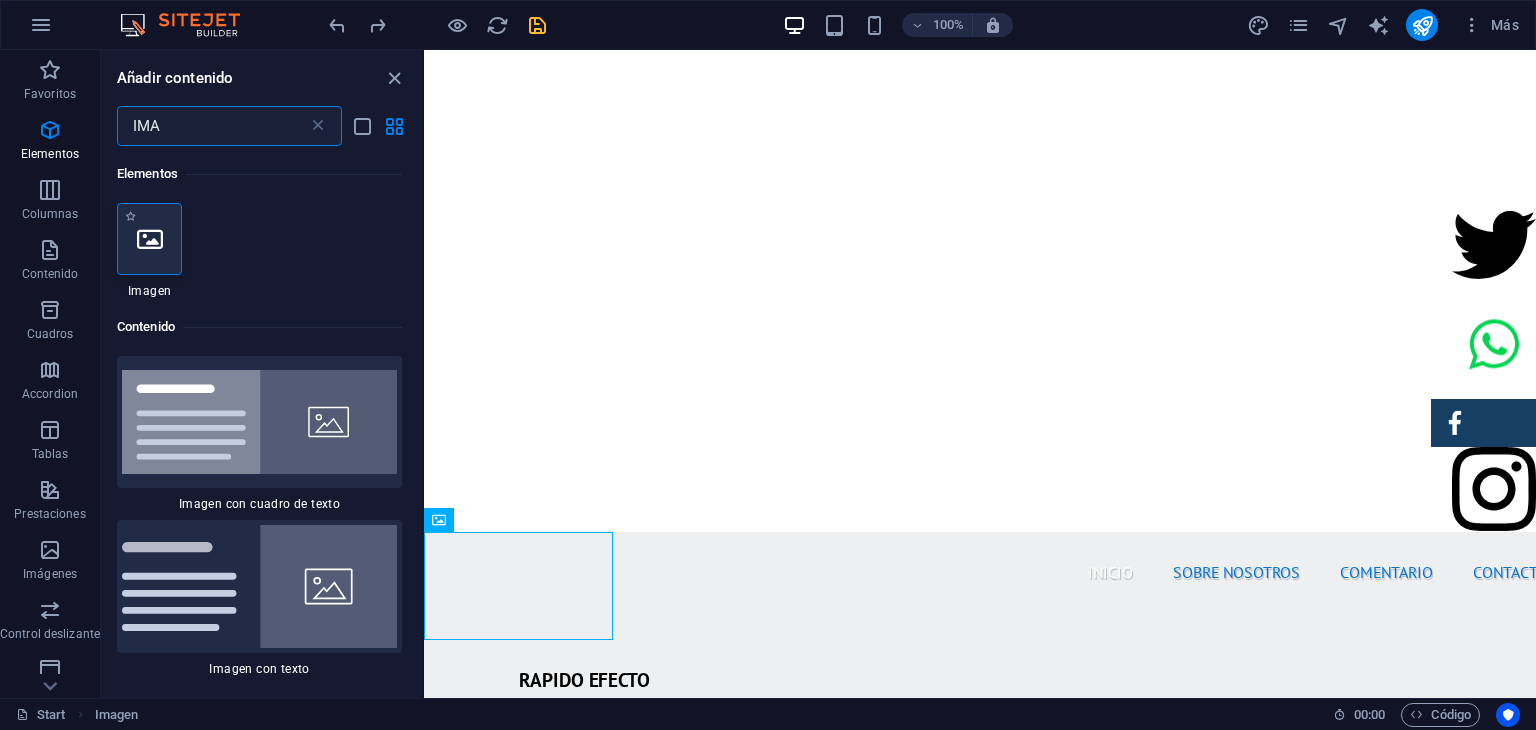 type on "IMA" 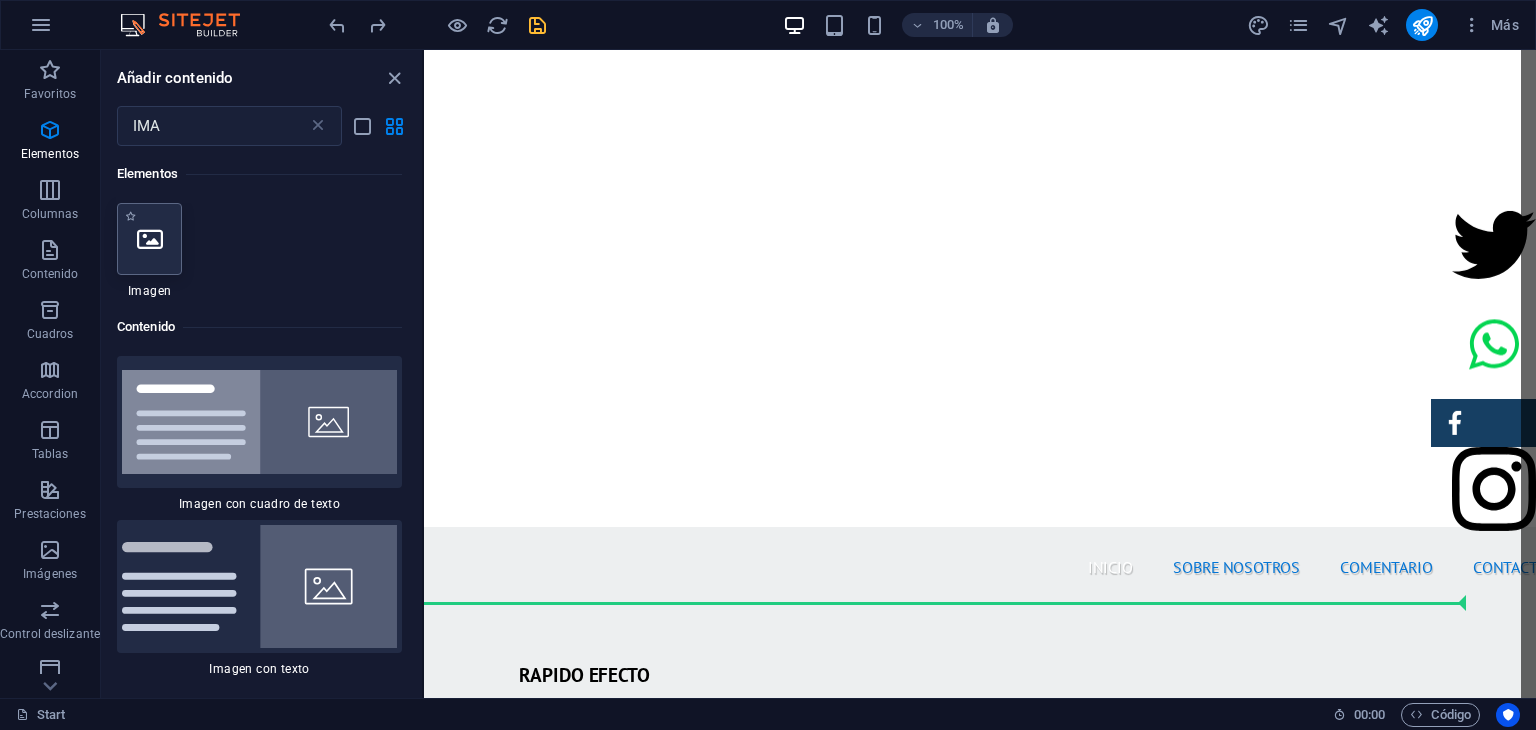scroll, scrollTop: 340, scrollLeft: 0, axis: vertical 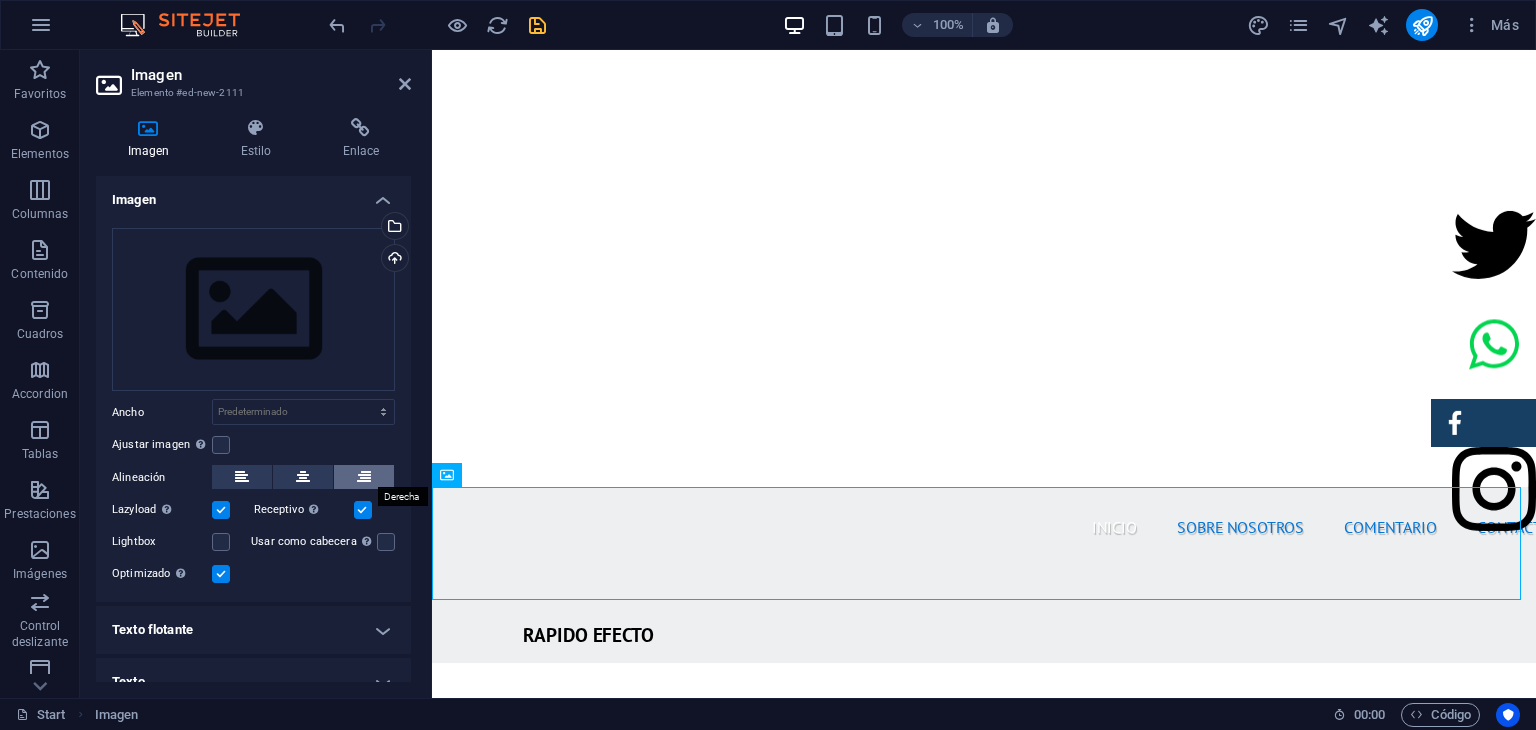 click at bounding box center (364, 477) 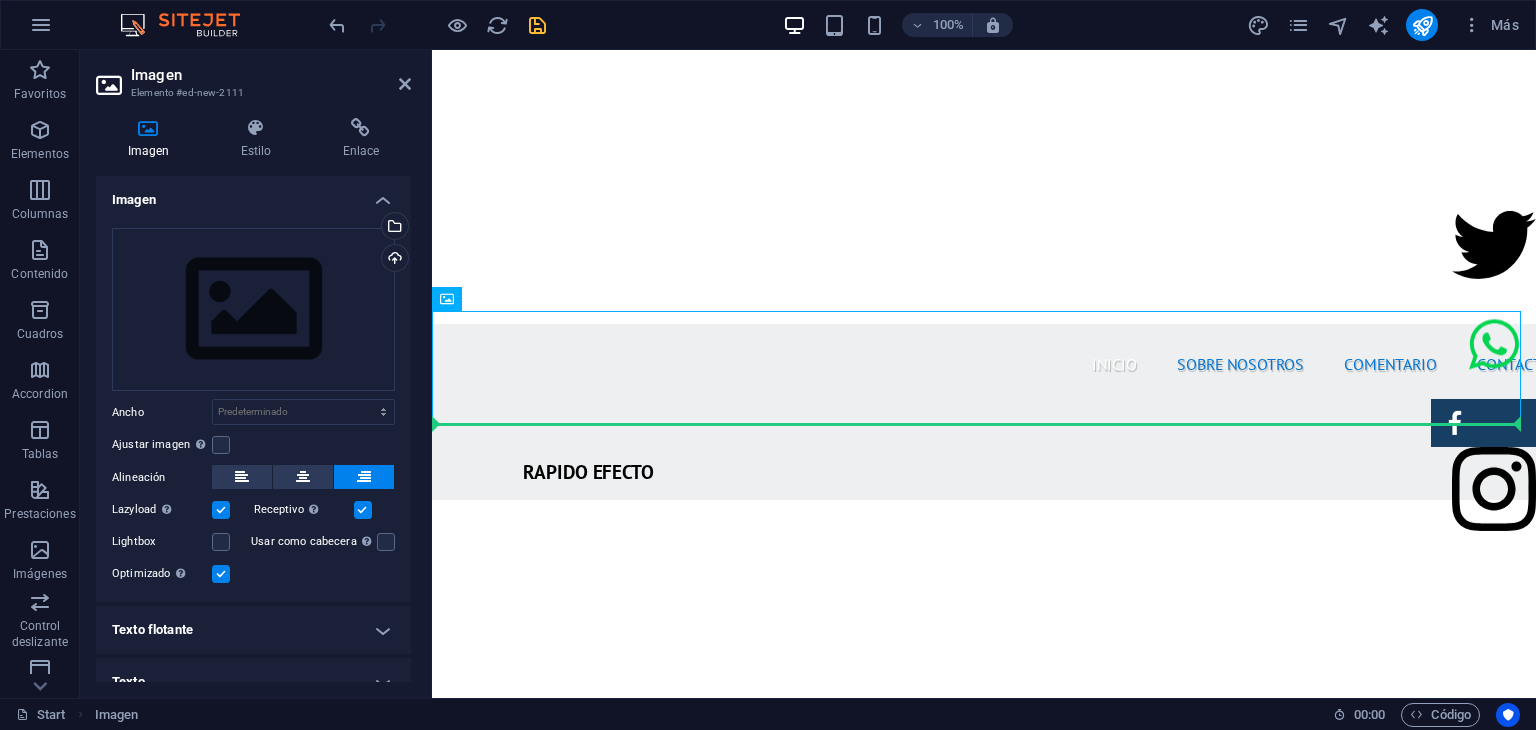 drag, startPoint x: 1349, startPoint y: 489, endPoint x: 1357, endPoint y: 627, distance: 138.23169 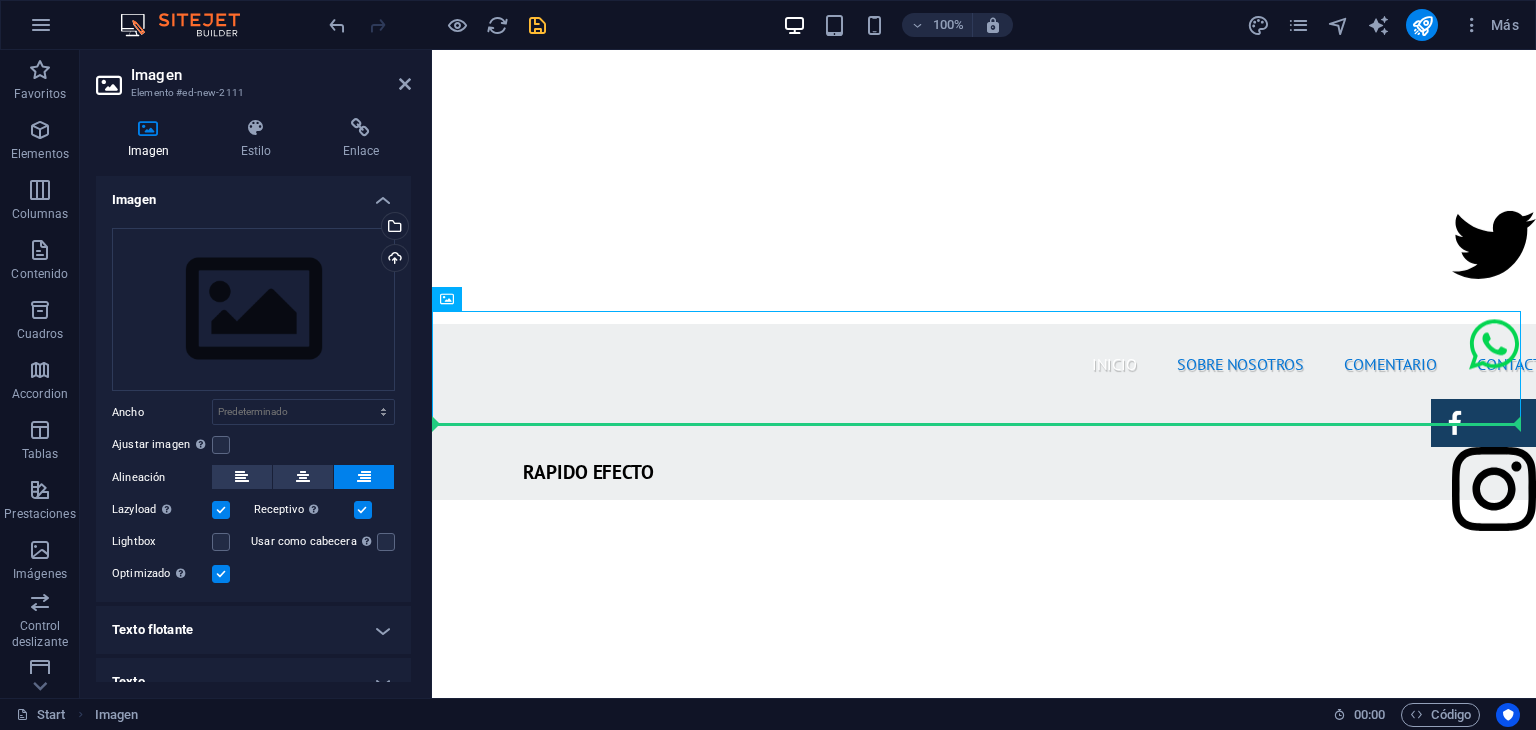 scroll, scrollTop: 522, scrollLeft: 0, axis: vertical 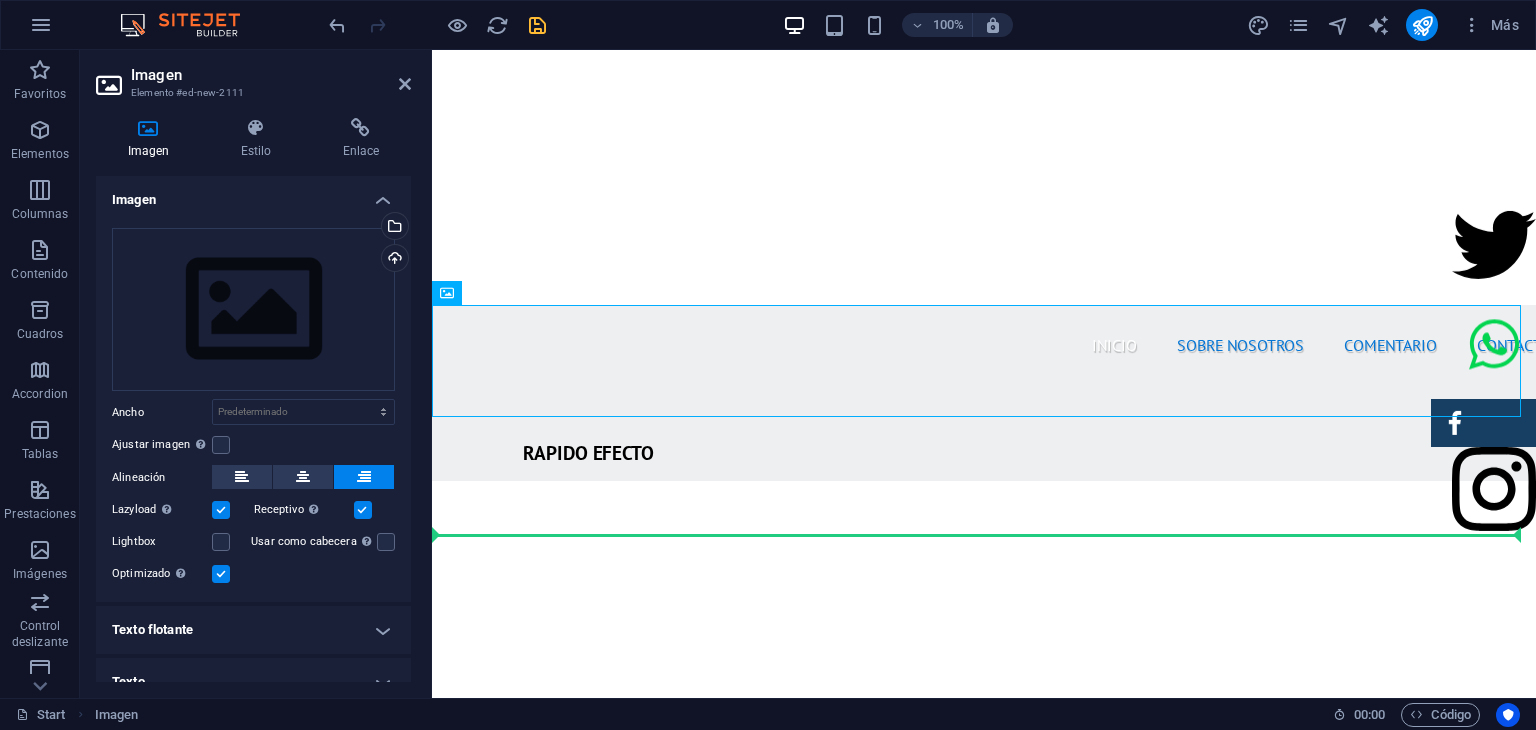 drag, startPoint x: 1400, startPoint y: 368, endPoint x: 1410, endPoint y: 481, distance: 113.44161 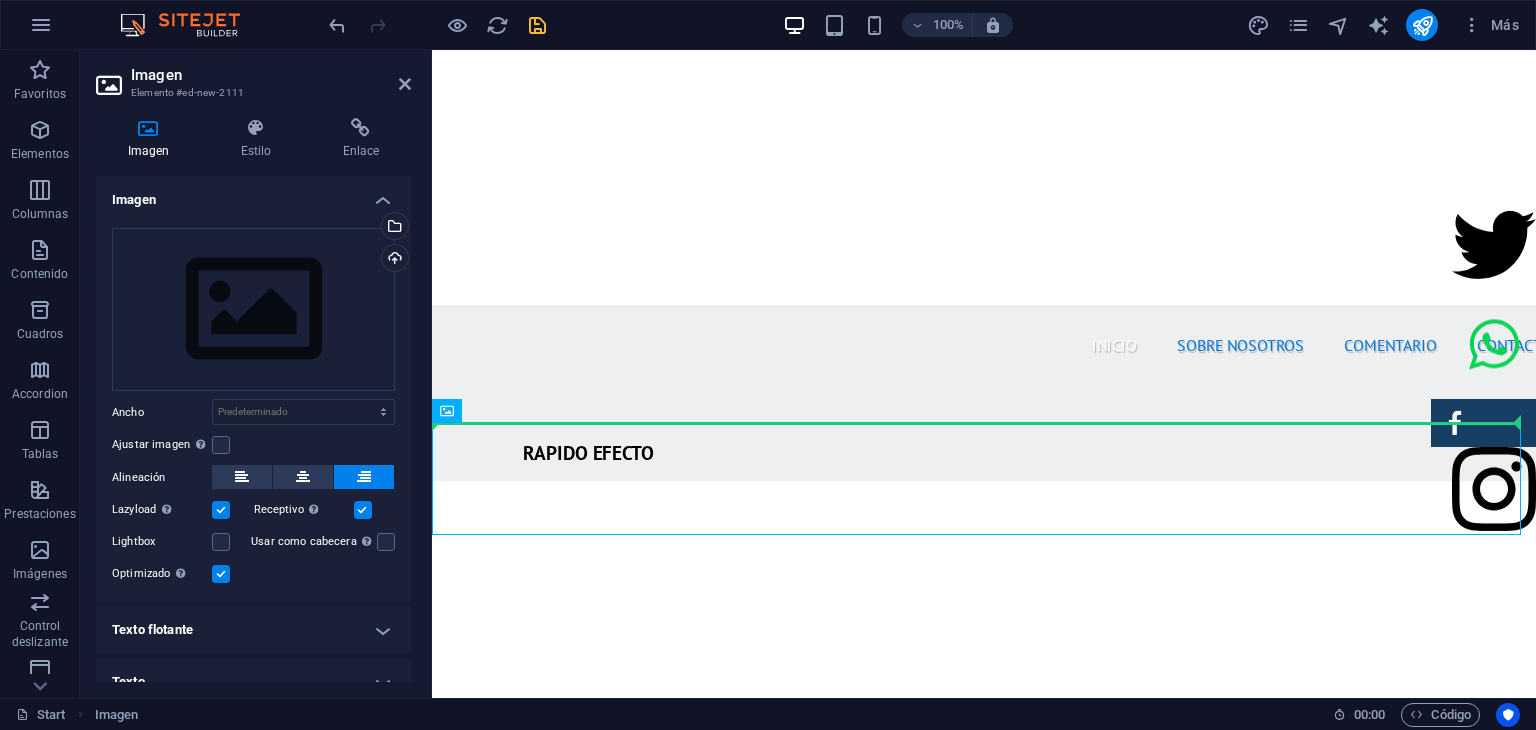 drag, startPoint x: 1415, startPoint y: 475, endPoint x: 1396, endPoint y: 395, distance: 82.2253 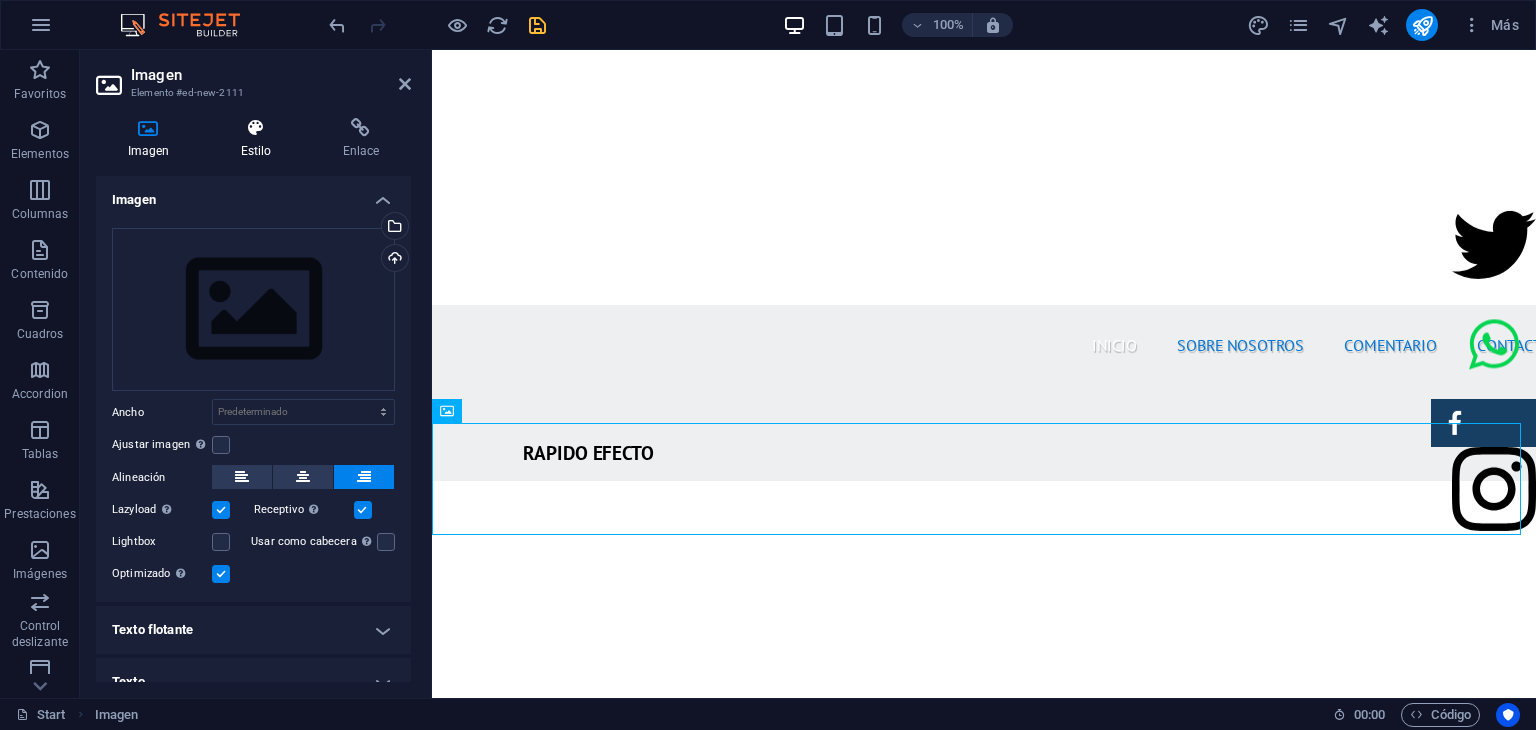 click at bounding box center [256, 128] 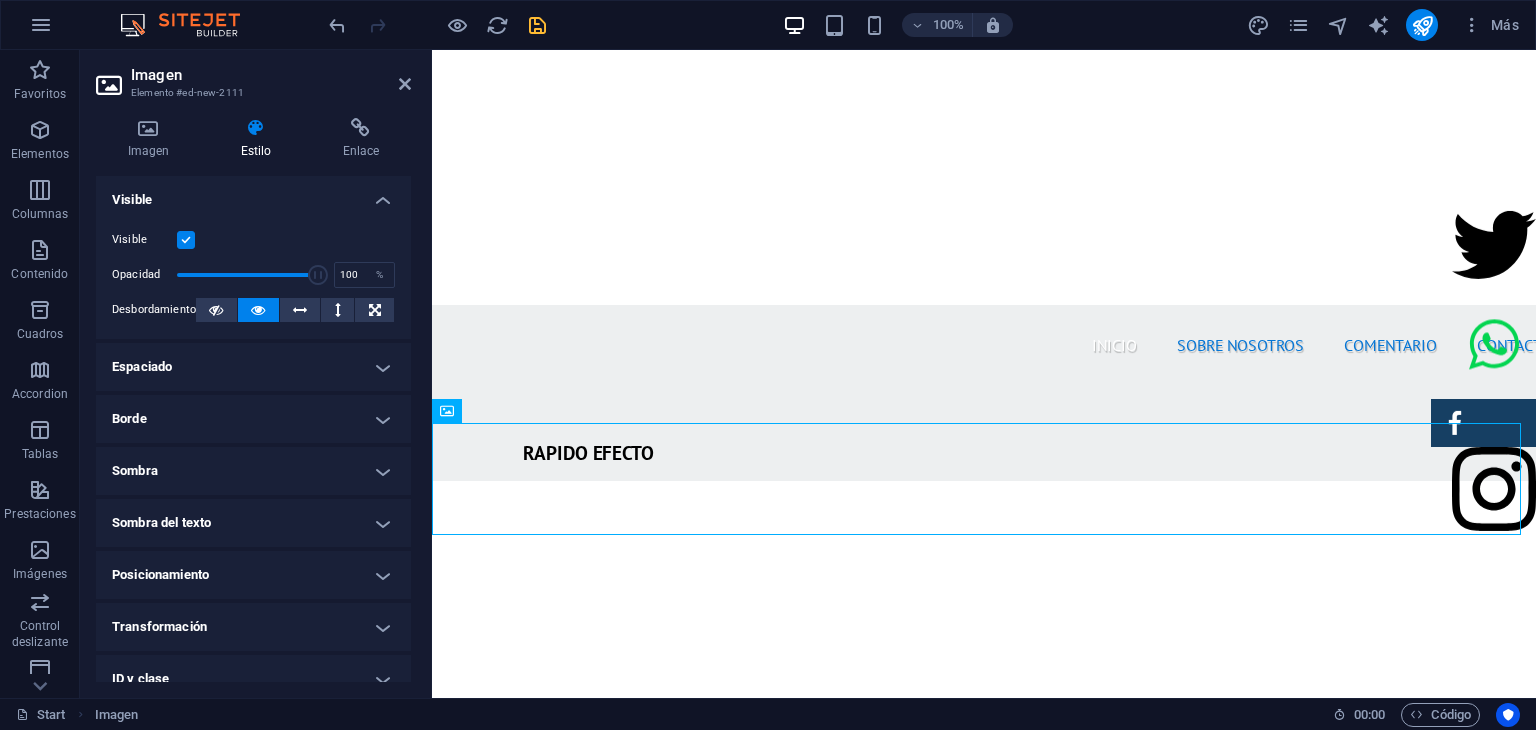 click on "Posicionamiento" at bounding box center (253, 575) 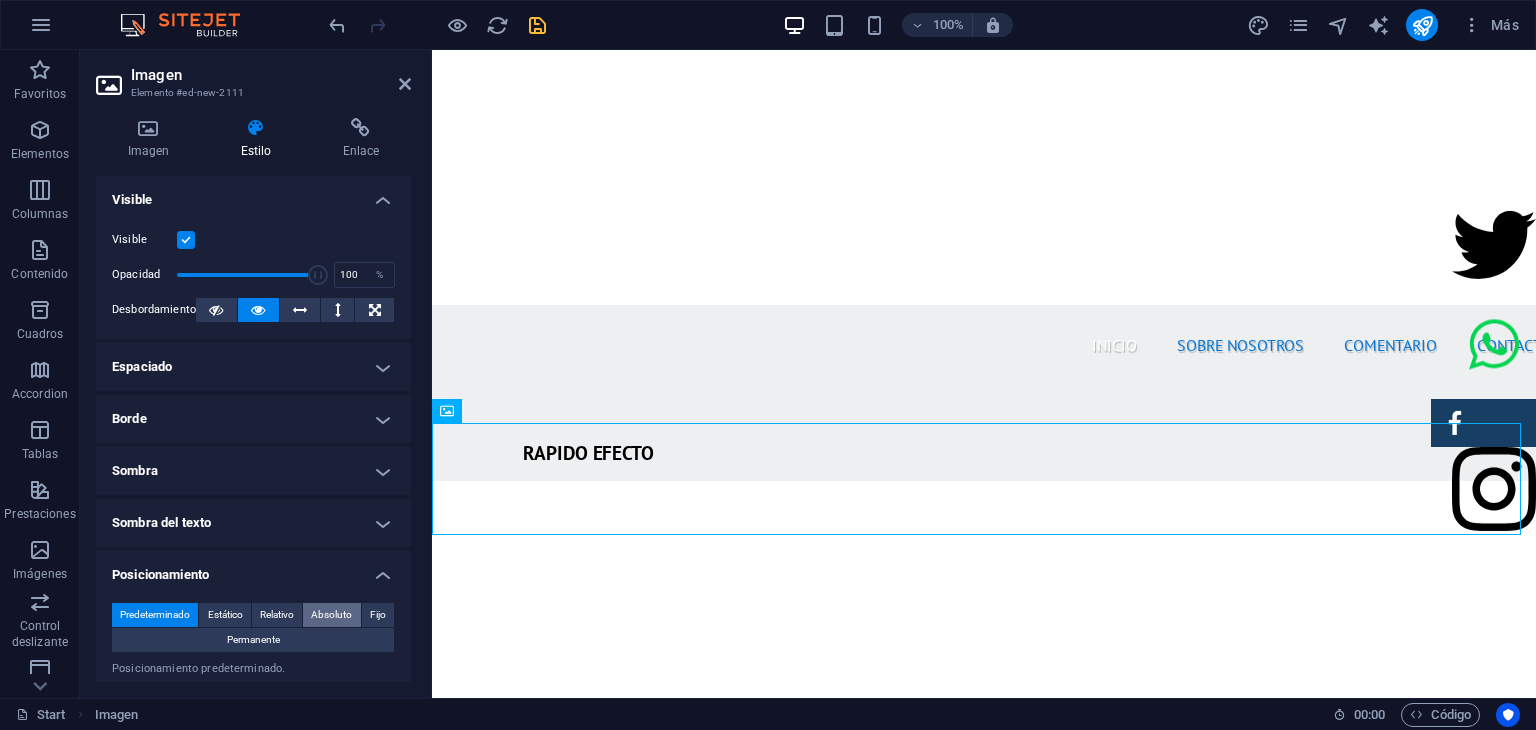 click on "Absoluto" at bounding box center [331, 615] 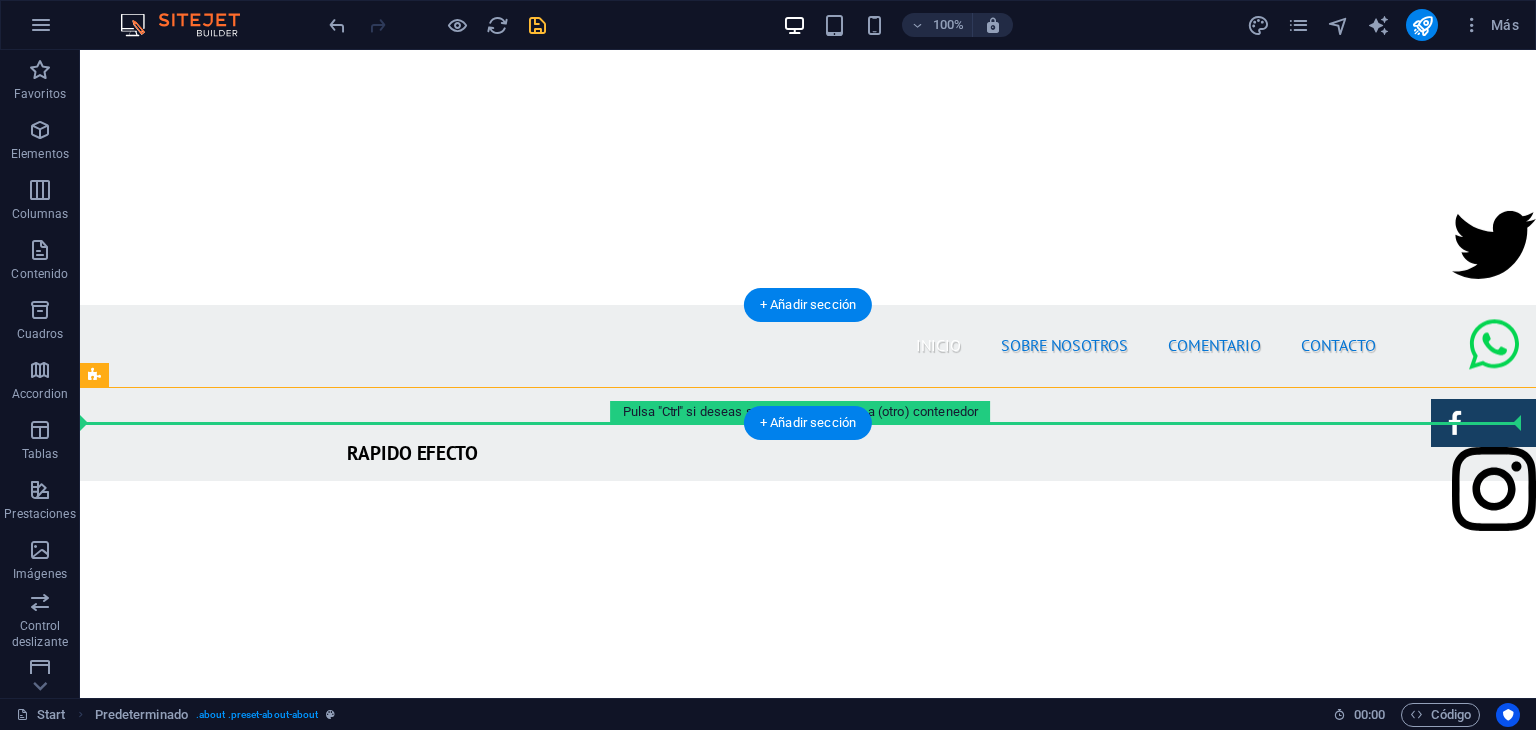 drag, startPoint x: 182, startPoint y: 459, endPoint x: 1197, endPoint y: 378, distance: 1018.22687 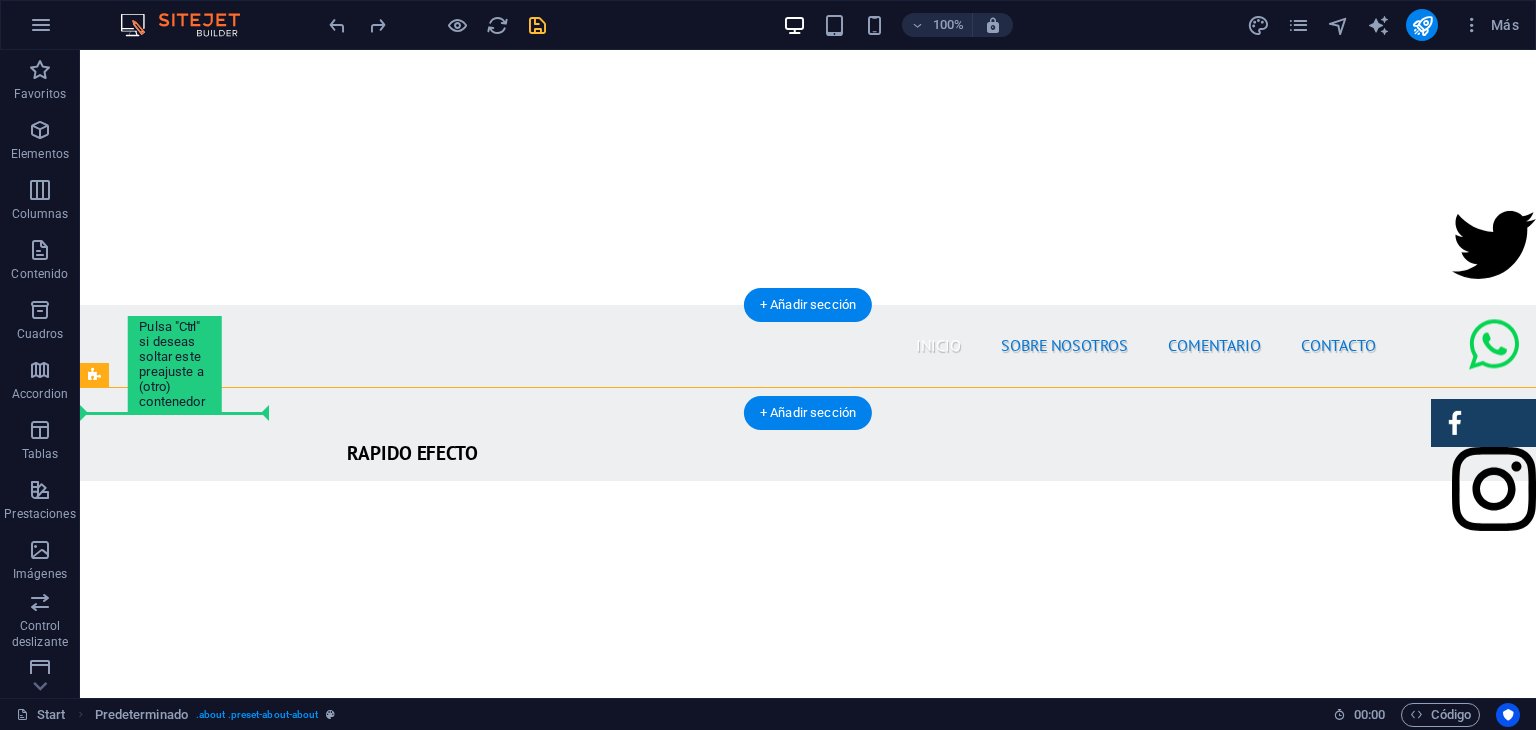 drag, startPoint x: 186, startPoint y: 488, endPoint x: 267, endPoint y: 380, distance: 135 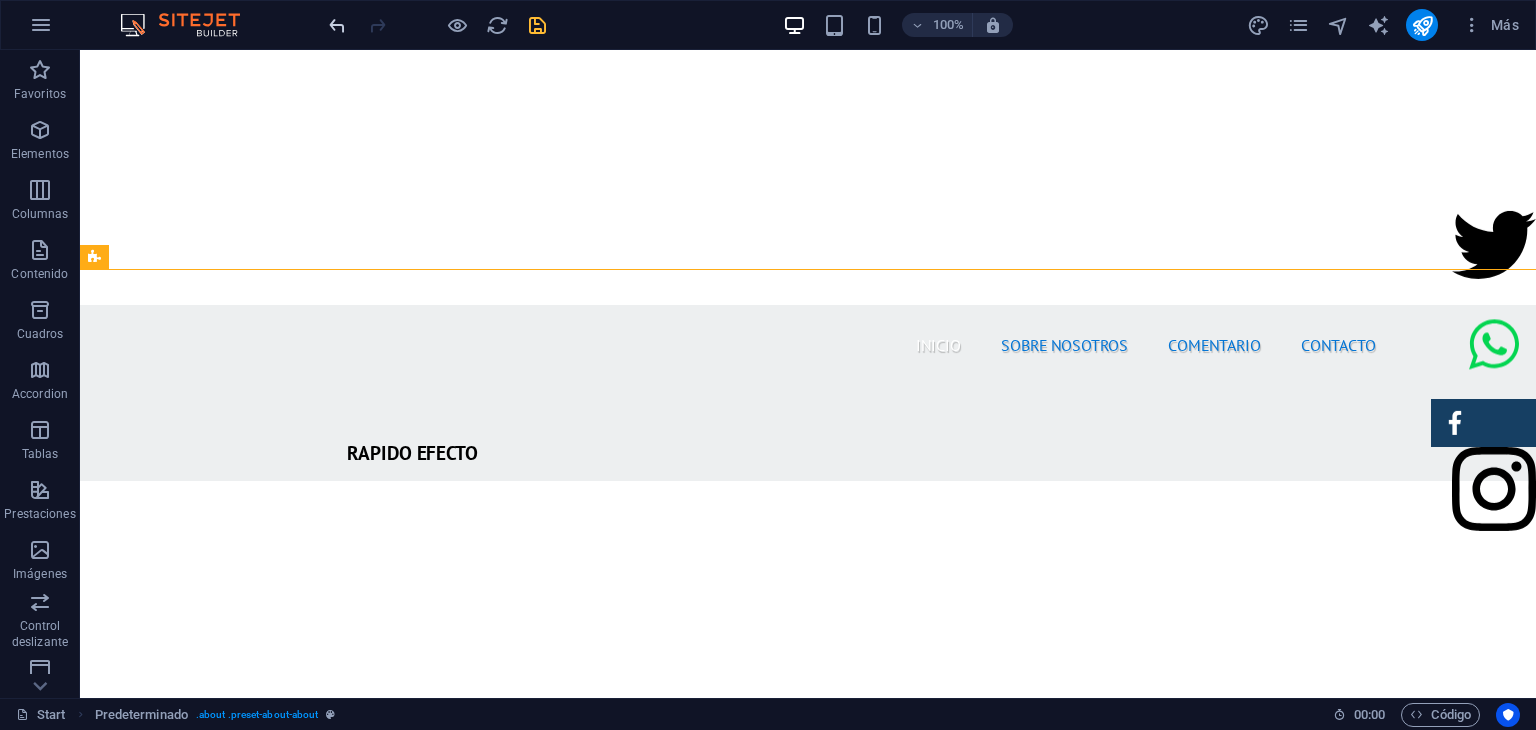 click at bounding box center (337, 25) 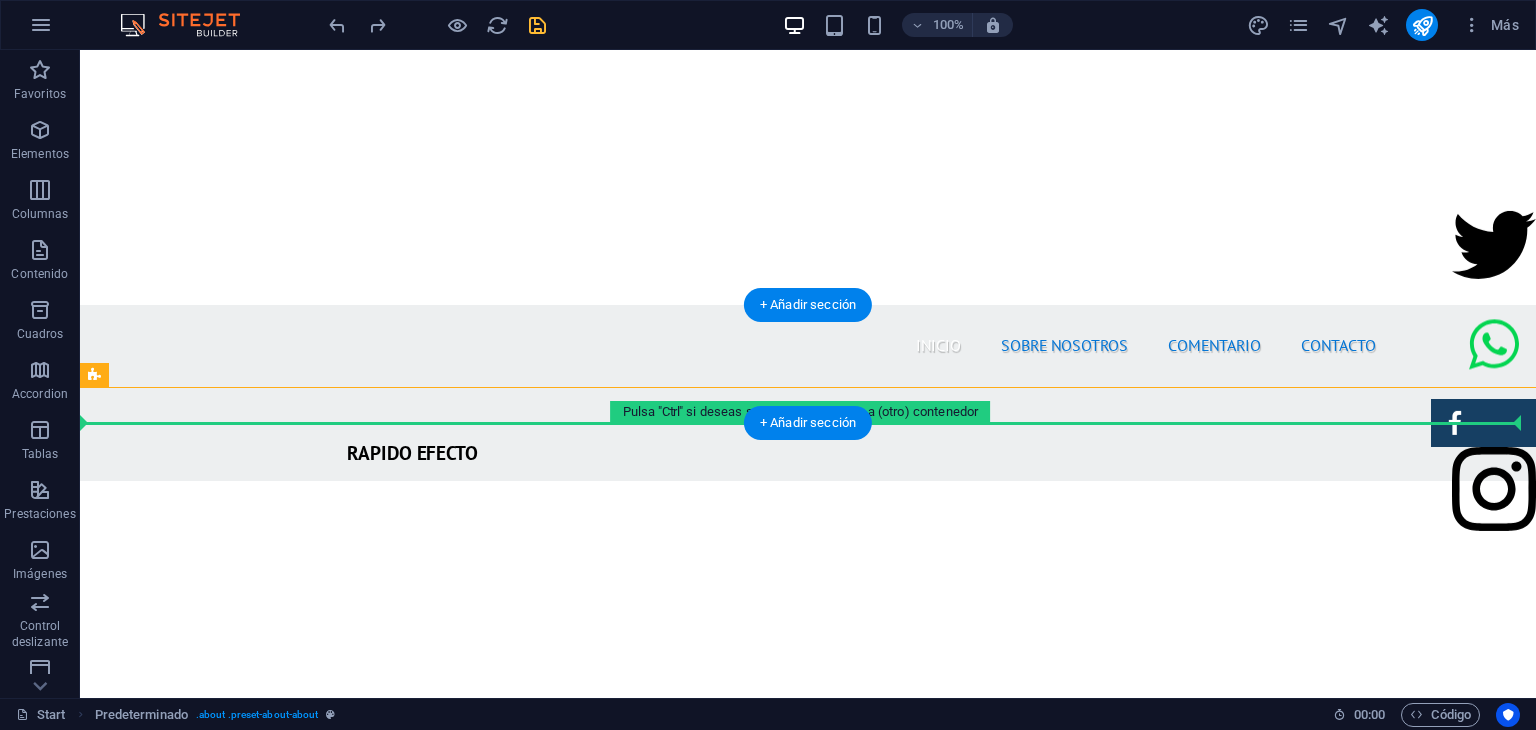 drag, startPoint x: 184, startPoint y: 471, endPoint x: 387, endPoint y: 377, distance: 223.7074 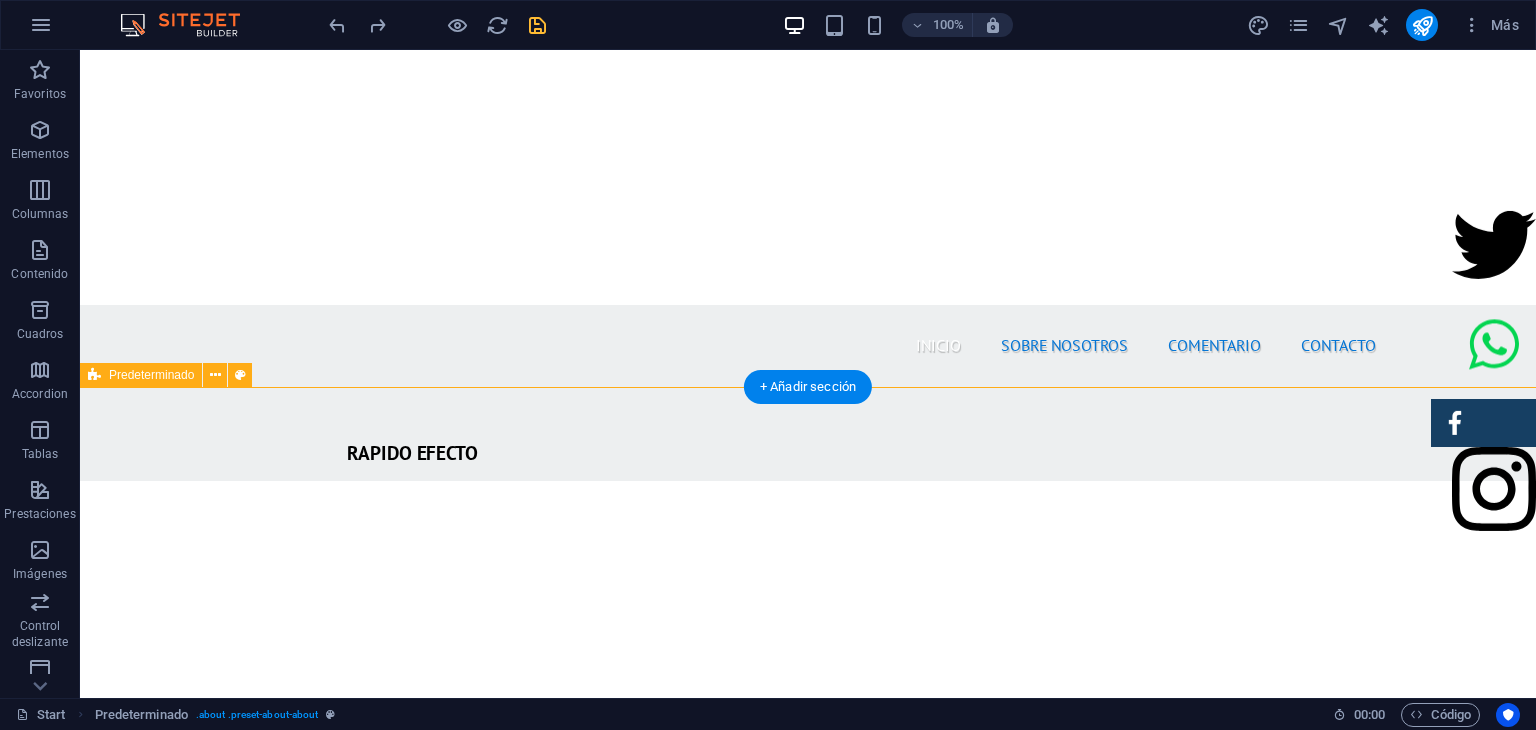 click on "SOBRE NOSOTROS Nuestra empresa de fumigación ofrece soluciones efectivas para el control de plagas, garantizando un ambiente limpio y seguro. Con un equipo de profesionales calificados y el uso de productos certificados, aseguramos resultados óptimos y la satisfacción del cliente. Nos especializamos en servicios residenciales y comerciales, adaptándonos a las necesidades específicas de cada cliente. Además, aplicamos técnicas innovadoras y respetuosas con el medio ambiente. Al elegirnos, estás invirtiendo en la salud de tus espacios y el bienestar de tus seres queridos. ¡Contáctanos para una evaluación gratuita y protege tu hogar hoy mismo! PRODUCTOS CERTIFICADOS MEJOR PRECIO GARANTIZADO GARANTÍA DE SERVICIO RAPIDO Y SEGURO" at bounding box center (808, 1840) 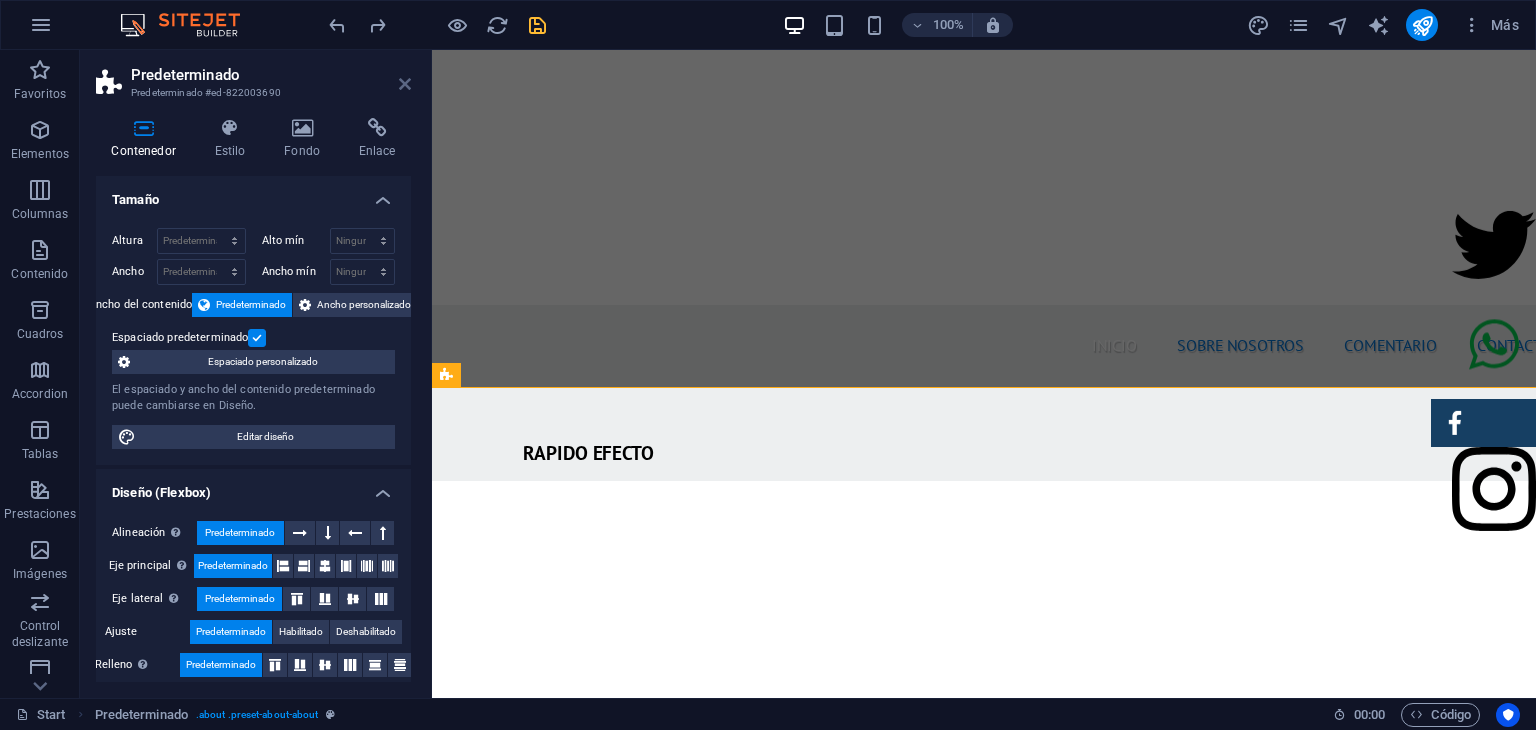click at bounding box center (405, 84) 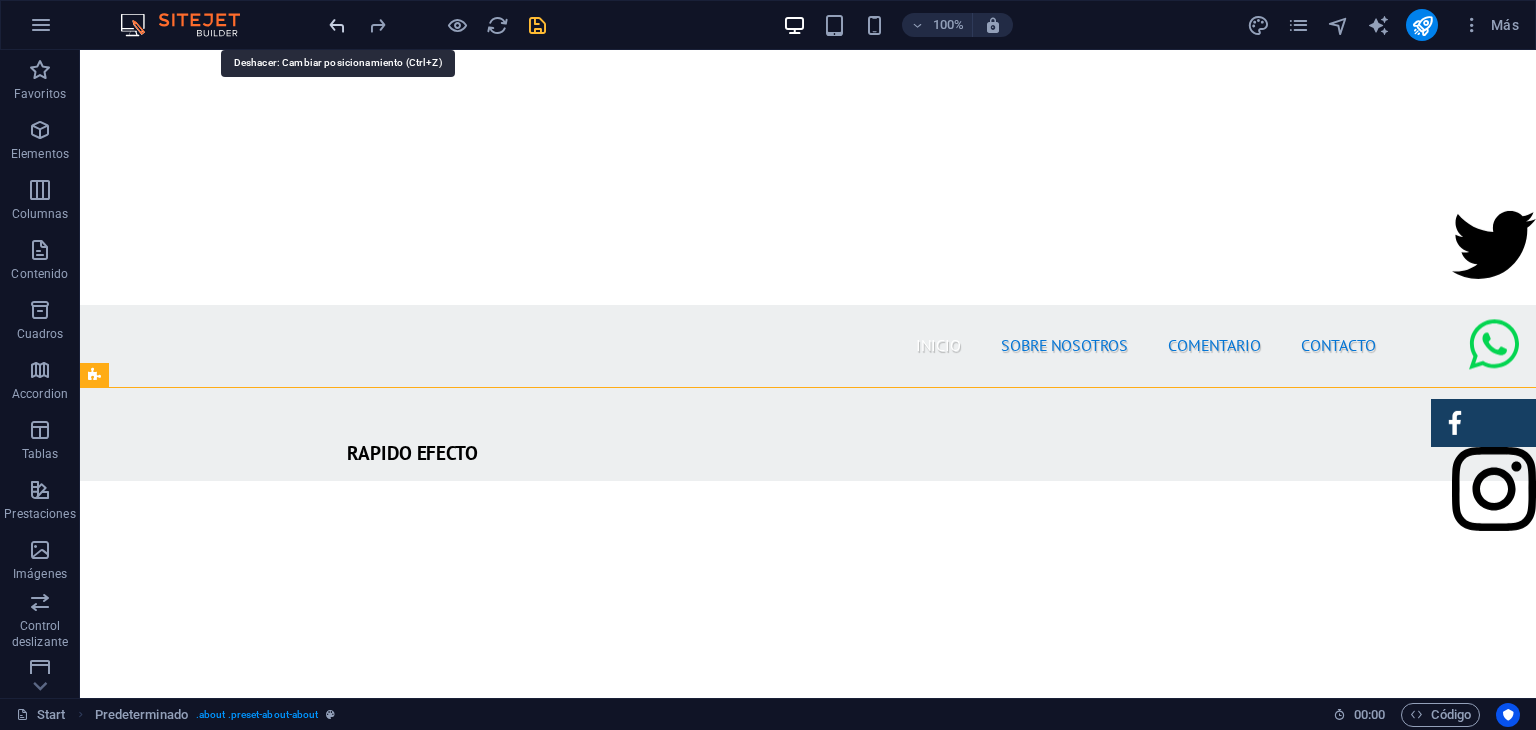 click at bounding box center [337, 25] 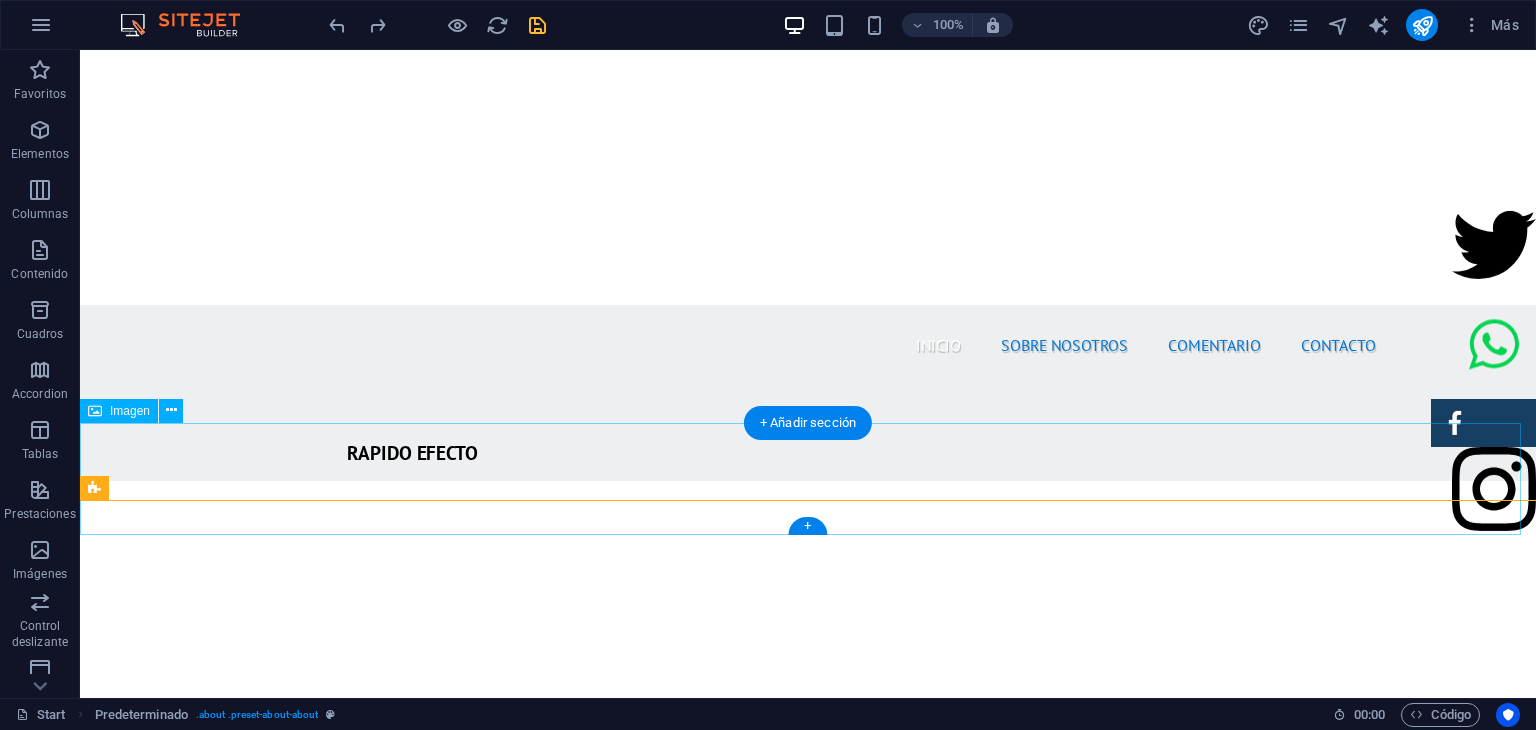 click at bounding box center [808, 1328] 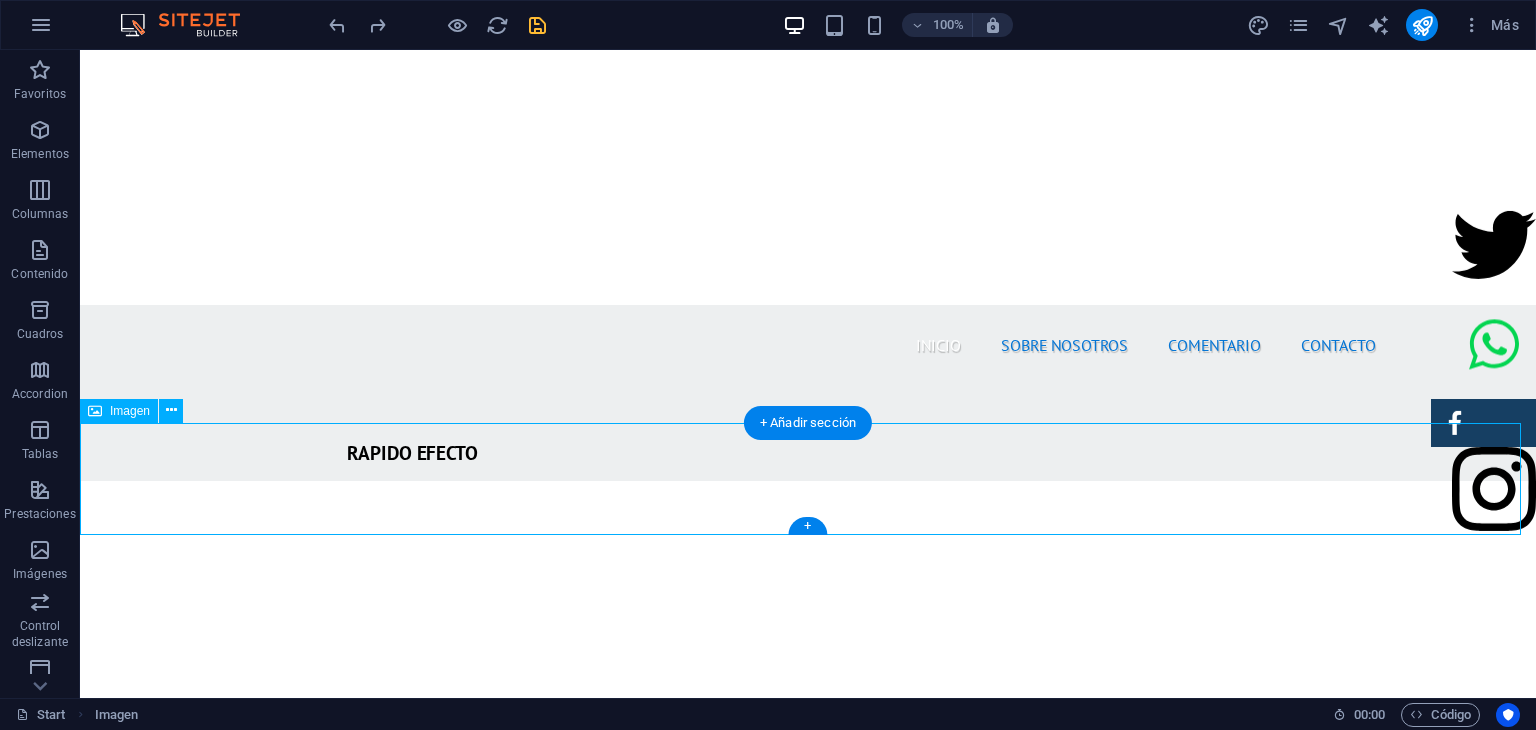 click at bounding box center [808, 1328] 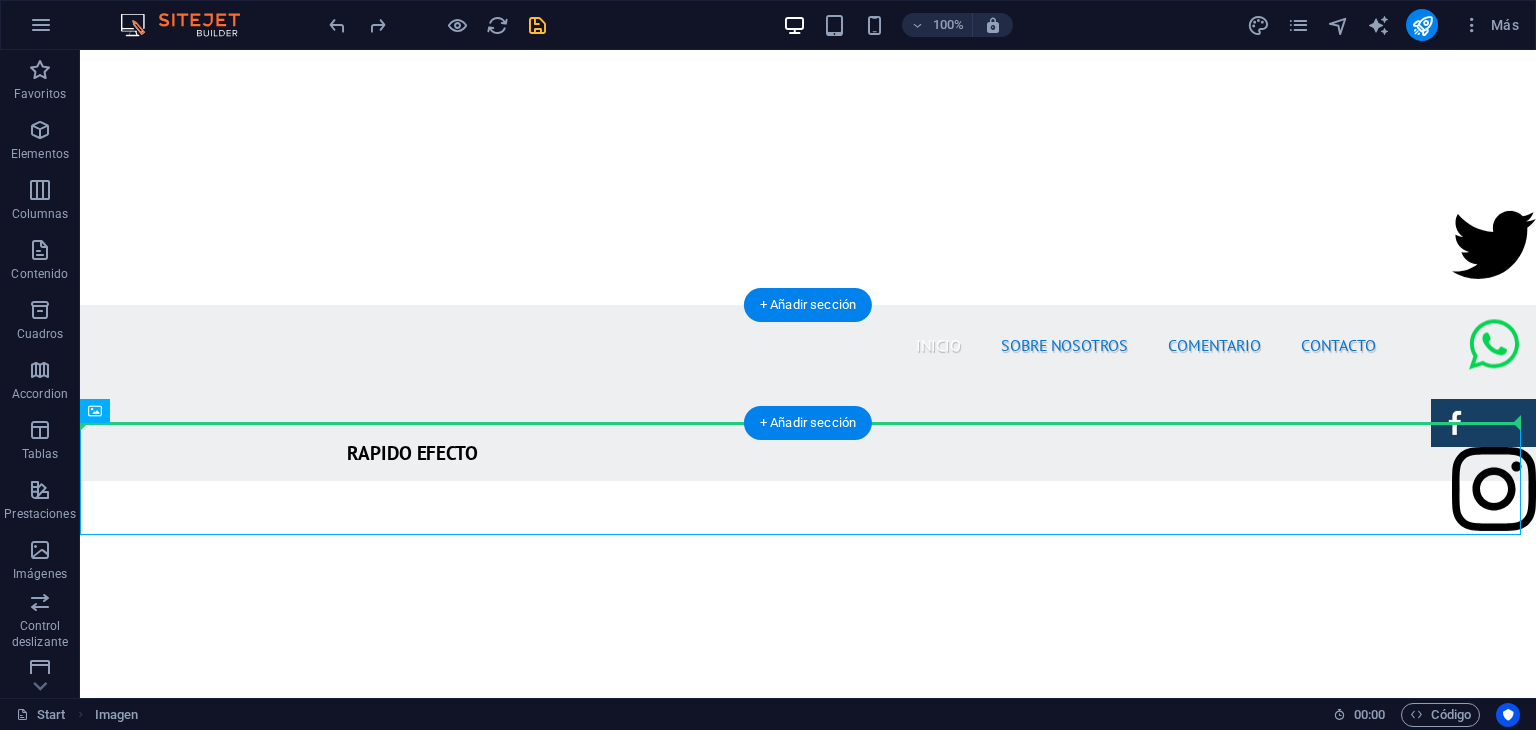 drag, startPoint x: 1424, startPoint y: 479, endPoint x: 1364, endPoint y: 391, distance: 106.50822 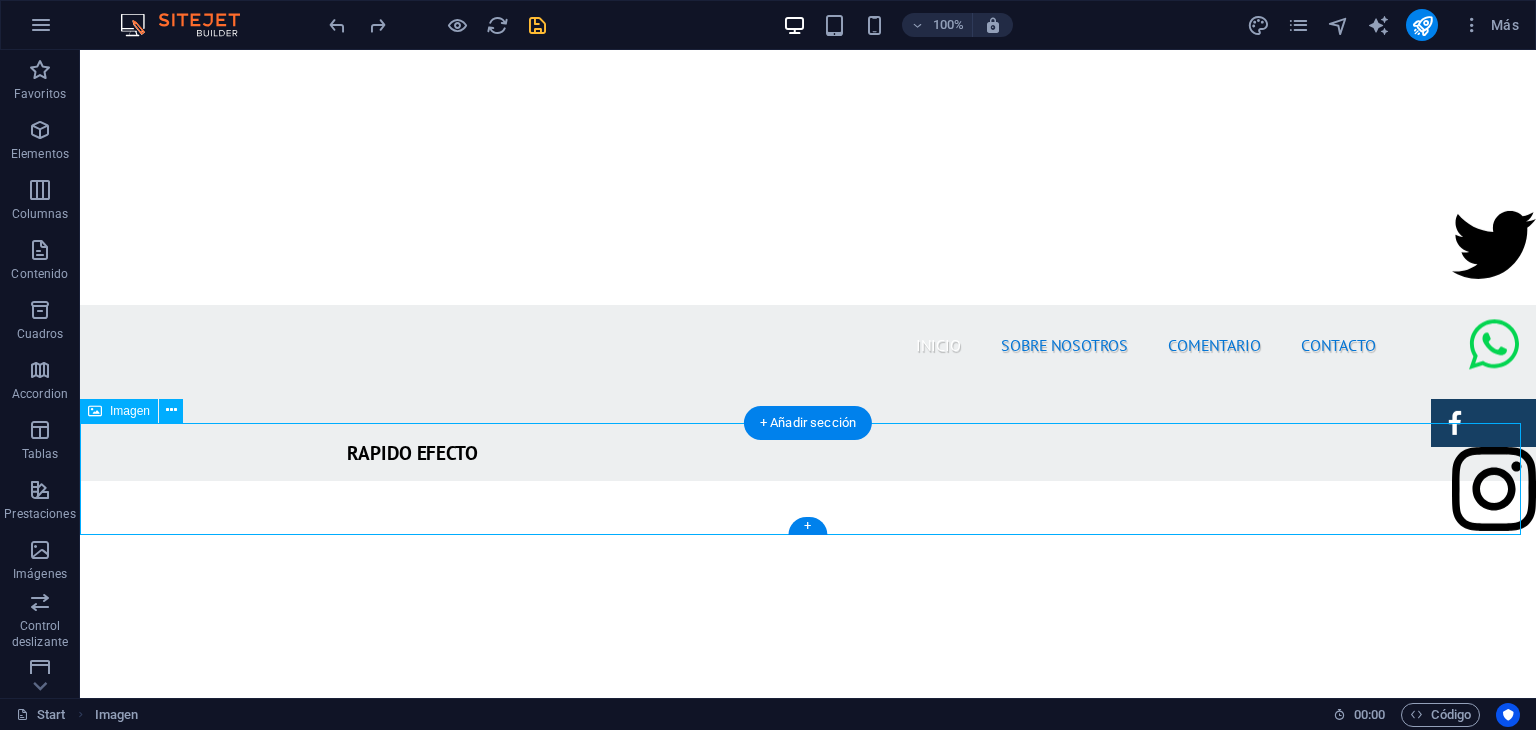click at bounding box center (808, 1328) 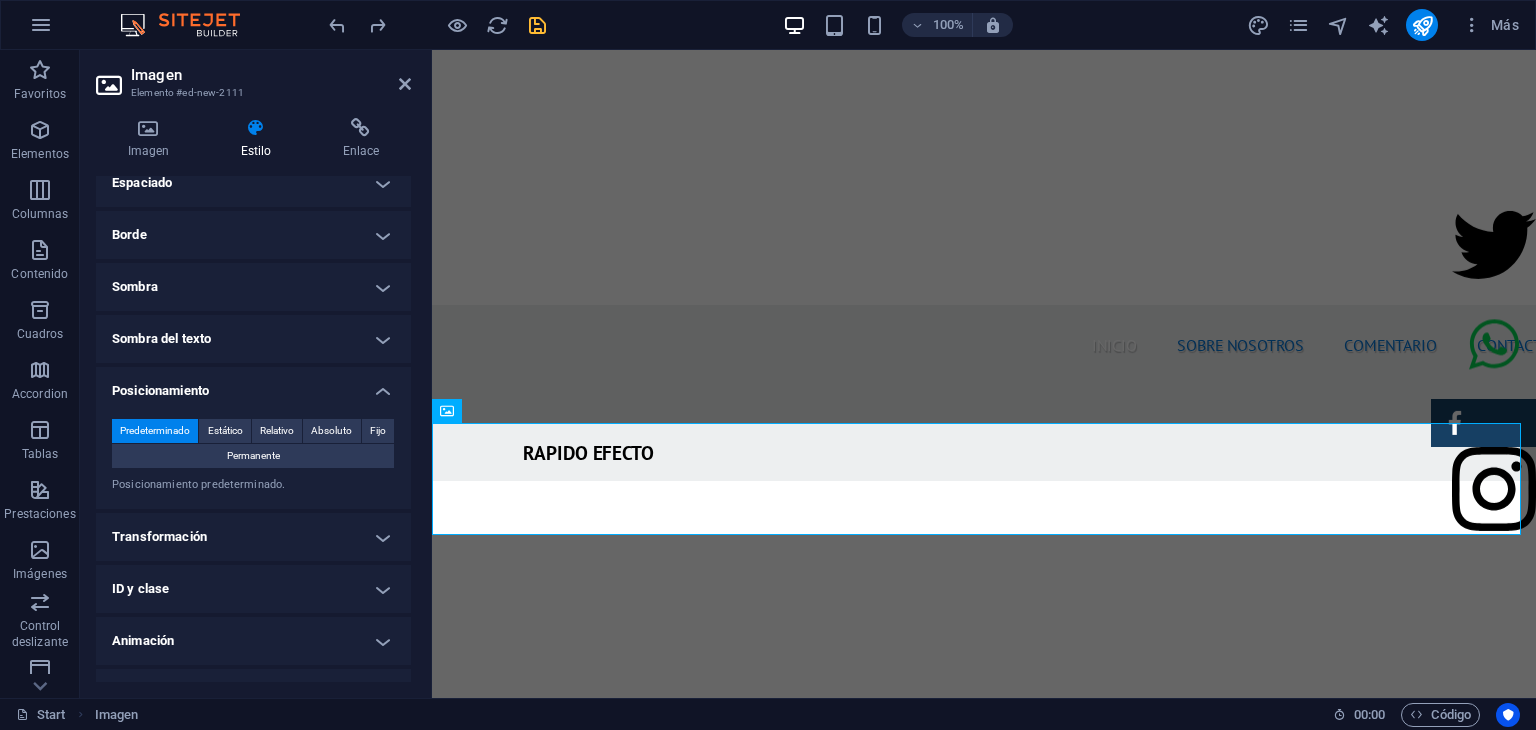 scroll, scrollTop: 204, scrollLeft: 0, axis: vertical 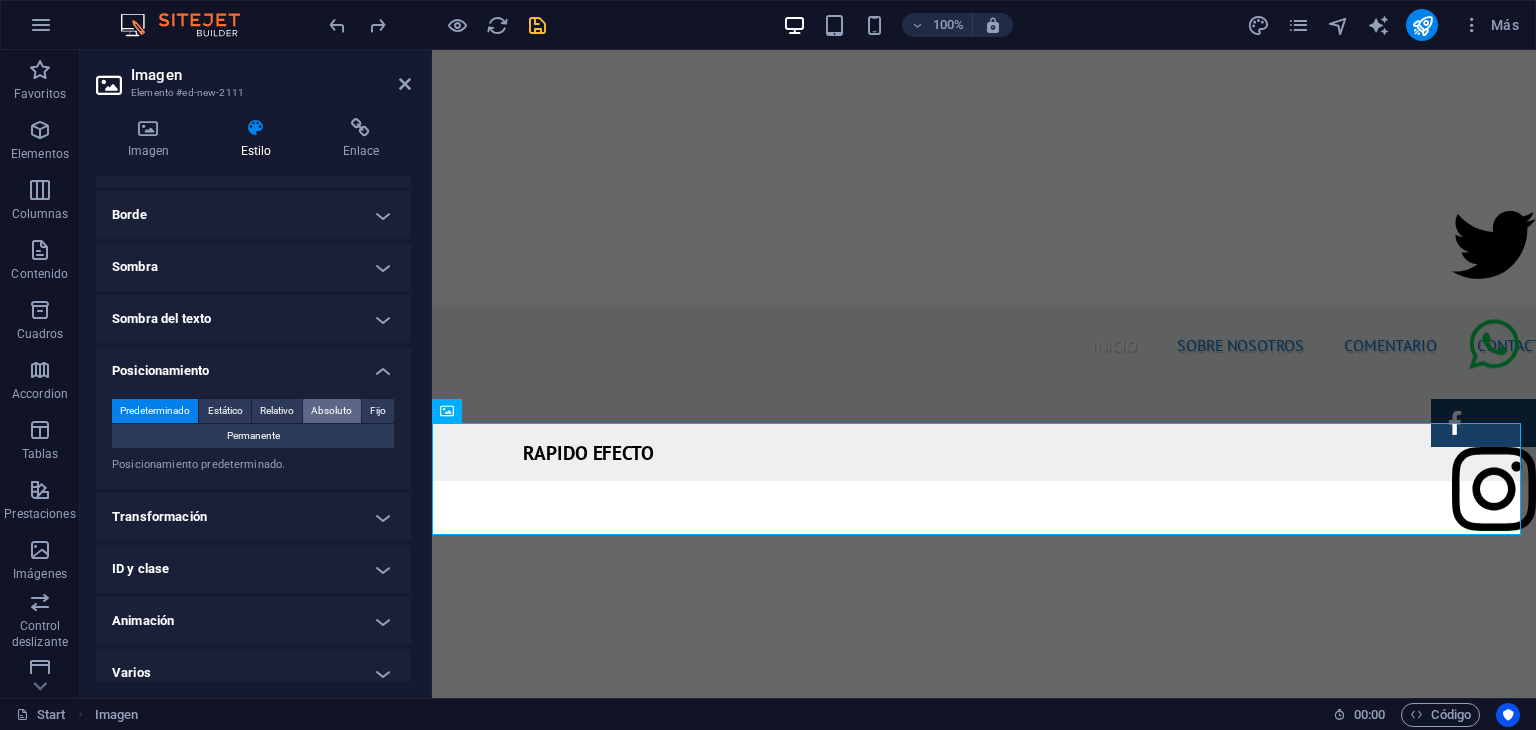 click on "Absoluto" at bounding box center [331, 411] 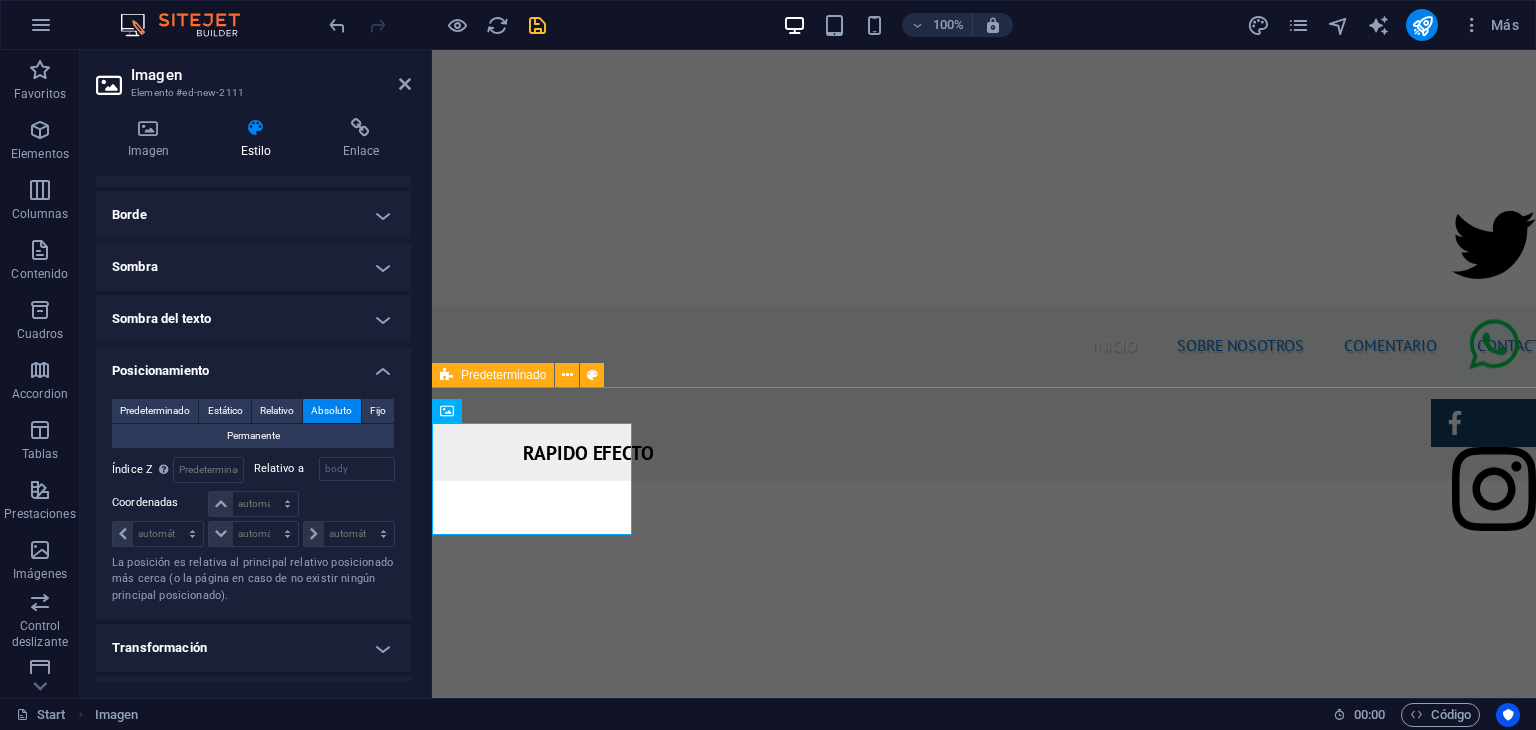 click on "SOBRE NOSOTROS Nuestra empresa de fumigación ofrece soluciones efectivas para el control de plagas, garantizando un ambiente limpio y seguro. Con un equipo de profesionales calificados y el uso de productos certificados, aseguramos resultados óptimos y la satisfacción del cliente. Nos especializamos en servicios residenciales y comerciales, adaptándonos a las necesidades específicas de cada cliente. Además, aplicamos técnicas innovadoras y respetuosas con el medio ambiente. Al elegirnos, estás invirtiendo en la salud de tus espacios y el bienestar de tus seres queridos. ¡Contáctanos para una evaluación gratuita y protege tu hogar hoy mismo! PRODUCTOS CERTIFICADOS MEJOR PRECIO GARANTIZADO GARANTÍA DE SERVICIO RAPIDO Y SEGURO" at bounding box center (984, 1840) 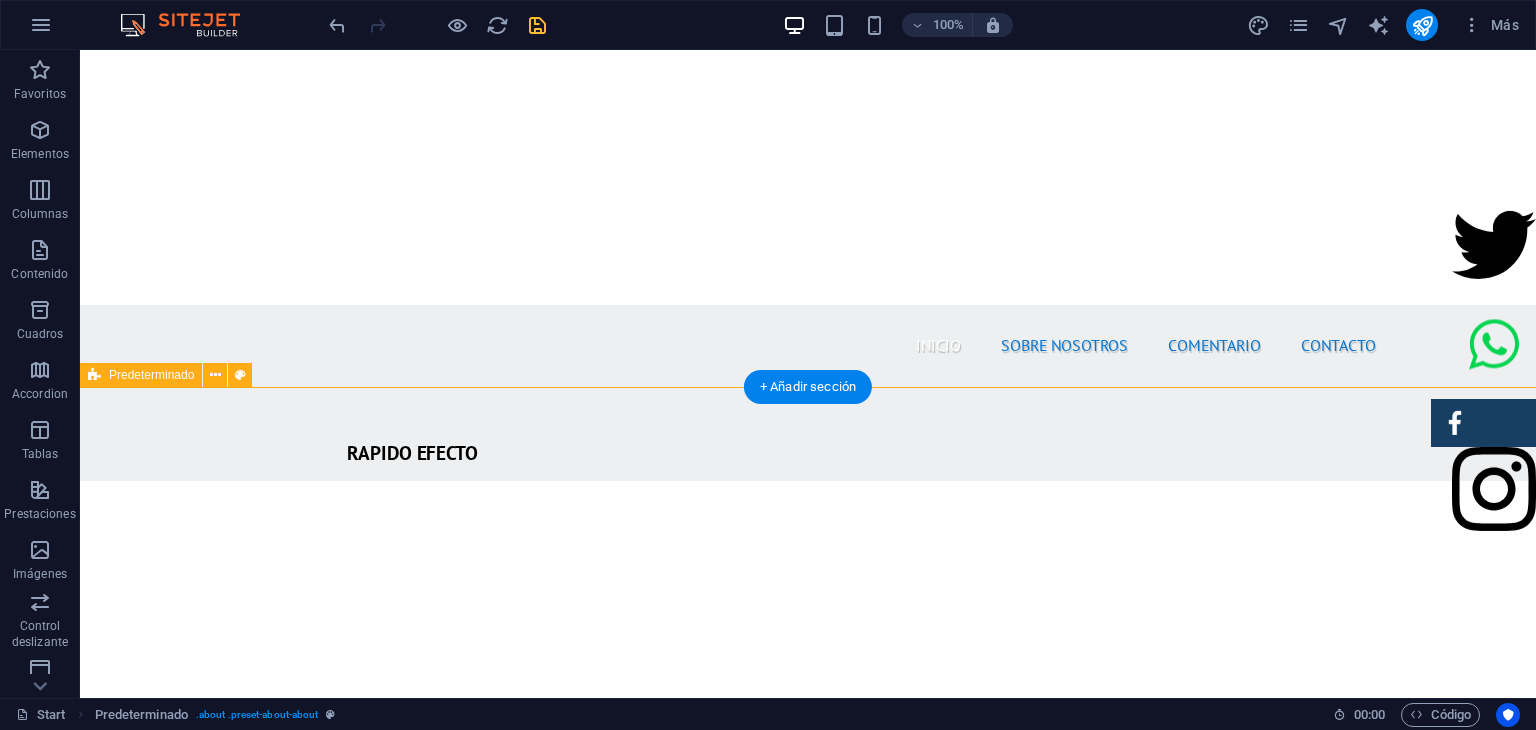 click on "SOBRE NOSOTROS Nuestra empresa de fumigación ofrece soluciones efectivas para el control de plagas, garantizando un ambiente limpio y seguro. Con un equipo de profesionales calificados y el uso de productos certificados, aseguramos resultados óptimos y la satisfacción del cliente. Nos especializamos en servicios residenciales y comerciales, adaptándonos a las necesidades específicas de cada cliente. Además, aplicamos técnicas innovadoras y respetuosas con el medio ambiente. Al elegirnos, estás invirtiendo en la salud de tus espacios y el bienestar de tus seres queridos. ¡Contáctanos para una evaluación gratuita y protege tu hogar hoy mismo! PRODUCTOS CERTIFICADOS MEJOR PRECIO GARANTIZADO GARANTÍA DE SERVICIO RAPIDO Y SEGURO" at bounding box center (808, 1840) 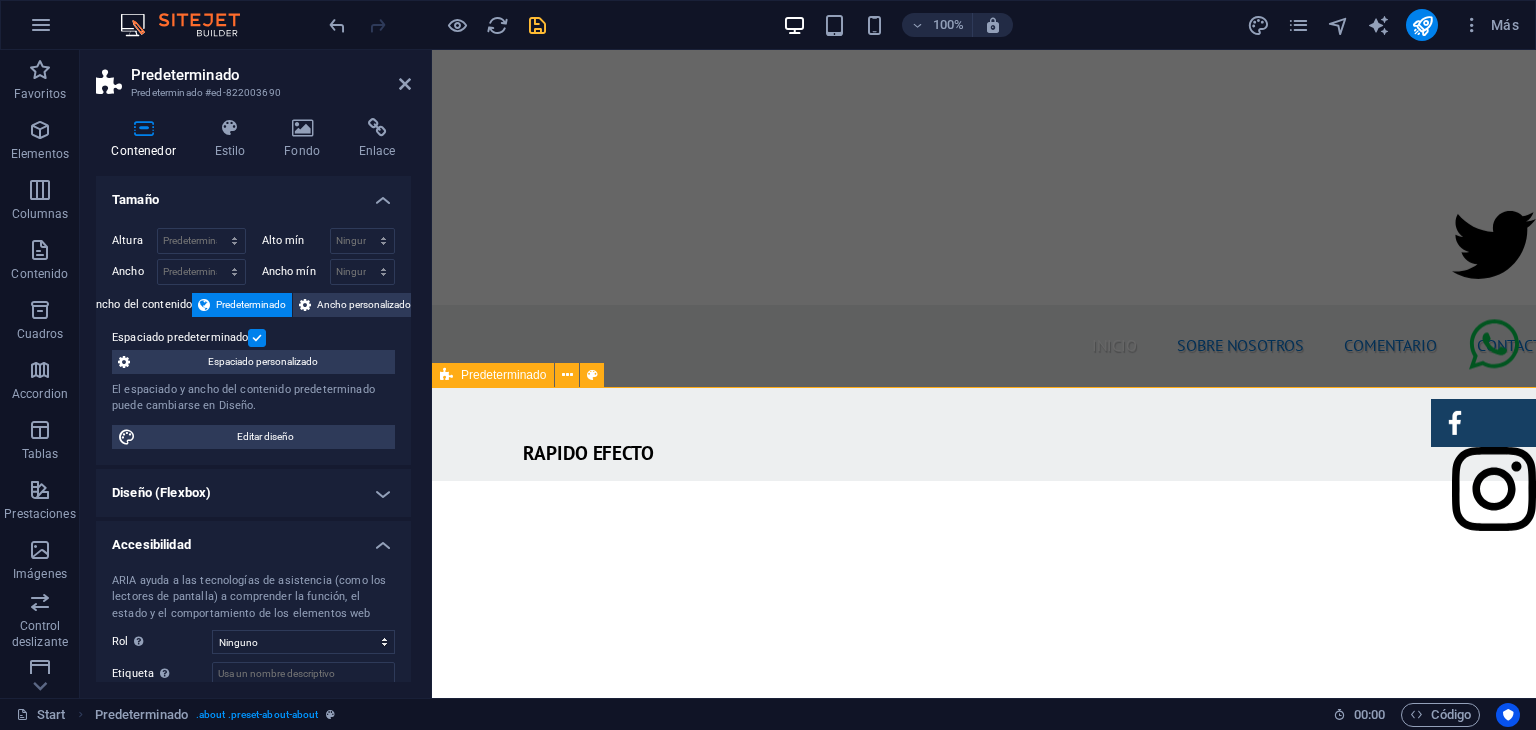 click on "SOBRE NOSOTROS Nuestra empresa de fumigación ofrece soluciones efectivas para el control de plagas, garantizando un ambiente limpio y seguro. Con un equipo de profesionales calificados y el uso de productos certificados, aseguramos resultados óptimos y la satisfacción del cliente. Nos especializamos en servicios residenciales y comerciales, adaptándonos a las necesidades específicas de cada cliente. Además, aplicamos técnicas innovadoras y respetuosas con el medio ambiente. Al elegirnos, estás invirtiendo en la salud de tus espacios y el bienestar de tus seres queridos. ¡Contáctanos para una evaluación gratuita y protege tu hogar hoy mismo! PRODUCTOS CERTIFICADOS MEJOR PRECIO GARANTIZADO GARANTÍA DE SERVICIO RAPIDO Y SEGURO" at bounding box center (984, 1840) 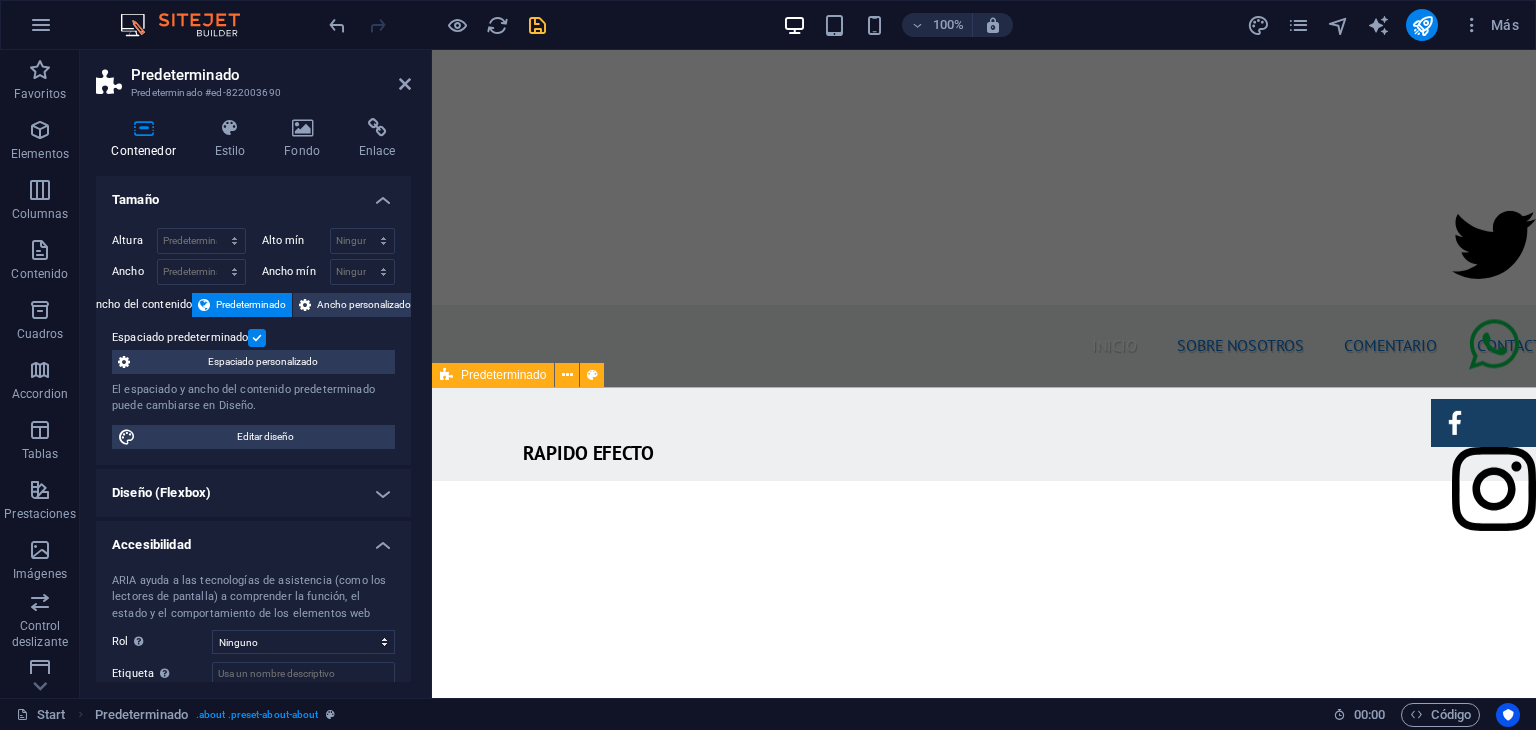 click on "SOBRE NOSOTROS Nuestra empresa de fumigación ofrece soluciones efectivas para el control de plagas, garantizando un ambiente limpio y seguro. Con un equipo de profesionales calificados y el uso de productos certificados, aseguramos resultados óptimos y la satisfacción del cliente. Nos especializamos en servicios residenciales y comerciales, adaptándonos a las necesidades específicas de cada cliente. Además, aplicamos técnicas innovadoras y respetuosas con el medio ambiente. Al elegirnos, estás invirtiendo en la salud de tus espacios y el bienestar de tus seres queridos. ¡Contáctanos para una evaluación gratuita y protege tu hogar hoy mismo! PRODUCTOS CERTIFICADOS MEJOR PRECIO GARANTIZADO GARANTÍA DE SERVICIO RAPIDO Y SEGURO" at bounding box center (984, 1840) 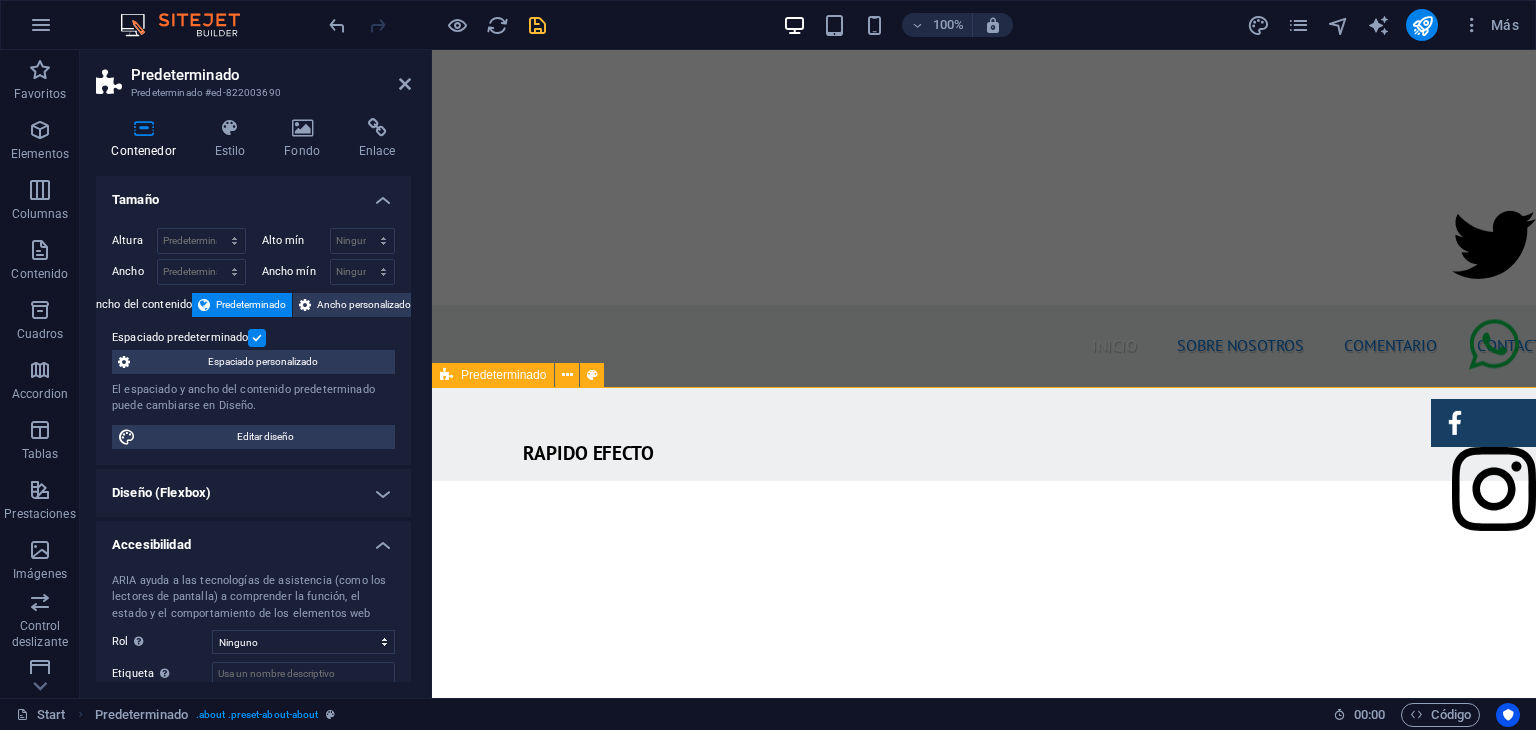 click on "SOBRE NOSOTROS Nuestra empresa de fumigación ofrece soluciones efectivas para el control de plagas, garantizando un ambiente limpio y seguro. Con un equipo de profesionales calificados y el uso de productos certificados, aseguramos resultados óptimos y la satisfacción del cliente. Nos especializamos en servicios residenciales y comerciales, adaptándonos a las necesidades específicas de cada cliente. Además, aplicamos técnicas innovadoras y respetuosas con el medio ambiente. Al elegirnos, estás invirtiendo en la salud de tus espacios y el bienestar de tus seres queridos. ¡Contáctanos para una evaluación gratuita y protege tu hogar hoy mismo! PRODUCTOS CERTIFICADOS MEJOR PRECIO GARANTIZADO GARANTÍA DE SERVICIO RAPIDO Y SEGURO" at bounding box center (984, 1840) 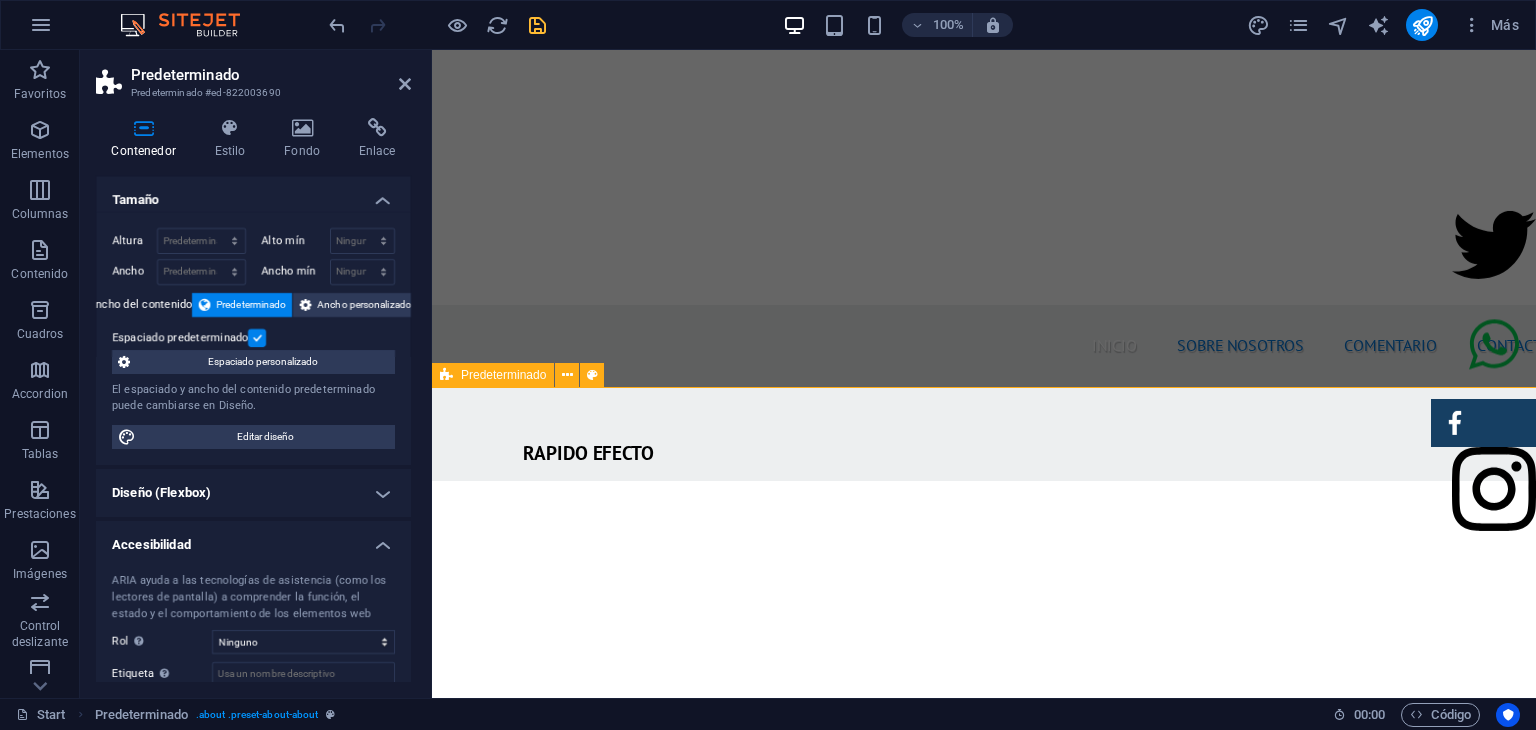 click on "SOBRE NOSOTROS Nuestra empresa de fumigación ofrece soluciones efectivas para el control de plagas, garantizando un ambiente limpio y seguro. Con un equipo de profesionales calificados y el uso de productos certificados, aseguramos resultados óptimos y la satisfacción del cliente. Nos especializamos en servicios residenciales y comerciales, adaptándonos a las necesidades específicas de cada cliente. Además, aplicamos técnicas innovadoras y respetuosas con el medio ambiente. Al elegirnos, estás invirtiendo en la salud de tus espacios y el bienestar de tus seres queridos. ¡Contáctanos para una evaluación gratuita y protege tu hogar hoy mismo! PRODUCTOS CERTIFICADOS MEJOR PRECIO GARANTIZADO GARANTÍA DE SERVICIO RAPIDO Y SEGURO" at bounding box center (984, 1840) 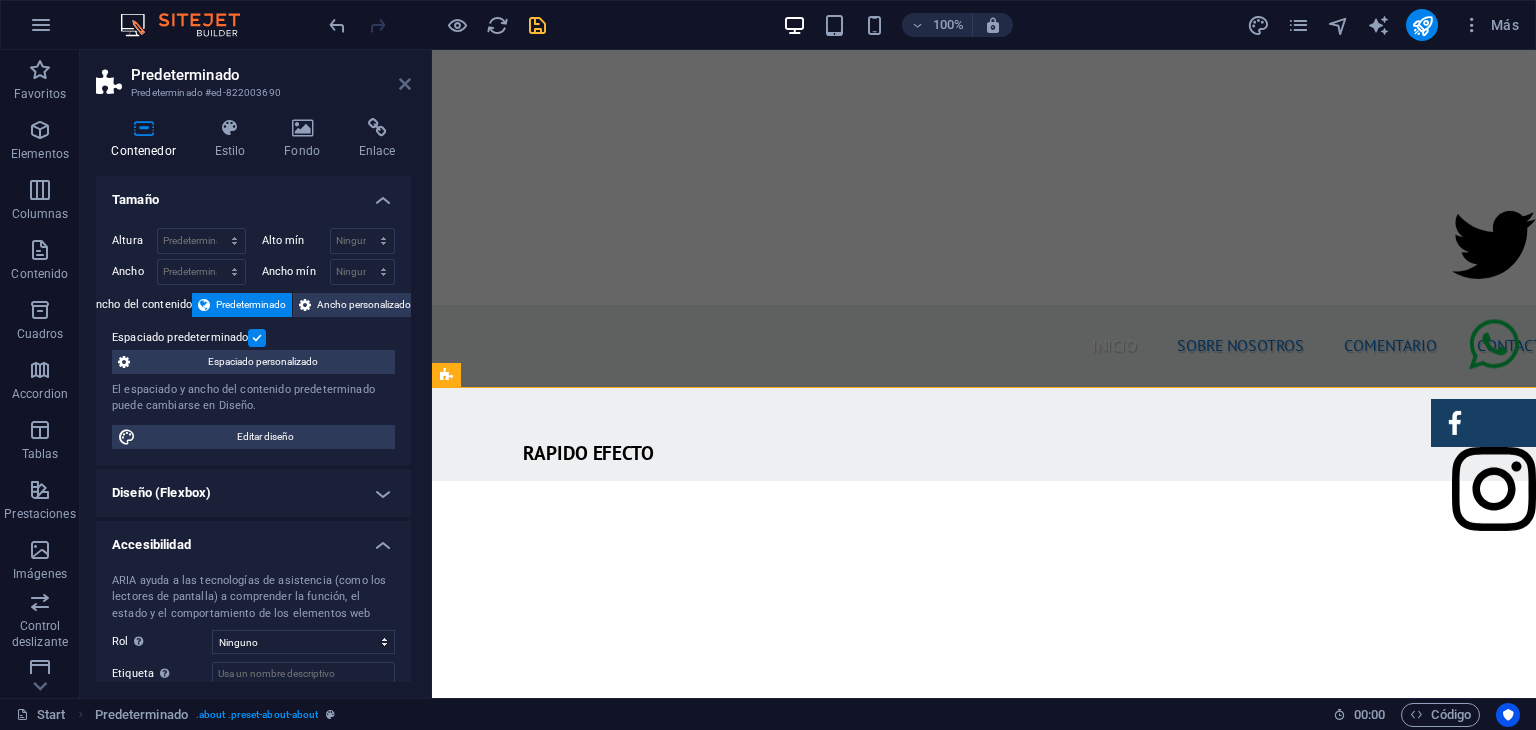 click at bounding box center (405, 84) 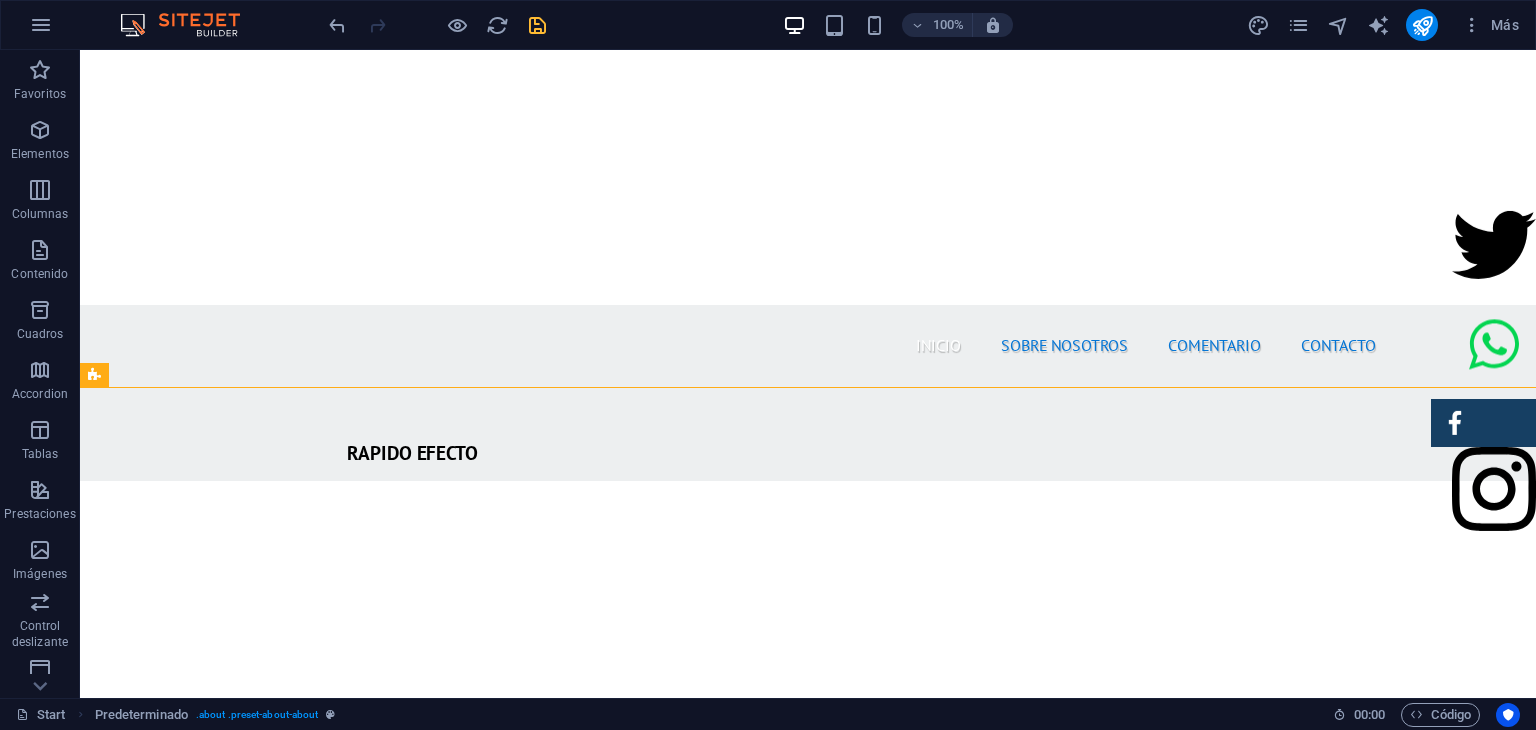 click on "100% Más" at bounding box center [768, 25] 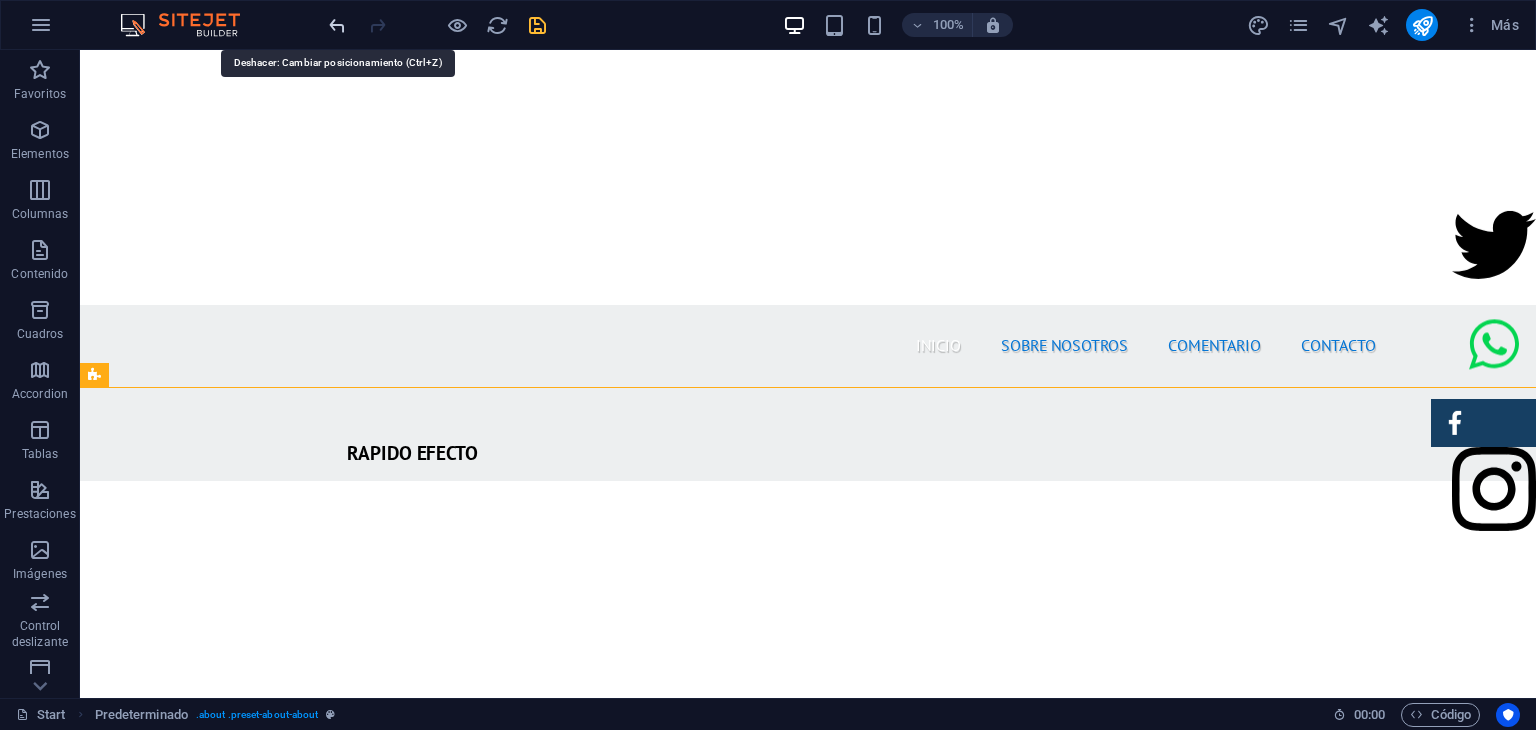 click at bounding box center [337, 25] 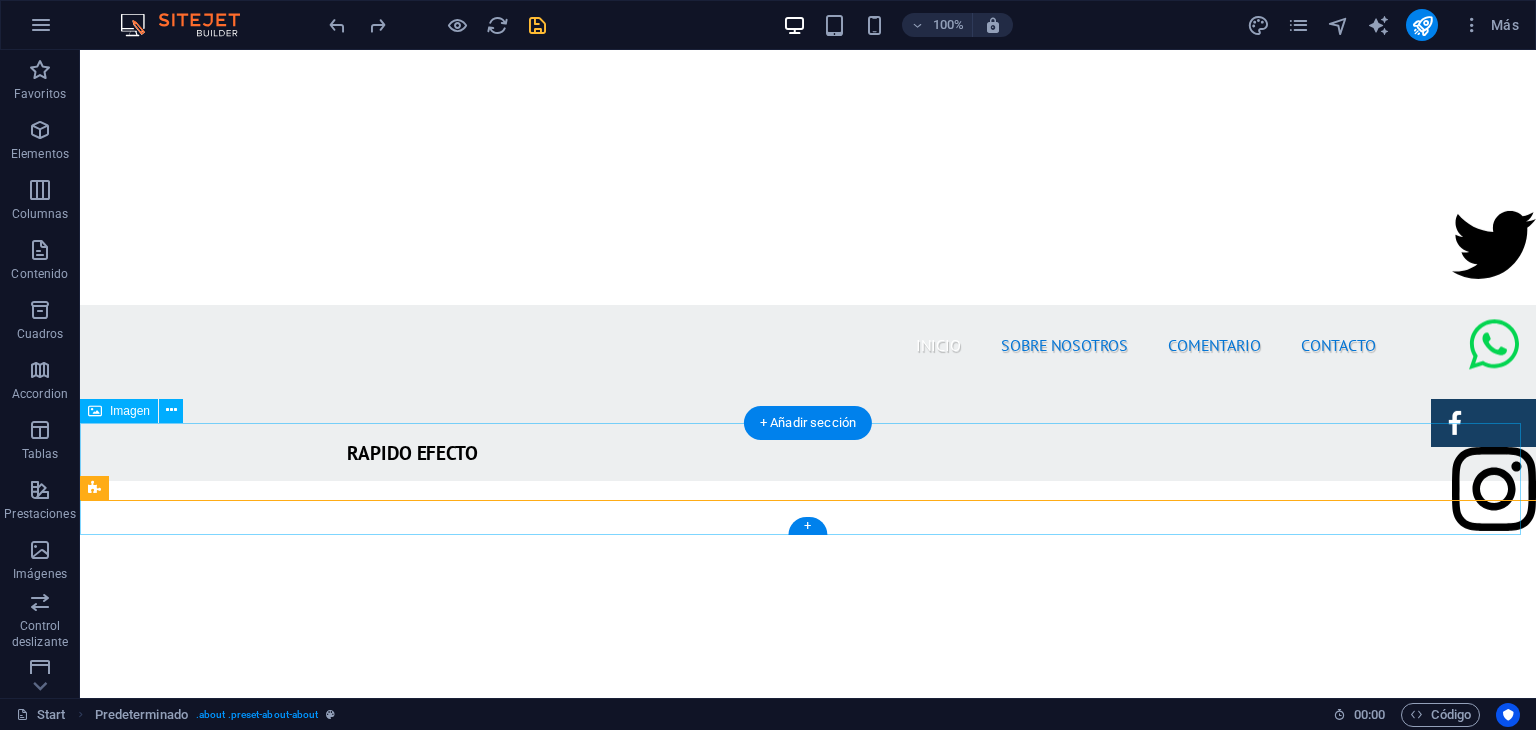 click at bounding box center (808, 1328) 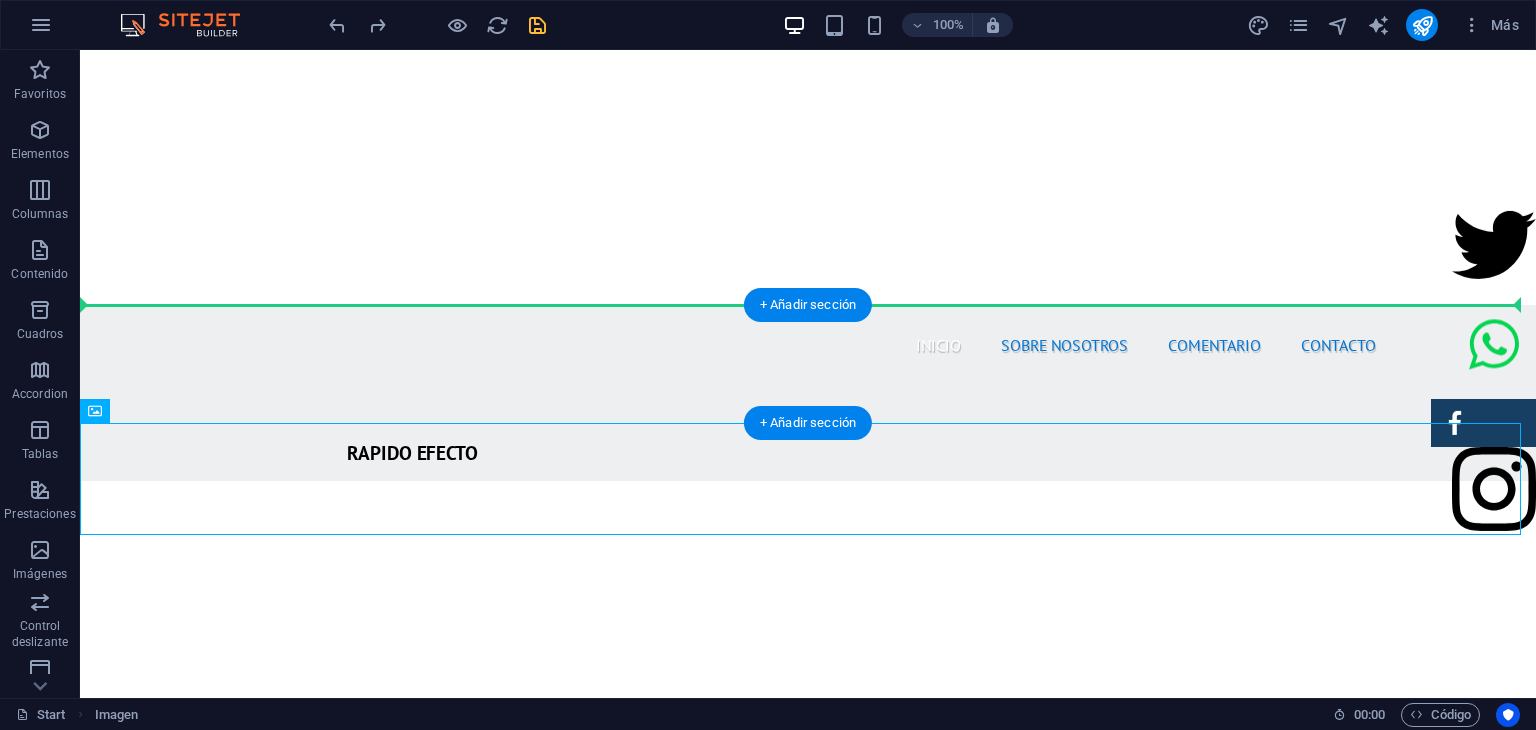 drag, startPoint x: 1416, startPoint y: 481, endPoint x: 1018, endPoint y: 343, distance: 421.24576 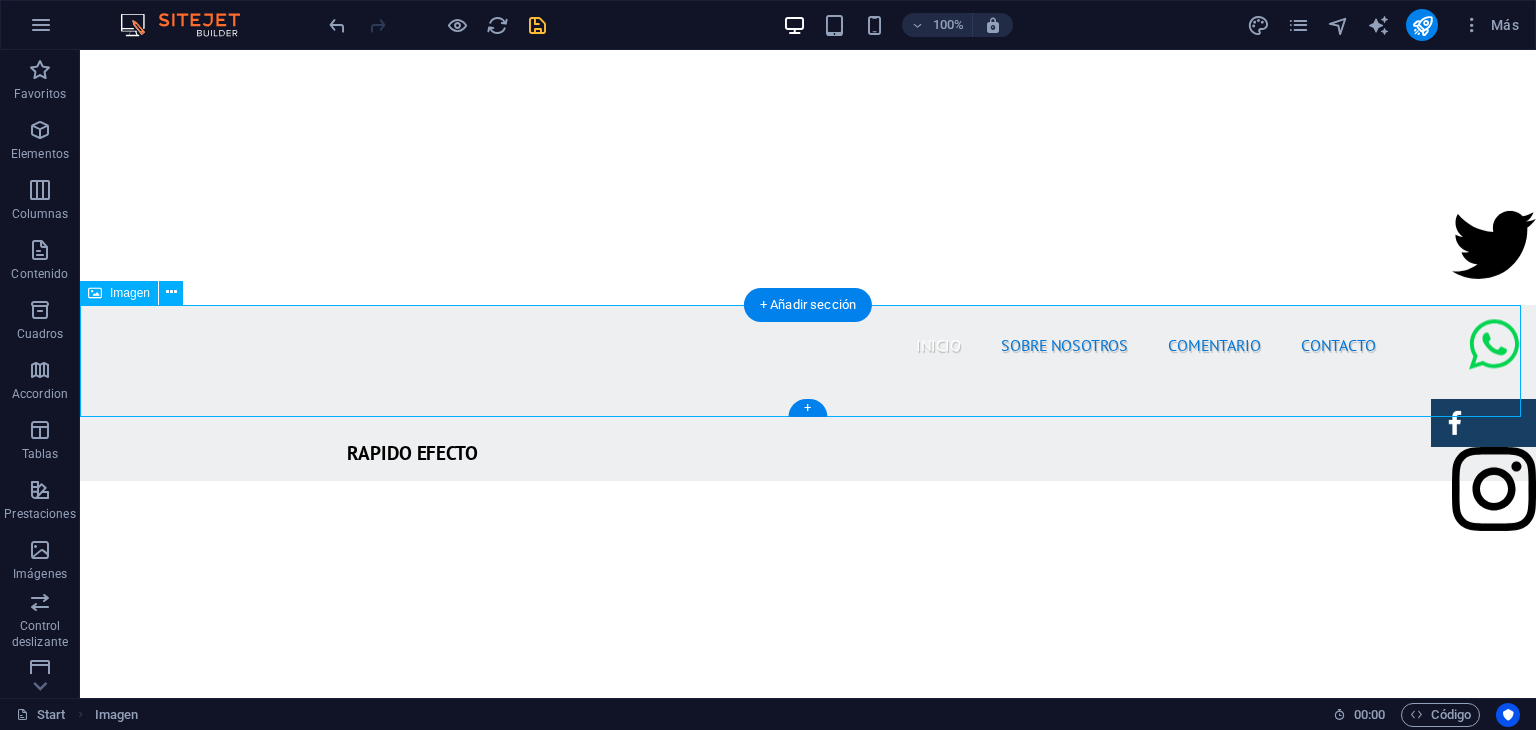 click at bounding box center (808, 1210) 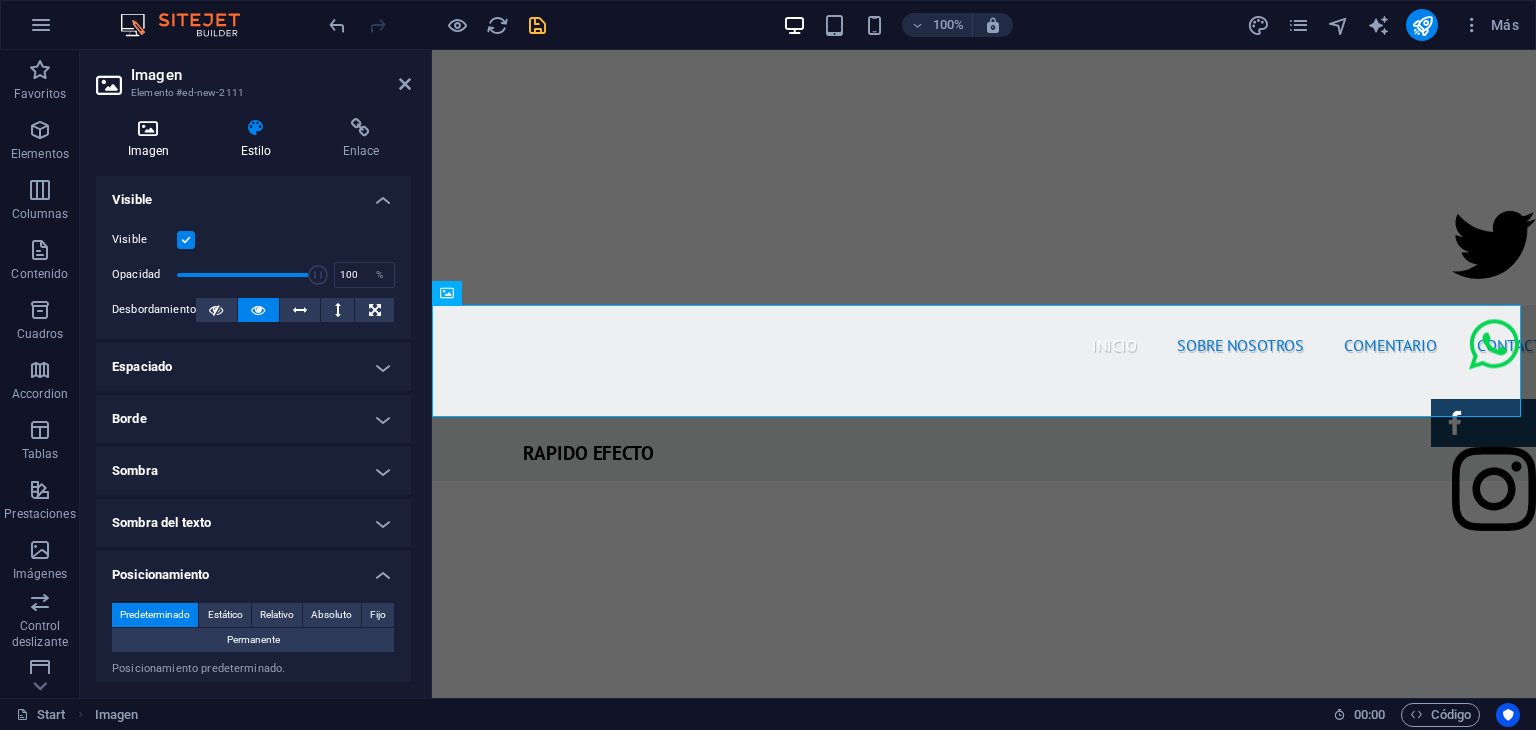 click at bounding box center [148, 128] 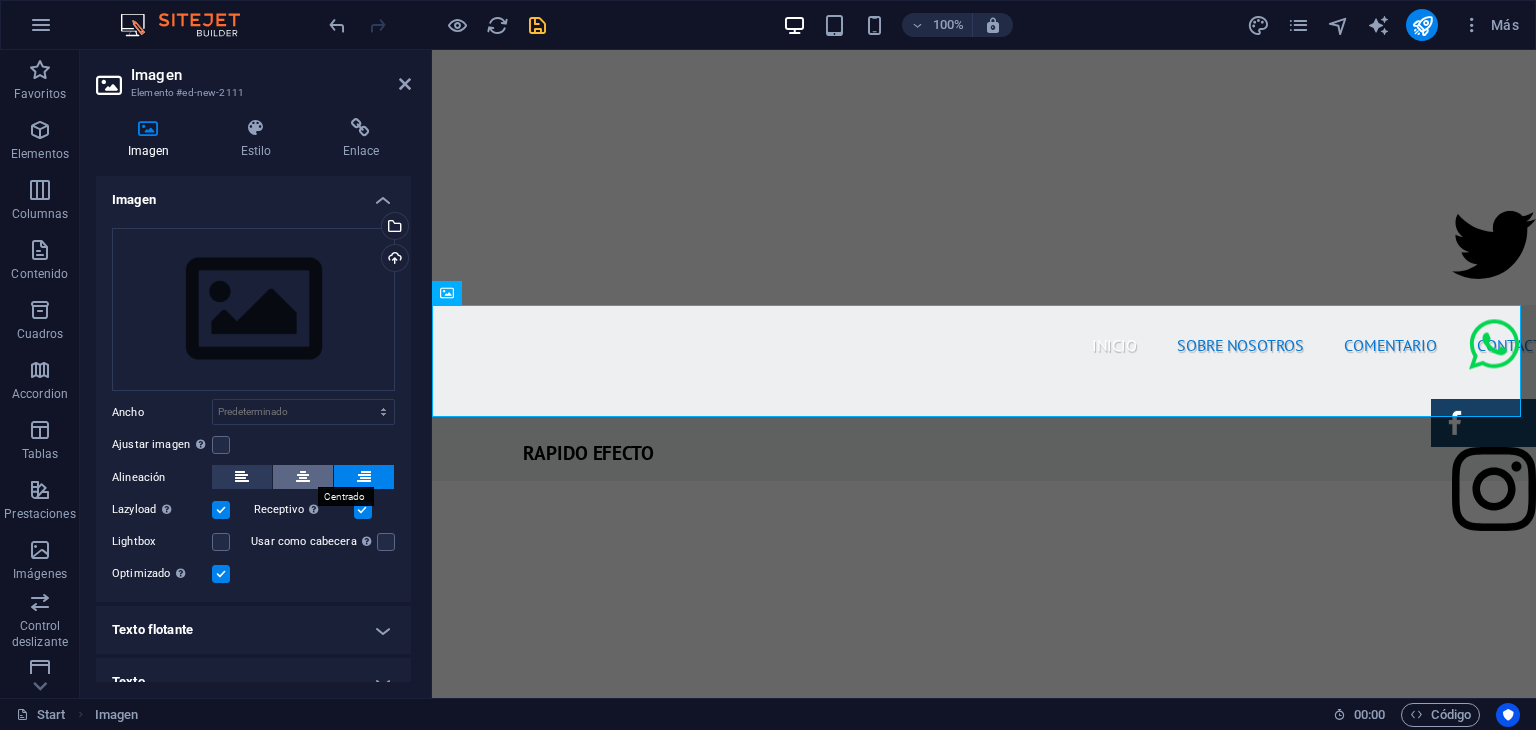 click at bounding box center (303, 477) 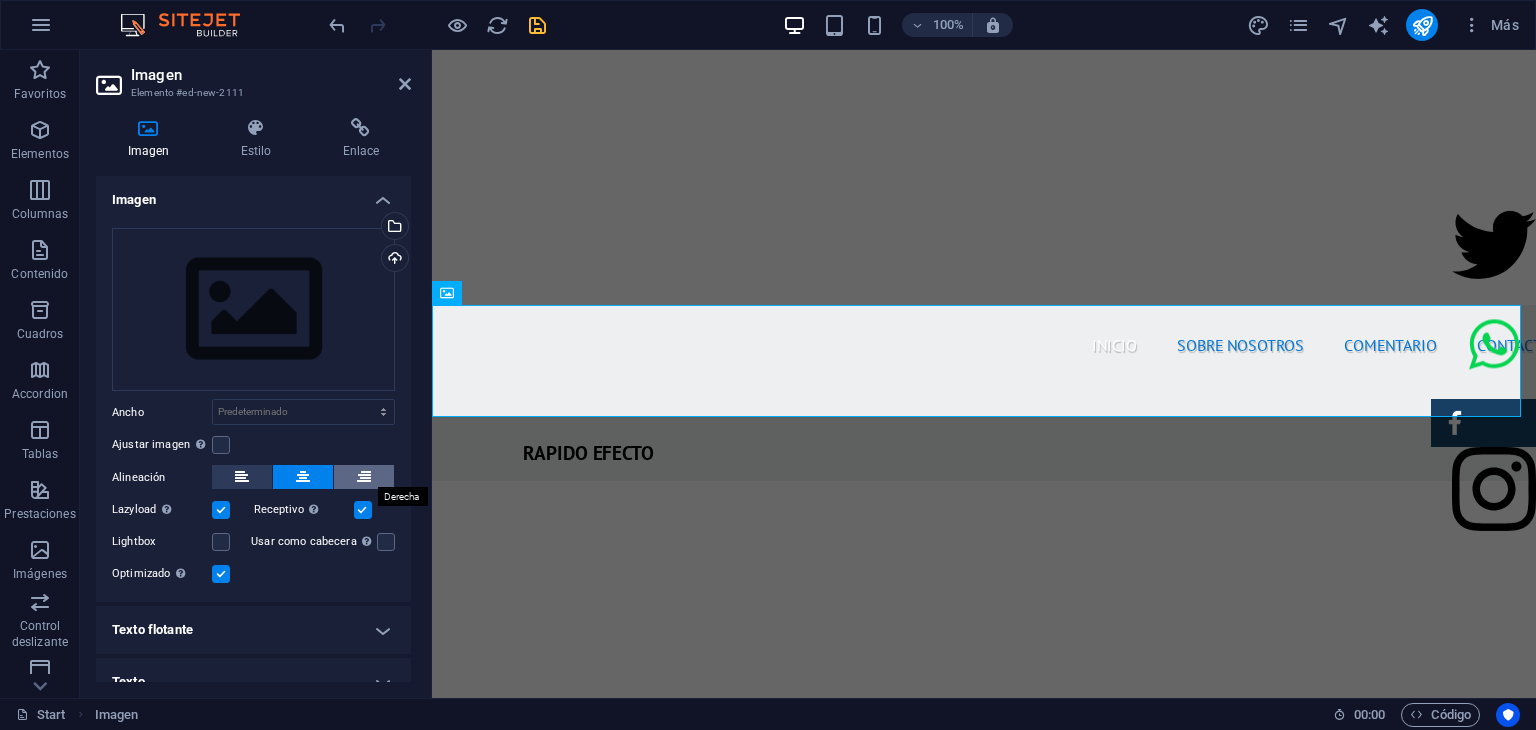 click at bounding box center (364, 477) 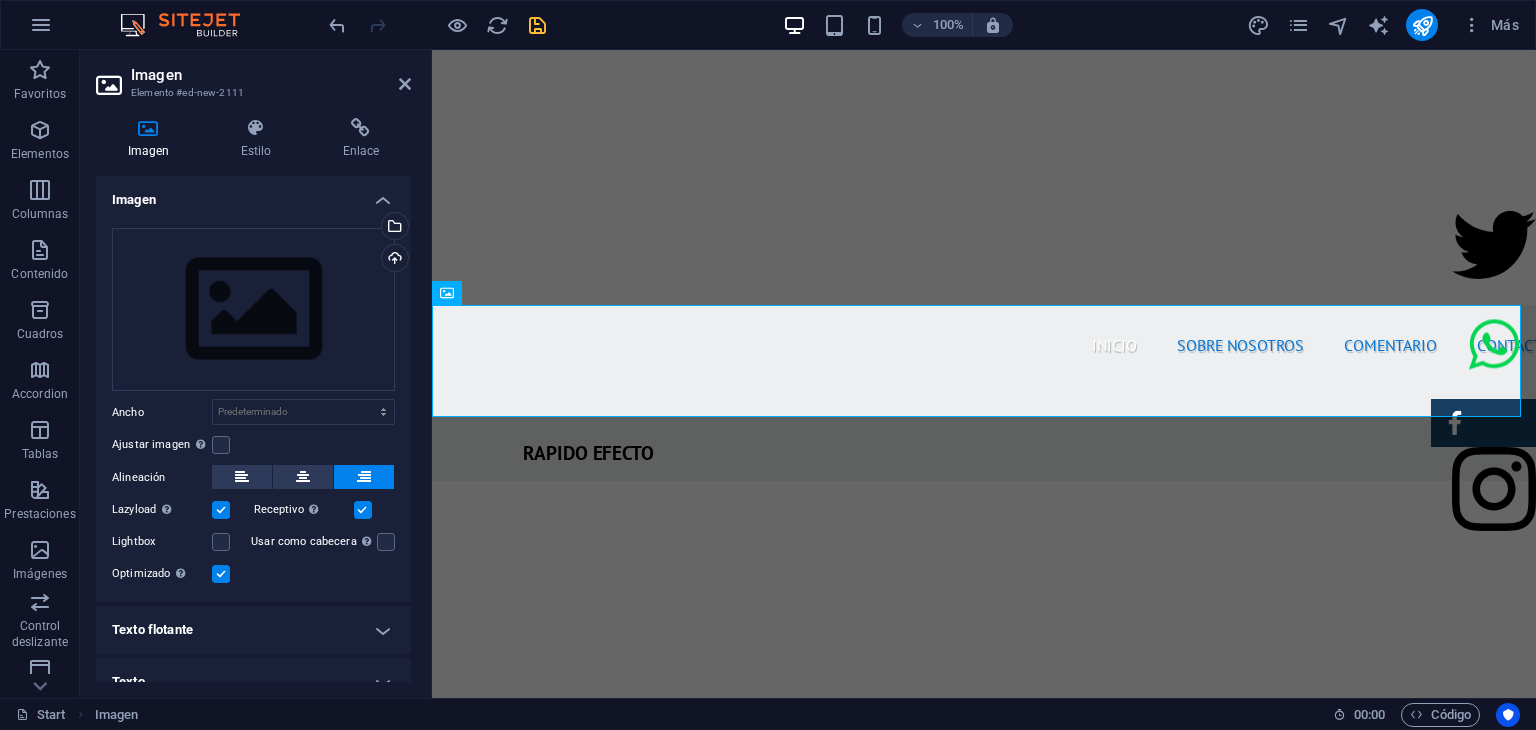 click at bounding box center (221, 510) 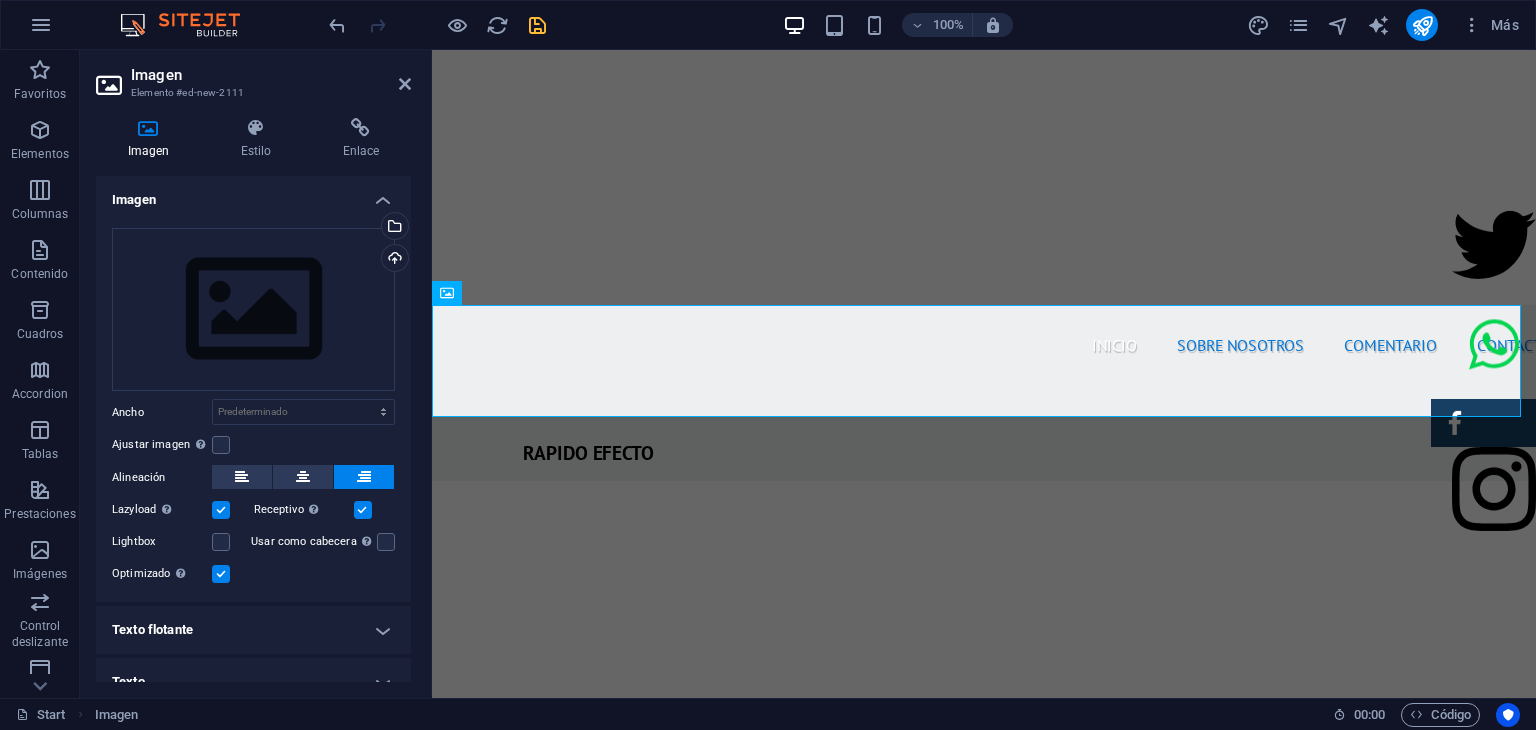 click on "Lazyload La carga de imágenes tras la carga de la página mejora la velocidad de la página." at bounding box center [0, 0] 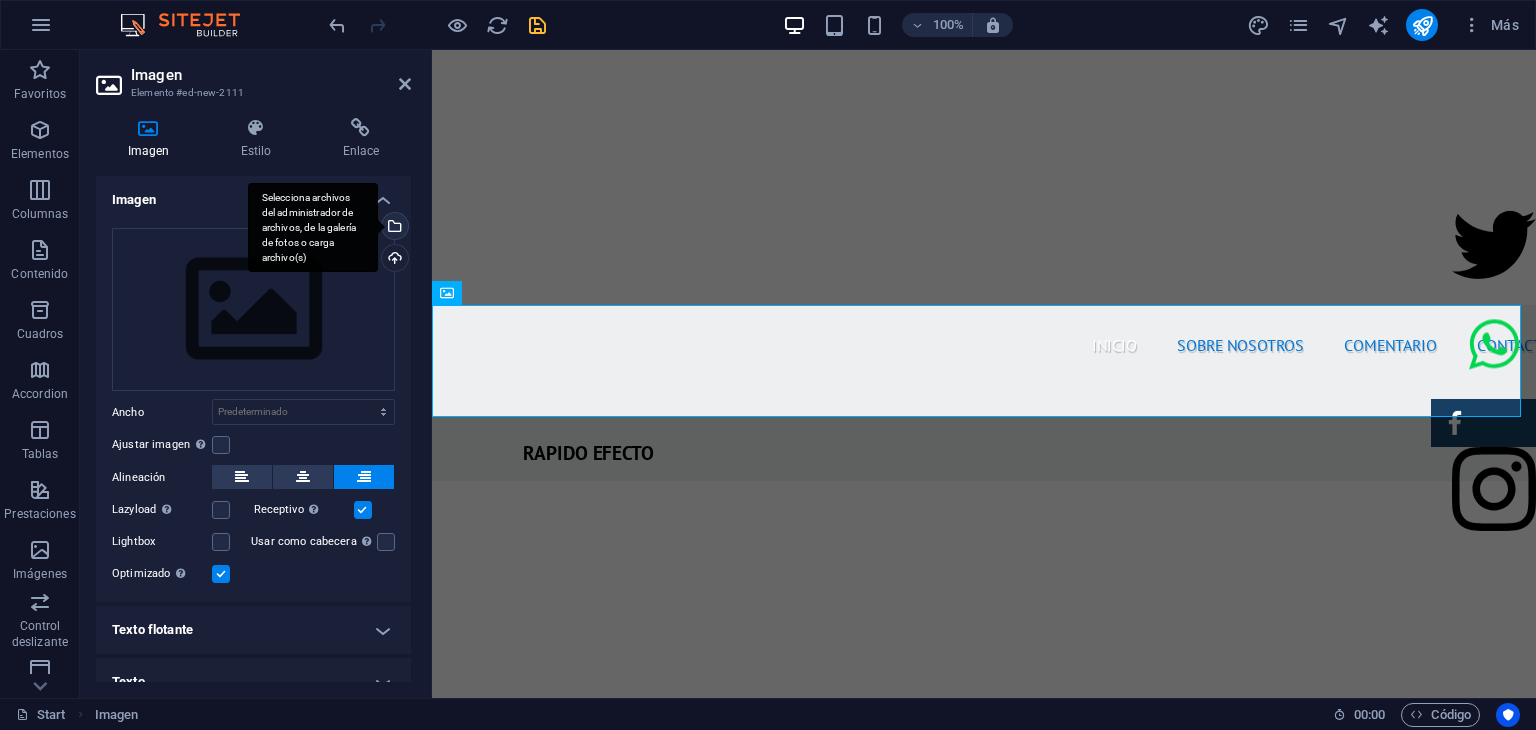 click on "Selecciona archivos del administrador de archivos, de la galería de fotos o carga archivo(s)" at bounding box center (393, 228) 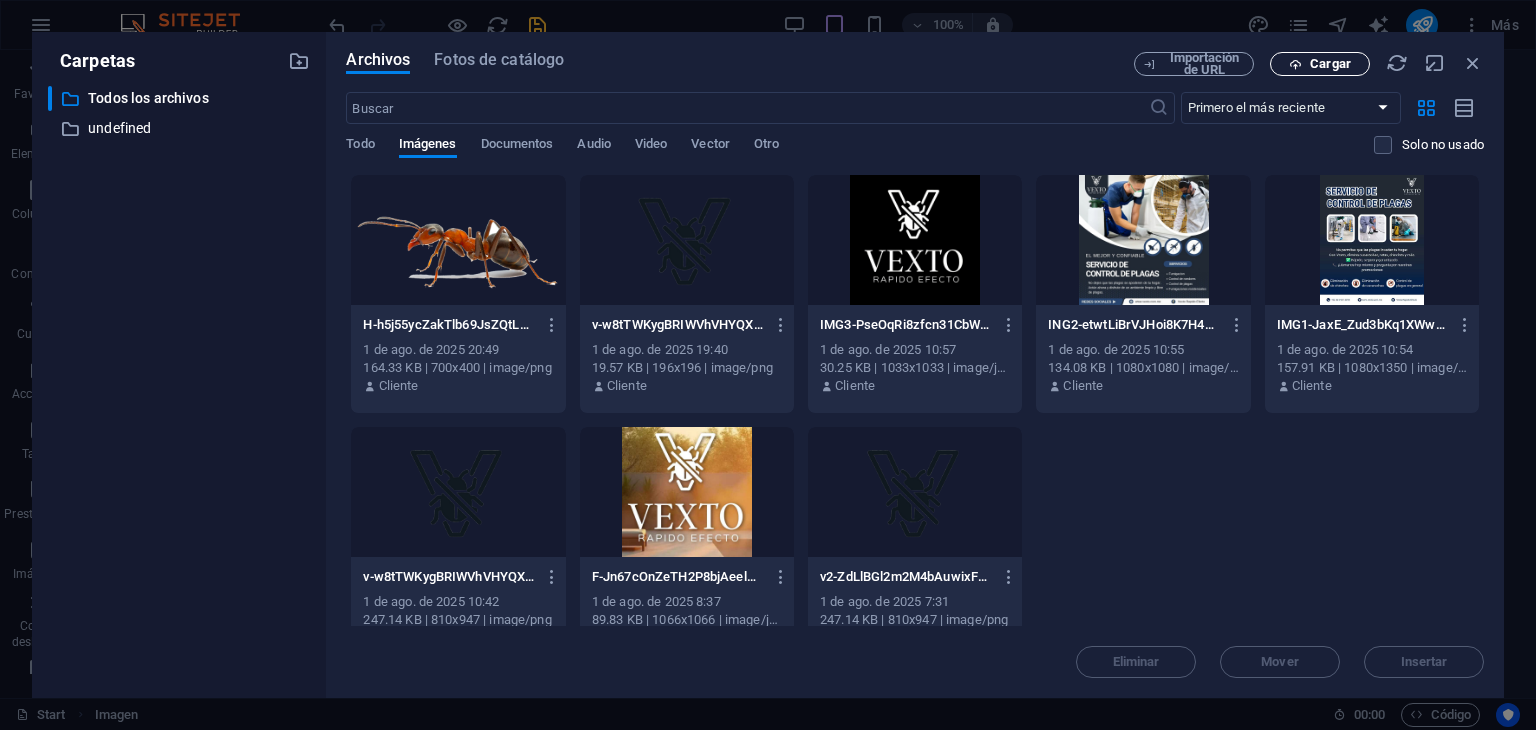 click on "Cargar" at bounding box center (1330, 64) 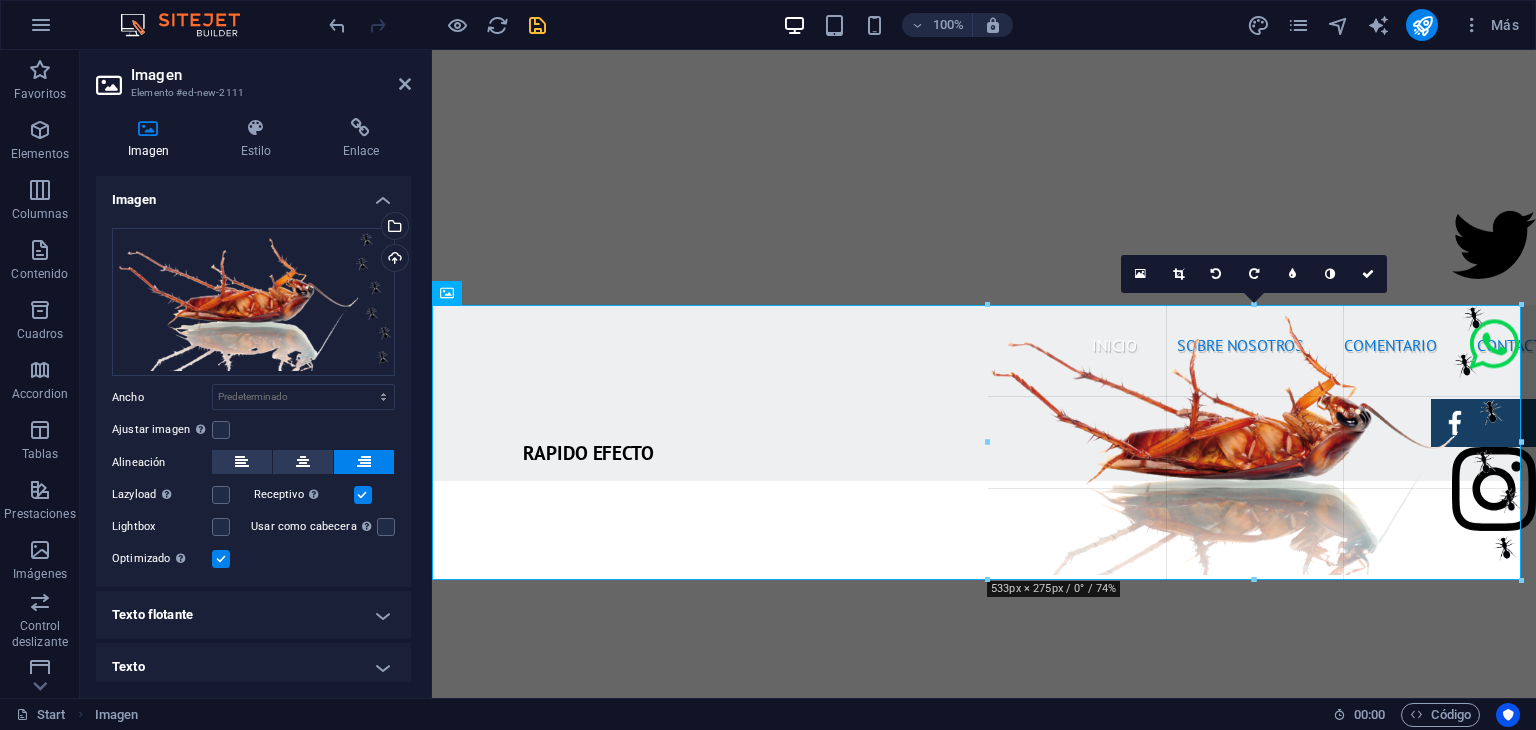 drag, startPoint x: 1520, startPoint y: 307, endPoint x: 191, endPoint y: 535, distance: 1348.4158 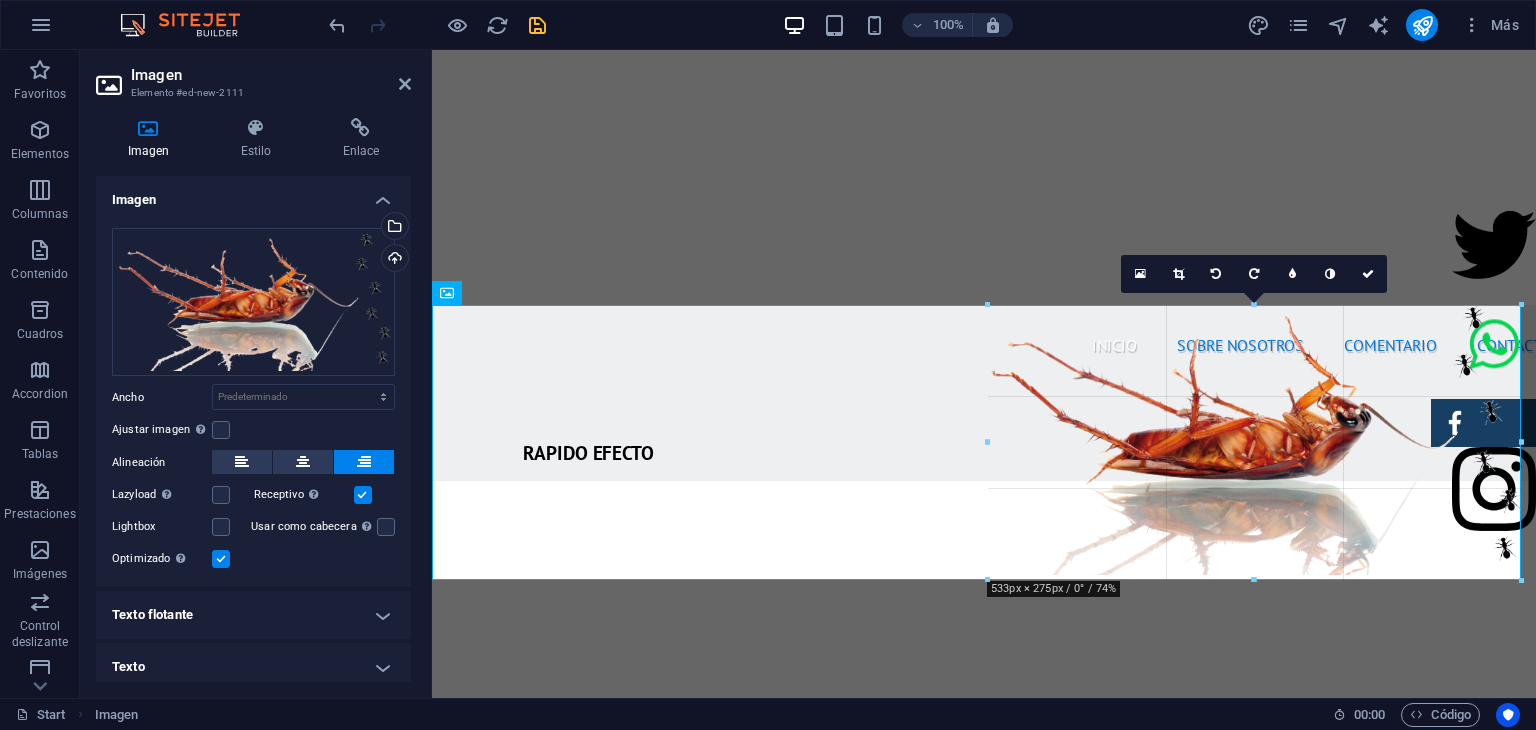 type on "533" 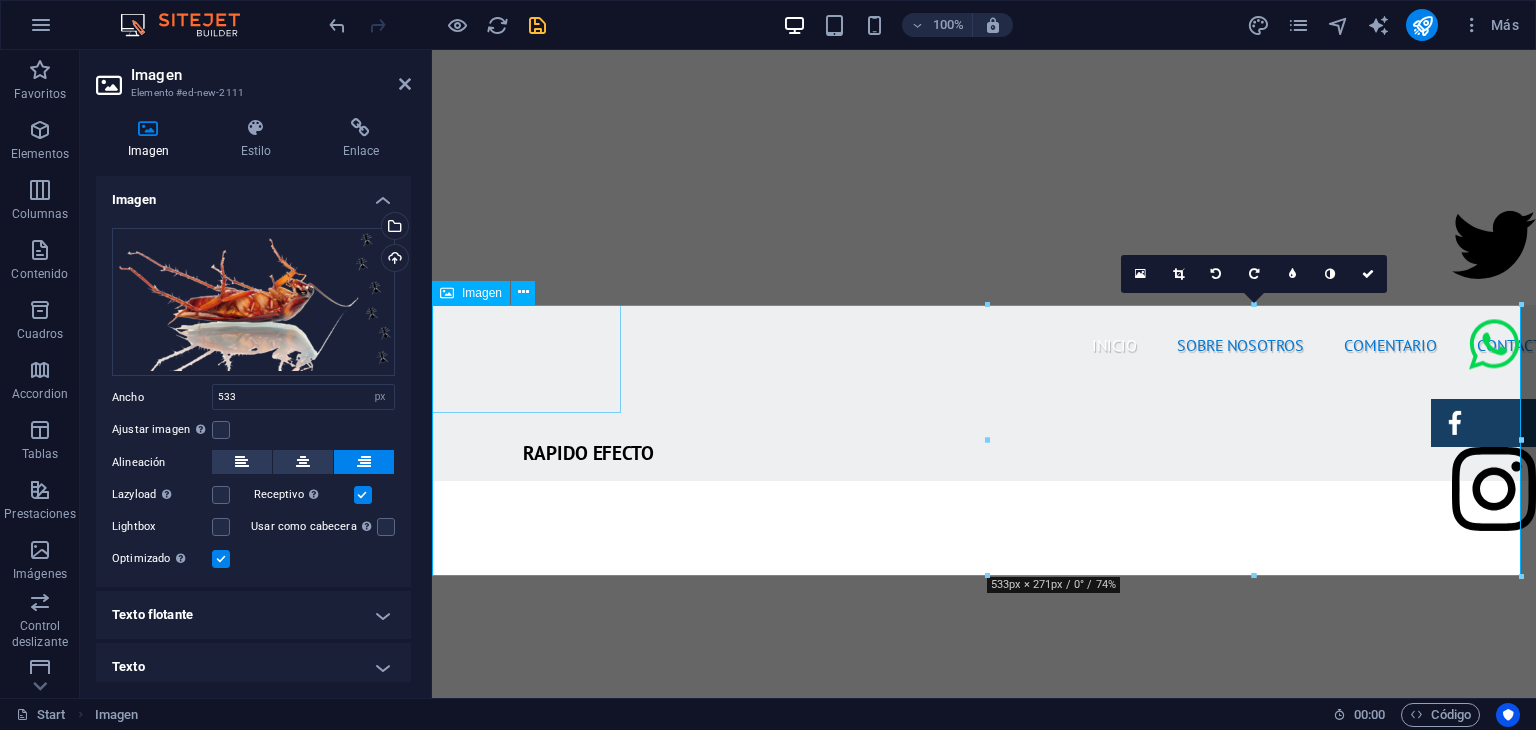 click at bounding box center [526, 1208] 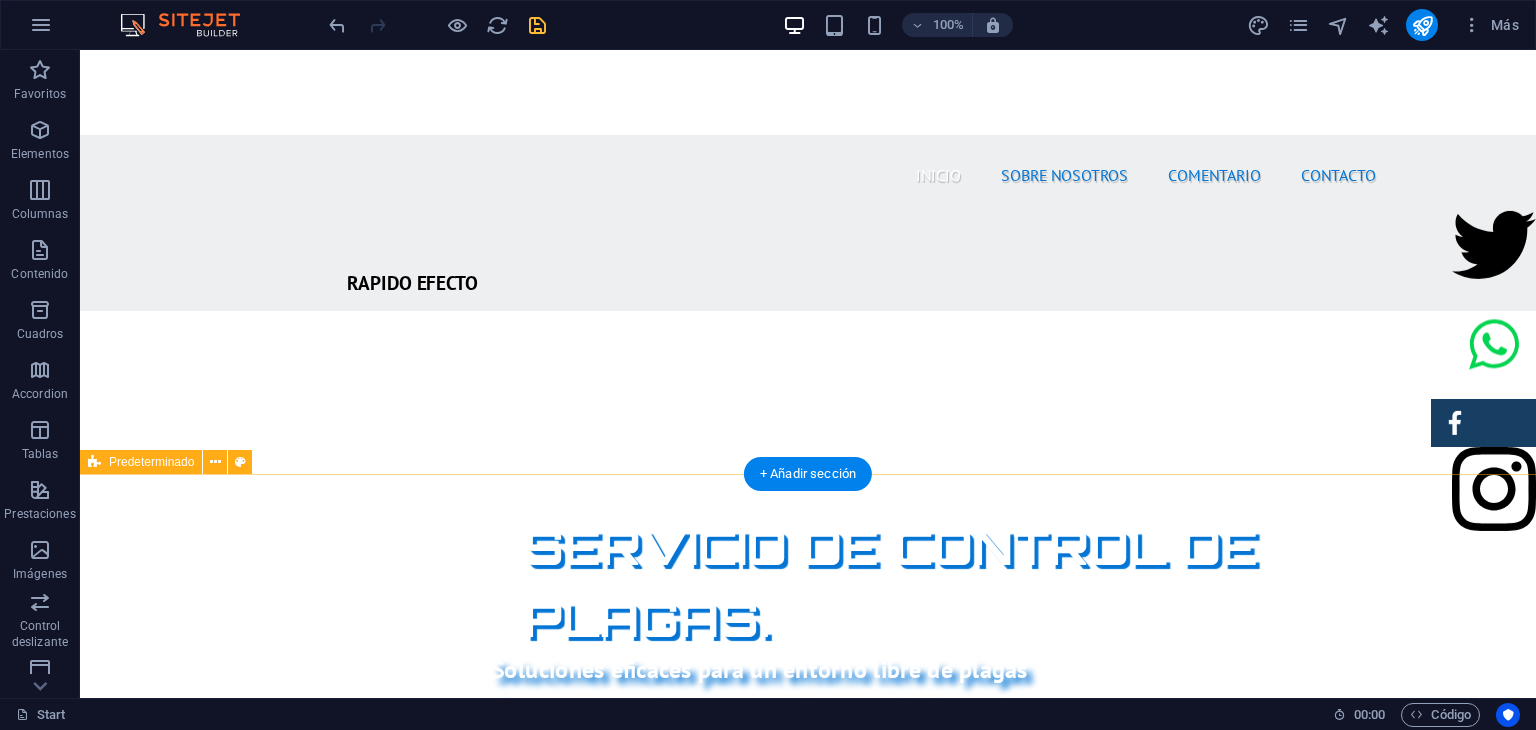 scroll, scrollTop: 716, scrollLeft: 0, axis: vertical 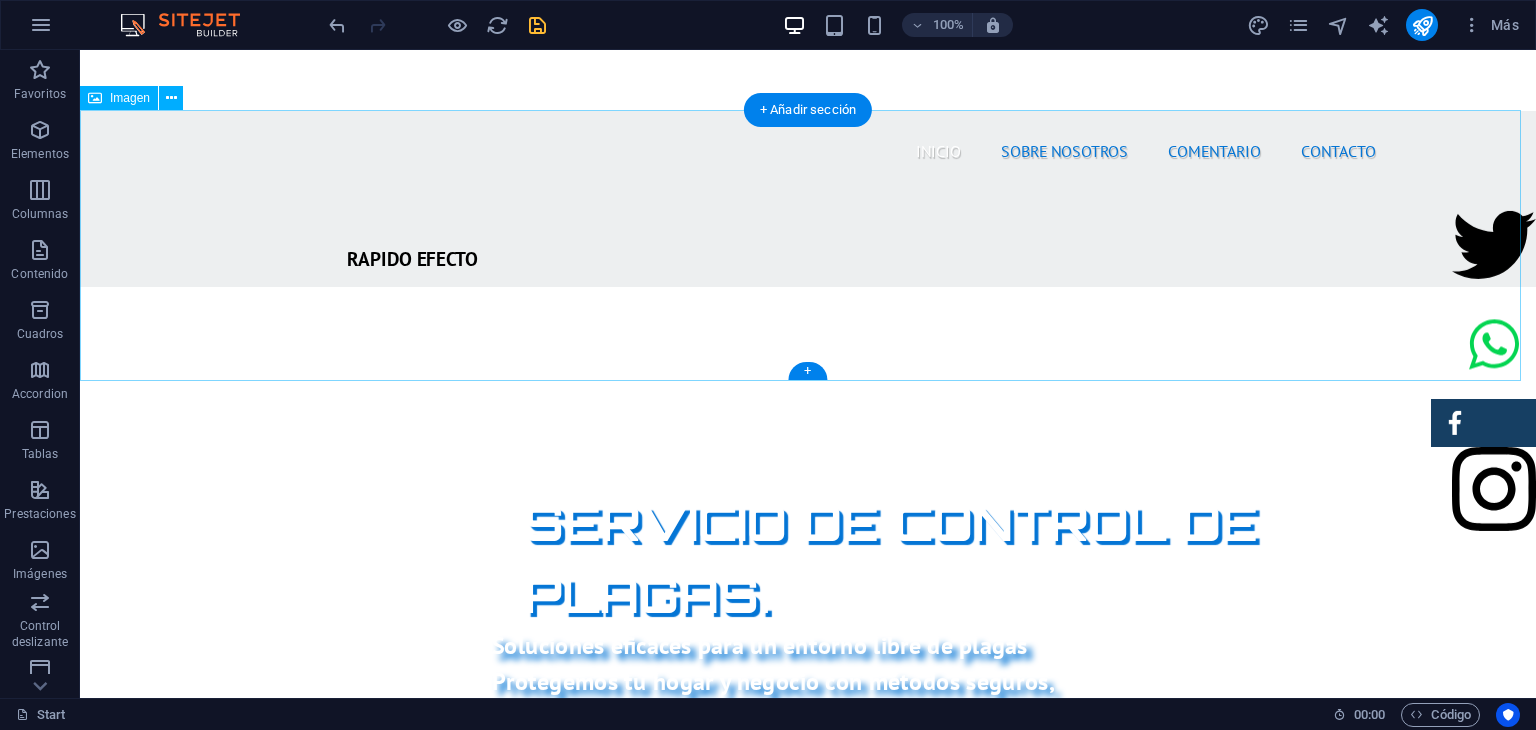 click at bounding box center [808, 1095] 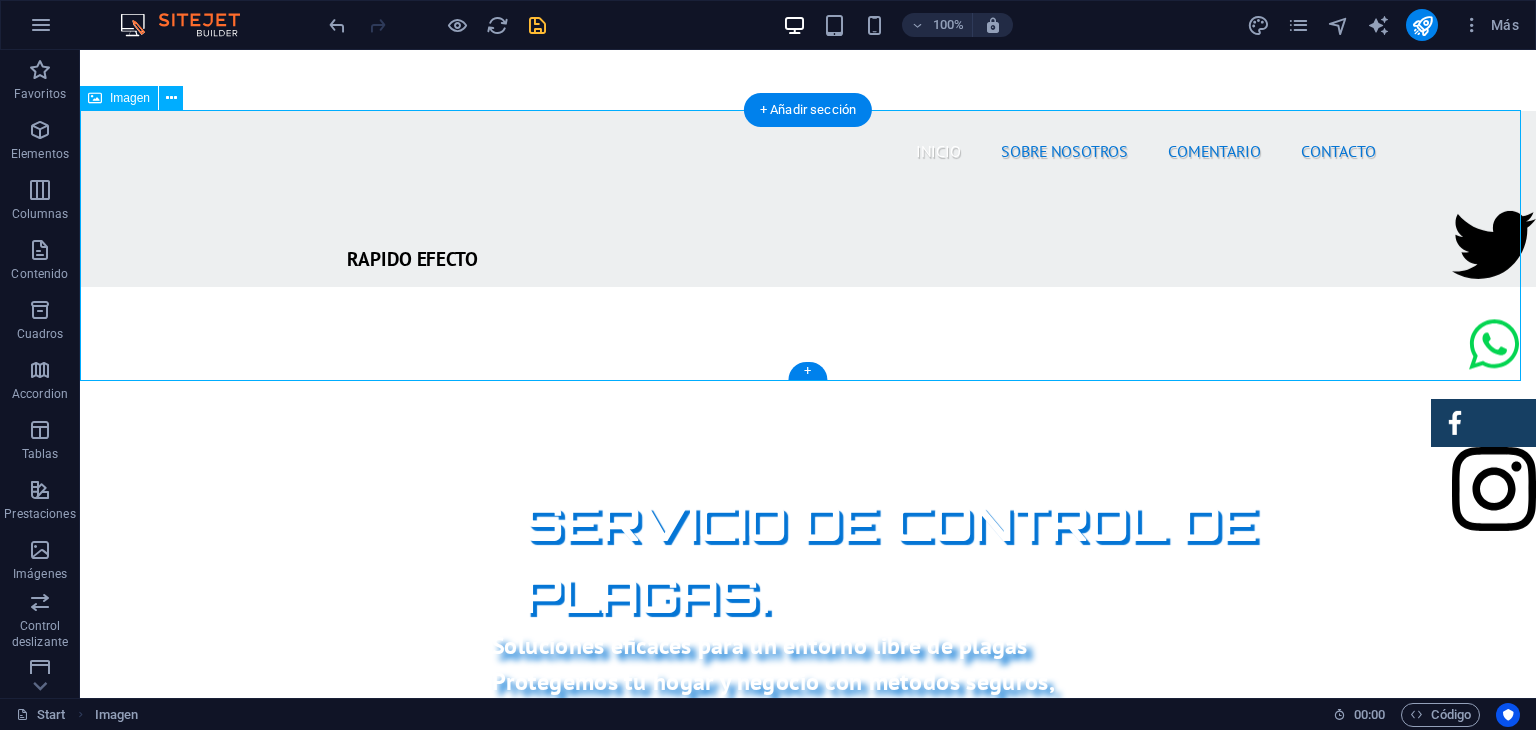 click at bounding box center (808, 1095) 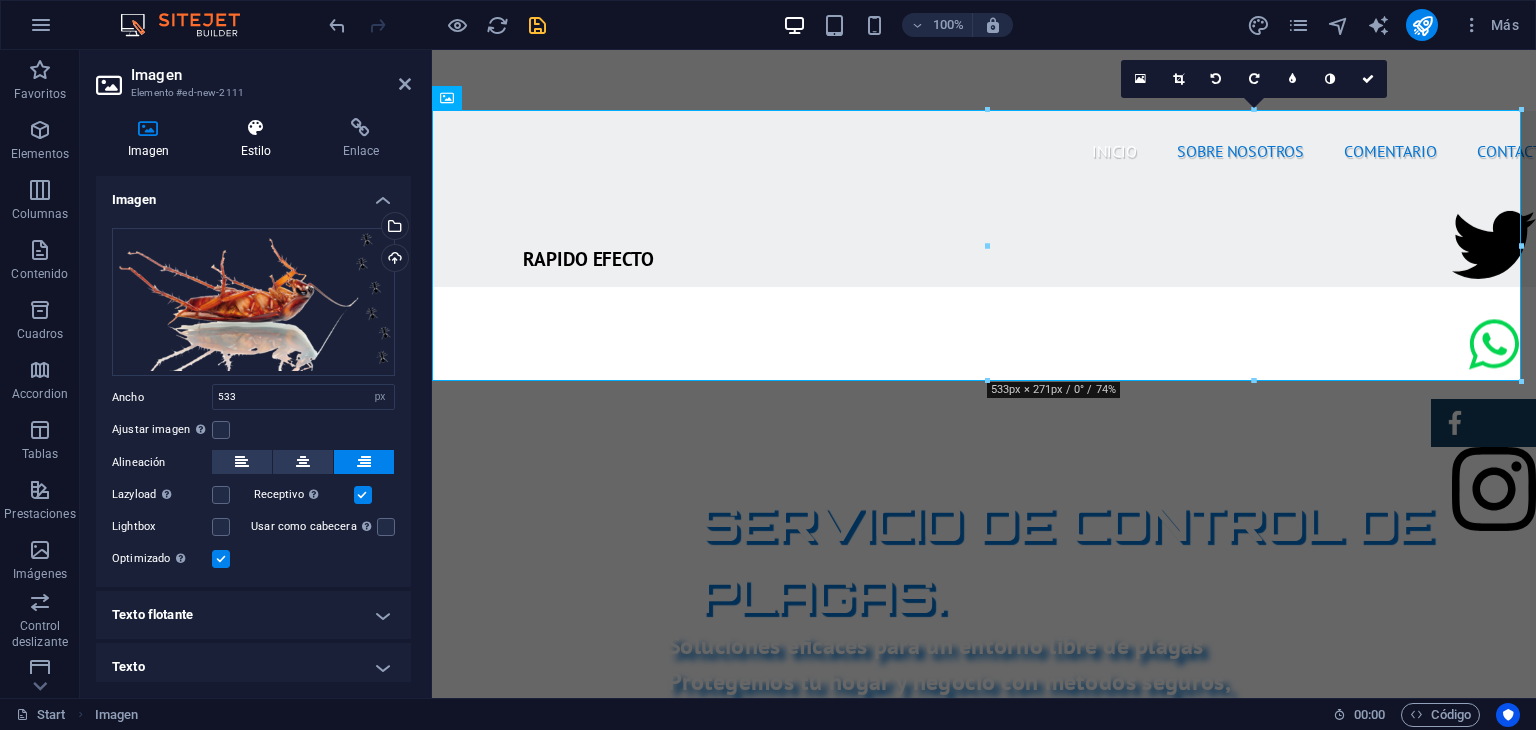 click on "Estilo" at bounding box center [260, 139] 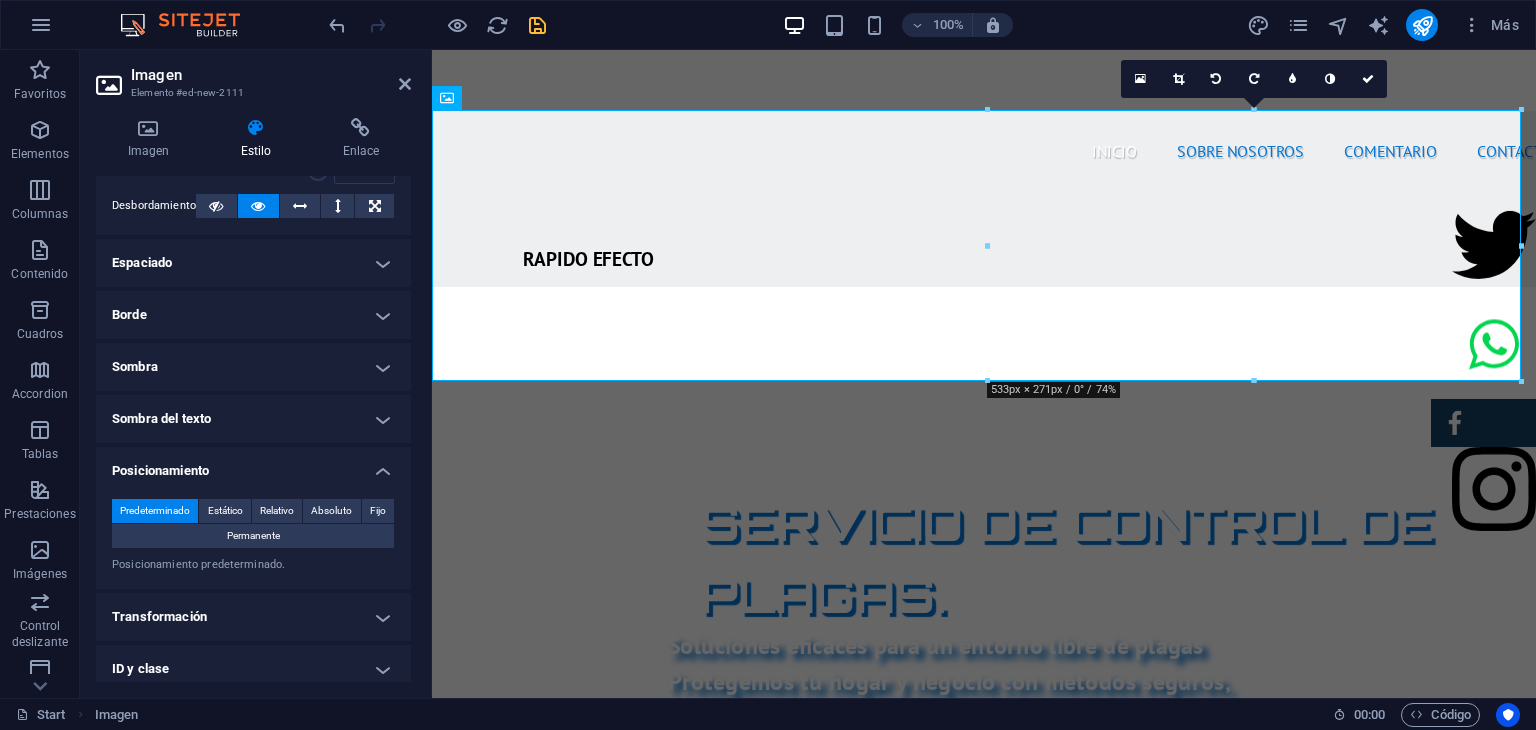 scroll, scrollTop: 107, scrollLeft: 0, axis: vertical 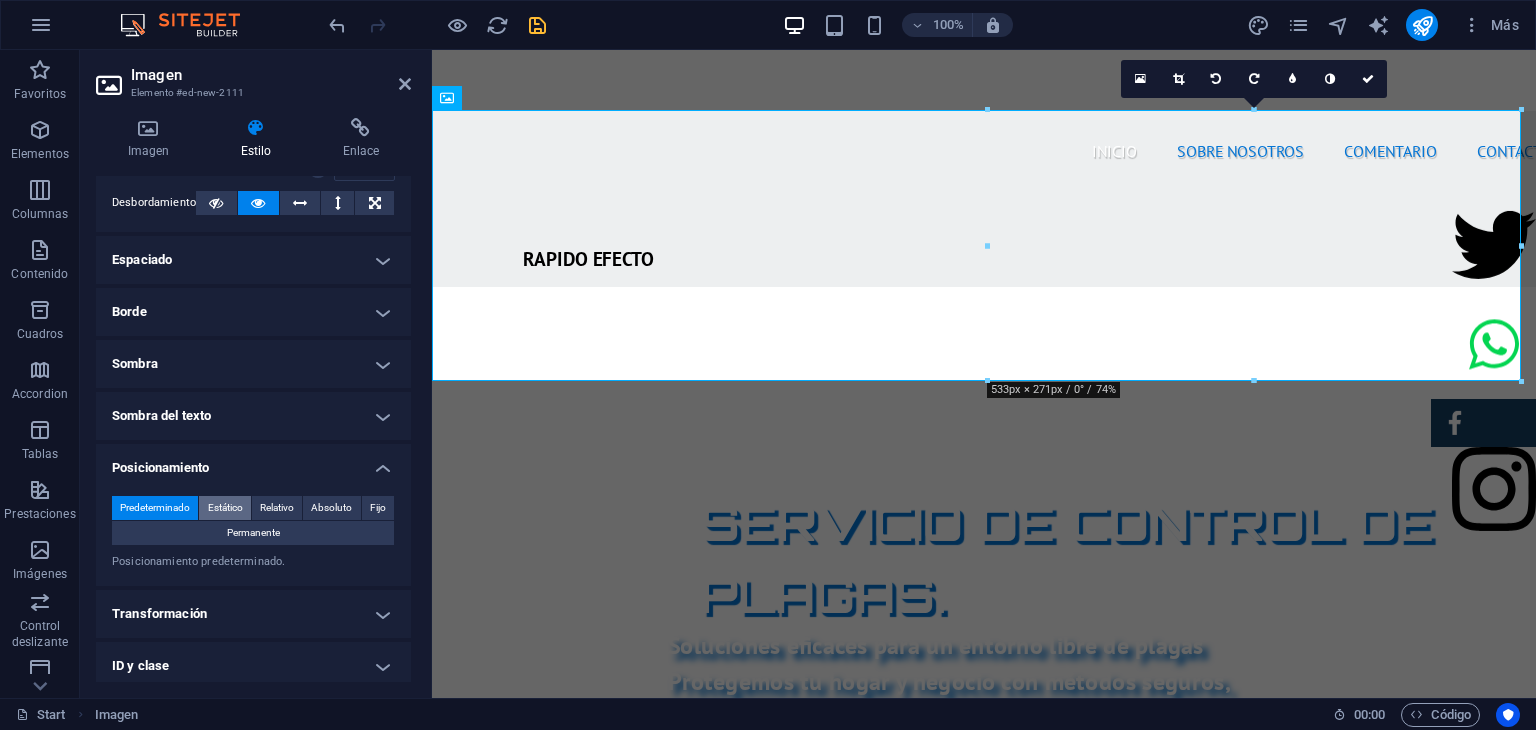 click on "Estático" at bounding box center [225, 508] 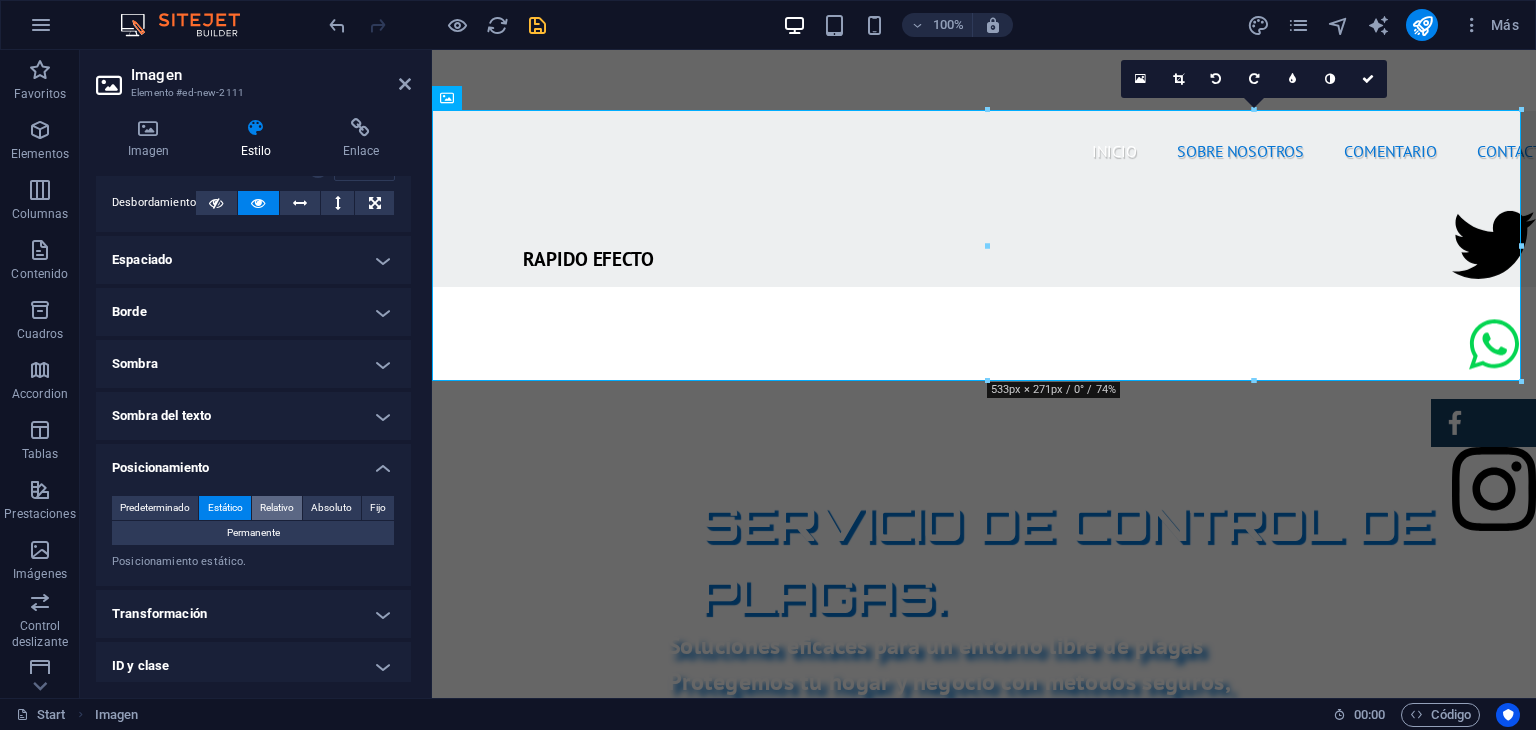 click on "Relativo" at bounding box center [277, 508] 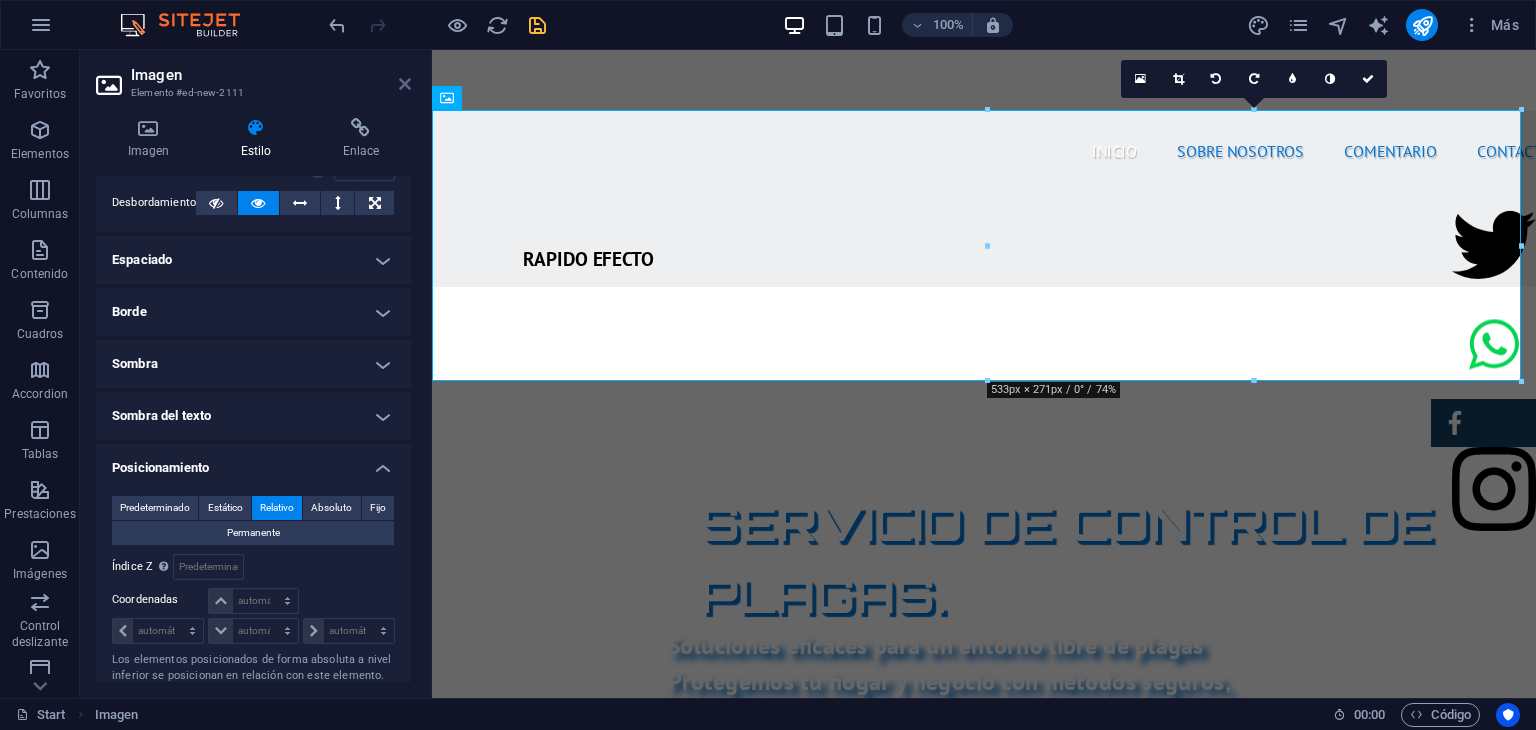 click at bounding box center [405, 84] 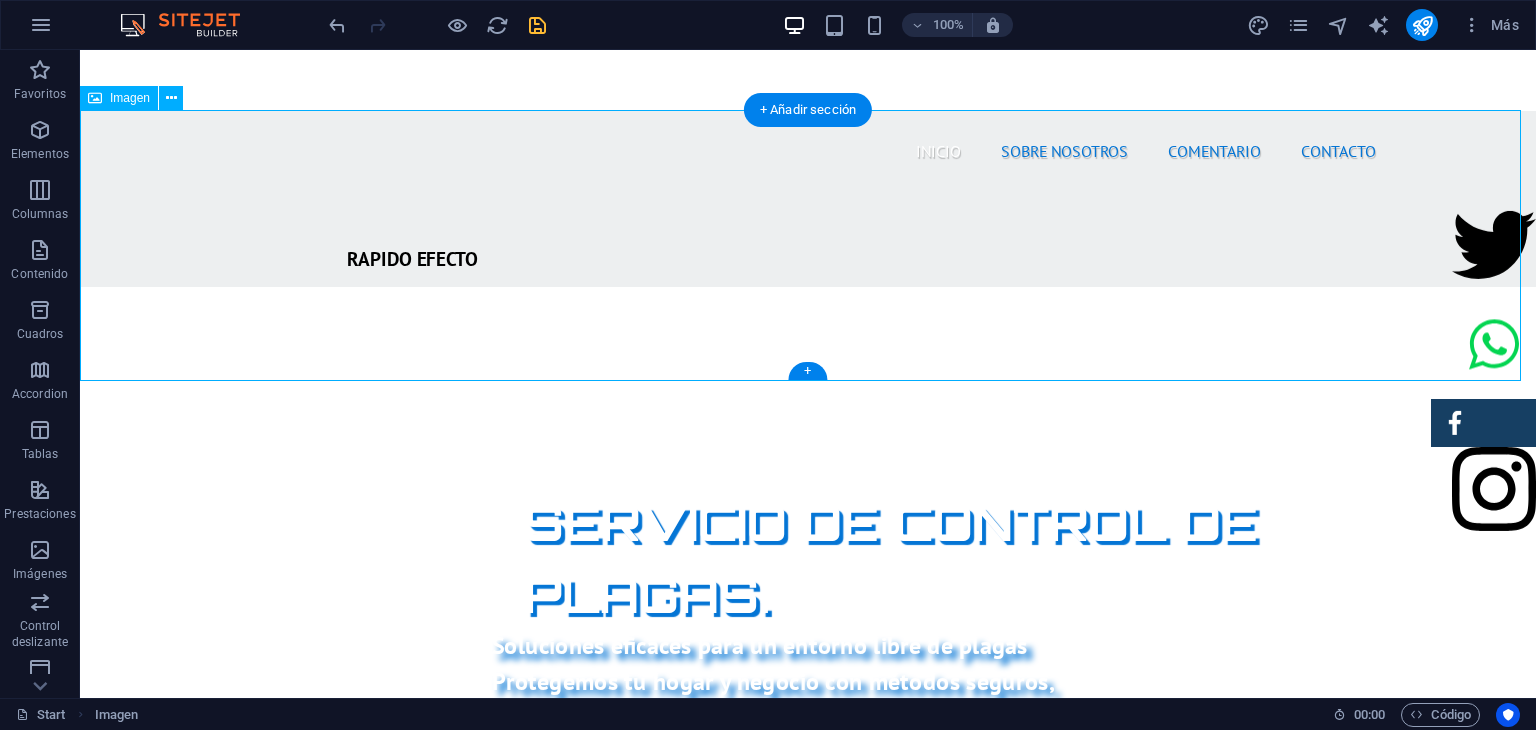 click at bounding box center (808, 1095) 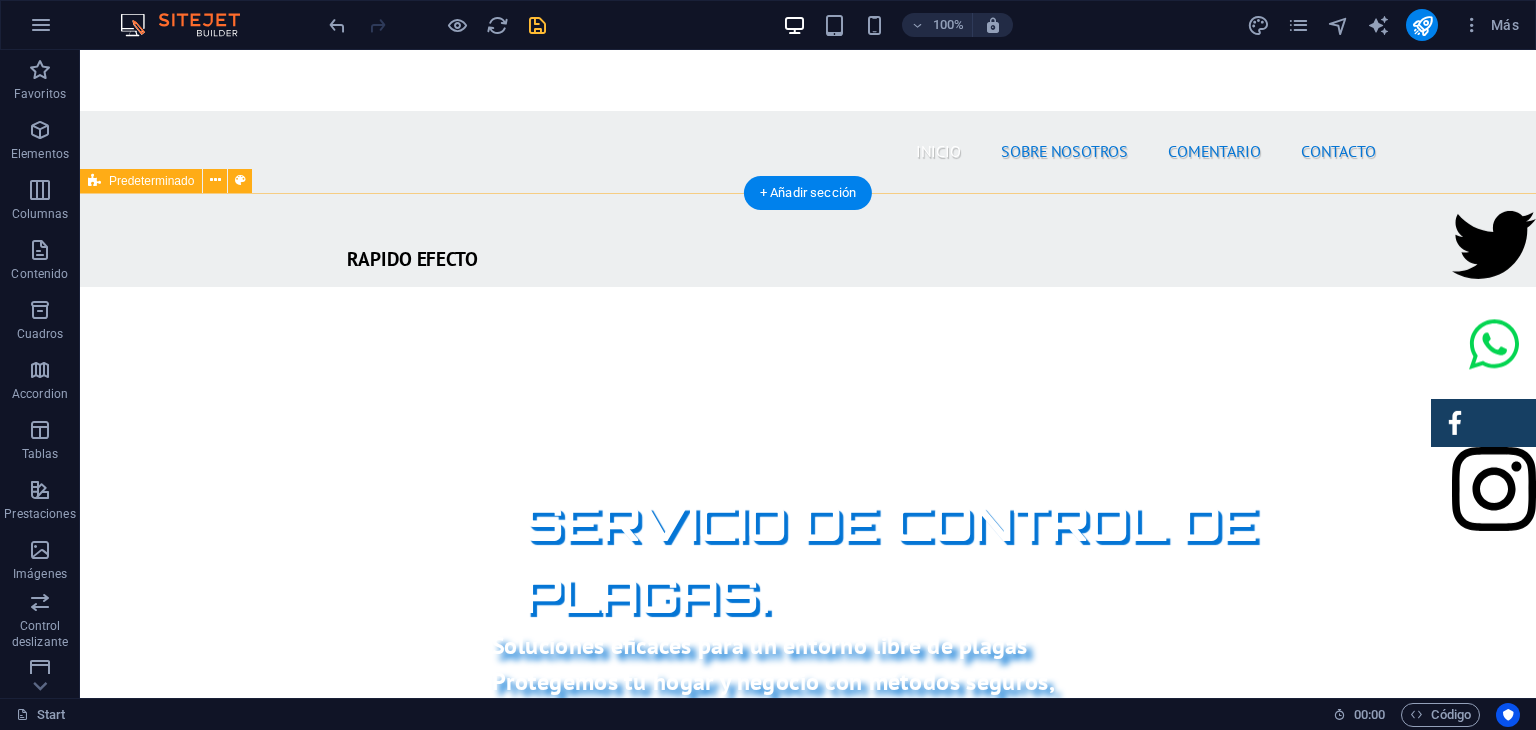 click on "SOBRE NOSOTROS Nuestra empresa de fumigación ofrece soluciones efectivas para el control de plagas, garantizando un ambiente limpio y seguro. Con un equipo de profesionales calificados y el uso de productos certificados, aseguramos resultados óptimos y la satisfacción del cliente. Nos especializamos en servicios residenciales y comerciales, adaptándonos a las necesidades específicas de cada cliente. Además, aplicamos técnicas innovadoras y respetuosas con el medio ambiente. Al elegirnos, estás invirtiendo en la salud de tus espacios y el bienestar de tus seres queridos. ¡Contáctanos para una evaluación gratuita y protege tu hogar hoy mismo! PRODUCTOS CERTIFICADOS MEJOR PRECIO GARANTIZADO GARANTÍA DE SERVICIO RAPIDO Y SEGURO" at bounding box center (808, 1646) 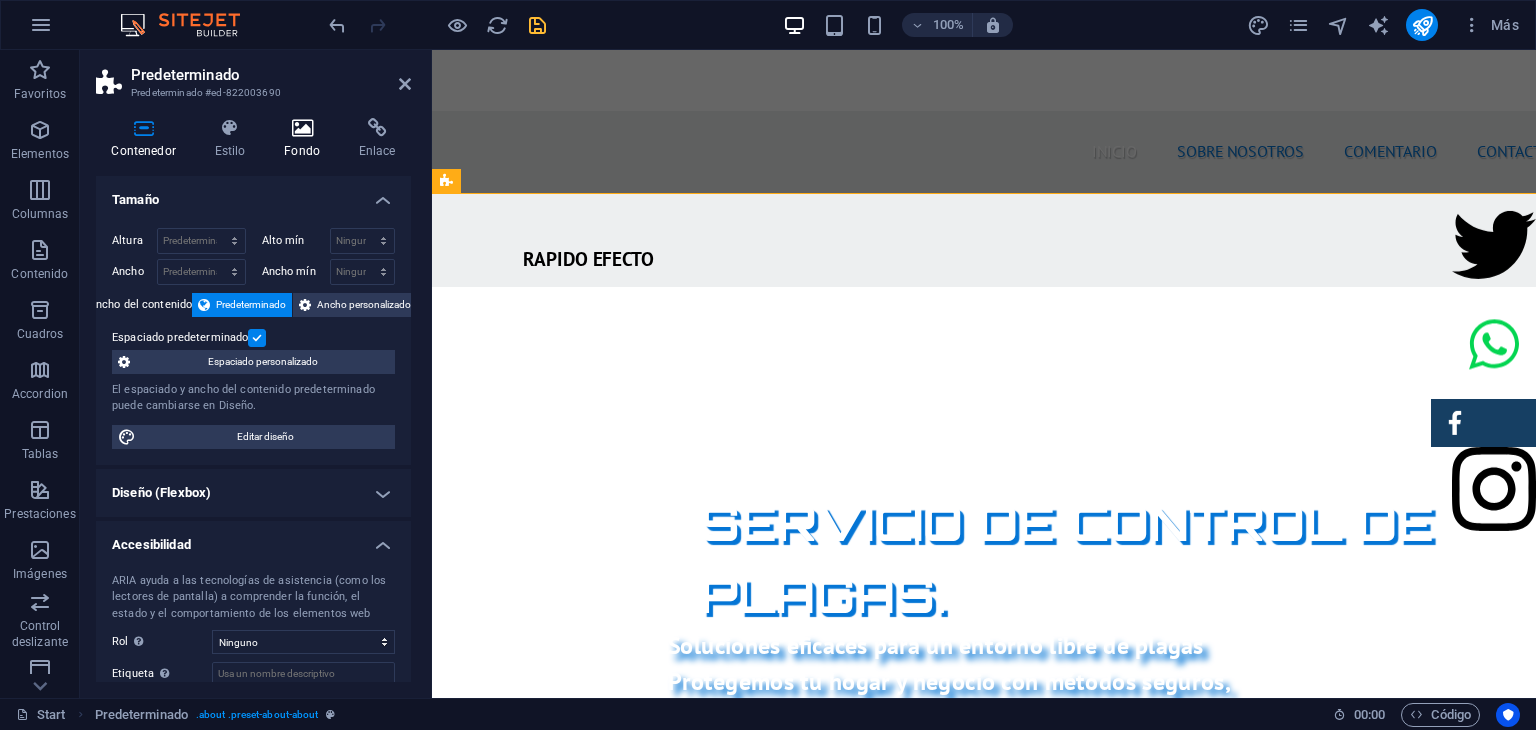 click at bounding box center (302, 128) 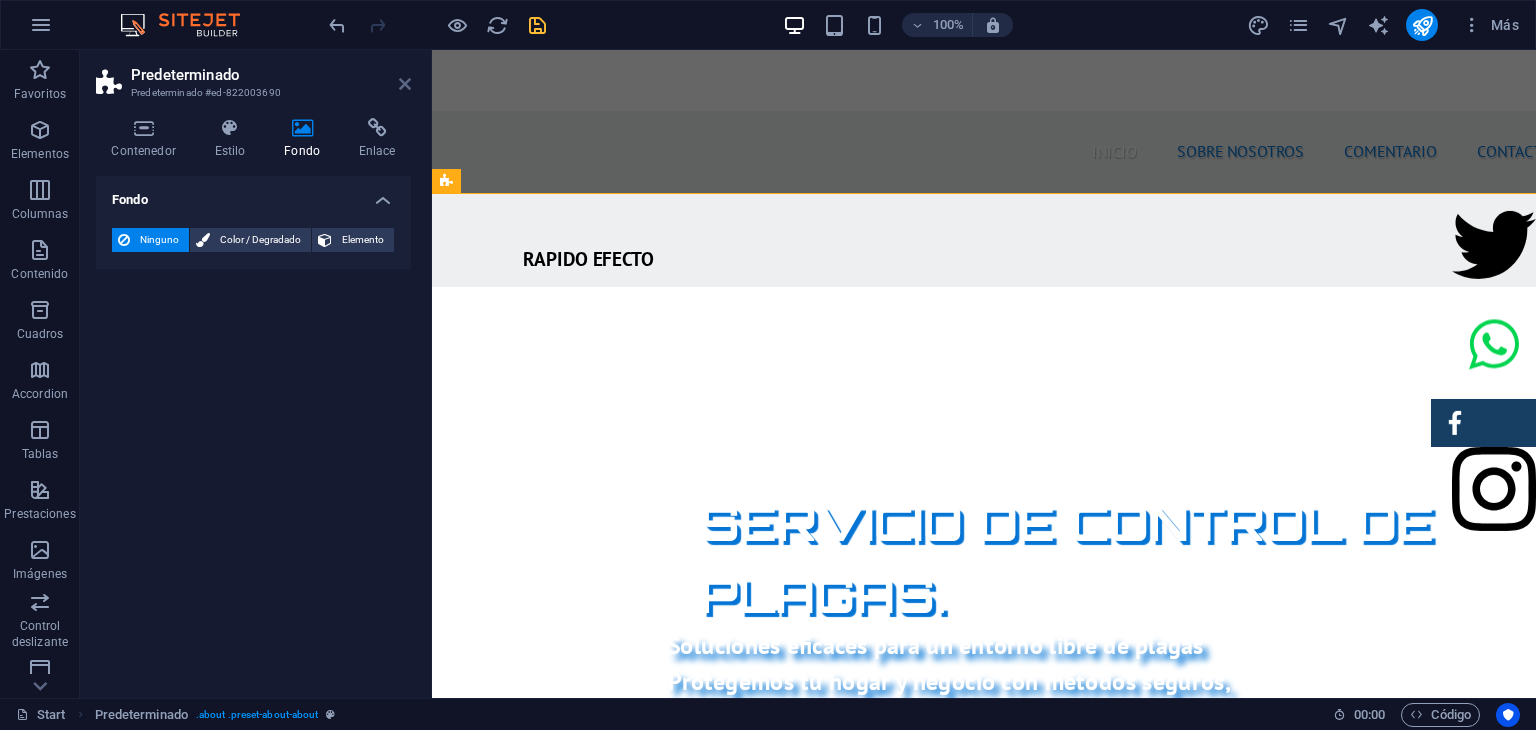 click at bounding box center [405, 84] 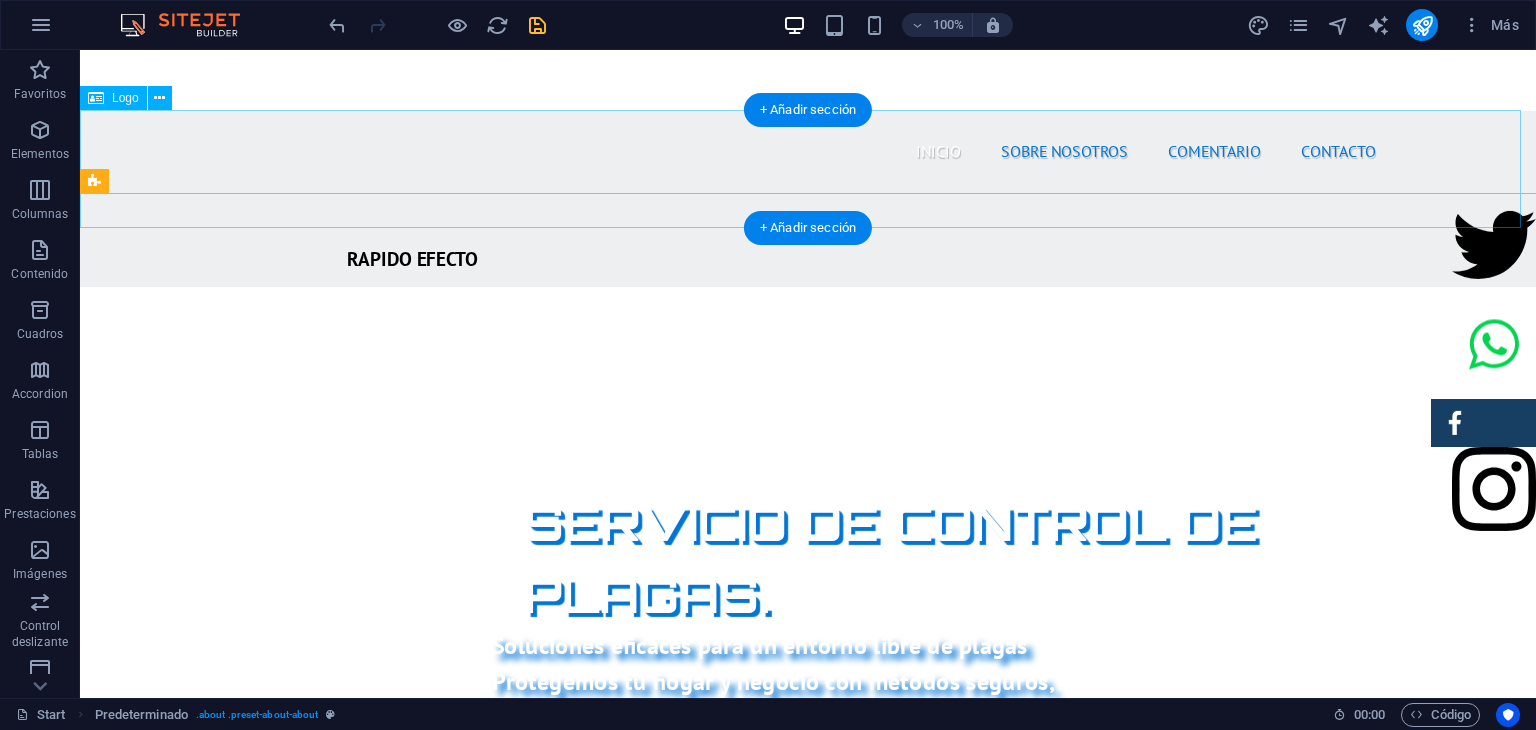 click at bounding box center [808, 1019] 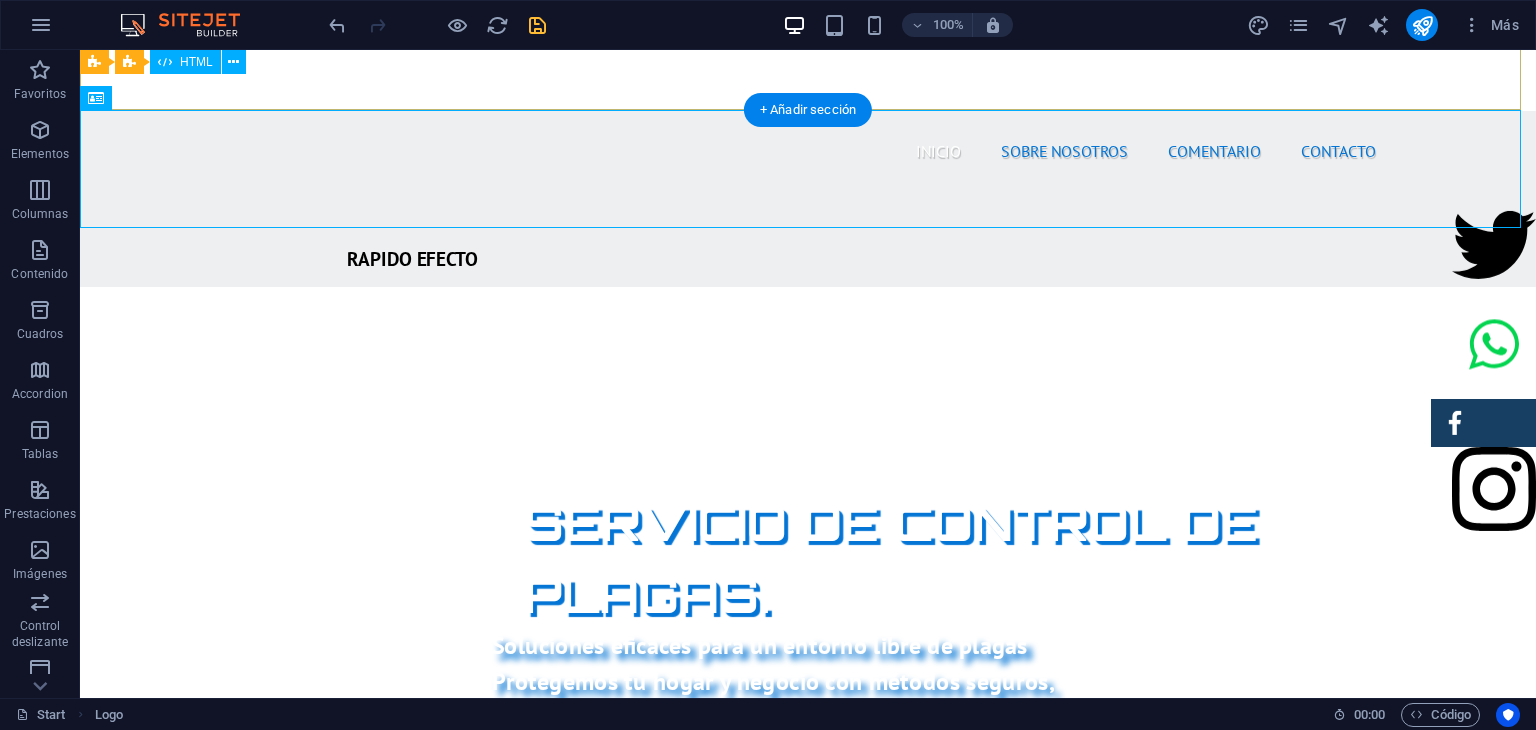 click at bounding box center (808, 920) 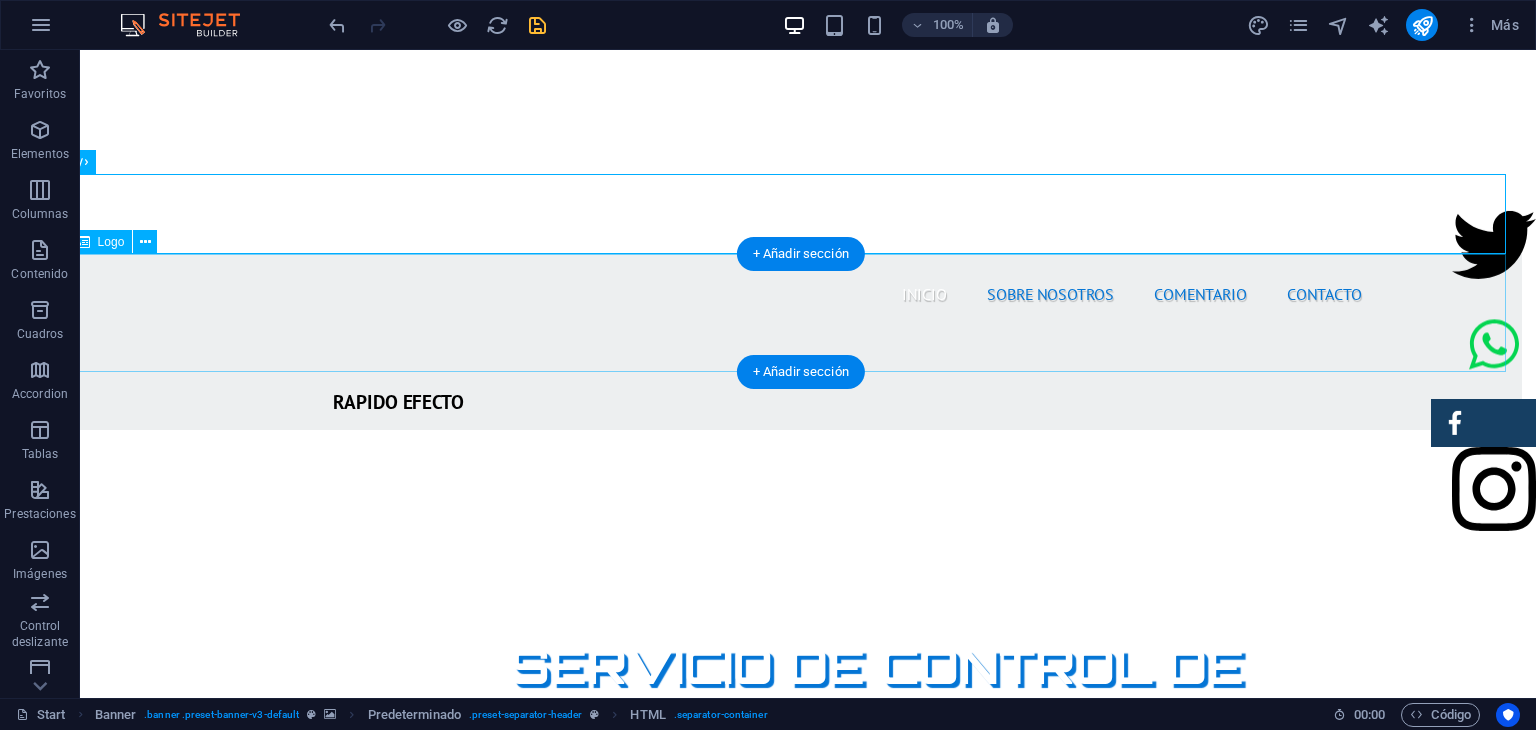 scroll, scrollTop: 572, scrollLeft: 14, axis: both 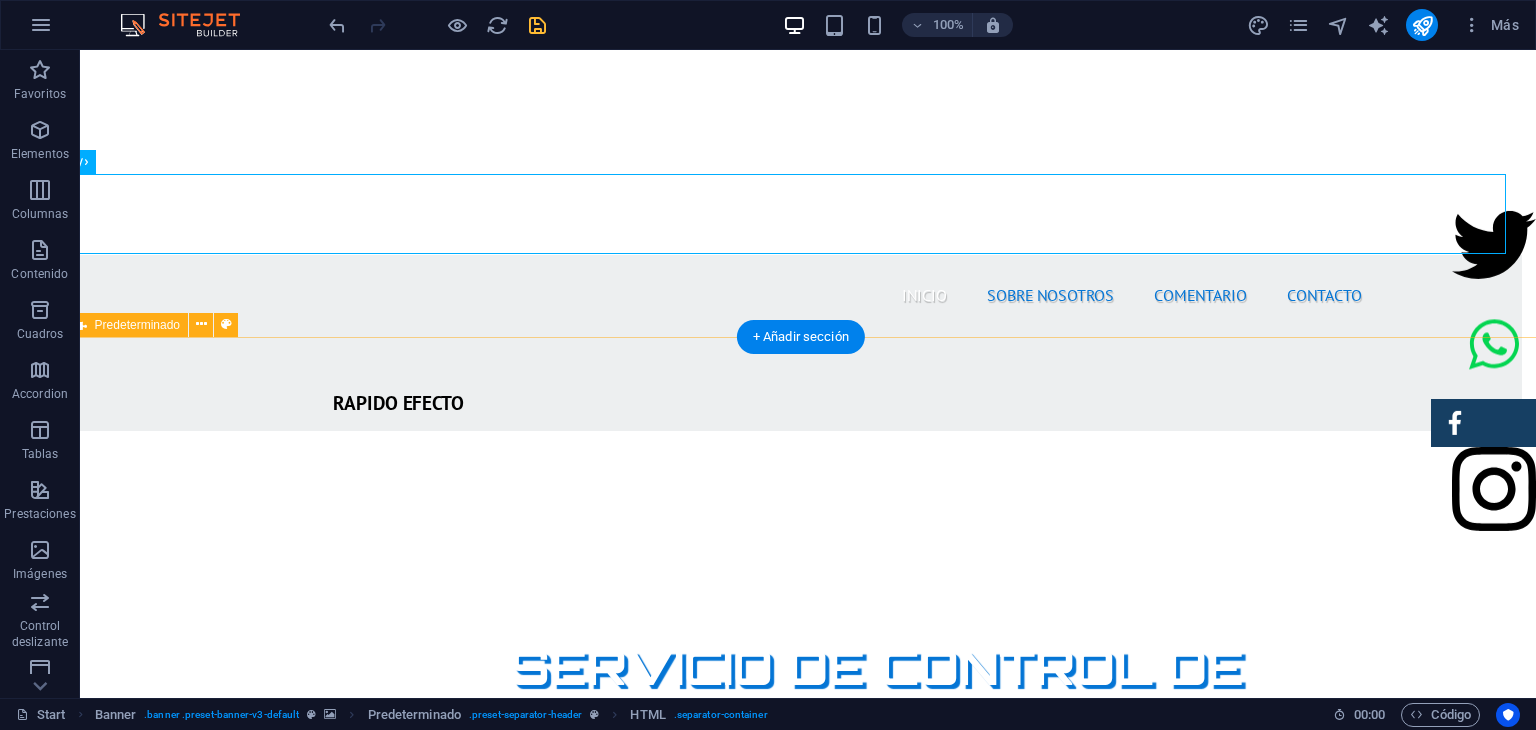 click on "SOBRE NOSOTROS Nuestra empresa de fumigación ofrece soluciones efectivas para el control de plagas, garantizando un ambiente limpio y seguro. Con un equipo de profesionales calificados y el uso de productos certificados, aseguramos resultados óptimos y la satisfacción del cliente. Nos especializamos en servicios residenciales y comerciales, adaptándonos a las necesidades específicas de cada cliente. Además, aplicamos técnicas innovadoras y respetuosas con el medio ambiente. Al elegirnos, estás invirtiendo en la salud de tus espacios y el bienestar de tus seres queridos. ¡Contáctanos para una evaluación gratuita y protege tu hogar hoy mismo! PRODUCTOS CERTIFICADOS MEJOR PRECIO GARANTIZADO GARANTÍA DE SERVICIO RAPIDO Y SEGURO" at bounding box center (794, 1790) 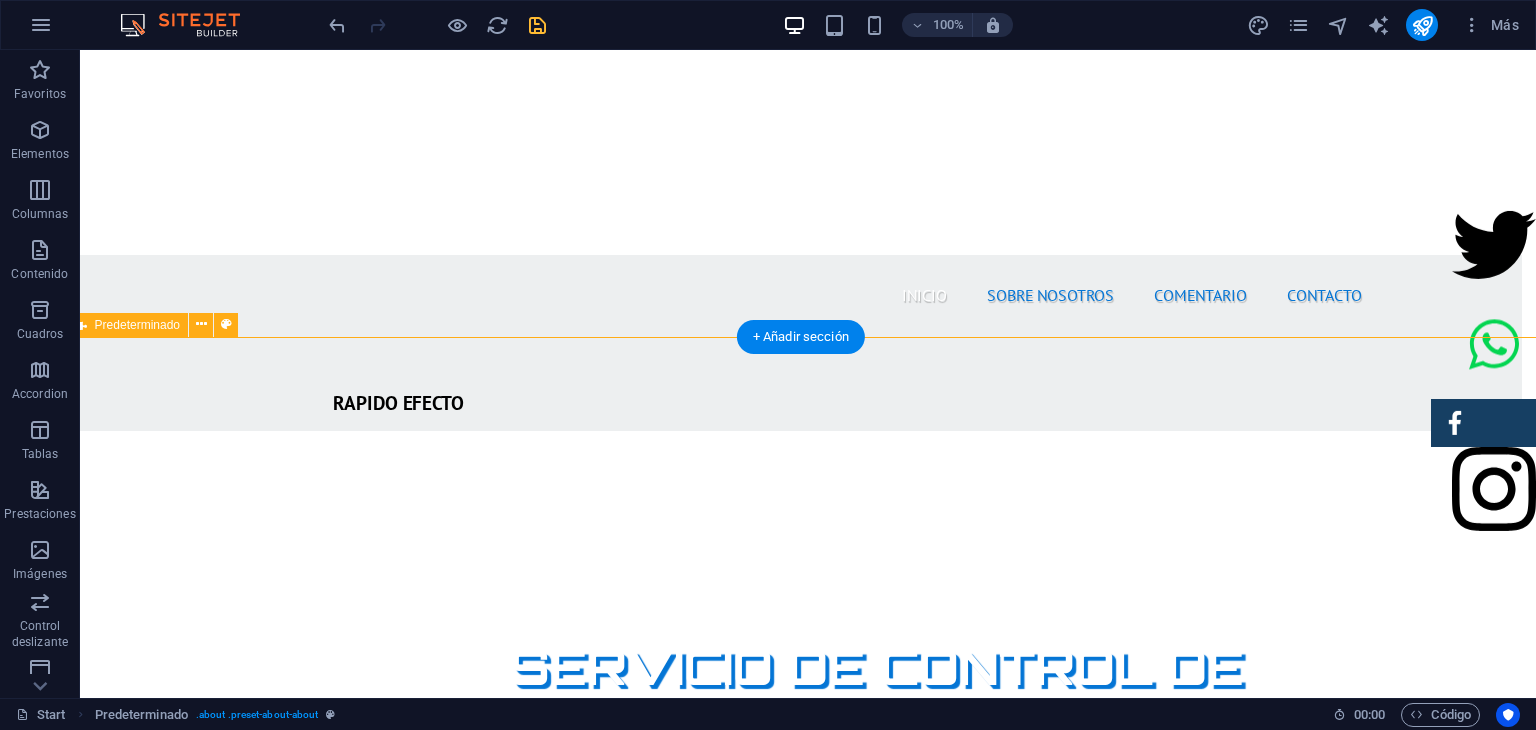 click on "SOBRE NOSOTROS Nuestra empresa de fumigación ofrece soluciones efectivas para el control de plagas, garantizando un ambiente limpio y seguro. Con un equipo de profesionales calificados y el uso de productos certificados, aseguramos resultados óptimos y la satisfacción del cliente. Nos especializamos en servicios residenciales y comerciales, adaptándonos a las necesidades específicas de cada cliente. Además, aplicamos técnicas innovadoras y respetuosas con el medio ambiente. Al elegirnos, estás invirtiendo en la salud de tus espacios y el bienestar de tus seres queridos. ¡Contáctanos para una evaluación gratuita y protege tu hogar hoy mismo! PRODUCTOS CERTIFICADOS MEJOR PRECIO GARANTIZADO GARANTÍA DE SERVICIO RAPIDO Y SEGURO" at bounding box center [794, 1790] 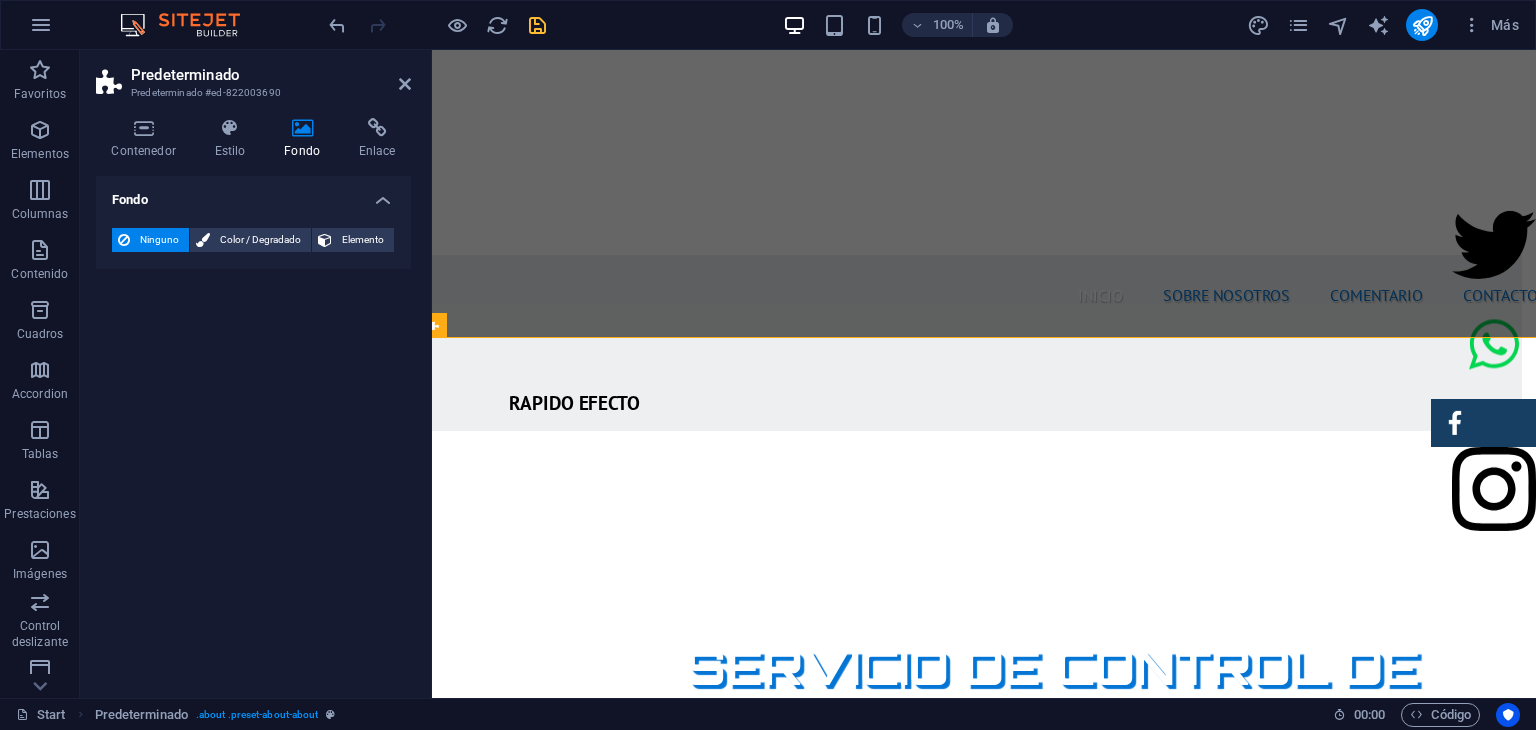 click on "Fondo" at bounding box center (306, 139) 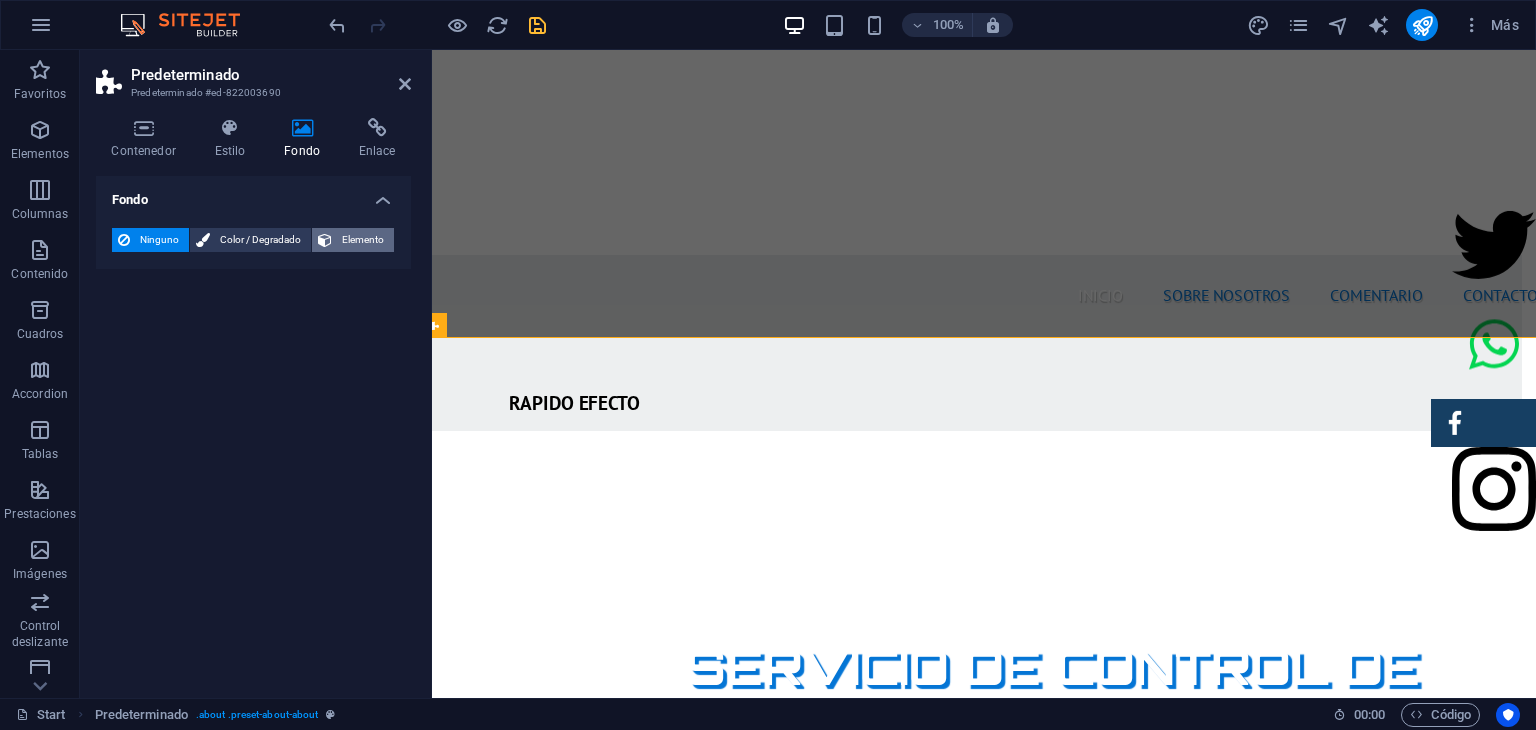 click on "Elemento" at bounding box center [363, 240] 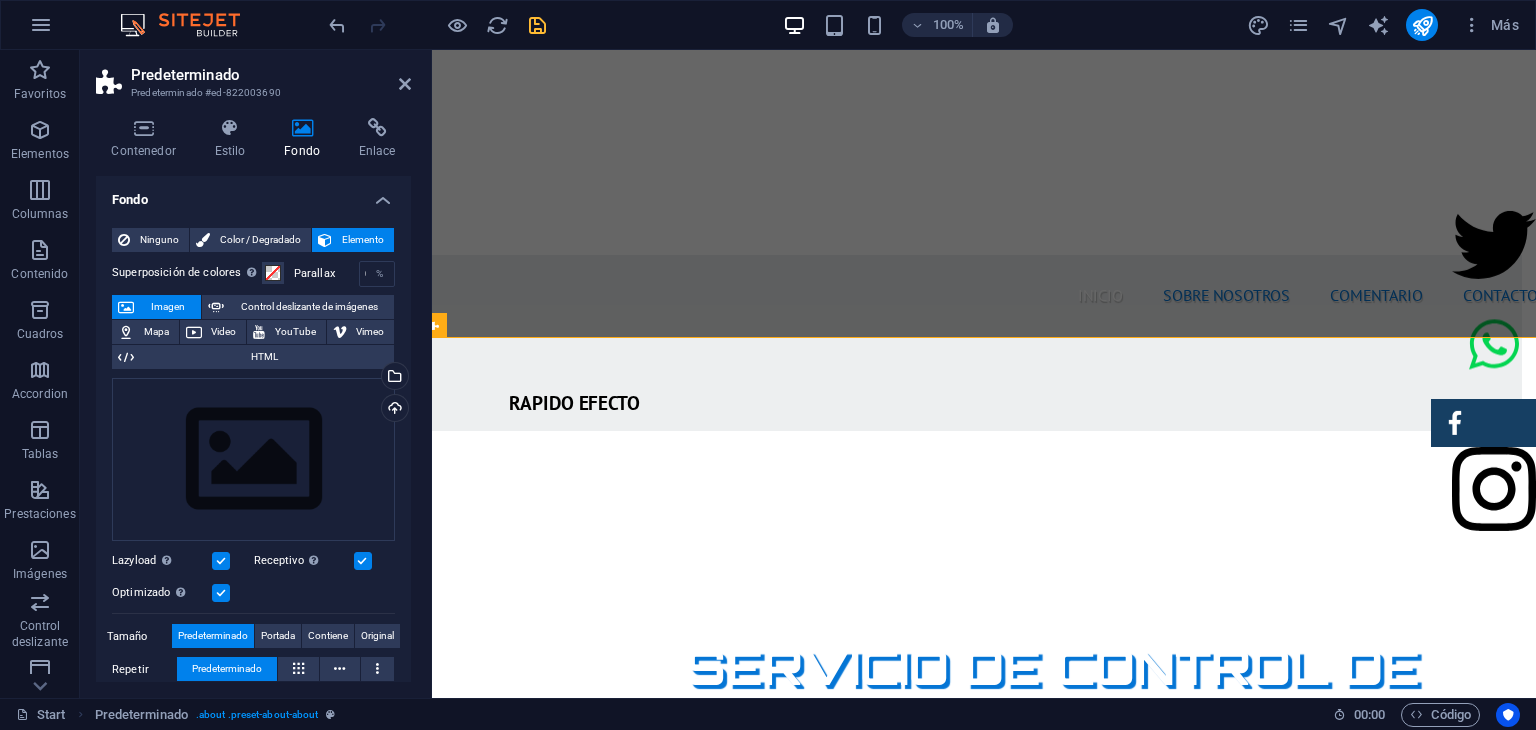 click on "Imagen" at bounding box center (167, 307) 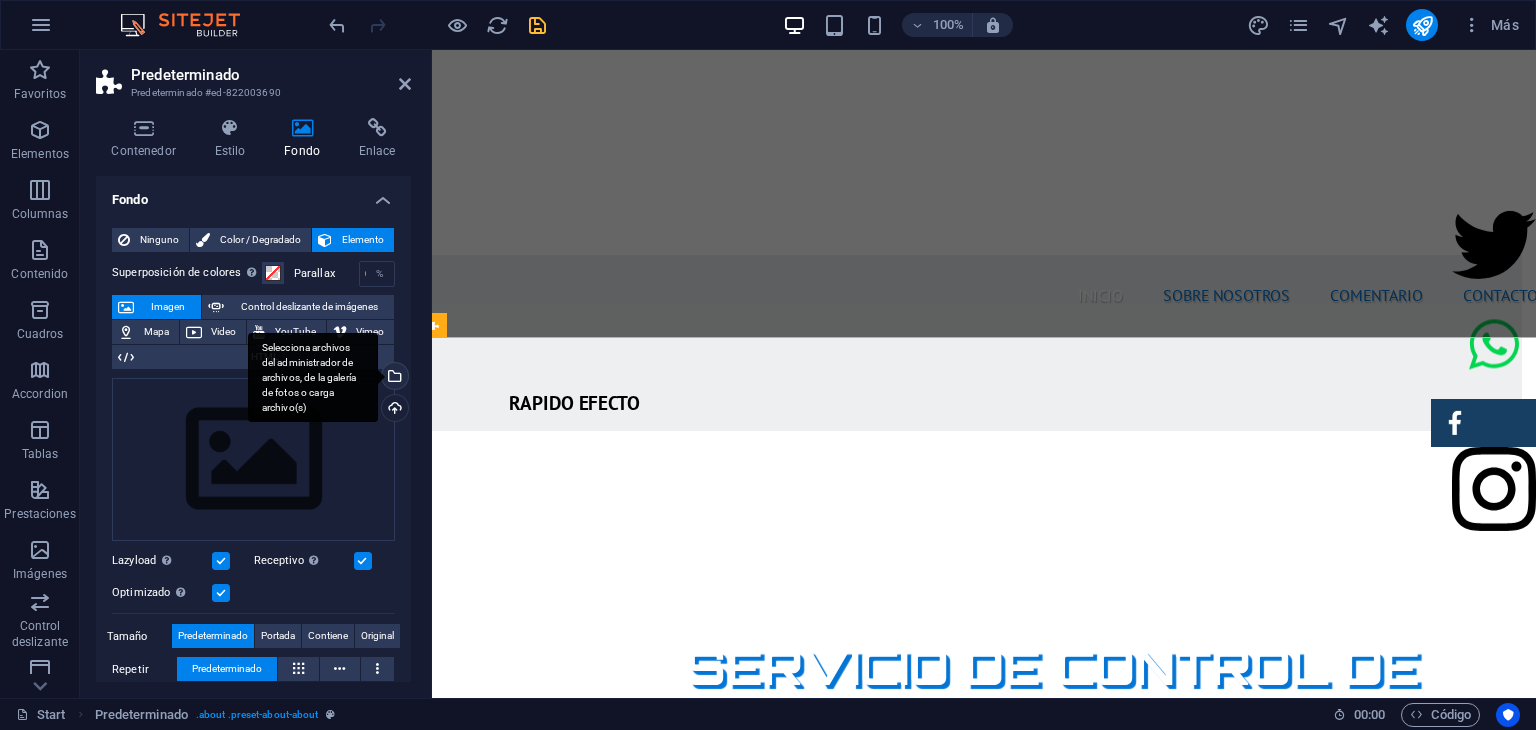click on "Selecciona archivos del administrador de archivos, de la galería de fotos o carga archivo(s)" at bounding box center (393, 378) 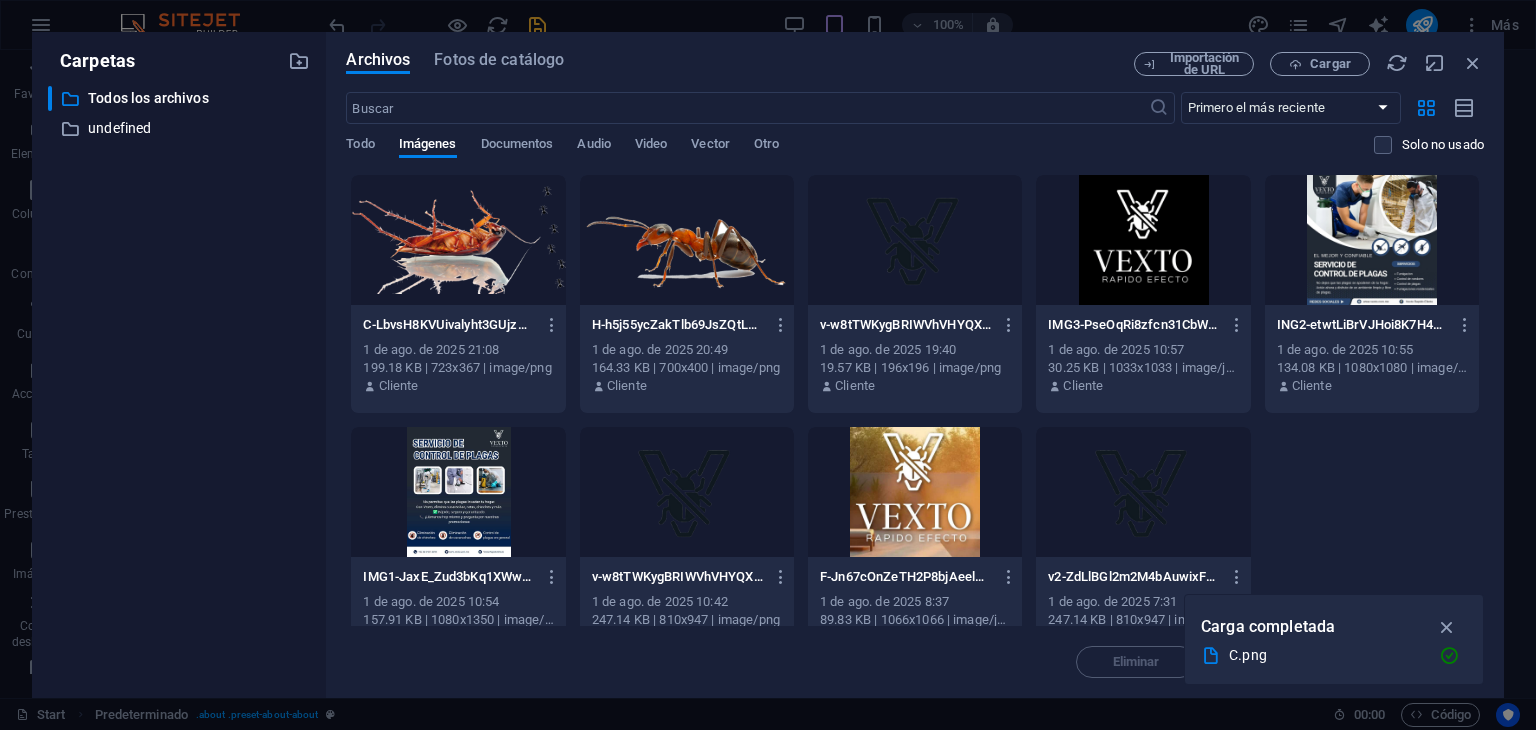 click at bounding box center [458, 240] 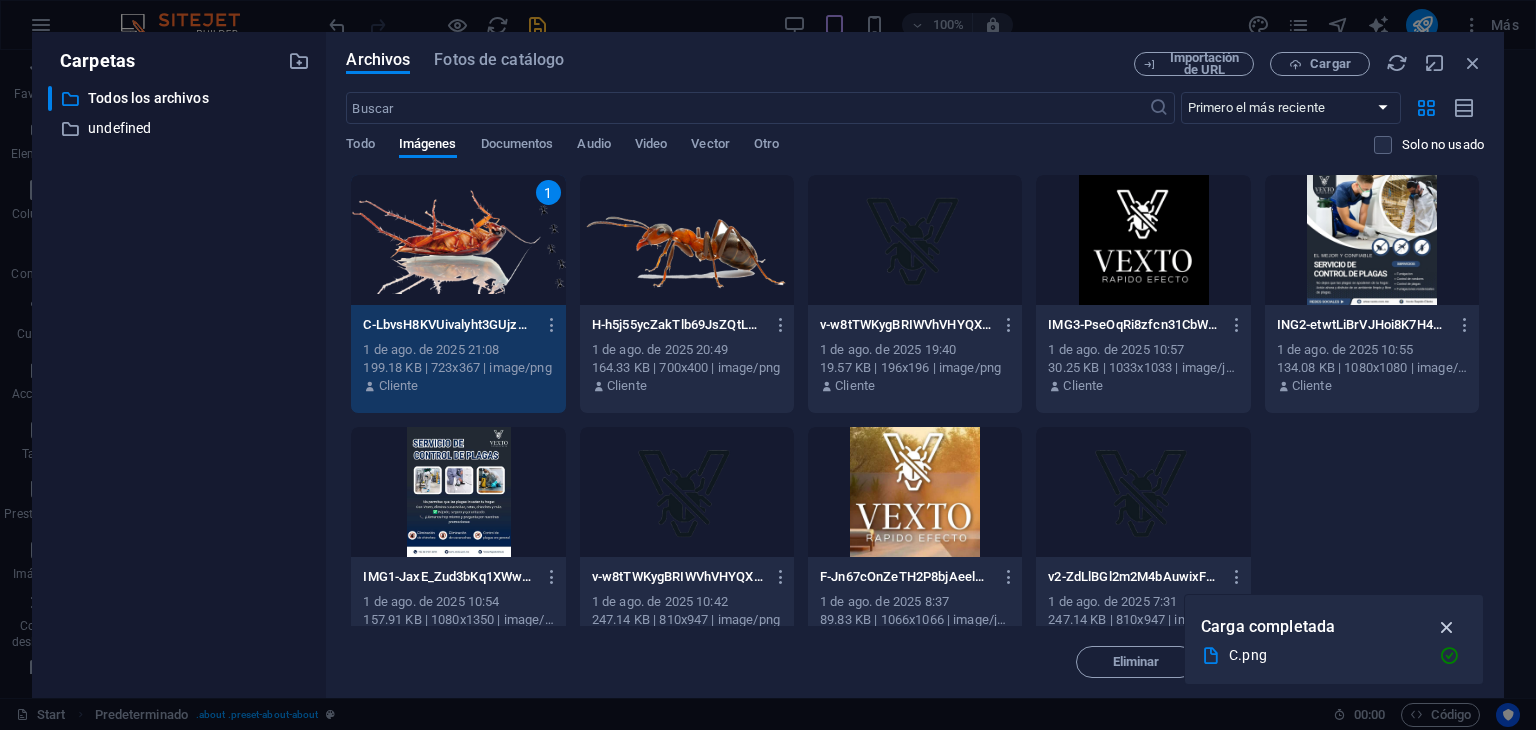 click at bounding box center (1447, 627) 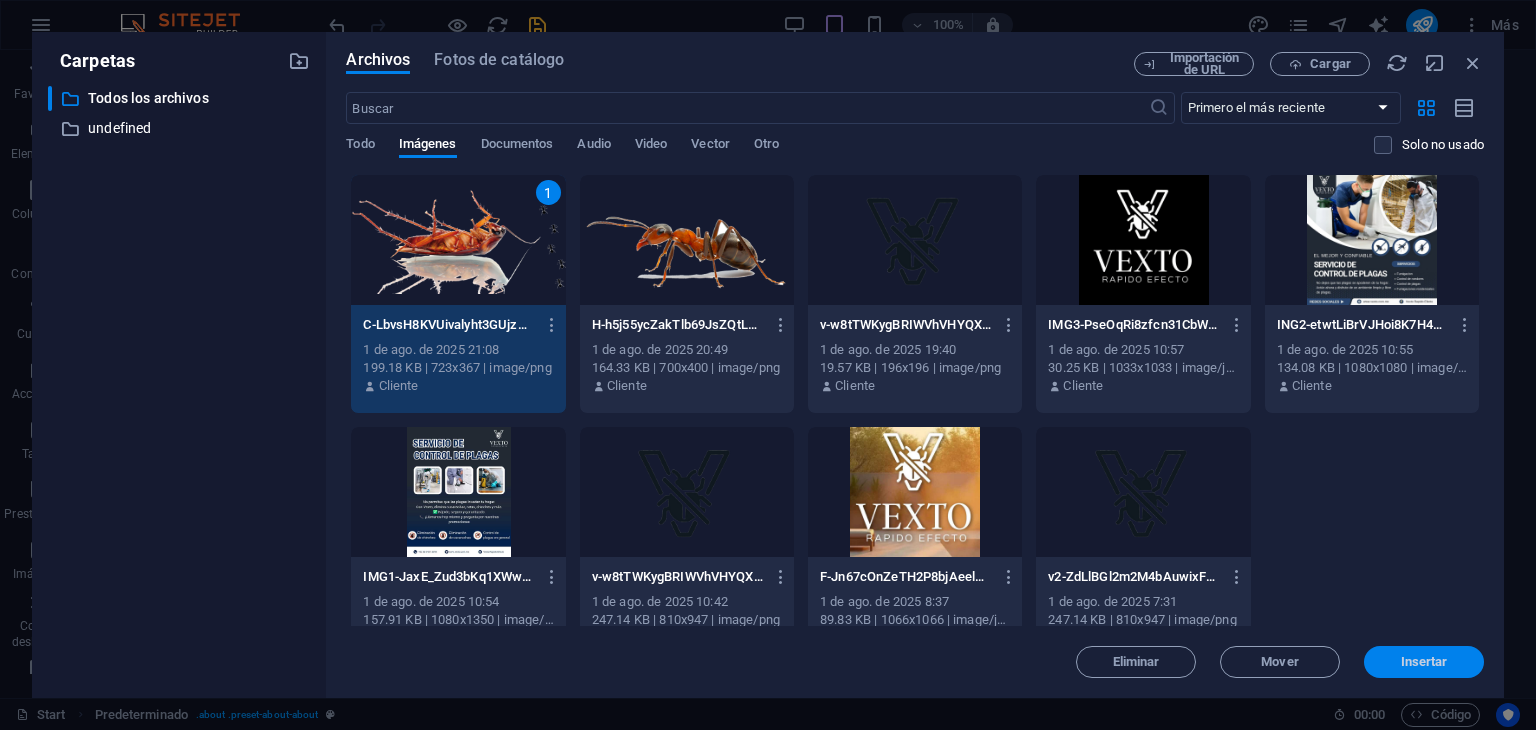 click on "Insertar" at bounding box center [1424, 662] 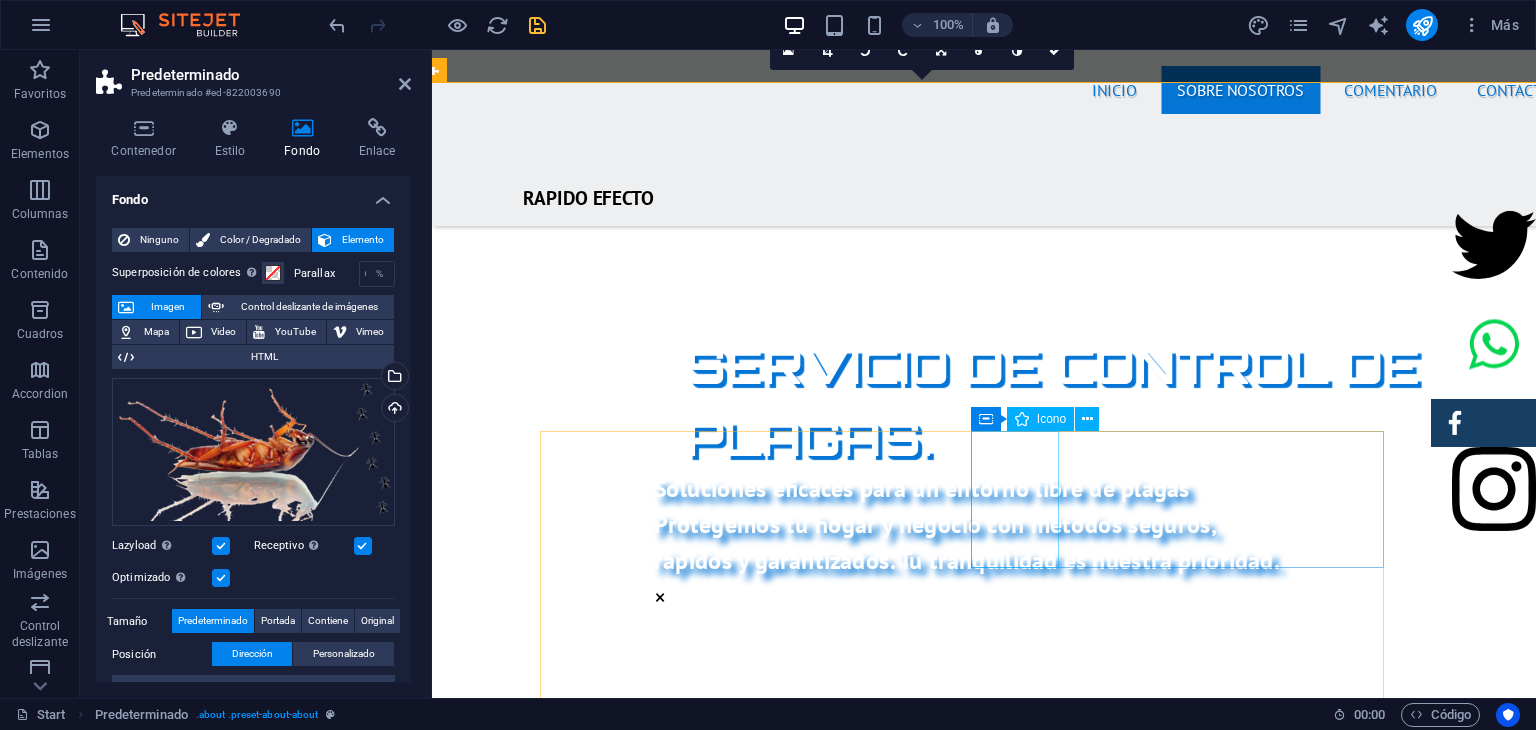 scroll, scrollTop: 832, scrollLeft: 14, axis: both 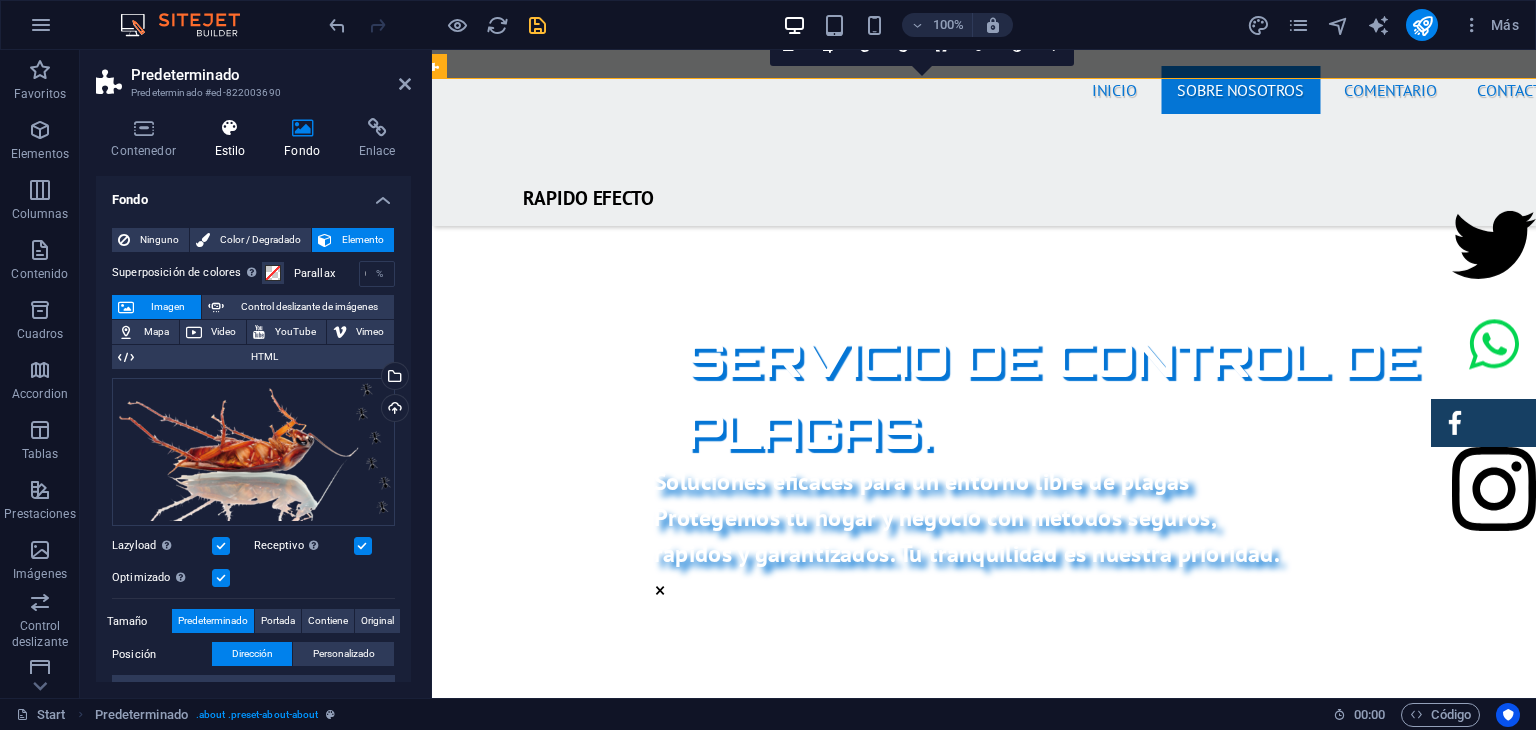 click on "Estilo" at bounding box center (234, 139) 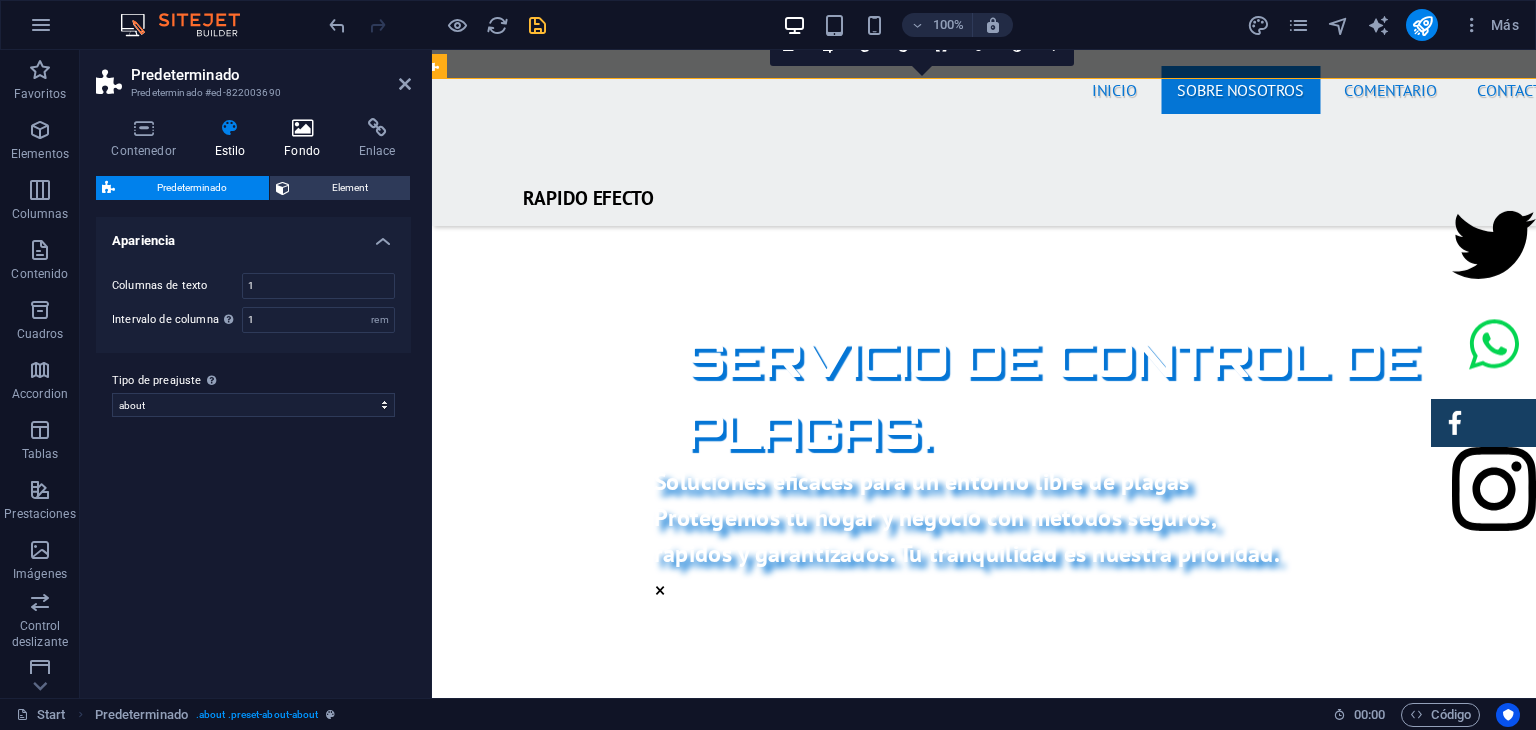 click on "Fondo" at bounding box center (306, 139) 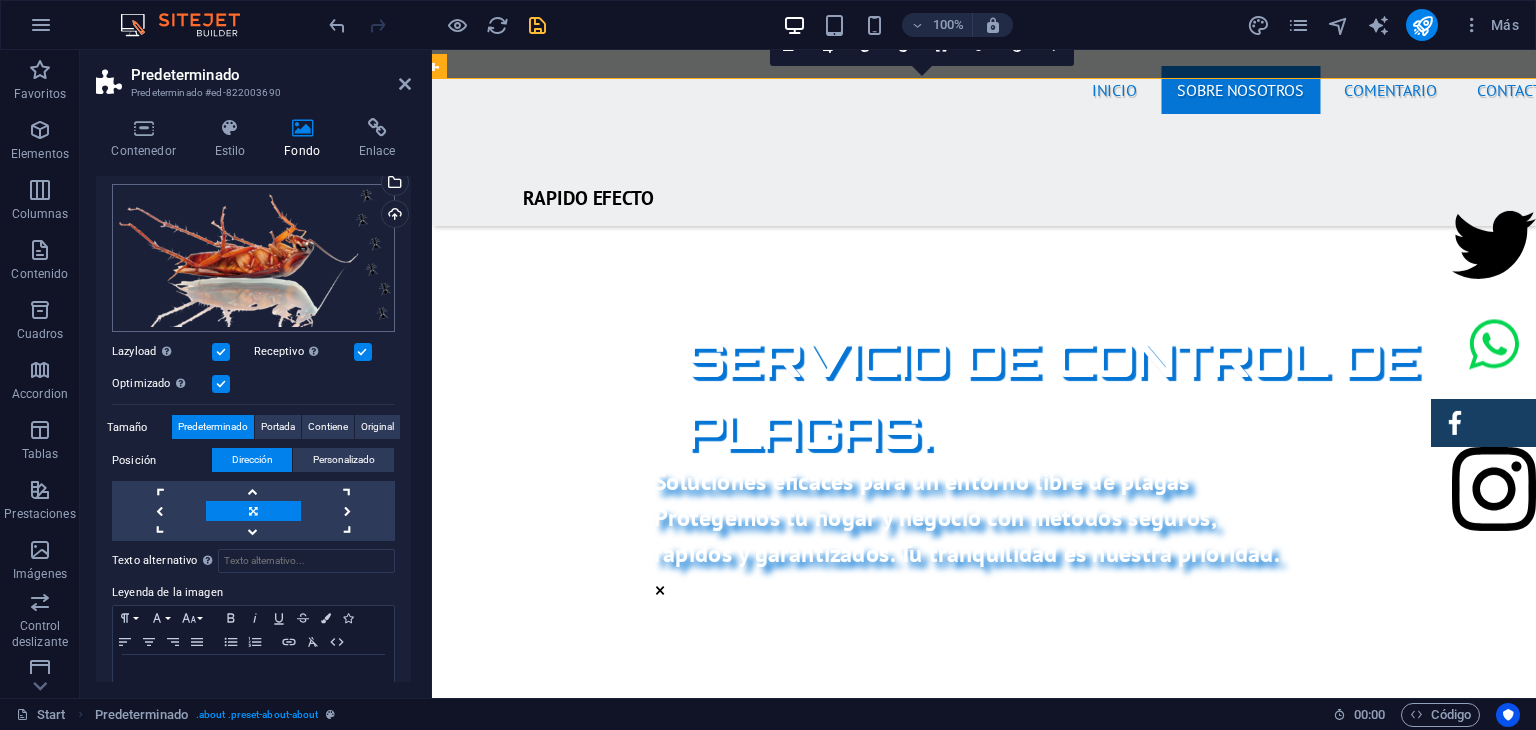 scroll, scrollTop: 195, scrollLeft: 0, axis: vertical 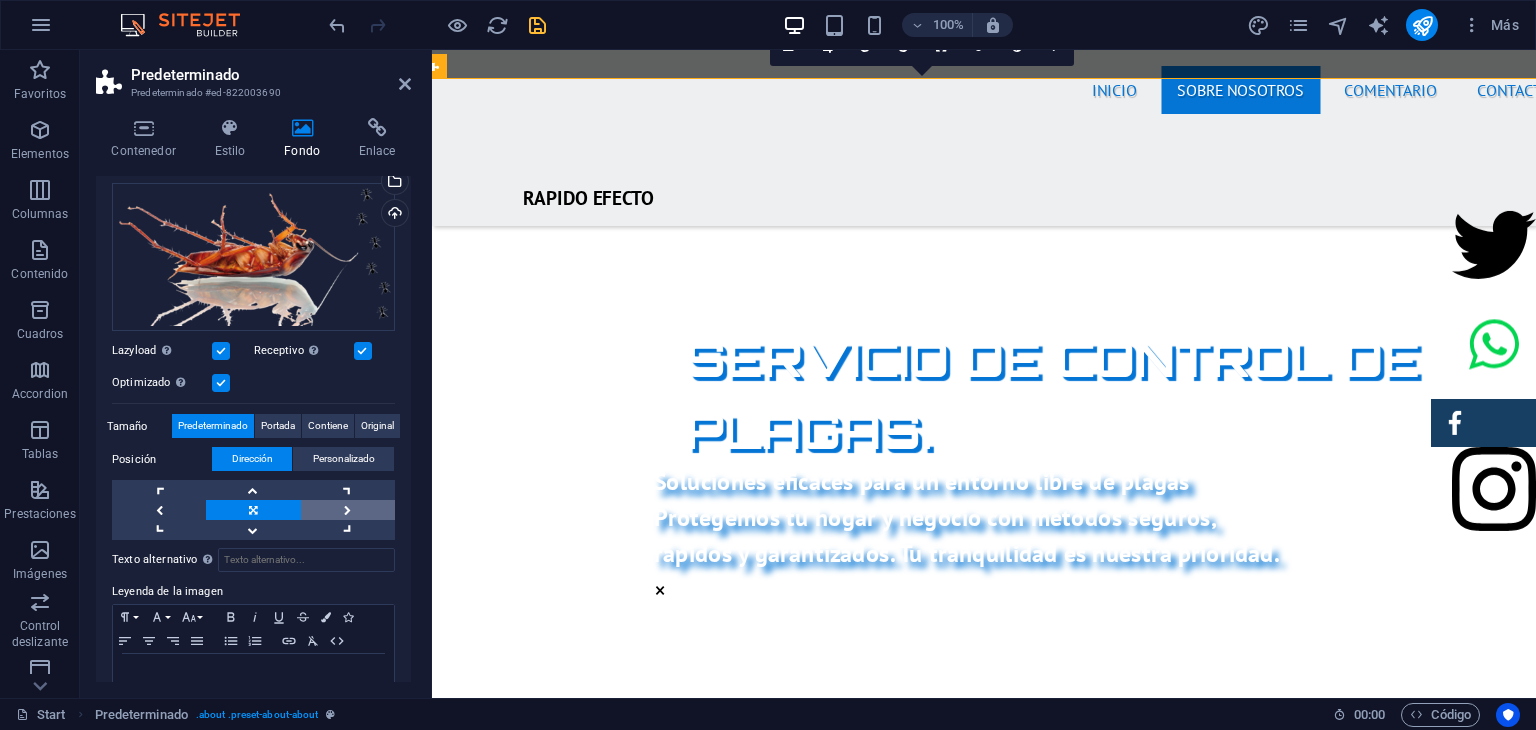 click at bounding box center (348, 510) 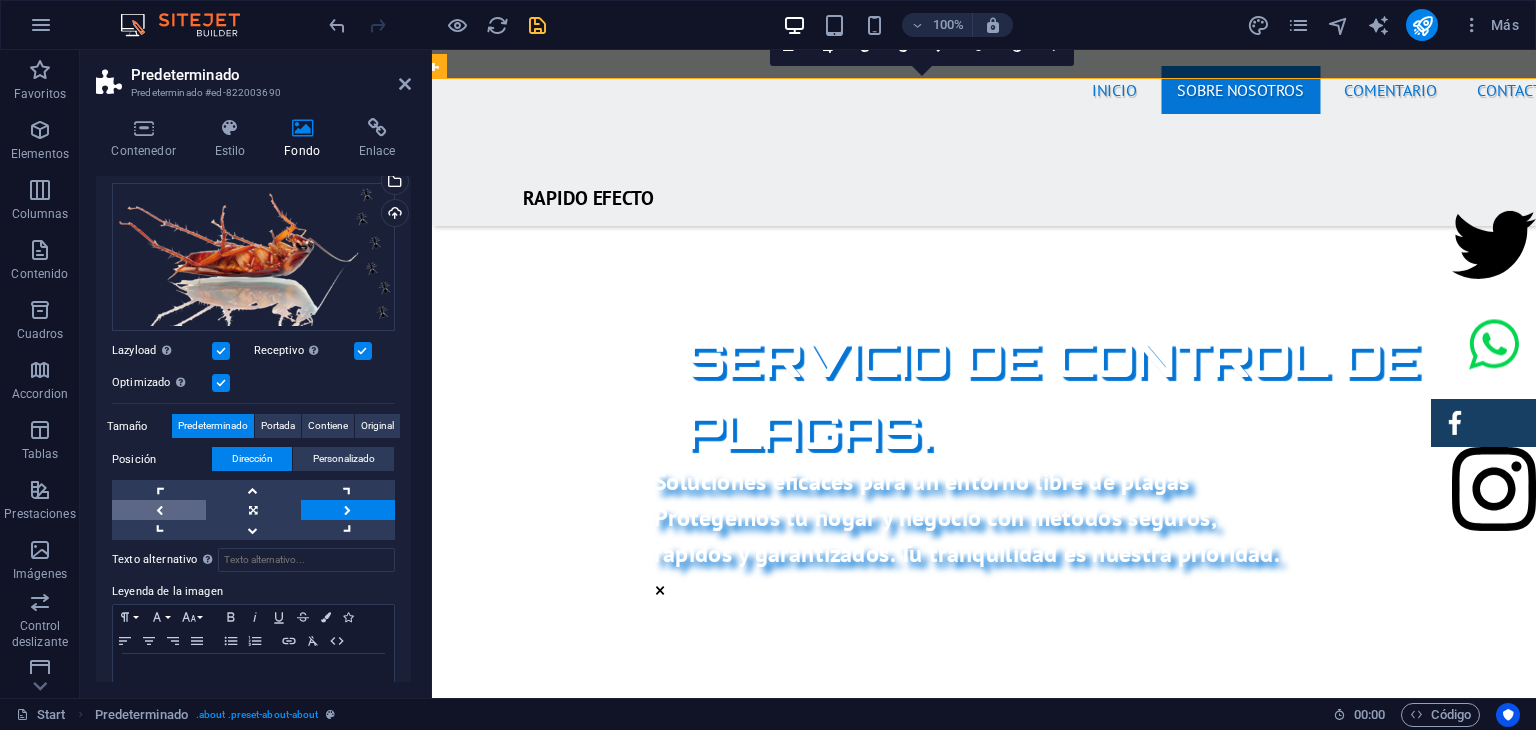 click at bounding box center (159, 510) 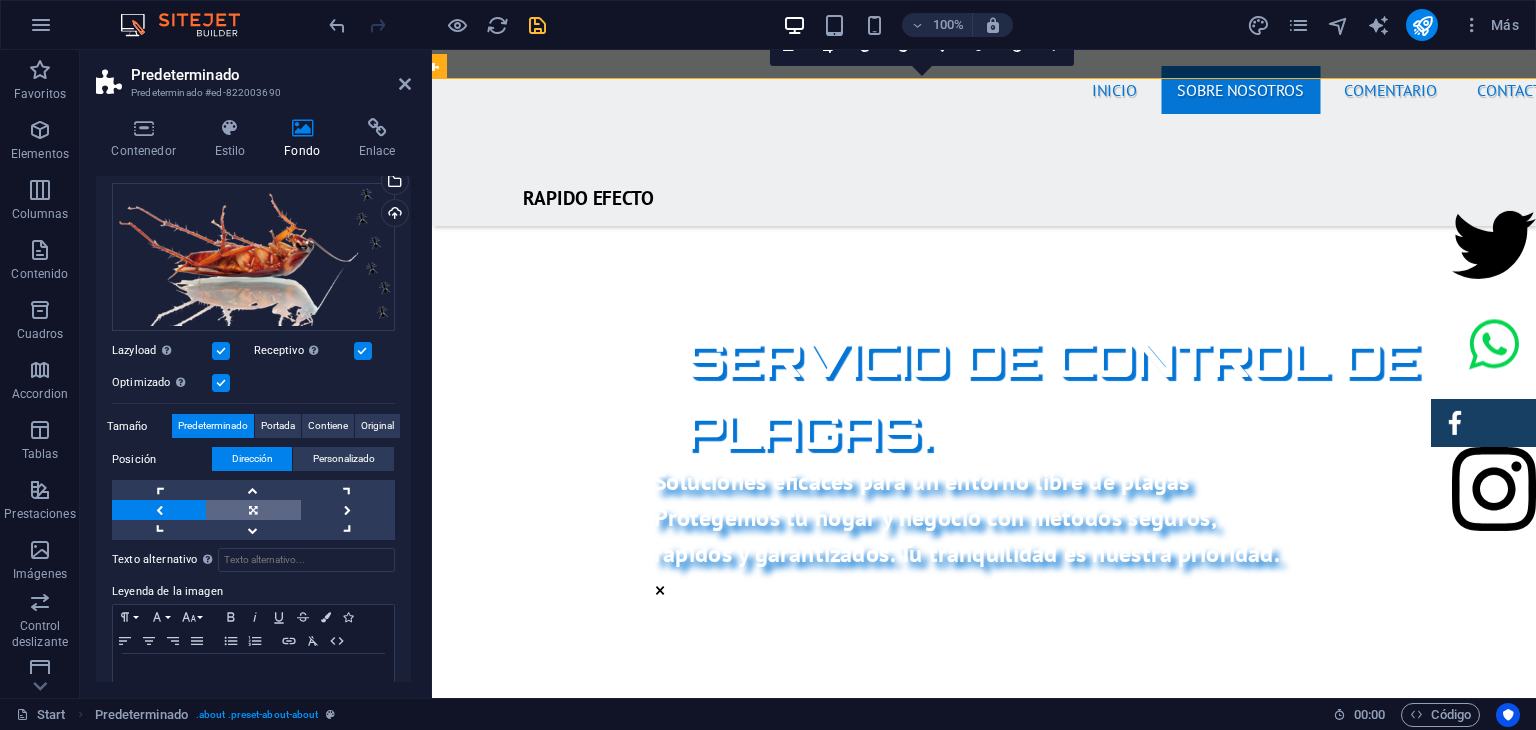 click at bounding box center [253, 510] 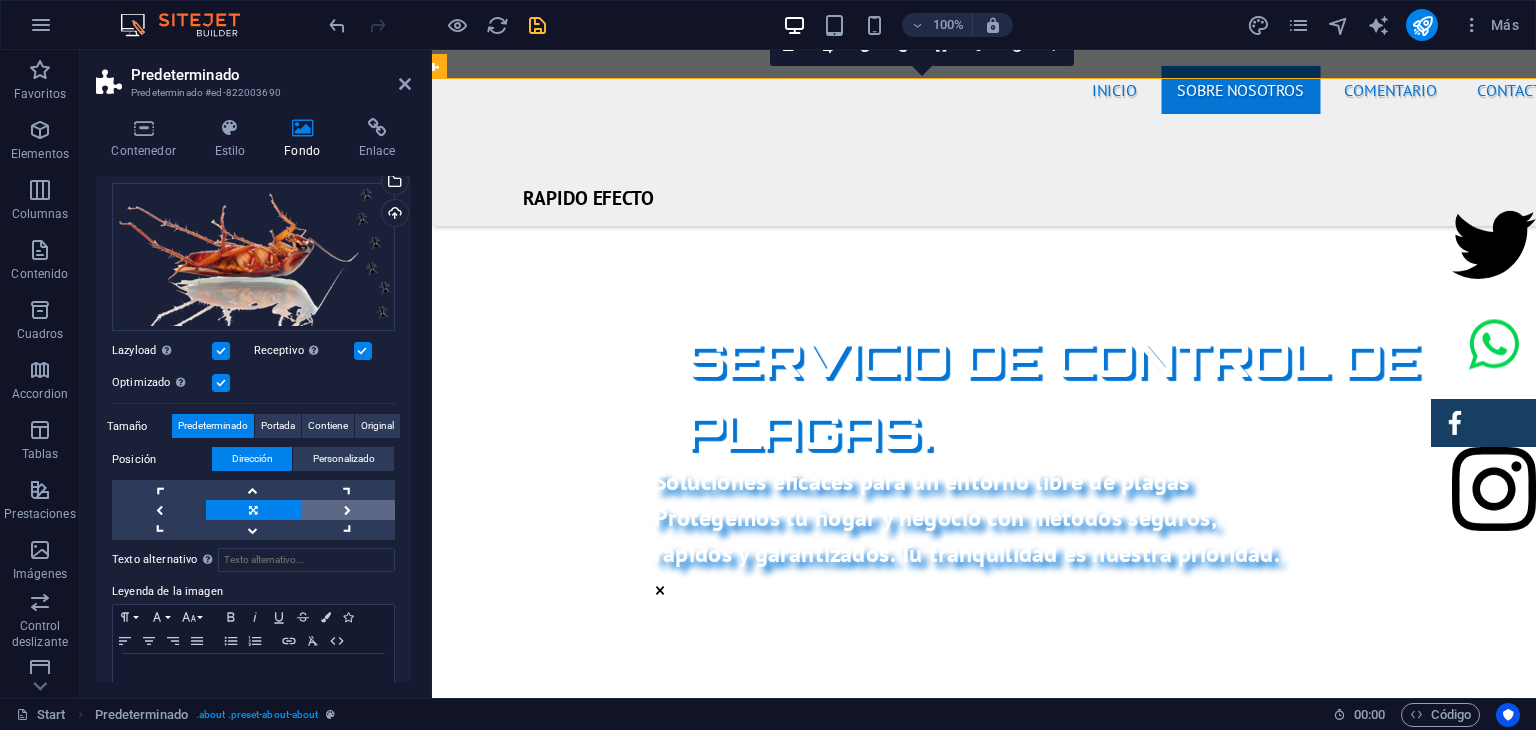 click at bounding box center (348, 510) 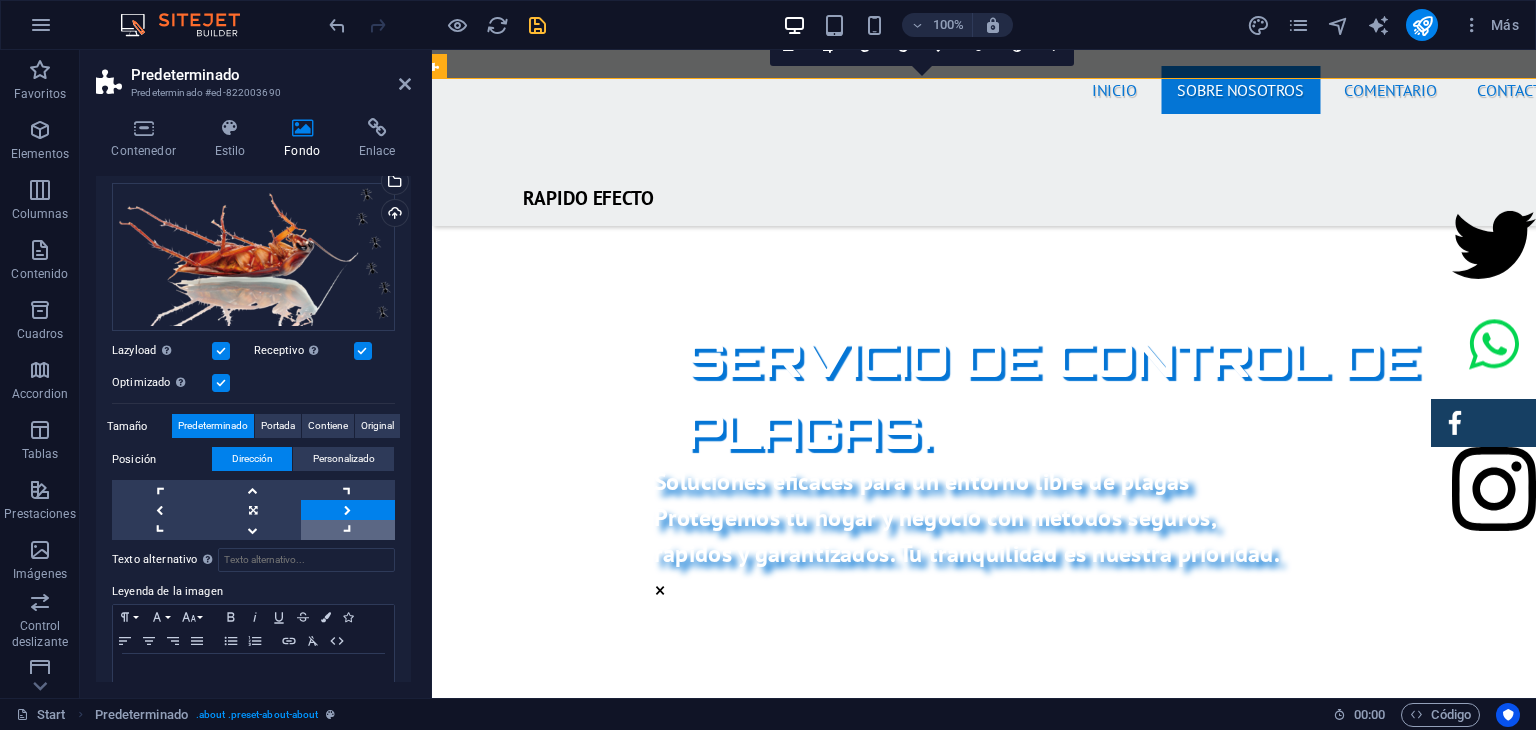 click at bounding box center (348, 530) 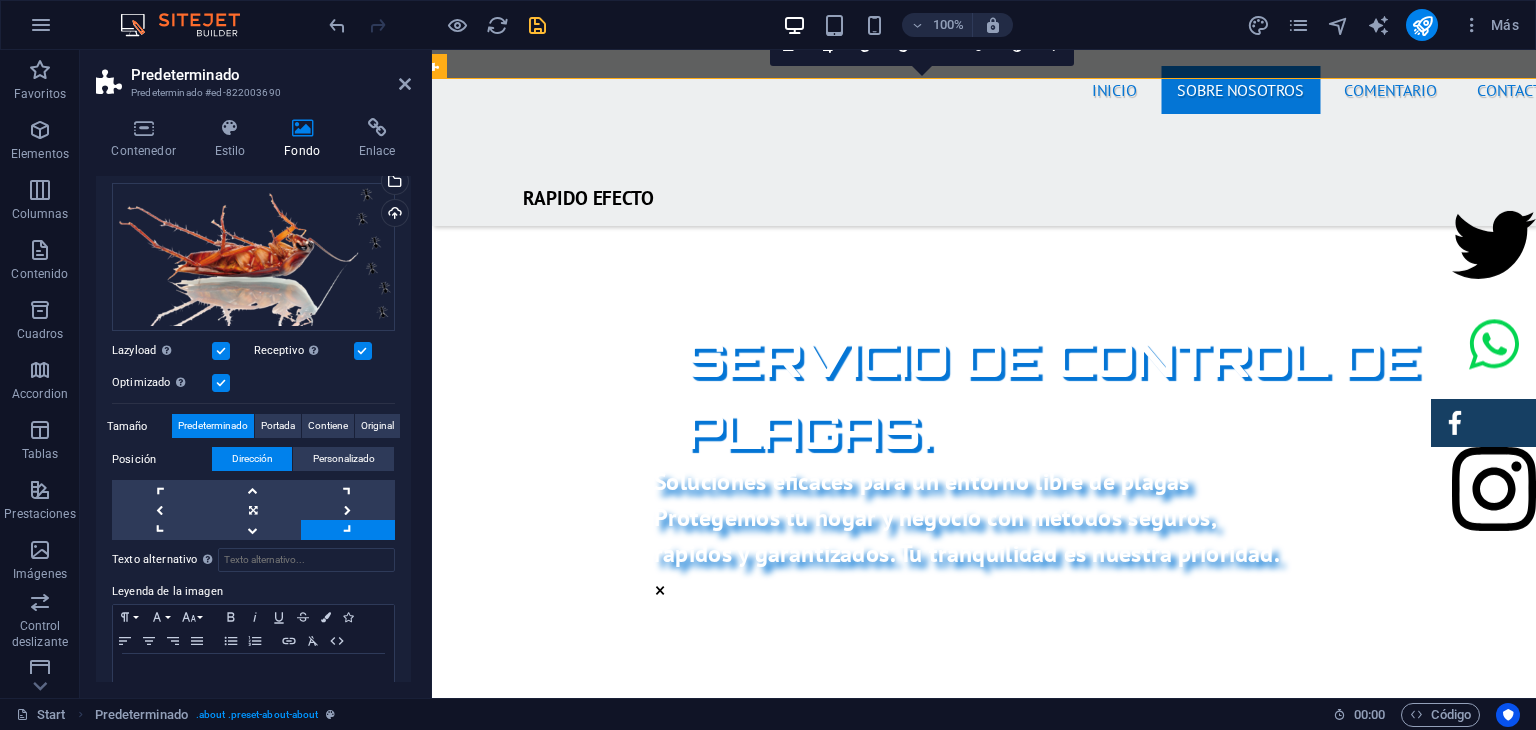 click at bounding box center (348, 530) 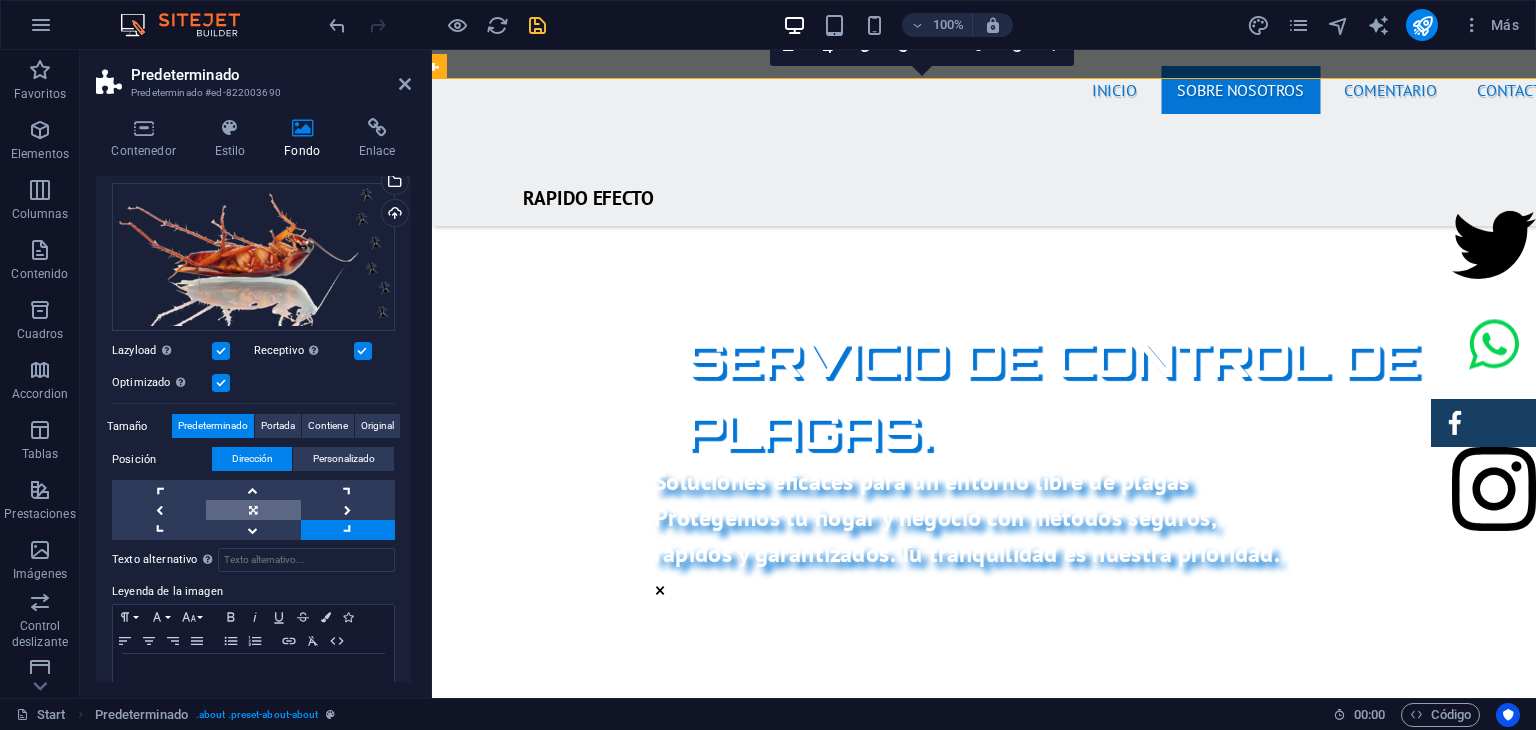 click at bounding box center [253, 510] 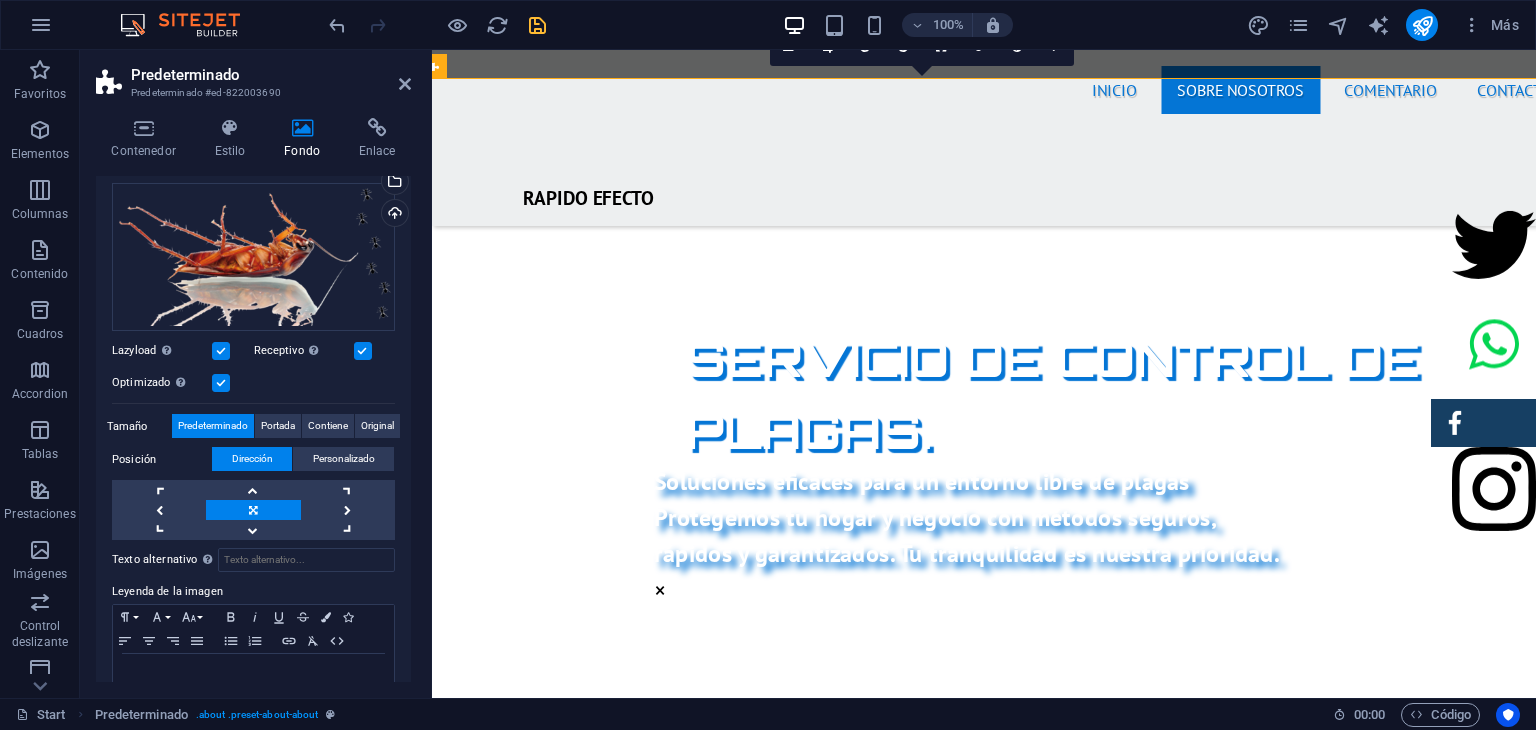 scroll, scrollTop: 242, scrollLeft: 0, axis: vertical 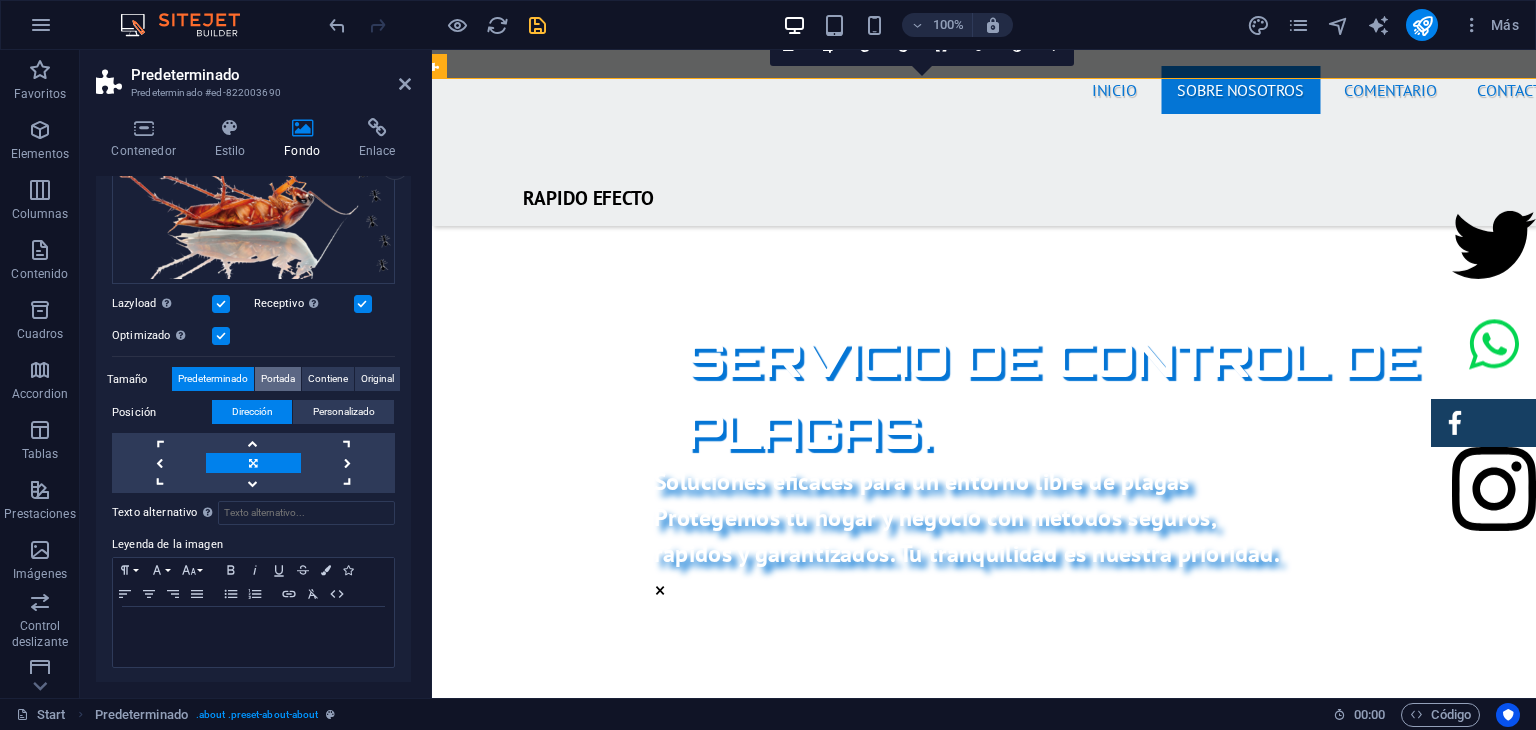 click on "Portada" at bounding box center [278, 379] 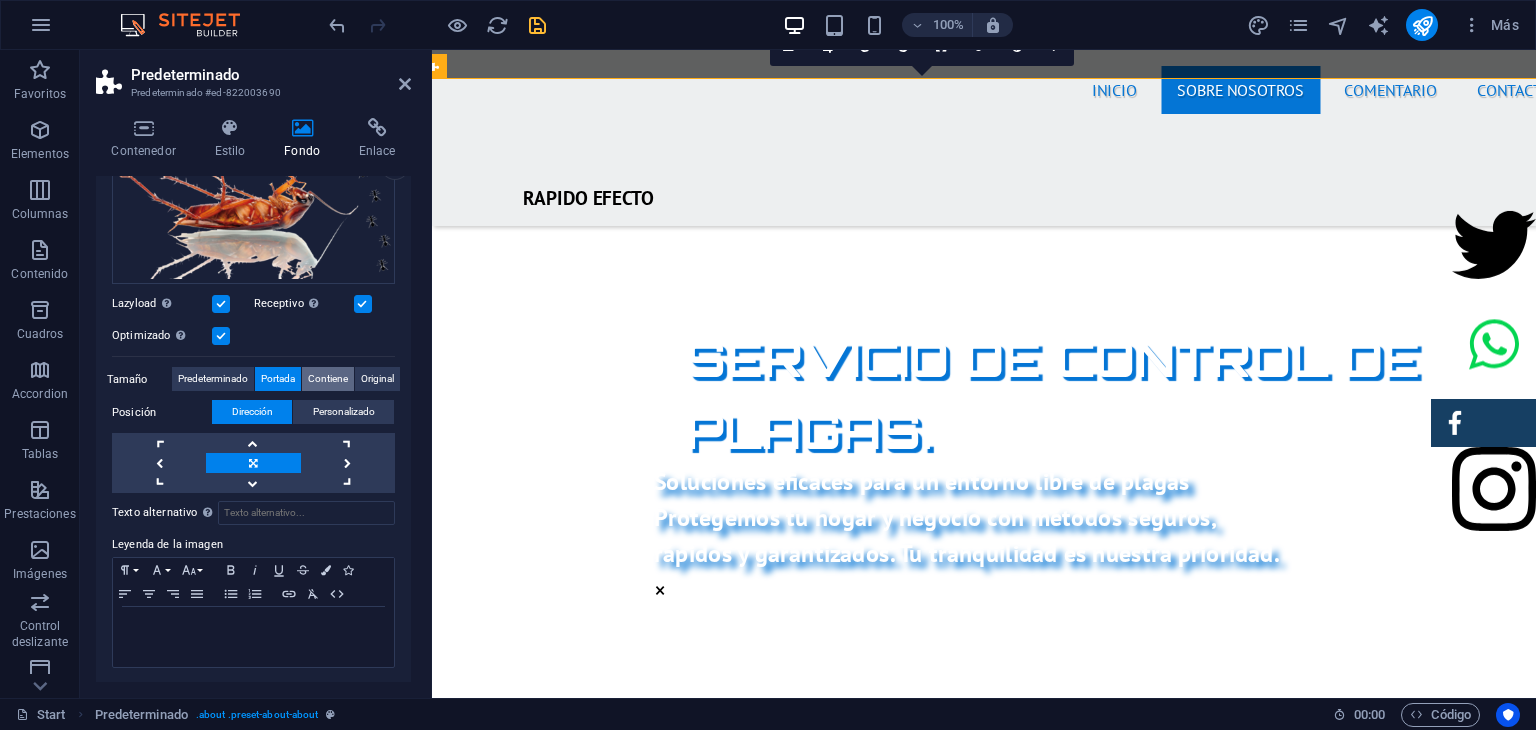 click on "Contiene" at bounding box center (328, 379) 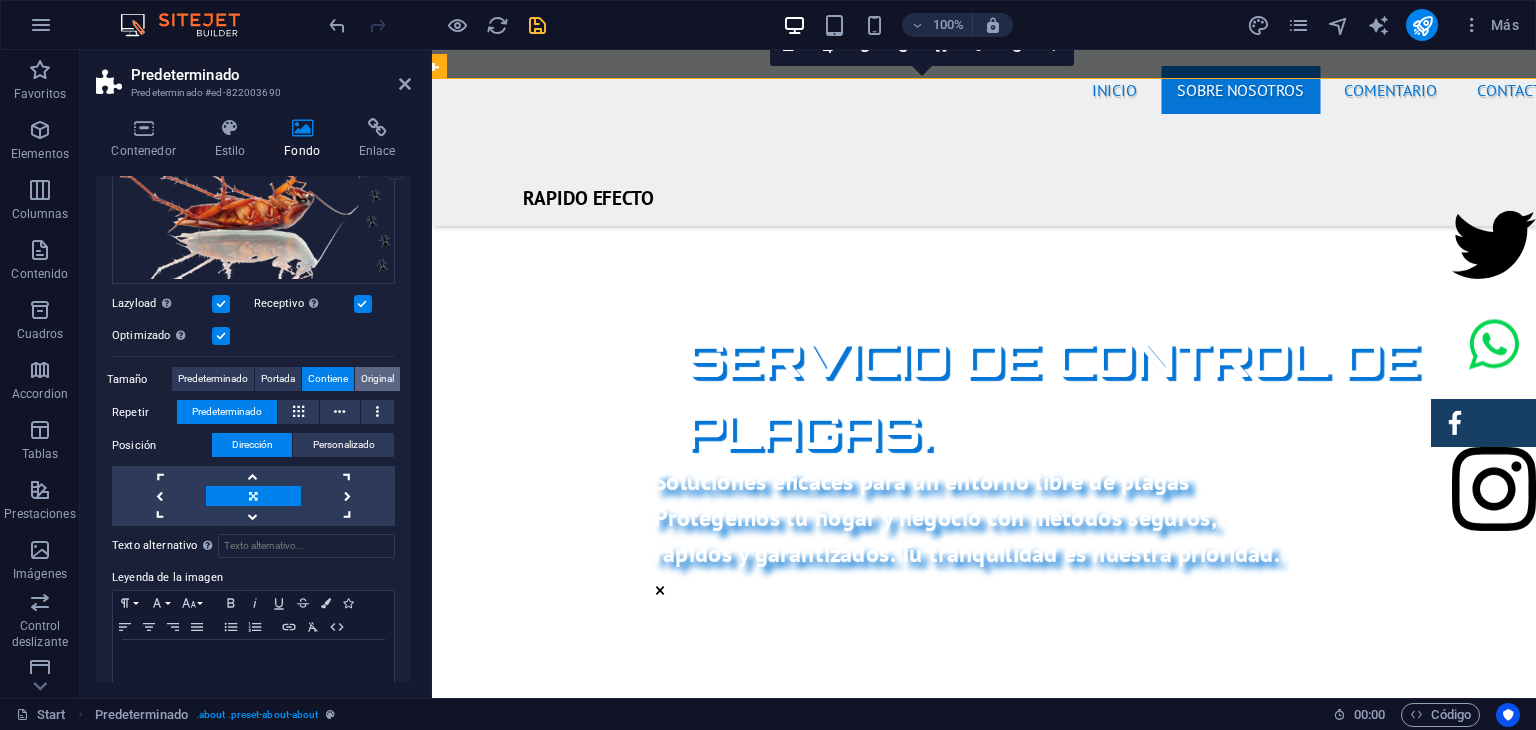 click on "Original" at bounding box center [377, 379] 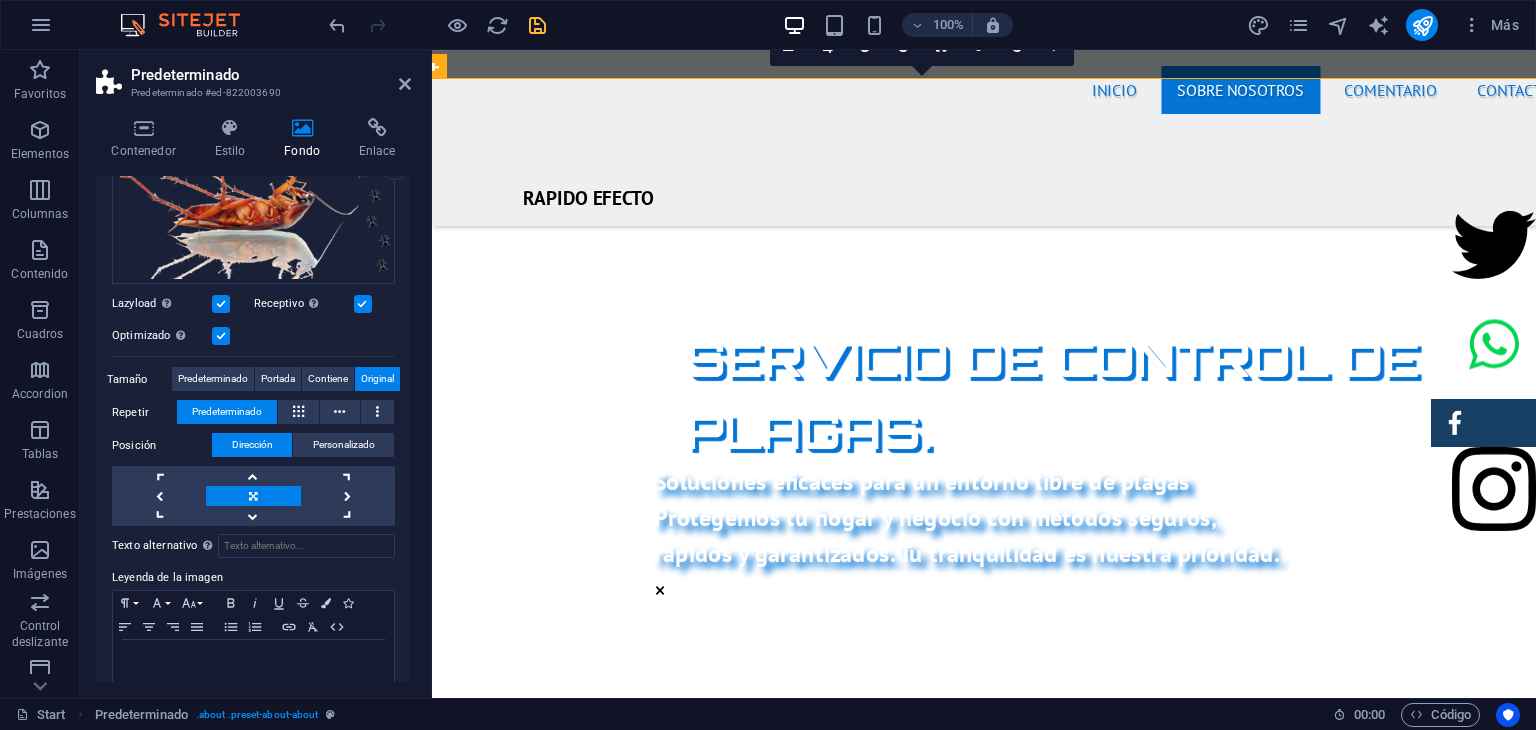click at bounding box center [221, 304] 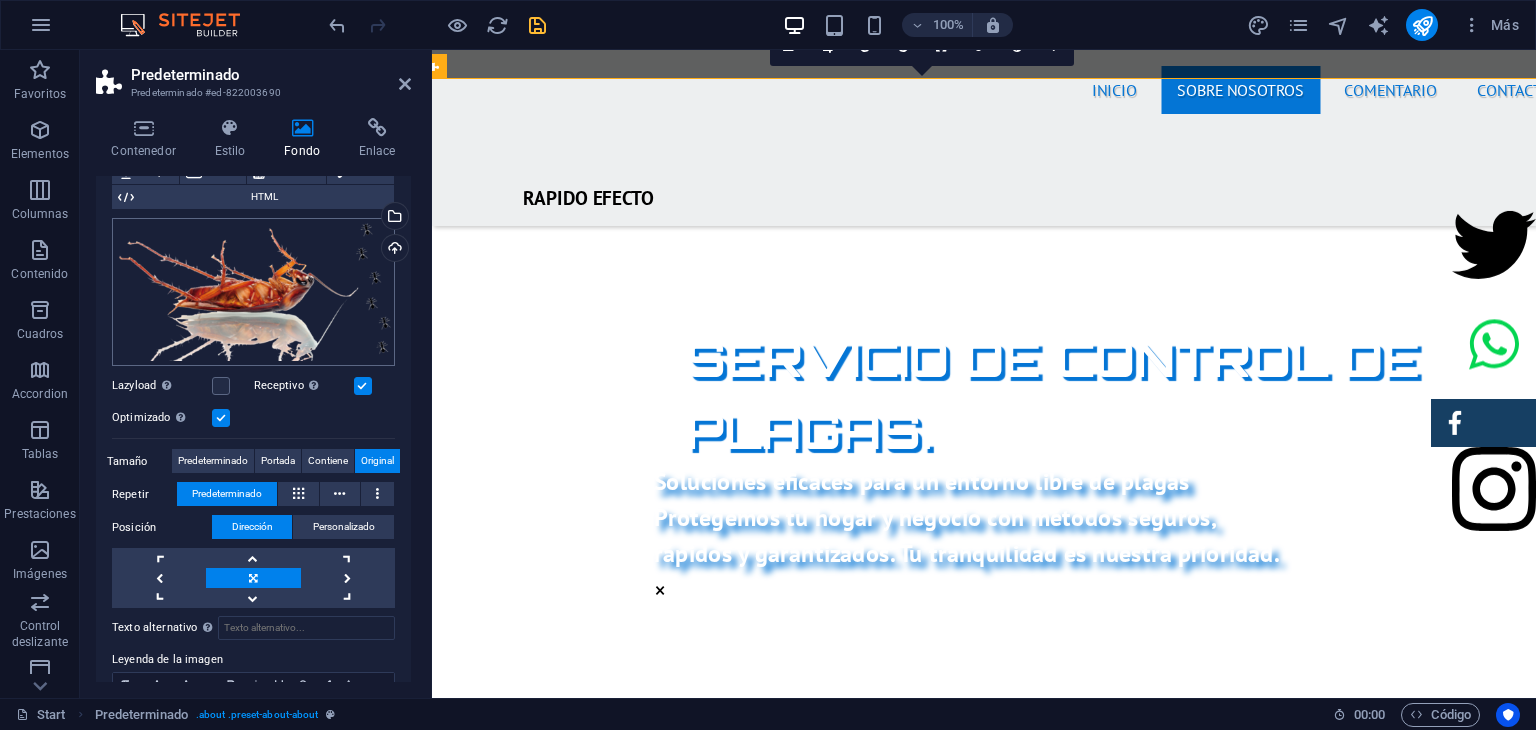 scroll, scrollTop: 179, scrollLeft: 0, axis: vertical 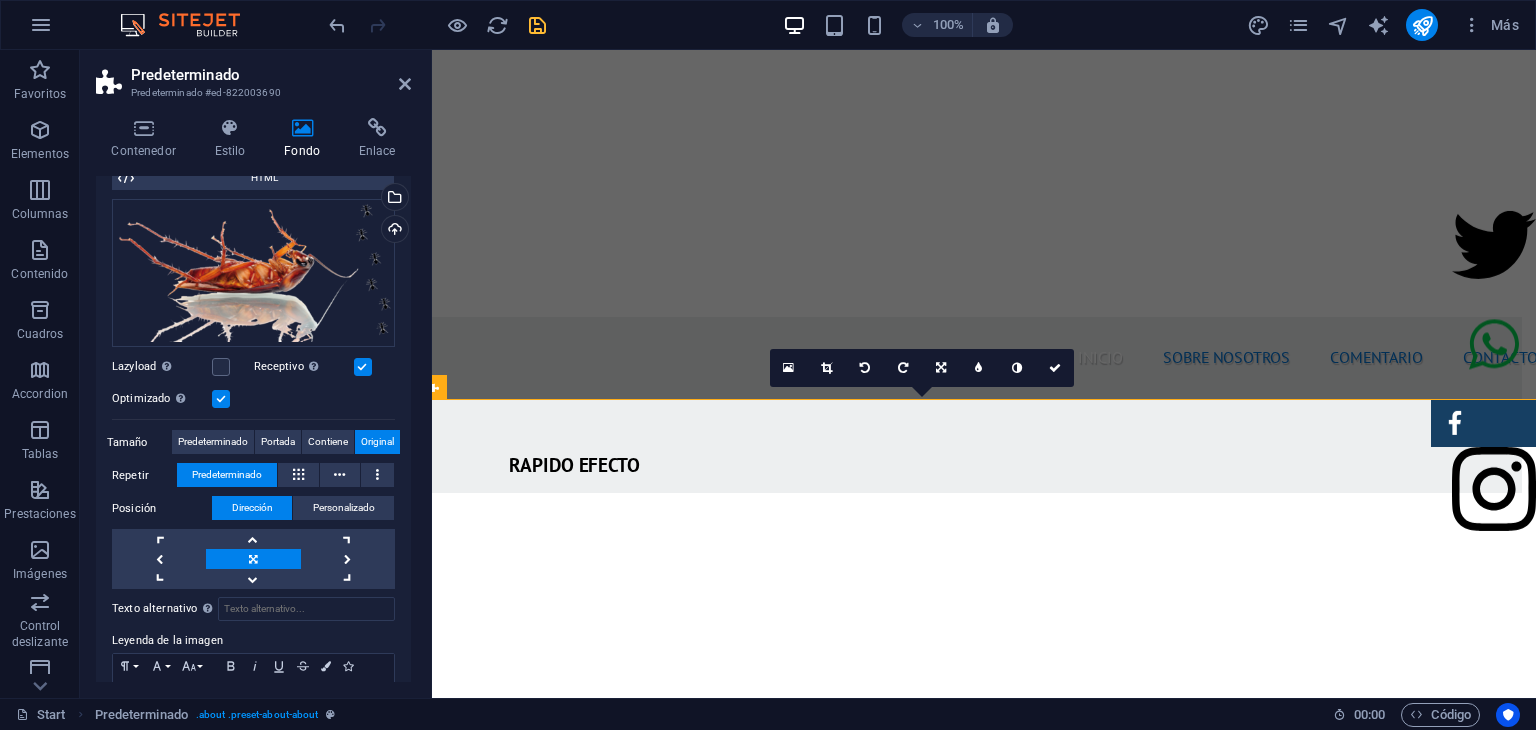 click on "Fondo" at bounding box center (306, 139) 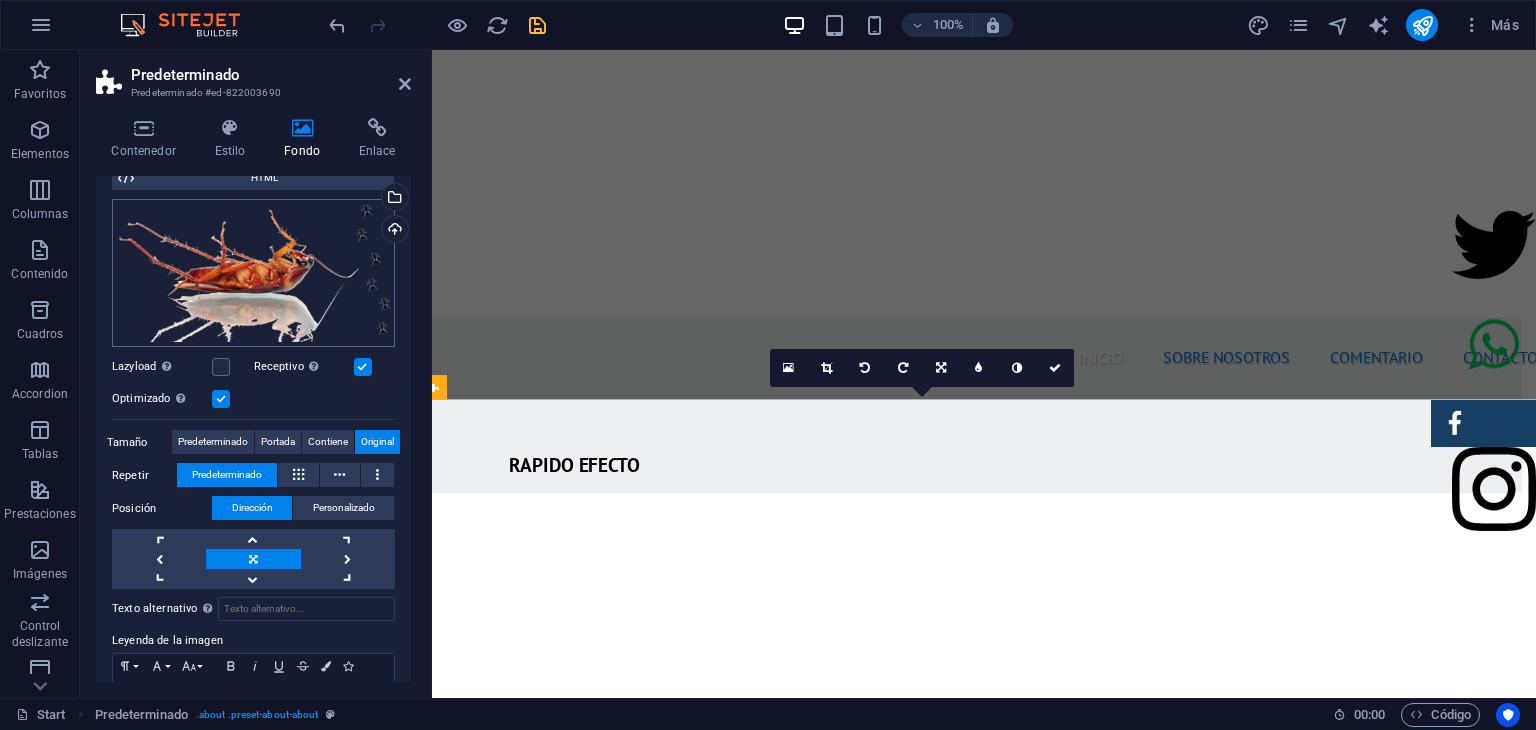 scroll, scrollTop: 0, scrollLeft: 0, axis: both 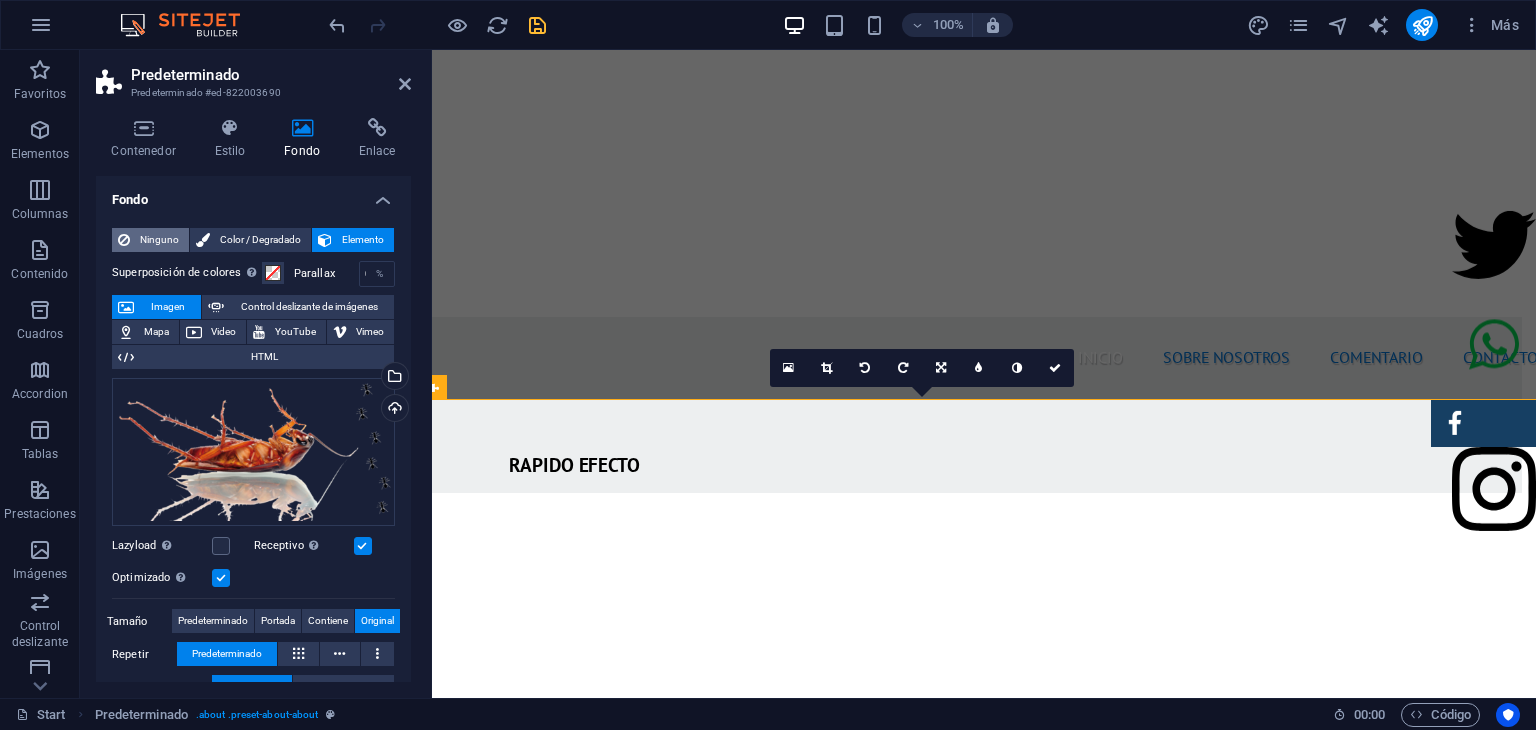 click on "Ninguno" at bounding box center (159, 240) 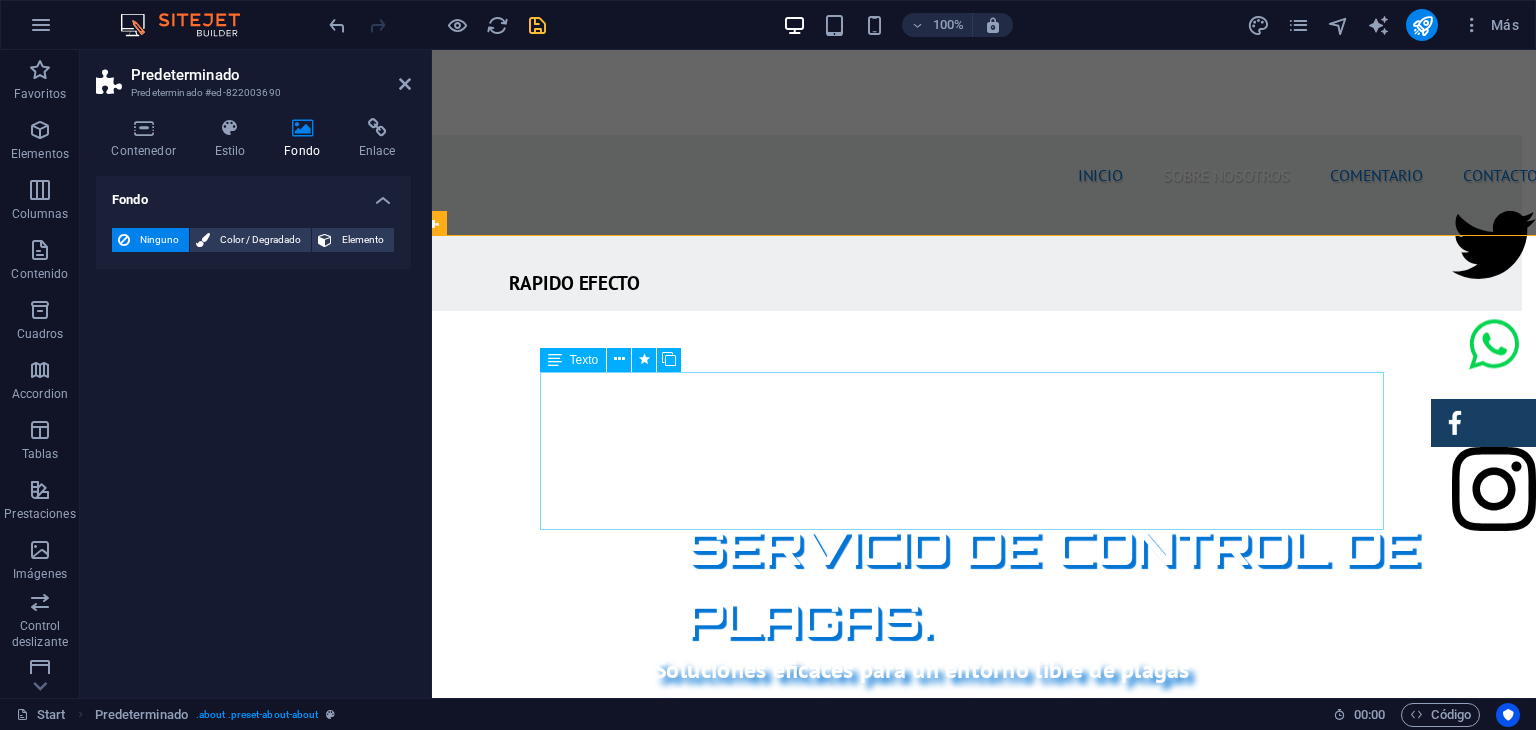 scroll, scrollTop: 658, scrollLeft: 14, axis: both 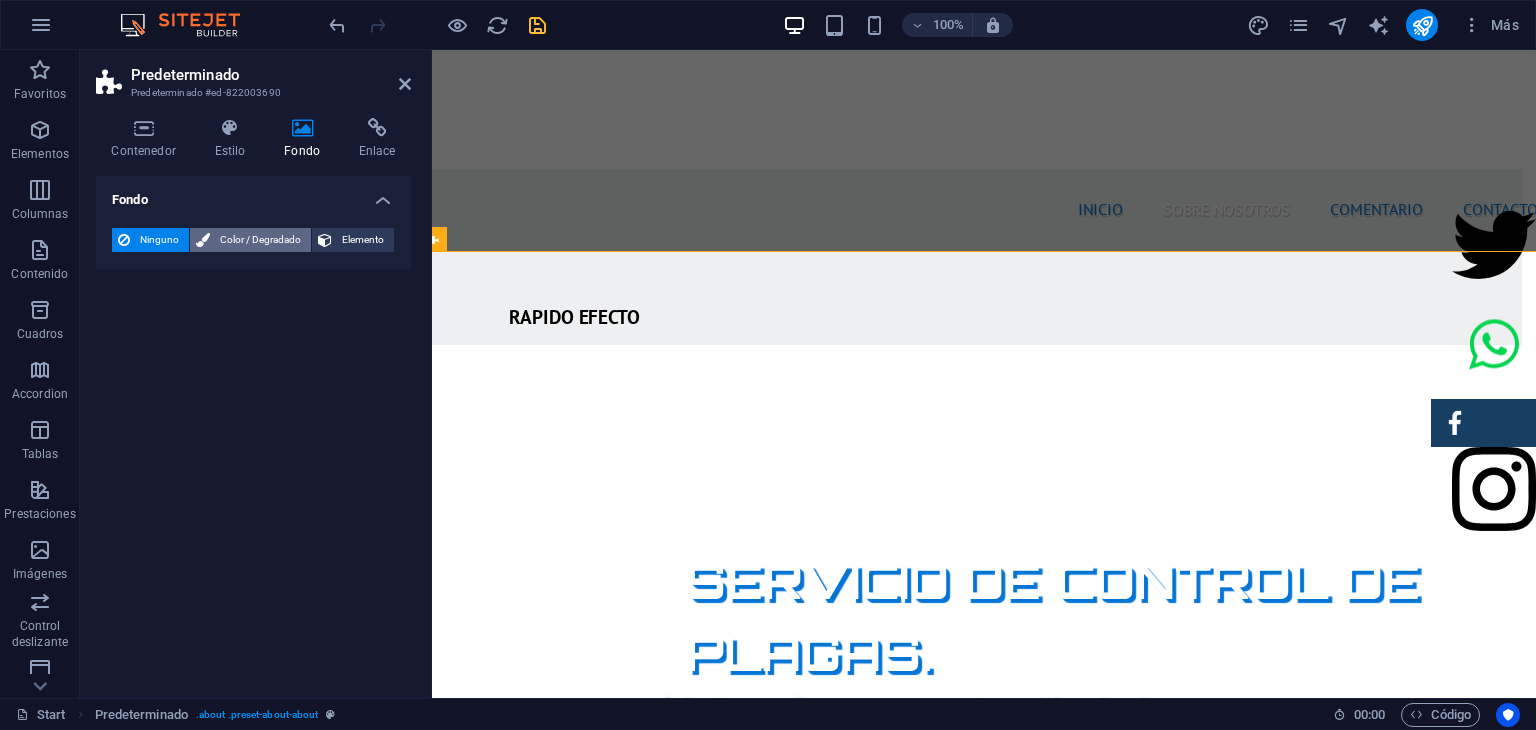 click on "Color / Degradado" at bounding box center (260, 240) 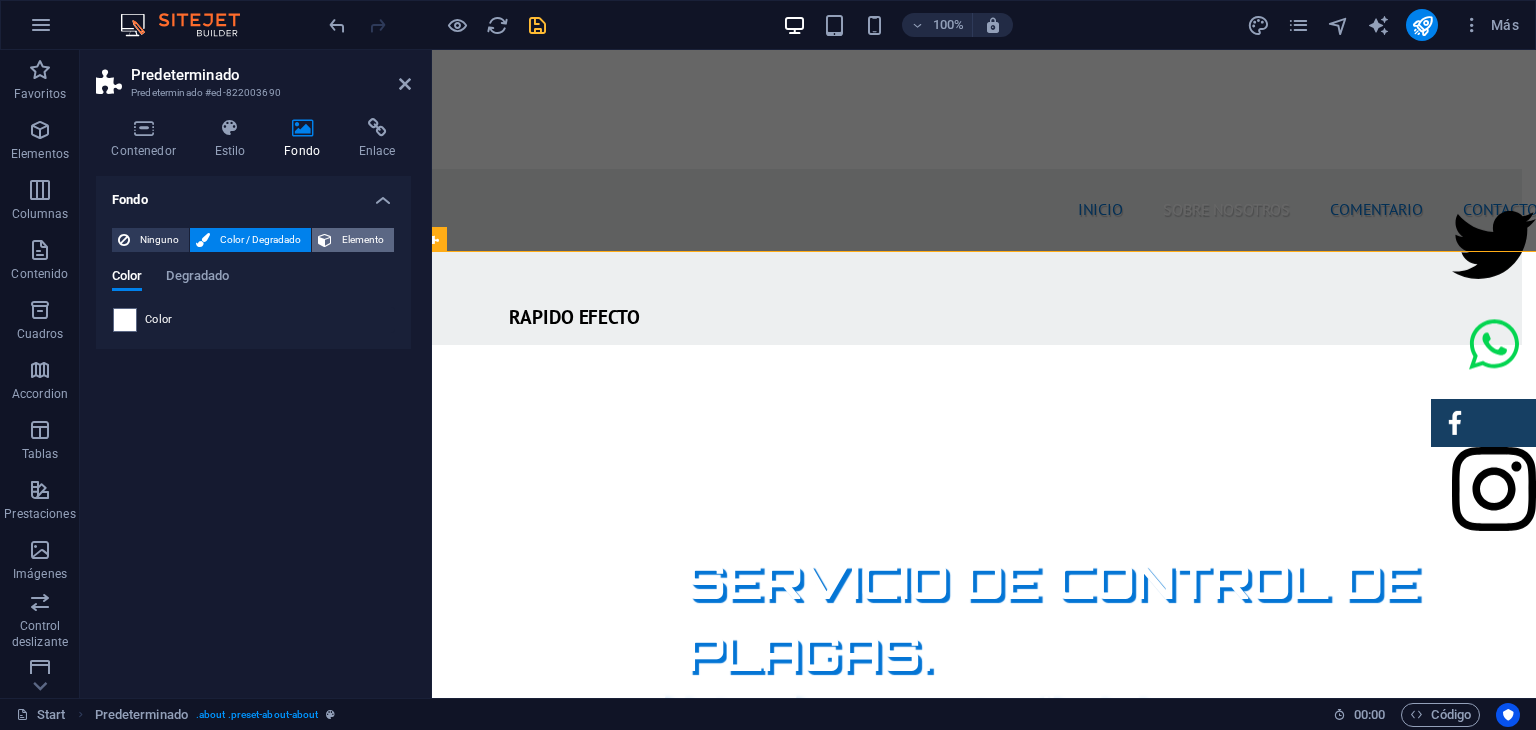 click at bounding box center (325, 240) 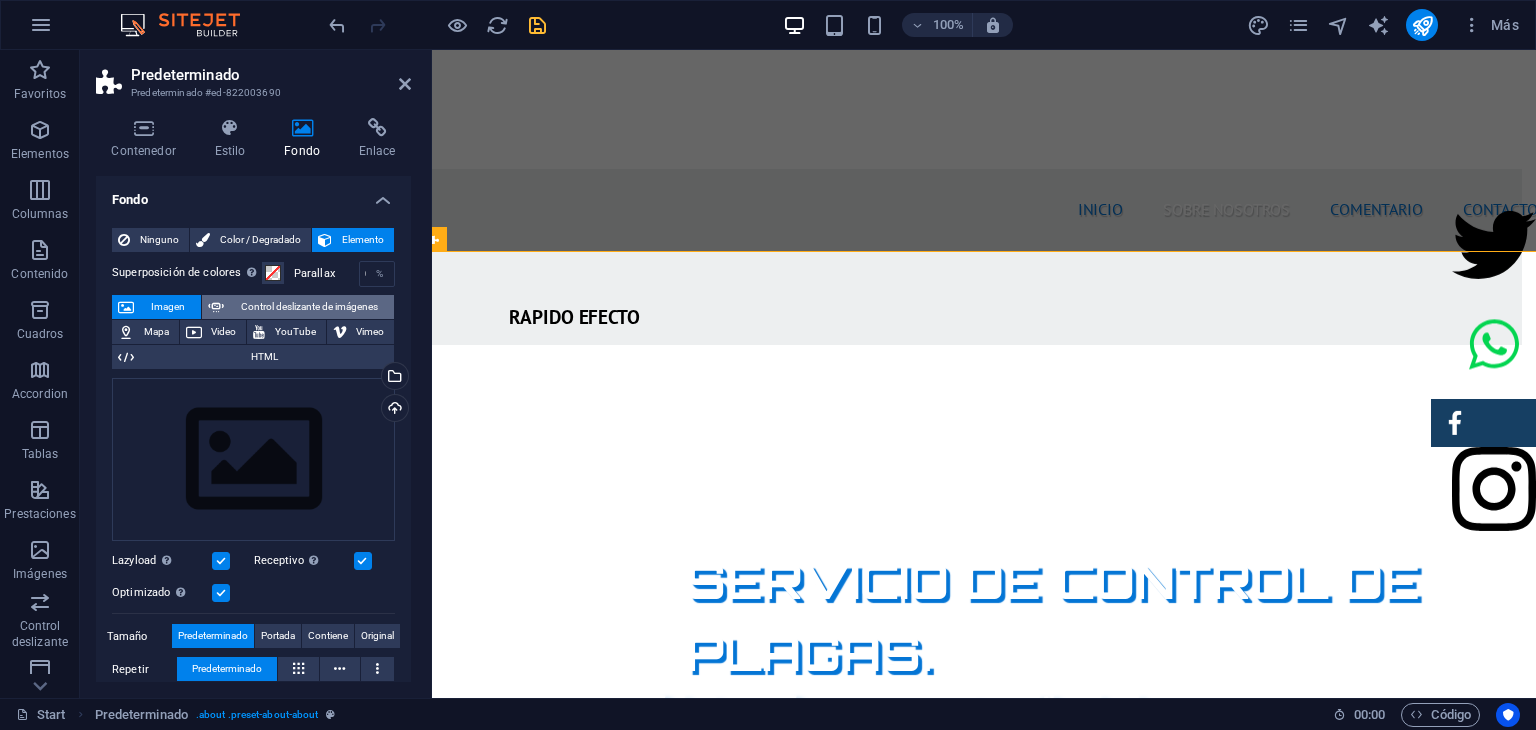 click on "Control deslizante de imágenes" at bounding box center (309, 307) 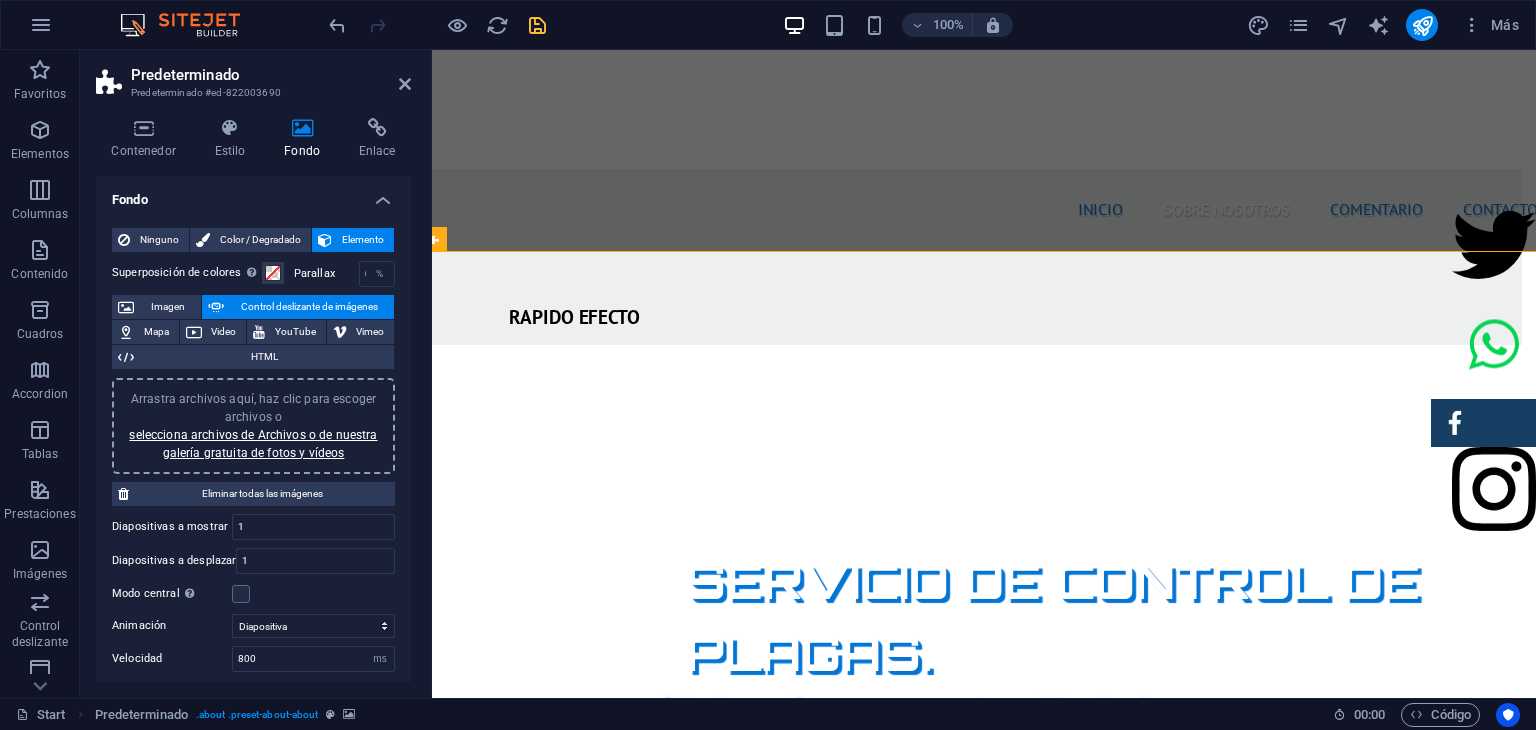 click on "Arrastra archivos aquí, haz clic para escoger archivos o  selecciona archivos de Archivos o de nuestra galería gratuita de fotos y vídeos" at bounding box center (253, 426) 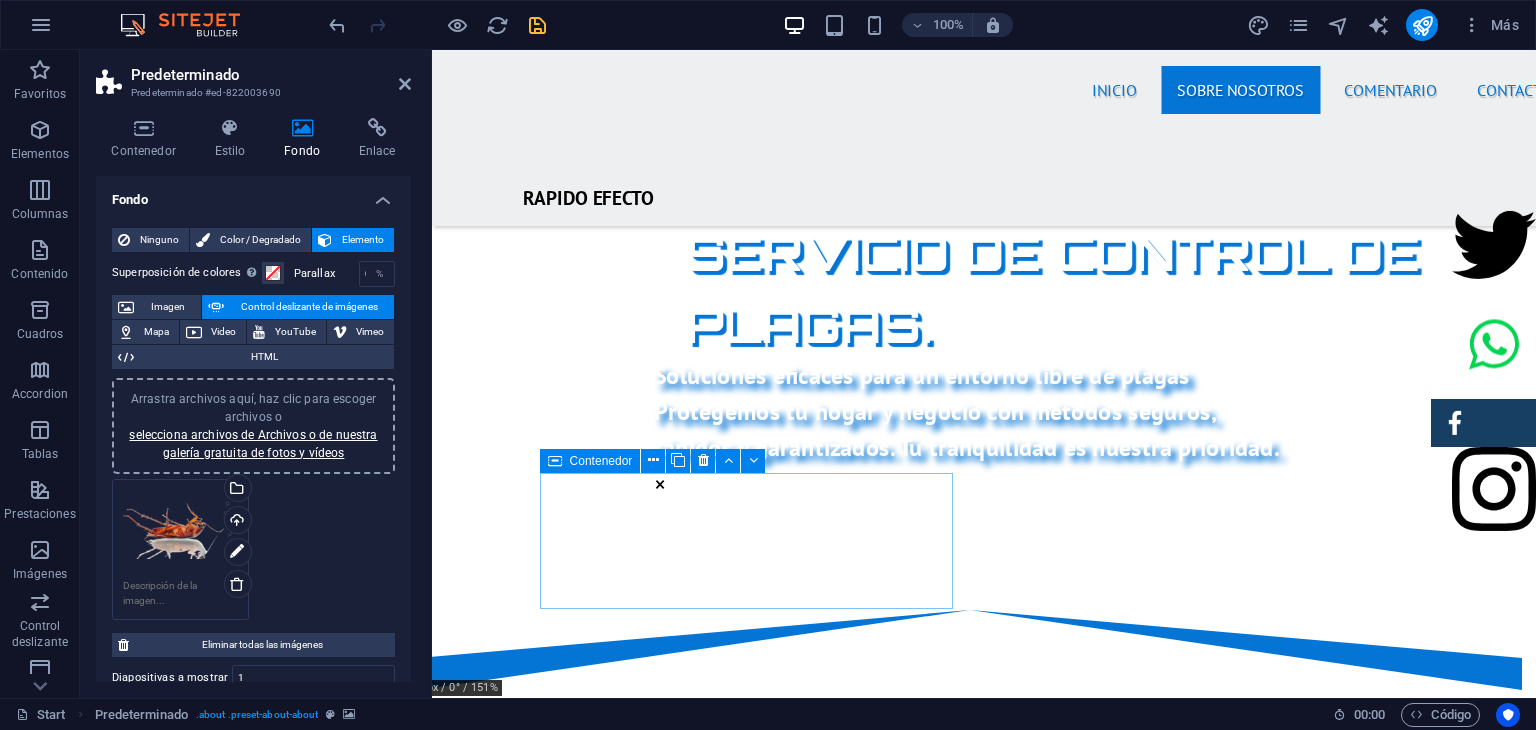 scroll, scrollTop: 937, scrollLeft: 14, axis: both 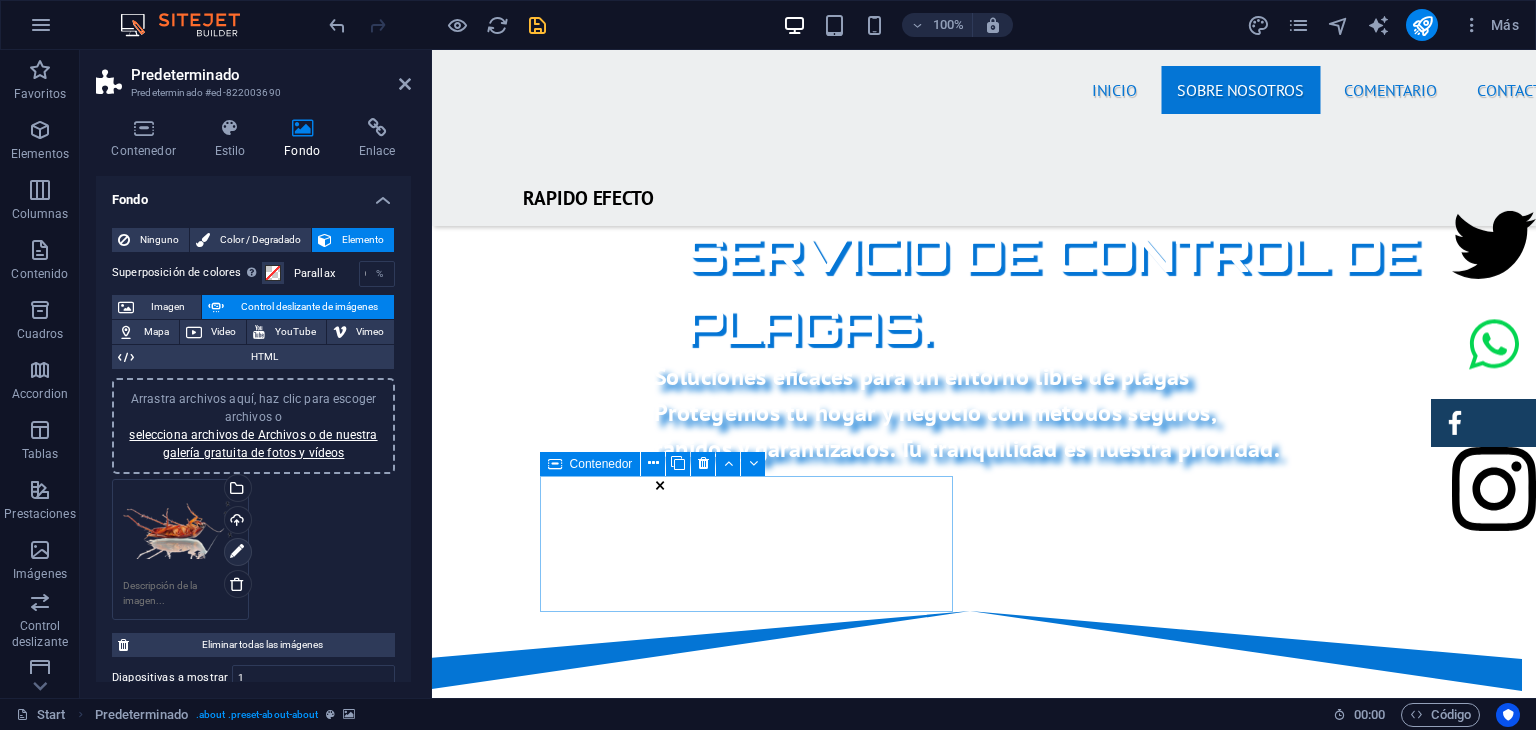 click at bounding box center (238, 552) 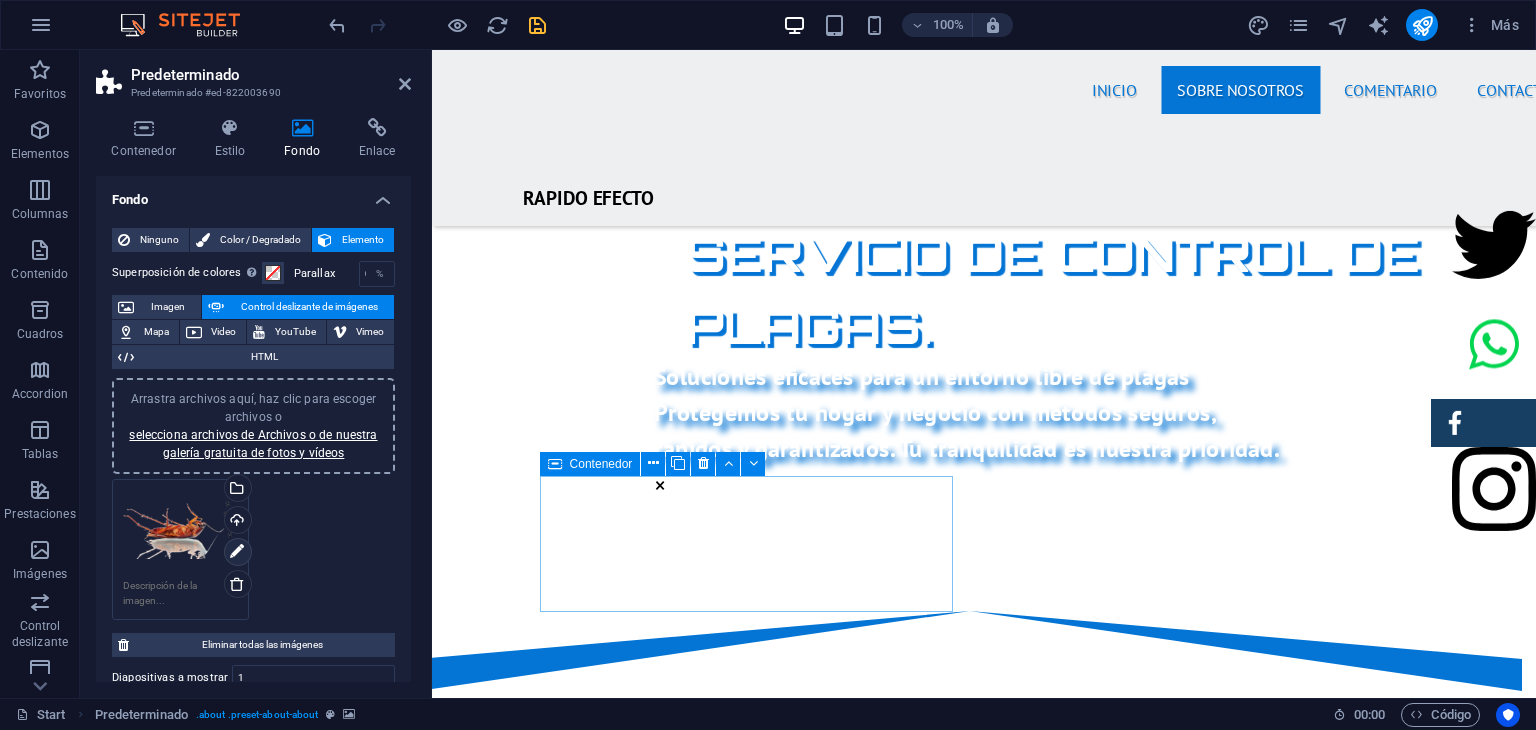 click at bounding box center [237, 552] 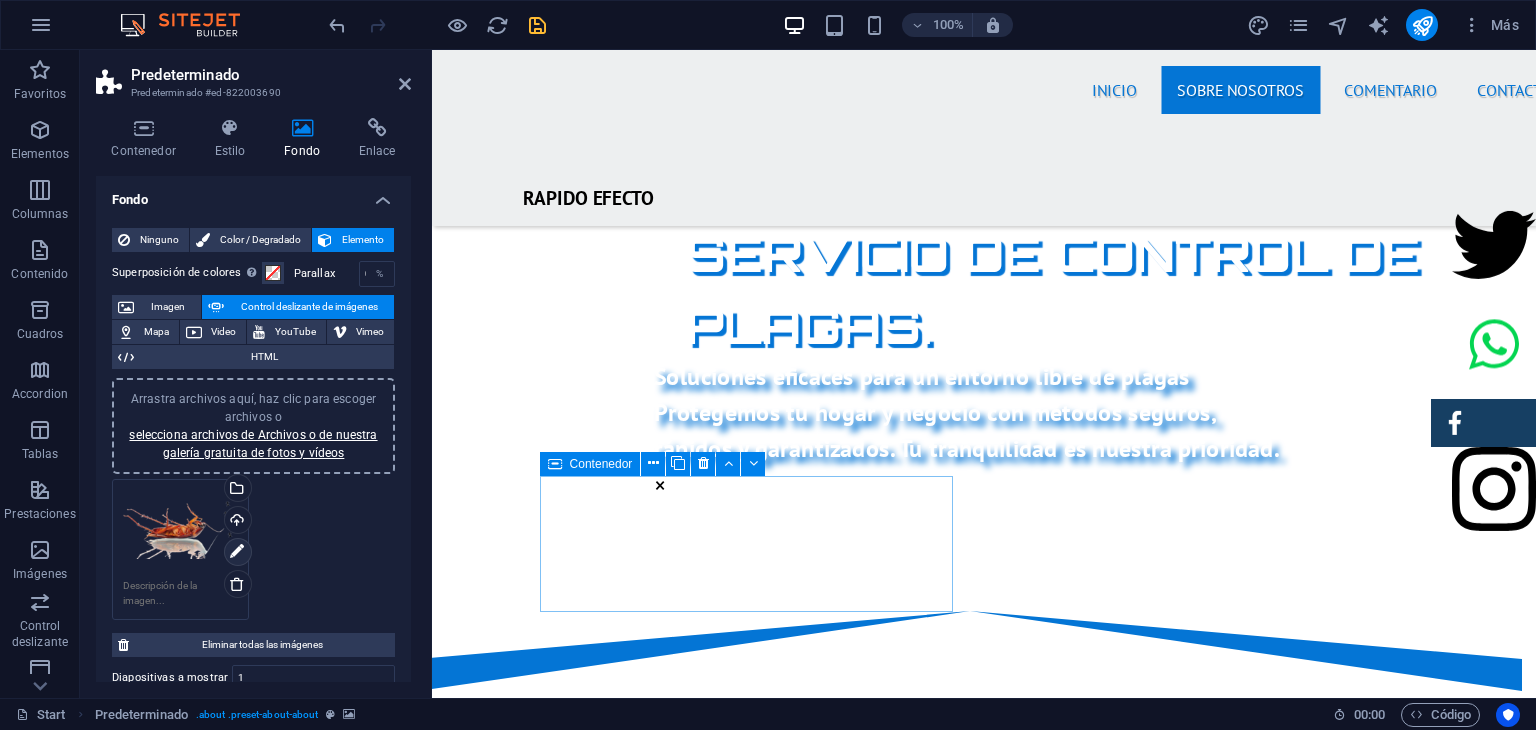 click at bounding box center [237, 552] 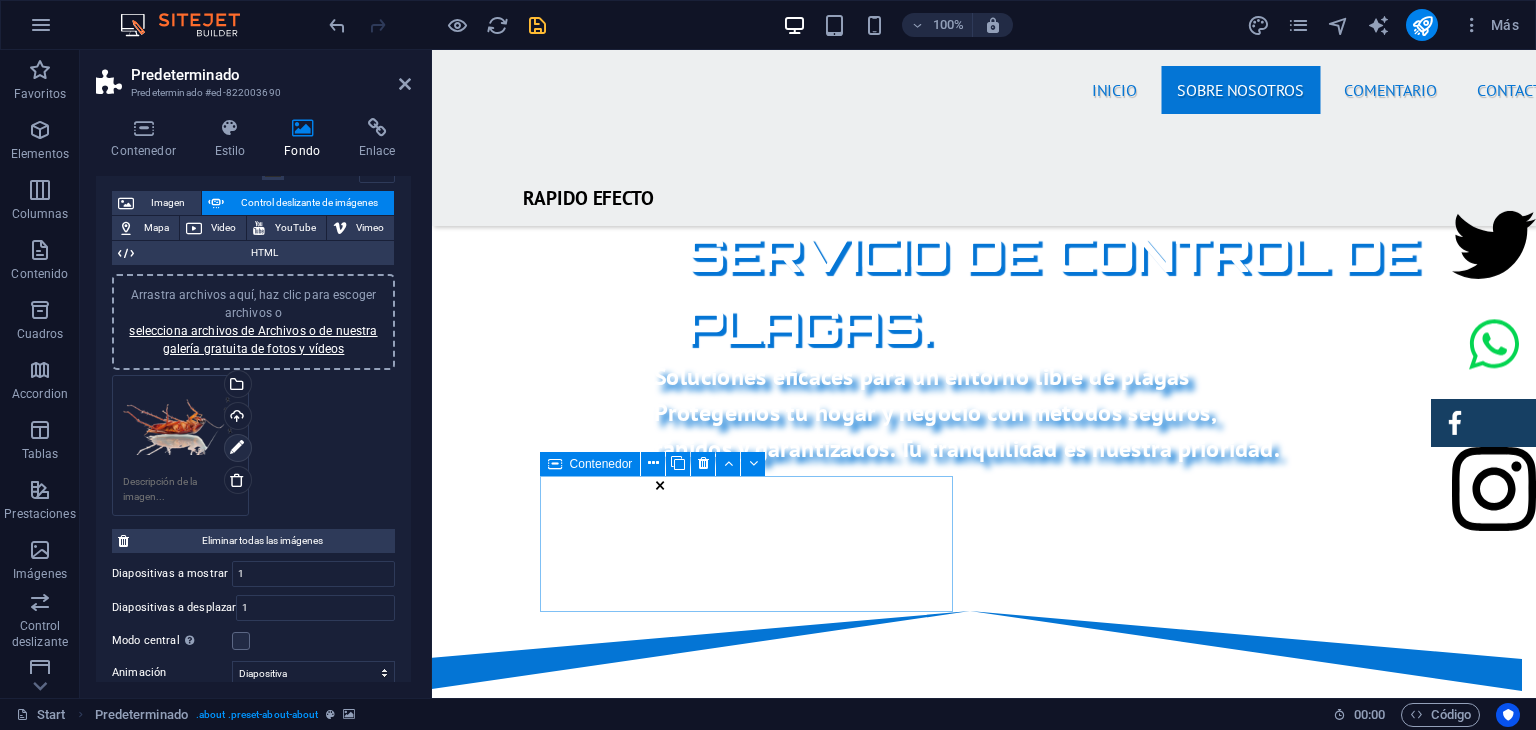 scroll, scrollTop: 120, scrollLeft: 0, axis: vertical 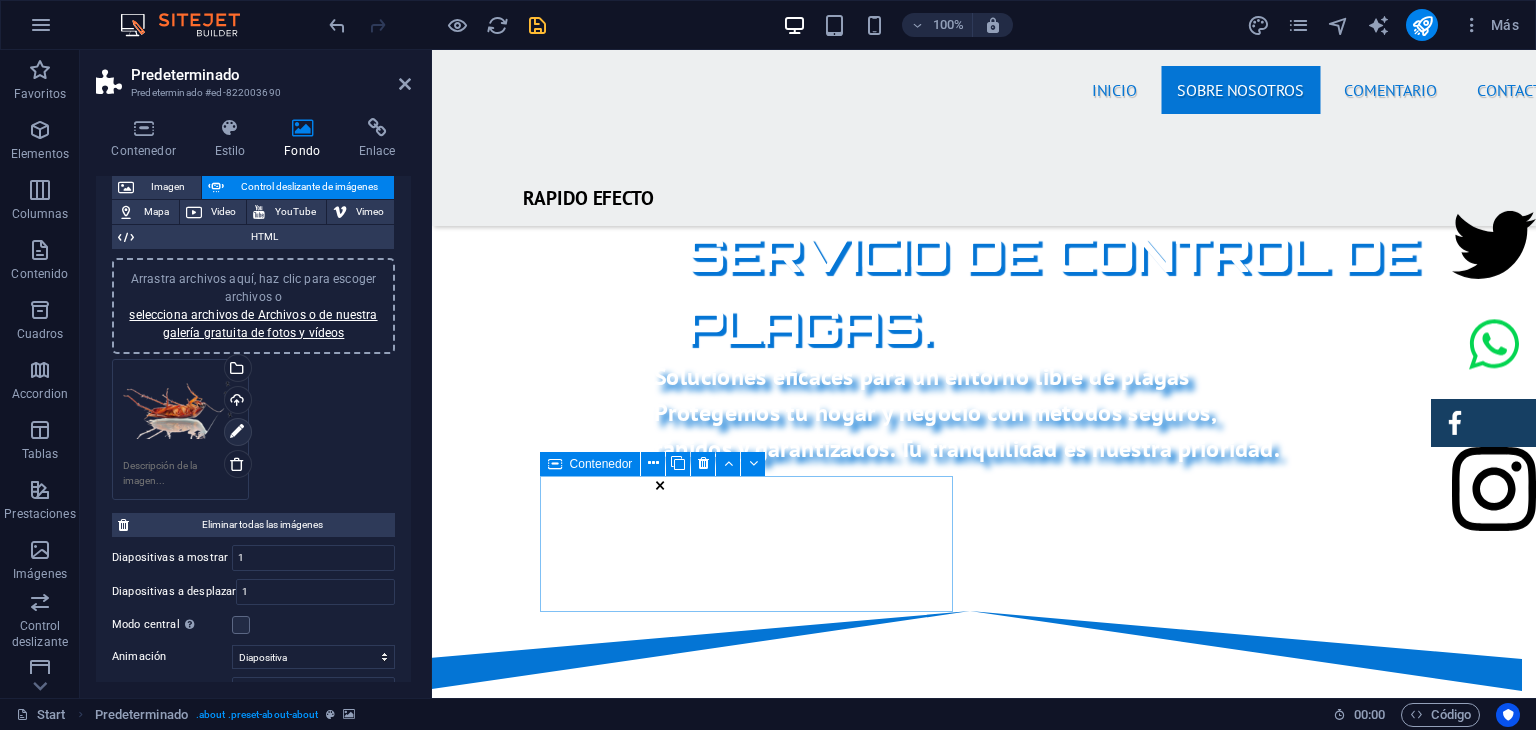click at bounding box center (237, 432) 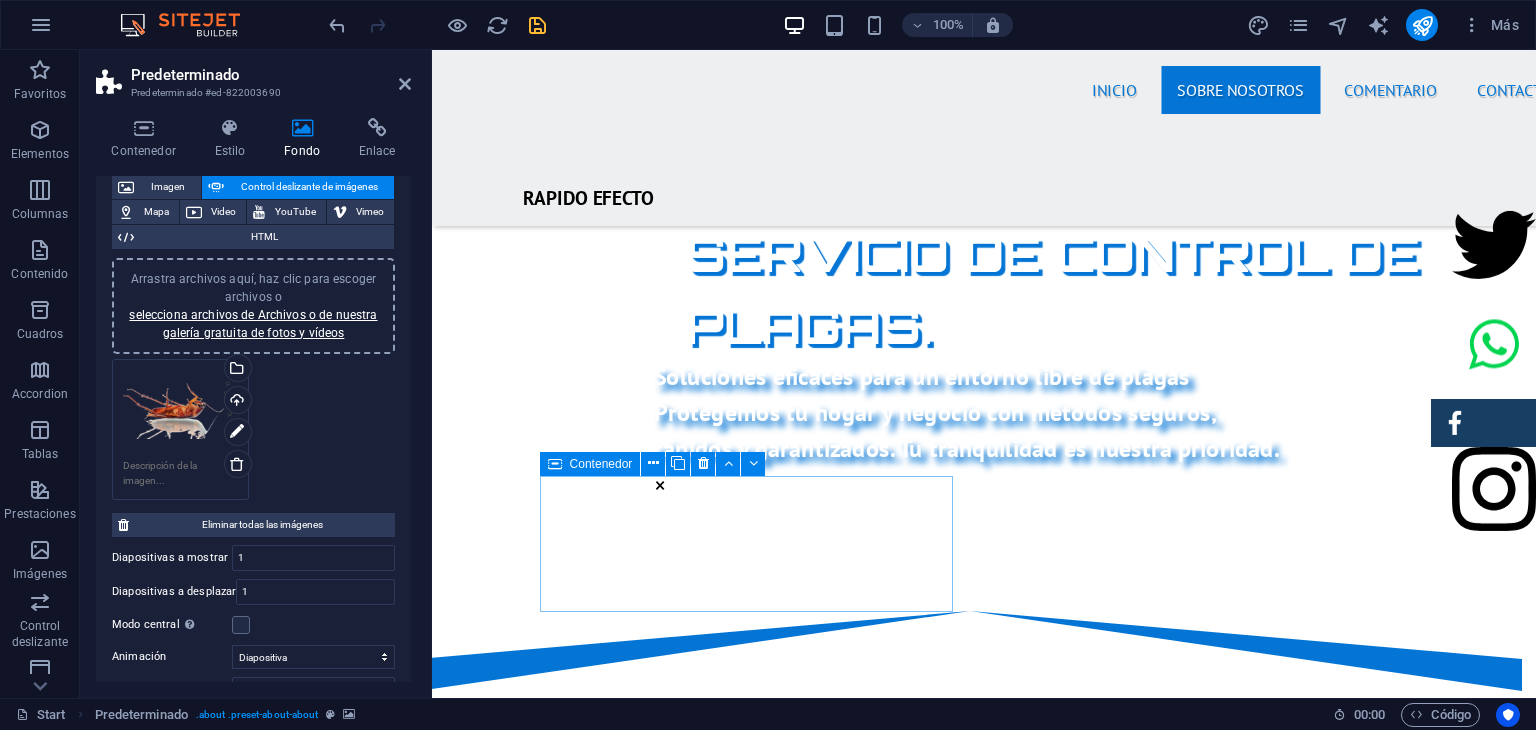 click on "Arrastra archivos aquí, haz clic para escoger archivos o  selecciona archivos de Archivos o de nuestra galería gratuita de fotos y vídeos" at bounding box center (180, 410) 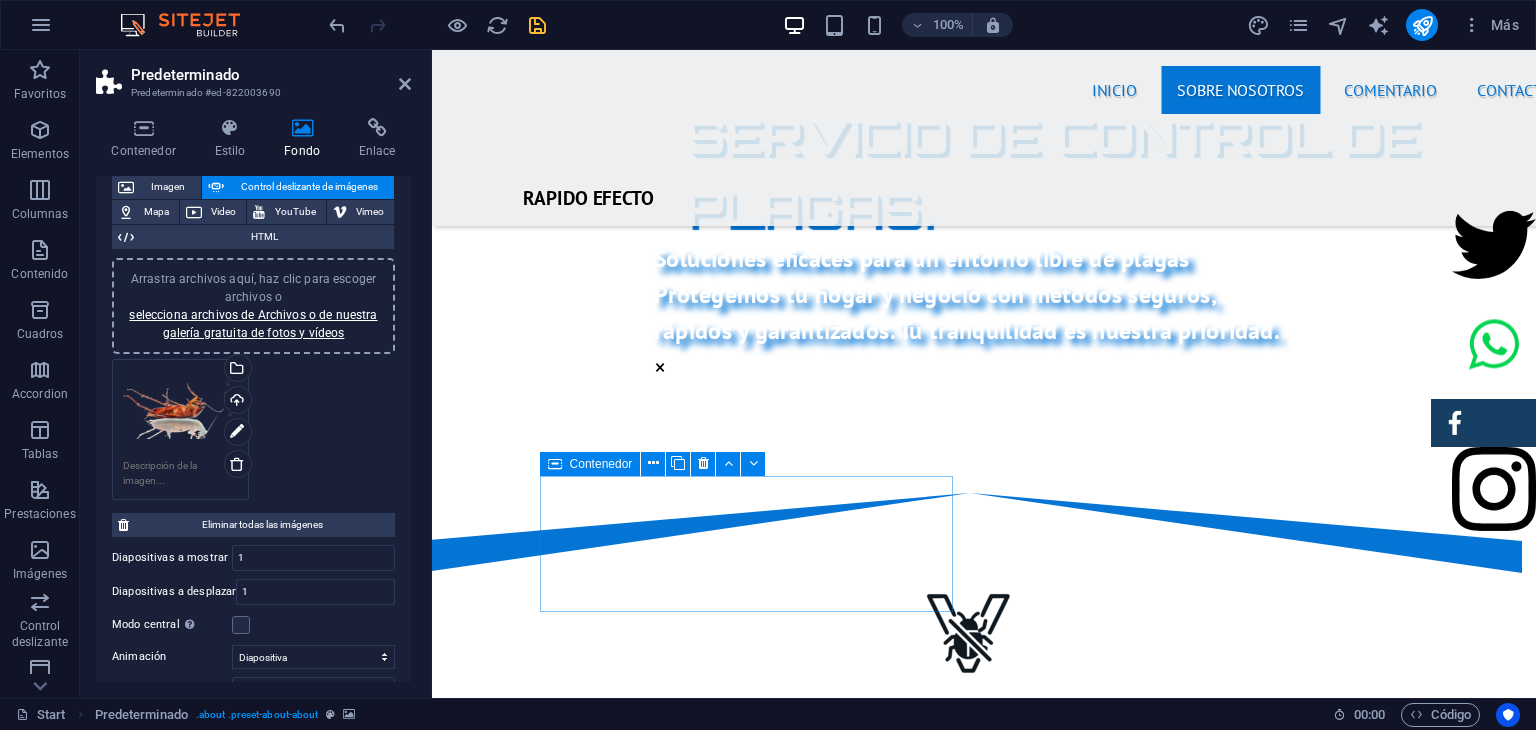 scroll, scrollTop: 938, scrollLeft: 14, axis: both 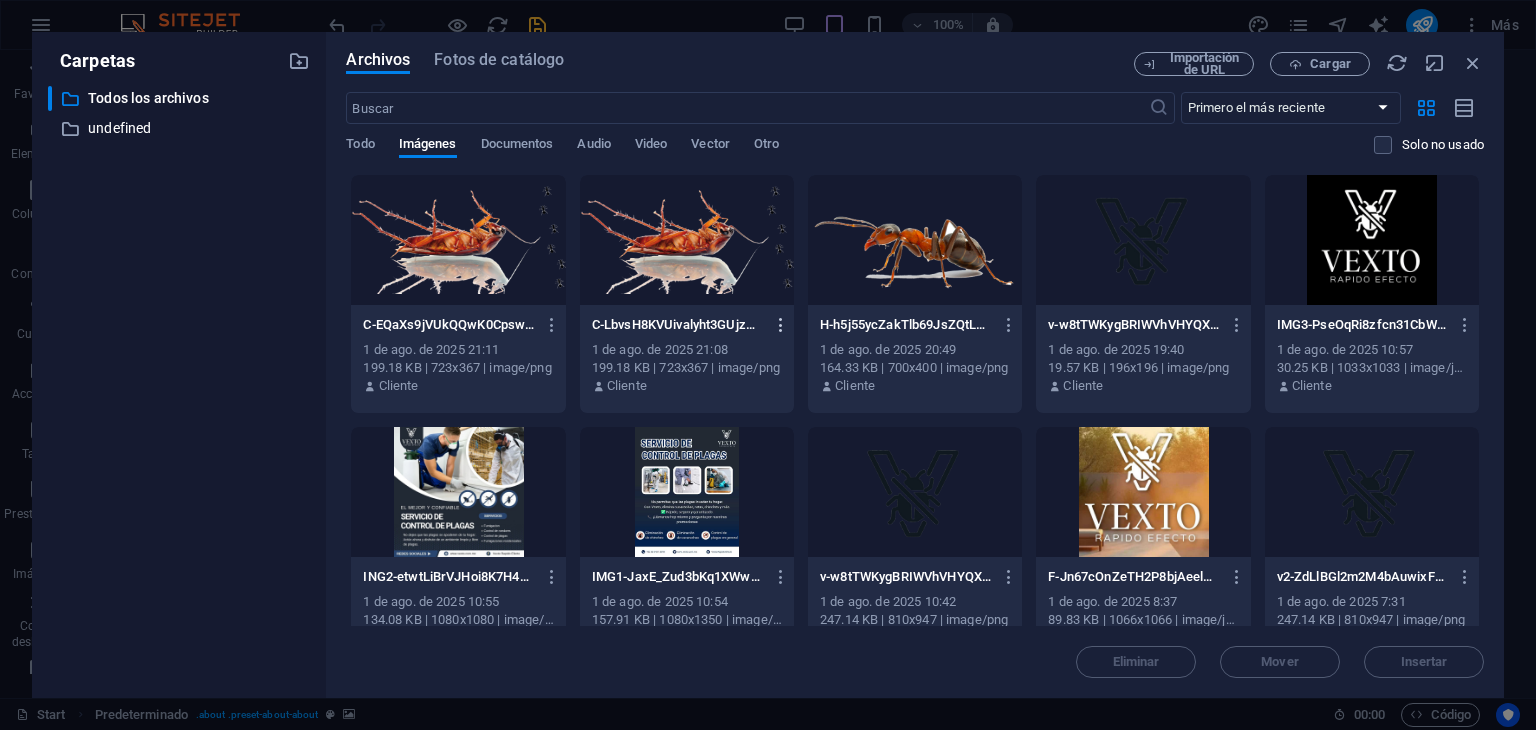 click at bounding box center [781, 325] 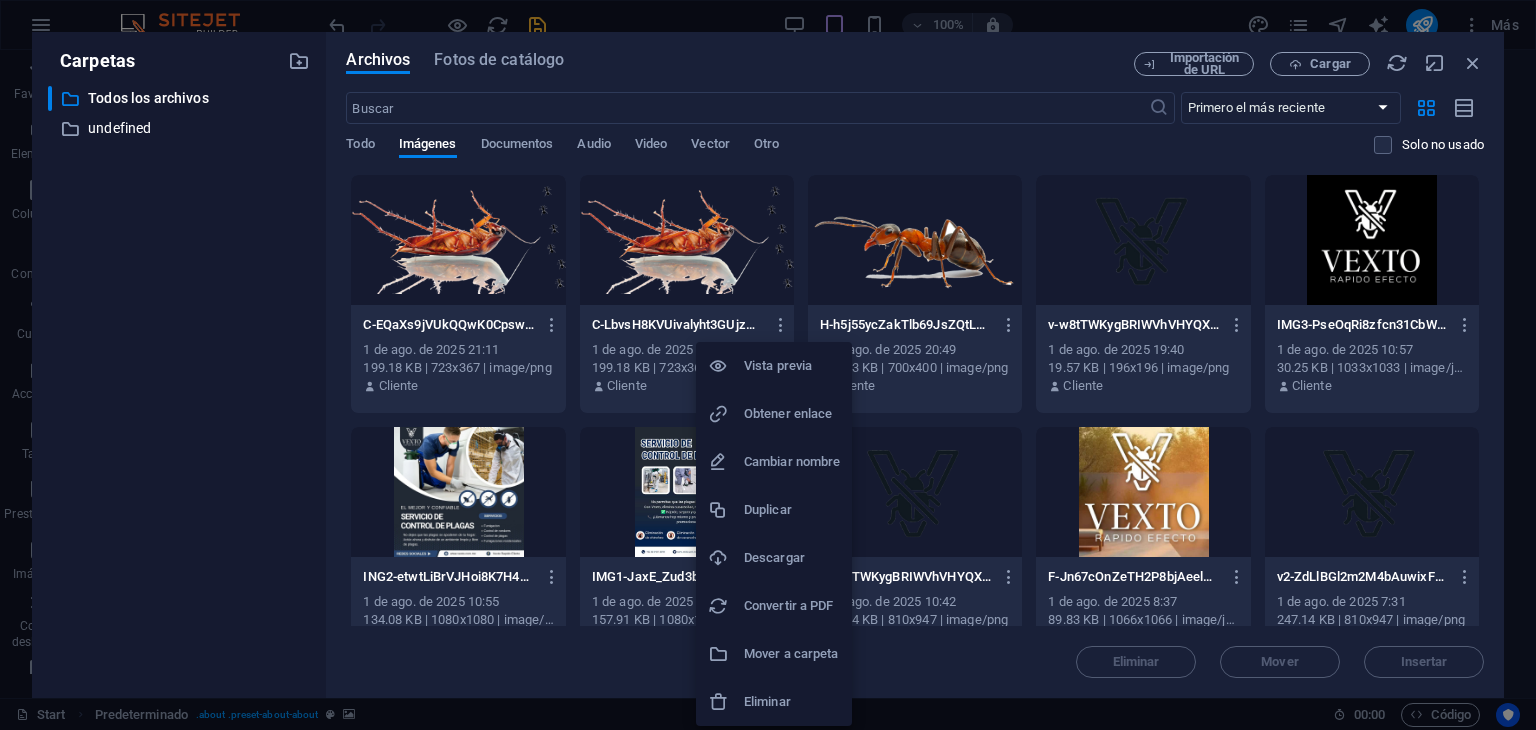 click on "Eliminar" at bounding box center (792, 702) 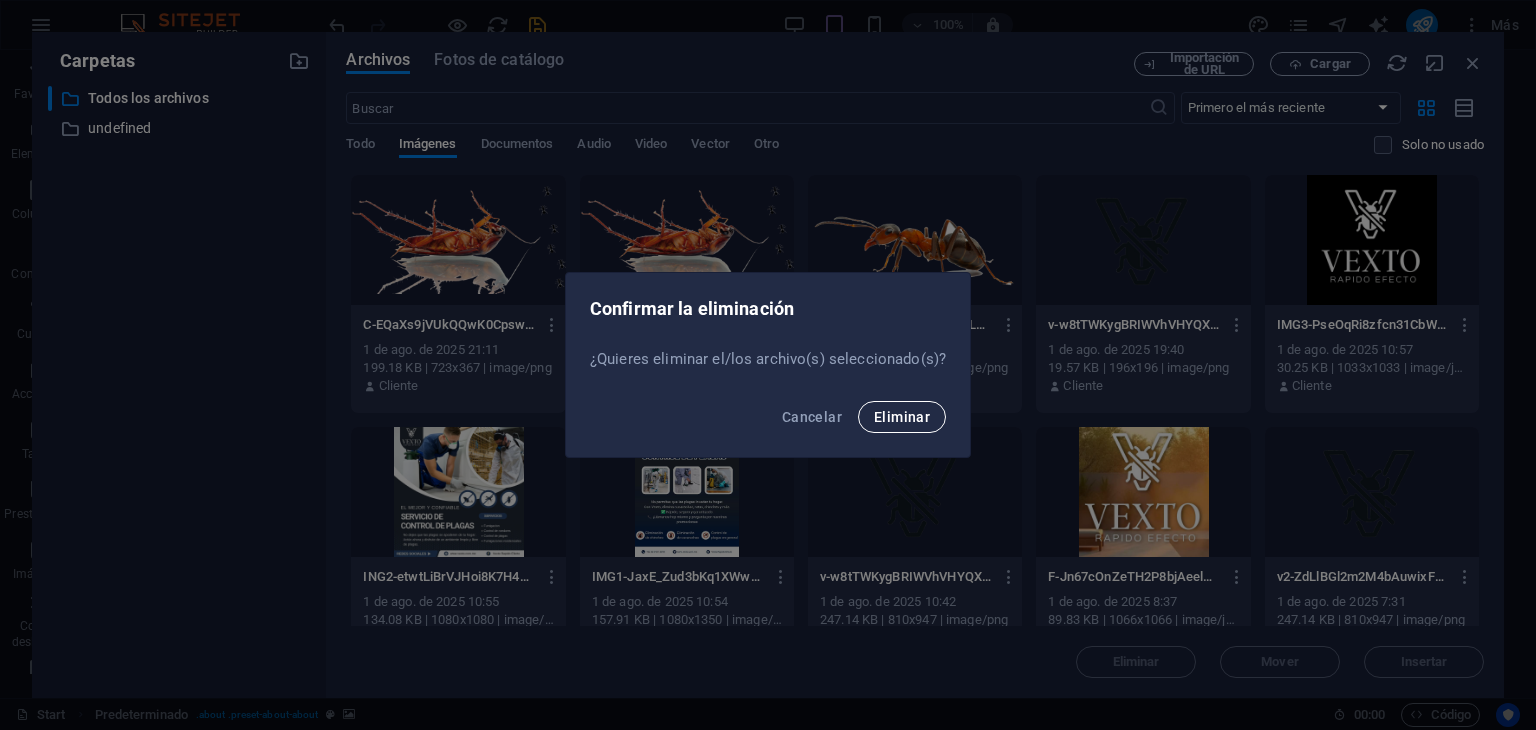 click on "Eliminar" at bounding box center (902, 417) 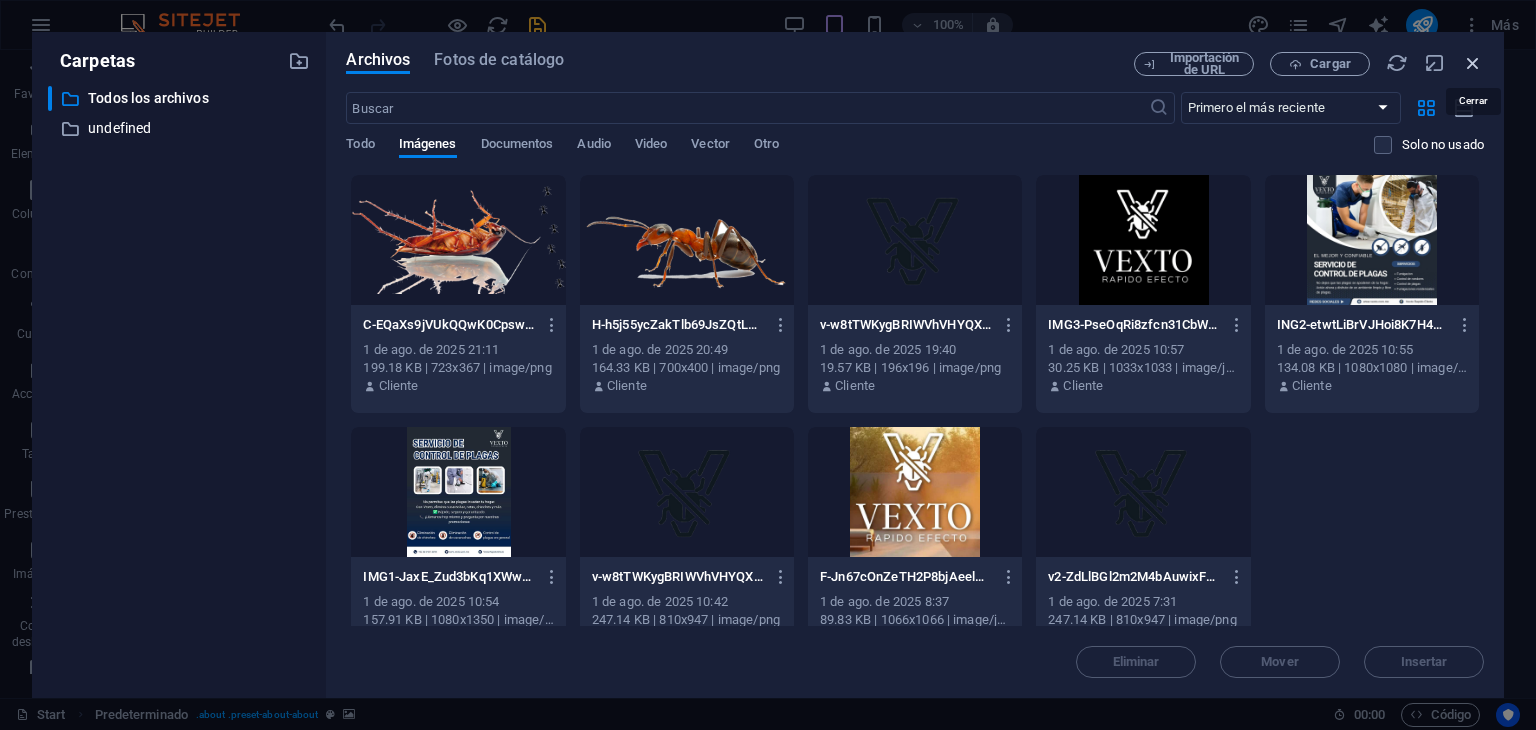 click at bounding box center (1473, 63) 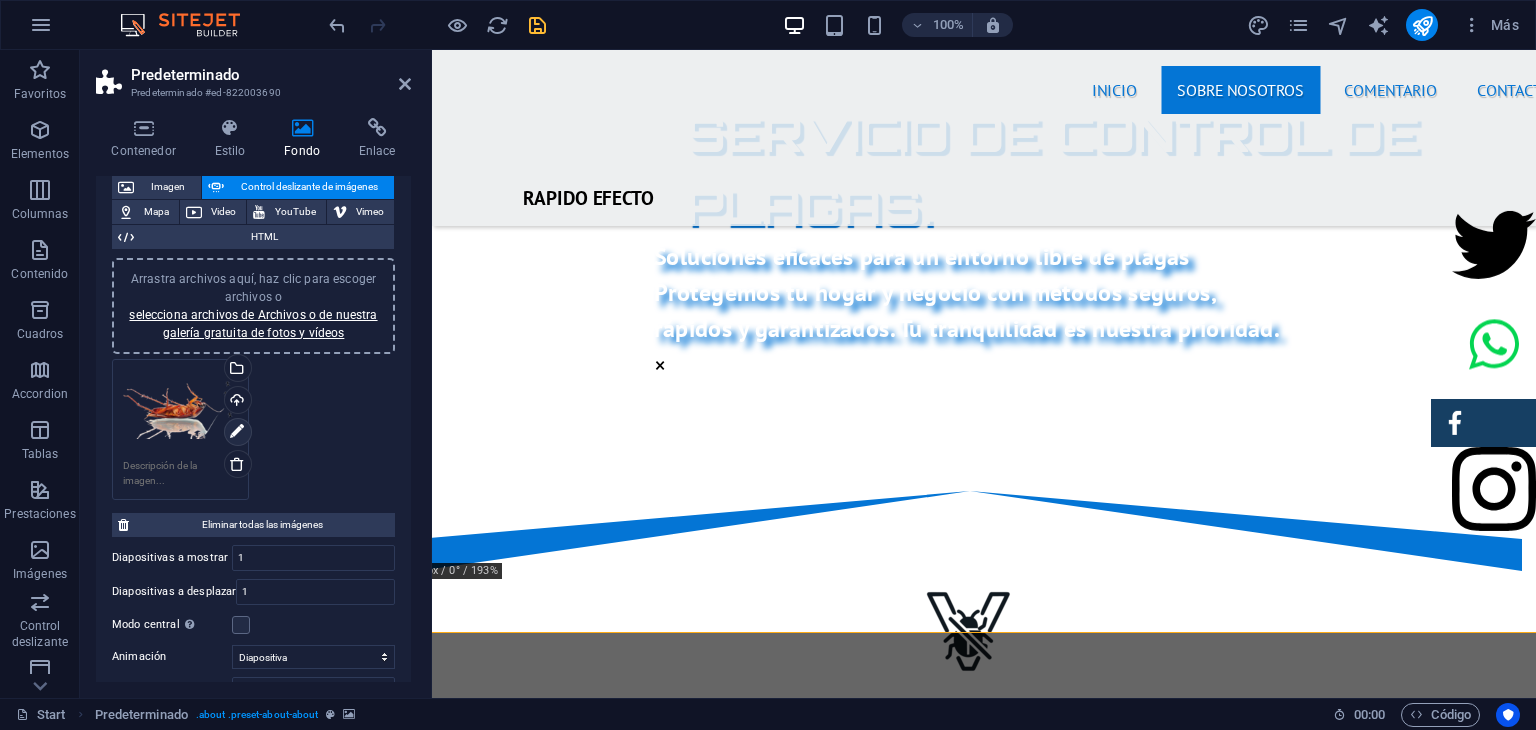 click at bounding box center (237, 432) 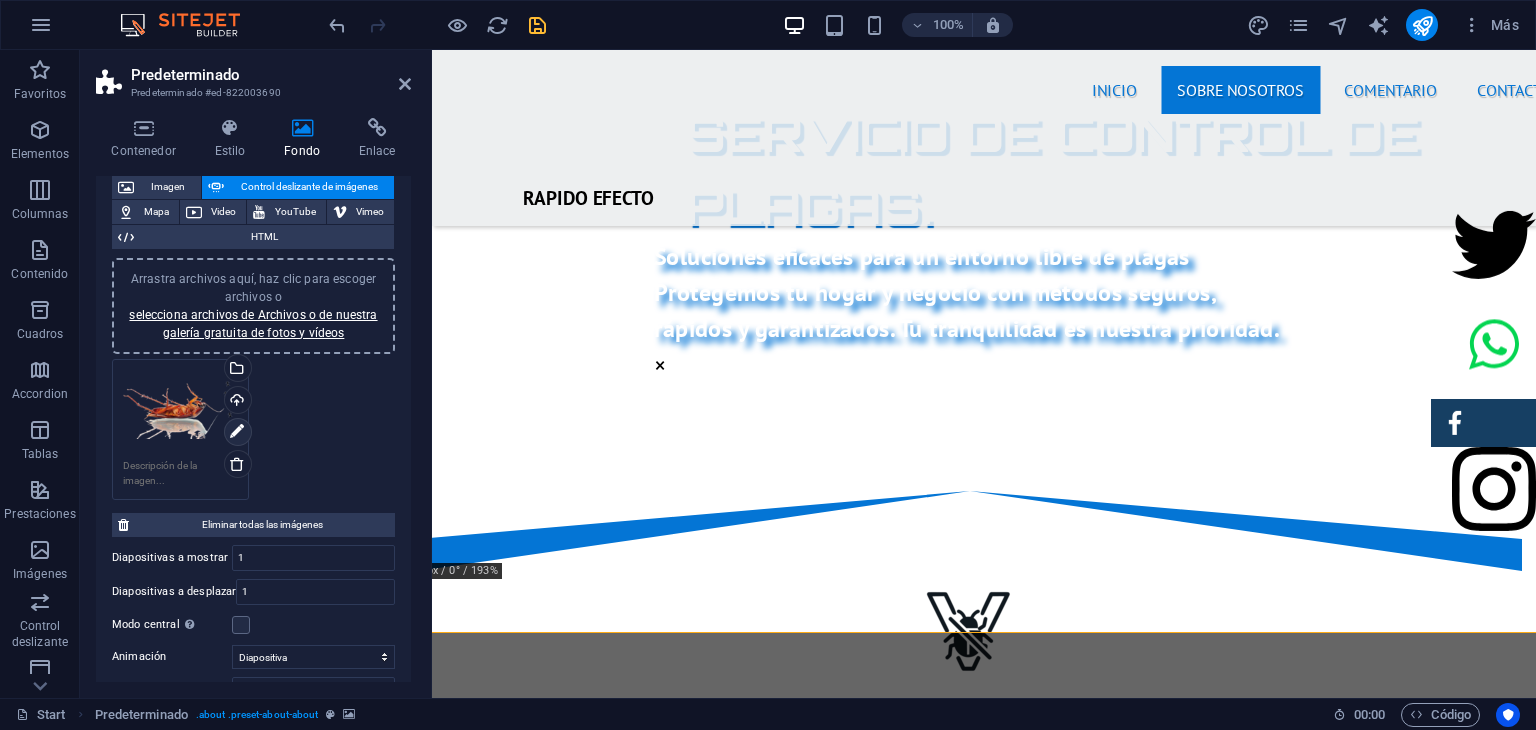 click at bounding box center [237, 432] 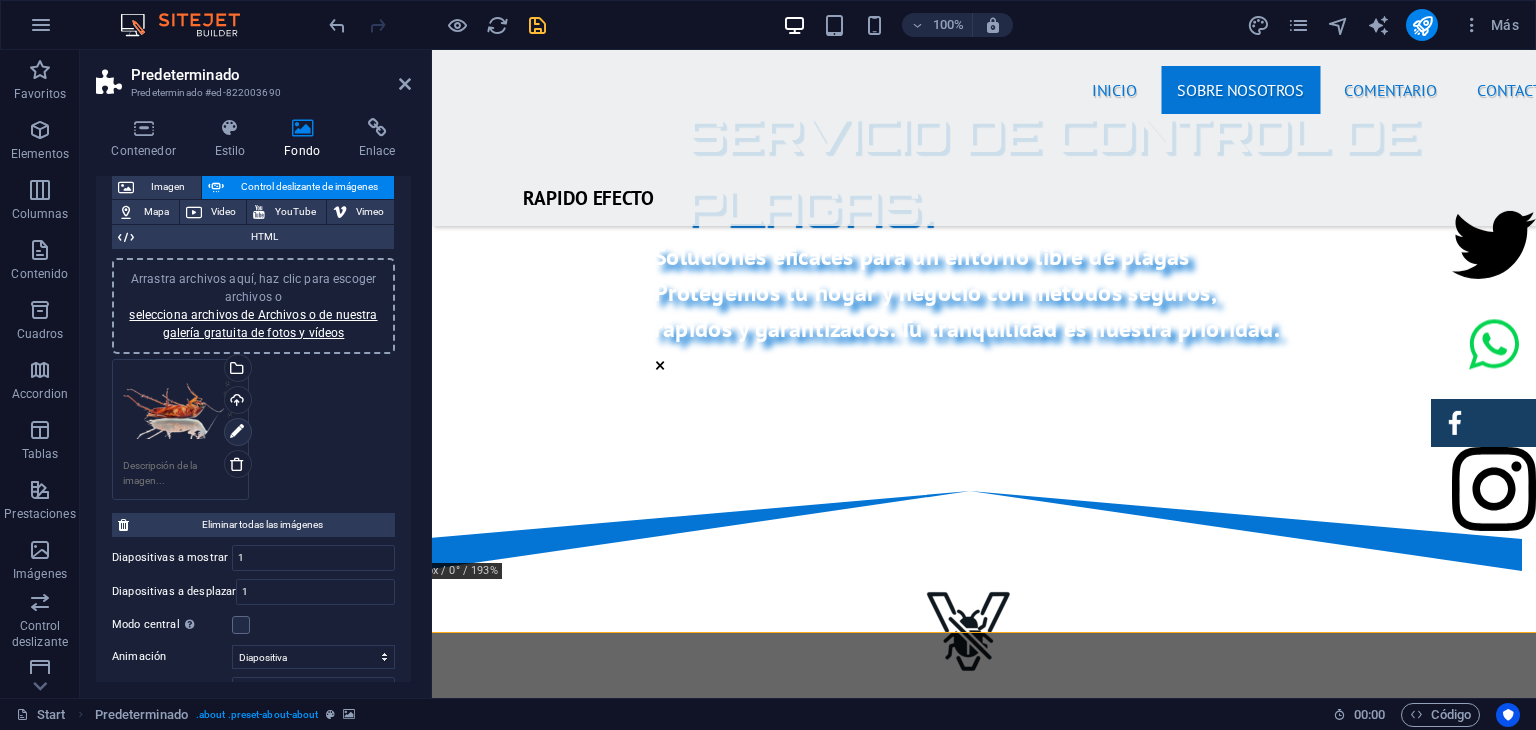 click at bounding box center (237, 432) 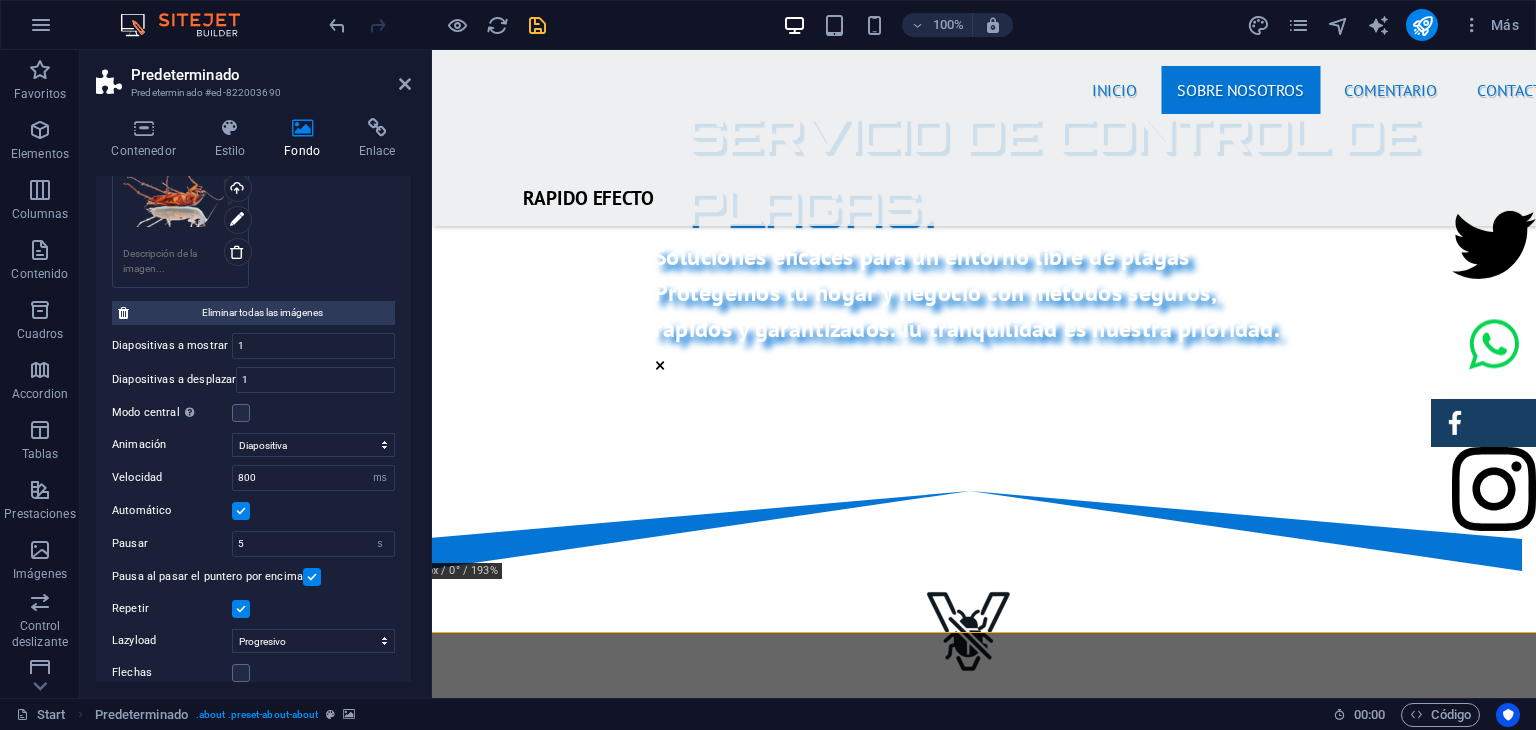 scroll, scrollTop: 344, scrollLeft: 0, axis: vertical 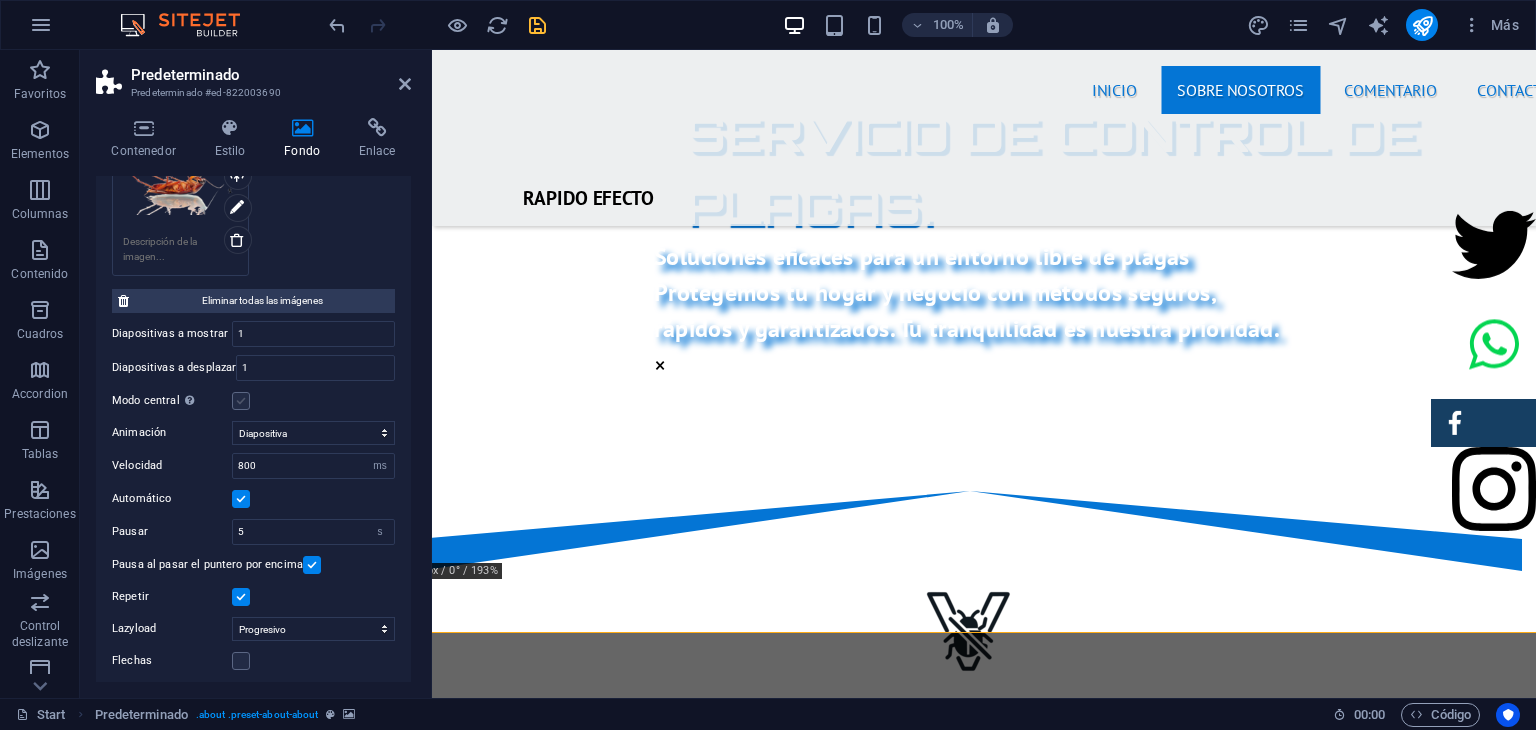 click at bounding box center [241, 401] 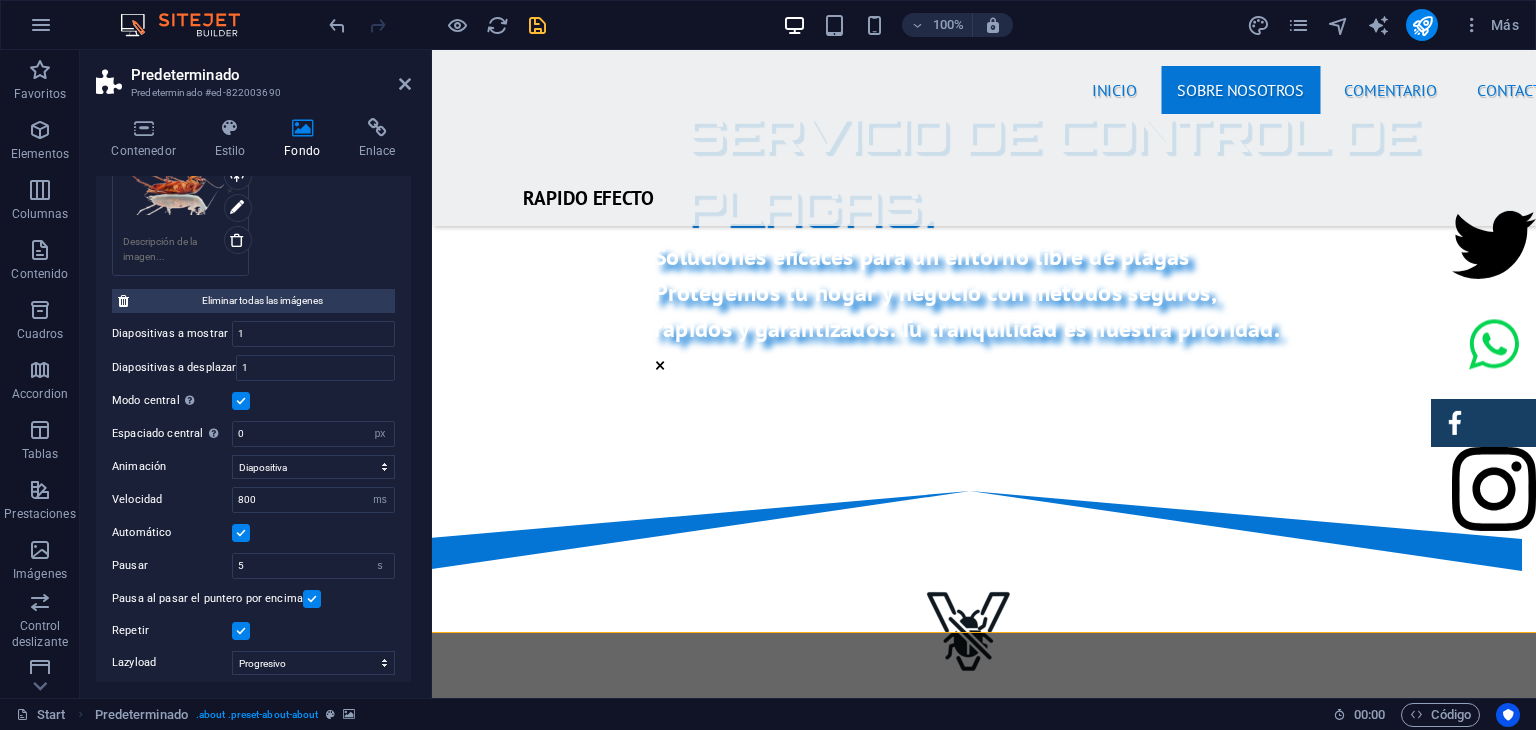 click at bounding box center [241, 401] 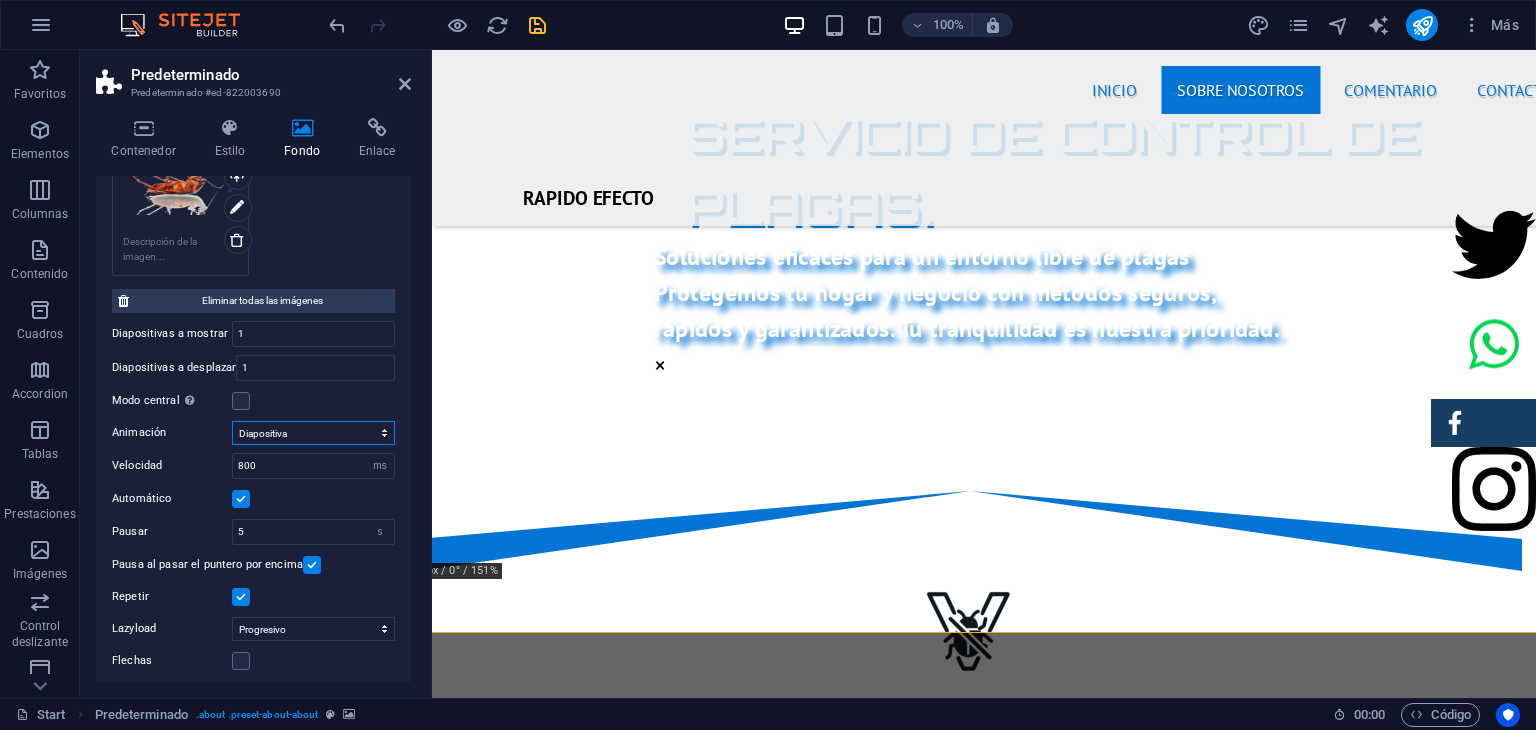 click on "Diapositiva Difuminar" at bounding box center [313, 433] 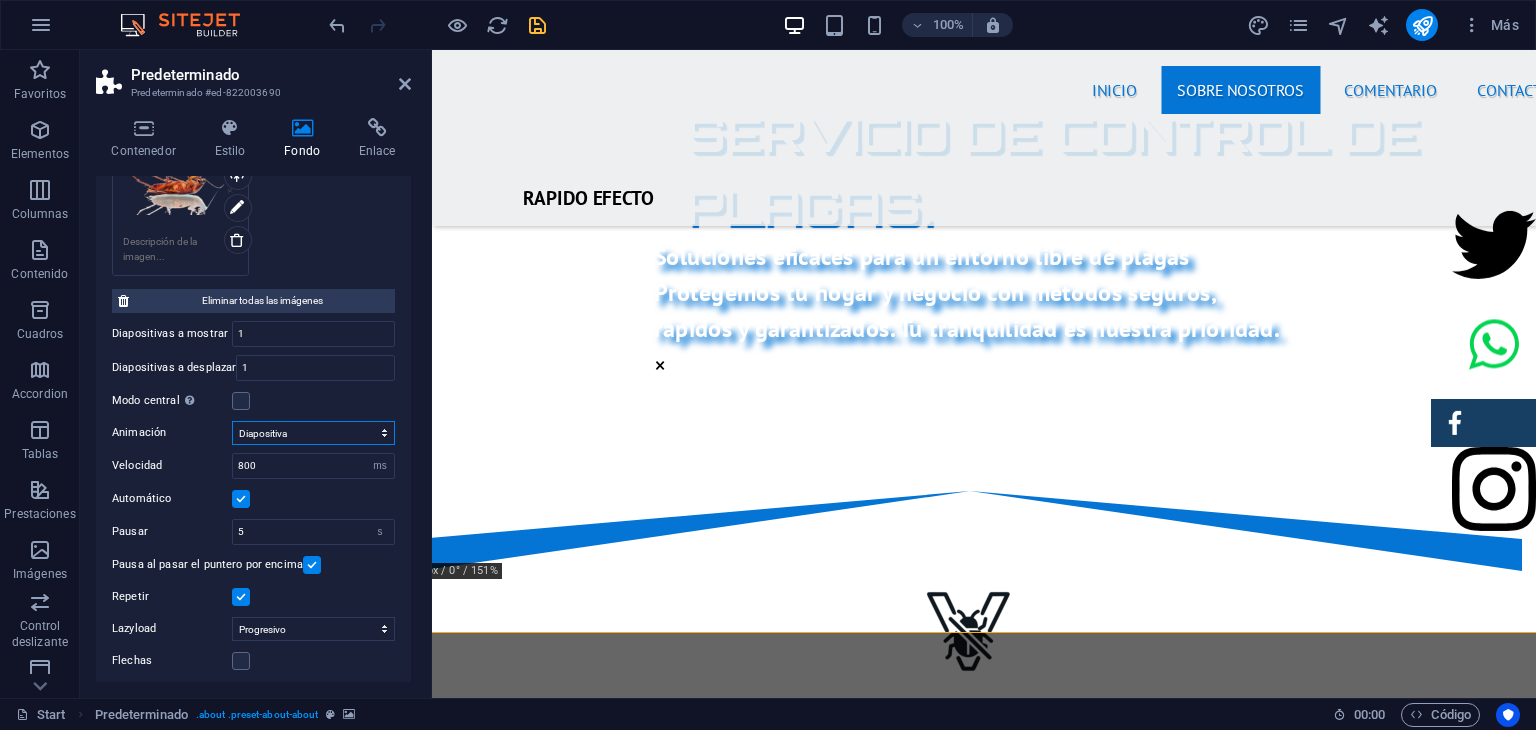 select on "fade" 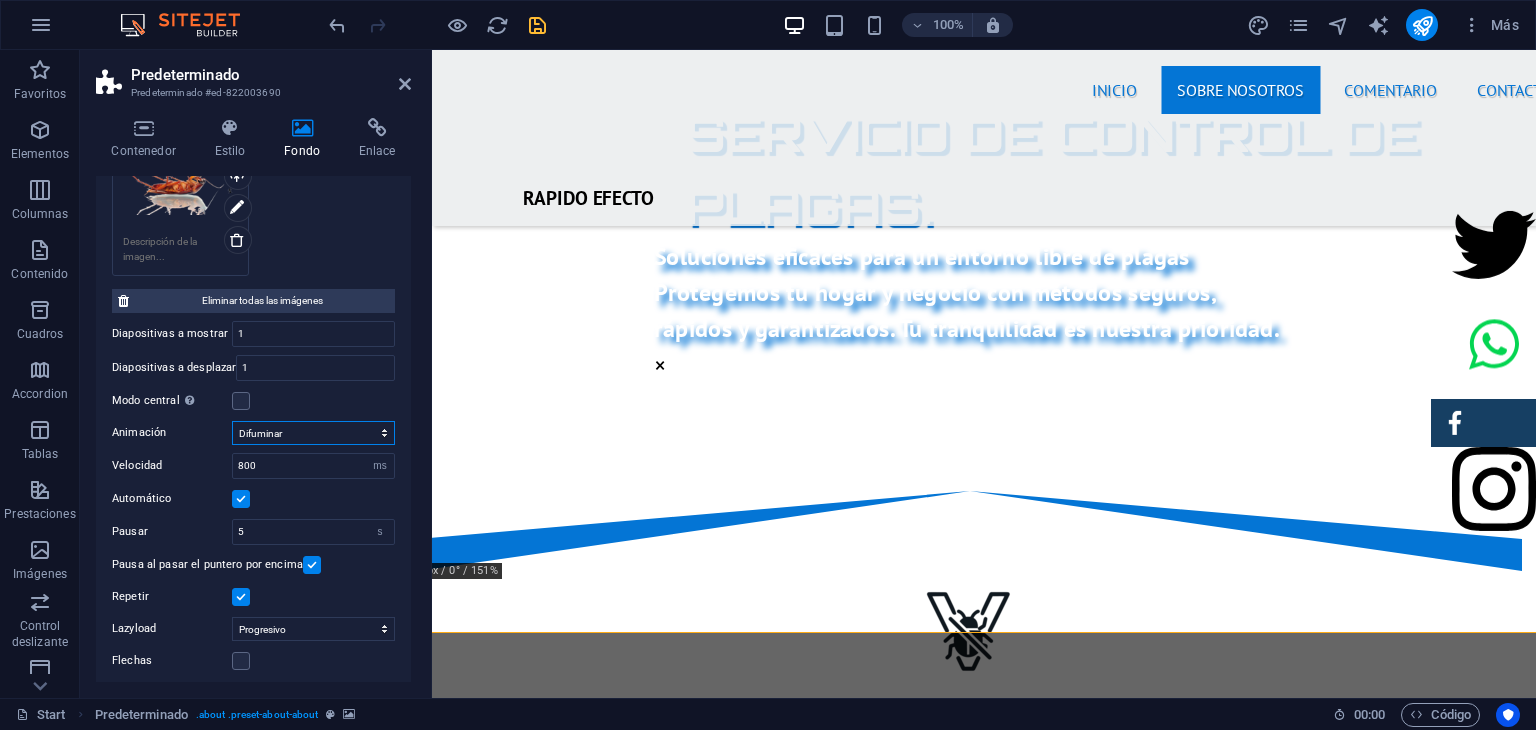 click on "Diapositiva Difuminar" at bounding box center (313, 433) 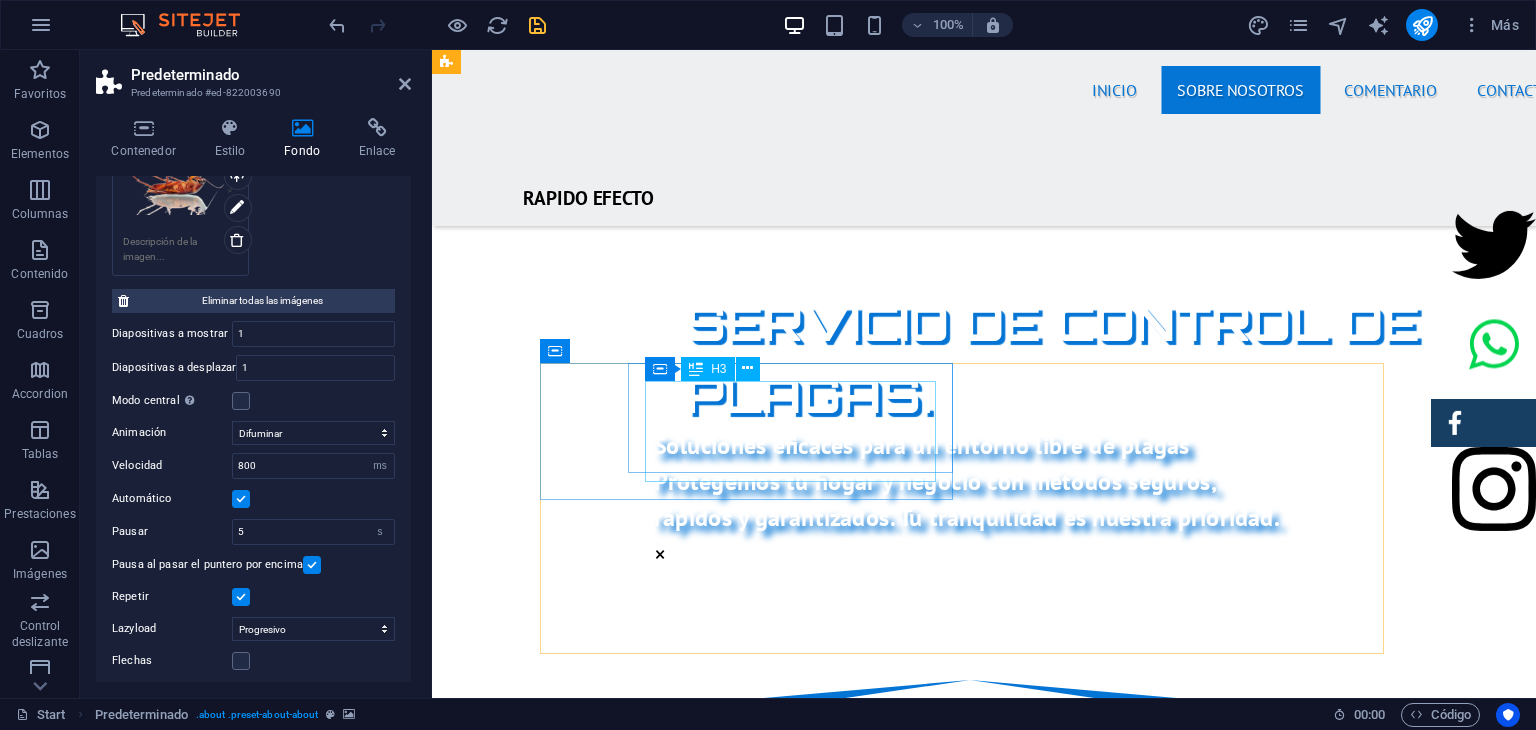 scroll, scrollTop: 865, scrollLeft: 14, axis: both 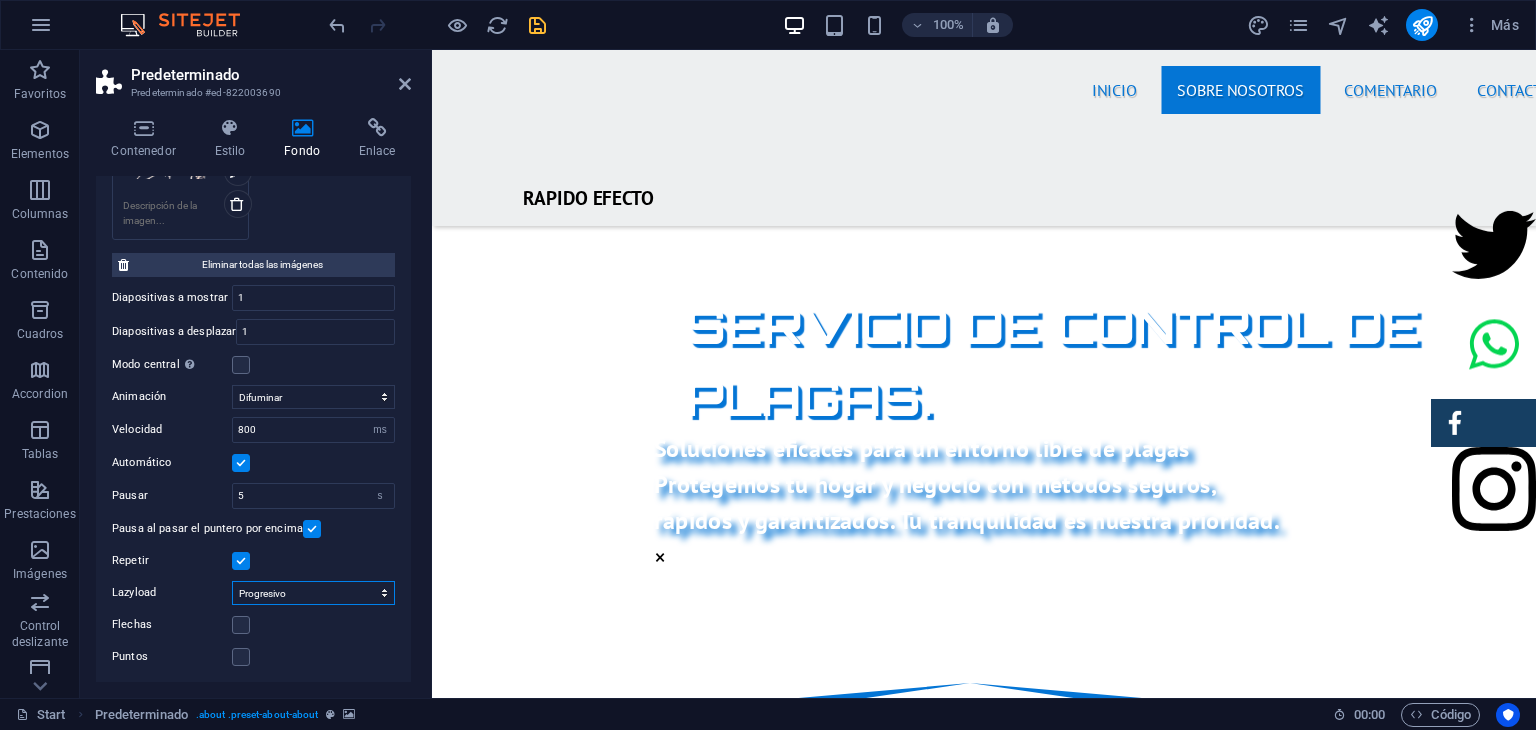 click on "Deshabilitado Bajo demanda Progresivo" at bounding box center [313, 593] 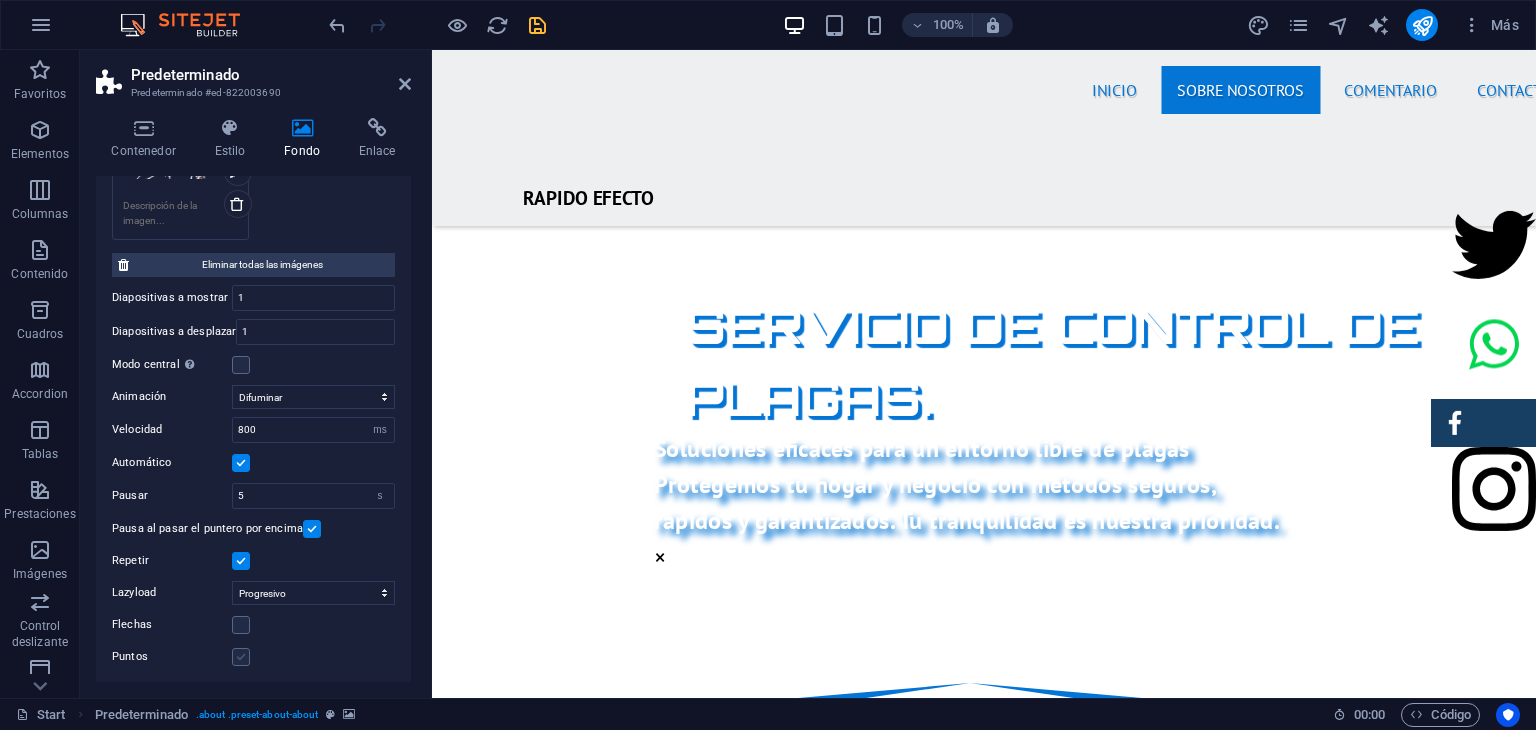 click at bounding box center (241, 657) 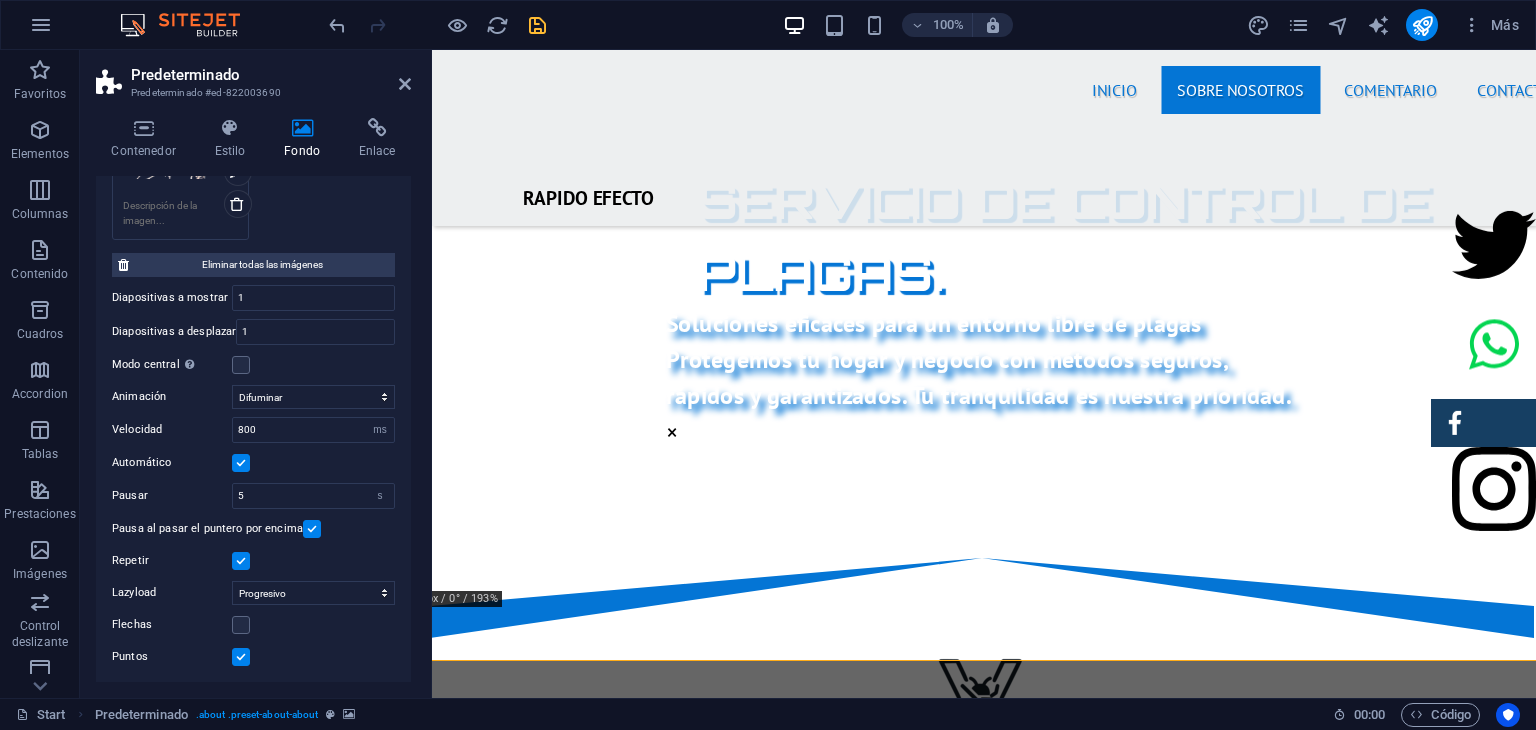 scroll, scrollTop: 988, scrollLeft: 2, axis: both 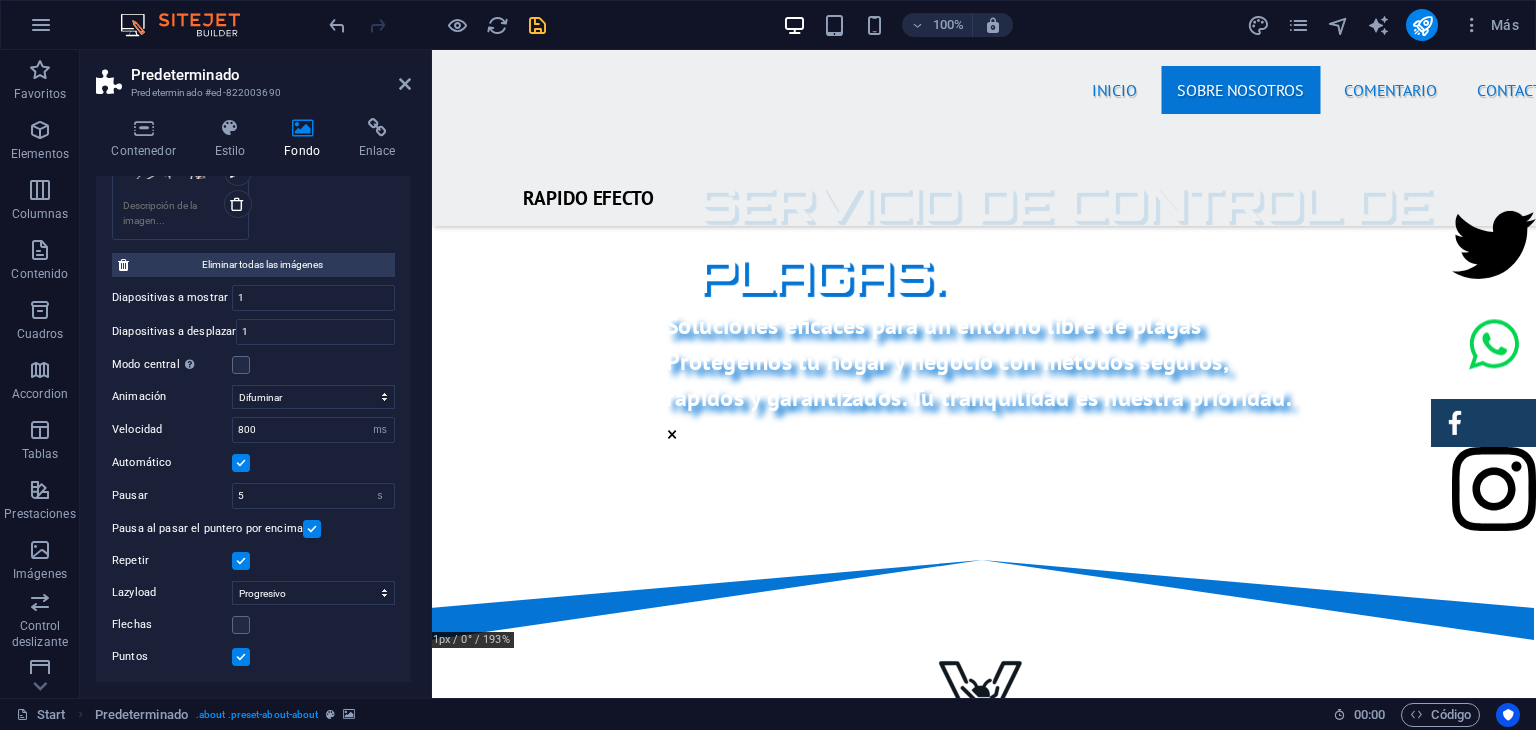 click at bounding box center [241, 657] 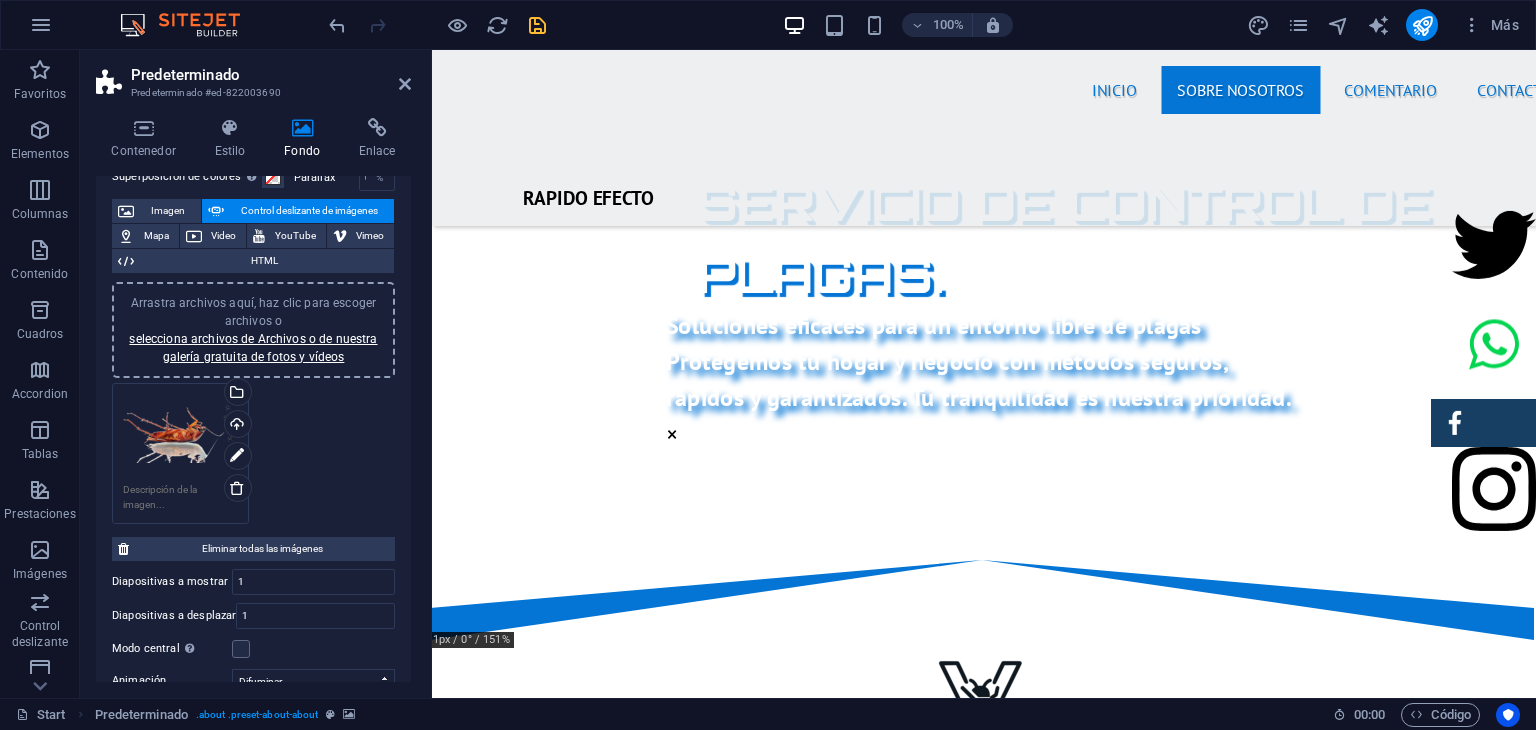 scroll, scrollTop: 94, scrollLeft: 0, axis: vertical 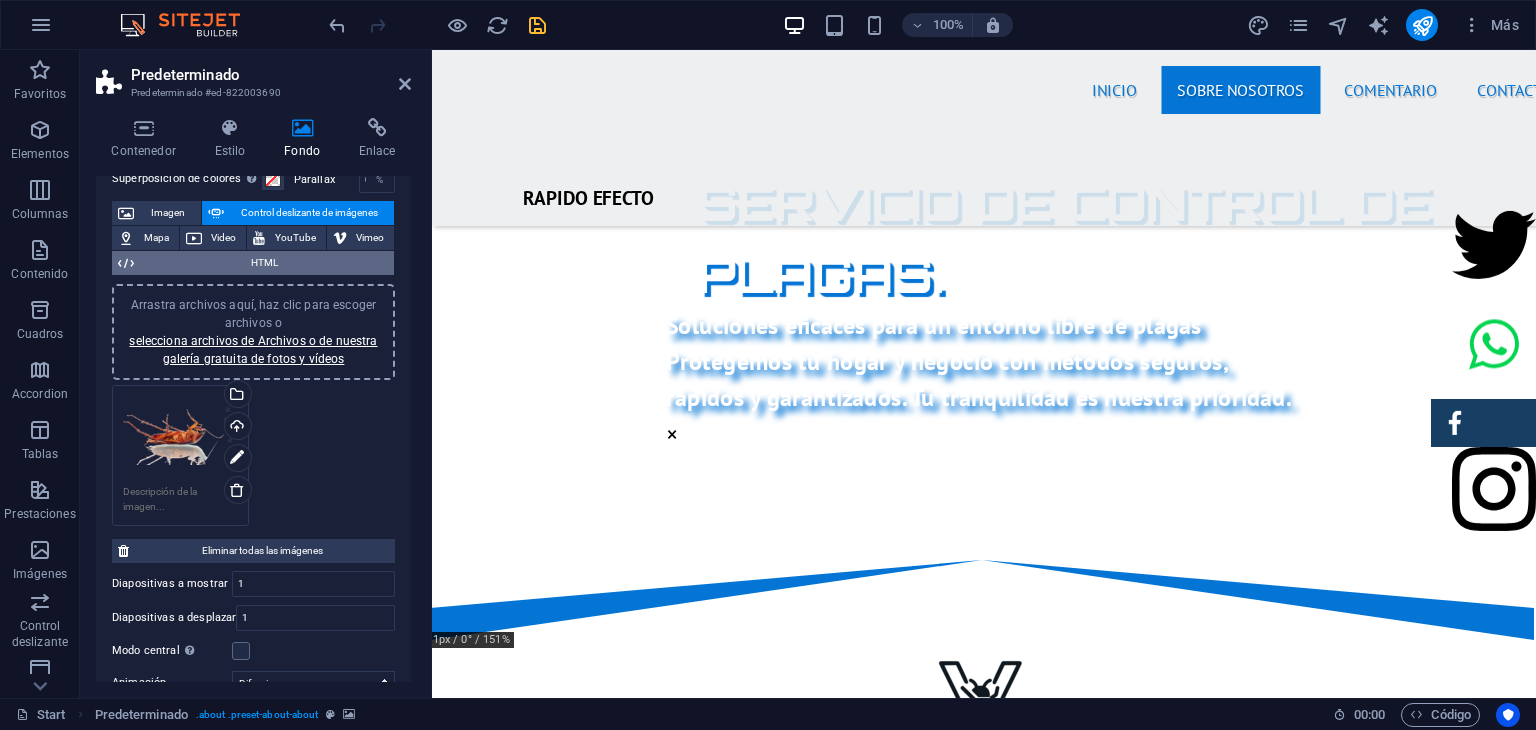 click on "HTML" at bounding box center [264, 263] 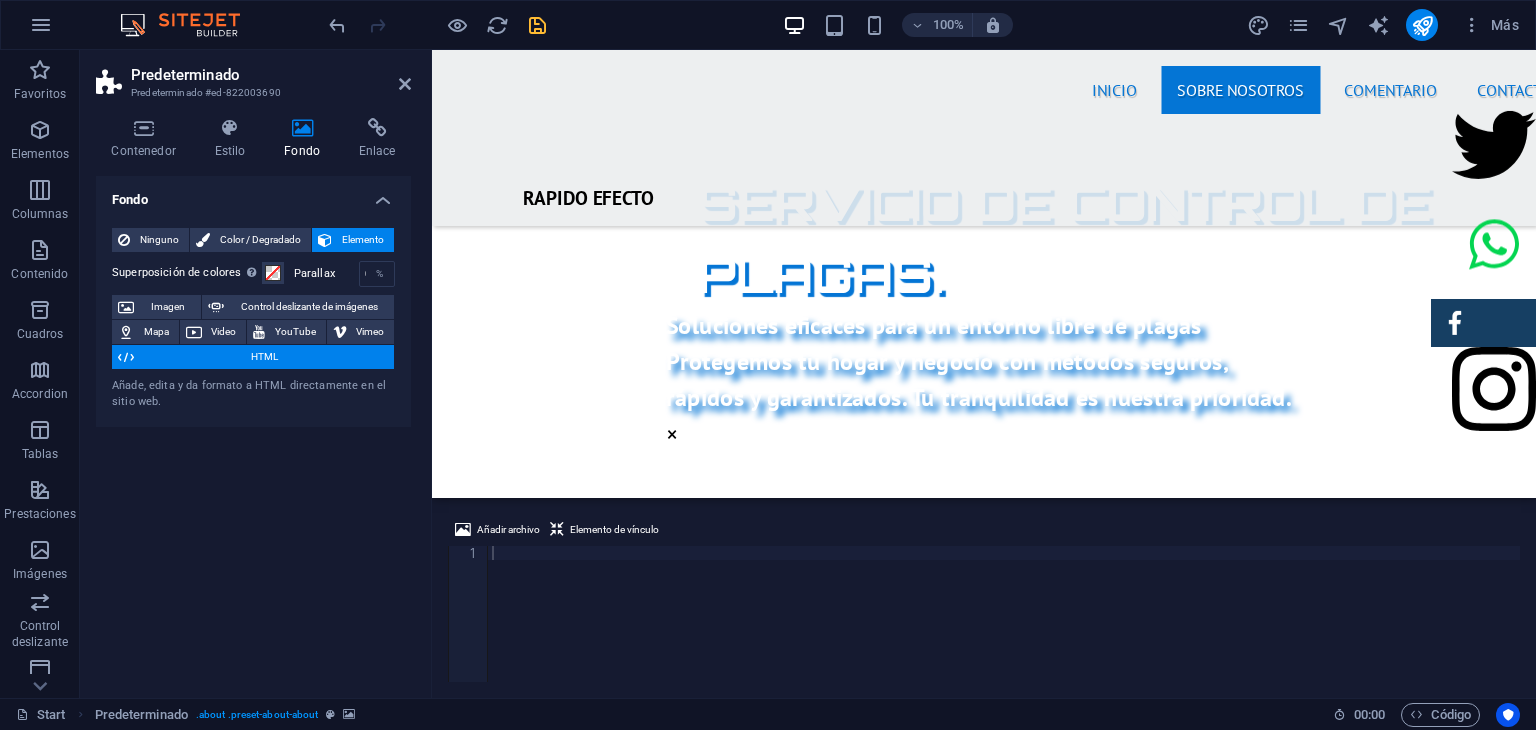 scroll, scrollTop: 0, scrollLeft: 0, axis: both 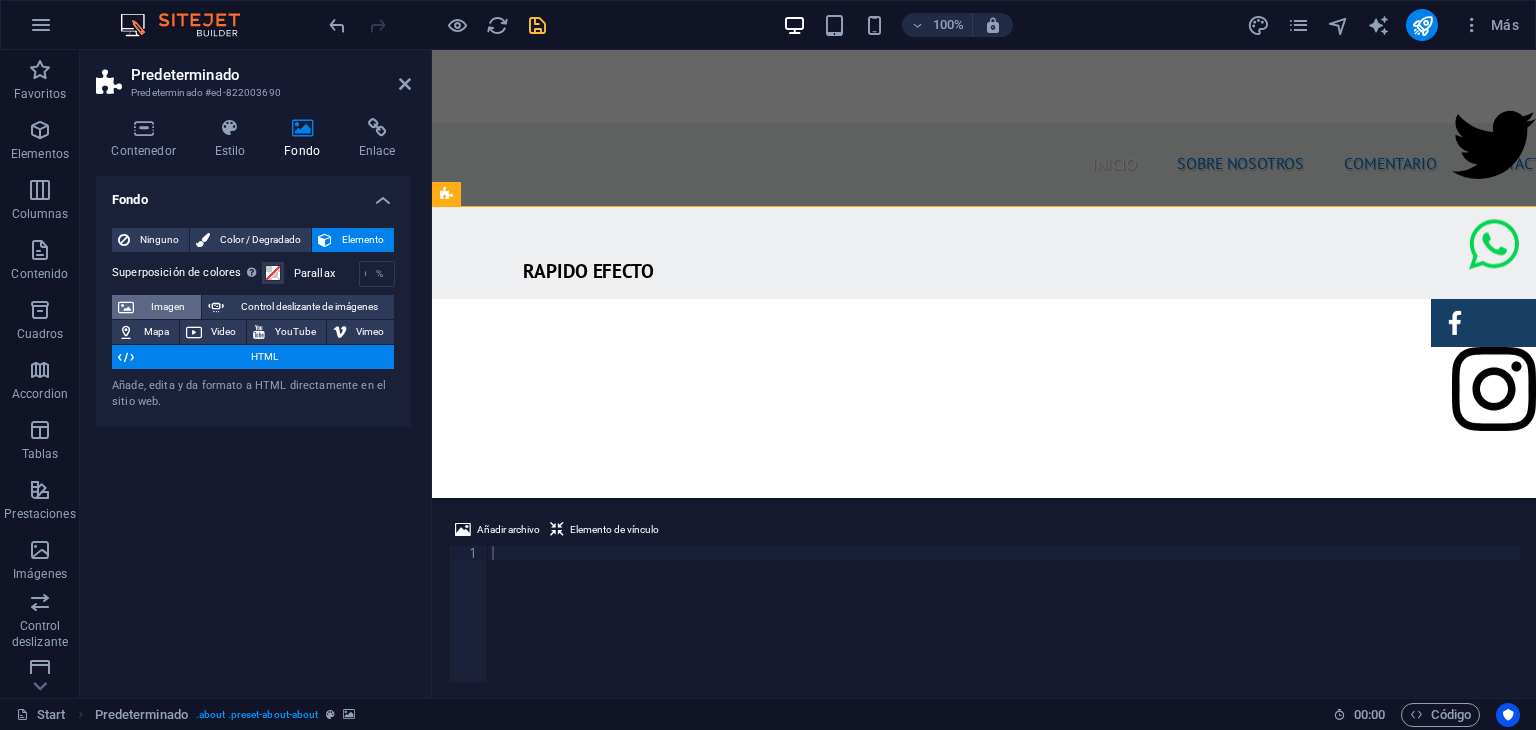 click on "Imagen" at bounding box center (167, 307) 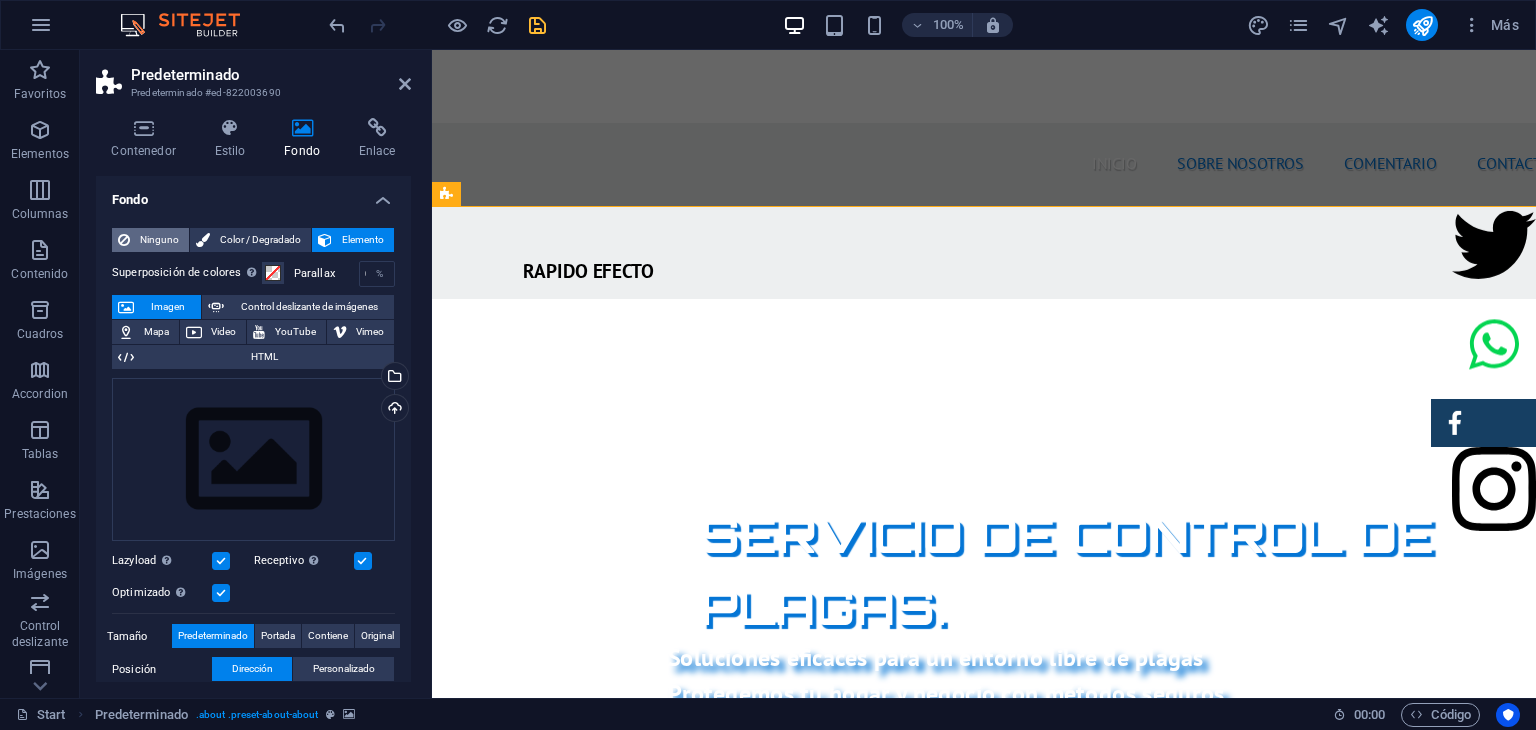 click on "Ninguno" at bounding box center [159, 240] 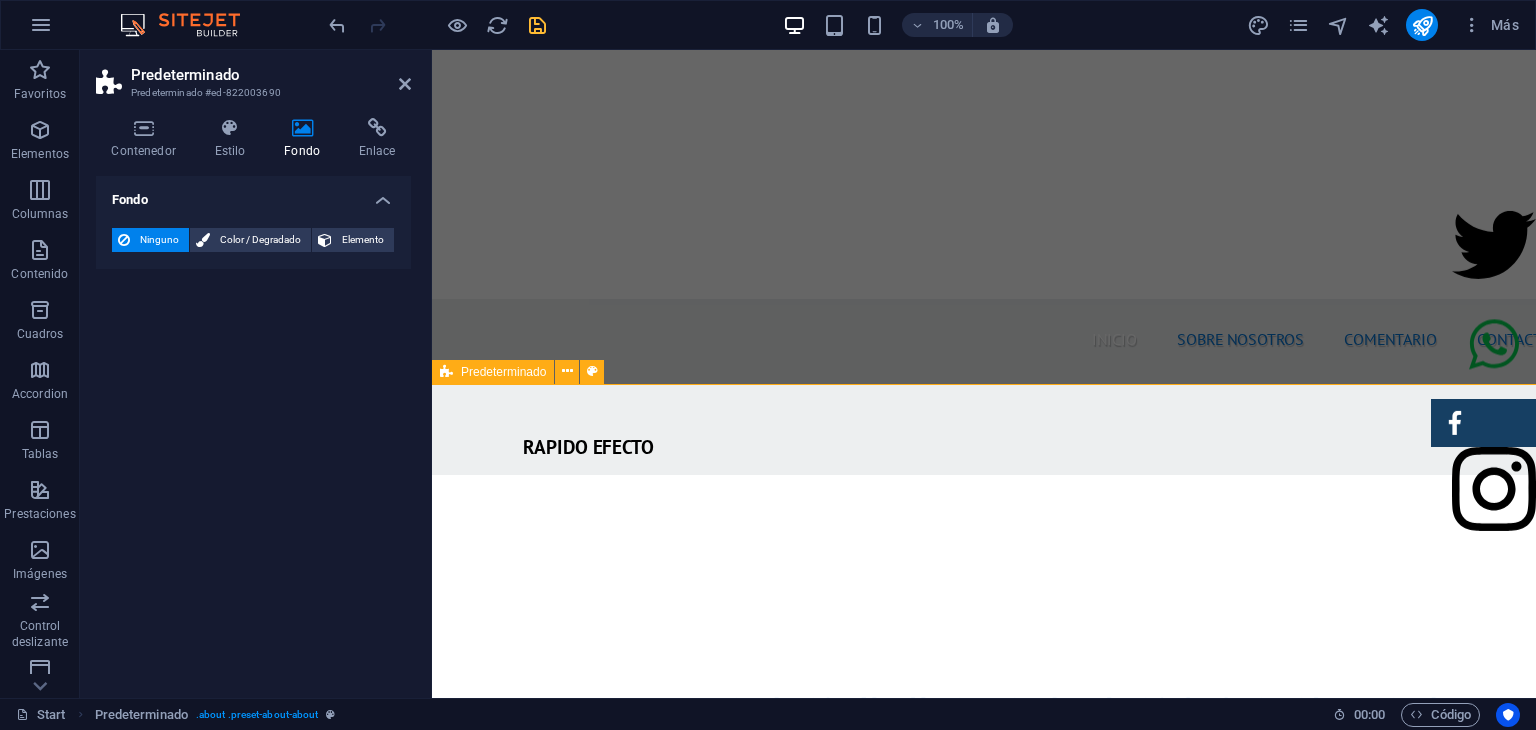 scroll, scrollTop: 521, scrollLeft: 0, axis: vertical 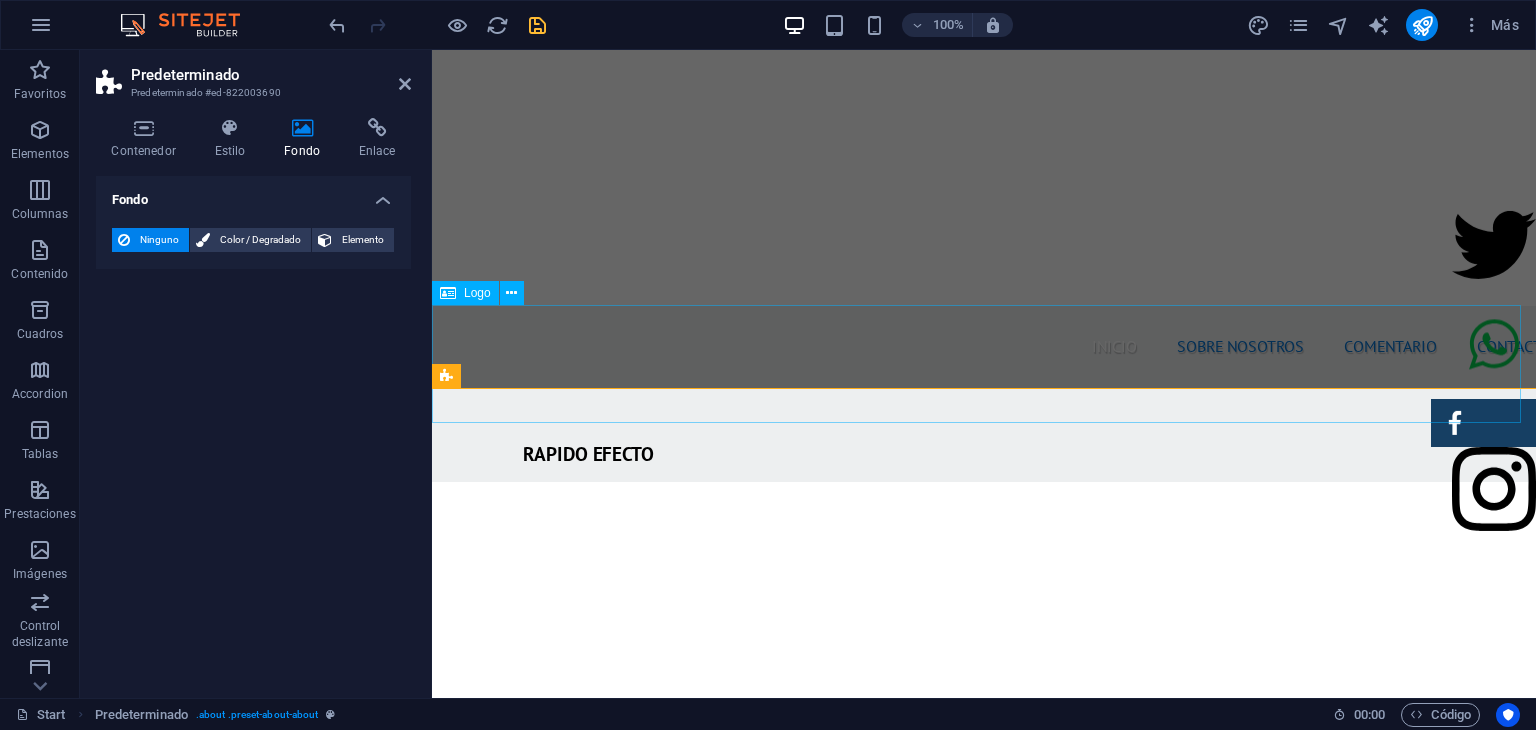 click at bounding box center (984, 1214) 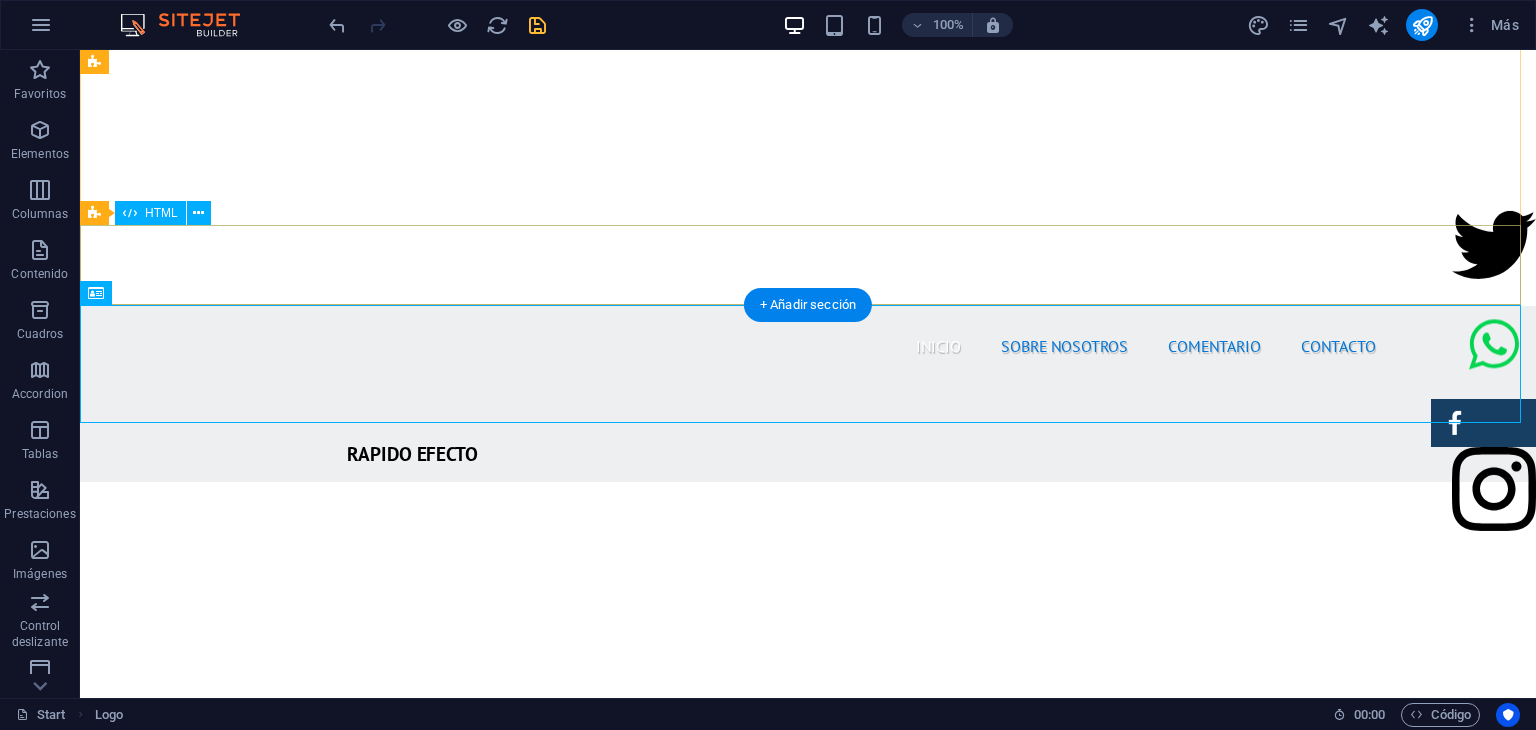 click at bounding box center [808, 1115] 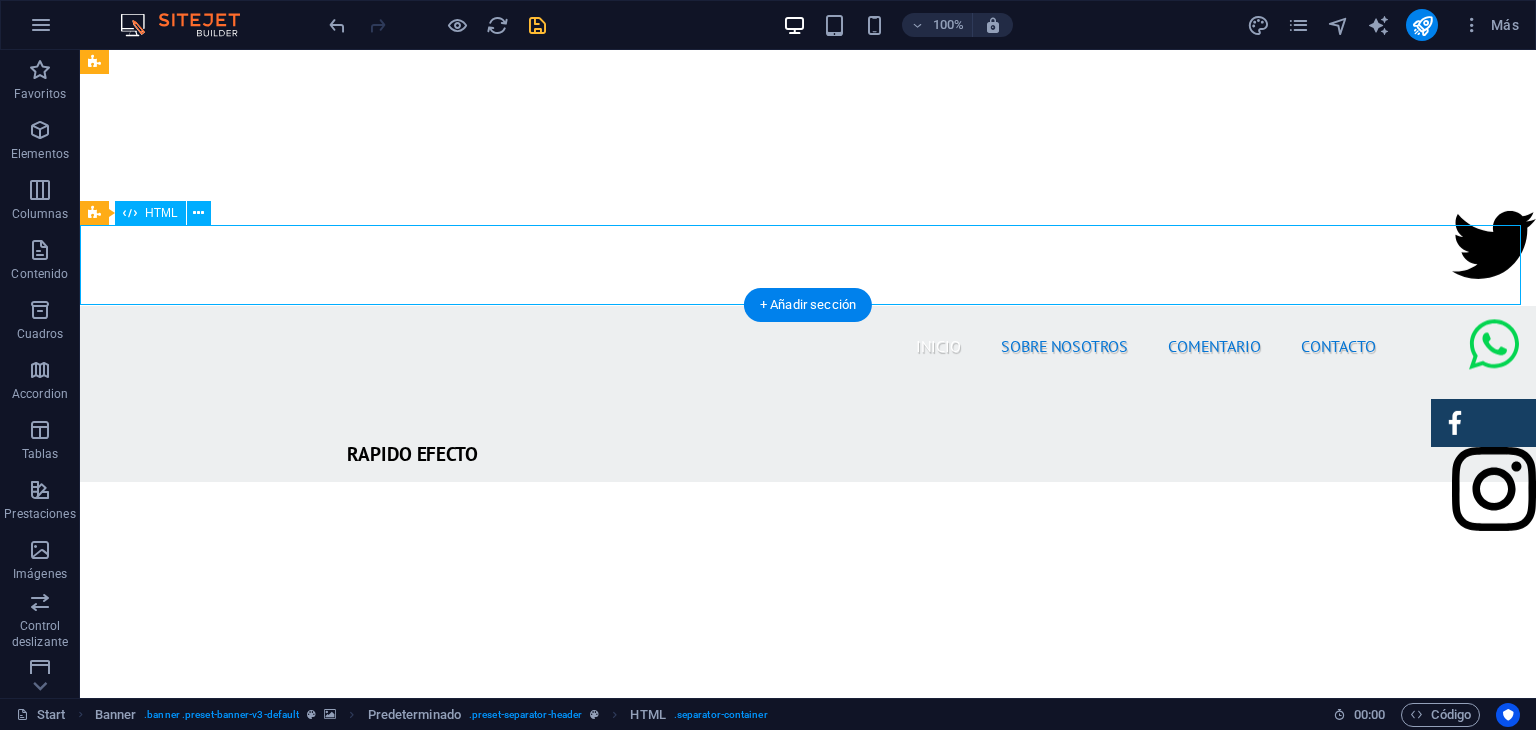 click at bounding box center (808, 1115) 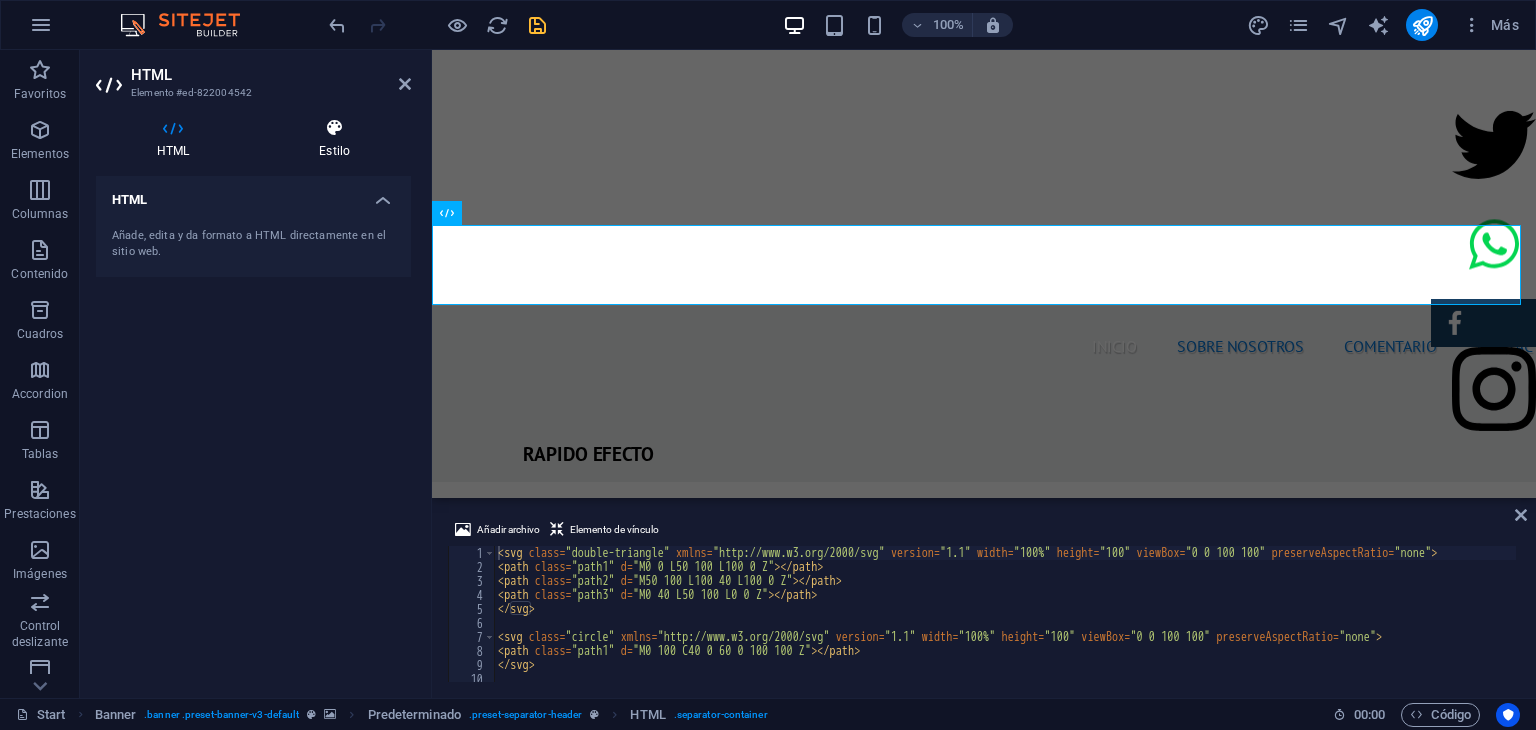 click on "Estilo" at bounding box center [334, 139] 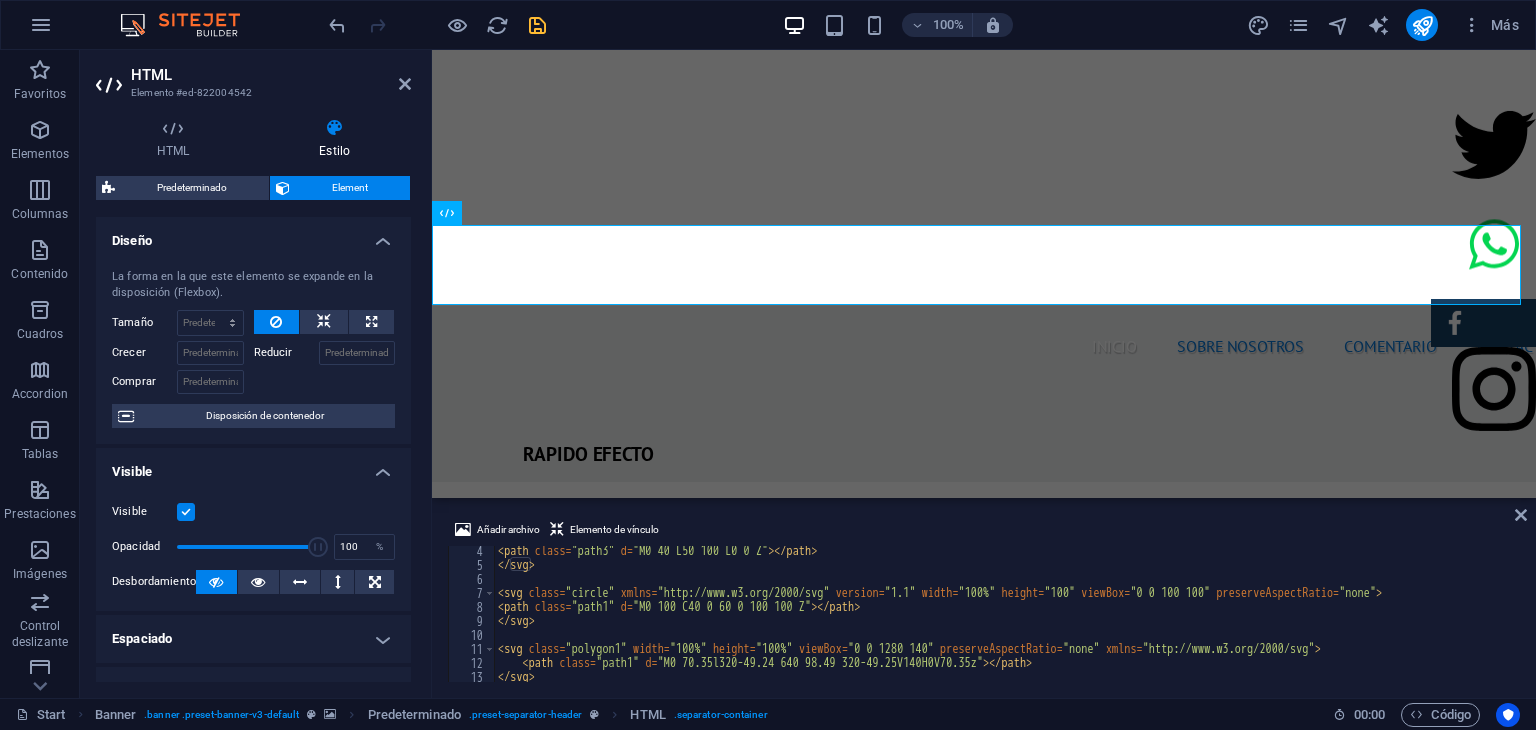 scroll, scrollTop: 50, scrollLeft: 0, axis: vertical 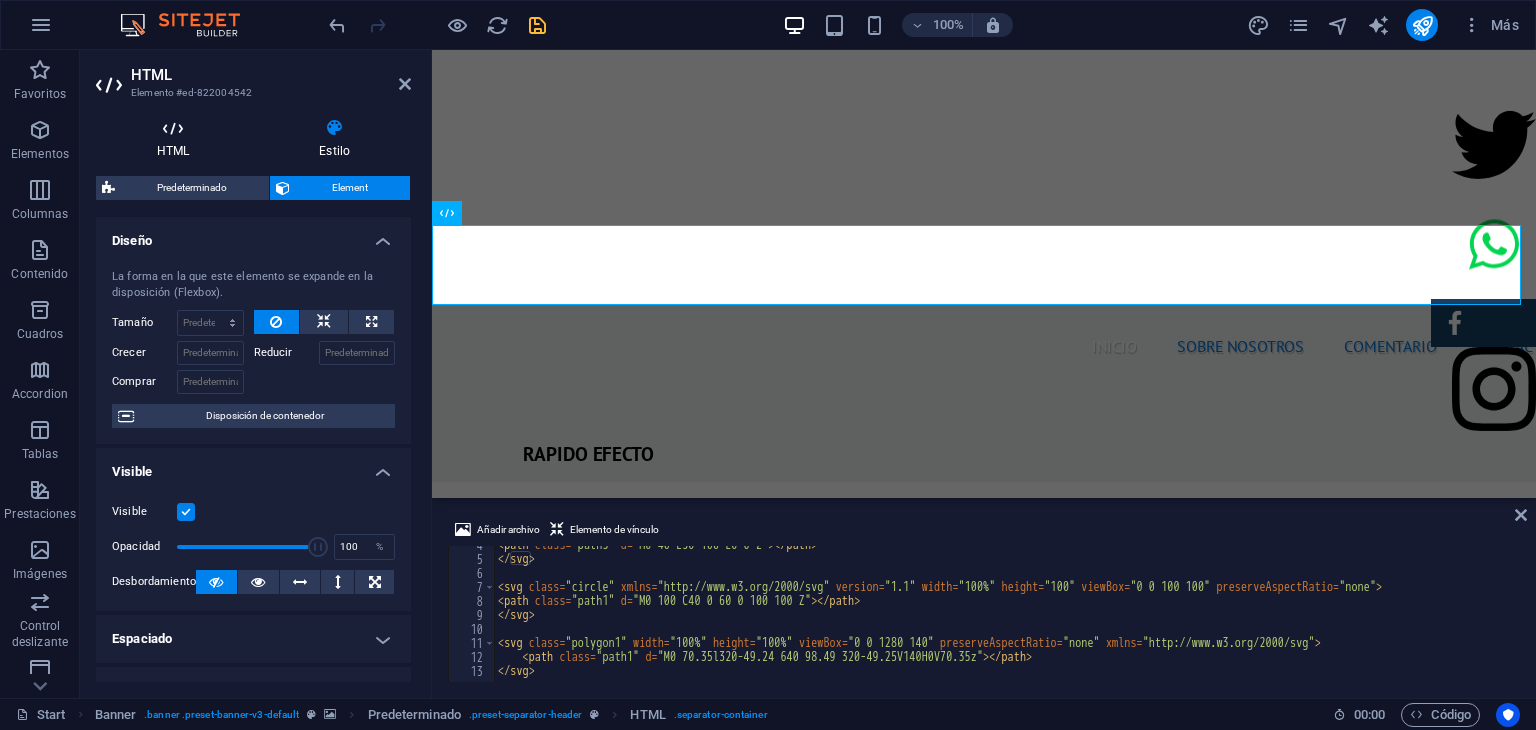 click at bounding box center (173, 128) 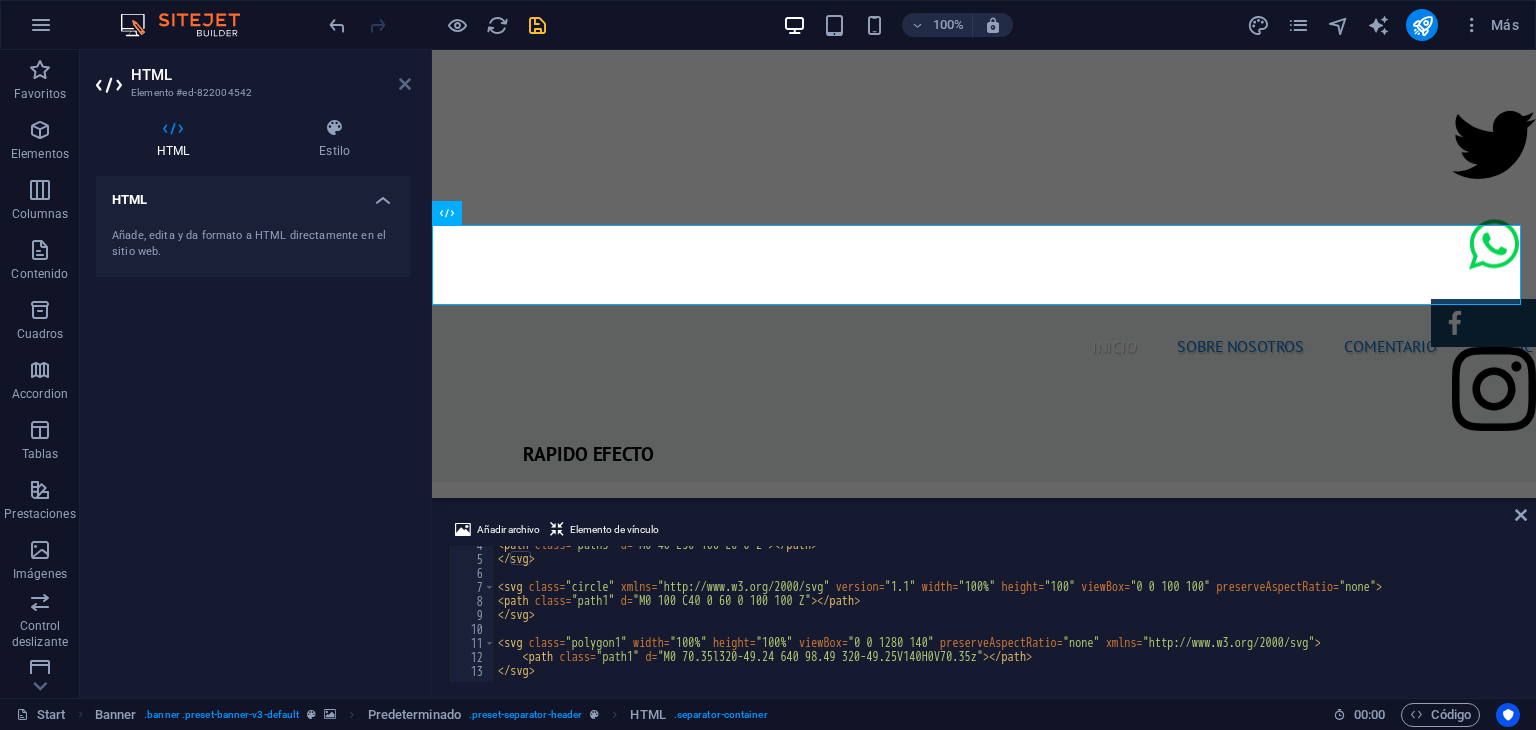 click at bounding box center [405, 84] 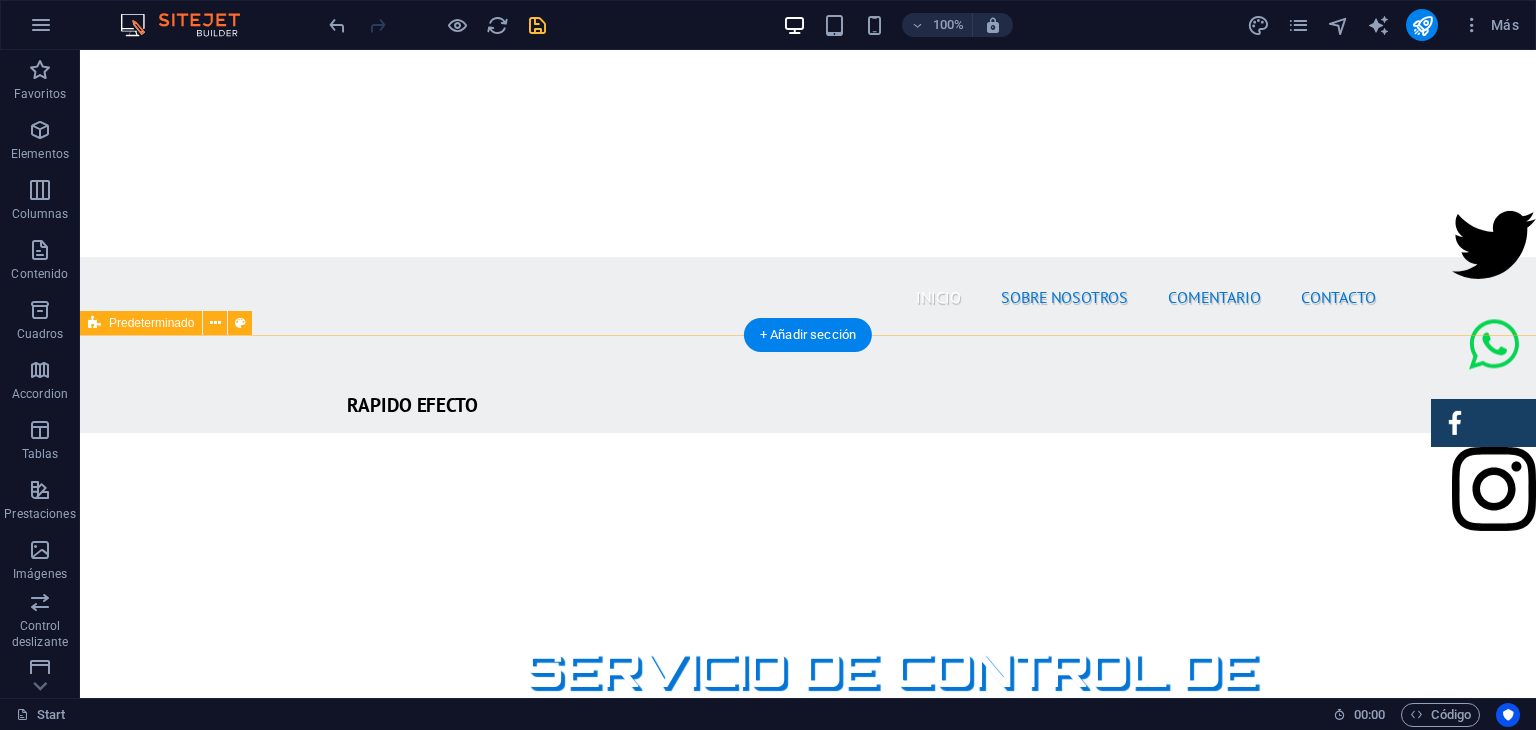 scroll, scrollTop: 569, scrollLeft: 0, axis: vertical 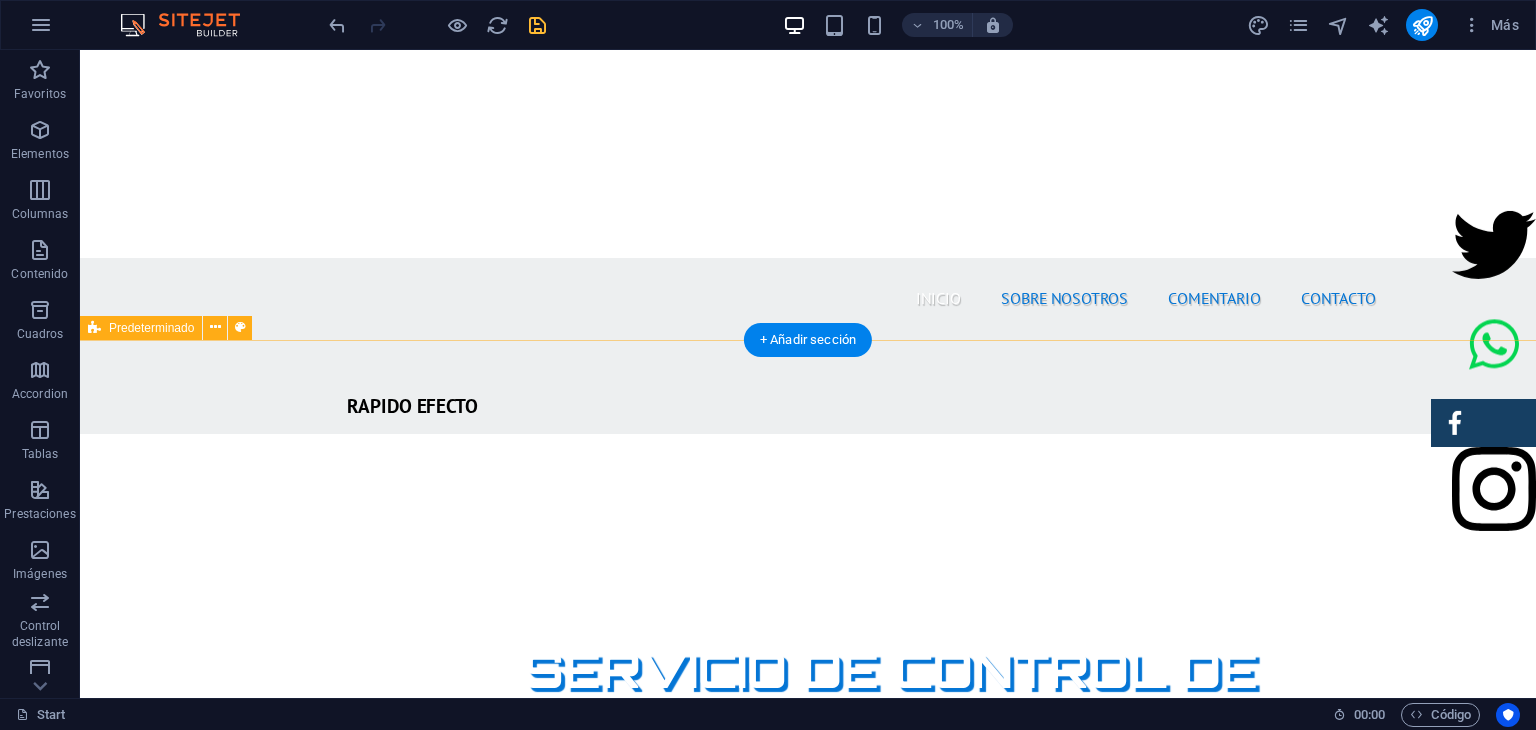 click on "SOBRE NOSOTROS Nuestra empresa de fumigación ofrece soluciones efectivas para el control de plagas, garantizando un ambiente limpio y seguro. Con un equipo de profesionales calificados y el uso de productos certificados, aseguramos resultados óptimos y la satisfacción del cliente. Nos especializamos en servicios residenciales y comerciales, adaptándonos a las necesidades específicas de cada cliente. Además, aplicamos técnicas innovadoras y respetuosas con el medio ambiente. Al elegirnos, estás invirtiendo en la salud de tus espacios y el bienestar de tus seres queridos. ¡Contáctanos para una evaluación gratuita y protege tu hogar hoy mismo! PRODUCTOS CERTIFICADOS MEJOR PRECIO GARANTIZADO GARANTÍA DE SERVICIO RAPIDO Y SEGURO" at bounding box center [808, 1793] 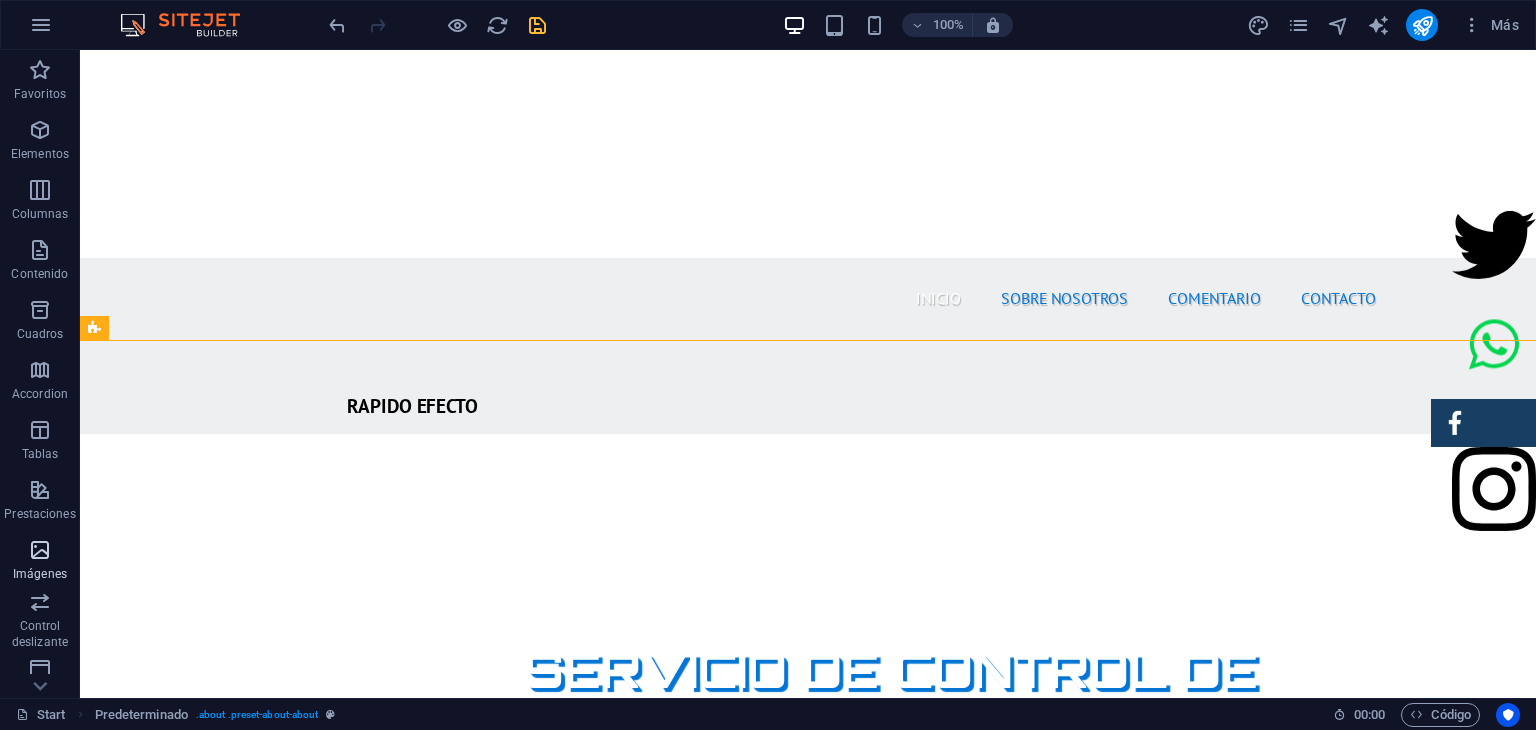 click at bounding box center (40, 550) 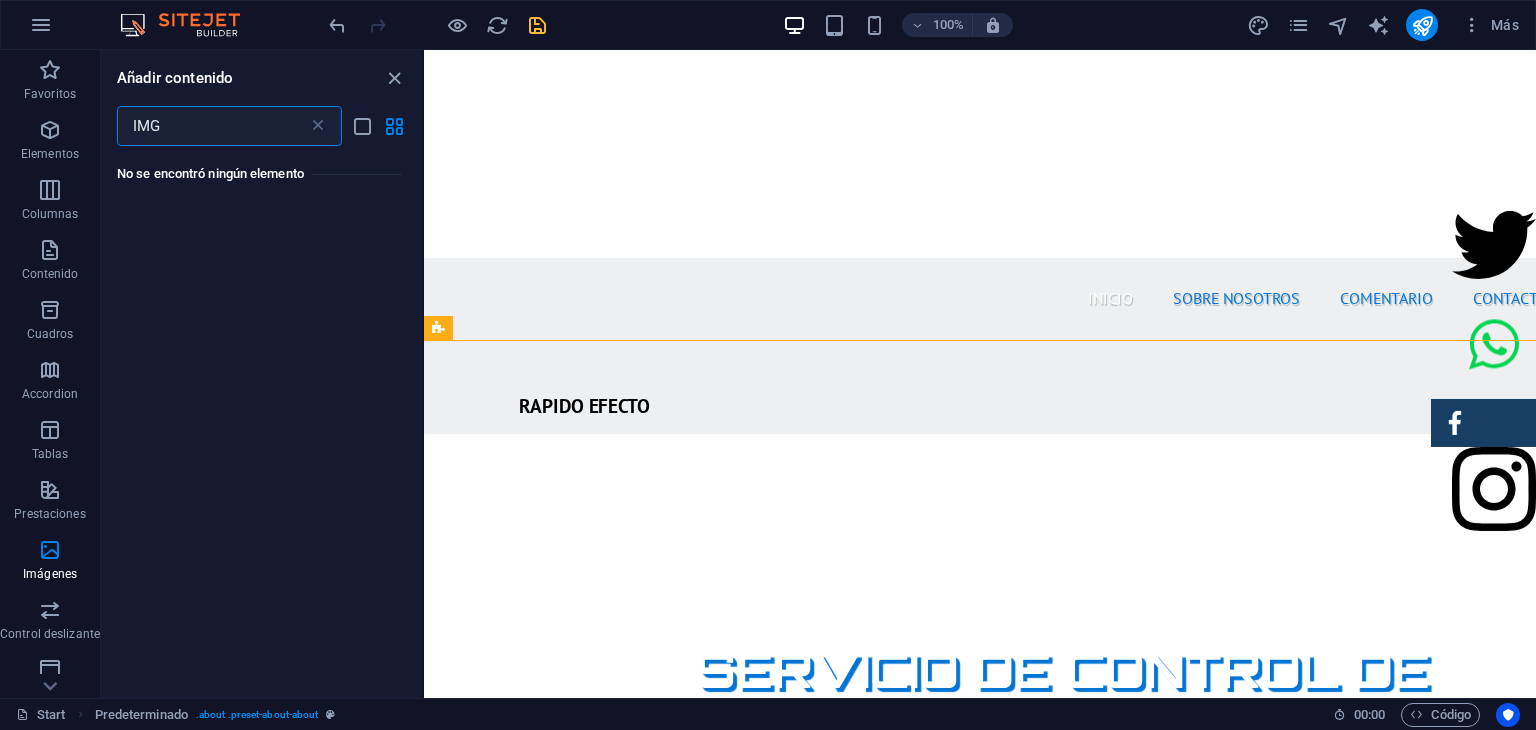 scroll, scrollTop: 0, scrollLeft: 0, axis: both 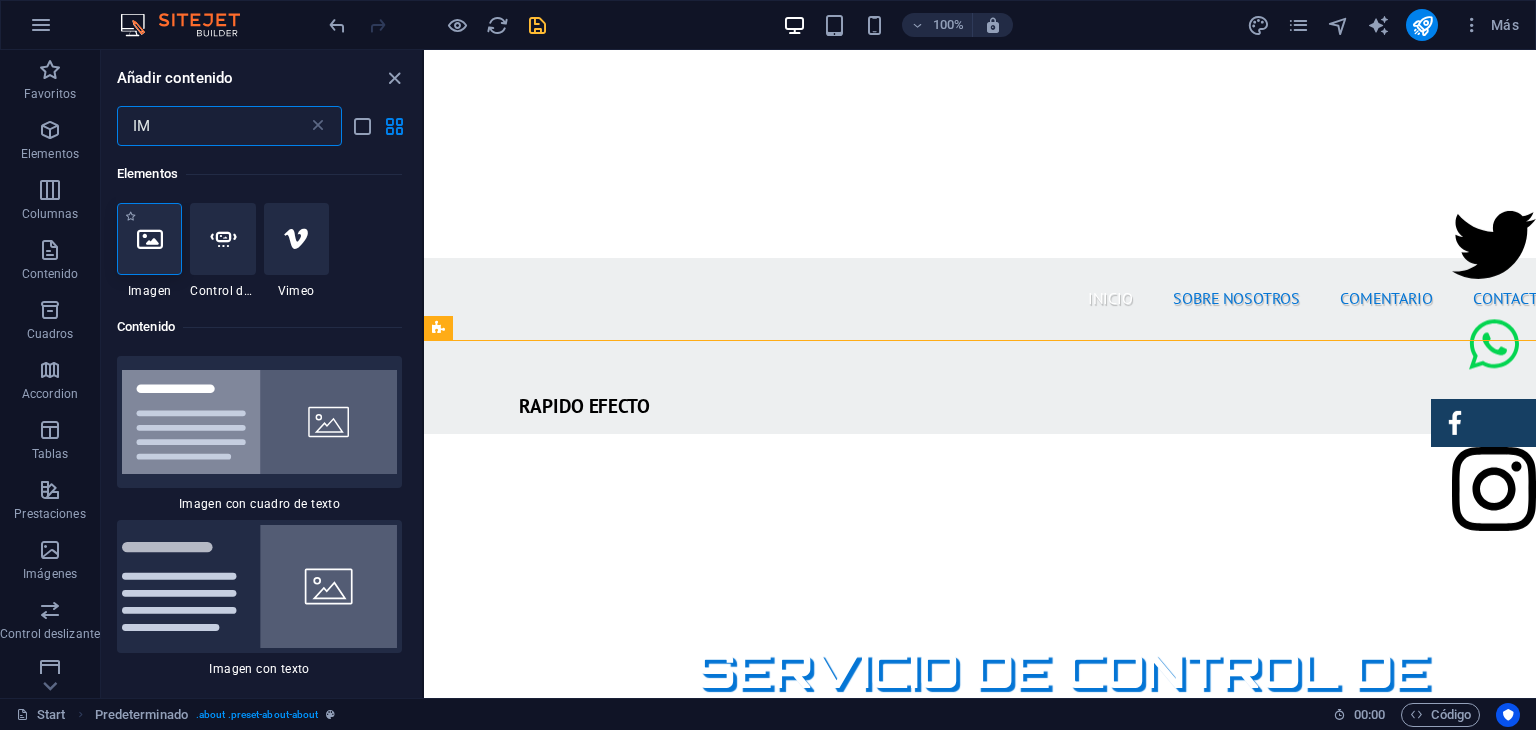 type on "IM" 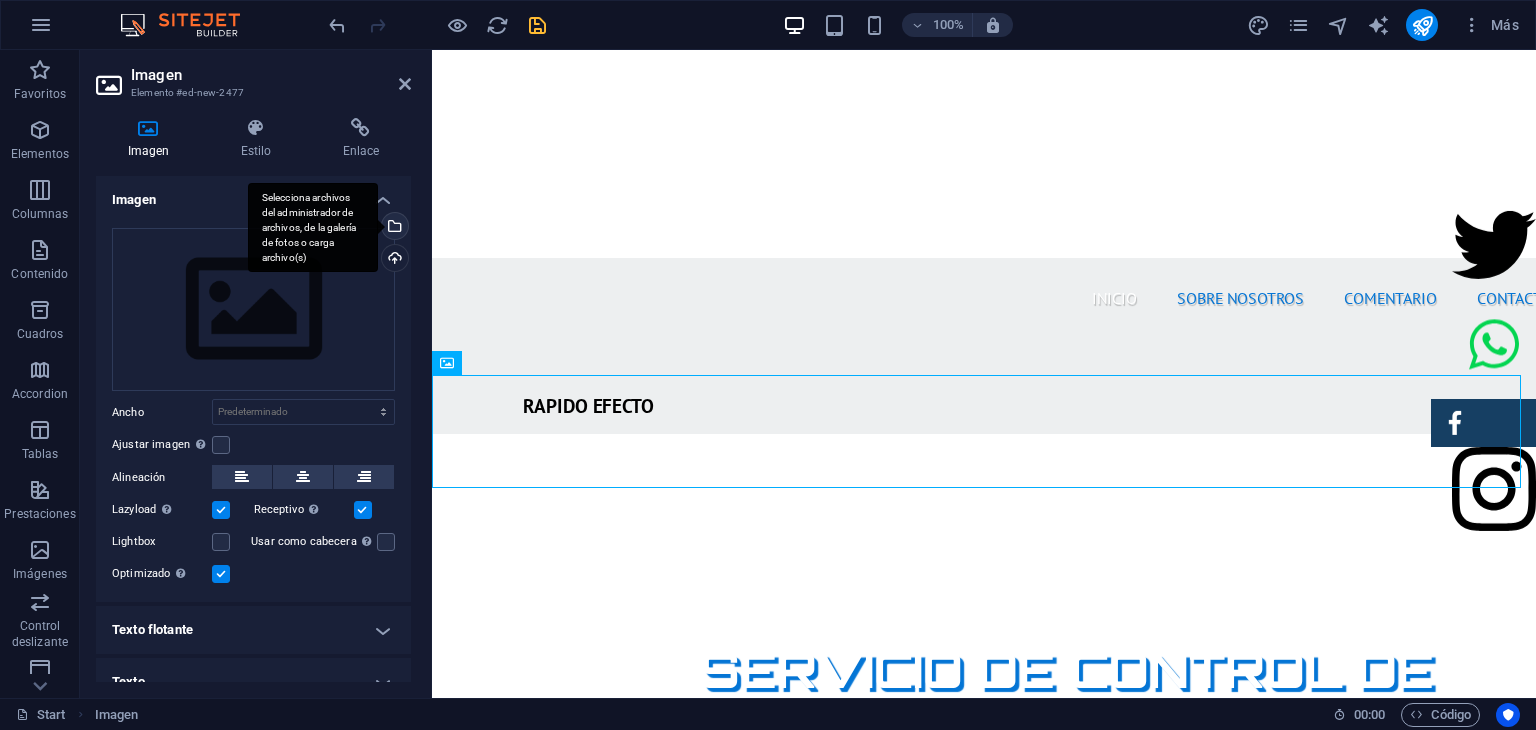 click on "Selecciona archivos del administrador de archivos, de la galería de fotos o carga archivo(s)" at bounding box center (393, 228) 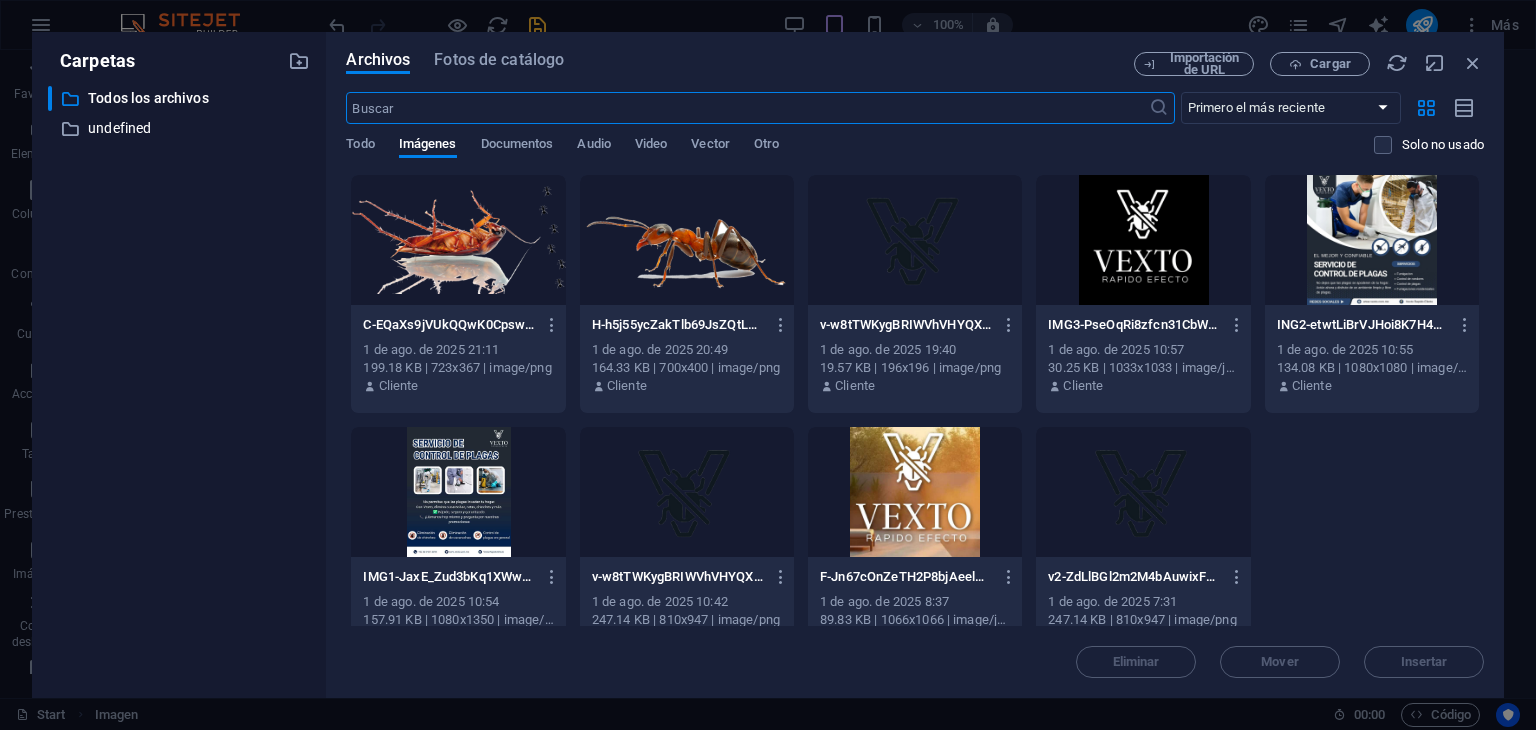 click at bounding box center [458, 240] 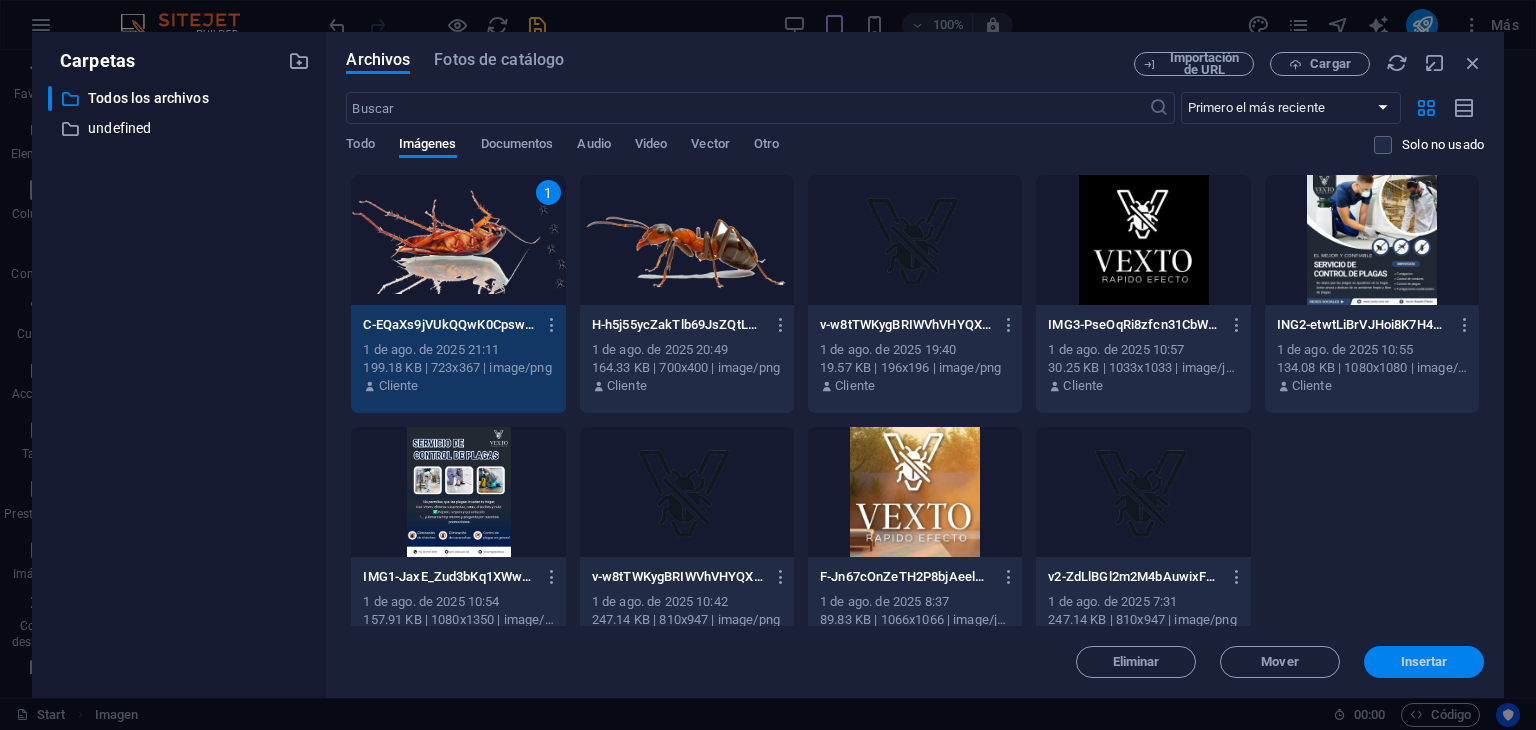 click on "Insertar" at bounding box center (1424, 662) 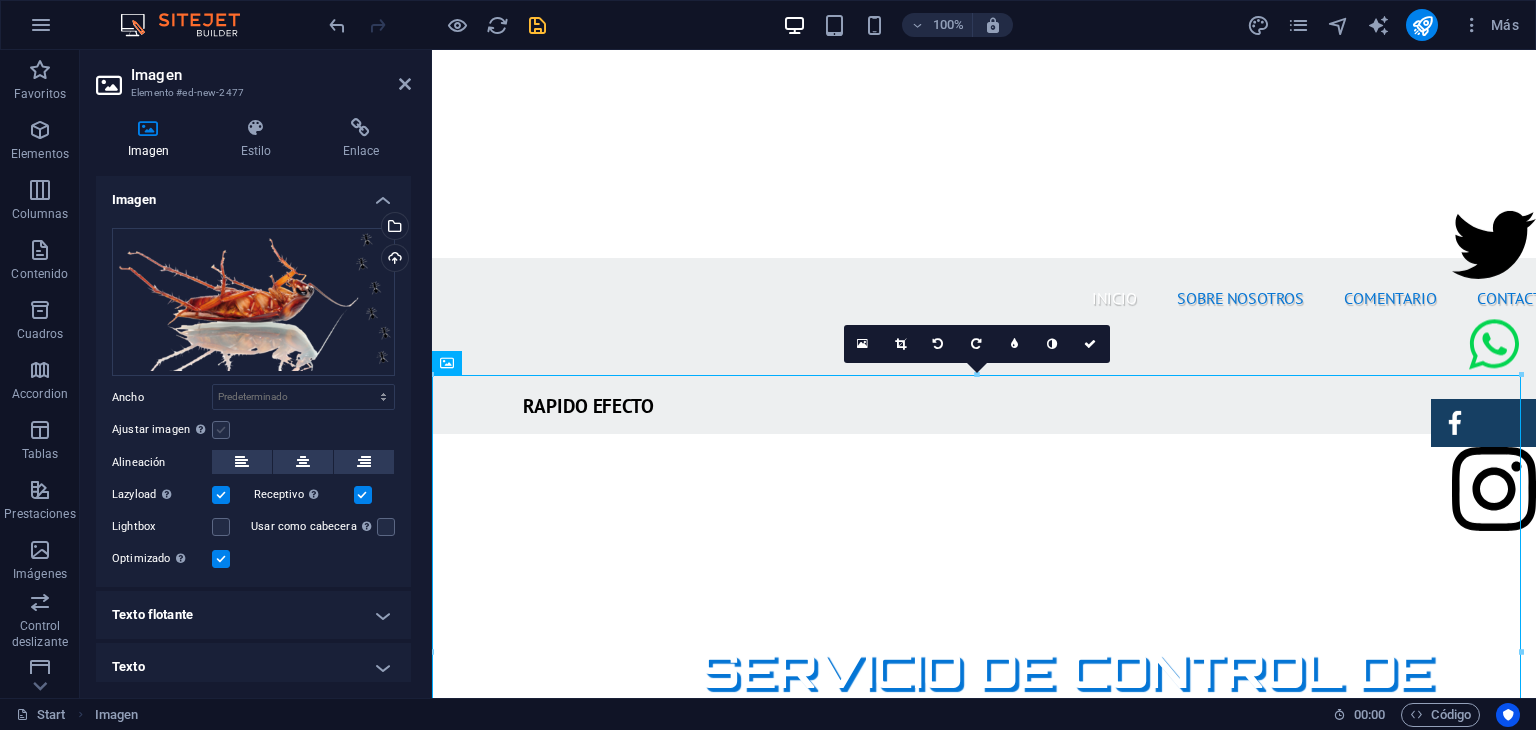 click at bounding box center (221, 430) 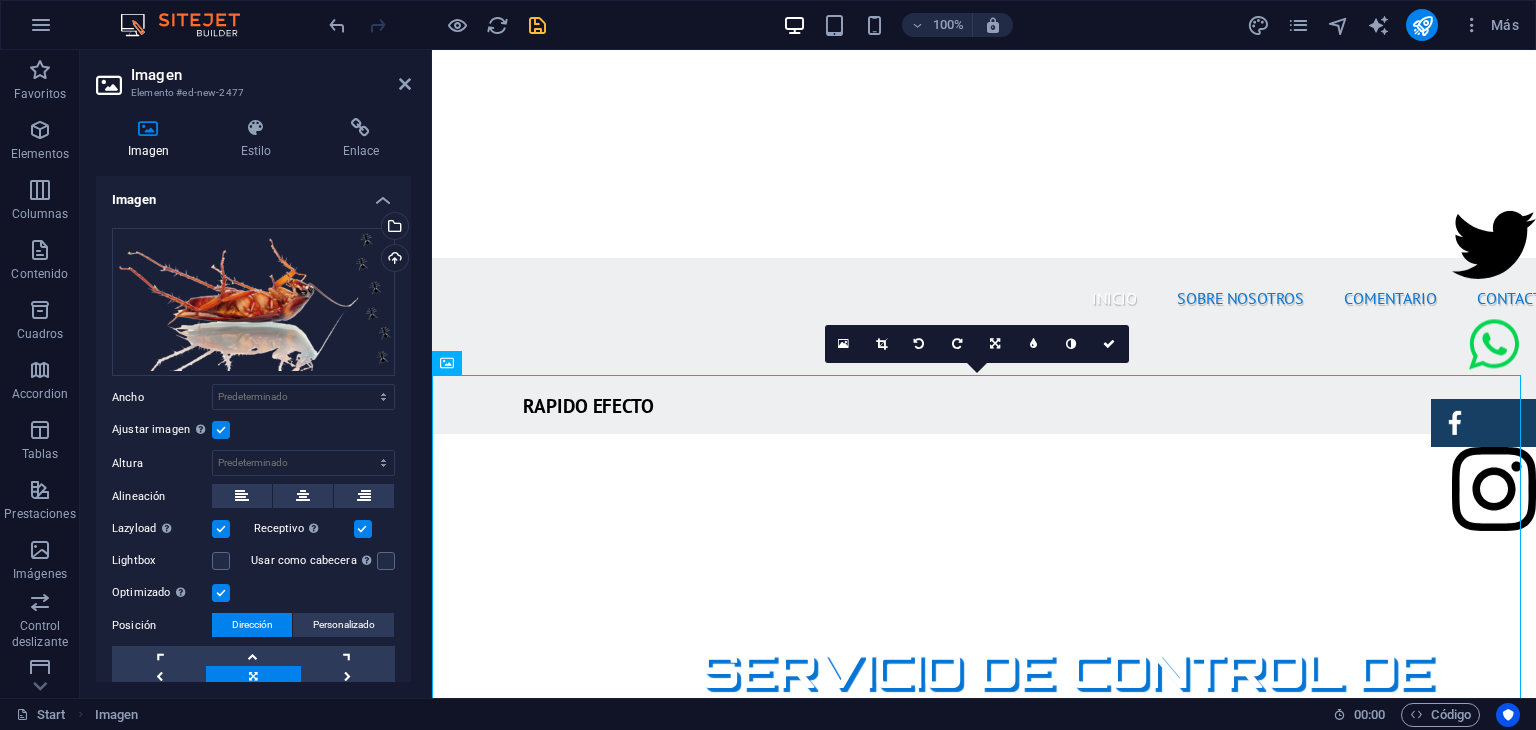 click at bounding box center (221, 430) 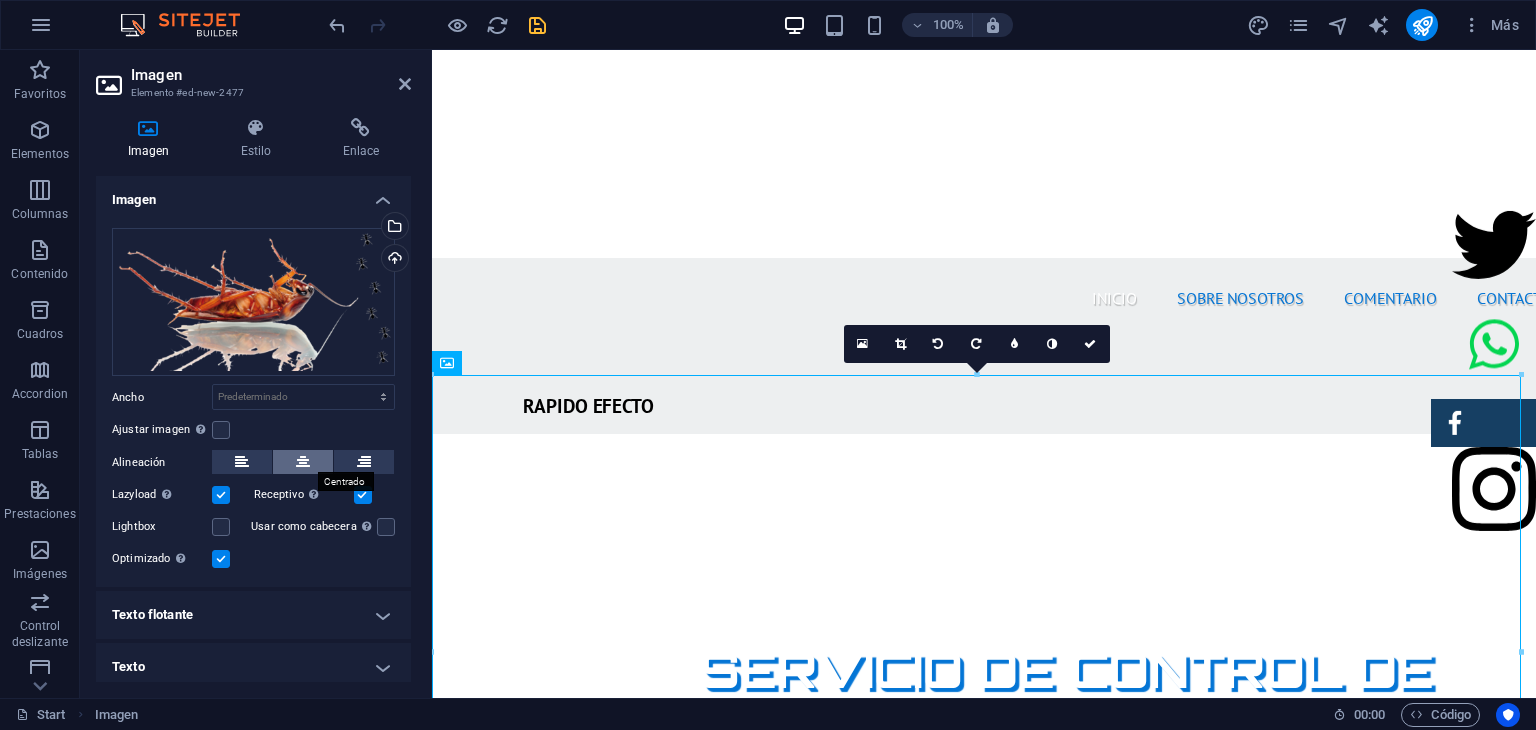 click at bounding box center [303, 462] 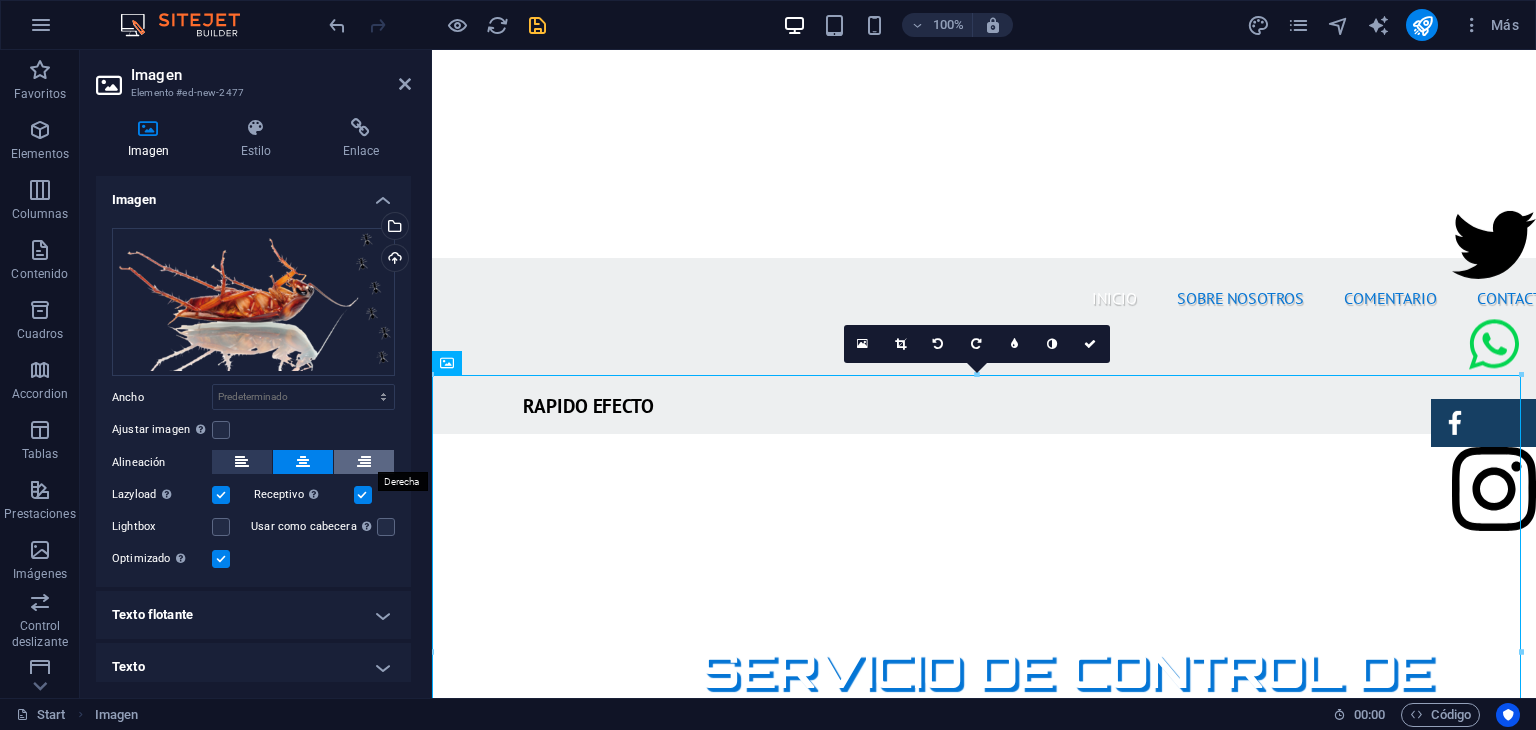 click at bounding box center (364, 462) 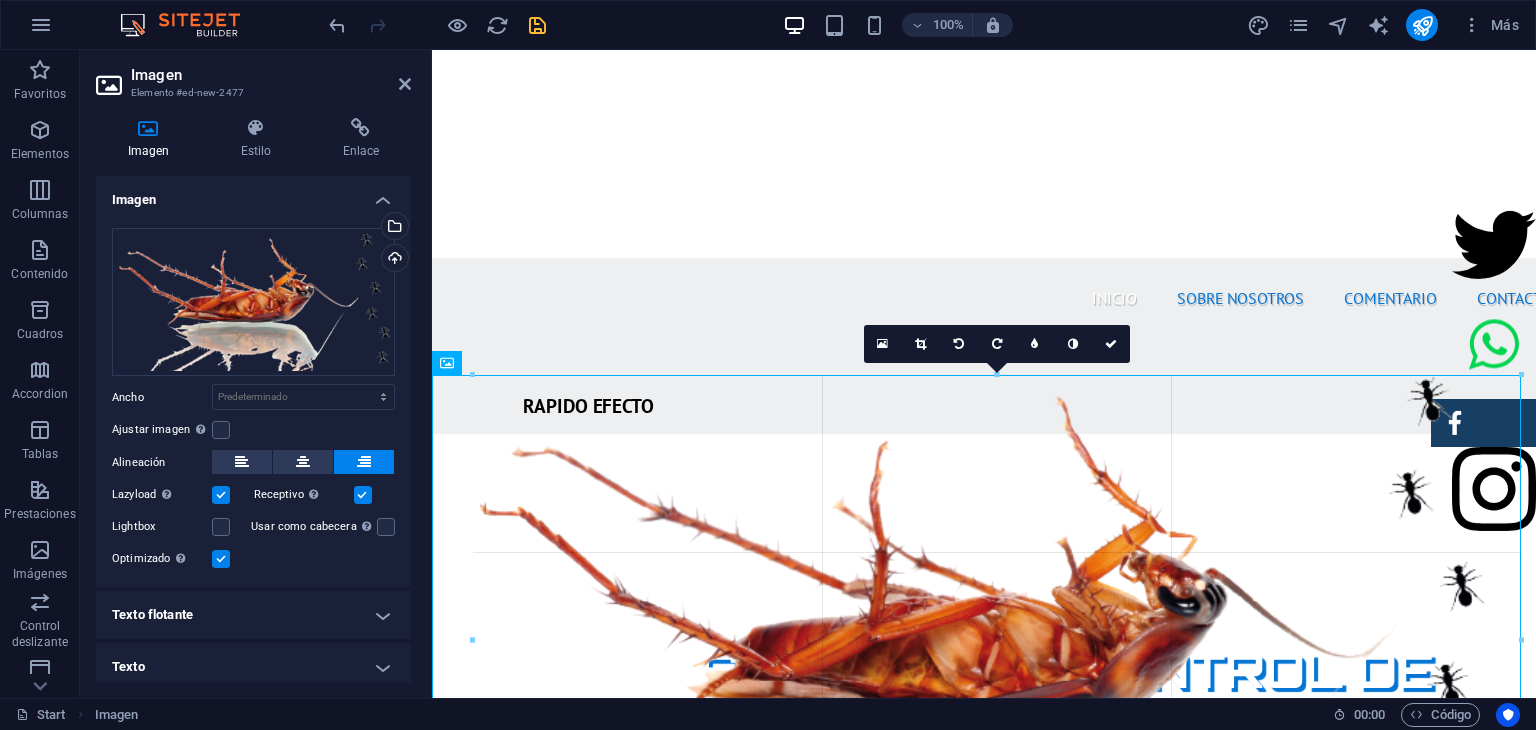 drag, startPoint x: 1520, startPoint y: 378, endPoint x: 1477, endPoint y: 413, distance: 55.443665 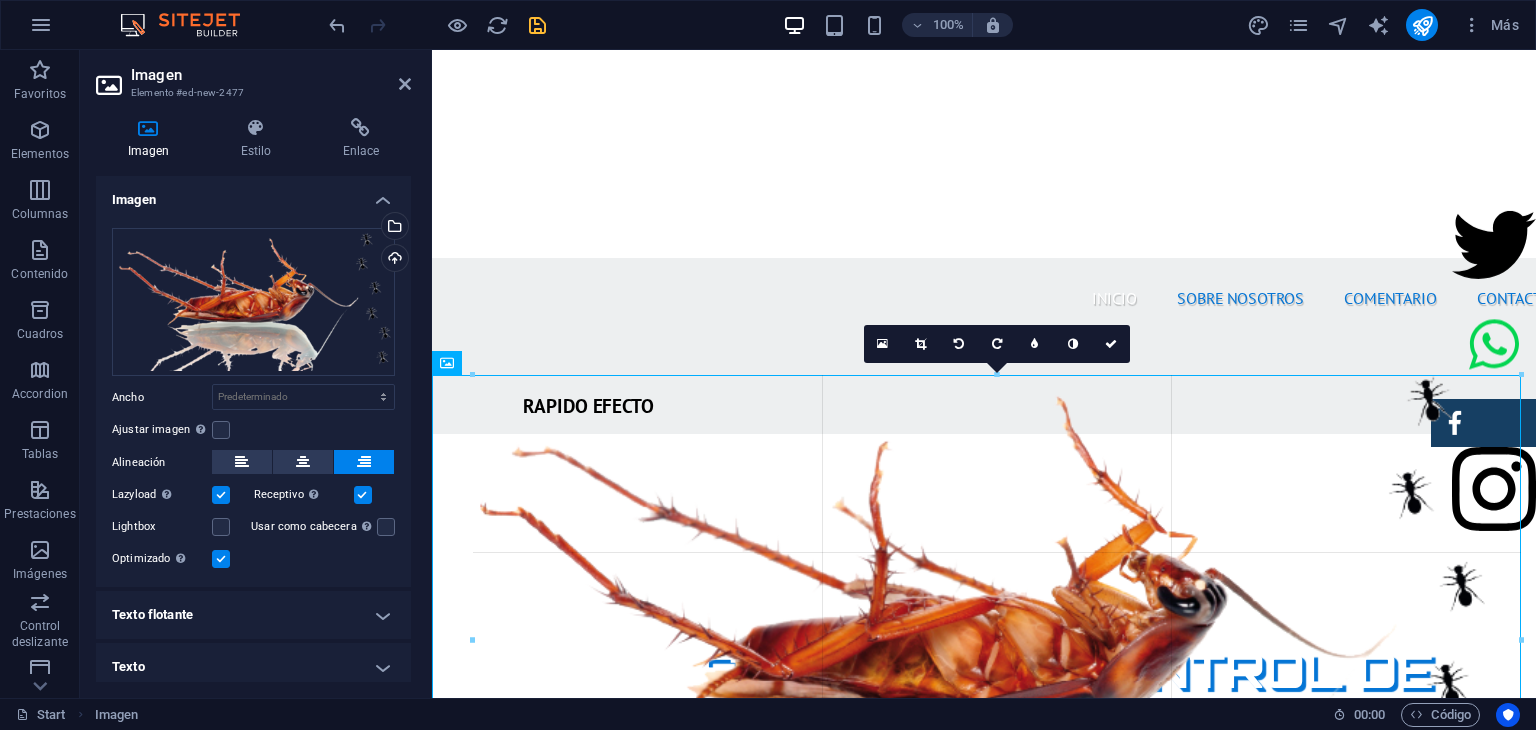 type on "1054" 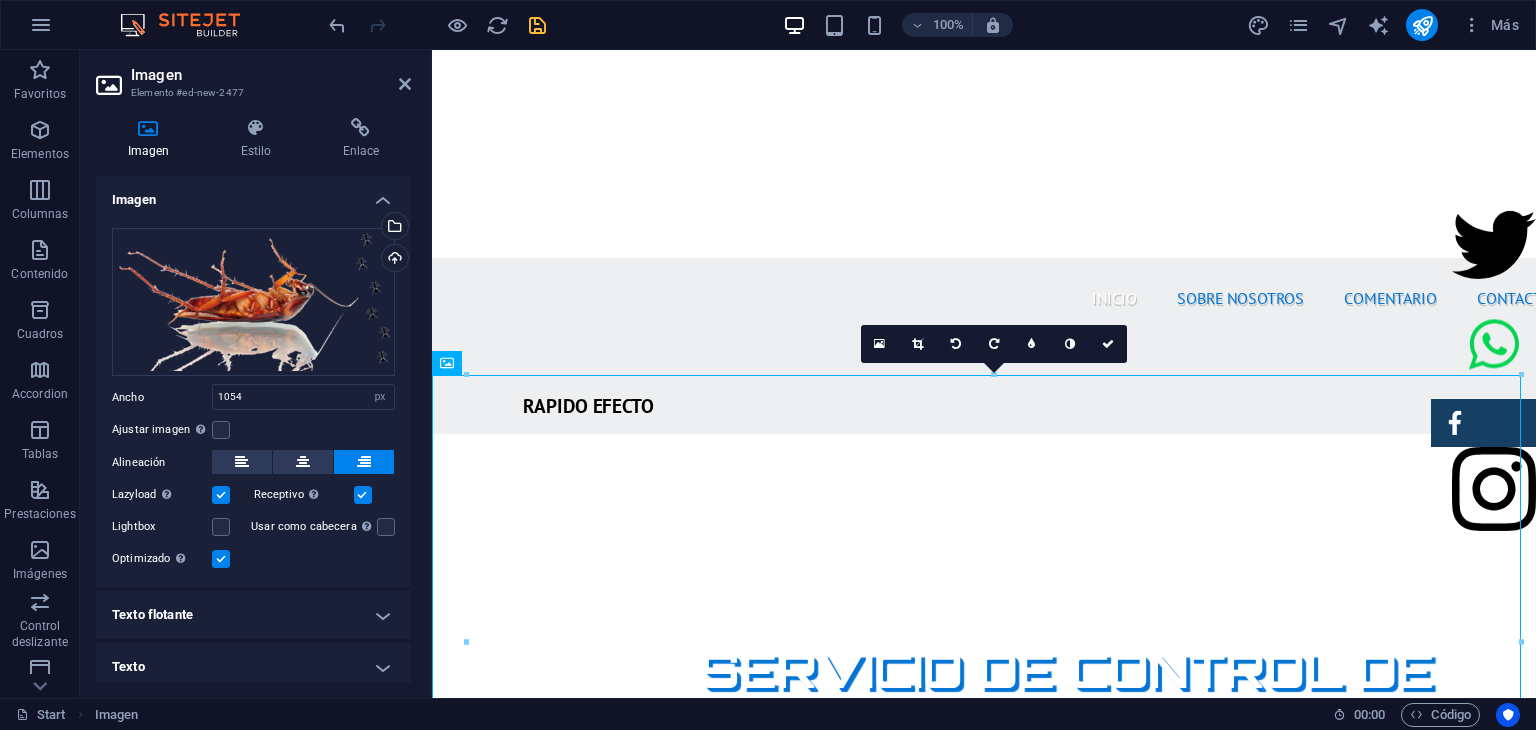 scroll, scrollTop: 7, scrollLeft: 0, axis: vertical 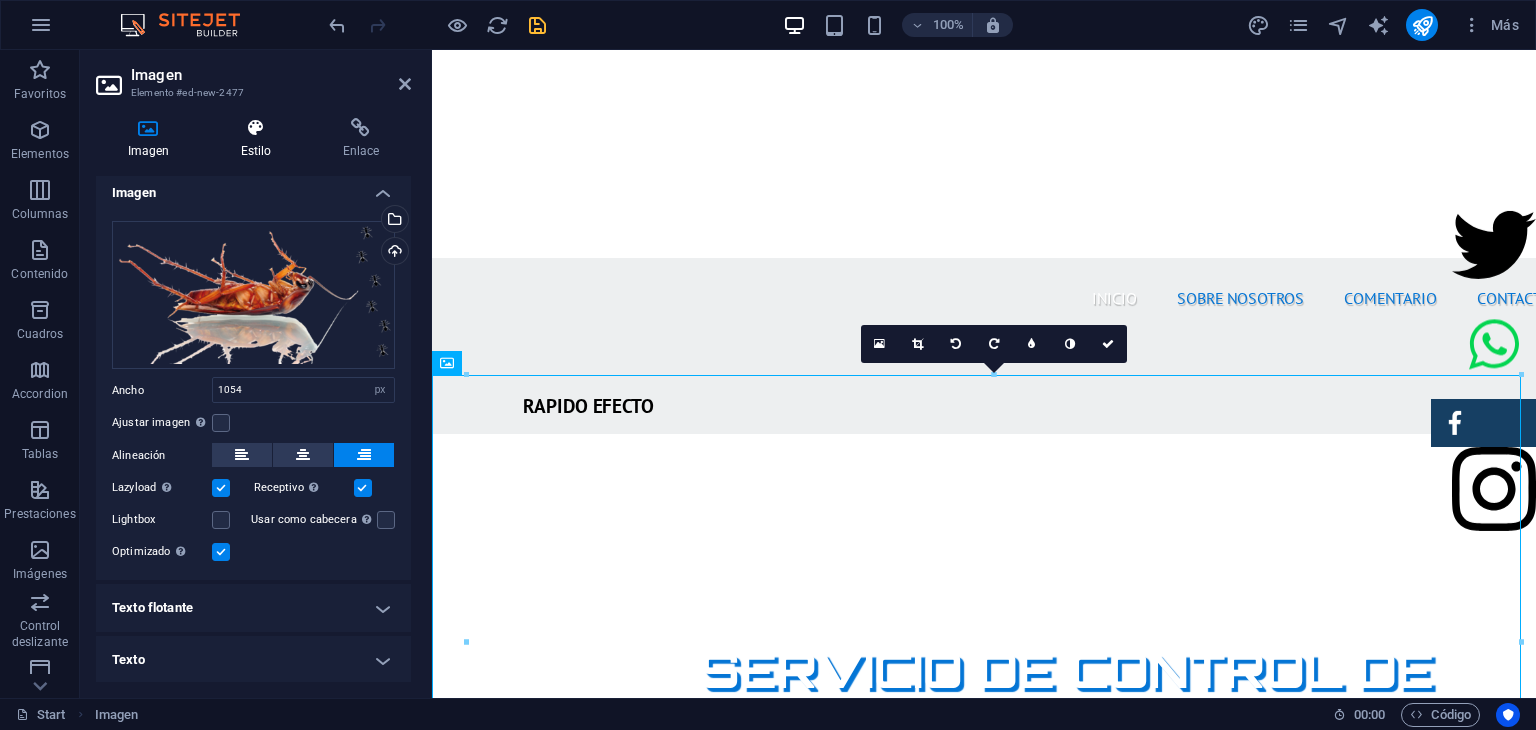 click at bounding box center [256, 128] 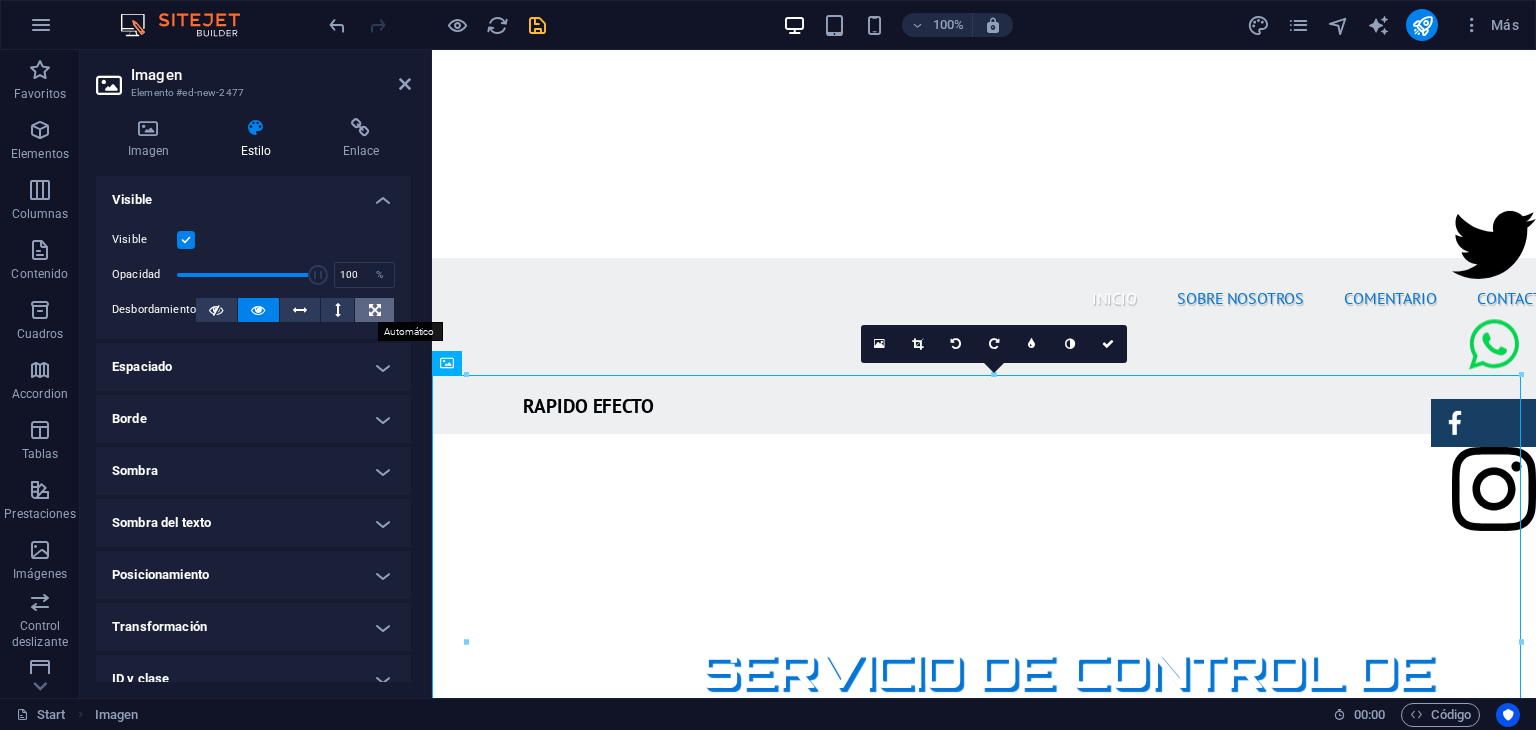 click at bounding box center [375, 310] 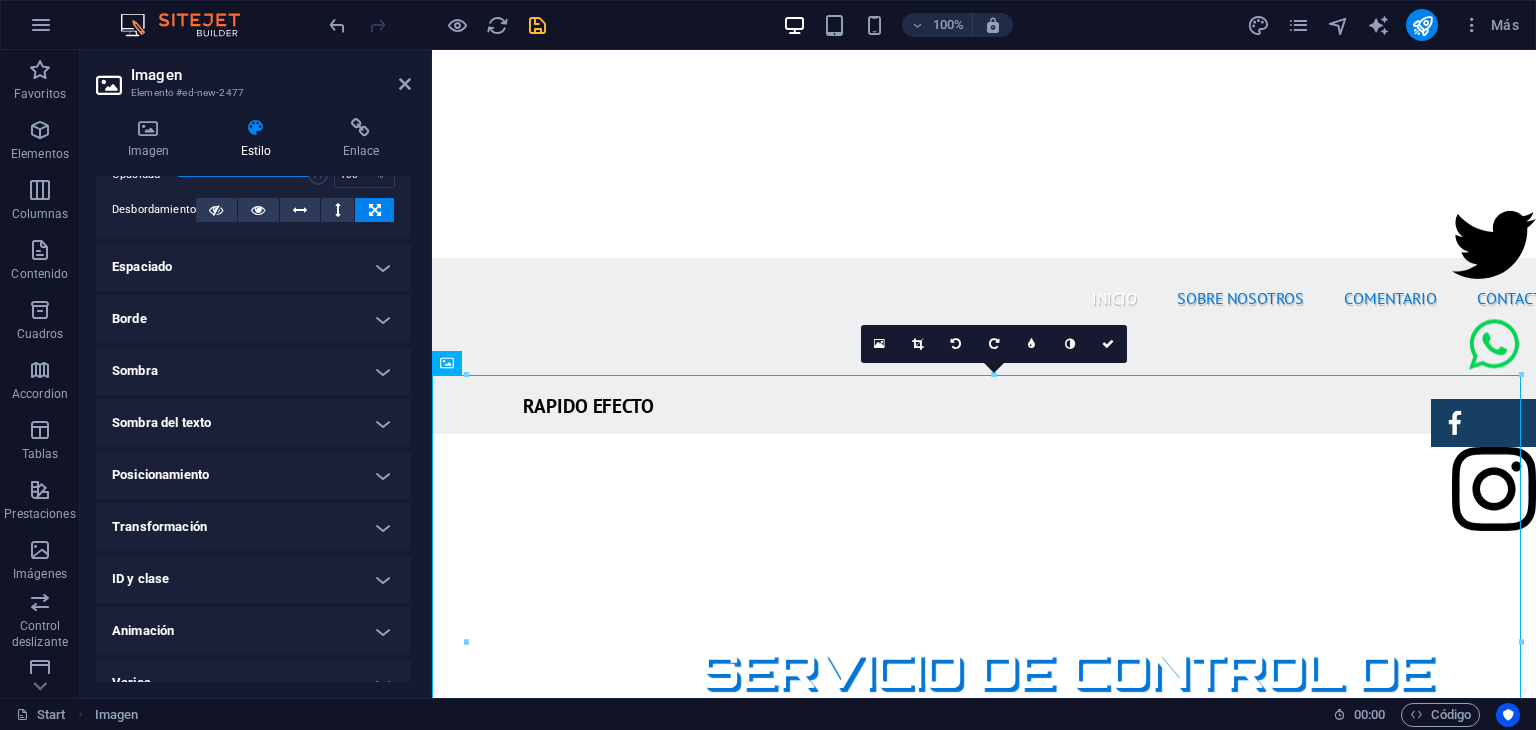 scroll, scrollTop: 104, scrollLeft: 0, axis: vertical 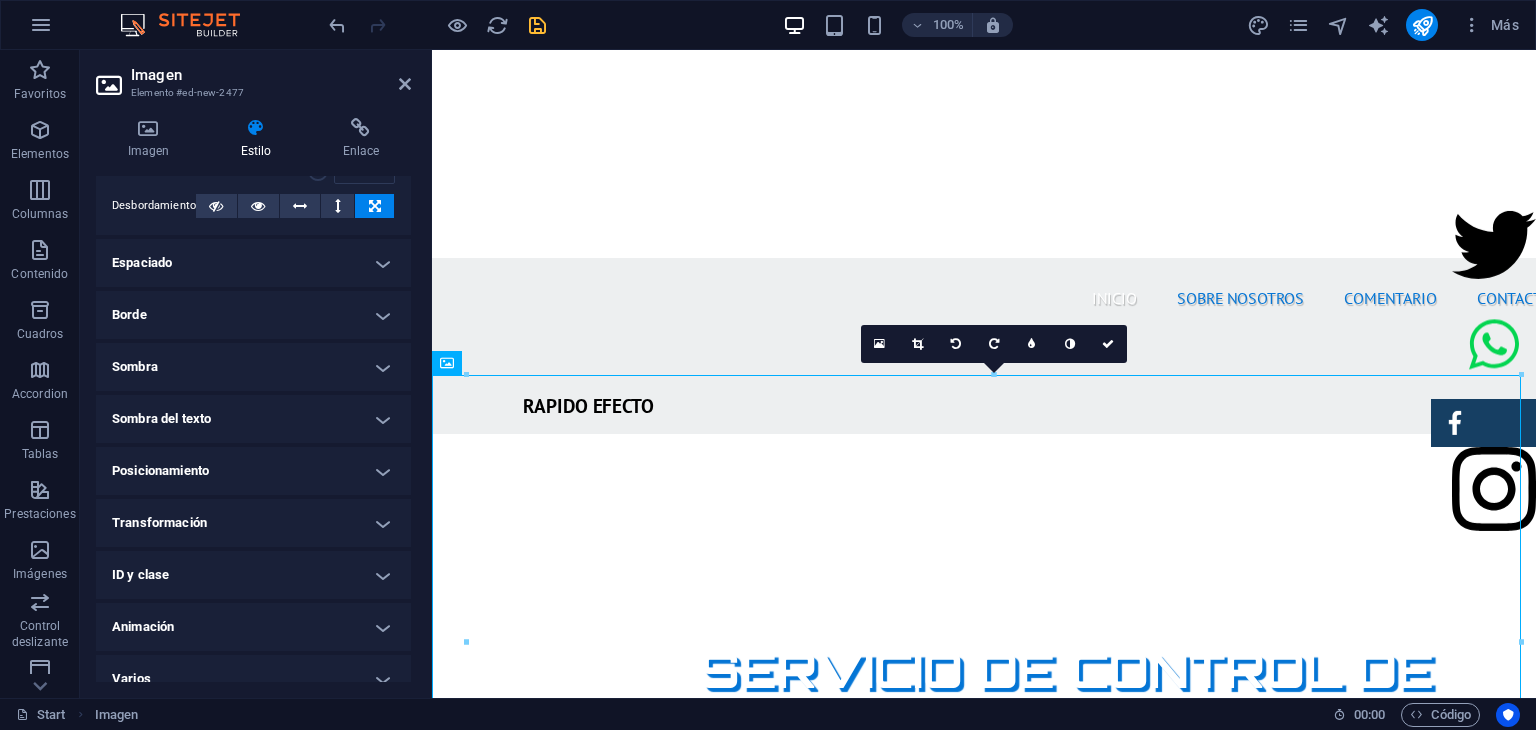 click on "Posicionamiento" at bounding box center (253, 471) 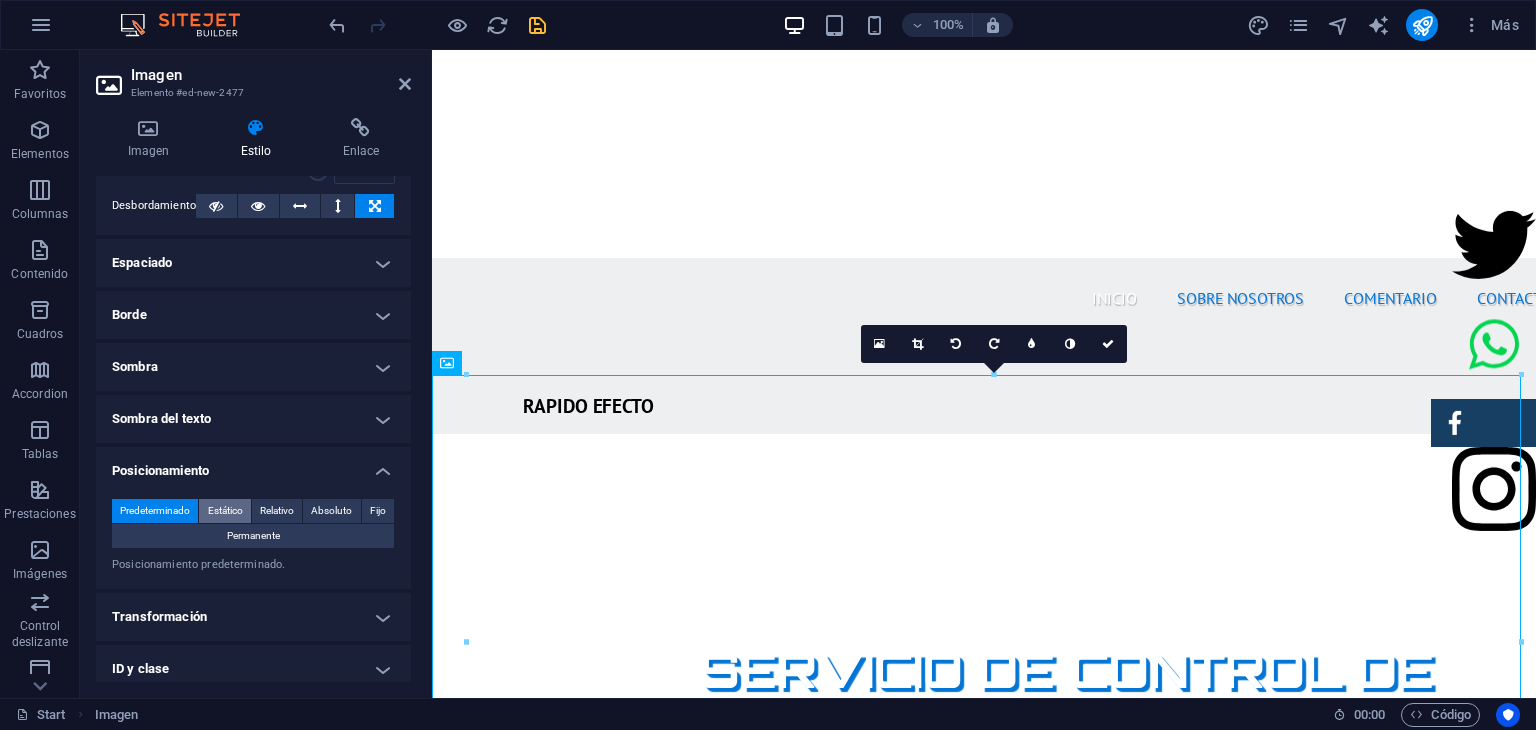 click on "Estático" at bounding box center (225, 511) 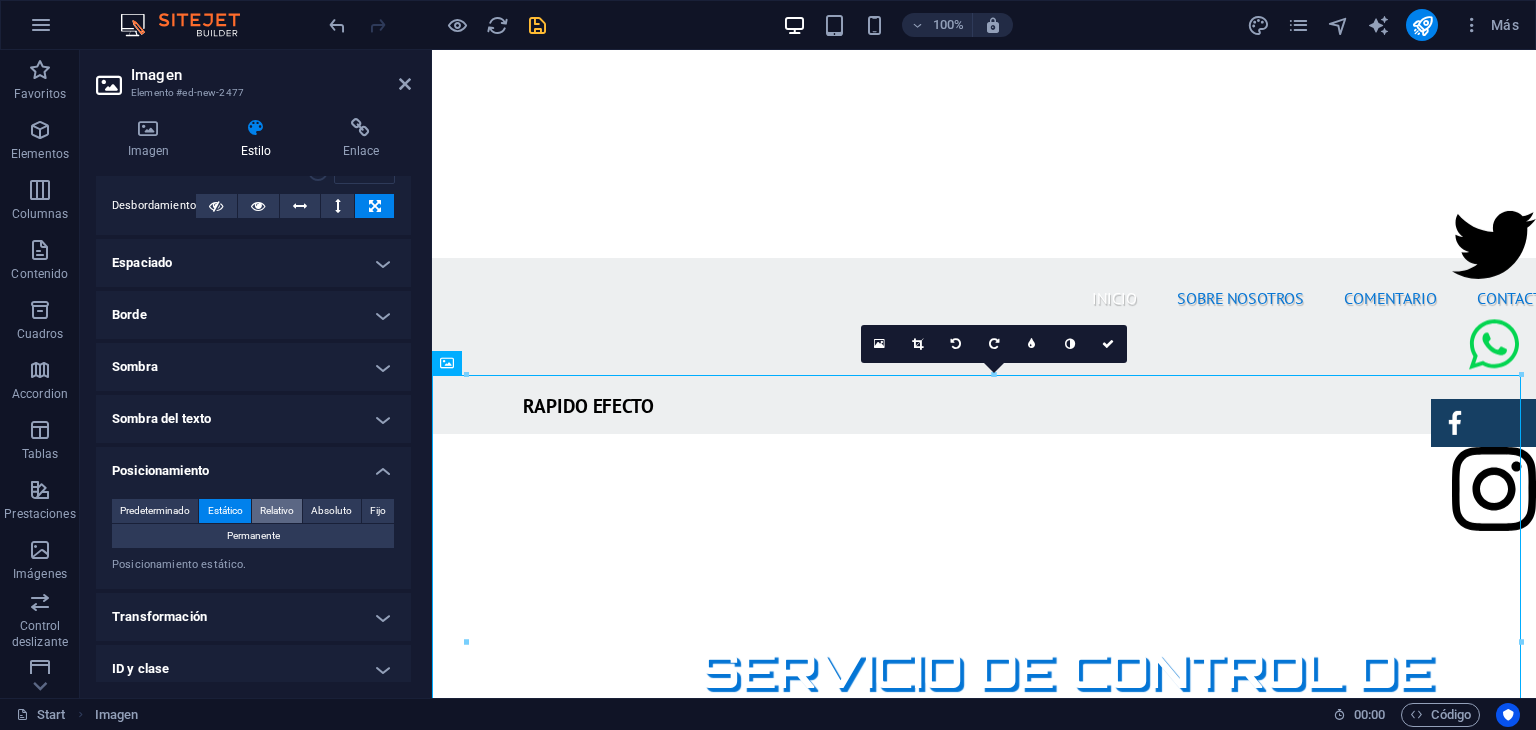 click on "Relativo" at bounding box center (277, 511) 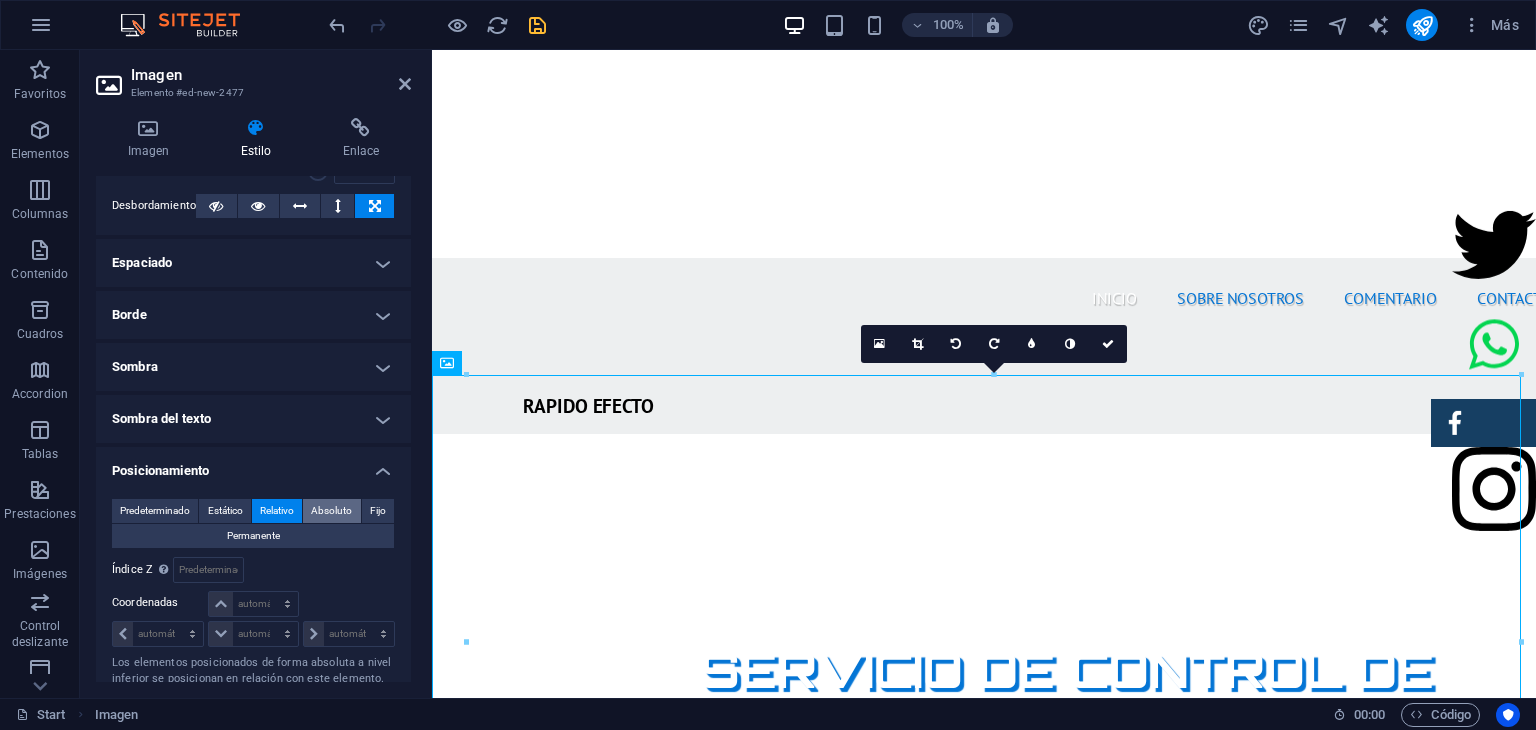 click on "Absoluto" at bounding box center (331, 511) 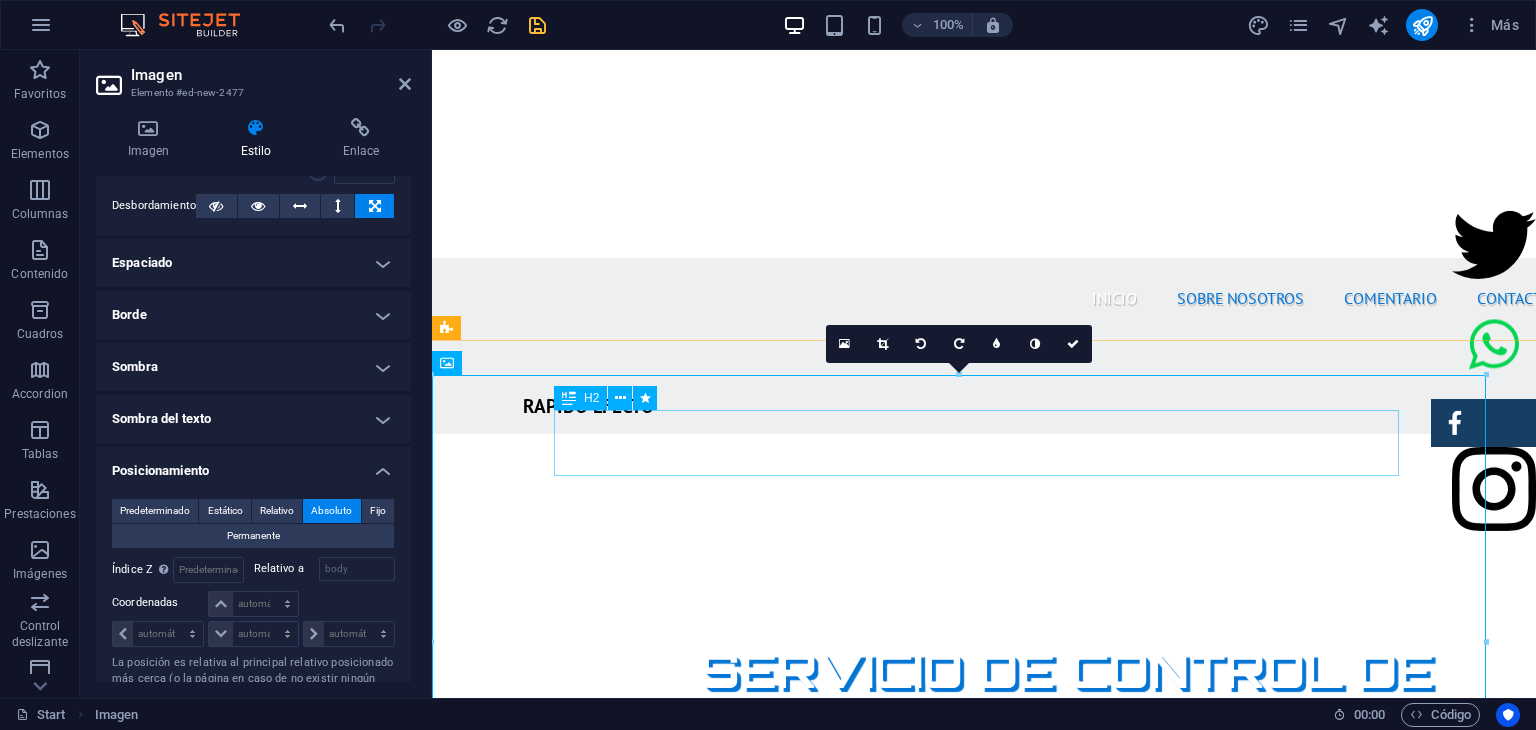 drag, startPoint x: 1916, startPoint y: 429, endPoint x: 1398, endPoint y: 435, distance: 518.0347 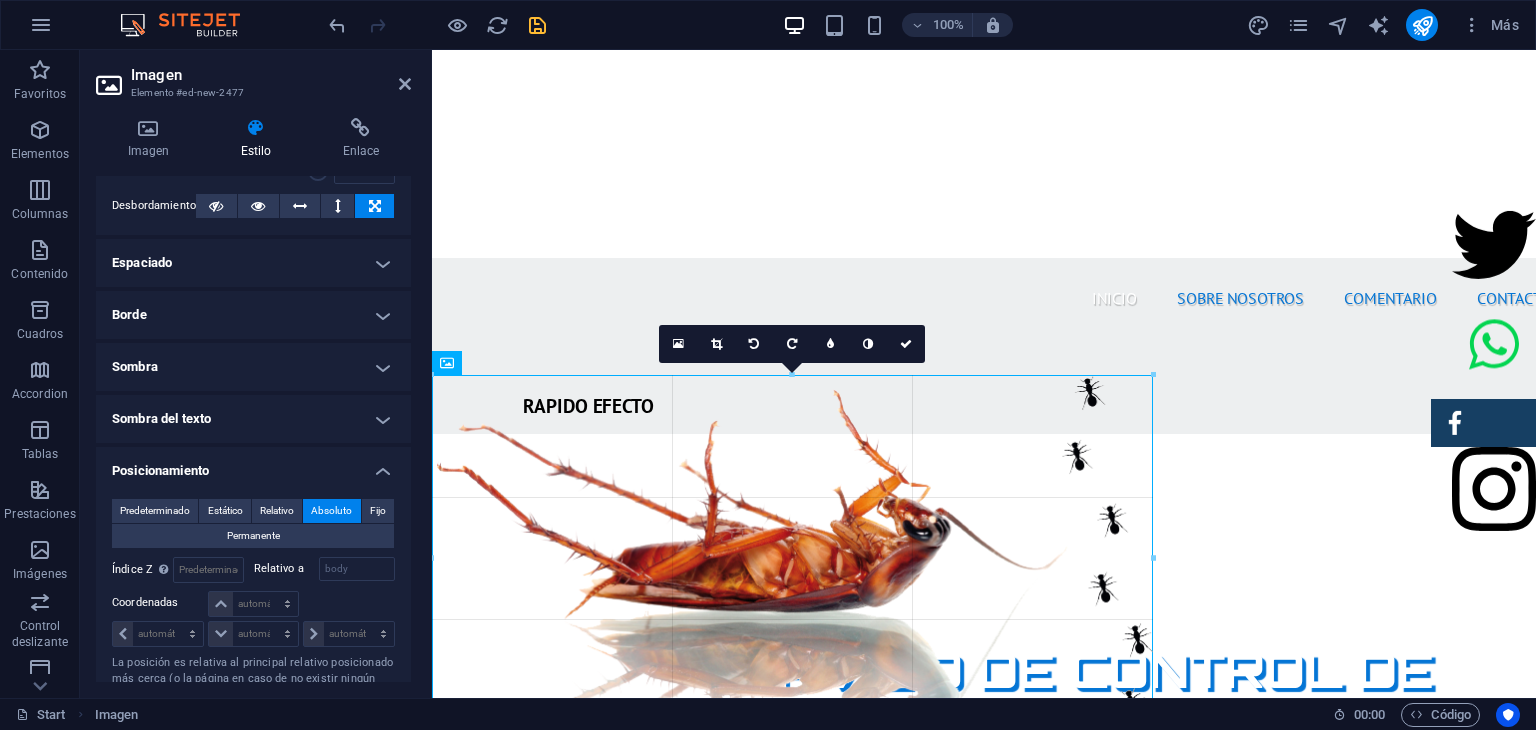 drag, startPoint x: 1237, startPoint y: 377, endPoint x: 600, endPoint y: 374, distance: 637.0071 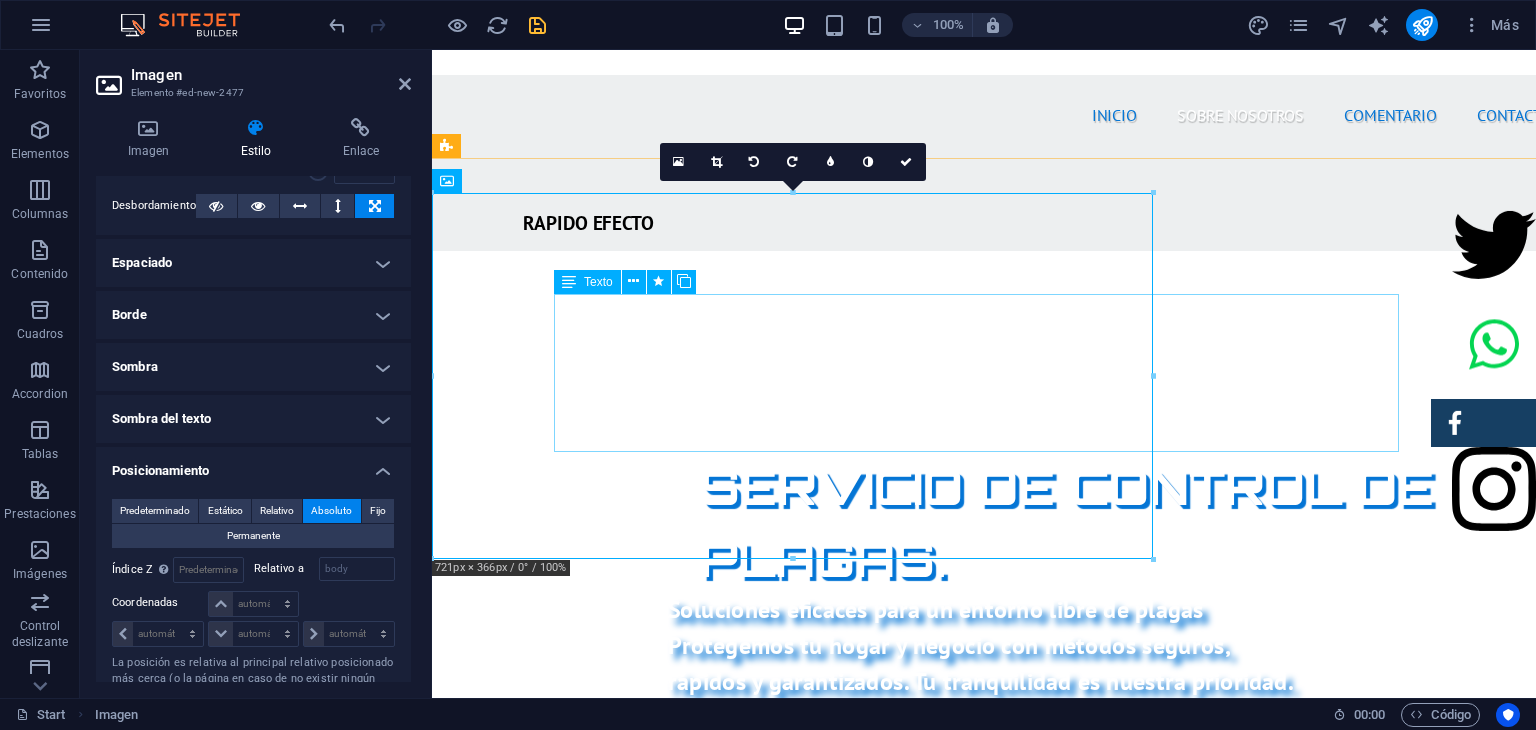 scroll, scrollTop: 792, scrollLeft: 0, axis: vertical 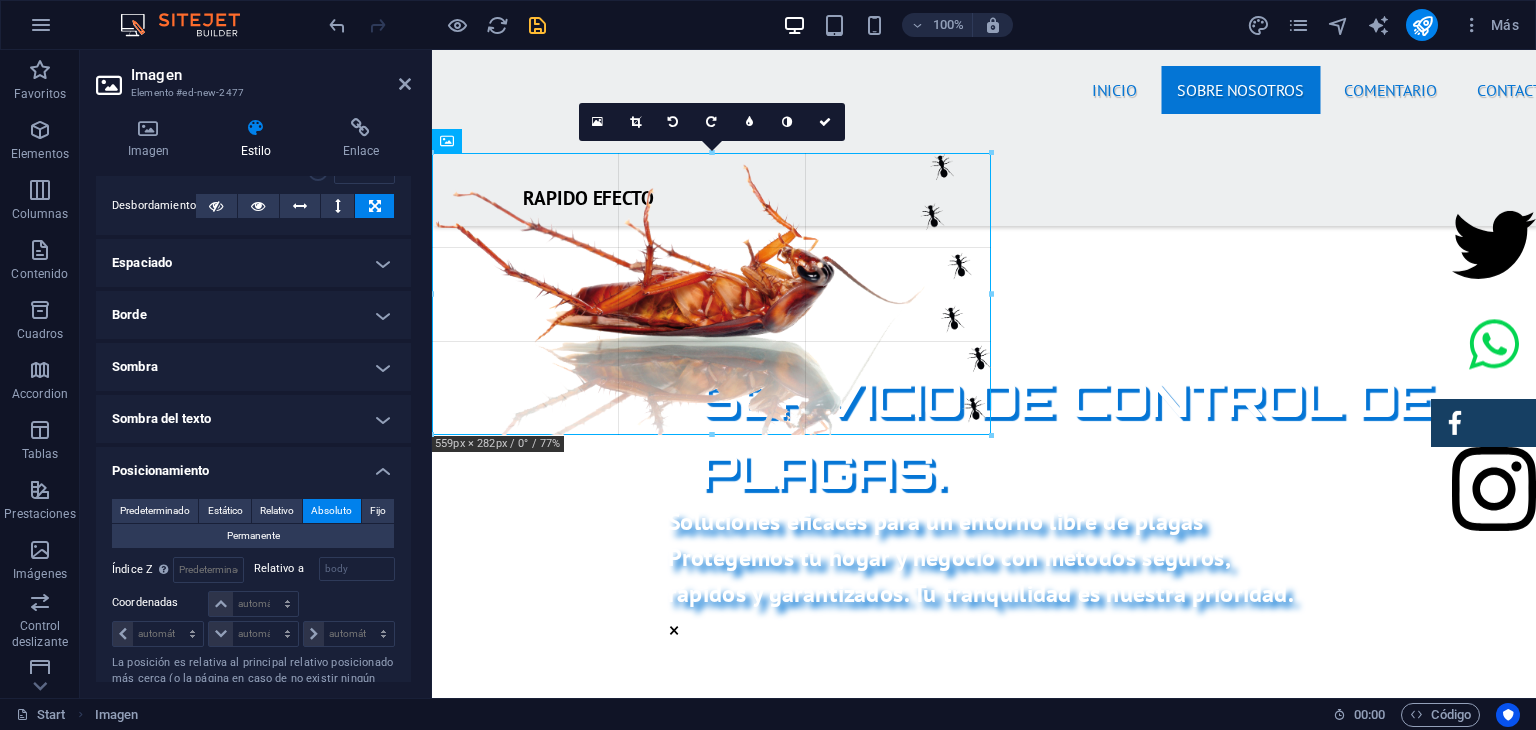 drag, startPoint x: 1152, startPoint y: 151, endPoint x: 466, endPoint y: 185, distance: 686.84204 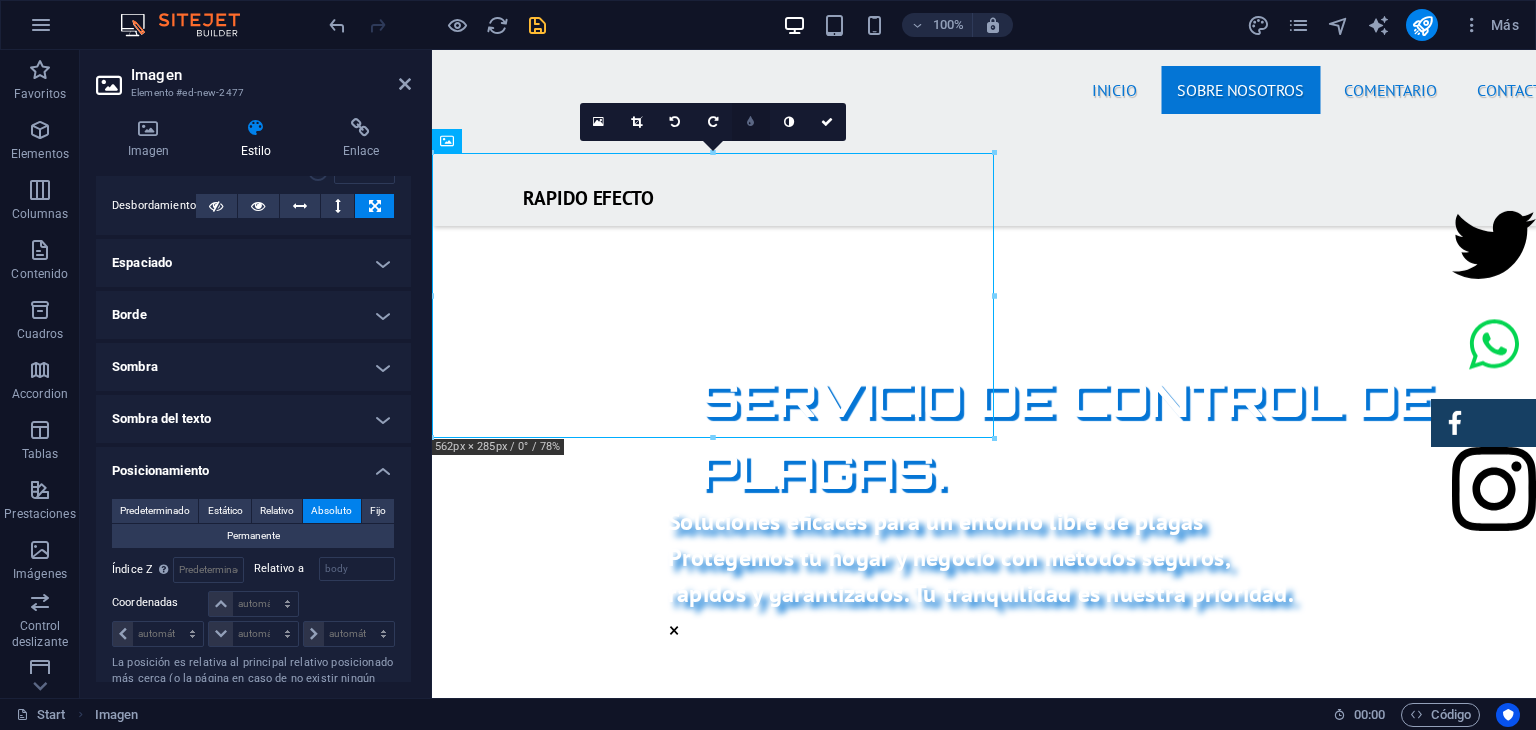 click at bounding box center (750, 122) 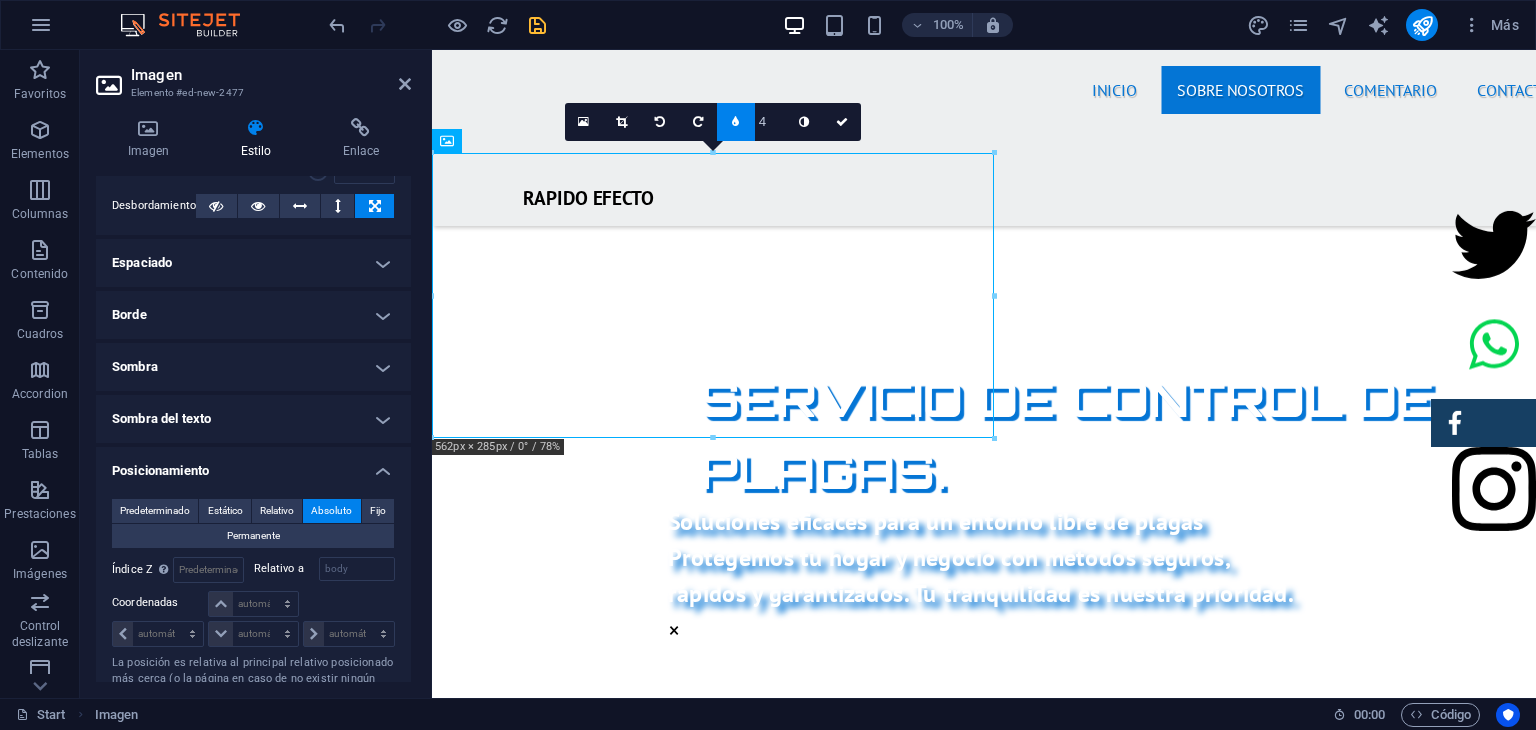 type on "3" 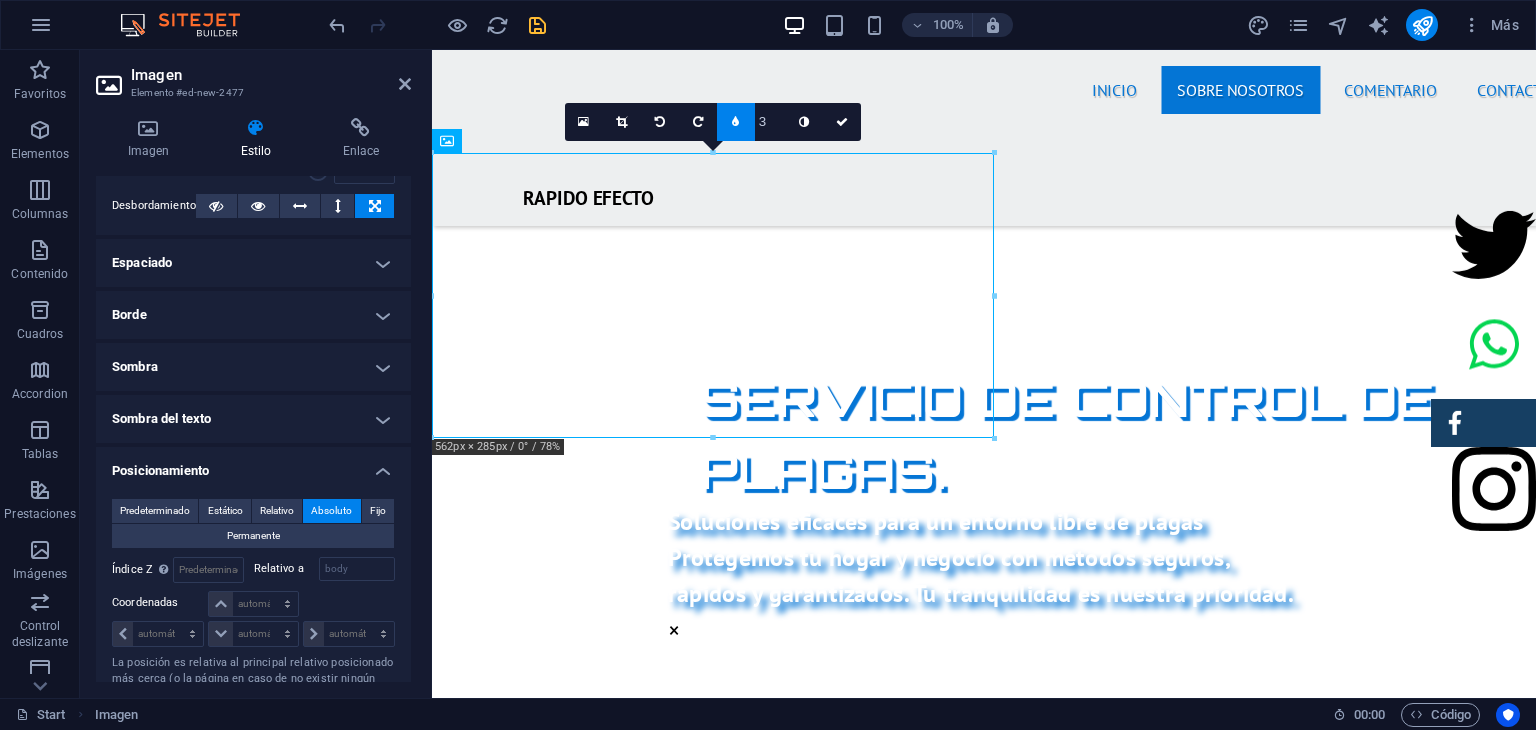 type on "2" 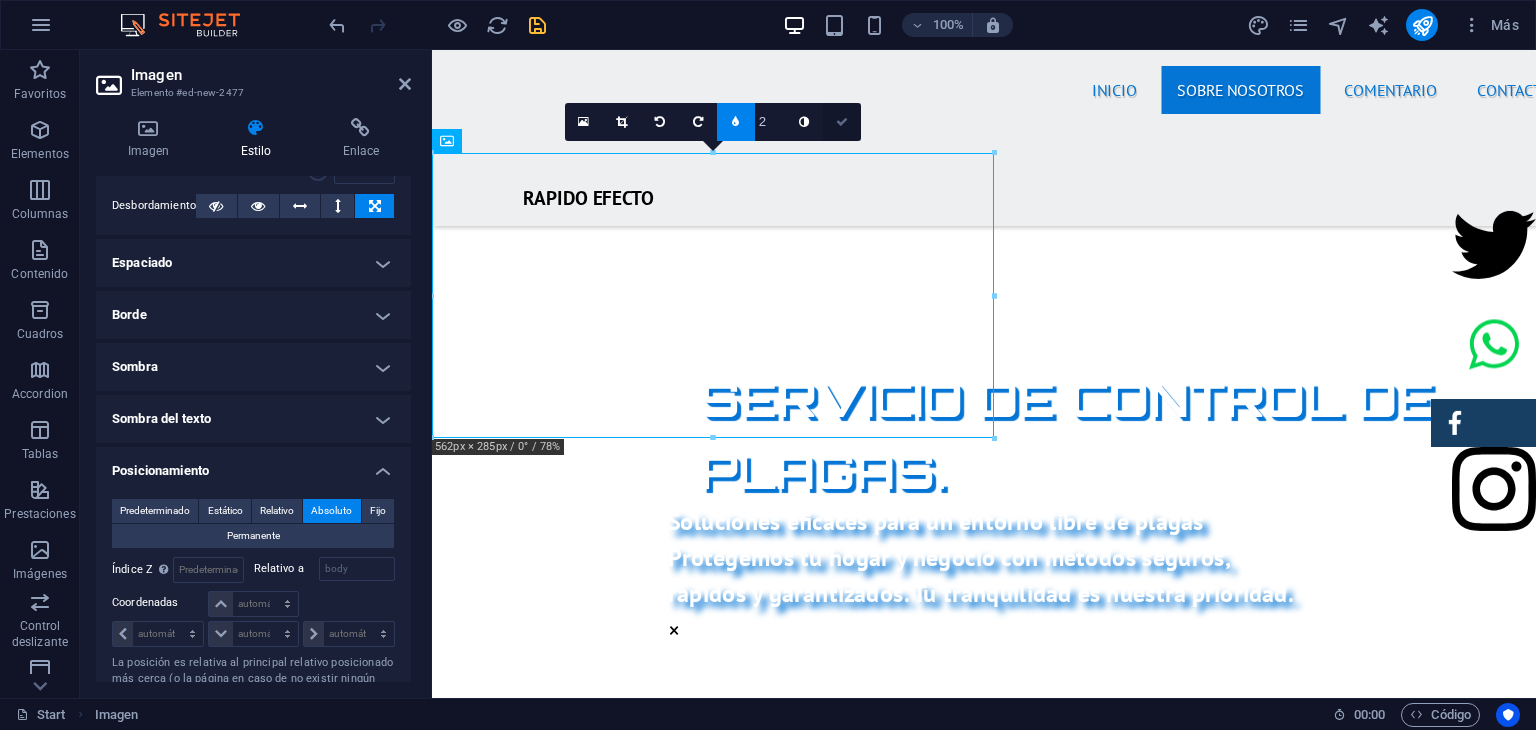 click at bounding box center [842, 122] 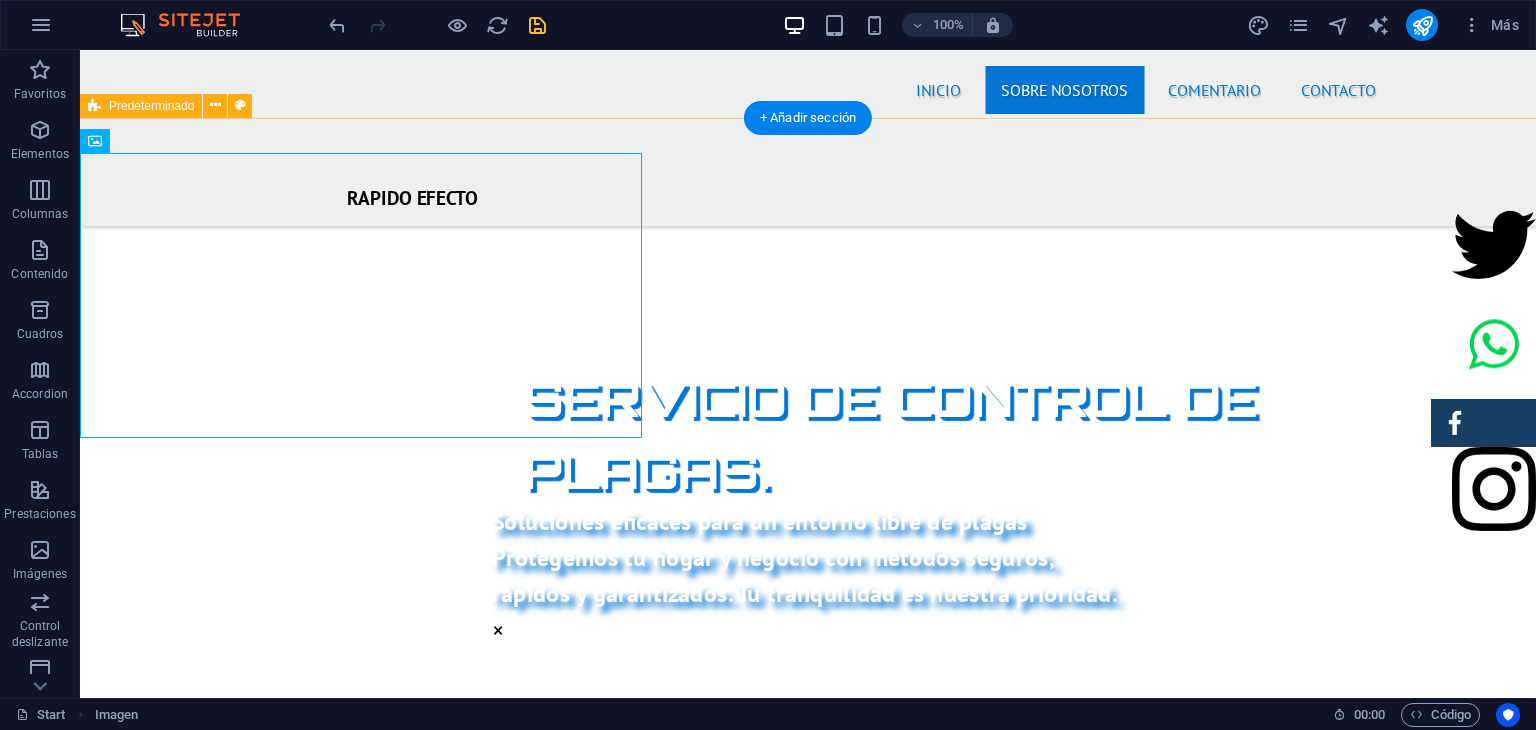 click on "SOBRE NOSOTROS Nuestra empresa de fumigación ofrece soluciones efectivas para el control de plagas, garantizando un ambiente limpio y seguro. Con un equipo de profesionales calificados y el uso de productos certificados, aseguramos resultados óptimos y la satisfacción del cliente. Nos especializamos en servicios residenciales y comerciales, adaptándonos a las necesidades específicas de cada cliente. Además, aplicamos técnicas innovadoras y respetuosas con el medio ambiente. Al elegirnos, estás invirtiendo en la salud de tus espacios y el bienestar de tus seres queridos. ¡Contáctanos para una evaluación gratuita y protege tu hogar hoy mismo! PRODUCTOS CERTIFICADOS MEJOR PRECIO GARANTIZADO GARANTÍA DE SERVICIO RAPIDO Y SEGURO" at bounding box center [808, 1522] 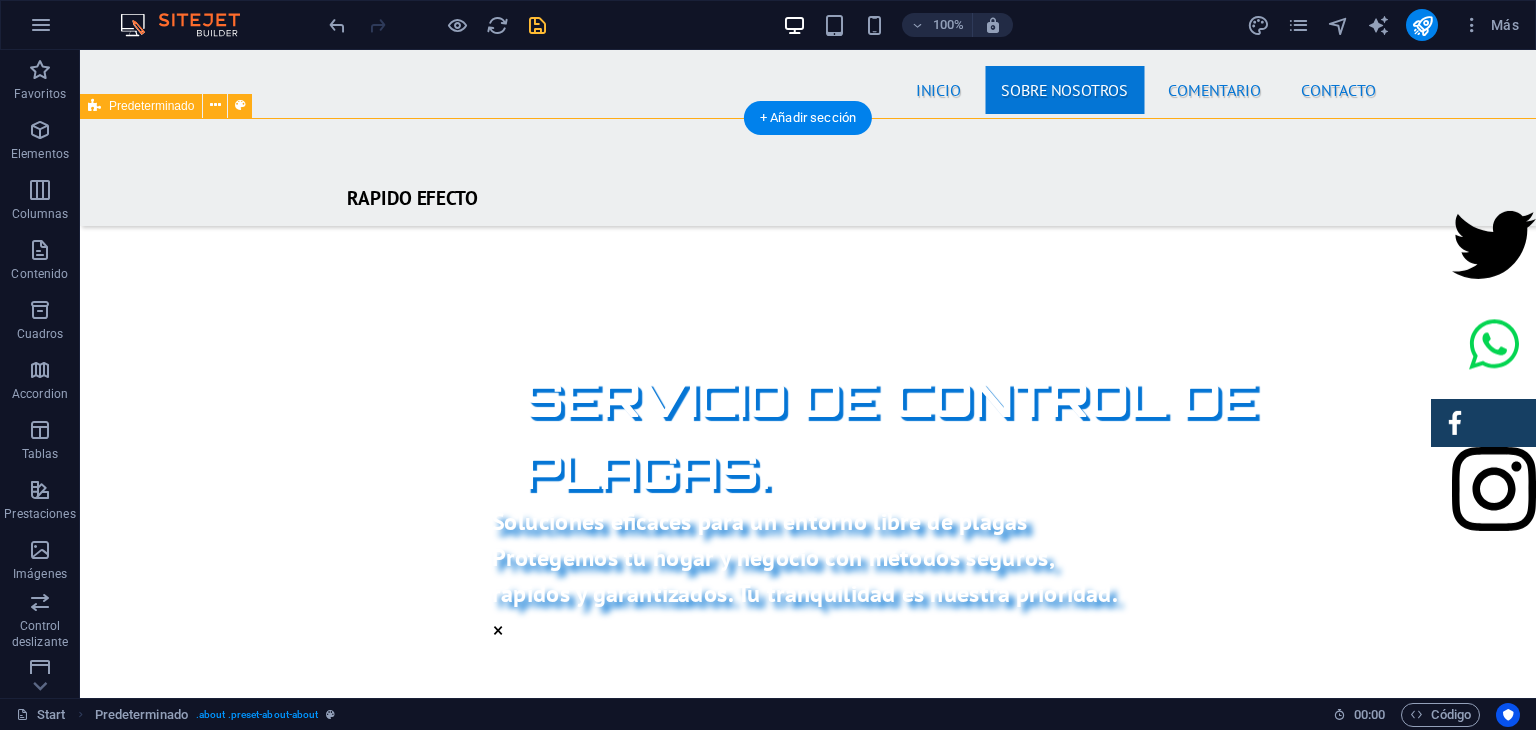 click on "SOBRE NOSOTROS Nuestra empresa de fumigación ofrece soluciones efectivas para el control de plagas, garantizando un ambiente limpio y seguro. Con un equipo de profesionales calificados y el uso de productos certificados, aseguramos resultados óptimos y la satisfacción del cliente. Nos especializamos en servicios residenciales y comerciales, adaptándonos a las necesidades específicas de cada cliente. Además, aplicamos técnicas innovadoras y respetuosas con el medio ambiente. Al elegirnos, estás invirtiendo en la salud de tus espacios y el bienestar de tus seres queridos. ¡Contáctanos para una evaluación gratuita y protege tu hogar hoy mismo! PRODUCTOS CERTIFICADOS MEJOR PRECIO GARANTIZADO GARANTÍA DE SERVICIO RAPIDO Y SEGURO" at bounding box center (808, 1522) 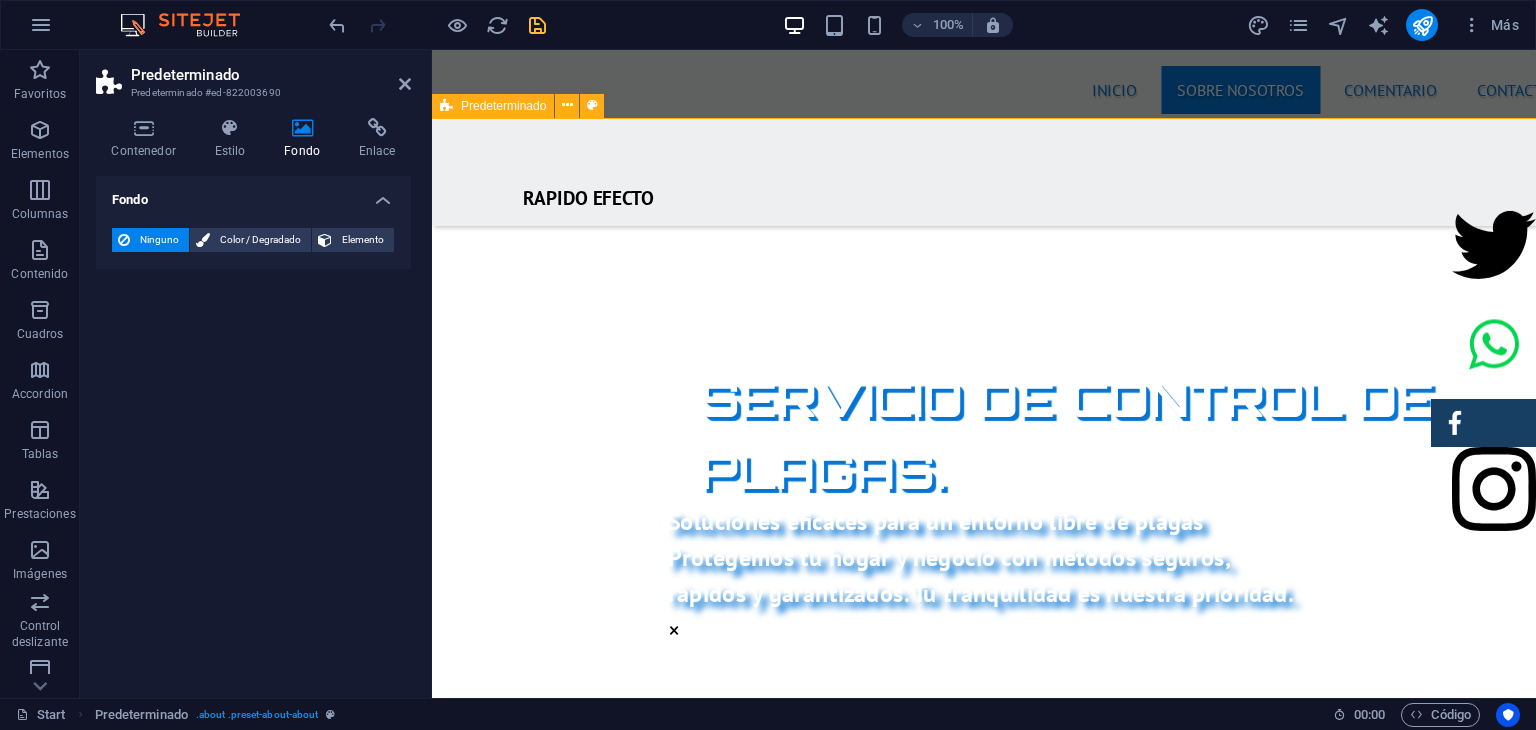 click on "SOBRE NOSOTROS Nuestra empresa de fumigación ofrece soluciones efectivas para el control de plagas, garantizando un ambiente limpio y seguro. Con un equipo de profesionales calificados y el uso de productos certificados, aseguramos resultados óptimos y la satisfacción del cliente. Nos especializamos en servicios residenciales y comerciales, adaptándonos a las necesidades específicas de cada cliente. Además, aplicamos técnicas innovadoras y respetuosas con el medio ambiente. Al elegirnos, estás invirtiendo en la salud de tus espacios y el bienestar de tus seres queridos. ¡Contáctanos para una evaluación gratuita y protege tu hogar hoy mismo! PRODUCTOS CERTIFICADOS MEJOR PRECIO GARANTIZADO GARANTÍA DE SERVICIO RAPIDO Y SEGURO" at bounding box center [984, 1522] 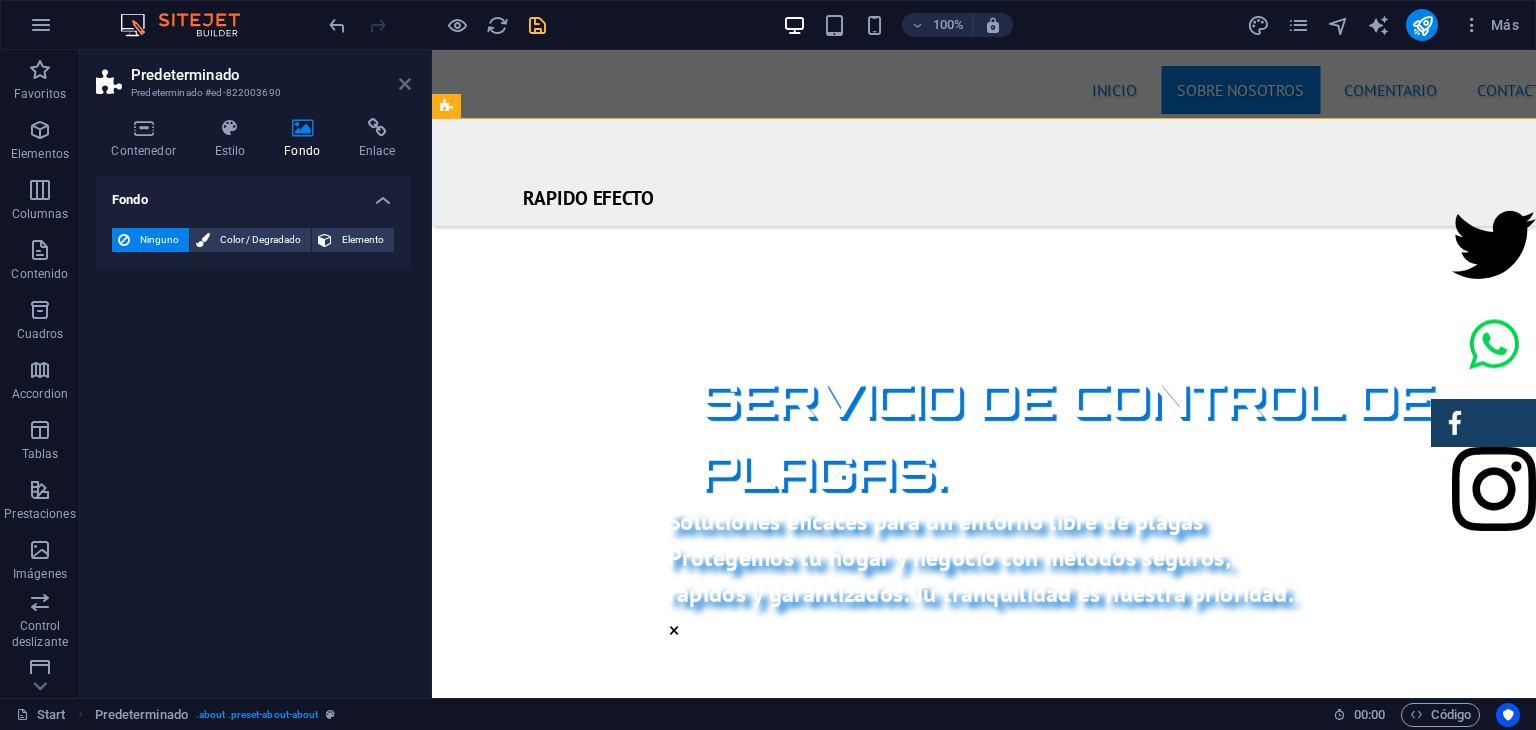 click at bounding box center (405, 84) 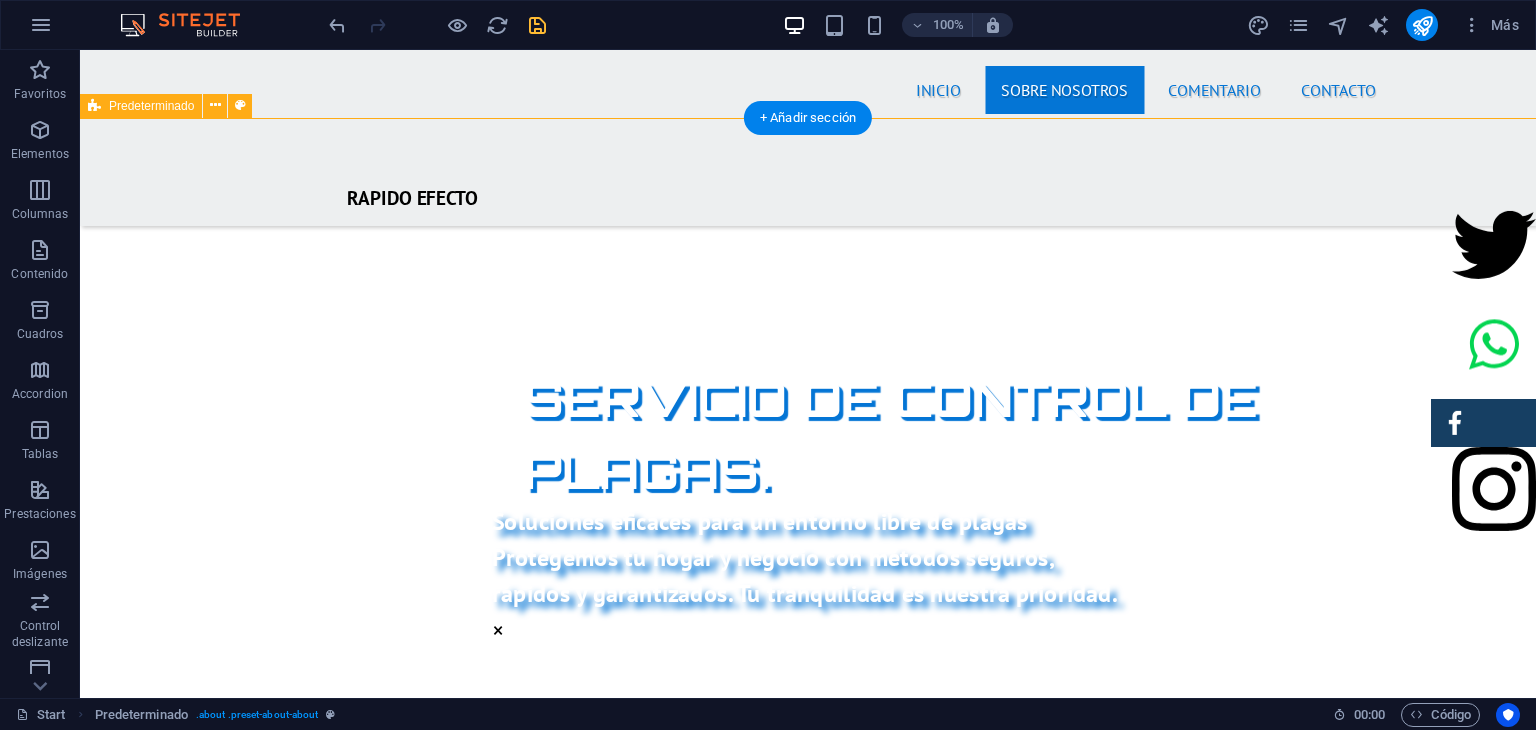 click on "SOBRE NOSOTROS Nuestra empresa de fumigación ofrece soluciones efectivas para el control de plagas, garantizando un ambiente limpio y seguro. Con un equipo de profesionales calificados y el uso de productos certificados, aseguramos resultados óptimos y la satisfacción del cliente. Nos especializamos en servicios residenciales y comerciales, adaptándonos a las necesidades específicas de cada cliente. Además, aplicamos técnicas innovadoras y respetuosas con el medio ambiente. Al elegirnos, estás invirtiendo en la salud de tus espacios y el bienestar de tus seres queridos. ¡Contáctanos para una evaluación gratuita y protege tu hogar hoy mismo! PRODUCTOS CERTIFICADOS MEJOR PRECIO GARANTIZADO GARANTÍA DE SERVICIO RAPIDO Y SEGURO" at bounding box center (808, 1522) 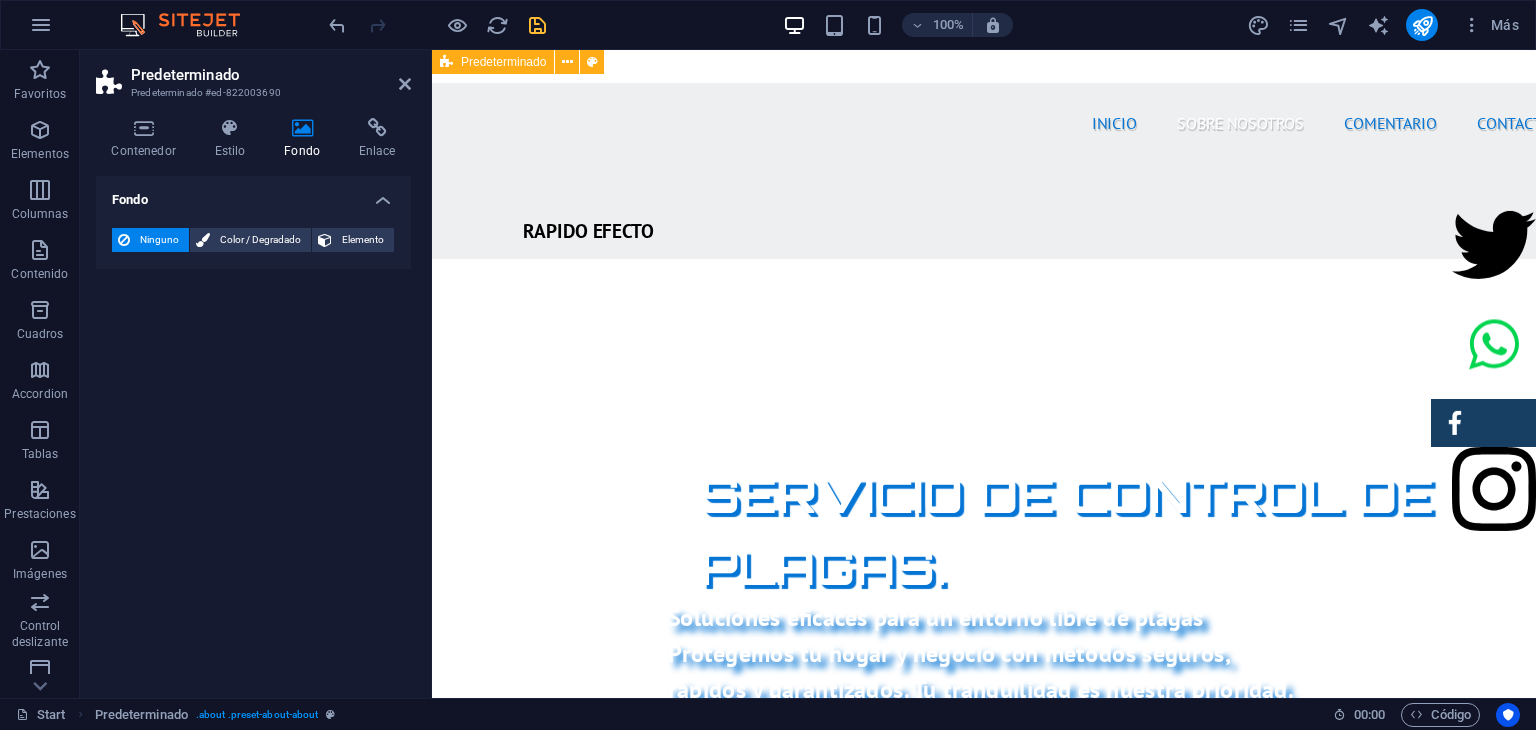 scroll, scrollTop: 710, scrollLeft: 0, axis: vertical 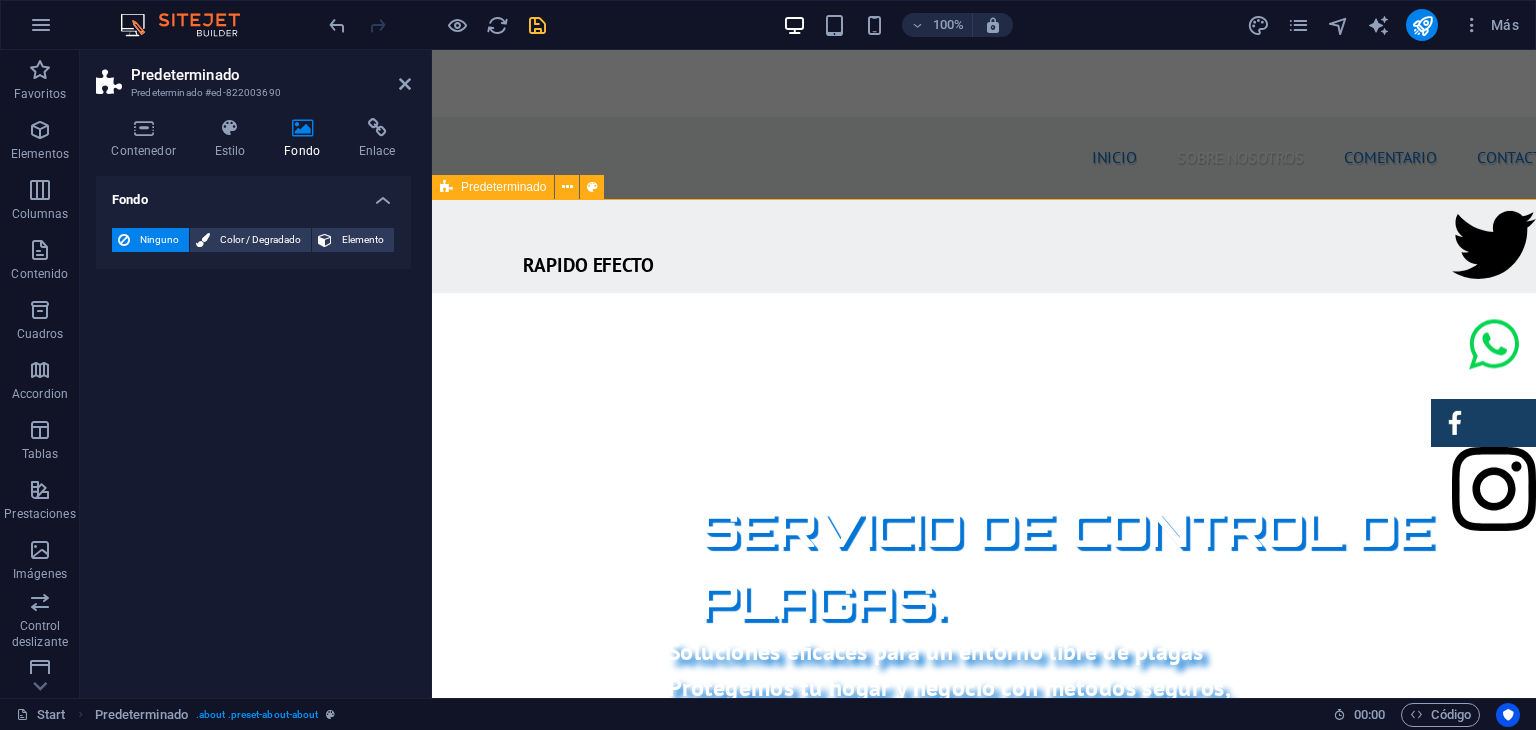 click on "SOBRE NOSOTROS Nuestra empresa de fumigación ofrece soluciones efectivas para el control de plagas, garantizando un ambiente limpio y seguro. Con un equipo de profesionales calificados y el uso de productos certificados, aseguramos resultados óptimos y la satisfacción del cliente. Nos especializamos en servicios residenciales y comerciales, adaptándonos a las necesidades específicas de cada cliente. Además, aplicamos técnicas innovadoras y respetuosas con el medio ambiente. Al elegirnos, estás invirtiendo en la salud de tus espacios y el bienestar de tus seres queridos. ¡Contáctanos para una evaluación gratuita y protege tu hogar hoy mismo! PRODUCTOS CERTIFICADOS MEJOR PRECIO GARANTIZADO GARANTÍA DE SERVICIO RAPIDO Y SEGURO" at bounding box center [984, 1652] 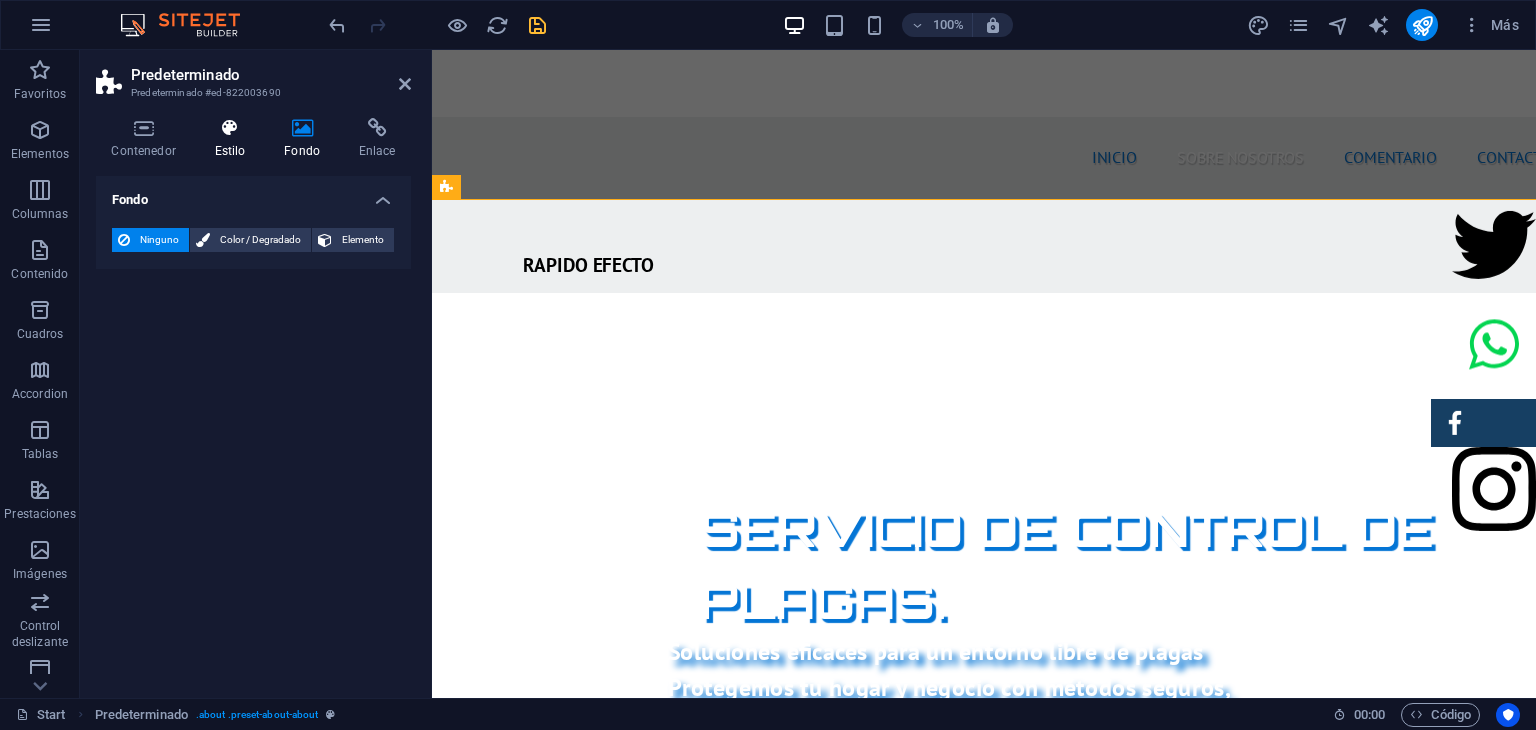 click at bounding box center [230, 128] 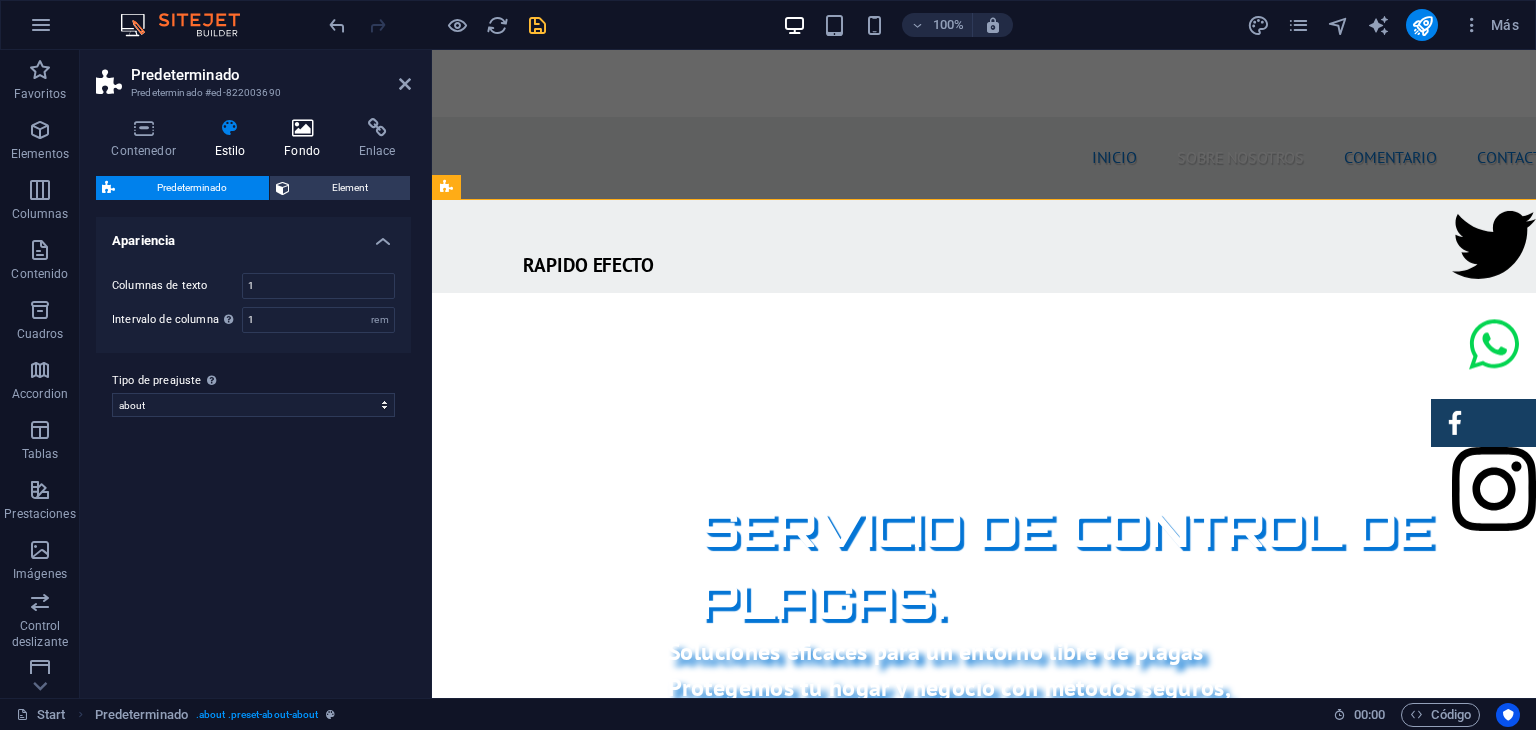 click at bounding box center (302, 128) 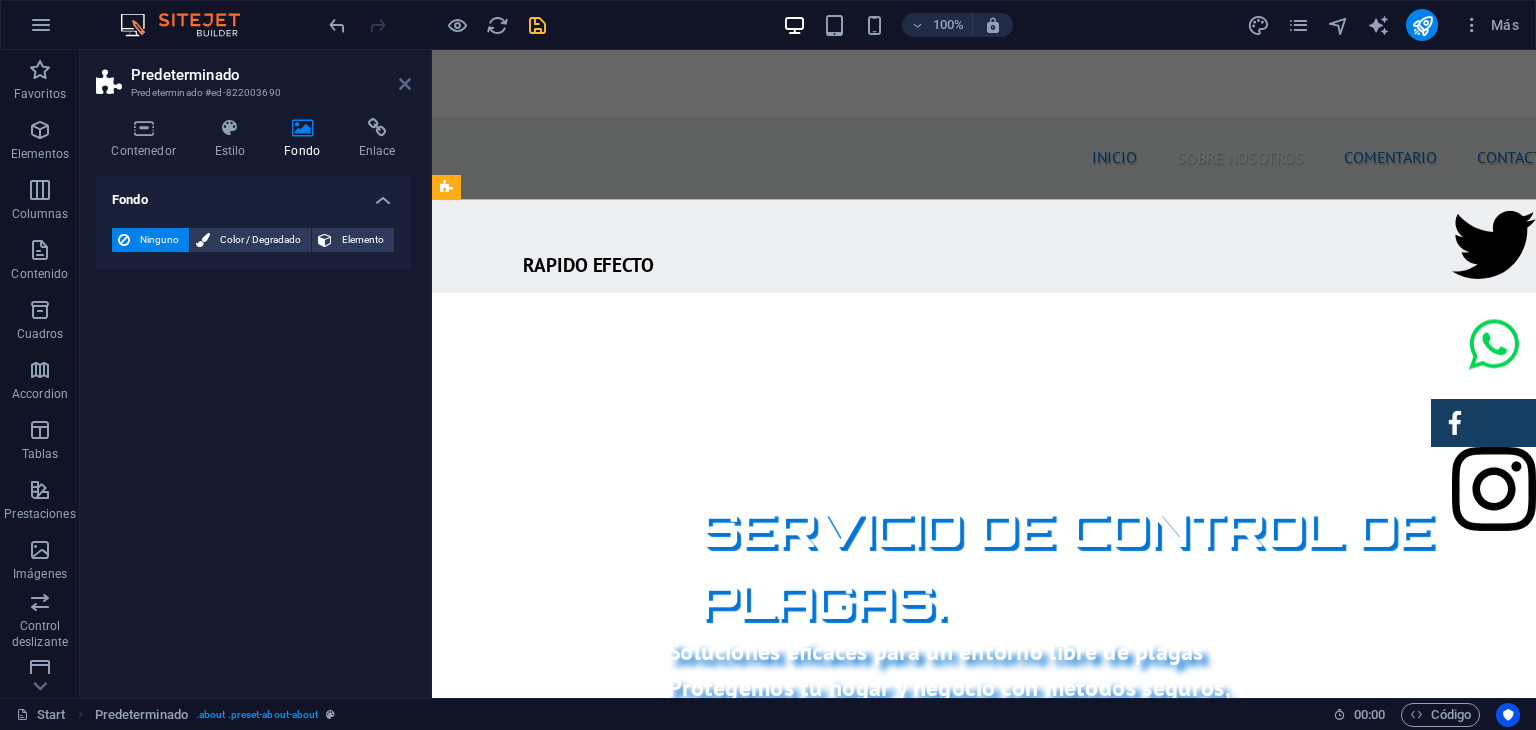 click at bounding box center [405, 84] 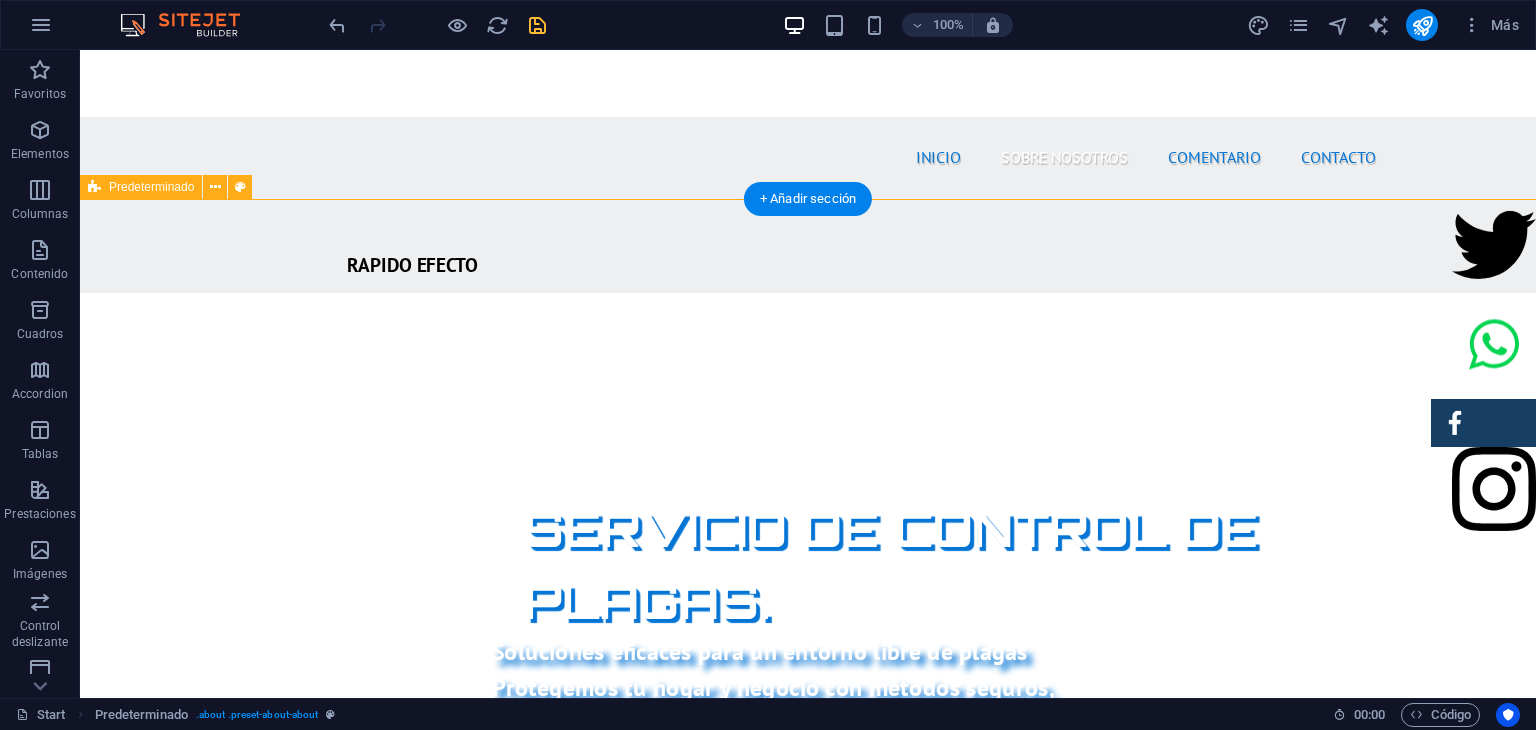 click on "SOBRE NOSOTROS Nuestra empresa de fumigación ofrece soluciones efectivas para el control de plagas, garantizando un ambiente limpio y seguro. Con un equipo de profesionales calificados y el uso de productos certificados, aseguramos resultados óptimos y la satisfacción del cliente. Nos especializamos en servicios residenciales y comerciales, adaptándonos a las necesidades específicas de cada cliente. Además, aplicamos técnicas innovadoras y respetuosas con el medio ambiente. Al elegirnos, estás invirtiendo en la salud de tus espacios y el bienestar de tus seres queridos. ¡Contáctanos para una evaluación gratuita y protege tu hogar hoy mismo! PRODUCTOS CERTIFICADOS MEJOR PRECIO GARANTIZADO GARANTÍA DE SERVICIO RAPIDO Y SEGURO" at bounding box center [808, 1652] 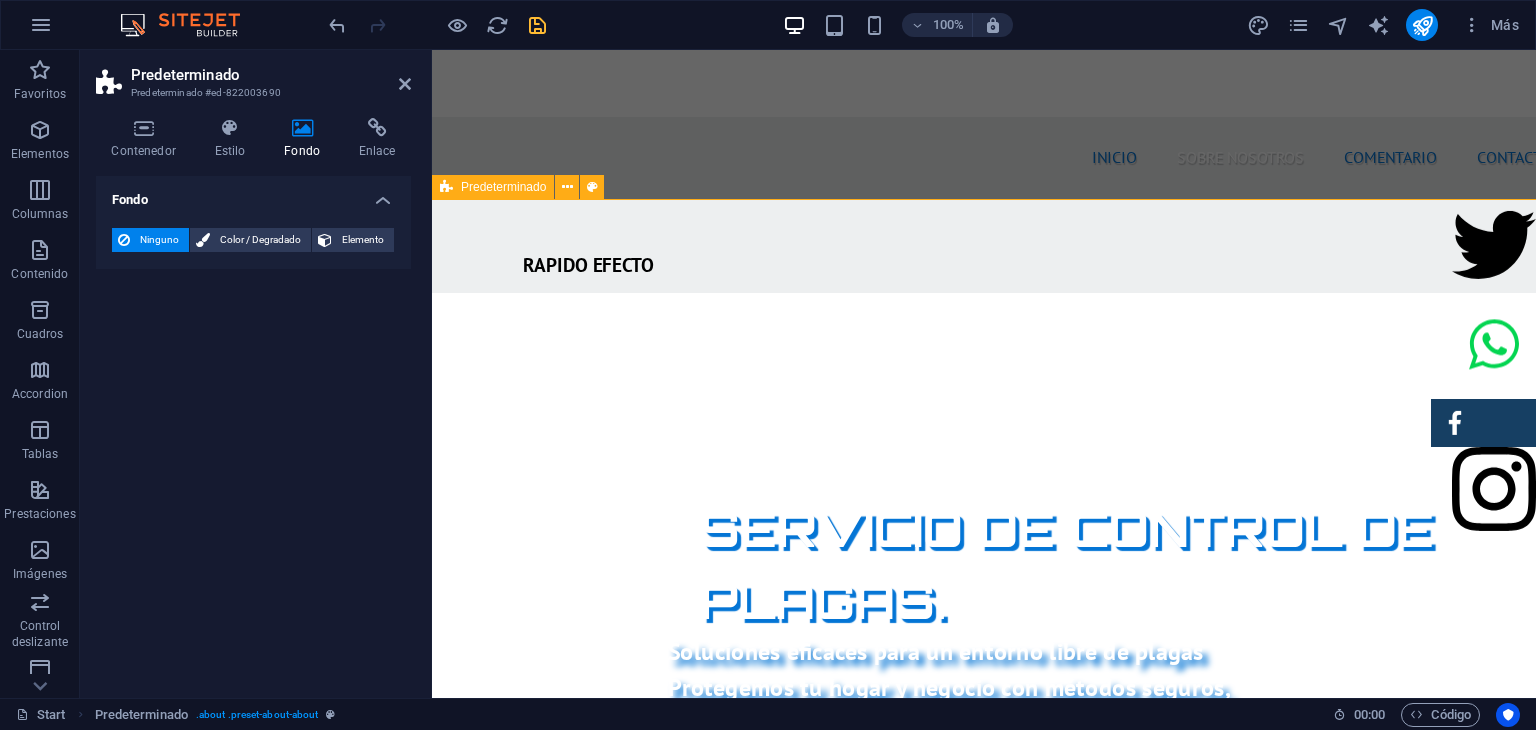 click on "SOBRE NOSOTROS Nuestra empresa de fumigación ofrece soluciones efectivas para el control de plagas, garantizando un ambiente limpio y seguro. Con un equipo de profesionales calificados y el uso de productos certificados, aseguramos resultados óptimos y la satisfacción del cliente. Nos especializamos en servicios residenciales y comerciales, adaptándonos a las necesidades específicas de cada cliente. Además, aplicamos técnicas innovadoras y respetuosas con el medio ambiente. Al elegirnos, estás invirtiendo en la salud de tus espacios y el bienestar de tus seres queridos. ¡Contáctanos para una evaluación gratuita y protege tu hogar hoy mismo! PRODUCTOS CERTIFICADOS MEJOR PRECIO GARANTIZADO GARANTÍA DE SERVICIO RAPIDO Y SEGURO" at bounding box center [984, 1652] 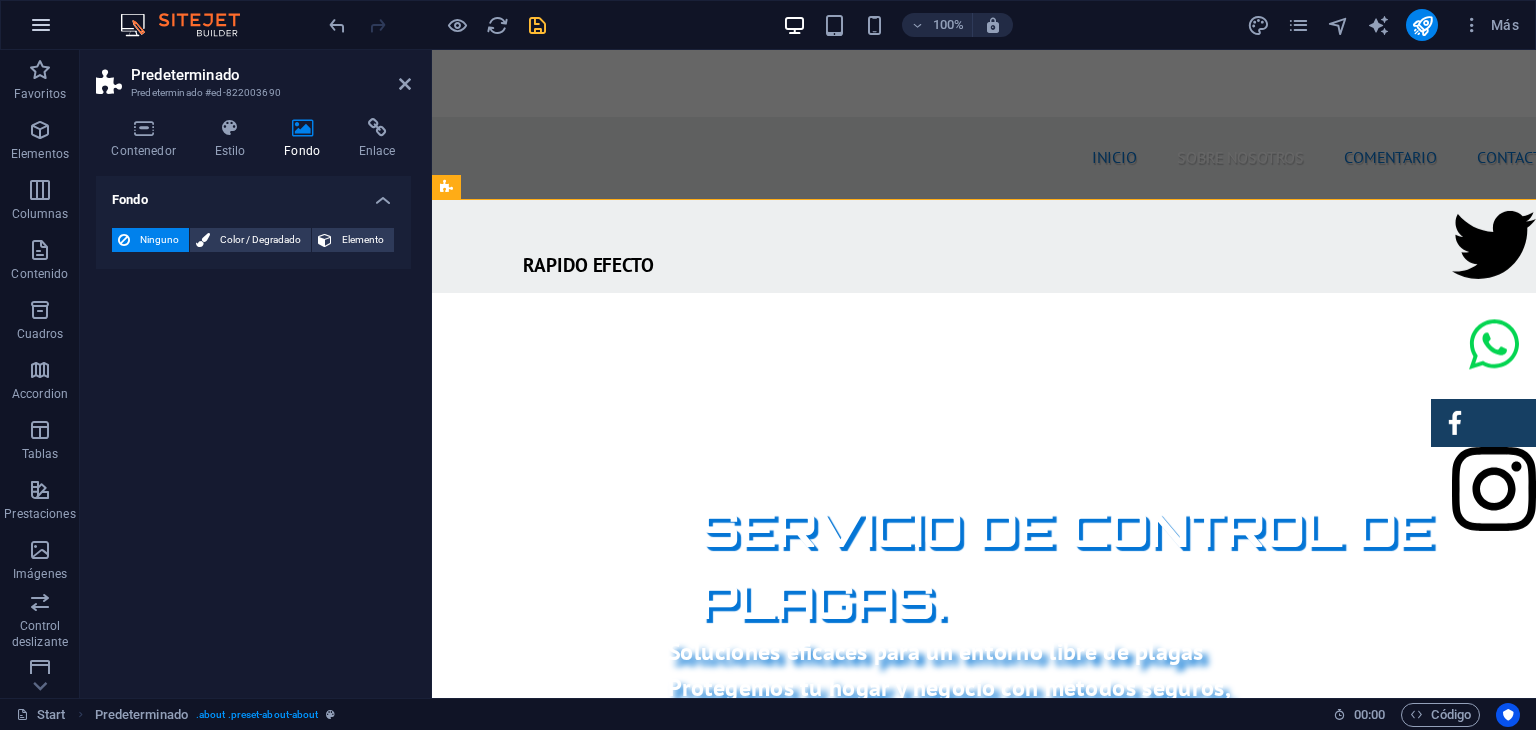 click at bounding box center (41, 25) 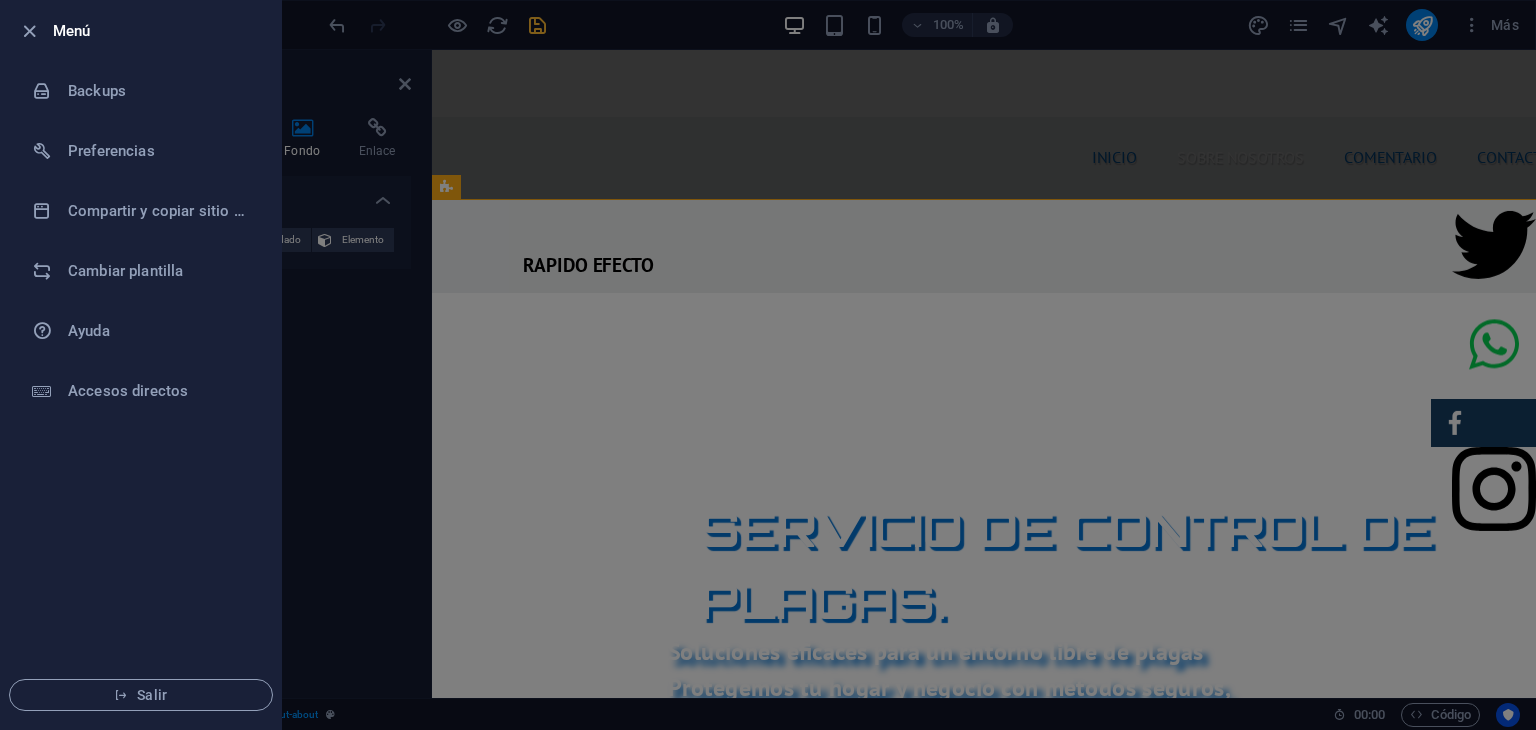 click at bounding box center [768, 365] 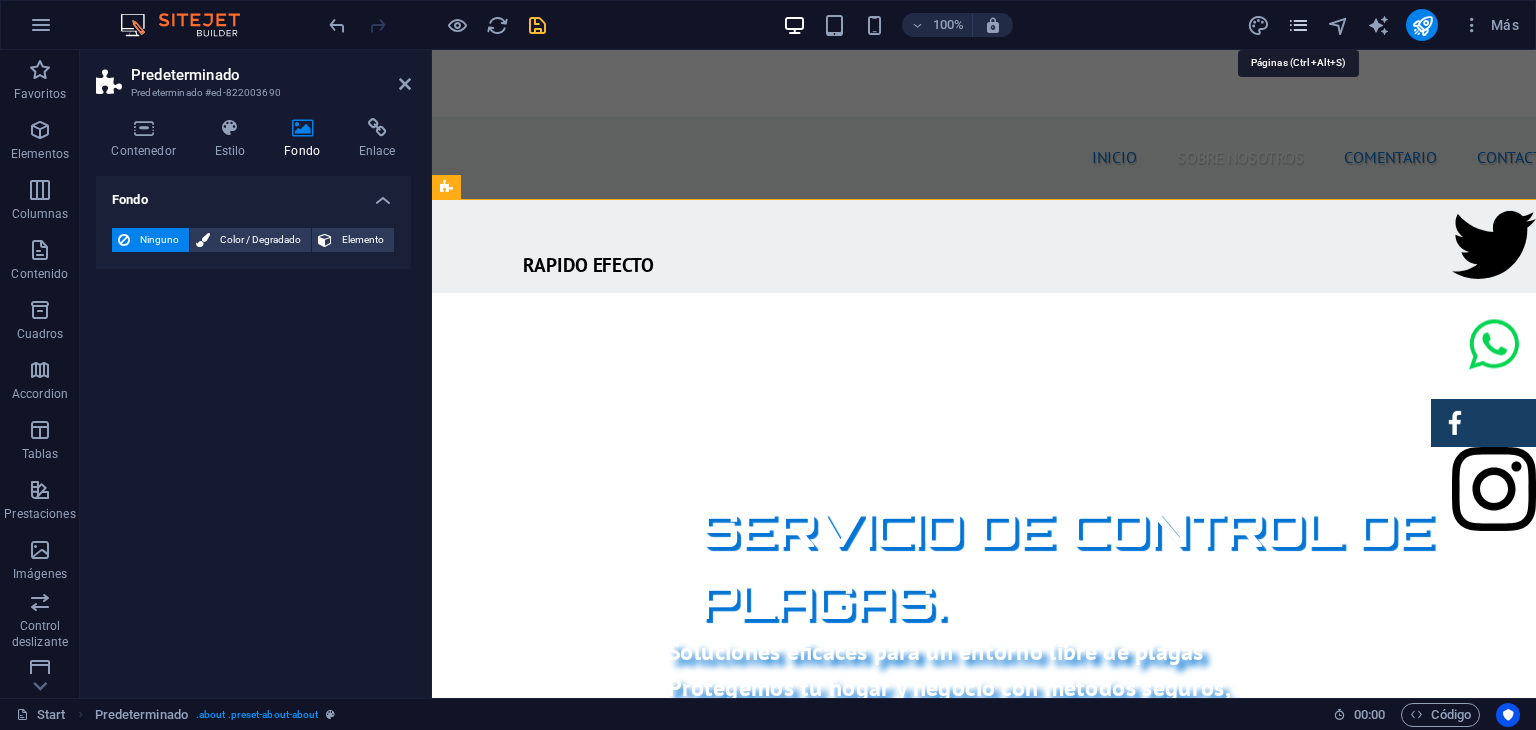 click at bounding box center (1298, 25) 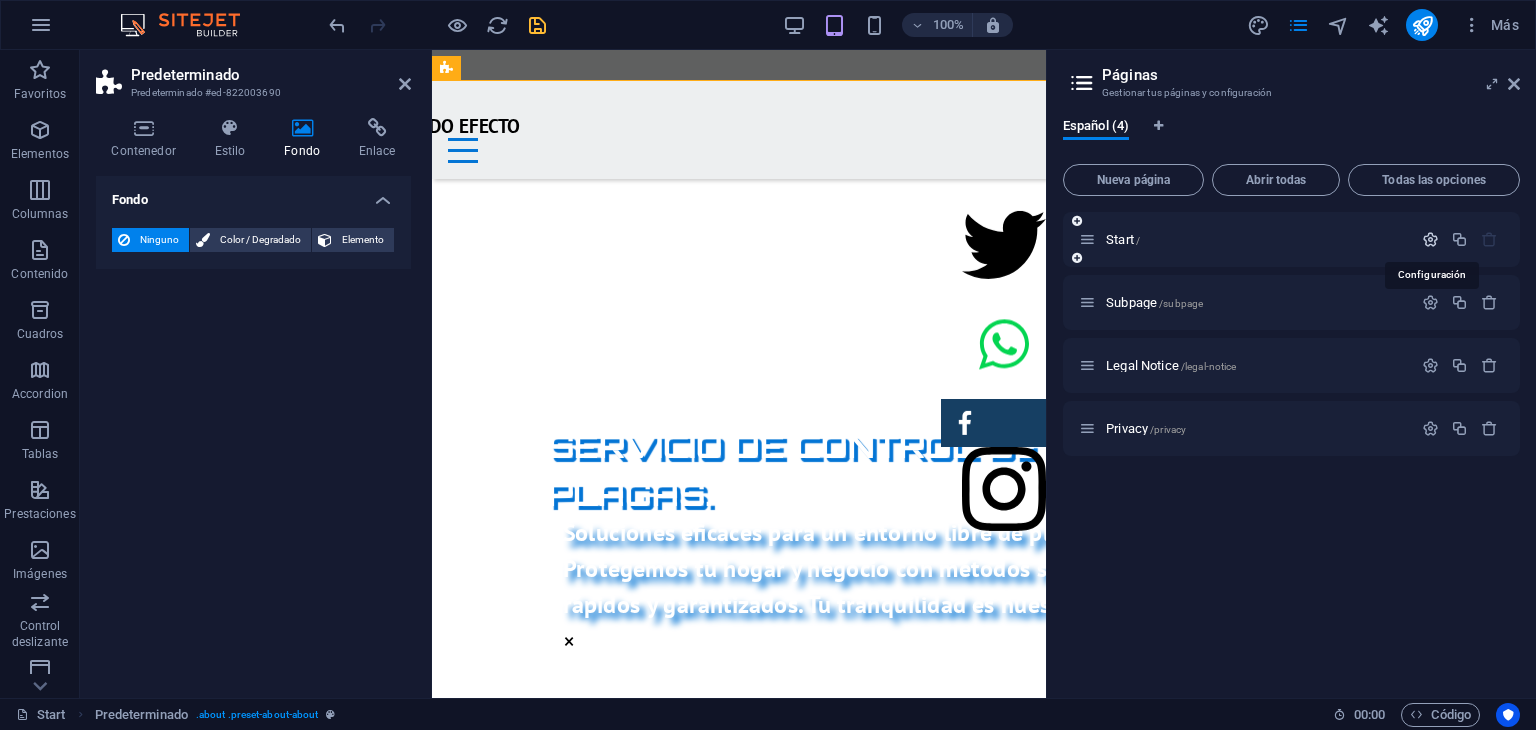 click at bounding box center (1430, 239) 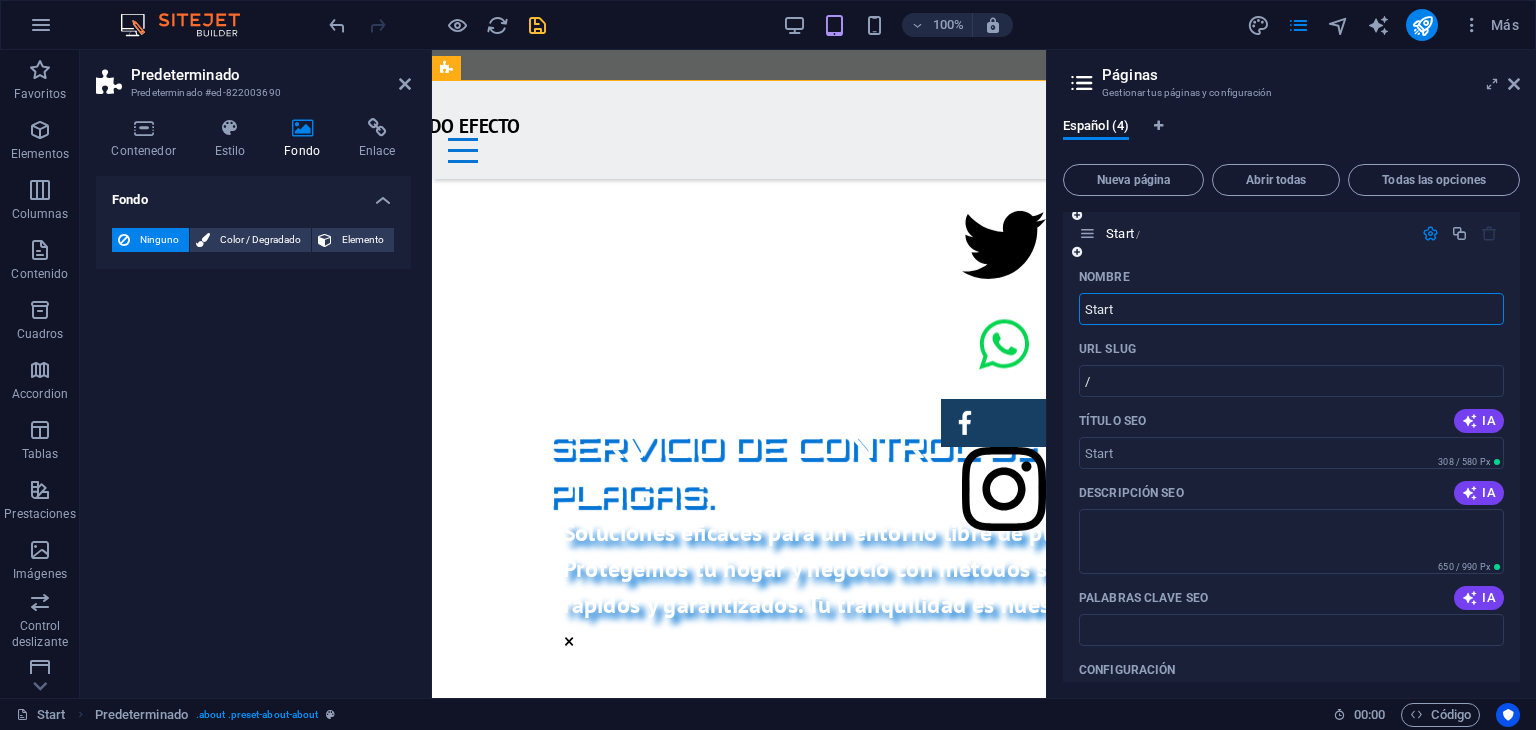 scroll, scrollTop: 0, scrollLeft: 0, axis: both 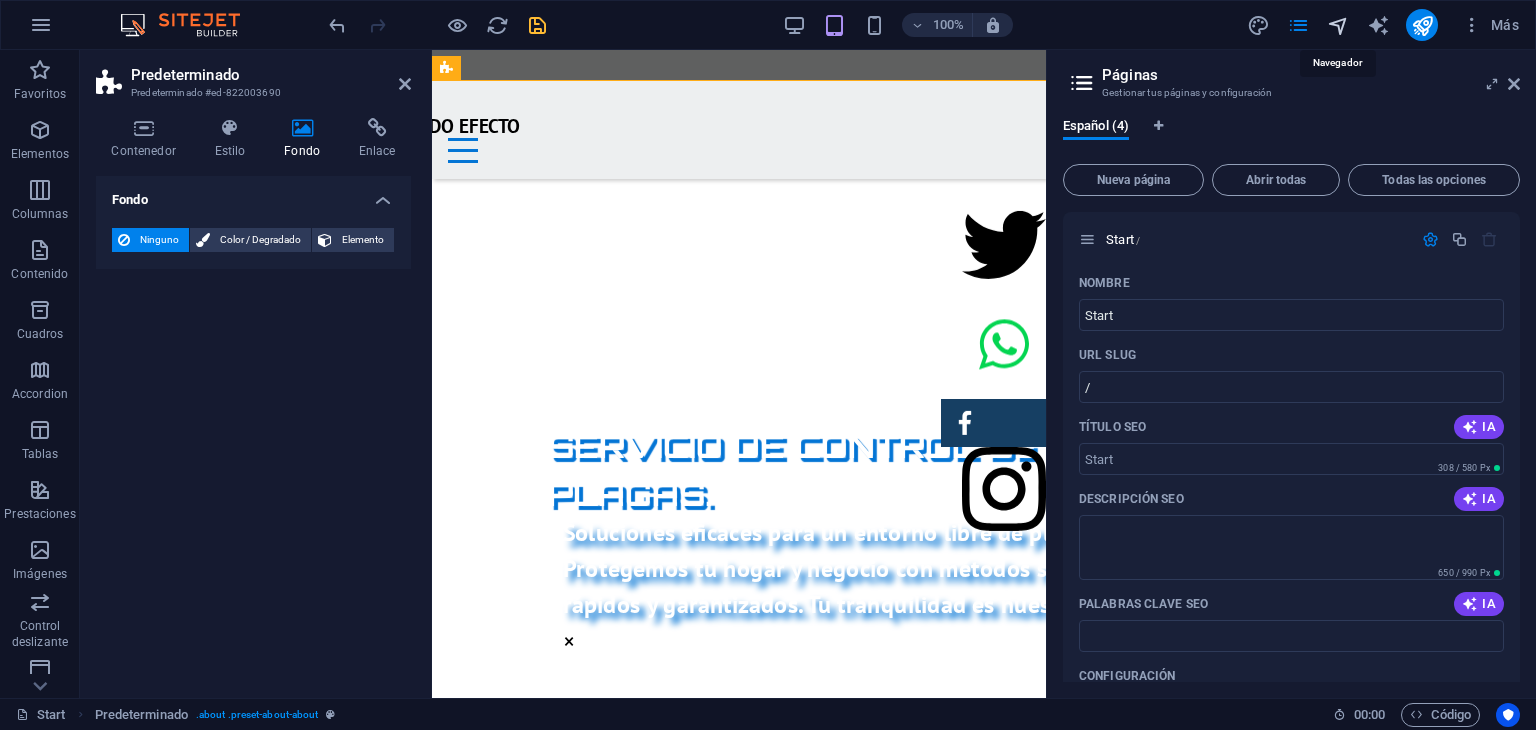 click at bounding box center (1338, 25) 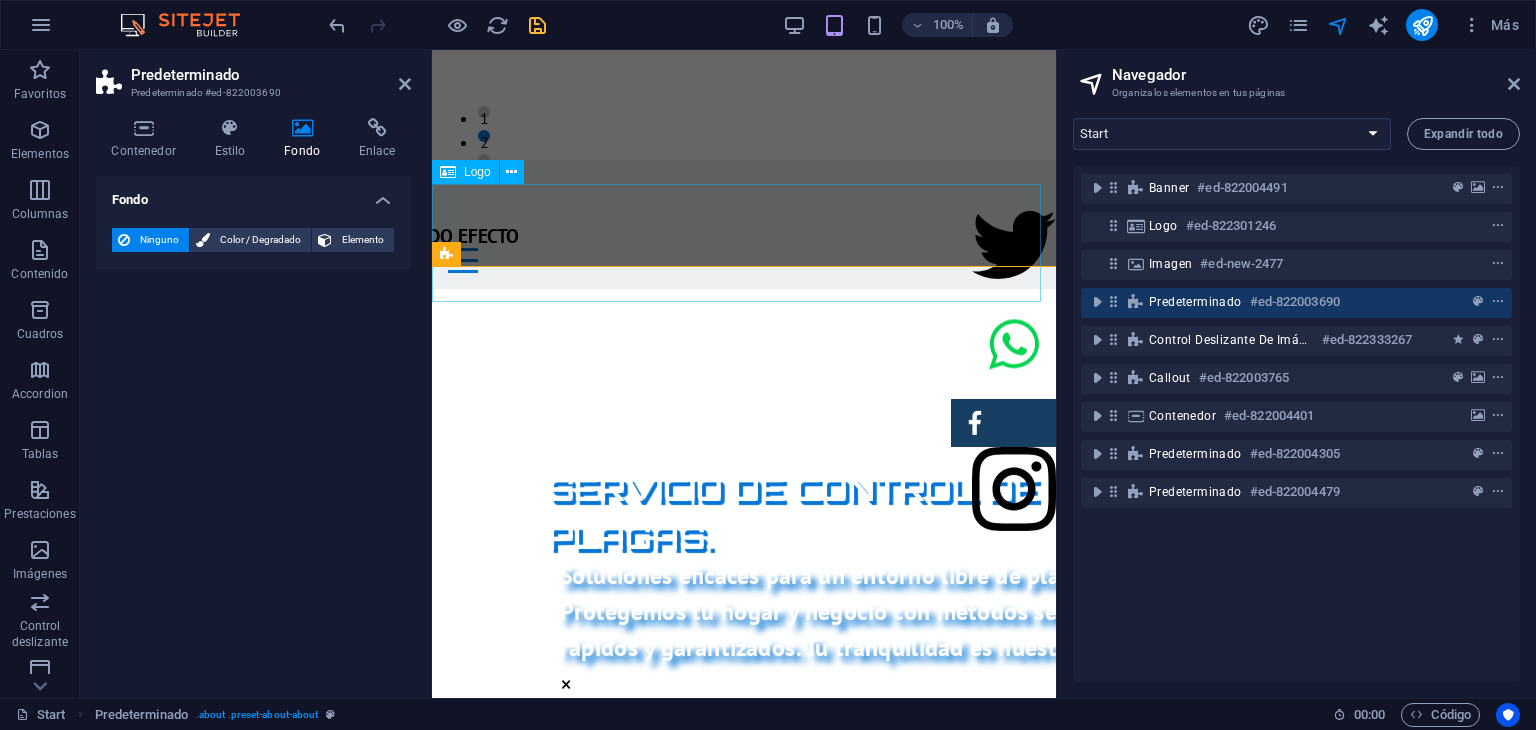 scroll, scrollTop: 518, scrollLeft: 0, axis: vertical 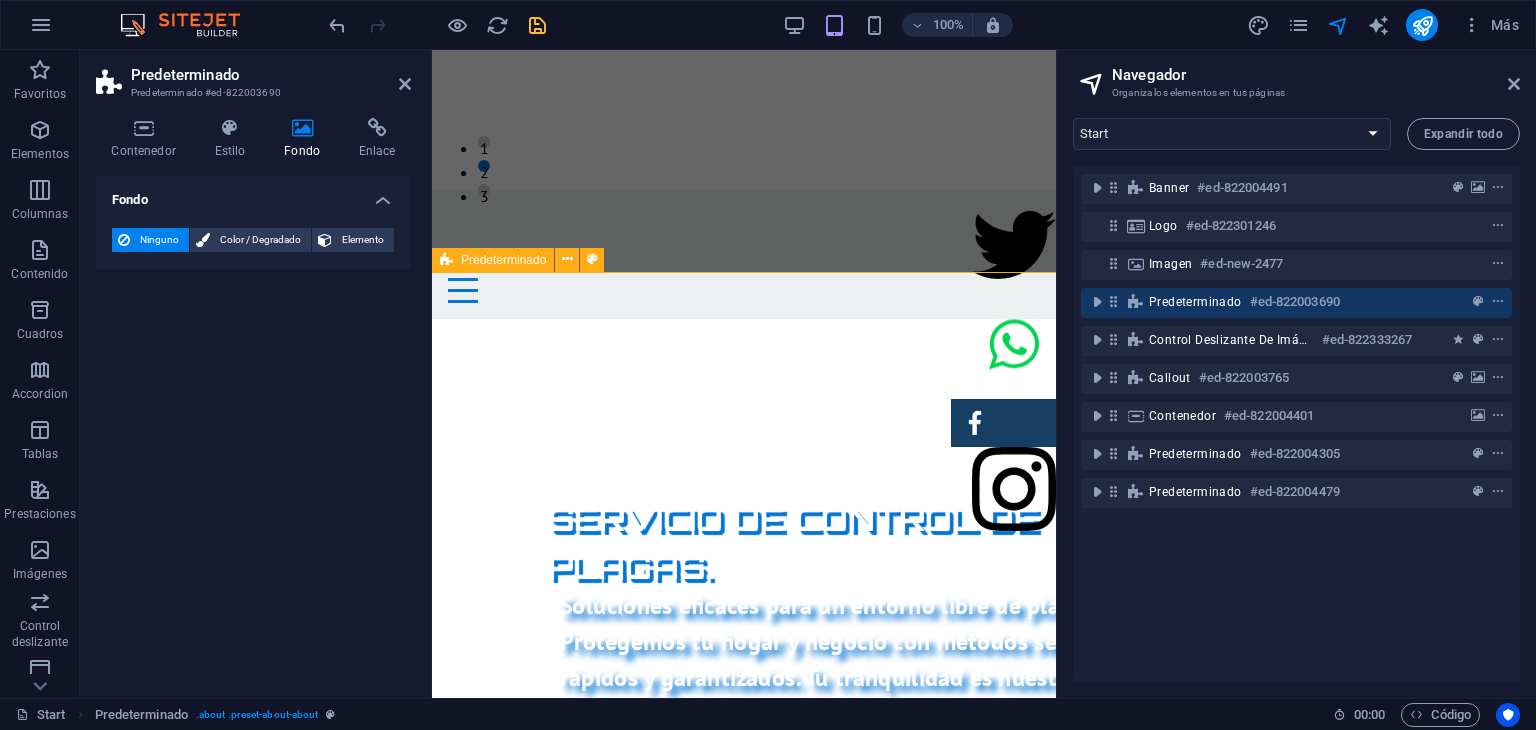 click on "SOBRE NOSOTROS Nuestra empresa de fumigación ofrece soluciones efectivas para el control de plagas, garantizando un ambiente limpio y seguro. Con un equipo de profesionales calificados y el uso de productos certificados, aseguramos resultados óptimos y la satisfacción del cliente. Nos especializamos en servicios residenciales y comerciales, adaptándonos a las necesidades específicas de cada cliente. Además, aplicamos técnicas innovadoras y respetuosas con el medio ambiente. Al elegirnos, estás invirtiendo en la salud de tus espacios y el bienestar de tus seres queridos. ¡Contáctanos para una evaluación gratuita y protege tu hogar hoy mismo! PRODUCTOS CERTIFICADOS MEJOR PRECIO GARANTIZADO GARANTÍA DE SERVICIO RAPIDO Y SEGURO" at bounding box center [744, 1568] 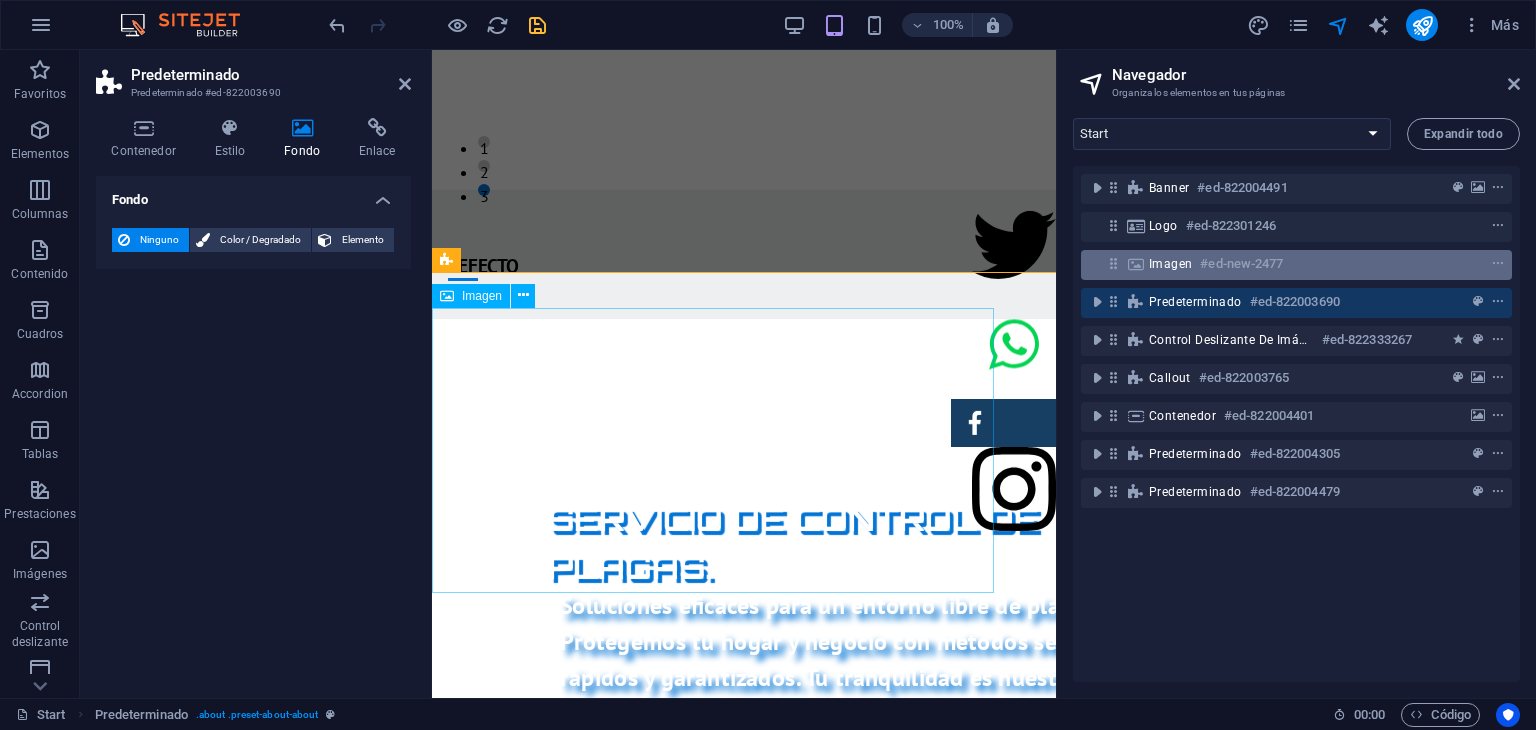 click on "#ed-new-2477" at bounding box center (1241, 264) 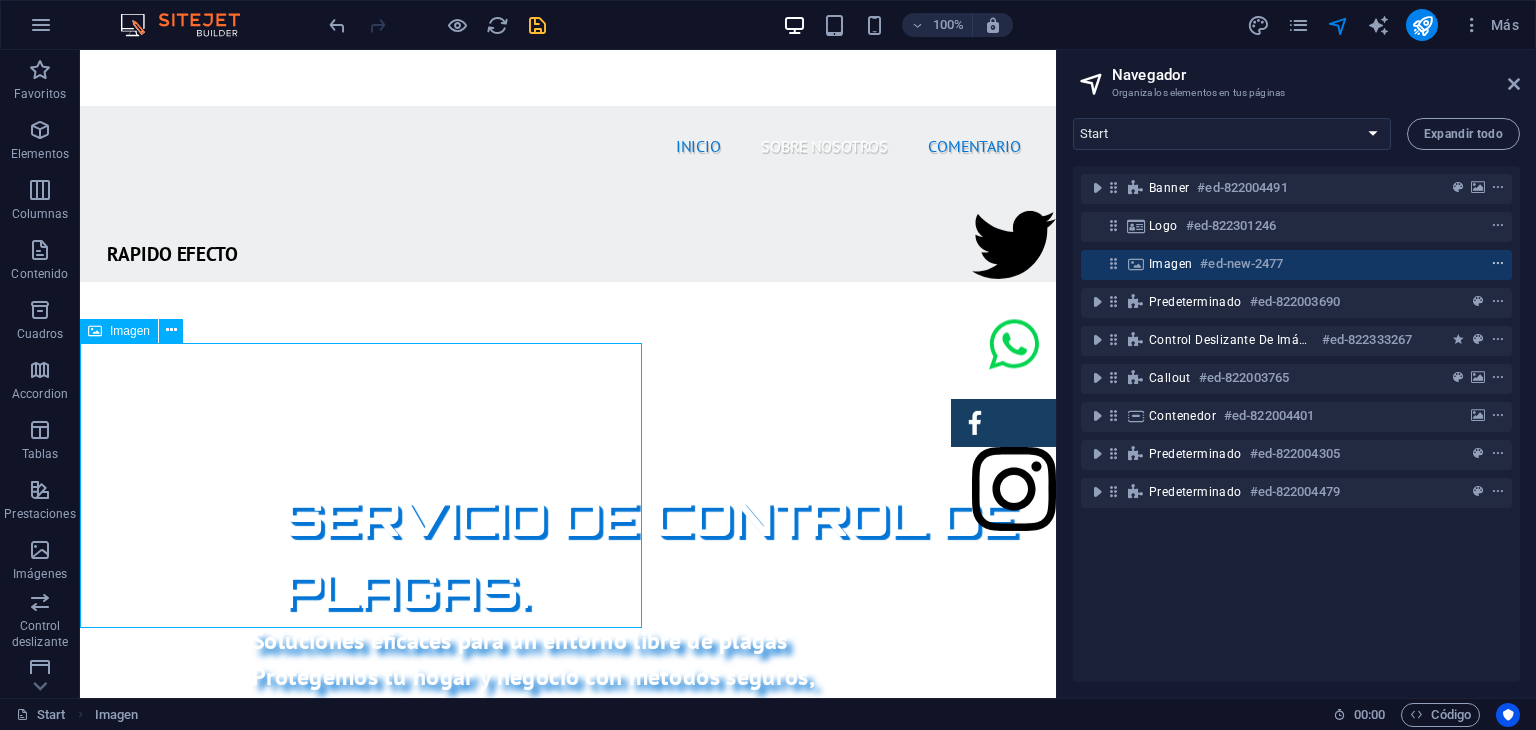 click at bounding box center (1498, 264) 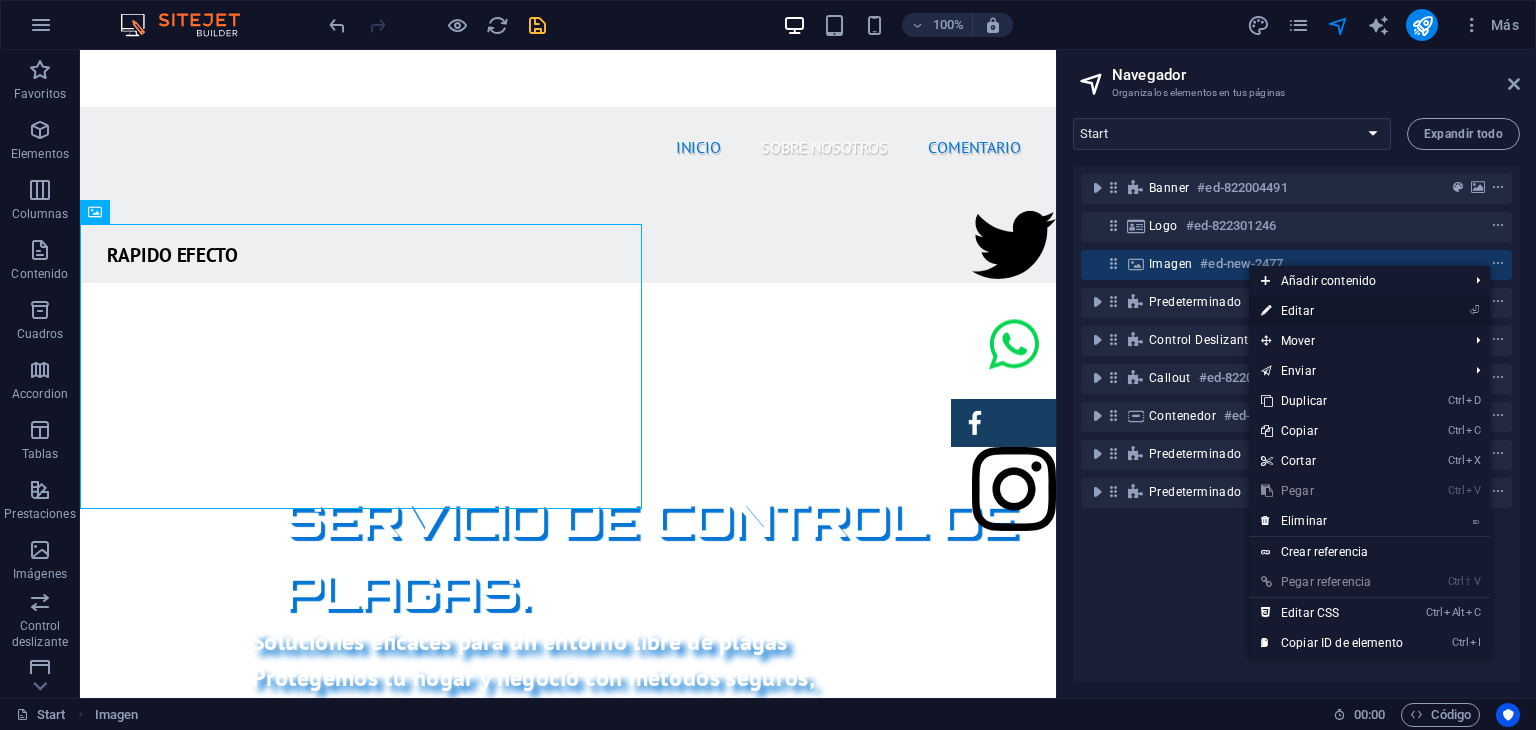 click on "⏎  Editar" at bounding box center (1332, 311) 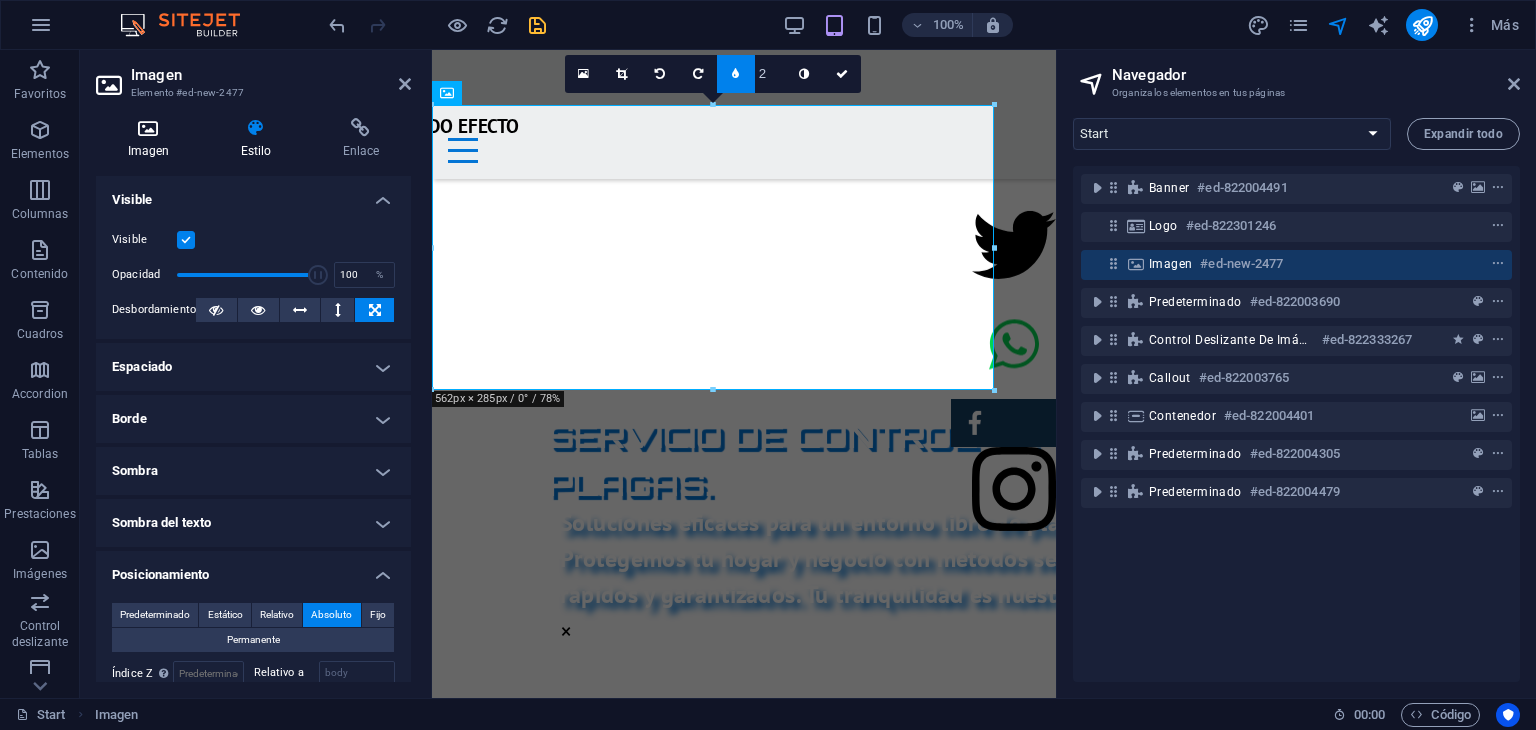 click on "Imagen" at bounding box center [152, 139] 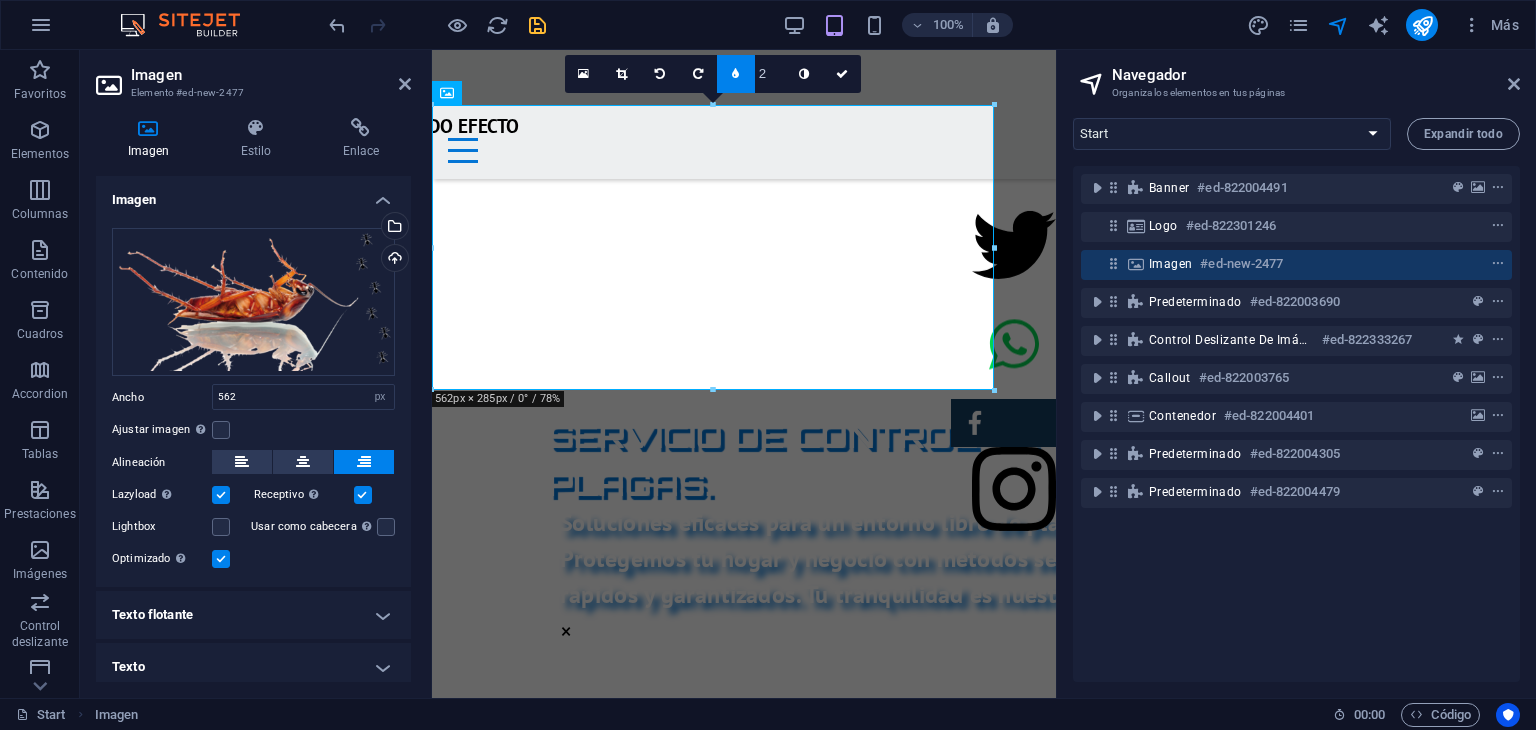 click at bounding box center [221, 495] 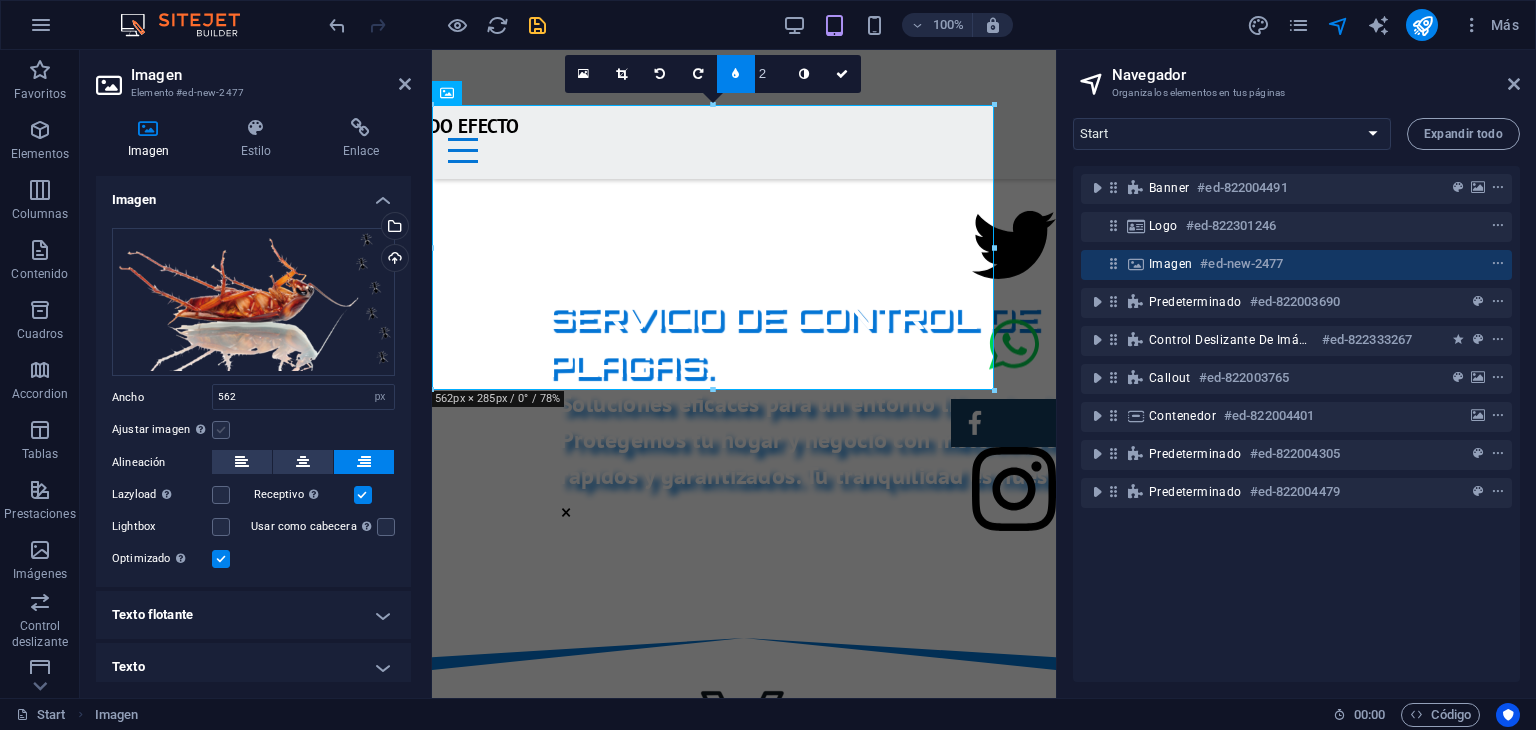 click at bounding box center [221, 430] 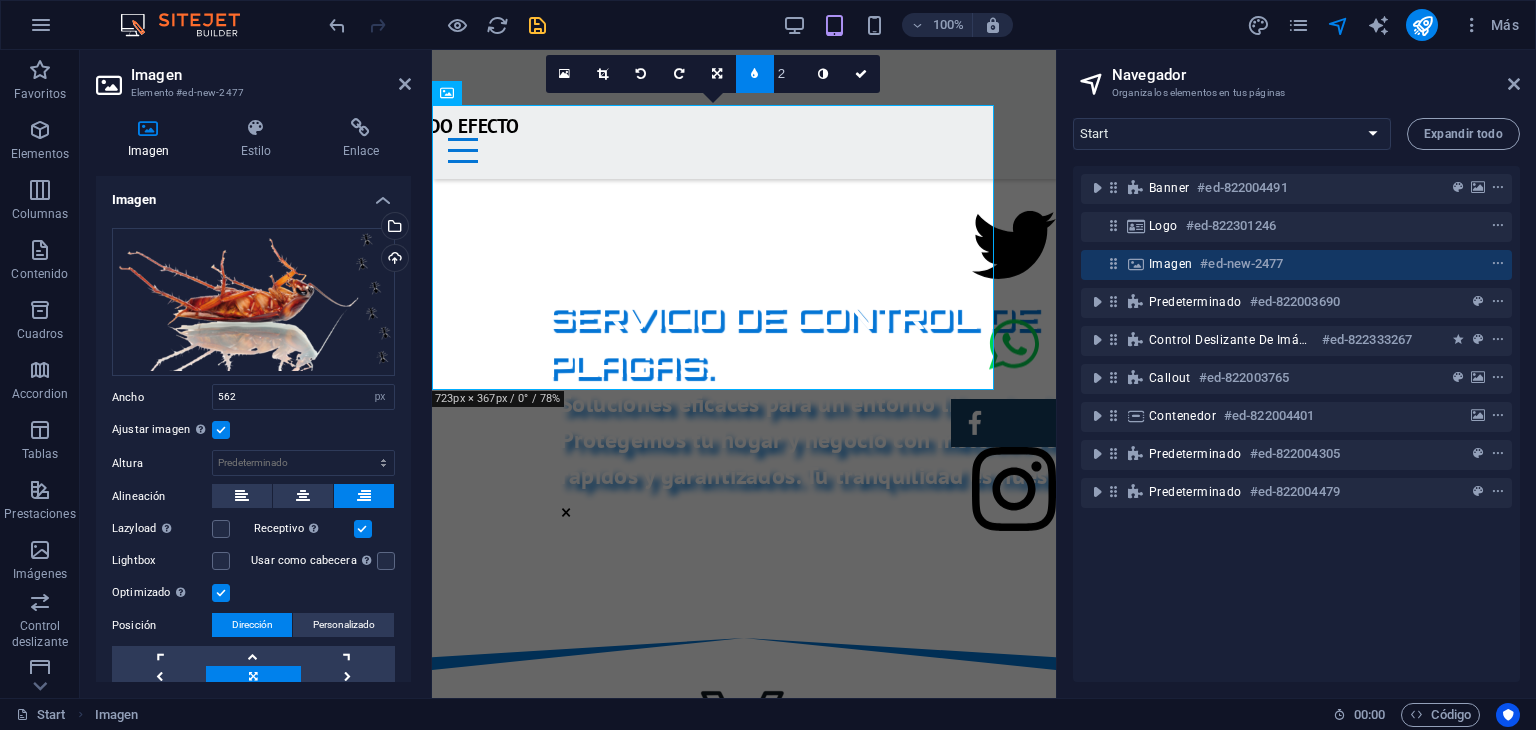 click at bounding box center (221, 430) 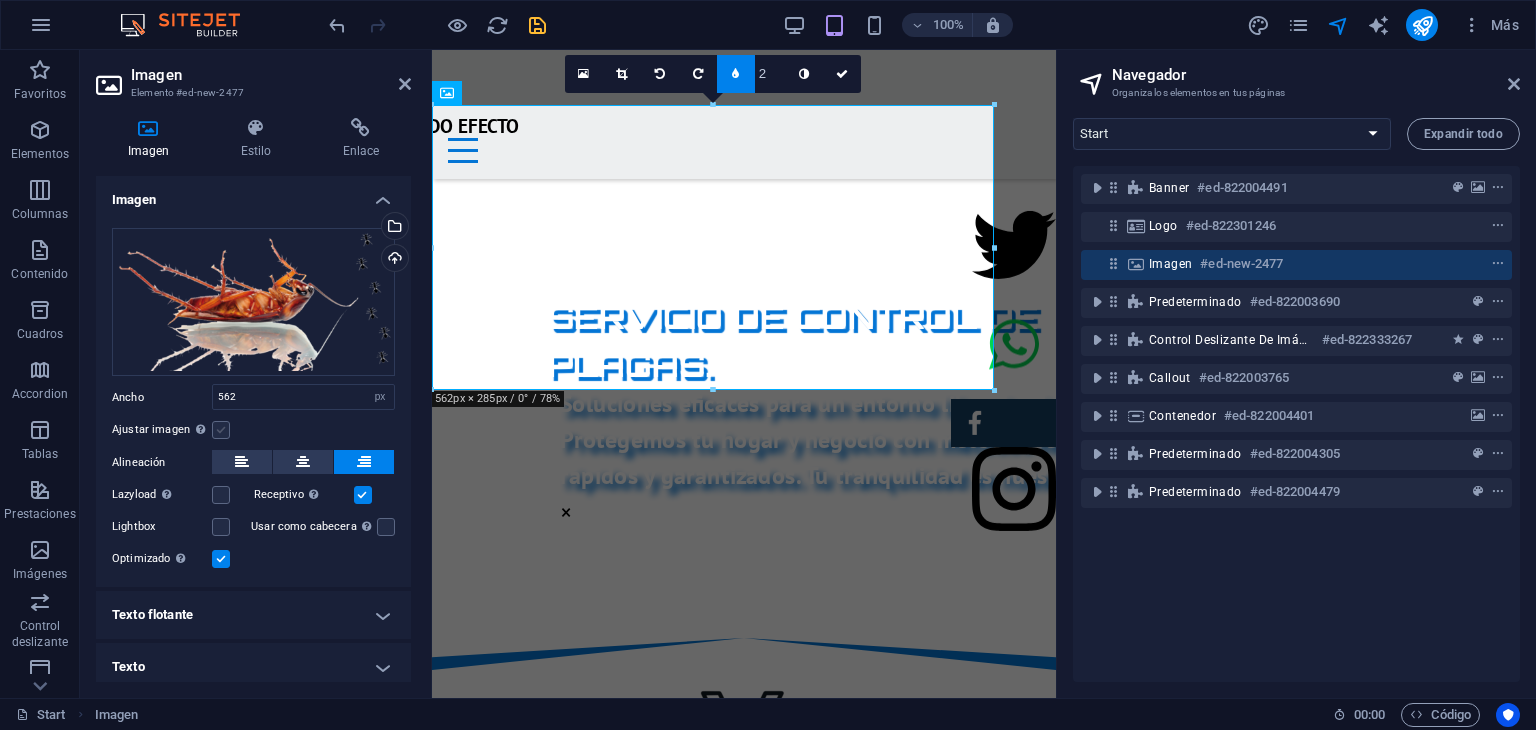 click at bounding box center [221, 430] 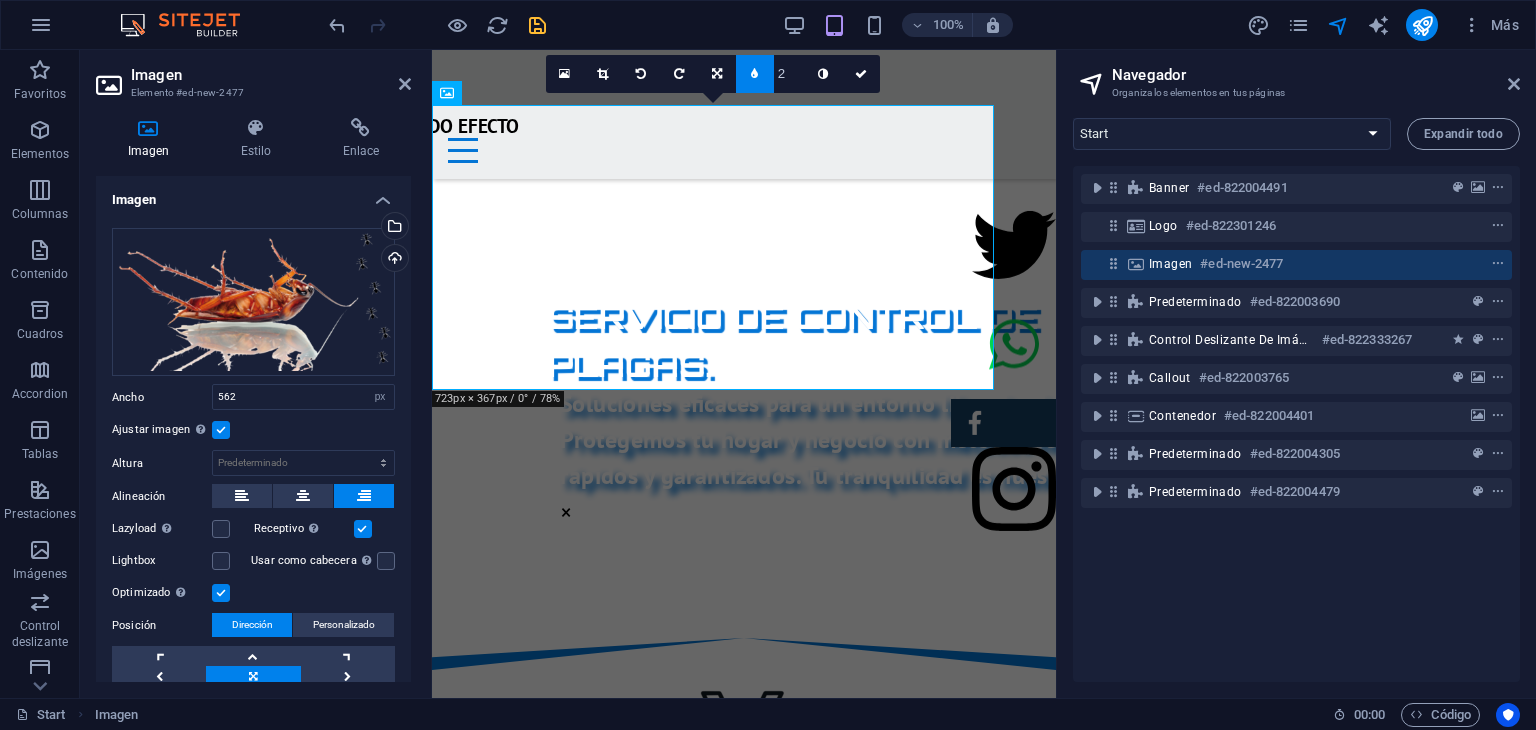 click at bounding box center (221, 430) 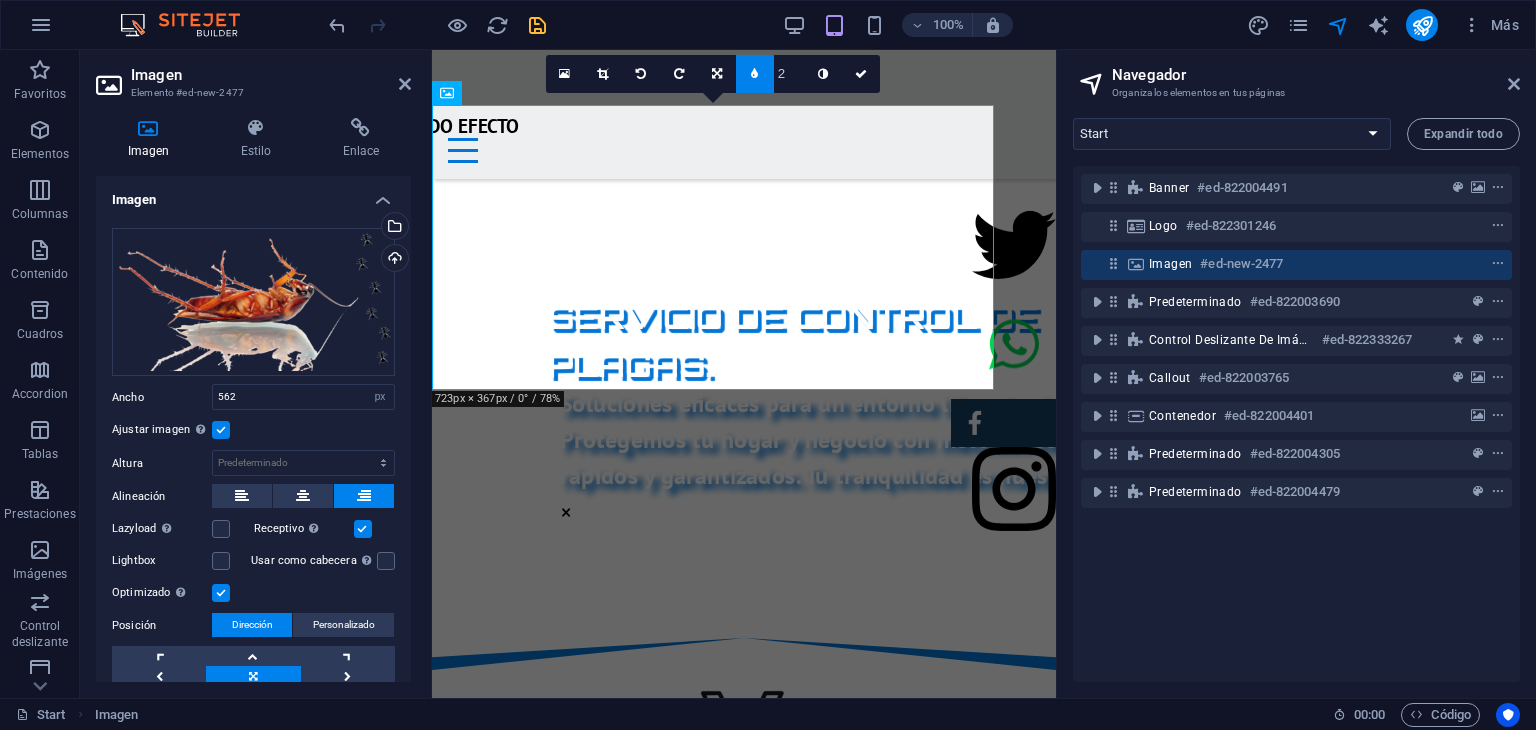 click on "Ajustar imagen Ajustar imagen automáticamente a un ancho y alto fijo" at bounding box center [0, 0] 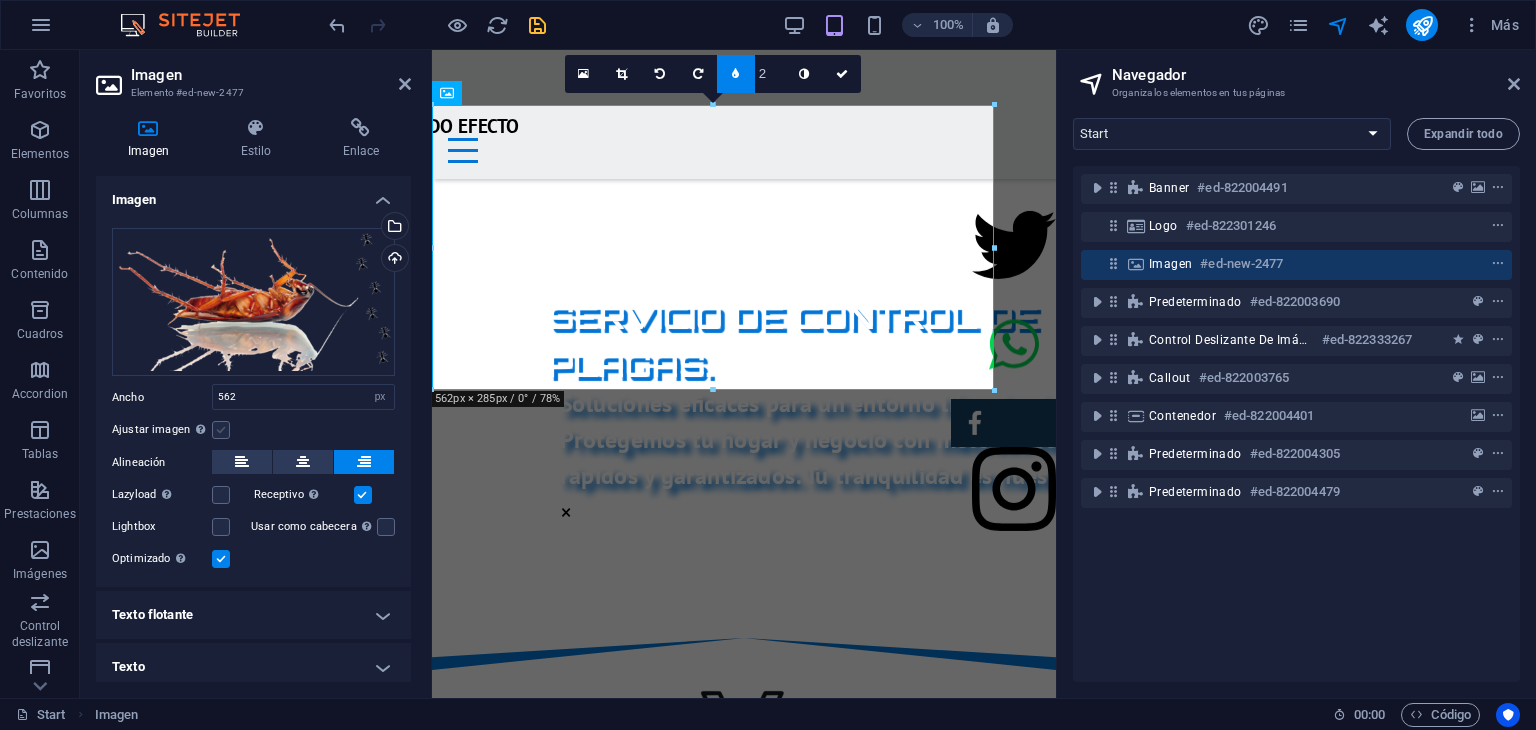 click at bounding box center [221, 430] 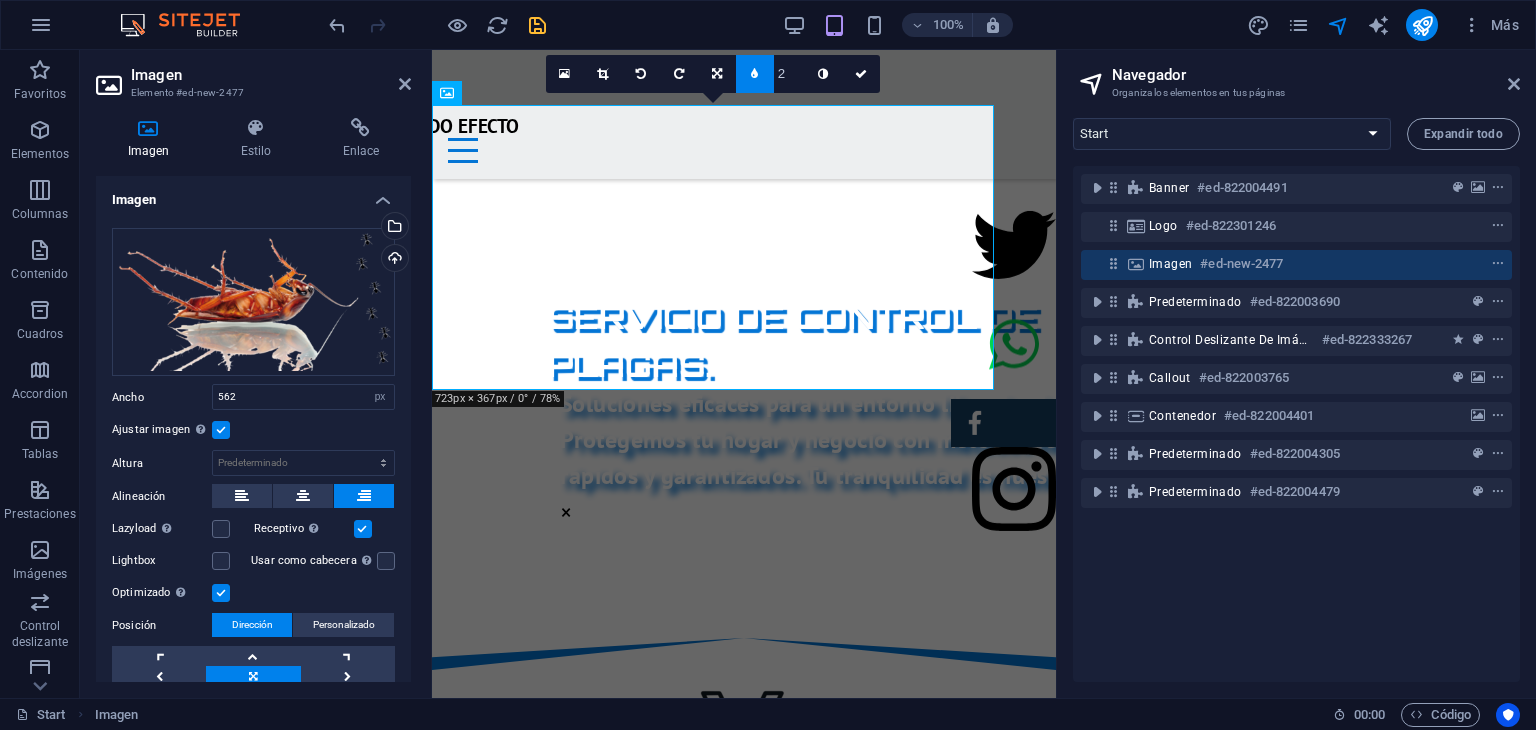 click at bounding box center (221, 430) 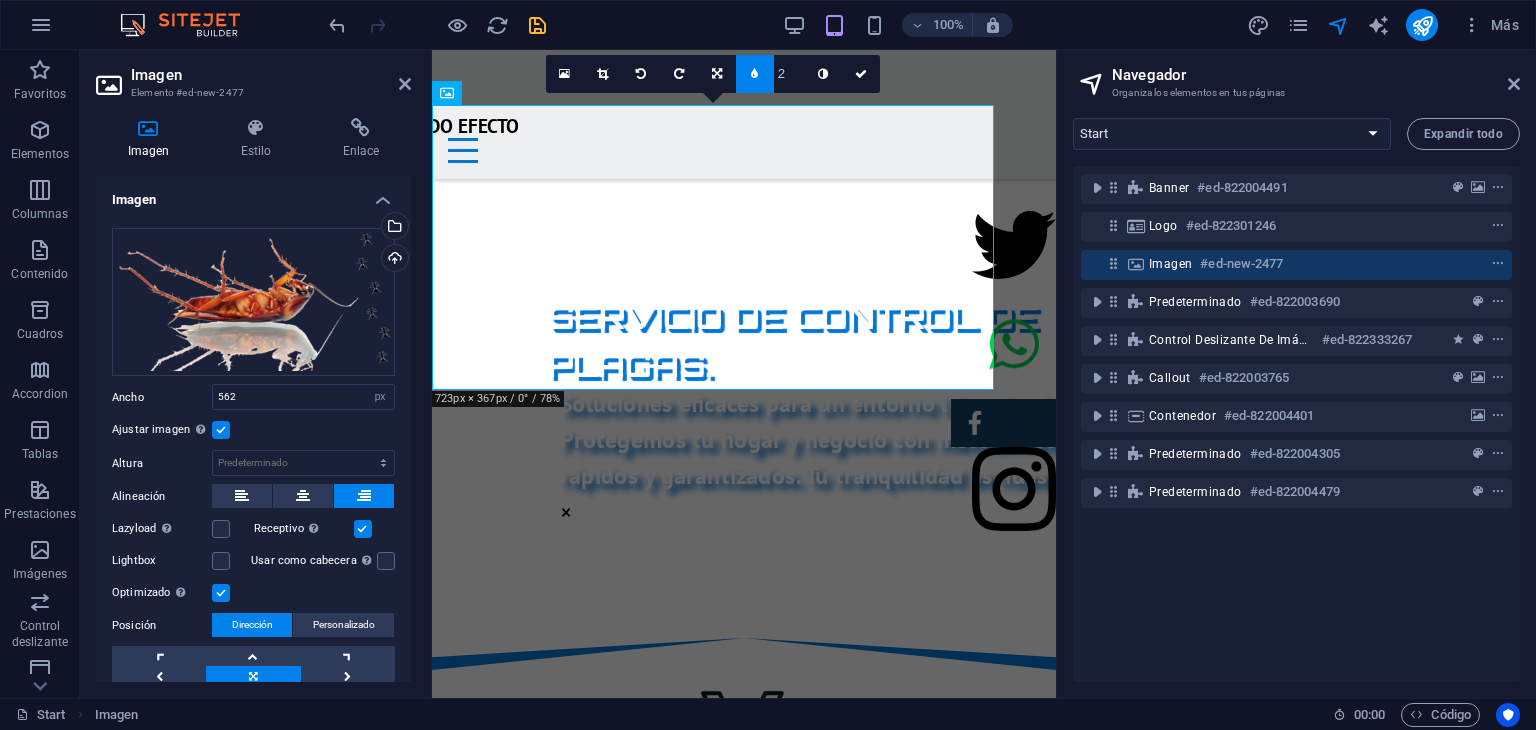 click on "Ajustar imagen Ajustar imagen automáticamente a un ancho y alto fijo" at bounding box center (0, 0) 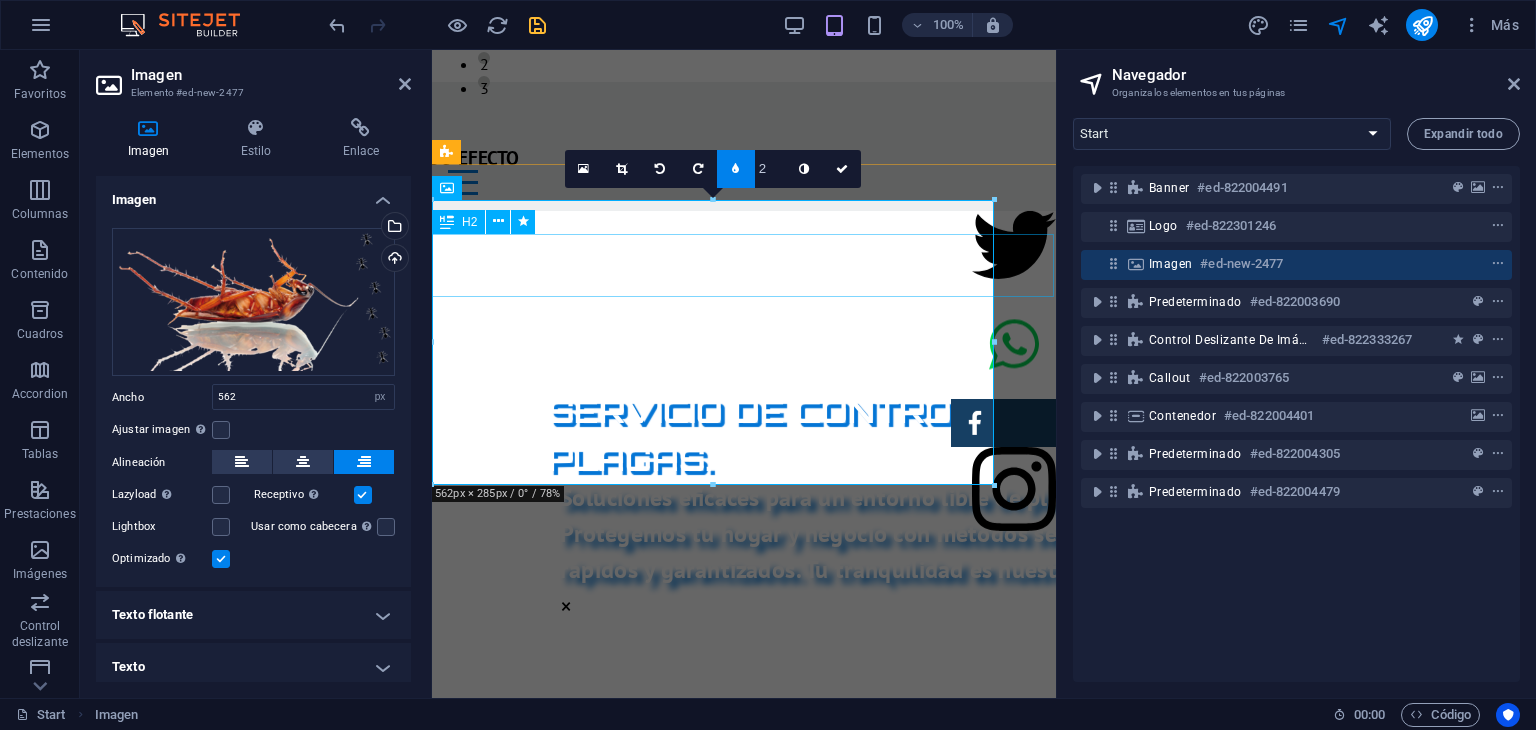 scroll, scrollTop: 556, scrollLeft: 0, axis: vertical 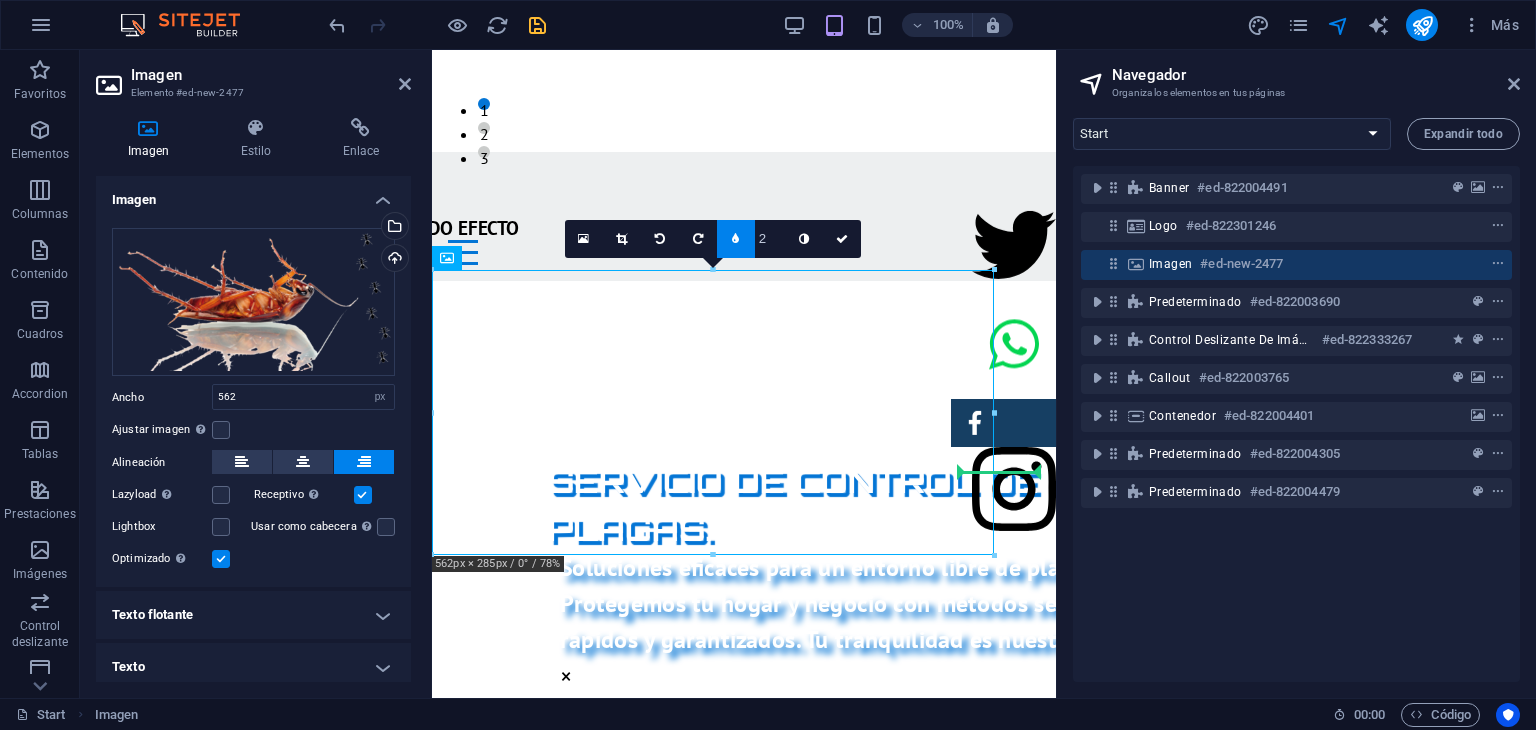 drag, startPoint x: 874, startPoint y: 307, endPoint x: 985, endPoint y: 378, distance: 131.76494 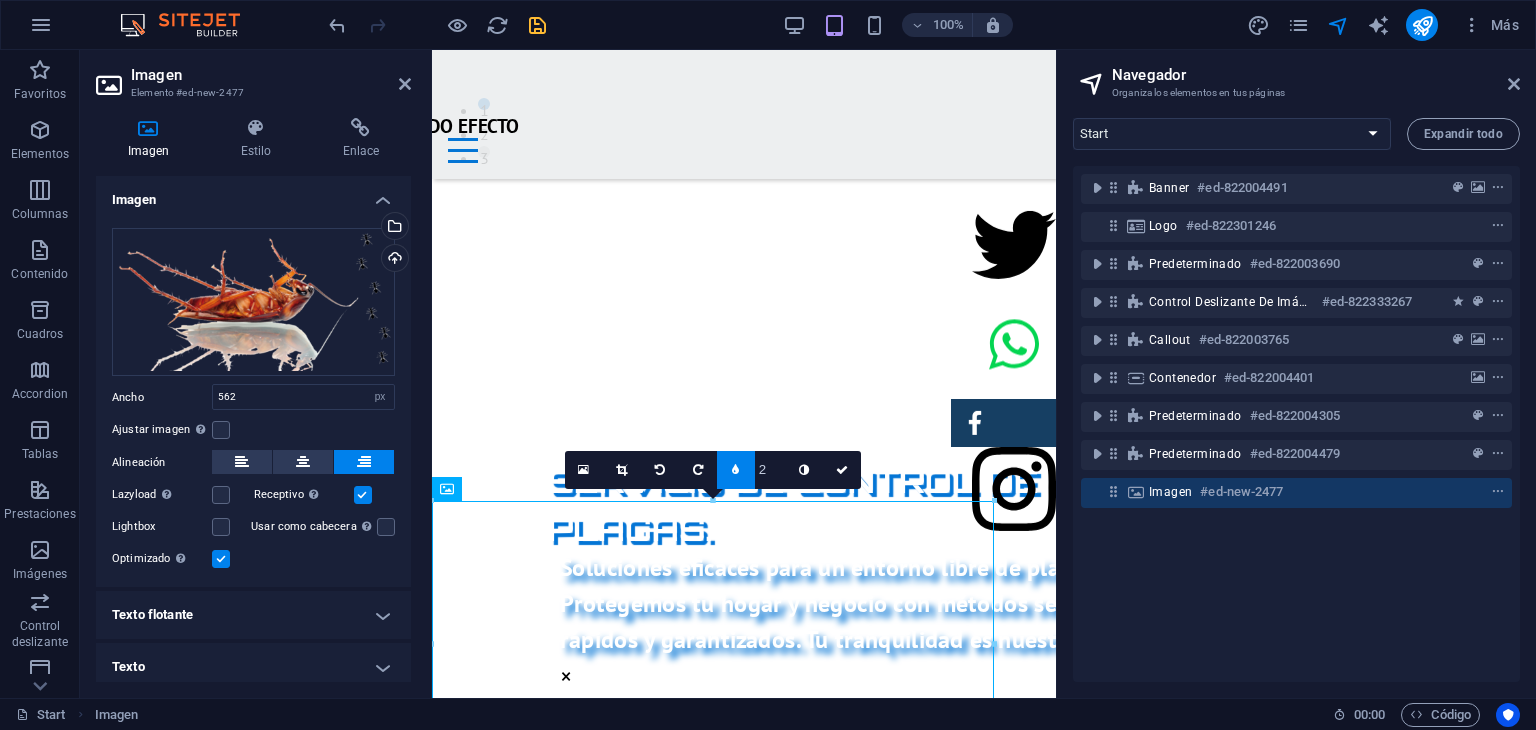 scroll, scrollTop: 4369, scrollLeft: 0, axis: vertical 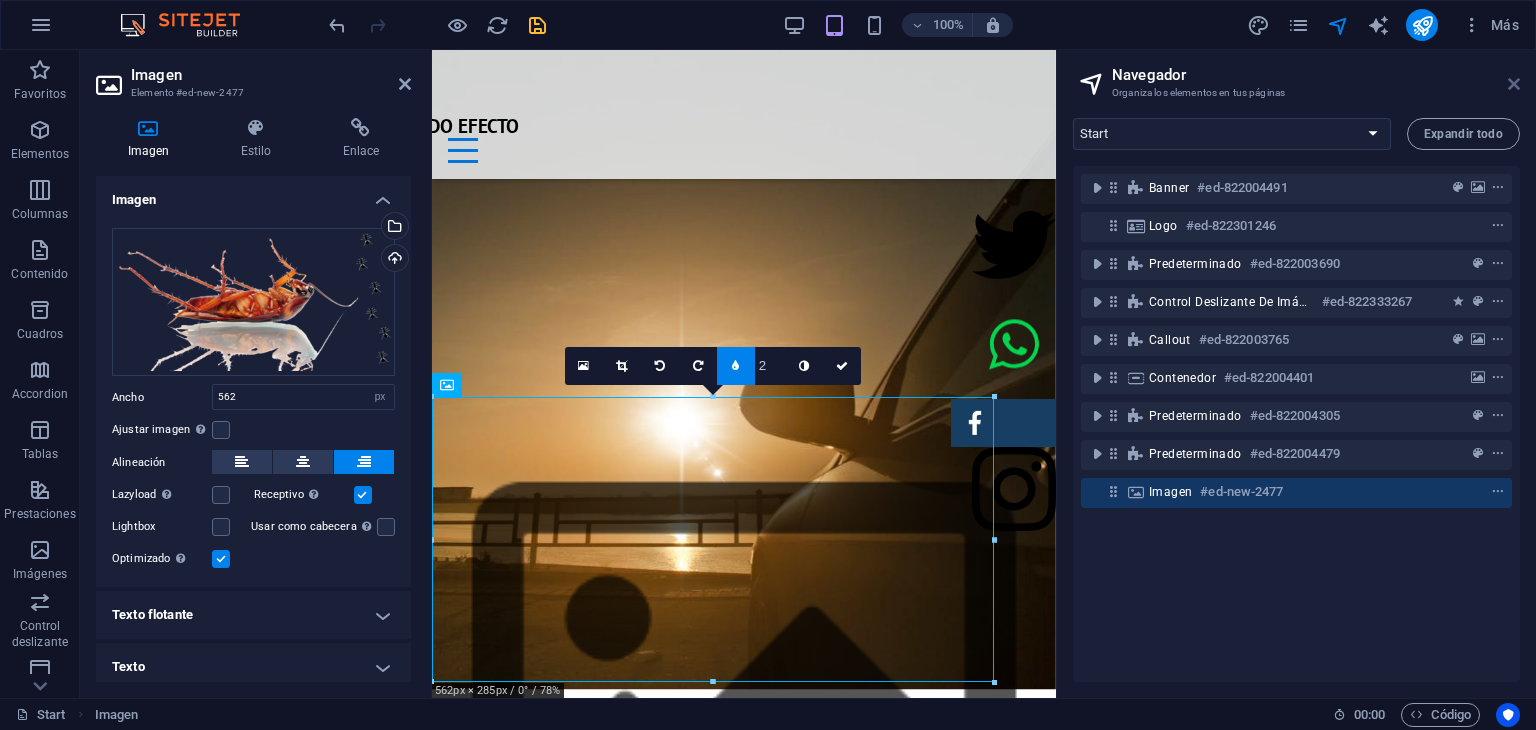 click at bounding box center (1514, 84) 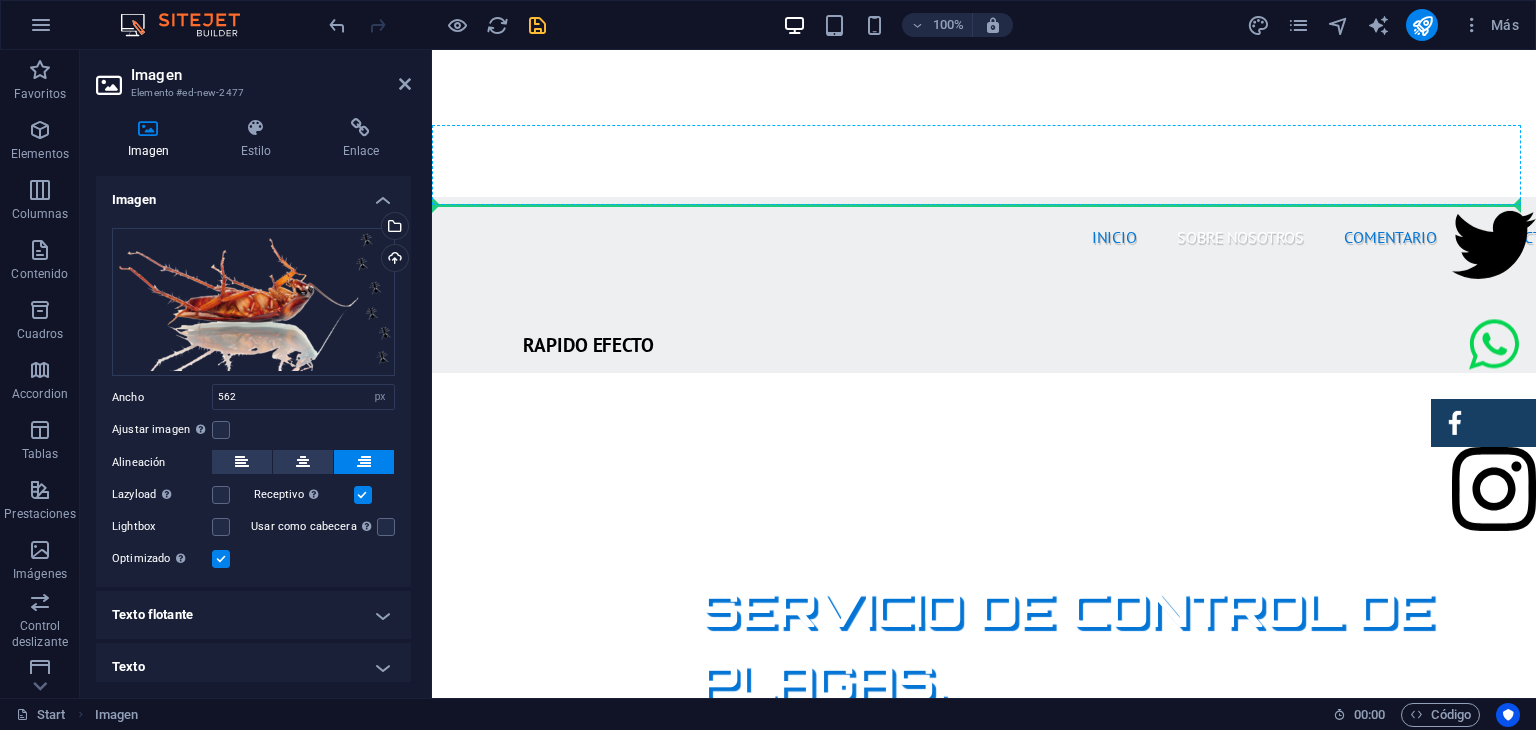 scroll, scrollTop: 621, scrollLeft: 0, axis: vertical 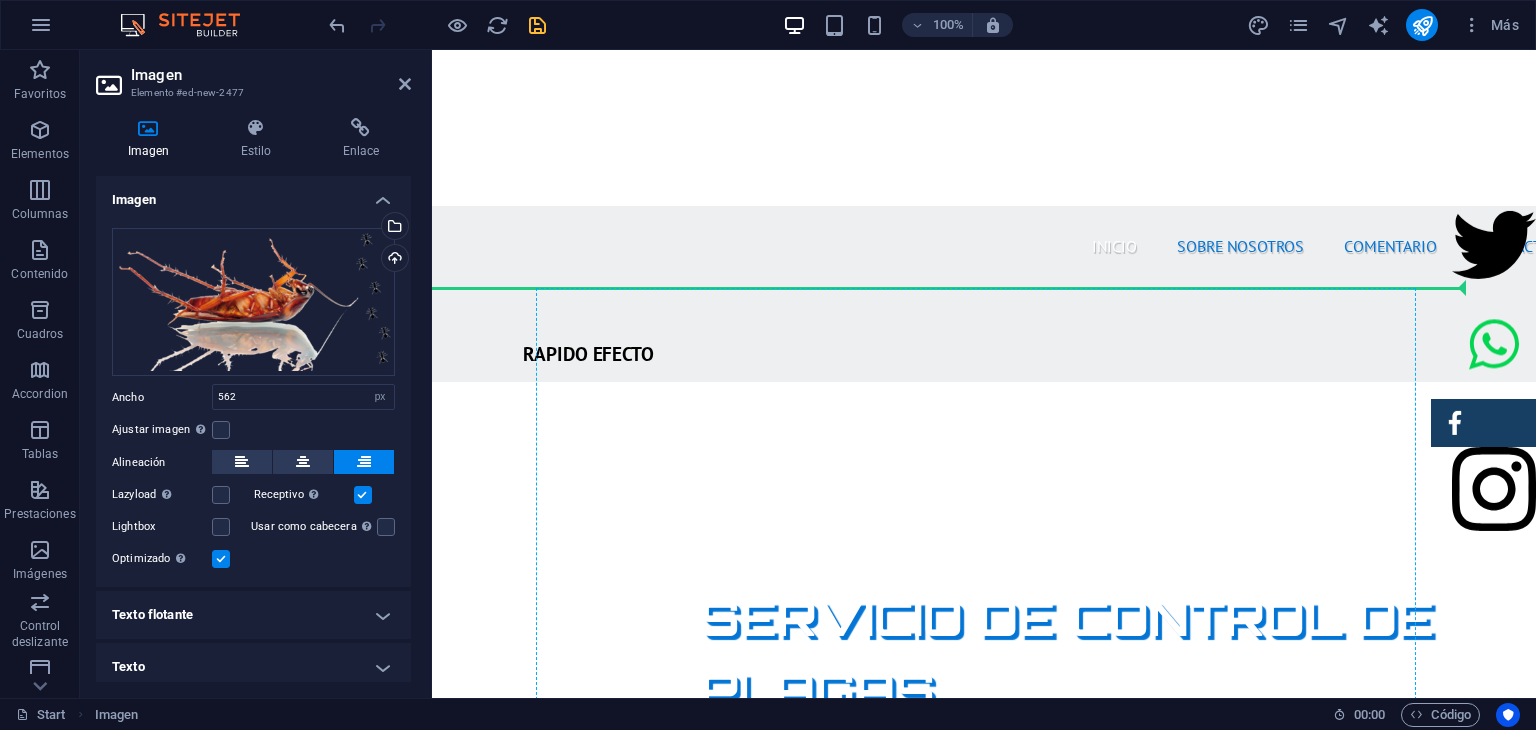drag, startPoint x: 880, startPoint y: 440, endPoint x: 1044, endPoint y: 417, distance: 165.60495 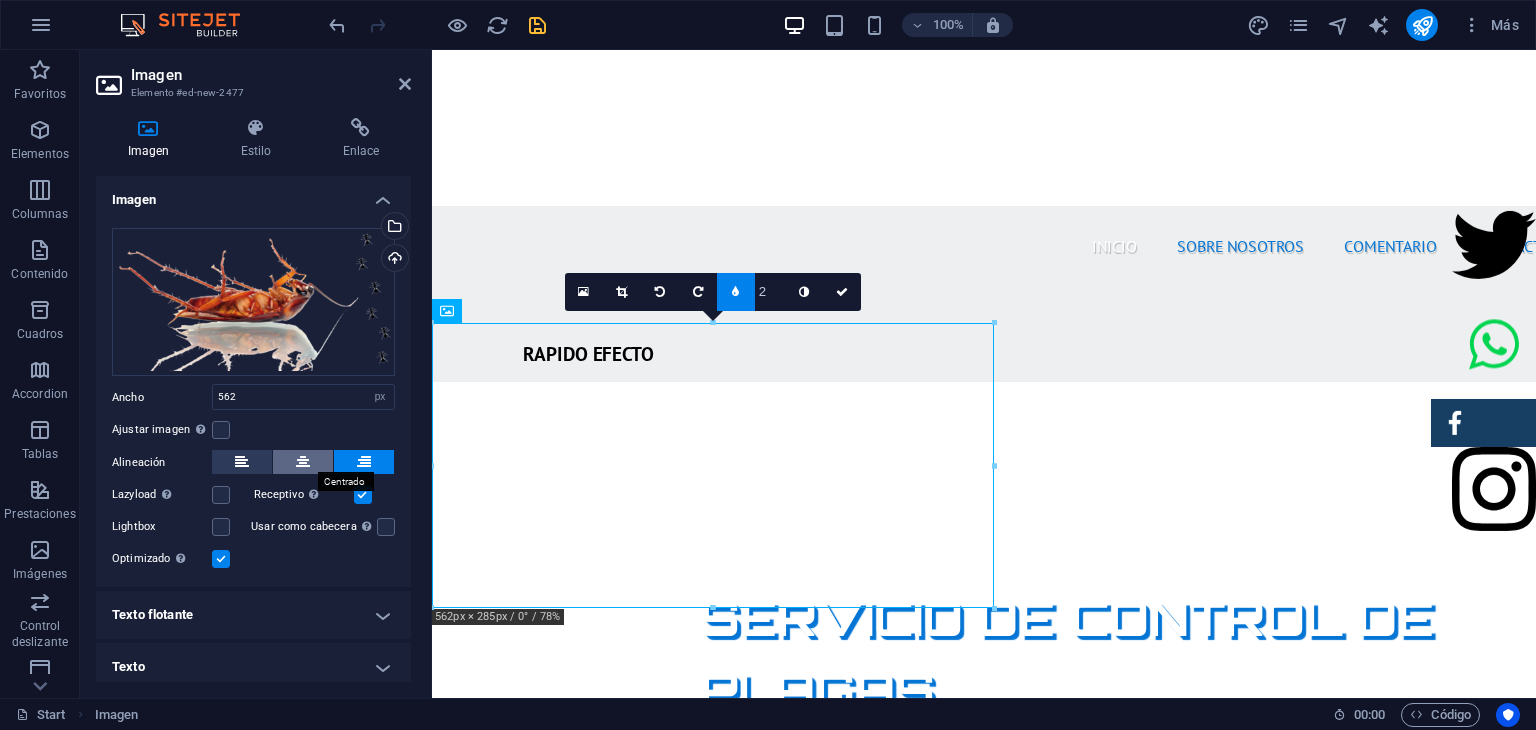 click at bounding box center [303, 462] 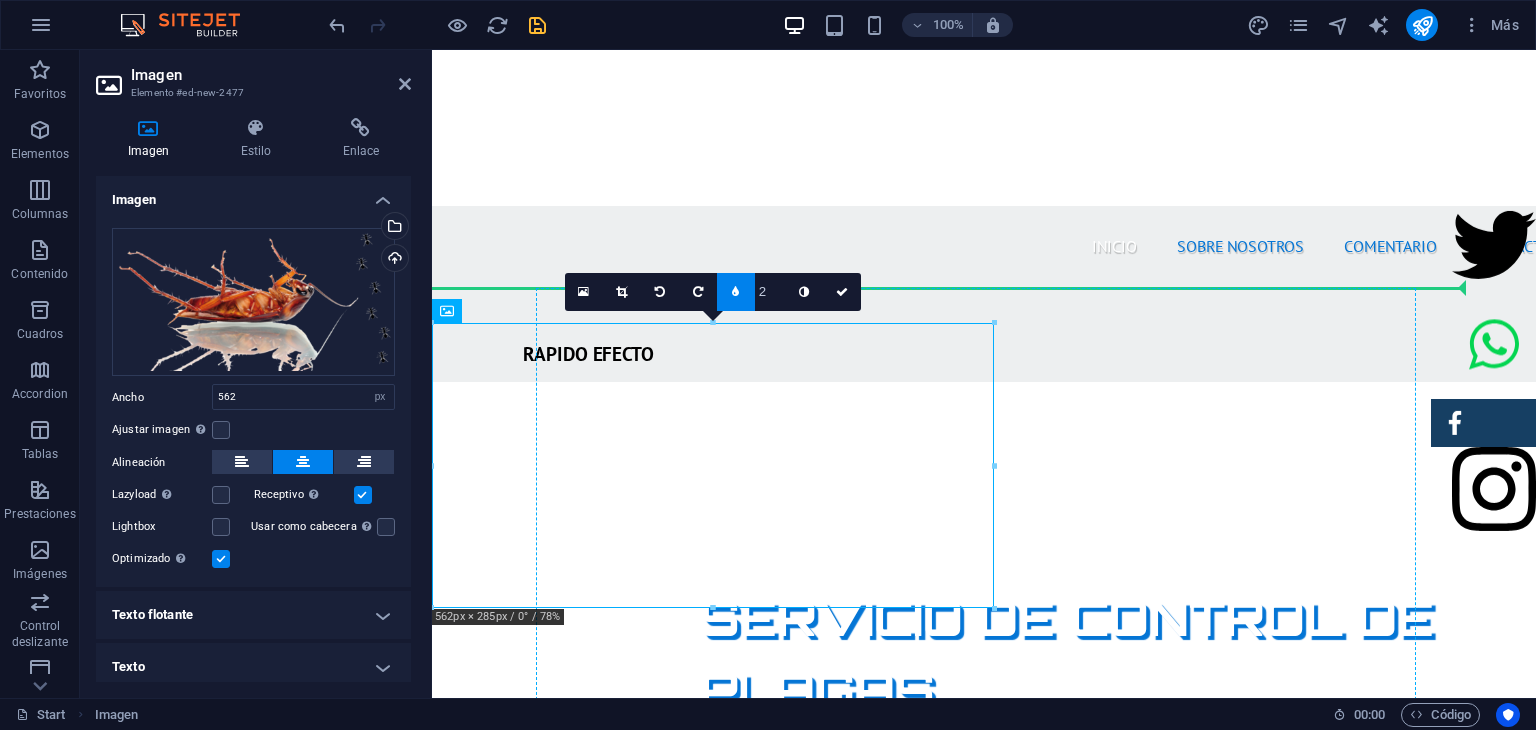 drag, startPoint x: 881, startPoint y: 367, endPoint x: 1106, endPoint y: 447, distance: 238.79907 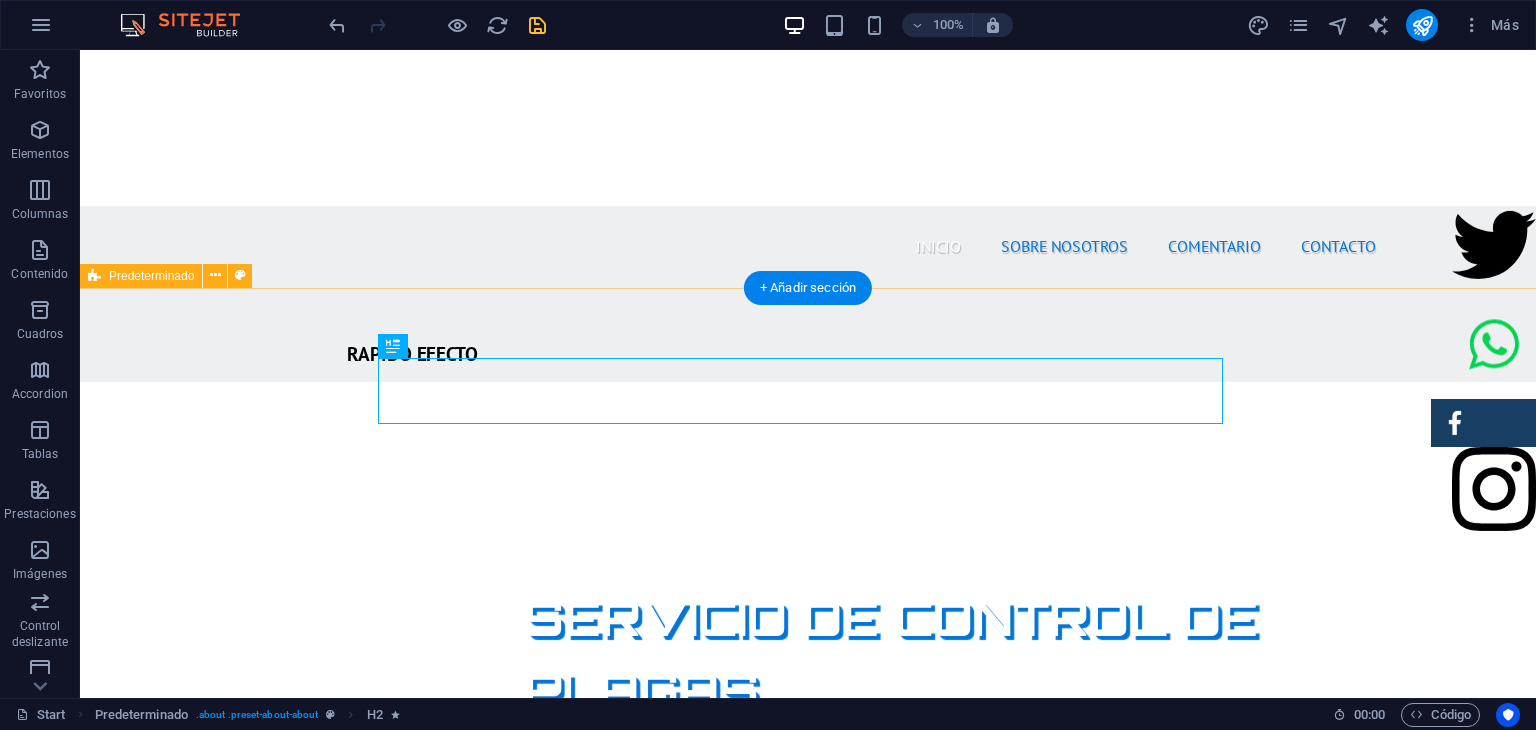 click on "SOBRE NOSOTROS Nuestra empresa de fumigación ofrece soluciones efectivas para el control de plagas, garantizando un ambiente limpio y seguro. Con un equipo de profesionales calificados y el uso de productos certificados, aseguramos resultados óptimos y la satisfacción del cliente. Nos especializamos en servicios residenciales y comerciales, adaptándonos a las necesidades específicas de cada cliente. Además, aplicamos técnicas innovadoras y respetuosas con el medio ambiente. Al elegirnos, estás invirtiendo en la salud de tus espacios y el bienestar de tus seres queridos. ¡Contáctanos para una evaluación gratuita y protege tu hogar hoy mismo! PRODUCTOS CERTIFICADOS MEJOR PRECIO GARANTIZADO GARANTÍA DE SERVICIO RAPIDO Y SEGURO" at bounding box center [808, 1741] 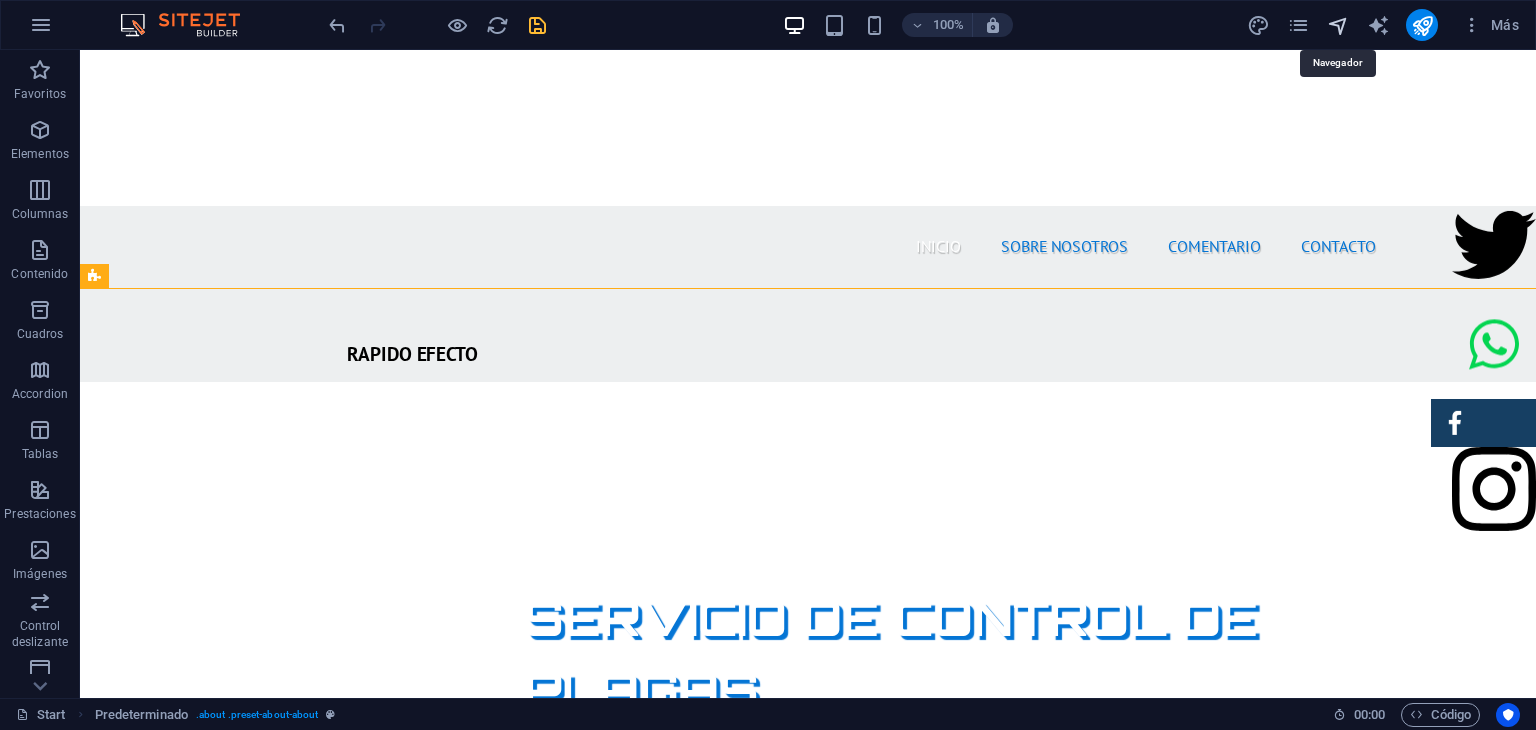 click at bounding box center [1338, 25] 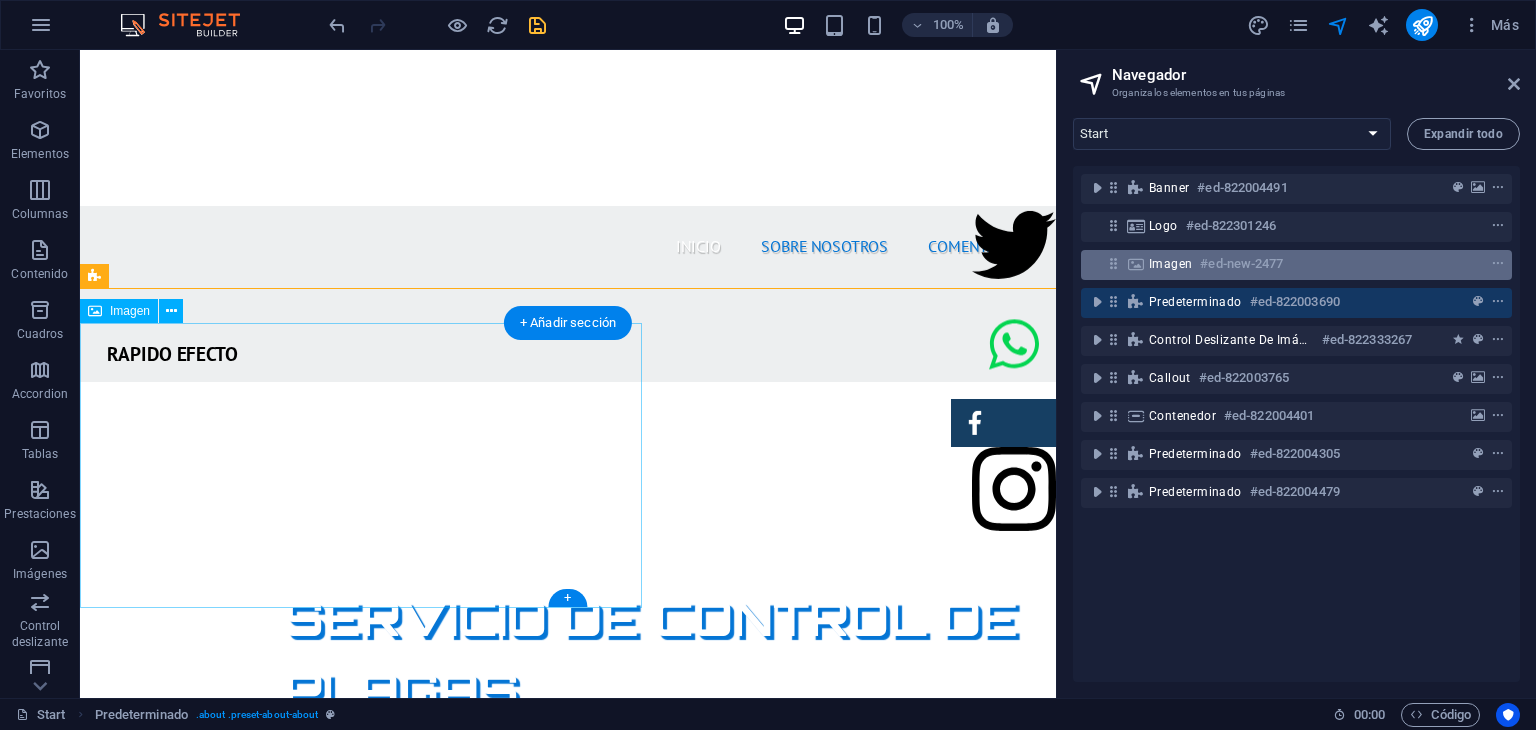 click on "Imagen" at bounding box center [1170, 264] 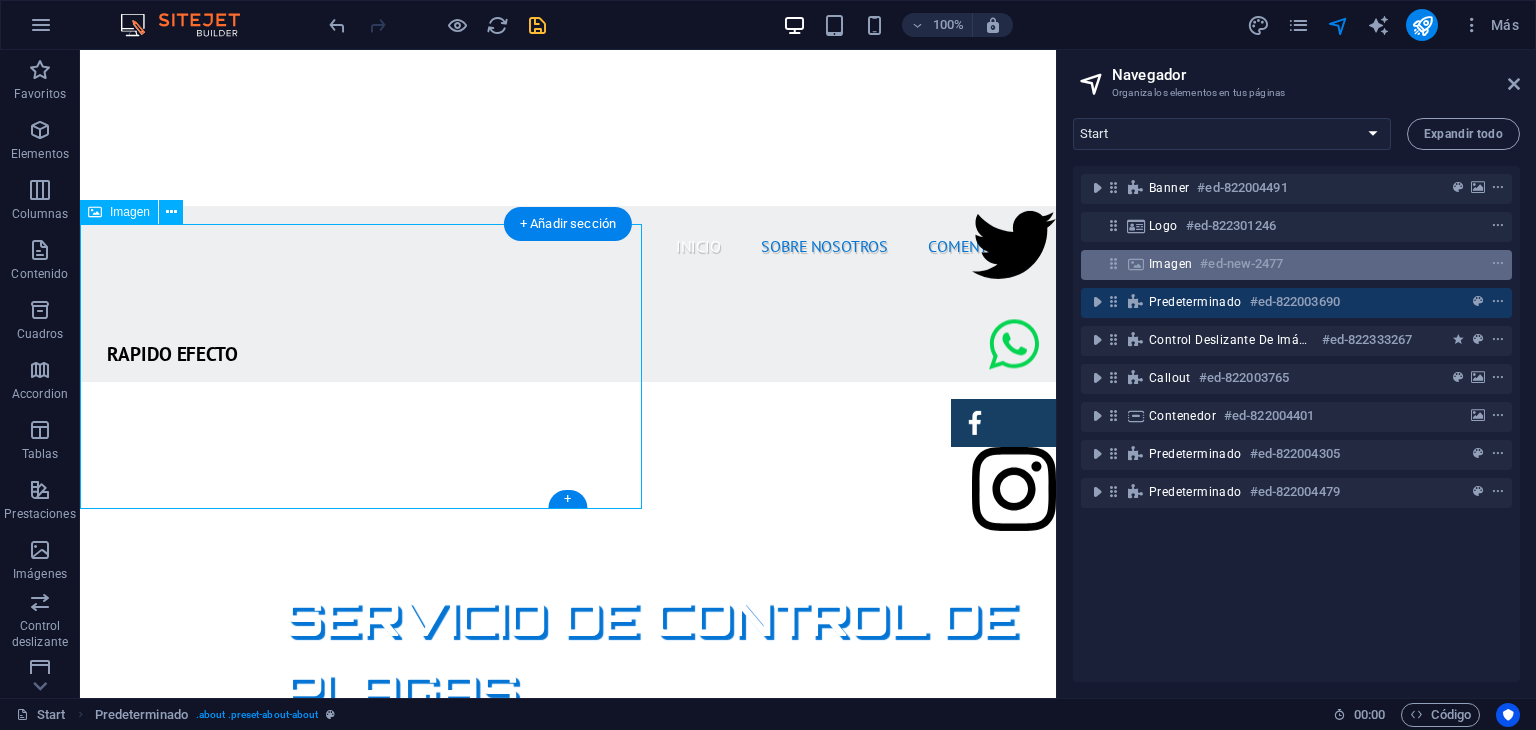 scroll, scrollTop: 720, scrollLeft: 0, axis: vertical 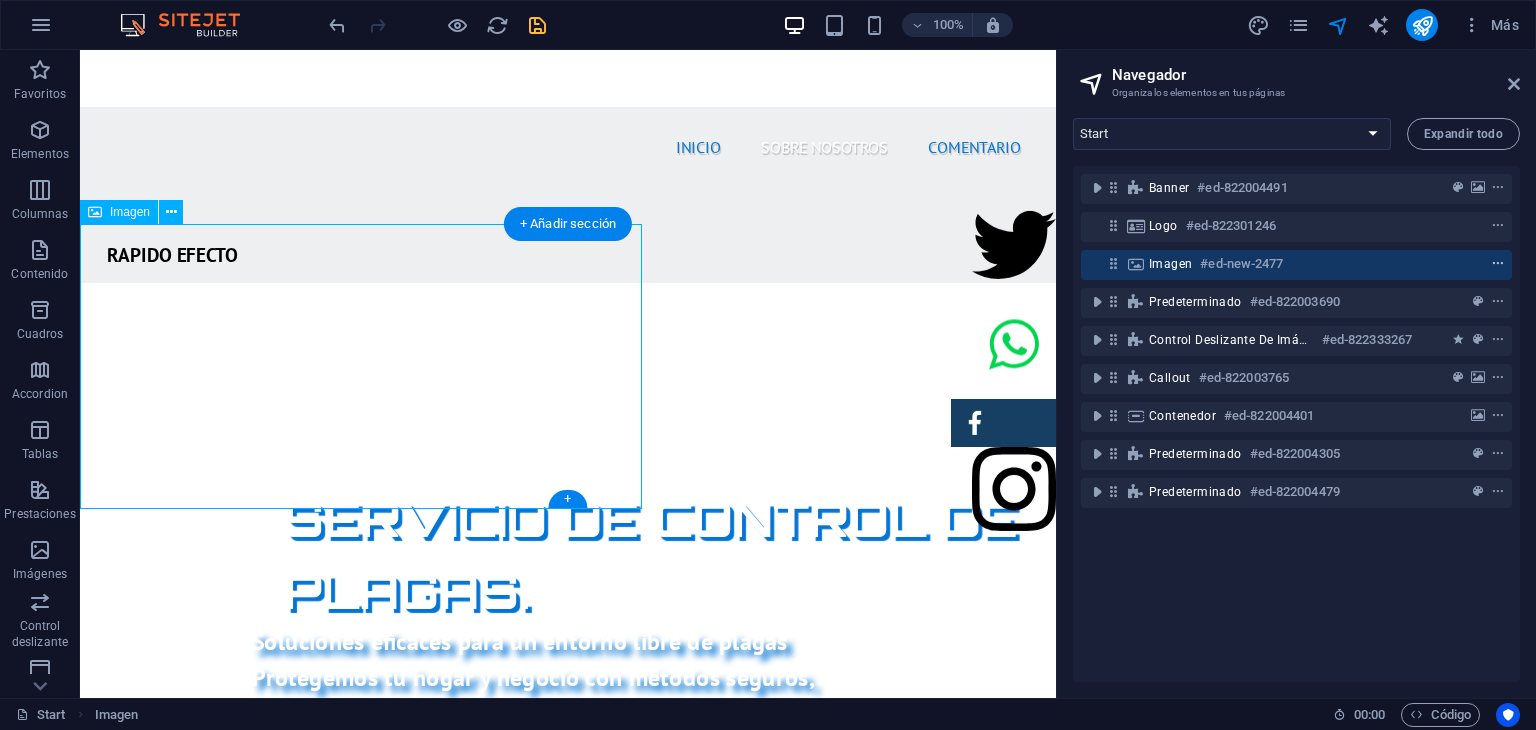 click at bounding box center [1498, 264] 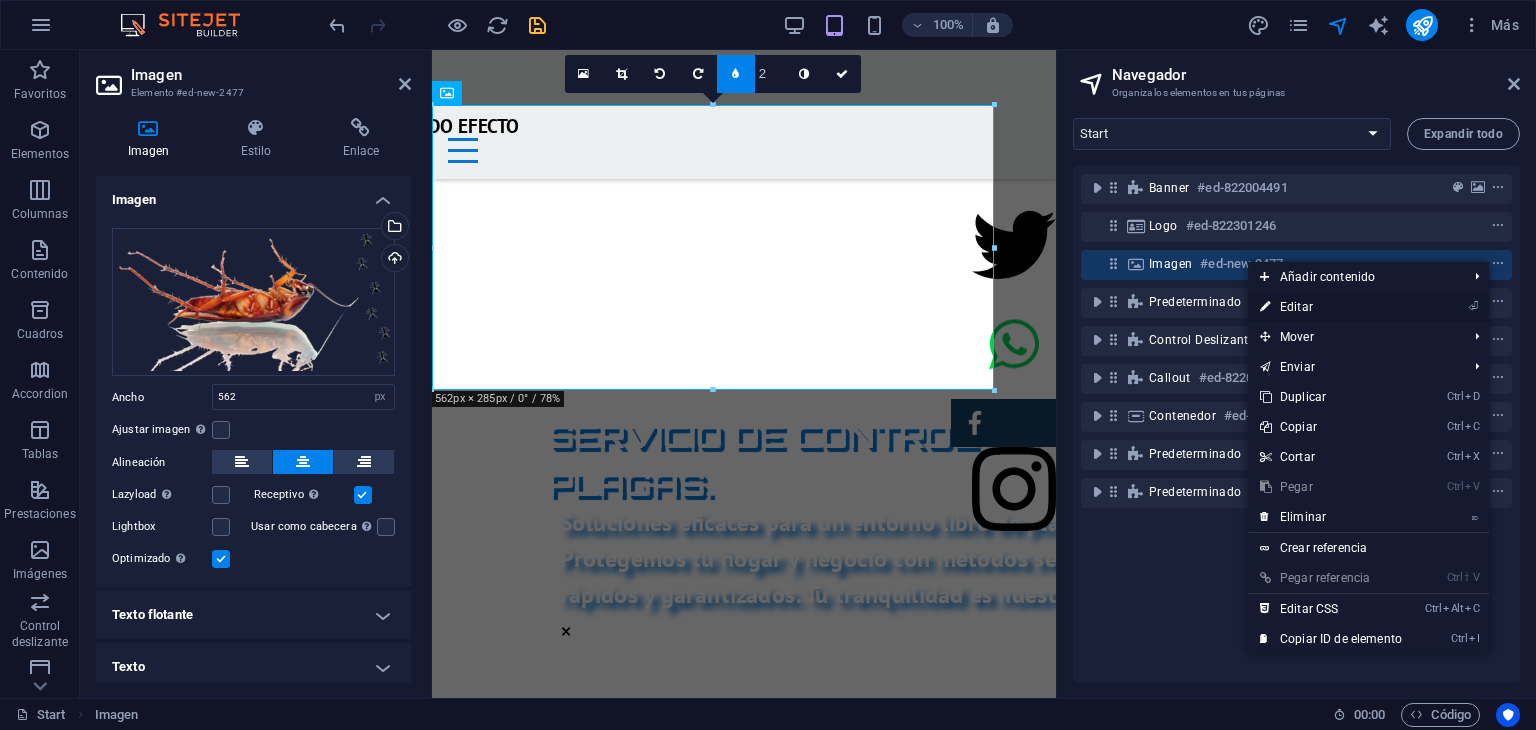 click on "⏎  Editar" at bounding box center [1331, 307] 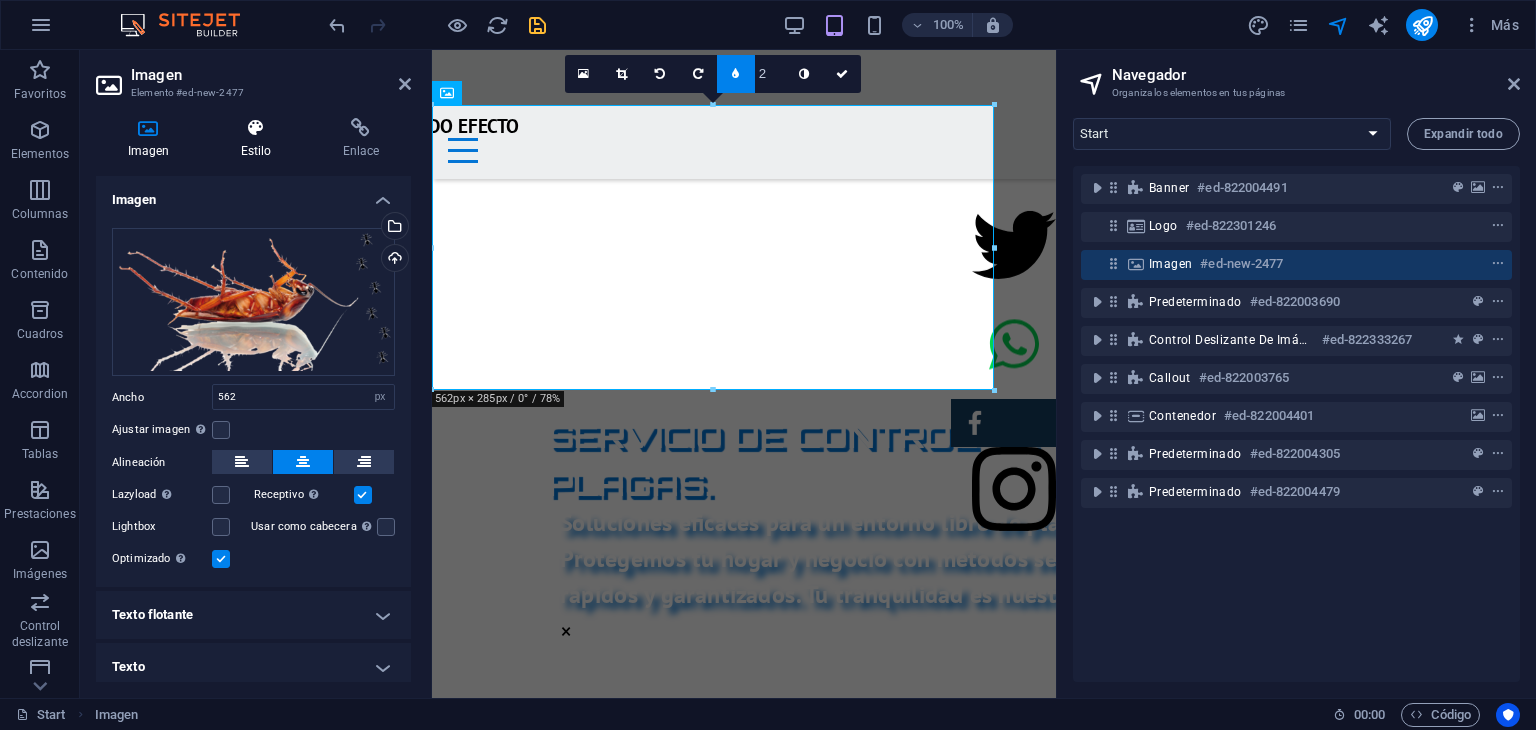 click at bounding box center [256, 128] 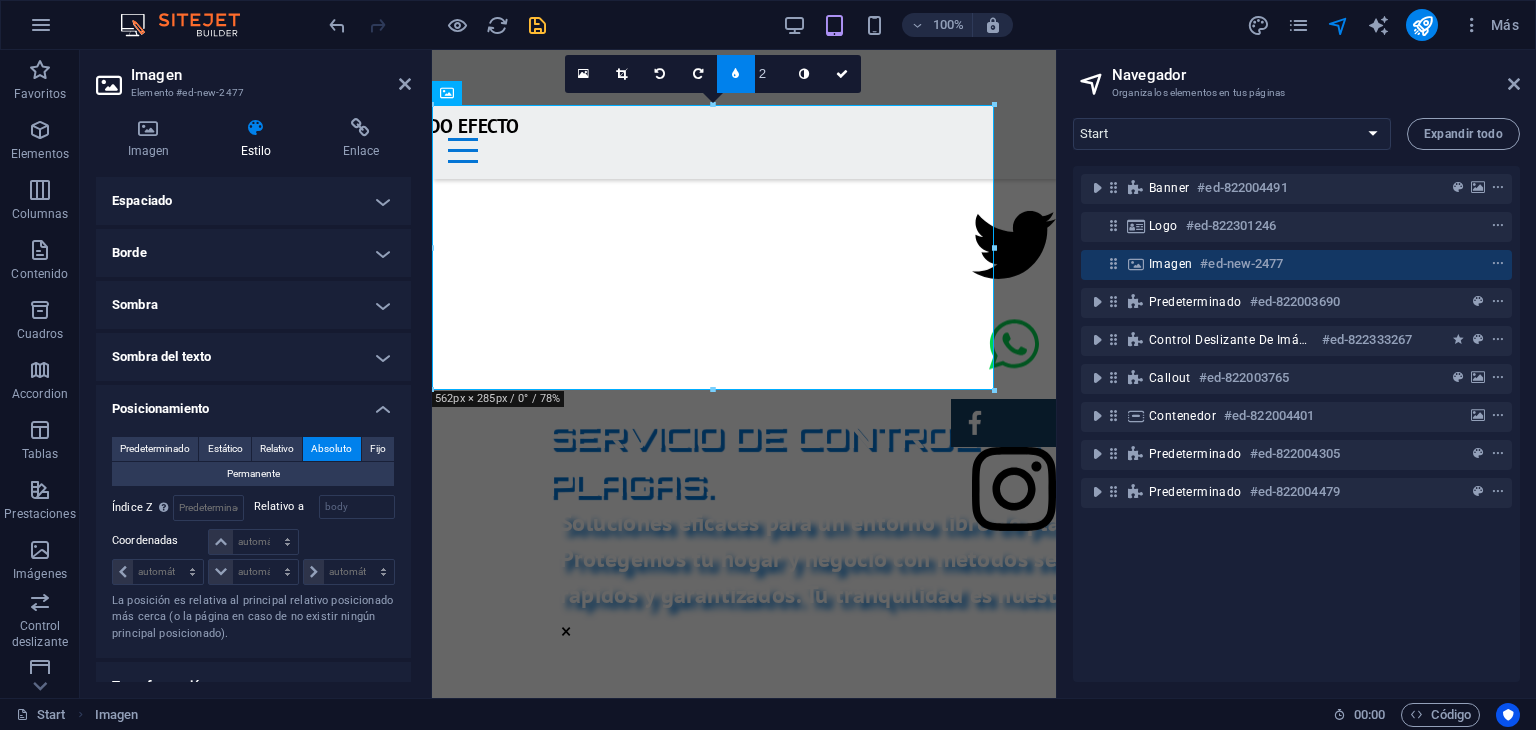 scroll, scrollTop: 167, scrollLeft: 0, axis: vertical 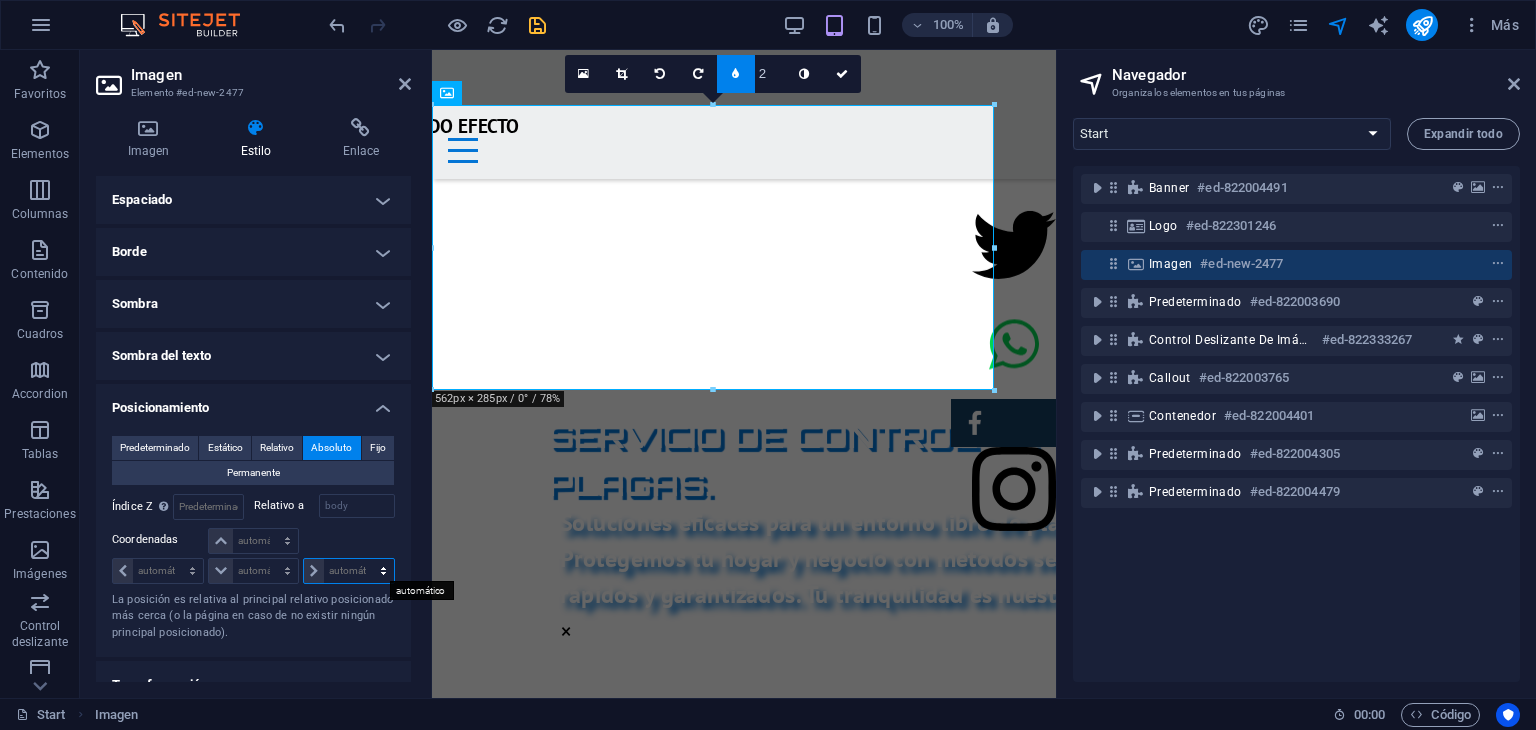 click on "automático px rem % em" at bounding box center [349, 571] 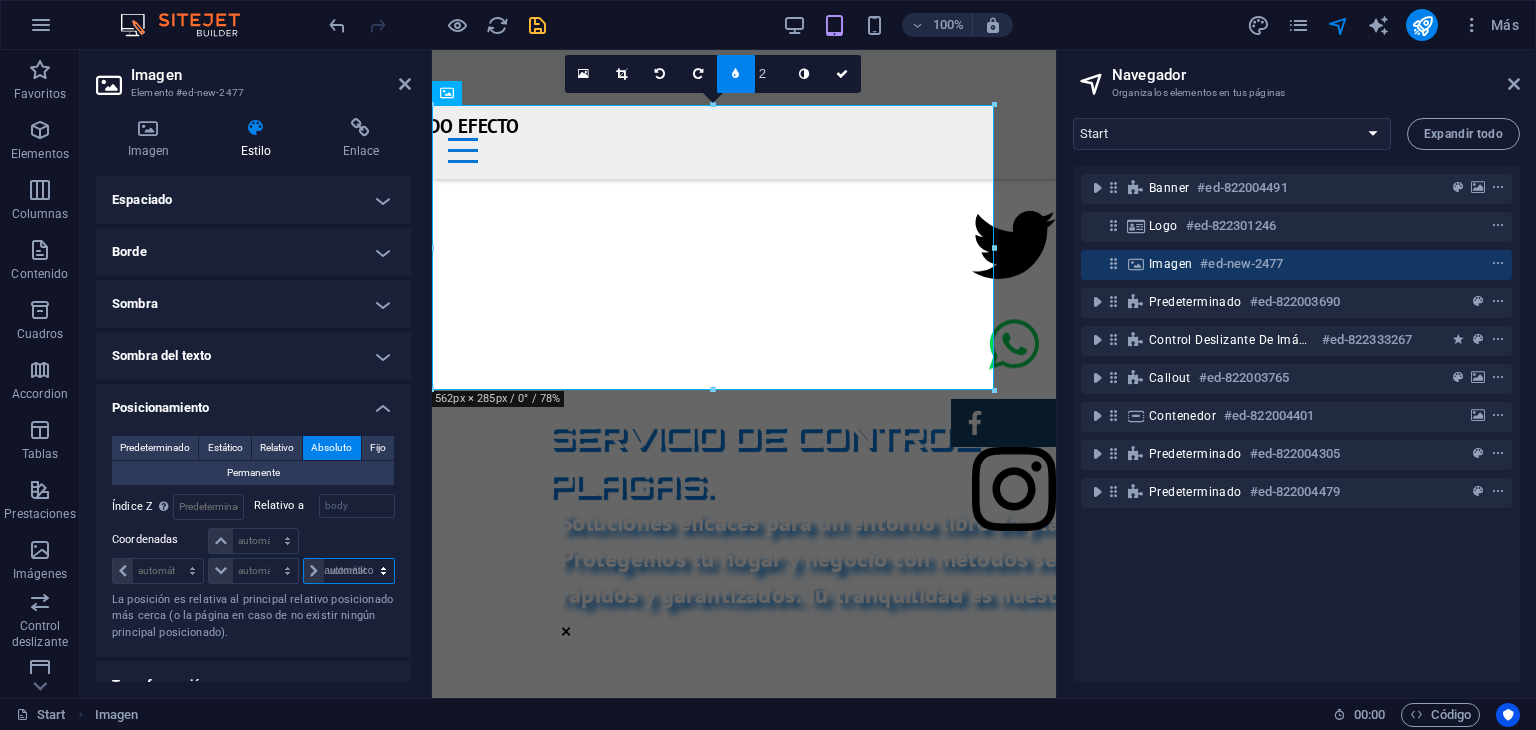 click on "automático px rem % em" at bounding box center [349, 571] 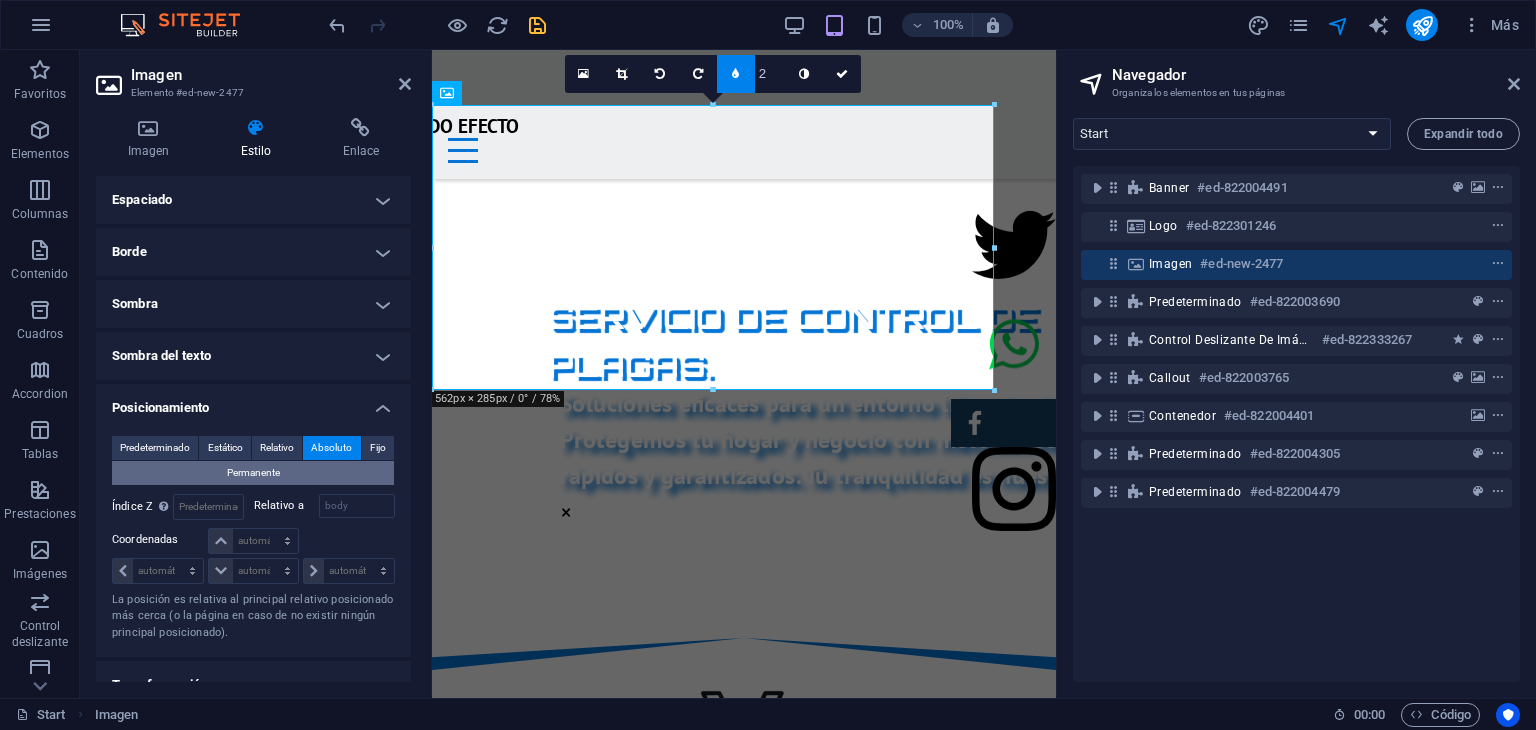 click on "Permanente" at bounding box center [253, 473] 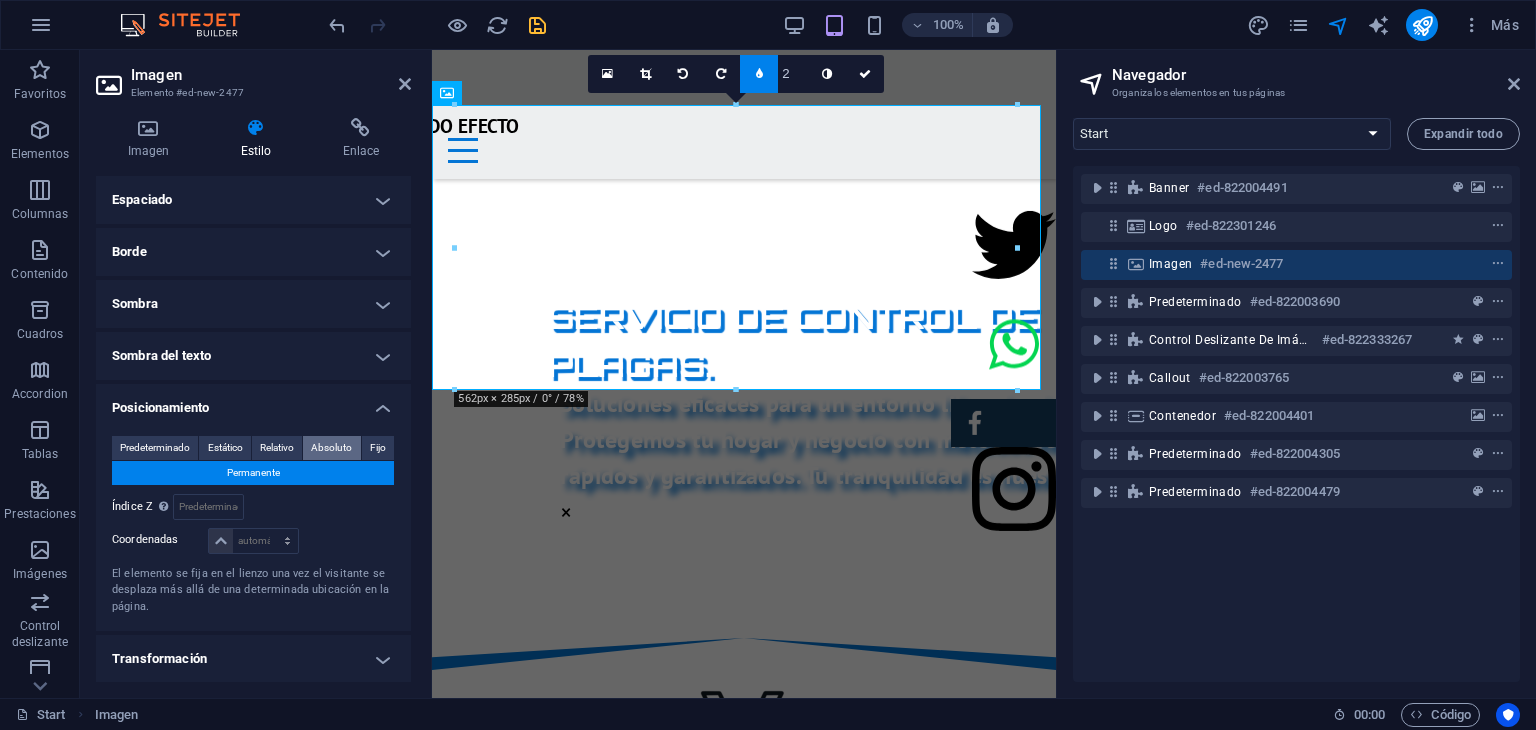 click on "Absoluto" at bounding box center (331, 448) 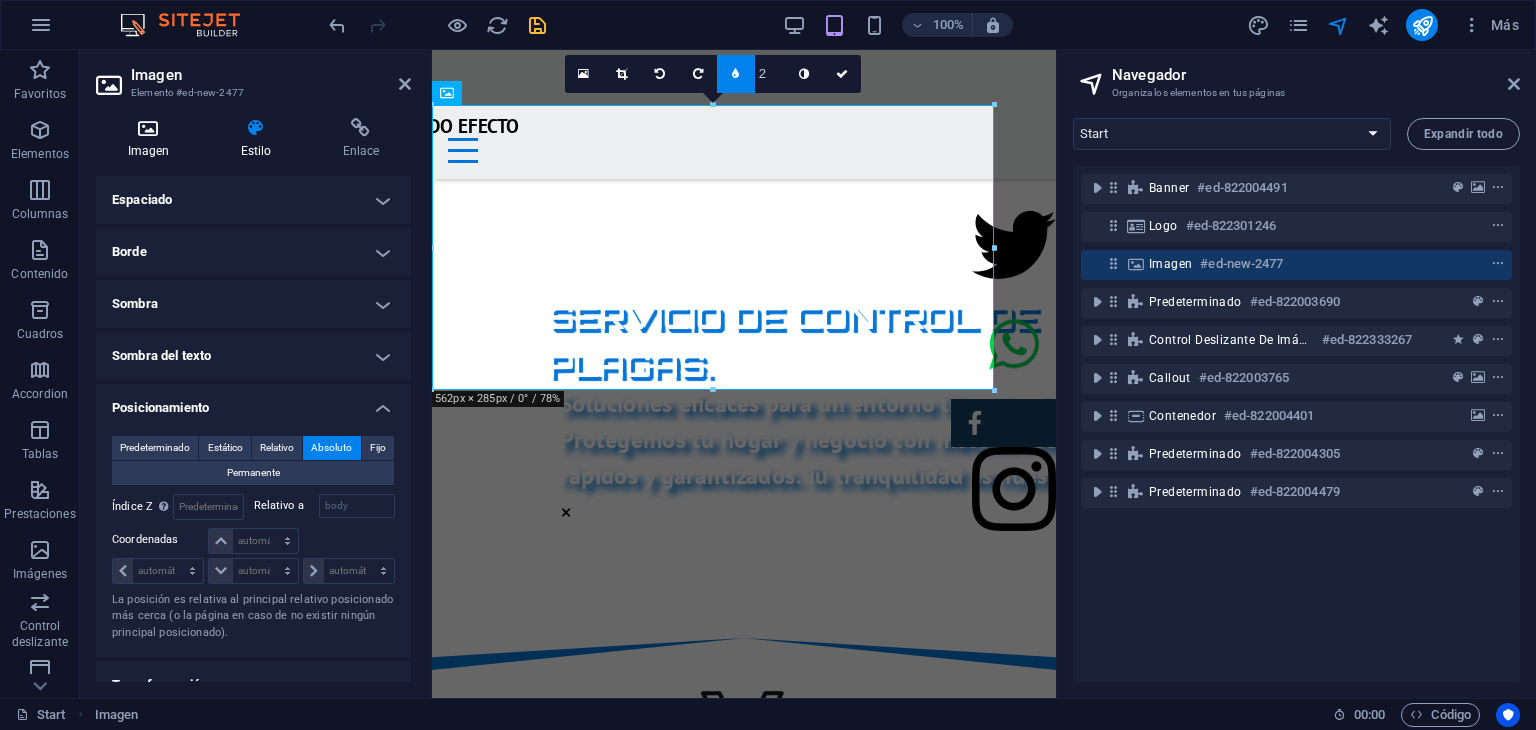 click at bounding box center [148, 128] 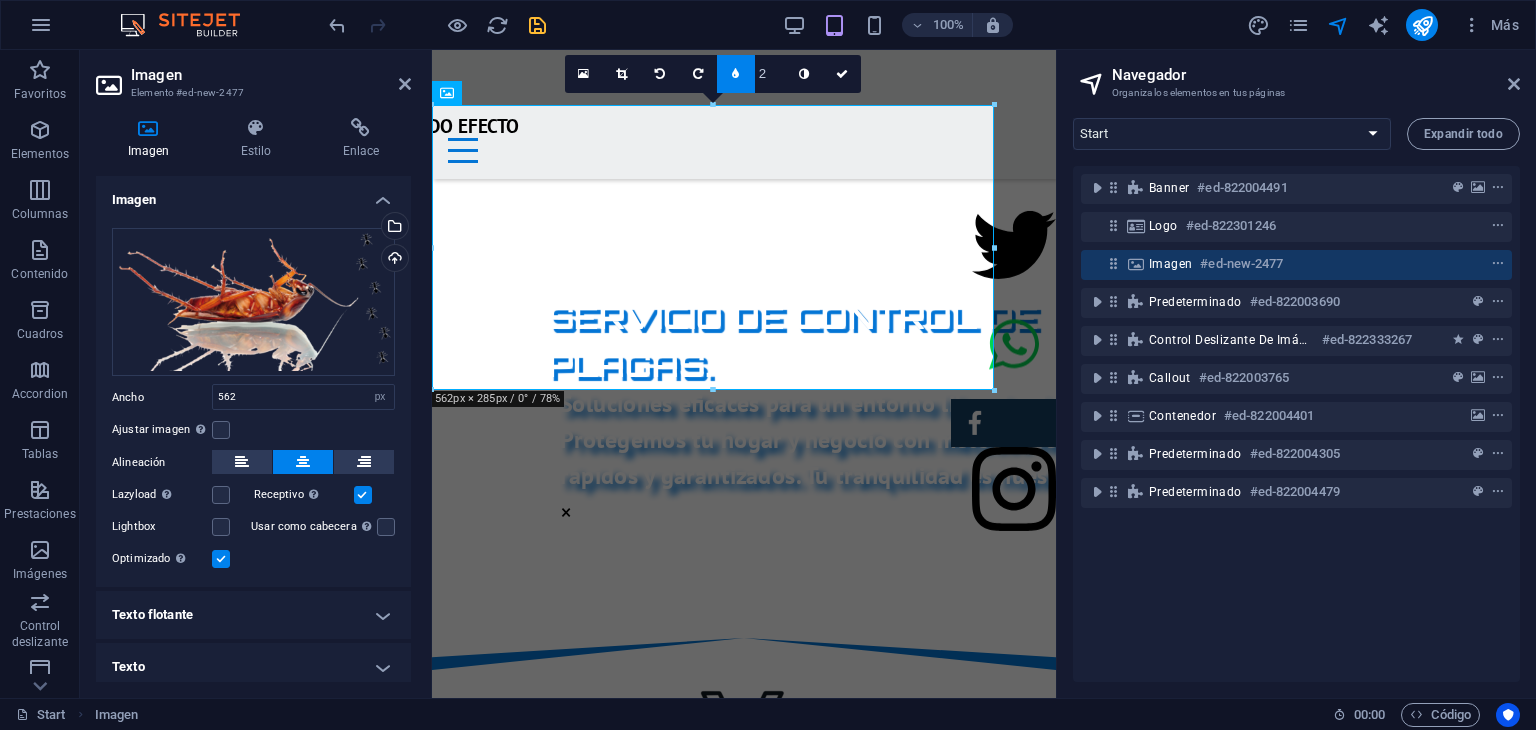 click at bounding box center (221, 559) 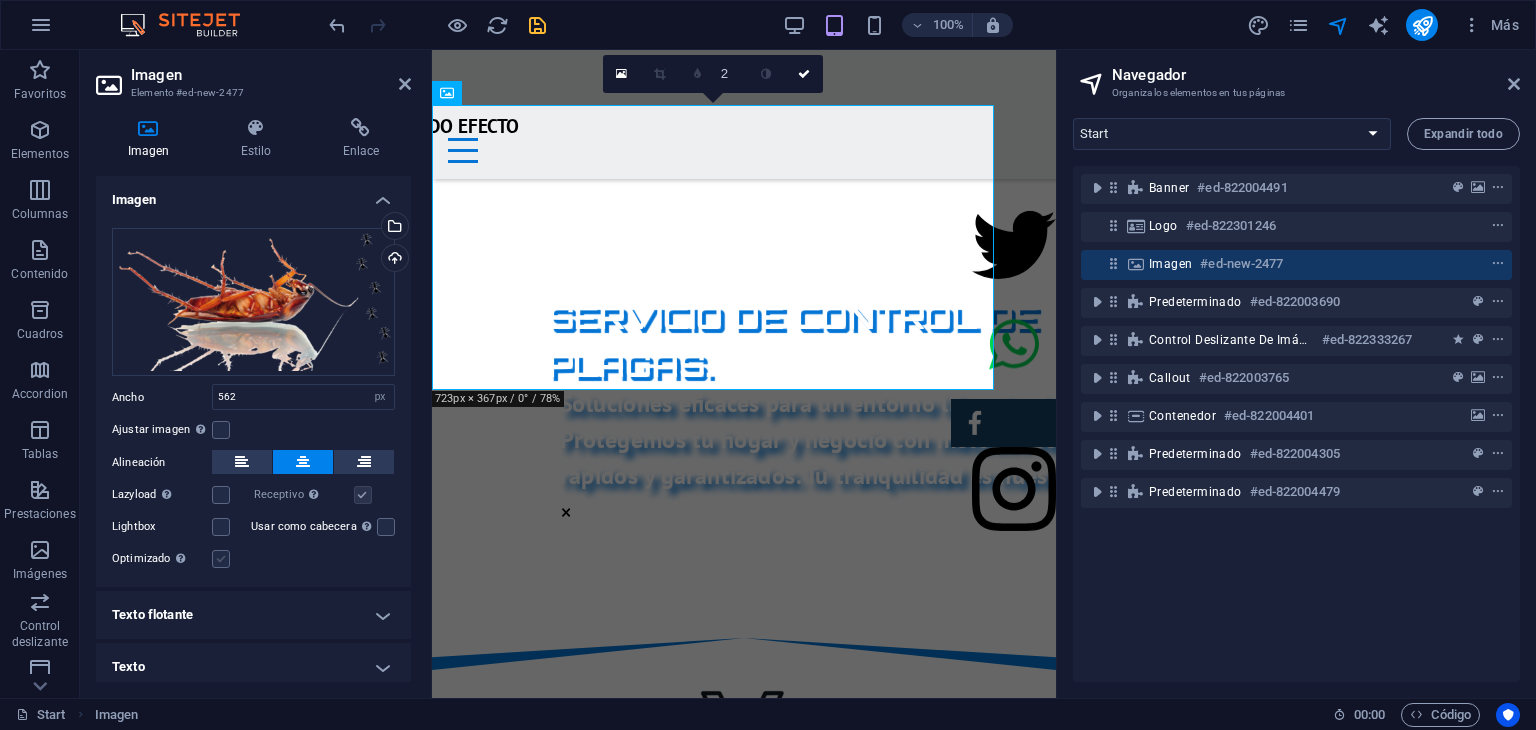 click at bounding box center [221, 559] 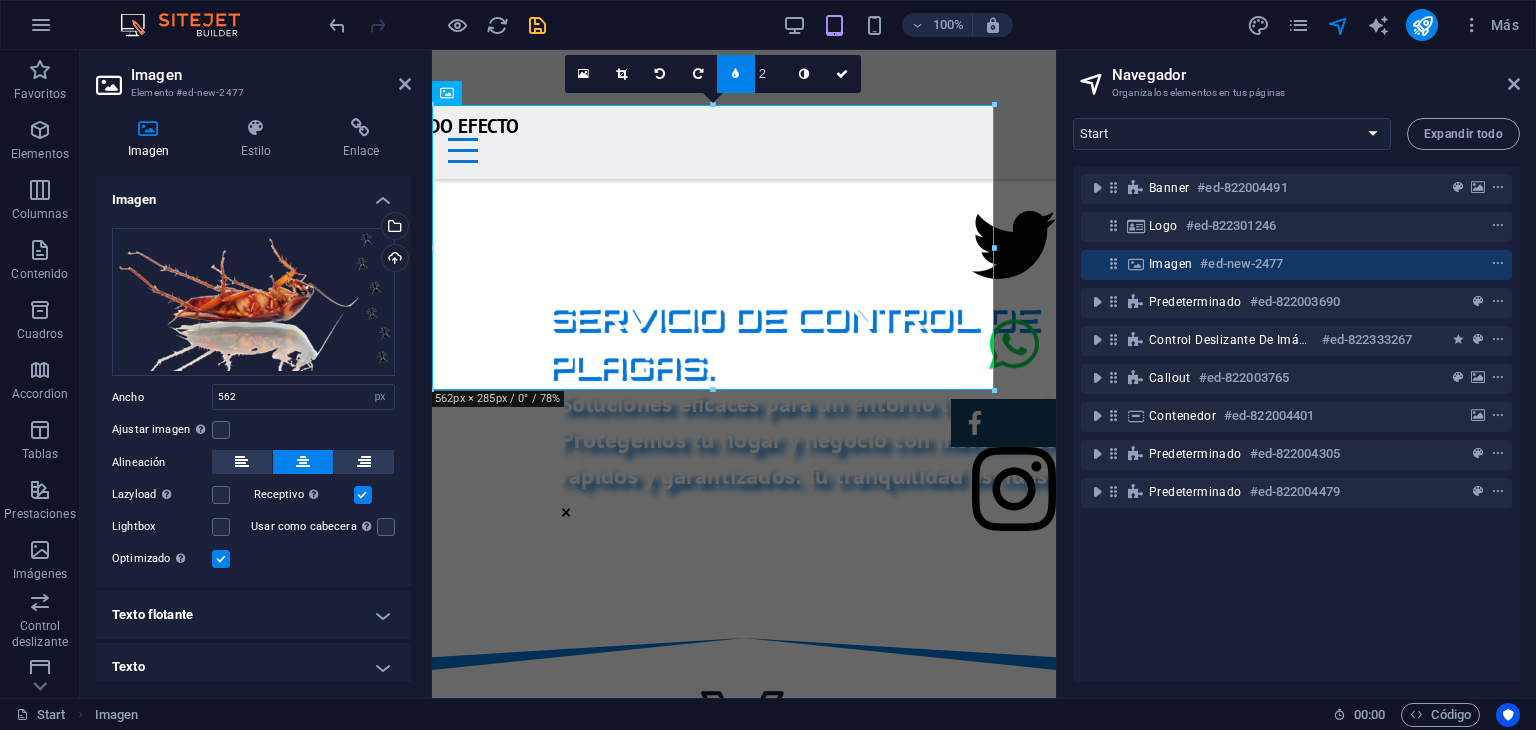 click at bounding box center (221, 559) 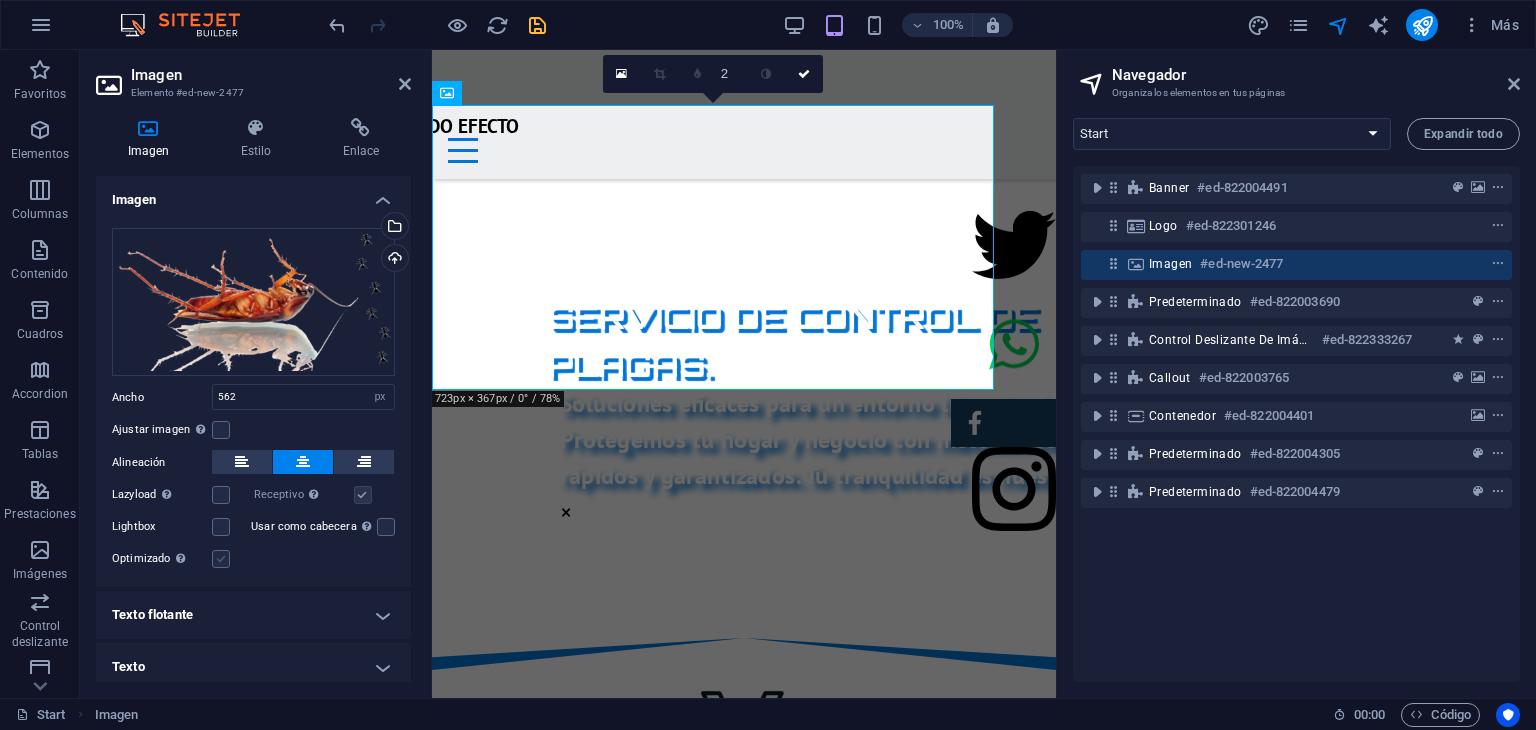 click at bounding box center (221, 559) 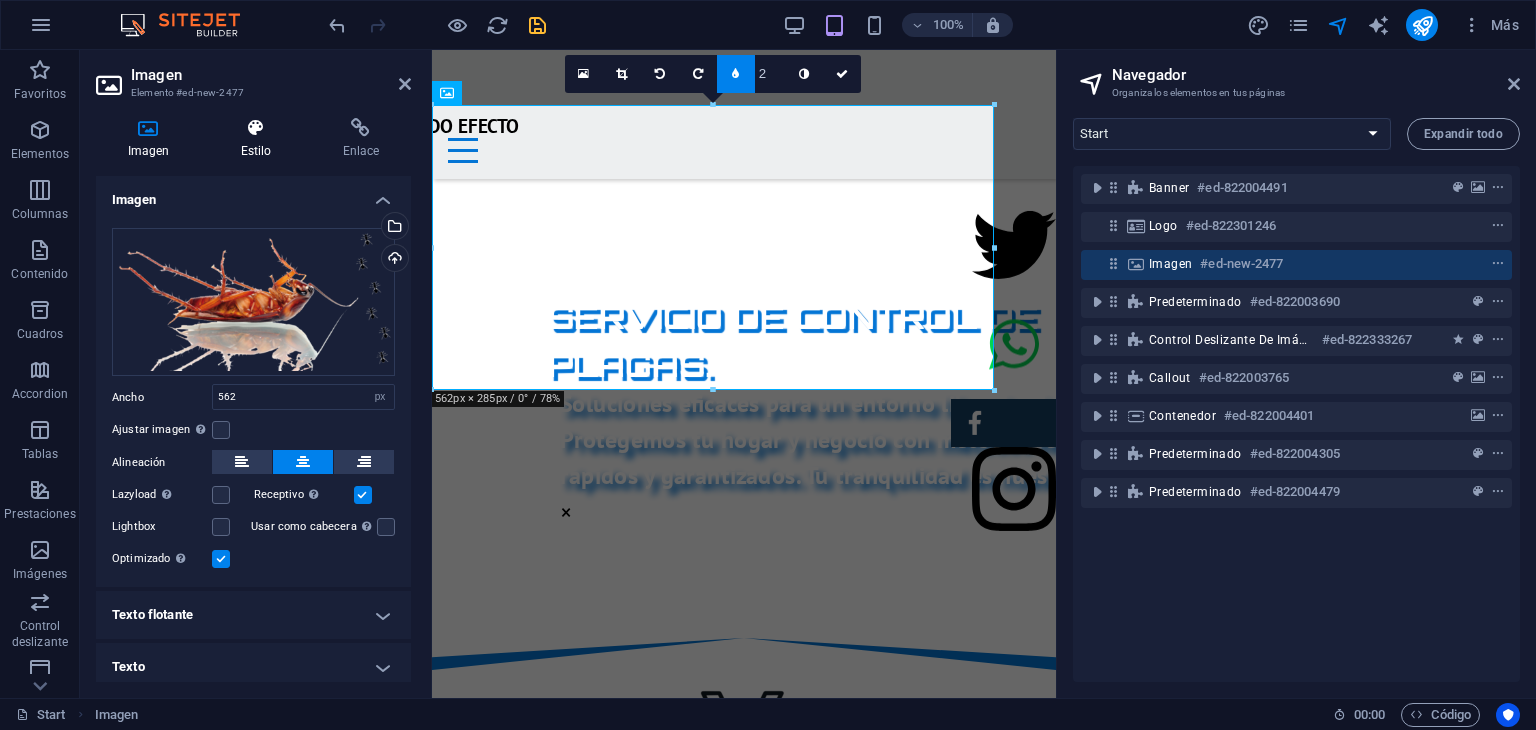 click at bounding box center [256, 128] 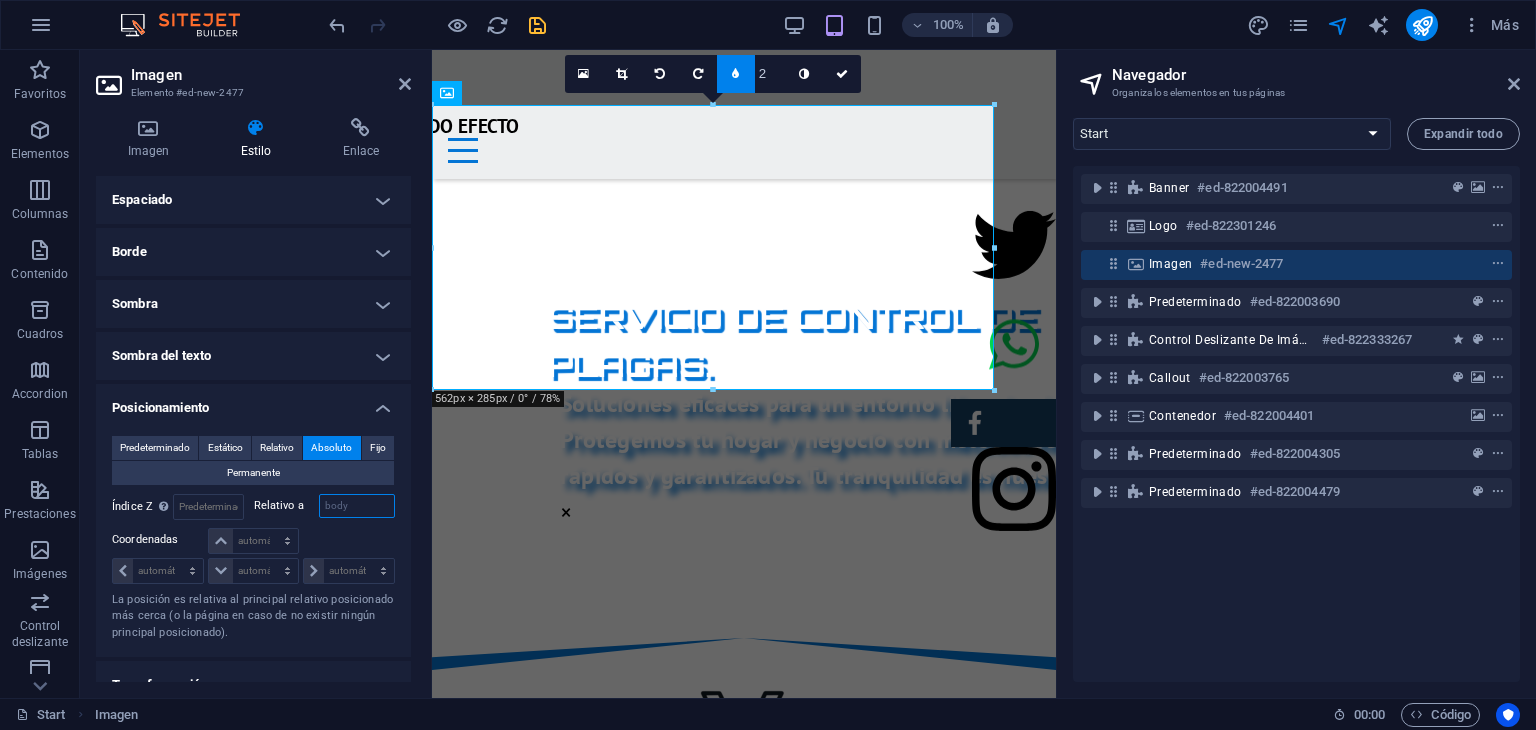 click on "body" at bounding box center [357, 506] 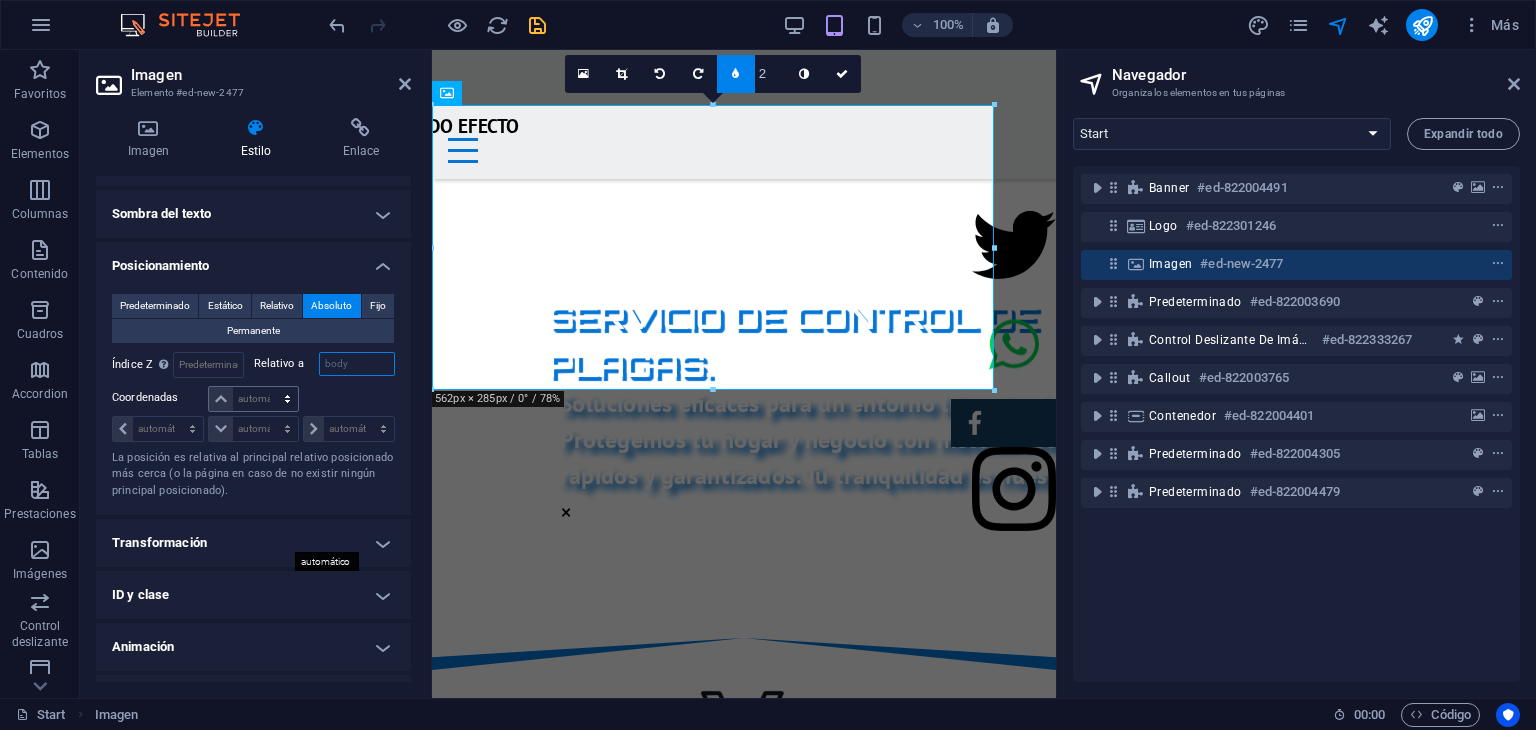 scroll, scrollTop: 316, scrollLeft: 0, axis: vertical 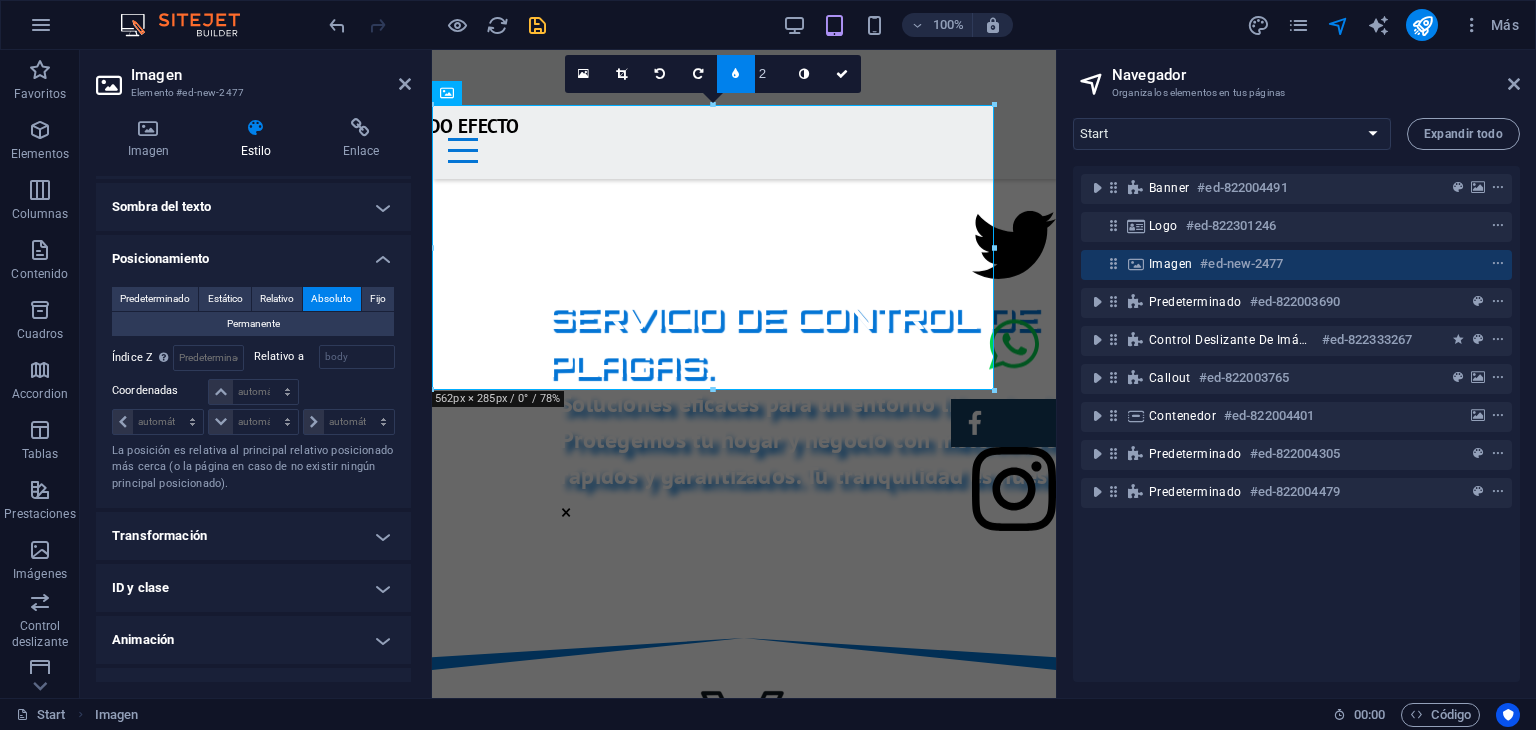 click on "Transformación" at bounding box center (253, 536) 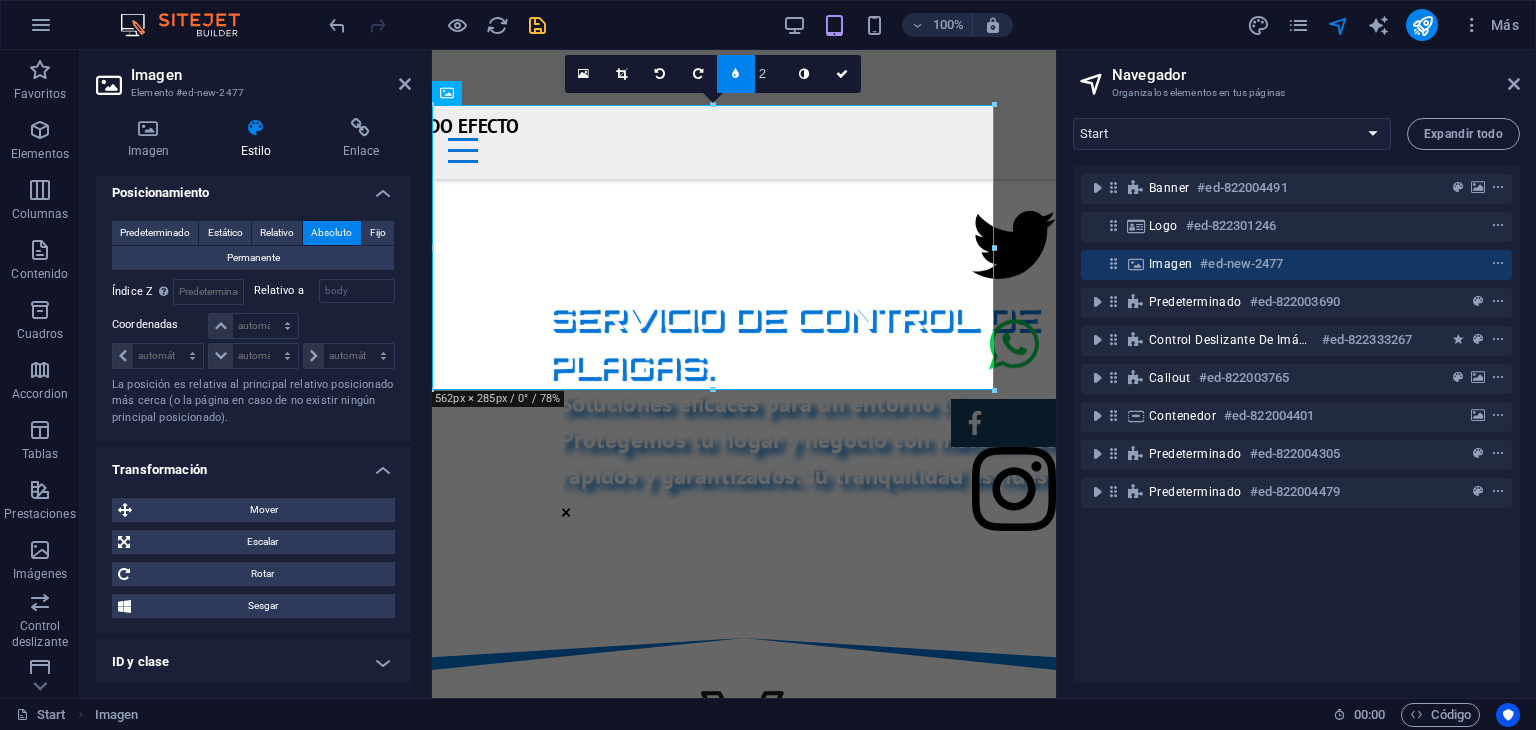 scroll, scrollTop: 384, scrollLeft: 0, axis: vertical 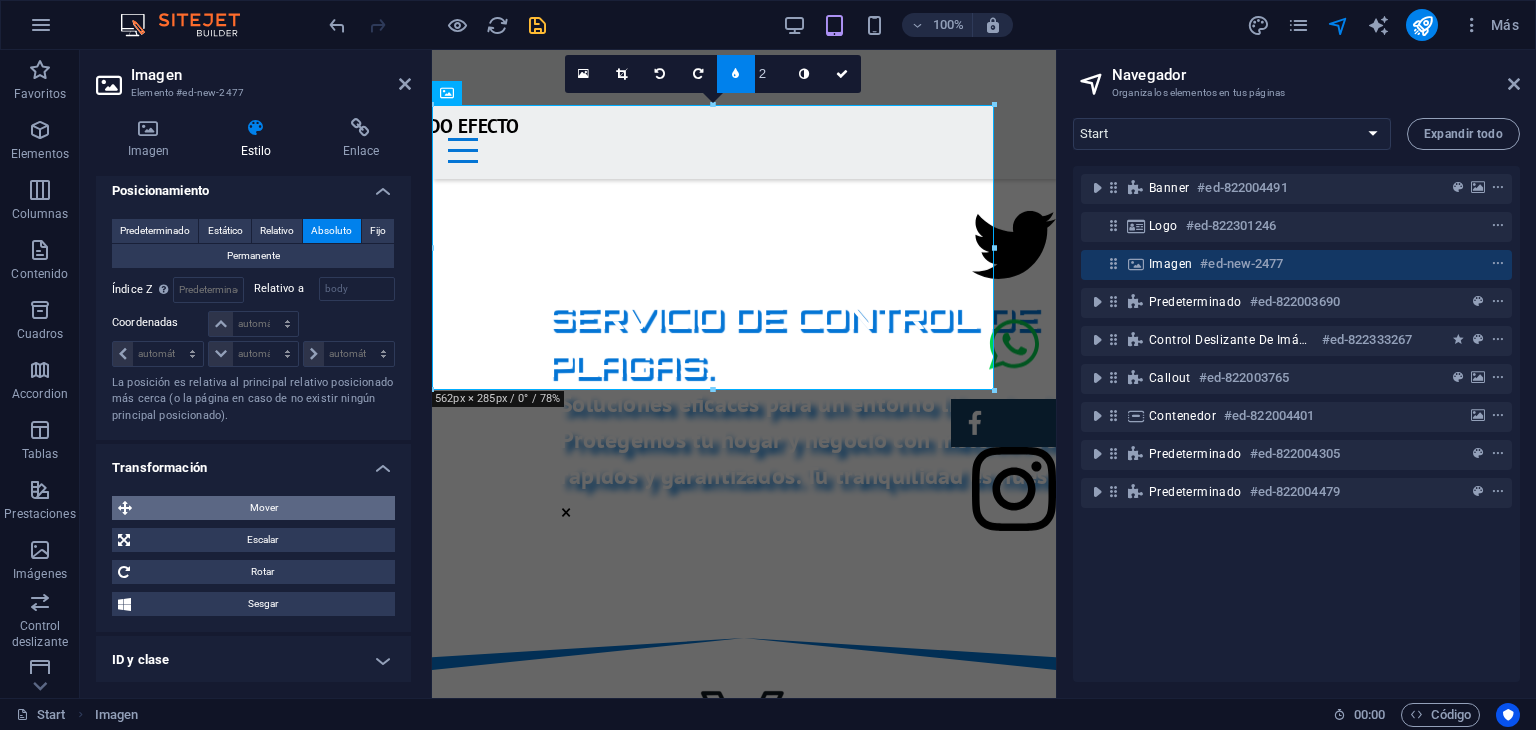 click on "Mover" at bounding box center [263, 508] 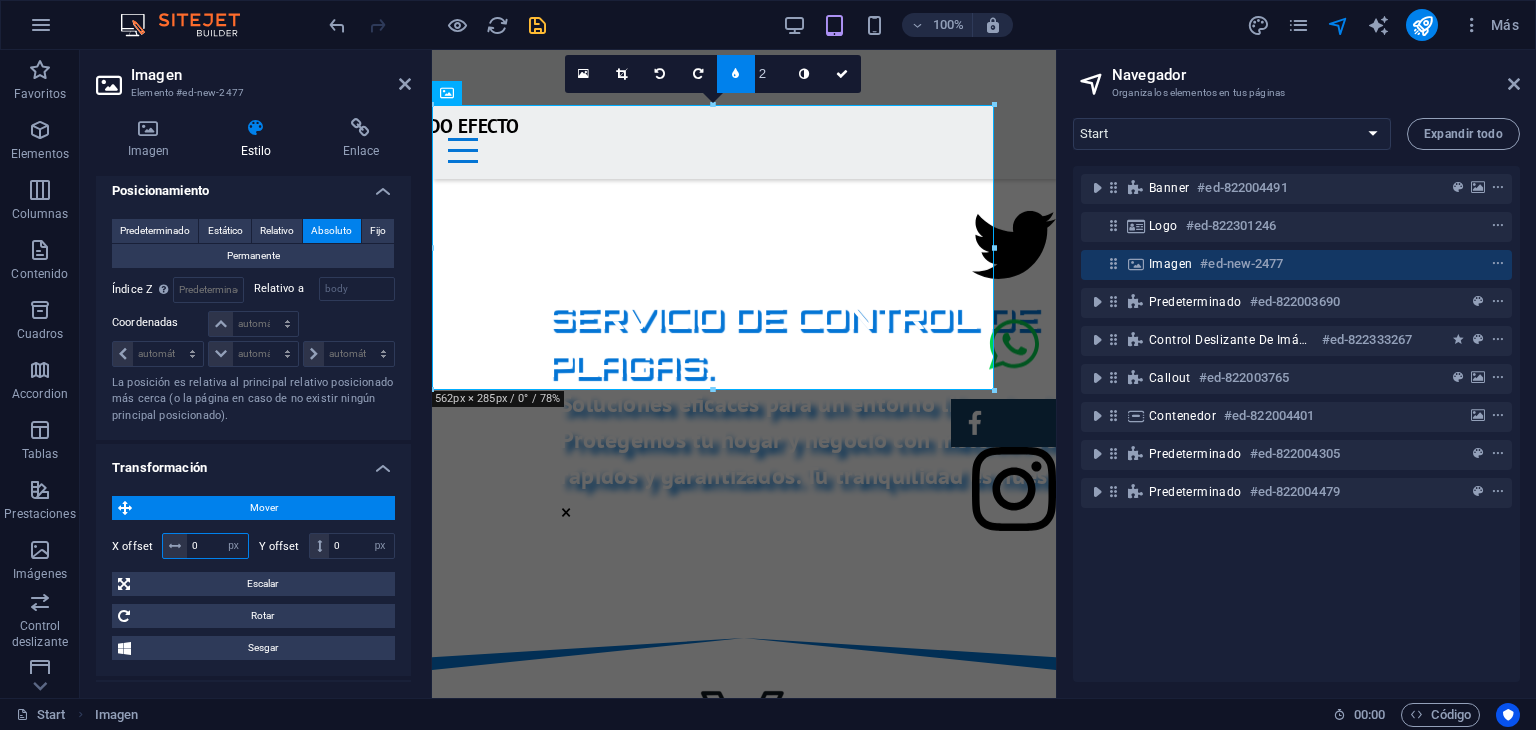 drag, startPoint x: 201, startPoint y: 547, endPoint x: 173, endPoint y: 547, distance: 28 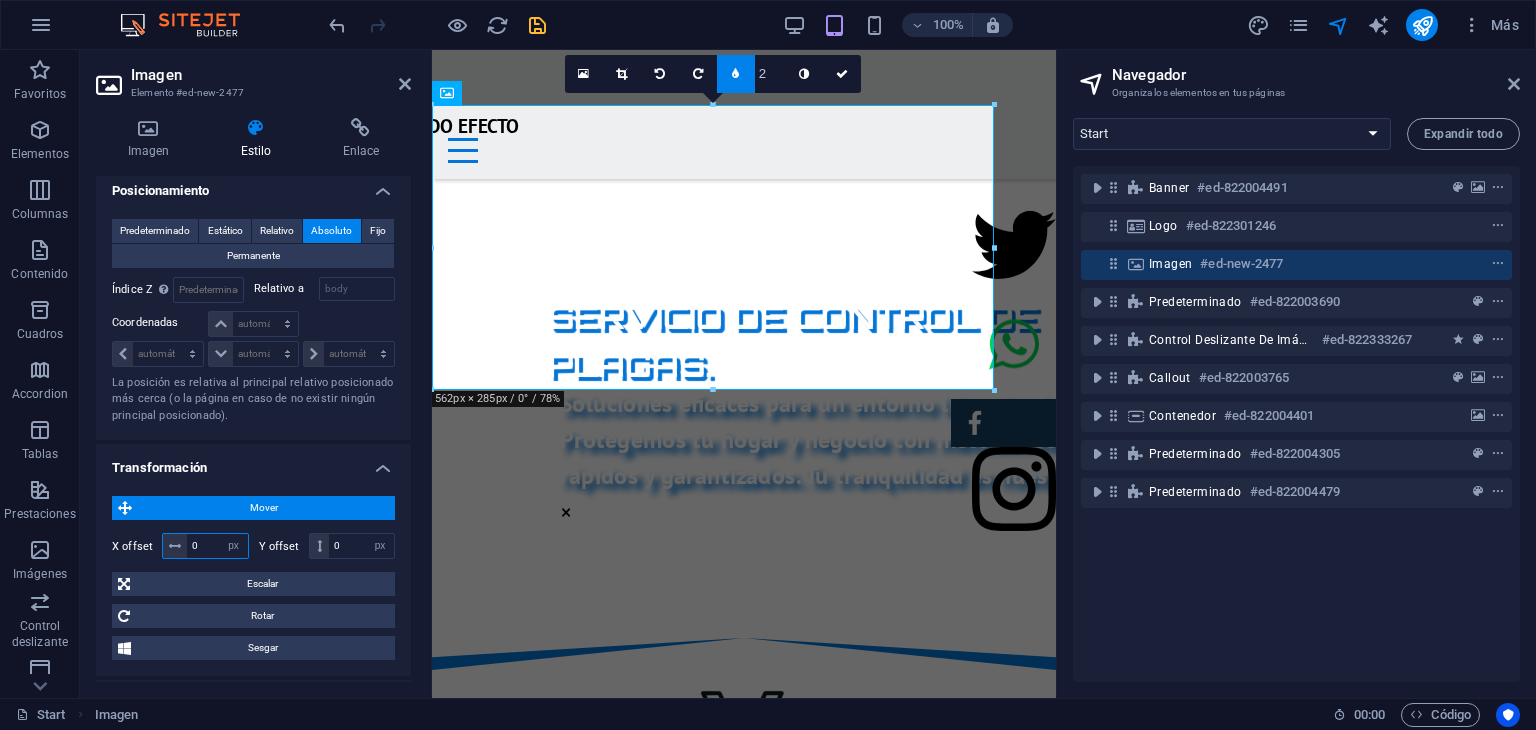 click on "0 px rem % em vh vw" at bounding box center (205, 546) 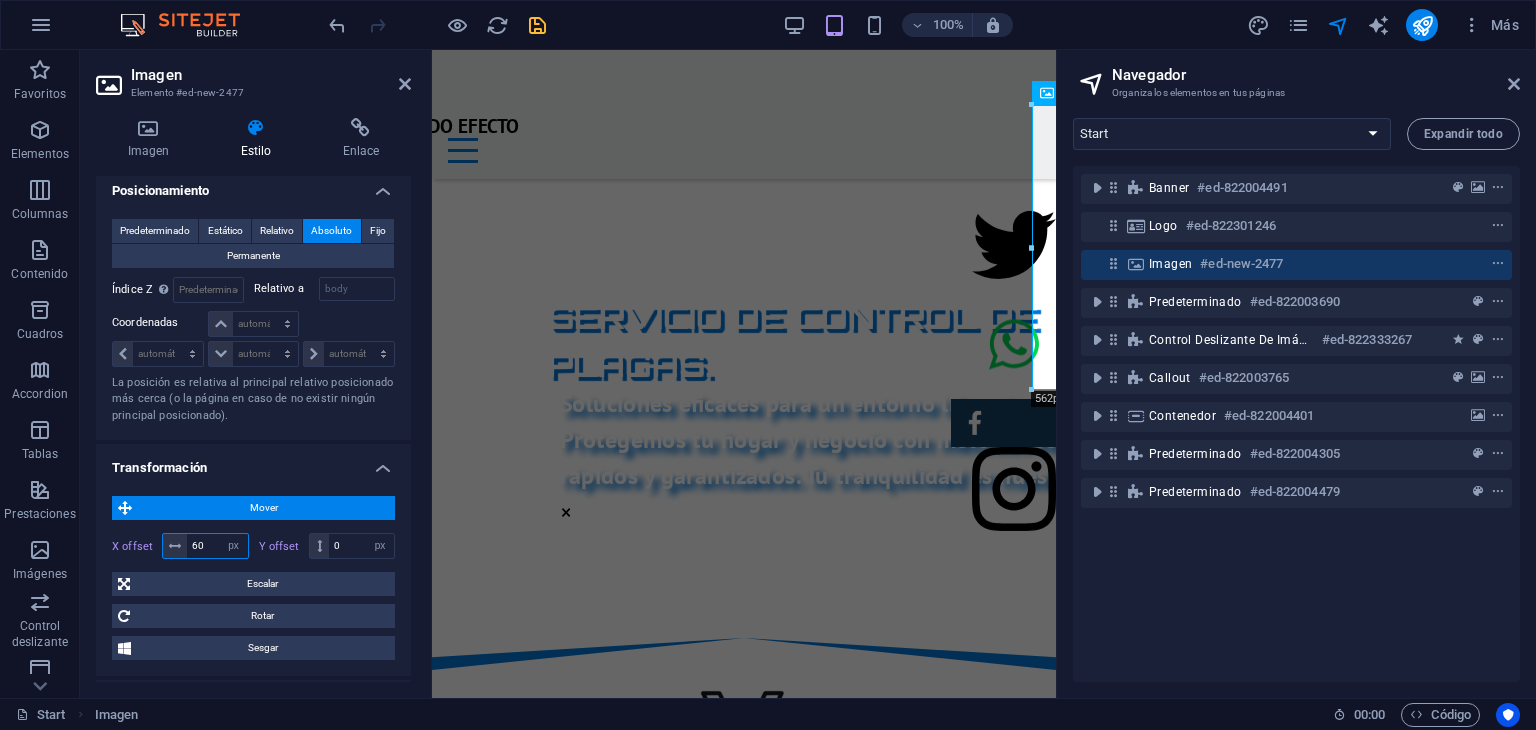 type on "6" 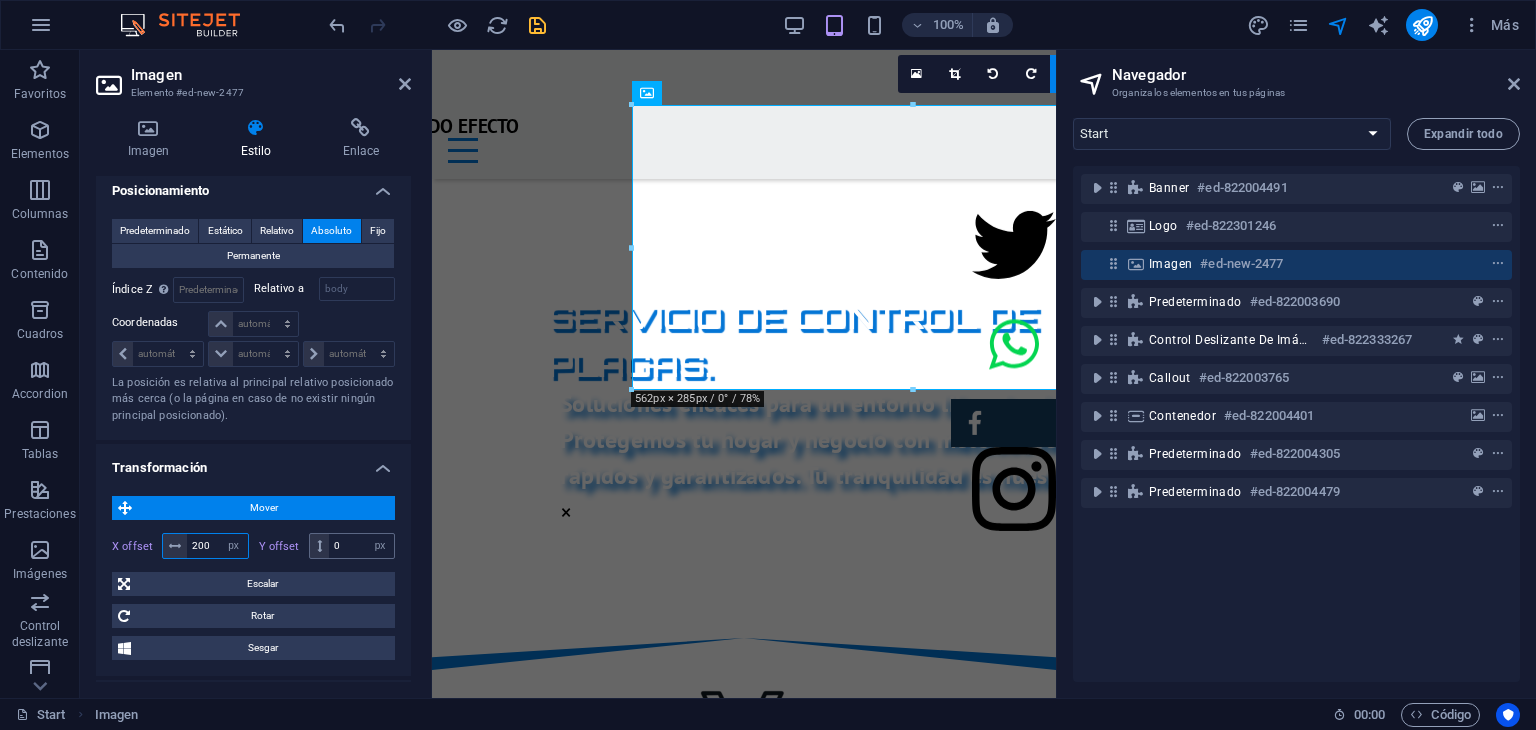 type on "200" 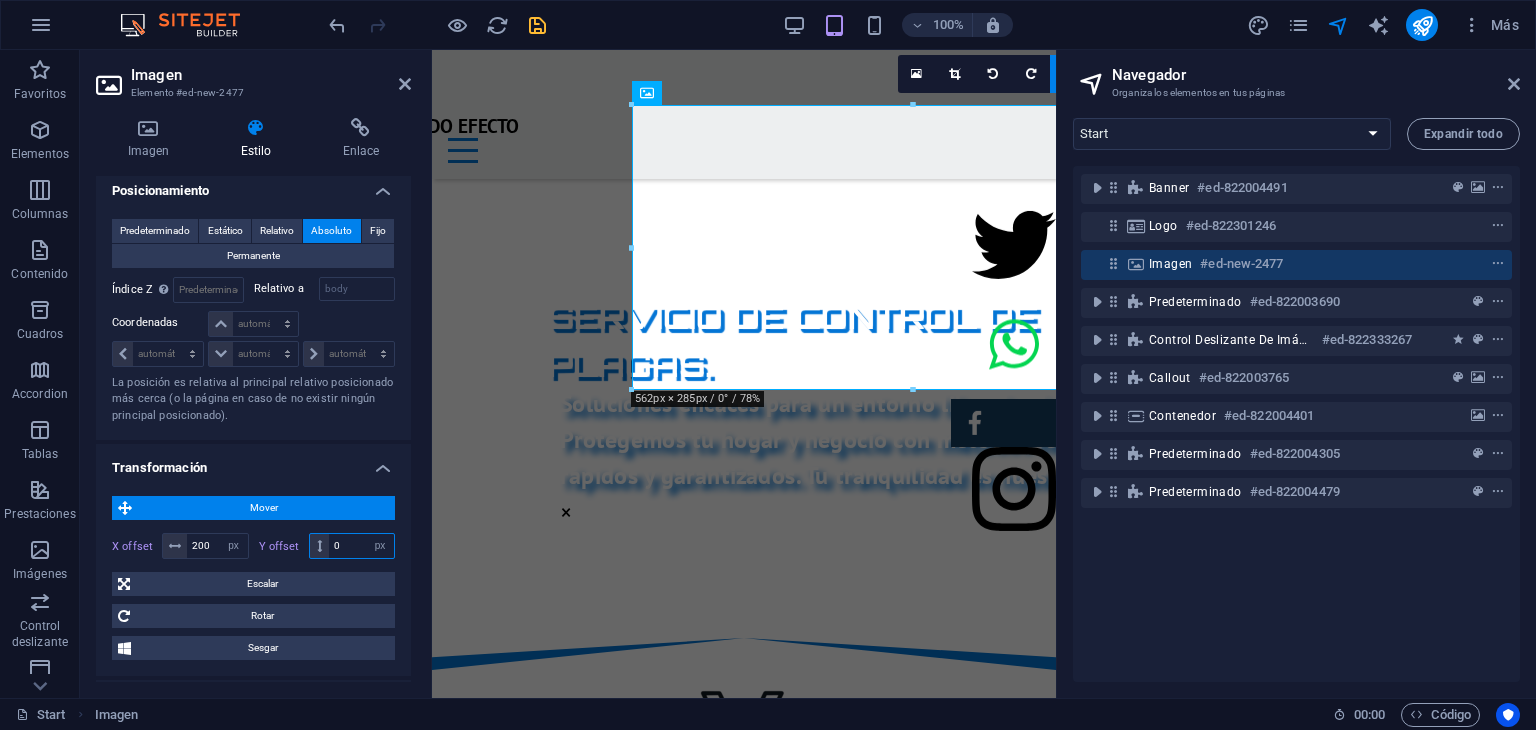 click on "0" at bounding box center [361, 546] 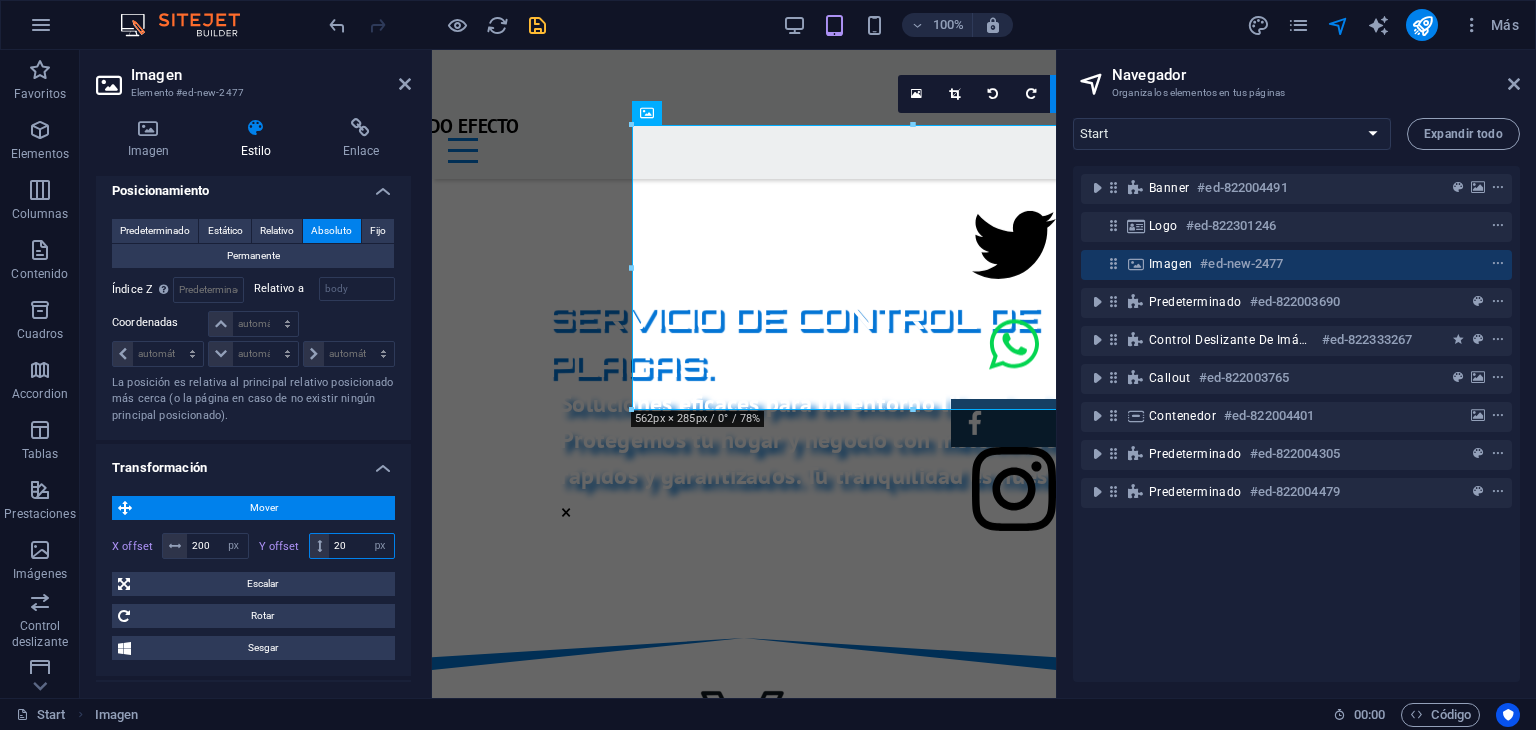 type on "20" 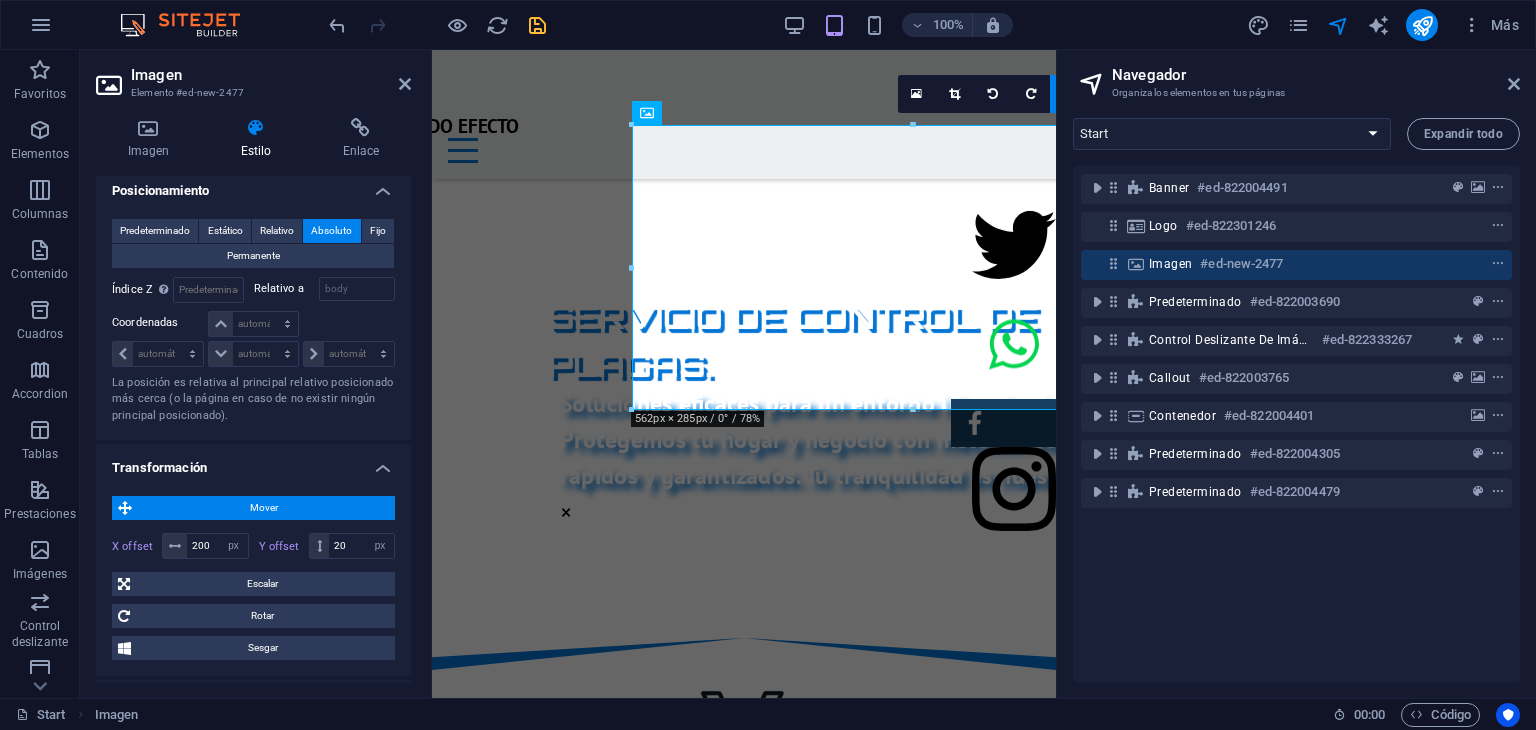 click on "Navegador Organiza los elementos en tus páginas Start  Subpage  Legal Notice  Privacy  Expandir todo Banner #ed-822004491 Logo #ed-822301246 Imagen #ed-new-2477 Predeterminado #ed-822003690 Control deslizante de imágenes #ed-822333267 Callout #ed-822003765 Contenedor #ed-822004401 Predeterminado #ed-822004305 Predeterminado #ed-822004479" at bounding box center (1296, 374) 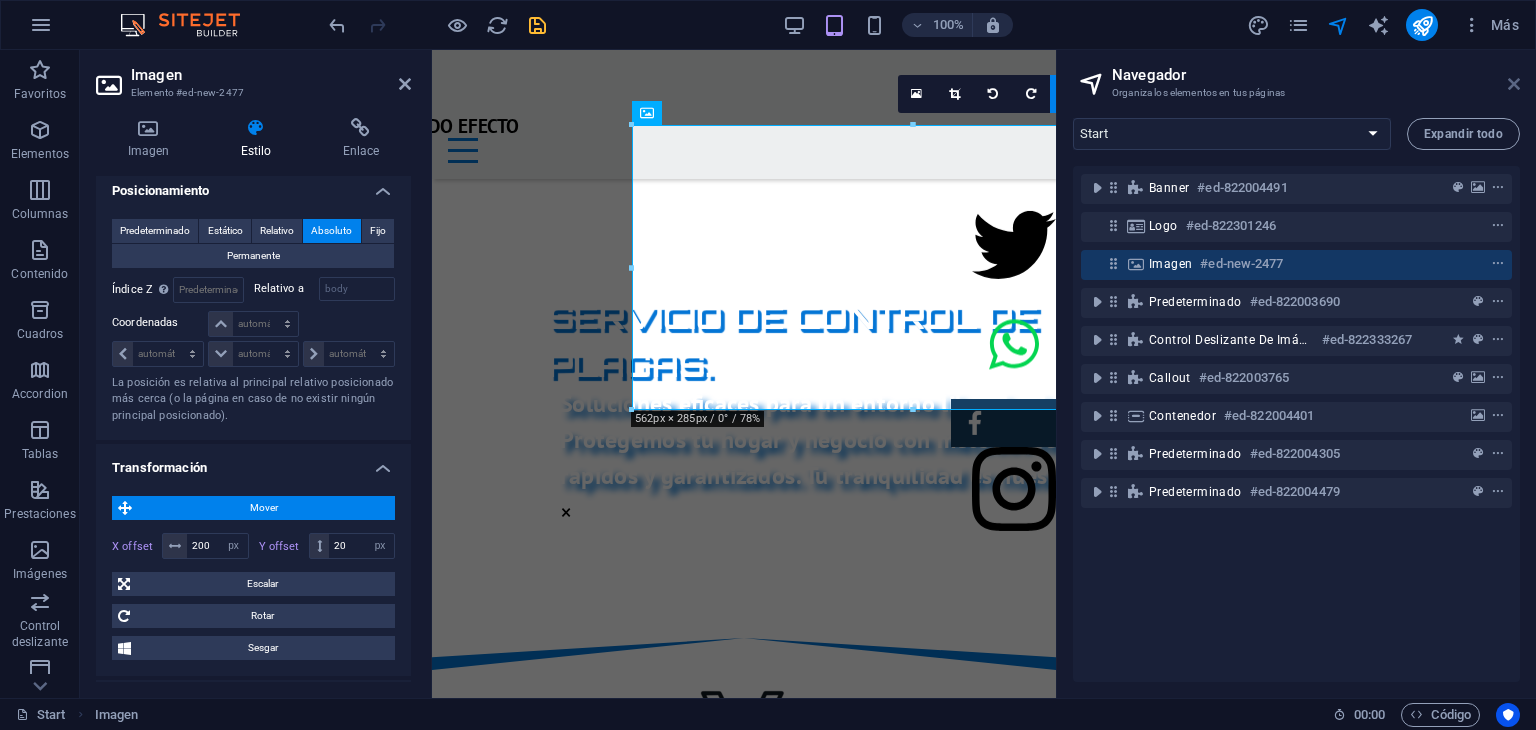 click at bounding box center (1514, 84) 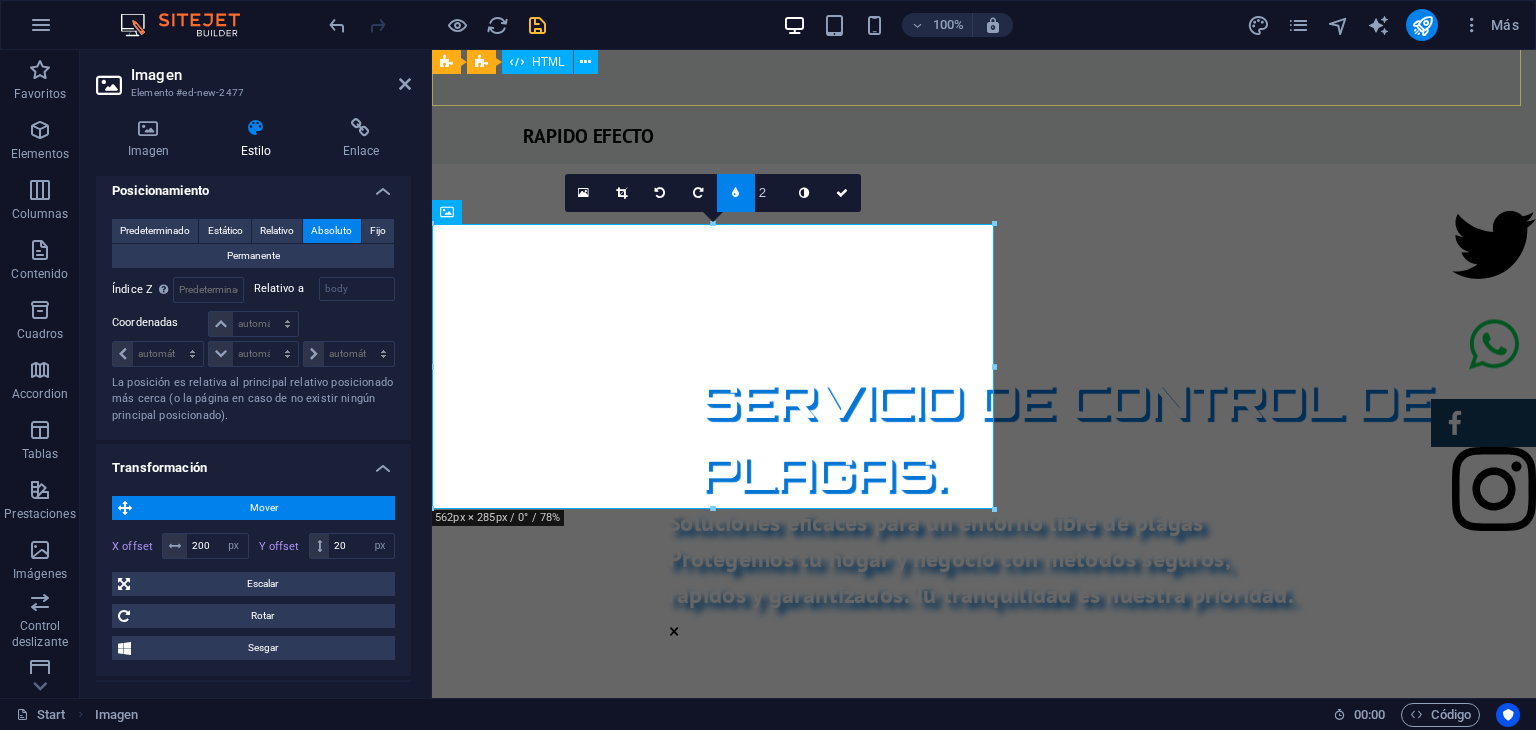 type on "0" 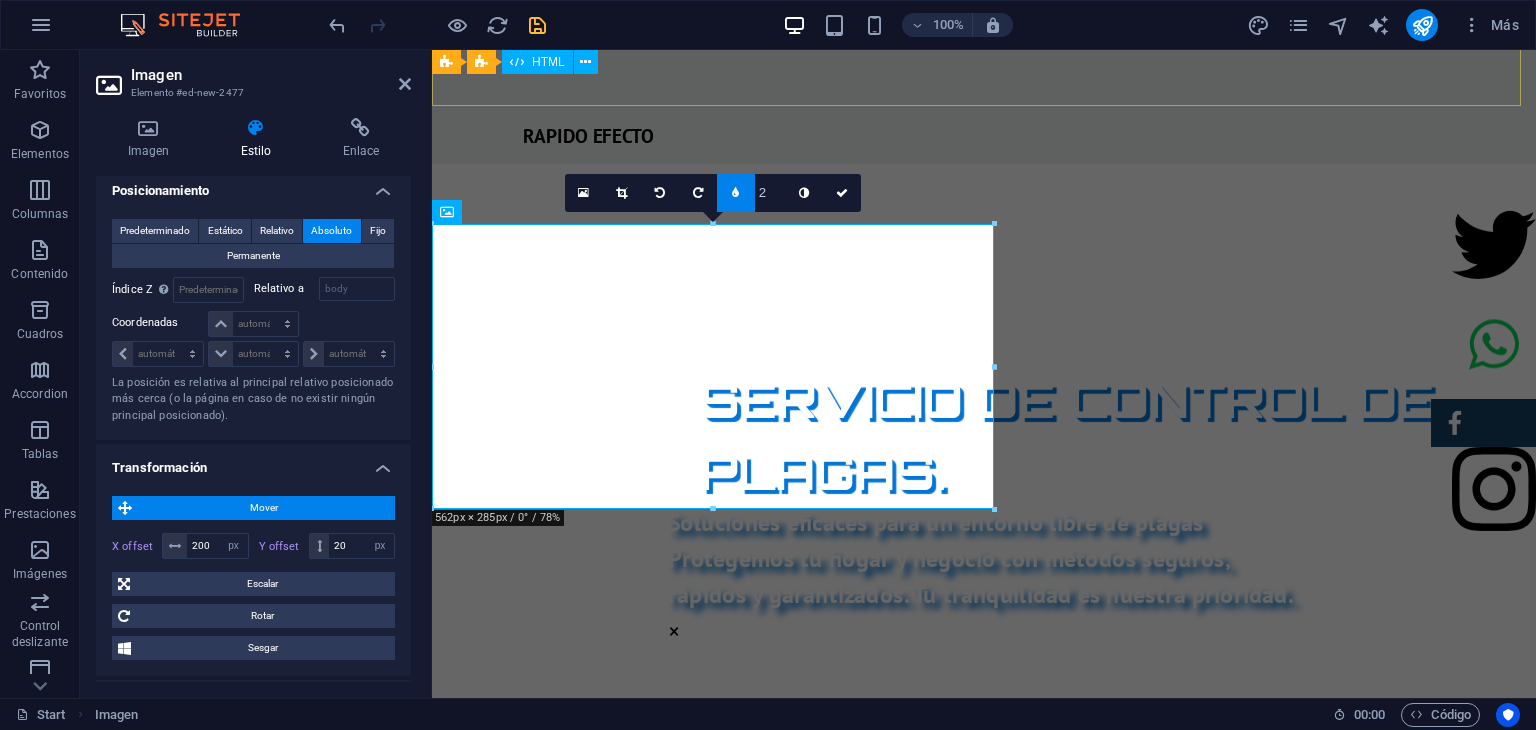 type on "0" 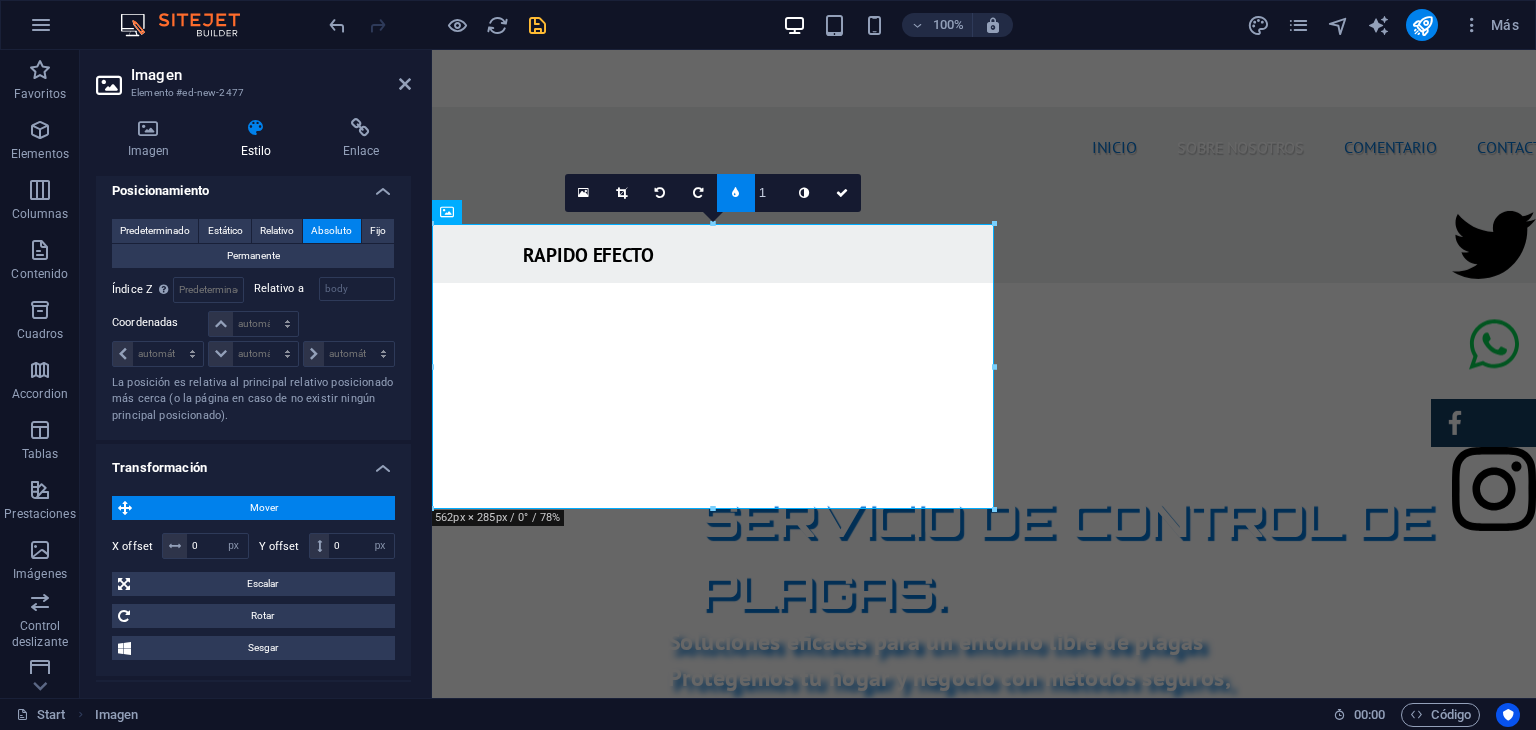 type on "2" 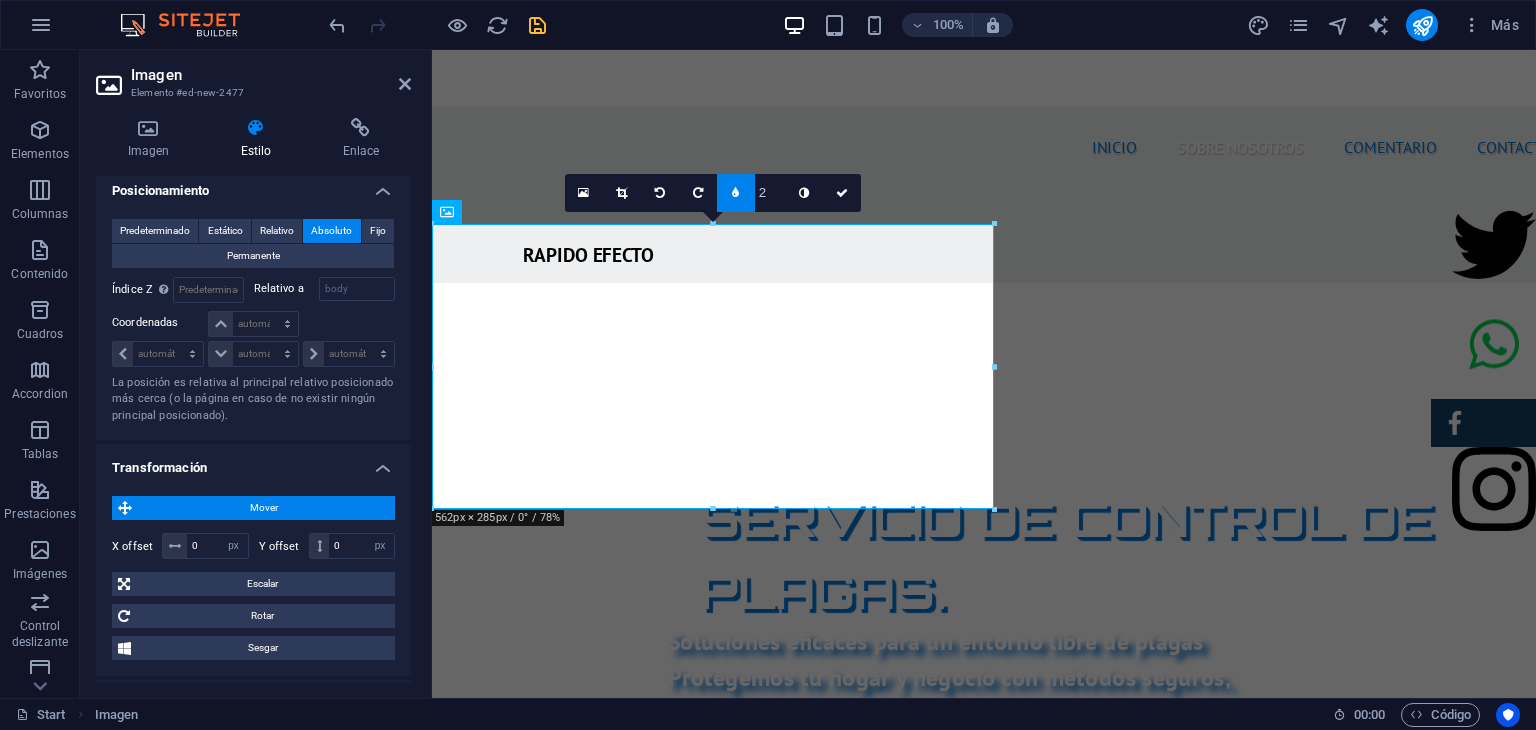 type on "3" 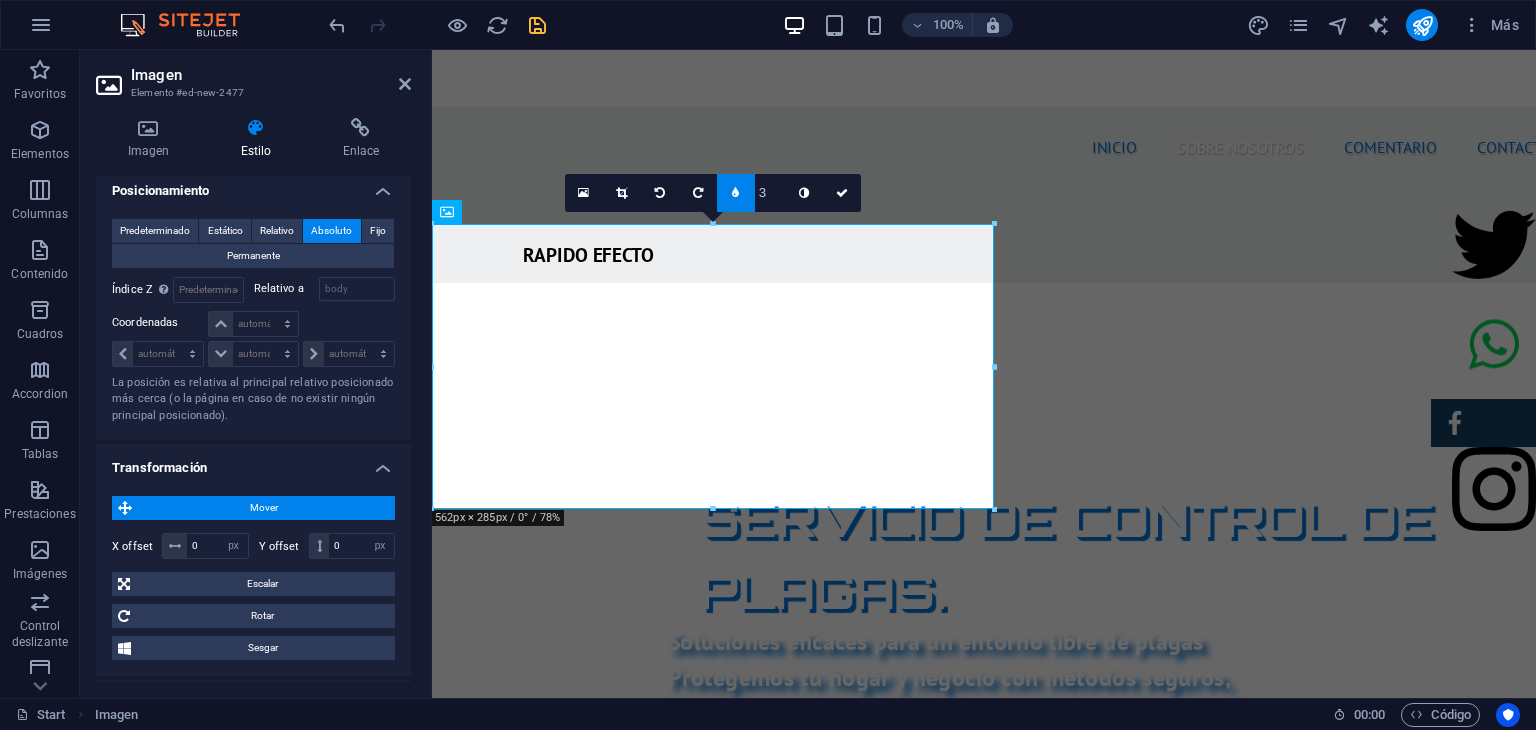 type on "4" 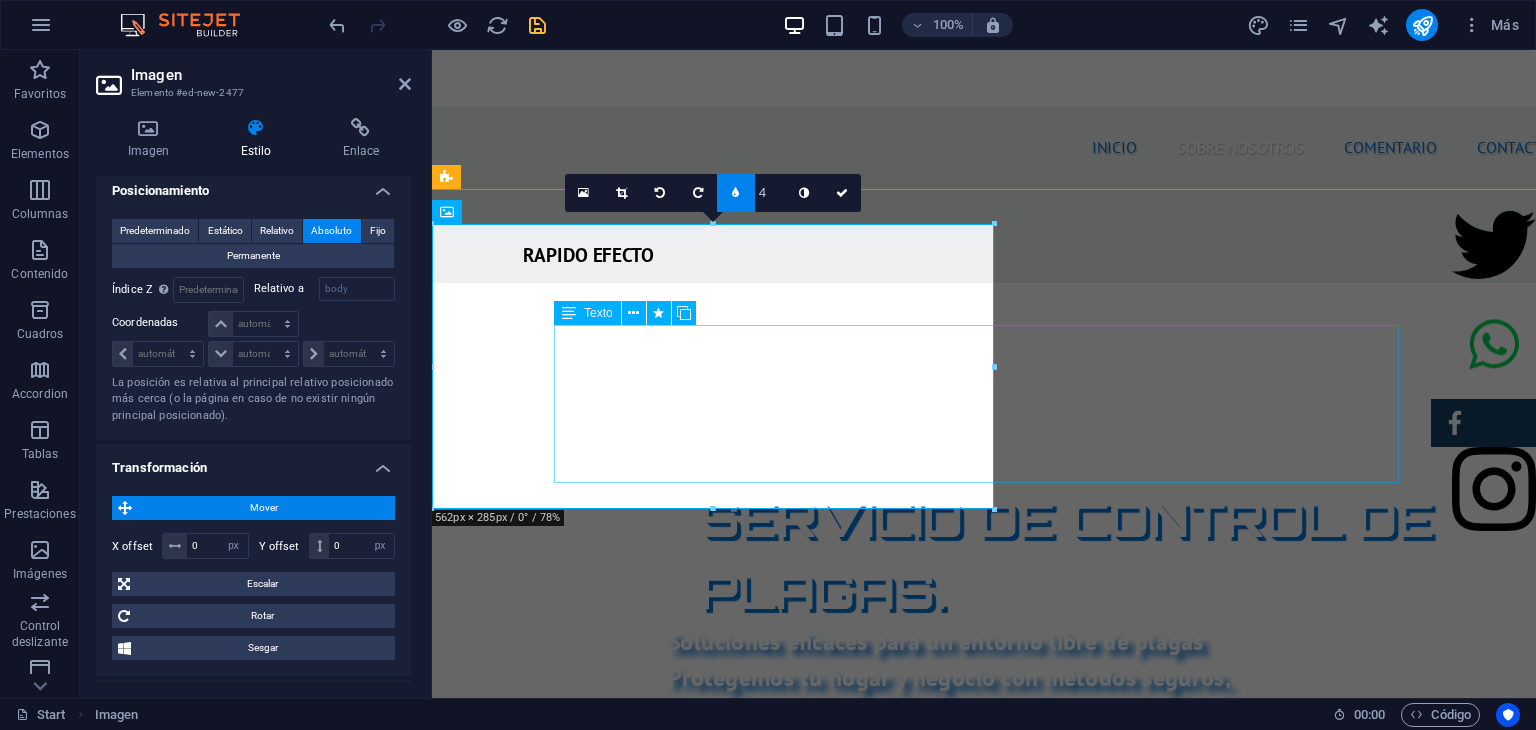 drag, startPoint x: 1425, startPoint y: 415, endPoint x: 1119, endPoint y: 365, distance: 310.05804 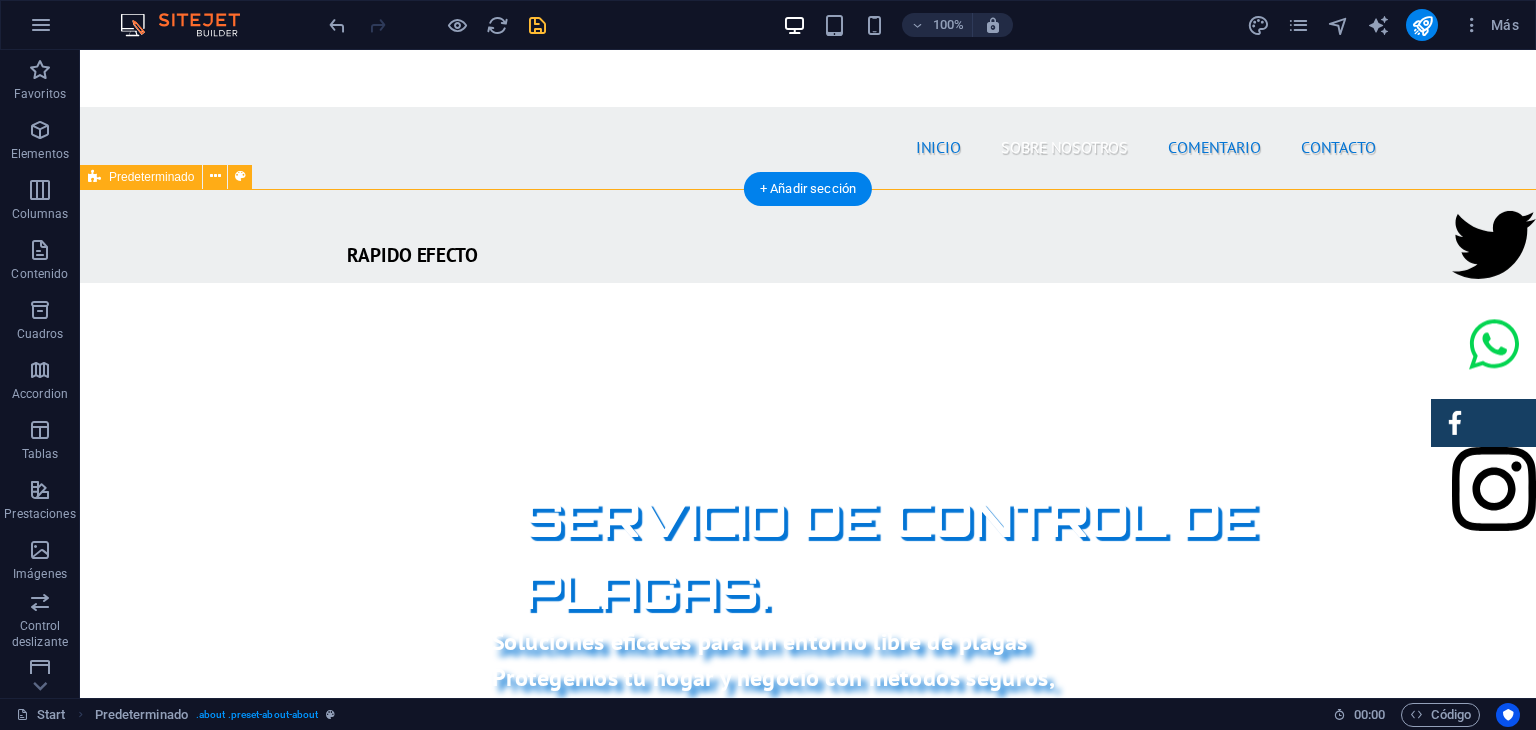 drag, startPoint x: 142, startPoint y: 281, endPoint x: 604, endPoint y: 273, distance: 462.06924 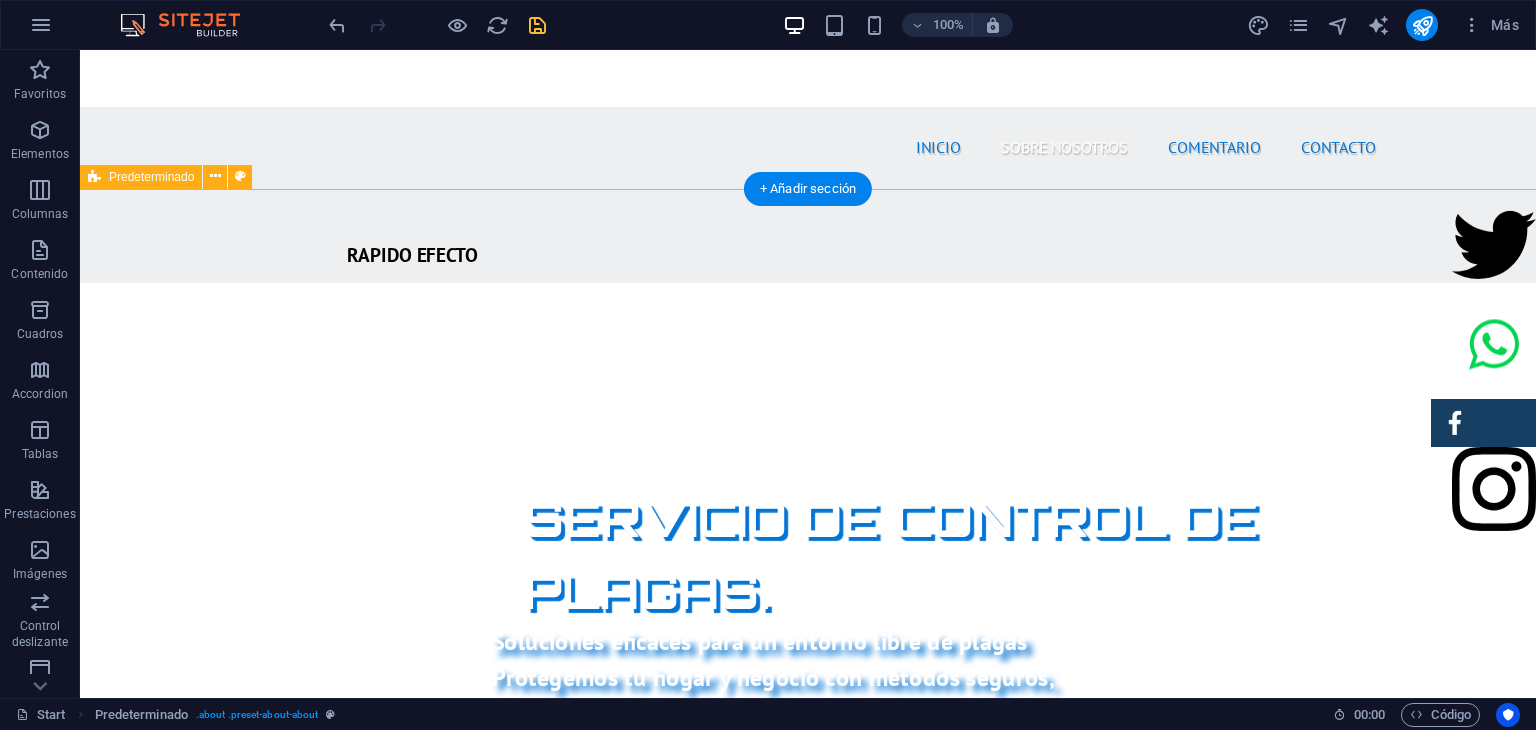 click on "SOBRE NOSOTROS Nuestra empresa de fumigación ofrece soluciones efectivas para el control de plagas, garantizando un ambiente limpio y seguro. Con un equipo de profesionales calificados y el uso de productos certificados, aseguramos resultados óptimos y la satisfacción del cliente. Nos especializamos en servicios residenciales y comerciales, adaptándonos a las necesidades específicas de cada cliente. Además, aplicamos técnicas innovadoras y respetuosas con el medio ambiente. Al elegirnos, estás invirtiendo en la salud de tus espacios y el bienestar de tus seres queridos. ¡Contáctanos para una evaluación gratuita y protege tu hogar hoy mismo! PRODUCTOS CERTIFICADOS MEJOR PRECIO GARANTIZADO GARANTÍA DE SERVICIO RAPIDO Y SEGURO" at bounding box center (808, 1642) 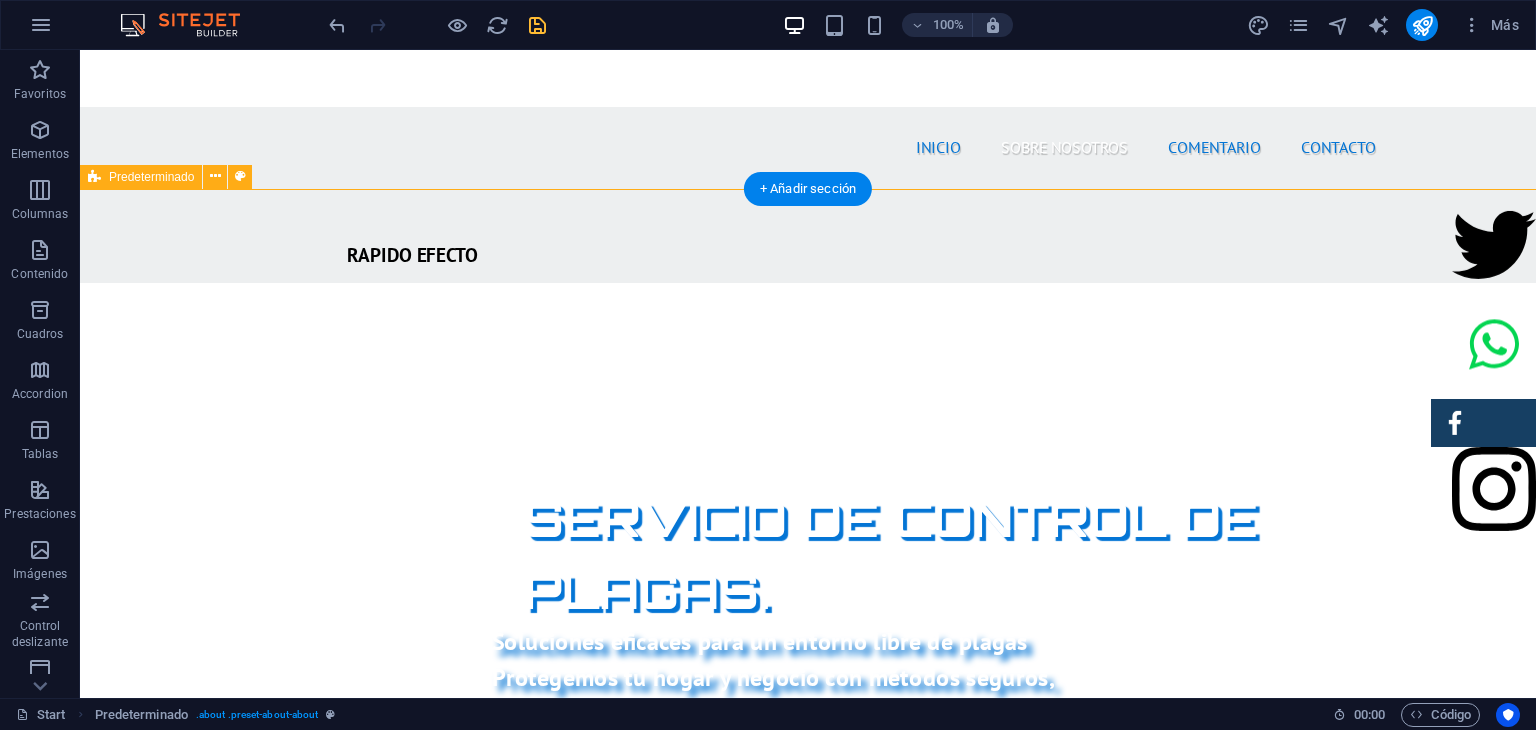 click on "SOBRE NOSOTROS Nuestra empresa de fumigación ofrece soluciones efectivas para el control de plagas, garantizando un ambiente limpio y seguro. Con un equipo de profesionales calificados y el uso de productos certificados, aseguramos resultados óptimos y la satisfacción del cliente. Nos especializamos en servicios residenciales y comerciales, adaptándonos a las necesidades específicas de cada cliente. Además, aplicamos técnicas innovadoras y respetuosas con el medio ambiente. Al elegirnos, estás invirtiendo en la salud de tus espacios y el bienestar de tus seres queridos. ¡Contáctanos para una evaluación gratuita y protege tu hogar hoy mismo! PRODUCTOS CERTIFICADOS MEJOR PRECIO GARANTIZADO GARANTÍA DE SERVICIO RAPIDO Y SEGURO" at bounding box center (808, 1642) 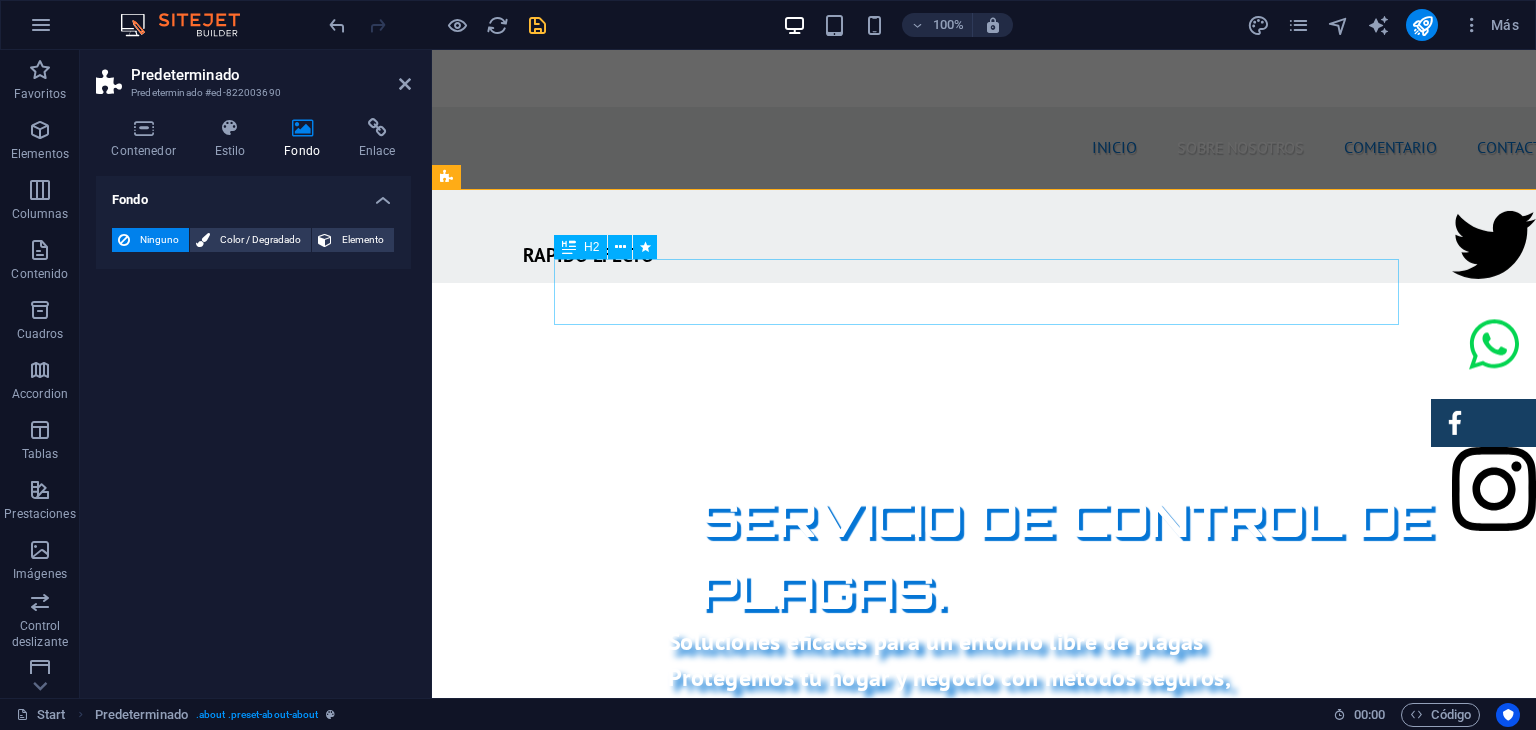 click on "SOBRE NOSOTROS" at bounding box center (984, 1121) 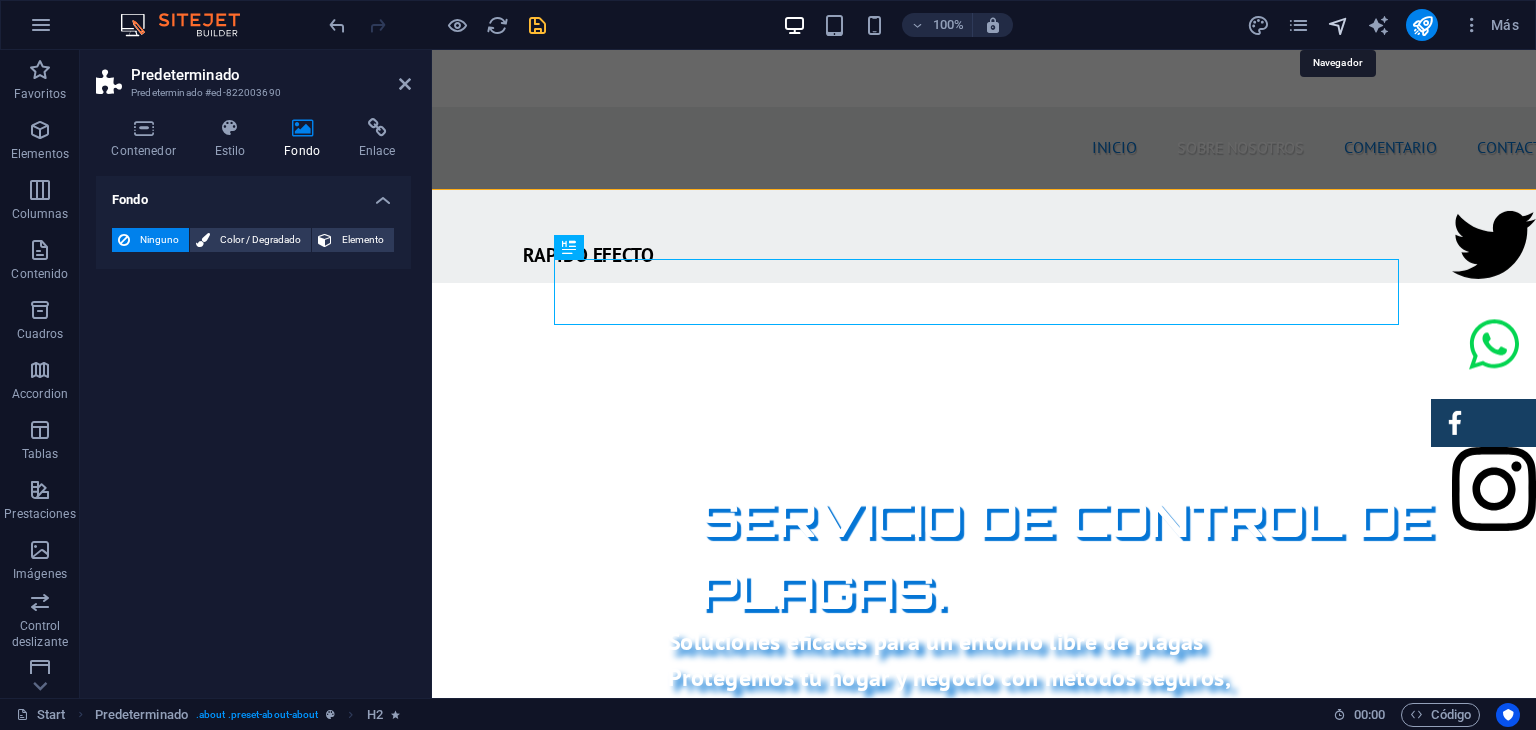 click at bounding box center [1338, 25] 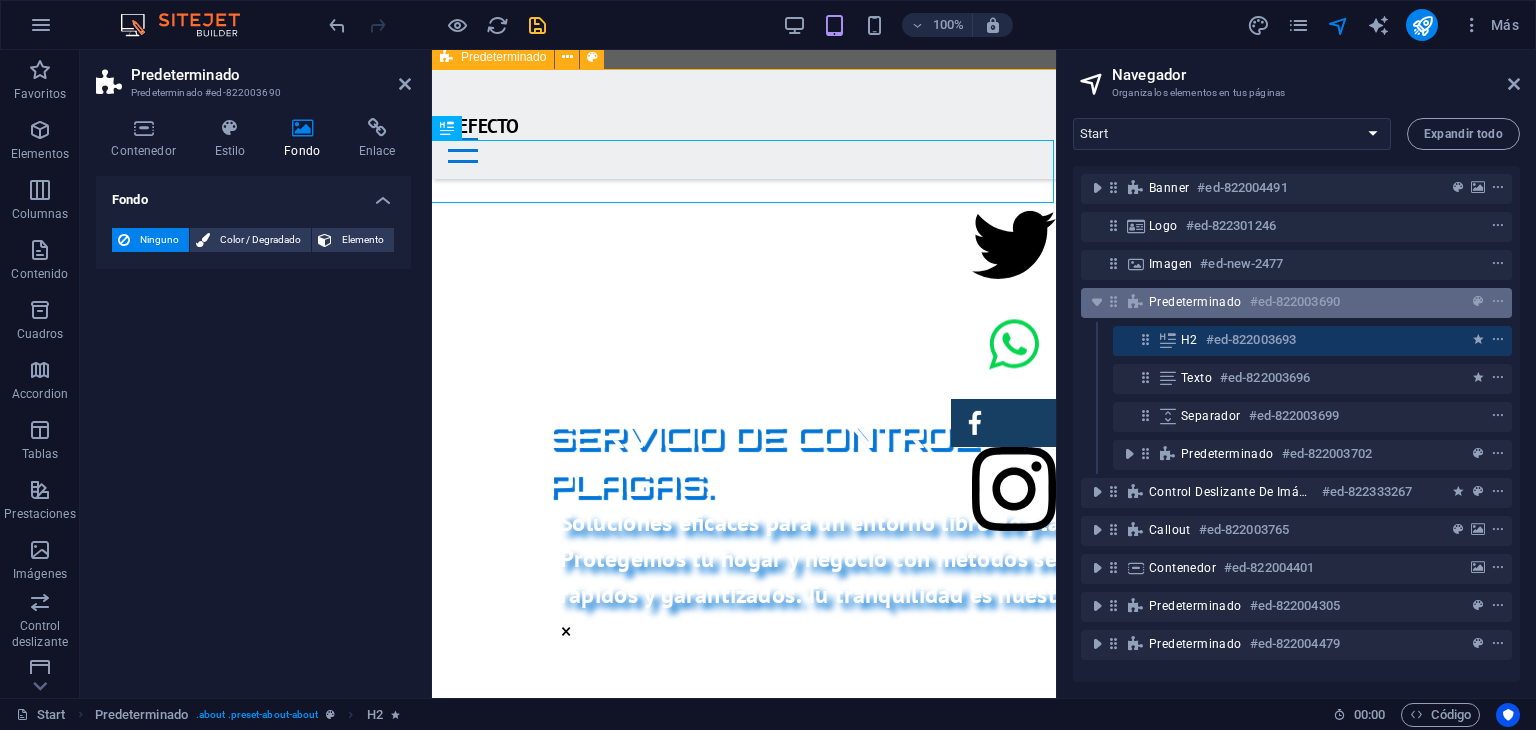 click on "Predeterminado" at bounding box center [1195, 302] 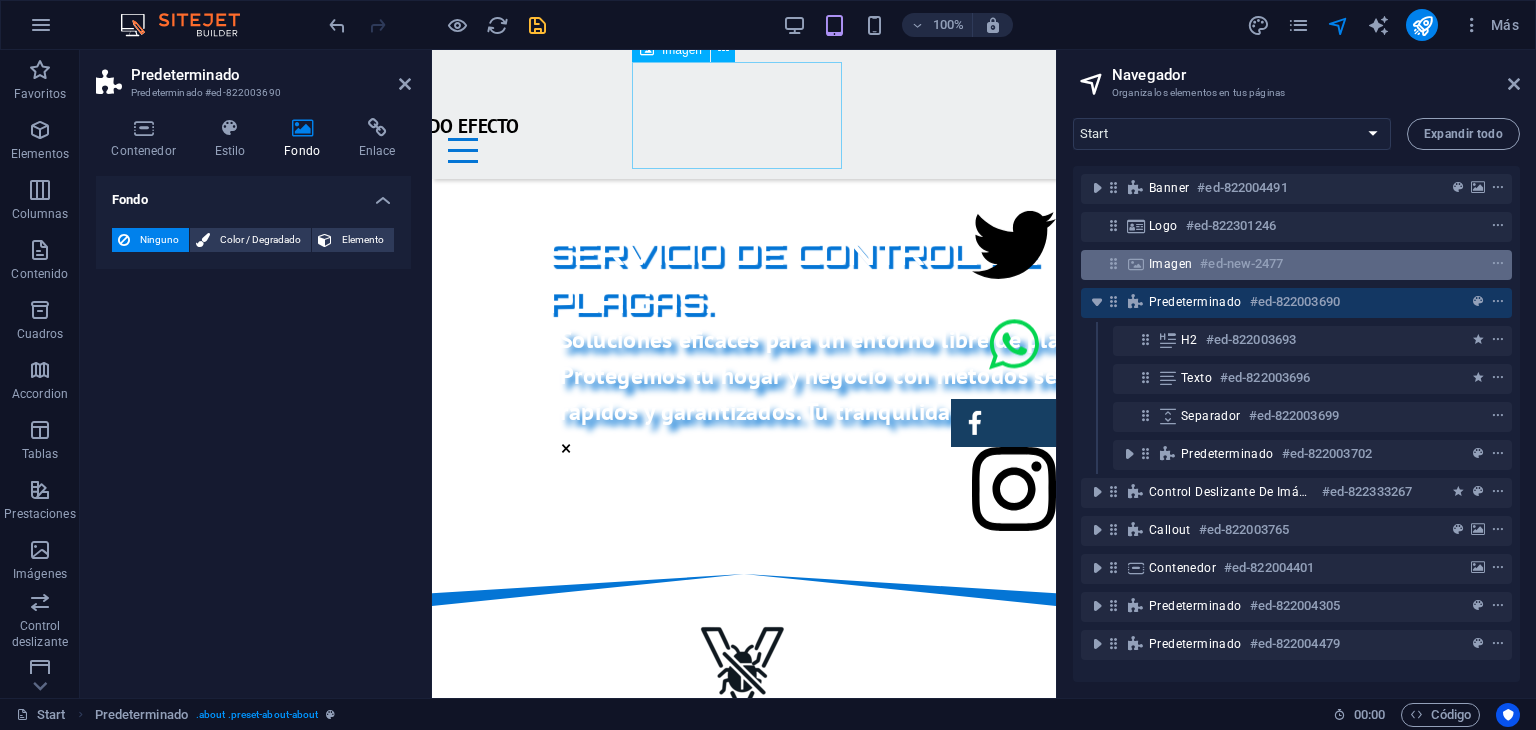 click on "#ed-new-2477" at bounding box center (1241, 264) 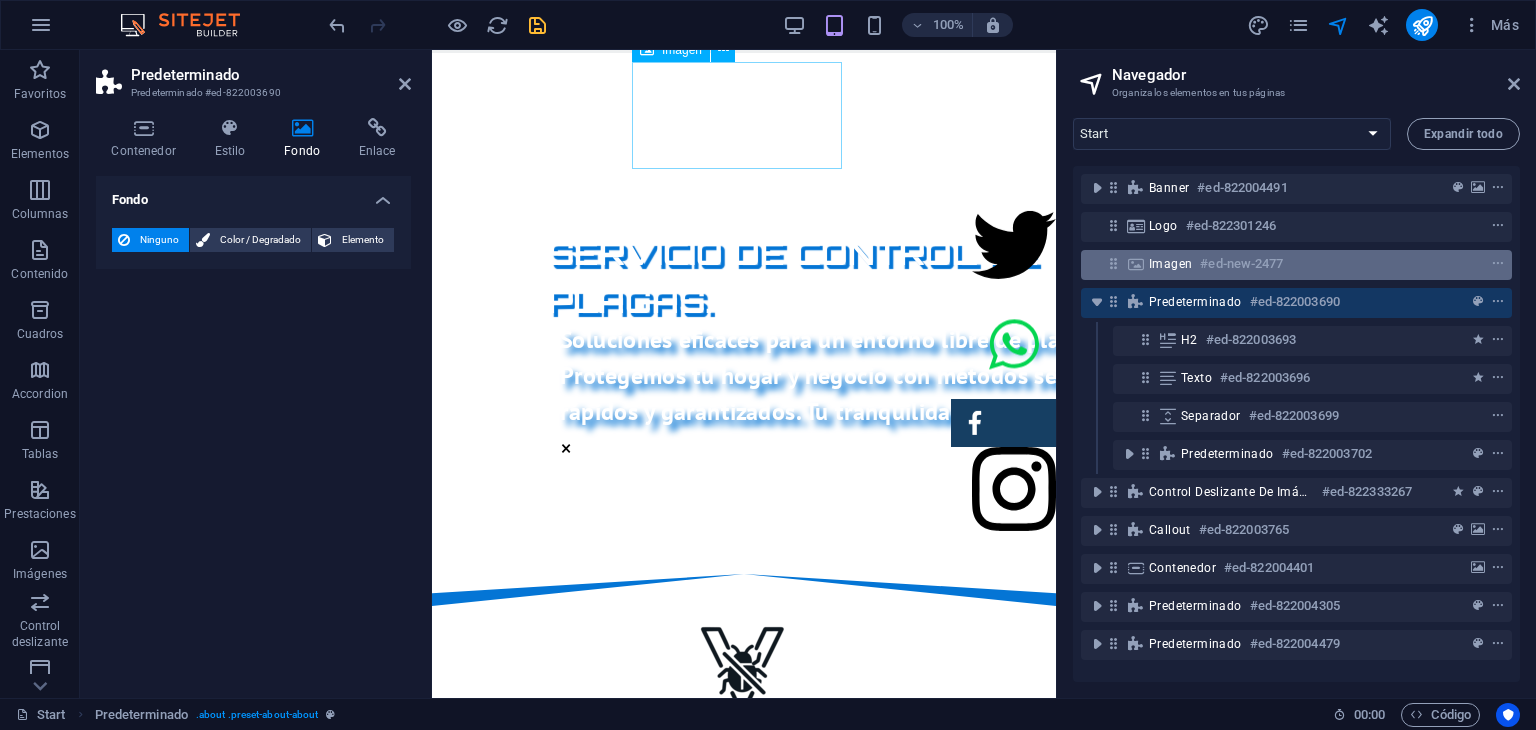 scroll, scrollTop: 532, scrollLeft: 0, axis: vertical 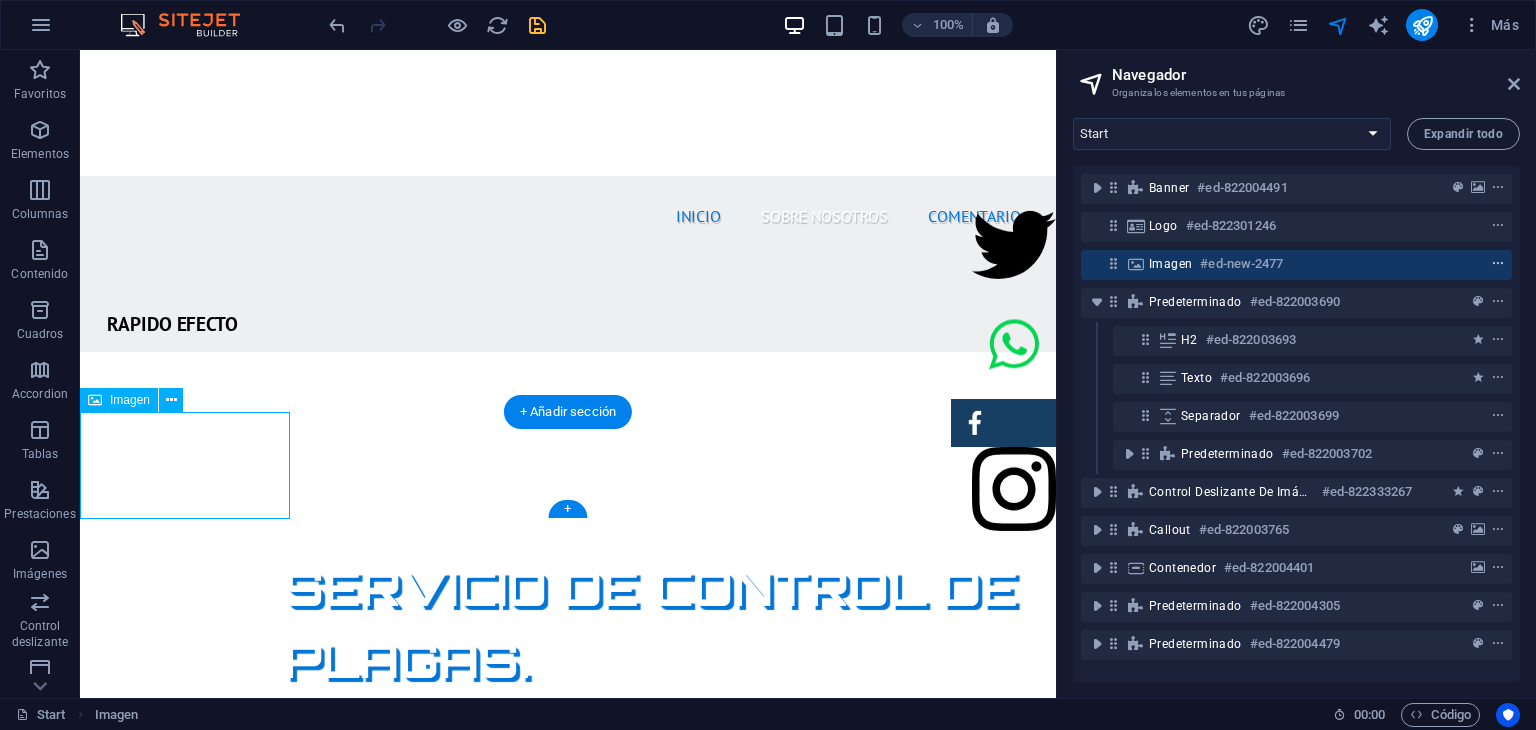 click at bounding box center [1498, 264] 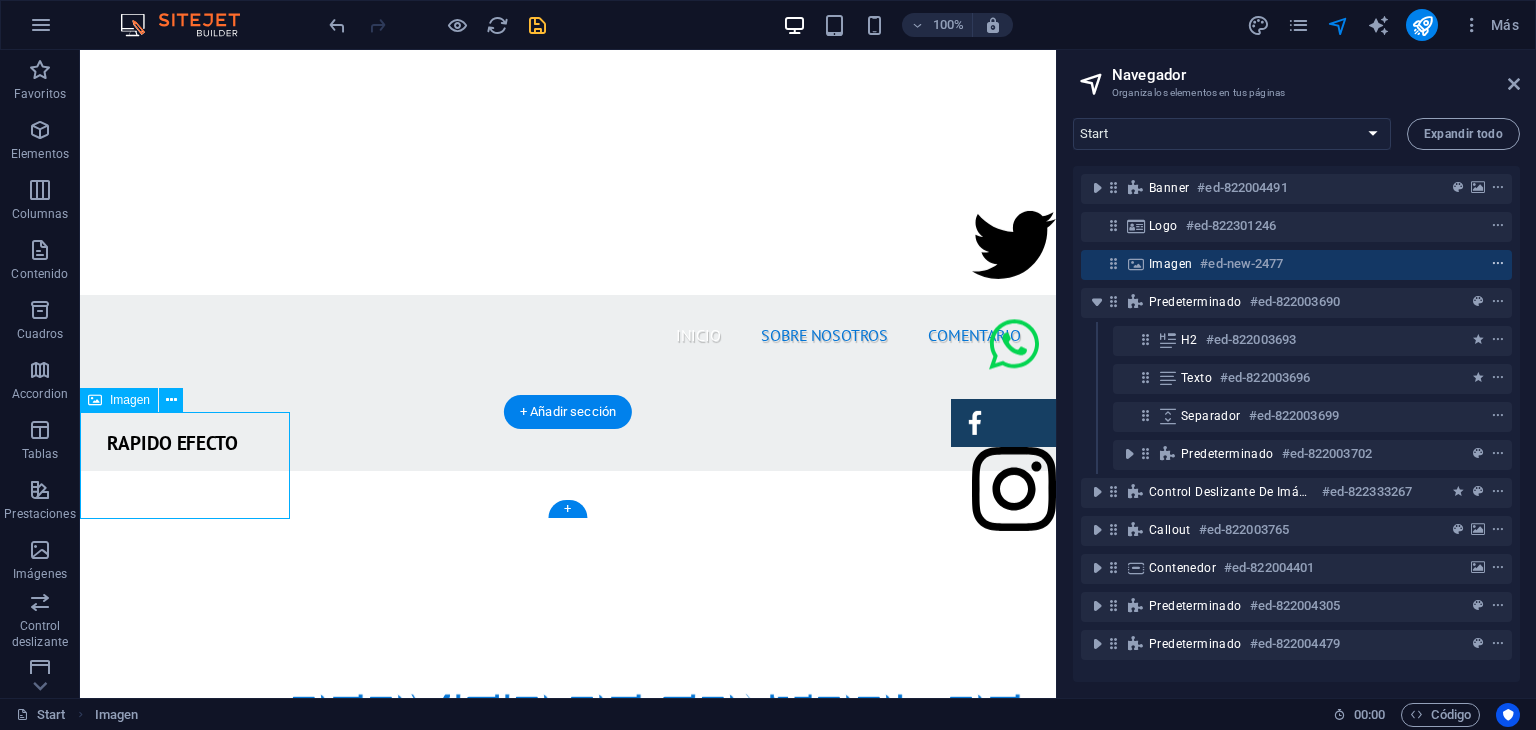 scroll, scrollTop: 632, scrollLeft: 0, axis: vertical 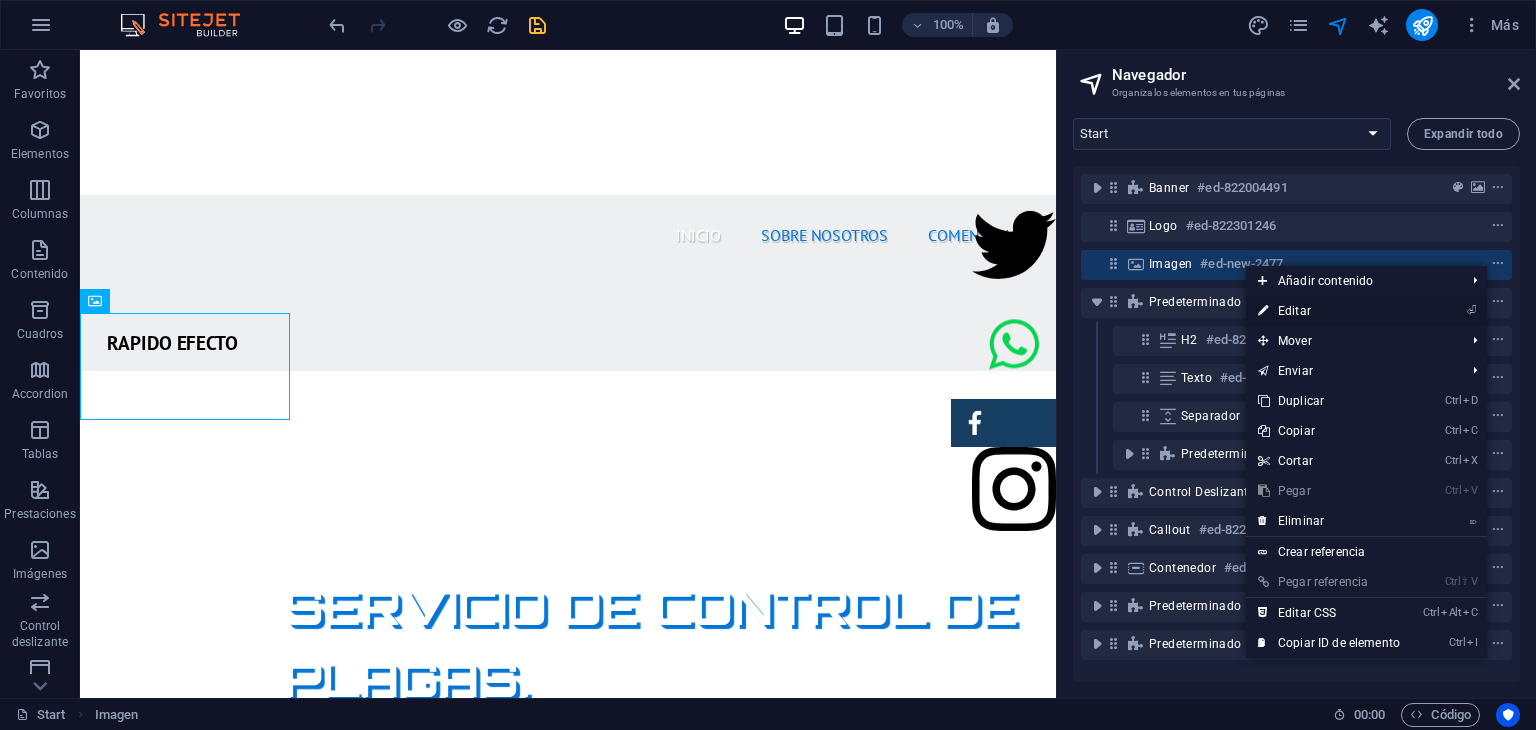click on "⏎  Editar" at bounding box center [1329, 311] 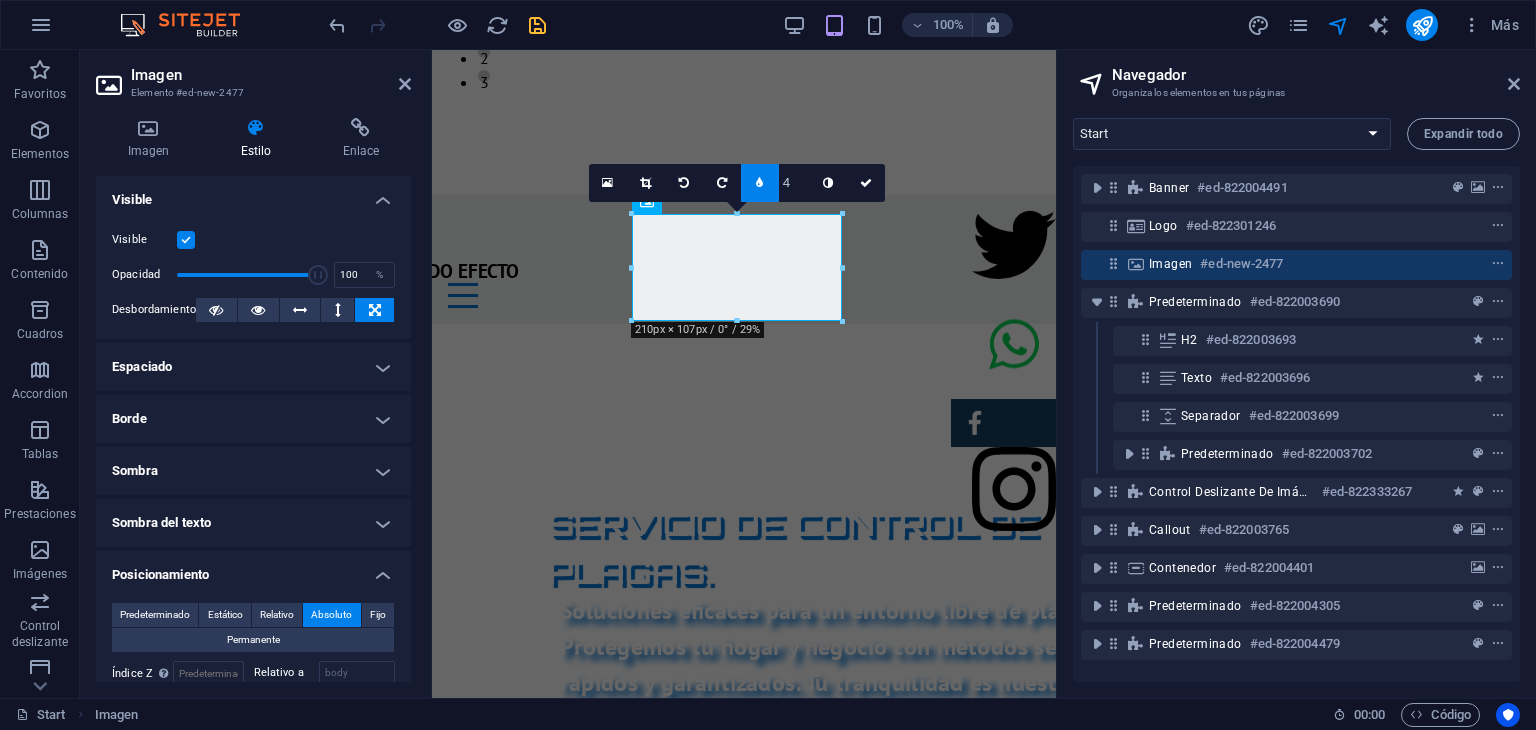 type on "200" 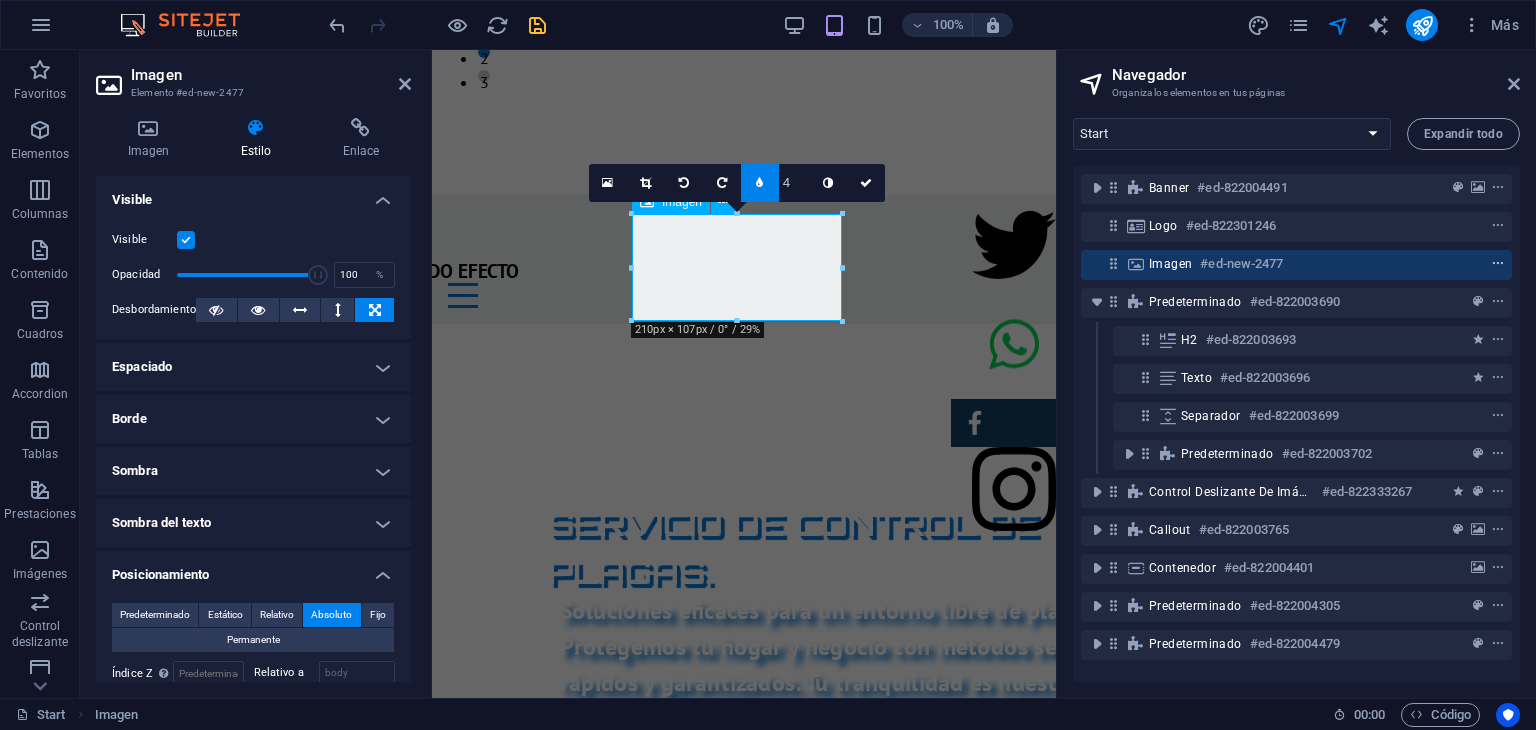 click at bounding box center (1498, 264) 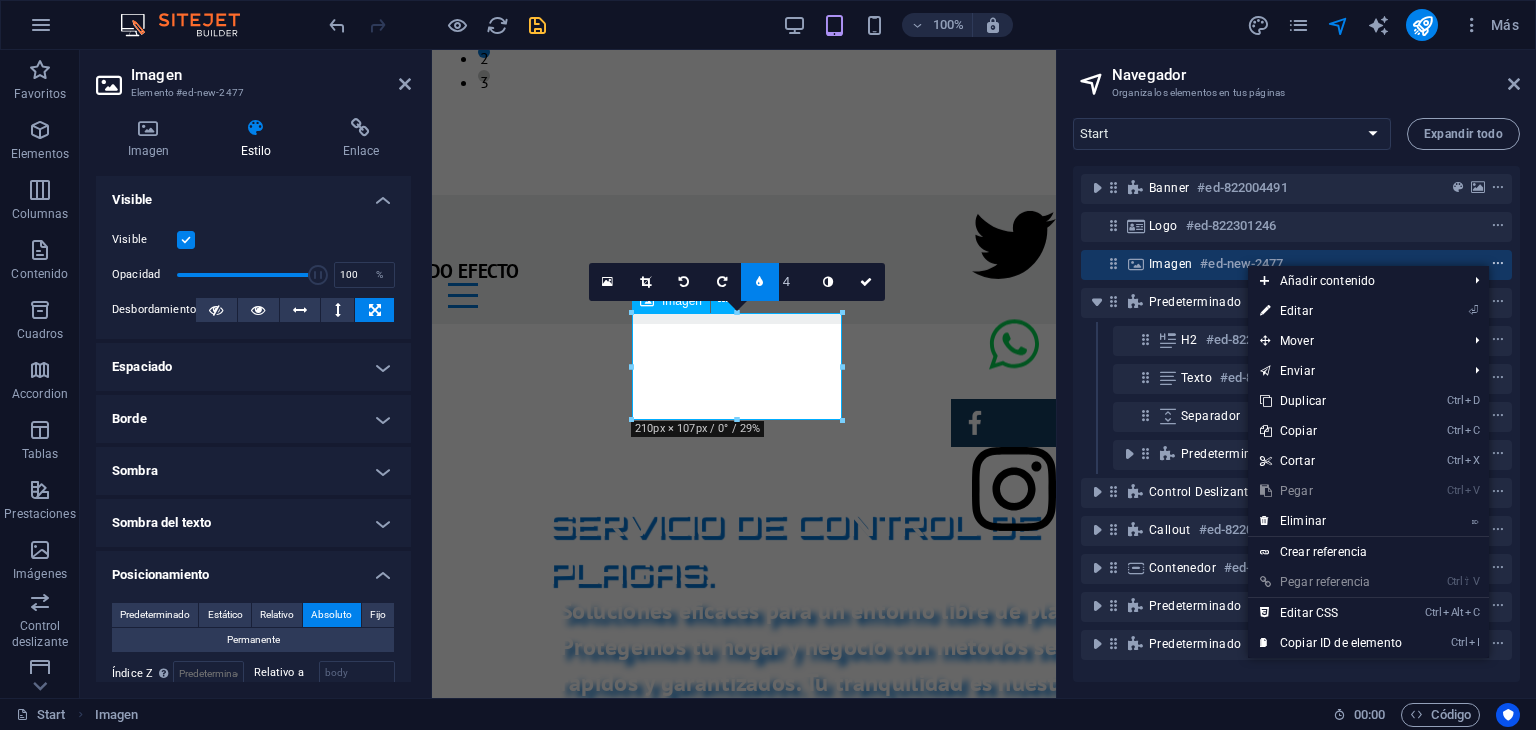 scroll, scrollTop: 532, scrollLeft: 0, axis: vertical 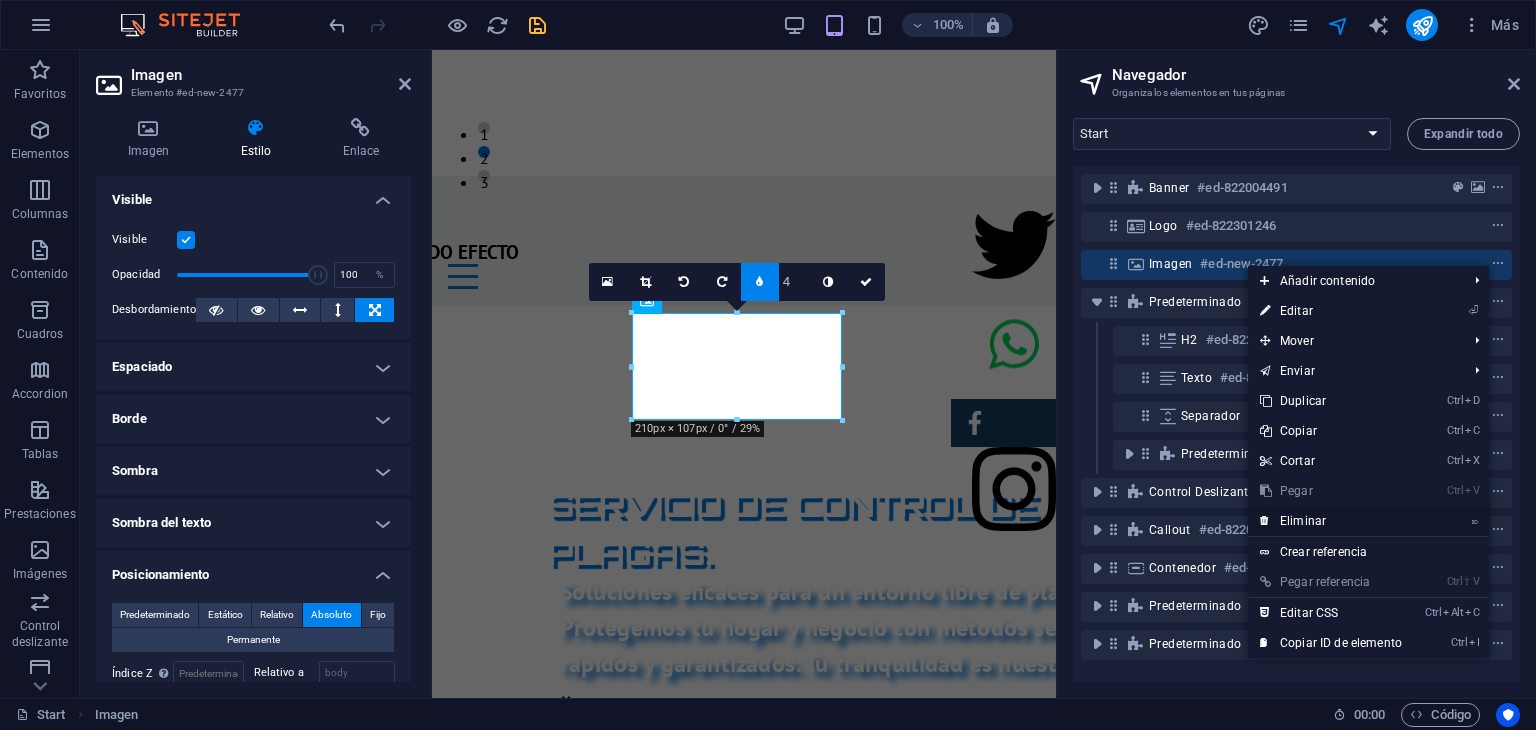 click on "⌦  Eliminar" at bounding box center (1331, 521) 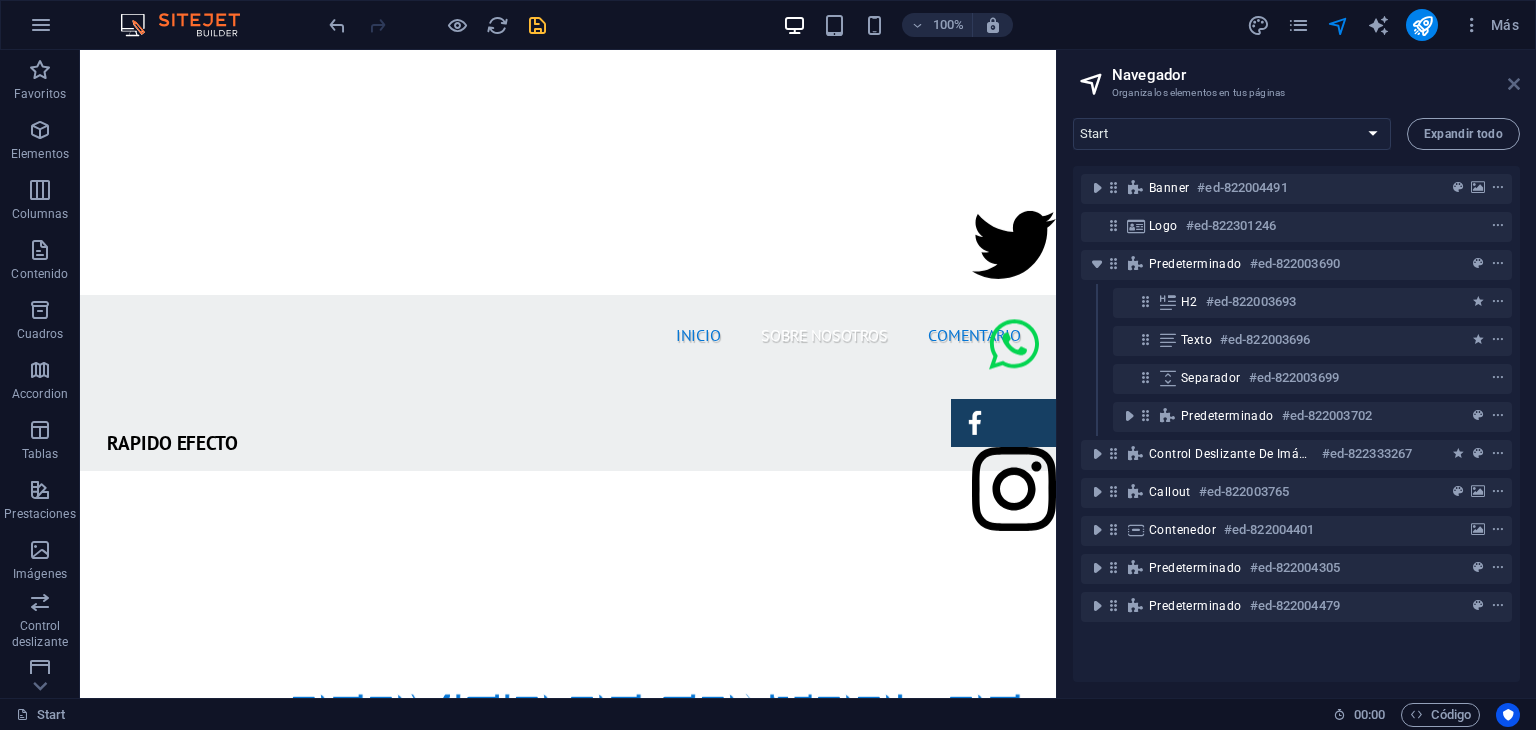 click at bounding box center (1514, 84) 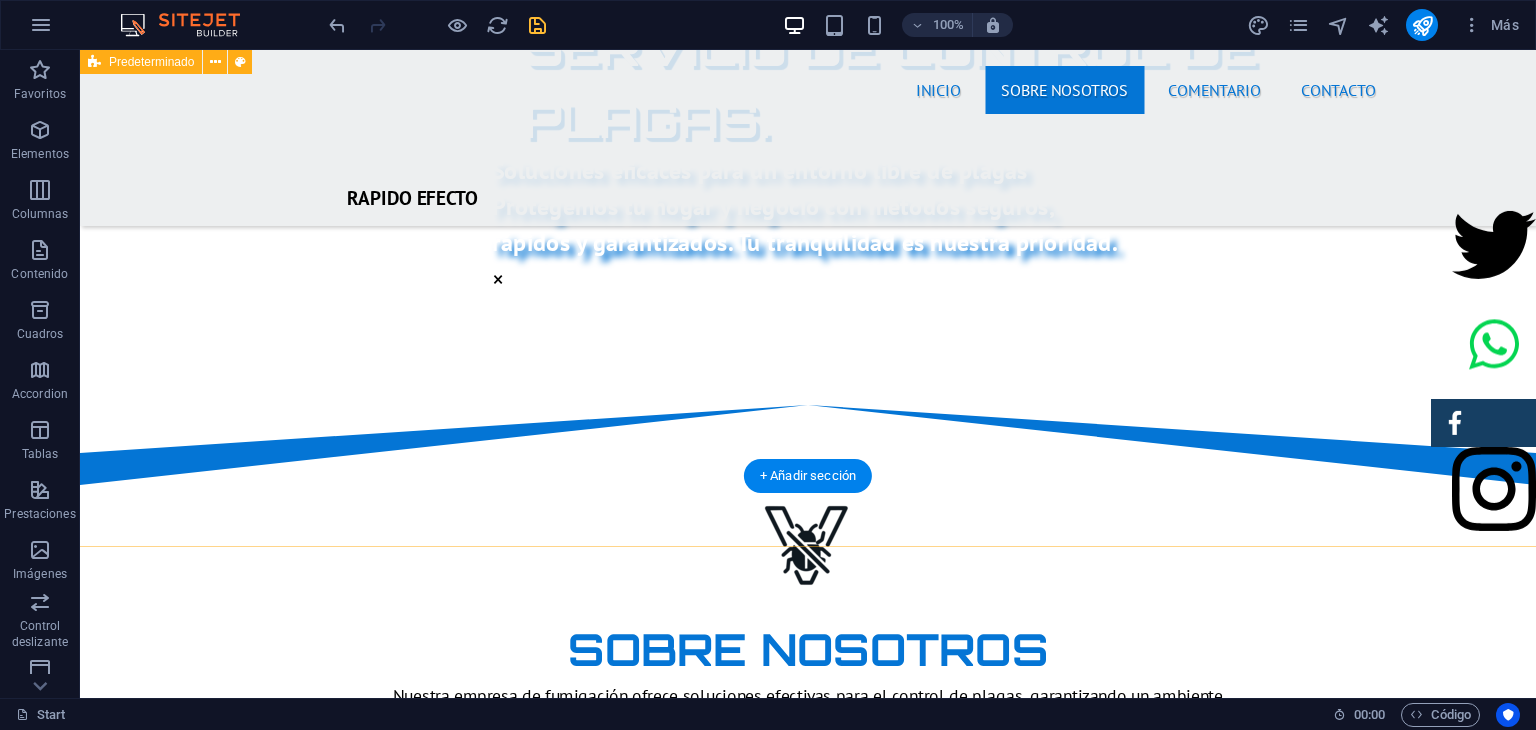 scroll, scrollTop: 1344, scrollLeft: 0, axis: vertical 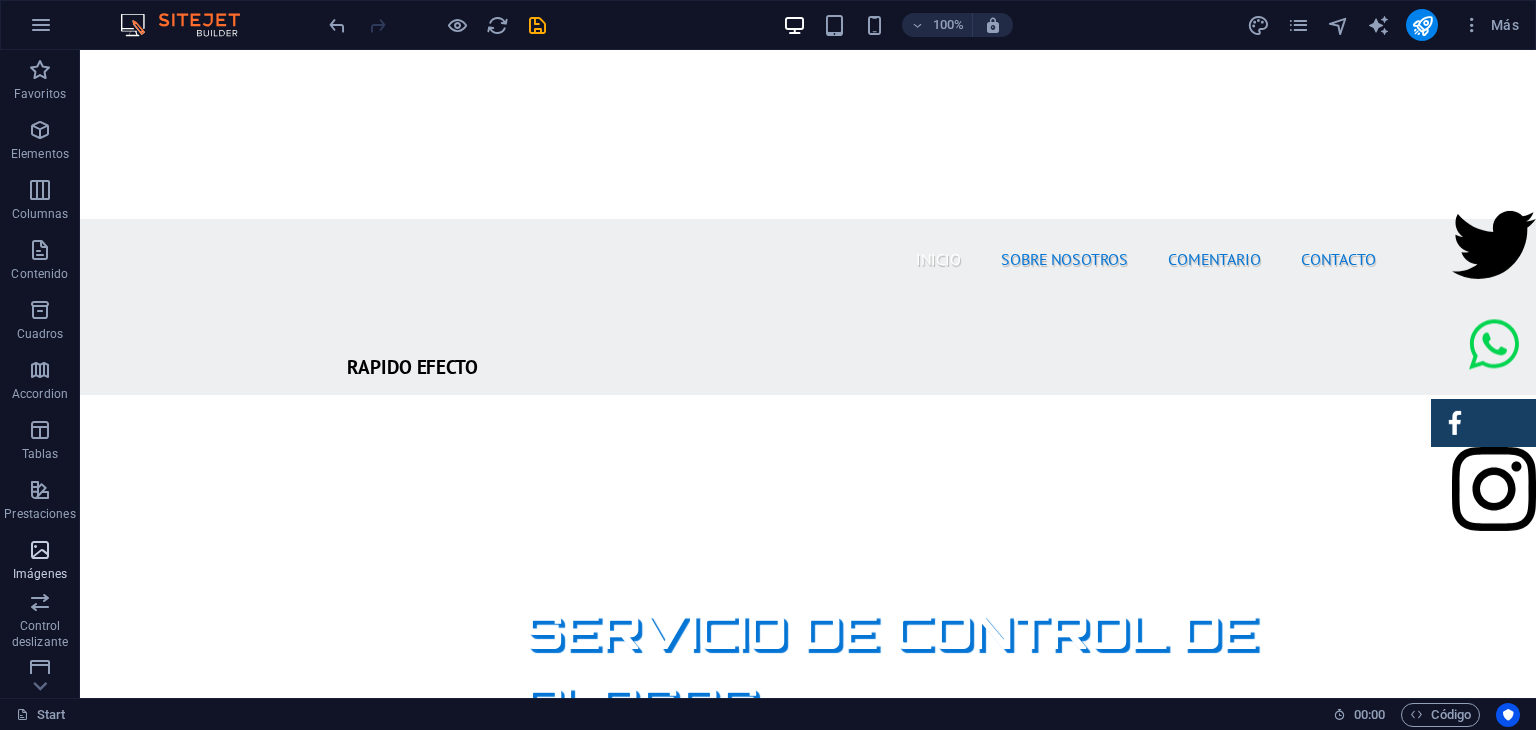 click on "Imágenes" at bounding box center (40, 562) 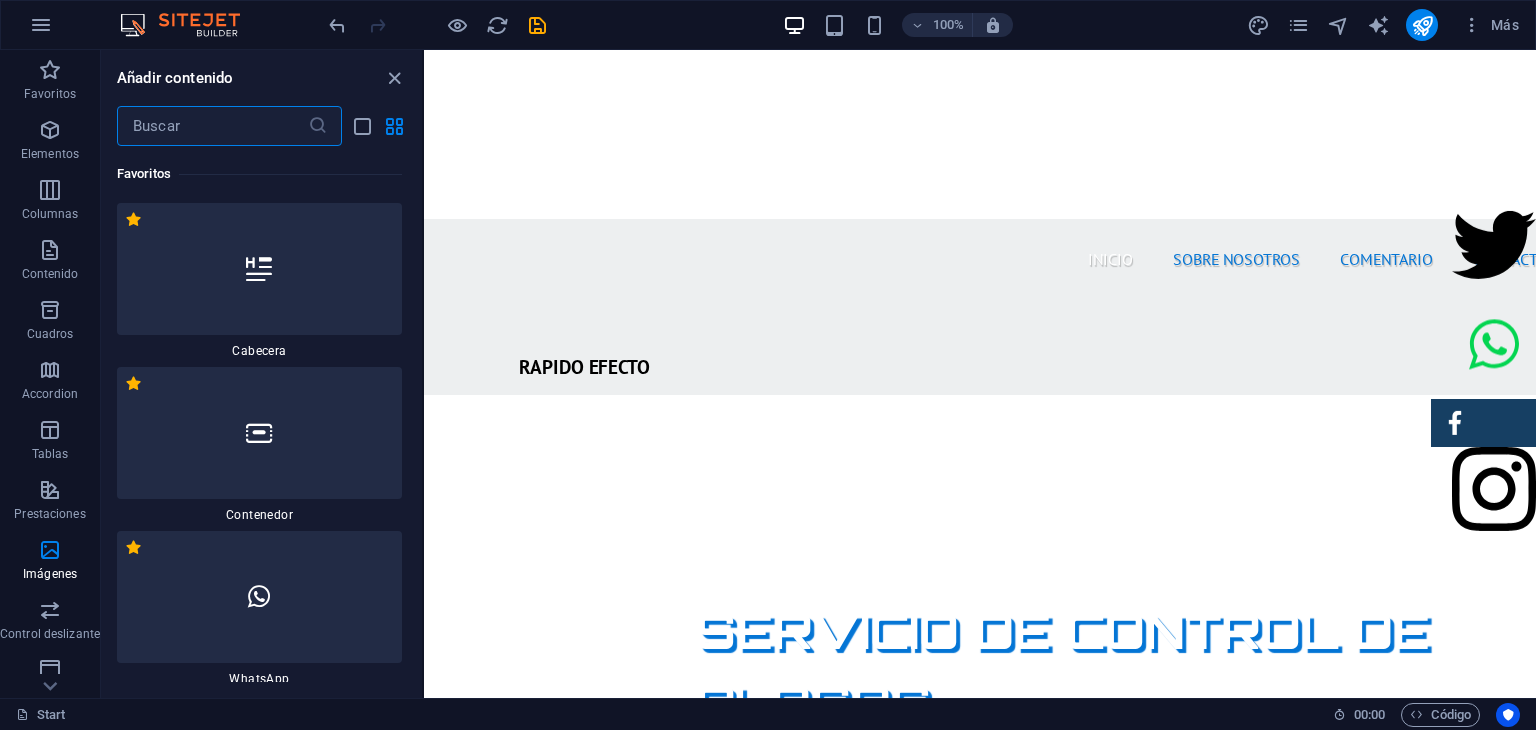 click at bounding box center (212, 126) 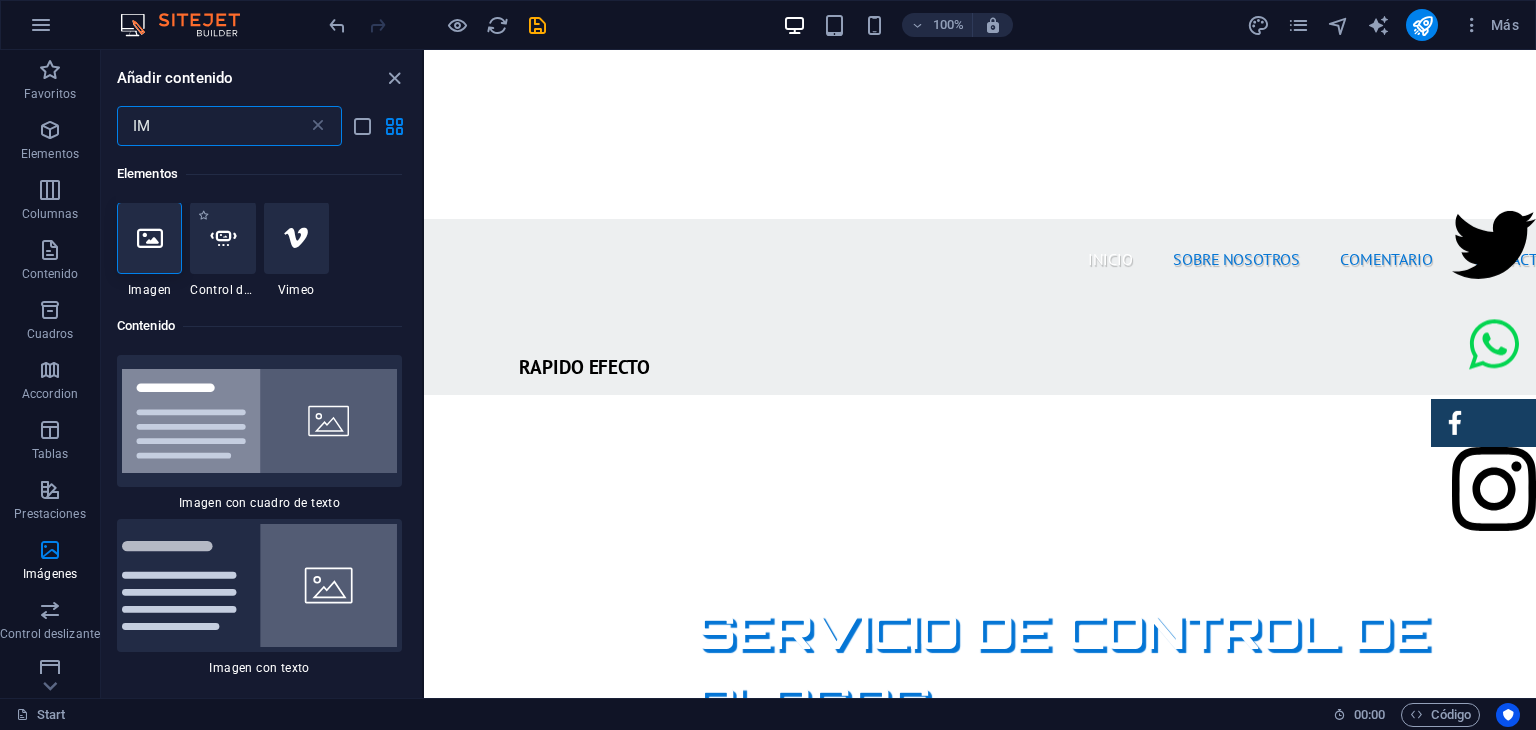 scroll, scrollTop: 0, scrollLeft: 0, axis: both 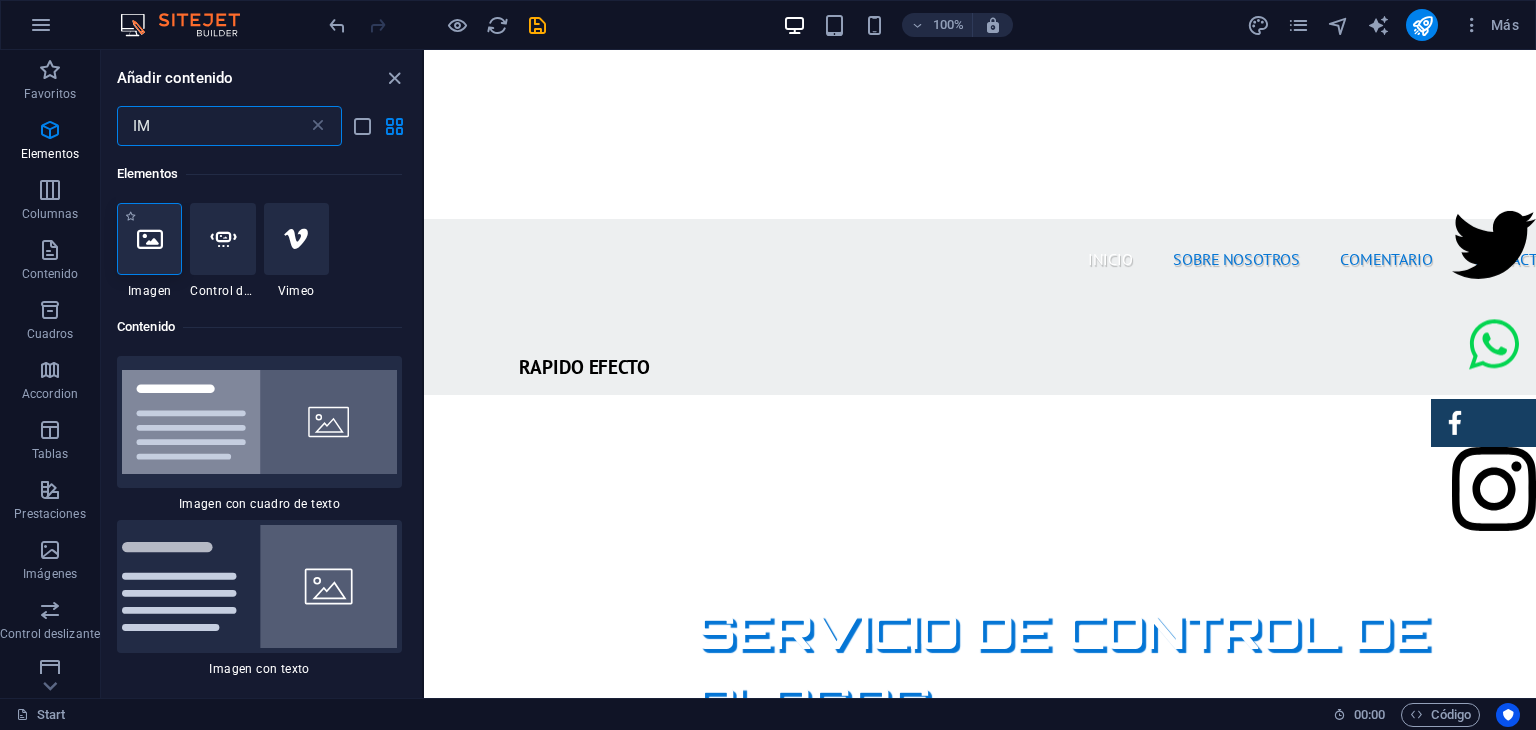 type on "IM" 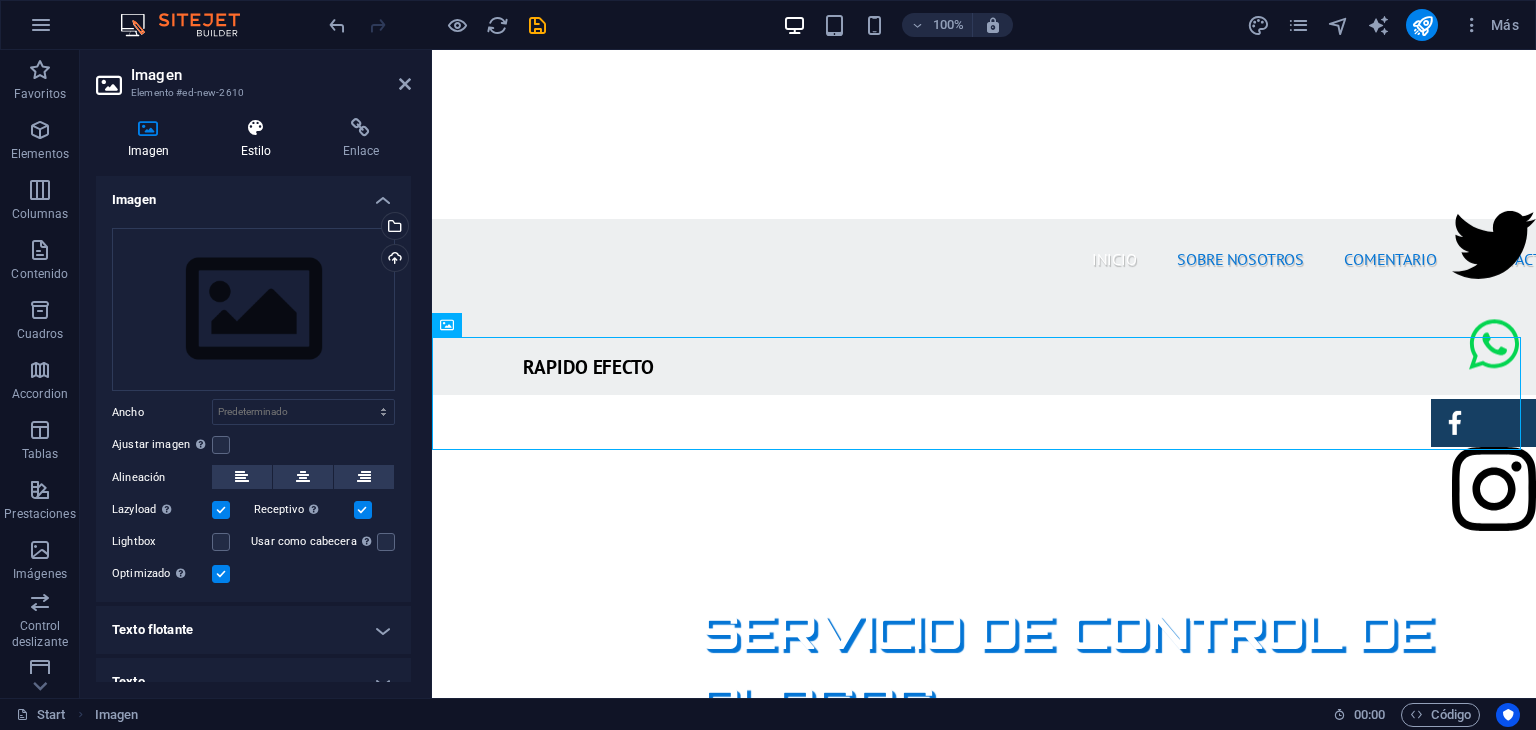 click at bounding box center [256, 128] 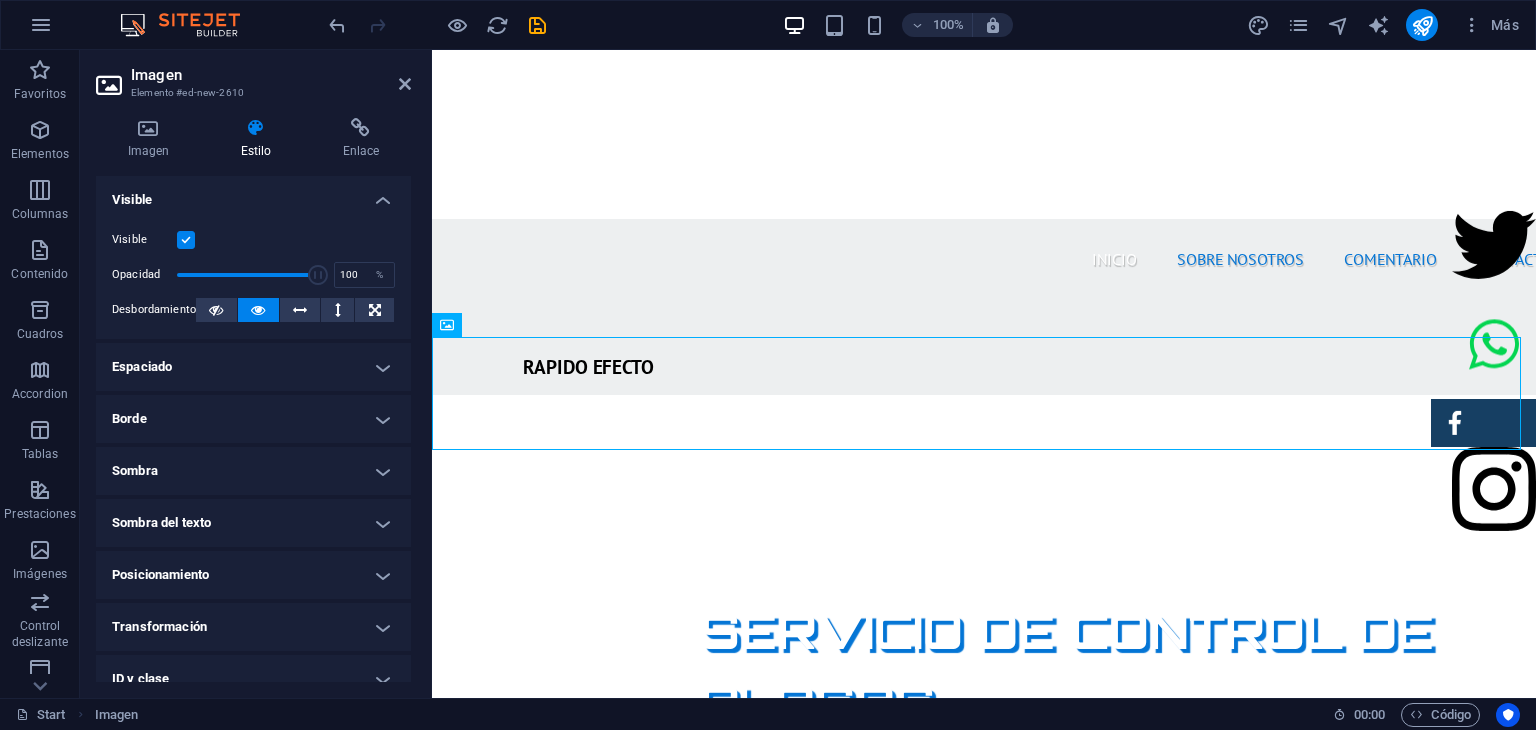 click on "Posicionamiento" at bounding box center [253, 575] 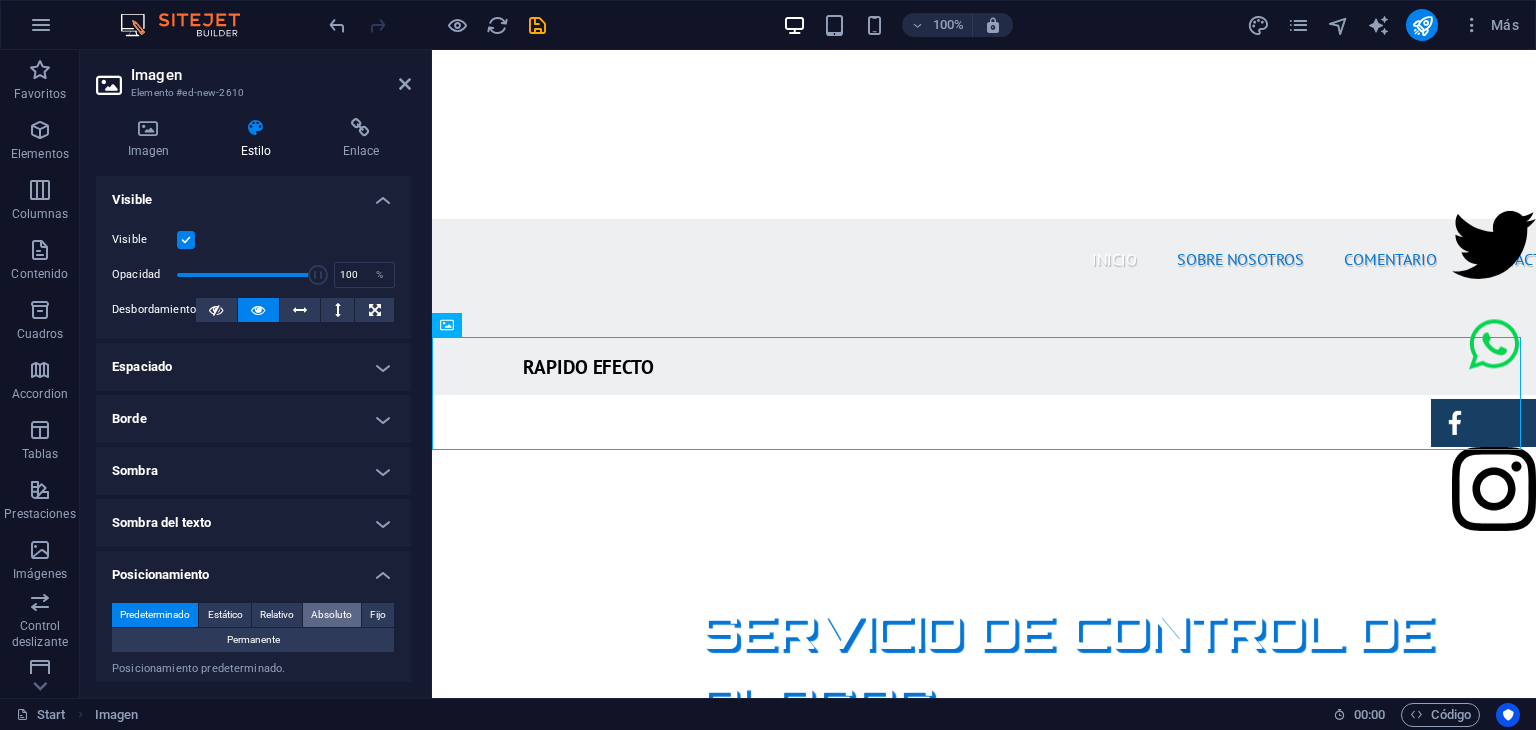 click on "Absoluto" at bounding box center (331, 615) 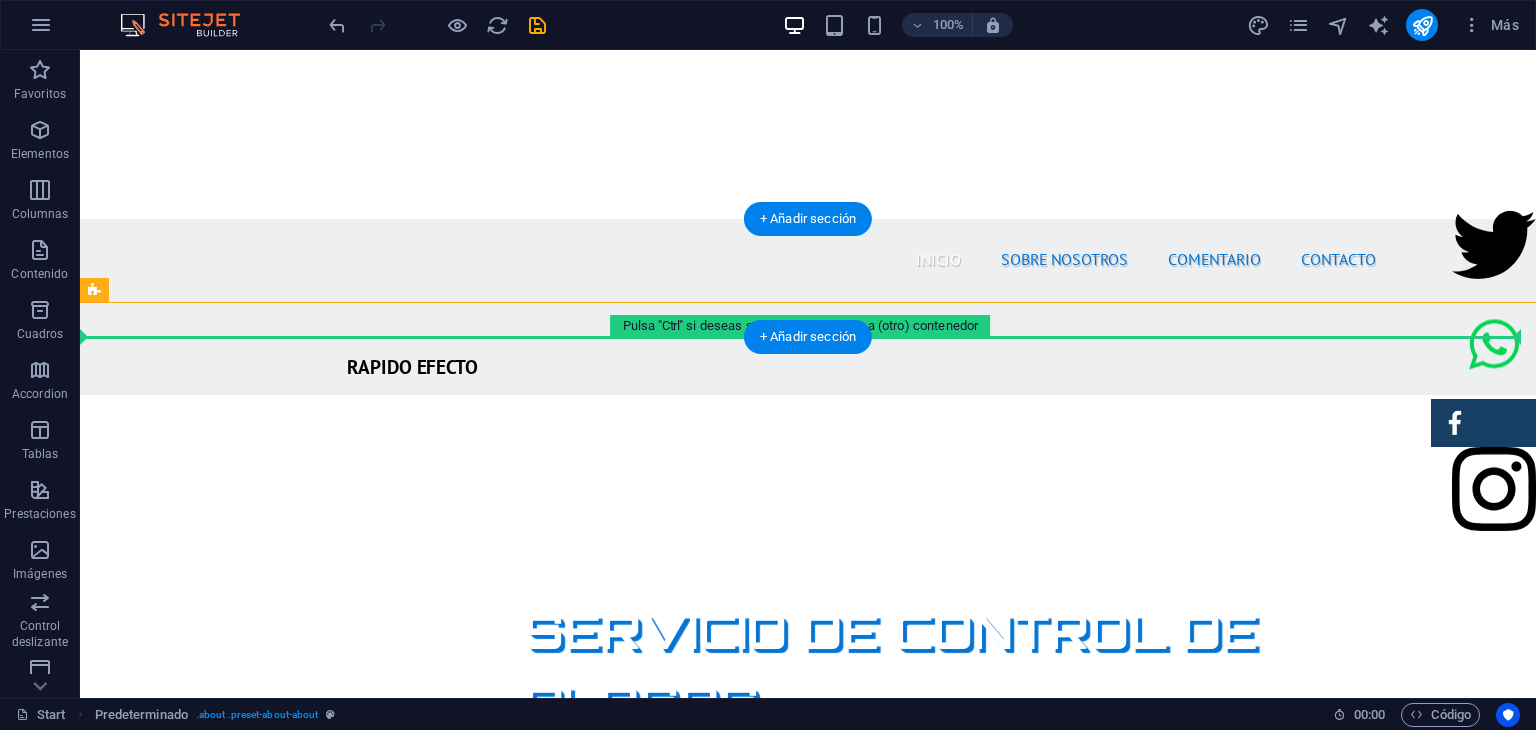 drag, startPoint x: 193, startPoint y: 393, endPoint x: 586, endPoint y: 286, distance: 407.3058 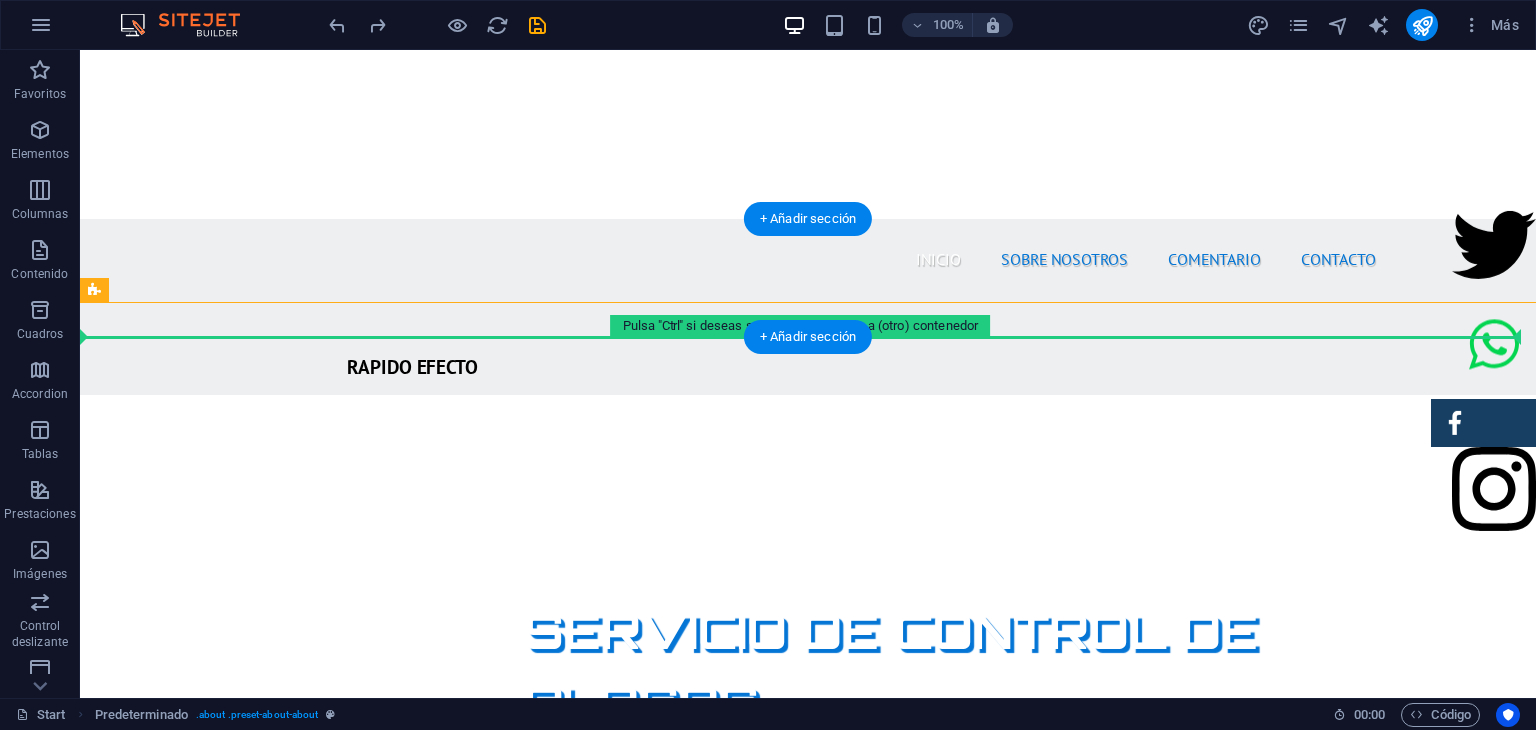 drag, startPoint x: 206, startPoint y: 392, endPoint x: 240, endPoint y: 289, distance: 108.46658 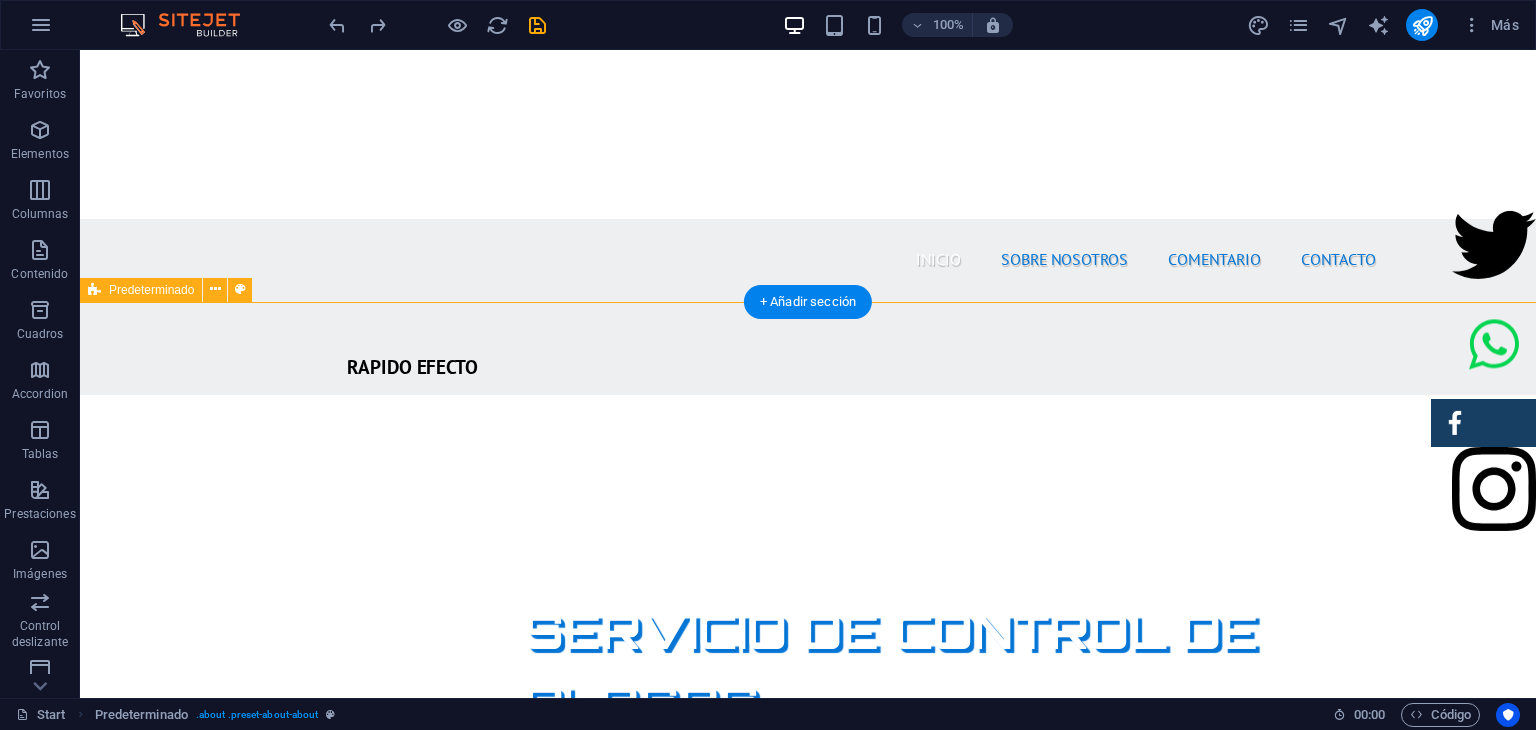 click on "SOBRE NOSOTROS Nuestra empresa de fumigación ofrece soluciones efectivas para el control de plagas, garantizando un ambiente limpio y seguro. Con un equipo de profesionales calificados y el uso de productos certificados, aseguramos resultados óptimos y la satisfacción del cliente. Nos especializamos en servicios residenciales y comerciales, adaptándonos a las necesidades específicas de cada cliente. Además, aplicamos técnicas innovadoras y respetuosas con el medio ambiente. Al elegirnos, estás invirtiendo en la salud de tus espacios y el bienestar de tus seres queridos. ¡Contáctanos para una evaluación gratuita y protege tu hogar hoy mismo! PRODUCTOS CERTIFICADOS MEJOR PRECIO GARANTIZADO GARANTÍA DE SERVICIO RAPIDO Y SEGURO" at bounding box center (808, 1754) 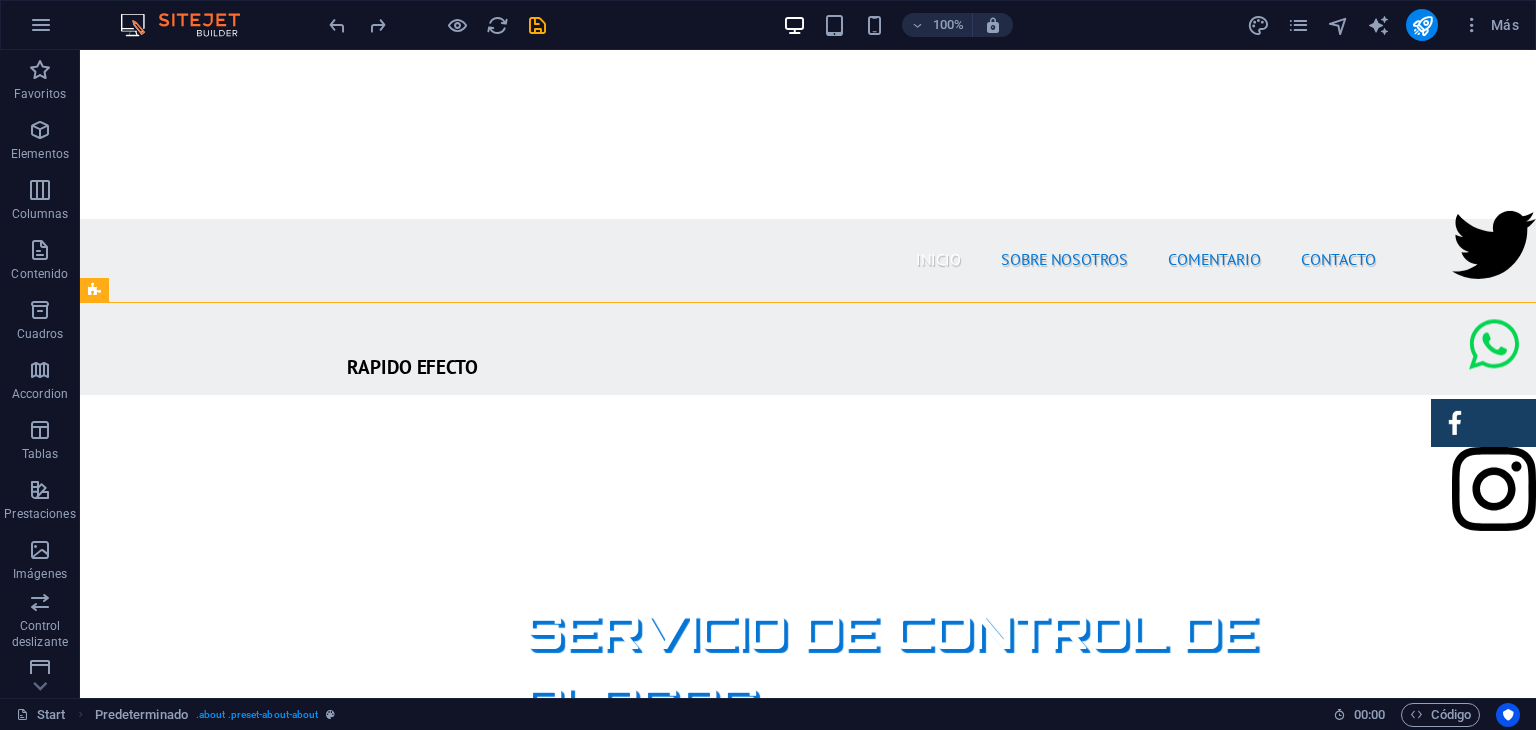 click at bounding box center (437, 25) 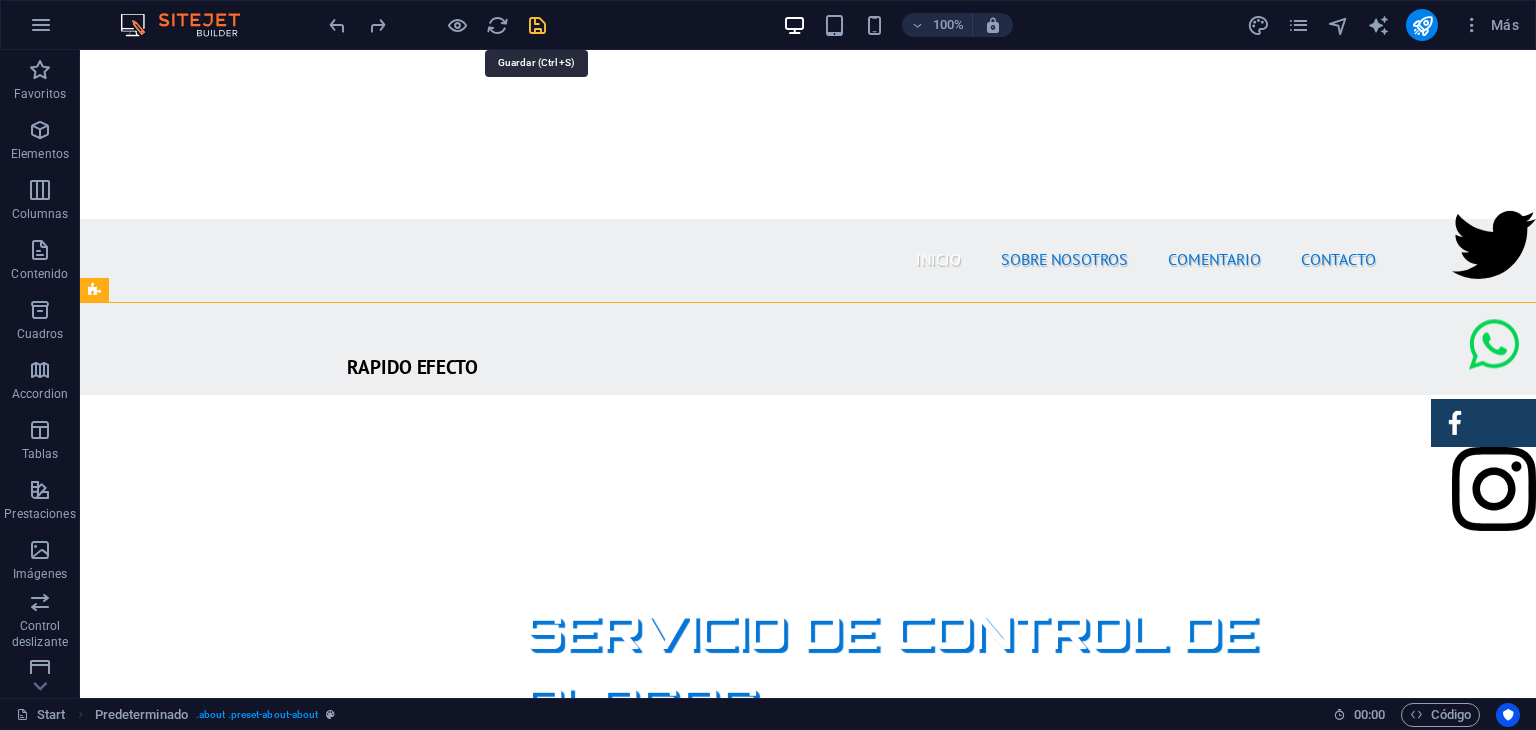 click at bounding box center (537, 25) 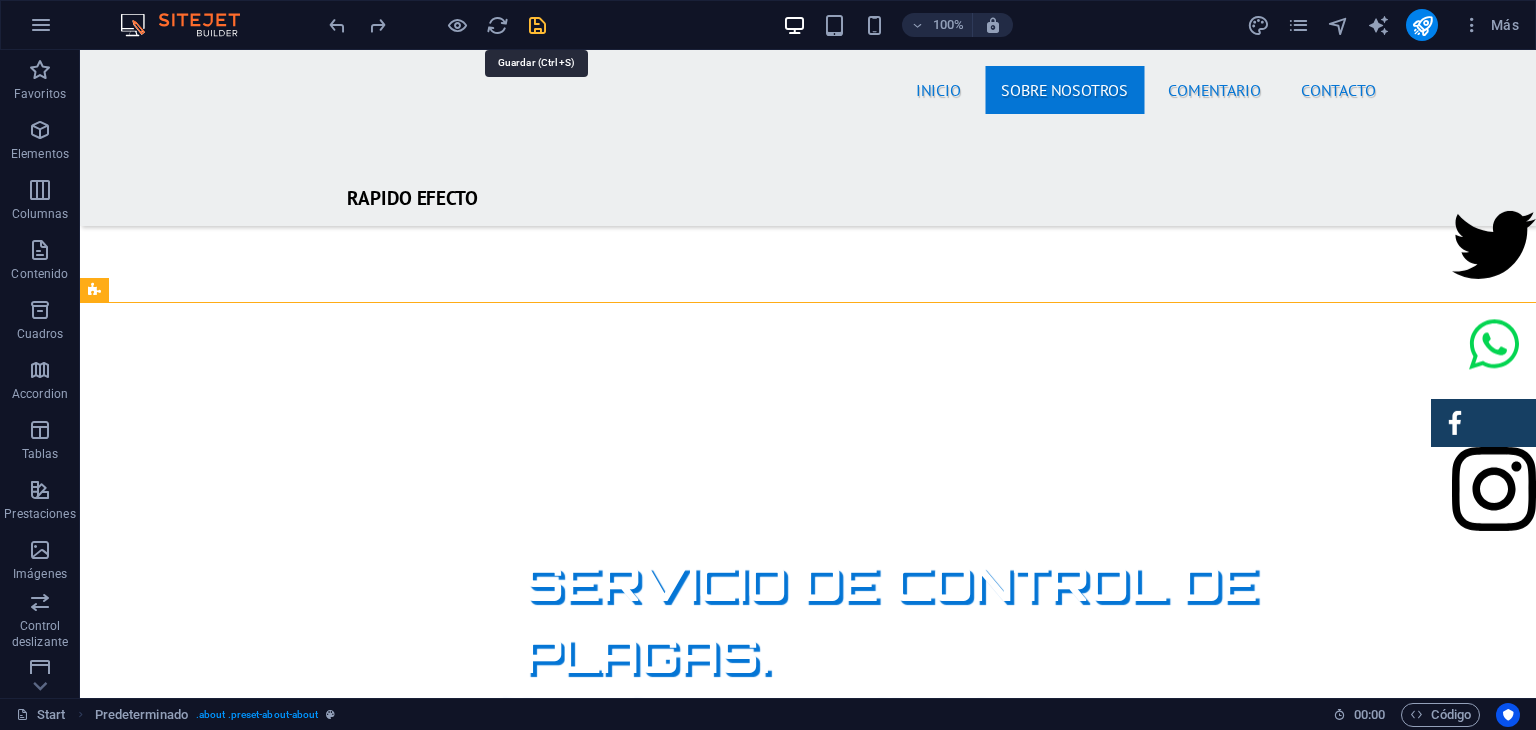 select on "move-right-to-left" 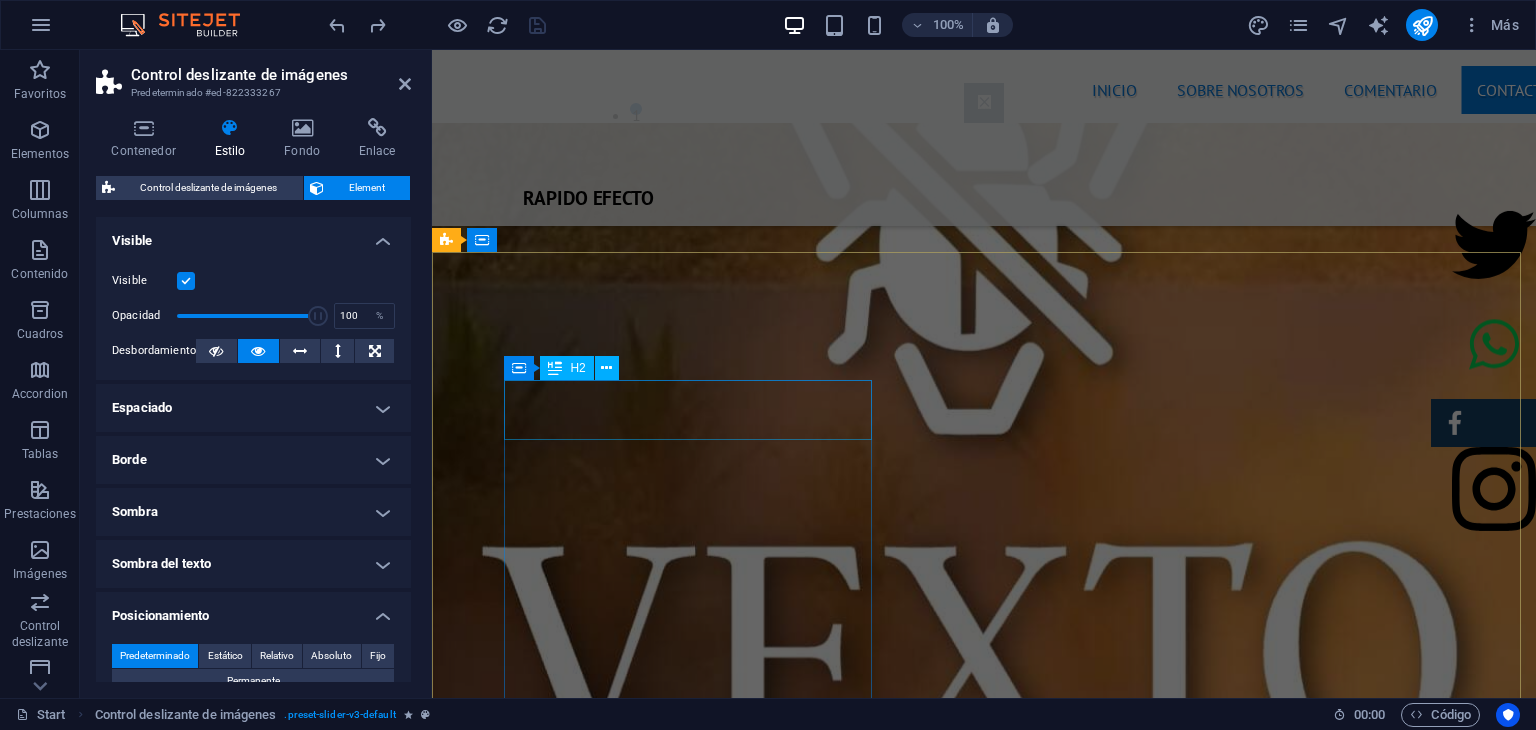 scroll, scrollTop: 3649, scrollLeft: 0, axis: vertical 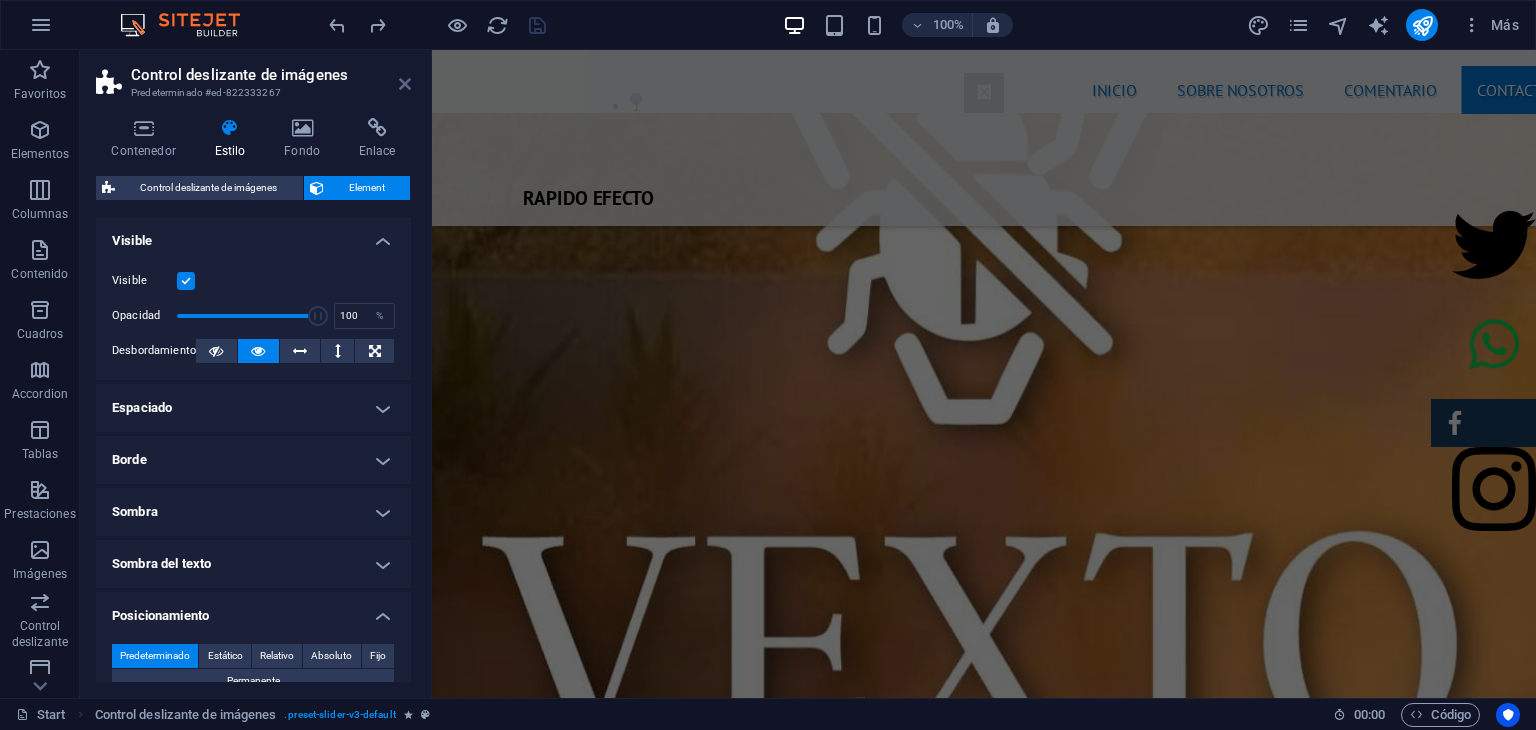 click at bounding box center [405, 84] 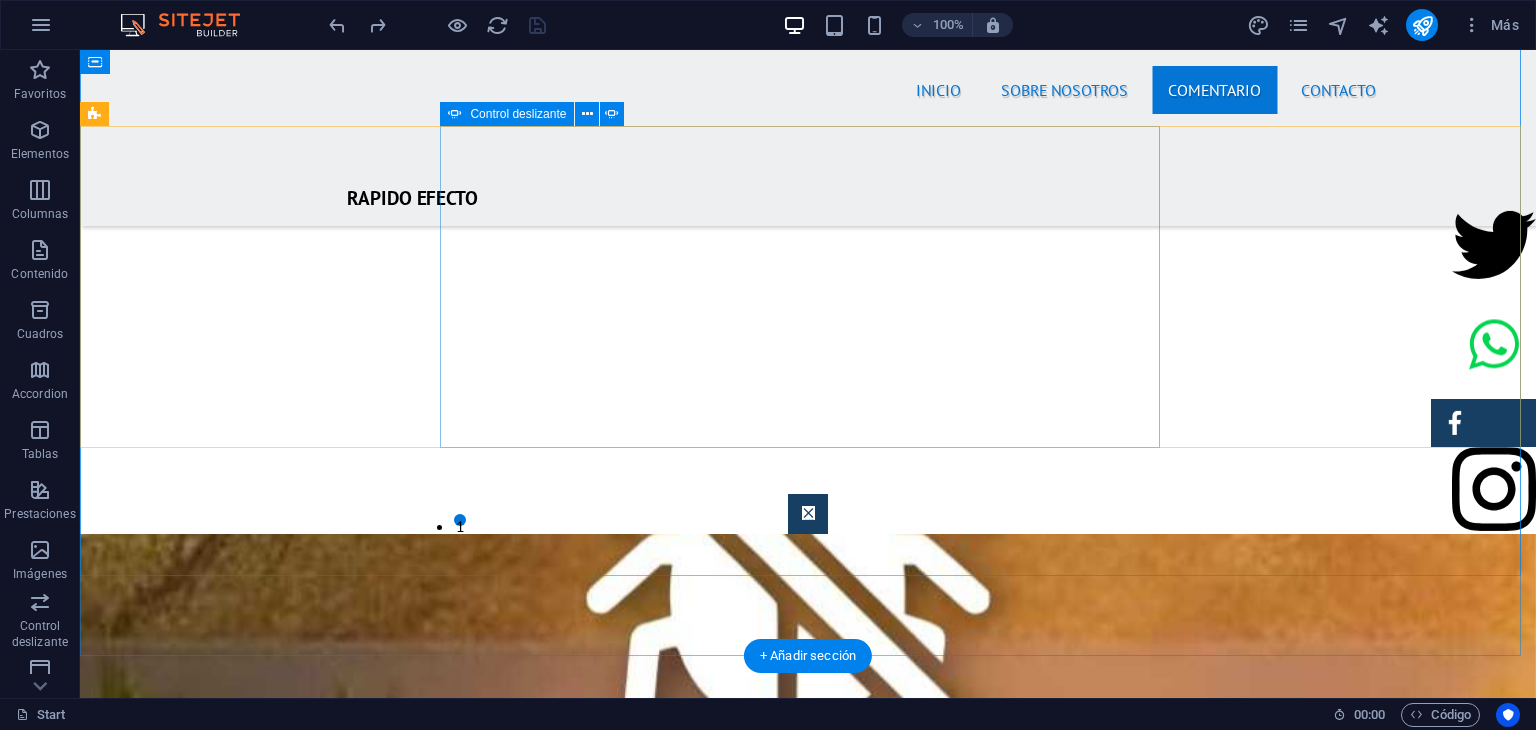 scroll, scrollTop: 3248, scrollLeft: 0, axis: vertical 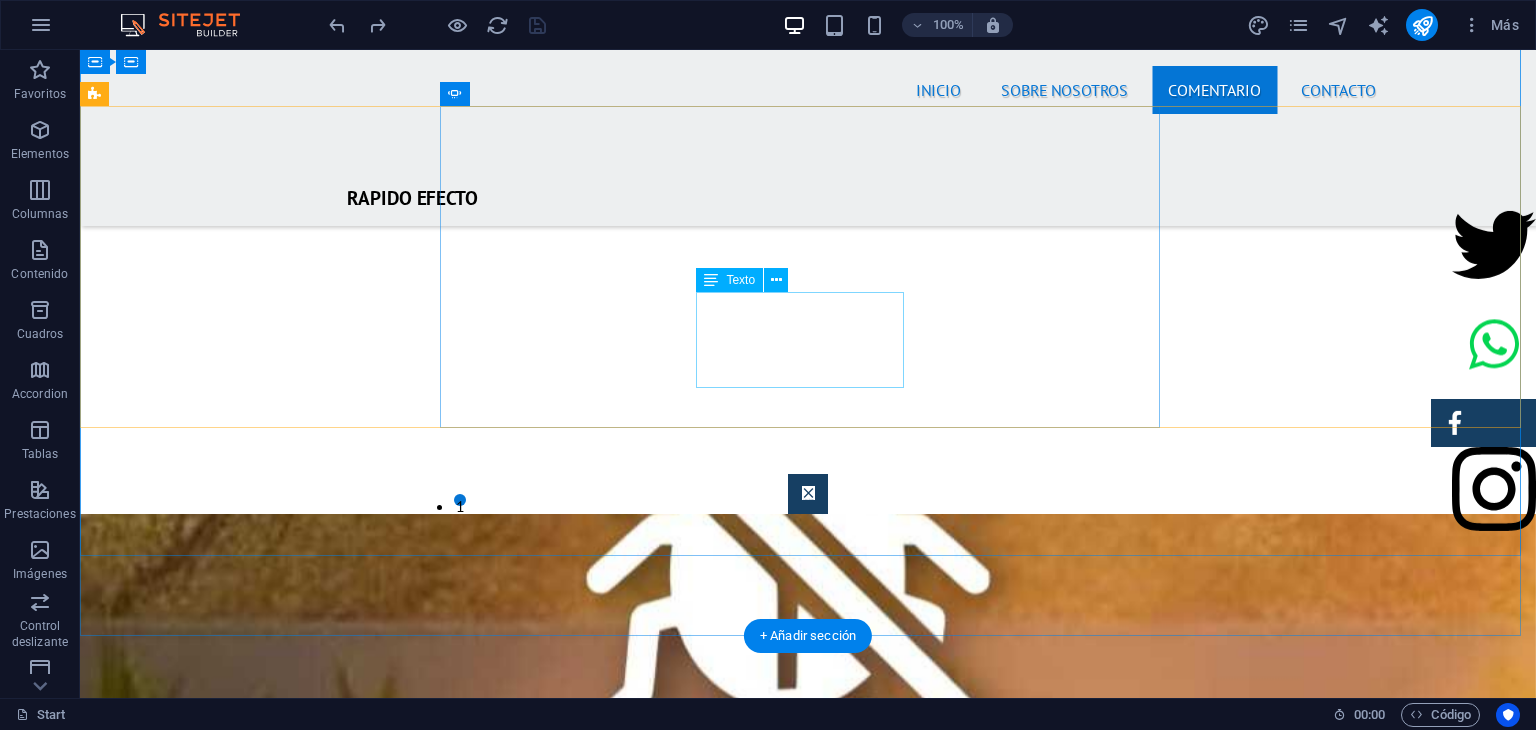 click on "[FIRST] [LAST]  - Tenia muchos insectos en mi casa y por su oportuna intervención erradicaron los insectos." at bounding box center (552, 3315) 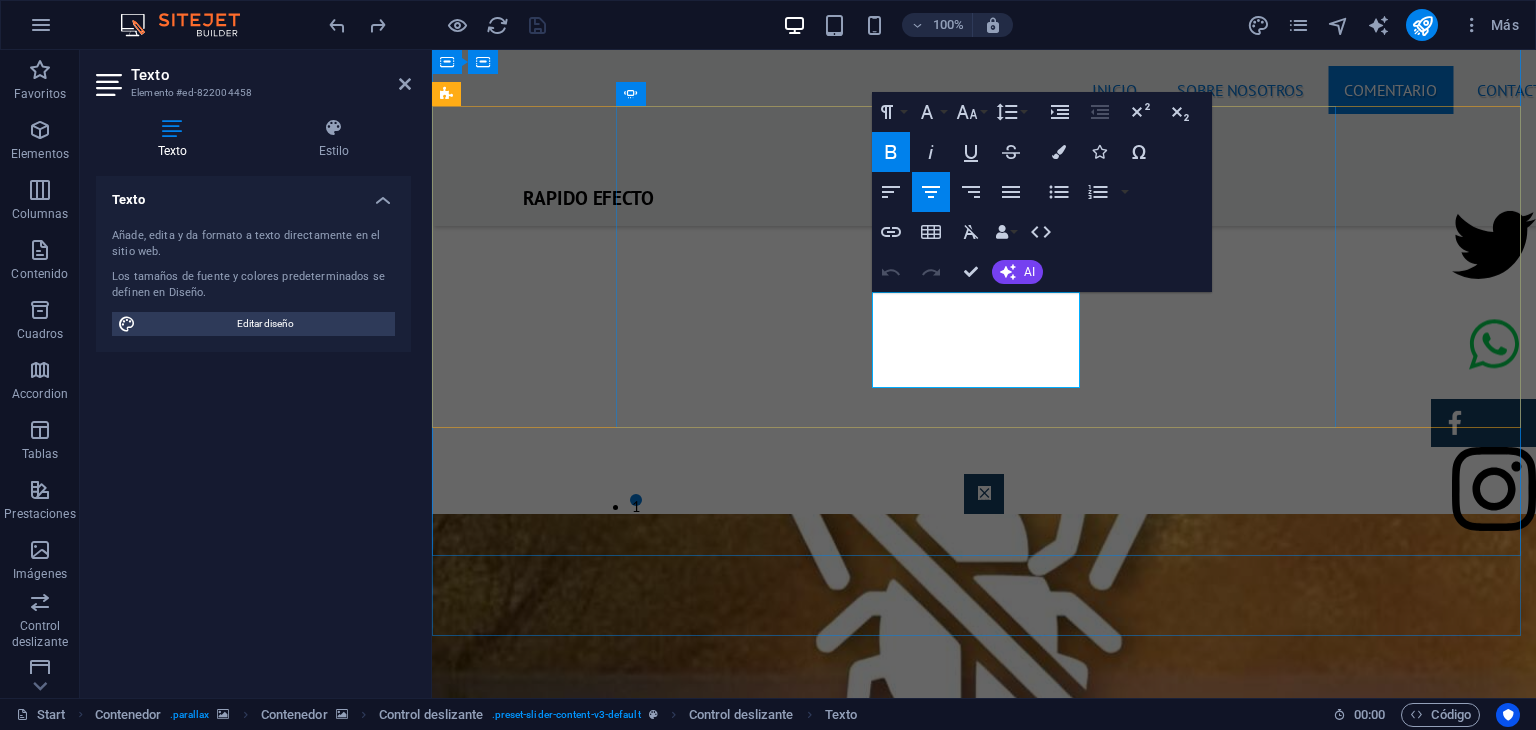 click on "[FIRST] [LAST]" at bounding box center [706, 3267] 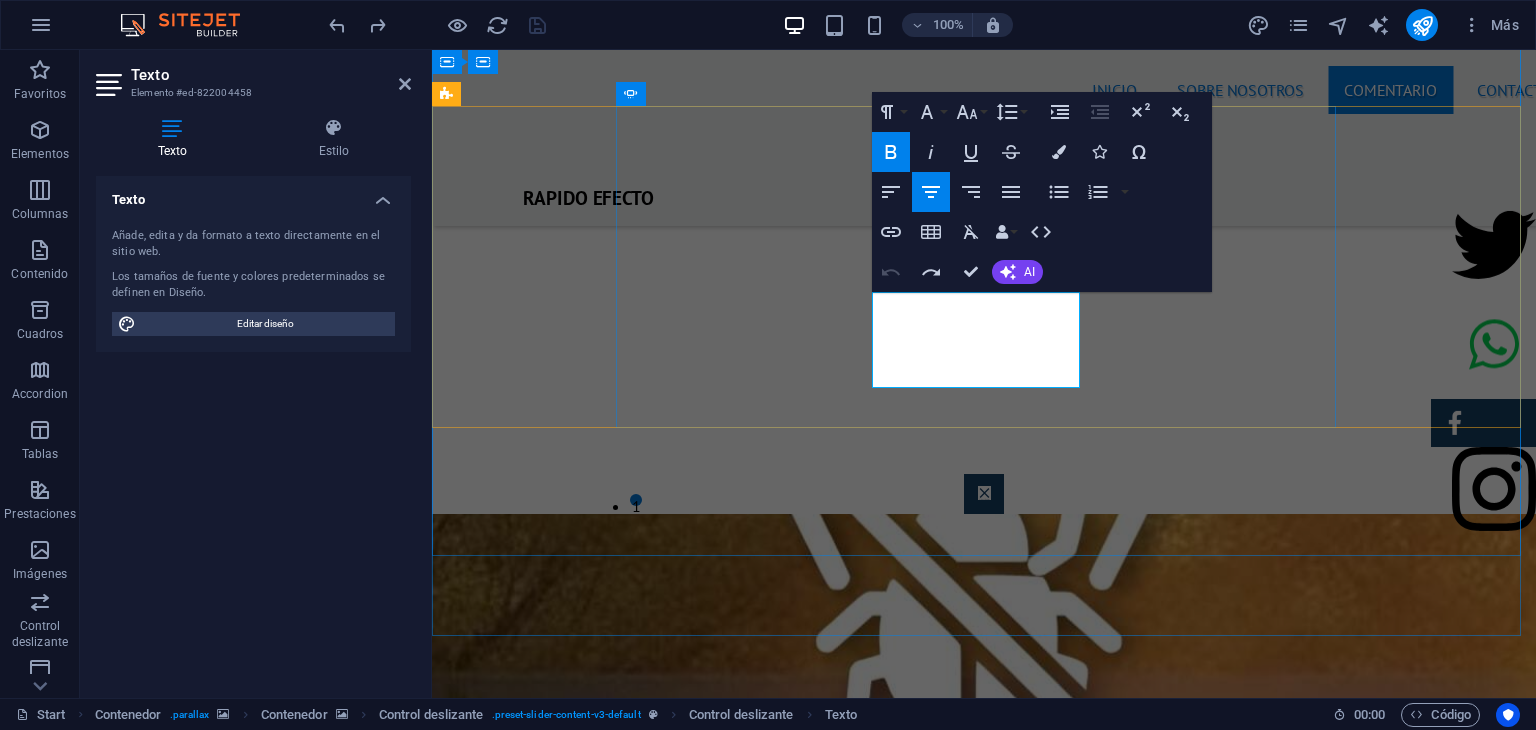 click on "[FIRST] [LAST]" at bounding box center [706, 3267] 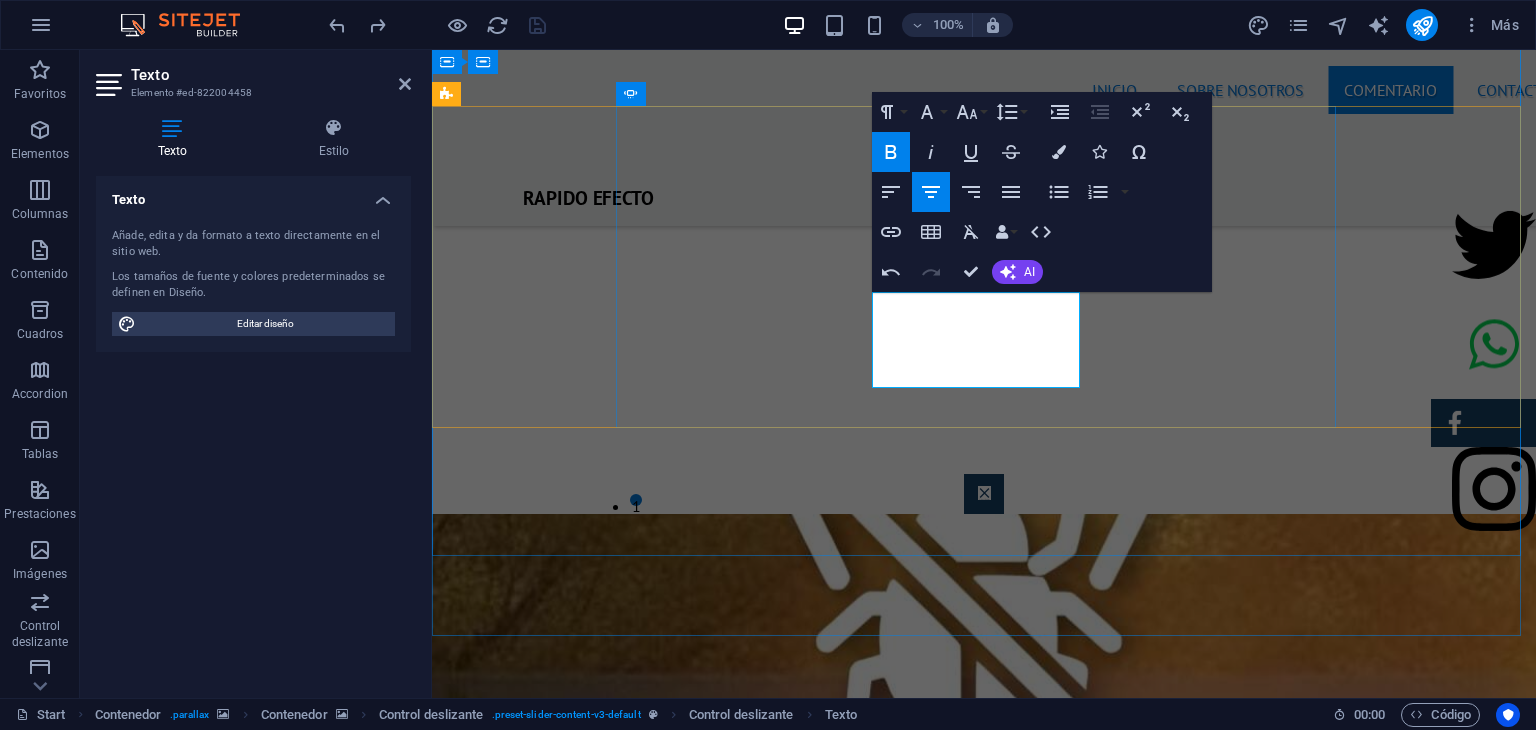type 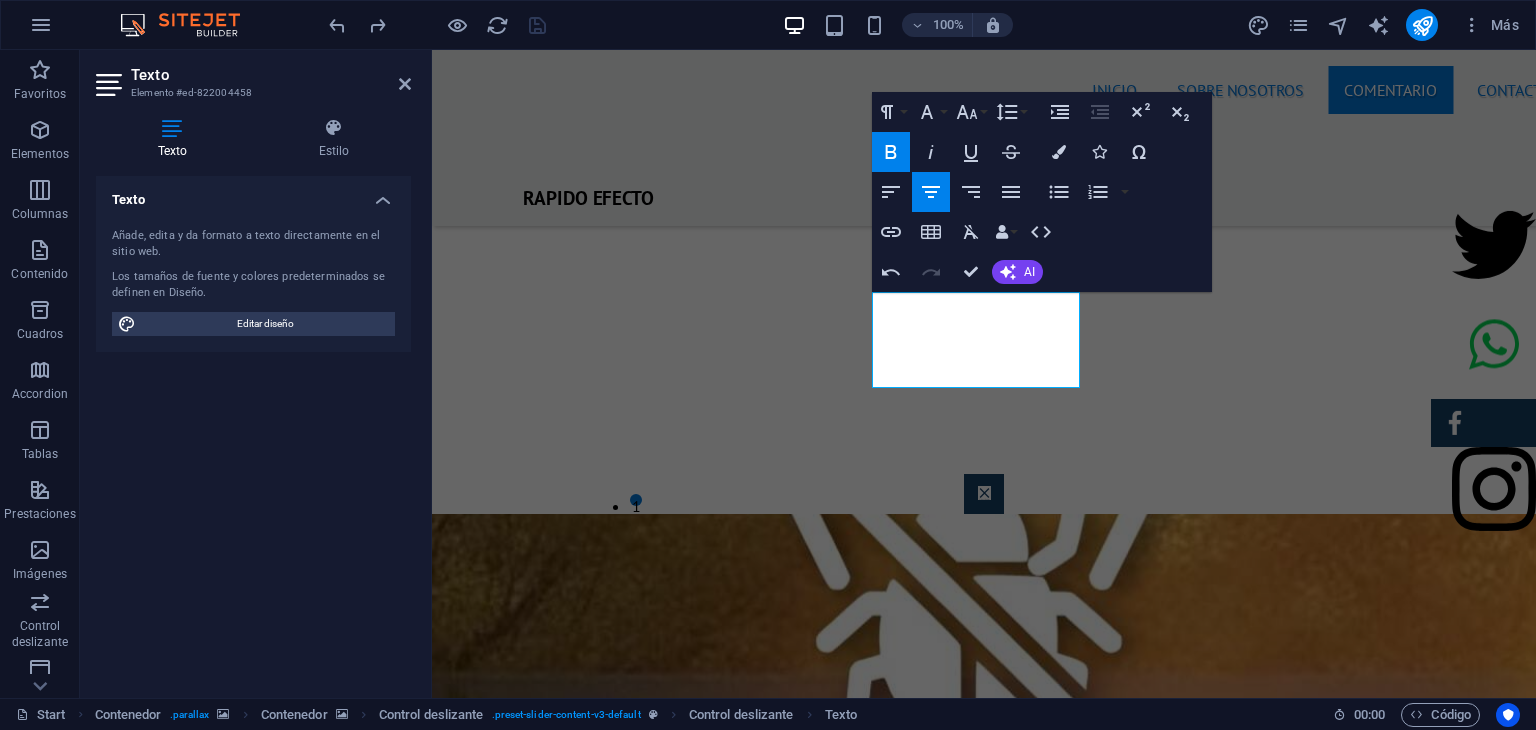 click at bounding box center [984, 2240] 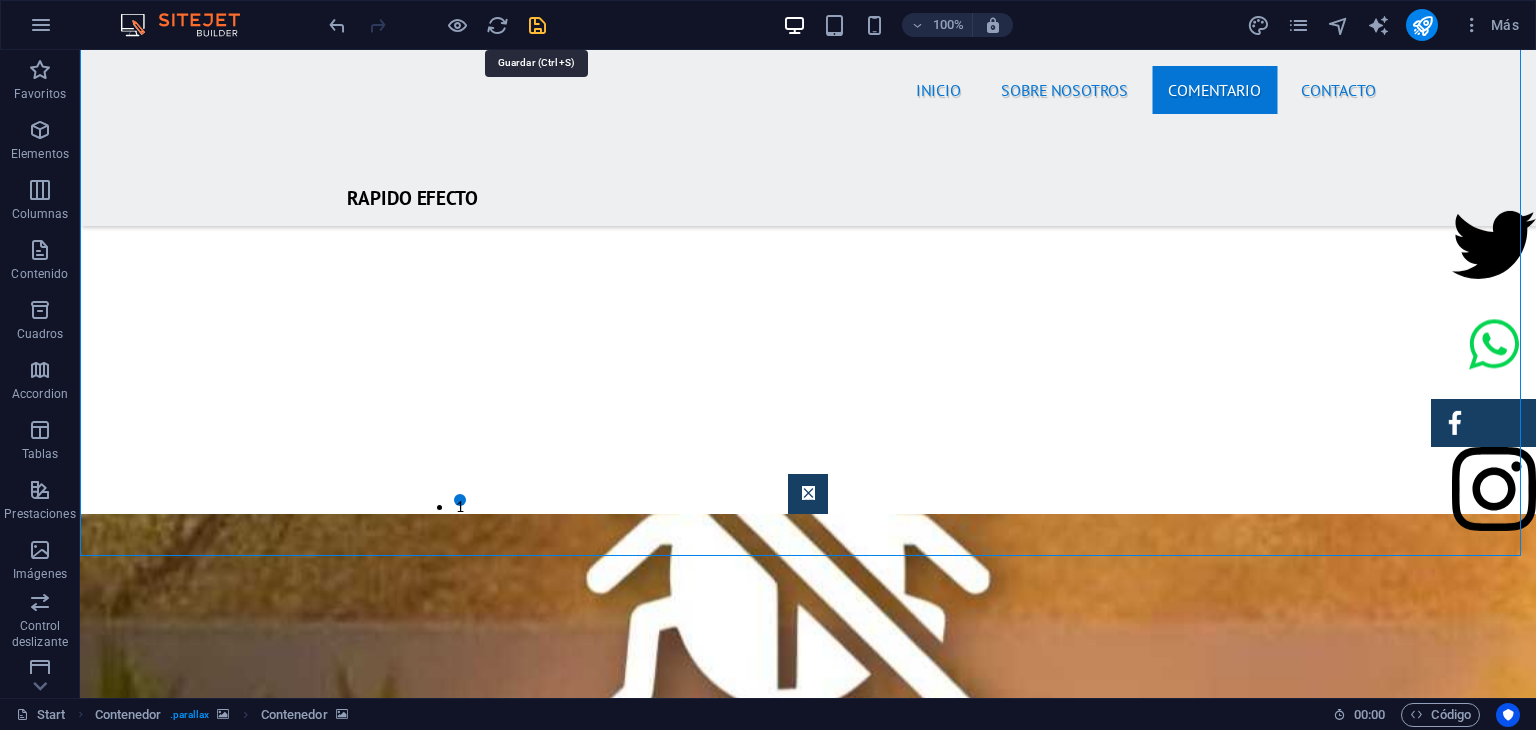 click at bounding box center (537, 25) 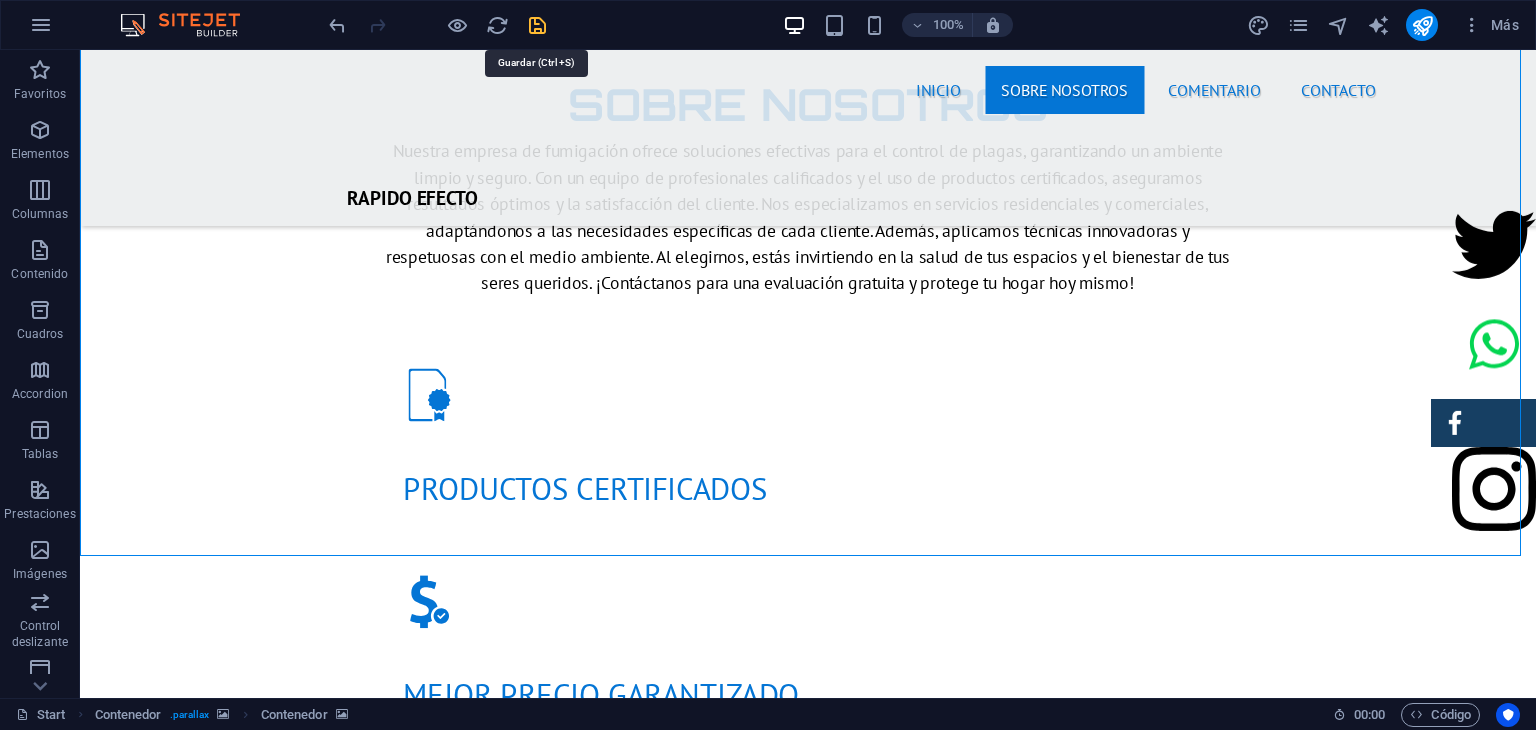 select on "move-right-to-left" 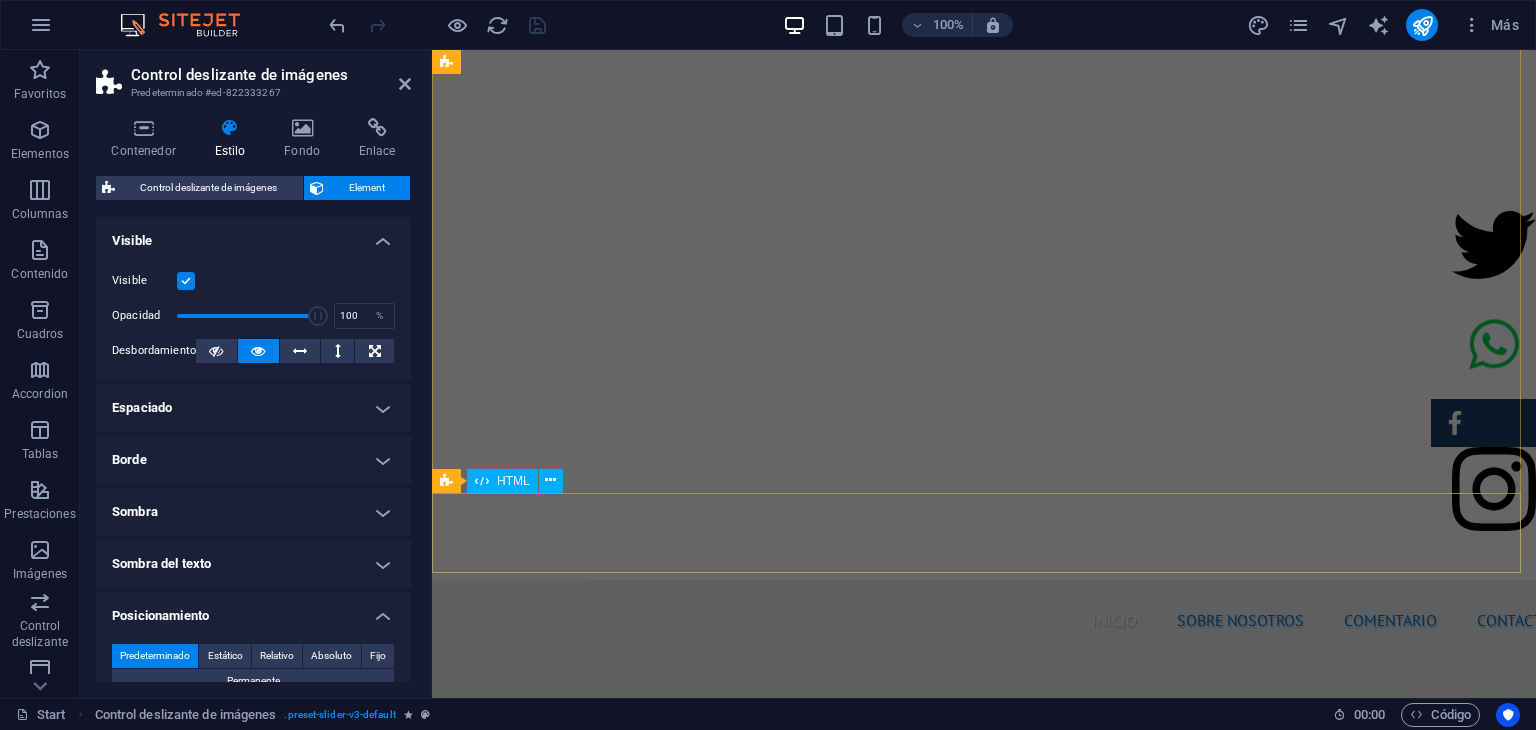 scroll, scrollTop: 236, scrollLeft: 0, axis: vertical 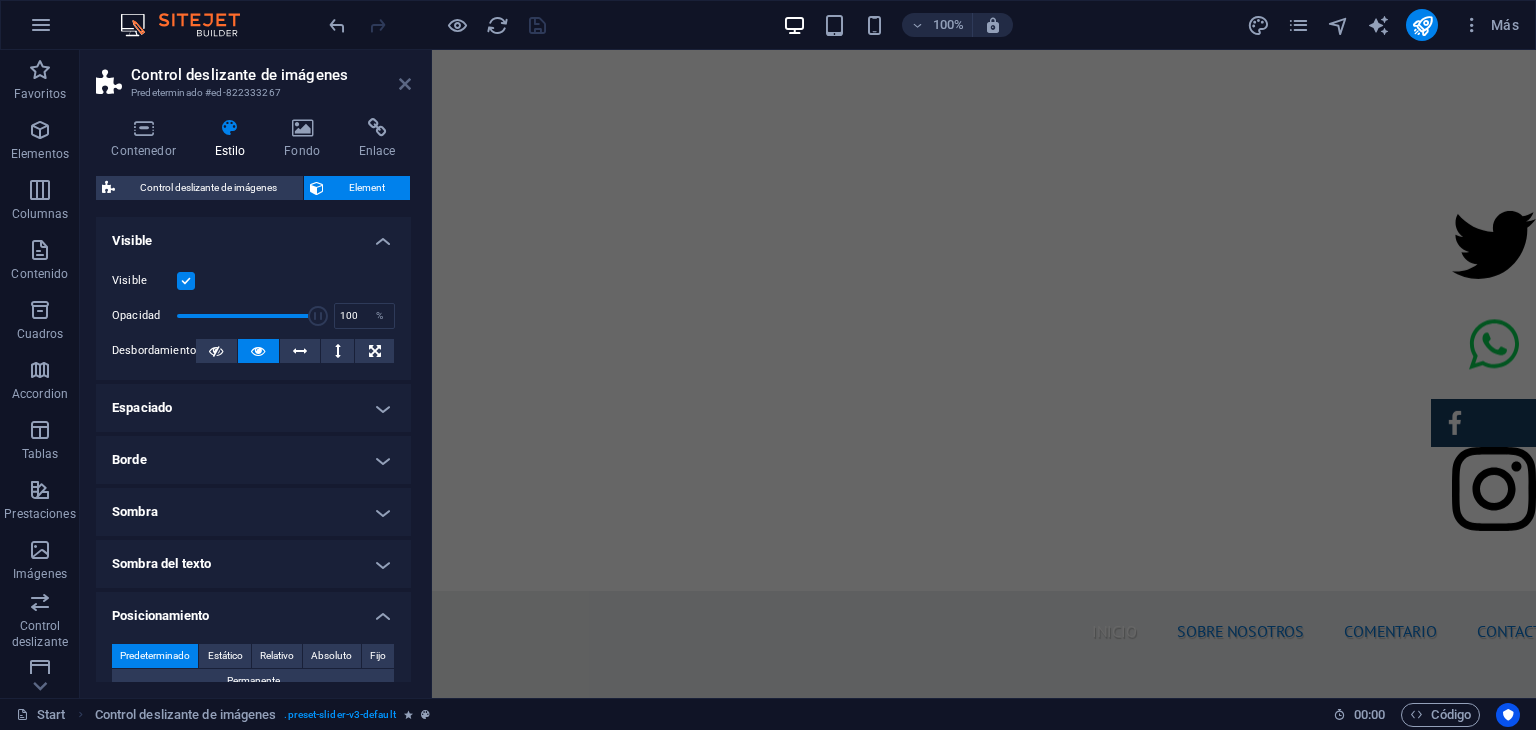 click at bounding box center [405, 84] 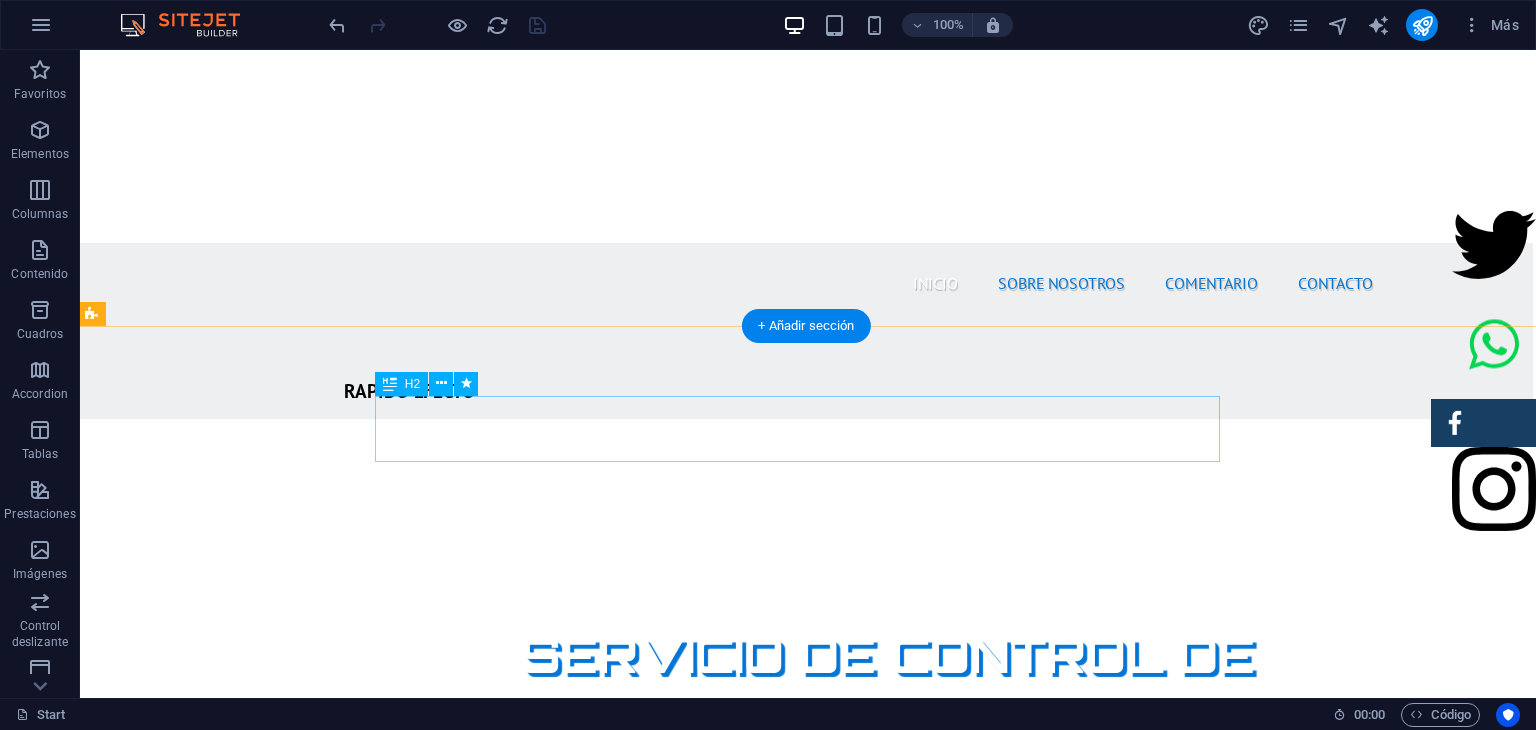 scroll, scrollTop: 583, scrollLeft: 3, axis: both 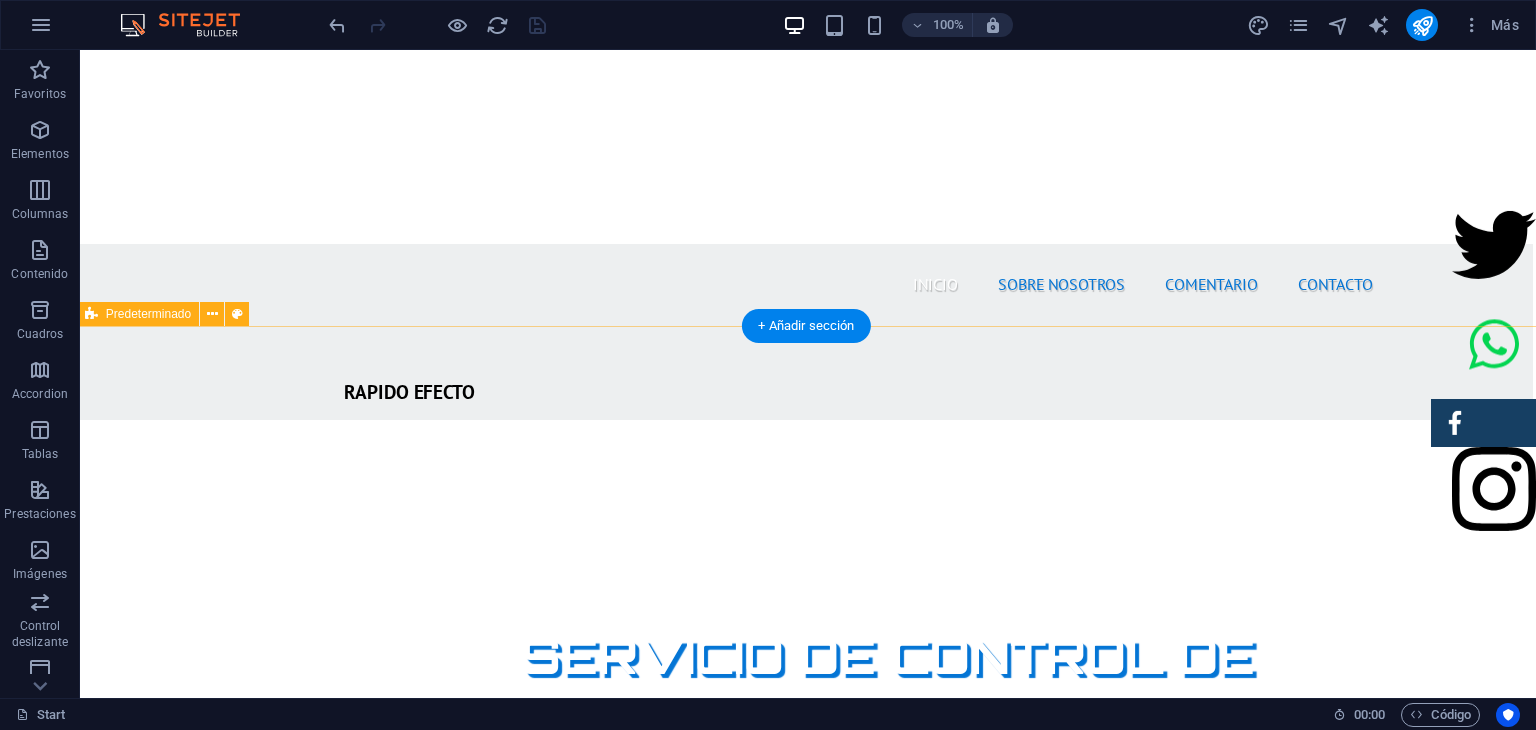 click on "SOBRE NOSOTROS Nuestra empresa de fumigación ofrece soluciones efectivas para el control de plagas, garantizando un ambiente limpio y seguro. Con un equipo de profesionales calificados y el uso de productos certificados, aseguramos resultados óptimos y la satisfacción del cliente. Nos especializamos en servicios residenciales y comerciales, adaptándonos a las necesidades específicas de cada cliente. Además, aplicamos técnicas innovadoras y respetuosas con el medio ambiente. Al elegirnos, estás invirtiendo en la salud de tus espacios y el bienestar de tus seres queridos. ¡Contáctanos para una evaluación gratuita y protege tu hogar hoy mismo! PRODUCTOS CERTIFICADOS MEJOR PRECIO GARANTIZADO GARANTÍA DE SERVICIO RAPIDO Y SEGURO" at bounding box center (805, 1779) 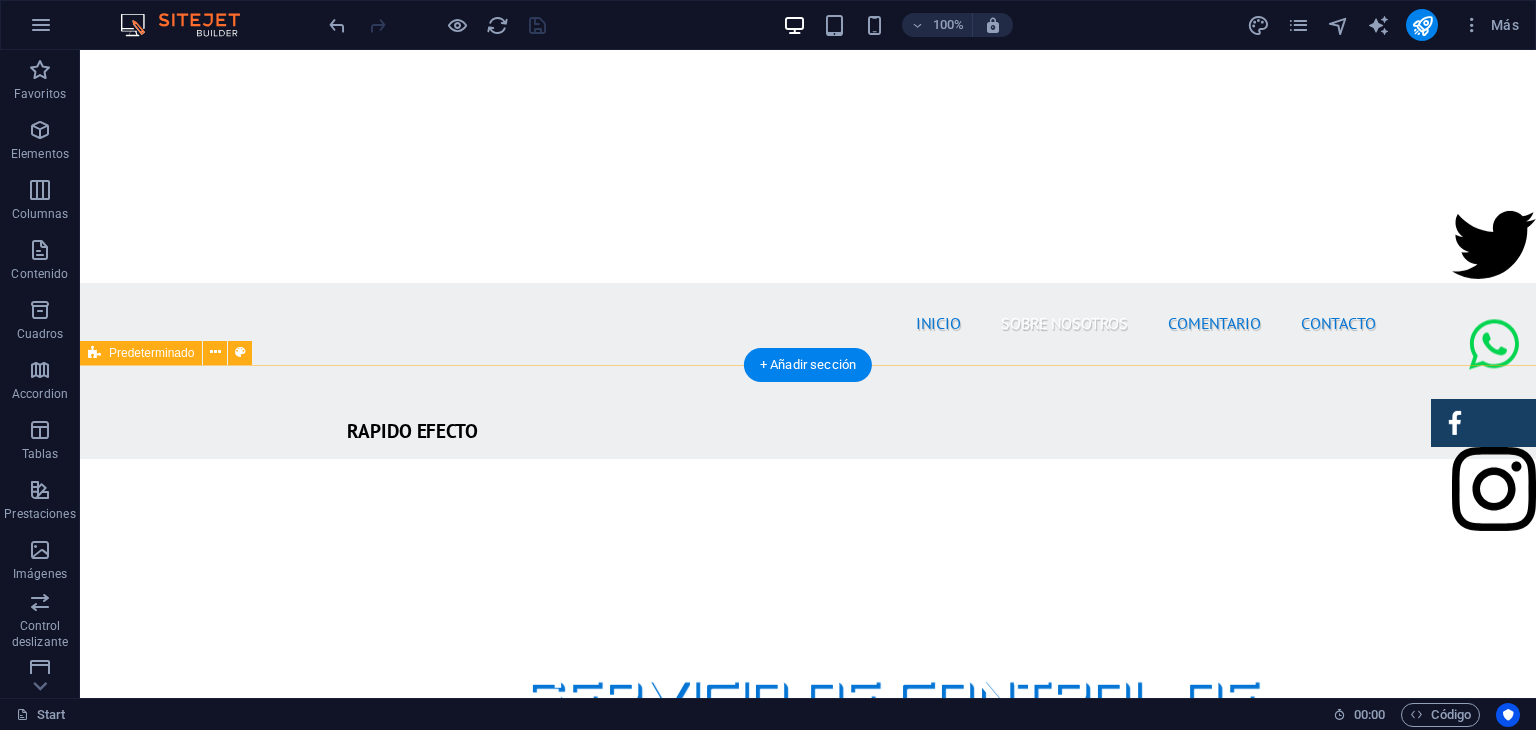 scroll, scrollTop: 686, scrollLeft: 0, axis: vertical 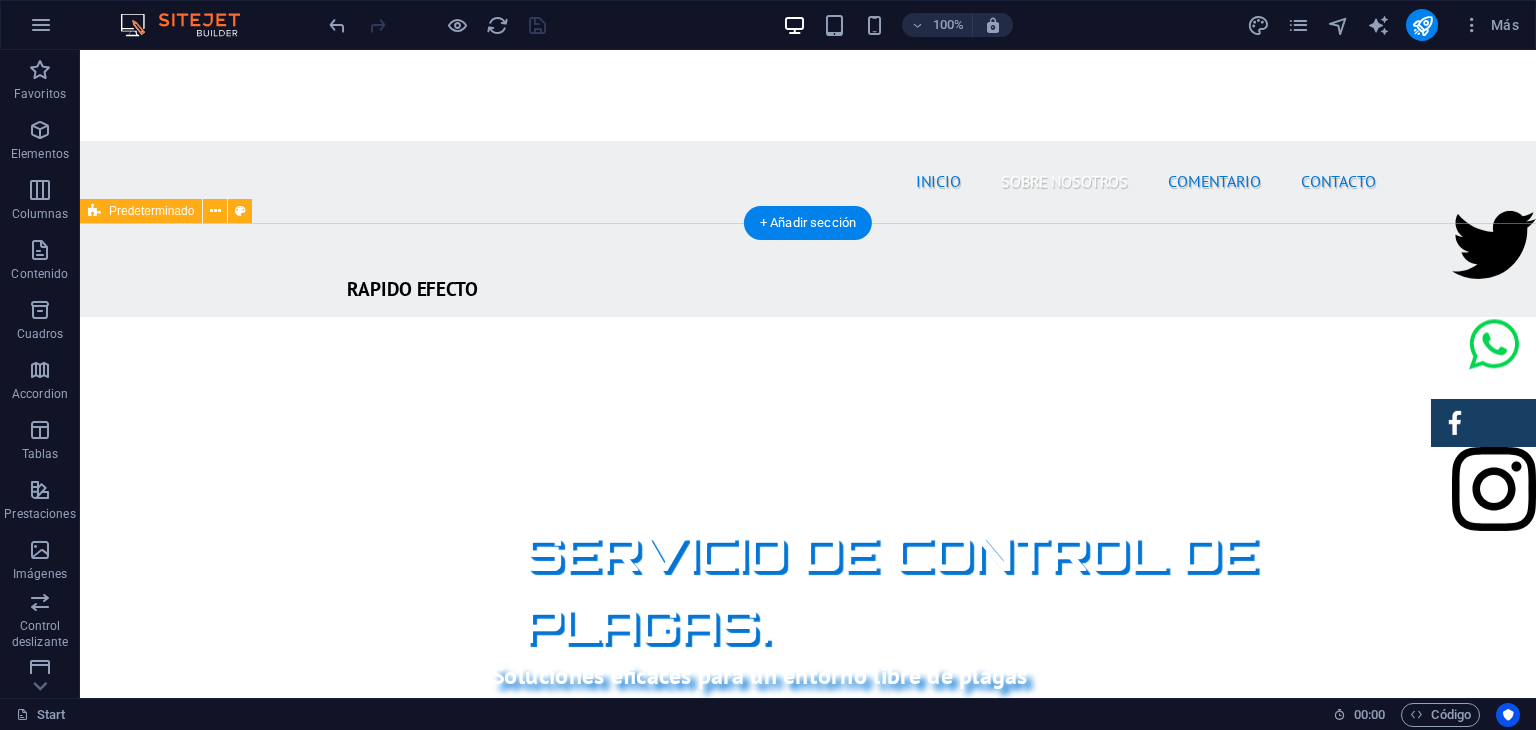 click on "SOBRE NOSOTROS Nuestra empresa de fumigación ofrece soluciones efectivas para el control de plagas, garantizando un ambiente limpio y seguro. Con un equipo de profesionales calificados y el uso de productos certificados, aseguramos resultados óptimos y la satisfacción del cliente. Nos especializamos en servicios residenciales y comerciales, adaptándonos a las necesidades específicas de cada cliente. Además, aplicamos técnicas innovadoras y respetuosas con el medio ambiente. Al elegirnos, estás invirtiendo en la salud de tus espacios y el bienestar de tus seres queridos. ¡Contáctanos para una evaluación gratuita y protege tu hogar hoy mismo! PRODUCTOS CERTIFICADOS MEJOR PRECIO GARANTIZADO GARANTÍA DE SERVICIO RAPIDO Y SEGURO" at bounding box center (808, 1676) 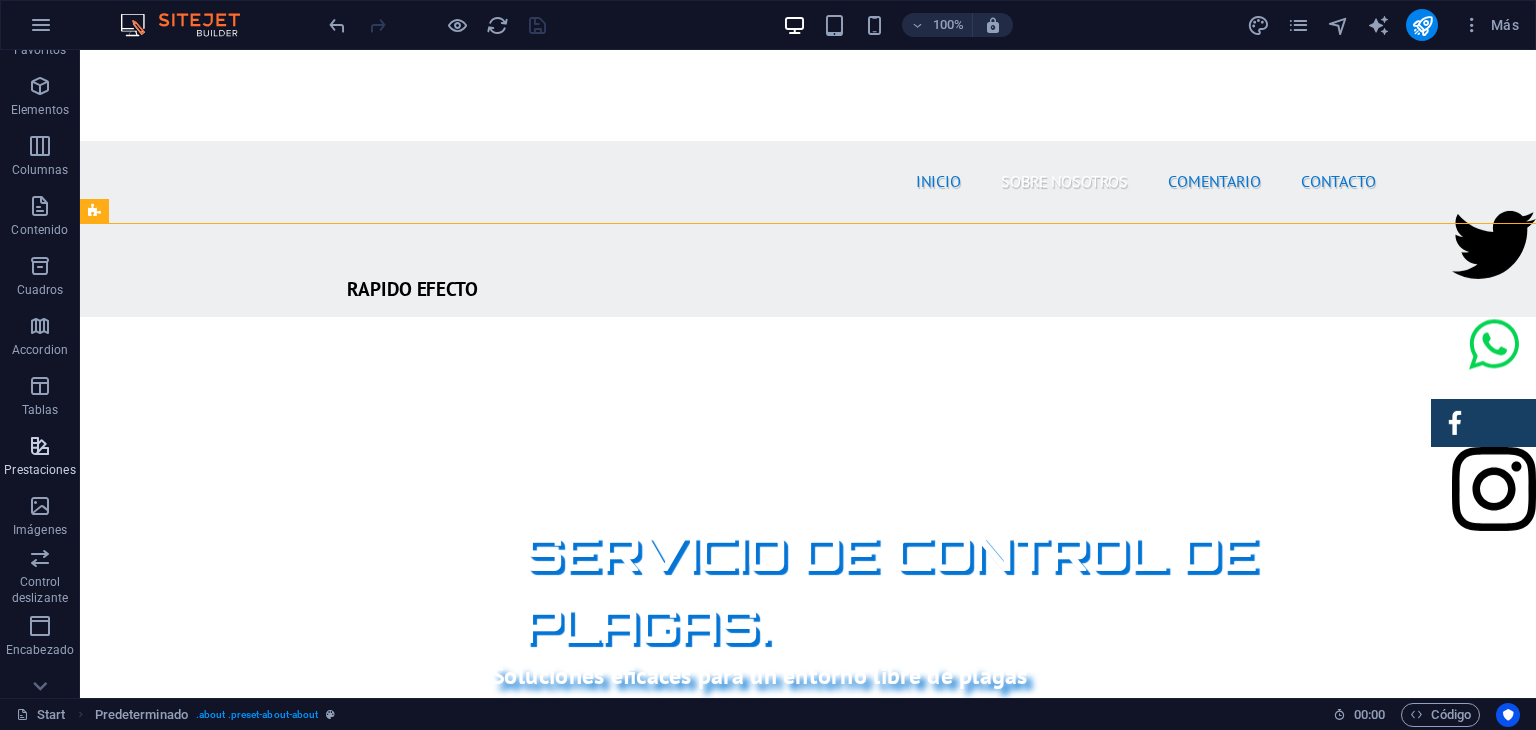 scroll, scrollTop: 48, scrollLeft: 0, axis: vertical 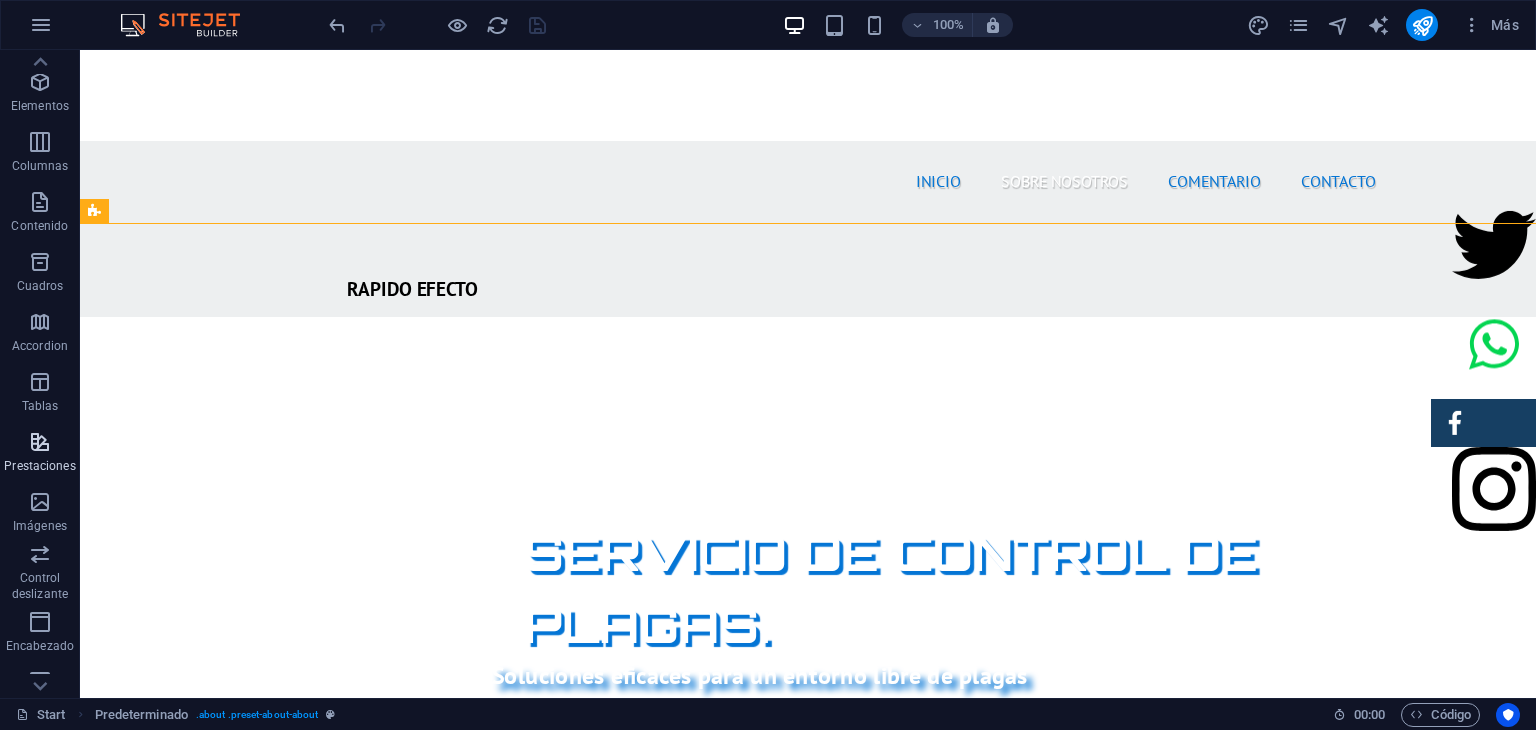 click at bounding box center [40, 442] 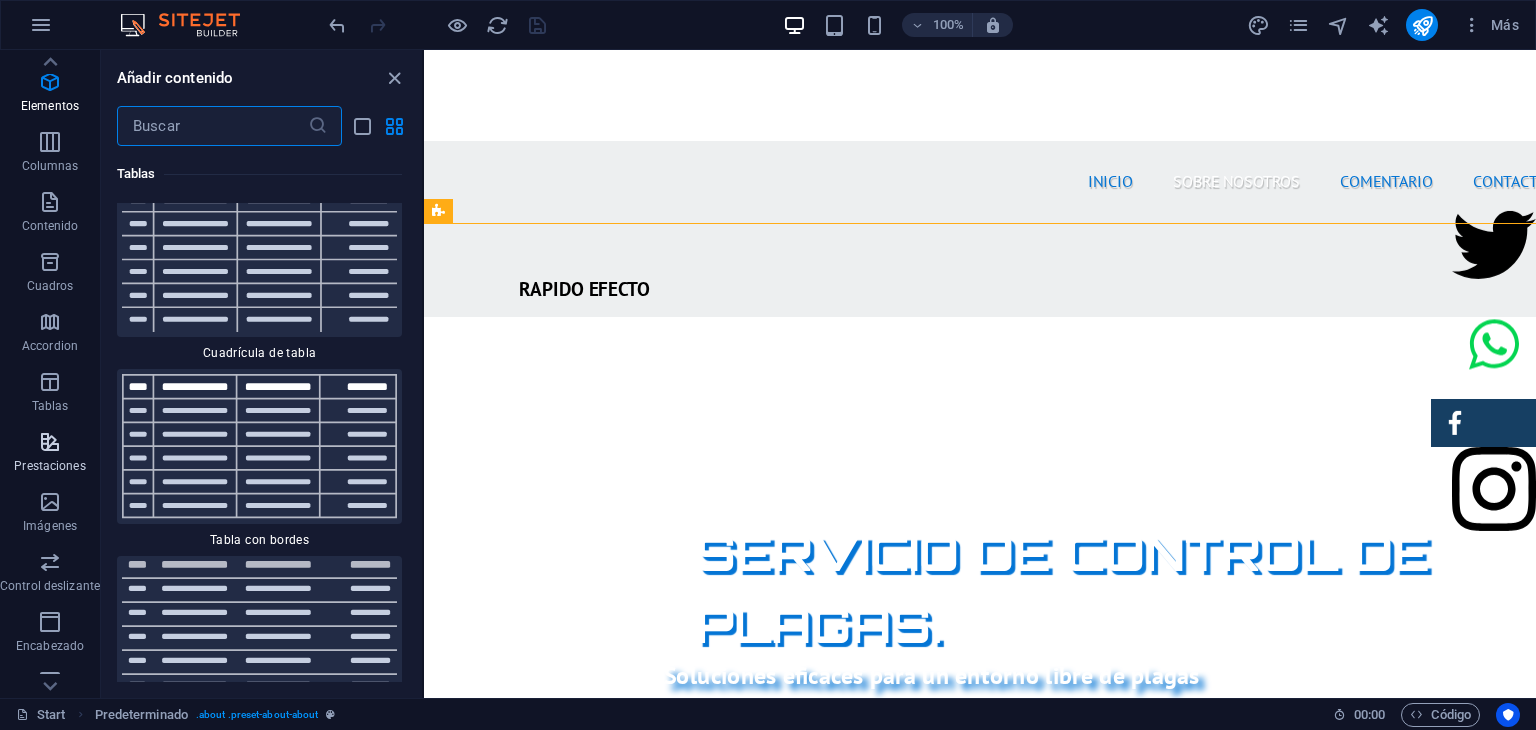 scroll, scrollTop: 14304, scrollLeft: 0, axis: vertical 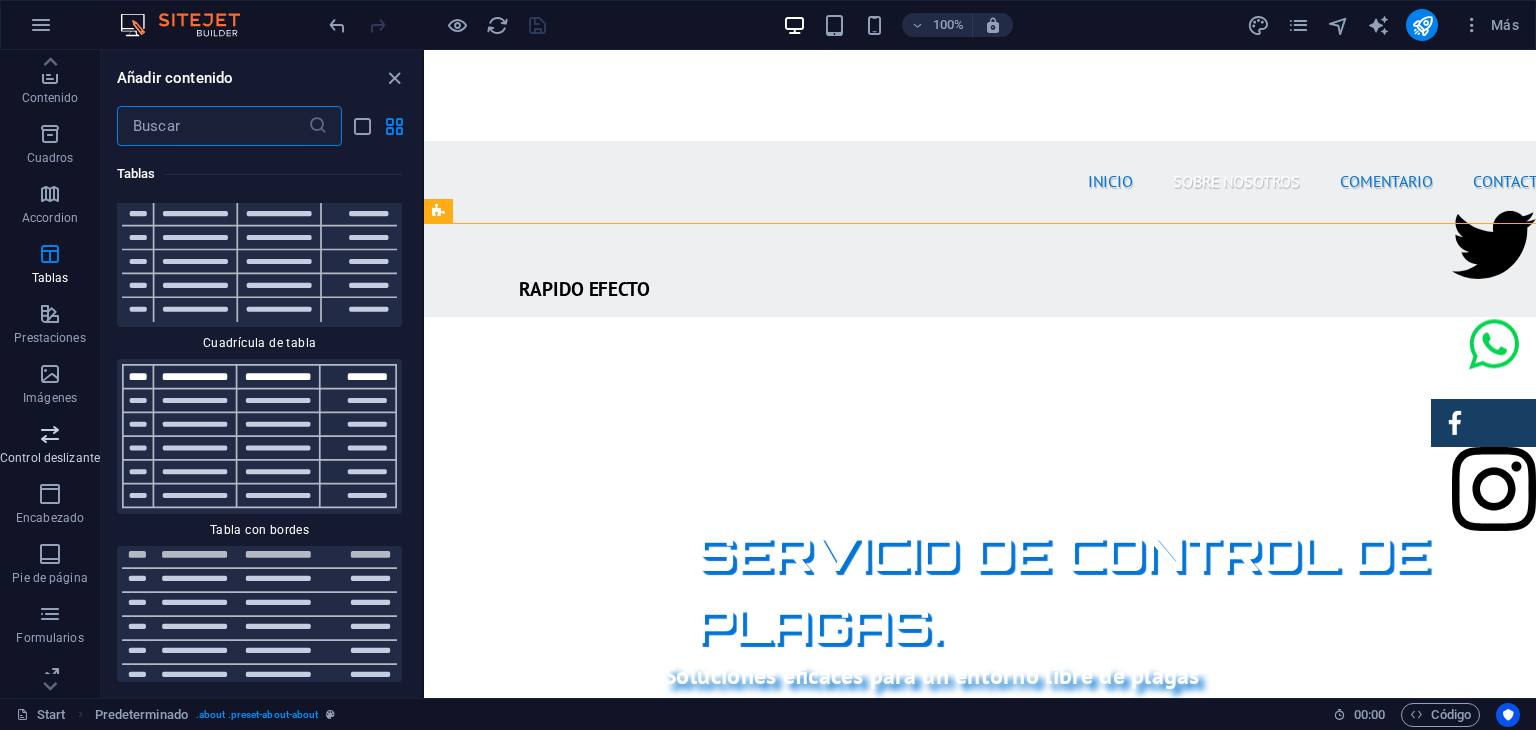 click at bounding box center (50, 434) 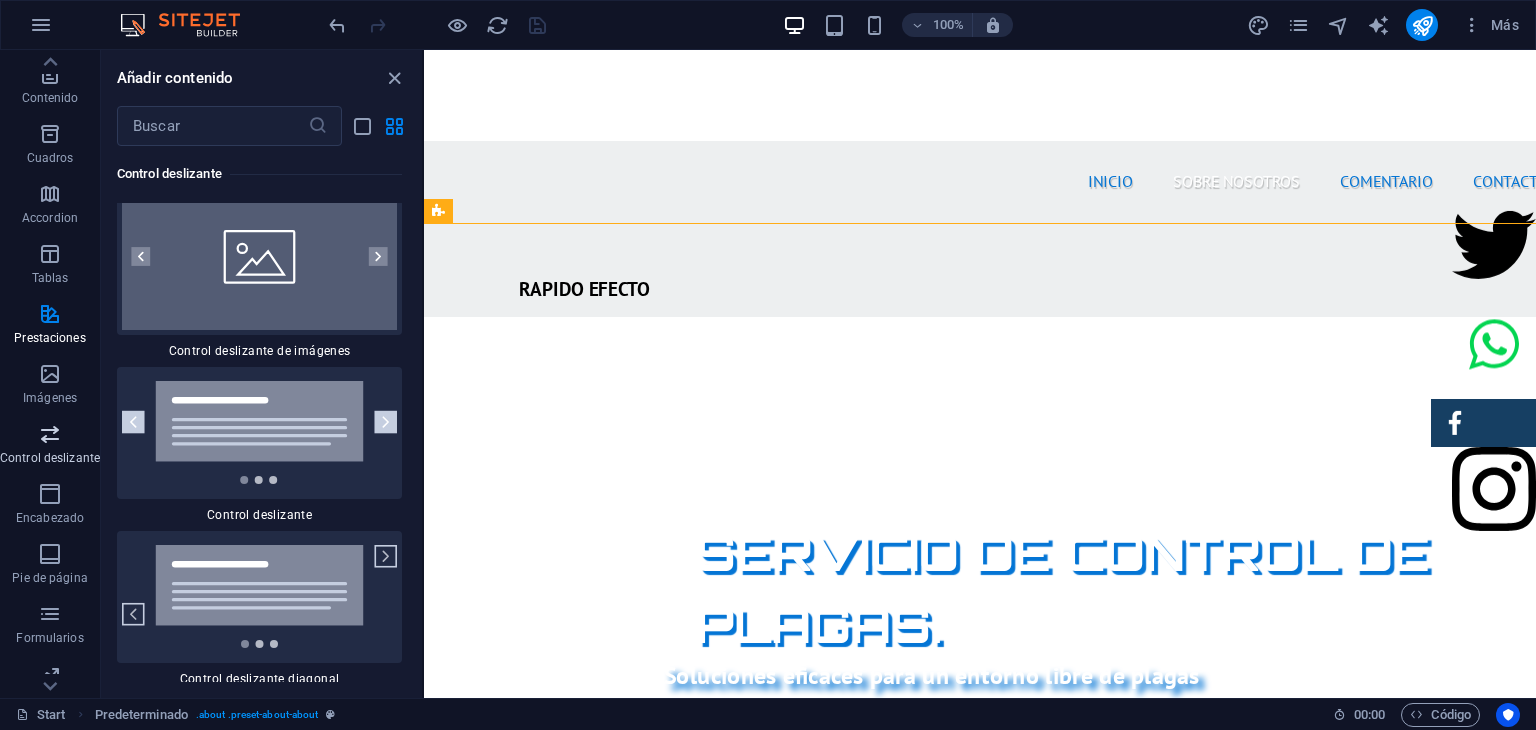 scroll, scrollTop: 22916, scrollLeft: 0, axis: vertical 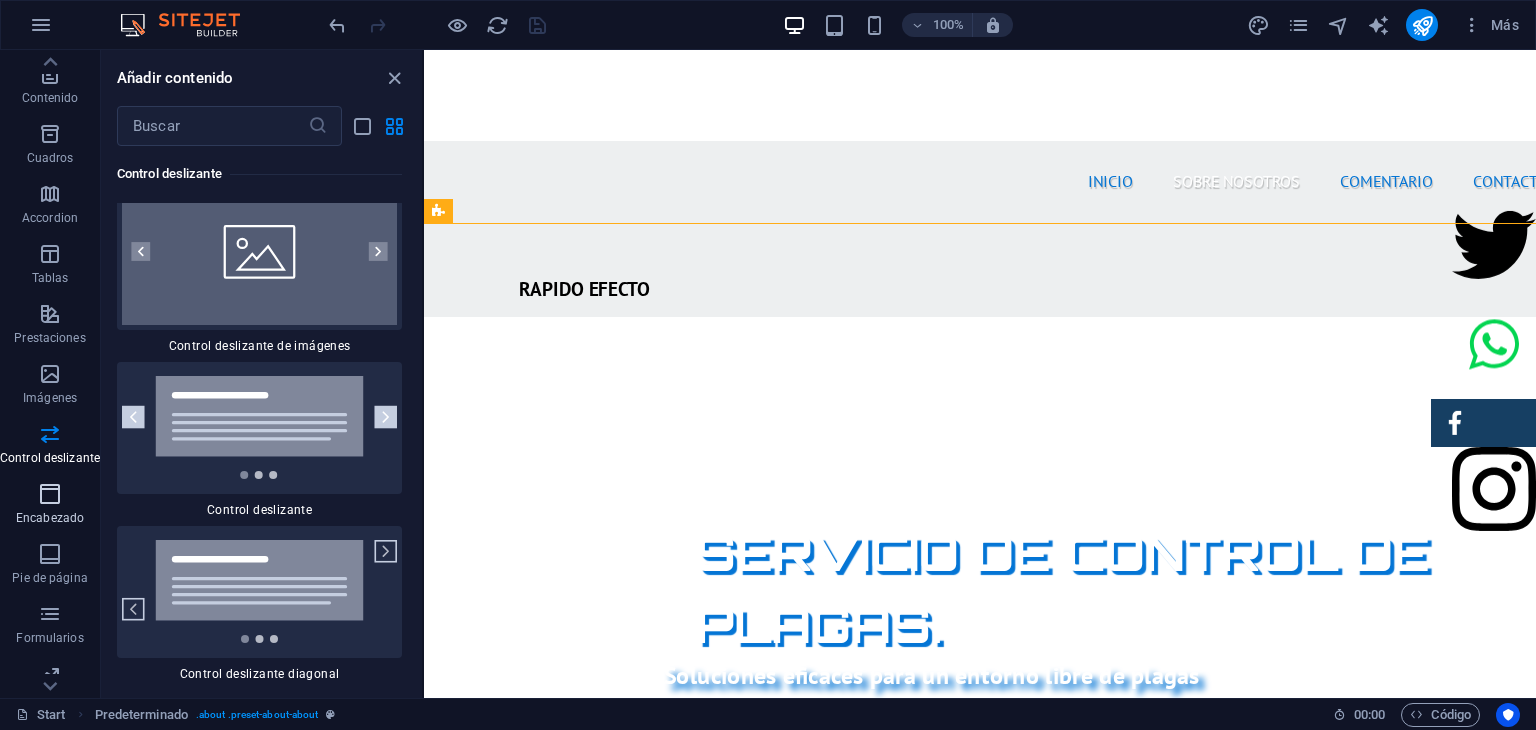click at bounding box center (50, 494) 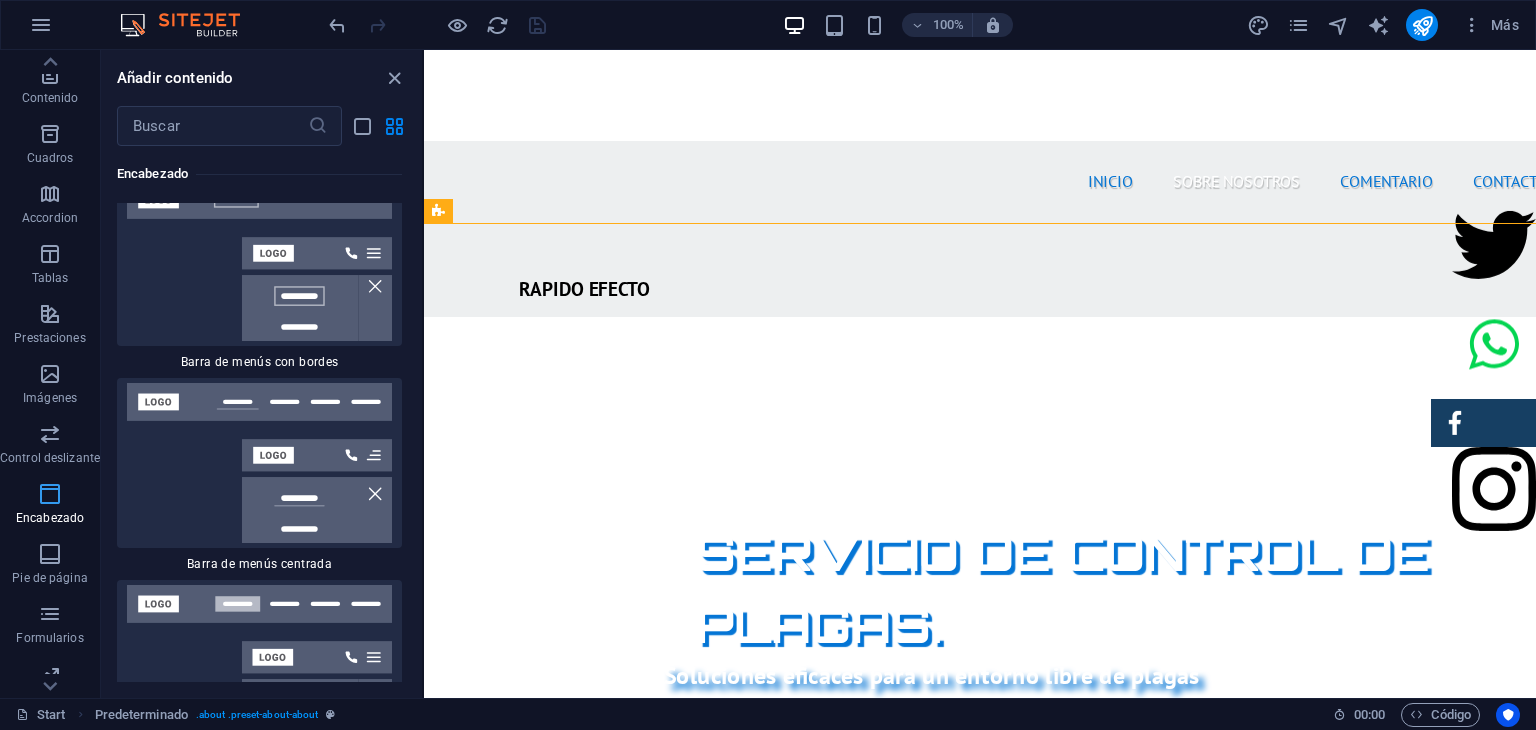 scroll, scrollTop: 24176, scrollLeft: 0, axis: vertical 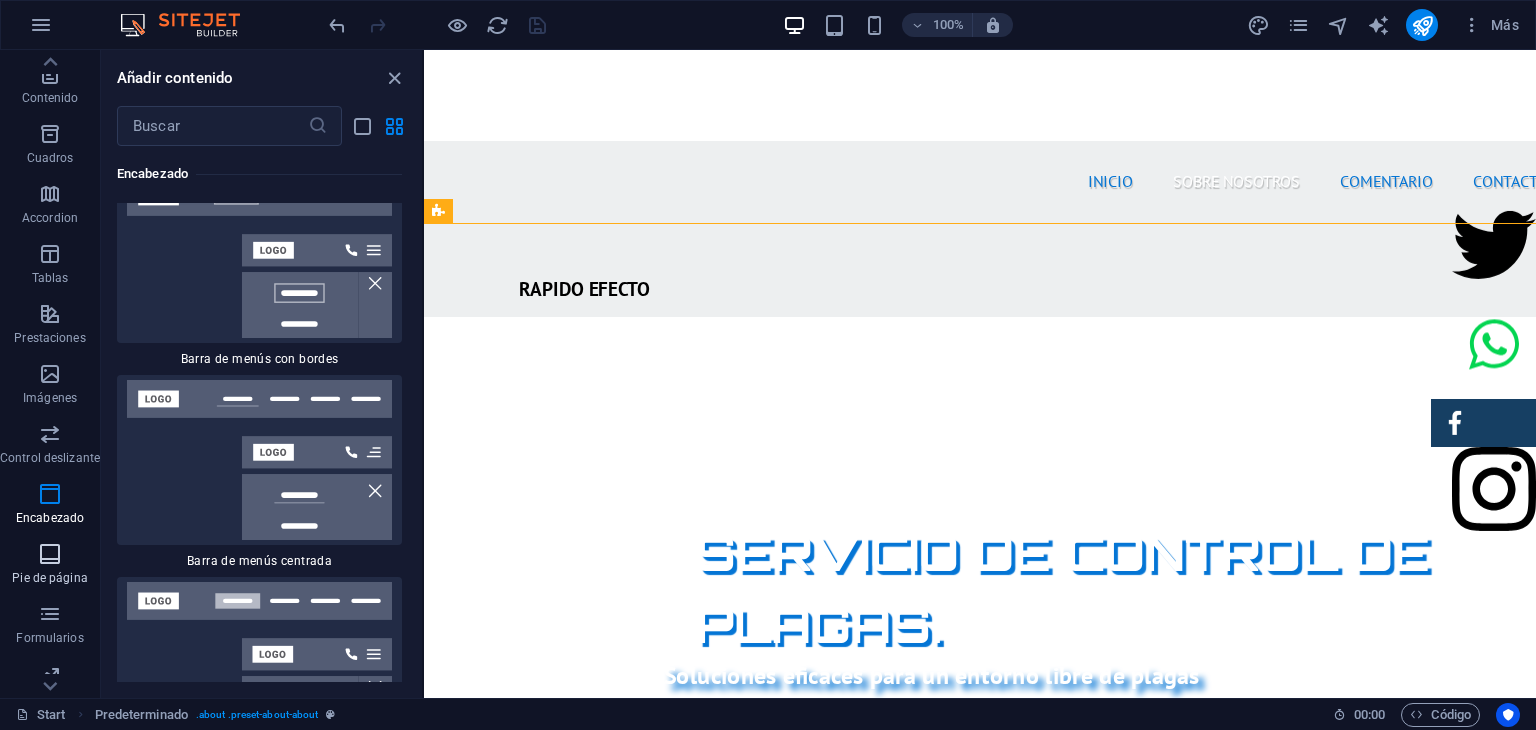 click at bounding box center [50, 554] 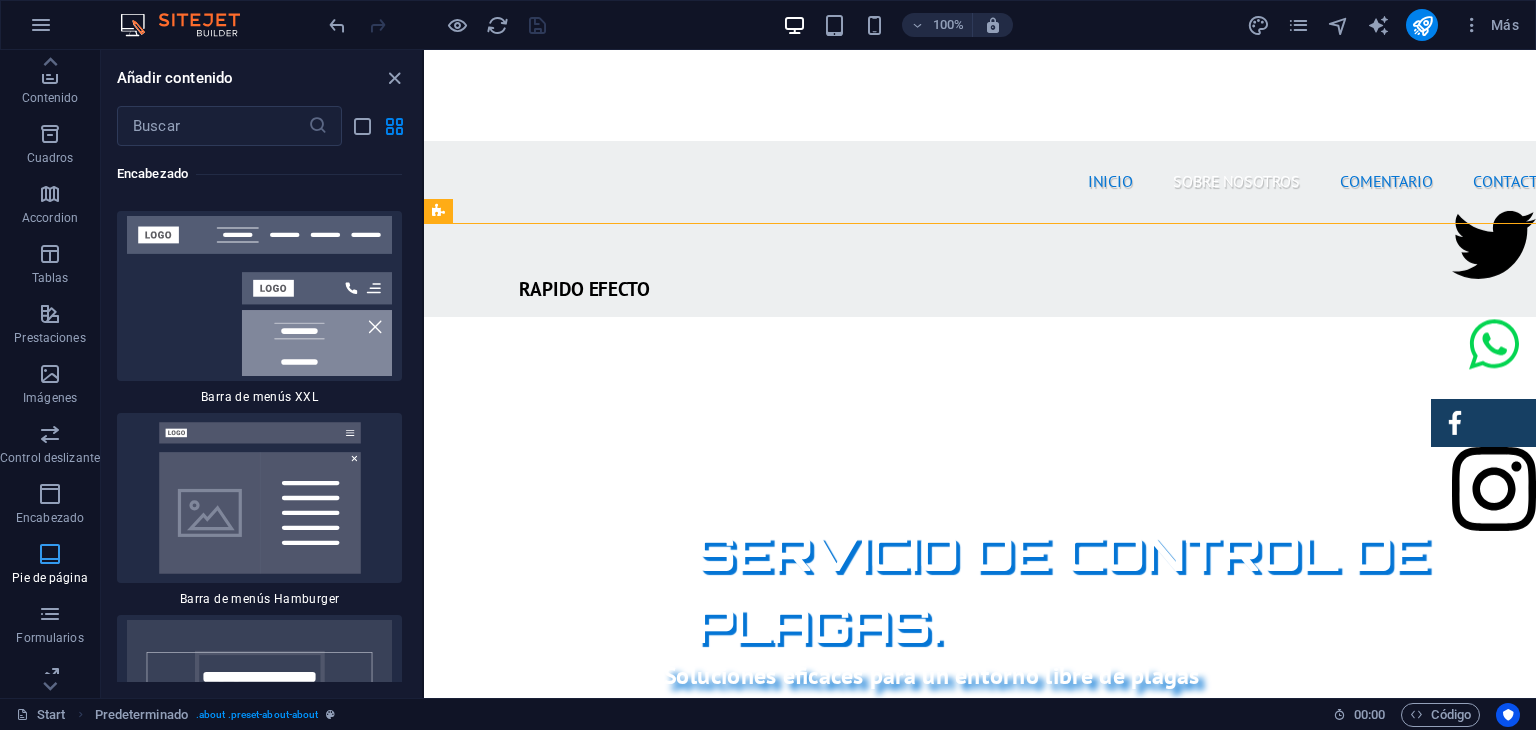 scroll, scrollTop: 26936, scrollLeft: 0, axis: vertical 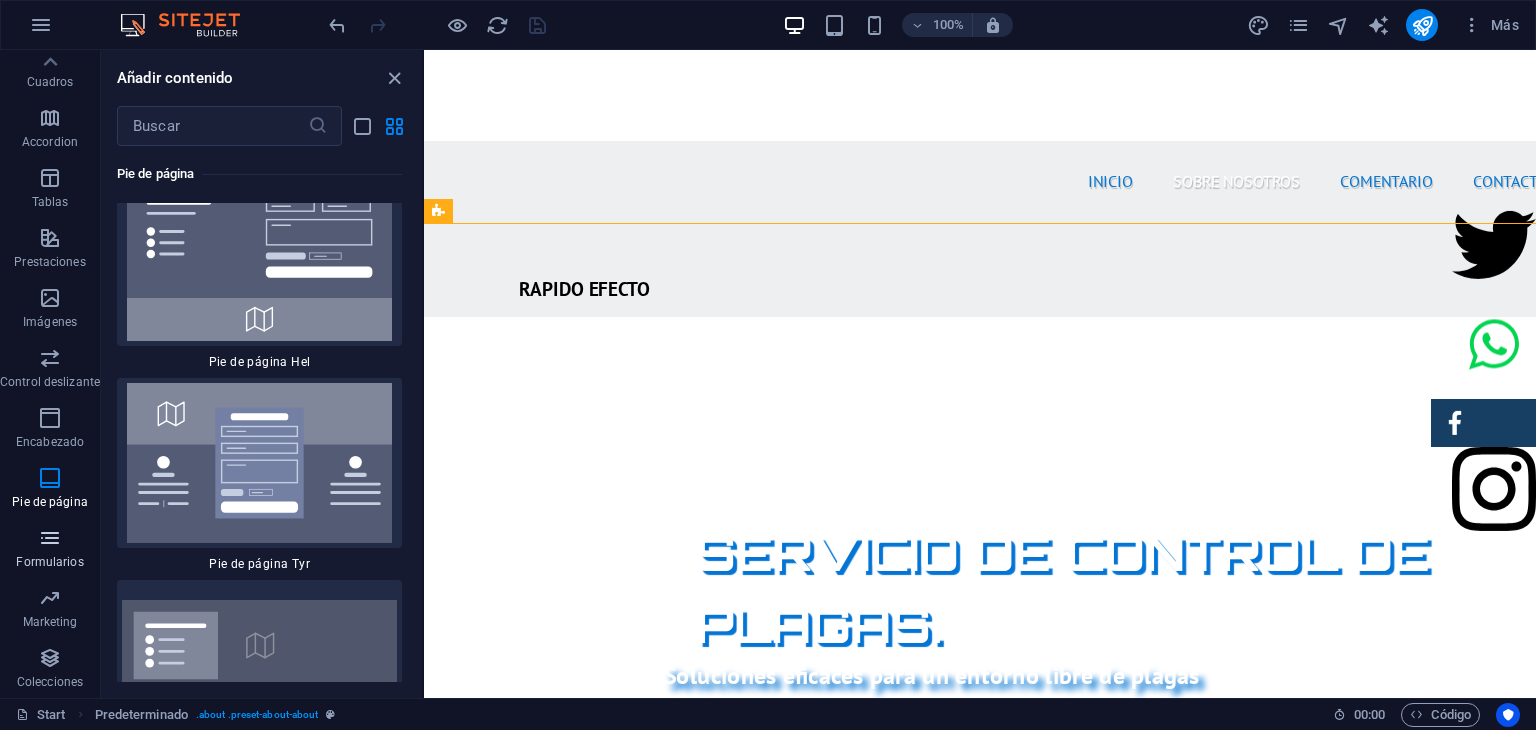 click at bounding box center (50, 538) 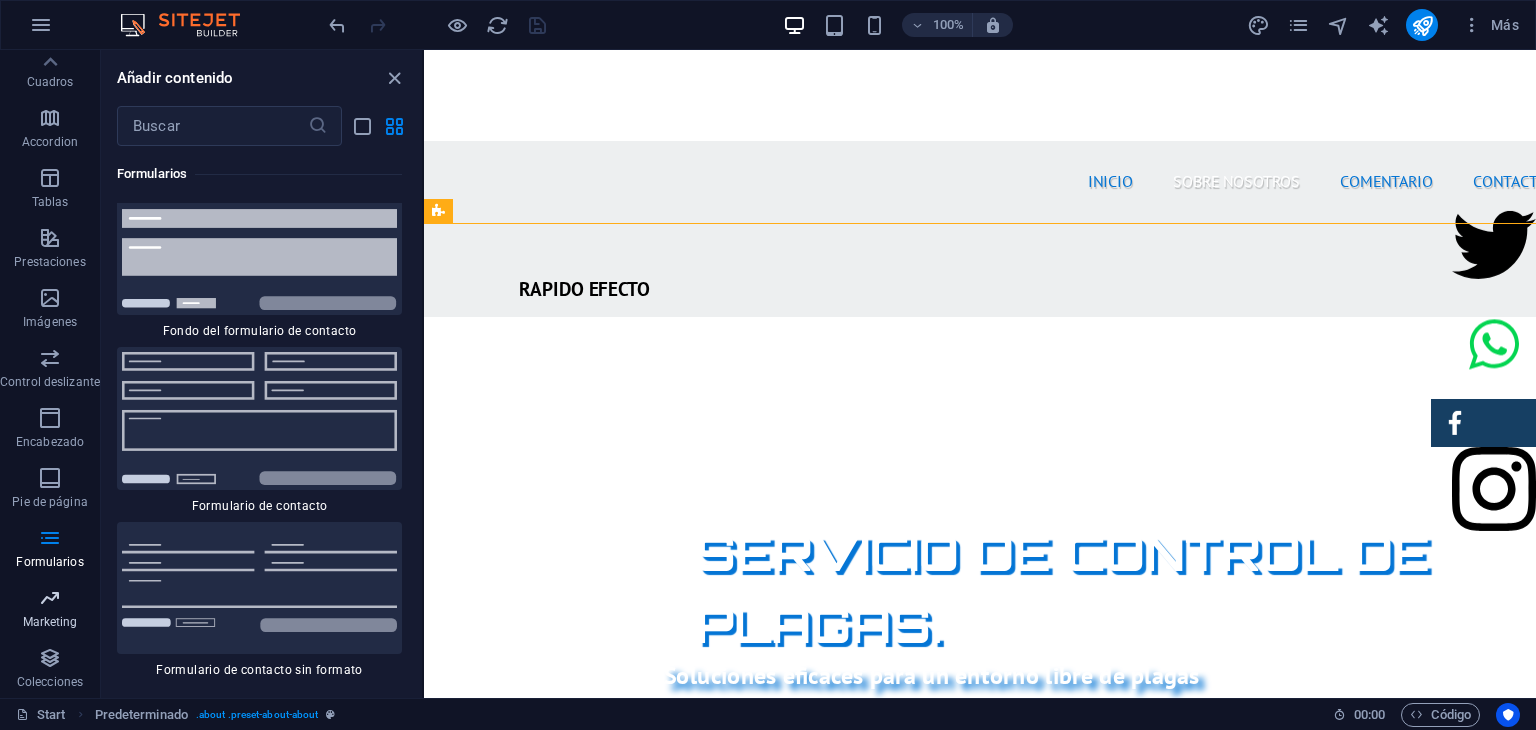 click at bounding box center (50, 598) 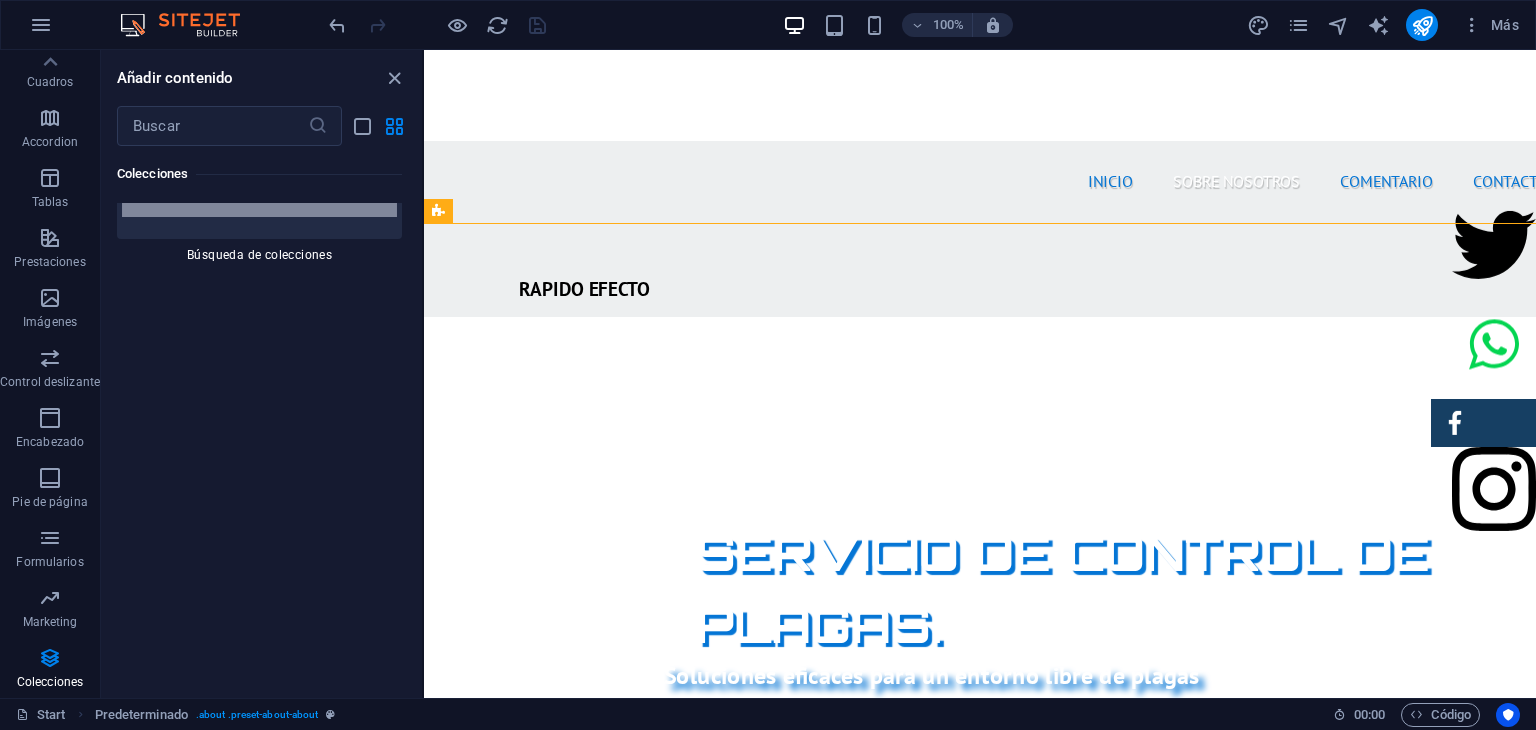 scroll, scrollTop: 39047, scrollLeft: 0, axis: vertical 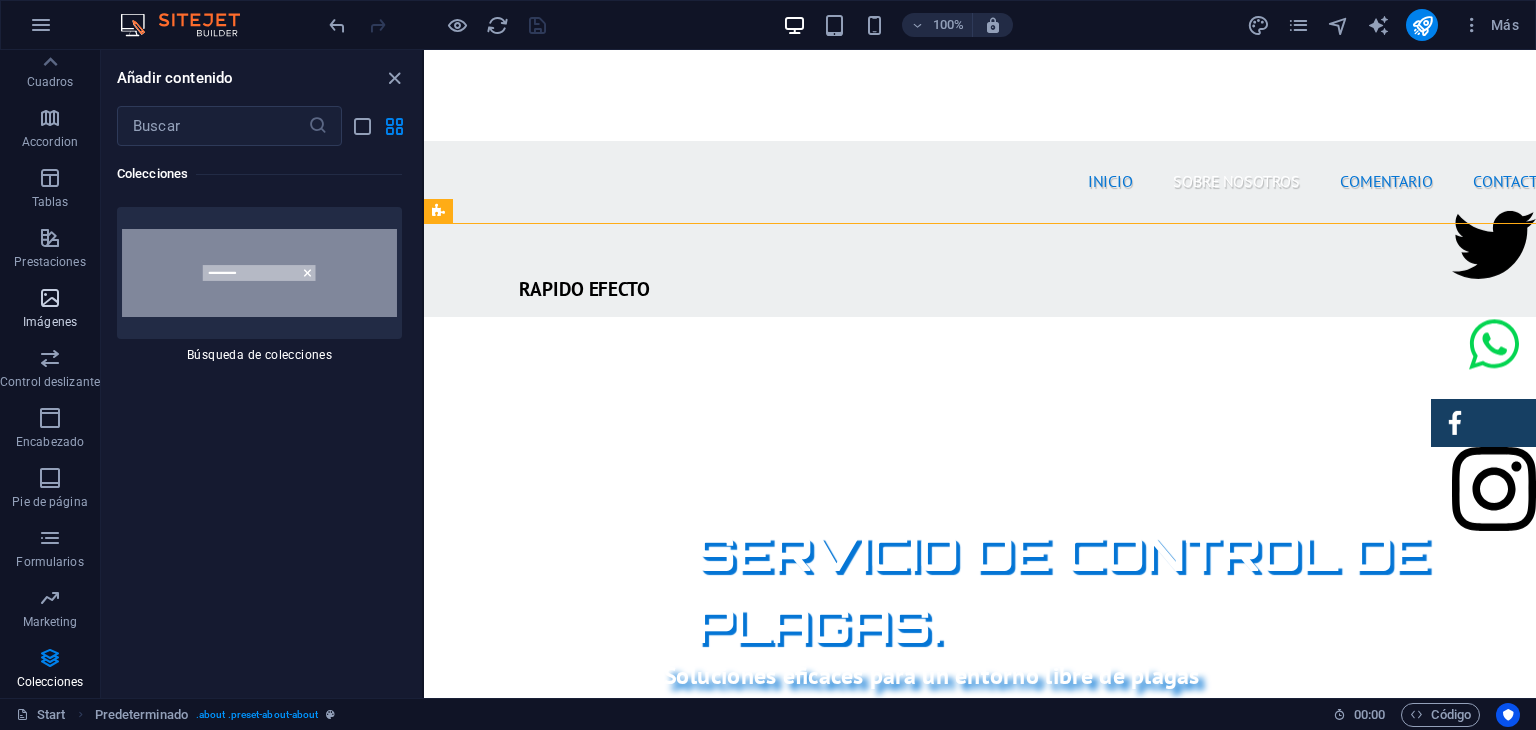click at bounding box center [50, 298] 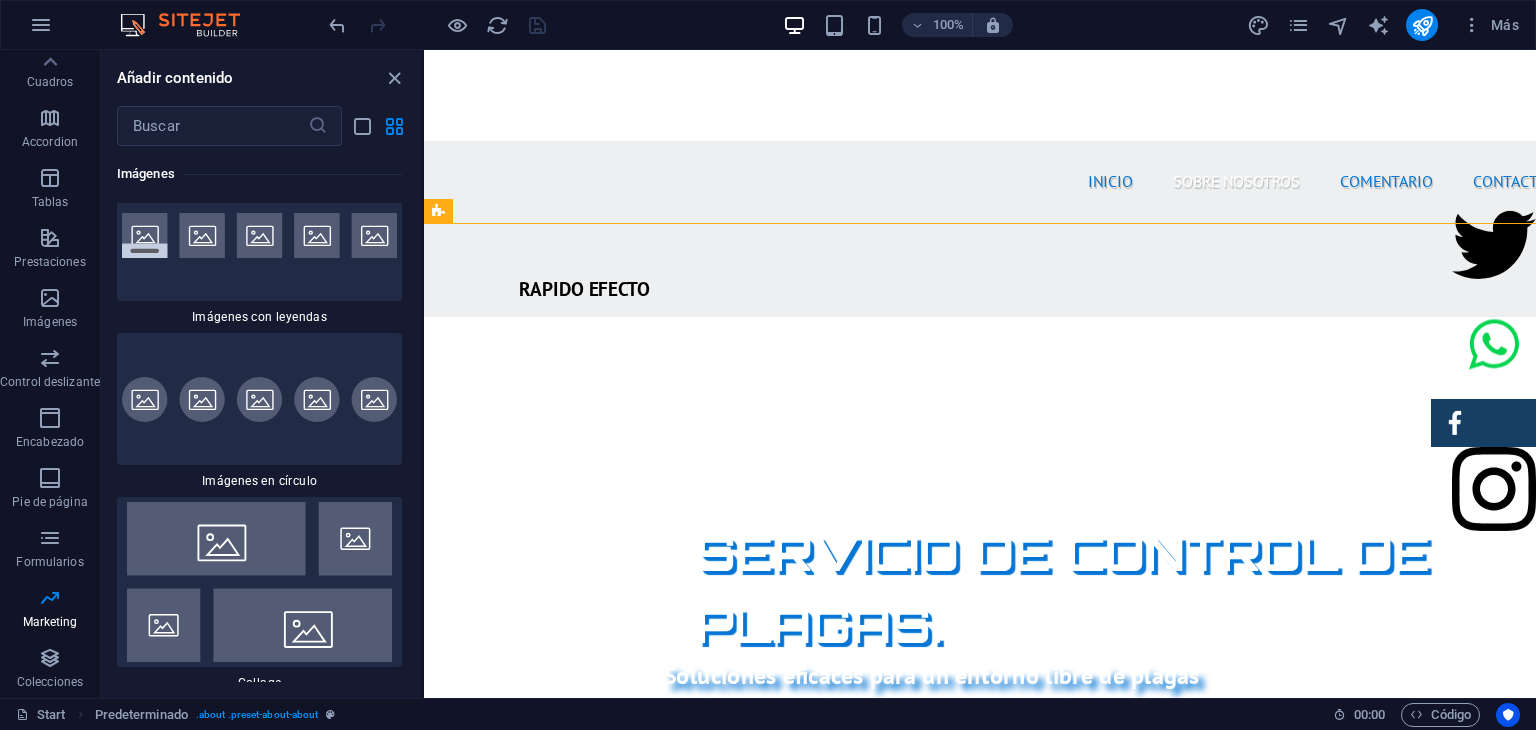 scroll, scrollTop: 20286, scrollLeft: 0, axis: vertical 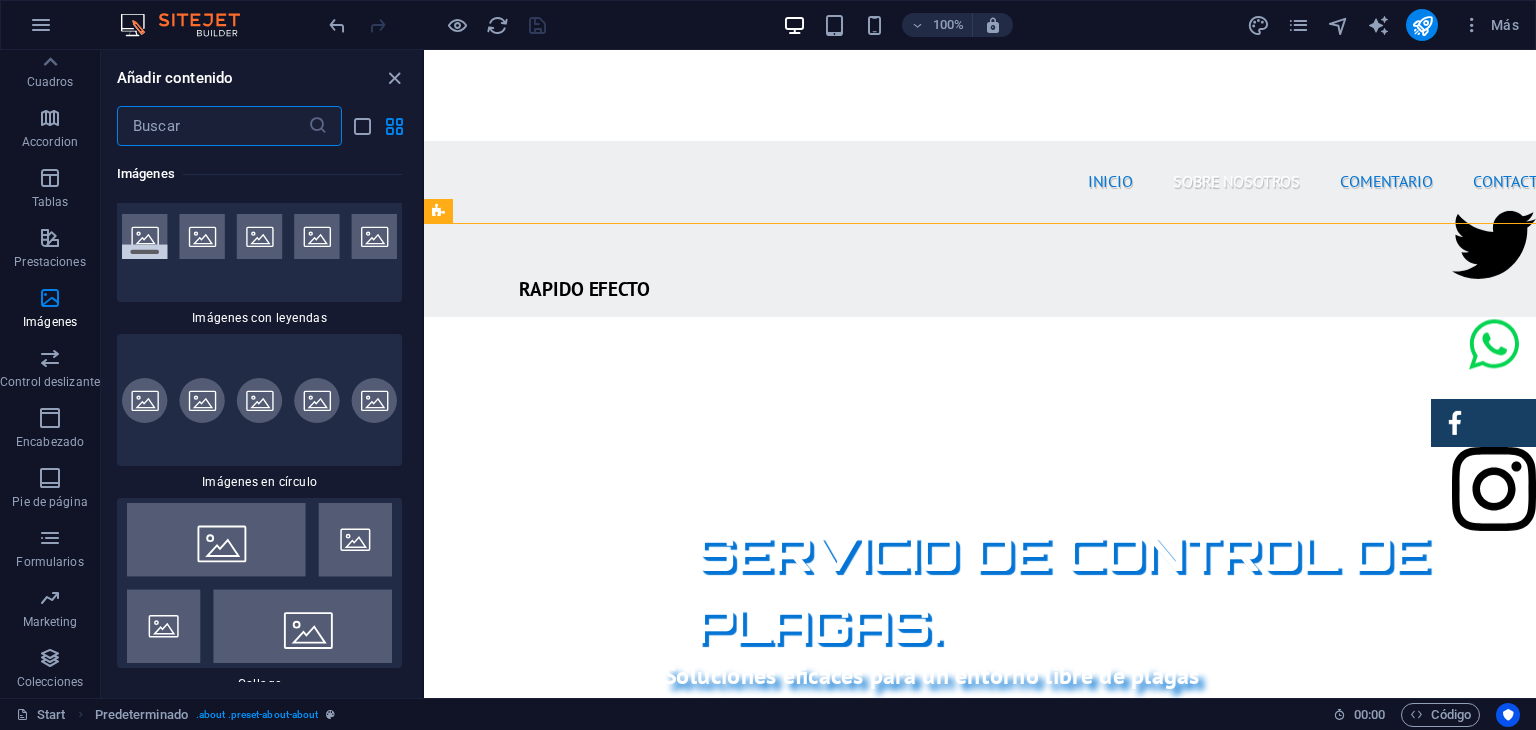 click at bounding box center (212, 126) 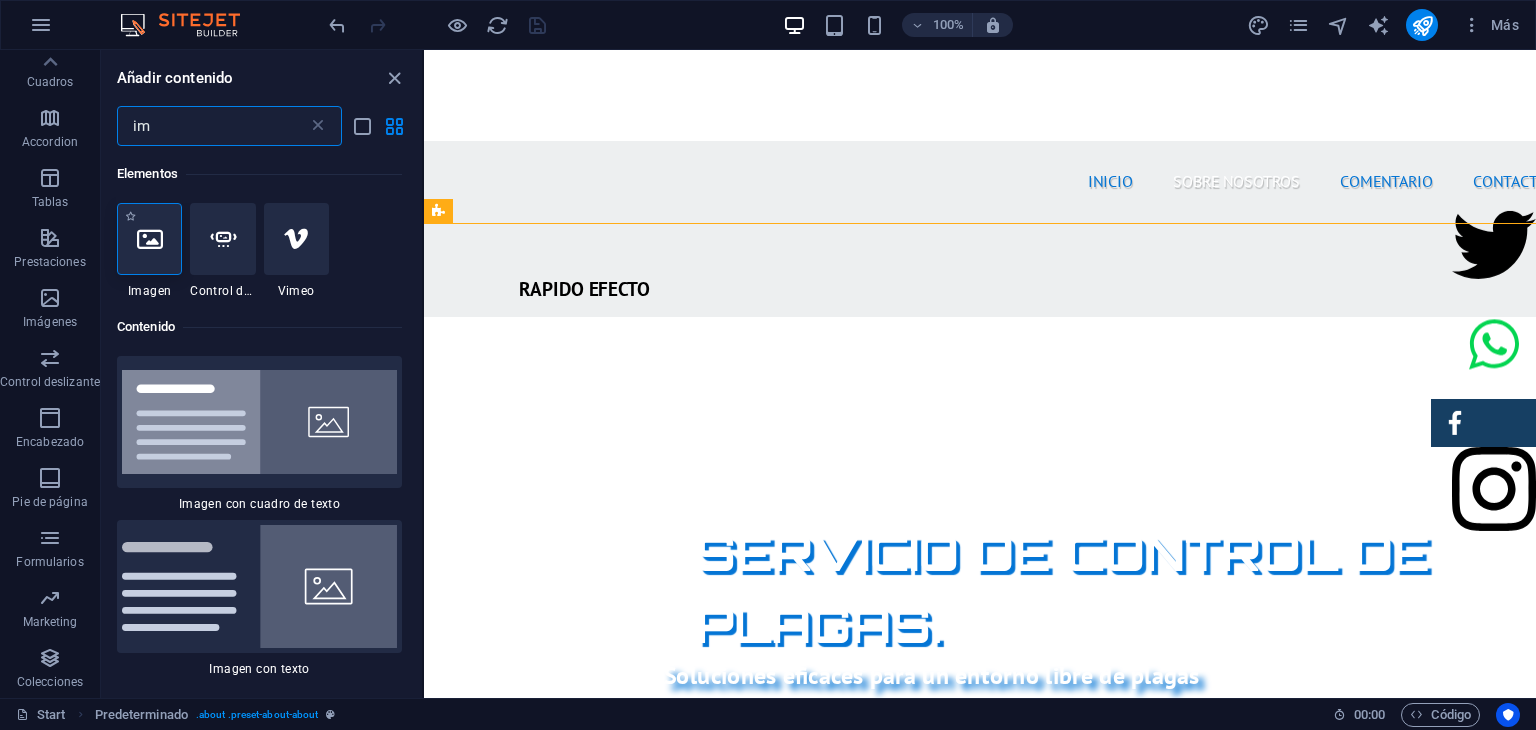 scroll, scrollTop: 0, scrollLeft: 0, axis: both 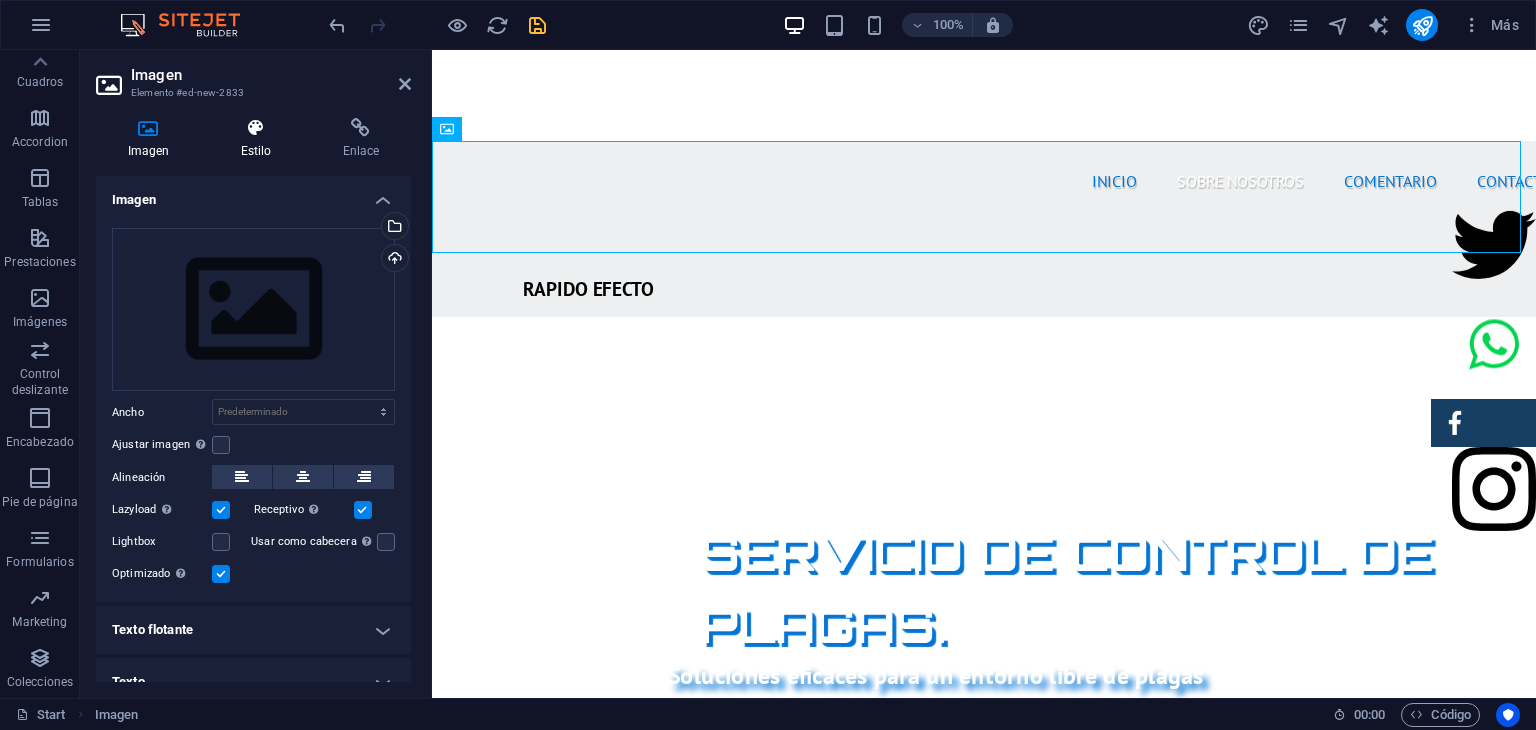 click at bounding box center (256, 128) 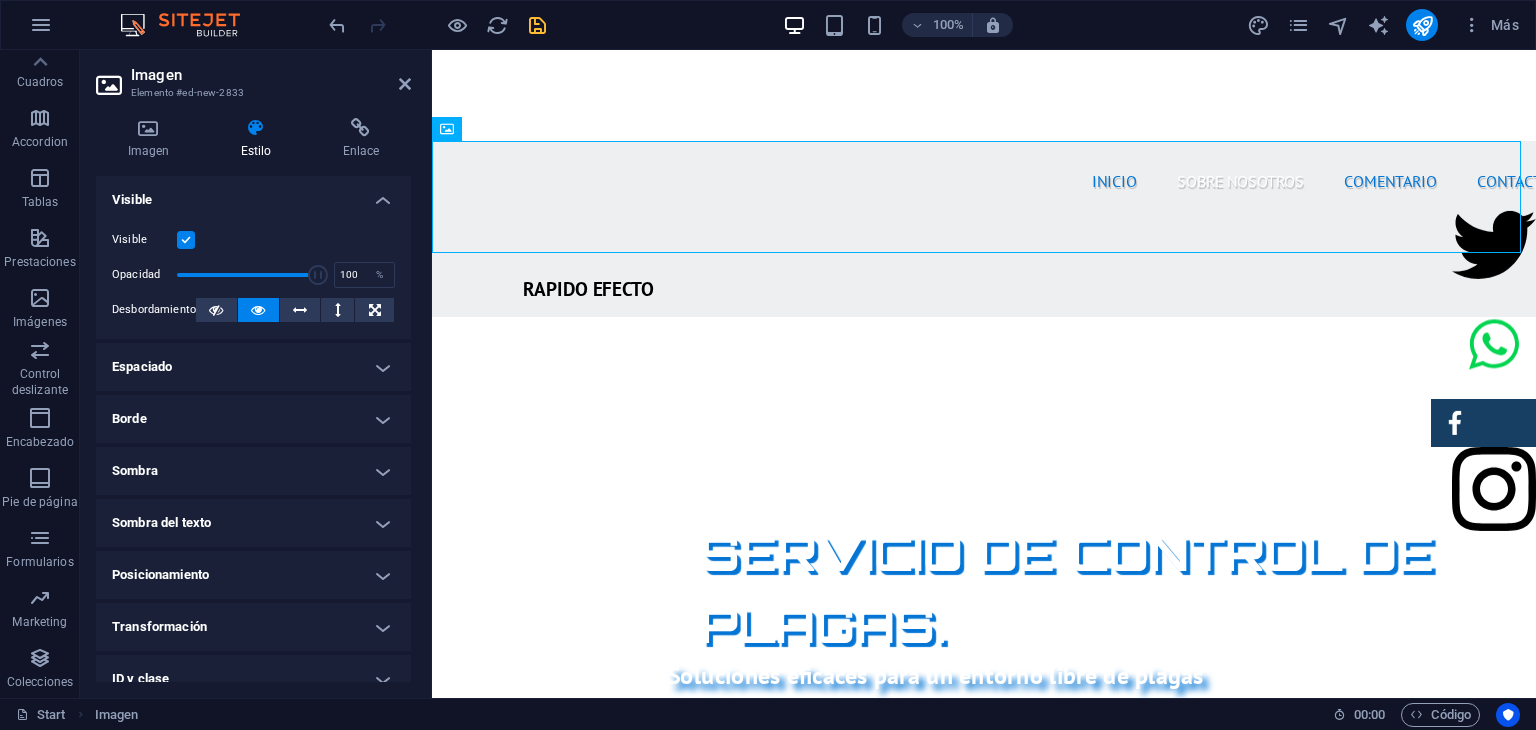 click on "Posicionamiento" at bounding box center [253, 575] 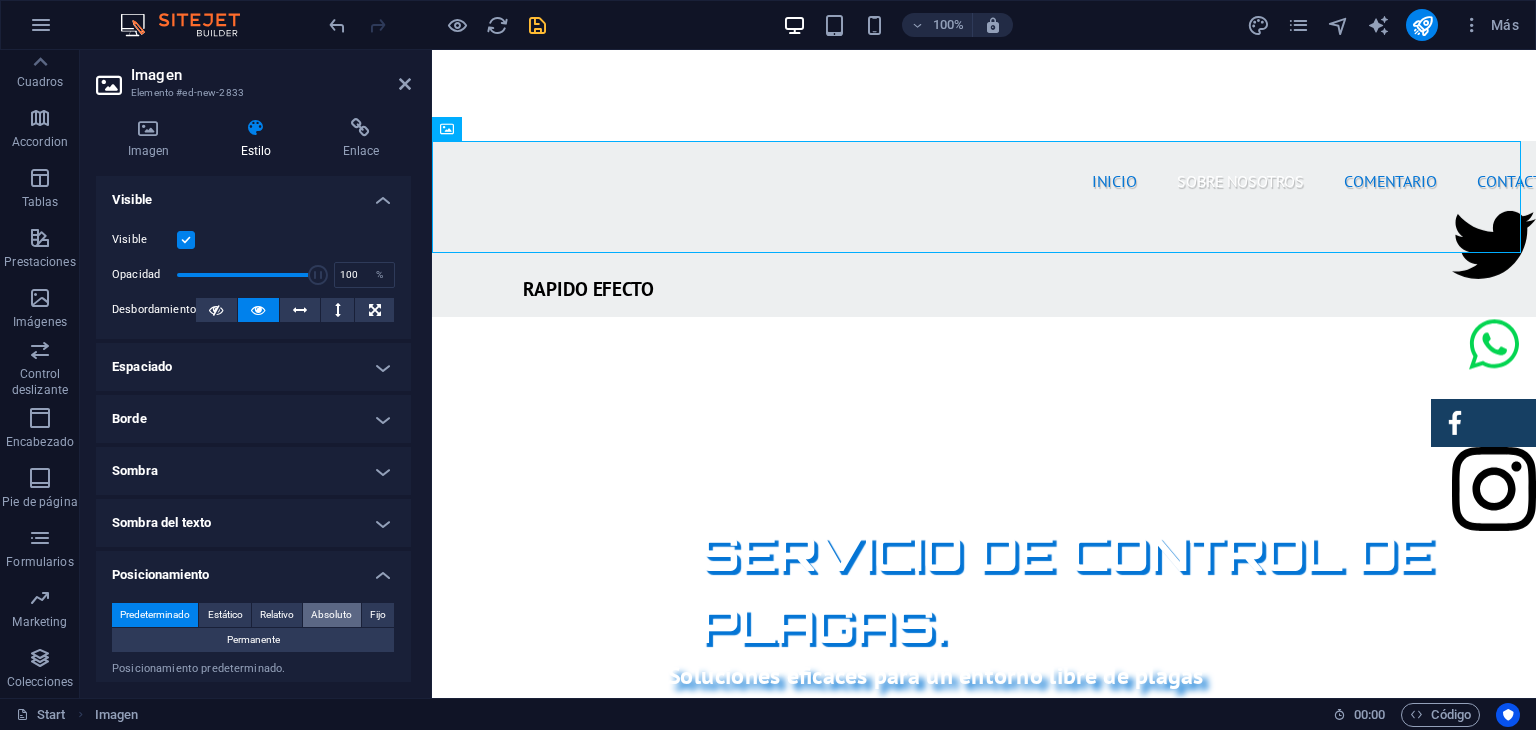 click on "Absoluto" at bounding box center (331, 615) 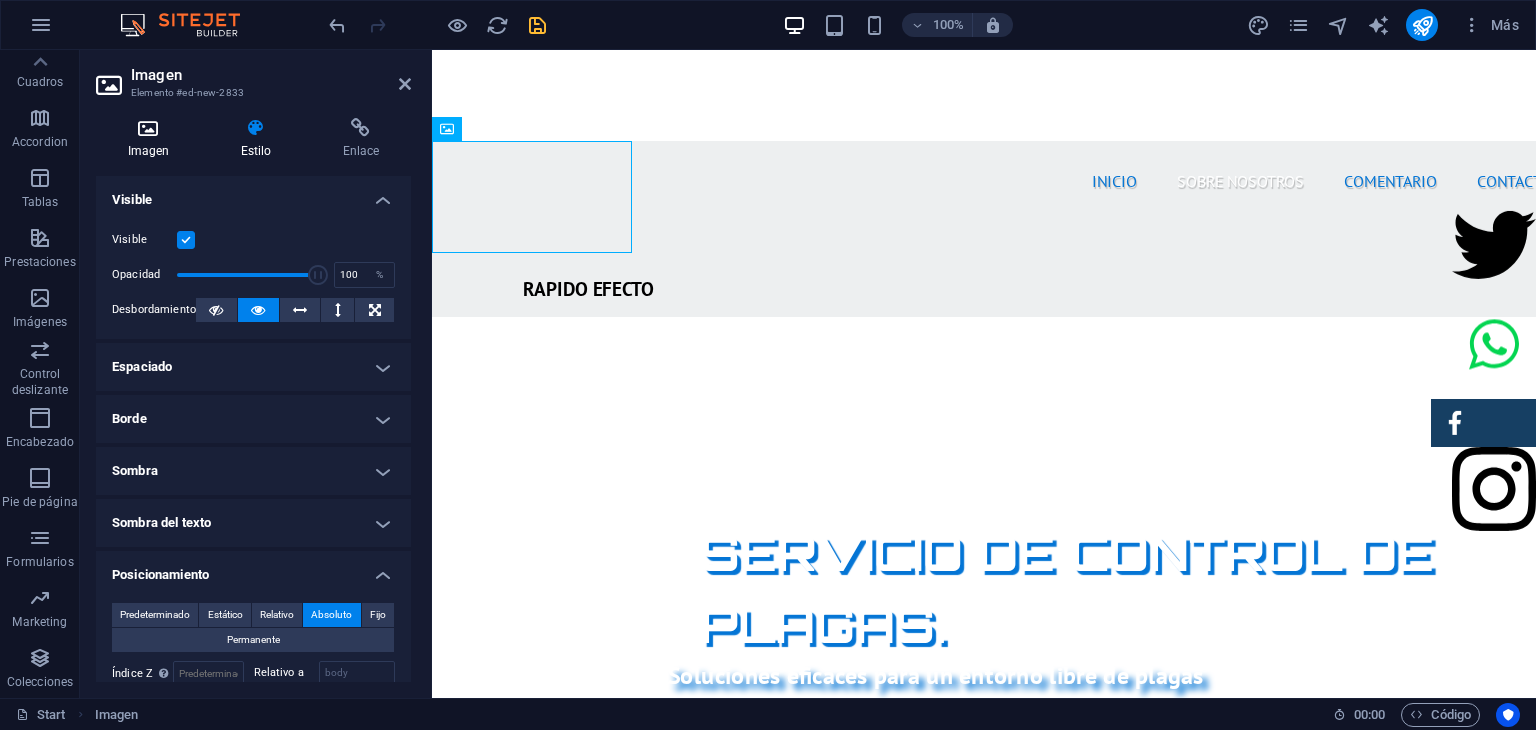 click at bounding box center (148, 128) 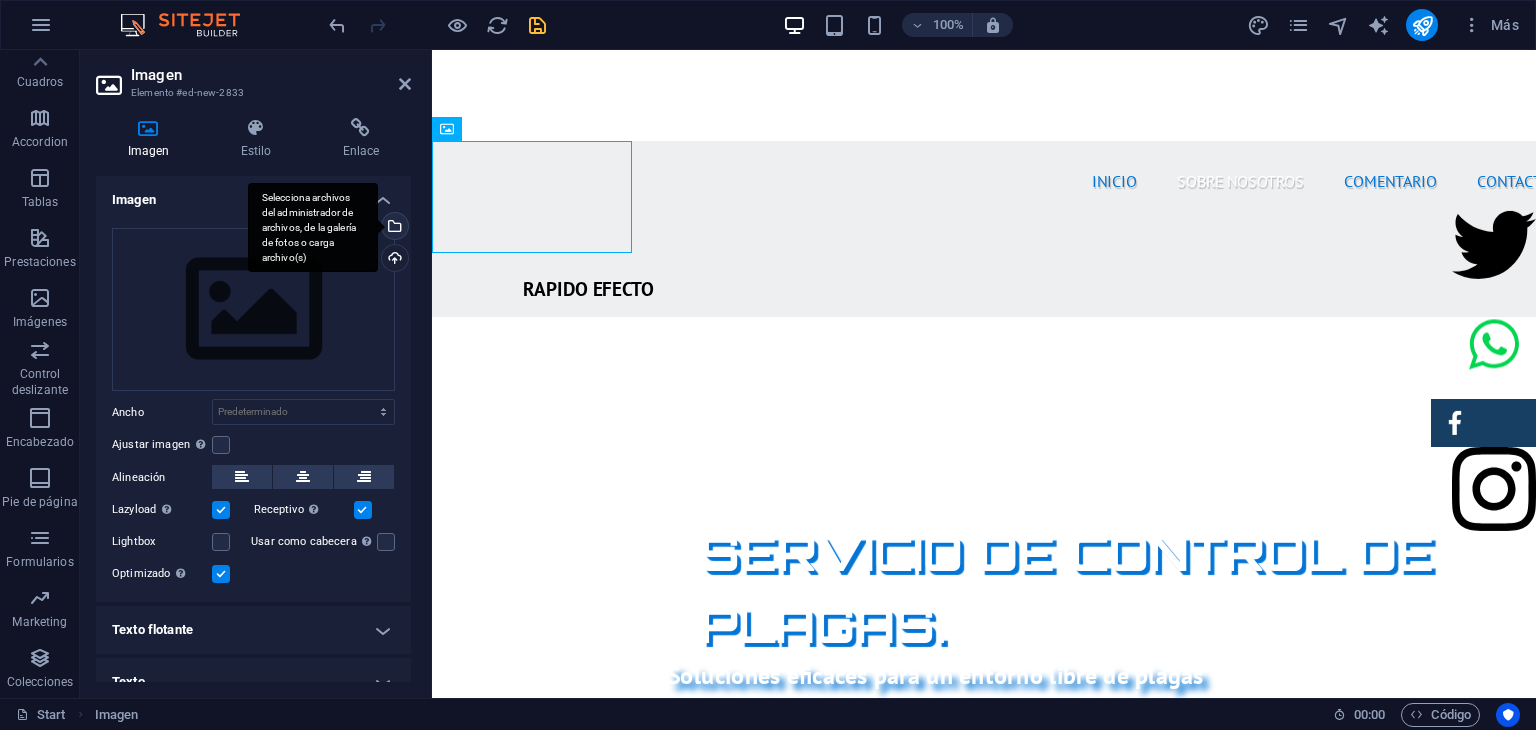 click on "Selecciona archivos del administrador de archivos, de la galería de fotos o carga archivo(s)" at bounding box center [393, 228] 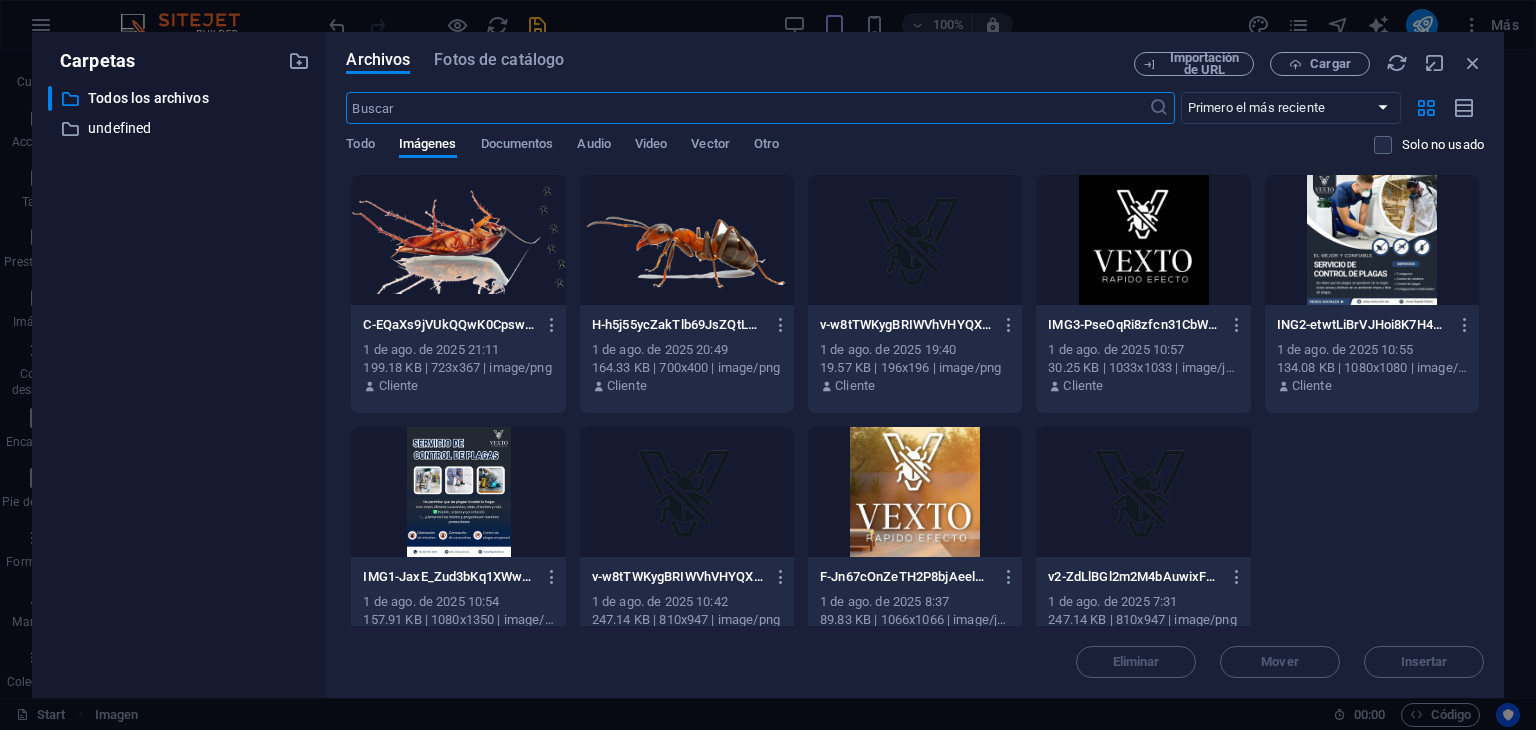 click at bounding box center [458, 240] 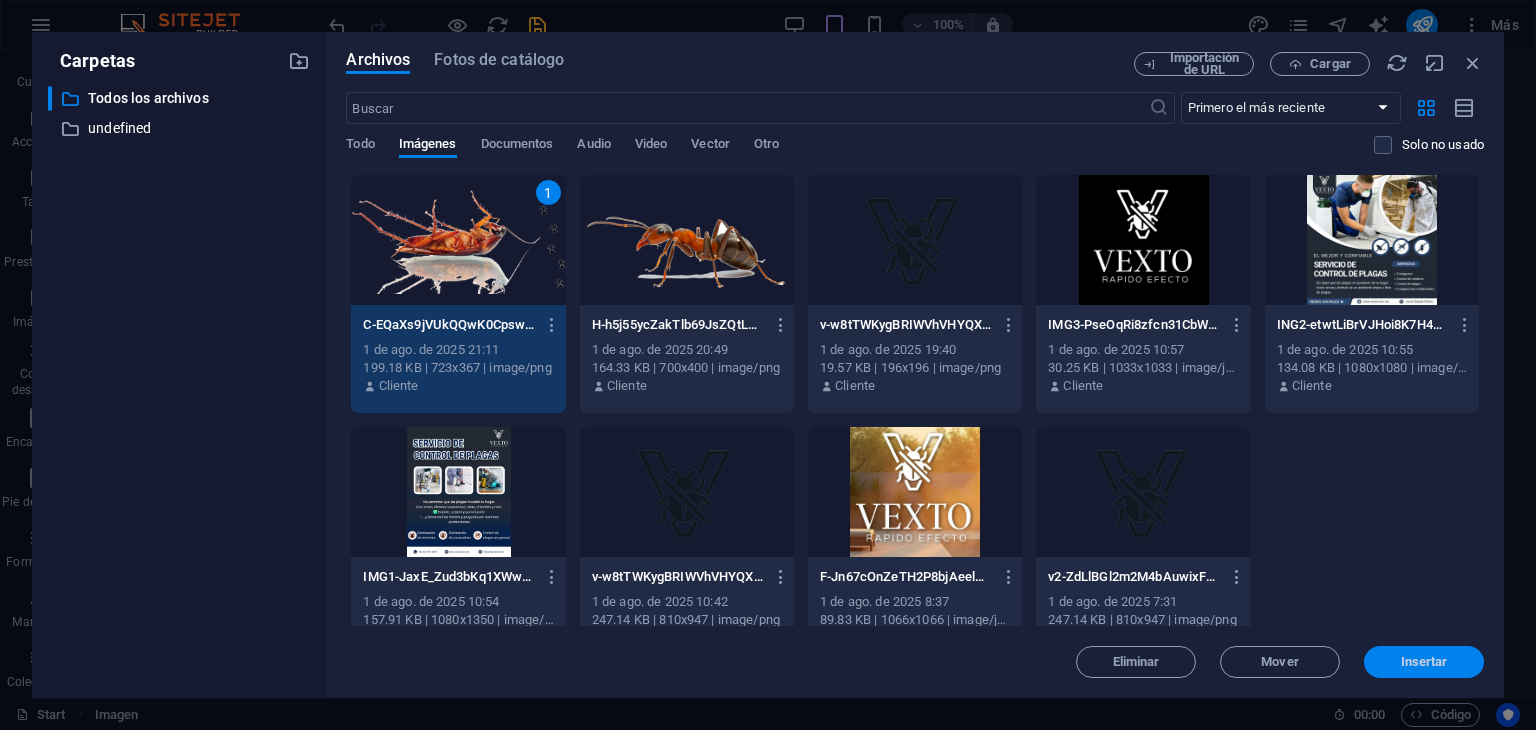 click on "Insertar" at bounding box center (1424, 662) 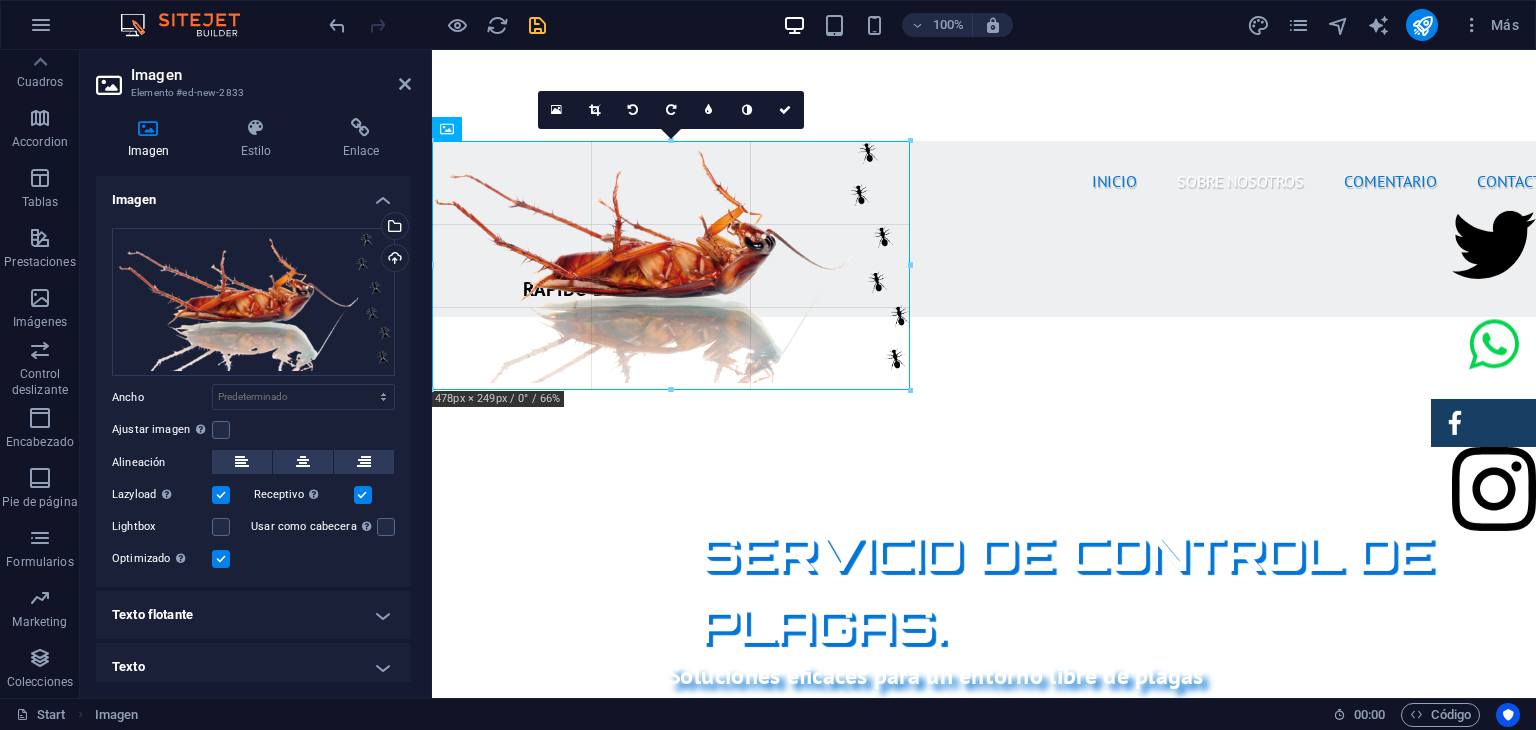 drag, startPoint x: 1519, startPoint y: 142, endPoint x: 29, endPoint y: 396, distance: 1511.4946 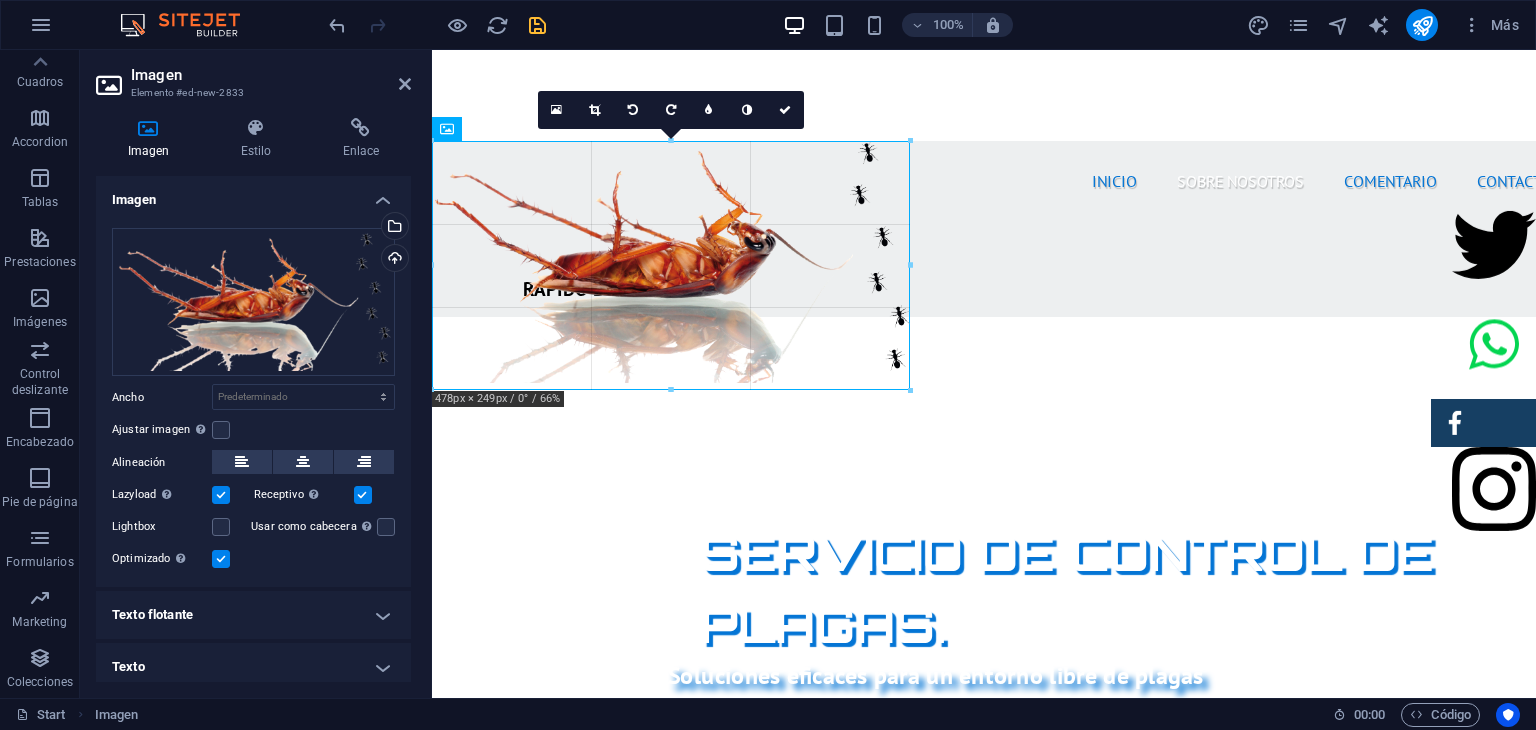 type on "478" 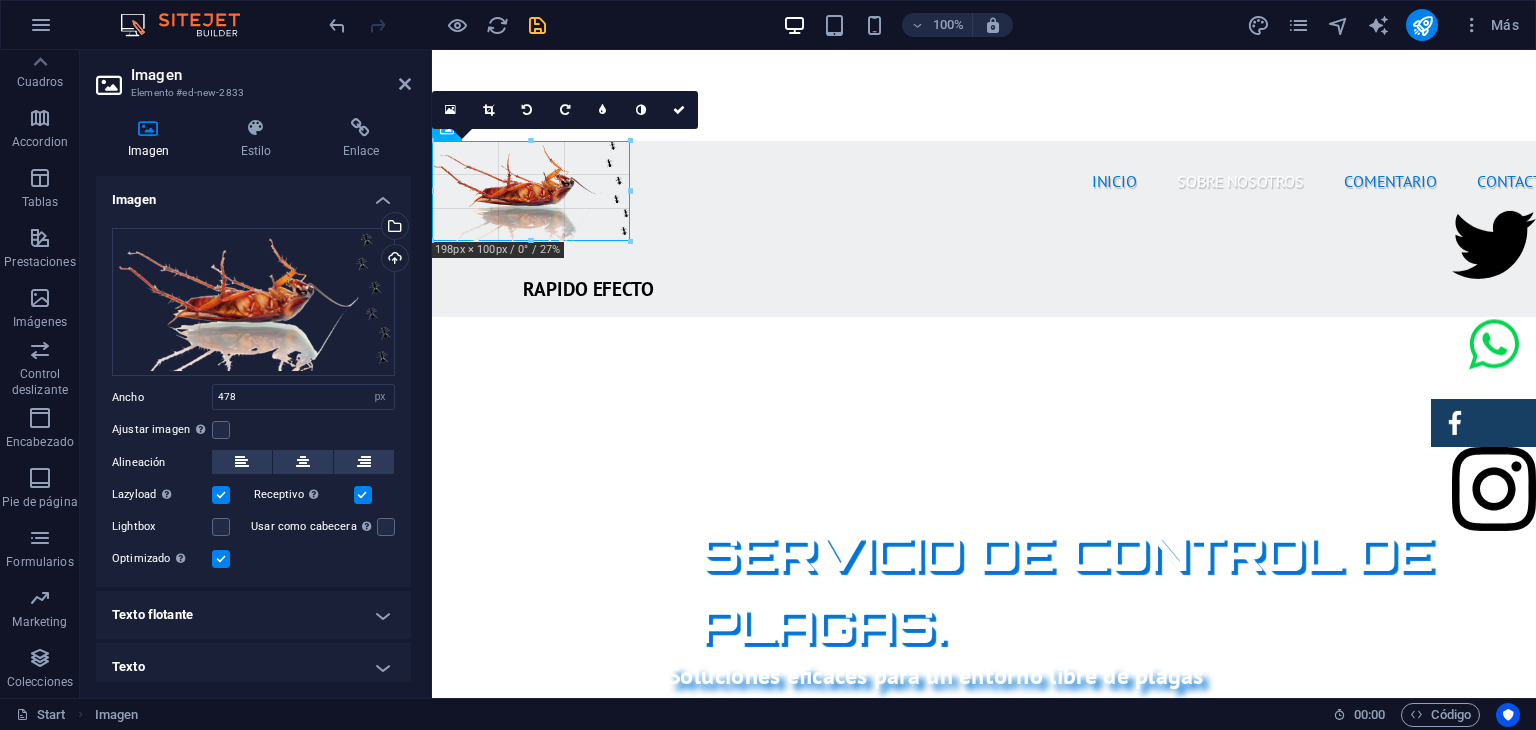 drag, startPoint x: 909, startPoint y: 143, endPoint x: 629, endPoint y: 229, distance: 292.90955 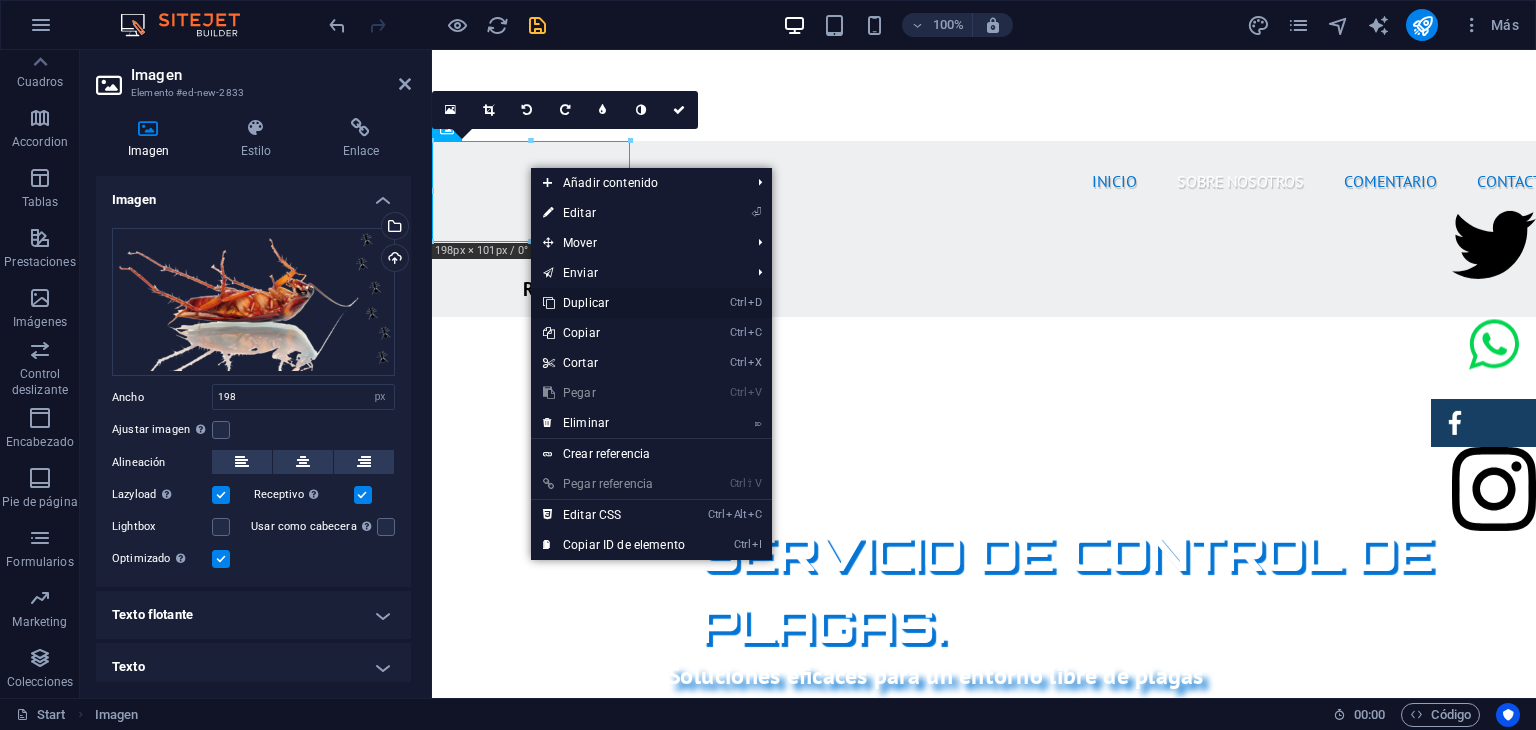 click on "Ctrl D  Duplicar" at bounding box center [614, 303] 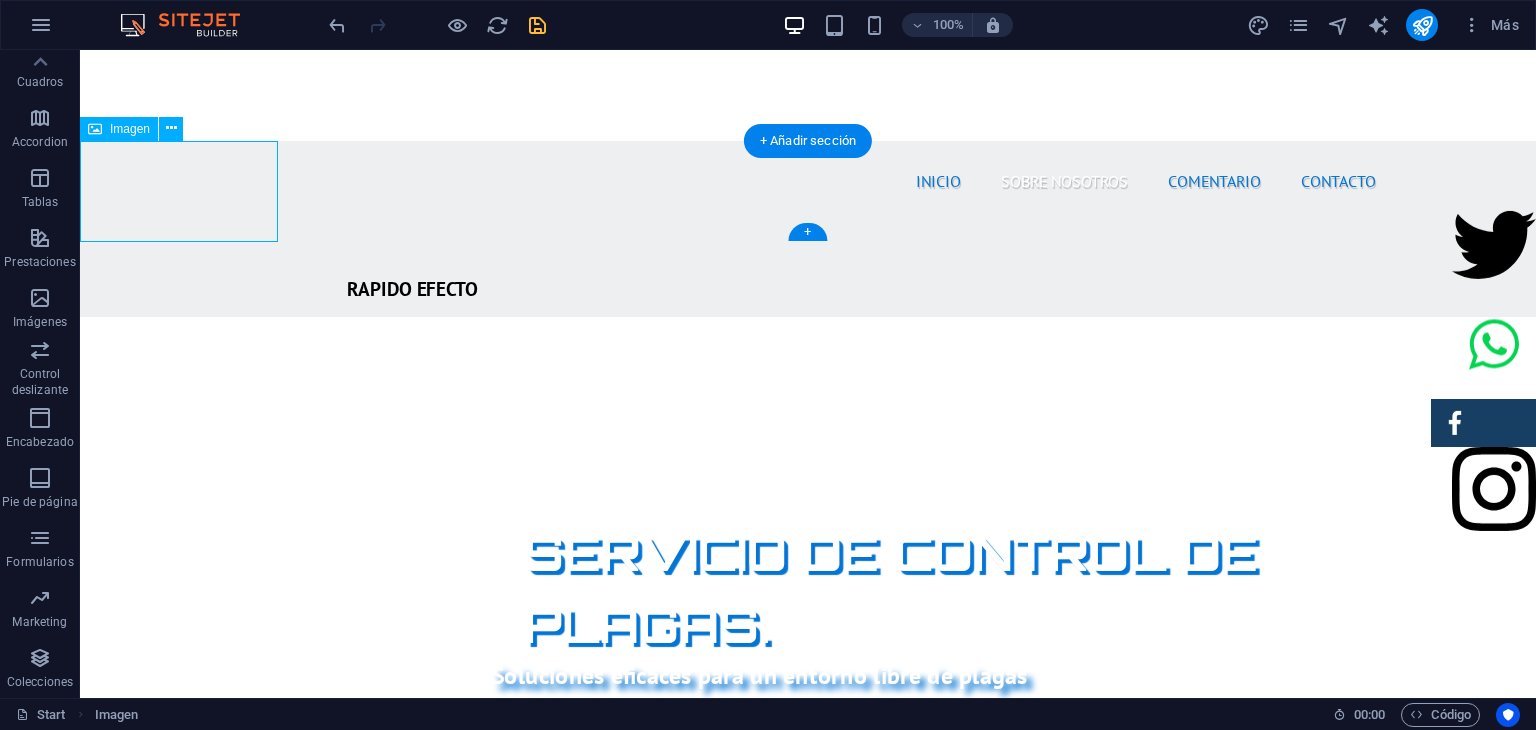 click at bounding box center (179, 1040) 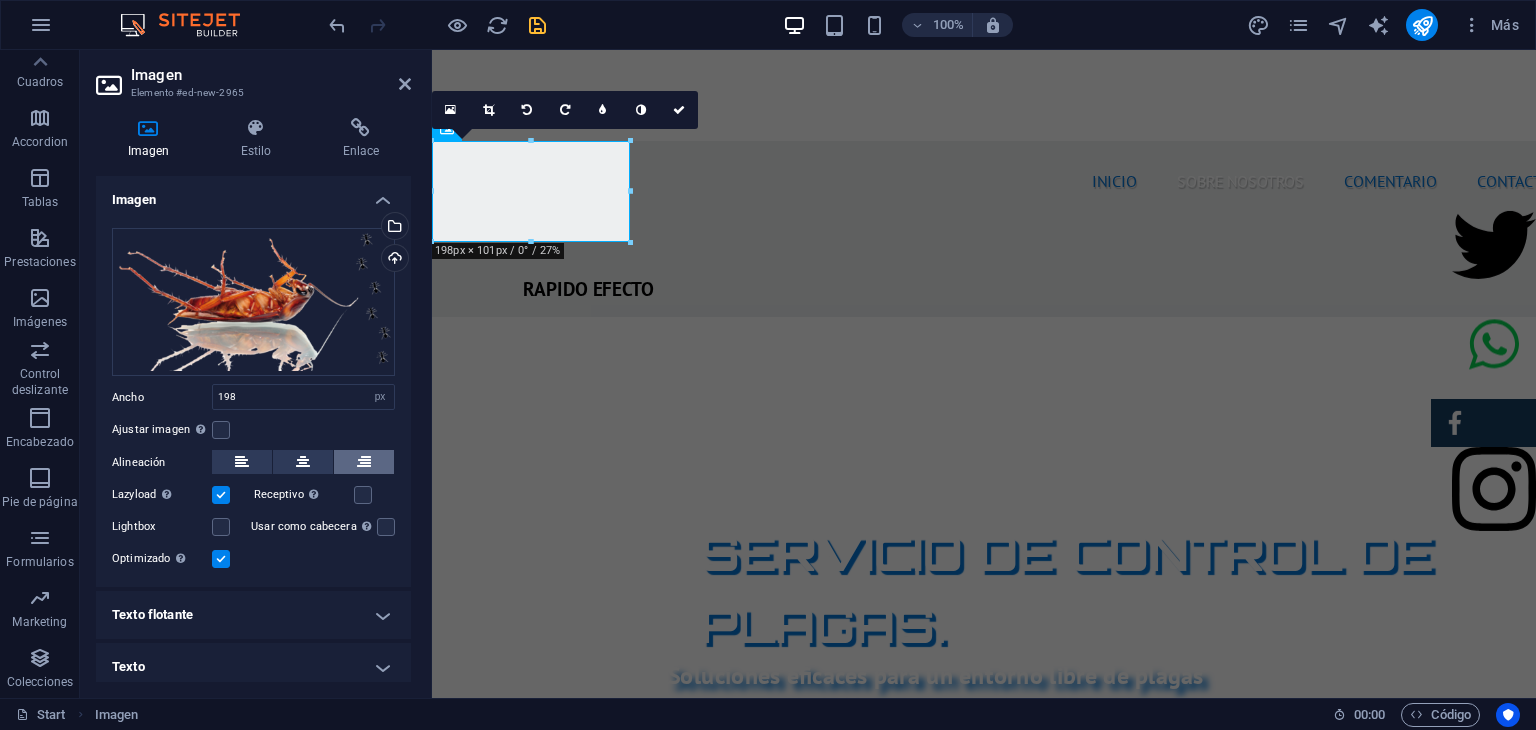 click at bounding box center (364, 462) 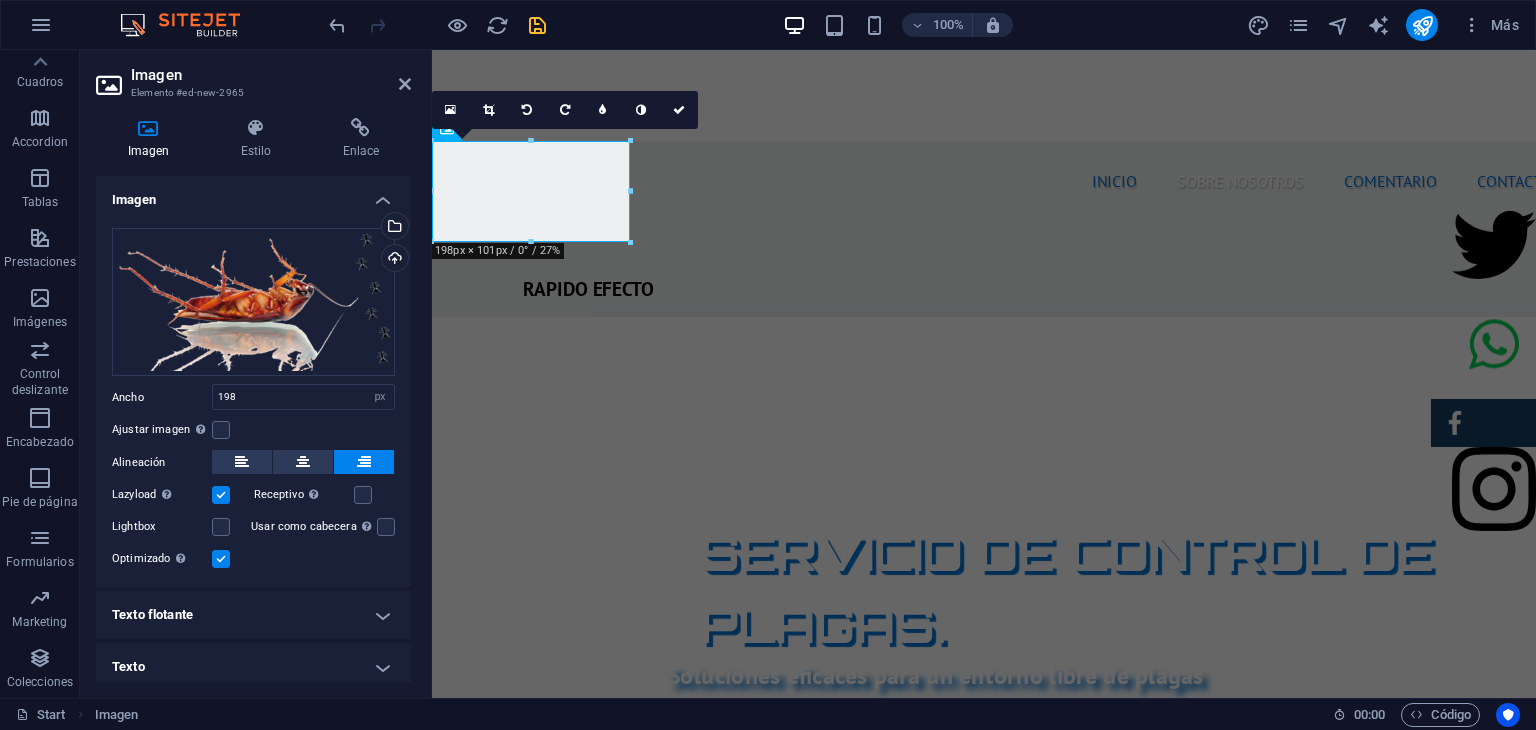 click at bounding box center (364, 462) 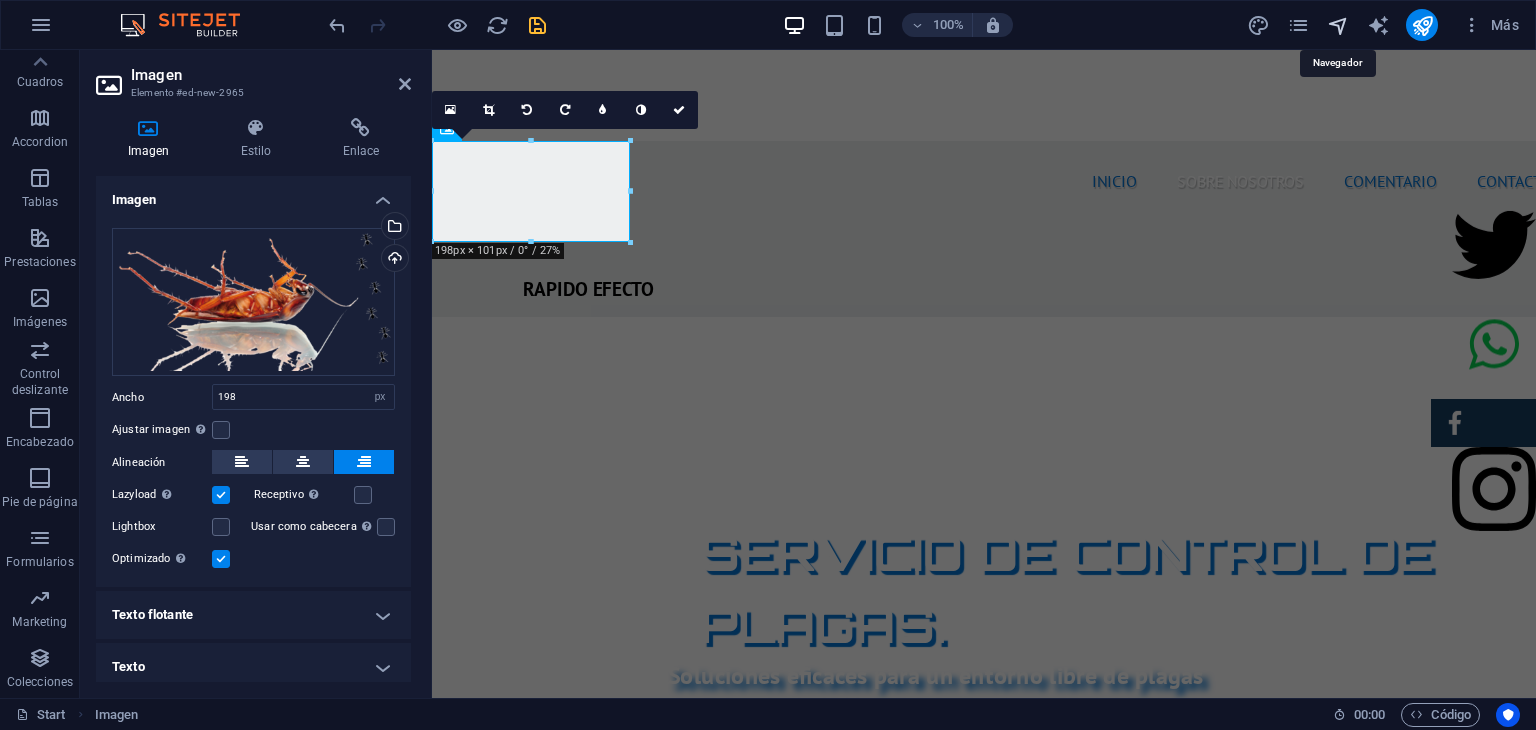 click at bounding box center (1338, 25) 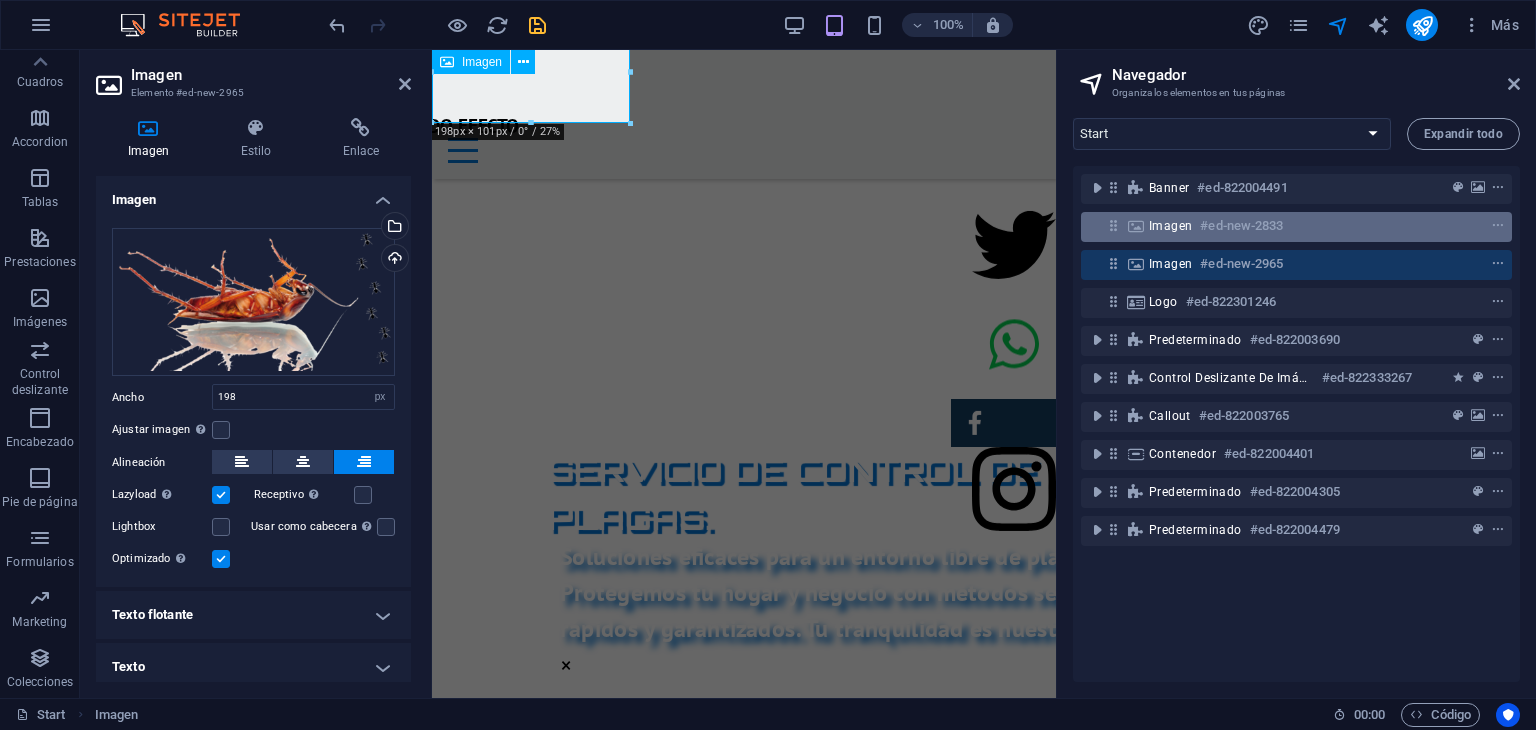 click on "#ed-new-2833" at bounding box center [1241, 226] 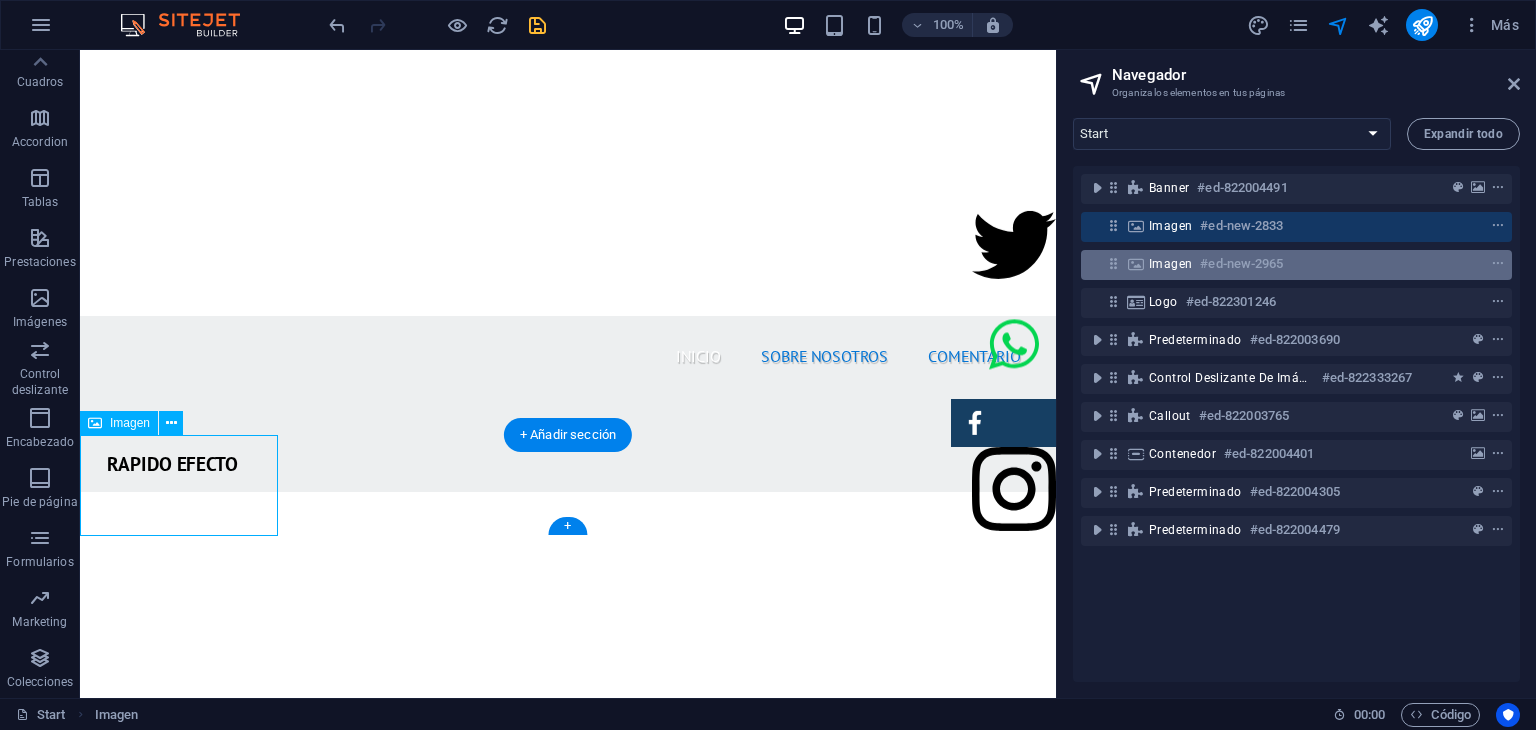 click on "#ed-new-2965" at bounding box center [1241, 264] 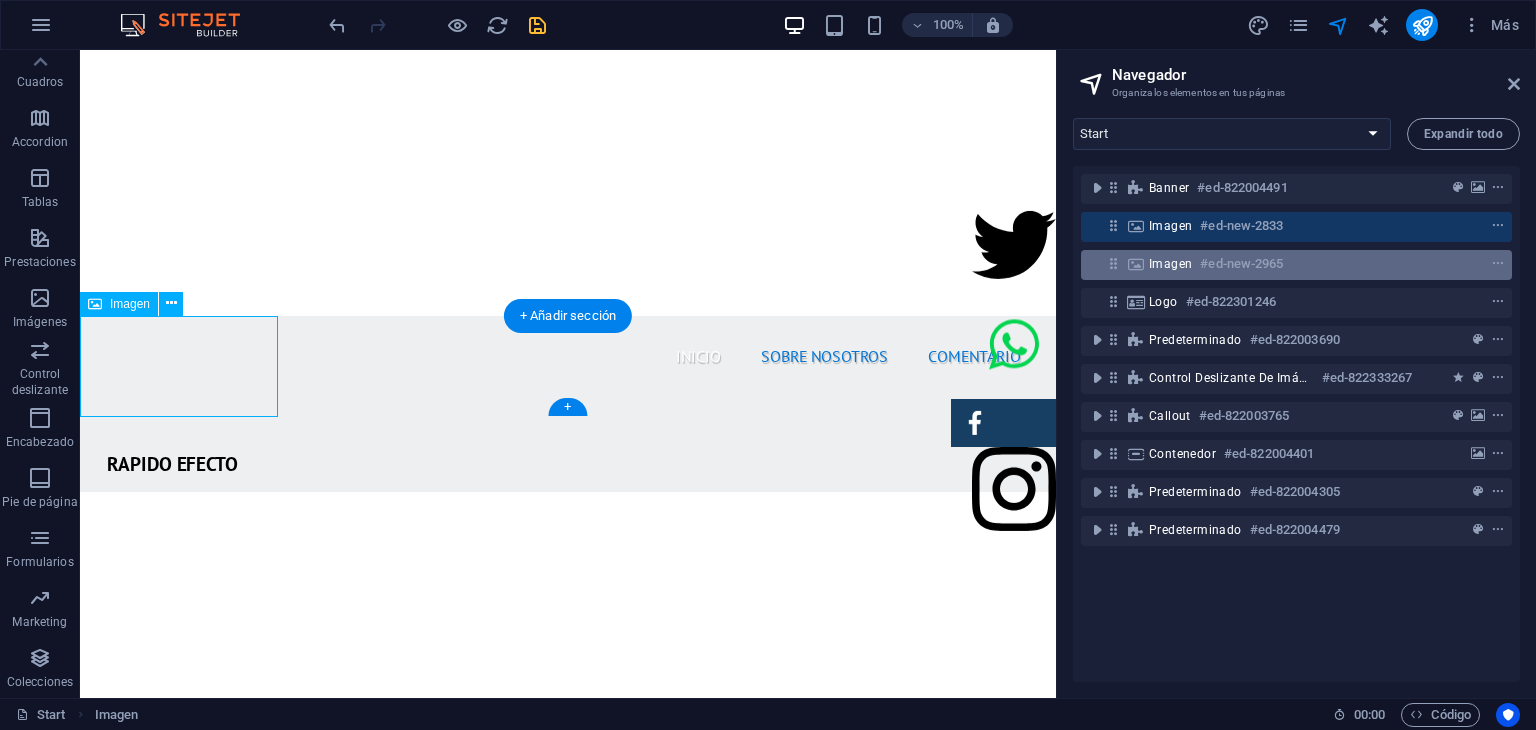 scroll, scrollTop: 511, scrollLeft: 0, axis: vertical 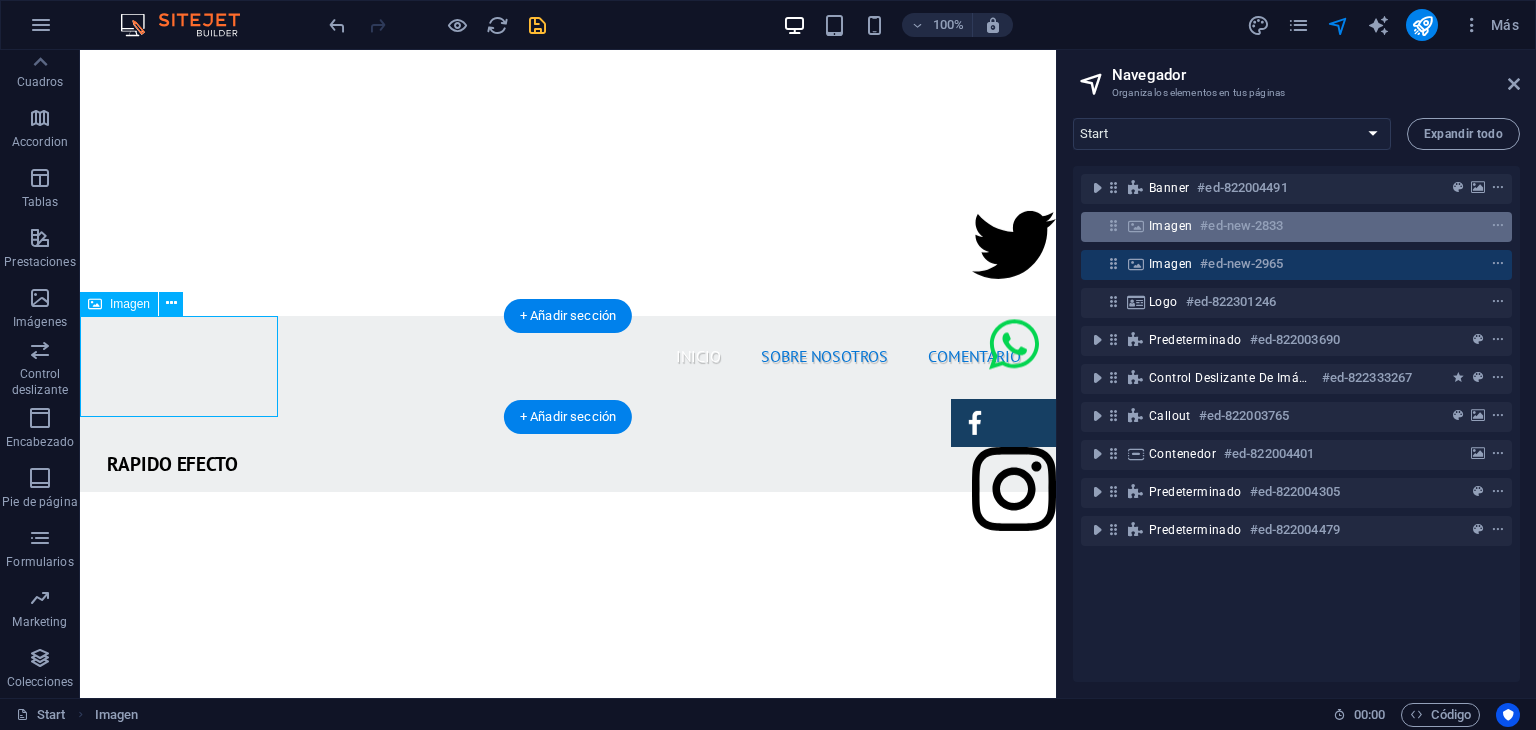 click on "#ed-new-2833" at bounding box center (1241, 226) 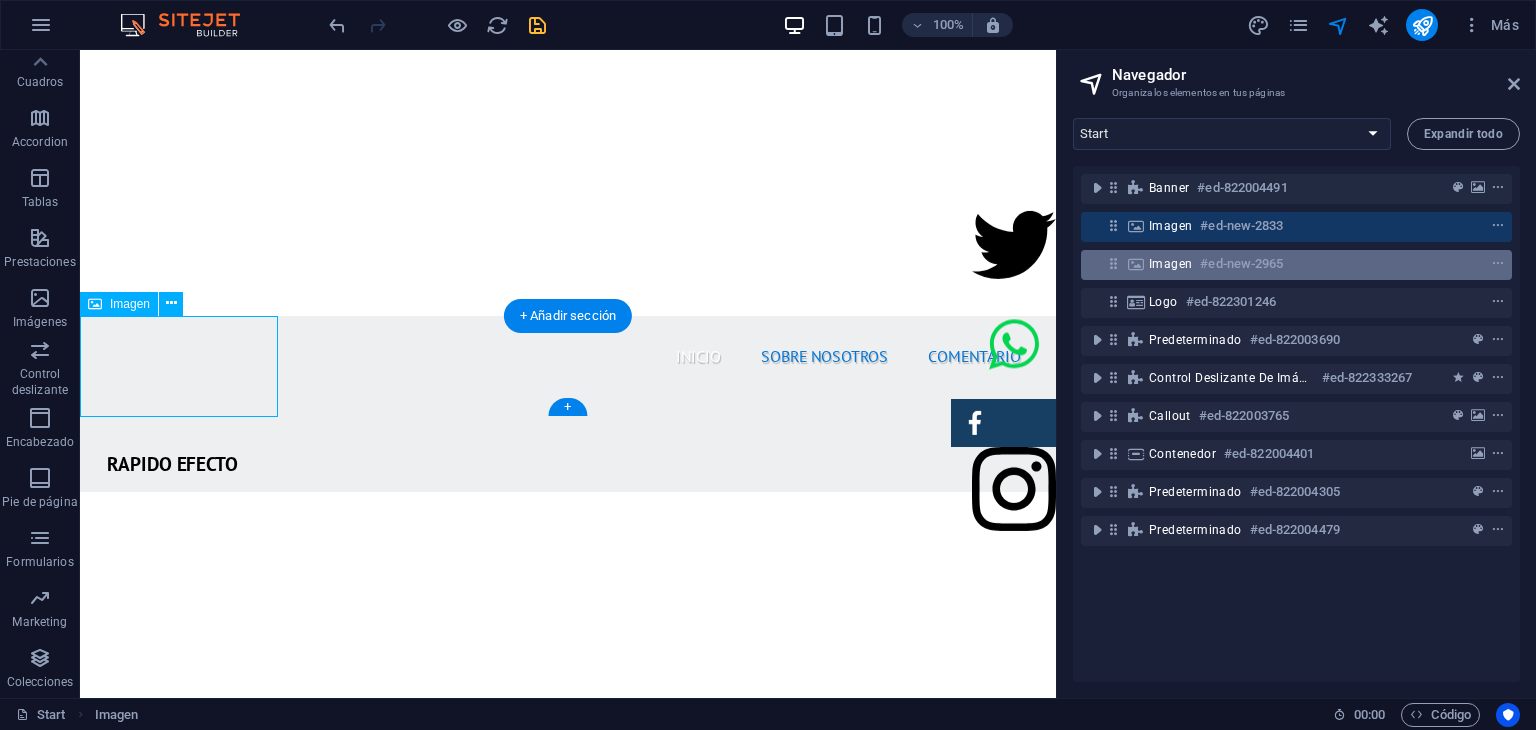 click on "#ed-new-2965" at bounding box center [1241, 264] 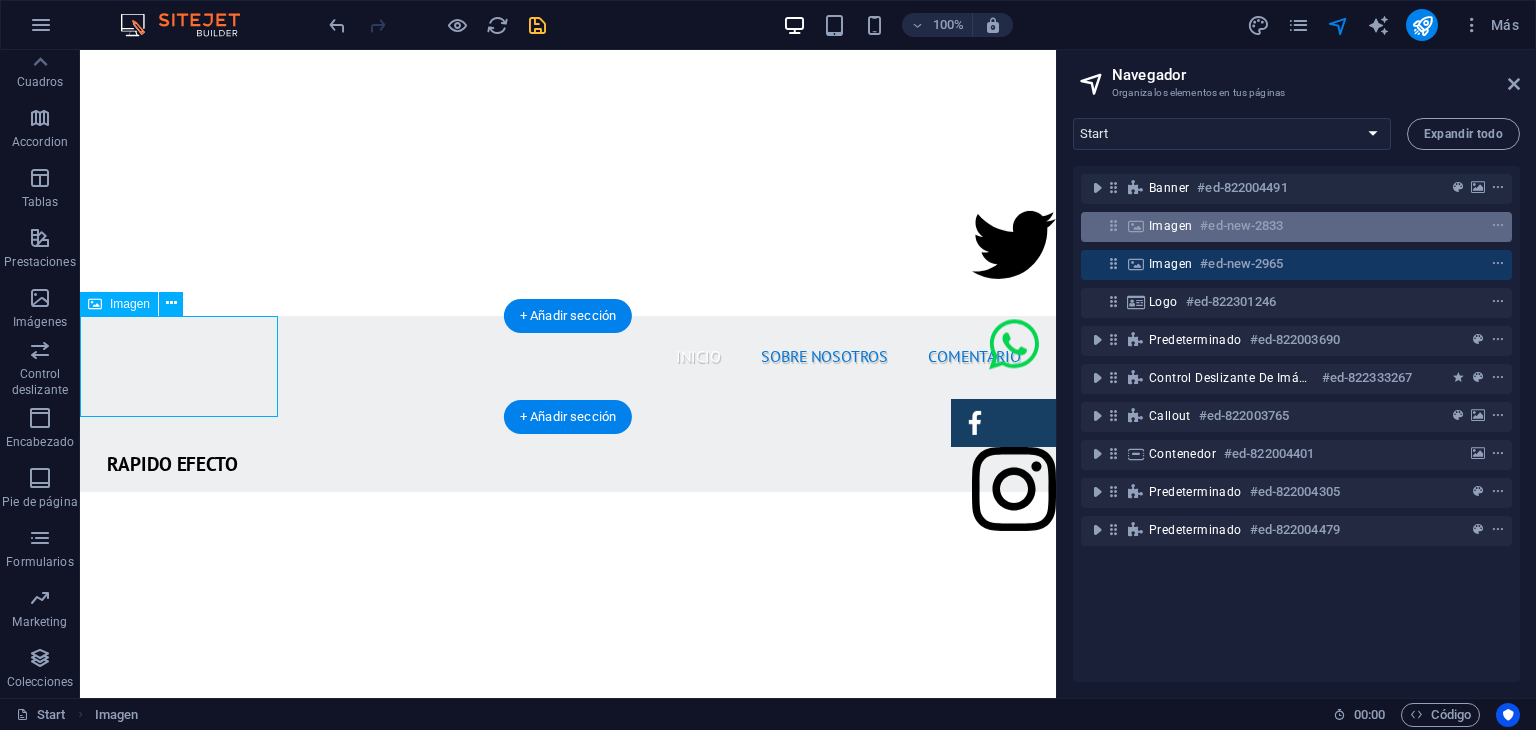 click on "#ed-new-2833" at bounding box center (1241, 226) 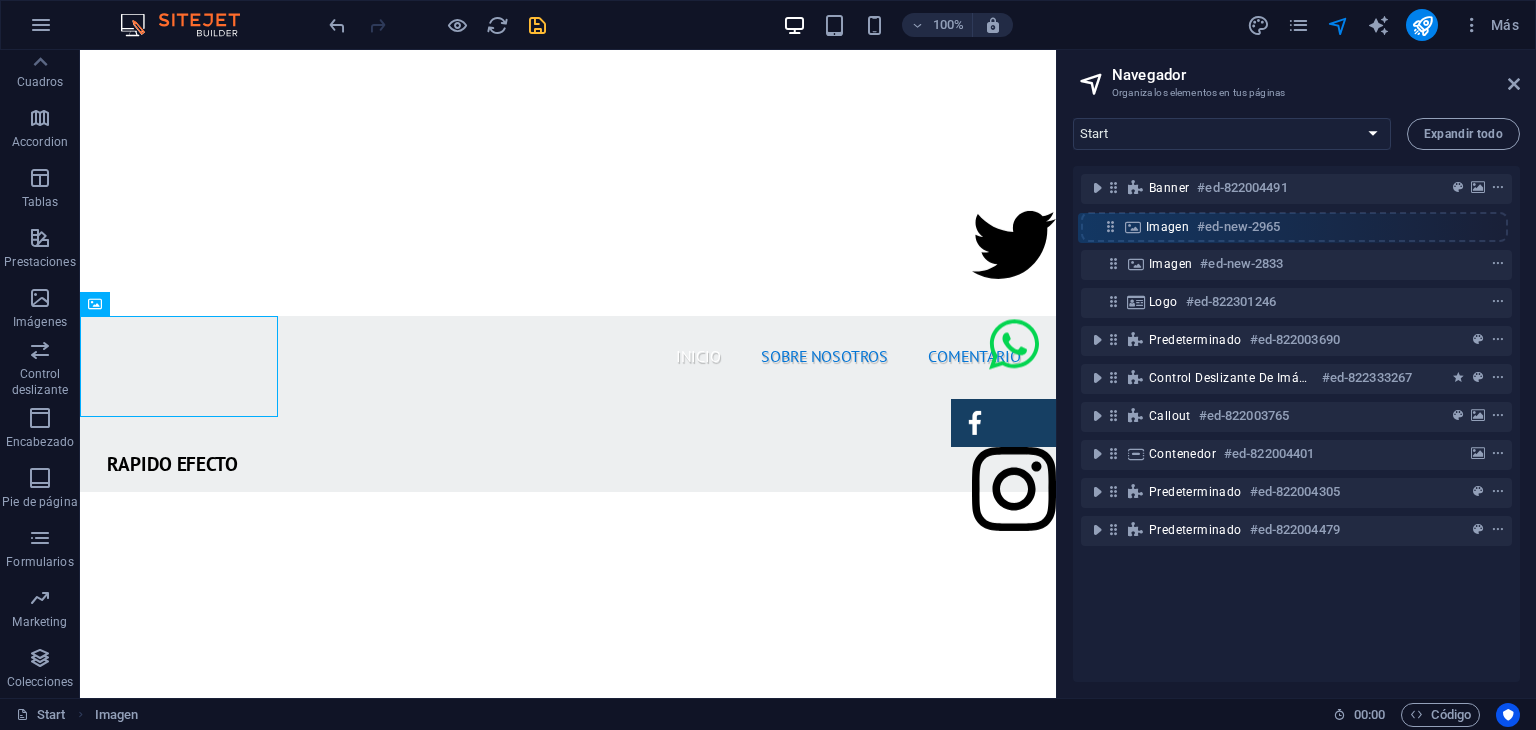 drag, startPoint x: 1115, startPoint y: 269, endPoint x: 1112, endPoint y: 225, distance: 44.102154 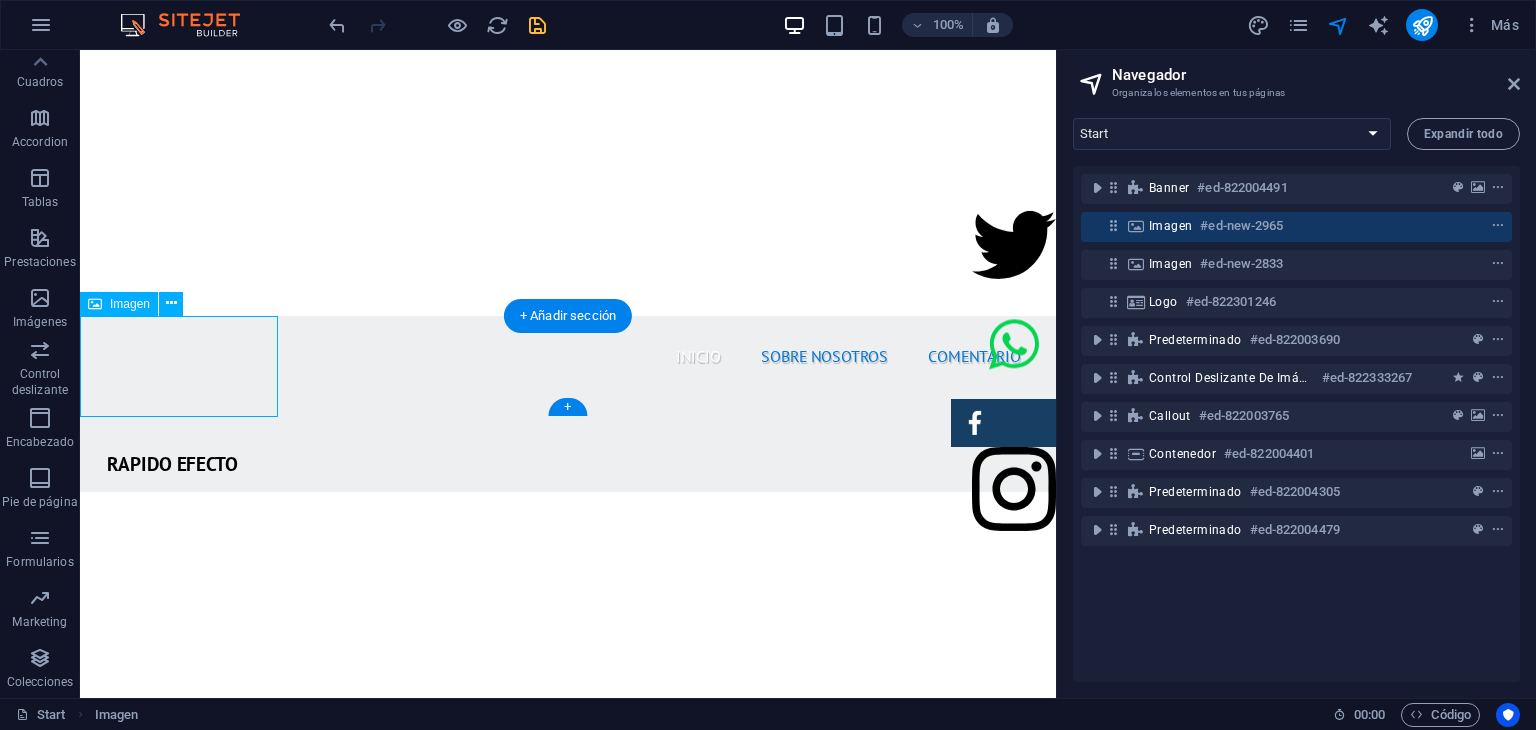 click at bounding box center [179, 1215] 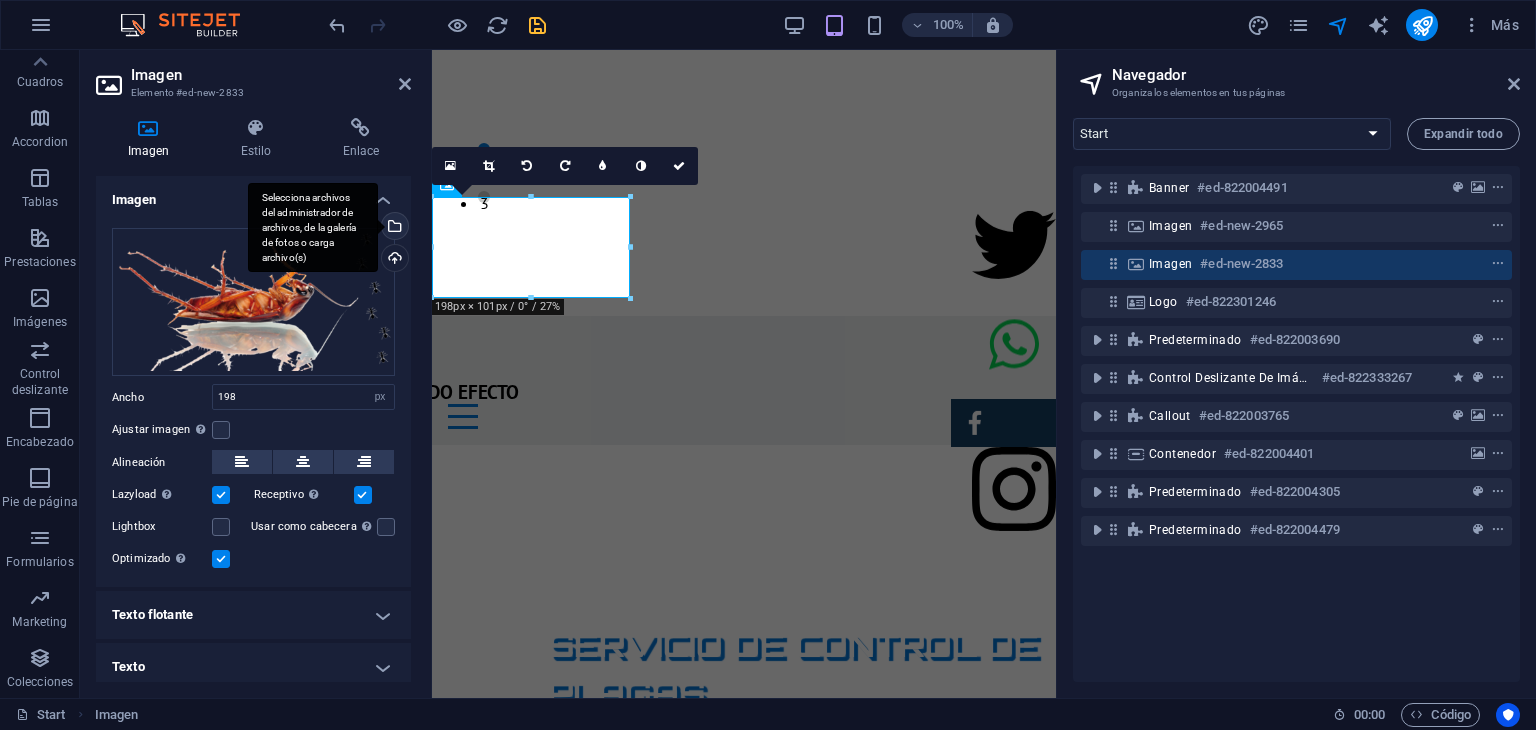click on "Selecciona archivos del administrador de archivos, de la galería de fotos o carga archivo(s)" at bounding box center (393, 228) 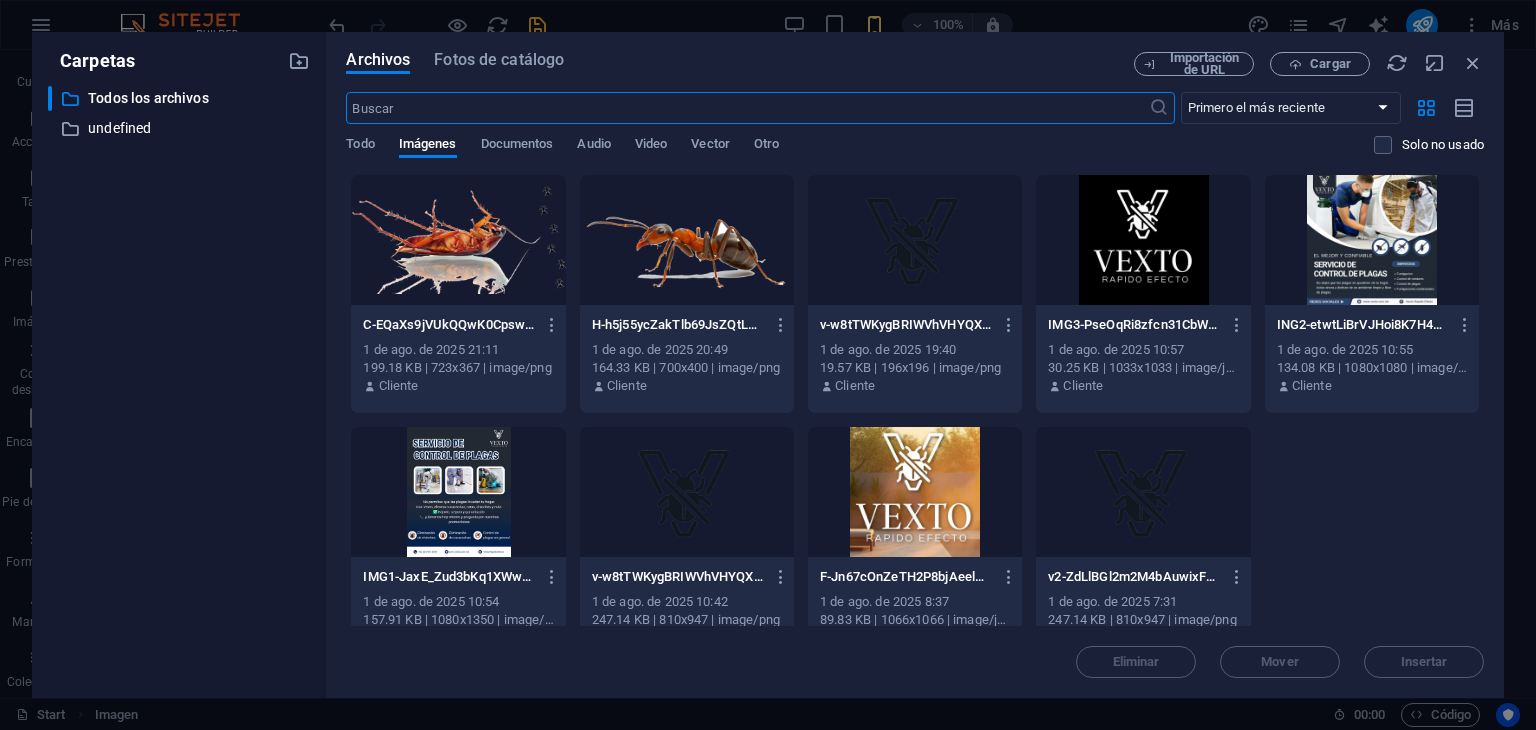 click at bounding box center [687, 240] 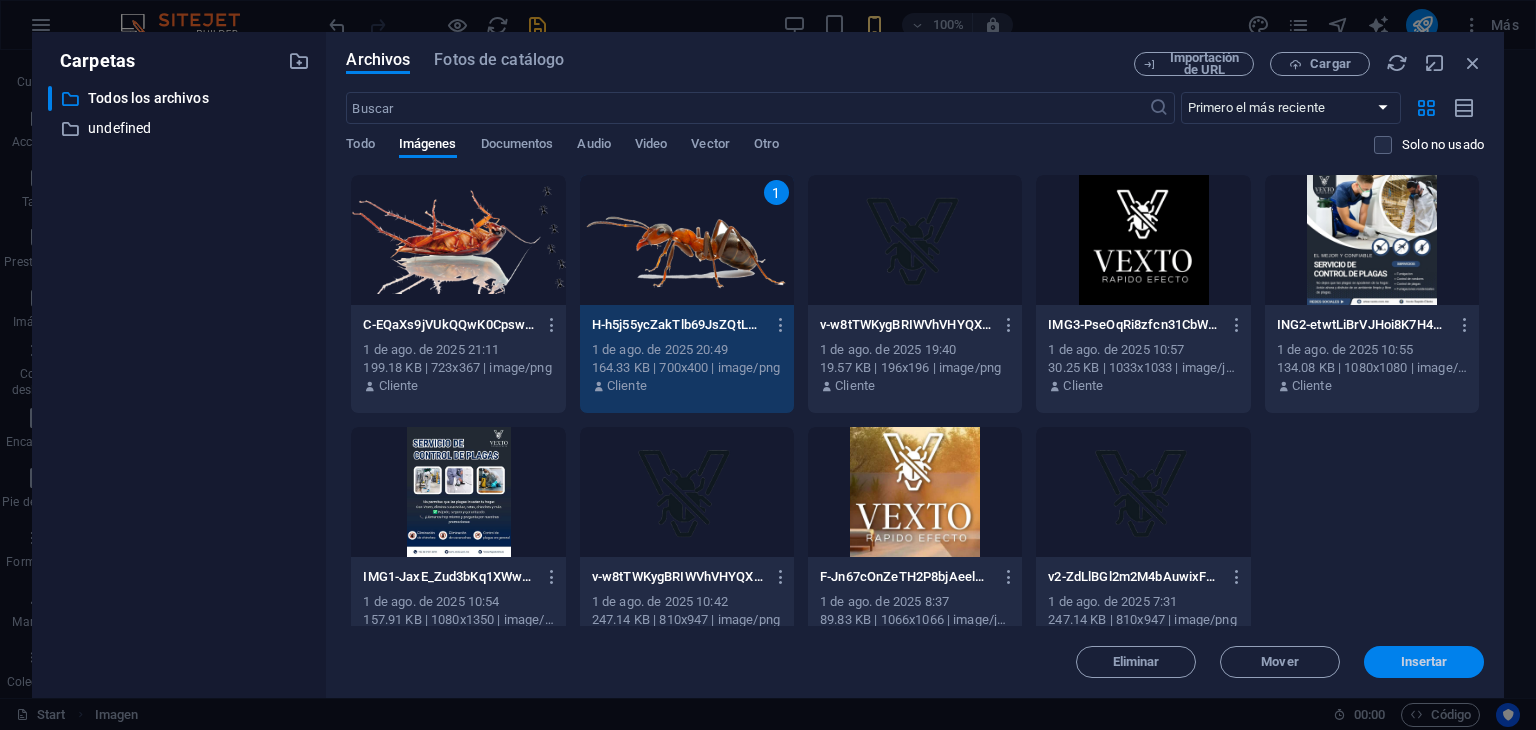 click on "Insertar" at bounding box center (1424, 662) 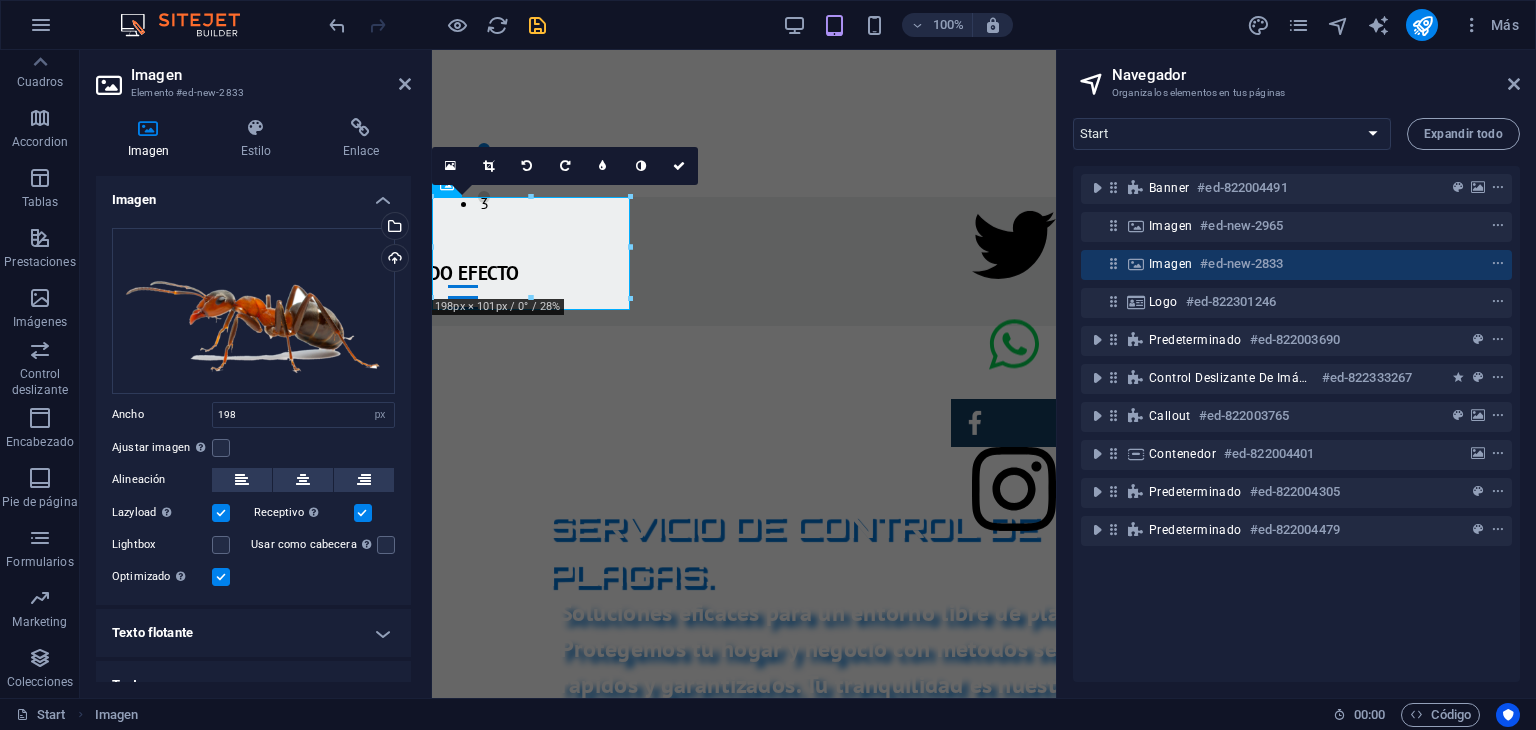 click on "Imagen Estilo Enlace Imagen Arrastra archivos aquí, haz clic para escoger archivos o  selecciona archivos de Archivos o de nuestra galería gratuita de fotos y vídeos Selecciona archivos del administrador de archivos, de la galería de fotos o carga archivo(s) Cargar Ancho 198 Predeterminado automático px rem % em vh vw Ajustar imagen Ajustar imagen automáticamente a un ancho y alto fijo Altura Predeterminado automático px Alineación Lazyload La carga de imágenes tras la carga de la página mejora la velocidad de la página. Receptivo Automáticamente cargar tamaños optimizados de smartphone e imagen retina. Lightbox Usar como cabecera La imagen se ajustará en una etiqueta de cabecera H1. Resulta útil para dar al texto alternativo el peso de una cabecera H1, por ejemplo, para el logo. En caso de duda, dejar deseleccionado. Optimizado Las imágenes se comprimen para así mejorar la velocidad de las páginas. Posición Dirección Personalizado X offset 50 px rem % vh vw Y offset 50 px rem % vh vw Code" at bounding box center (253, 400) 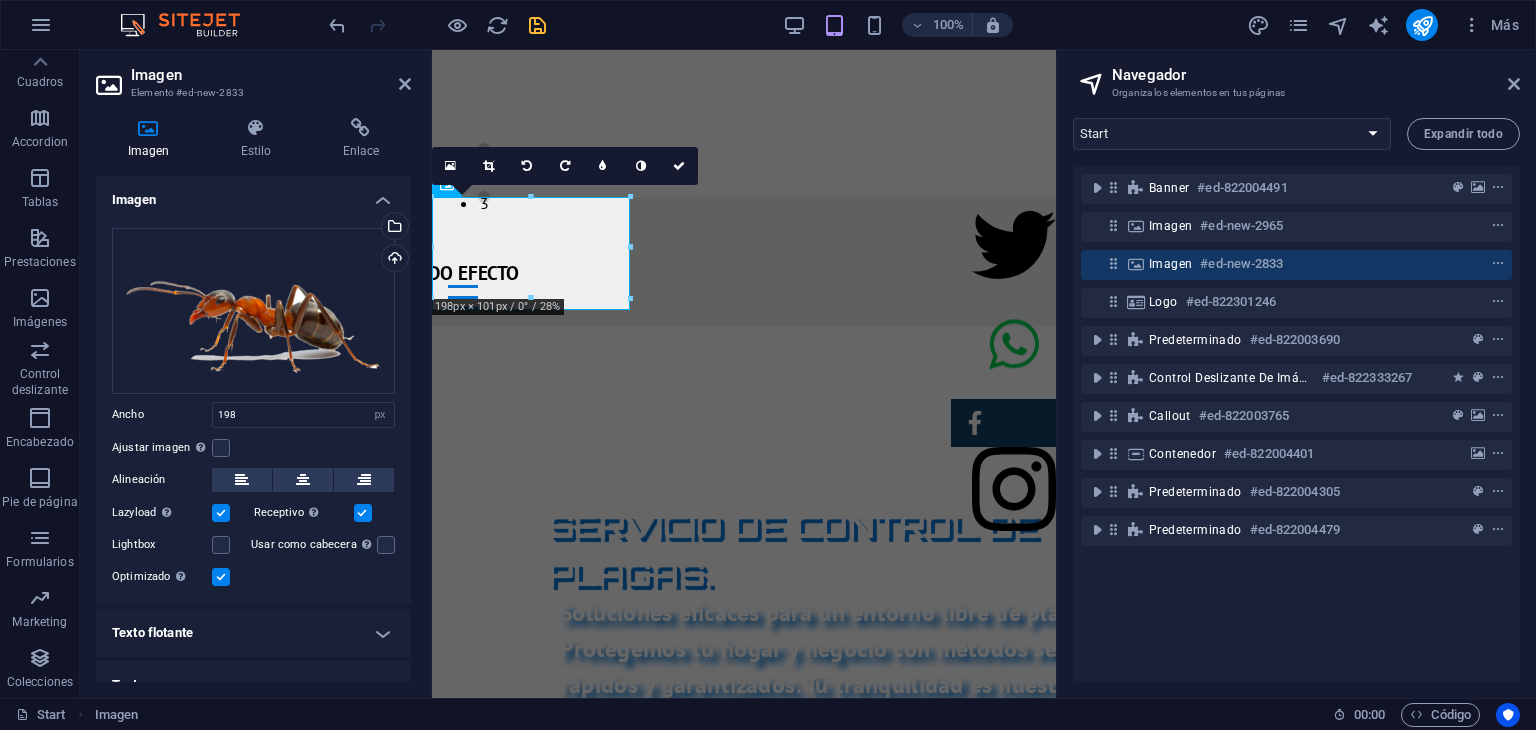 scroll, scrollTop: 24, scrollLeft: 0, axis: vertical 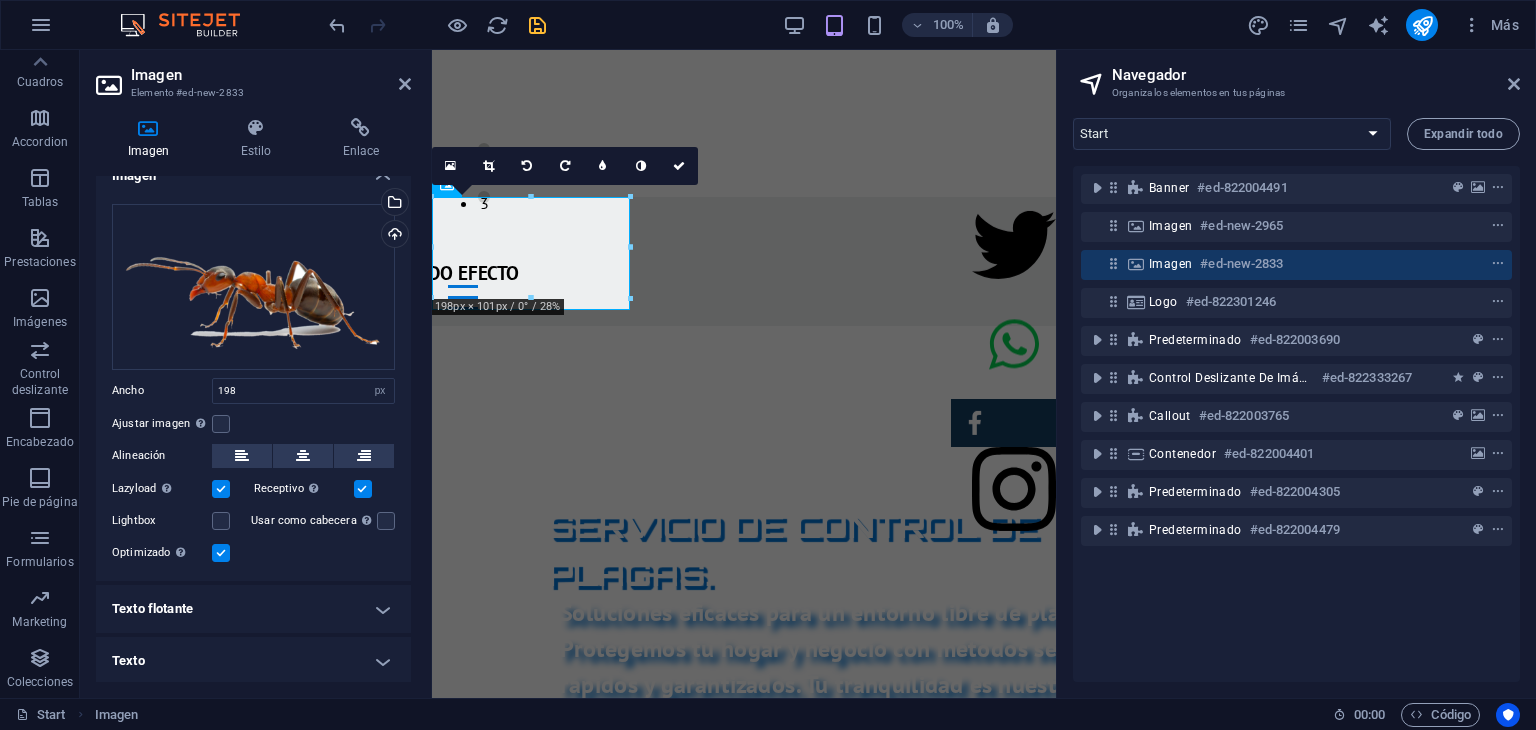 click on "Imagen Estilo Enlace Imagen Arrastra archivos aquí, haz clic para escoger archivos o  selecciona archivos de Archivos o de nuestra galería gratuita de fotos y vídeos Selecciona archivos del administrador de archivos, de la galería de fotos o carga archivo(s) Cargar Ancho 198 Predeterminado automático px rem % em vh vw Ajustar imagen Ajustar imagen automáticamente a un ancho y alto fijo Altura Predeterminado automático px Alineación Lazyload La carga de imágenes tras la carga de la página mejora la velocidad de la página. Receptivo Automáticamente cargar tamaños optimizados de smartphone e imagen retina. Lightbox Usar como cabecera La imagen se ajustará en una etiqueta de cabecera H1. Resulta útil para dar al texto alternativo el peso de una cabecera H1, por ejemplo, para el logo. En caso de duda, dejar deseleccionado. Optimizado Las imágenes se comprimen para así mejorar la velocidad de las páginas. Posición Dirección Personalizado X offset 50 px rem % vh vw Y offset 50 px rem % vh vw Code" at bounding box center [253, 400] 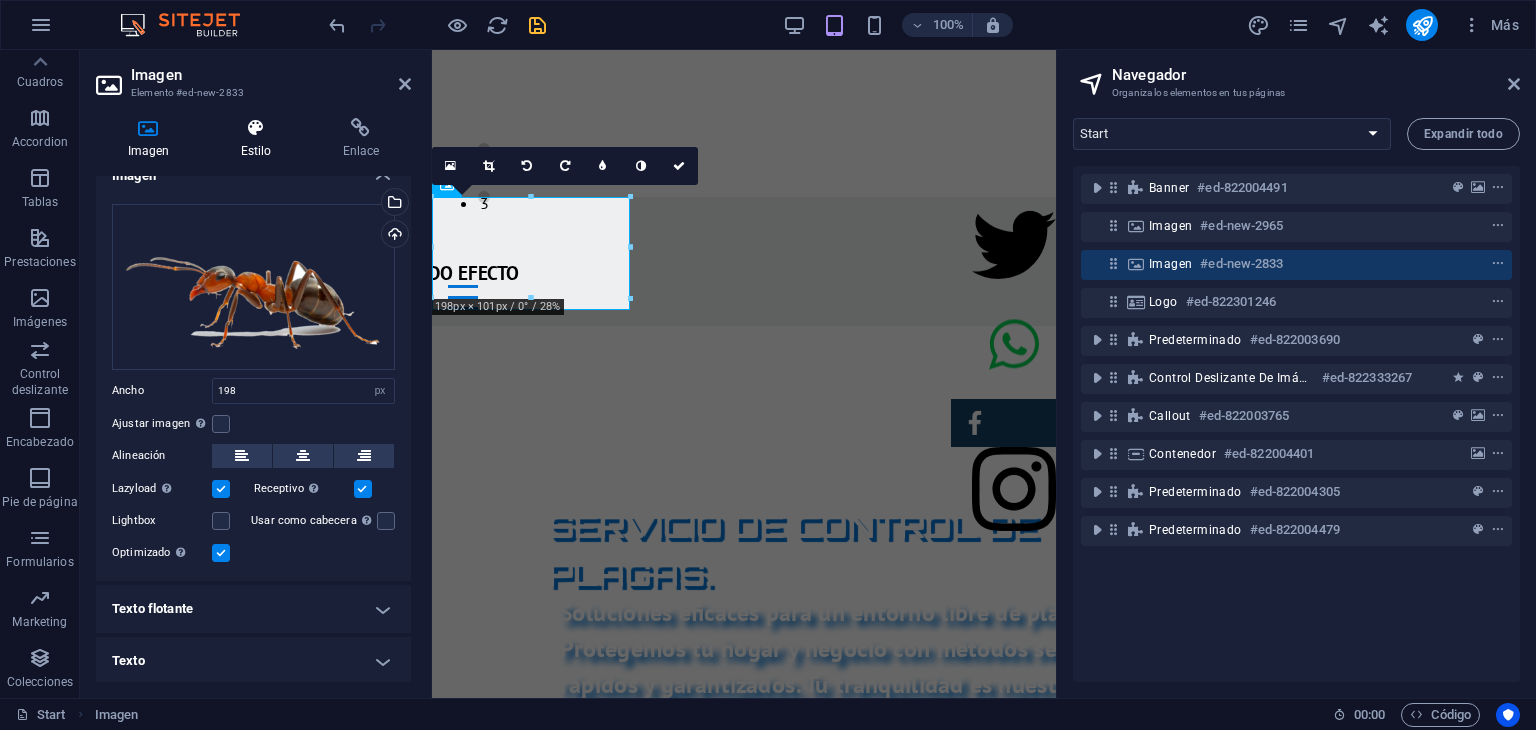 click on "Estilo" at bounding box center [260, 139] 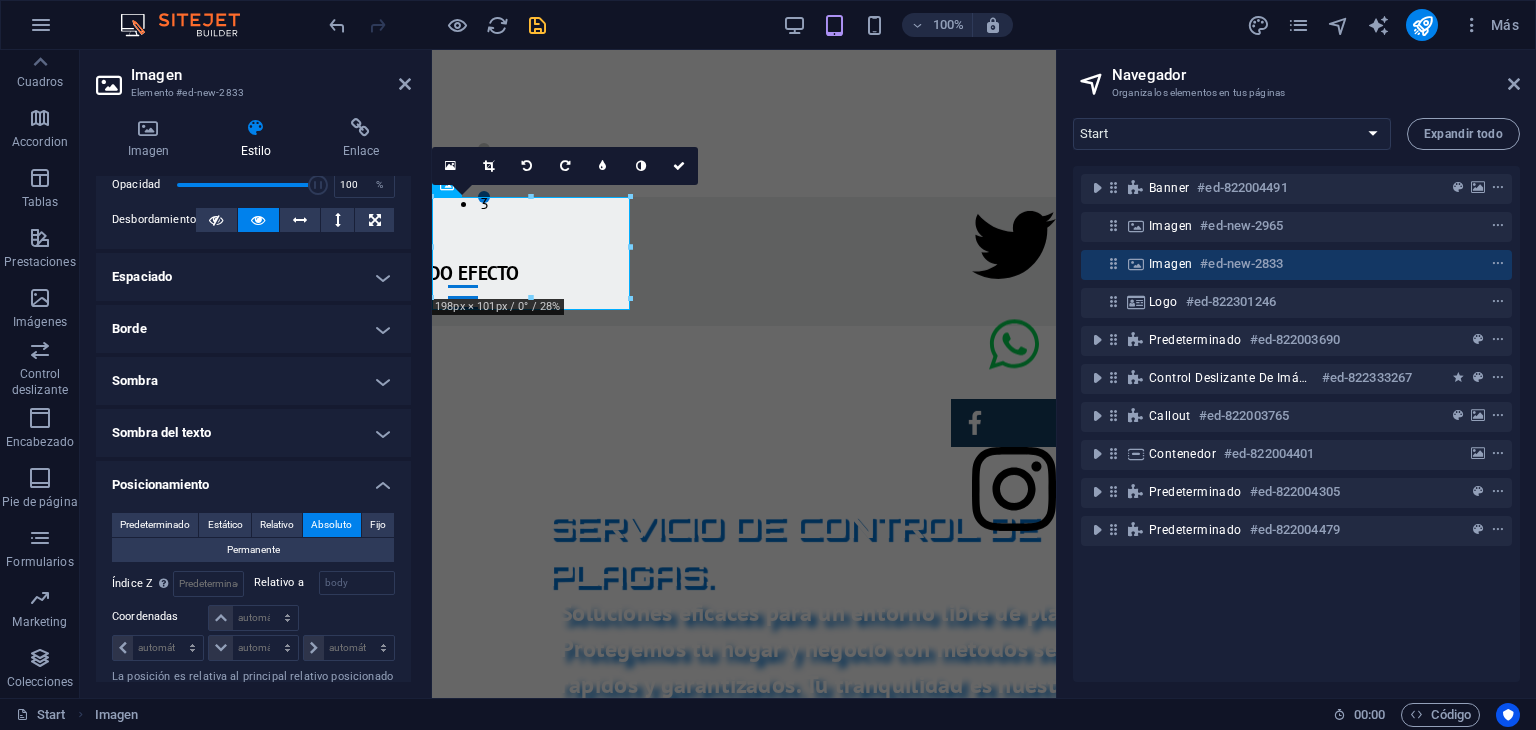 scroll, scrollTop: 95, scrollLeft: 0, axis: vertical 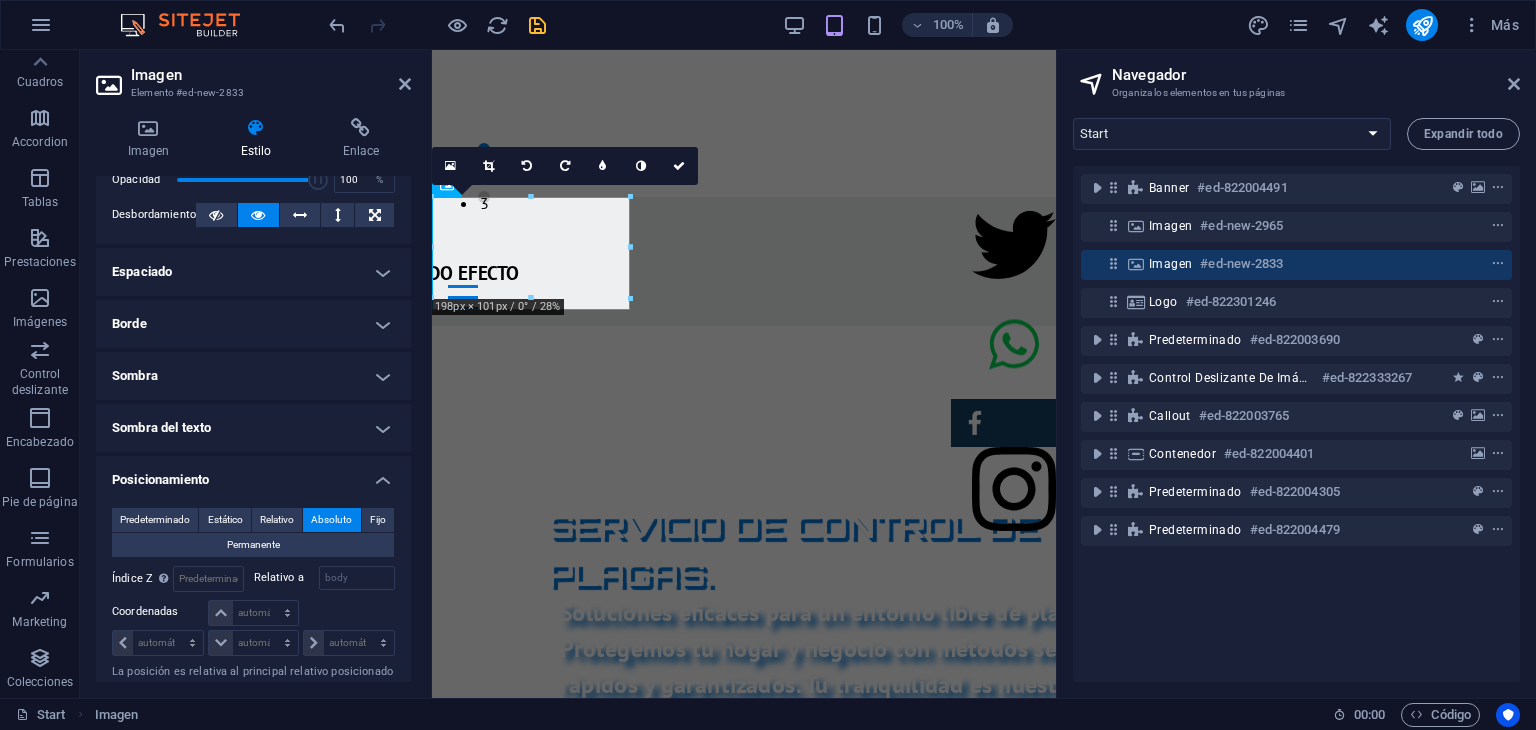 click on "Posicionamiento" at bounding box center (253, 474) 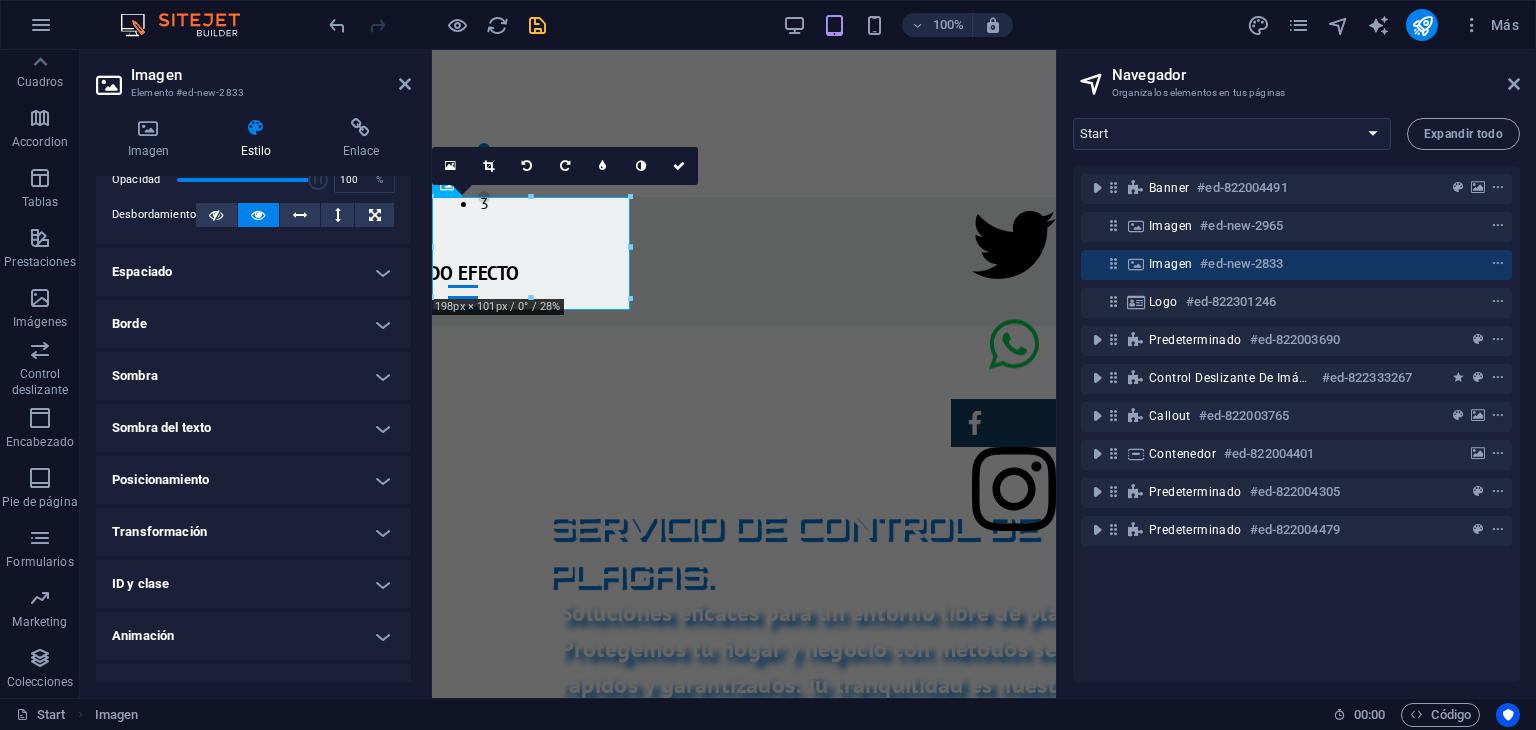 click on "Posicionamiento" at bounding box center [253, 480] 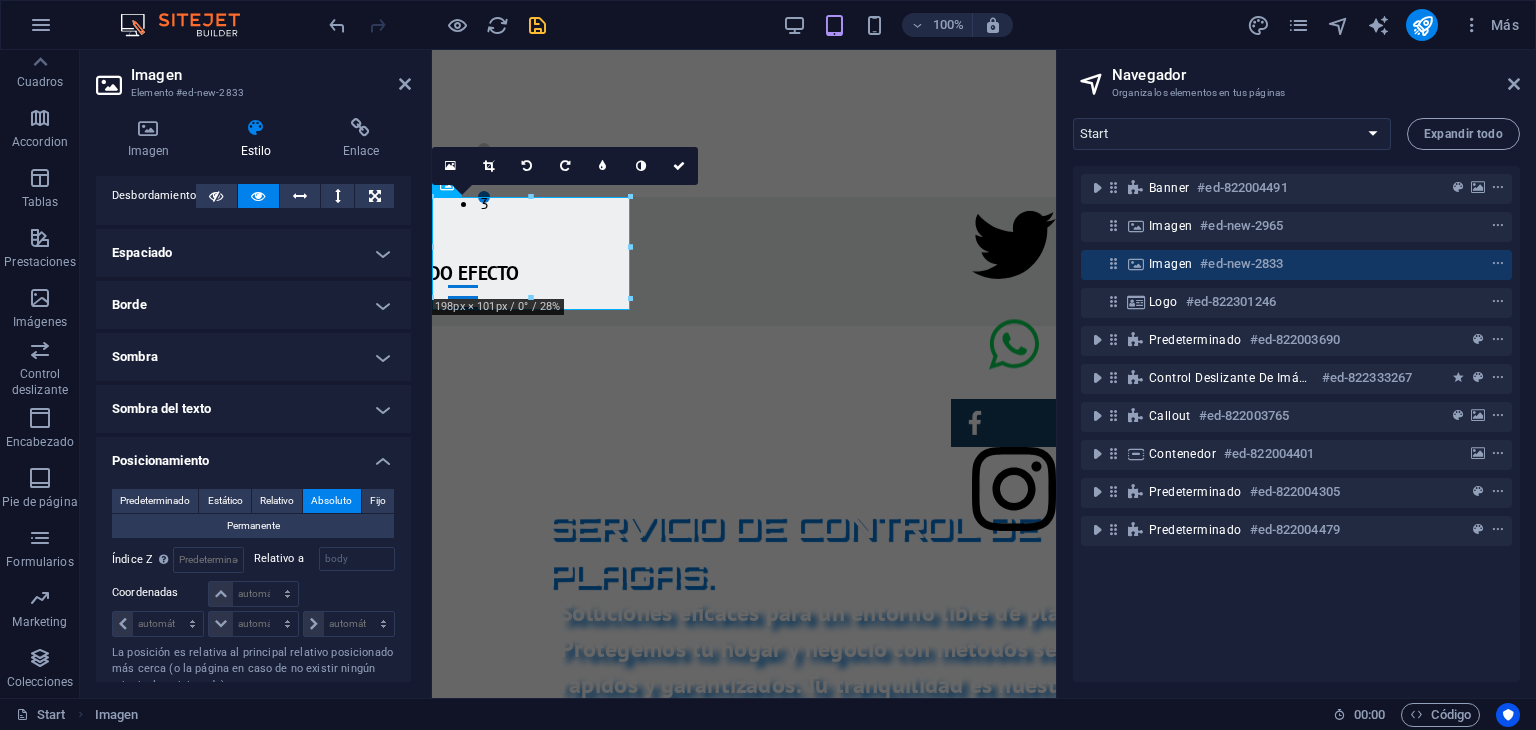 scroll, scrollTop: 82, scrollLeft: 0, axis: vertical 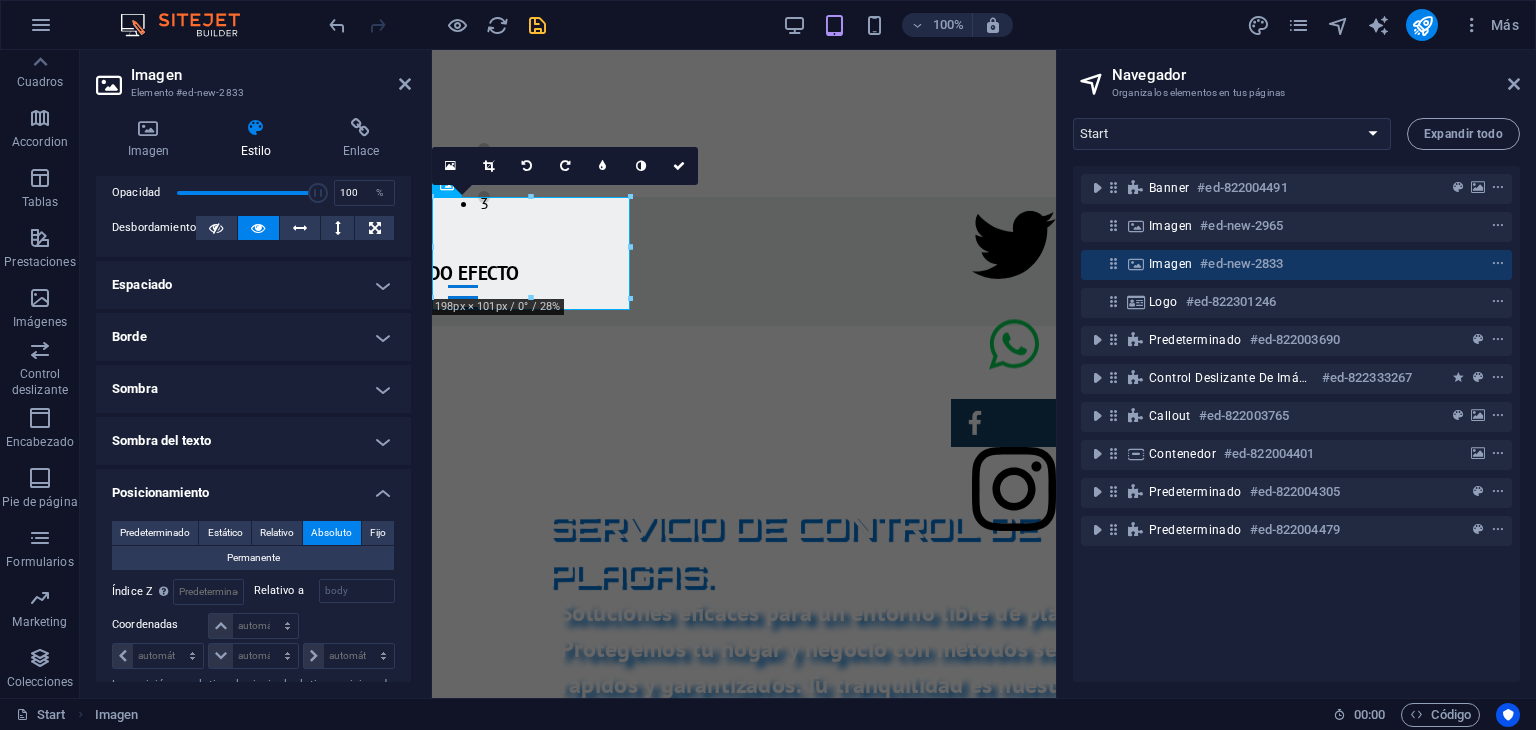 click on "Posicionamiento" at bounding box center [253, 487] 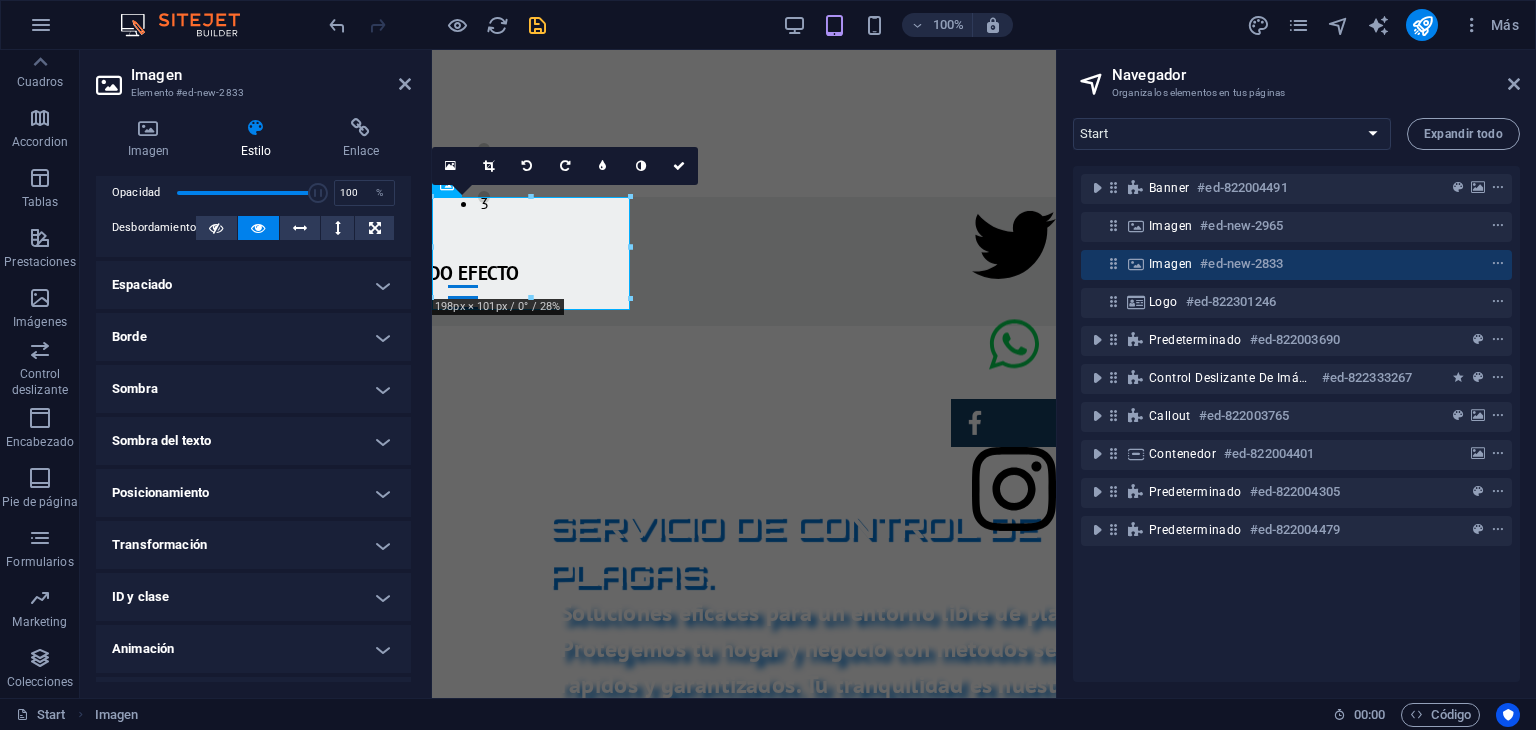 click on "Posicionamiento" at bounding box center (253, 493) 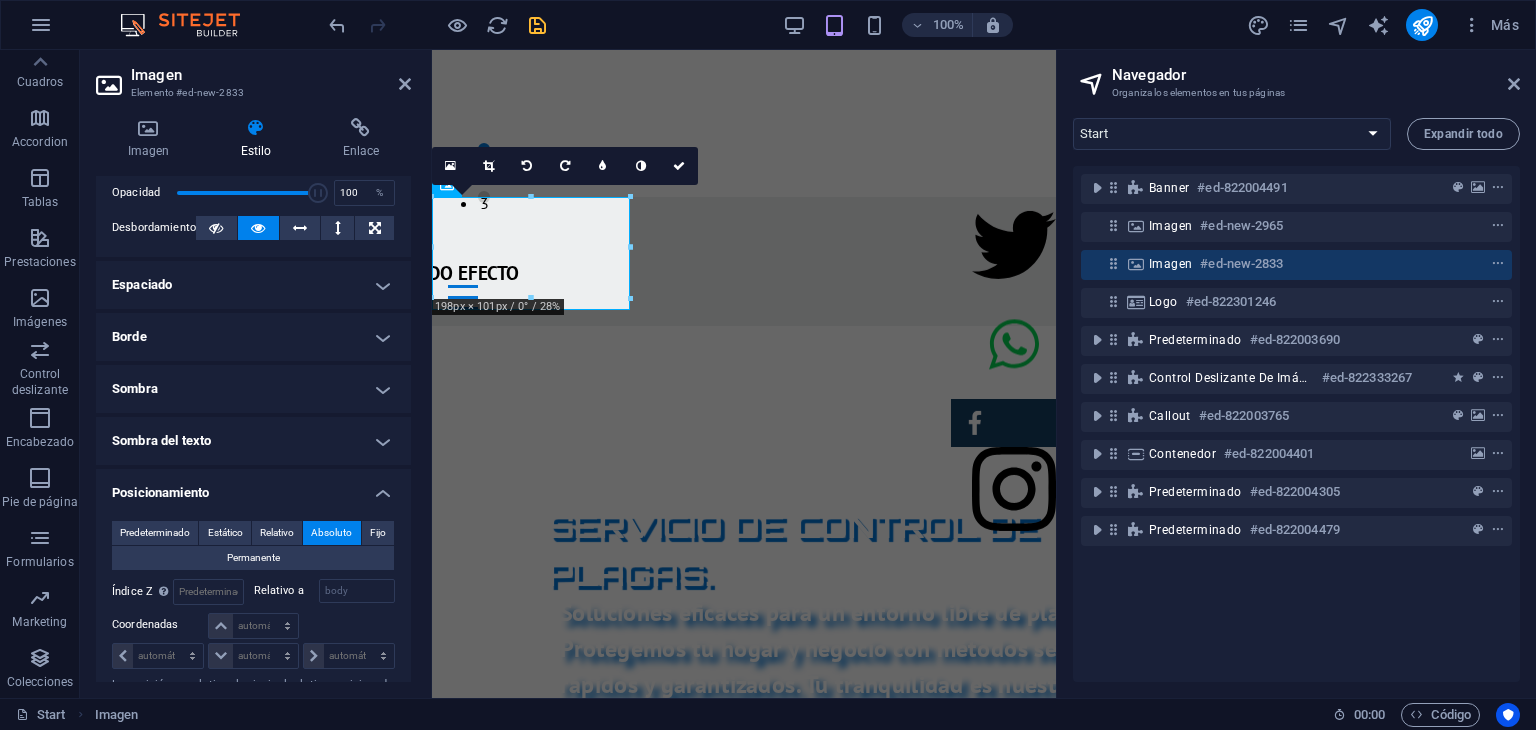click on "Posicionamiento" at bounding box center (253, 487) 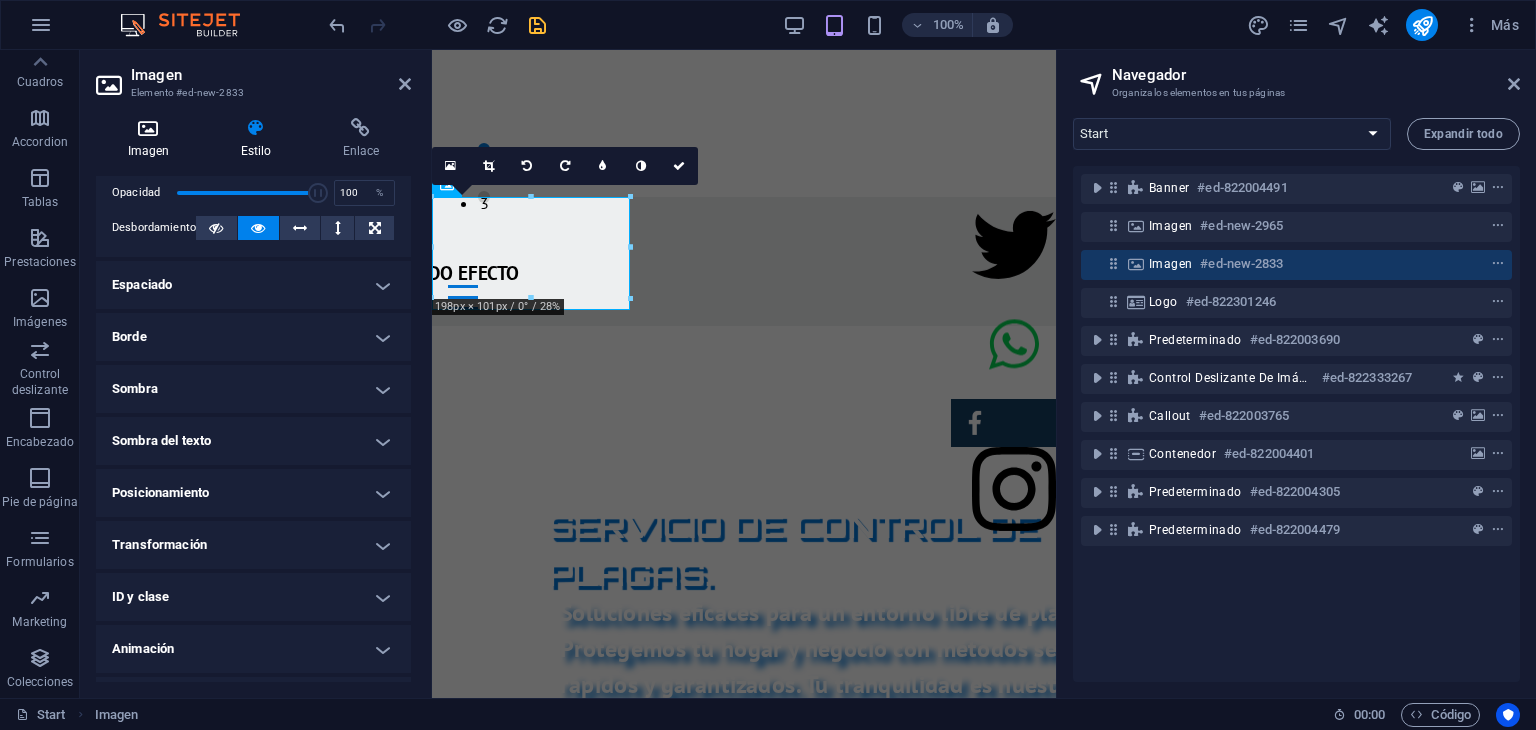 click at bounding box center [148, 128] 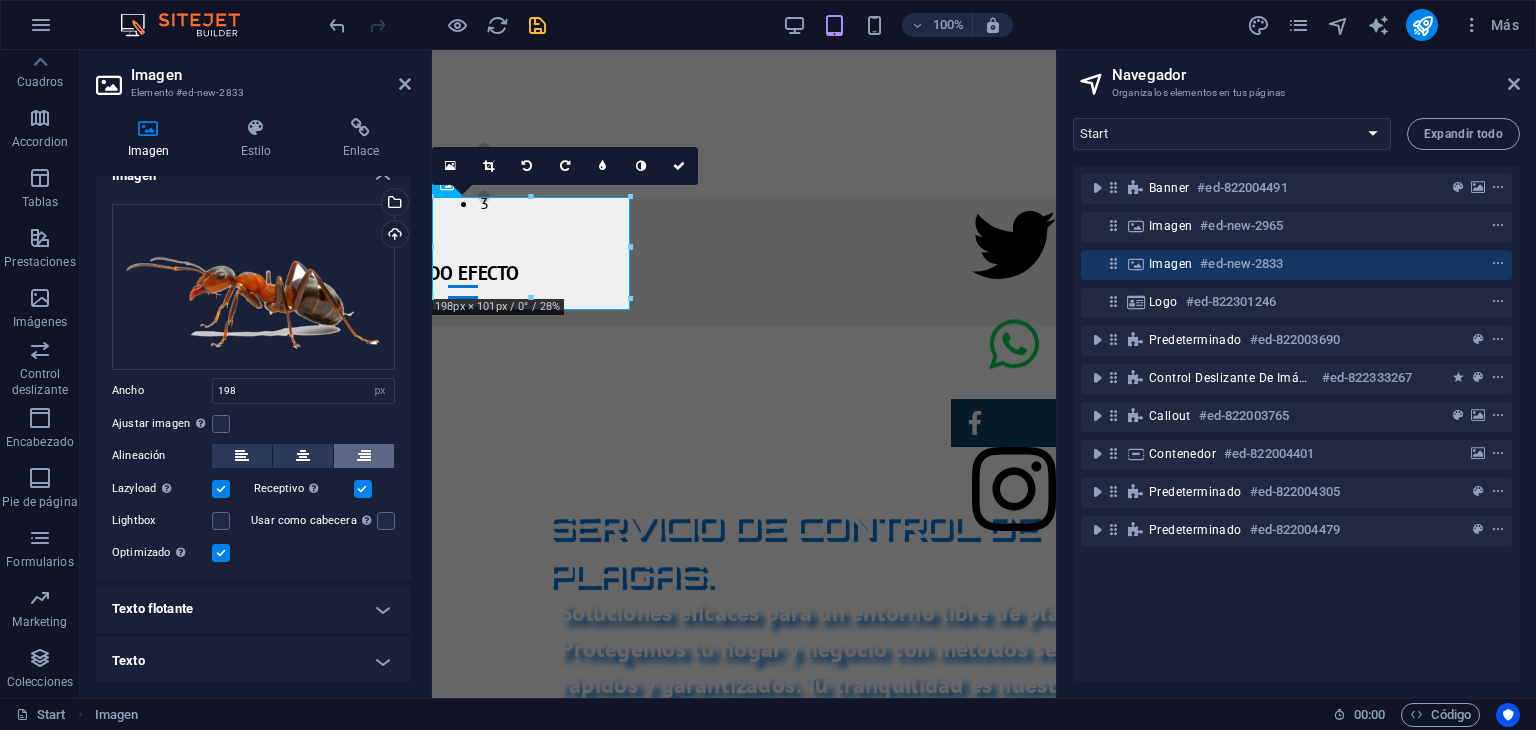 click at bounding box center (364, 456) 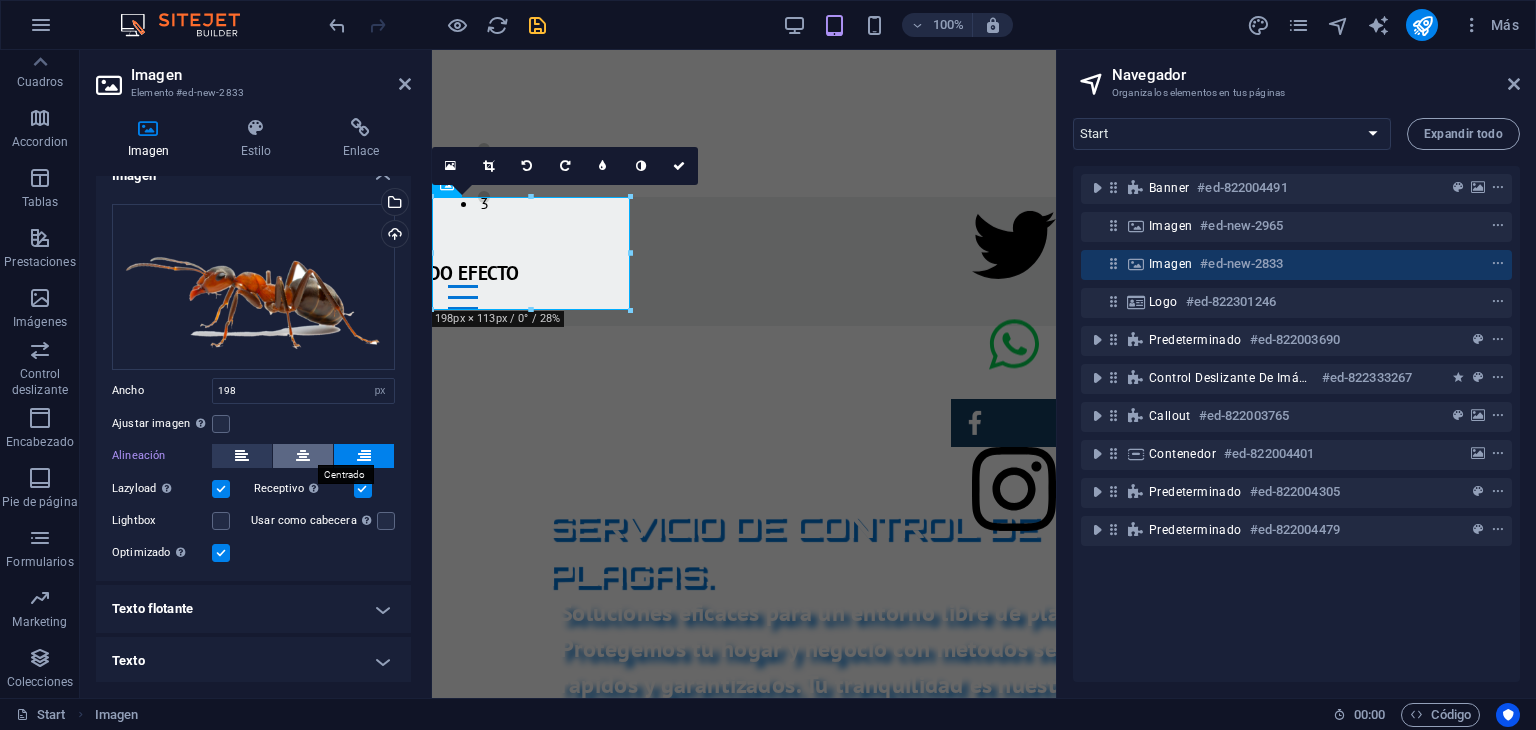 click at bounding box center (303, 456) 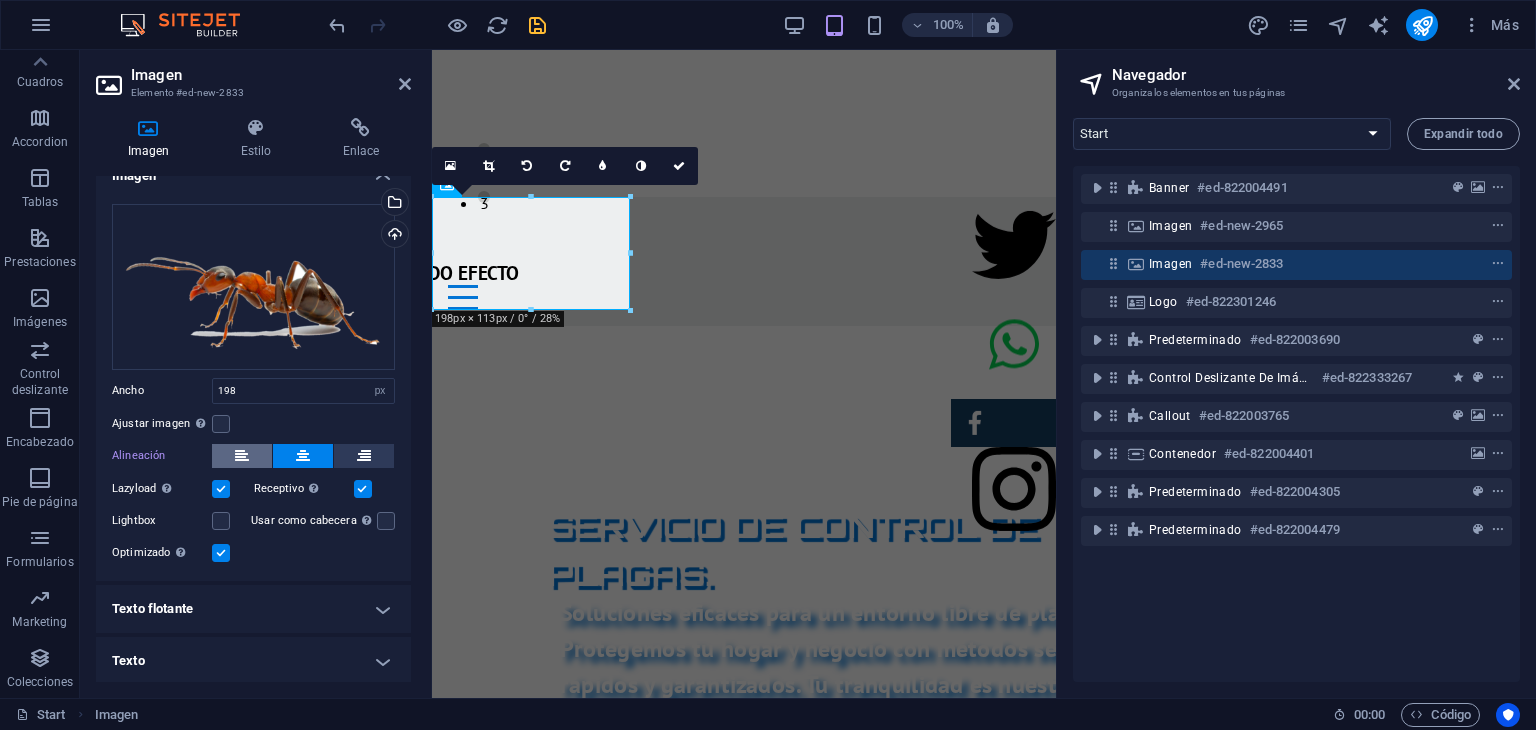 click at bounding box center (242, 456) 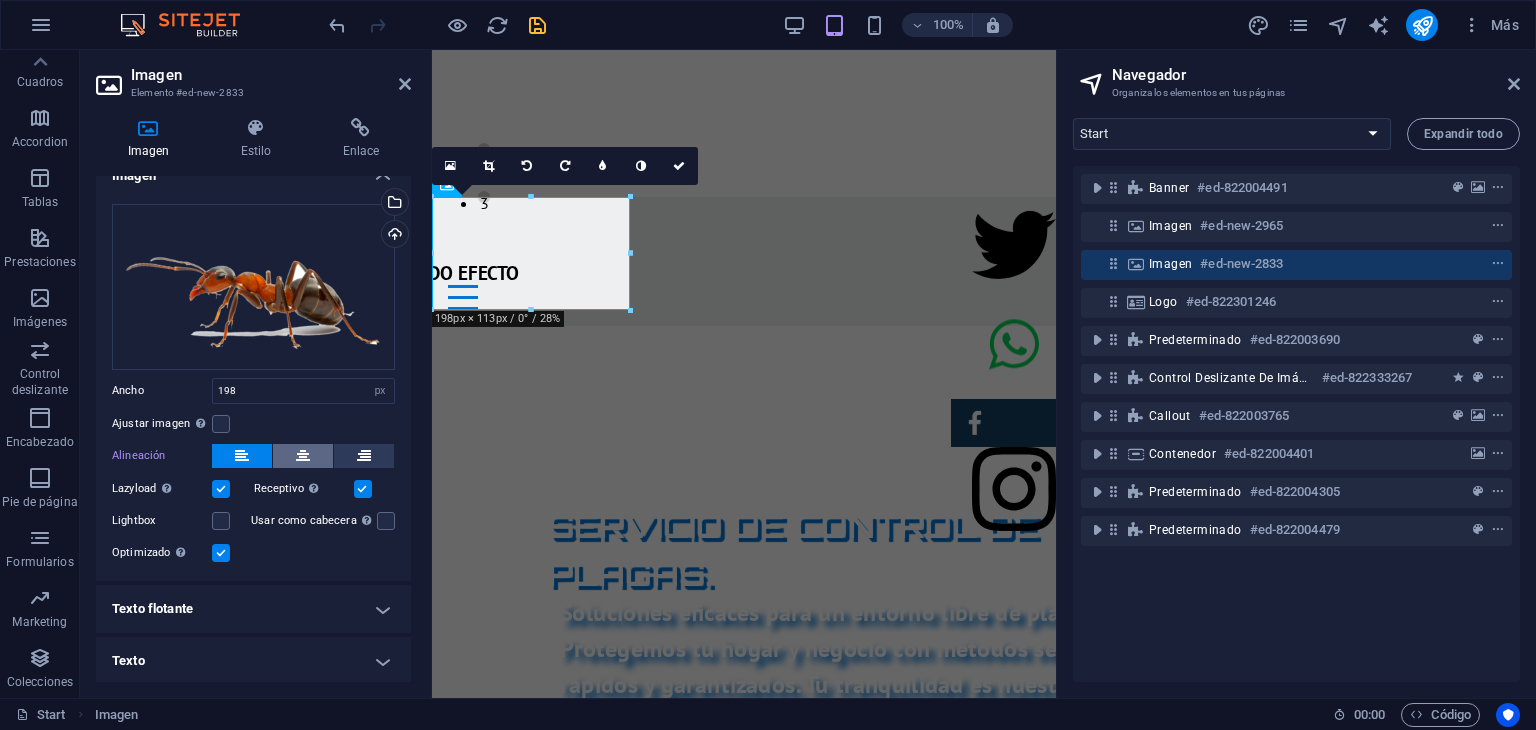 click at bounding box center [303, 456] 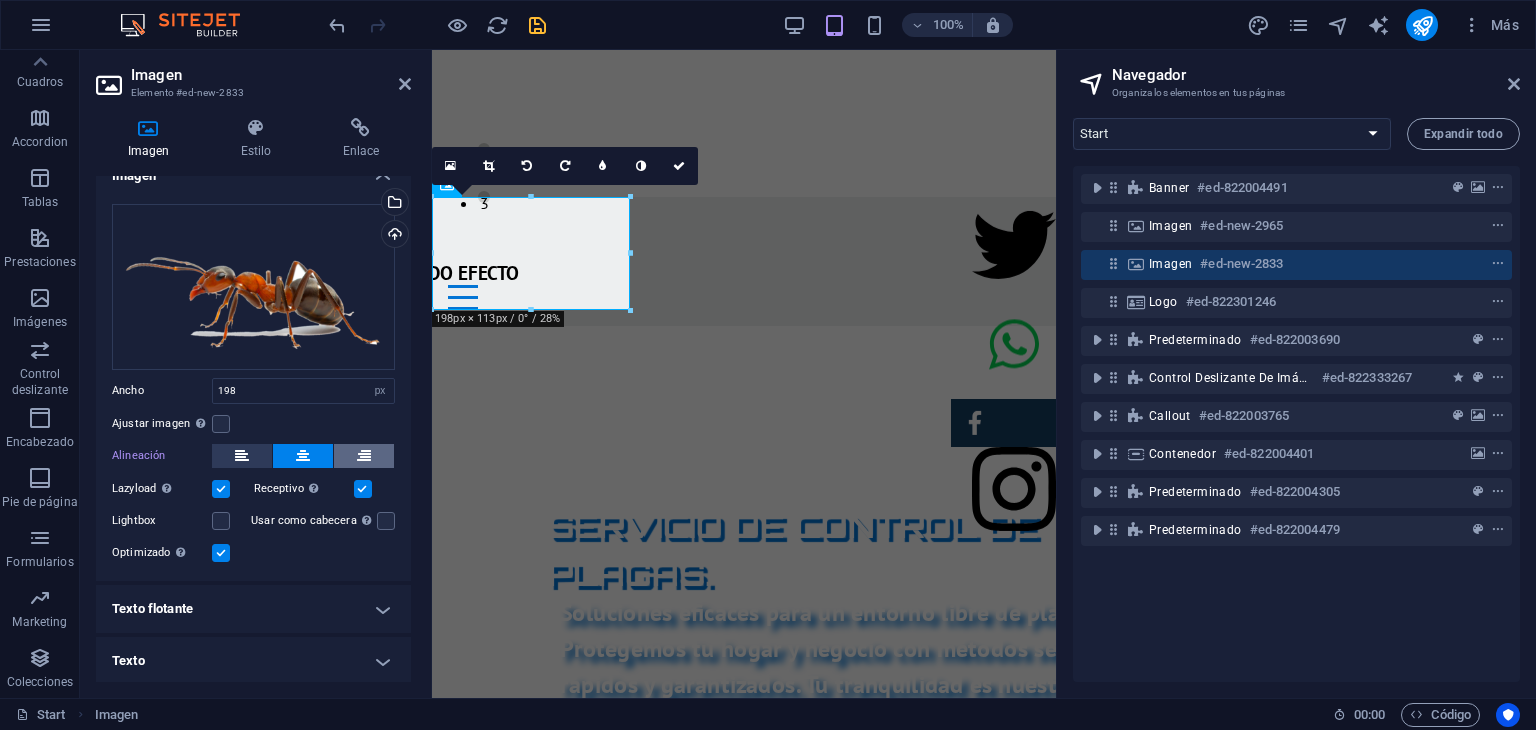 click at bounding box center (364, 456) 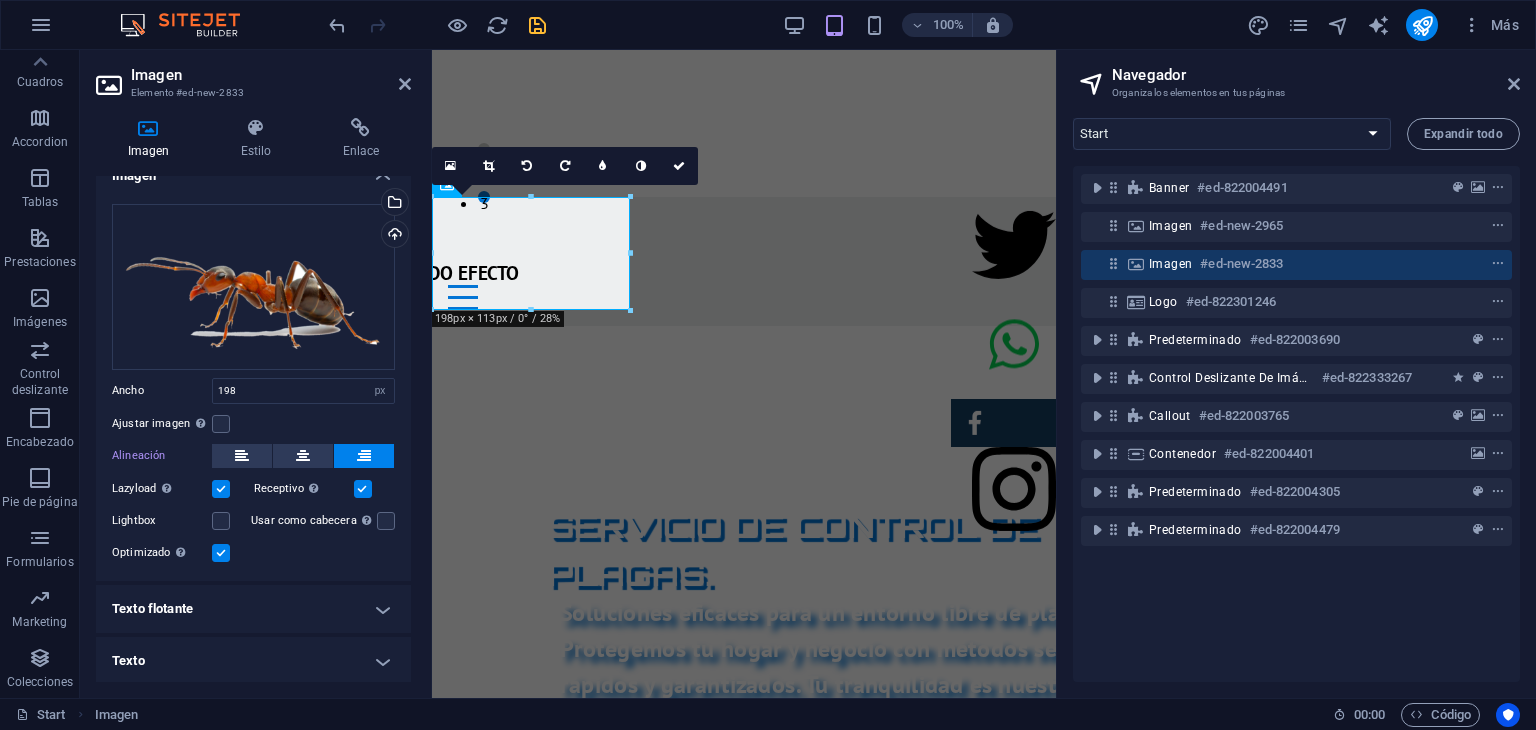 click at bounding box center [221, 489] 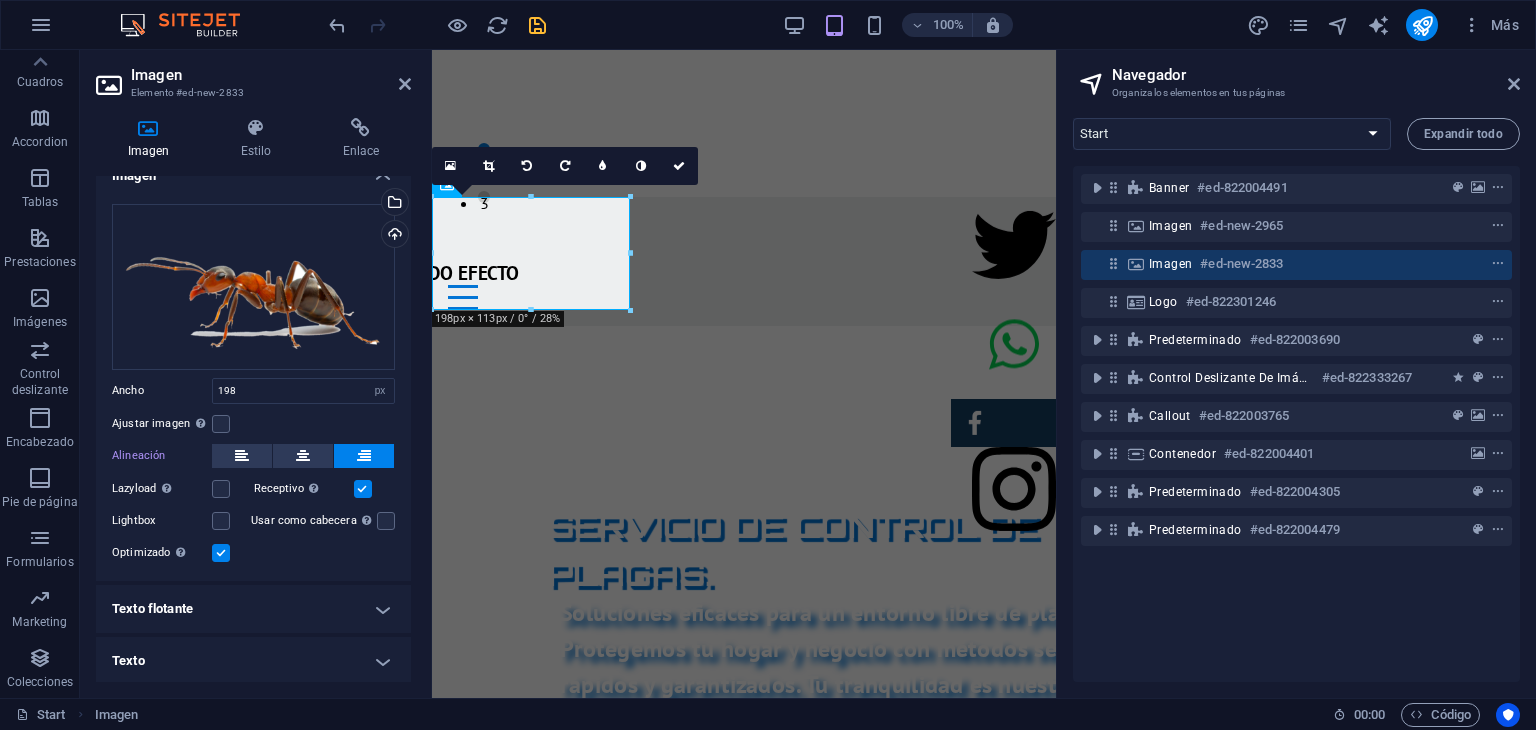 click on "Texto flotante" at bounding box center (253, 609) 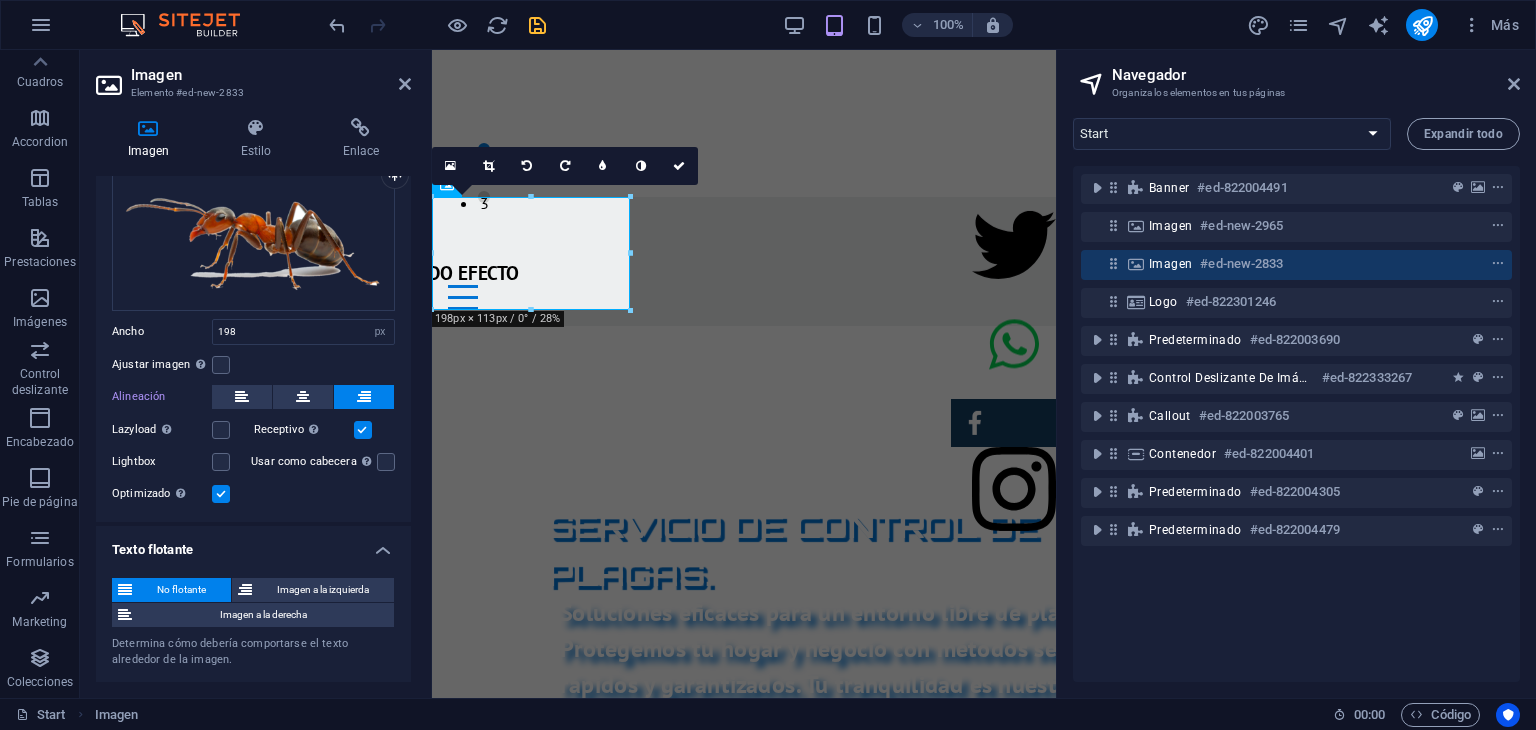 scroll, scrollTop: 84, scrollLeft: 0, axis: vertical 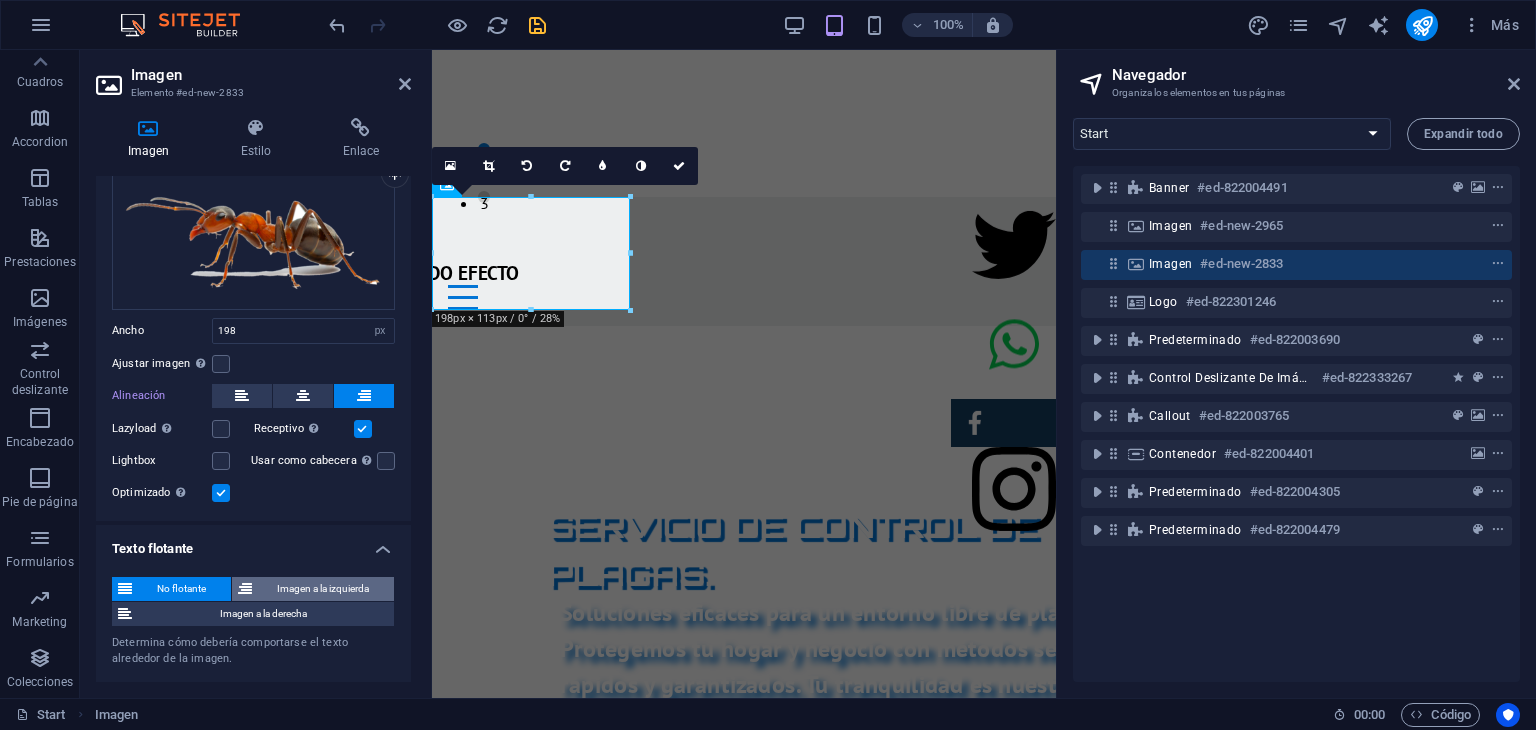 click on "Imagen a la izquierda" at bounding box center (323, 589) 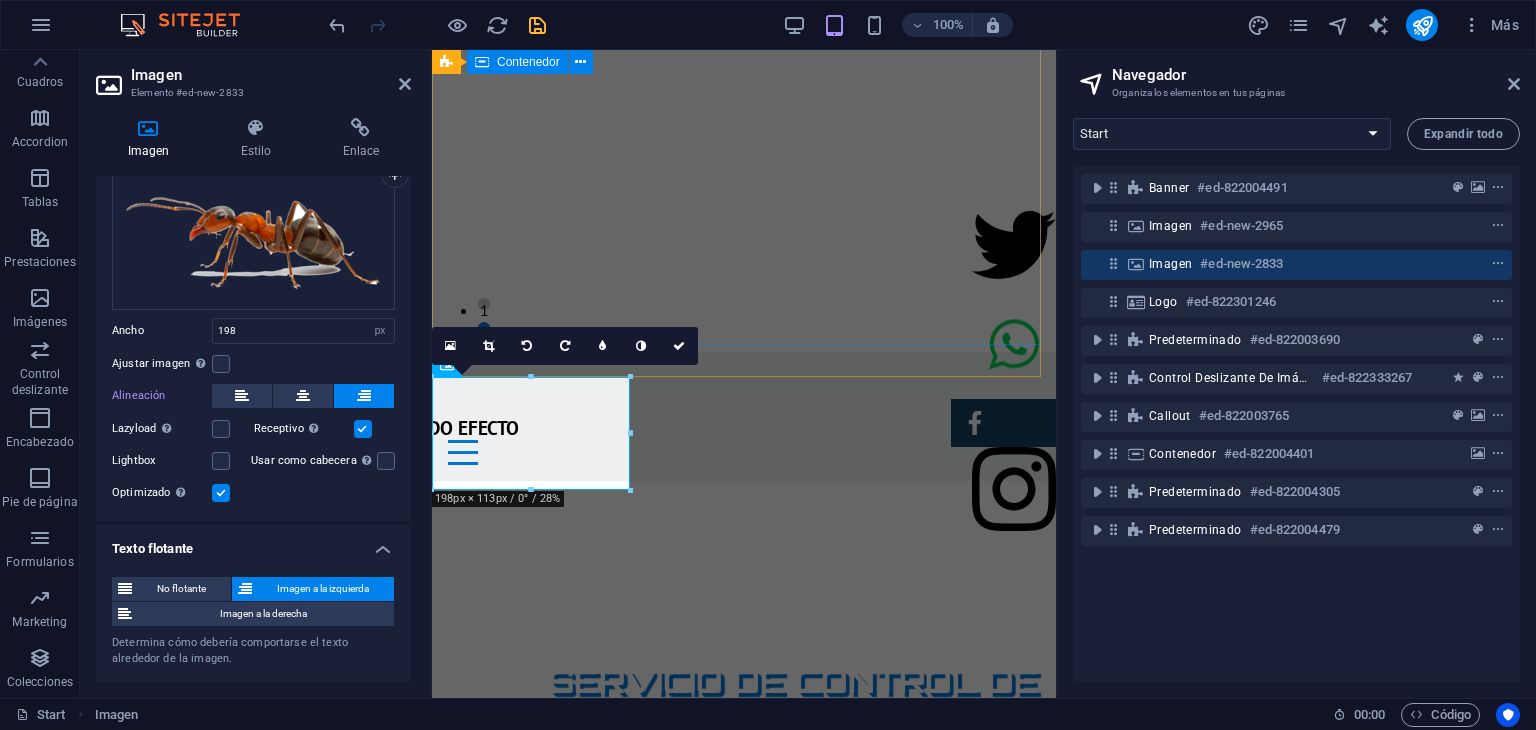 scroll, scrollTop: 331, scrollLeft: 0, axis: vertical 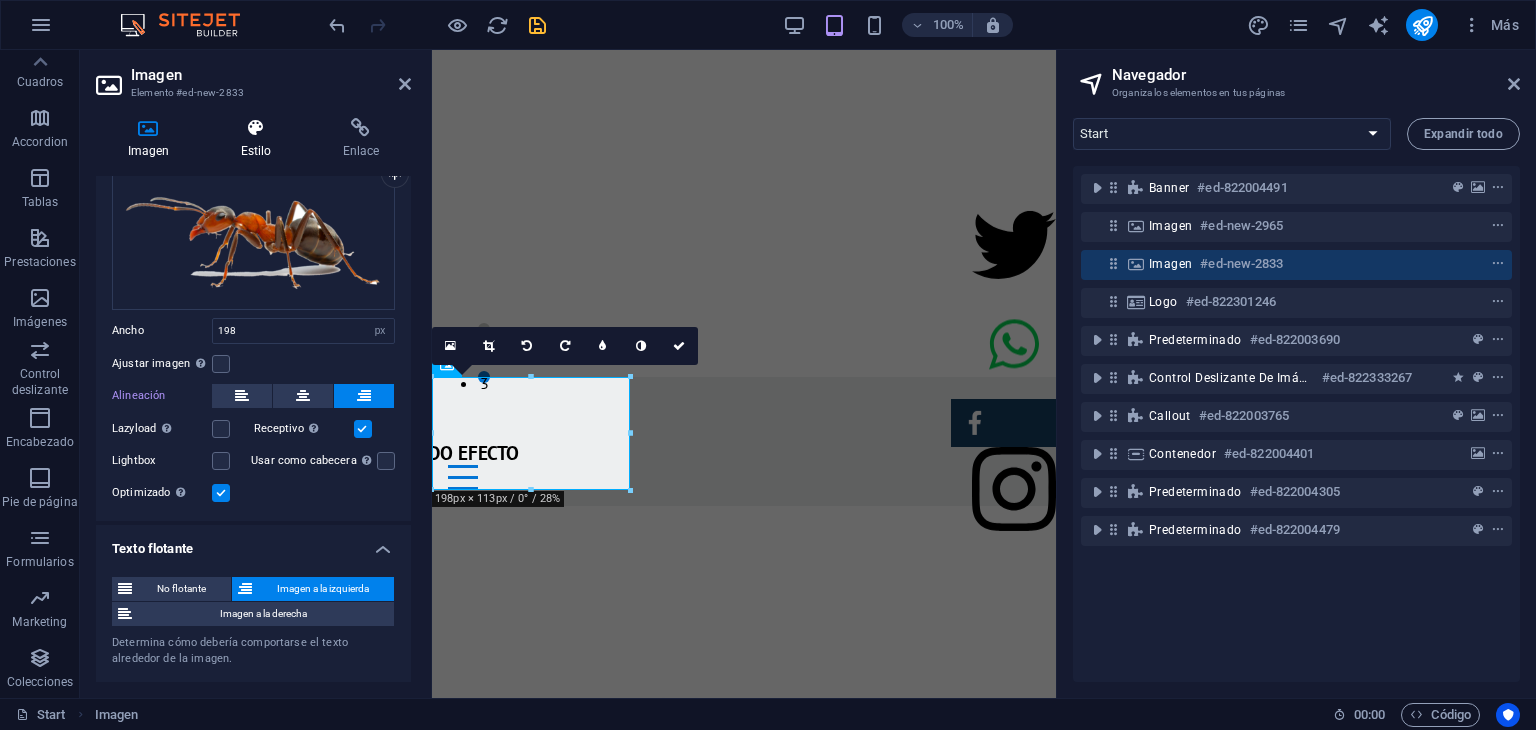 click at bounding box center [256, 128] 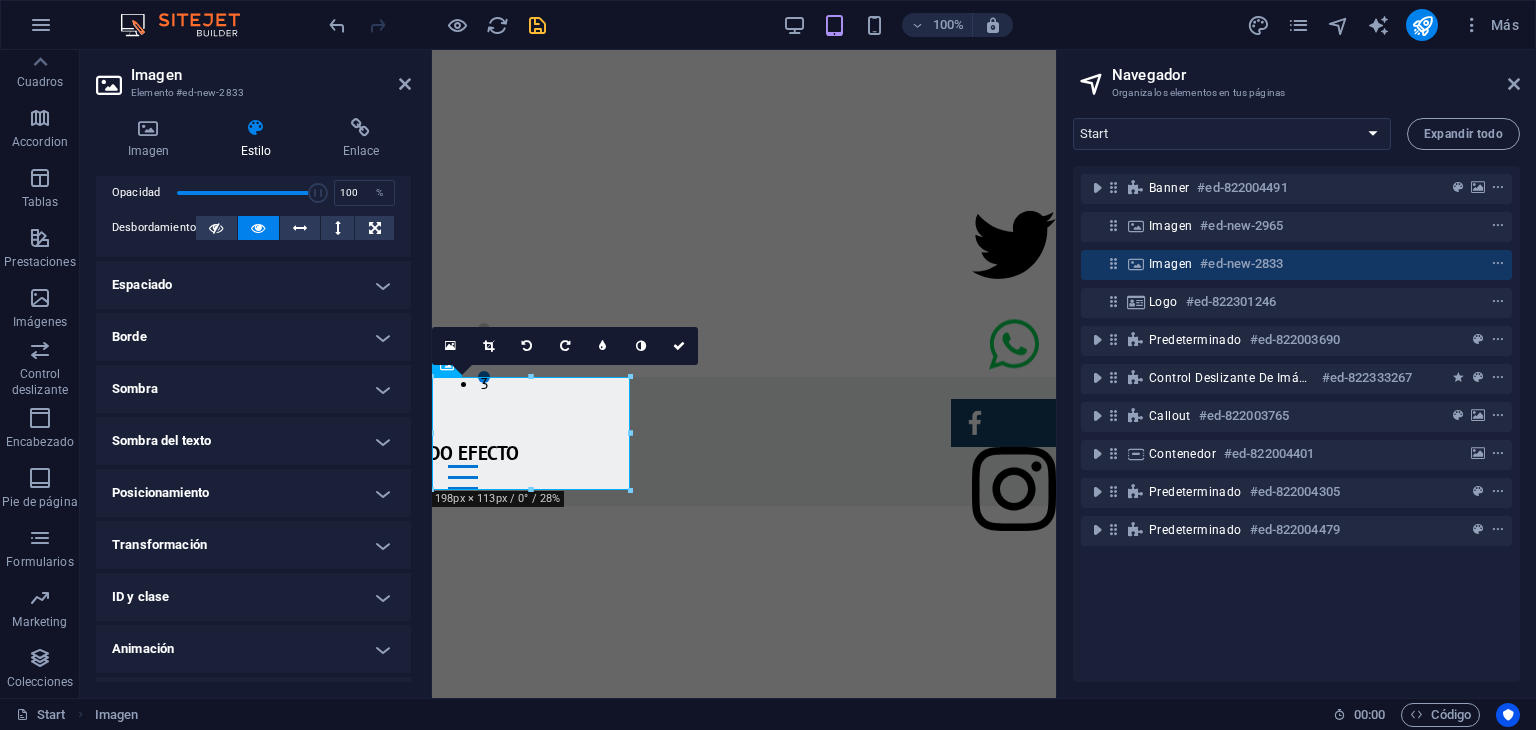 click on "Posicionamiento" at bounding box center [253, 493] 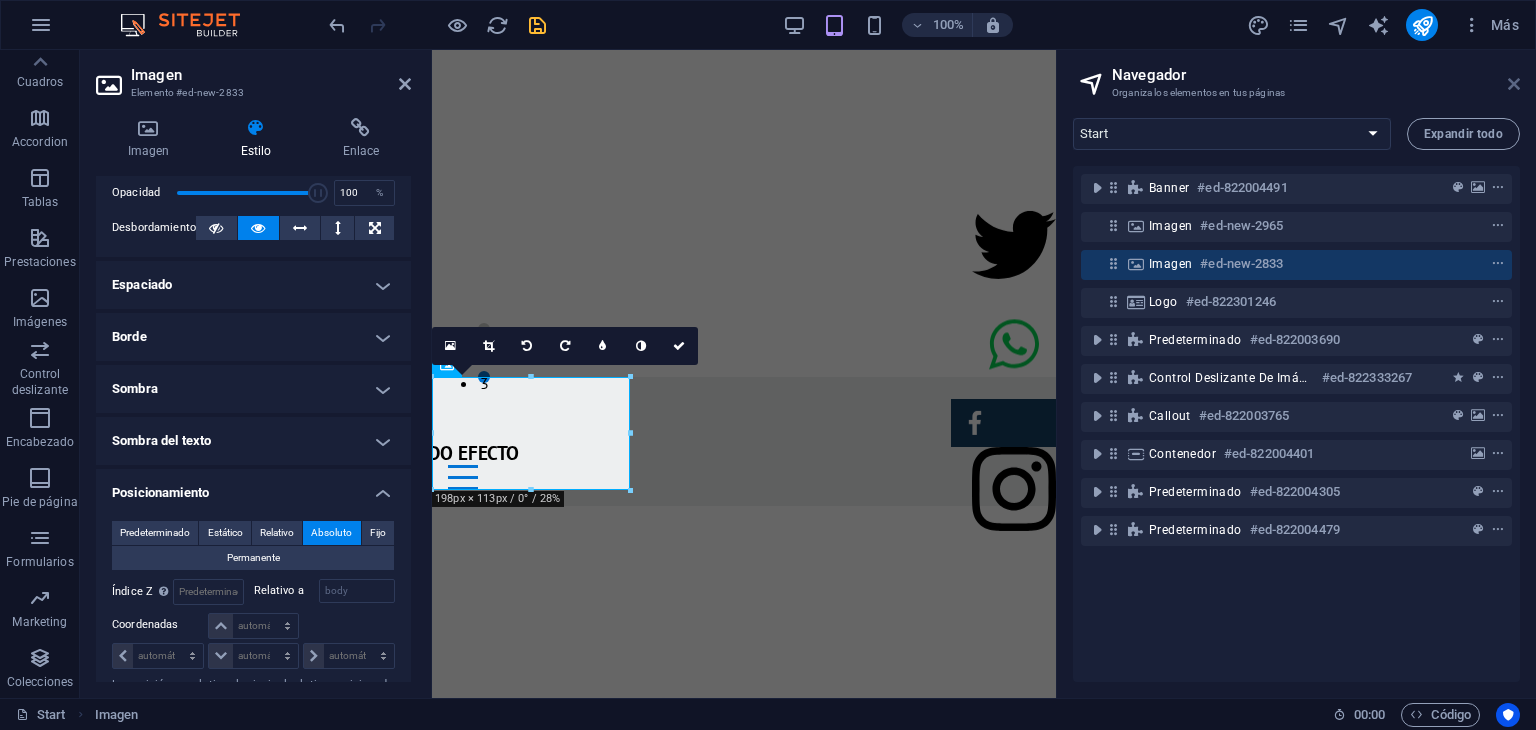 click at bounding box center [1514, 84] 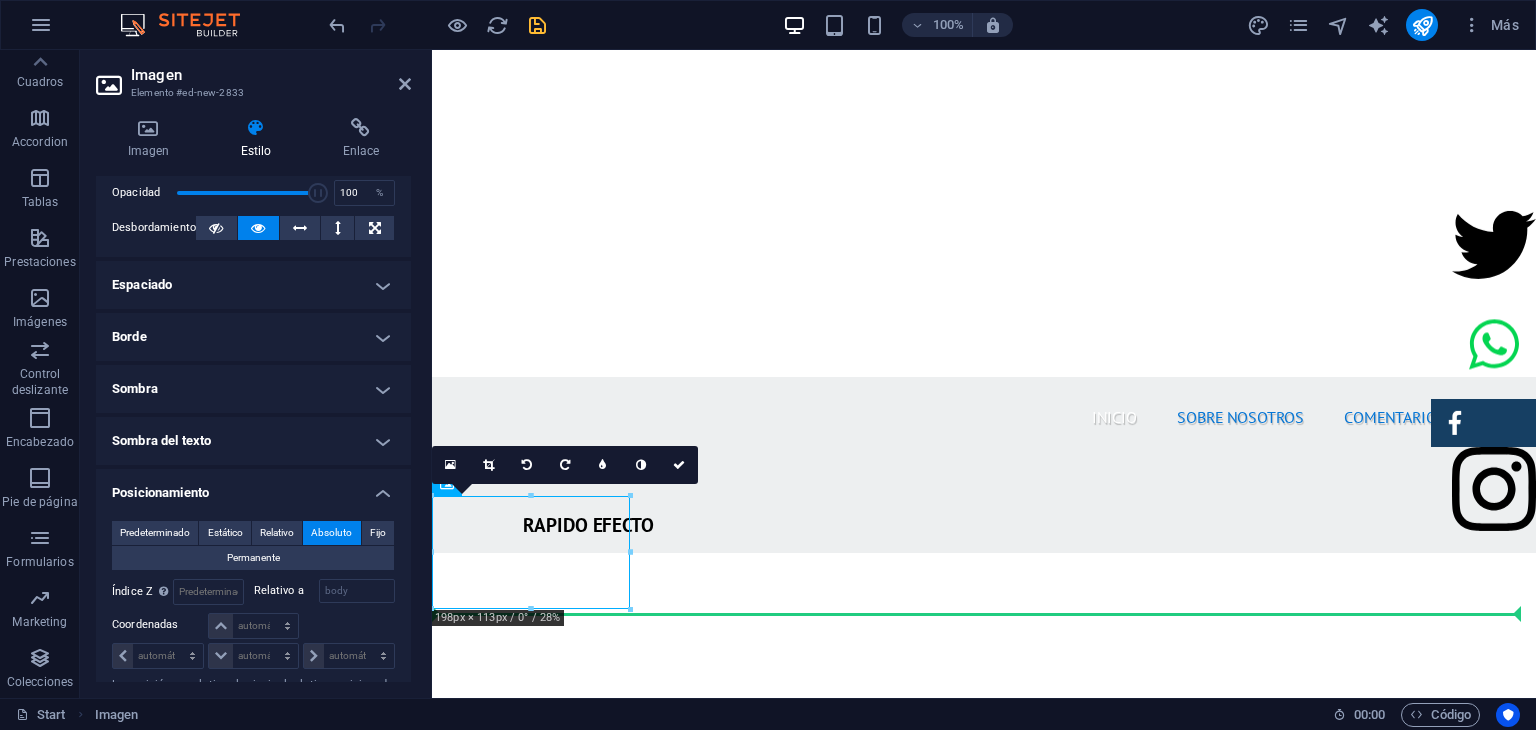 drag, startPoint x: 574, startPoint y: 546, endPoint x: 1369, endPoint y: 565, distance: 795.227 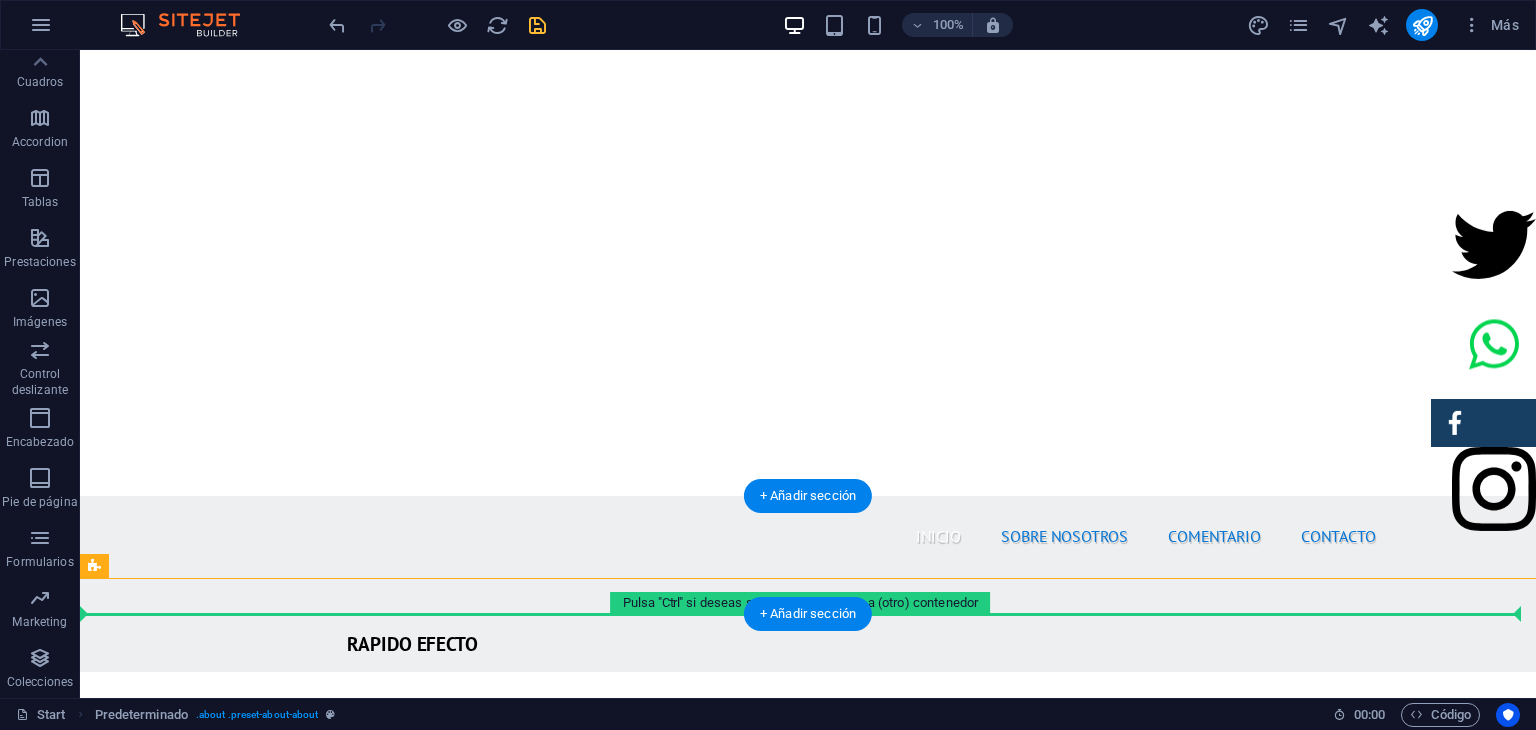 drag, startPoint x: 216, startPoint y: 635, endPoint x: 1272, endPoint y: 558, distance: 1058.8036 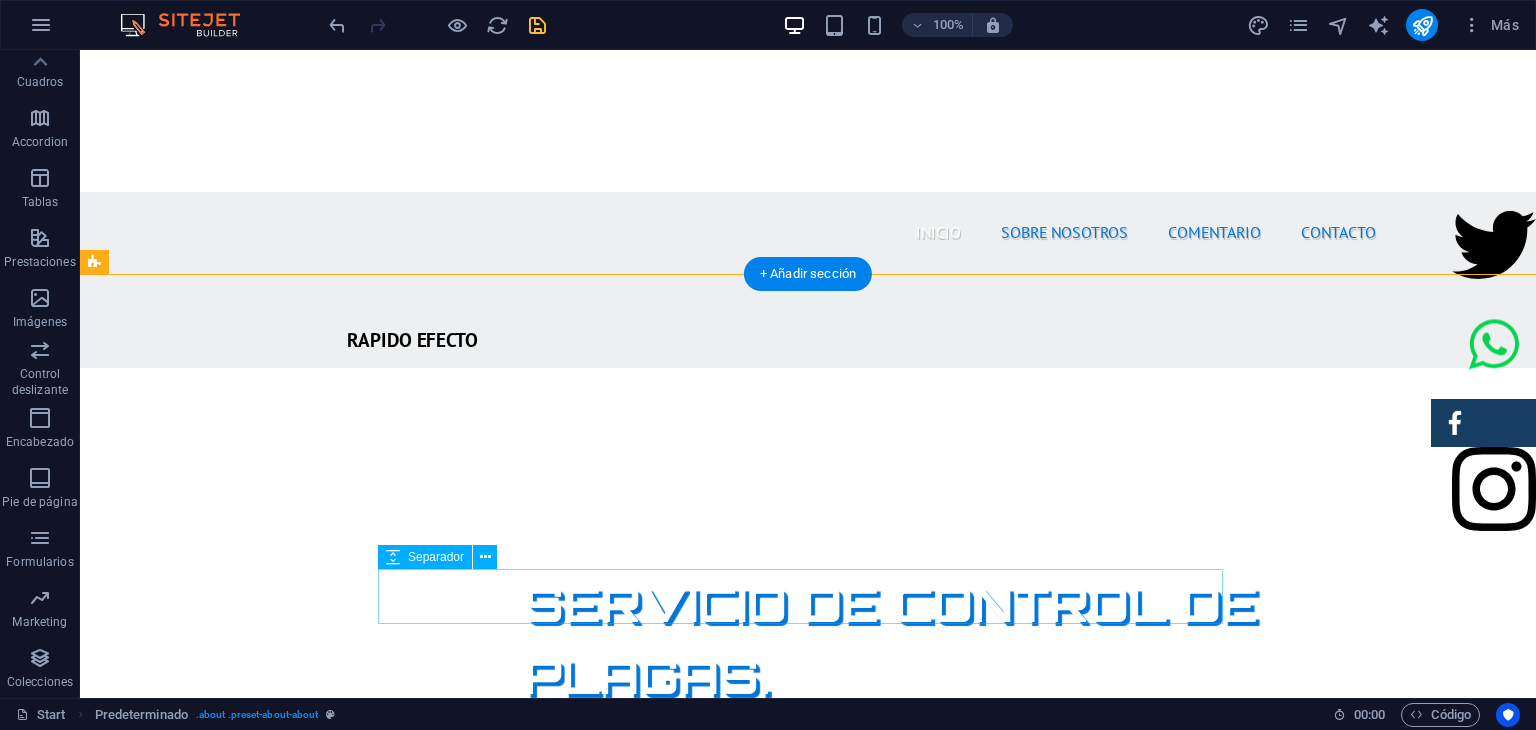 scroll, scrollTop: 640, scrollLeft: 0, axis: vertical 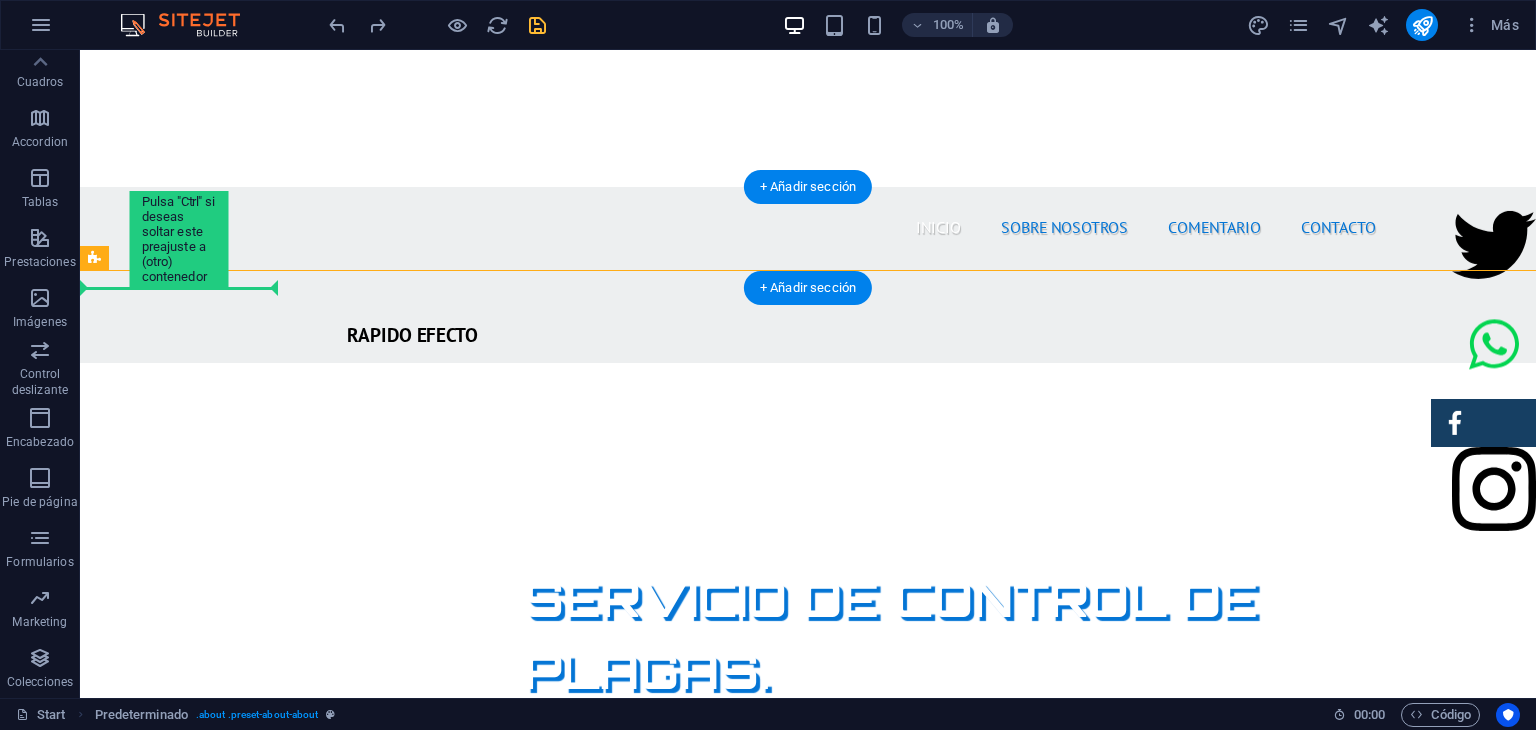 drag, startPoint x: 206, startPoint y: 373, endPoint x: 249, endPoint y: 255, distance: 125.59061 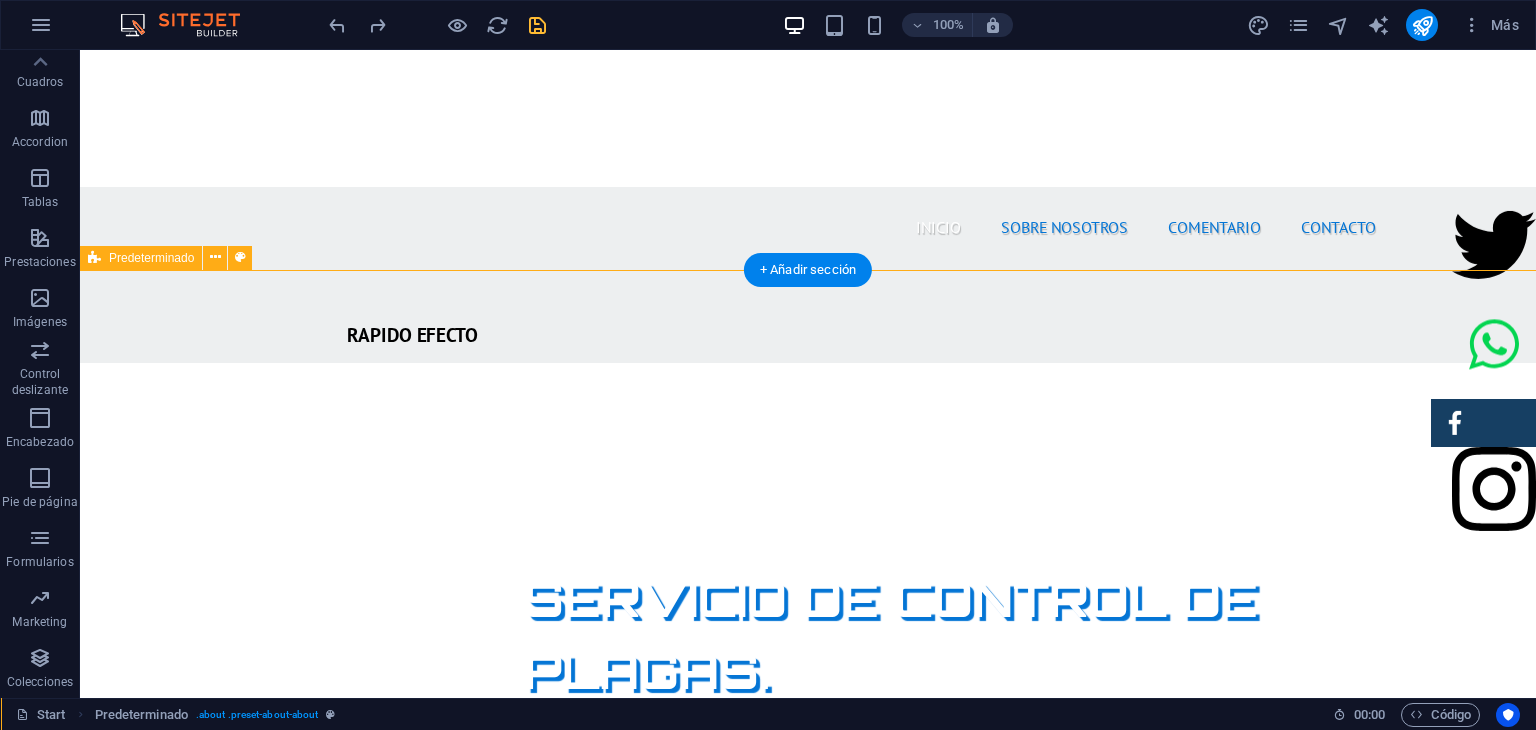 click on "SOBRE NOSOTROS Nuestra empresa de fumigación ofrece soluciones efectivas para el control de plagas, garantizando un ambiente limpio y seguro. Con un equipo de profesionales calificados y el uso de productos certificados, aseguramos resultados óptimos y la satisfacción del cliente. Nos especializamos en servicios residenciales y comerciales, adaptándonos a las necesidades específicas de cada cliente. Además, aplicamos técnicas innovadoras y respetuosas con el medio ambiente. Al elegirnos, estás invirtiendo en la salud de tus espacios y el bienestar de tus seres queridos. ¡Contáctanos para una evaluación gratuita y protege tu hogar hoy mismo! PRODUCTOS CERTIFICADOS MEJOR PRECIO GARANTIZADO GARANTÍA DE SERVICIO RAPIDO Y SEGURO" at bounding box center (808, 1722) 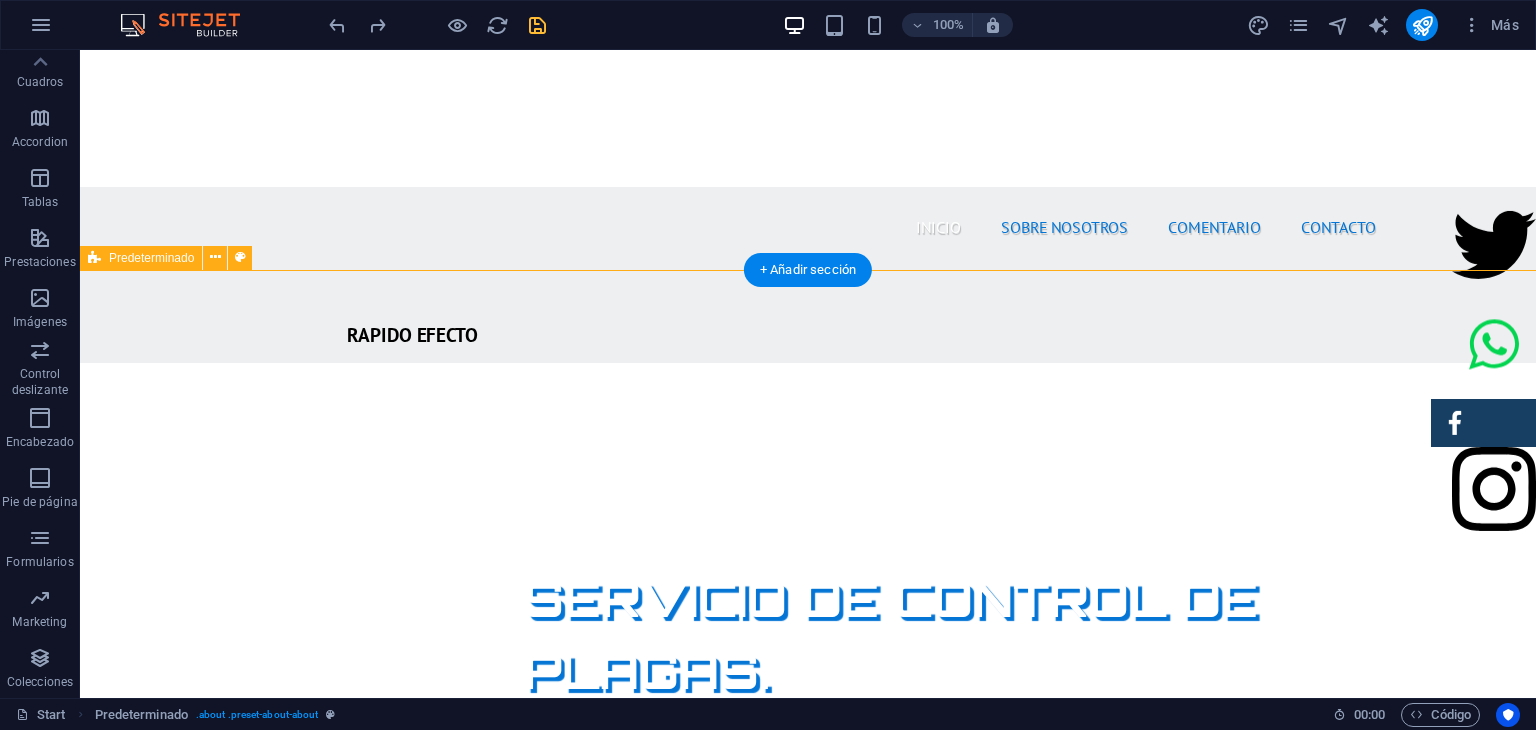click on "SOBRE NOSOTROS Nuestra empresa de fumigación ofrece soluciones efectivas para el control de plagas, garantizando un ambiente limpio y seguro. Con un equipo de profesionales calificados y el uso de productos certificados, aseguramos resultados óptimos y la satisfacción del cliente. Nos especializamos en servicios residenciales y comerciales, adaptándonos a las necesidades específicas de cada cliente. Además, aplicamos técnicas innovadoras y respetuosas con el medio ambiente. Al elegirnos, estás invirtiendo en la salud de tus espacios y el bienestar de tus seres queridos. ¡Contáctanos para una evaluación gratuita y protege tu hogar hoy mismo! PRODUCTOS CERTIFICADOS MEJOR PRECIO GARANTIZADO GARANTÍA DE SERVICIO RAPIDO Y SEGURO" at bounding box center [808, 1722] 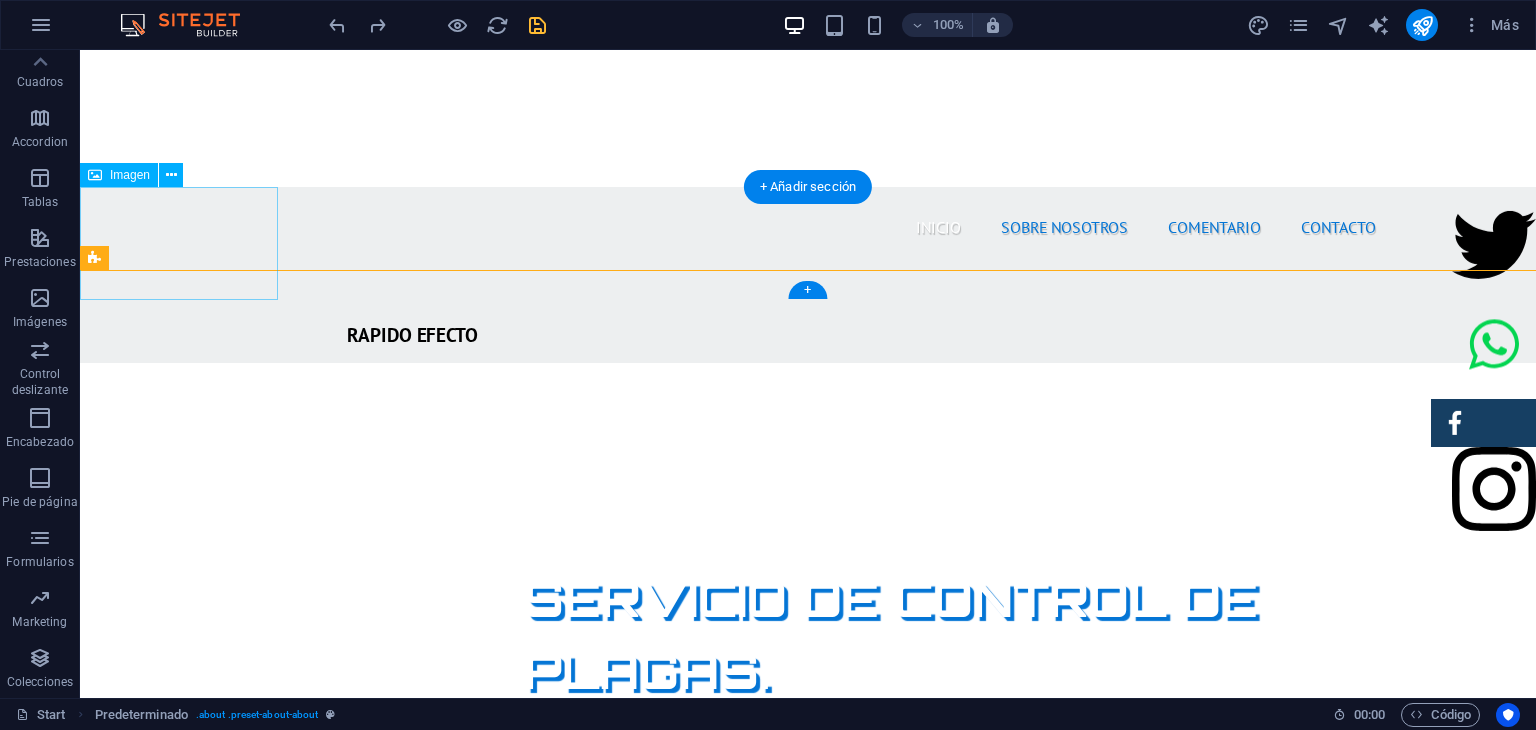 click at bounding box center (179, 1092) 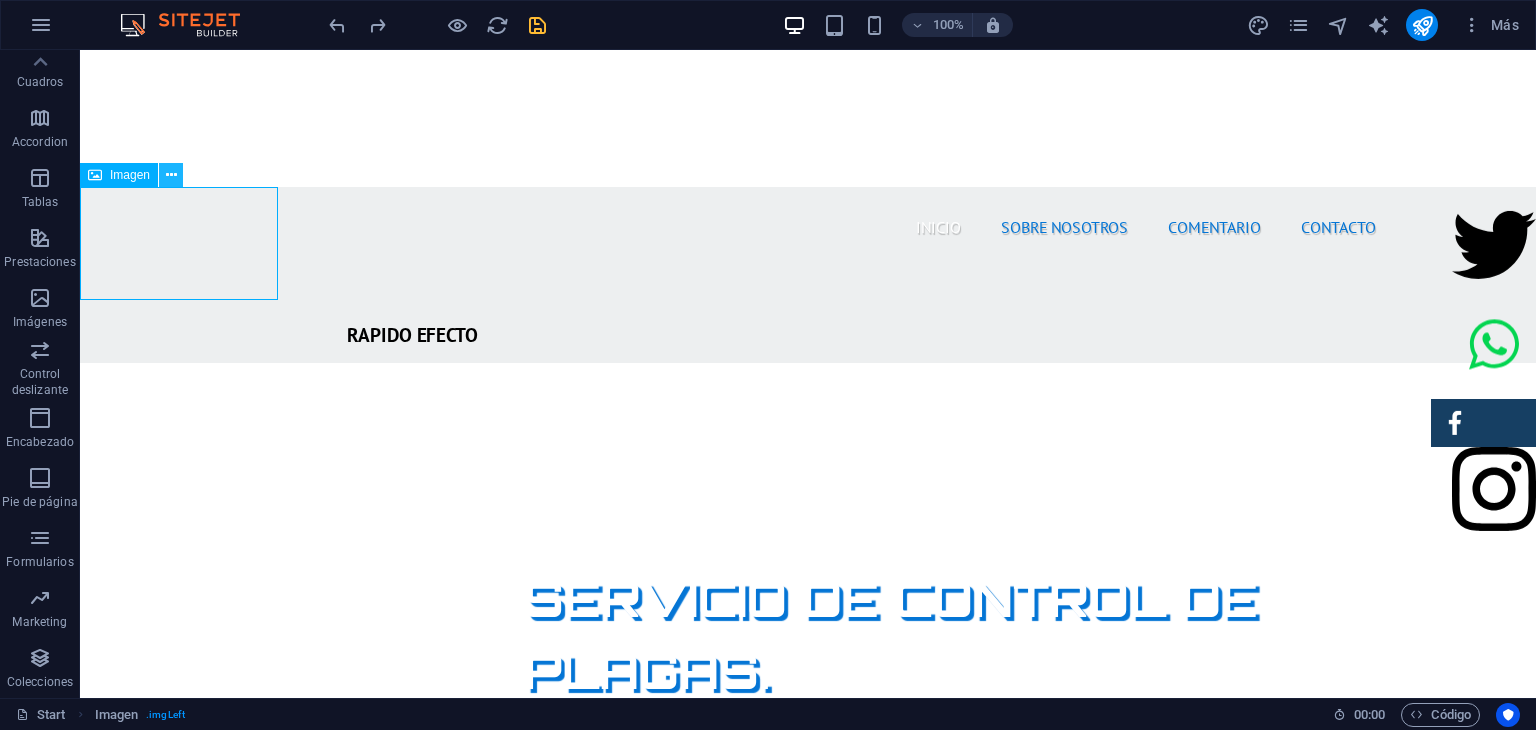 click at bounding box center [171, 175] 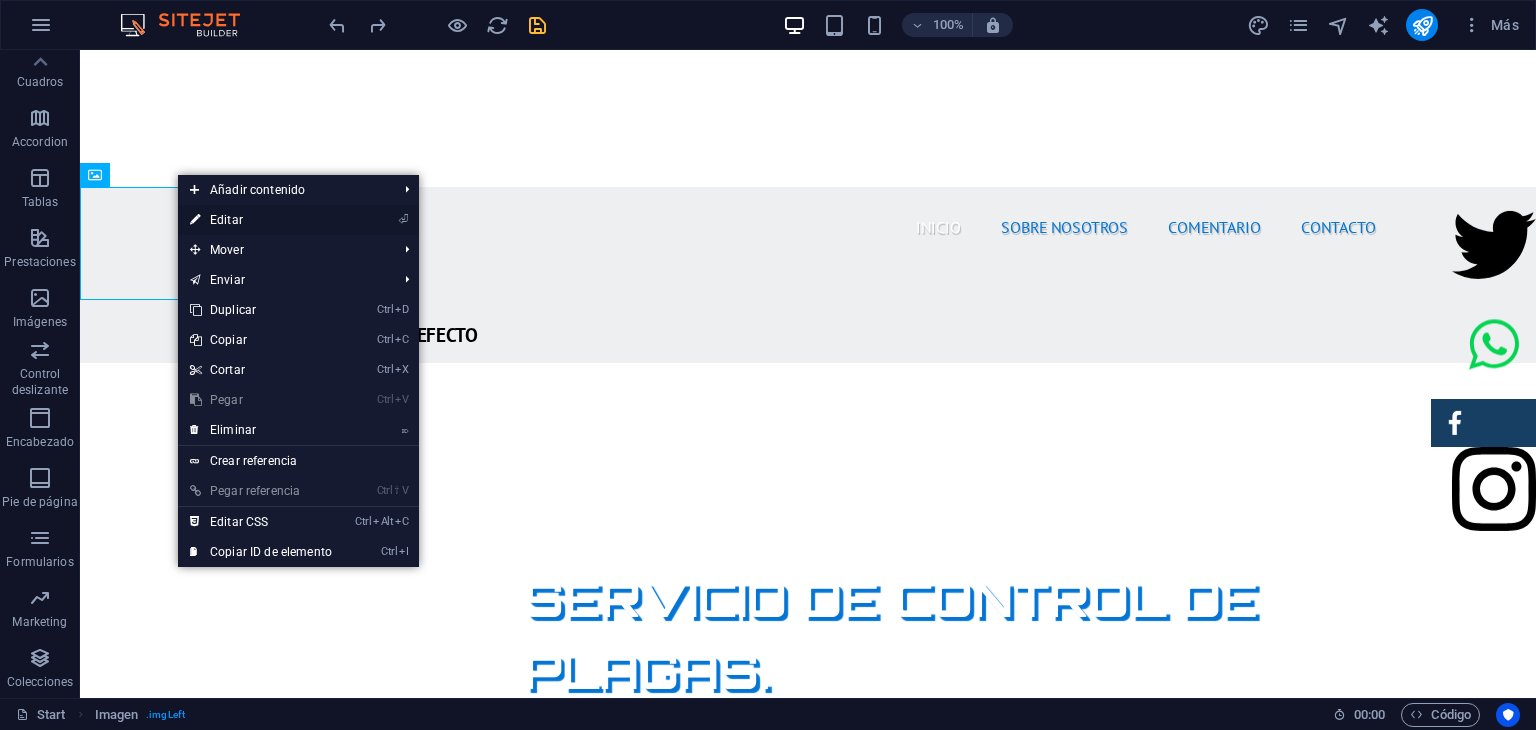 click on "⏎  Editar" at bounding box center [261, 220] 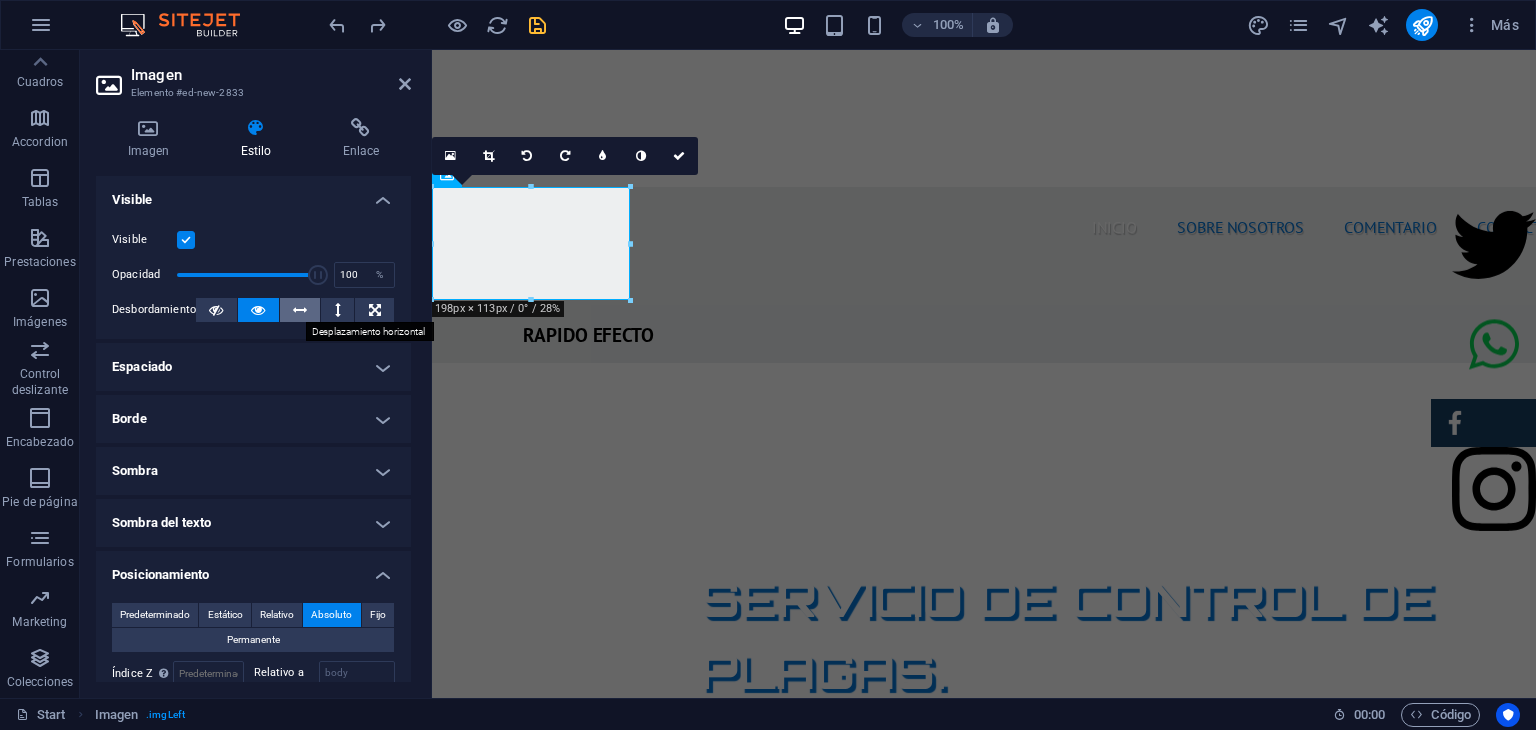 click at bounding box center (300, 310) 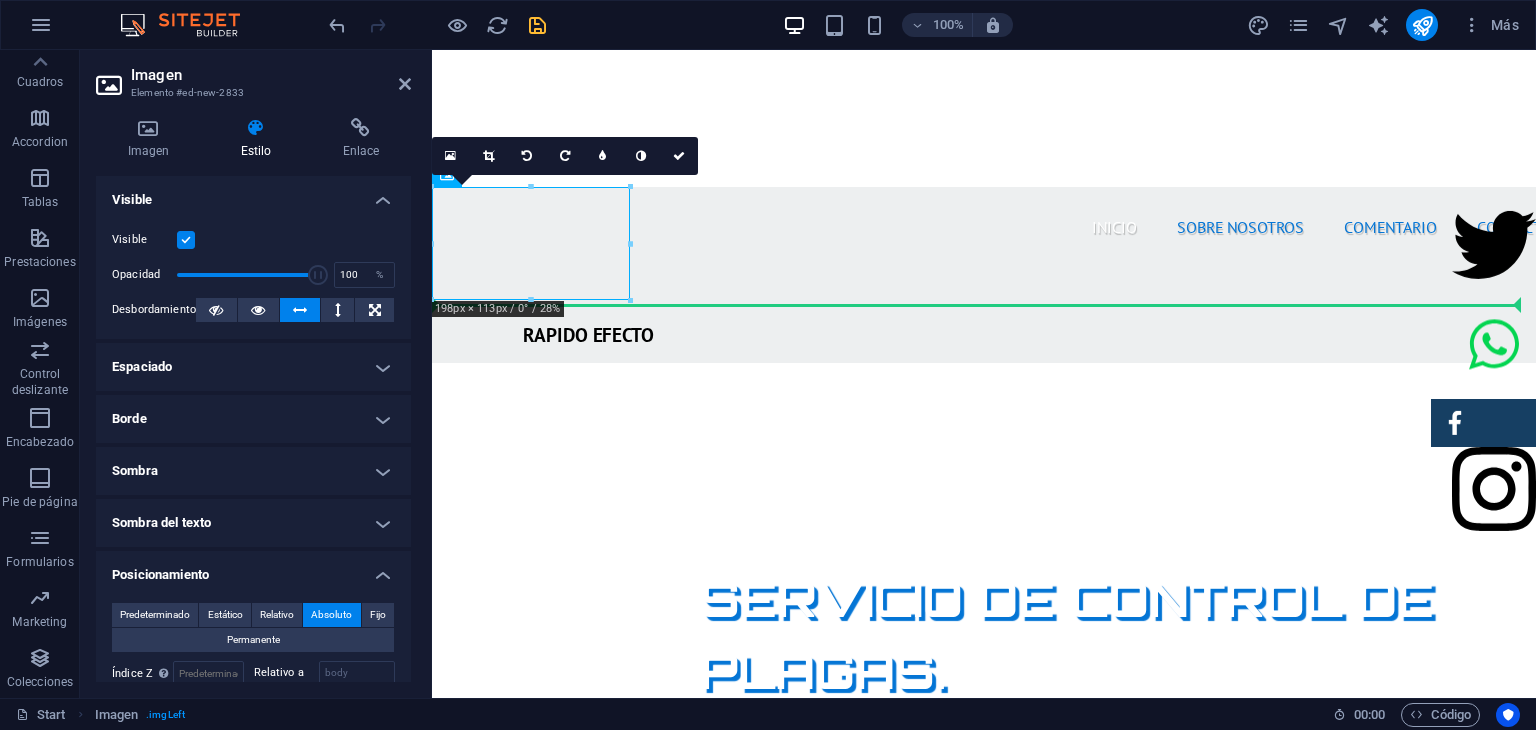drag, startPoint x: 500, startPoint y: 255, endPoint x: 855, endPoint y: 247, distance: 355.09012 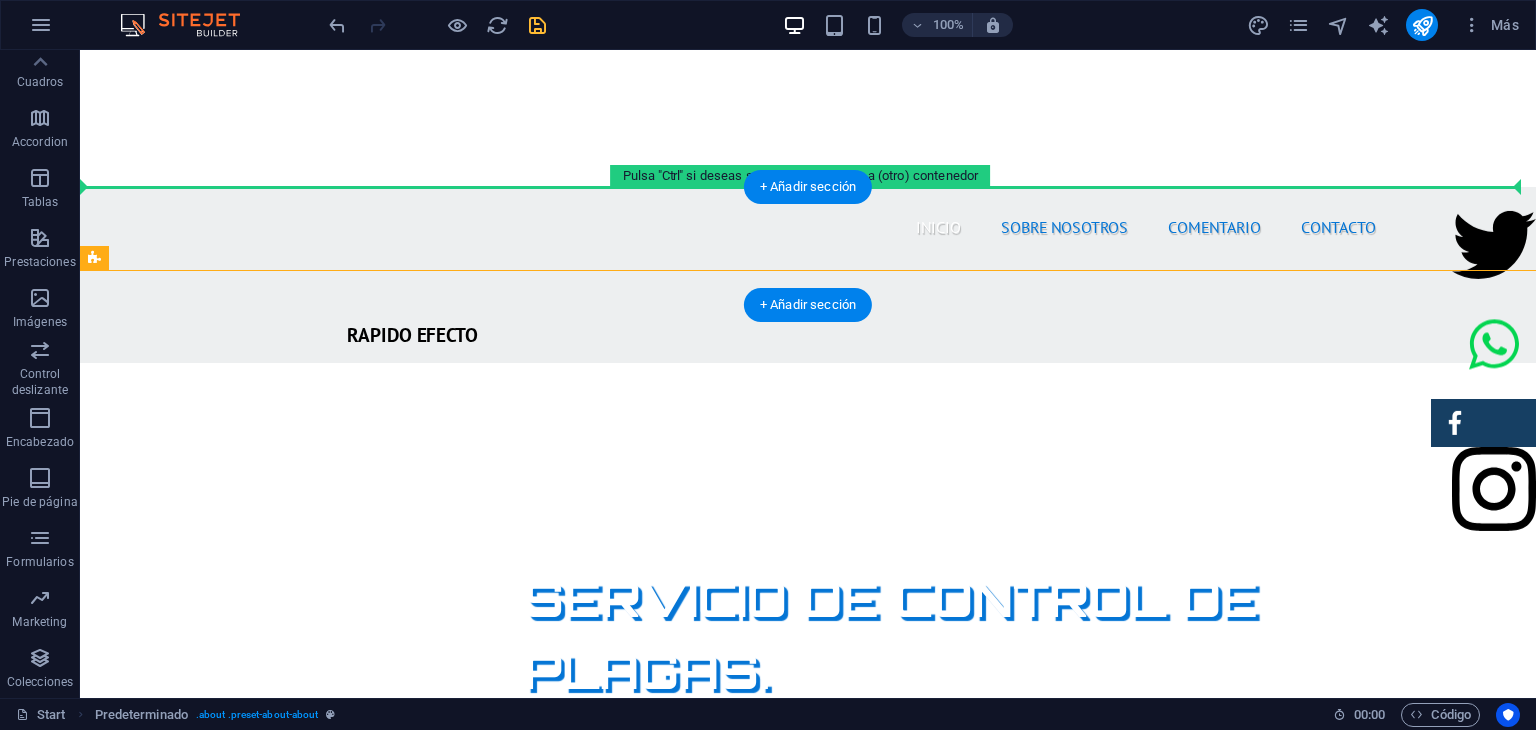 drag, startPoint x: 193, startPoint y: 345, endPoint x: 640, endPoint y: 202, distance: 469.31653 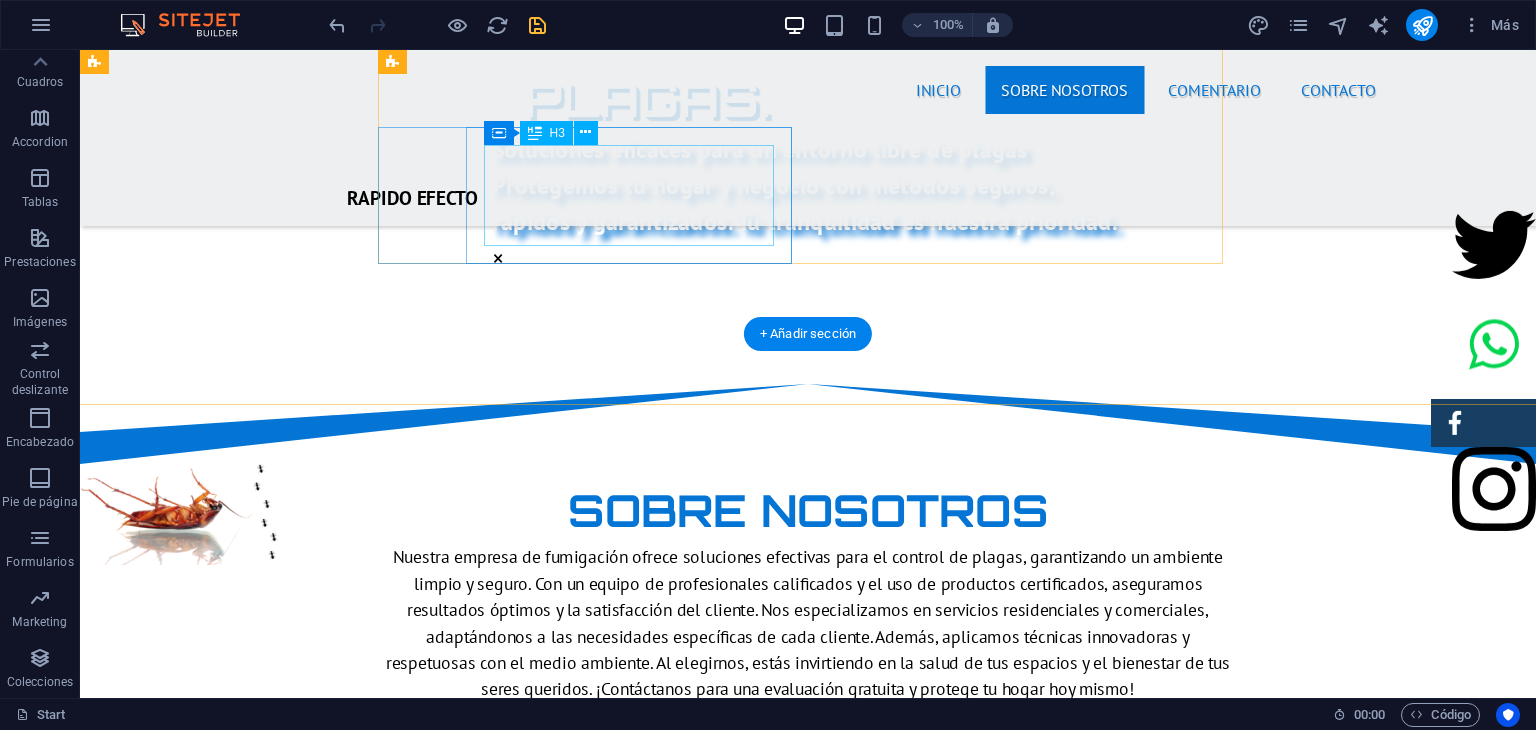scroll, scrollTop: 1168, scrollLeft: 0, axis: vertical 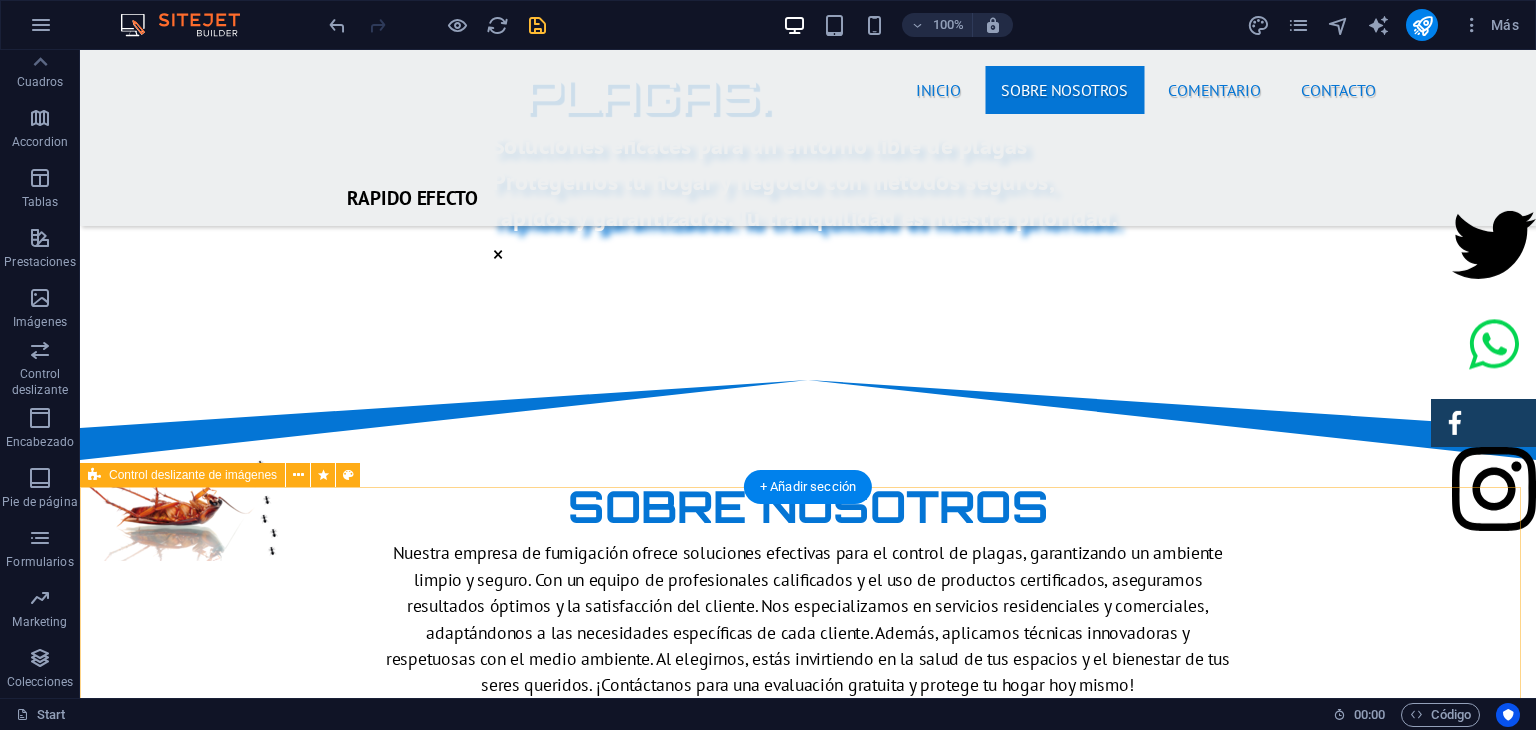 click on "1 2" at bounding box center (808, 2154) 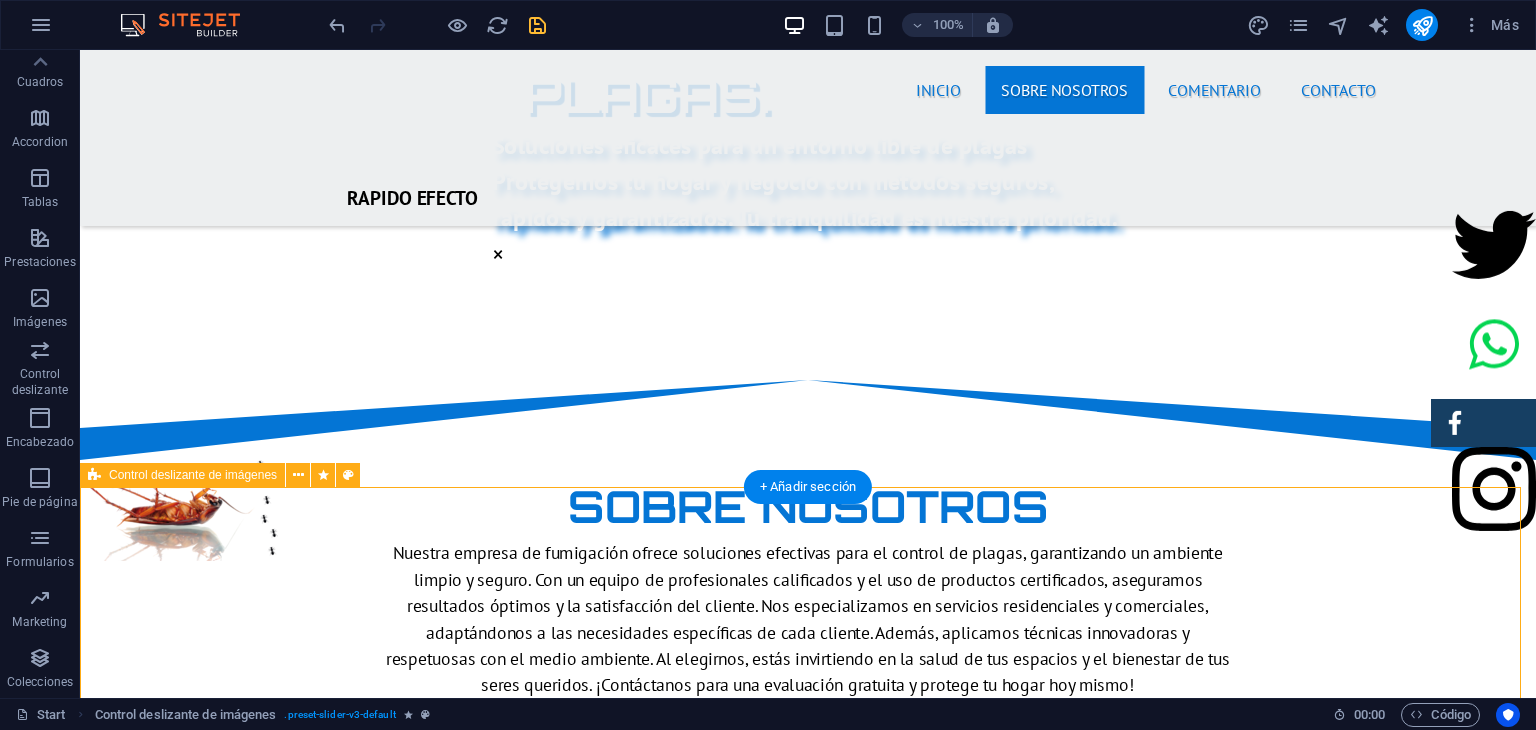 click on "1 2" at bounding box center (808, 2154) 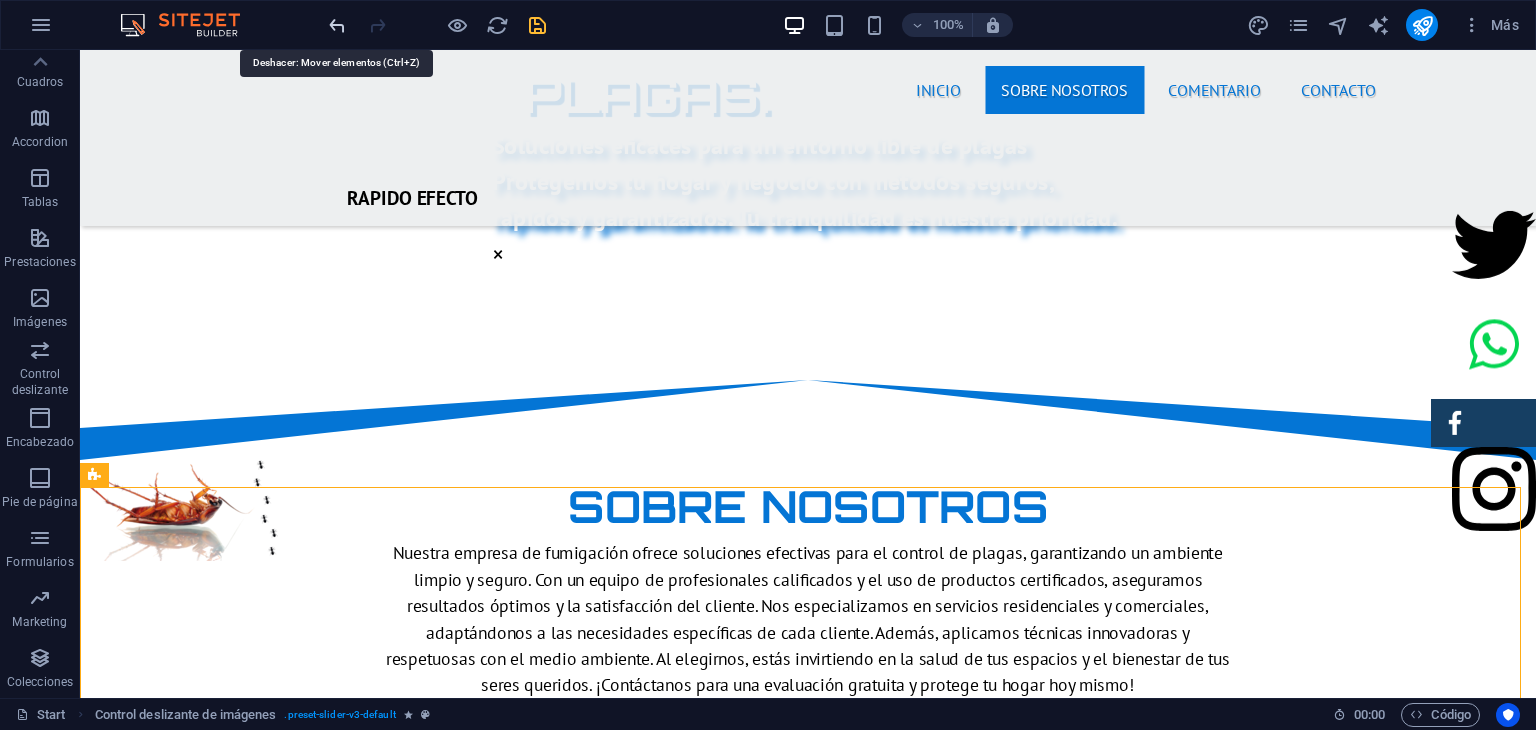 click at bounding box center [337, 25] 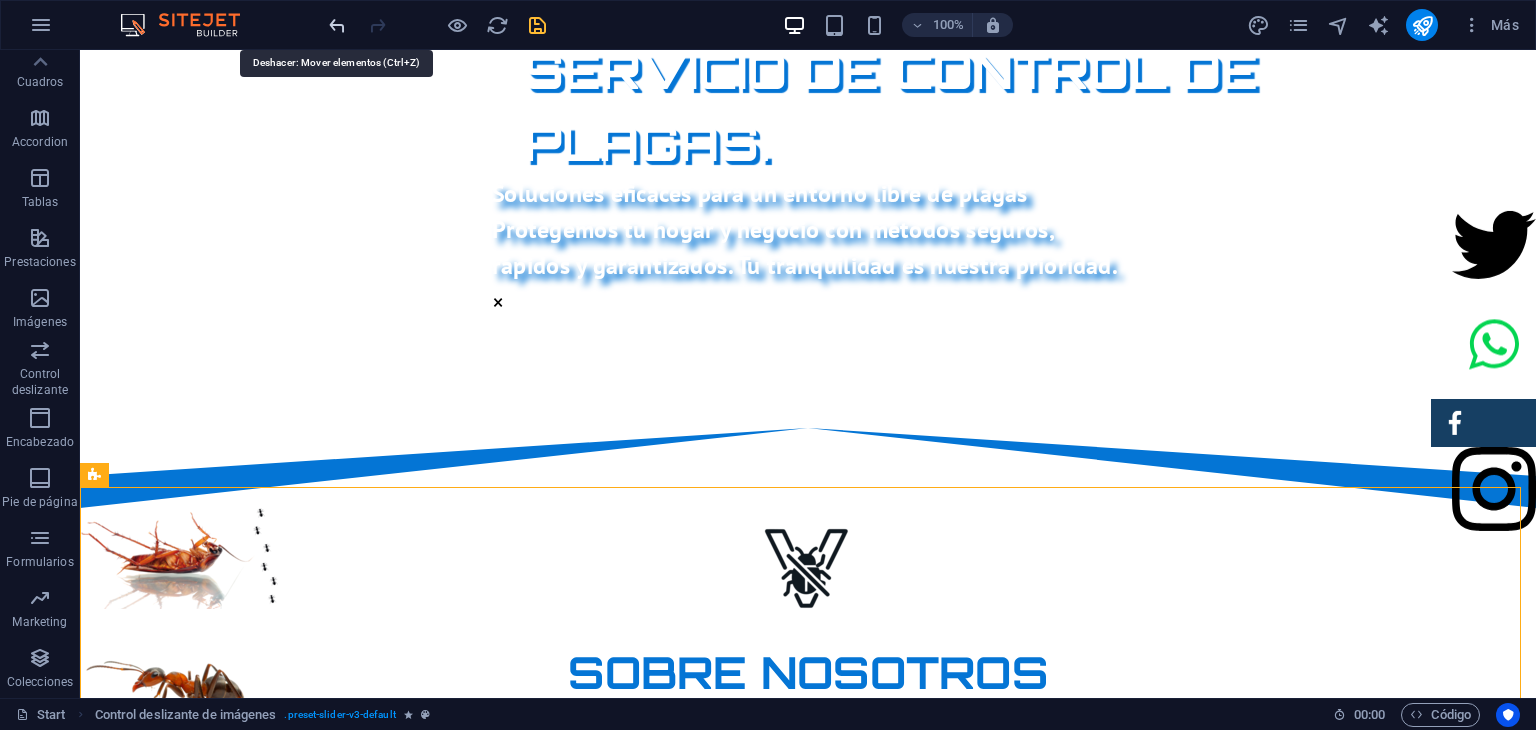 scroll, scrollTop: 457, scrollLeft: 0, axis: vertical 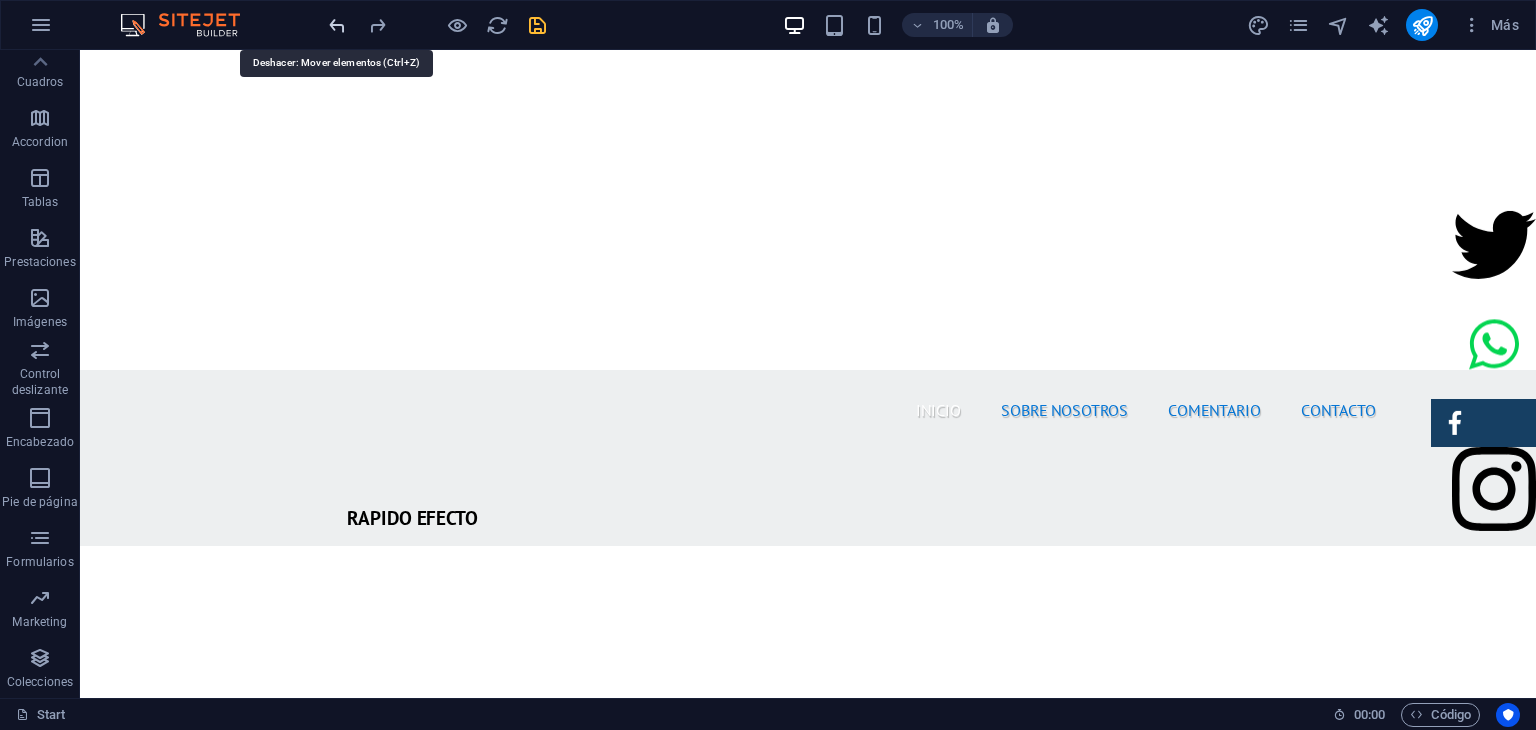 click at bounding box center (337, 25) 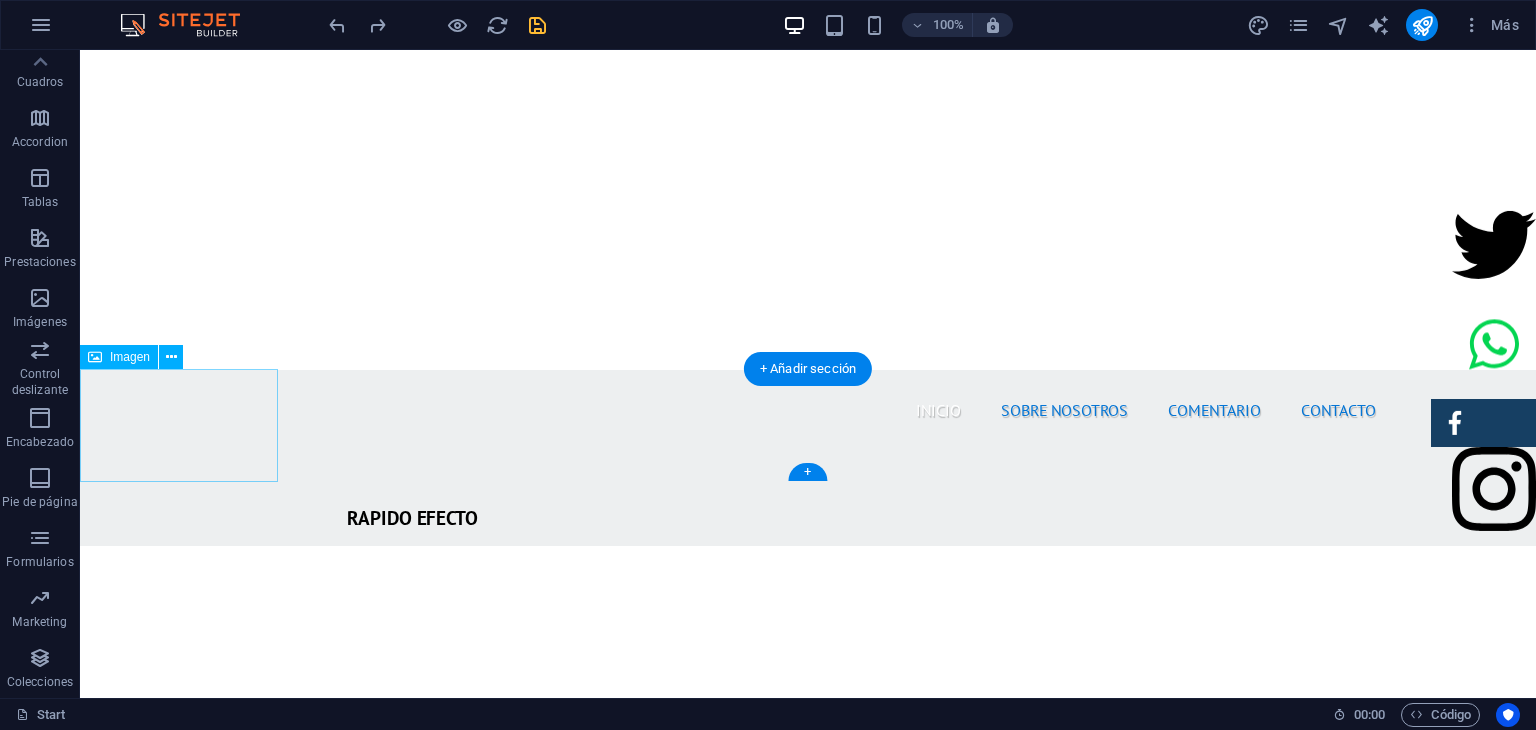 click at bounding box center (179, 1275) 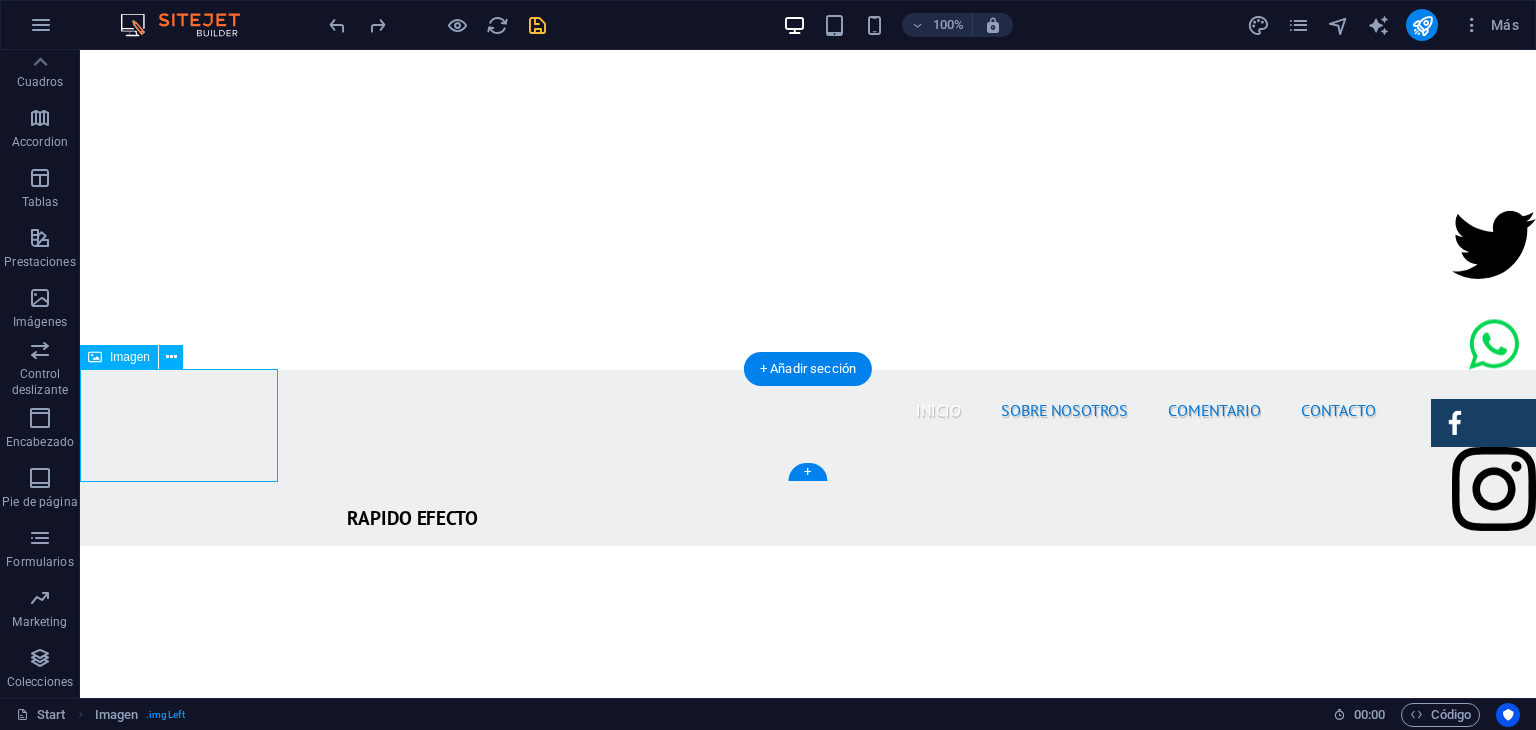 click at bounding box center [179, 1275] 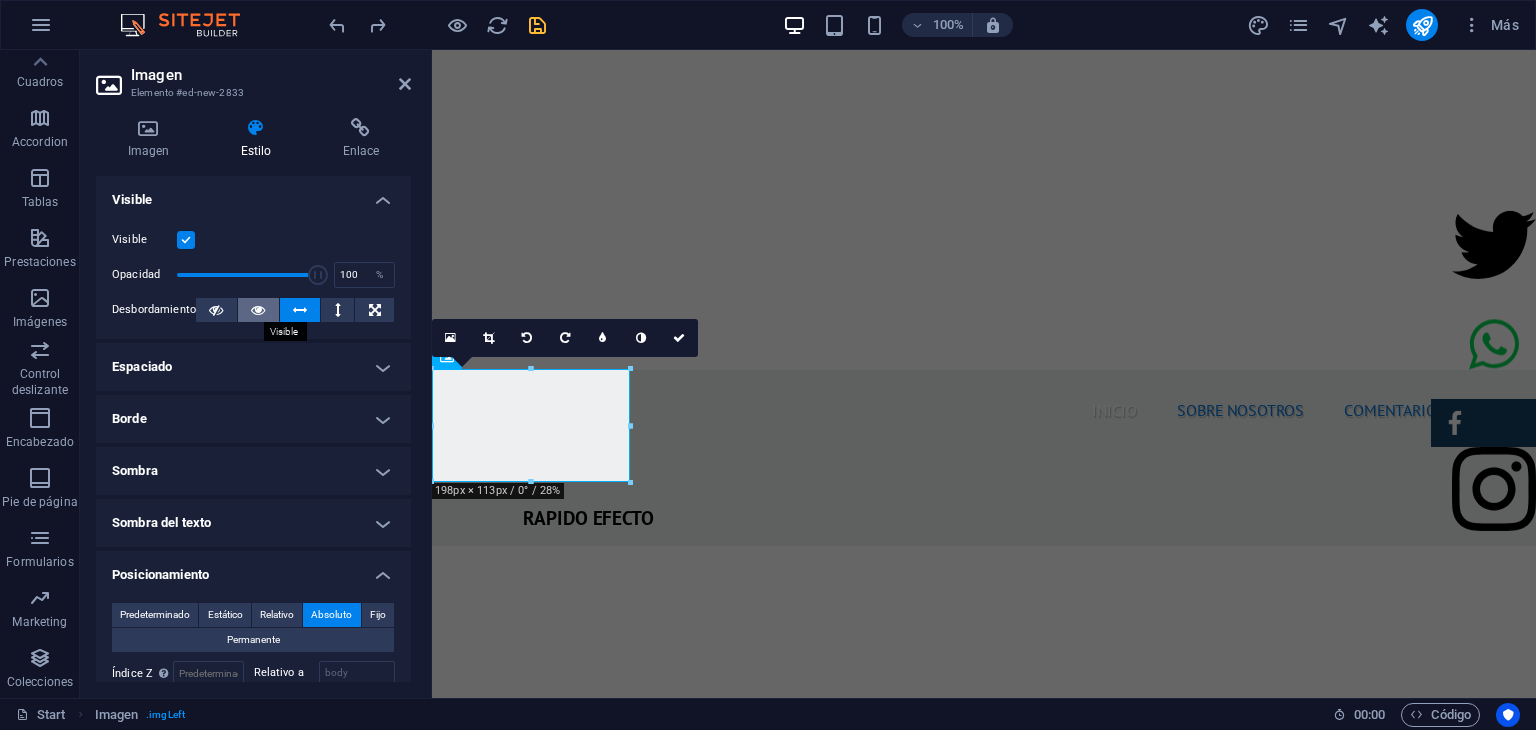 click at bounding box center [258, 310] 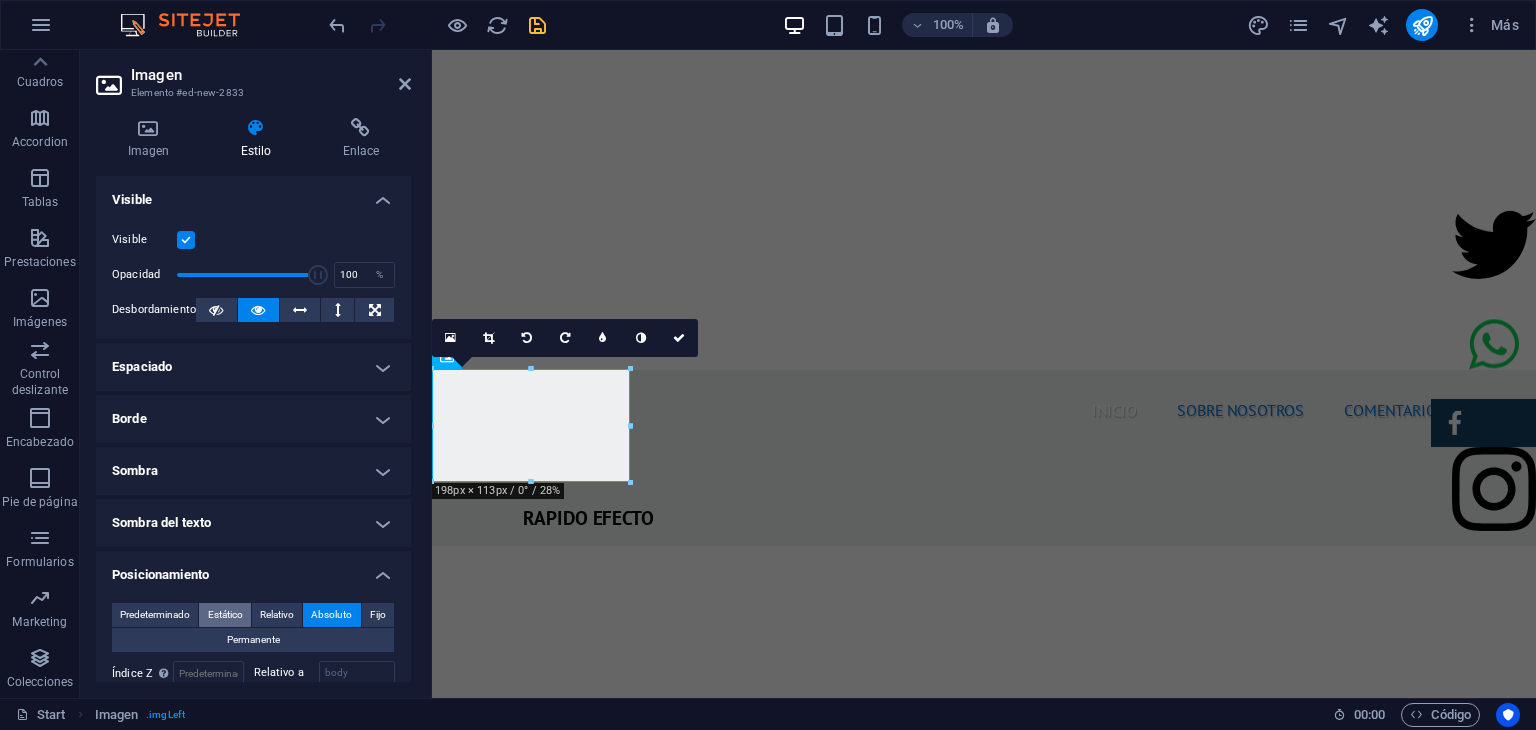 click on "Estático" at bounding box center [225, 615] 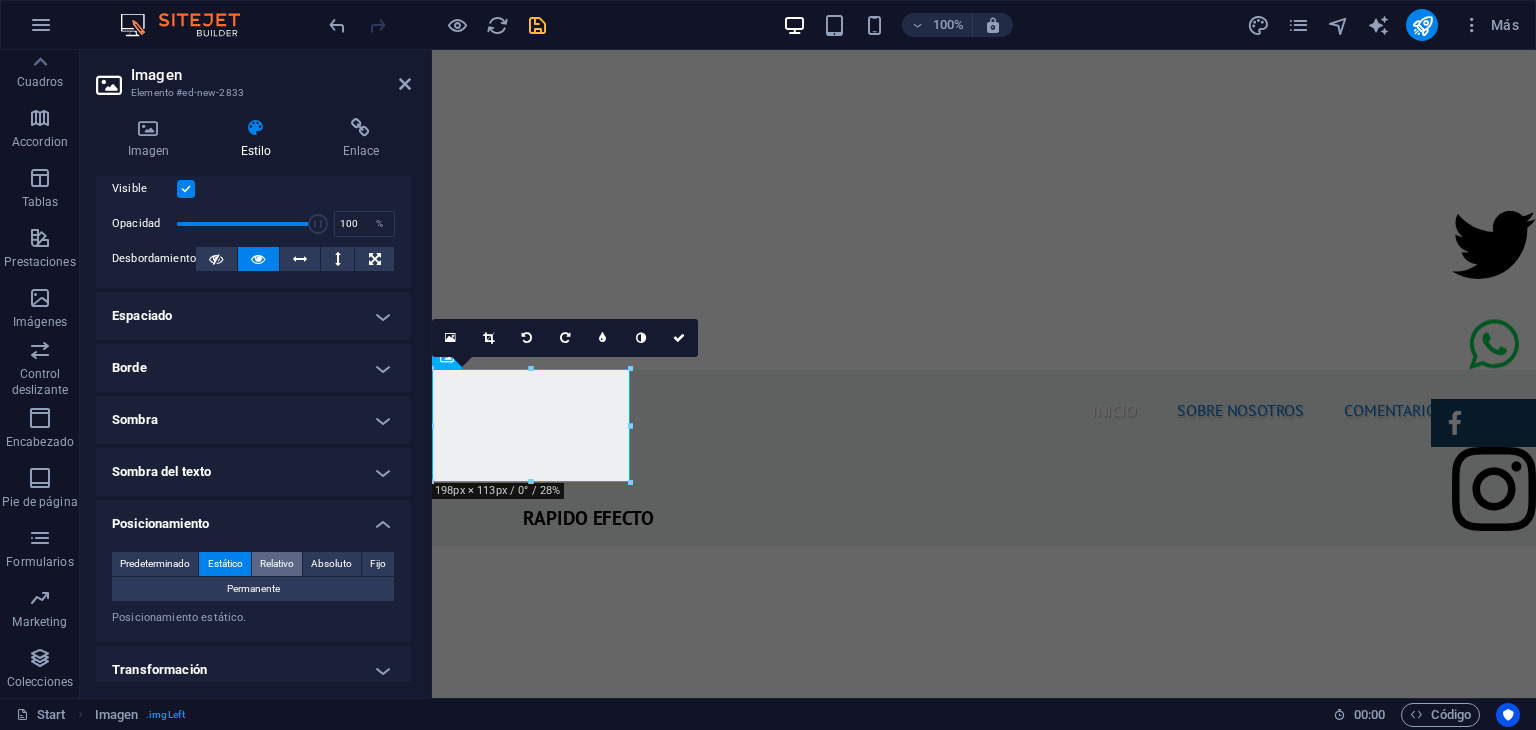 scroll, scrollTop: 80, scrollLeft: 0, axis: vertical 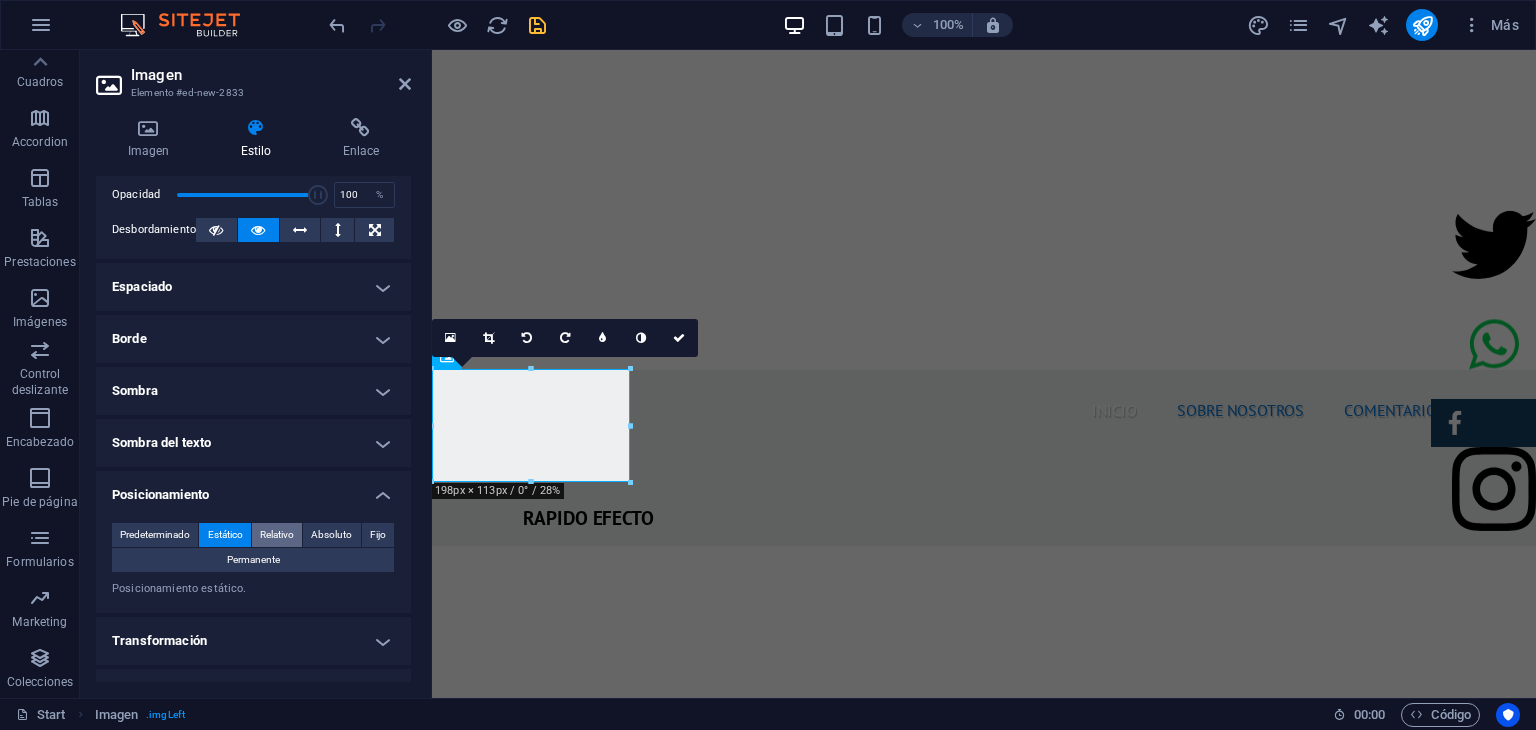 click on "Relativo" at bounding box center (277, 535) 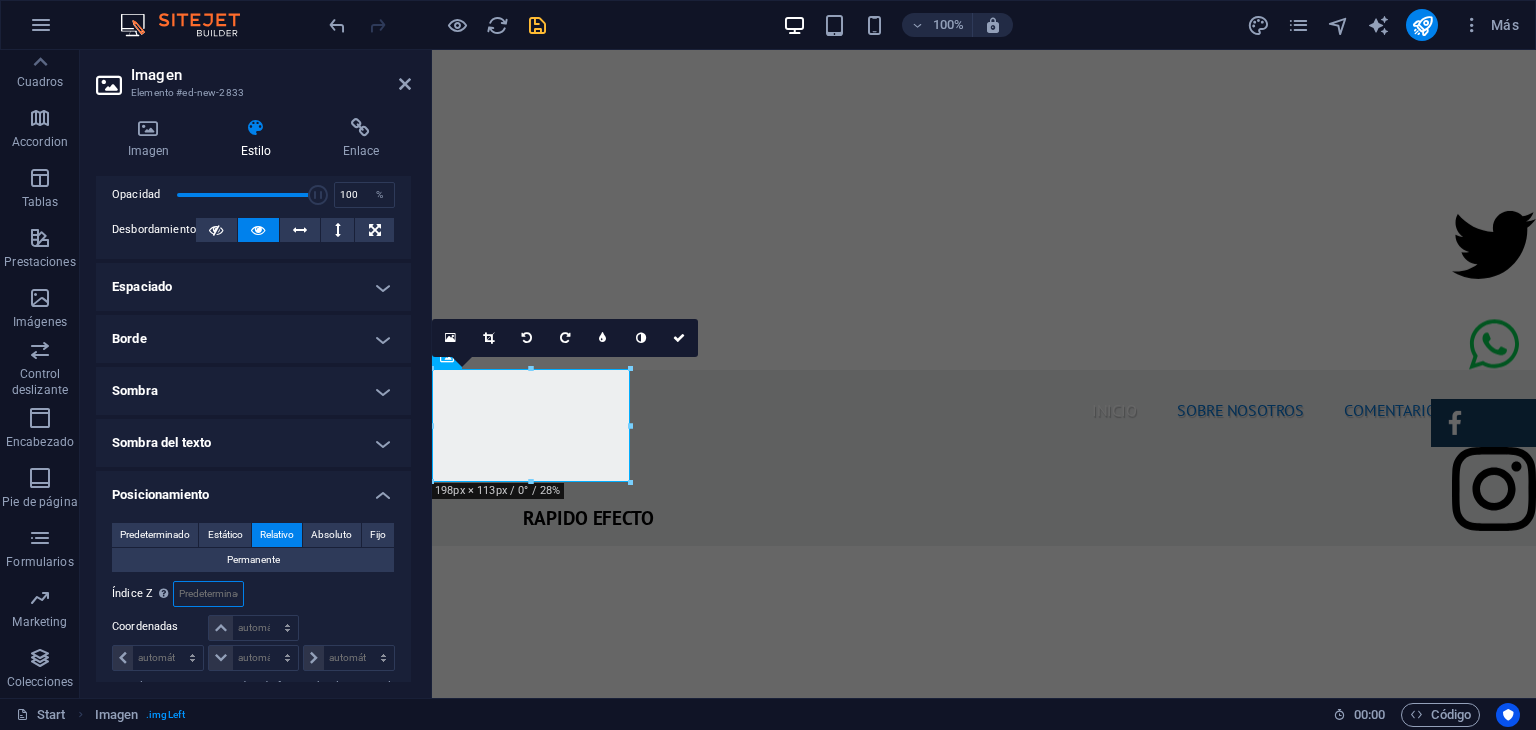 click at bounding box center (208, 594) 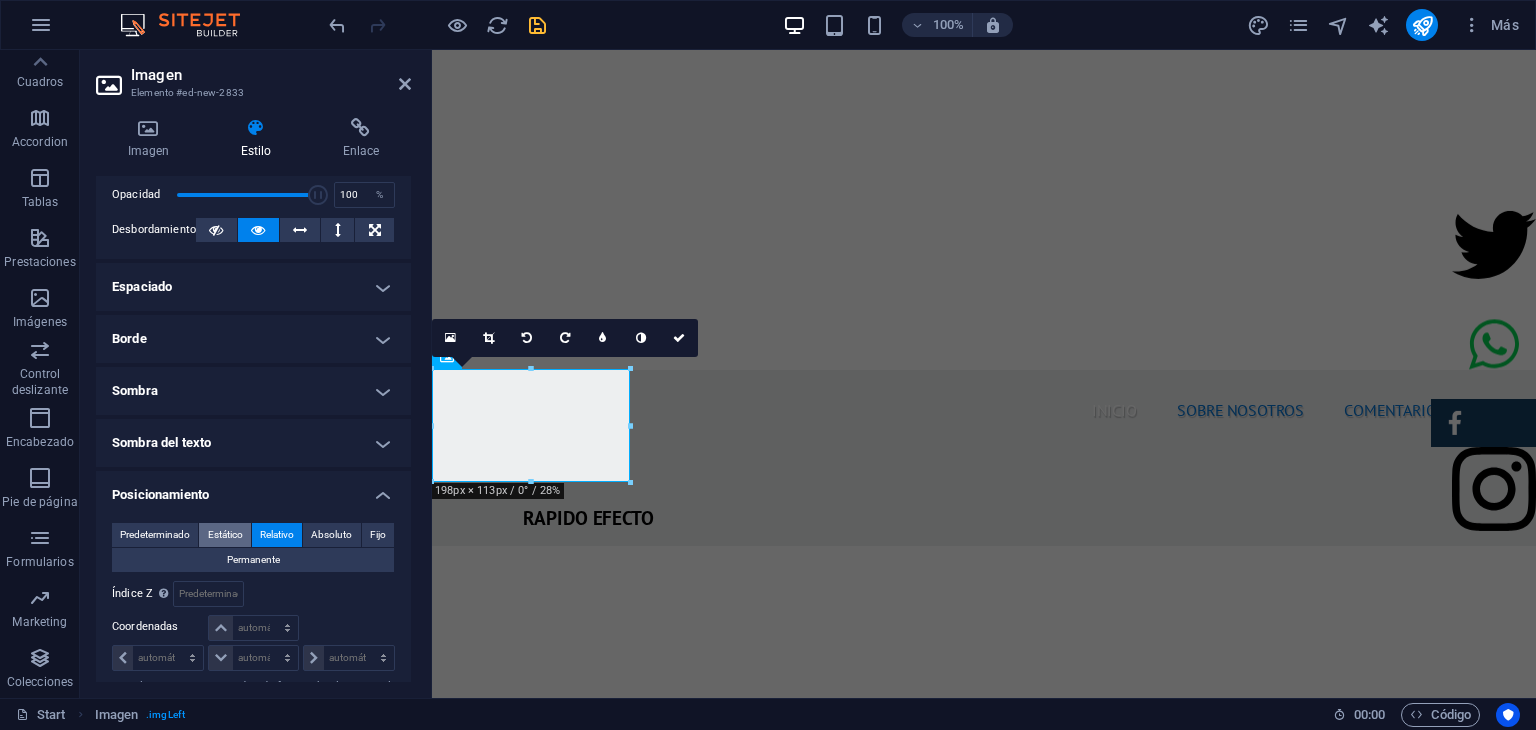 click on "Estático" at bounding box center [225, 535] 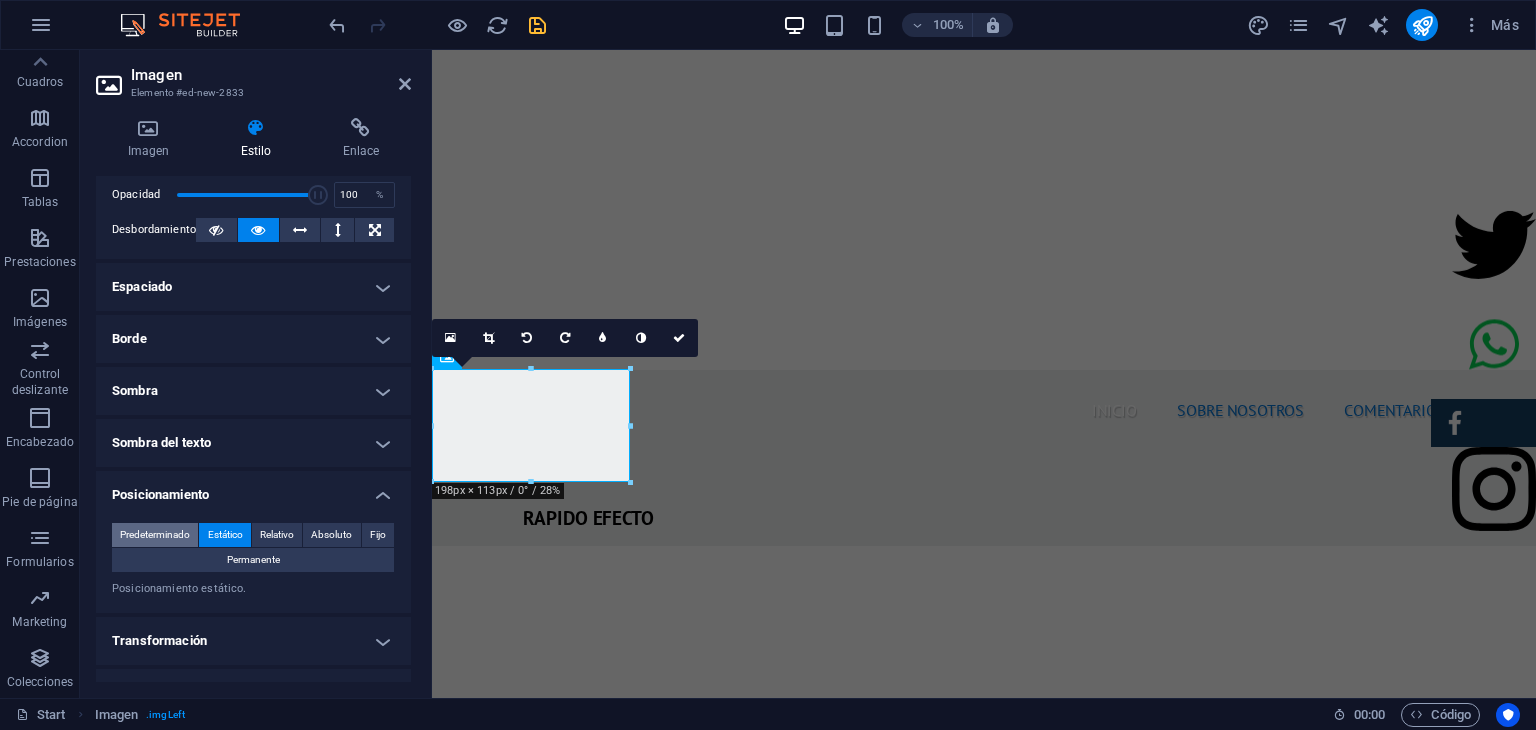 click on "Predeterminado" at bounding box center (155, 535) 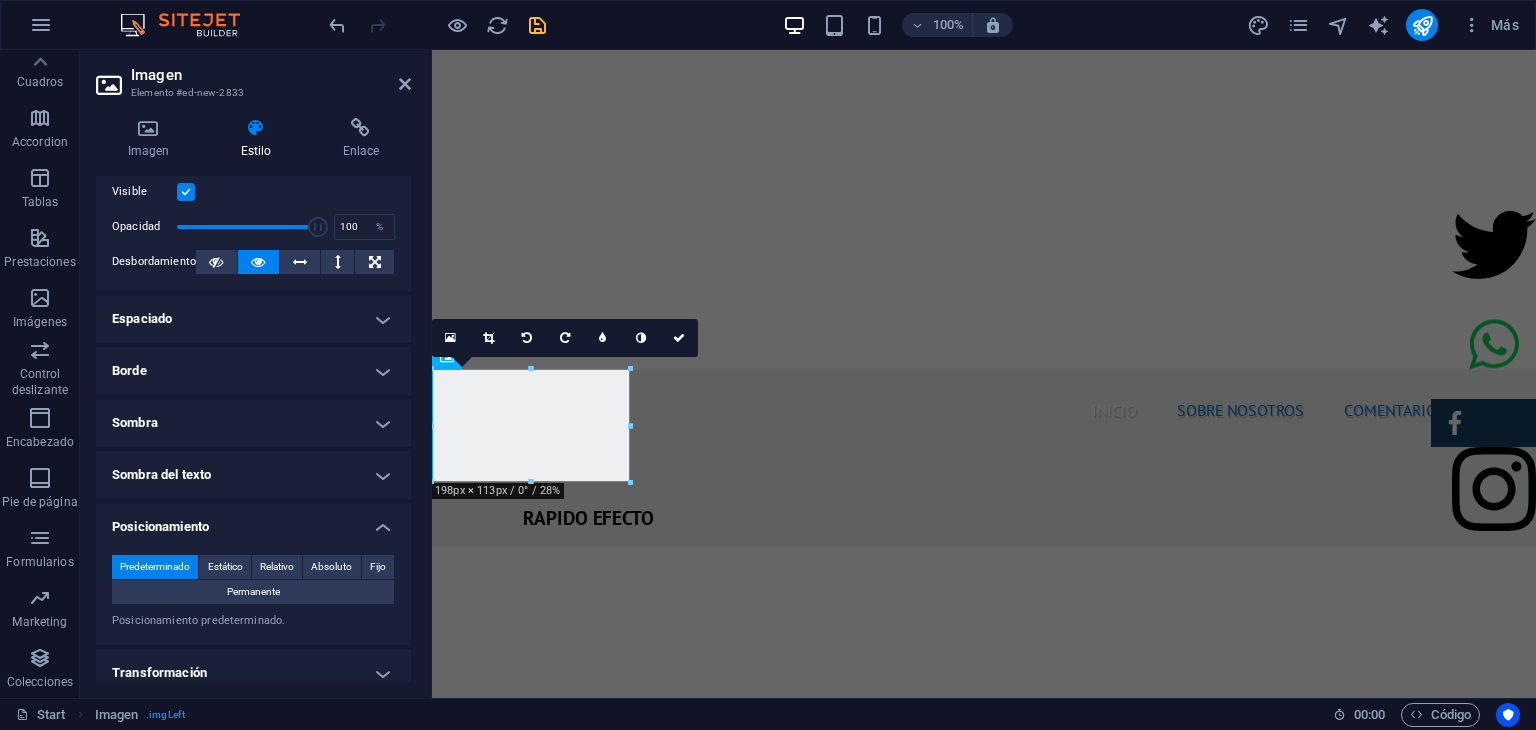 scroll, scrollTop: 57, scrollLeft: 0, axis: vertical 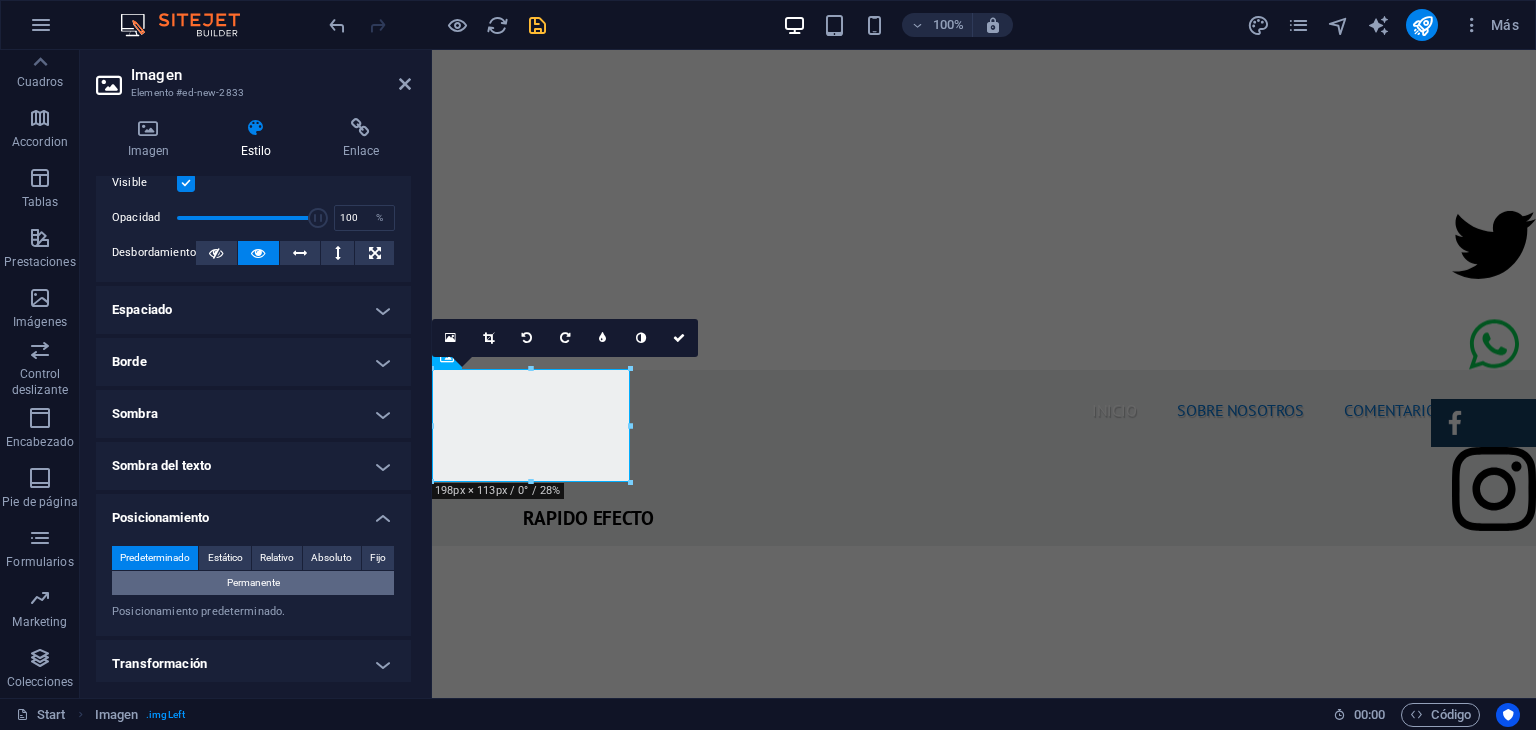 click on "Permanente" at bounding box center [253, 583] 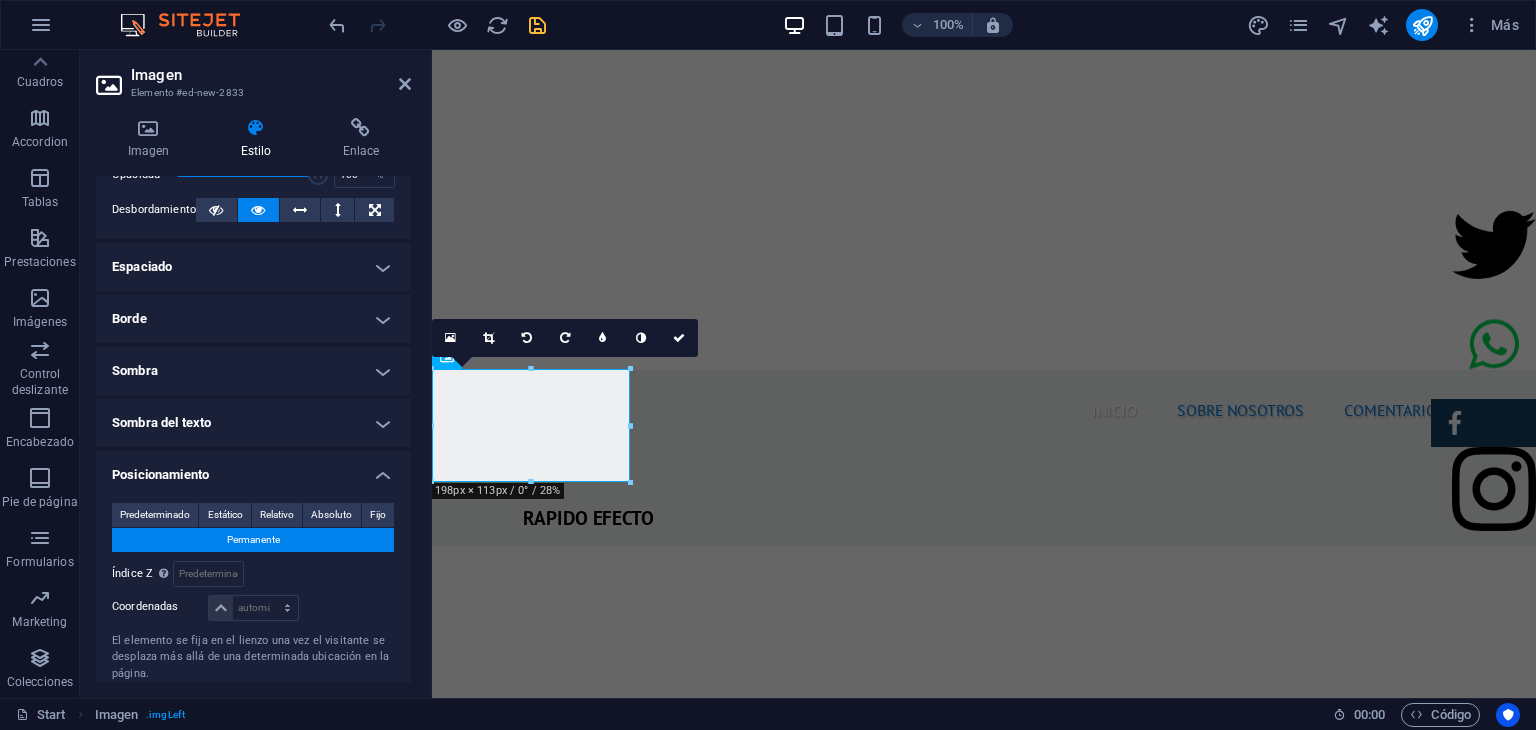 scroll, scrollTop: 115, scrollLeft: 0, axis: vertical 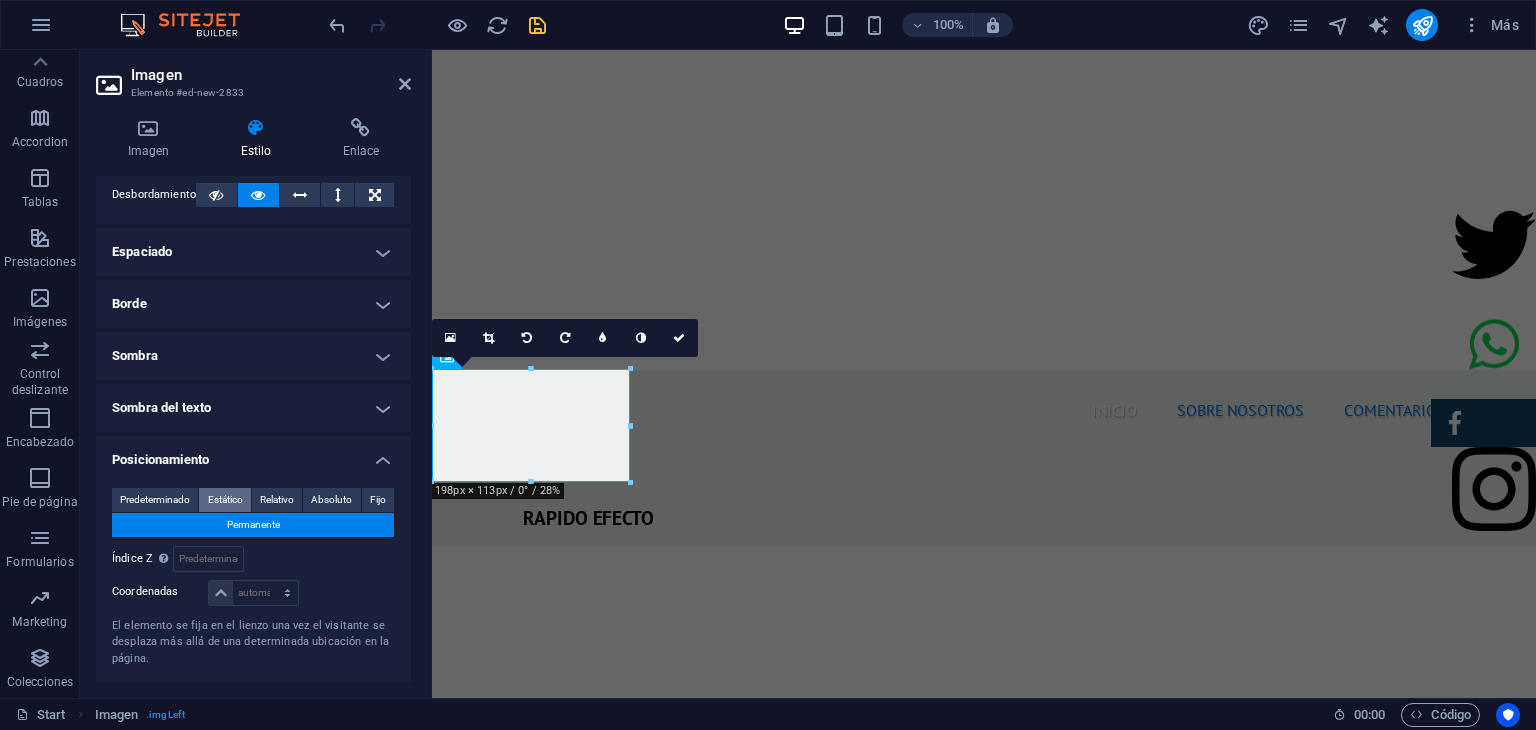 click on "Estático" at bounding box center (225, 500) 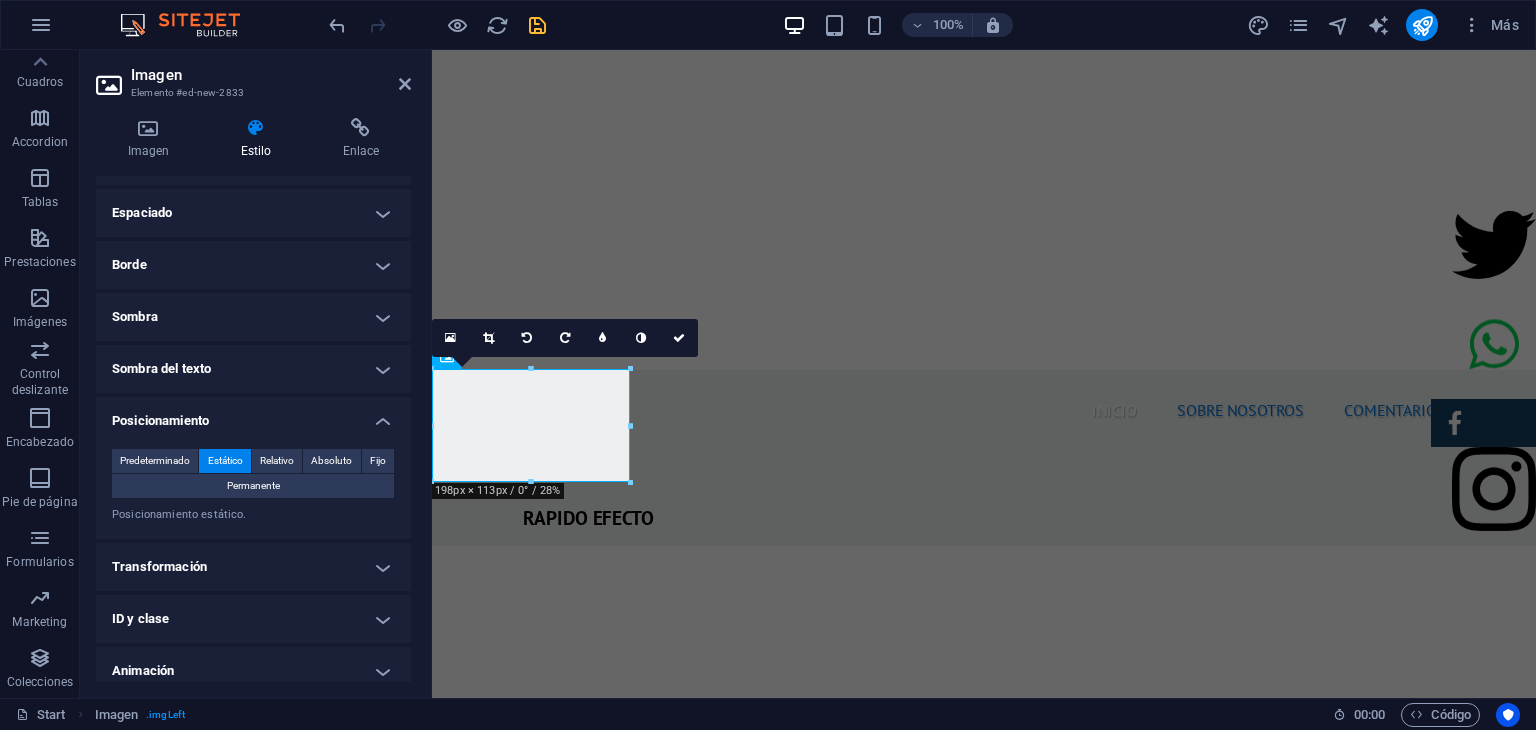 scroll, scrollTop: 155, scrollLeft: 0, axis: vertical 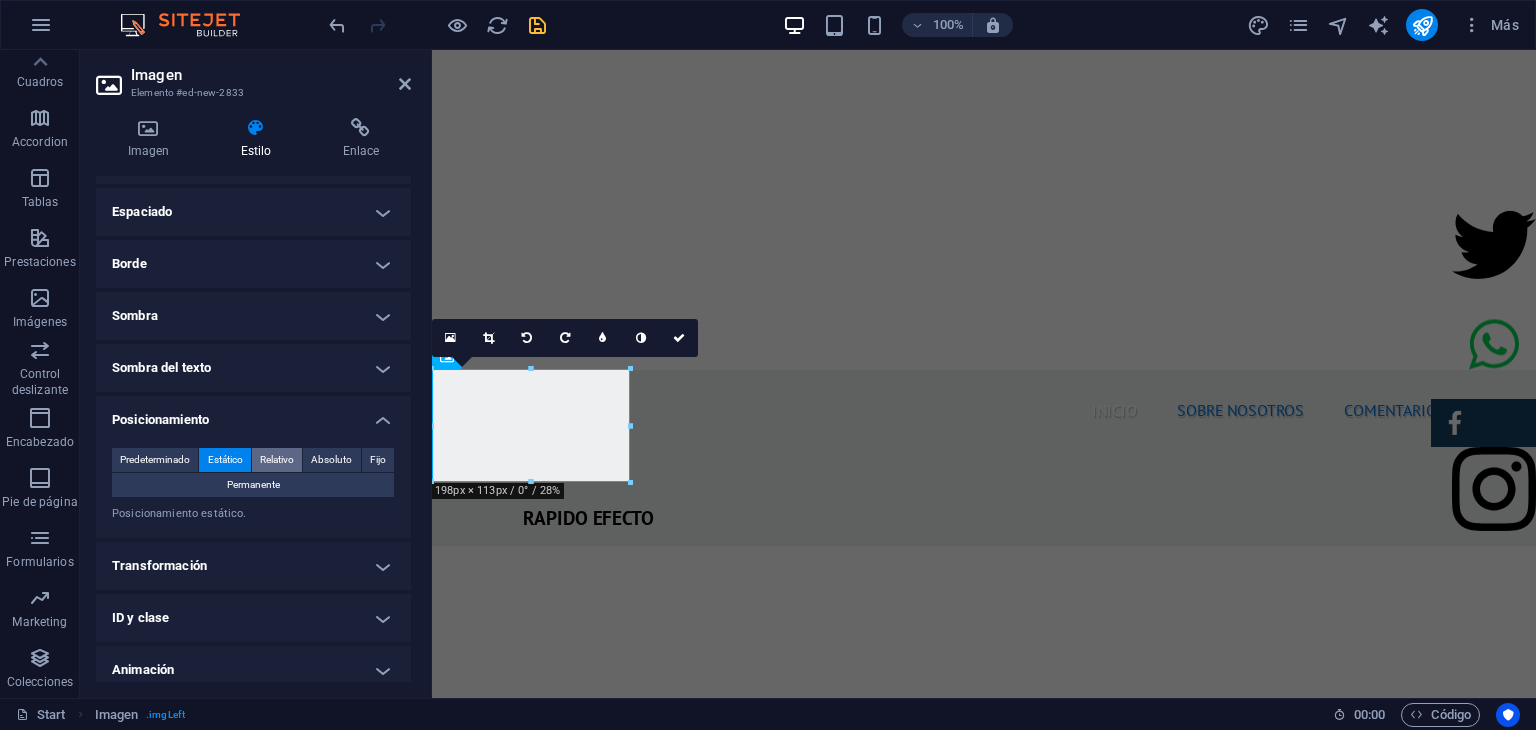 click on "Relativo" at bounding box center (277, 460) 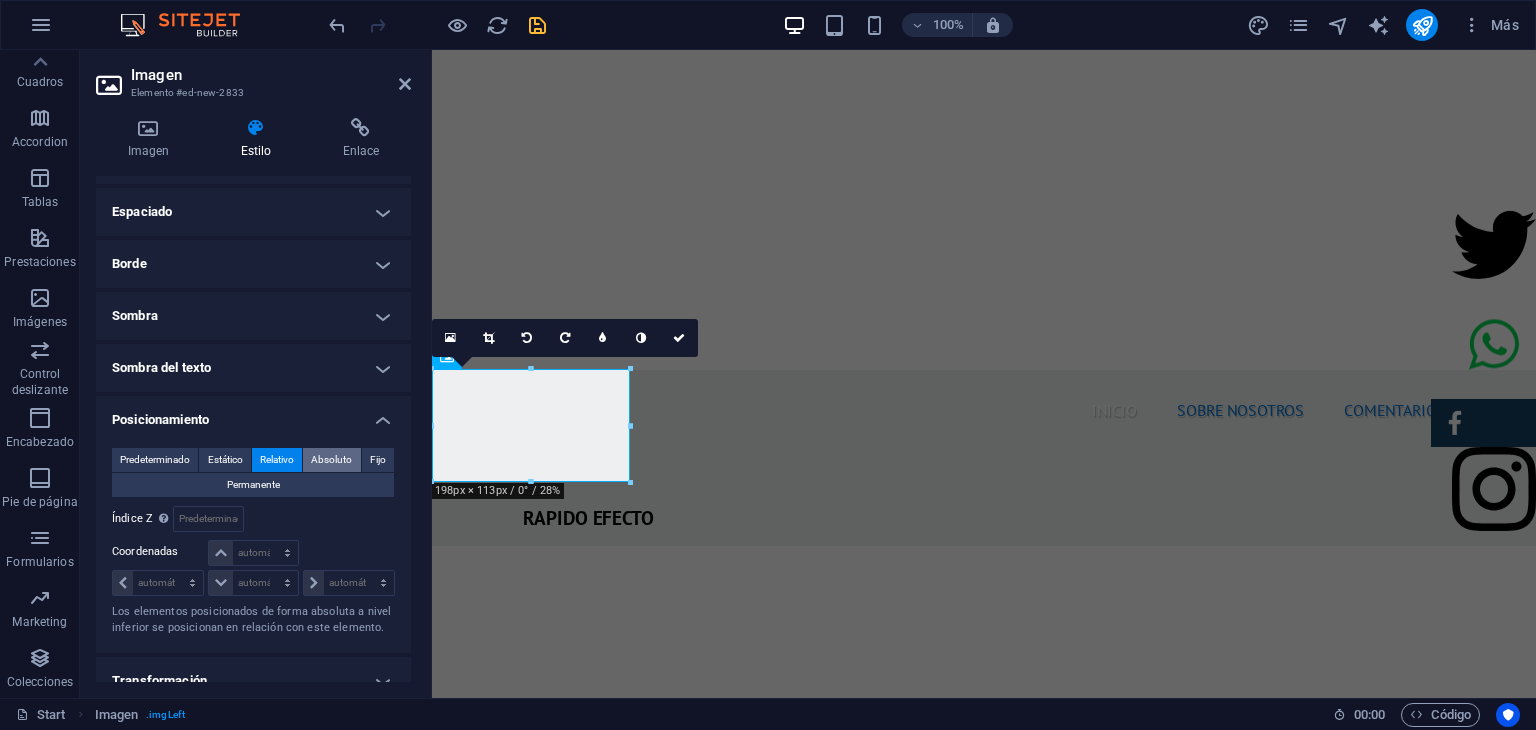 click on "Absoluto" at bounding box center [331, 460] 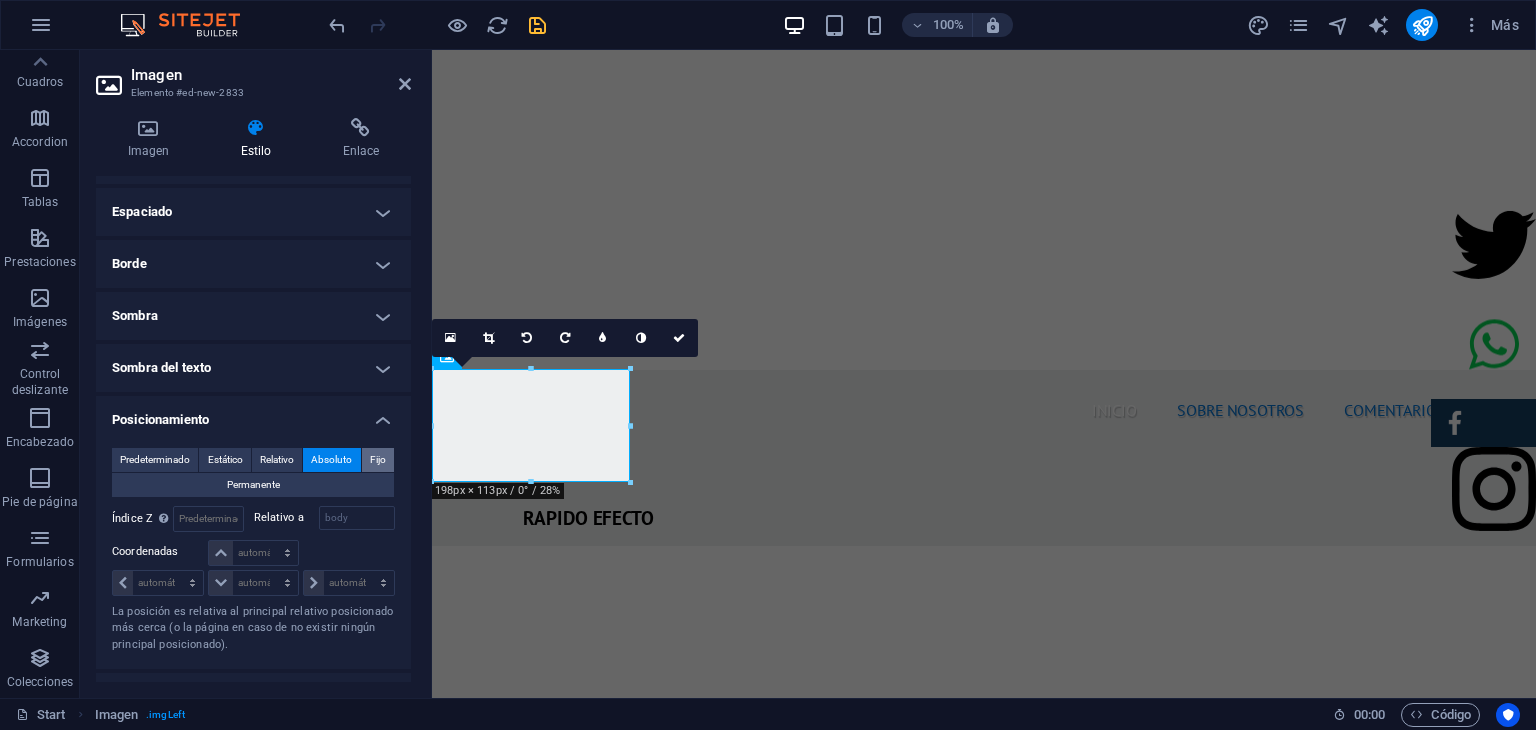 click on "Fijo" at bounding box center (378, 460) 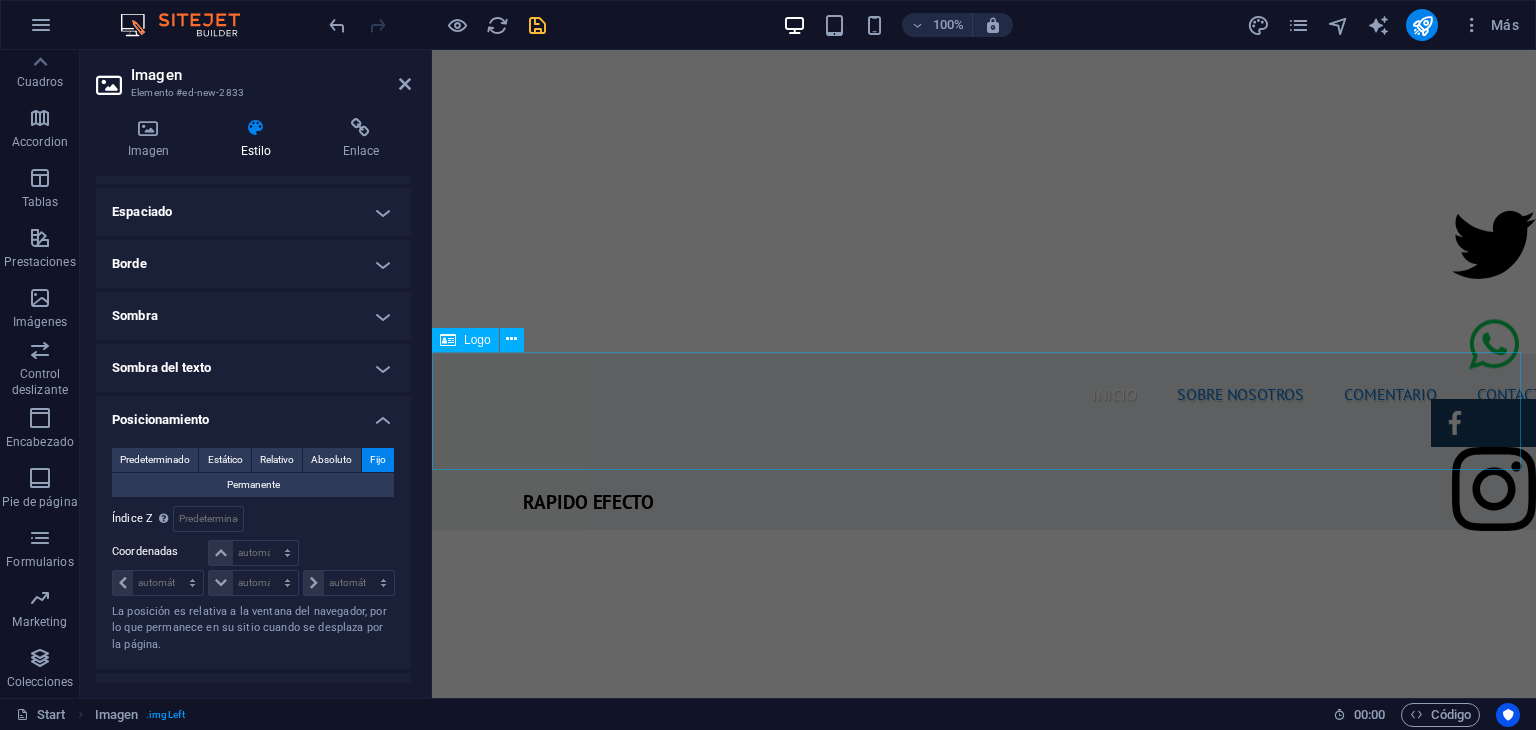 scroll, scrollTop: 475, scrollLeft: 0, axis: vertical 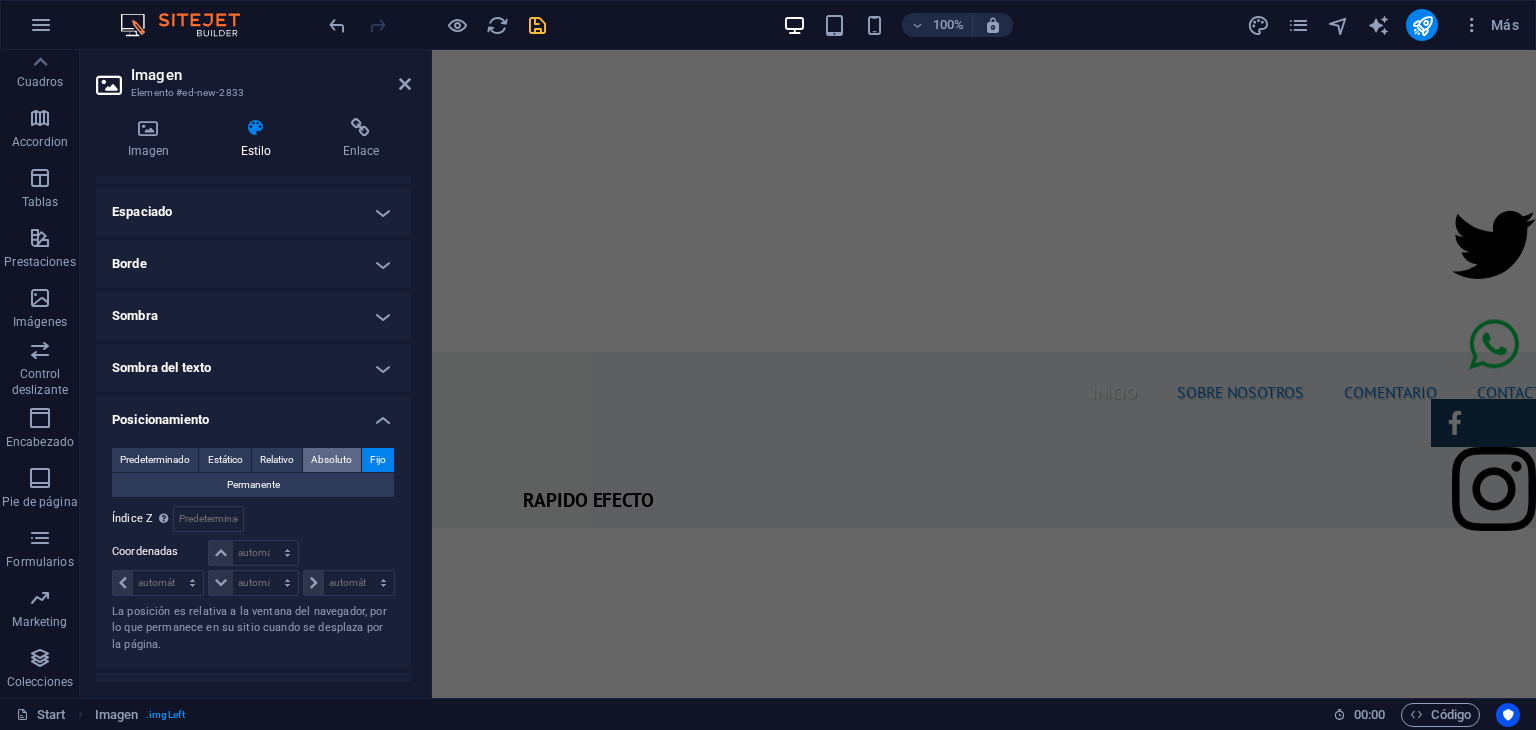 click on "Absoluto" at bounding box center [331, 460] 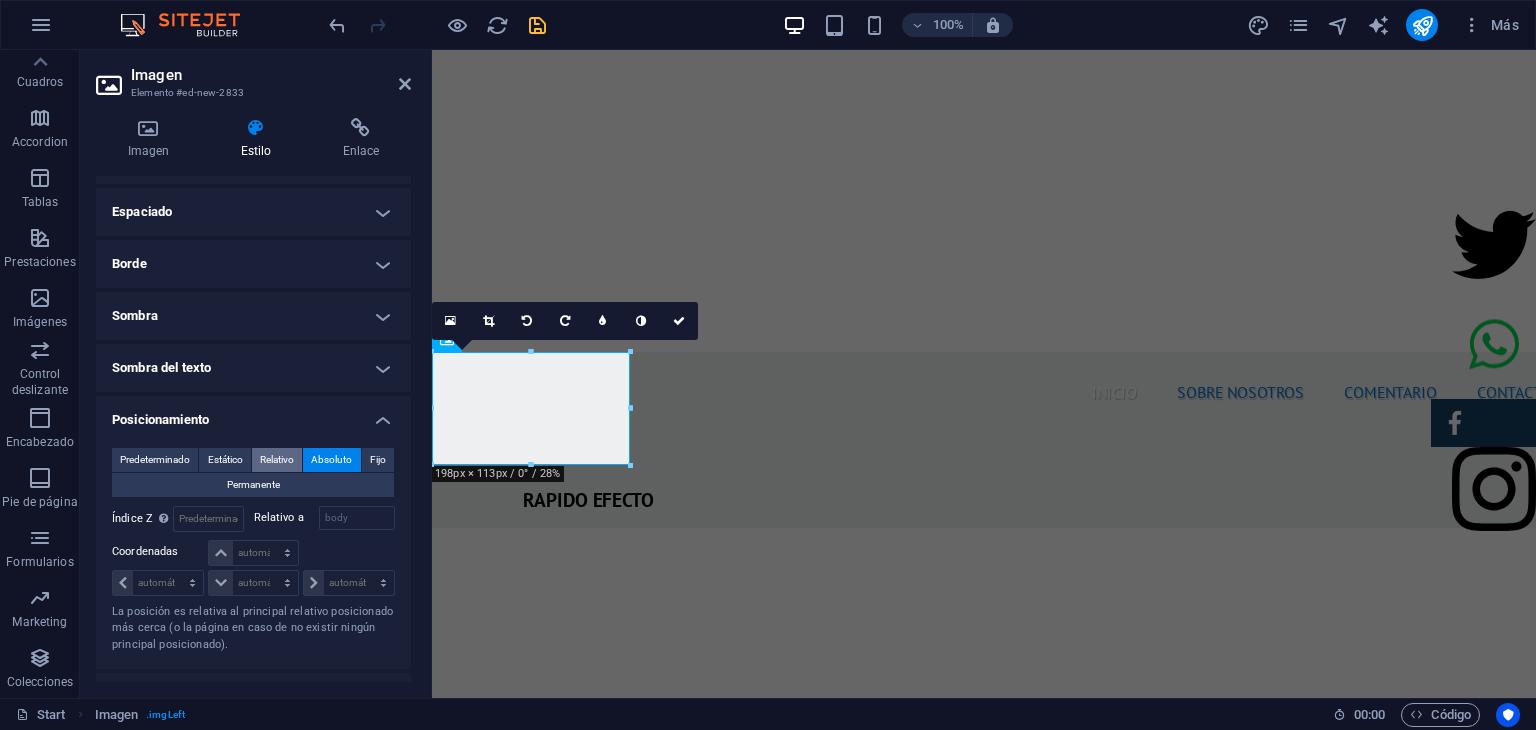 click on "Relativo" at bounding box center [277, 460] 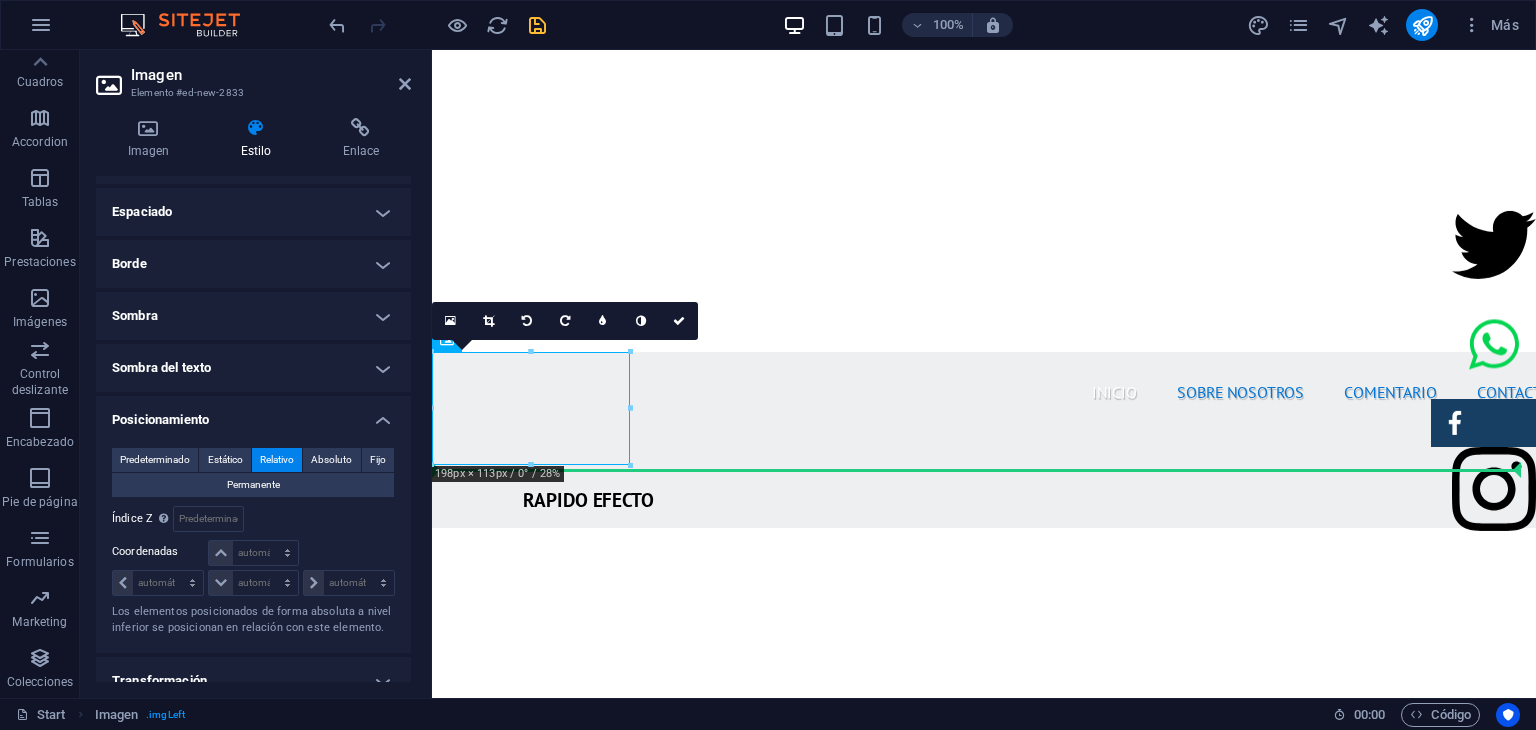 drag, startPoint x: 521, startPoint y: 399, endPoint x: 1230, endPoint y: 416, distance: 709.2038 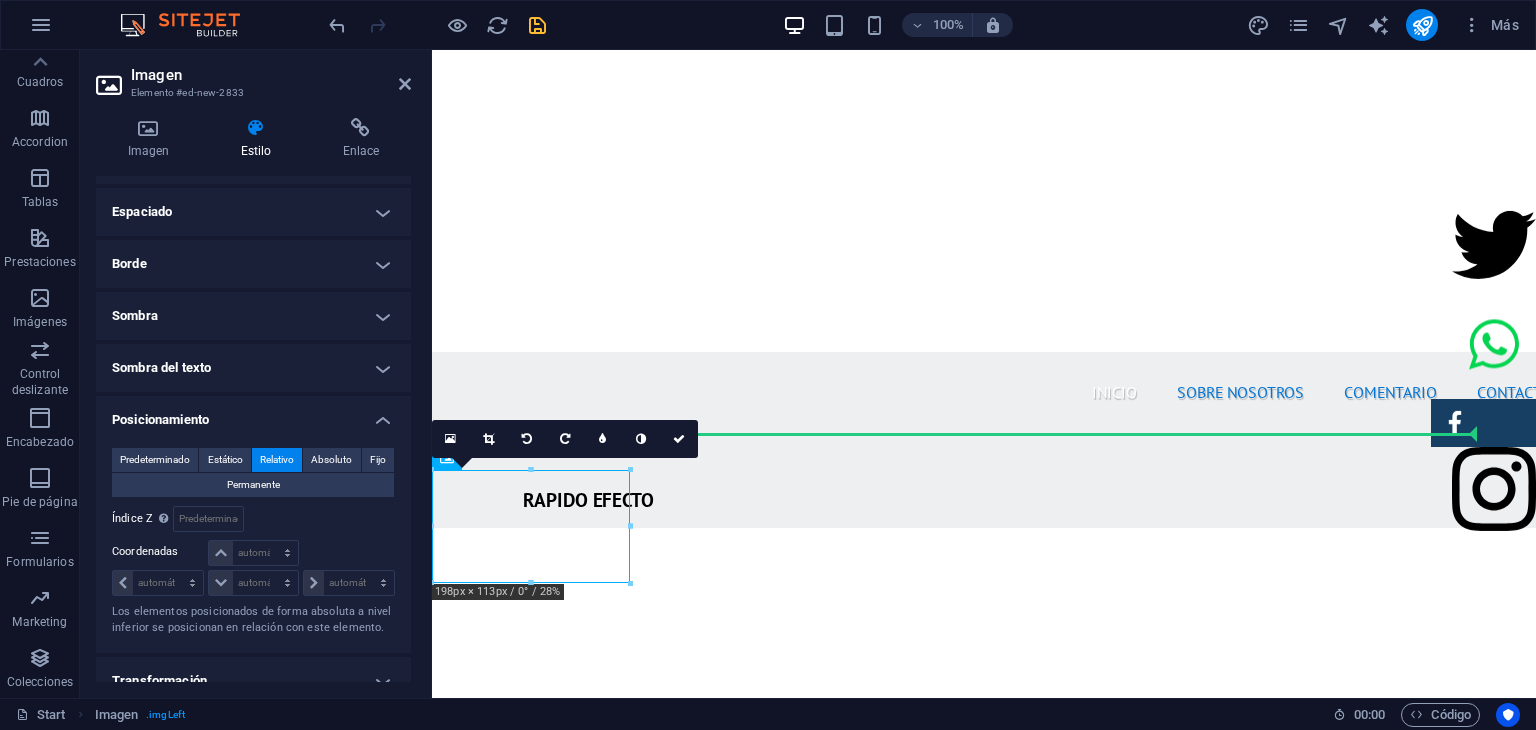 drag, startPoint x: 562, startPoint y: 508, endPoint x: 884, endPoint y: 466, distance: 324.72757 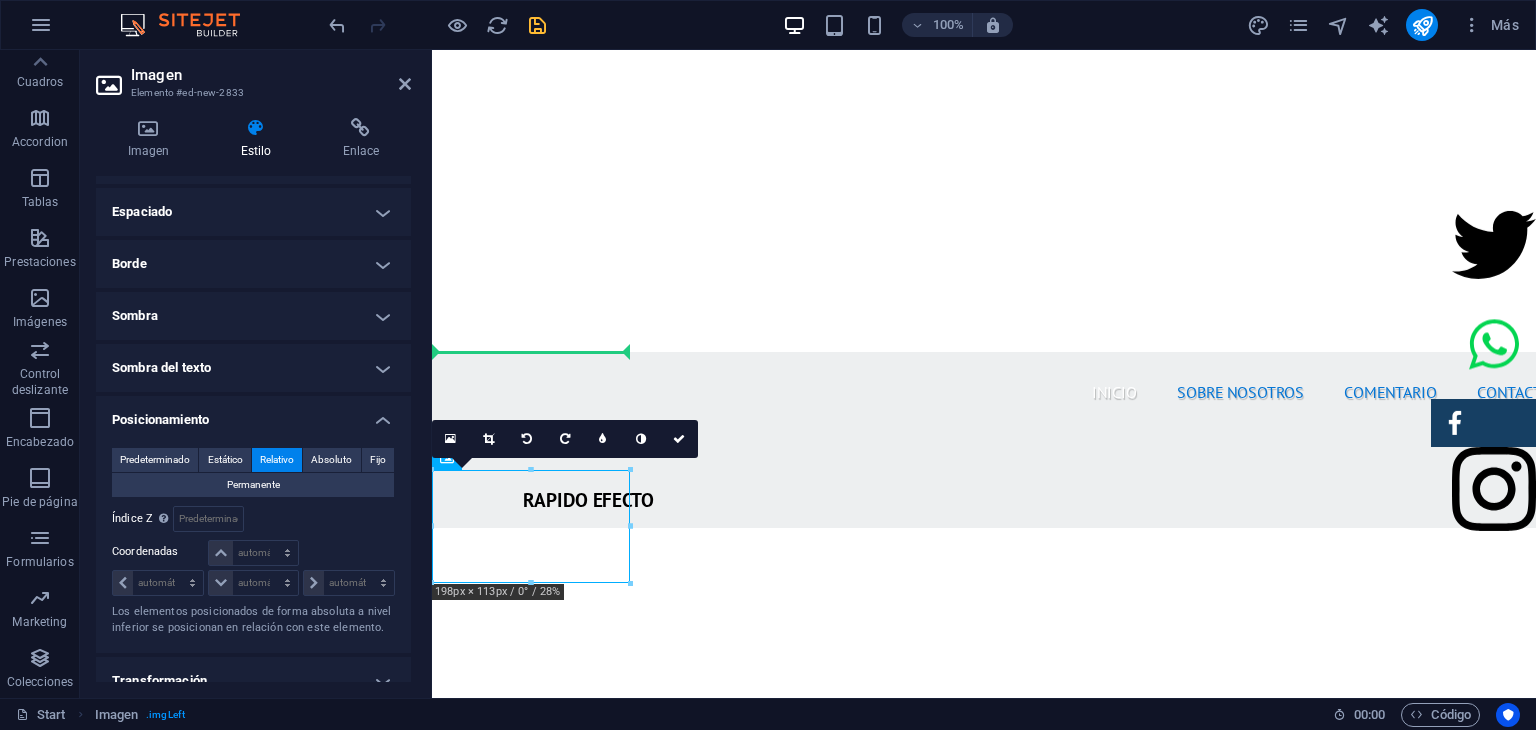 drag, startPoint x: 576, startPoint y: 534, endPoint x: 557, endPoint y: 397, distance: 138.31125 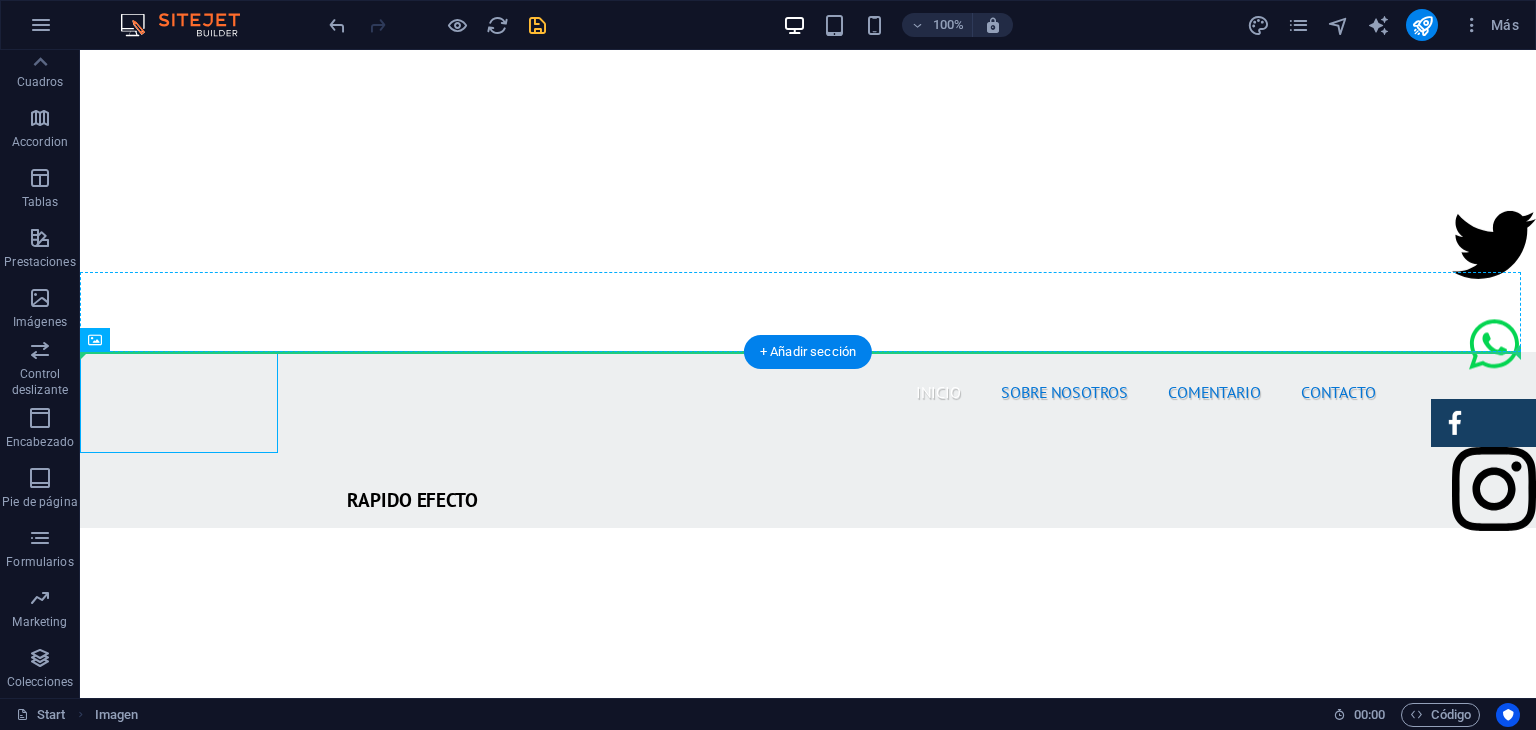 drag, startPoint x: 164, startPoint y: 399, endPoint x: 1004, endPoint y: 301, distance: 845.6973 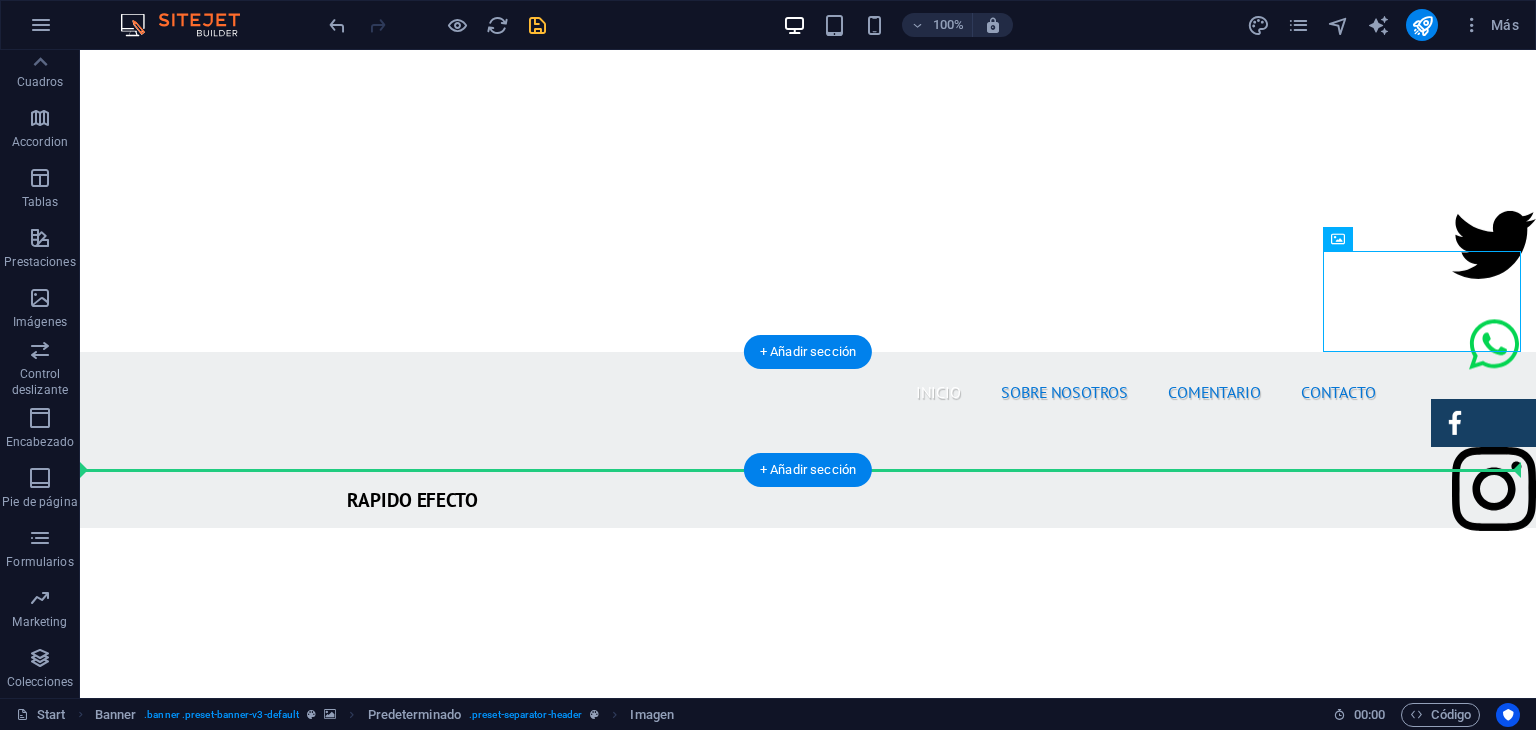 drag, startPoint x: 1381, startPoint y: 309, endPoint x: 1356, endPoint y: 433, distance: 126.495056 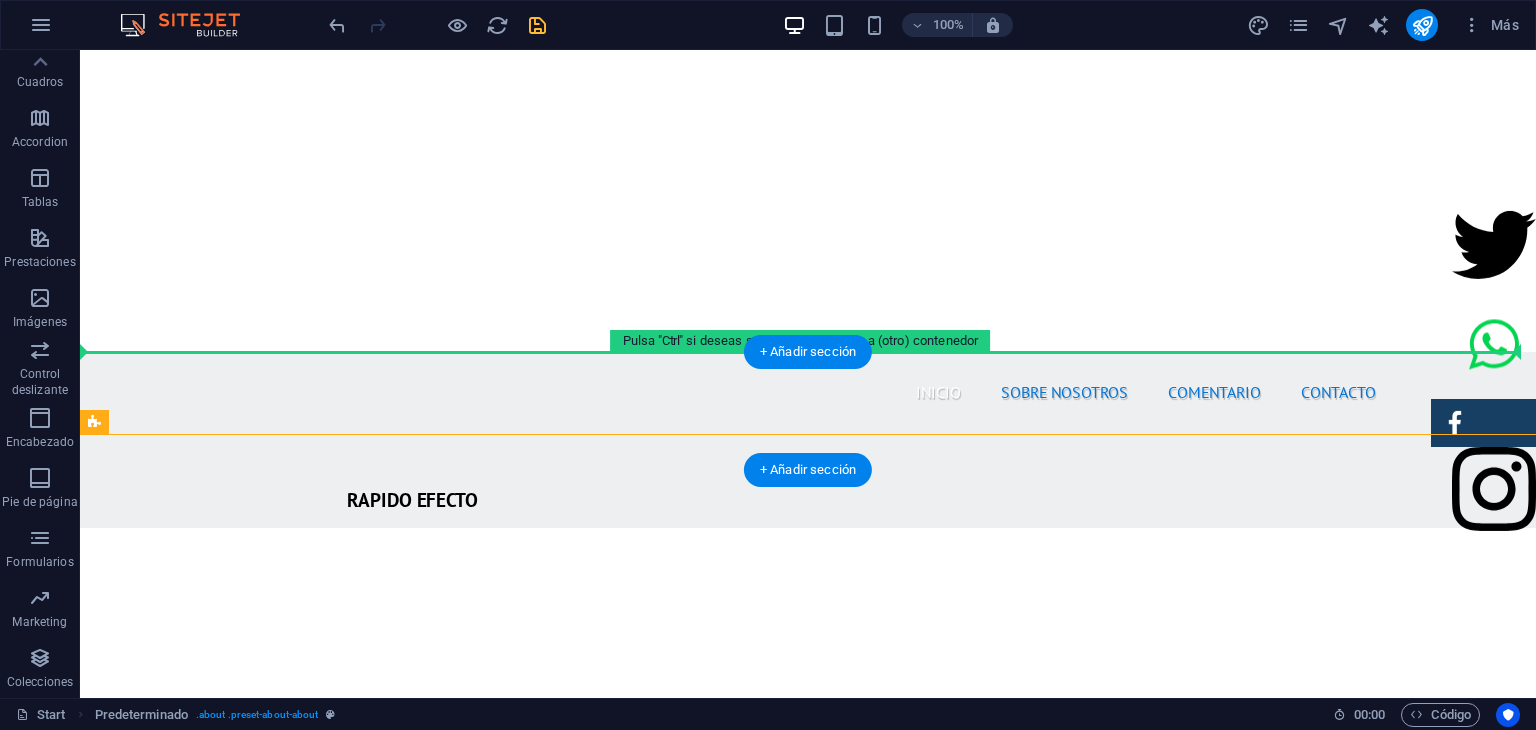 drag, startPoint x: 170, startPoint y: 517, endPoint x: 350, endPoint y: 374, distance: 229.8891 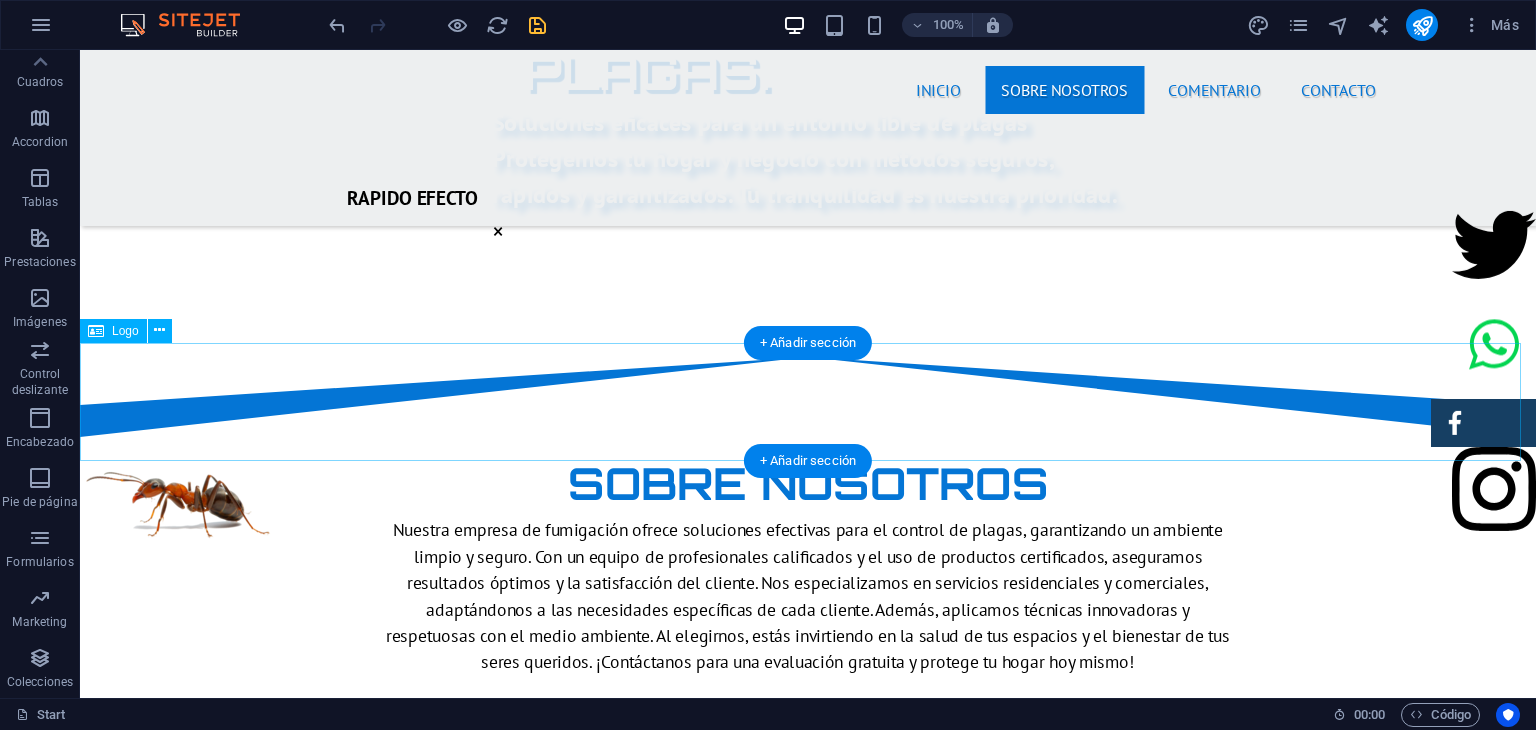 scroll, scrollTop: 1196, scrollLeft: 0, axis: vertical 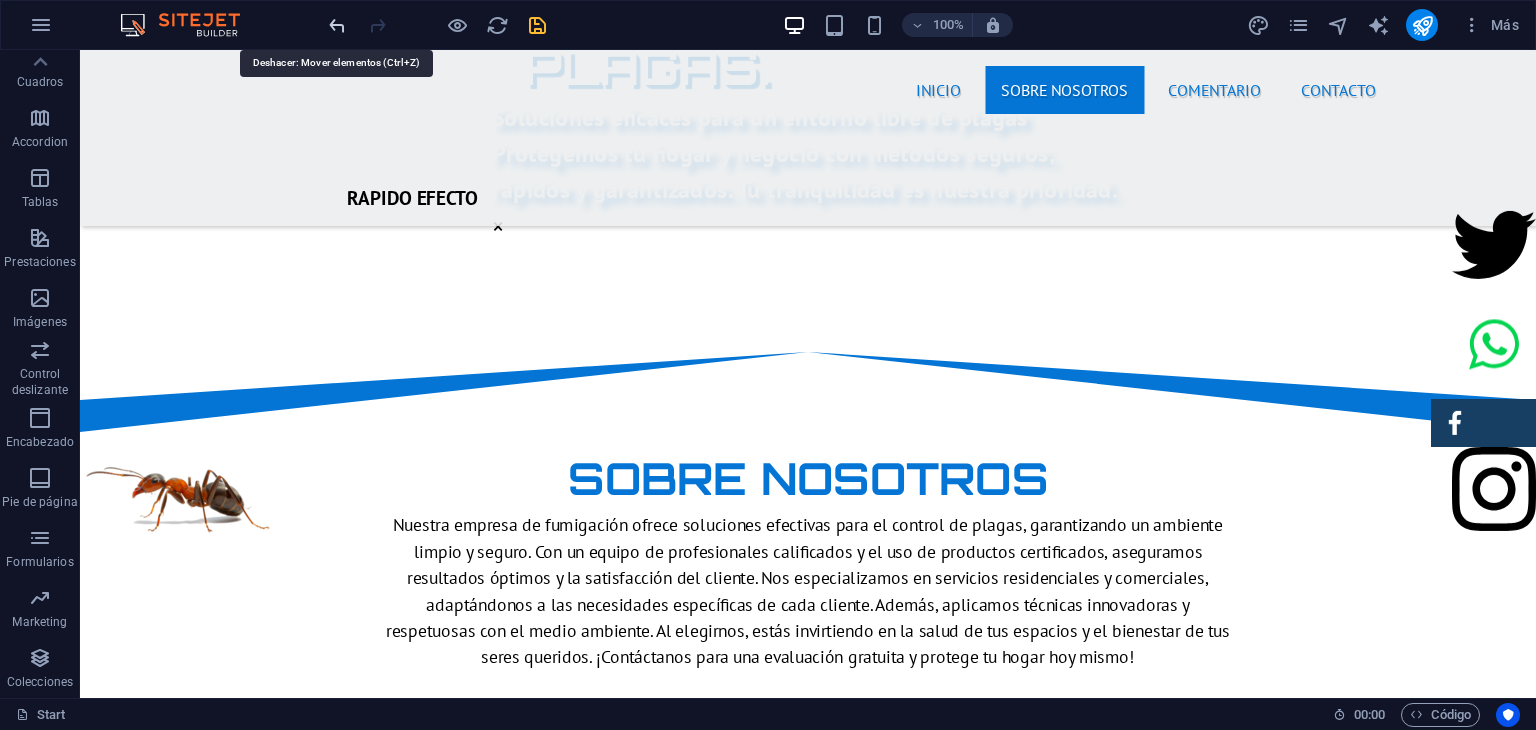 click at bounding box center (337, 25) 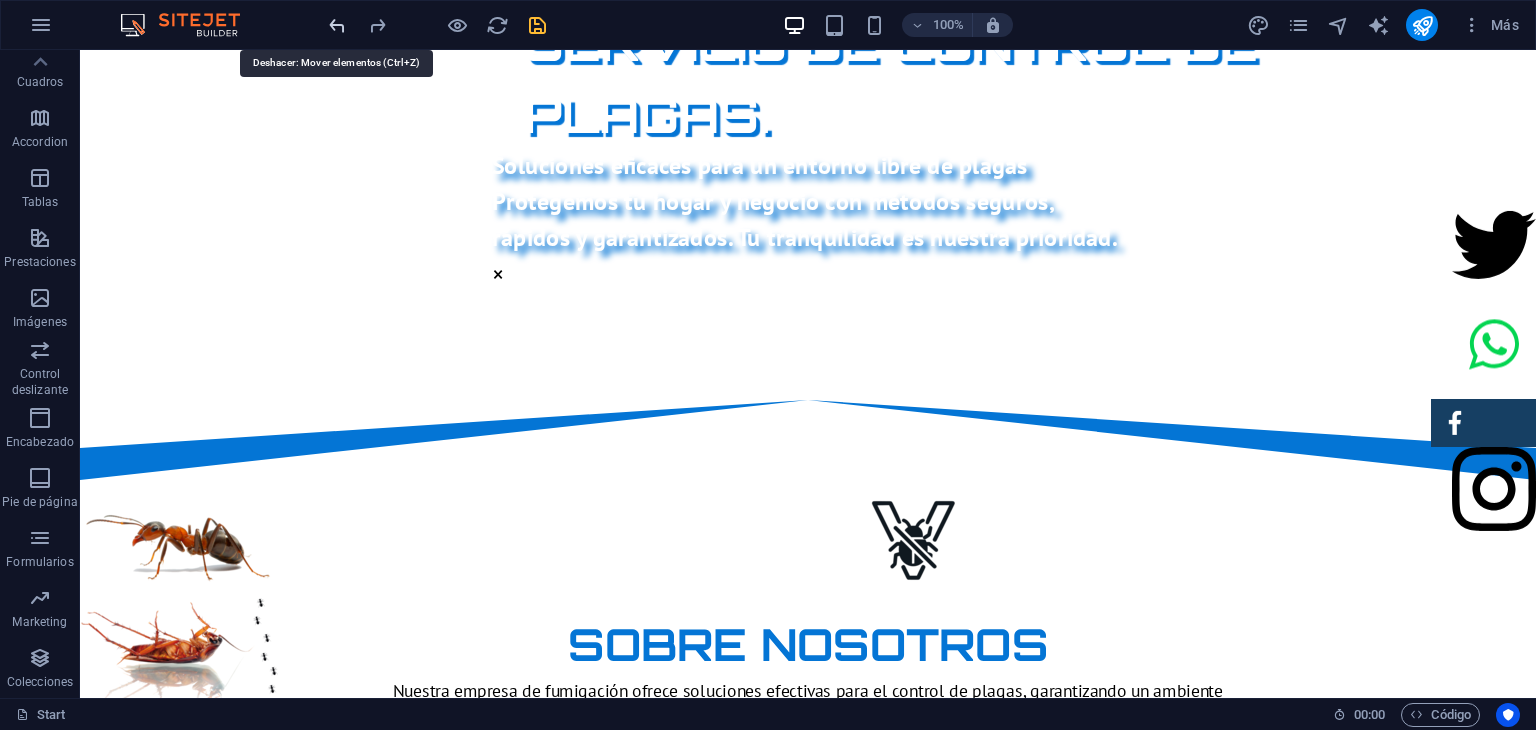 scroll, scrollTop: 485, scrollLeft: 0, axis: vertical 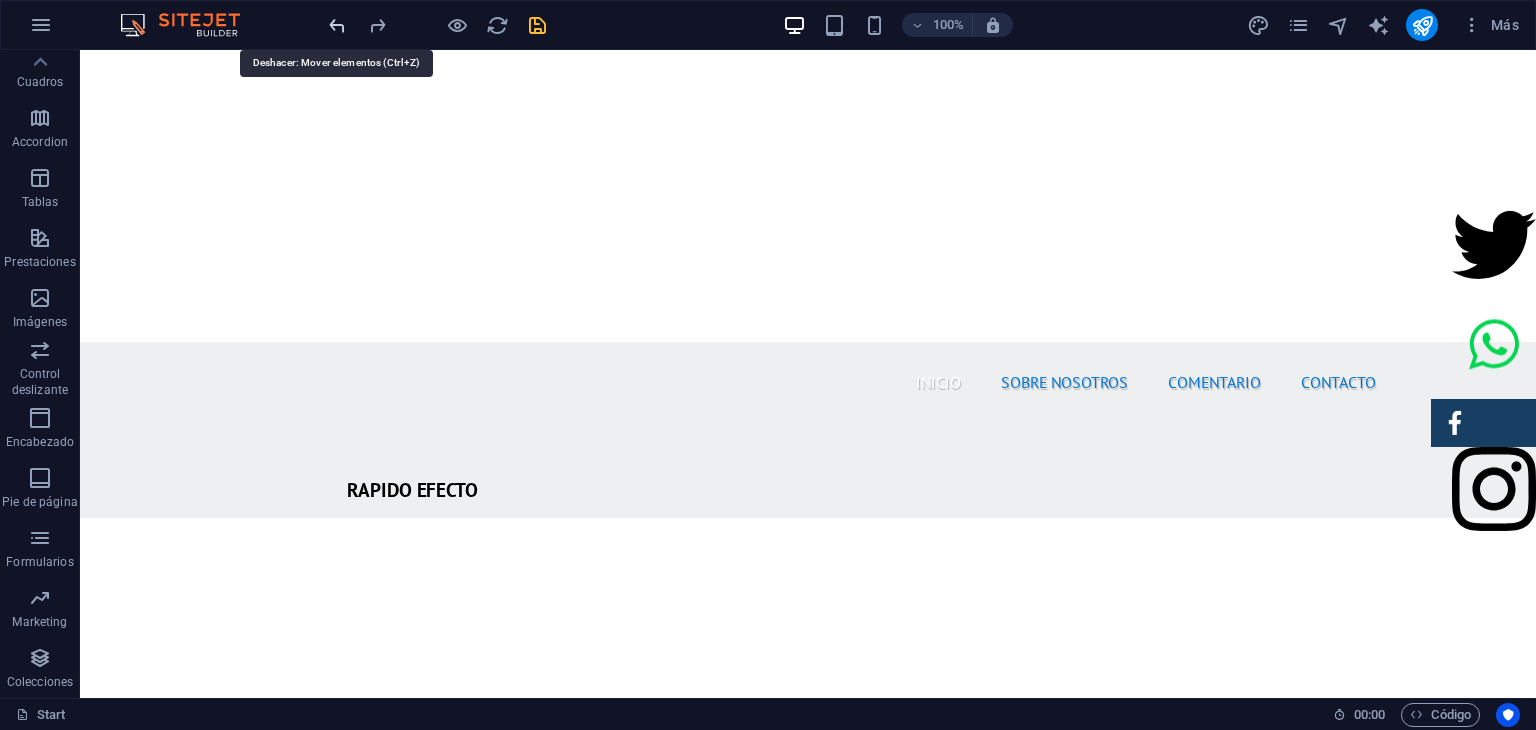click at bounding box center (337, 25) 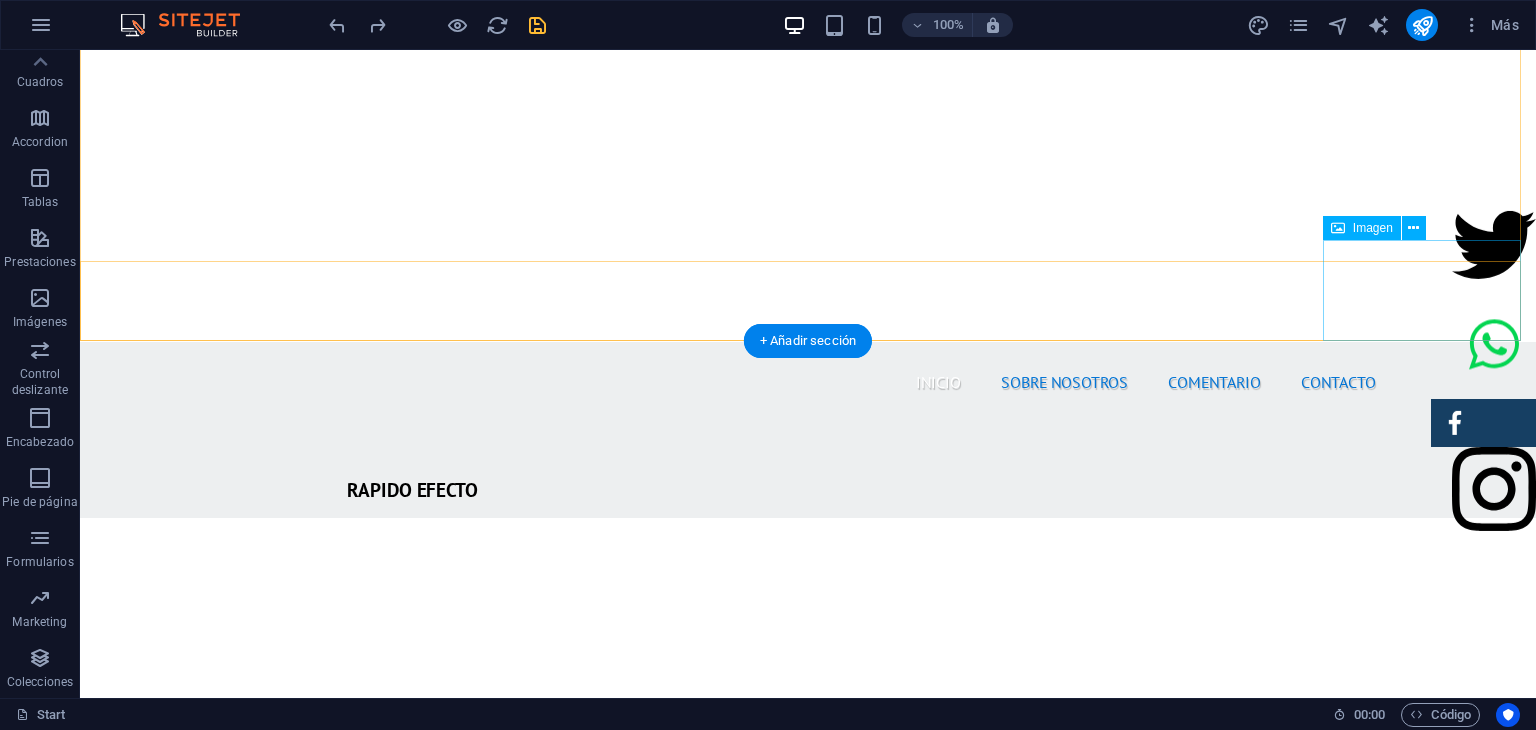 click at bounding box center (1437, 1060) 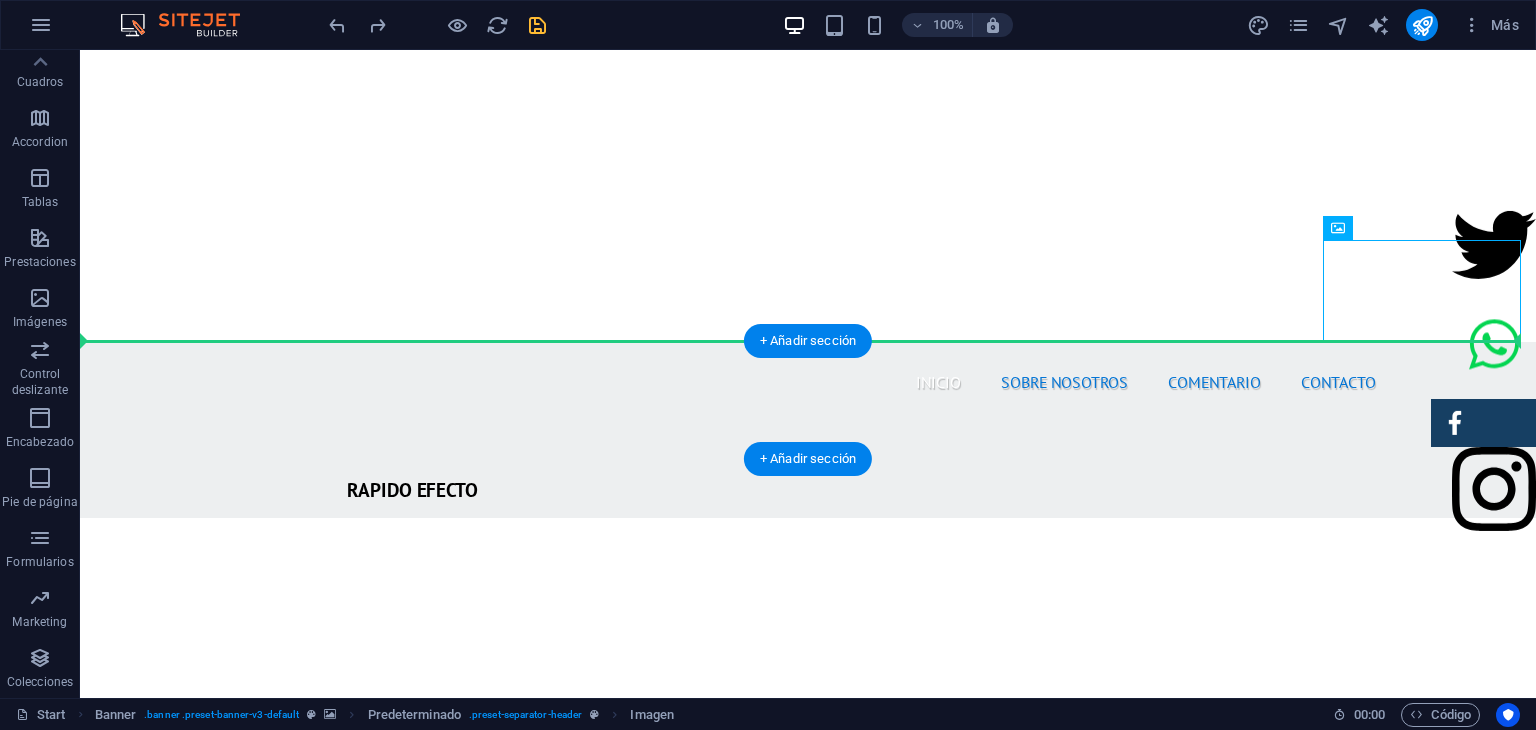 drag, startPoint x: 1365, startPoint y: 296, endPoint x: 1217, endPoint y: 390, distance: 175.32826 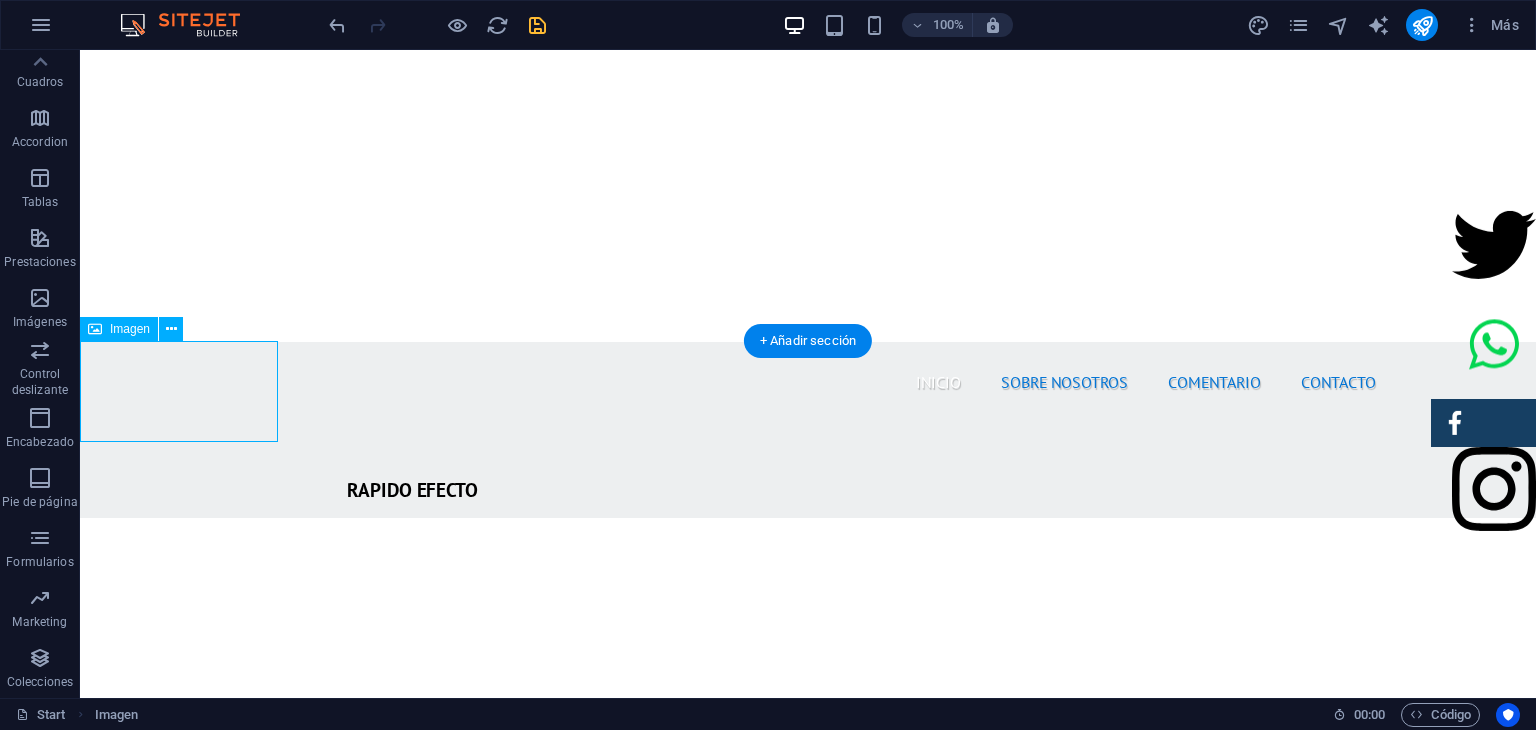 click at bounding box center [179, 1241] 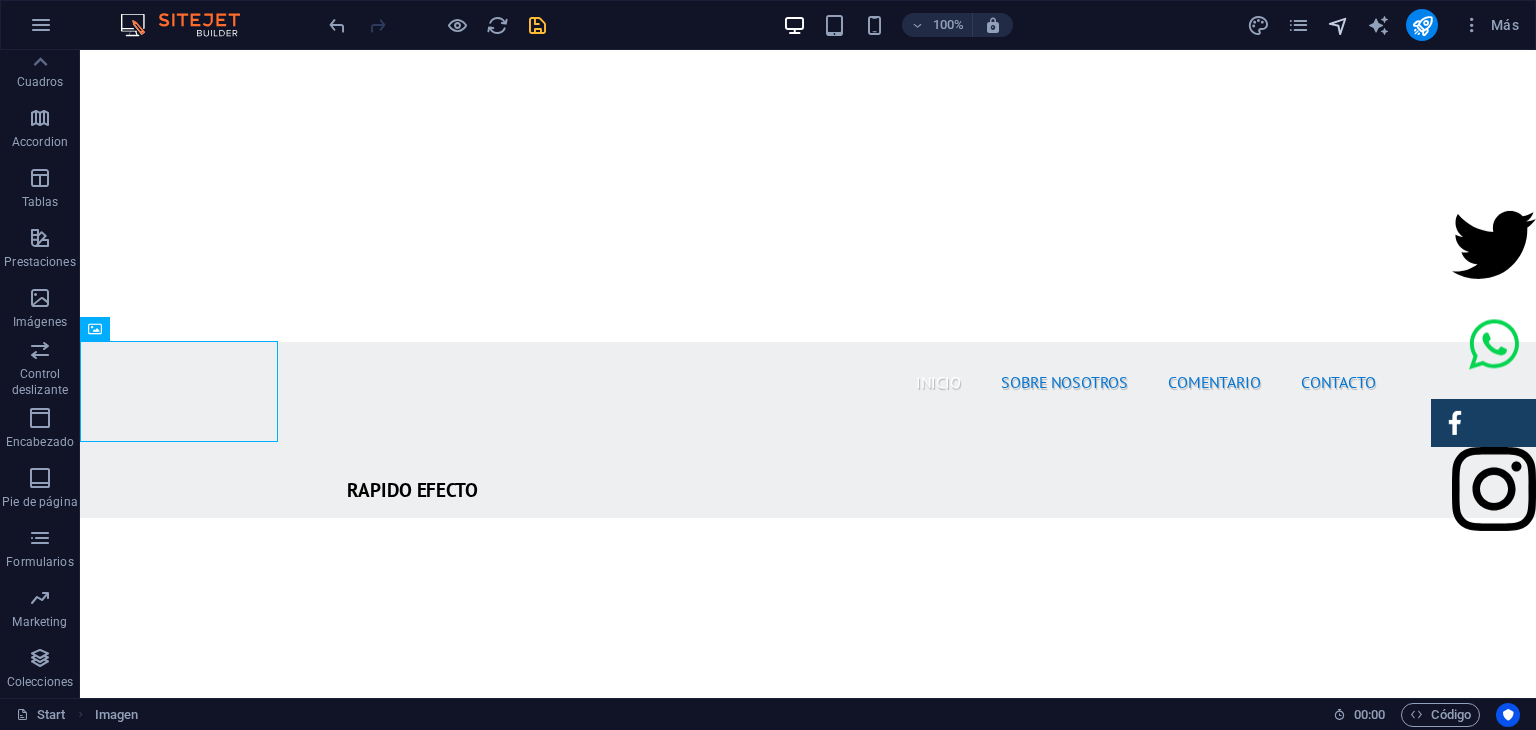 click at bounding box center (1338, 25) 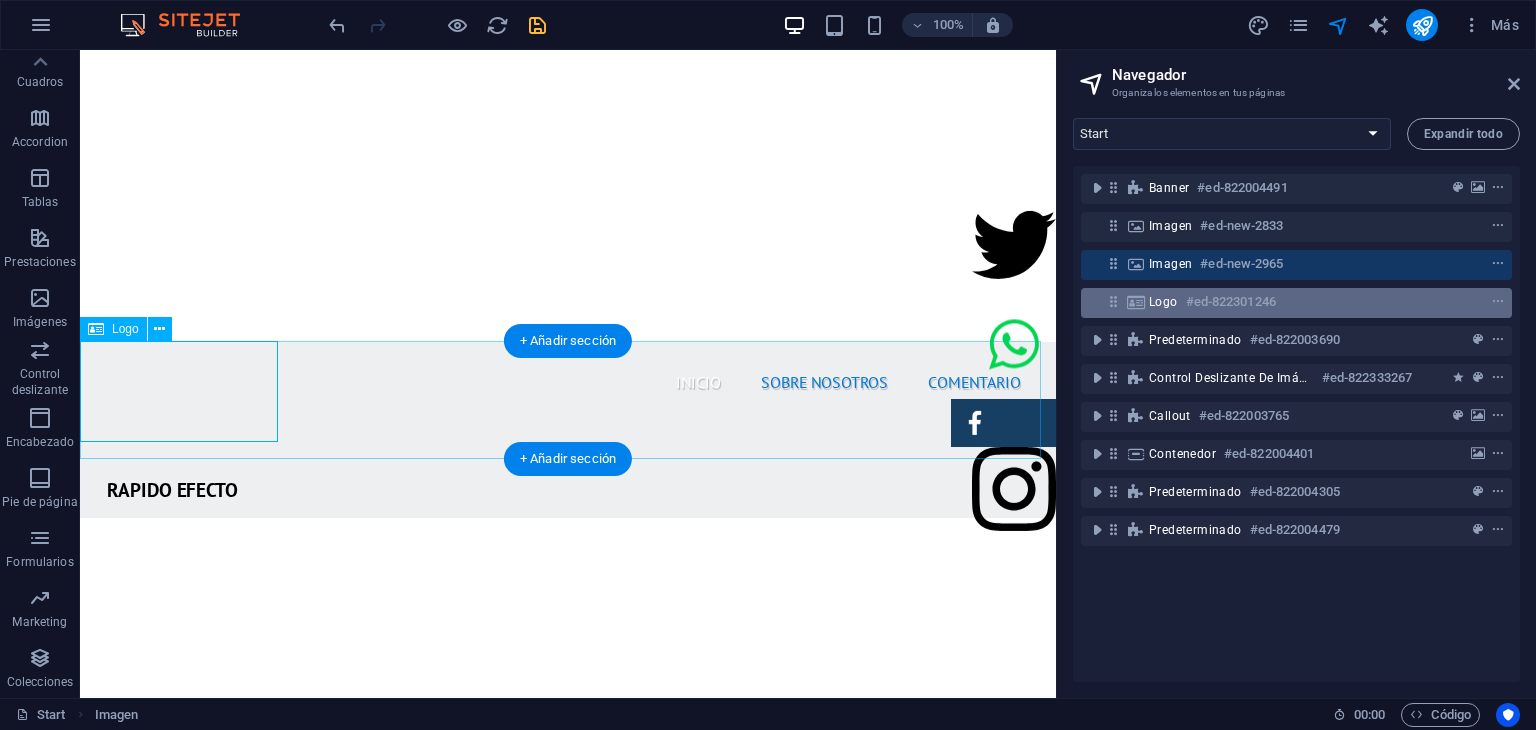 click on "#ed-822301246" at bounding box center (1231, 302) 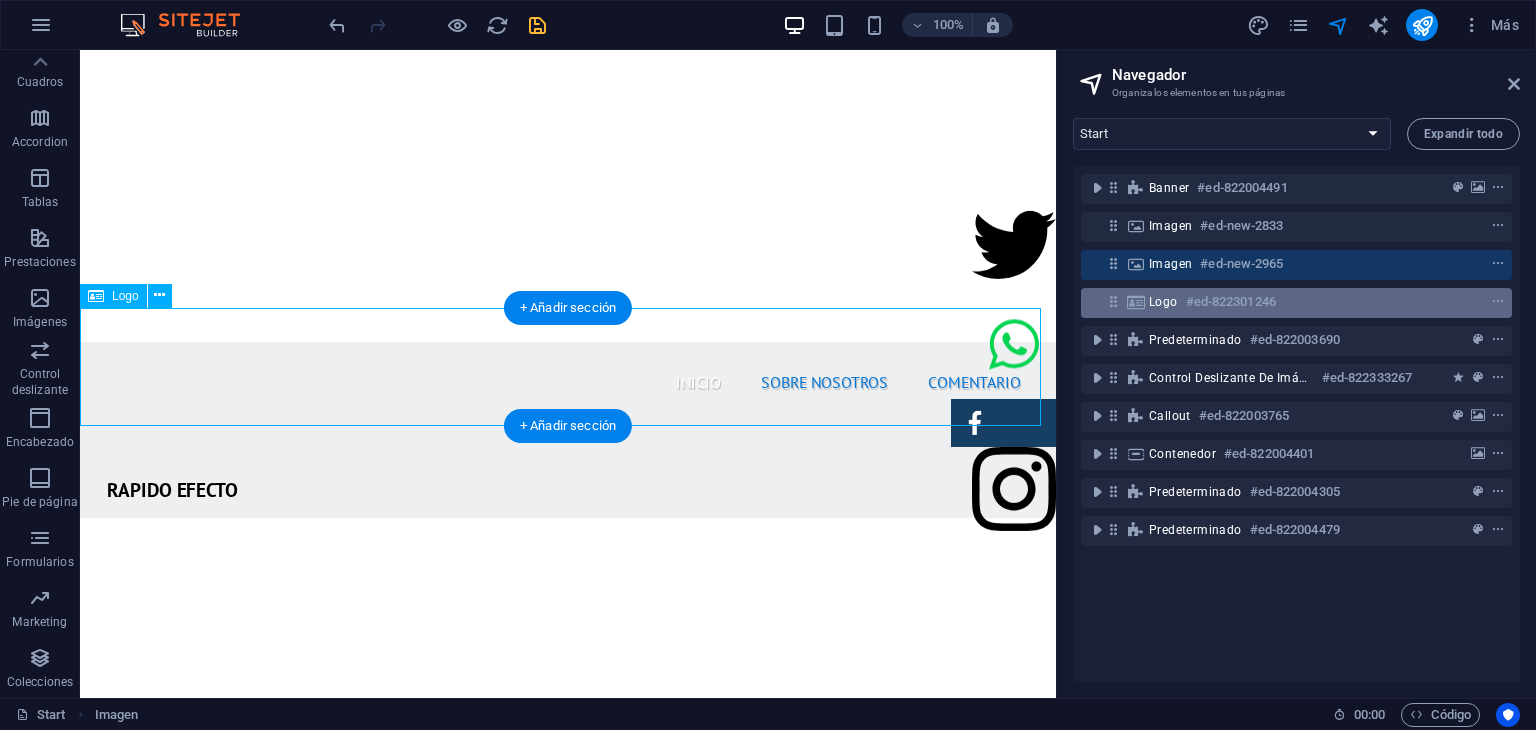 scroll, scrollTop: 519, scrollLeft: 0, axis: vertical 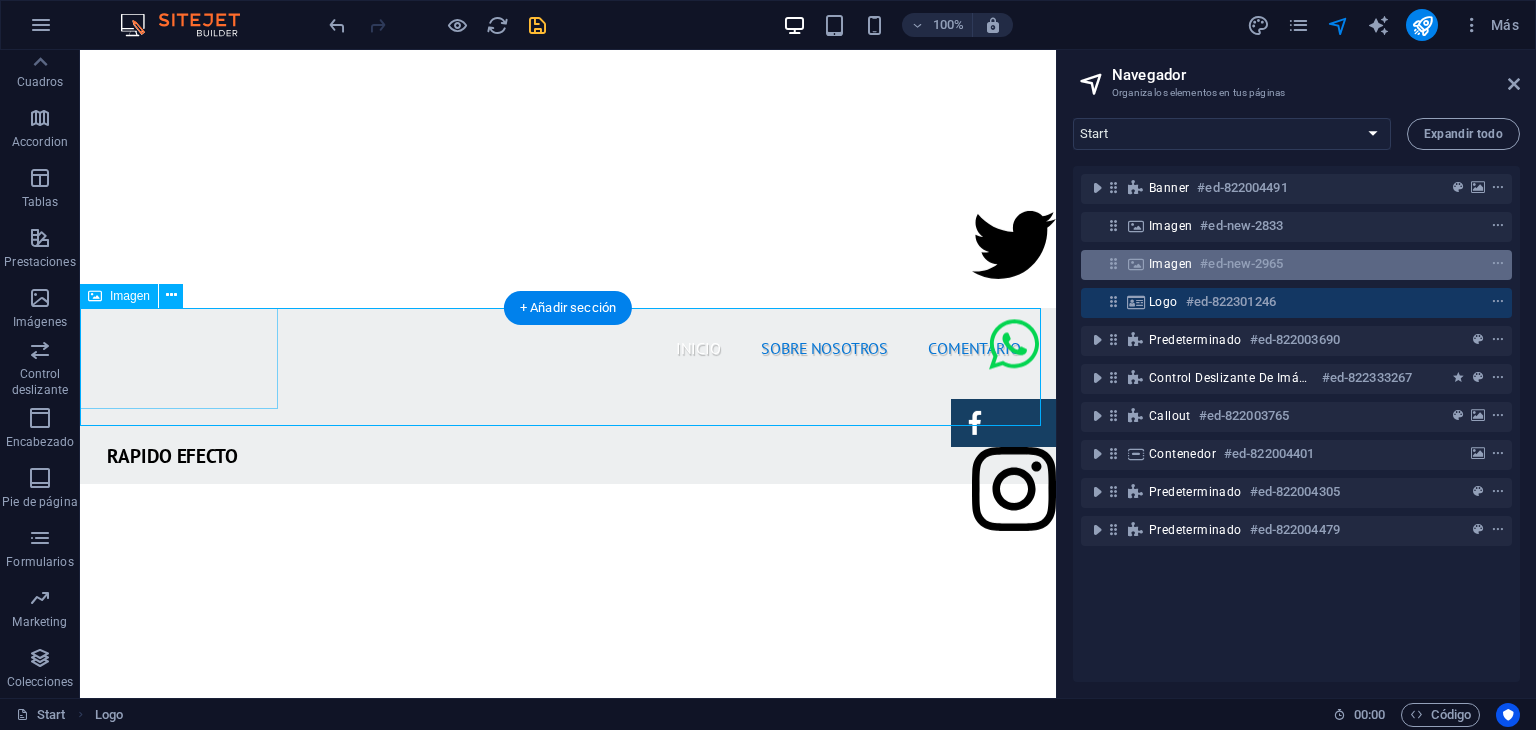 click on "#ed-new-2965" at bounding box center [1241, 264] 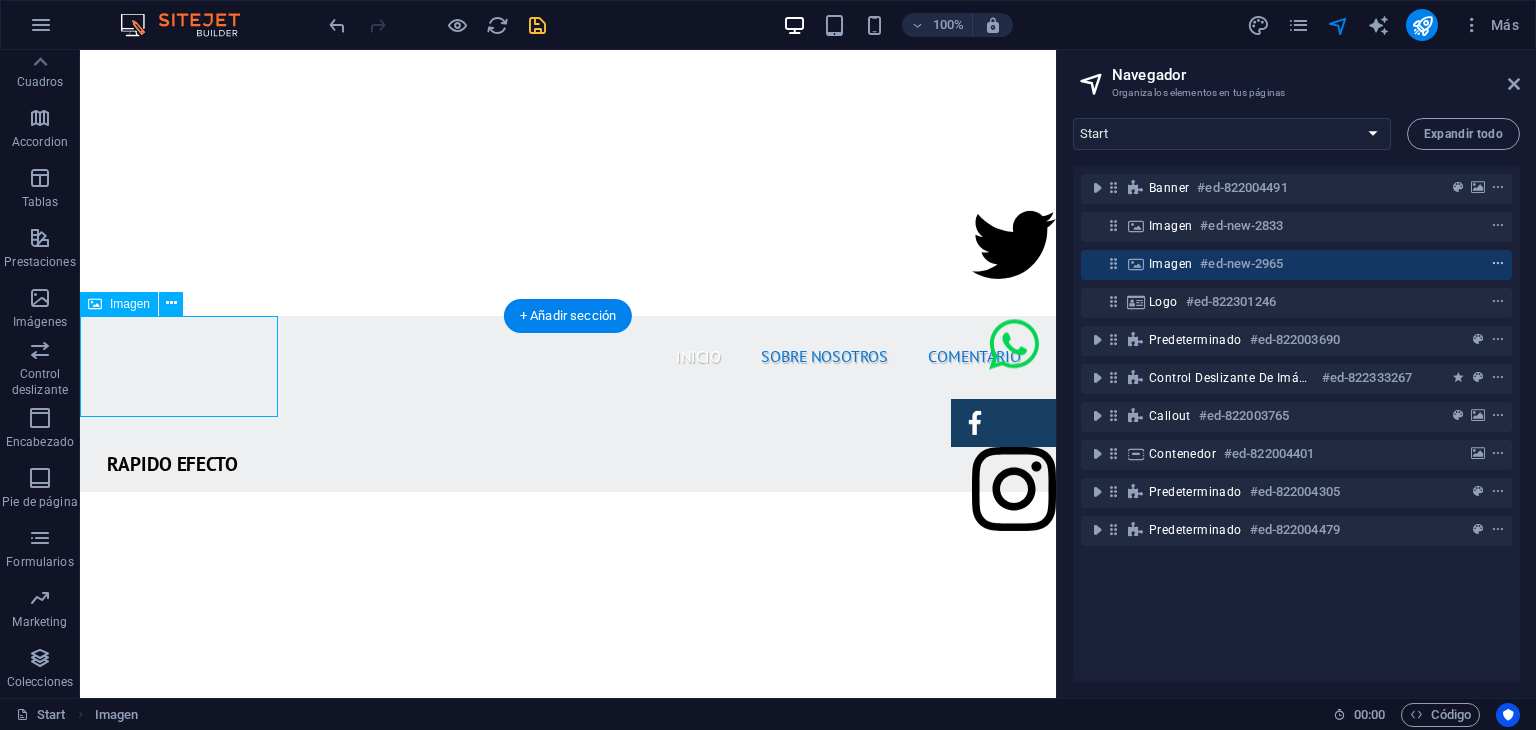 click at bounding box center [1498, 264] 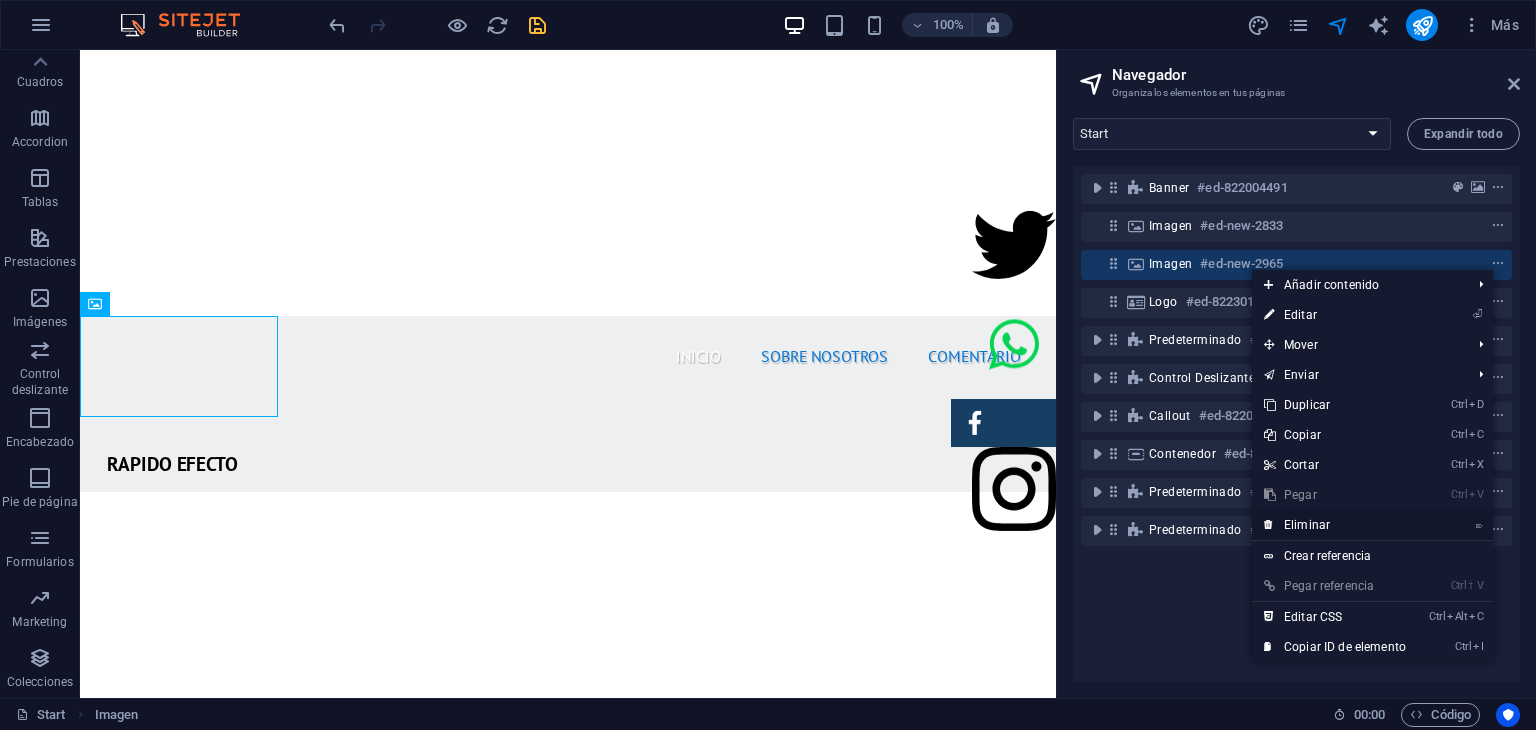 click on "⌦  Eliminar" at bounding box center (1335, 525) 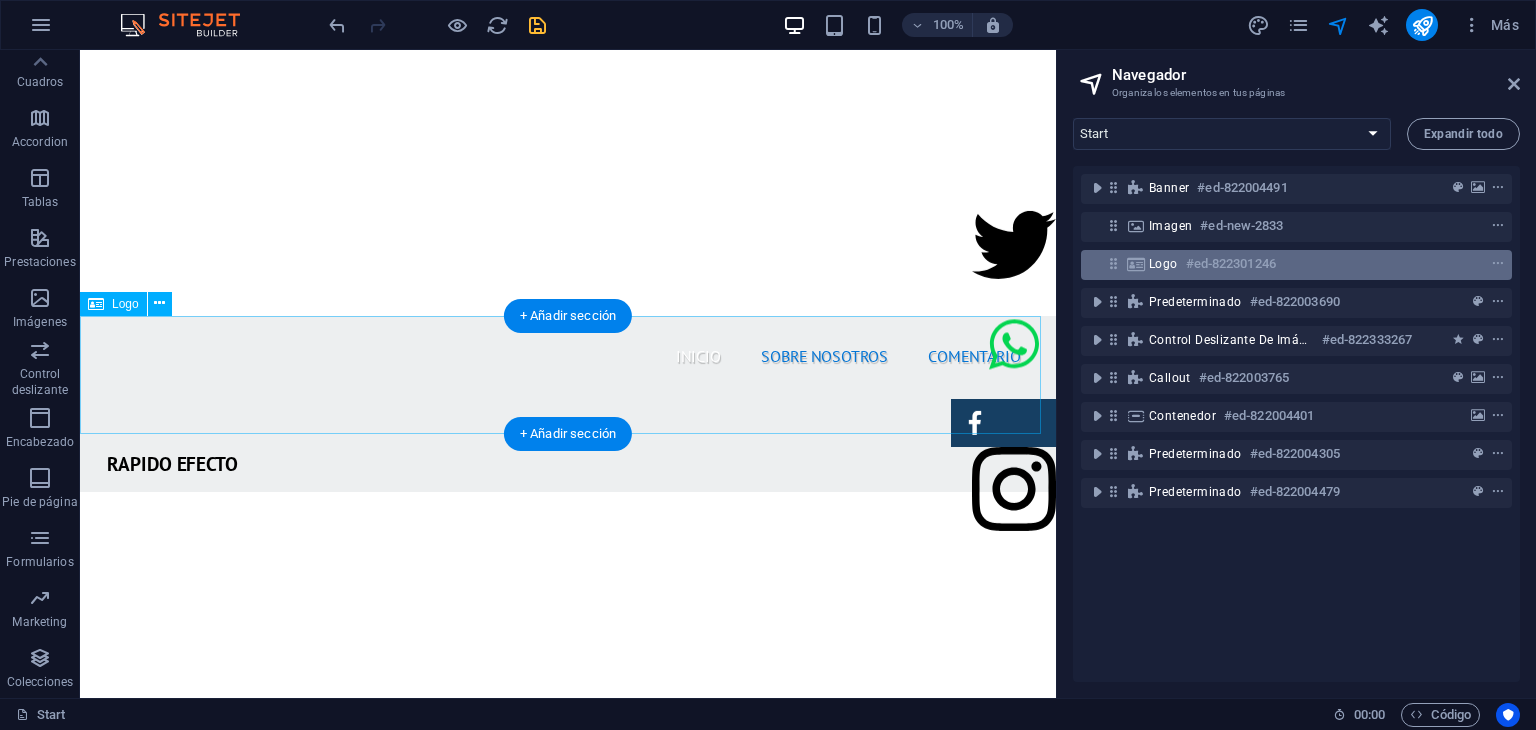 click on "#ed-822301246" at bounding box center (1231, 264) 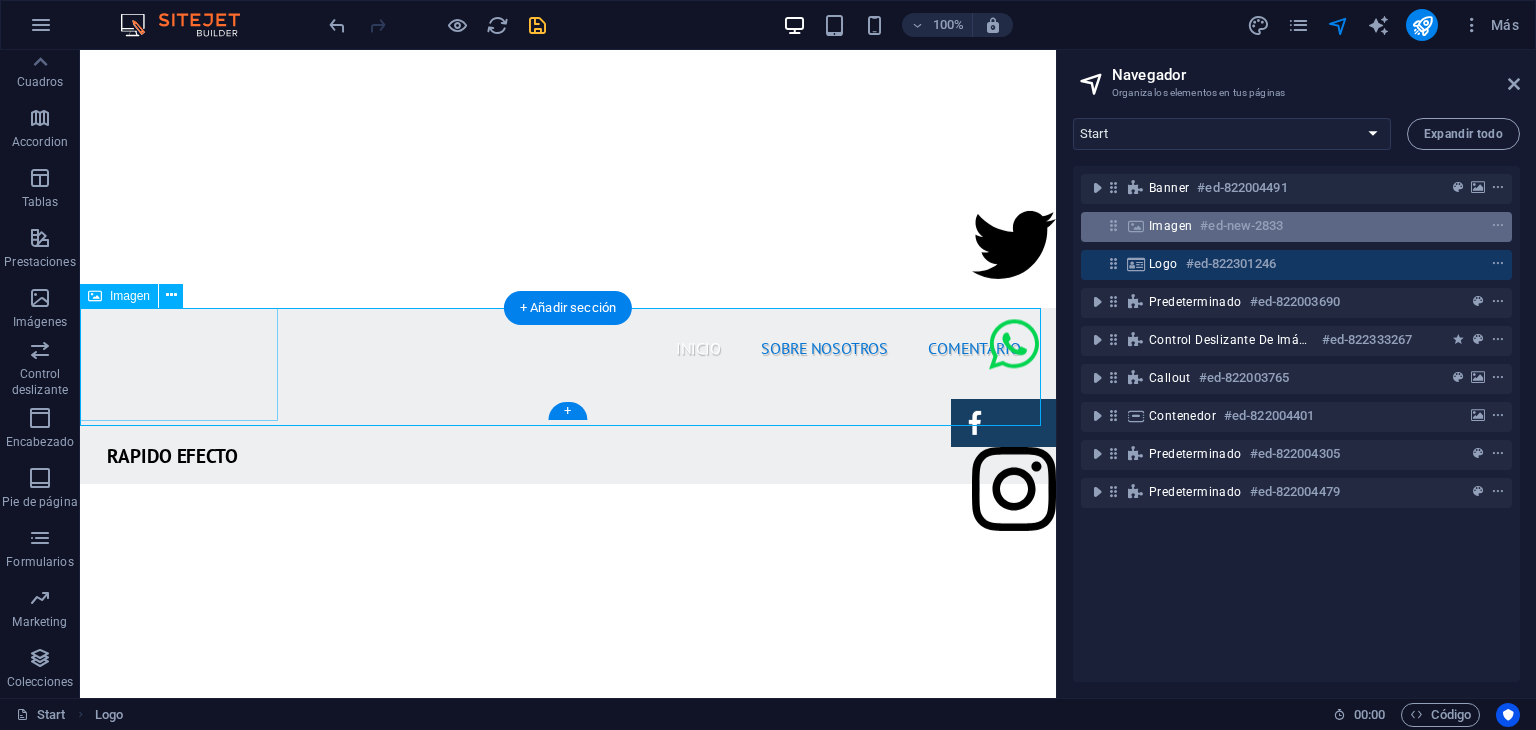 click on "#ed-new-2833" at bounding box center (1241, 226) 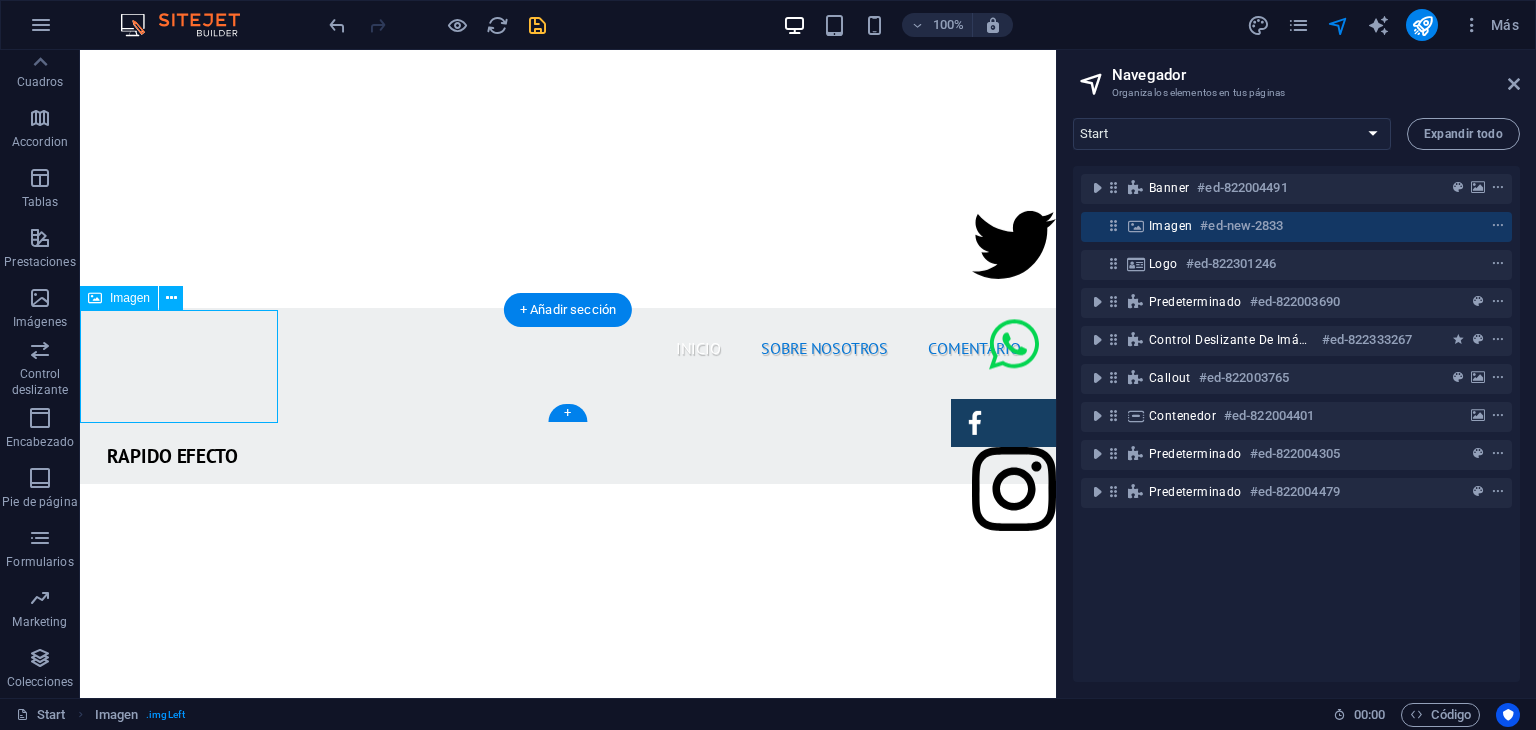 scroll, scrollTop: 516, scrollLeft: 0, axis: vertical 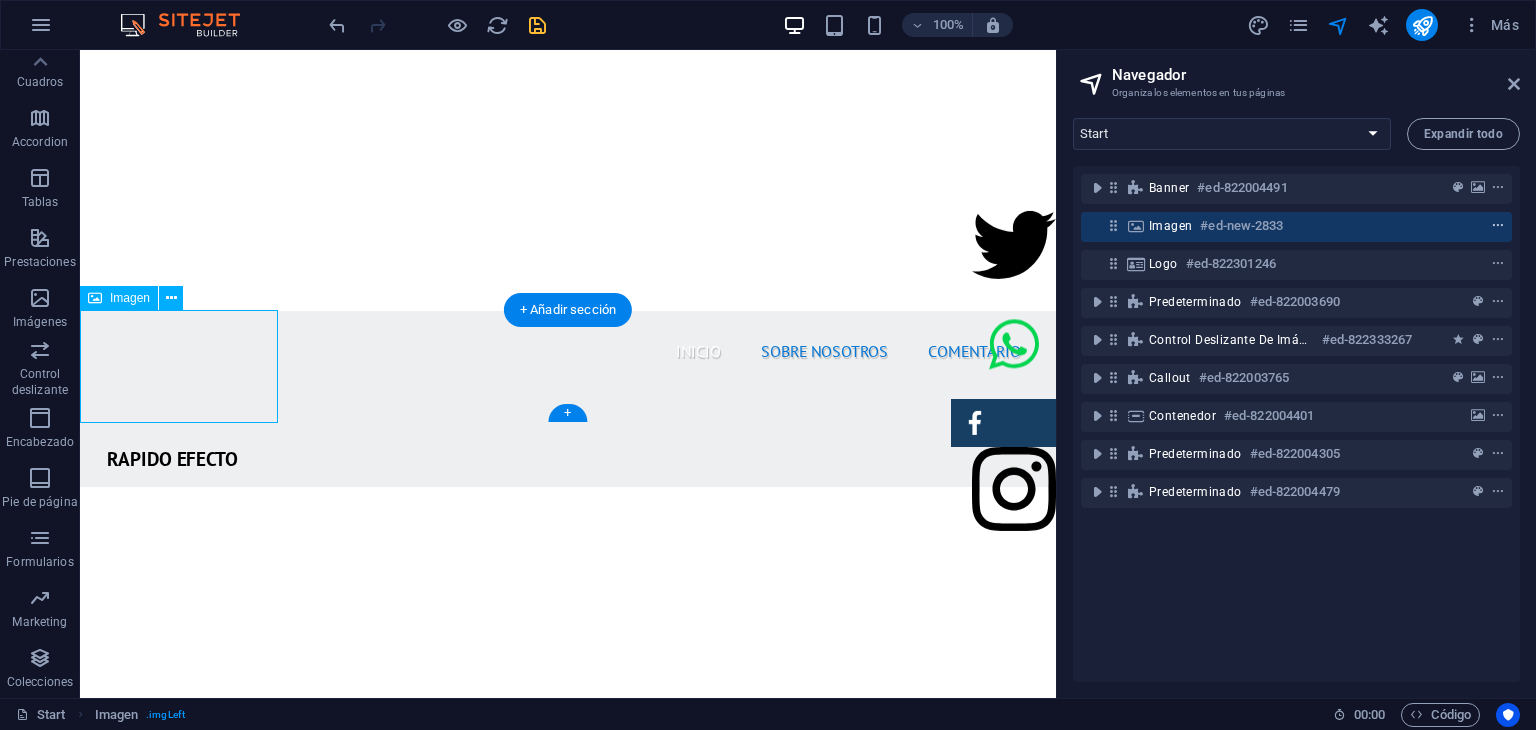 click at bounding box center (1498, 226) 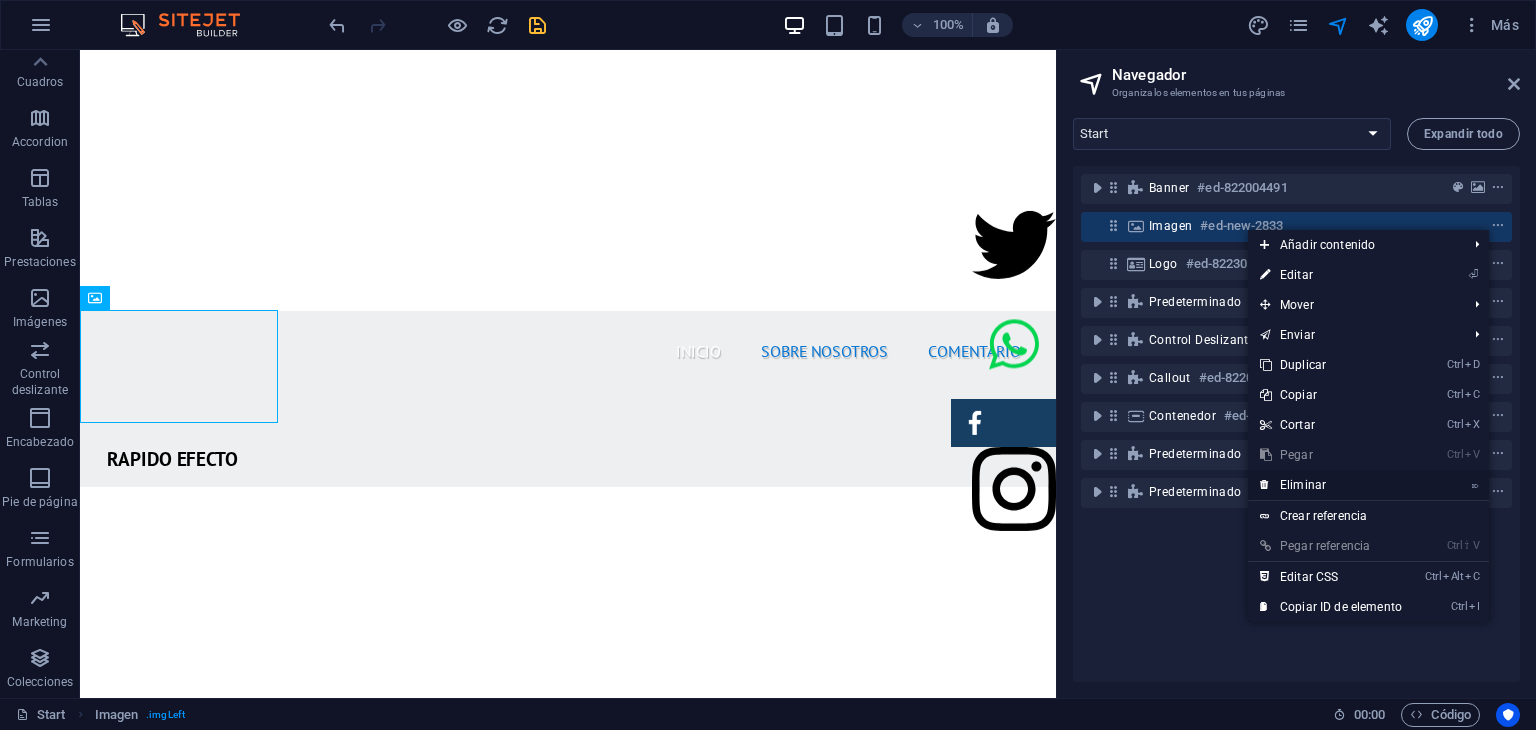 click on "⌦  Eliminar" at bounding box center (1331, 485) 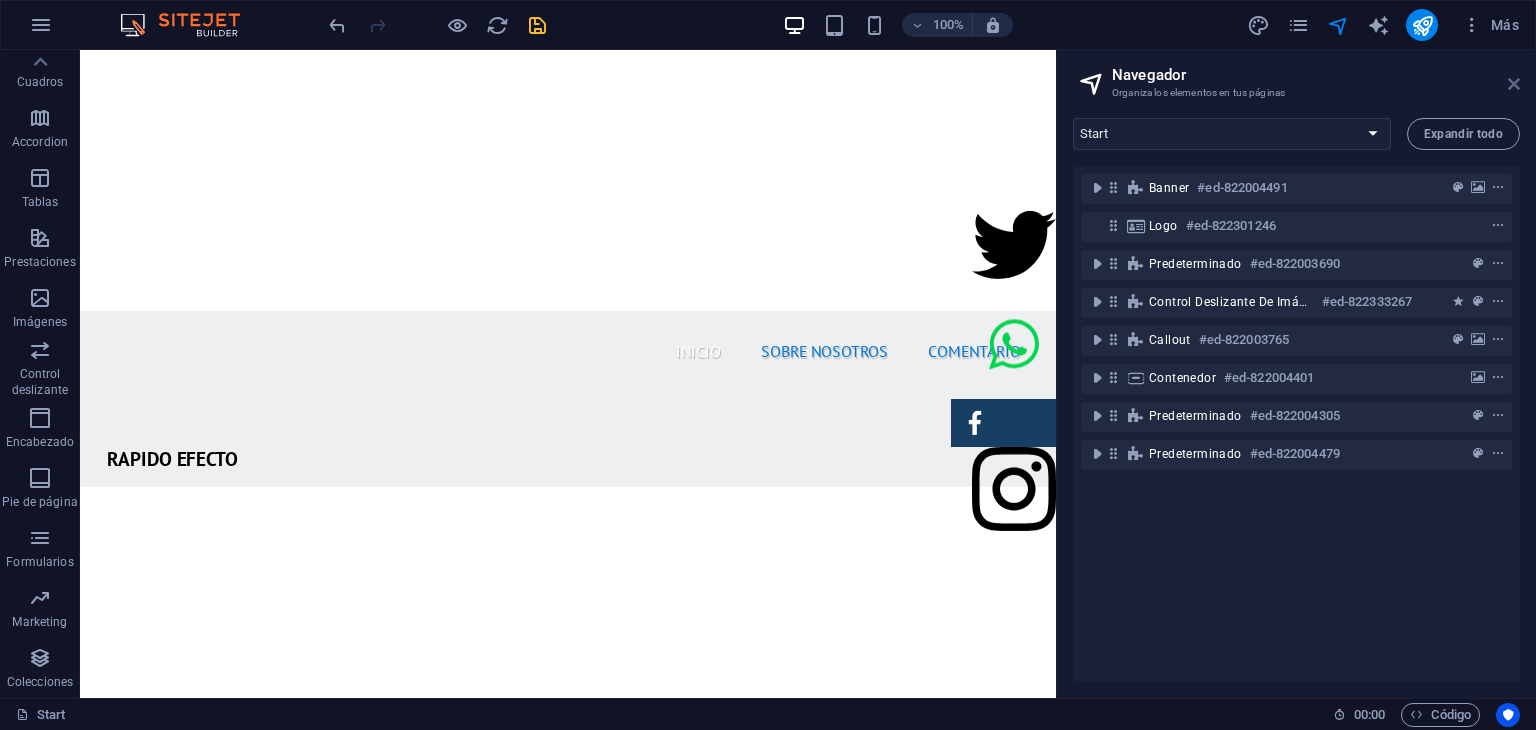 click at bounding box center [1514, 84] 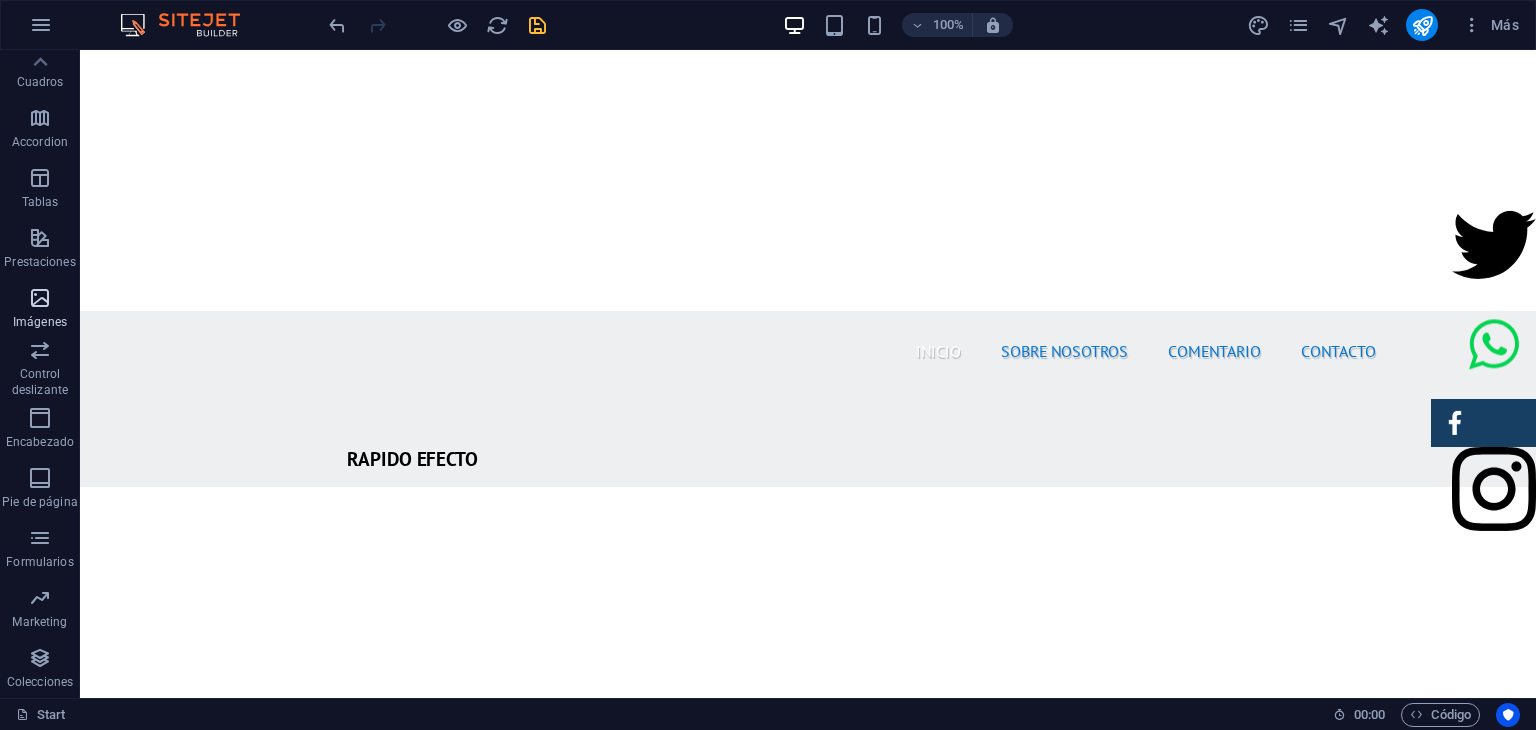 click at bounding box center [40, 298] 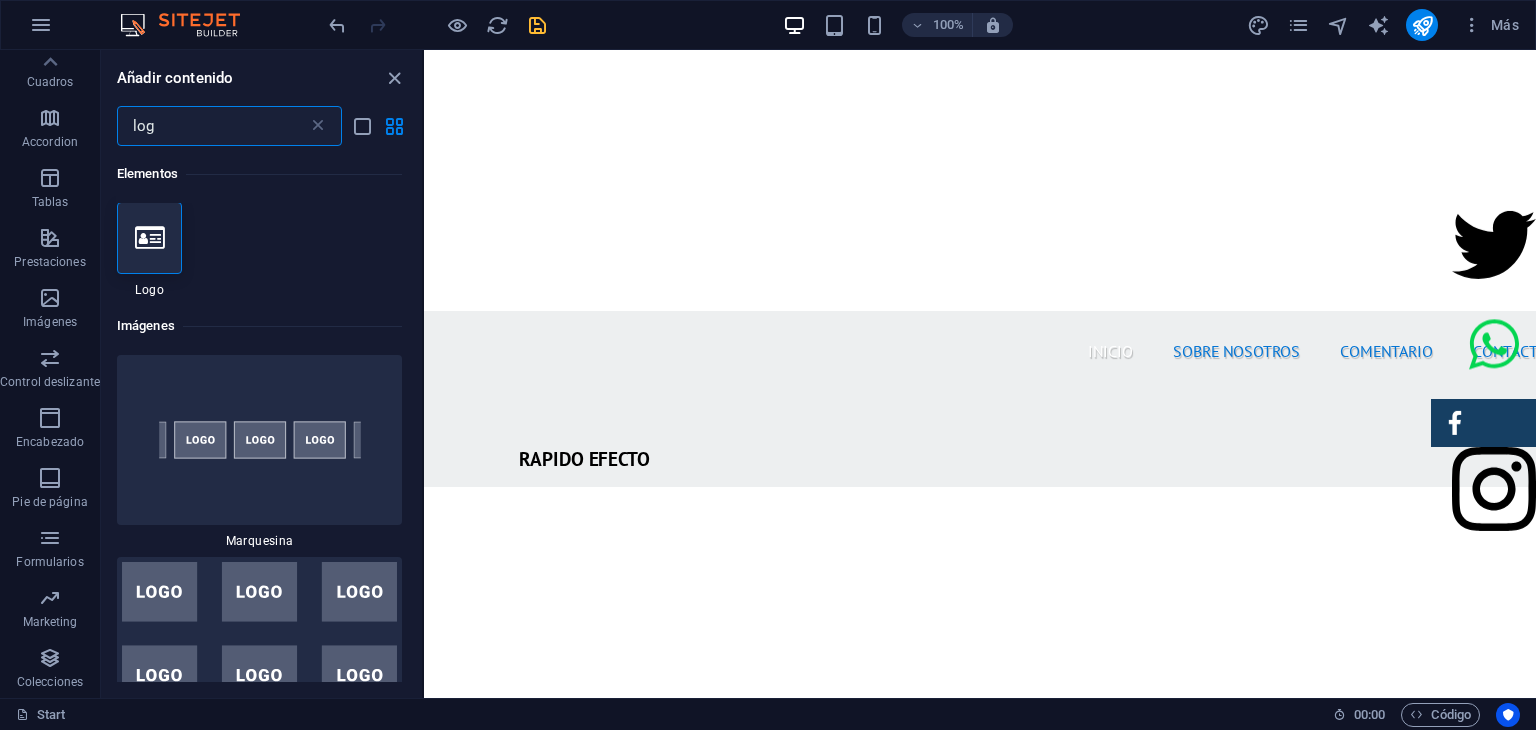 scroll, scrollTop: 0, scrollLeft: 0, axis: both 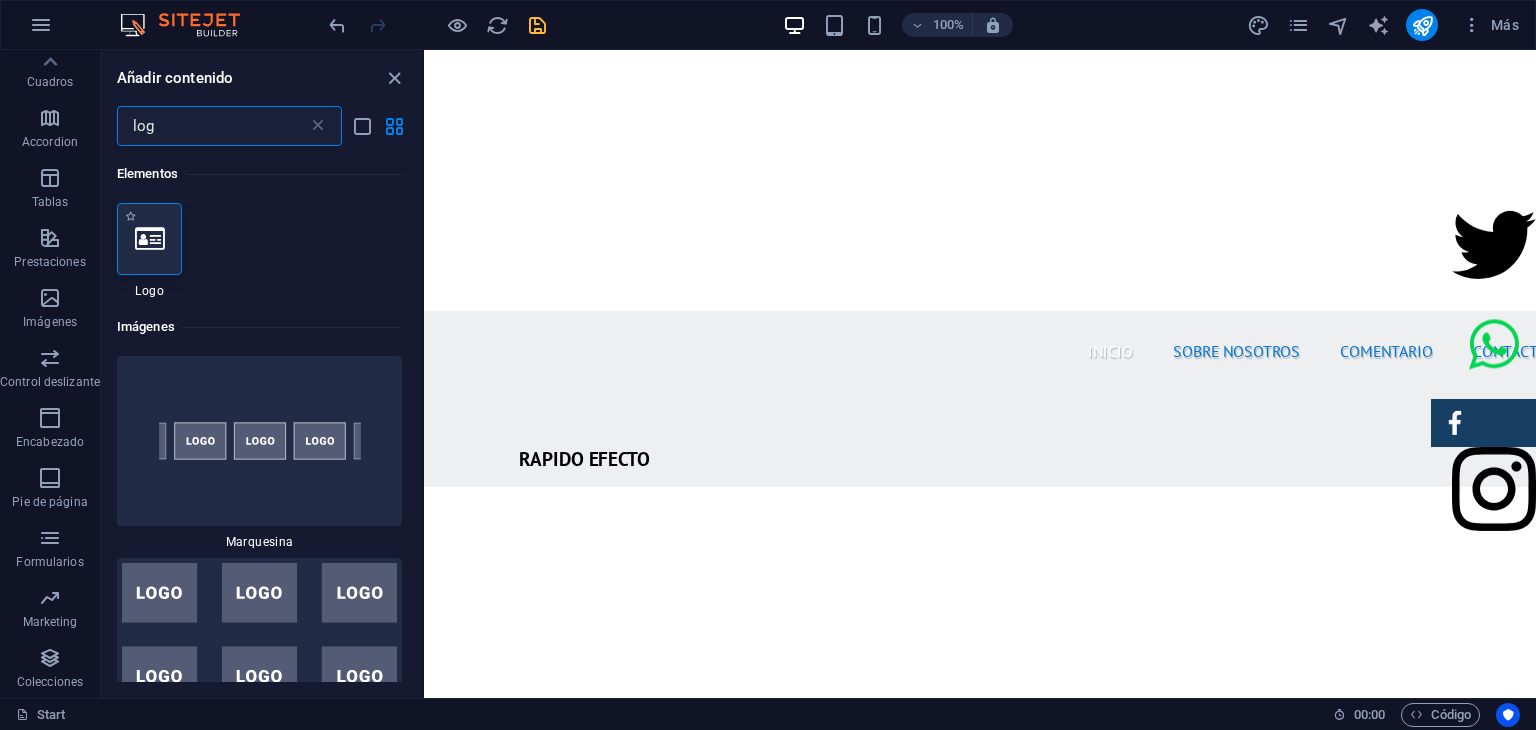 type on "log" 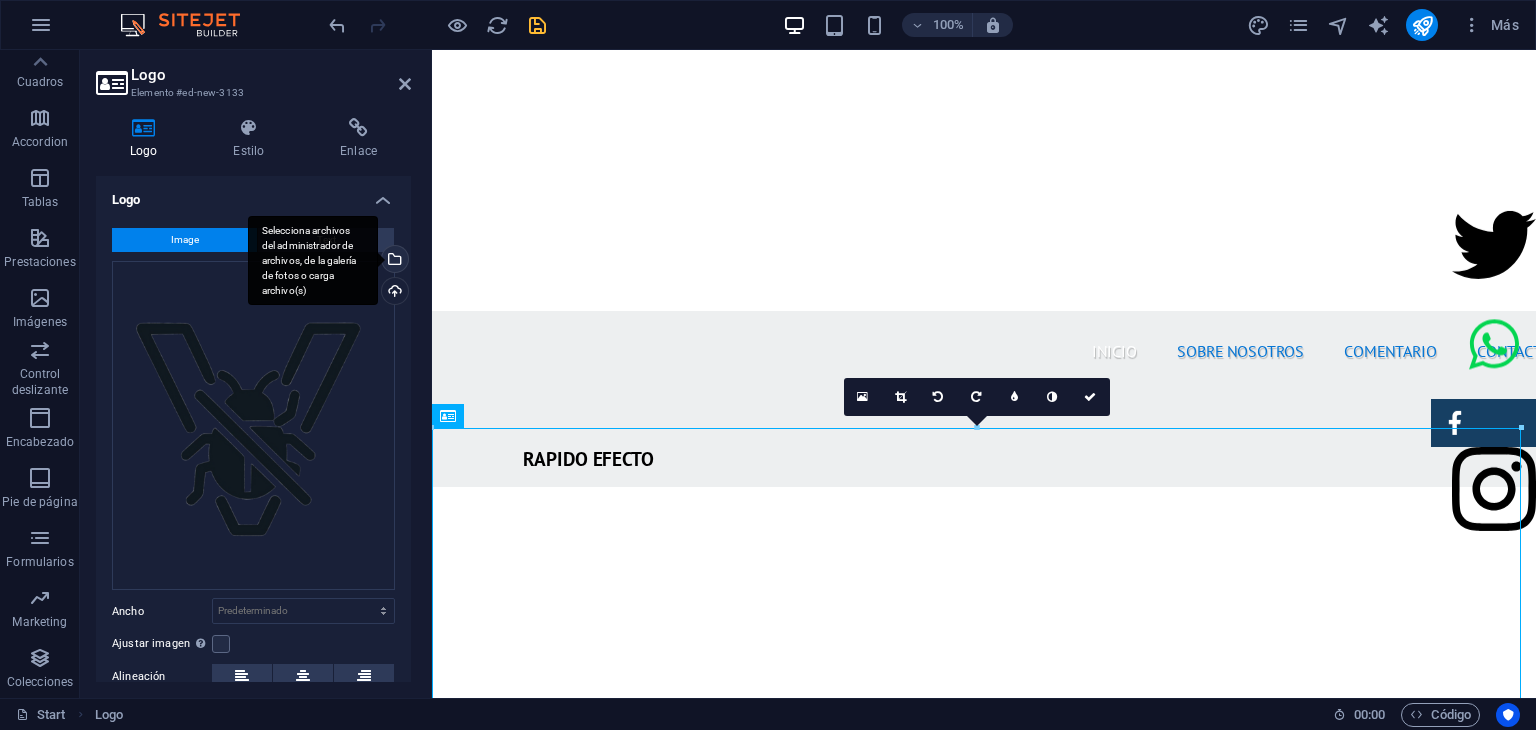 click on "Selecciona archivos del administrador de archivos, de la galería de fotos o carga archivo(s)" at bounding box center (313, 261) 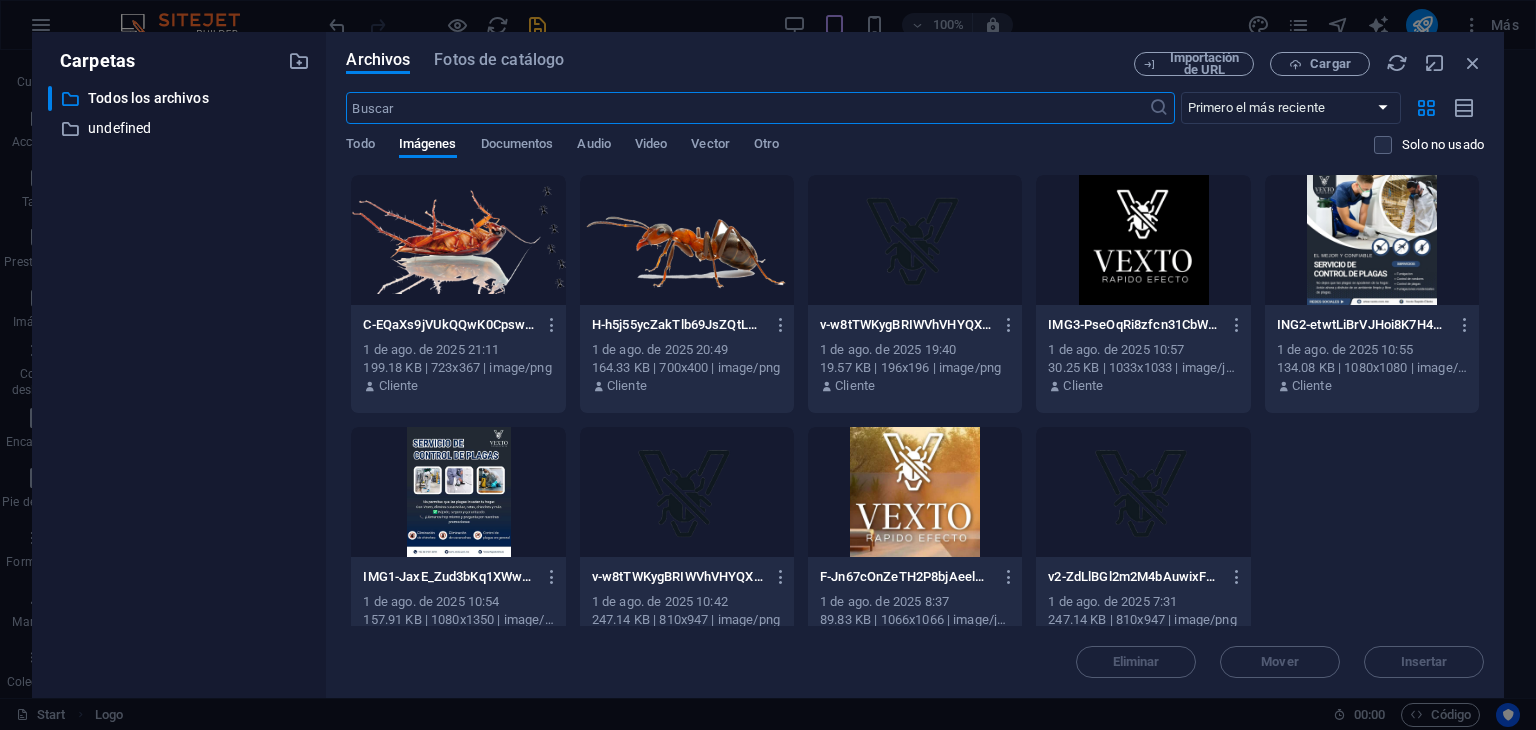 click at bounding box center [458, 240] 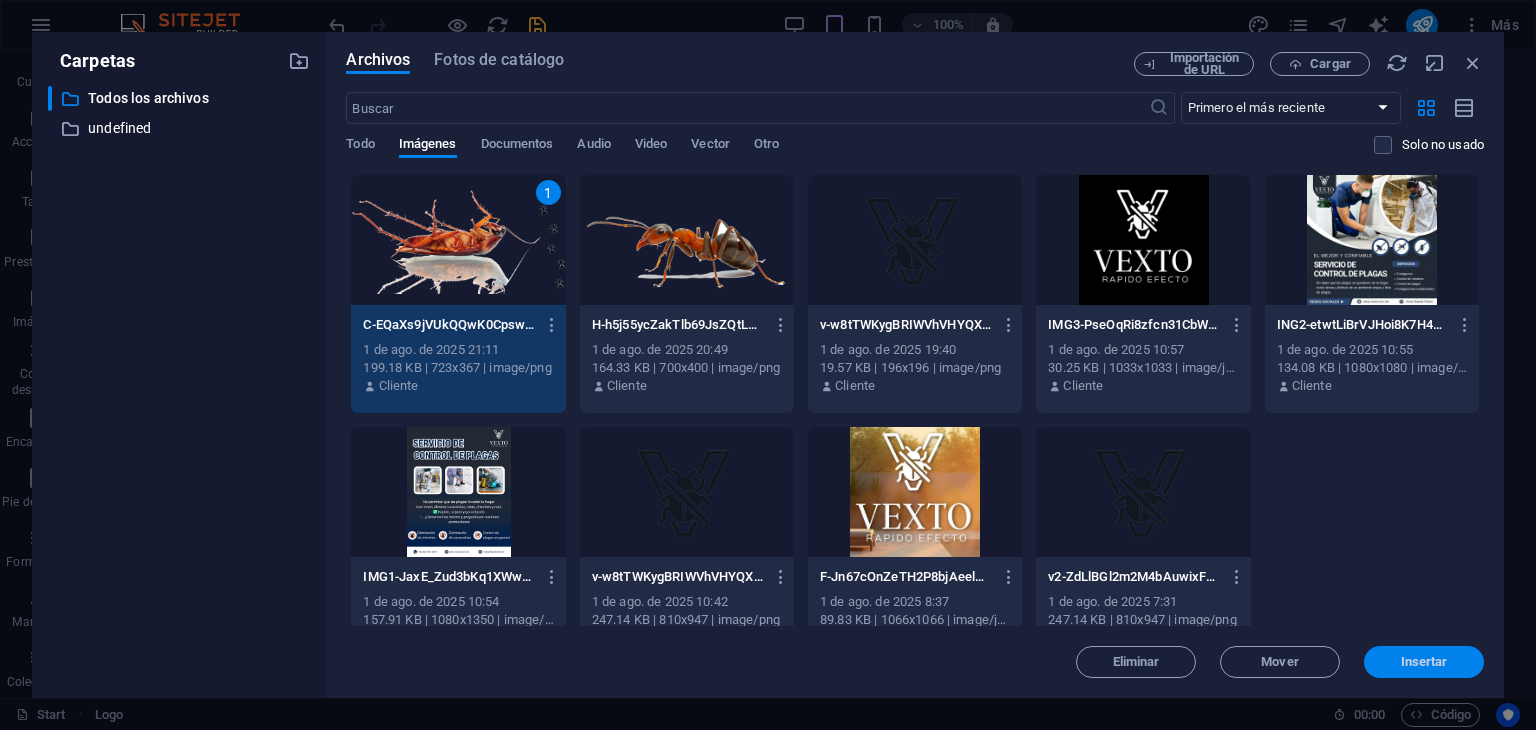 click on "Insertar" at bounding box center [1424, 662] 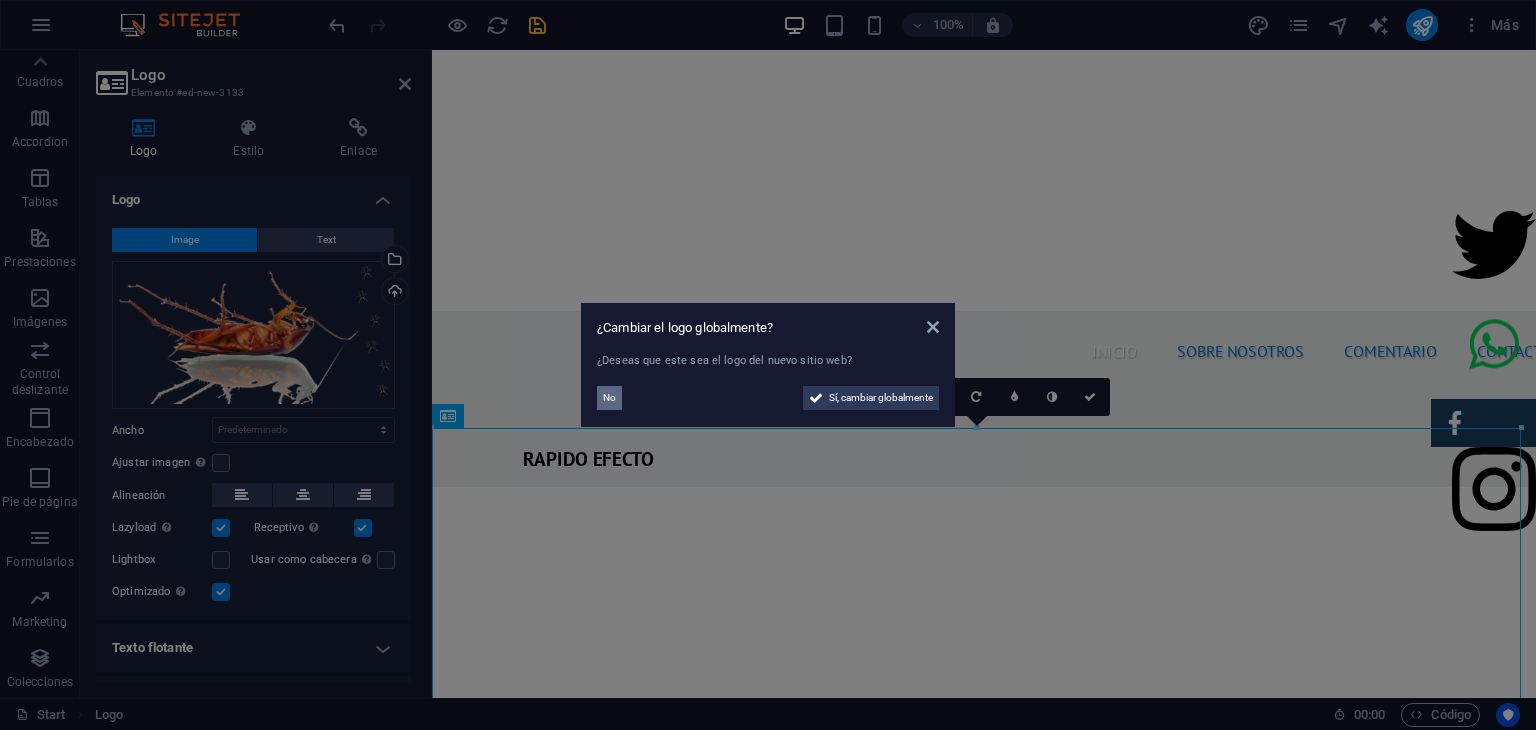 click on "No" at bounding box center [609, 398] 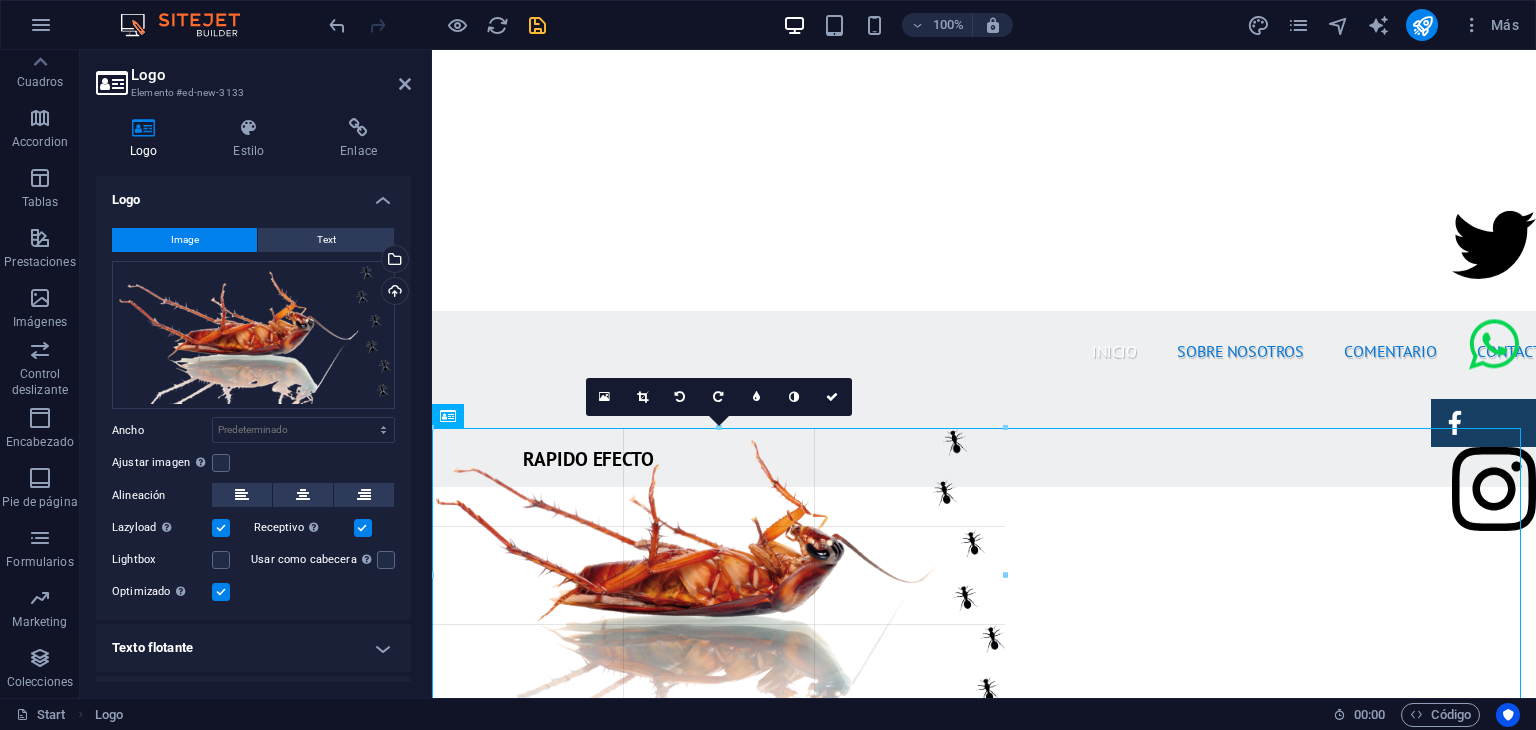 drag, startPoint x: 1521, startPoint y: 429, endPoint x: 56, endPoint y: 640, distance: 1480.117 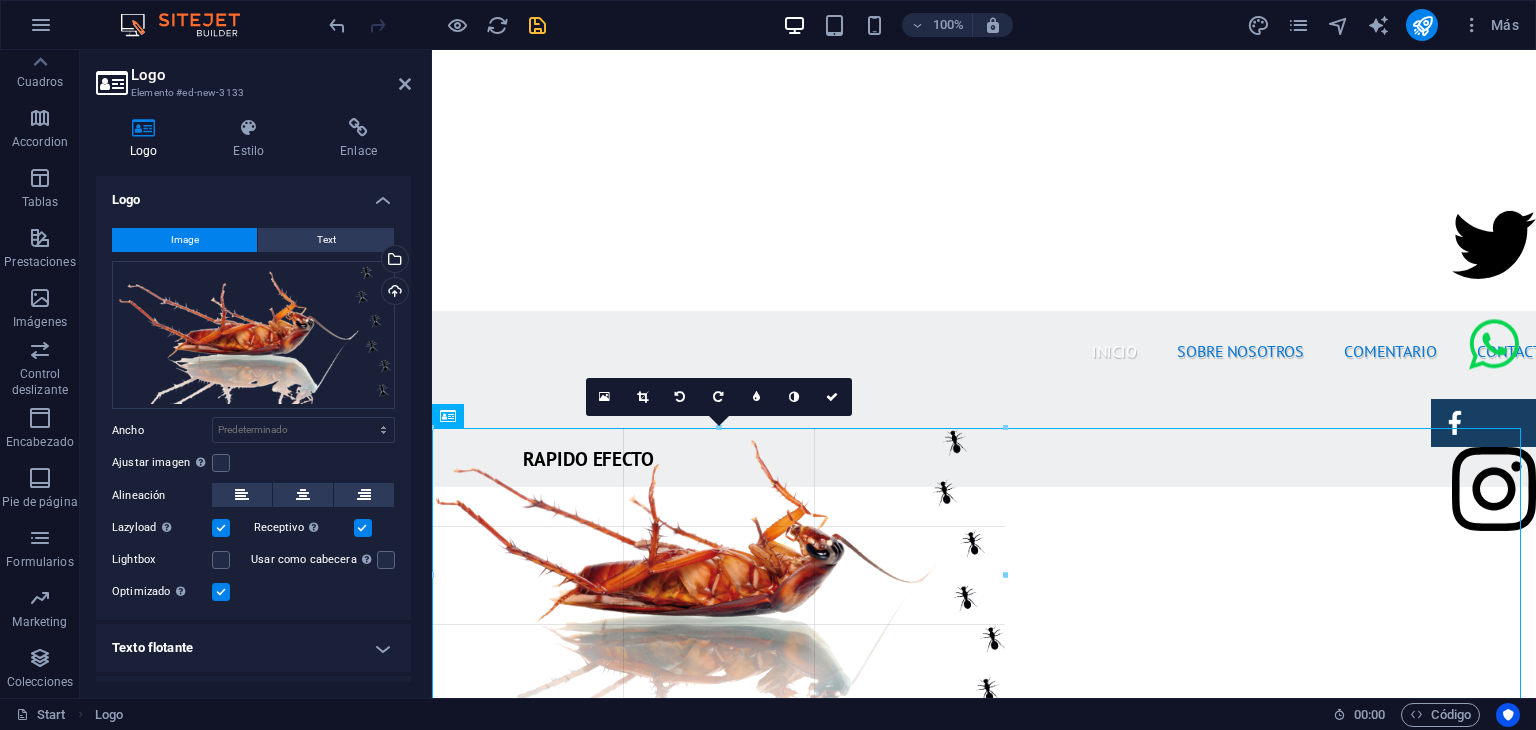 type on "573" 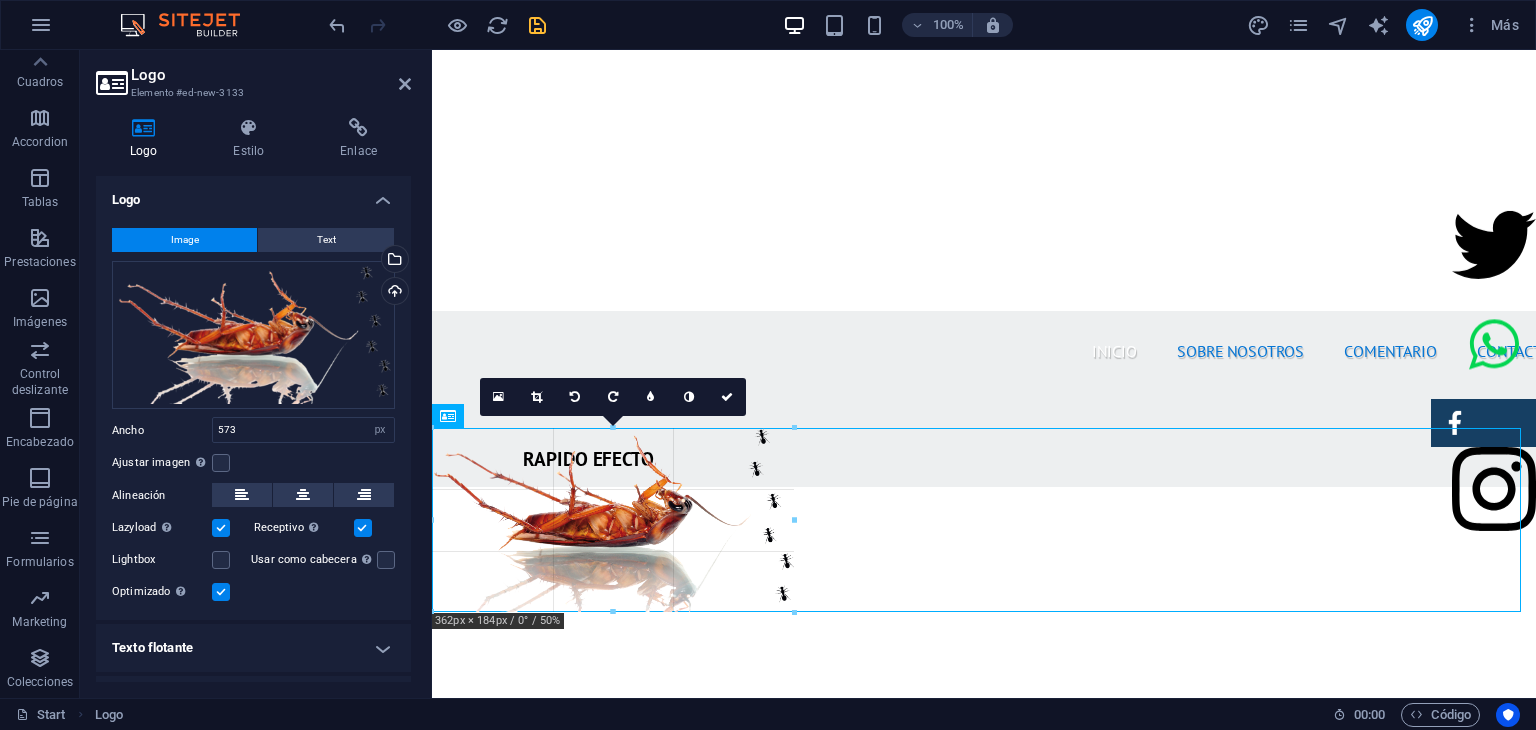 drag, startPoint x: 1004, startPoint y: 430, endPoint x: 211, endPoint y: 494, distance: 795.5784 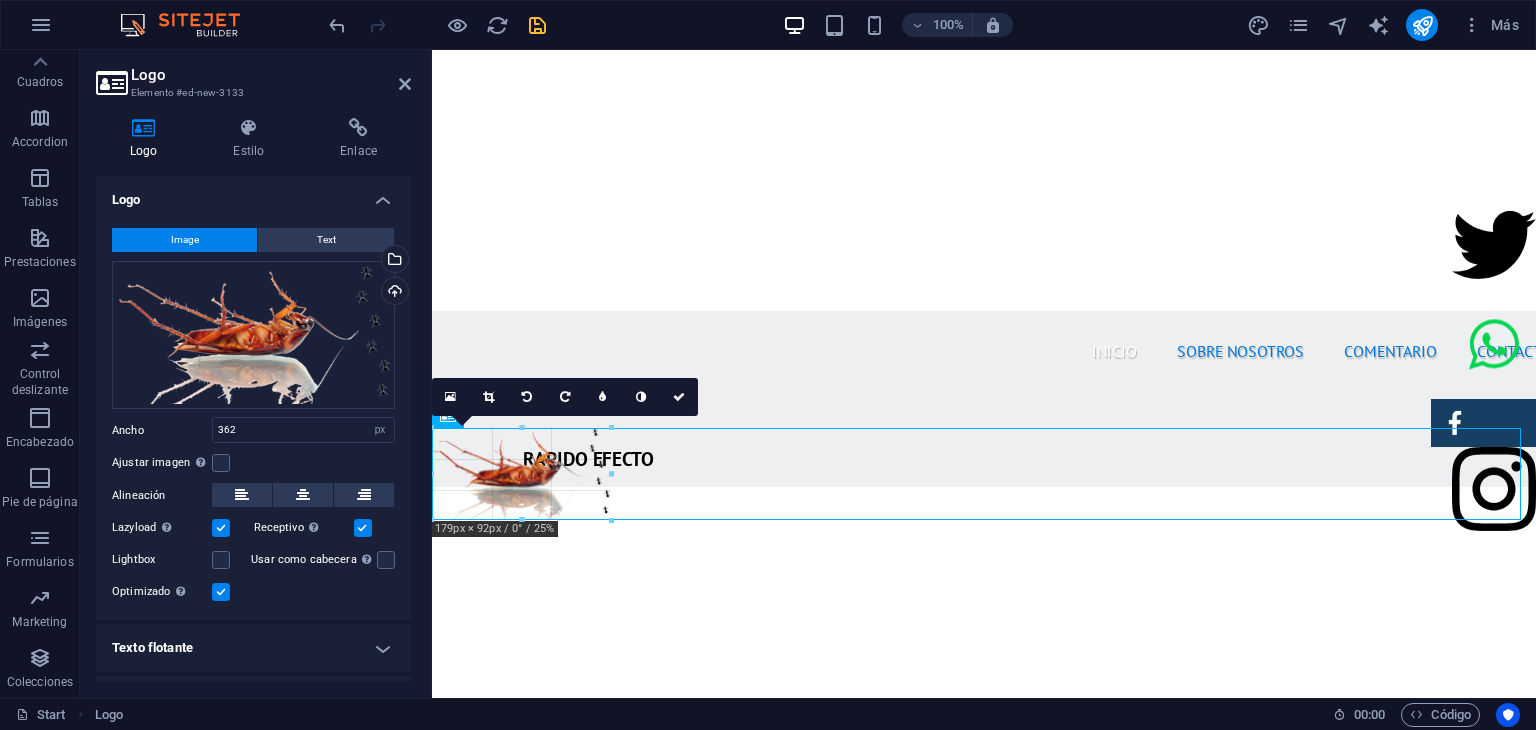 drag, startPoint x: 793, startPoint y: 432, endPoint x: 576, endPoint y: 521, distance: 234.54211 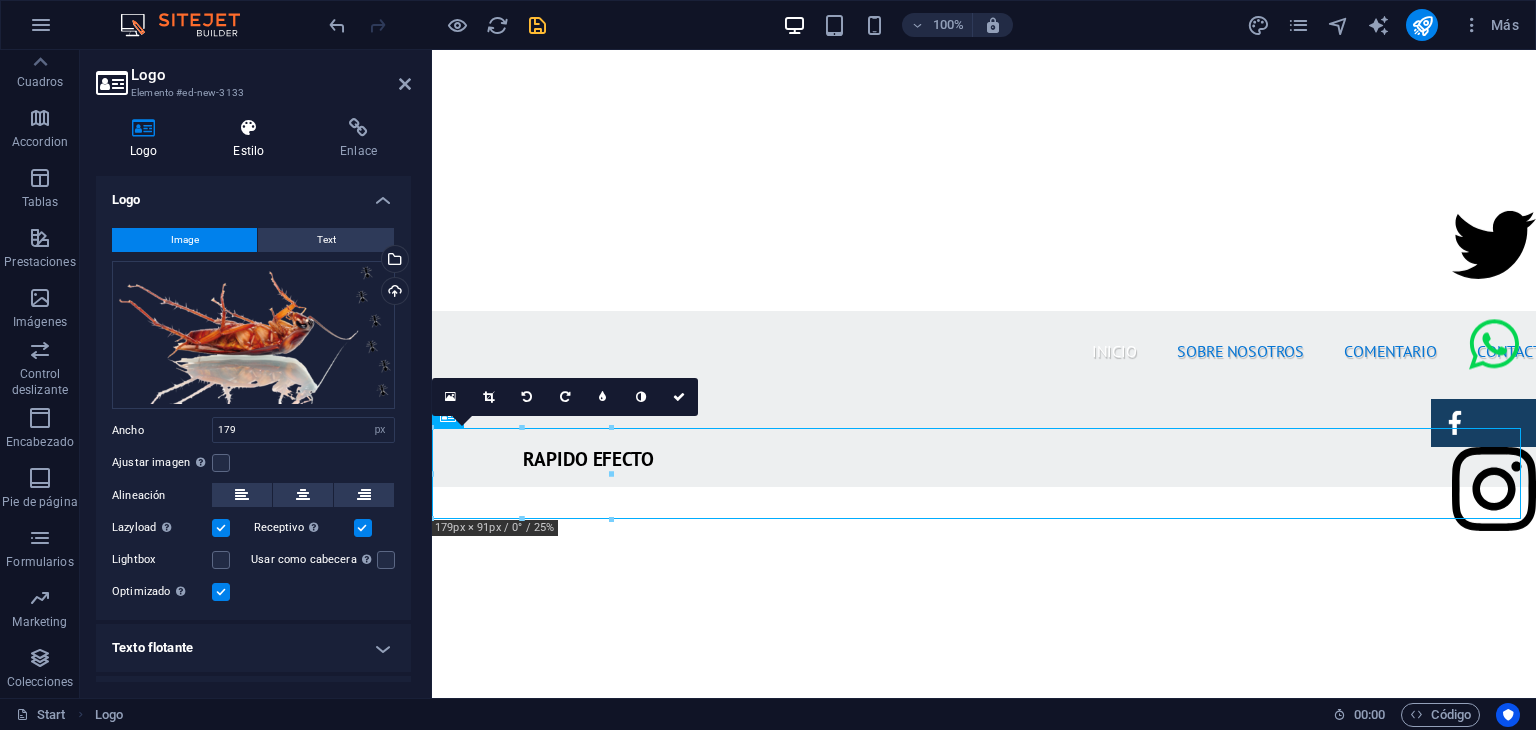 click at bounding box center [248, 128] 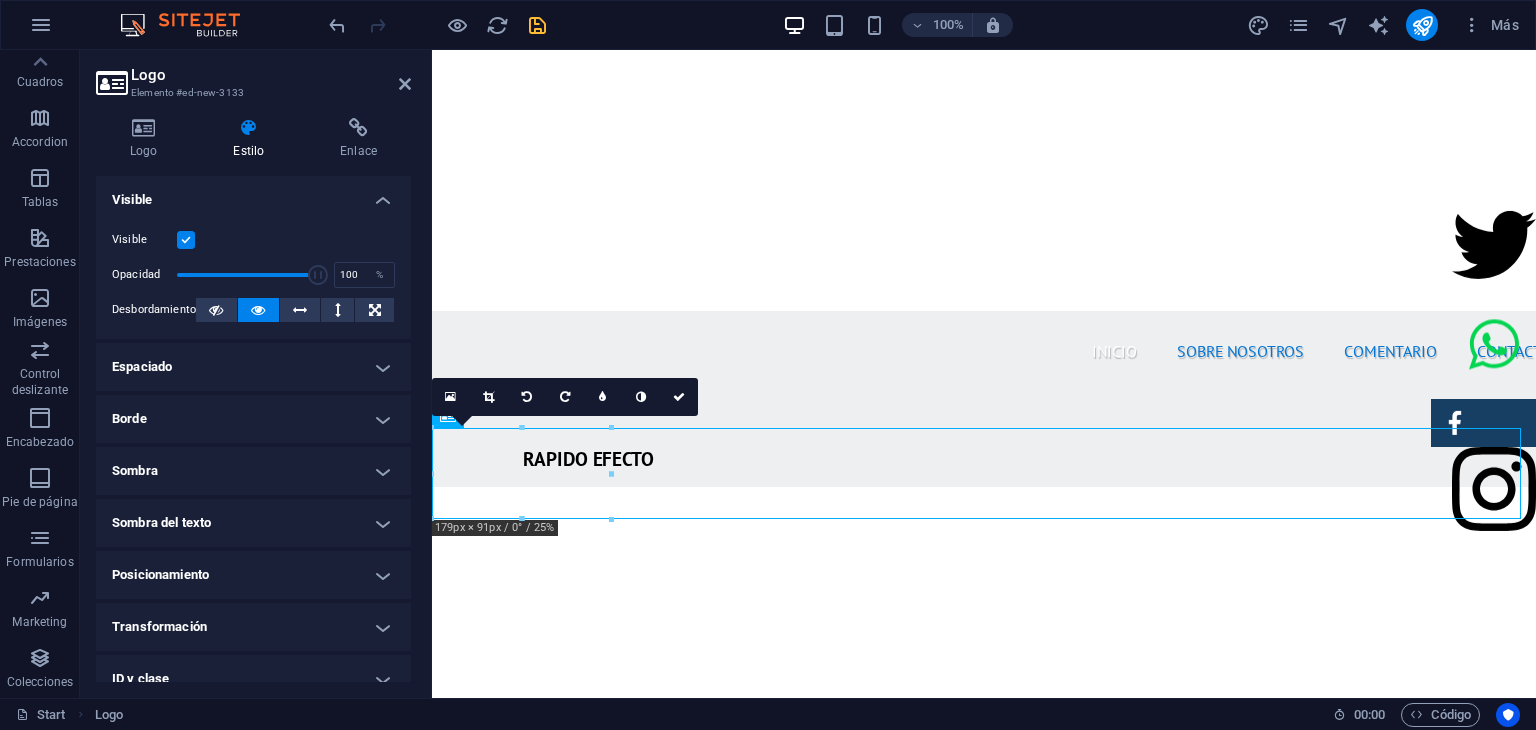 click on "Posicionamiento" at bounding box center (253, 575) 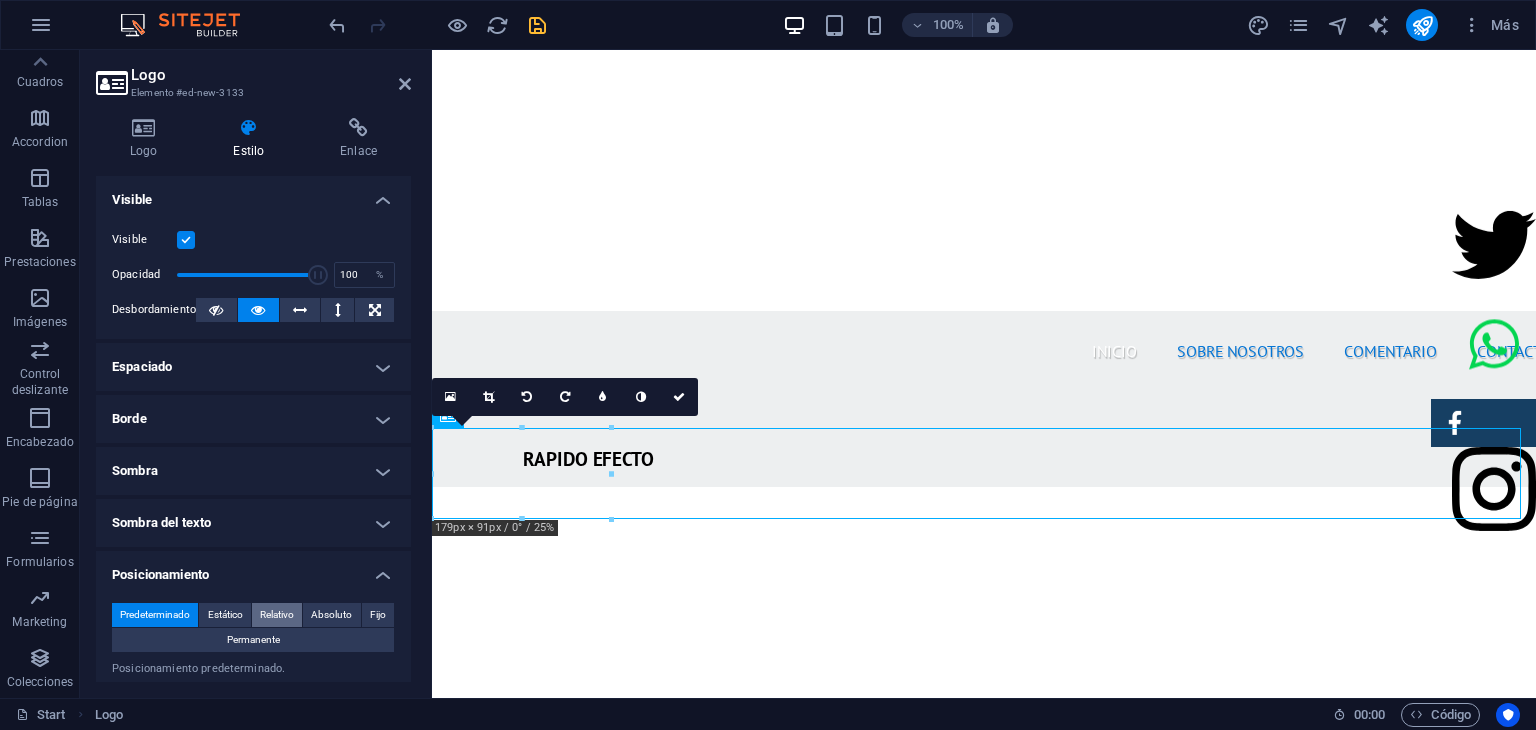 click on "Relativo" at bounding box center (277, 615) 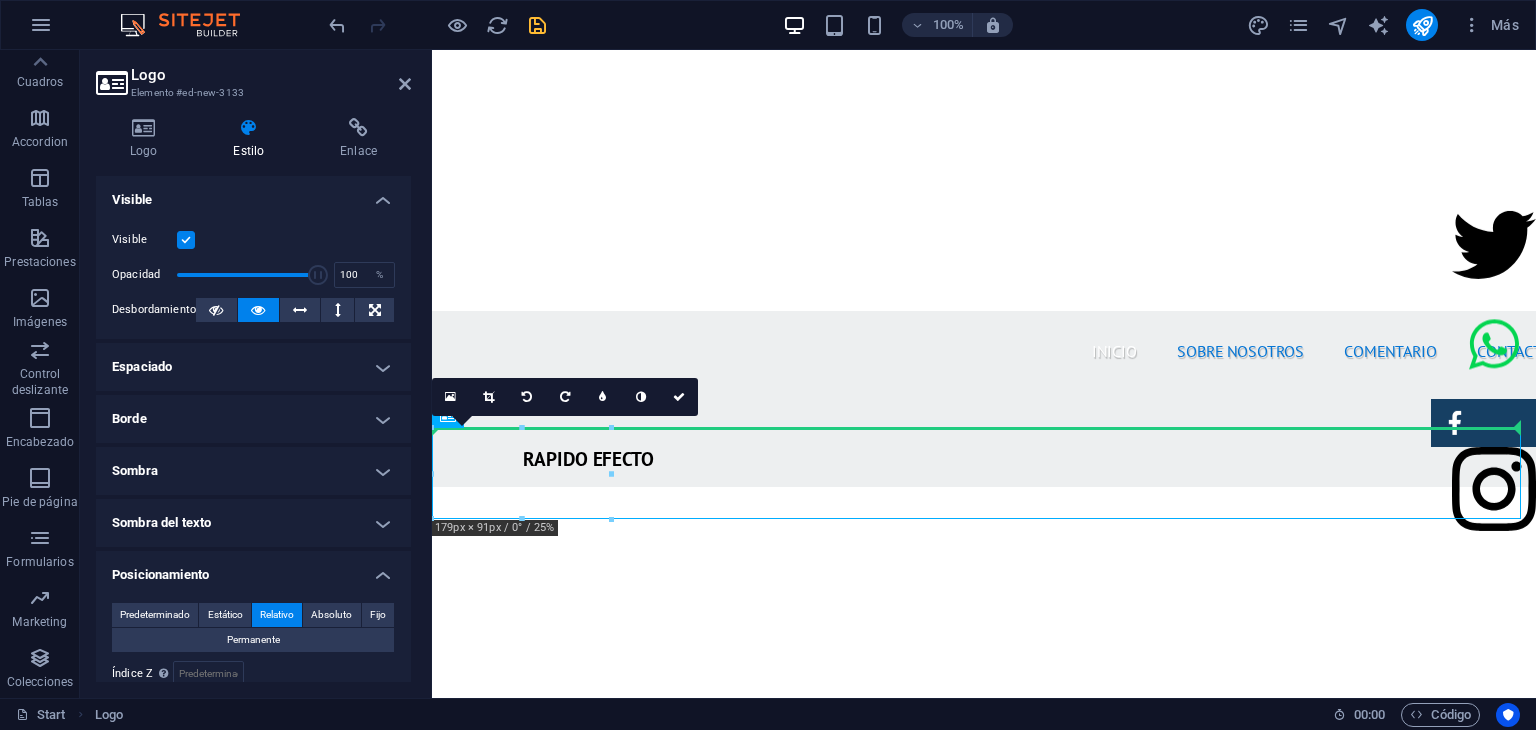 drag, startPoint x: 547, startPoint y: 478, endPoint x: 580, endPoint y: 386, distance: 97.73945 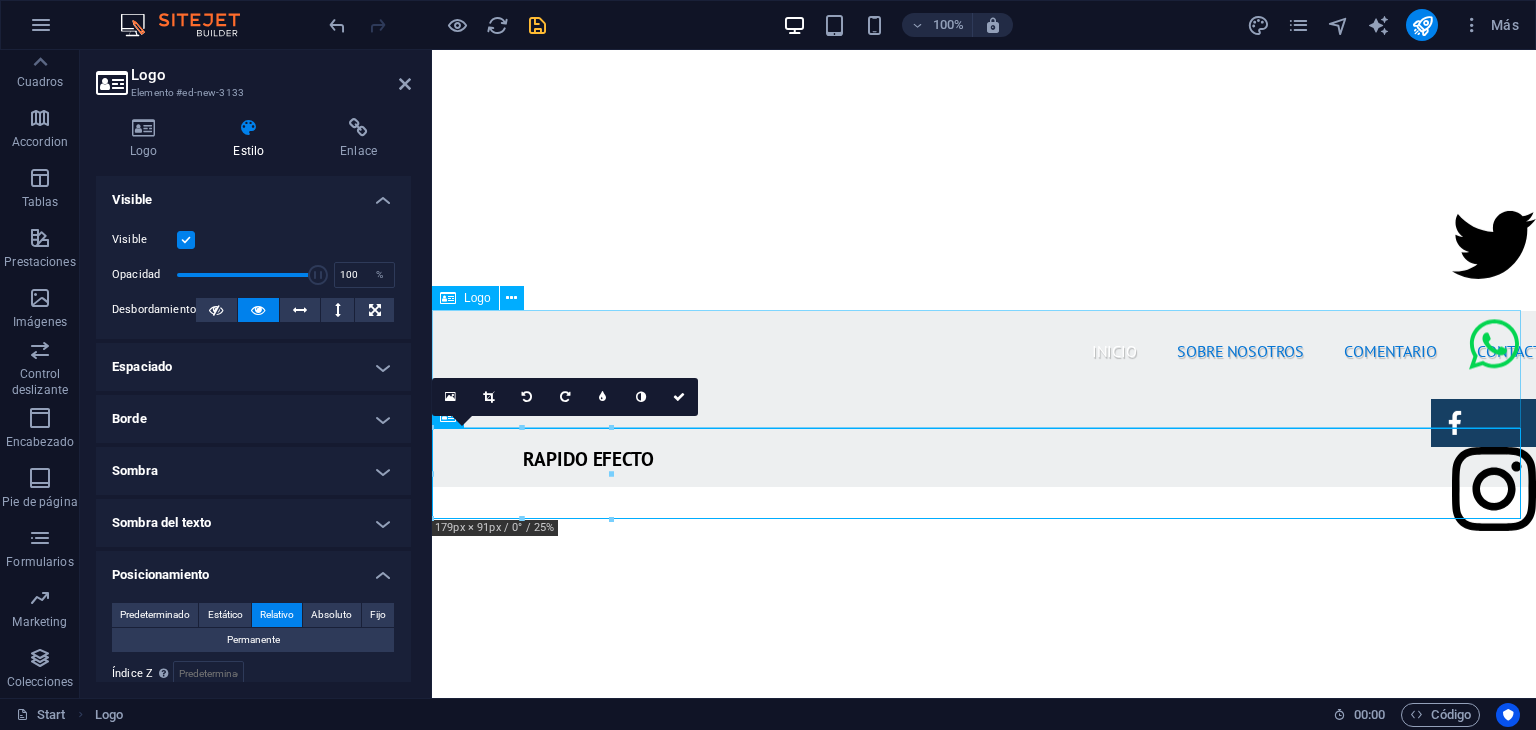 drag, startPoint x: 556, startPoint y: 485, endPoint x: 721, endPoint y: 358, distance: 208.21623 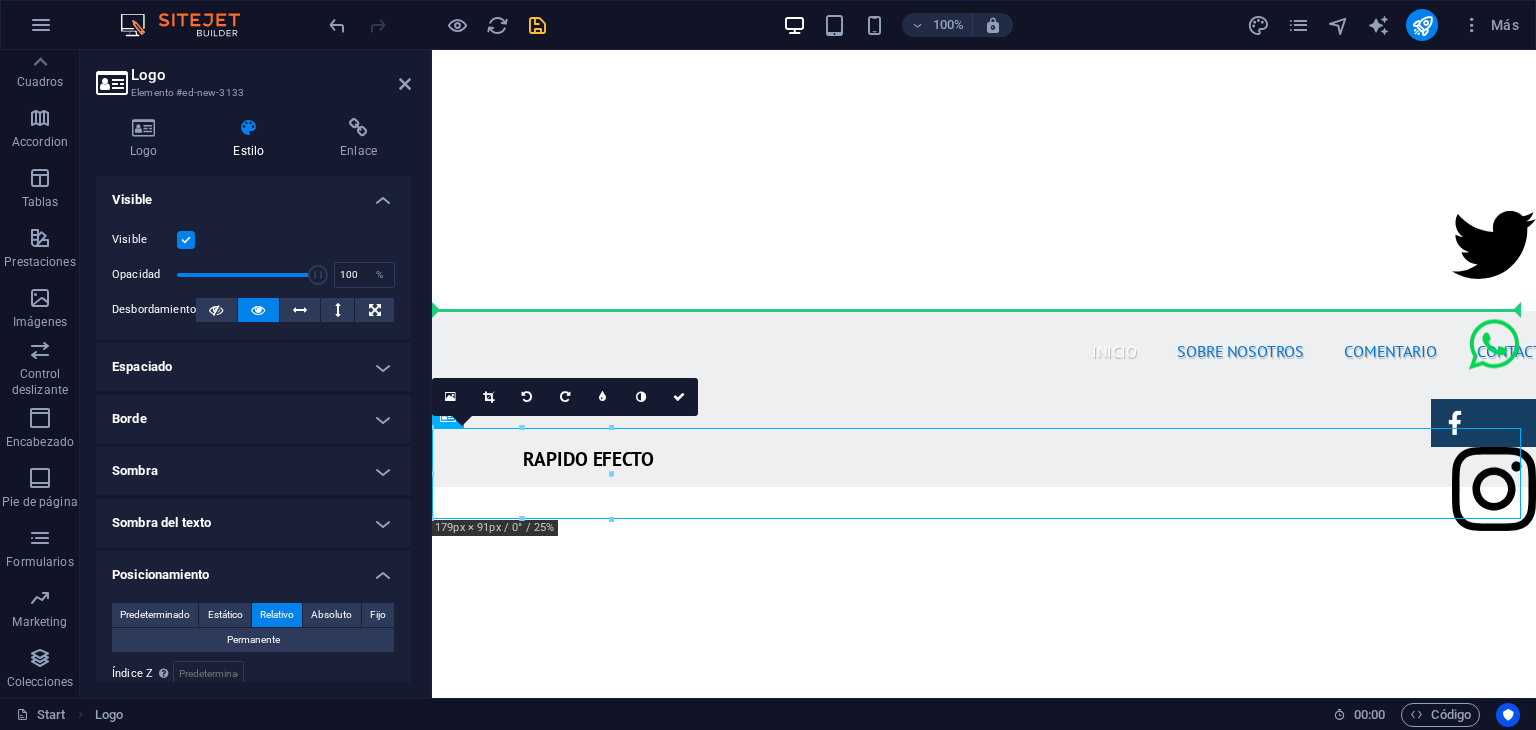 drag, startPoint x: 509, startPoint y: 453, endPoint x: 599, endPoint y: 363, distance: 127.27922 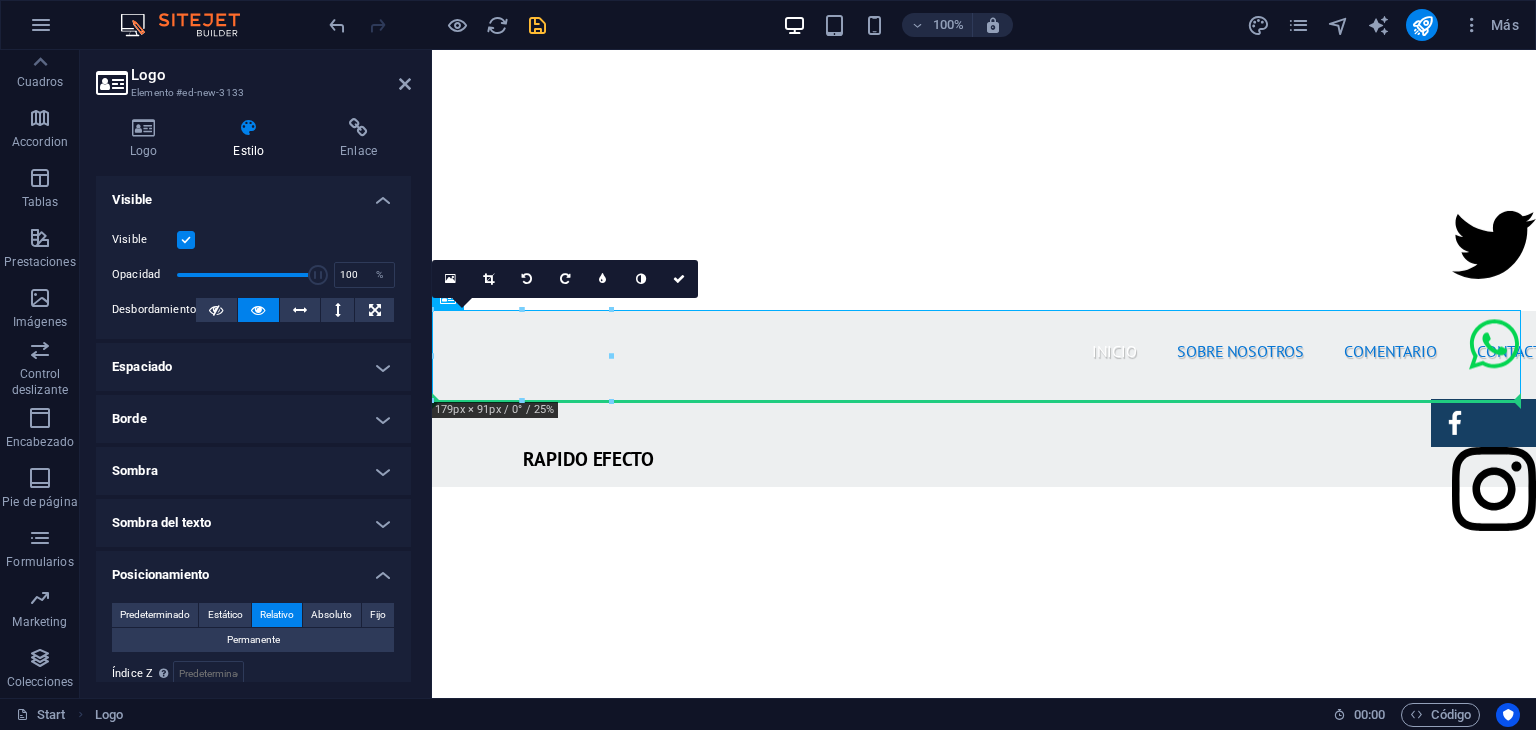 drag, startPoint x: 538, startPoint y: 359, endPoint x: 572, endPoint y: 435, distance: 83.25864 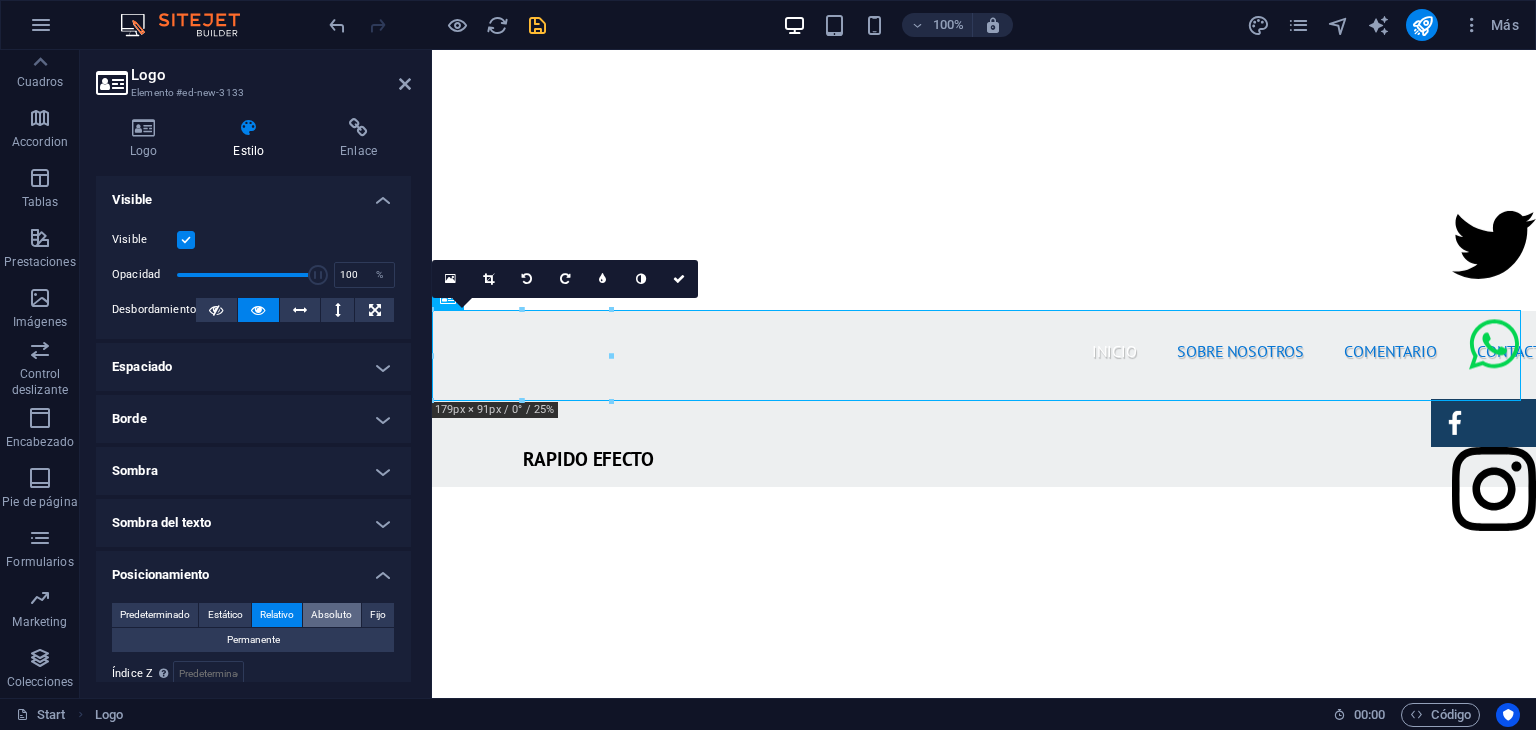 click on "Absoluto" at bounding box center [331, 615] 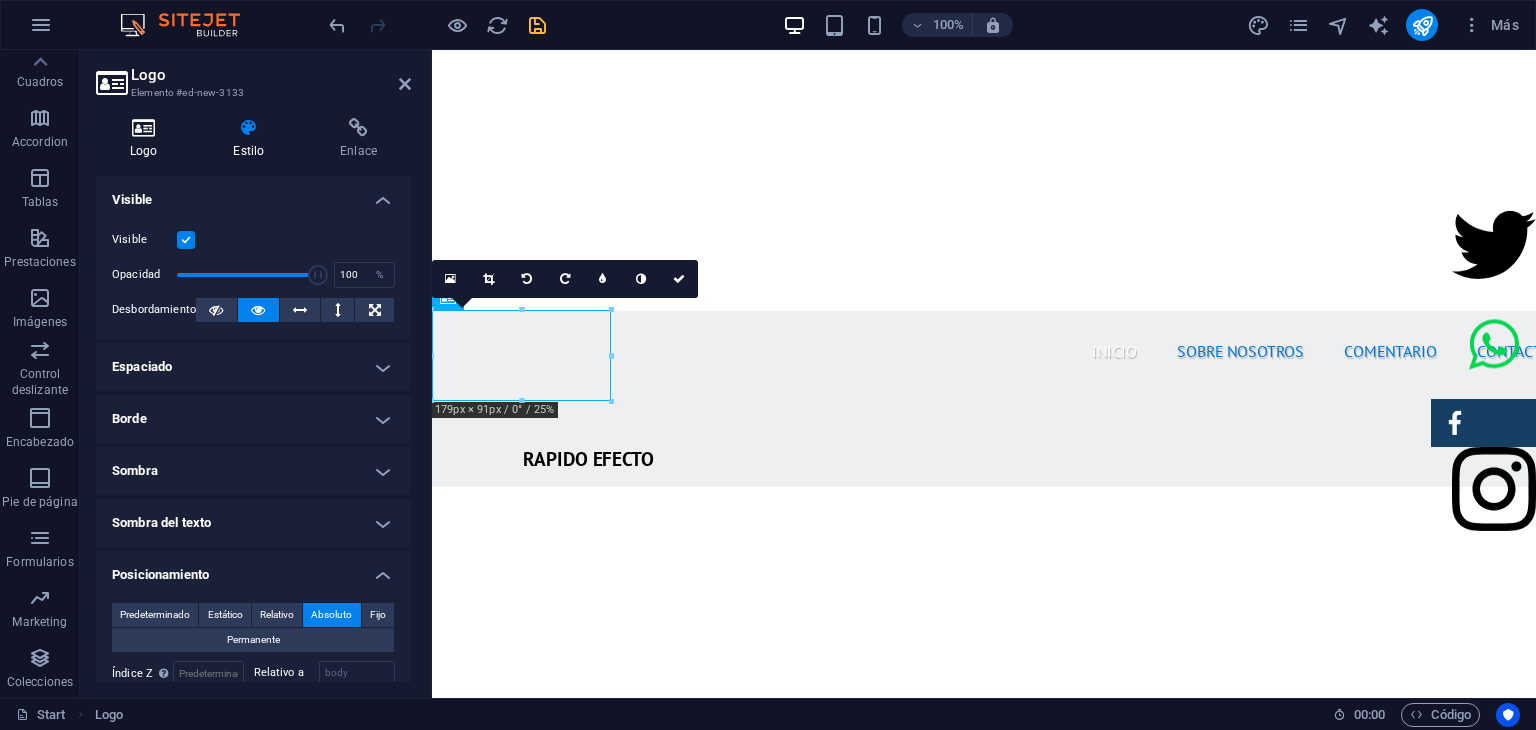click on "Logo" at bounding box center [147, 139] 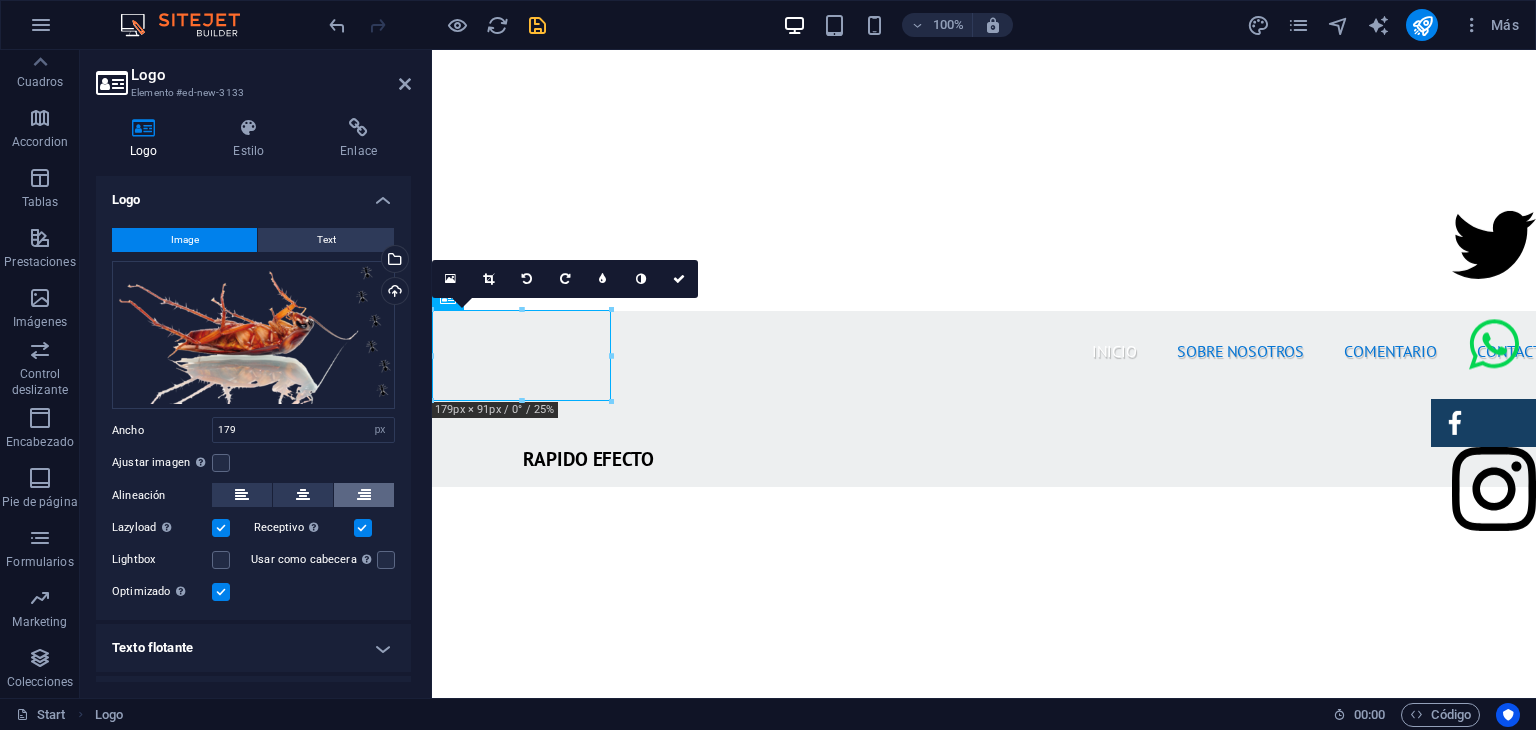 click at bounding box center (364, 495) 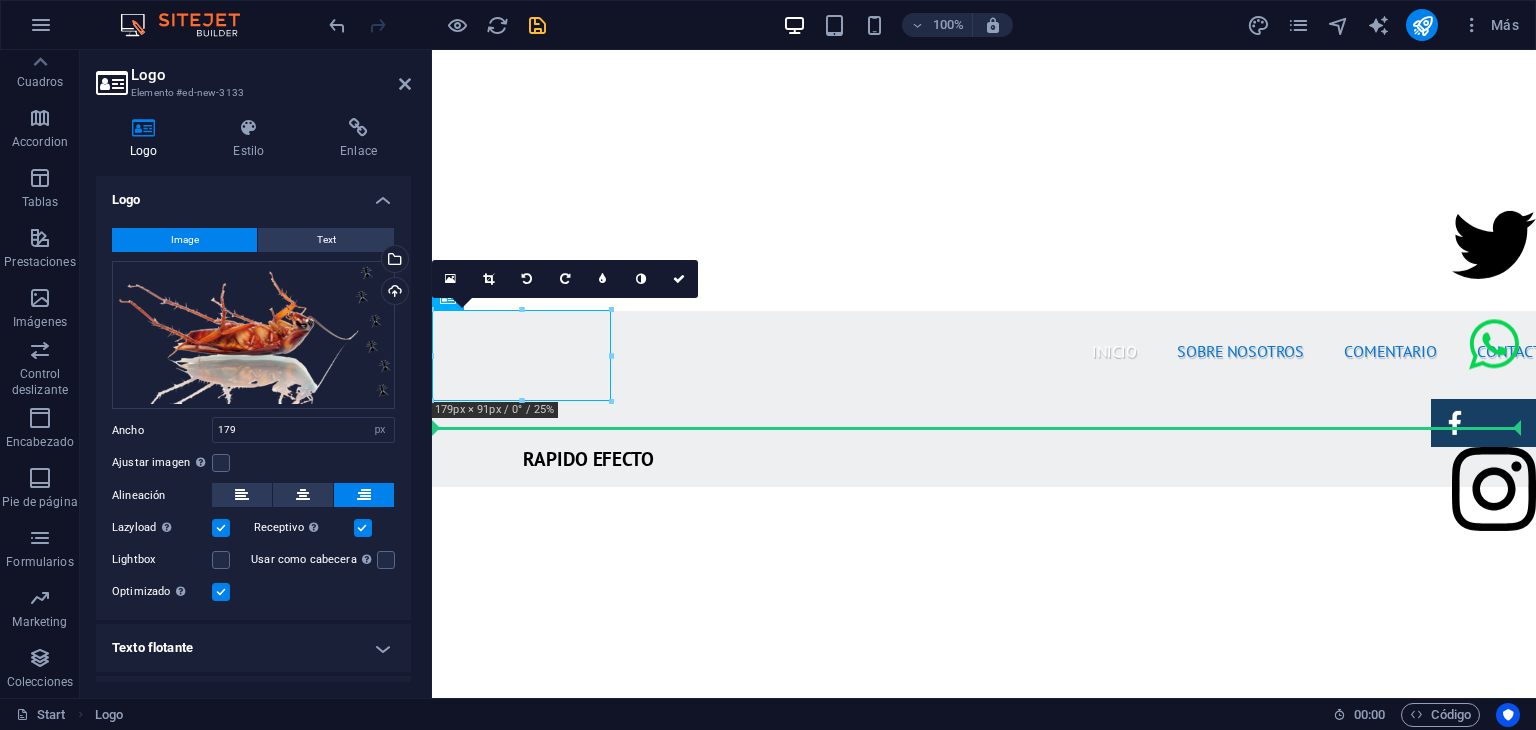 drag, startPoint x: 546, startPoint y: 353, endPoint x: 1354, endPoint y: 389, distance: 808.8016 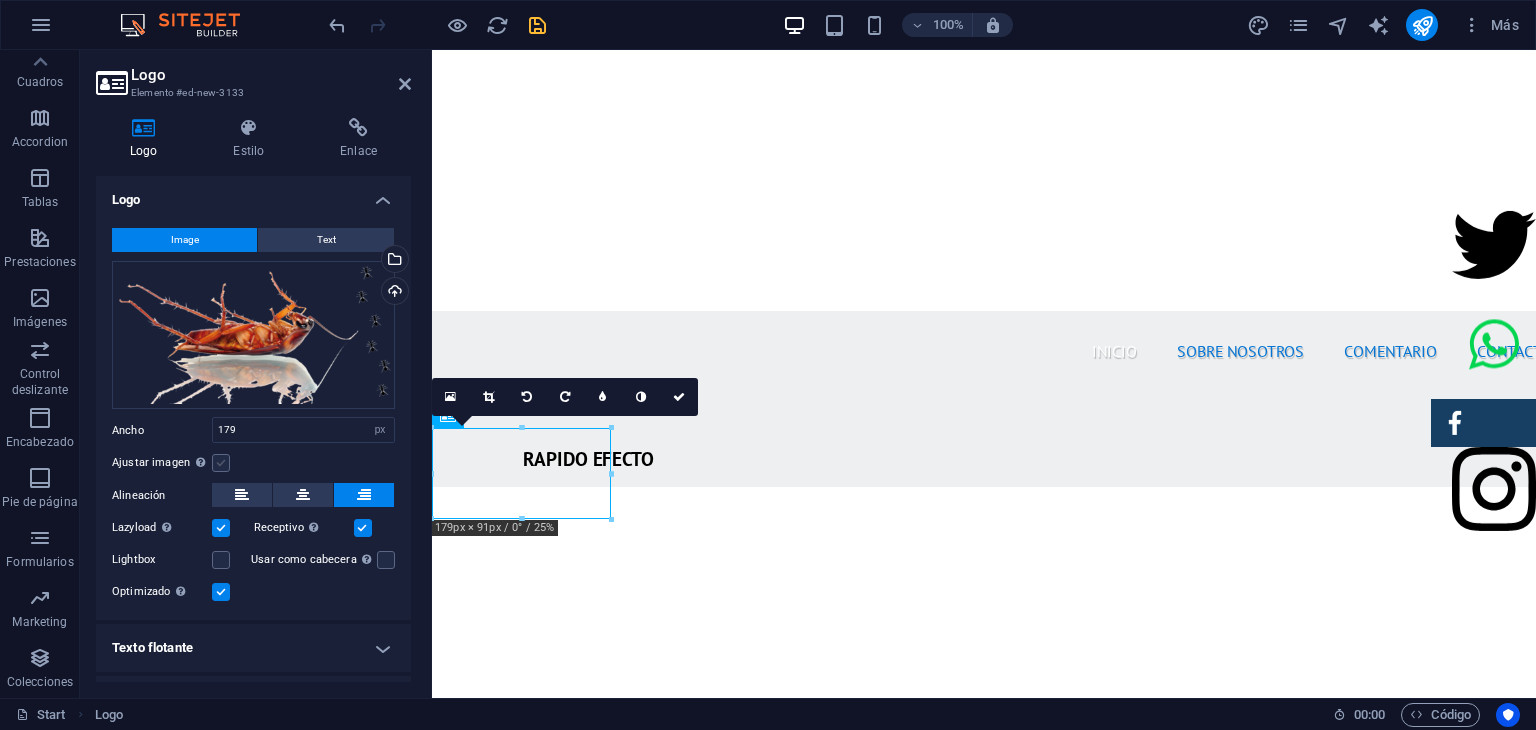click at bounding box center [221, 463] 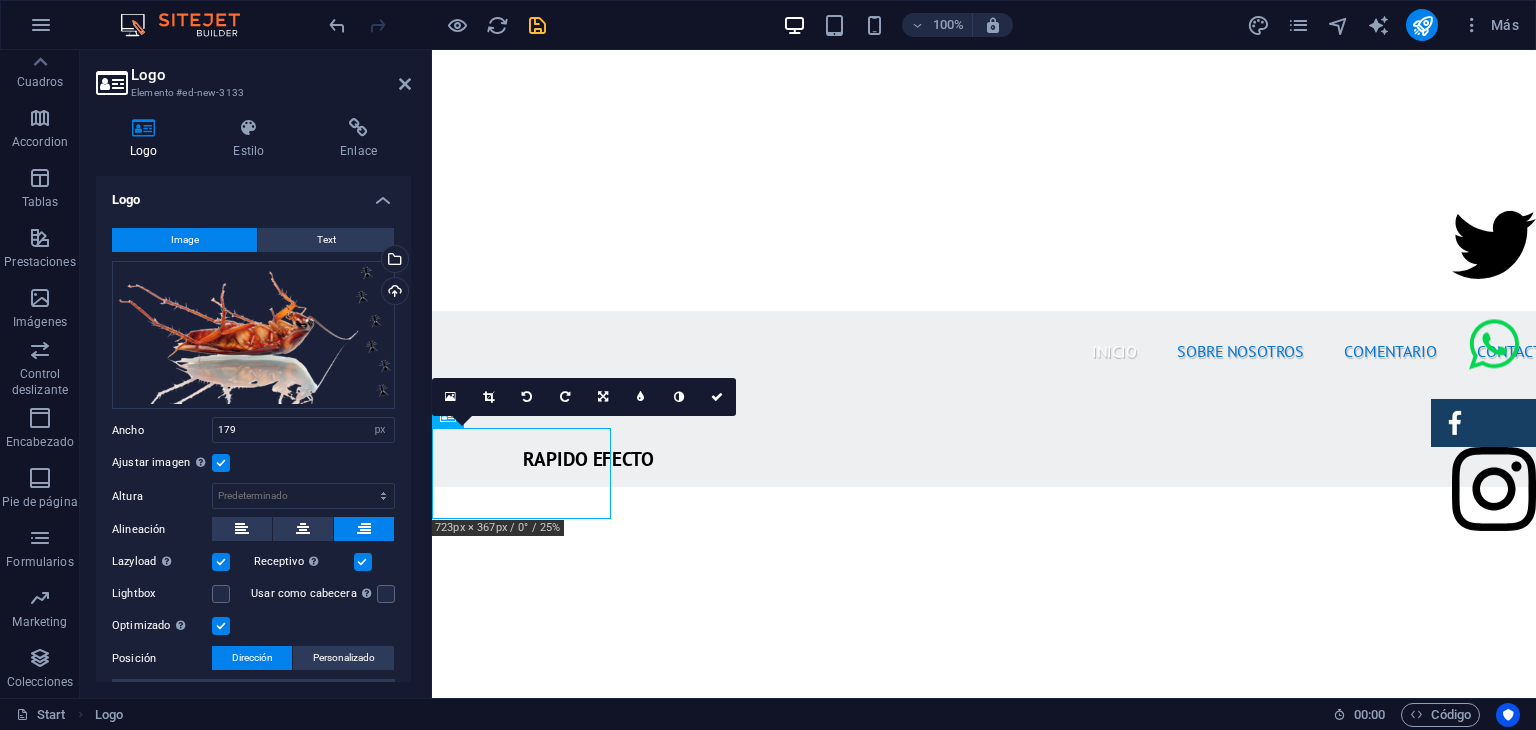 click at bounding box center (221, 463) 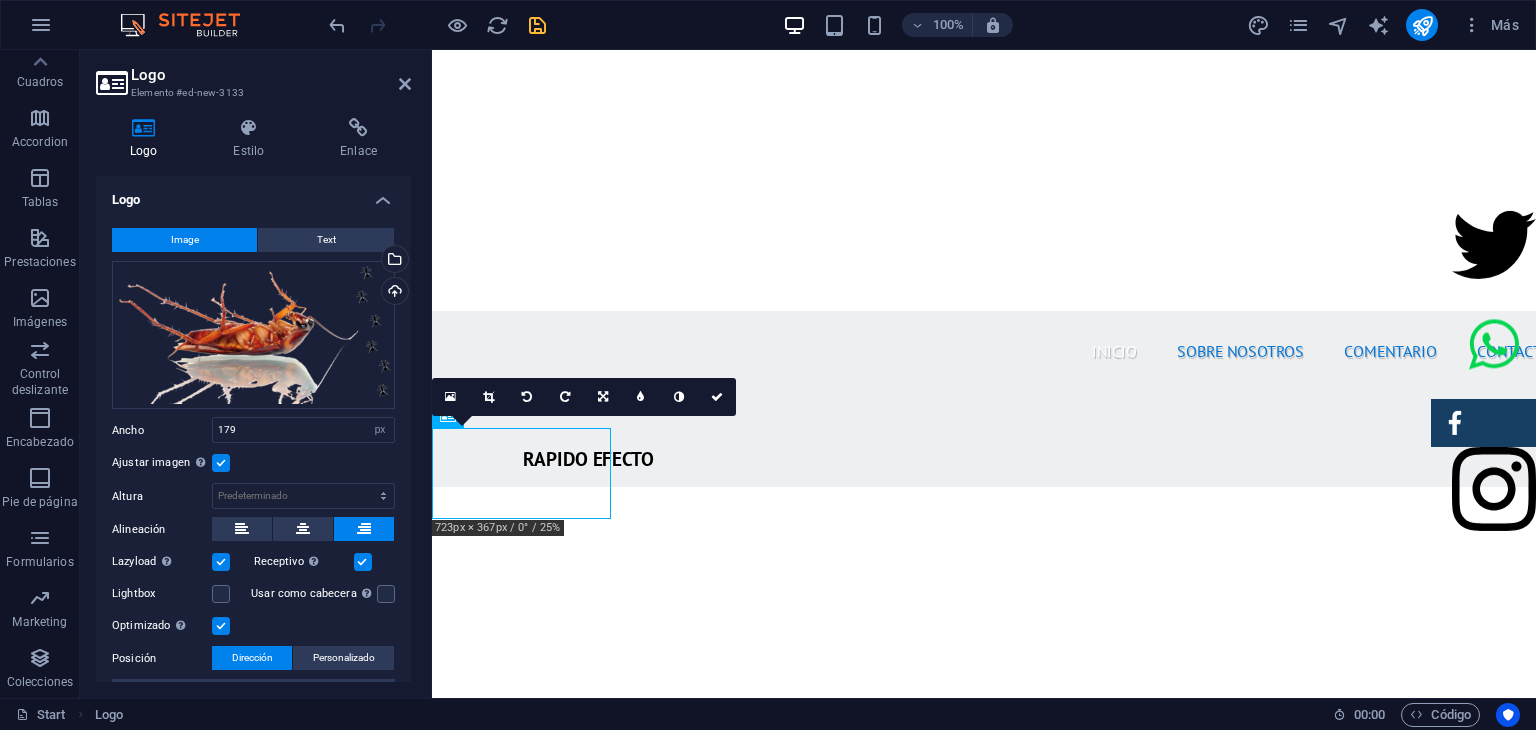 click on "Ajustar imagen Ajustar imagen automáticamente a un ancho y alto fijo" at bounding box center [0, 0] 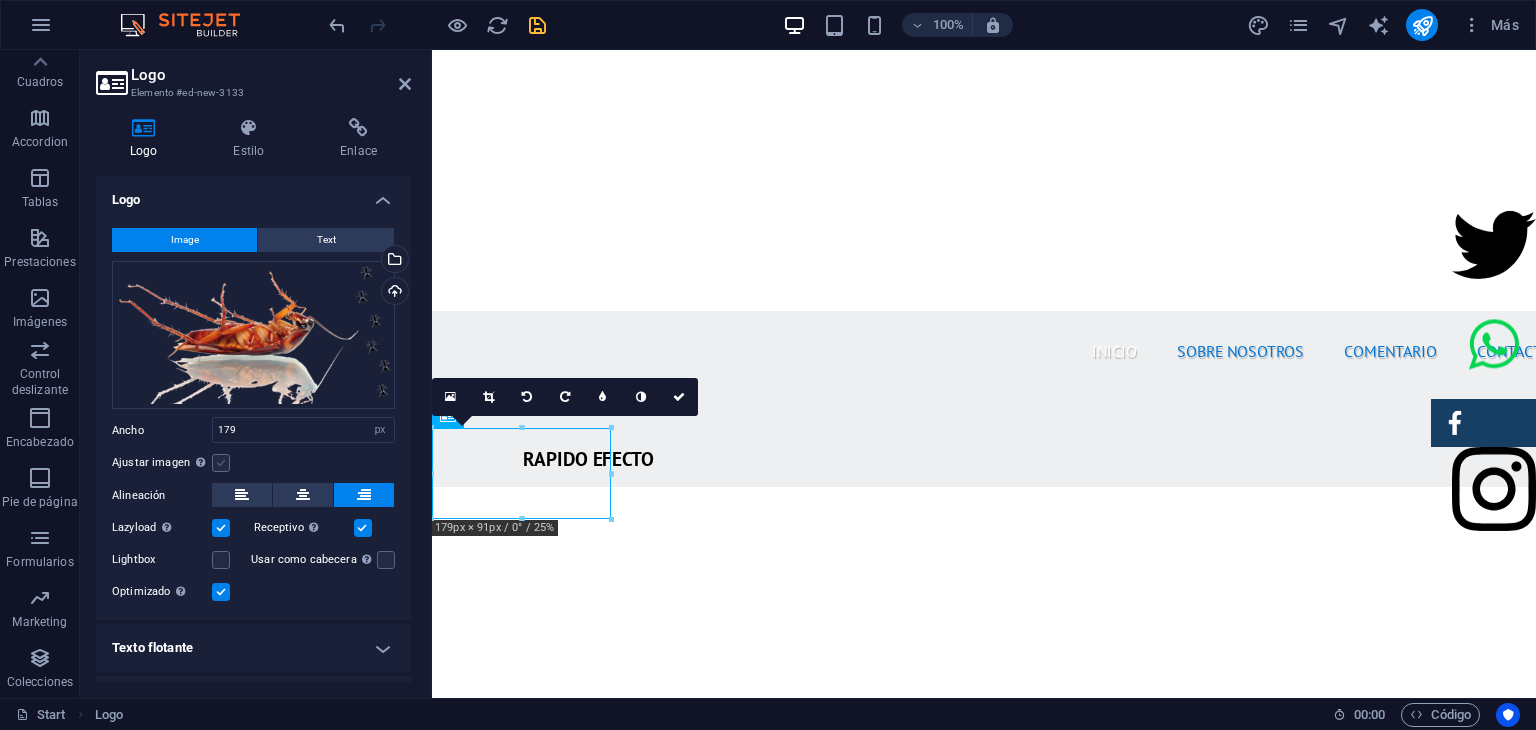 click at bounding box center [221, 463] 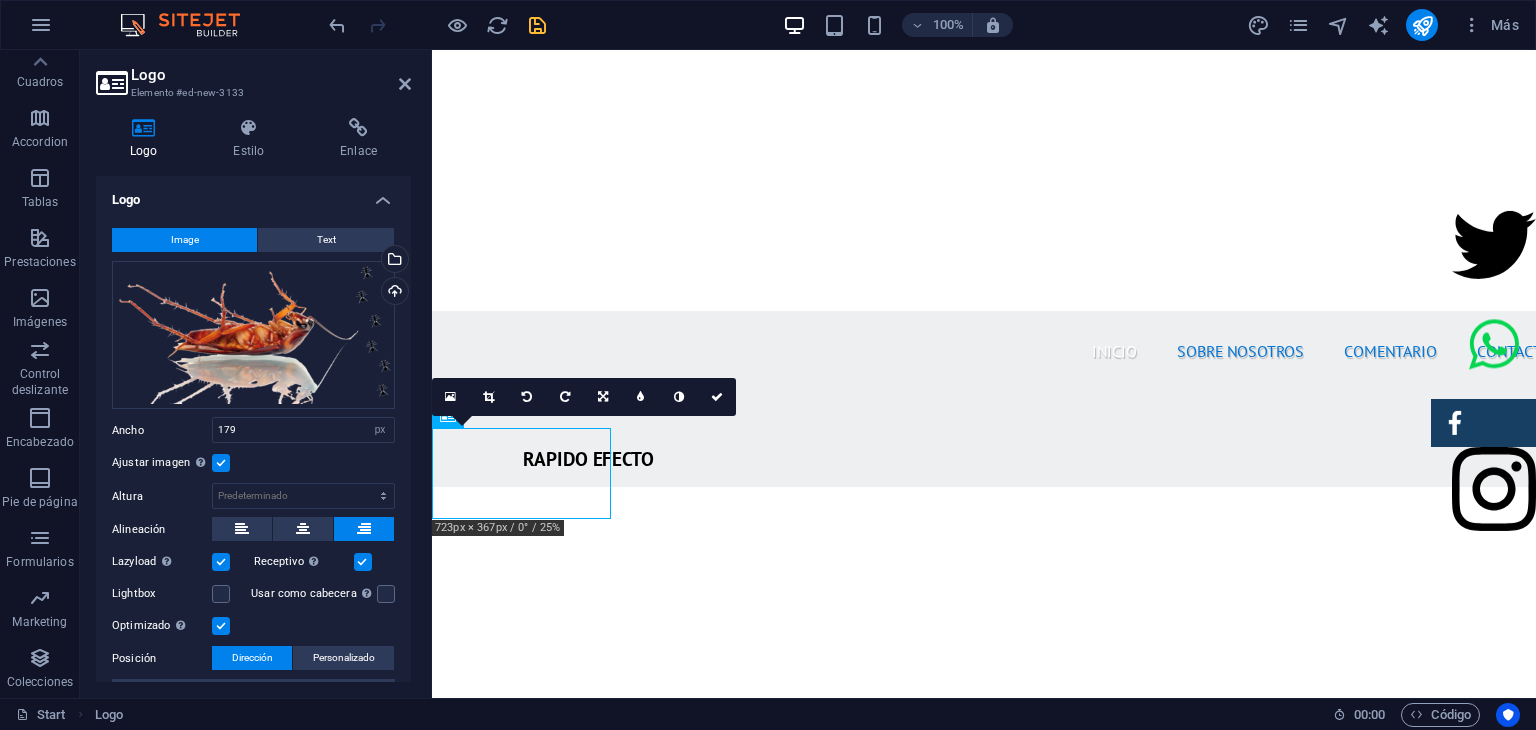 click at bounding box center [221, 463] 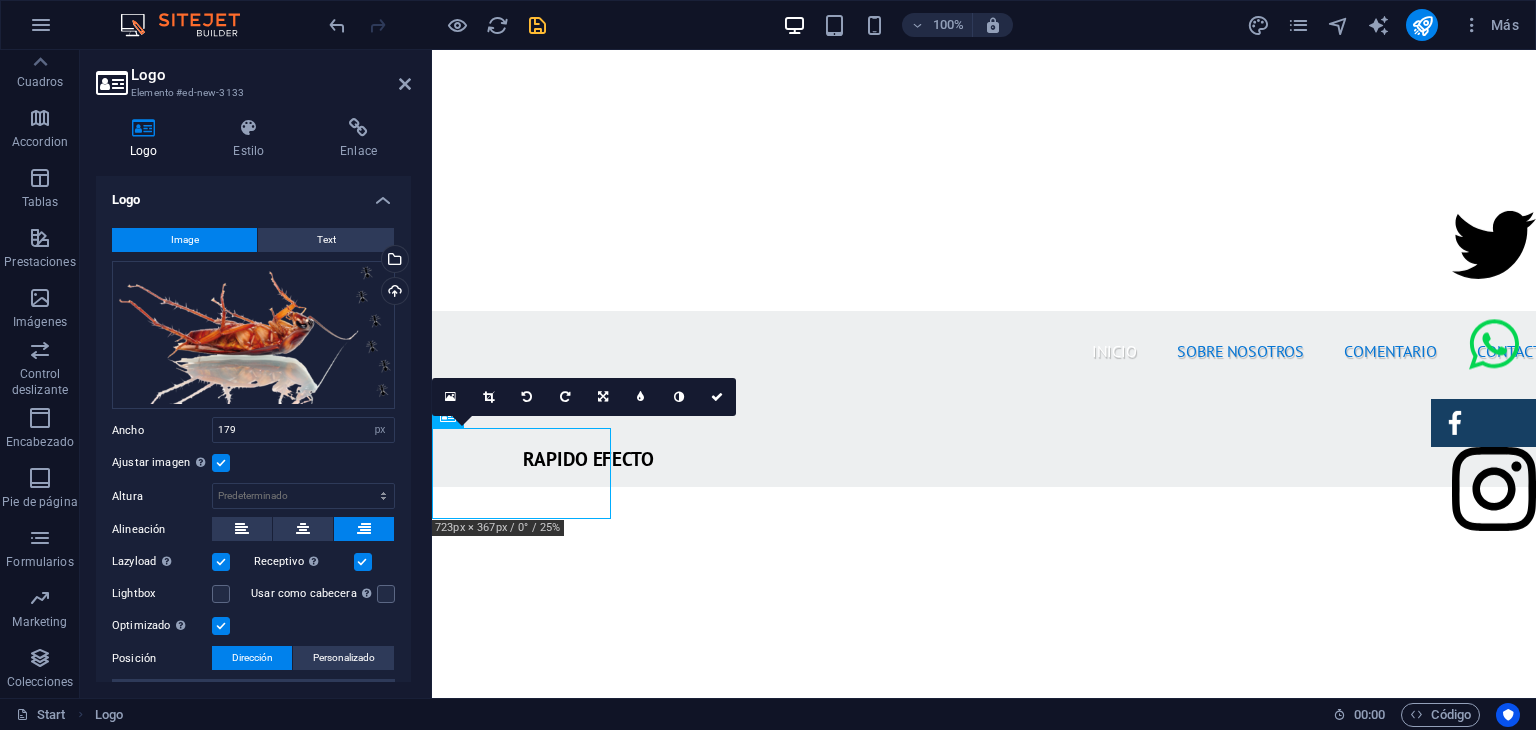click on "Ajustar imagen Ajustar imagen automáticamente a un ancho y alto fijo" at bounding box center [0, 0] 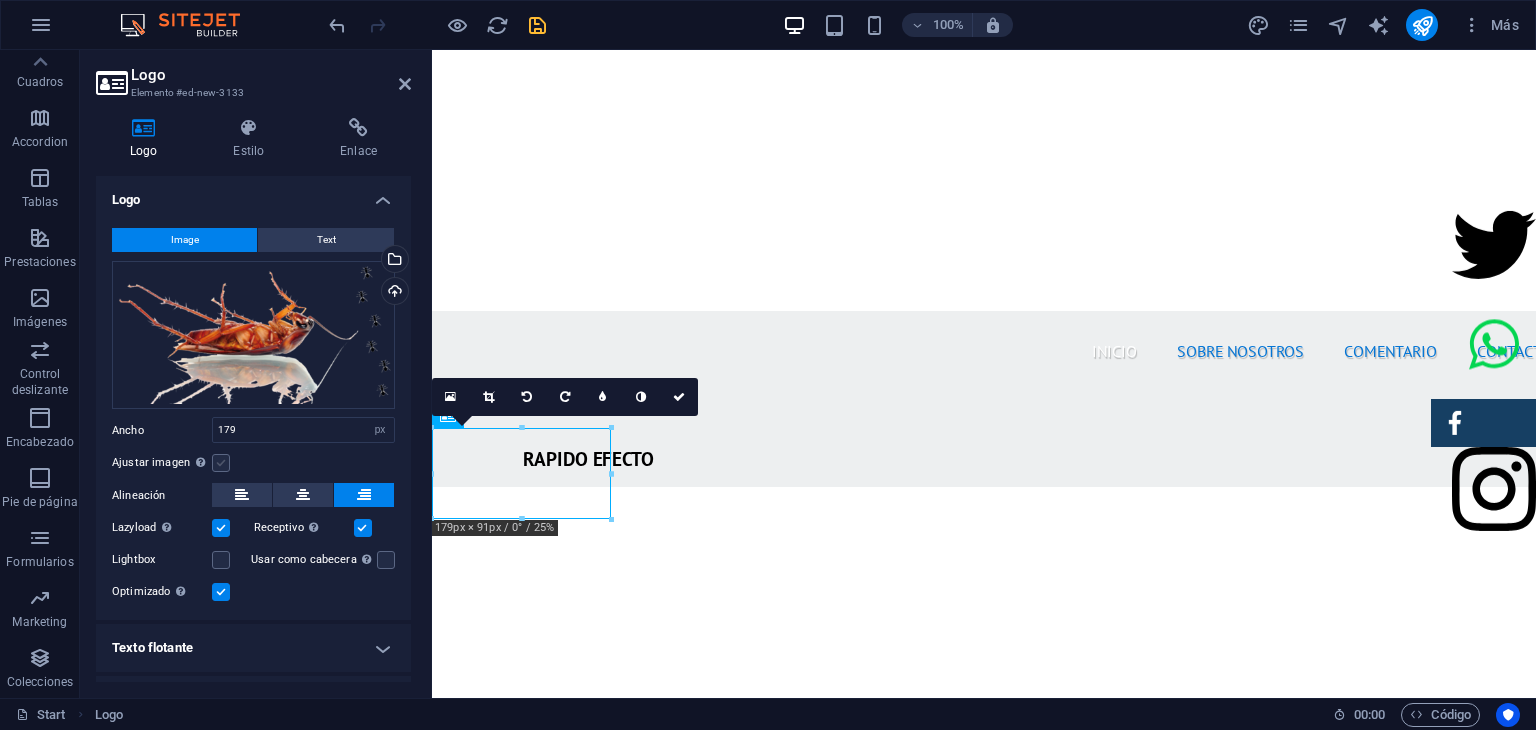 click at bounding box center [221, 463] 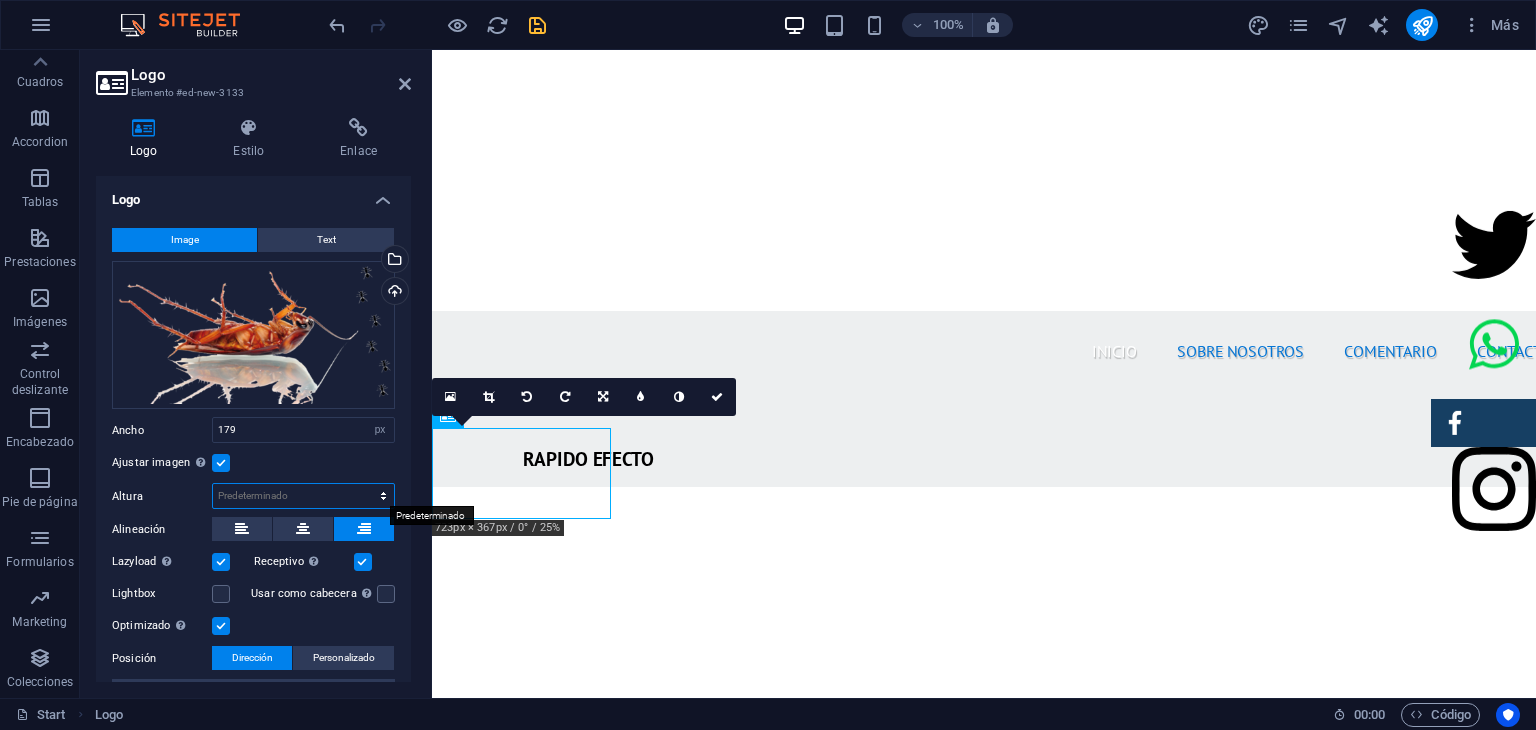click on "Predeterminado automático px" at bounding box center [303, 496] 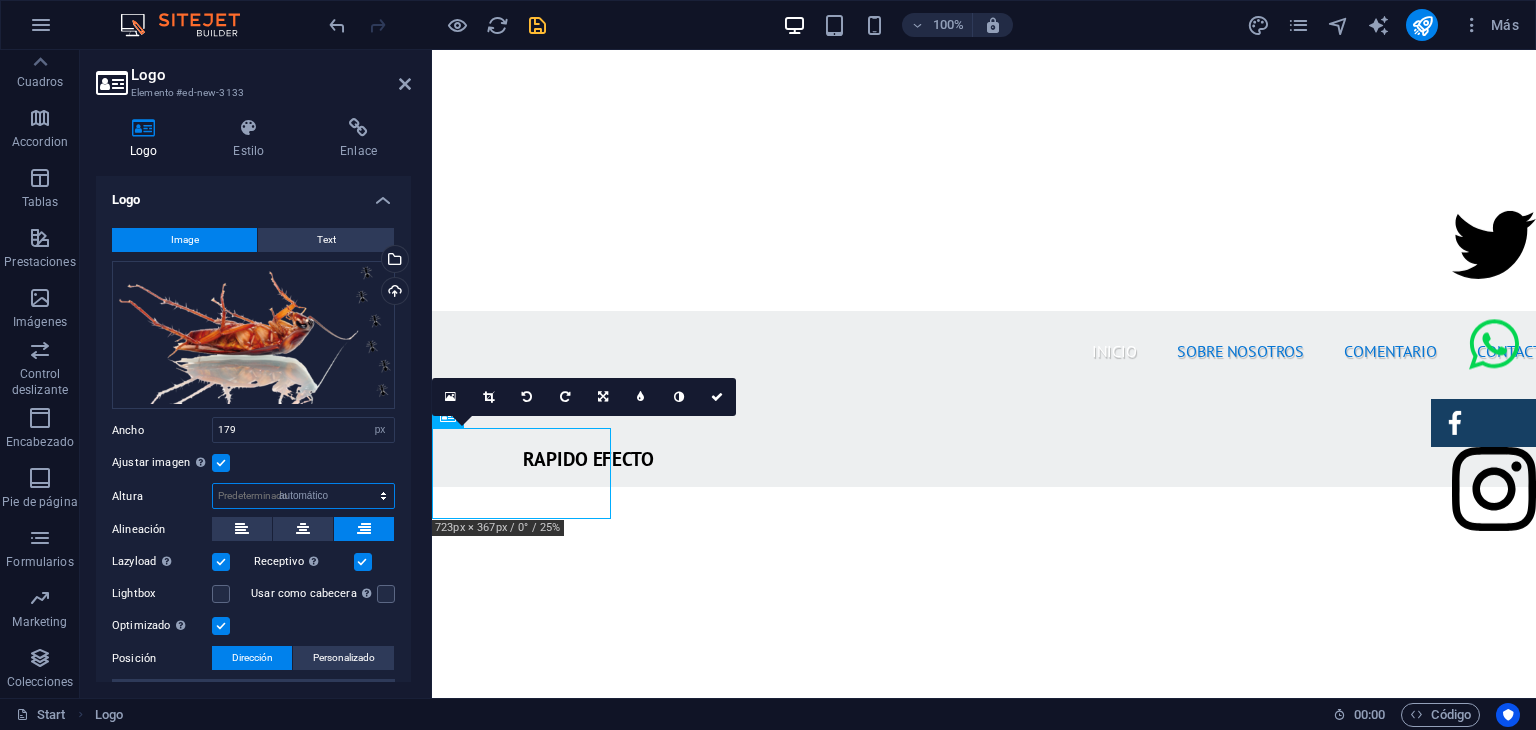 click on "Predeterminado automático px" at bounding box center [303, 496] 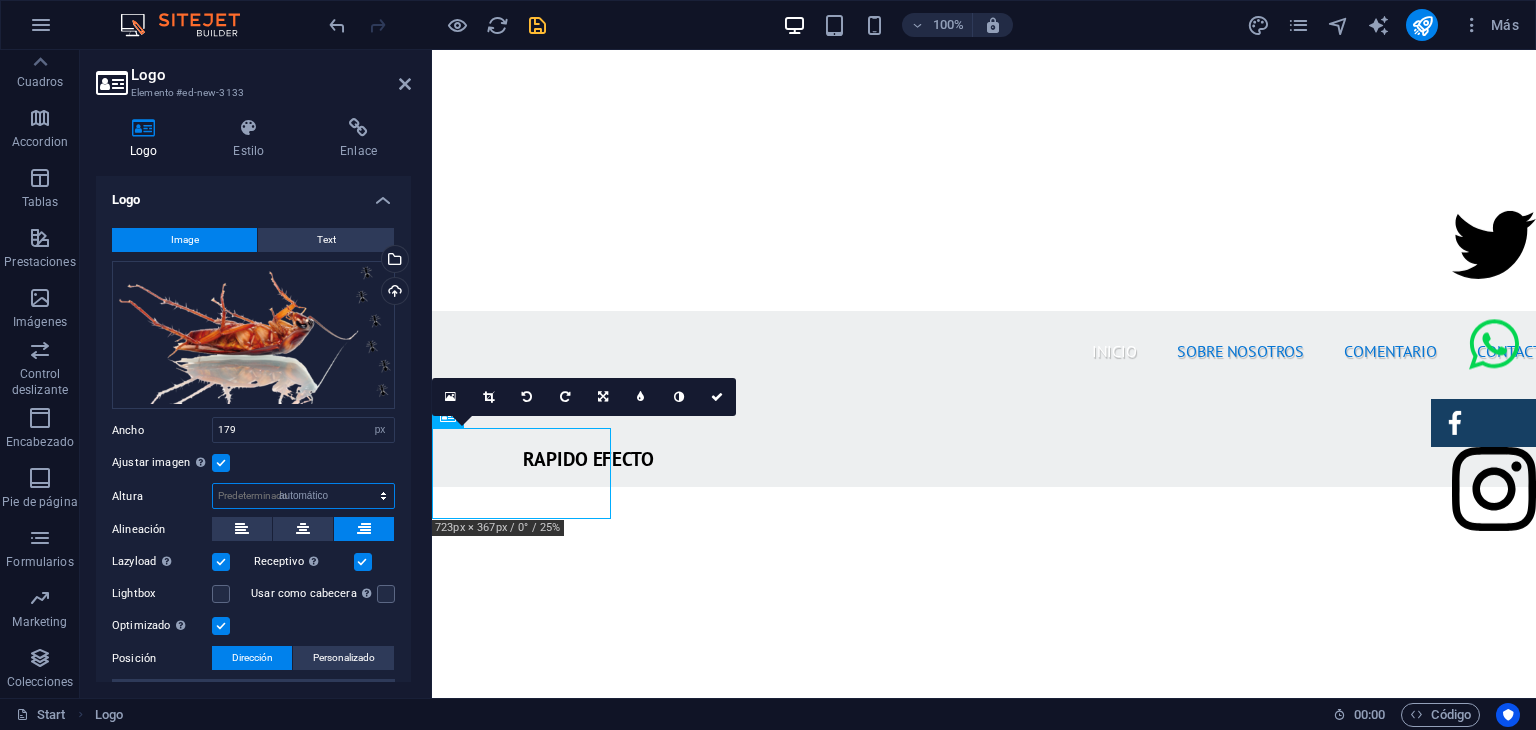 select on "DISABLED_OPTION_VALUE" 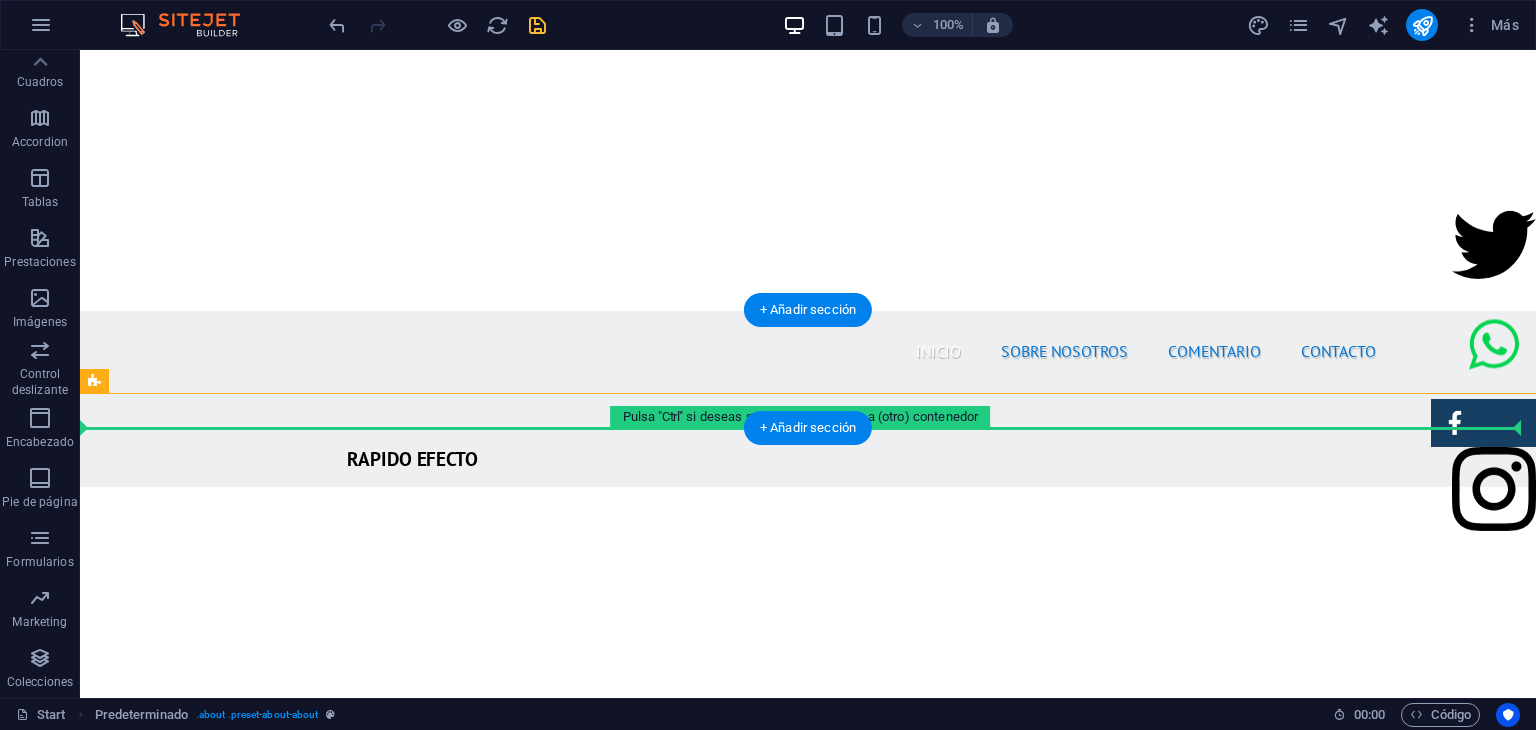 drag, startPoint x: 149, startPoint y: 481, endPoint x: 555, endPoint y: 375, distance: 419.60934 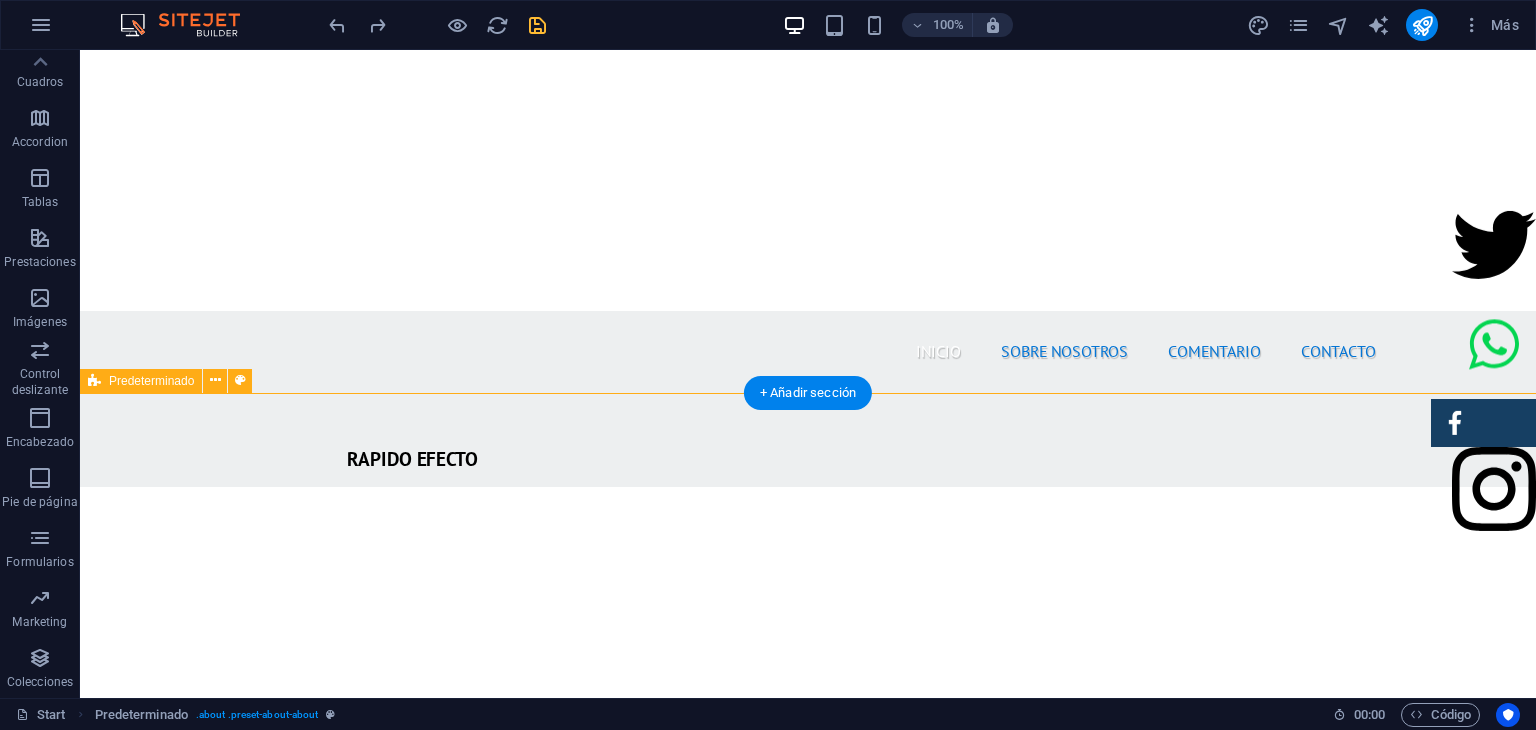 click on "SOBRE NOSOTROS Nuestra empresa de fumigación ofrece soluciones efectivas para el control de plagas, garantizando un ambiente limpio y seguro. Con un equipo de profesionales calificados y el uso de productos certificados, aseguramos resultados óptimos y la satisfacción del cliente. Nos especializamos en servicios residenciales y comerciales, adaptándonos a las necesidades específicas de cada cliente. Además, aplicamos técnicas innovadoras y respetuosas con el medio ambiente. Al elegirnos, estás invirtiendo en la salud de tus espacios y el bienestar de tus seres queridos. ¡Contáctanos para una evaluación gratuita y protege tu hogar hoy mismo! PRODUCTOS CERTIFICADOS MEJOR PRECIO GARANTIZADO GARANTÍA DE SERVICIO RAPIDO Y SEGURO" at bounding box center (808, 1846) 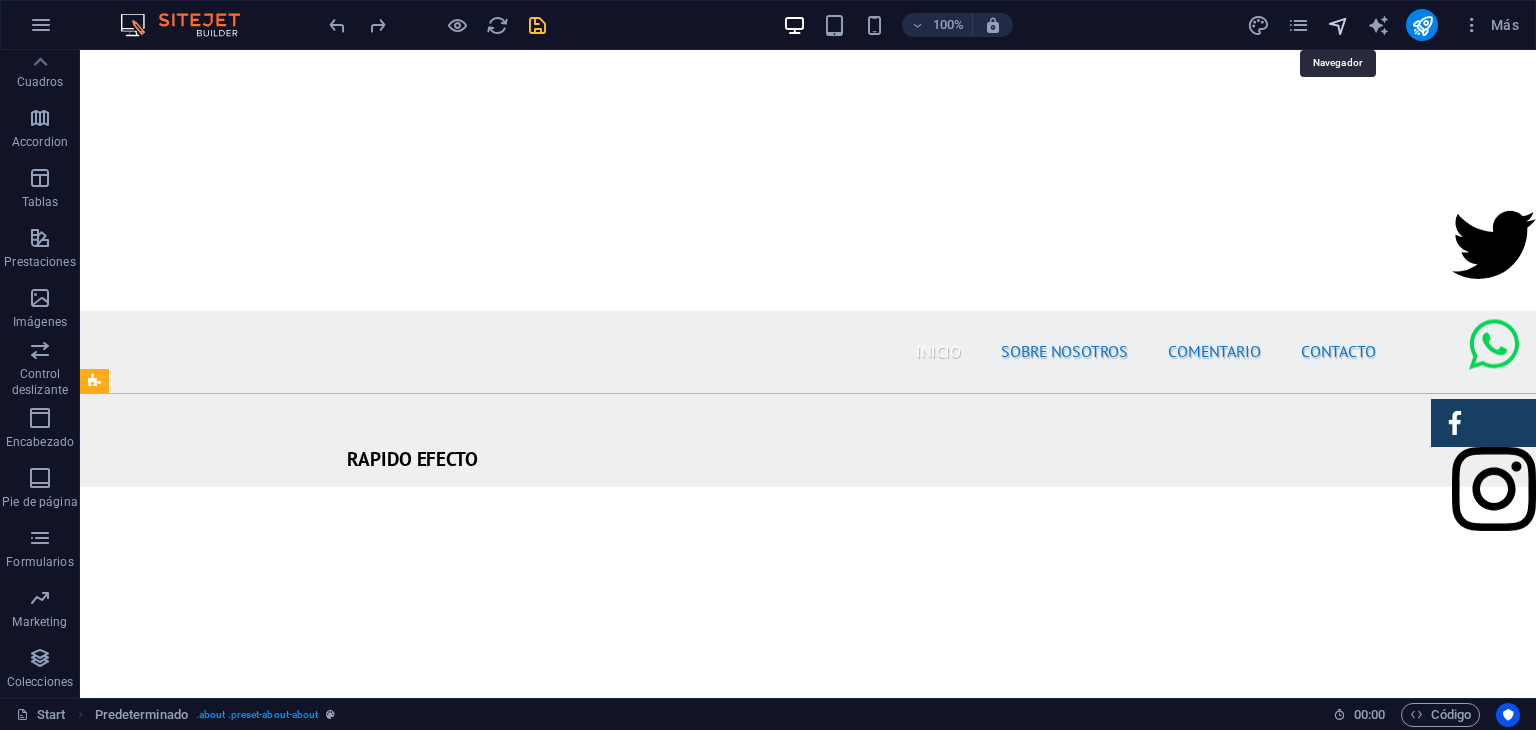 click at bounding box center (1338, 25) 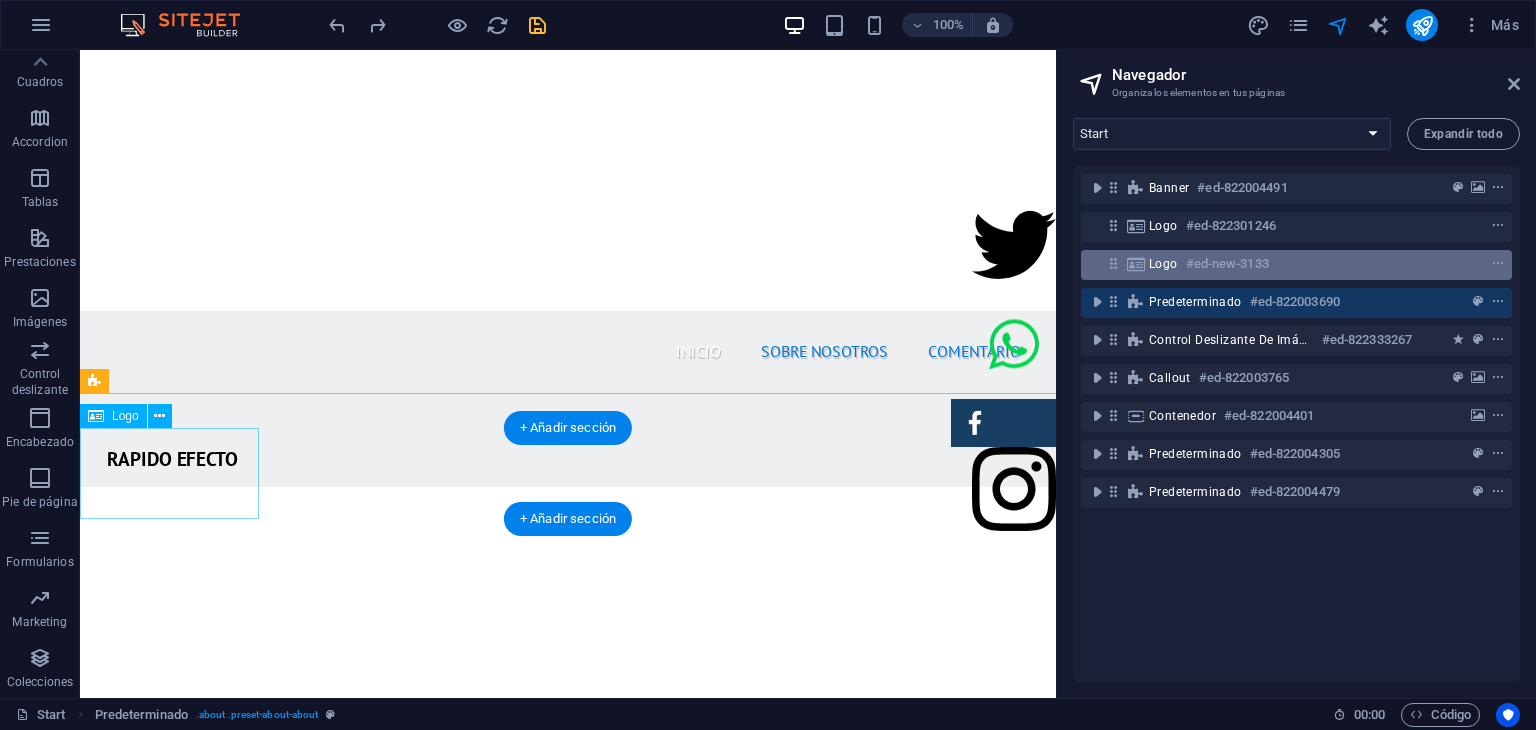 click on "Logo #ed-new-3133" at bounding box center (1280, 264) 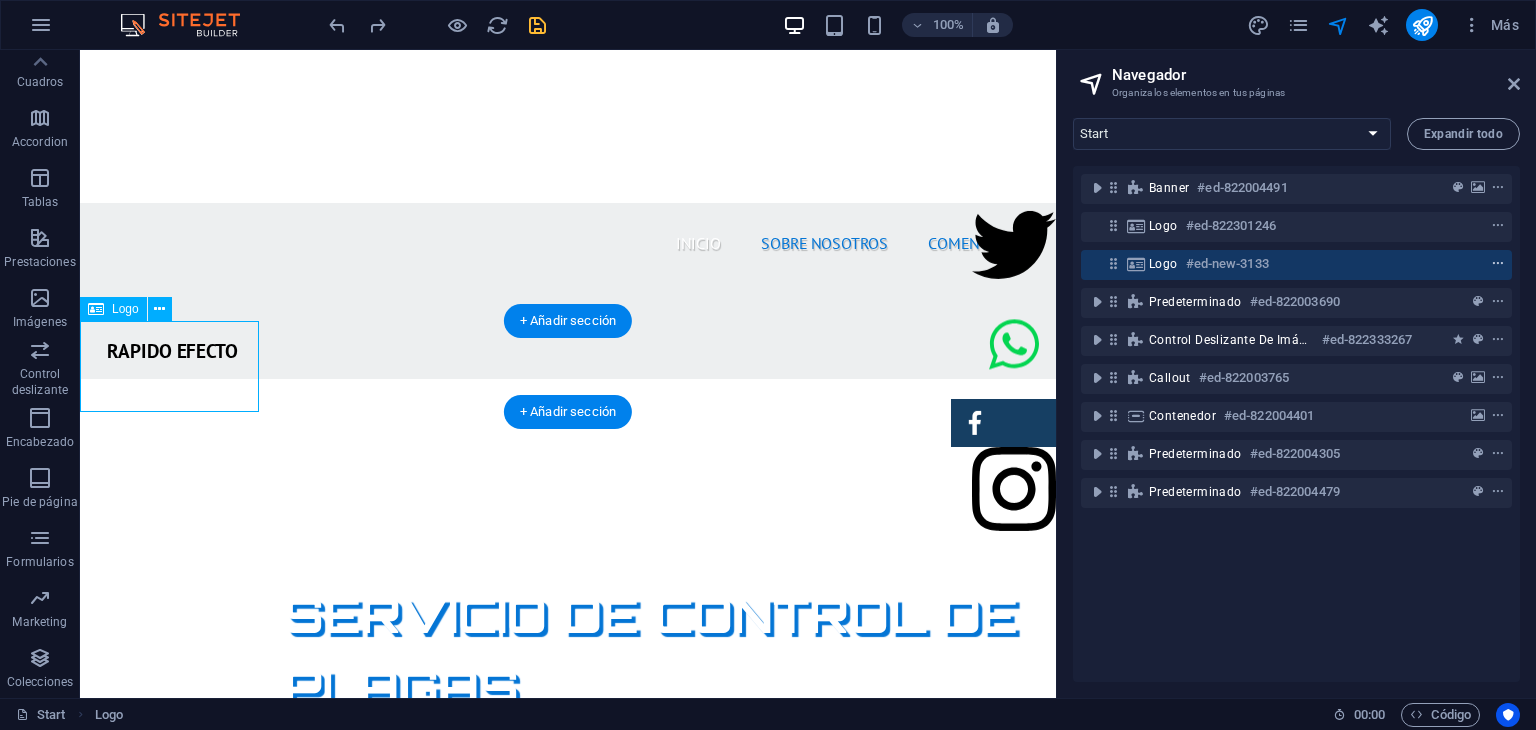 click at bounding box center (1498, 264) 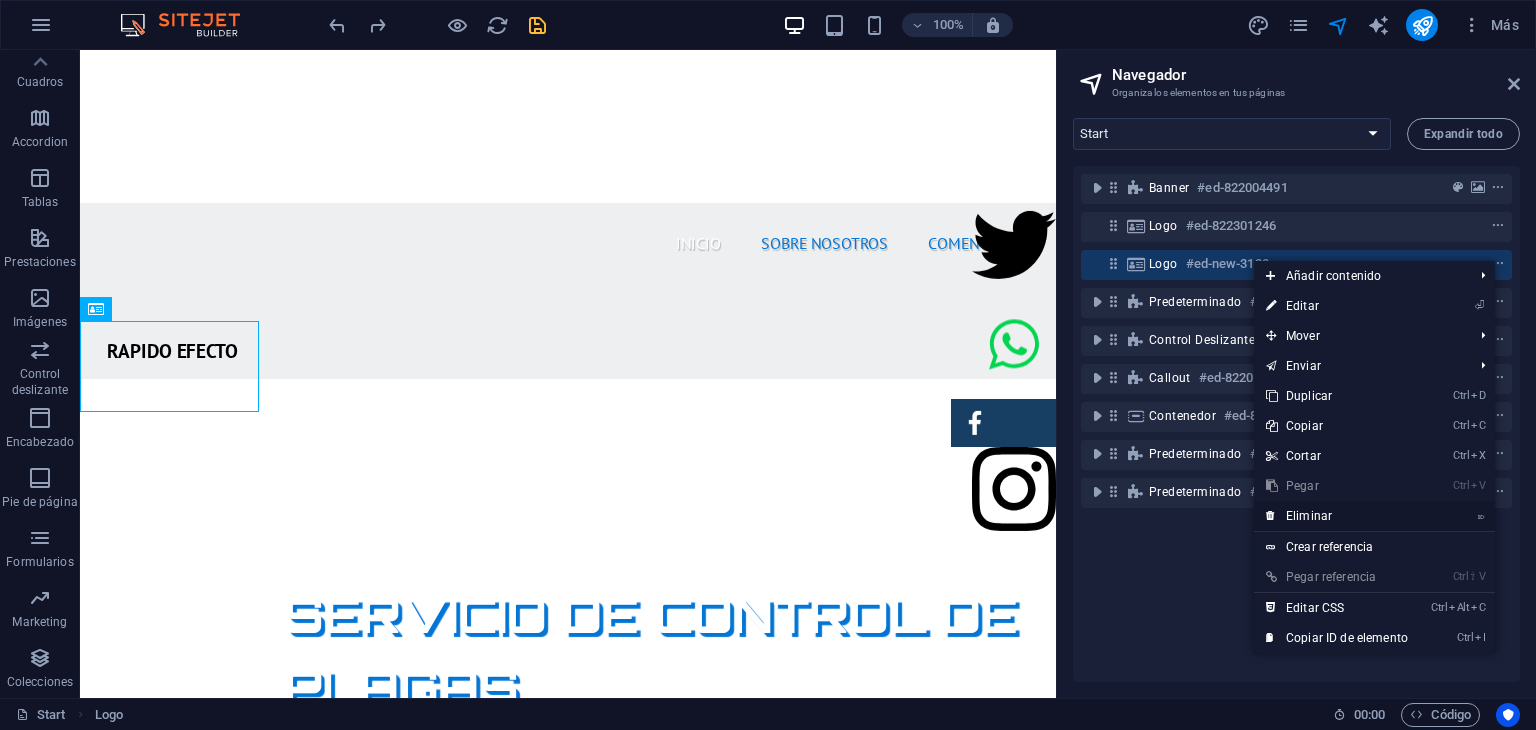 click on "⌦  Eliminar" at bounding box center (1337, 516) 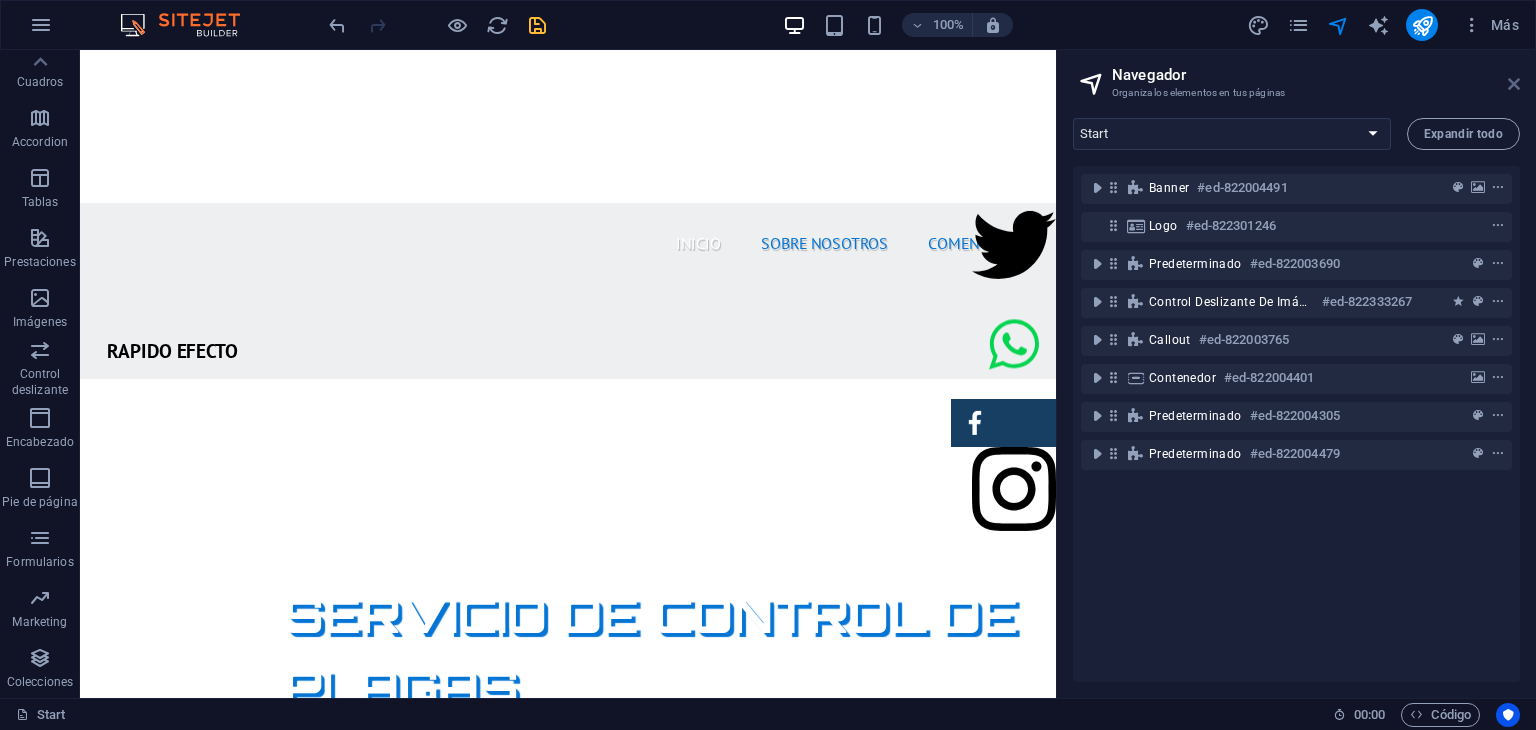 click at bounding box center [1514, 84] 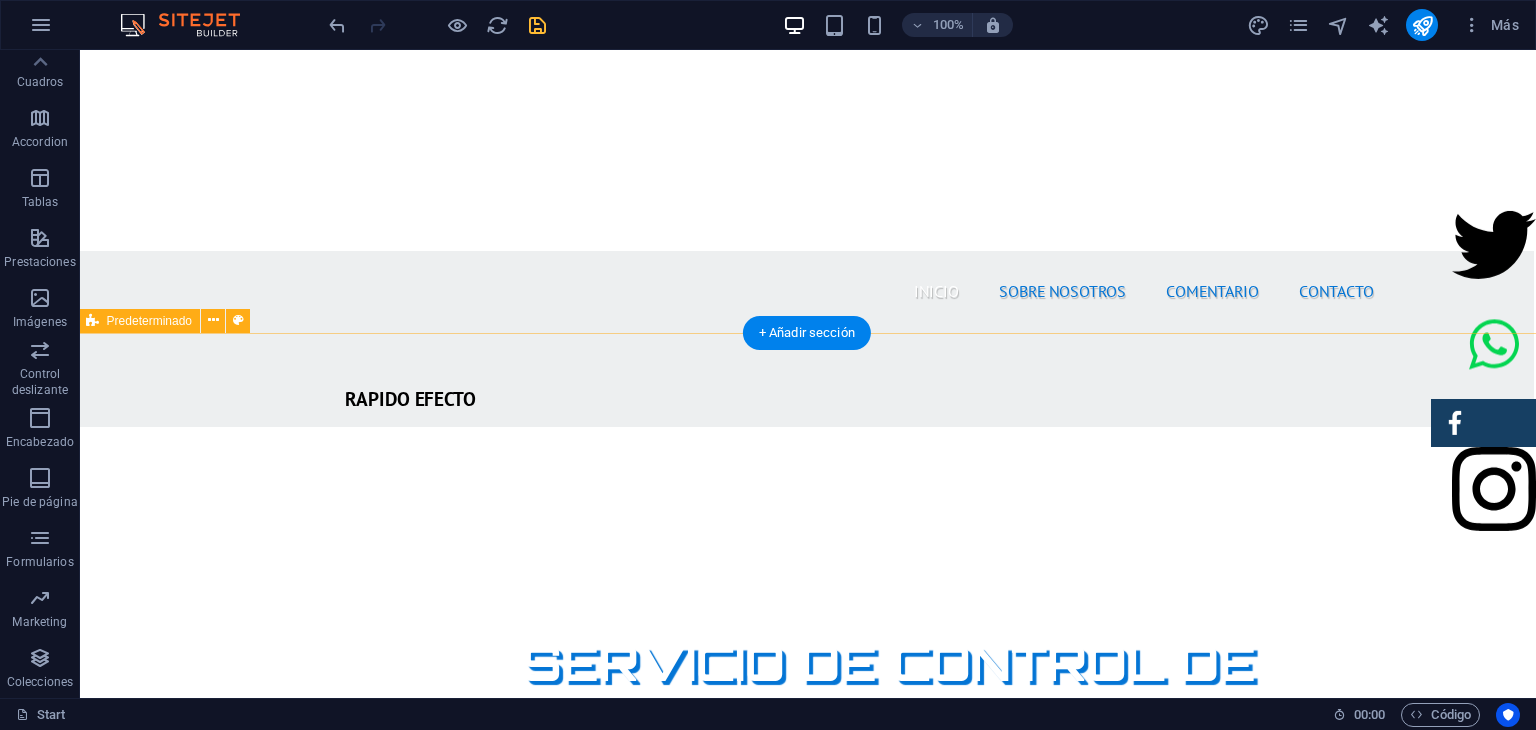 scroll, scrollTop: 576, scrollLeft: 2, axis: both 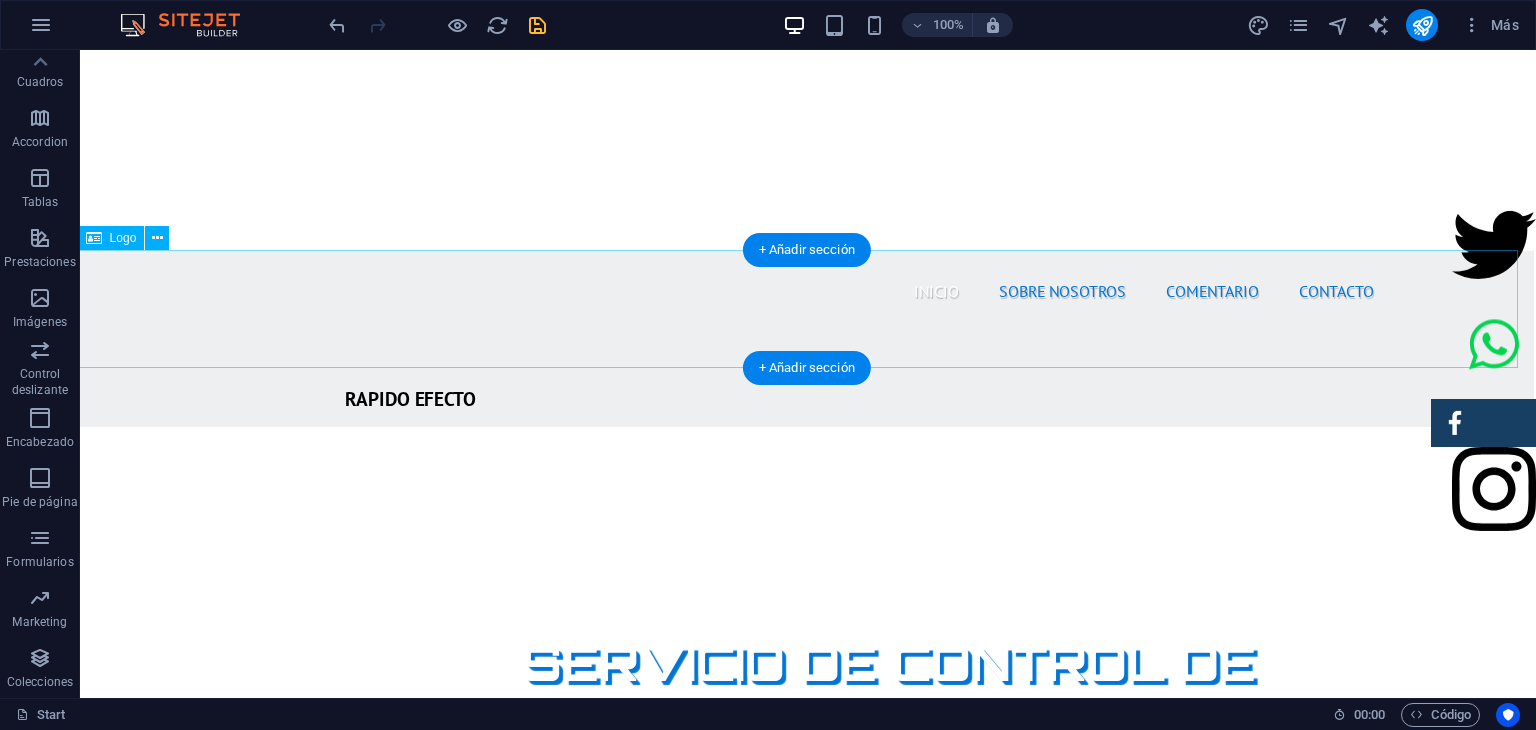 click at bounding box center [806, 1159] 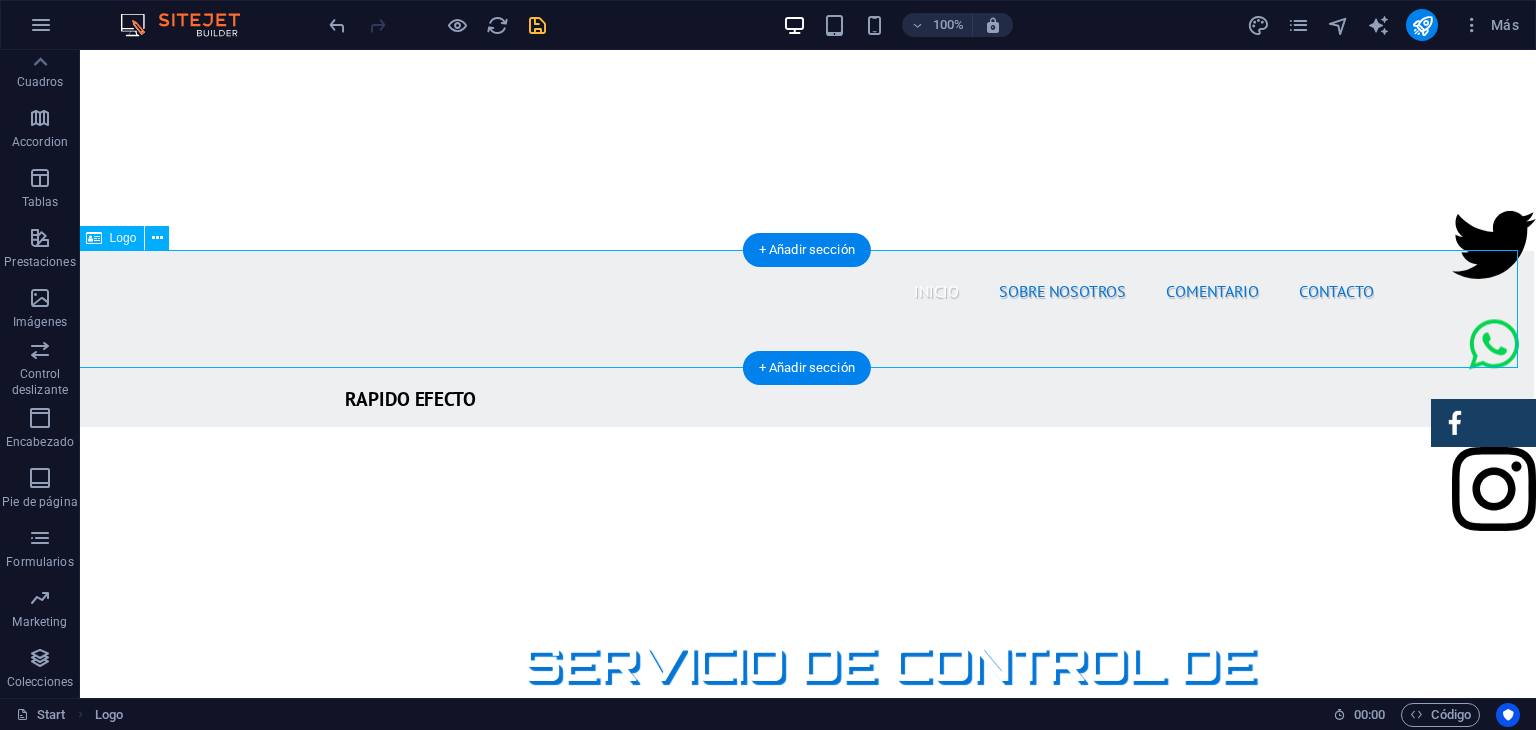 click at bounding box center (806, 1159) 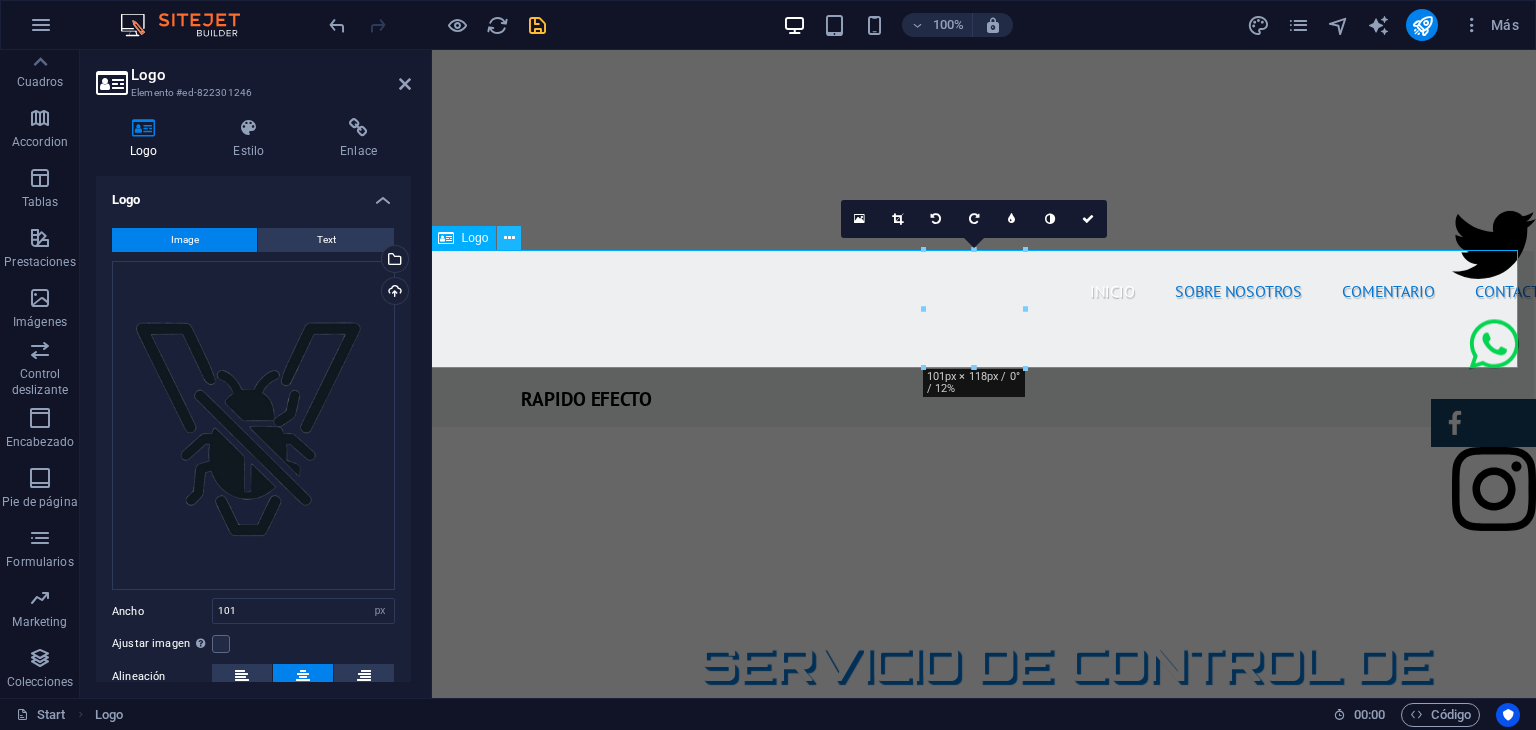 click at bounding box center (509, 238) 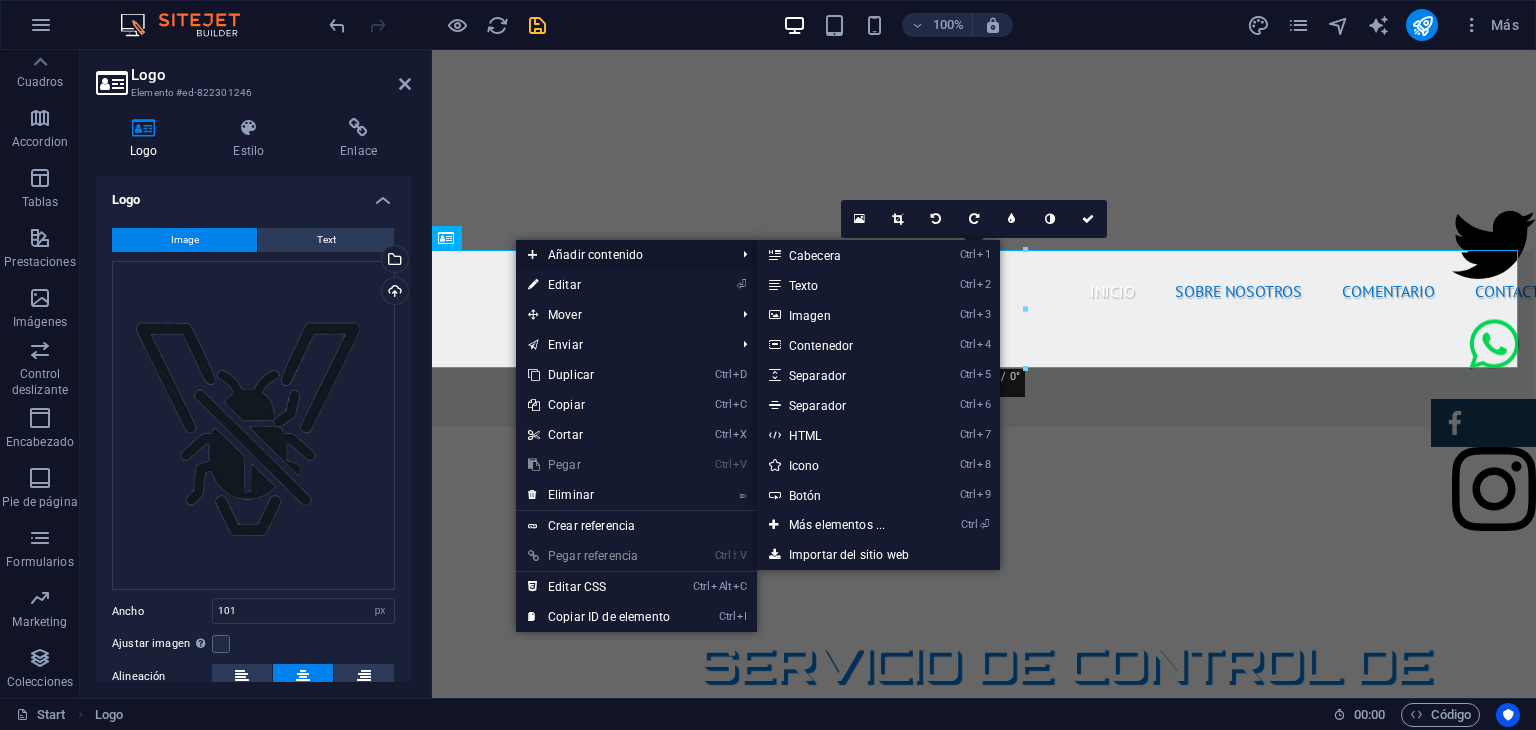 click on "Añadir contenido" at bounding box center [621, 255] 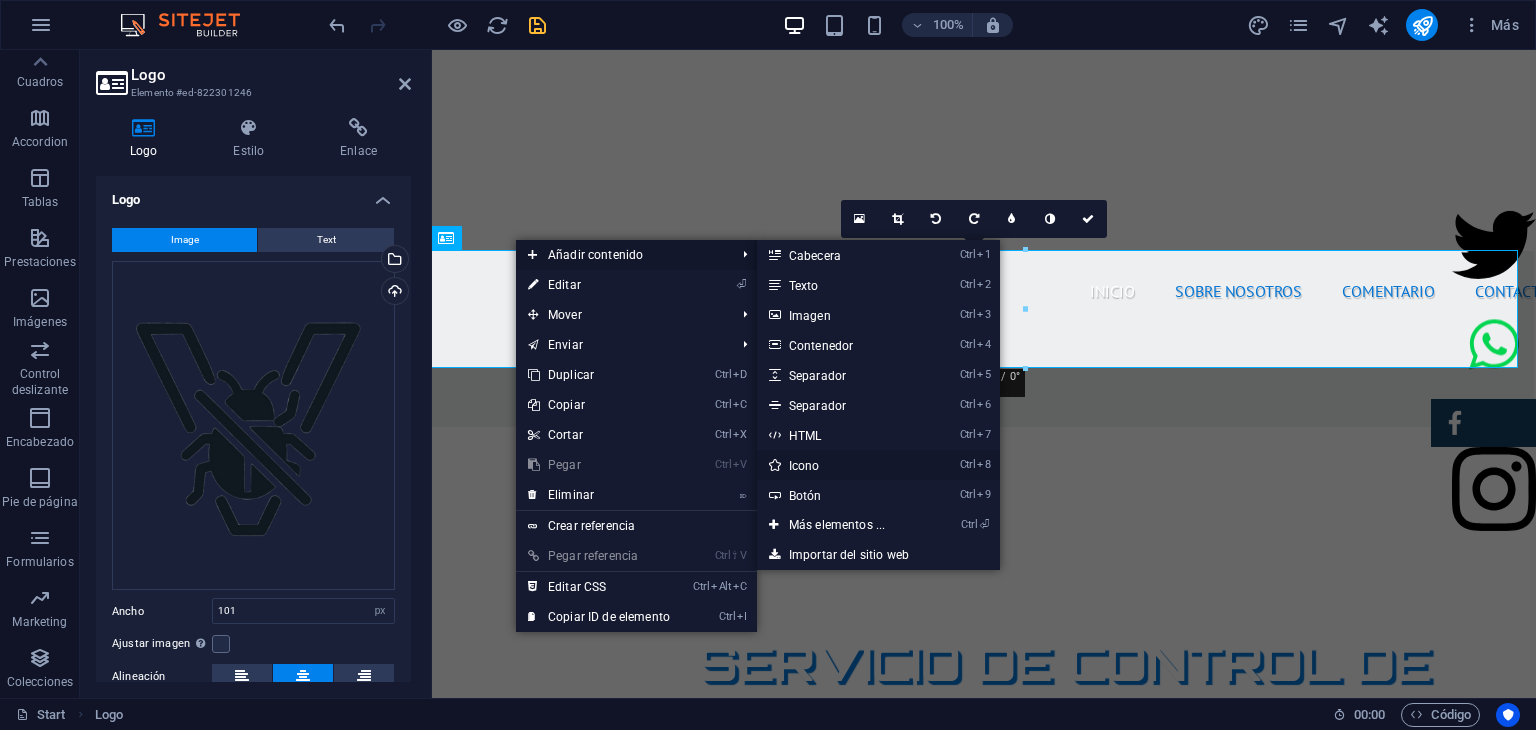 click on "Ctrl 8  Icono" at bounding box center (841, 465) 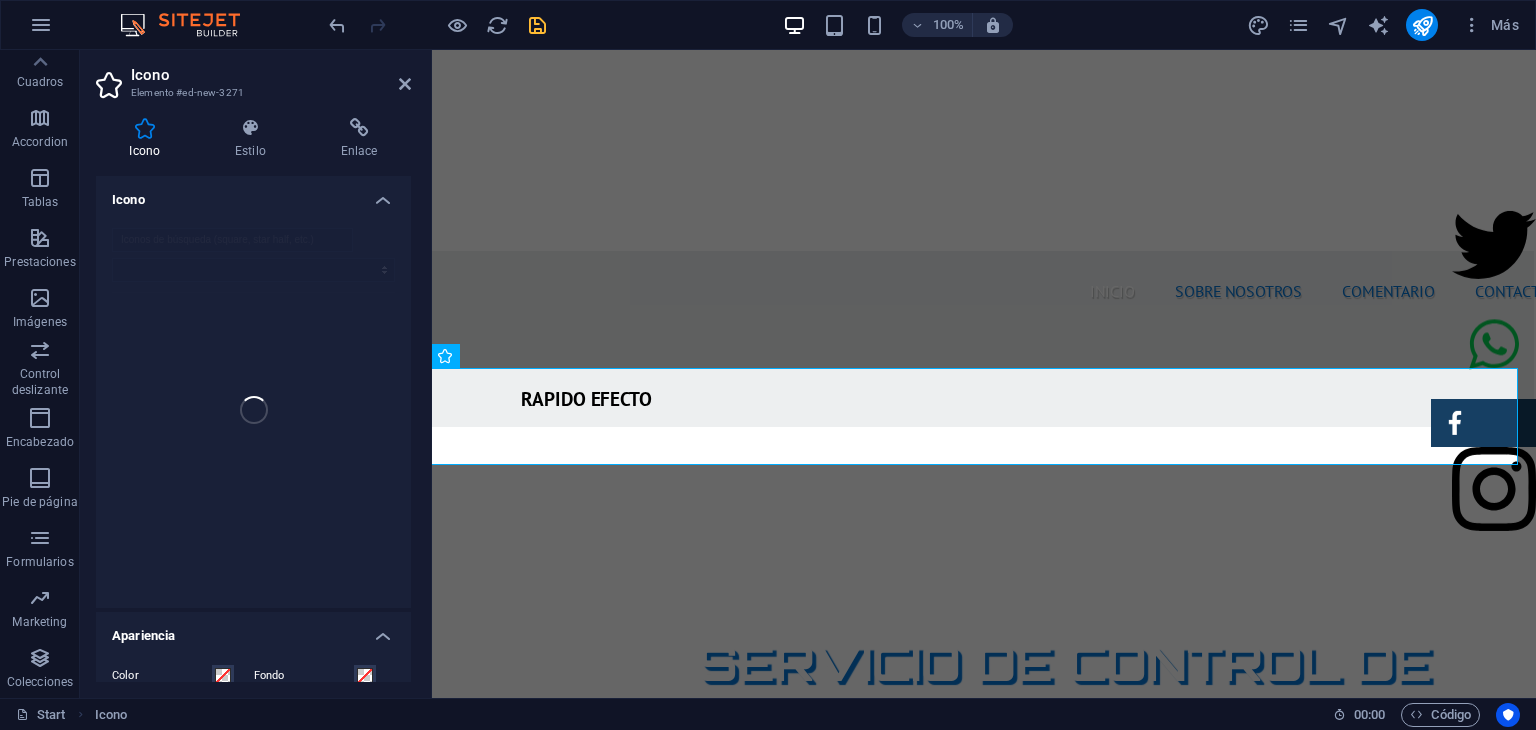 click on "Icono Estilo Enlace Icono Apariencia Color Fondo Modo Escalar Izquierda Centro Derecha Ancho 100 Predeterminado automático px rem % em vh vw Altura Predeterminado automático px rem em vh vw Espaciado Predeterminado px rem % em vh vw Ancho del trazo Predeterminado px rem % em vh vw Color del trazo Desbordamiento Alineación Alineación Sombra Predeterminado Ninguno Fuera Color X offset 0 px rem vh vw Y offset 0 px rem vh vw Desenfoque 0 px rem % vh vw Texto Texto alternativo El texto alternativo es usado por aquellos dispositivos que no pueden mostrar imágenes (por ejemplo, motores de búsqueda de imágenes) y debería añadirse a cada imagen para así mejorar la accesibilidad al sitio web. Predeterminado Element Diseño La forma en la que este elemento se expande en la disposición (Flexbox). Tamaño Predeterminado automático px % 1/1 1/2 1/3 1/4 1/5 1/6 1/7 1/8 1/9 1/10 Crecer Reducir Comprar Disposición de contenedor Visible Visible Opacidad 100 % Desbordamiento Espaciado Margen Predeterminado px % rem" at bounding box center (253, 400) 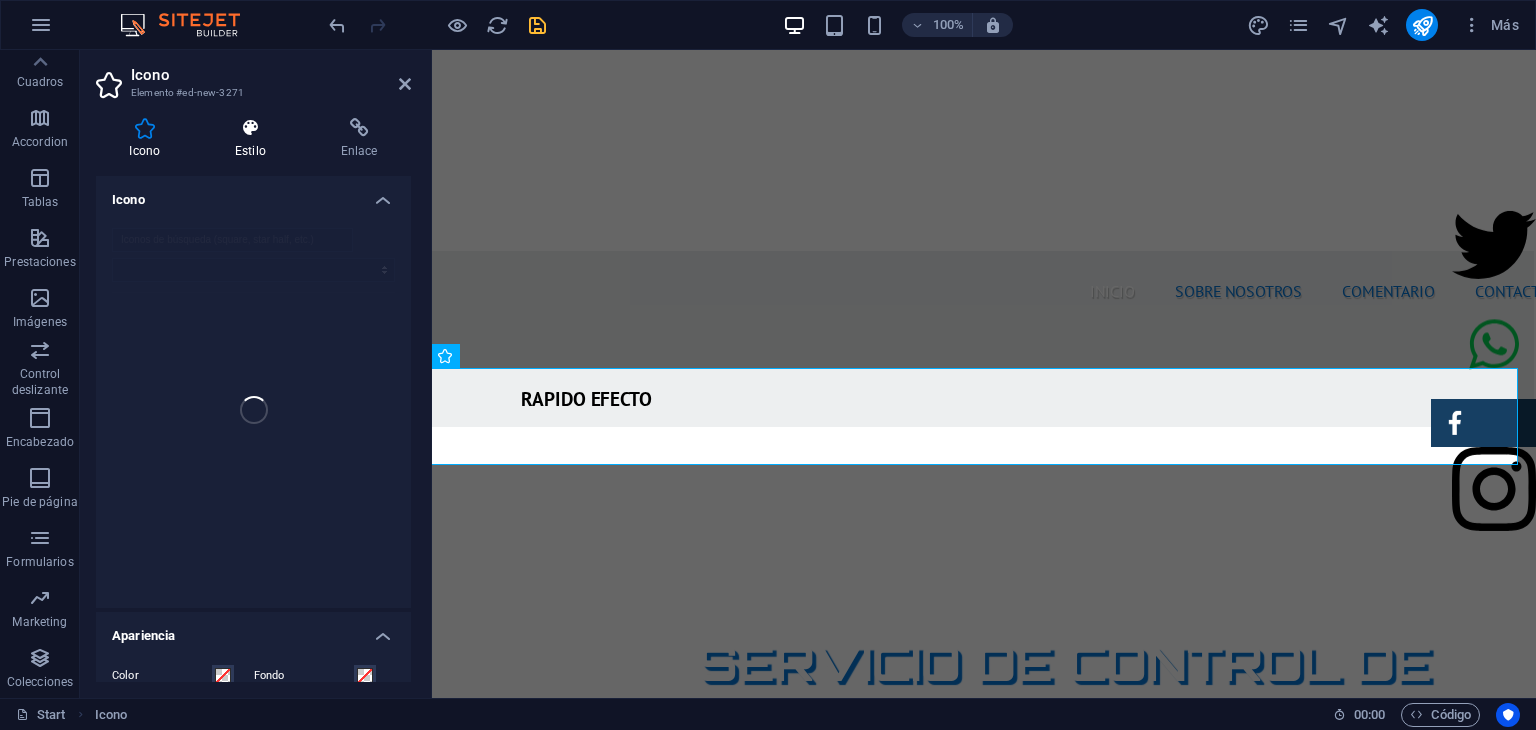 click at bounding box center [251, 128] 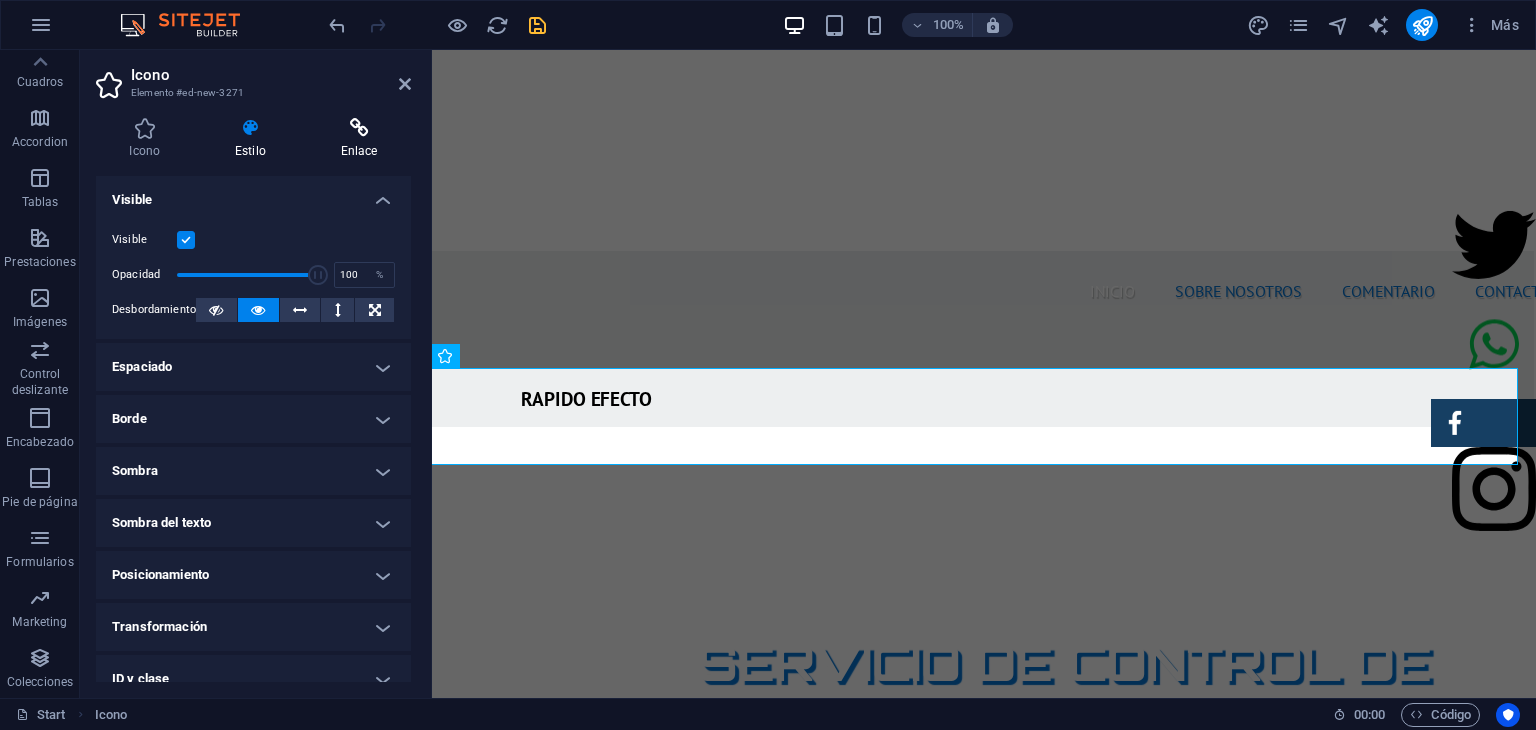 click on "Enlace" at bounding box center (359, 139) 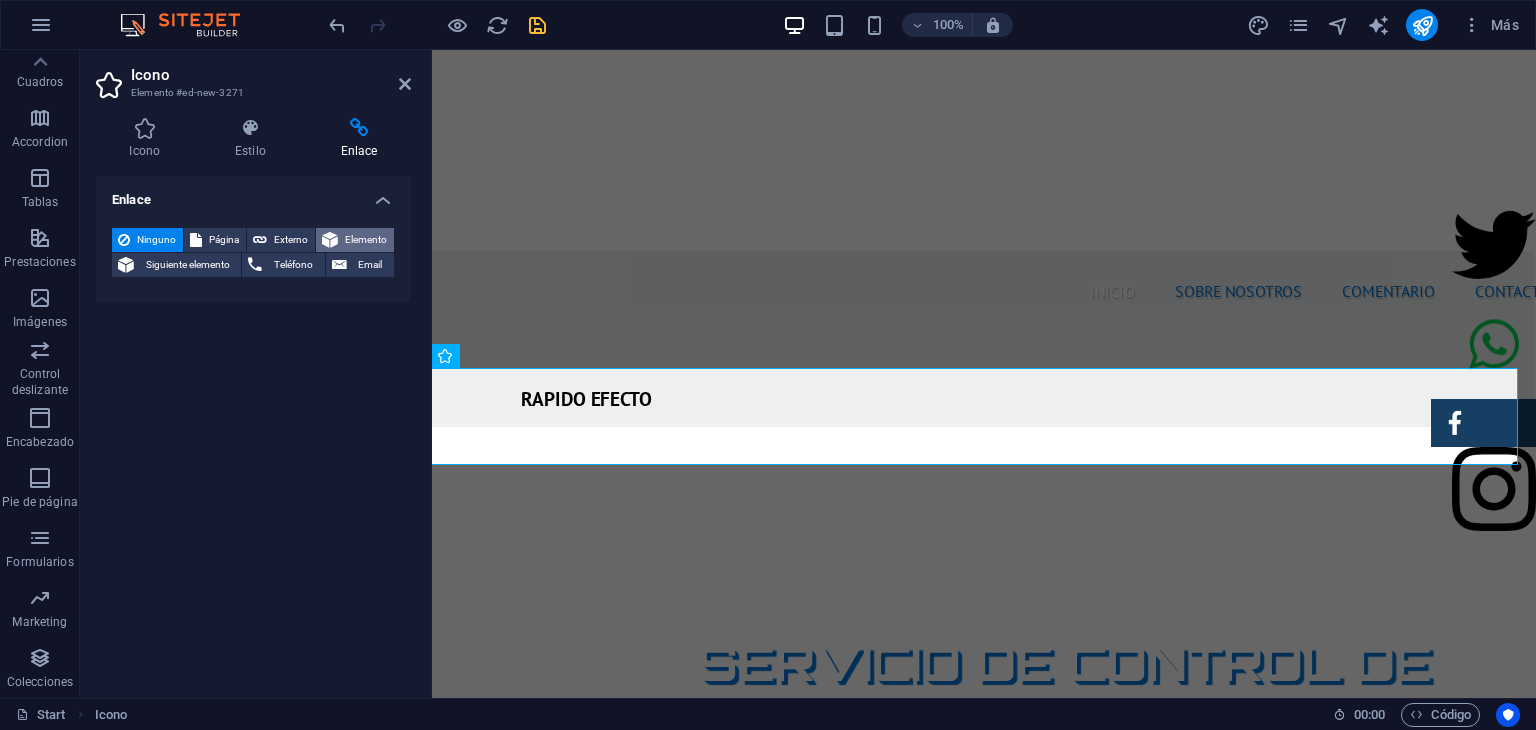 click on "Elemento" at bounding box center [366, 240] 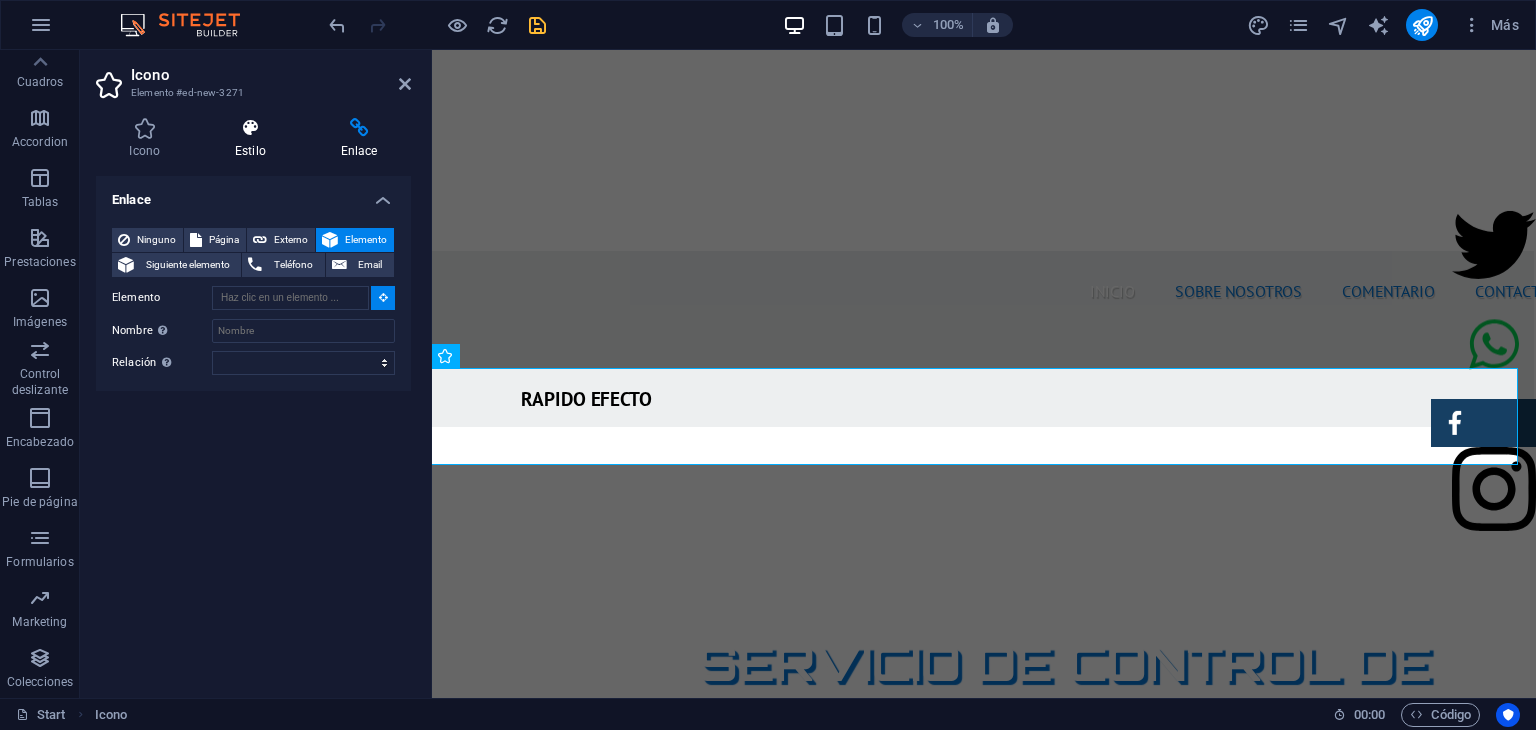 click on "Estilo" at bounding box center (255, 139) 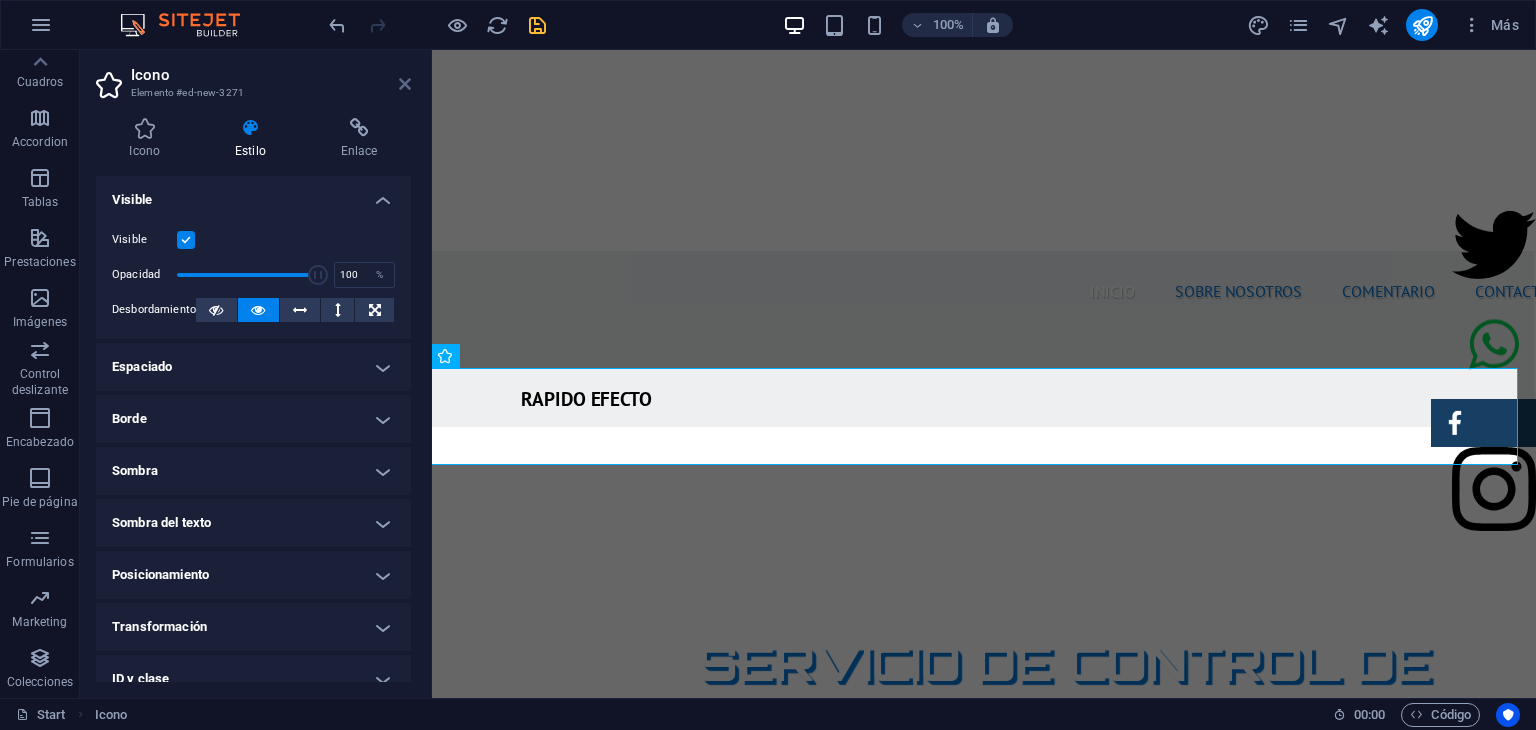 click at bounding box center [405, 84] 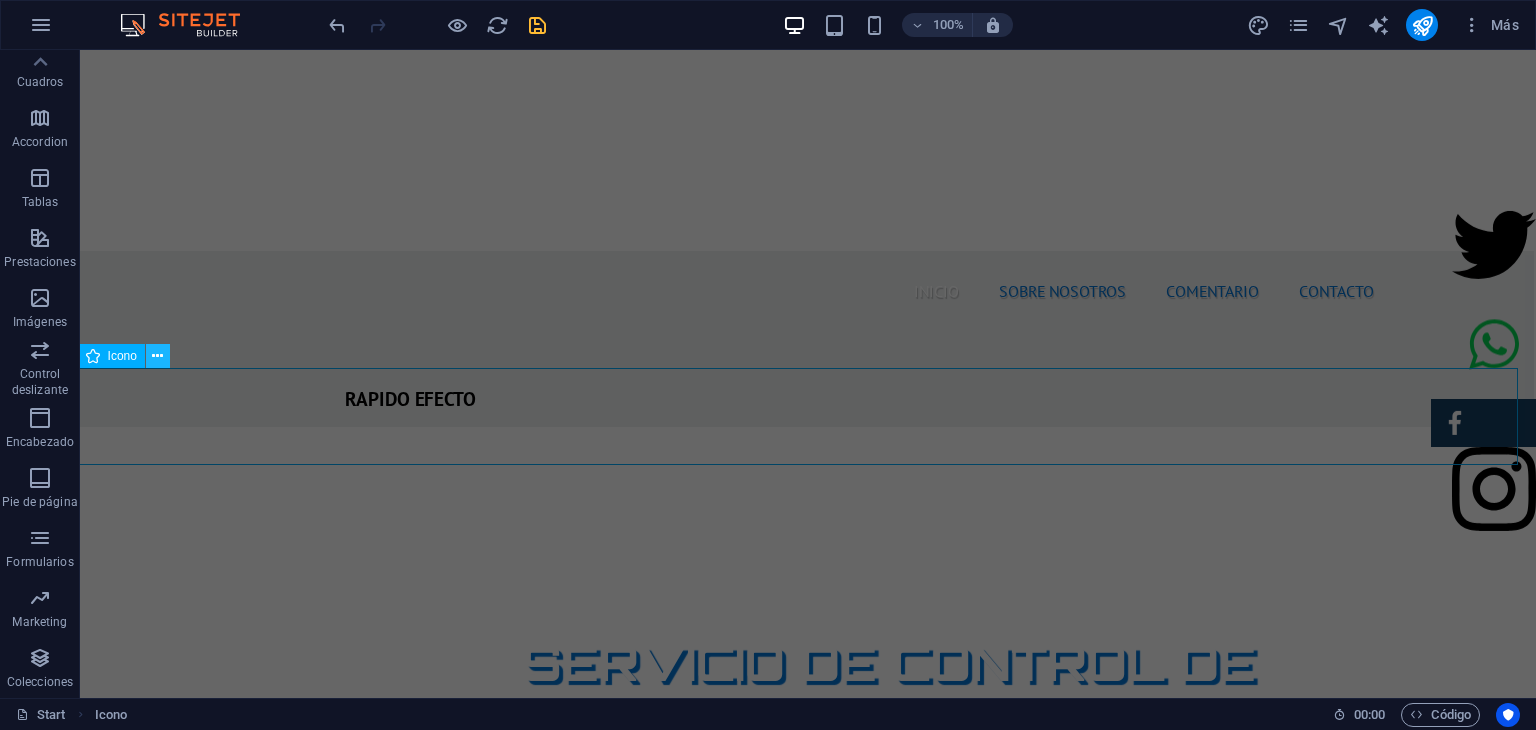 click at bounding box center (157, 356) 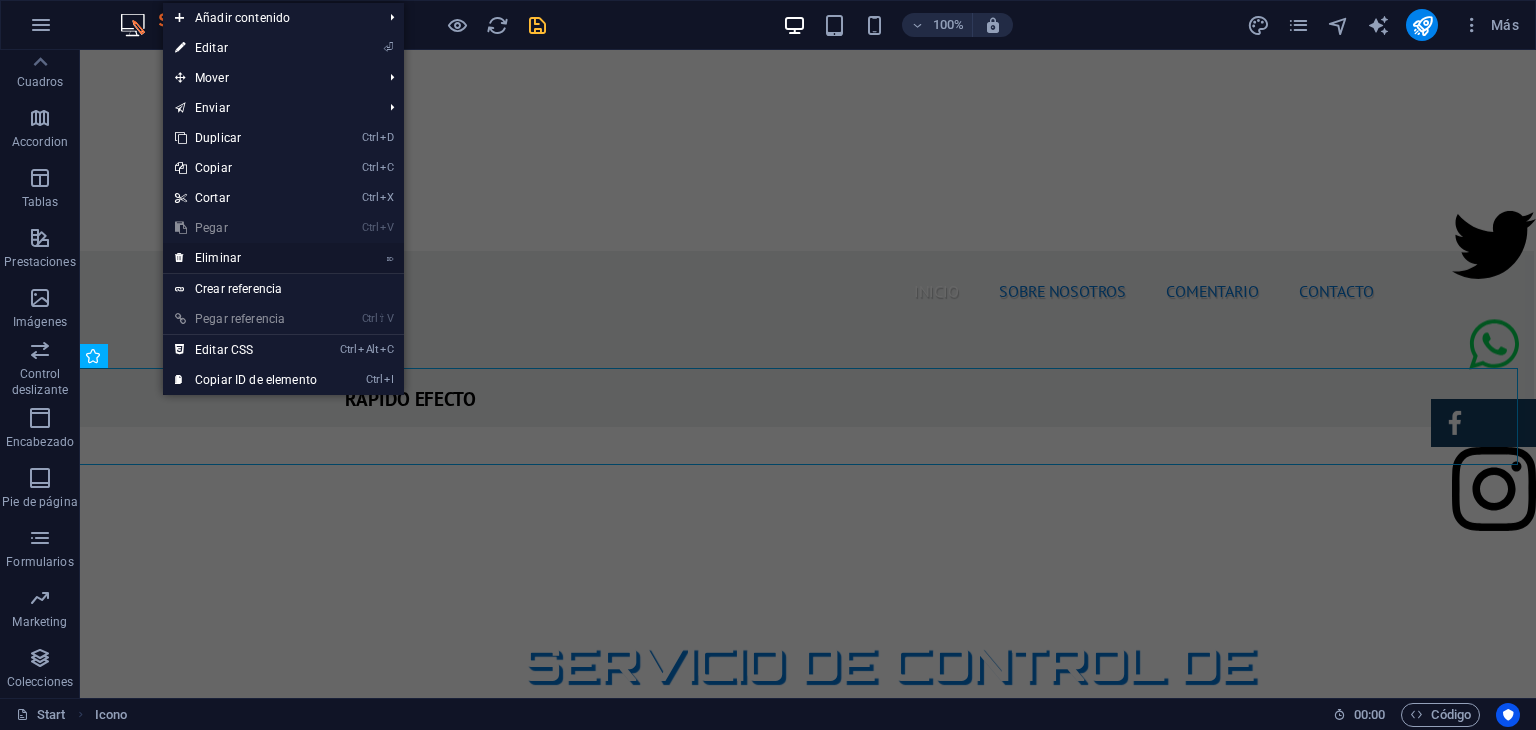 click on "⌦  Eliminar" at bounding box center [246, 258] 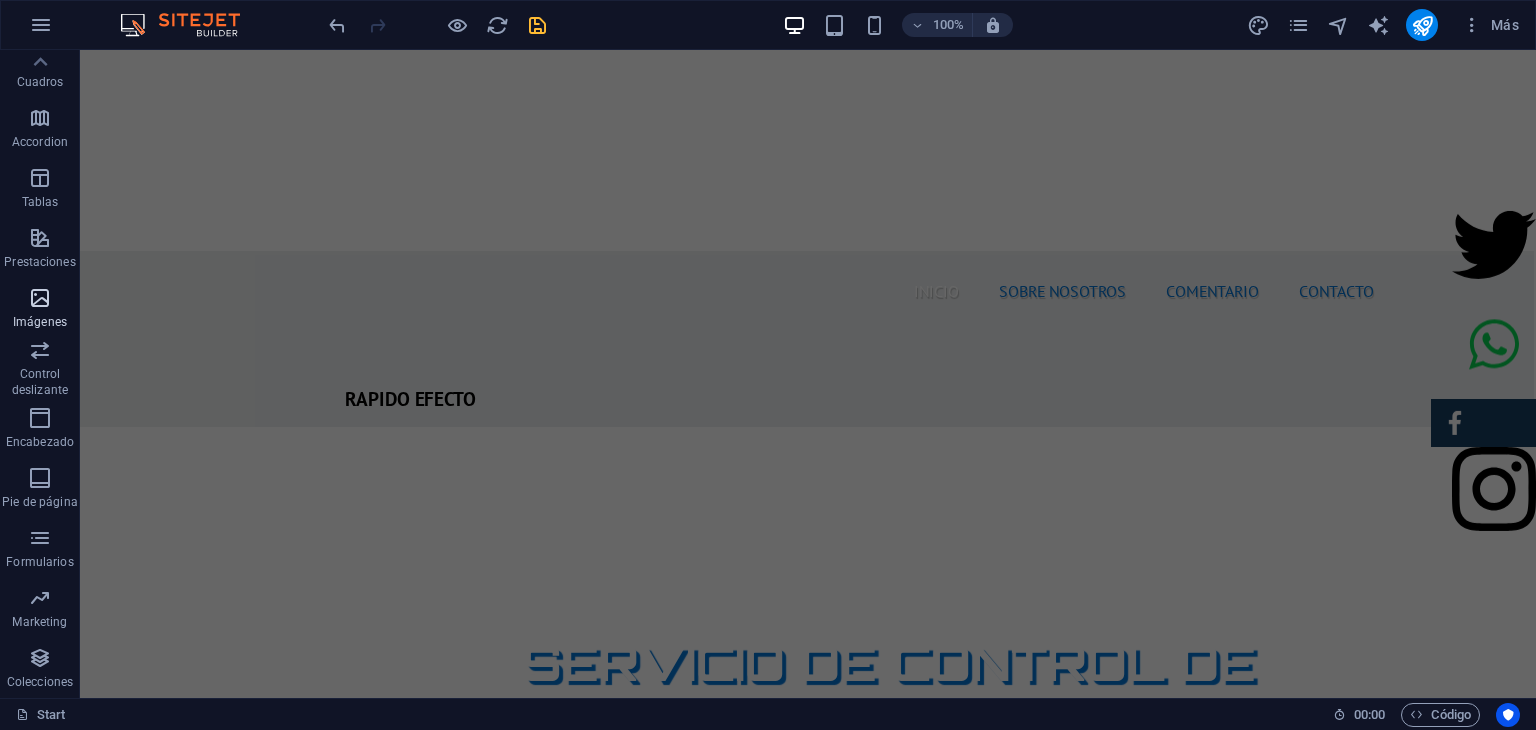 click on "Imágenes" at bounding box center (40, 322) 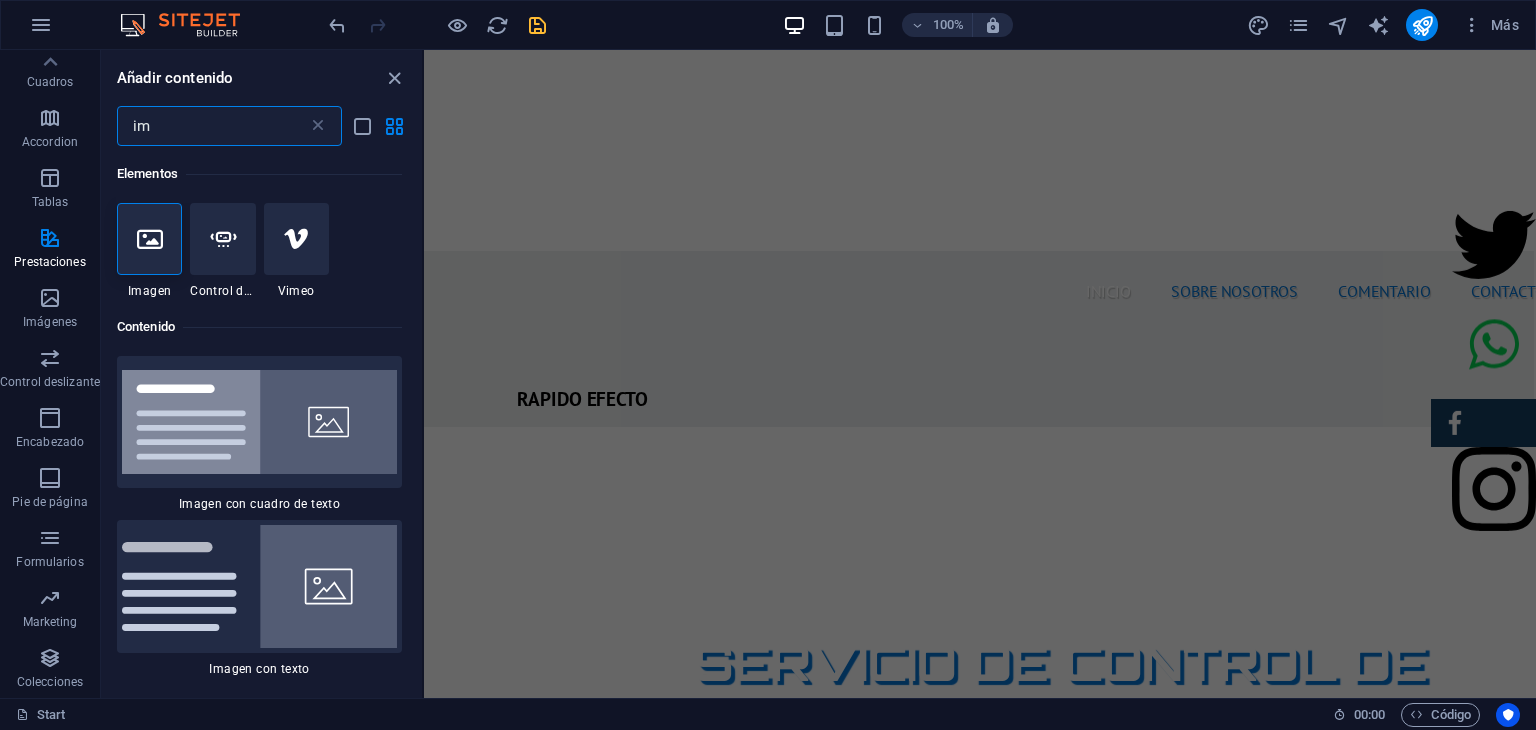 scroll, scrollTop: 0, scrollLeft: 0, axis: both 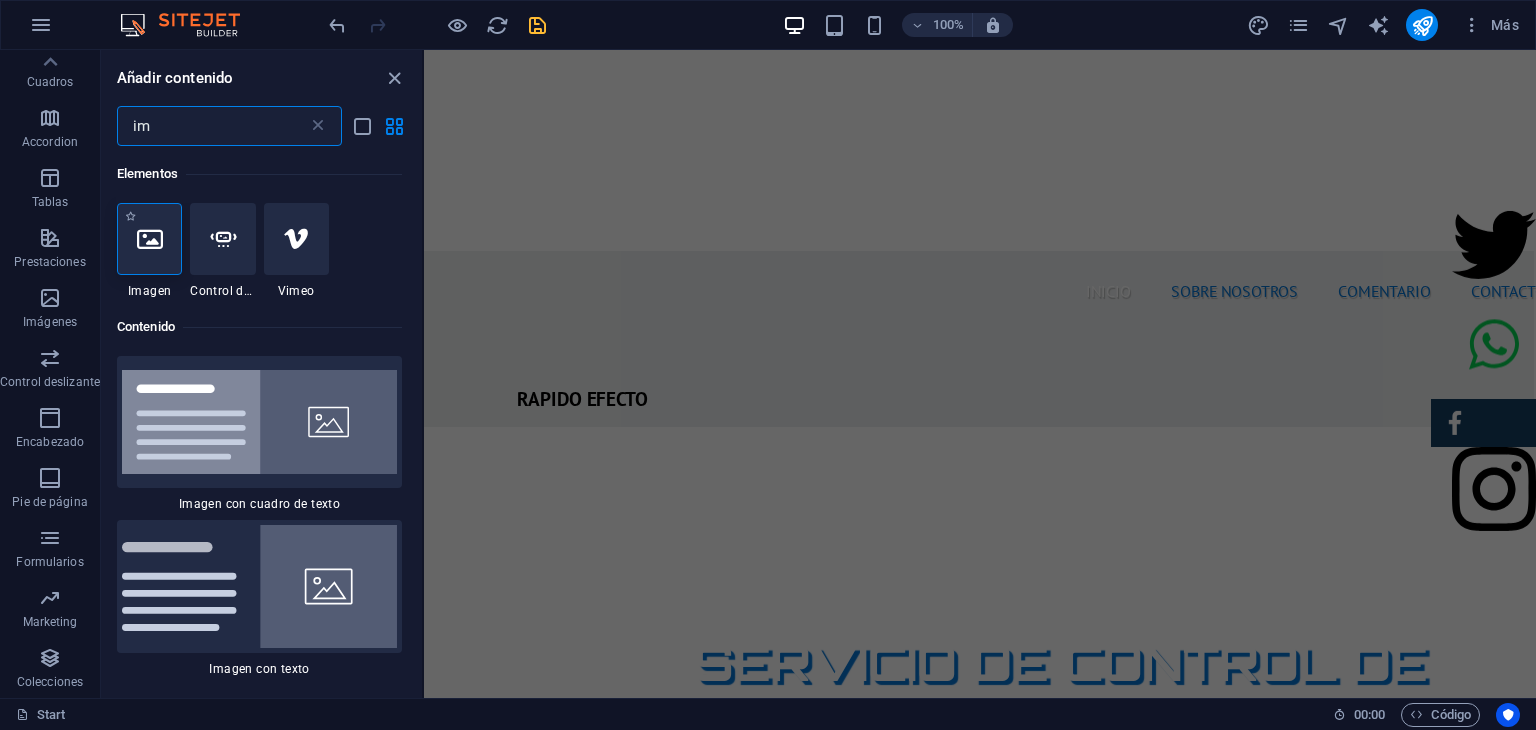 type on "im" 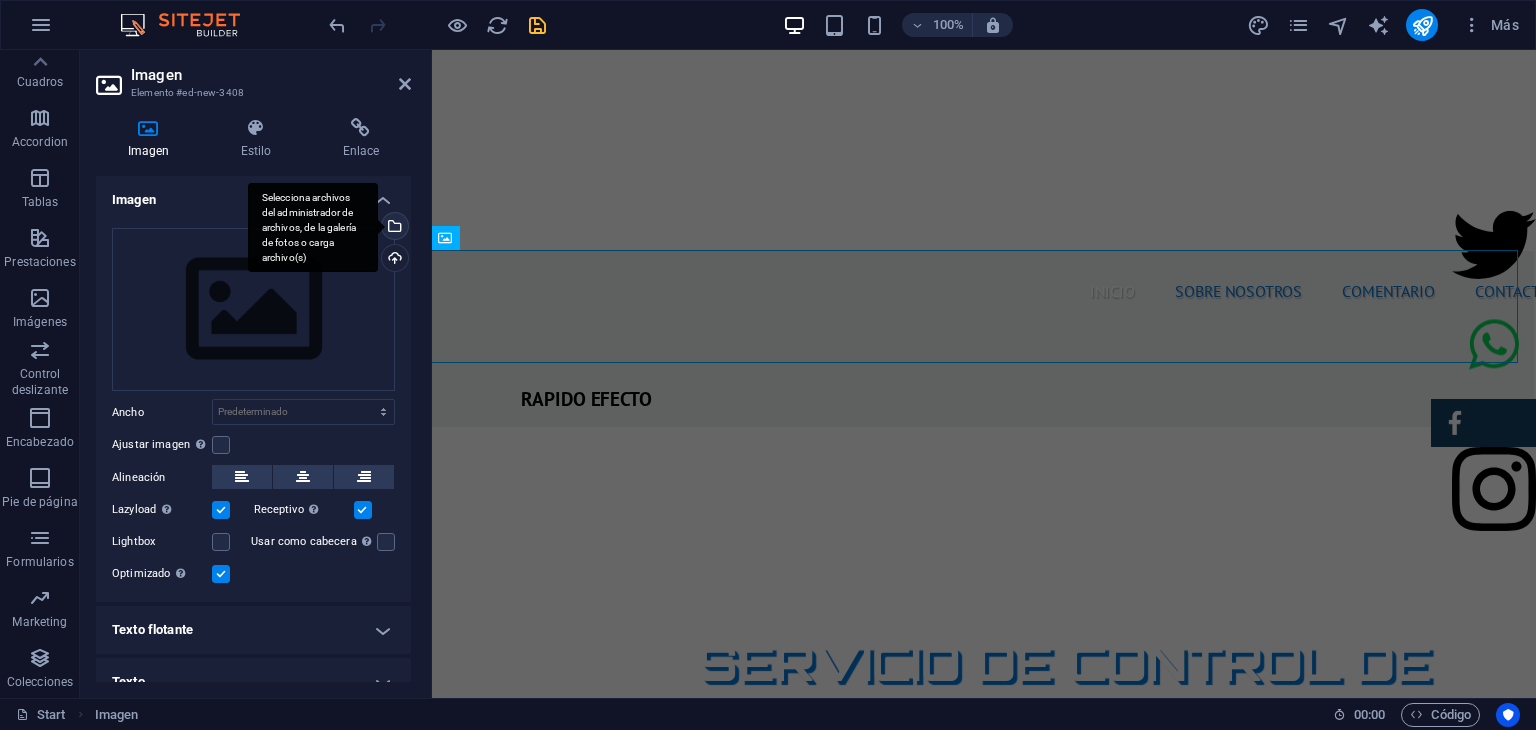click on "Selecciona archivos del administrador de archivos, de la galería de fotos o carga archivo(s)" at bounding box center [393, 228] 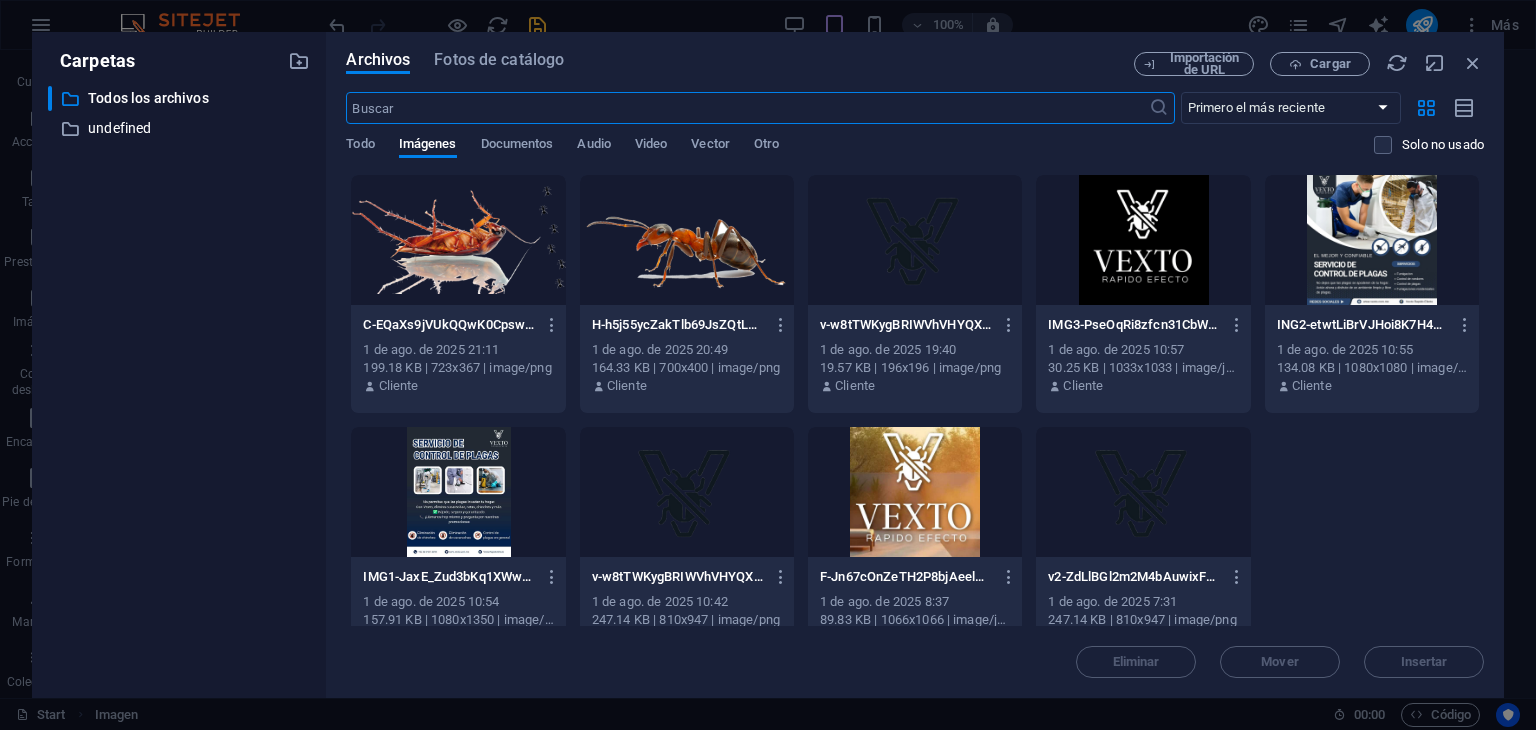 click at bounding box center [458, 240] 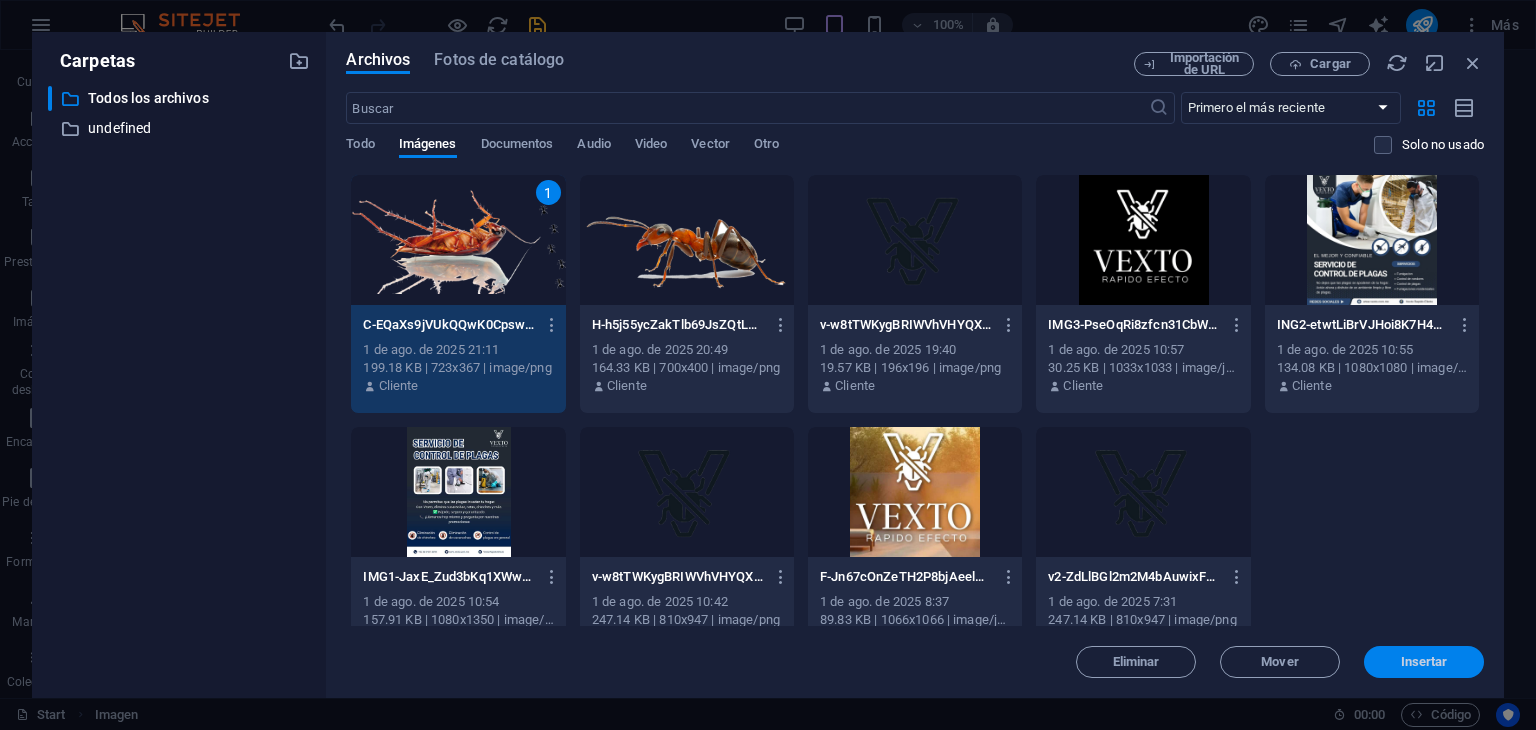 click on "Insertar" at bounding box center [1424, 662] 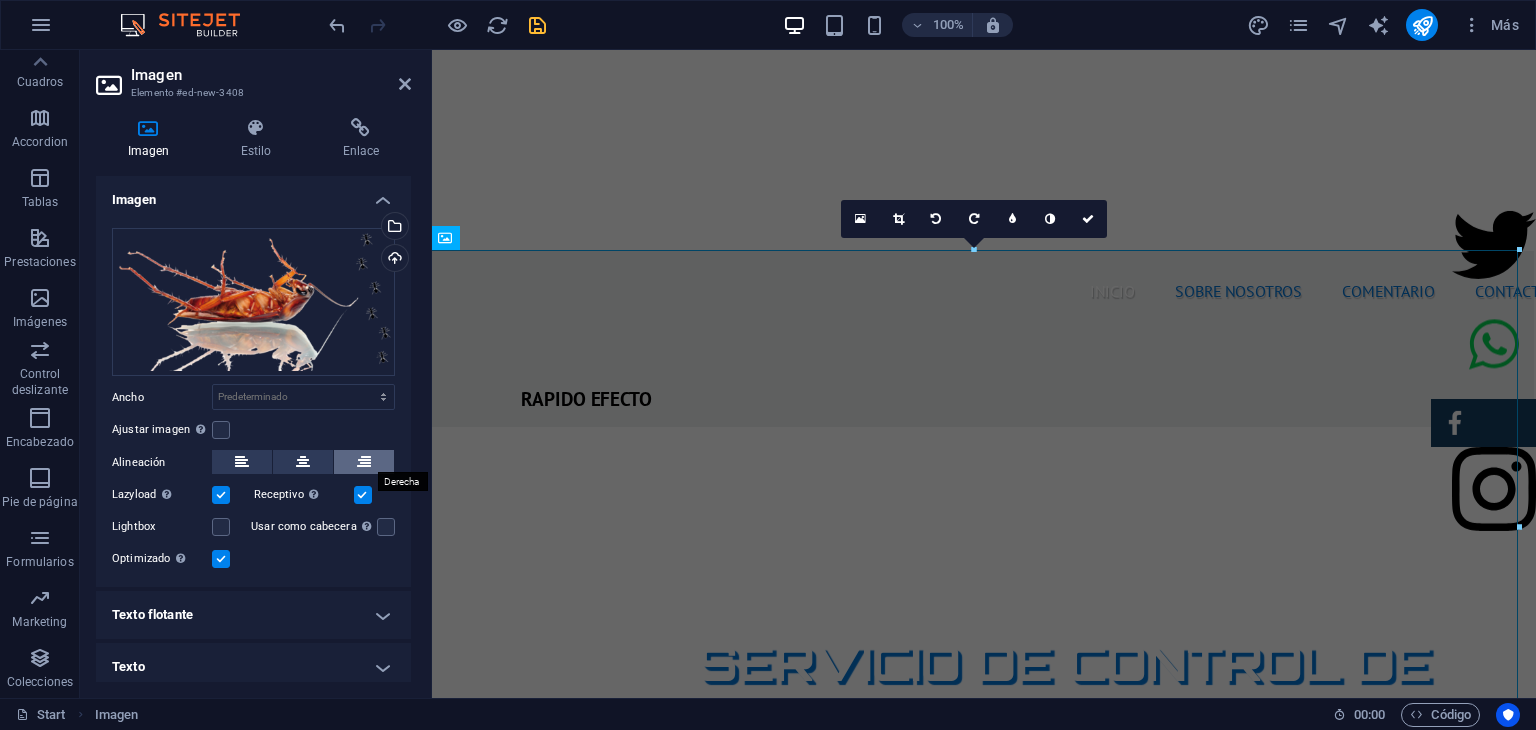 click at bounding box center (364, 462) 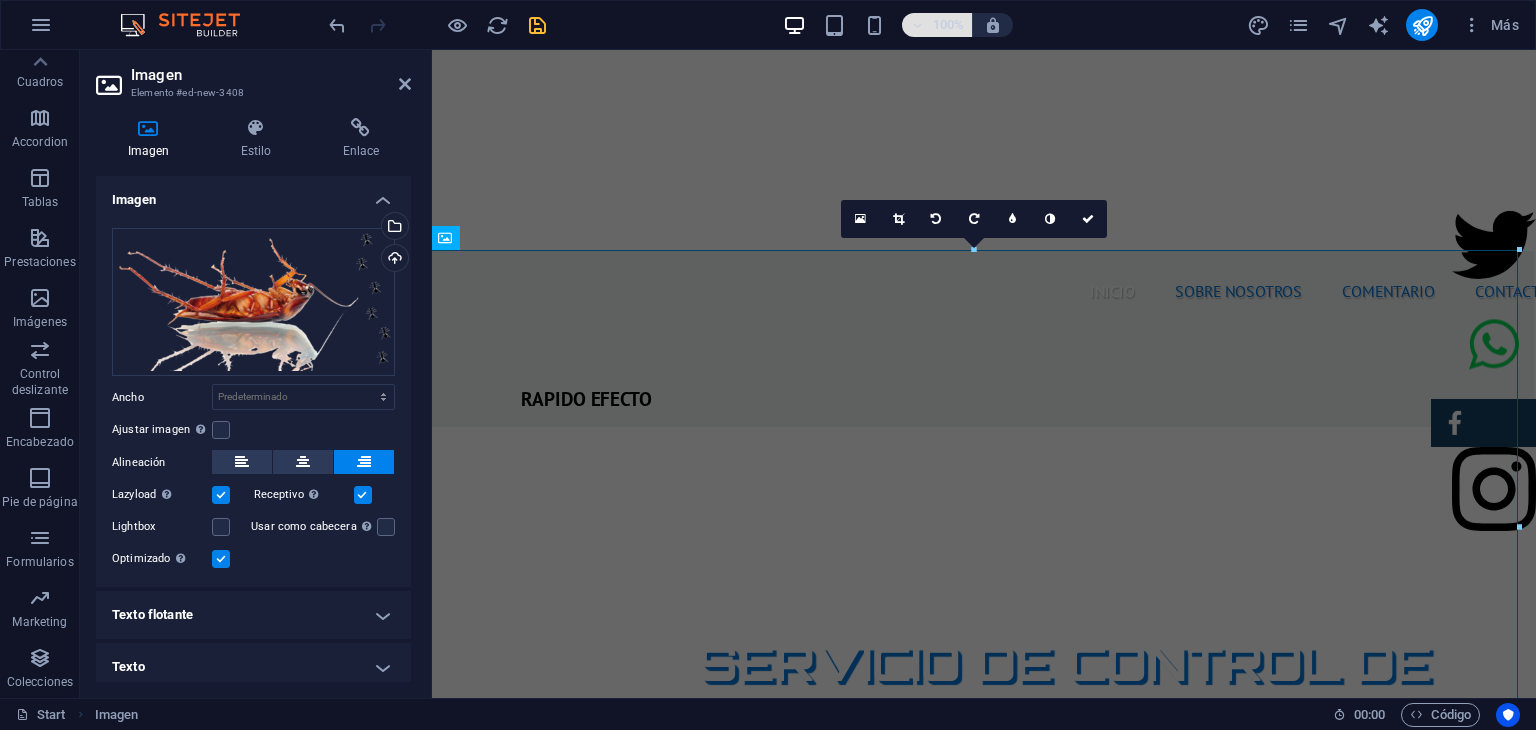 click at bounding box center [917, 25] 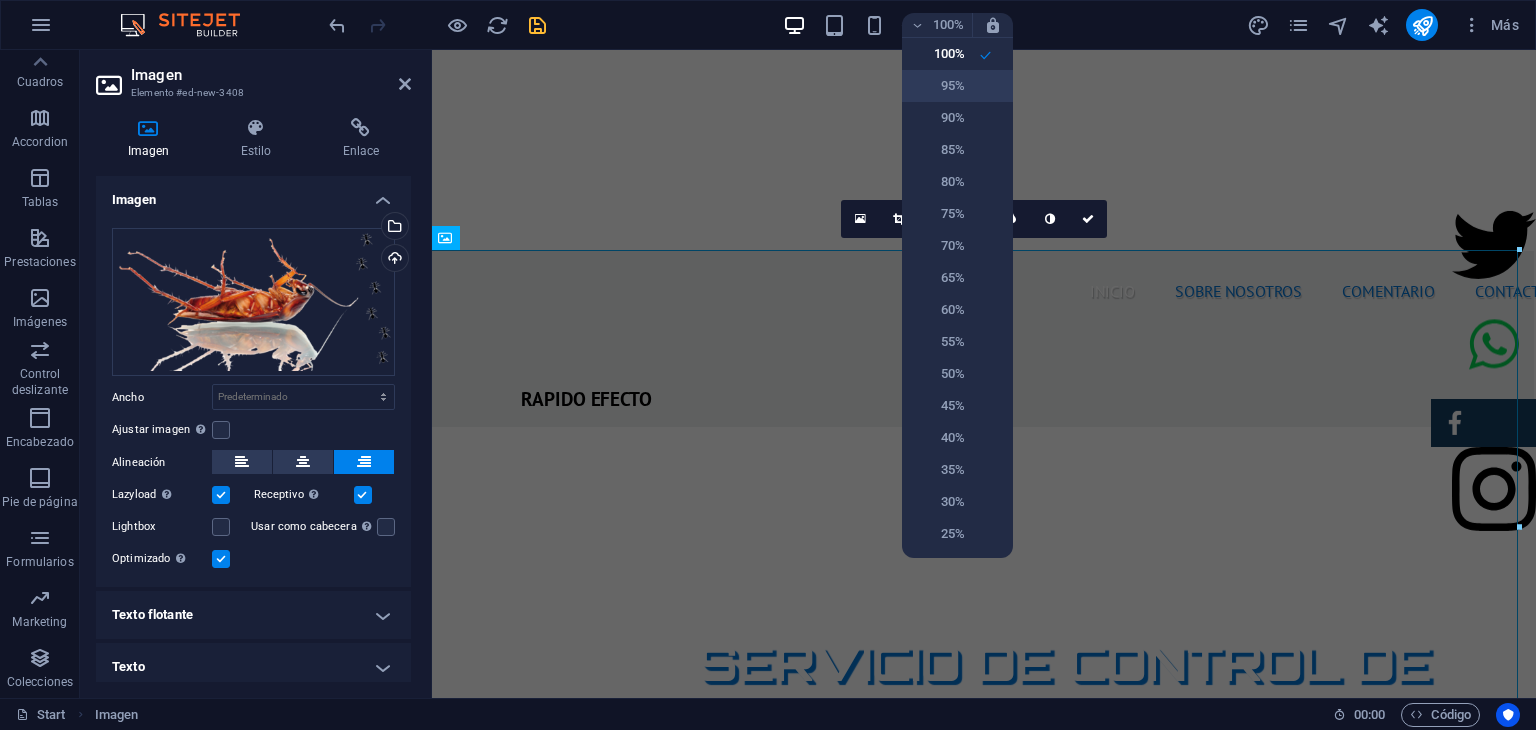 click on "95%" at bounding box center [939, 86] 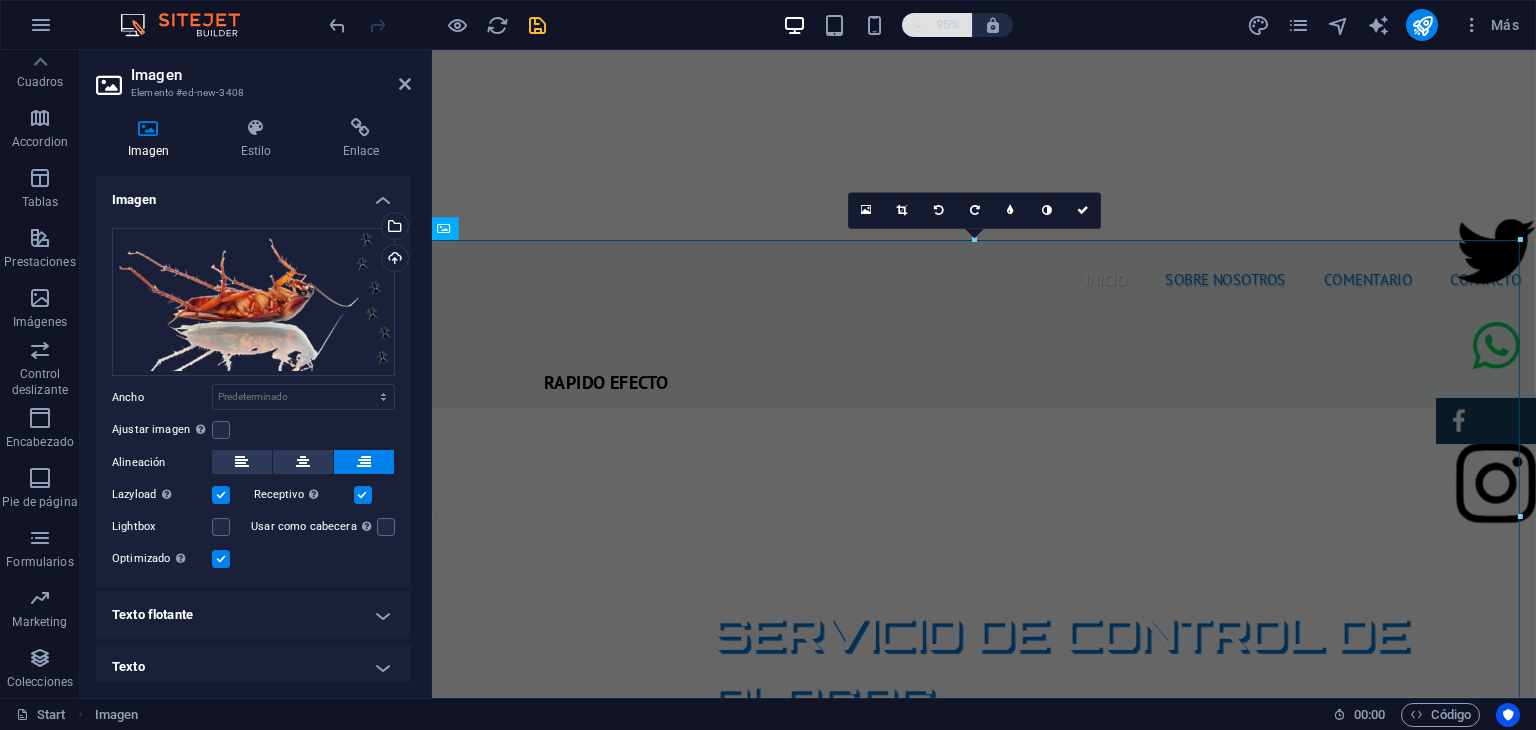 click on "95%" at bounding box center (937, 25) 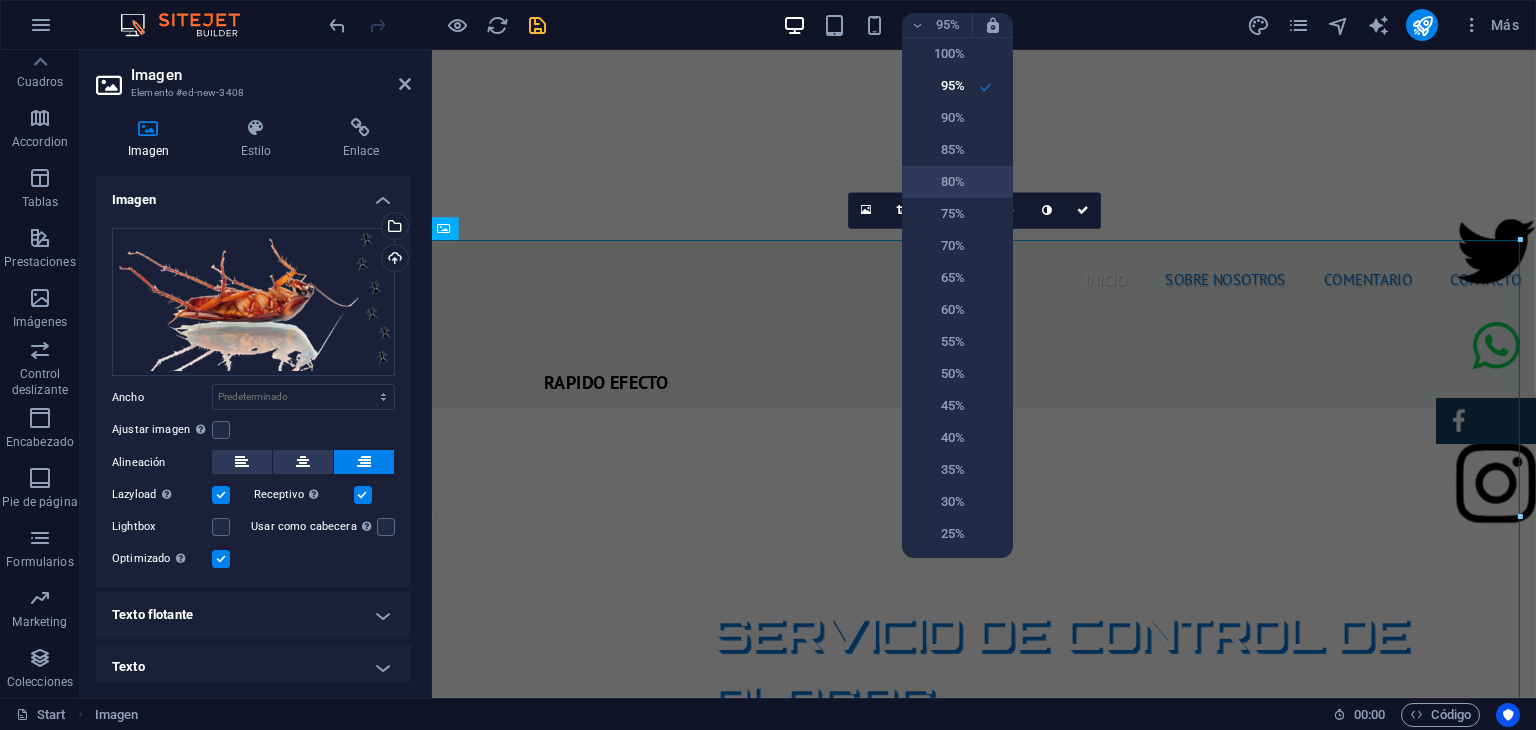 click on "80%" at bounding box center (939, 182) 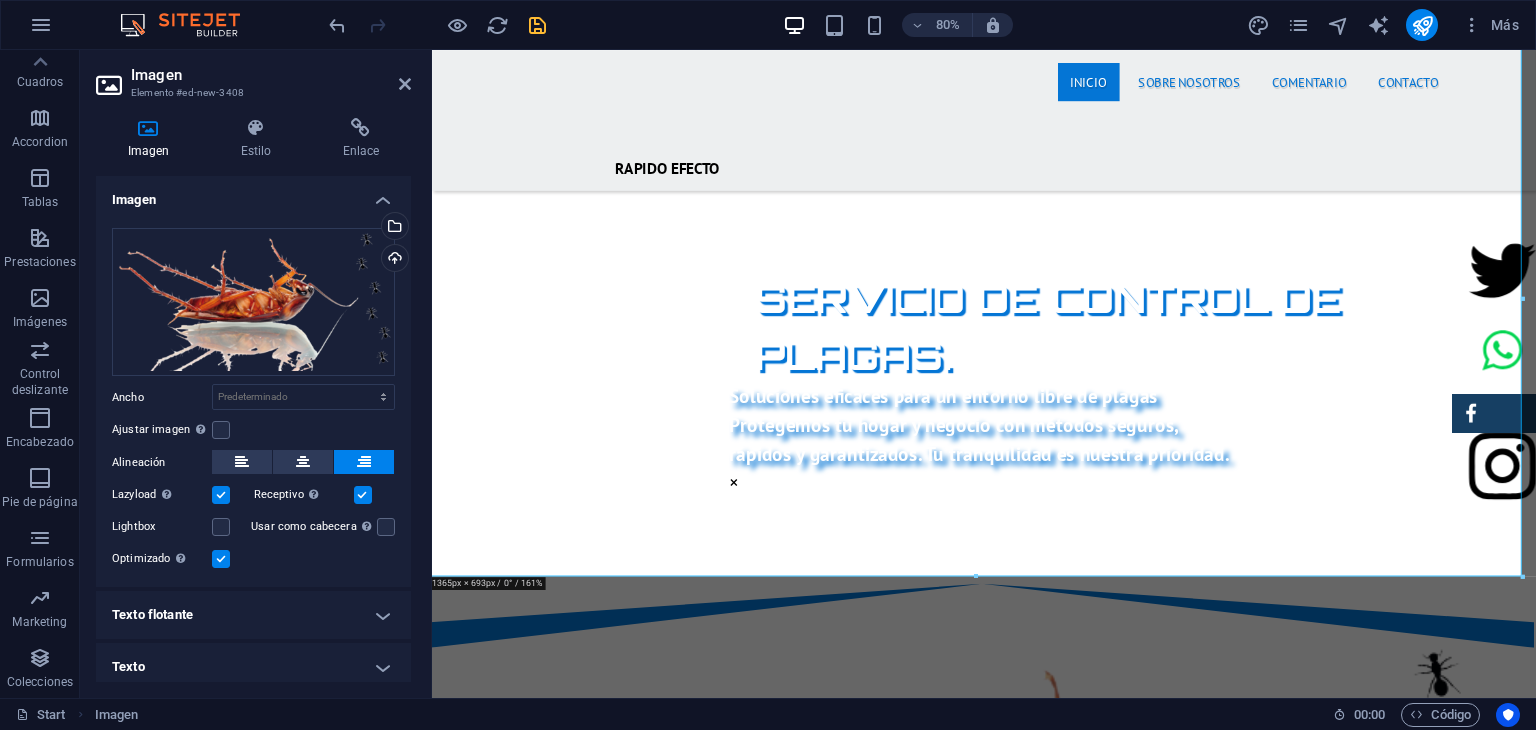 scroll, scrollTop: 880, scrollLeft: 2, axis: both 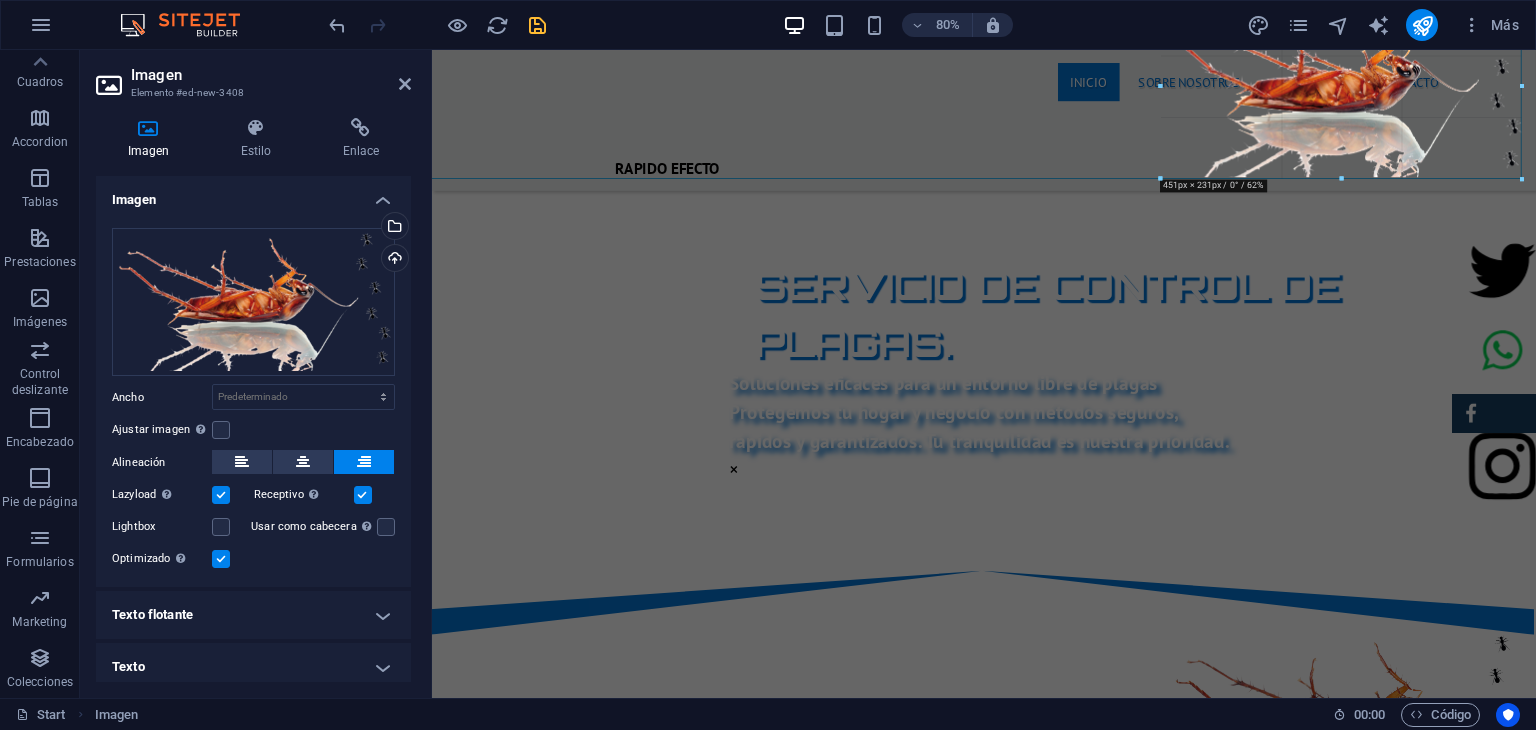 drag, startPoint x: 1520, startPoint y: 547, endPoint x: 700, endPoint y: 39, distance: 964.6056 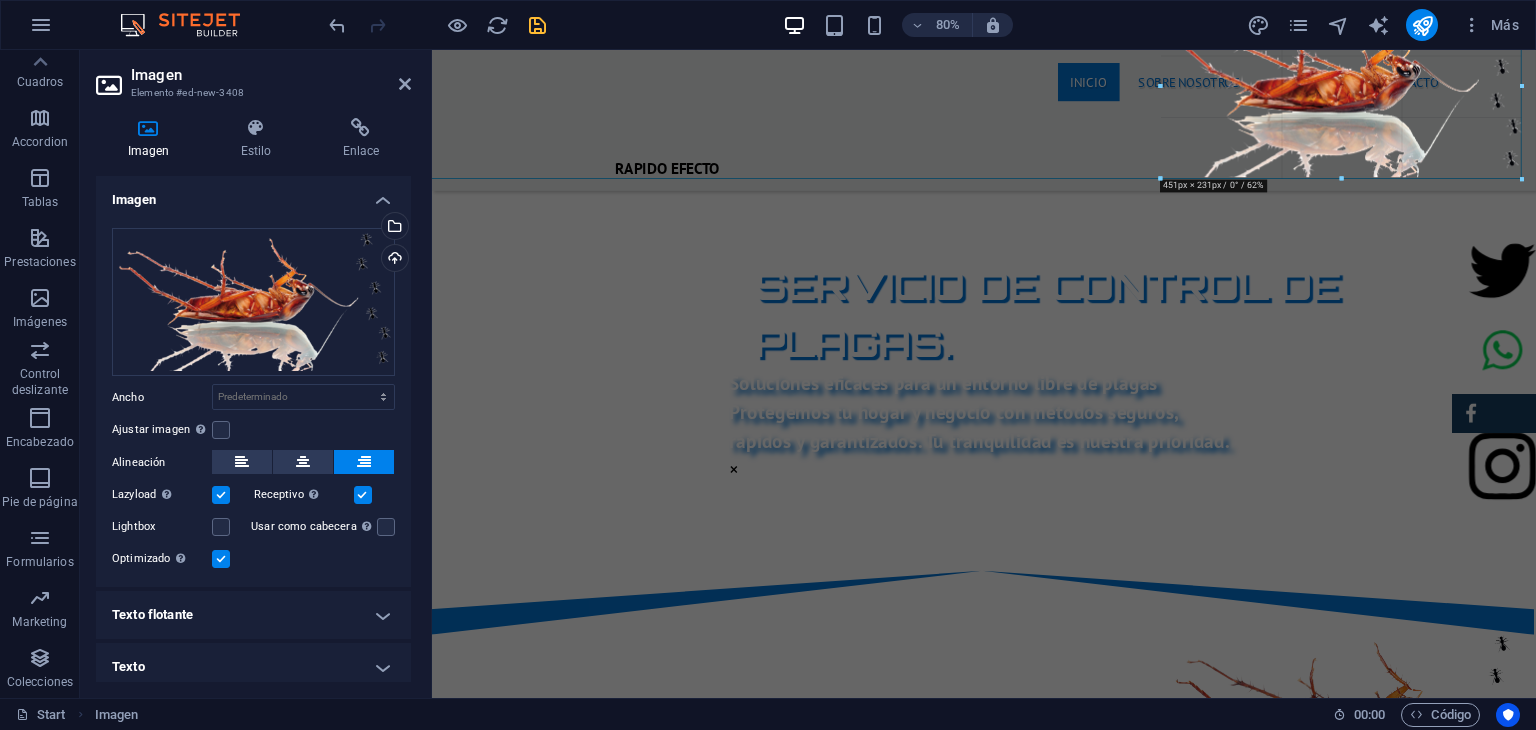 type on "447" 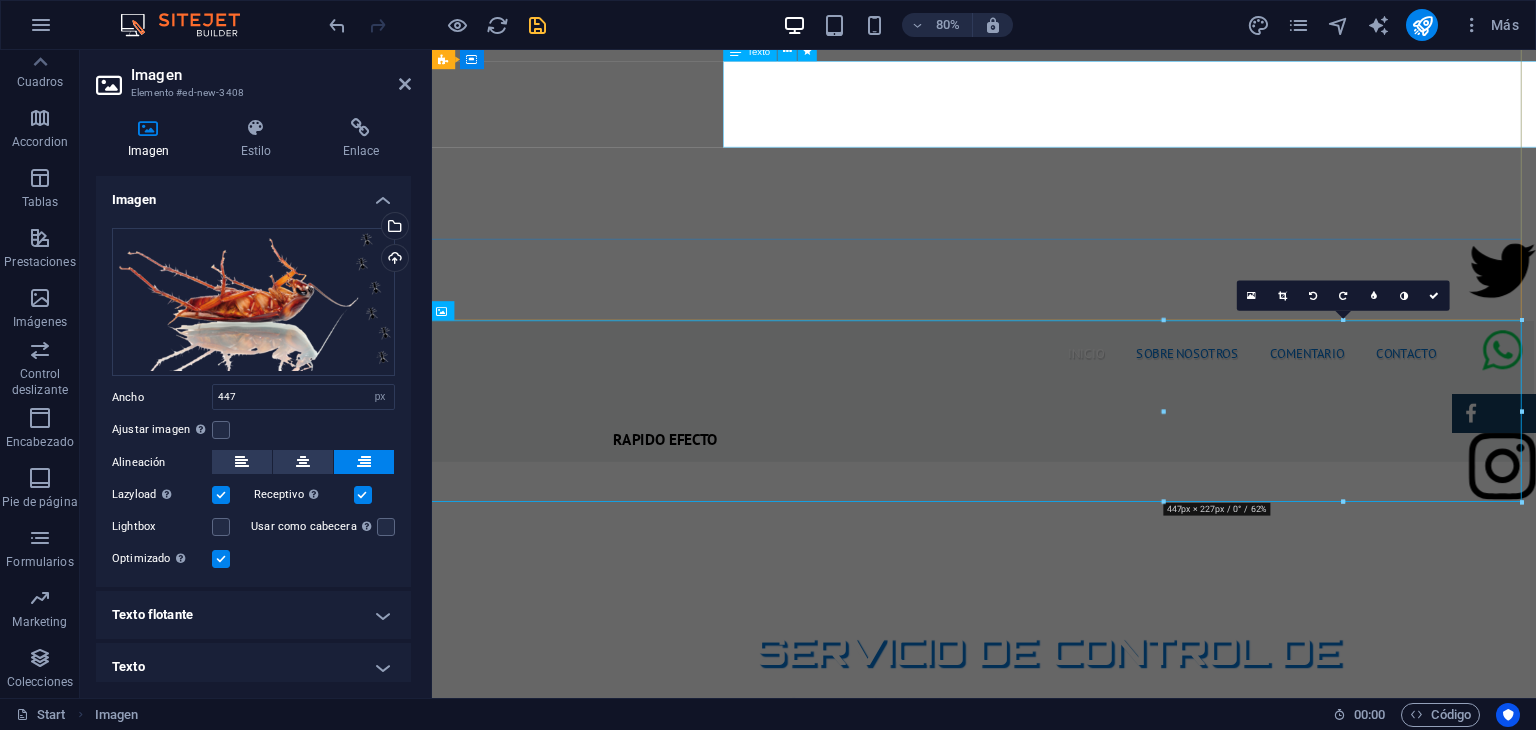 scroll, scrollTop: 464, scrollLeft: 2, axis: both 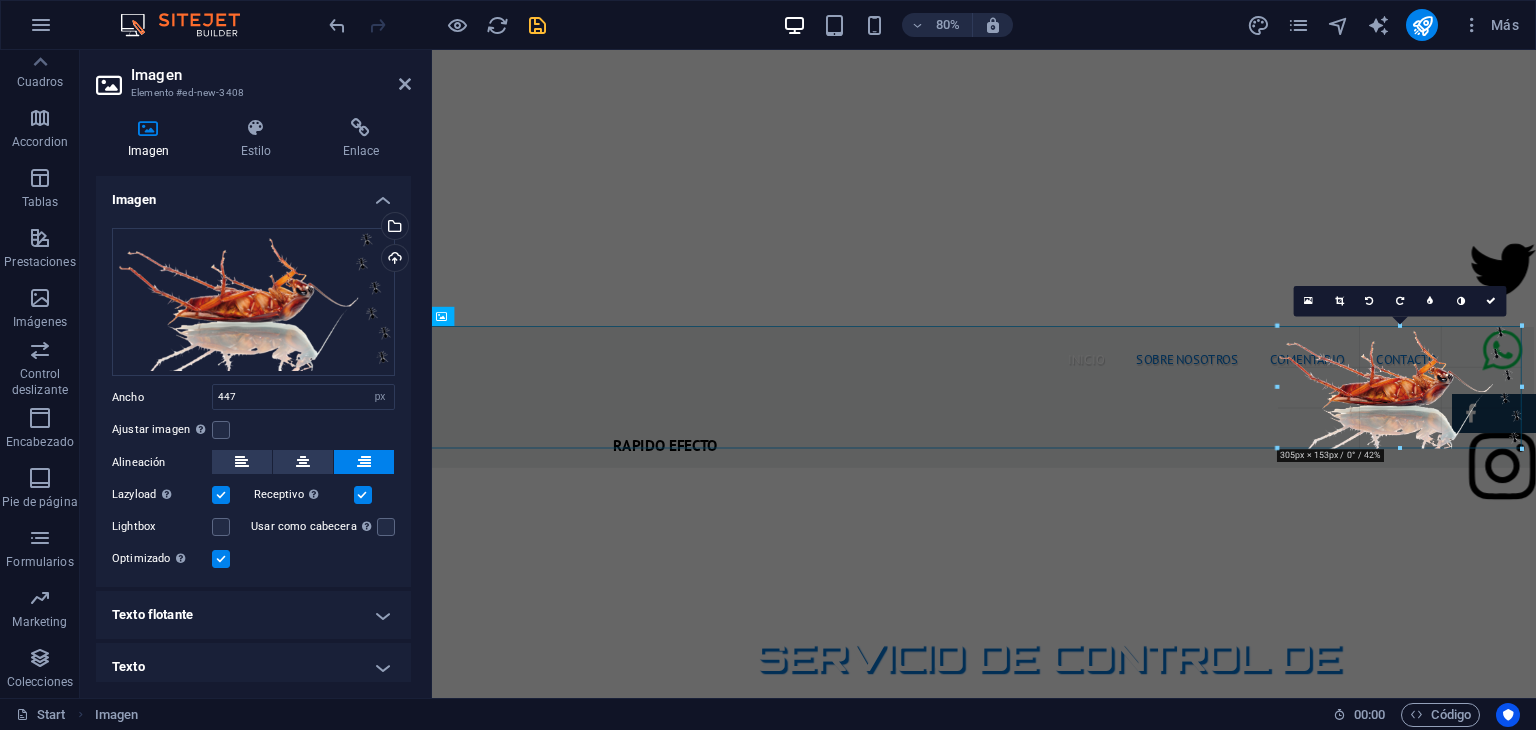 drag, startPoint x: 1524, startPoint y: 324, endPoint x: 1183, endPoint y: 466, distance: 369.3846 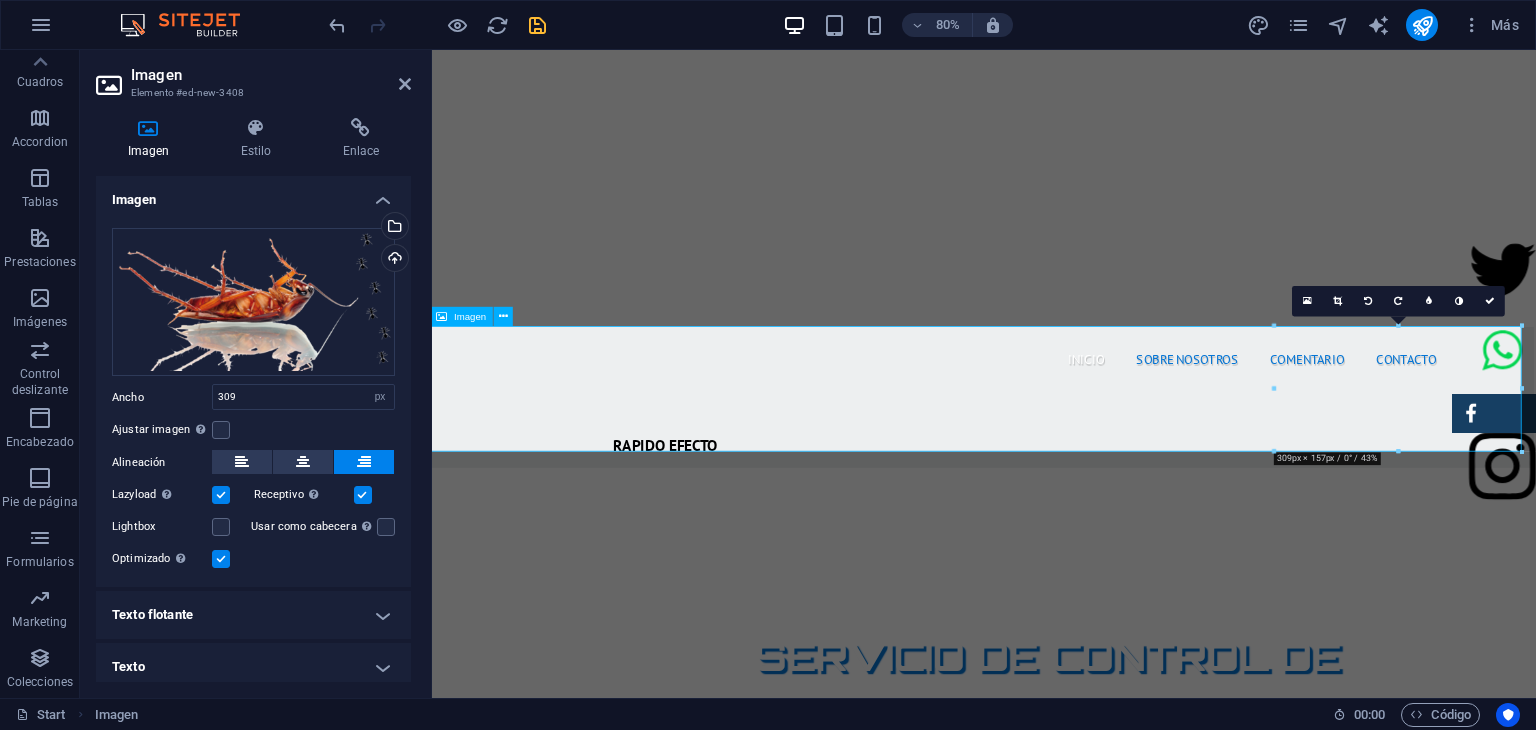 click at bounding box center [1120, 1323] 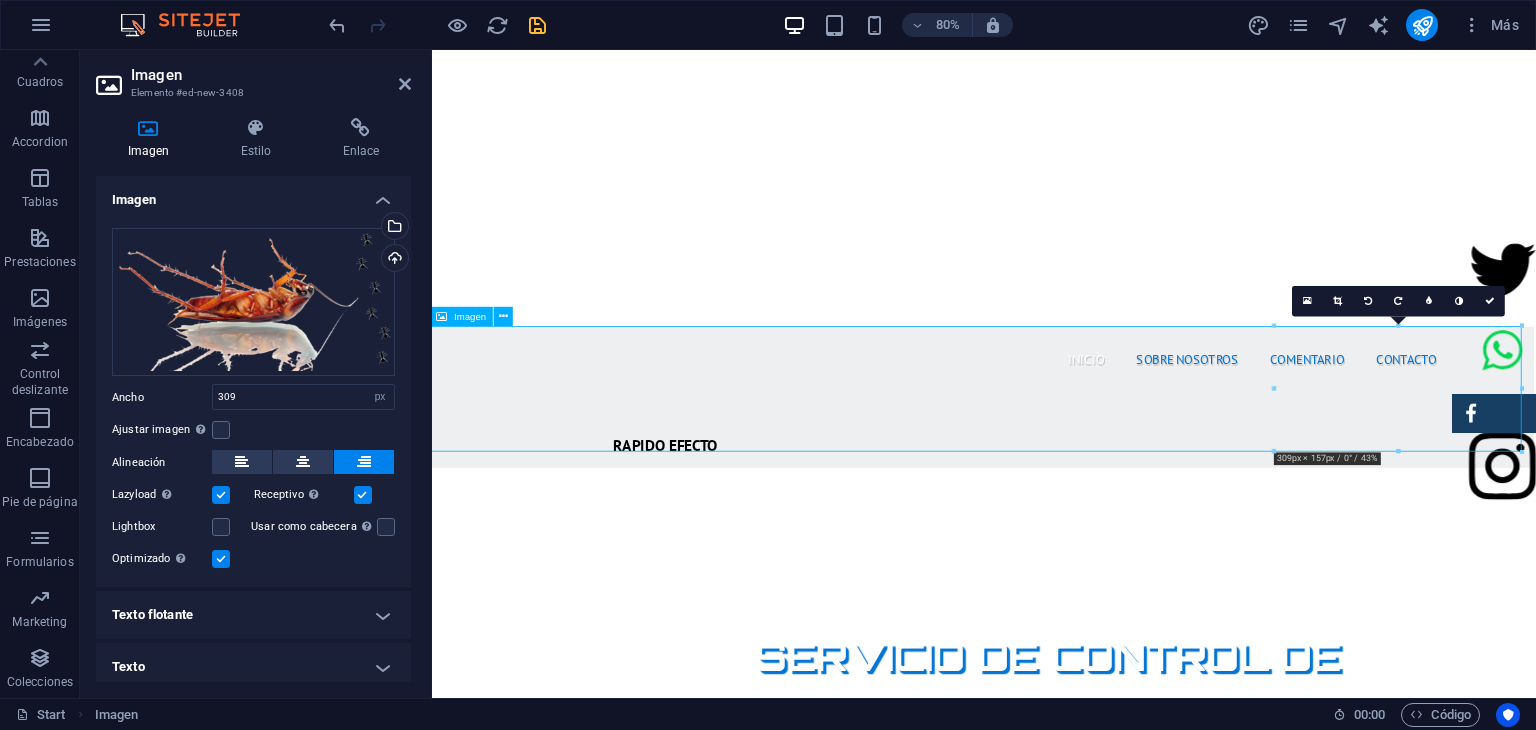 click at bounding box center (1120, 1323) 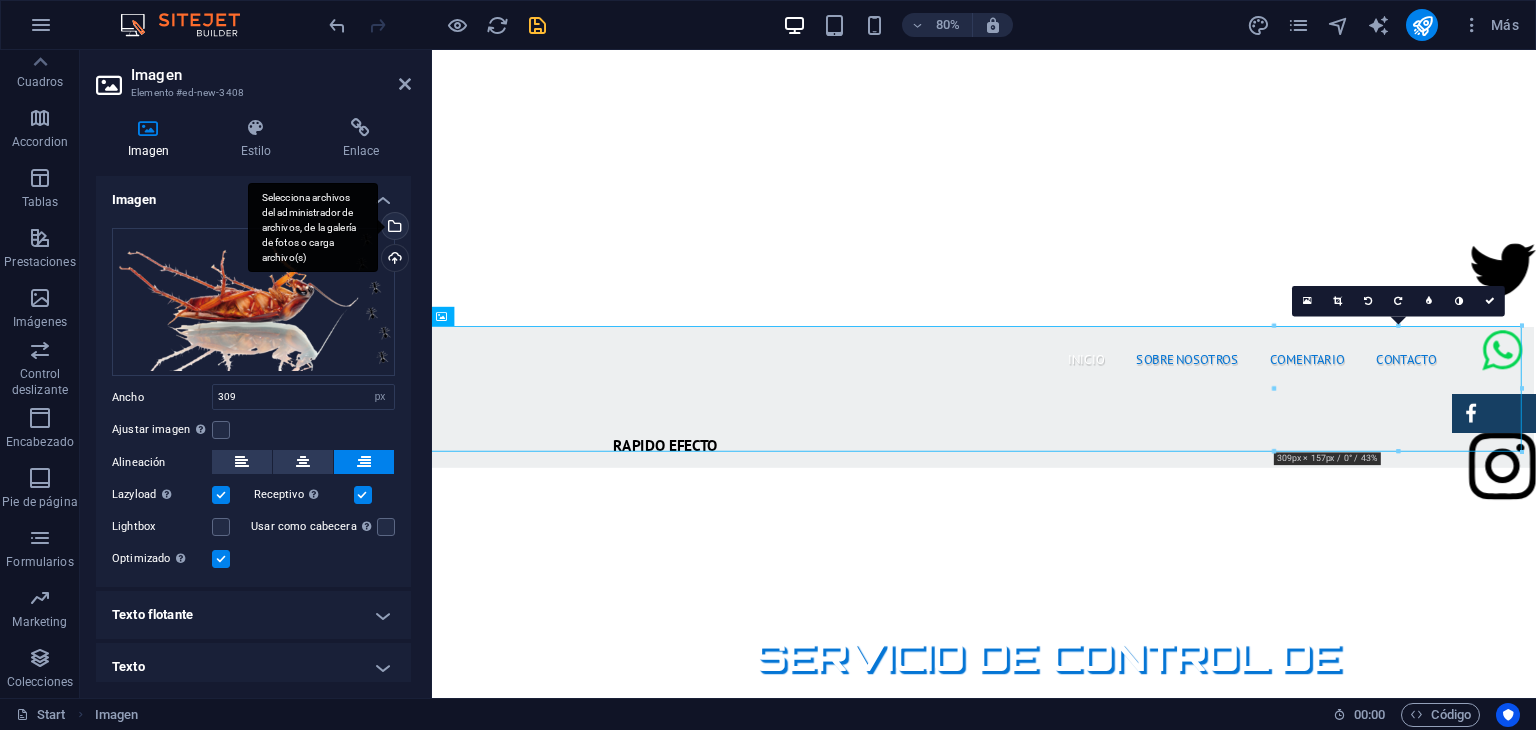 click on "Selecciona archivos del administrador de archivos, de la galería de fotos o carga archivo(s)" at bounding box center [393, 228] 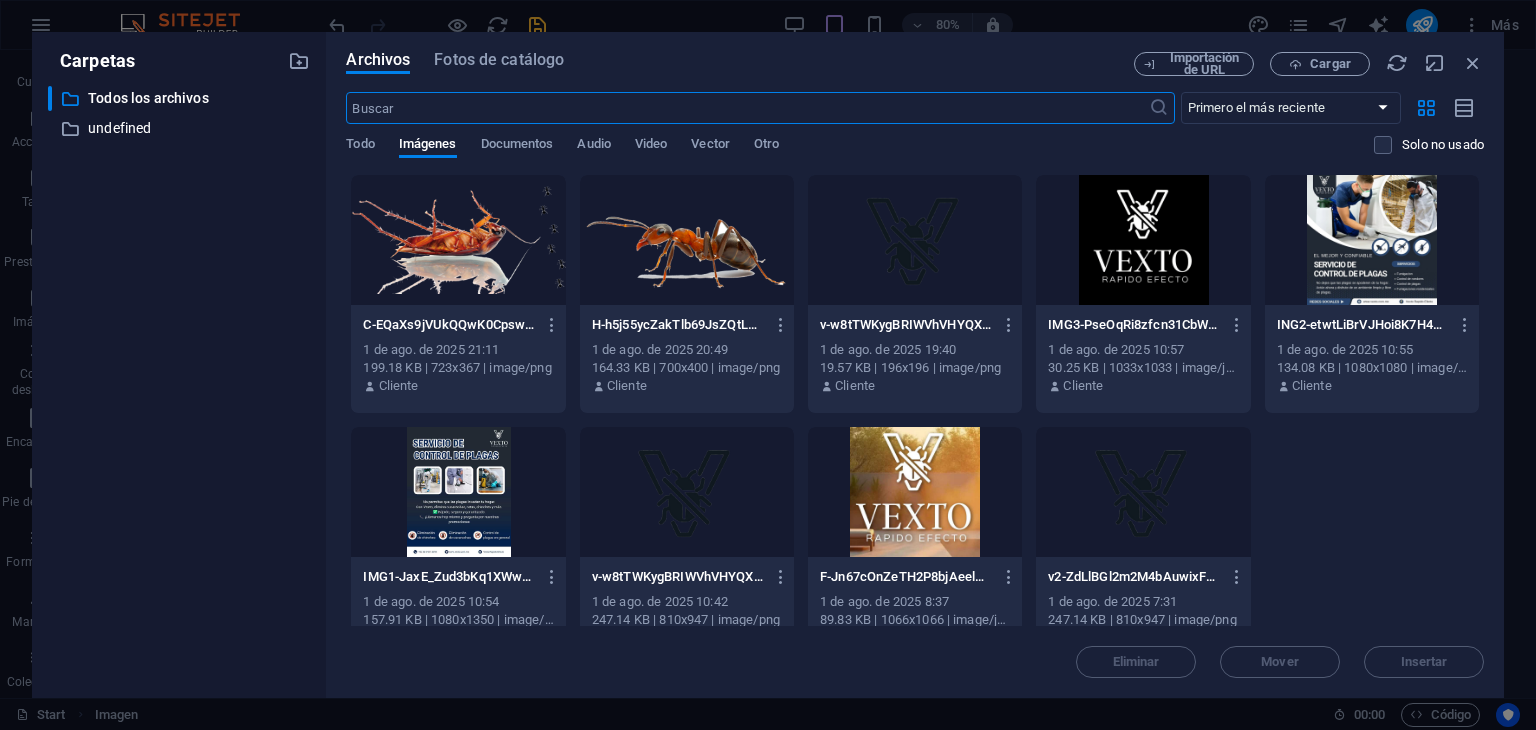 click at bounding box center (687, 240) 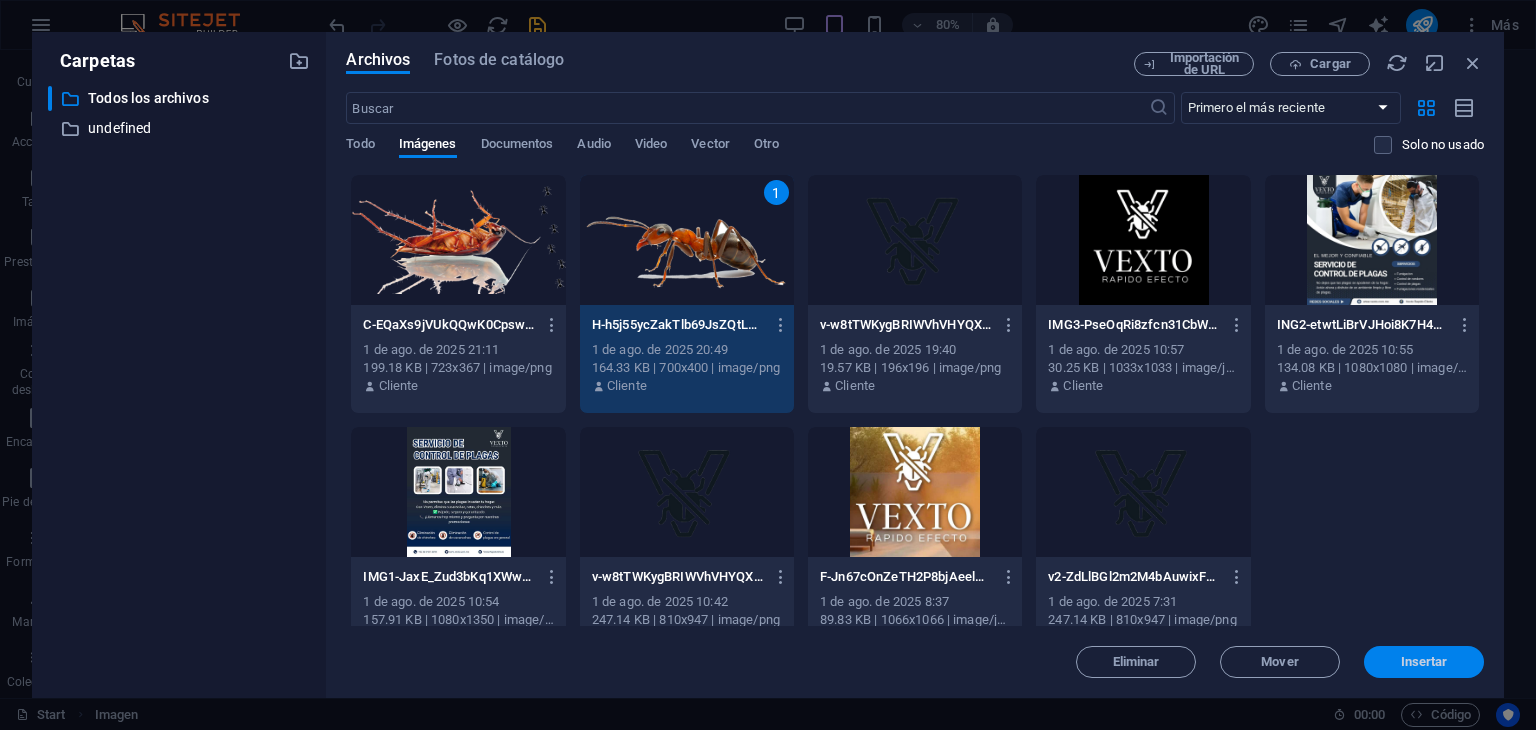click on "Insertar" at bounding box center (1424, 662) 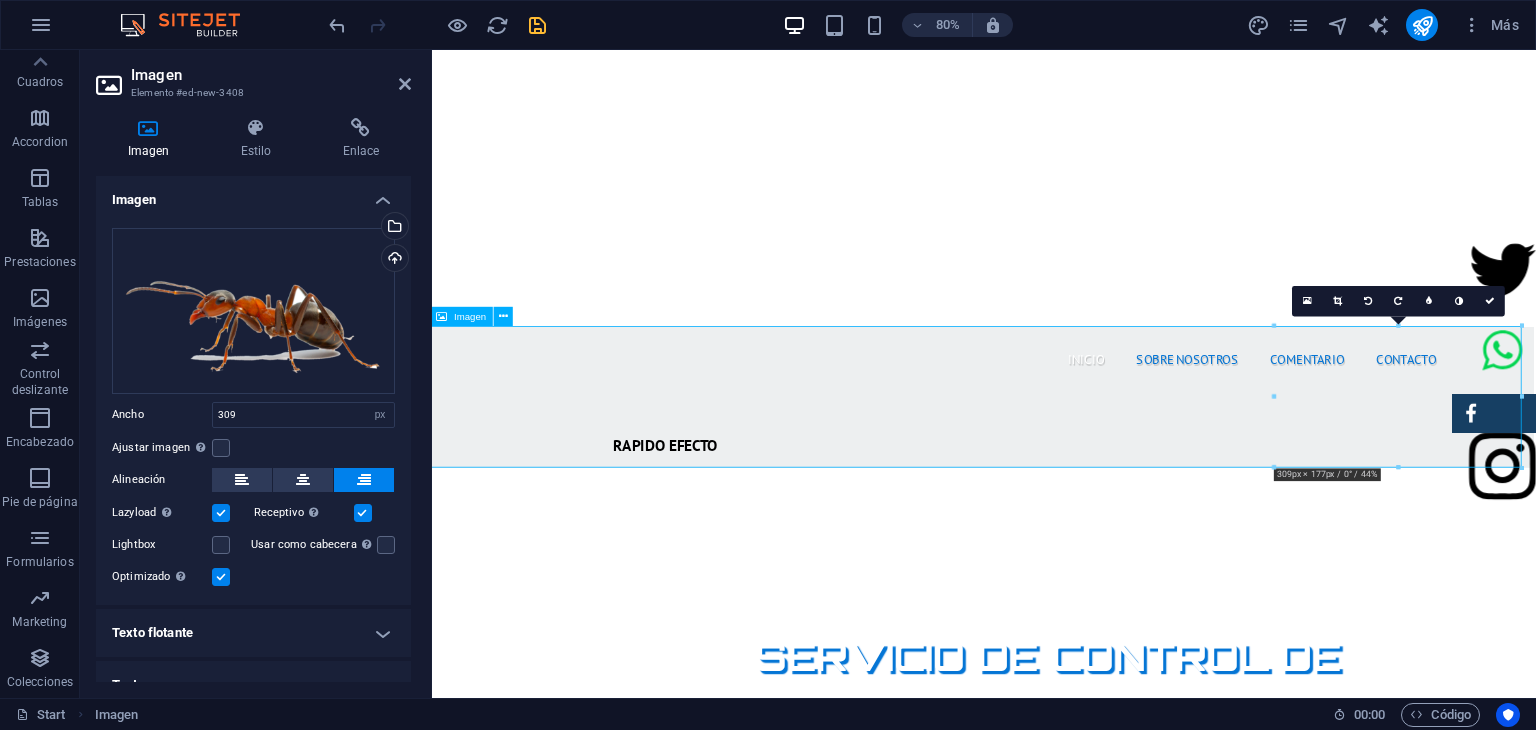 click at bounding box center [1120, 1333] 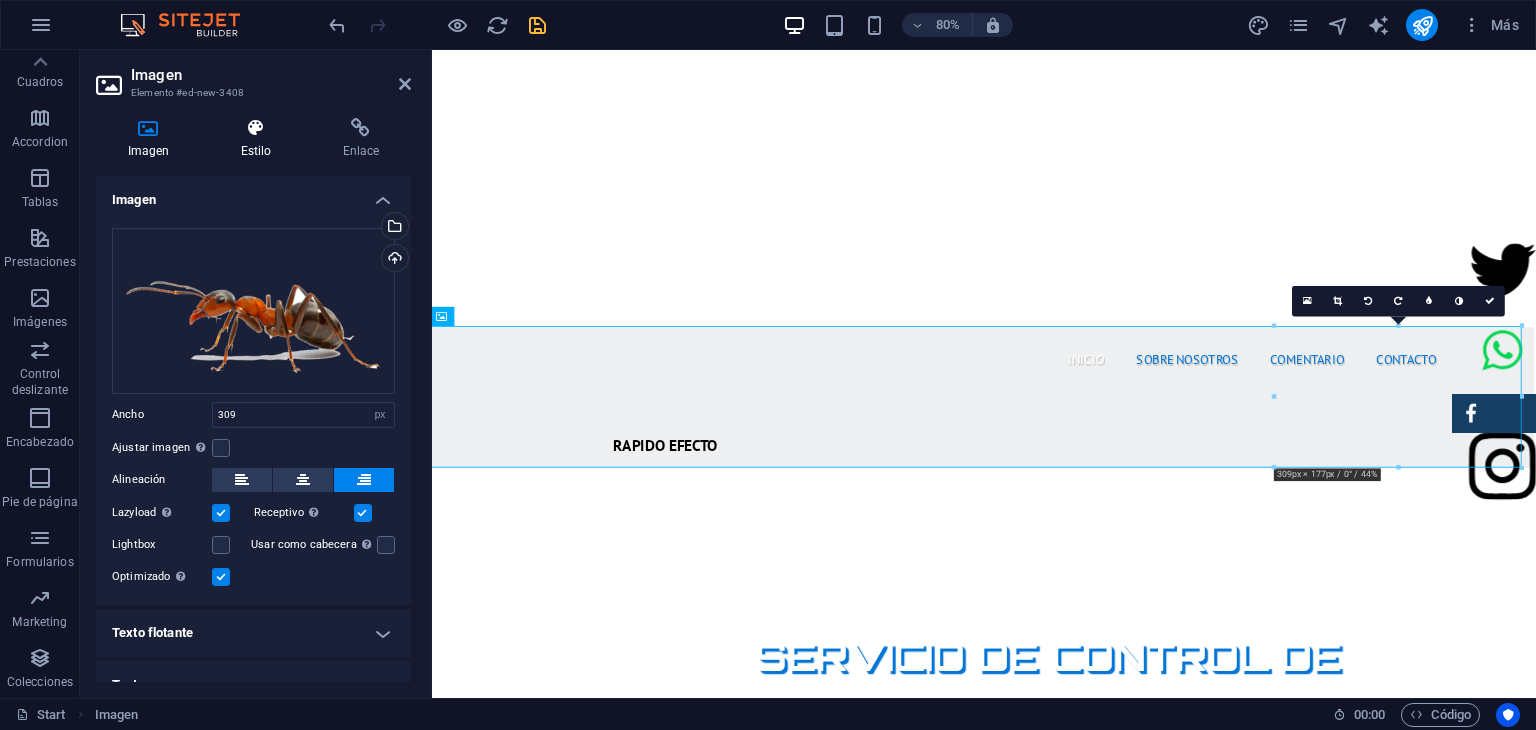 click on "Estilo" at bounding box center [260, 139] 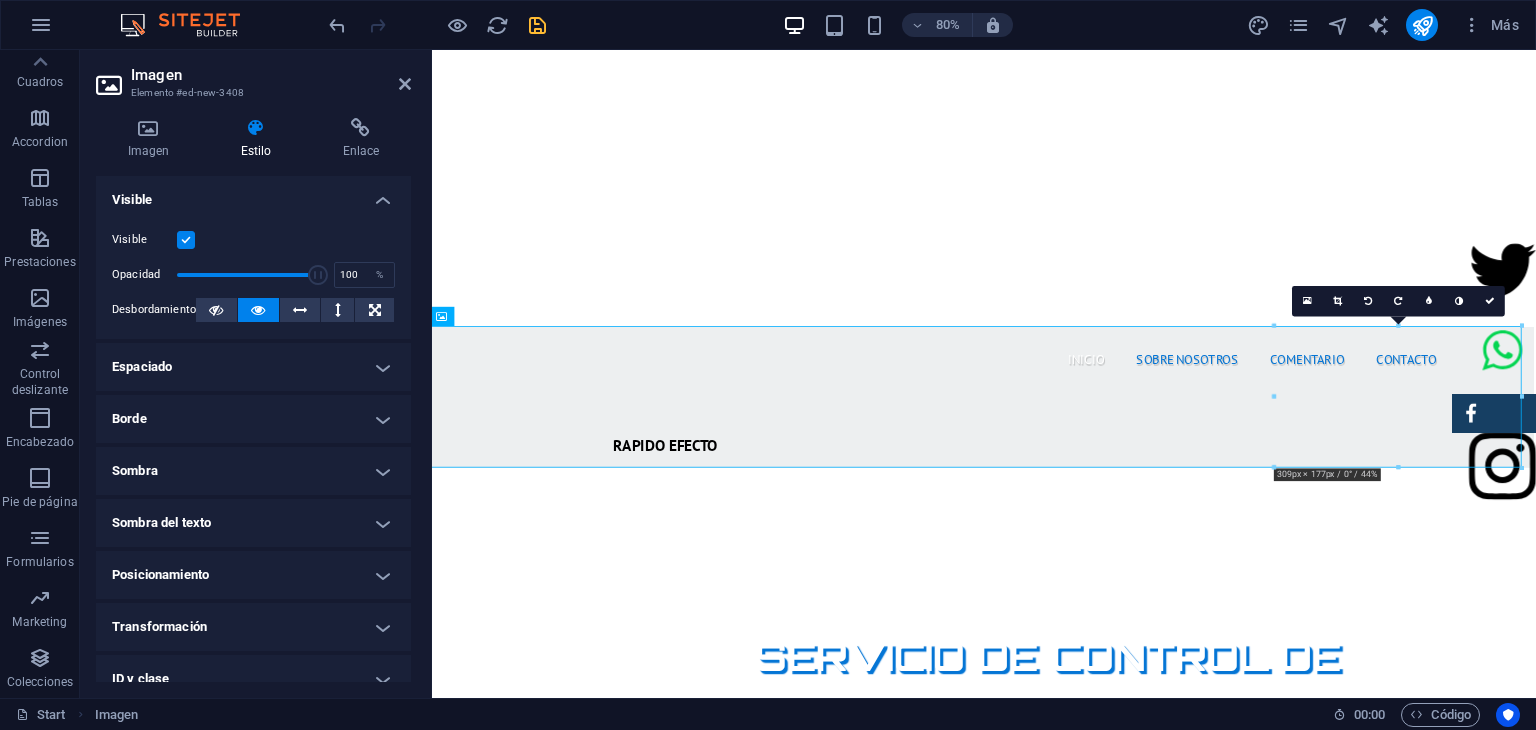 click on "Posicionamiento" at bounding box center (253, 575) 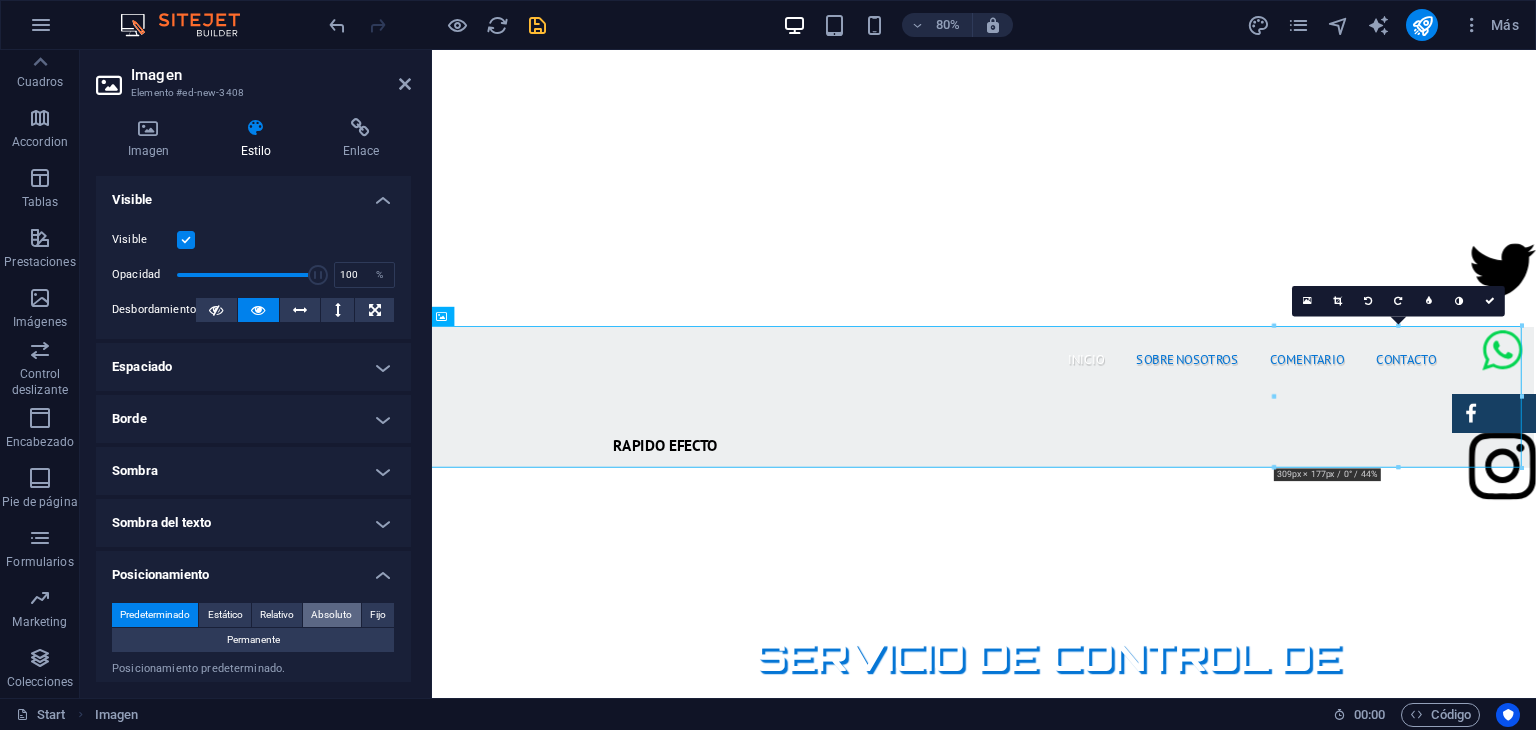 click on "Absoluto" at bounding box center (331, 615) 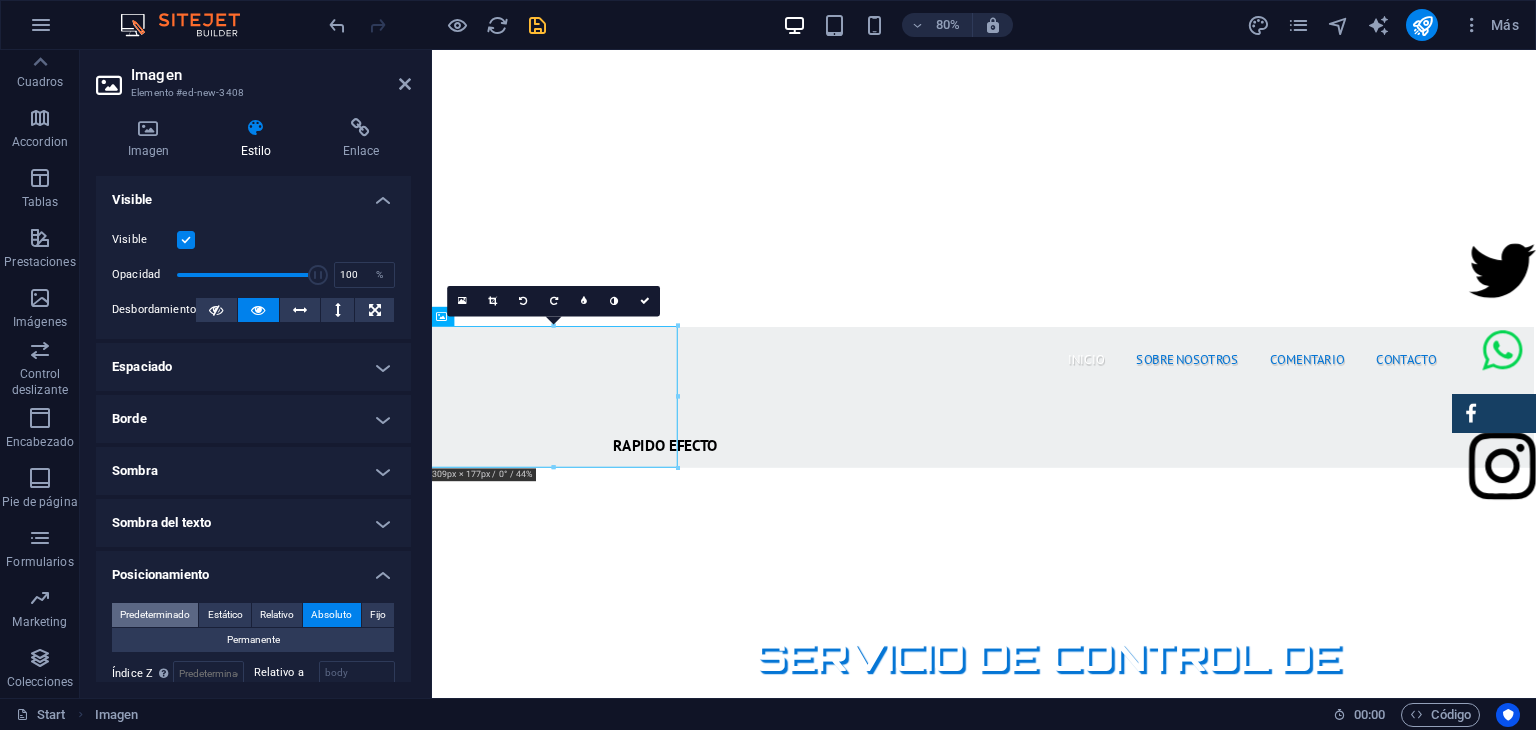 click on "Predeterminado" at bounding box center (155, 615) 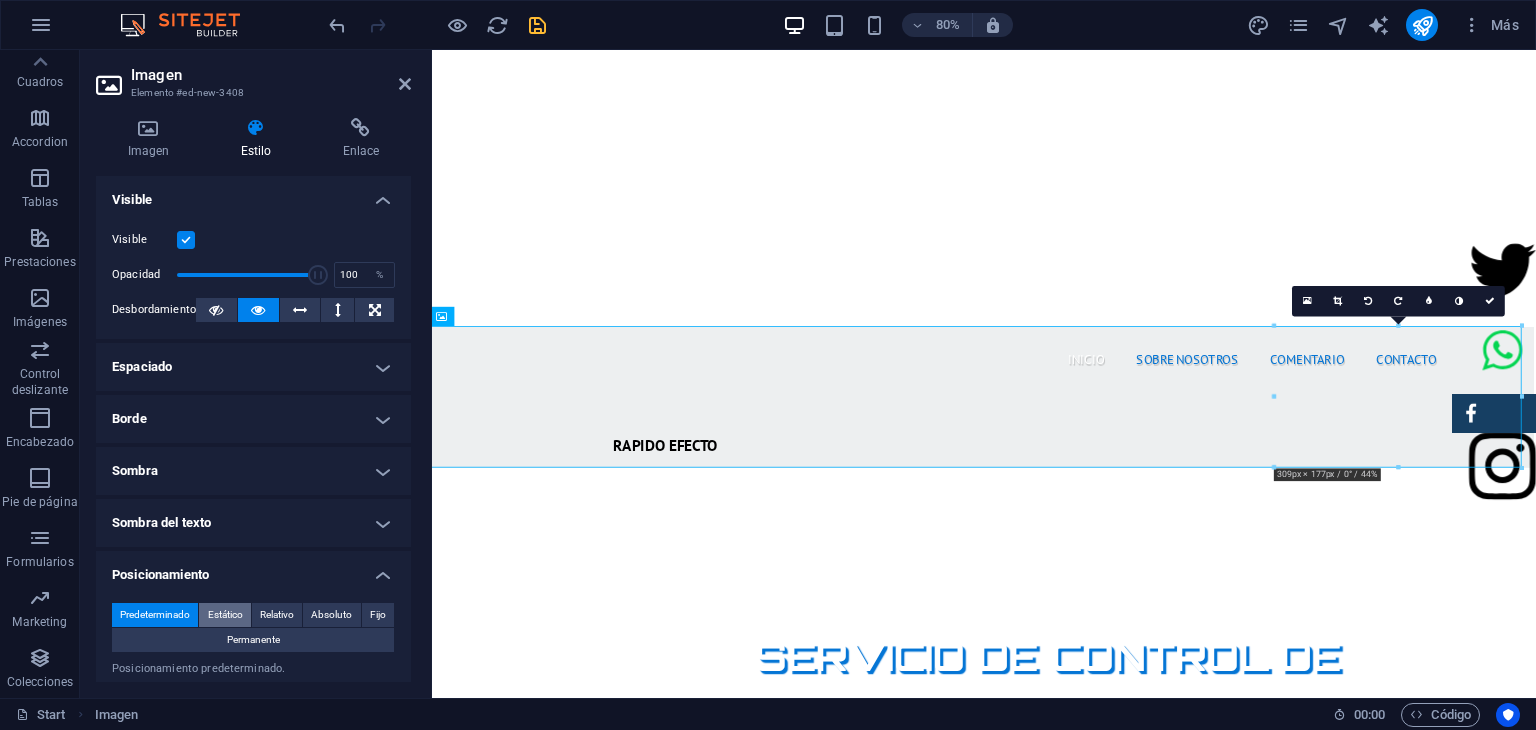 click on "Estático" at bounding box center (225, 615) 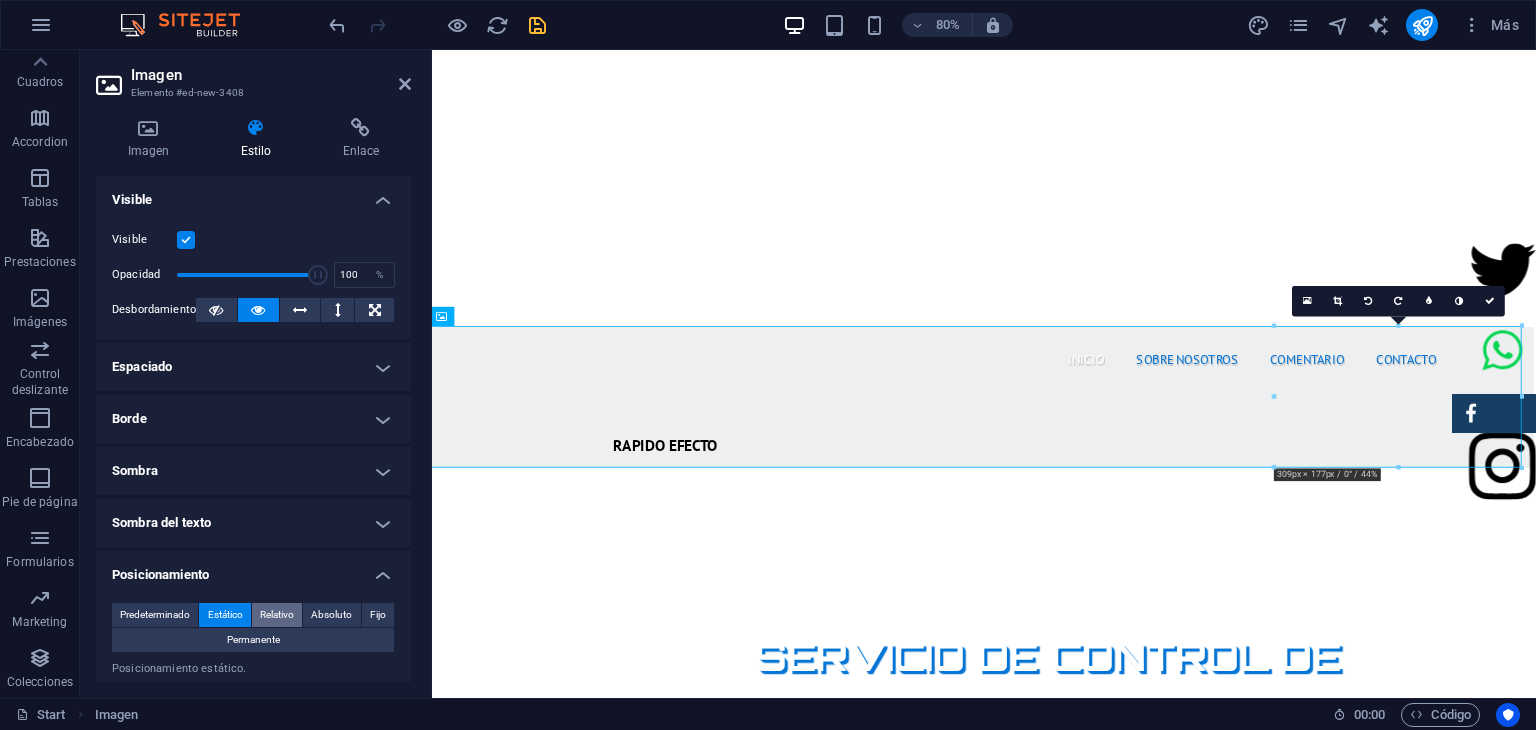 click on "Relativo" at bounding box center [277, 615] 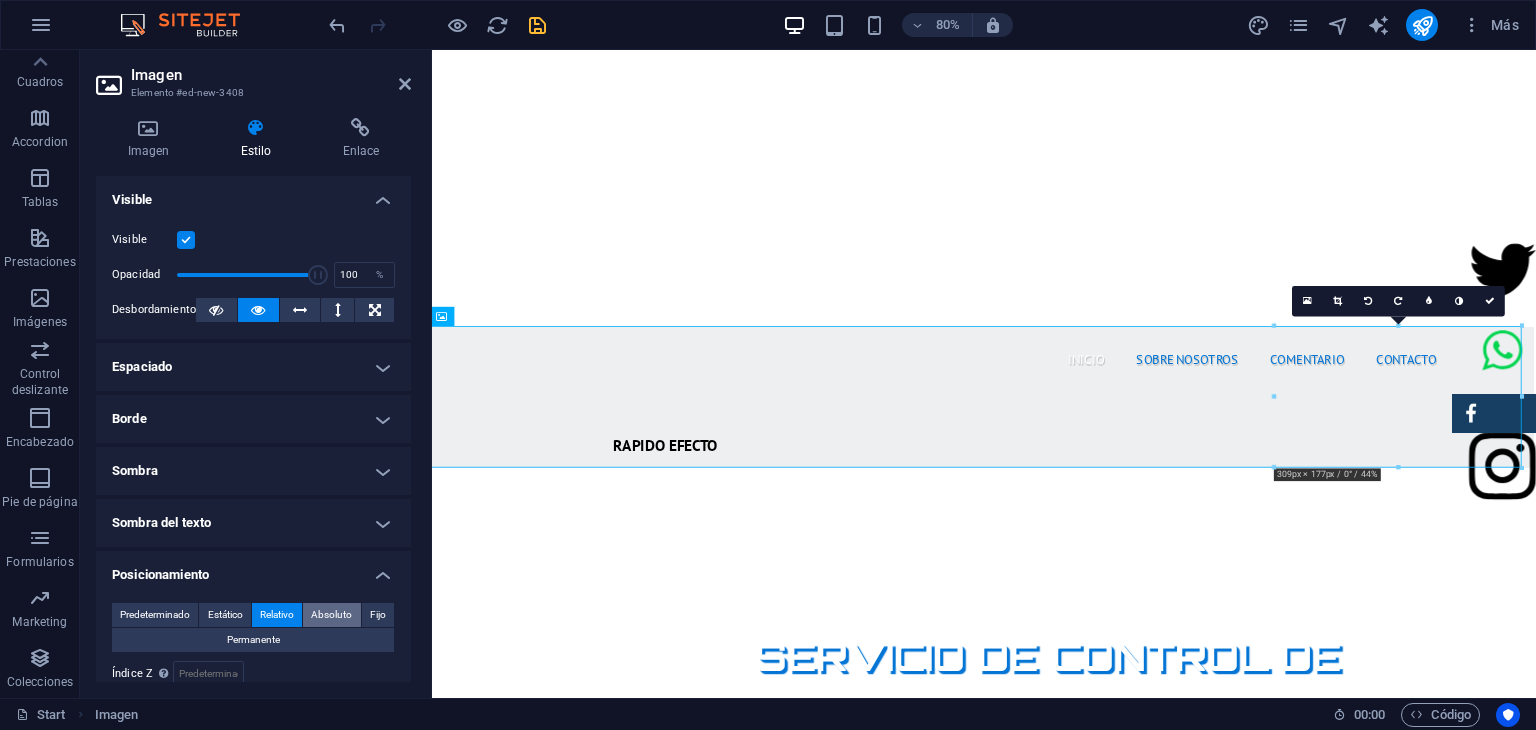 click on "Absoluto" at bounding box center (331, 615) 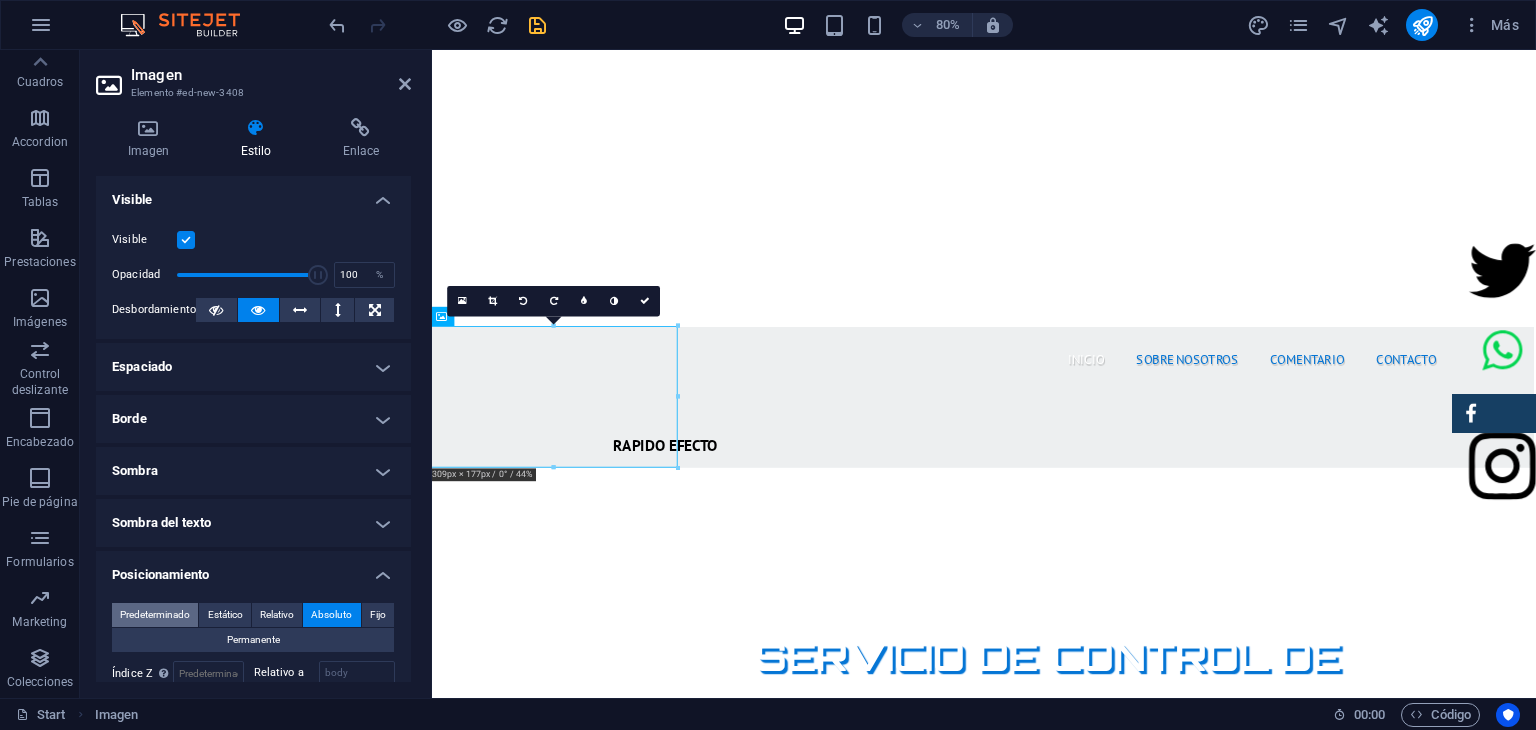 click on "Predeterminado" at bounding box center [155, 615] 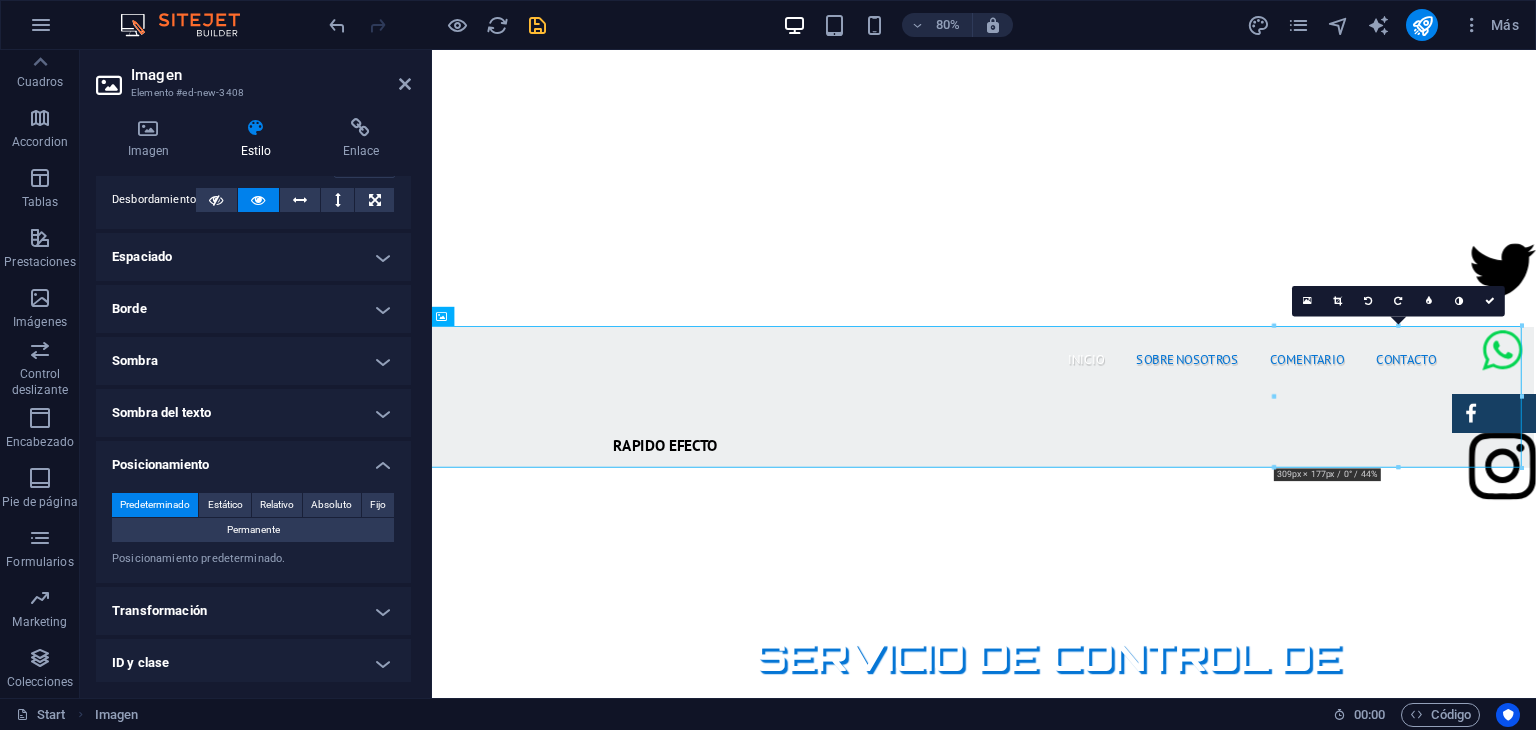 scroll, scrollTop: 135, scrollLeft: 0, axis: vertical 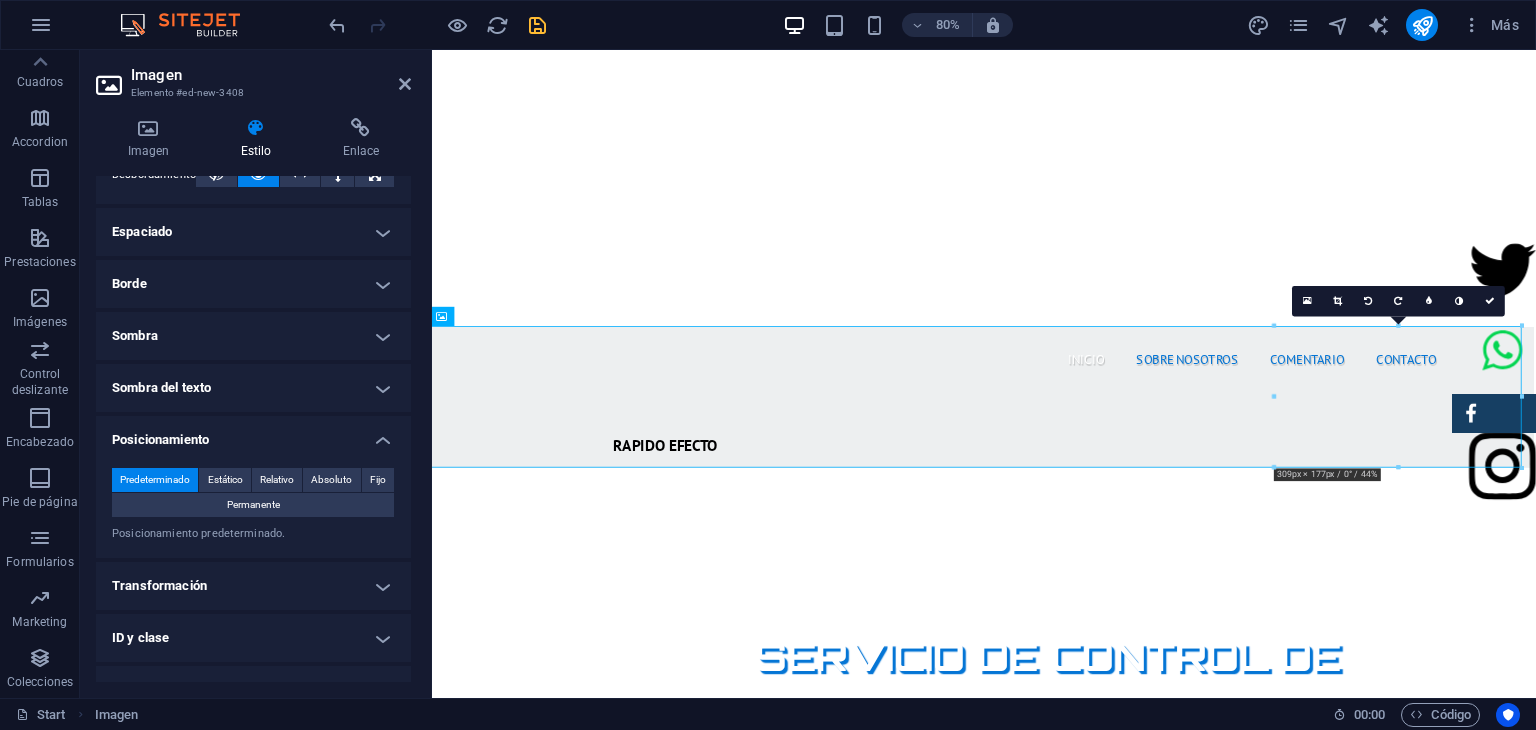 click on "Transformación" at bounding box center [253, 586] 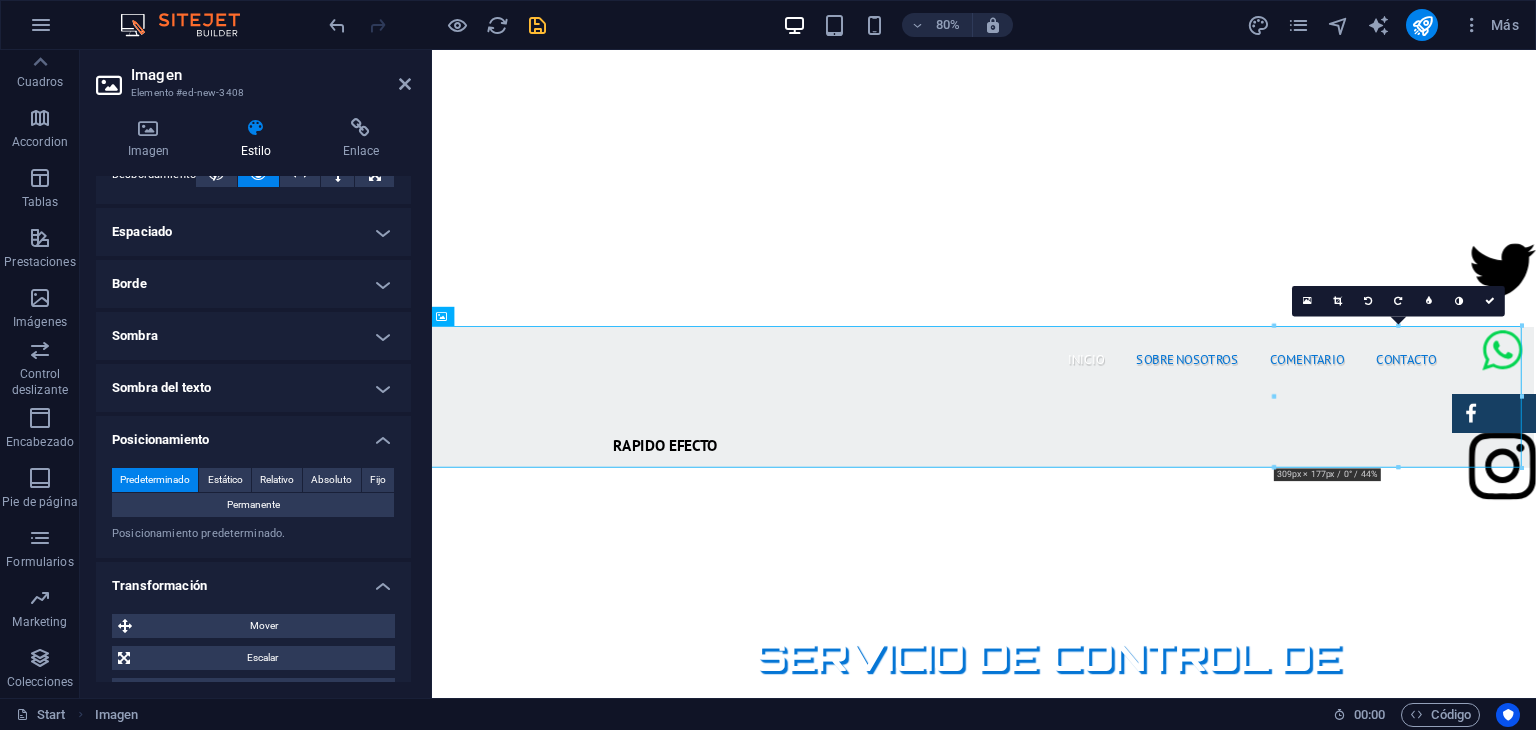click on "Posicionamiento" at bounding box center [253, 434] 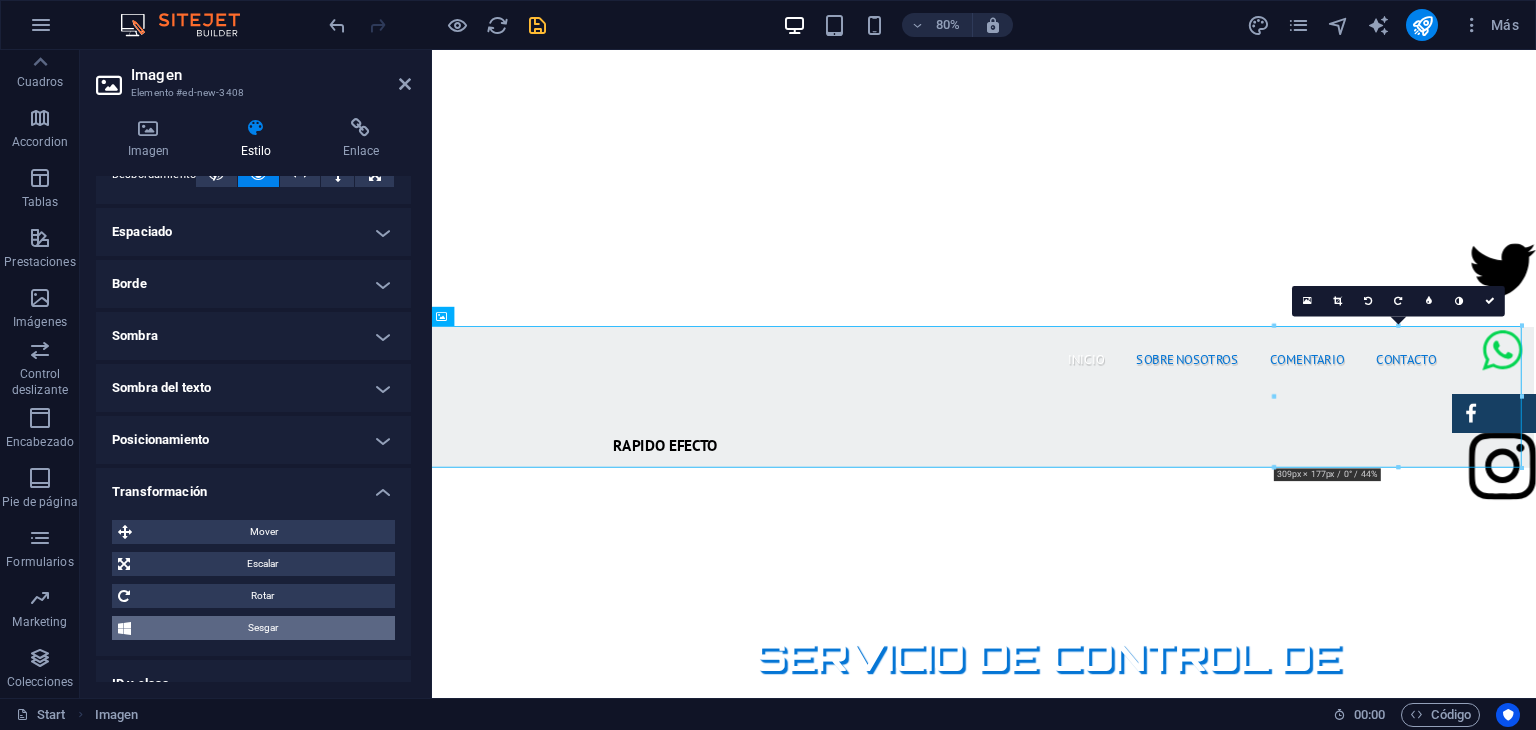 click on "Sesgar" at bounding box center [263, 628] 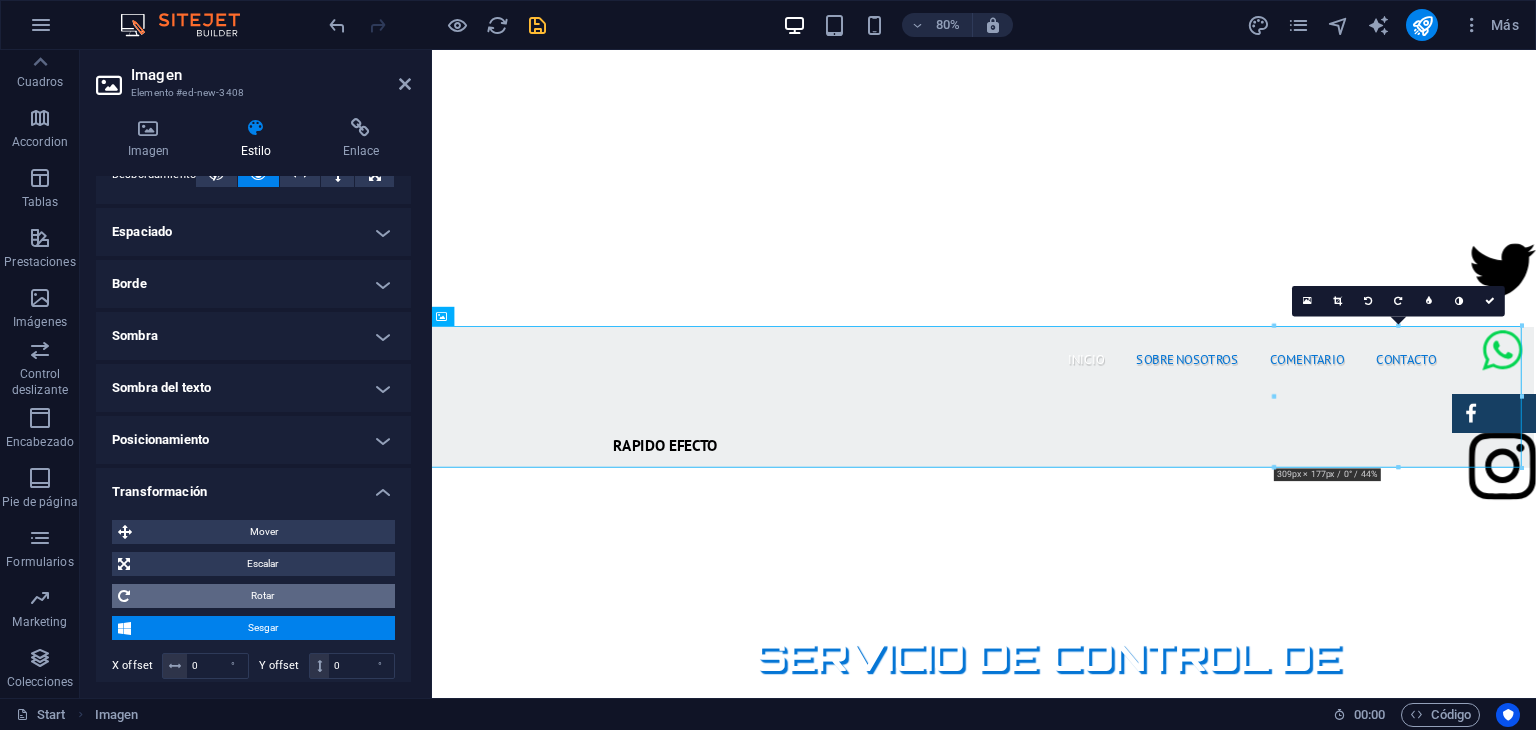 click on "Rotar" at bounding box center [262, 596] 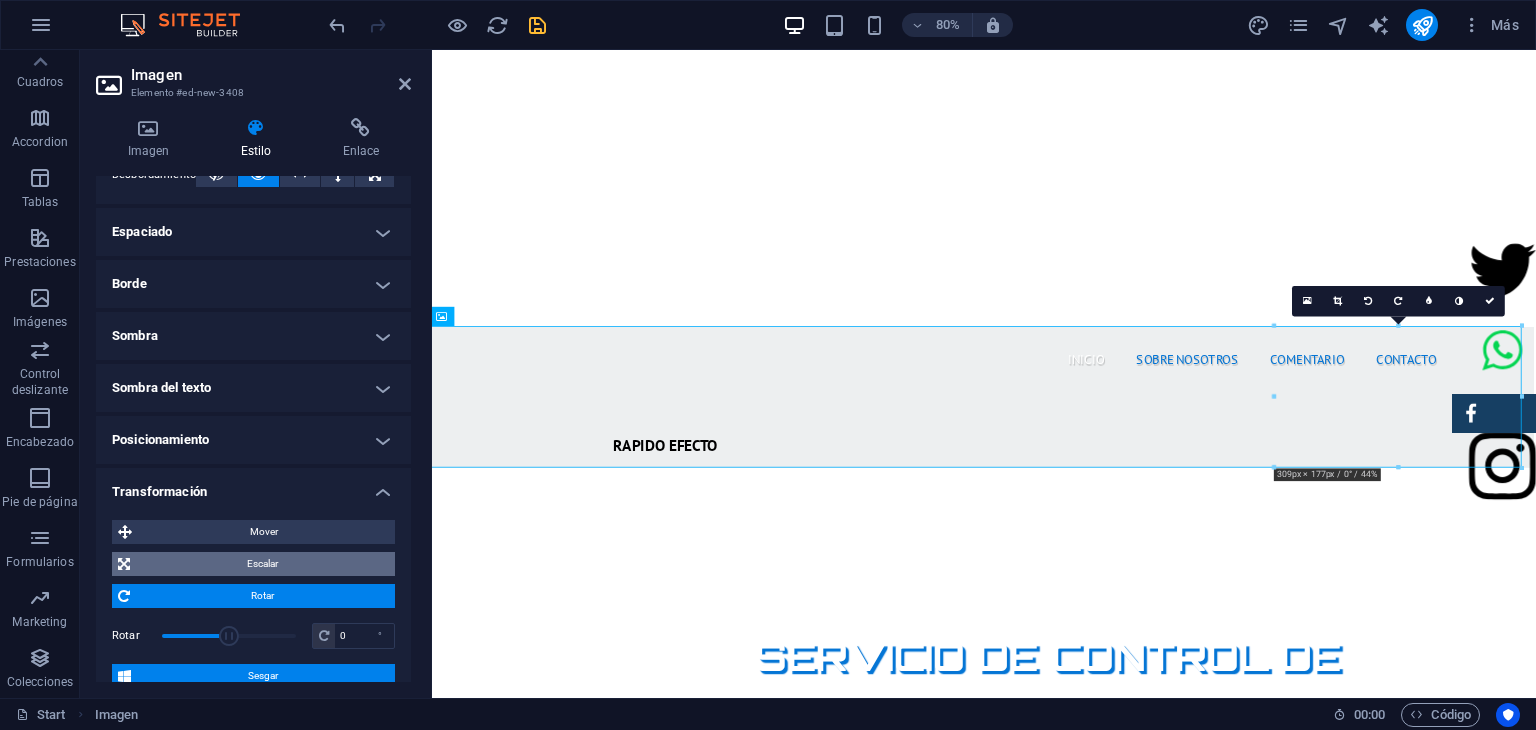 click on "Escalar" at bounding box center (262, 564) 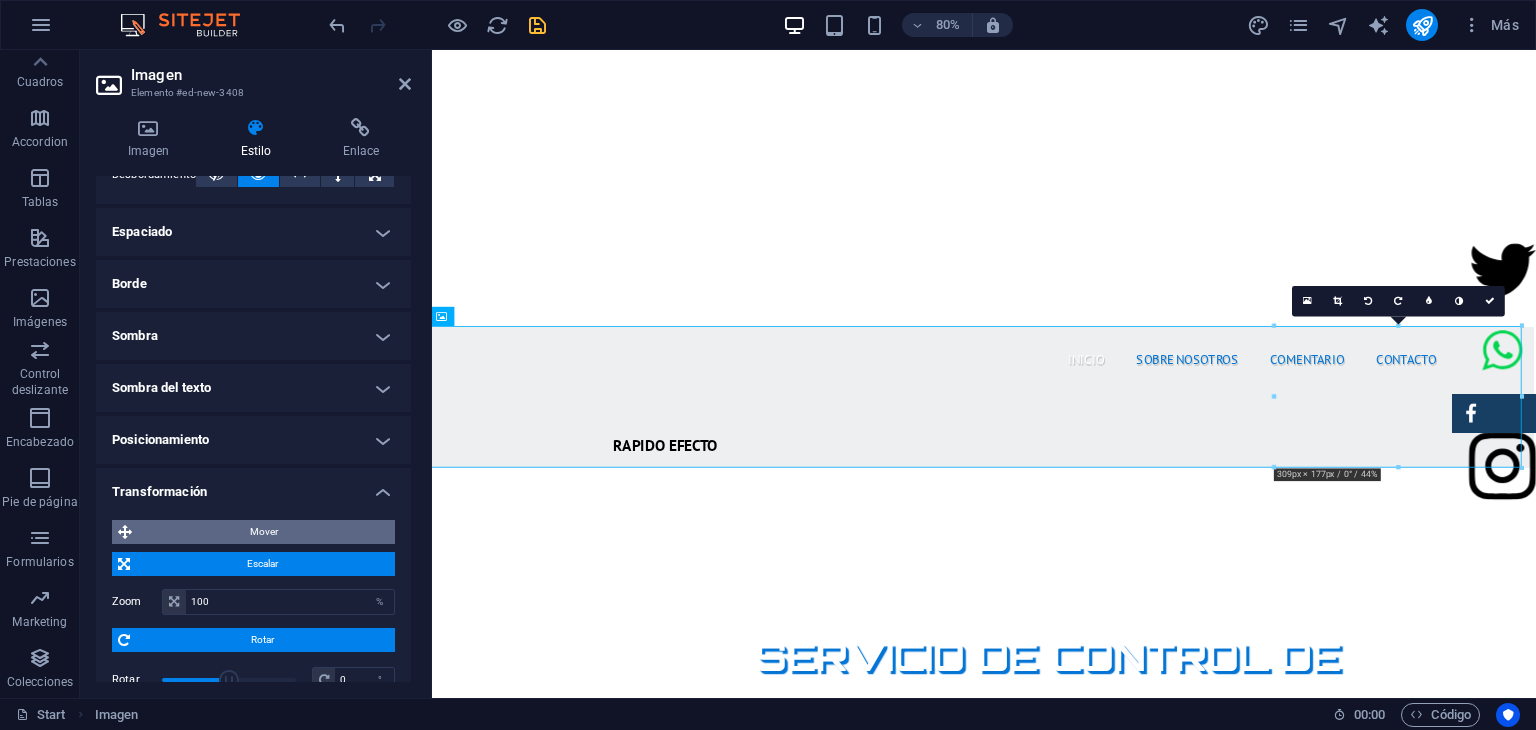 click on "Mover" at bounding box center [263, 532] 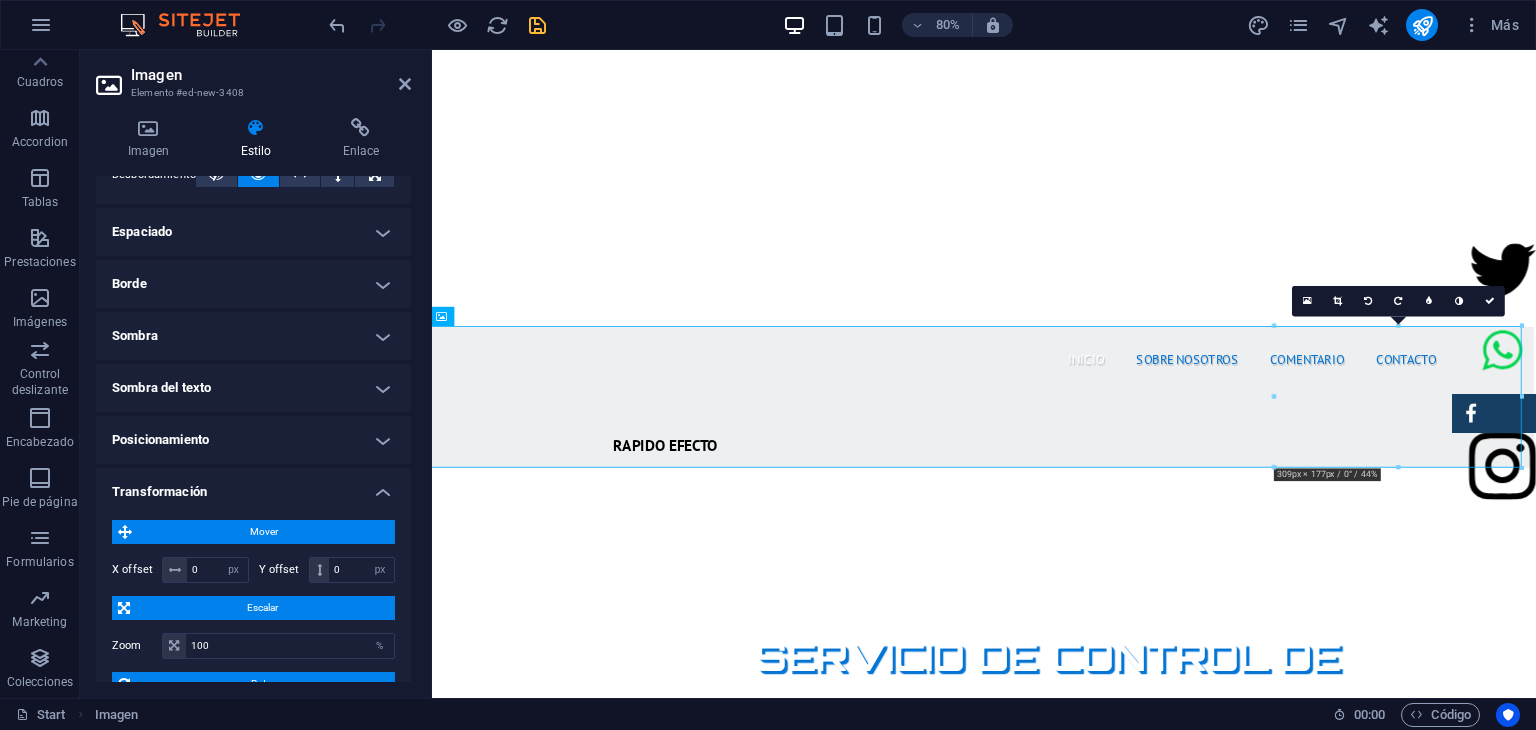 click on "Posicionamiento" at bounding box center (253, 440) 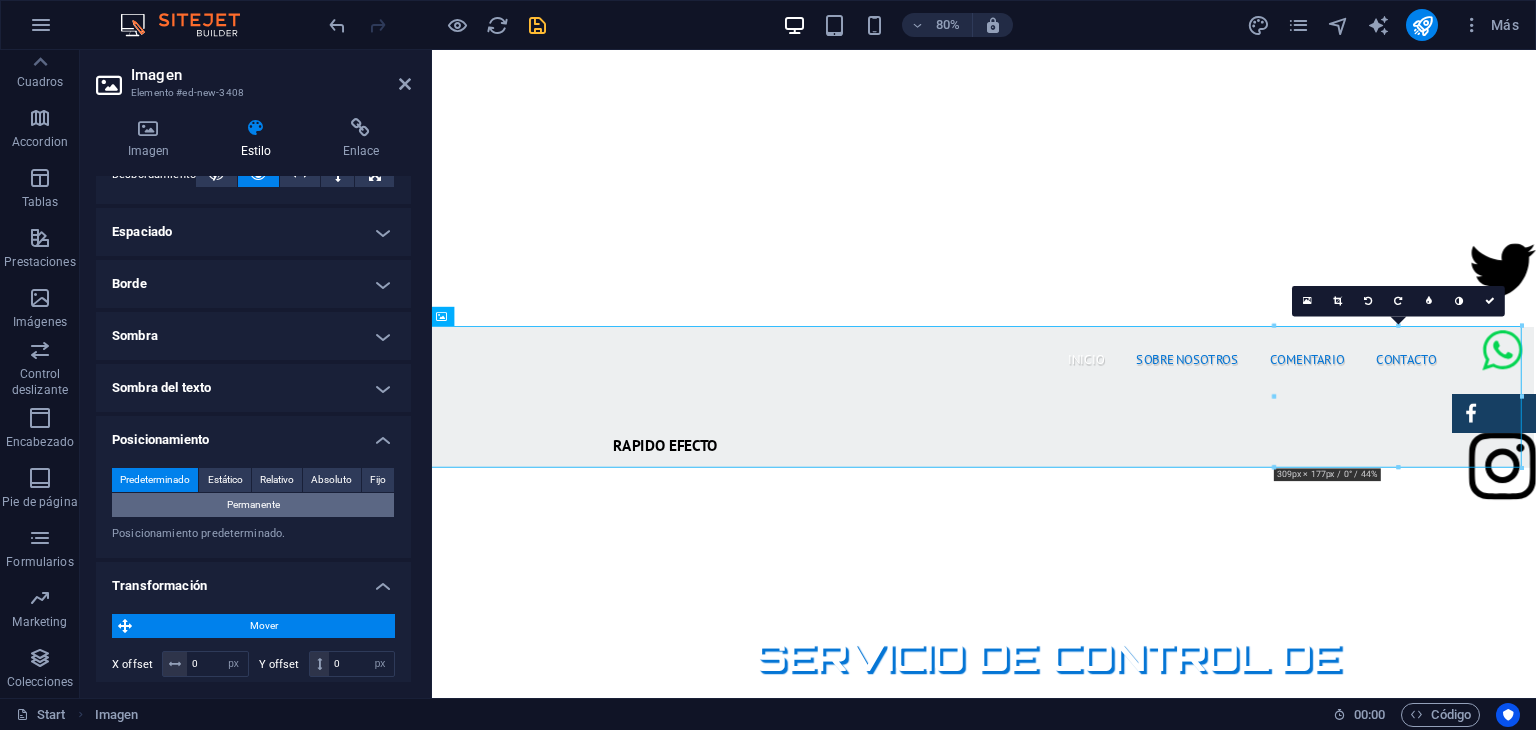 click on "Permanente" at bounding box center [253, 505] 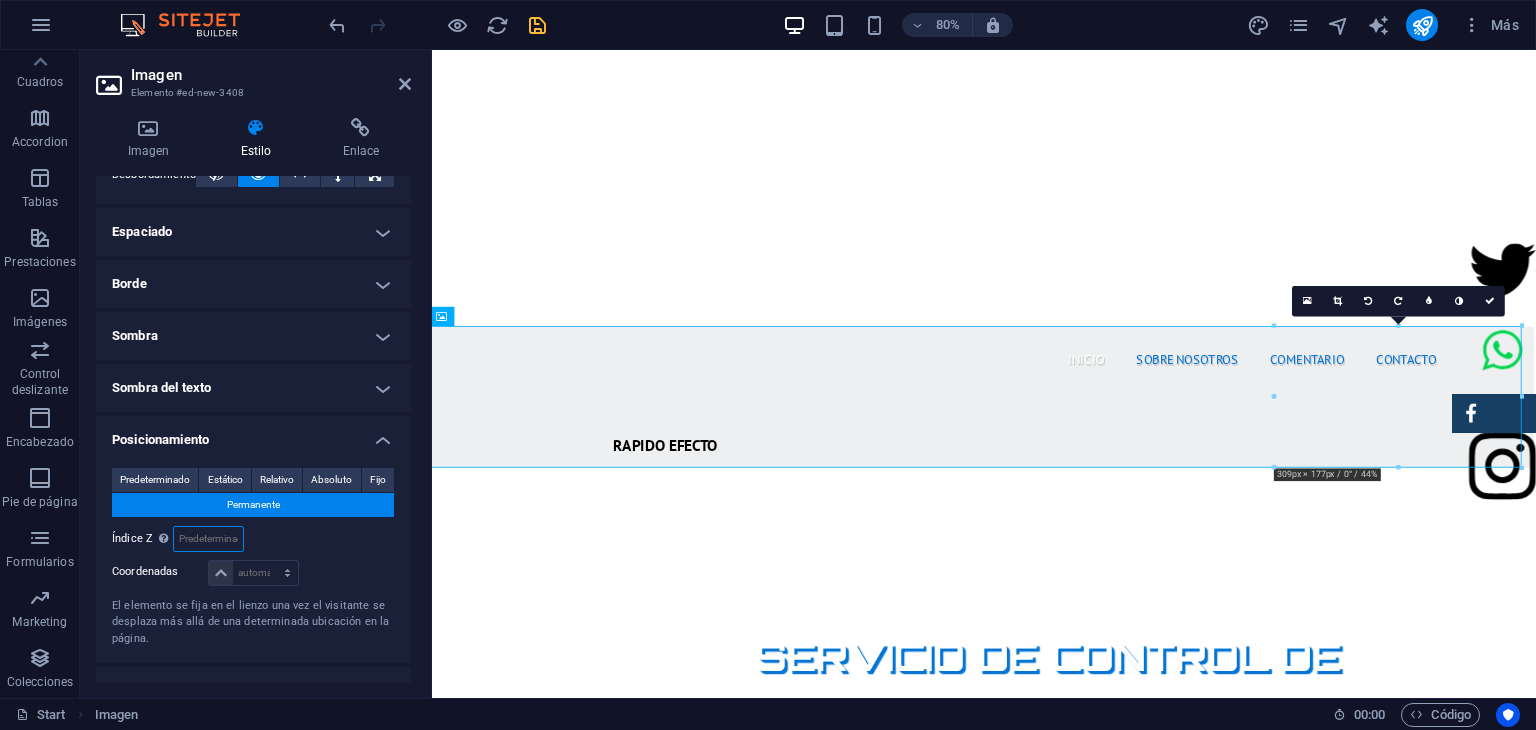 click at bounding box center [208, 539] 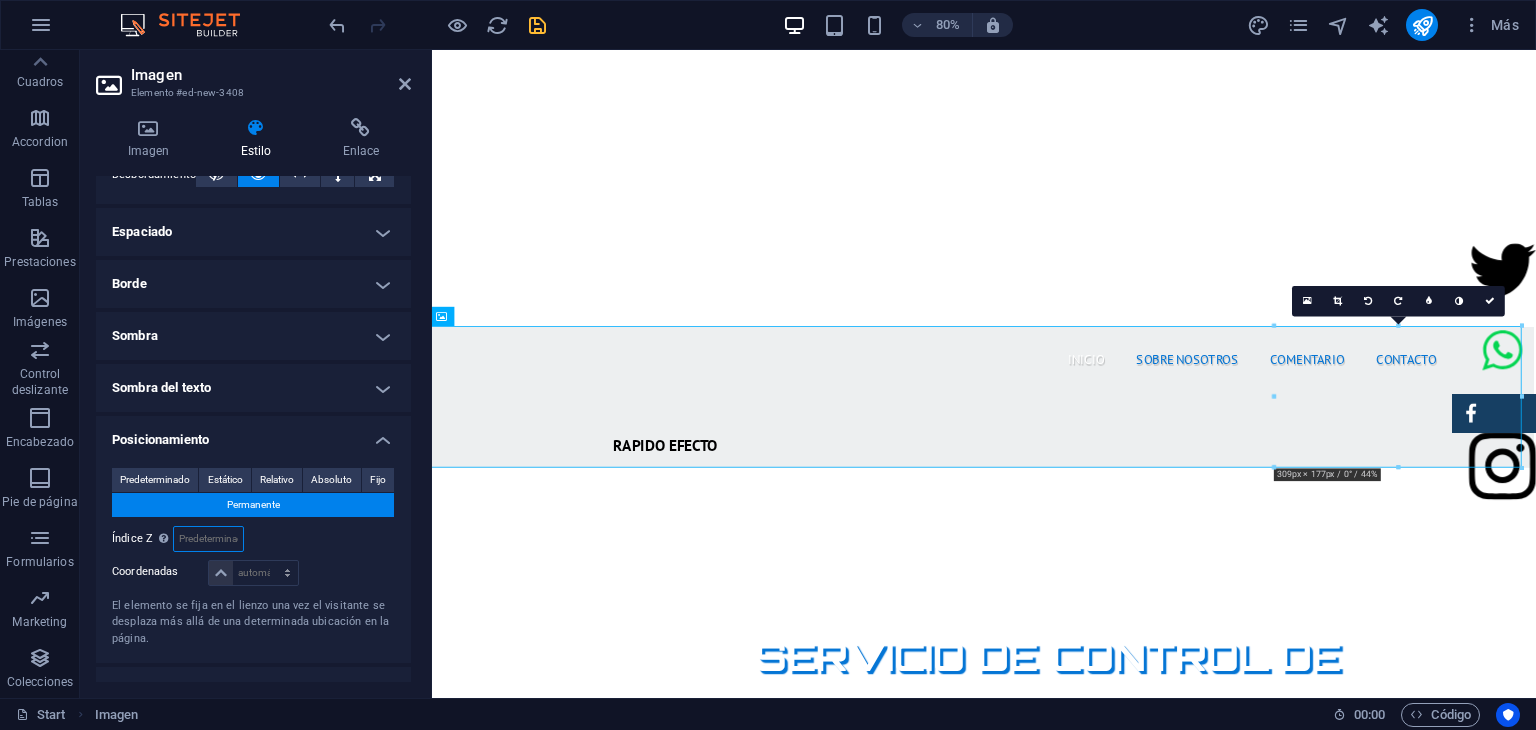 type on "1" 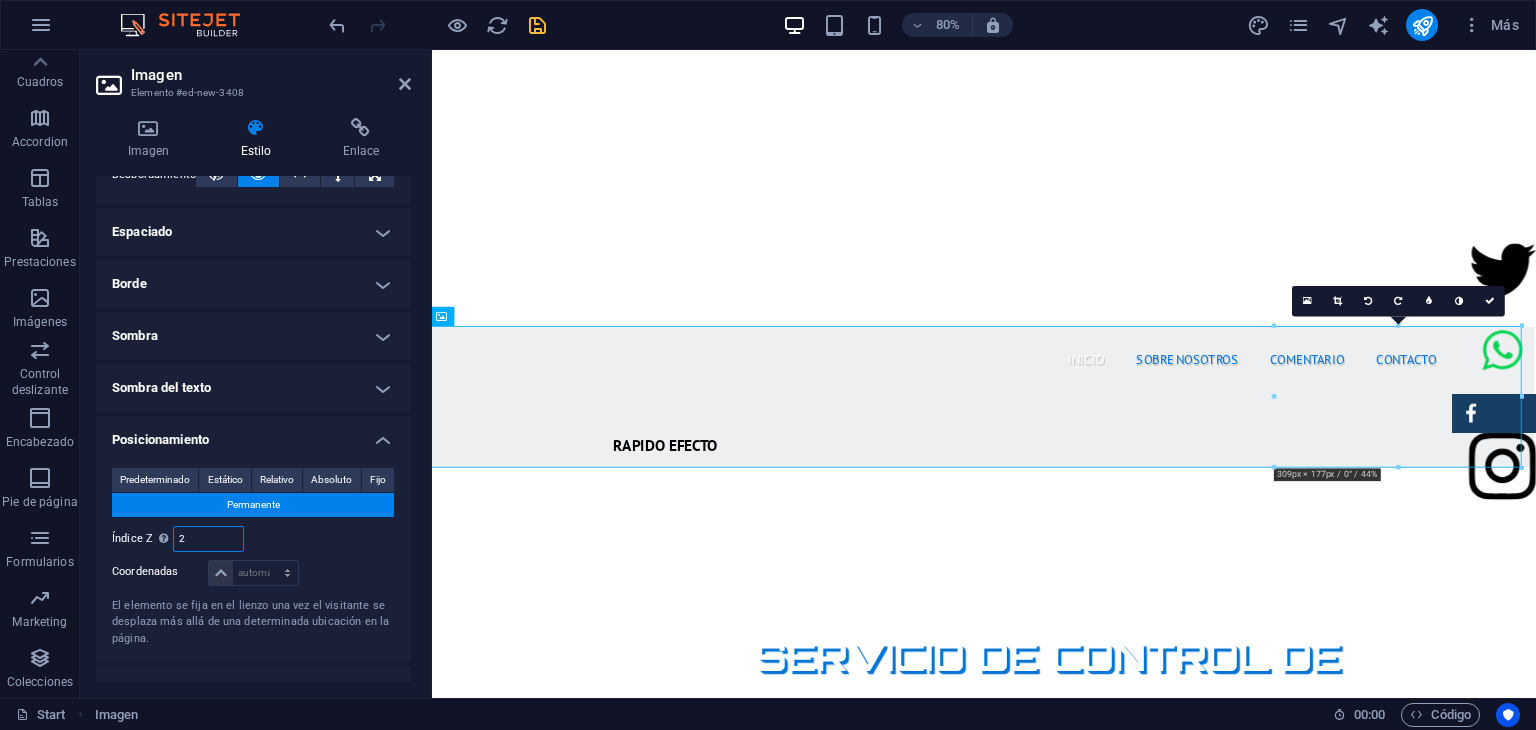 type on "2" 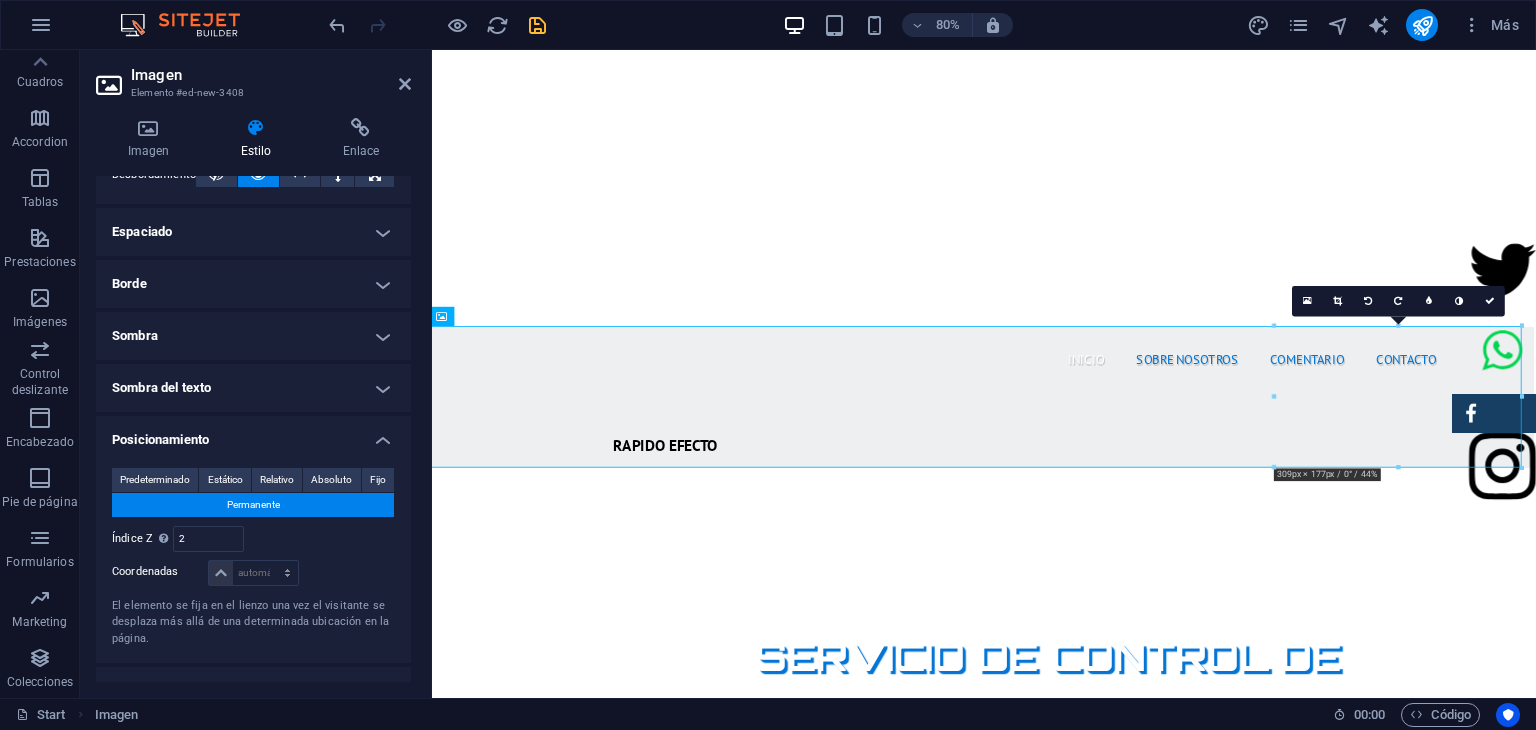 click on "Imagen Estilo Enlace Imagen Arrastra archivos aquí, haz clic para escoger archivos o  selecciona archivos de Archivos o de nuestra galería gratuita de fotos y vídeos Selecciona archivos del administrador de archivos, de la galería de fotos o carga archivo(s) Cargar Ancho 309 Predeterminado automático px rem % em vh vw Ajustar imagen Ajustar imagen automáticamente a un ancho y alto fijo Altura Predeterminado automático px Alineación Lazyload La carga de imágenes tras la carga de la página mejora la velocidad de la página. Receptivo Automáticamente cargar tamaños optimizados de smartphone e imagen retina. Lightbox Usar como cabecera La imagen se ajustará en una etiqueta de cabecera H1. Resulta útil para dar al texto alternativo el peso de una cabecera H1, por ejemplo, para el logo. En caso de duda, dejar deseleccionado. Optimizado Las imágenes se comprimen para así mejorar la velocidad de las páginas. Posición Dirección Personalizado X offset 50 px rem % vh vw Y offset 50 px rem % vh vw Code" at bounding box center (253, 400) 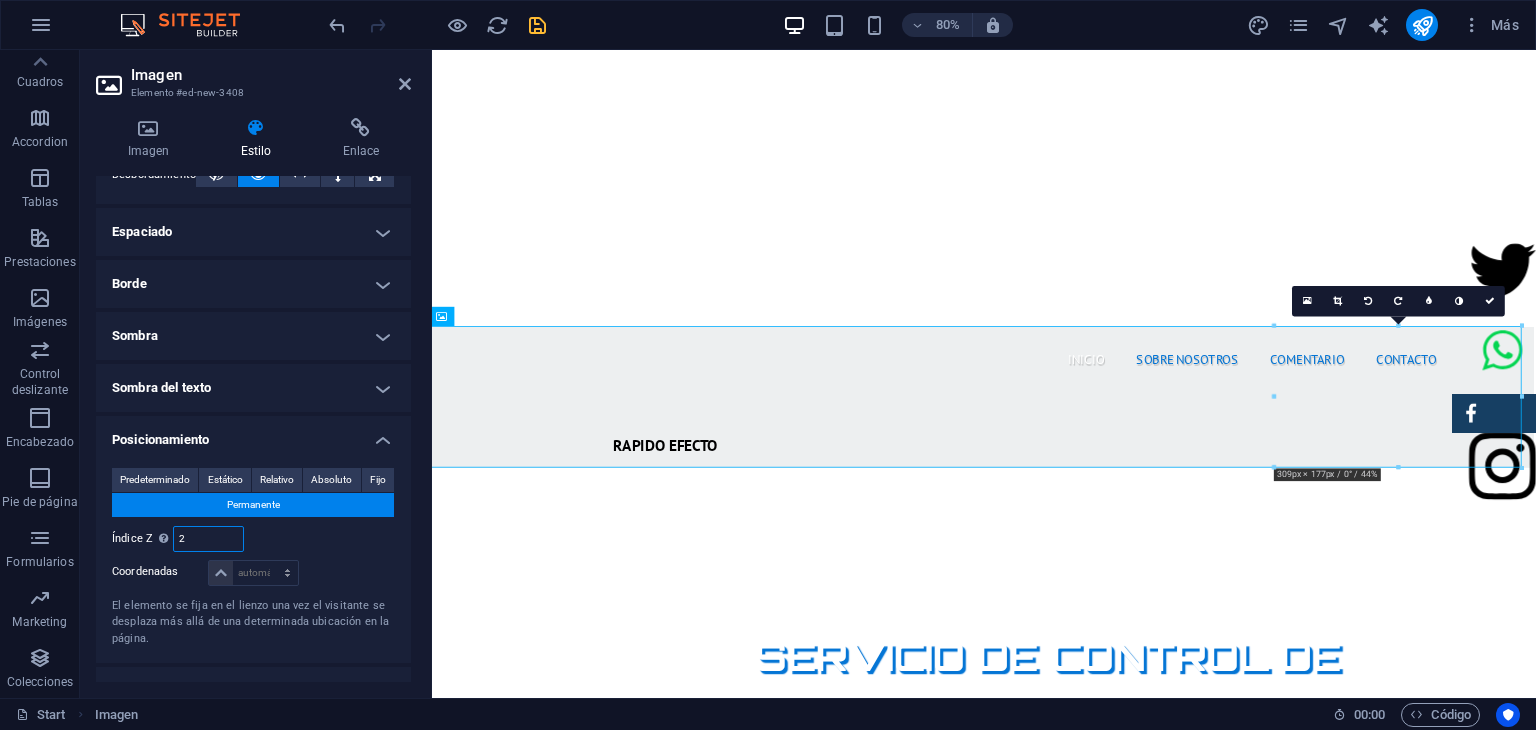 click on "2" at bounding box center (208, 539) 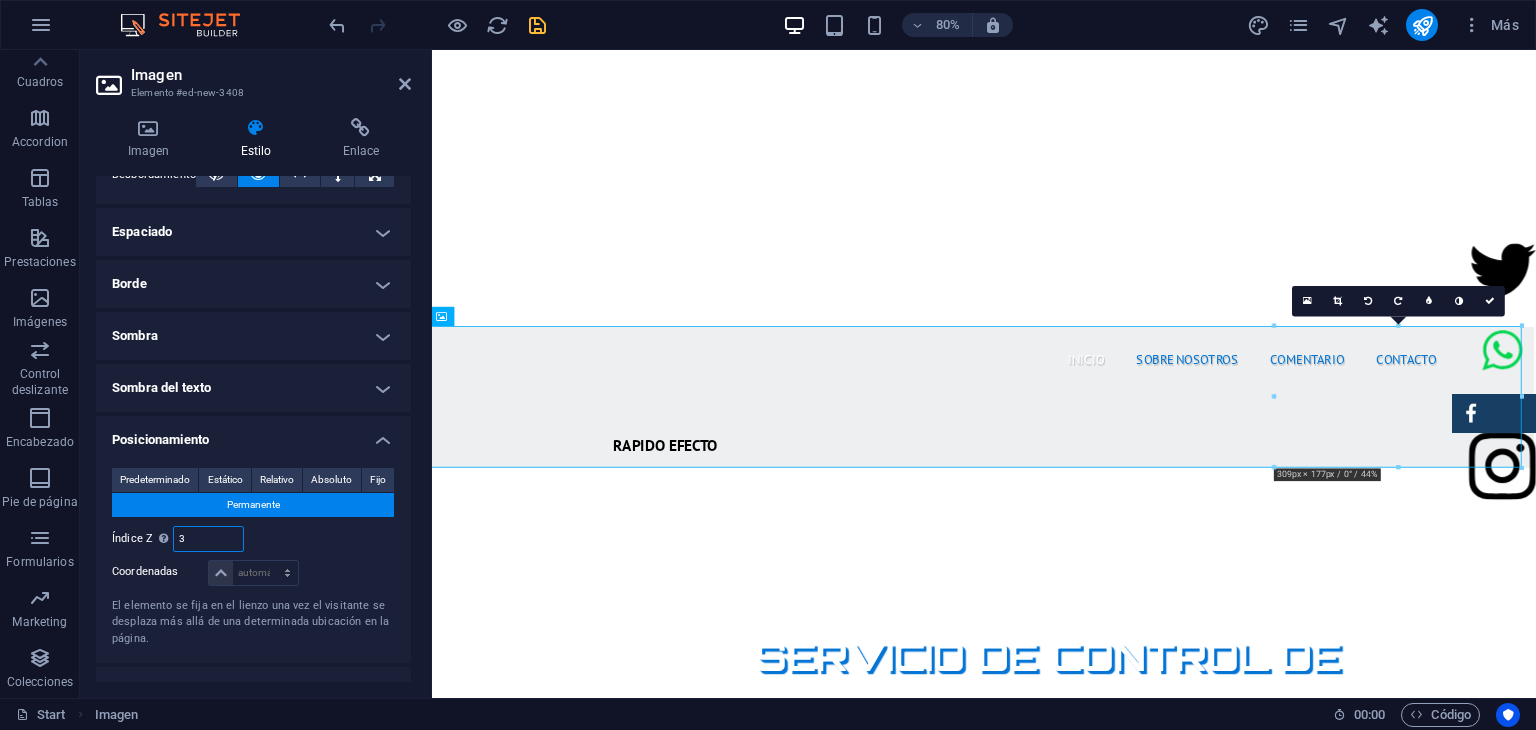 type on "3" 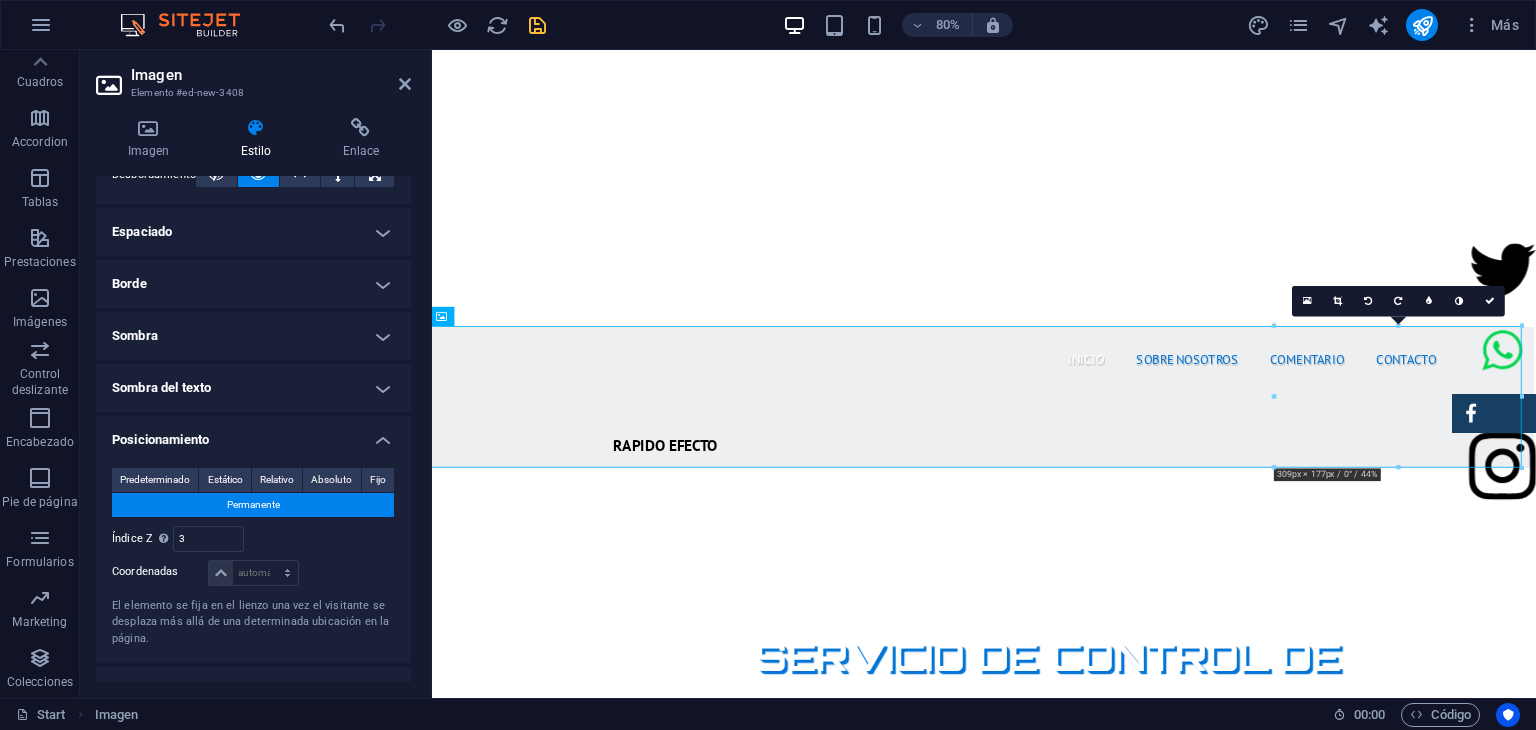click on "Imagen Estilo Enlace Imagen Arrastra archivos aquí, haz clic para escoger archivos o  selecciona archivos de Archivos o de nuestra galería gratuita de fotos y vídeos Selecciona archivos del administrador de archivos, de la galería de fotos o carga archivo(s) Cargar Ancho 309 Predeterminado automático px rem % em vh vw Ajustar imagen Ajustar imagen automáticamente a un ancho y alto fijo Altura Predeterminado automático px Alineación Lazyload La carga de imágenes tras la carga de la página mejora la velocidad de la página. Receptivo Automáticamente cargar tamaños optimizados de smartphone e imagen retina. Lightbox Usar como cabecera La imagen se ajustará en una etiqueta de cabecera H1. Resulta útil para dar al texto alternativo el peso de una cabecera H1, por ejemplo, para el logo. En caso de duda, dejar deseleccionado. Optimizado Las imágenes se comprimen para así mejorar la velocidad de las páginas. Posición Dirección Personalizado X offset 50 px rem % vh vw Y offset 50 px rem % vh vw Code" at bounding box center (253, 400) 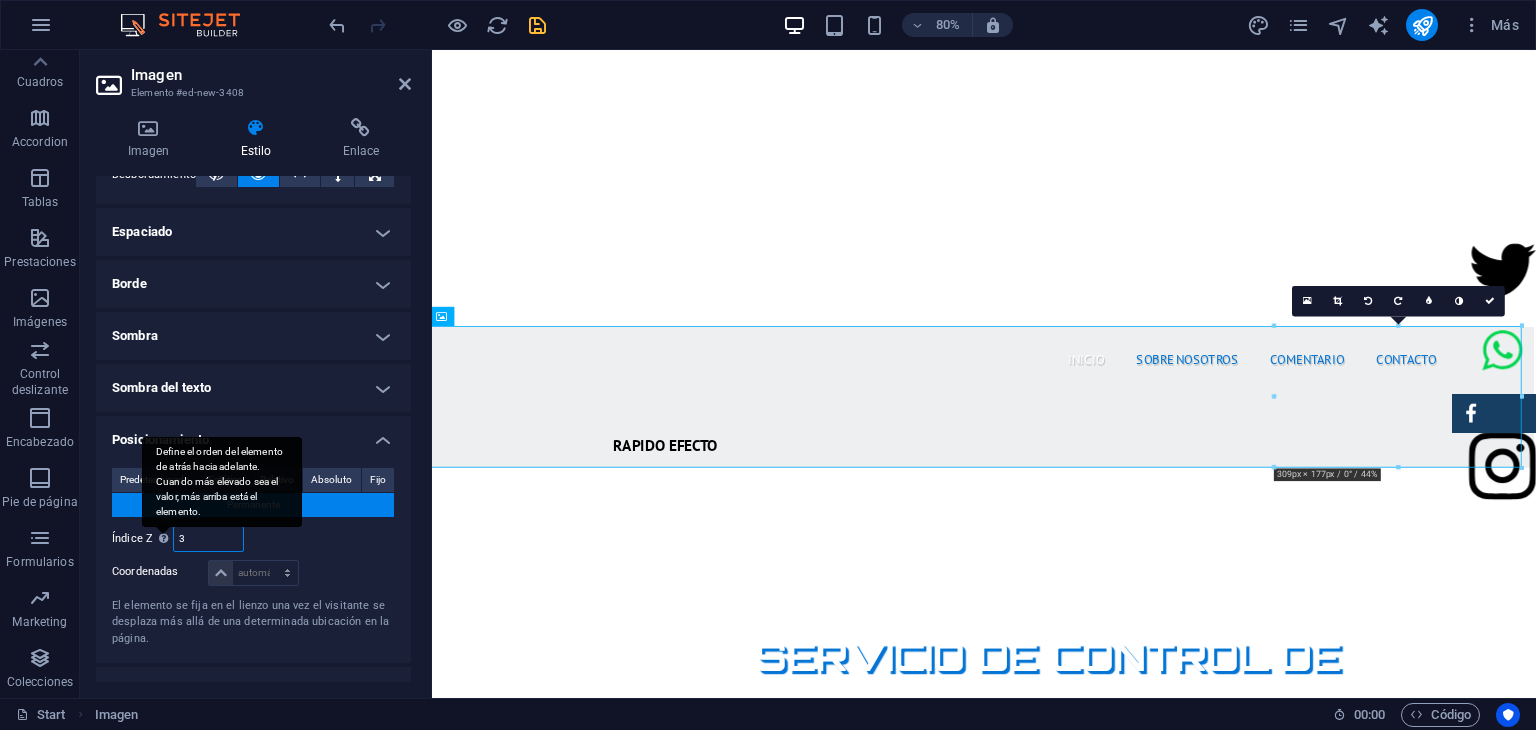 drag, startPoint x: 197, startPoint y: 545, endPoint x: 156, endPoint y: 547, distance: 41.04875 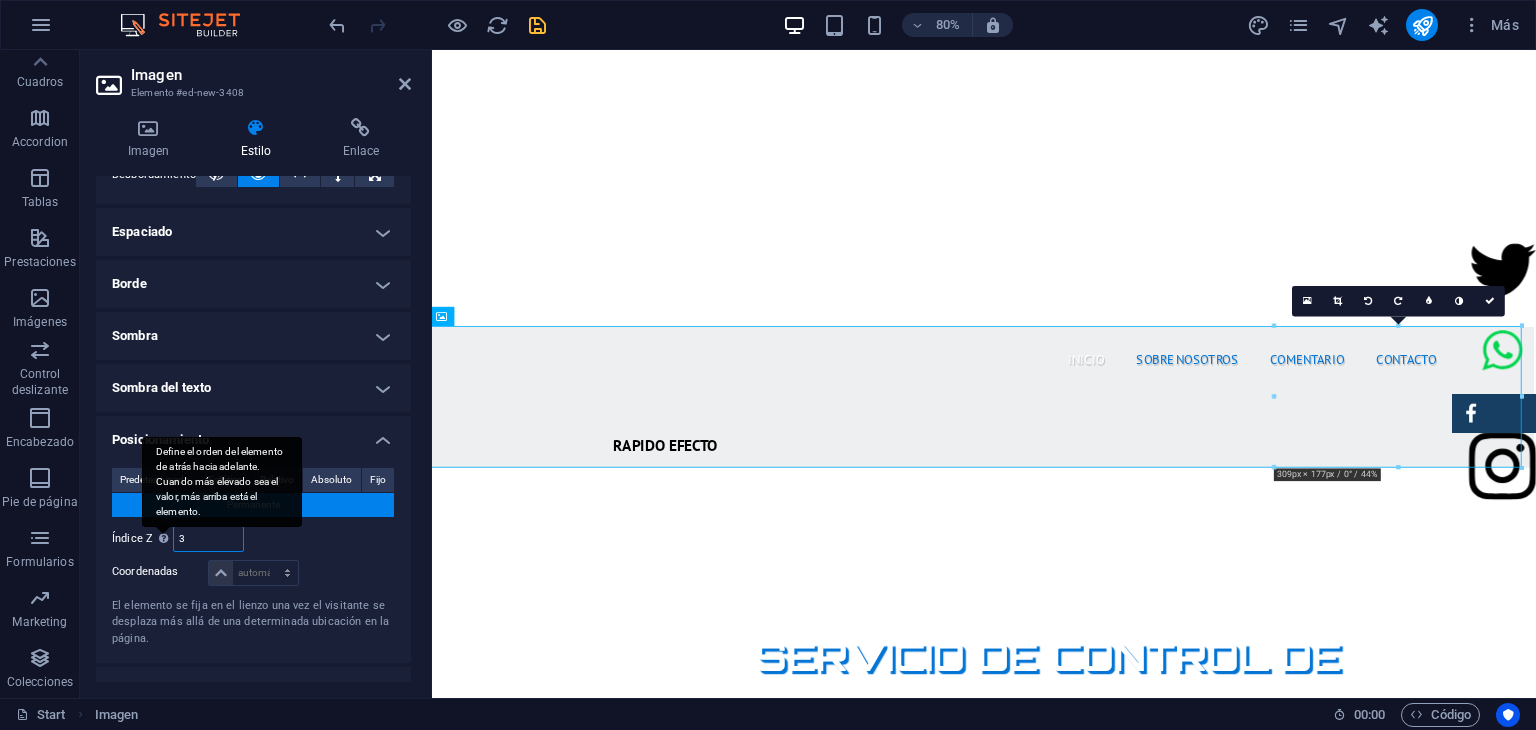 click on "Índice Z Define el orden del elemento de atrás hacia adelante. Cuando más elevado sea el valor, más arriba está el elemento. 3" at bounding box center [178, 539] 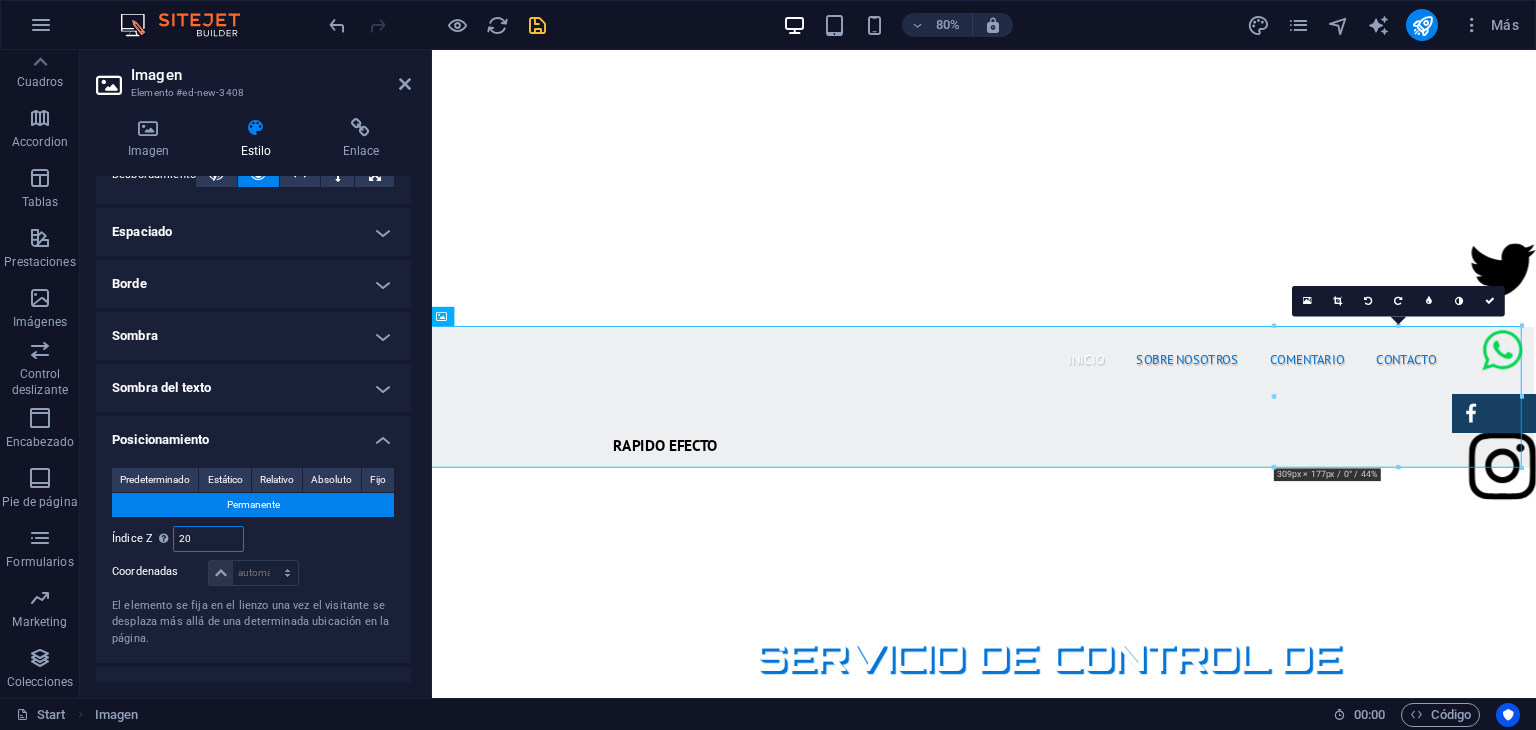 type on "20" 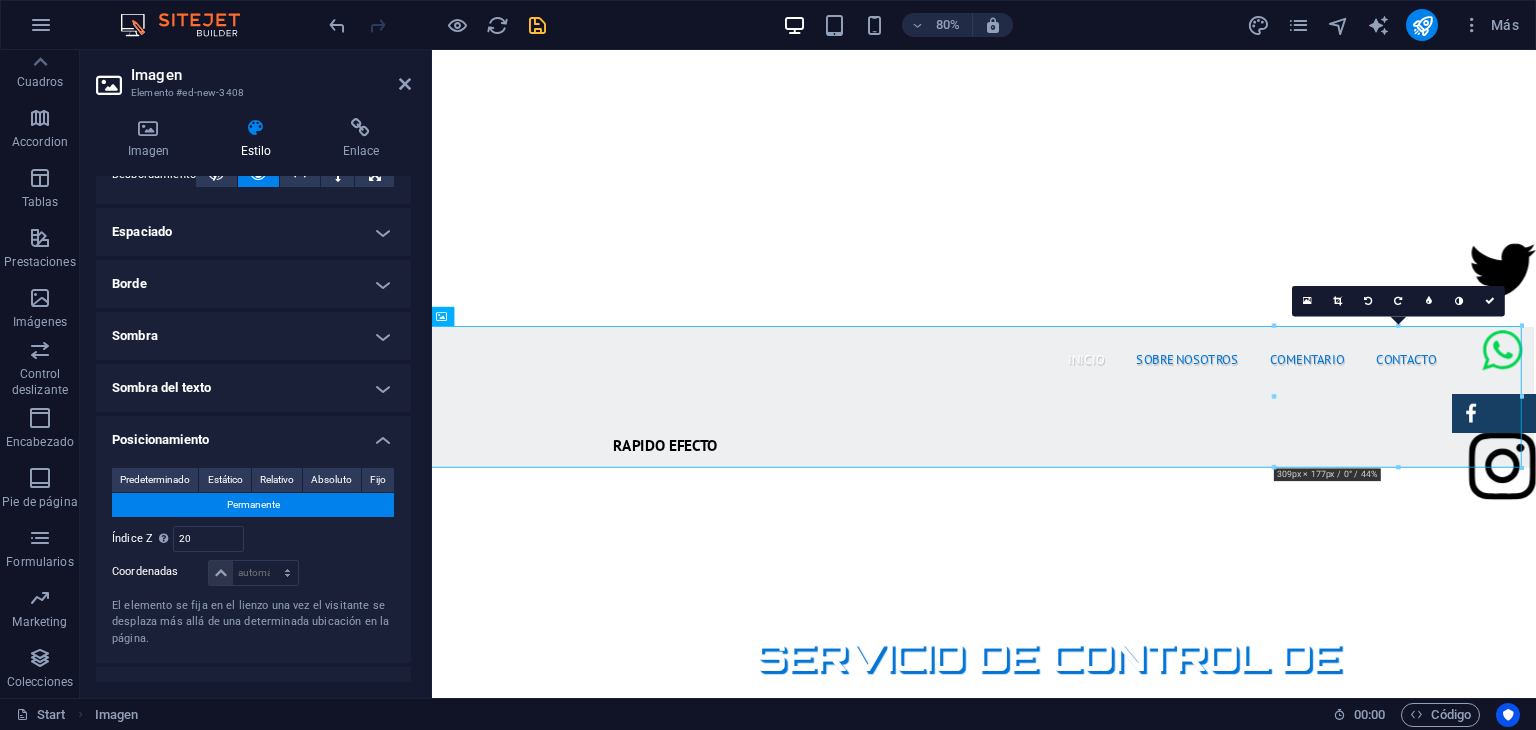 click on "Imagen Estilo Enlace Imagen Arrastra archivos aquí, haz clic para escoger archivos o  selecciona archivos de Archivos o de nuestra galería gratuita de fotos y vídeos Selecciona archivos del administrador de archivos, de la galería de fotos o carga archivo(s) Cargar Ancho 309 Predeterminado automático px rem % em vh vw Ajustar imagen Ajustar imagen automáticamente a un ancho y alto fijo Altura Predeterminado automático px Alineación Lazyload La carga de imágenes tras la carga de la página mejora la velocidad de la página. Receptivo Automáticamente cargar tamaños optimizados de smartphone e imagen retina. Lightbox Usar como cabecera La imagen se ajustará en una etiqueta de cabecera H1. Resulta útil para dar al texto alternativo el peso de una cabecera H1, por ejemplo, para el logo. En caso de duda, dejar deseleccionado. Optimizado Las imágenes se comprimen para así mejorar la velocidad de las páginas. Posición Dirección Personalizado X offset 50 px rem % vh vw Y offset 50 px rem % vh vw Code" at bounding box center (253, 400) 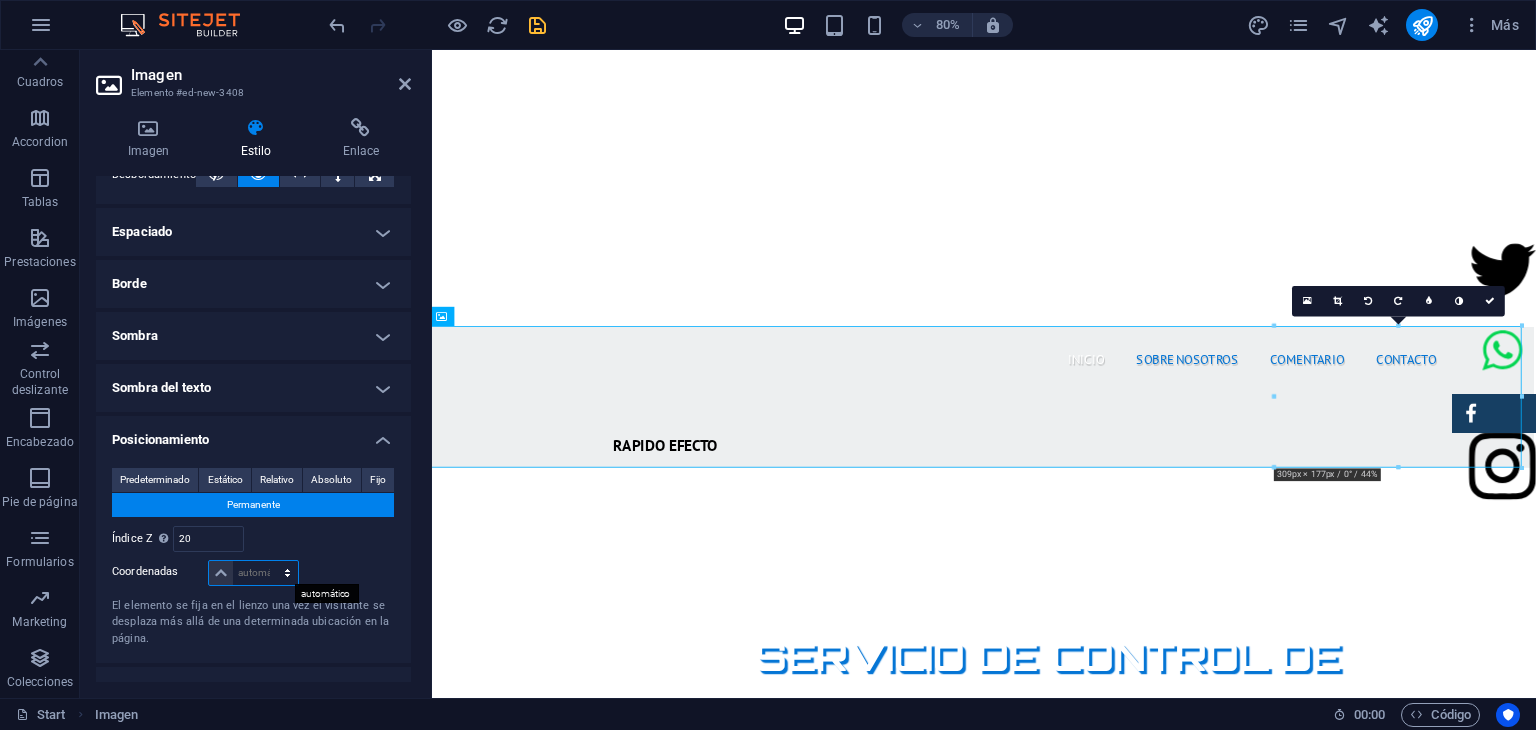 click on "automático px rem % em" at bounding box center [253, 573] 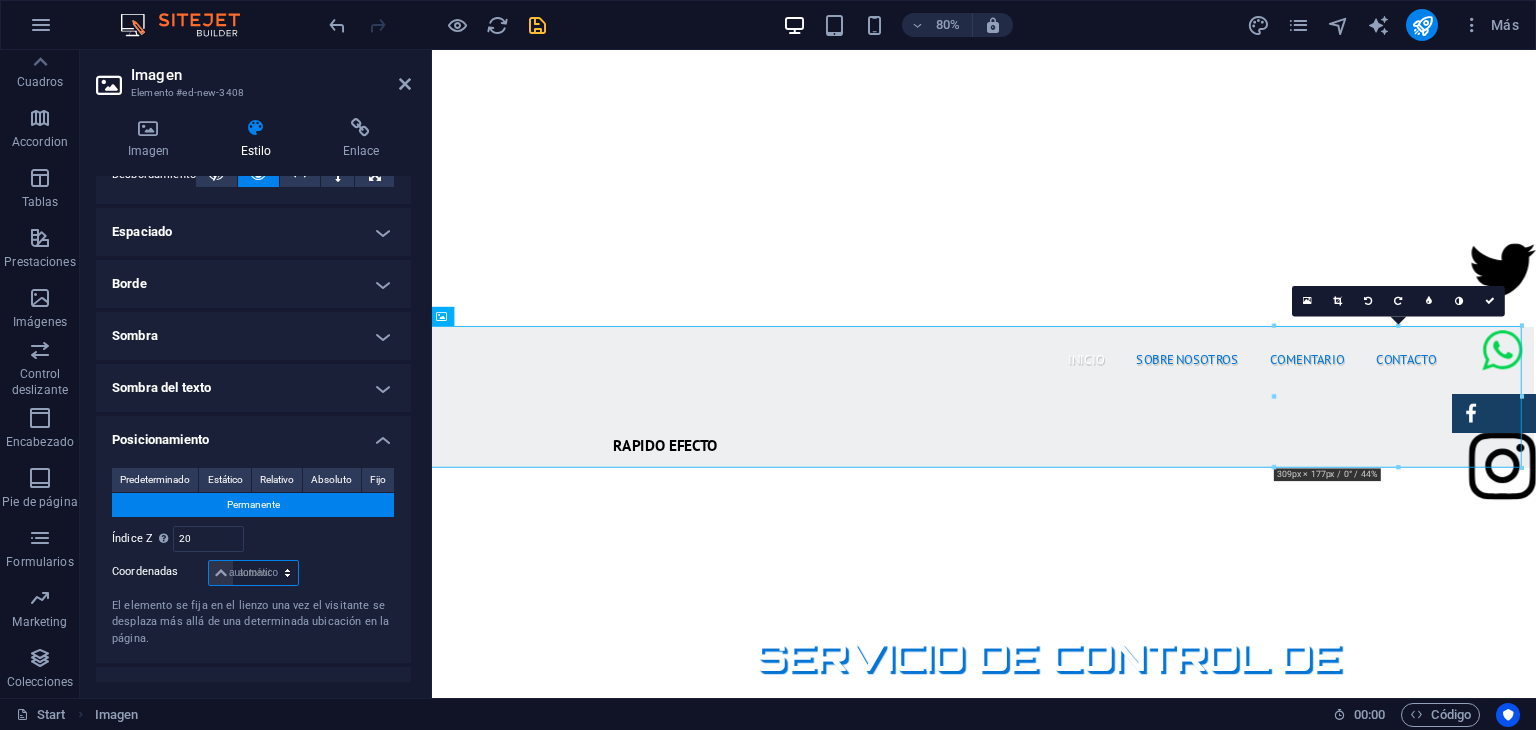 click on "automático px rem % em" at bounding box center (253, 573) 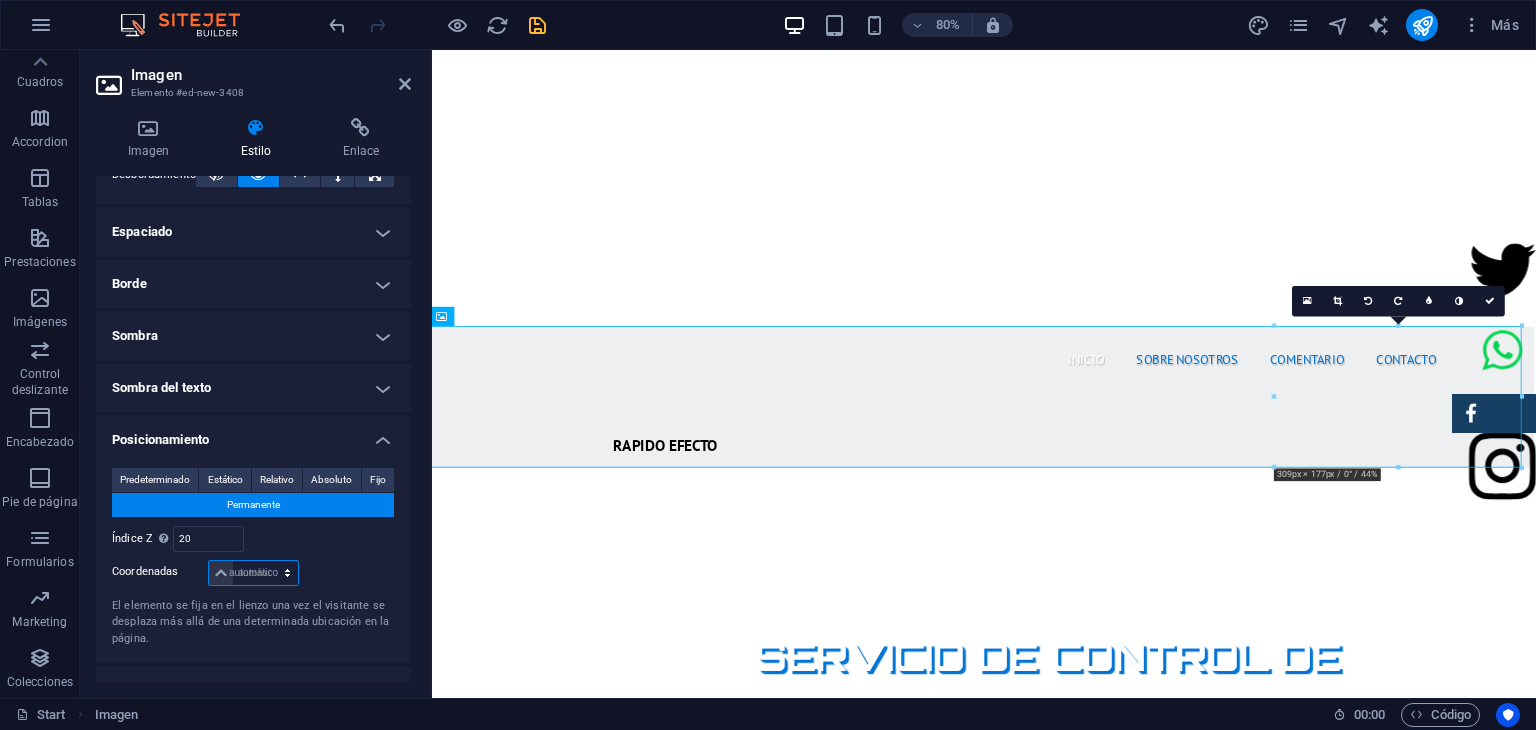 select on "DISABLED_OPTION_VALUE" 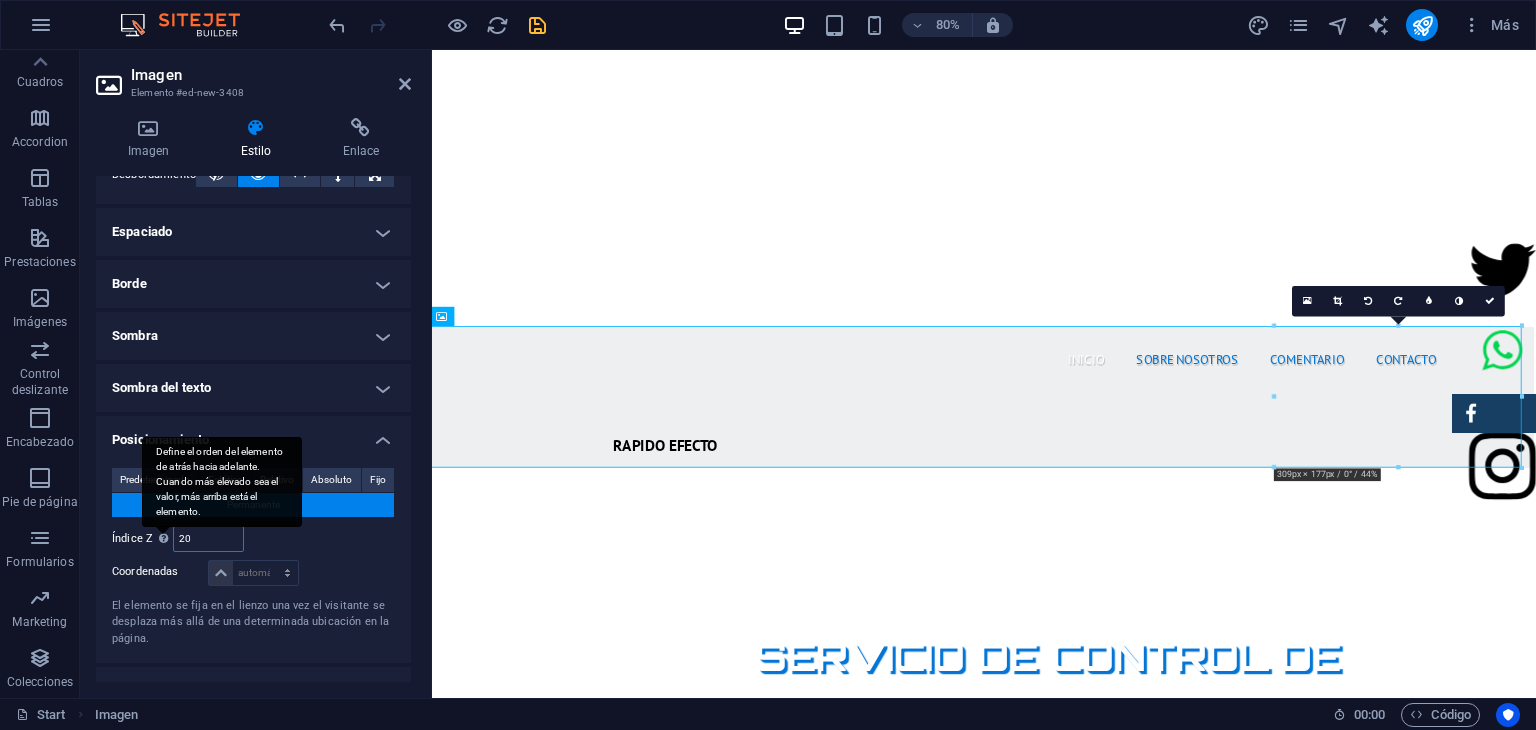 drag, startPoint x: 204, startPoint y: 537, endPoint x: 160, endPoint y: 538, distance: 44.011364 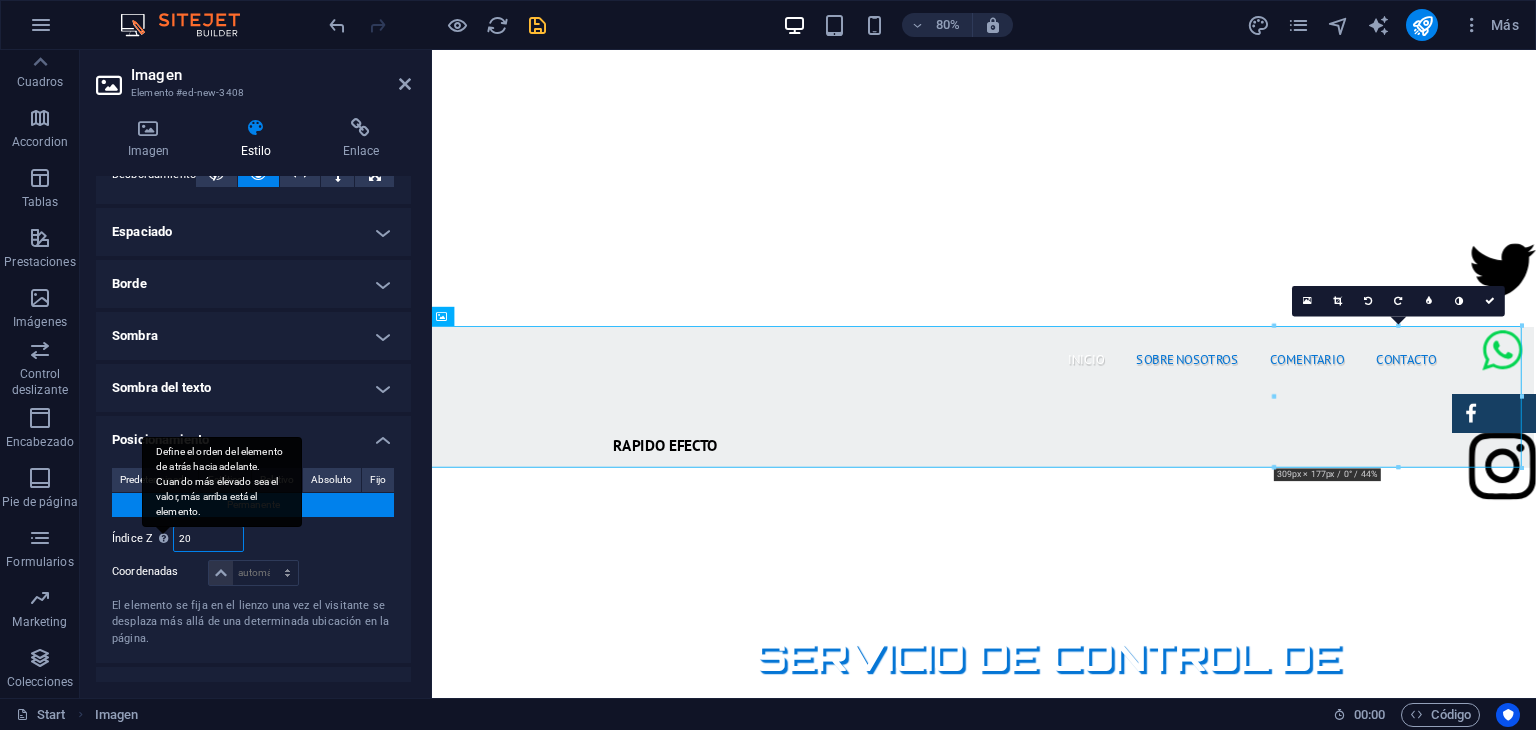 click on "Índice Z Define el orden del elemento de atrás hacia adelante. Cuando más elevado sea el valor, más arriba está el elemento. 20" at bounding box center (178, 539) 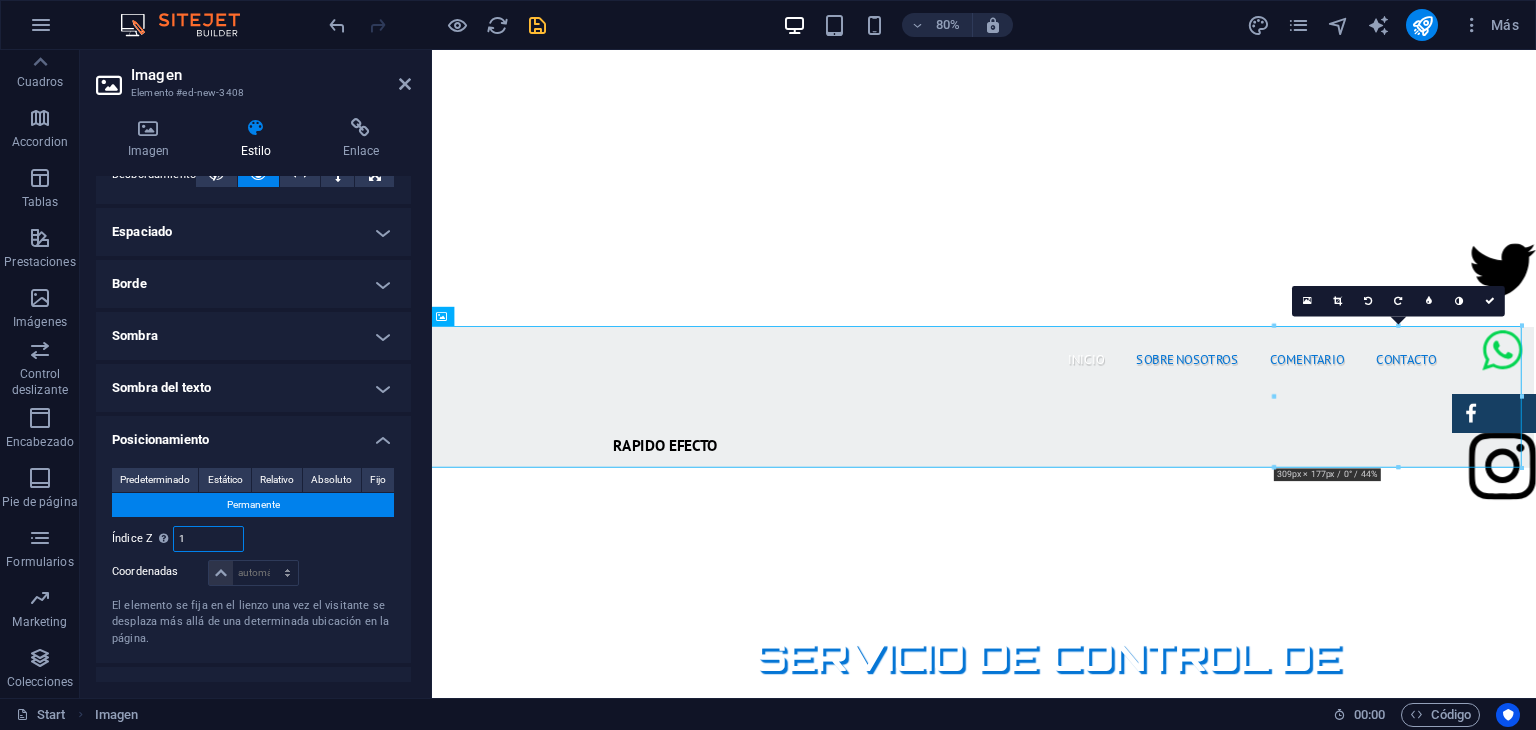 type on "1" 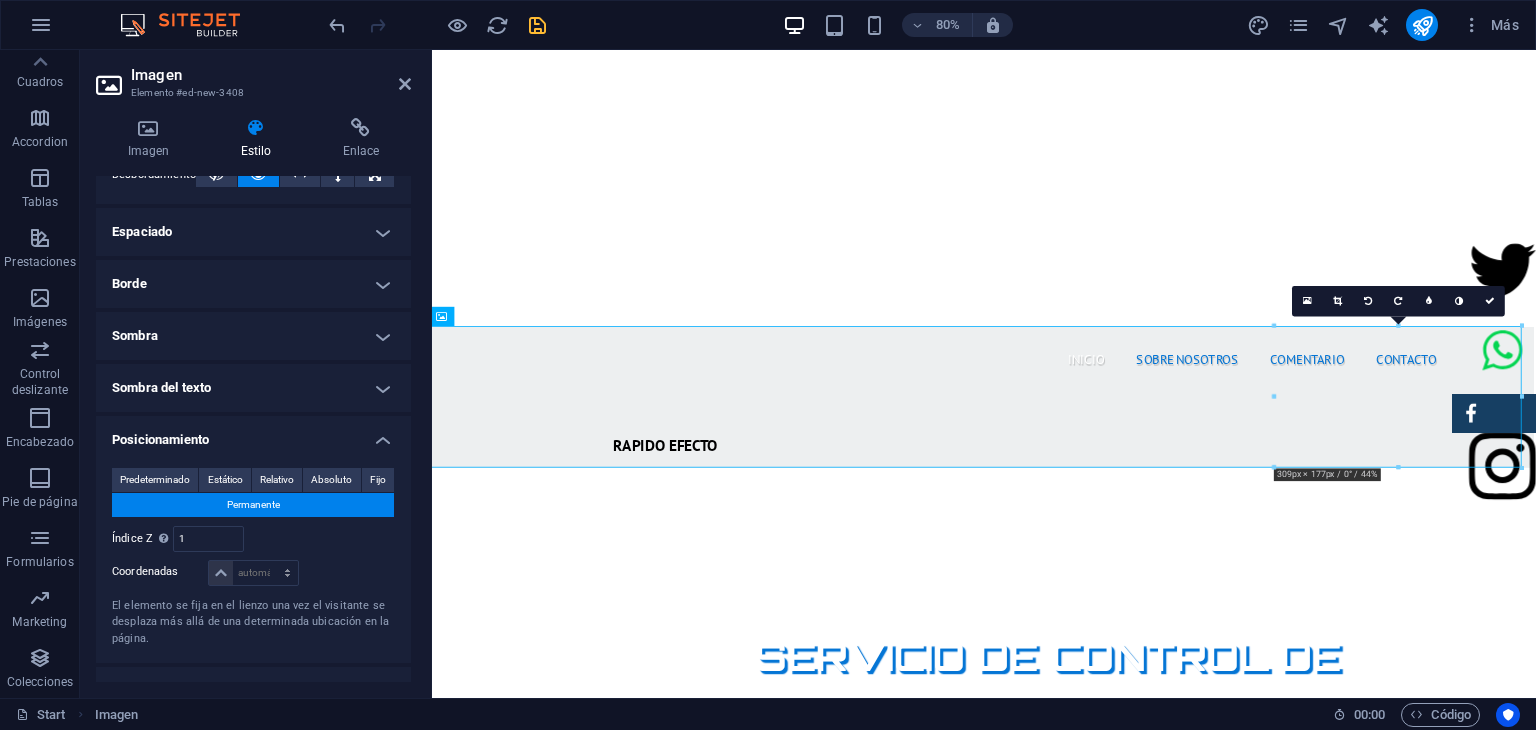 click on "Imagen Estilo Enlace Imagen Arrastra archivos aquí, haz clic para escoger archivos o  selecciona archivos de Archivos o de nuestra galería gratuita de fotos y vídeos Selecciona archivos del administrador de archivos, de la galería de fotos o carga archivo(s) Cargar Ancho 309 Predeterminado automático px rem % em vh vw Ajustar imagen Ajustar imagen automáticamente a un ancho y alto fijo Altura Predeterminado automático px Alineación Lazyload La carga de imágenes tras la carga de la página mejora la velocidad de la página. Receptivo Automáticamente cargar tamaños optimizados de smartphone e imagen retina. Lightbox Usar como cabecera La imagen se ajustará en una etiqueta de cabecera H1. Resulta útil para dar al texto alternativo el peso de una cabecera H1, por ejemplo, para el logo. En caso de duda, dejar deseleccionado. Optimizado Las imágenes se comprimen para así mejorar la velocidad de las páginas. Posición Dirección Personalizado X offset 50 px rem % vh vw Y offset 50 px rem % vh vw Code" at bounding box center (253, 400) 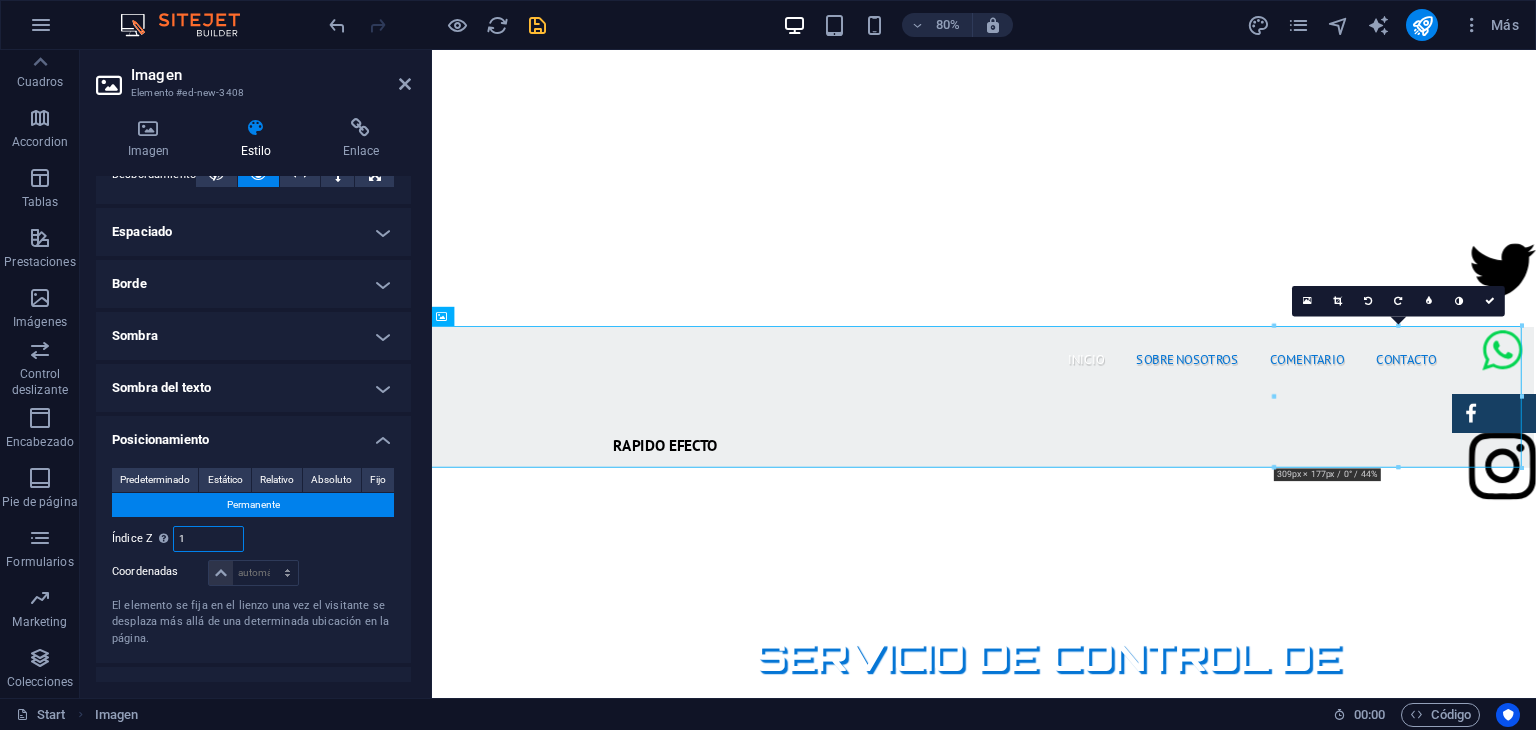 drag, startPoint x: 204, startPoint y: 537, endPoint x: 134, endPoint y: 540, distance: 70.064255 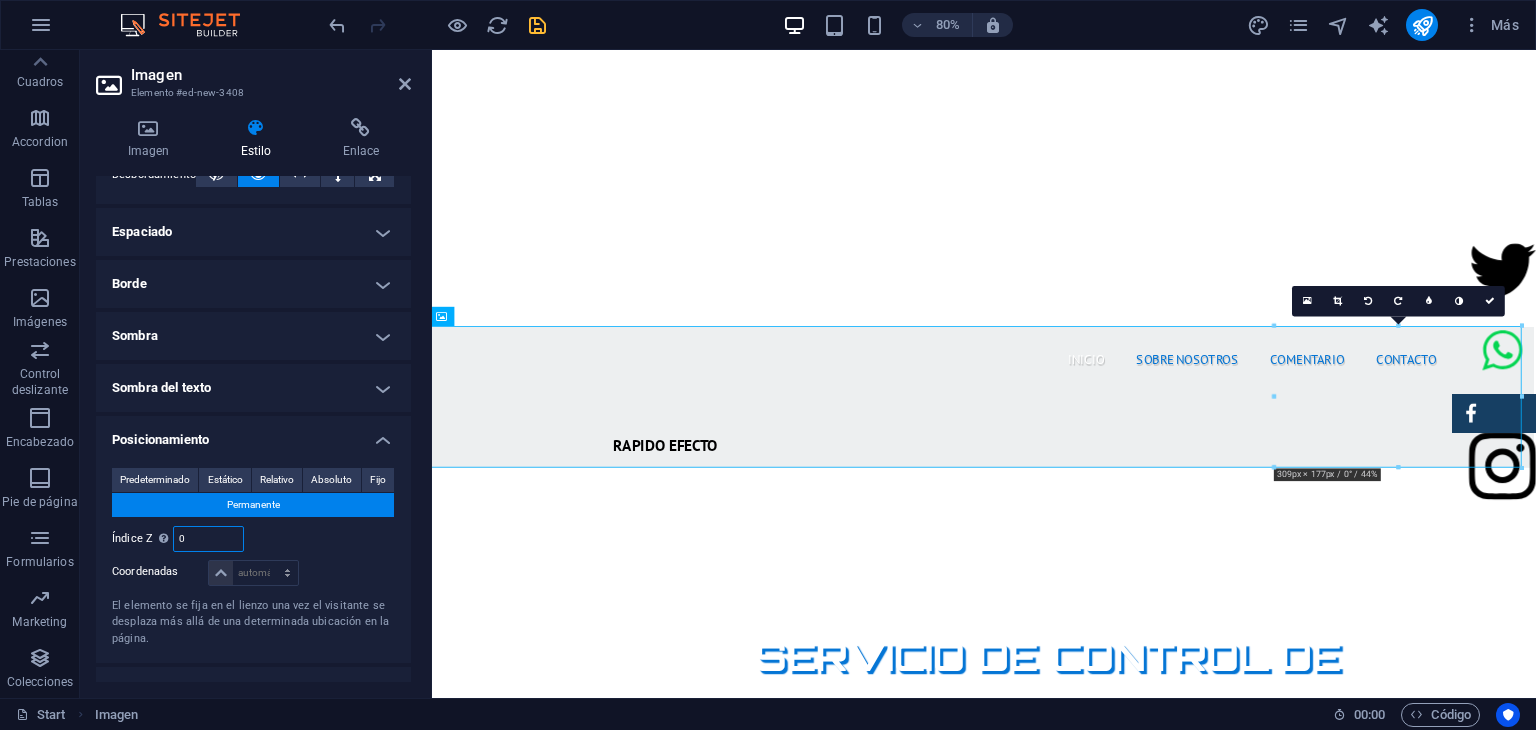 click at bounding box center [429, 374] 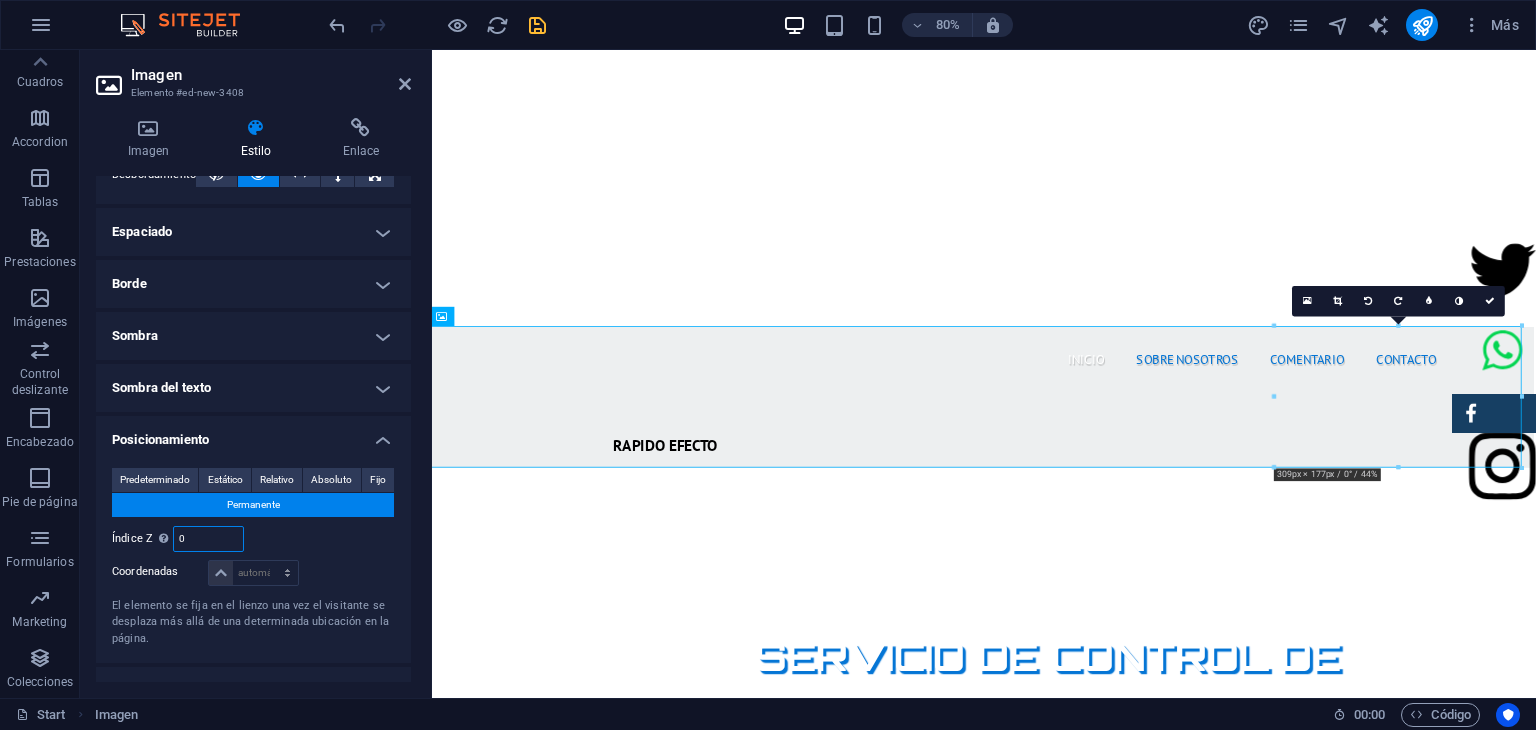 type on "0" 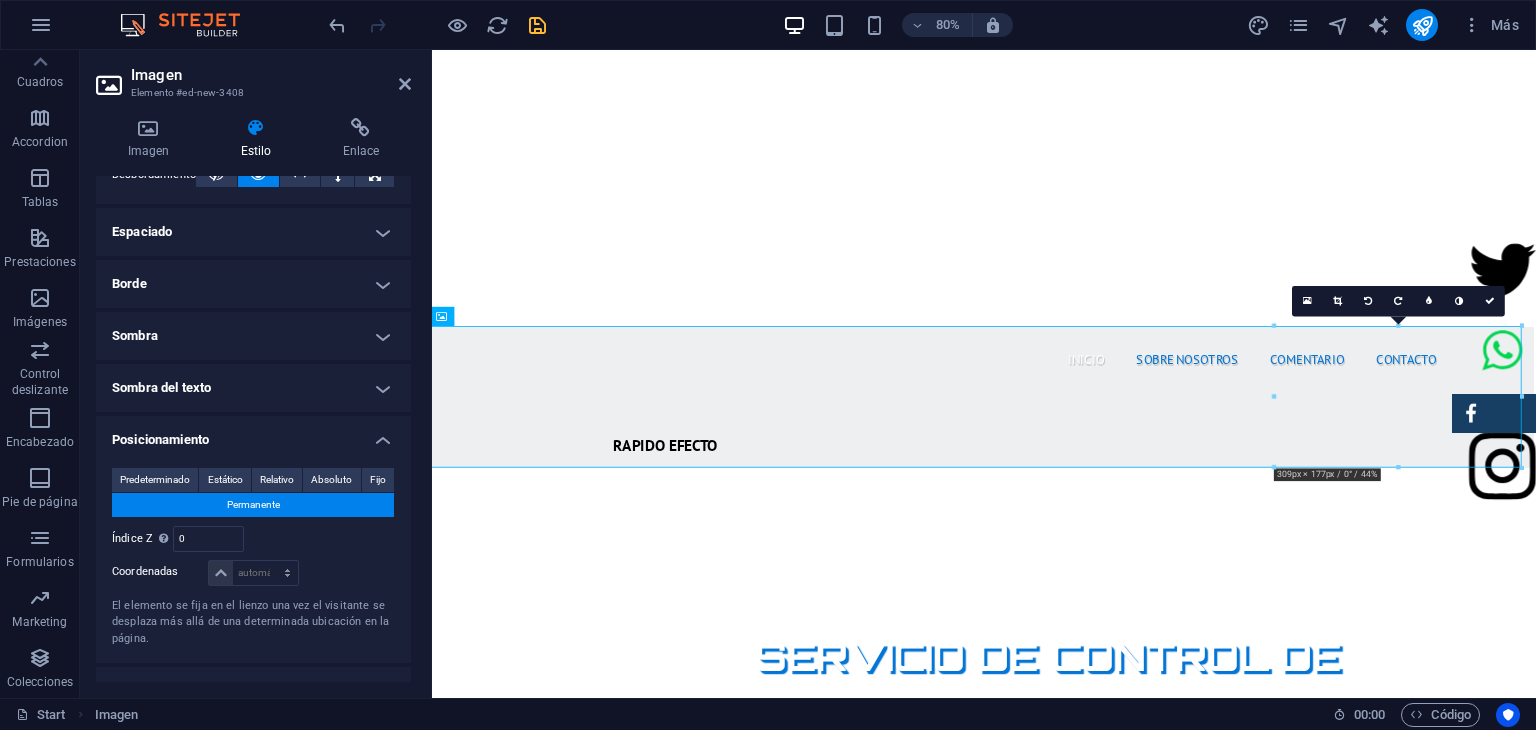 click on "Imagen Estilo Enlace Imagen Arrastra archivos aquí, haz clic para escoger archivos o  selecciona archivos de Archivos o de nuestra galería gratuita de fotos y vídeos Selecciona archivos del administrador de archivos, de la galería de fotos o carga archivo(s) Cargar Ancho 309 Predeterminado automático px rem % em vh vw Ajustar imagen Ajustar imagen automáticamente a un ancho y alto fijo Altura Predeterminado automático px Alineación Lazyload La carga de imágenes tras la carga de la página mejora la velocidad de la página. Receptivo Automáticamente cargar tamaños optimizados de smartphone e imagen retina. Lightbox Usar como cabecera La imagen se ajustará en una etiqueta de cabecera H1. Resulta útil para dar al texto alternativo el peso de una cabecera H1, por ejemplo, para el logo. En caso de duda, dejar deseleccionado. Optimizado Las imágenes se comprimen para así mejorar la velocidad de las páginas. Posición Dirección Personalizado X offset 50 px rem % vh vw Y offset 50 px rem % vh vw Code" at bounding box center (253, 400) 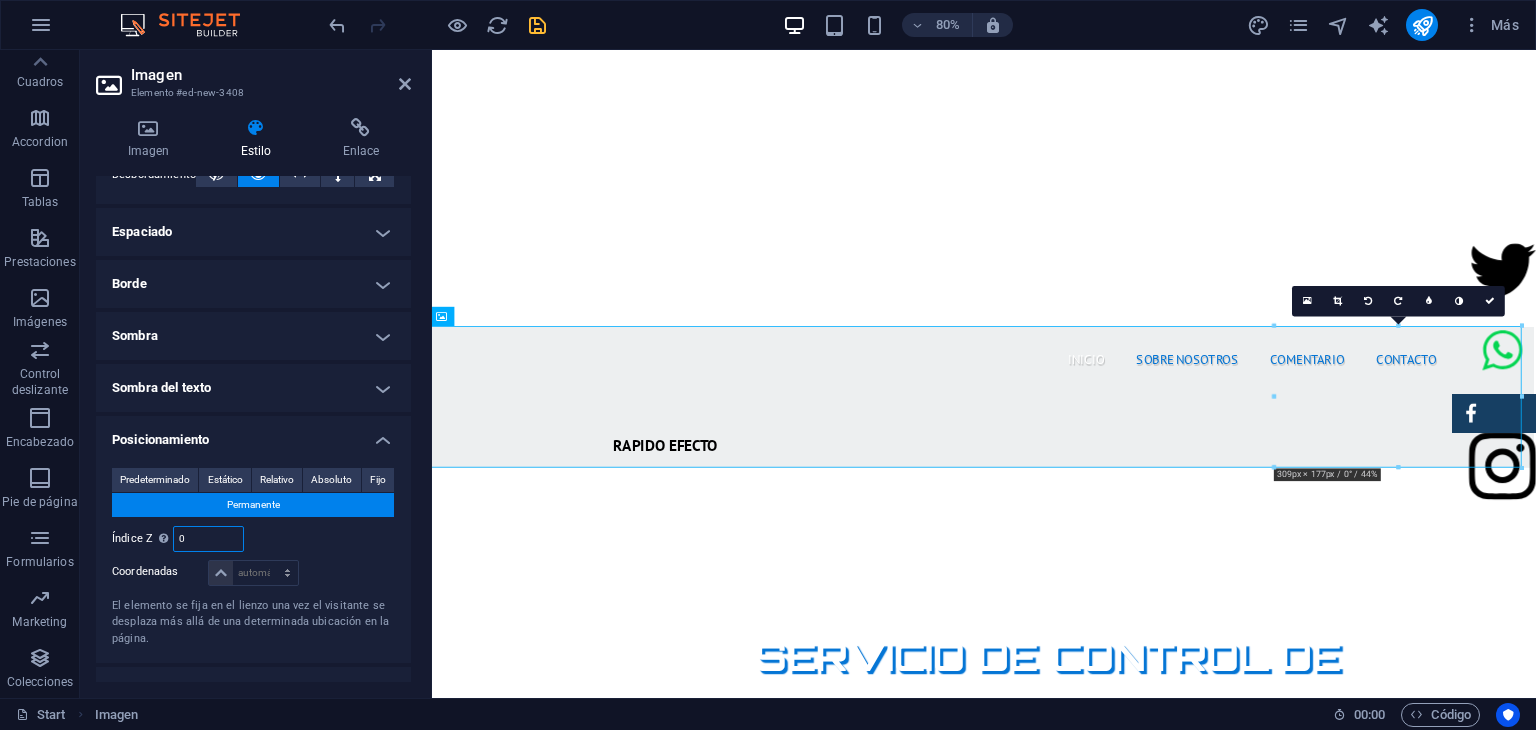click on "0" at bounding box center [208, 539] 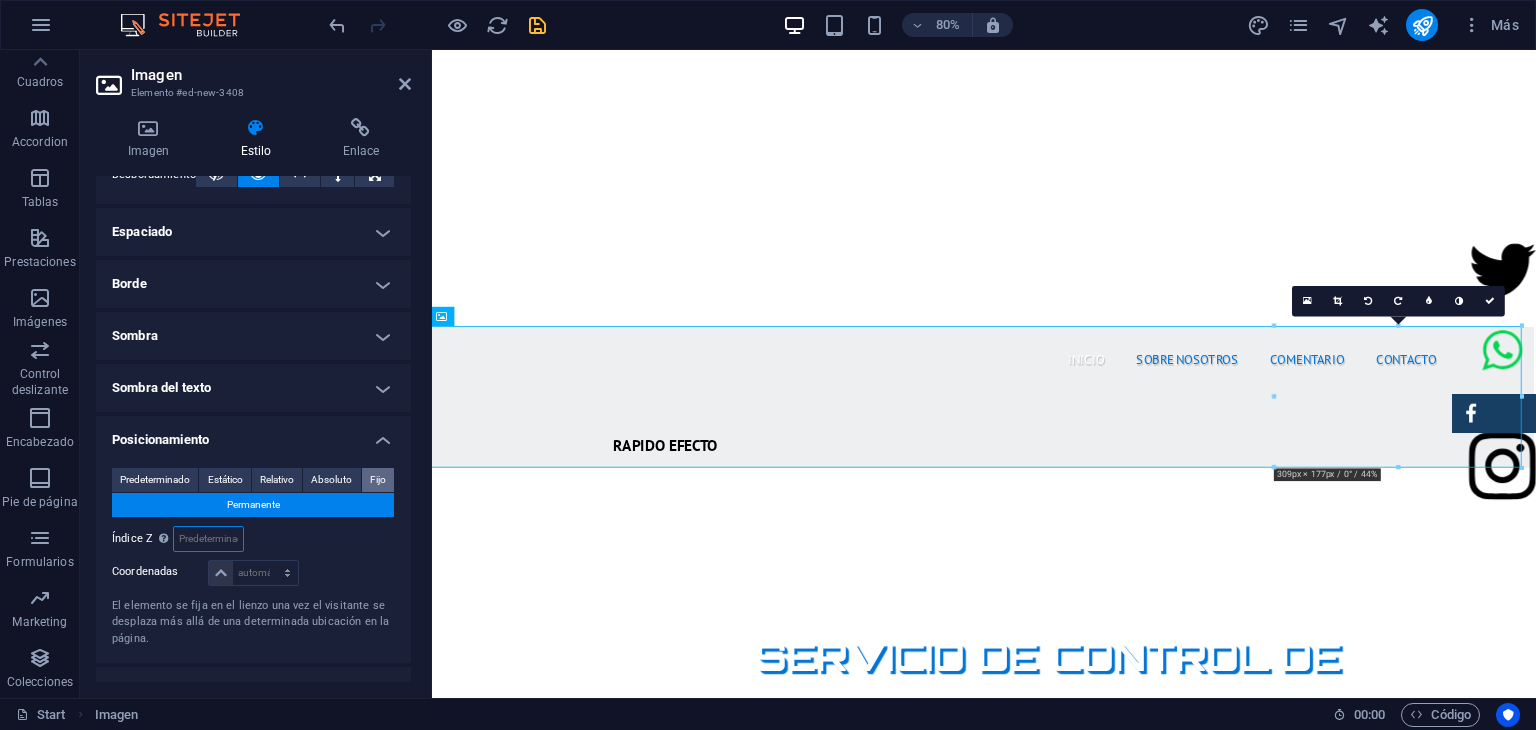type 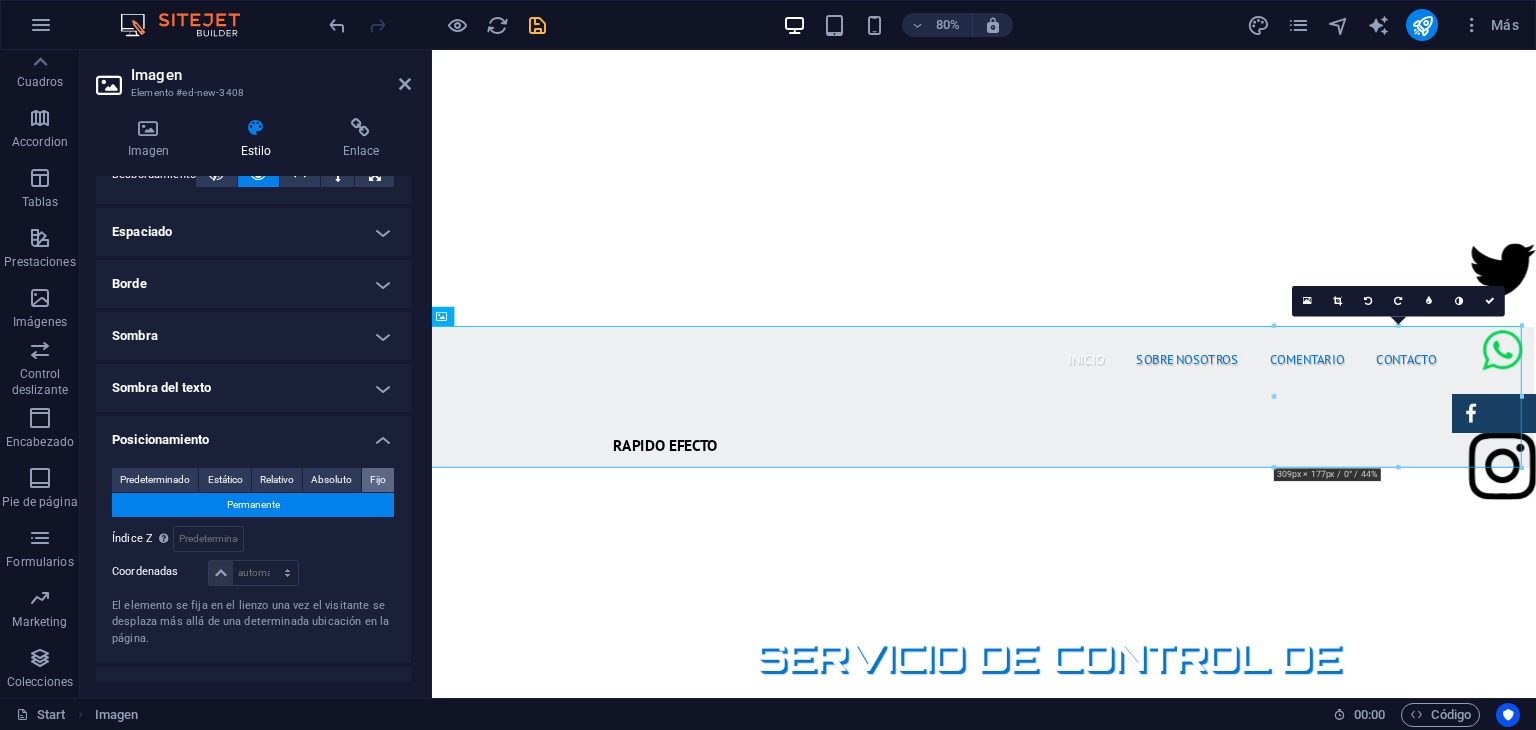 click on "Fijo" at bounding box center [378, 480] 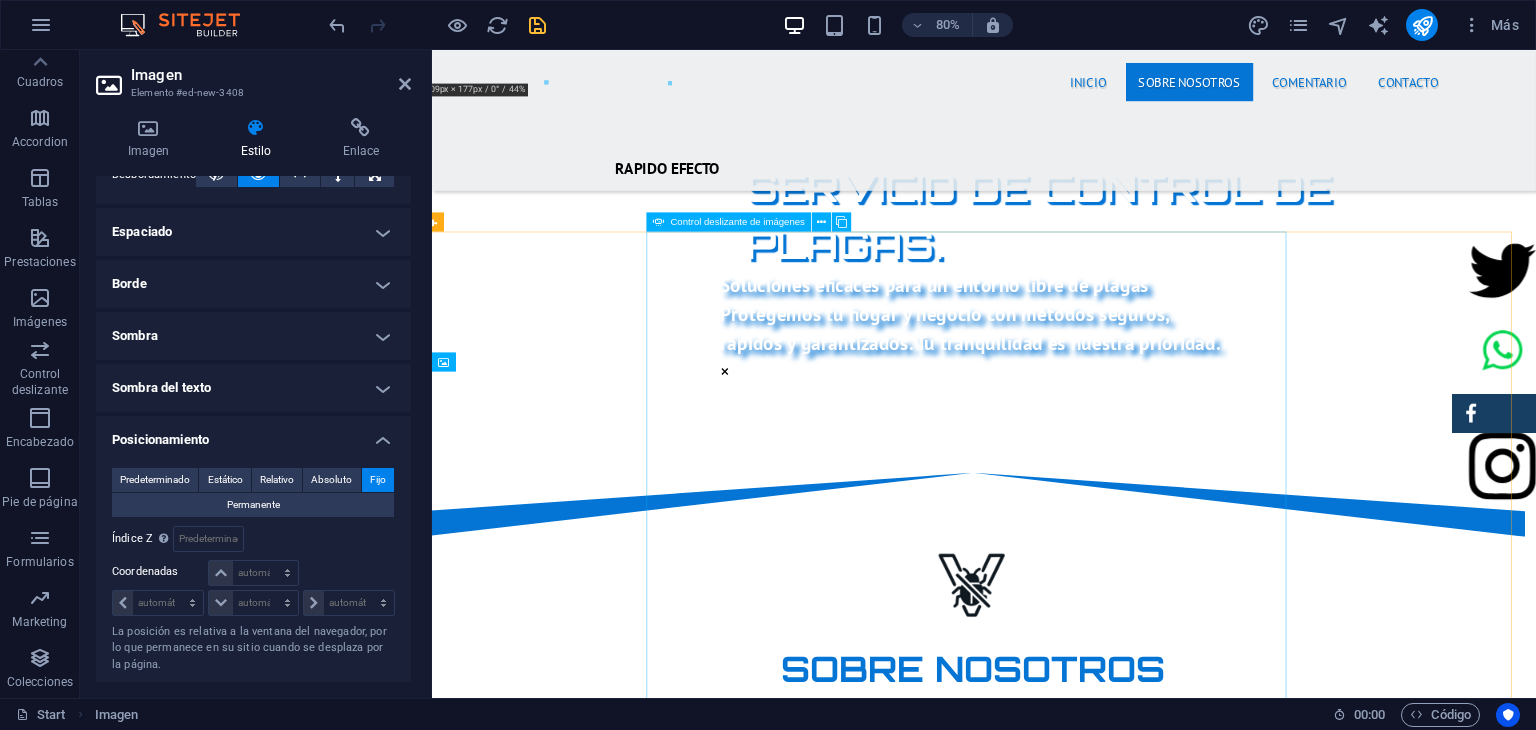 scroll, scrollTop: 1560, scrollLeft: 14, axis: both 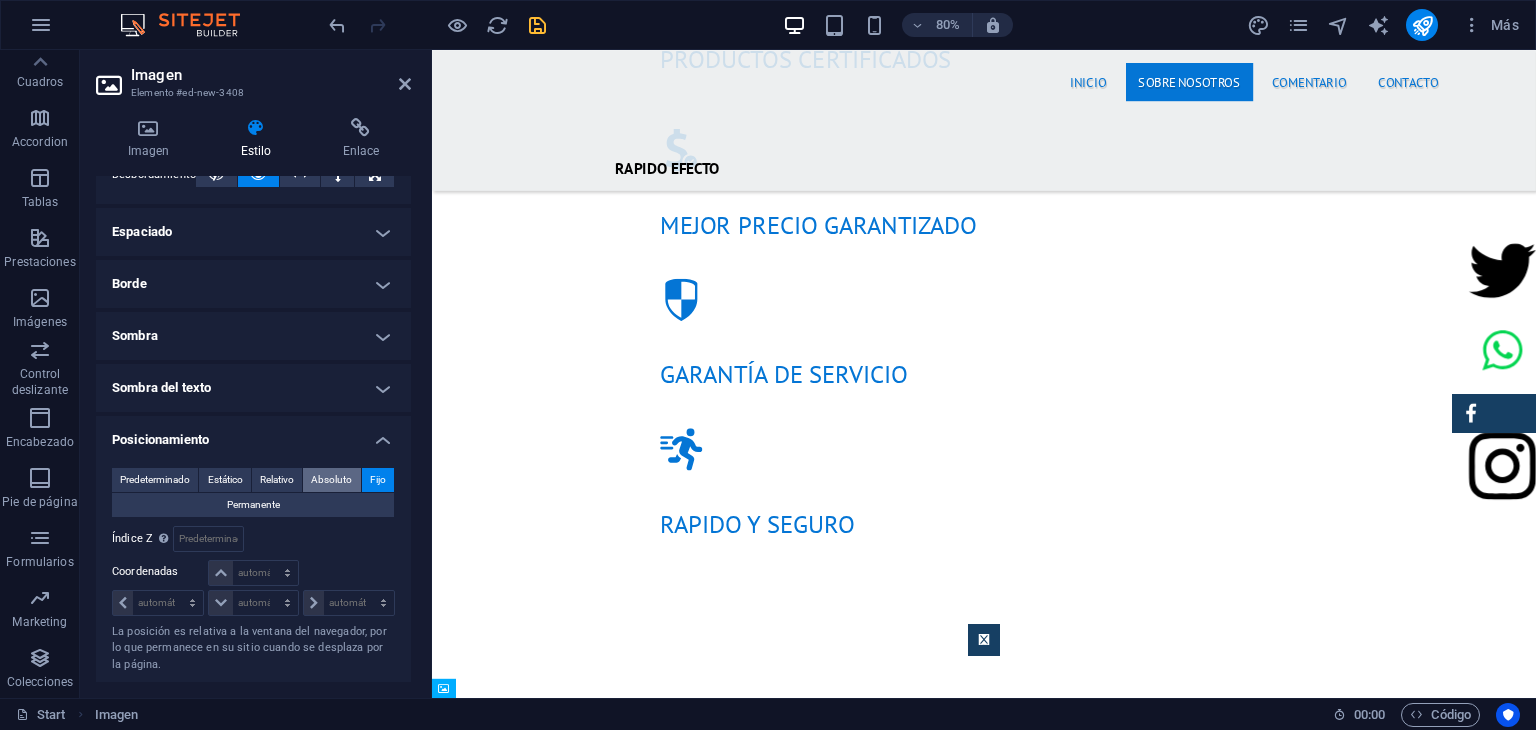 click on "Absoluto" at bounding box center (331, 480) 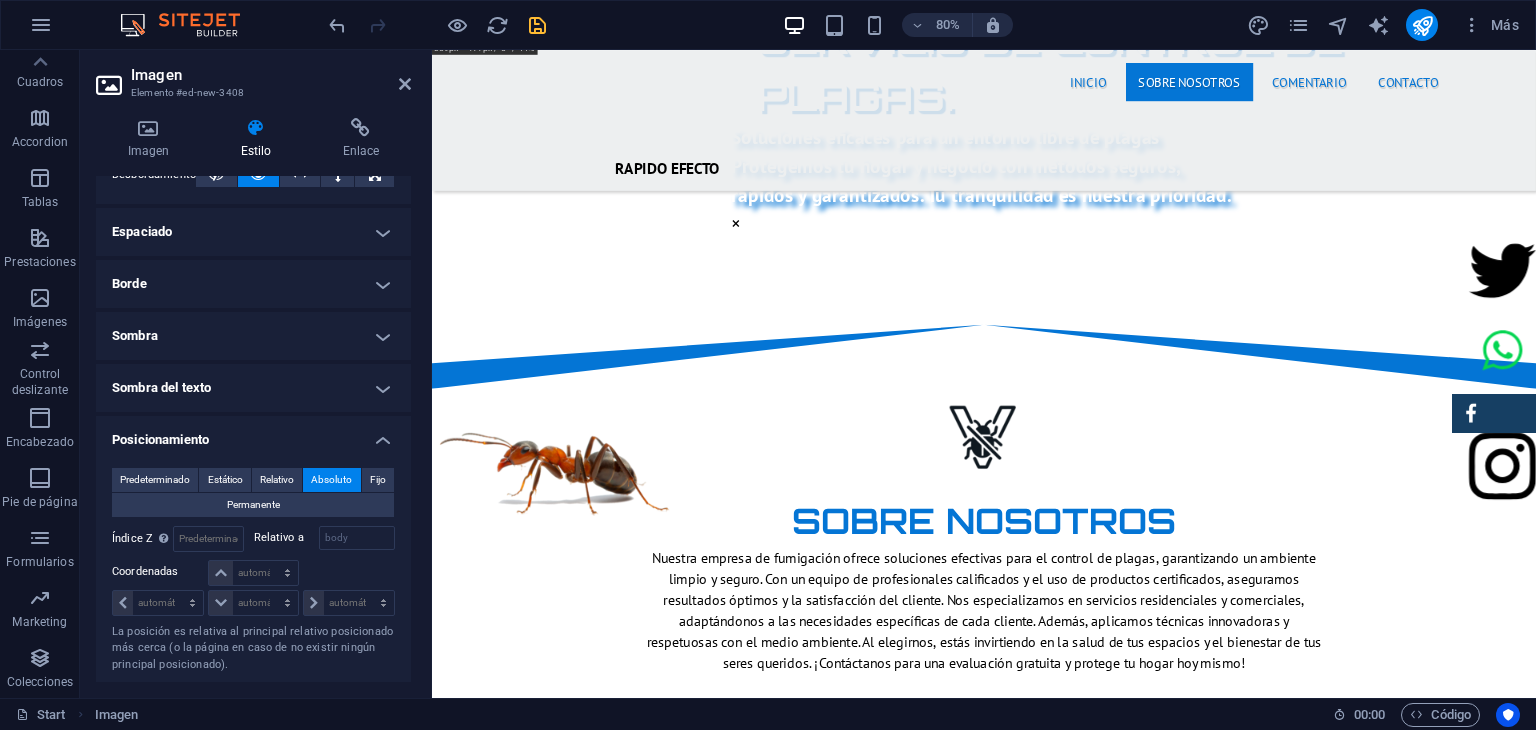 scroll, scrollTop: 500, scrollLeft: 0, axis: vertical 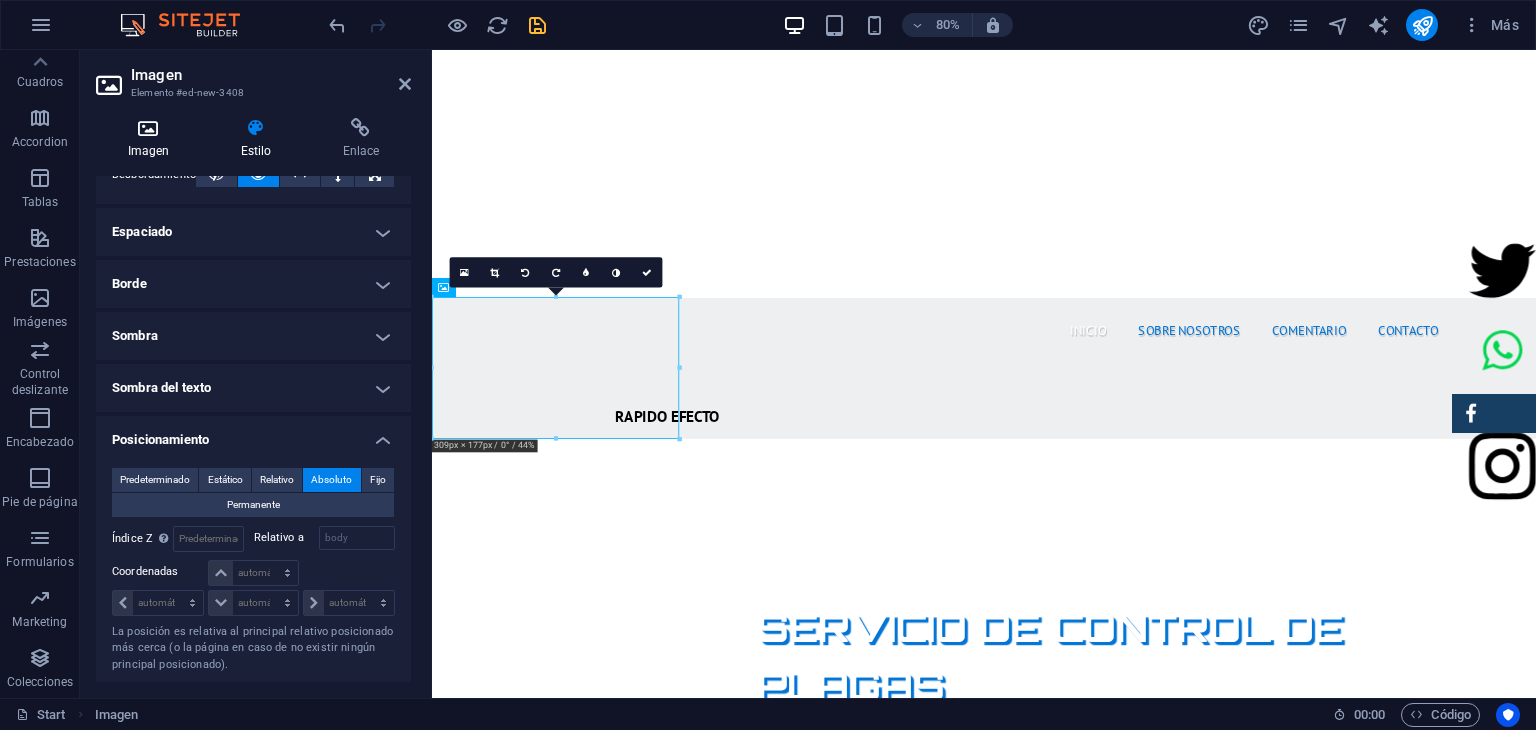 click on "Imagen" at bounding box center [152, 139] 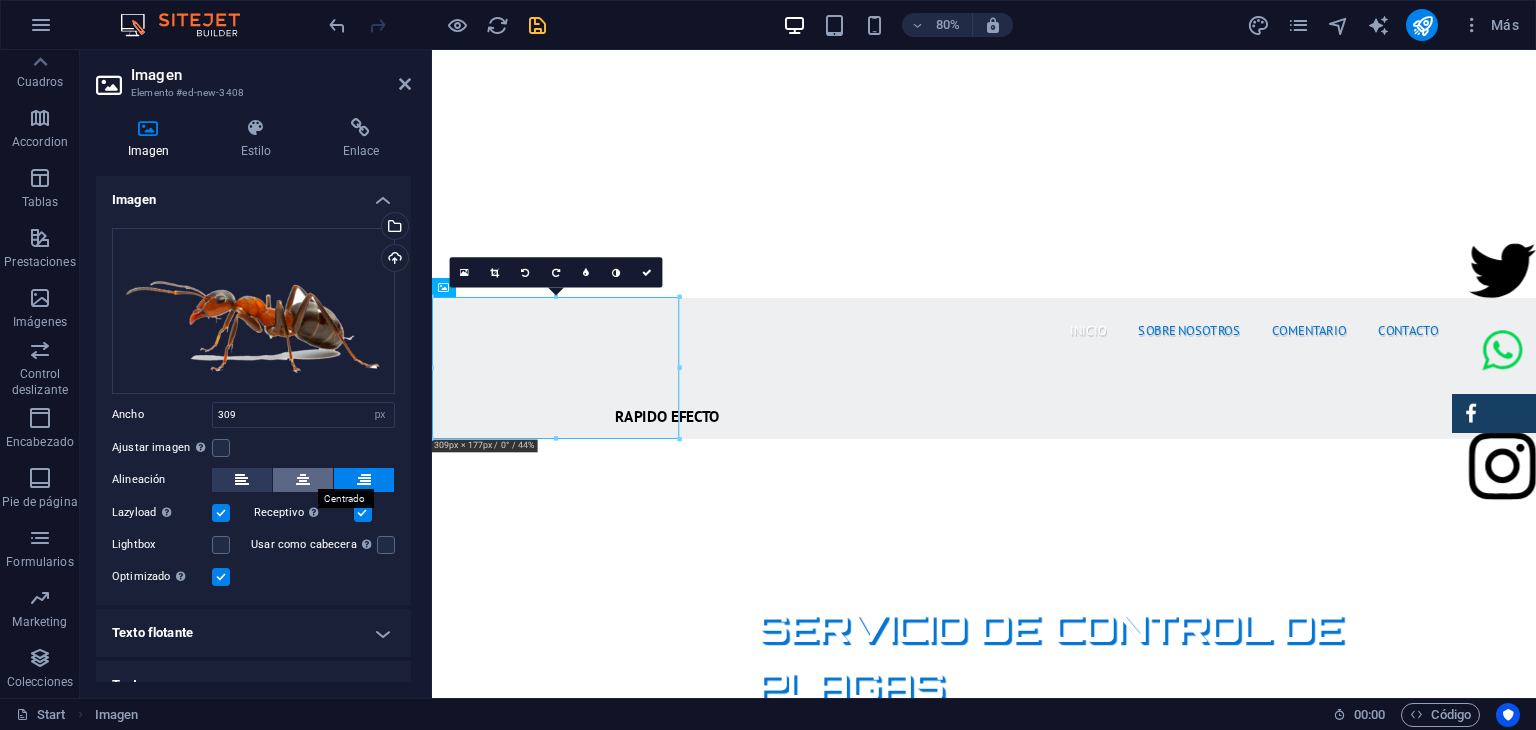 click at bounding box center [303, 480] 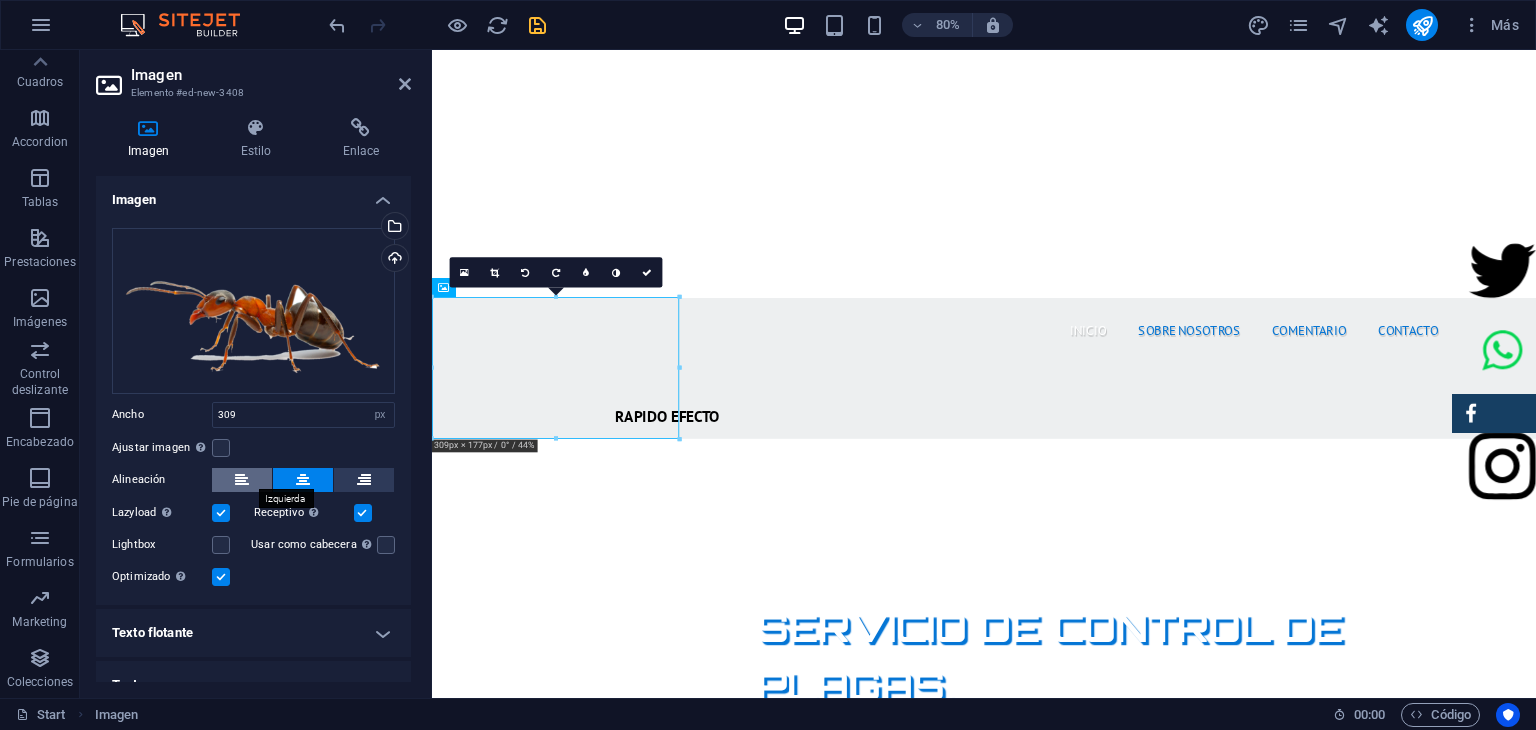 click at bounding box center (242, 480) 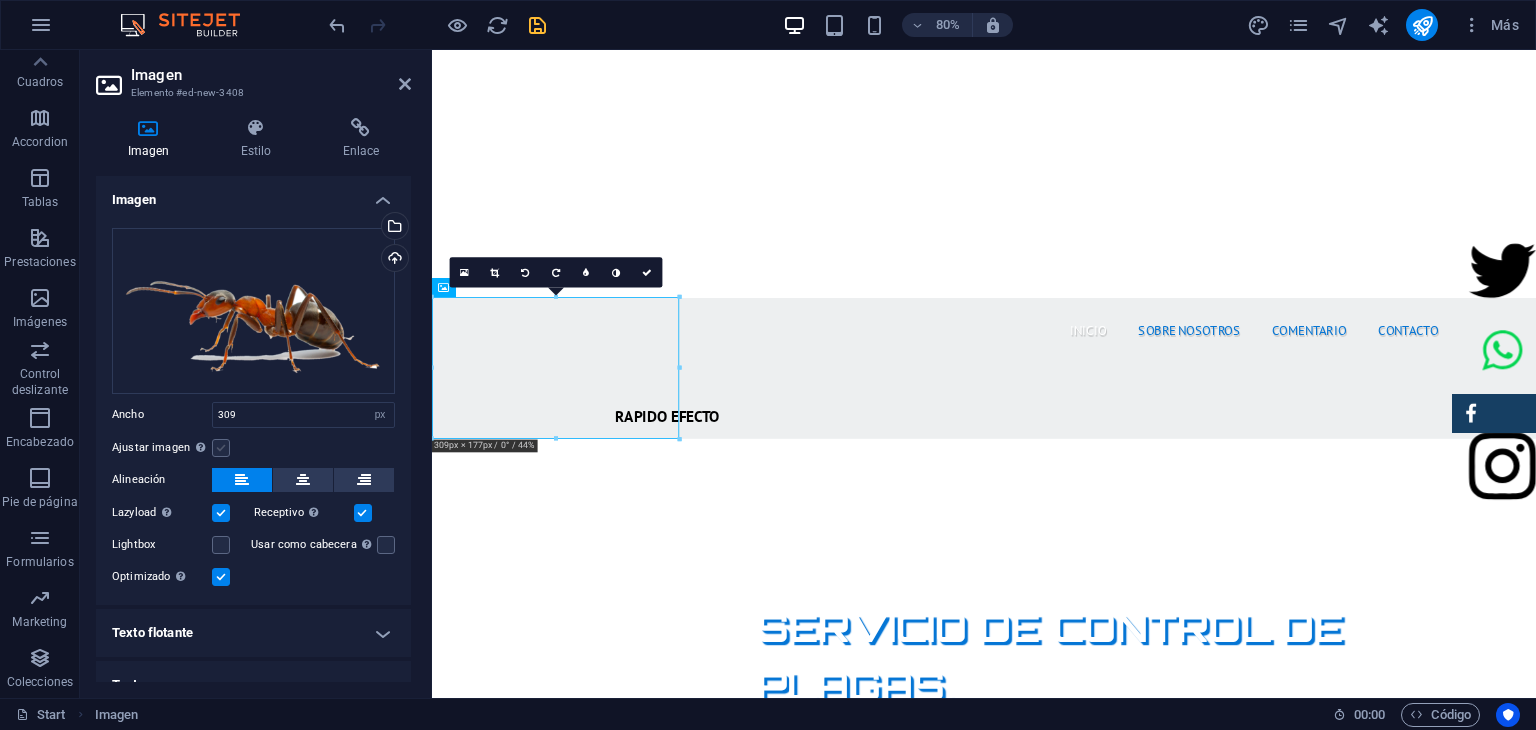 click at bounding box center [221, 448] 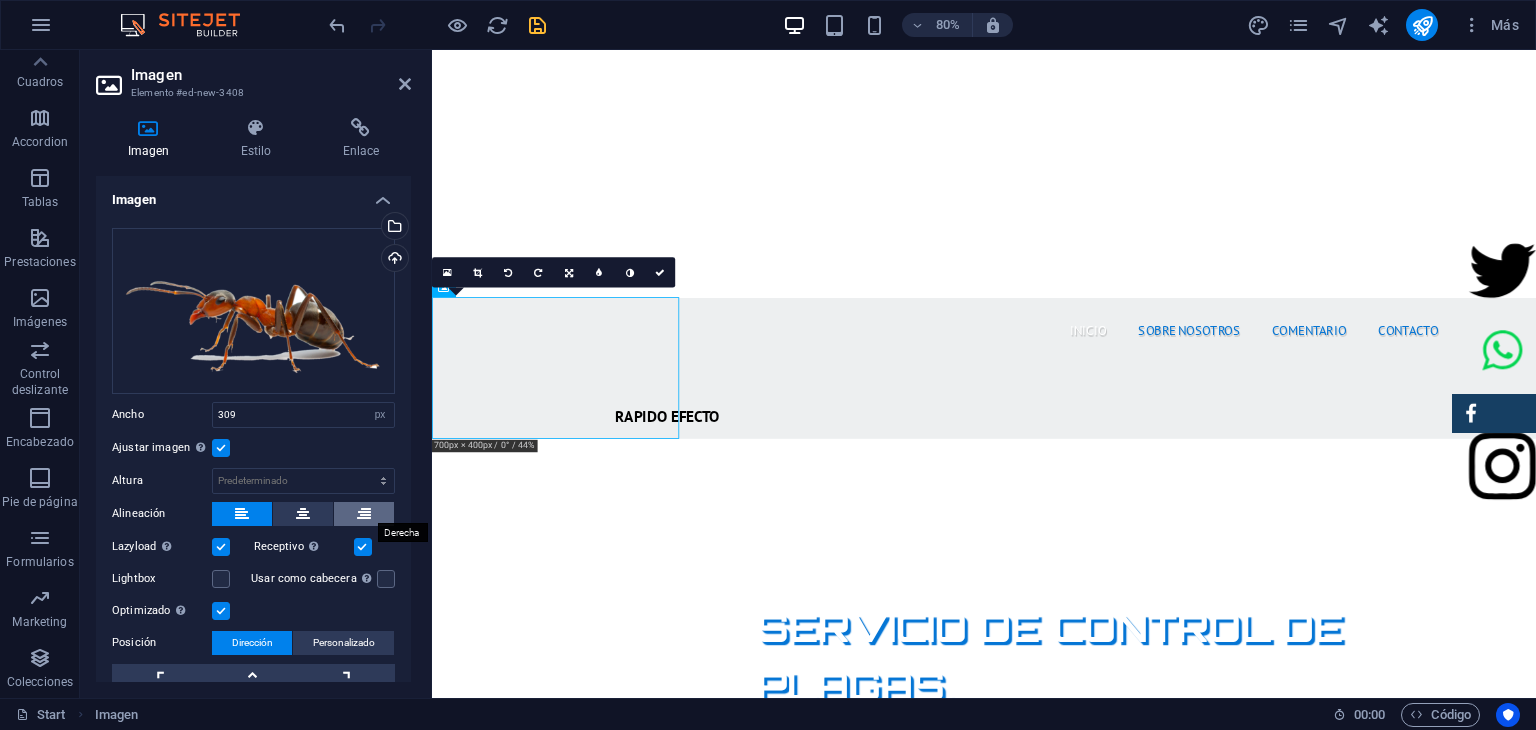 click at bounding box center (364, 514) 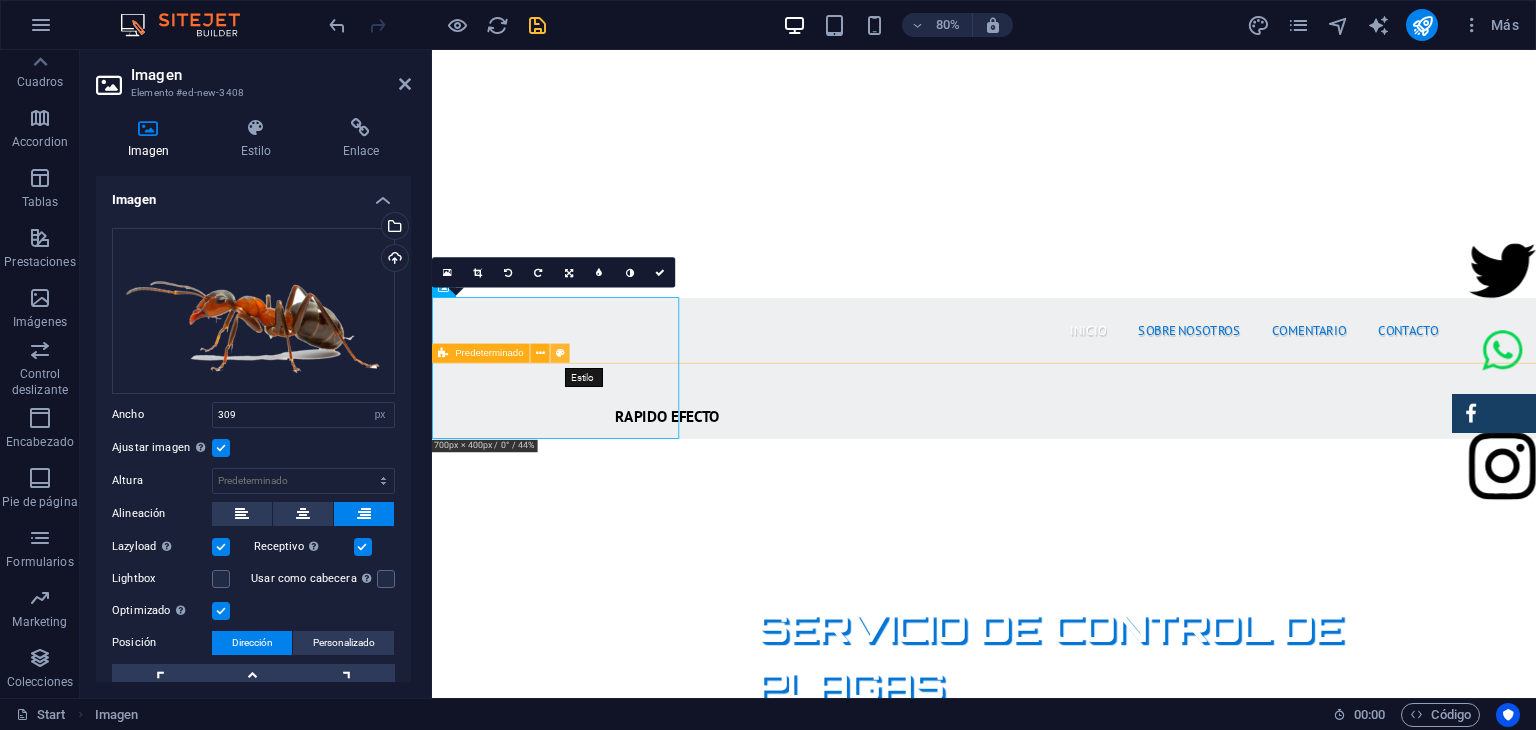 click at bounding box center [560, 353] 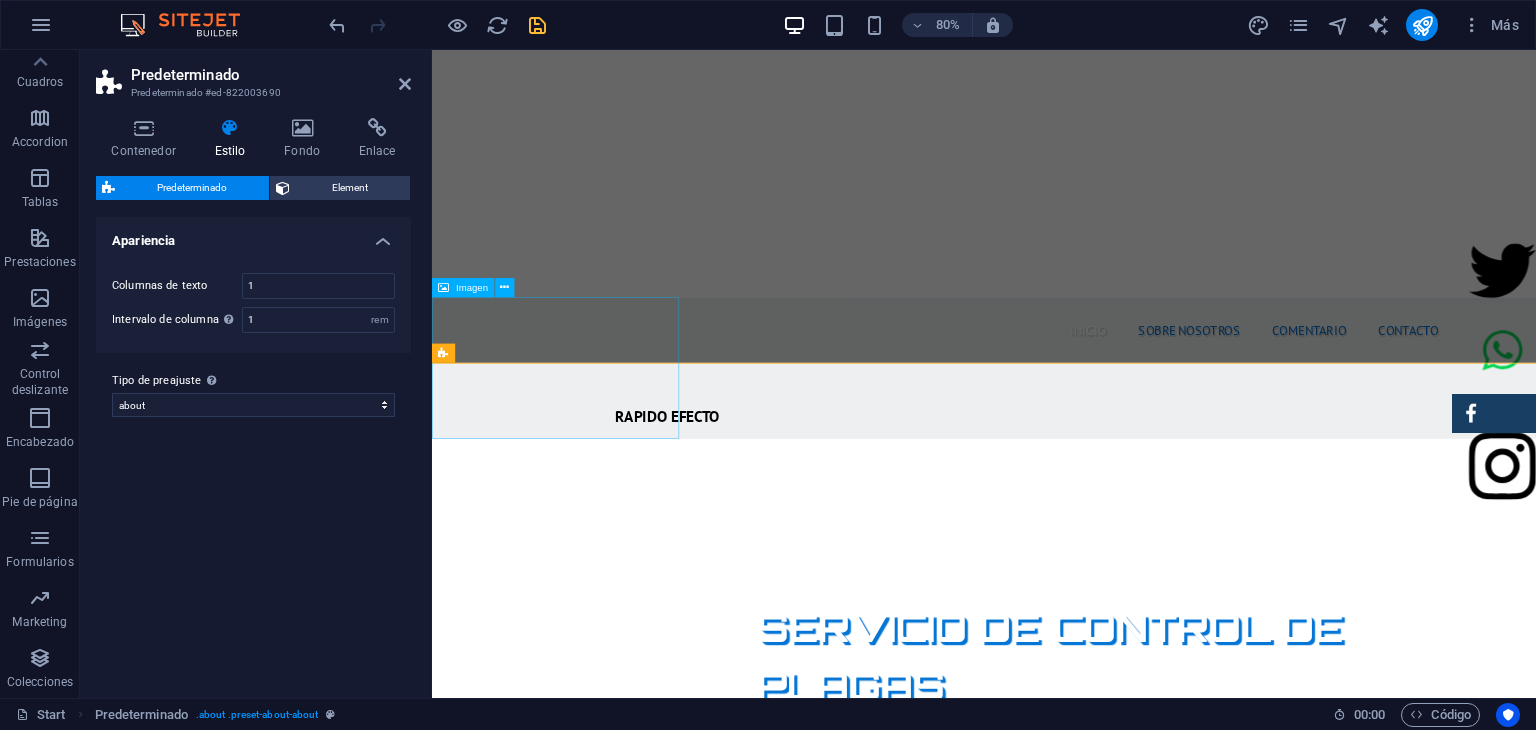 click at bounding box center [586, 1297] 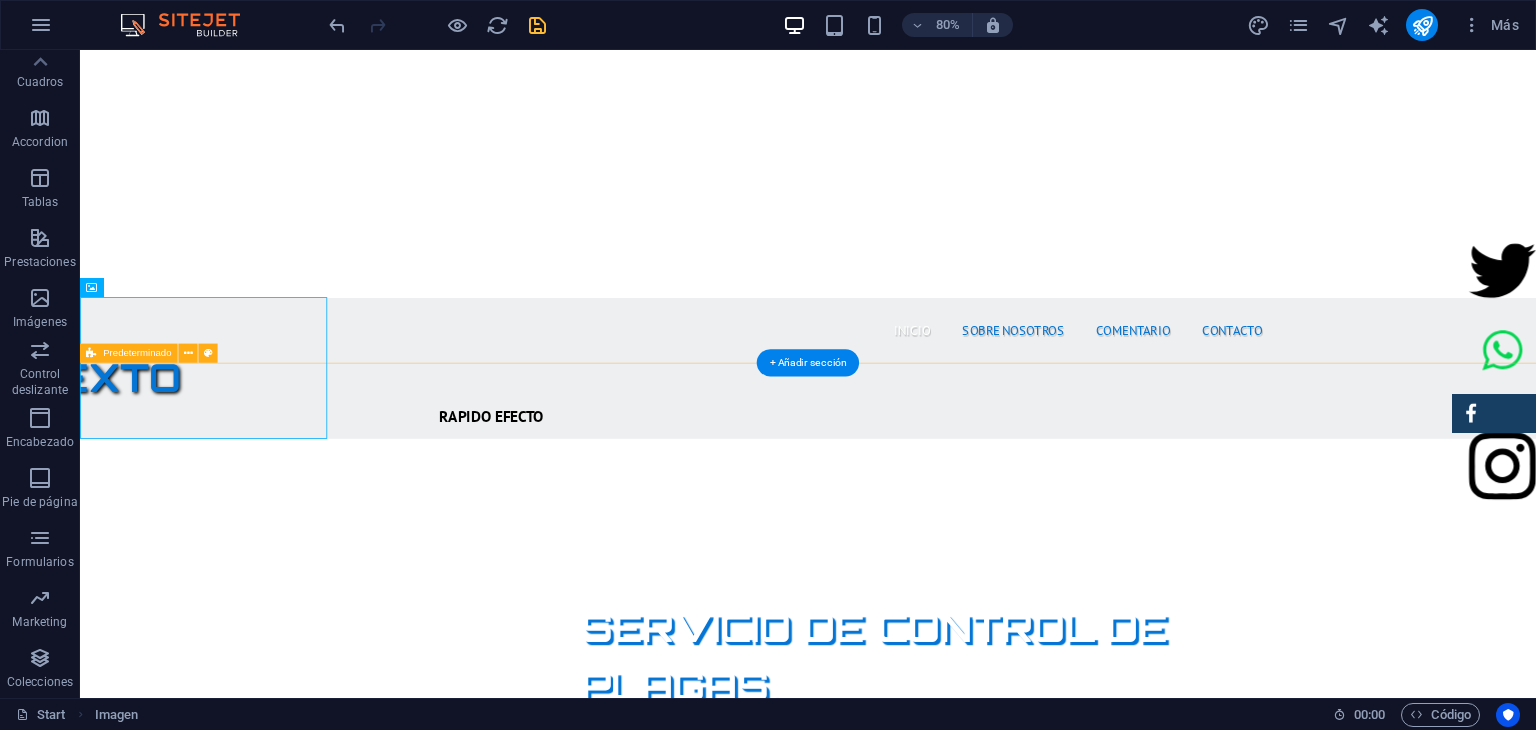 click on "SOBRE NOSOTROS Nuestra empresa de fumigación ofrece soluciones efectivas para el control de plagas, garantizando un ambiente limpio y seguro. Con un equipo de profesionales calificados y el uso de productos certificados, aseguramos resultados óptimos y la satisfacción del cliente. Nos especializamos en servicios residenciales y comerciales, adaptándonos a las necesidades específicas de cada cliente. Además, aplicamos técnicas innovadoras y respetuosas con el medio ambiente. Al elegirnos, estás invirtiendo en la salud de tus espacios y el bienestar de tus seres queridos. ¡Contáctanos para una evaluación gratuita y protege tu hogar hoy mismo! PRODUCTOS CERTIFICADOS MEJOR PRECIO GARANTIZADO GARANTÍA DE SERVICIO RAPIDO Y SEGURO" at bounding box center [990, 1895] 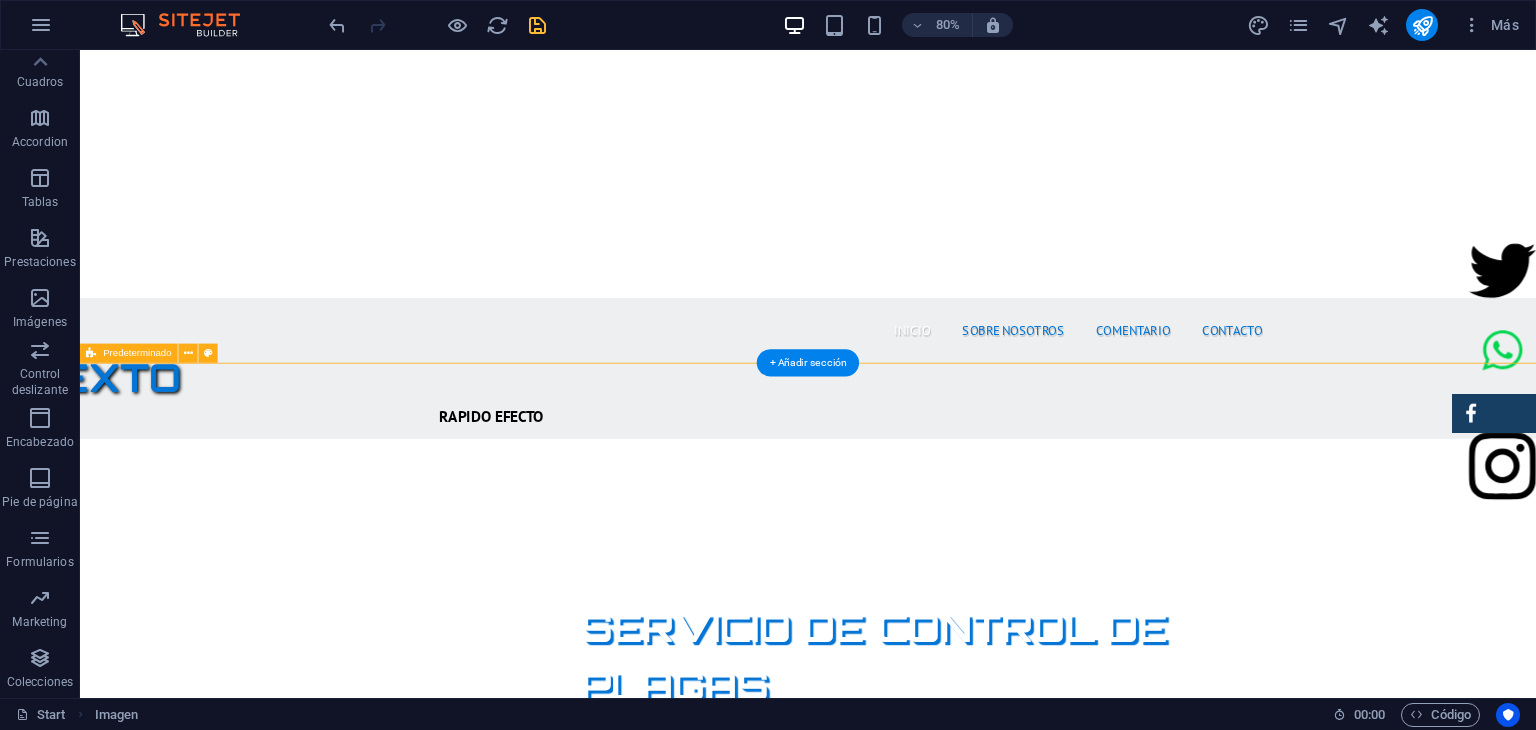 click on "SOBRE NOSOTROS Nuestra empresa de fumigación ofrece soluciones efectivas para el control de plagas, garantizando un ambiente limpio y seguro. Con un equipo de profesionales calificados y el uso de productos certificados, aseguramos resultados óptimos y la satisfacción del cliente. Nos especializamos en servicios residenciales y comerciales, adaptándonos a las necesidades específicas de cada cliente. Además, aplicamos técnicas innovadoras y respetuosas con el medio ambiente. Al elegirnos, estás invirtiendo en la salud de tus espacios y el bienestar de tus seres queridos. ¡Contáctanos para una evaluación gratuita y protege tu hogar hoy mismo! PRODUCTOS CERTIFICADOS MEJOR PRECIO GARANTIZADO GARANTÍA DE SERVICIO RAPIDO Y SEGURO" at bounding box center [990, 1895] 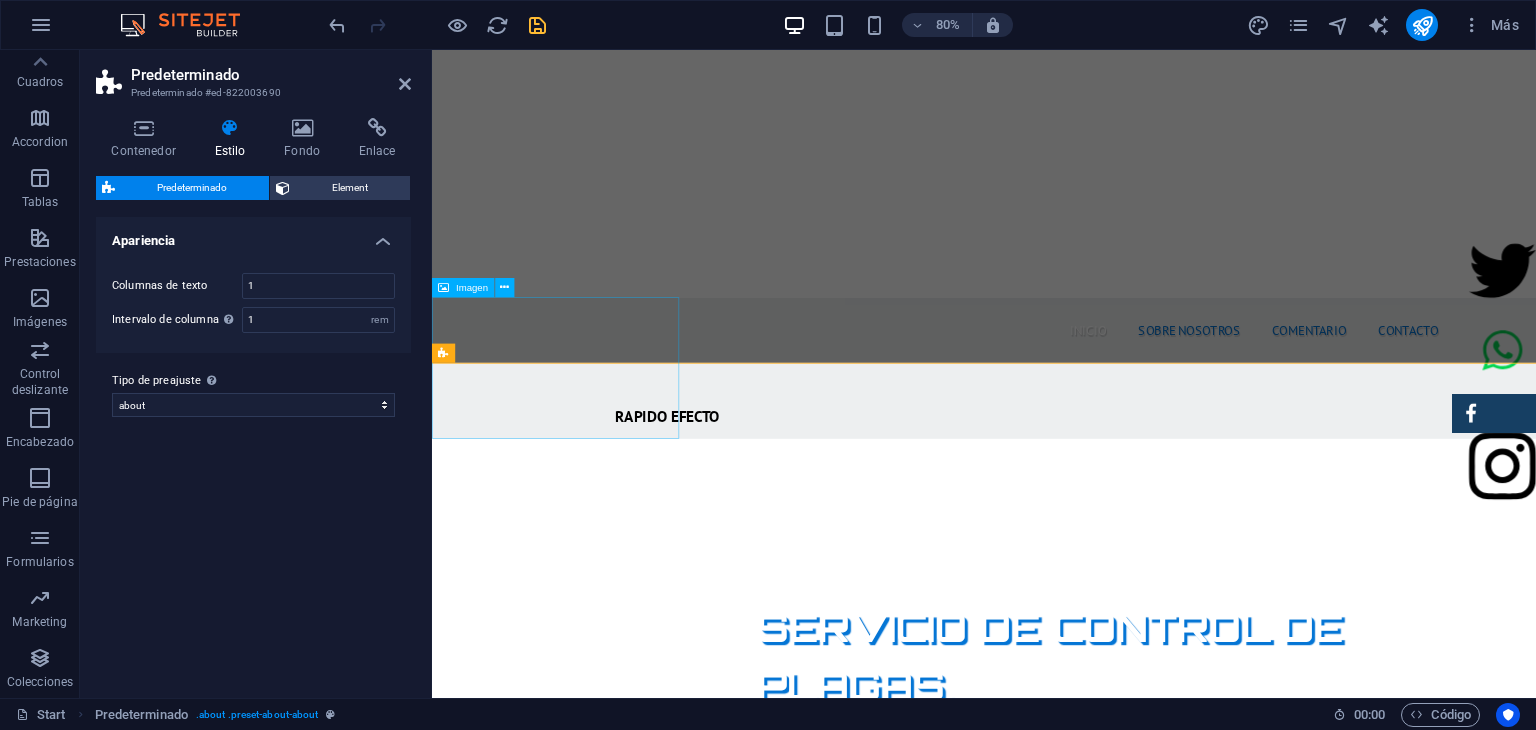click at bounding box center [586, 1297] 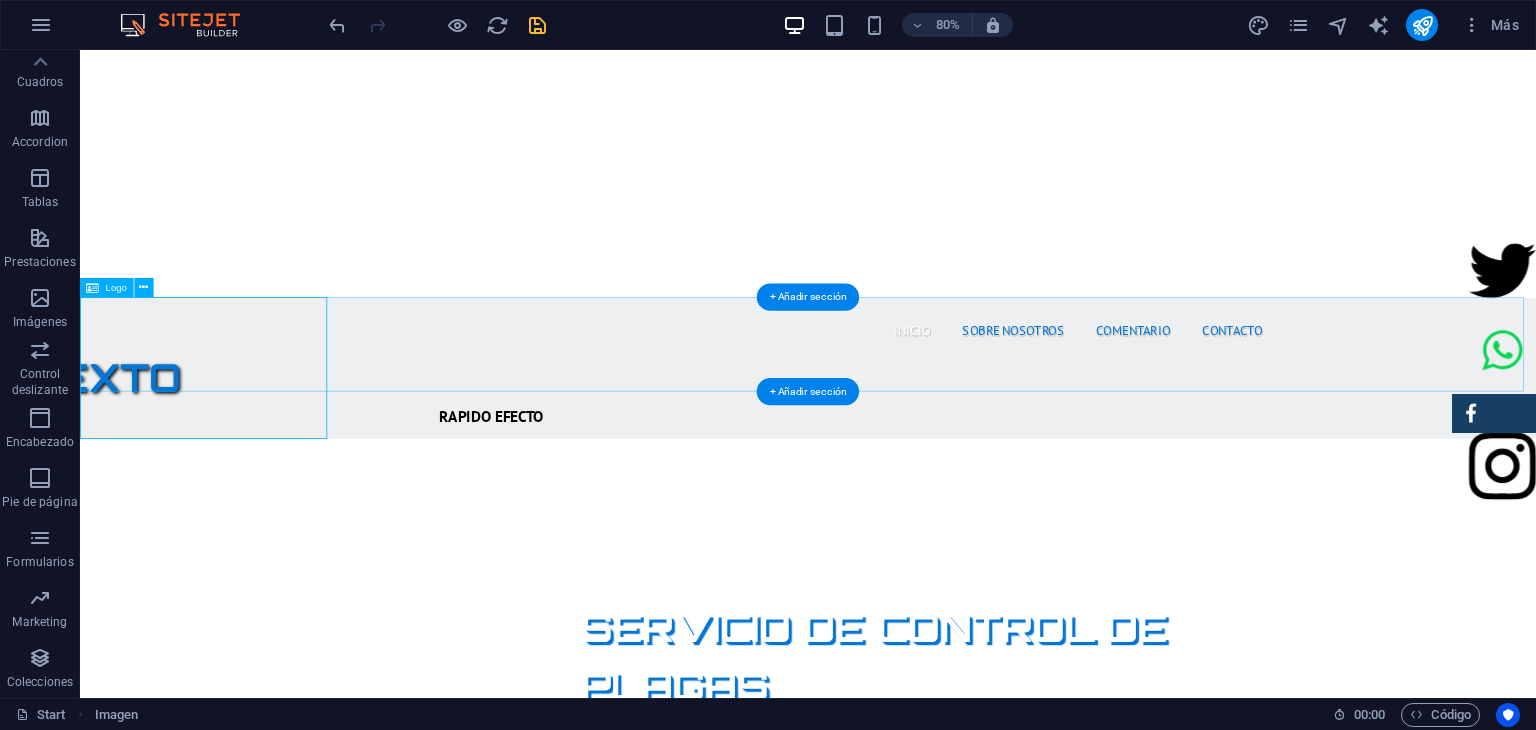click at bounding box center (990, 1268) 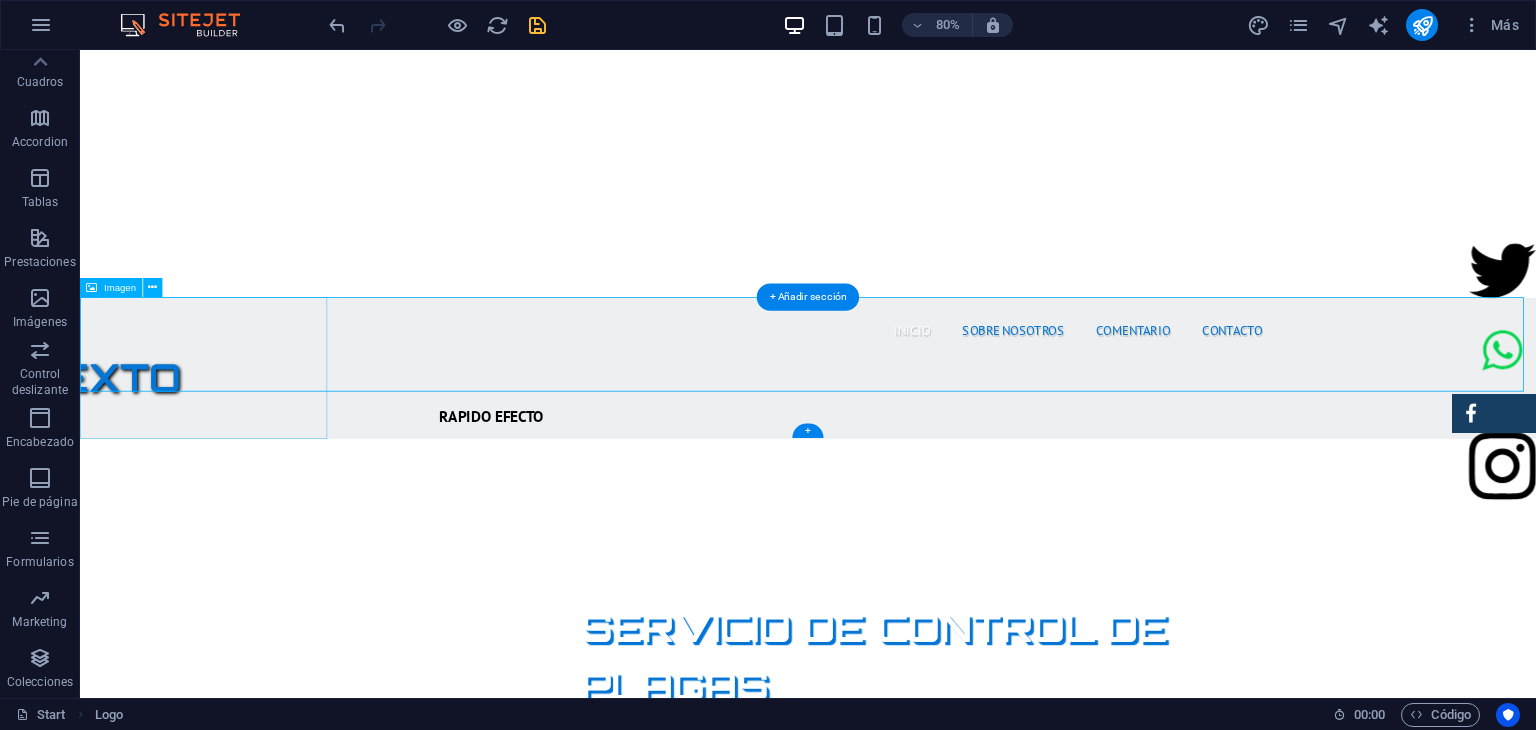 click at bounding box center (234, 1297) 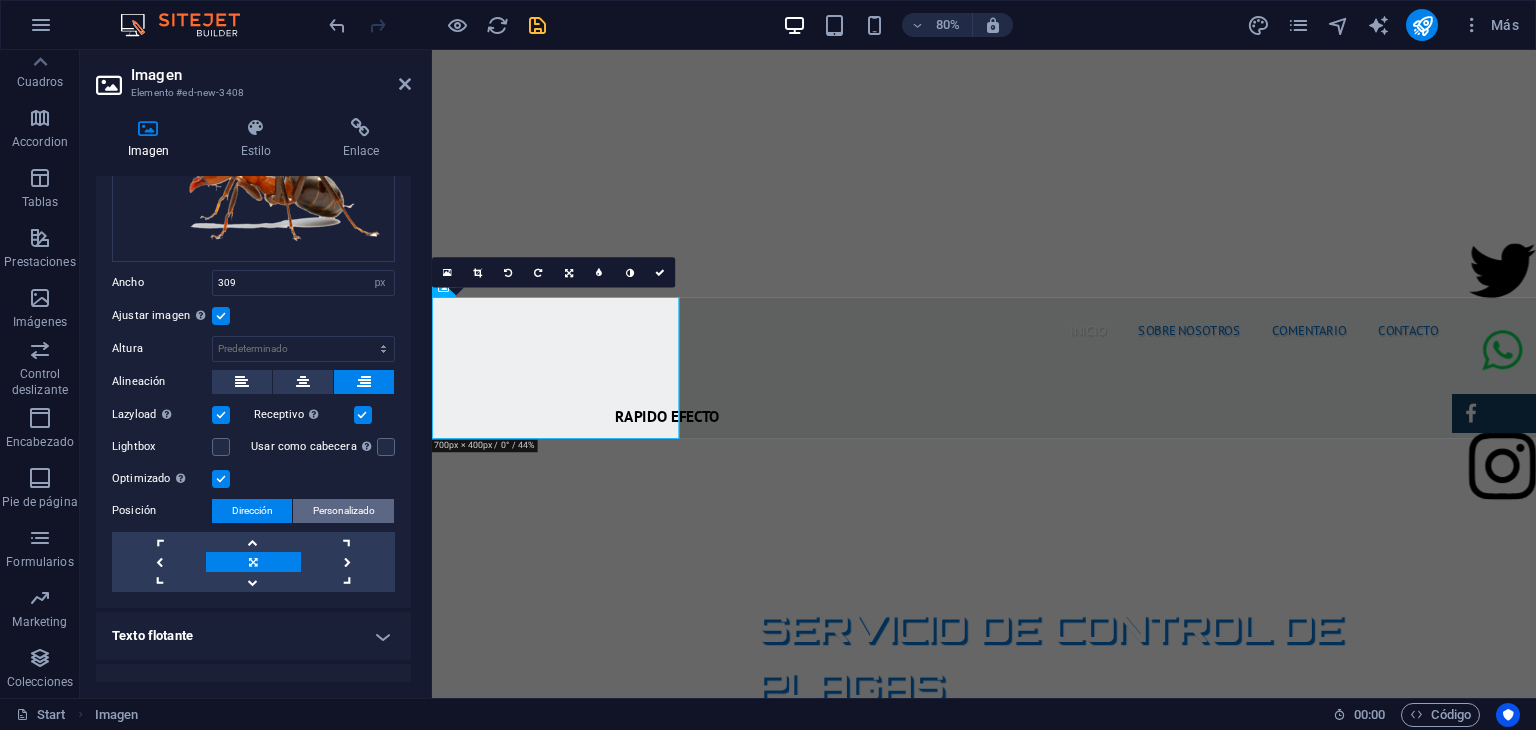 scroll, scrollTop: 136, scrollLeft: 0, axis: vertical 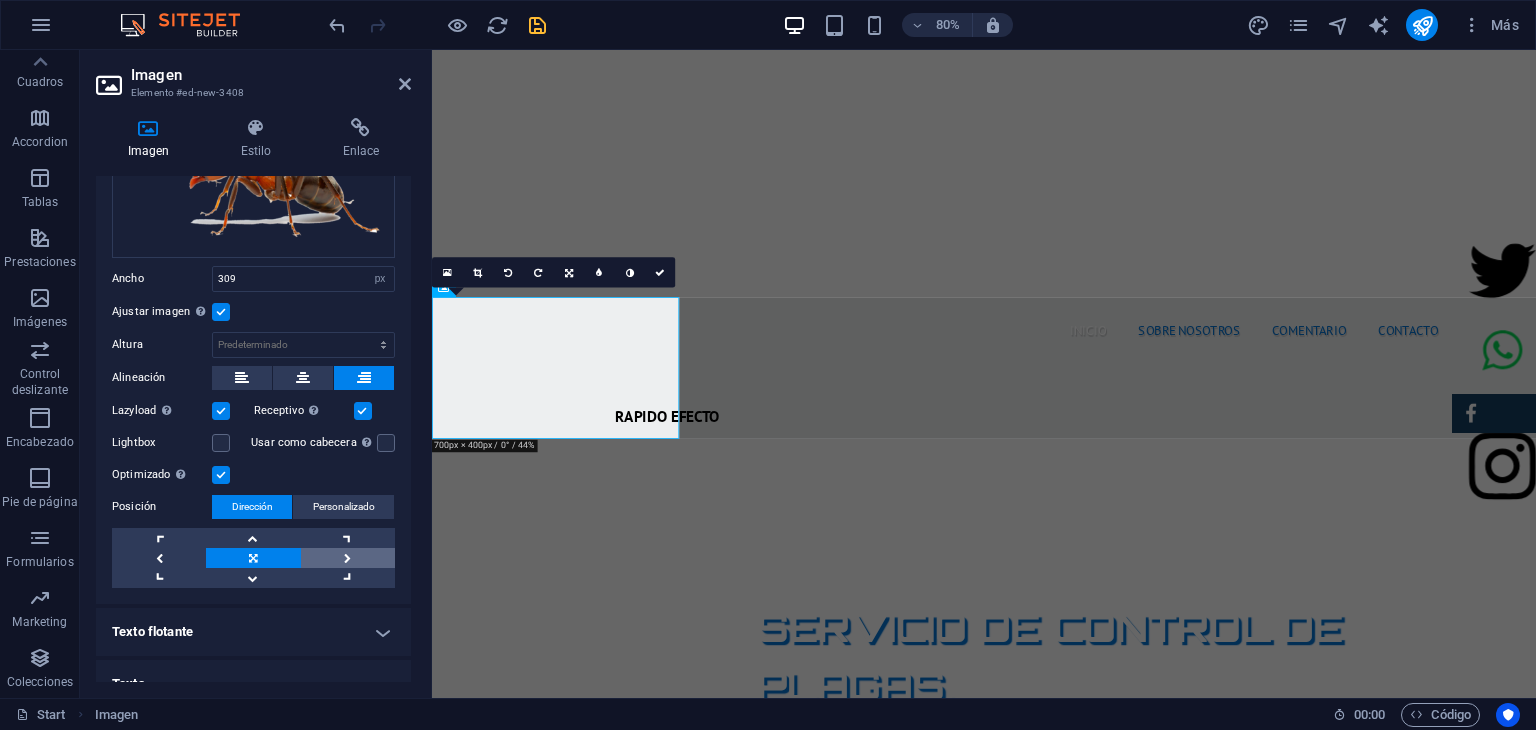 click at bounding box center (348, 558) 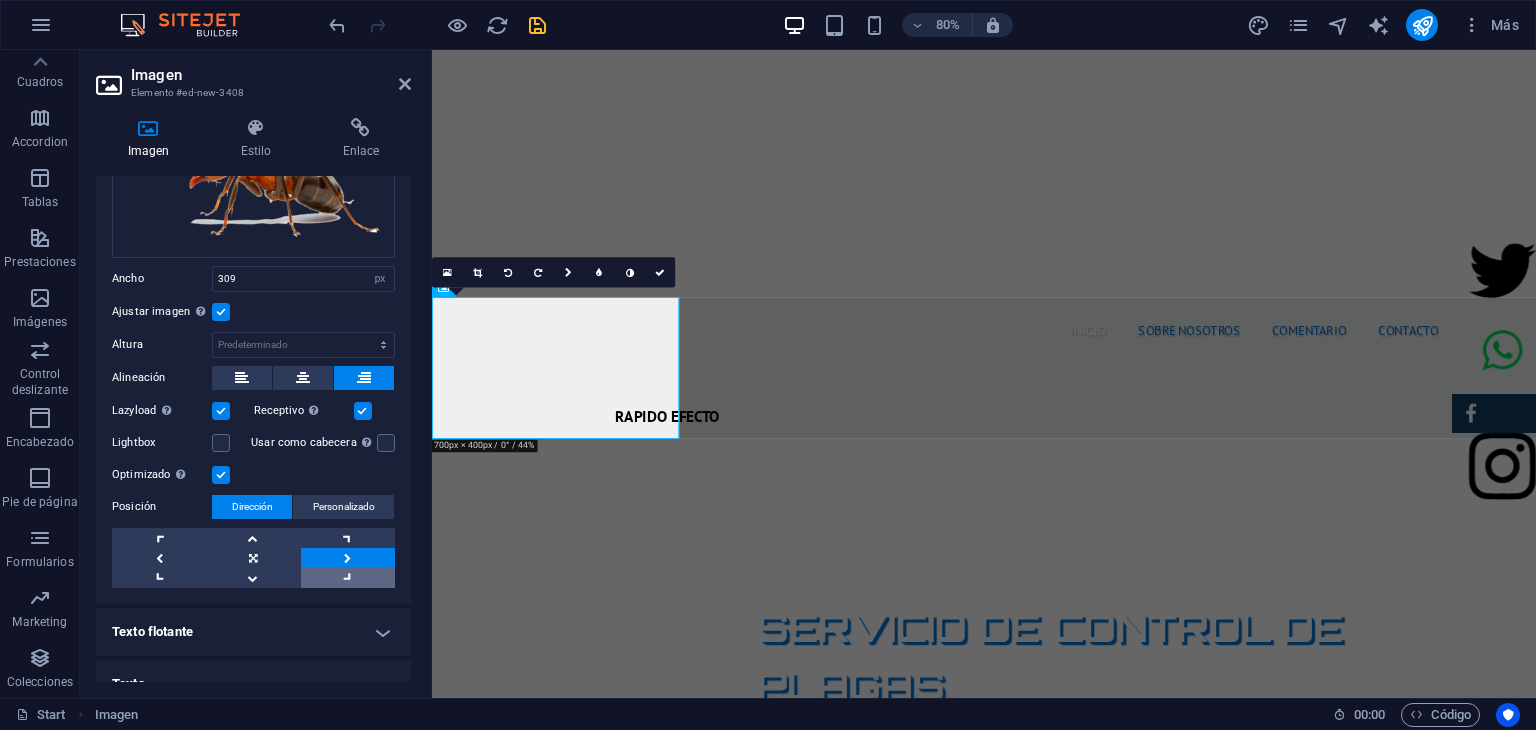 click at bounding box center [348, 578] 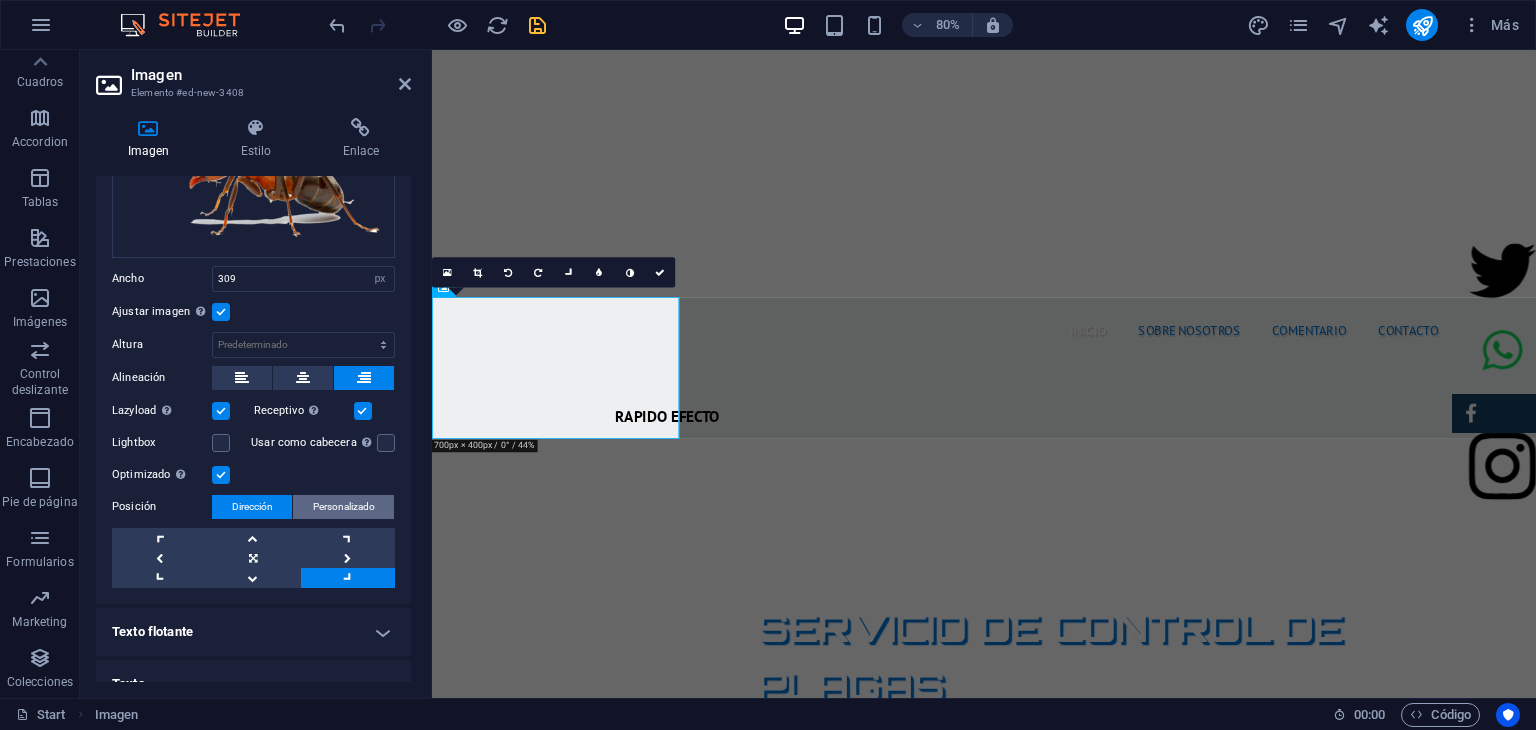 click on "Personalizado" at bounding box center [344, 507] 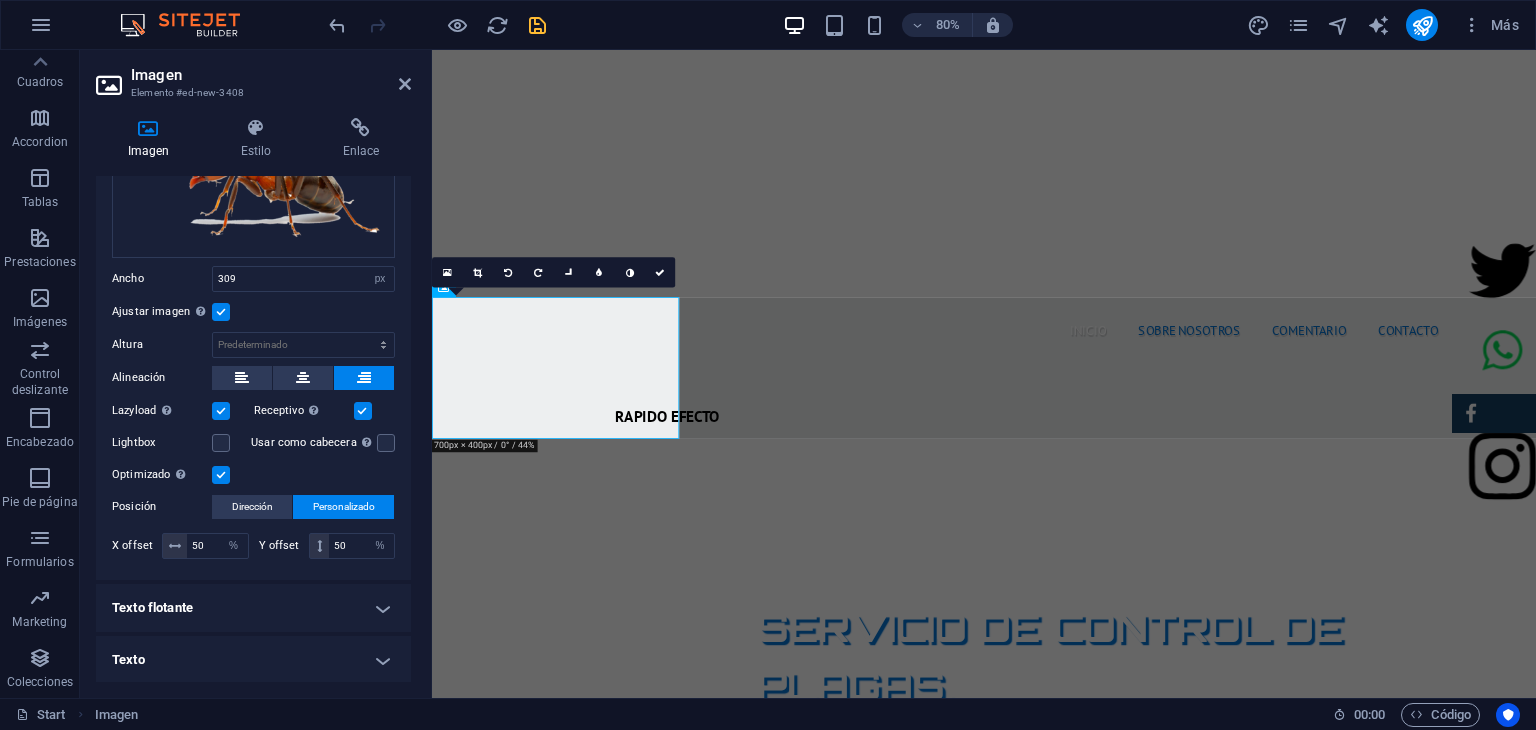 scroll, scrollTop: 134, scrollLeft: 0, axis: vertical 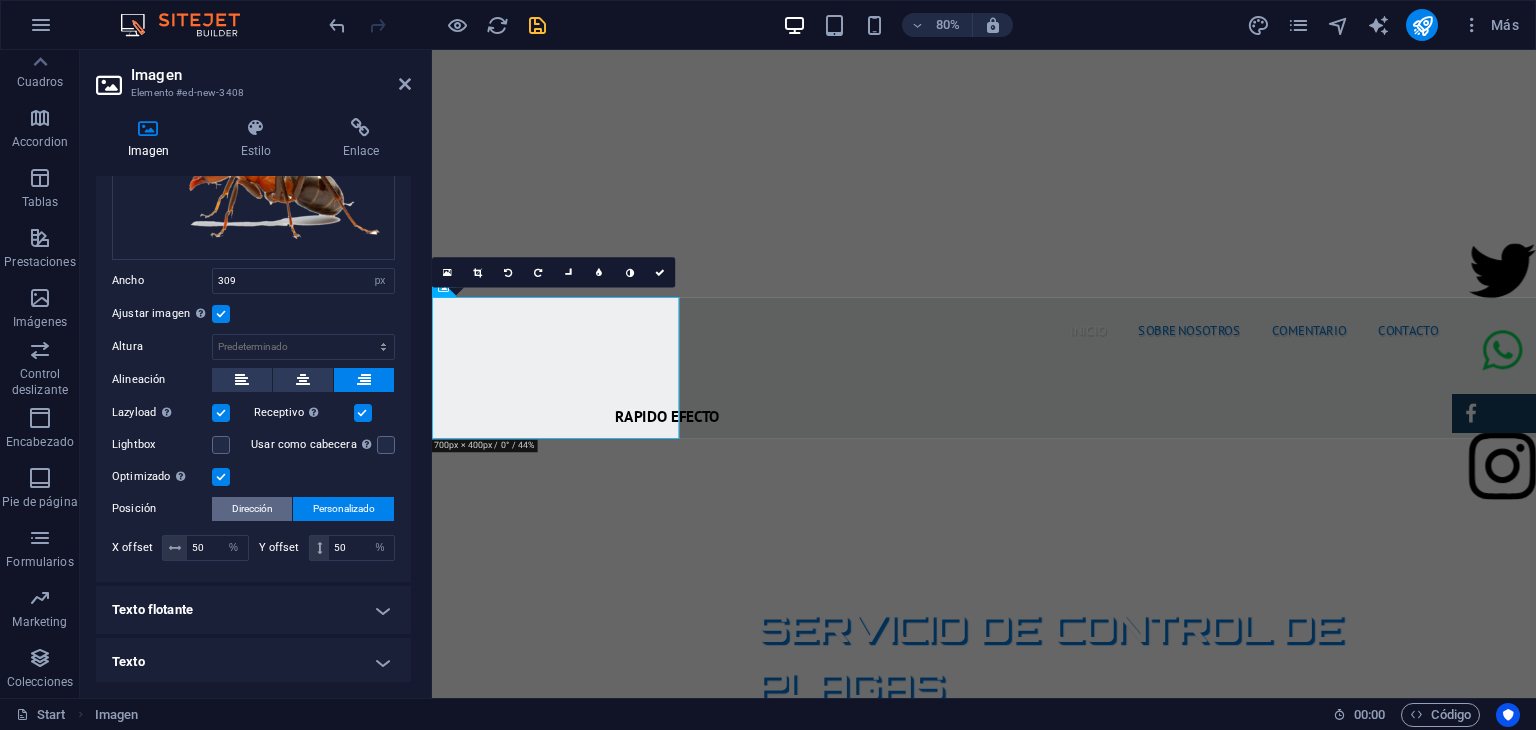click on "Dirección" at bounding box center (252, 509) 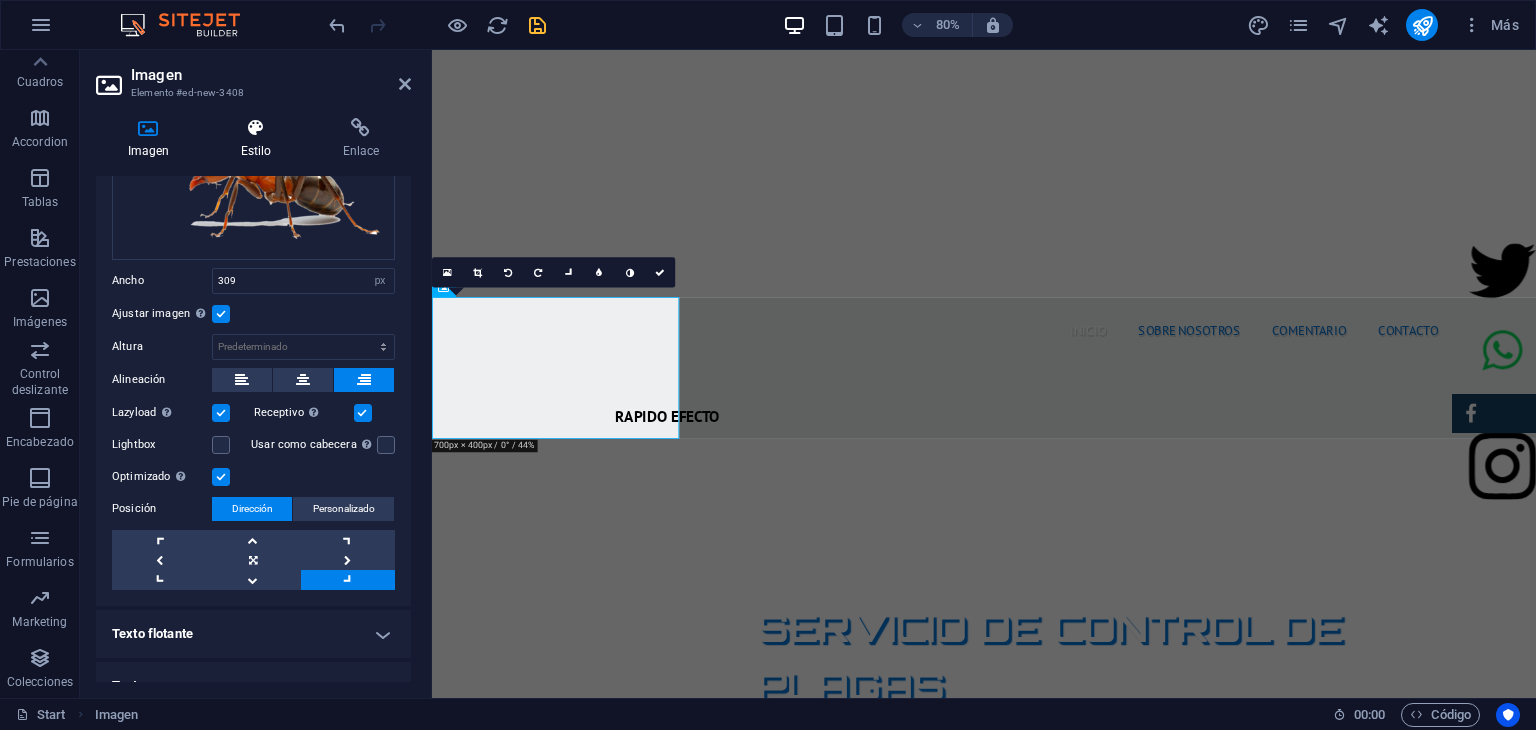 click on "Estilo" at bounding box center (260, 139) 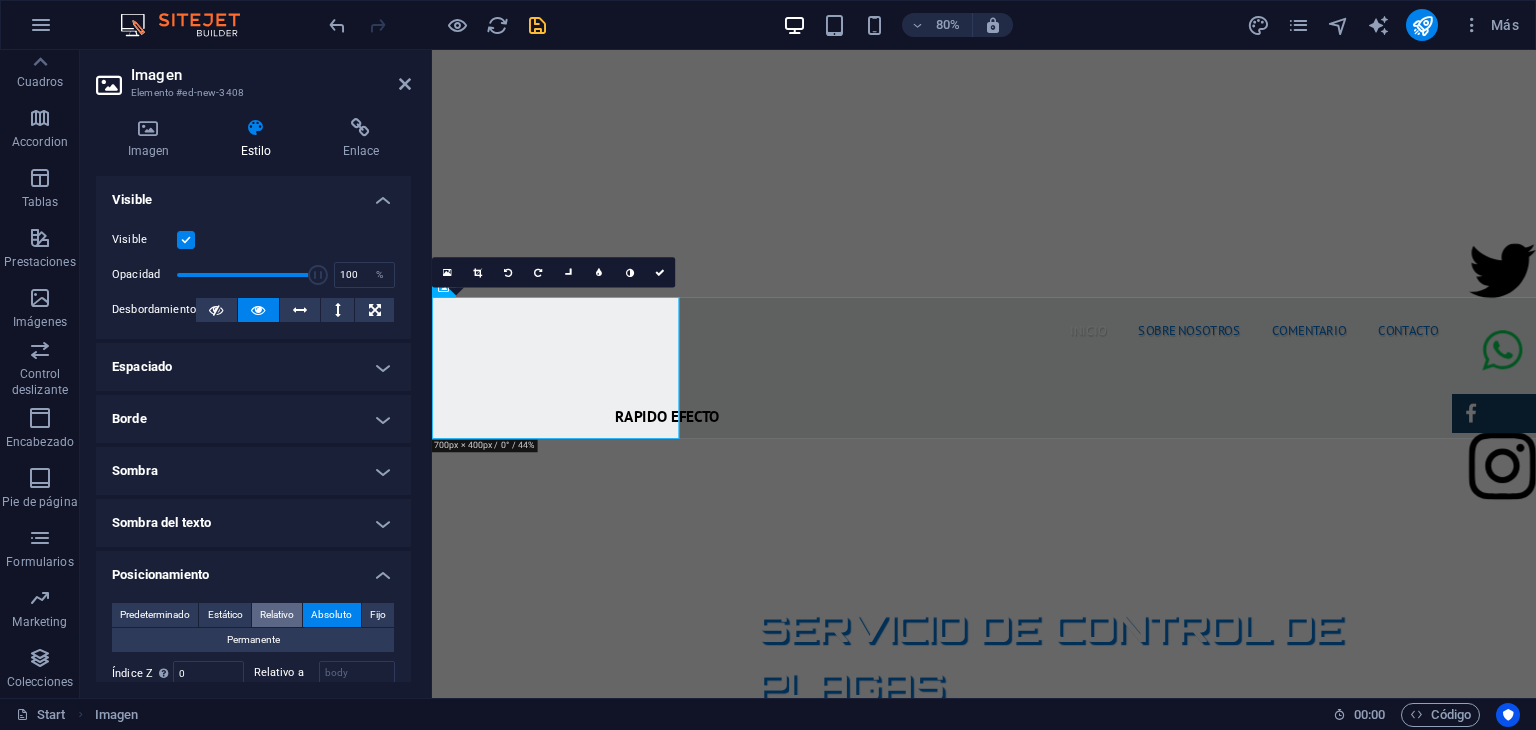 click on "Relativo" at bounding box center (277, 615) 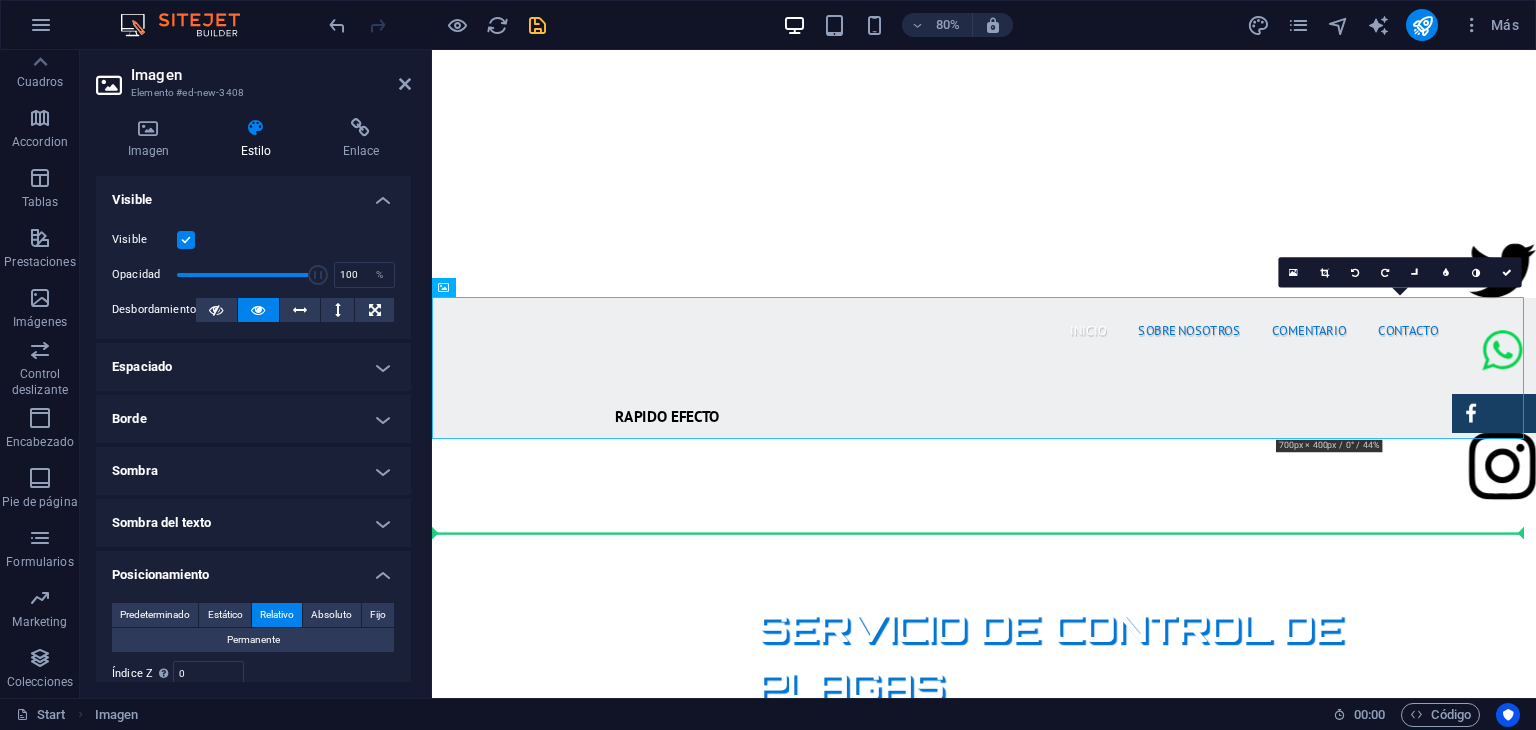 drag, startPoint x: 1599, startPoint y: 448, endPoint x: 1644, endPoint y: 607, distance: 165.24527 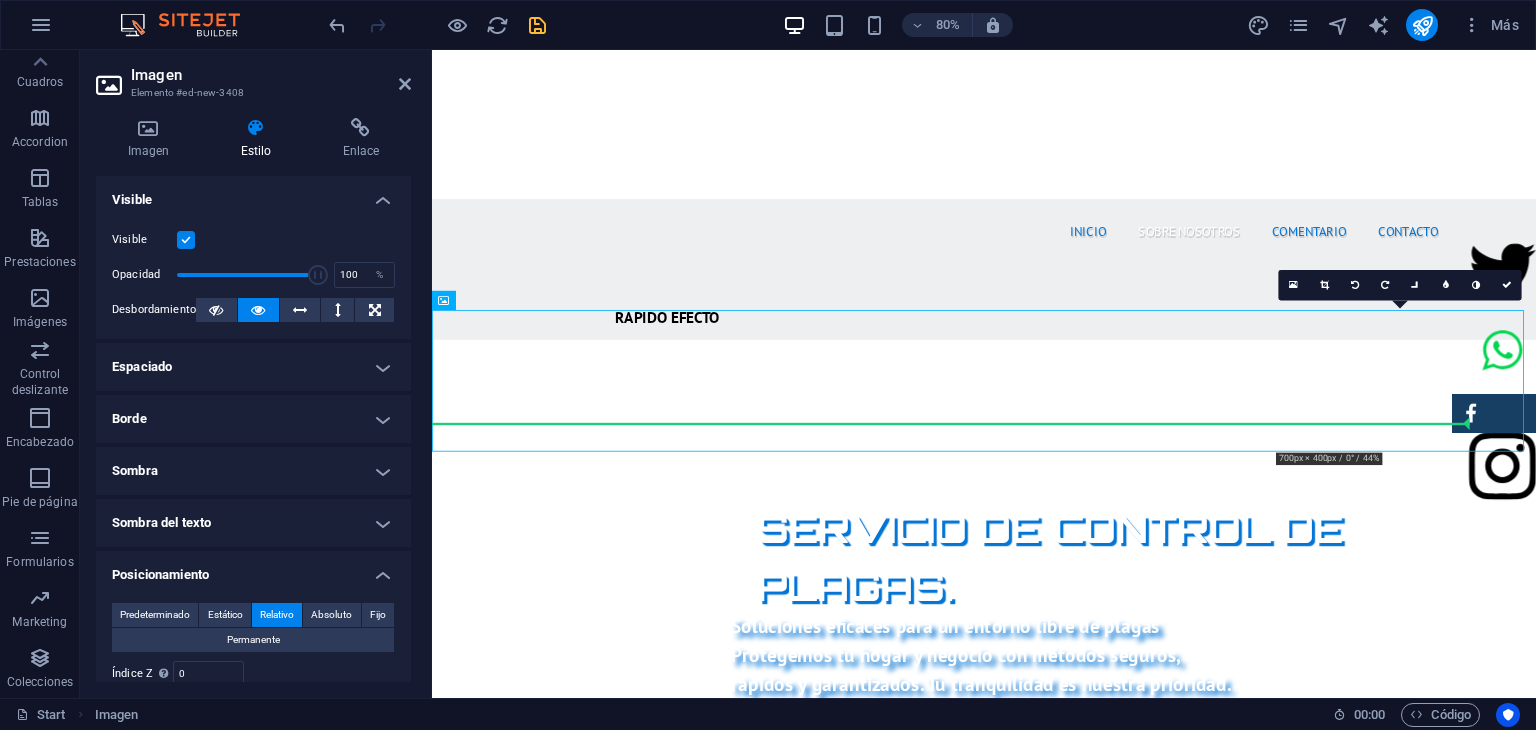 scroll, scrollTop: 641, scrollLeft: 0, axis: vertical 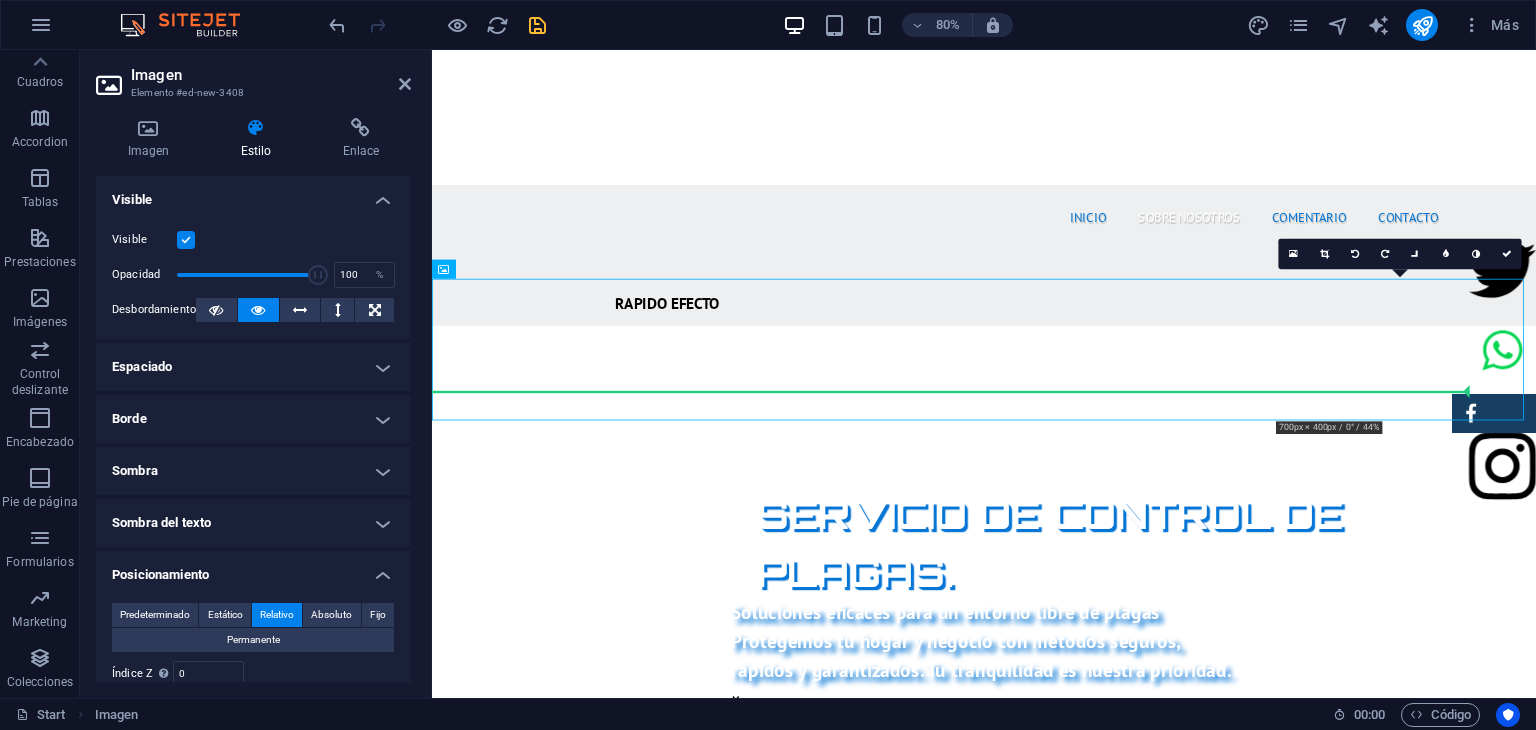 drag, startPoint x: 1644, startPoint y: 587, endPoint x: 1674, endPoint y: 668, distance: 86.37708 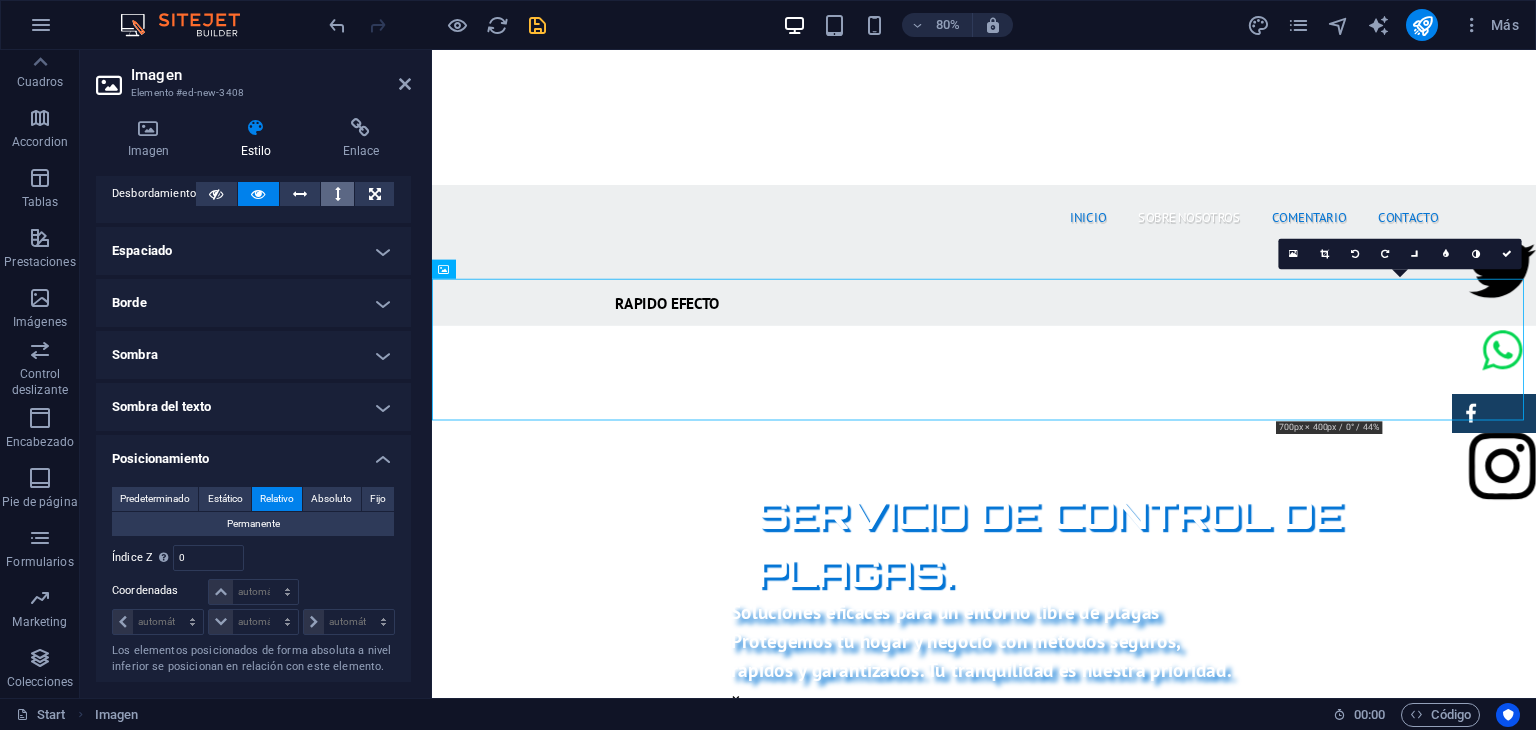 scroll, scrollTop: 36, scrollLeft: 0, axis: vertical 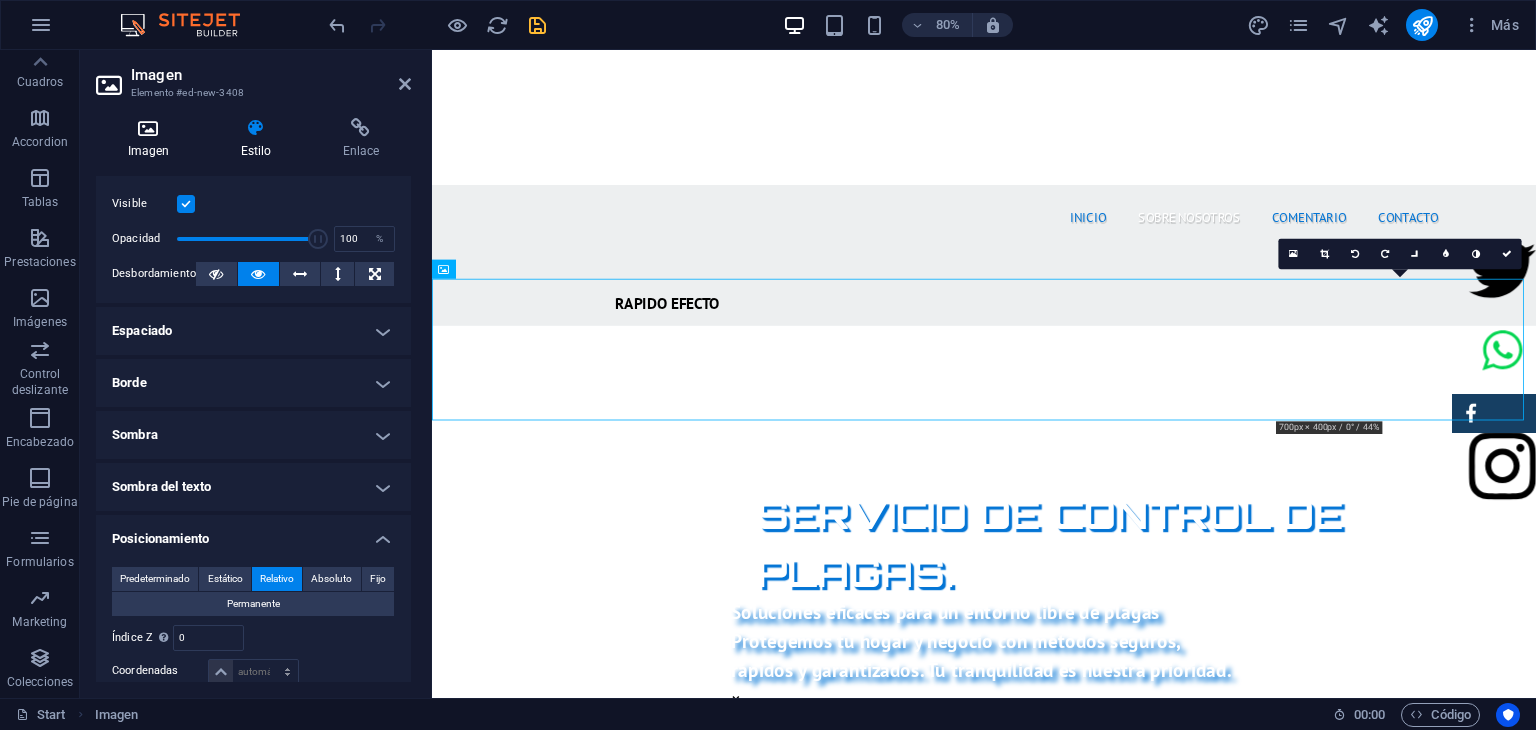 click on "Imagen" at bounding box center (152, 139) 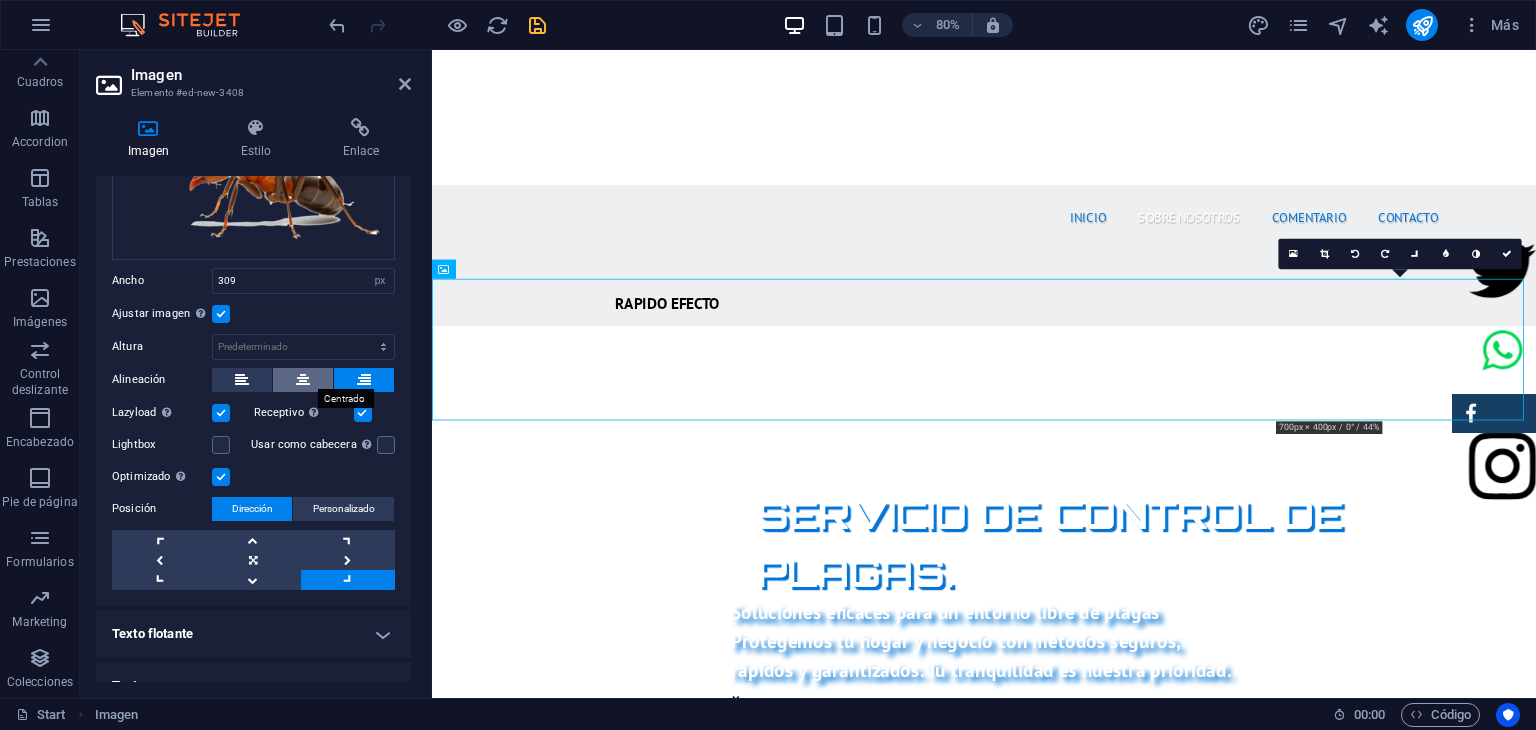 click at bounding box center [303, 380] 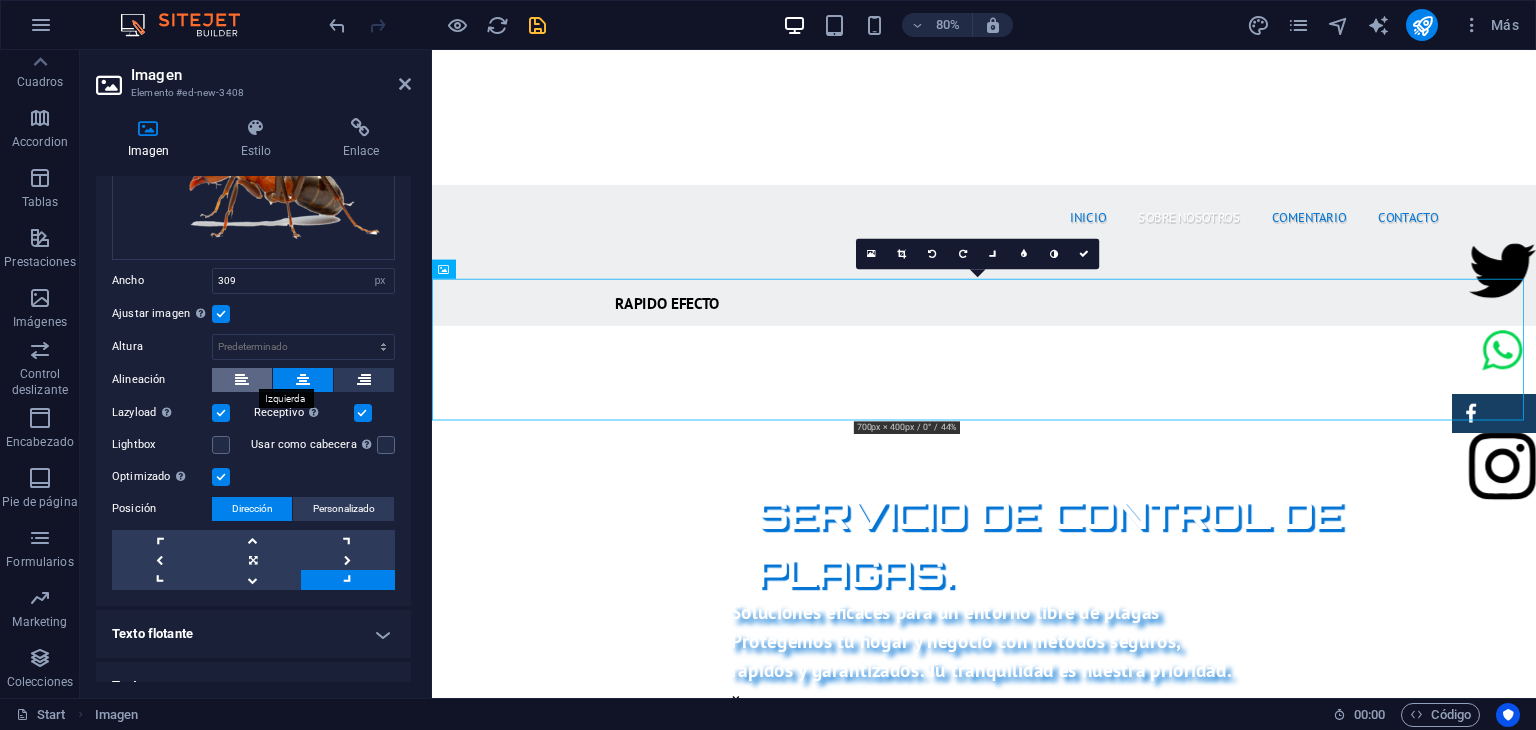 click at bounding box center (242, 380) 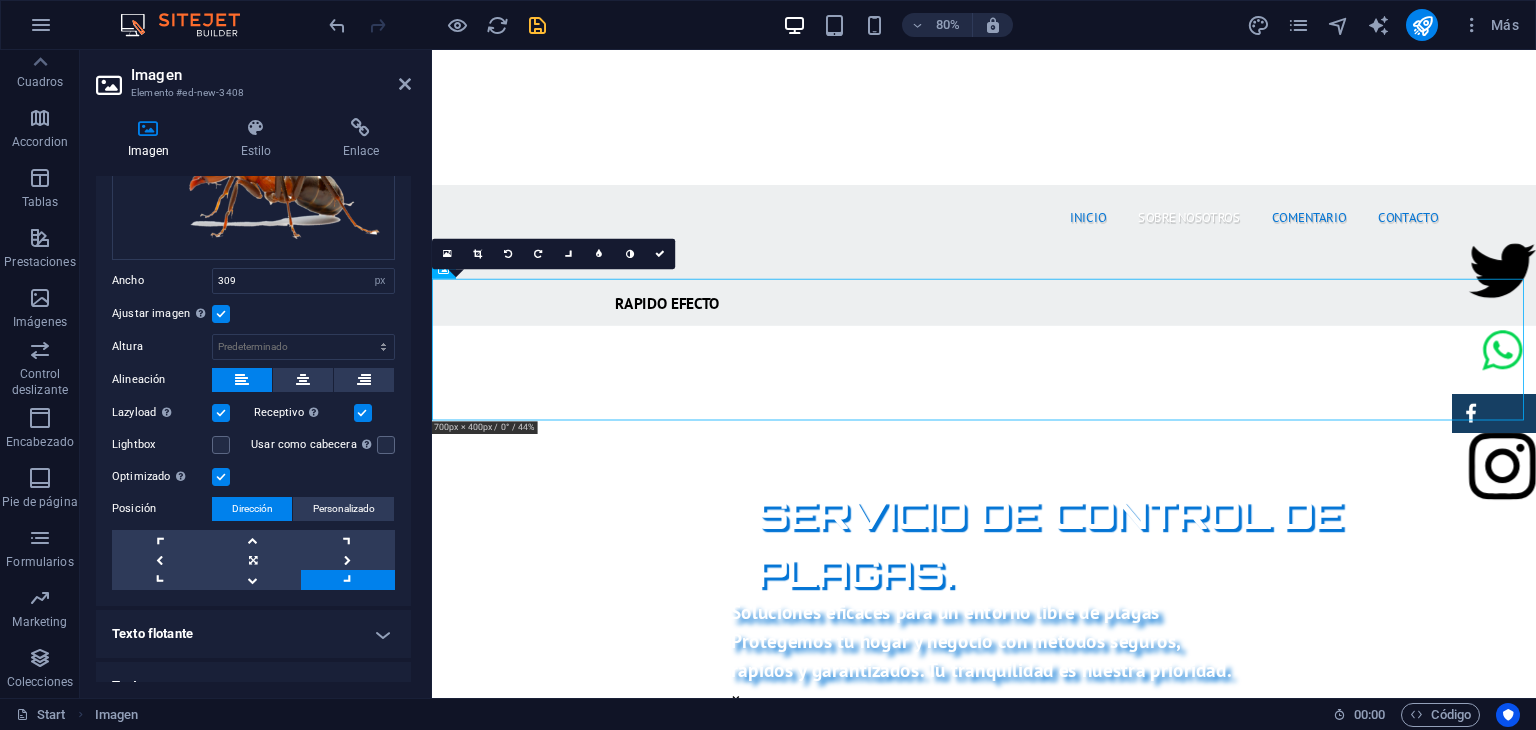 click at bounding box center (221, 413) 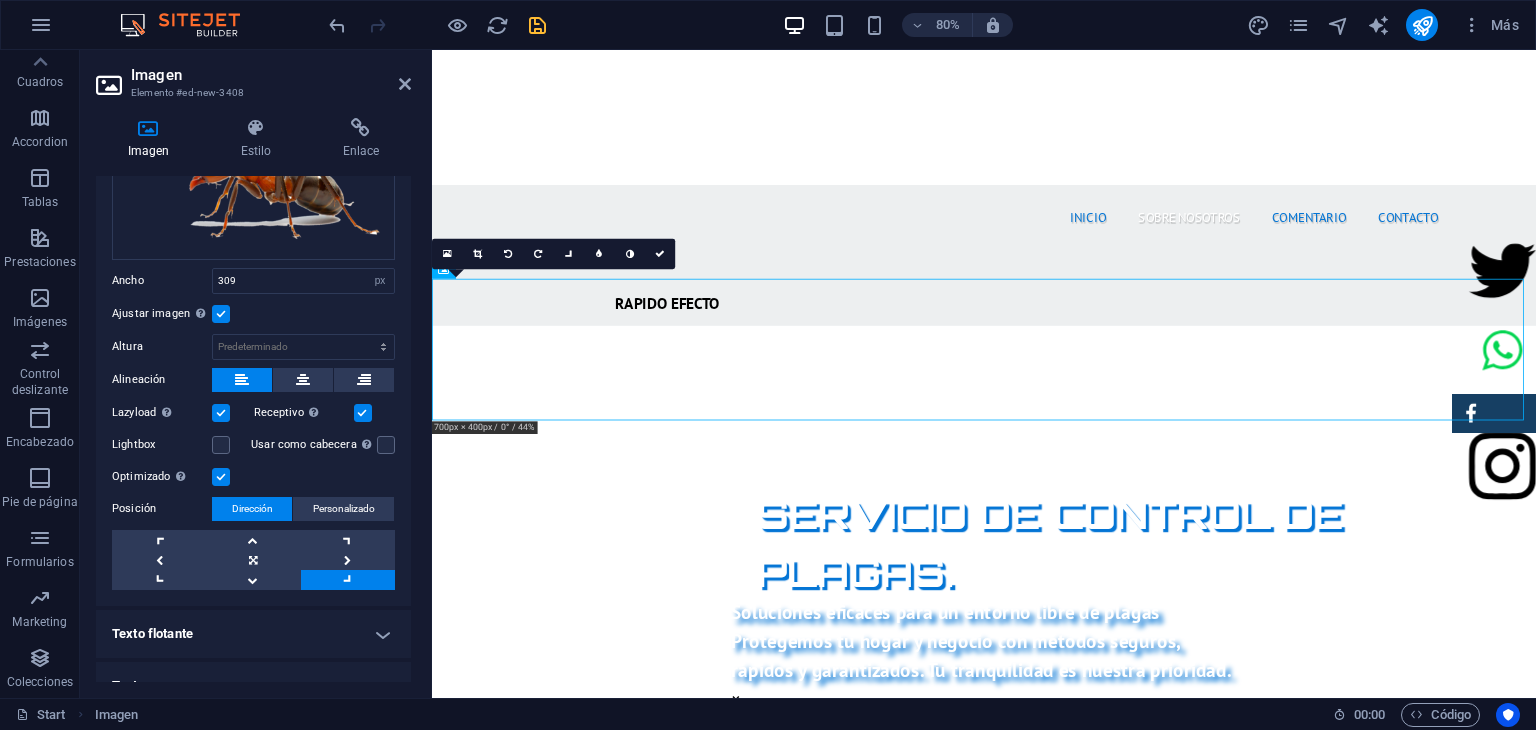 click on "Lazyload La carga de imágenes tras la carga de la página mejora la velocidad de la página." at bounding box center [0, 0] 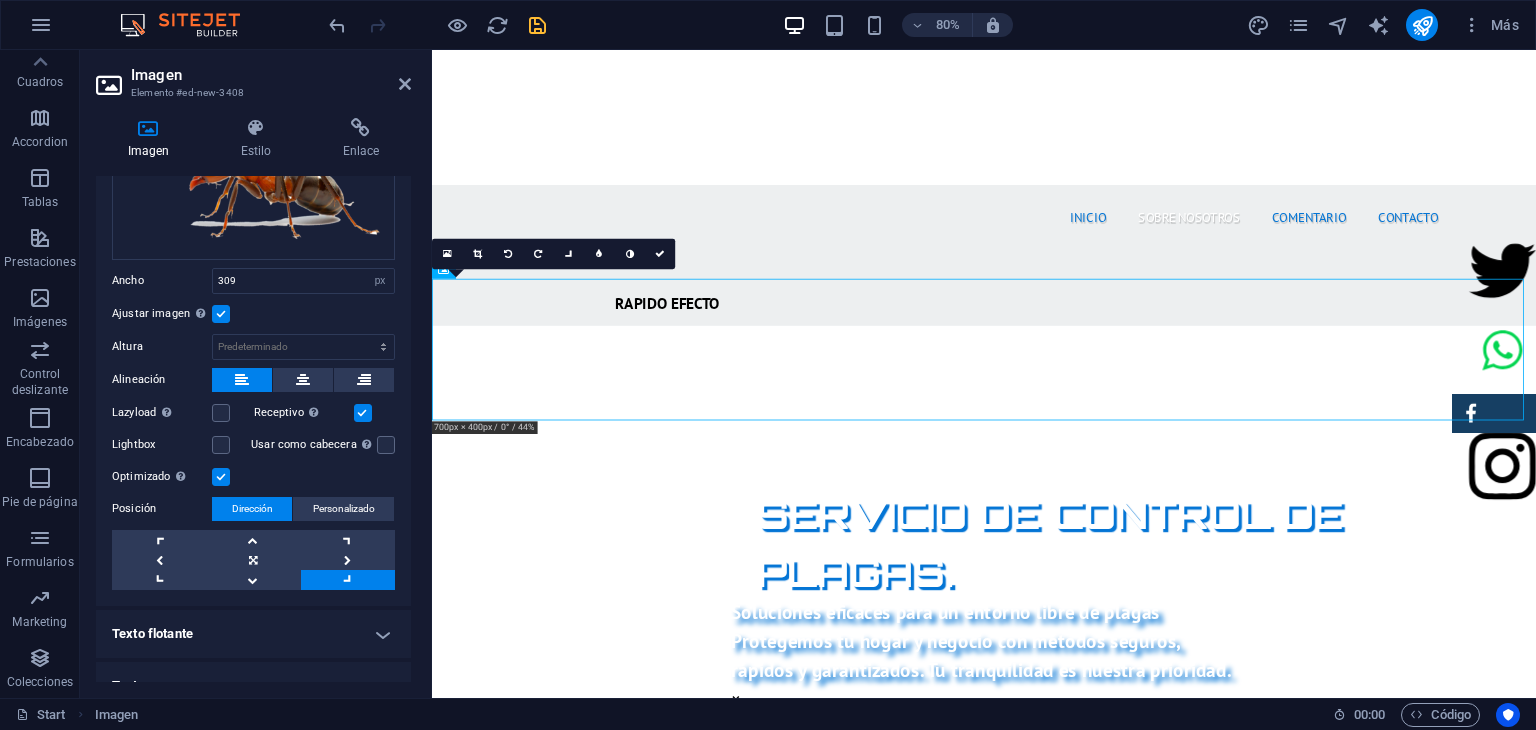 click at bounding box center [221, 477] 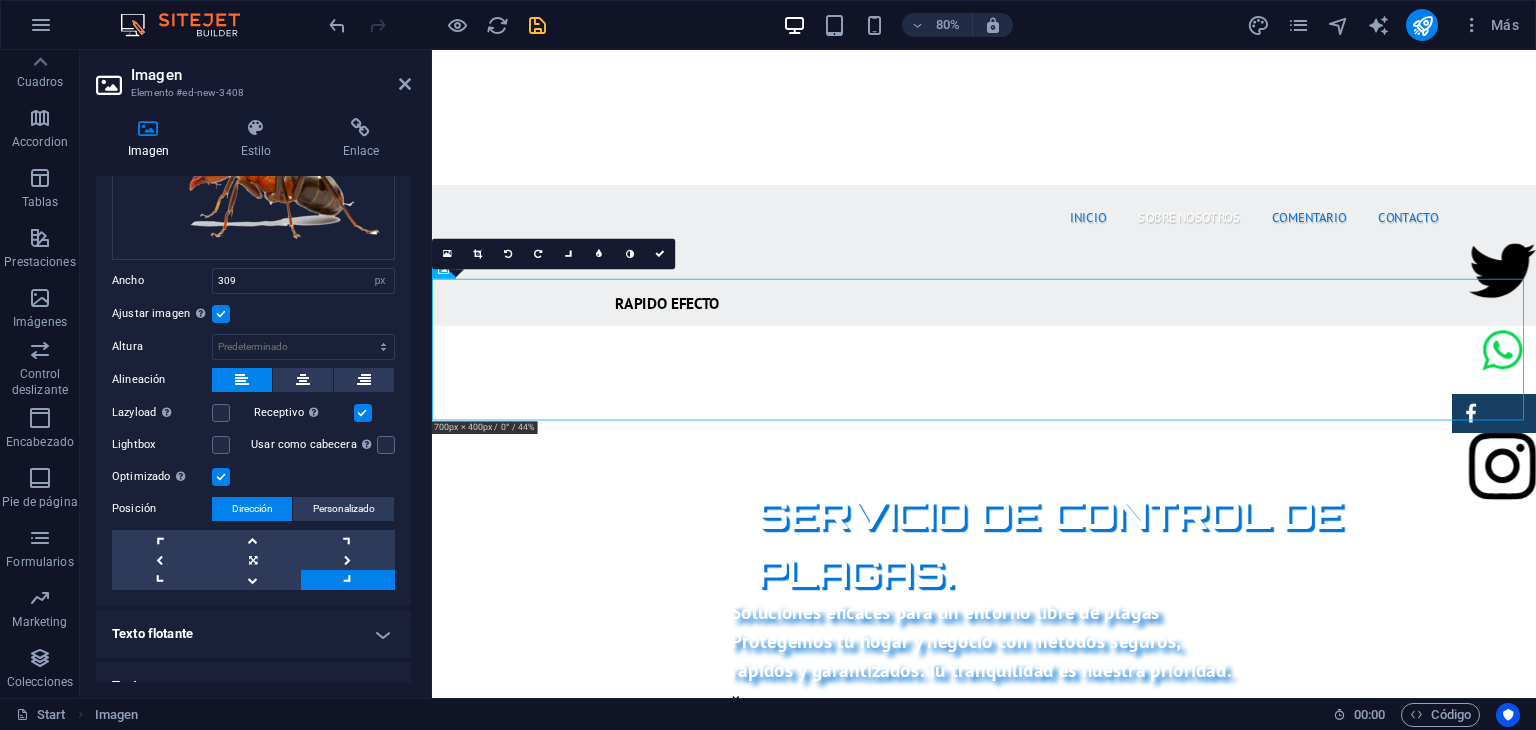 click on "Optimizado Las imágenes se comprimen para así mejorar la velocidad de las páginas." at bounding box center (0, 0) 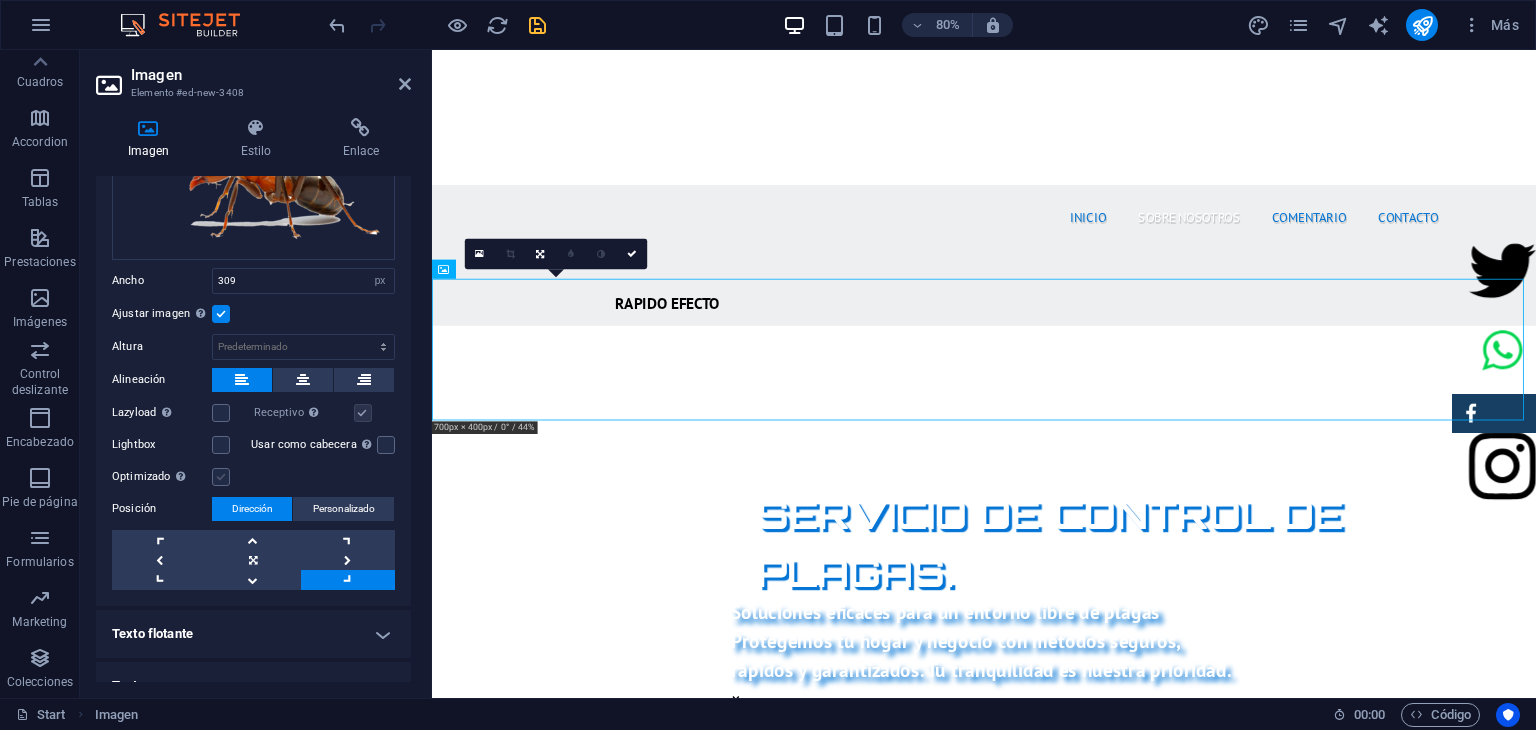 click at bounding box center [221, 477] 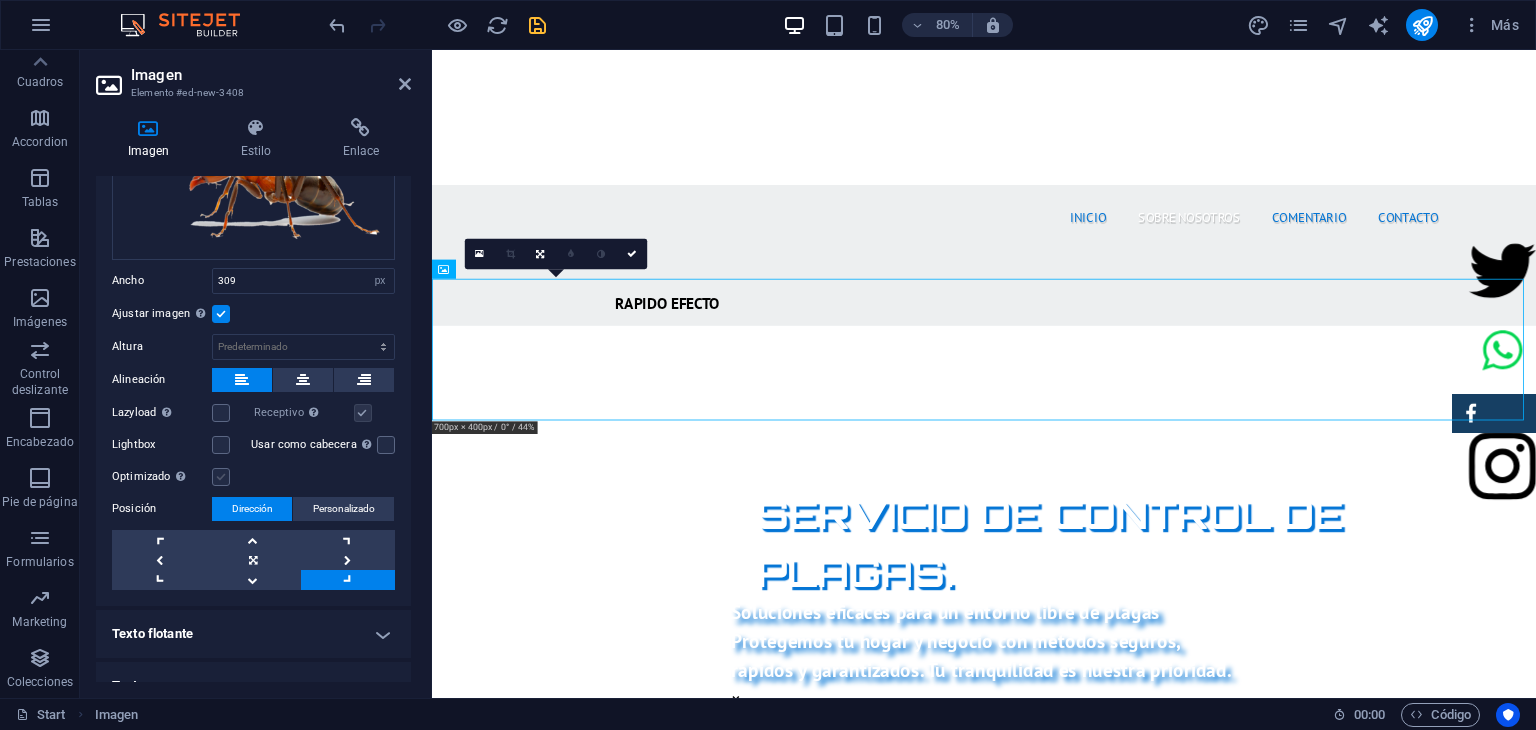click on "Optimizado Las imágenes se comprimen para así mejorar la velocidad de las páginas." at bounding box center [0, 0] 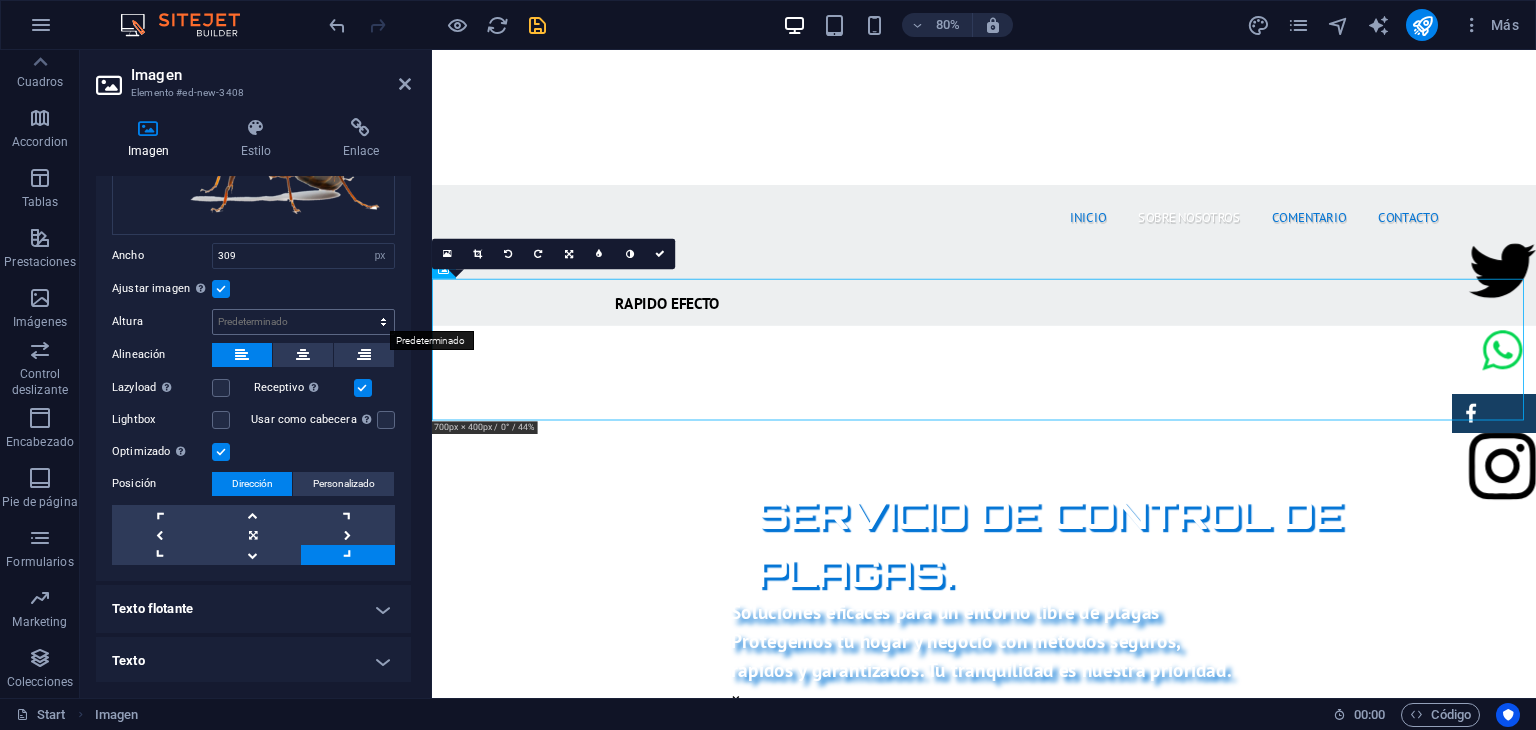scroll, scrollTop: 0, scrollLeft: 0, axis: both 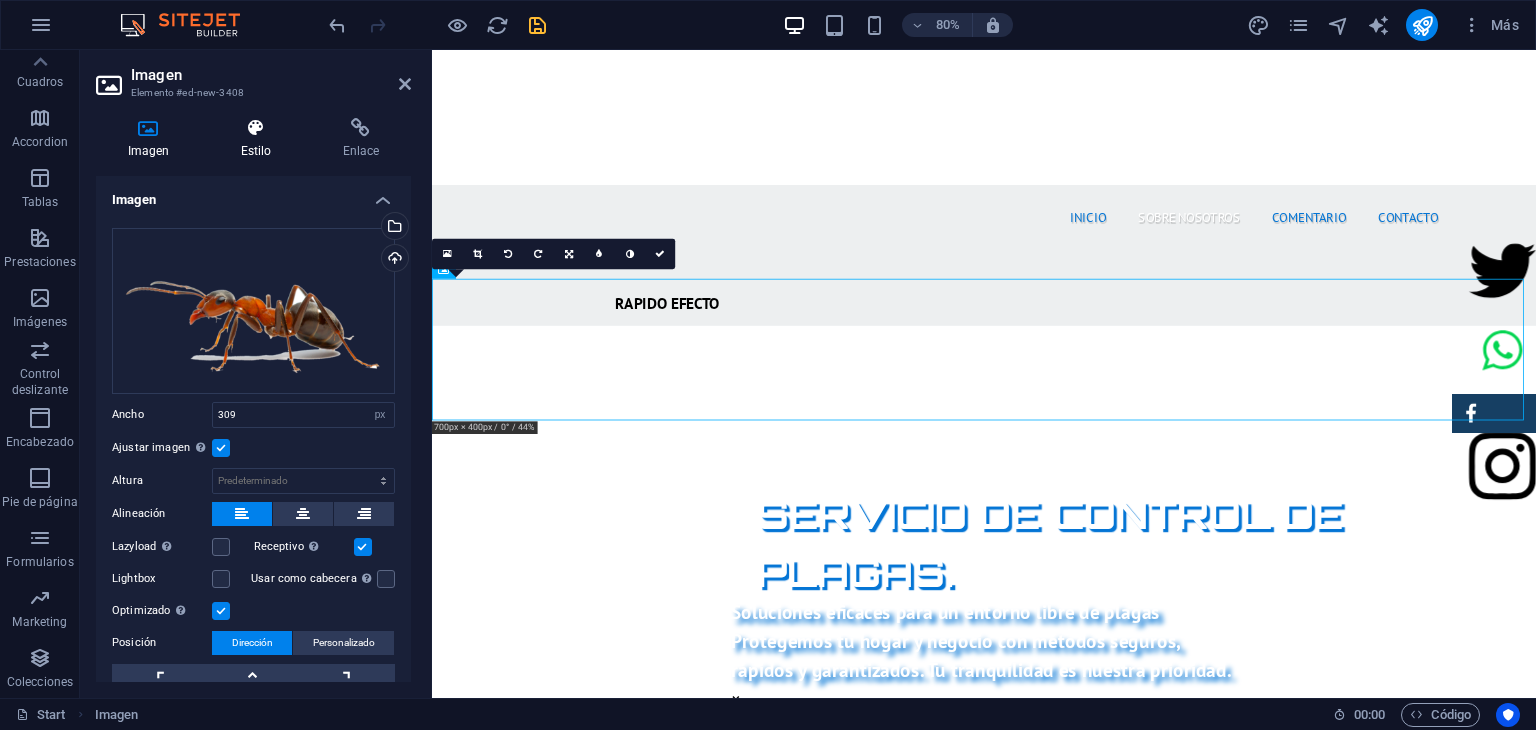 click on "Estilo" at bounding box center (260, 139) 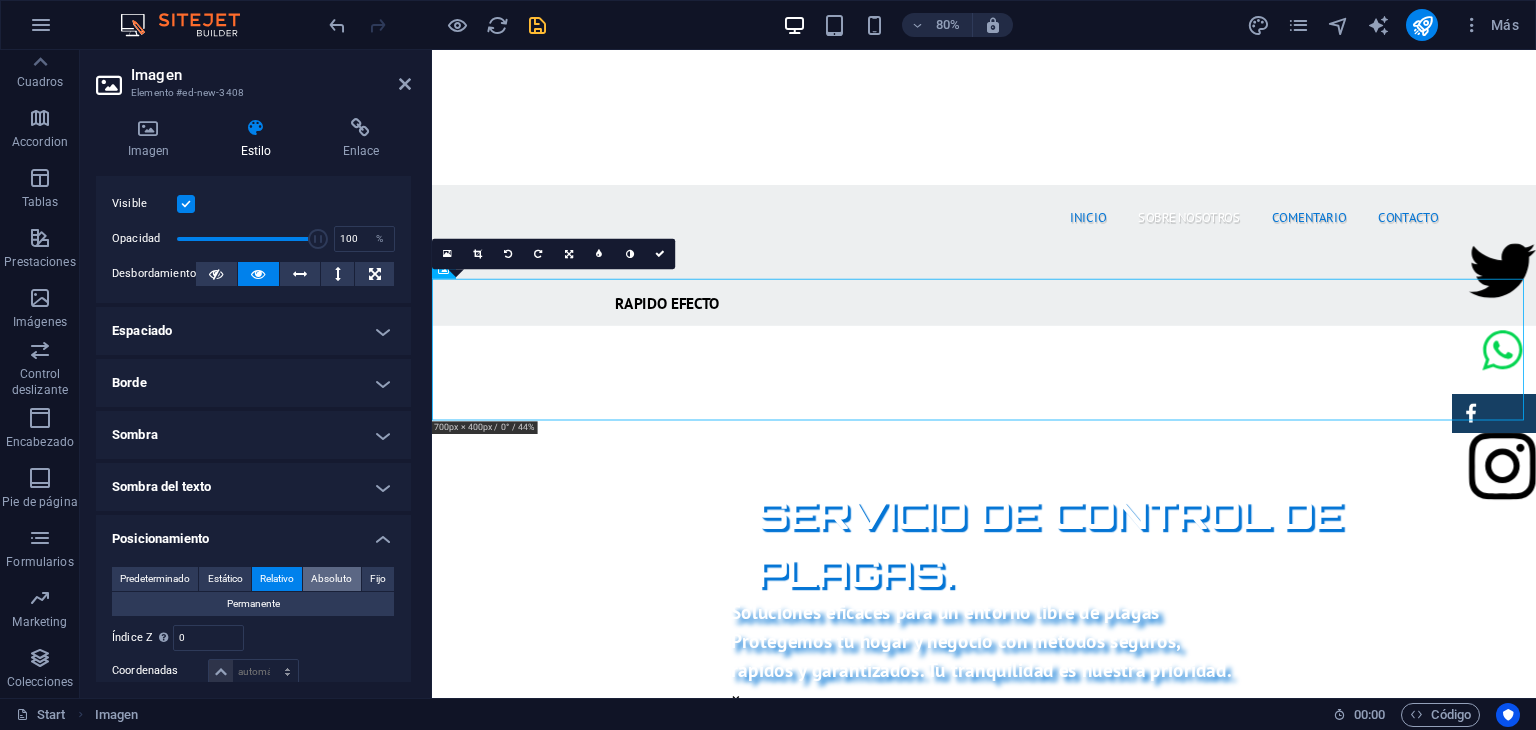 click on "Absoluto" at bounding box center [331, 579] 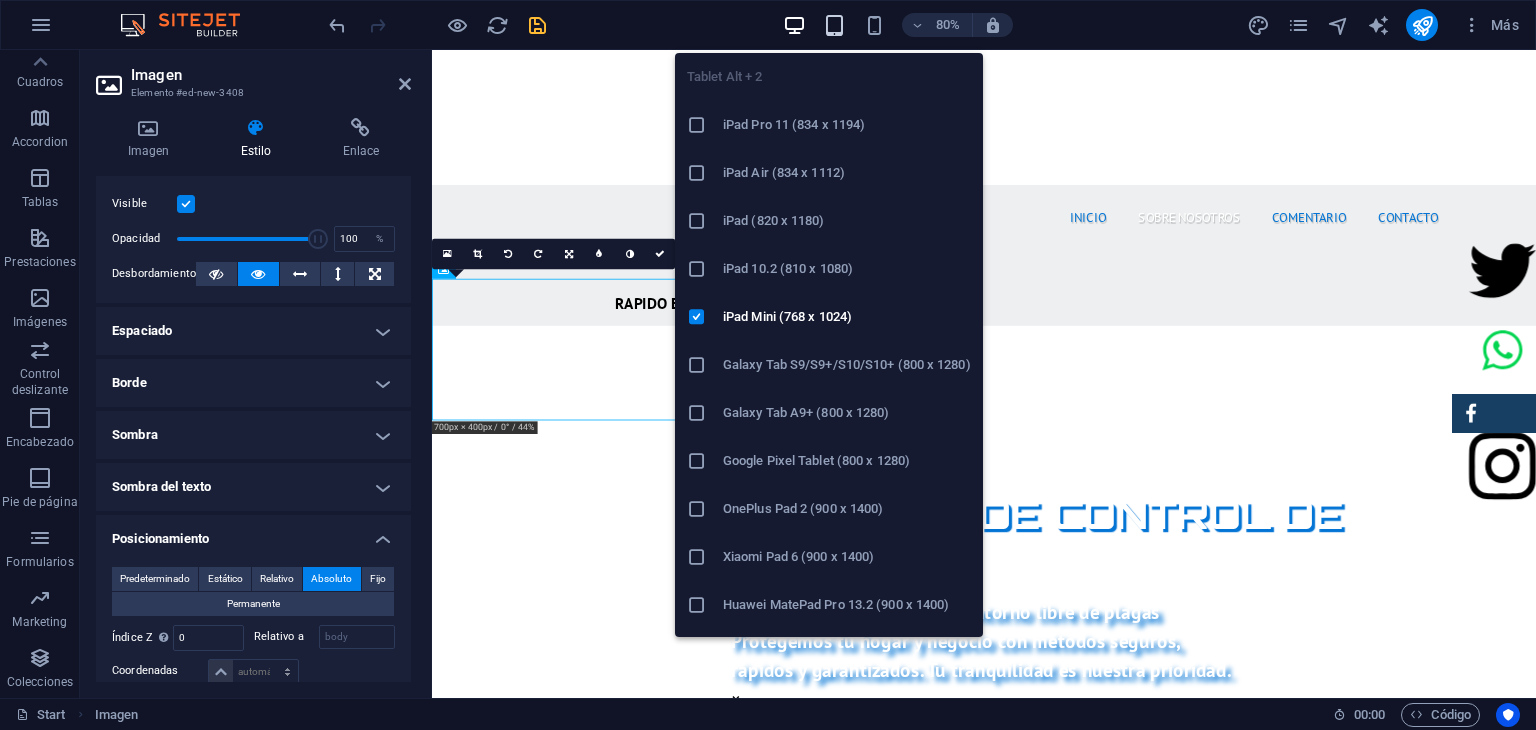 click at bounding box center (834, 25) 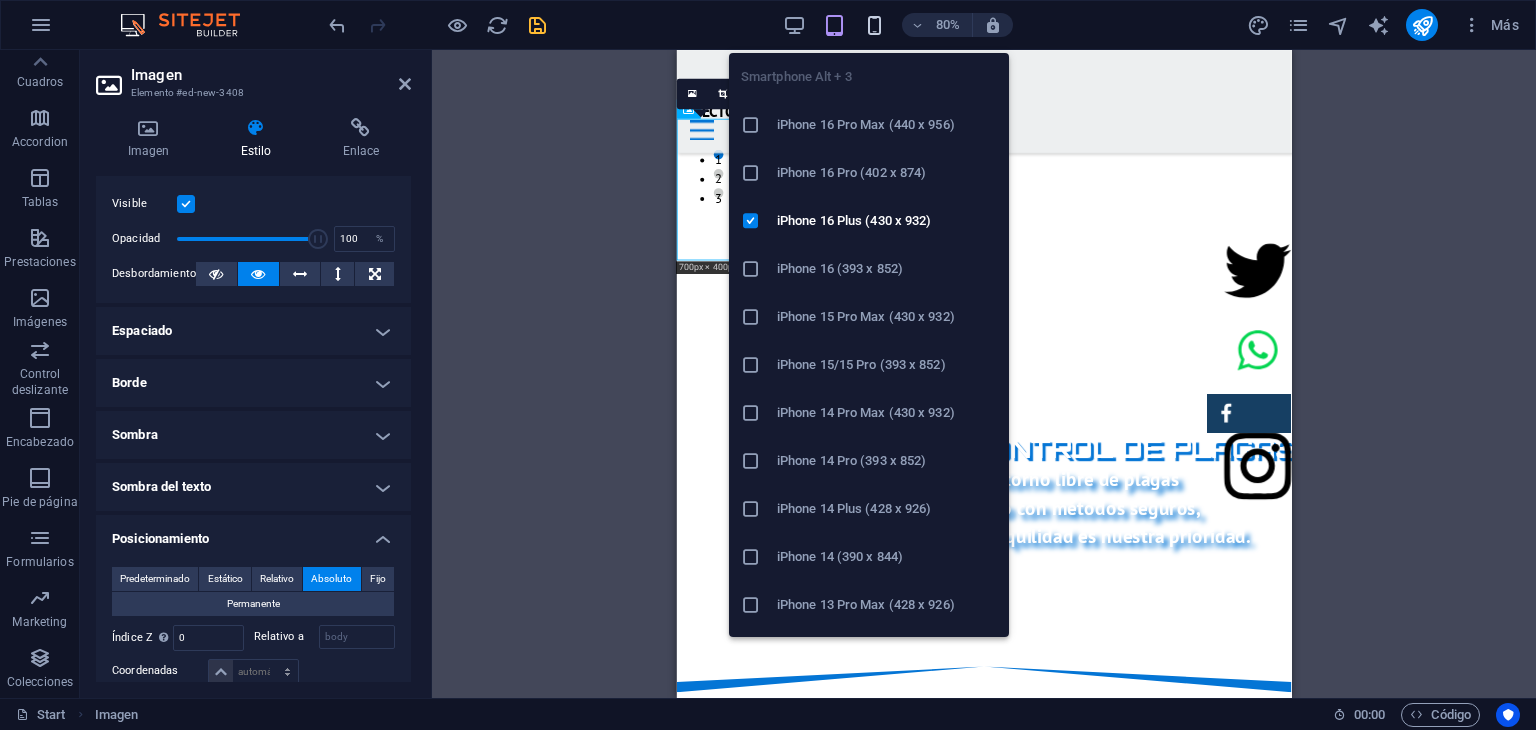 click at bounding box center (874, 25) 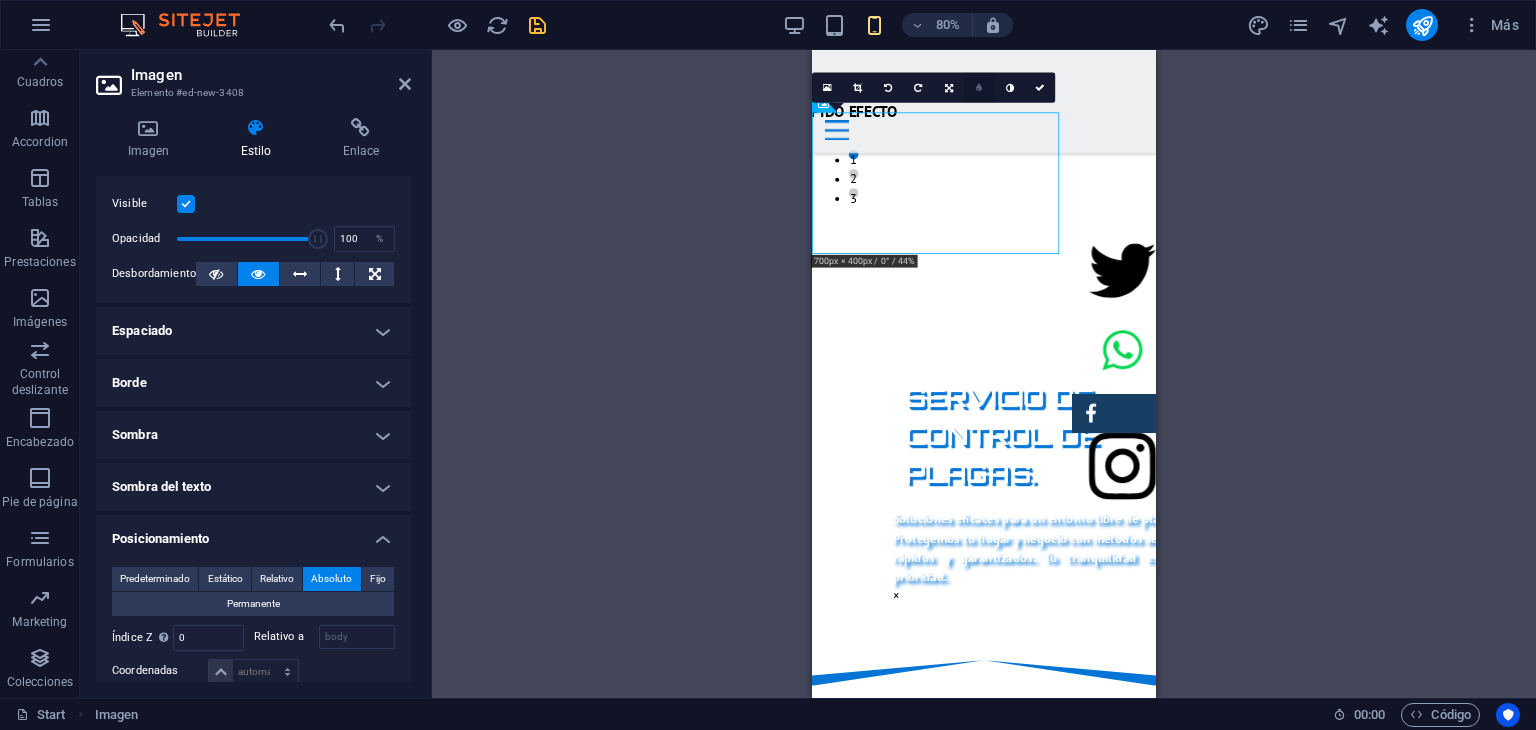 click at bounding box center [979, 88] 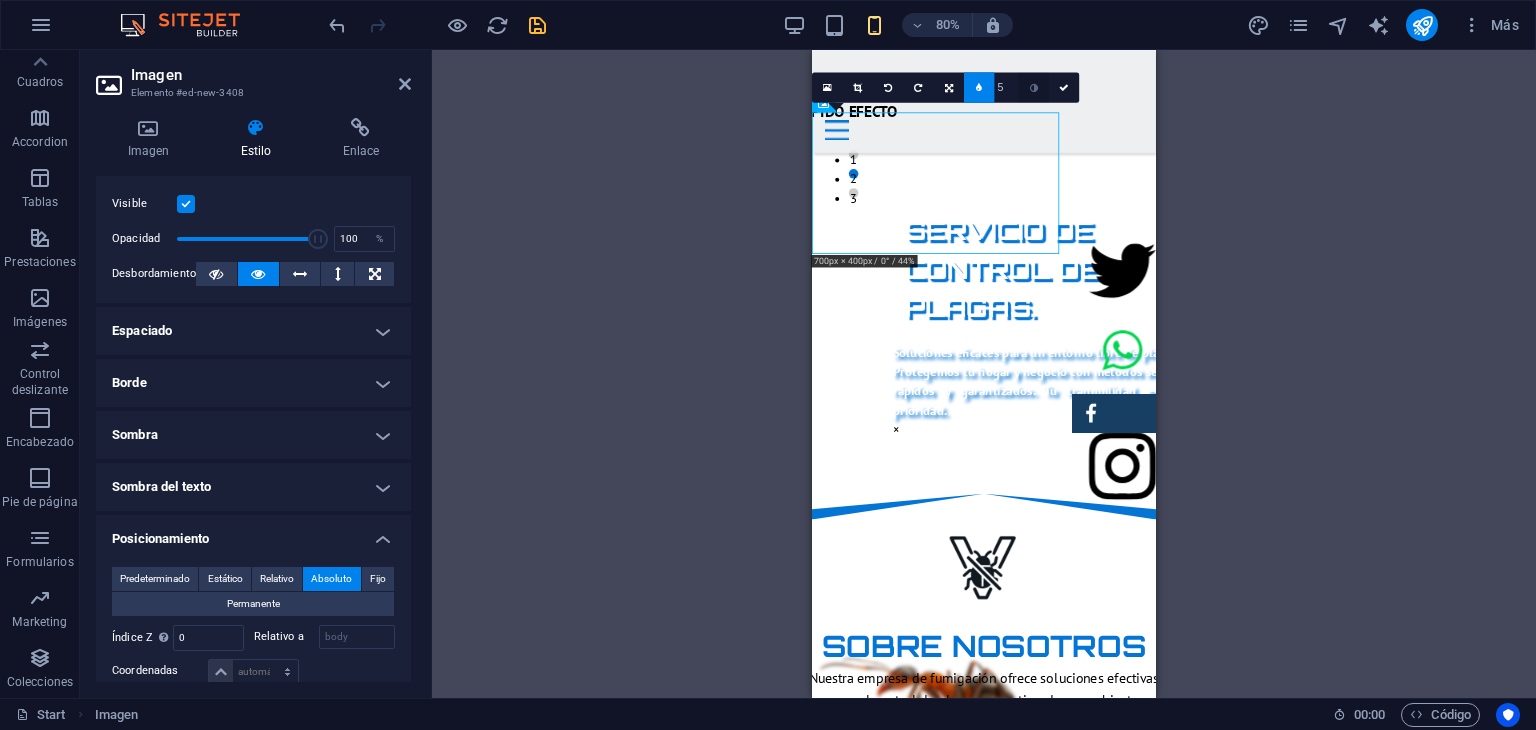 click at bounding box center [1033, 88] 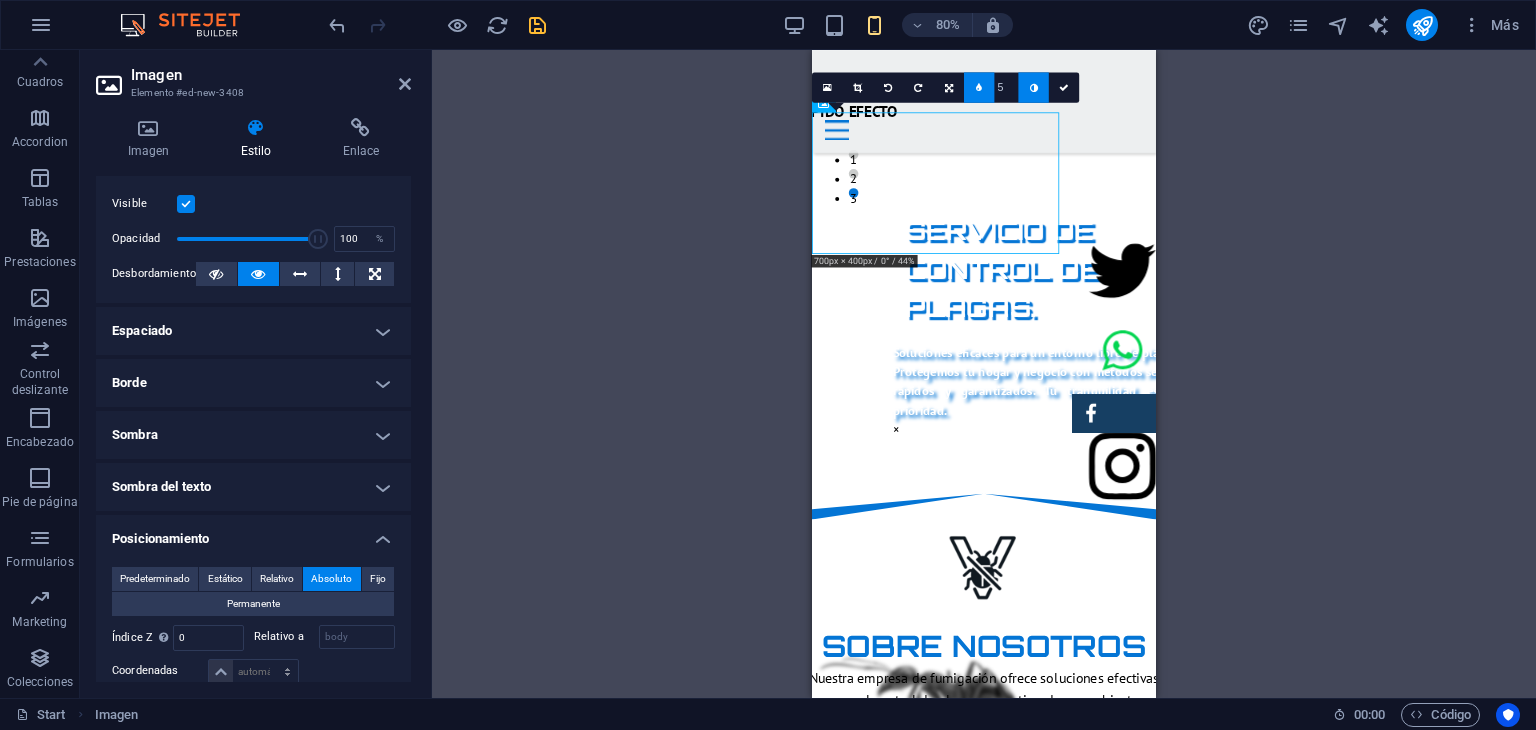 click at bounding box center (979, 88) 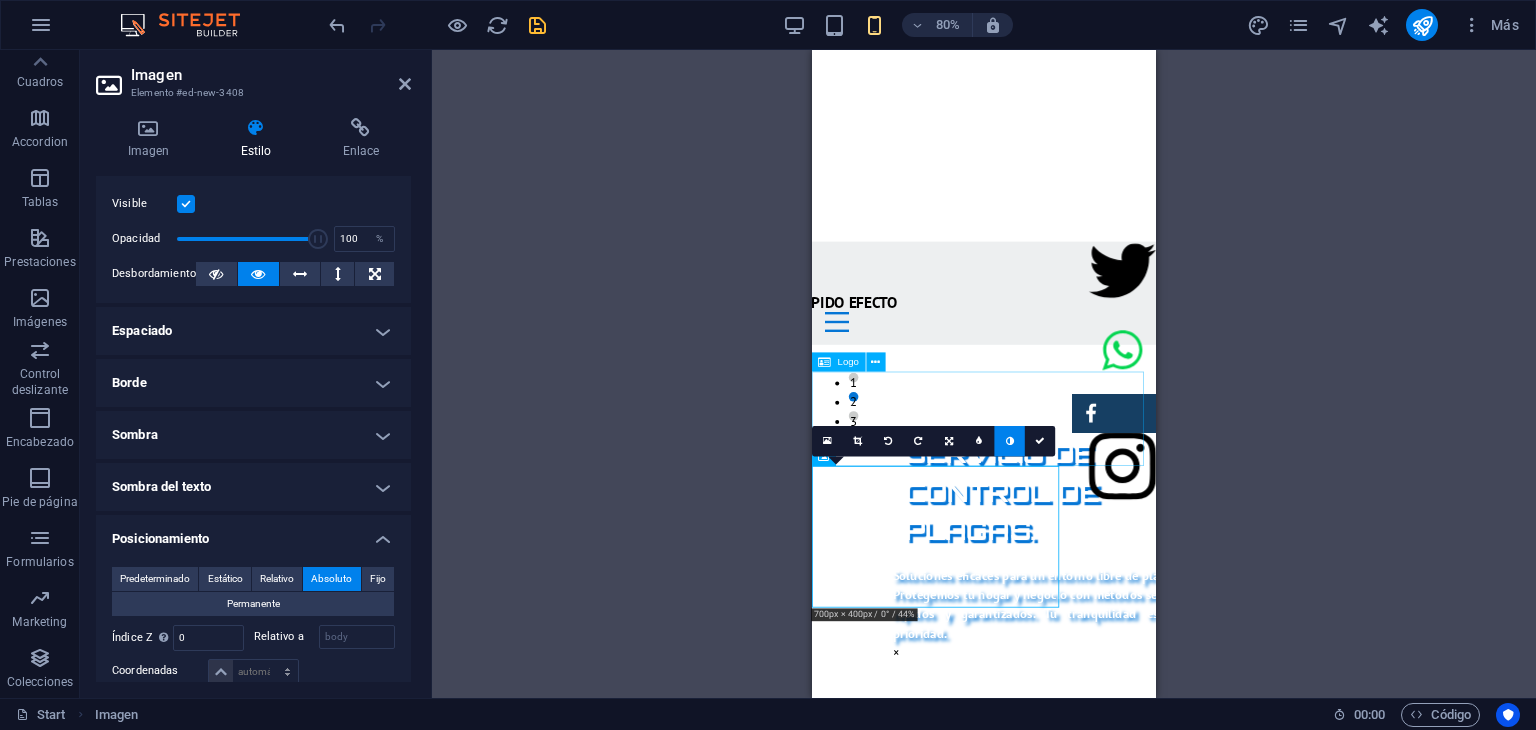 scroll, scrollTop: 200, scrollLeft: 0, axis: vertical 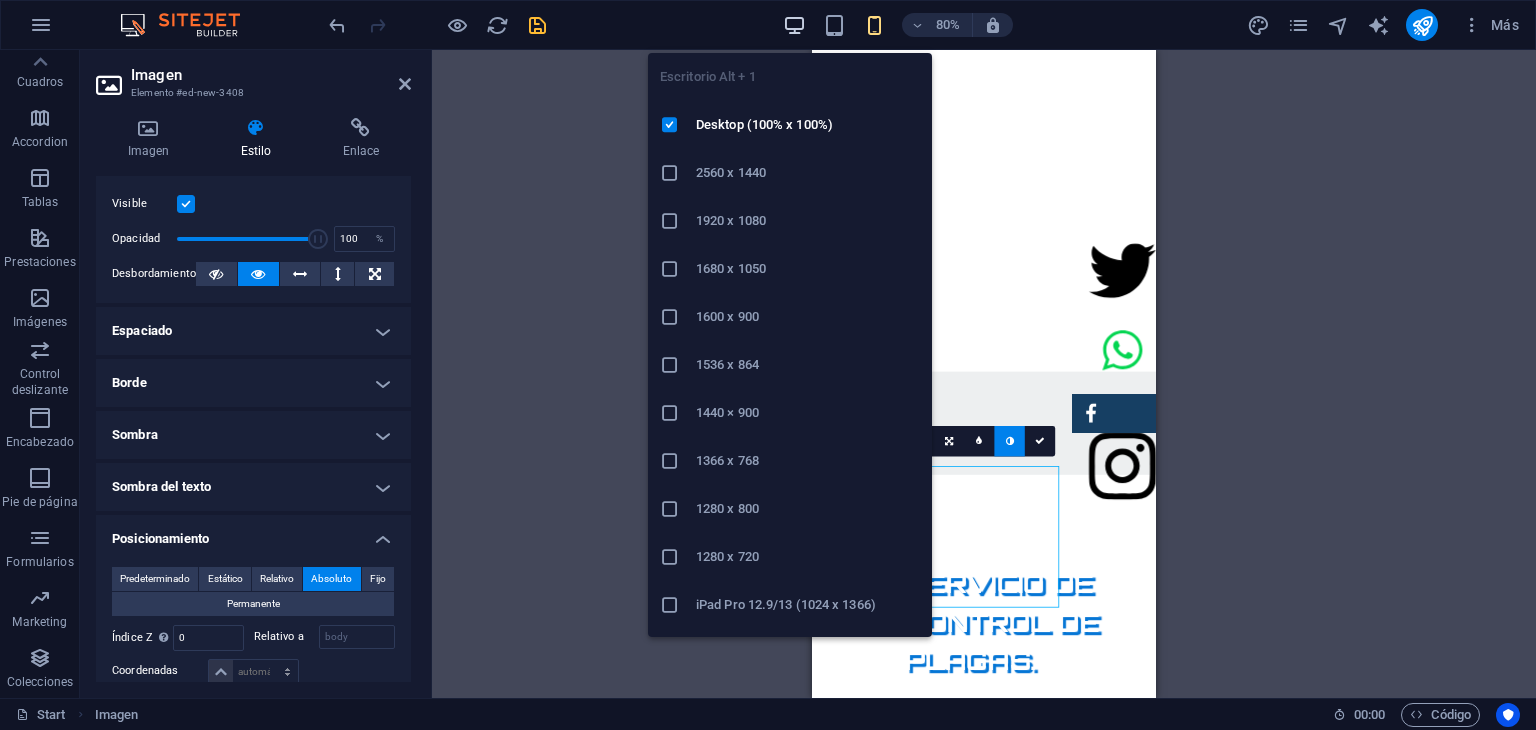 click at bounding box center (794, 25) 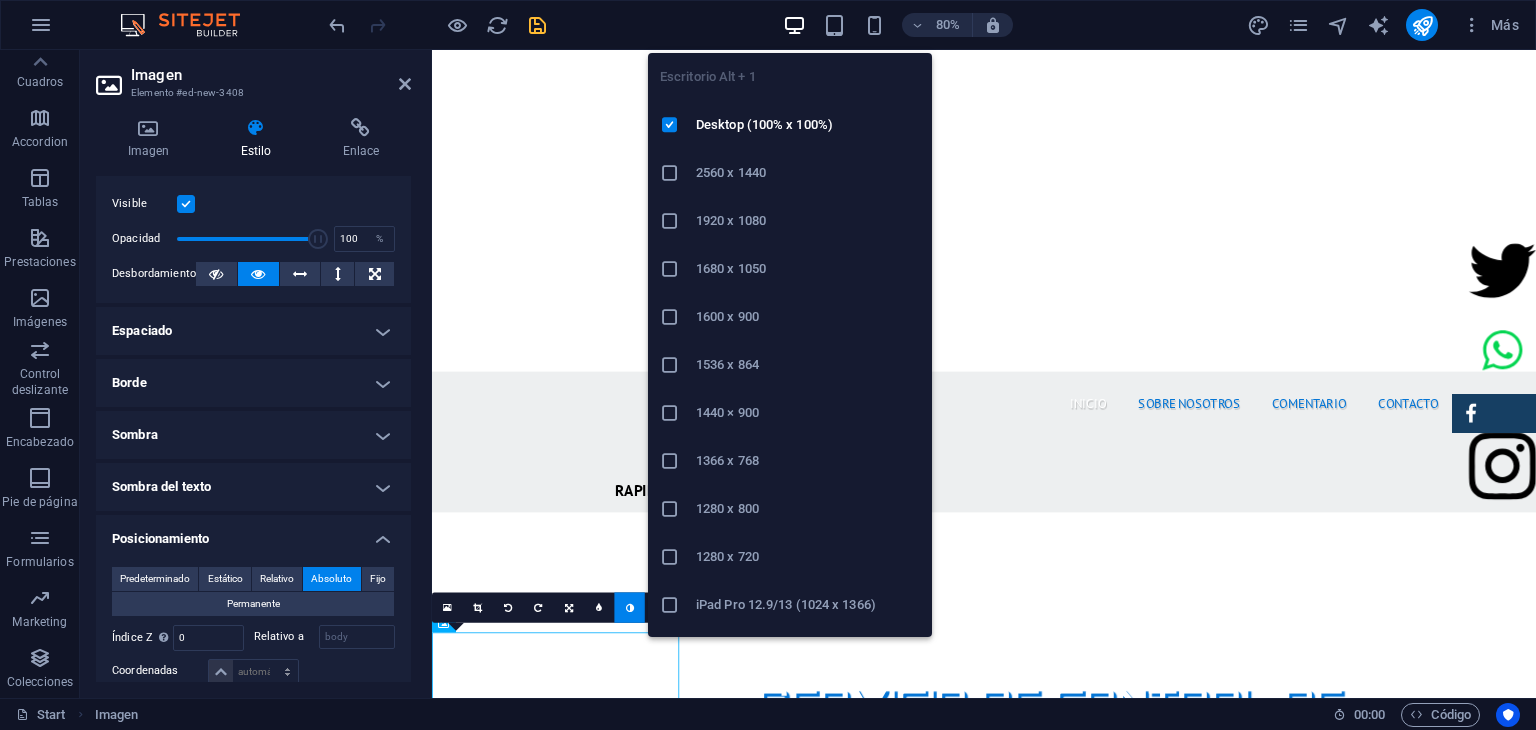 scroll, scrollTop: 40, scrollLeft: 0, axis: vertical 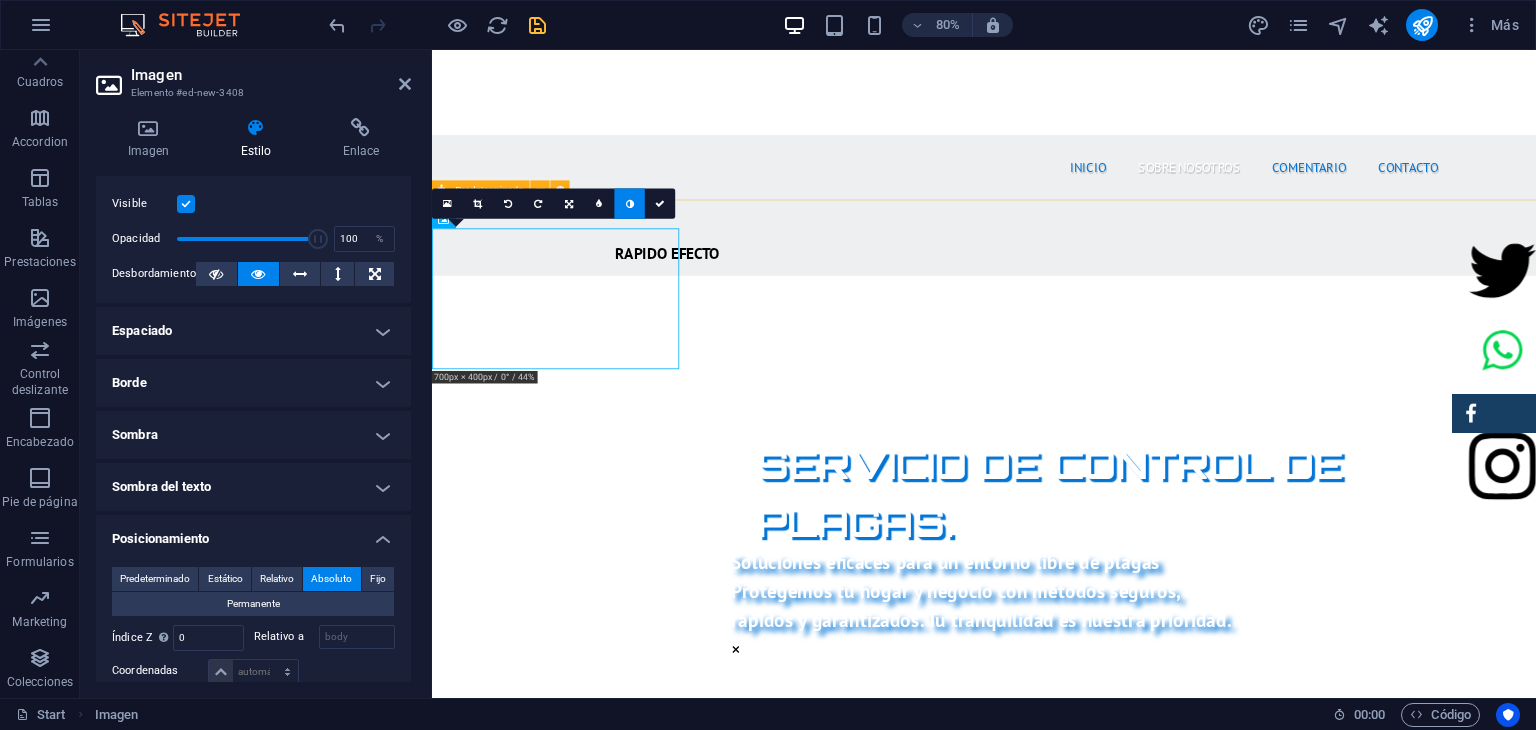 click on "SOBRE NOSOTROS Nuestra empresa de fumigación ofrece soluciones efectivas para el control de plagas, garantizando un ambiente limpio y seguro. Con un equipo de profesionales calificados y el uso de productos certificados, aseguramos resultados óptimos y la satisfacción del cliente. Nos especializamos en servicios residenciales y comerciales, adaptándonos a las necesidades específicas de cada cliente. Además, aplicamos técnicas innovadoras y respetuosas con el medio ambiente. Al elegirnos, estás invirtiendo en la salud de tus espacios y el bienestar de tus seres queridos. ¡Contáctanos para una evaluación gratuita y protege tu hogar hoy mismo! PRODUCTOS CERTIFICADOS MEJOR PRECIO GARANTIZADO GARANTÍA DE SERVICIO RAPIDO Y SEGURO" at bounding box center (1122, 1691) 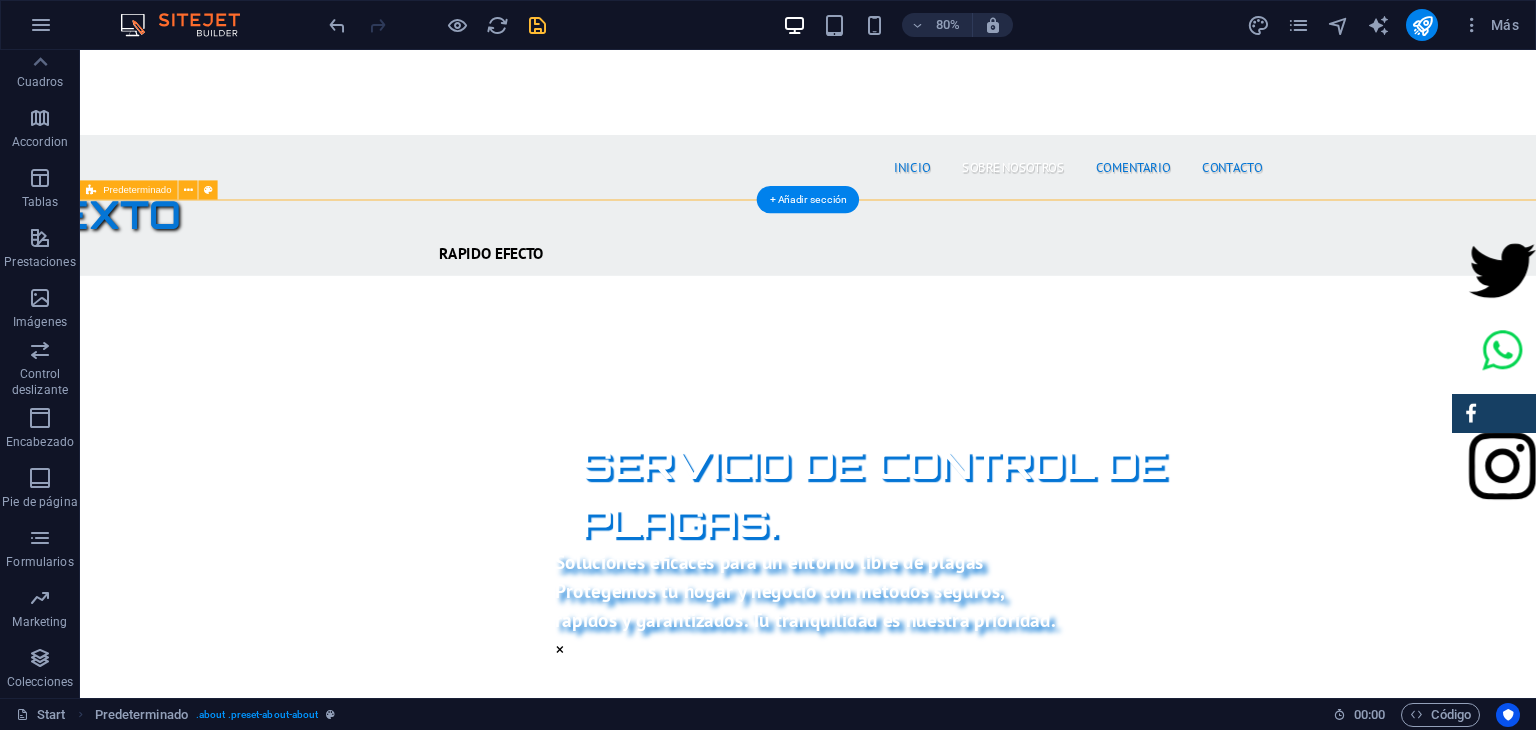 click on "SOBRE NOSOTROS Nuestra empresa de fumigación ofrece soluciones efectivas para el control de plagas, garantizando un ambiente limpio y seguro. Con un equipo de profesionales calificados y el uso de productos certificados, aseguramos resultados óptimos y la satisfacción del cliente. Nos especializamos en servicios residenciales y comerciales, adaptándonos a las necesidades específicas de cada cliente. Además, aplicamos técnicas innovadoras y respetuosas con el medio ambiente. Al elegirnos, estás invirtiendo en la salud de tus espacios y el bienestar de tus seres queridos. ¡Contáctanos para una evaluación gratuita y protege tu hogar hoy mismo! PRODUCTOS CERTIFICADOS MEJOR PRECIO GARANTIZADO GARANTÍA DE SERVICIO RAPIDO Y SEGURO" at bounding box center [990, 1691] 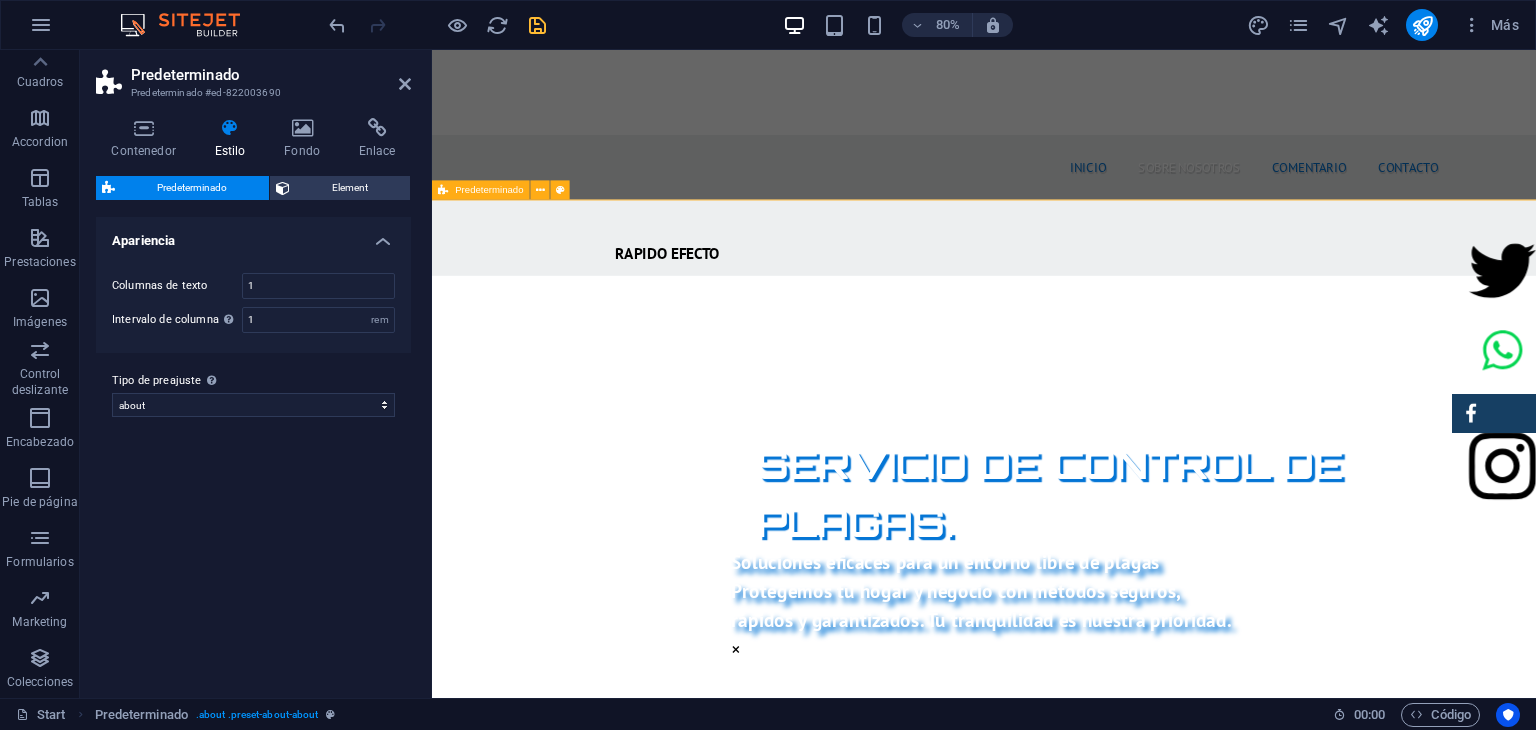 click on "SOBRE NOSOTROS Nuestra empresa de fumigación ofrece soluciones efectivas para el control de plagas, garantizando un ambiente limpio y seguro. Con un equipo de profesionales calificados y el uso de productos certificados, aseguramos resultados óptimos y la satisfacción del cliente. Nos especializamos en servicios residenciales y comerciales, adaptándonos a las necesidades específicas de cada cliente. Además, aplicamos técnicas innovadoras y respetuosas con el medio ambiente. Al elegirnos, estás invirtiendo en la salud de tus espacios y el bienestar de tus seres queridos. ¡Contáctanos para una evaluación gratuita y protege tu hogar hoy mismo! PRODUCTOS CERTIFICADOS MEJOR PRECIO GARANTIZADO GARANTÍA DE SERVICIO RAPIDO Y SEGURO" at bounding box center (1122, 1691) 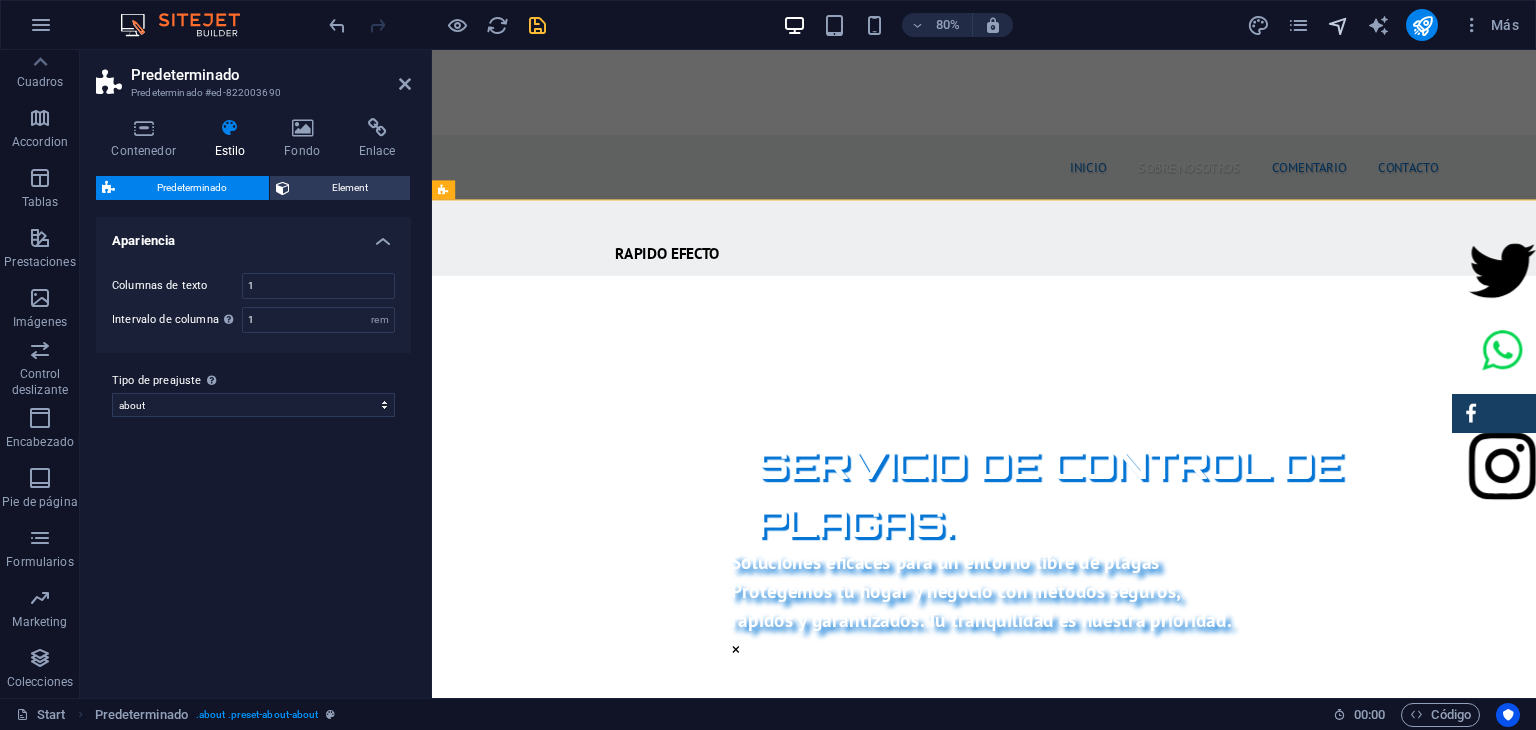 click at bounding box center (1338, 25) 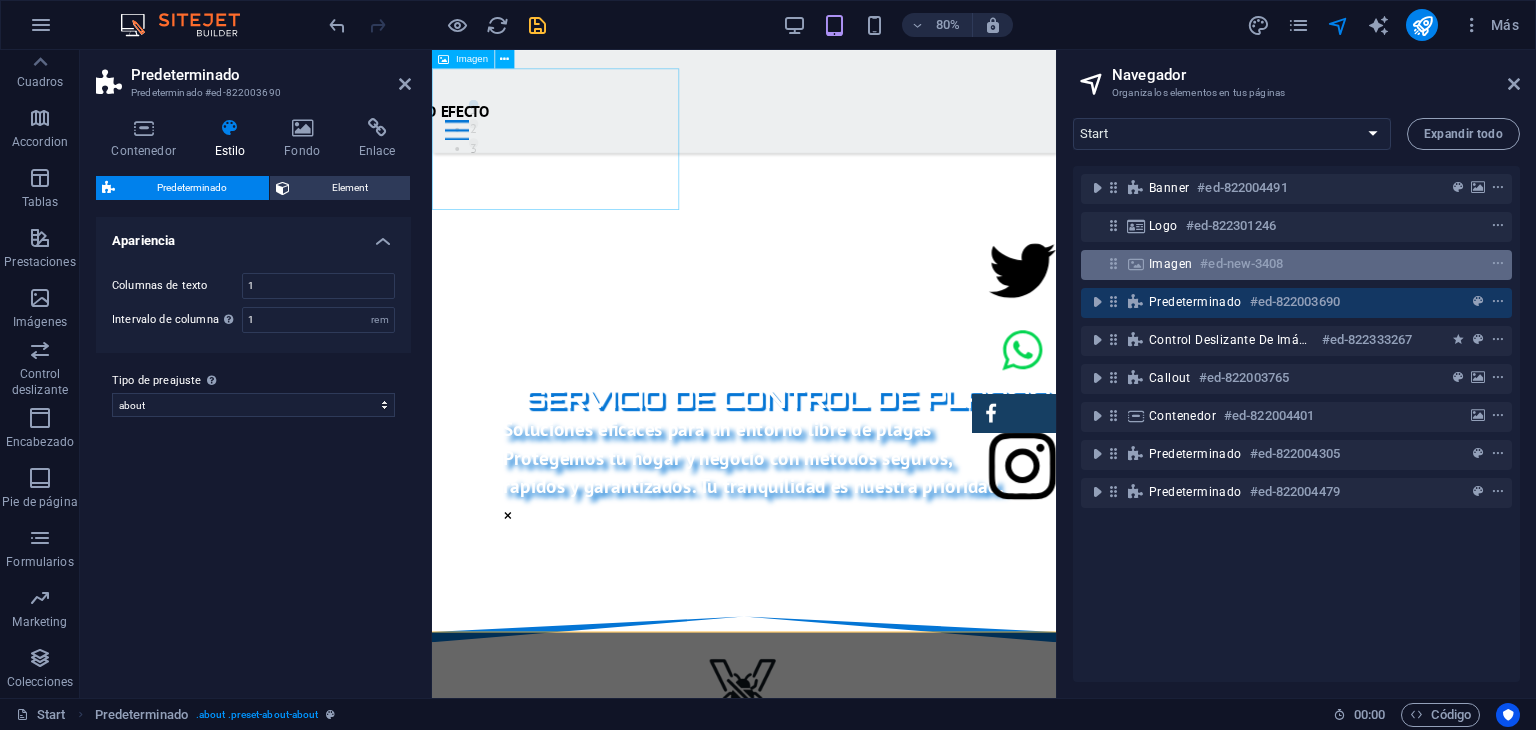 click on "#ed-new-3408" at bounding box center (1241, 264) 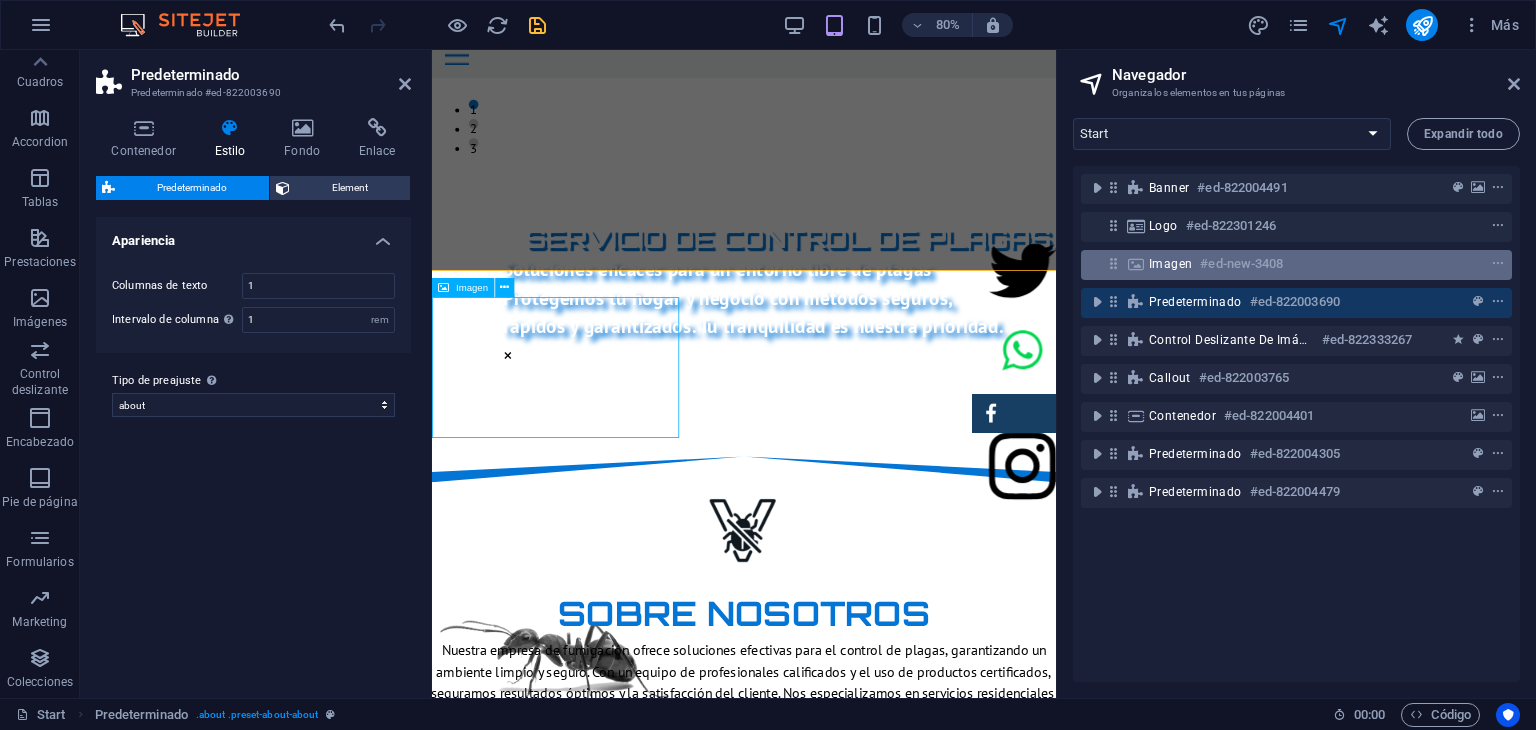 scroll, scrollTop: 419, scrollLeft: 0, axis: vertical 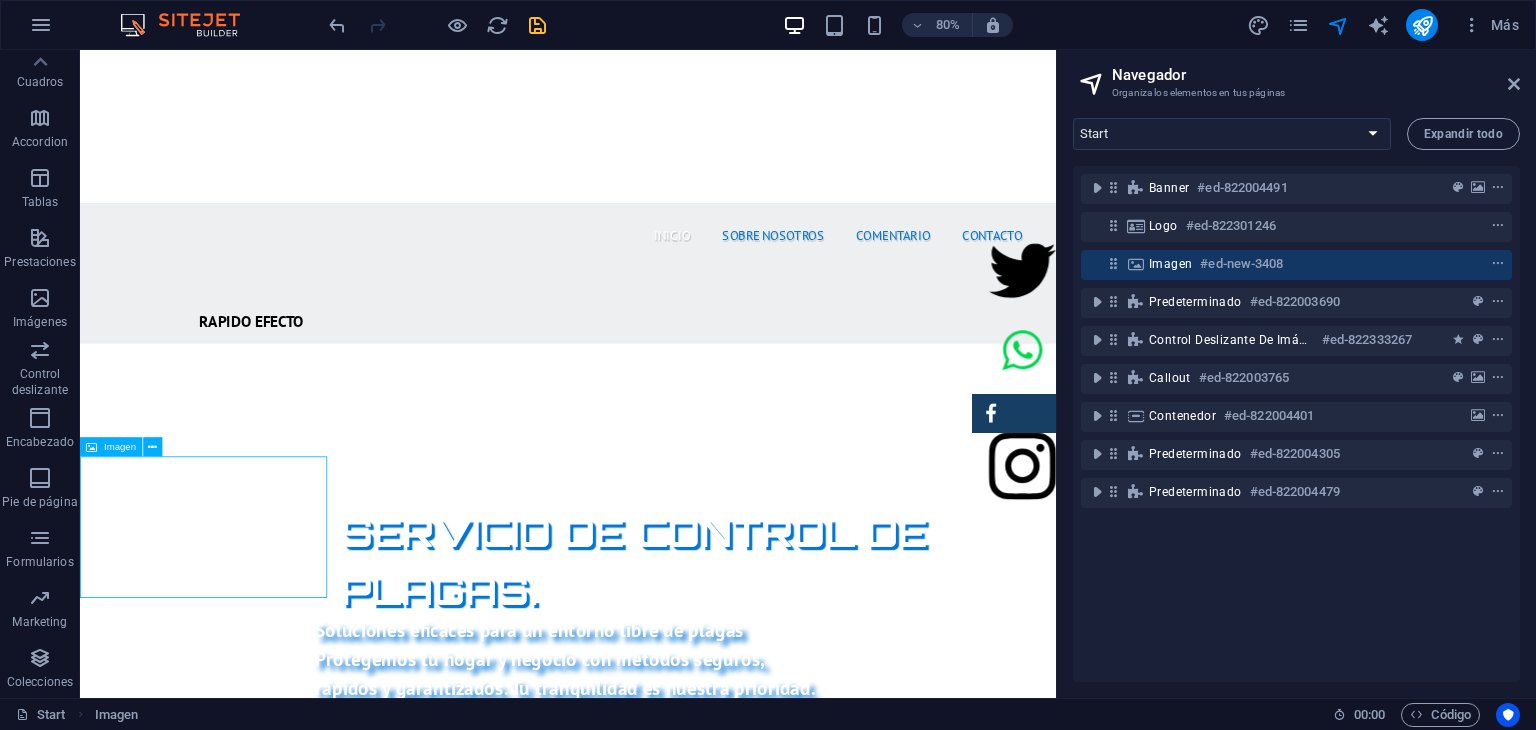 click on "#ed-new-3408" at bounding box center (1241, 264) 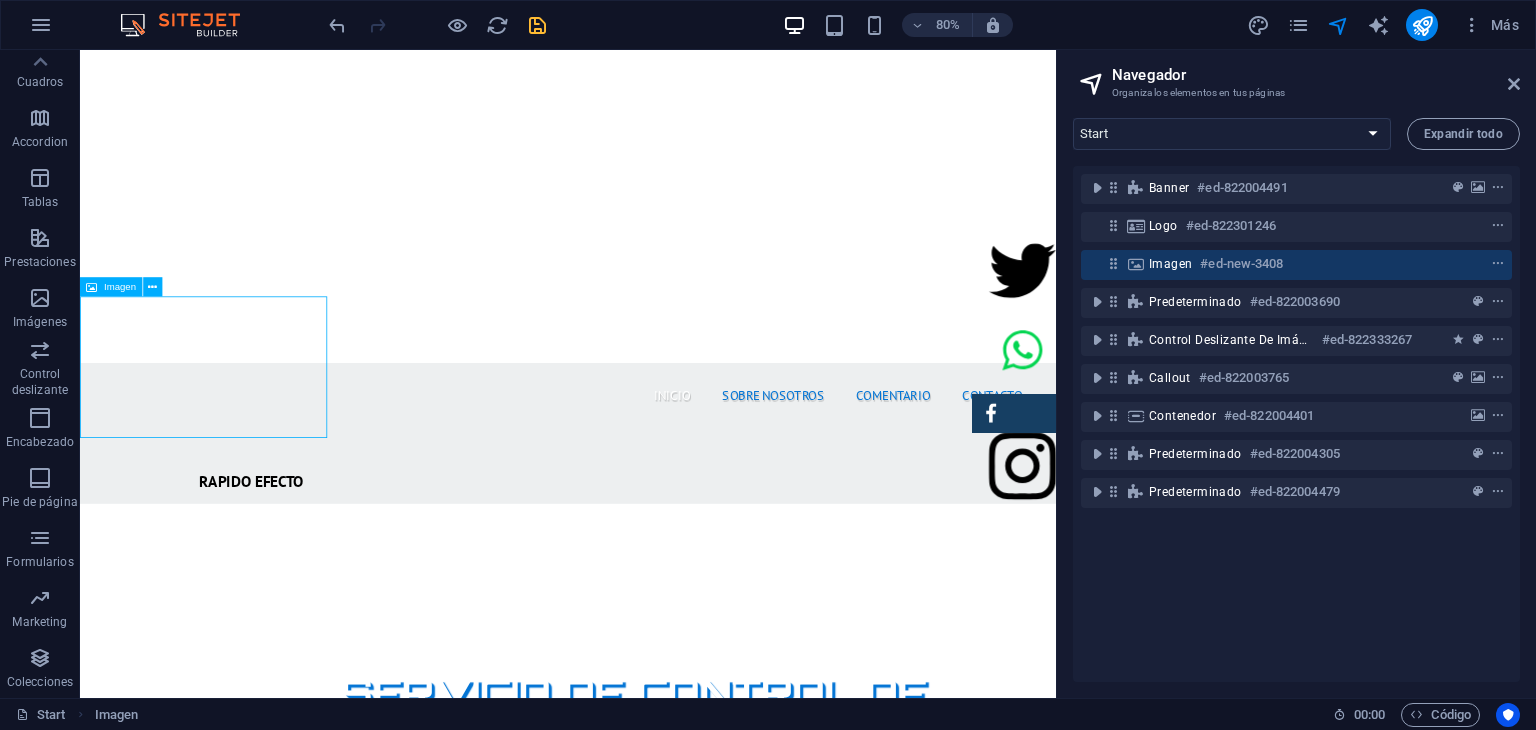 scroll, scrollTop: 619, scrollLeft: 0, axis: vertical 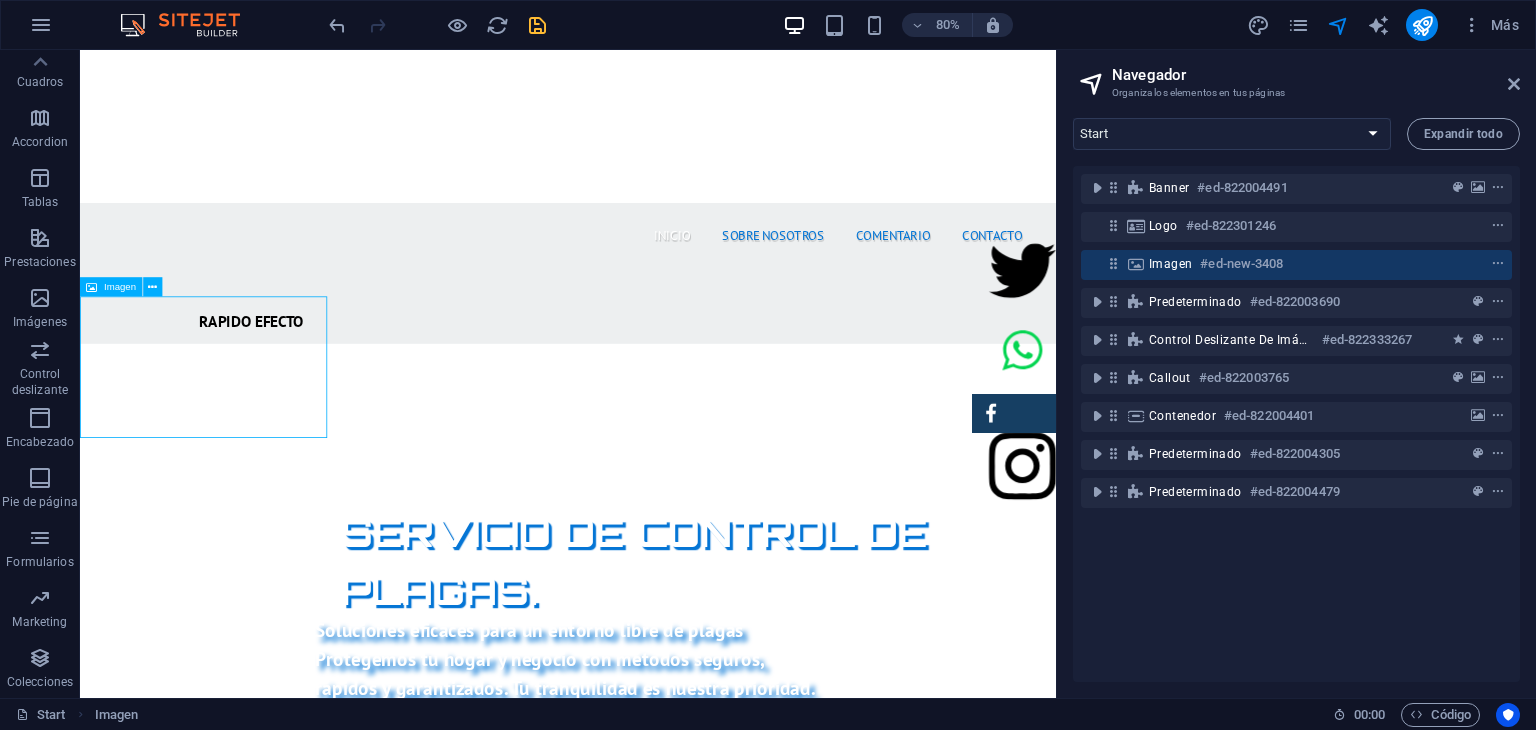 click on "#ed-new-3408" at bounding box center (1241, 264) 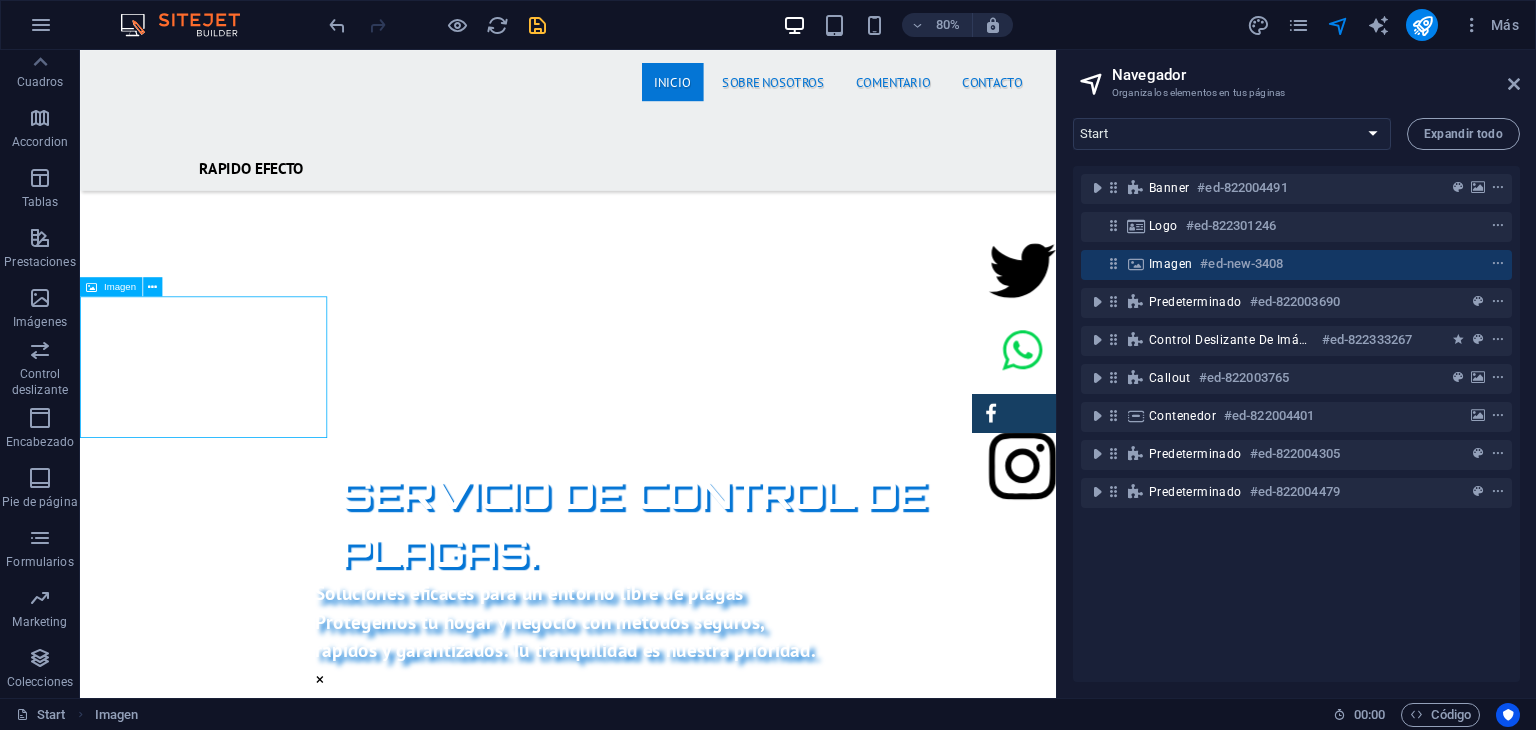 select on "px" 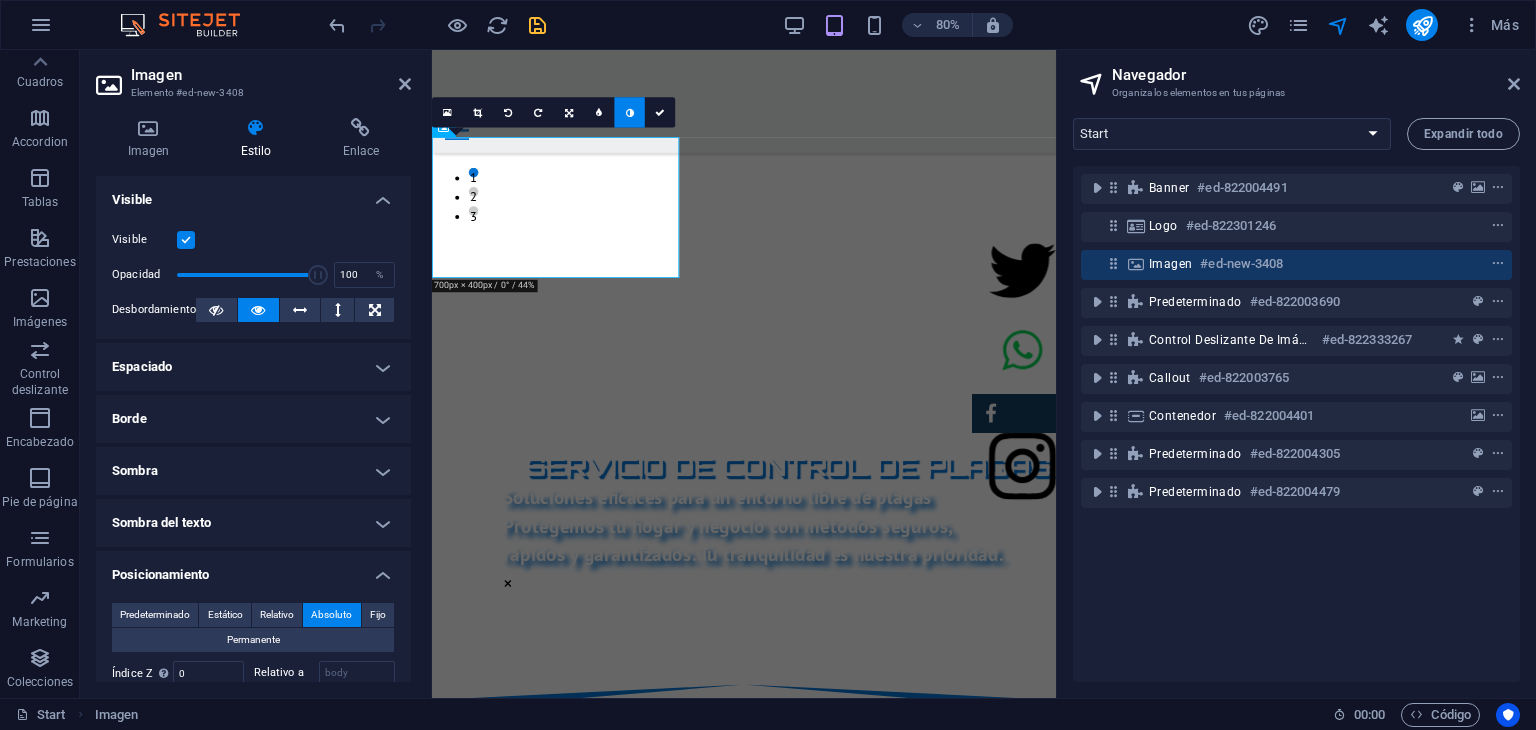 click at bounding box center [630, 112] 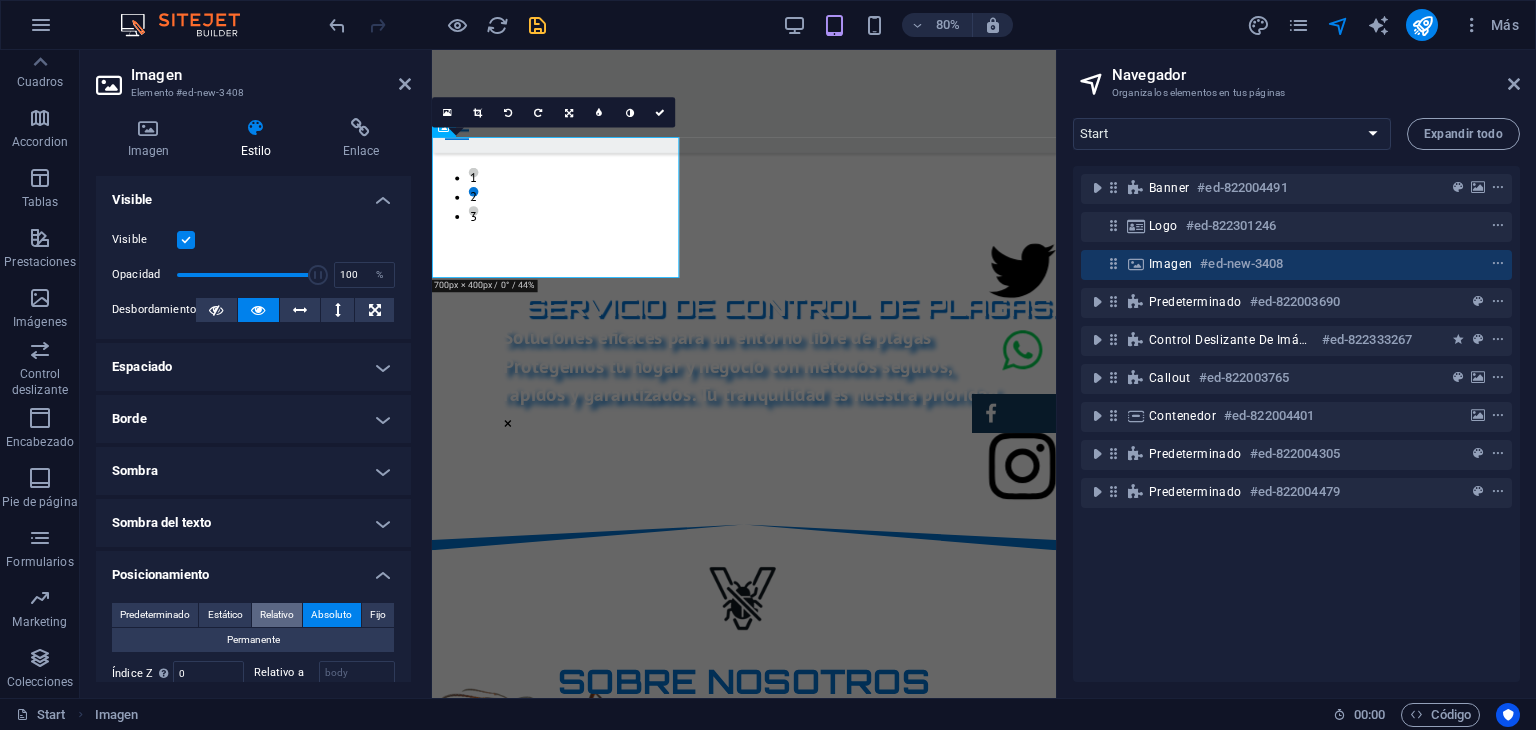 click on "Relativo" at bounding box center (277, 615) 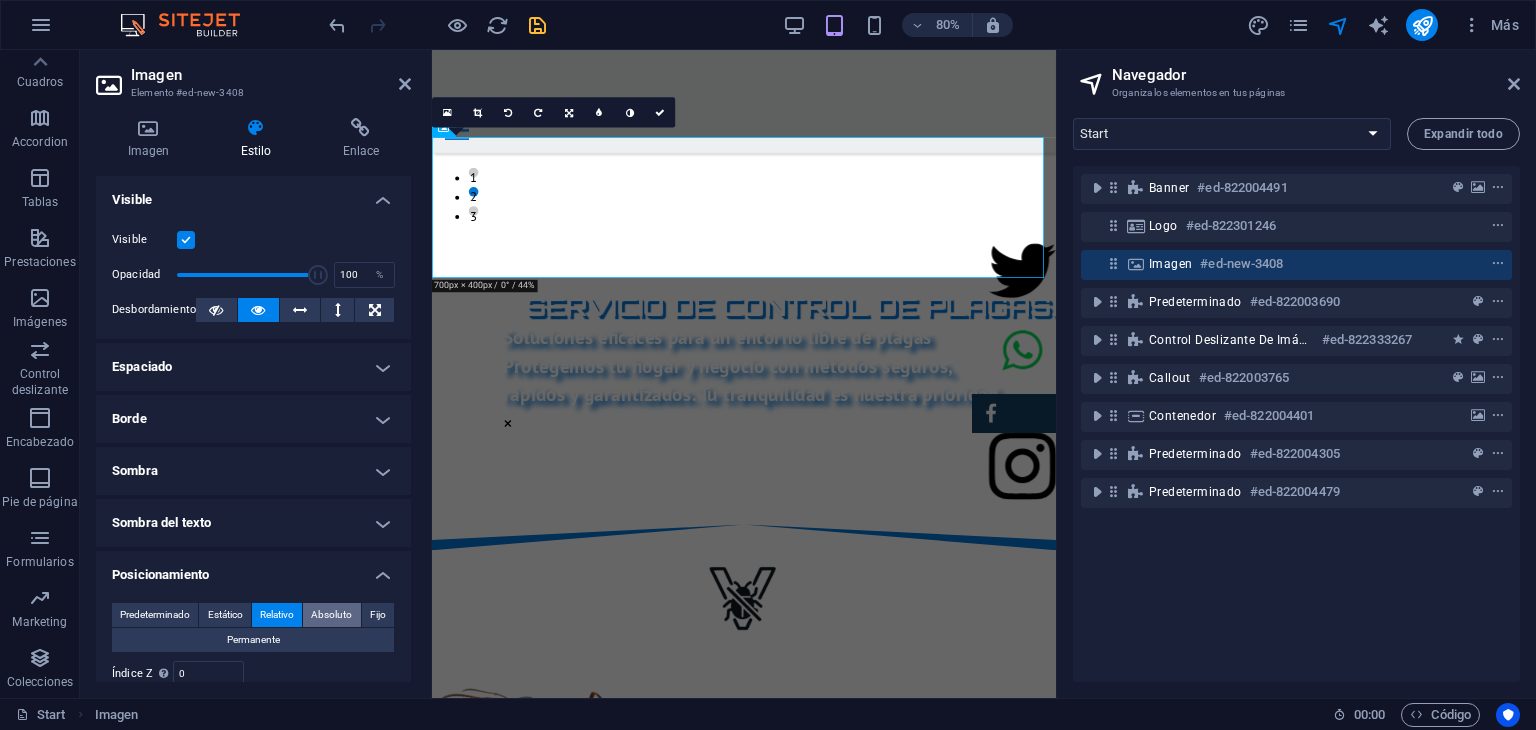 click on "Absoluto" at bounding box center [331, 615] 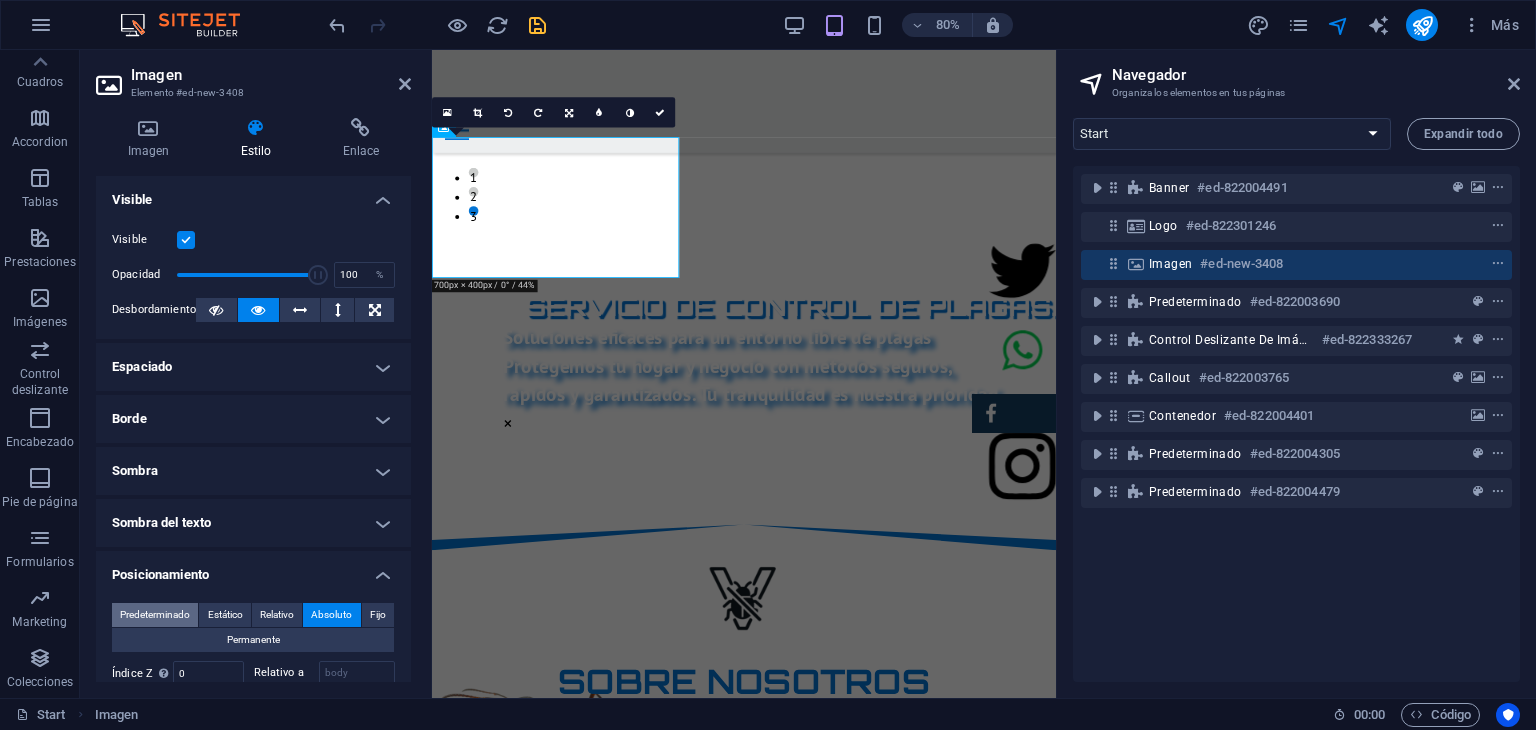 click on "Predeterminado" at bounding box center [155, 615] 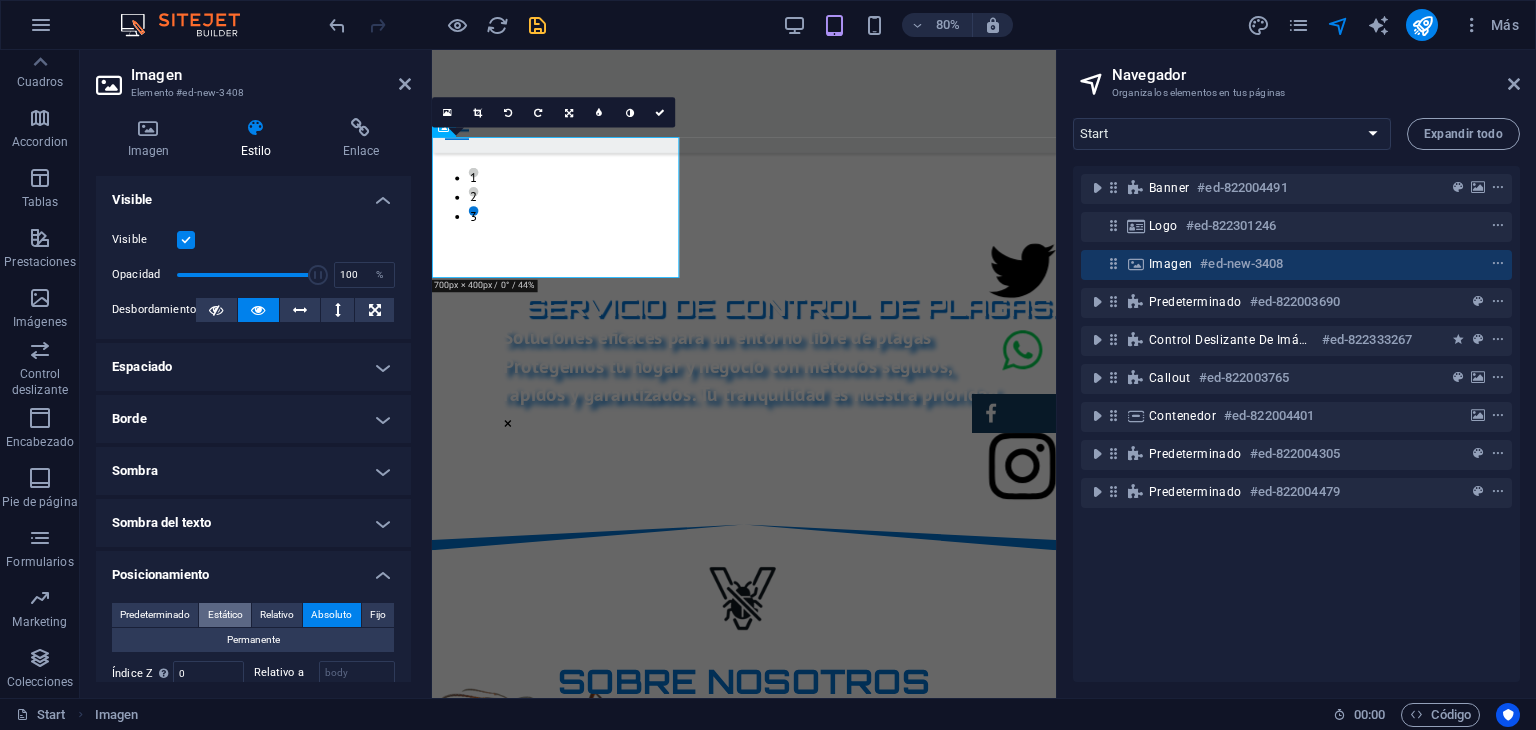 click on "Estático" at bounding box center [225, 615] 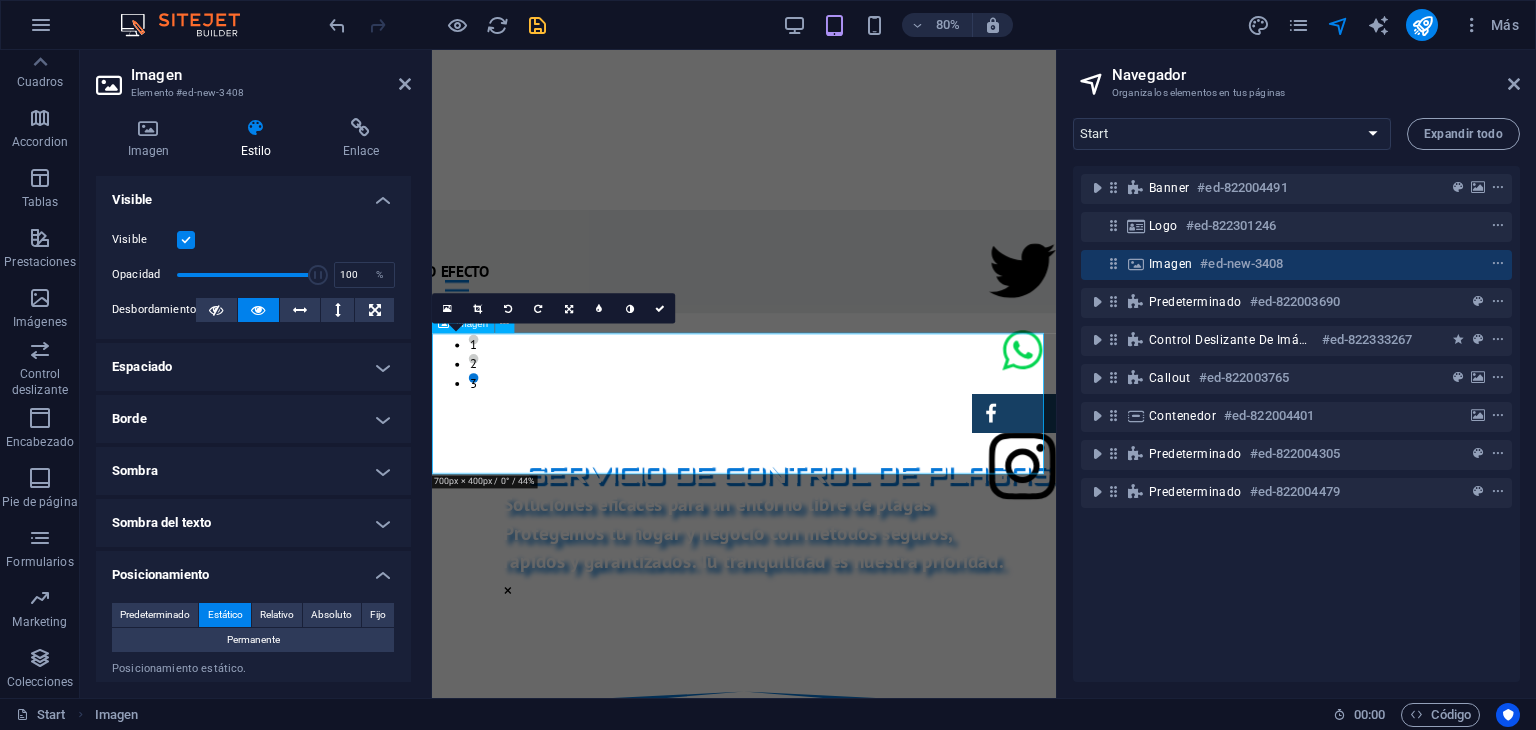 scroll, scrollTop: 366, scrollLeft: 0, axis: vertical 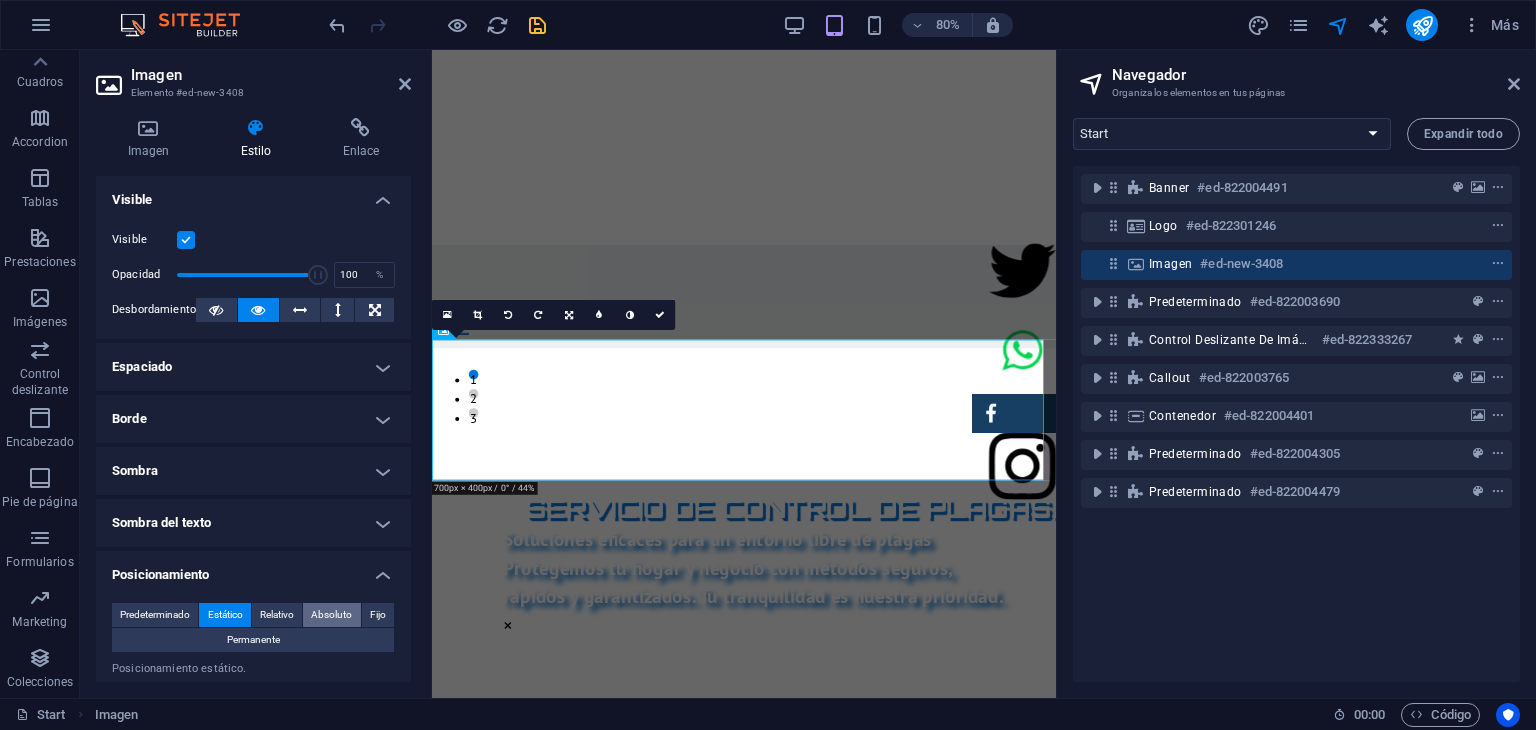 click on "Absoluto" at bounding box center (331, 615) 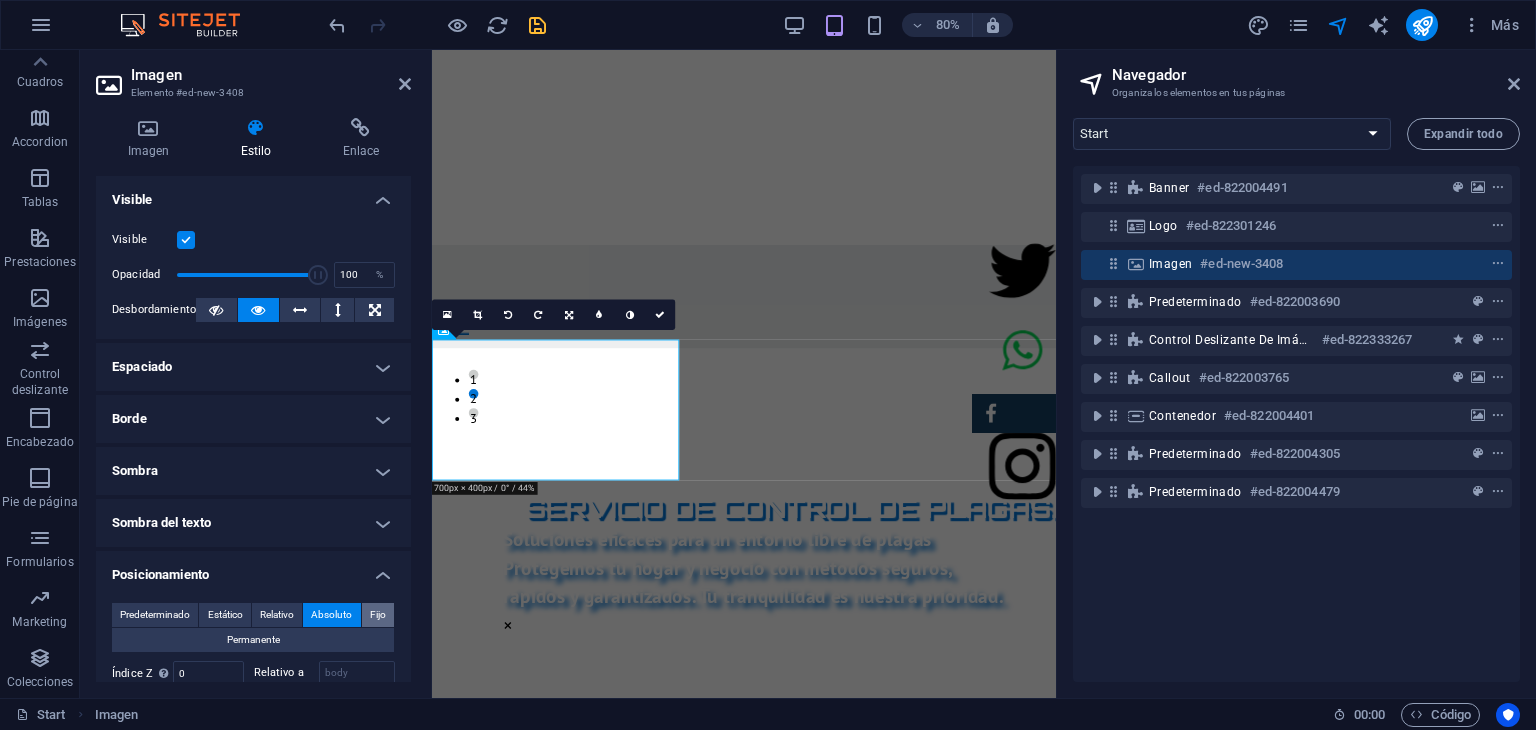 click on "Fijo" at bounding box center (378, 615) 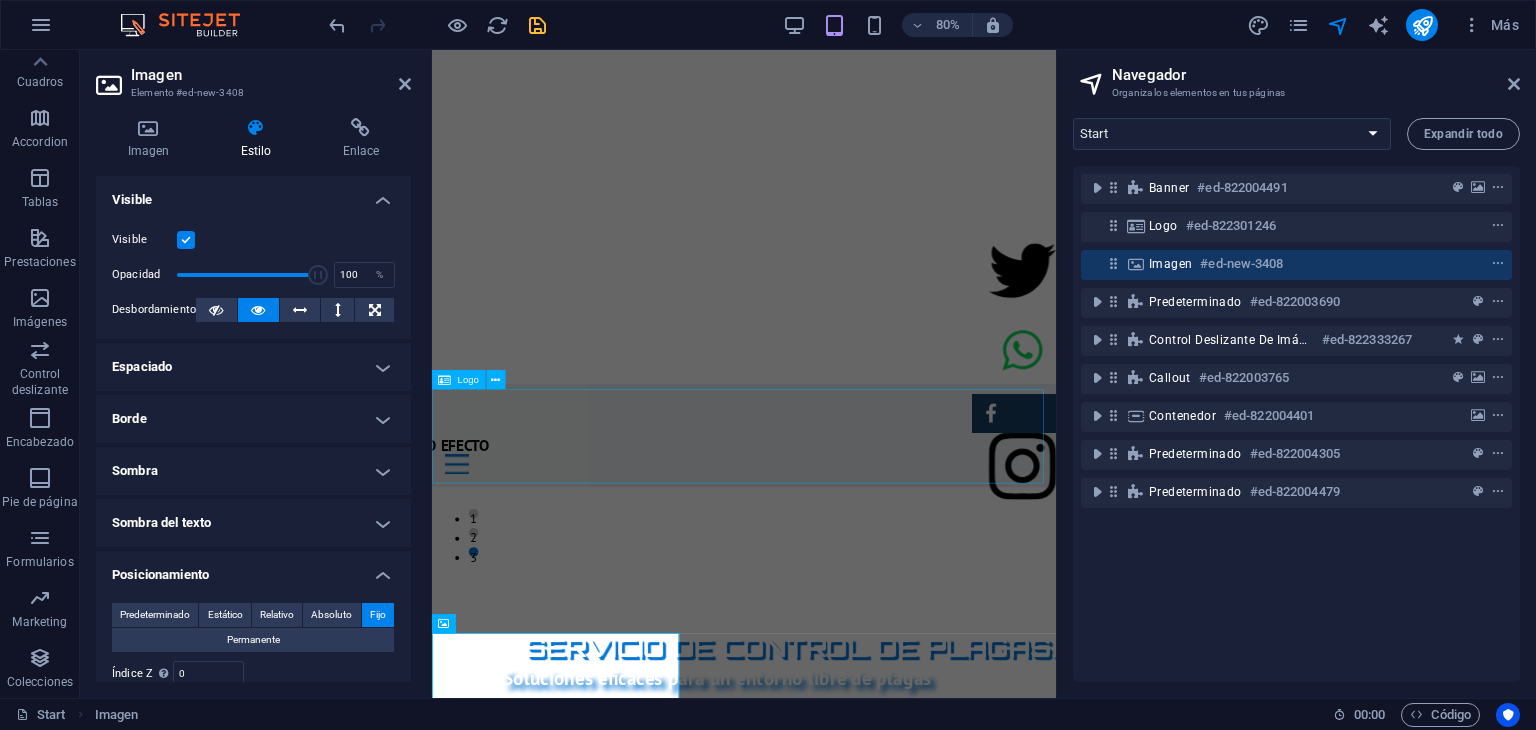 scroll, scrollTop: 183, scrollLeft: 0, axis: vertical 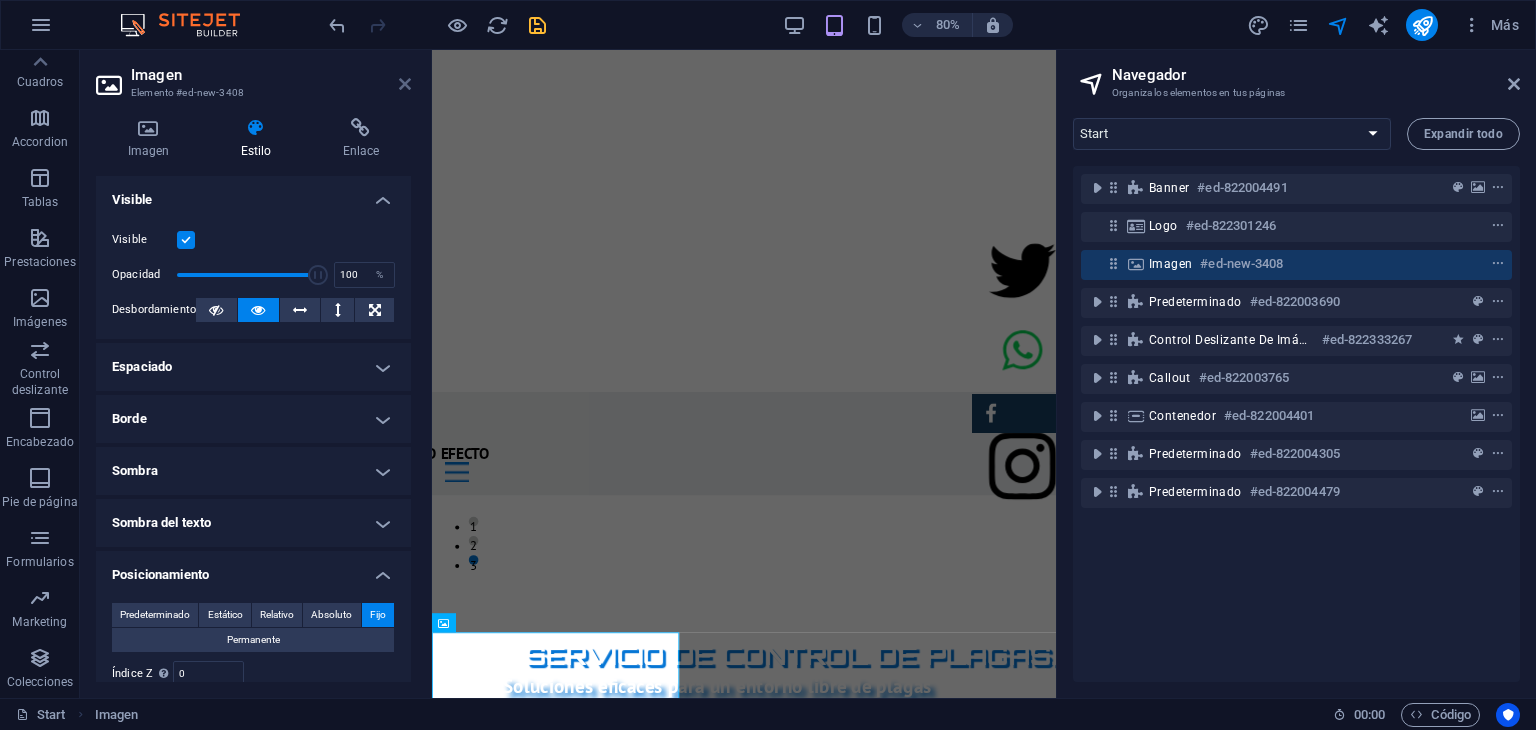 click at bounding box center [405, 84] 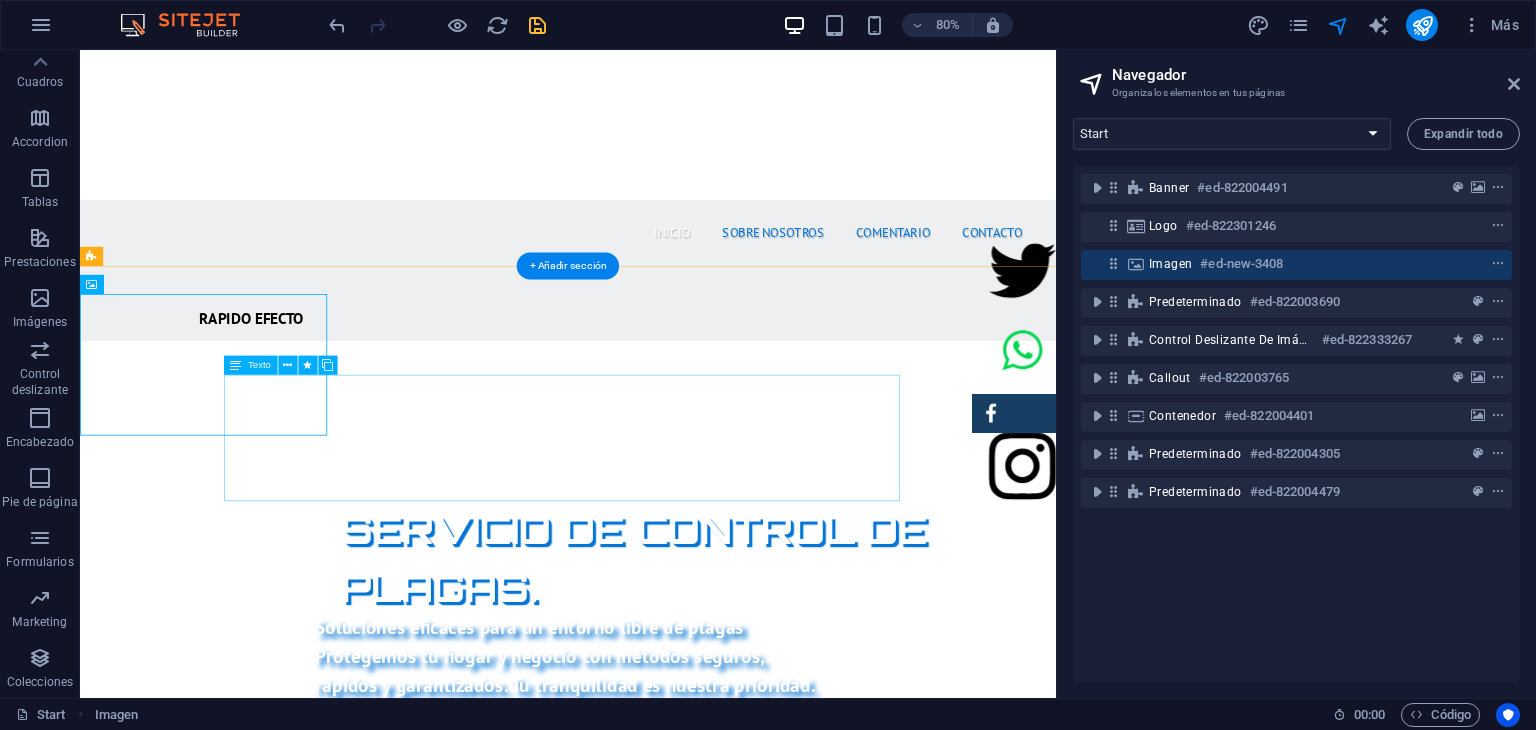 scroll, scrollTop: 623, scrollLeft: 0, axis: vertical 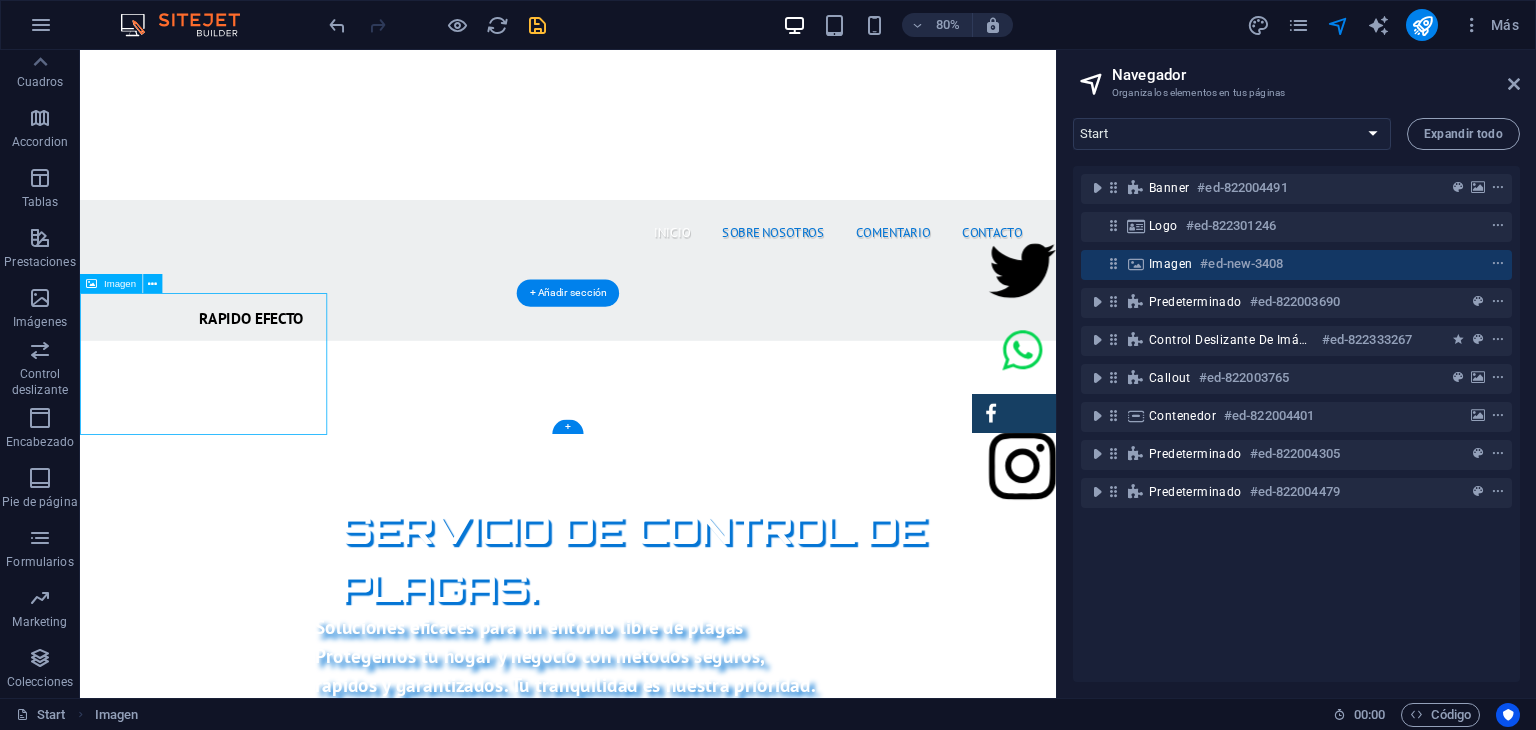 click on "#ed-new-3408" at bounding box center (1241, 264) 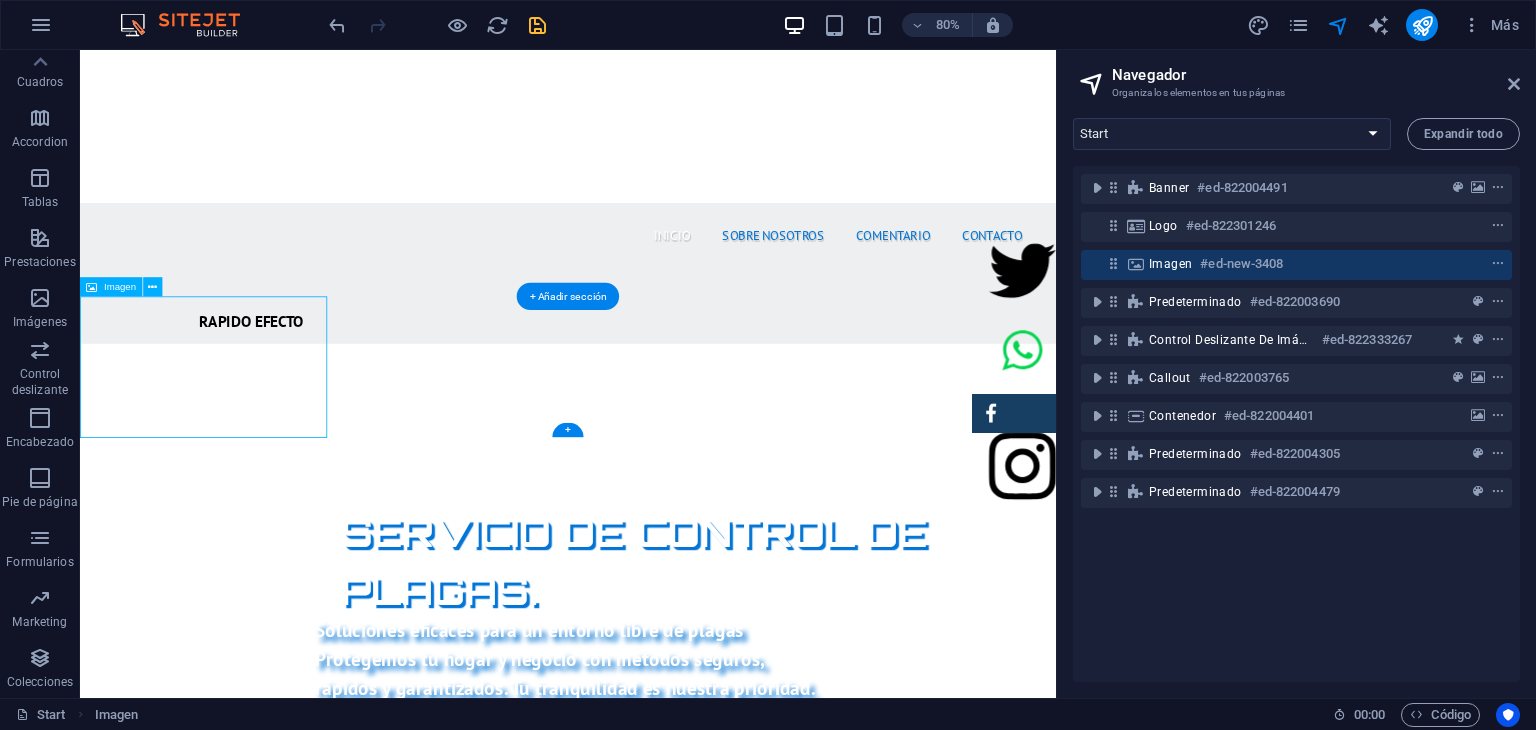 click on "#ed-new-3408" at bounding box center (1241, 264) 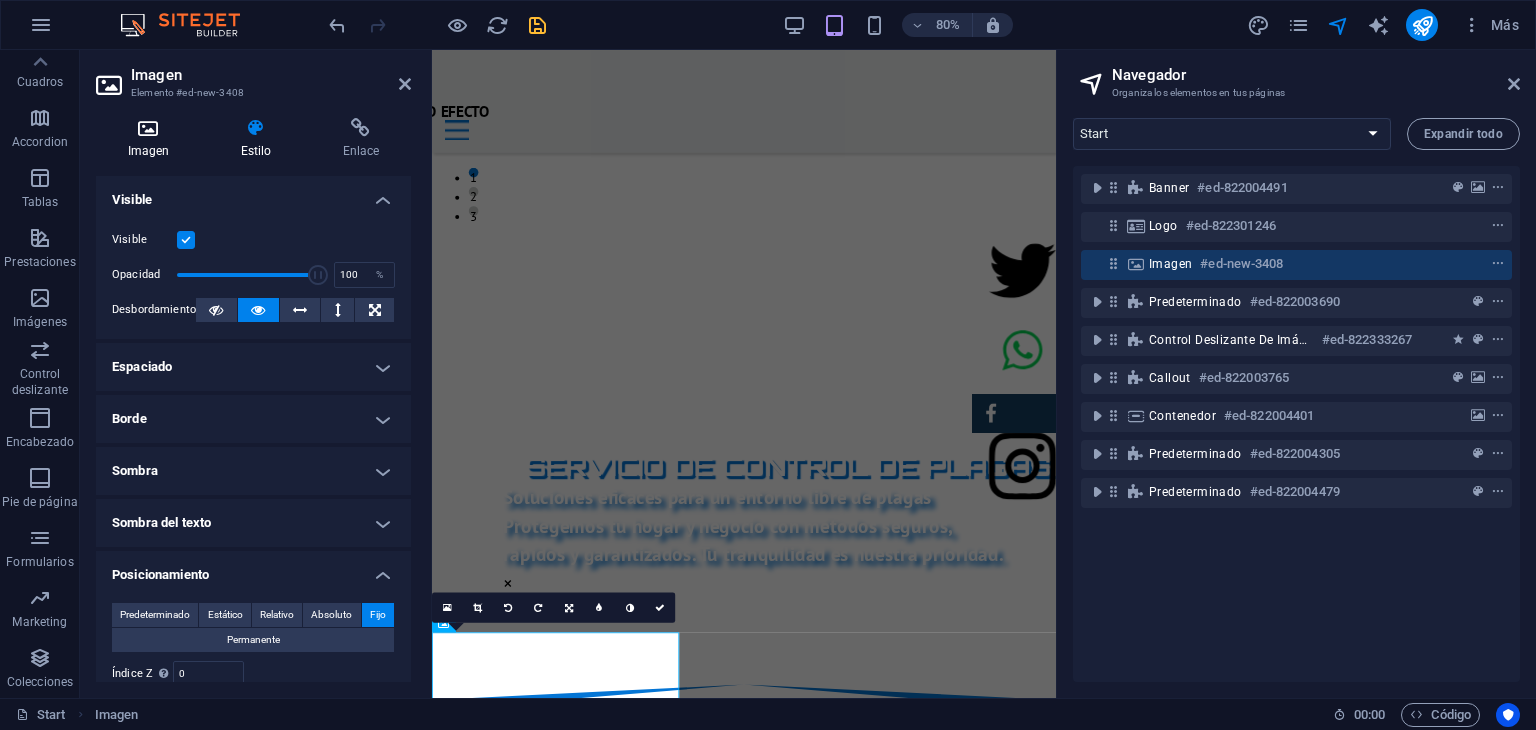 click at bounding box center [148, 128] 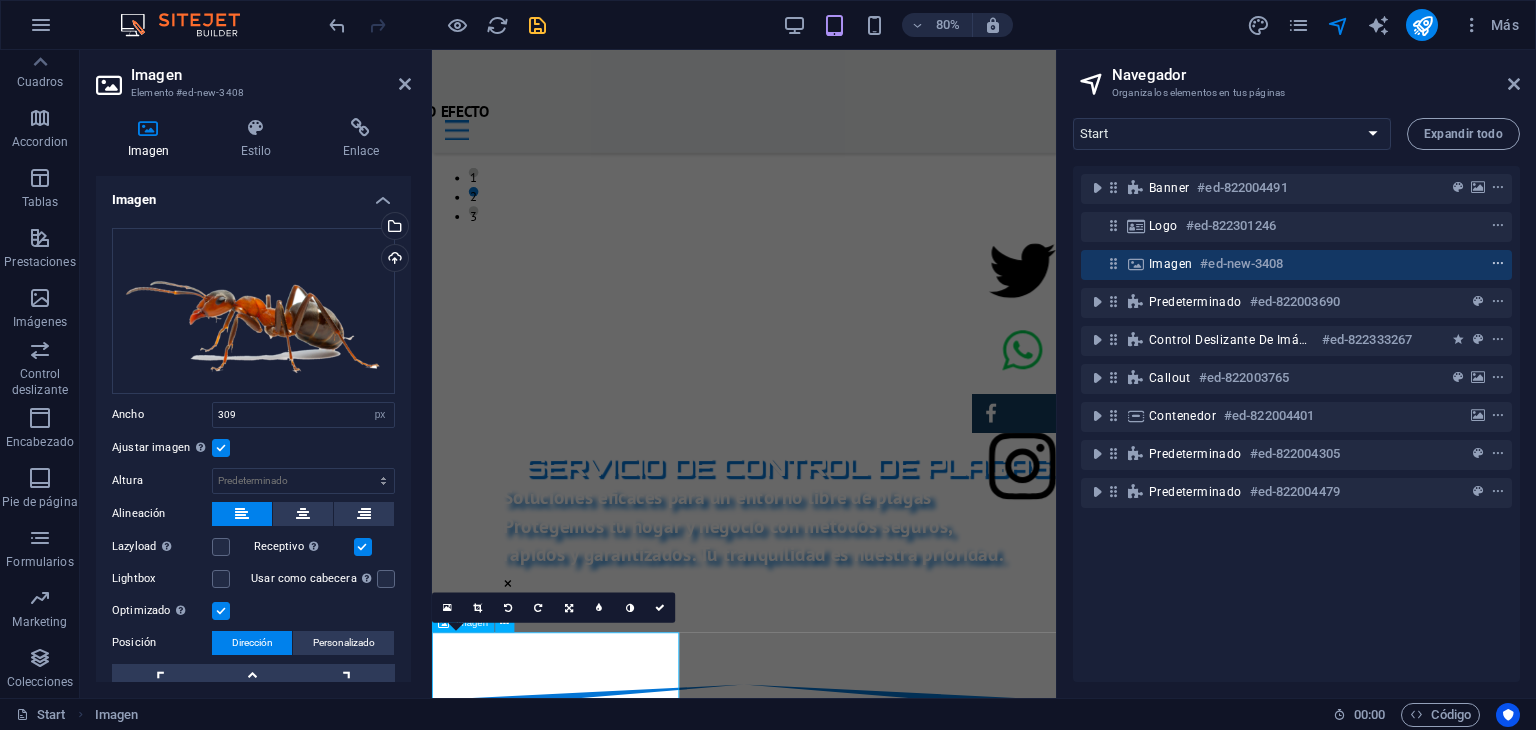 click at bounding box center (1498, 264) 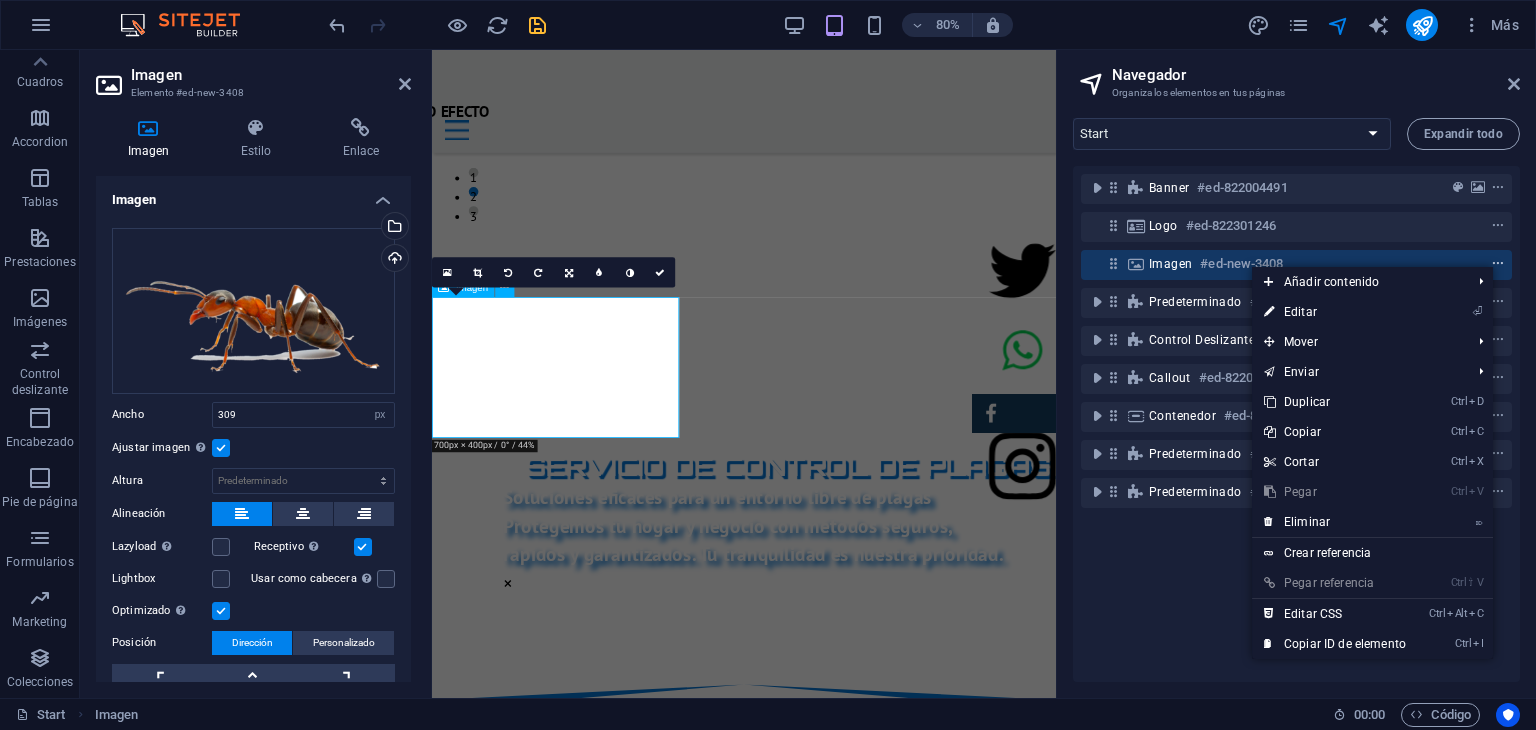scroll, scrollTop: 1038, scrollLeft: 0, axis: vertical 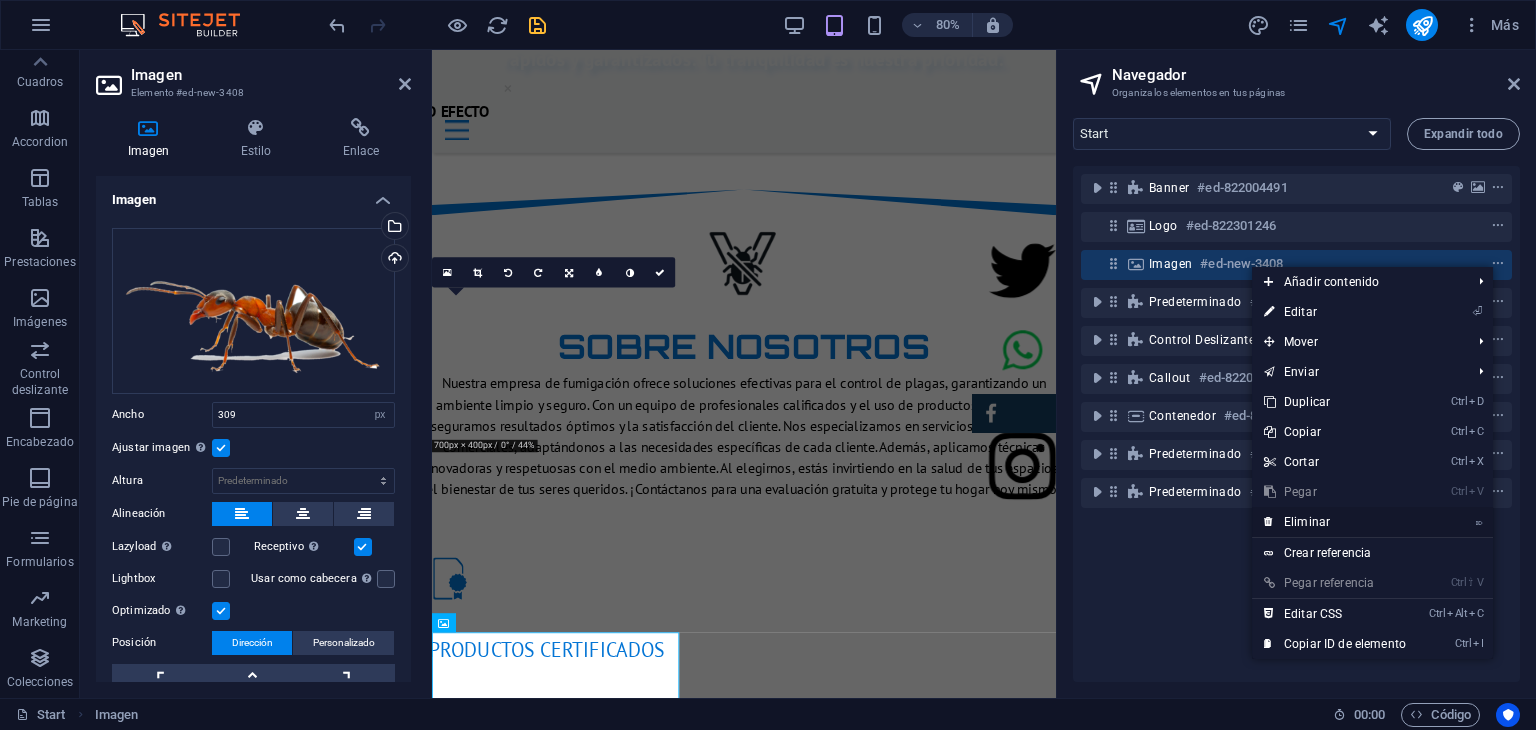 click on "⌦  Eliminar" at bounding box center [1335, 522] 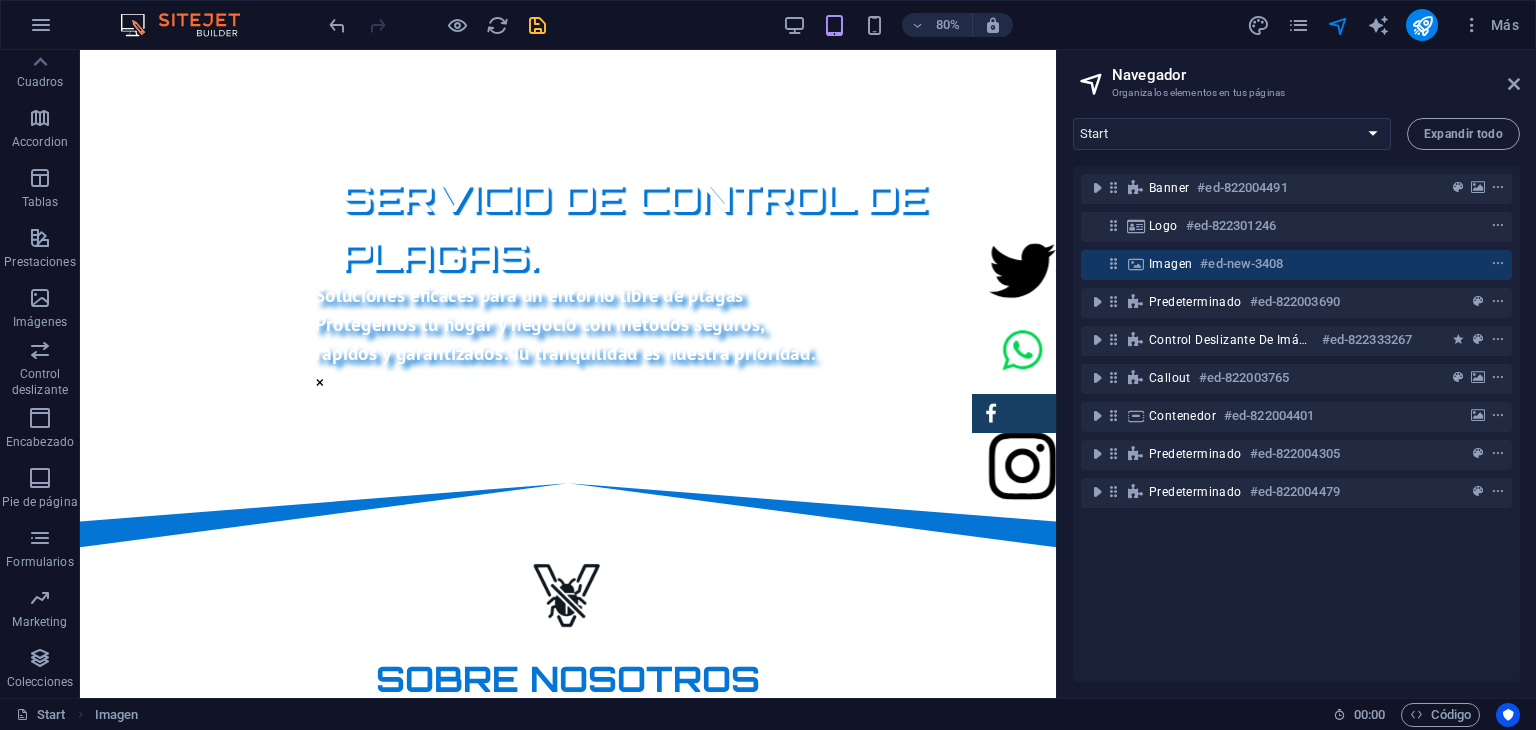 scroll, scrollTop: 619, scrollLeft: 0, axis: vertical 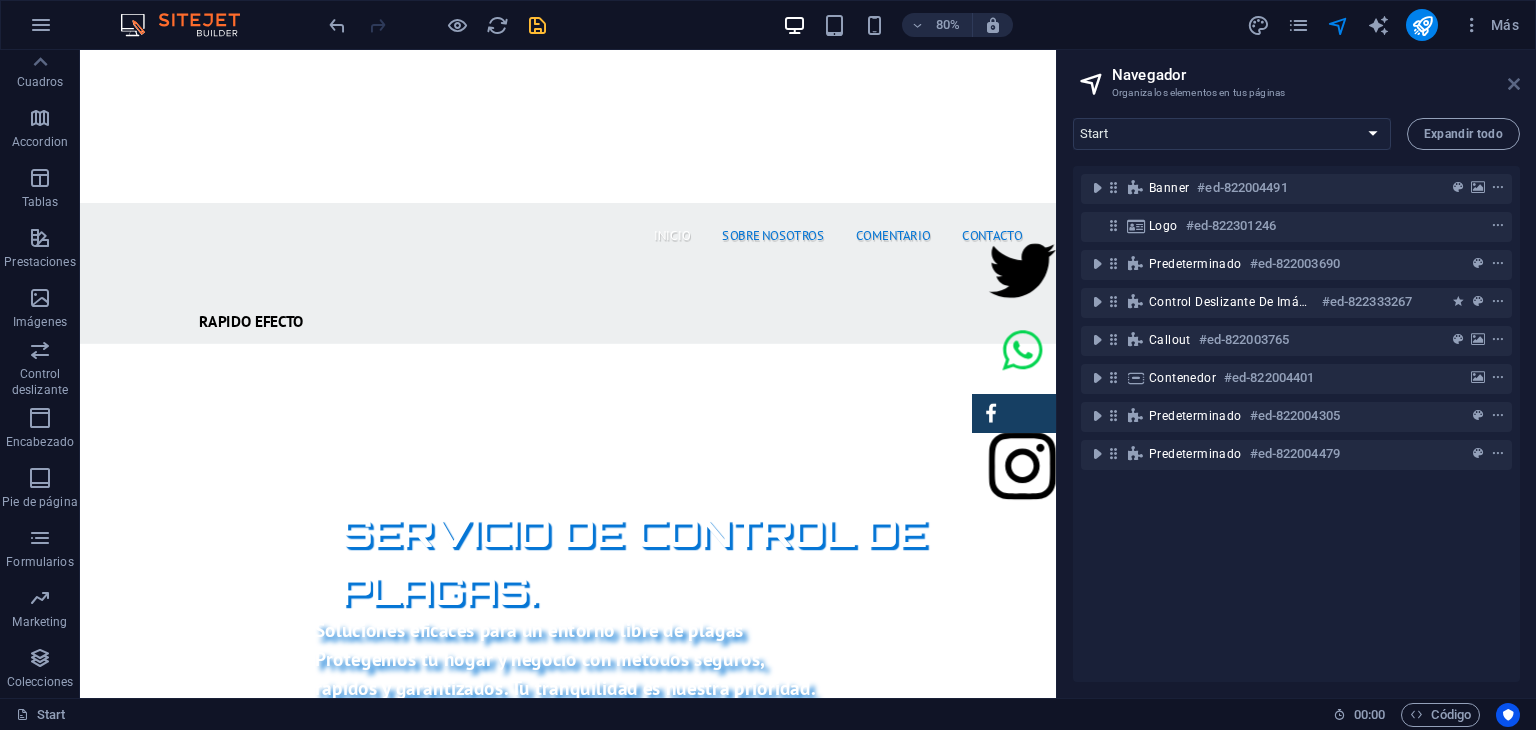 click at bounding box center (1514, 84) 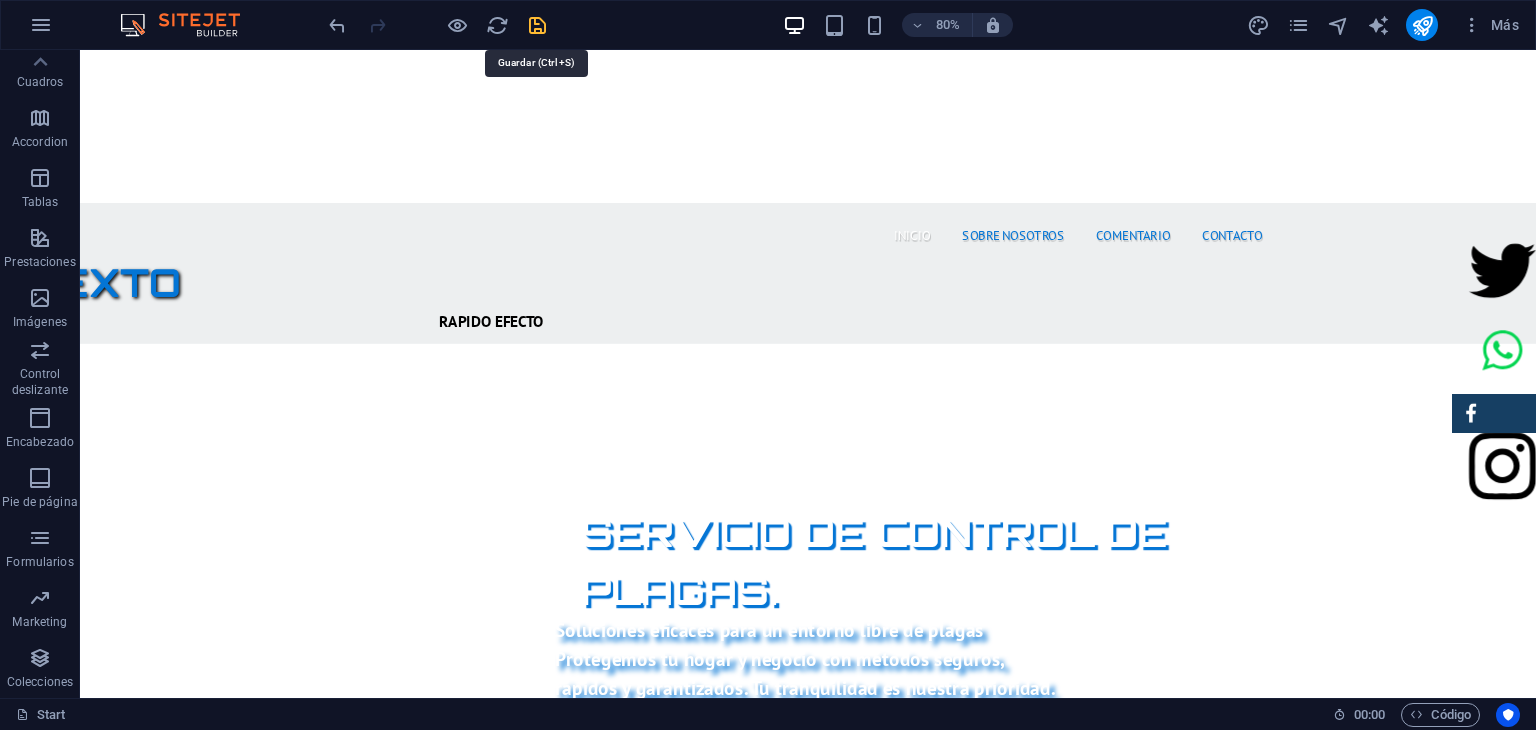 click at bounding box center [537, 25] 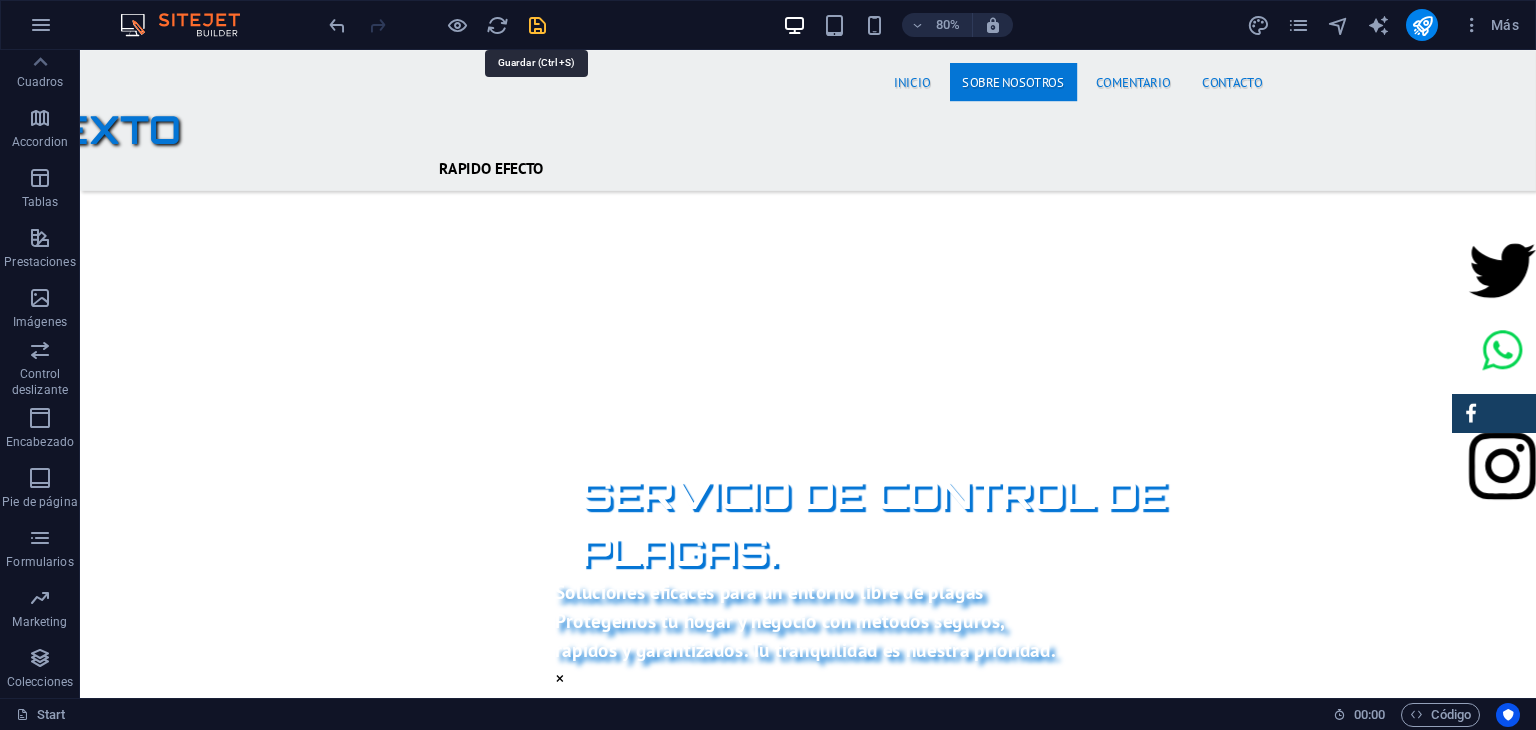 select on "move-right-to-left" 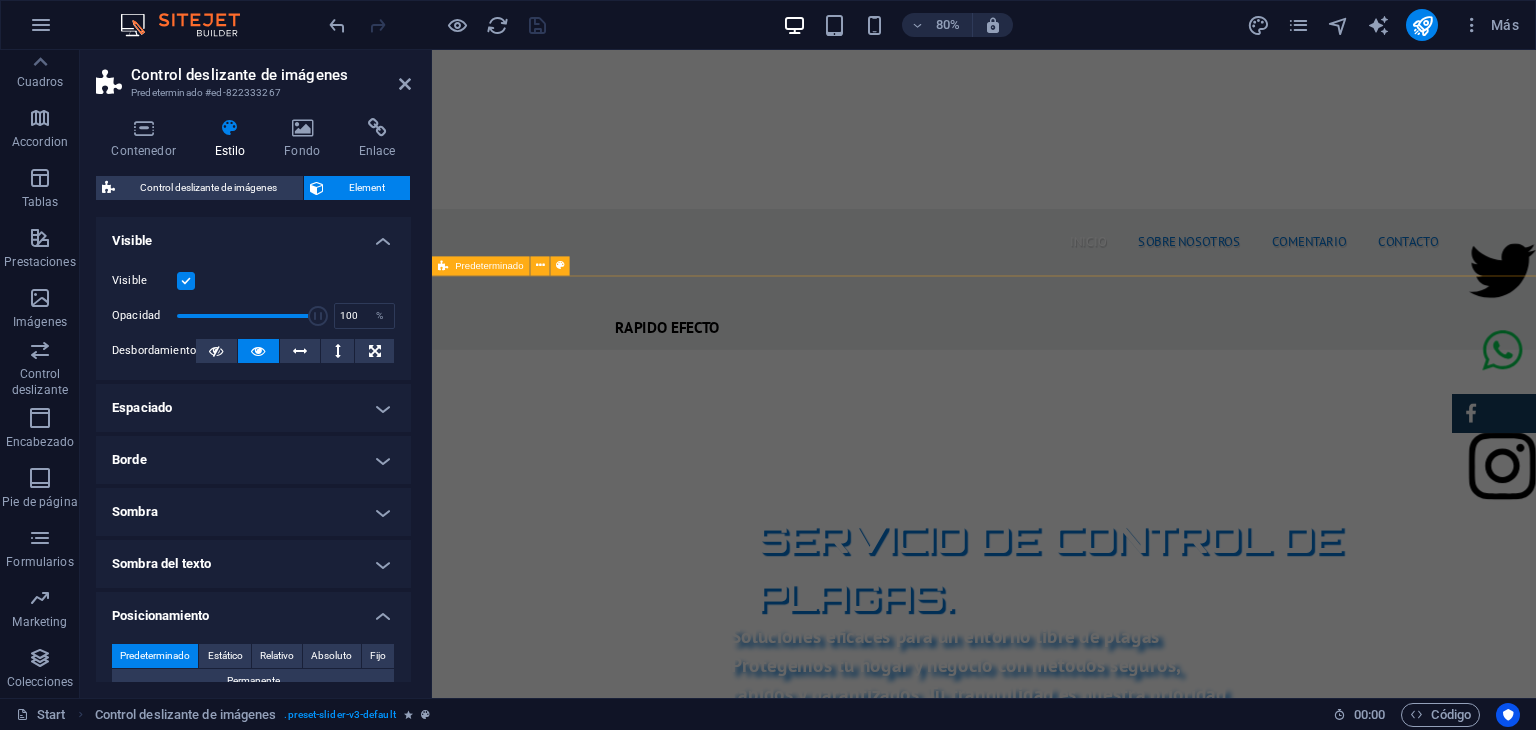 scroll, scrollTop: 612, scrollLeft: 0, axis: vertical 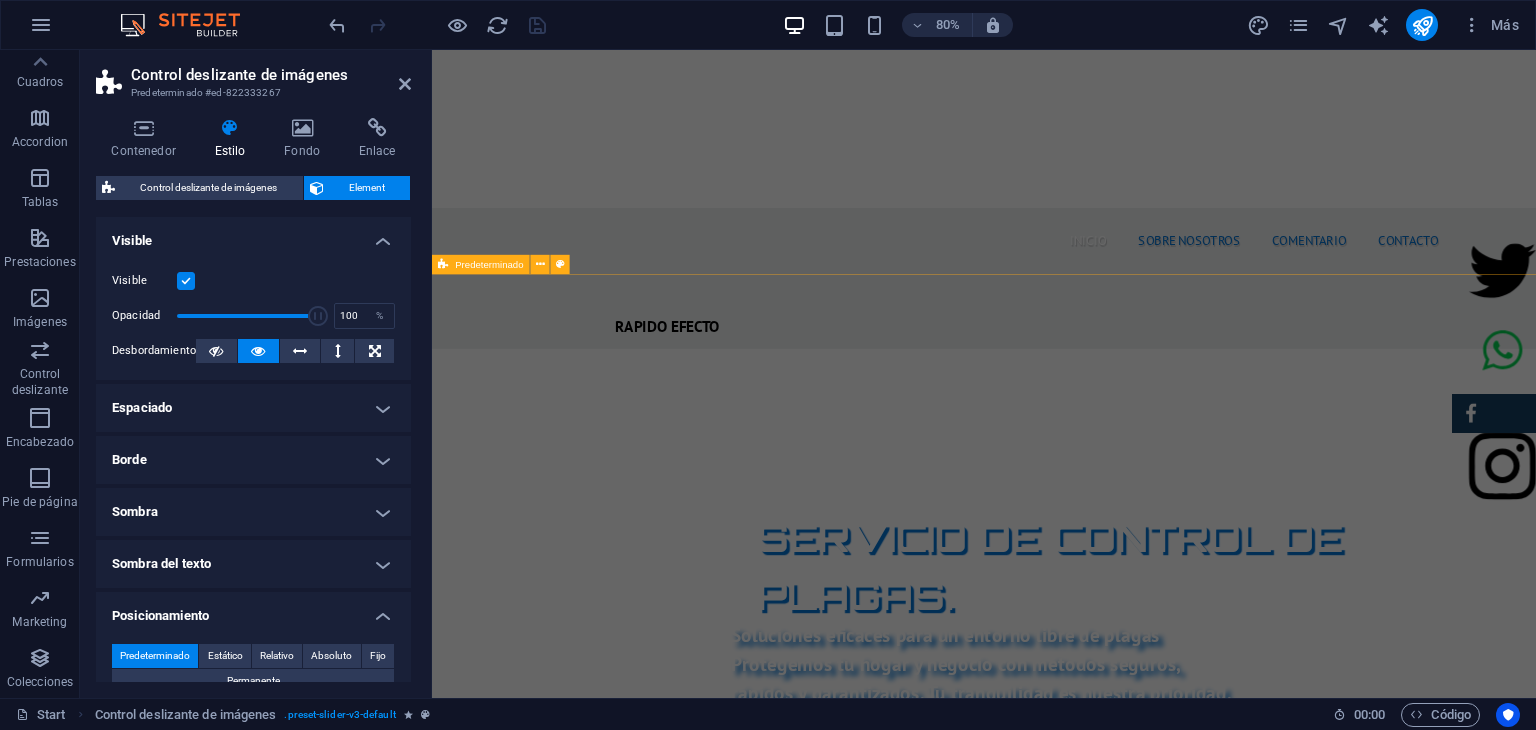 click on "SOBRE NOSOTROS Nuestra empresa de fumigación ofrece soluciones efectivas para el control de plagas, garantizando un ambiente limpio y seguro. Con un equipo de profesionales calificados y el uso de productos certificados, aseguramos resultados óptimos y la satisfacción del cliente. Nos especializamos en servicios residenciales y comerciales, adaptándonos a las necesidades específicas de cada cliente. Además, aplicamos técnicas innovadoras y respetuosas con el medio ambiente. Al elegirnos, estás invirtiendo en la salud de tus espacios y el bienestar de tus seres queridos. ¡Contáctanos para una evaluación gratuita y protege tu hogar hoy mismo! PRODUCTOS CERTIFICADOS MEJOR PRECIO GARANTIZADO GARANTÍA DE SERVICIO RAPIDO Y SEGURO" at bounding box center (1122, 1783) 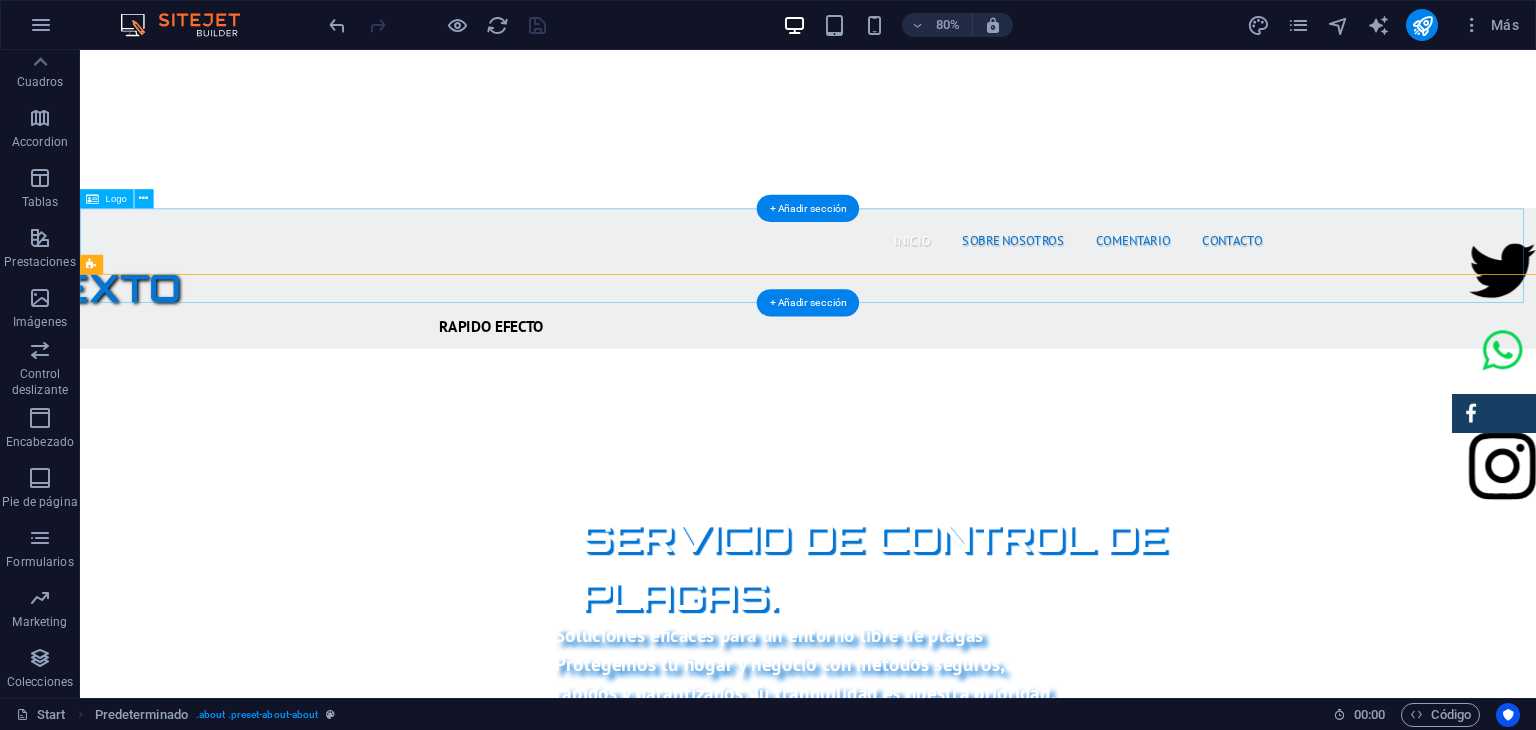 click at bounding box center [990, 1156] 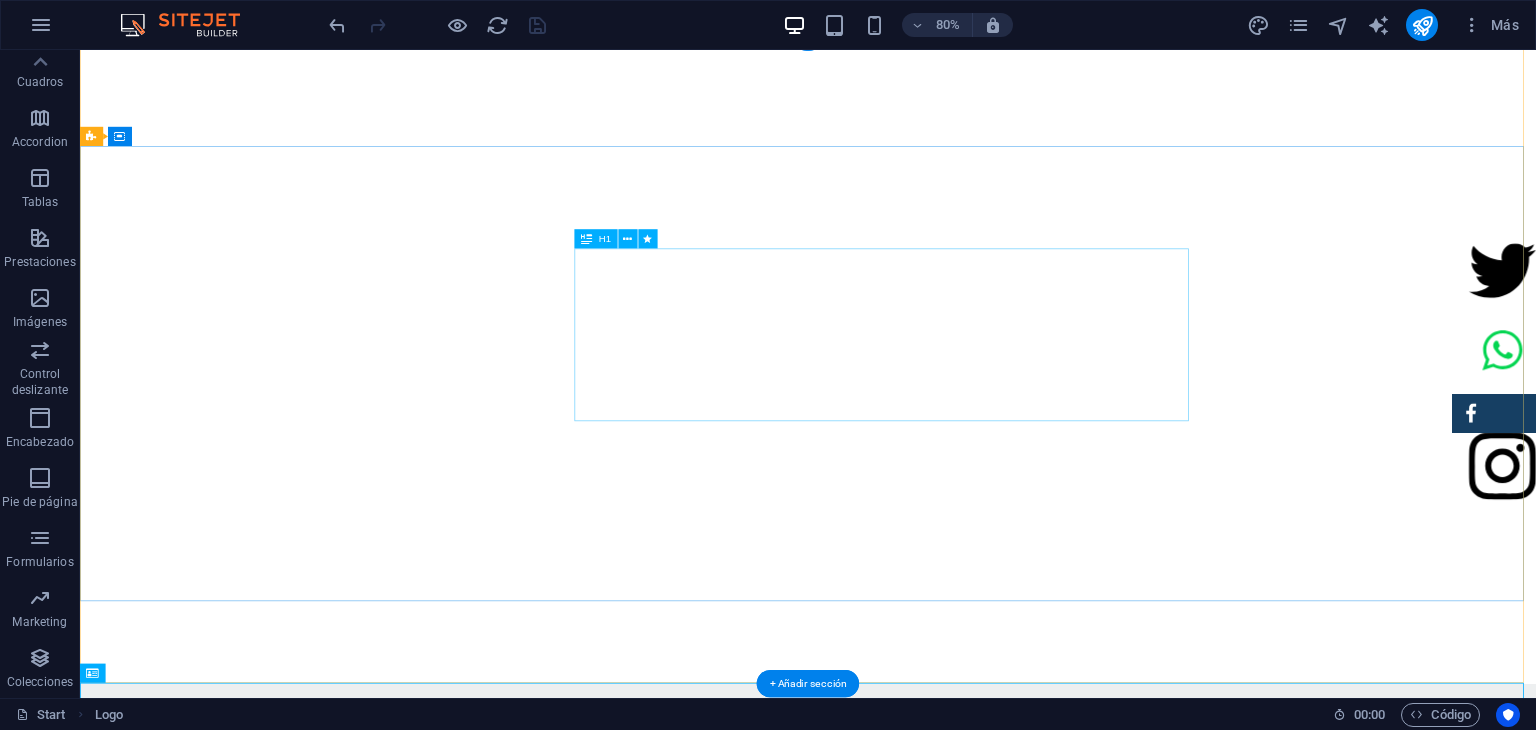 scroll, scrollTop: 0, scrollLeft: 0, axis: both 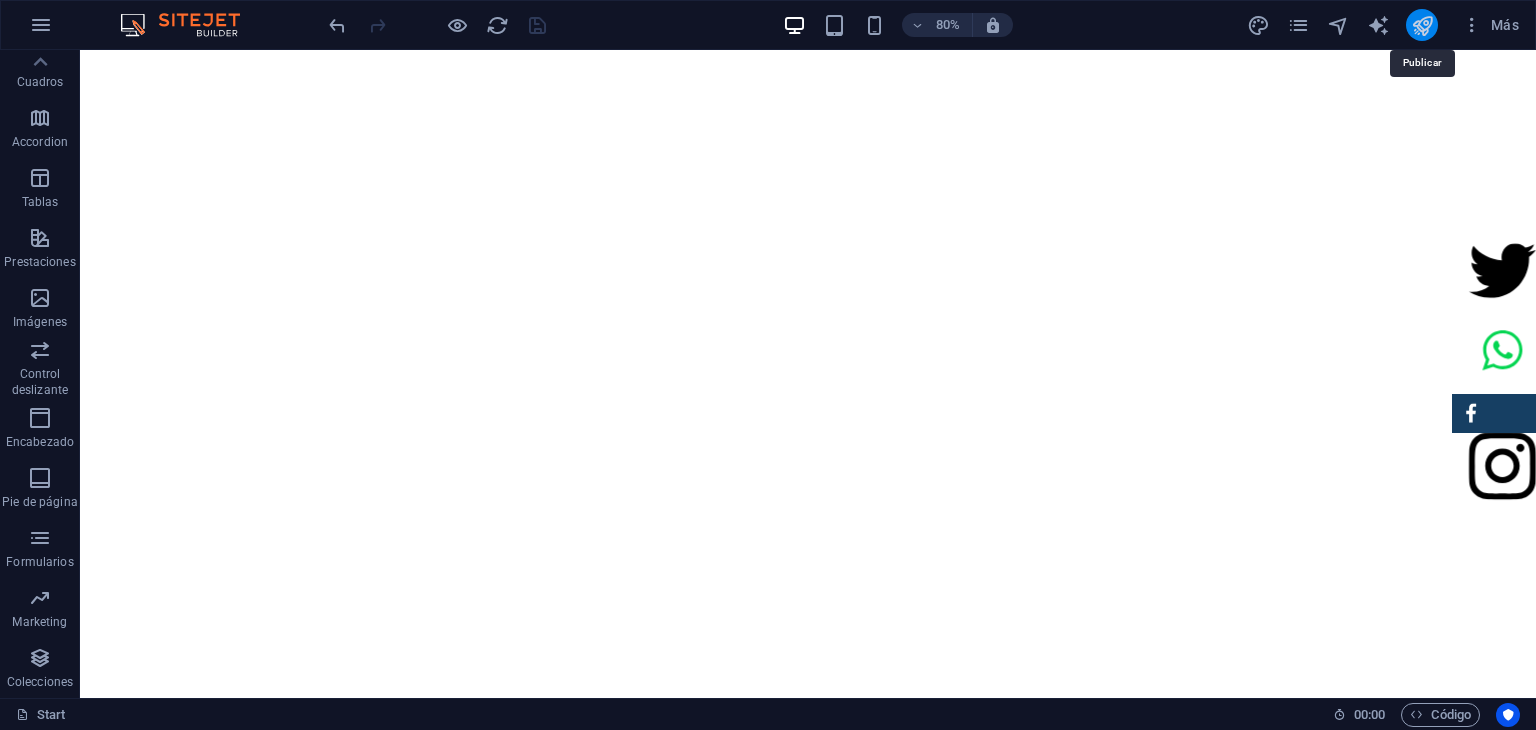 click at bounding box center (1422, 25) 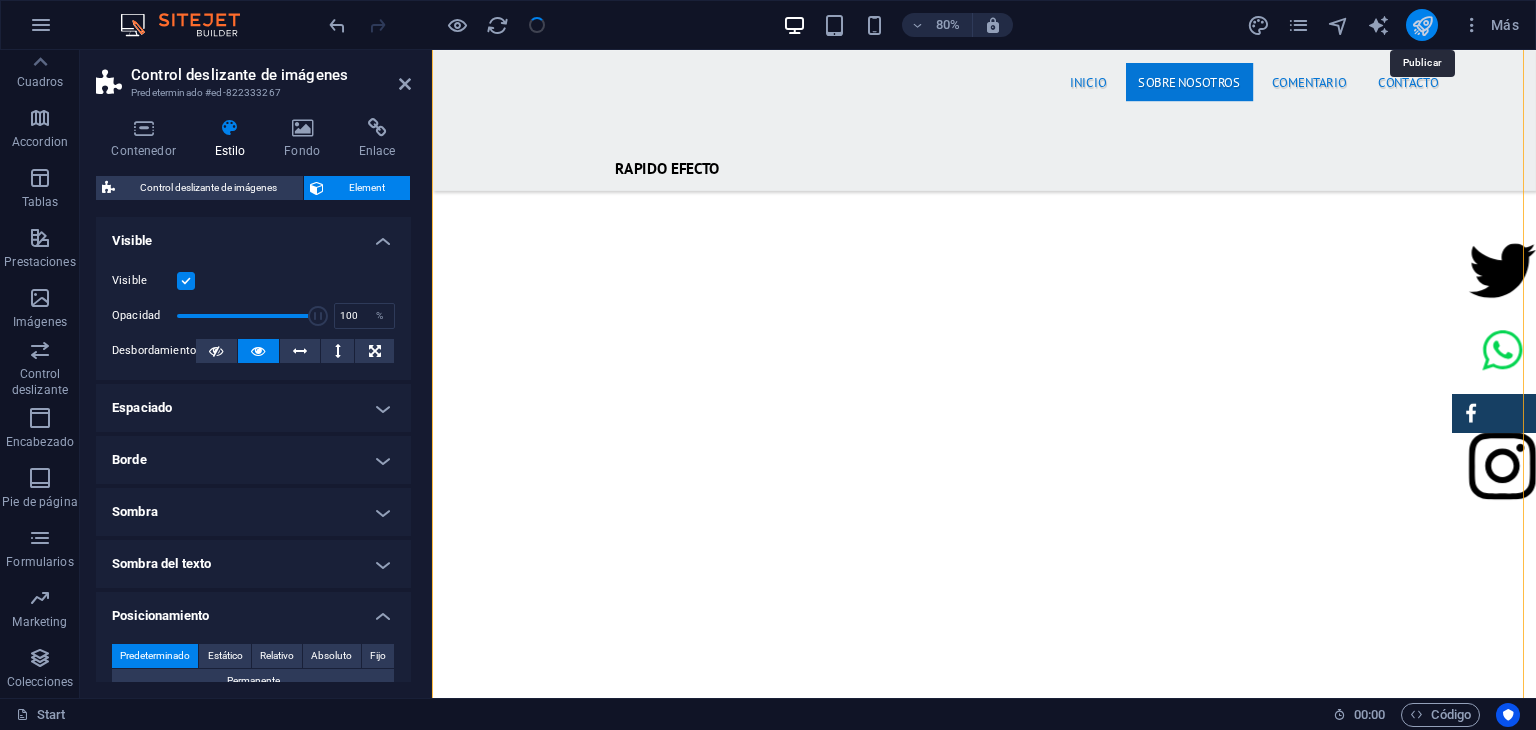 scroll, scrollTop: 1740, scrollLeft: 0, axis: vertical 